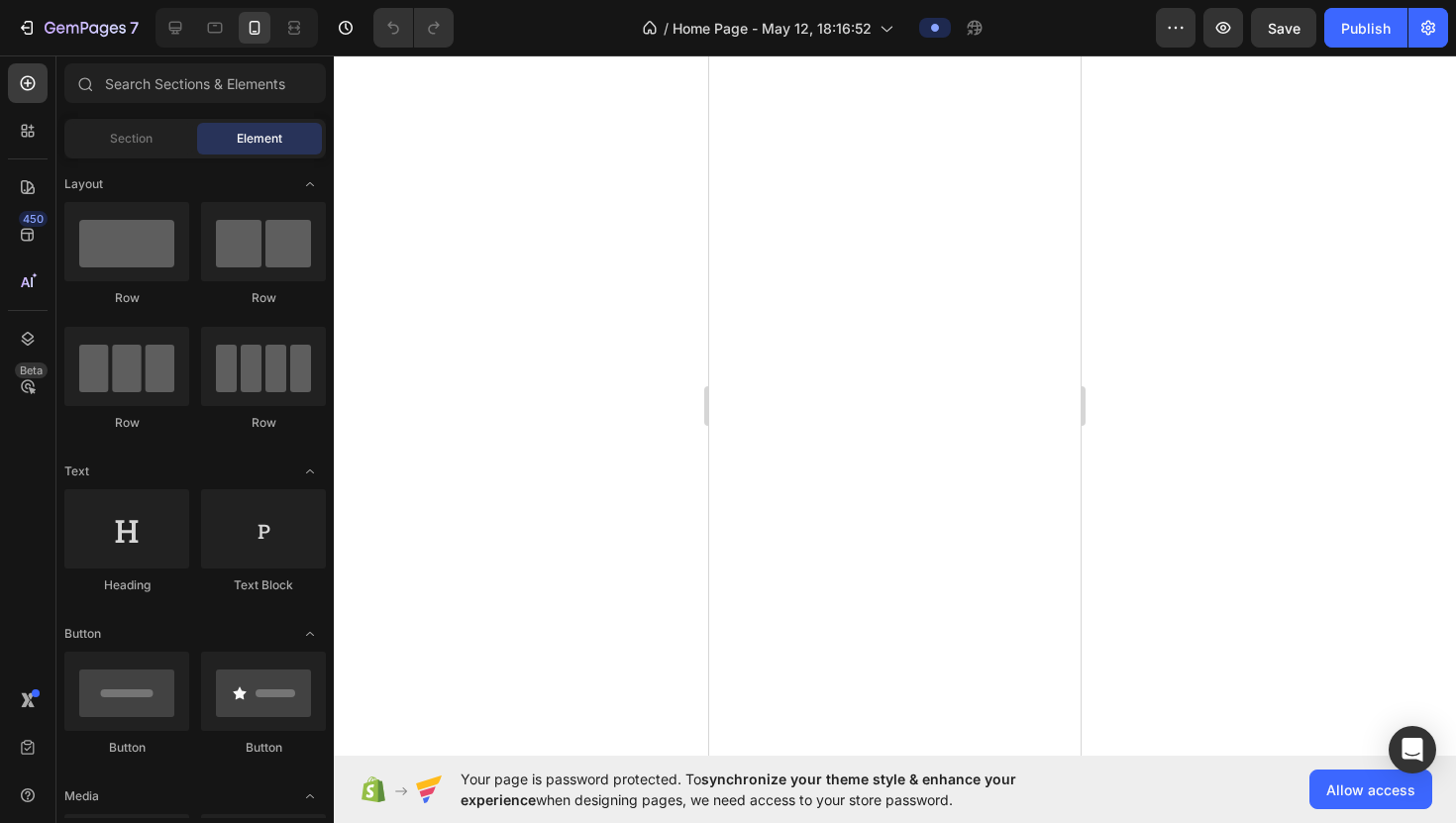 scroll, scrollTop: 0, scrollLeft: 0, axis: both 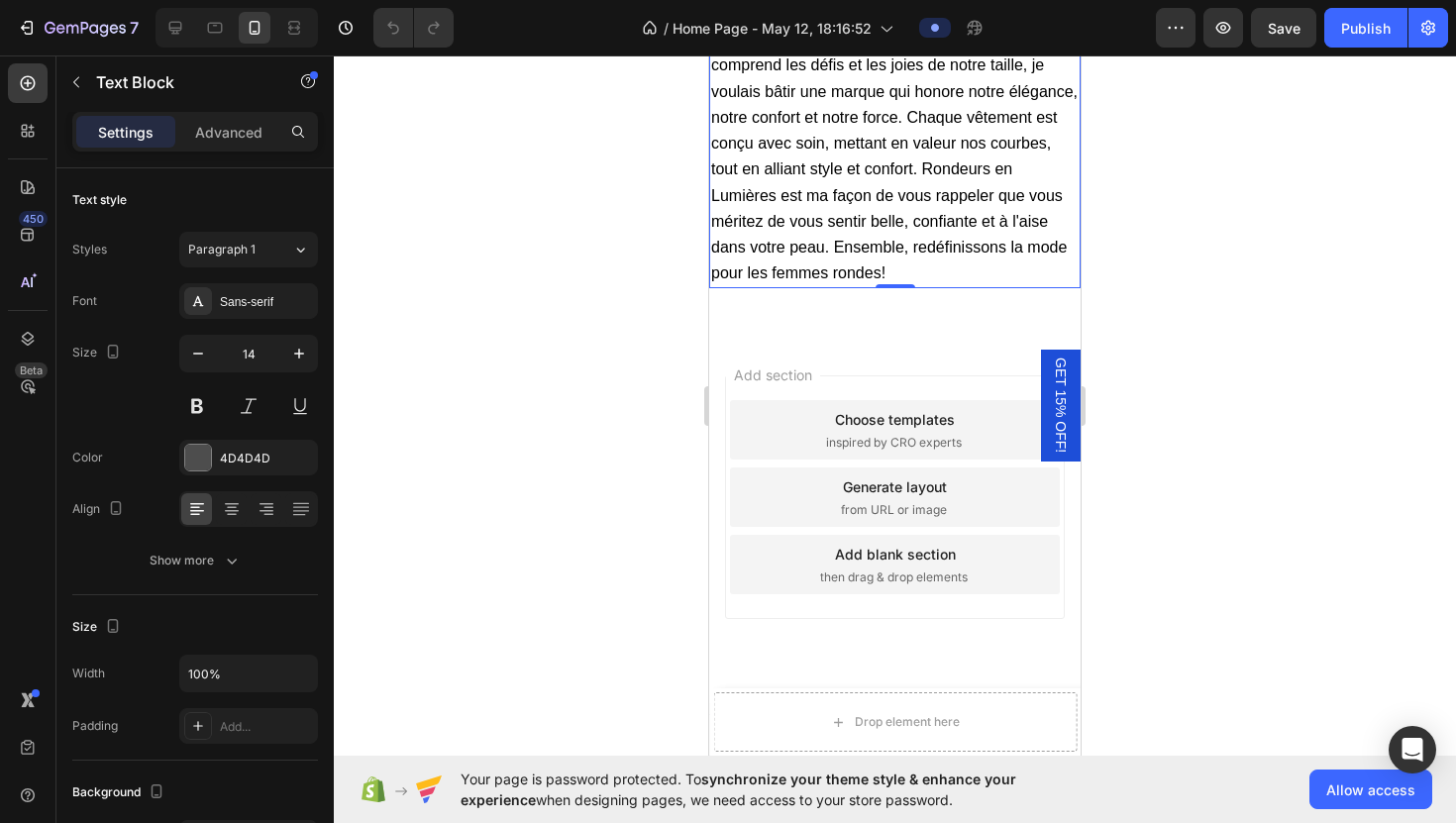 click on "J'ai créé Rondeurs en Lumières pour célébrer la beauté des femmes rondes, tout comme j'ai appris à célébrer la mienne. En tant que femme qui comprend les défis et les joies de notre taille, je voulais bâtir une marque qui honore notre élégance, notre confort et notre force. Chaque vêtement est conçu avec soin, mettant en valeur nos courbes, tout en alliant style et confort. Rondeurs en Lumières est ma façon de vous rappeler que vous méritez de vous sentir belle, confiante et à l'aise dans votre peau. Ensemble, redéfinissons la mode pour les femmes rondes!" at bounding box center [894, 131] 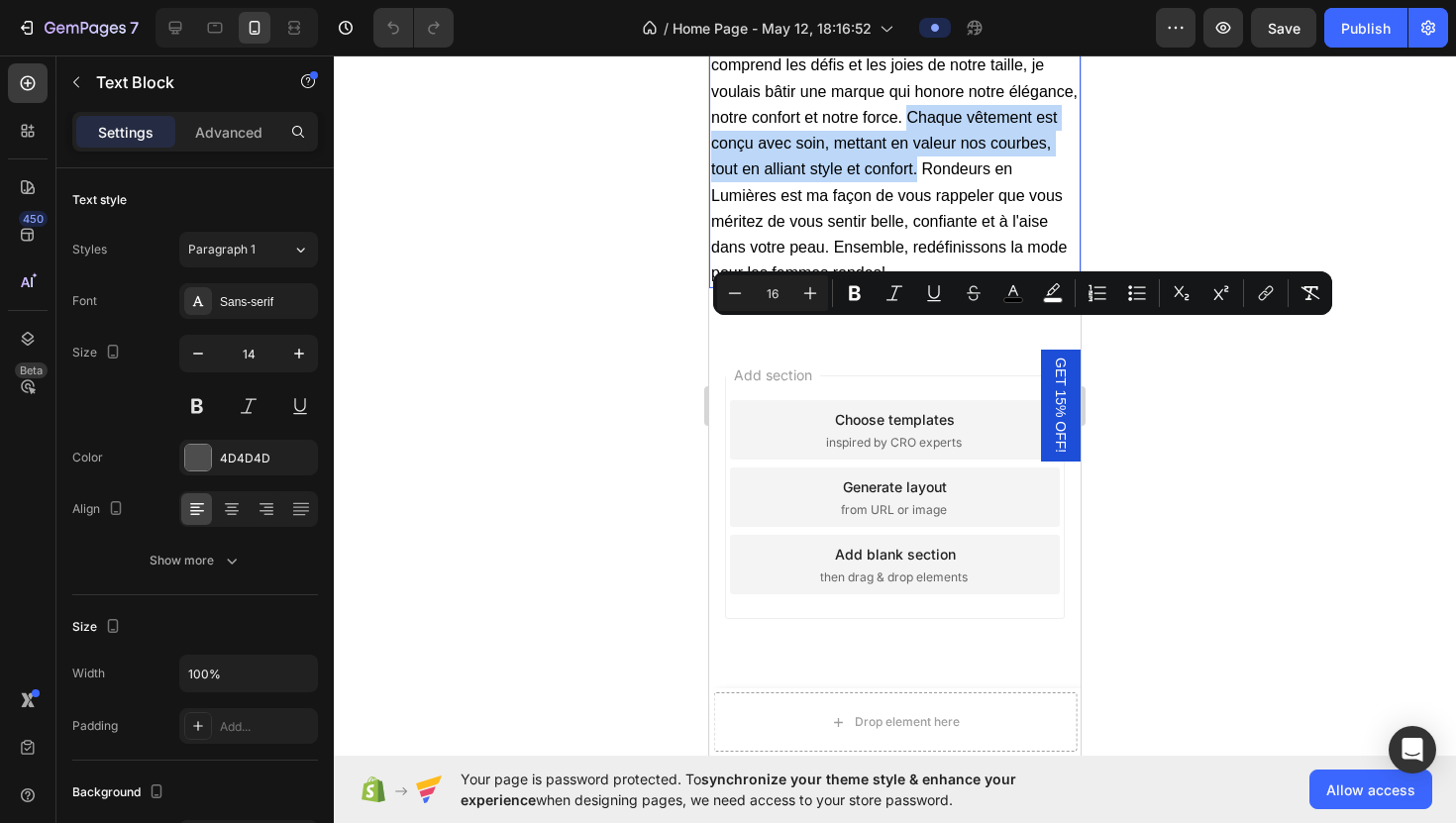drag, startPoint x: 905, startPoint y: 332, endPoint x: 917, endPoint y: 380, distance: 49.477268 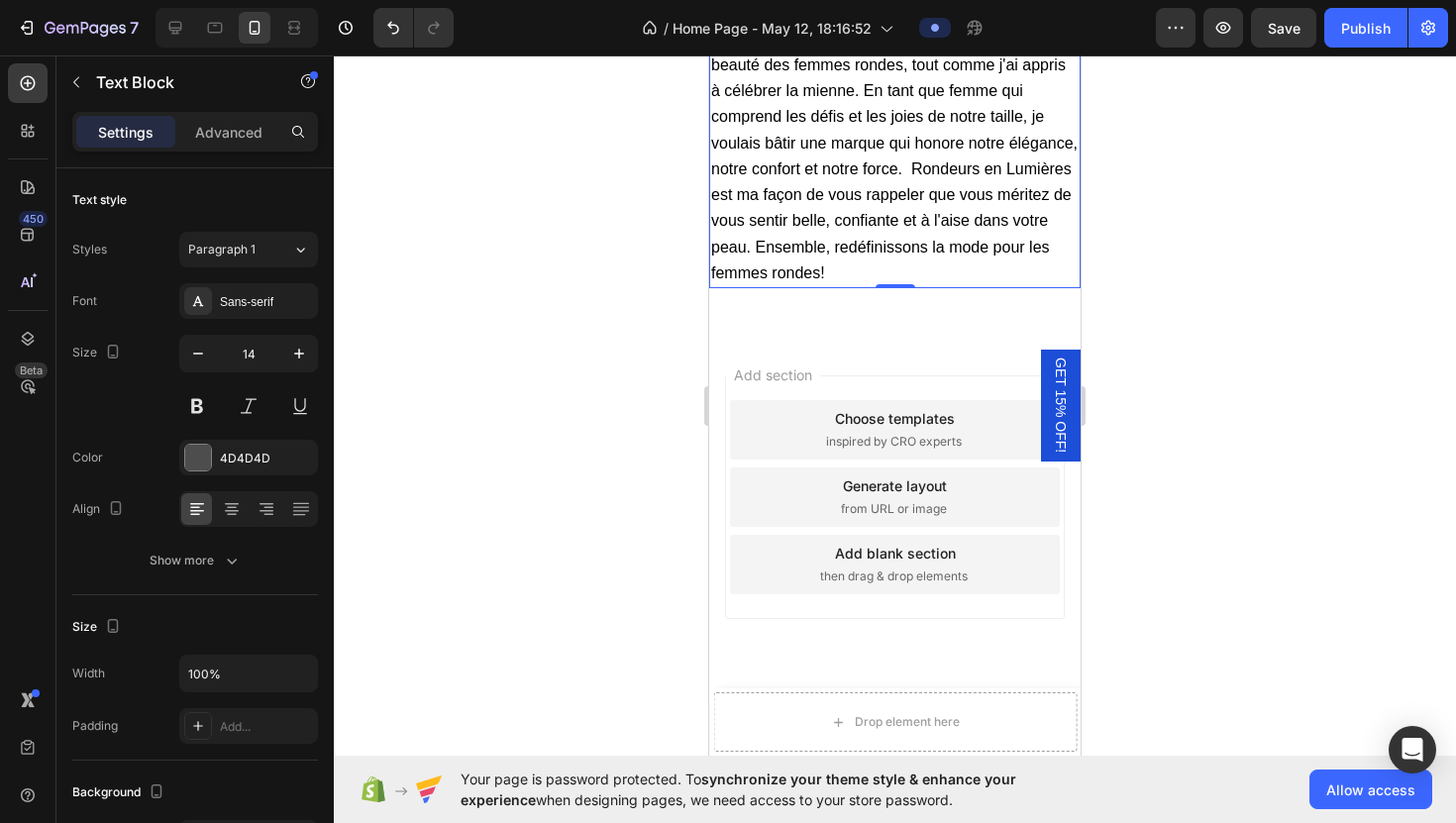 click on "J'ai créé Rondeurs en Lumières pour célébrer la beauté des femmes rondes, tout comme j'ai appris à célébrer la mienne. En tant que femme qui comprend les défis et les joies de notre taille, je voulais bâtir une marque qui honore notre élégance, notre confort et notre force.  Rondeurs en Lumières est ma façon de vous rappeler que vous méritez de vous sentir belle, confiante et à l'aise dans votre peau. Ensemble, redéfinissons la mode pour les femmes rondes!" at bounding box center [894, 155] 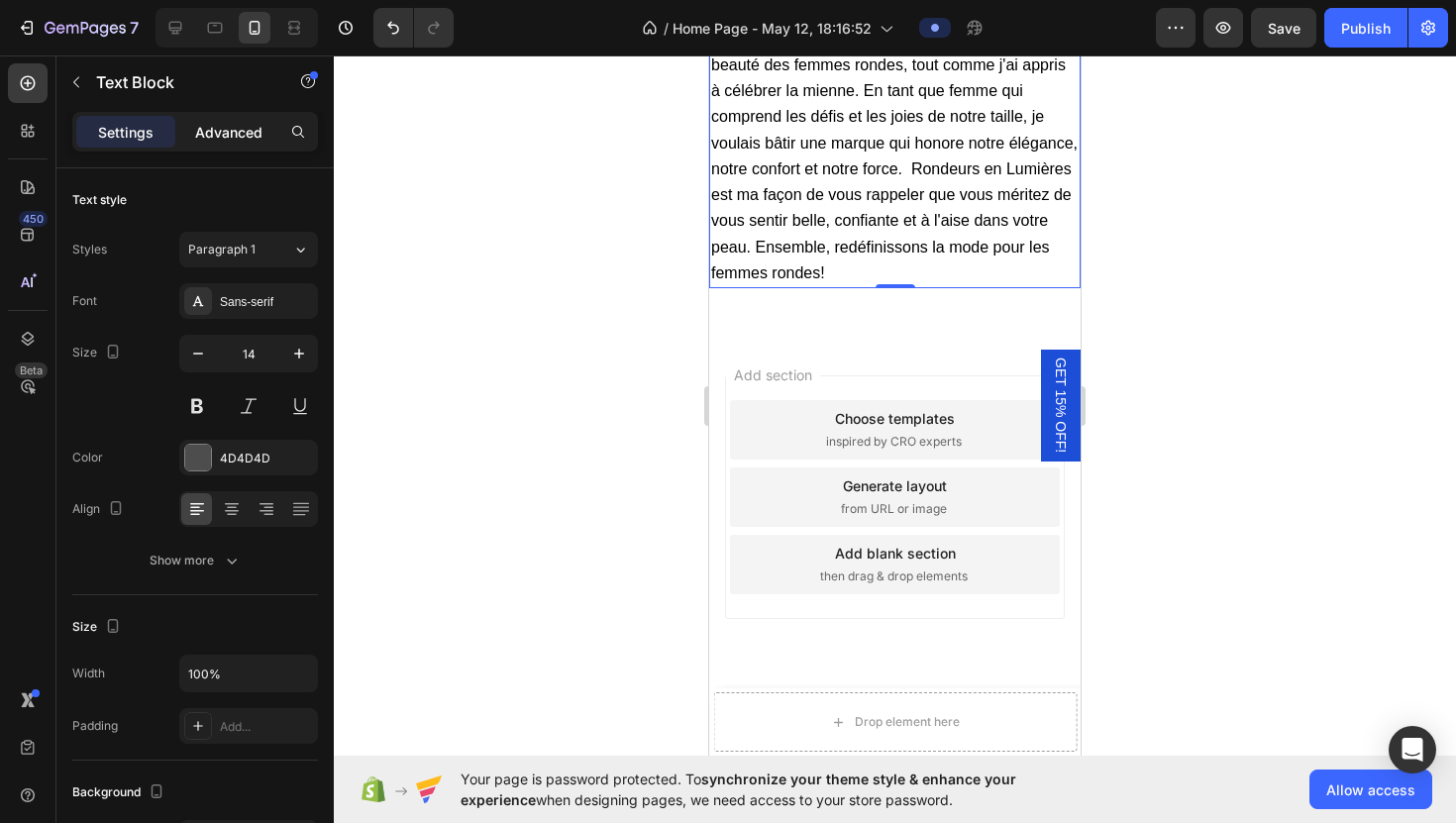 click on "Advanced" at bounding box center (229, 132) 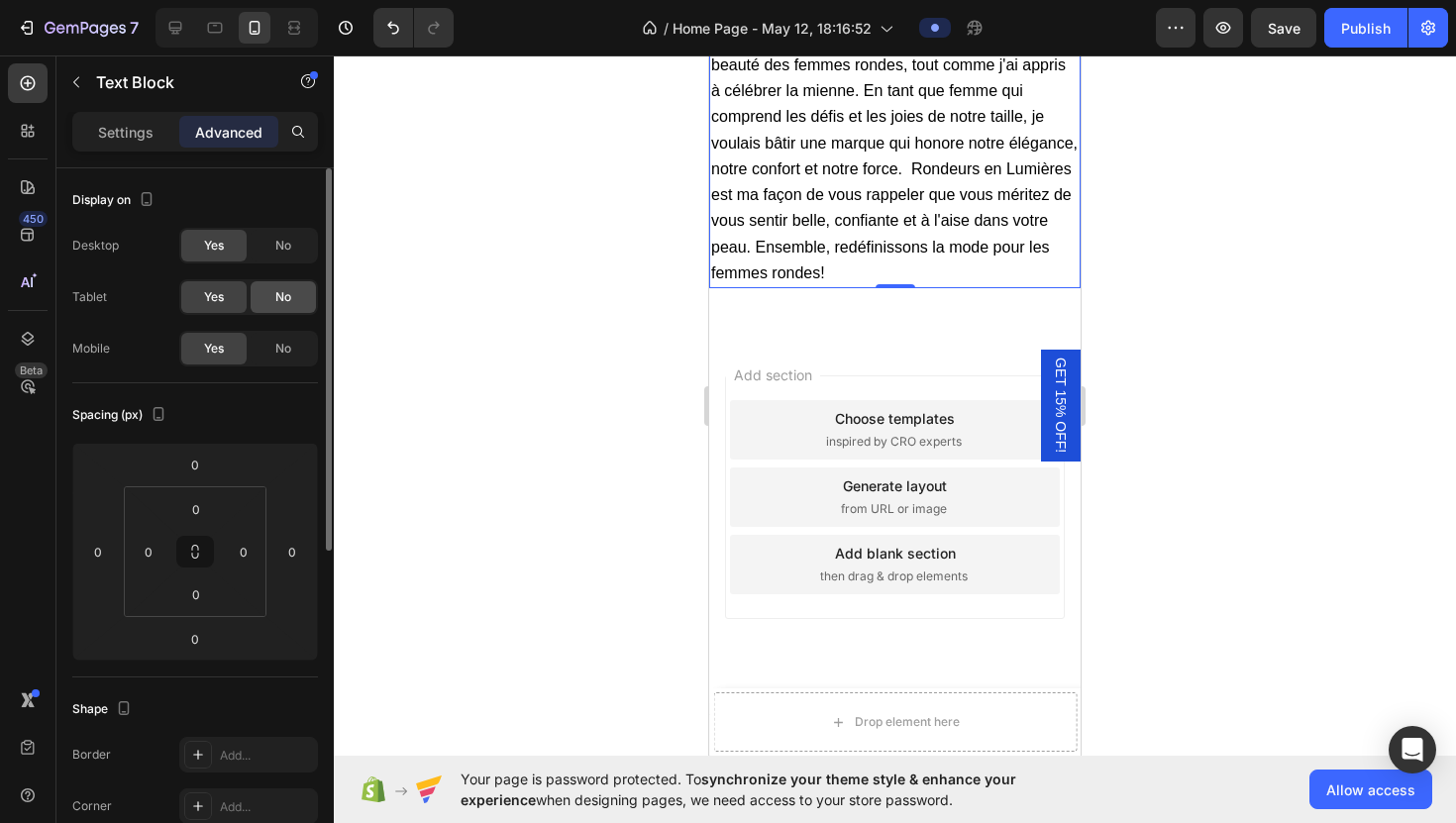 click on "No" 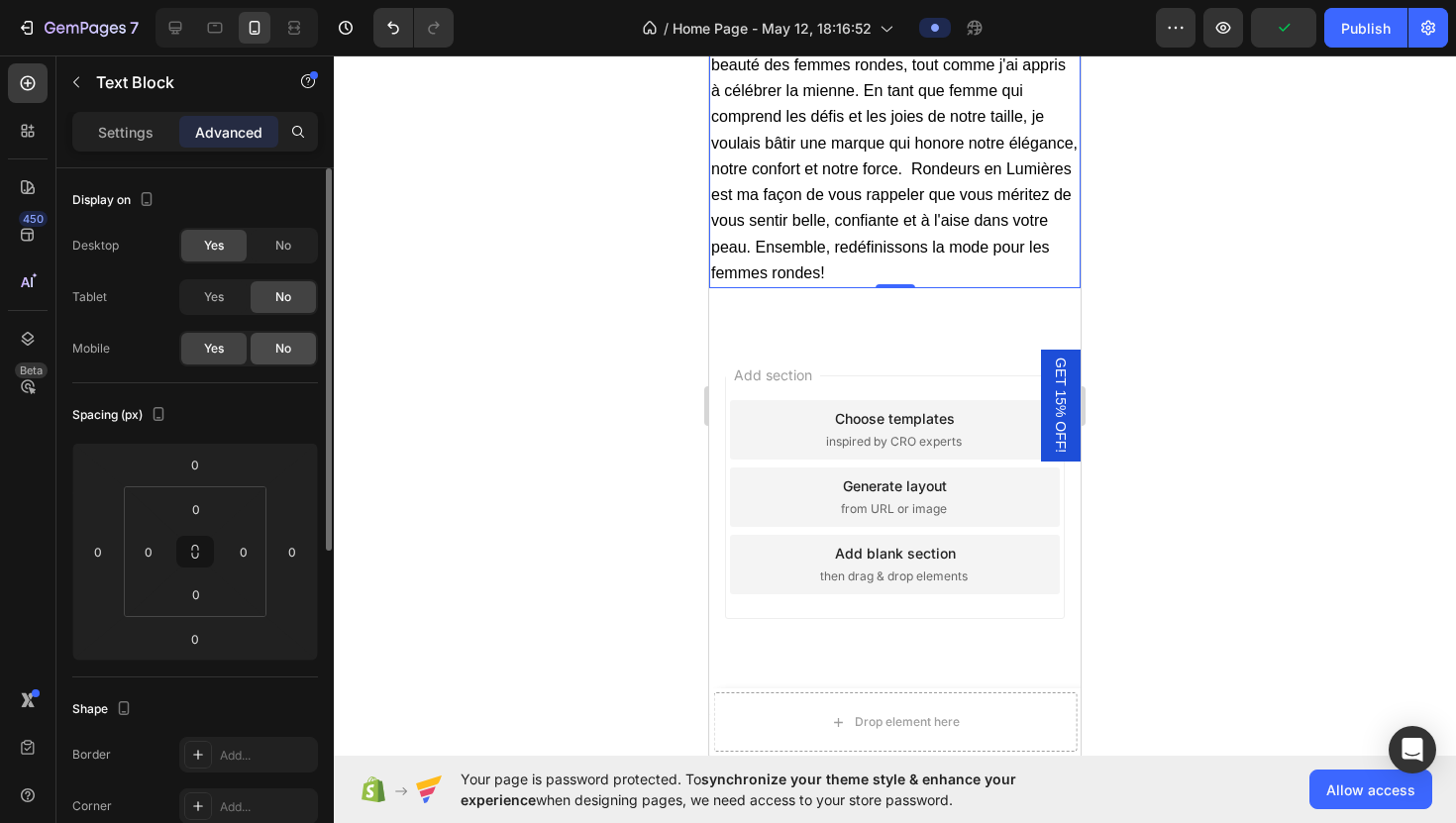 click on "No" 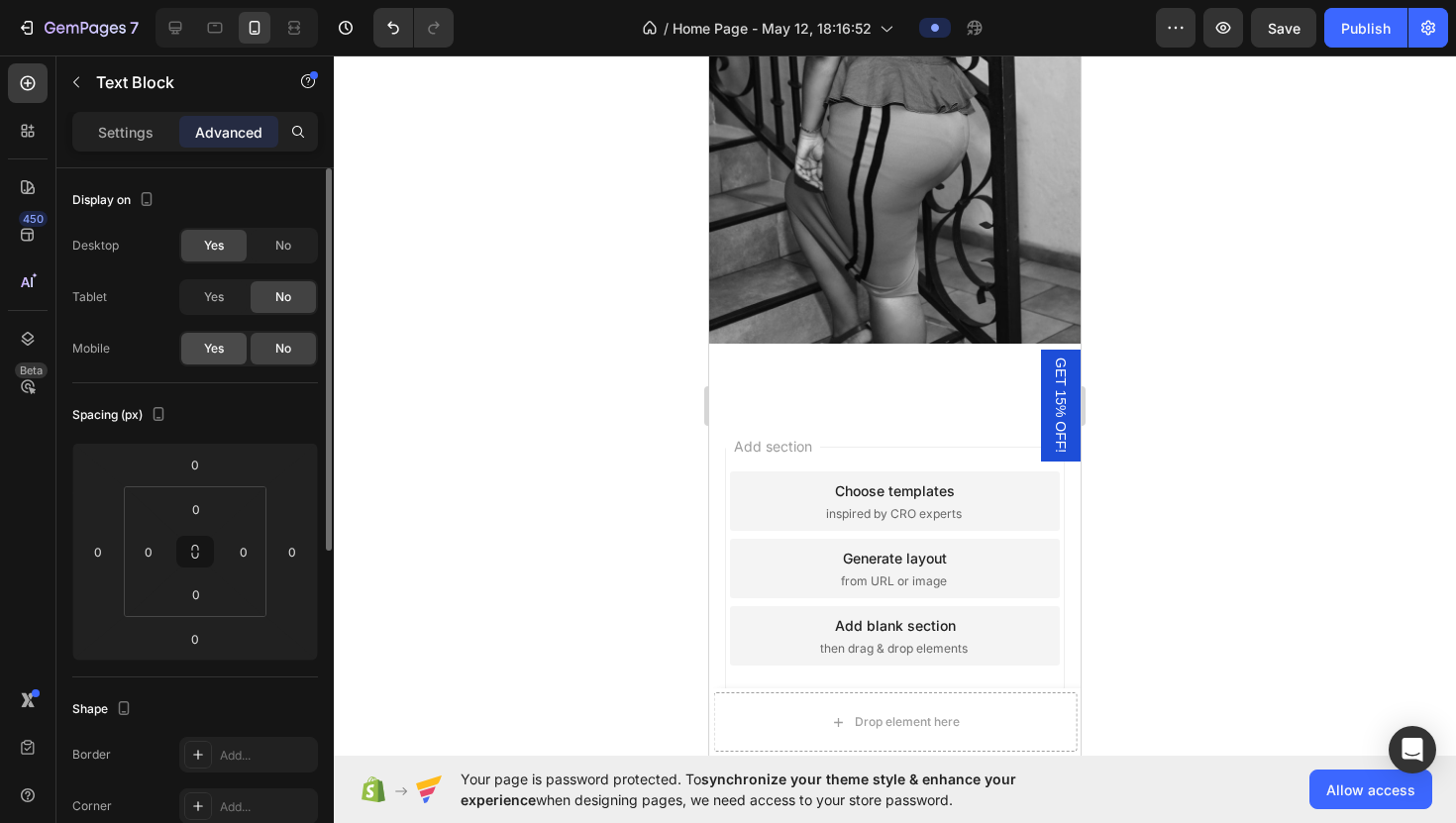 click on "Yes" 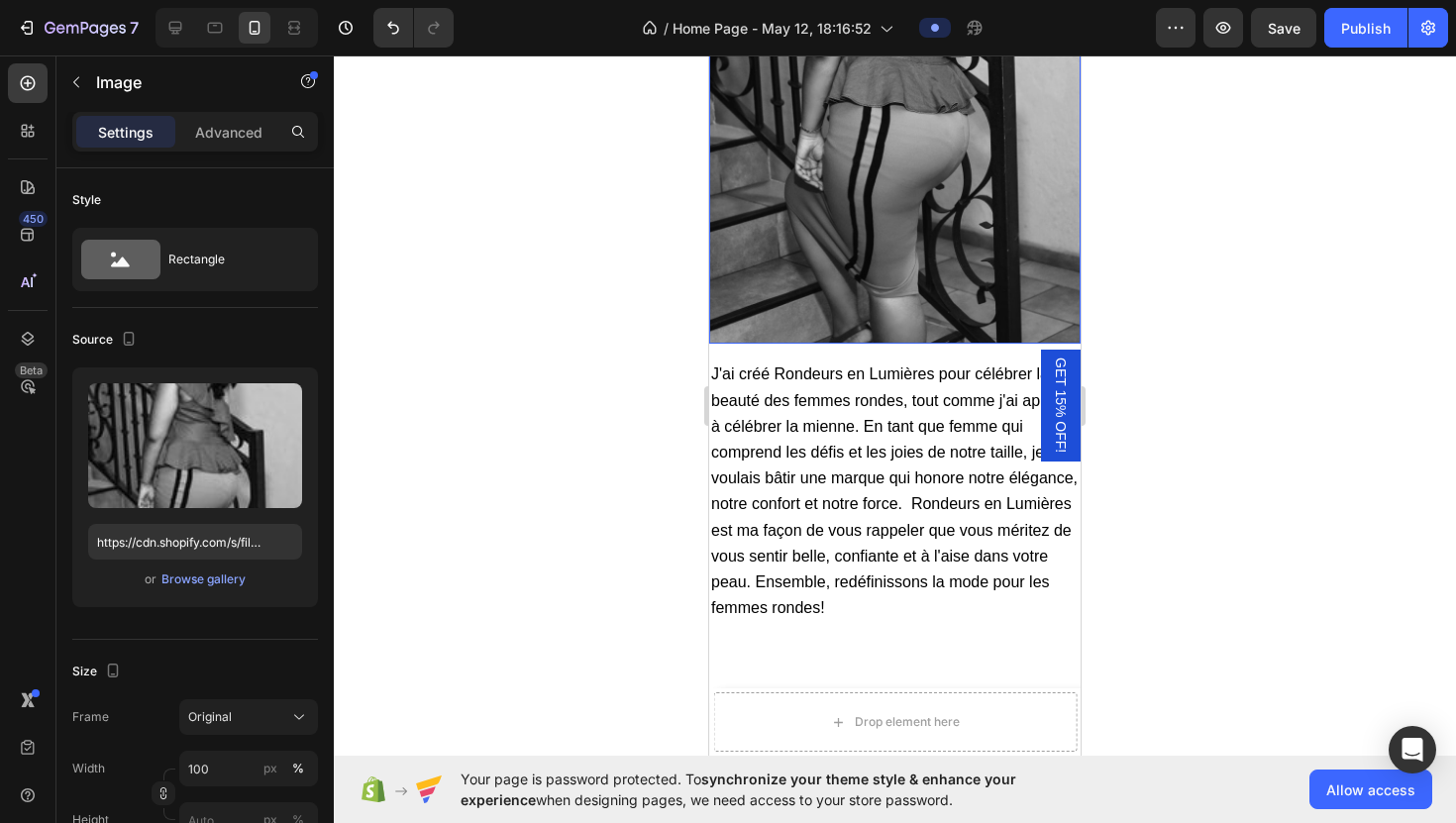 click at bounding box center [894, 65] 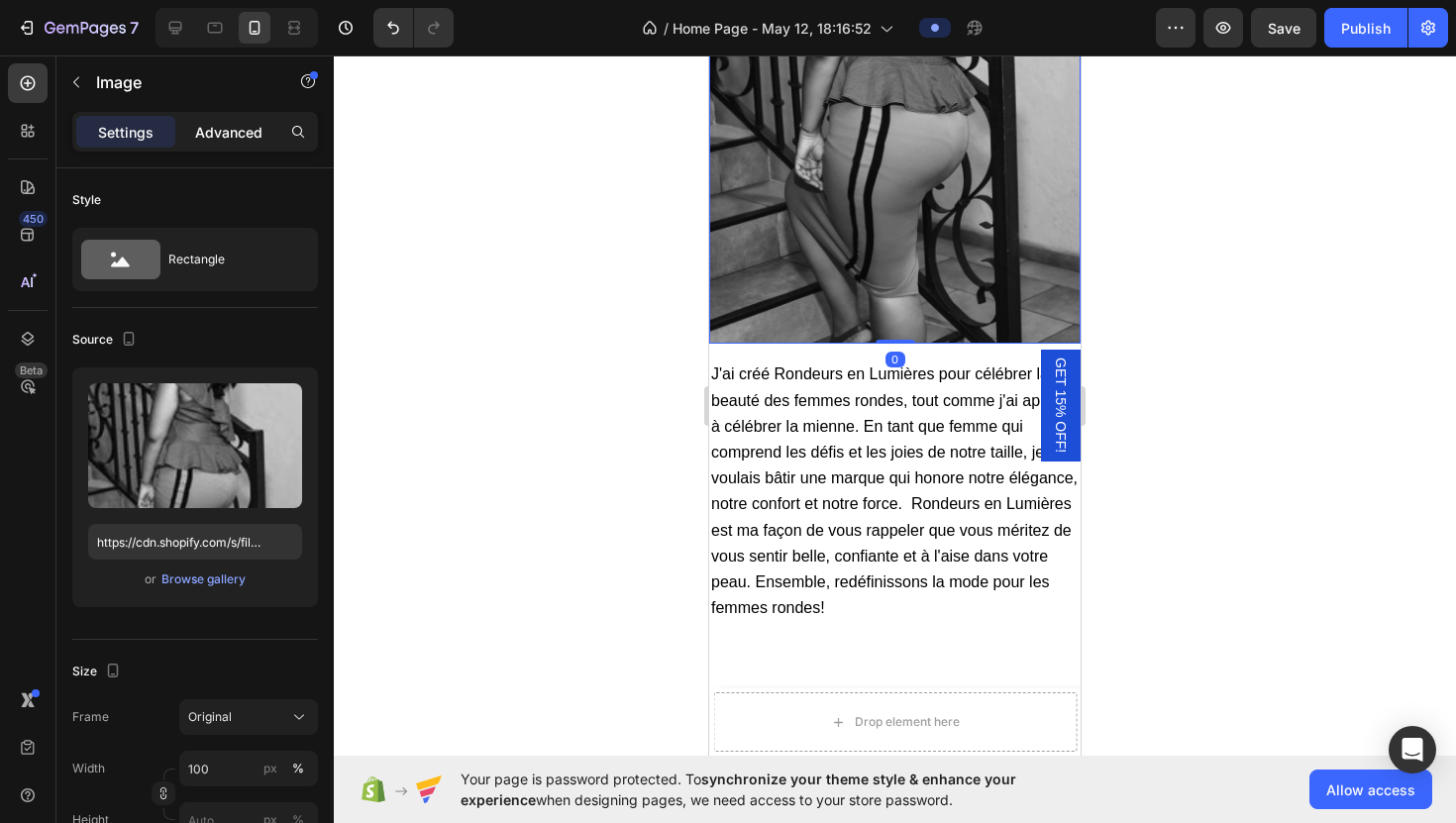 click on "Advanced" at bounding box center (229, 132) 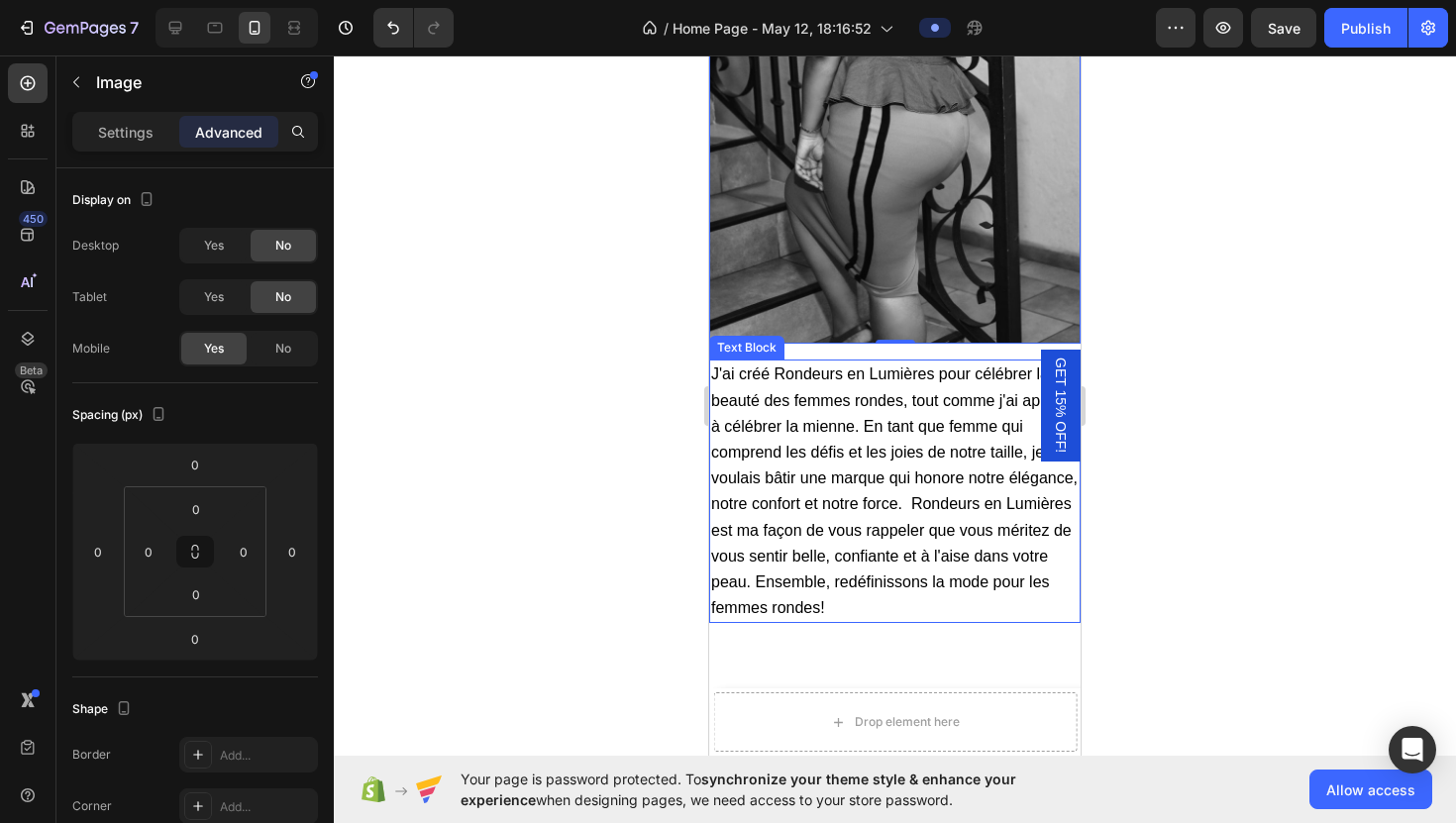 click on "J'ai créé Rondeurs en Lumières pour célébrer la beauté des femmes rondes, tout comme j'ai appris à célébrer la mienne. En tant que femme qui comprend les défis et les joies de notre taille, je voulais bâtir une marque qui honore notre élégance, notre confort et notre force.  Rondeurs en Lumières est ma façon de vous rappeler que vous méritez de vous sentir belle, confiante et à l'aise dans votre peau. Ensemble, redéfinissons la mode pour les femmes rondes!" at bounding box center [894, 490] 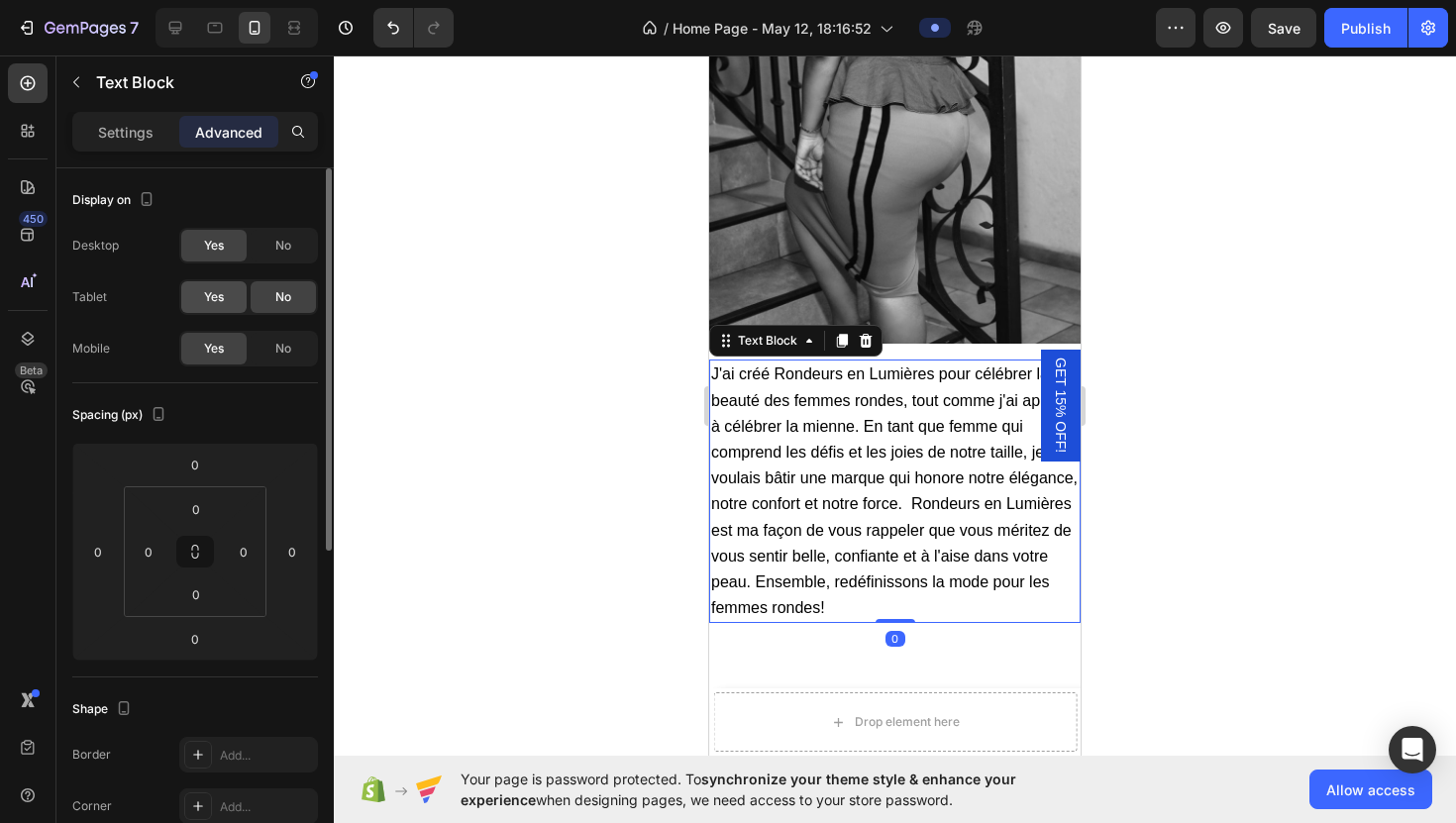 click on "Yes" 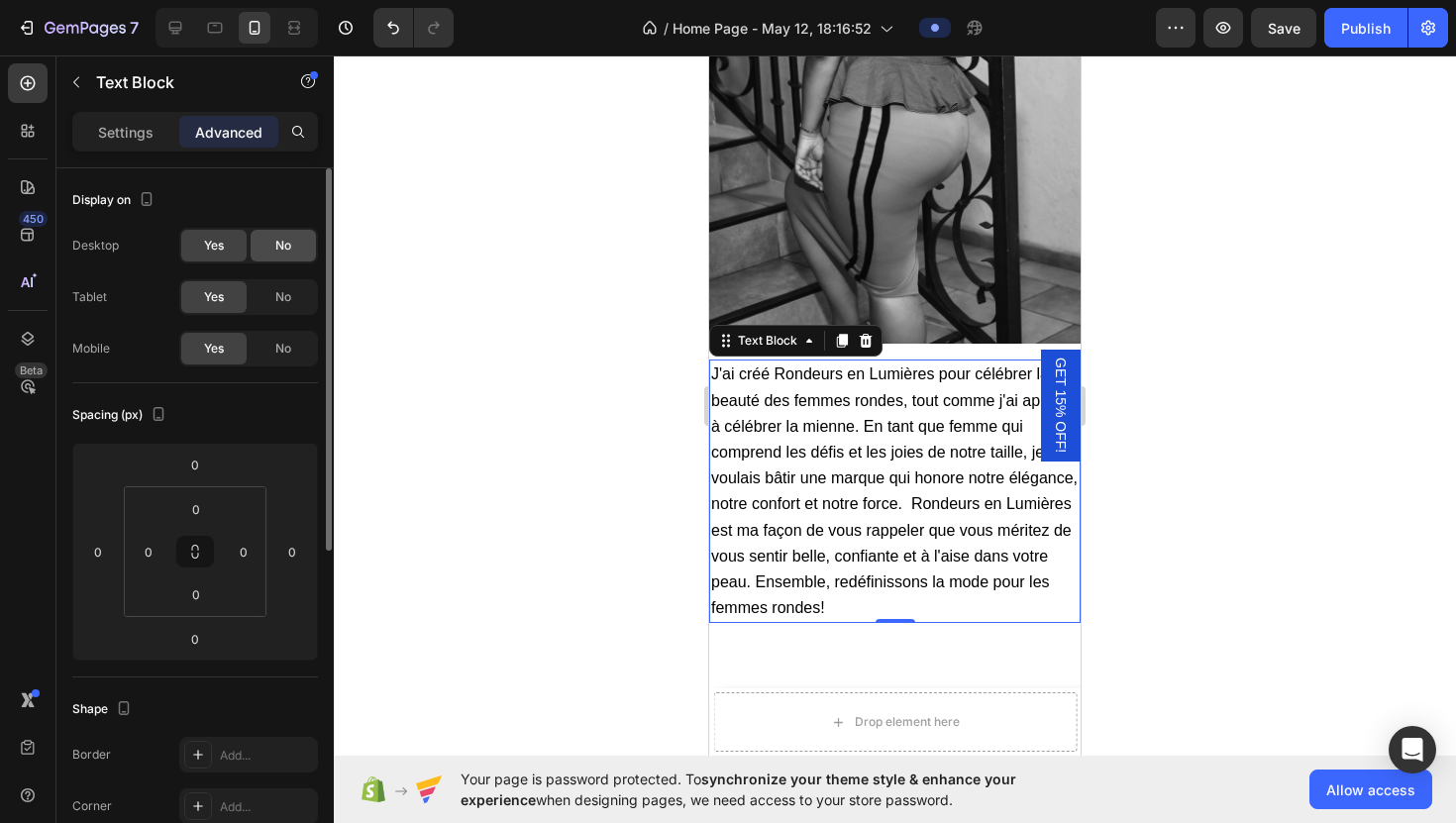click on "No" 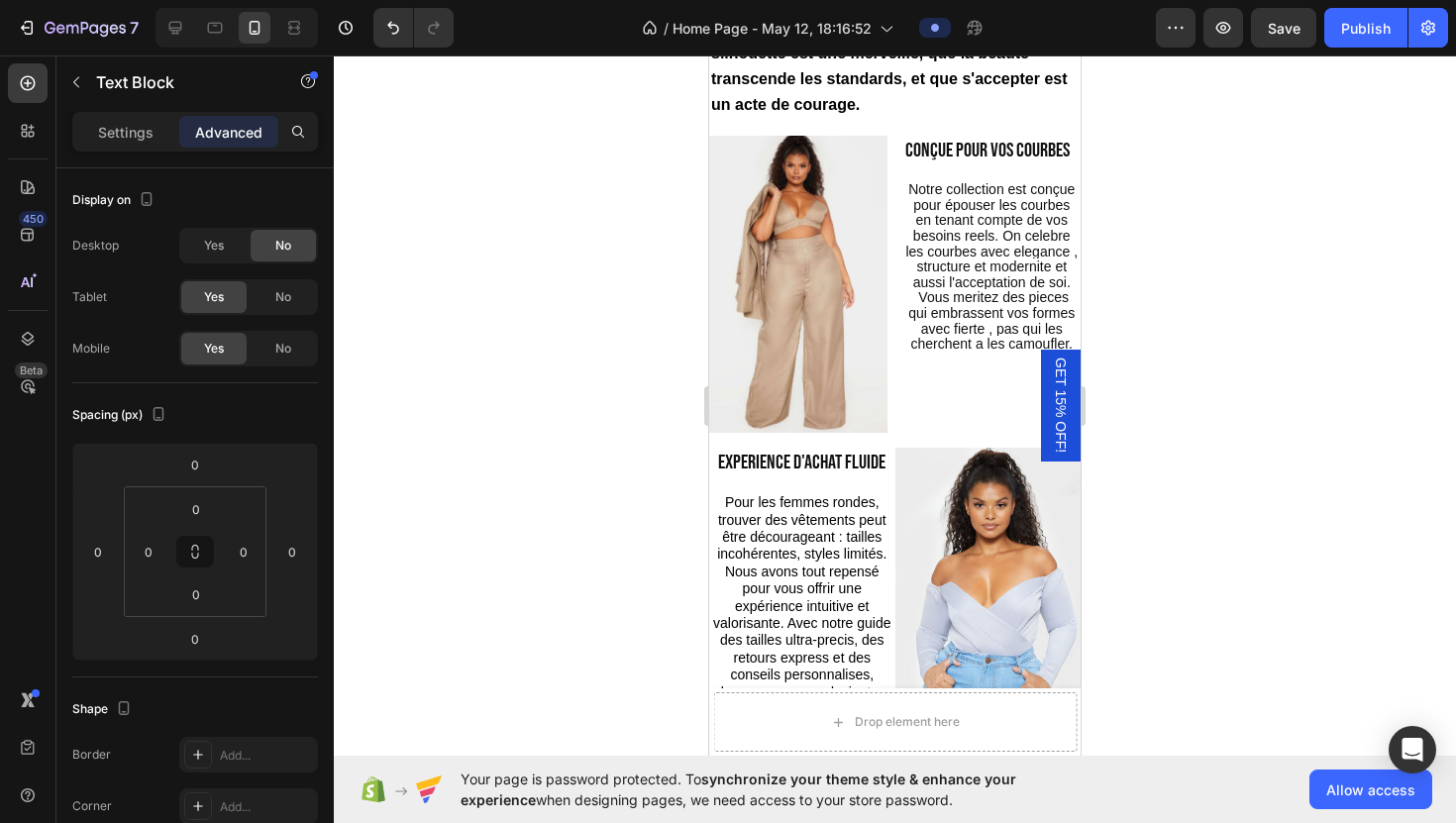 scroll, scrollTop: 1659, scrollLeft: 0, axis: vertical 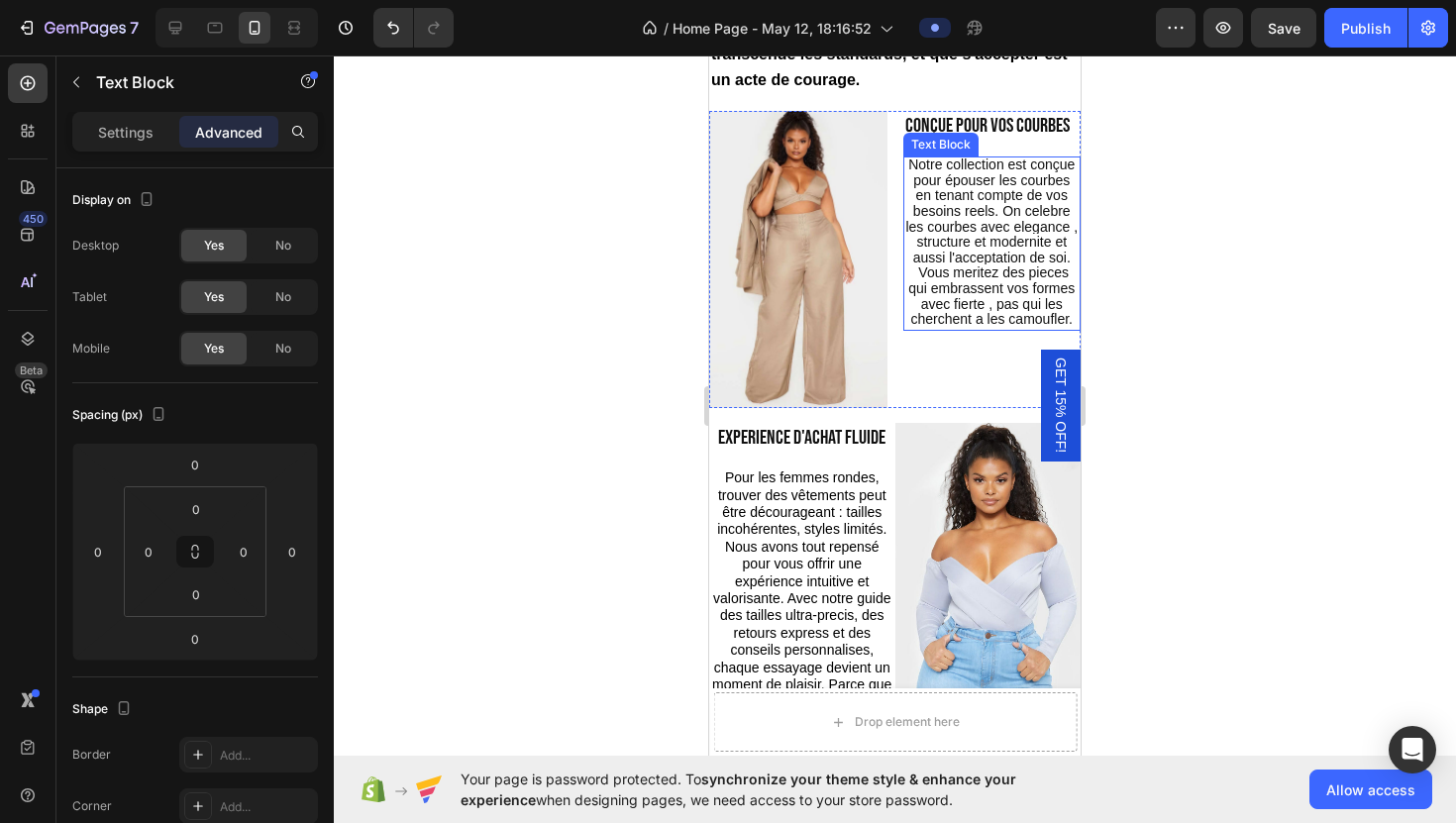 click on "Notre collection est conçue pour épouser les courbes en tenant compte de vos besoins reels. On celebre les courbes avec elegance , structure et modernite et aussi l'acceptation de soi.  Vous meritez des pieces qui embrassent vos formes avec fierte , pas qui les cherchent a les camoufler." at bounding box center [991, 242] 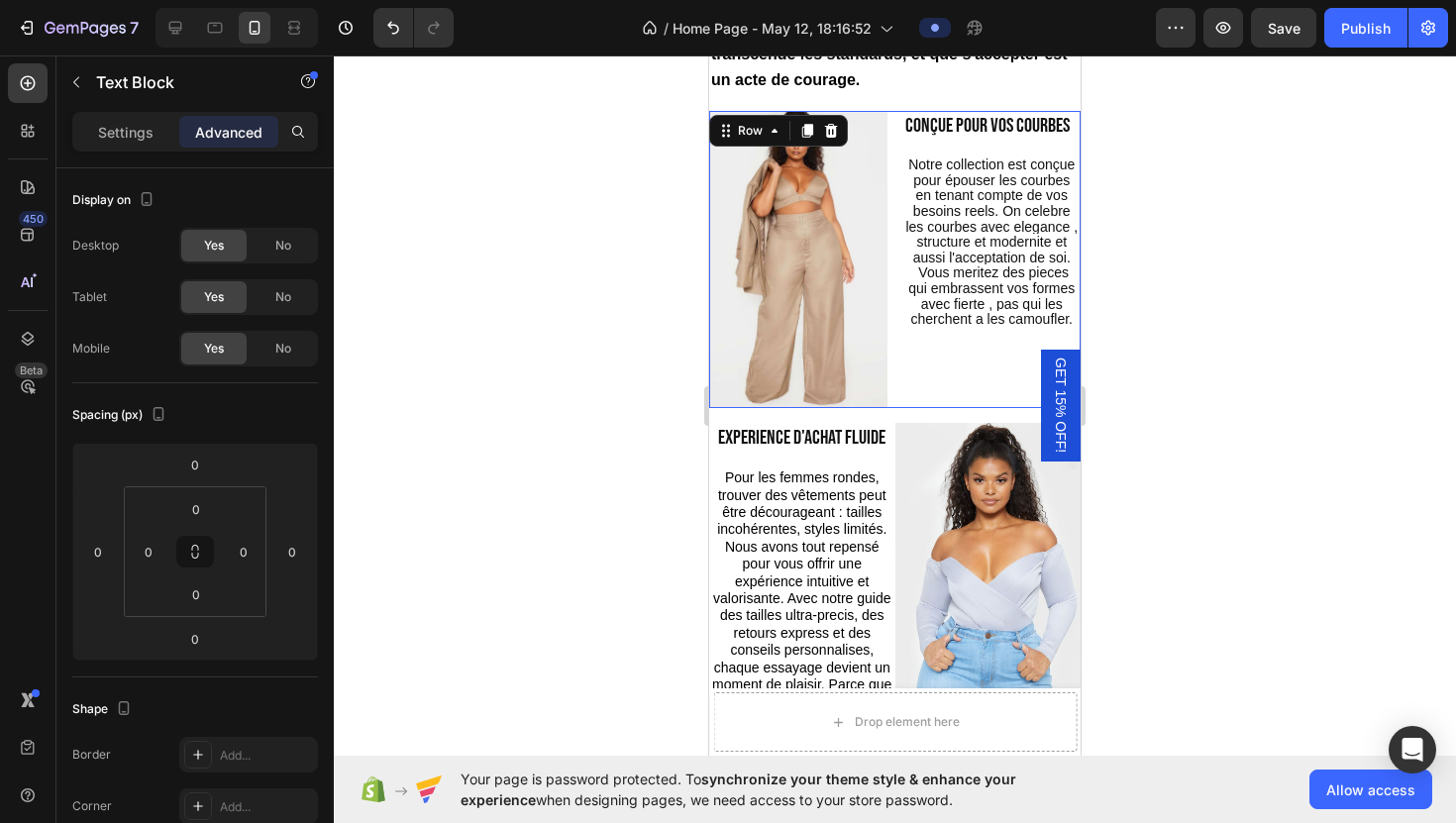 click on "Image  Conçue pour vos courbes Heading Notre collection est conçue pour épouser les courbes en tenant compte de vos besoins reels. On celebre les courbes avec elegance , structure et modernite et aussi l'acceptation de soi.  Vous meritez des pieces qui embrassent vos formes avec fierte , pas qui les cherchent a les camoufler.  Text Block Row   0" at bounding box center [894, 259] 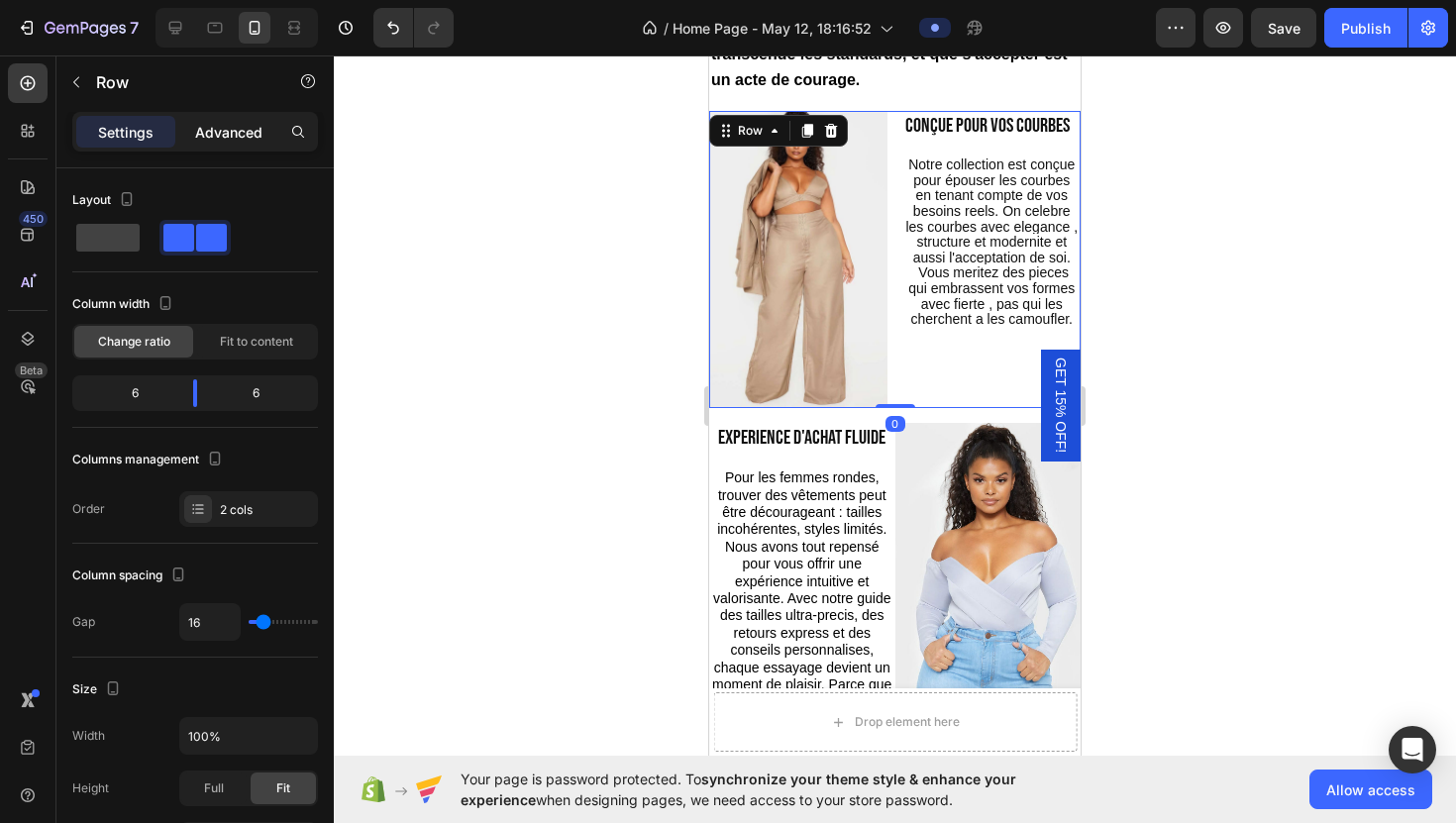 click on "Advanced" at bounding box center [229, 132] 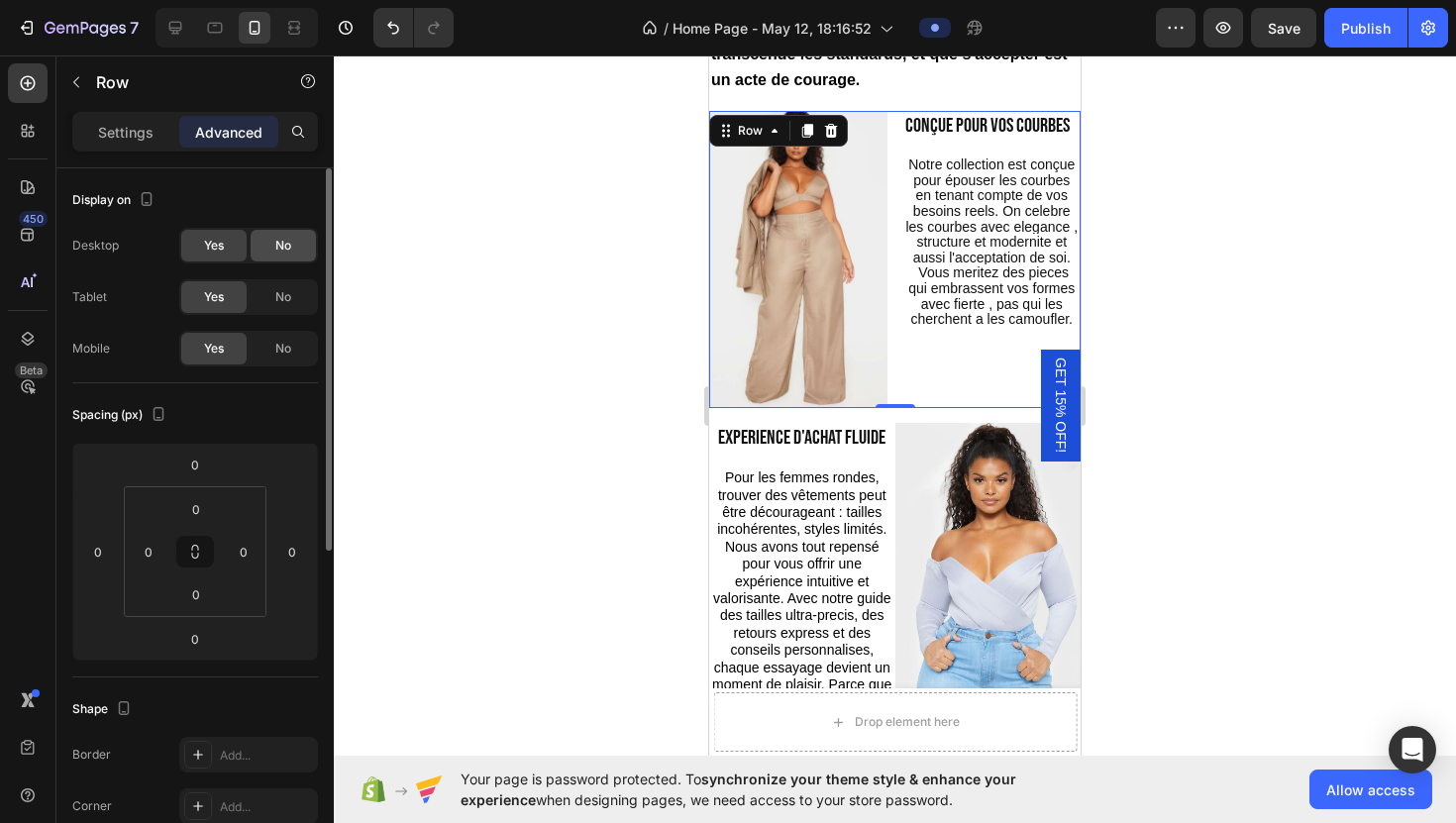click on "No" 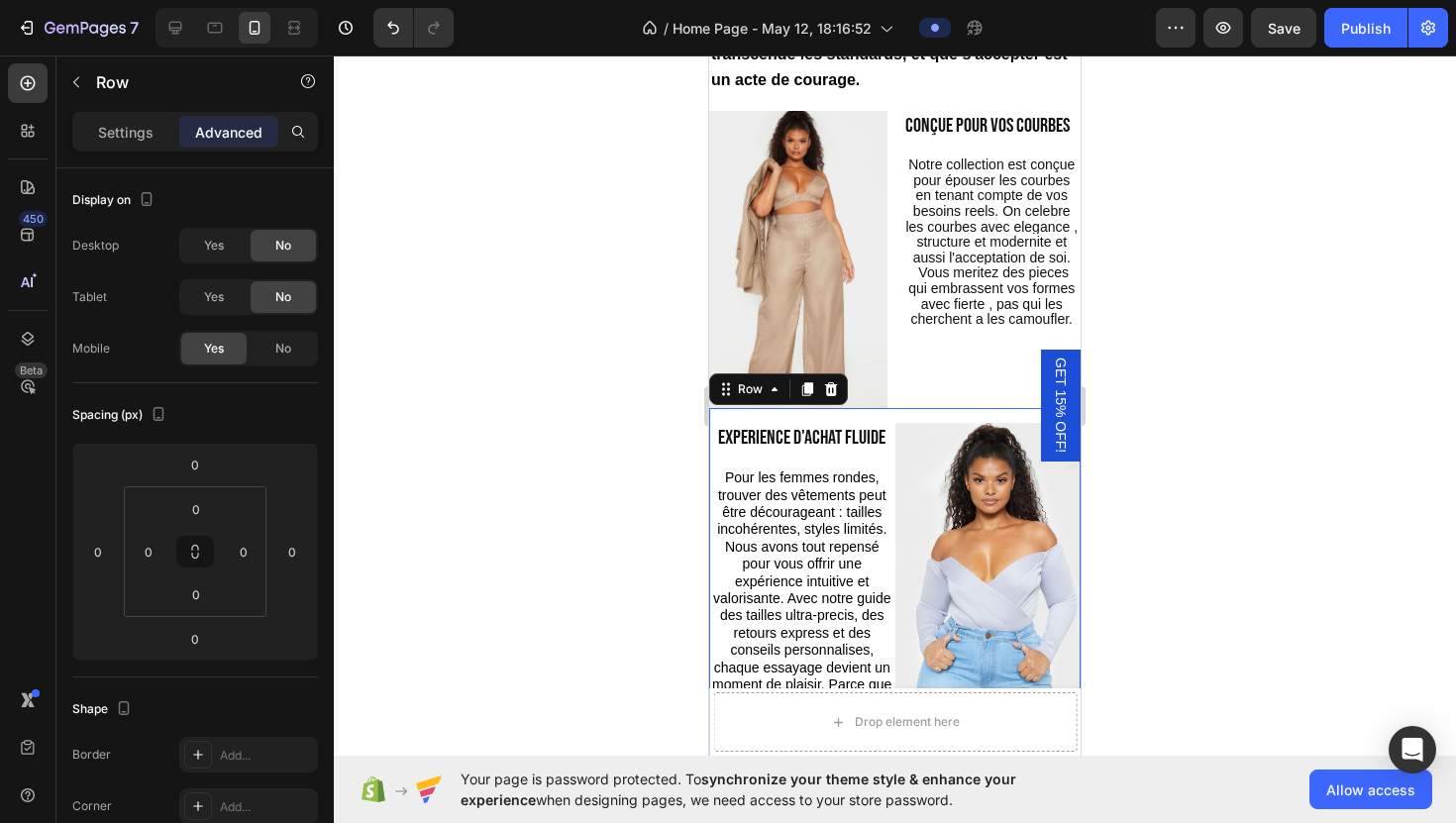click on "experience d'achat fluide  Heading Pour les femmes rondes, trouver des vêtements peut être décourageant : tailles incohérentes, styles limités. Nous avons tout repensé pour vous offrir une expérience intuitive et valorisante. Avec notre guide des tailles ultra-precis, des retours express et des conseils personnalises, chaque essayage devient un moment de plaisir. Parce que s'habiller devrait toujours etre une occasion de se relever avec audace et elegance.  Text Block Image Row Image Heading  UN CONFORT QUOTIDIEN QUI CHANGE TOUT Heading Porter notre collection, c’est s’aimer, s’accepter et se montrer avec confiance.  Les femmes rondes méritent aussi de porter des vêtements tendance , colores et audacieux et c’est exactement ce que nous proposons. Plus besoin de chercher pendant des heures : ici, vous trouverez des pièces qui reflètent votre personnalité, tout en restant confortables et adaptées à votre morphologie. Text Block Row" at bounding box center [894, 750] 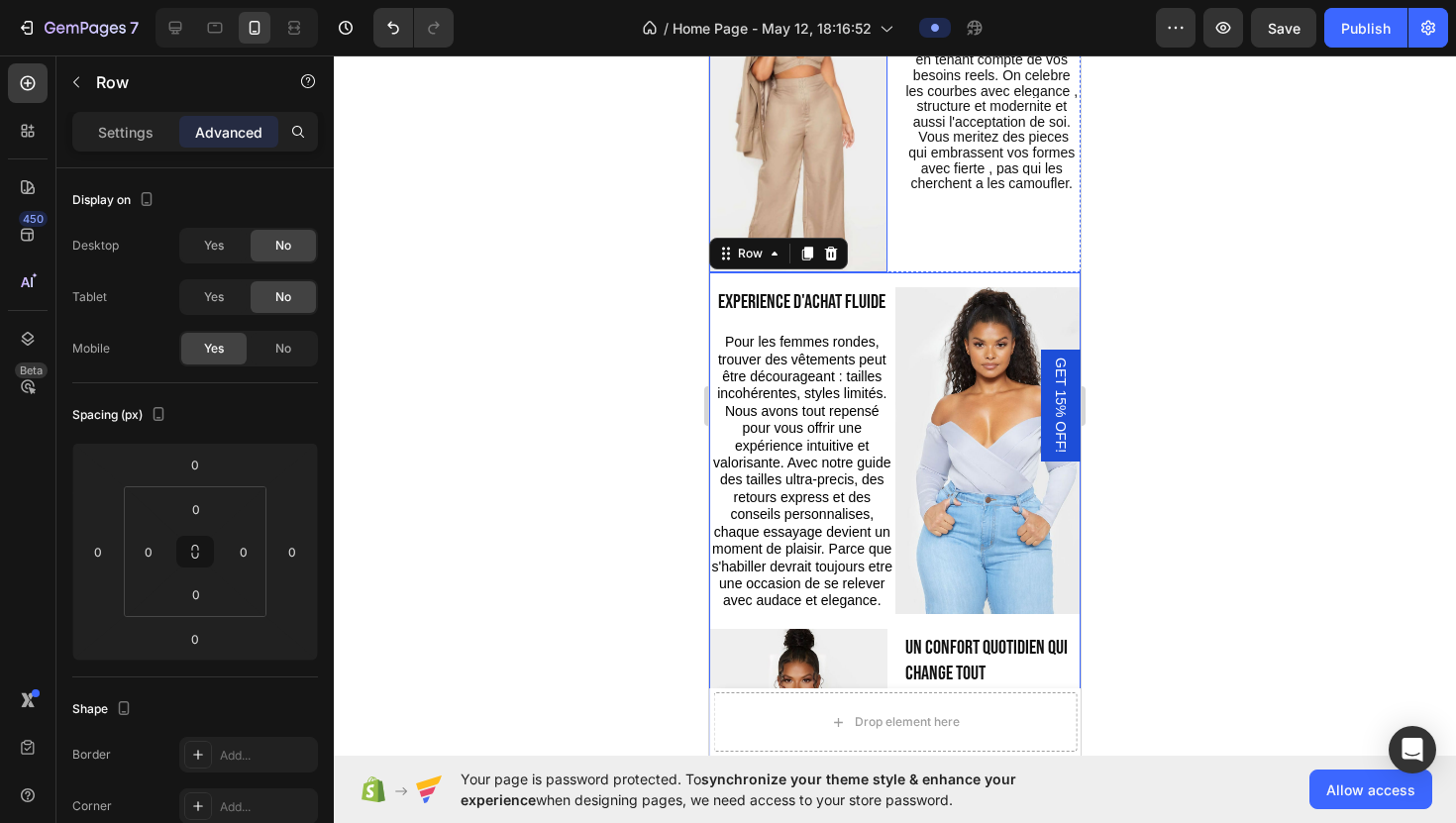 scroll, scrollTop: 1799, scrollLeft: 0, axis: vertical 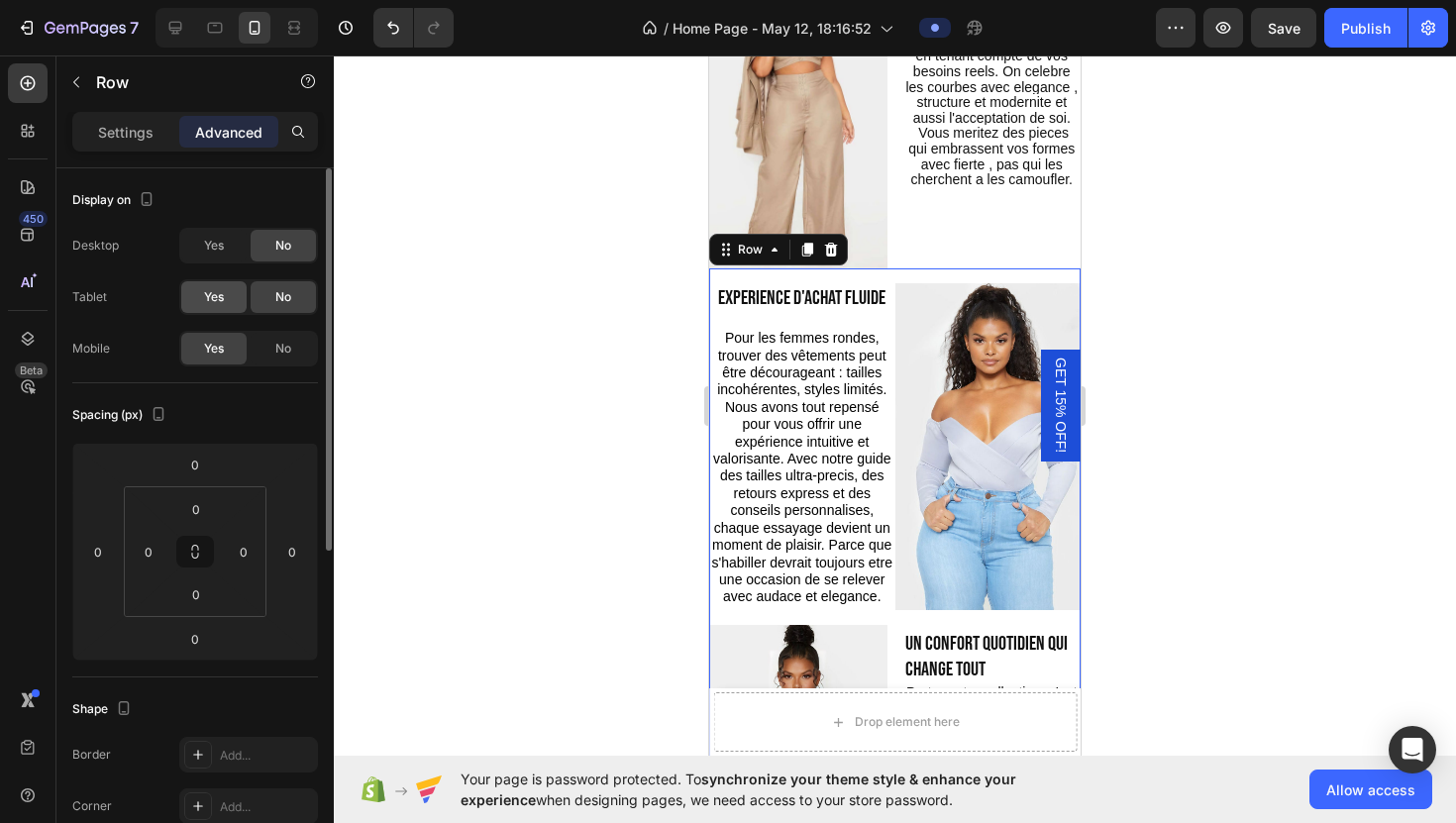 click on "Yes" 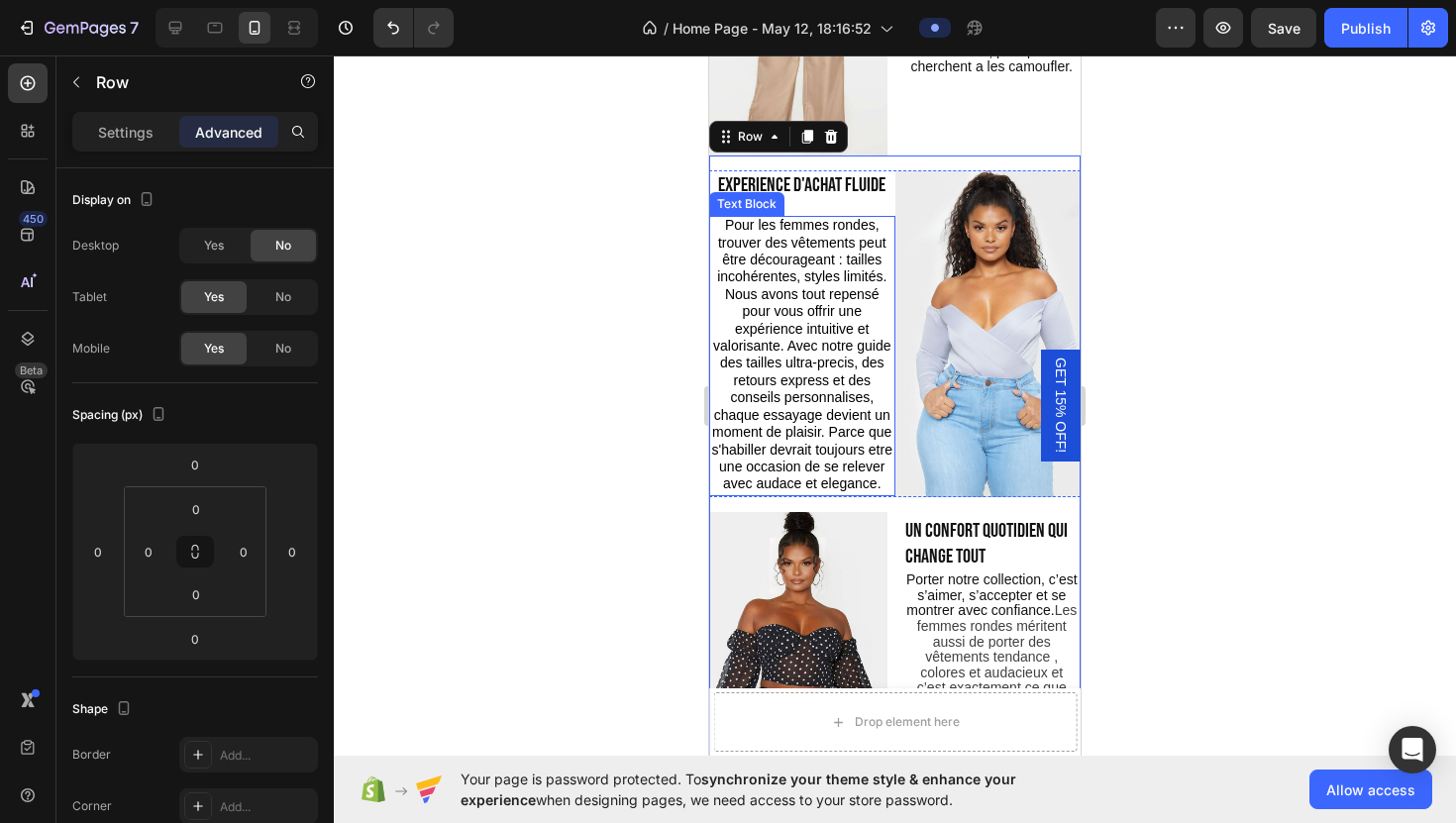 scroll, scrollTop: 2207, scrollLeft: 0, axis: vertical 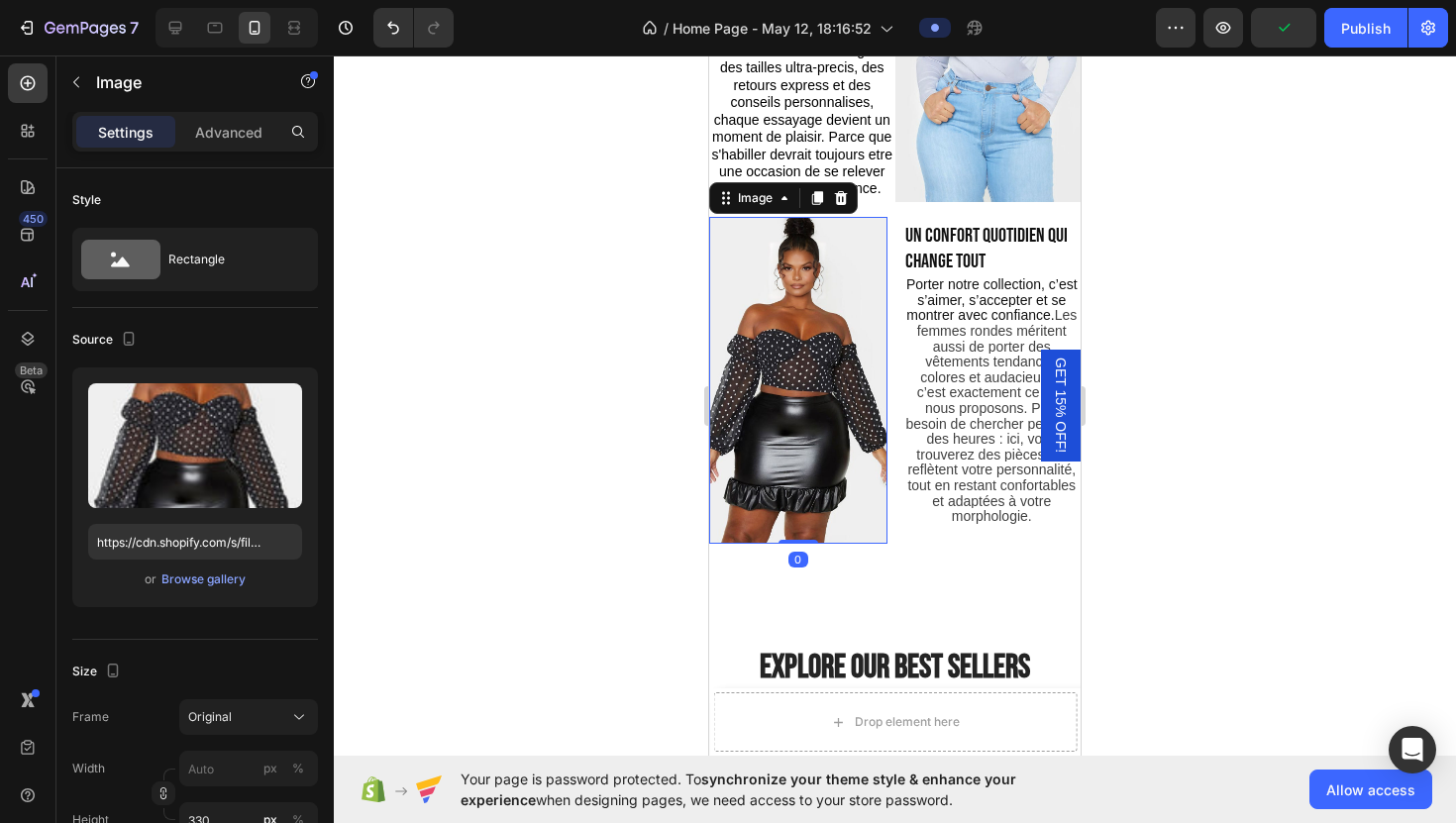 click at bounding box center [798, 380] 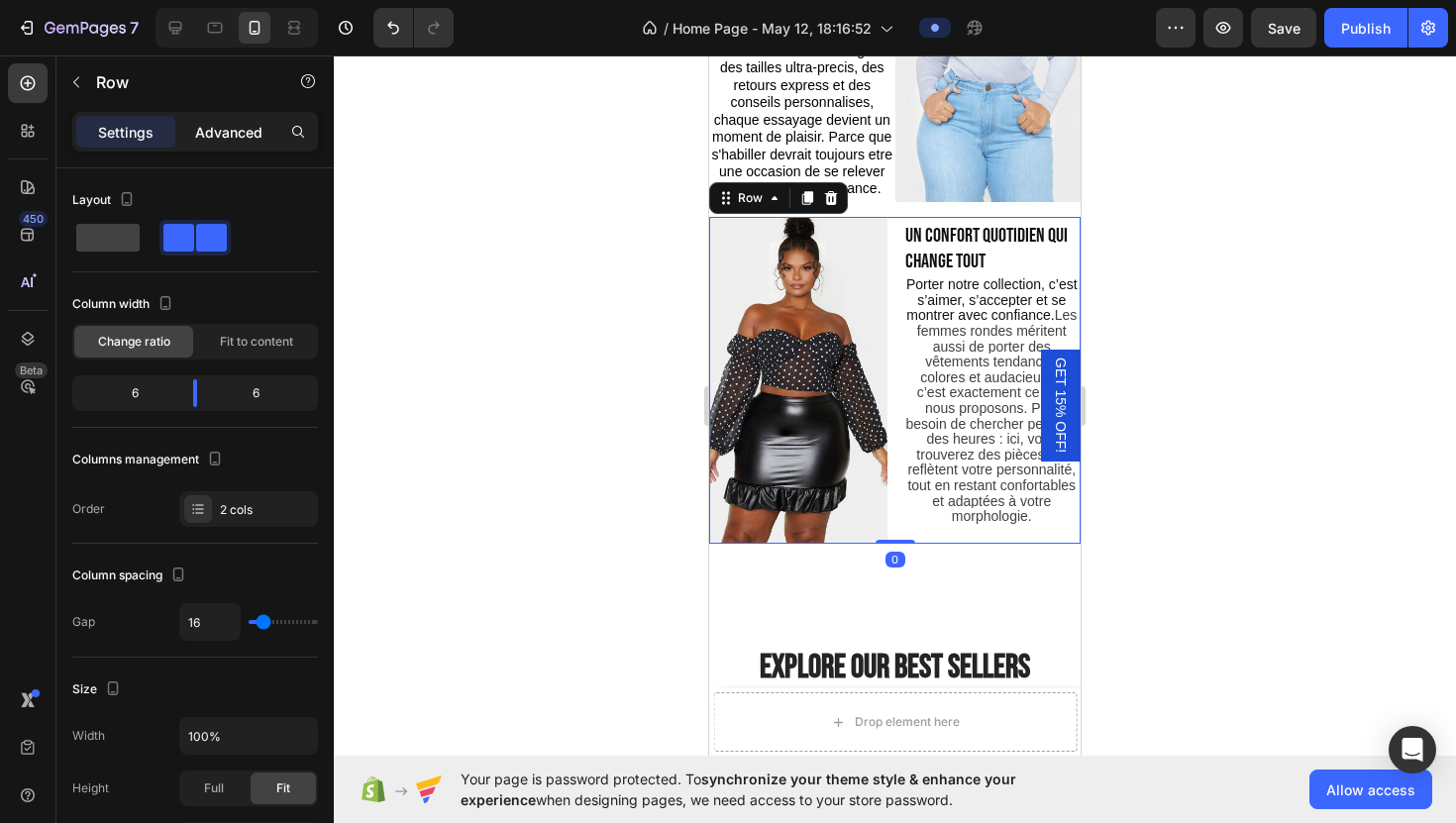 click on "Advanced" at bounding box center [229, 132] 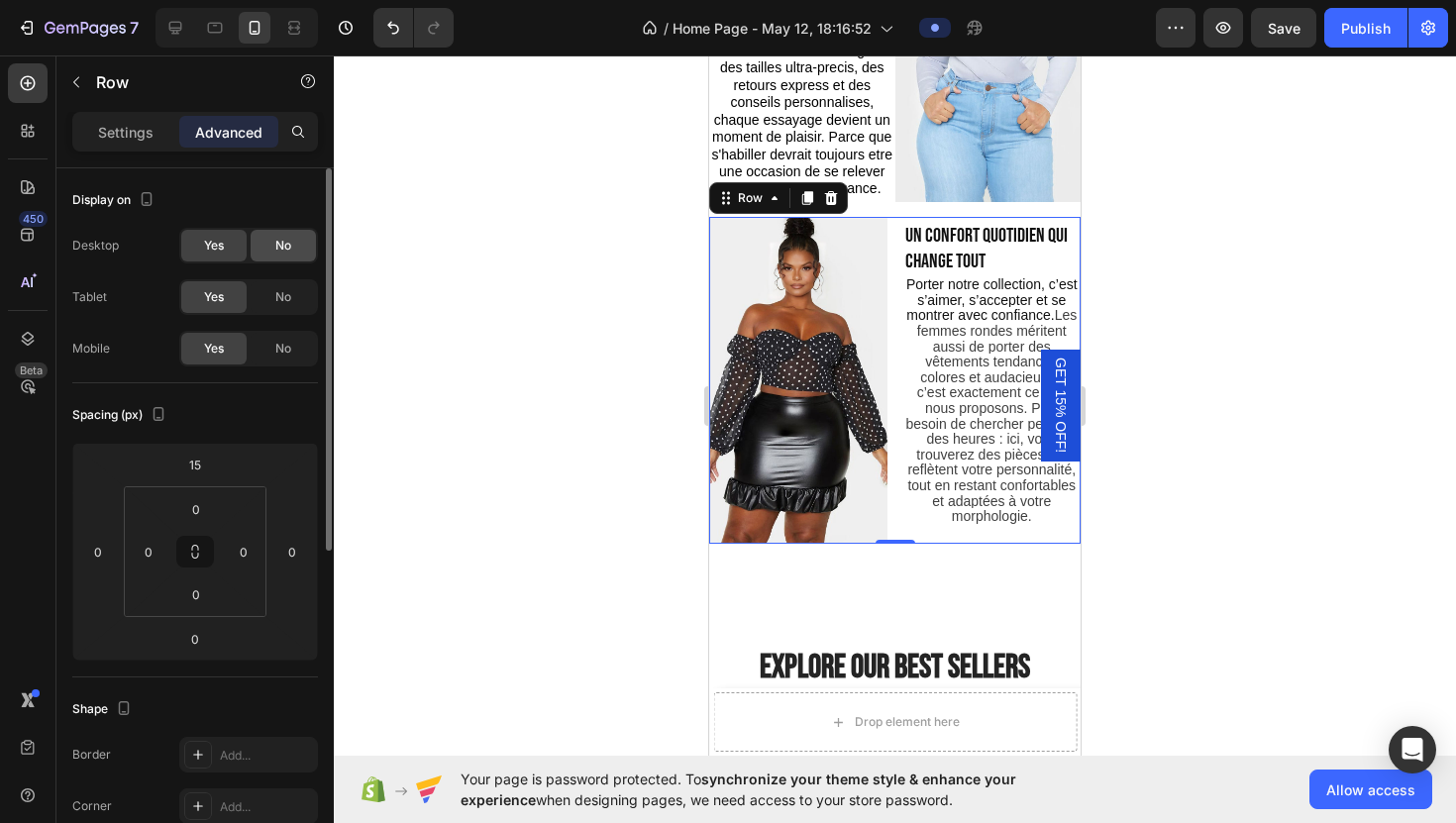 click on "No" 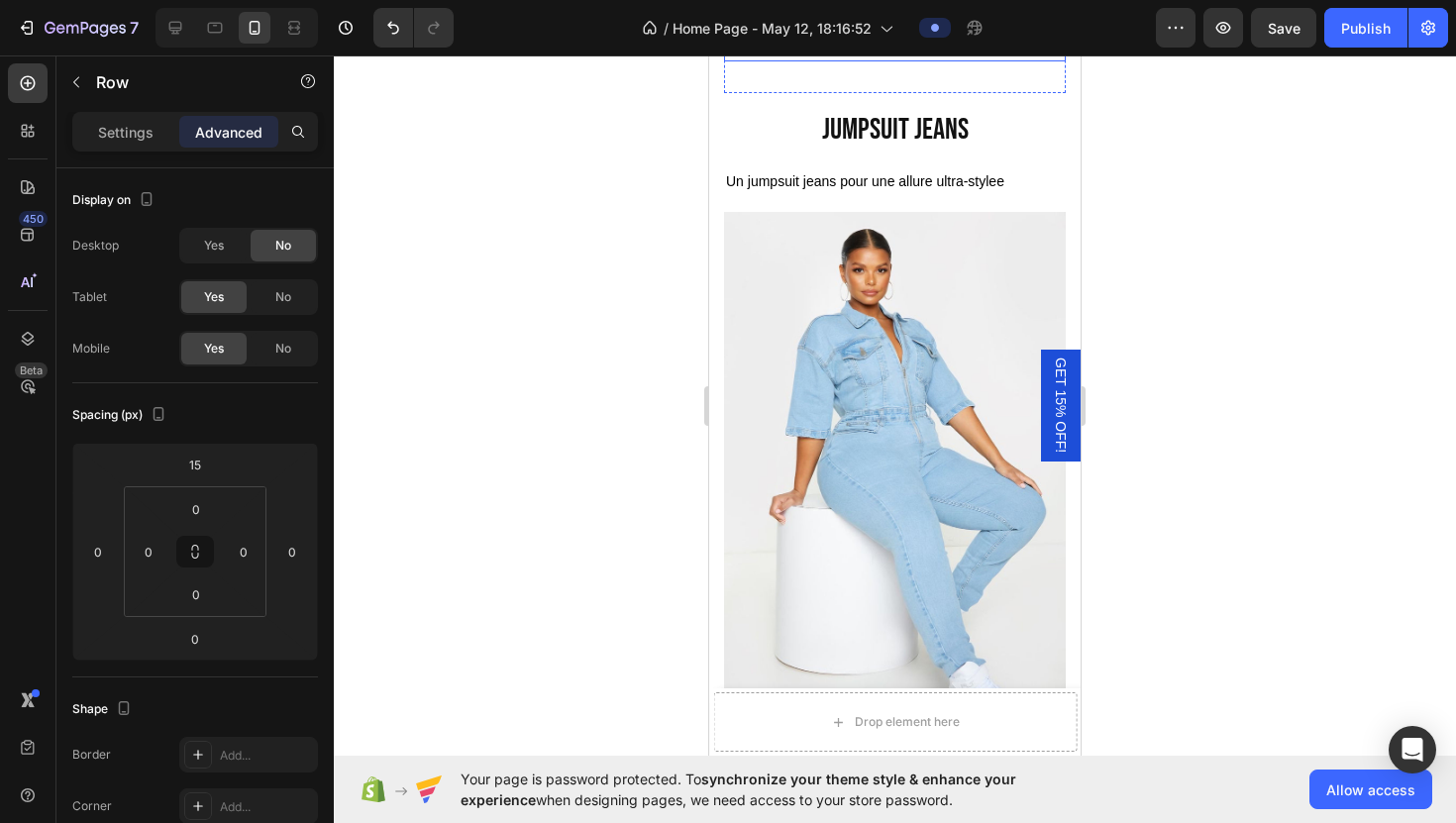 scroll, scrollTop: 3014, scrollLeft: 0, axis: vertical 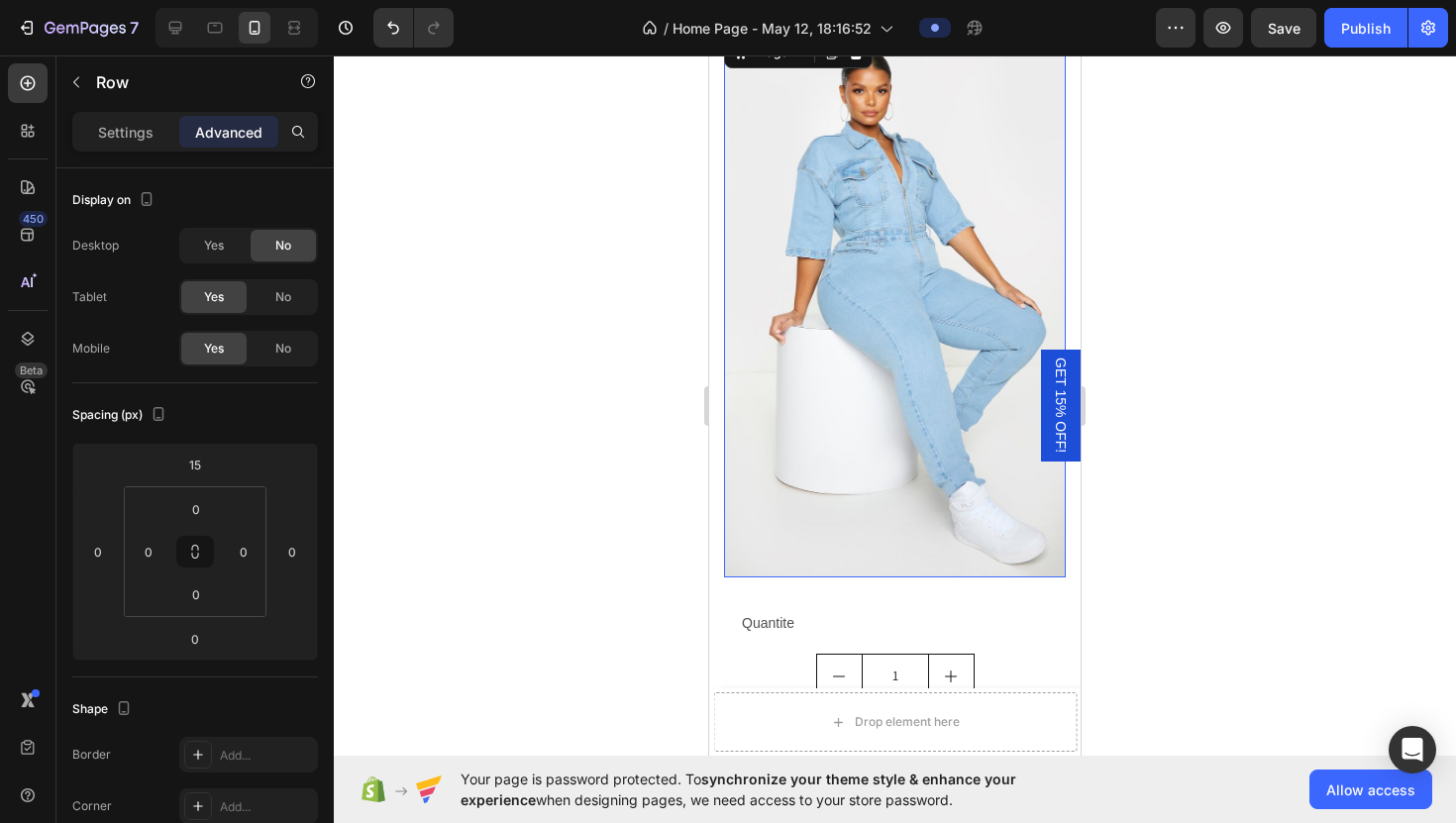 click at bounding box center (894, 305) 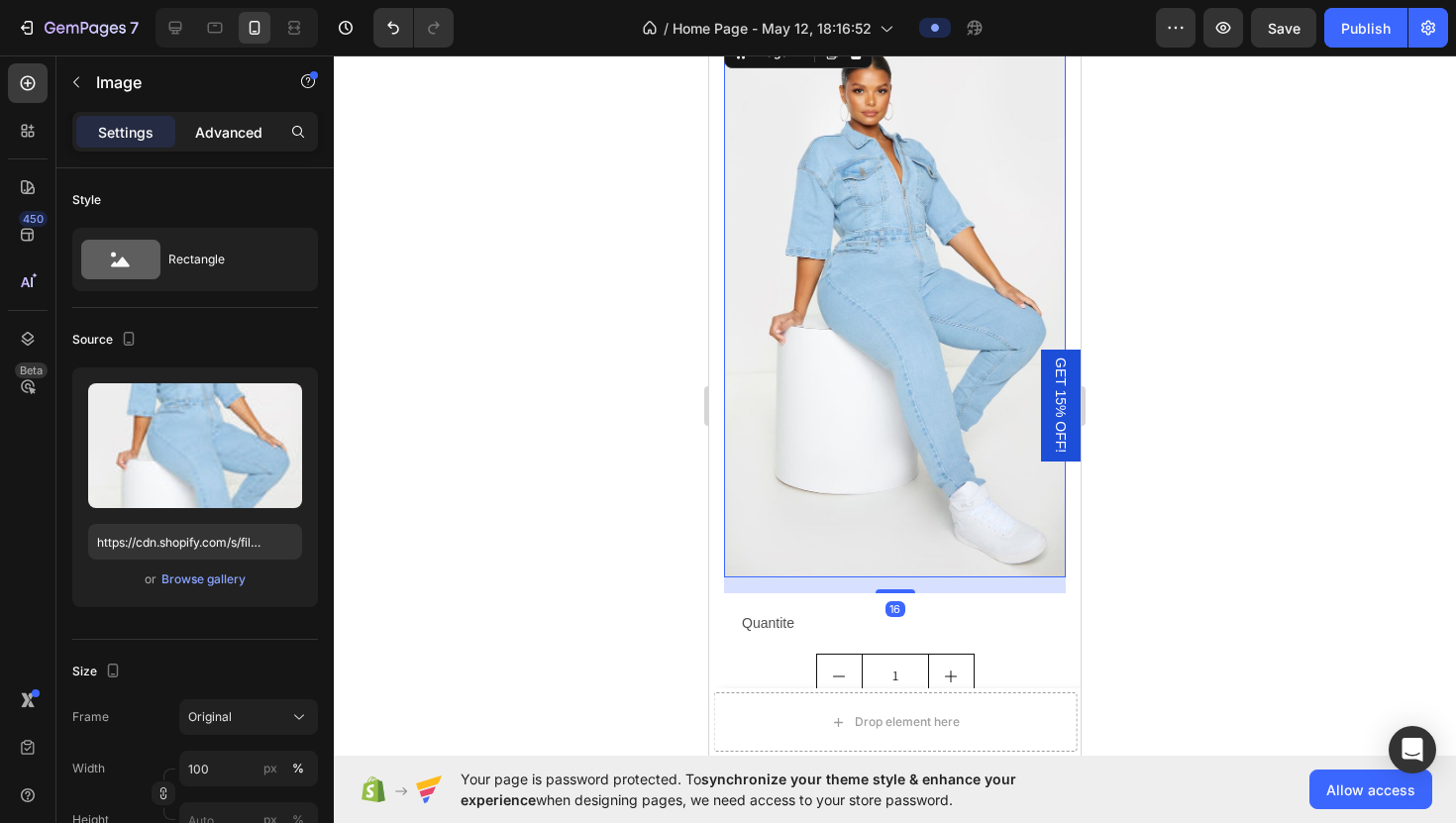click on "Advanced" 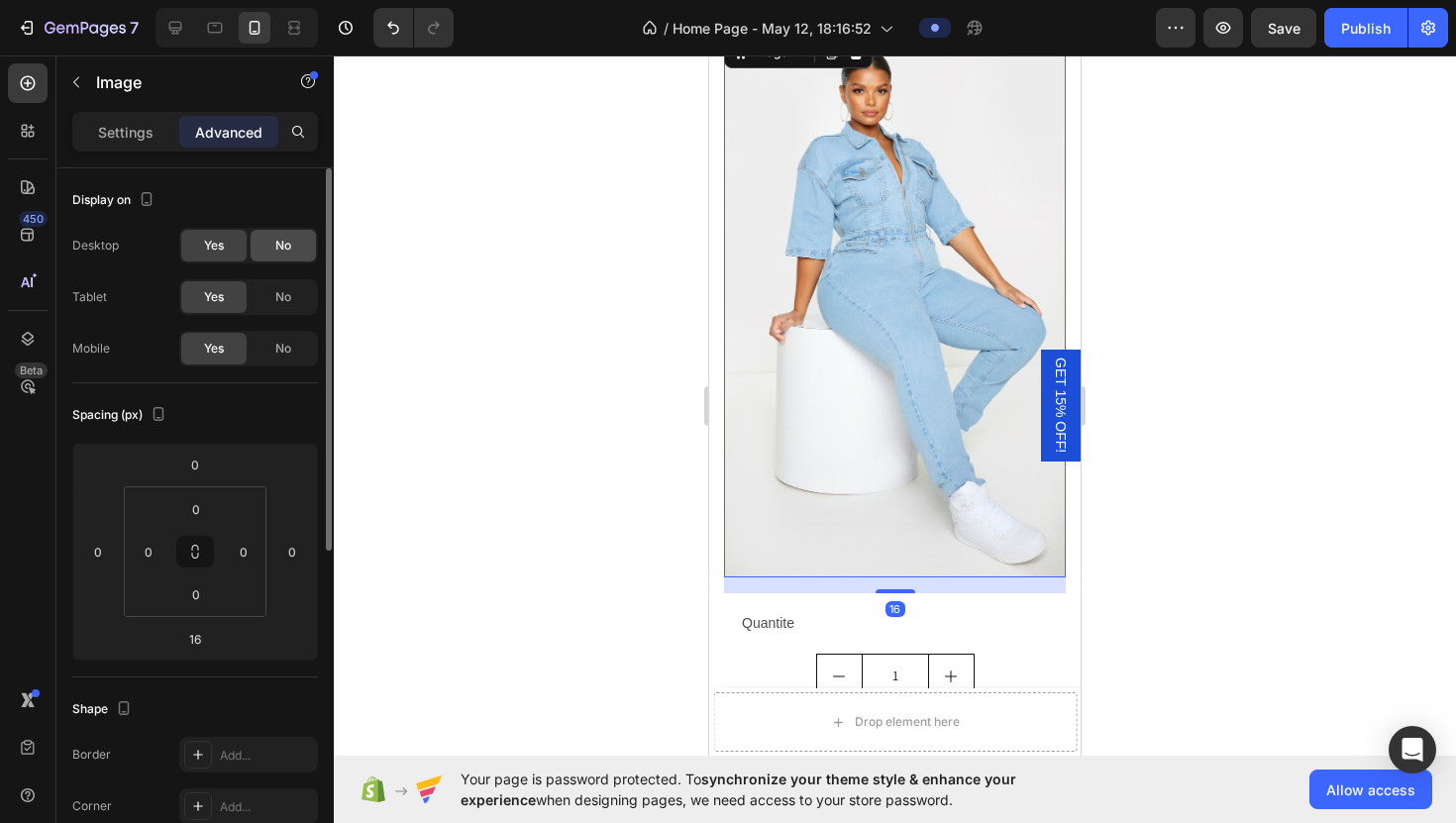 click on "No" 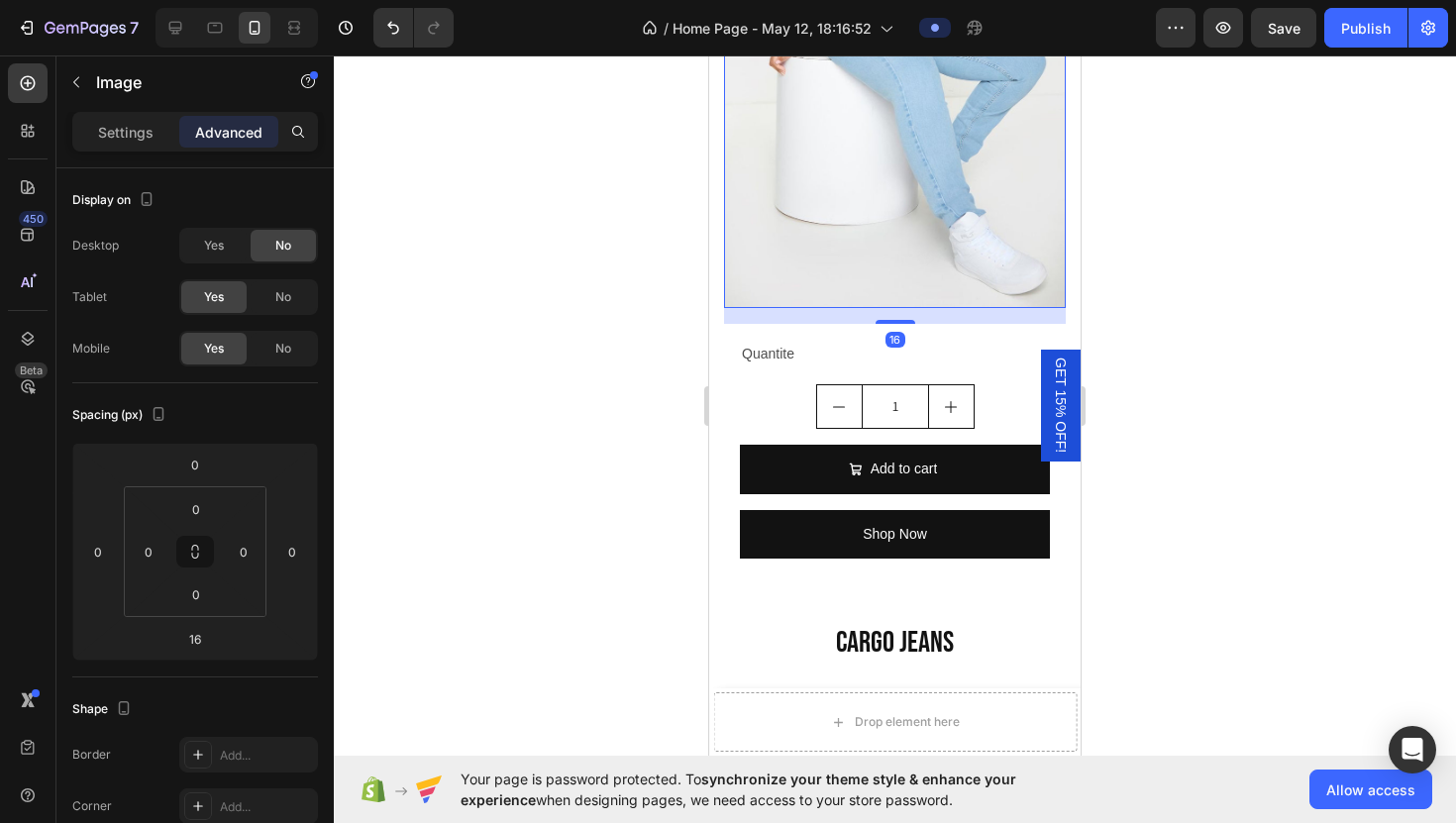 scroll, scrollTop: 3462, scrollLeft: 0, axis: vertical 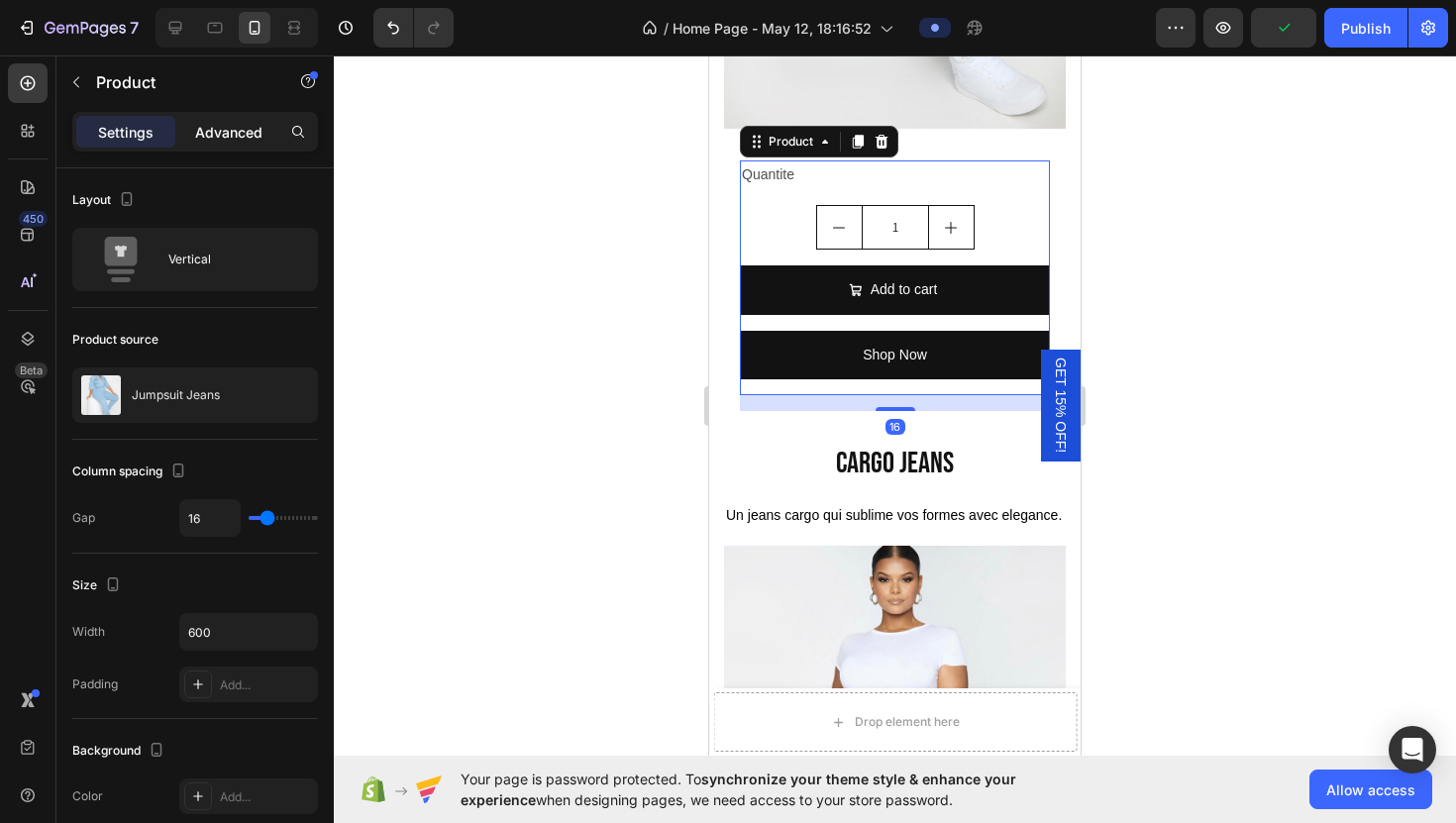 click on "Advanced" at bounding box center [229, 132] 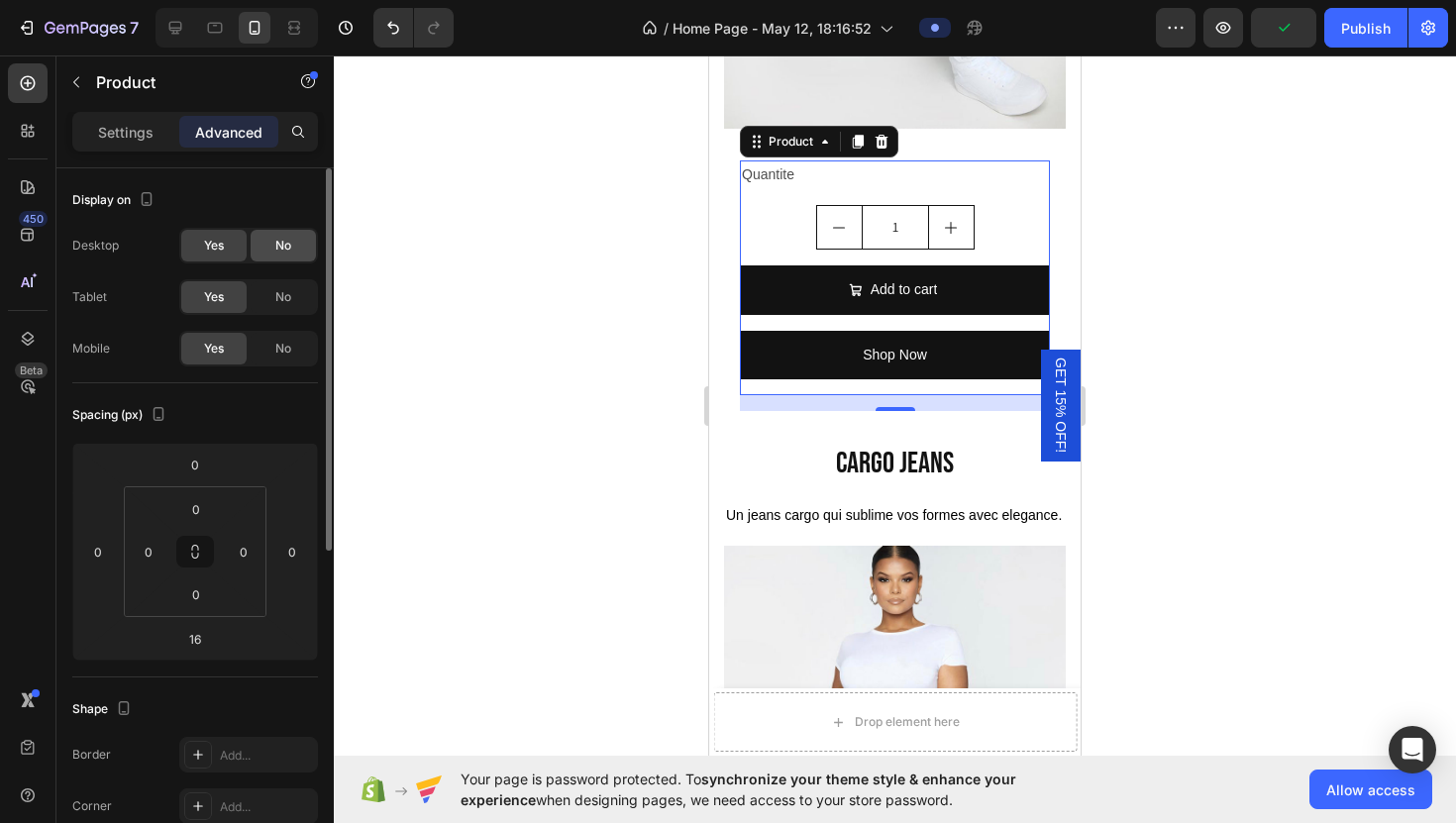 click on "No" 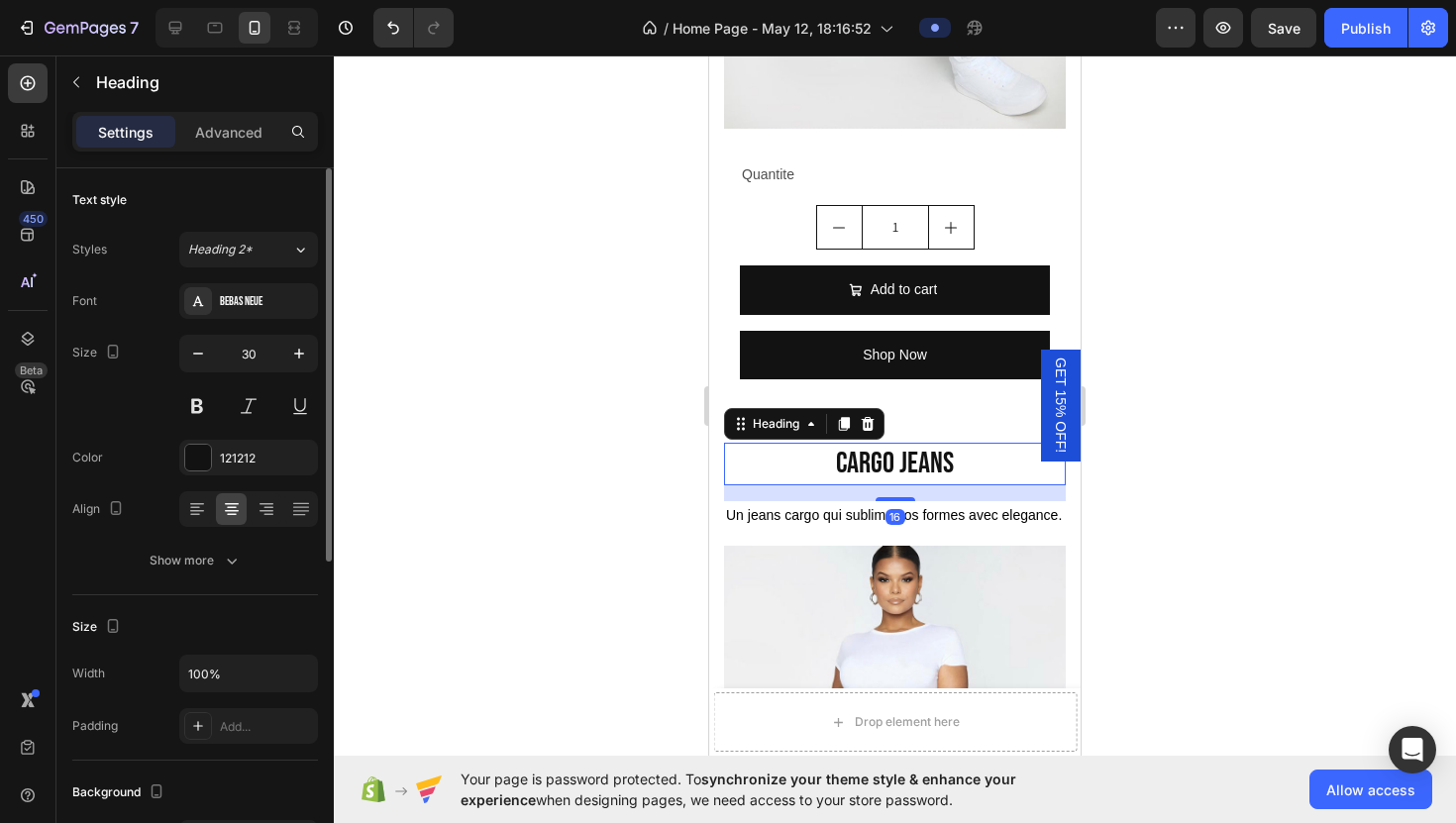 click on "cargo jeans" at bounding box center [894, 463] 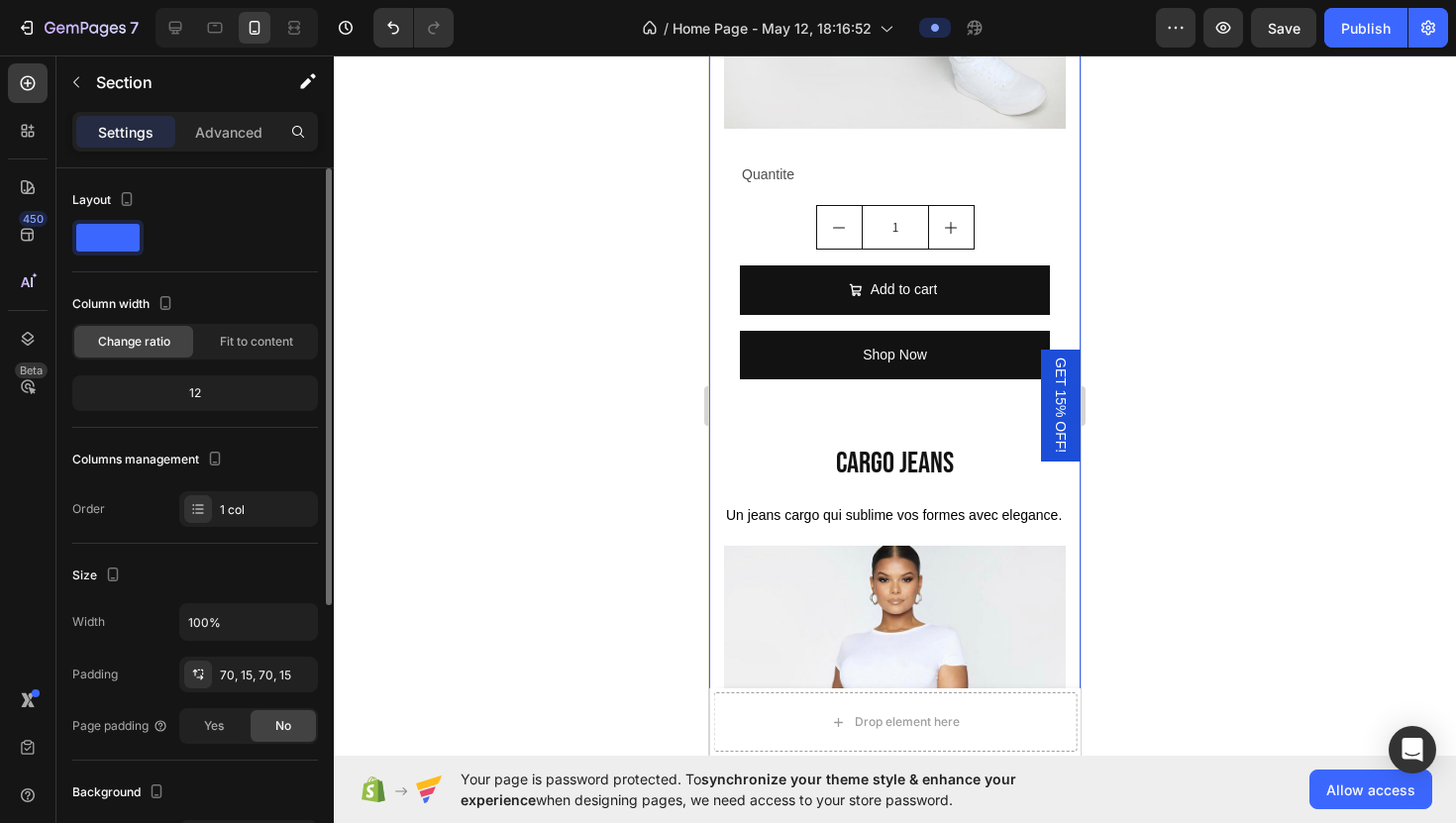 click on "Explore Our Best Sellers Heading Row jumpsuit jeans Heading Un jumpsuit jeans pour une allure ultra-stylee Text Block Image Quantite Text Block
1
Product Quantity
Add to cart Add to Cart Shop Now Dynamic Checkout Product Row  cargo jeans Heading Un jeans cargo qui sublime vos formes avec elegance.  Text Block Image Quantite Text Block
1
Product Quantity Row
Add to cart Add to Cart Shop   Now Dynamic Checkout Product List Image Quantite Text Block
1
Product Quantity Row
Add to cart Add to Cart Shop   Now Dynamic Checkout Product List Image Quantite Text Block
1
Product Quantity Row
Add to cart Add to Cart Shop   Now Dynamic Checkout Product List Image Quantite Text Block
1
Product Quantity Row
Add to cart Add to Cart Shop   Now Dynamic Checkout Product List Product List Row
1" at bounding box center (894, 814) 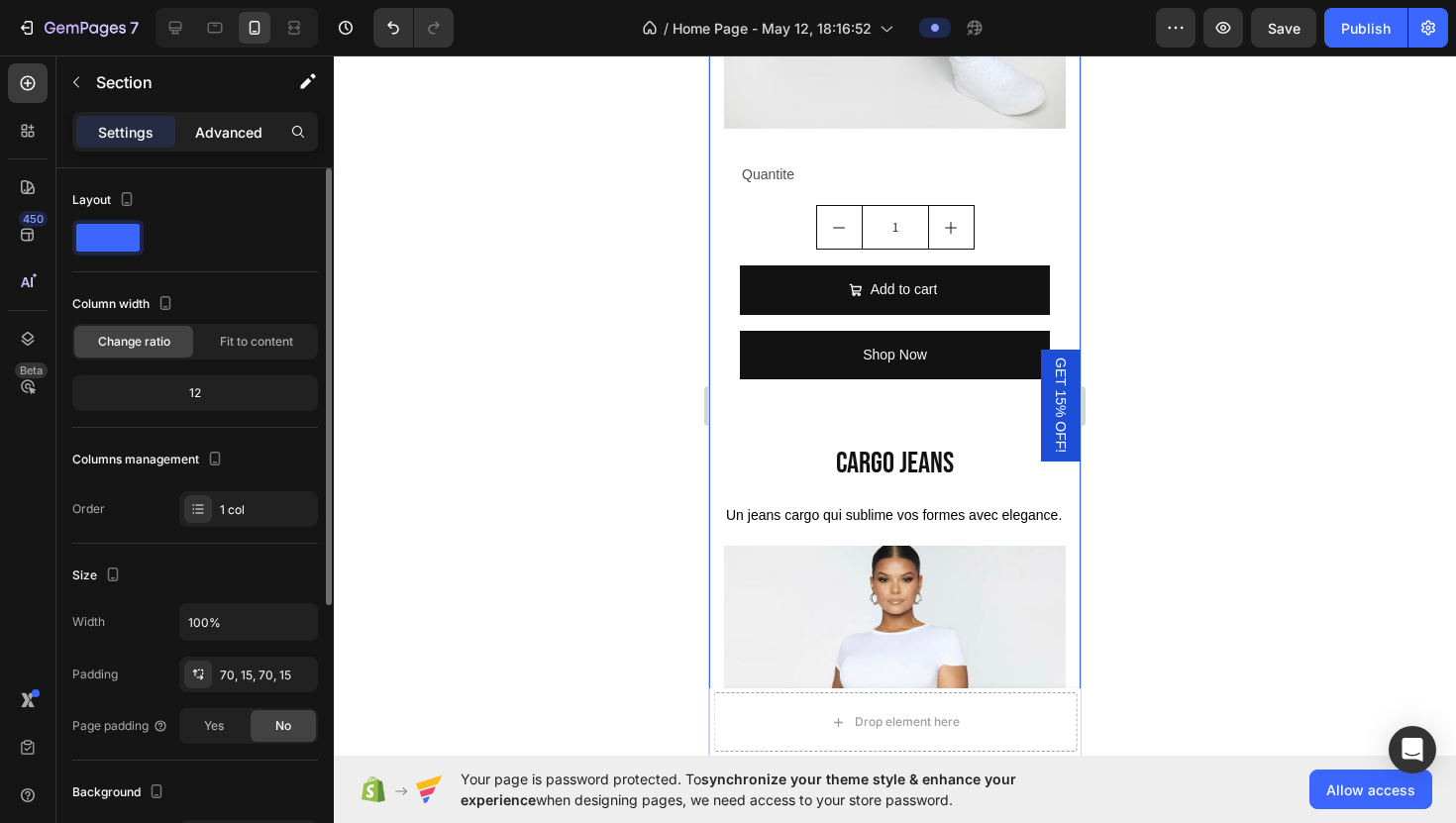 click on "Advanced" at bounding box center (229, 132) 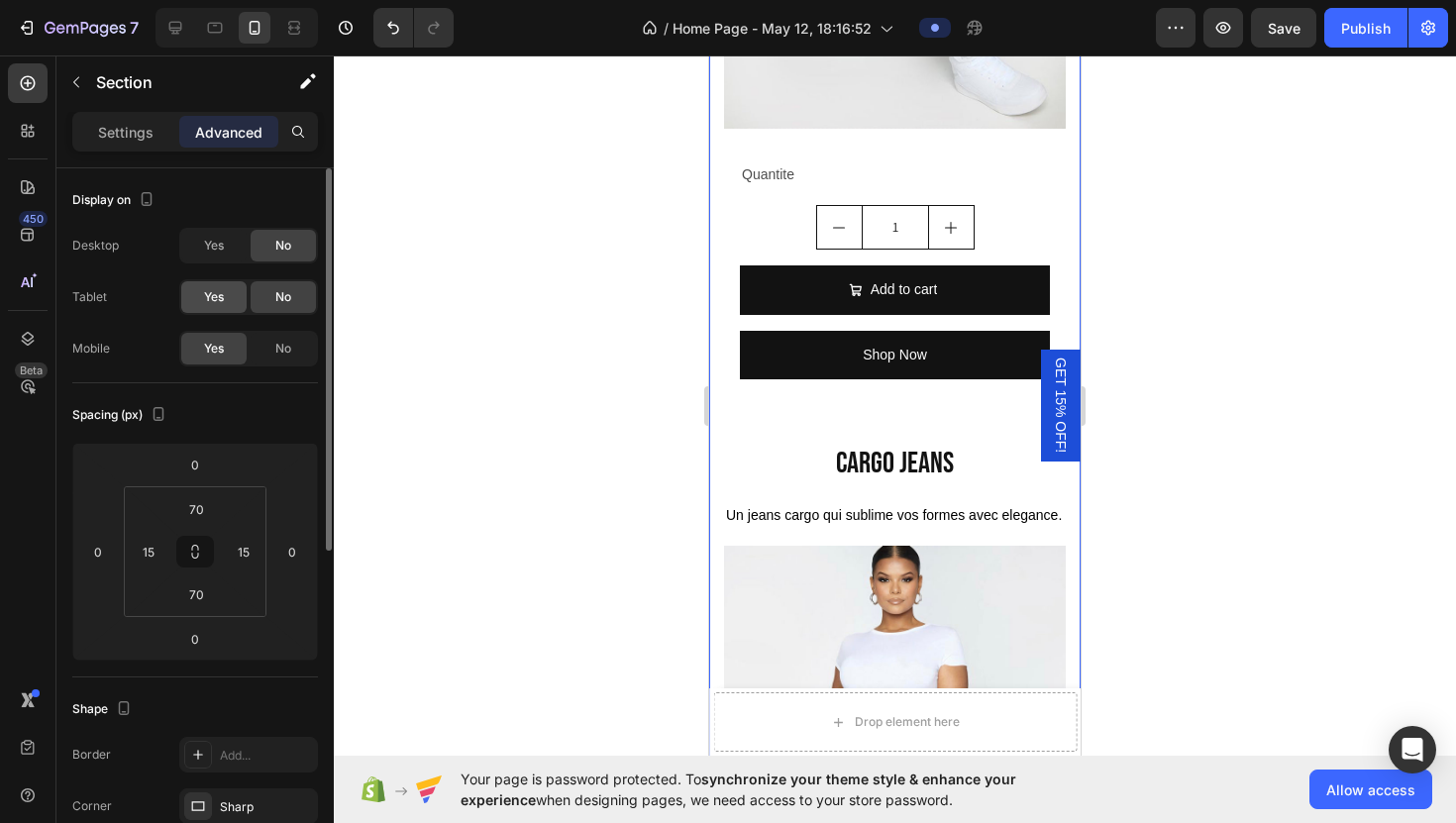 click on "Yes" 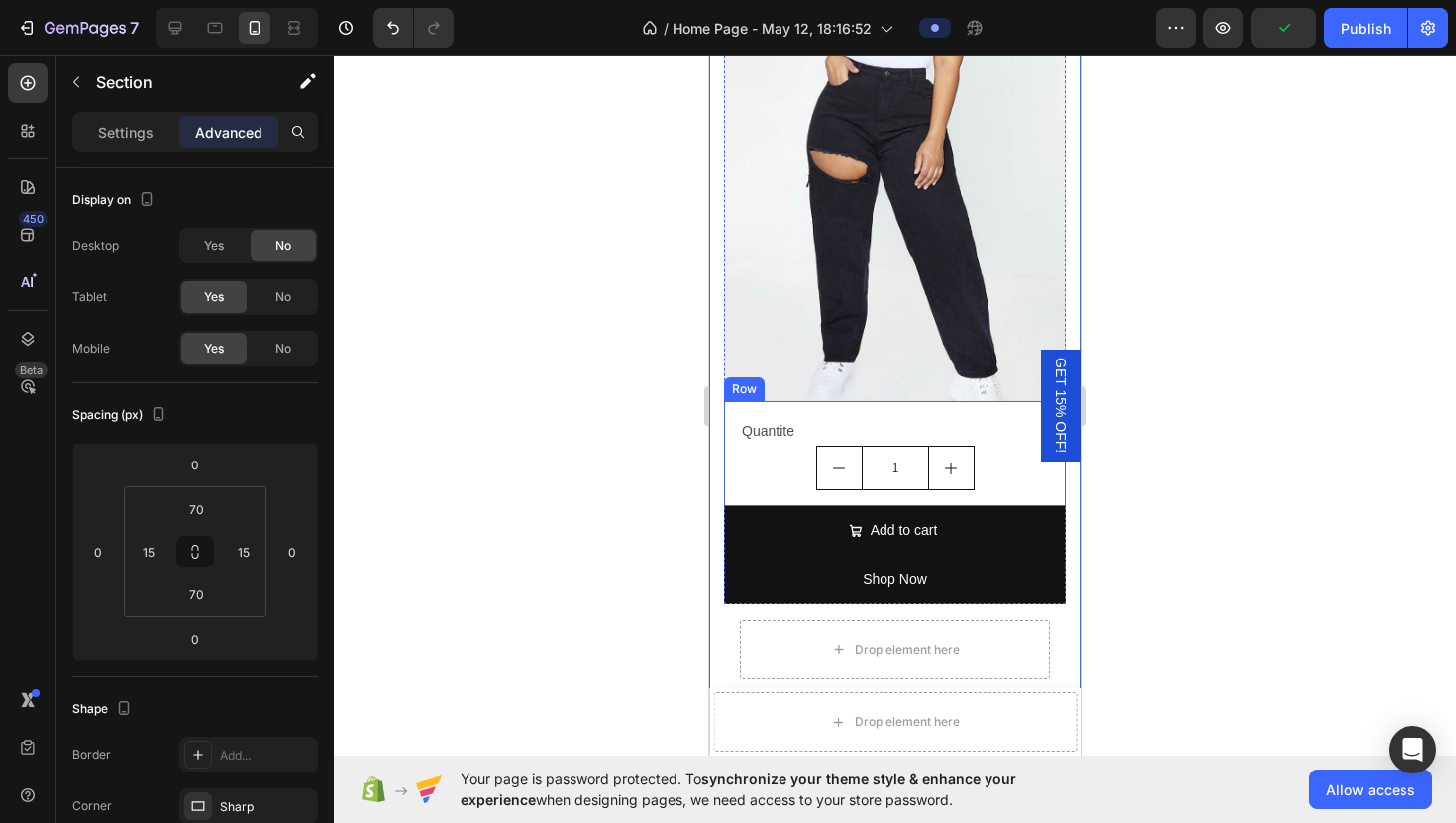 scroll, scrollTop: 4131, scrollLeft: 0, axis: vertical 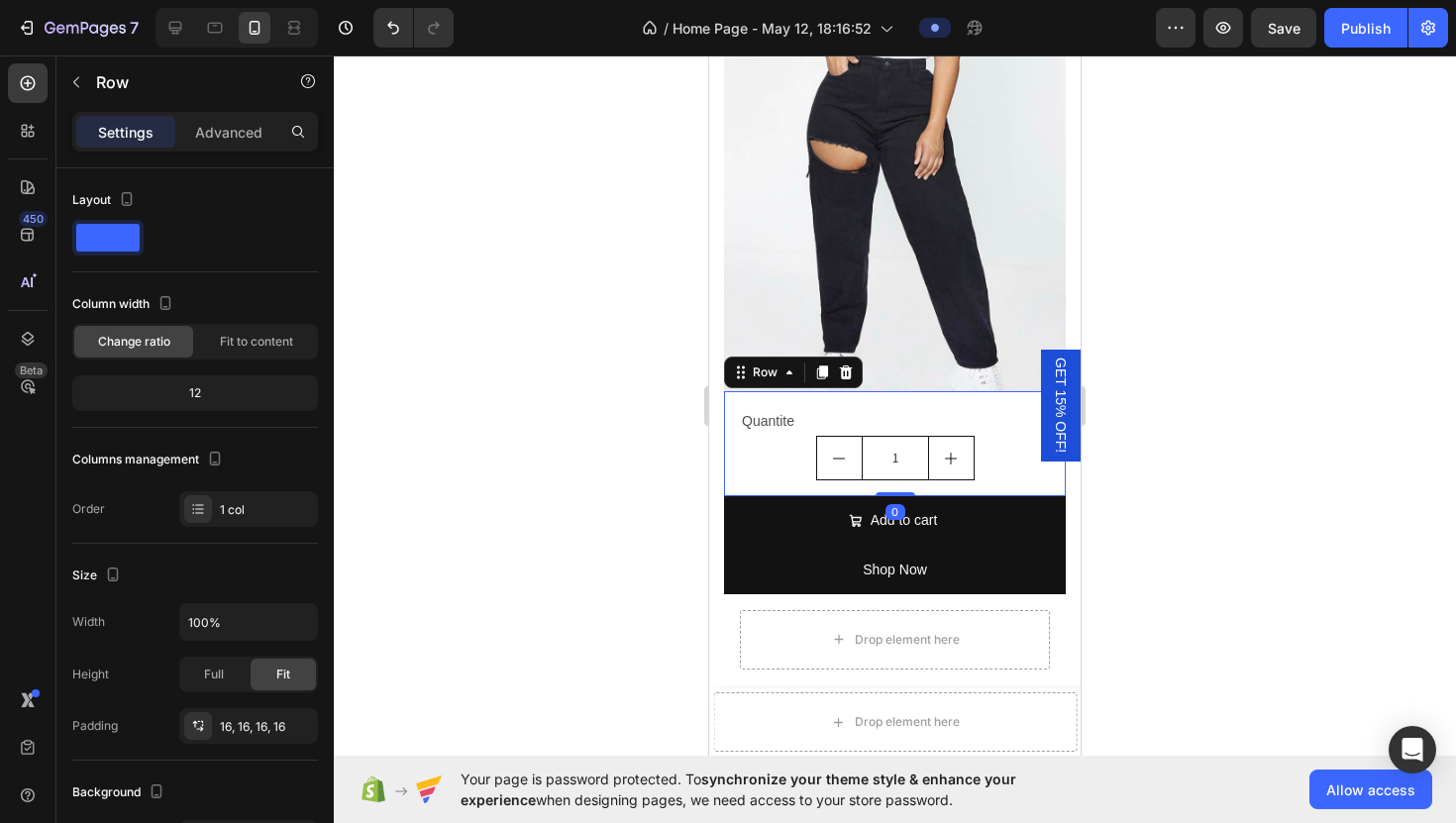 click on "Quantite Text Block
1
Product Quantity Row   0" at bounding box center [894, 444] 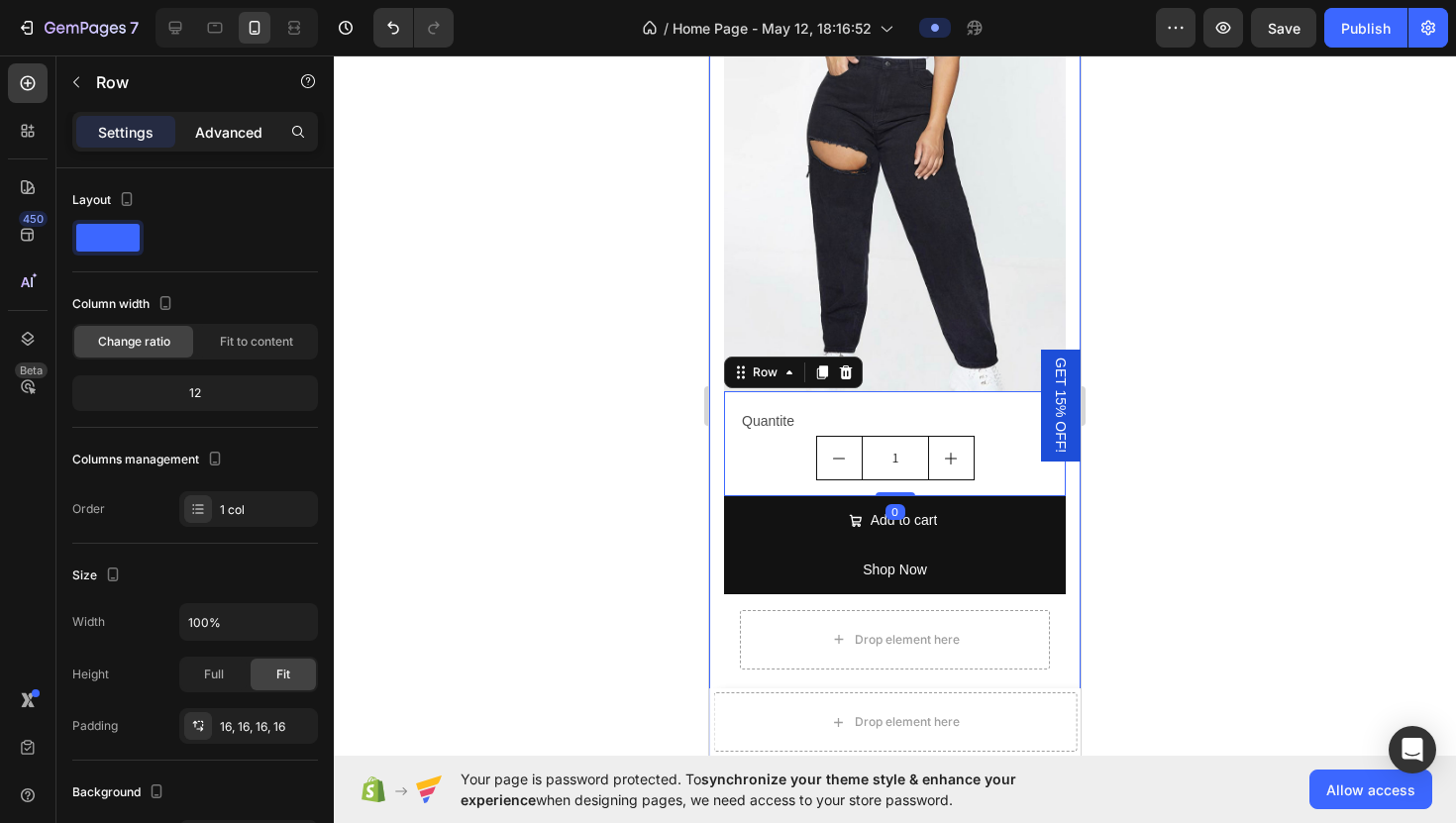 click on "Advanced" at bounding box center (229, 132) 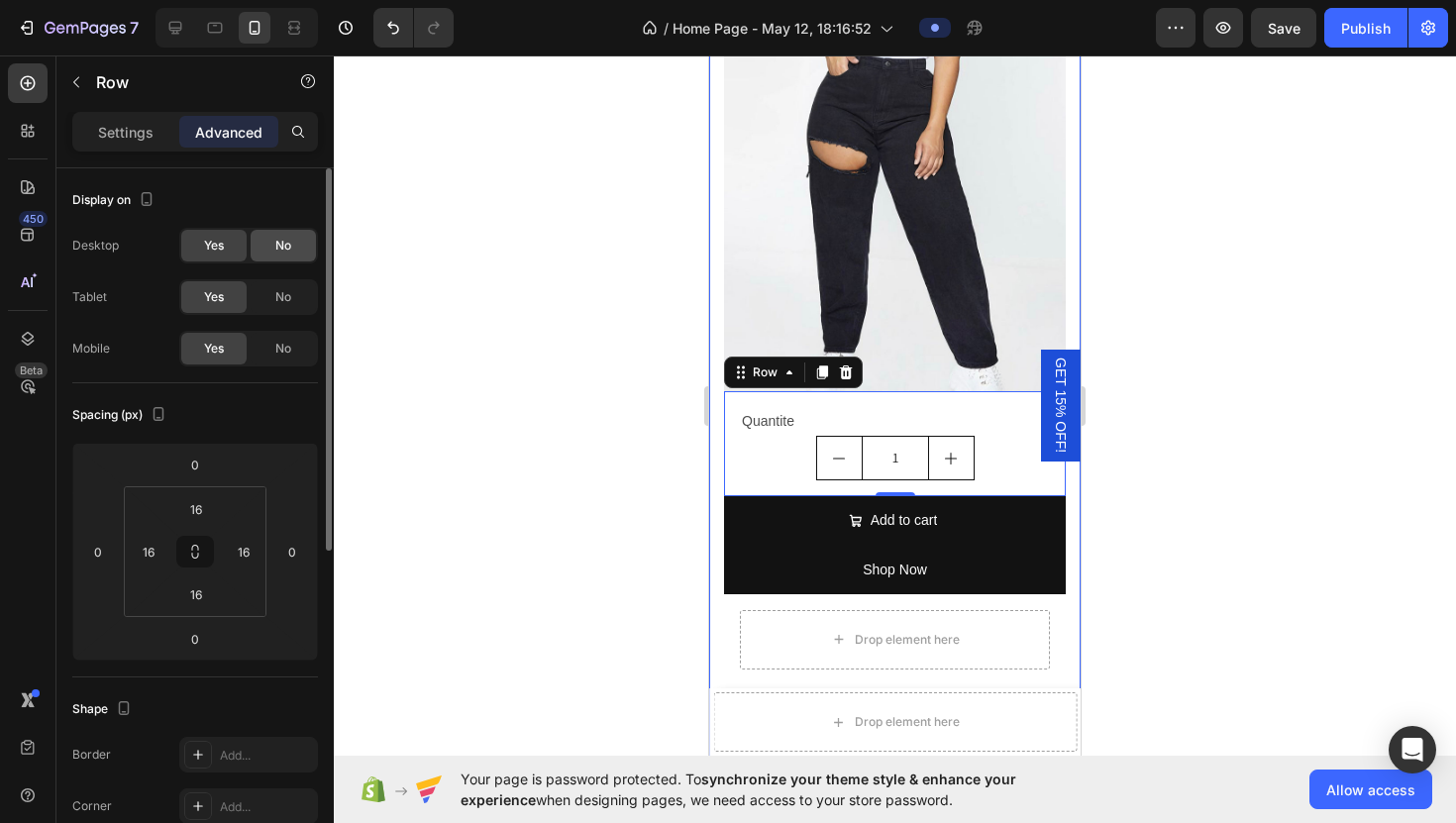 click on "No" 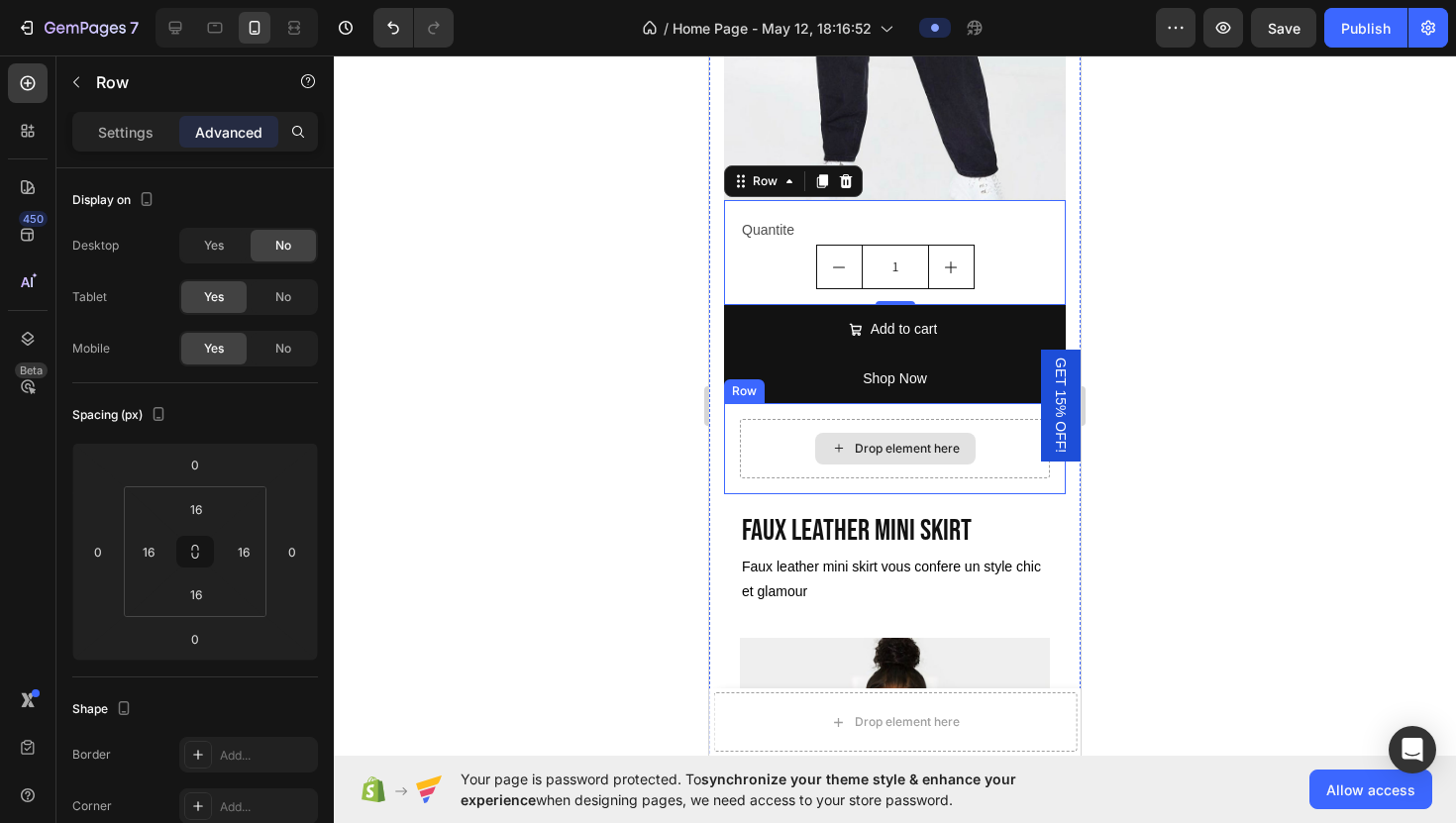scroll, scrollTop: 4323, scrollLeft: 0, axis: vertical 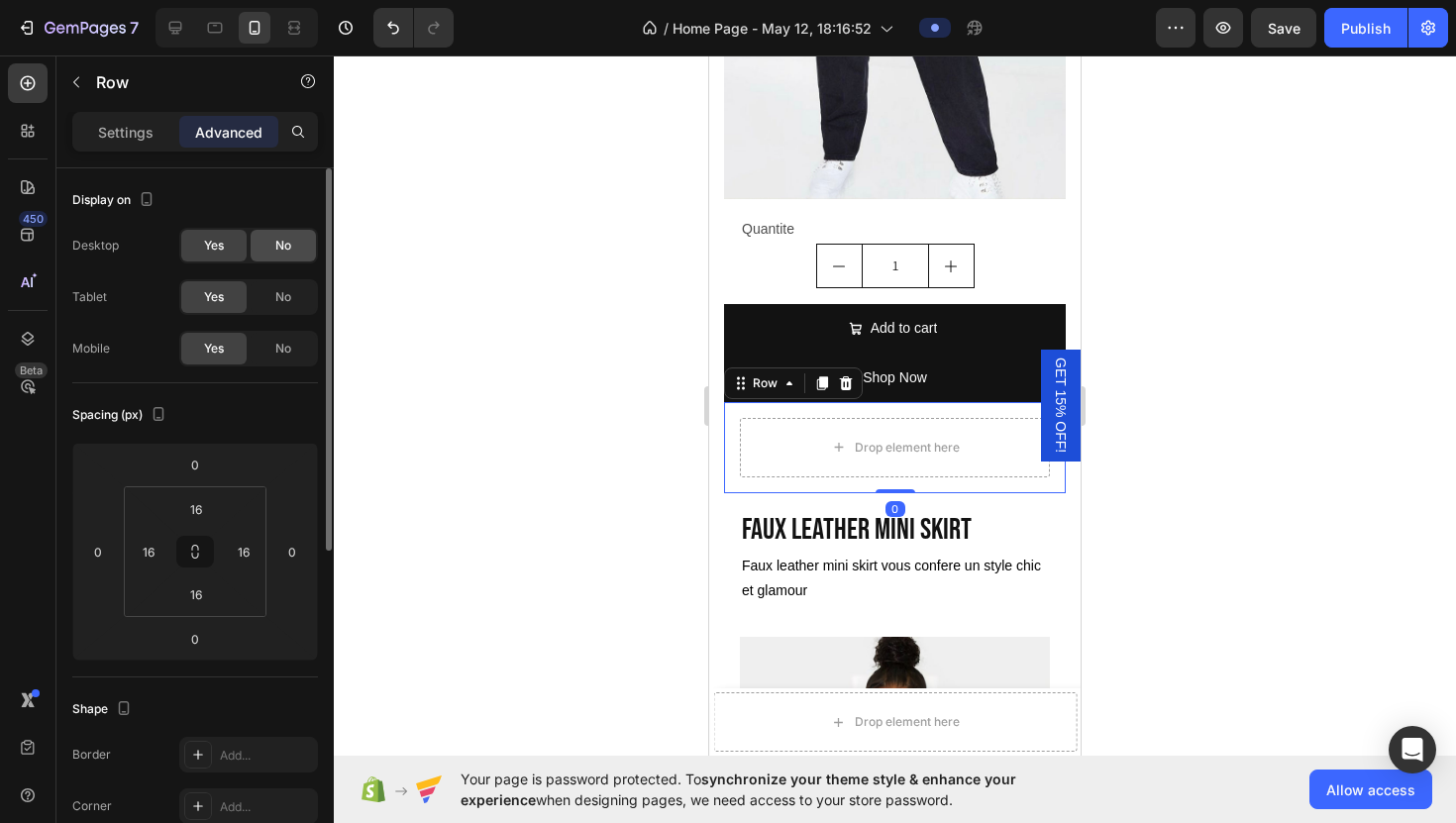 click on "No" 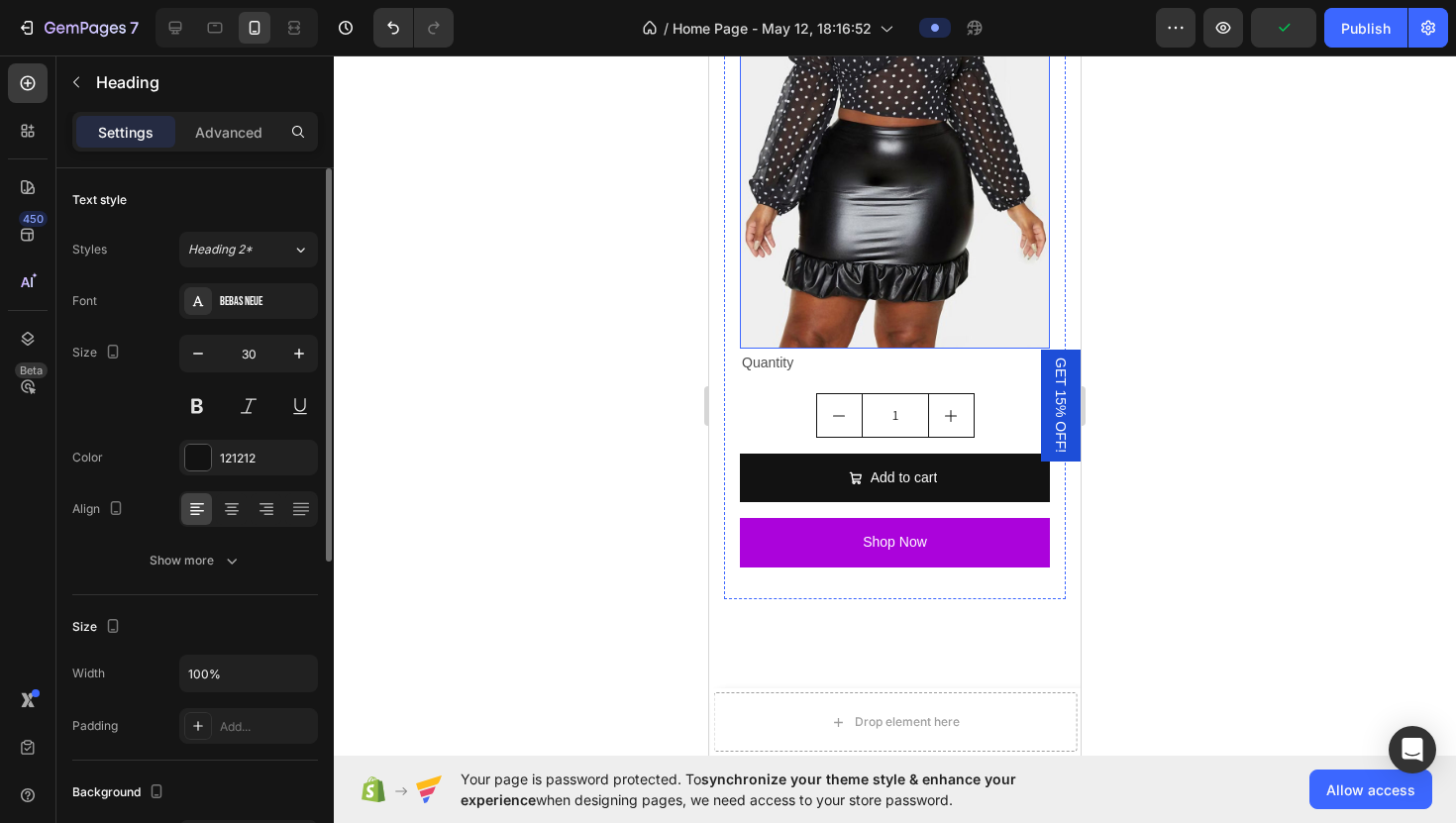 scroll, scrollTop: 5310, scrollLeft: 0, axis: vertical 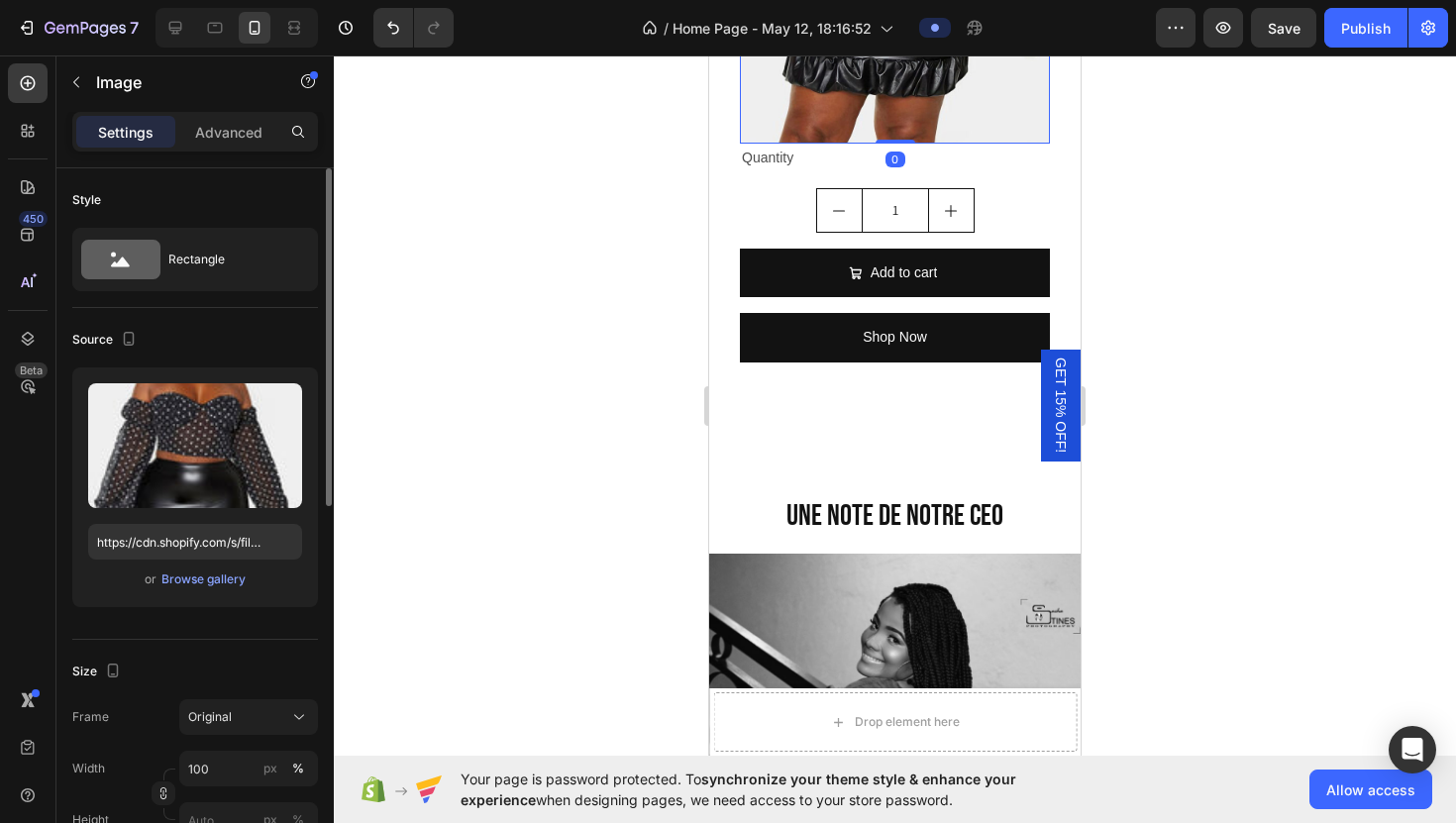 click at bounding box center (894, -104) 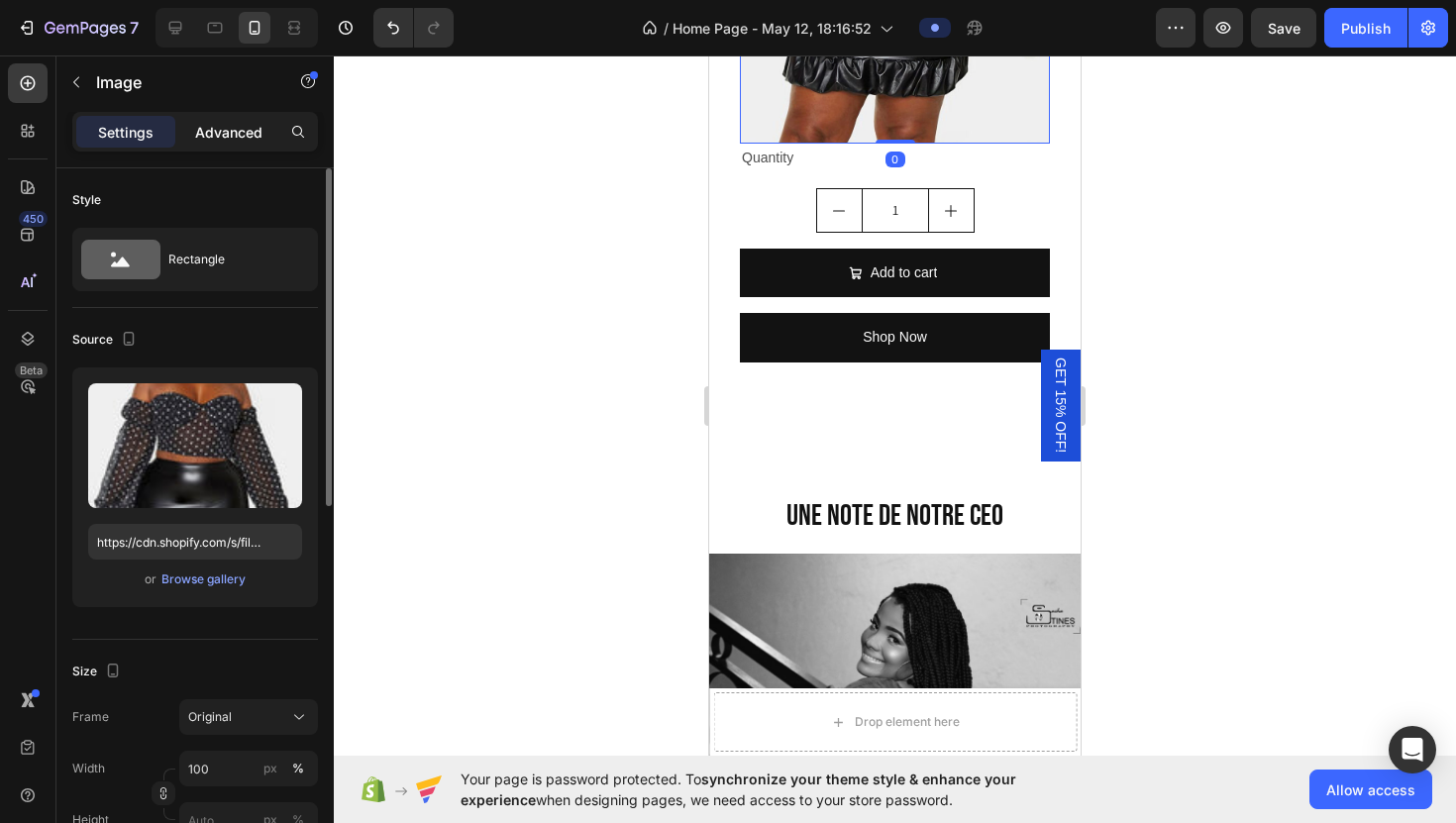 click on "Advanced" at bounding box center (229, 132) 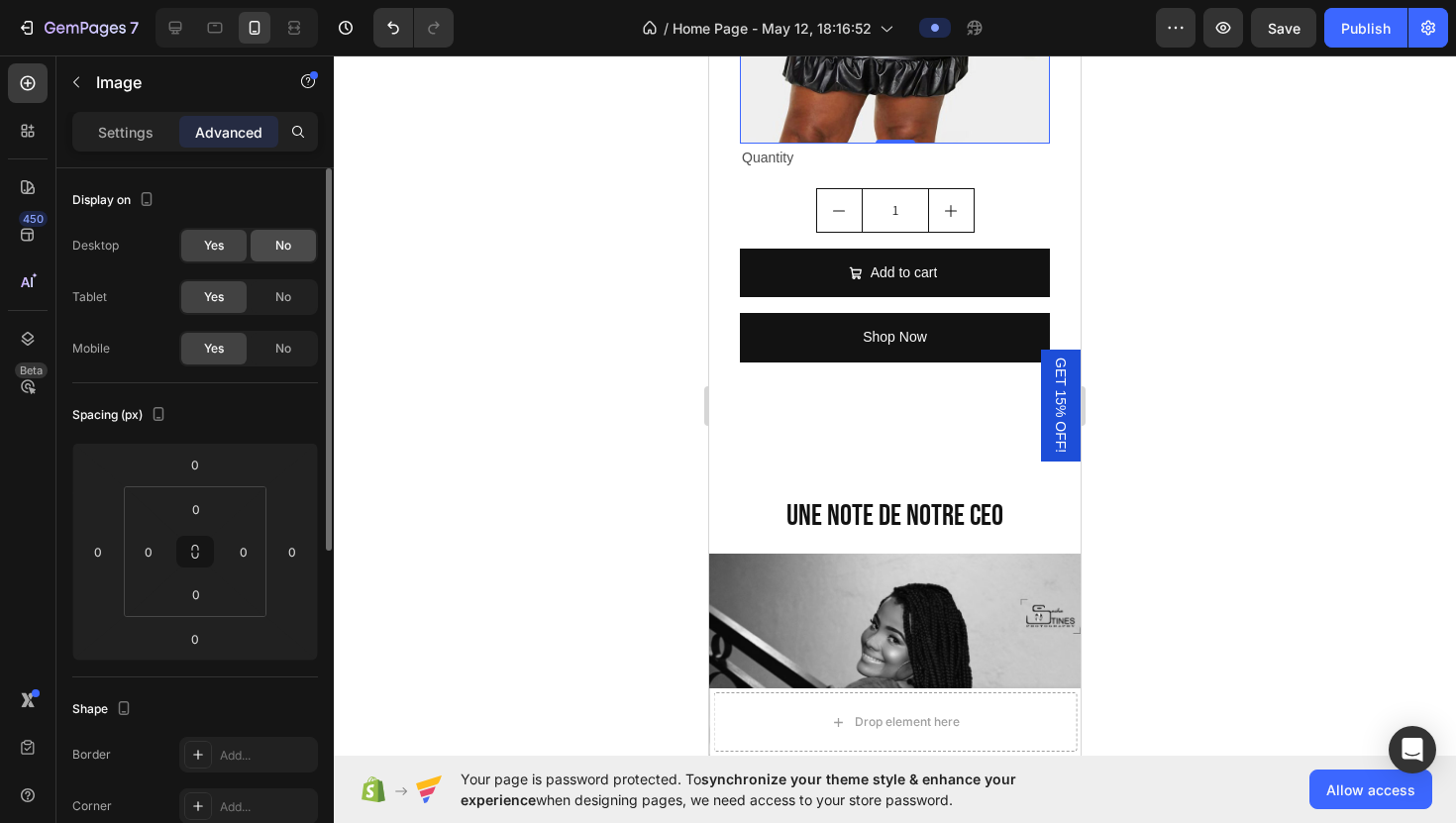 click on "No" 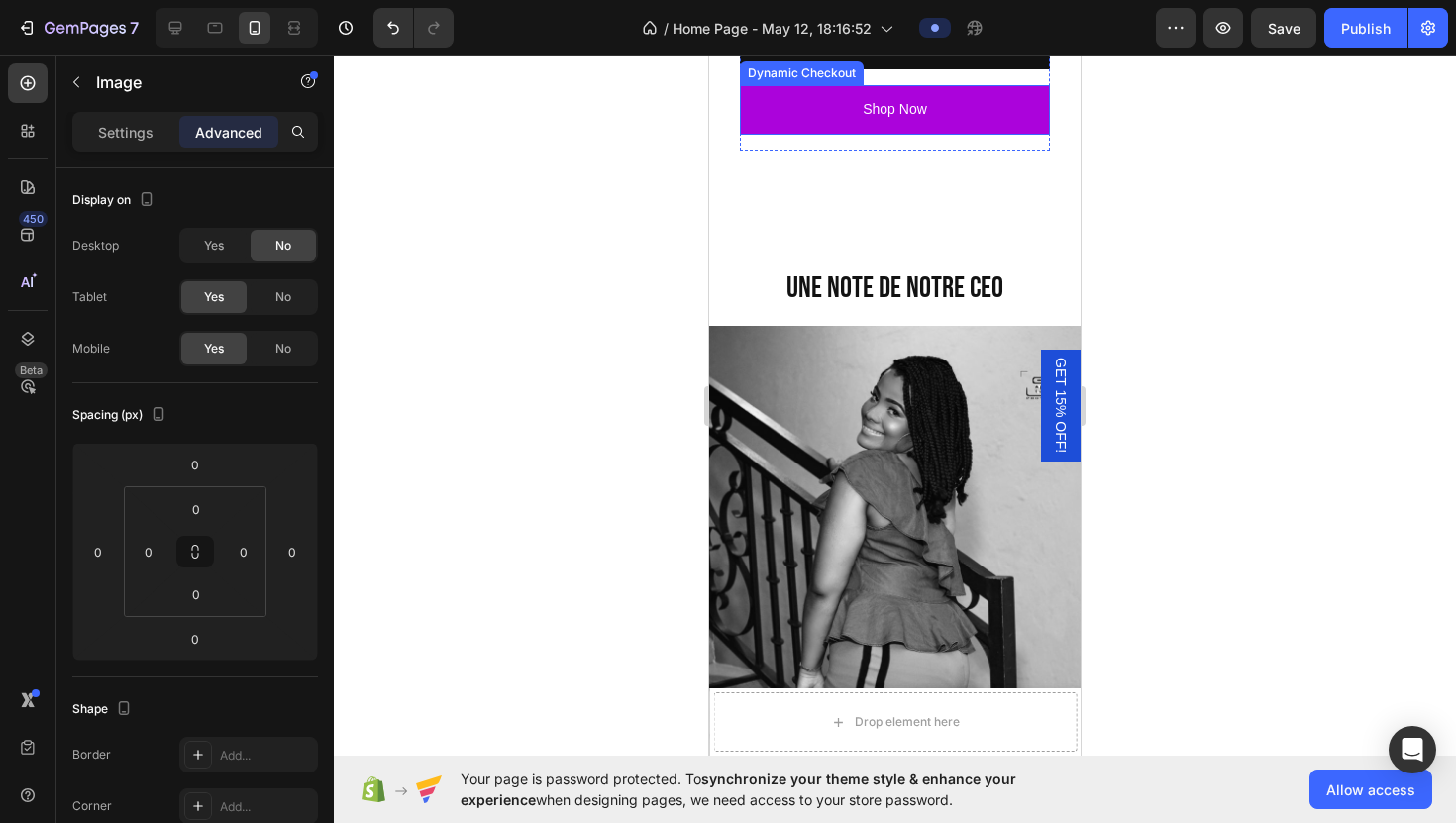 scroll, scrollTop: 5644, scrollLeft: 0, axis: vertical 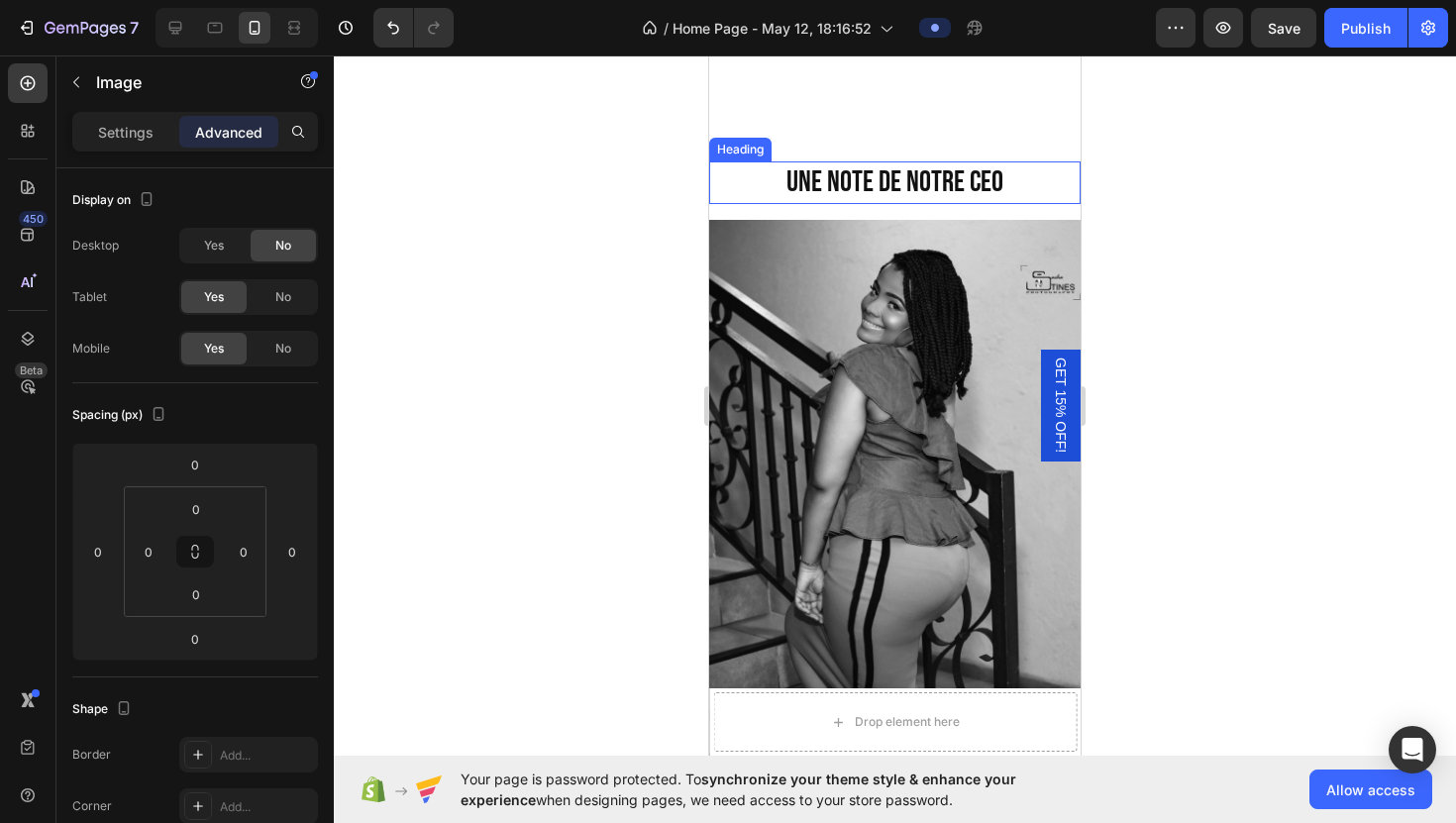 click on "UNE NOTE DE NOTRE CEO" at bounding box center [894, 182] 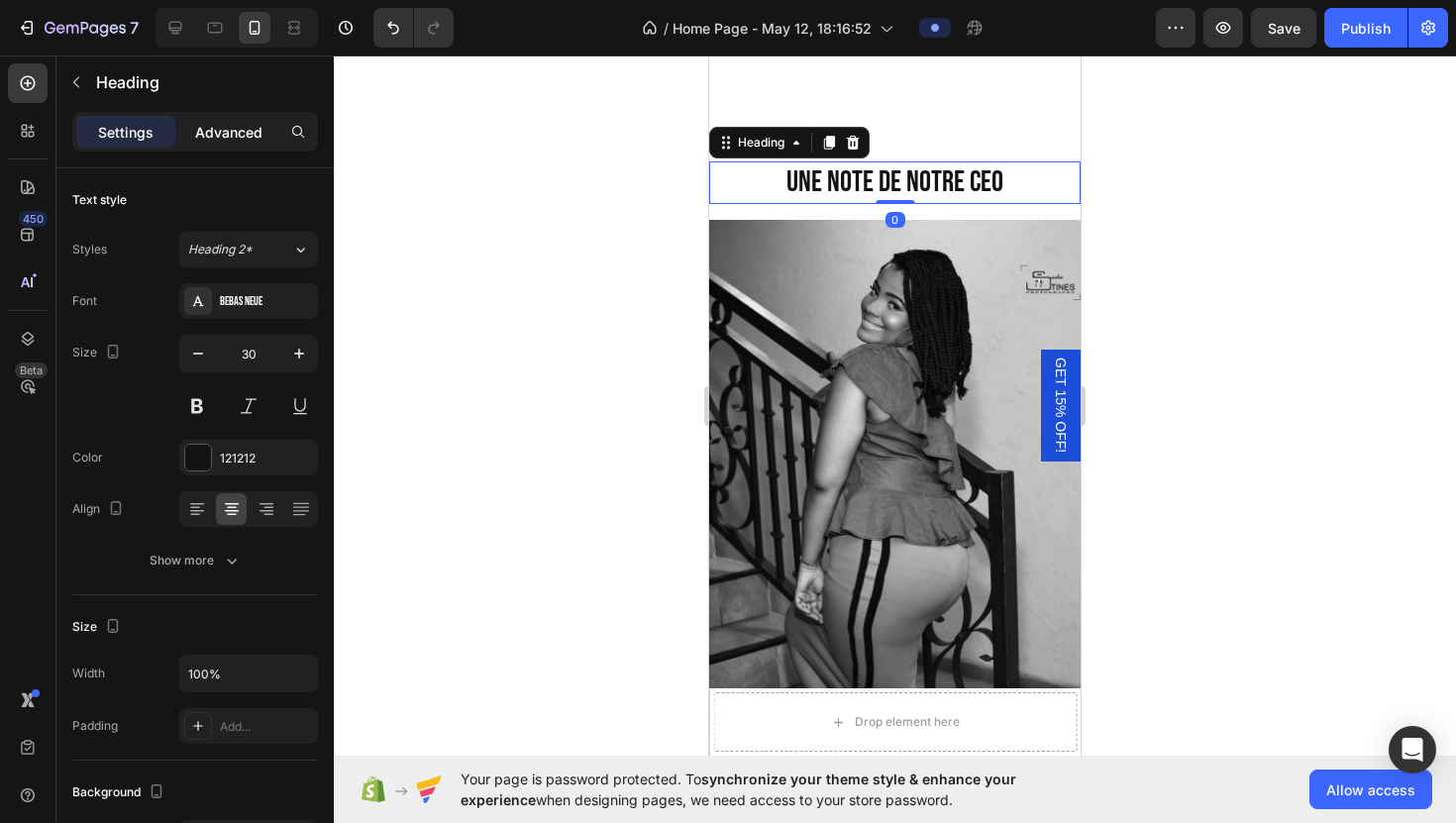 click on "Advanced" at bounding box center [229, 132] 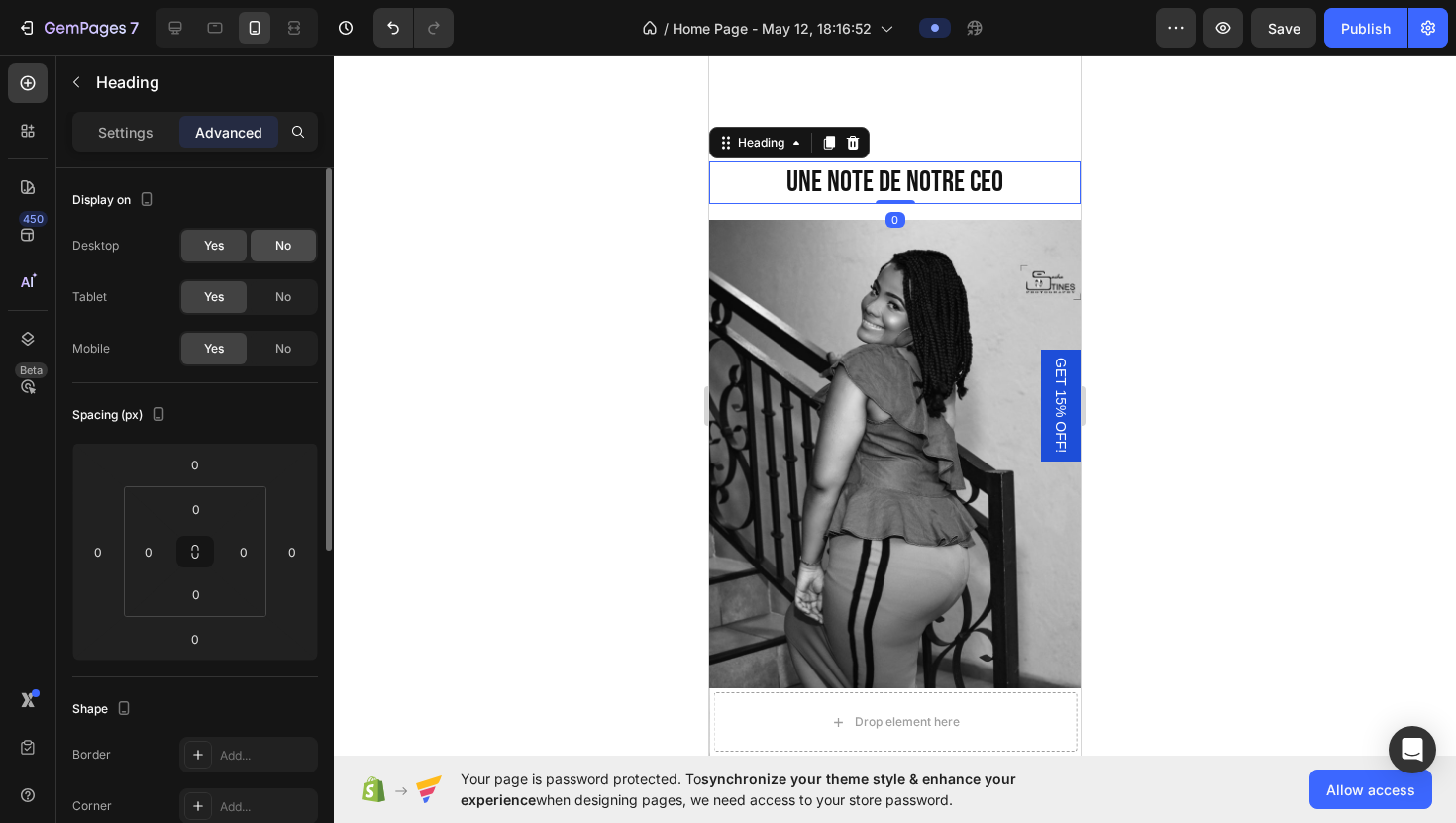 click on "No" 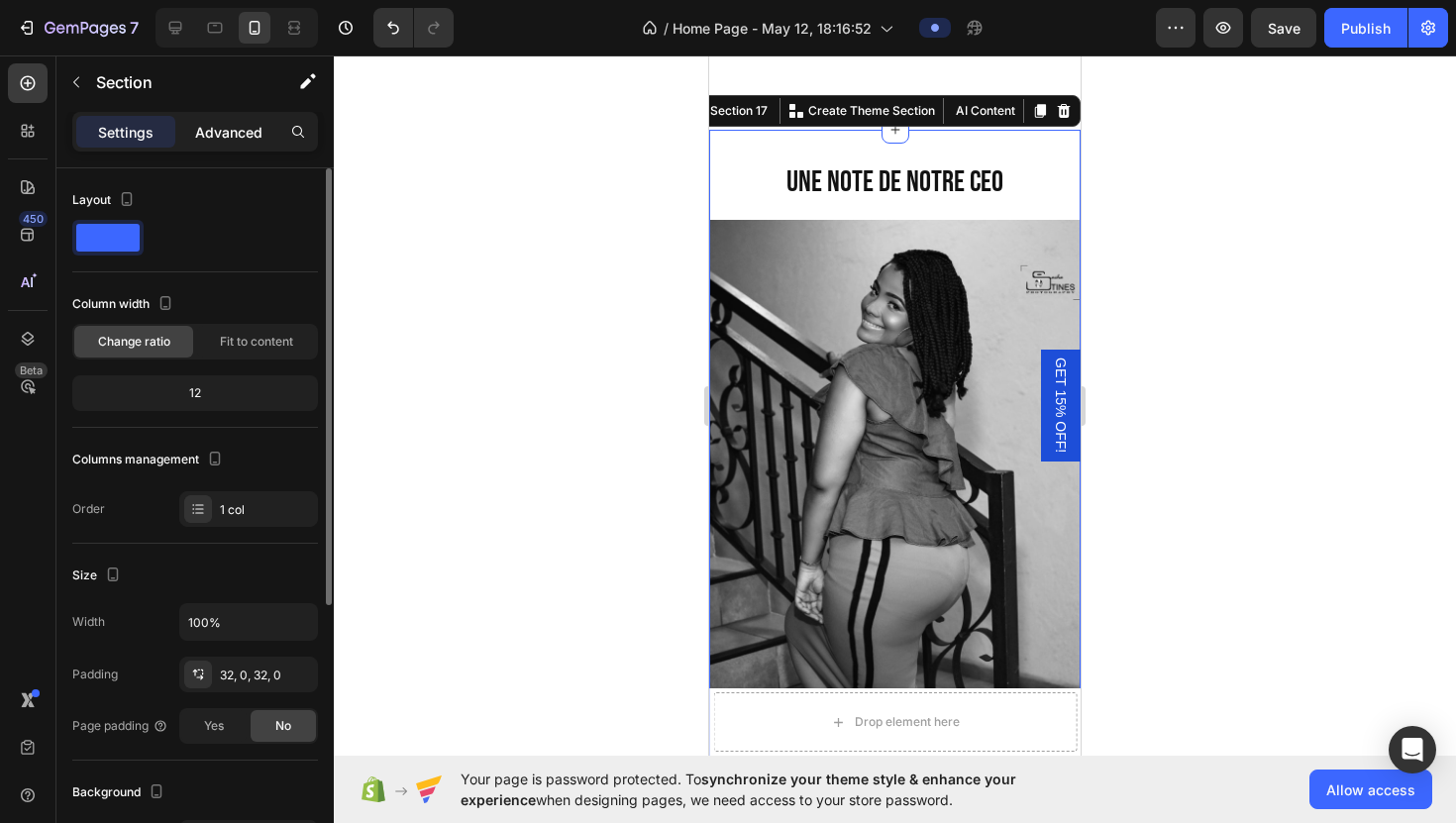 click on "Advanced" at bounding box center [229, 132] 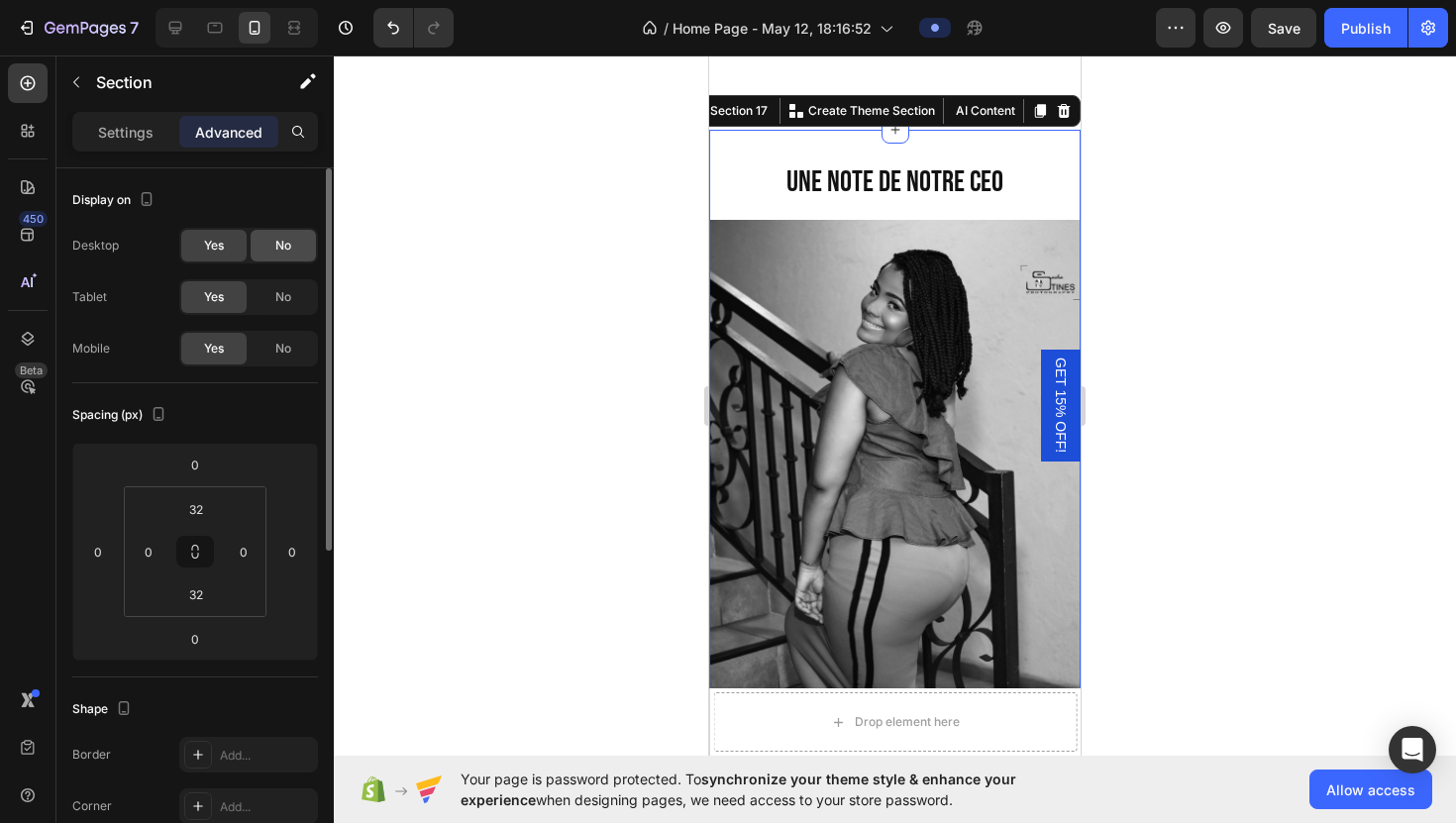 click on "No" 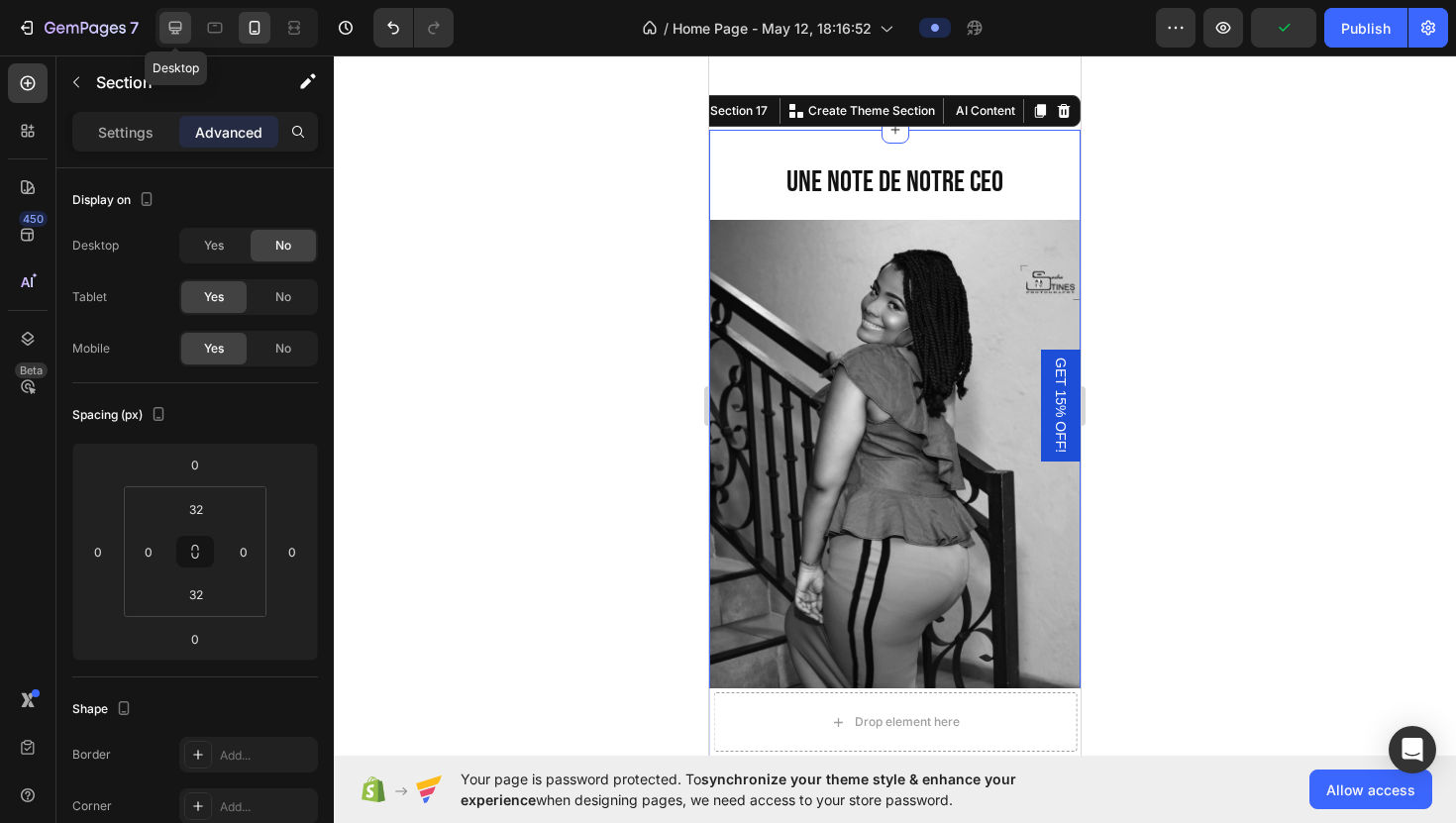 click 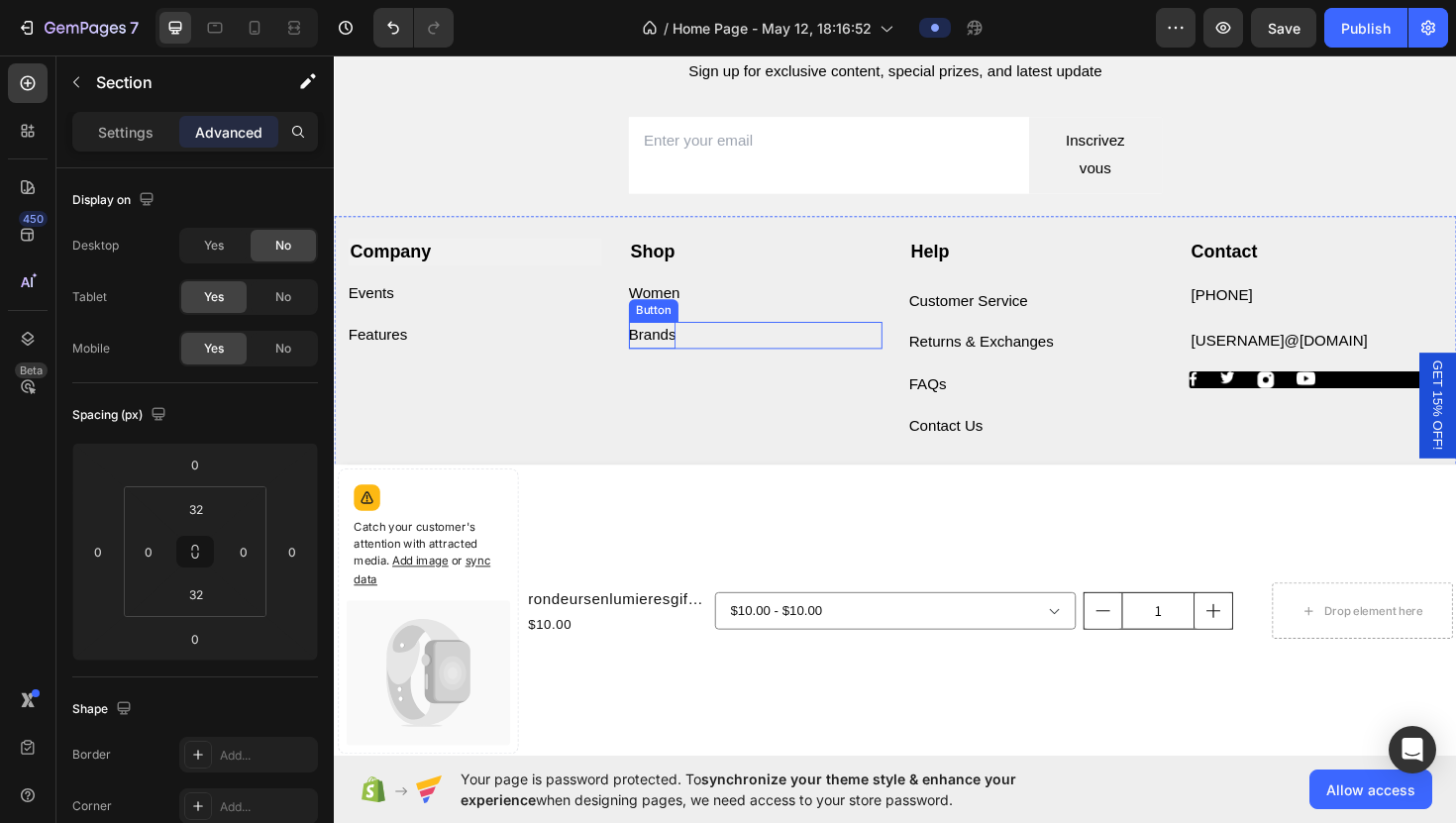scroll, scrollTop: 5606, scrollLeft: 0, axis: vertical 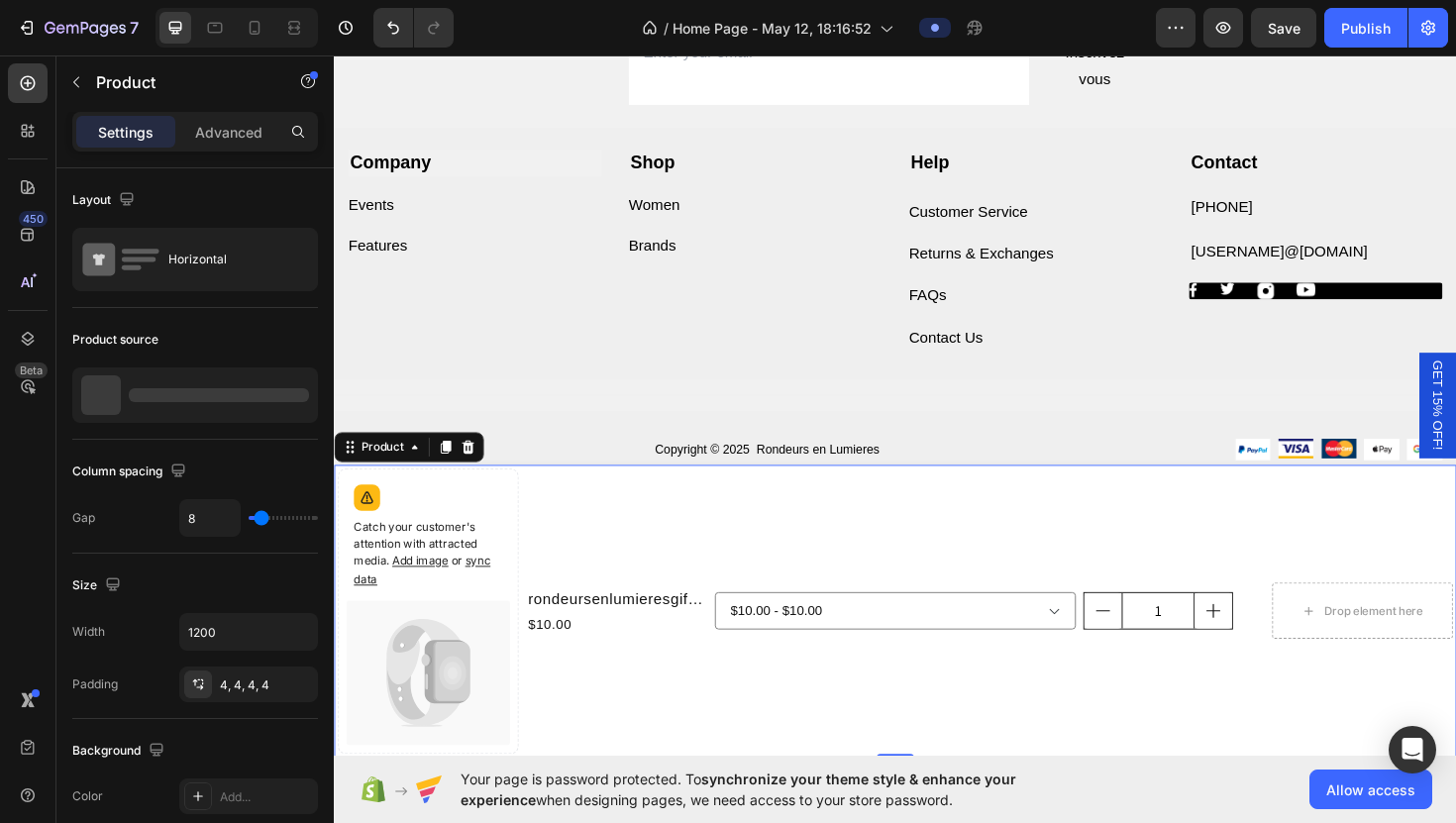 click on "$10.00 - $10.00  $25.00 - $25.00  $50.00 - $50.00  $100.00 - $100.00  Product Variants & Swatches
1
Product Quantity
Drop element here Row" at bounding box center [1127, 644] 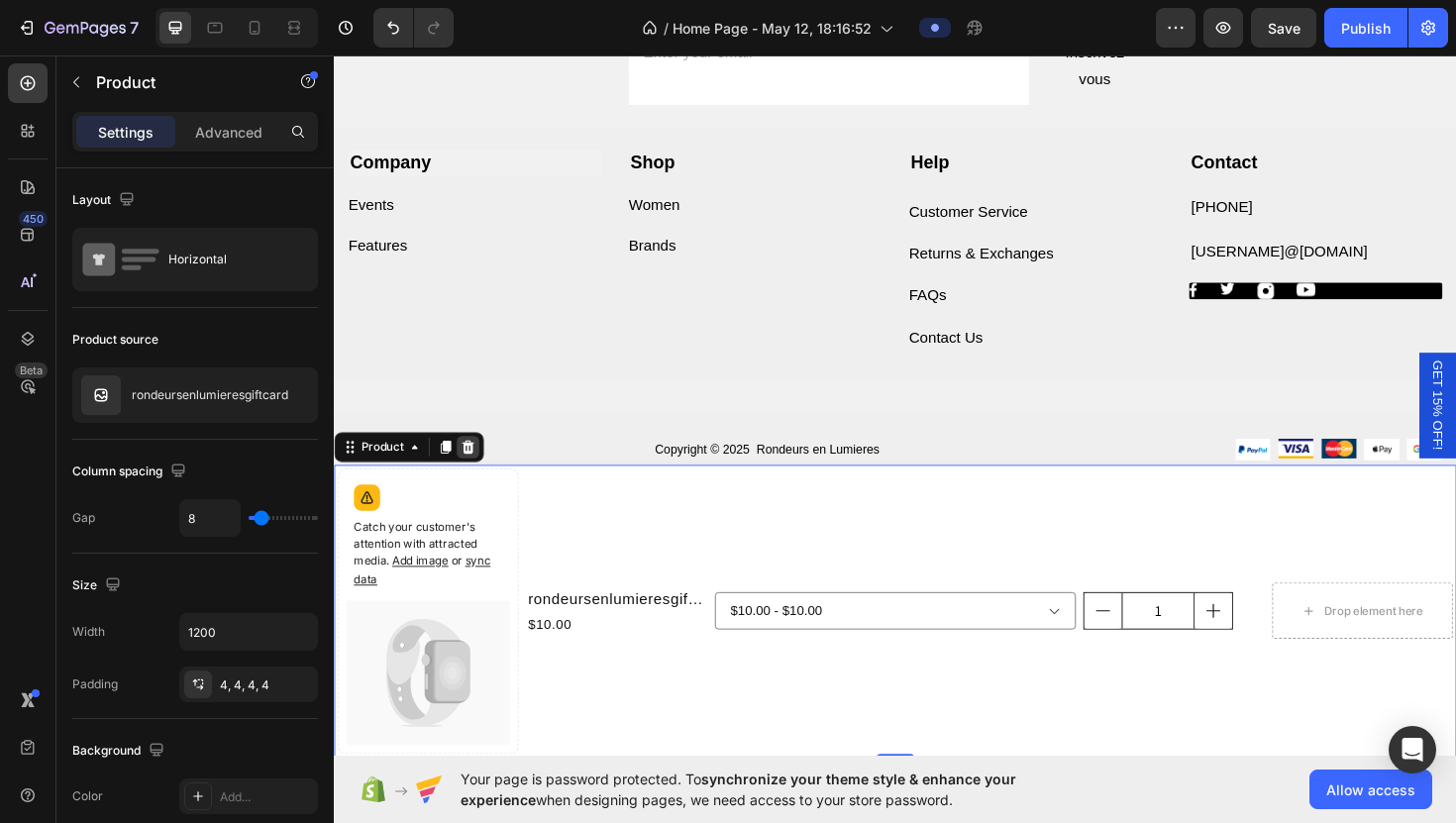 click 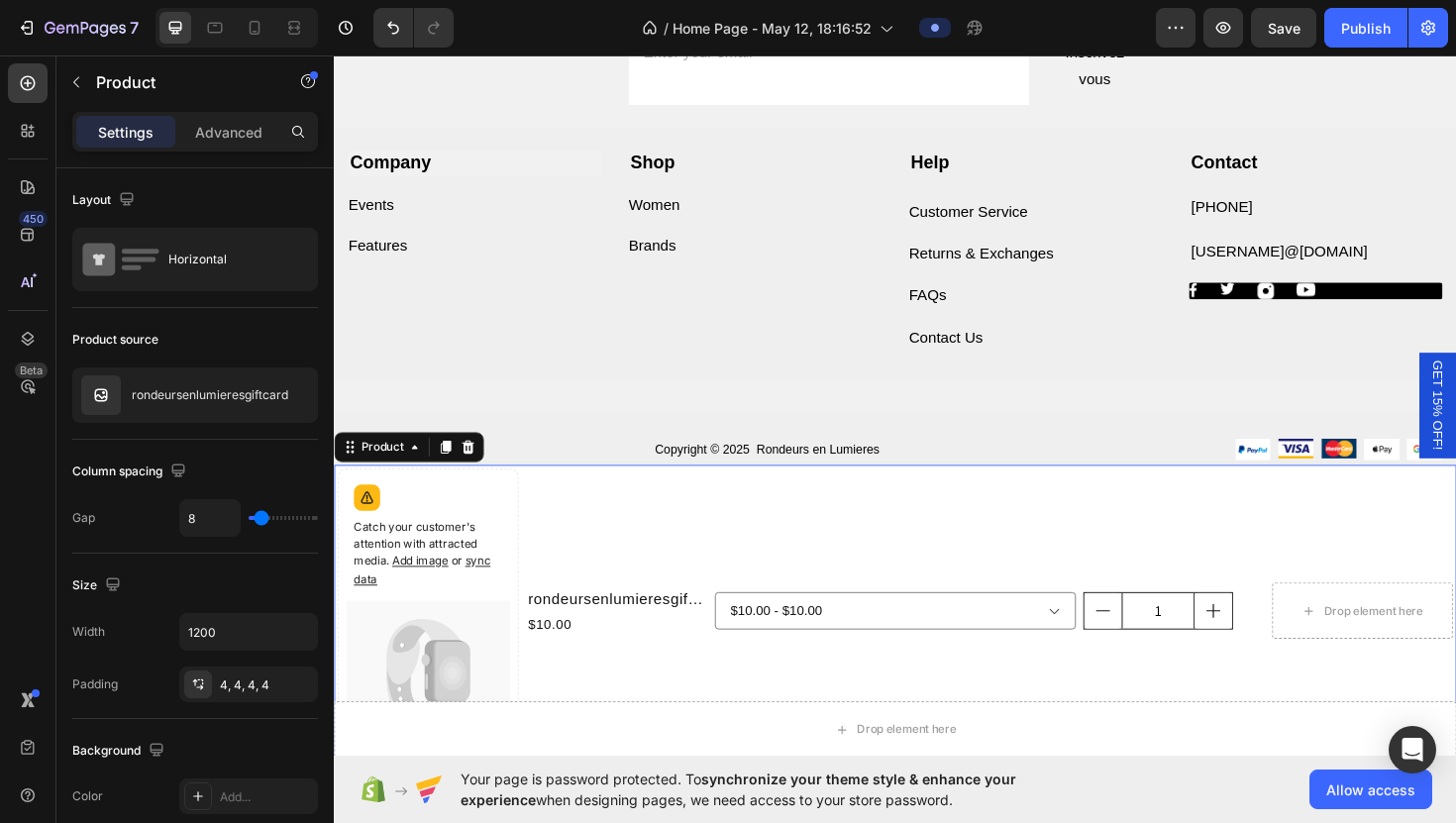 click on "$10.00 - $10.00  $25.00 - $25.00  $50.00 - $50.00  $100.00 - $100.00  Product Variants & Swatches
1
Product Quantity
Drop element here Row" at bounding box center [1127, 644] 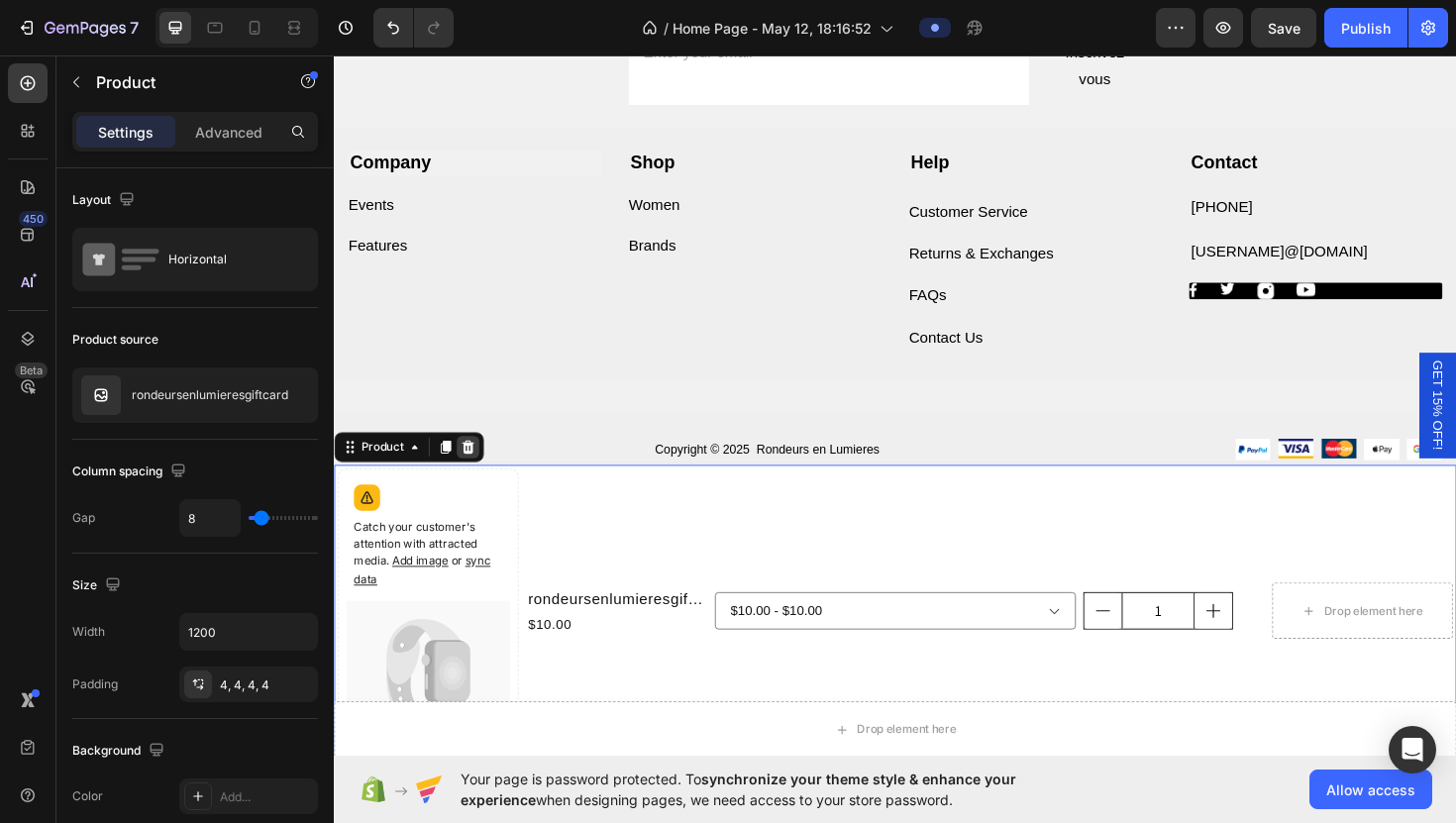 click 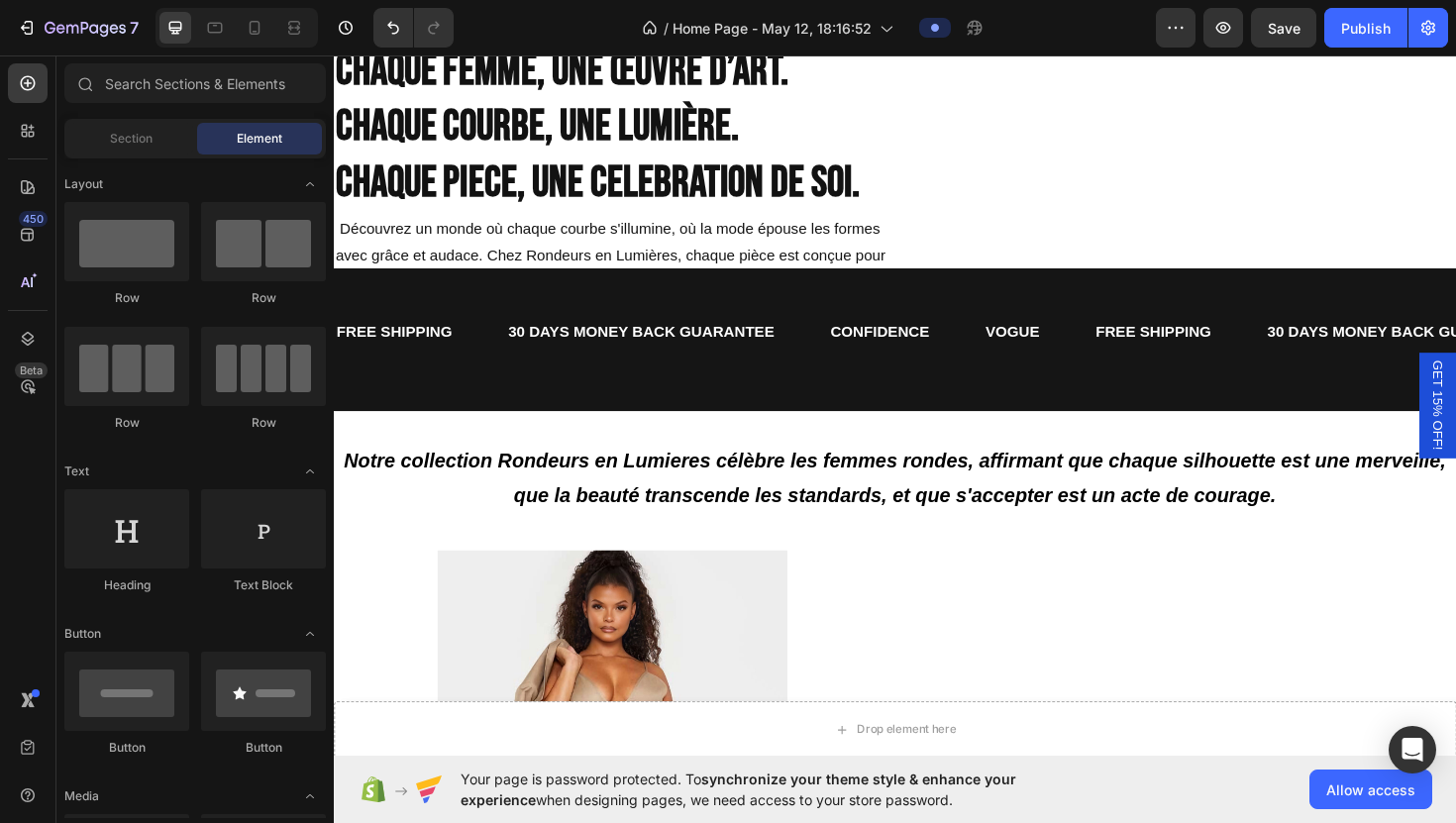 scroll, scrollTop: 0, scrollLeft: 0, axis: both 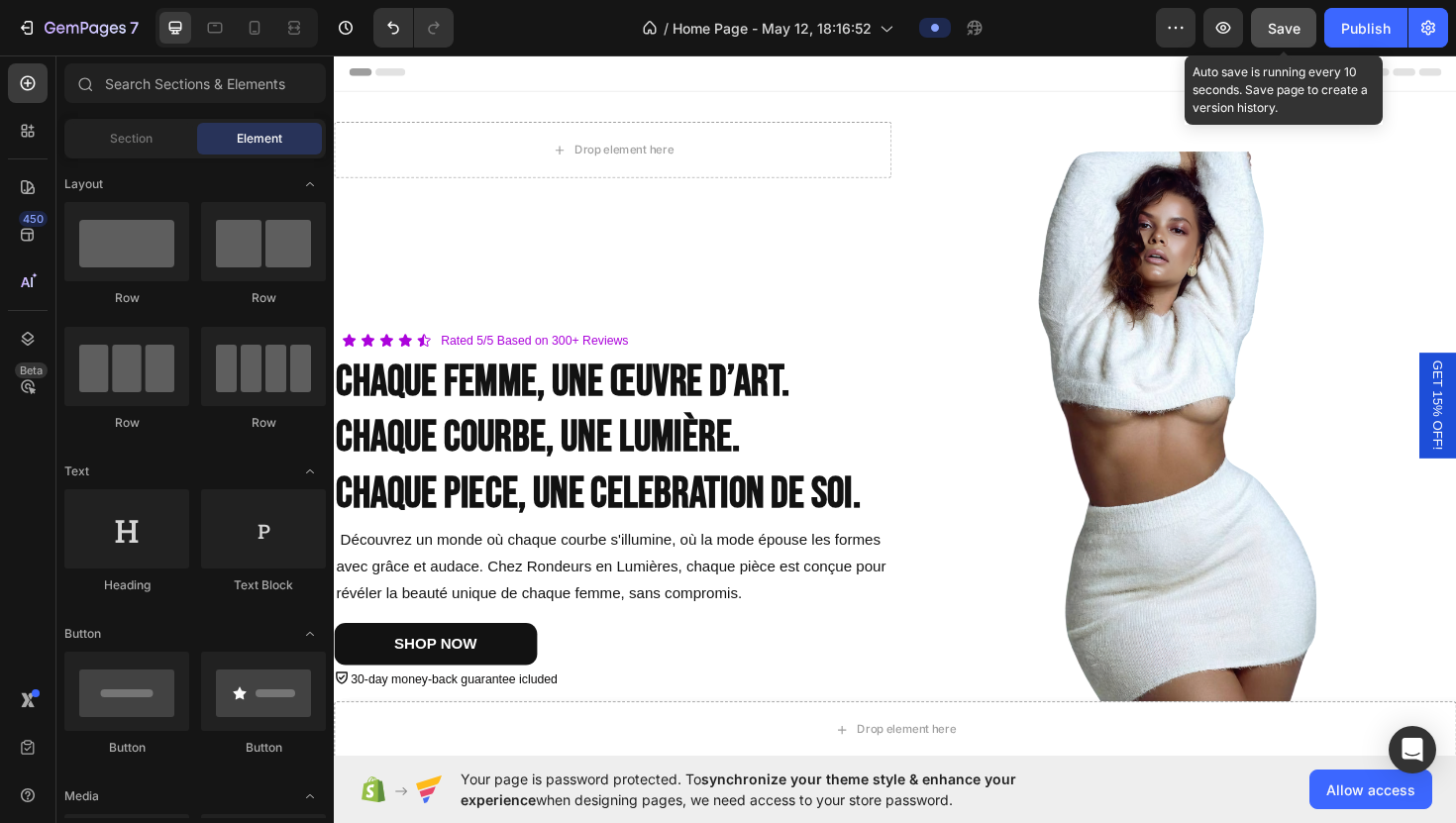 click on "Save" at bounding box center (1284, 28) 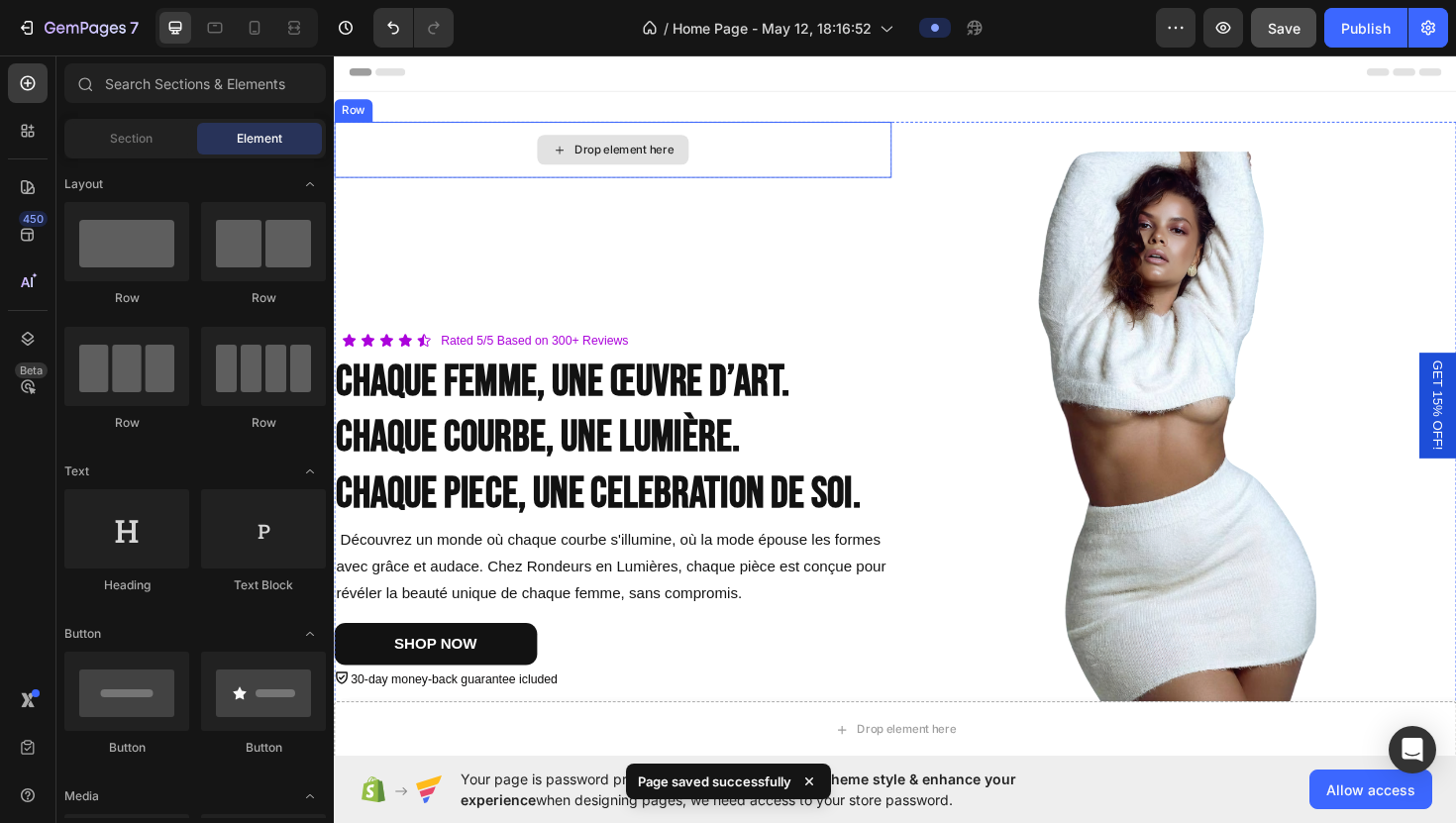click on "Drop element here" at bounding box center (641, 155) 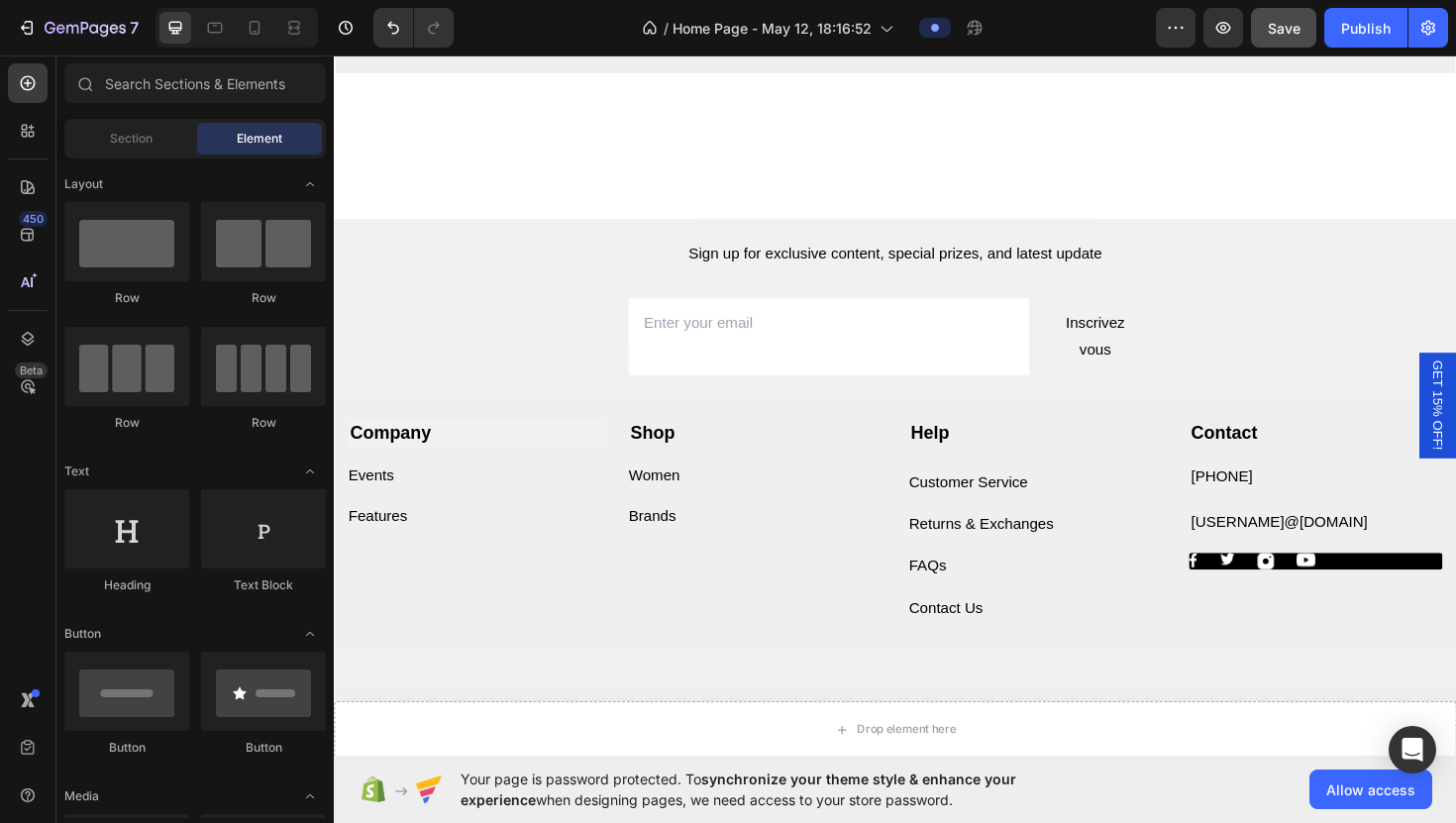 scroll, scrollTop: 6365, scrollLeft: 0, axis: vertical 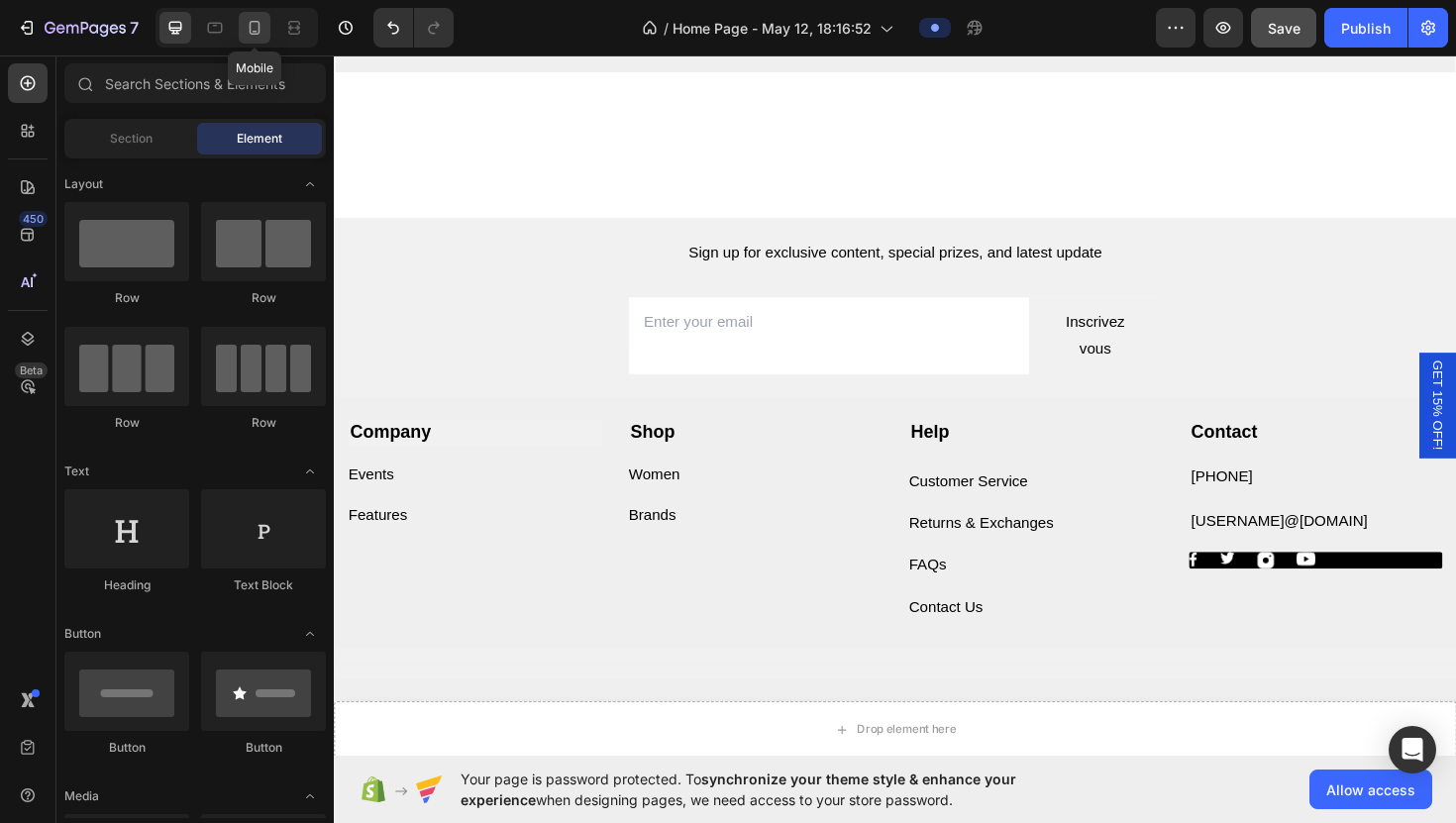 click 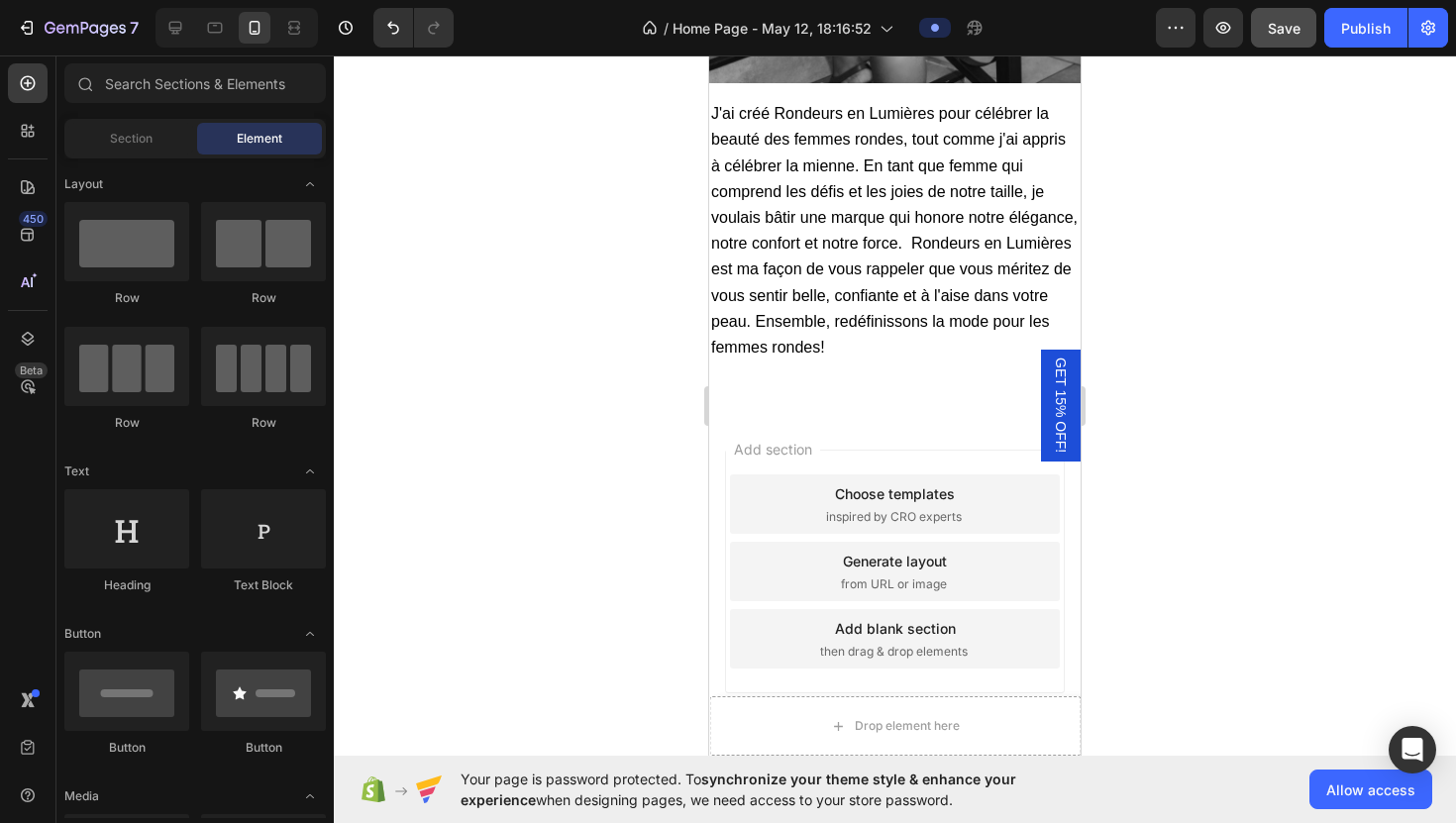 scroll, scrollTop: 7242, scrollLeft: 0, axis: vertical 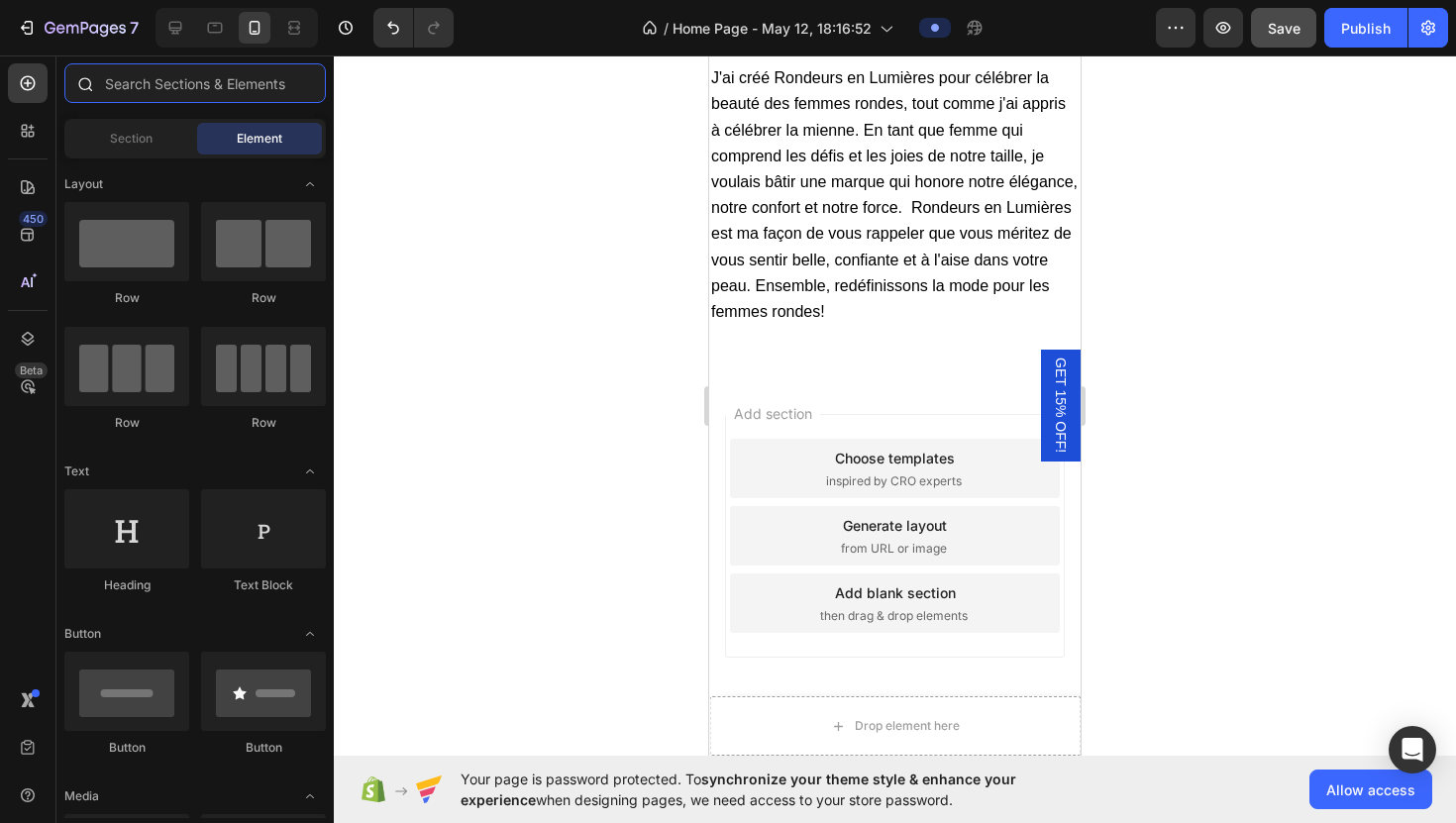 click at bounding box center (195, 83) 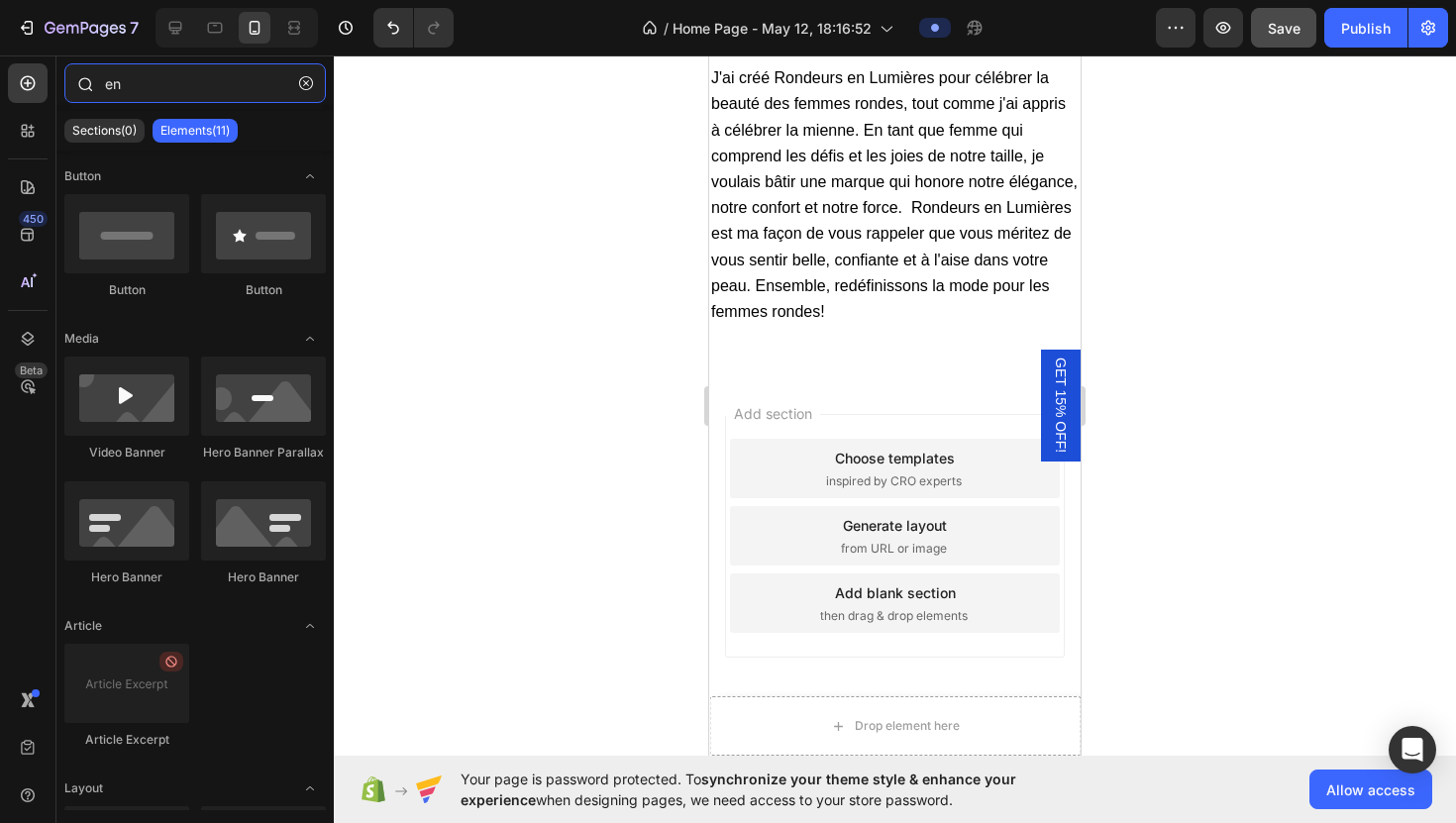 type on "e" 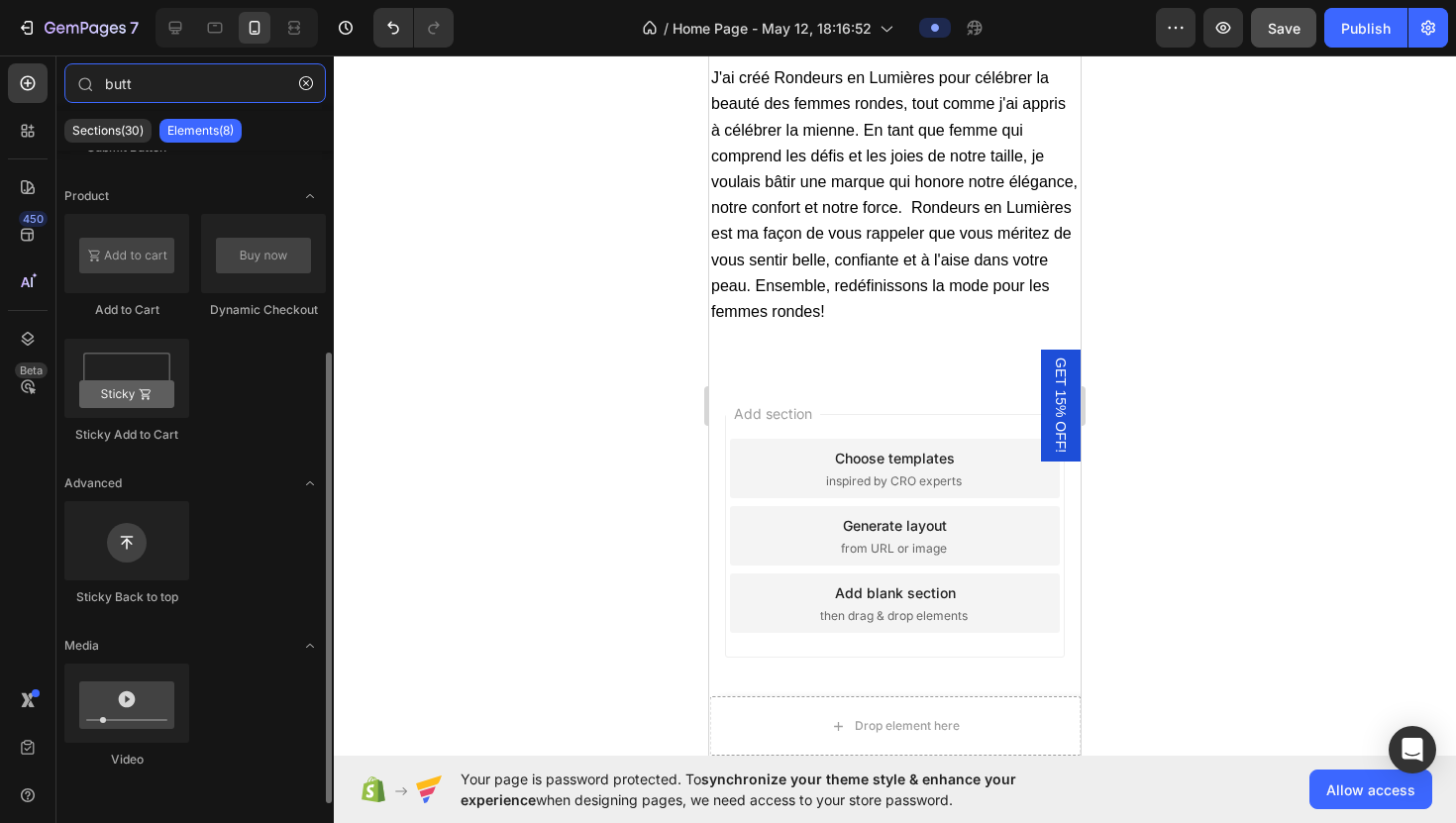 scroll, scrollTop: 0, scrollLeft: 0, axis: both 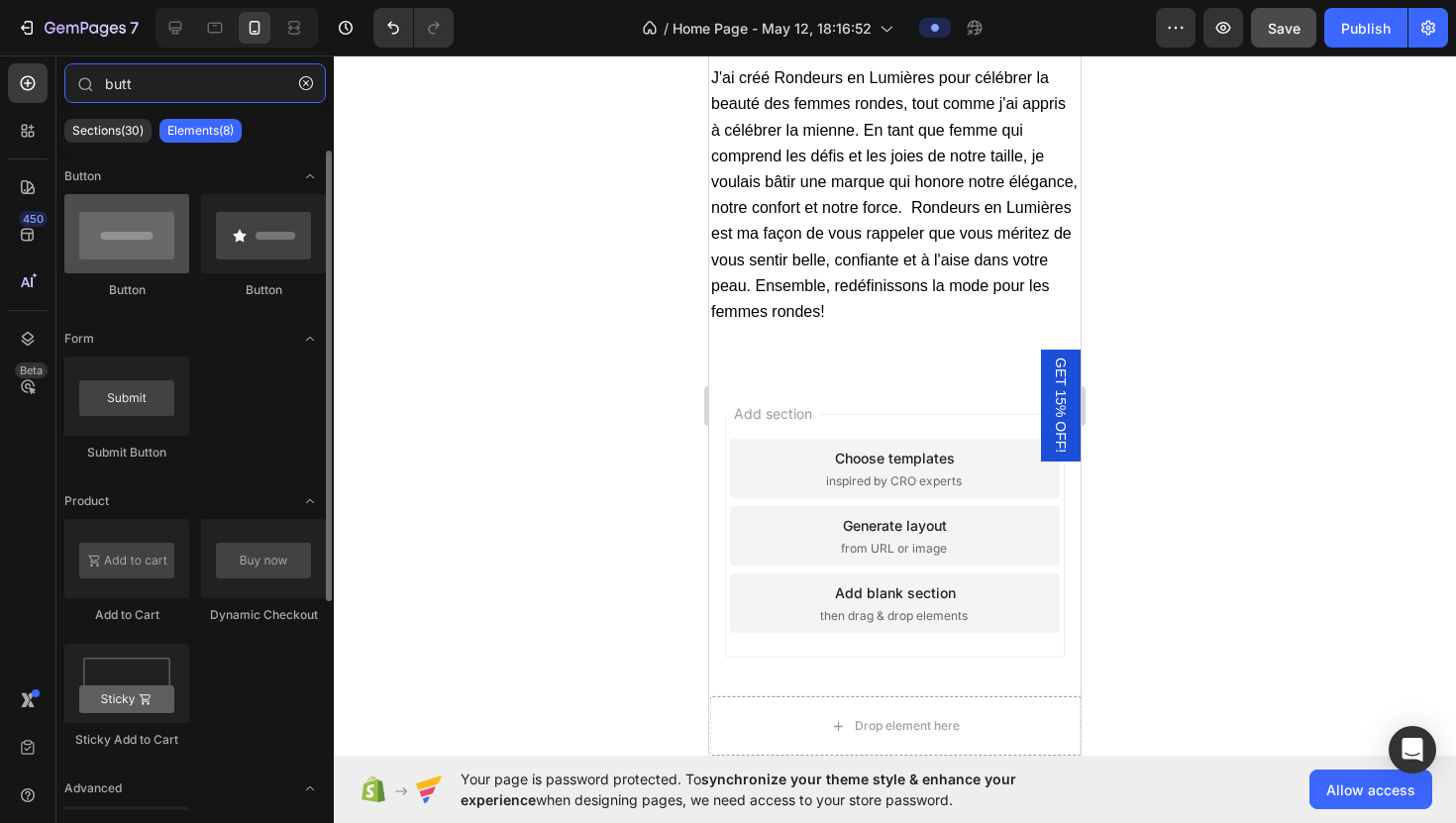 type on "butt" 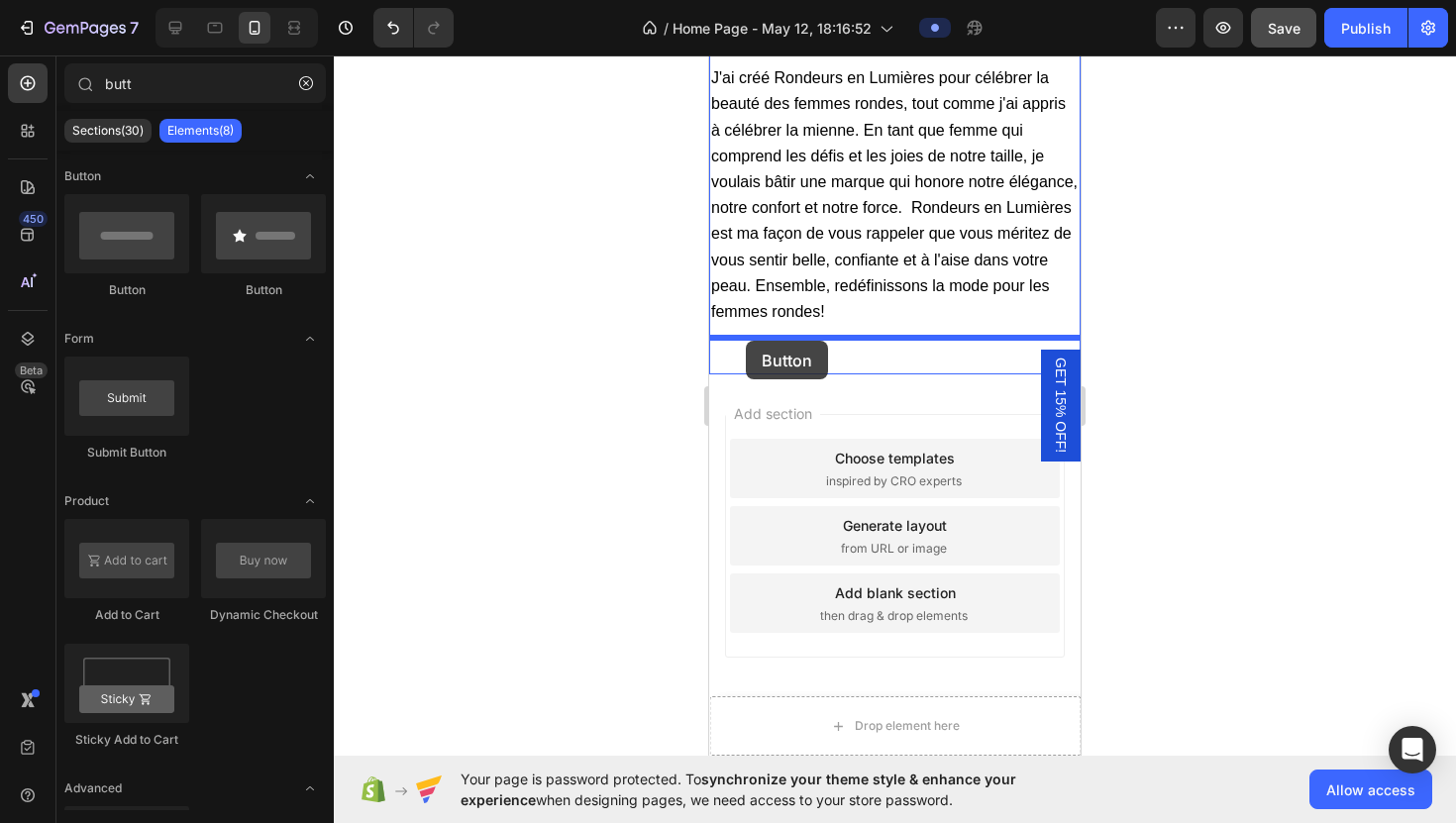 drag, startPoint x: 809, startPoint y: 294, endPoint x: 746, endPoint y: 341, distance: 78.60025 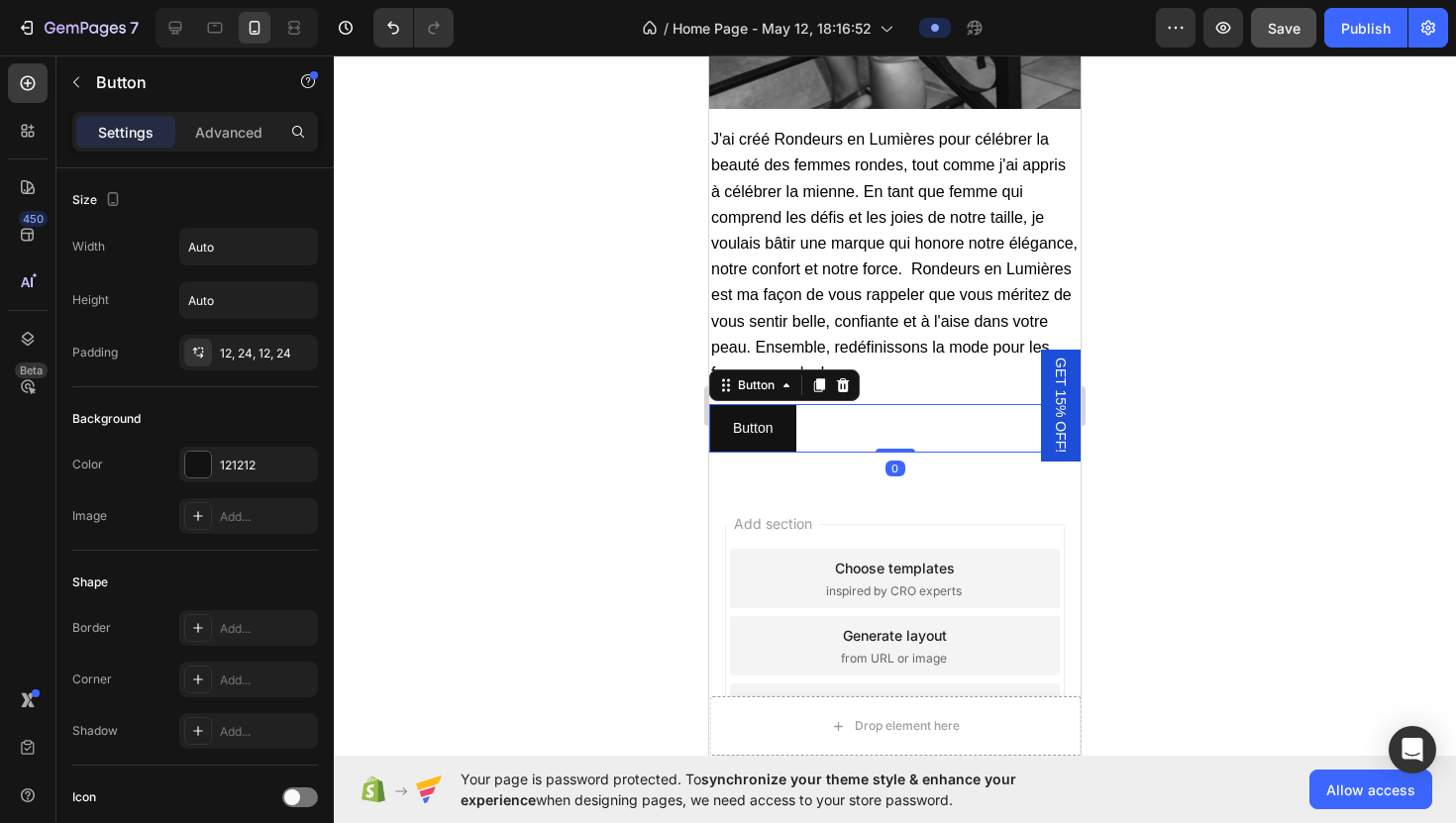 scroll, scrollTop: 7149, scrollLeft: 0, axis: vertical 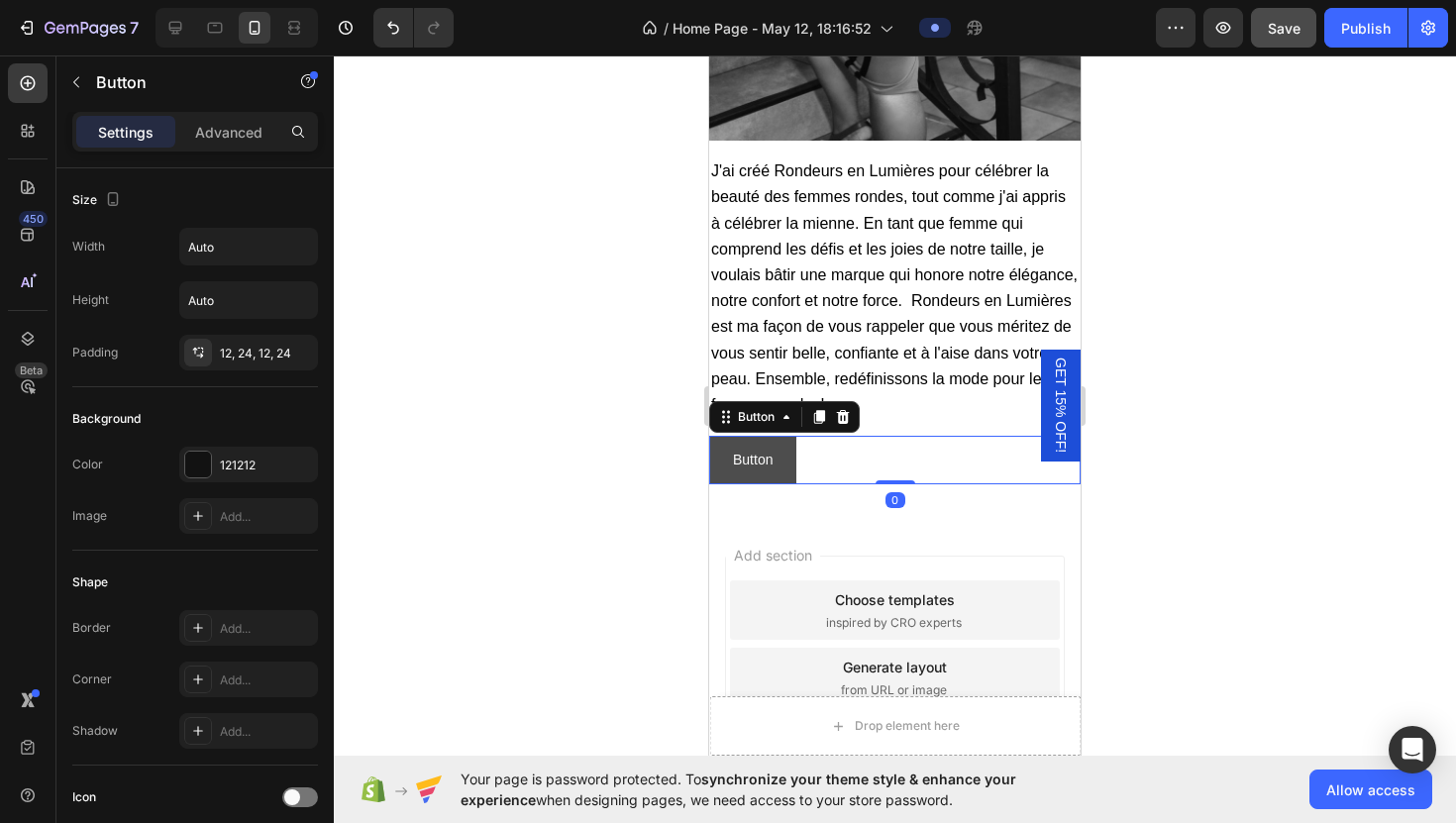 click on "Button" at bounding box center (753, 460) 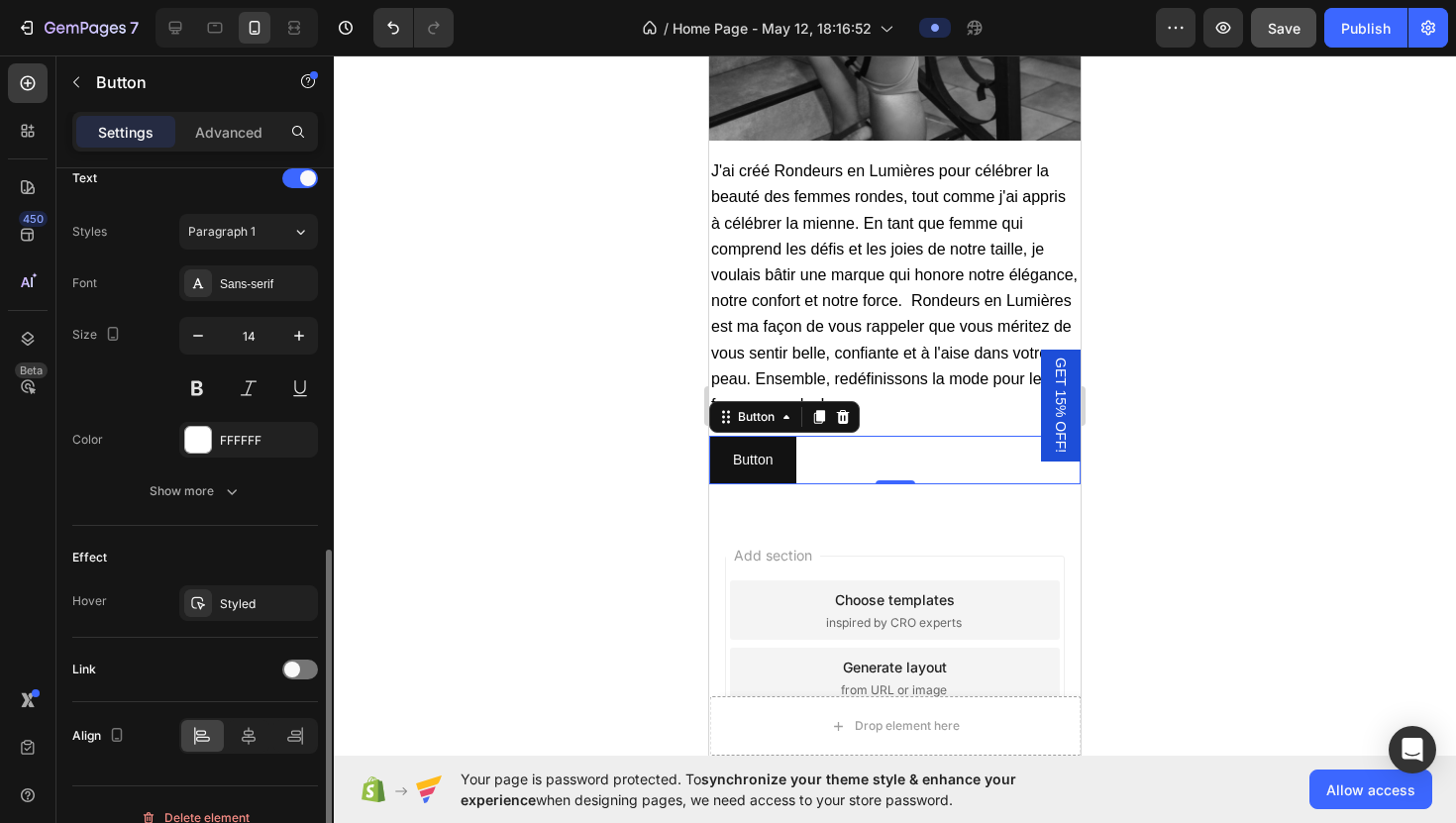 scroll, scrollTop: 709, scrollLeft: 0, axis: vertical 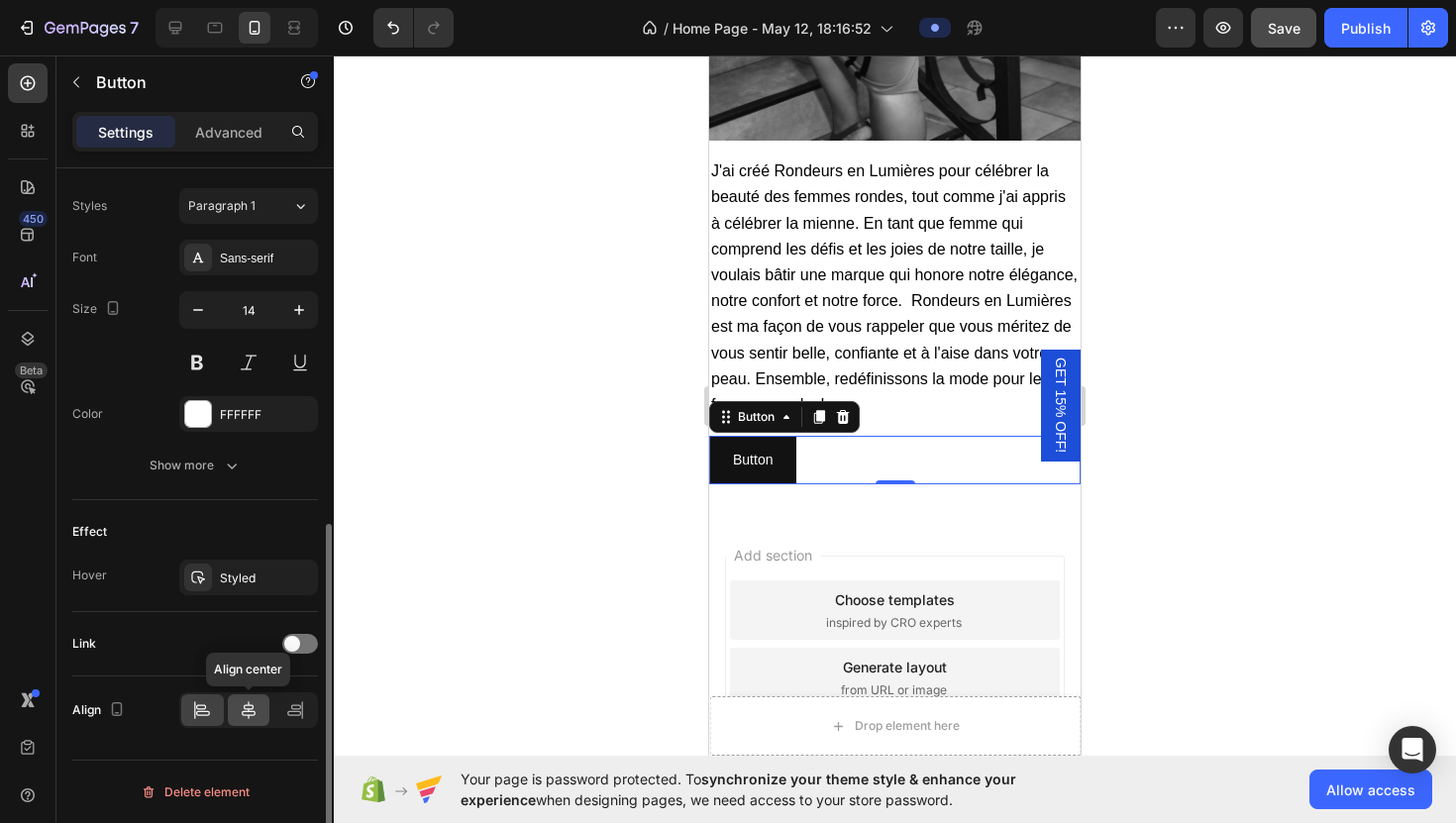 click 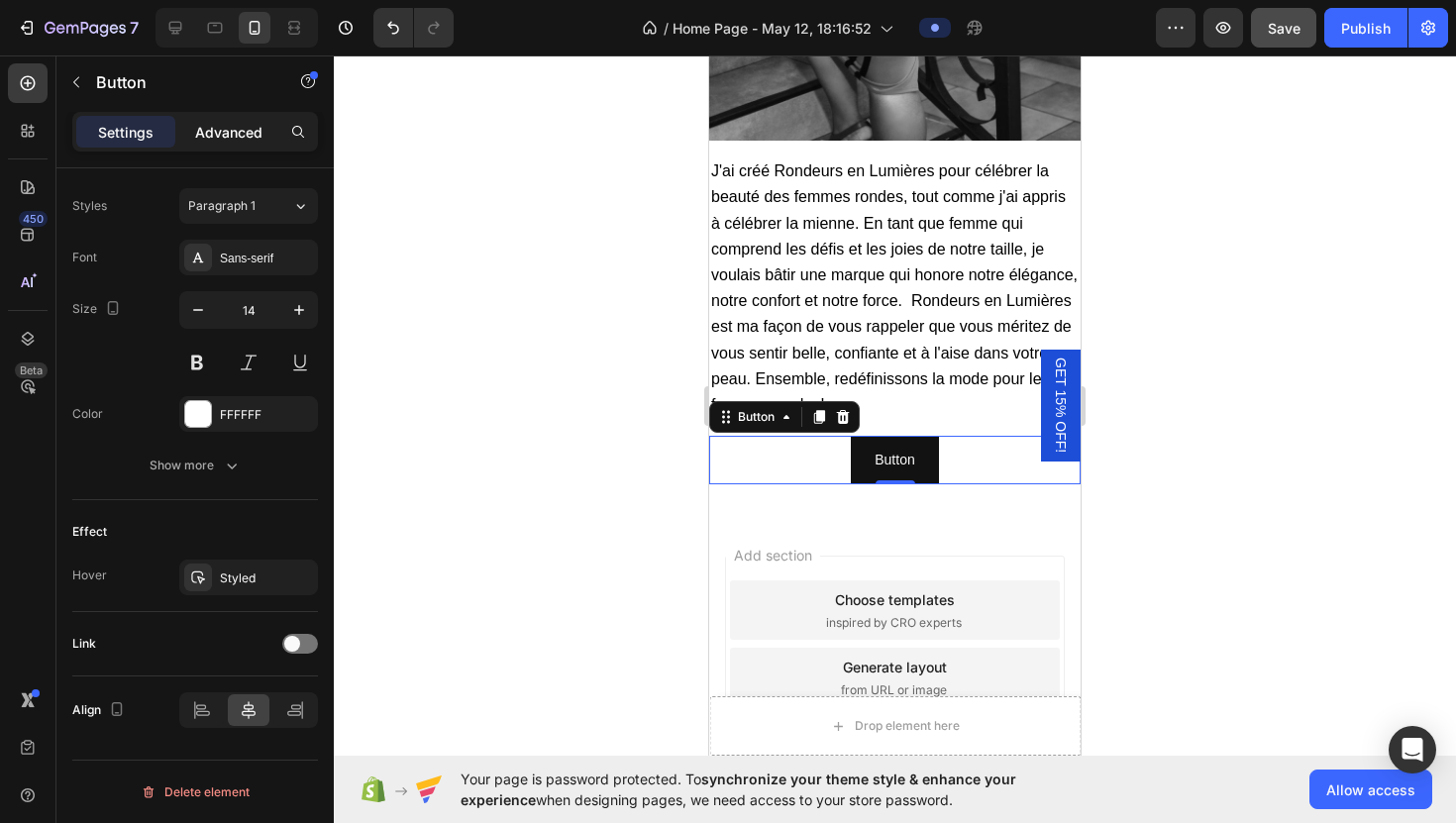 click on "Advanced" at bounding box center [229, 132] 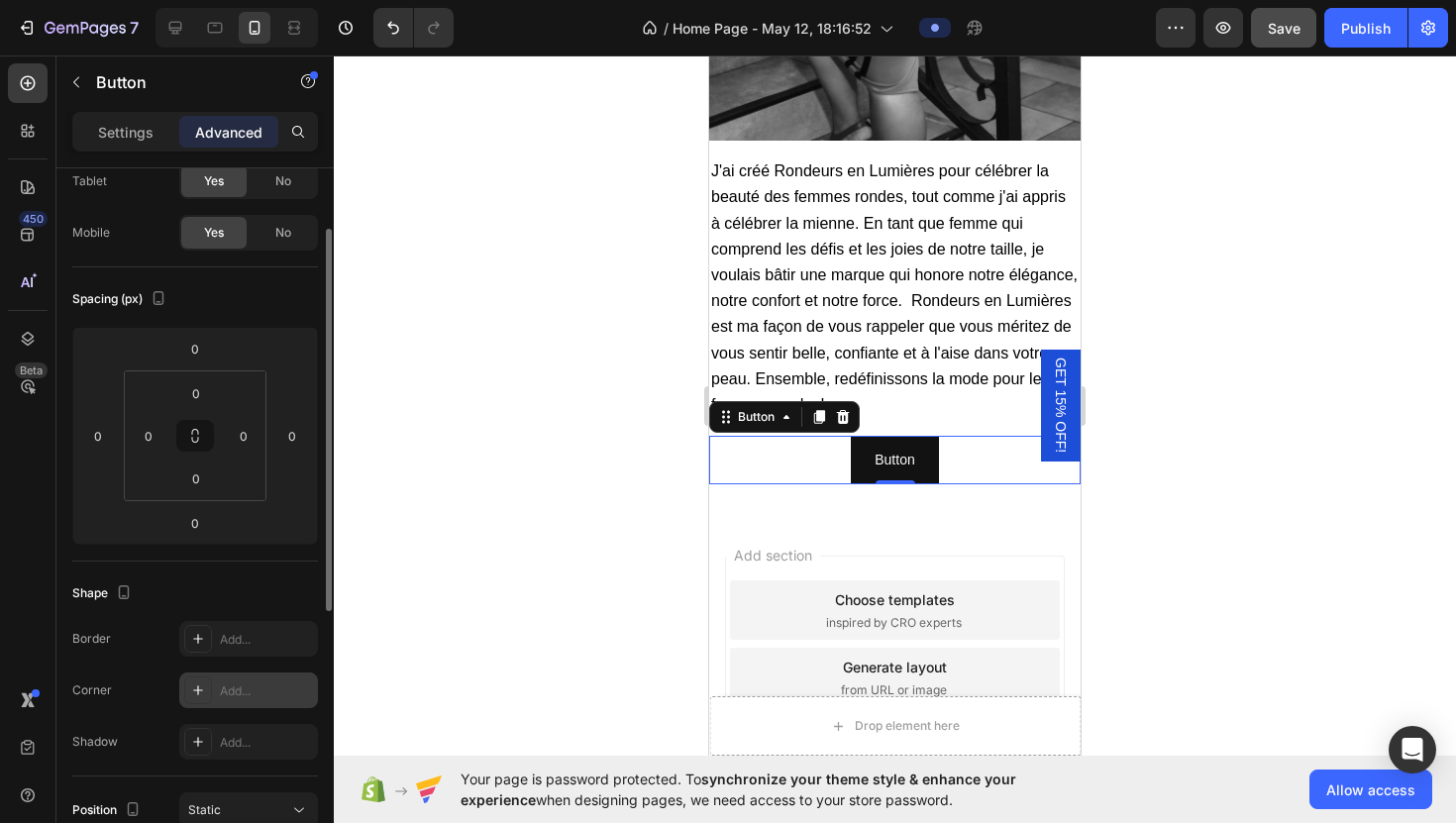 scroll, scrollTop: 0, scrollLeft: 0, axis: both 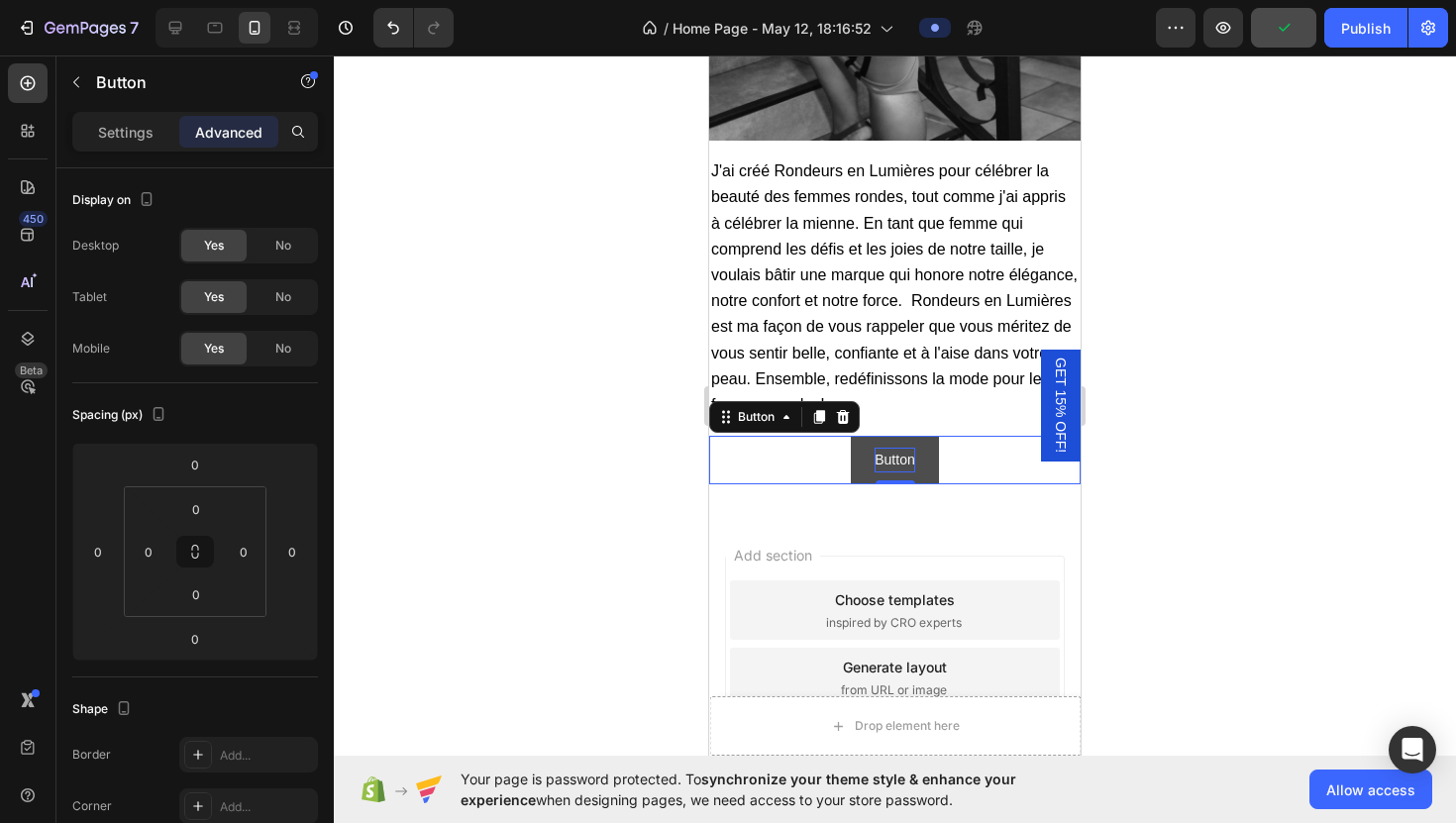 click on "Button" at bounding box center [894, 460] 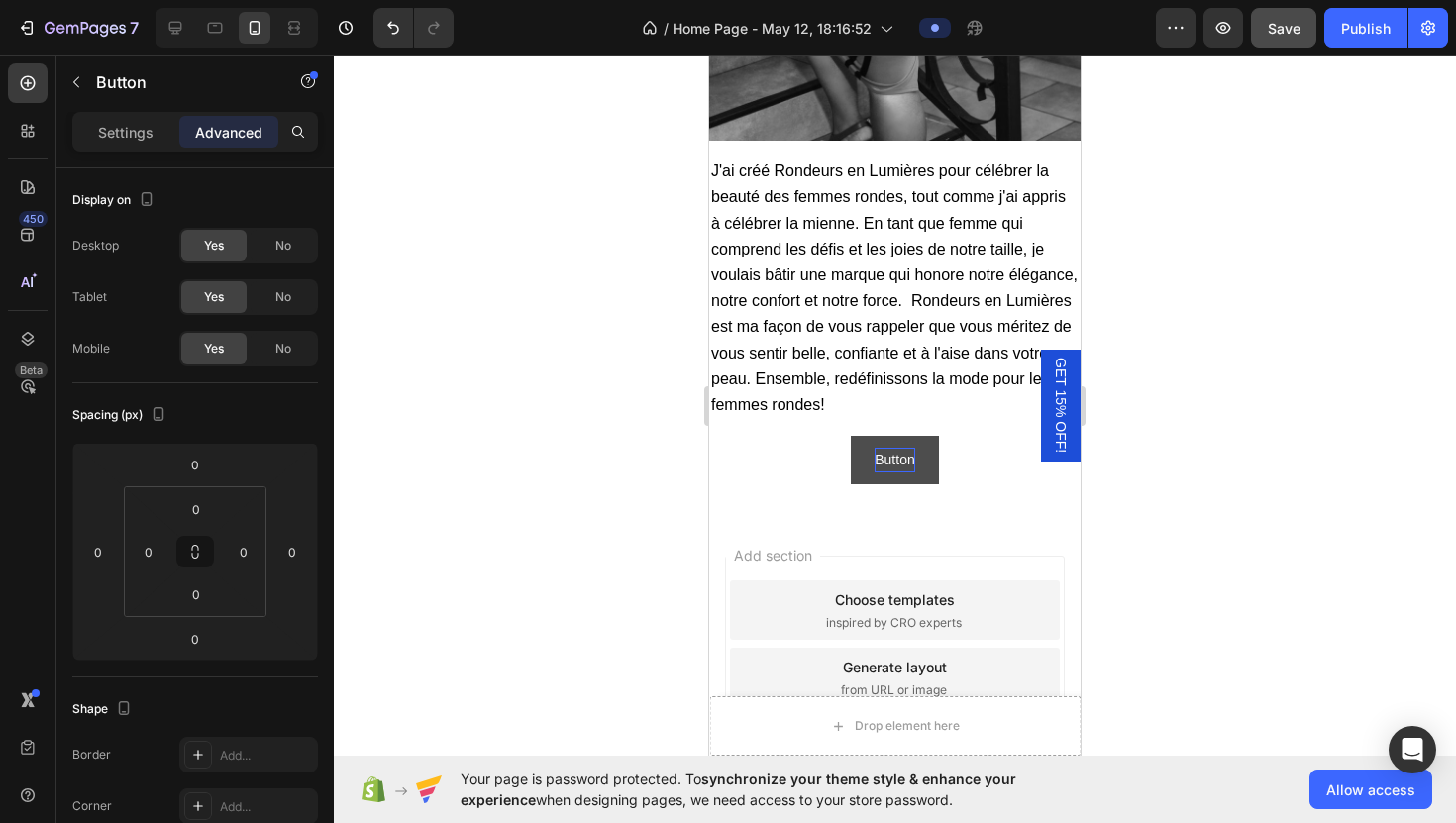 click on "Button" at bounding box center [894, 460] 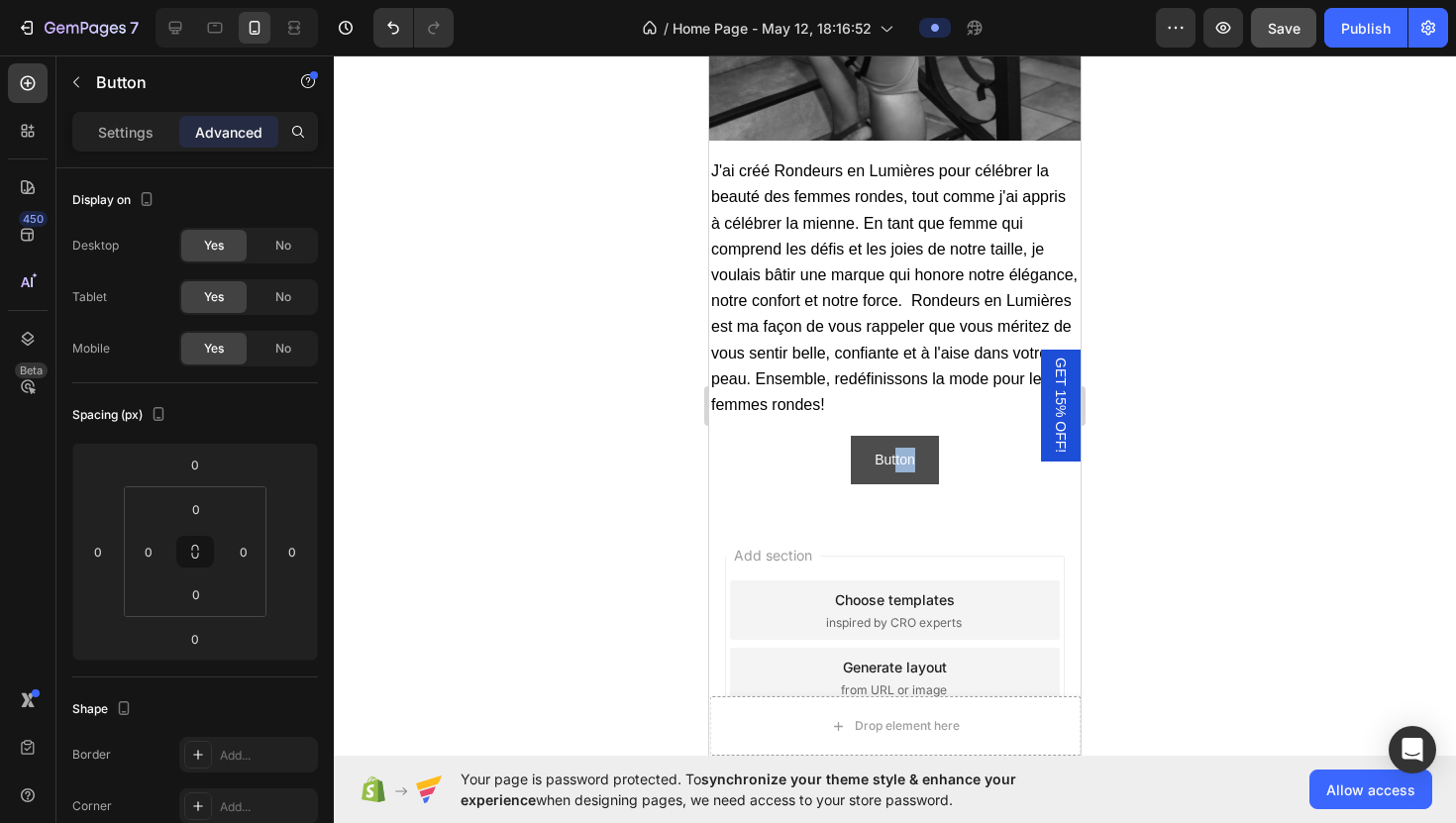 drag, startPoint x: 894, startPoint y: 454, endPoint x: 919, endPoint y: 458, distance: 25.317978 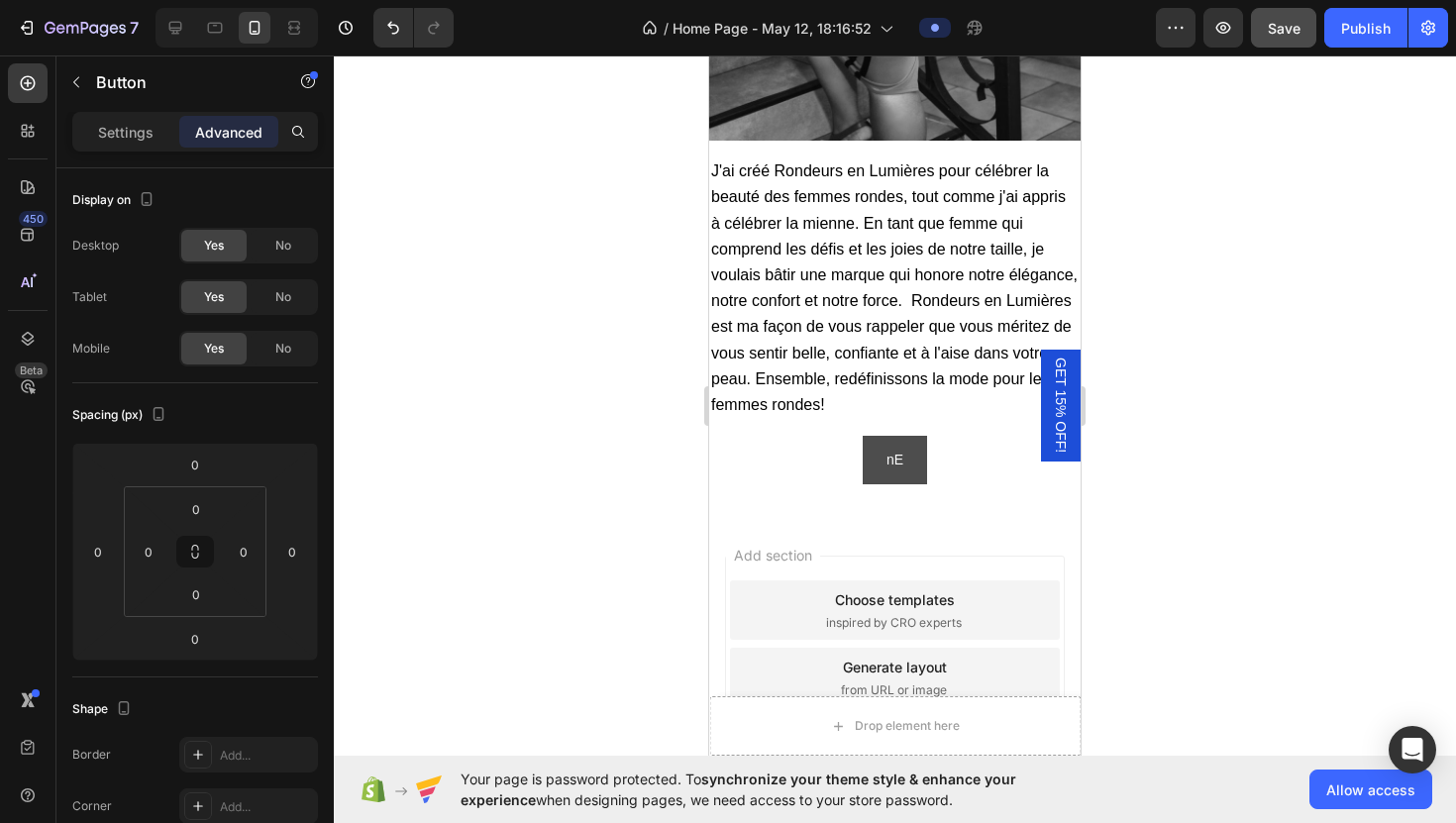 click on "nE" at bounding box center [894, 460] 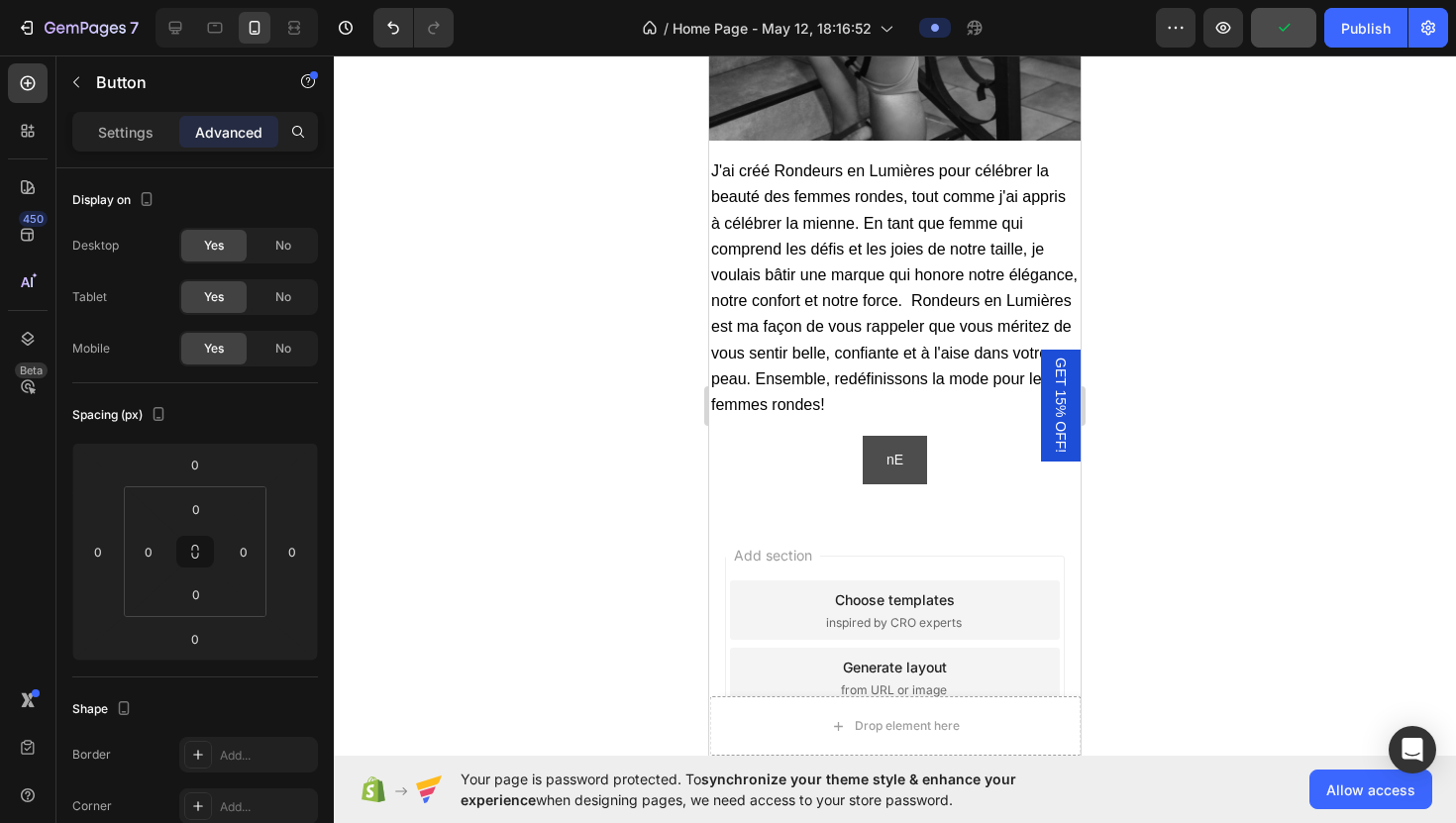 click on "nE" at bounding box center (894, 460) 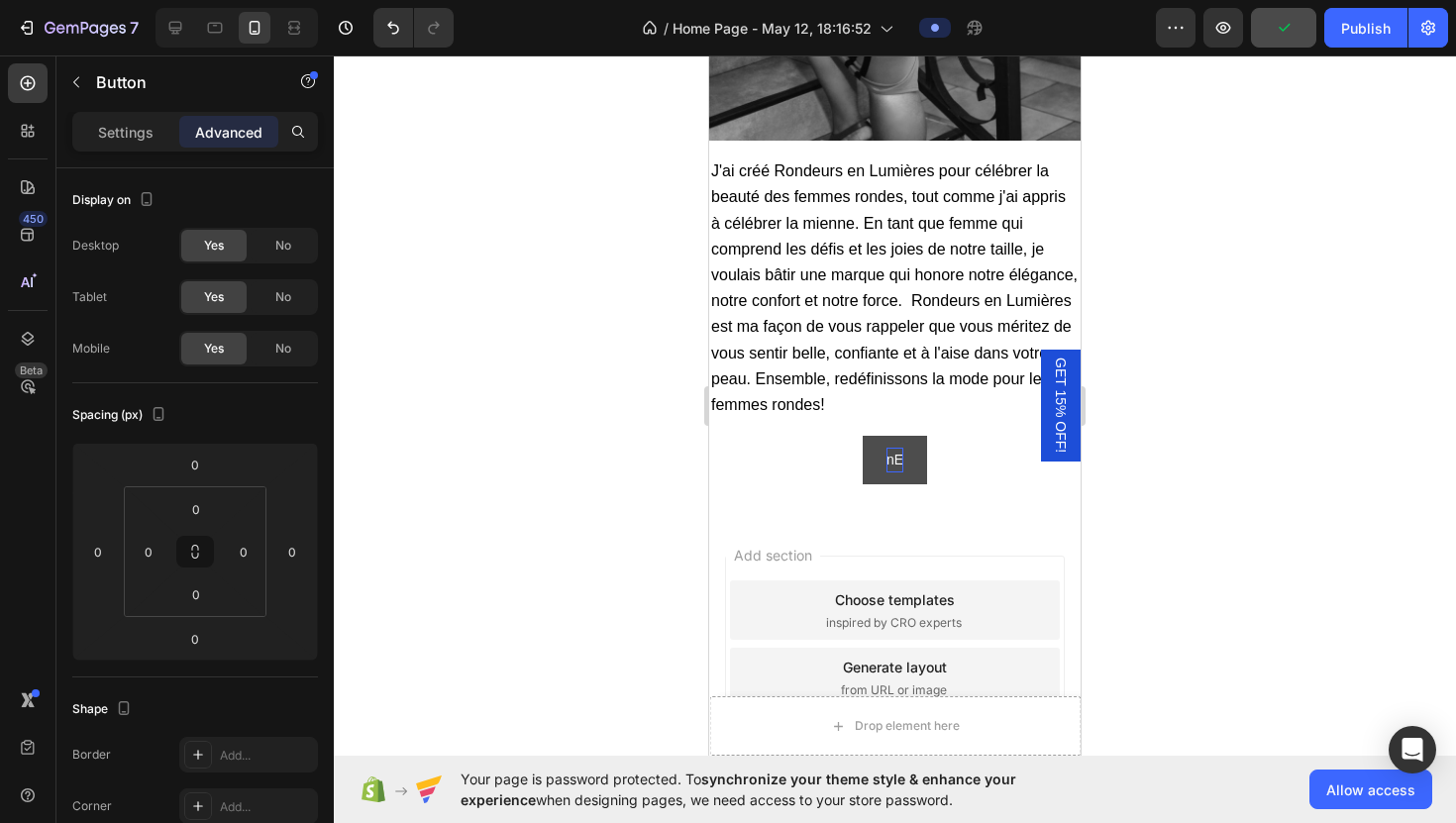 click on "nE" at bounding box center [894, 460] 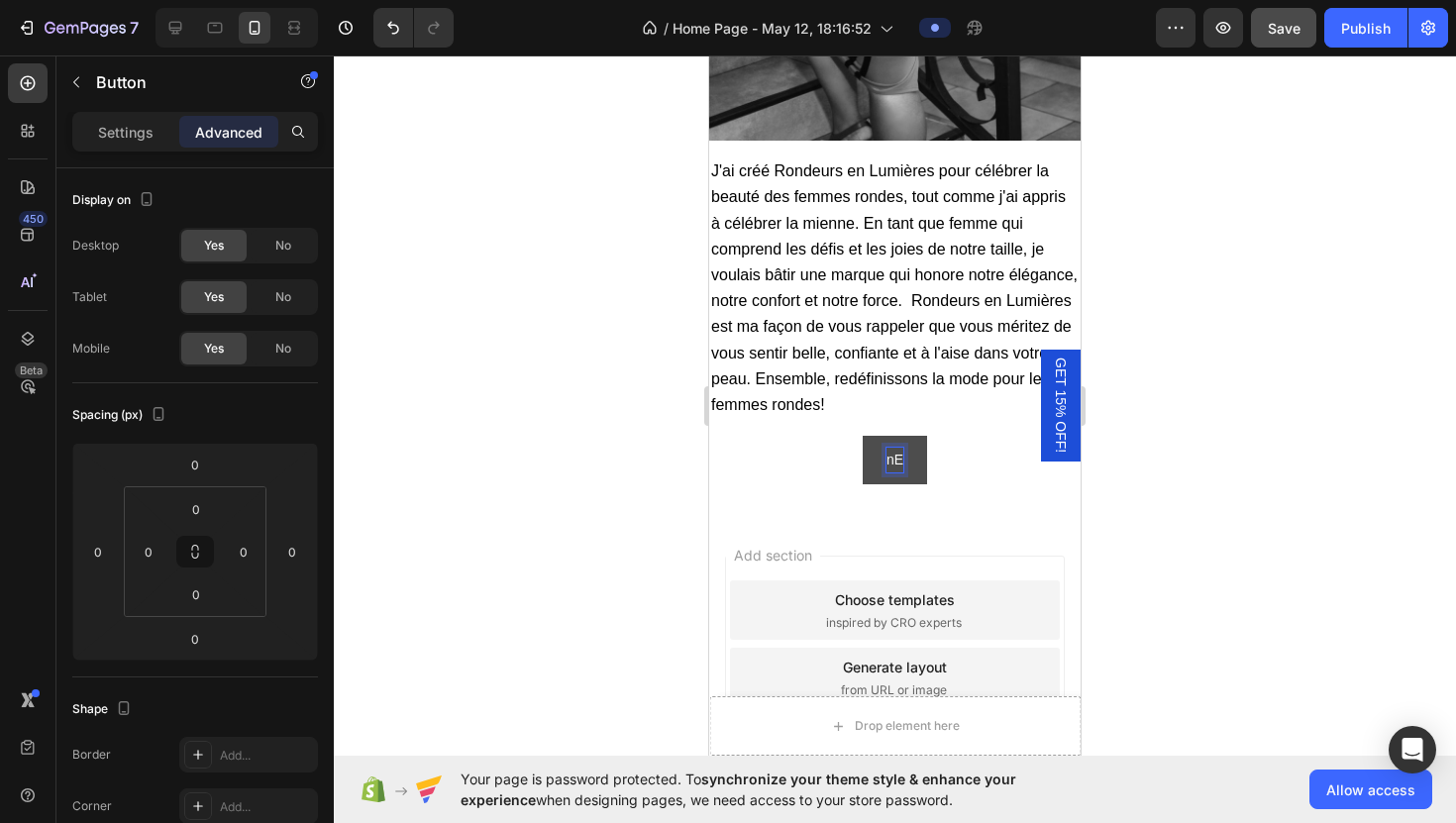 click on "nE" at bounding box center (894, 460) 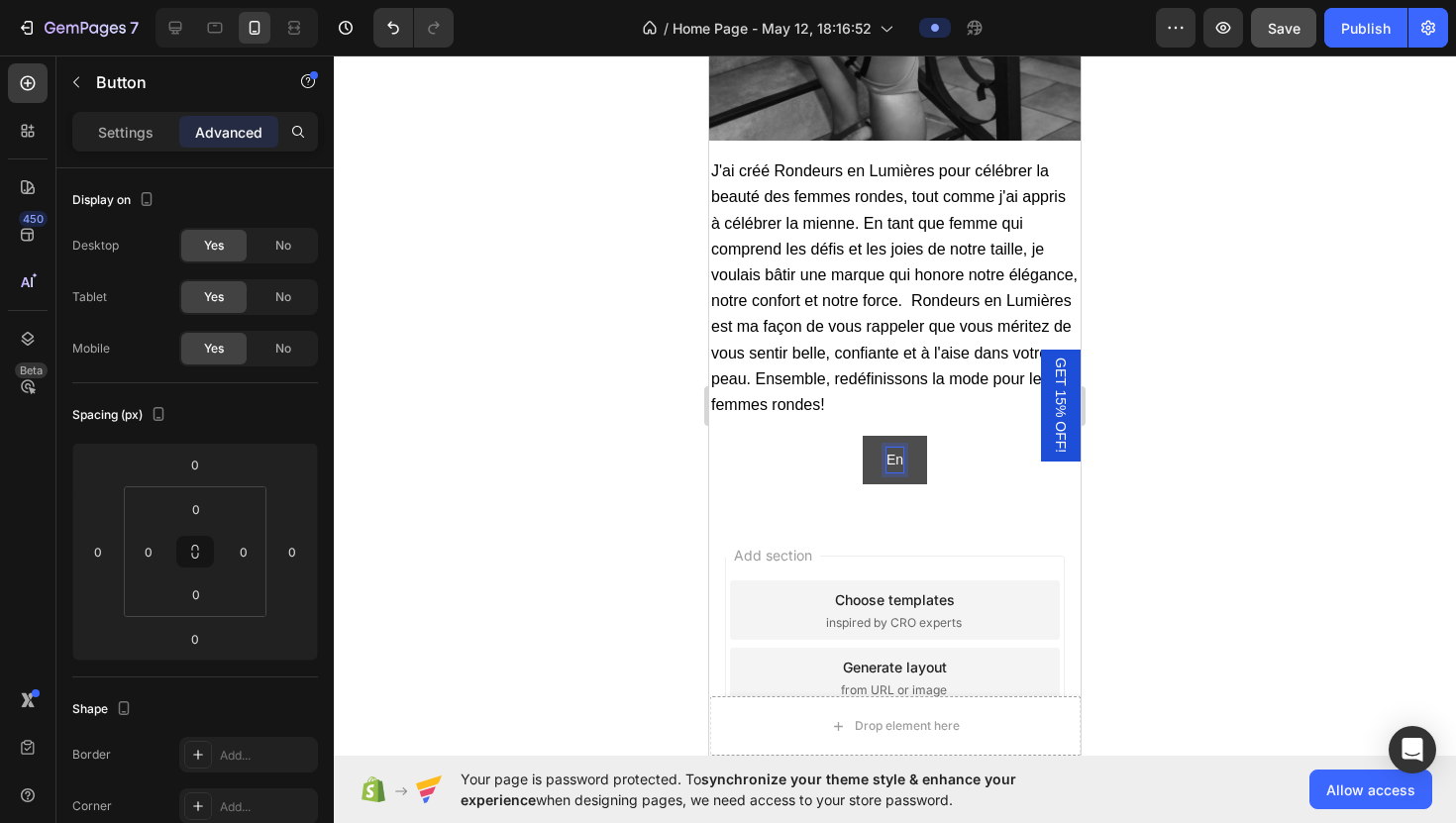 click on "En" at bounding box center [894, 460] 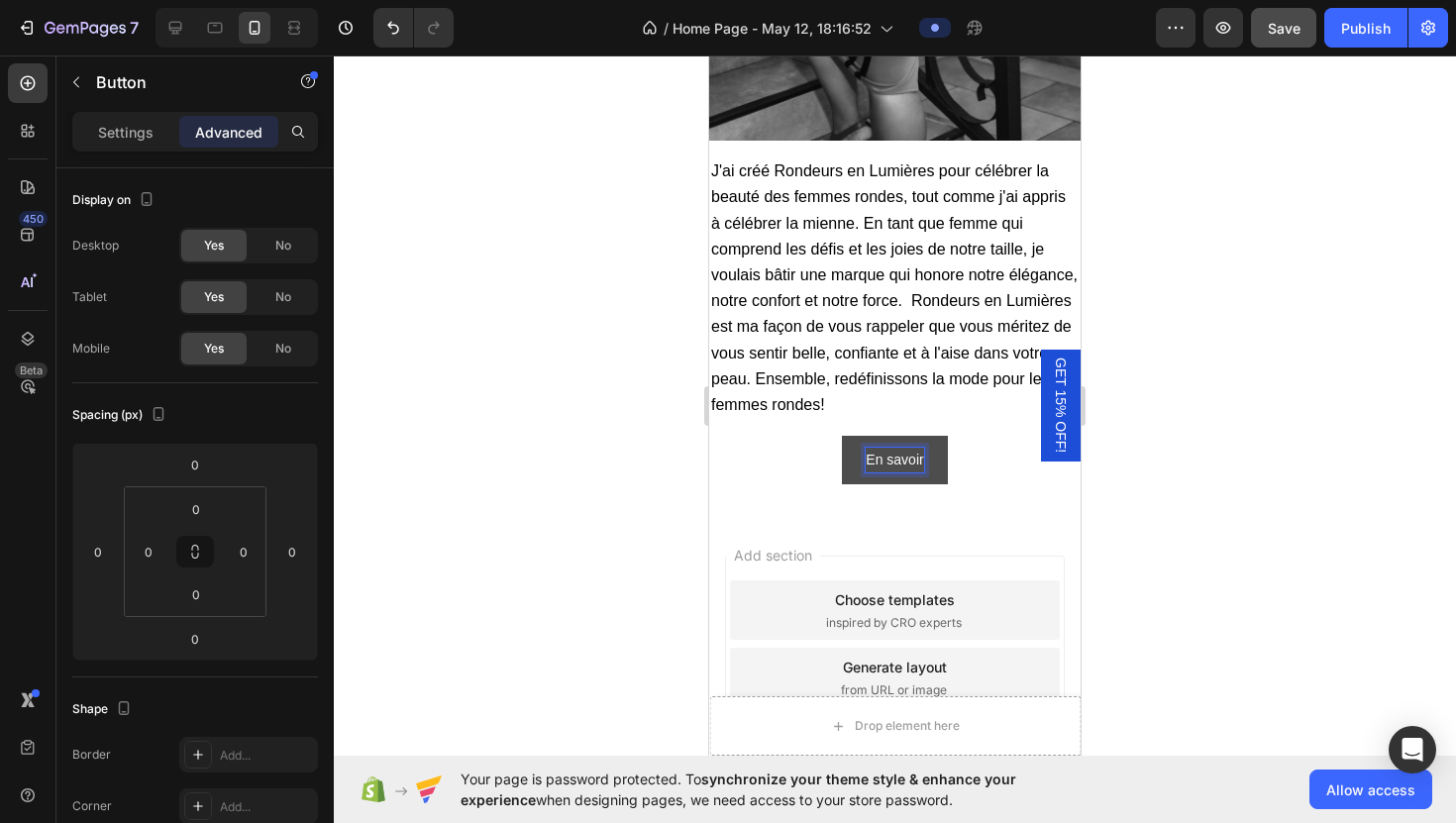 click on "En savoir" at bounding box center [894, 460] 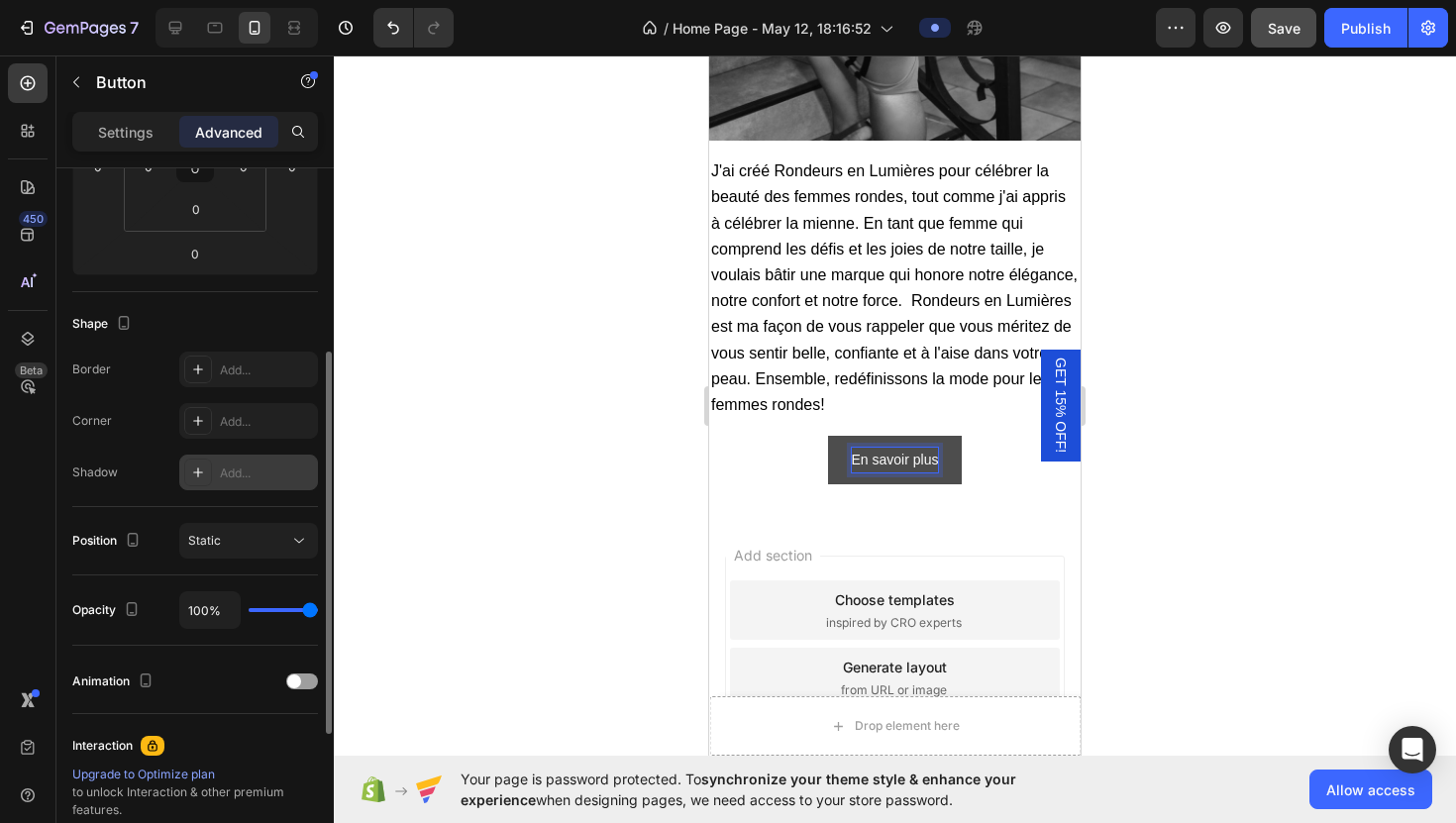 scroll, scrollTop: 369, scrollLeft: 0, axis: vertical 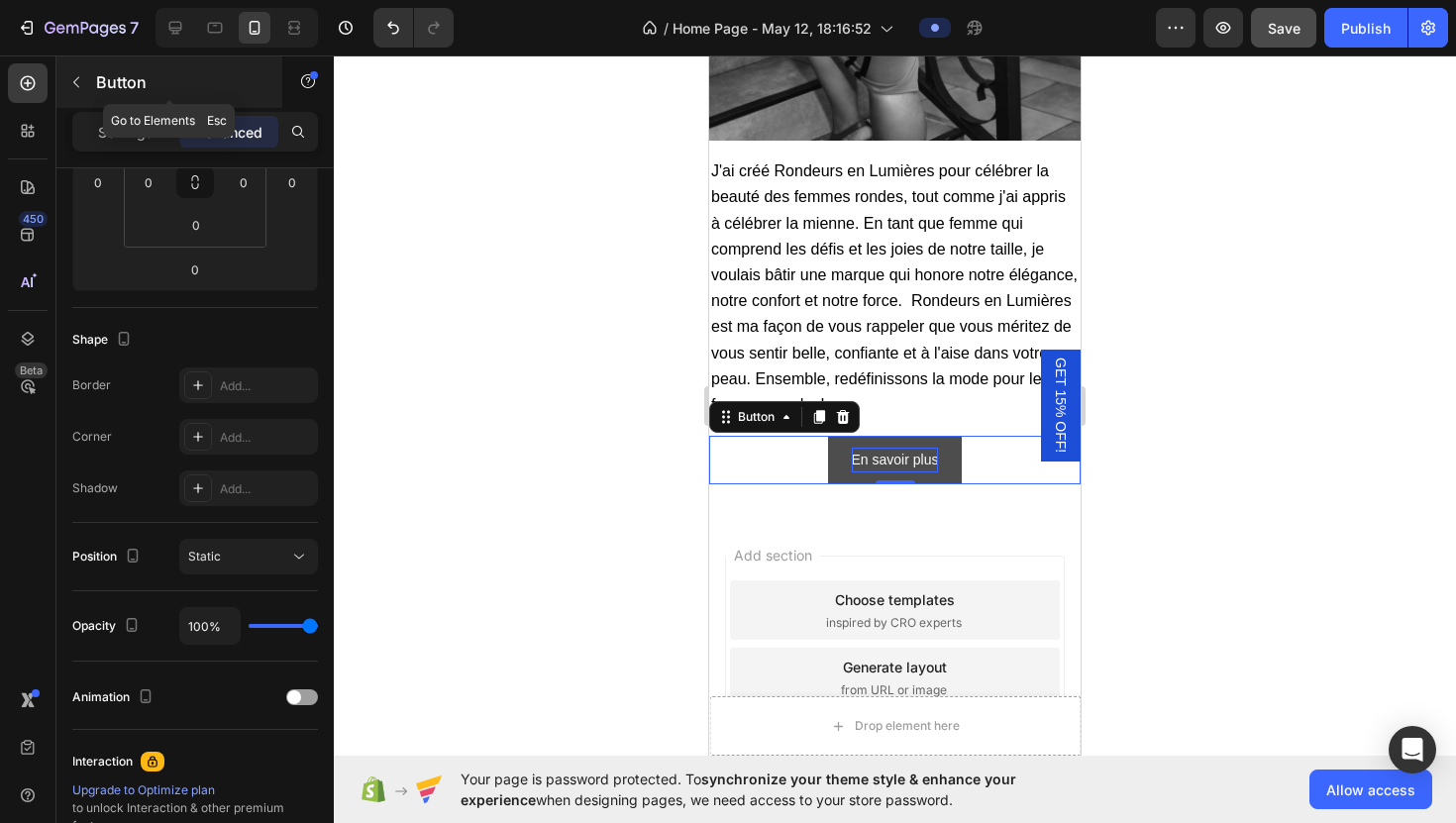 click at bounding box center (76, 82) 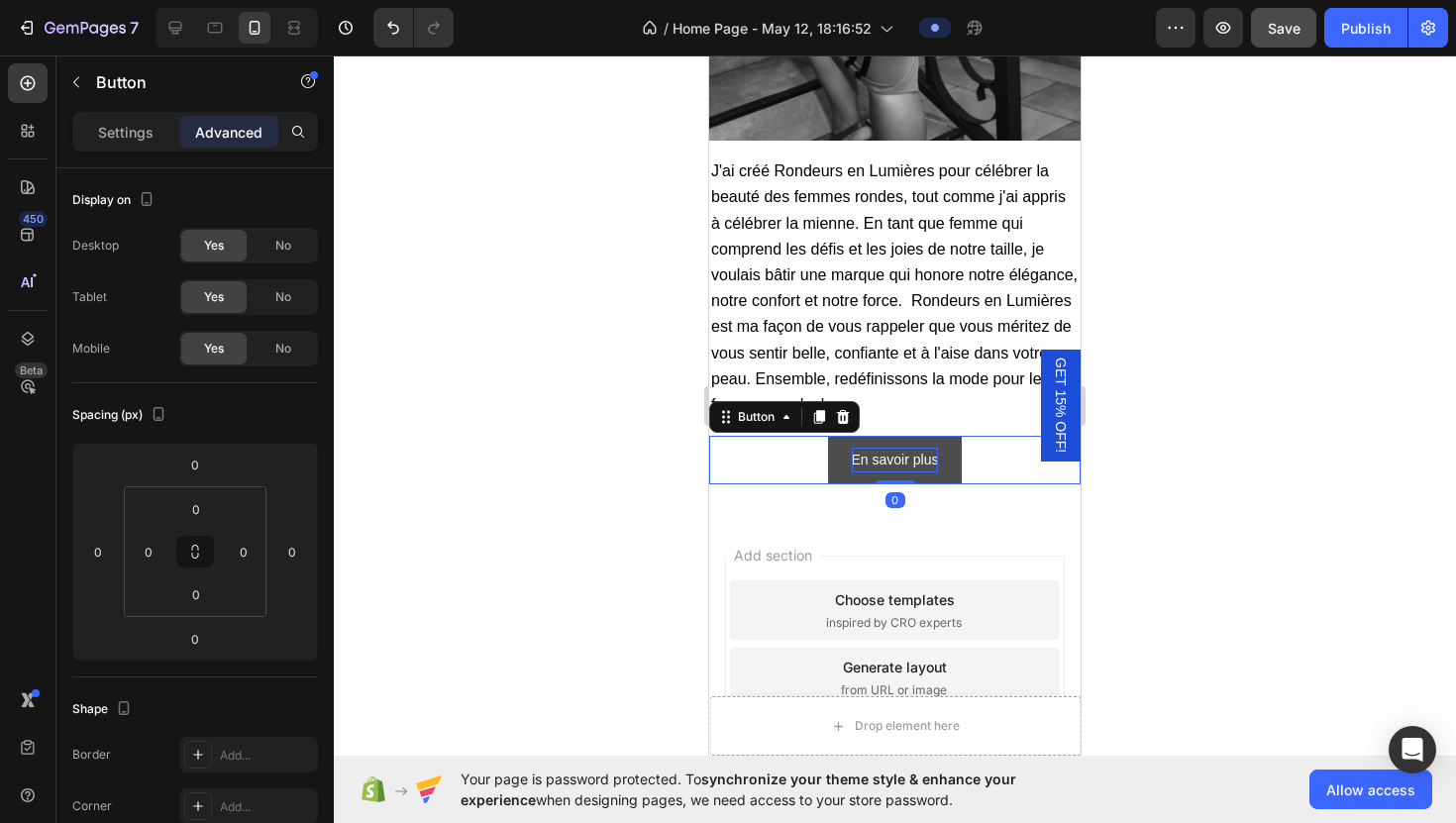 click on "En savoir plus" at bounding box center [895, 460] 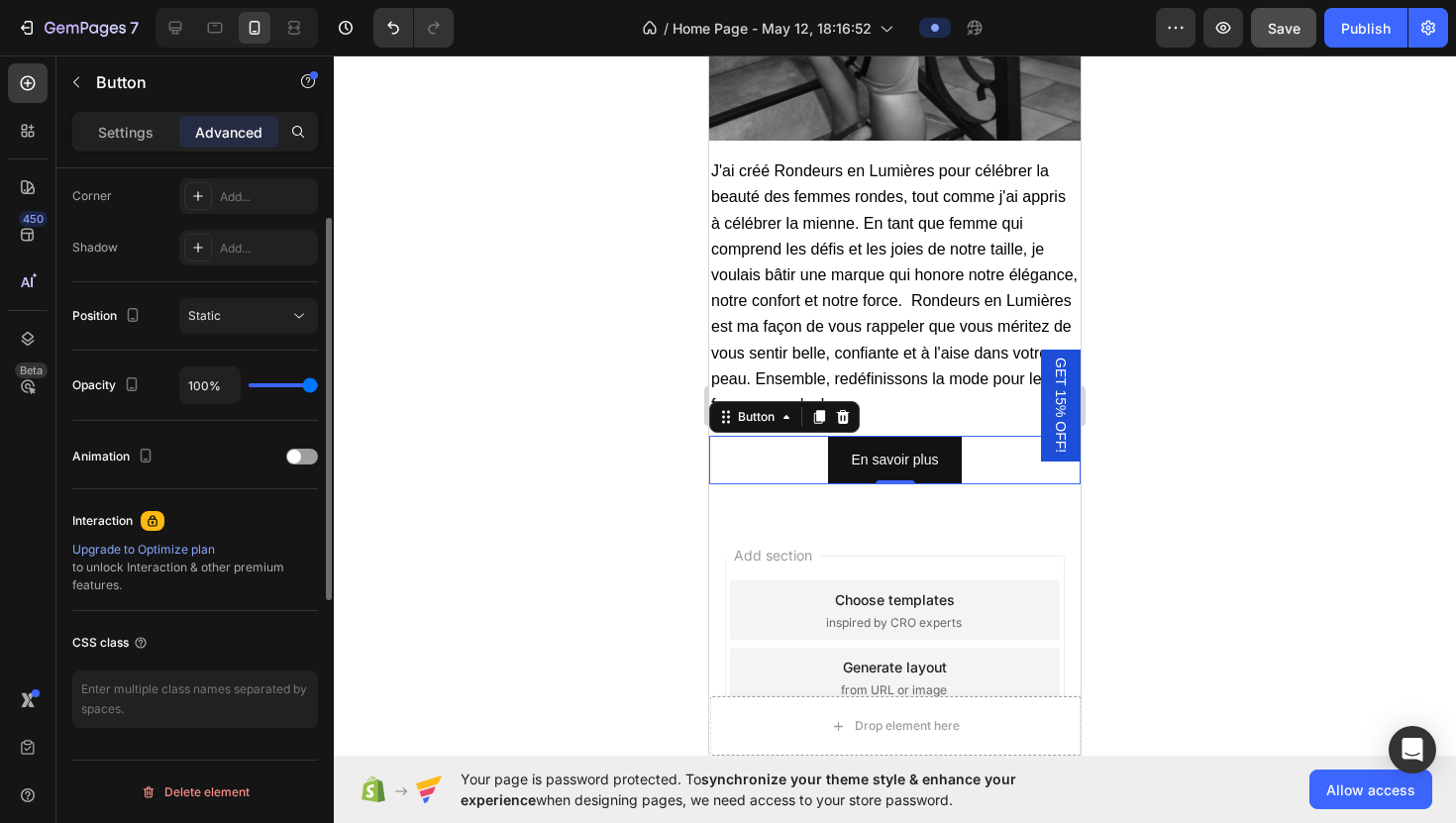 scroll, scrollTop: 0, scrollLeft: 0, axis: both 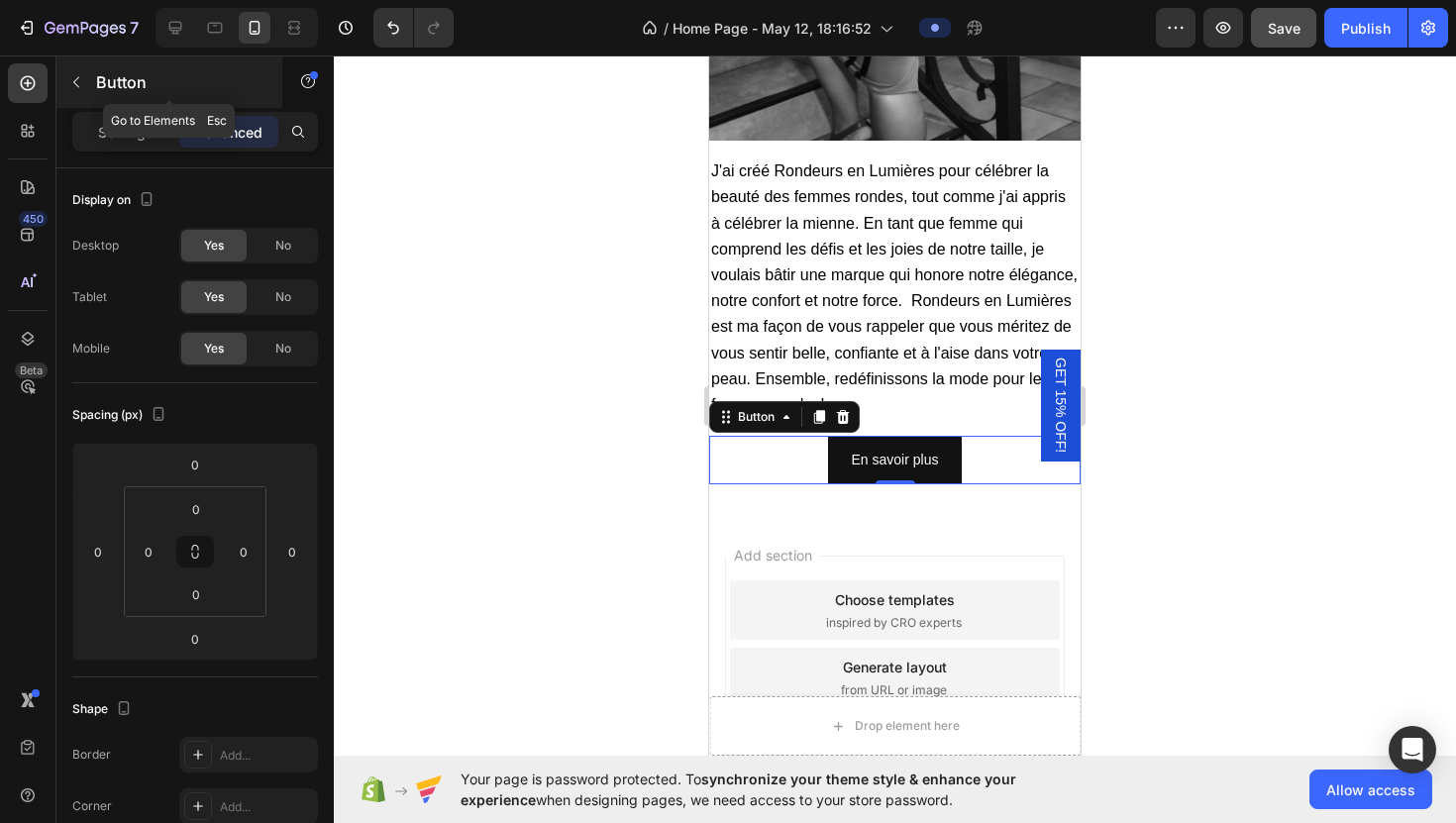 click 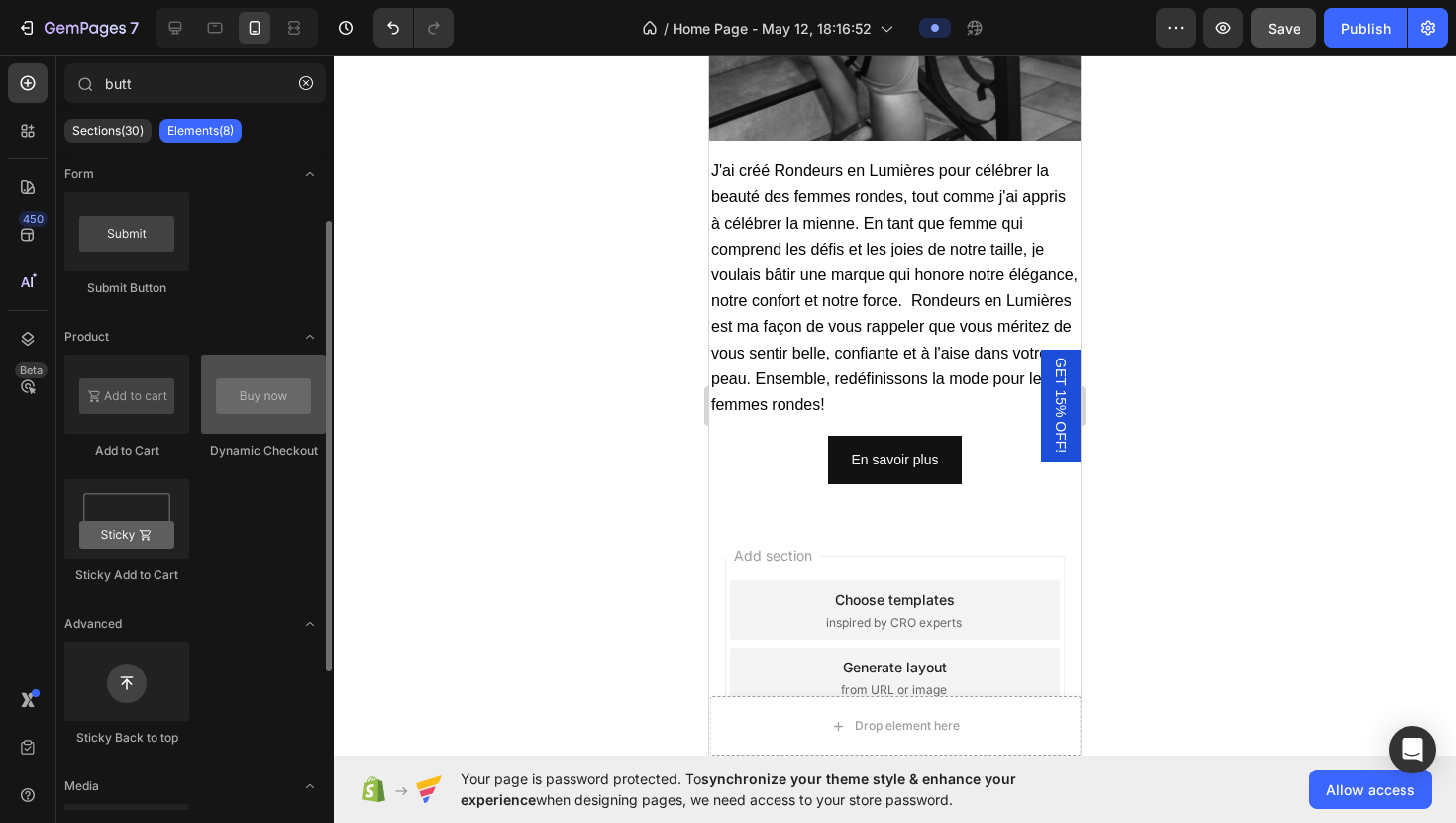 scroll, scrollTop: 0, scrollLeft: 0, axis: both 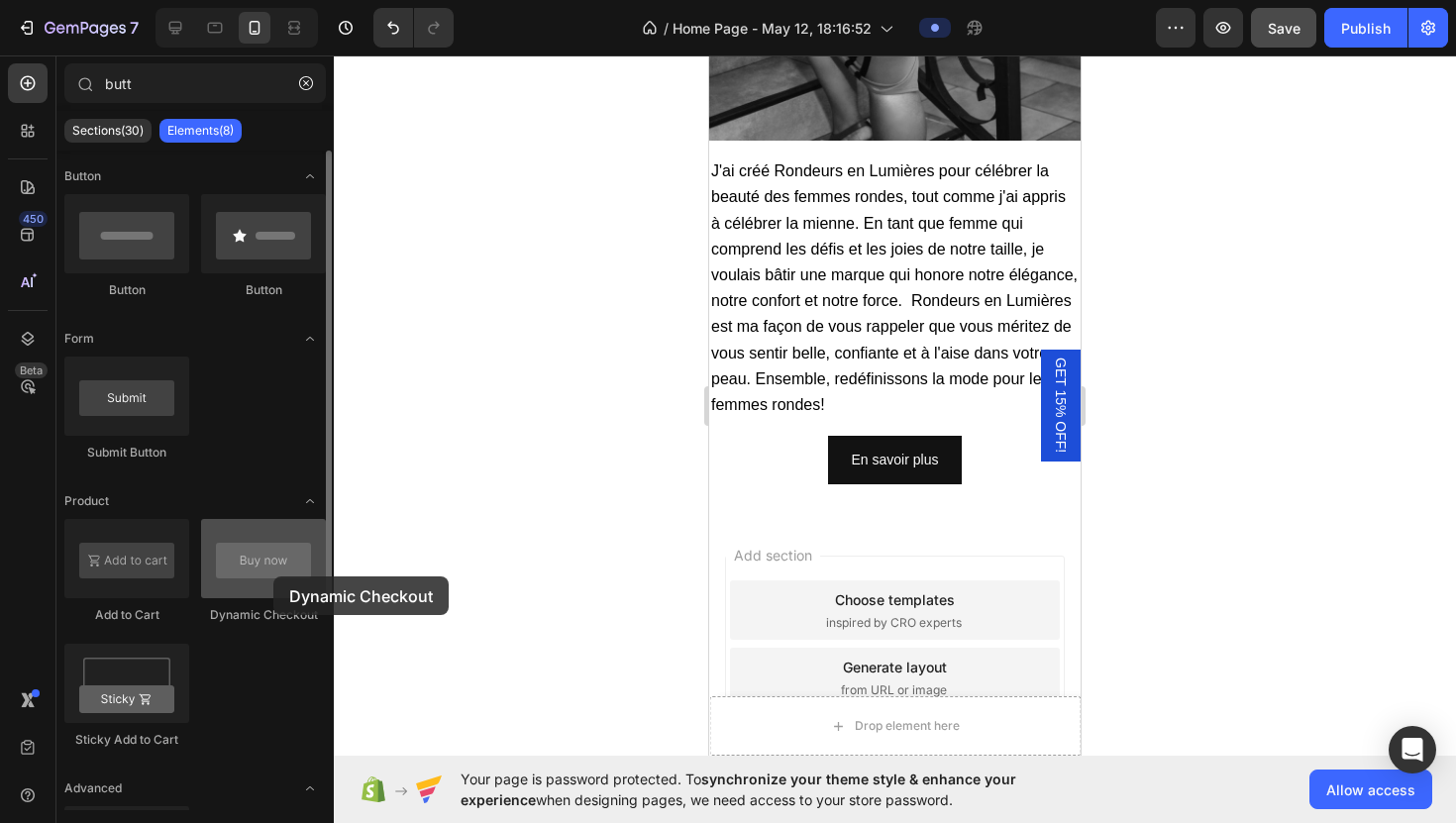 click at bounding box center [263, 559] 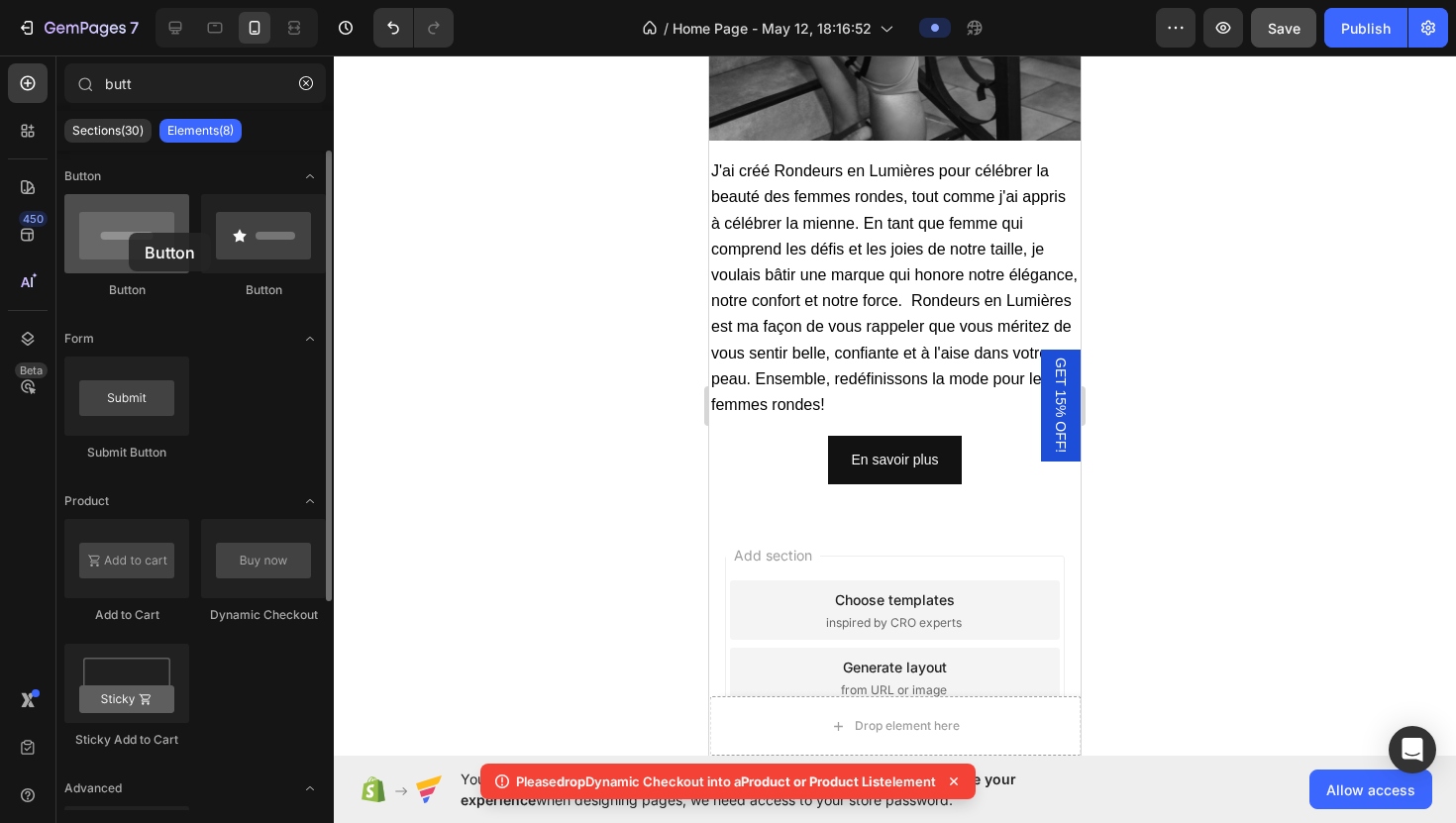 click at bounding box center (127, 234) 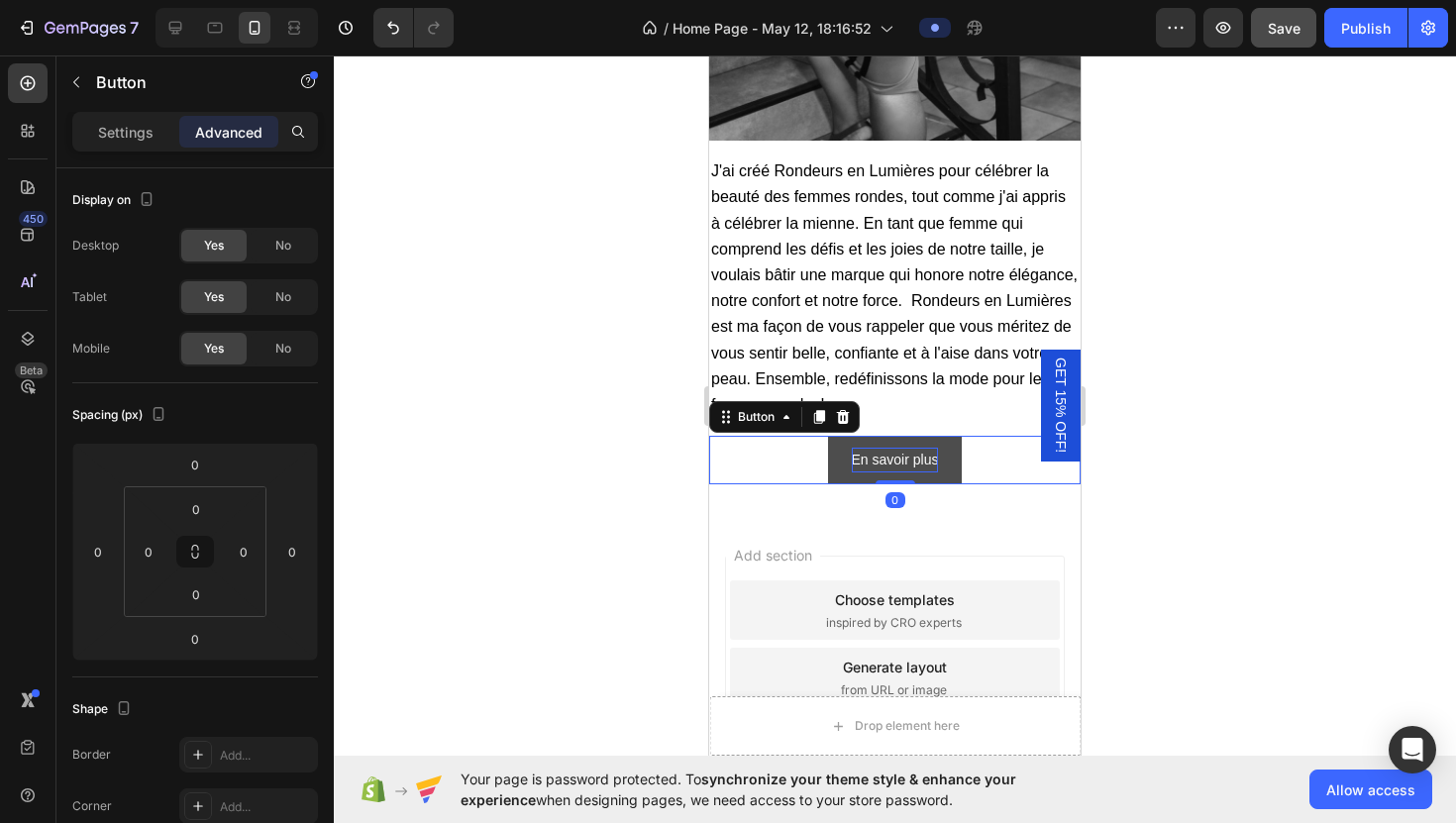 click on "En savoir plus" at bounding box center [895, 460] 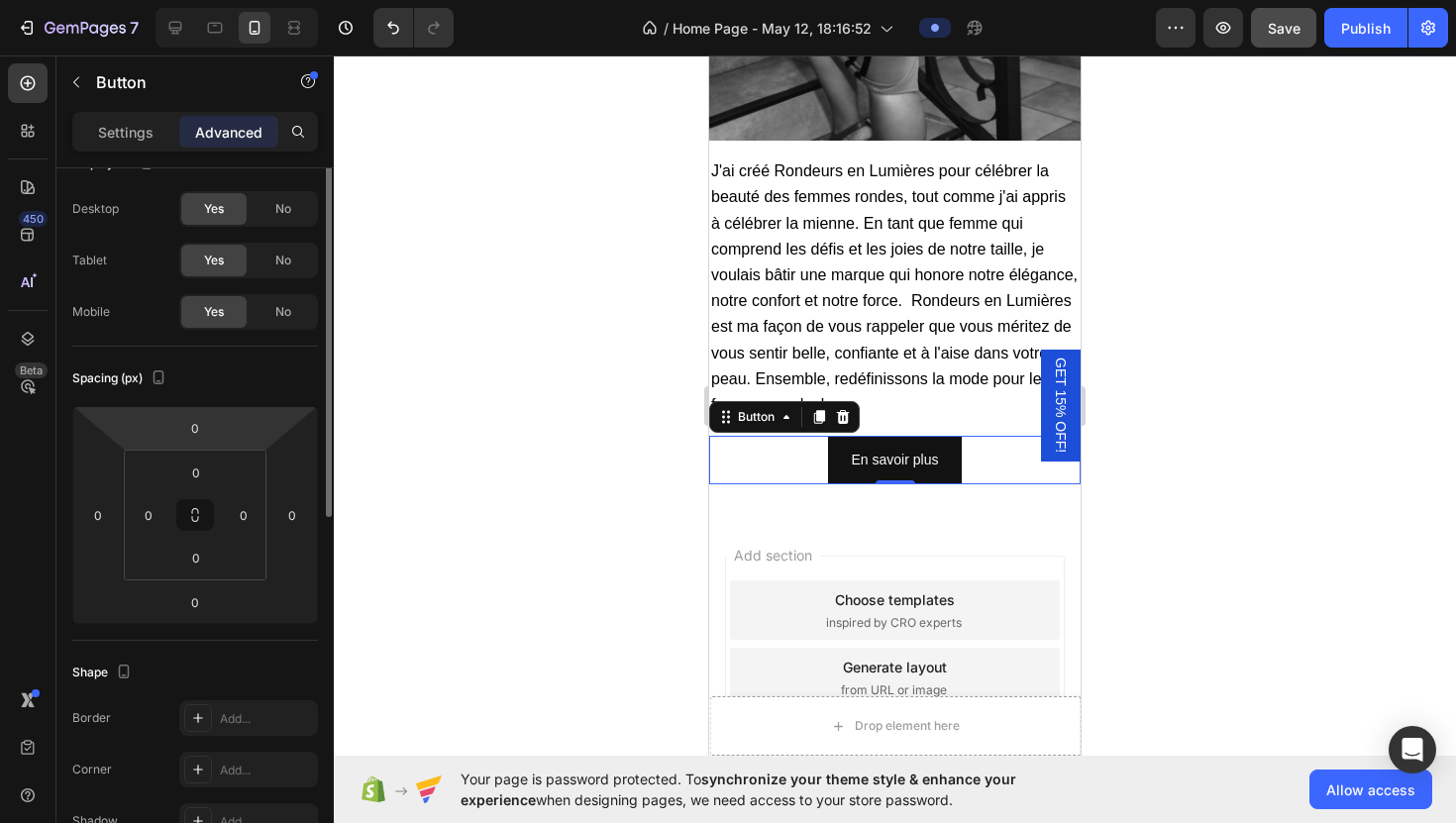 scroll, scrollTop: 0, scrollLeft: 0, axis: both 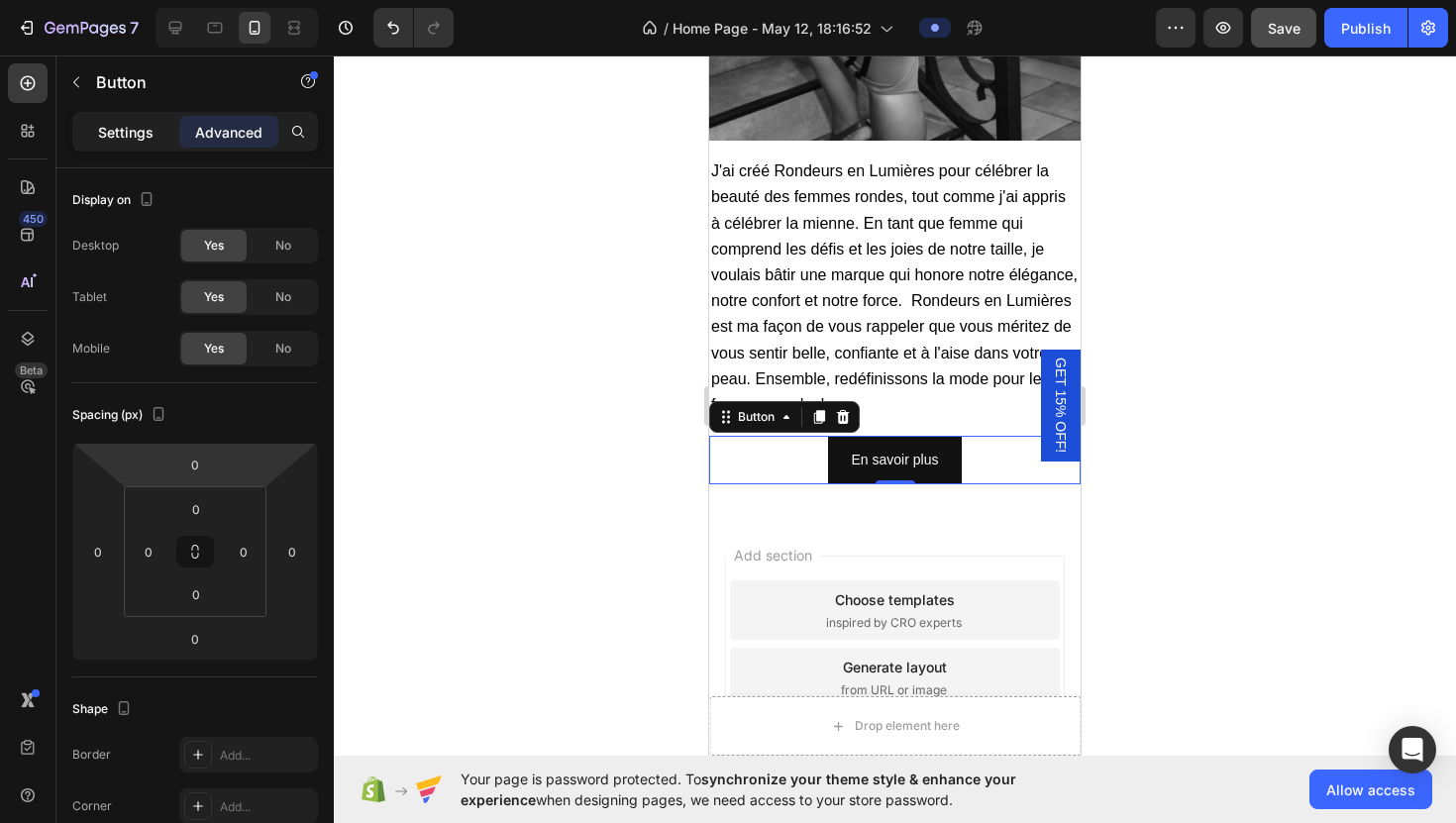 click on "Settings" at bounding box center (126, 132) 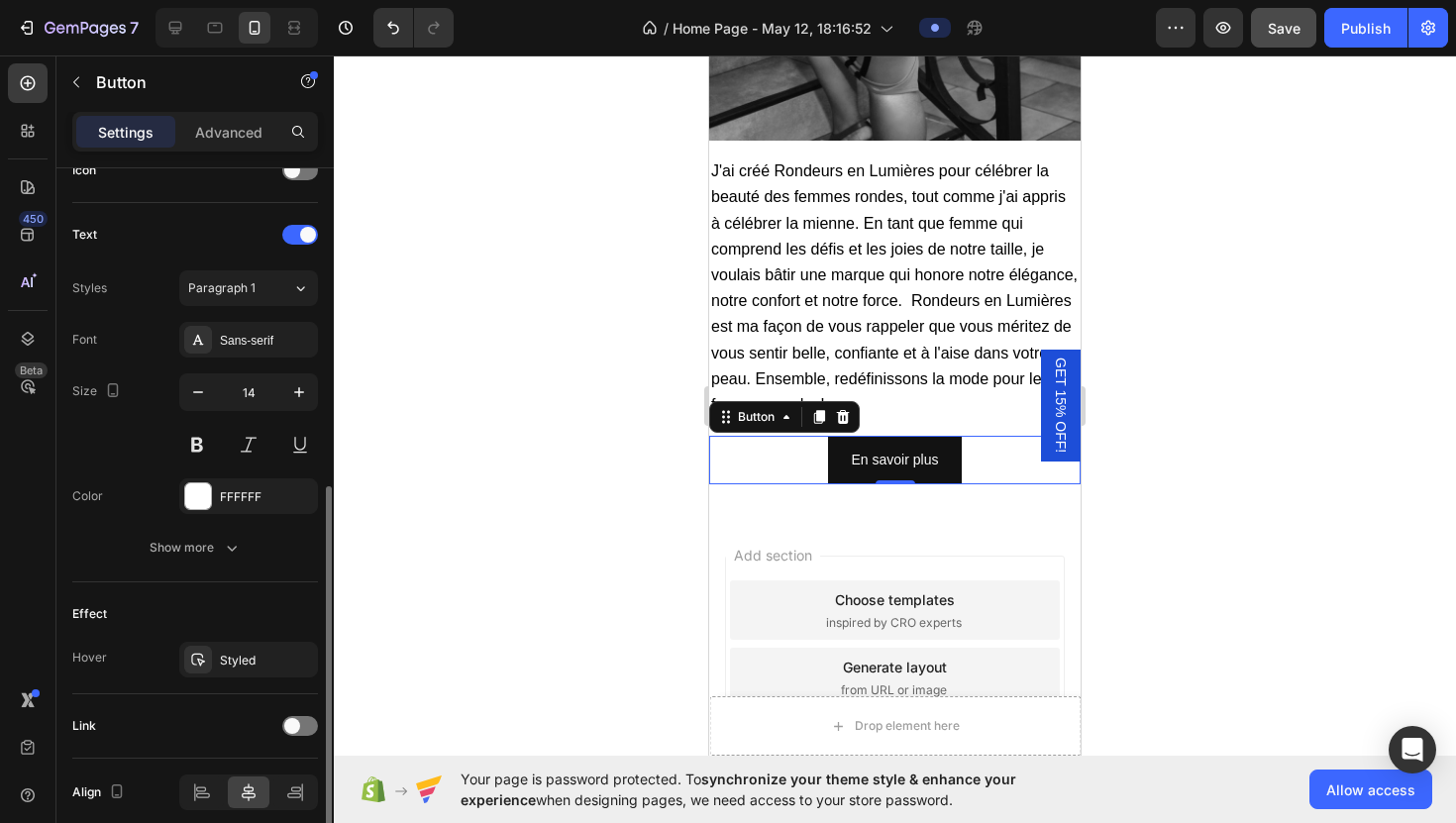 scroll, scrollTop: 630, scrollLeft: 0, axis: vertical 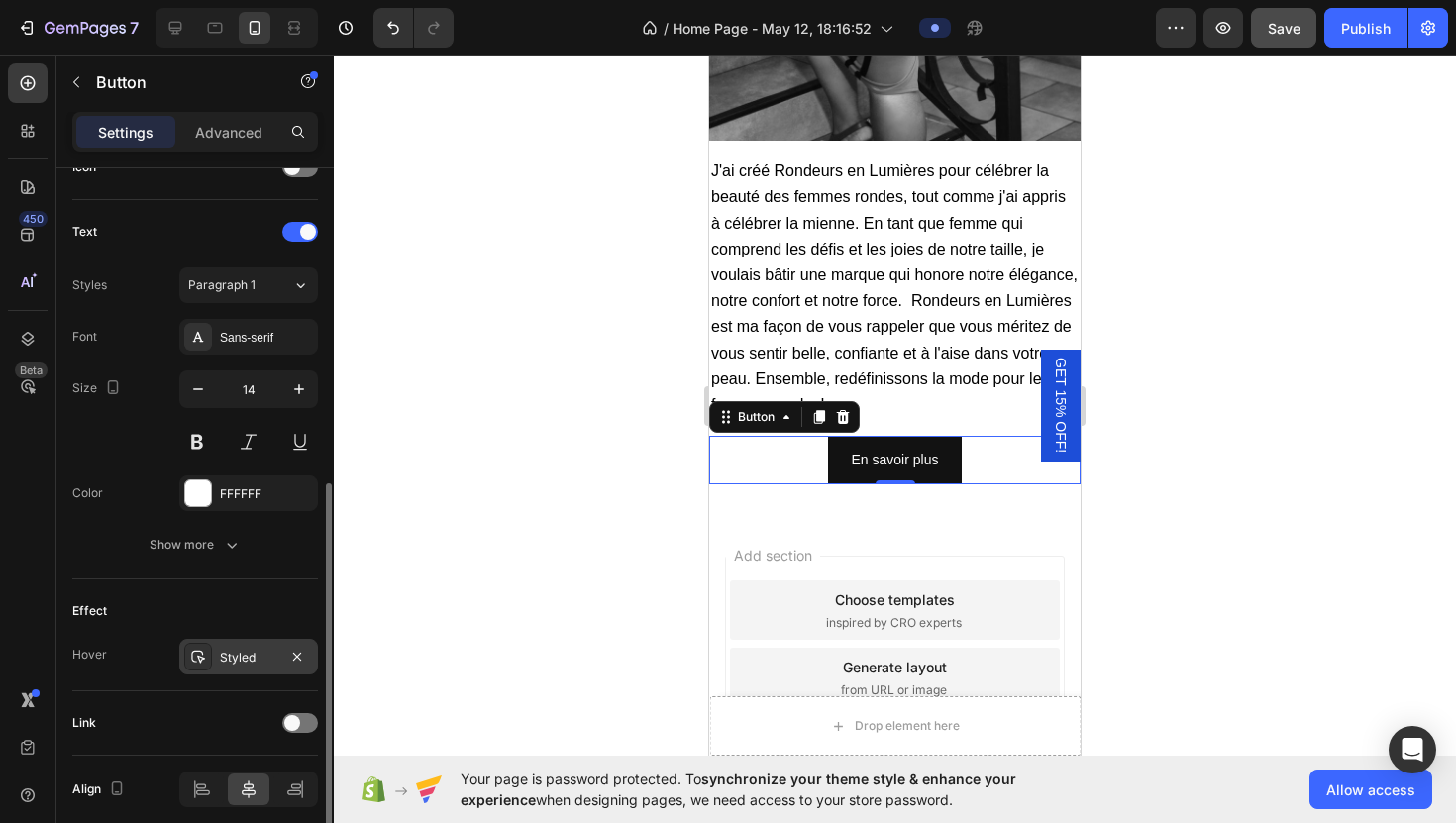 click on "Styled" at bounding box center [249, 658] 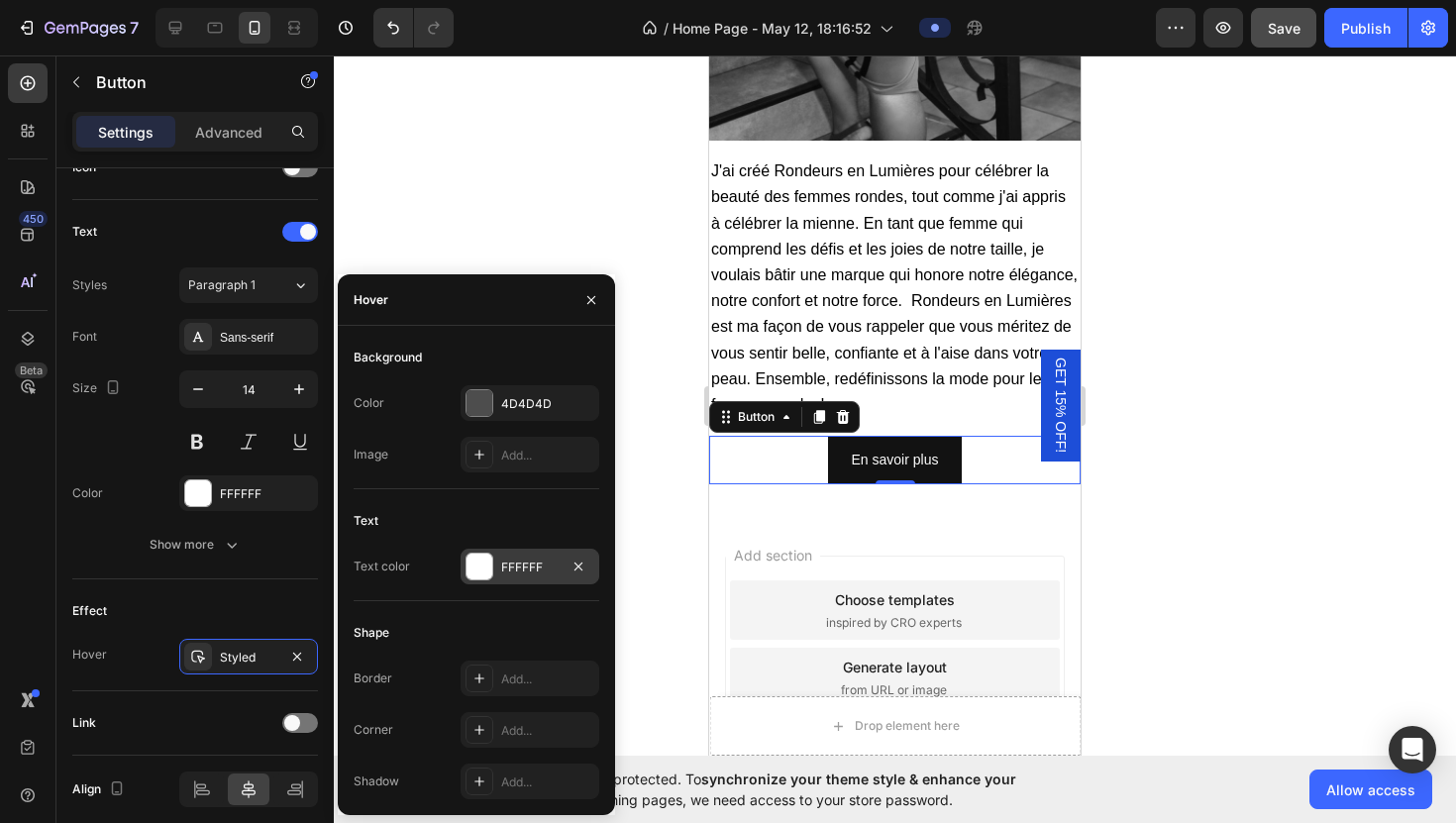 click at bounding box center [479, 566] 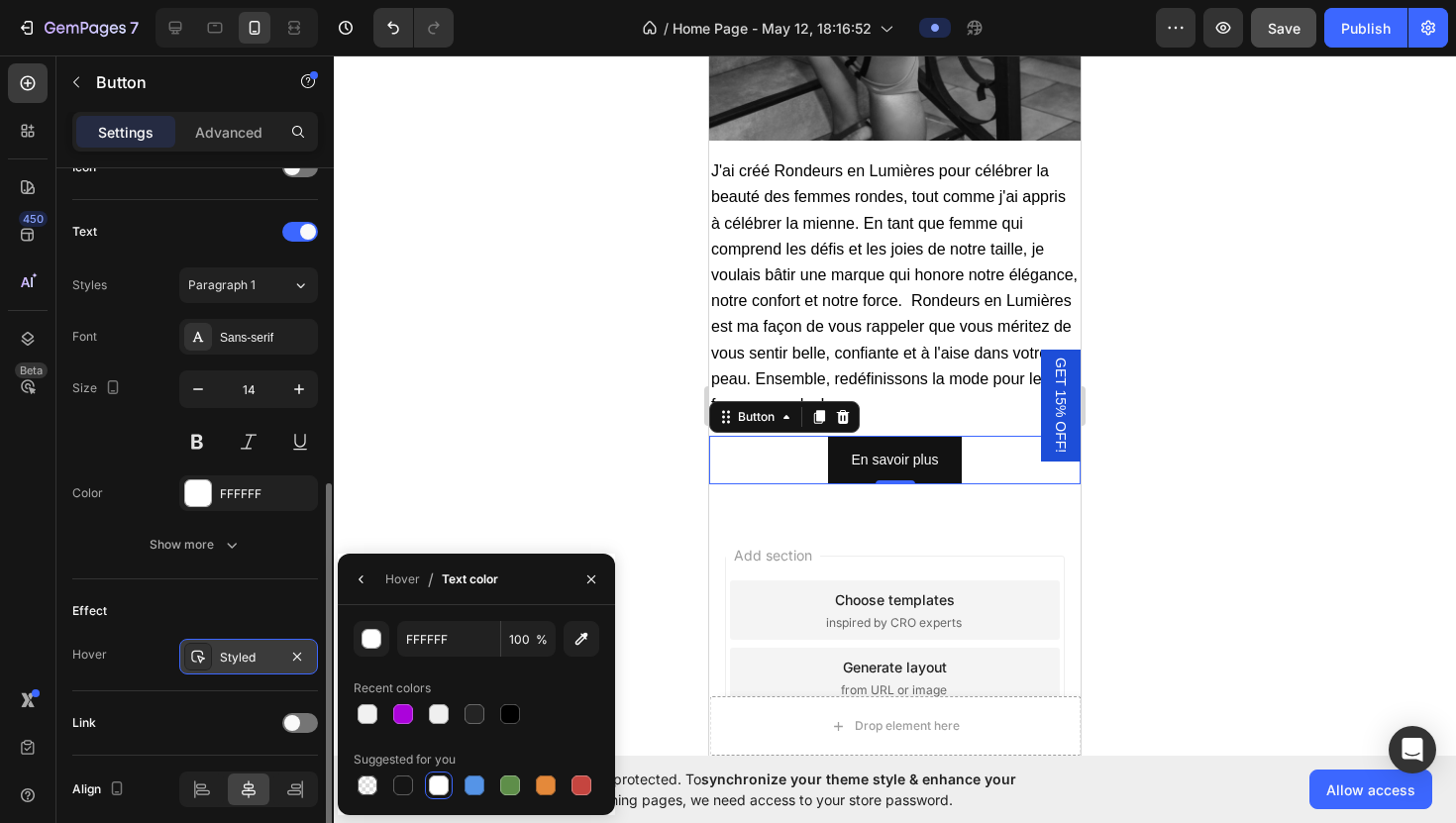 click at bounding box center [198, 657] 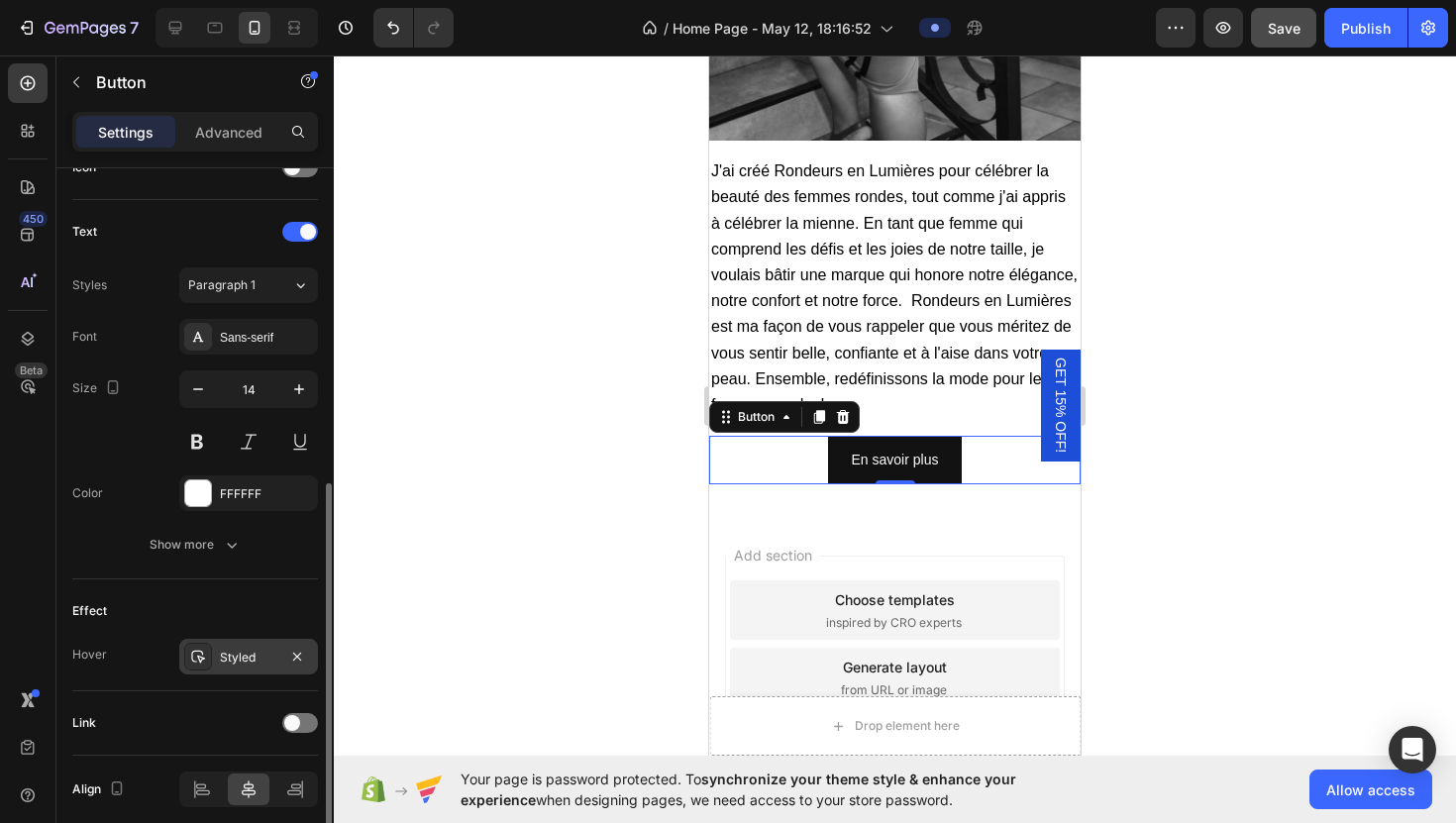 click at bounding box center (198, 657) 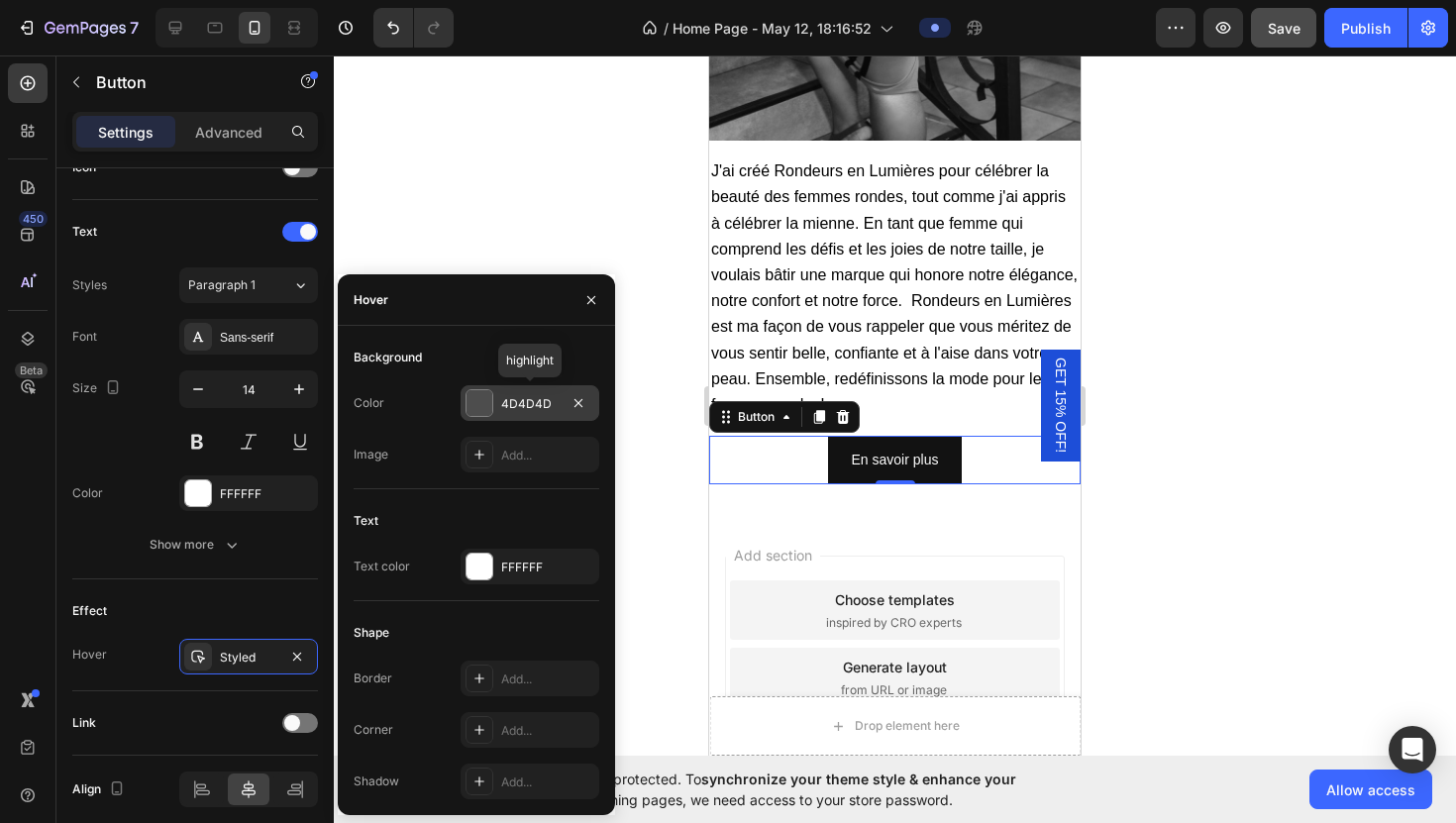 click at bounding box center (479, 403) 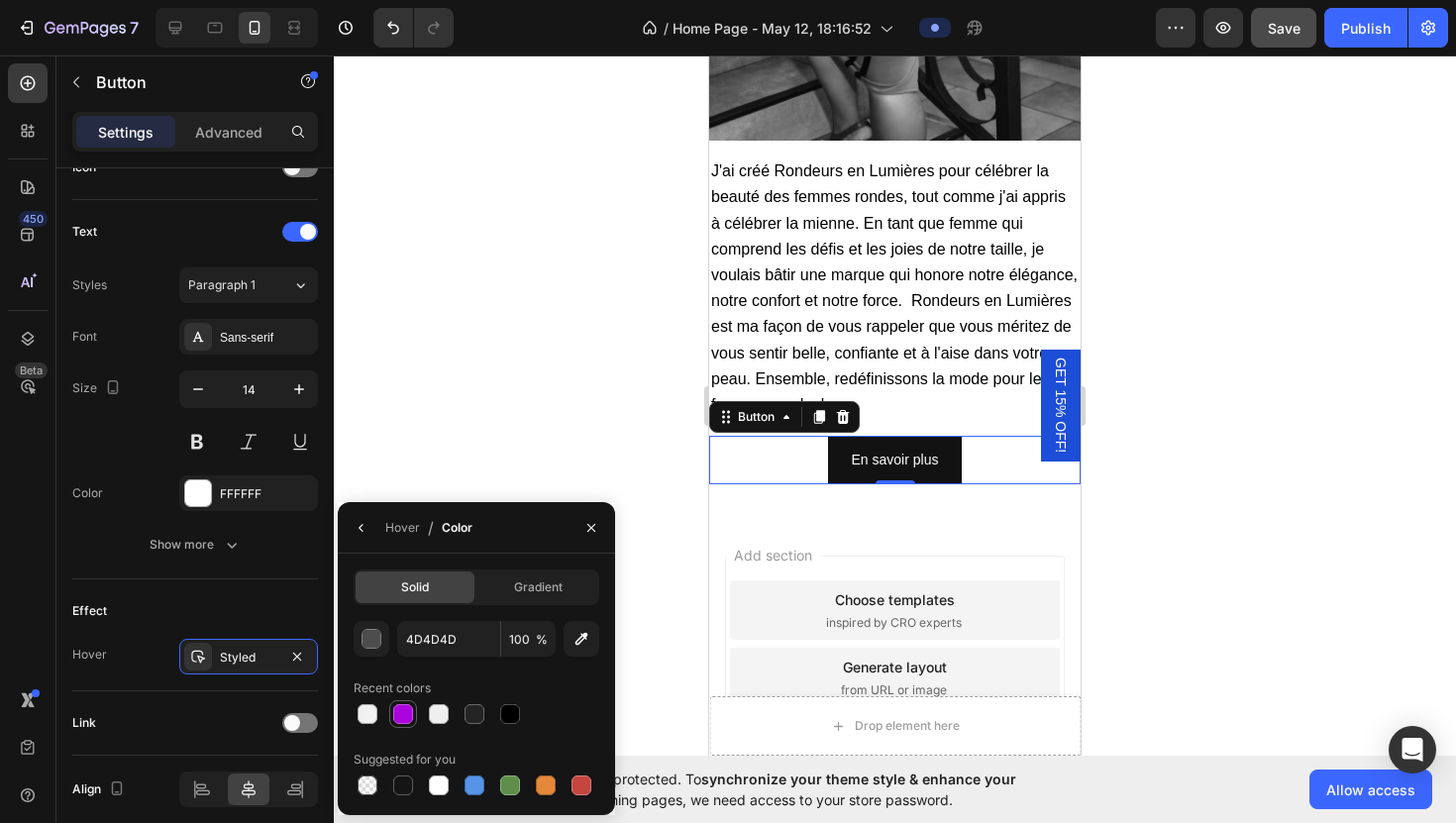 click at bounding box center [403, 714] 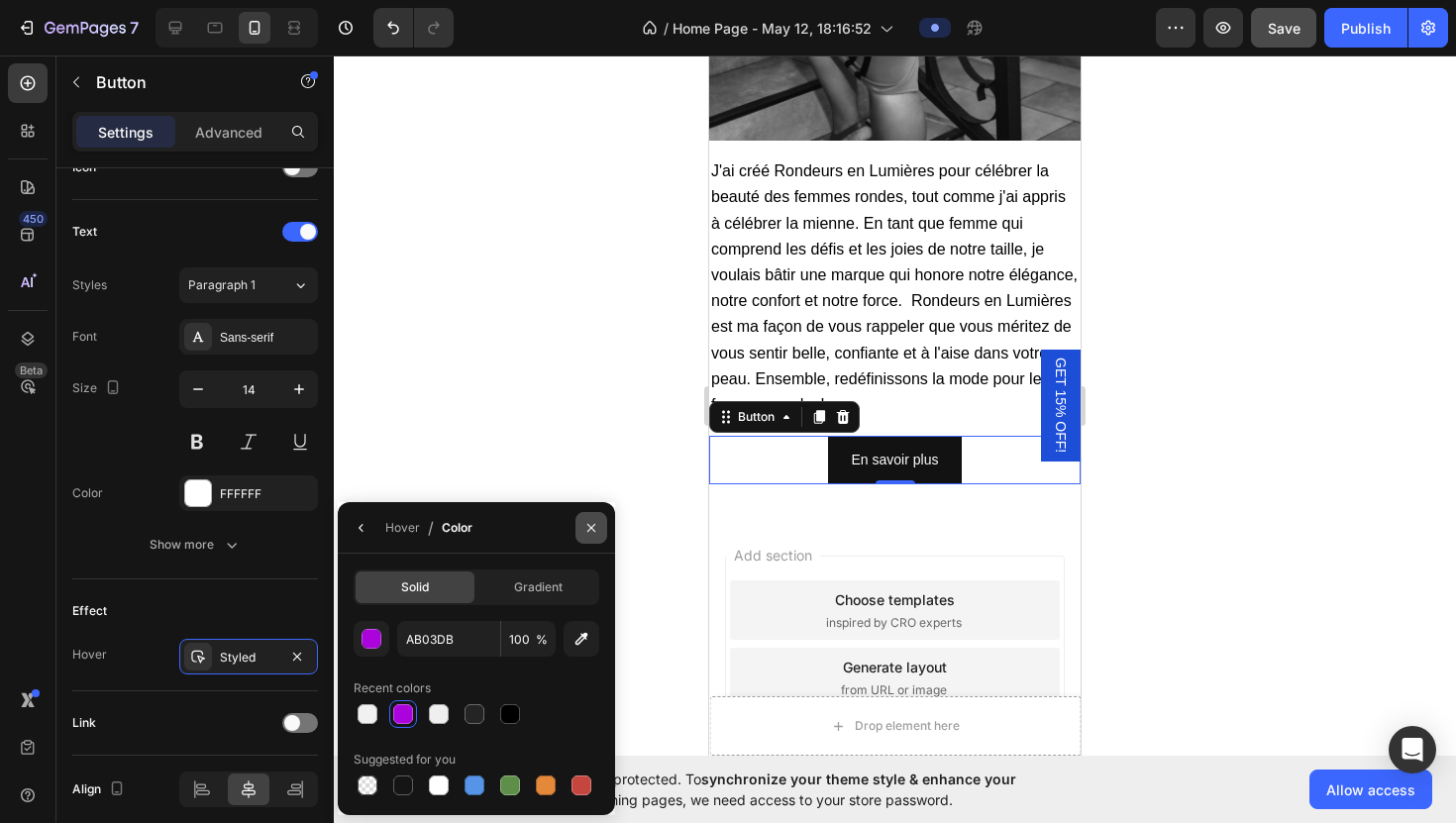 click at bounding box center (591, 528) 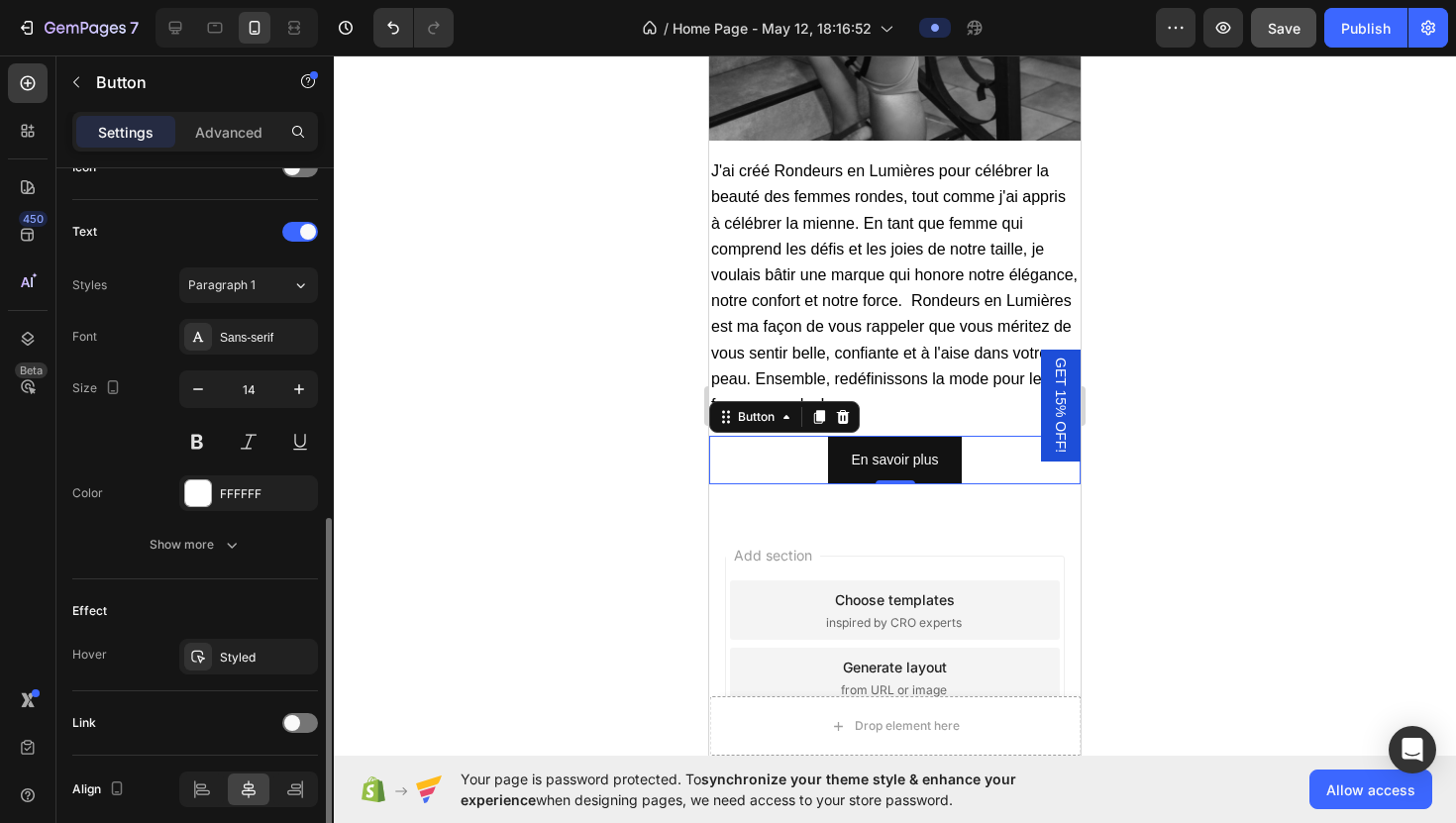 scroll, scrollTop: 709, scrollLeft: 0, axis: vertical 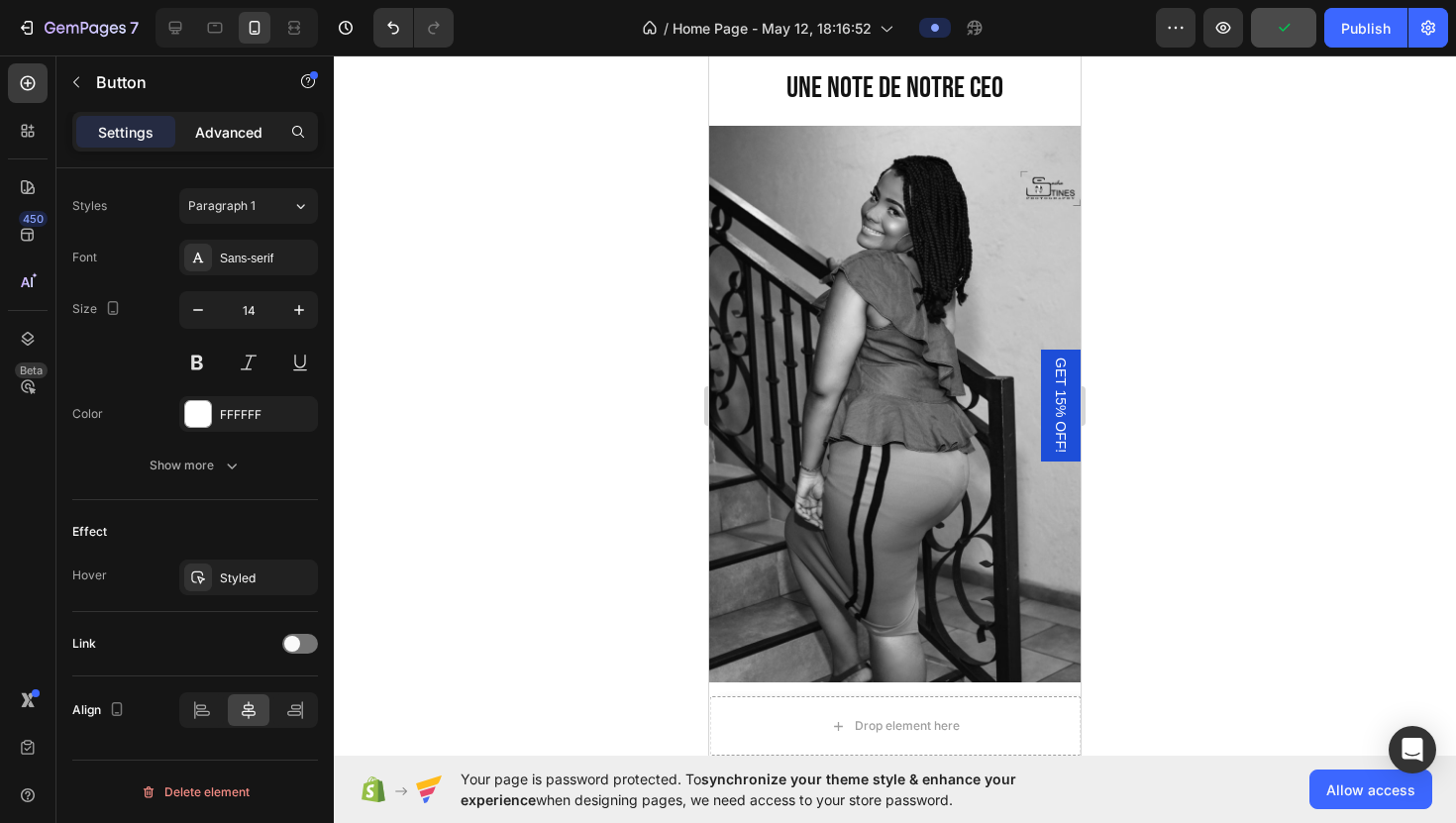 click on "Advanced" at bounding box center [229, 132] 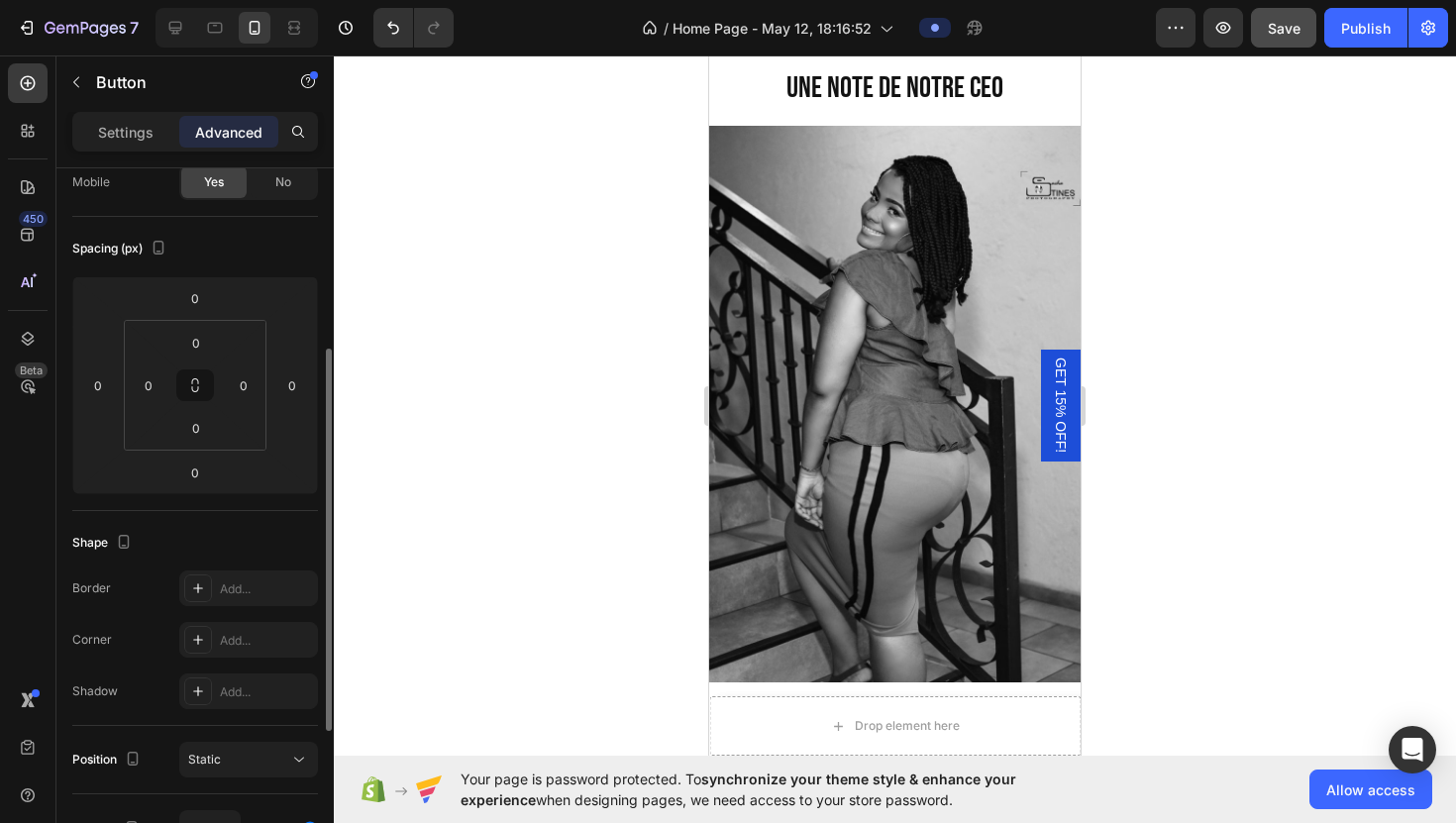 scroll, scrollTop: 0, scrollLeft: 0, axis: both 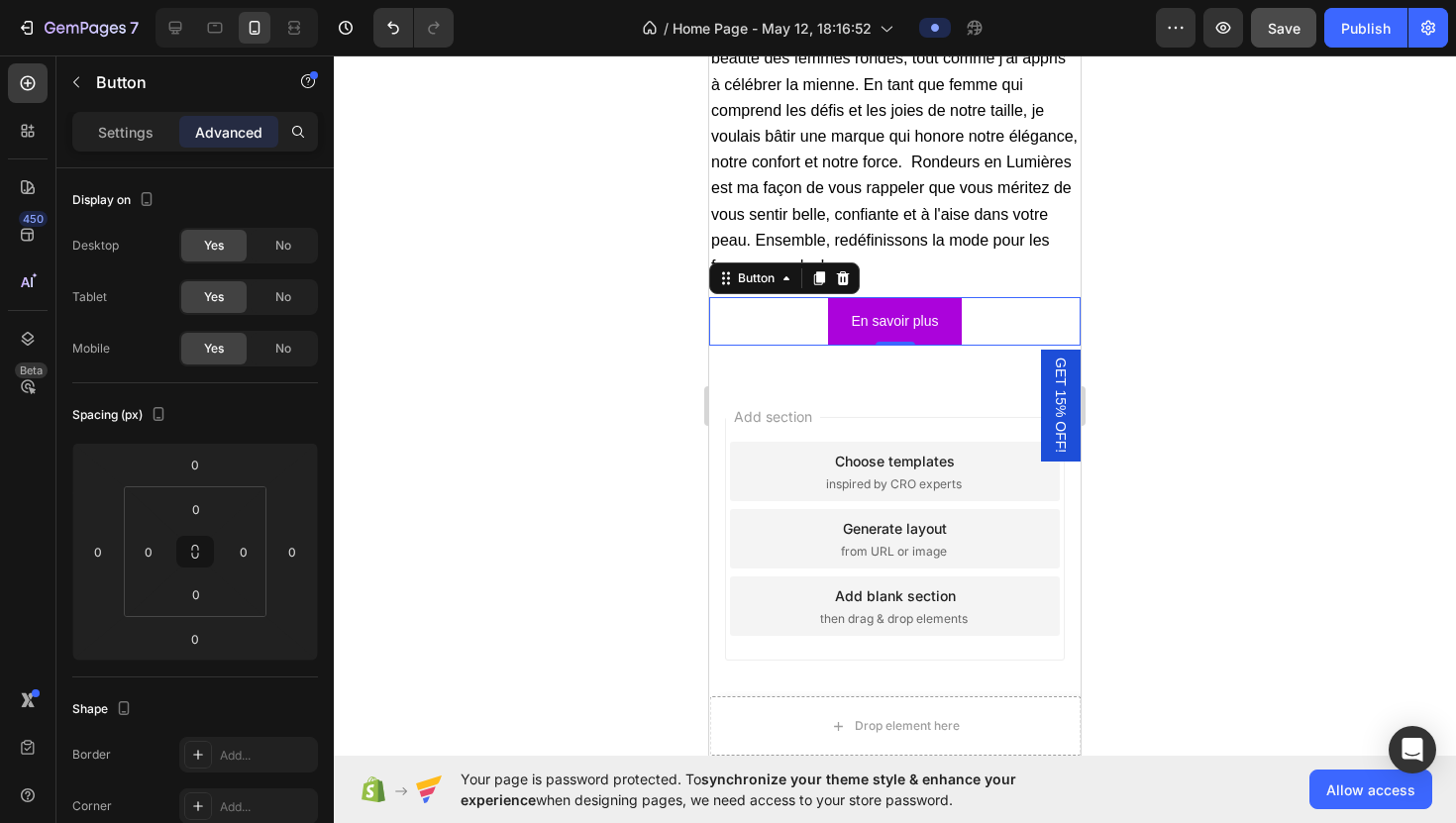 click on "En savoir plus" at bounding box center [895, 321] 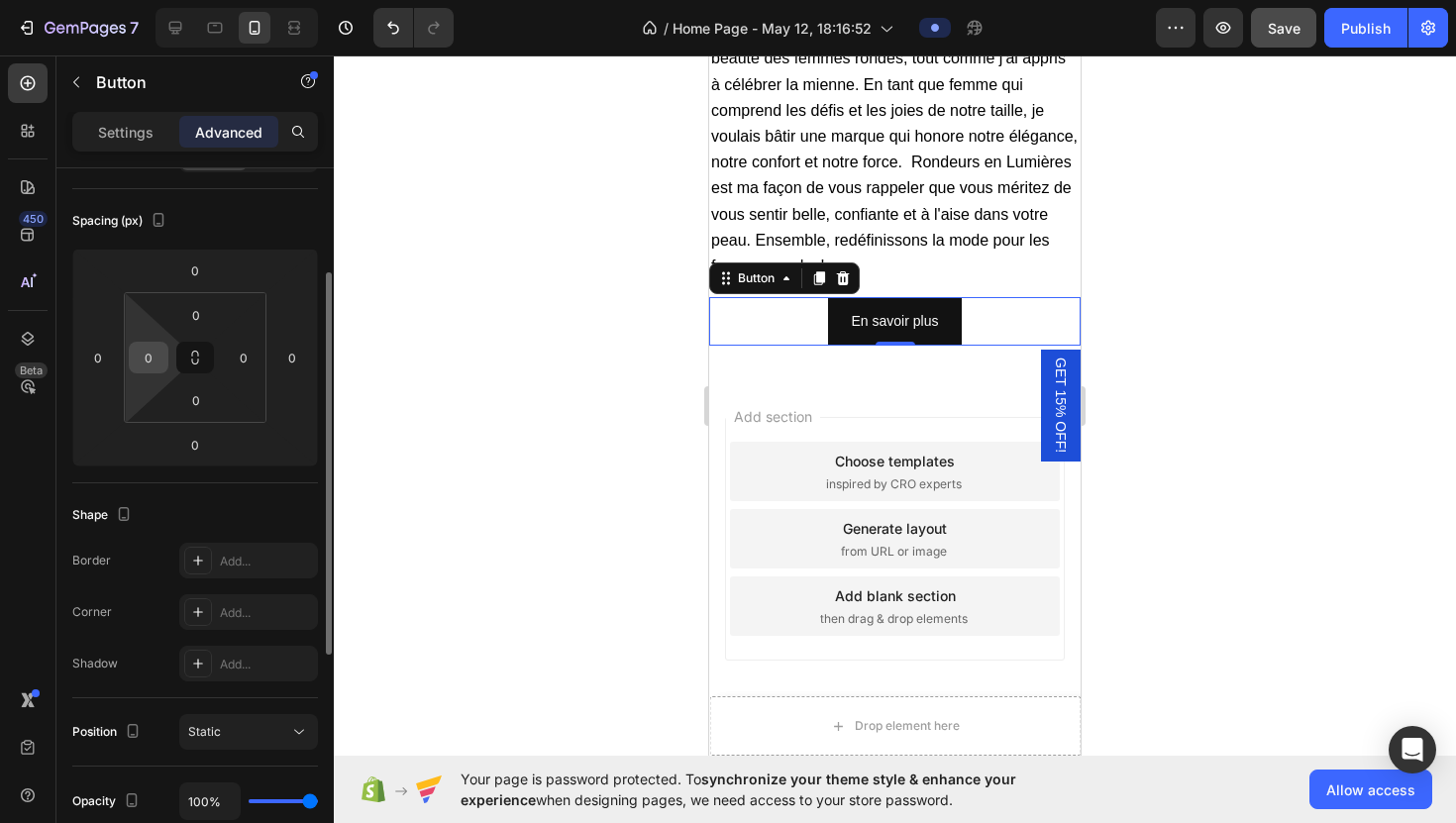 scroll, scrollTop: 0, scrollLeft: 0, axis: both 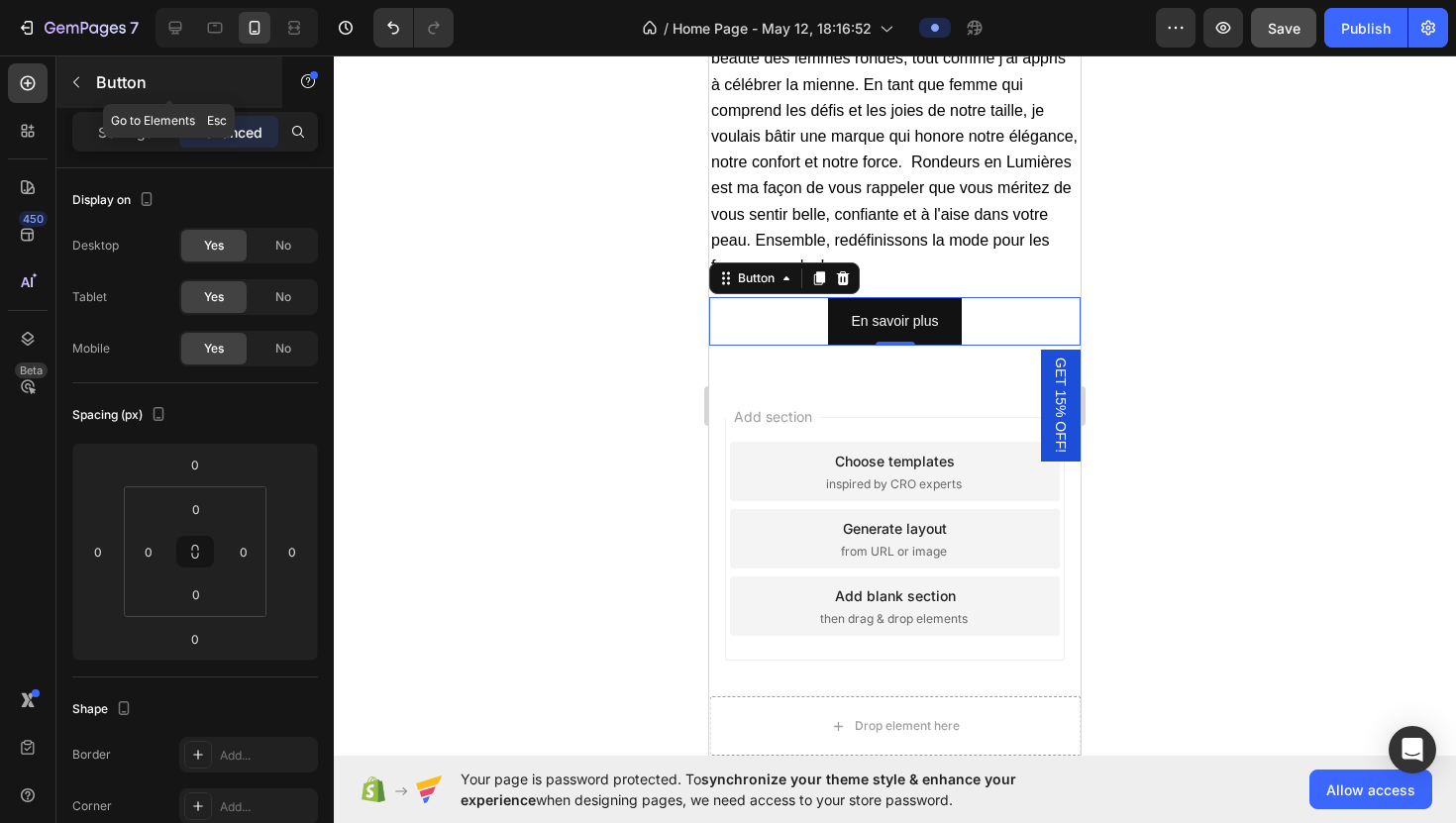 click 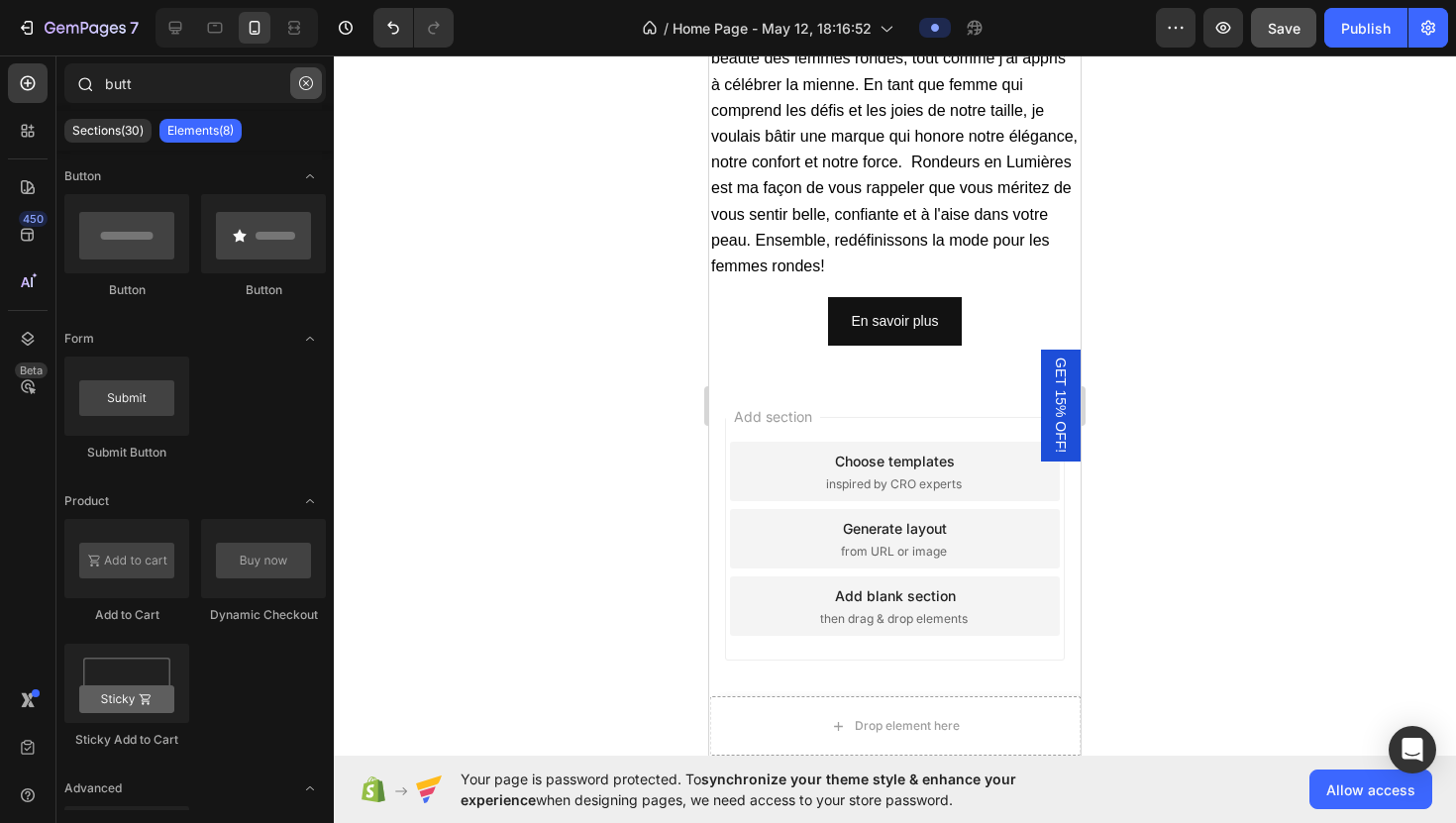 click 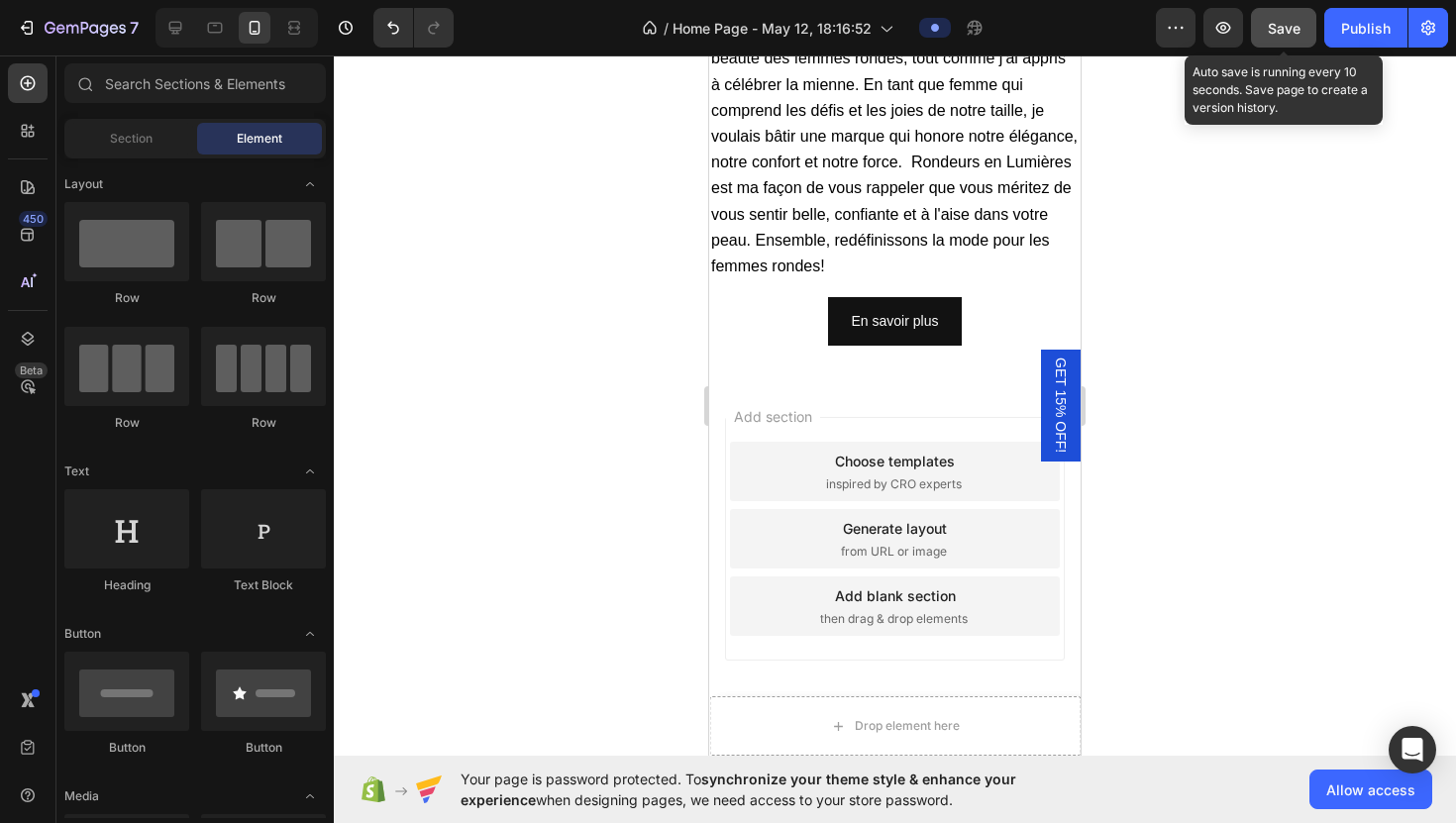 click on "Save" 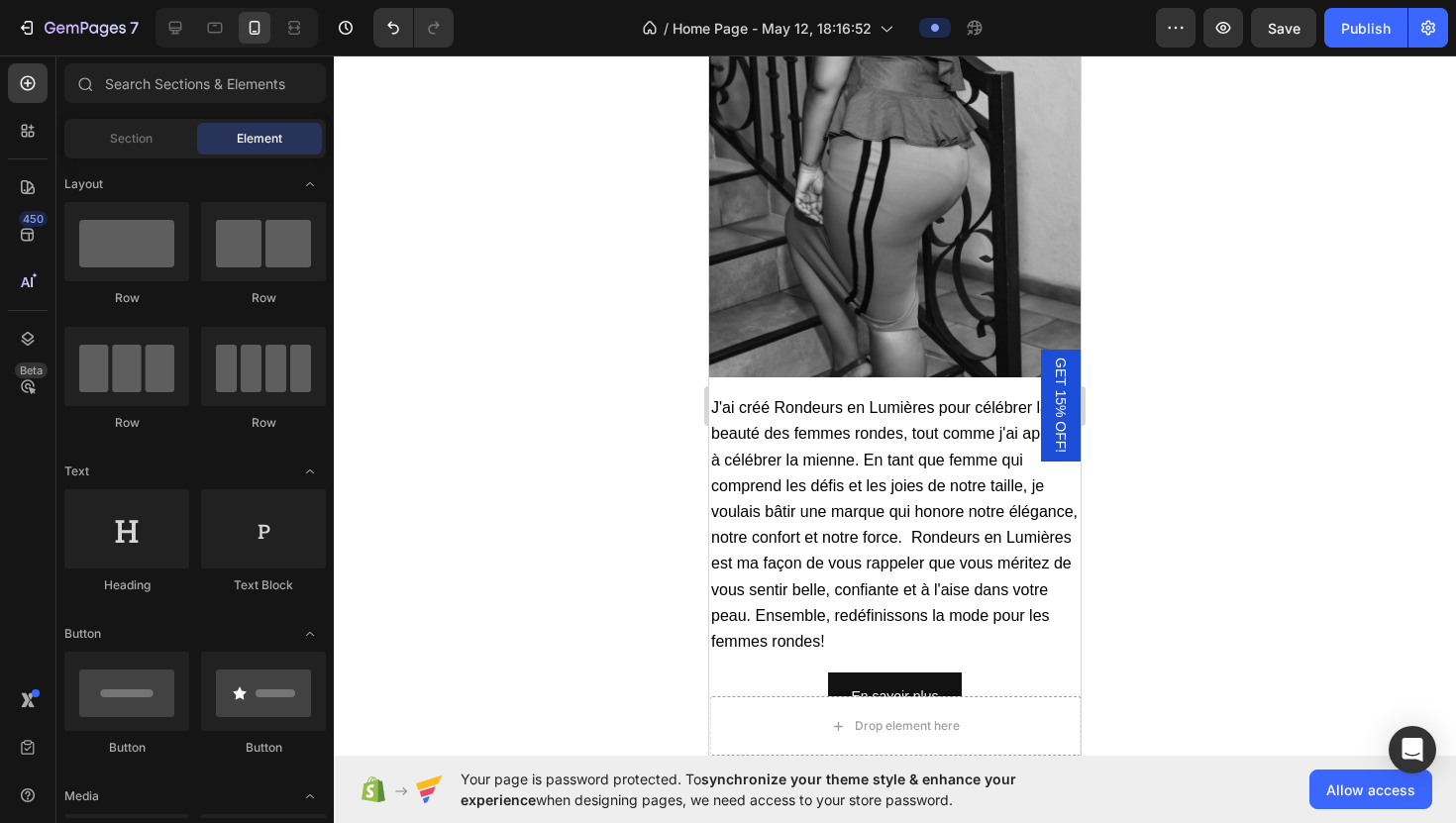 scroll, scrollTop: 6623, scrollLeft: 0, axis: vertical 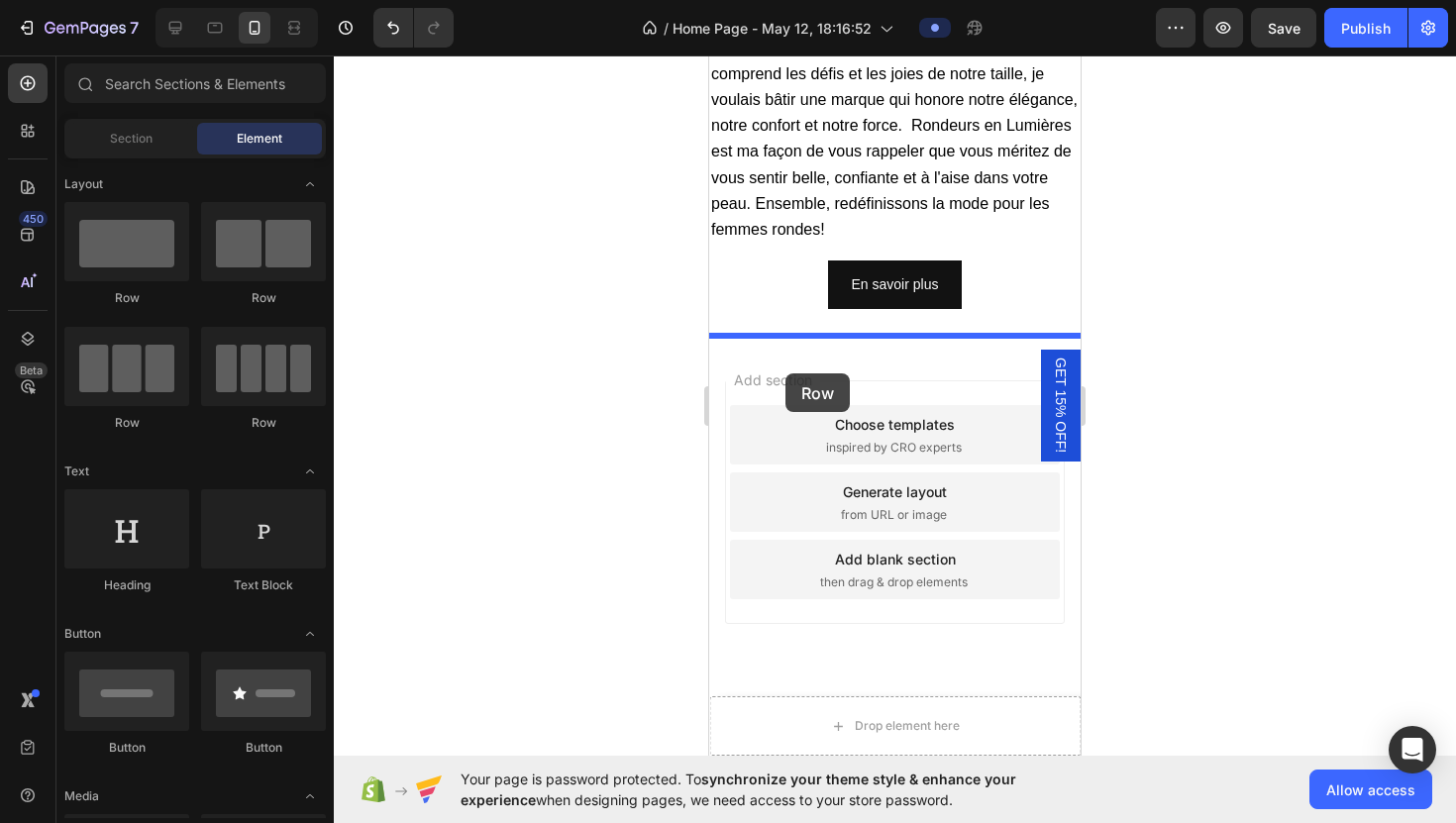 drag, startPoint x: 826, startPoint y: 291, endPoint x: 785, endPoint y: 373, distance: 91.678787 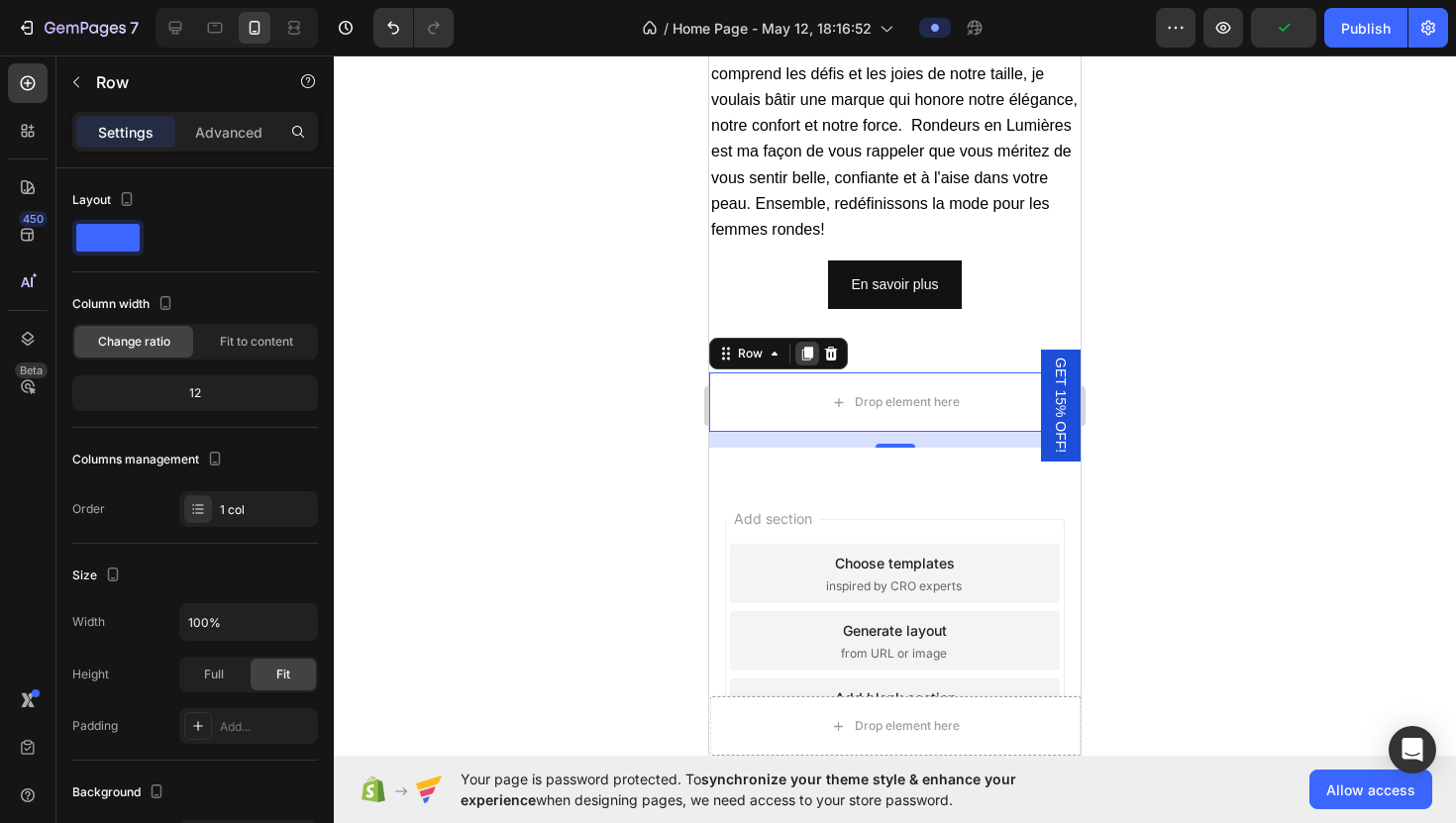 click 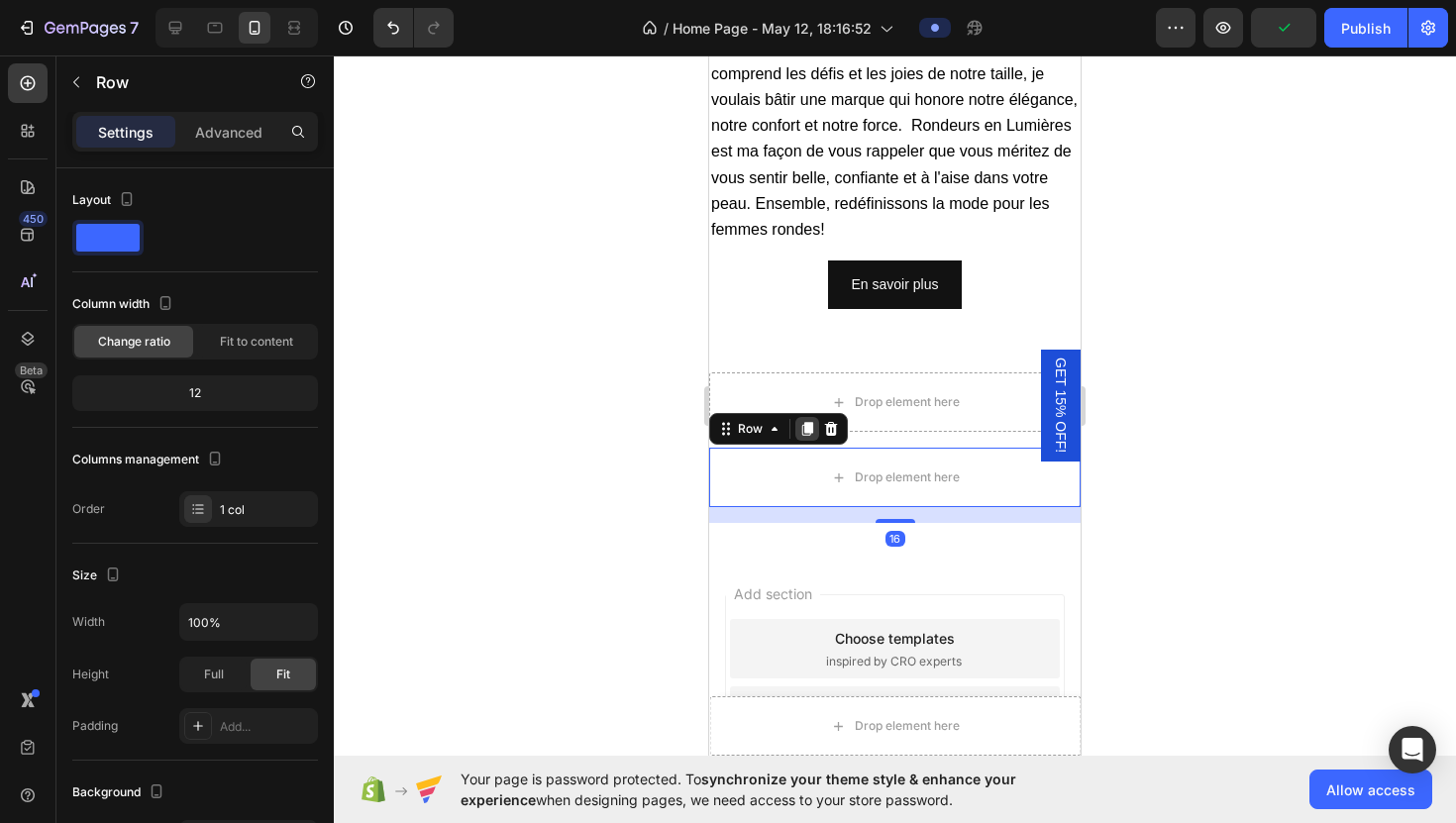click 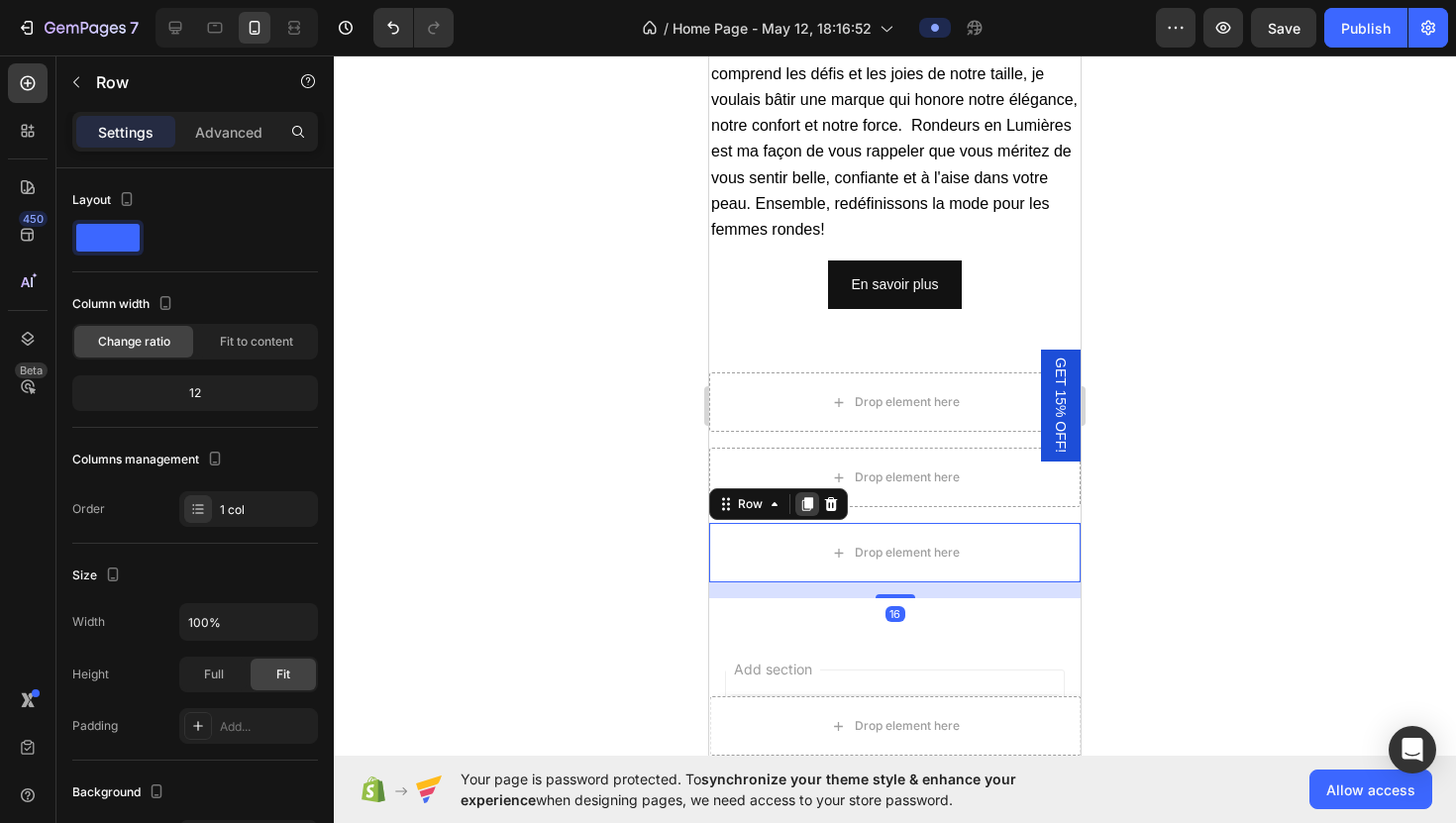 click 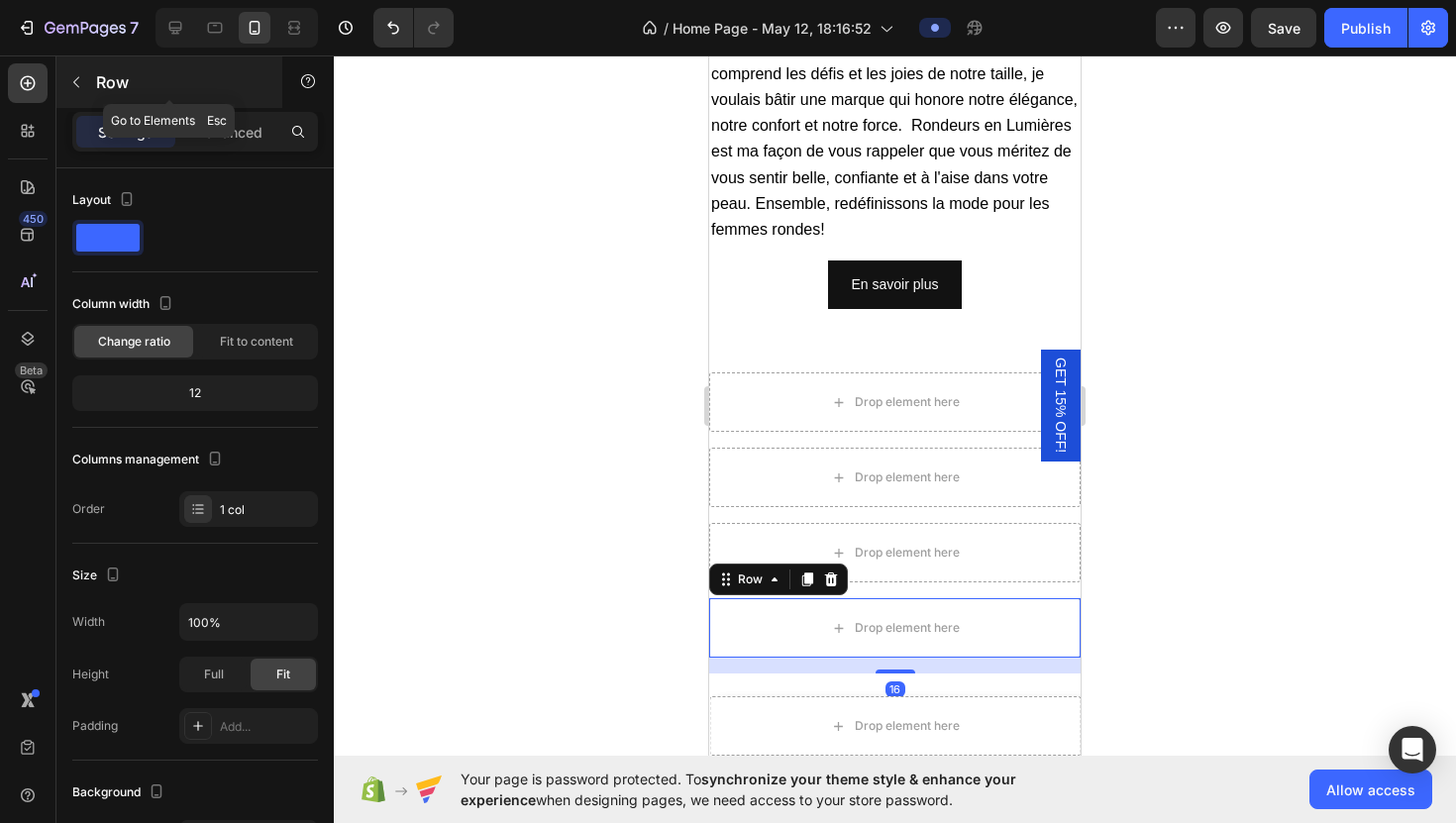 click 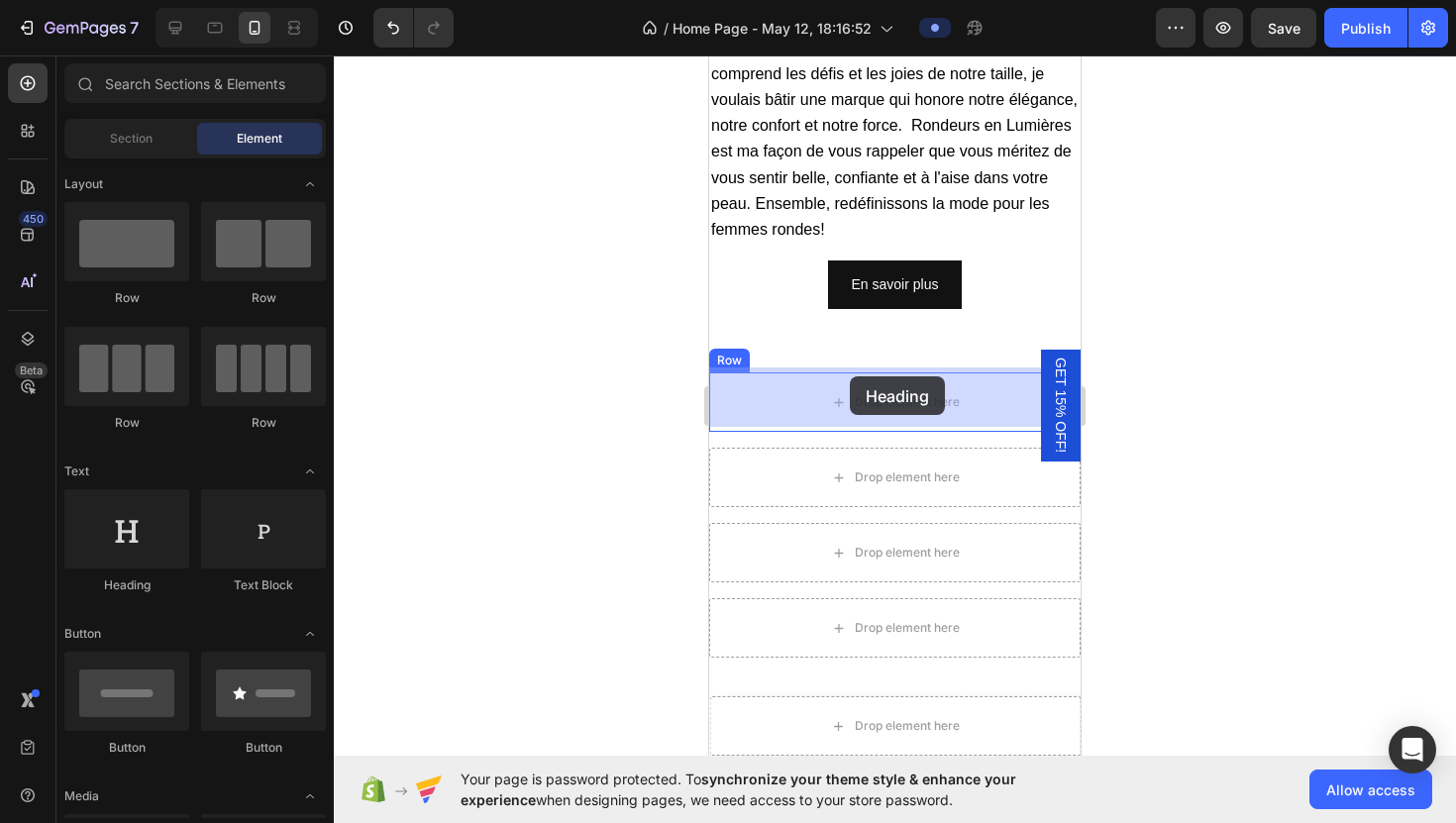 drag, startPoint x: 859, startPoint y: 582, endPoint x: 850, endPoint y: 376, distance: 206.19651 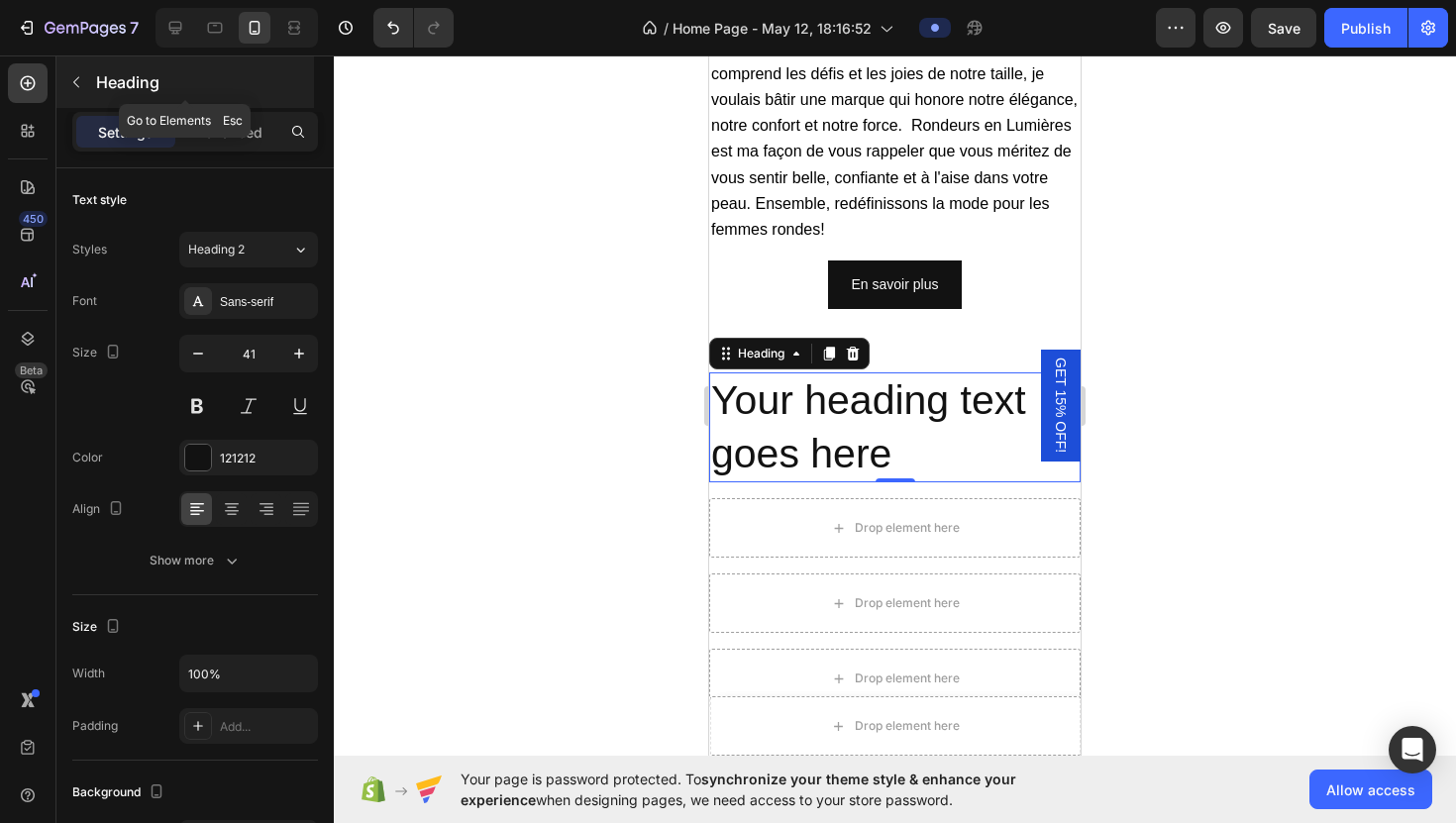 click 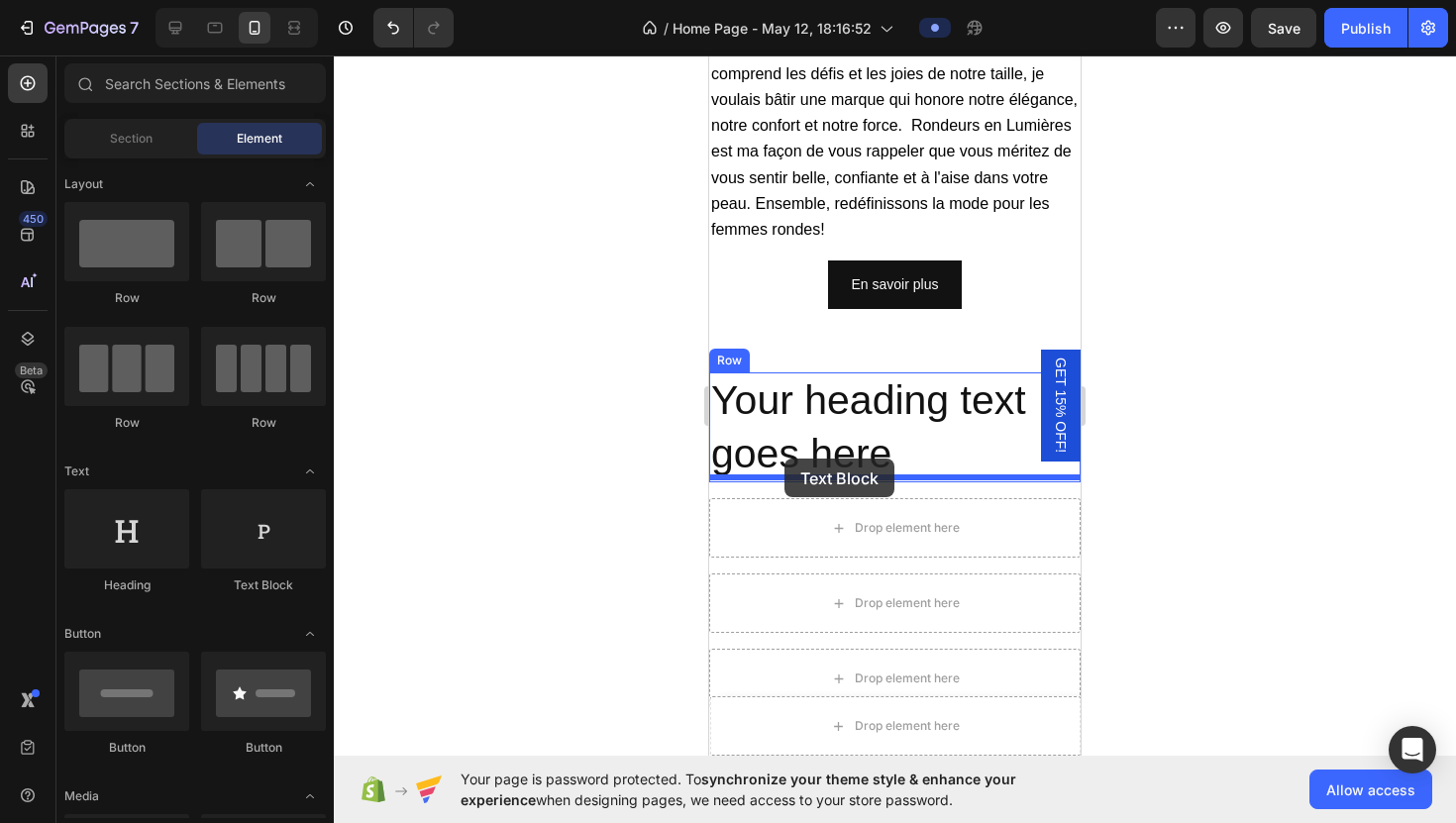 drag, startPoint x: 963, startPoint y: 580, endPoint x: 784, endPoint y: 459, distance: 216.06018 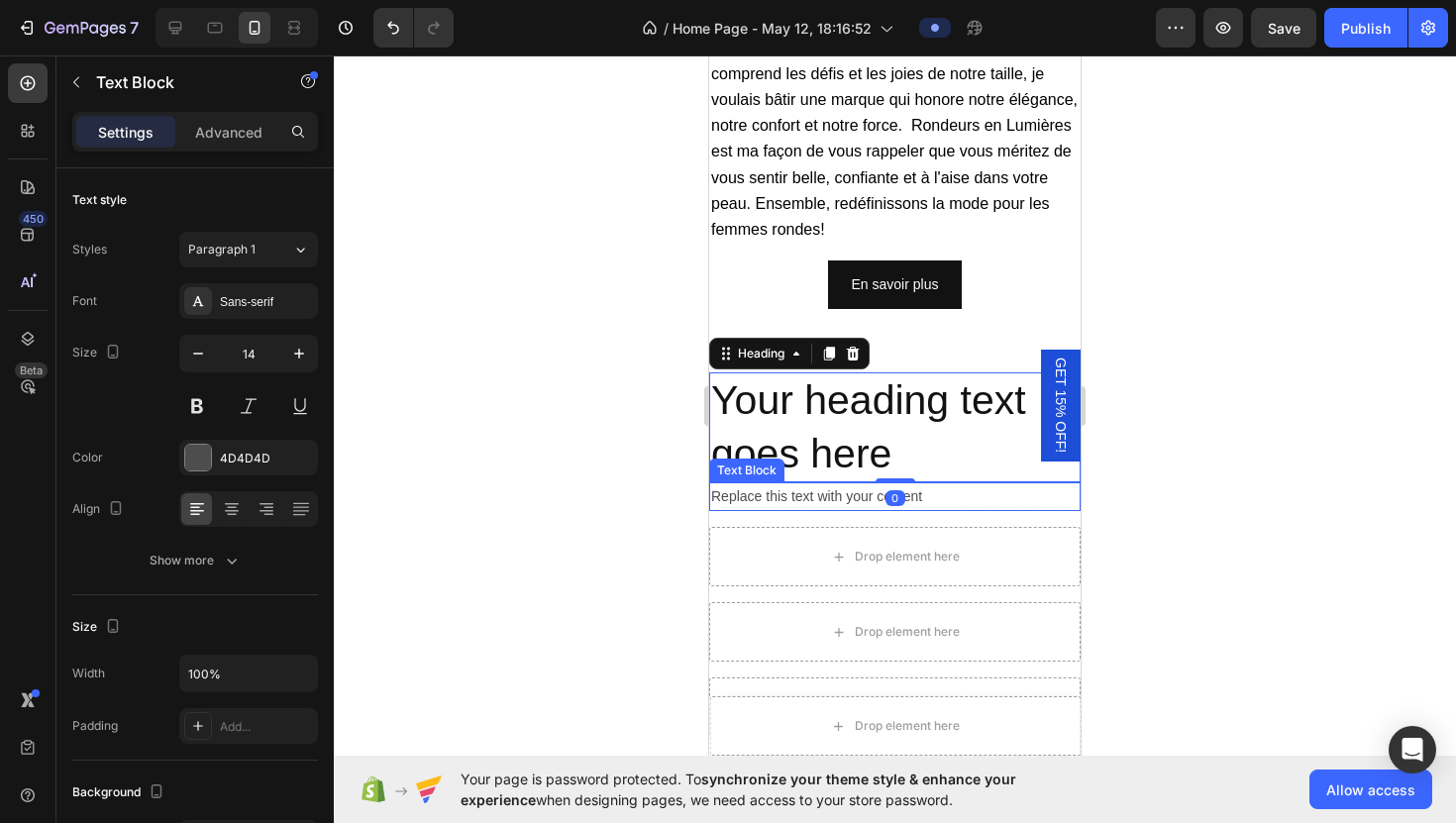 click on "Replace this text with your content" at bounding box center (894, 496) 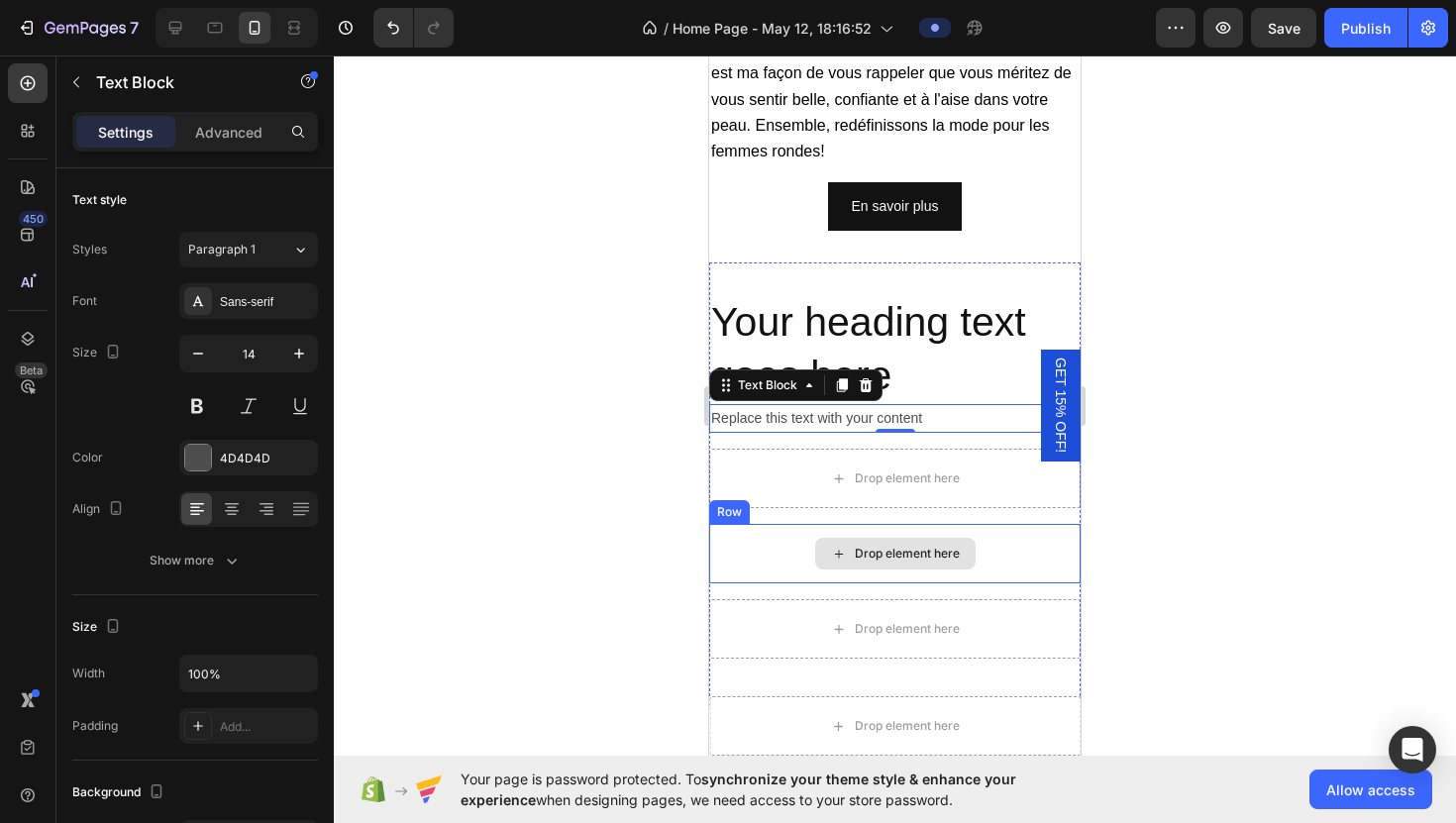 scroll, scrollTop: 6720, scrollLeft: 0, axis: vertical 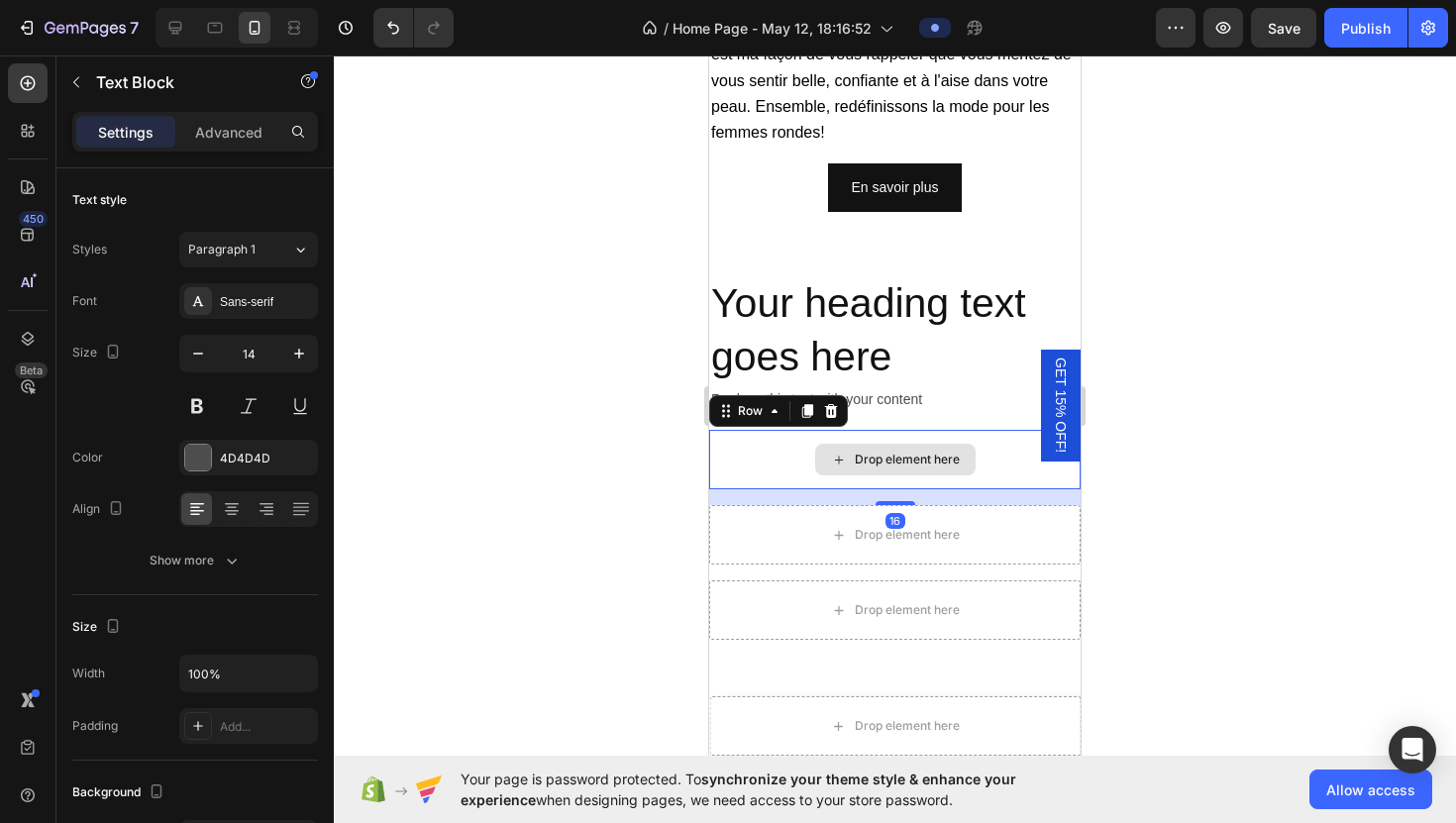 click on "Drop element here" at bounding box center [894, 460] 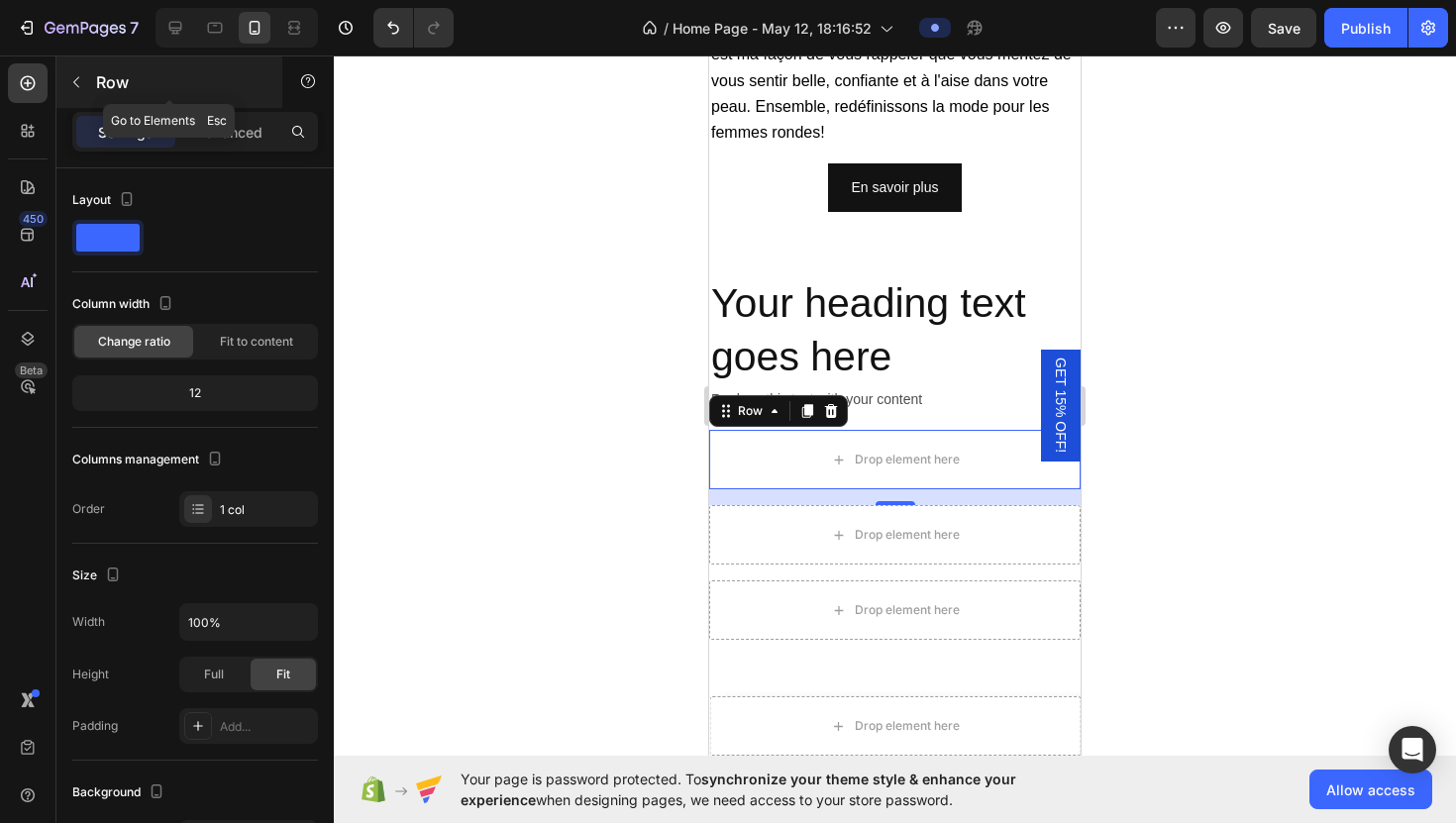 click 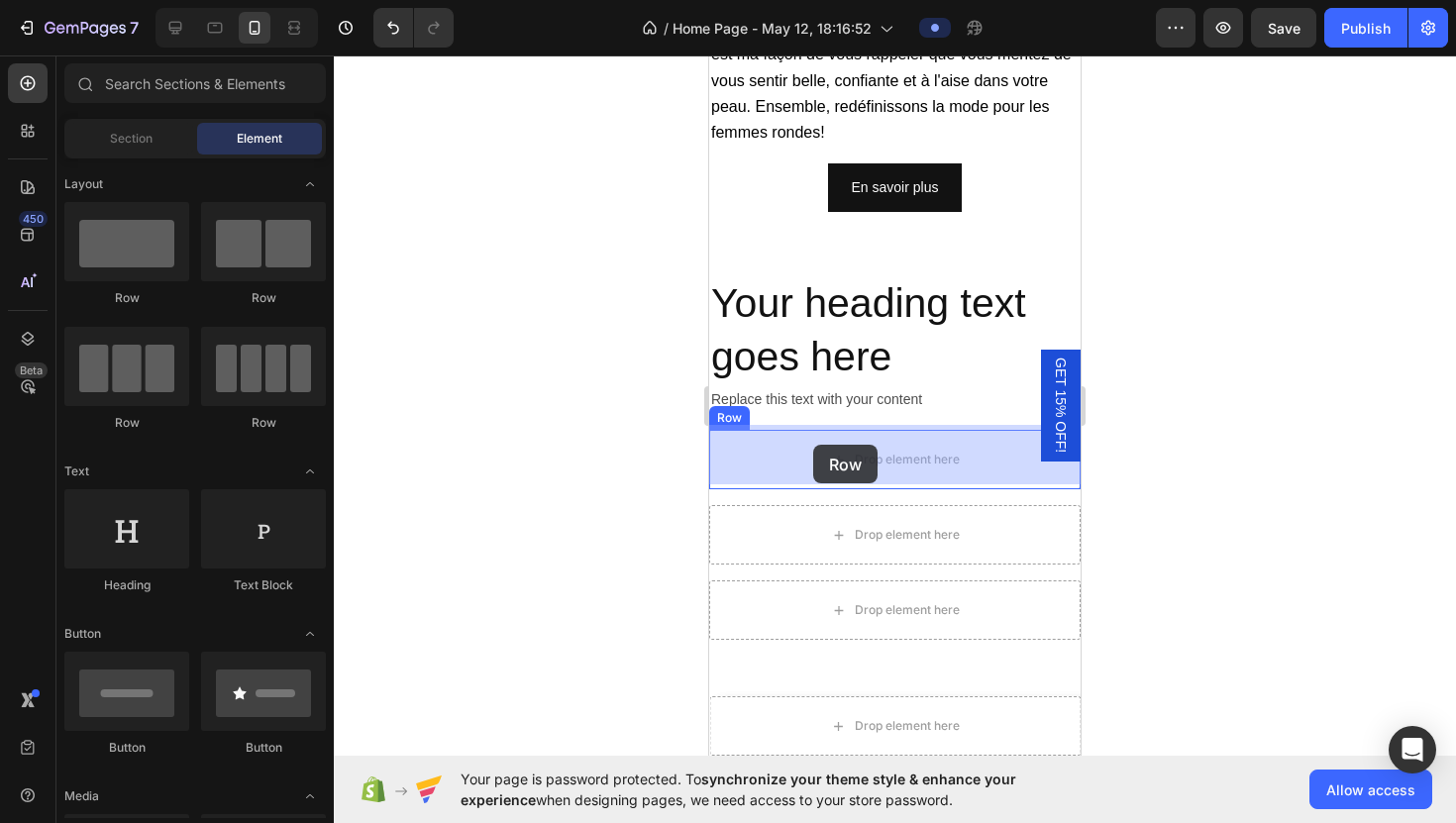 drag, startPoint x: 844, startPoint y: 431, endPoint x: 813, endPoint y: 445, distance: 34.0147 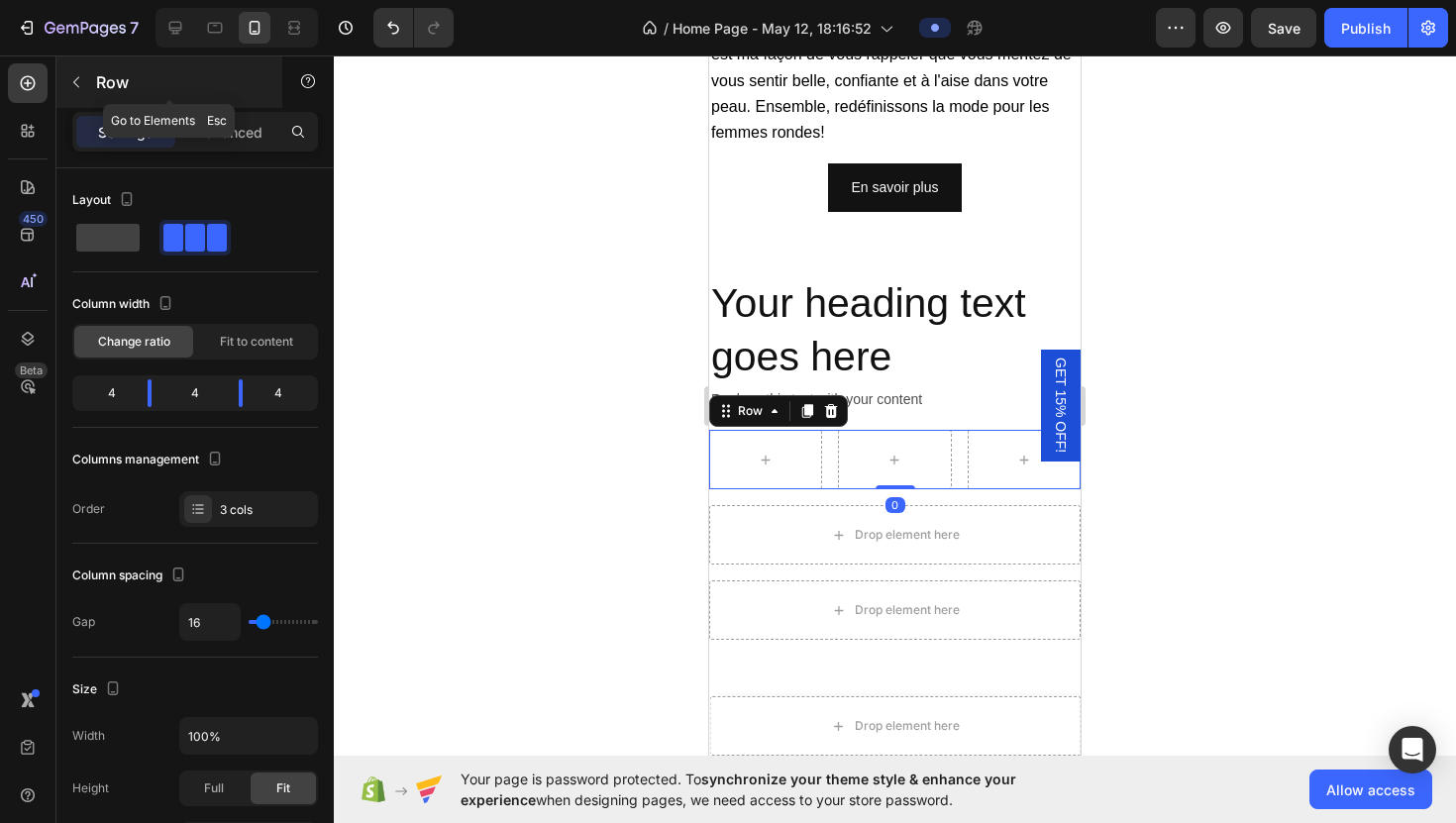 click at bounding box center [76, 82] 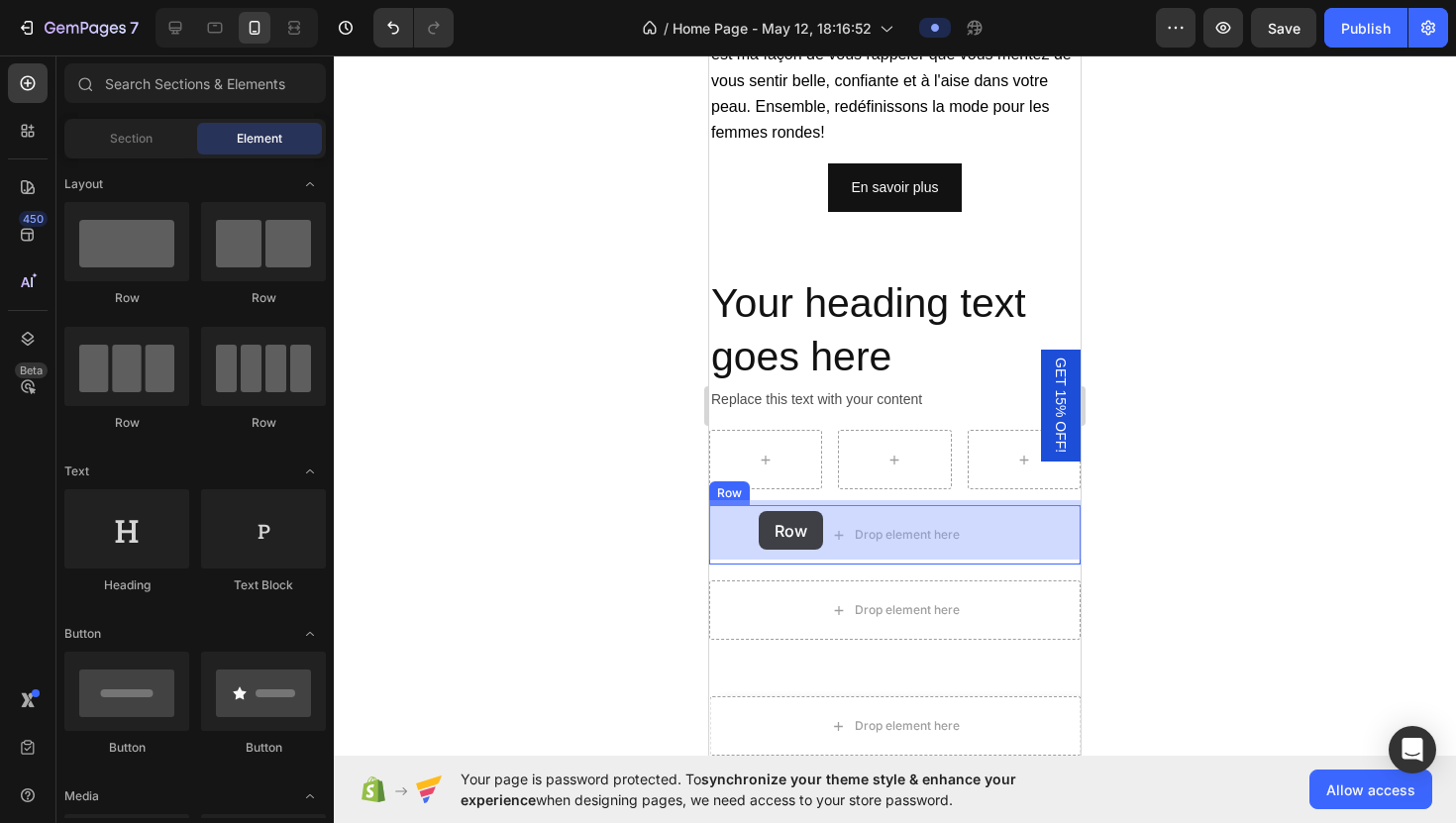 drag, startPoint x: 848, startPoint y: 418, endPoint x: 759, endPoint y: 511, distance: 128.72451 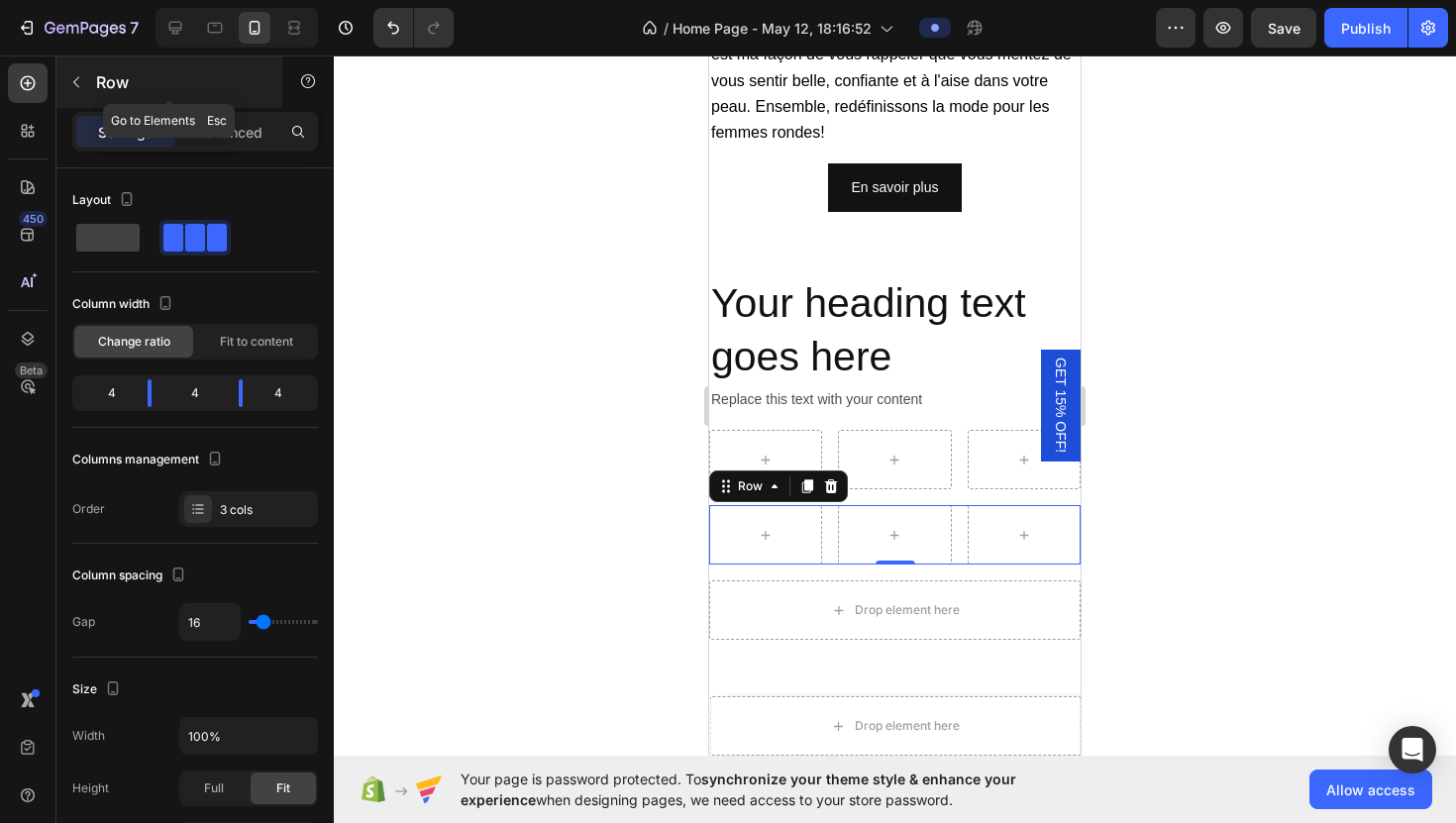 click 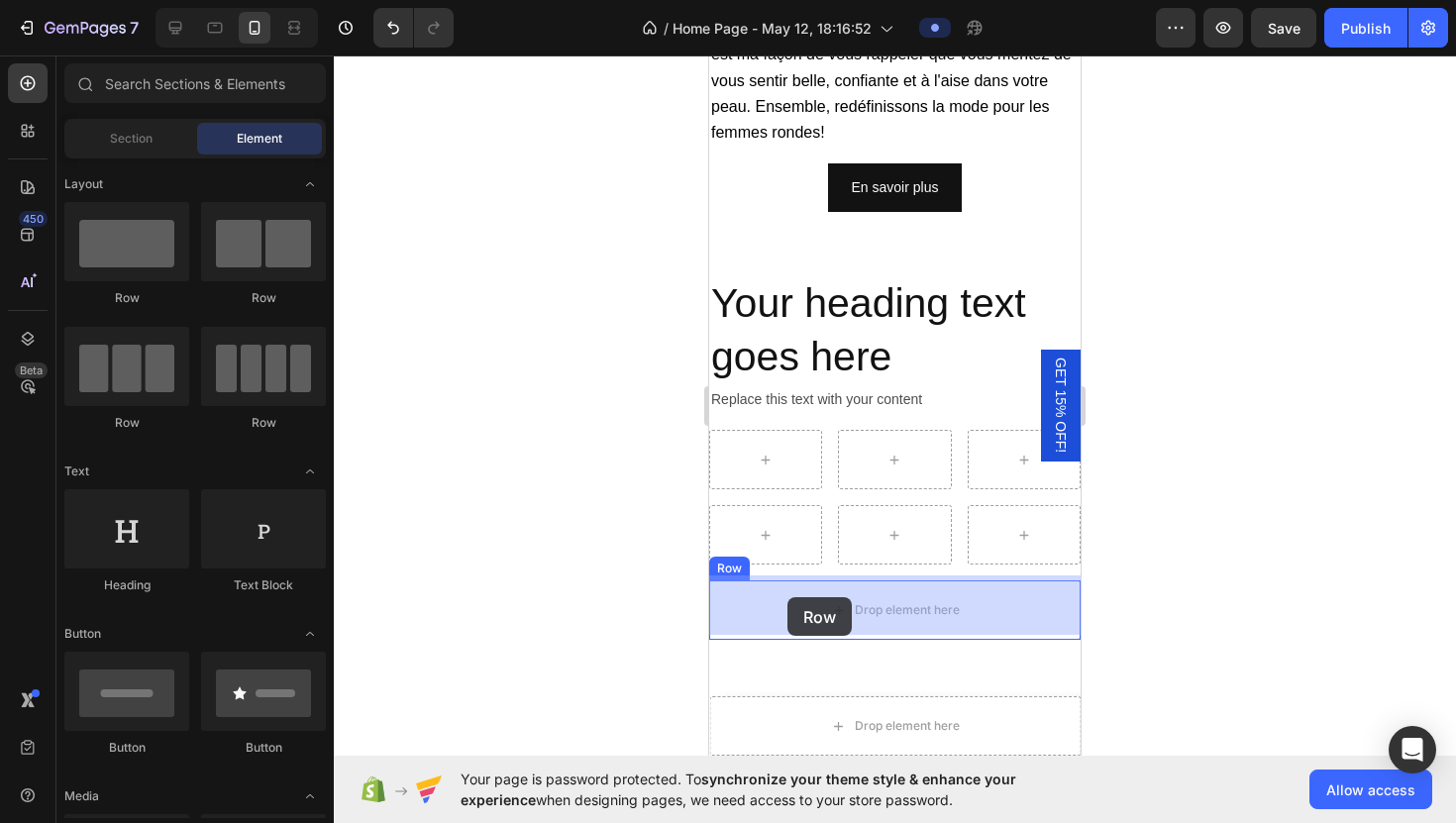 drag, startPoint x: 844, startPoint y: 429, endPoint x: 787, endPoint y: 597, distance: 177.40631 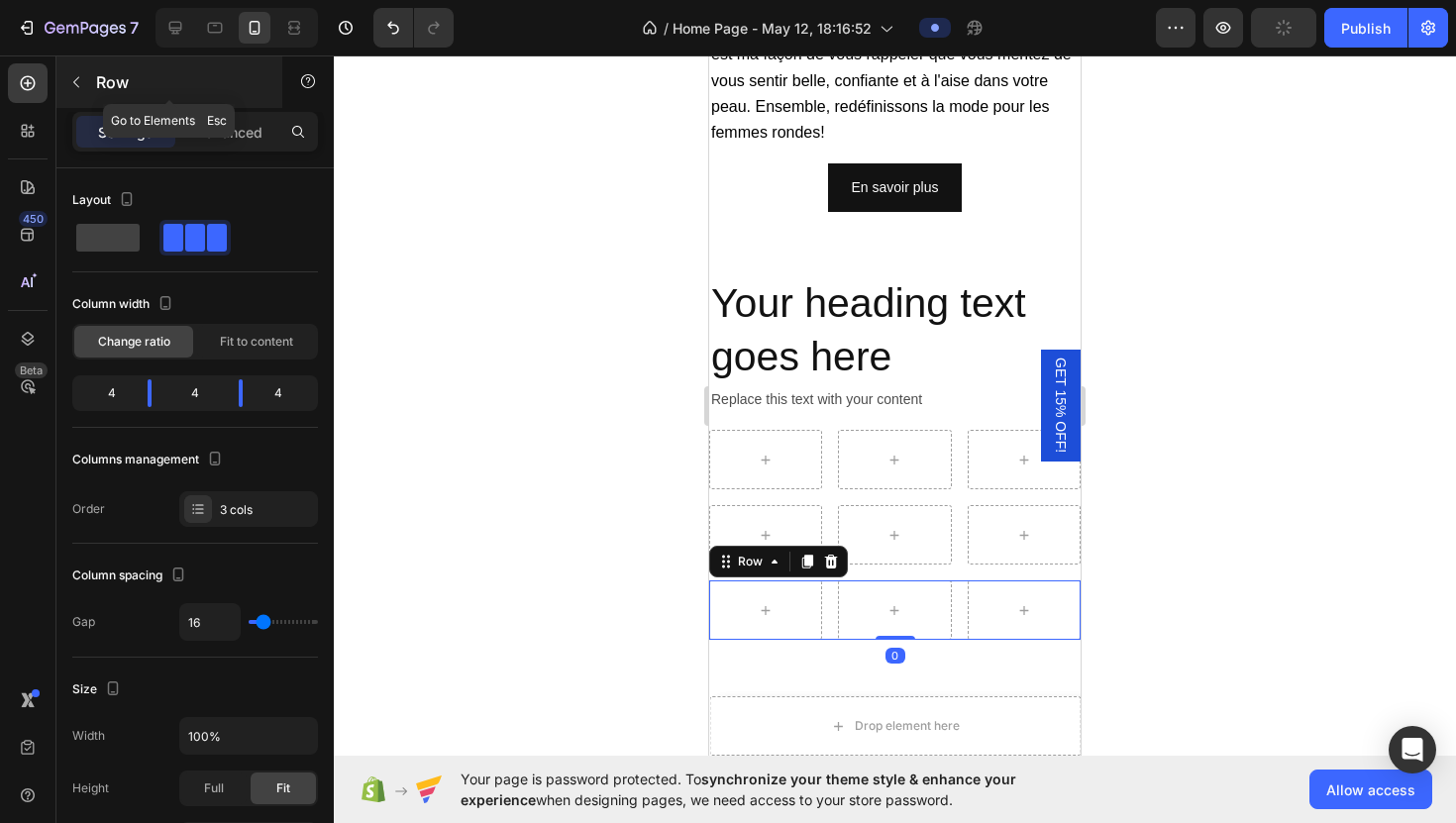 click 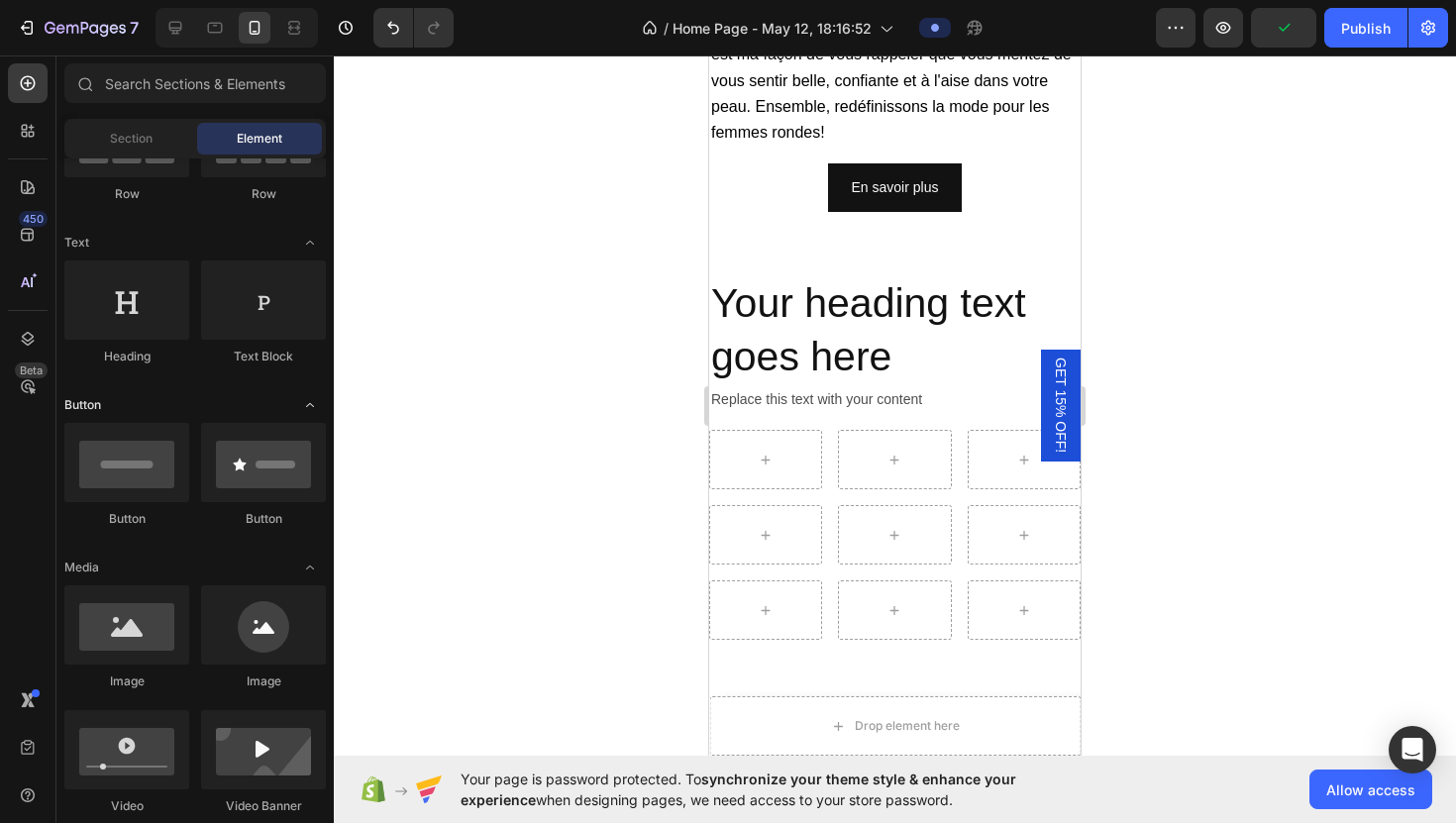scroll, scrollTop: 366, scrollLeft: 0, axis: vertical 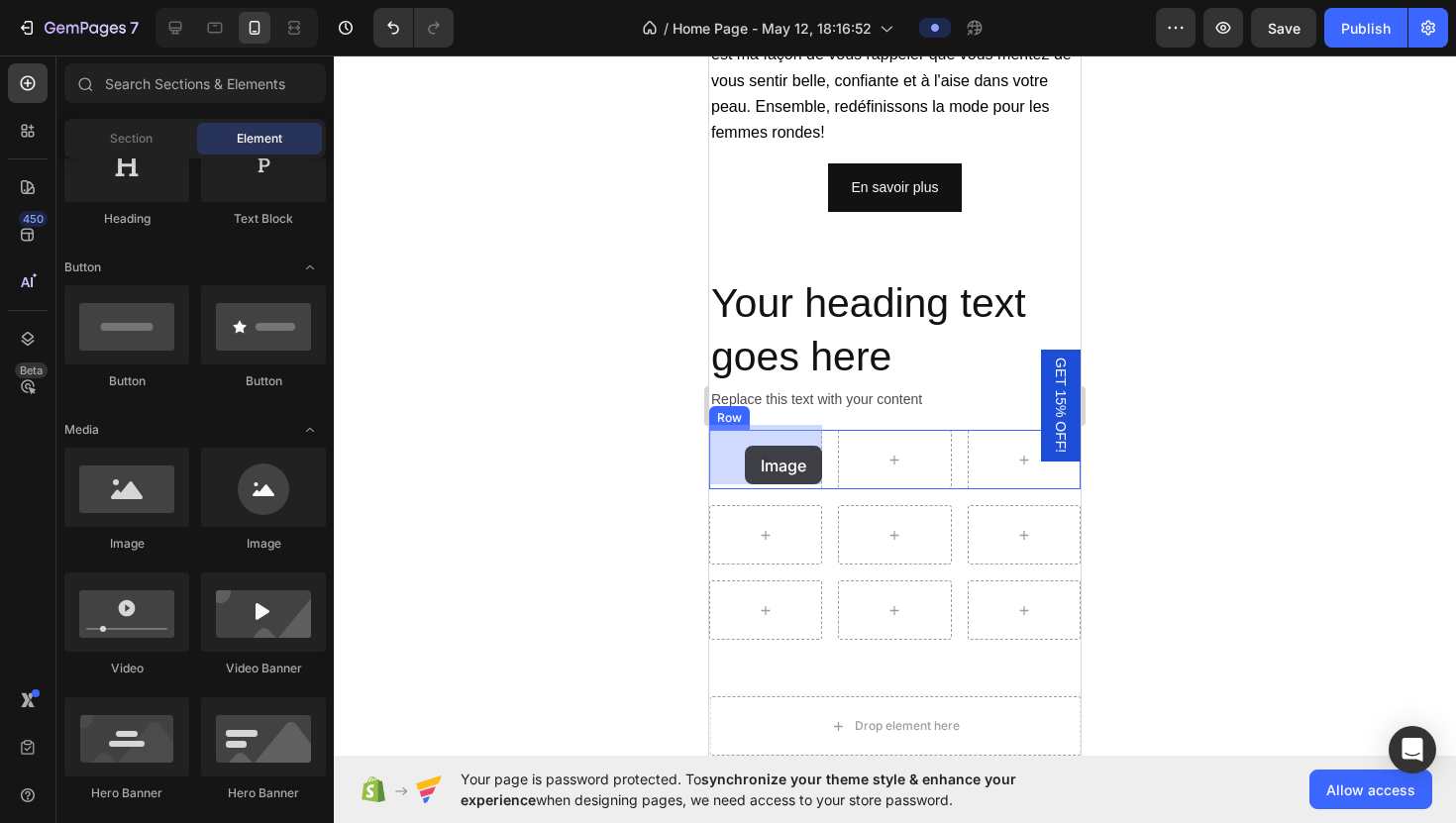 drag, startPoint x: 975, startPoint y: 581, endPoint x: 745, endPoint y: 446, distance: 266.69271 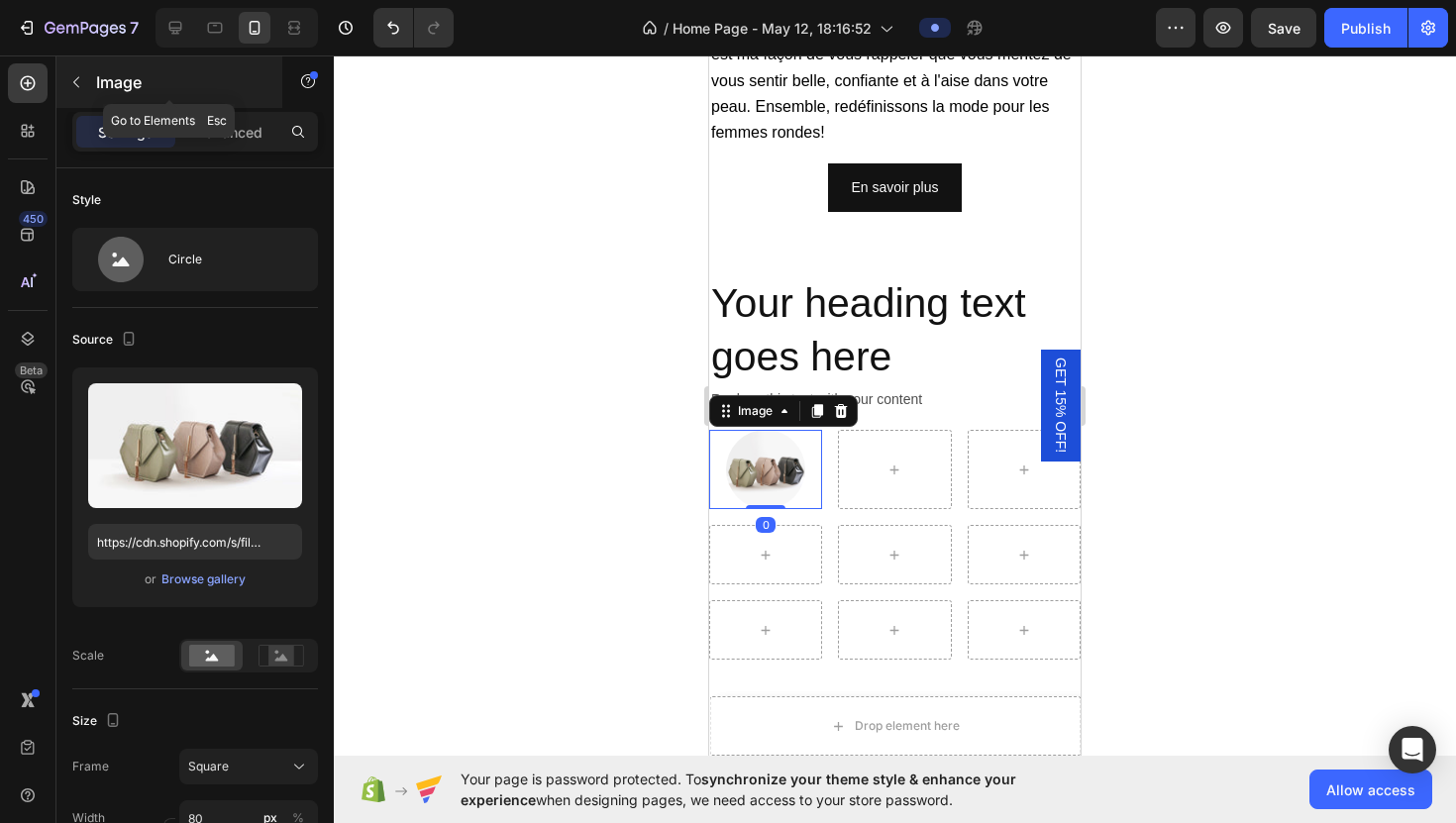 click 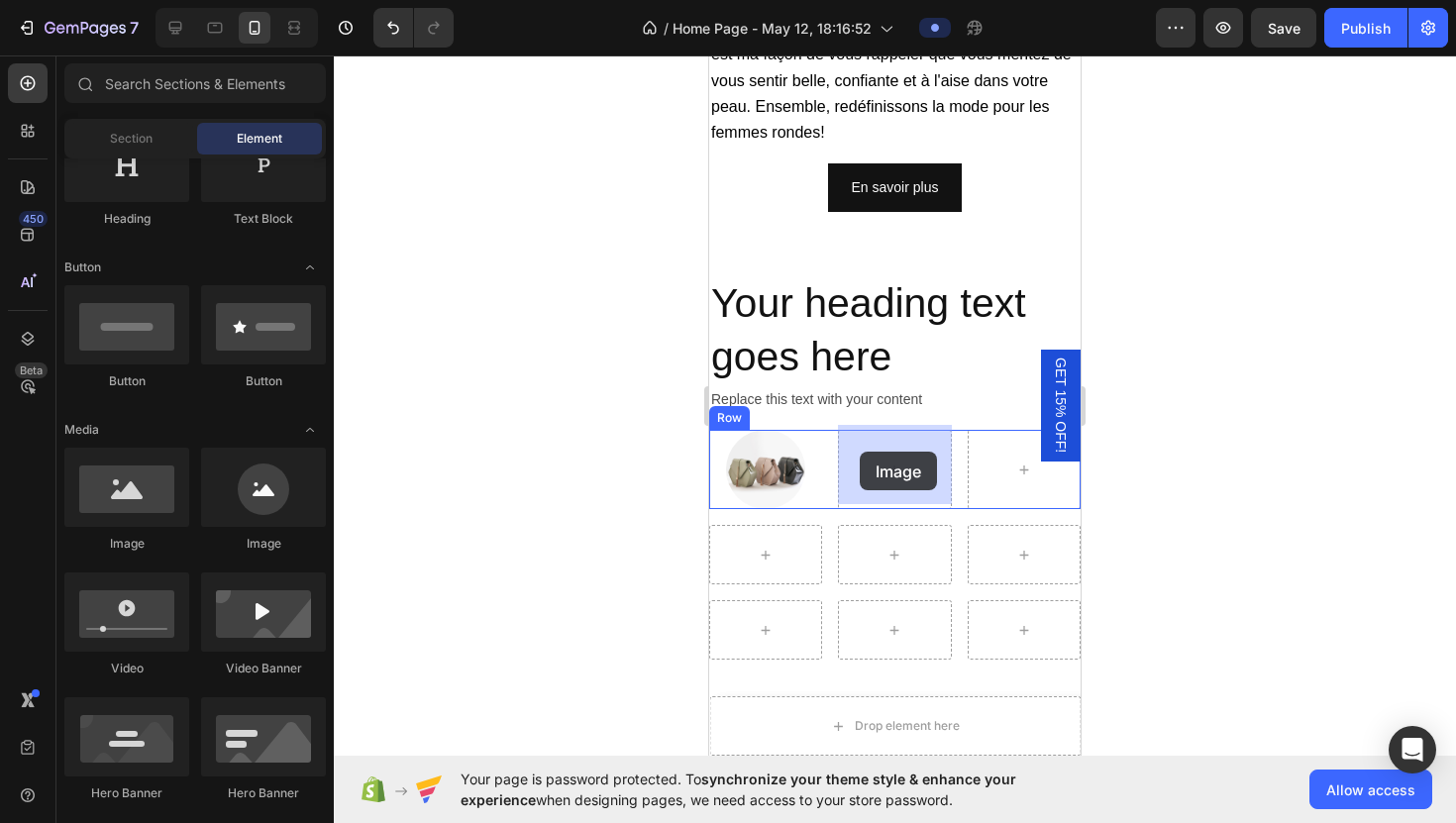 drag, startPoint x: 986, startPoint y: 557, endPoint x: 859, endPoint y: 452, distance: 164.78471 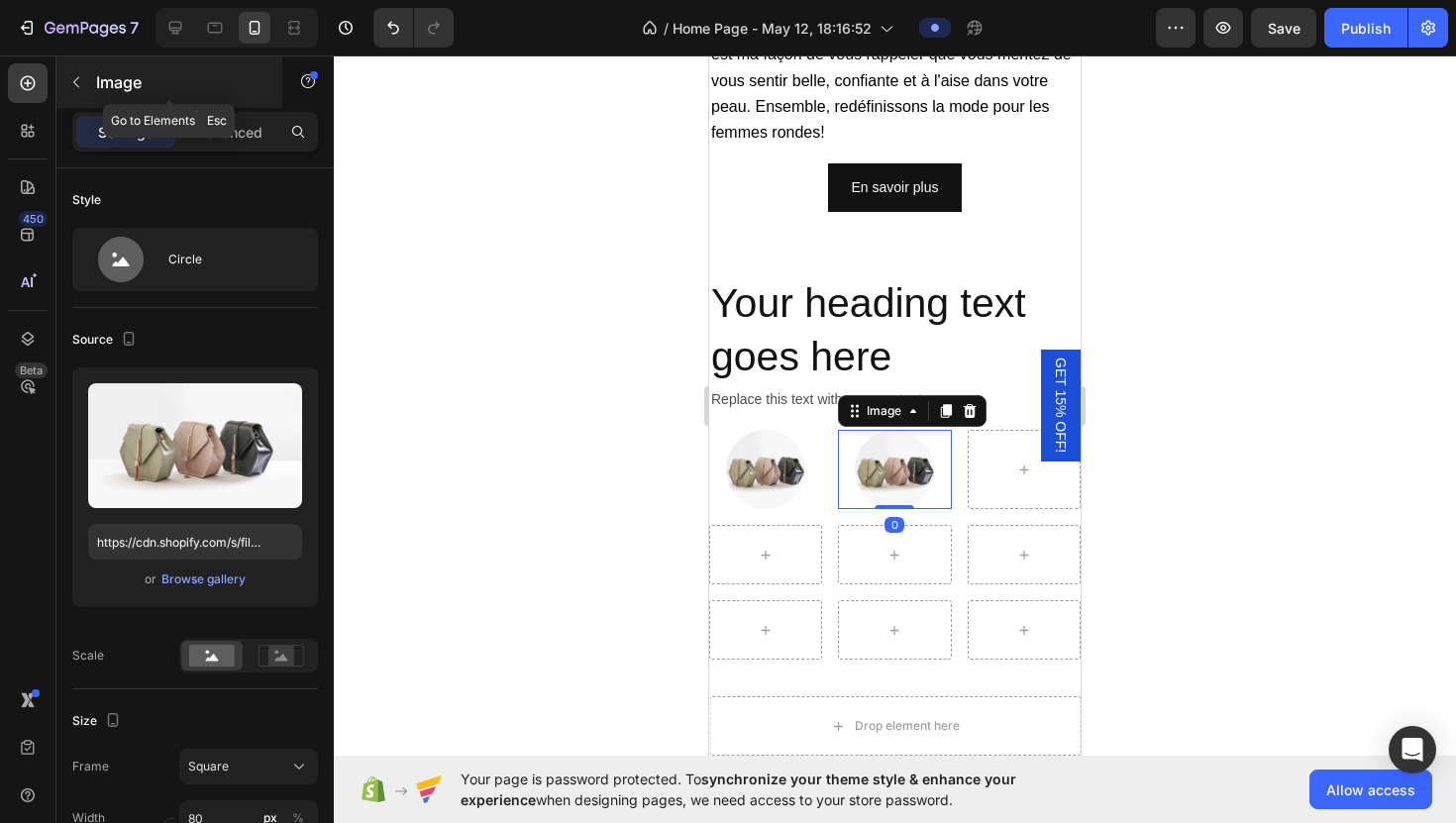 click at bounding box center (76, 82) 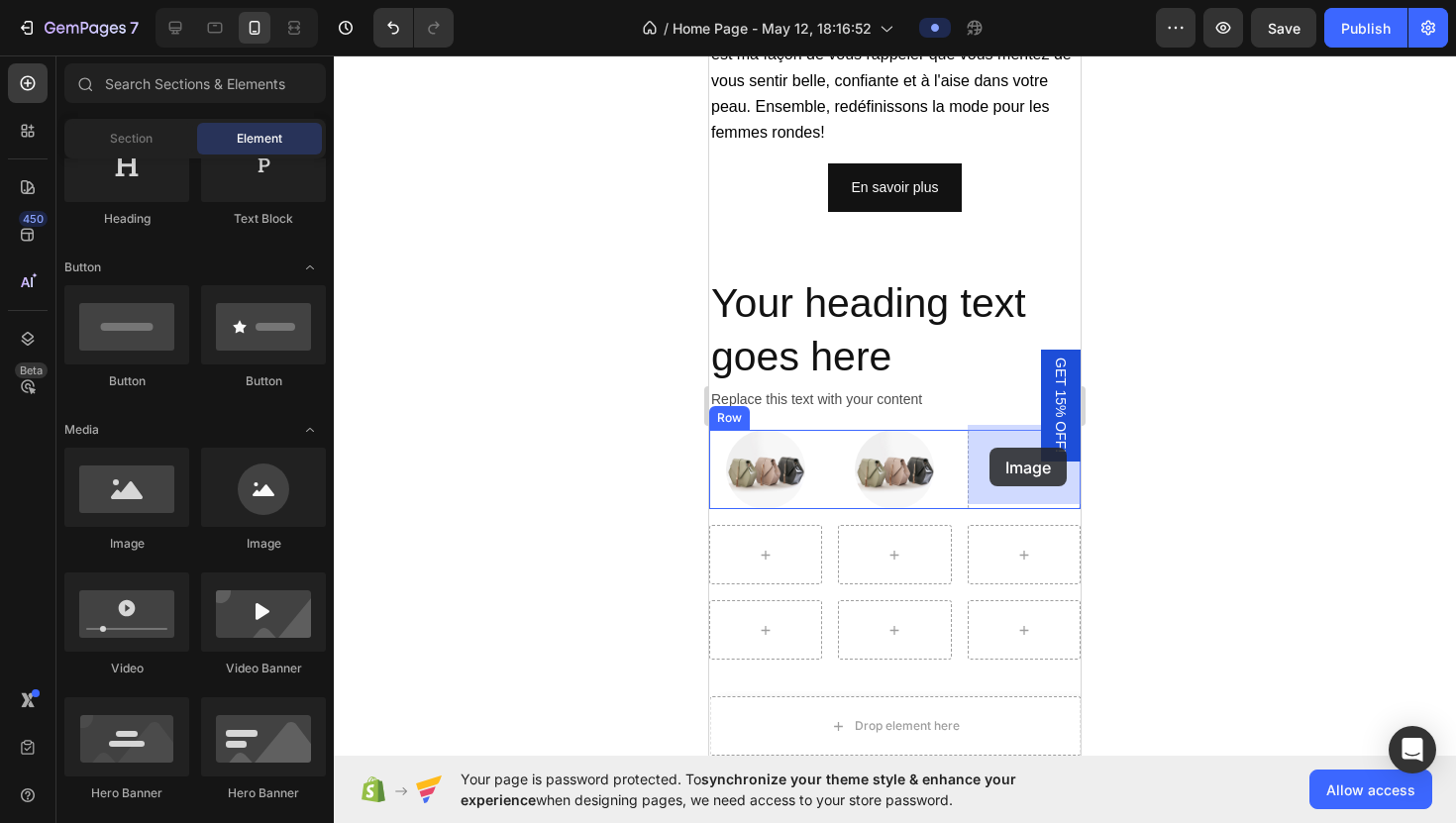 drag, startPoint x: 958, startPoint y: 552, endPoint x: 989, endPoint y: 448, distance: 108.52189 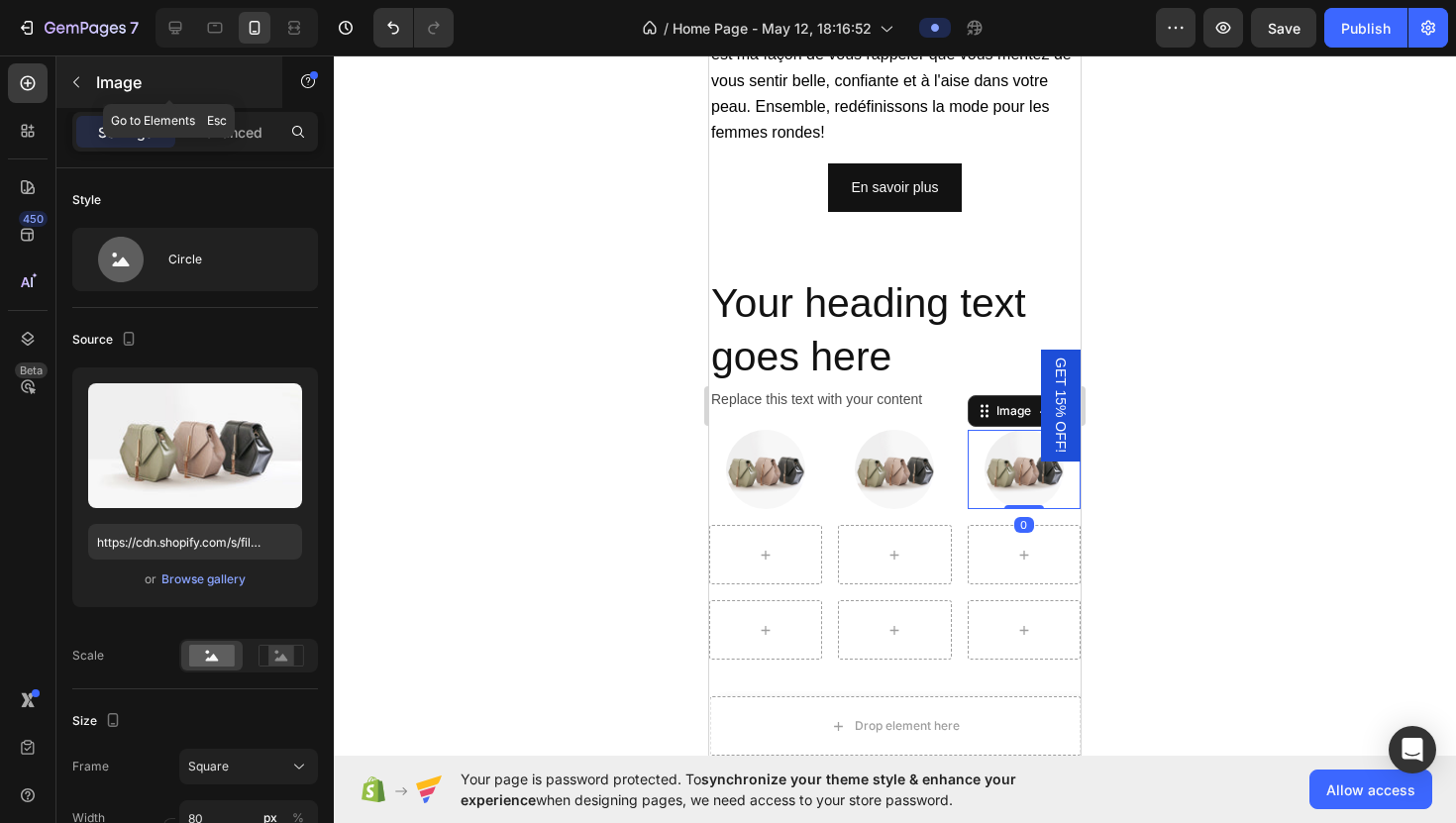 click 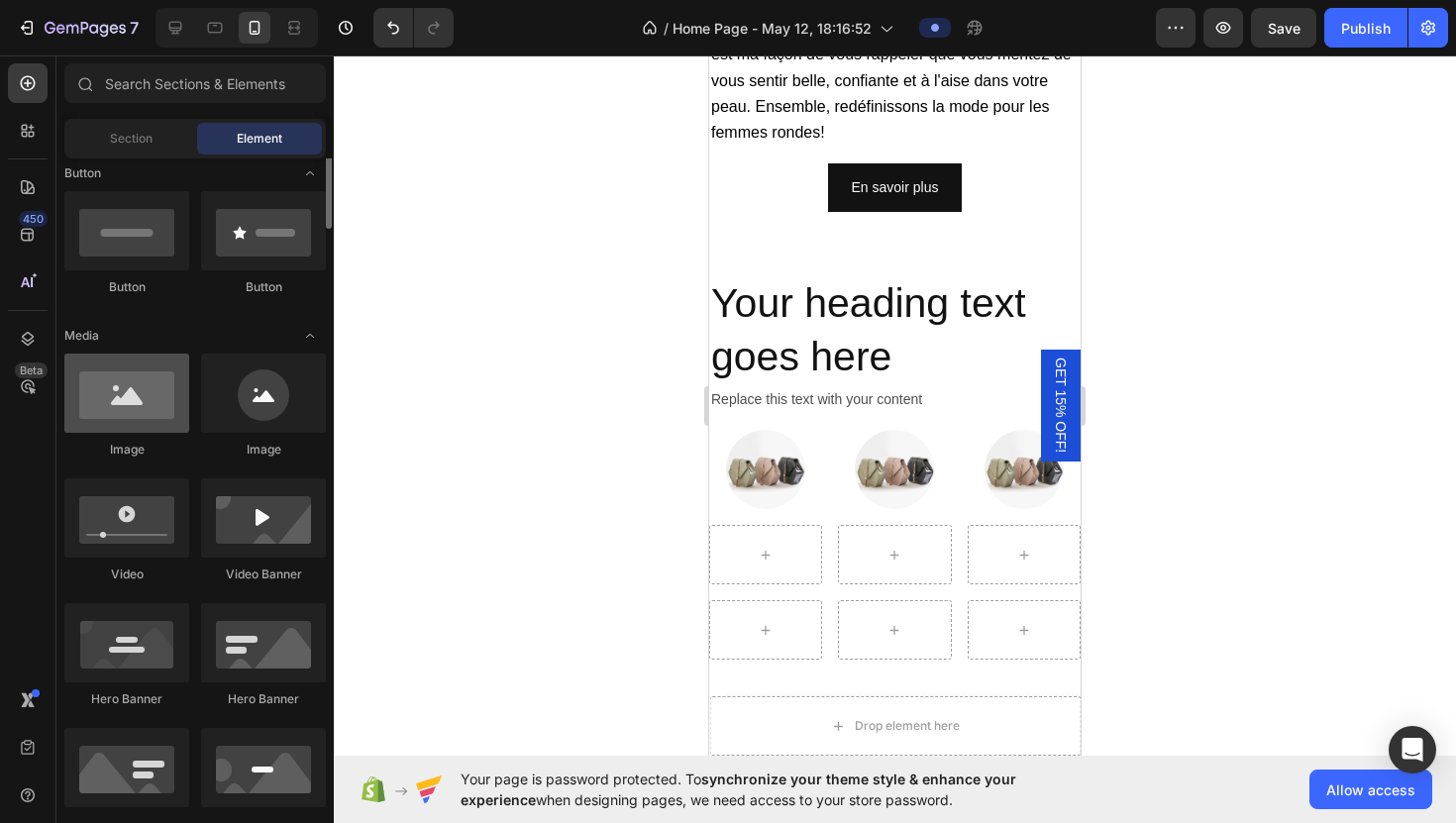 scroll, scrollTop: 86, scrollLeft: 0, axis: vertical 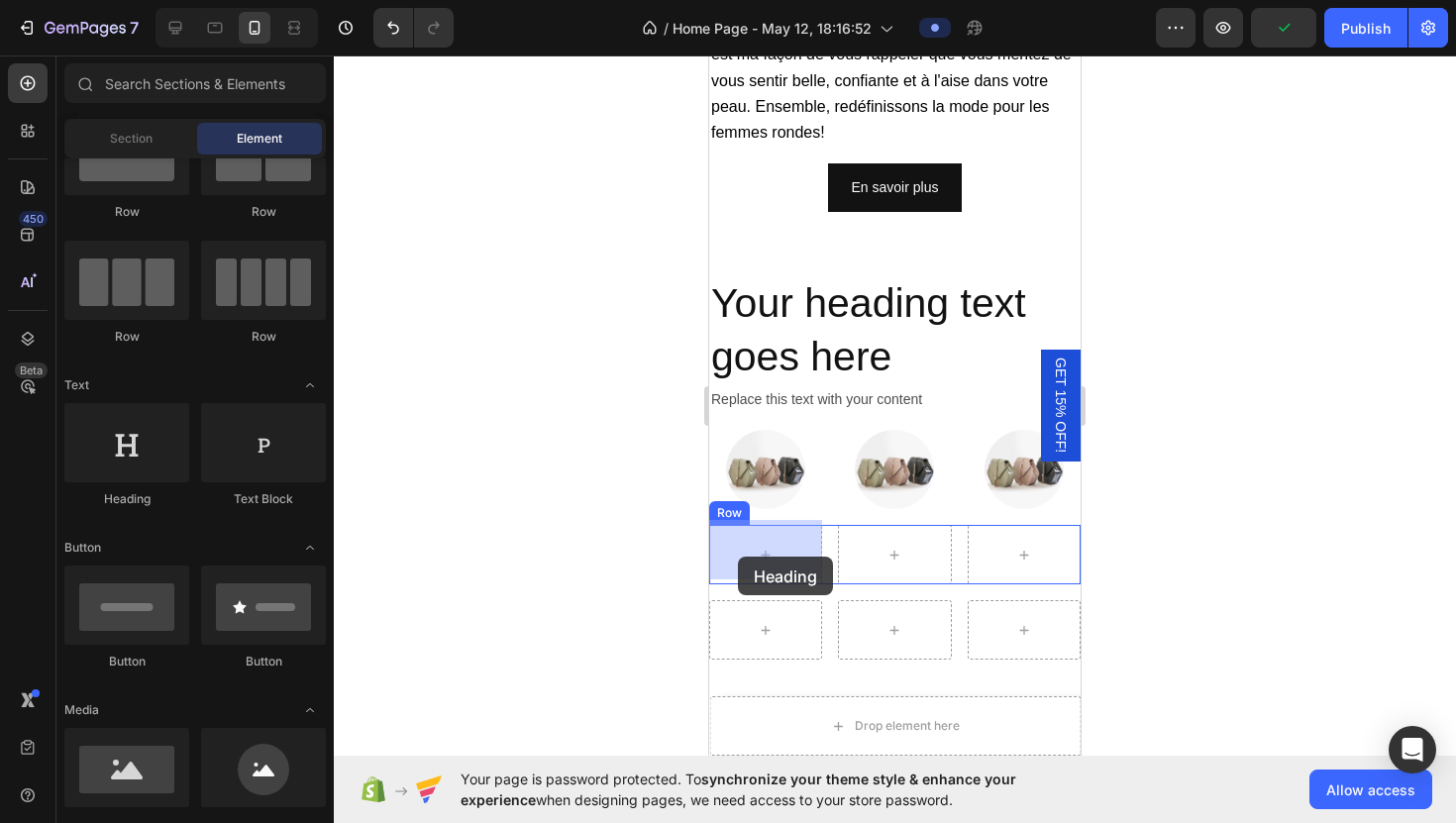drag, startPoint x: 824, startPoint y: 539, endPoint x: 737, endPoint y: 545, distance: 87.20665 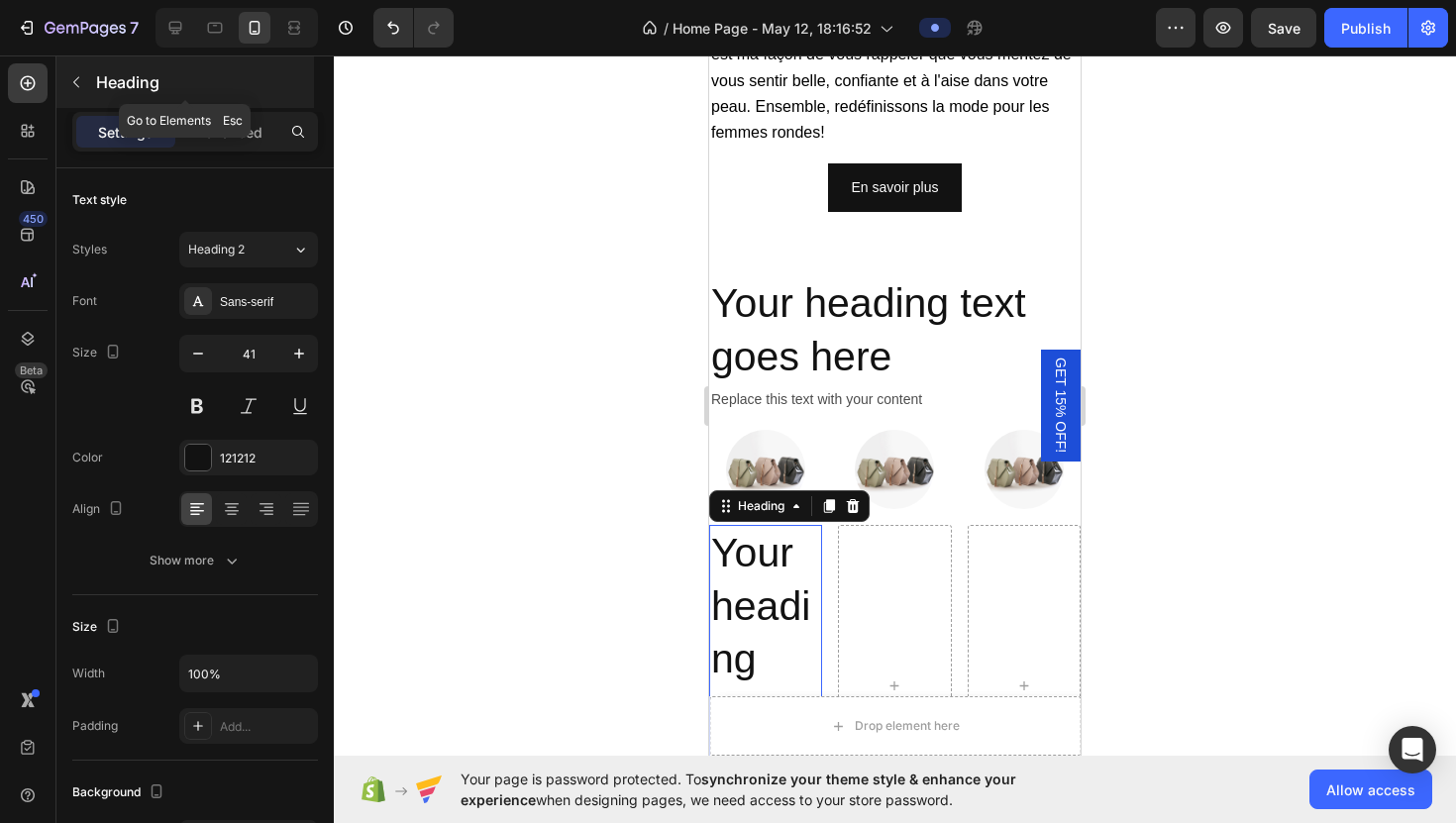 click at bounding box center [76, 82] 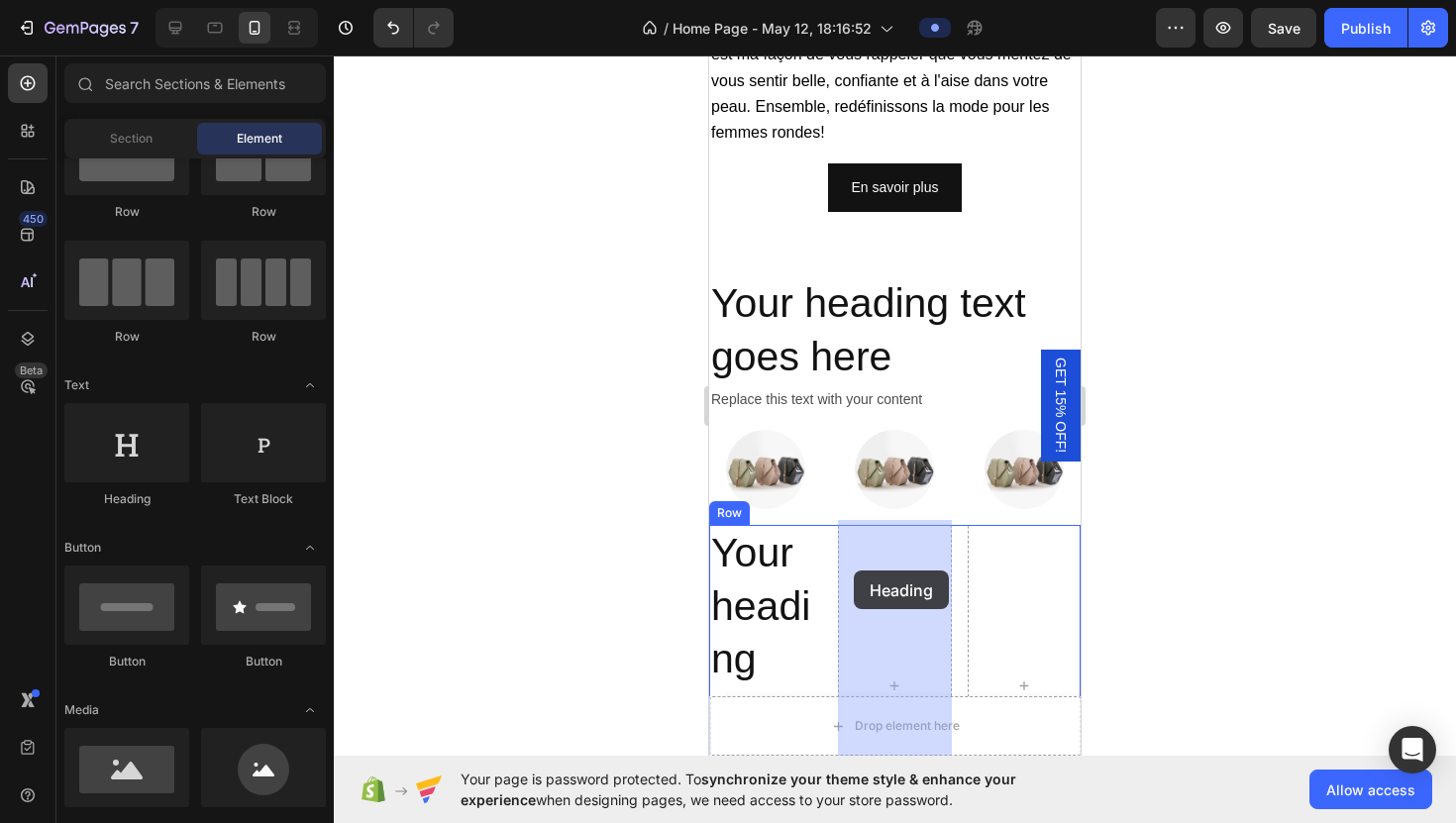 drag, startPoint x: 824, startPoint y: 515, endPoint x: 855, endPoint y: 568, distance: 61.40033 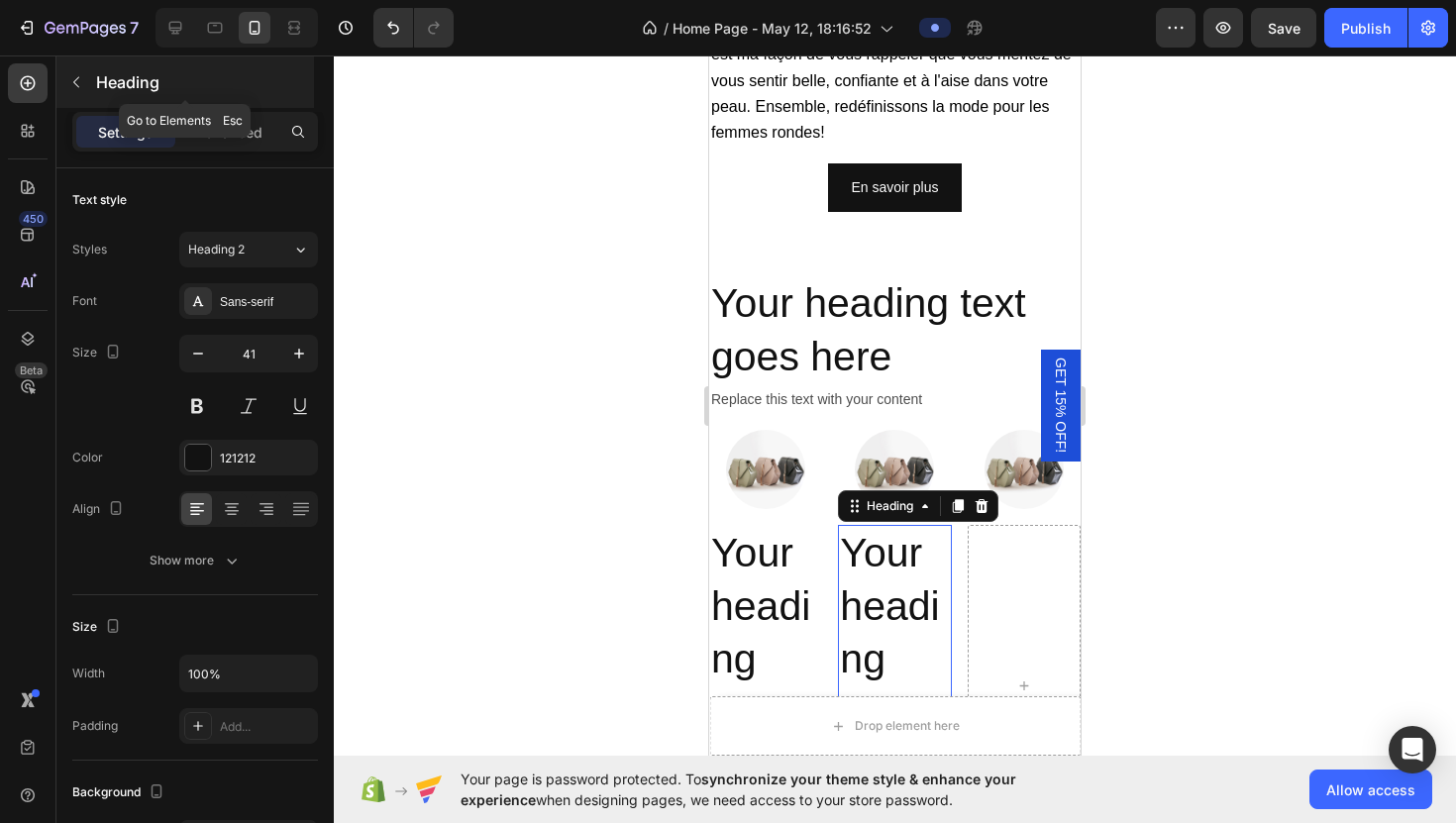 click 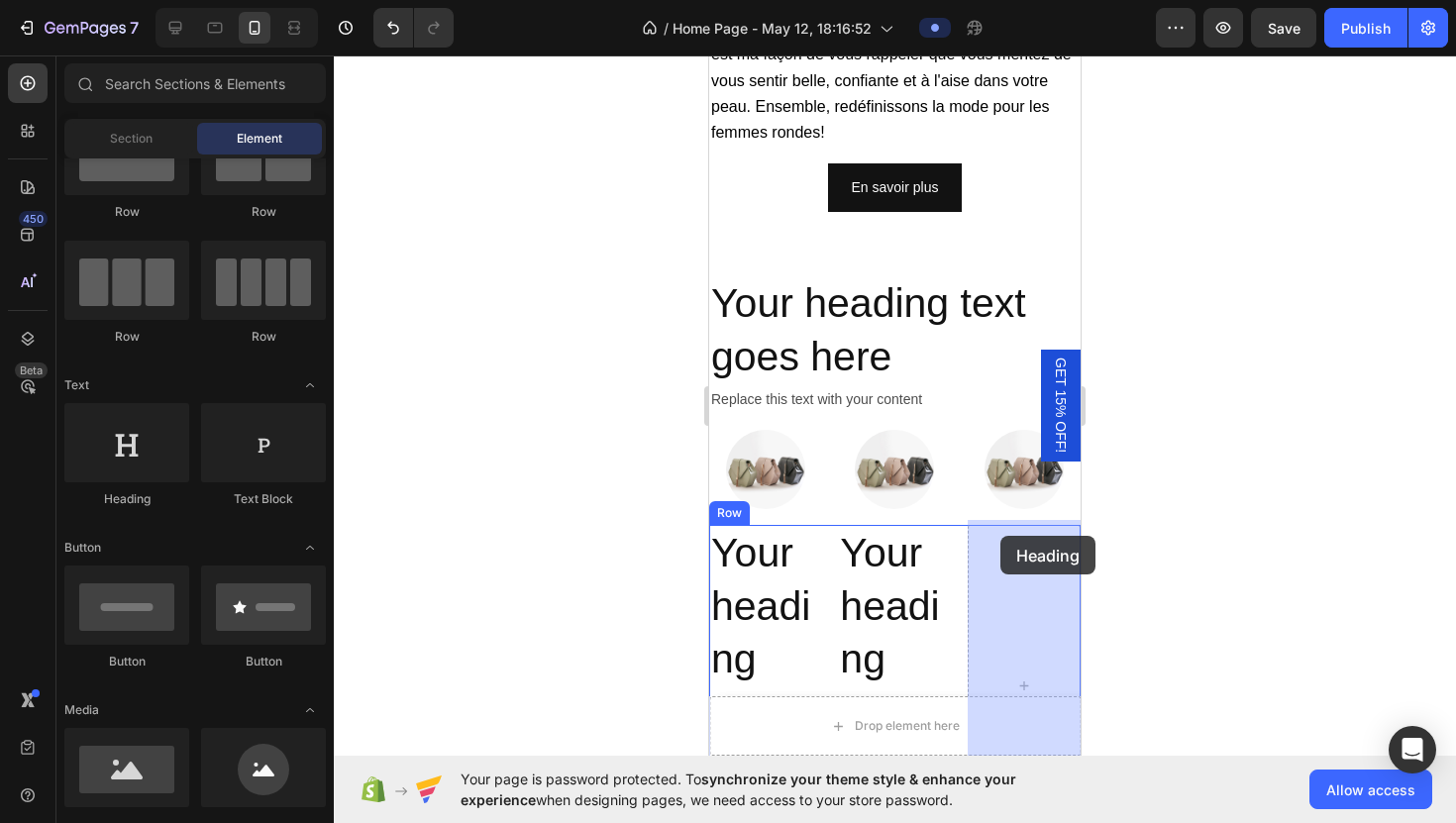 drag, startPoint x: 868, startPoint y: 512, endPoint x: 1000, endPoint y: 536, distance: 134.1641 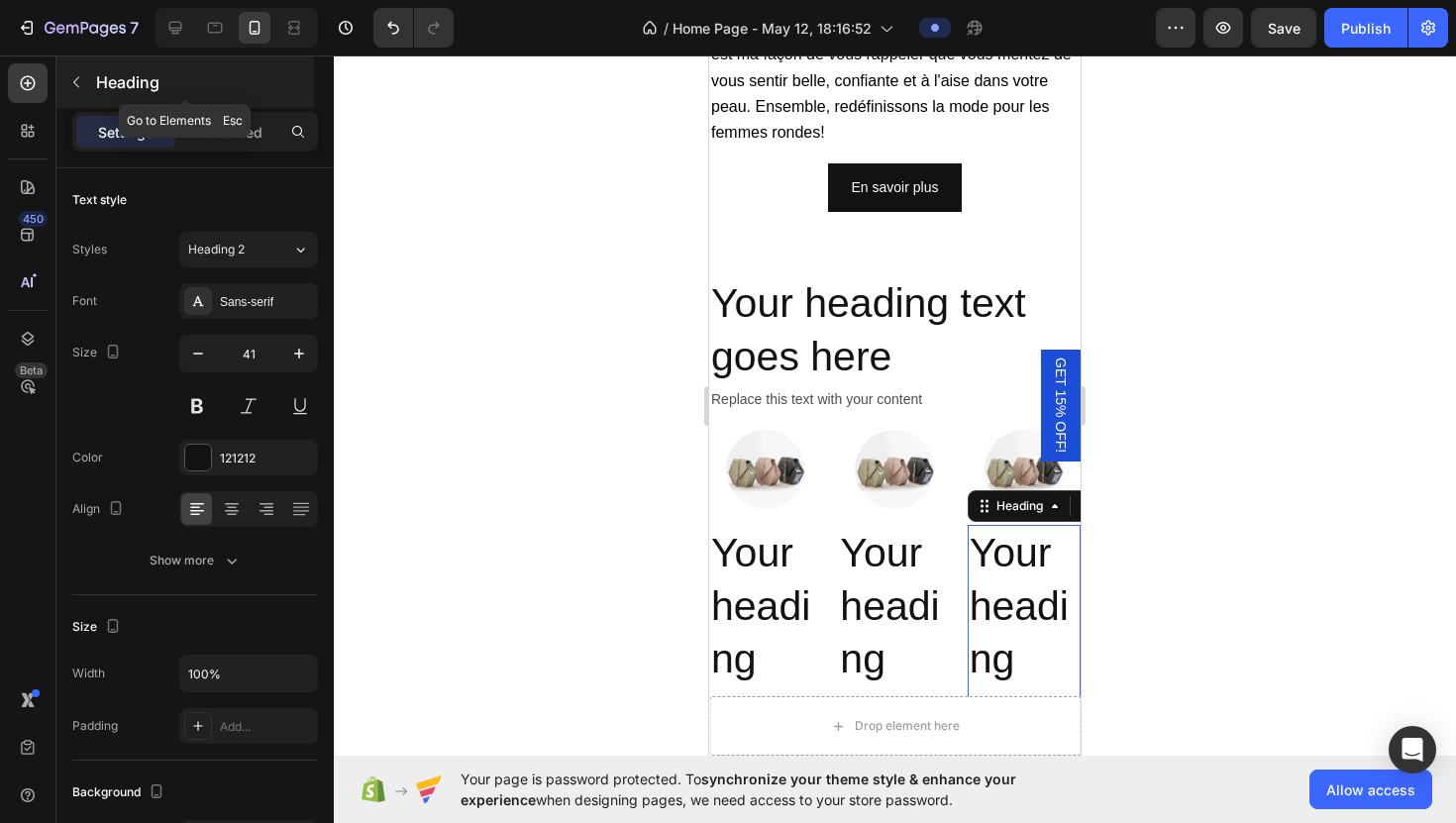 click 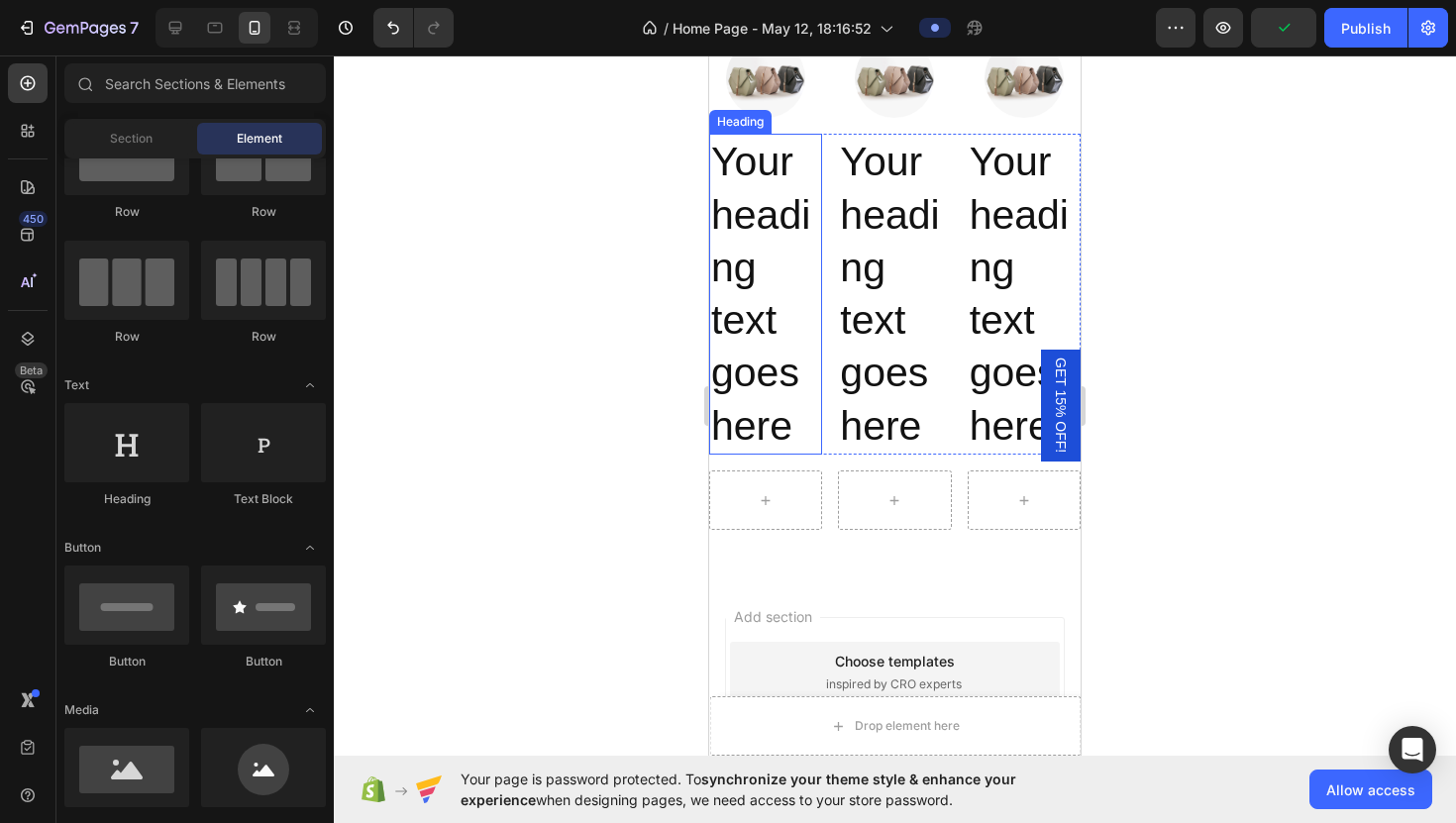 scroll, scrollTop: 7209, scrollLeft: 0, axis: vertical 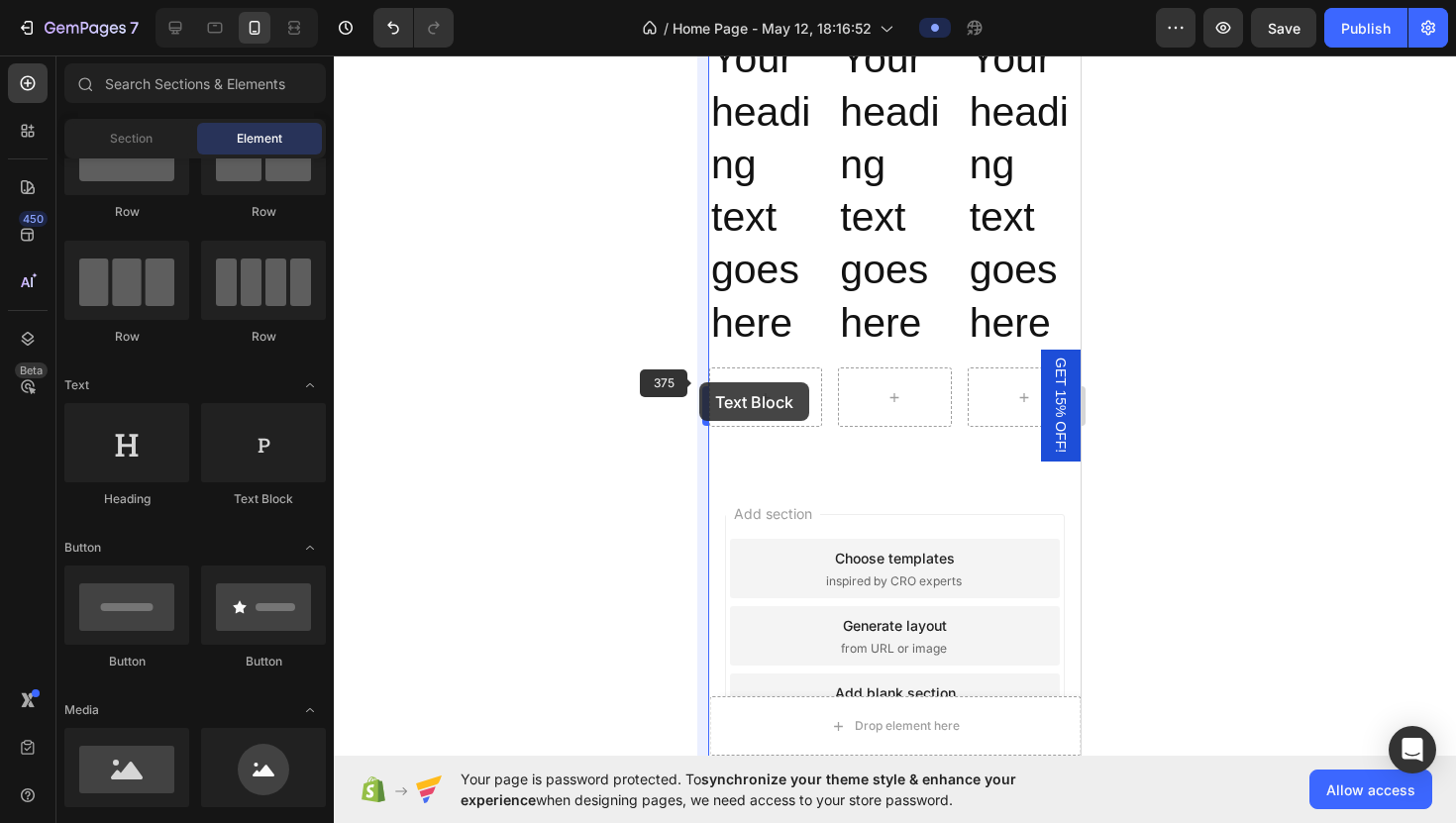 drag, startPoint x: 274, startPoint y: 452, endPoint x: 704, endPoint y: 390, distance: 434.44677 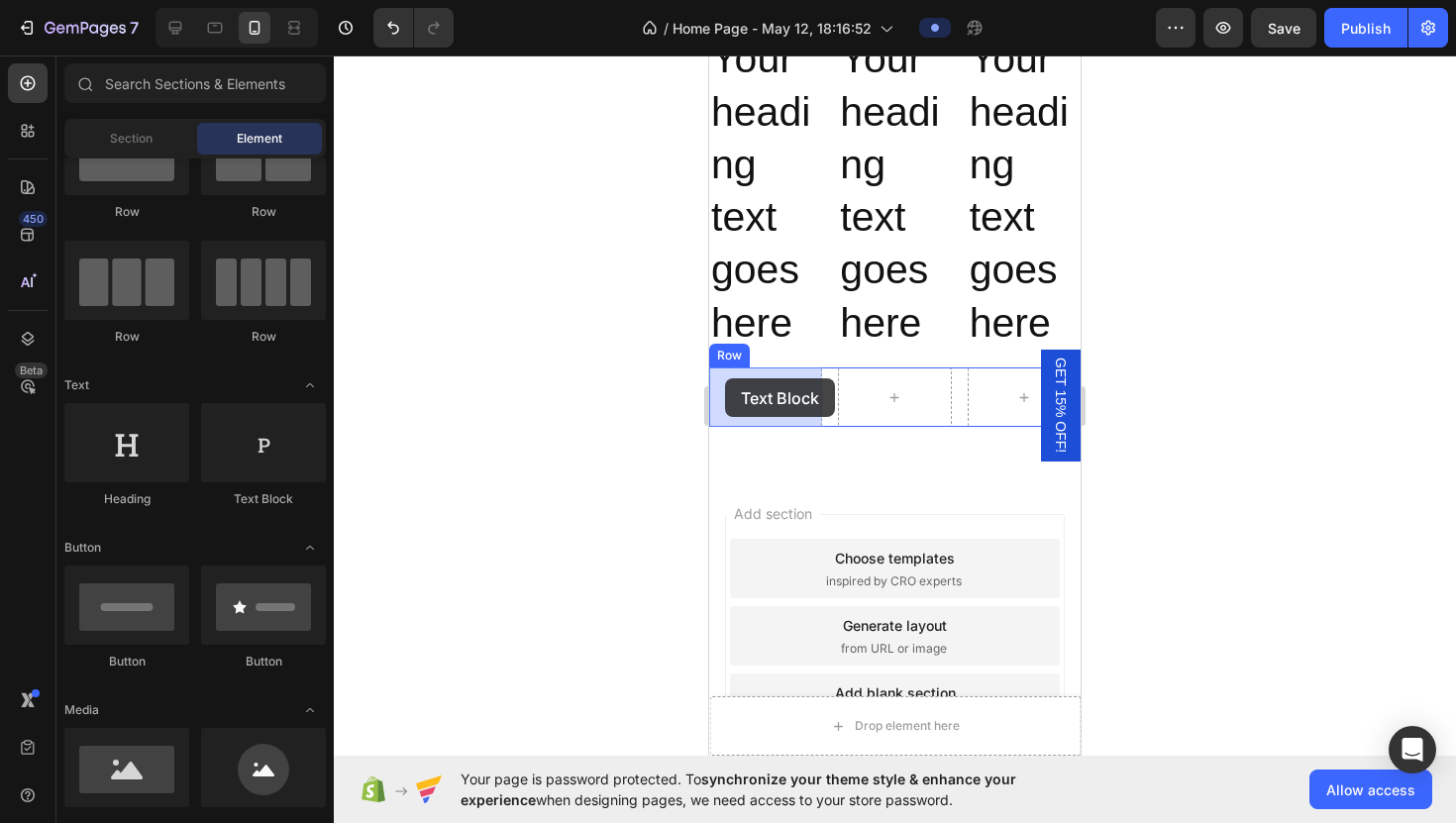 drag, startPoint x: 958, startPoint y: 501, endPoint x: 726, endPoint y: 379, distance: 262.12211 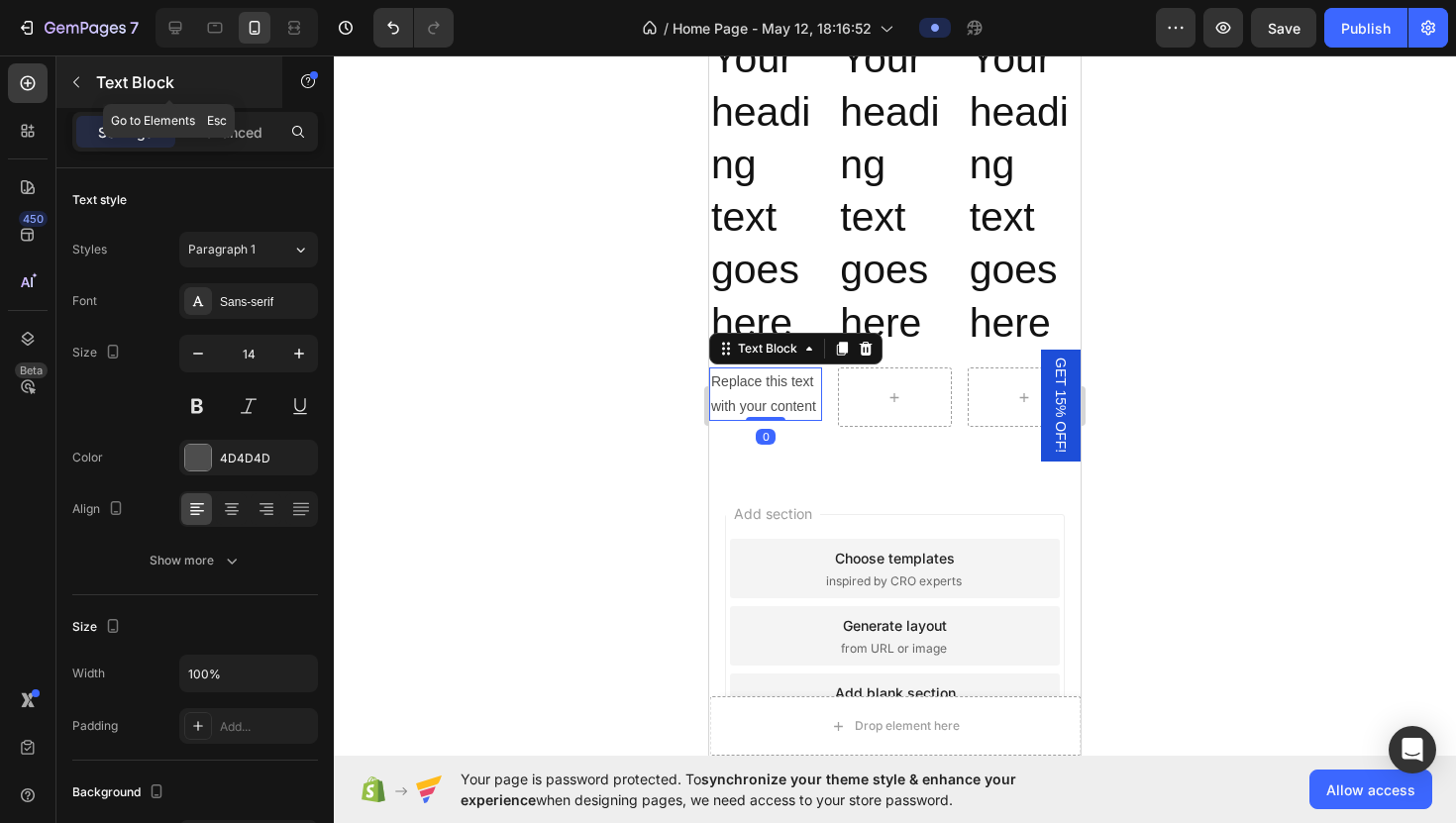 click 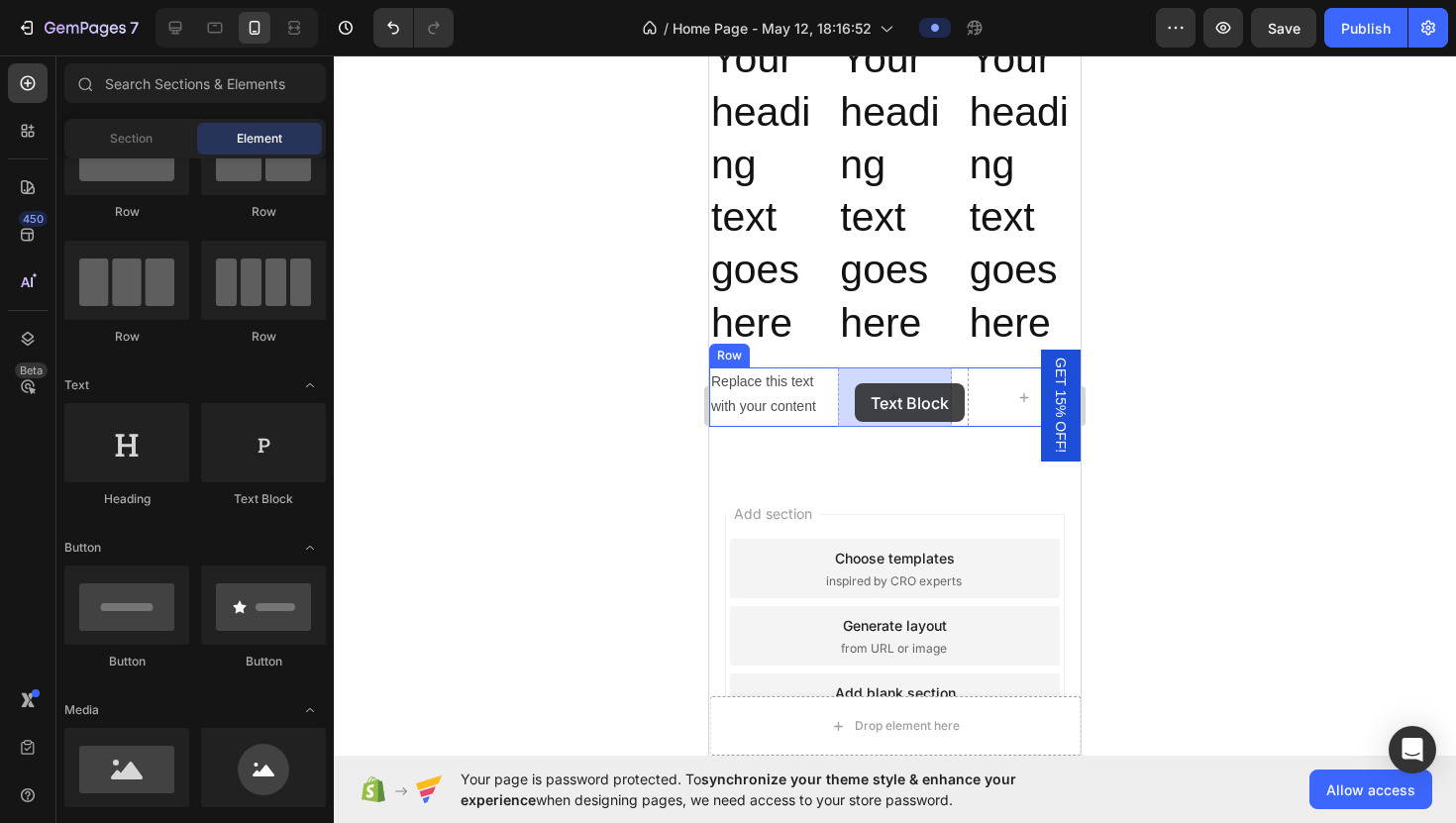drag, startPoint x: 984, startPoint y: 531, endPoint x: 855, endPoint y: 383, distance: 196.32881 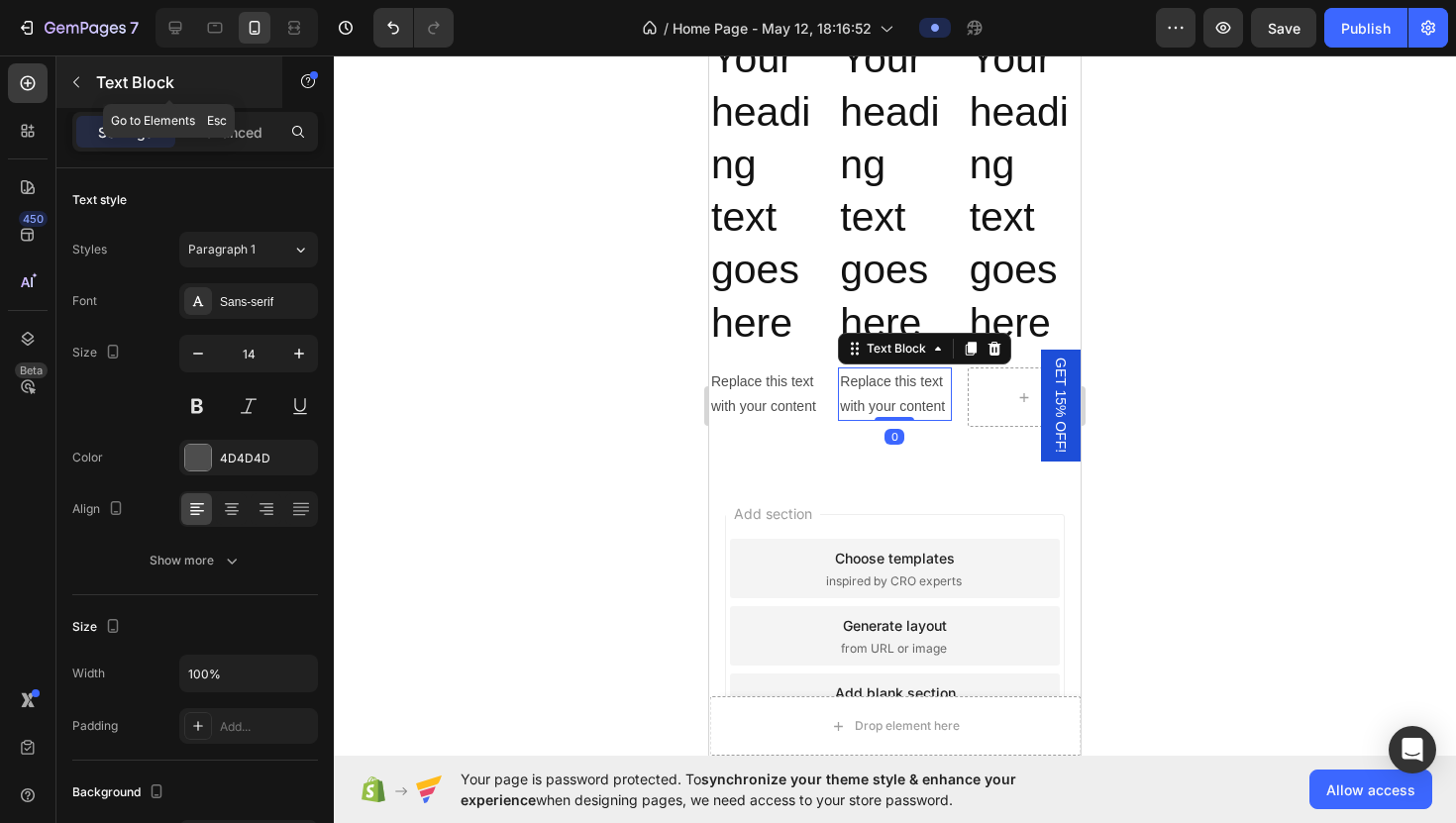 click 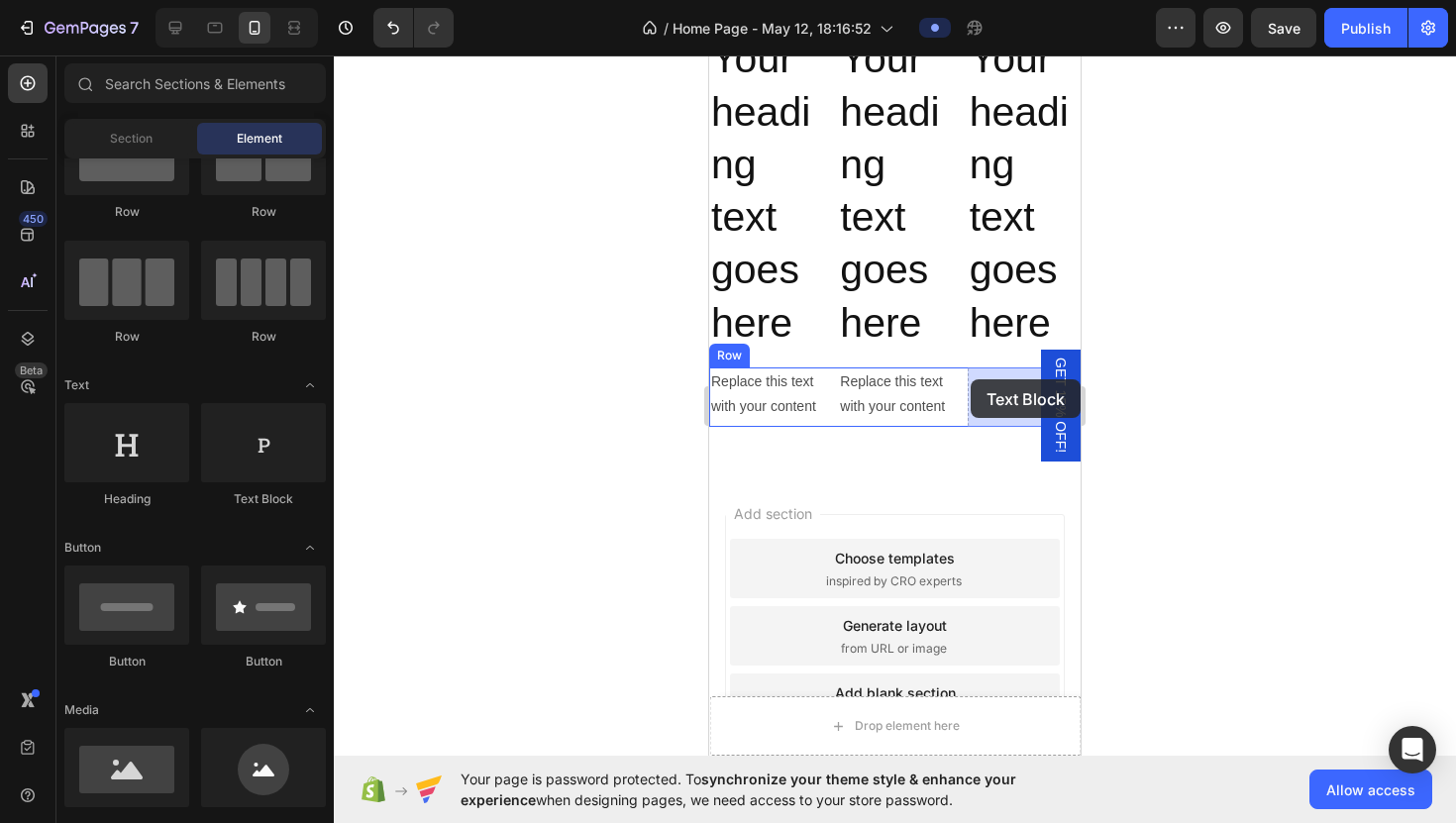 drag, startPoint x: 988, startPoint y: 523, endPoint x: 971, endPoint y: 379, distance: 145 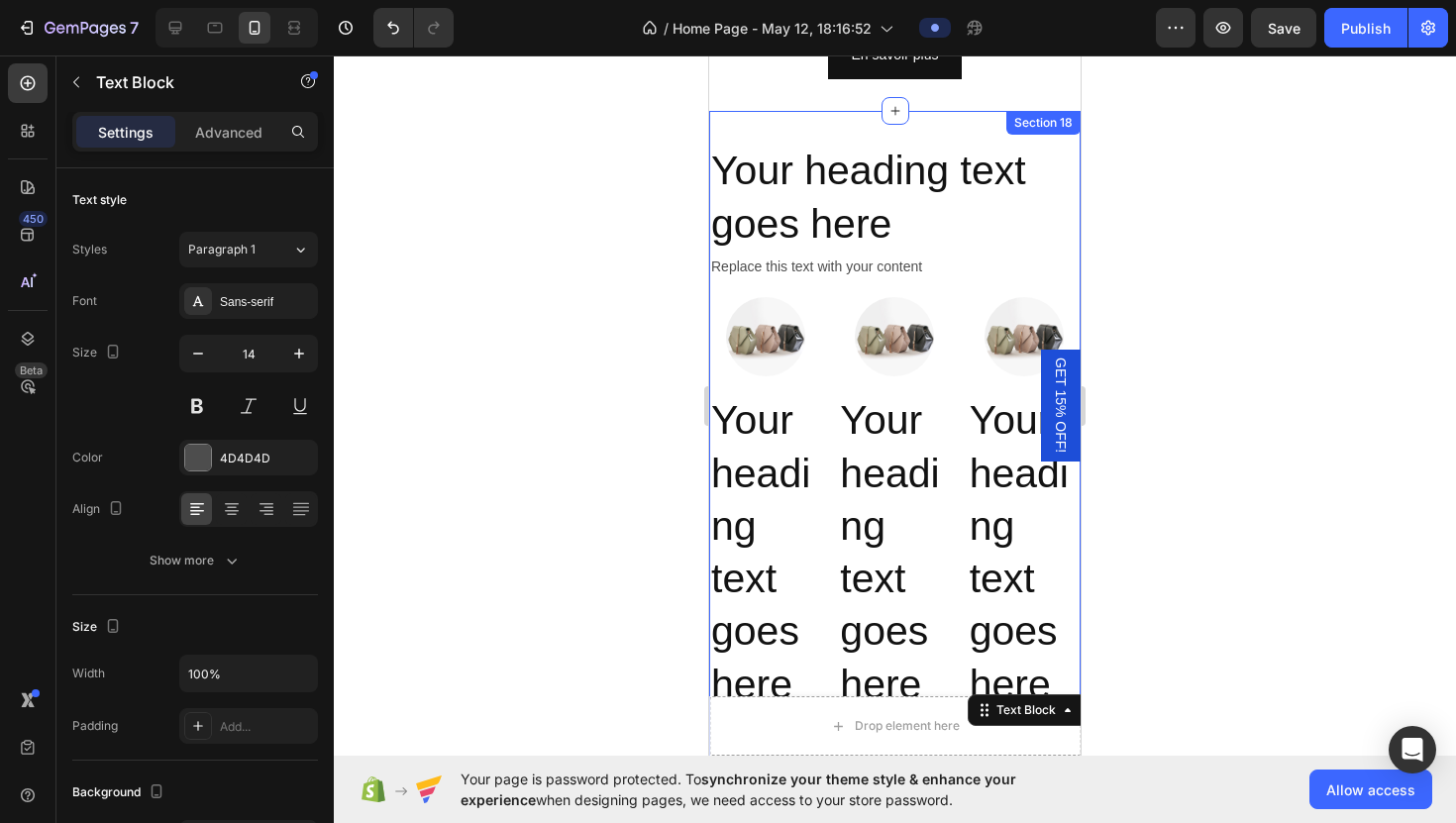 scroll, scrollTop: 6848, scrollLeft: 0, axis: vertical 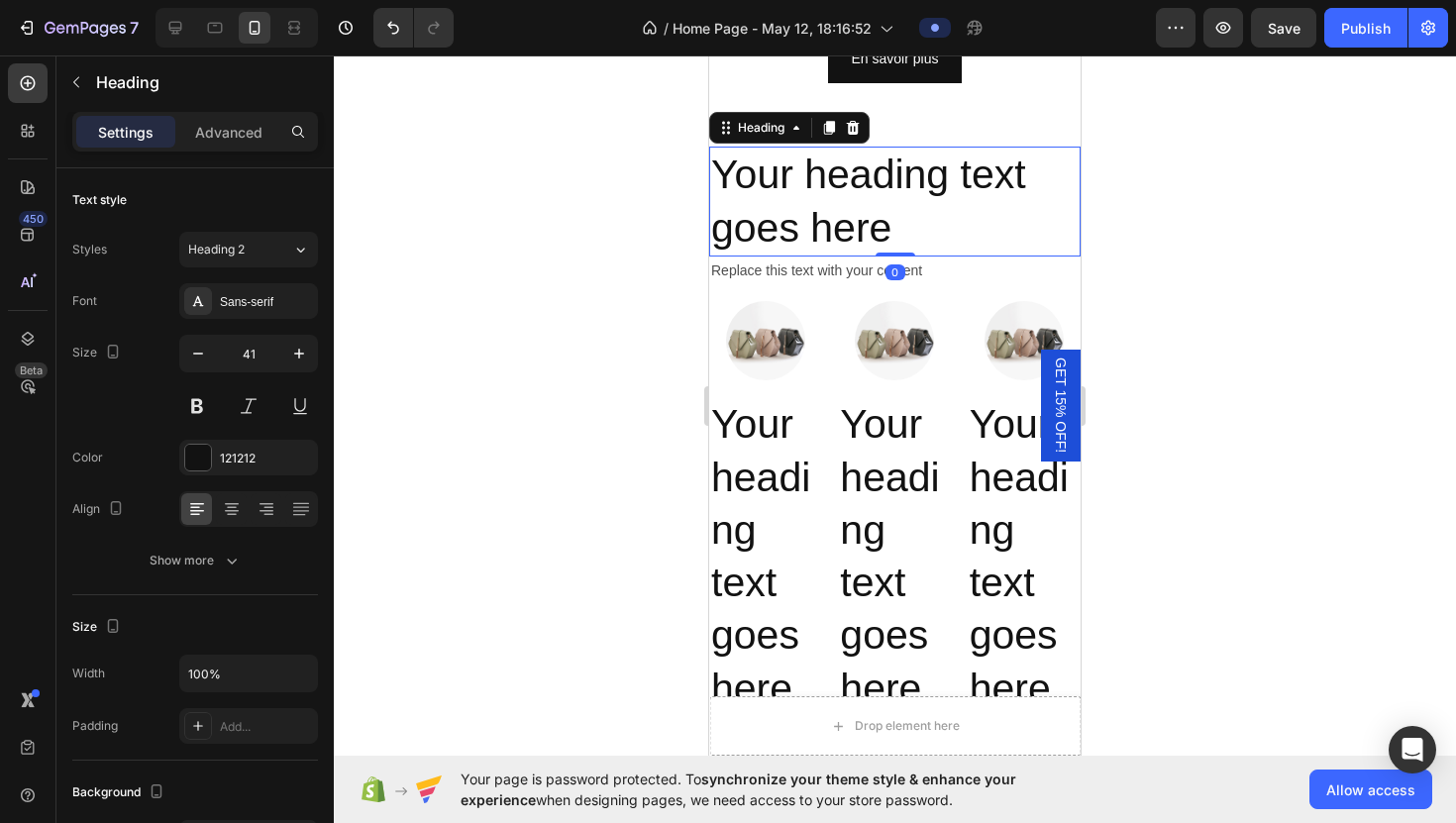 click on "Your heading text goes here" at bounding box center [894, 201] 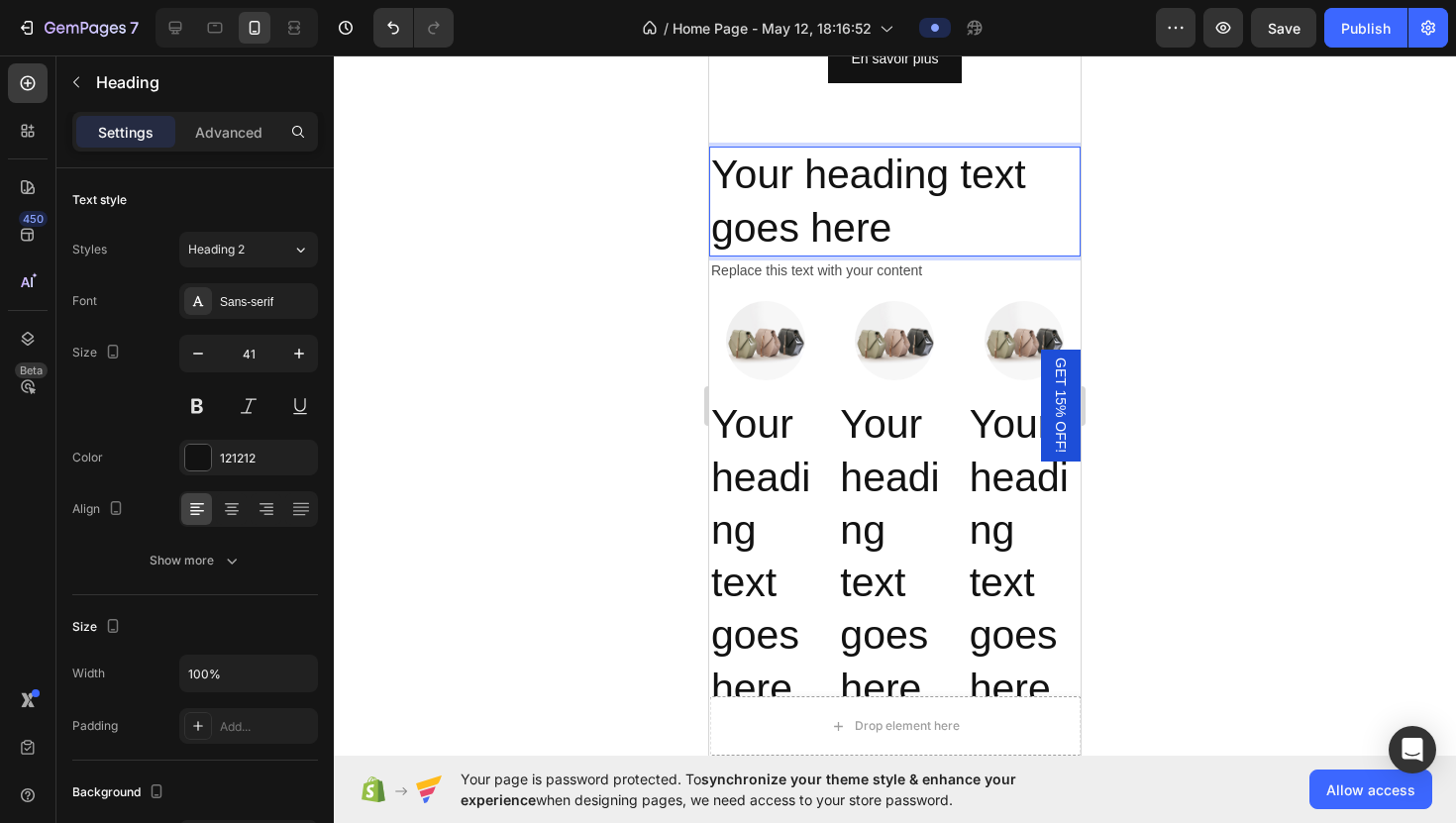 click on "Your heading text goes here" at bounding box center (894, 201) 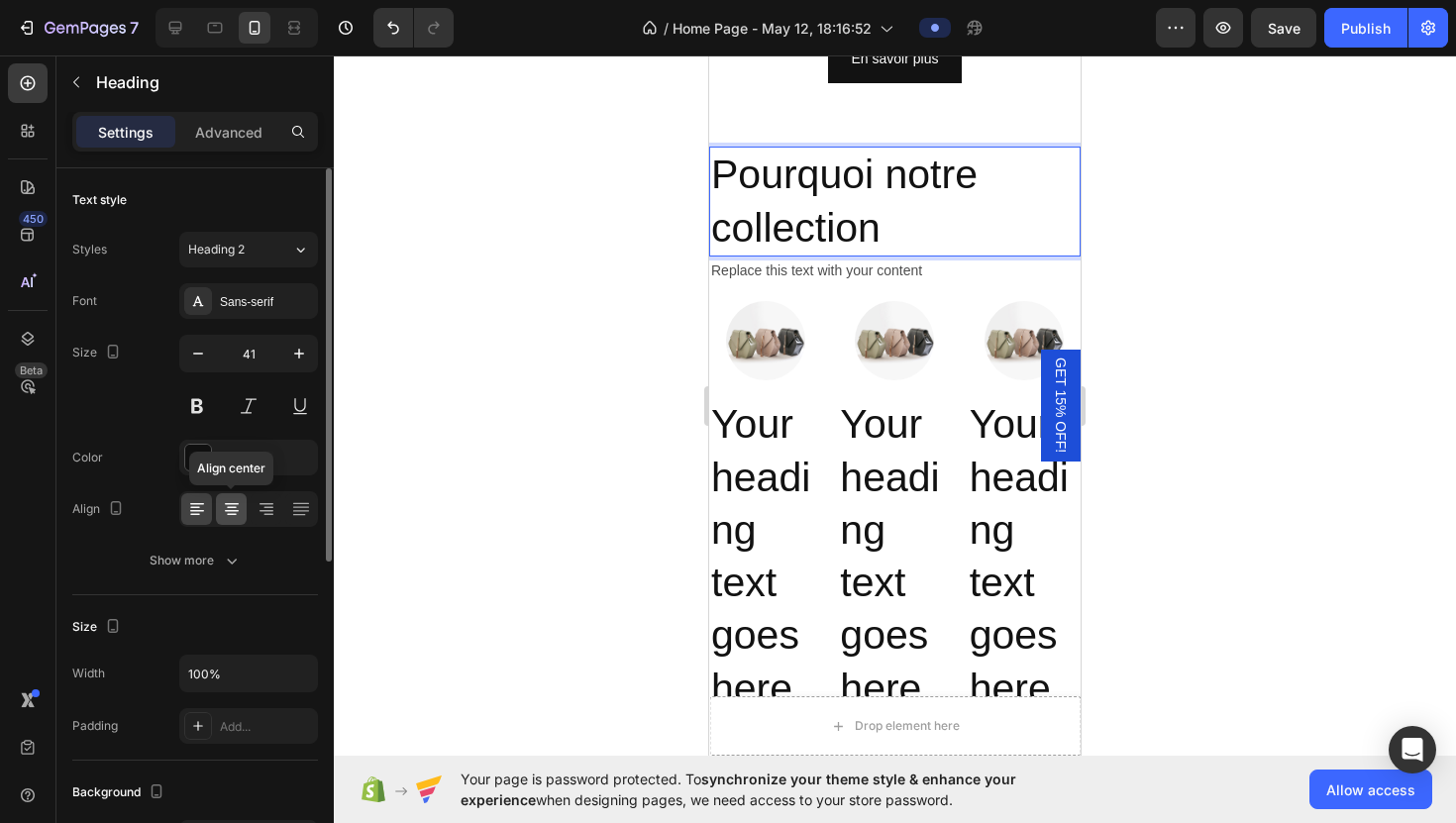 click 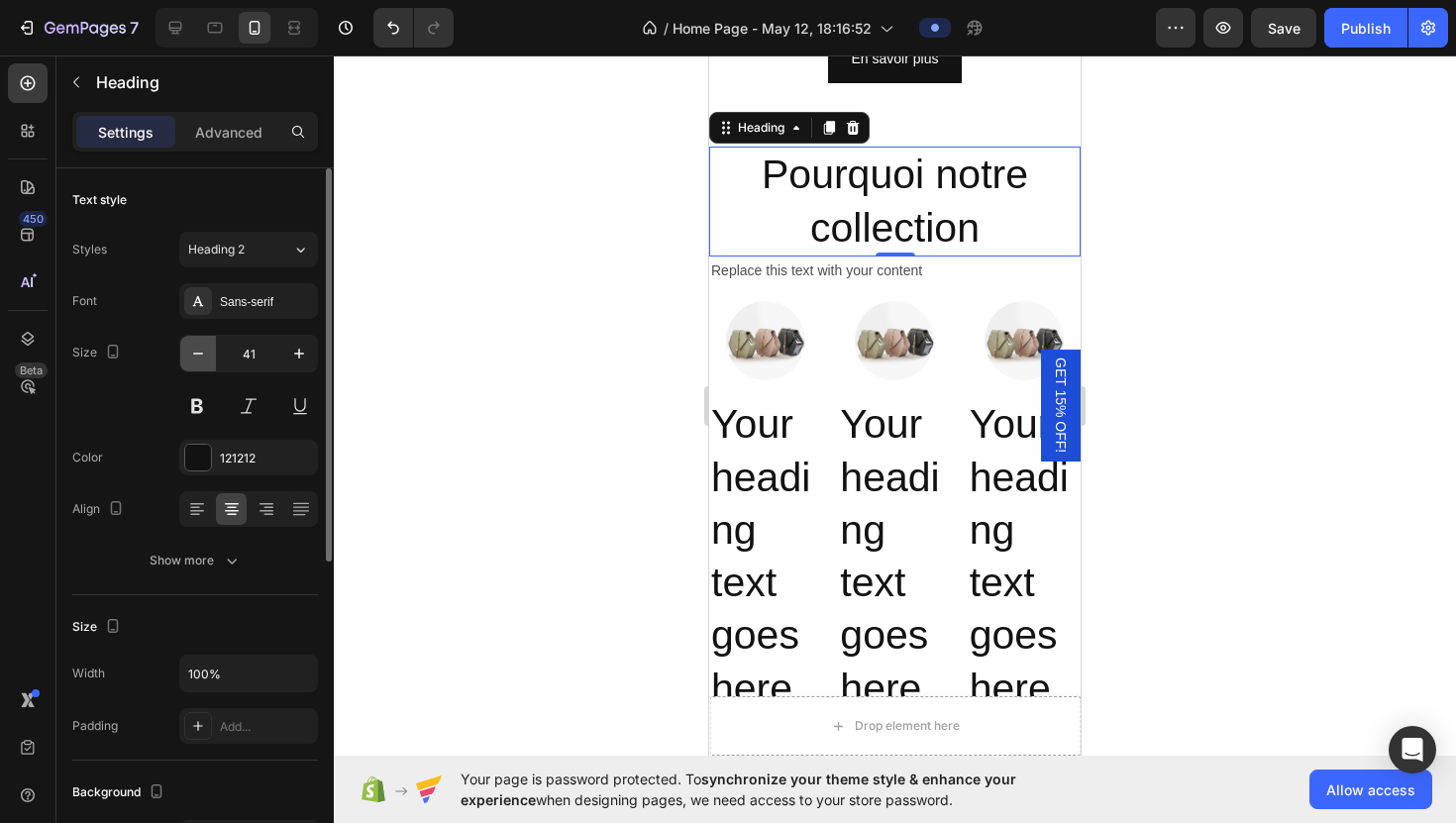 click 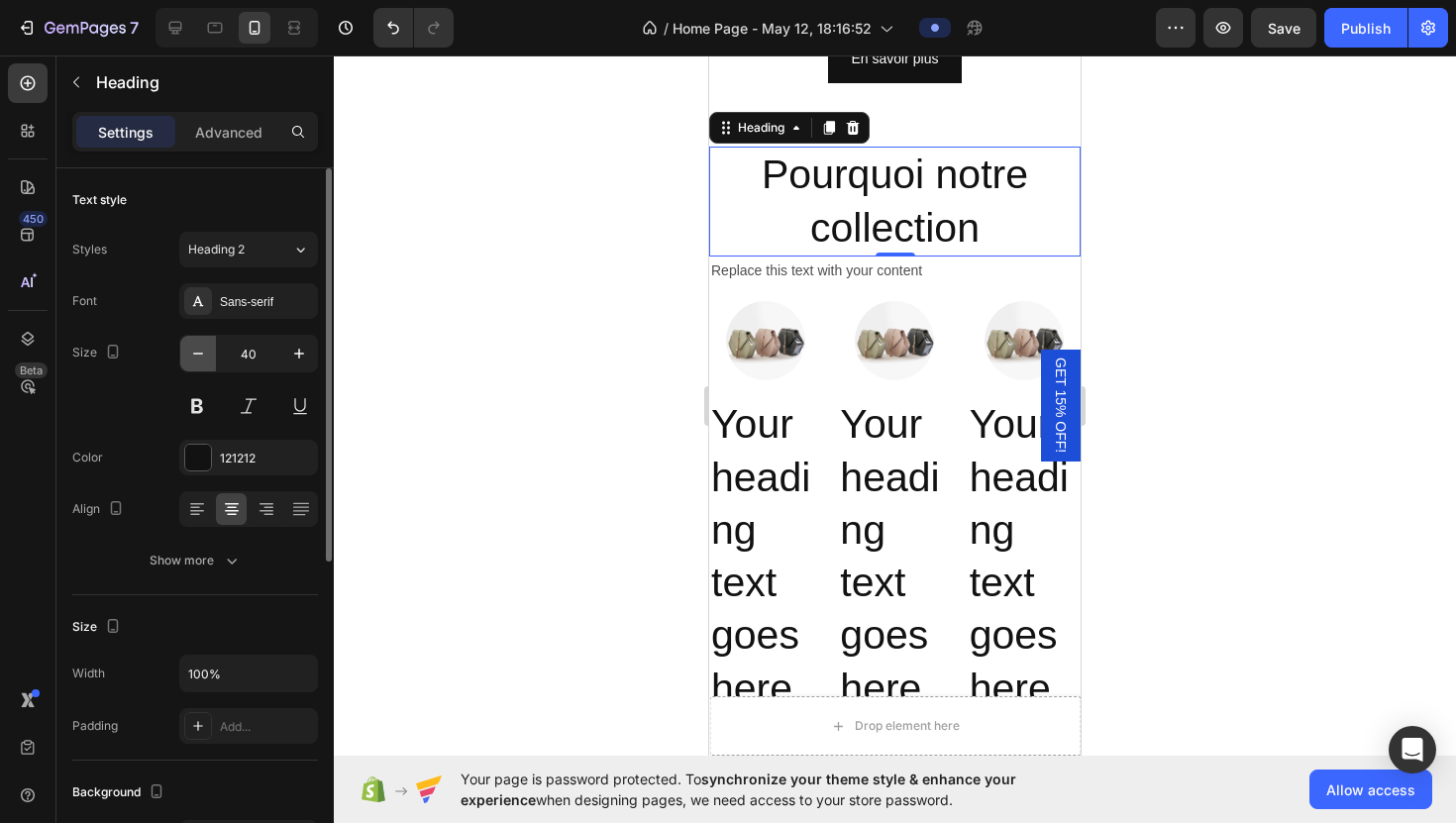 click 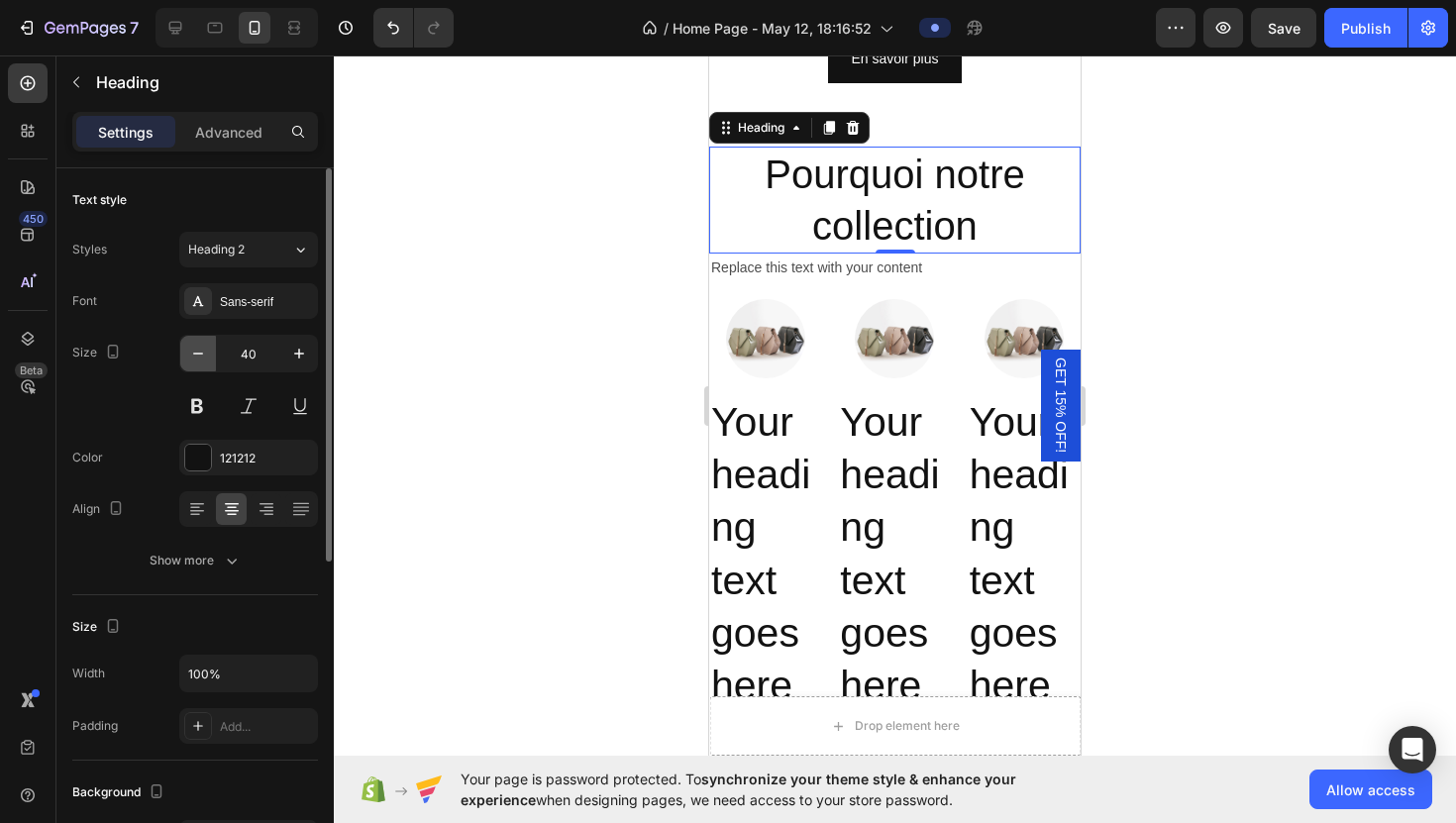 click 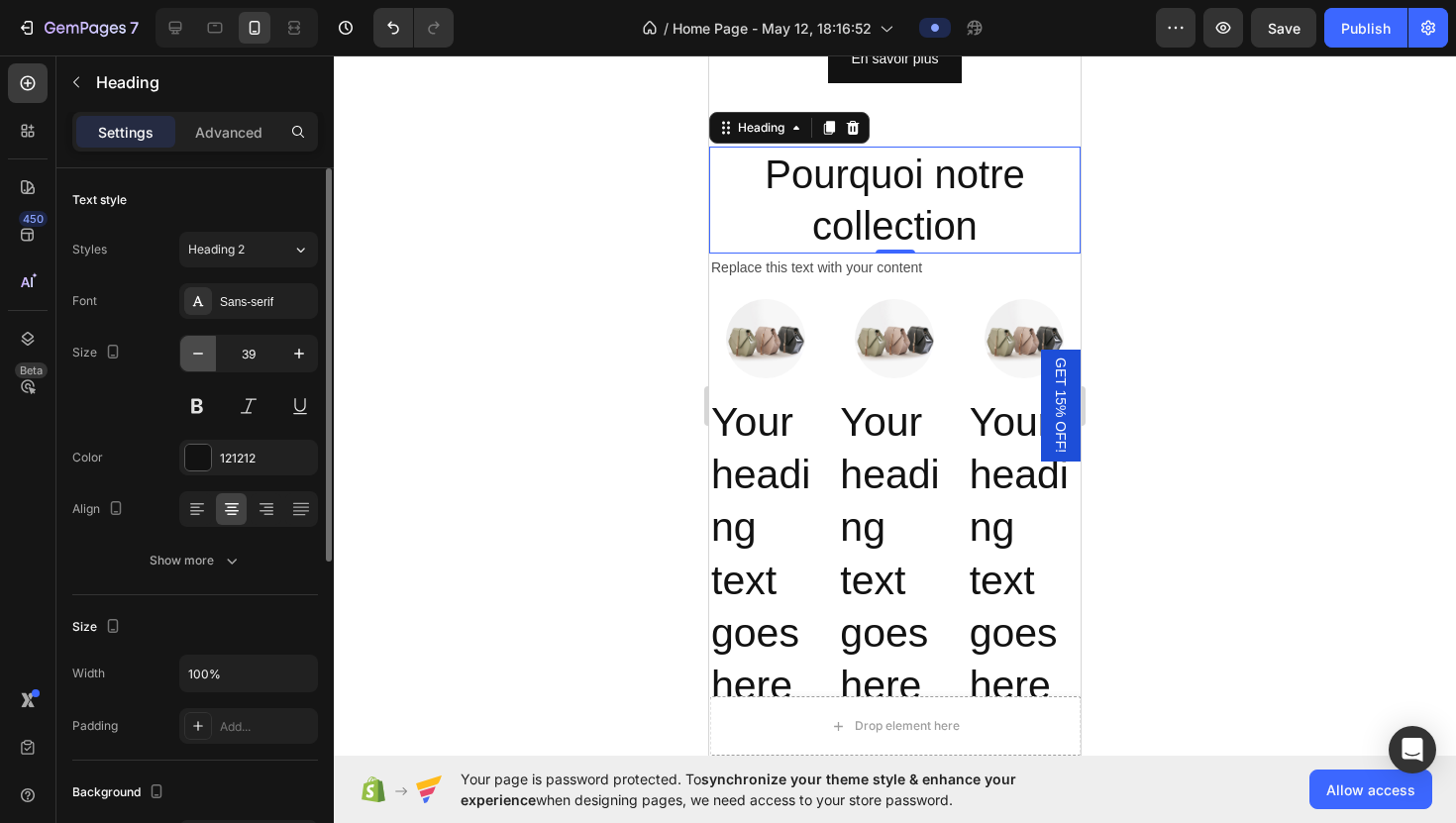 click 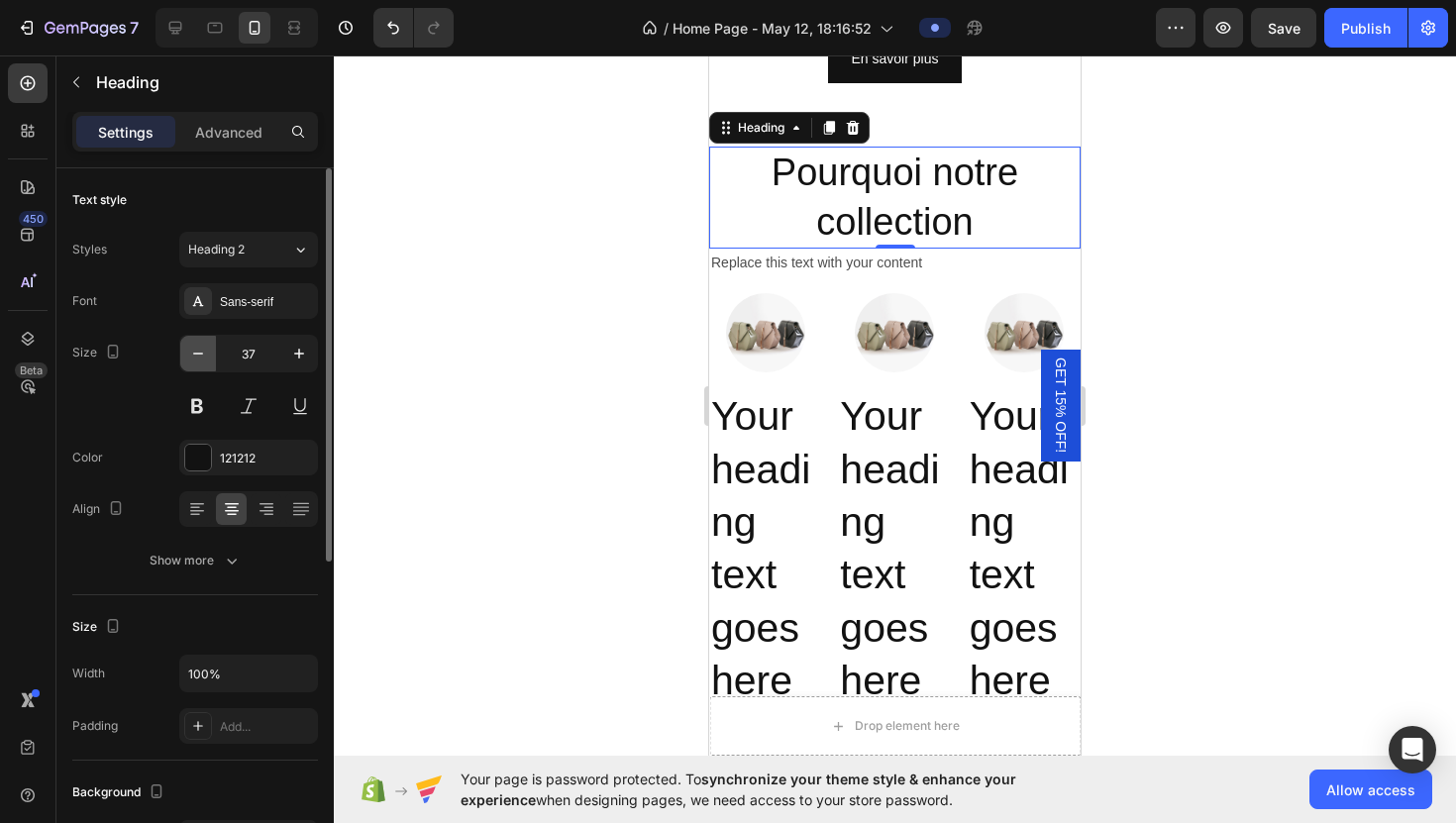 click 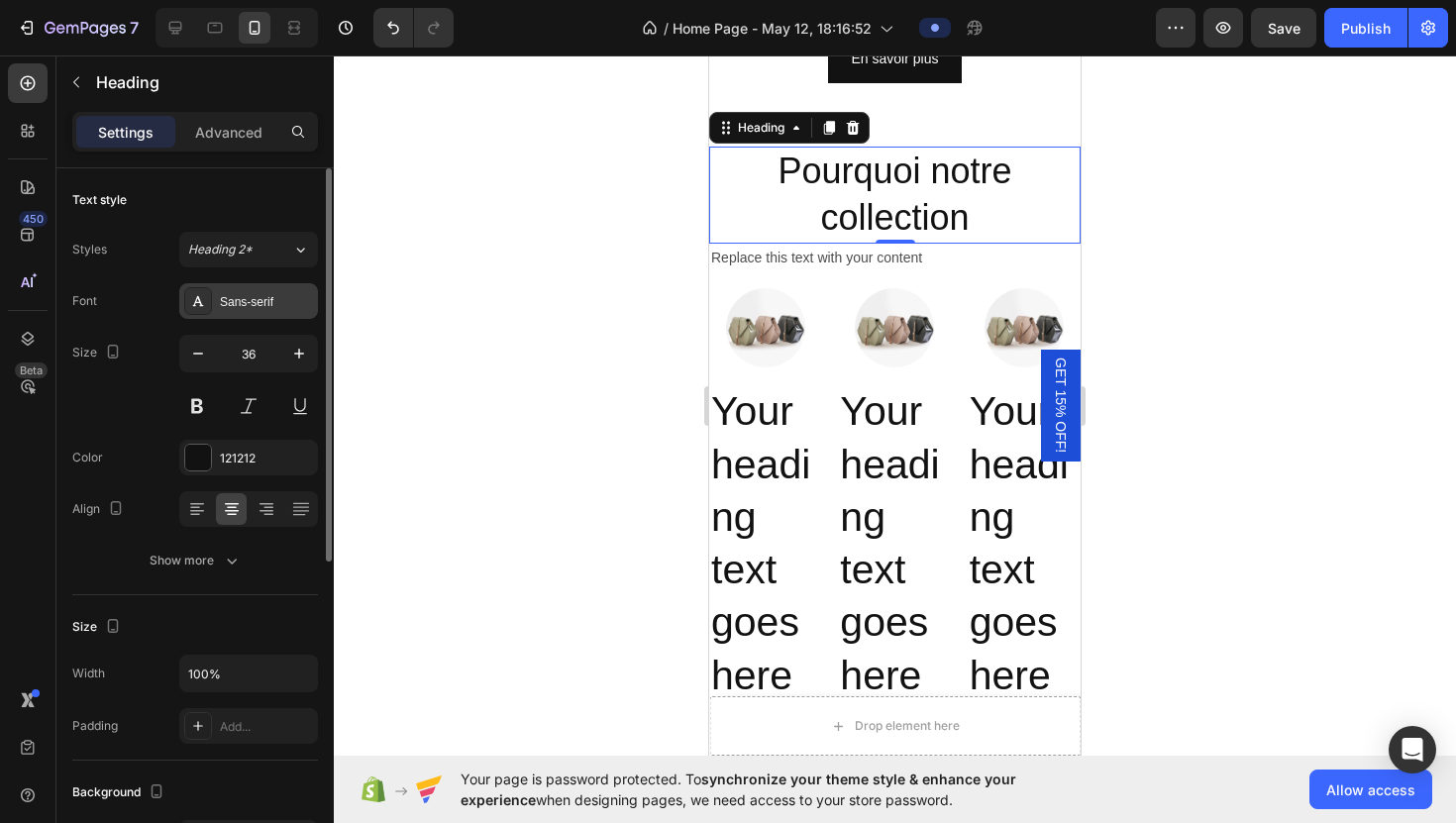 click on "Sans-serif" at bounding box center [249, 301] 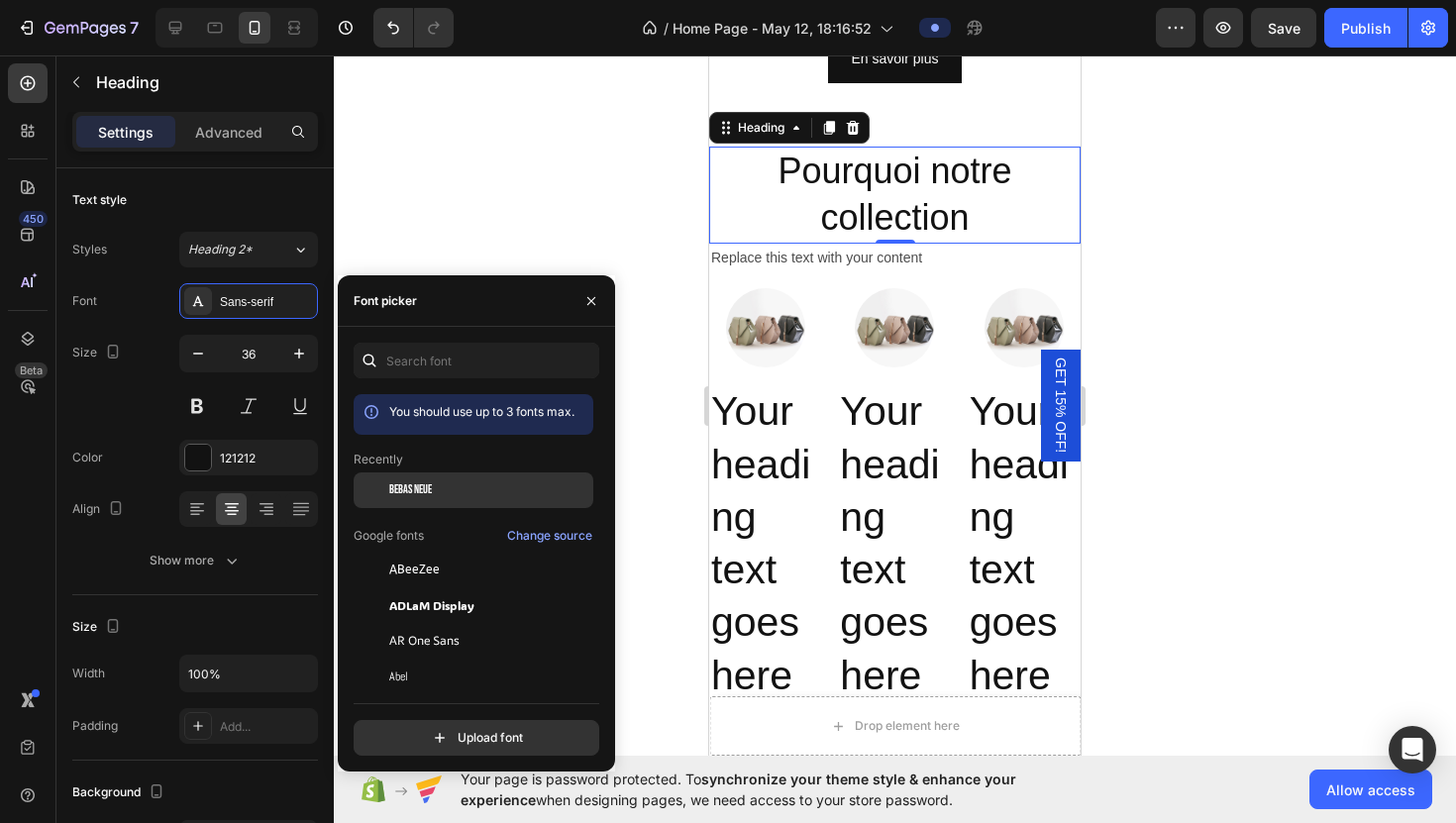 click on "Bebas Neue" at bounding box center [410, 490] 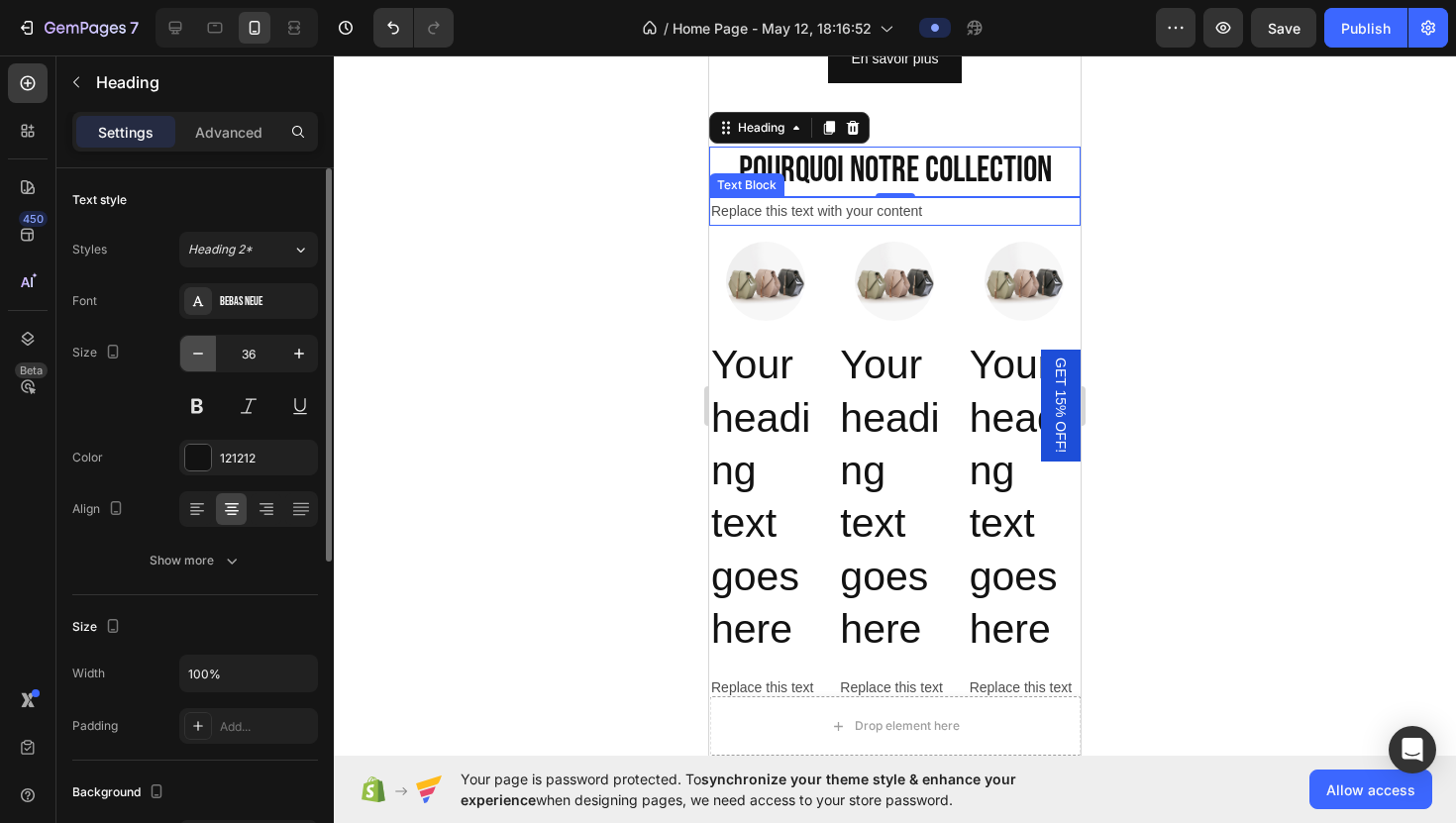 click at bounding box center [198, 354] 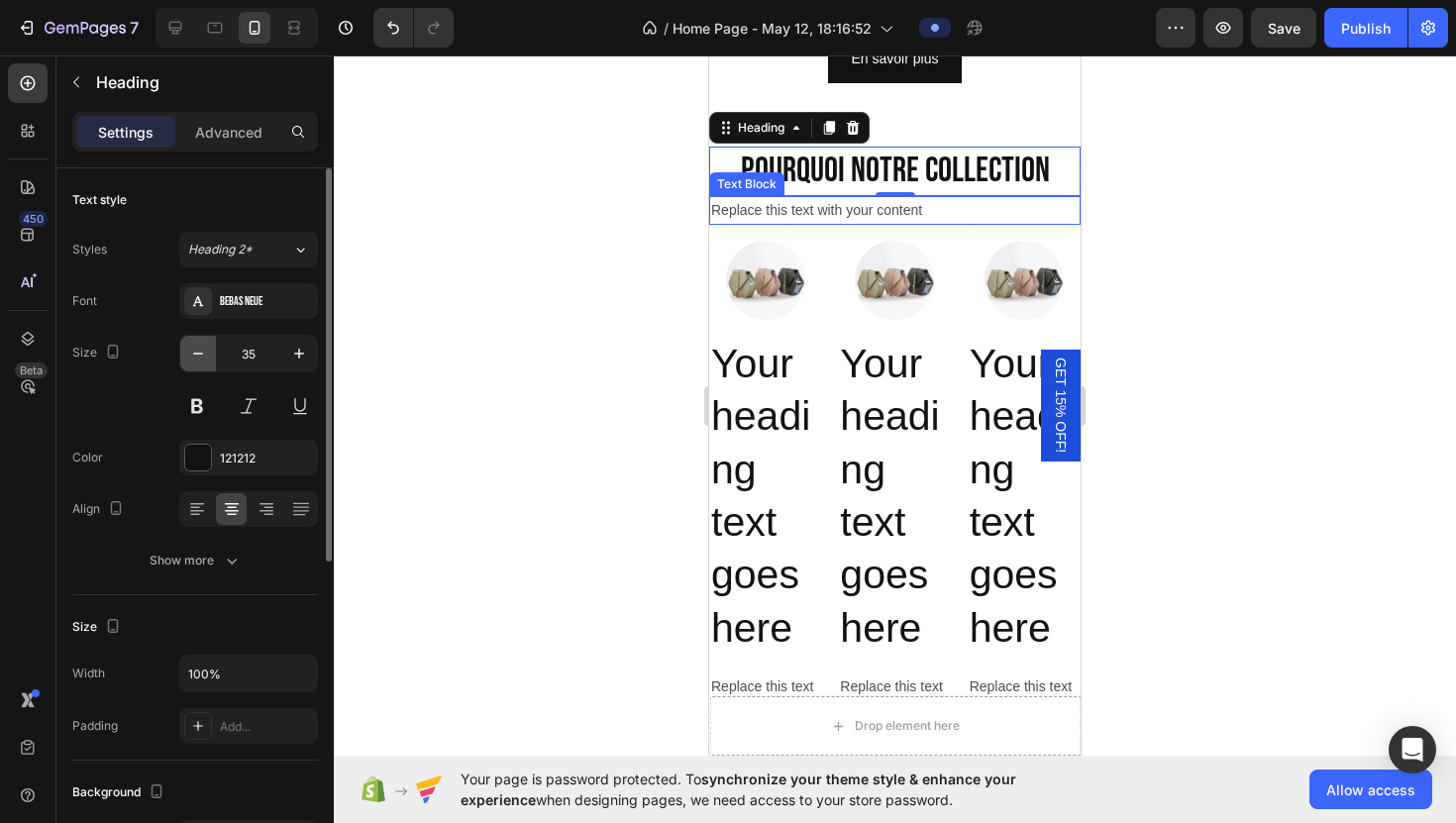 click at bounding box center [198, 354] 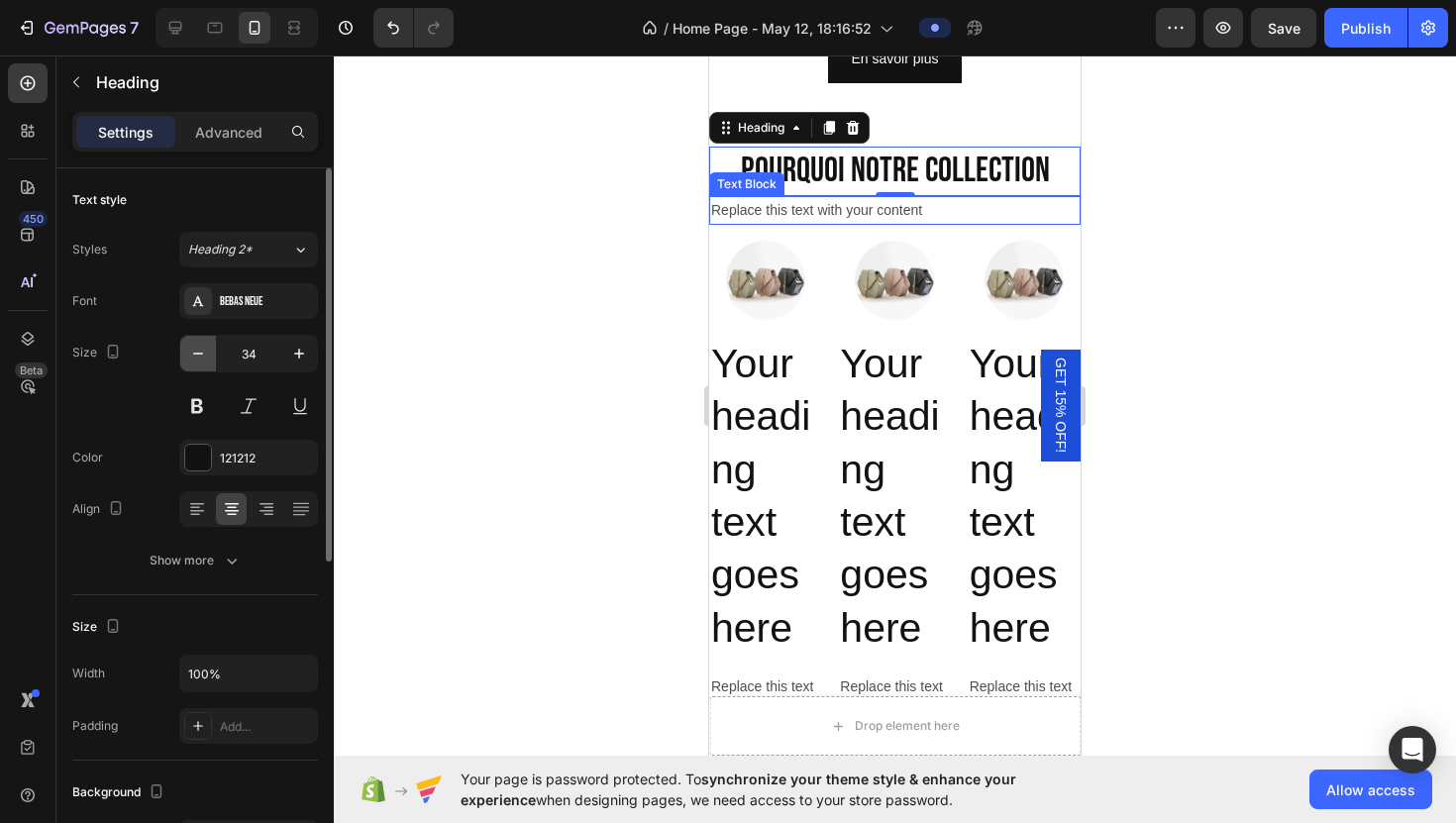 click at bounding box center (198, 354) 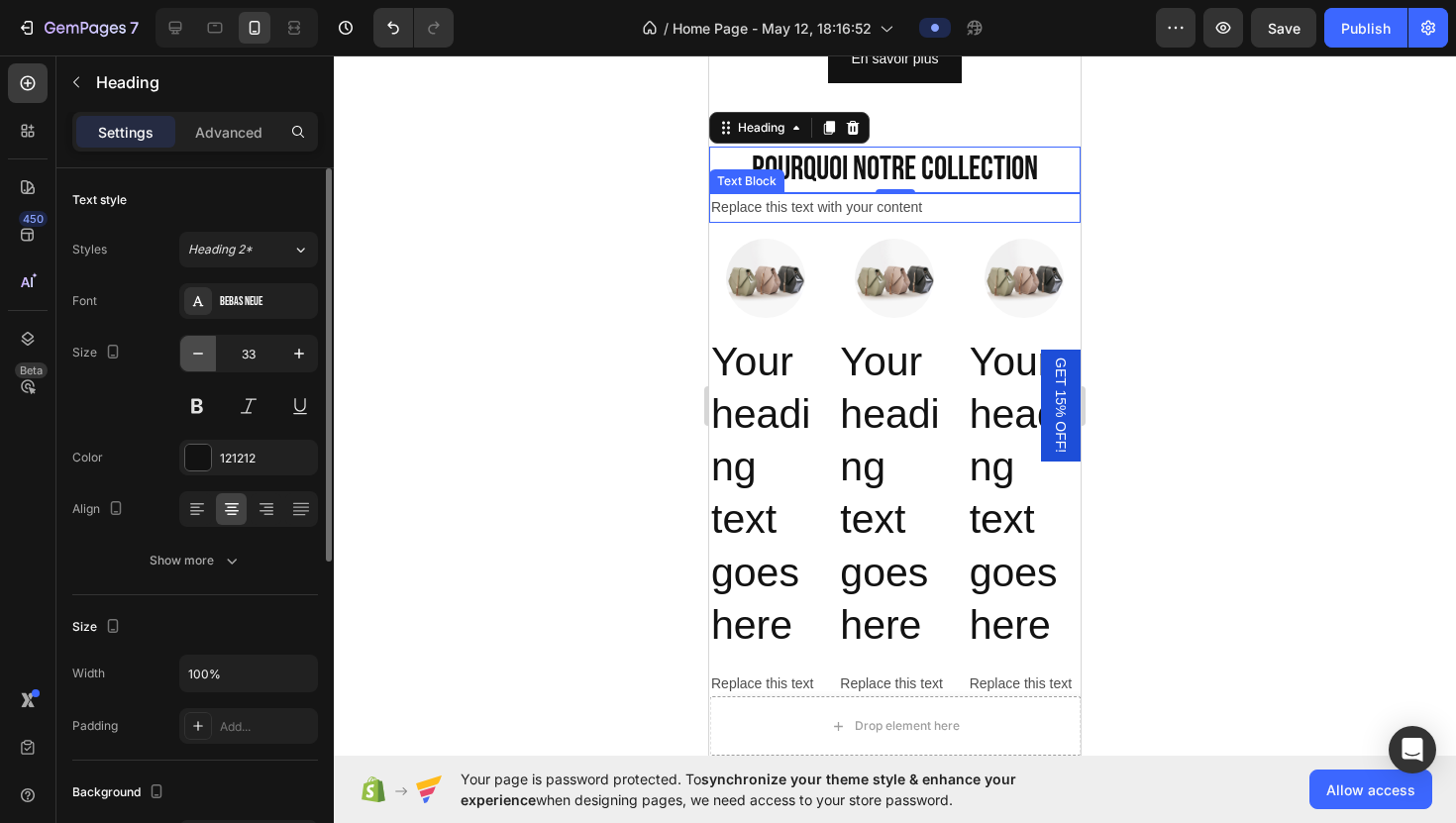 click at bounding box center (198, 354) 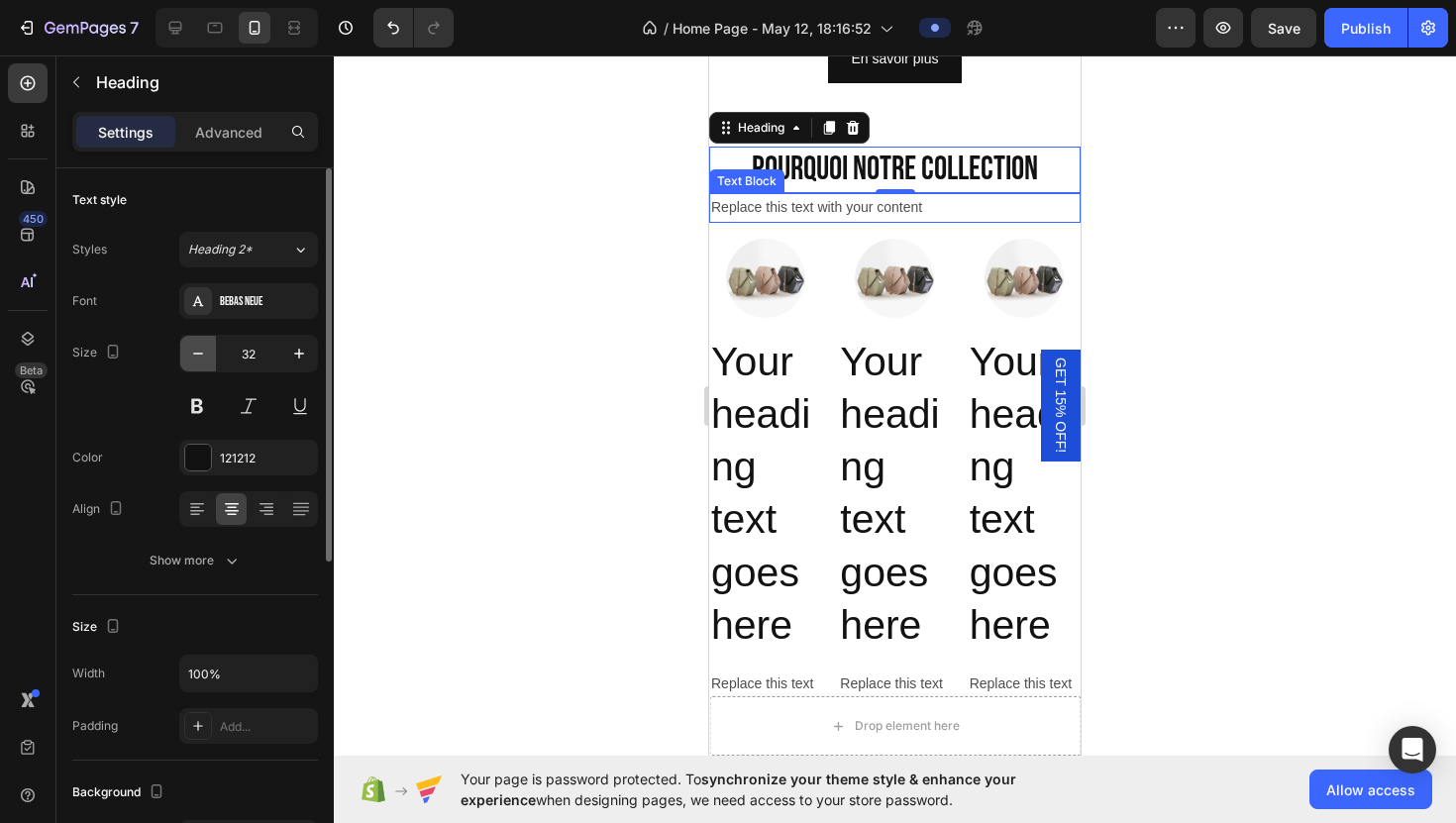 click at bounding box center [198, 354] 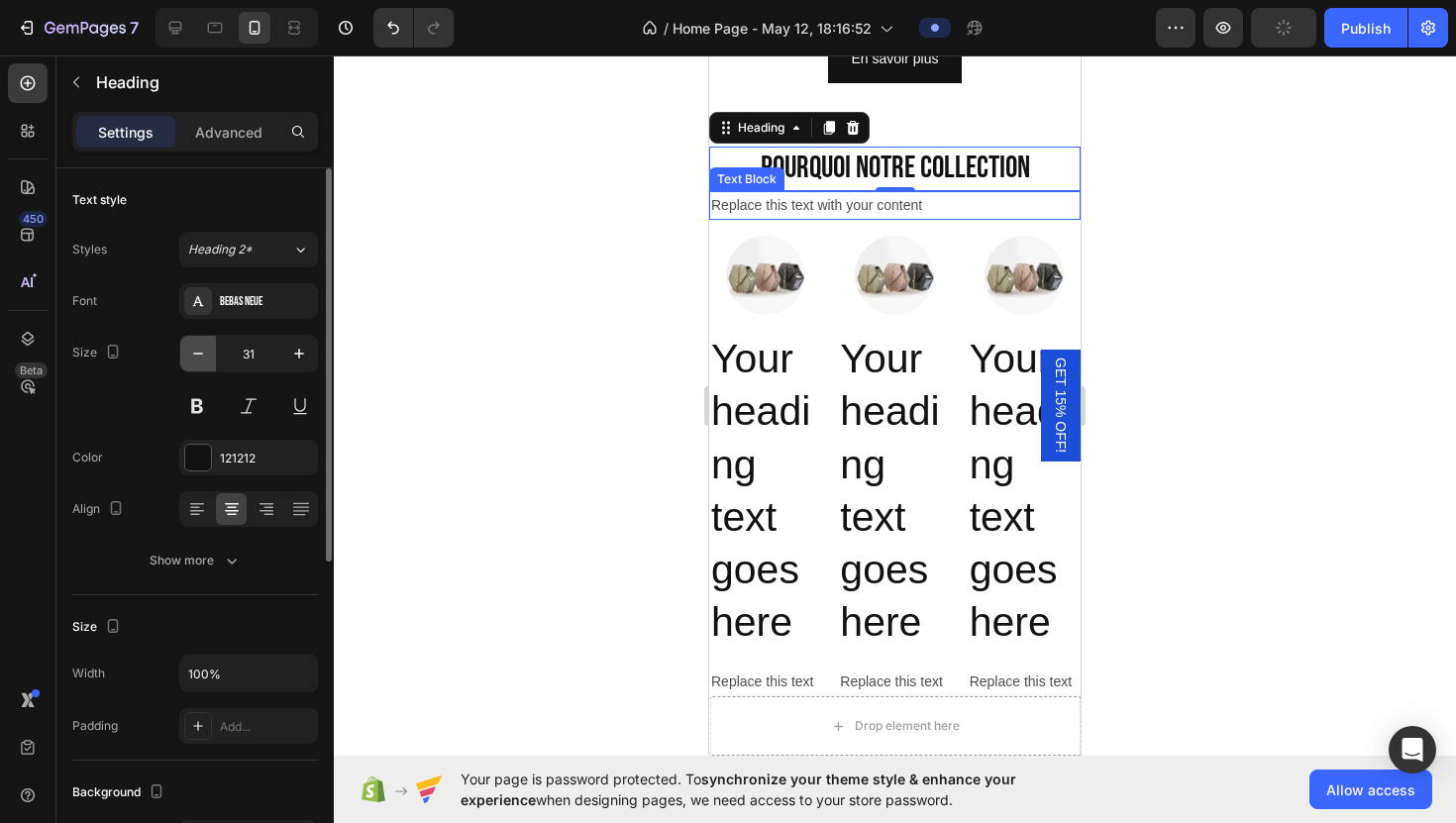 click at bounding box center [198, 354] 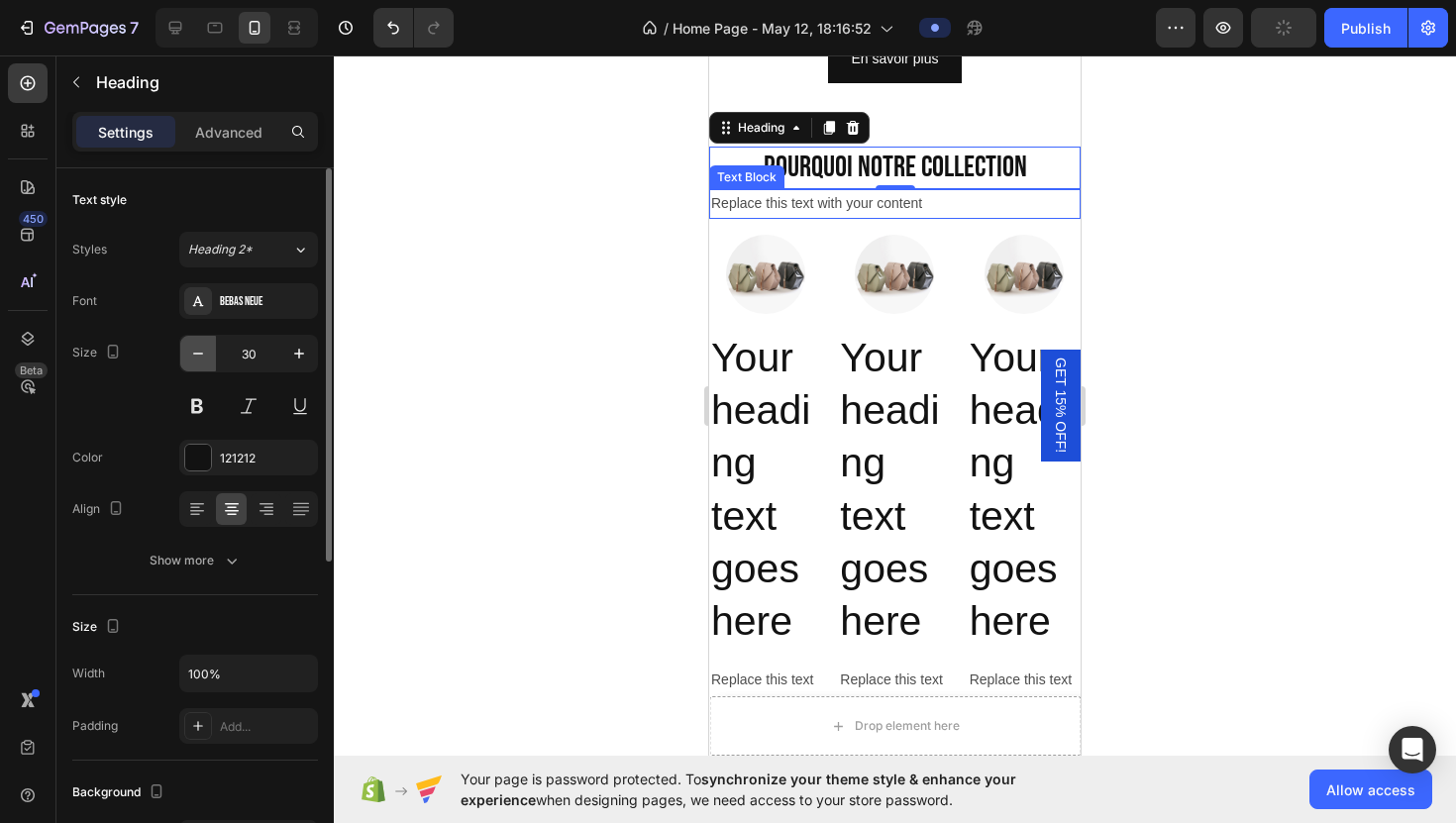 click at bounding box center [198, 354] 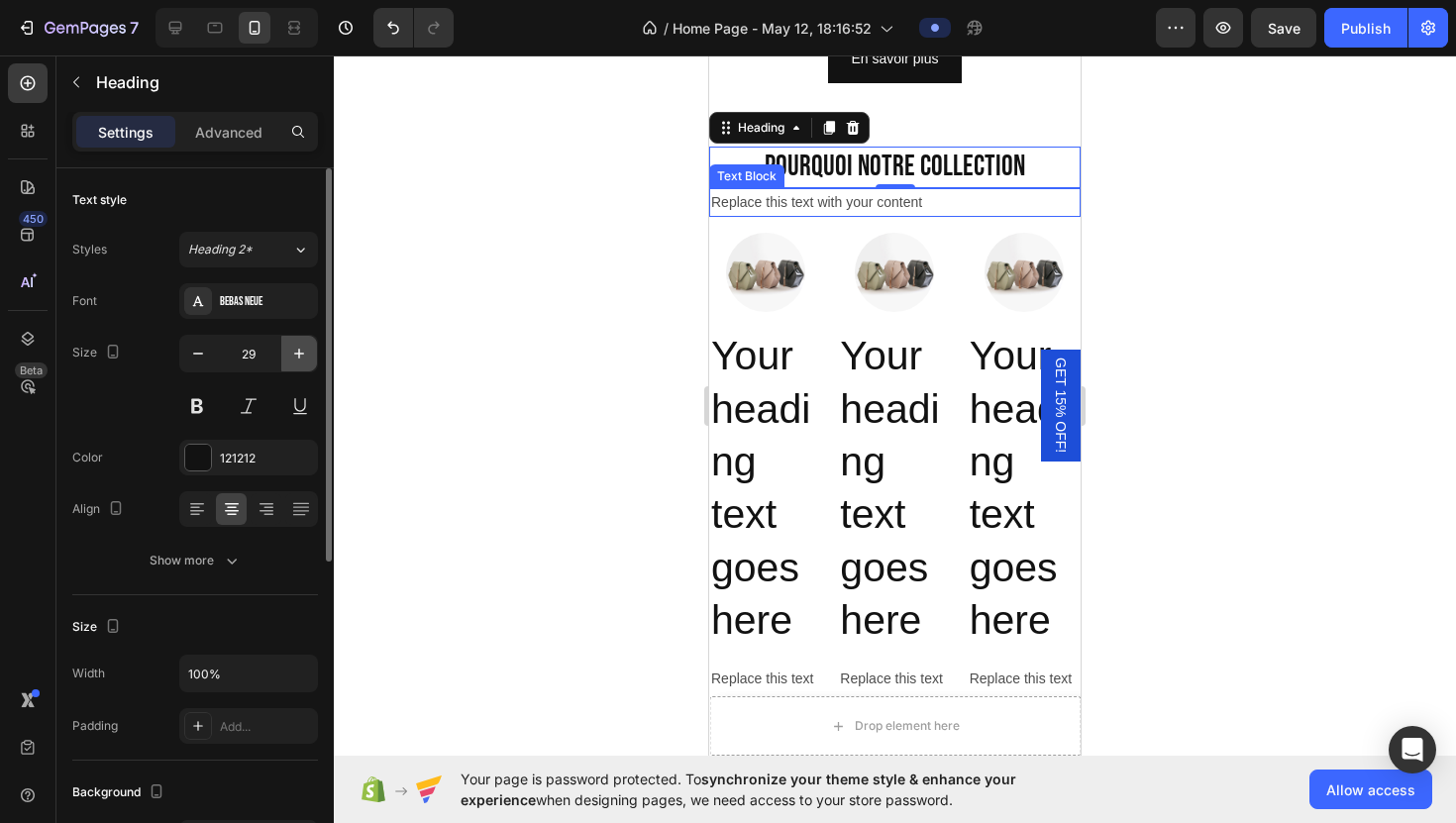 click 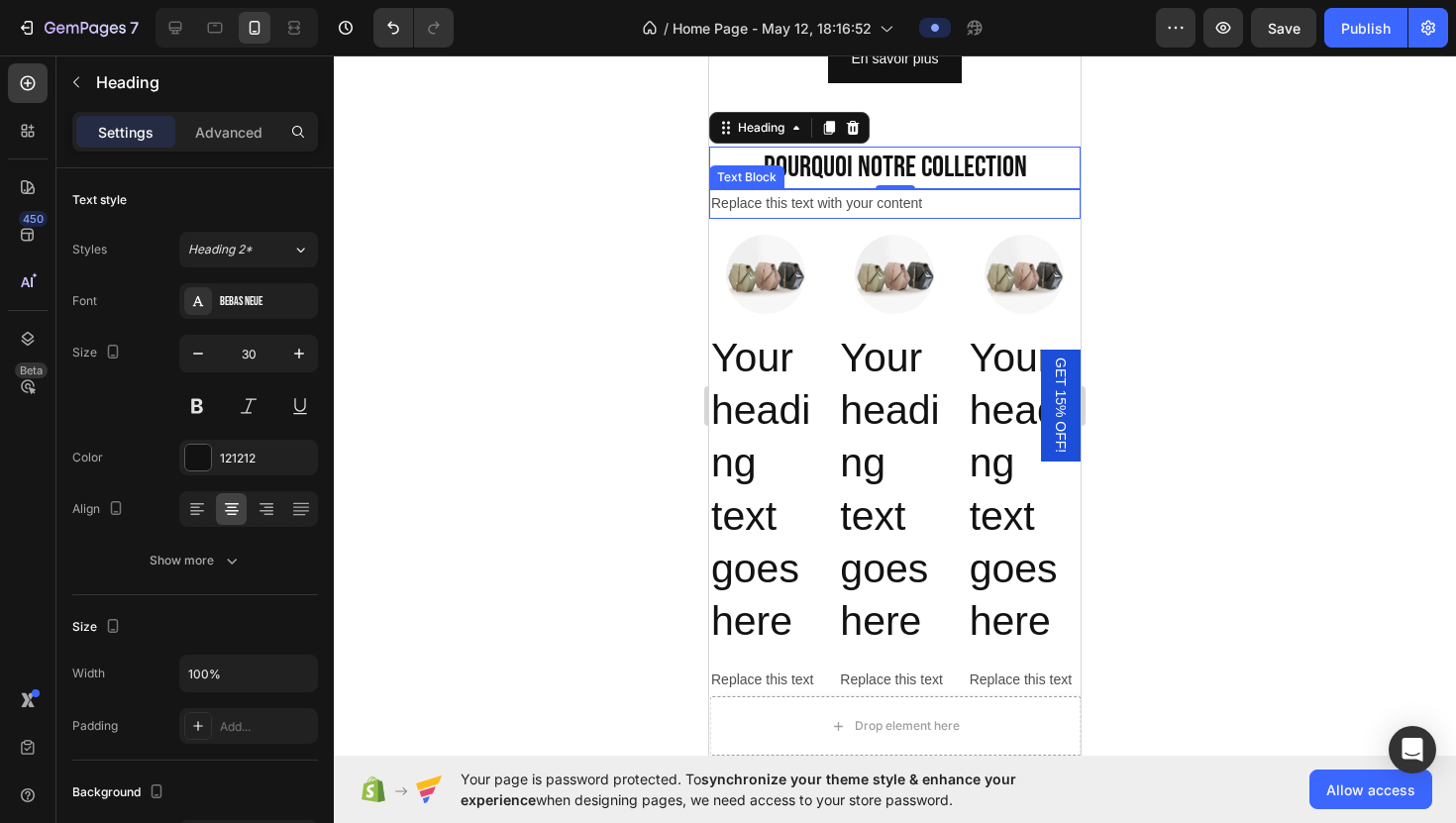 click on "Replace this text with your content" at bounding box center (894, 203) 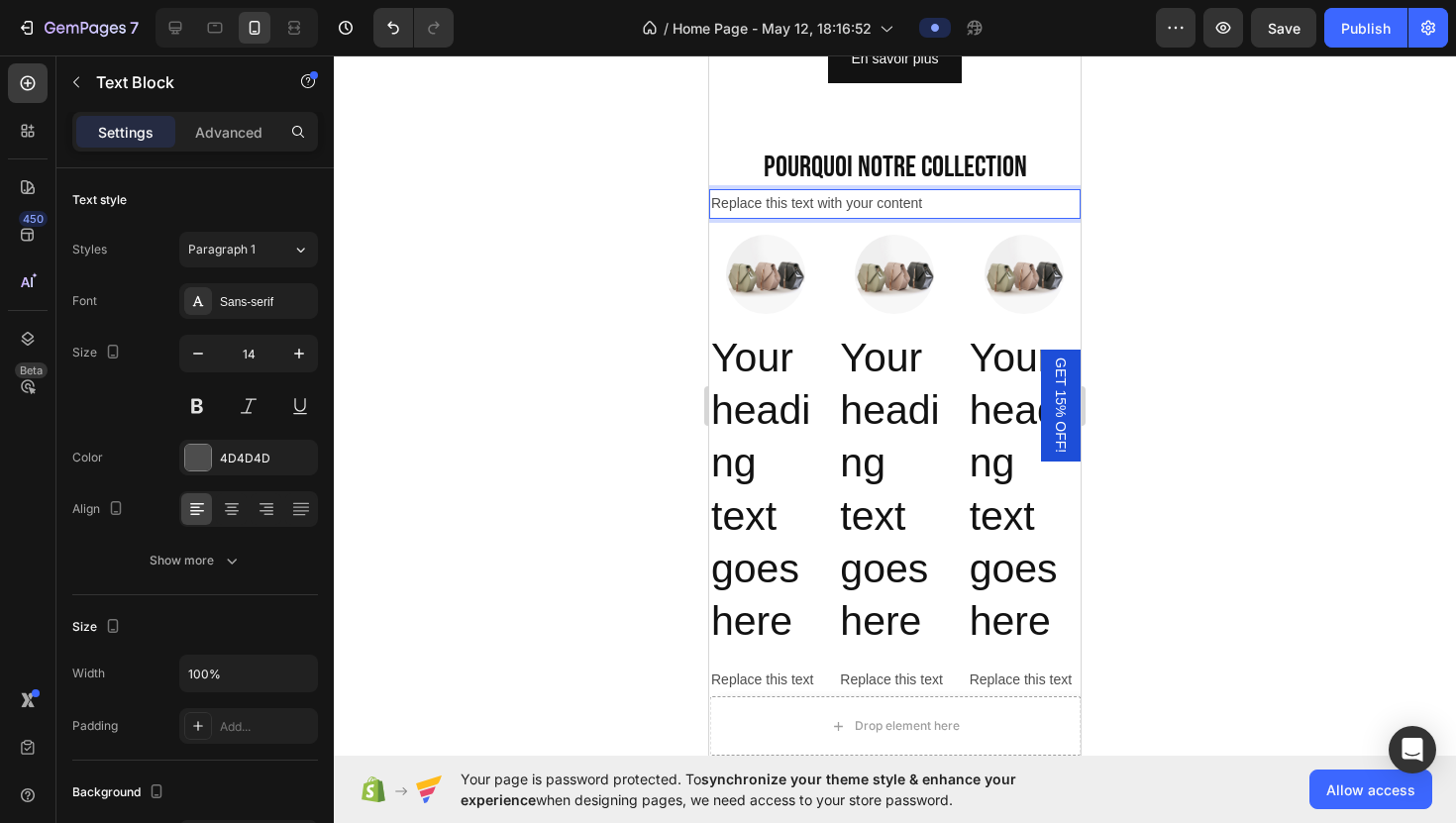 click on "Replace this text with your content" at bounding box center [894, 203] 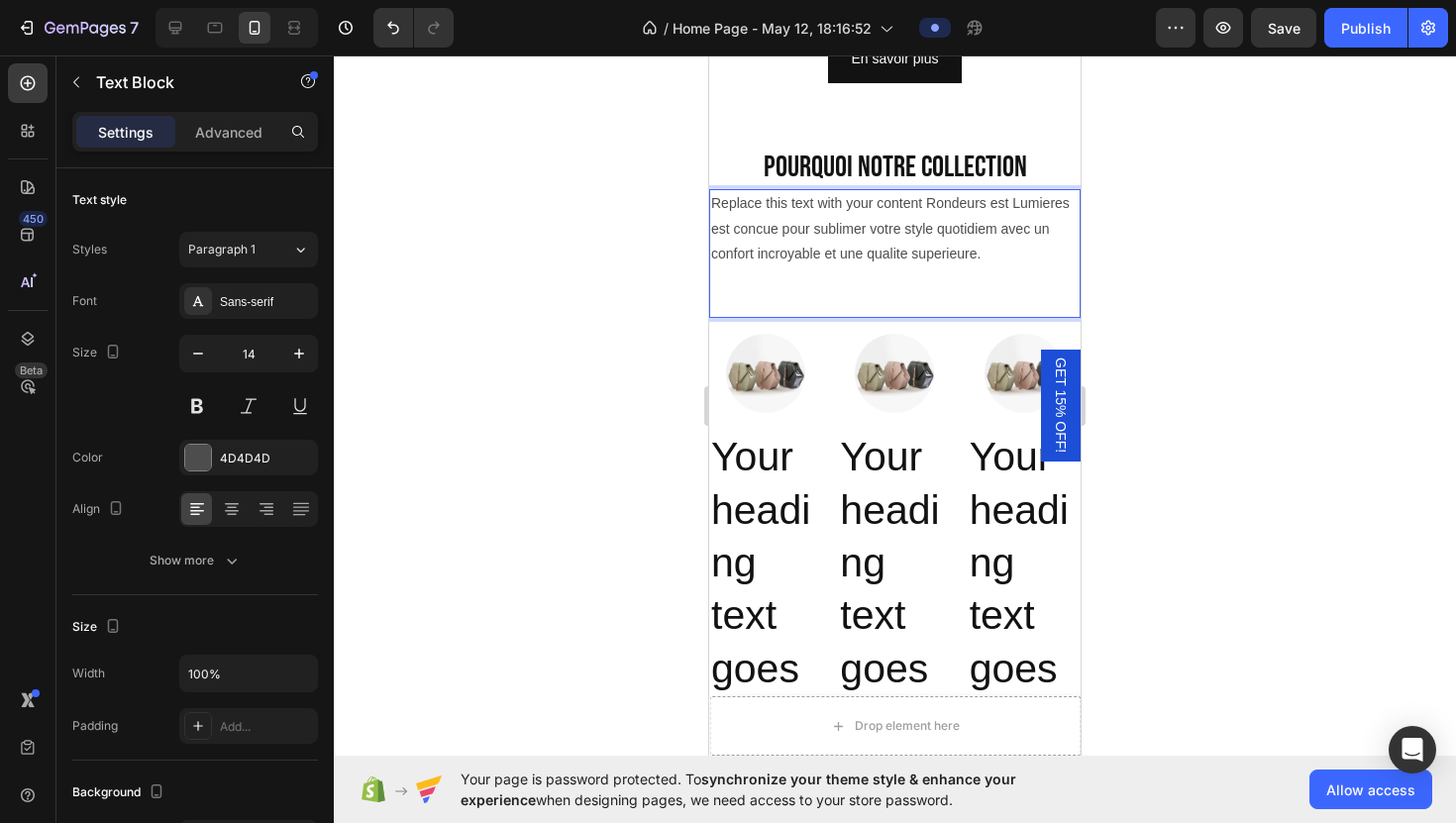 click on "Replace this text with your content Rondeurs est Lumieres est concue pour sublimer votre style quotidiem avec un confort incroyable et une qualite superieure." at bounding box center (894, 229) 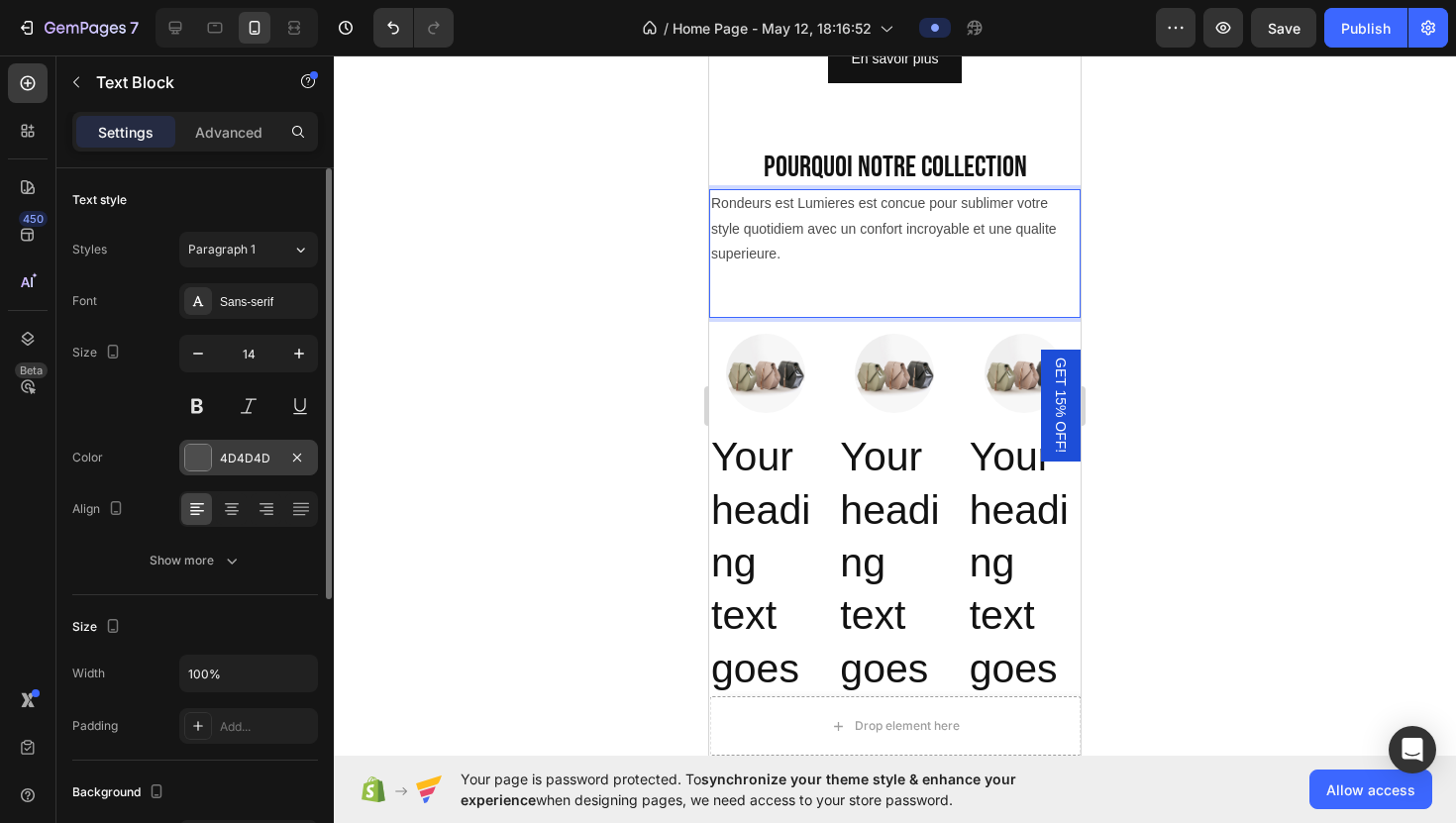 click at bounding box center [198, 458] 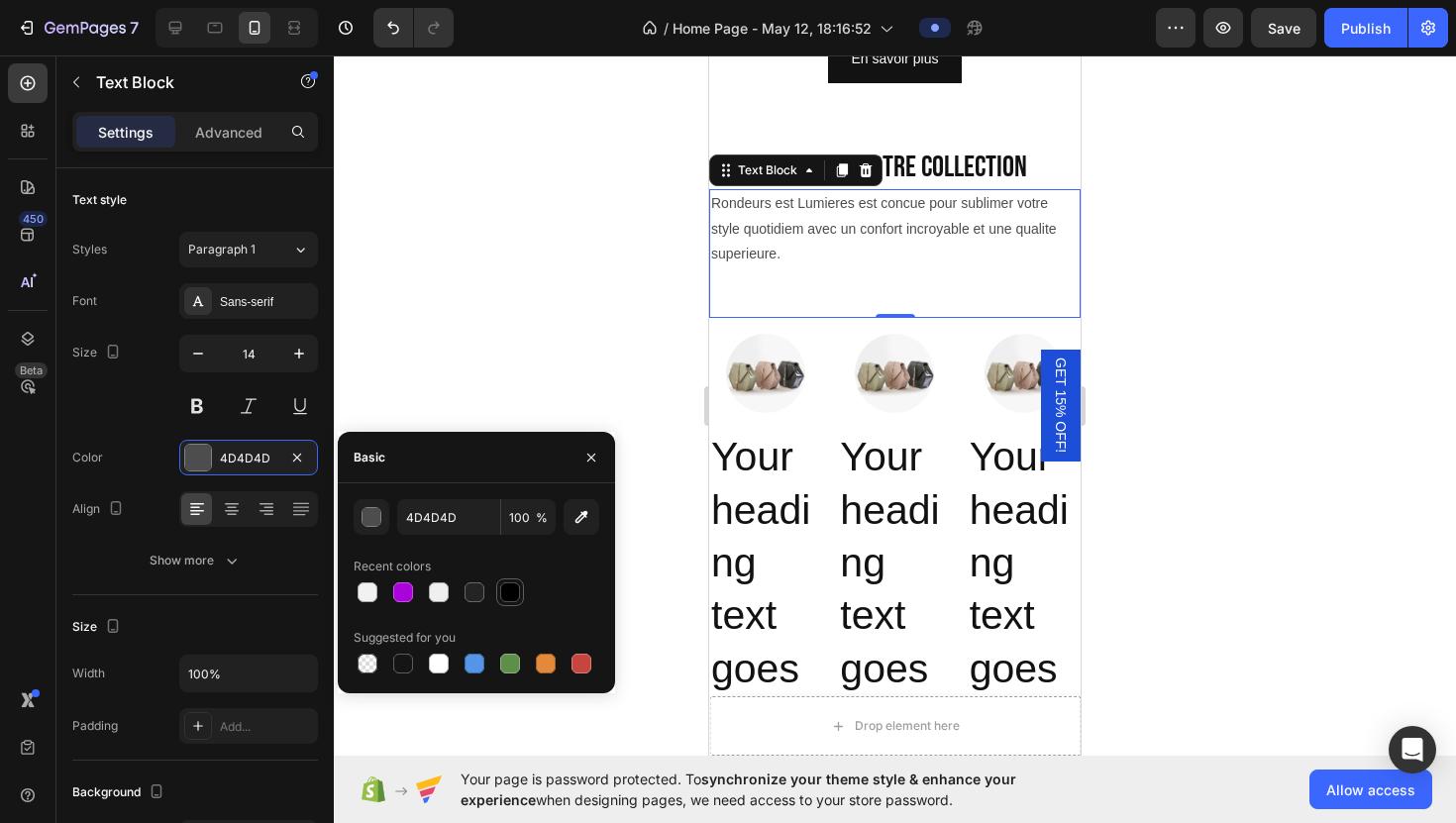 click at bounding box center [510, 592] 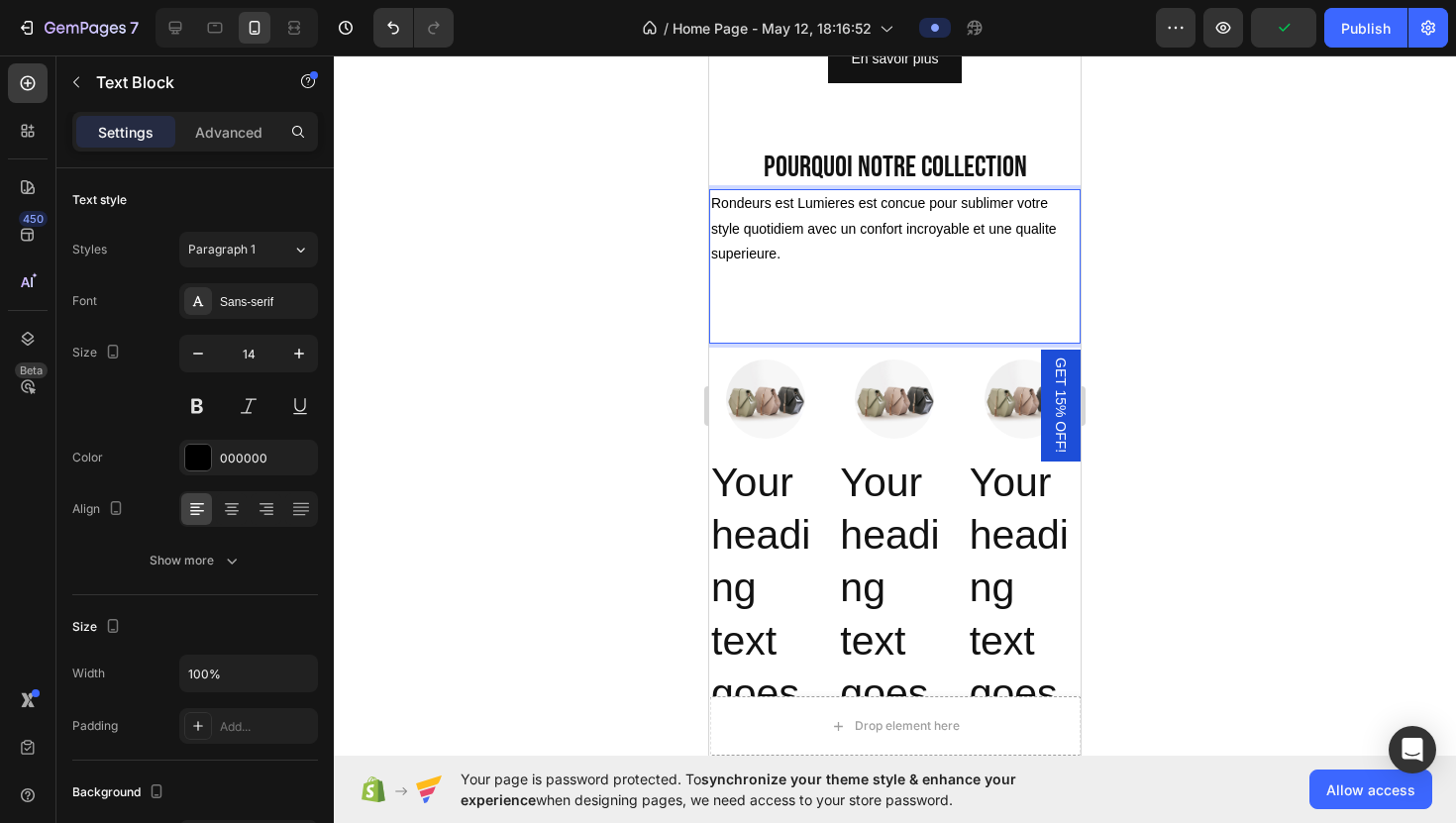 click on "Rondeurs est Lumieres est concue pour sublimer votre style quotidiem avec un confort incroyable et une qualite superieure." at bounding box center (894, 229) 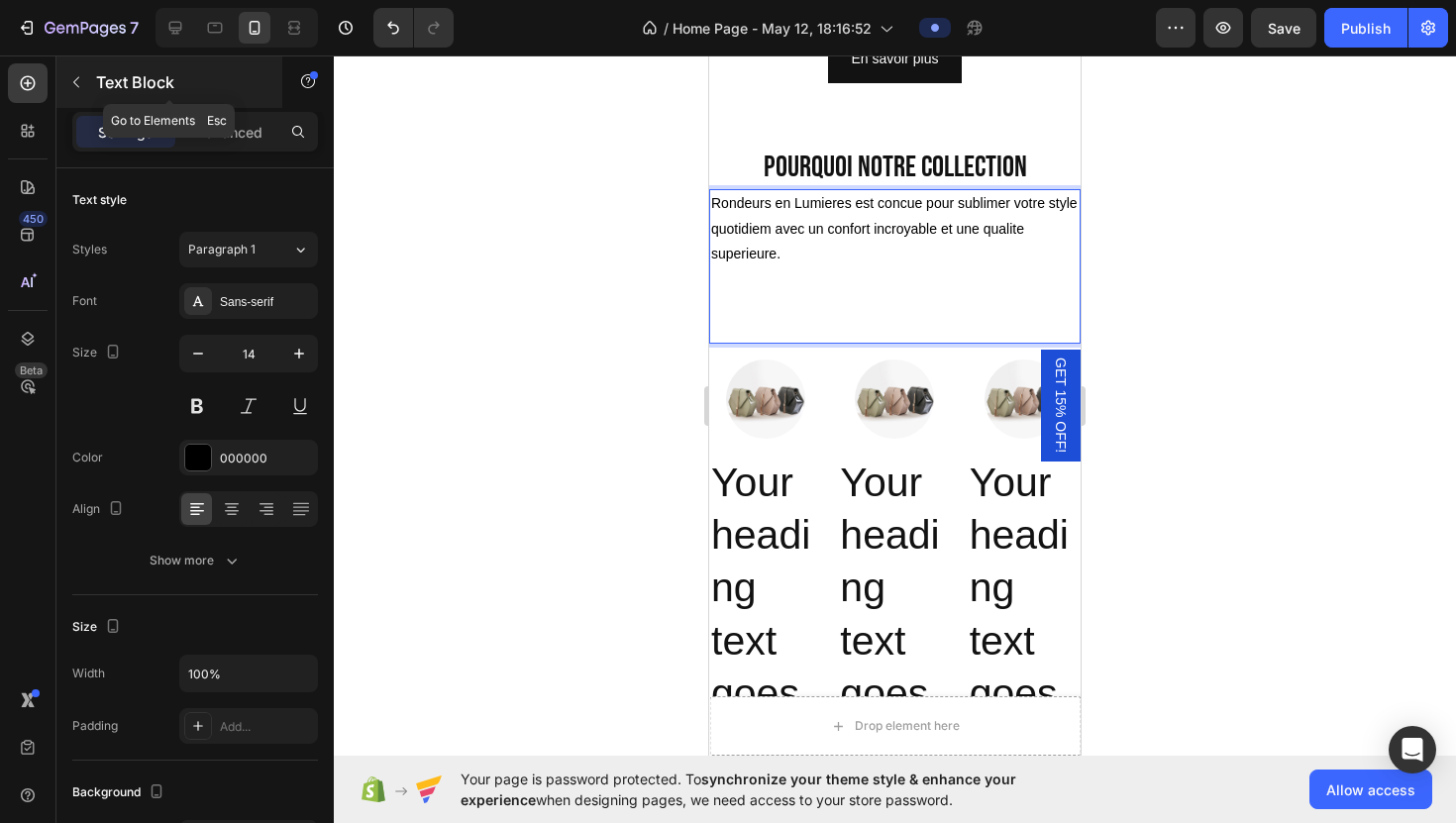 click 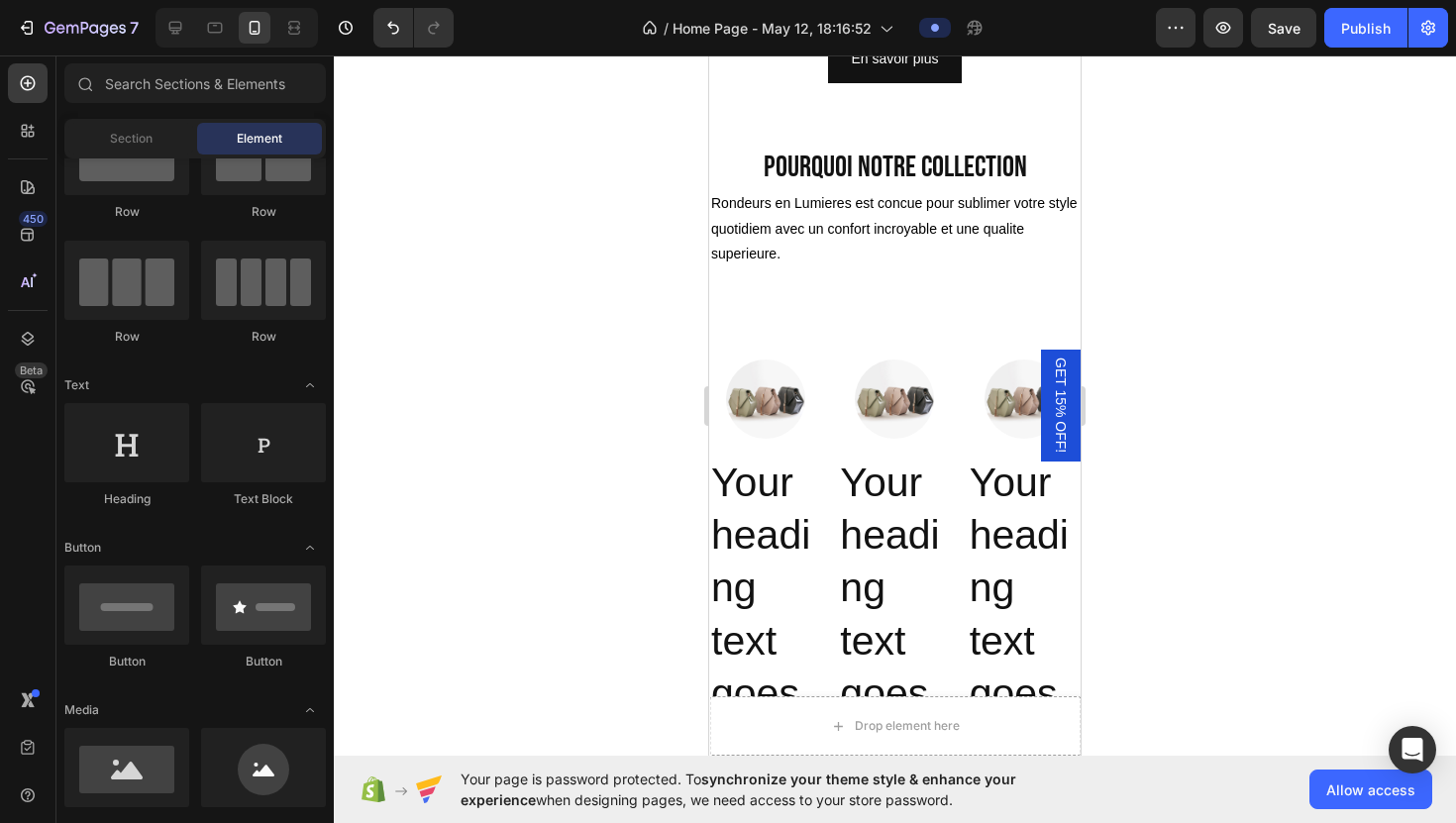 scroll, scrollTop: 0, scrollLeft: 0, axis: both 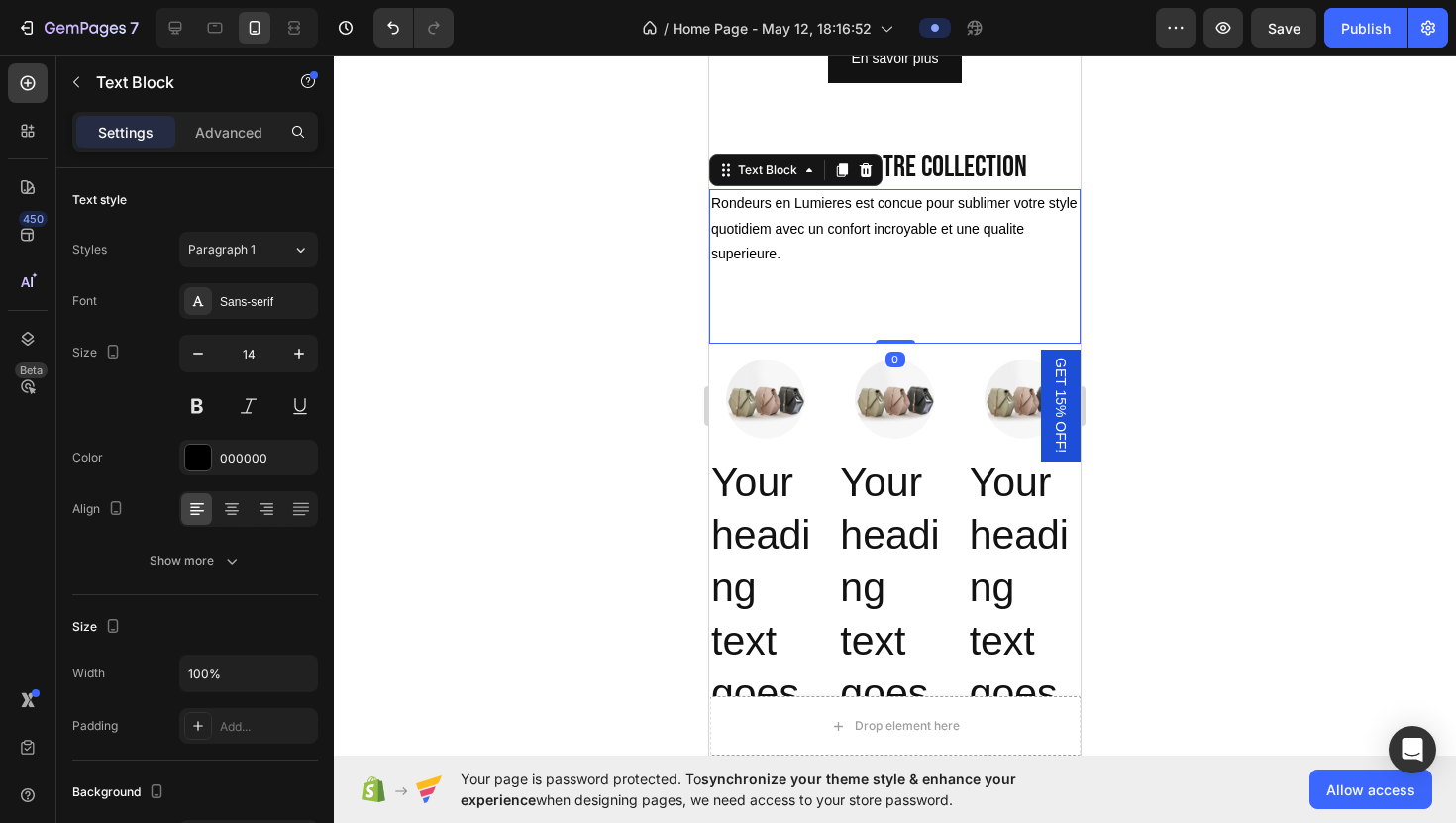 click on "Rondeurs en Lumieres est concue pour sublimer votre style quotidiem avec un confort incroyable et une qualite superieure." at bounding box center (894, 229) 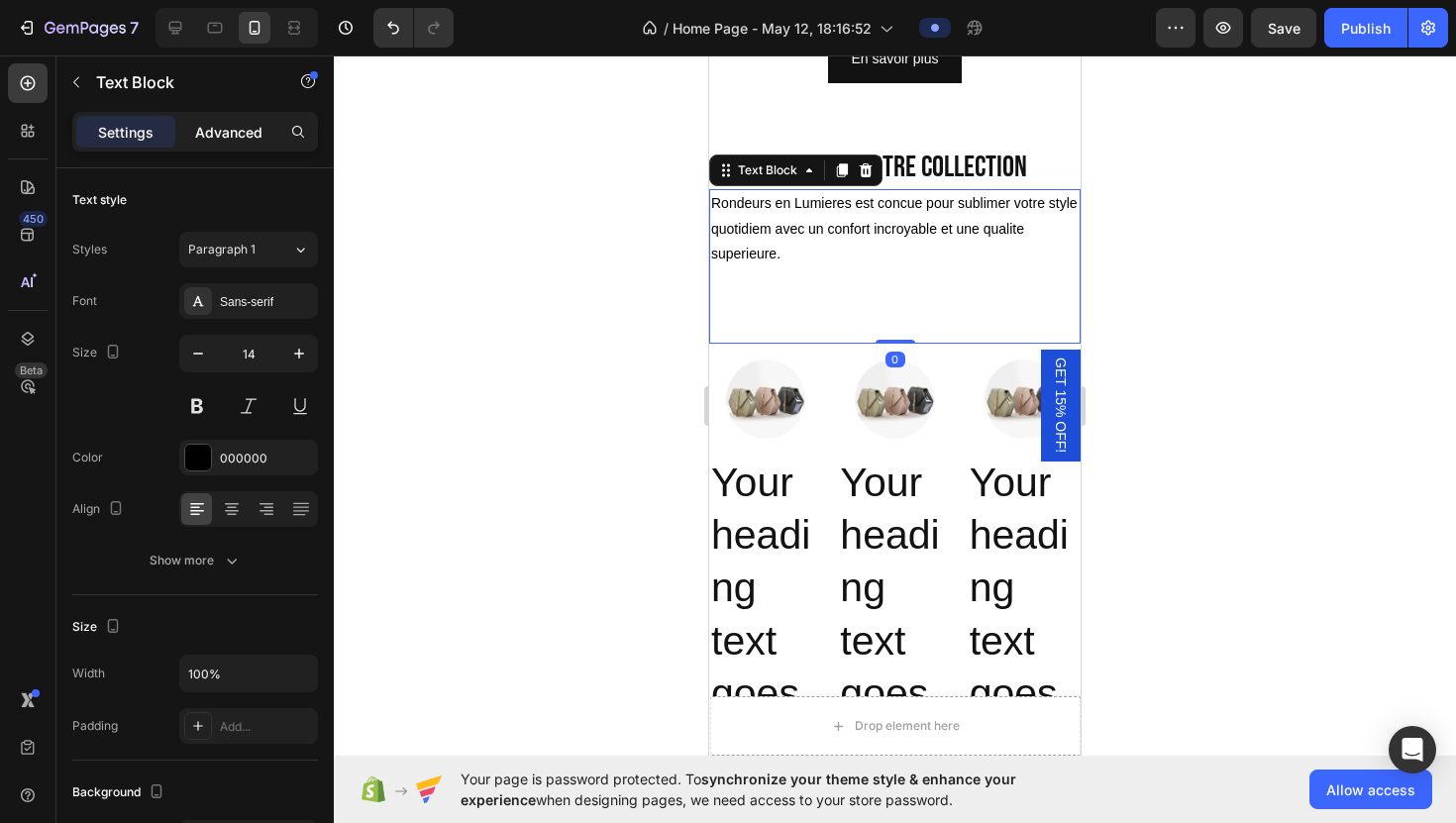 click on "Advanced" at bounding box center [229, 132] 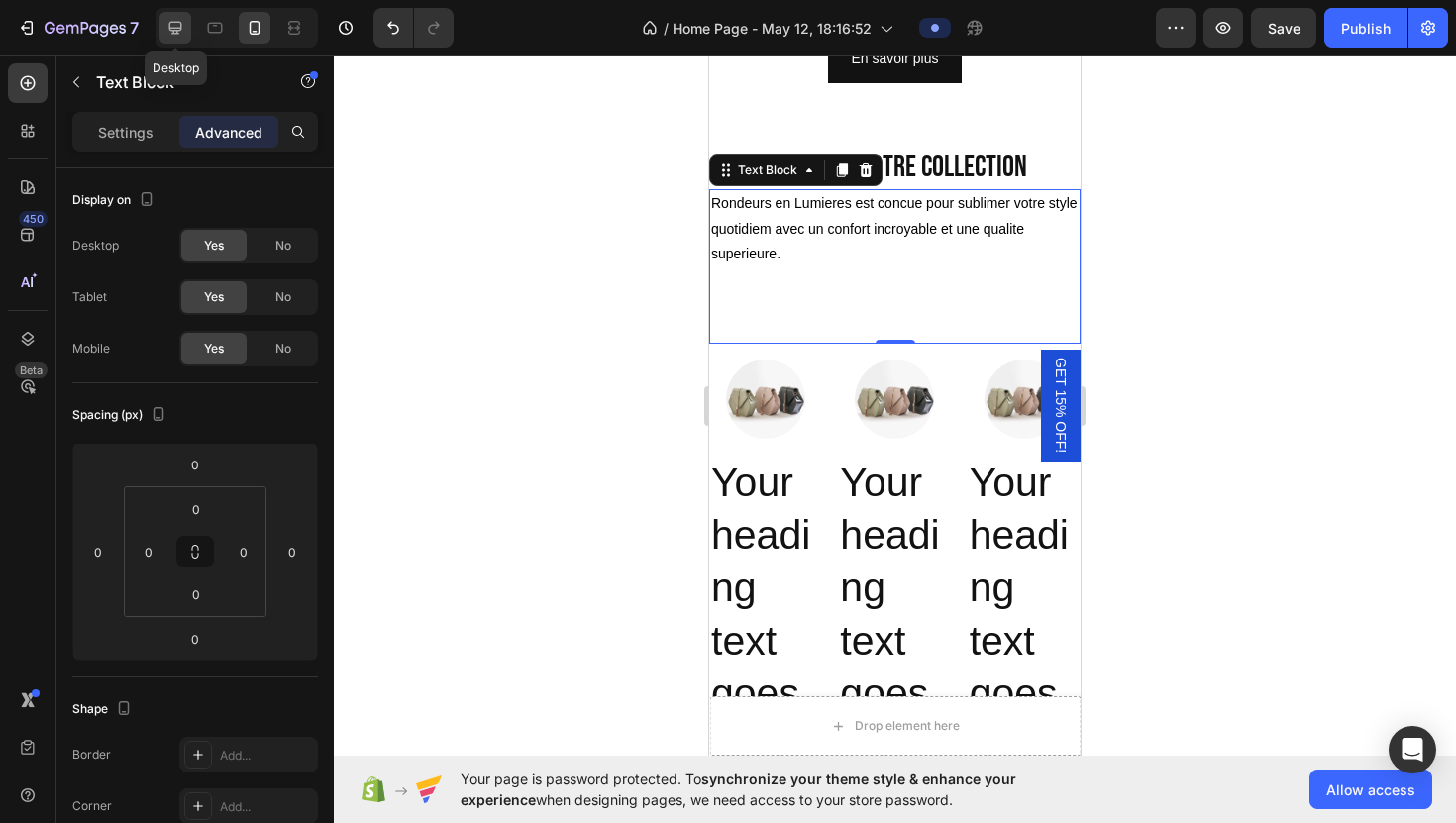 click 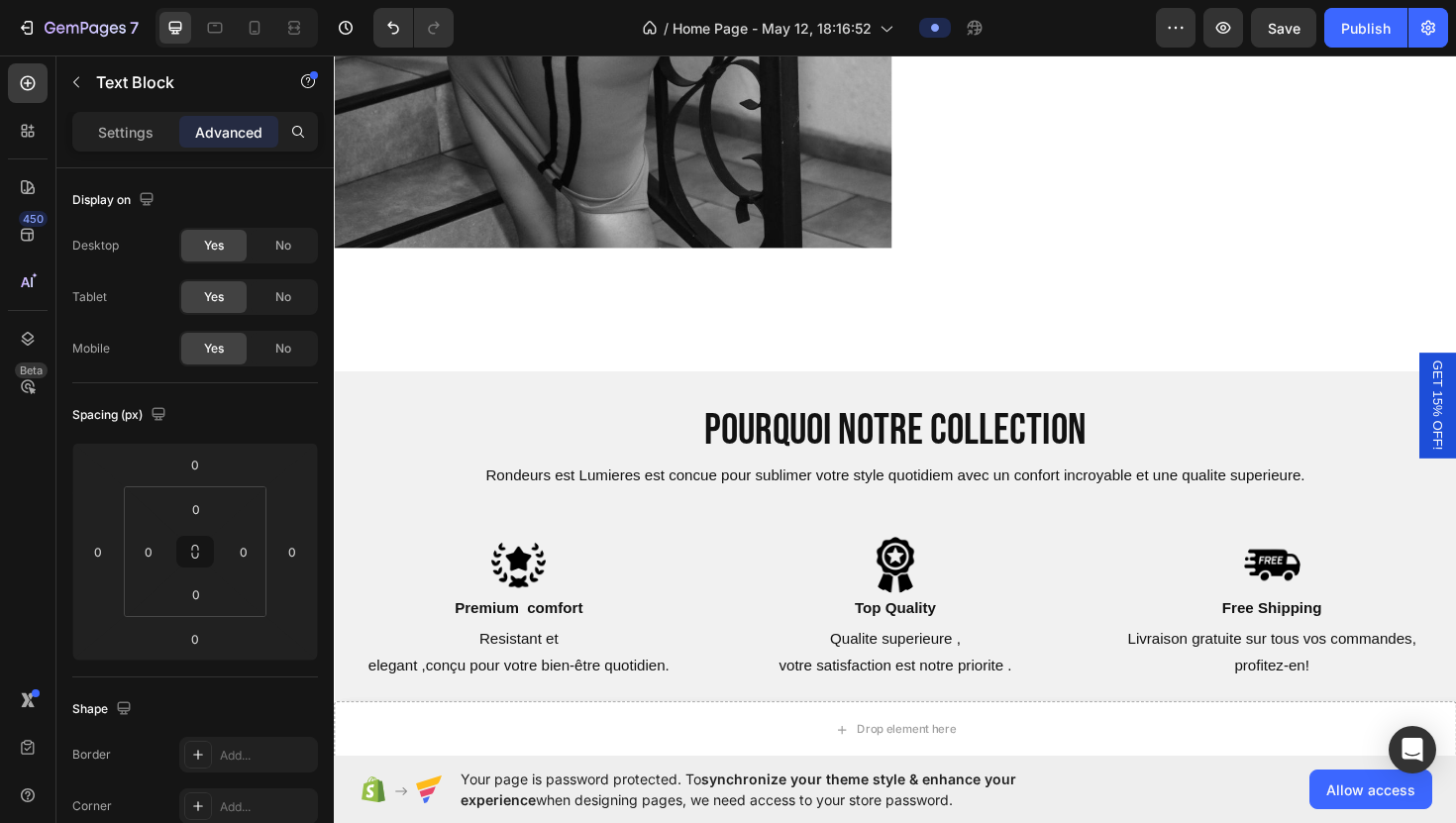 scroll, scrollTop: 4576, scrollLeft: 0, axis: vertical 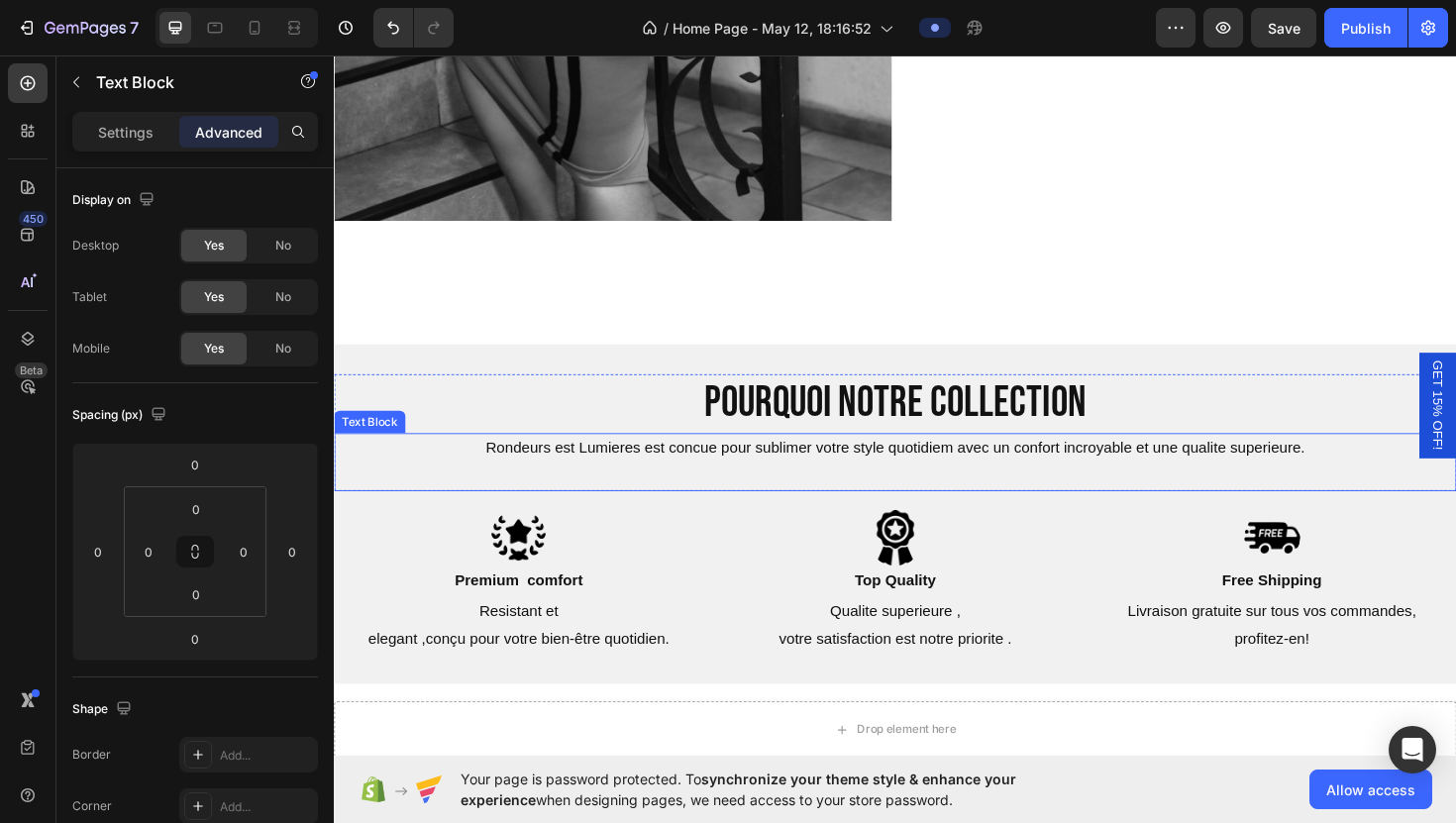 click on "Rondeurs est Lumieres est concue pour sublimer votre style quotidiem avec un confort incroyable et une qualite superieure." at bounding box center [928, 471] 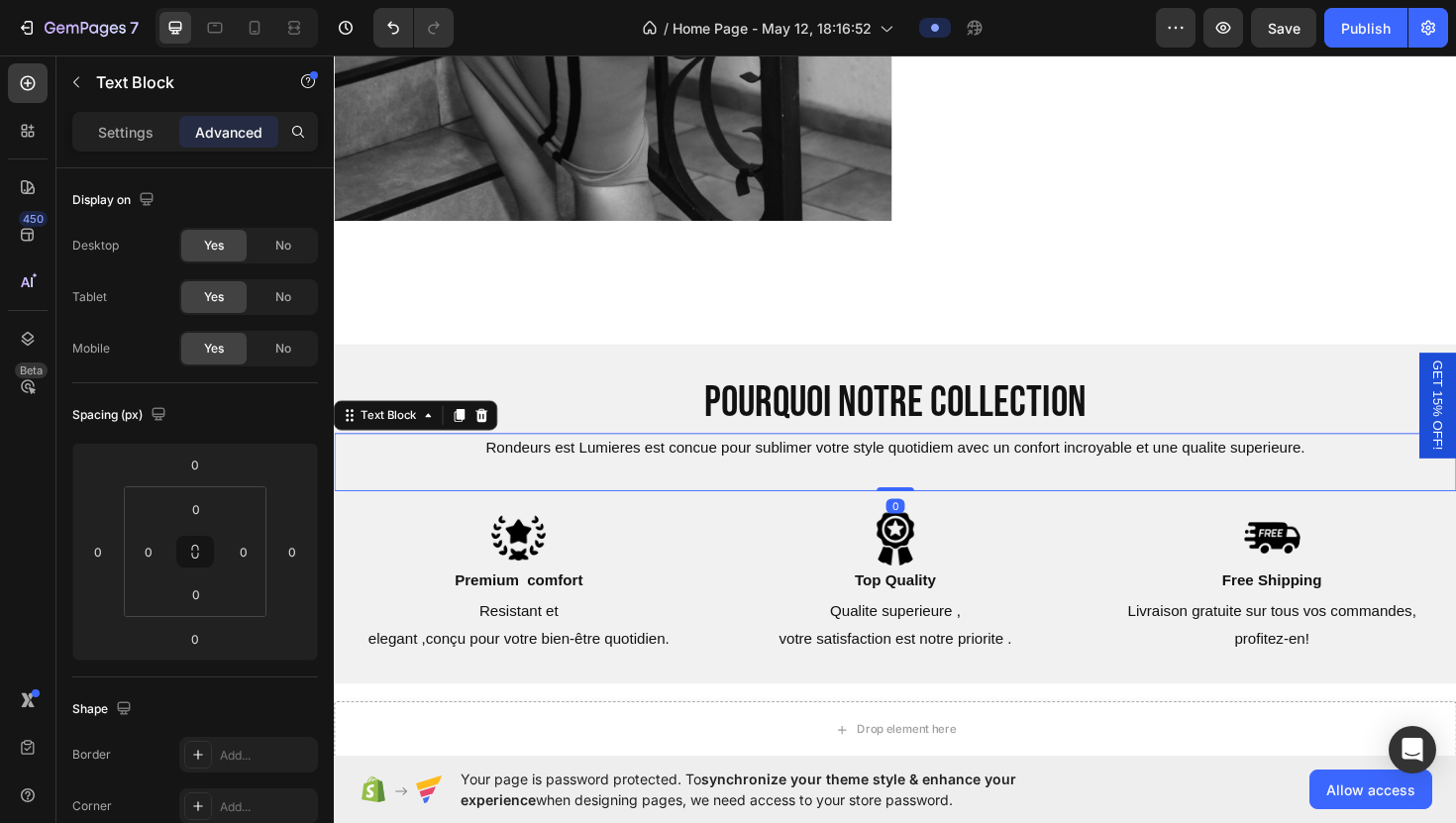 click on "Rondeurs est Lumieres est concue pour sublimer votre style quotidiem avec un confort incroyable et une qualite superieure." at bounding box center [928, 471] 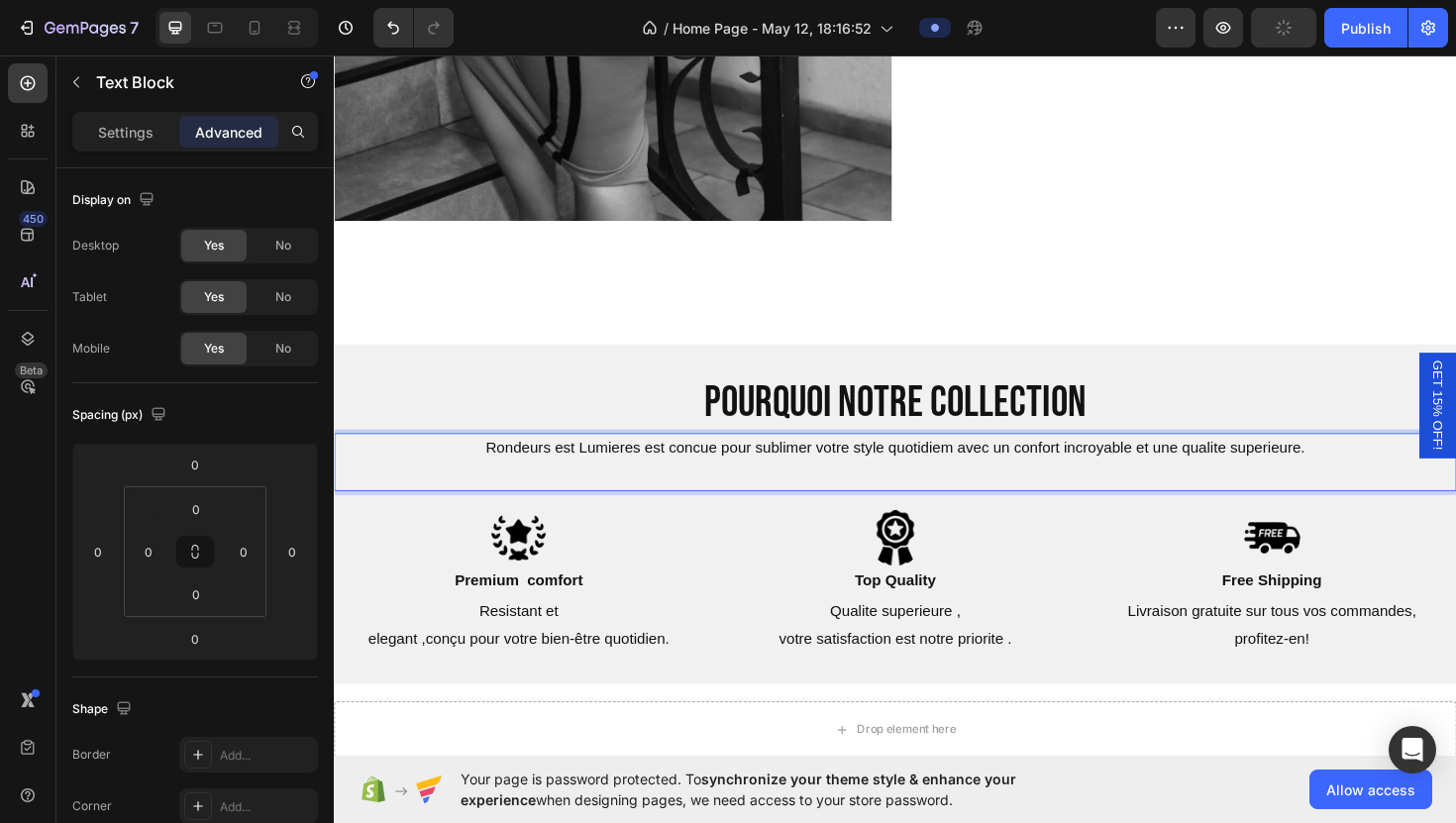 click on "Rondeurs est Lumieres est concue pour sublimer votre style quotidiem avec un confort incroyable et une qualite superieure." at bounding box center [928, 471] 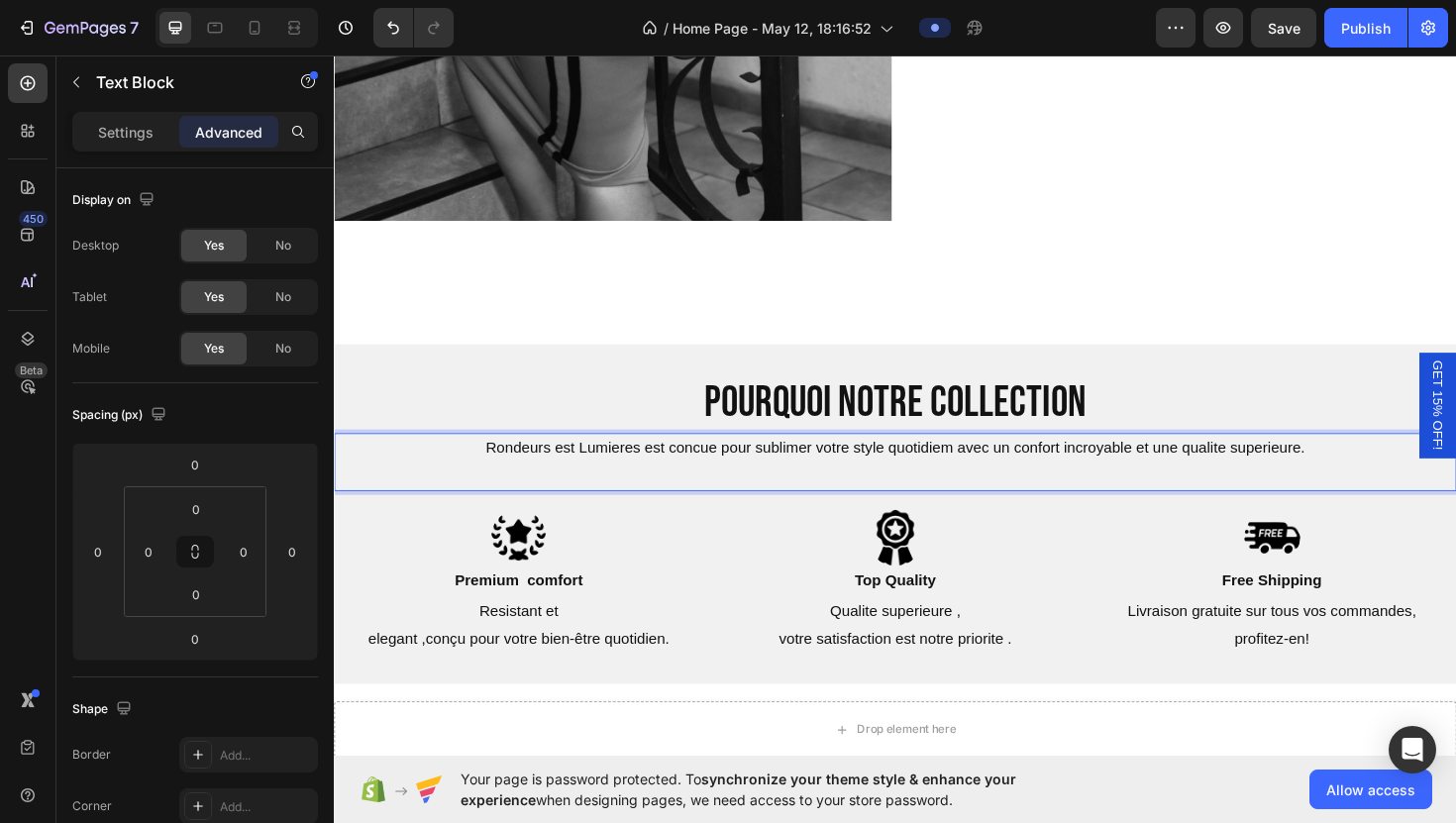 click on "Rondeurs est Lumieres est concue pour sublimer votre style quotidiem avec un confort incroyable et une qualite superieure." at bounding box center (928, 471) 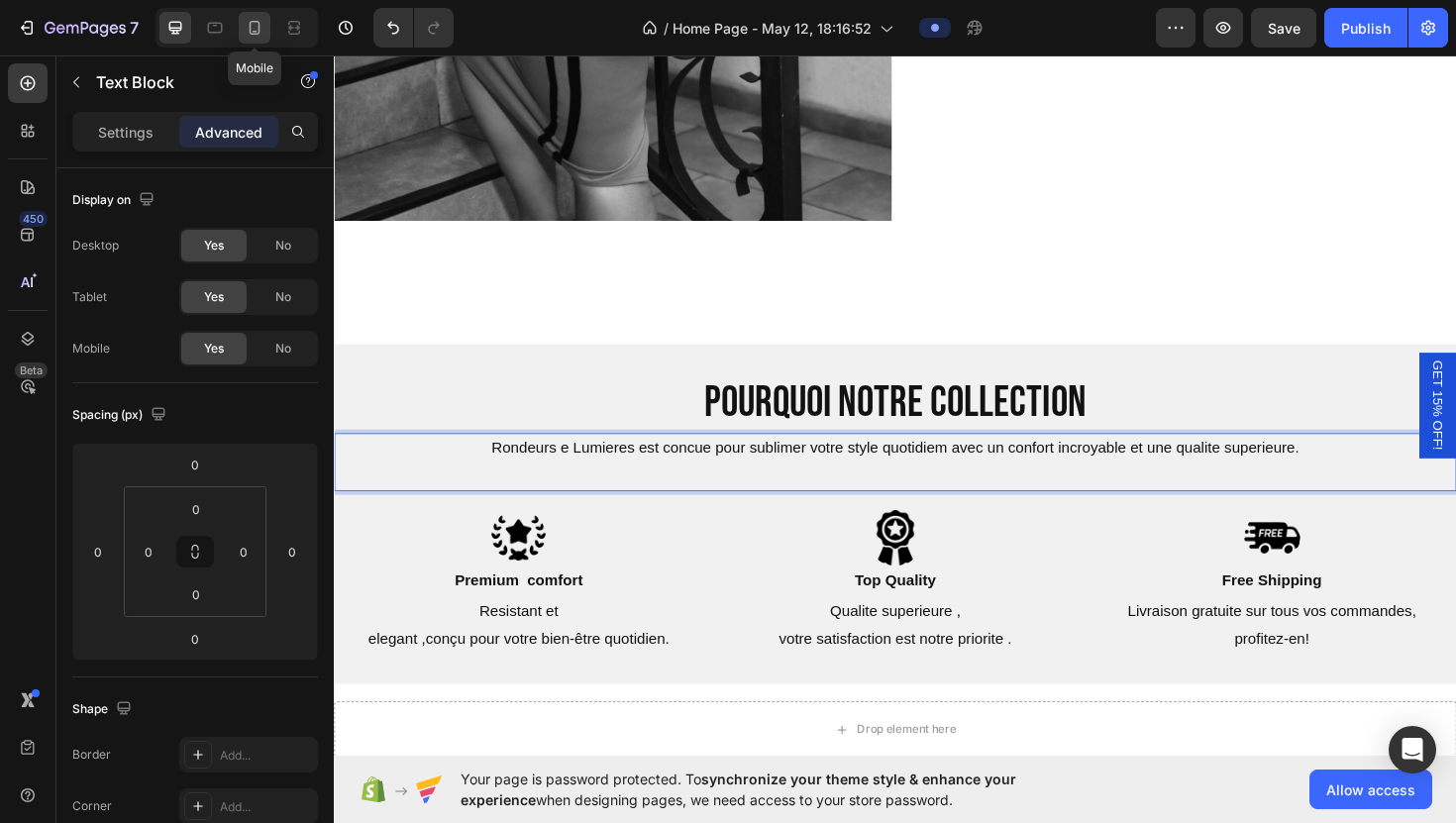 click 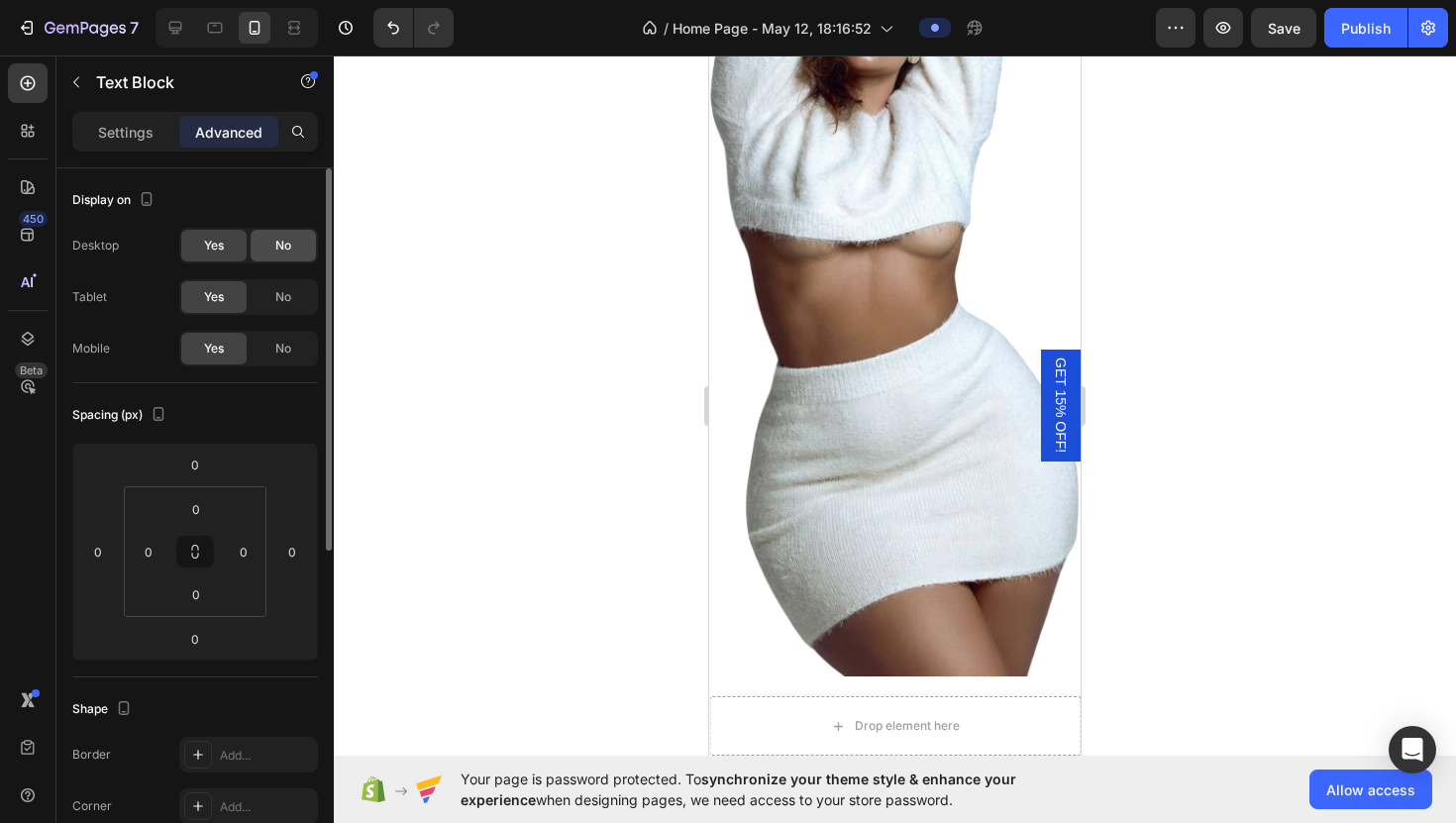 scroll, scrollTop: 1481, scrollLeft: 0, axis: vertical 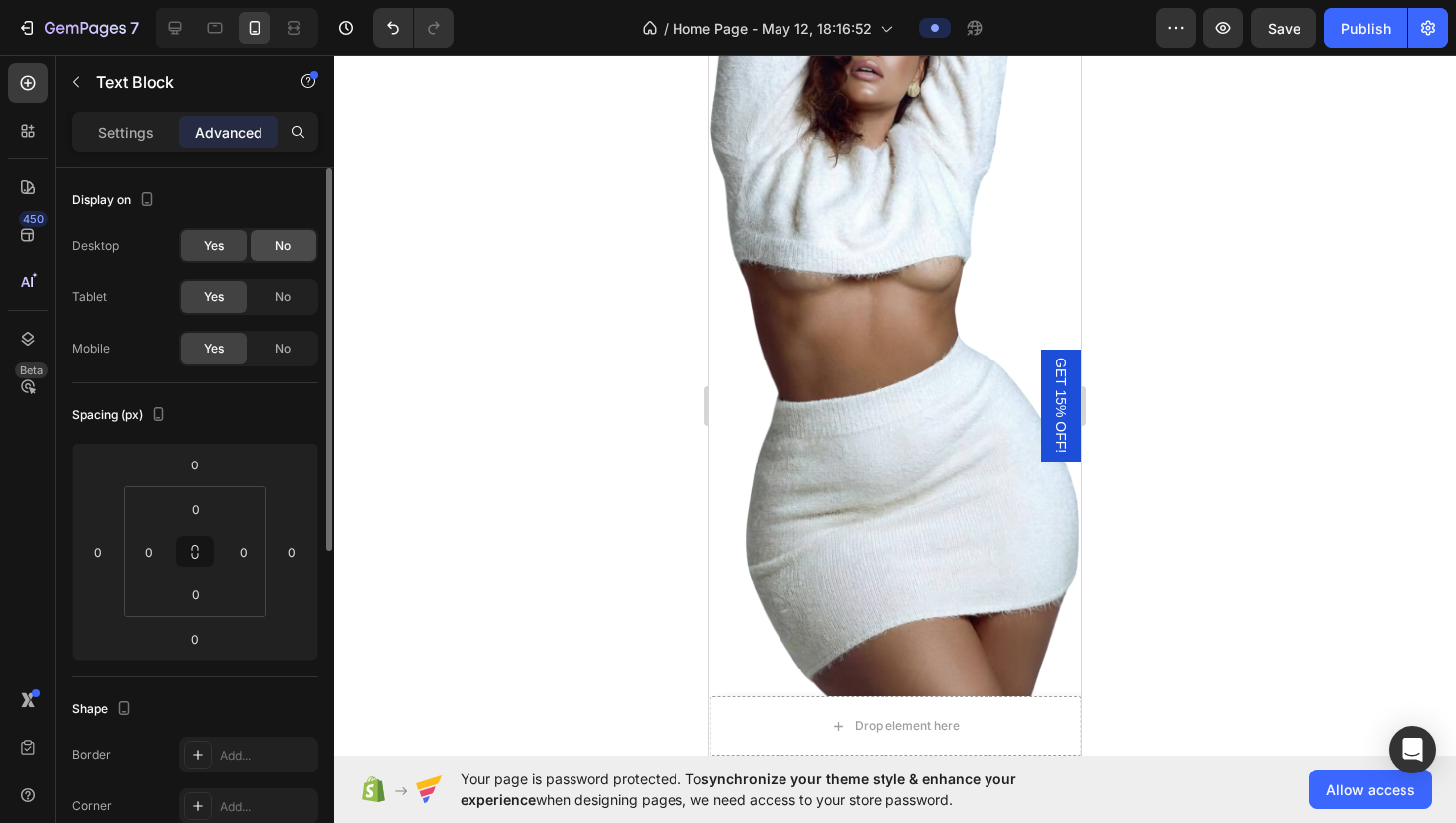 click on "No" 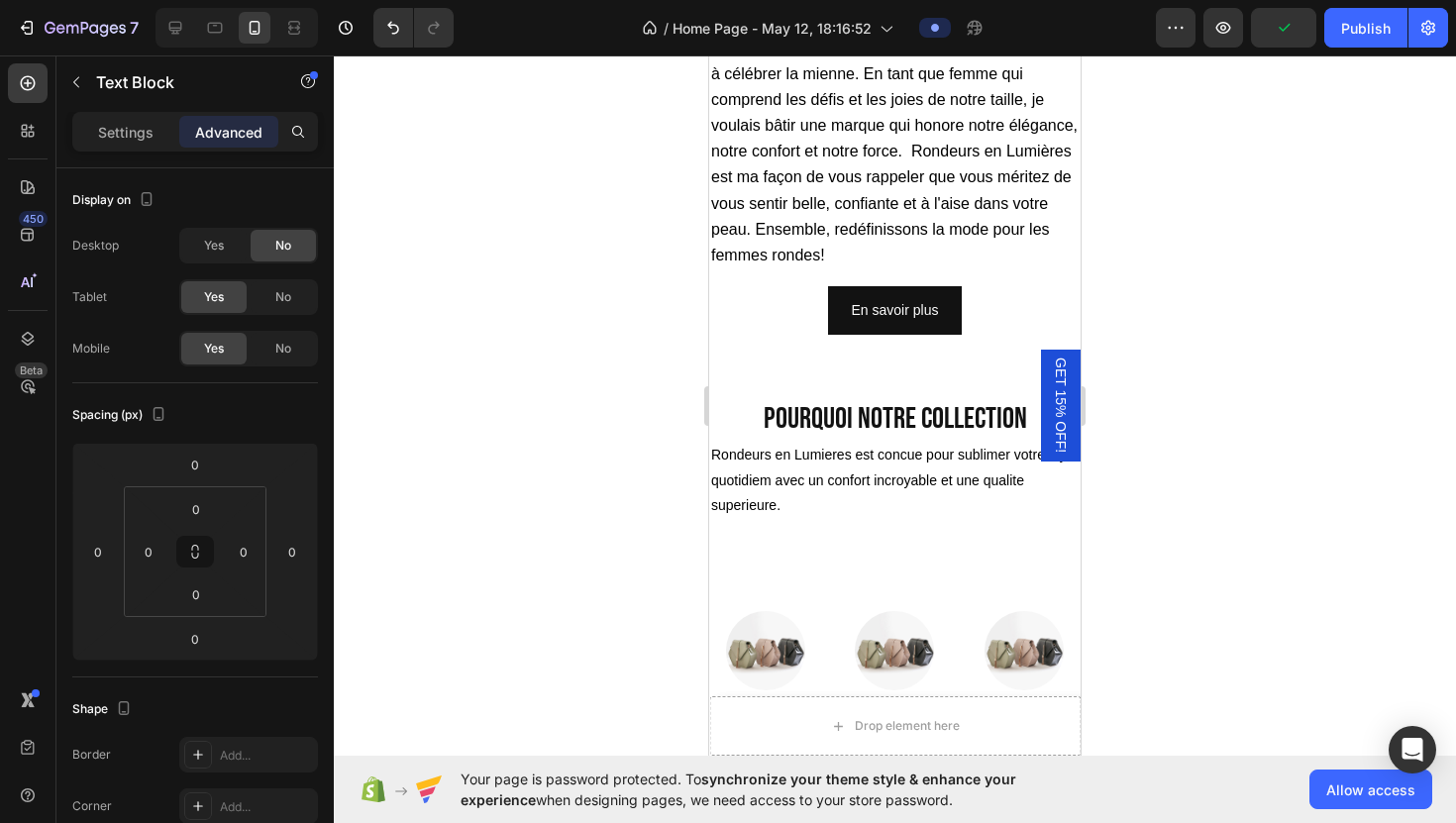 scroll, scrollTop: 7301, scrollLeft: 0, axis: vertical 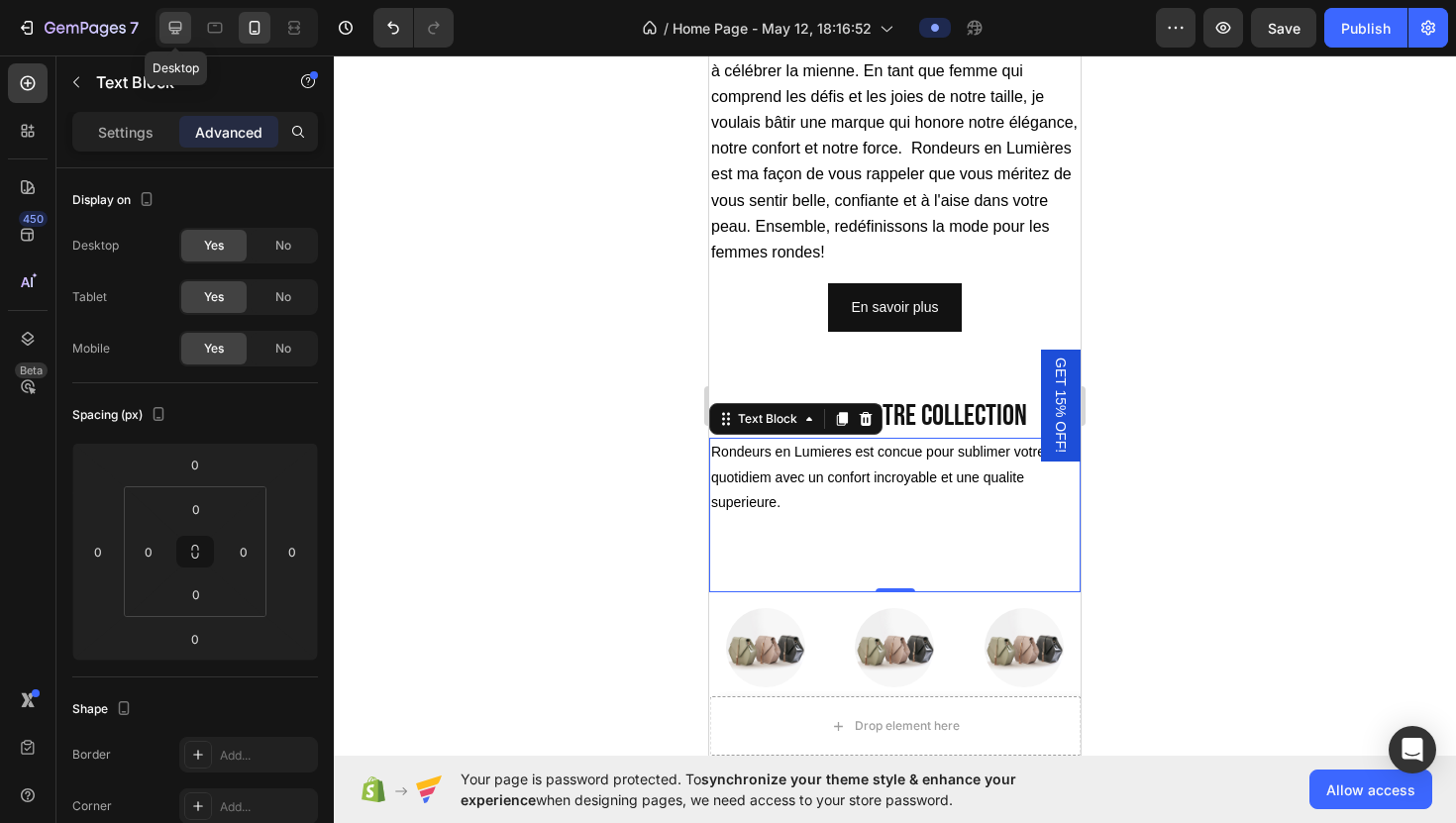 click 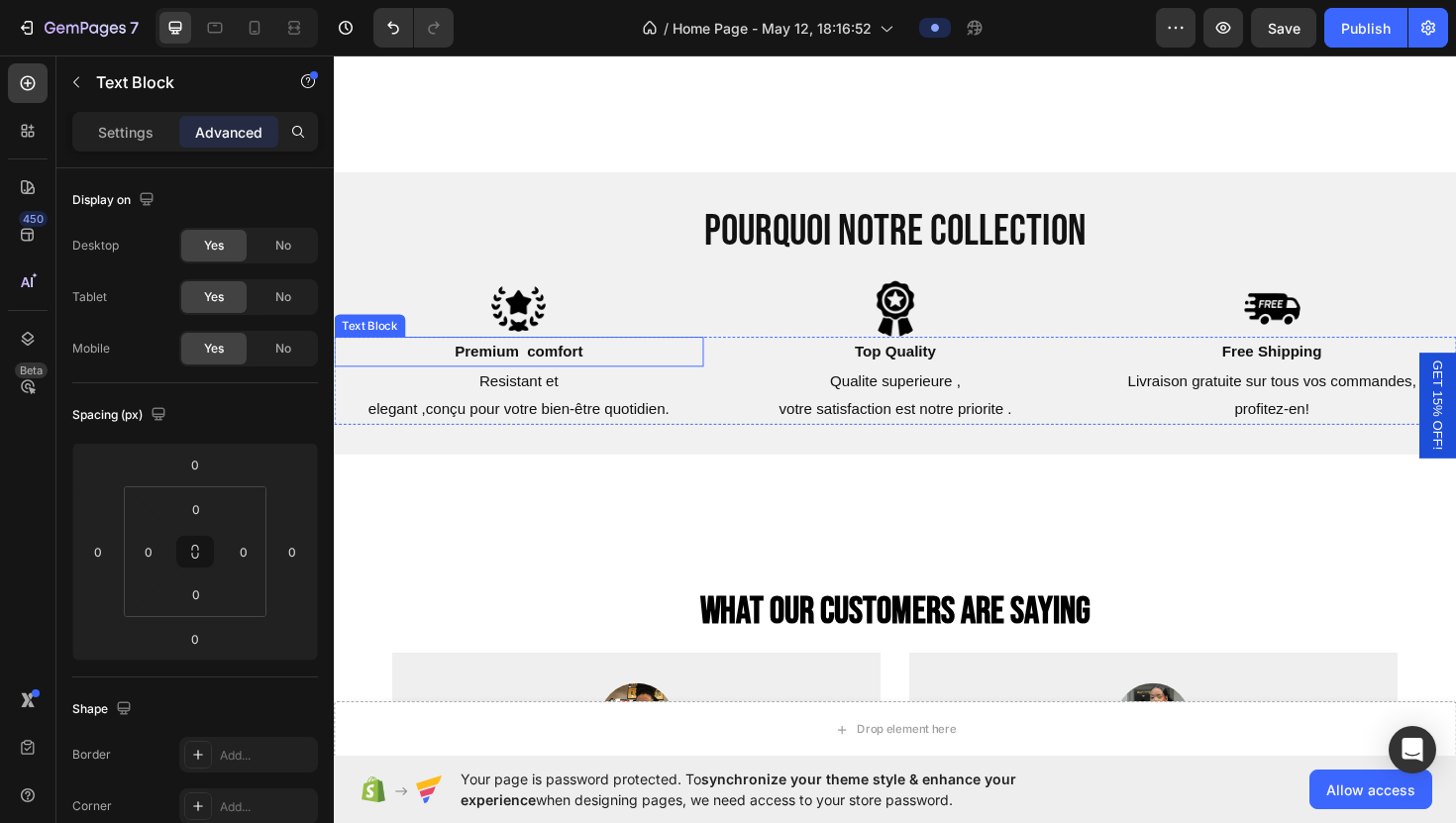 scroll, scrollTop: 4516, scrollLeft: 0, axis: vertical 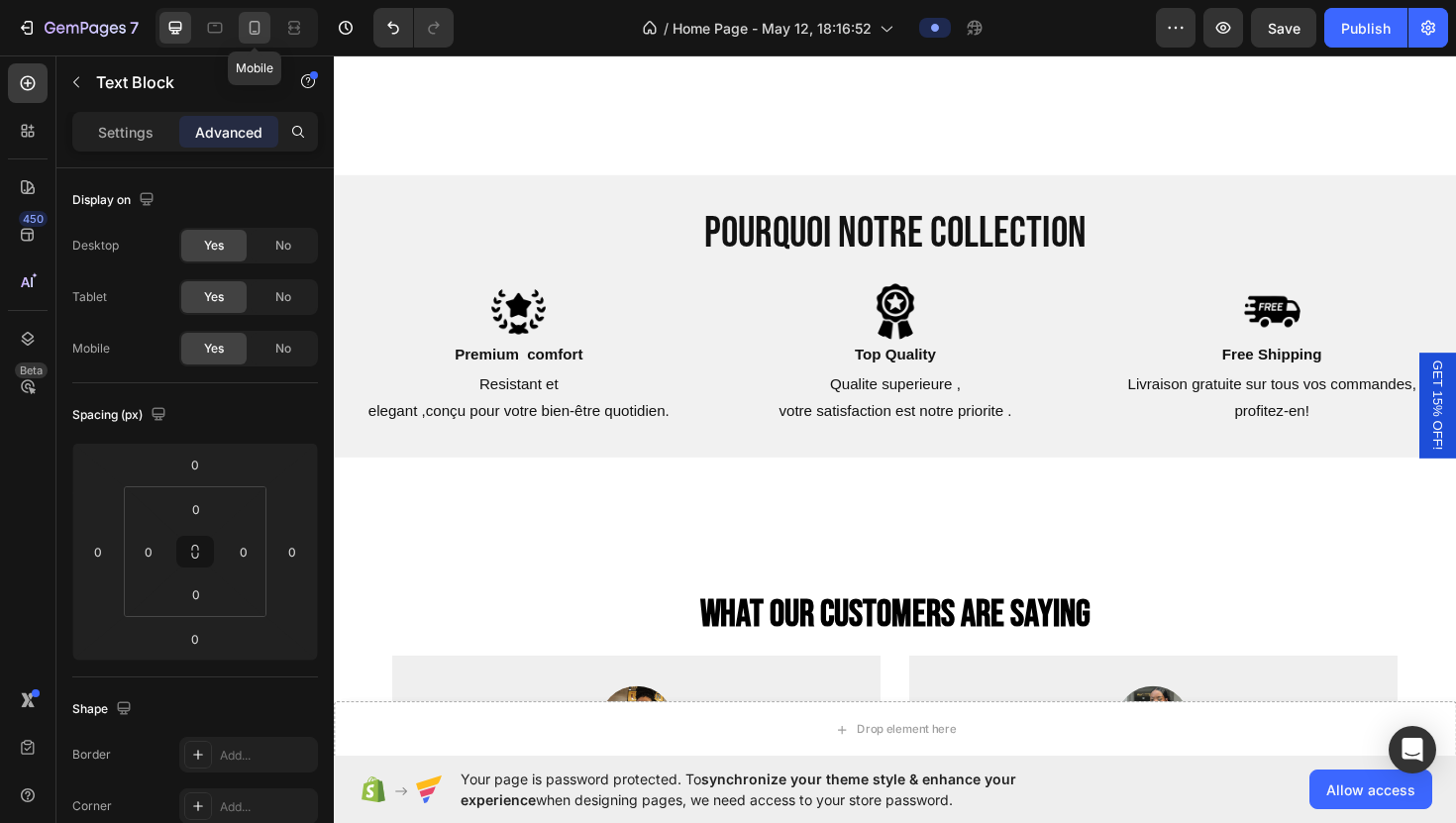 click 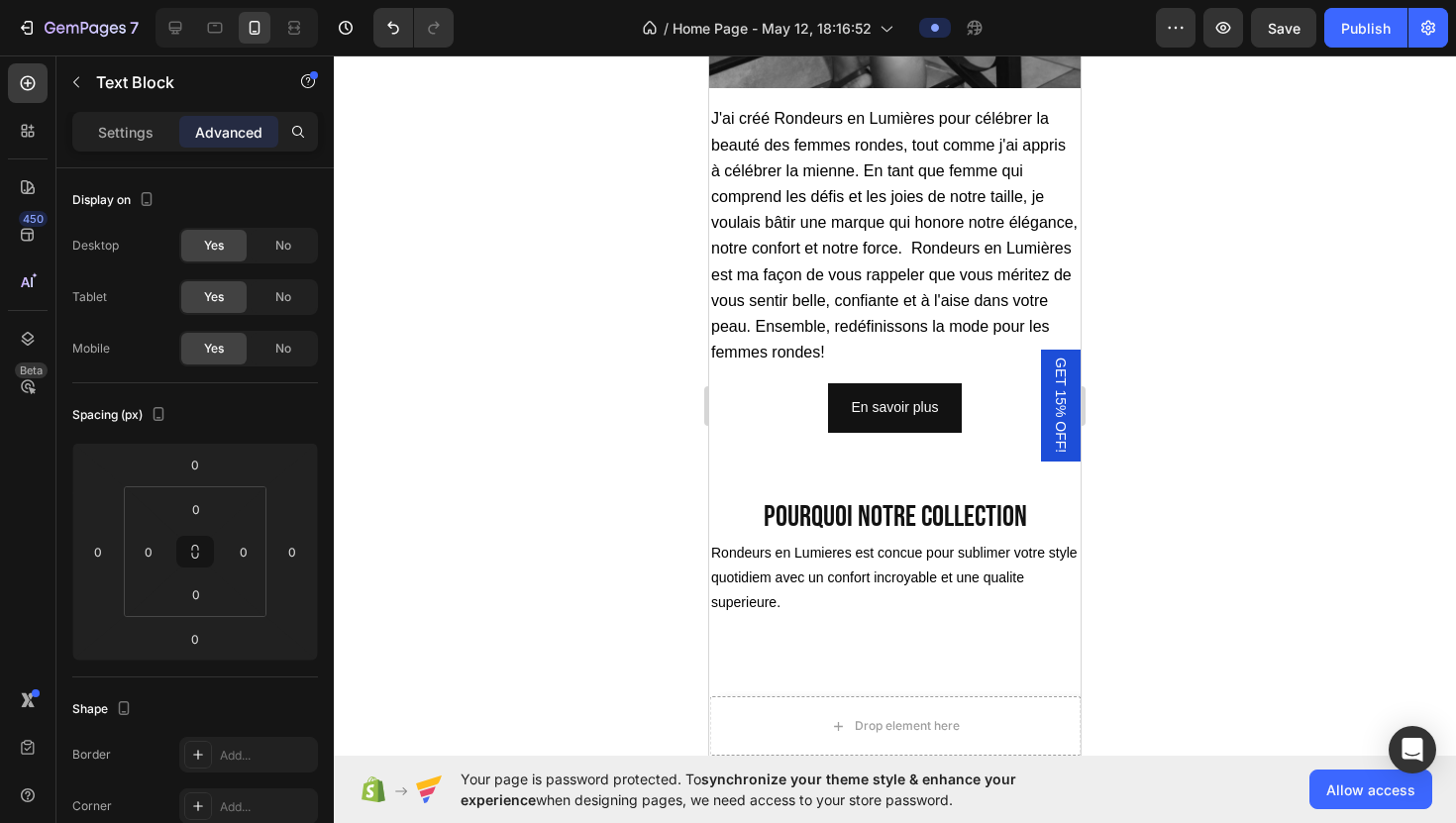scroll, scrollTop: 6382, scrollLeft: 0, axis: vertical 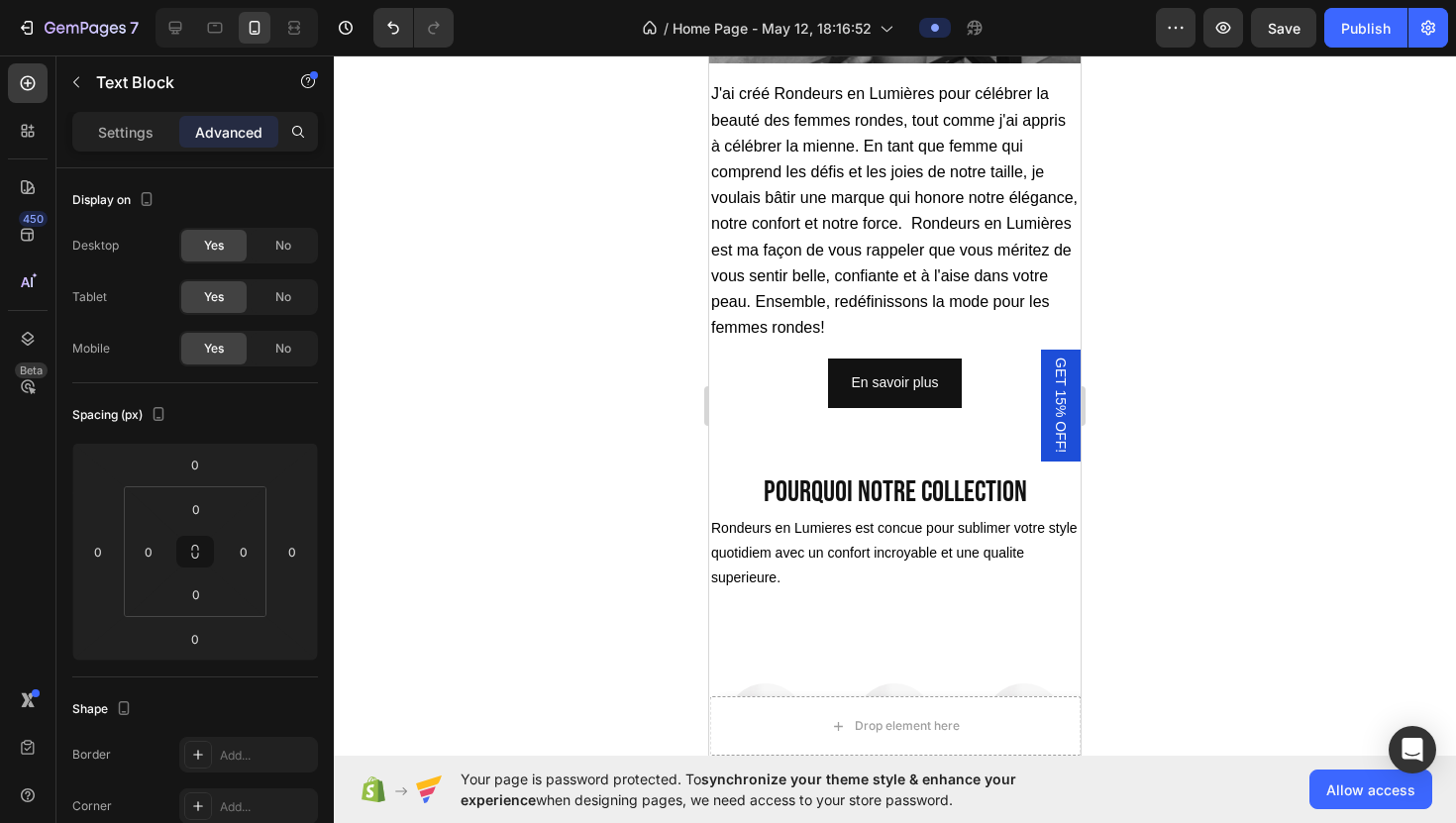 click on "Rondeurs en Lumieres est concue pour sublimer votre style quotidiem avec un confort incroyable et une qualite superieure." at bounding box center [894, 554] 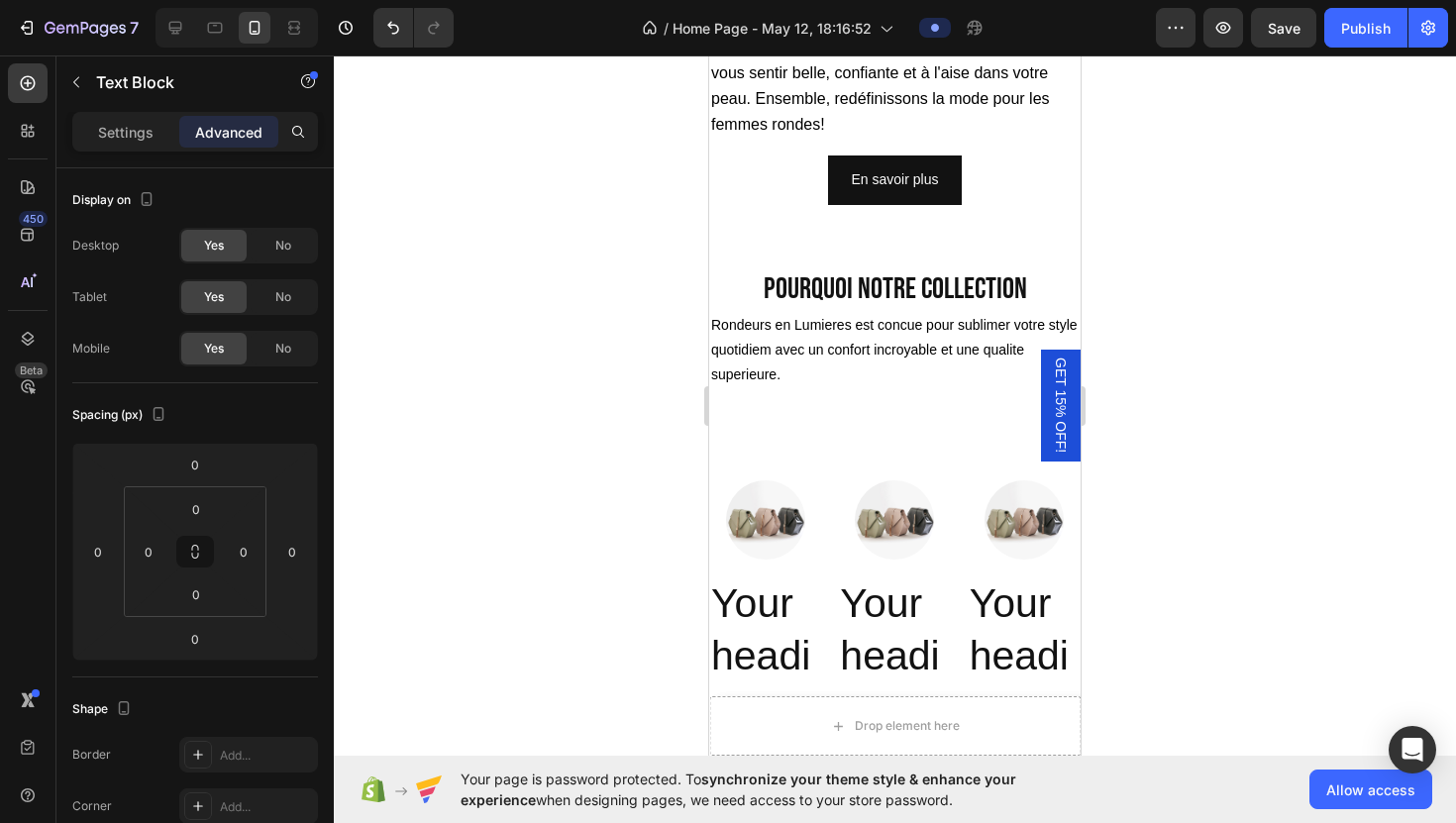 scroll, scrollTop: 6589, scrollLeft: 0, axis: vertical 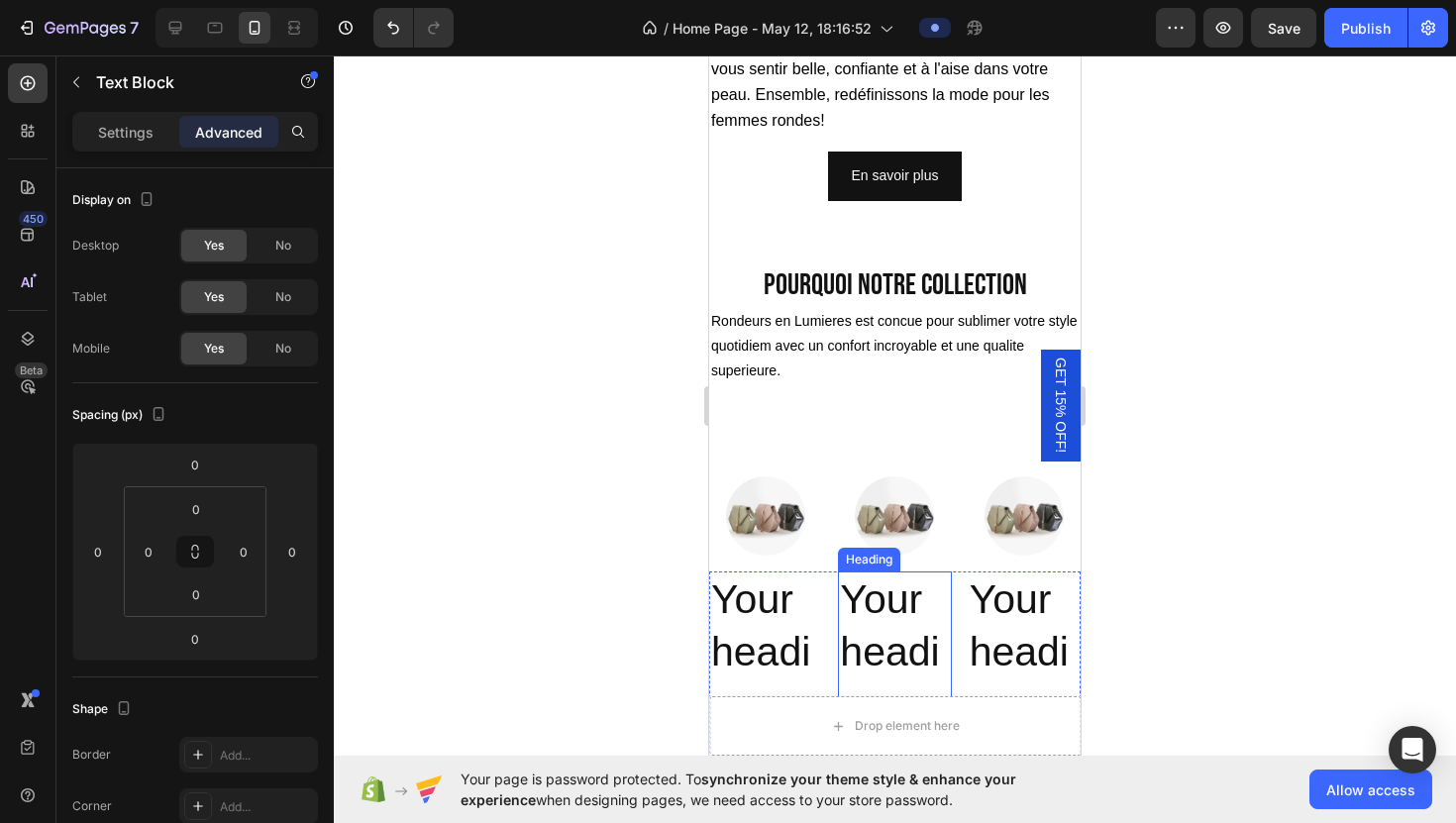 click on "Pourquoi notre collection  Heading Rondeurs en Lumieres est concue pour sublimer votre style quotidiem avec un confort incroyable et une qualite superieure.  ⁠⁠⁠⁠⁠⁠⁠   Text Block Row Image Image Image Row Row Your heading text goes here Heading Your heading text goes here Heading Your heading text goes here Heading Row Row Replace this text with your content Text Block Replace this text with your content Text Block Replace this text with your content Text Block Row Row" at bounding box center [894, 621] 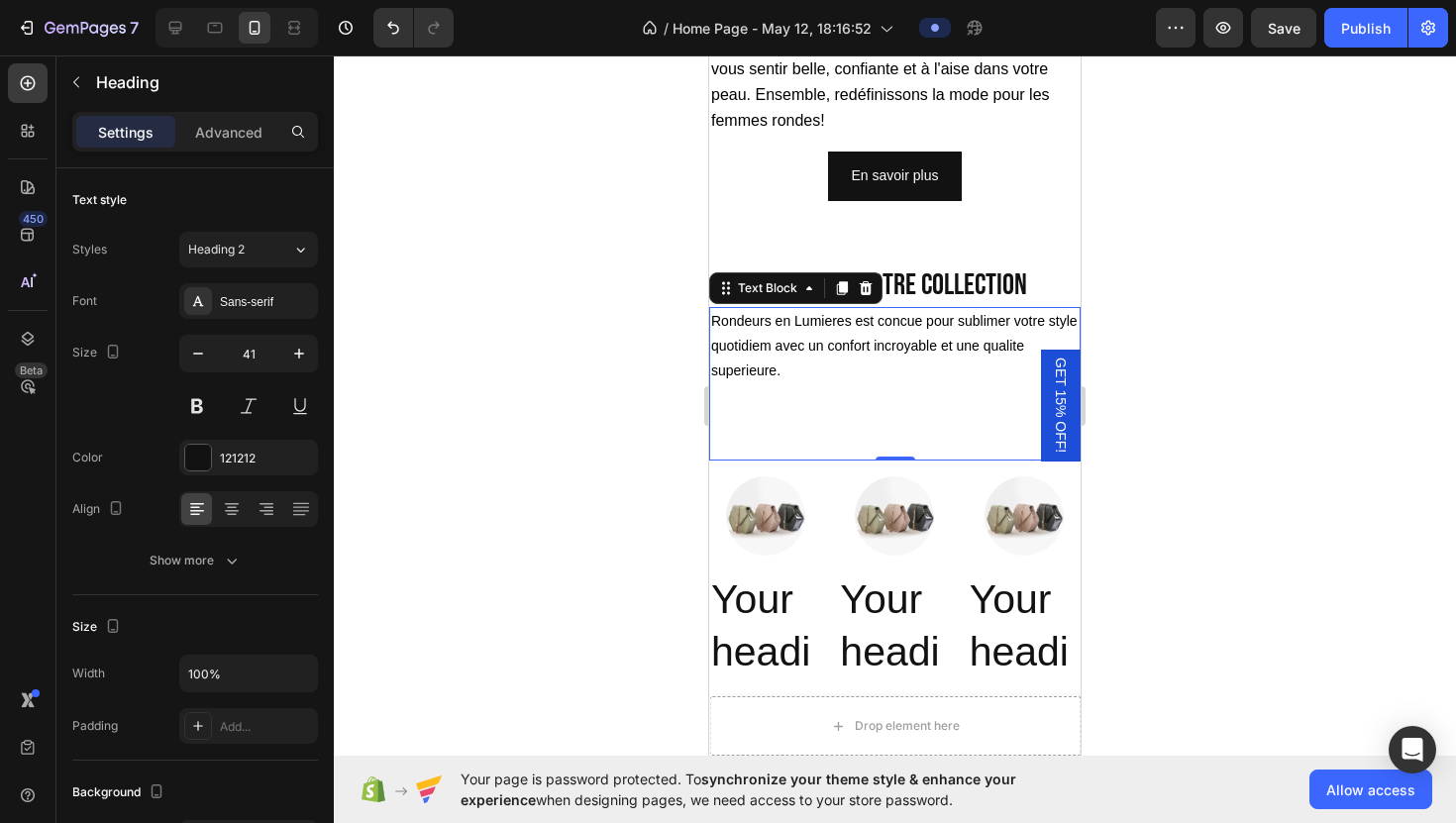 click on "Rondeurs en Lumieres est concue pour sublimer votre style quotidiem avec un confort incroyable et une qualite superieure." at bounding box center [894, 347] 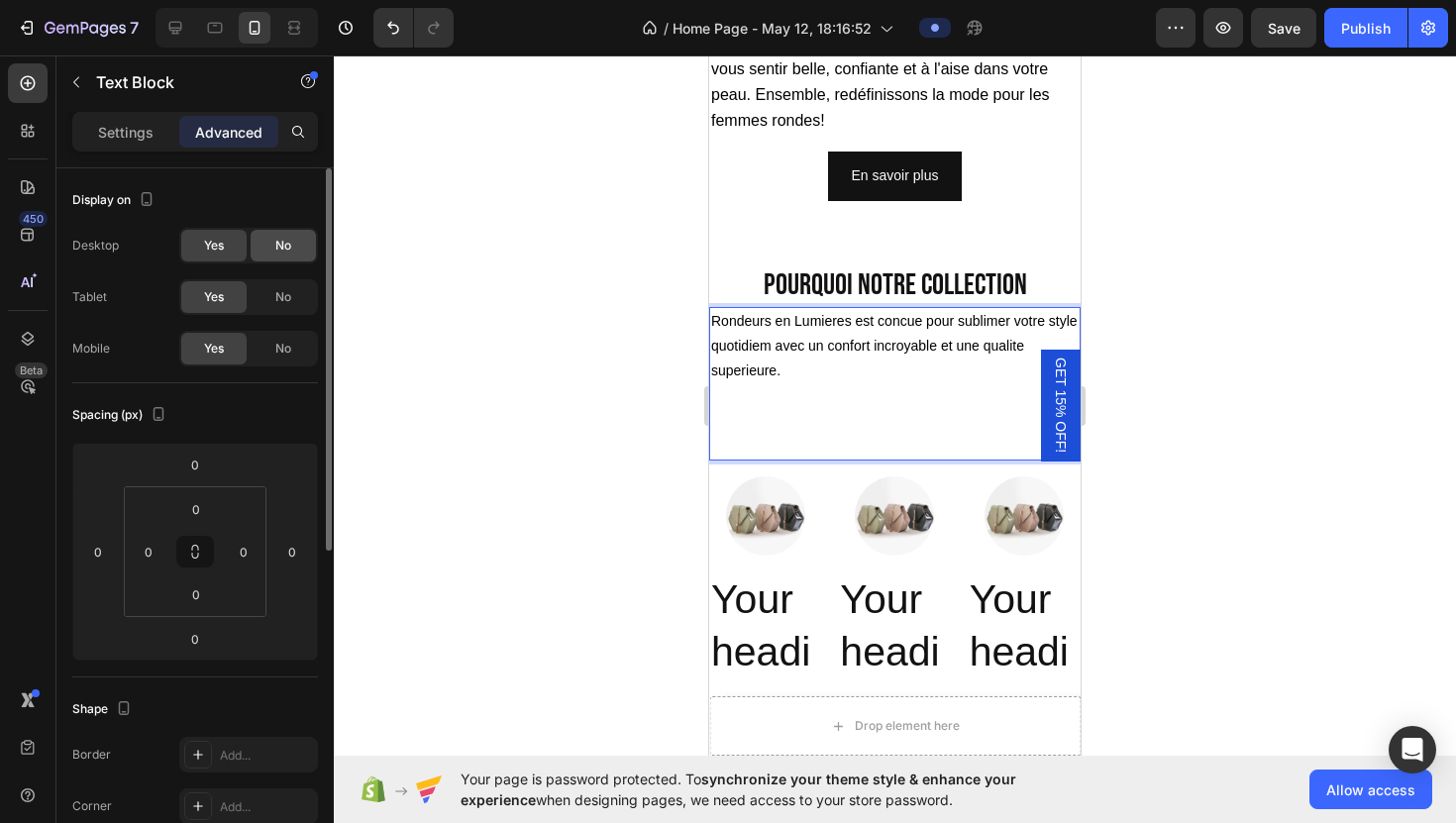 click on "No" 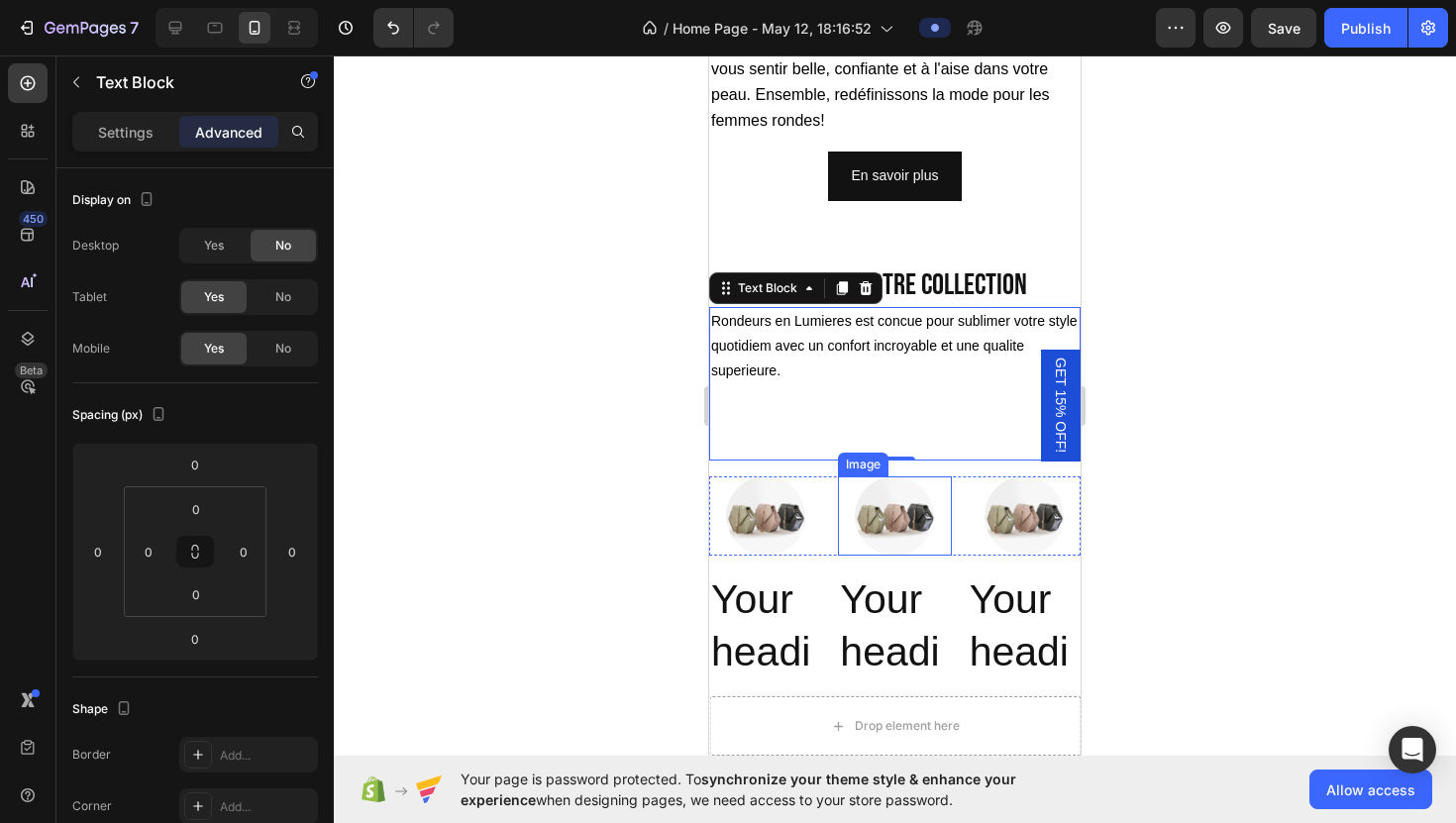 click on "Image" at bounding box center [863, 464] 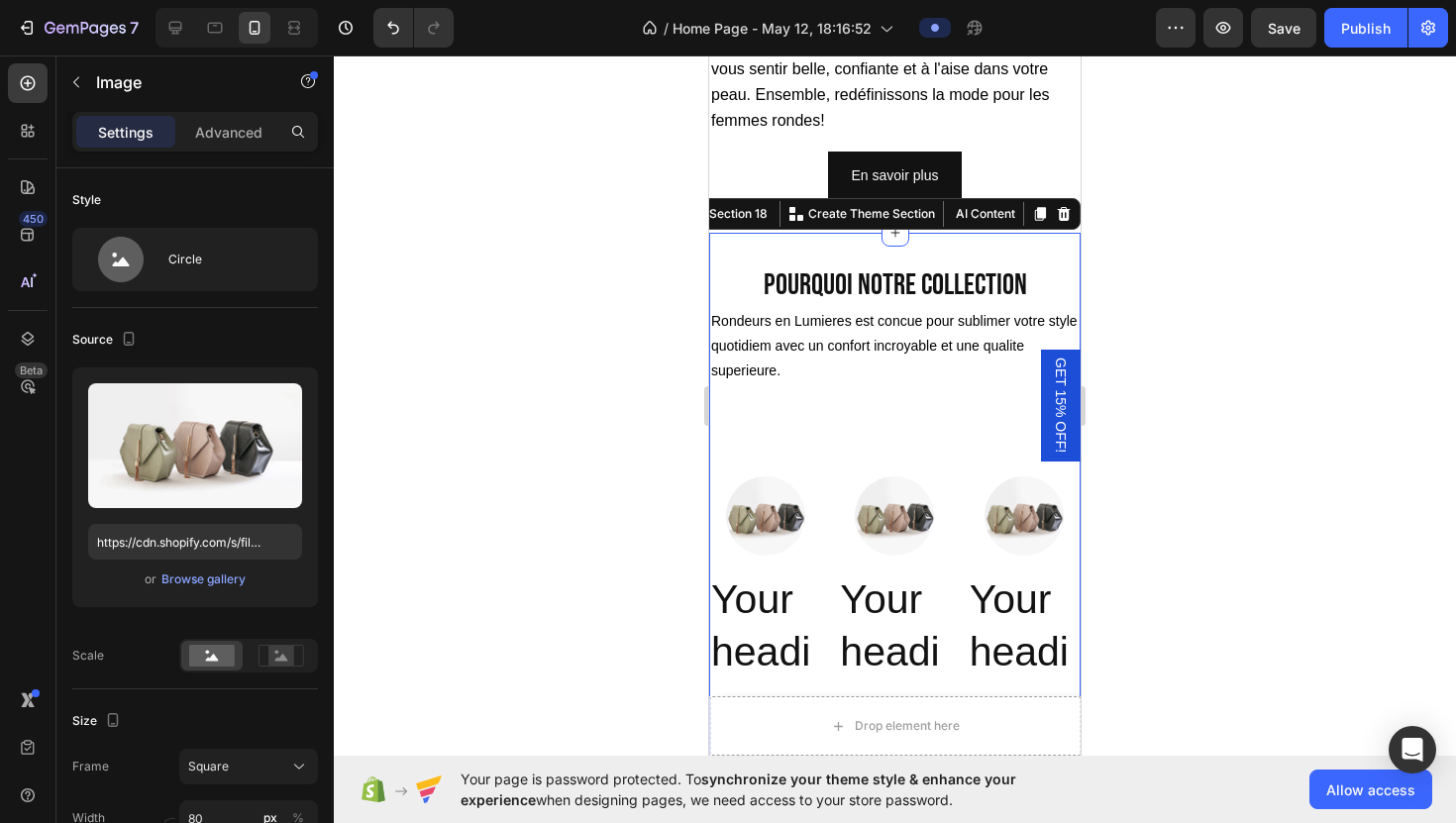 click on "Pourquoi notre collection  Heading Rondeurs en Lumieres est concue pour sublimer votre style quotidiem avec un confort incroyable et une qualite superieure.    Text Block Row Image Image Image Row Row Your heading text goes here Heading Your heading text goes here Heading Your heading text goes here Heading Row Row Replace this text with your content Text Block Replace this text with your content Text Block Replace this text with your content Text Block Row Row" at bounding box center [894, 621] 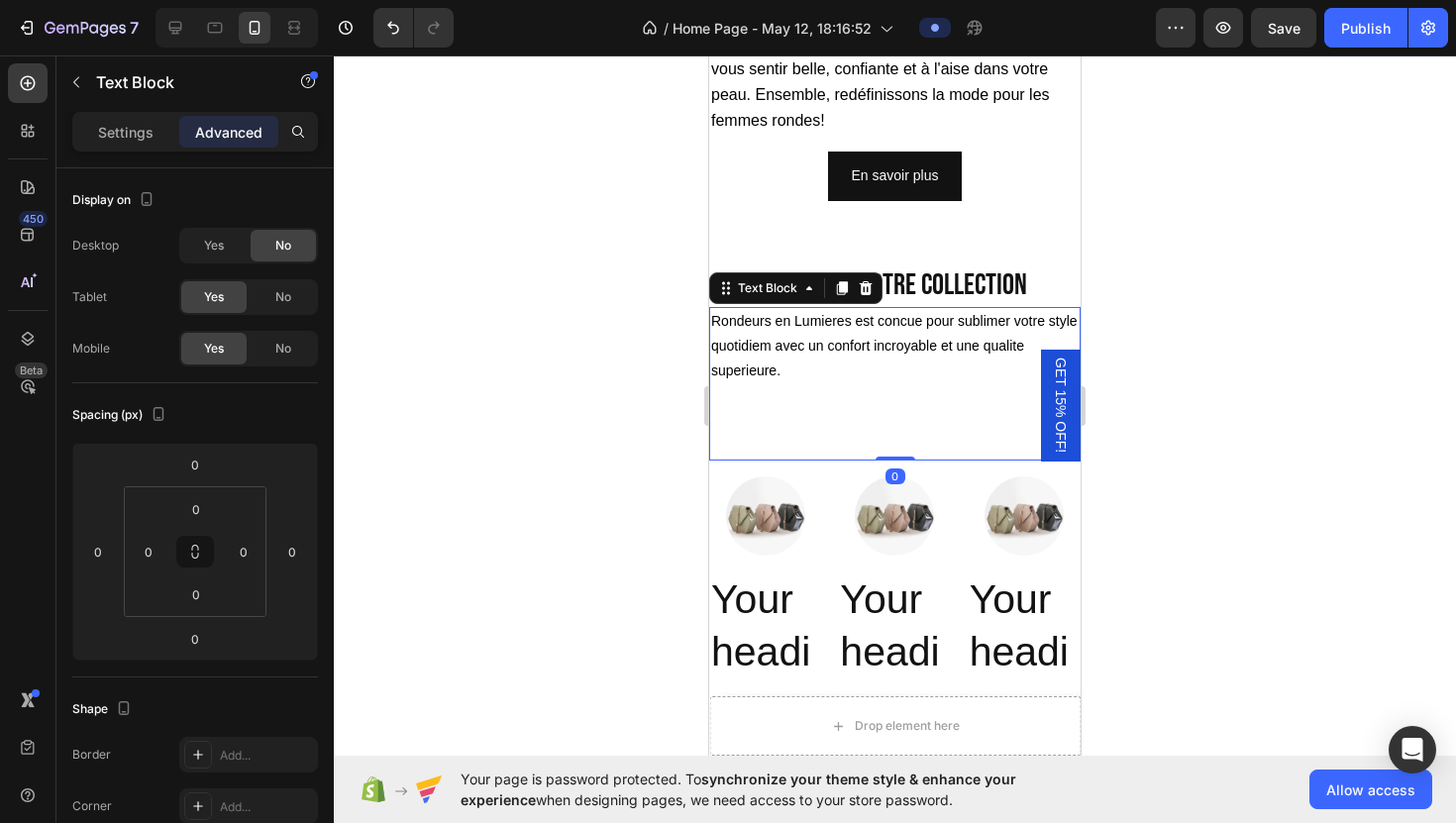 click at bounding box center [894, 421] 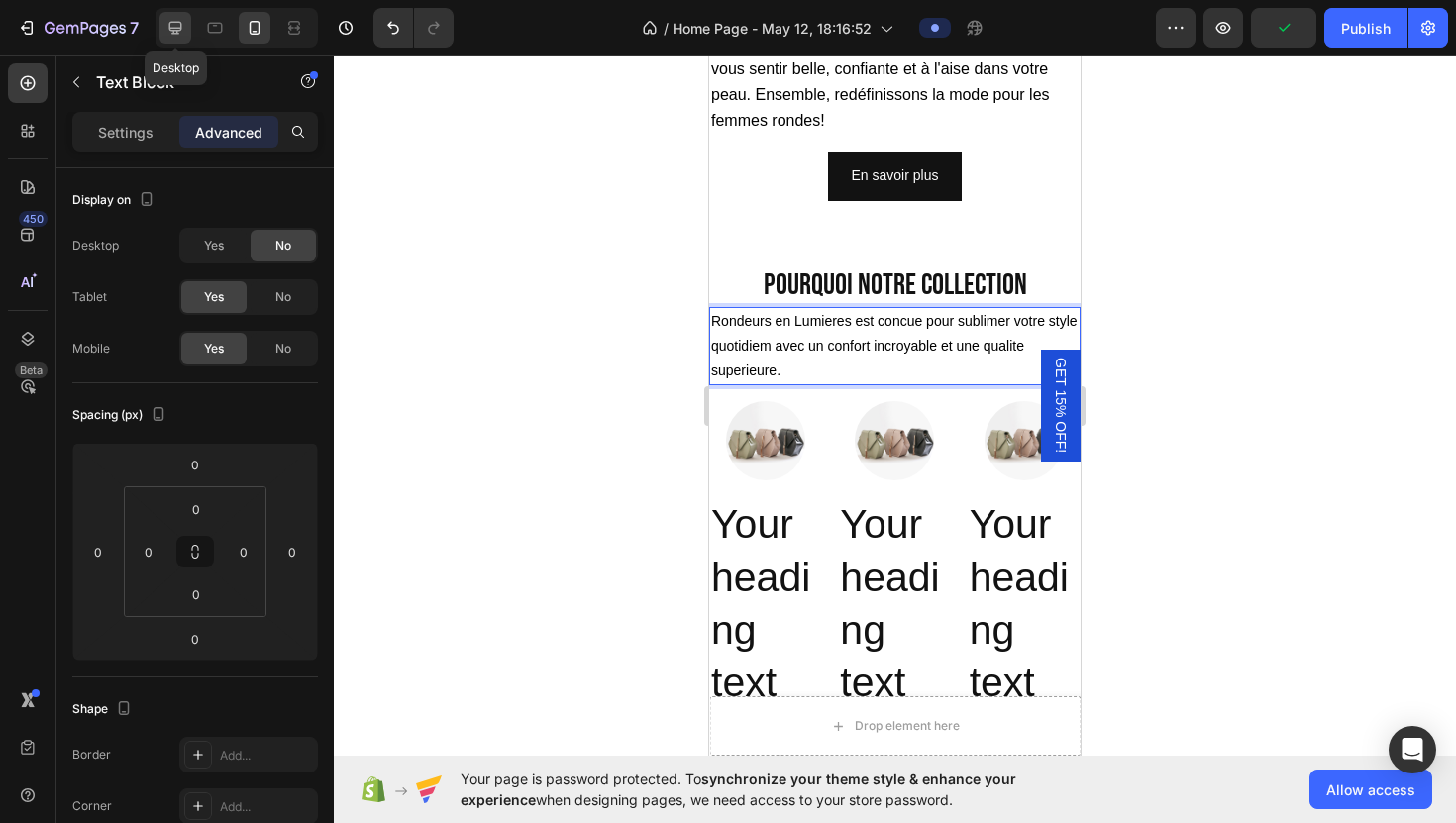 click 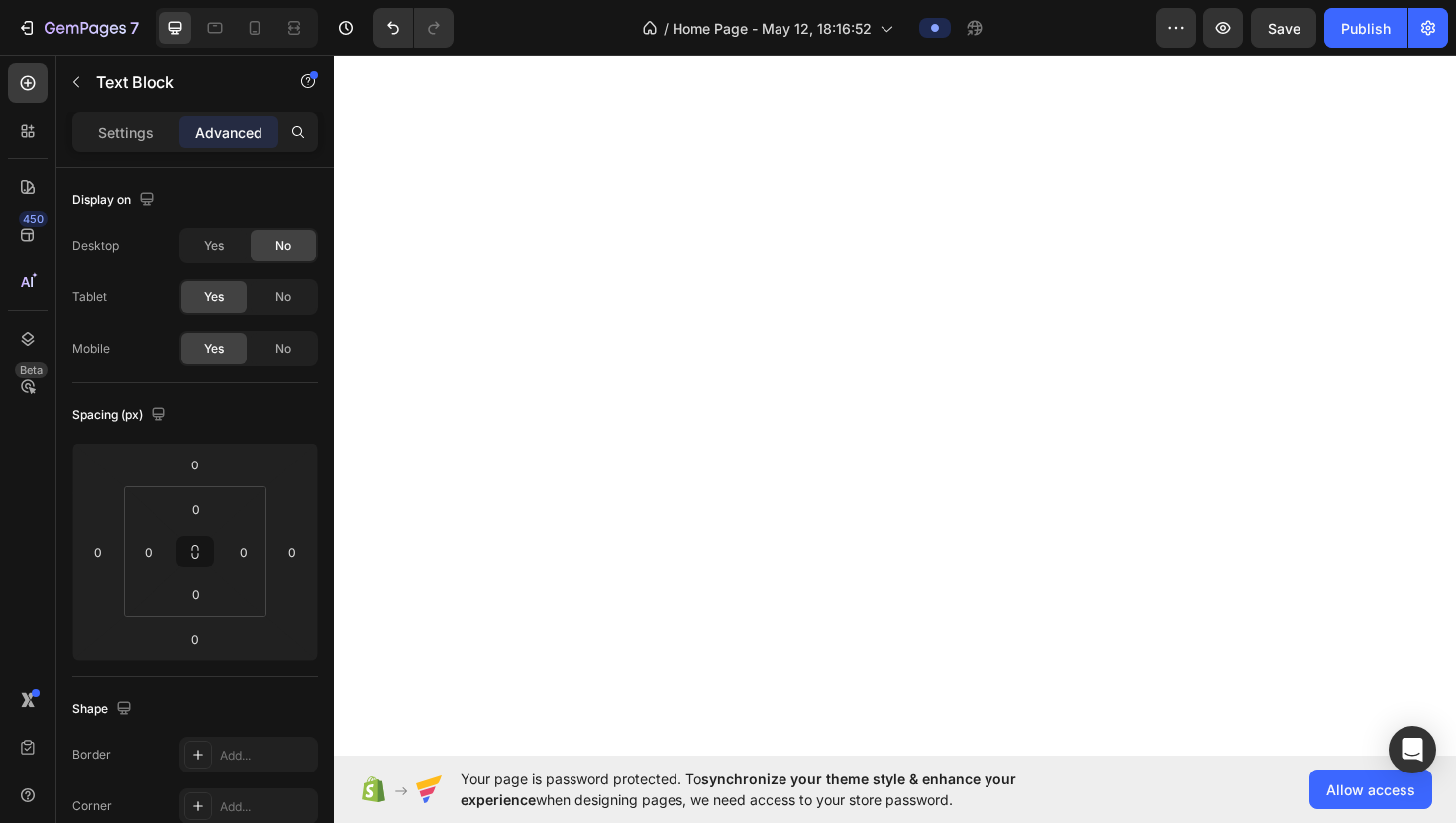 scroll, scrollTop: 0, scrollLeft: 0, axis: both 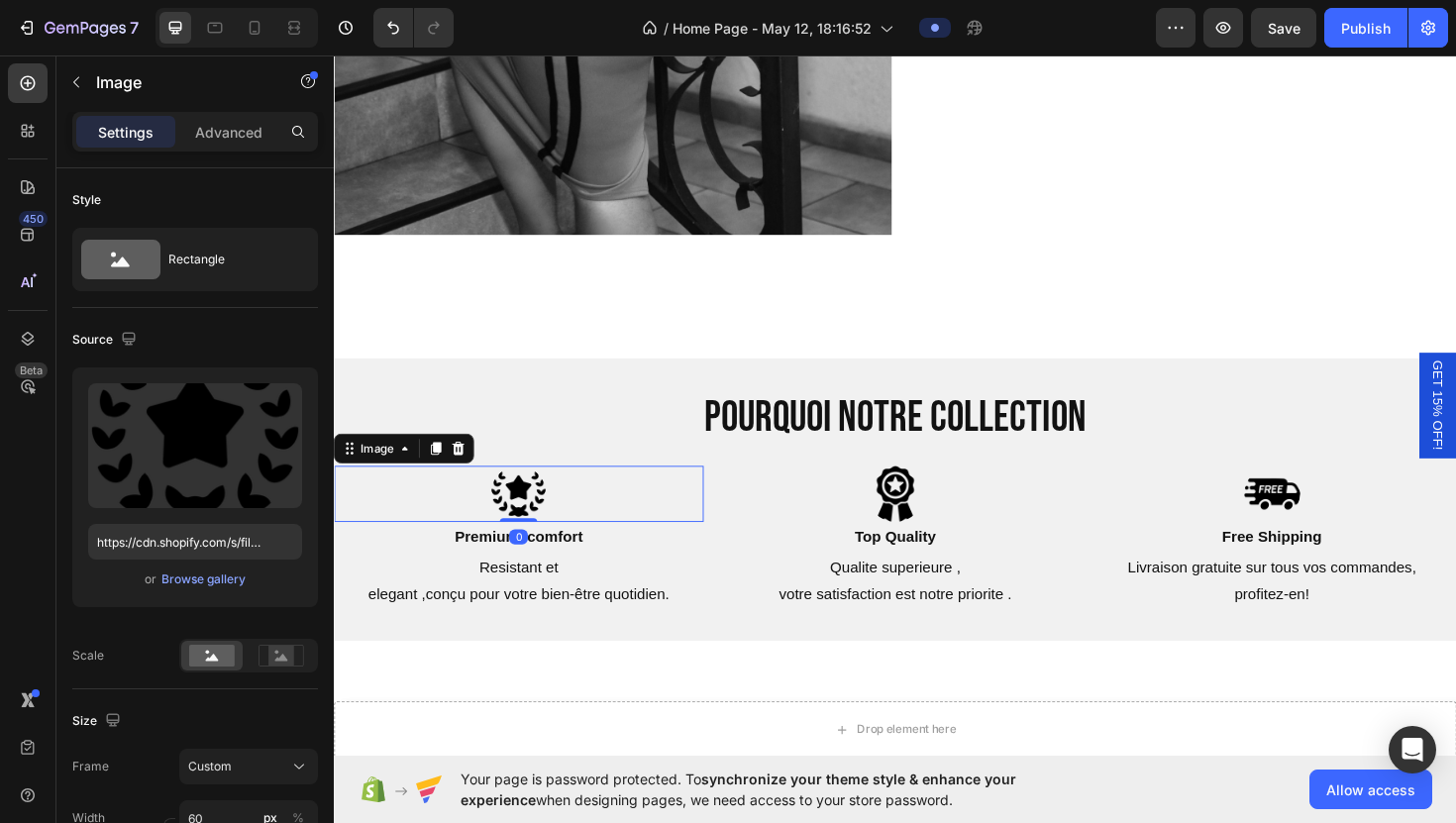click at bounding box center (529, 520) 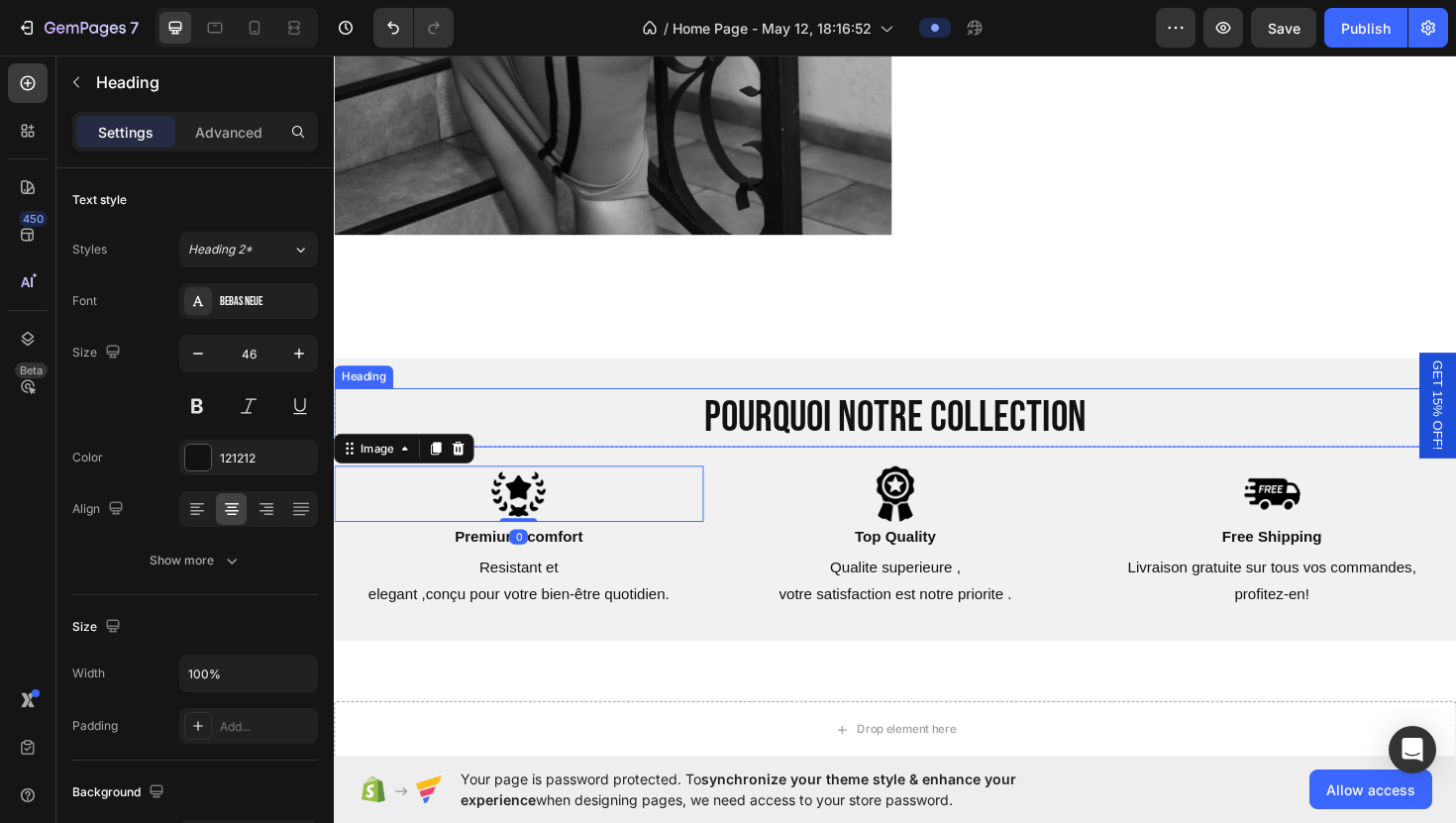 click on "POURQUOI NOTRE COLLECTION" at bounding box center [928, 440] 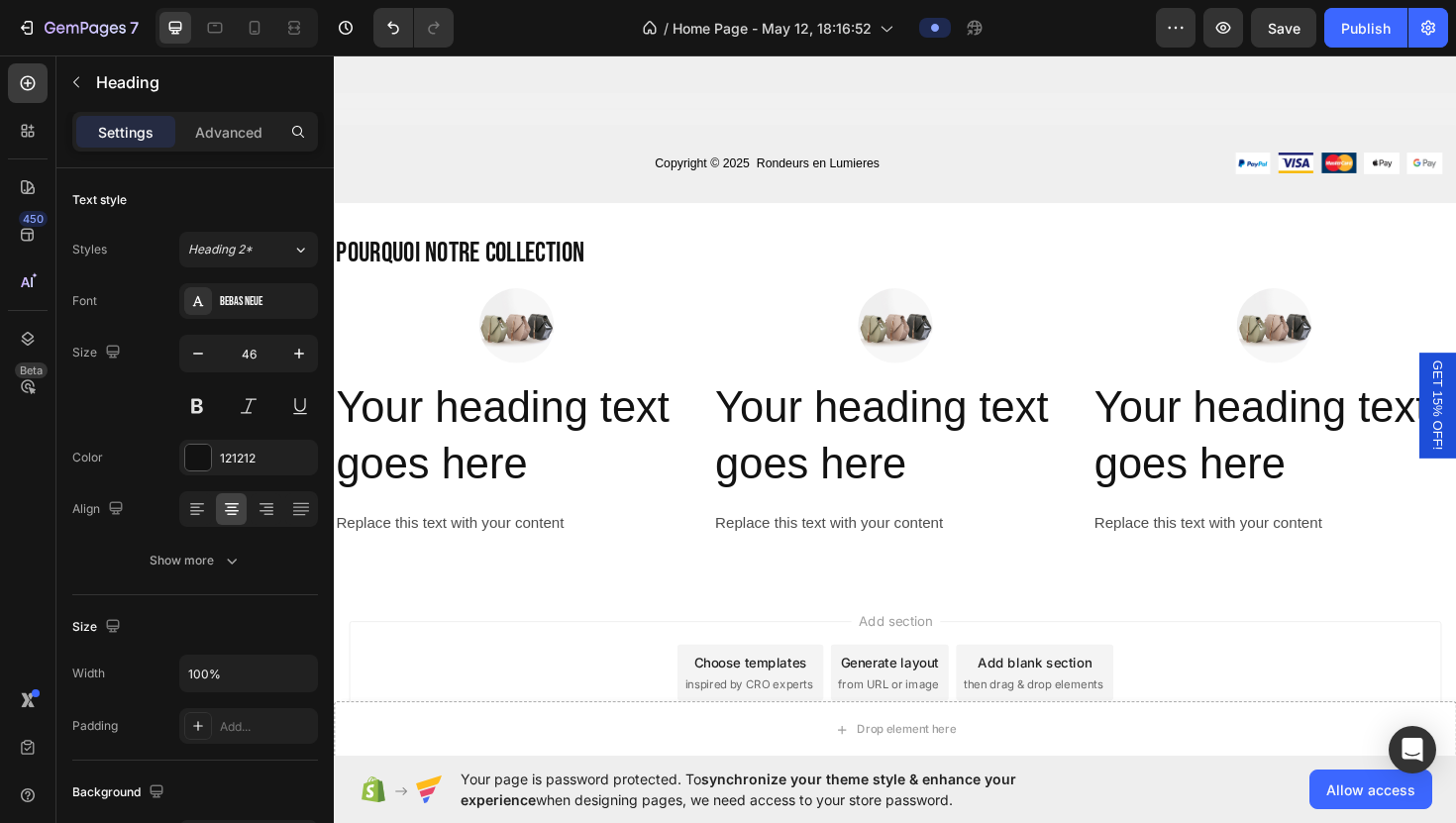 scroll, scrollTop: 6993, scrollLeft: 0, axis: vertical 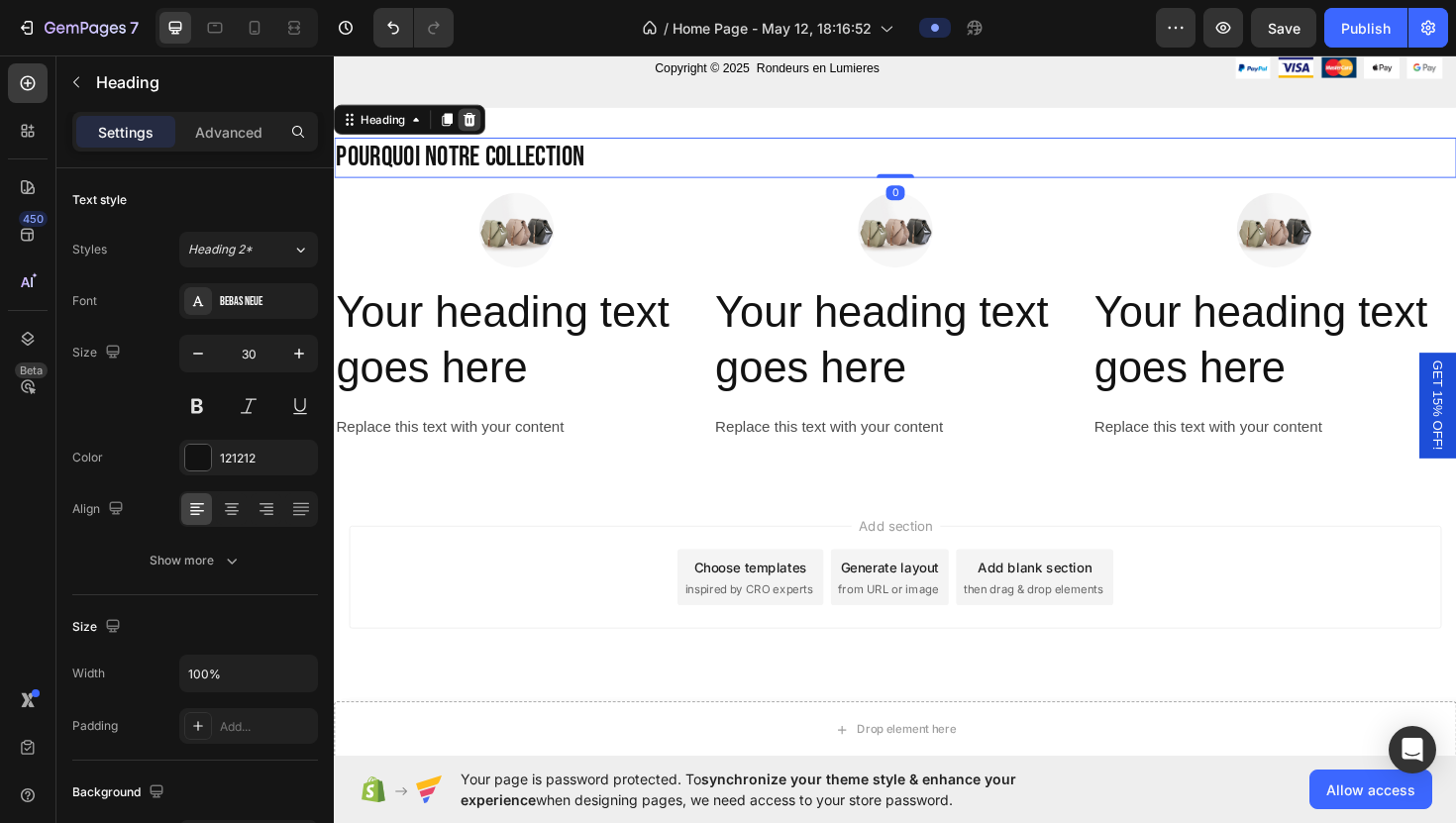 click 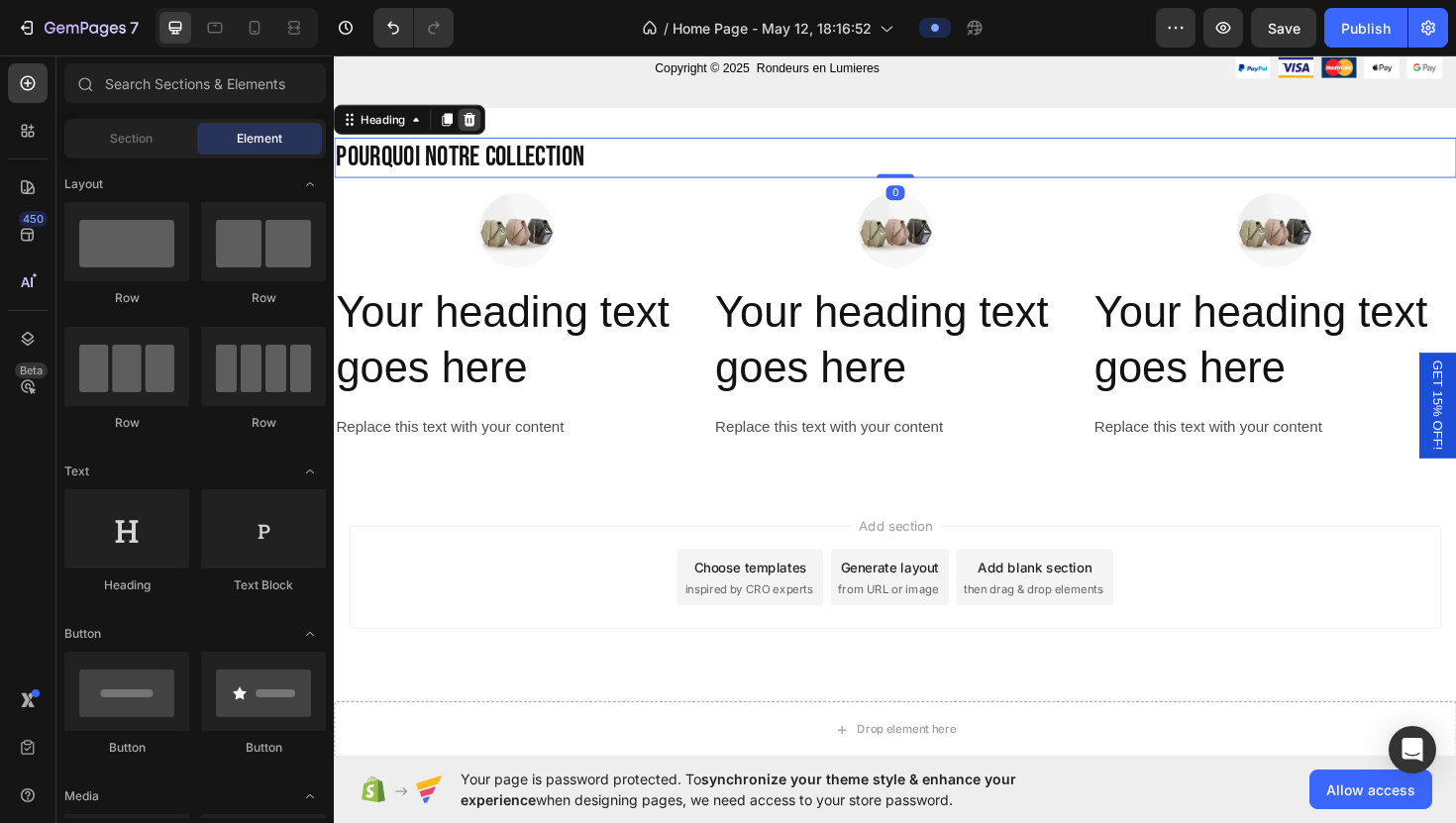 scroll, scrollTop: 6950, scrollLeft: 0, axis: vertical 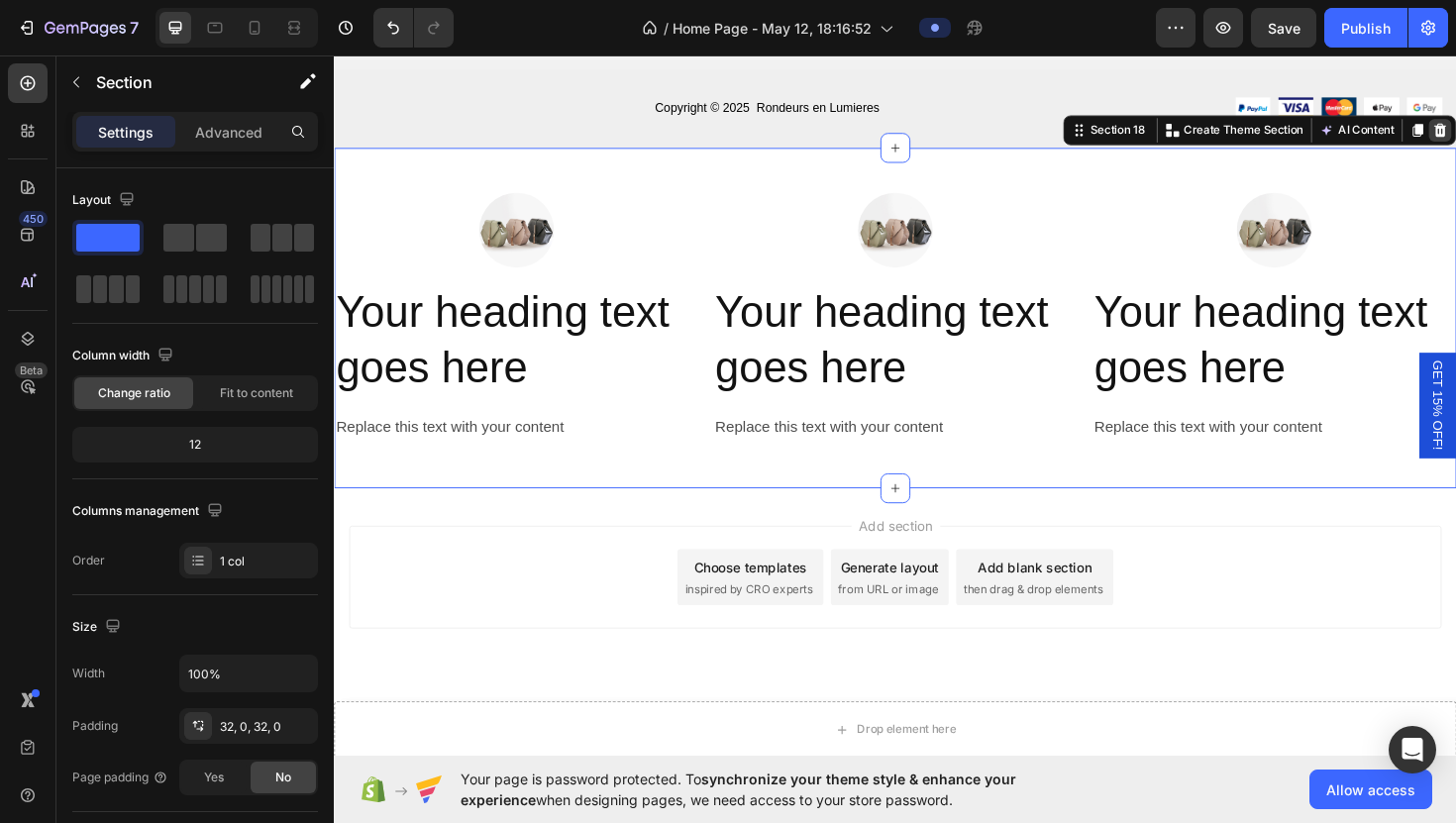 click 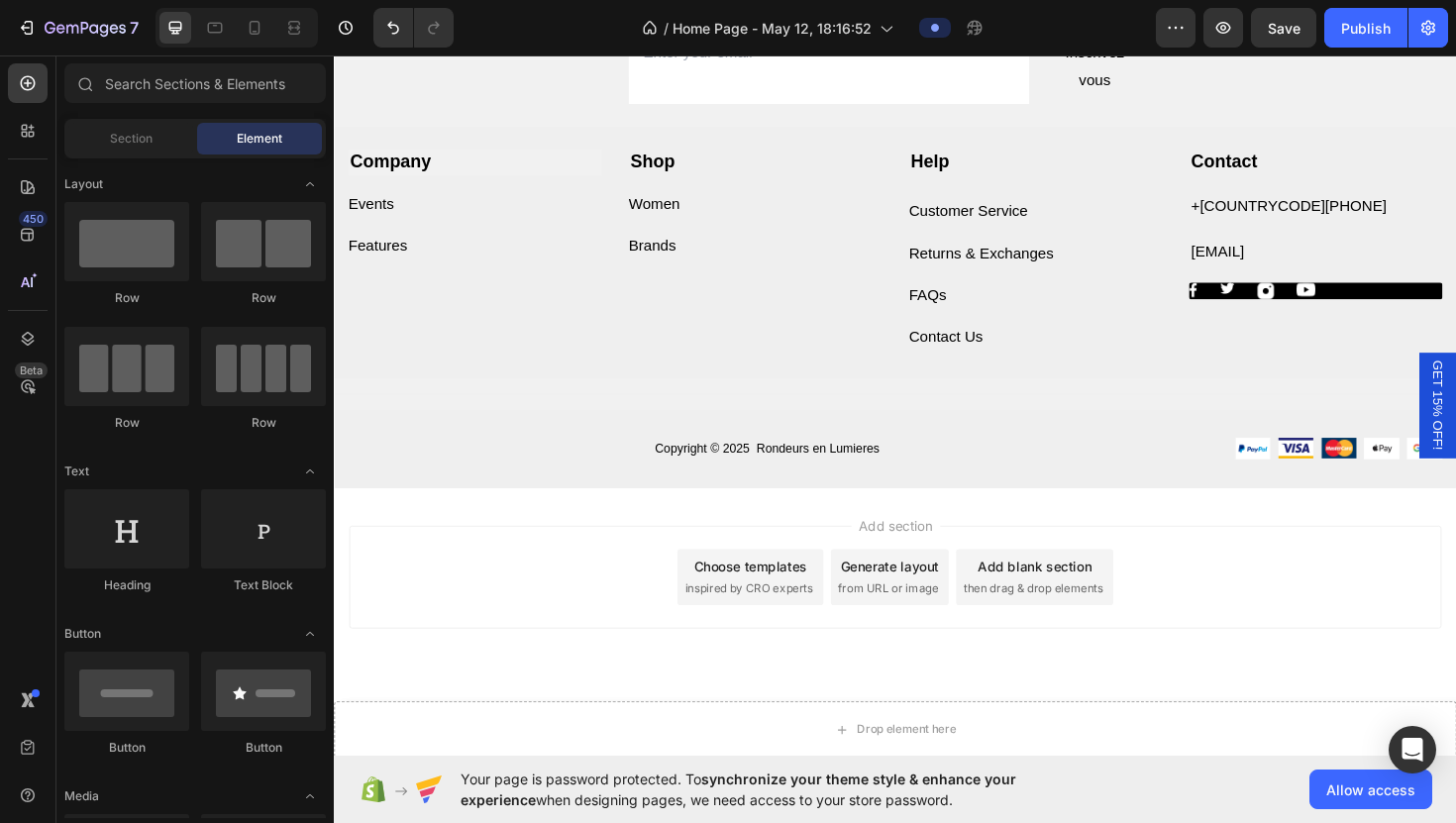 scroll, scrollTop: 6590, scrollLeft: 0, axis: vertical 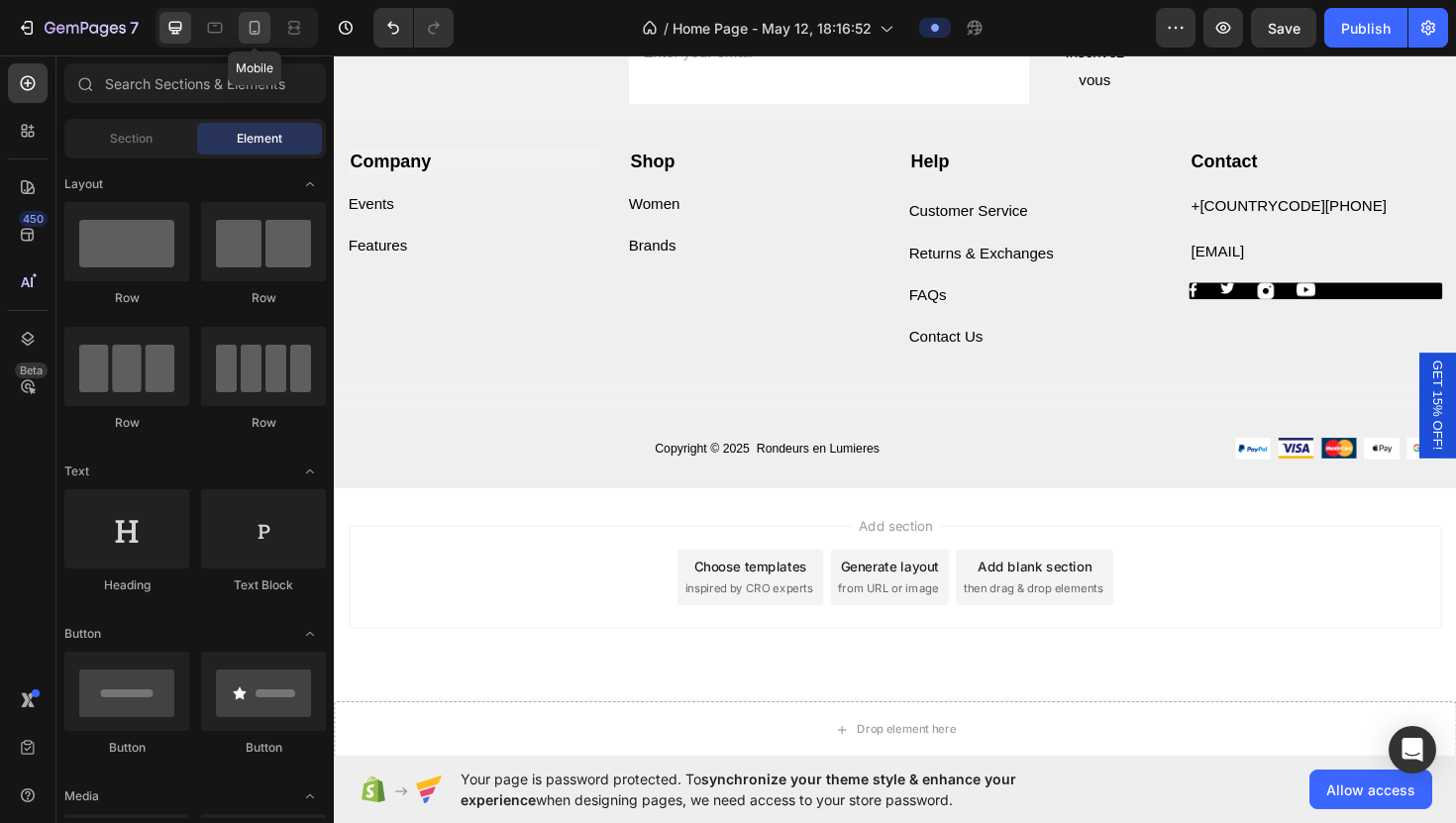 click 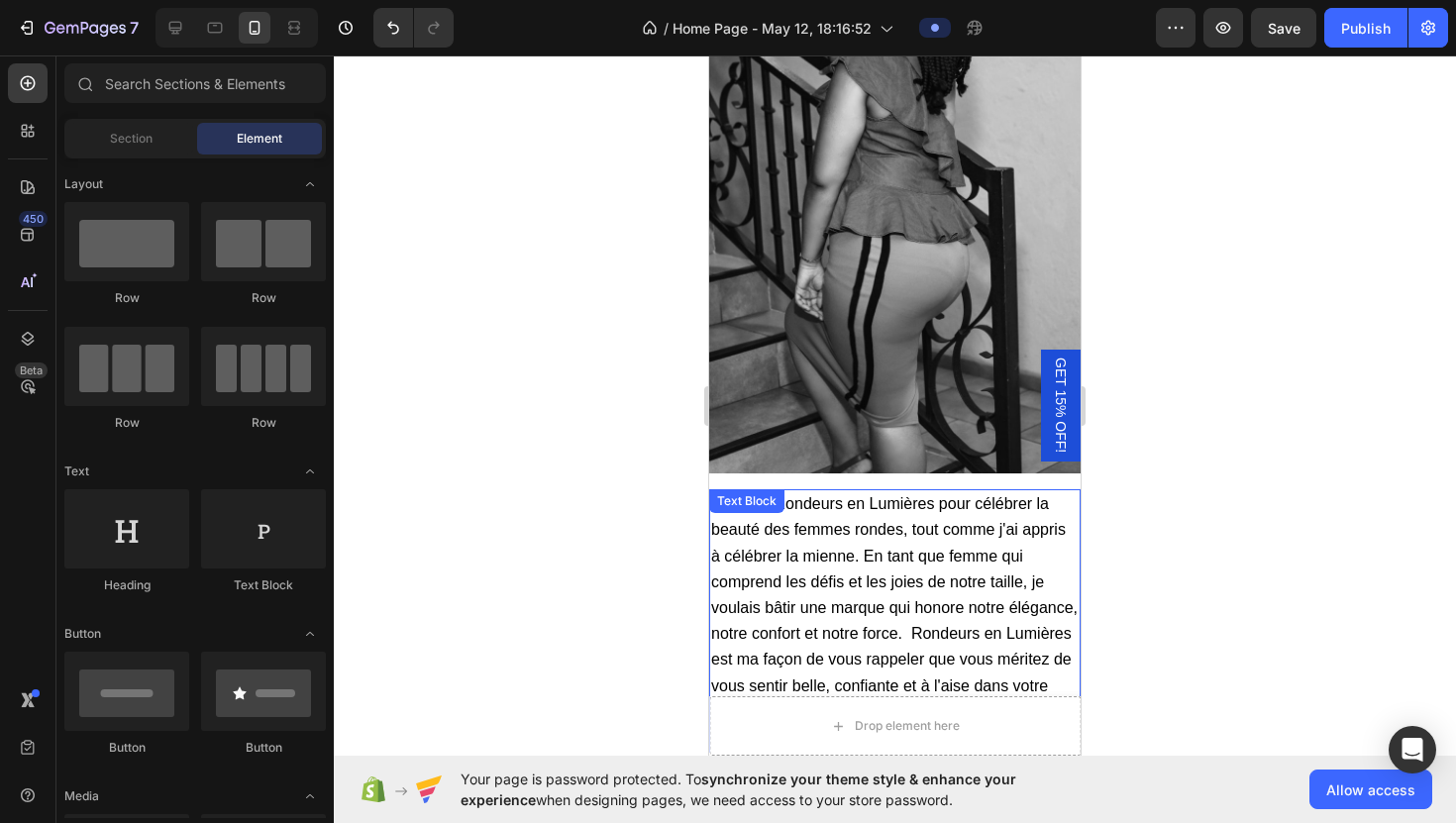 scroll, scrollTop: 6784, scrollLeft: 0, axis: vertical 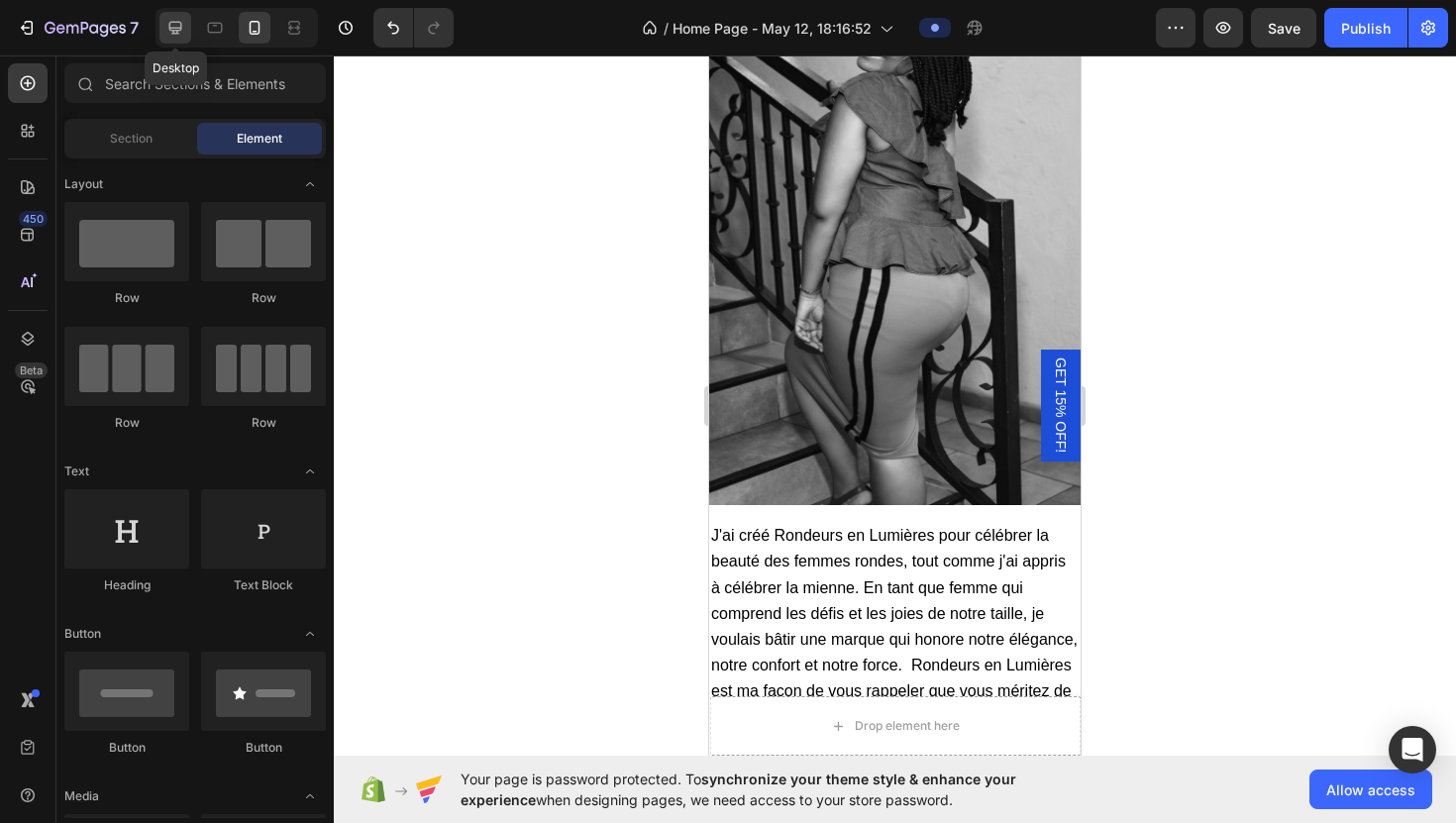 click 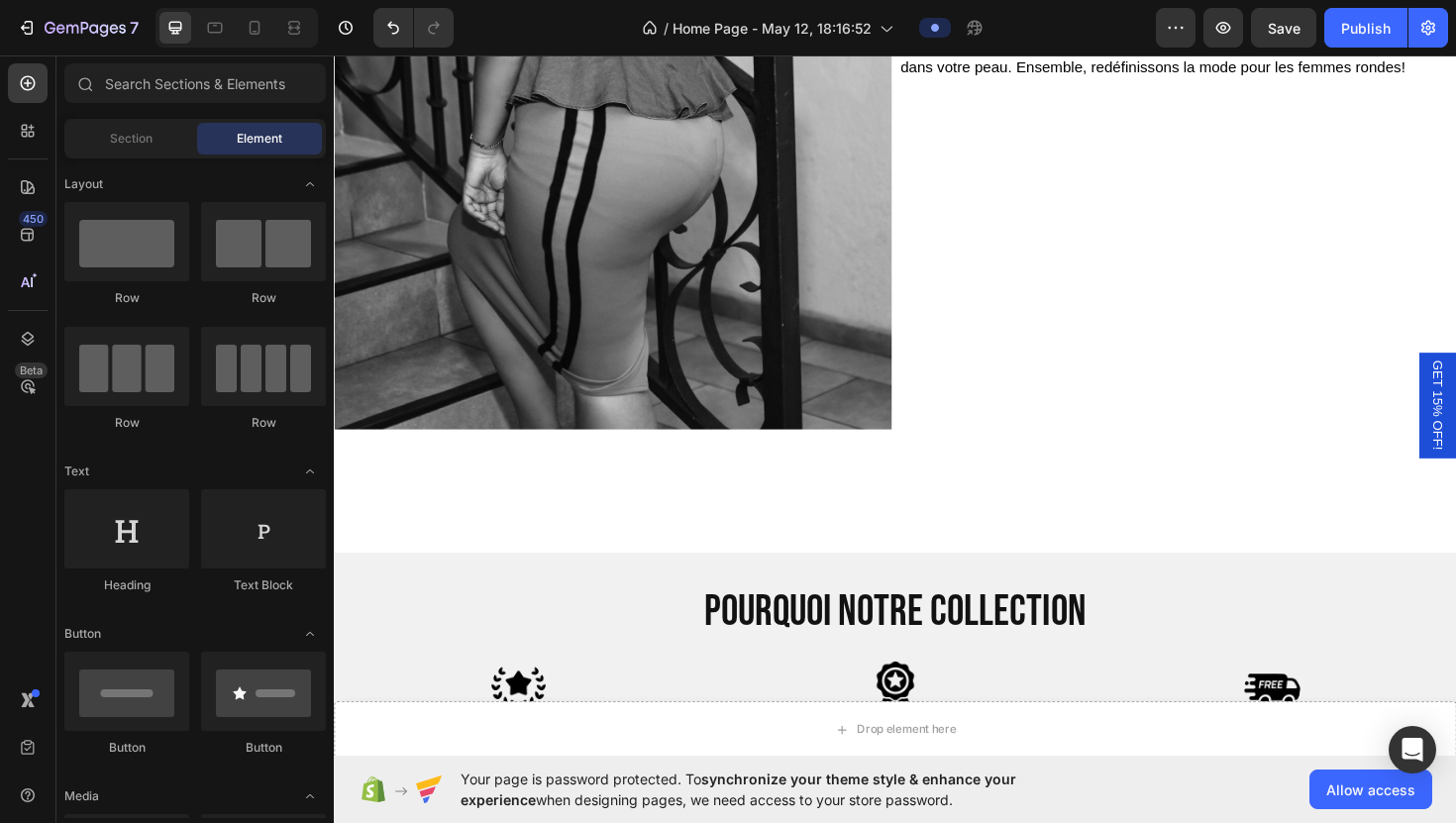 scroll, scrollTop: 4690, scrollLeft: 0, axis: vertical 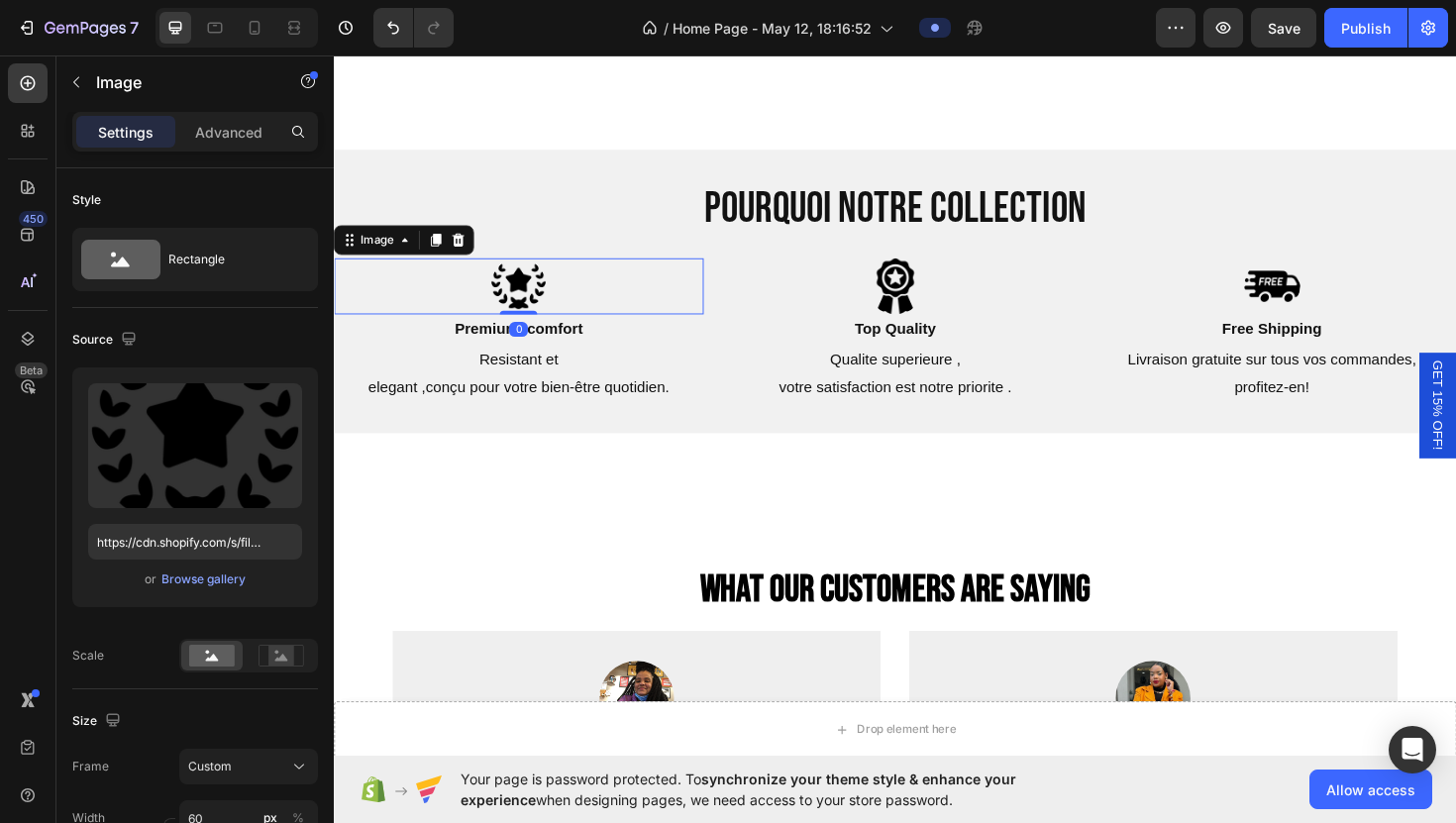 click at bounding box center [529, 300] 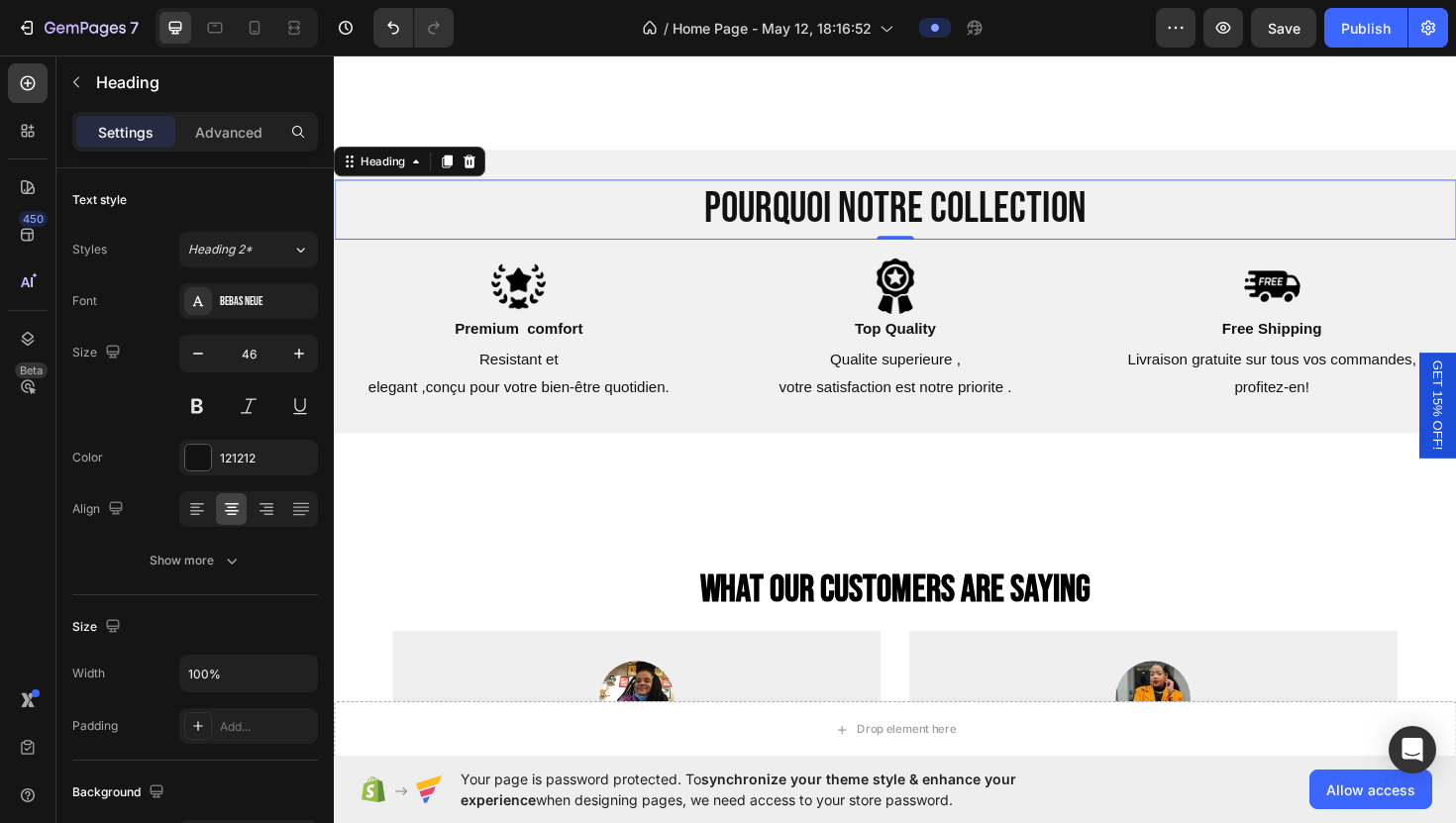 click on "POURQUOI NOTRE COLLECTION" at bounding box center (928, 219) 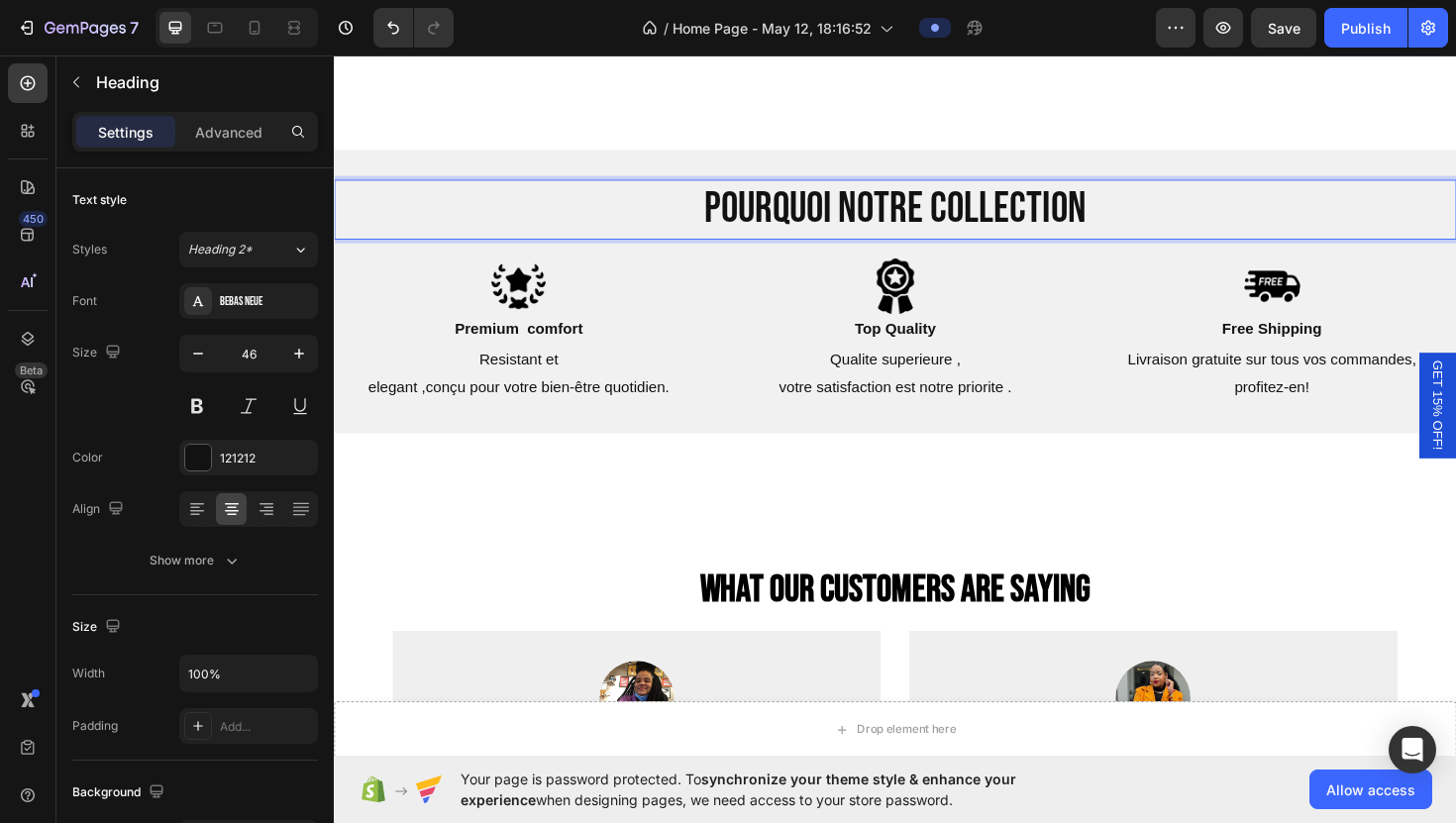 click on "POURQUOI NOTRE COLLECTION" at bounding box center [928, 219] 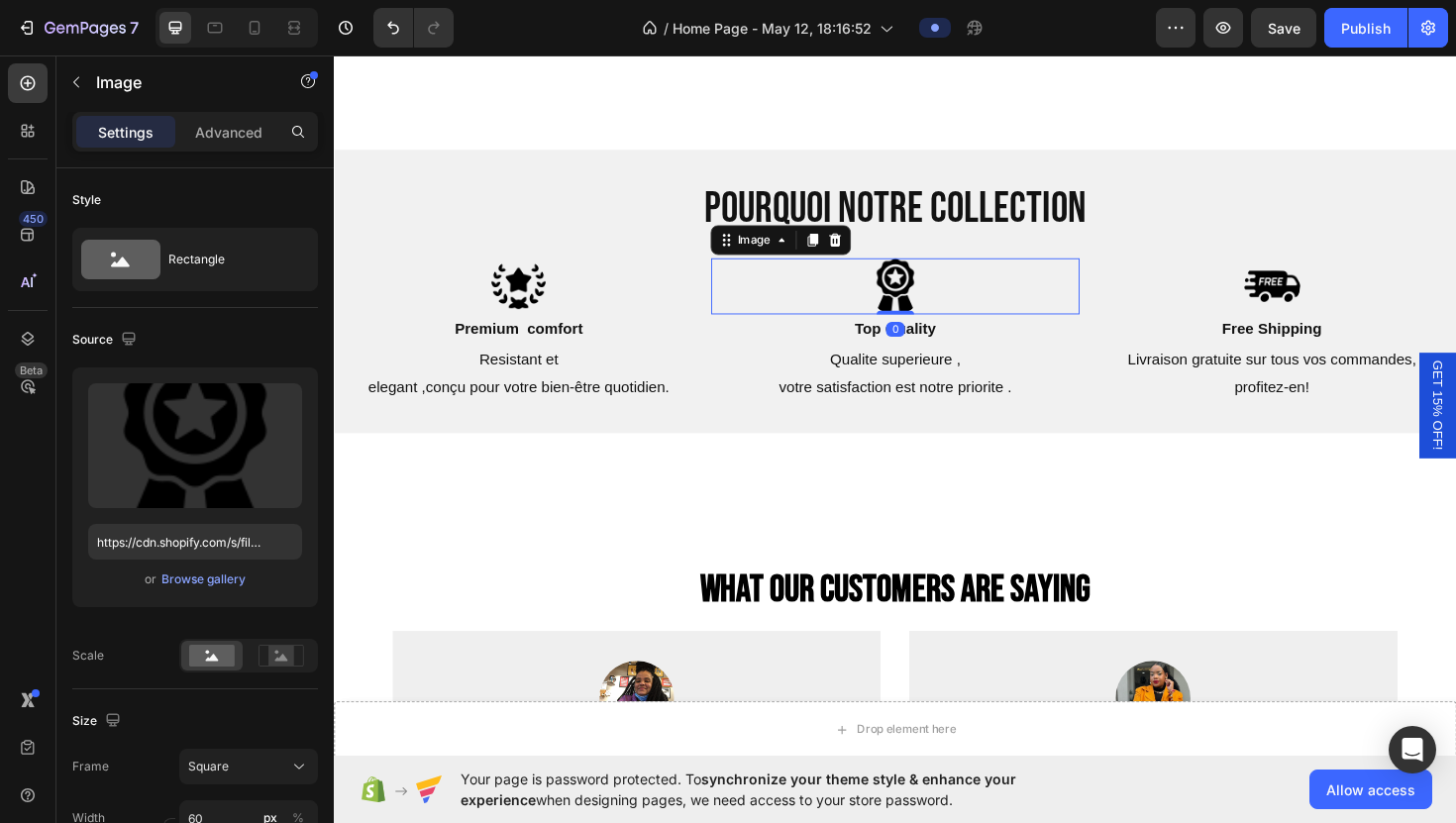click at bounding box center [928, 300] 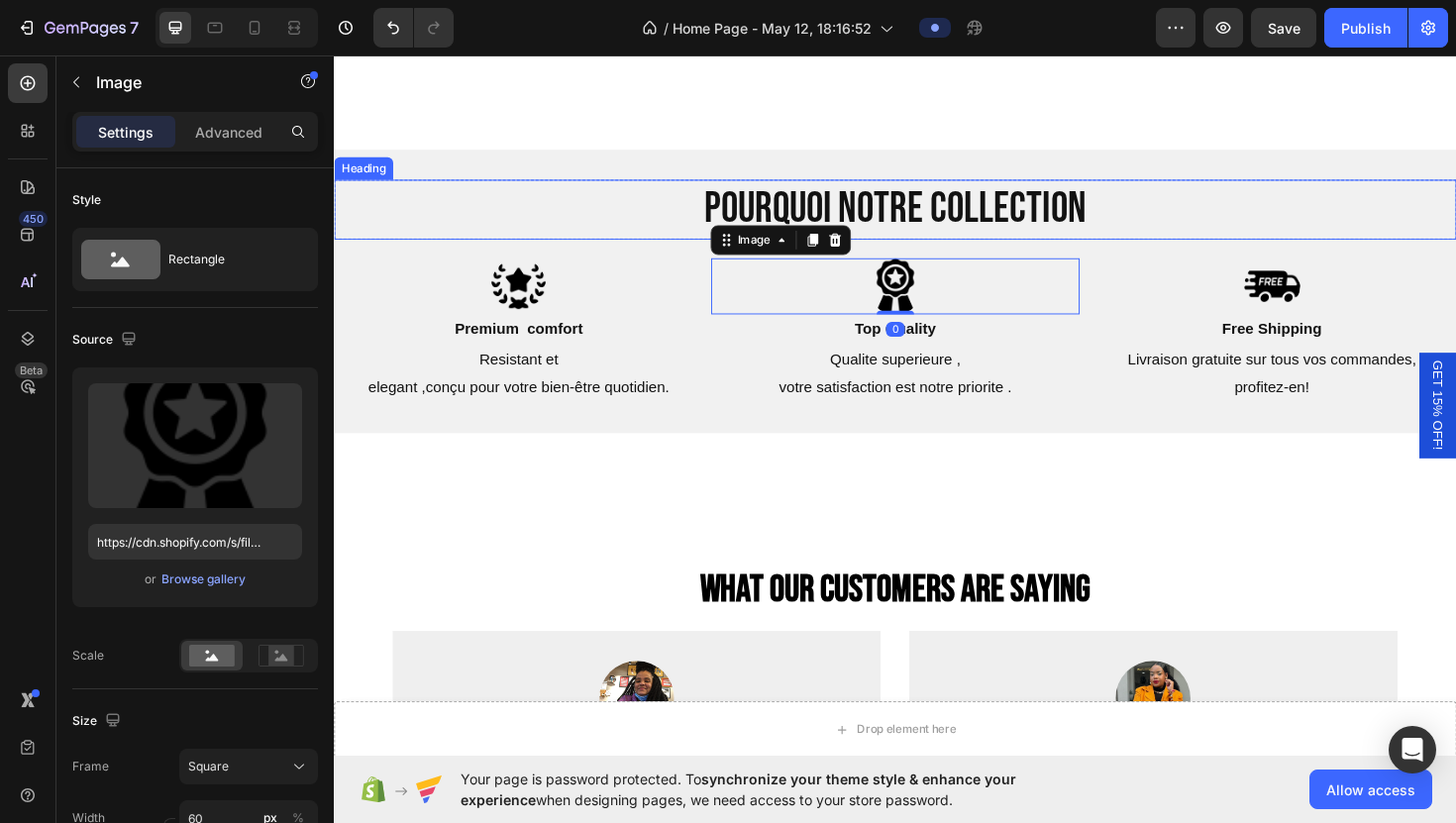 click on "POURQUOI NOTRE COLLECTION" at bounding box center [928, 219] 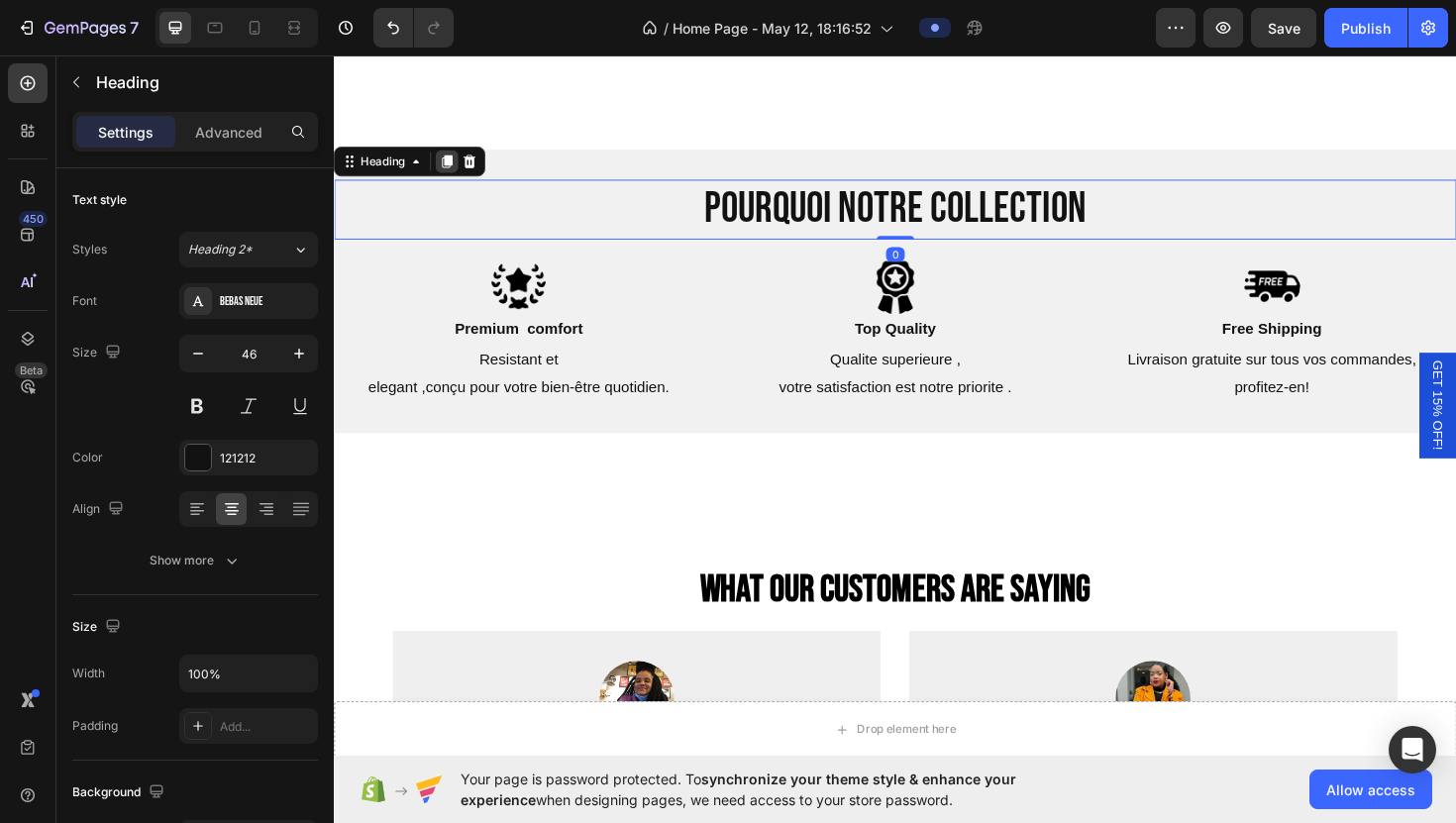 click 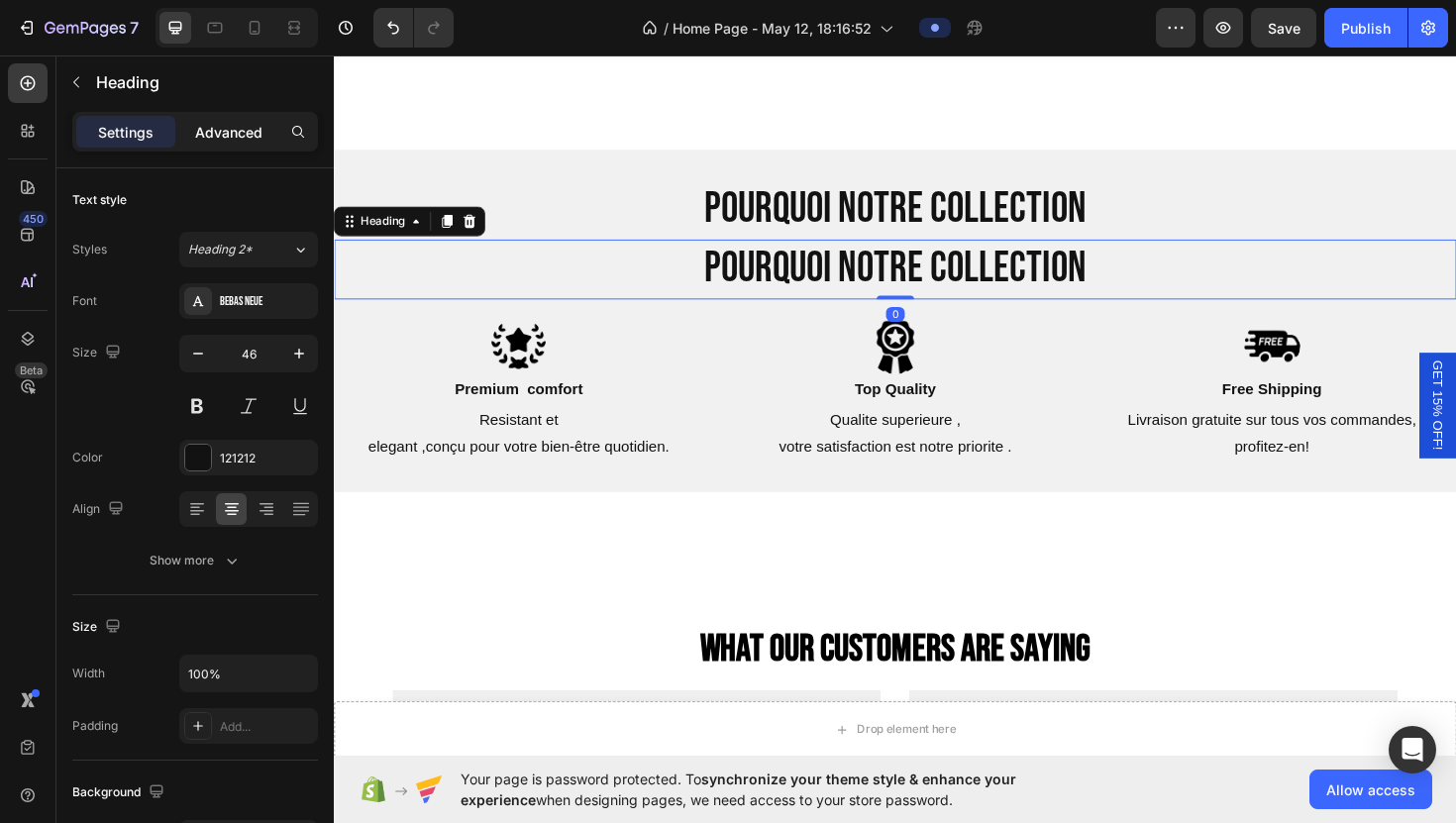 click on "Advanced" at bounding box center [229, 132] 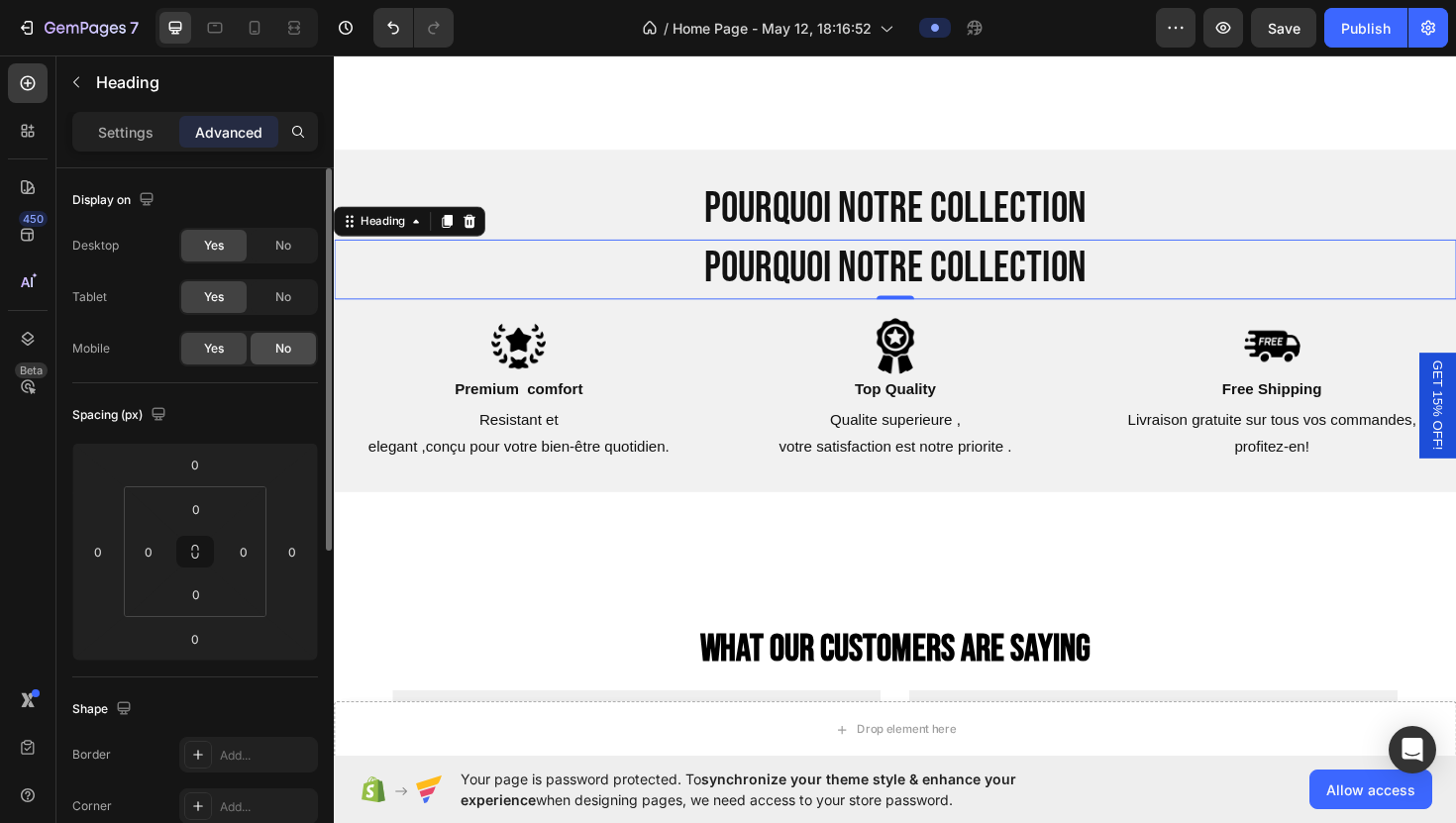 click on "No" 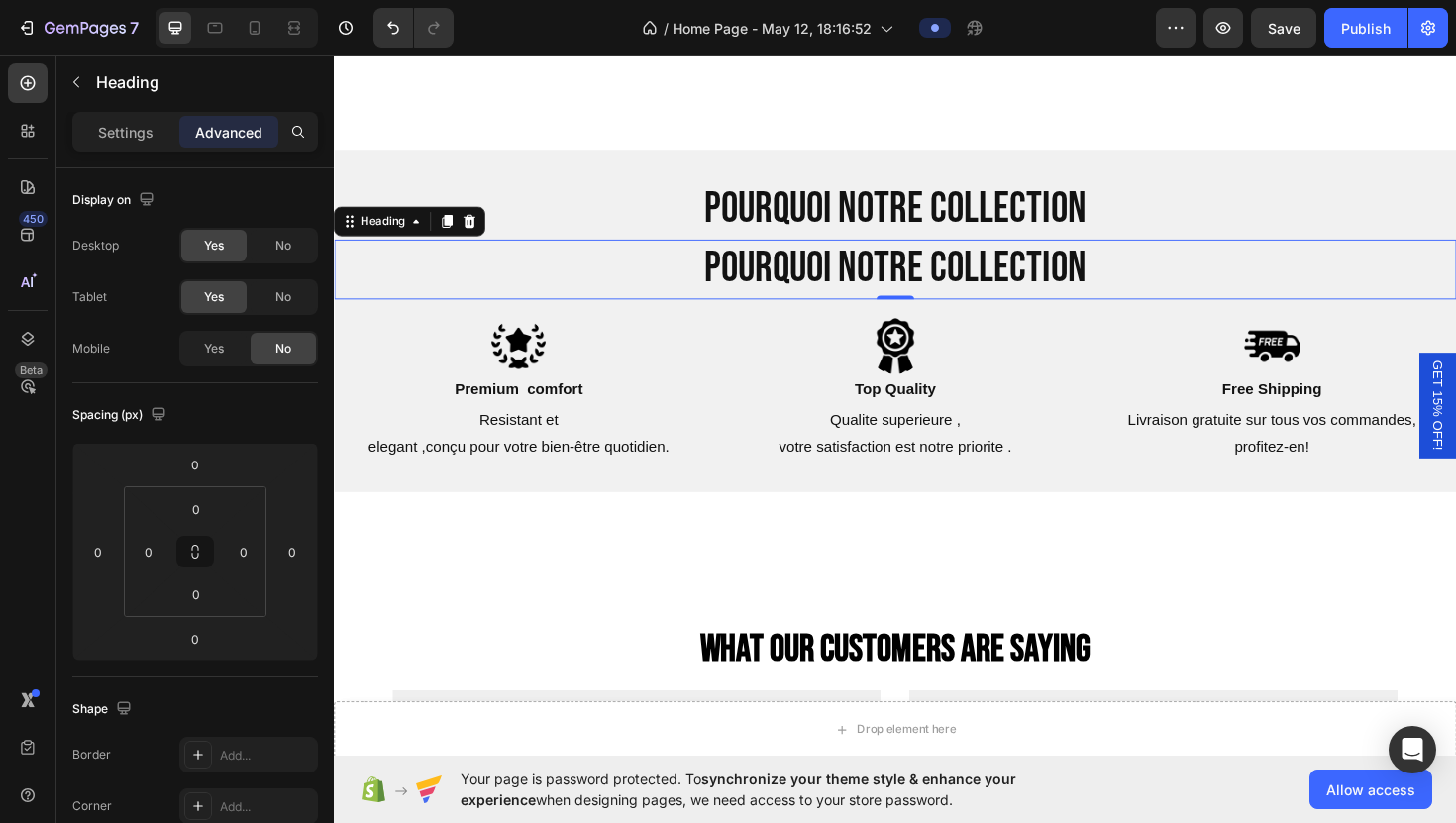 click on "POURQUOI NOTRE COLLECTION" at bounding box center [928, 282] 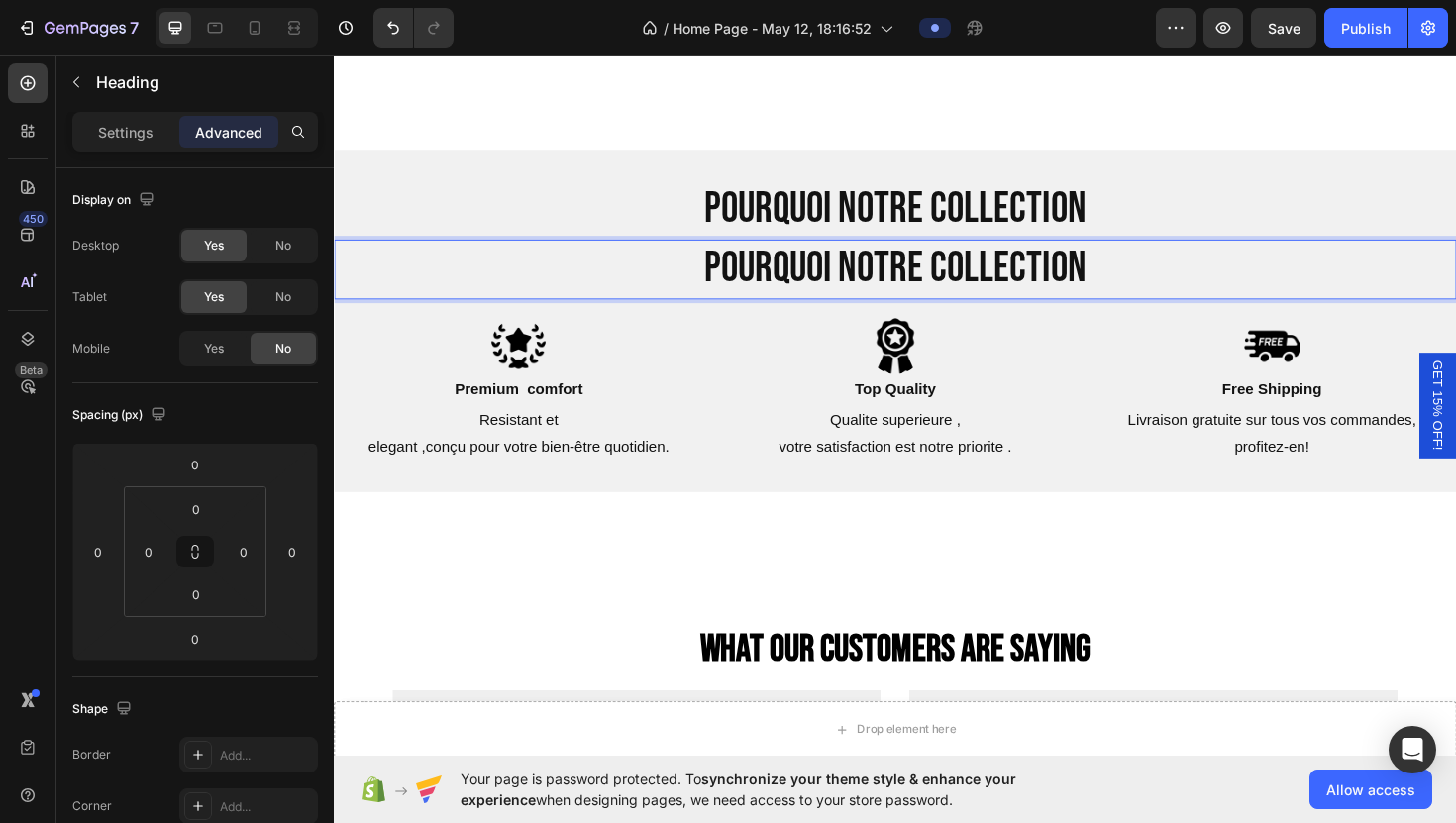 click on "POURQUOI NOTRE COLLECTION" at bounding box center [928, 282] 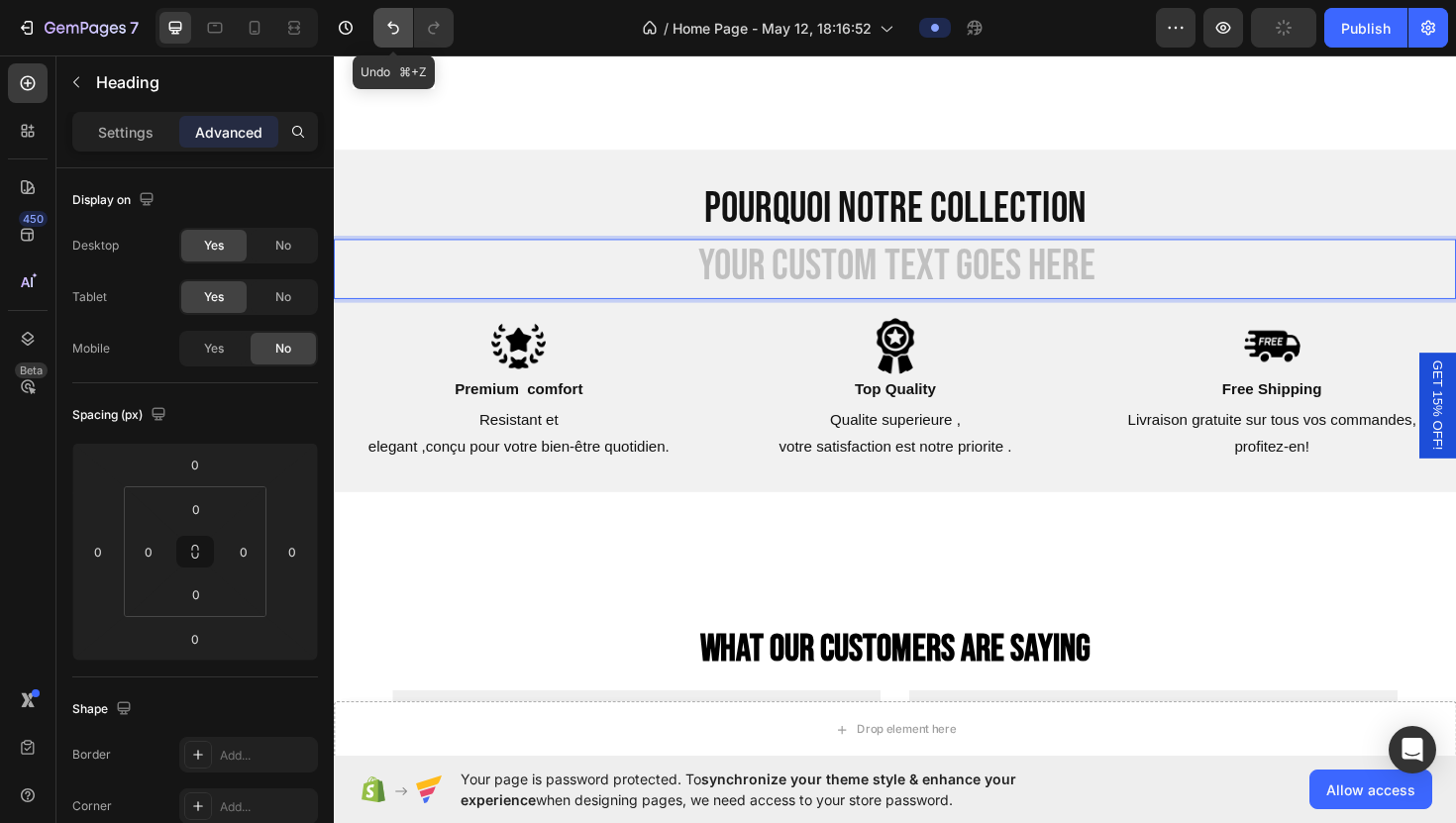 click 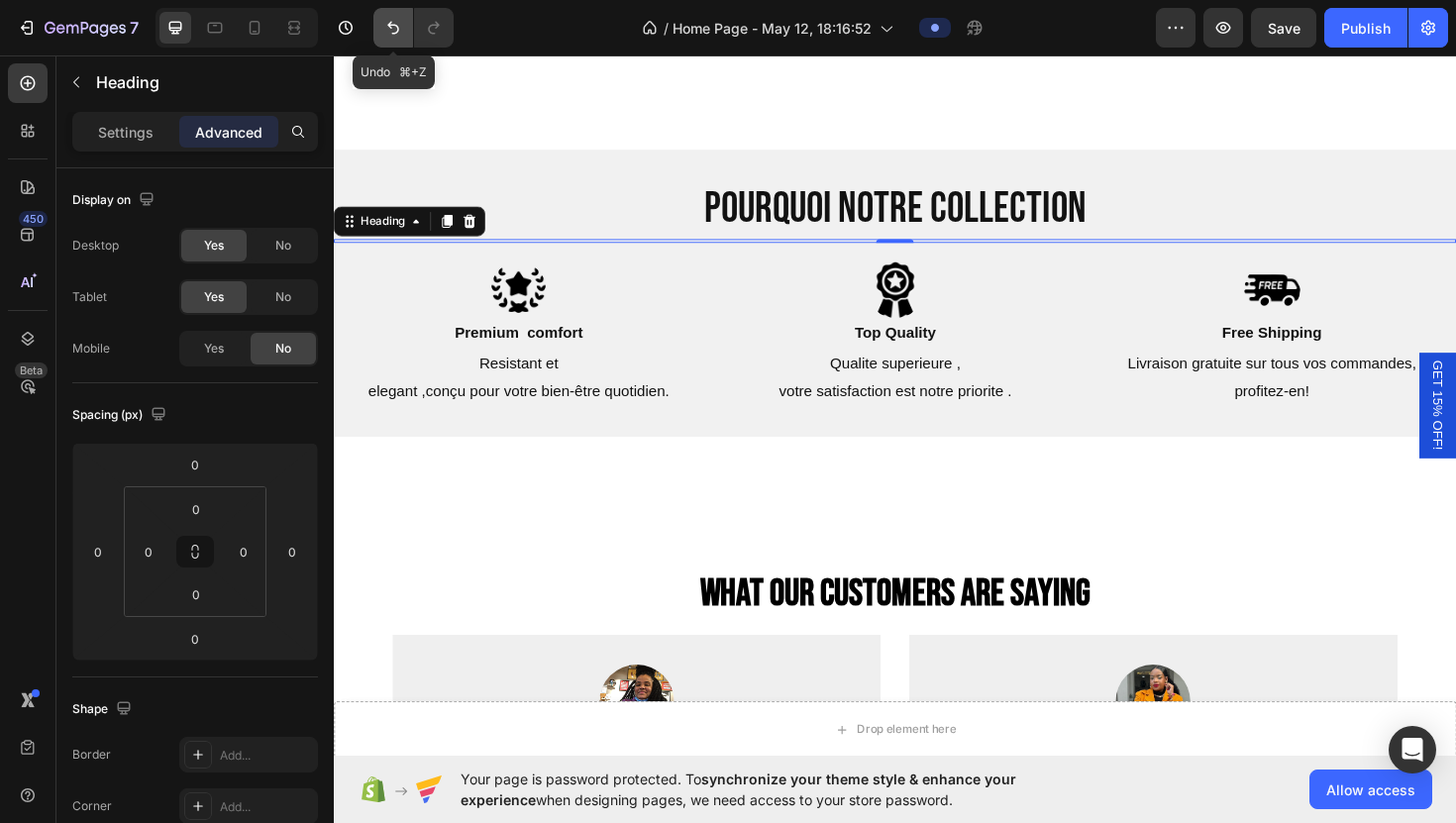 click 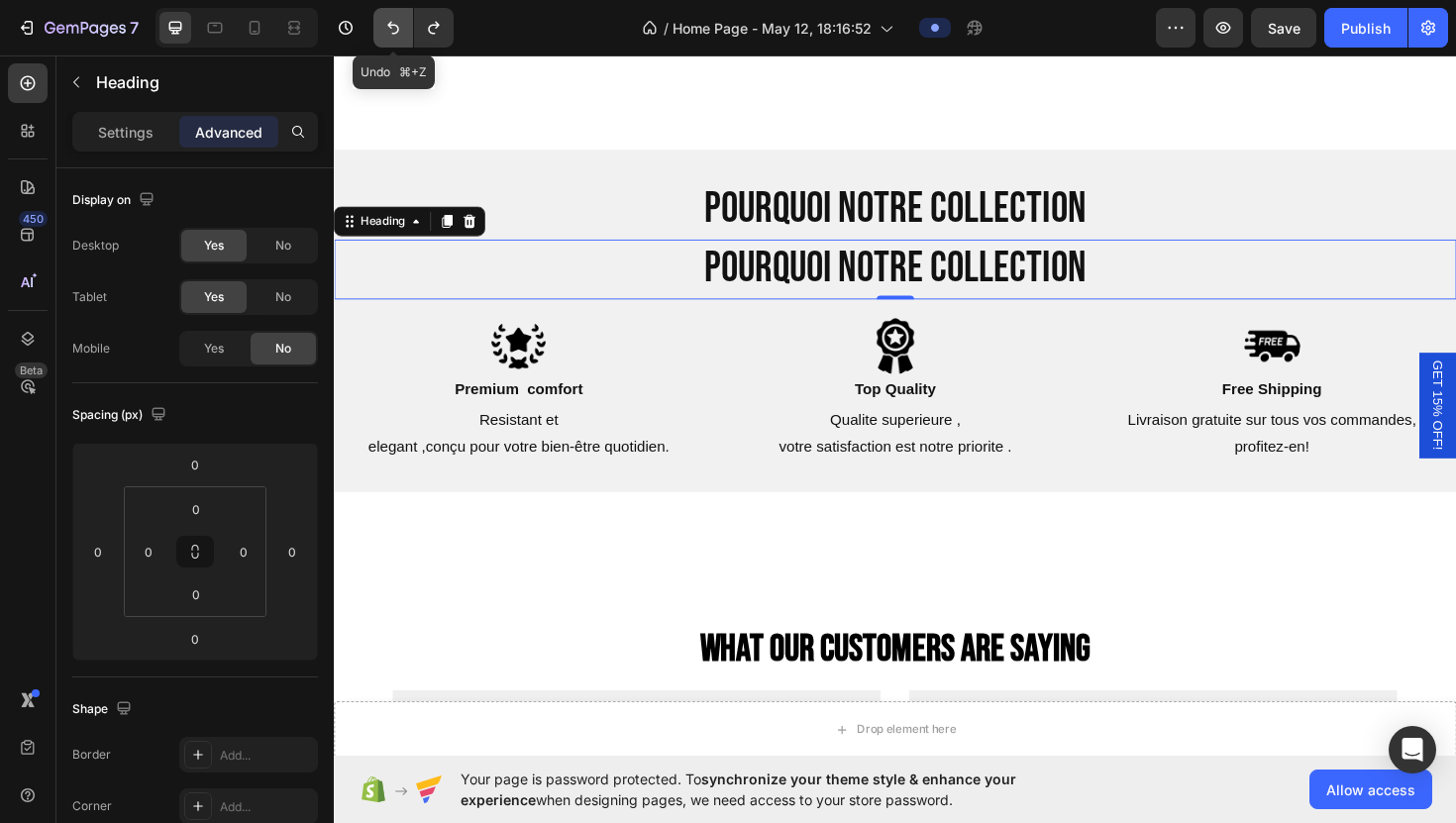 click 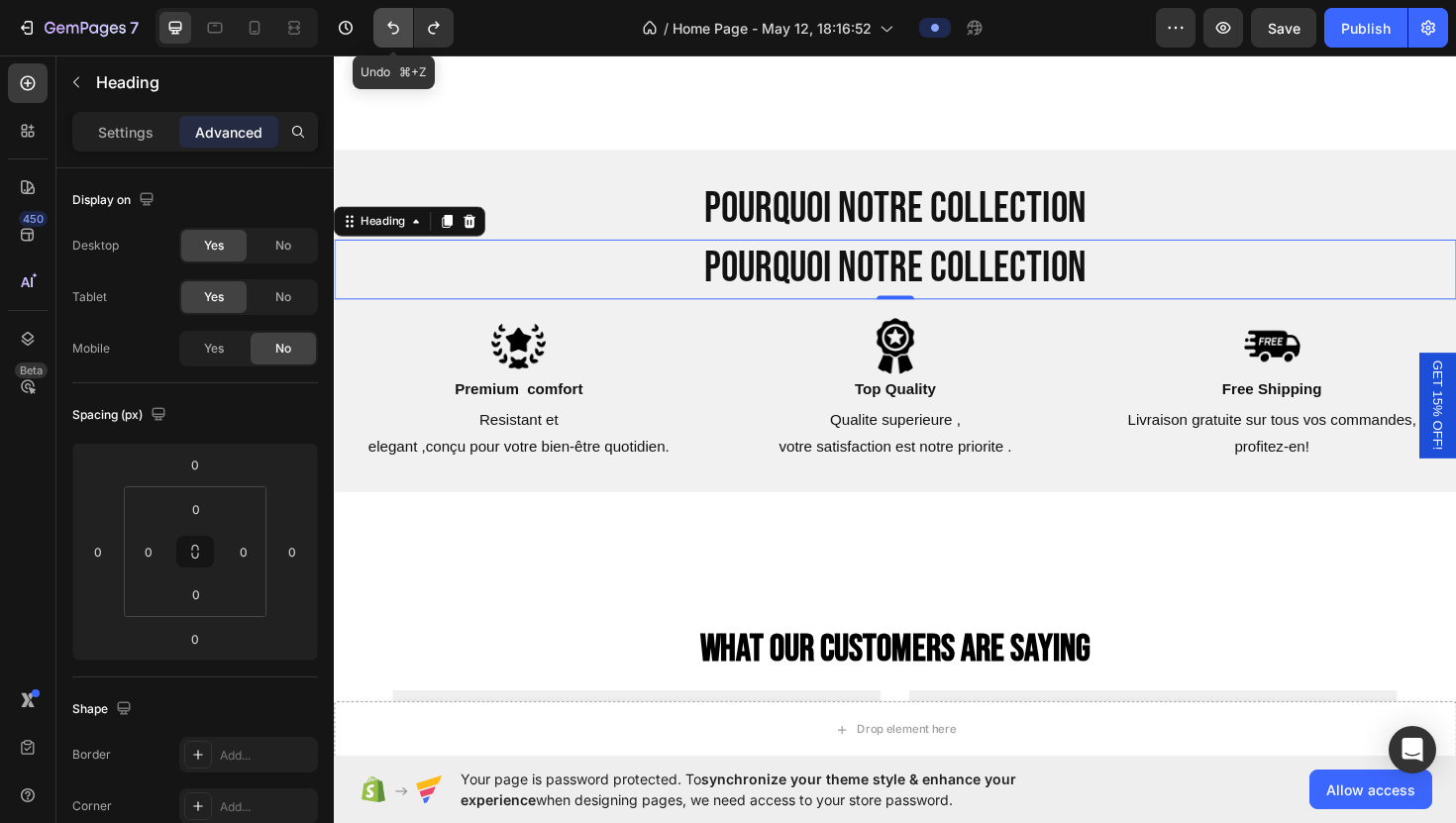 click 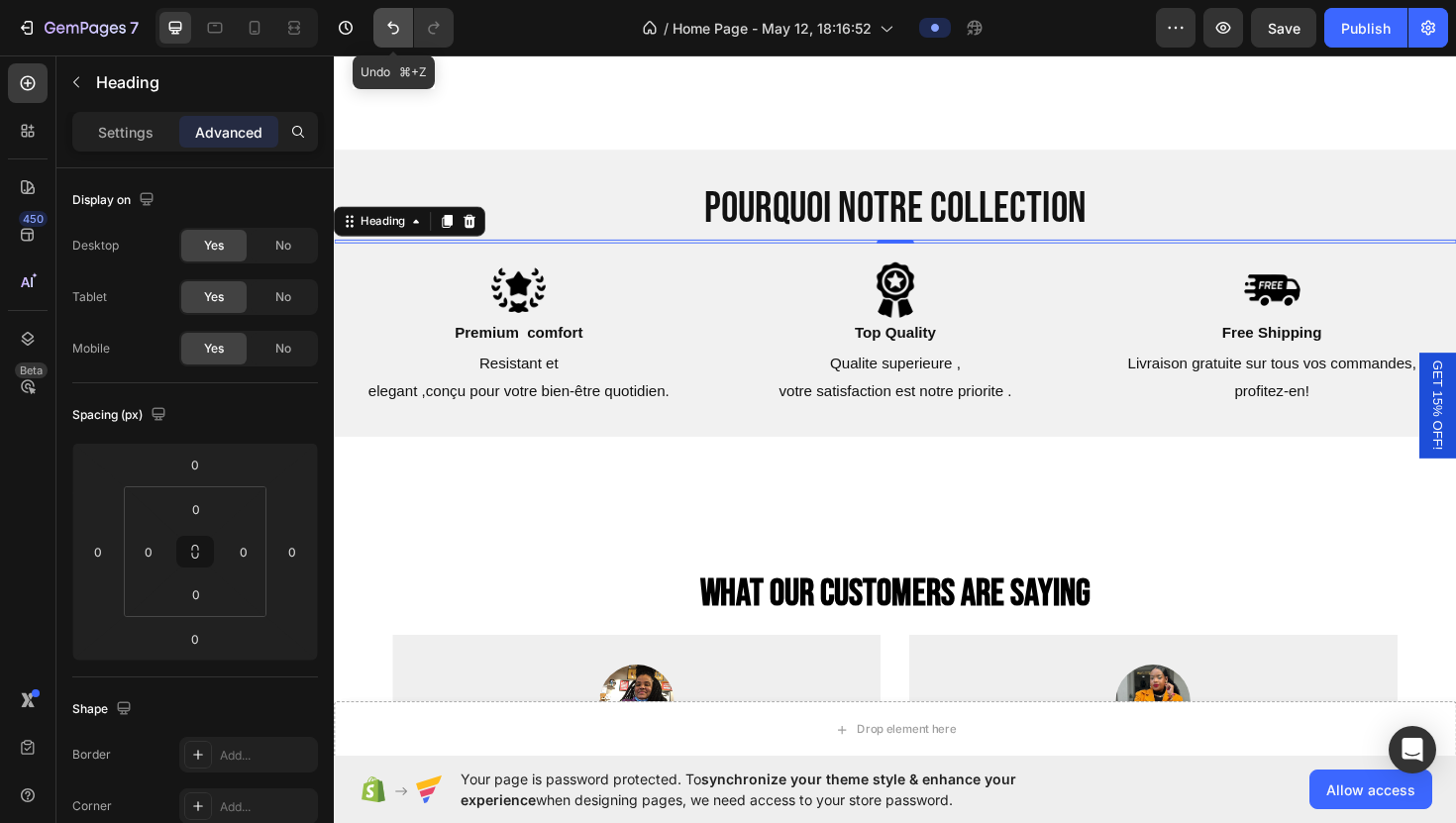 click 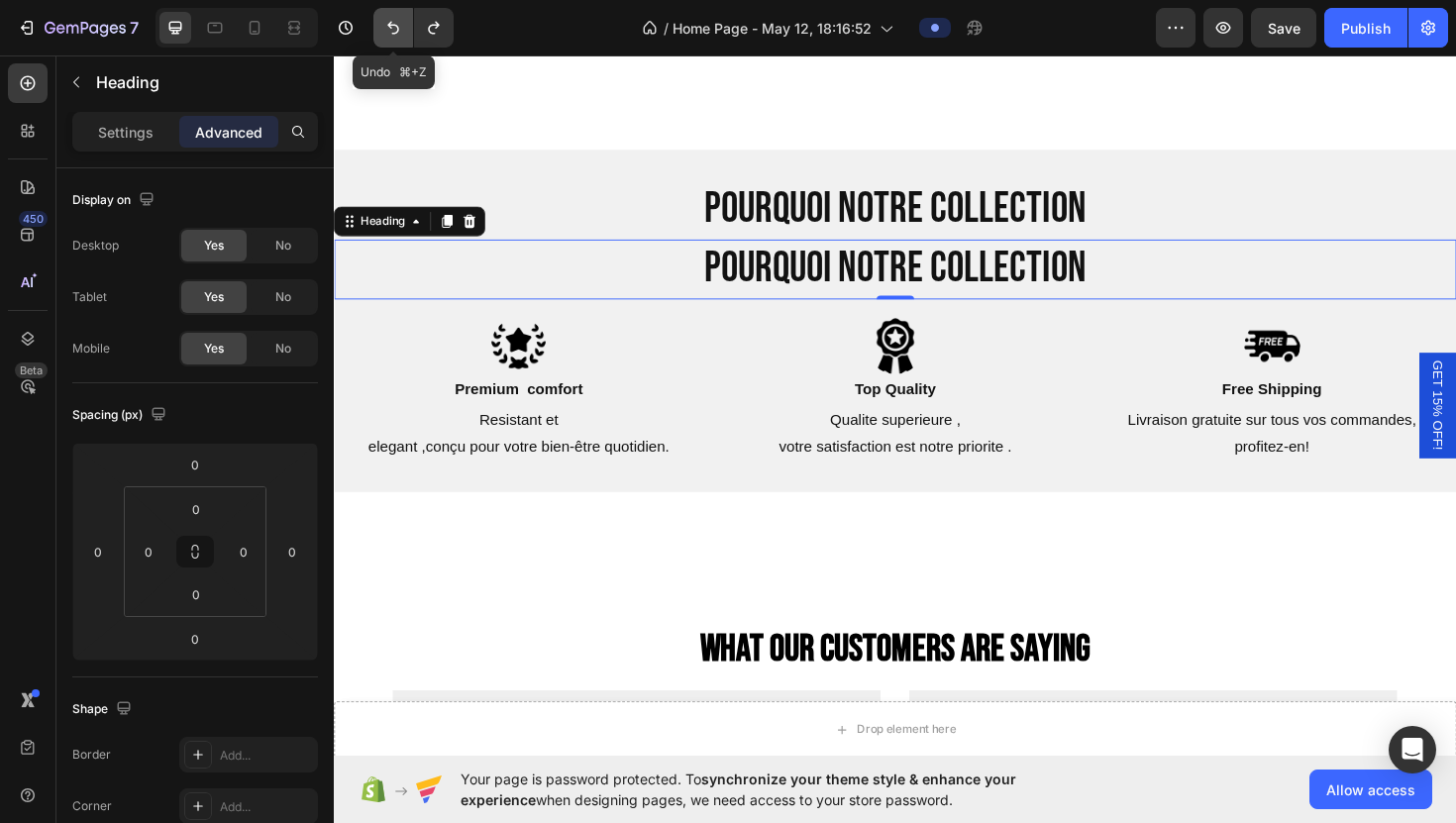 click 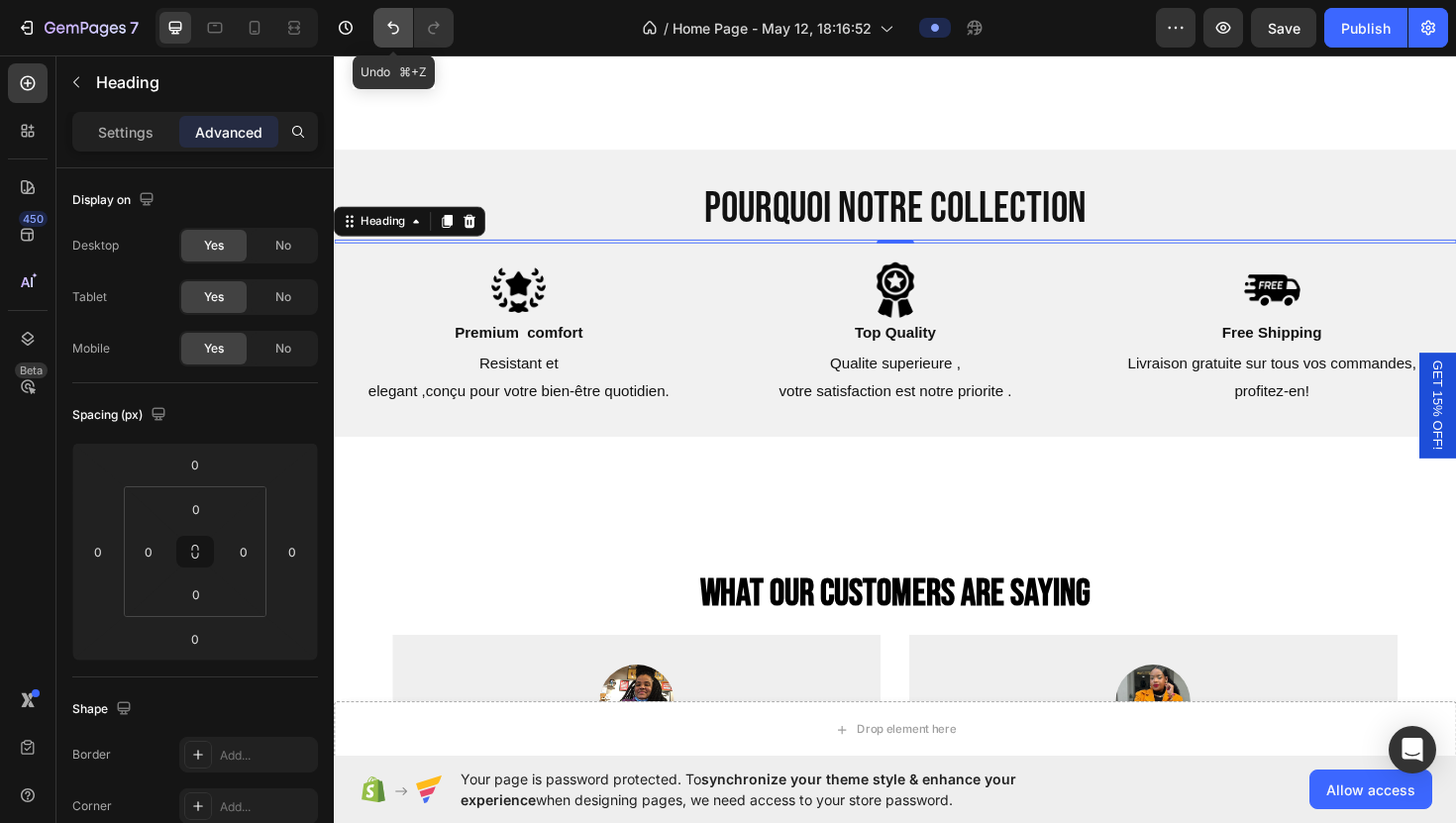 click 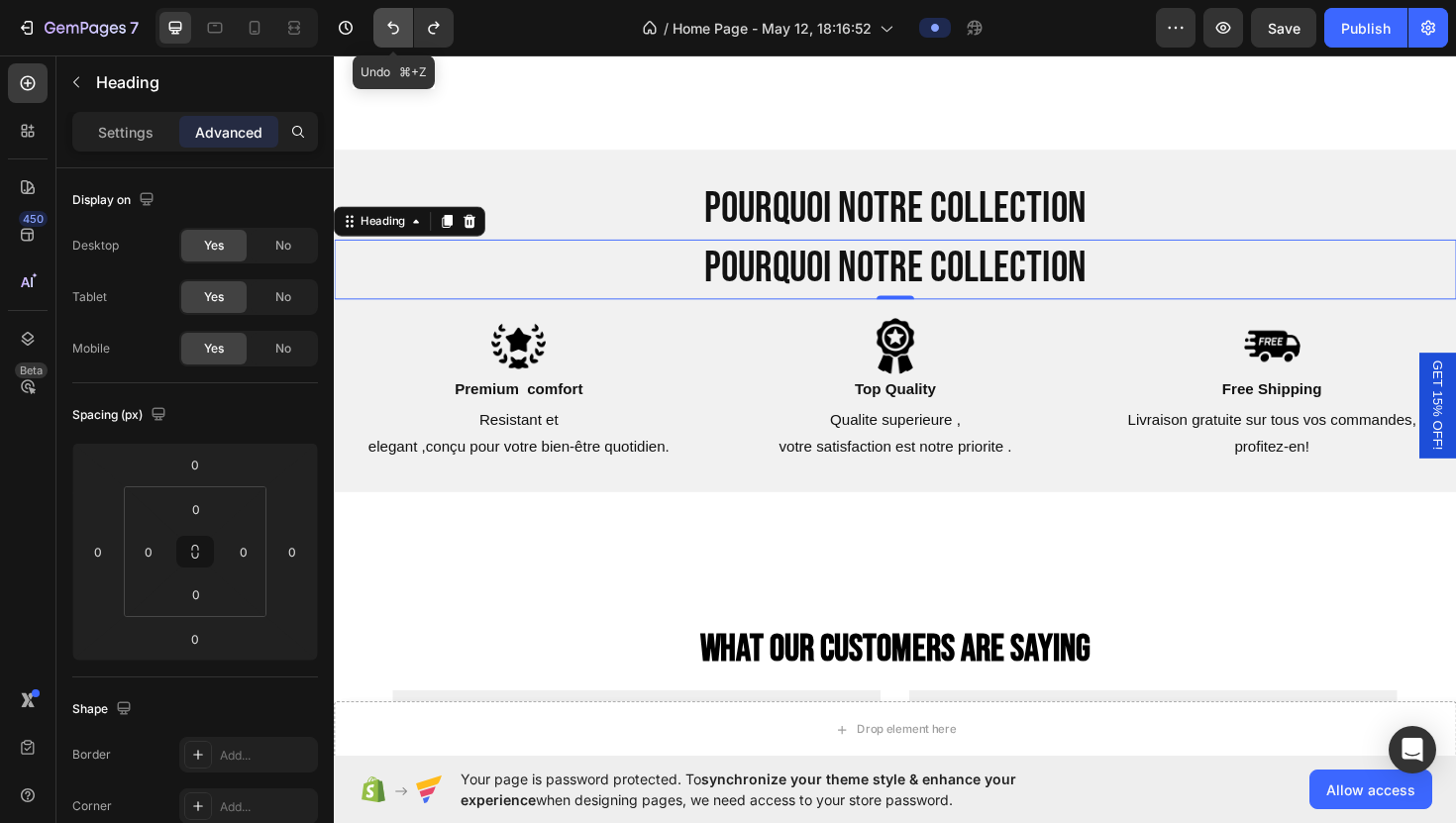 click 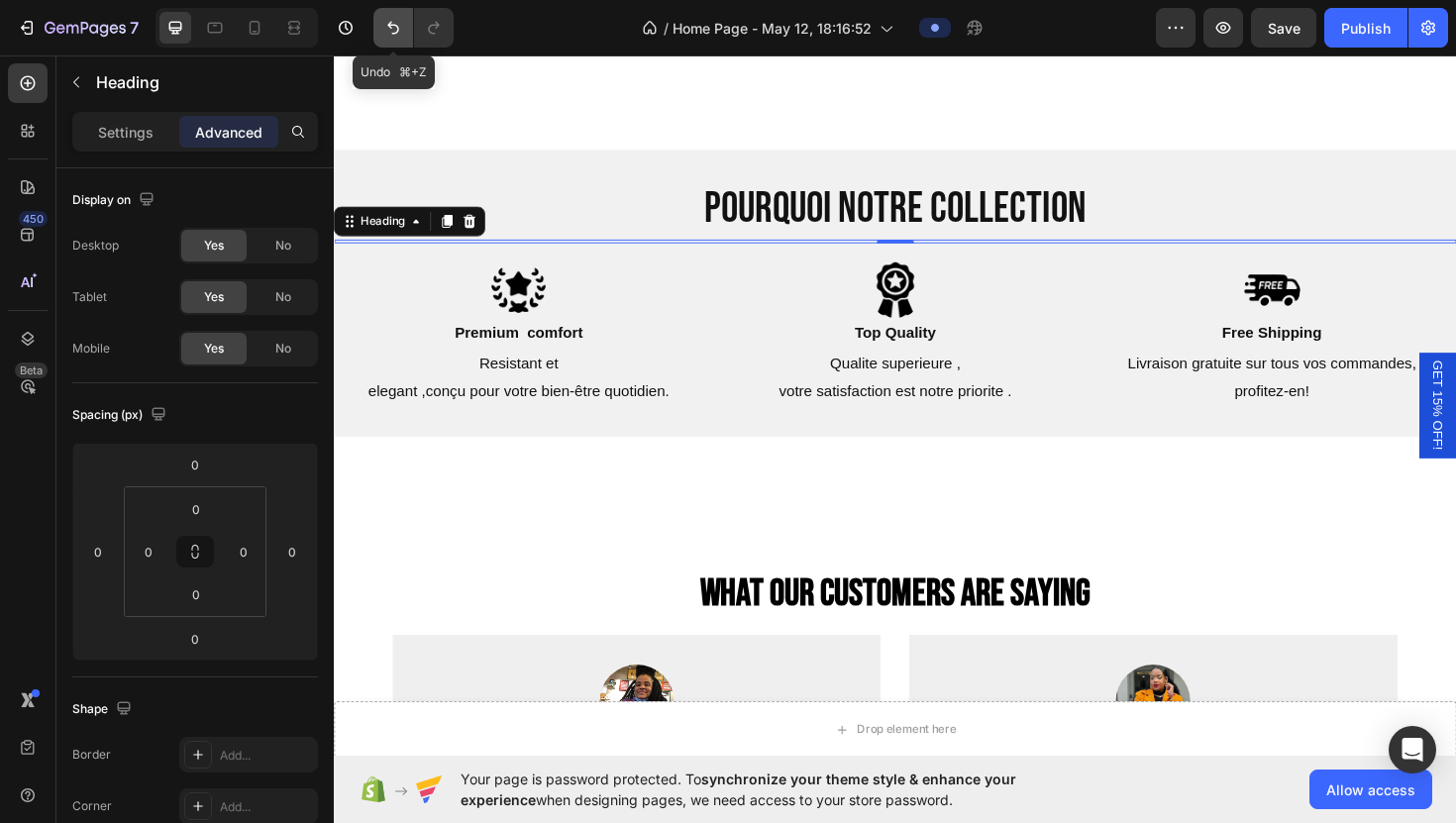 click 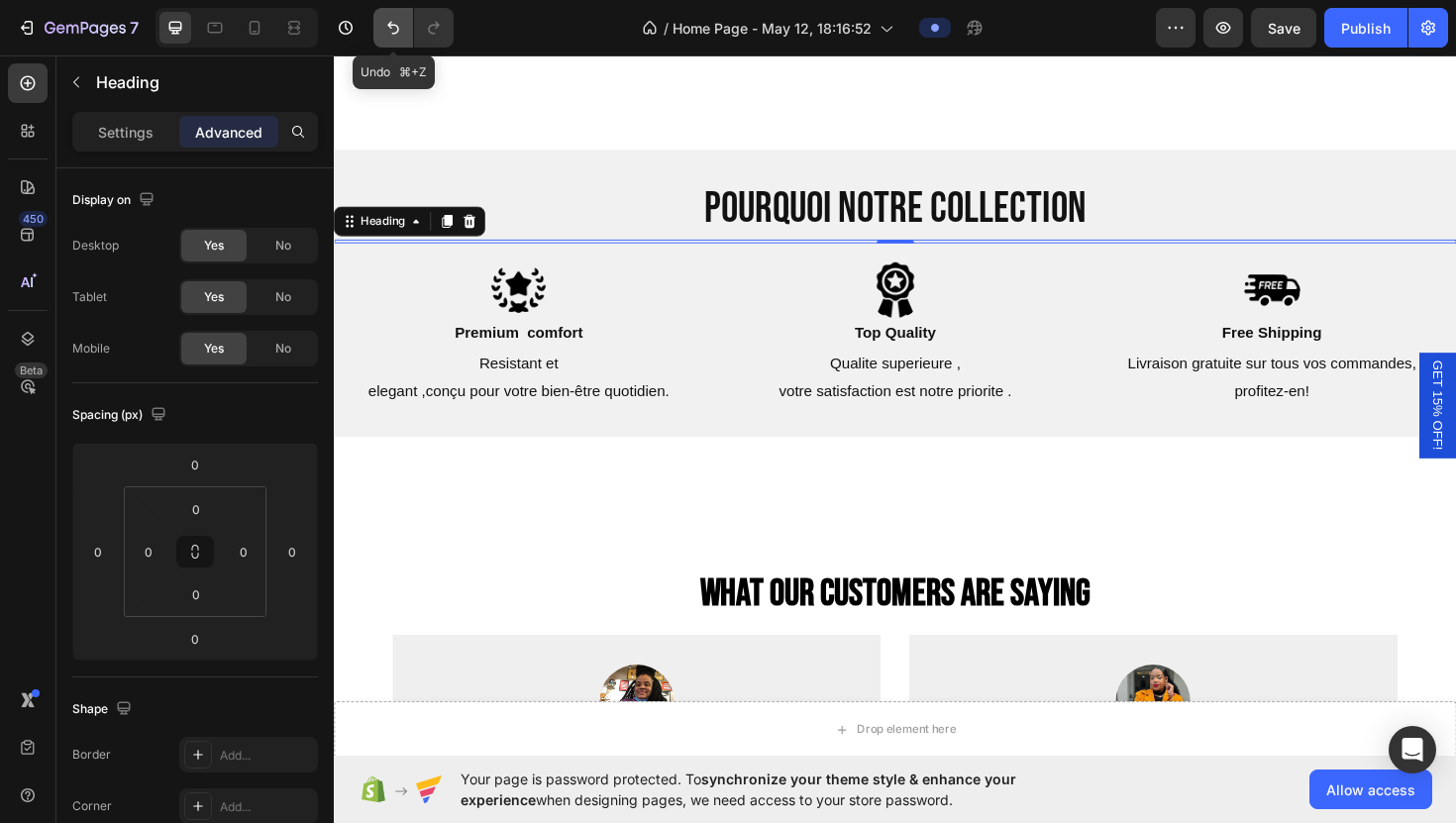 click 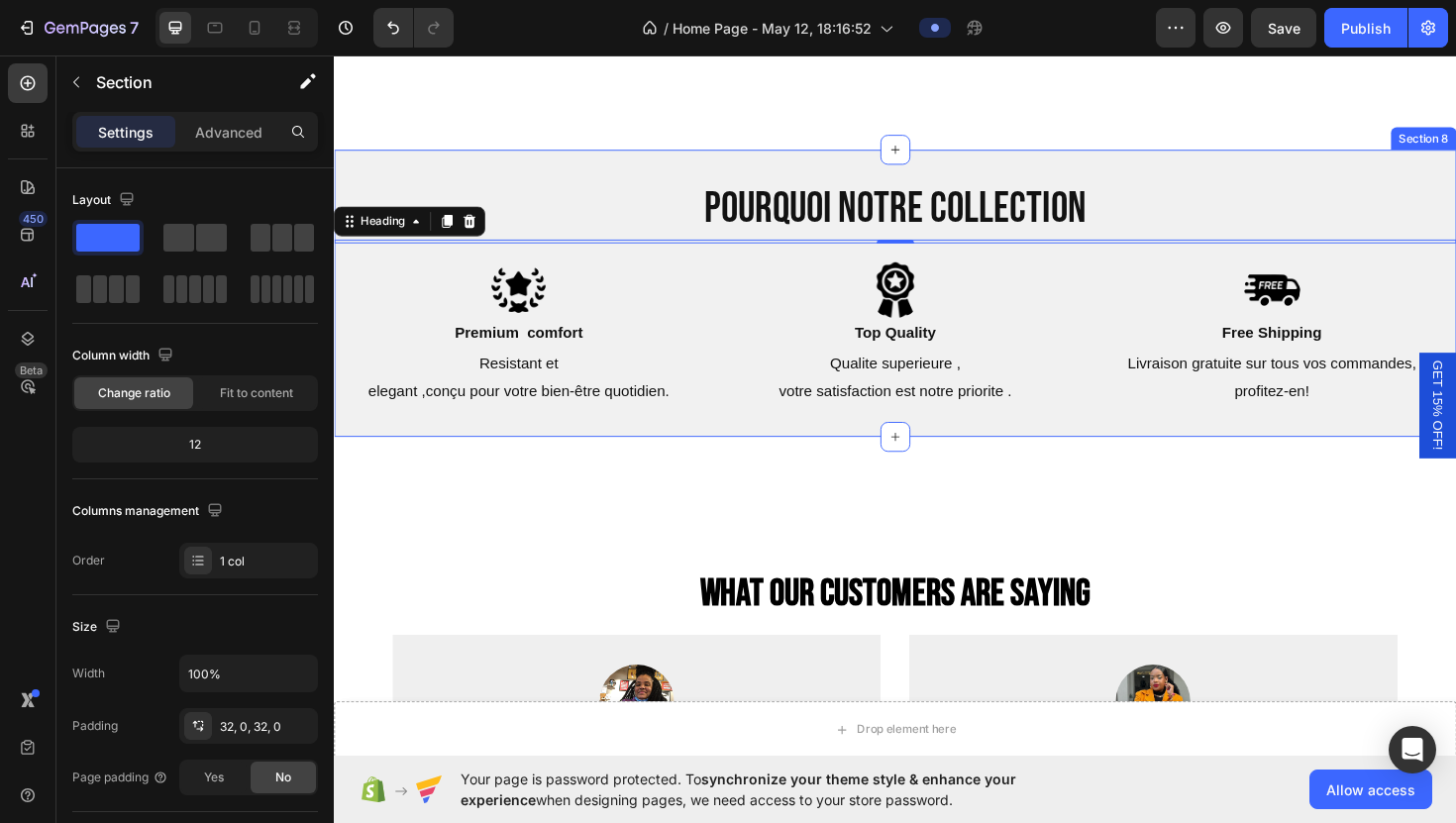 click on "POURQUOI NOTRE COLLECTION  Heading Heading   0 Rondeurs e Lumieres est concue pour sublimer votre style quotidiem avec un confort incroyable et une qualite superieure.    Text Block Row Text Block Image Image Image Row Premium  comfort Text Block Resistant et  elegant ,conçu pour votre bien-être quotidien. Text Block Top Quality  Text Block Qualite superieure ,  votre satisfaction est notre priorite . Text Block Free Shipping Text Block  Livraison gratuite sur tous vos commandes,  profitez-en! Text Block Row Row" at bounding box center [928, 307] 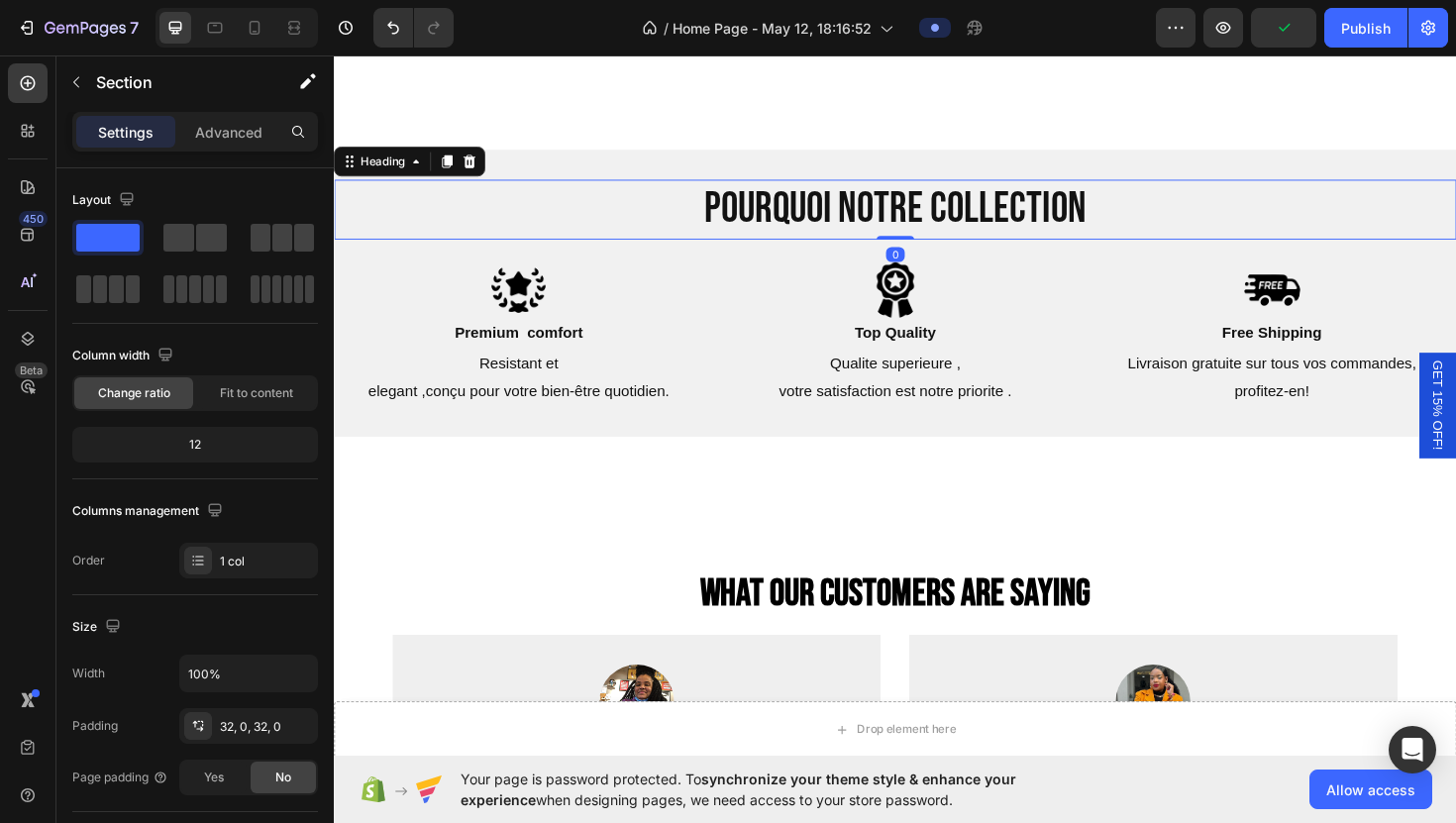 click on "POURQUOI NOTRE COLLECTION" at bounding box center (928, 219) 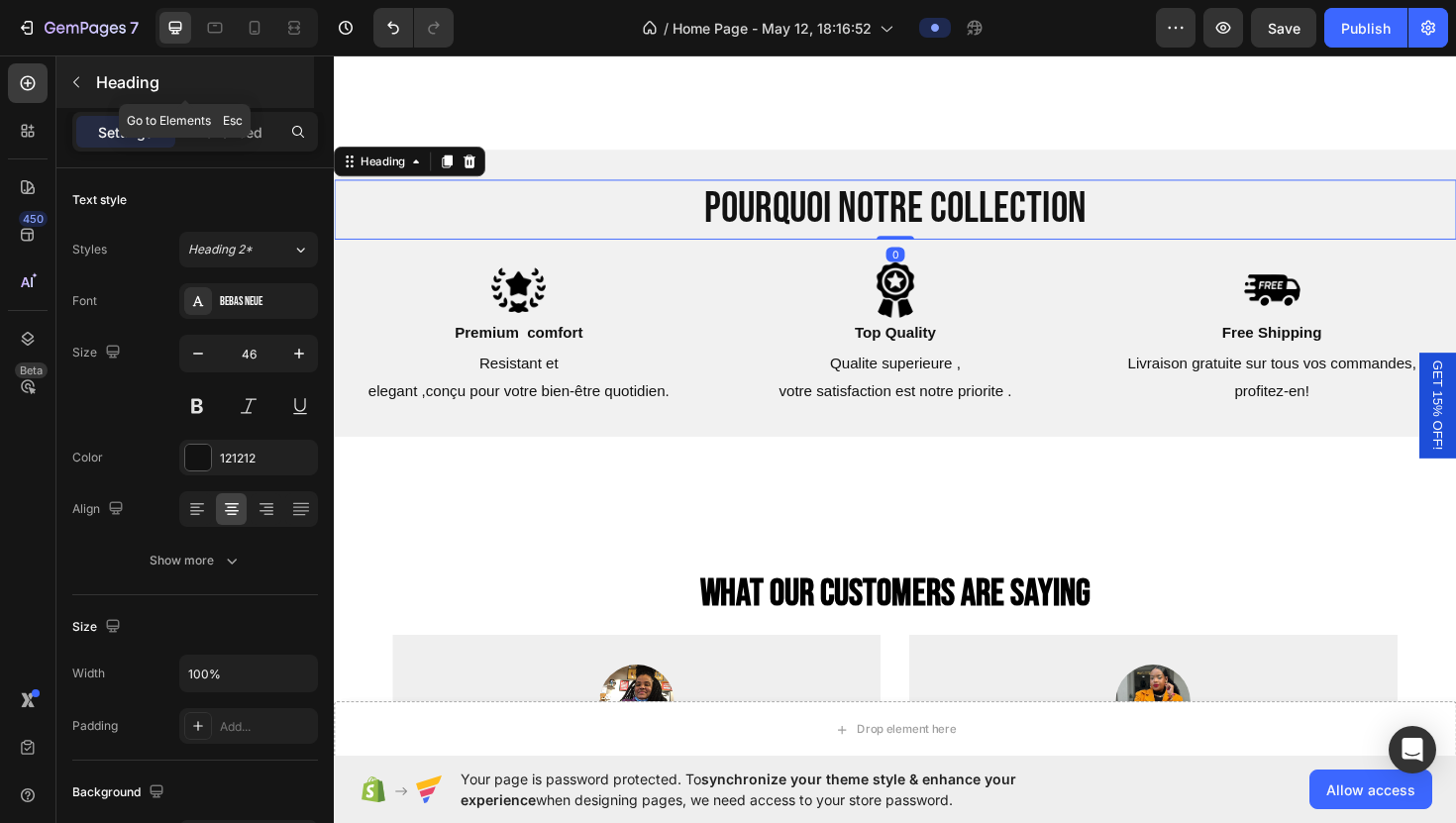 click 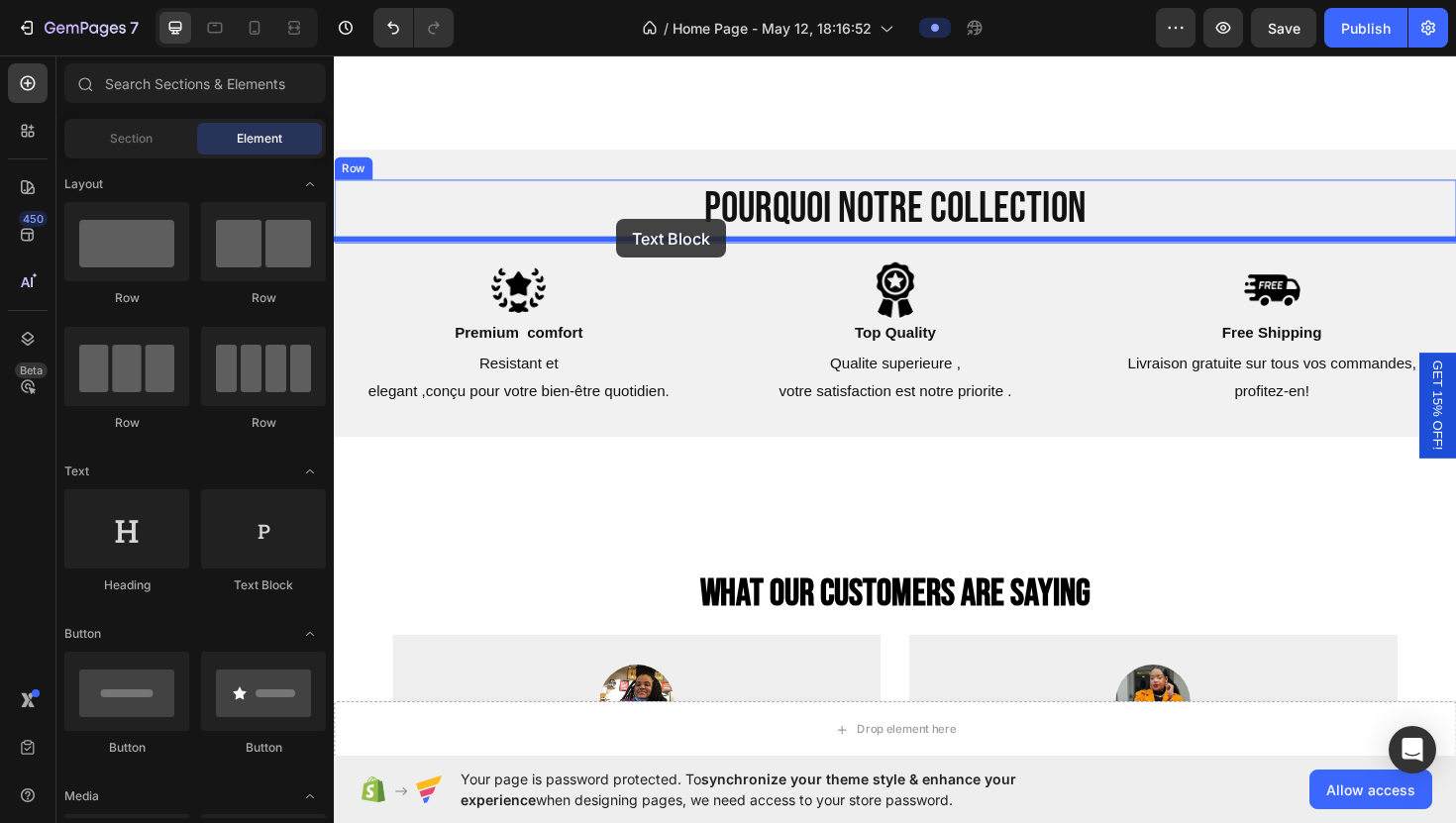 drag, startPoint x: 584, startPoint y: 578, endPoint x: 633, endPoint y: 229, distance: 352.423 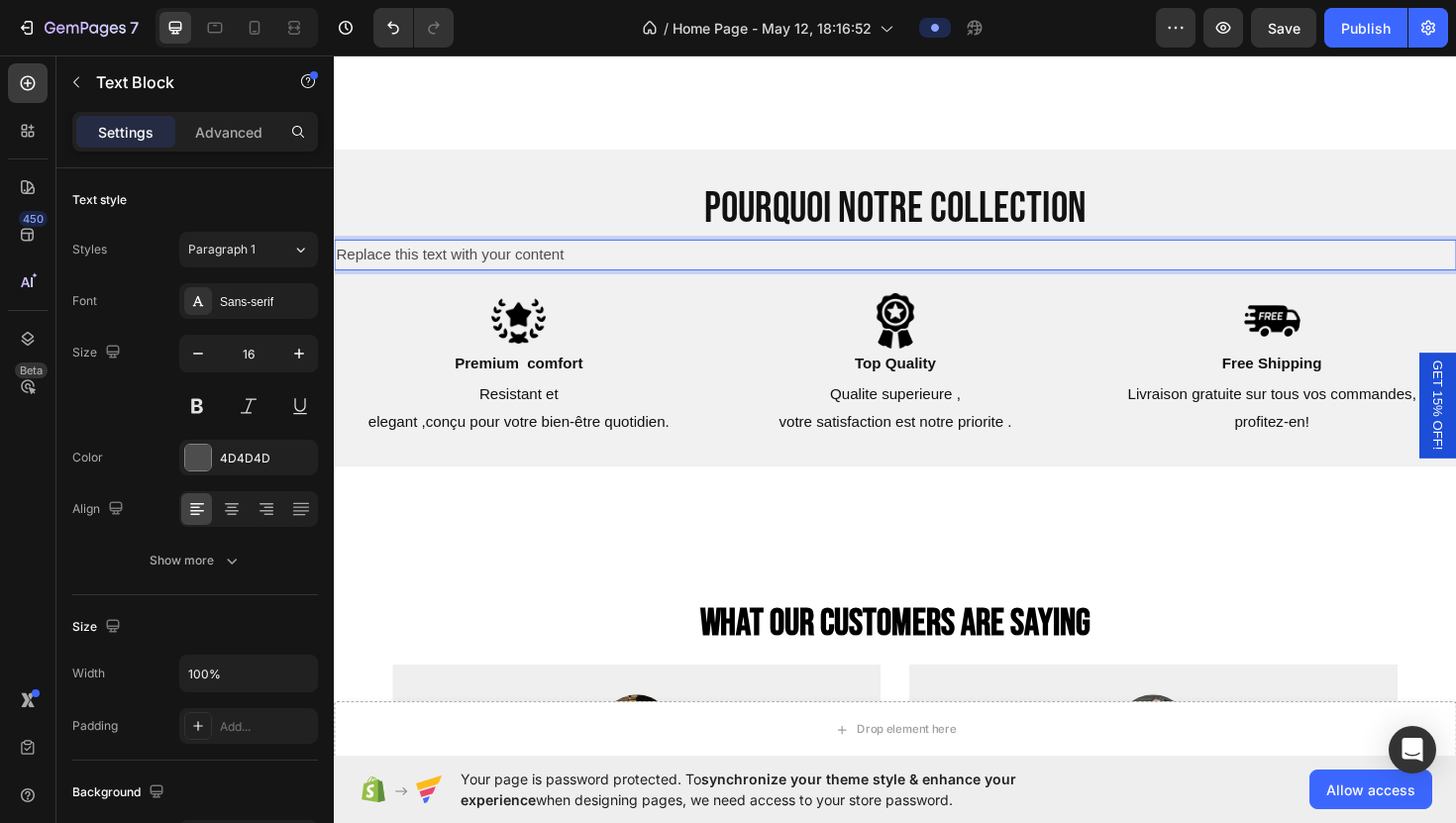 click on "Replace this text with your content" at bounding box center [928, 266] 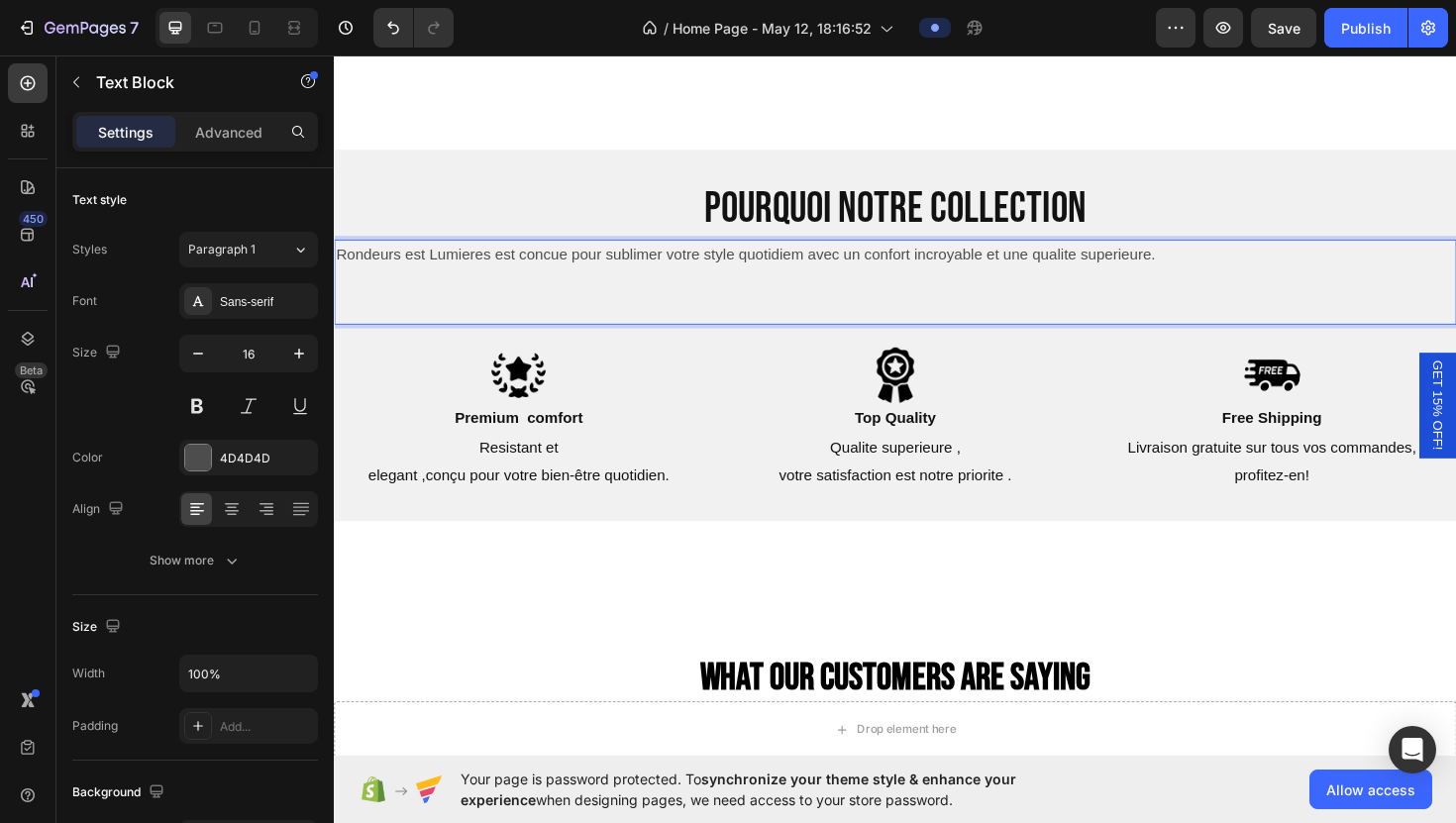 click at bounding box center [928, 310] 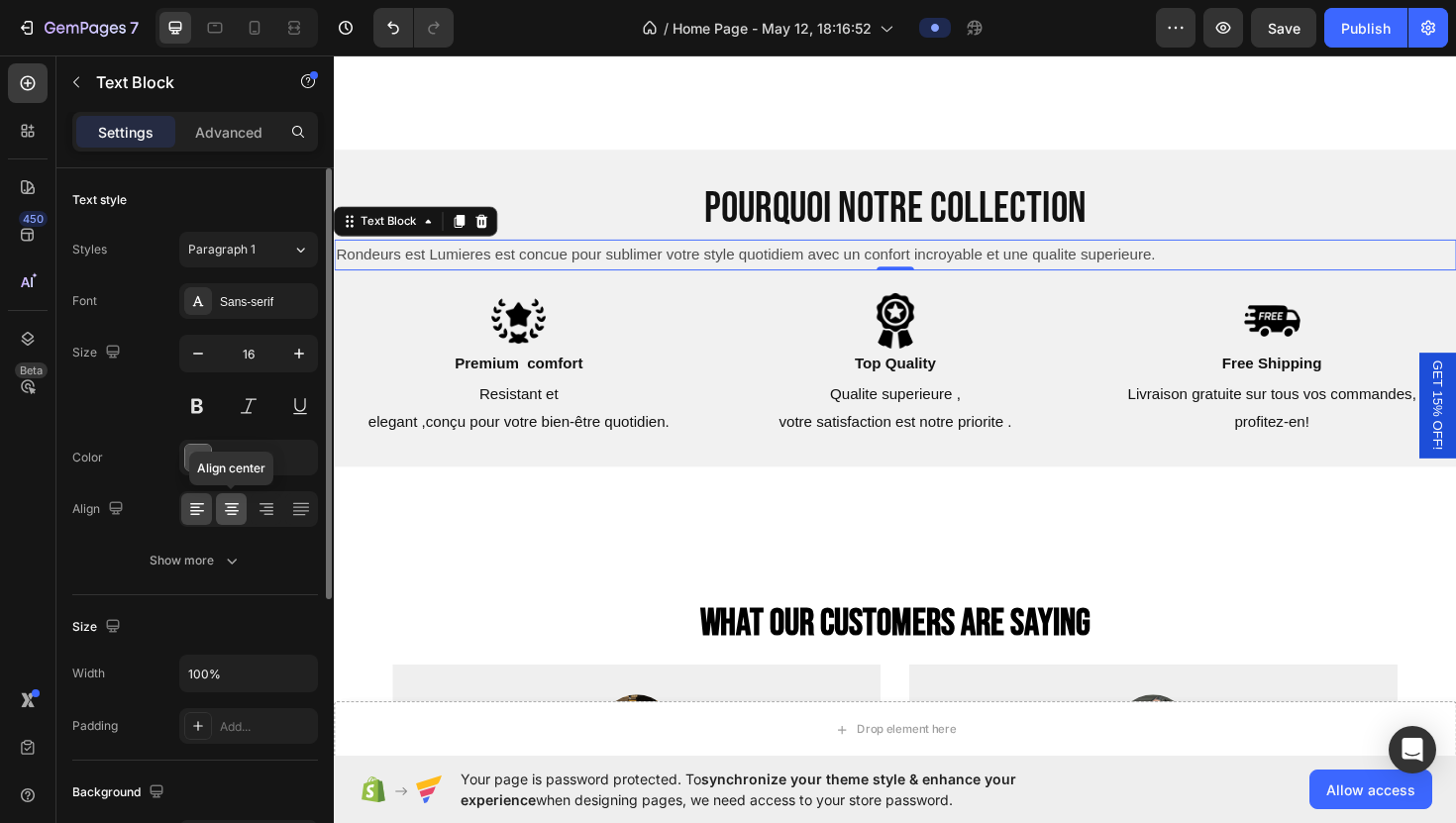 click 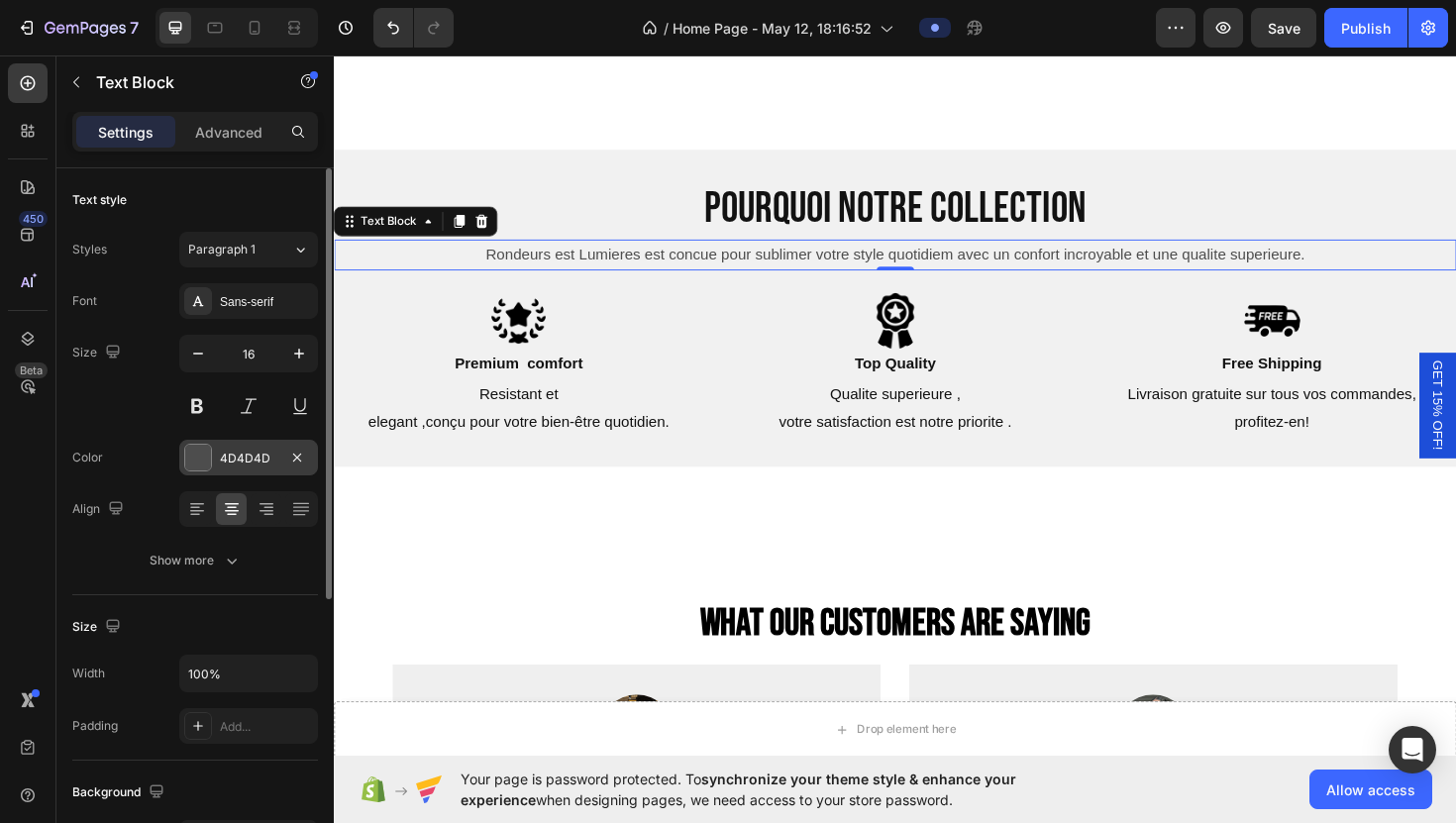 click at bounding box center (198, 458) 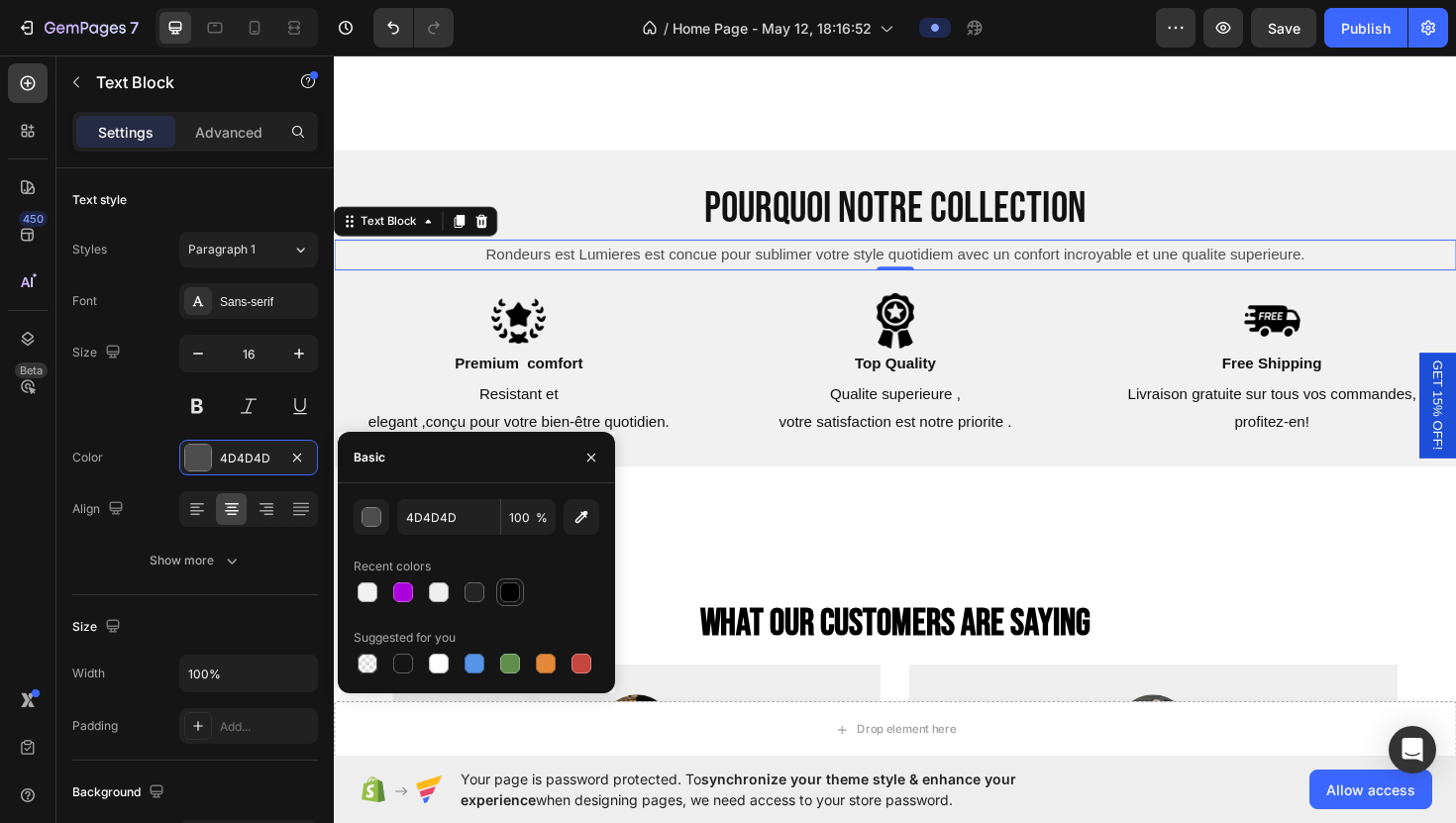 click at bounding box center (510, 592) 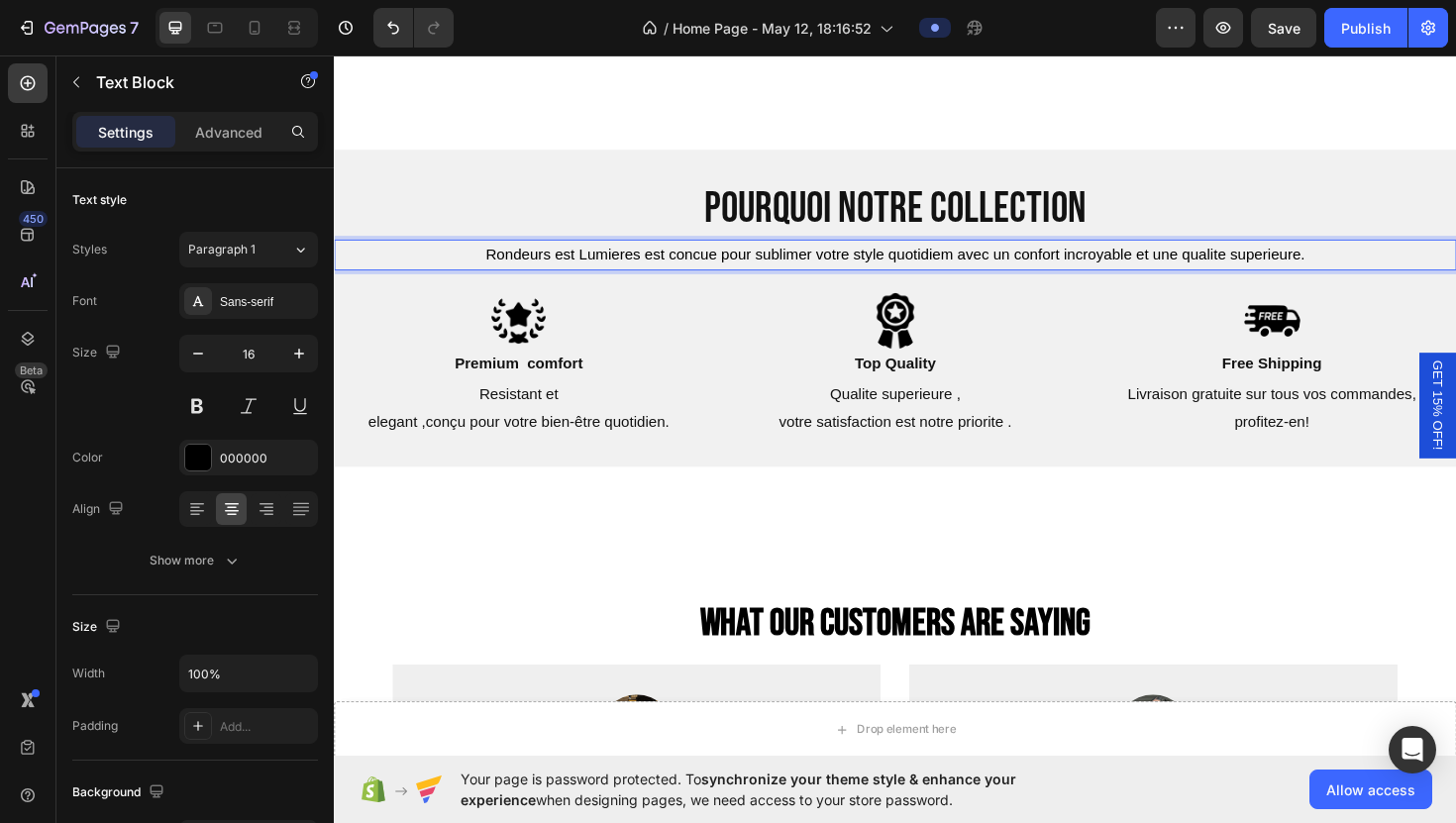 click on "Rondeurs est Lumieres est concue pour sublimer votre style quotidiem avec un confort incroyable et une qualite superieure." at bounding box center (928, 266) 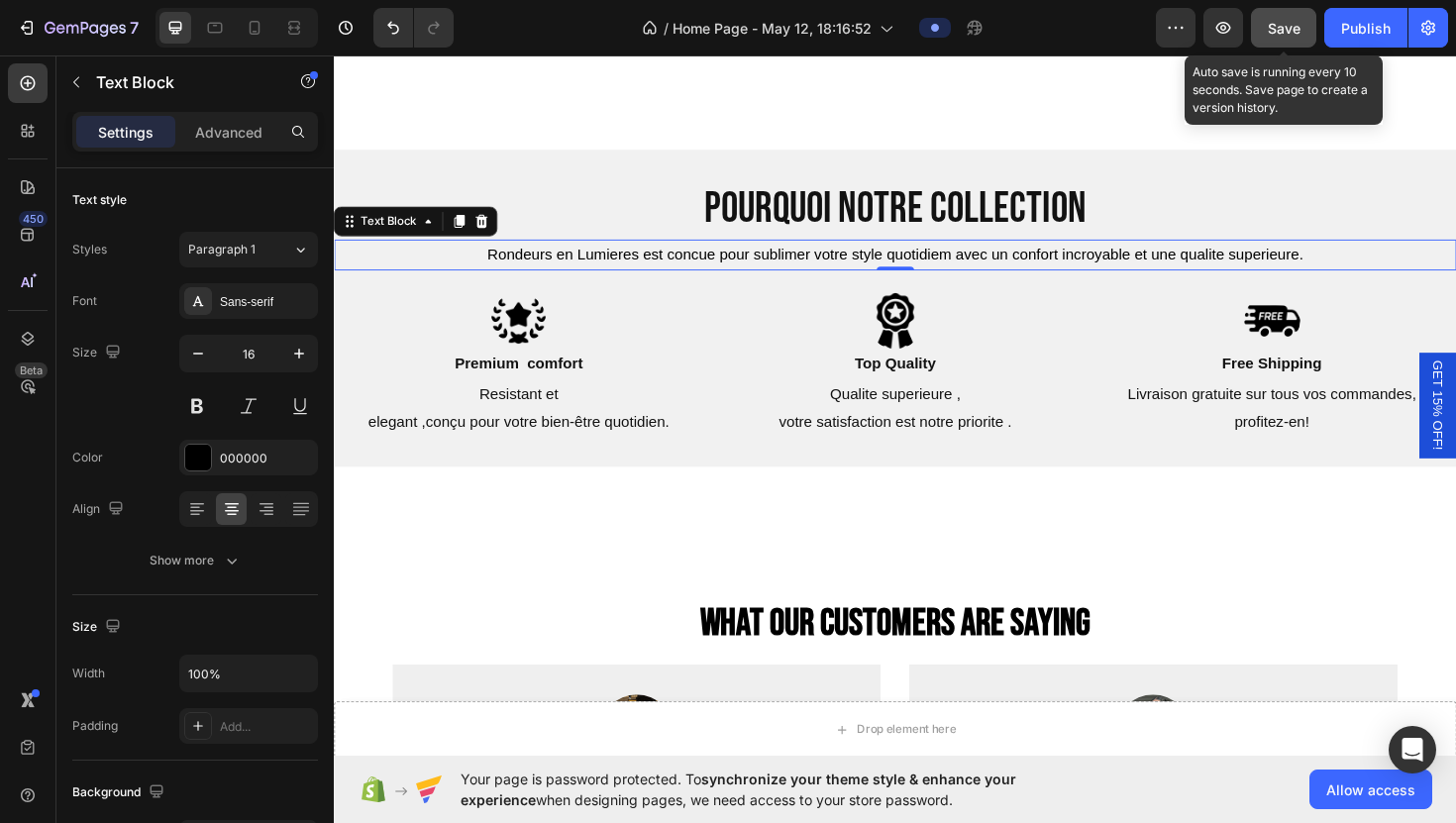 click on "Save" at bounding box center (1284, 28) 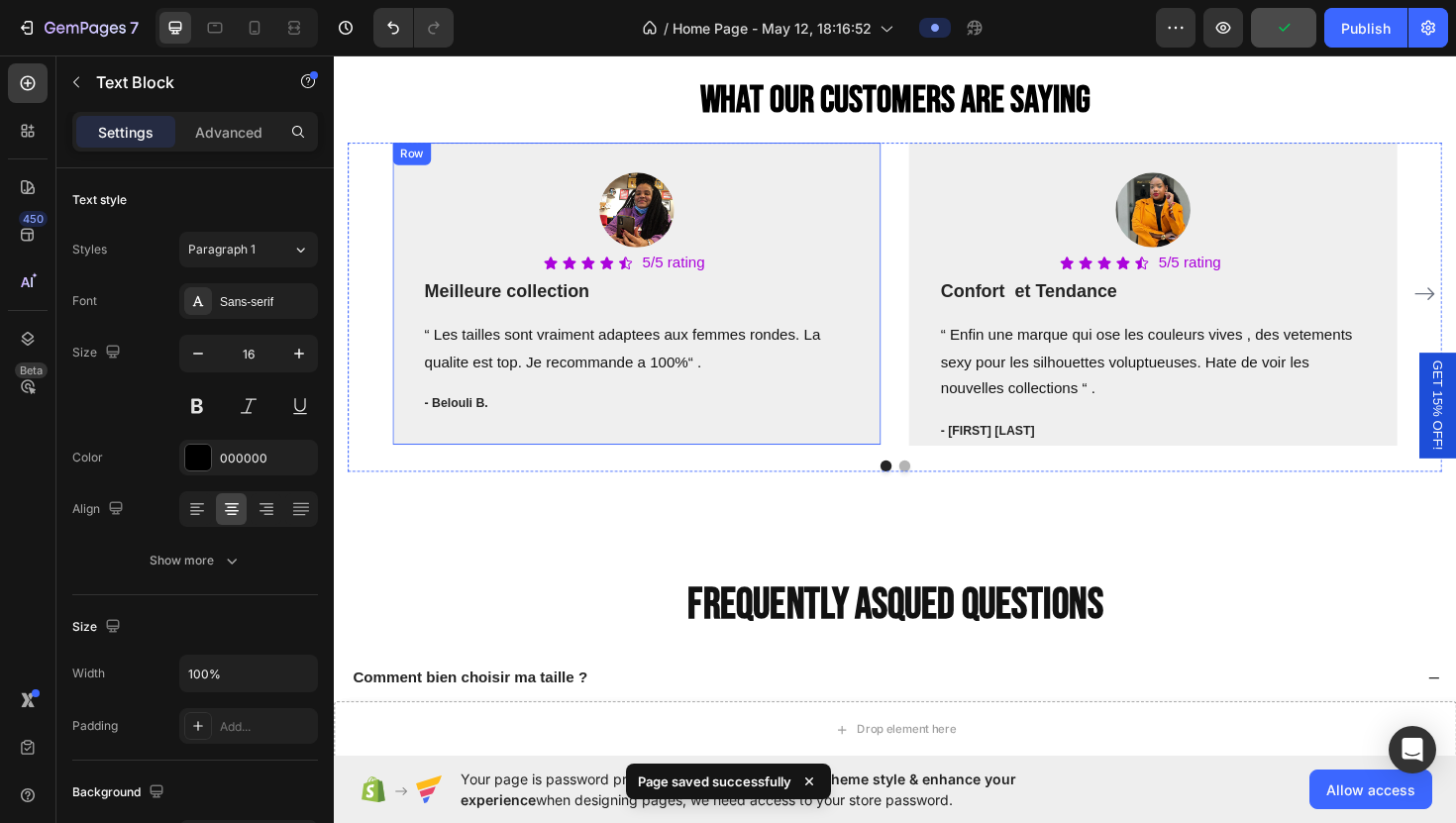 scroll, scrollTop: 5026, scrollLeft: 0, axis: vertical 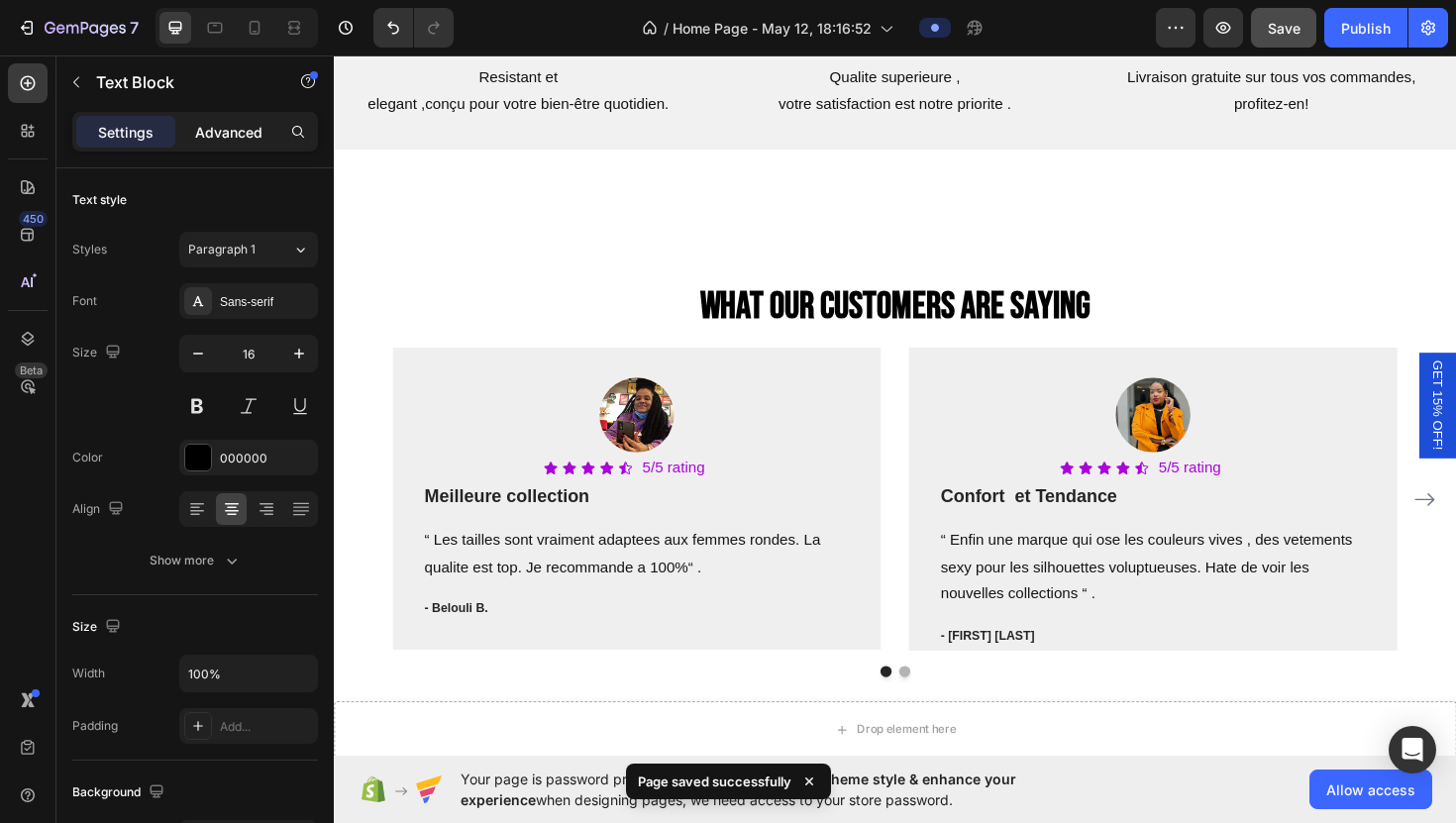 click on "Advanced" 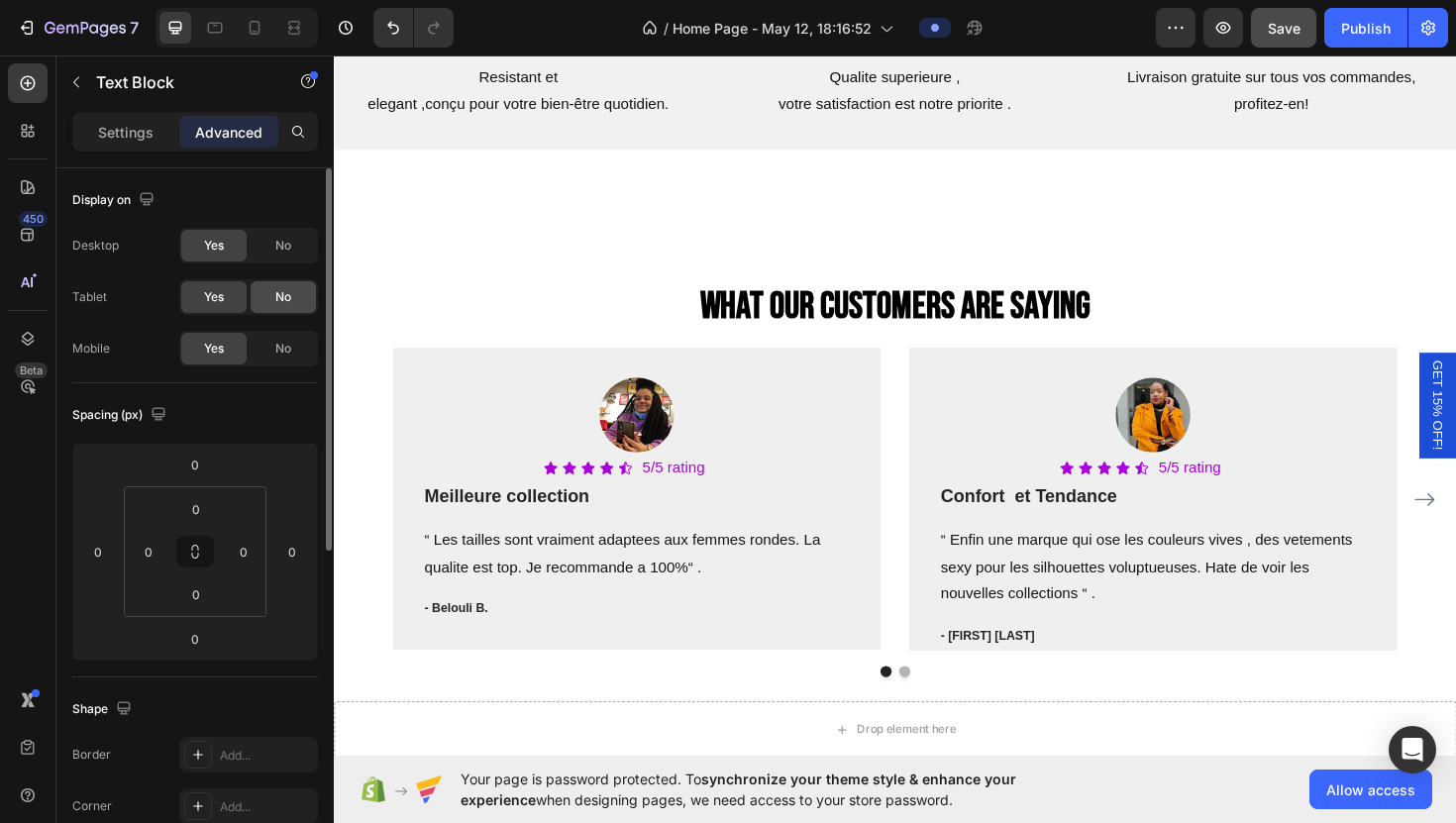 click on "No" 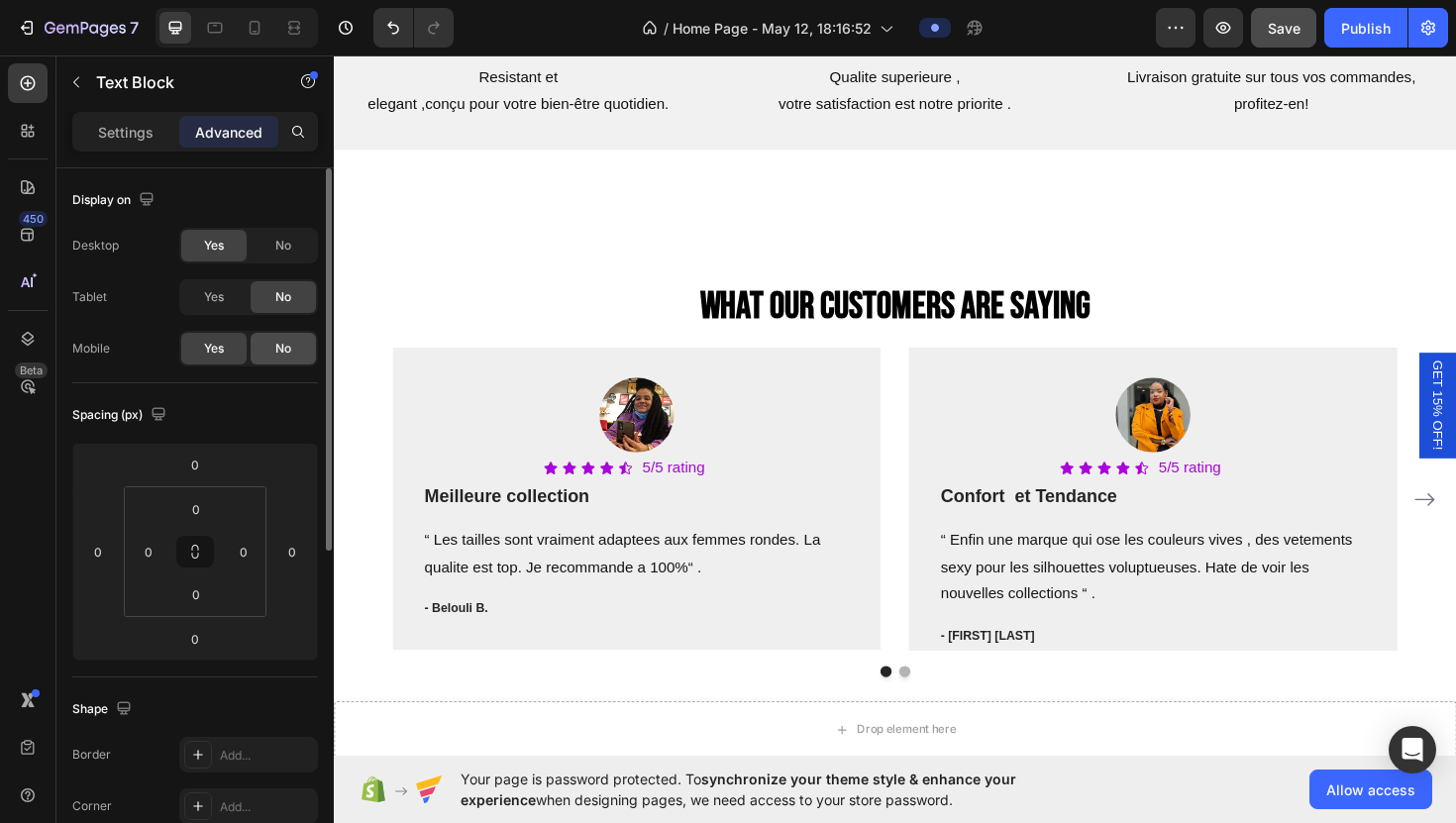 click on "No" 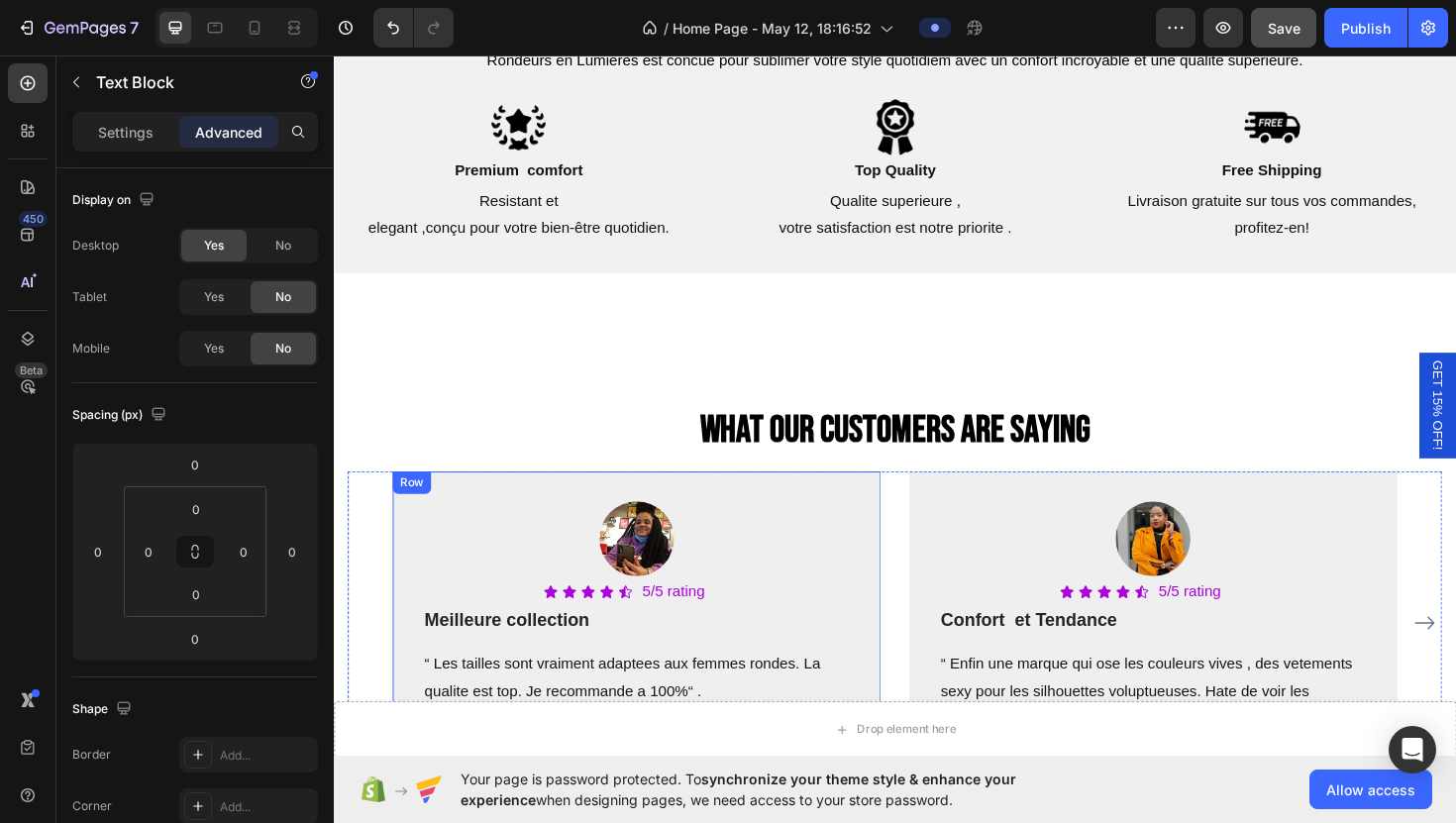 scroll, scrollTop: 5036, scrollLeft: 0, axis: vertical 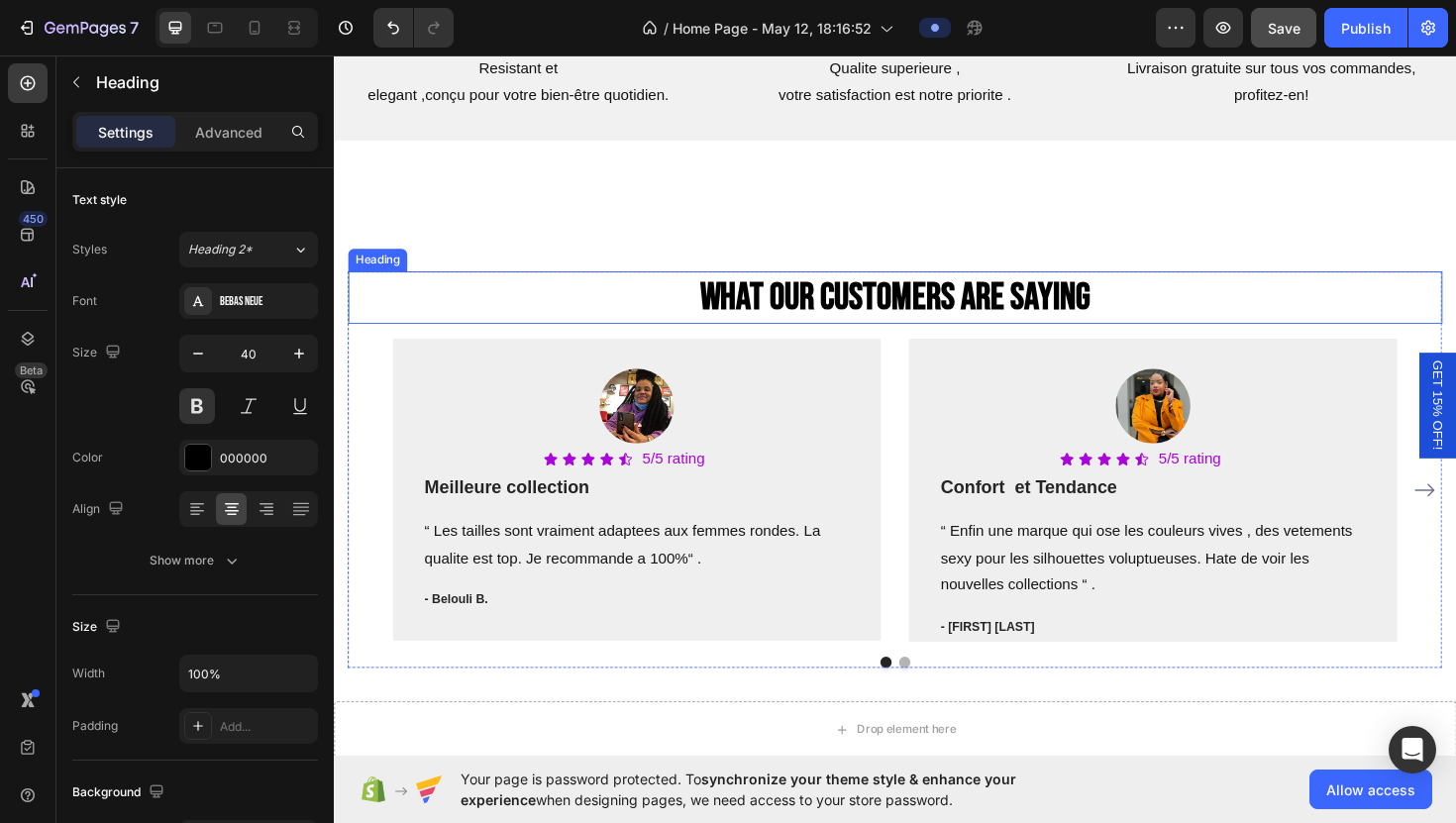 click on "What Our Customers Are Saying" at bounding box center (928, 312) 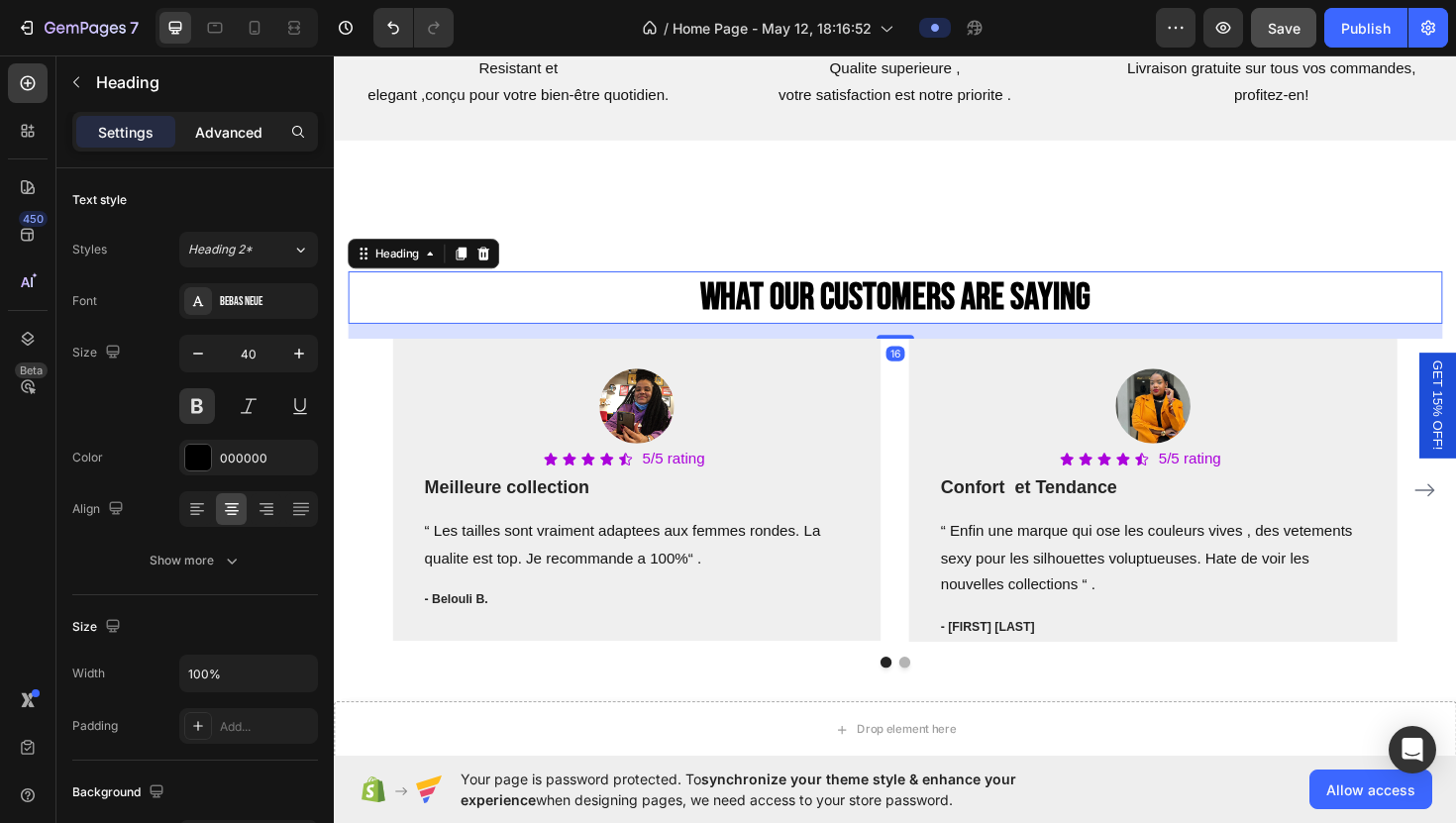 click on "Advanced" at bounding box center [229, 132] 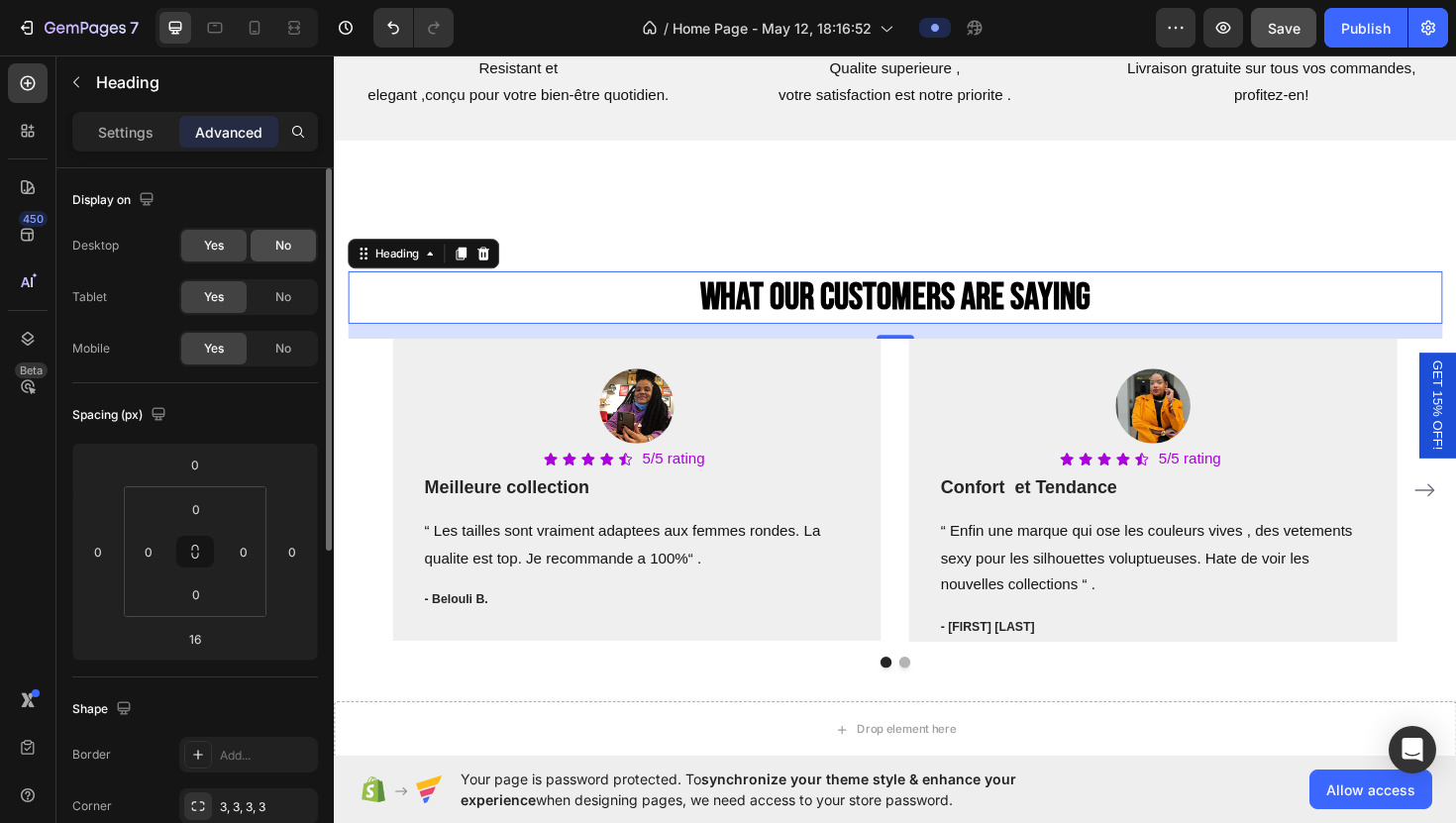 click on "No" 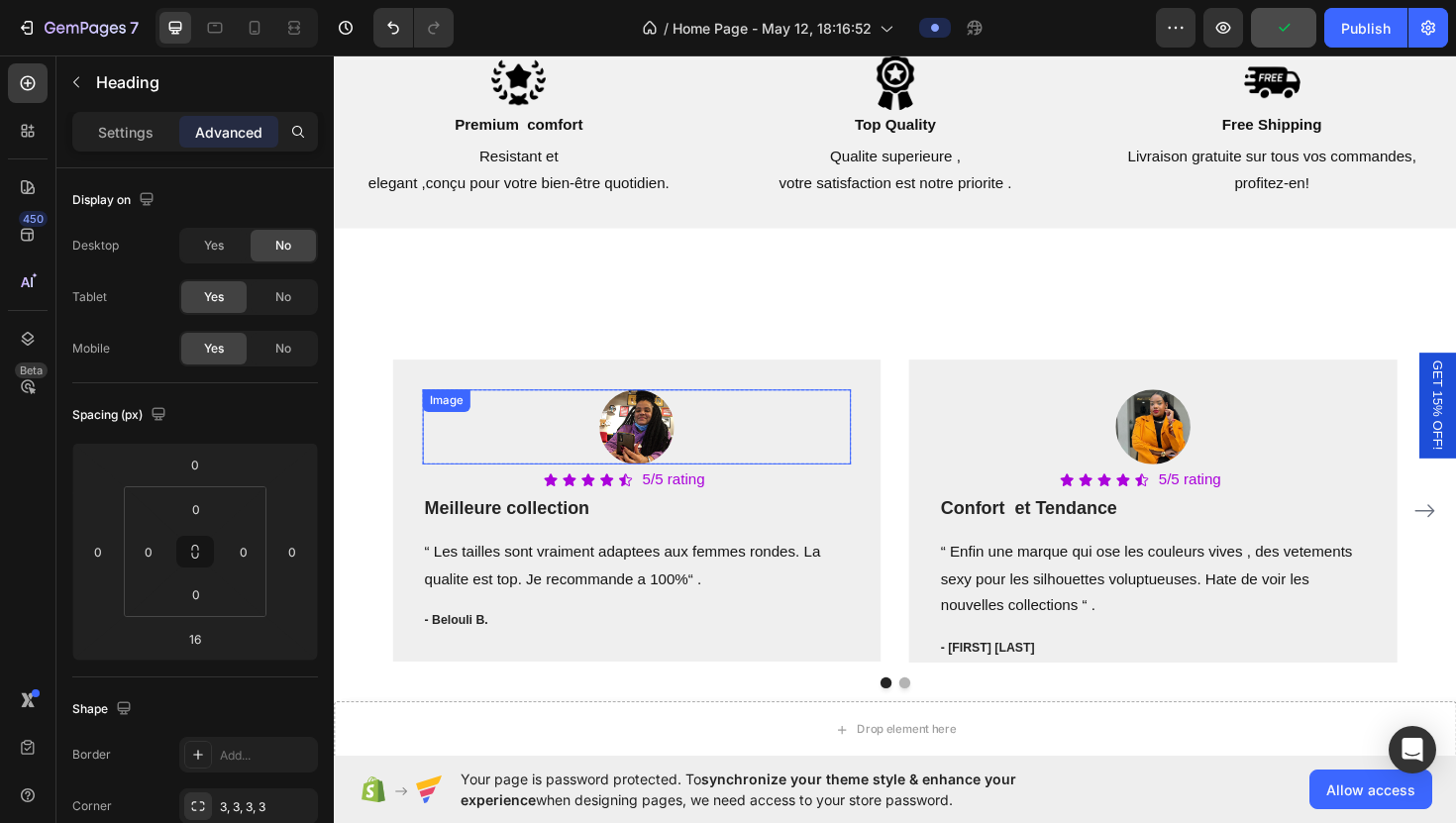 scroll, scrollTop: 4945, scrollLeft: 0, axis: vertical 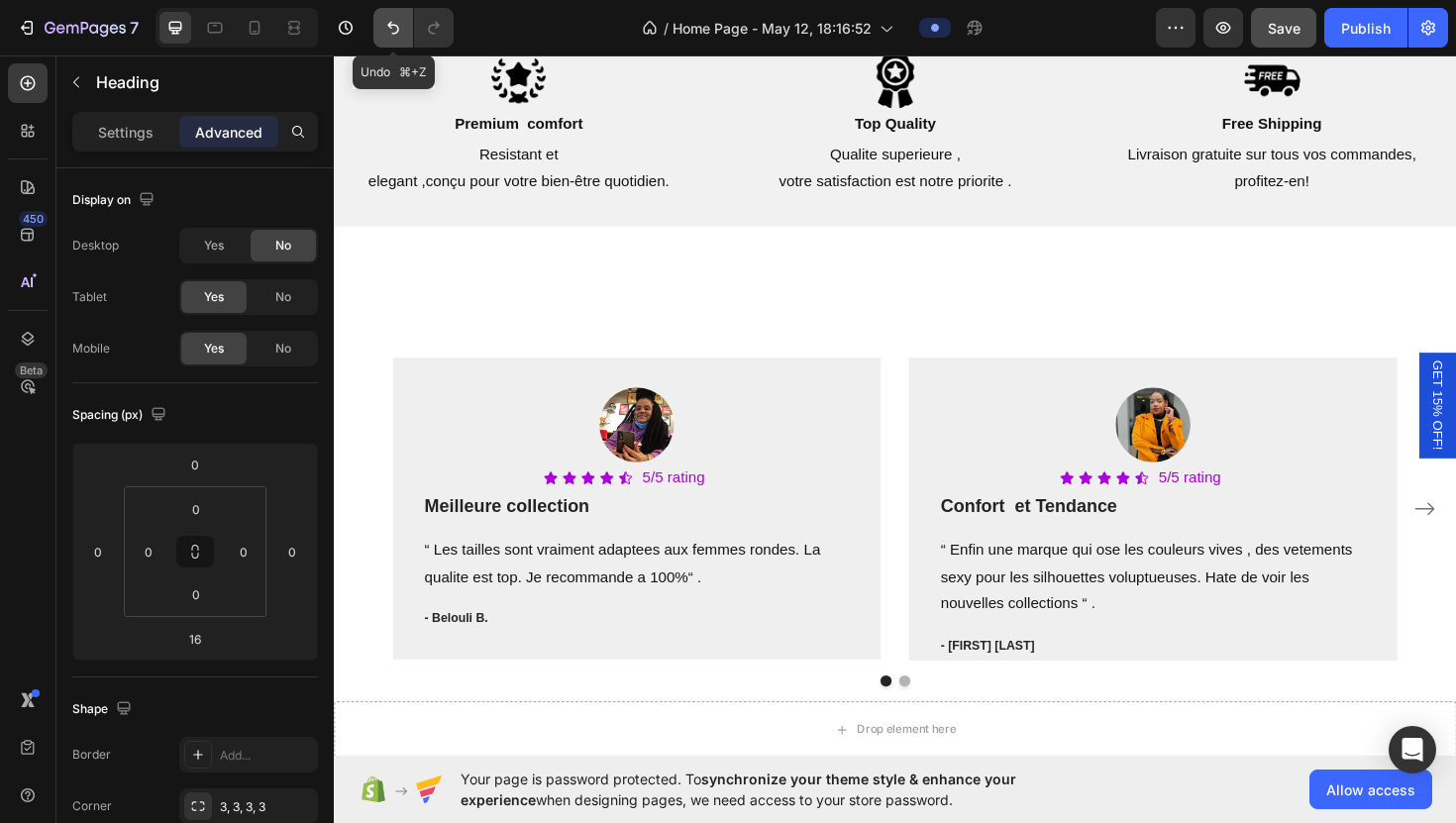 click 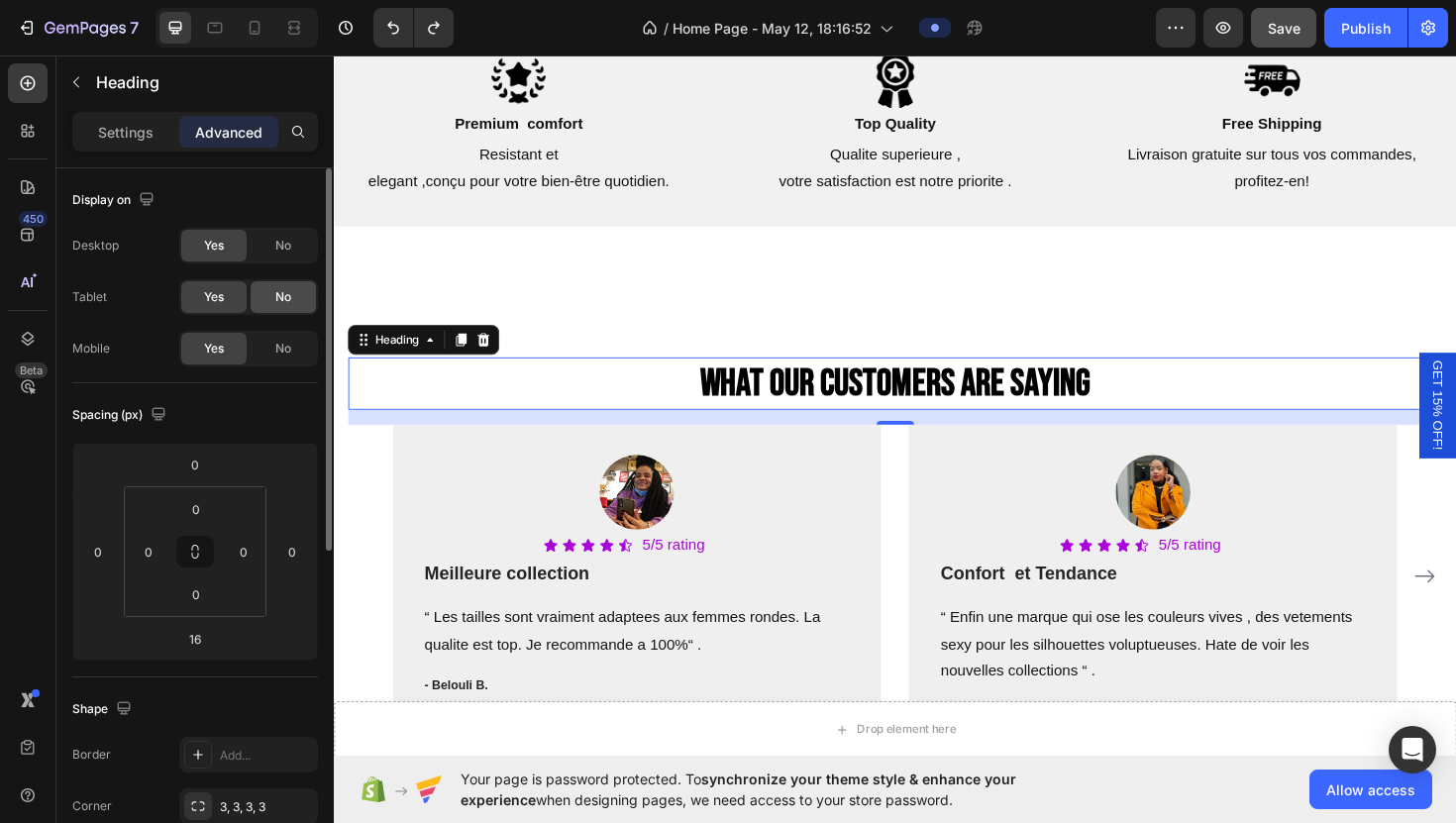click on "No" 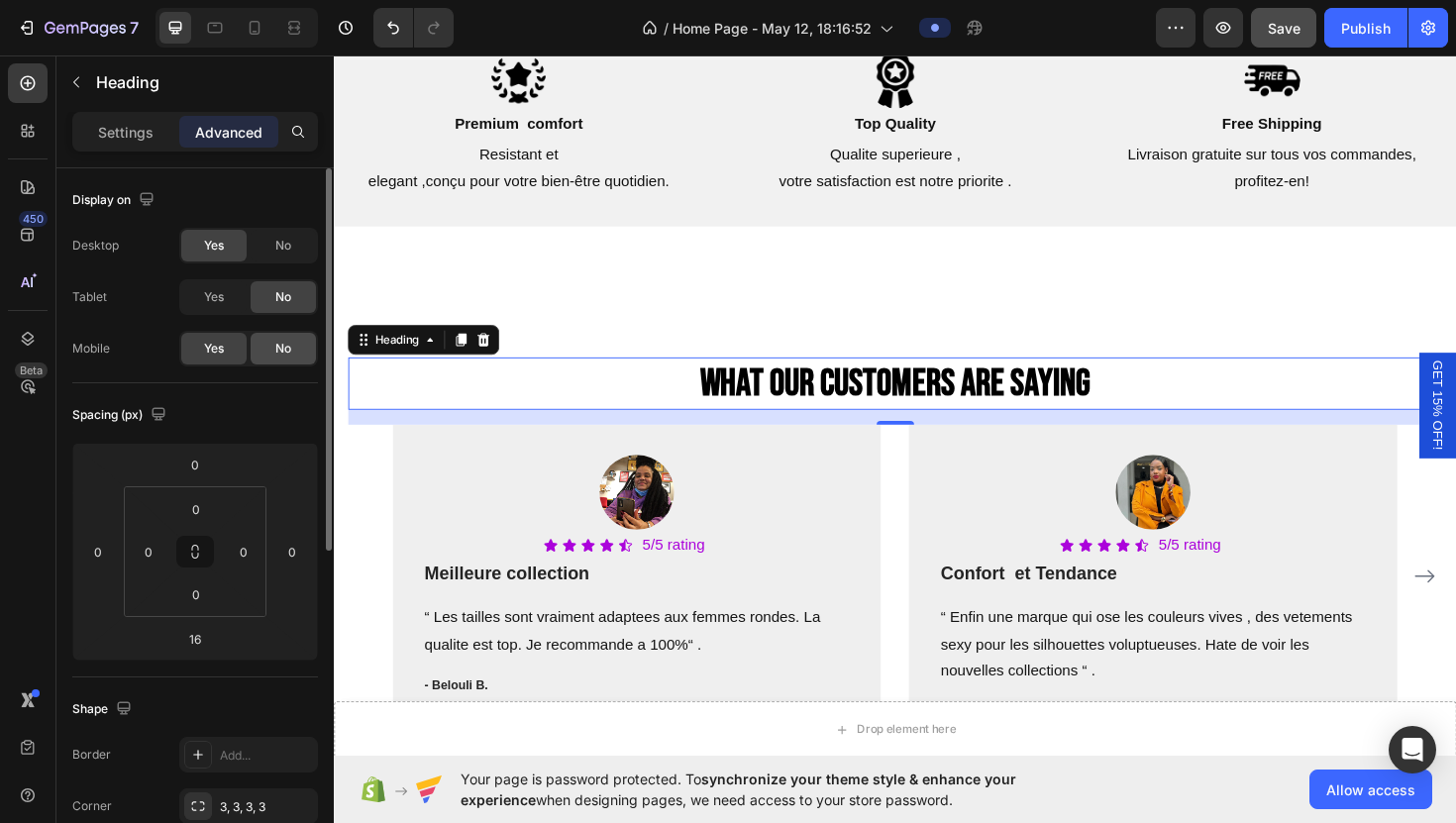 click on "No" 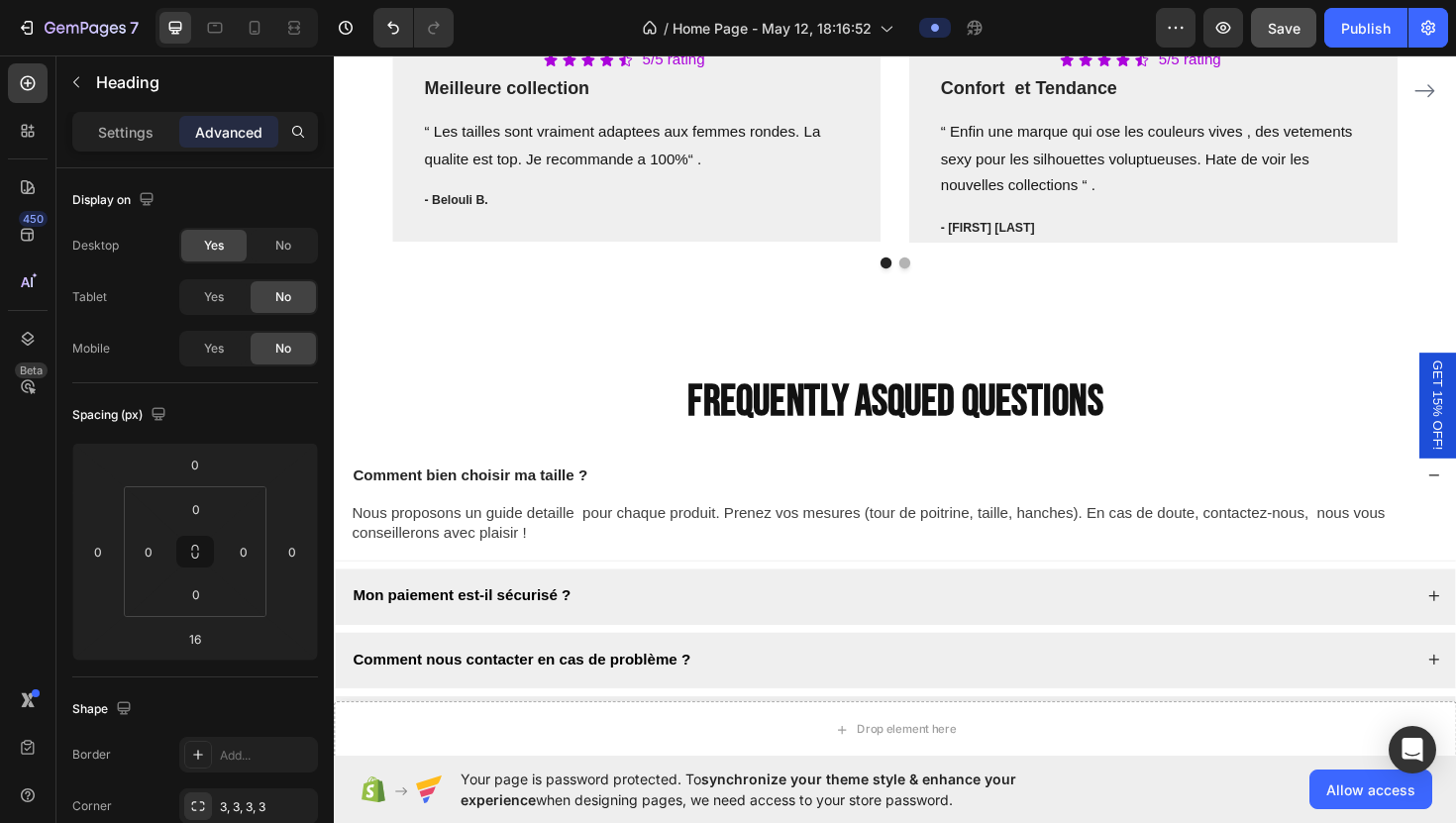 scroll, scrollTop: 5460, scrollLeft: 0, axis: vertical 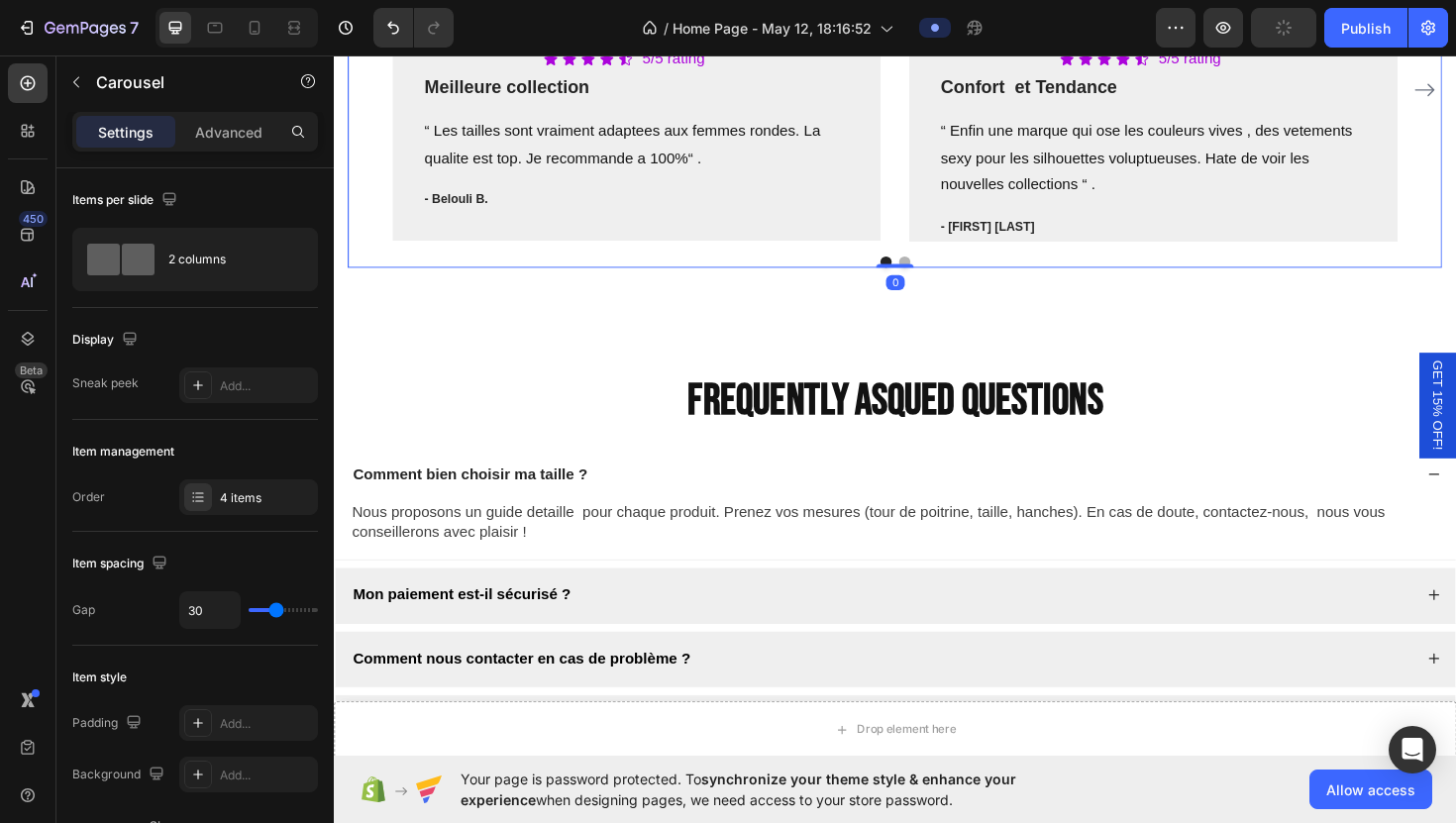 click on "Image Row Row Icon Icon Icon Icon Icon Icon List 5/5 rating Text Block Row Meilleure collection Text block “ Les tailles sont vraiment adaptees aux femmes rondes. La qualite est top. Je recommande a 100%“ .  Text block - Belouli B. Text block Row Image Row Icon Icon Icon Icon Icon Icon List  5/5 rating Text Block Row Confort  et Tendance  Text block “ Enfin une marque qui ose les couleurs vives , des vetements sexy pour les silhouettes voluptueuses. Hate de voir les nouvelles collections “ .  Text block - Deborah G. Text block Row Image Row Icon Icon Icon Icon Icon Icon List  4.9/5 Rating Text Block Row Stylee Text block “   Les finitions sont soignées , J’ai reçu plein de compliments dès le premier port. Merci beacoup ” Text block - Tamara B. Text block Row Image Row Icon Icon Icon Icon Icon Icon List  5/5 Rating Text Block Row Des vetements qui me vont parfaitement bien  Text block " Enfin une boutique qui comprend les besoins des femmes rondes, des vetements chics" at bounding box center (928, 105) 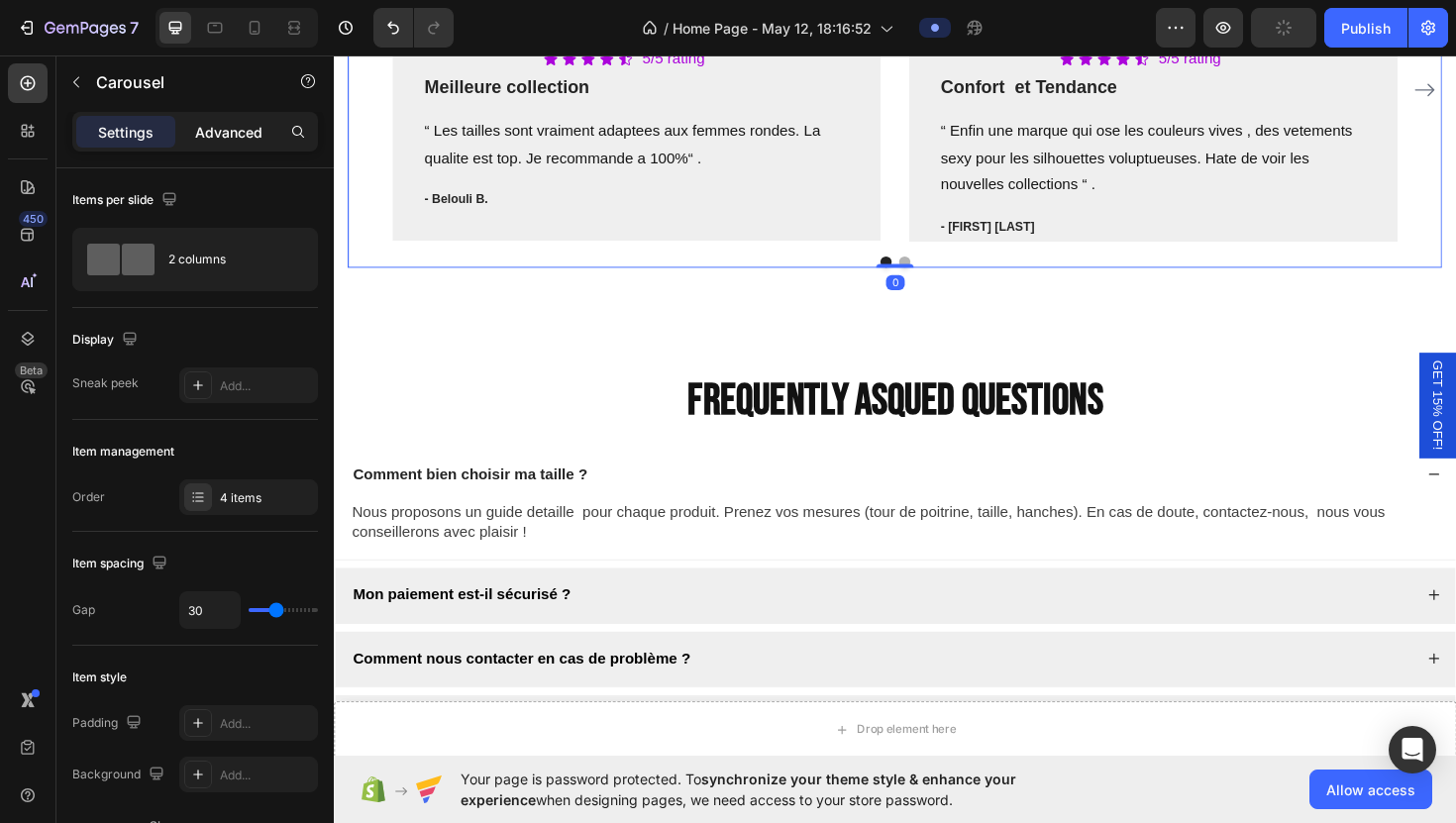click on "Advanced" at bounding box center [229, 132] 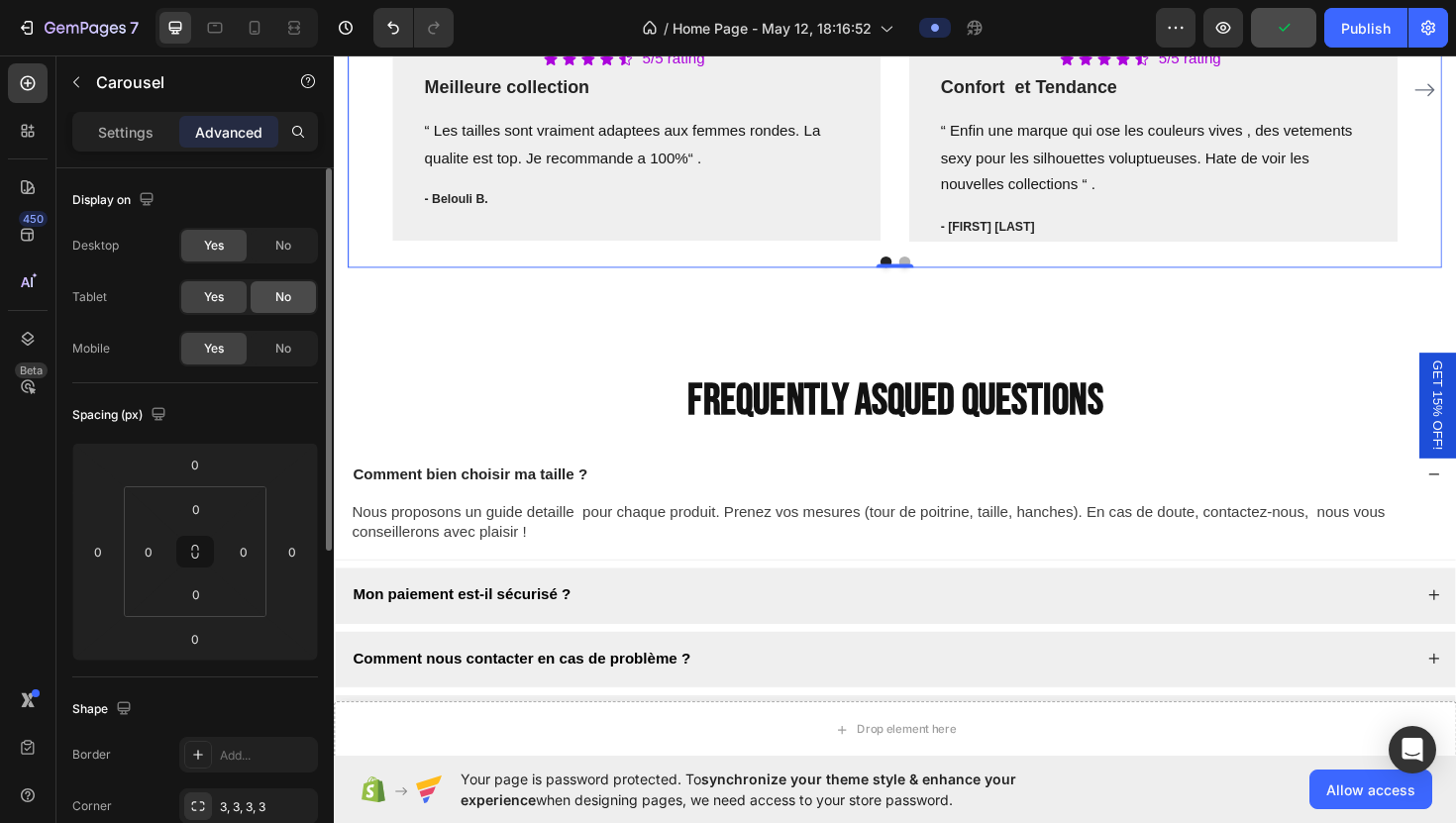 click on "No" 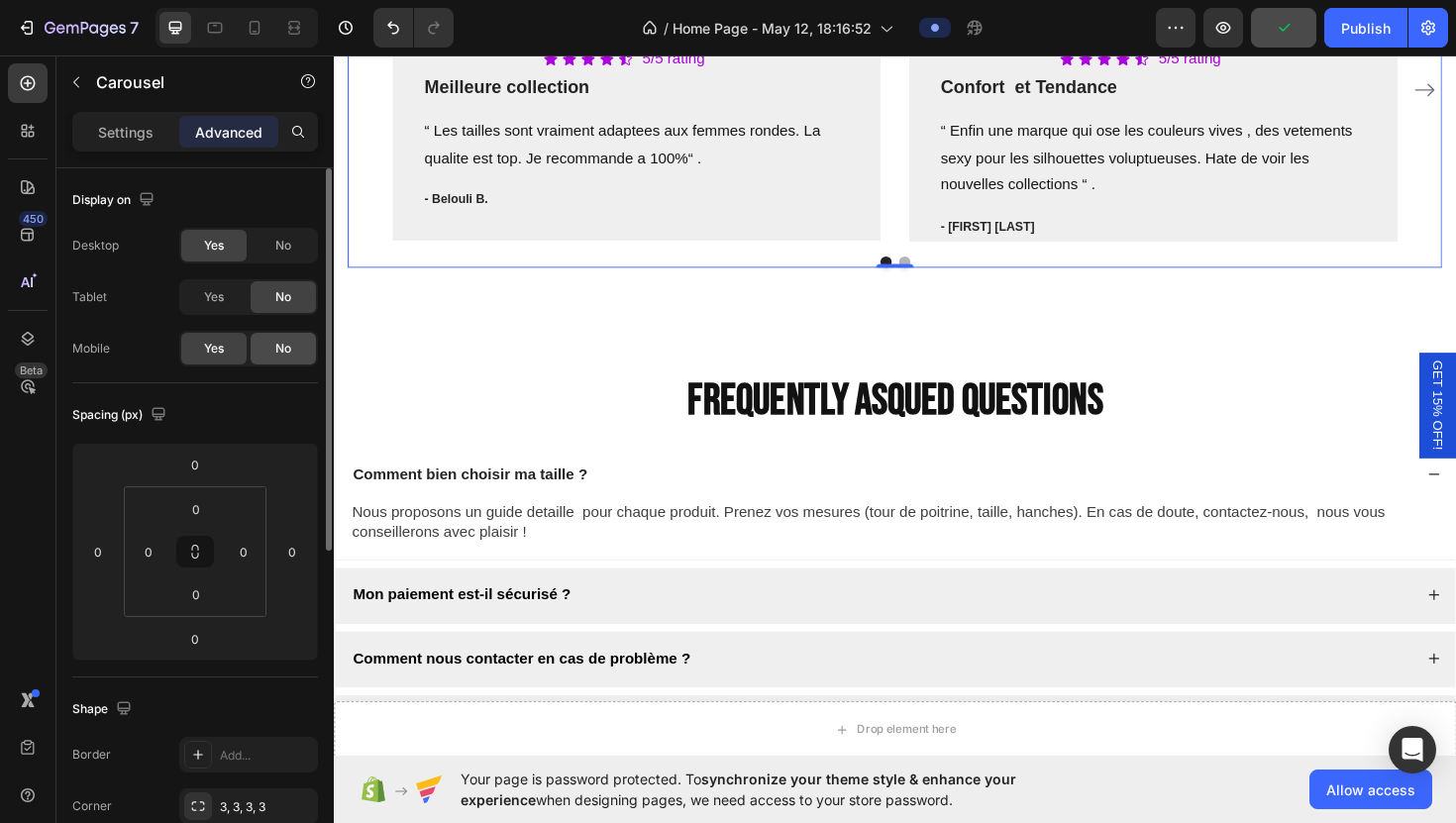 click on "No" 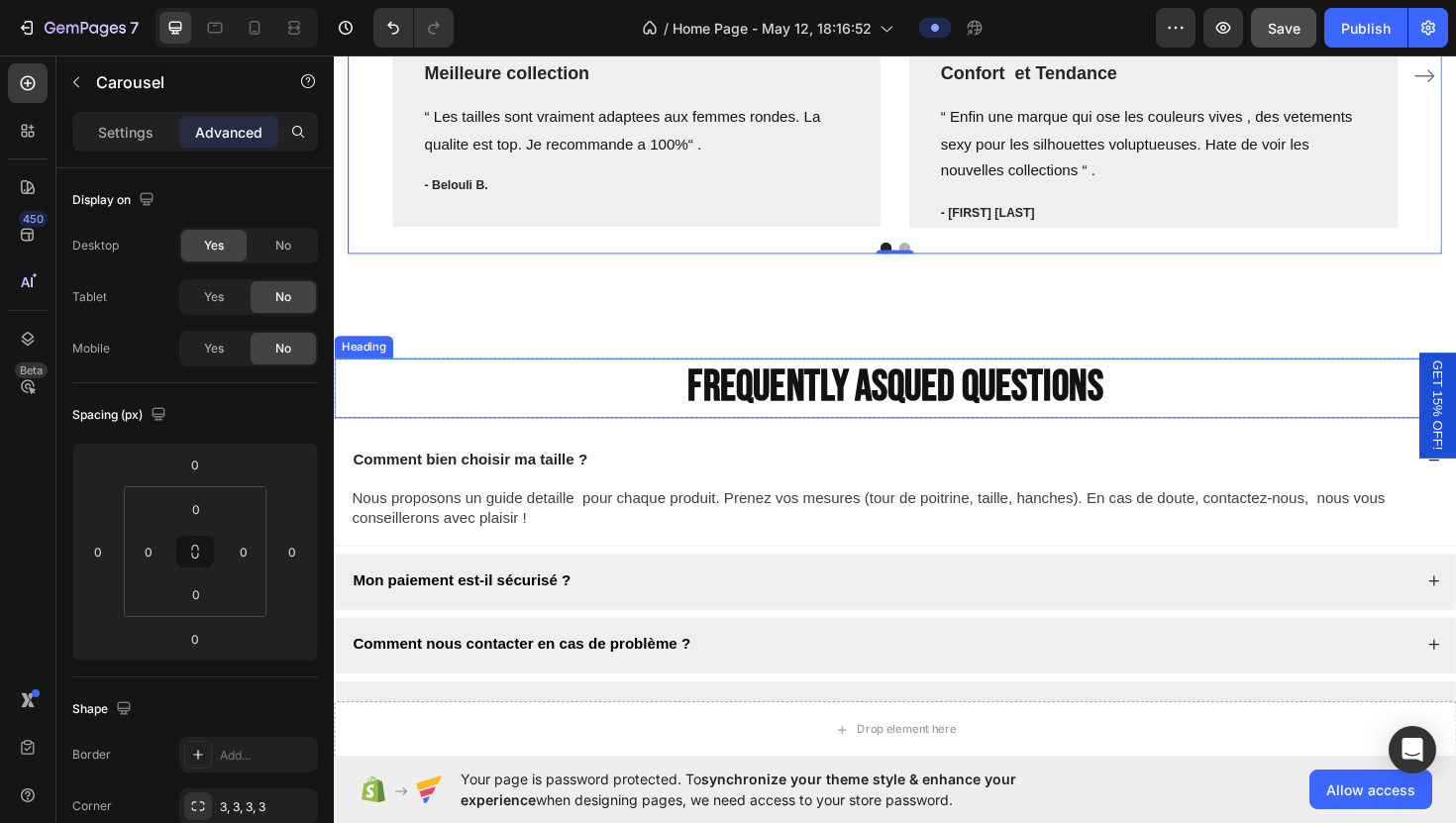 scroll, scrollTop: 5478, scrollLeft: 0, axis: vertical 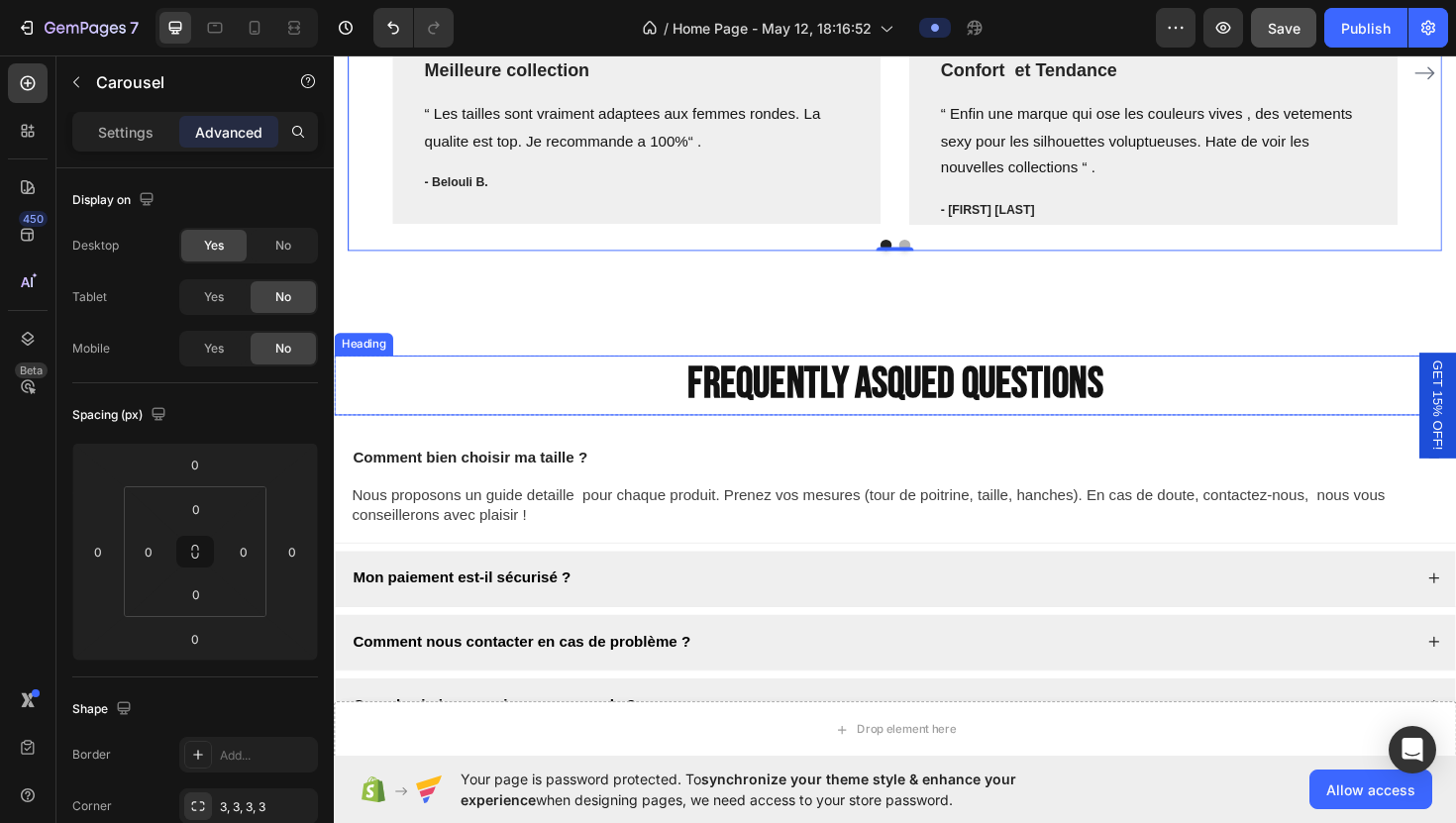 click on "FREQUENTLY ASQUED QUESTIONS" at bounding box center (928, 405) 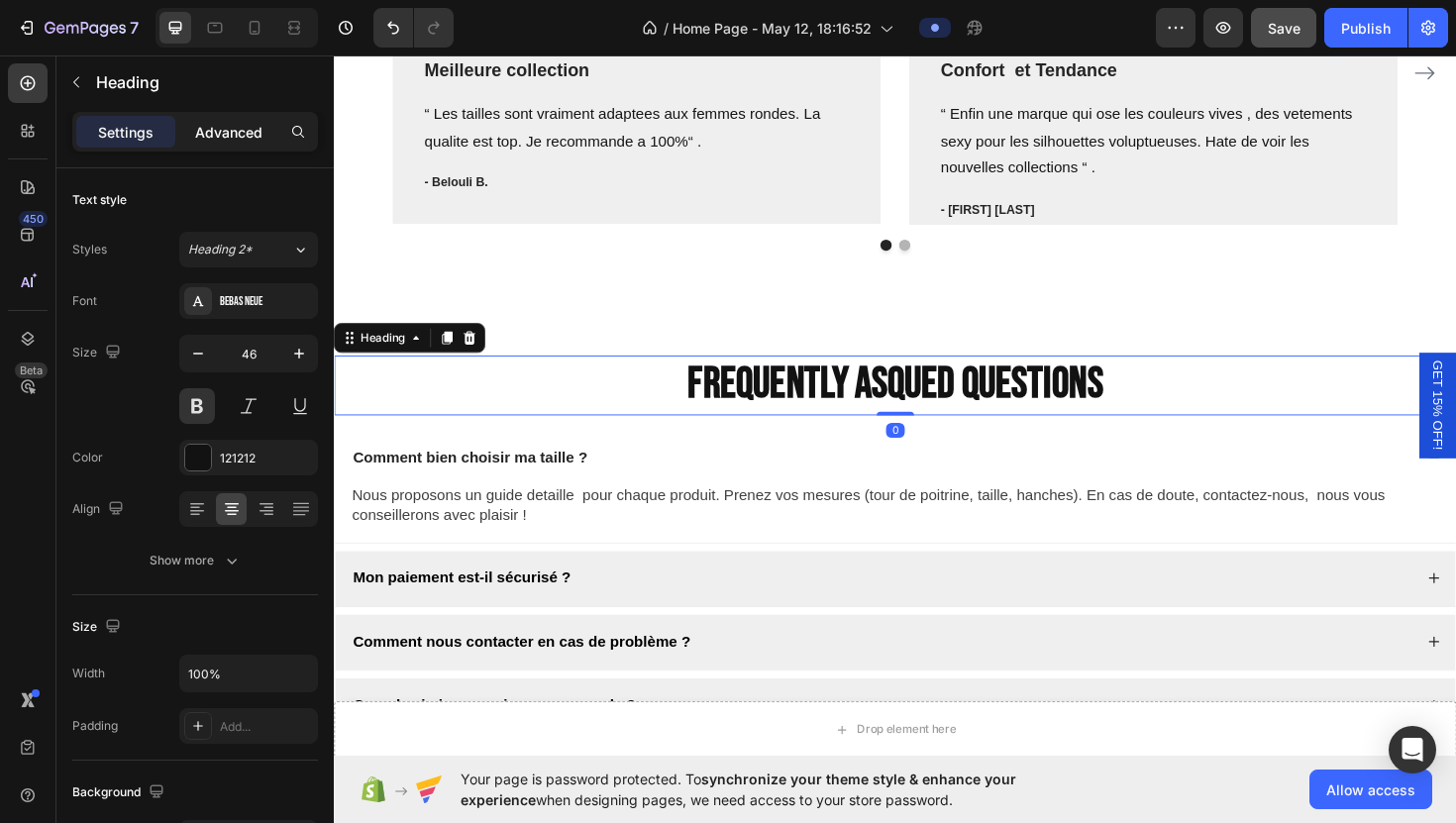 click on "Advanced" at bounding box center [229, 132] 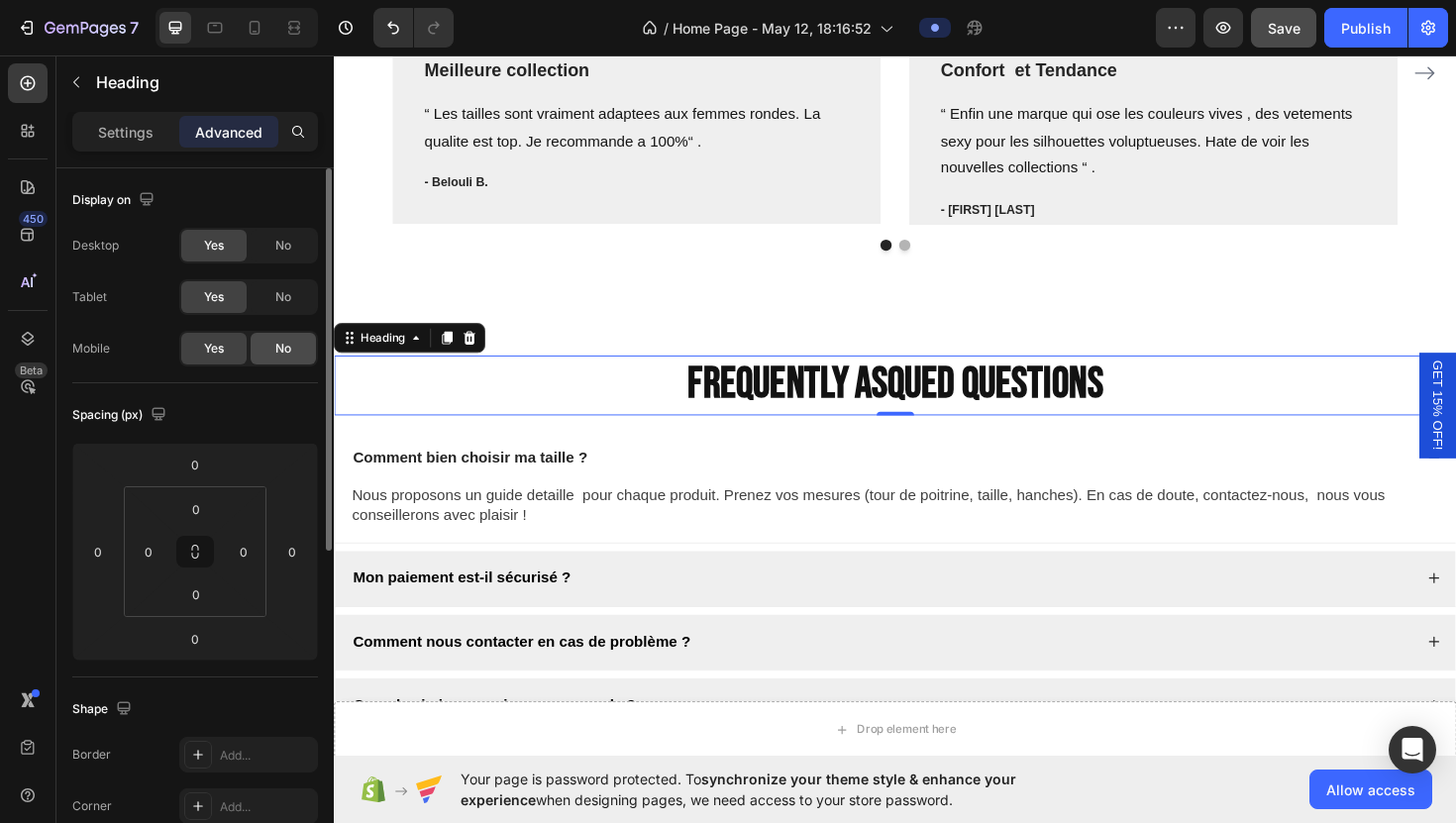 click on "No" 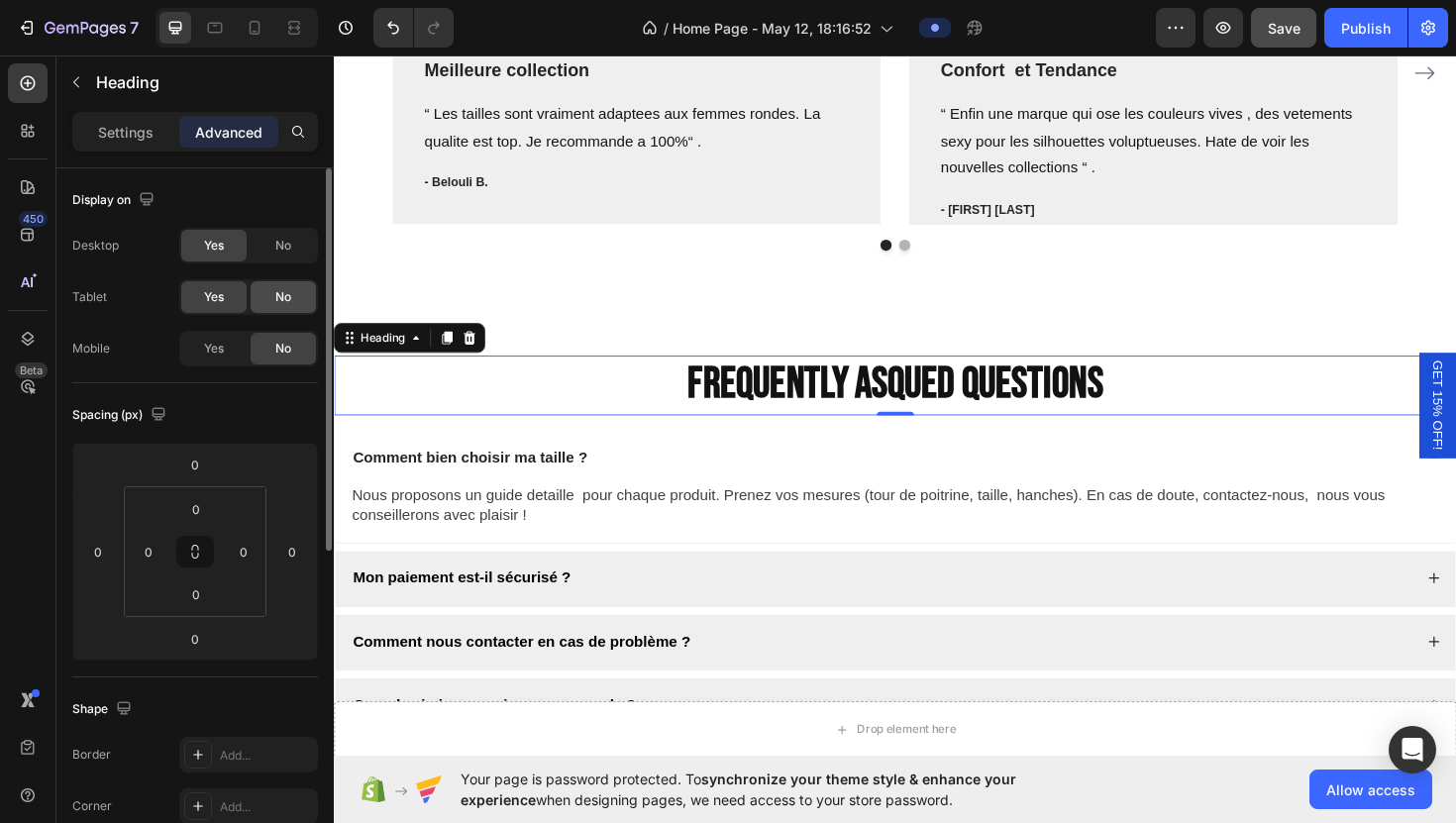 click on "No" 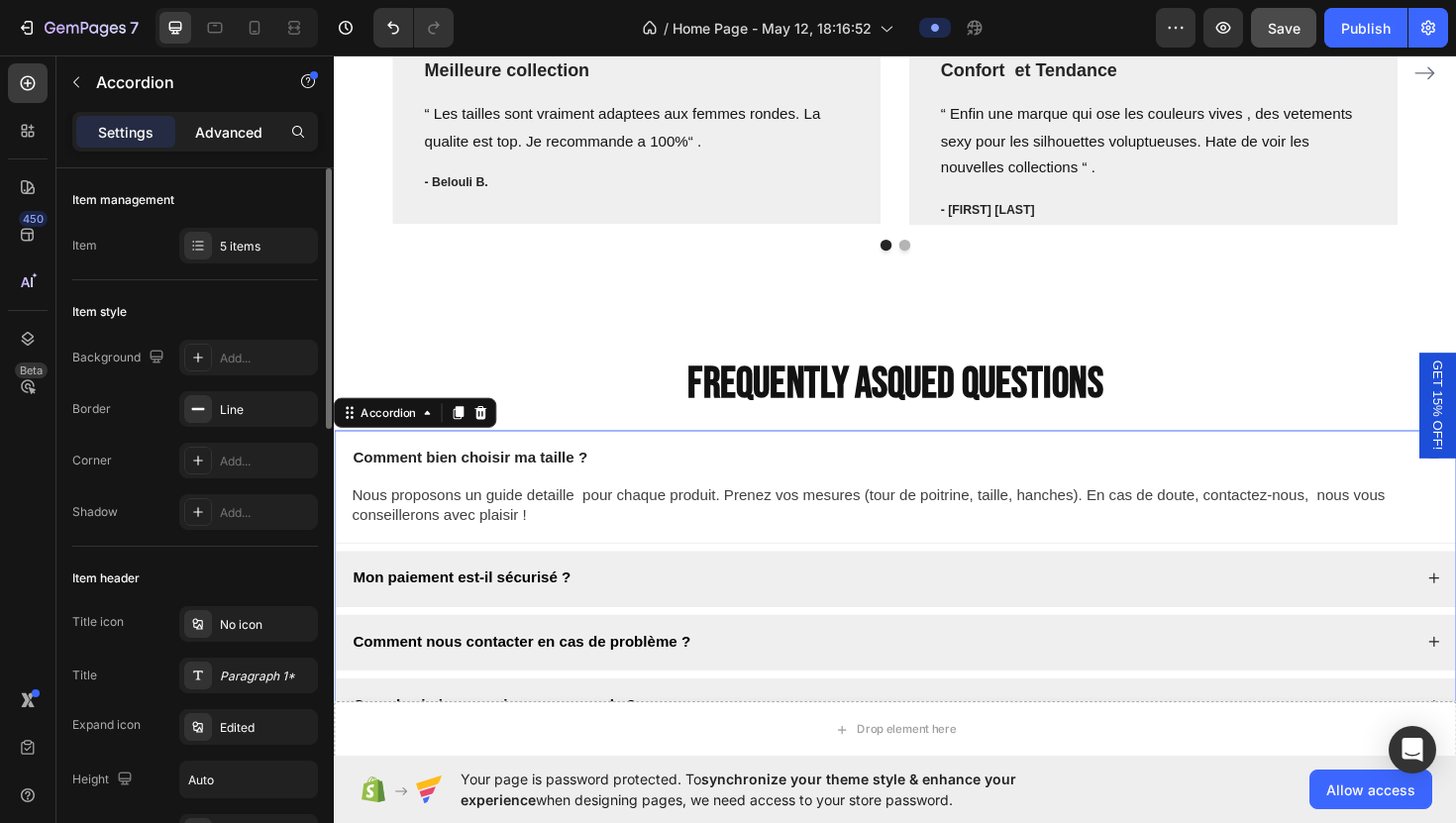 click on "Advanced" at bounding box center (229, 132) 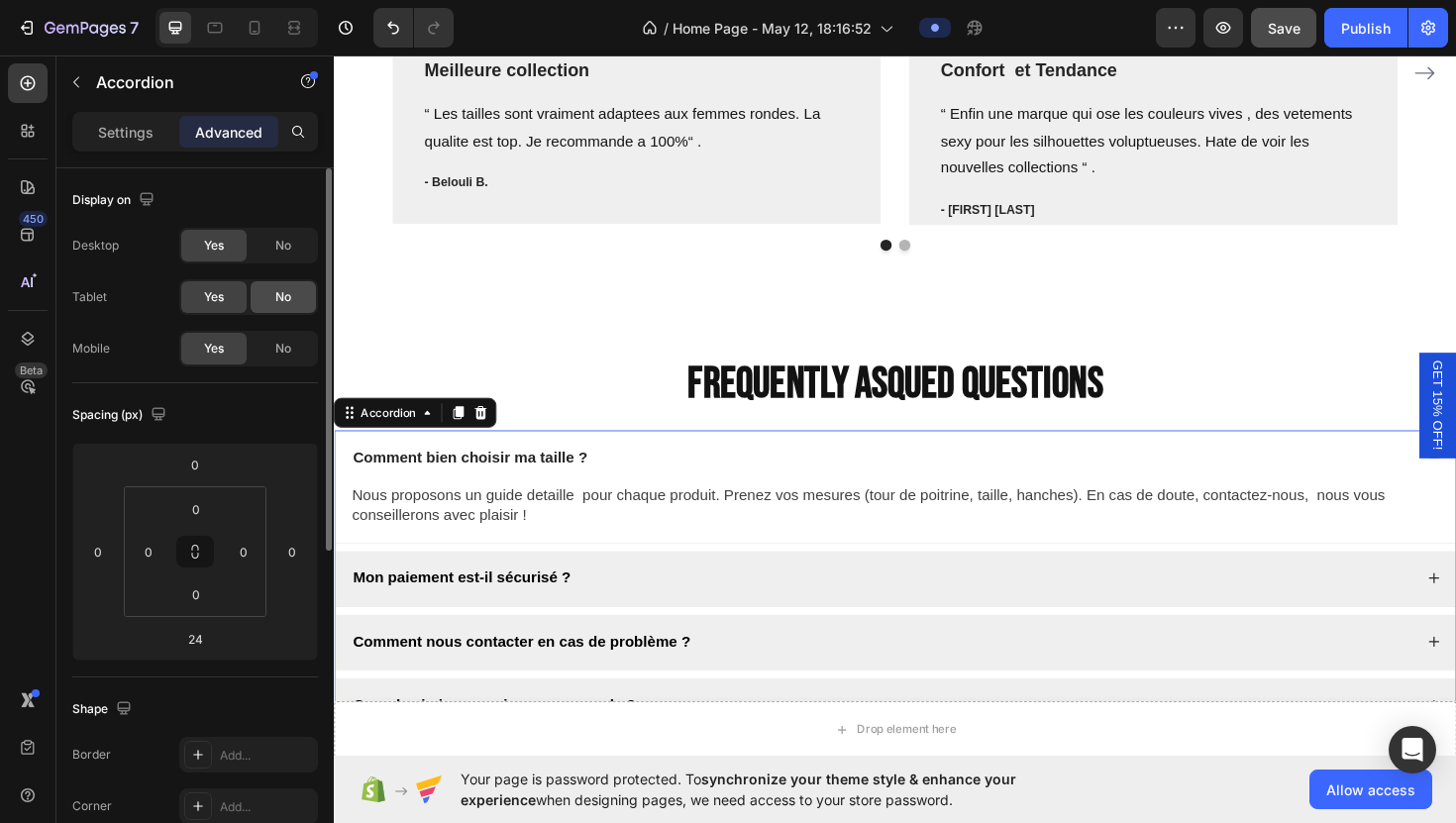 click on "No" 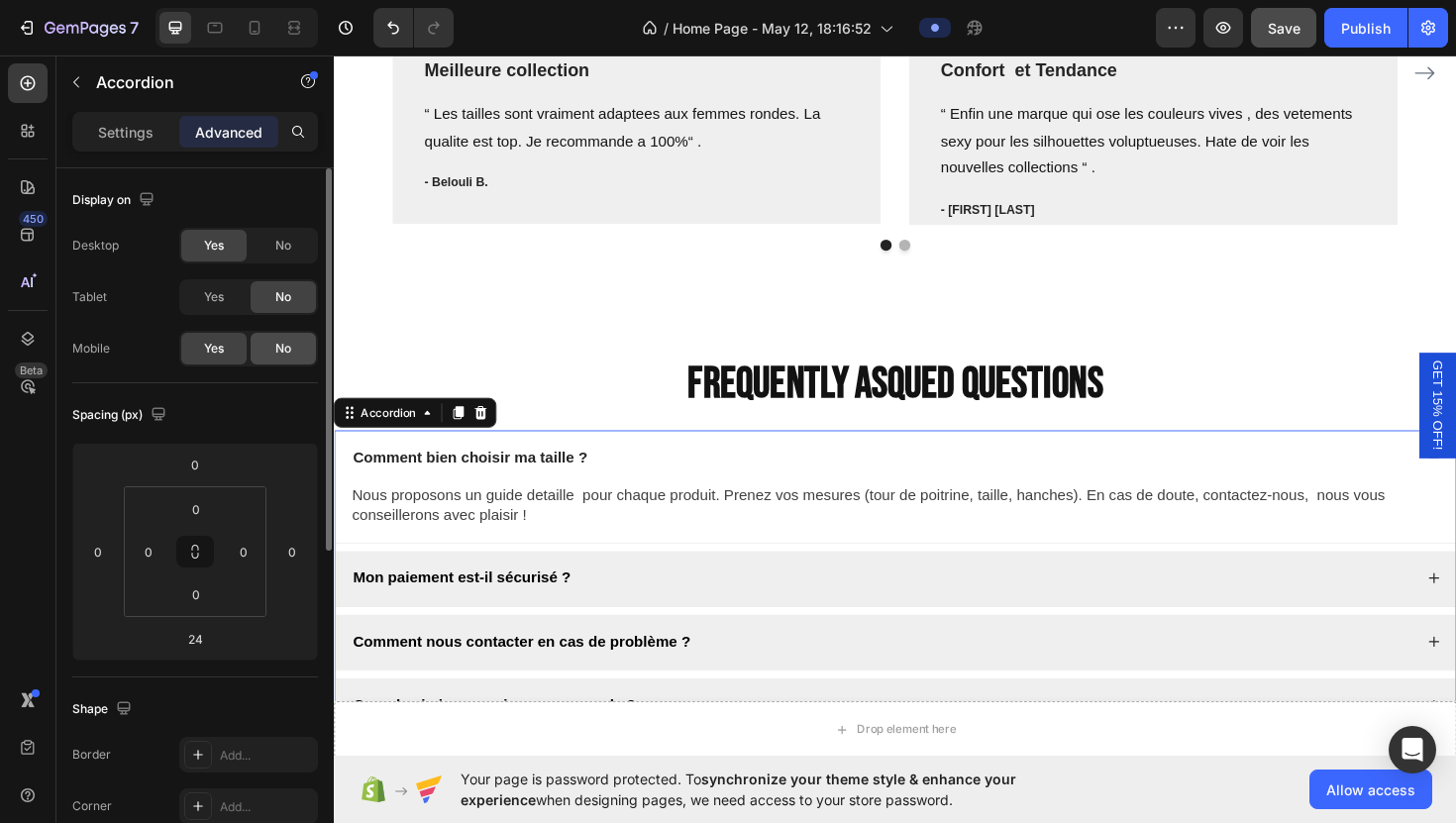 click on "No" 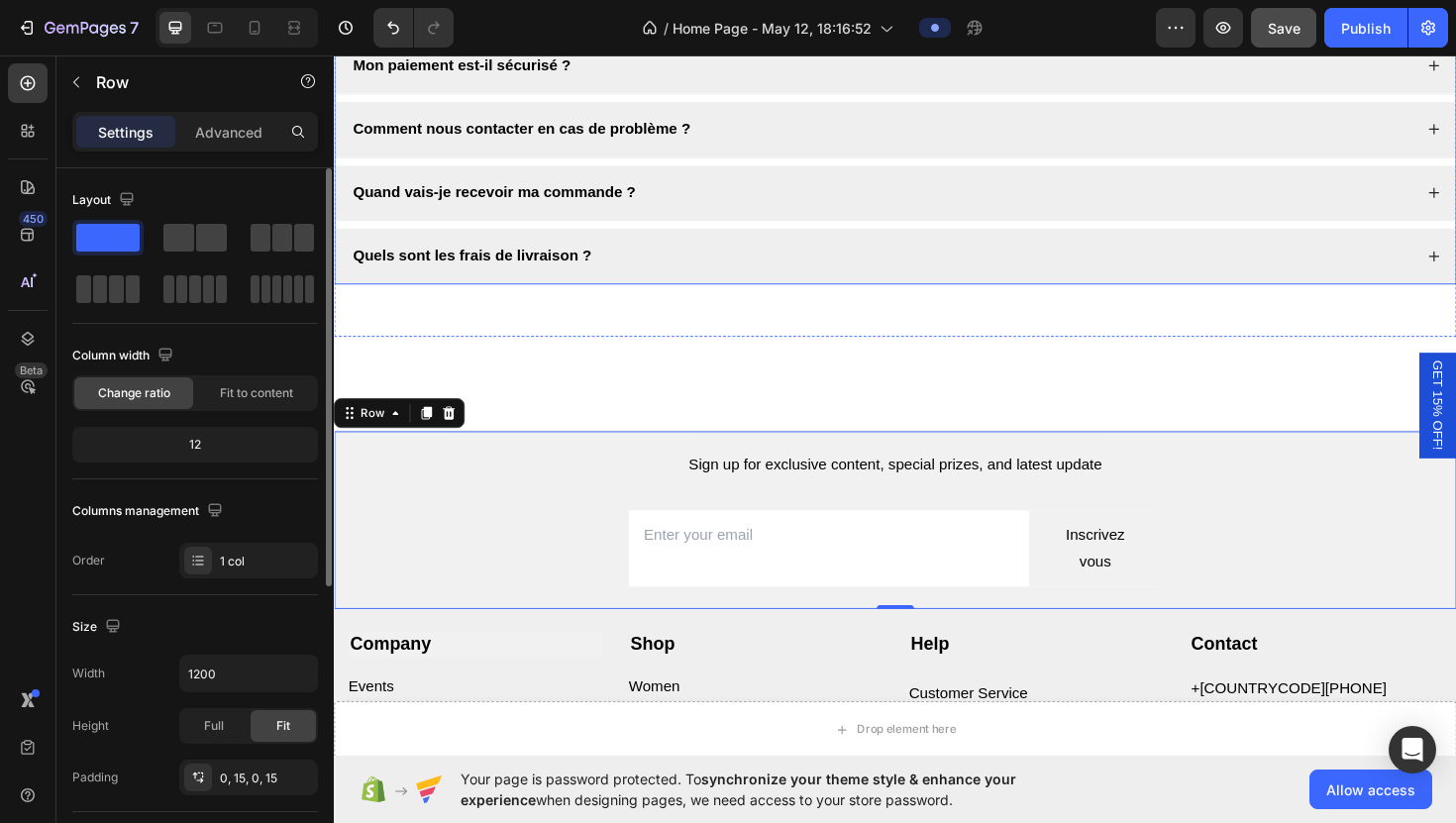 scroll, scrollTop: 6017, scrollLeft: 0, axis: vertical 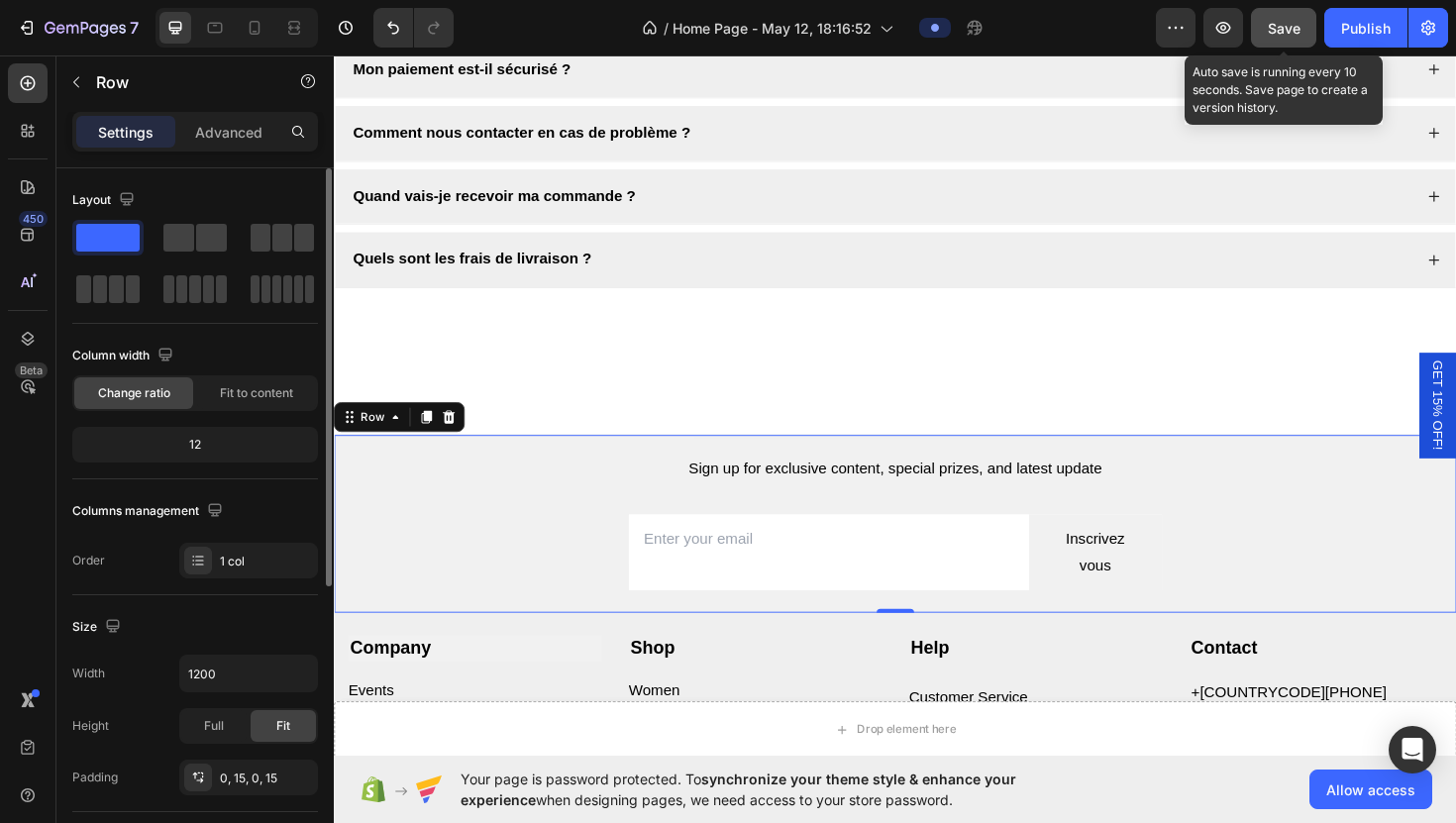 click on "Save" at bounding box center (1284, 28) 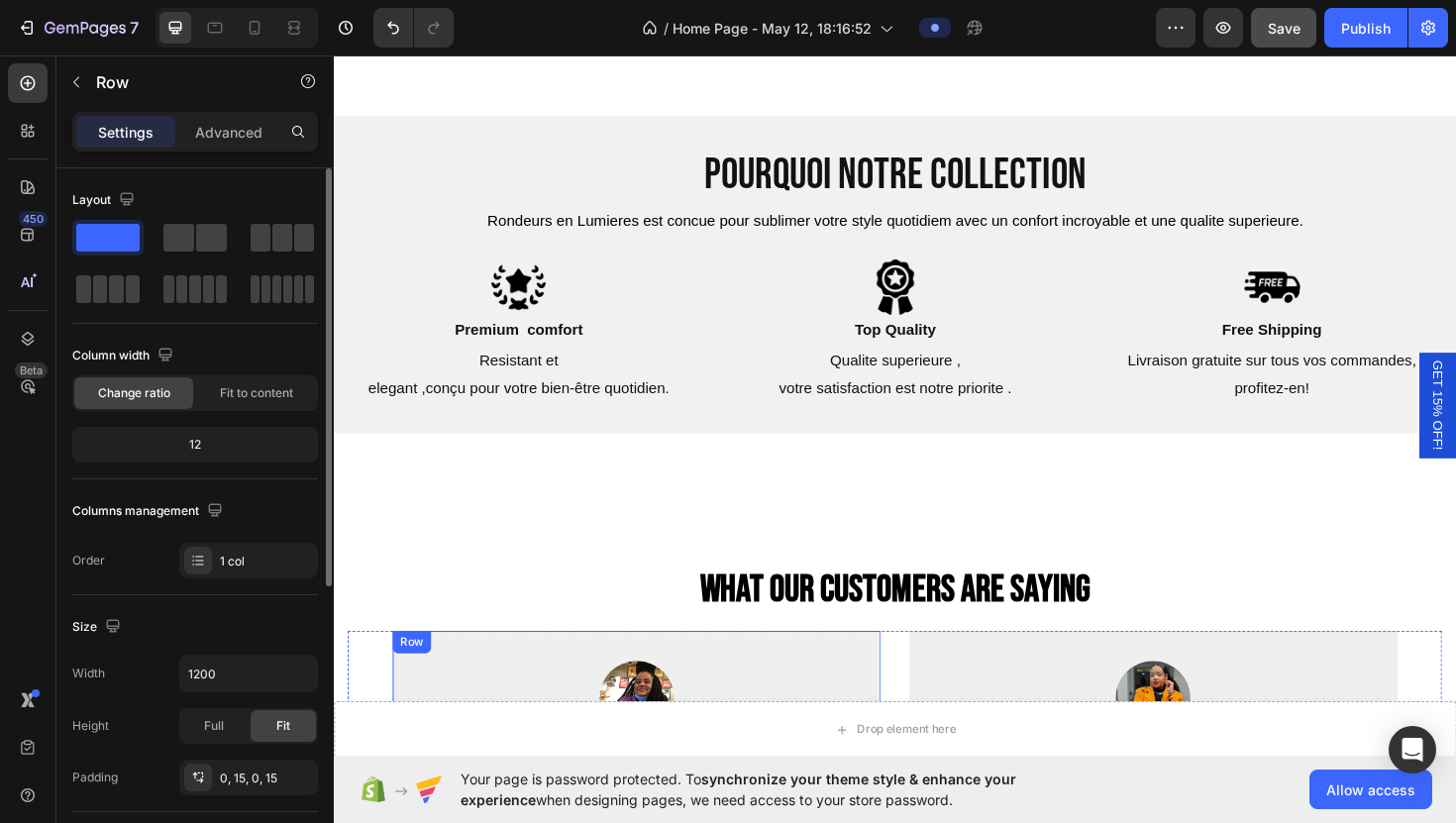 scroll, scrollTop: 4602, scrollLeft: 0, axis: vertical 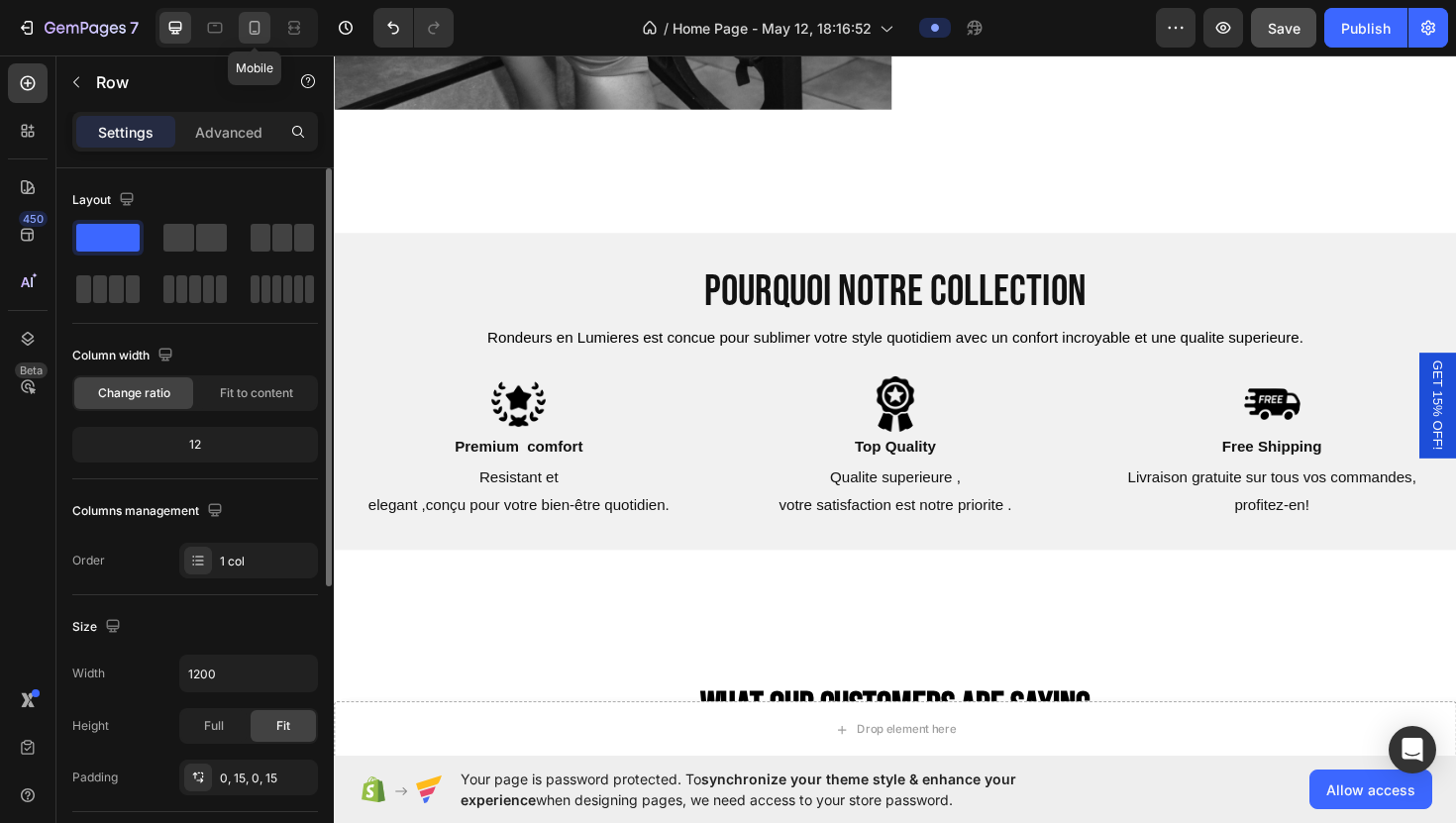 click 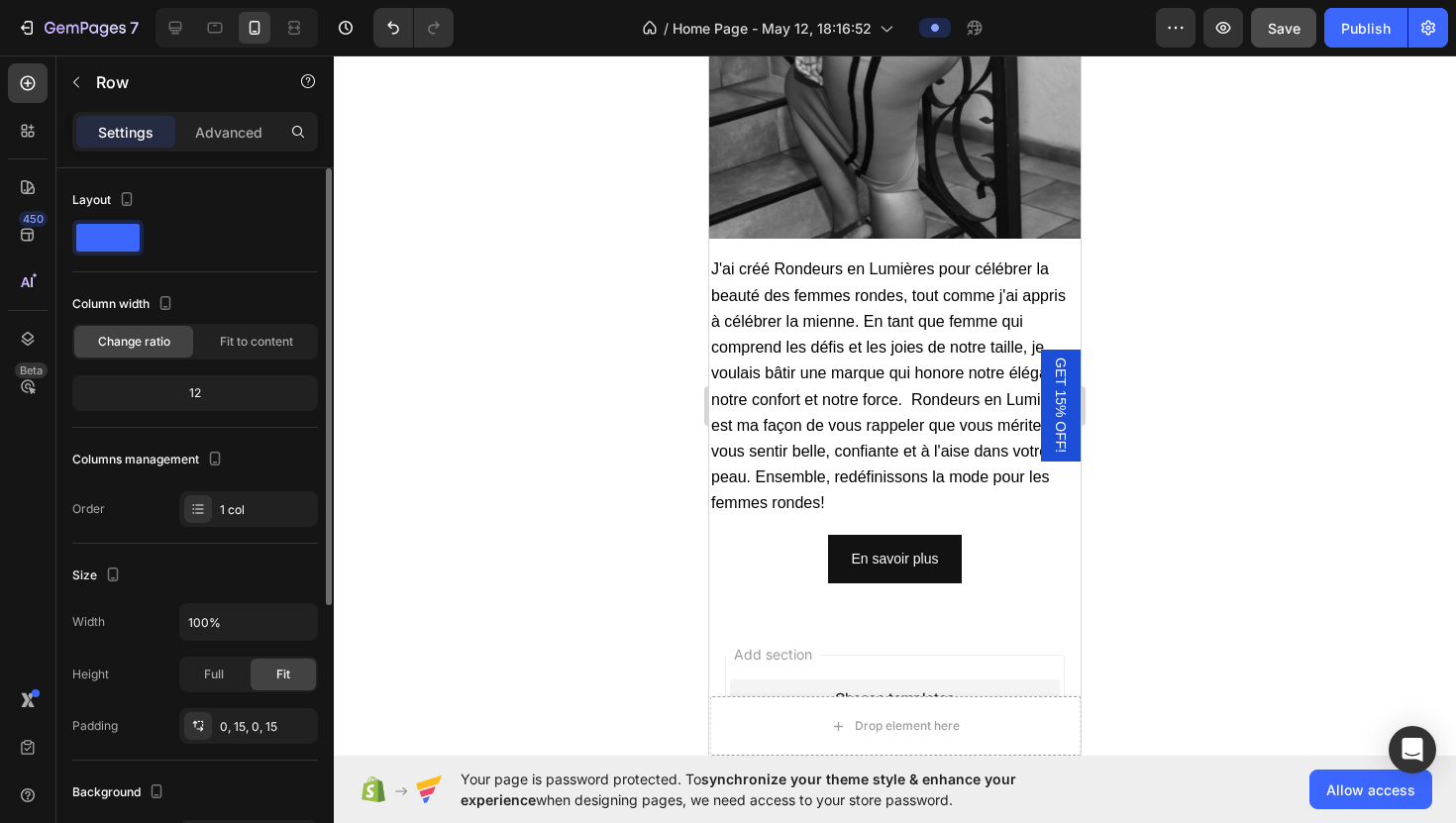 scroll, scrollTop: 5780, scrollLeft: 0, axis: vertical 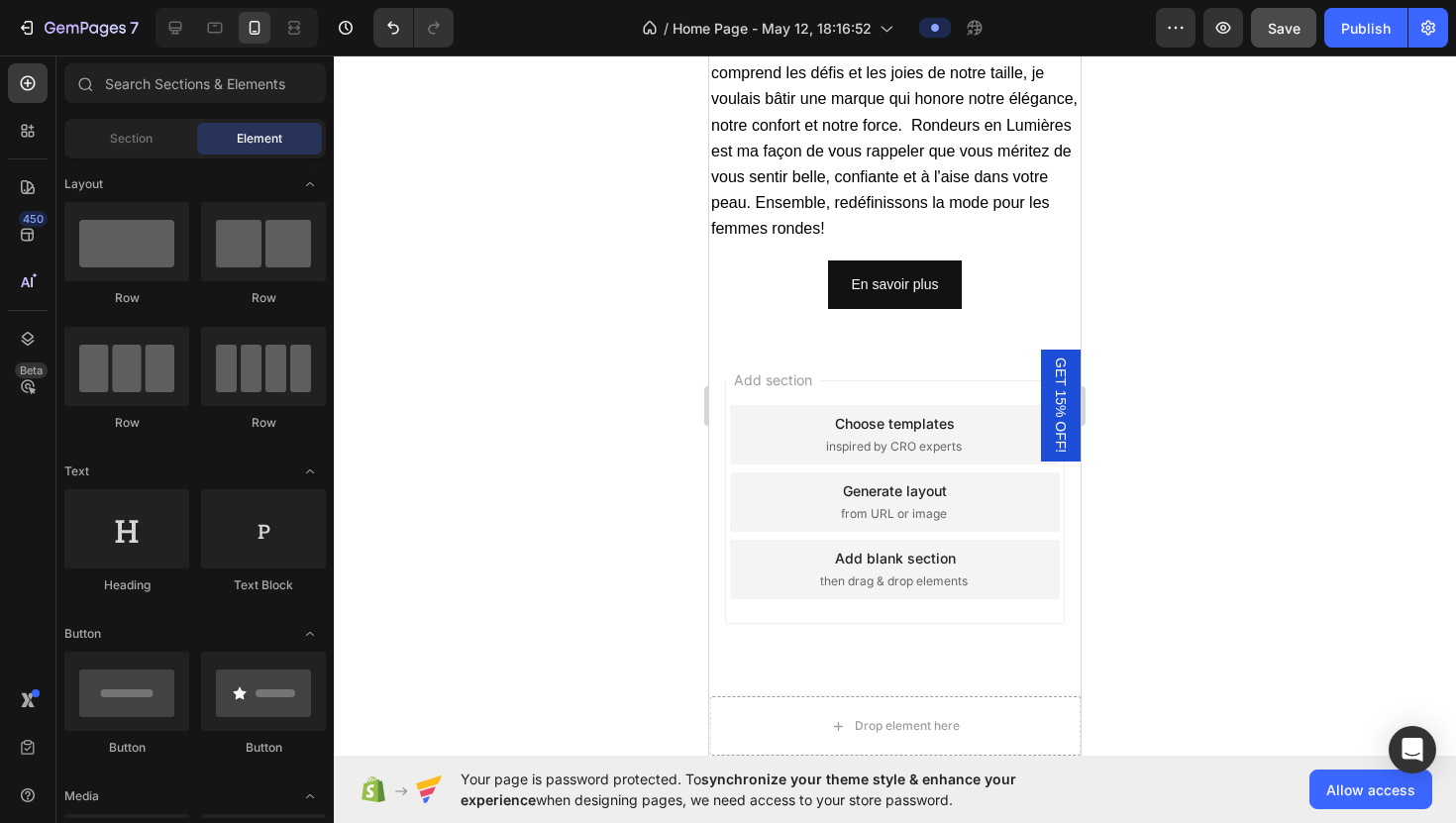 click on "Add section" at bounding box center (773, 379) 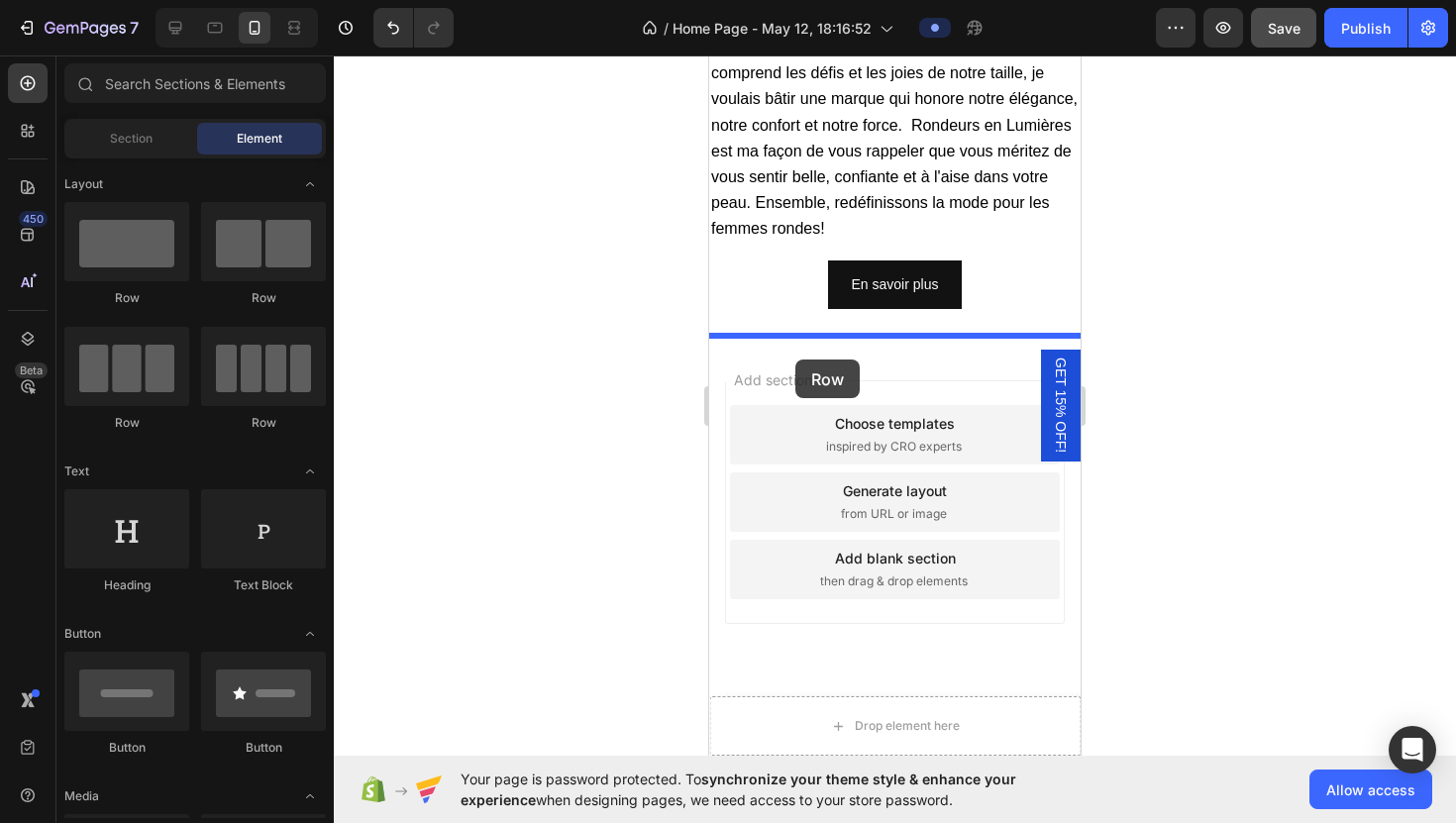 drag, startPoint x: 834, startPoint y: 314, endPoint x: 831, endPoint y: 377, distance: 63.071388 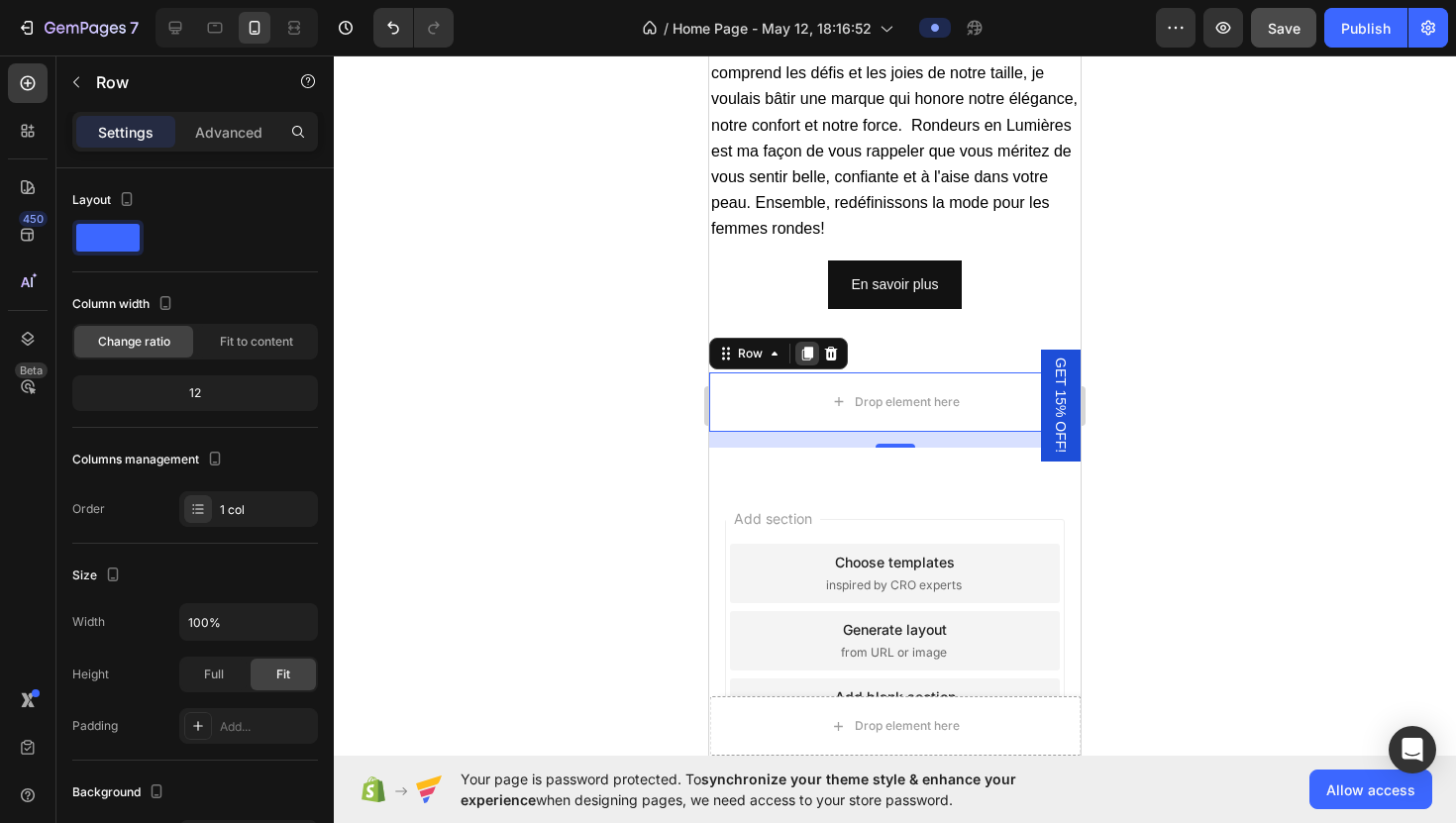click 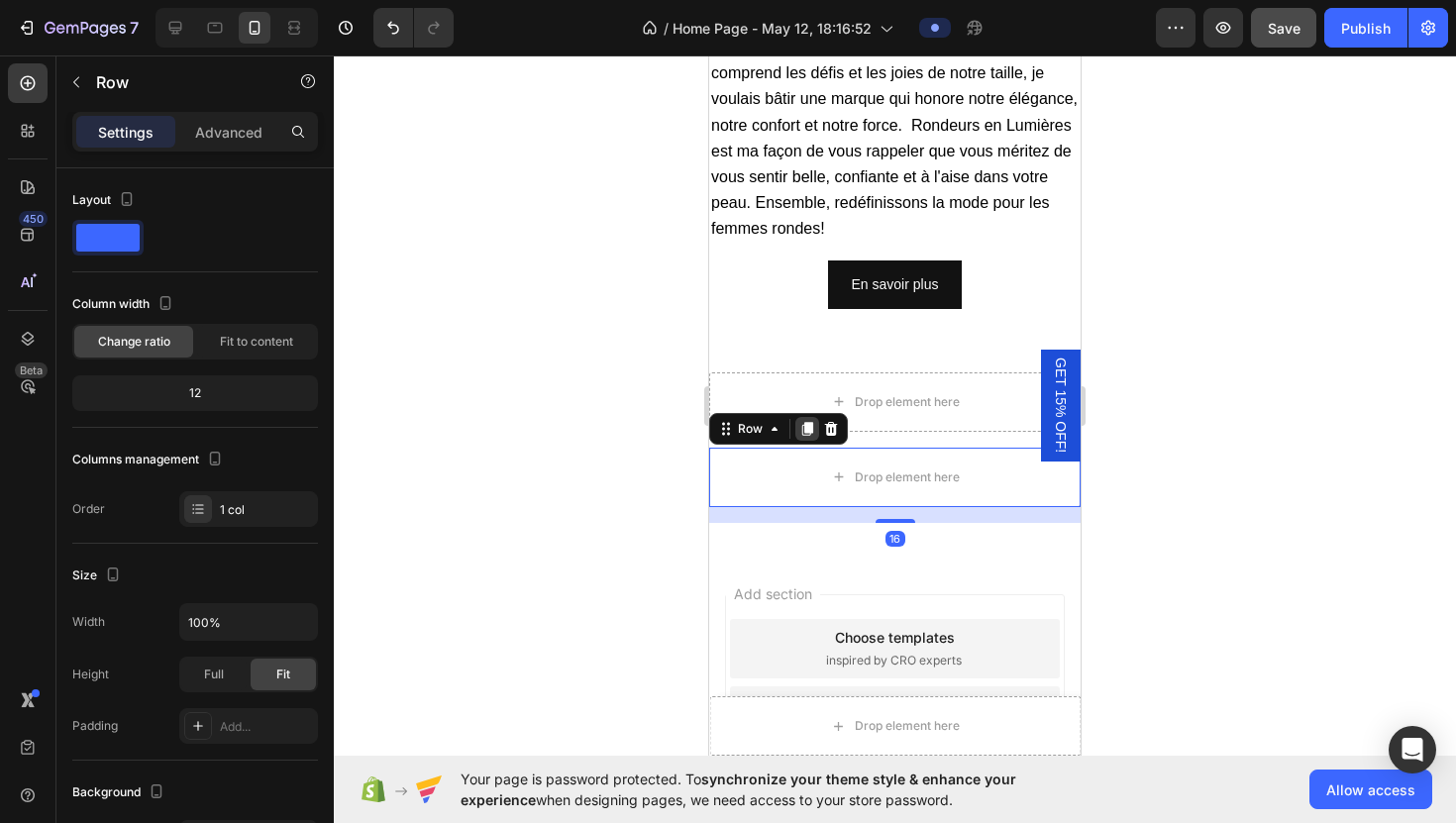 click 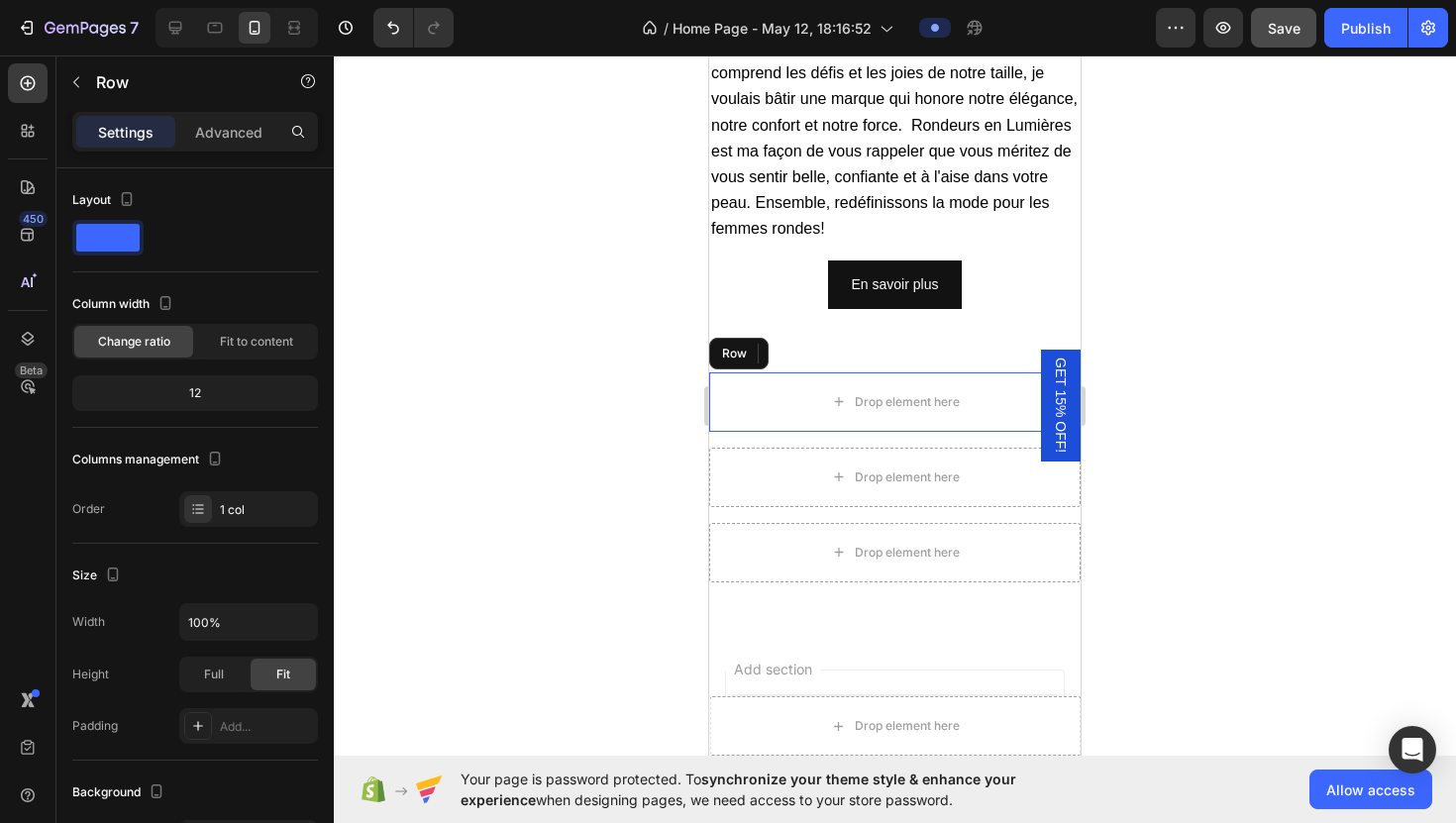 click on "Drop element here" at bounding box center [894, 402] 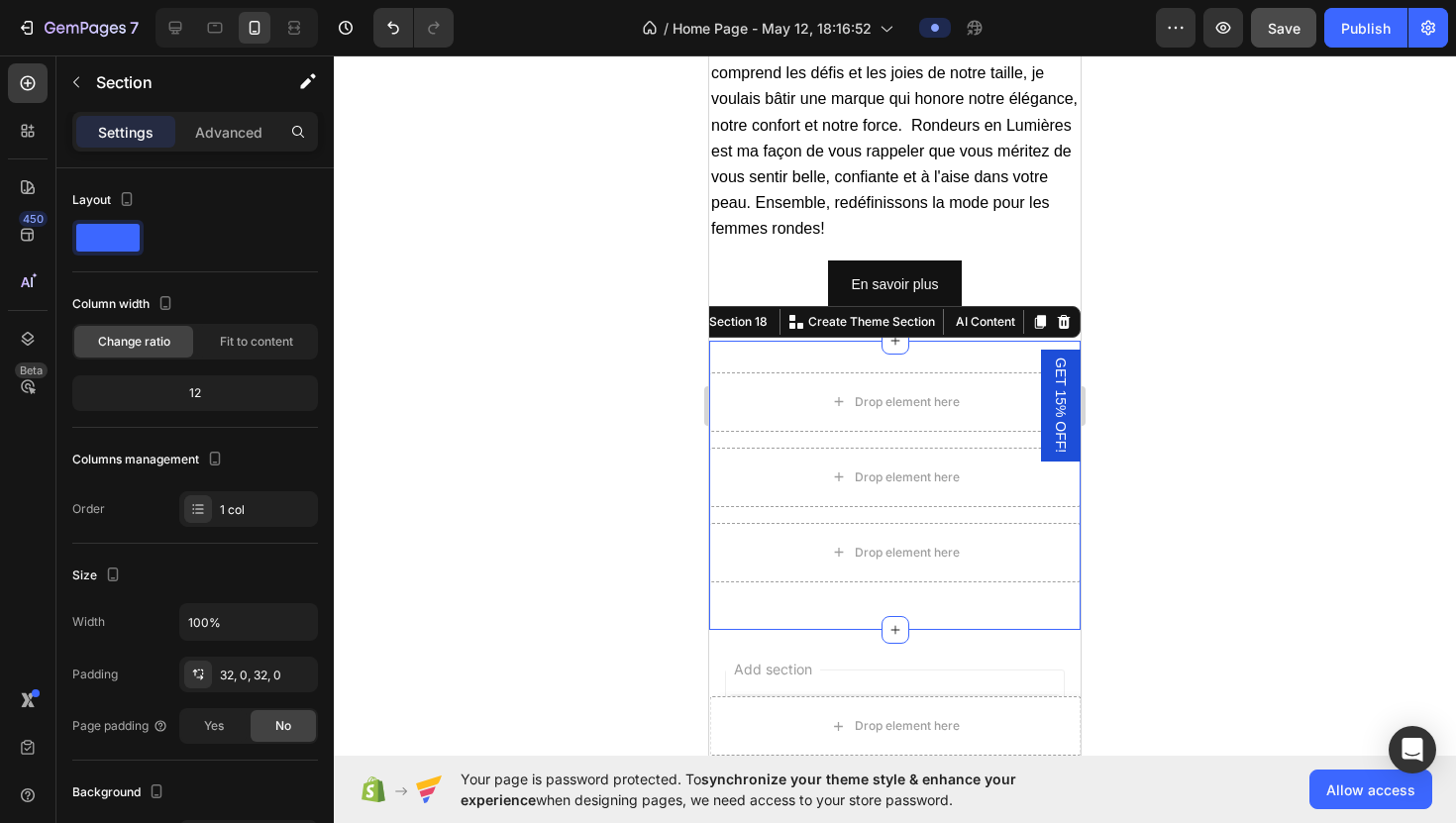 click on "Drop element here Row
Drop element here Row
Drop element here Row" at bounding box center [894, 485] 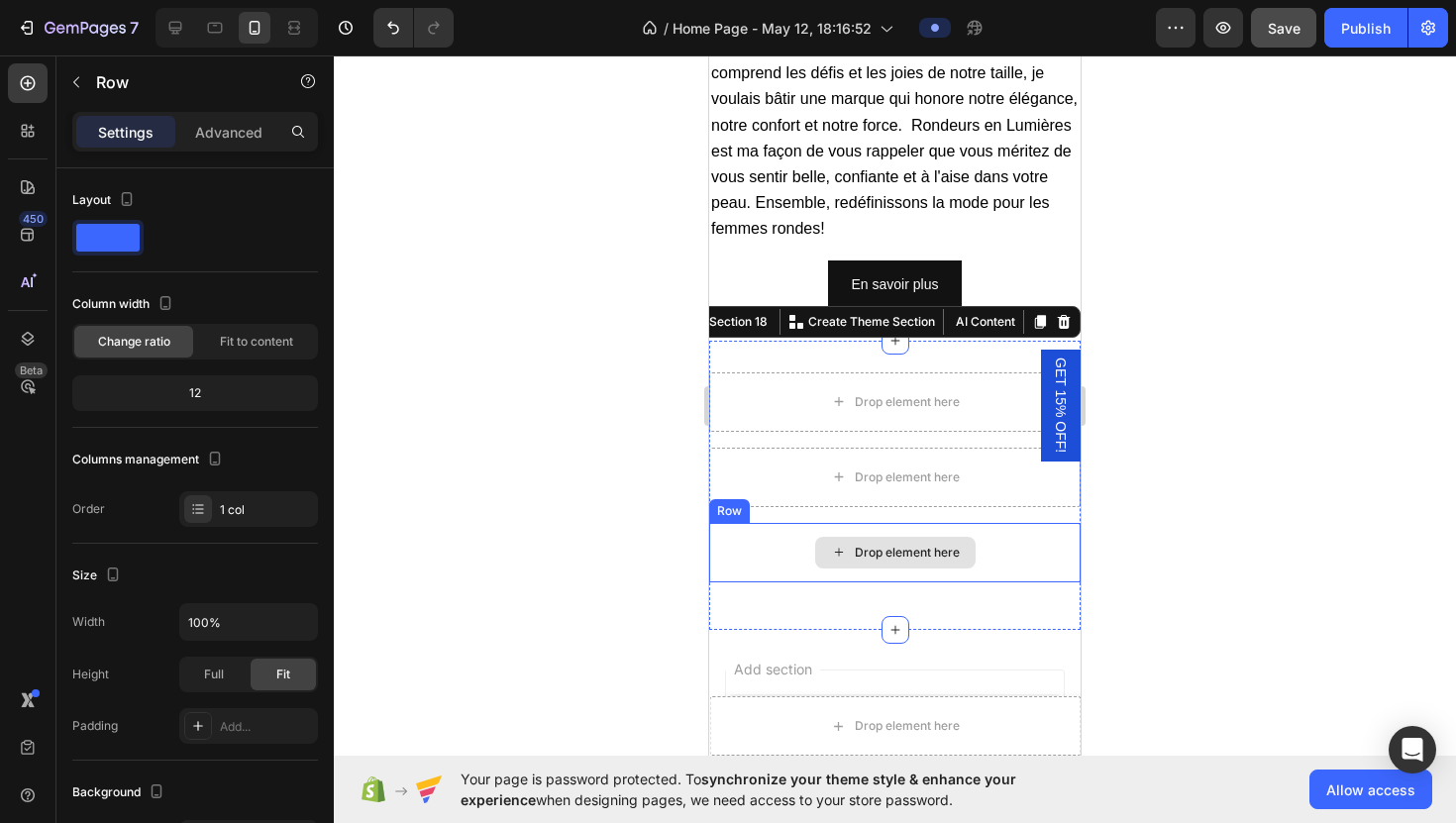 click on "Drop element here" at bounding box center (894, 553) 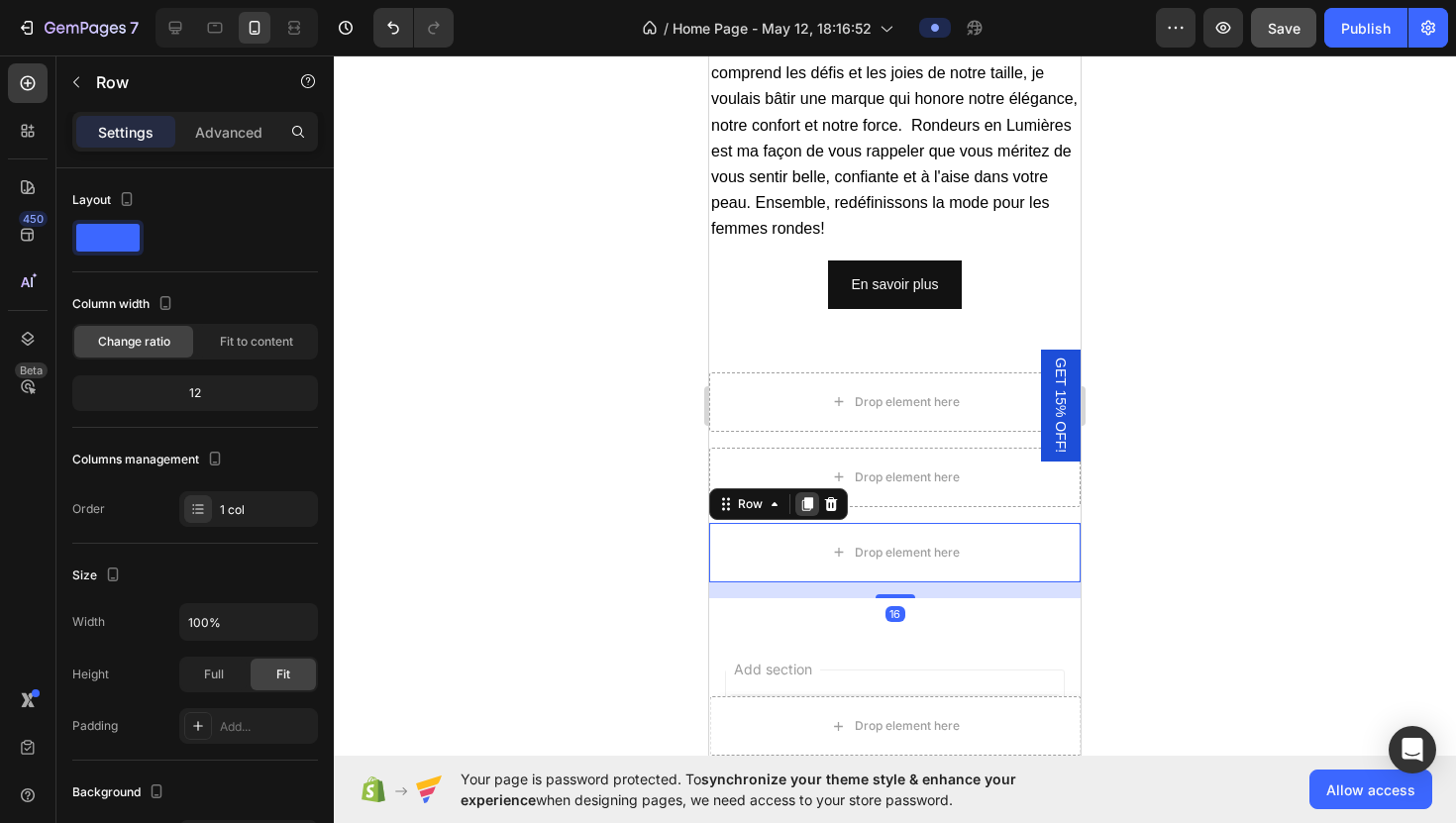 click 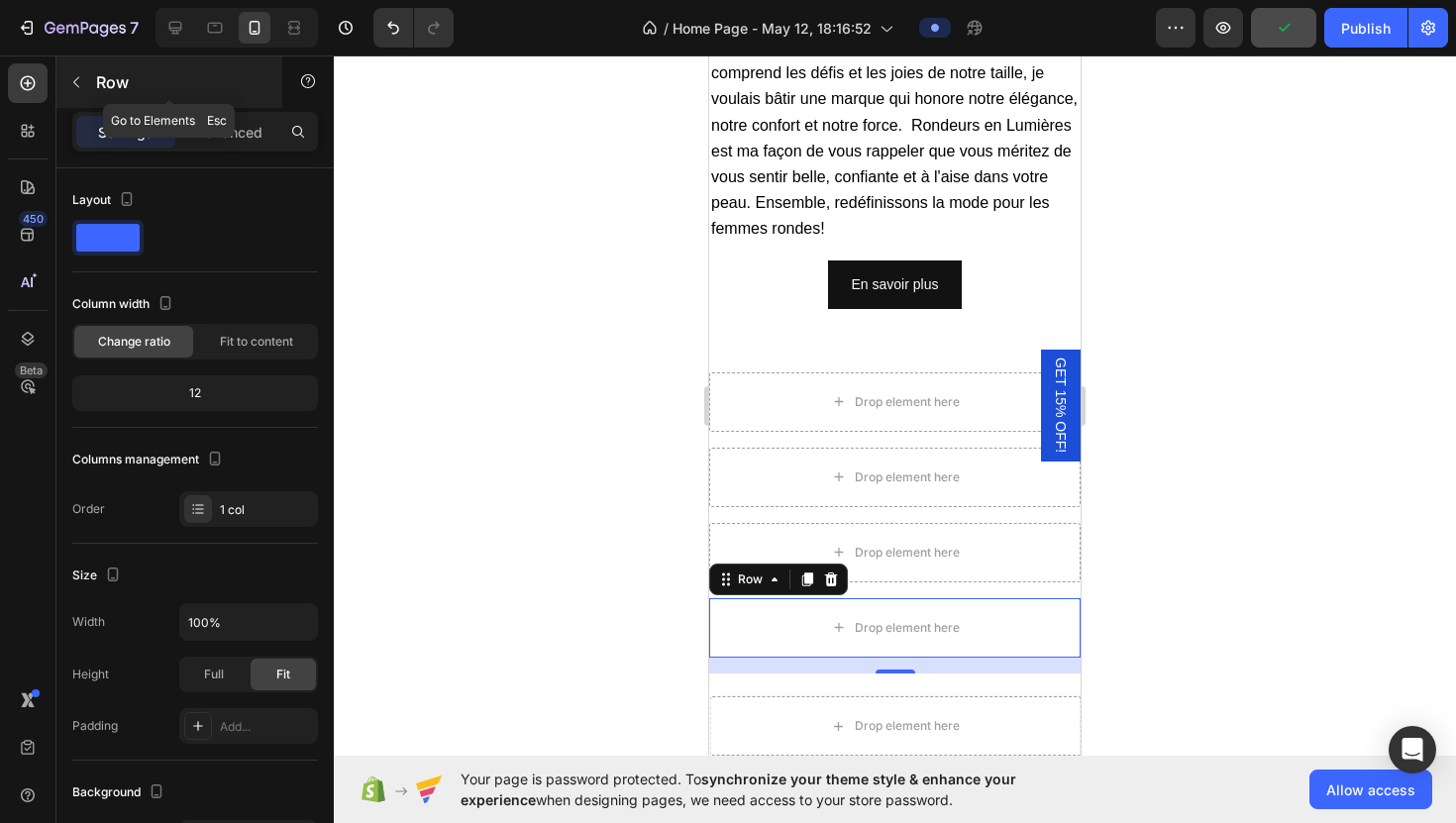 click at bounding box center (76, 82) 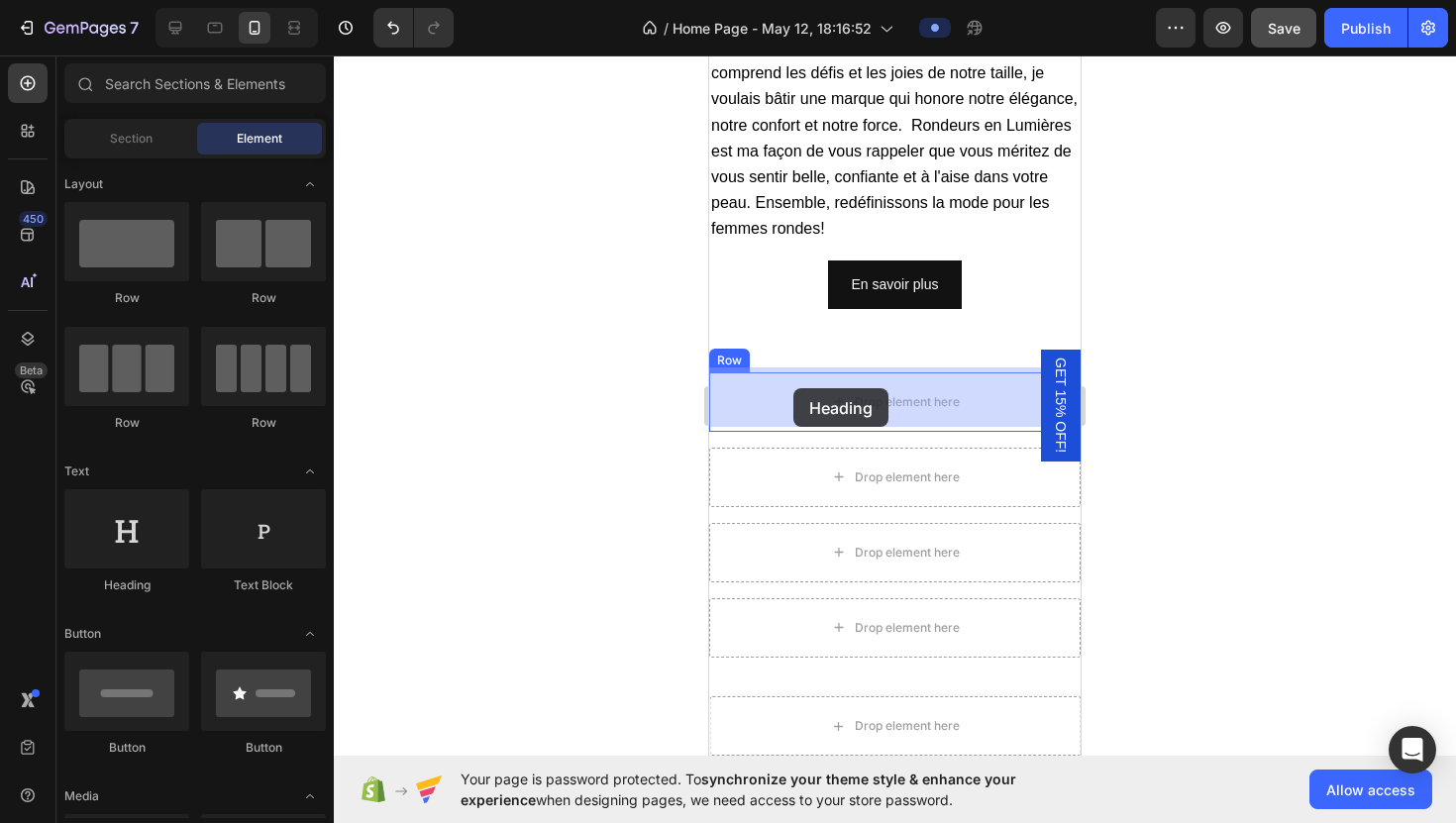 drag, startPoint x: 828, startPoint y: 592, endPoint x: 793, endPoint y: 388, distance: 206.98068 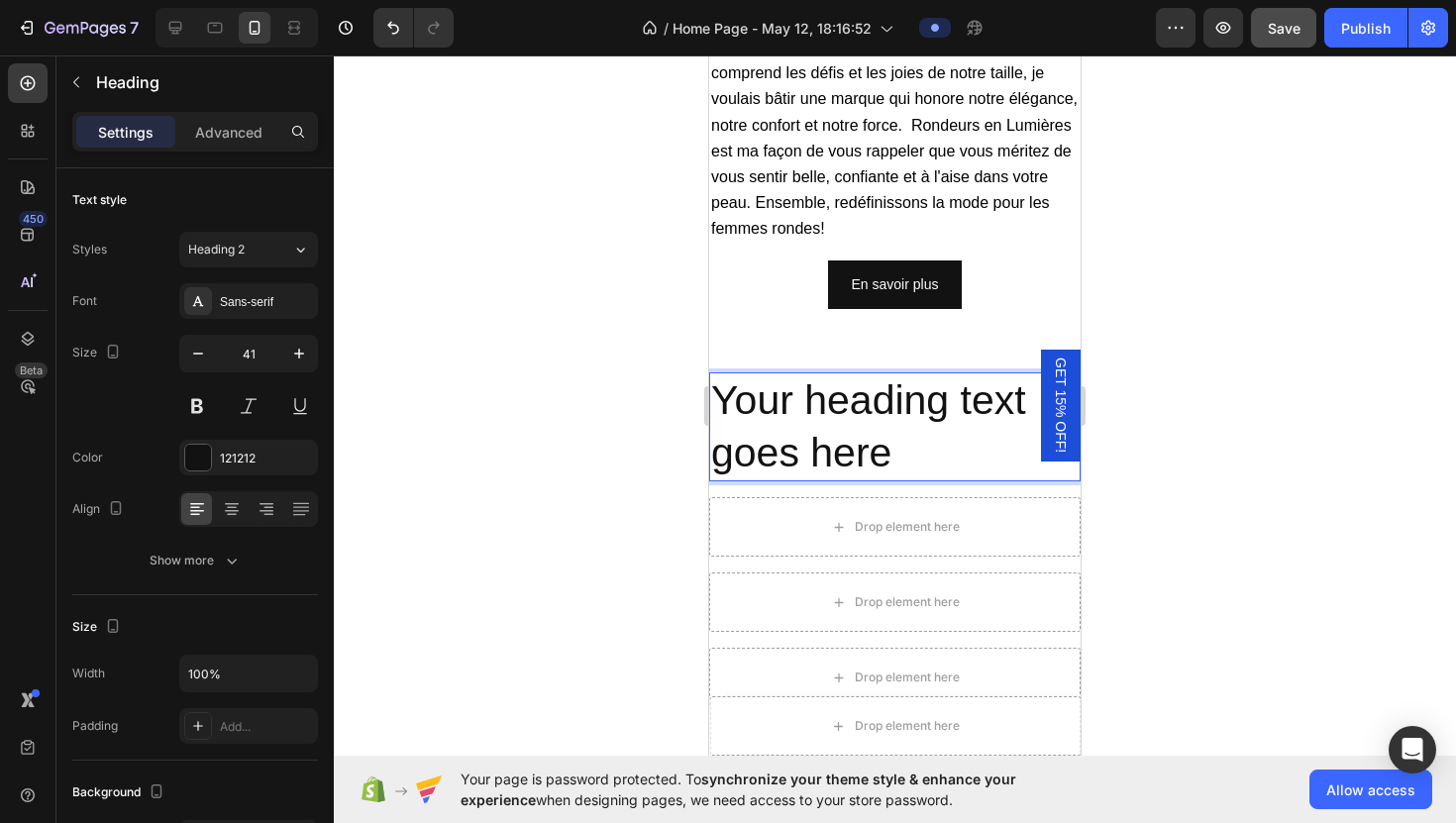 click on "Your heading text goes here" at bounding box center (894, 427) 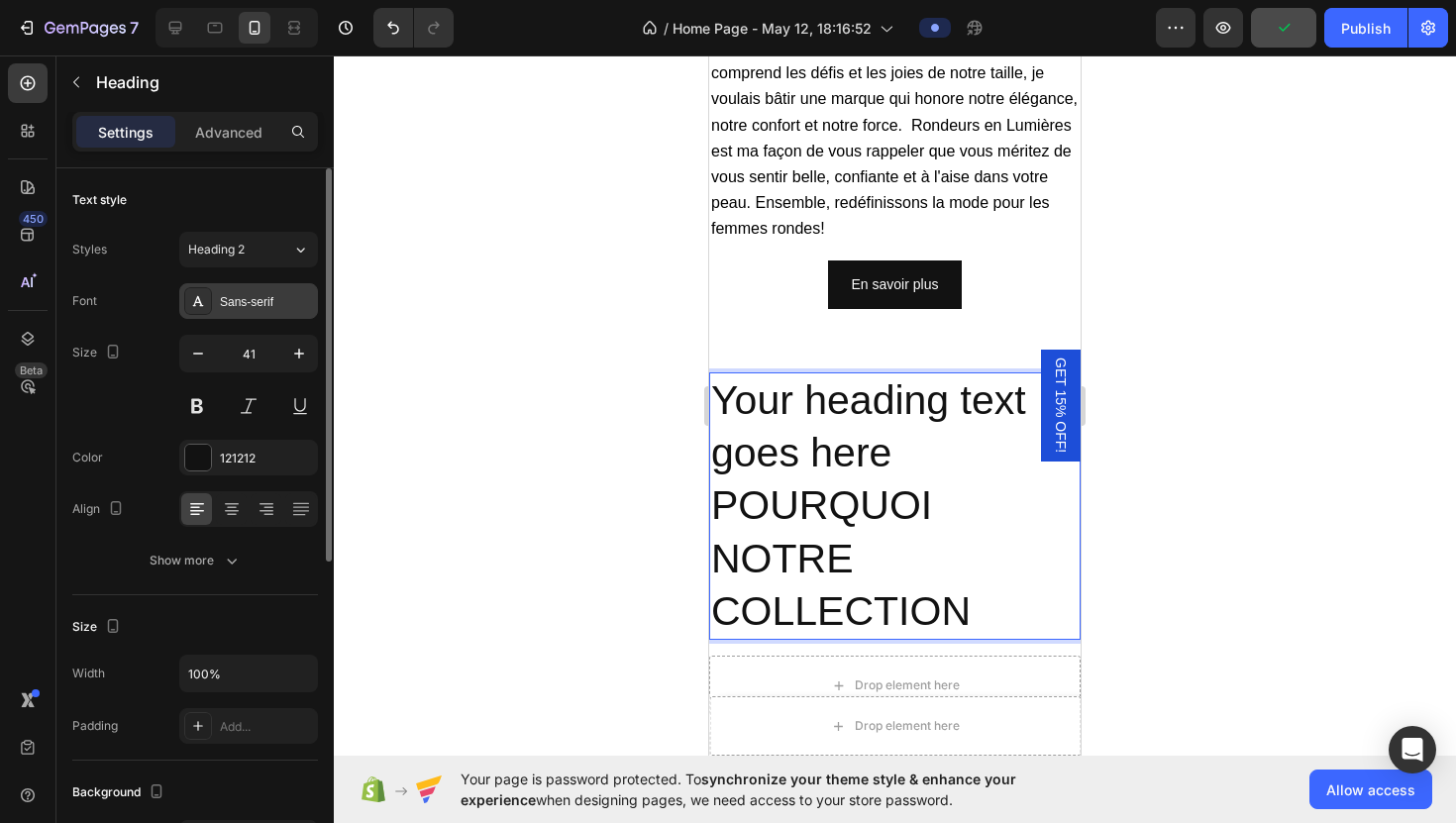 click on "Sans-serif" at bounding box center [266, 302] 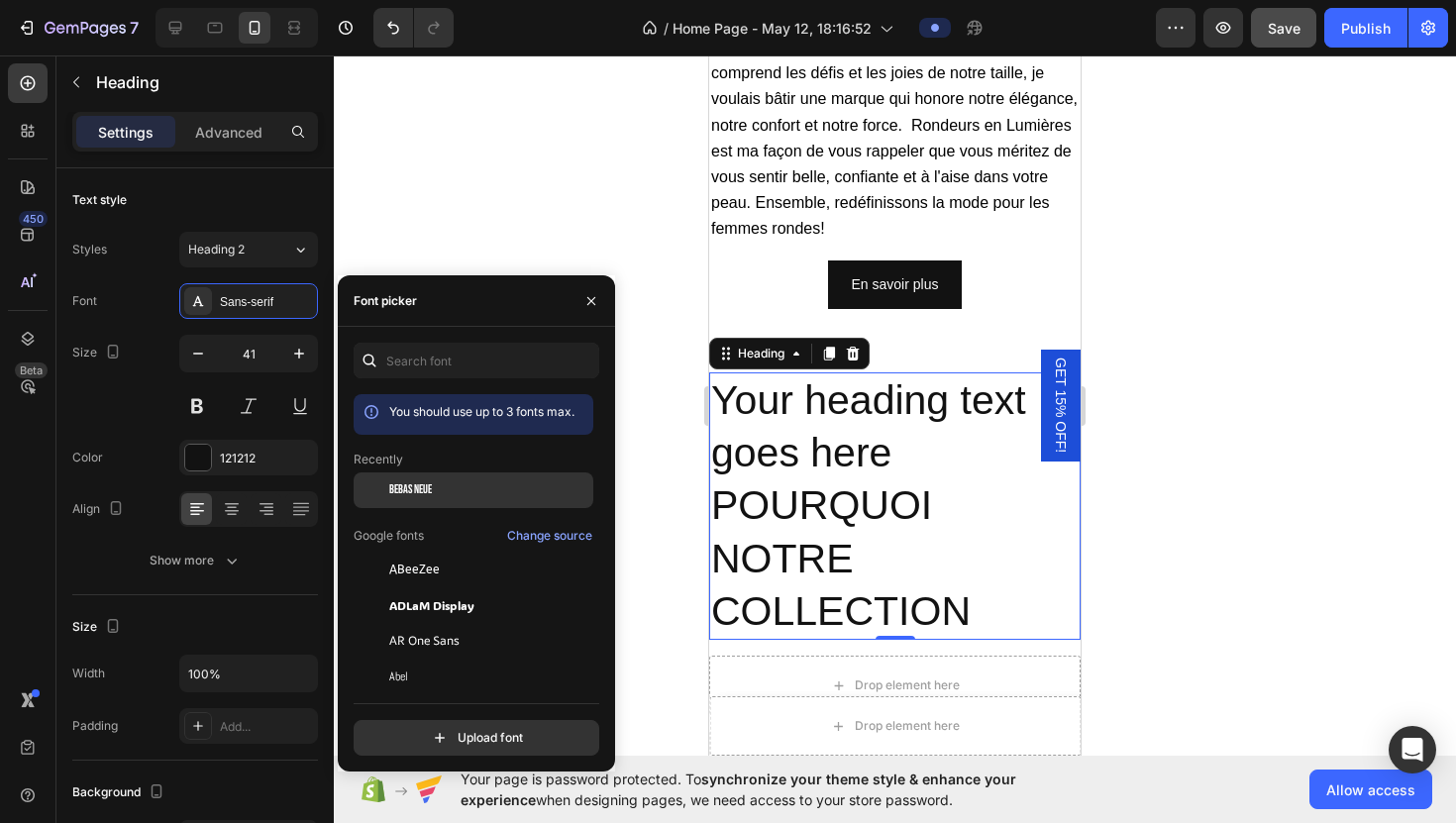 click on "Bebas Neue" 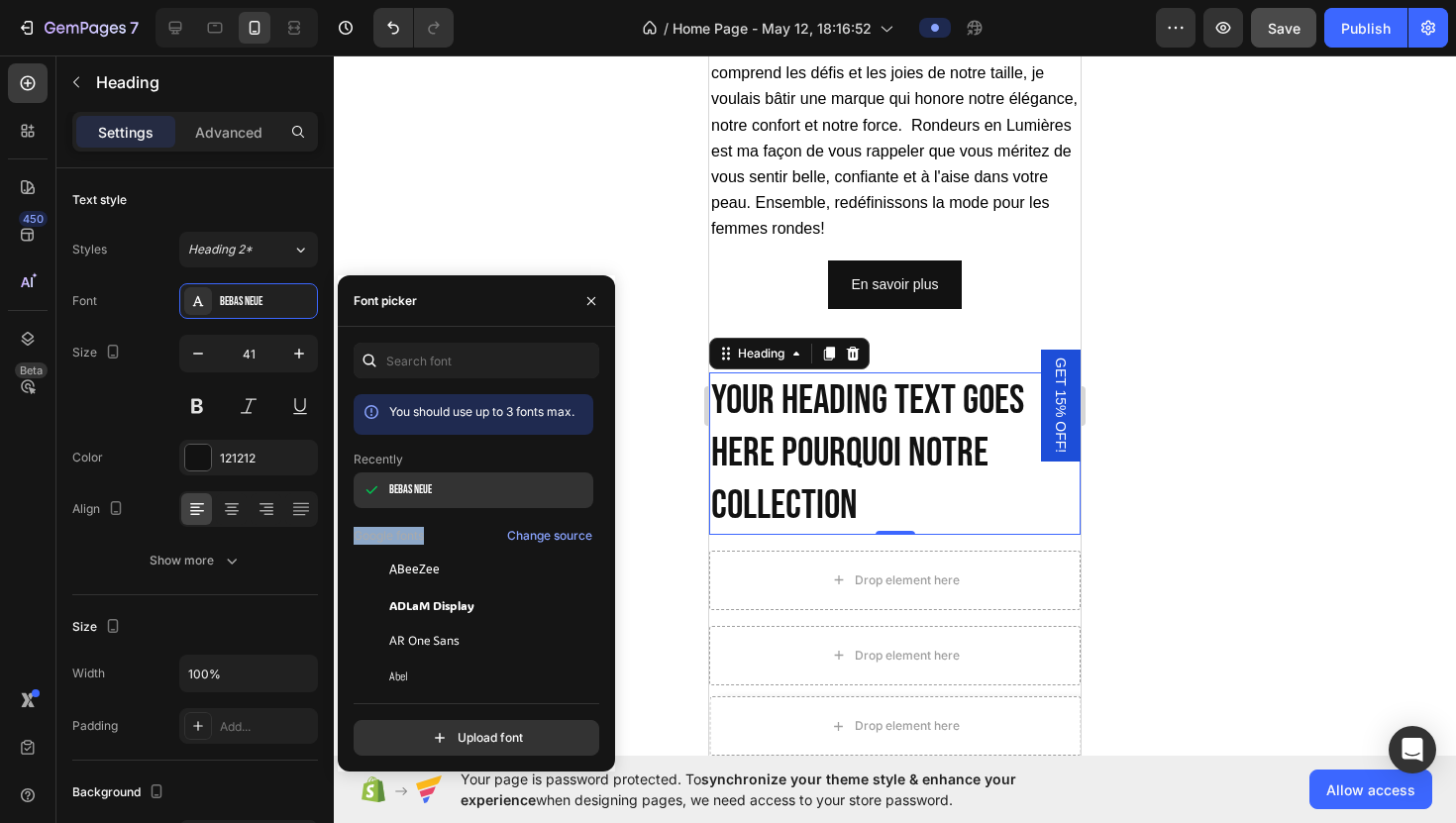 drag, startPoint x: 439, startPoint y: 516, endPoint x: 497, endPoint y: 503, distance: 59.43904 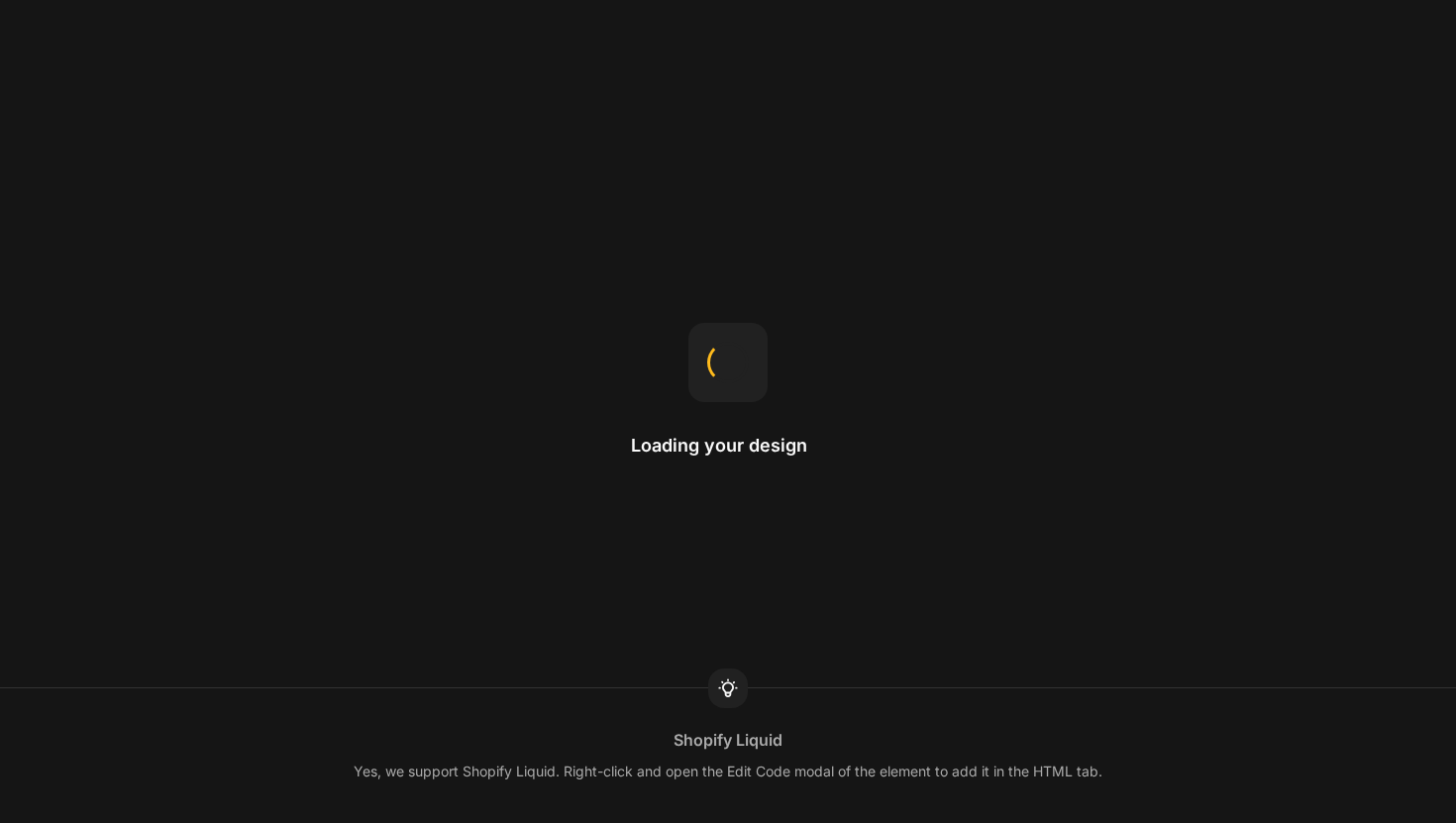 scroll, scrollTop: 0, scrollLeft: 0, axis: both 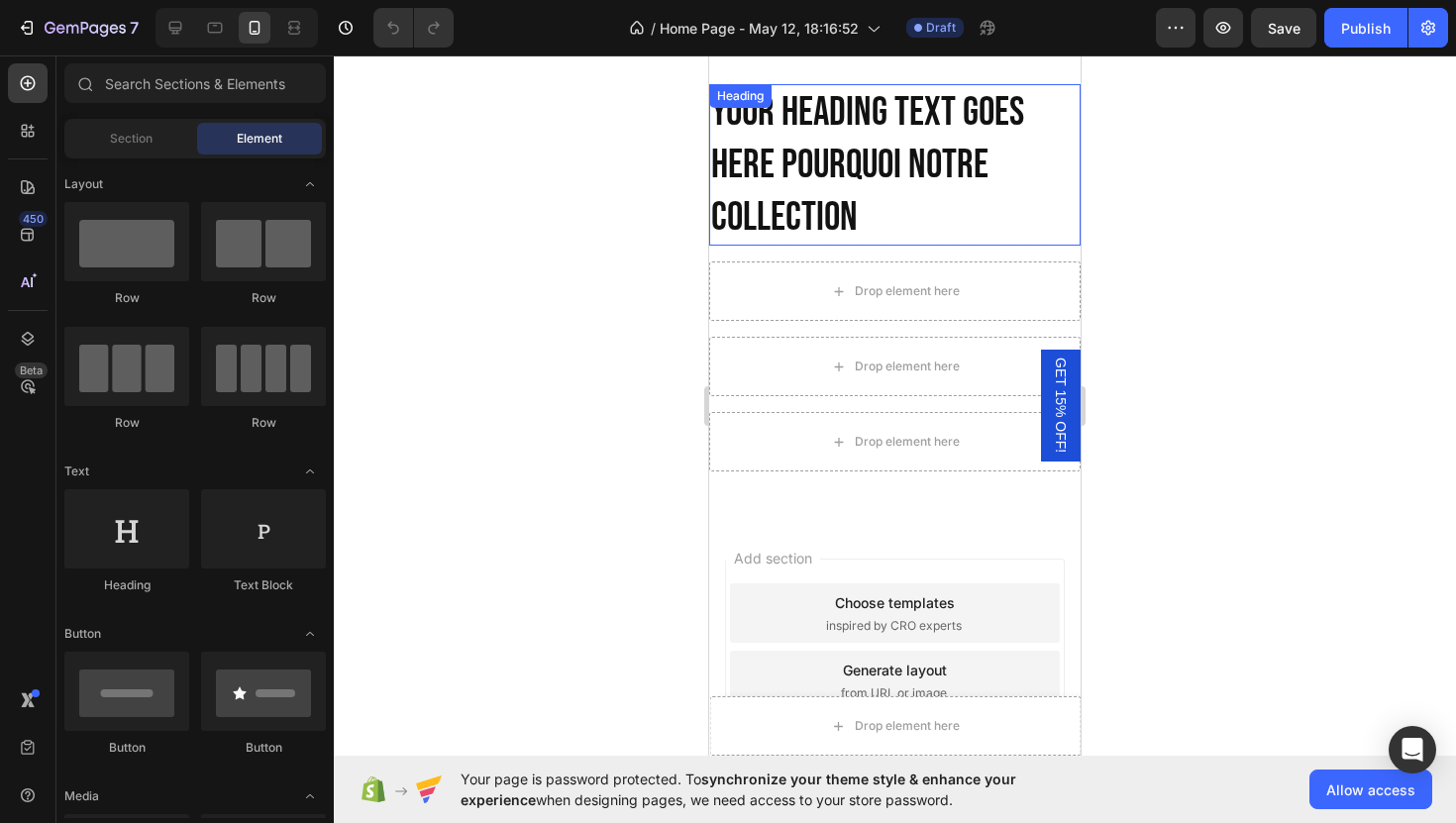 click on "Your heading text goes here POURQUOI NOTRE COLLECTION" at bounding box center (894, 165) 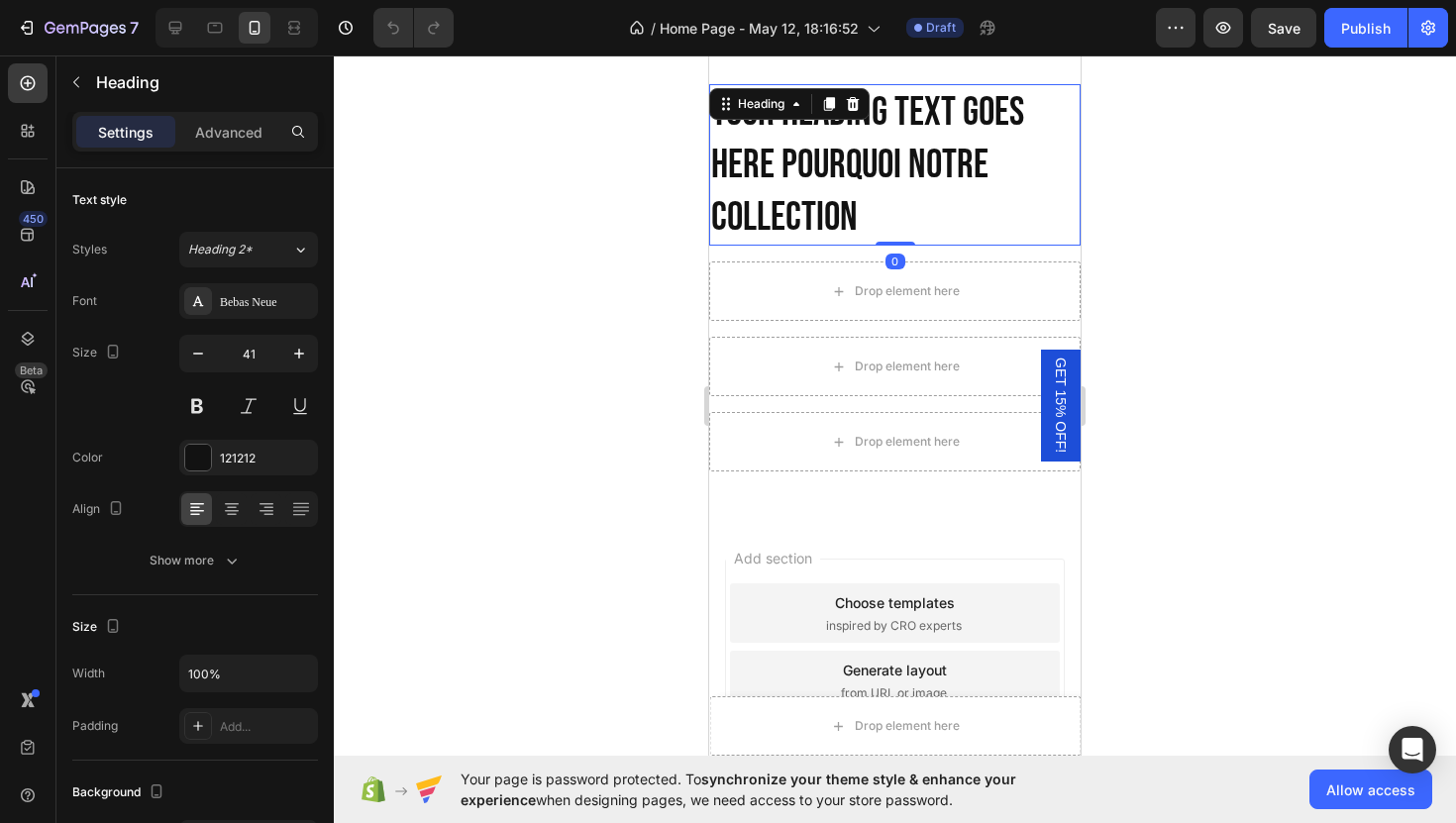 click on "Your heading text goes here POURQUOI NOTRE COLLECTION" at bounding box center [894, 165] 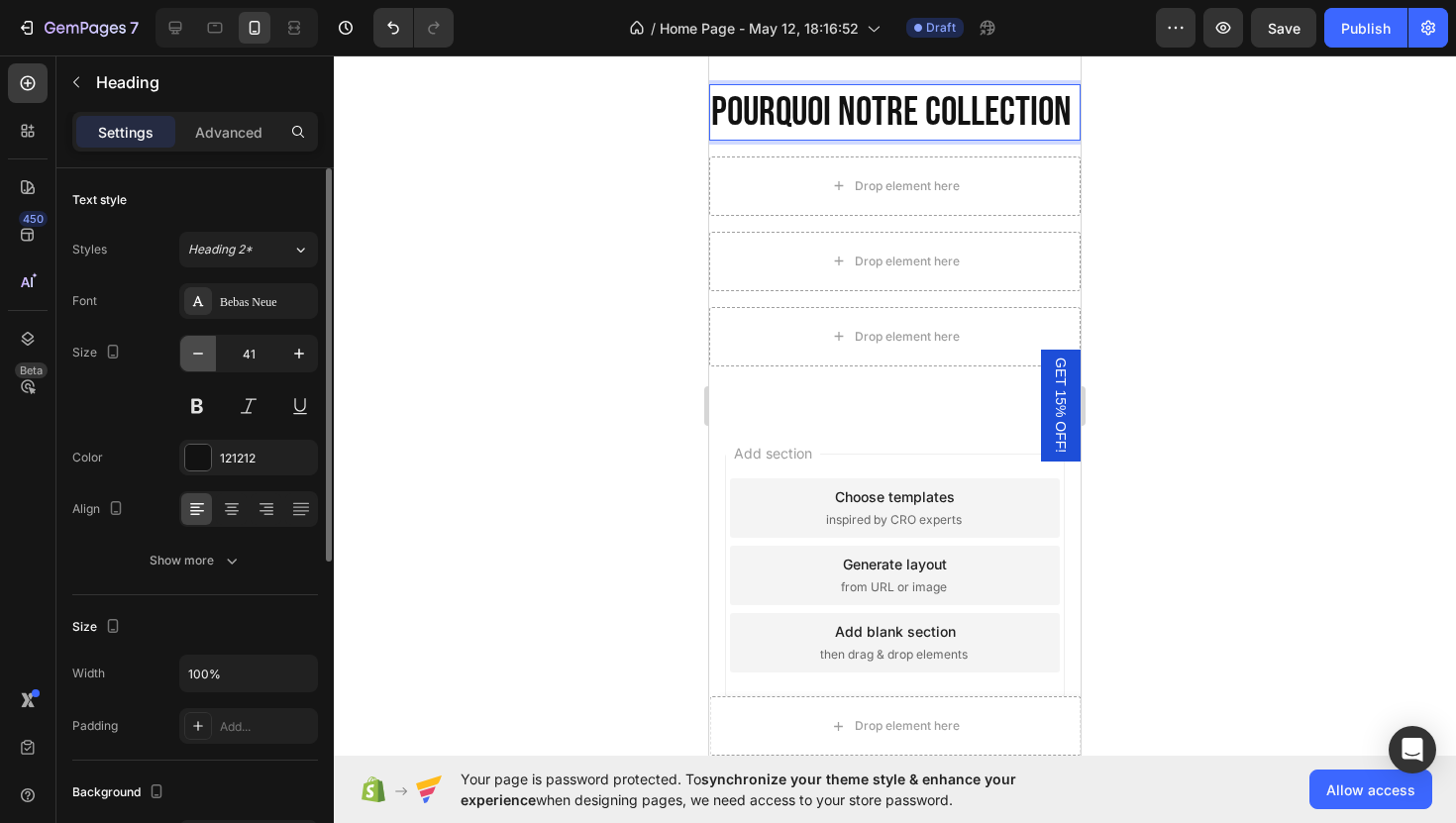 click 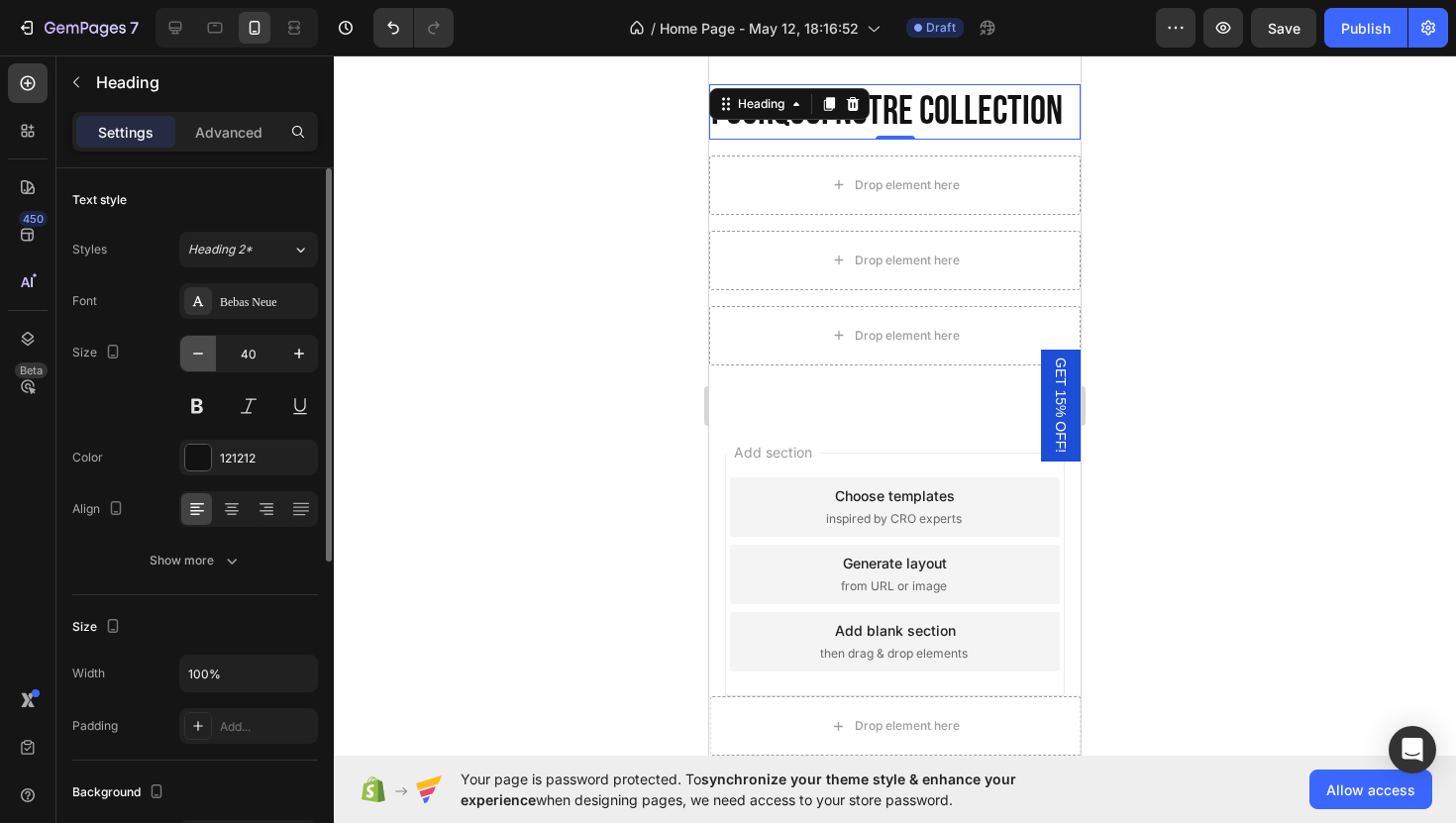 click 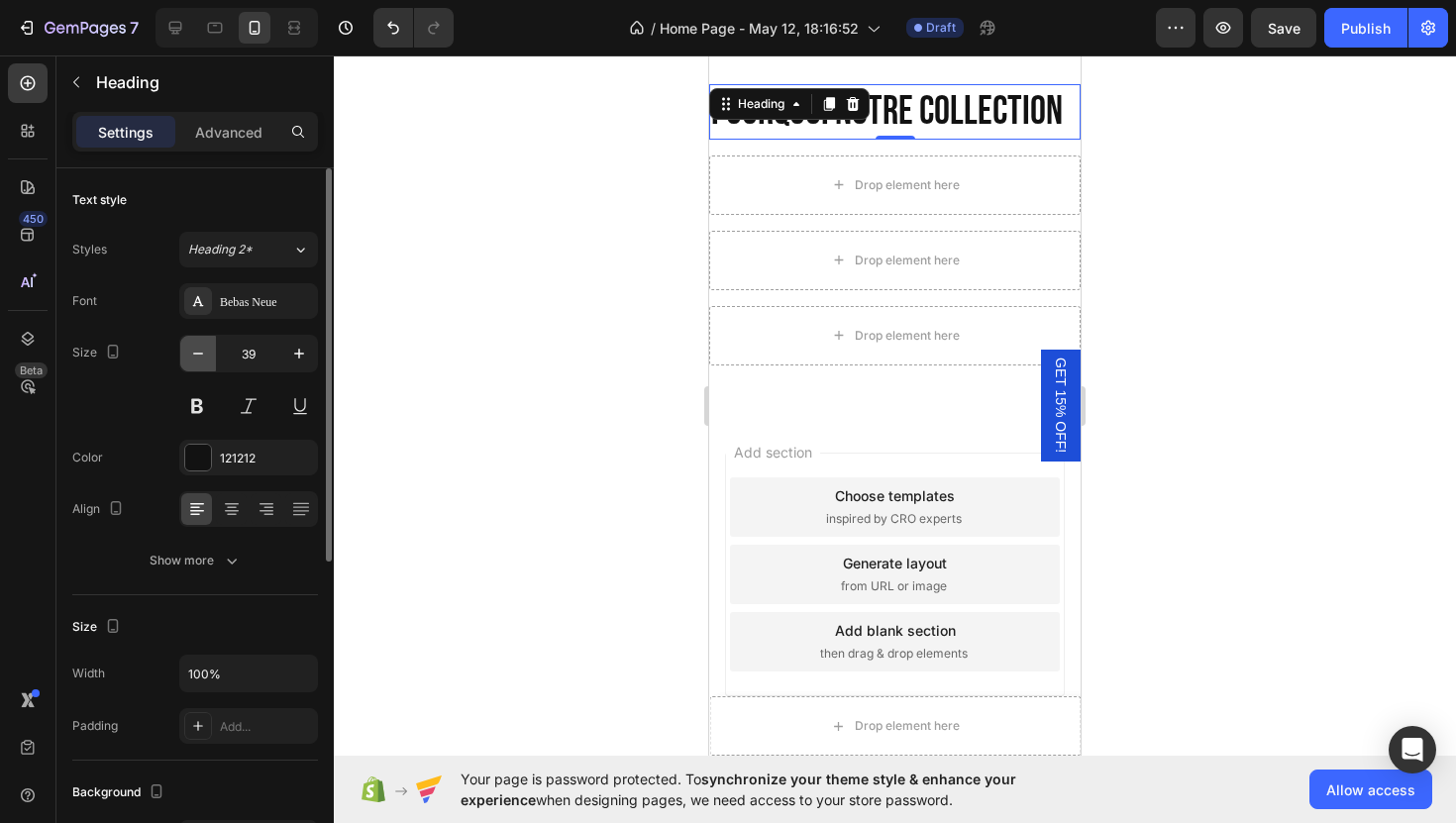 click 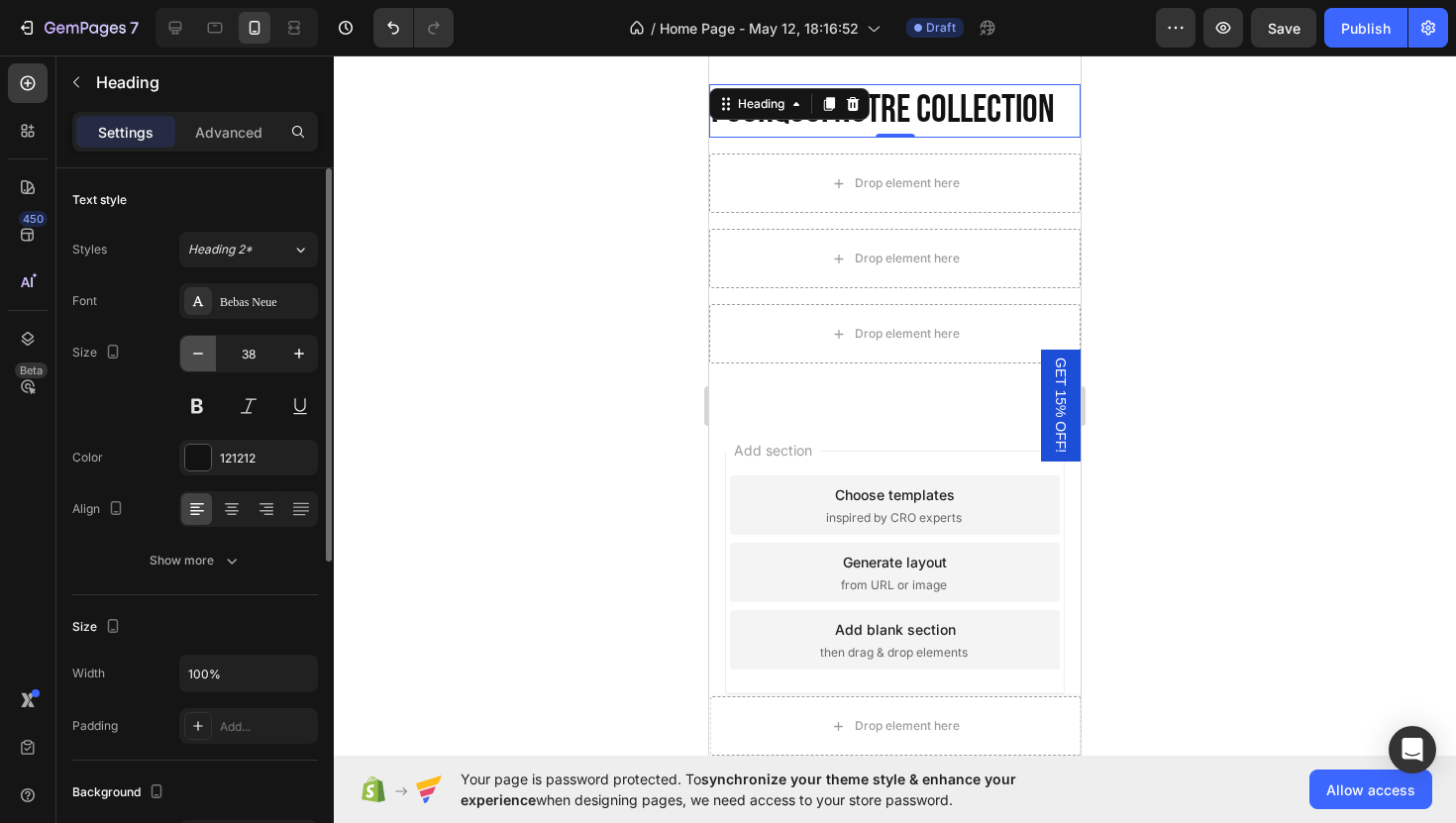 click 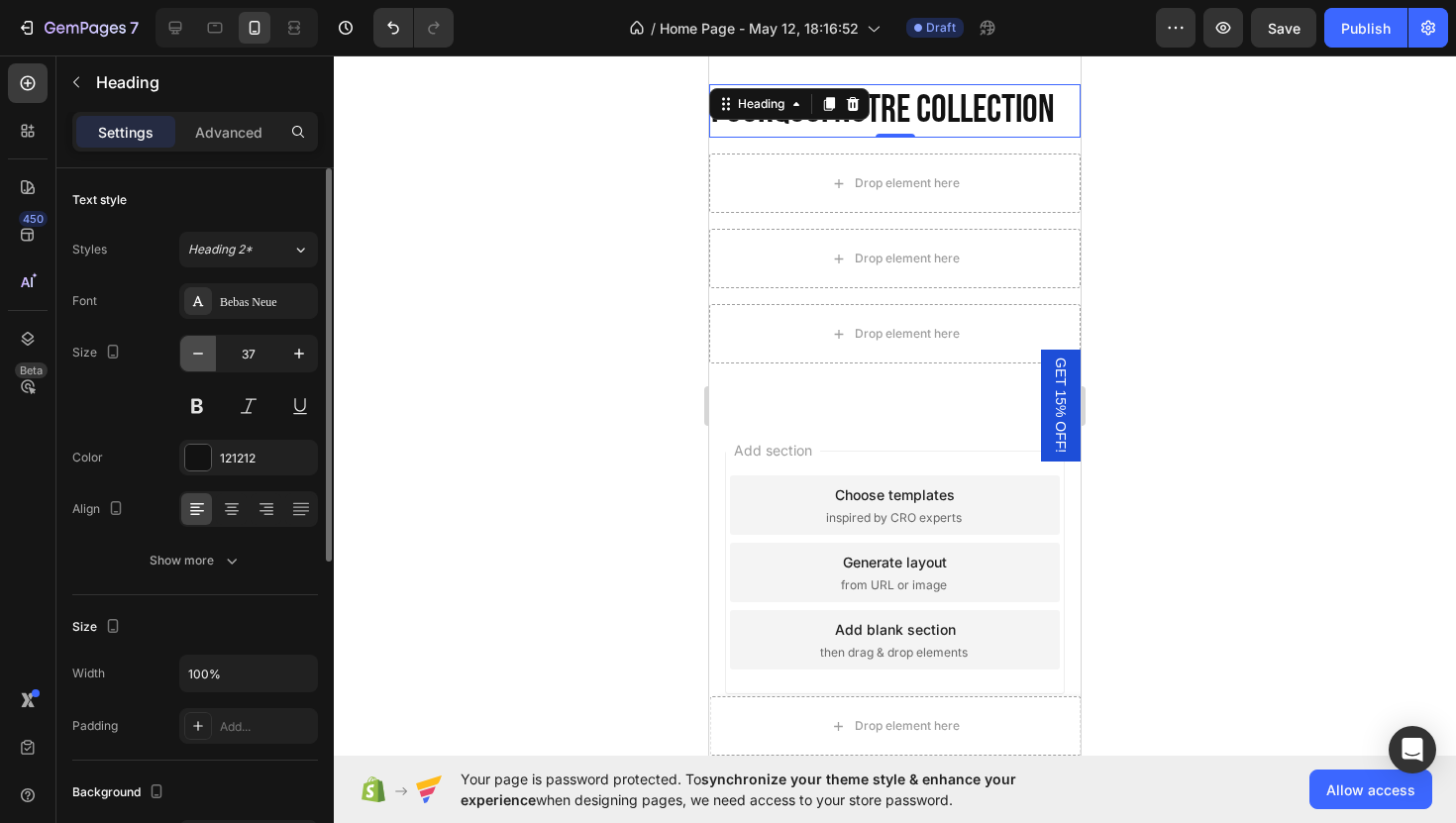 click 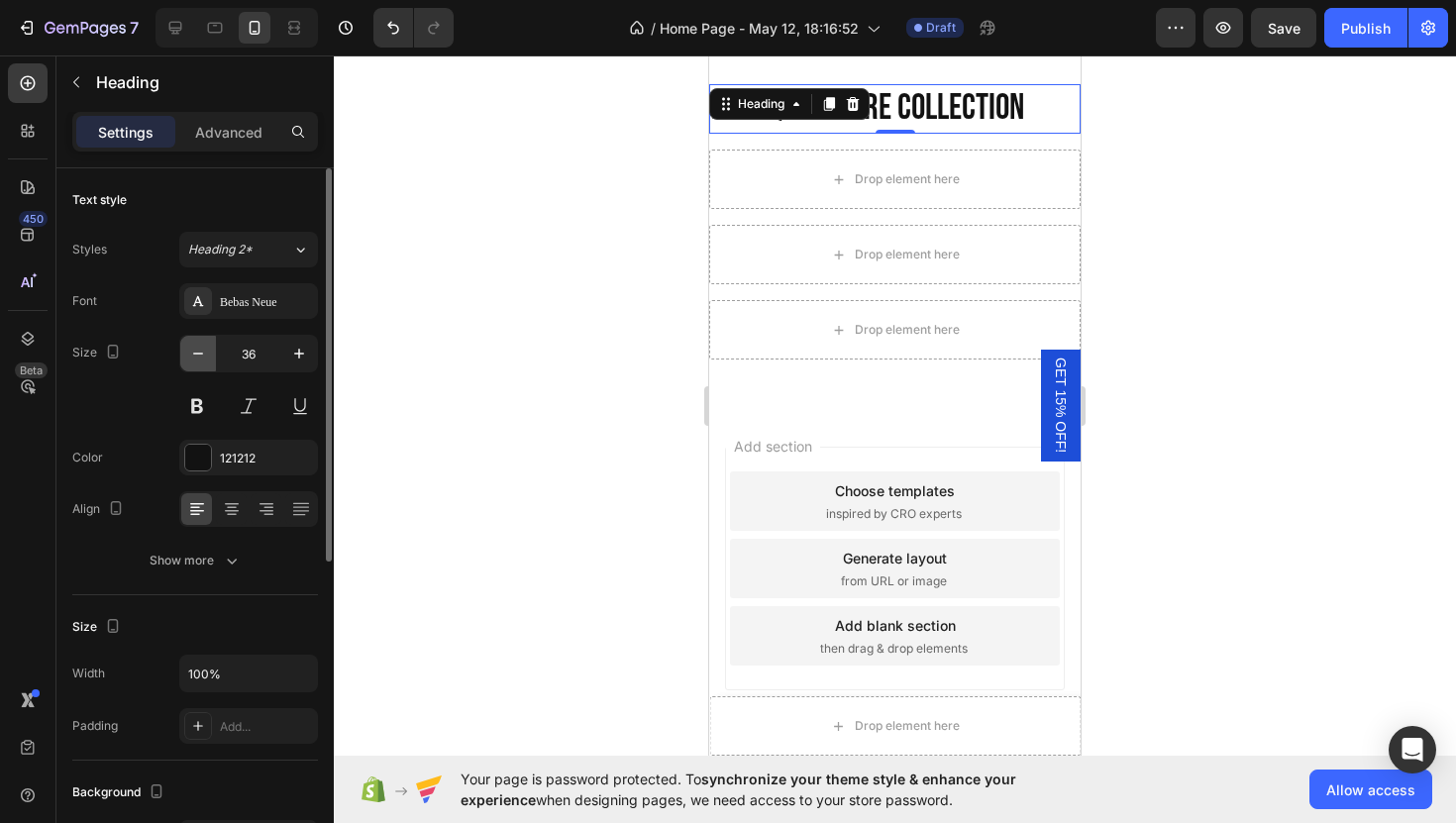 click 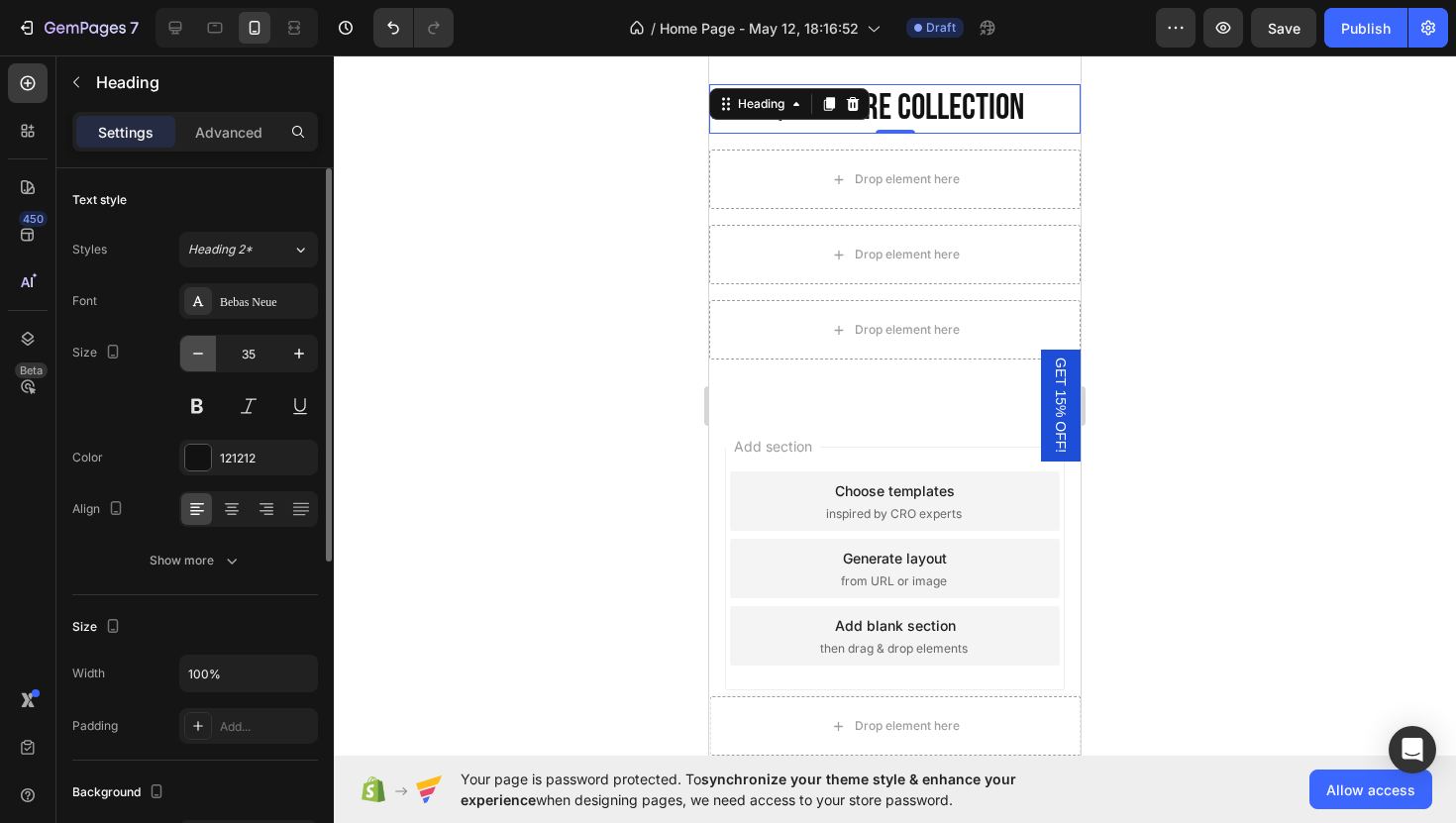 click 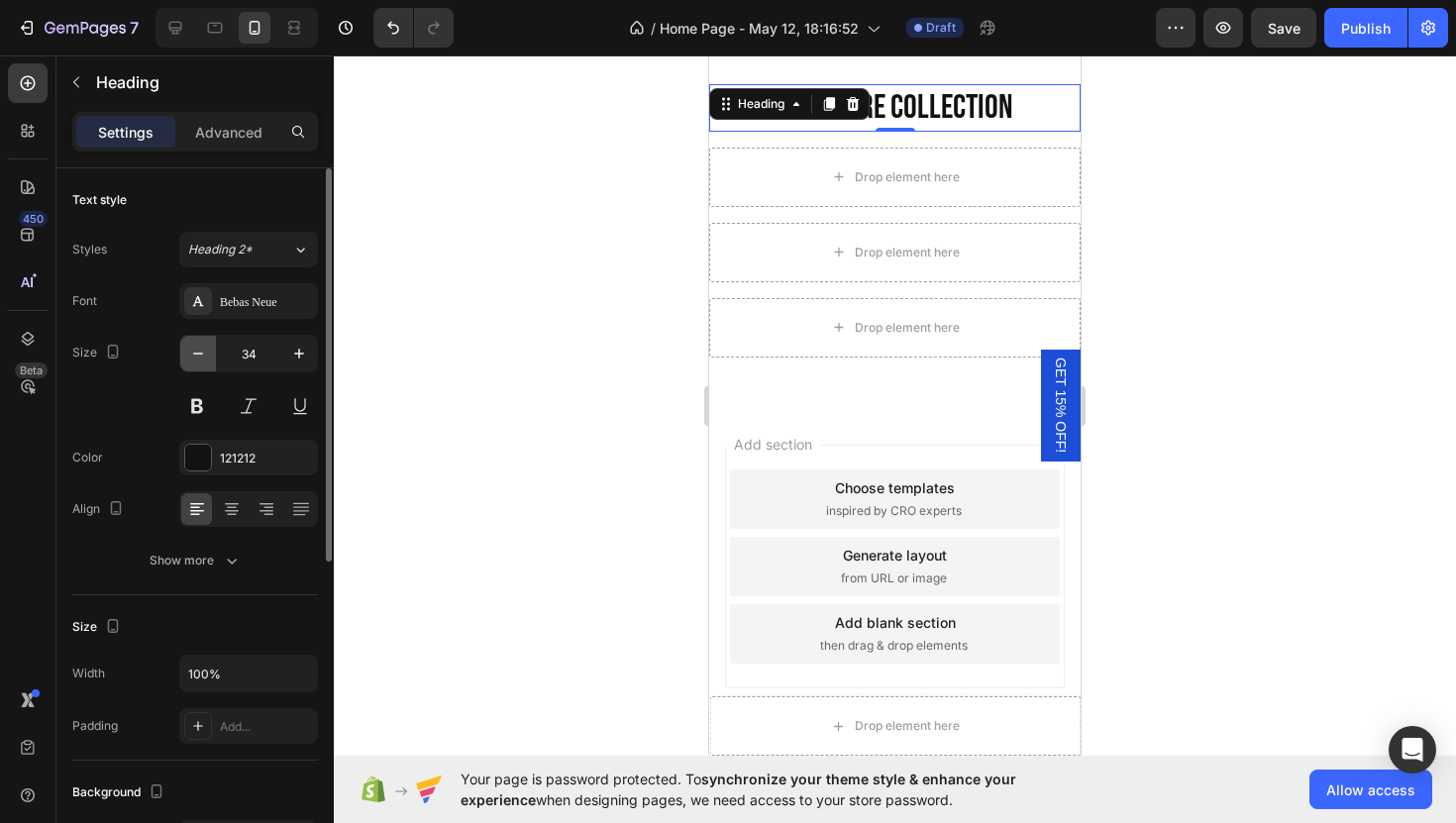 click 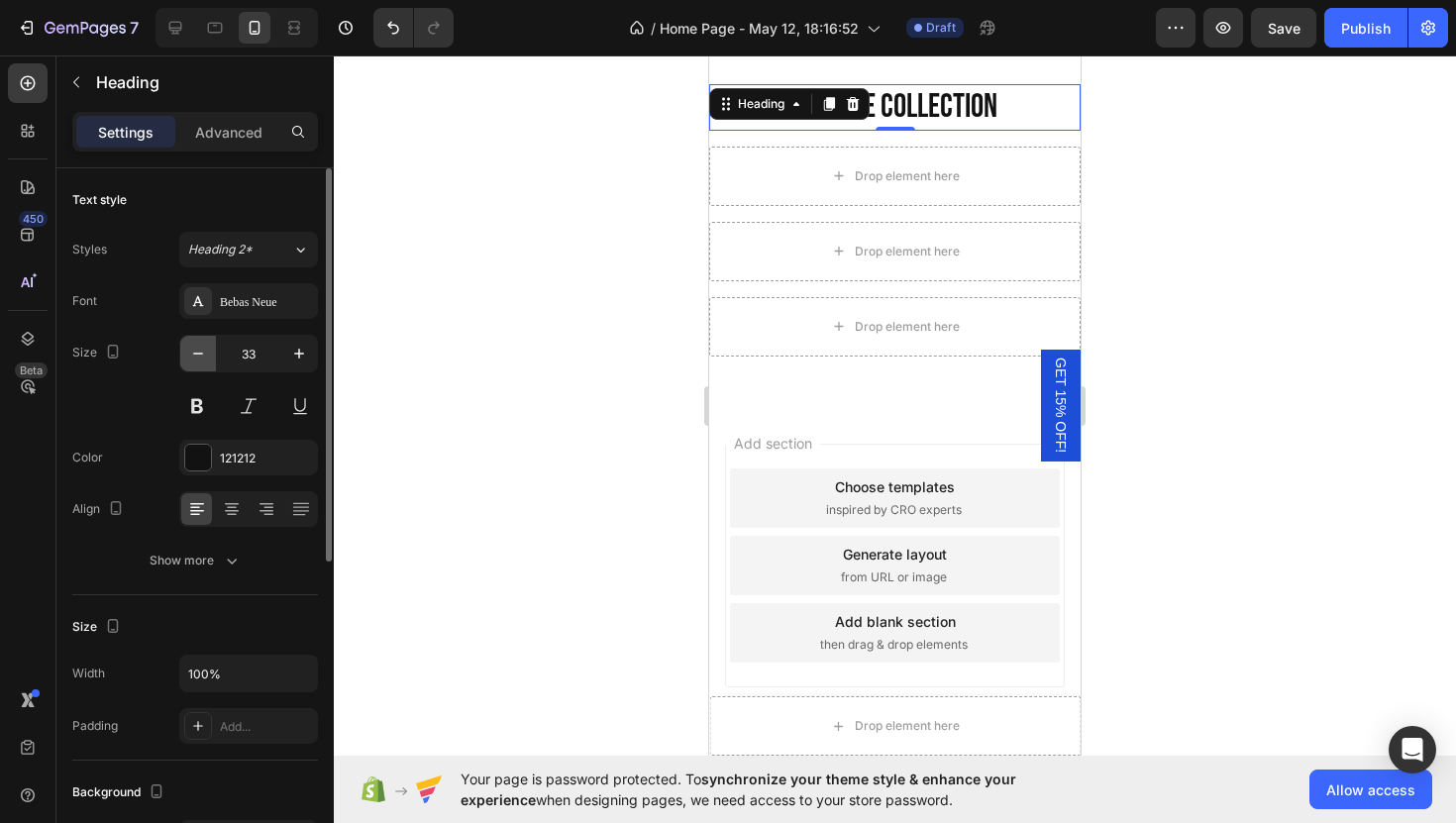 click 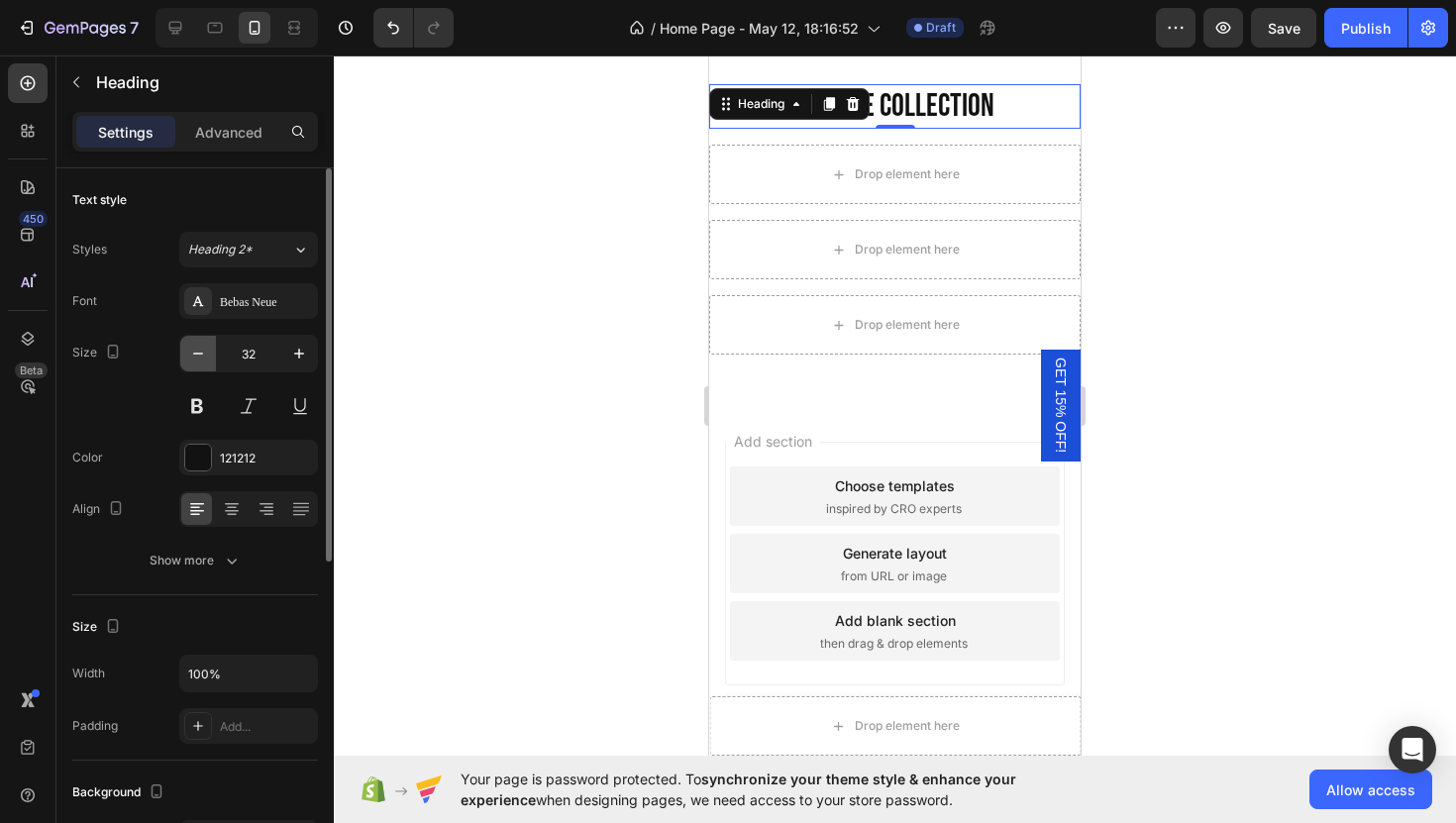 click 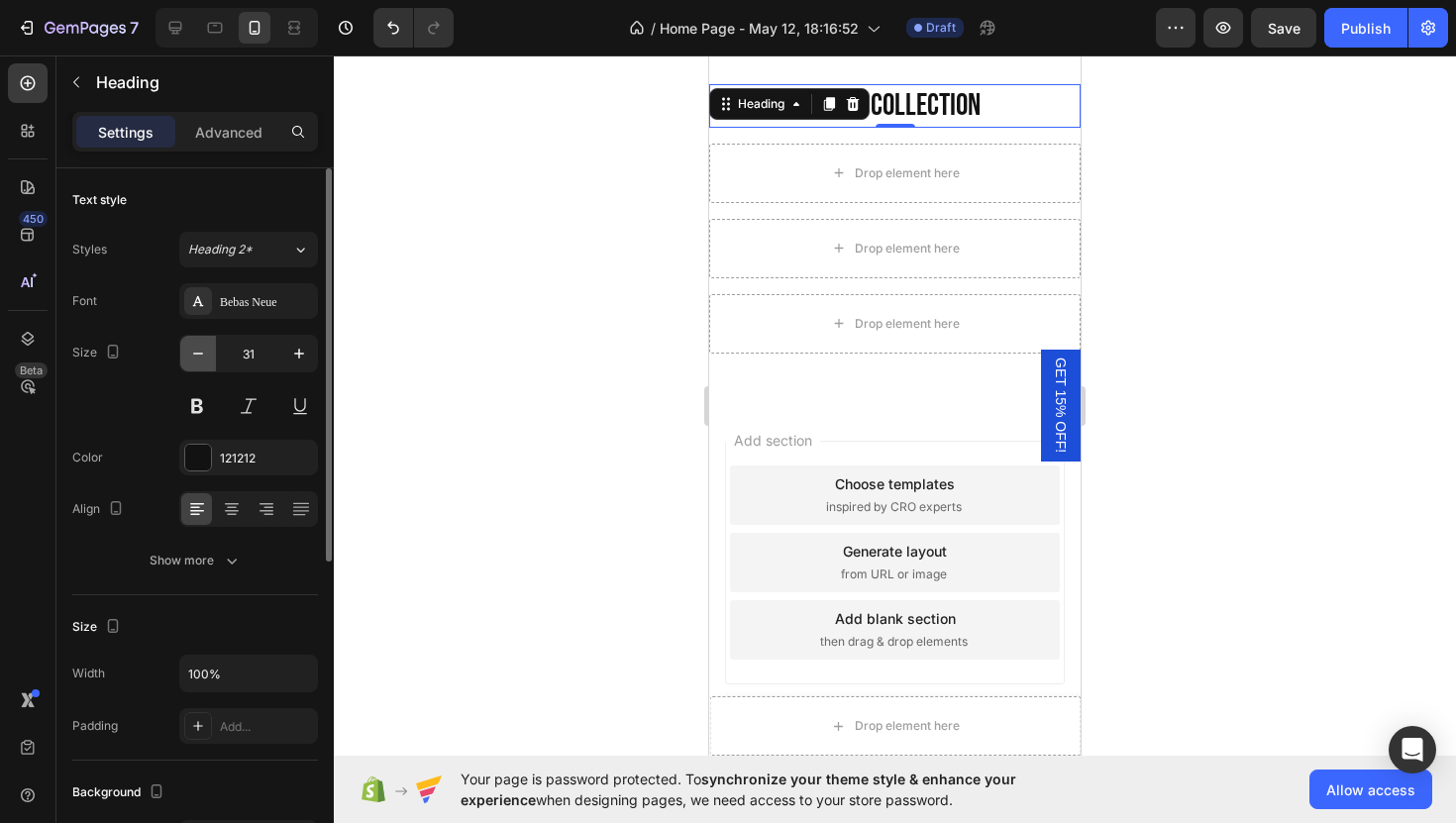 click 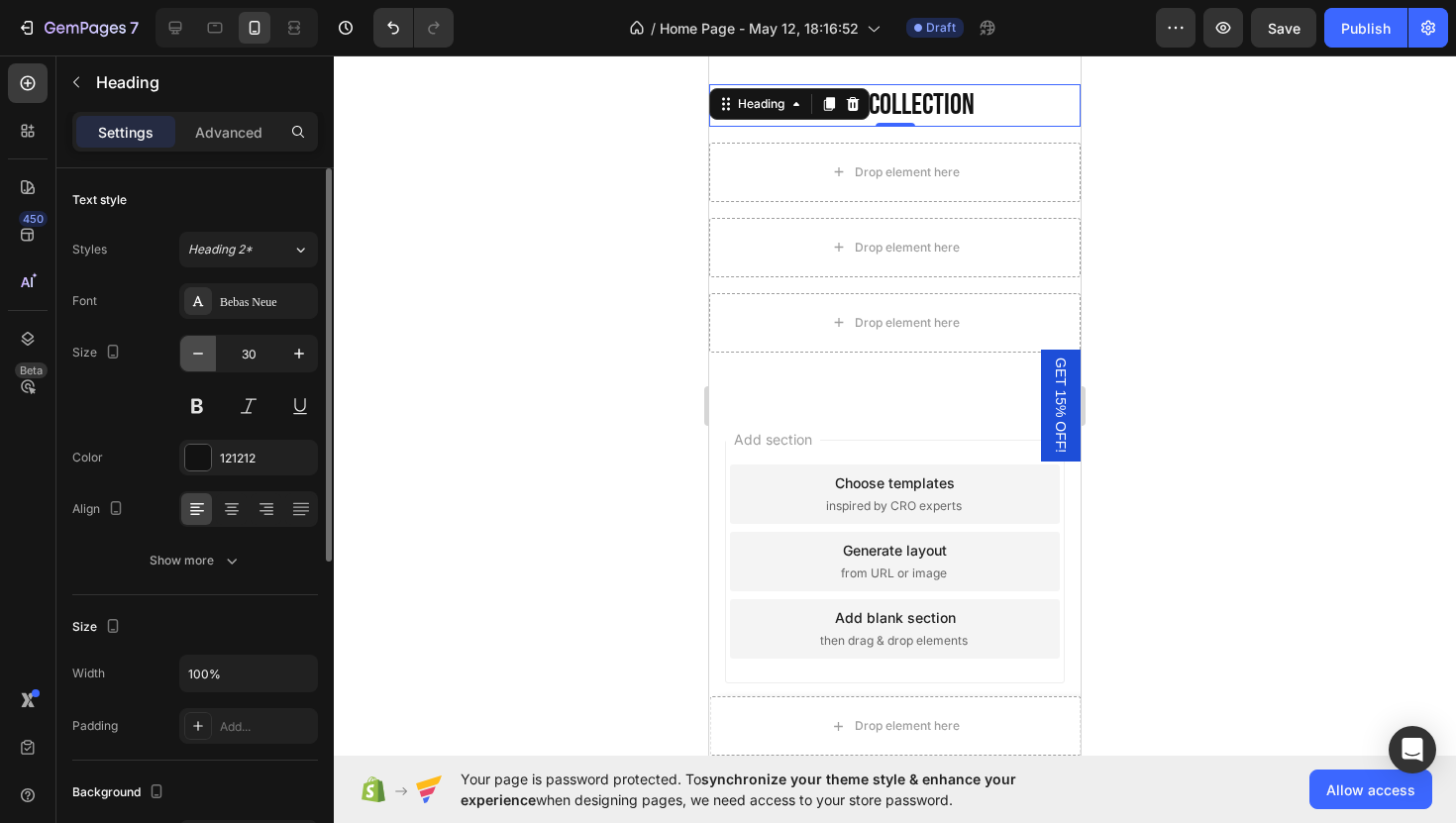 click 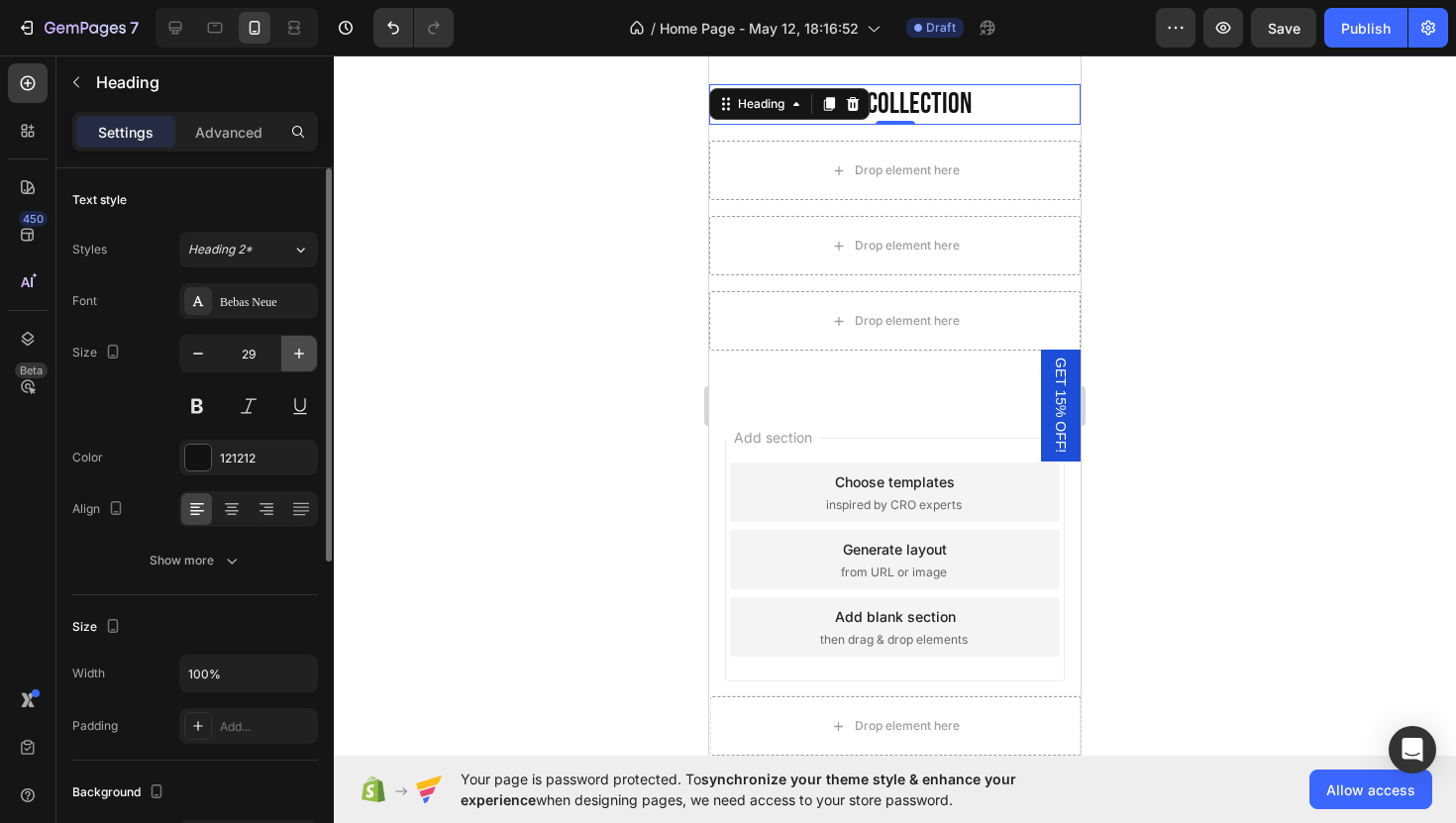 click 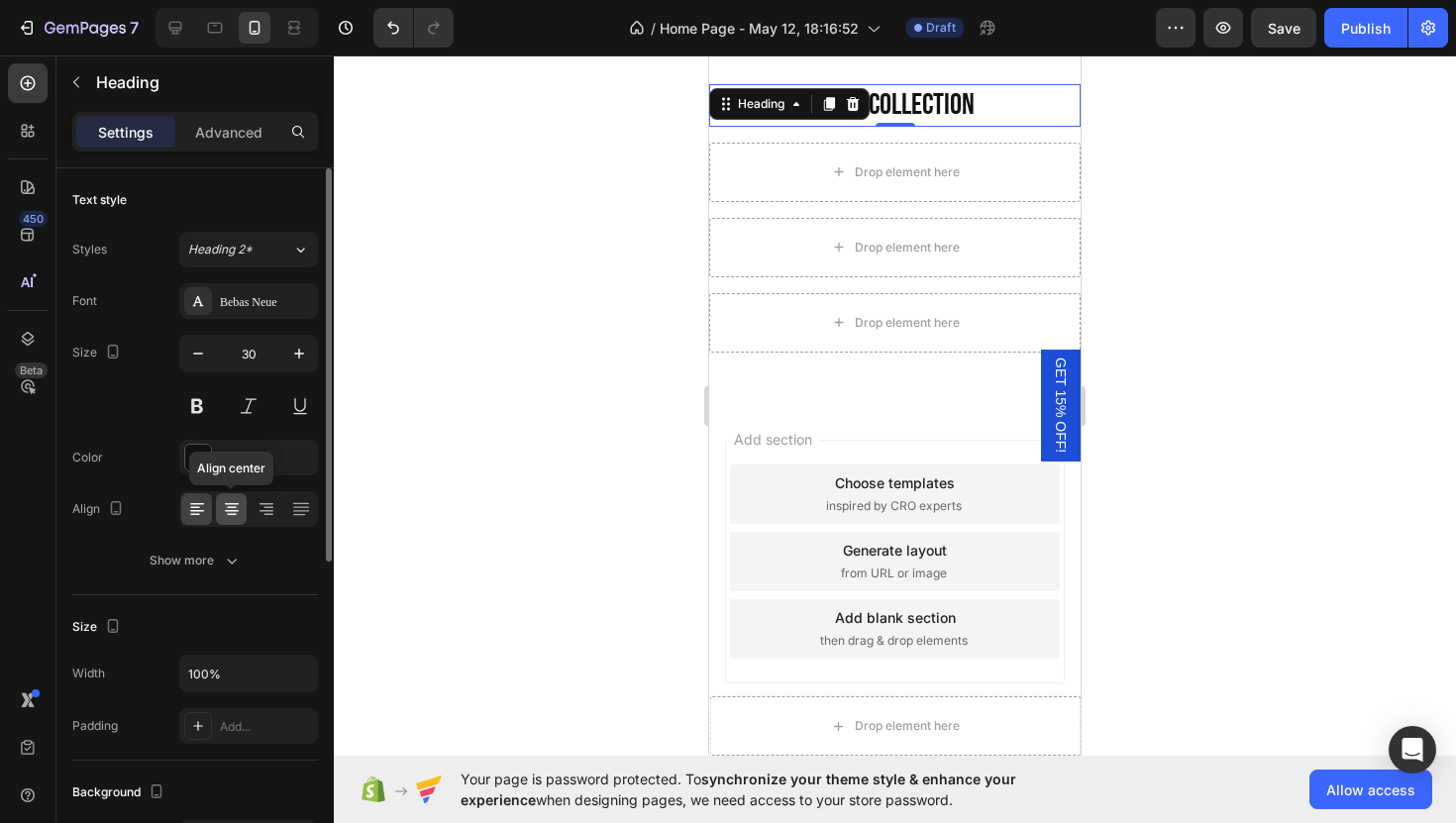 click 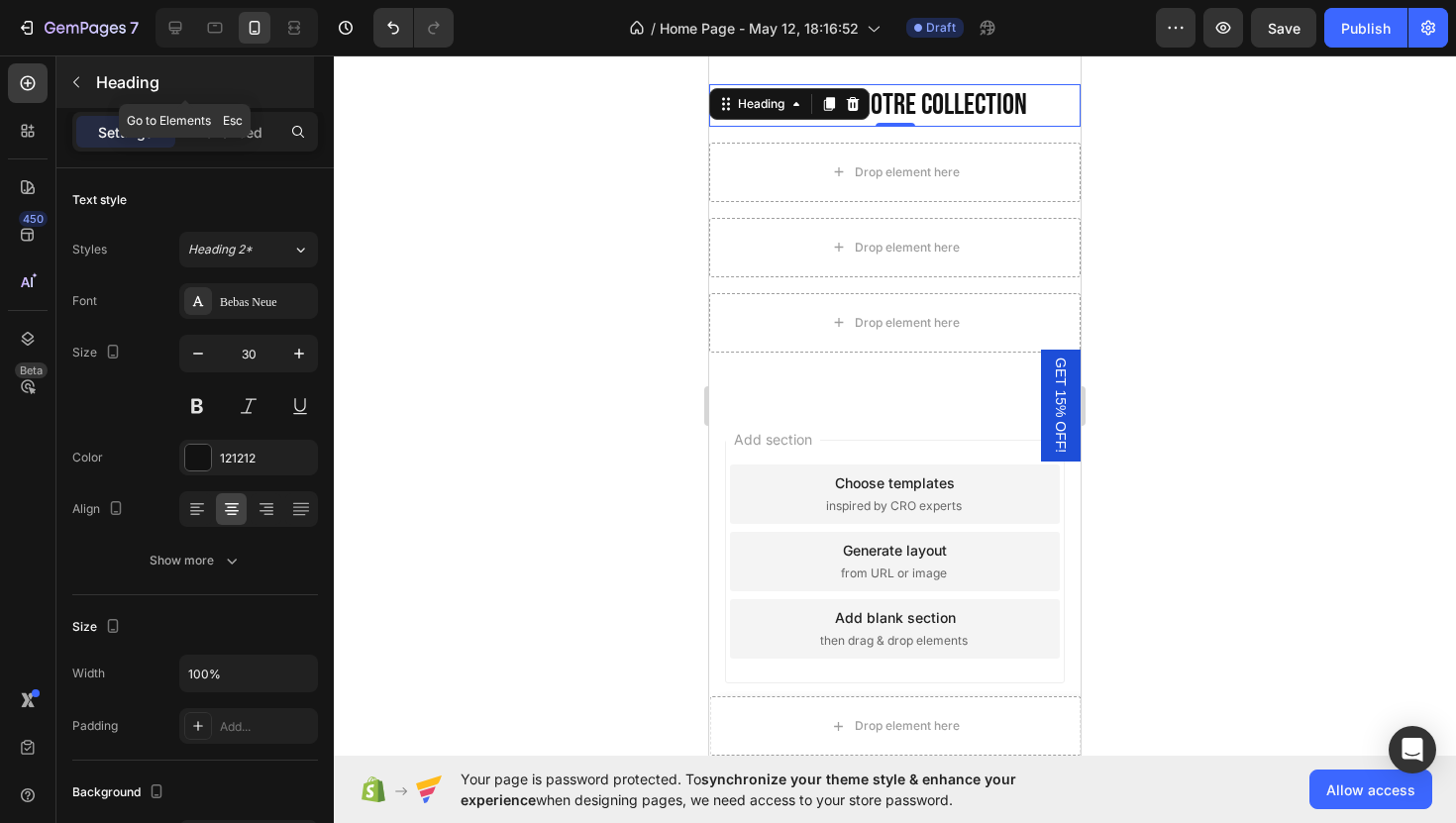 click 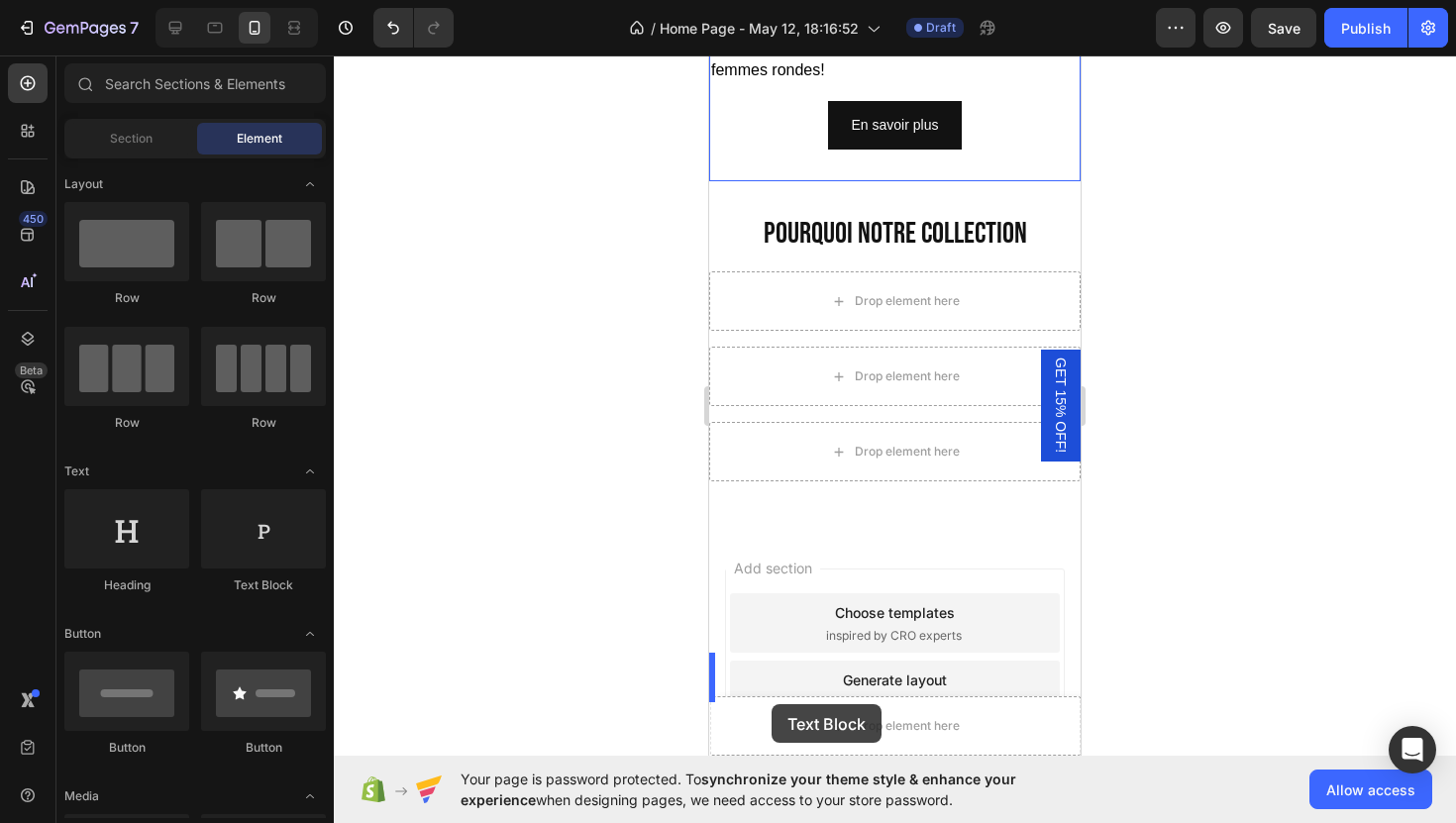 scroll, scrollTop: 6092, scrollLeft: 0, axis: vertical 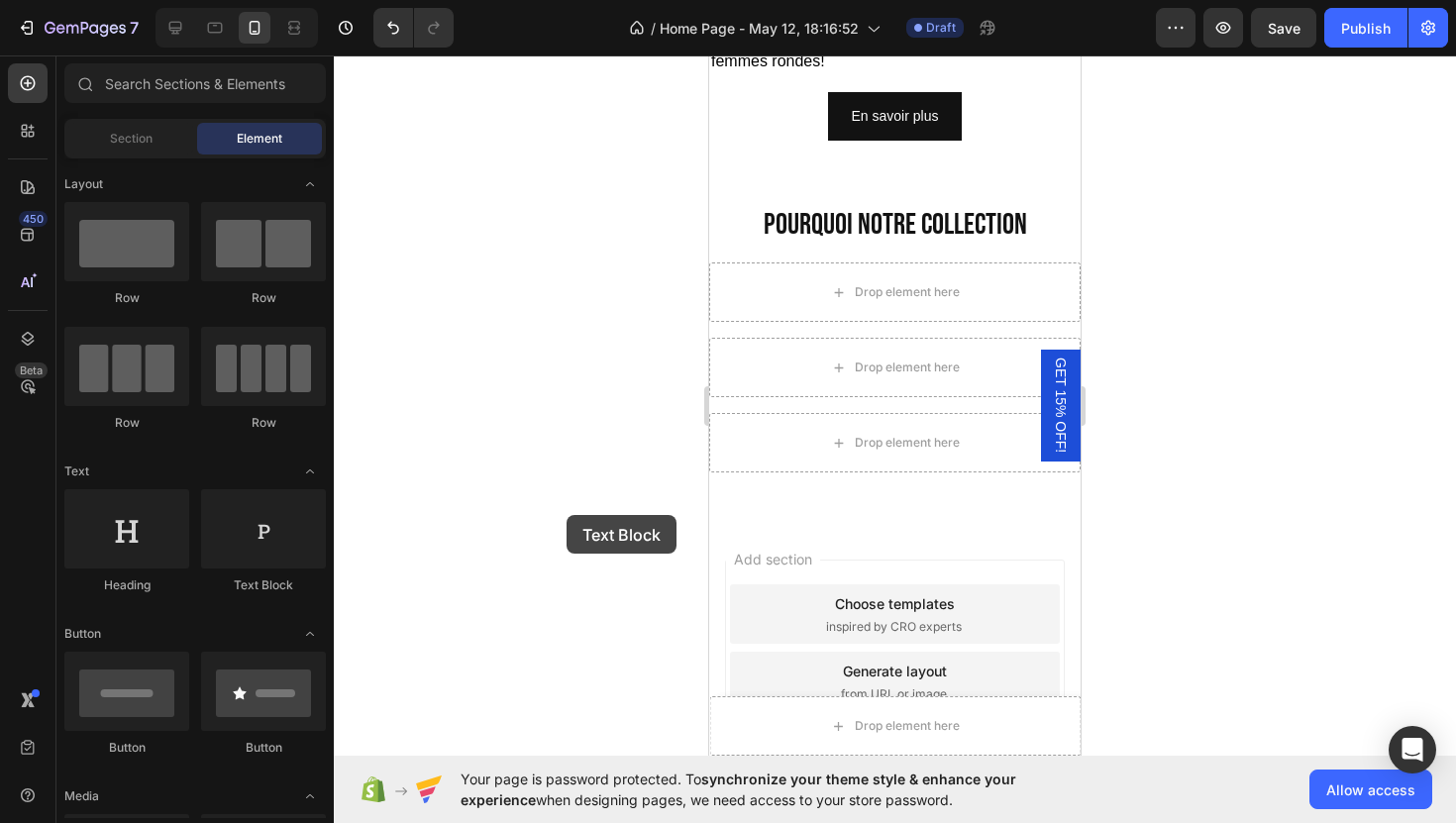 drag, startPoint x: 285, startPoint y: 551, endPoint x: 530, endPoint y: 509, distance: 248.57393 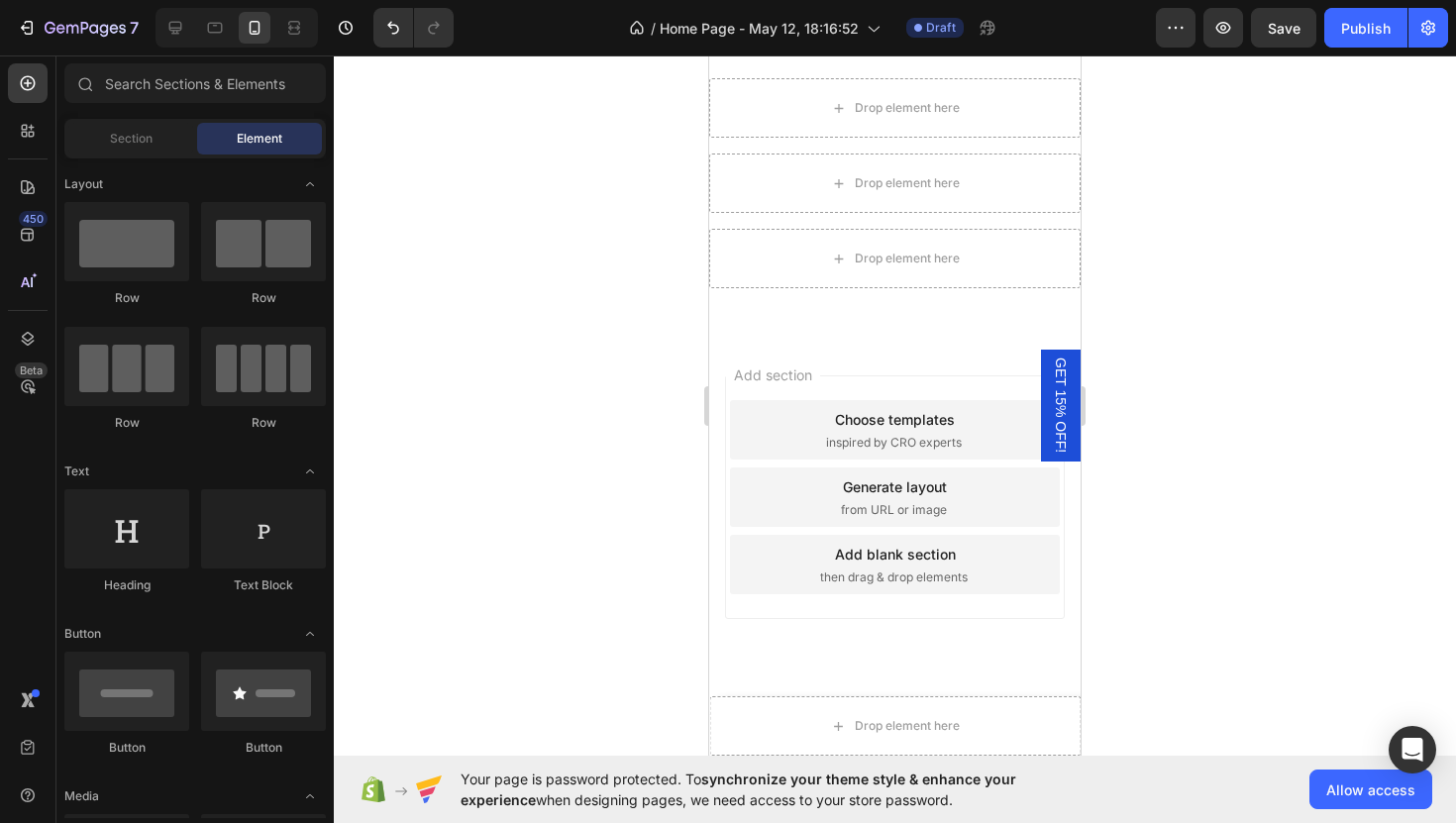 scroll, scrollTop: 6595, scrollLeft: 0, axis: vertical 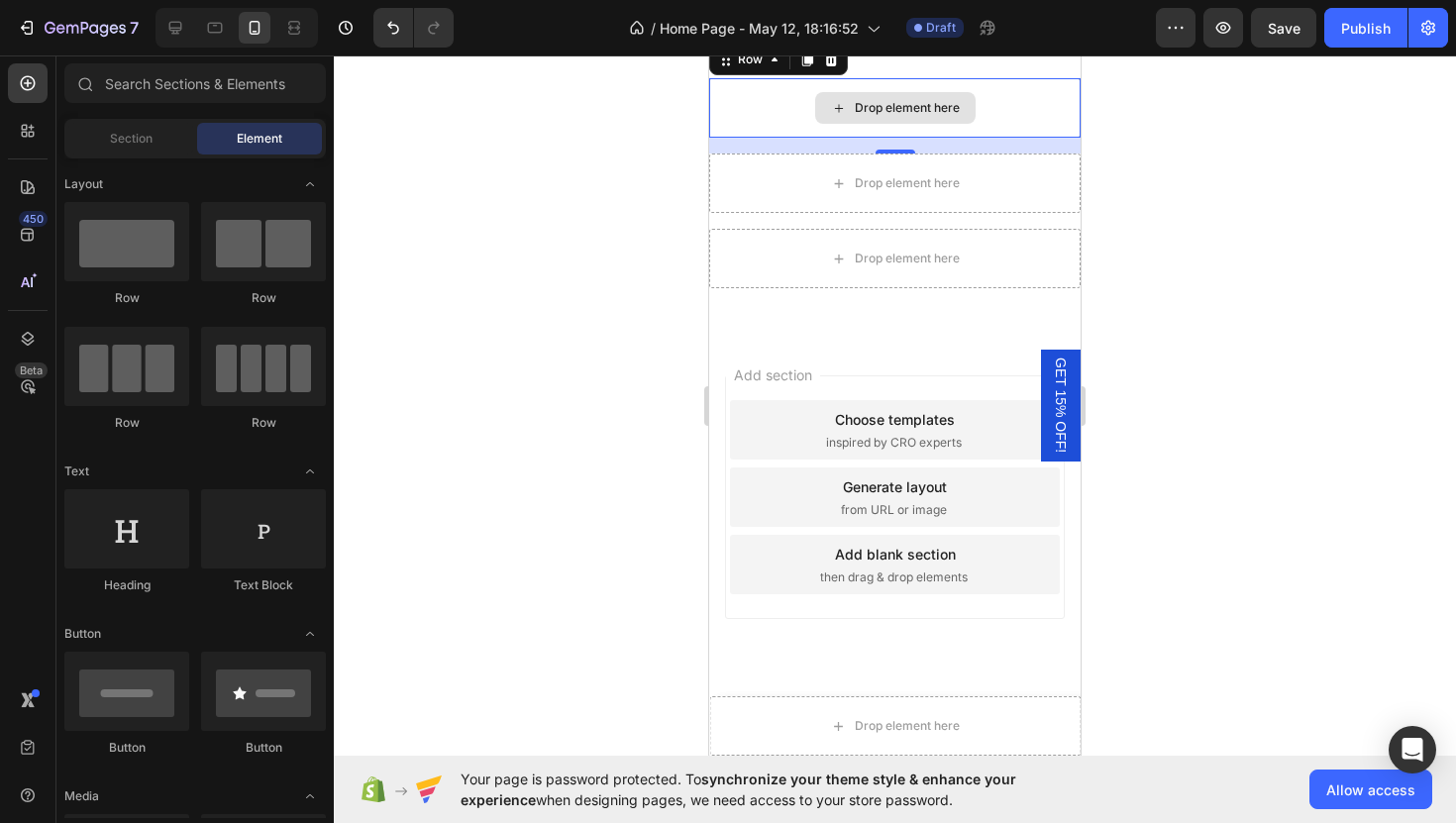 click on "Drop element here" at bounding box center [894, 108] 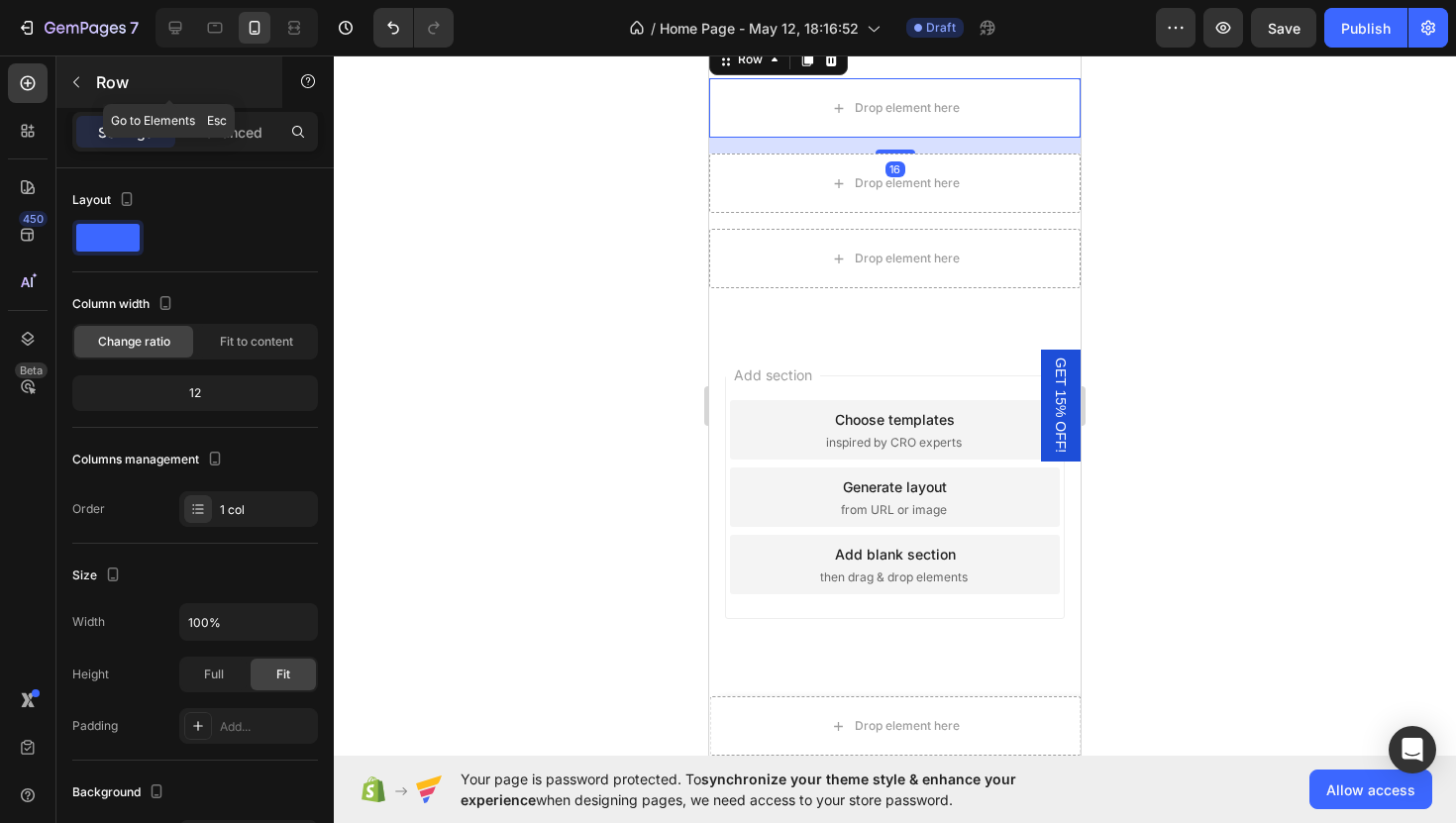 click 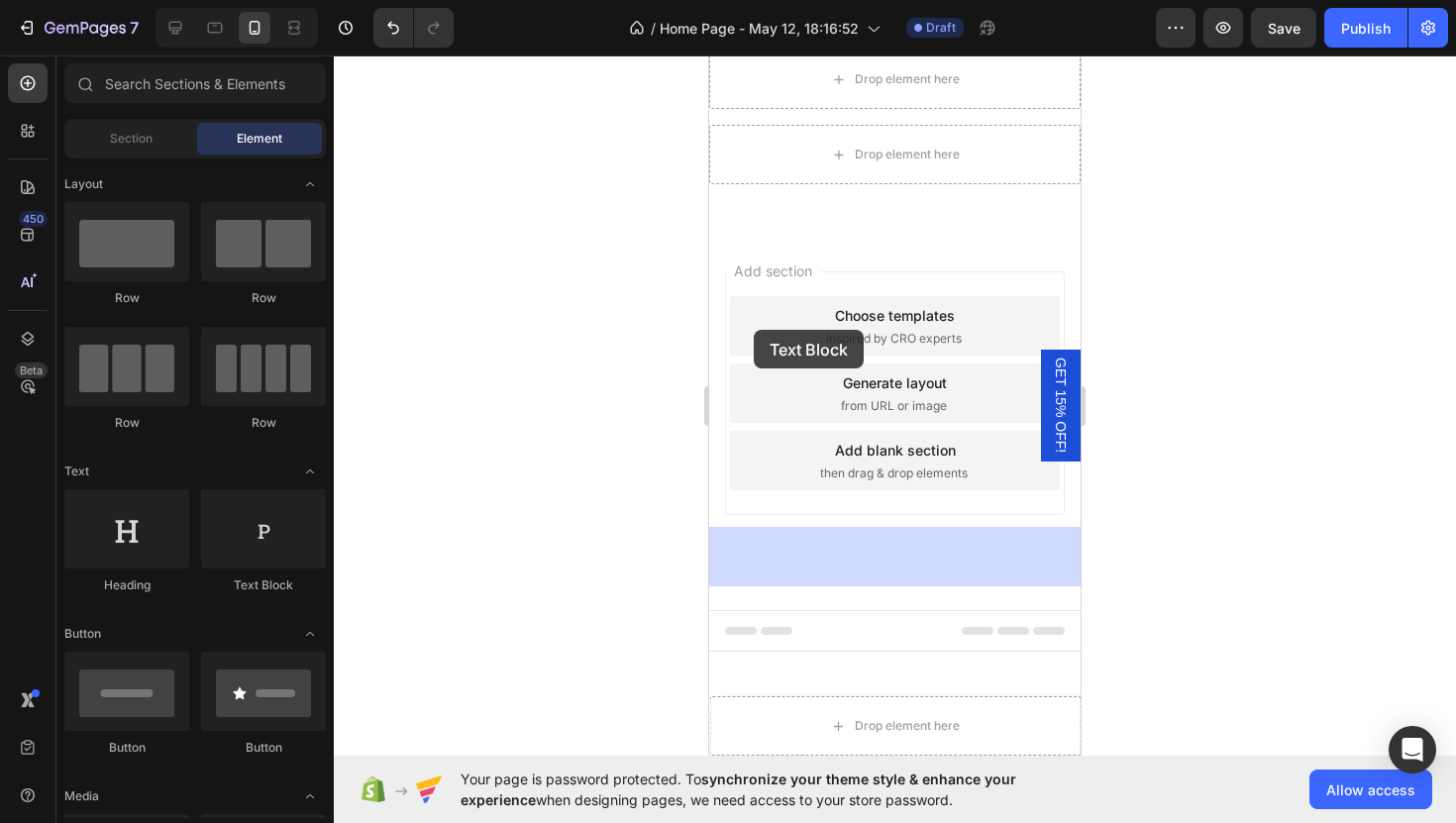 drag, startPoint x: 971, startPoint y: 622, endPoint x: 754, endPoint y: 329, distance: 364.60664 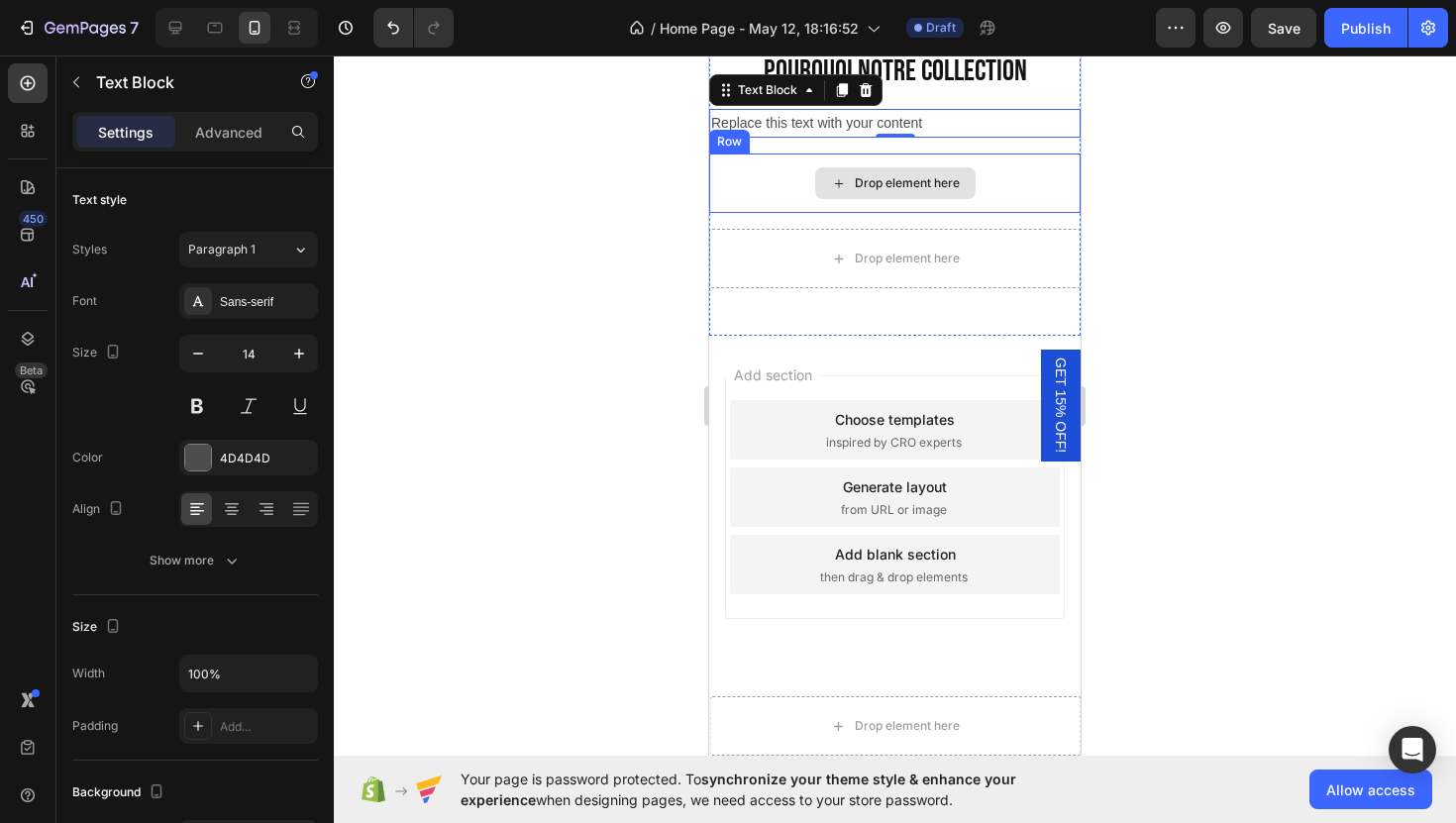 scroll, scrollTop: 6553, scrollLeft: 0, axis: vertical 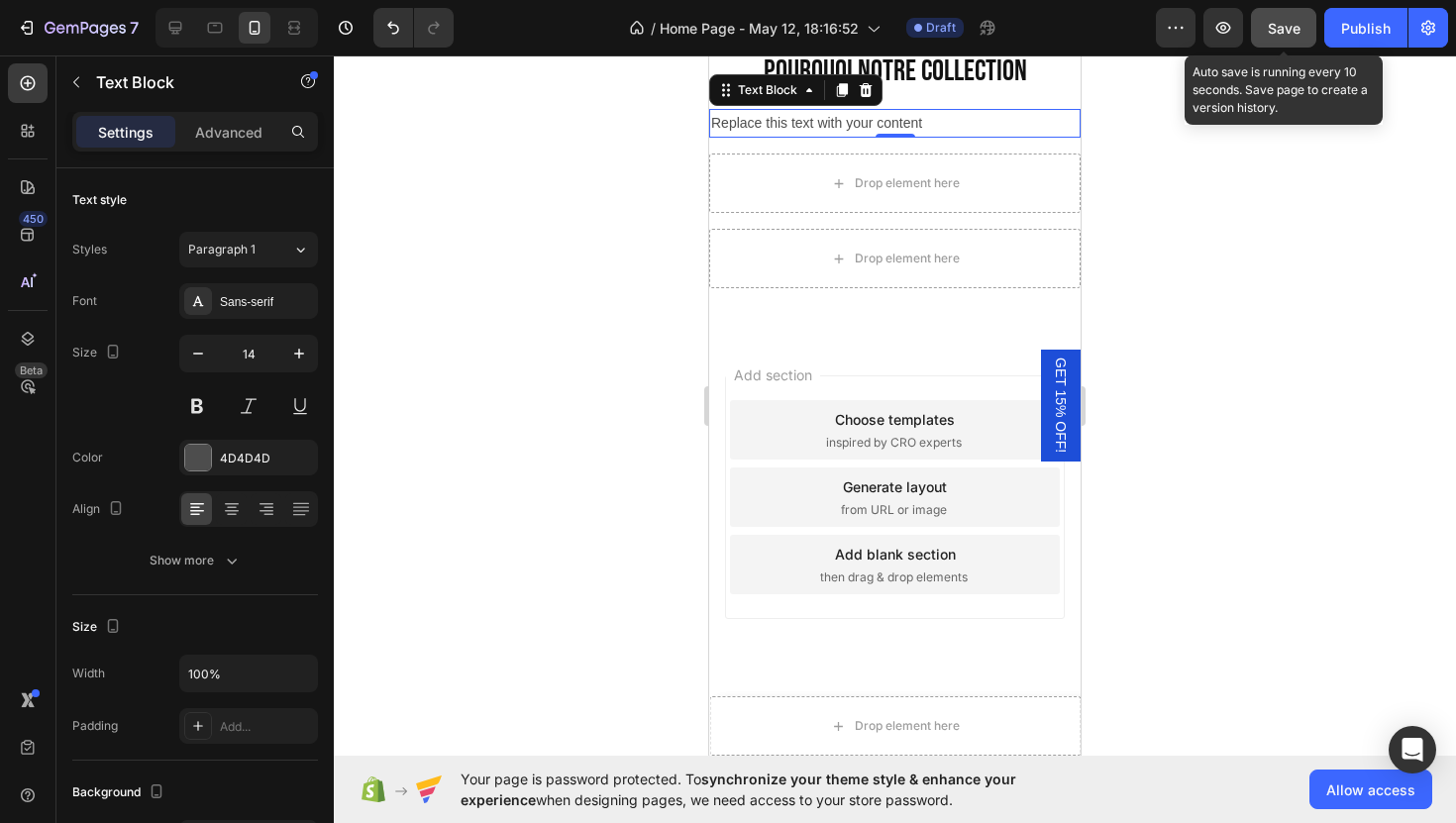 click on "Save" at bounding box center [1284, 28] 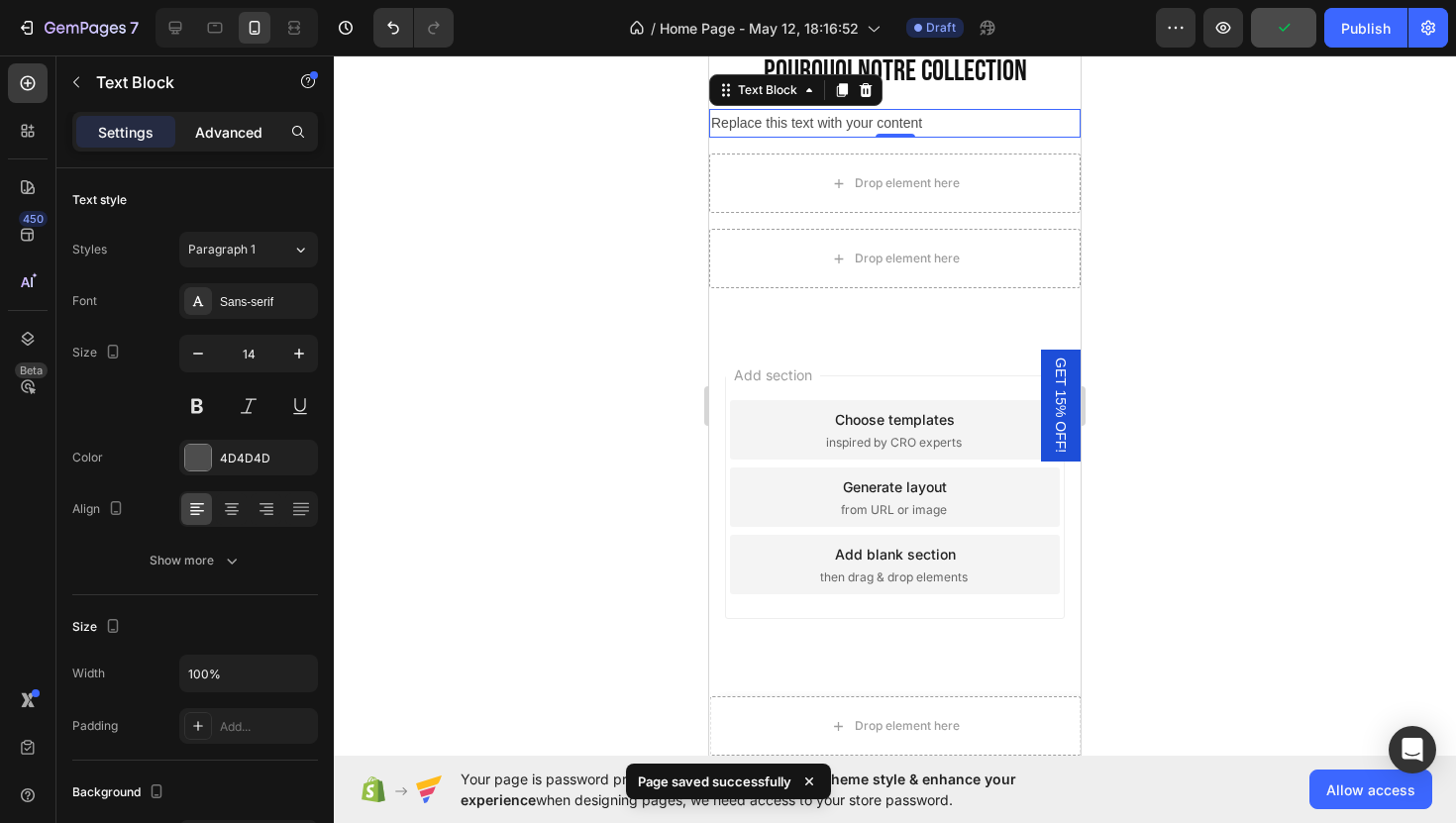 click on "Advanced" at bounding box center [229, 132] 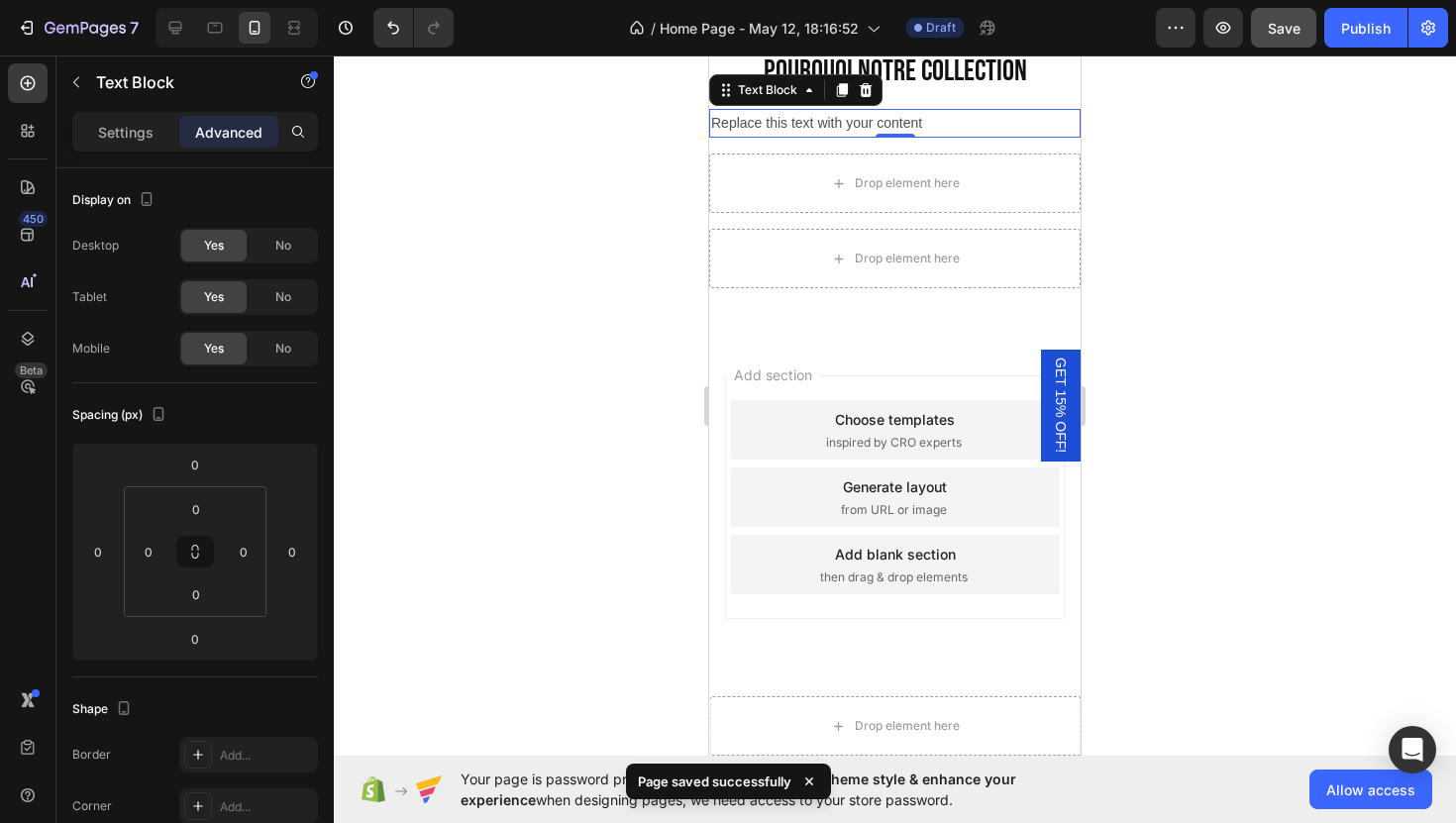 click on "Replace this text with your content" at bounding box center [894, 123] 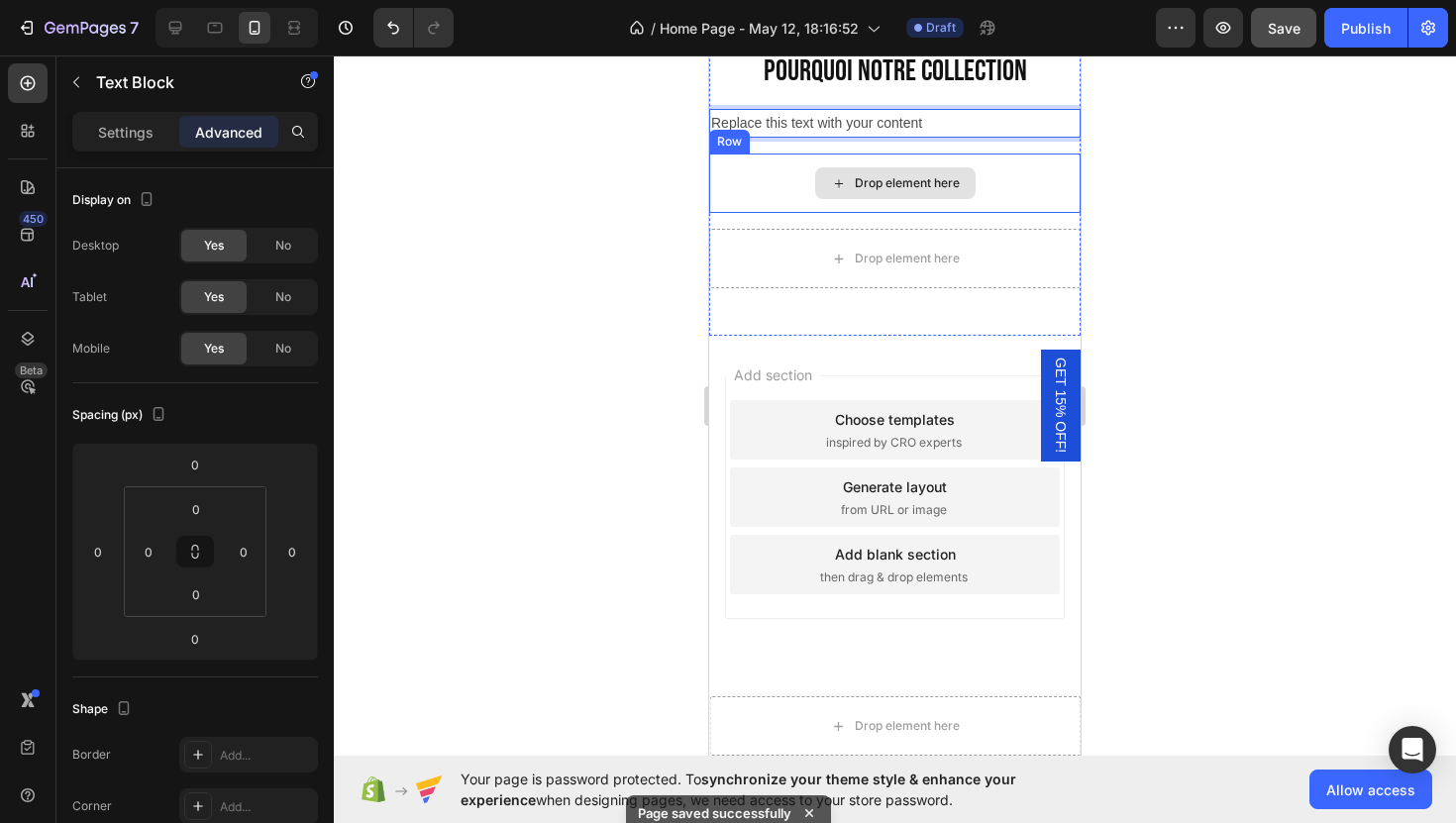 click on "Drop element here" at bounding box center [894, 183] 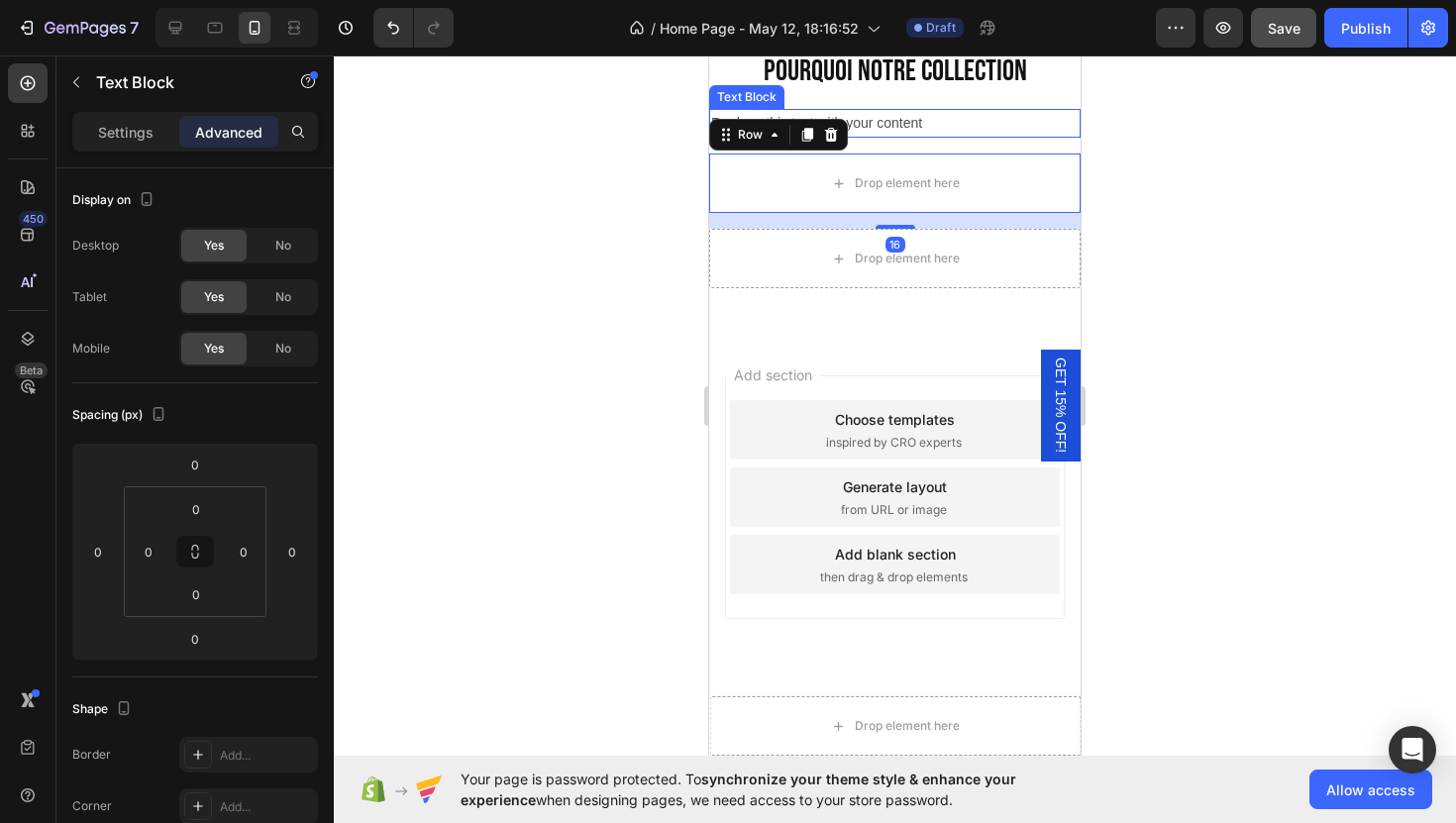 click on "Replace this text with your content Text Block" at bounding box center (894, 123) 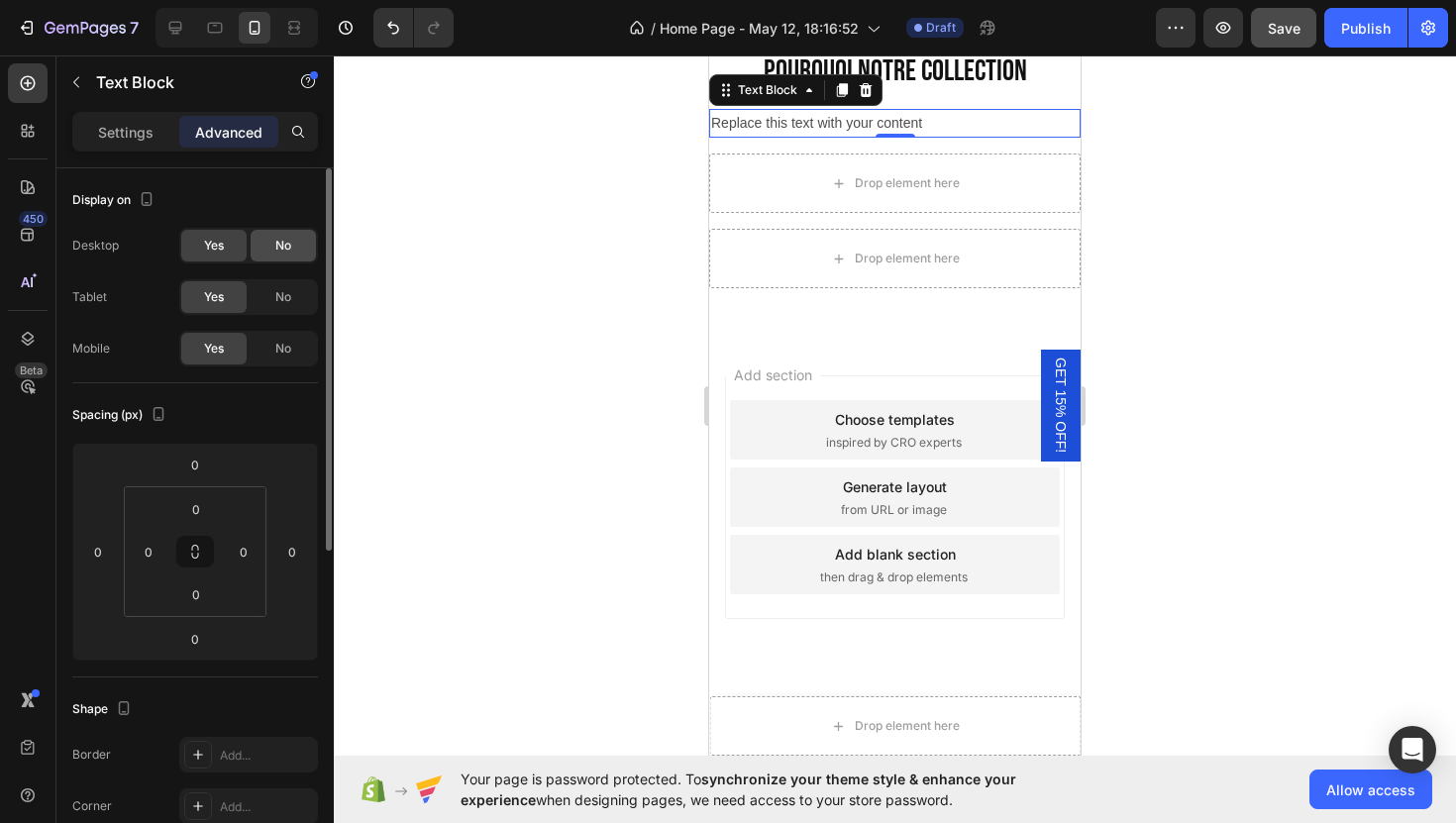 click on "No" 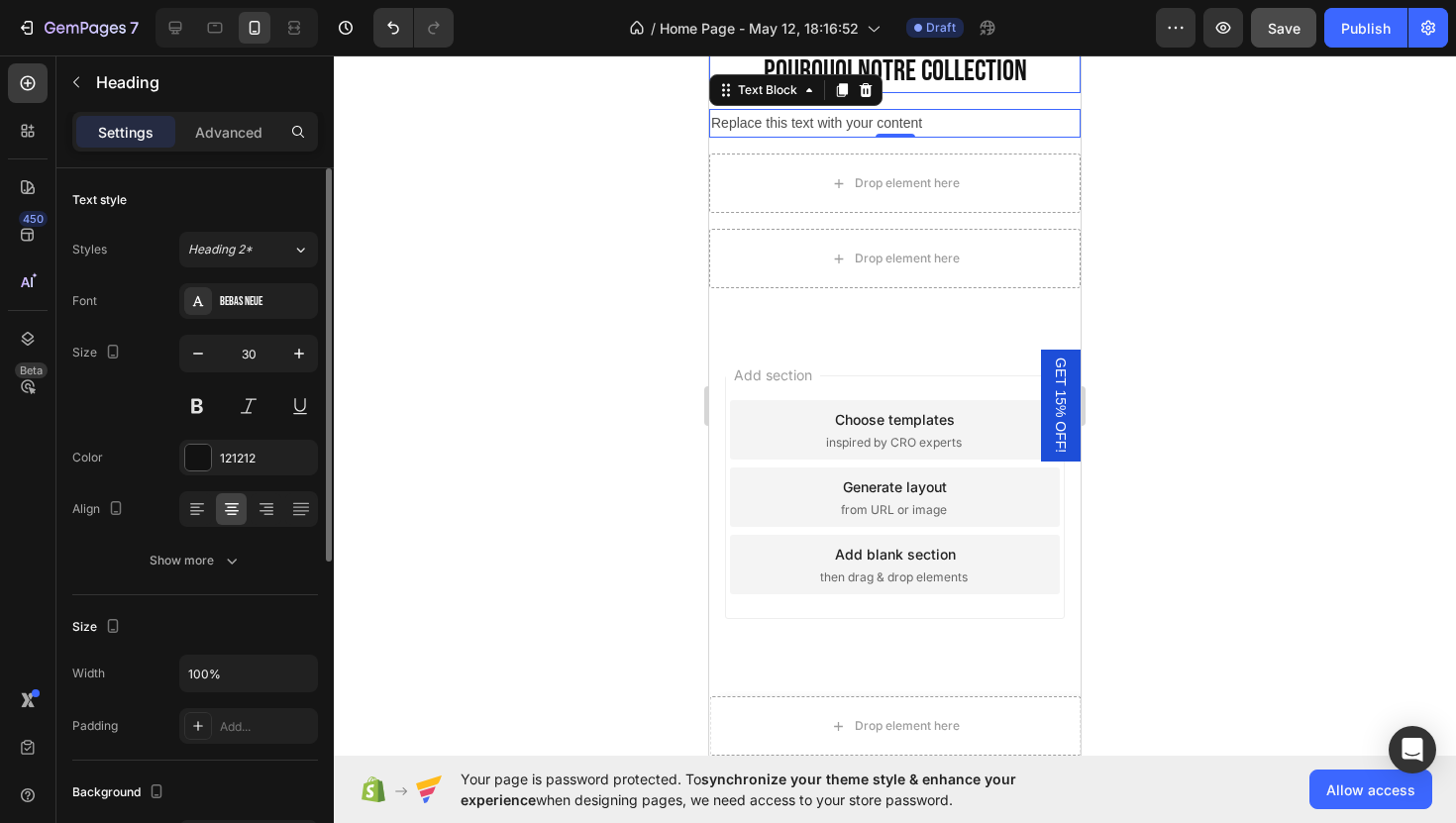 click on "POURQUOI NOTRE COLLECTION" at bounding box center [894, 71] 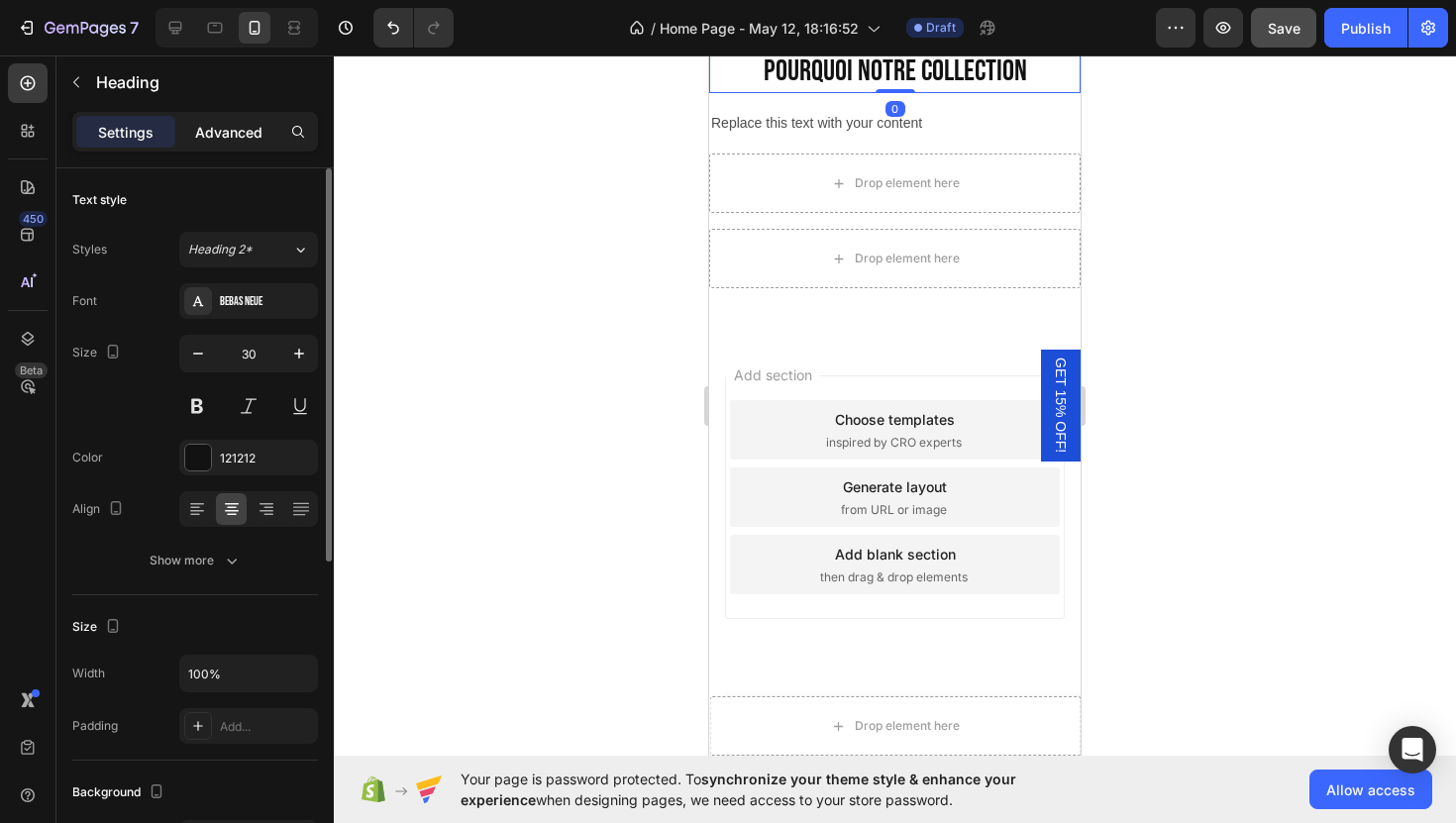 click on "Advanced" at bounding box center (229, 132) 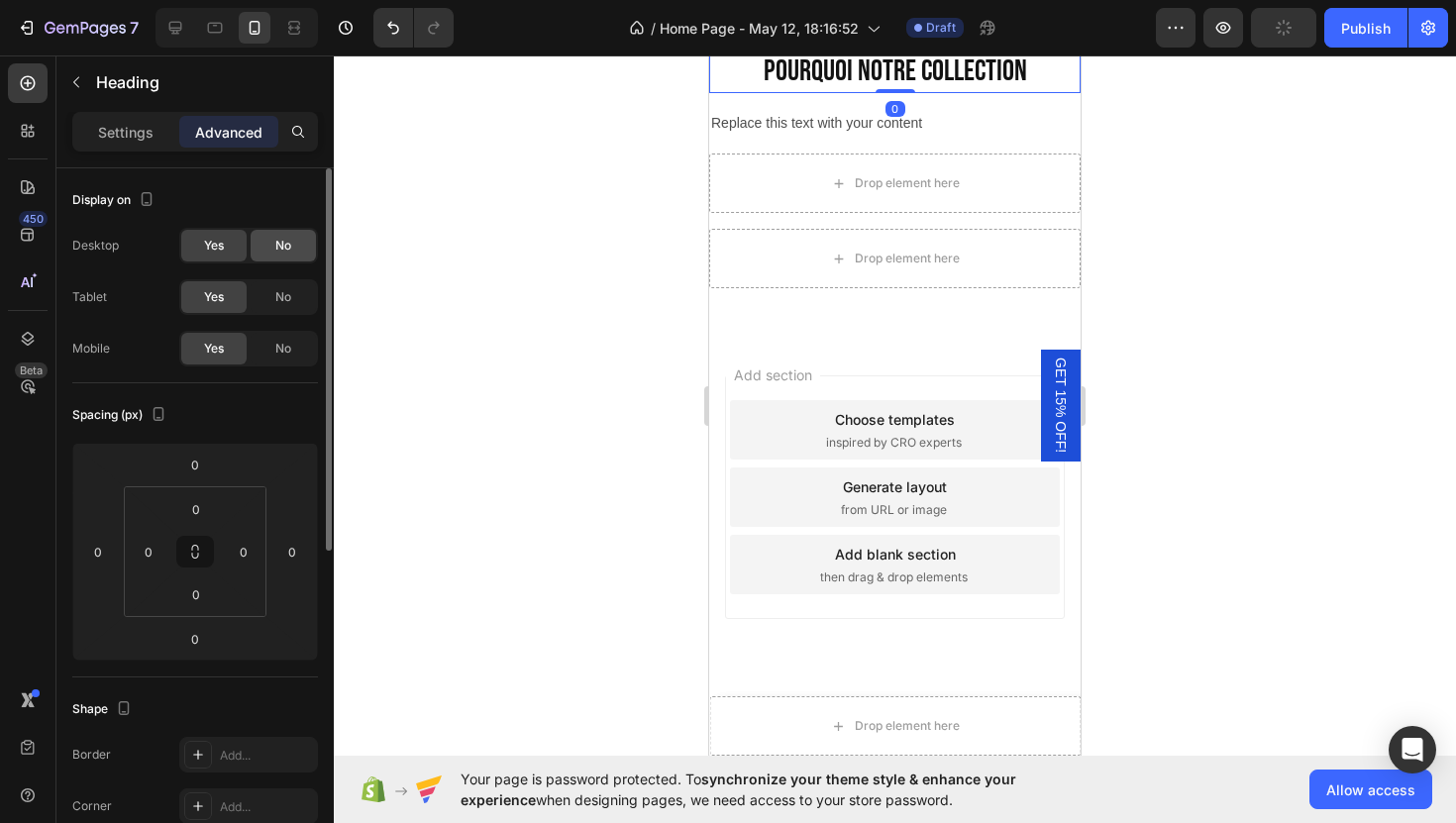 click on "No" 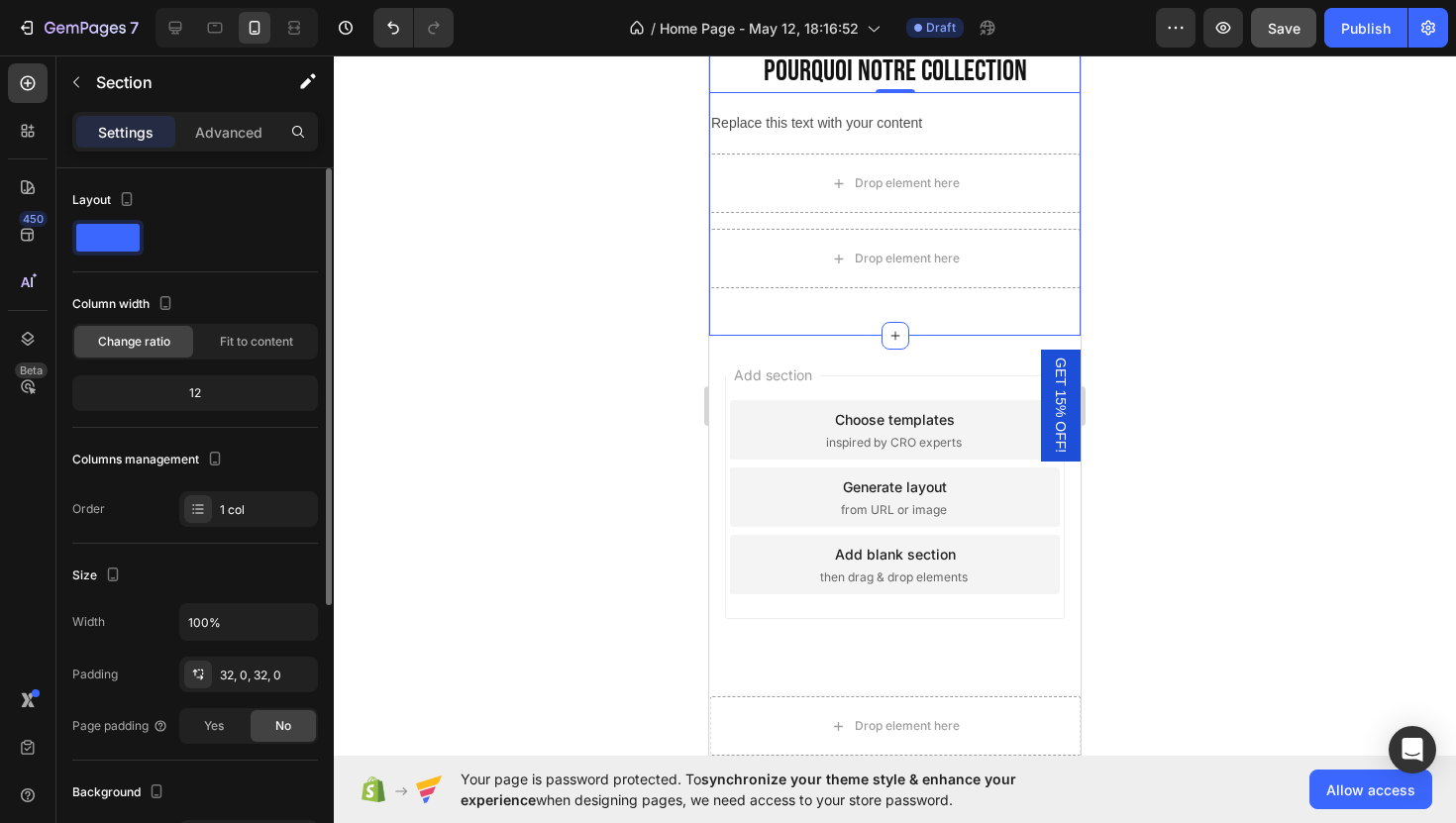 click on "POURQUOI NOTRE COLLECTION  Heading   0 Row Replace this text with your content Text Block Row
Drop element here Row
Drop element here Row" at bounding box center (894, 177) 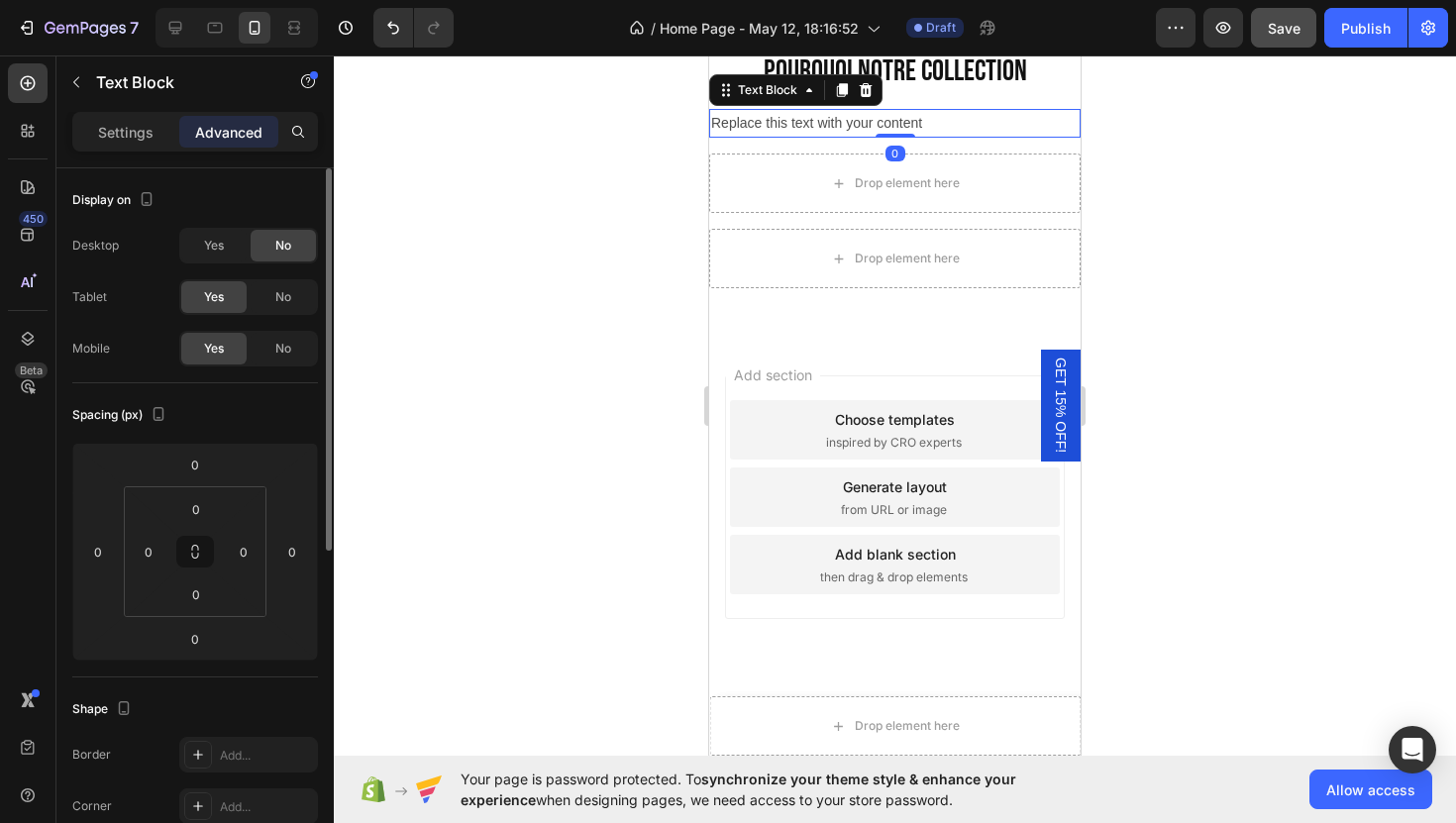 click on "Replace this text with your content" at bounding box center (894, 123) 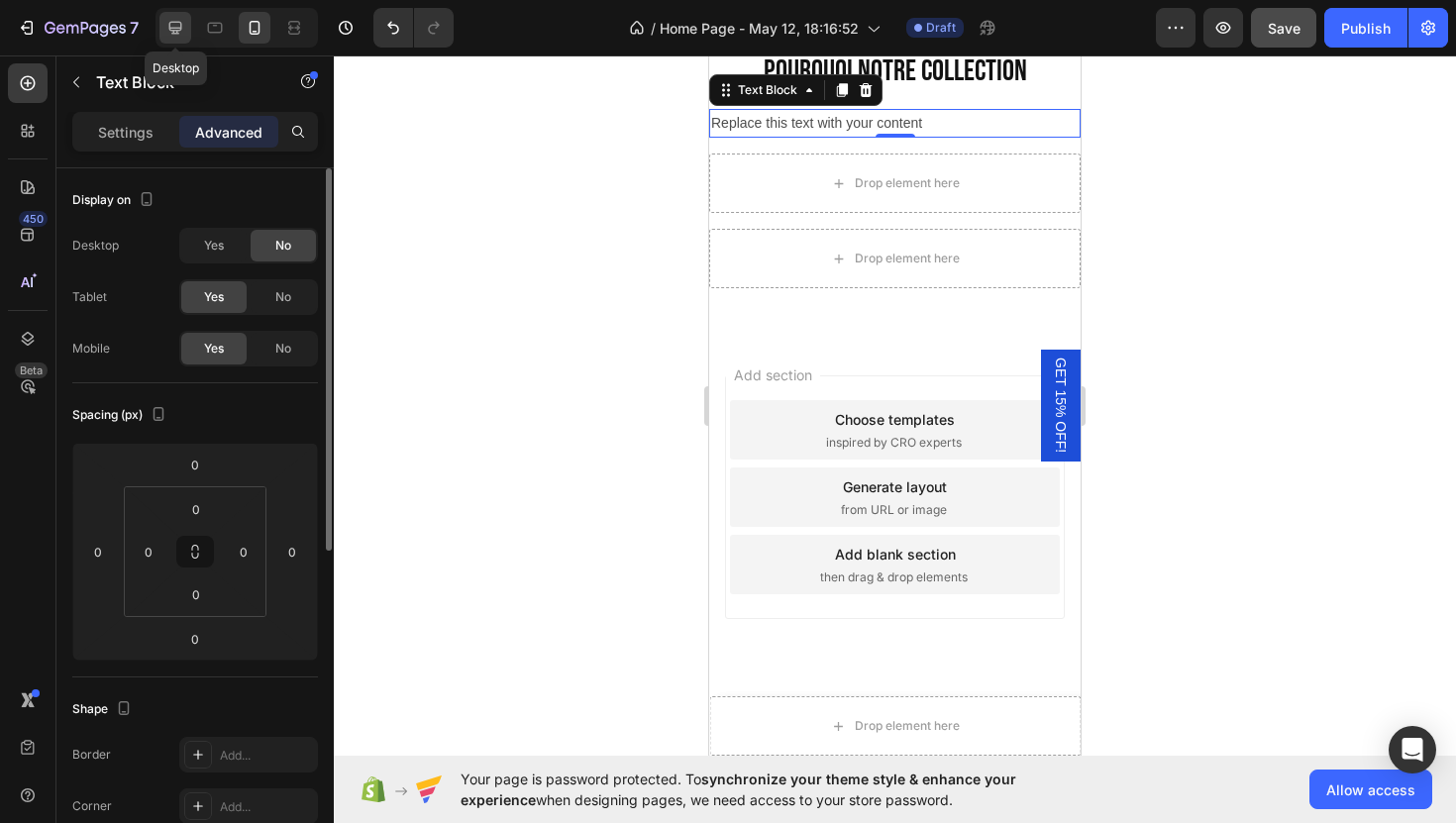 click 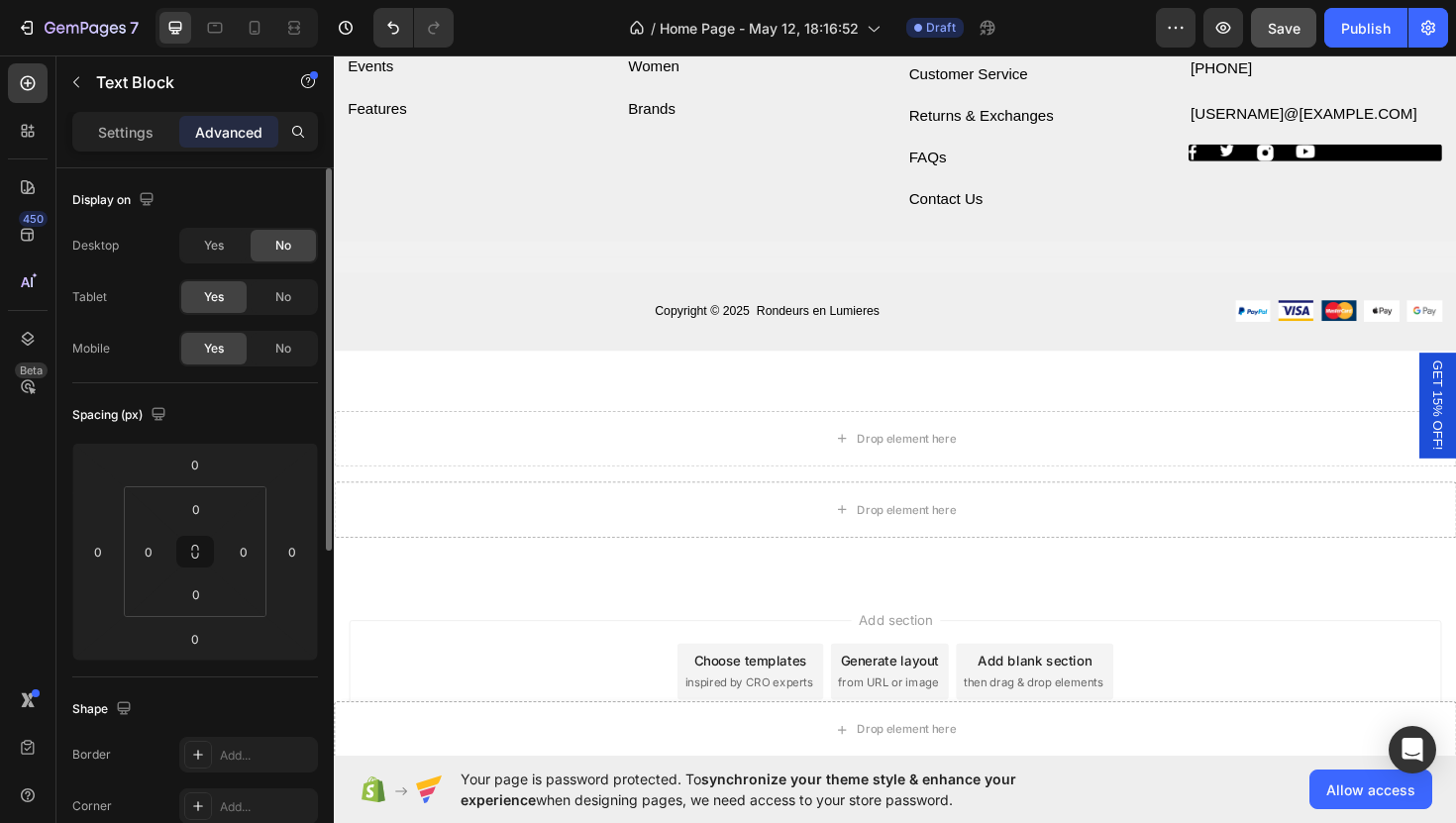 scroll, scrollTop: 6871, scrollLeft: 0, axis: vertical 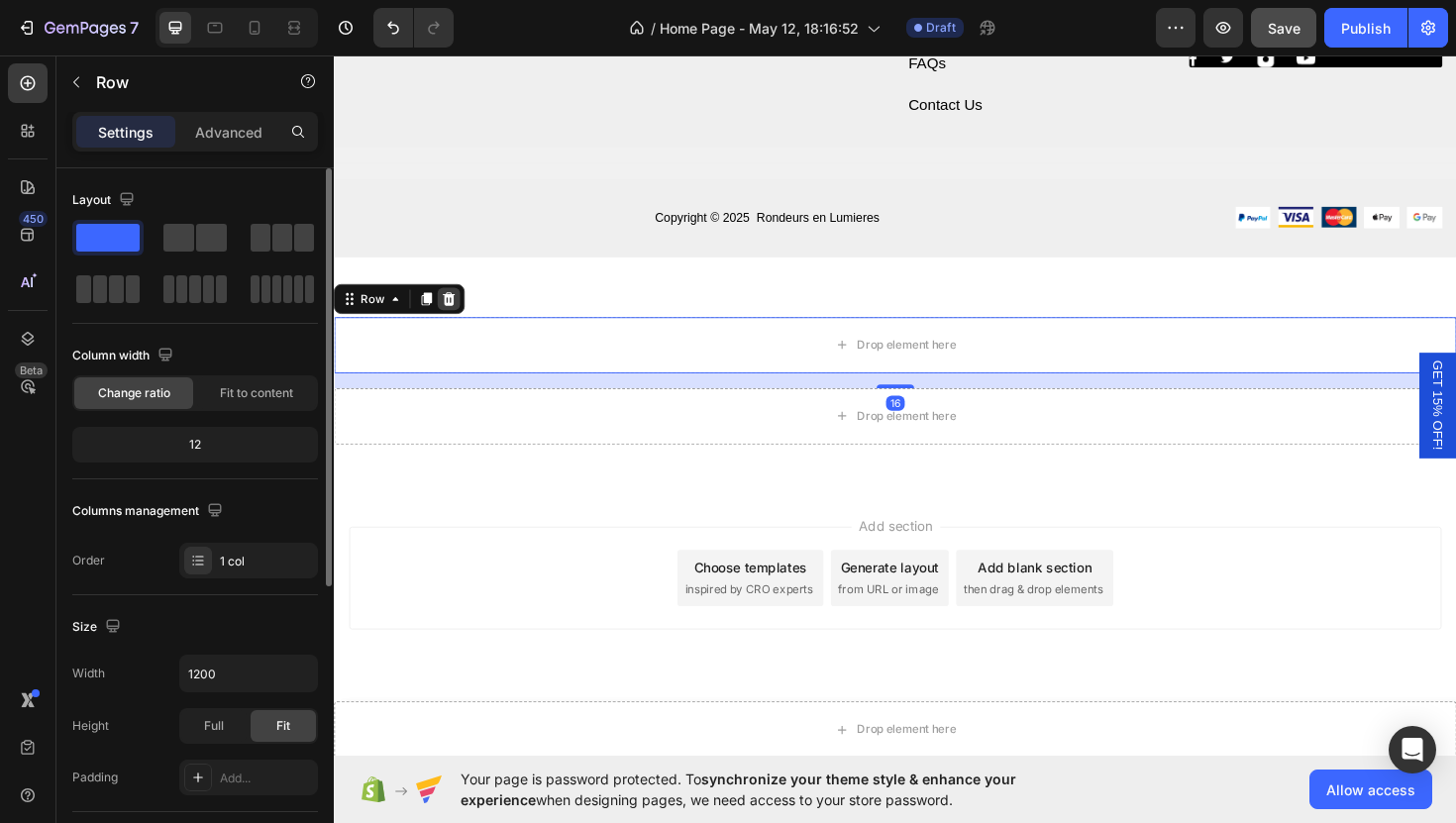 click 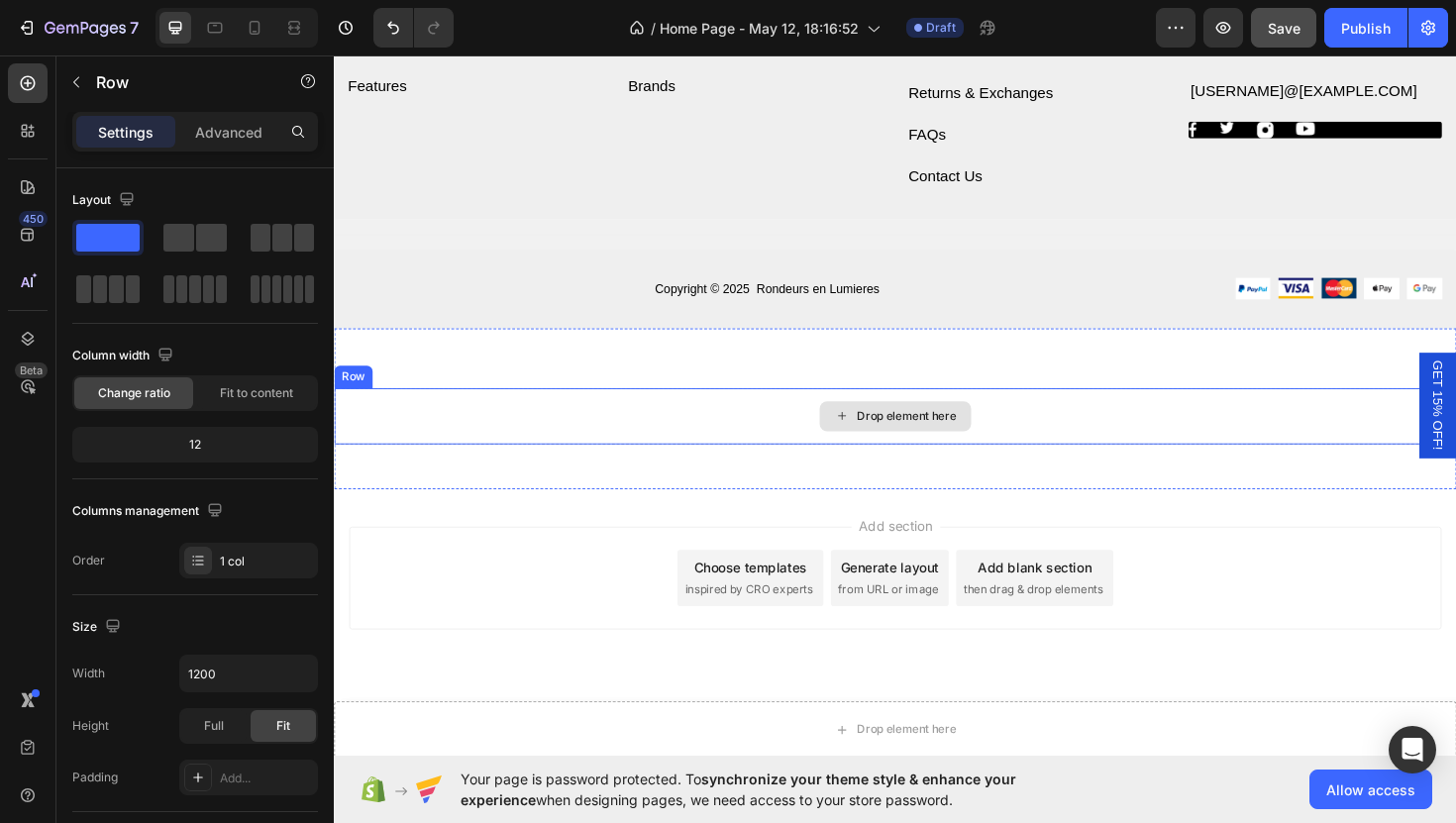 click on "Drop element here" at bounding box center [928, 438] 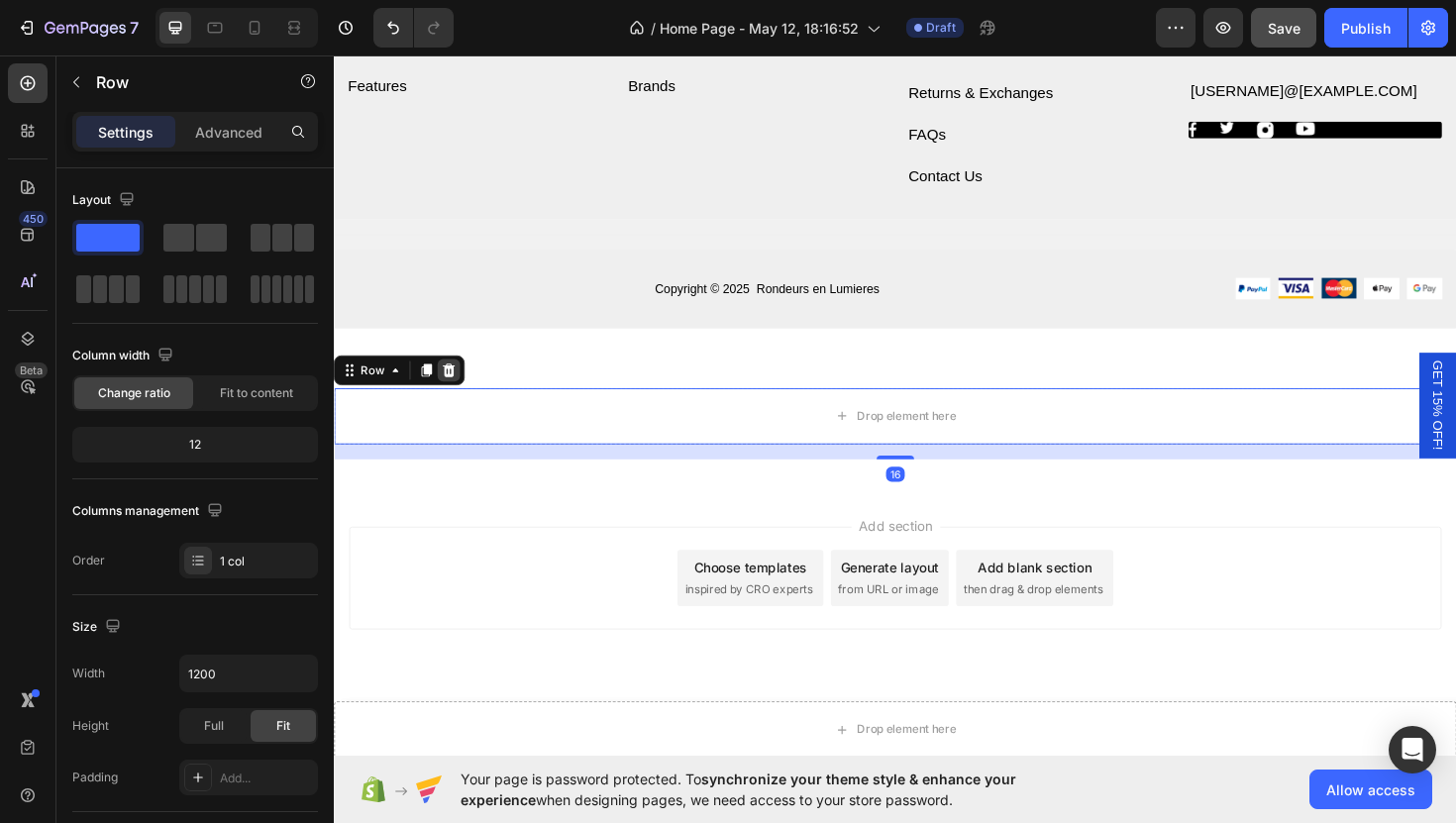 click 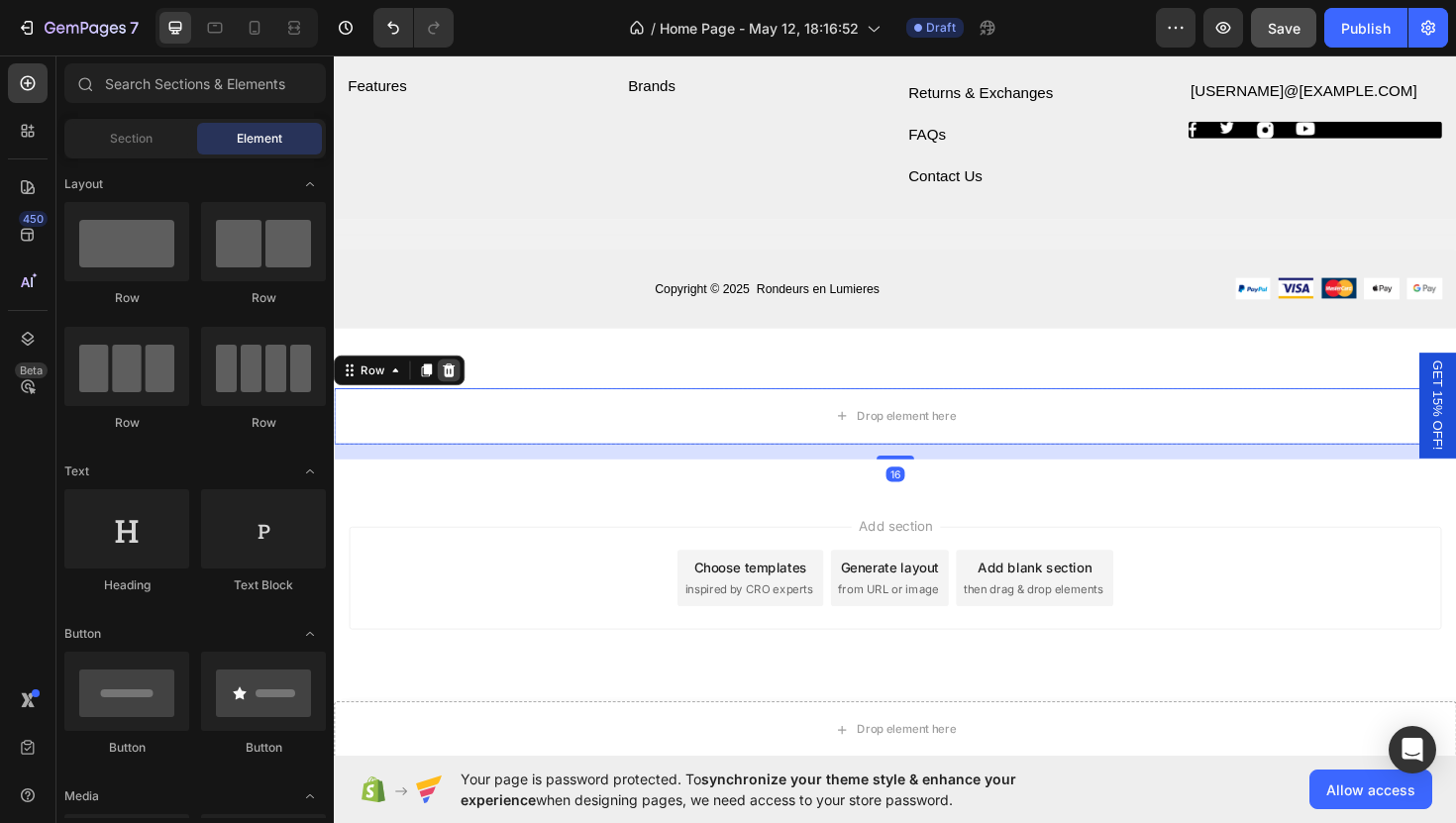 scroll, scrollTop: 6705, scrollLeft: 0, axis: vertical 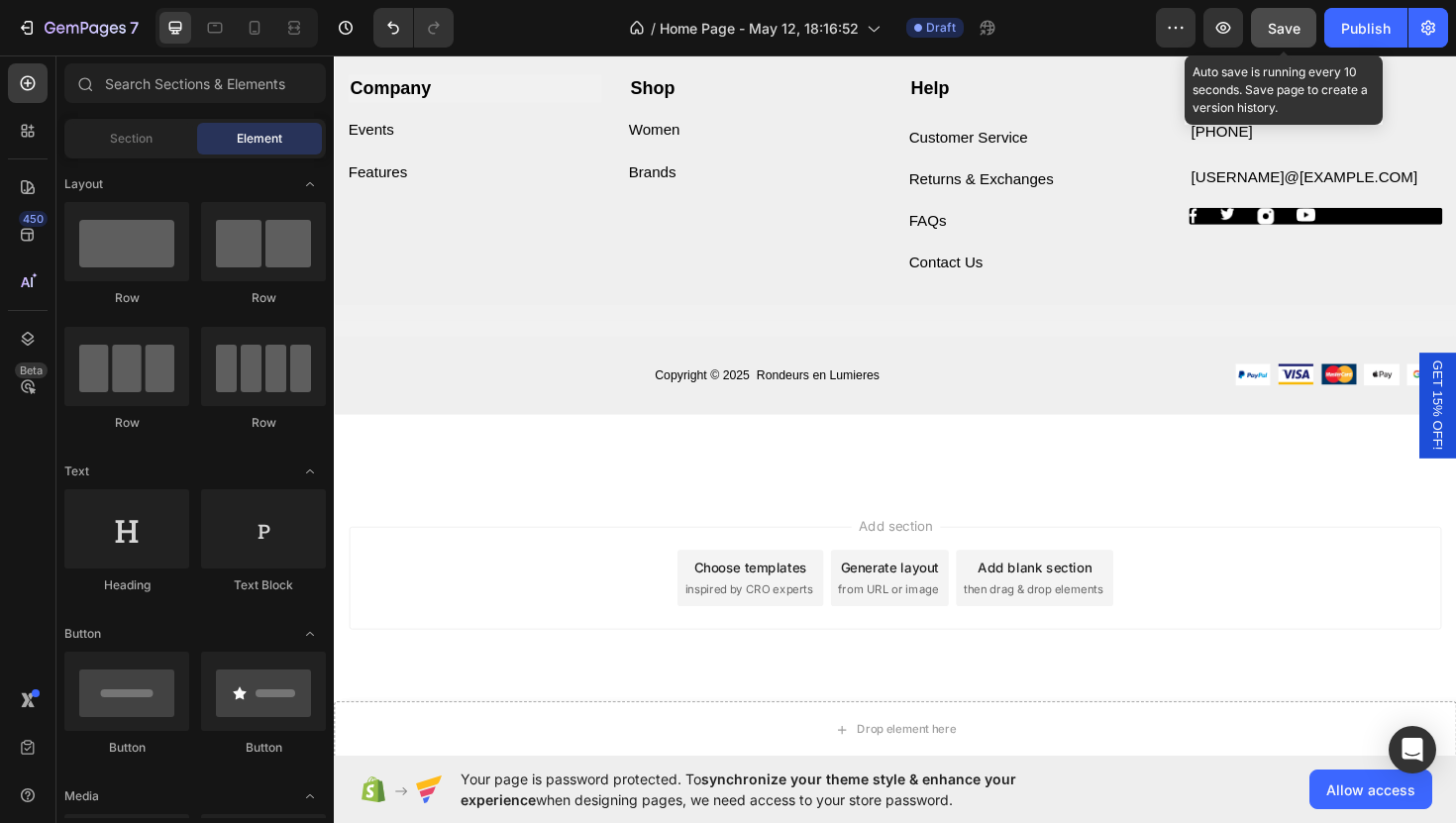 click on "Save" at bounding box center (1284, 28) 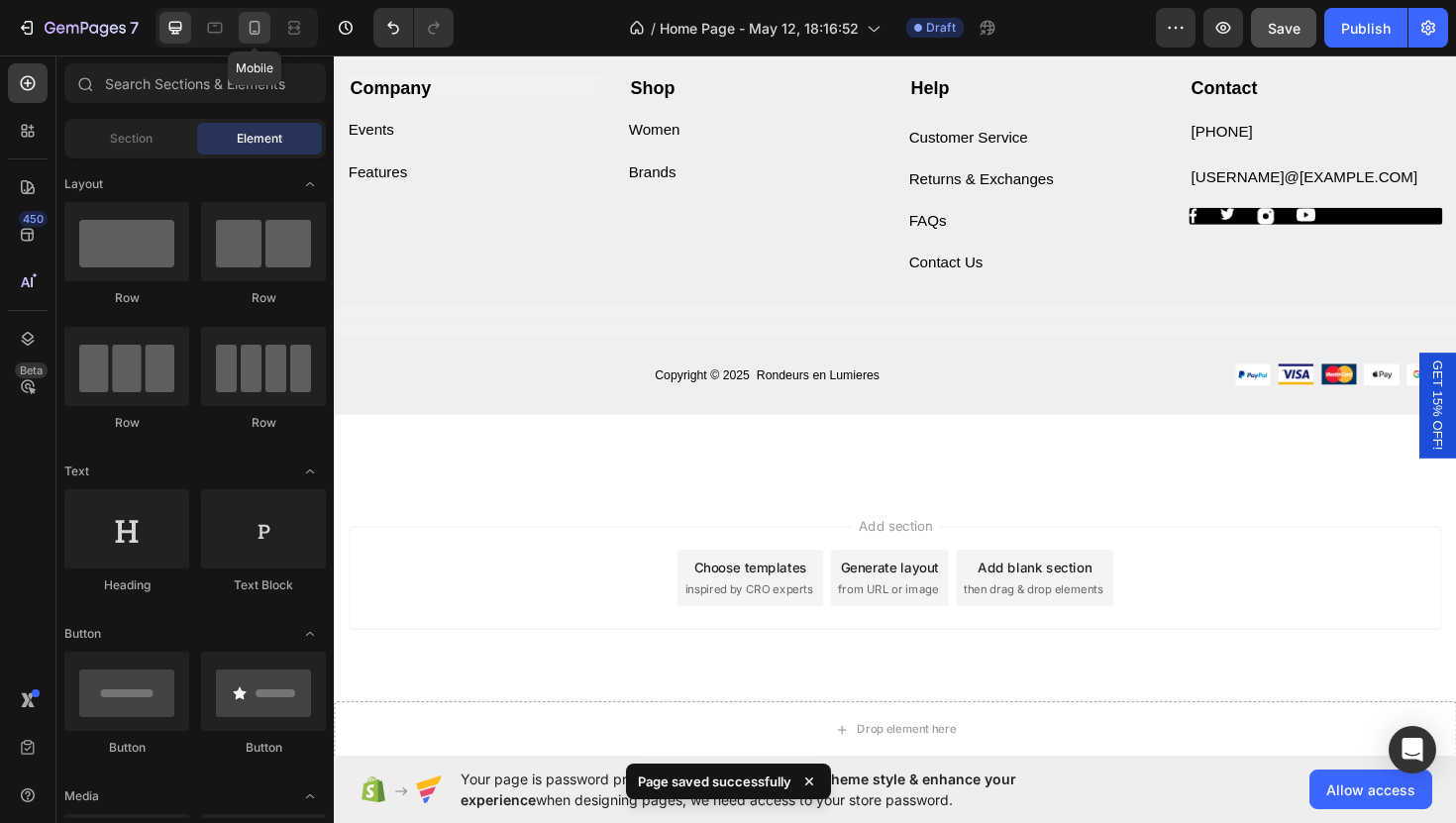 click 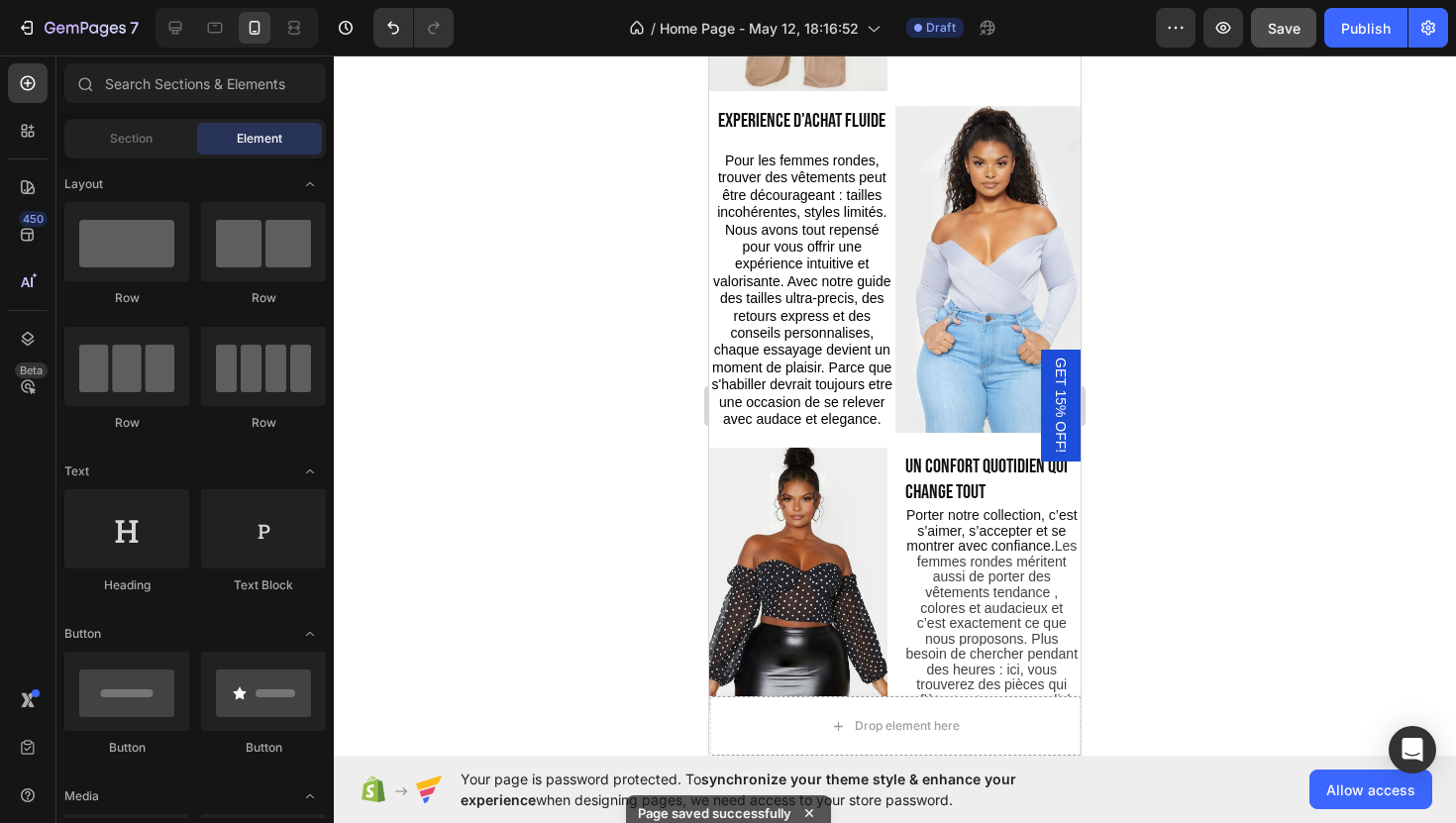 scroll, scrollTop: 2819, scrollLeft: 0, axis: vertical 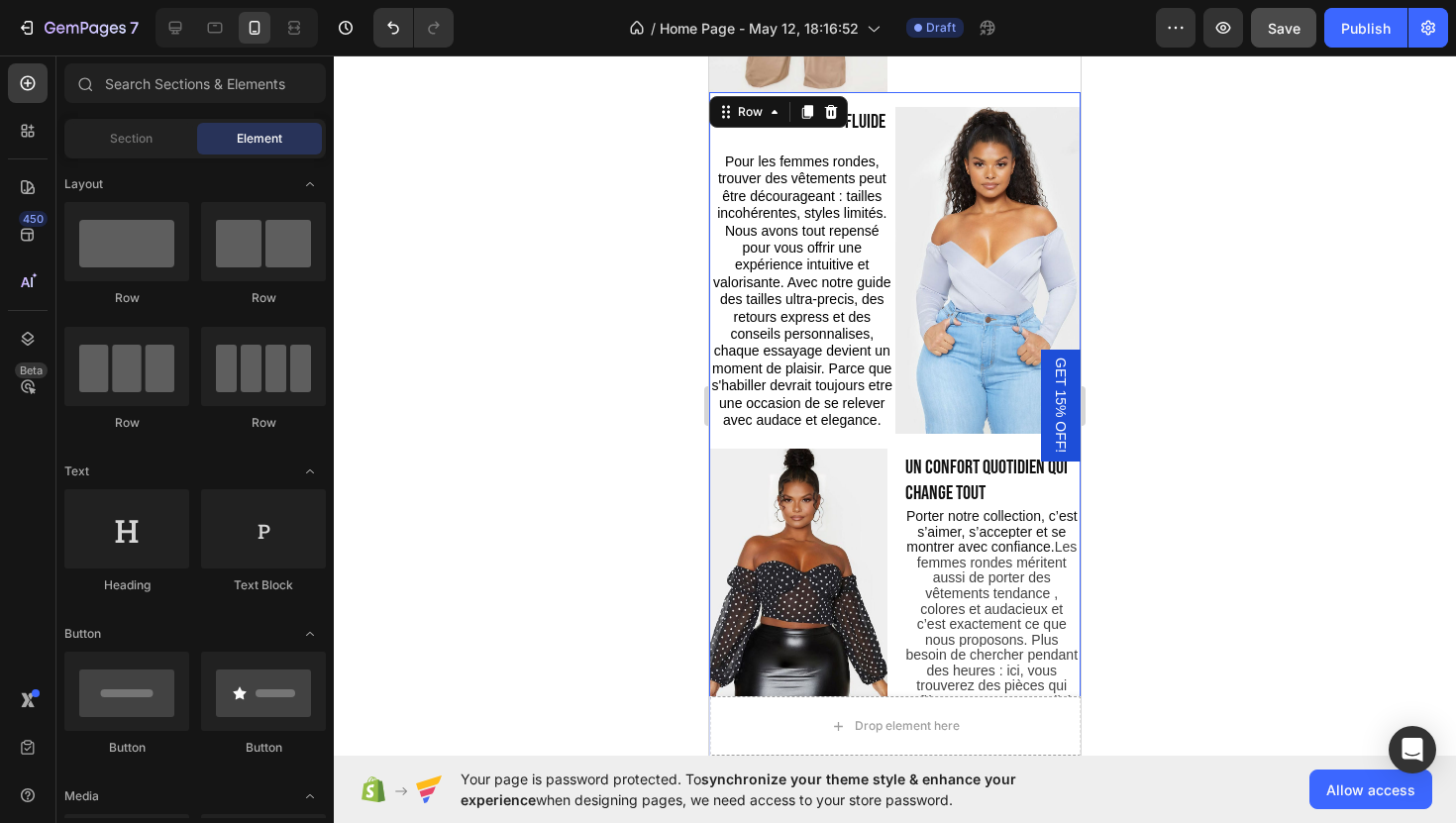 click on "experience d'achat fluide  Heading Pour les femmes rondes, trouver des vêtements peut être décourageant : tailles incohérentes, styles limités. Nous avons tout repensé pour vous offrir une expérience intuitive et valorisante. Avec notre guide des tailles ultra-precis, des retours express et des conseils personnalises, chaque essayage devient un moment de plaisir. Parce que s'habiller devrait toujours etre une occasion de se relever avec audace et elegance.  Text Block Image Row Image Heading  UN CONFORT QUOTIDIEN QUI CHANGE TOUT Heading Porter notre collection, c’est s’aimer, s’accepter et se montrer avec confiance.  Les femmes rondes méritent aussi de porter des vêtements tendance , colores et audacieux et c’est exactement ce que nous proposons. Plus besoin de chercher pendant des heures : ici, vous trouverez des pièces qui reflètent votre personnalité, tout en restant confortables et adaptées à votre morphologie. Text Block Row" at bounding box center [894, 434] 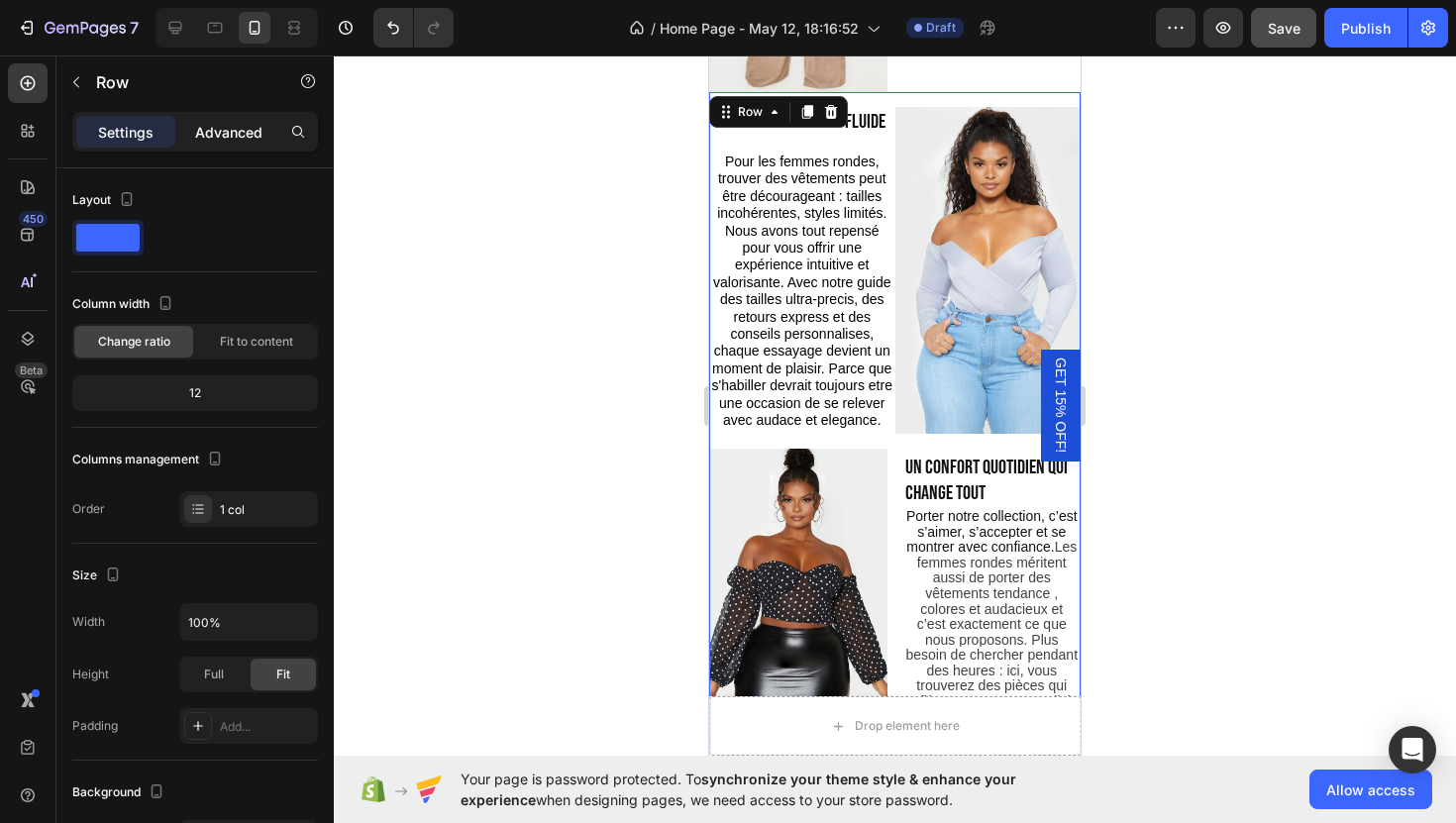 click on "Advanced" at bounding box center (229, 132) 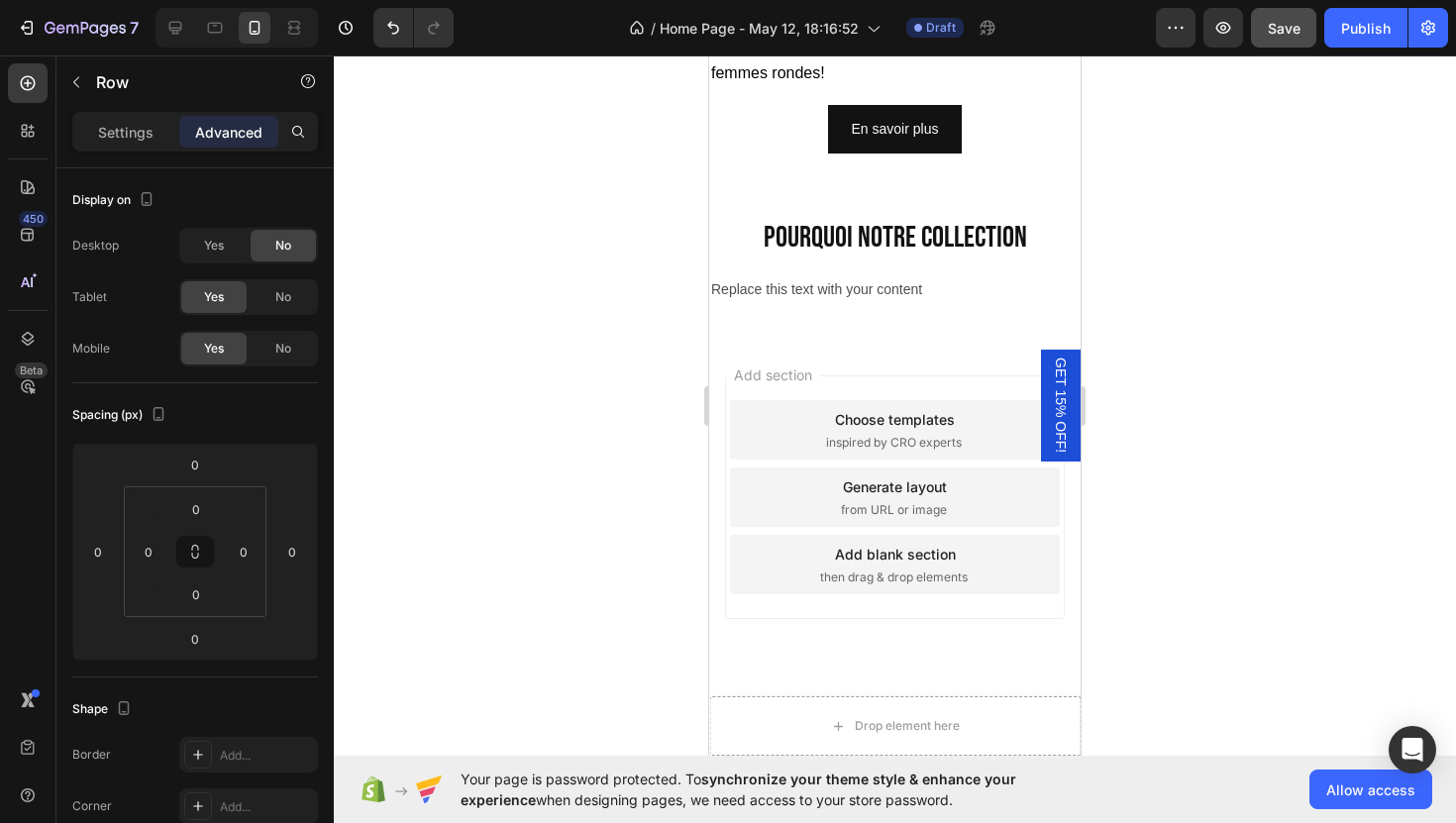scroll, scrollTop: 7474, scrollLeft: 0, axis: vertical 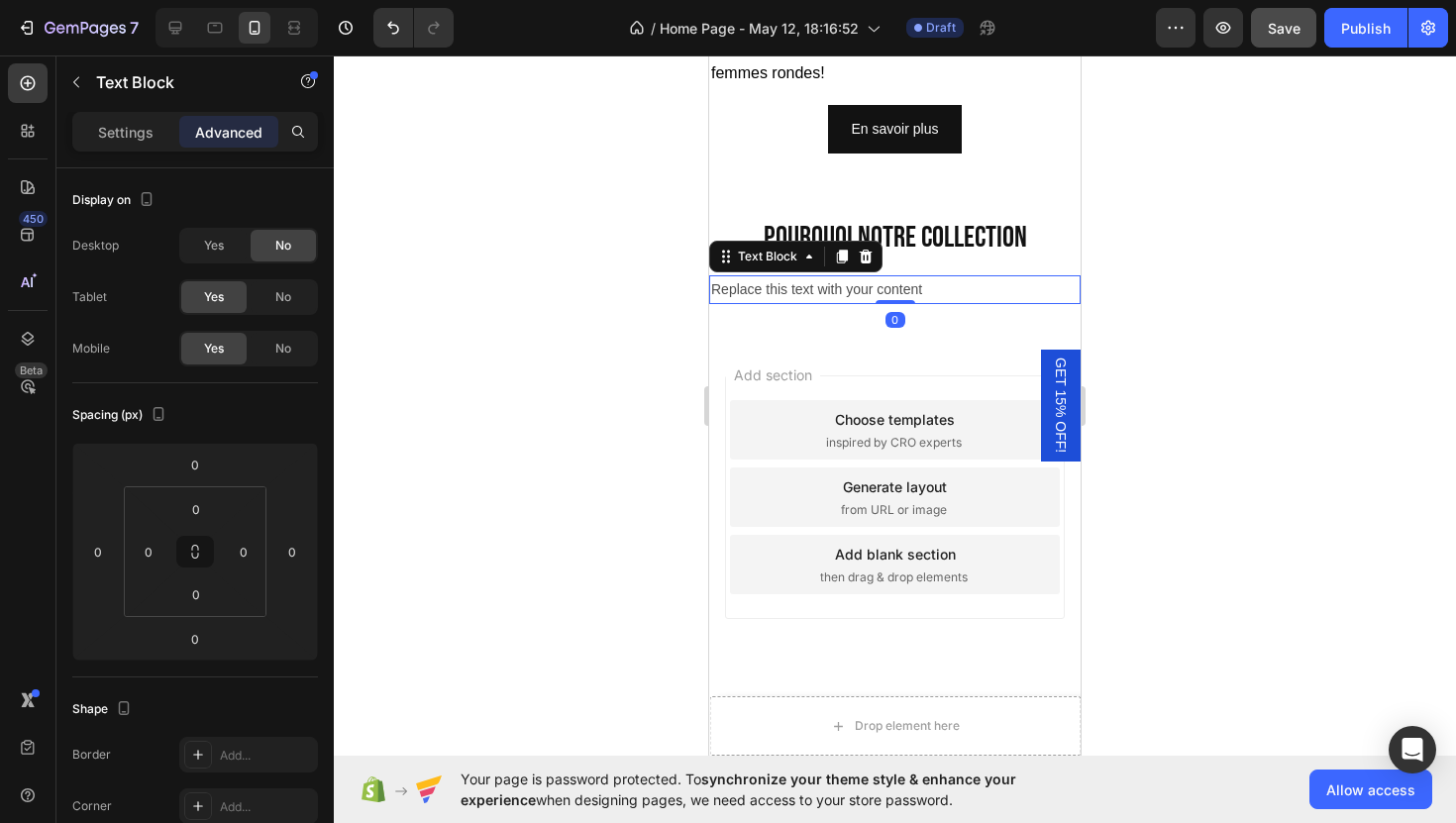 click on "Replace this text with your content" at bounding box center [894, 289] 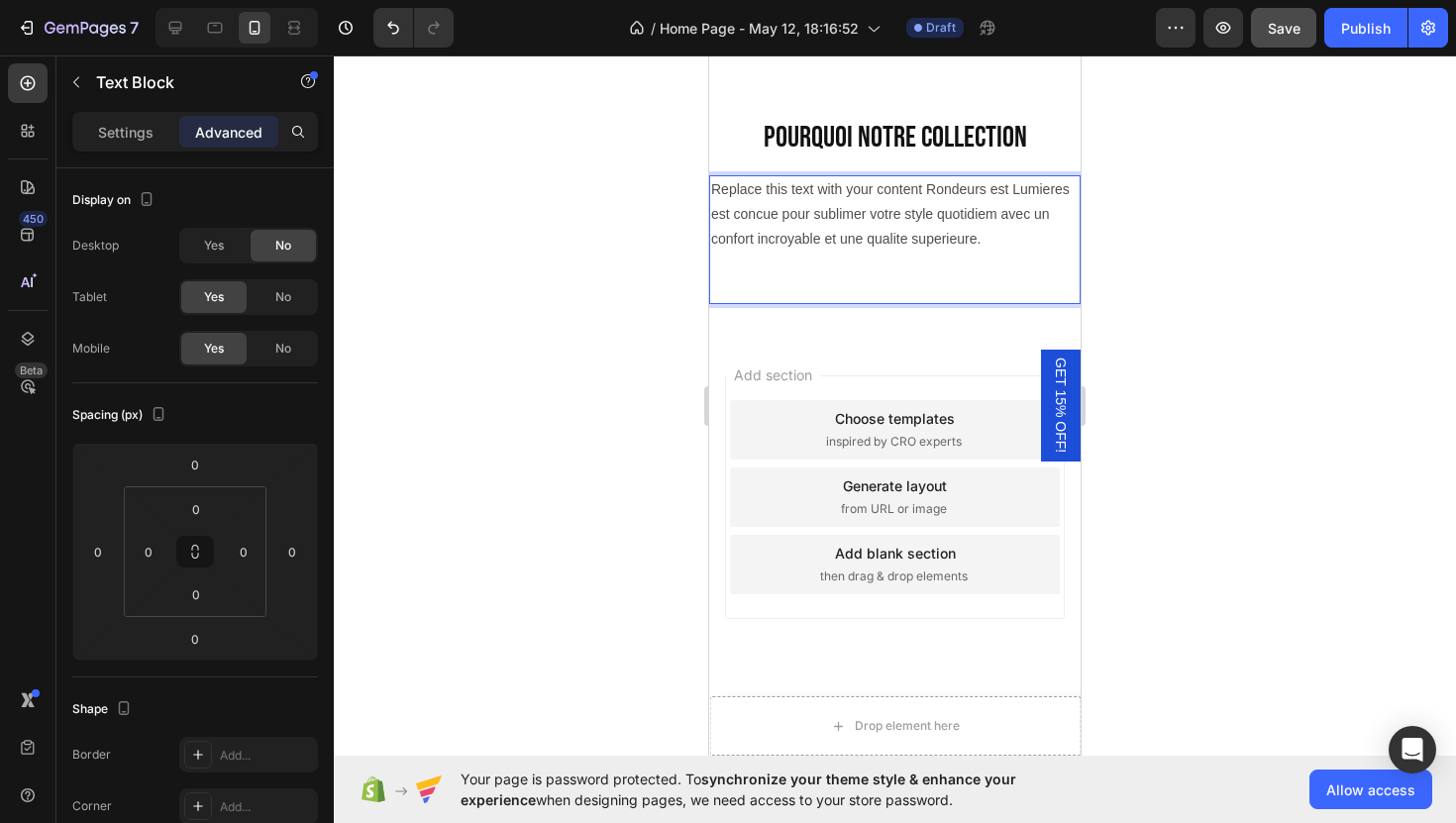 click on "Replace this text with your content Rondeurs est Lumieres est concue pour sublimer votre style quotidiem avec un confort incroyable et une qualite superieure." at bounding box center (894, 215) 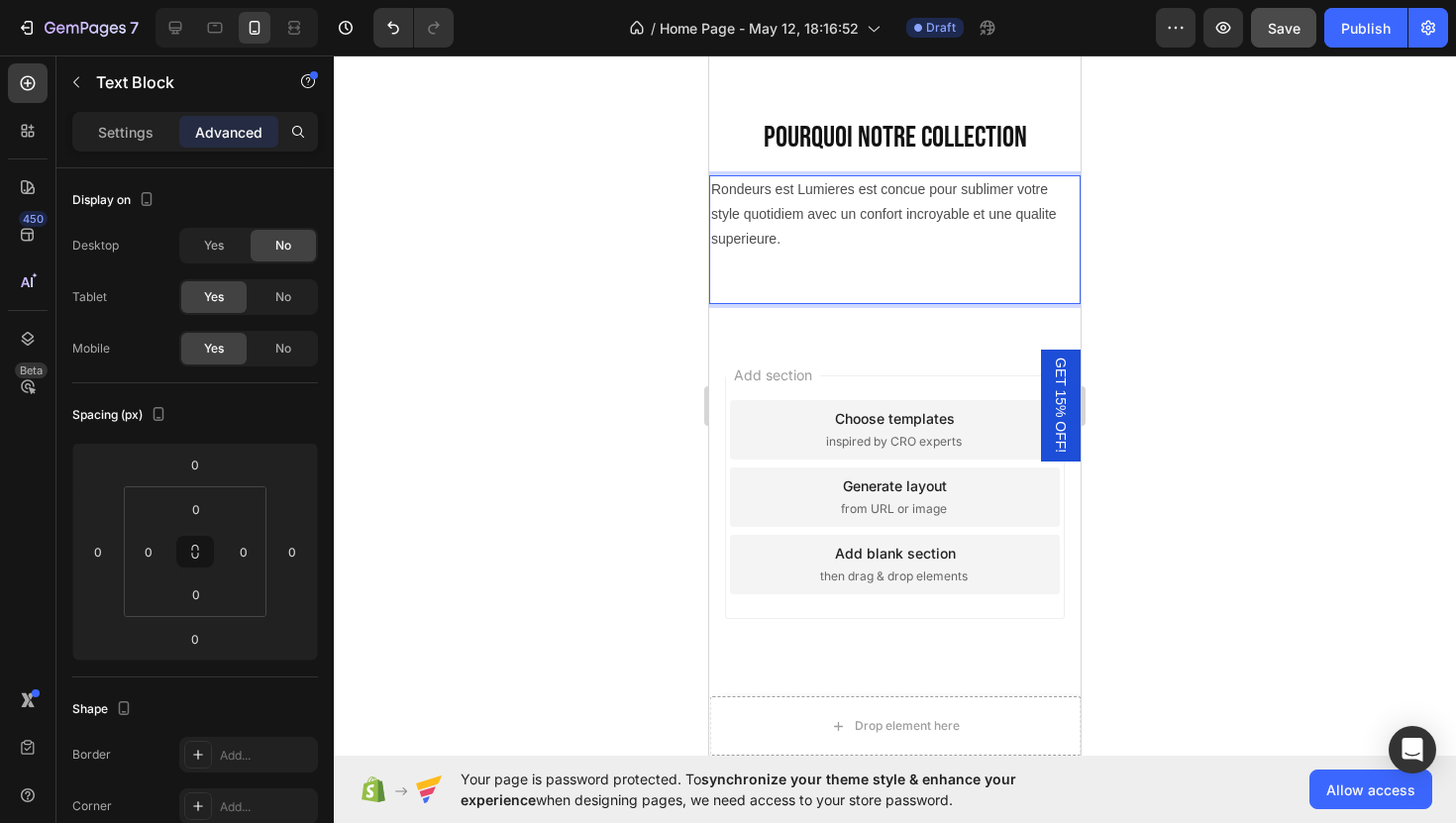 click on "Rondeurs est Lumieres est concue pour sublimer votre style quotidiem avec un confort incroyable et une qualite superieure." at bounding box center (894, 215) 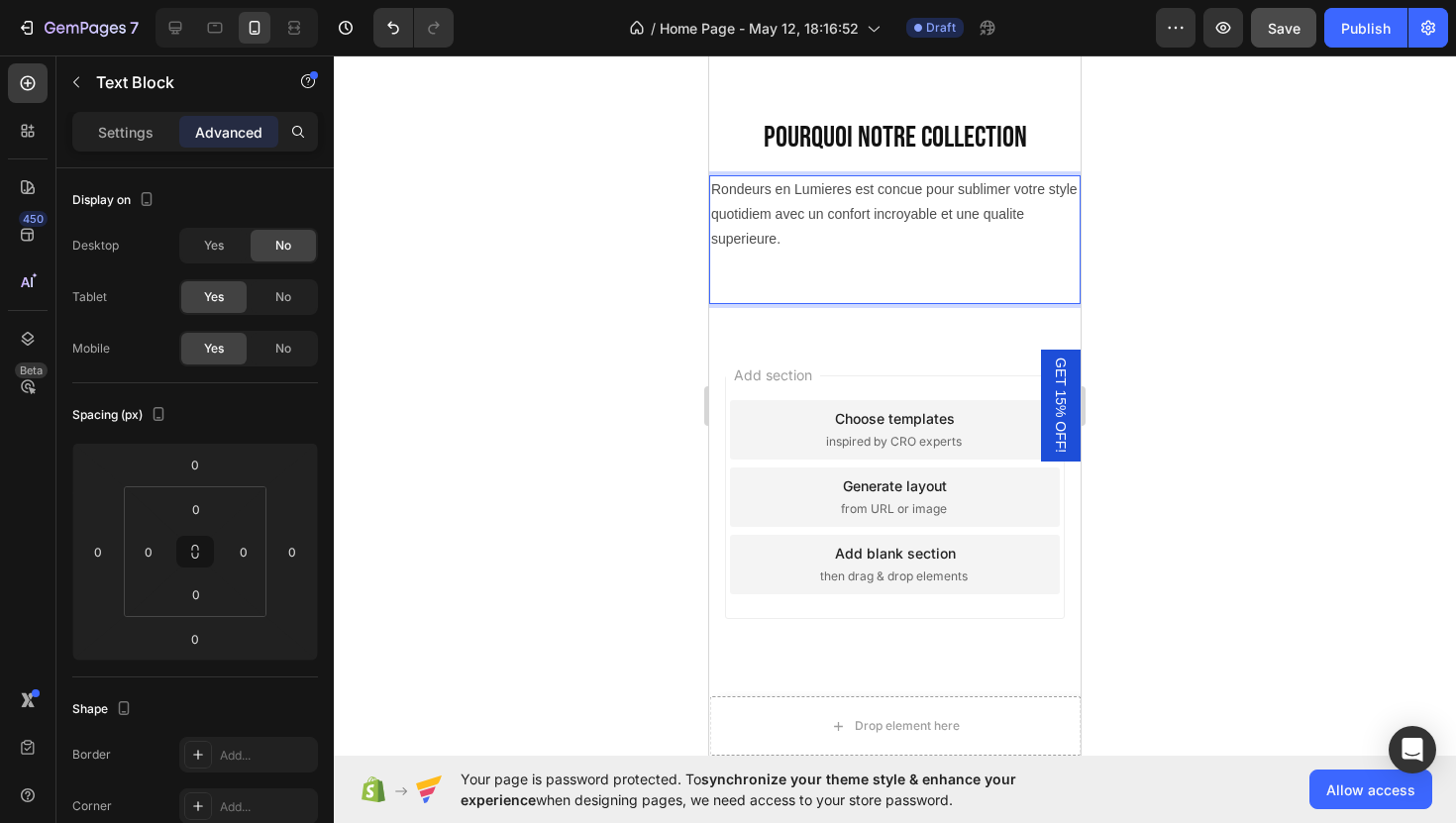 click on "Rondeurs en Lumieres est concue pour sublimer votre style quotidiem avec un confort incroyable et une qualite superieure." at bounding box center (894, 215) 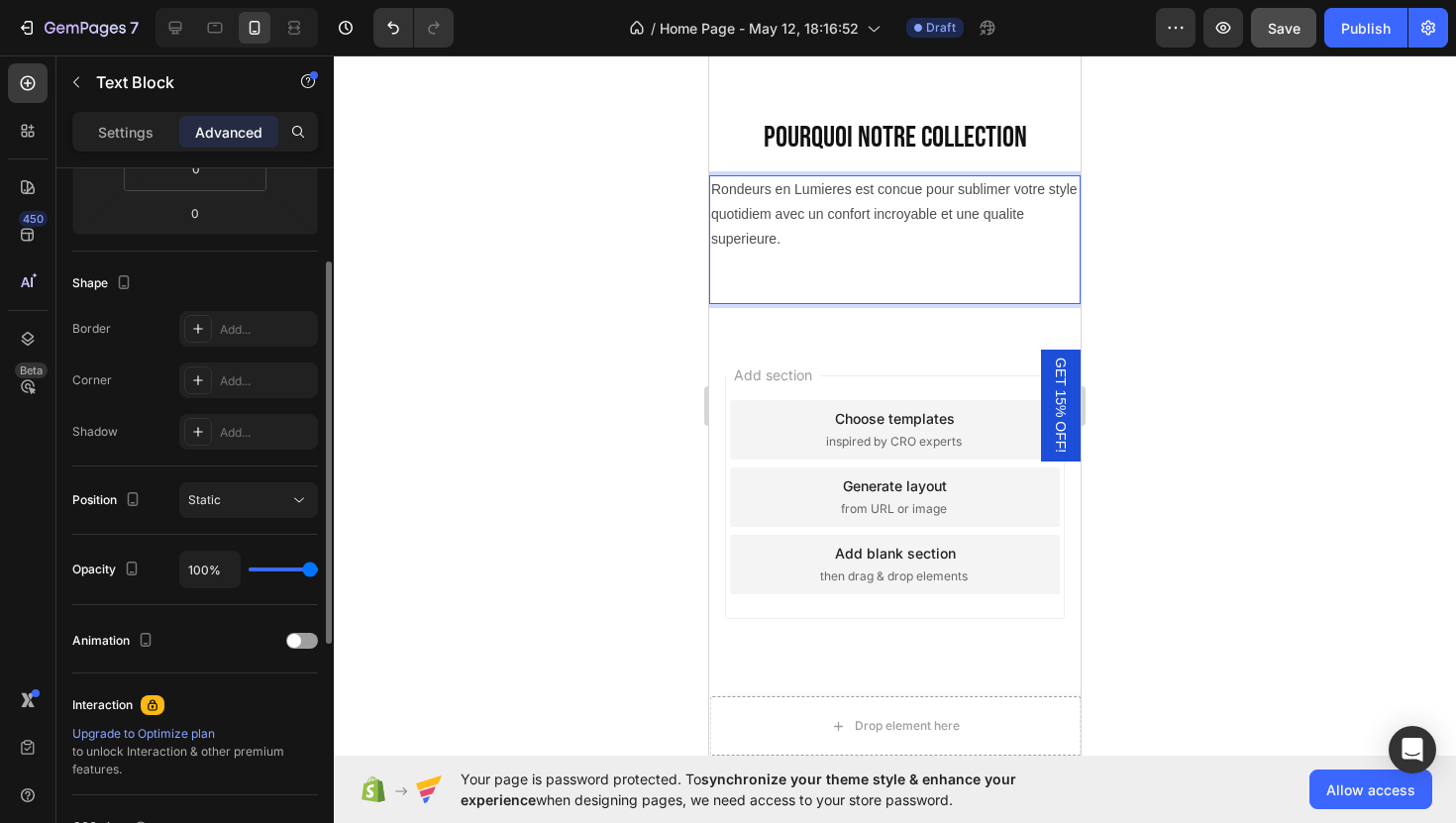 scroll, scrollTop: 610, scrollLeft: 0, axis: vertical 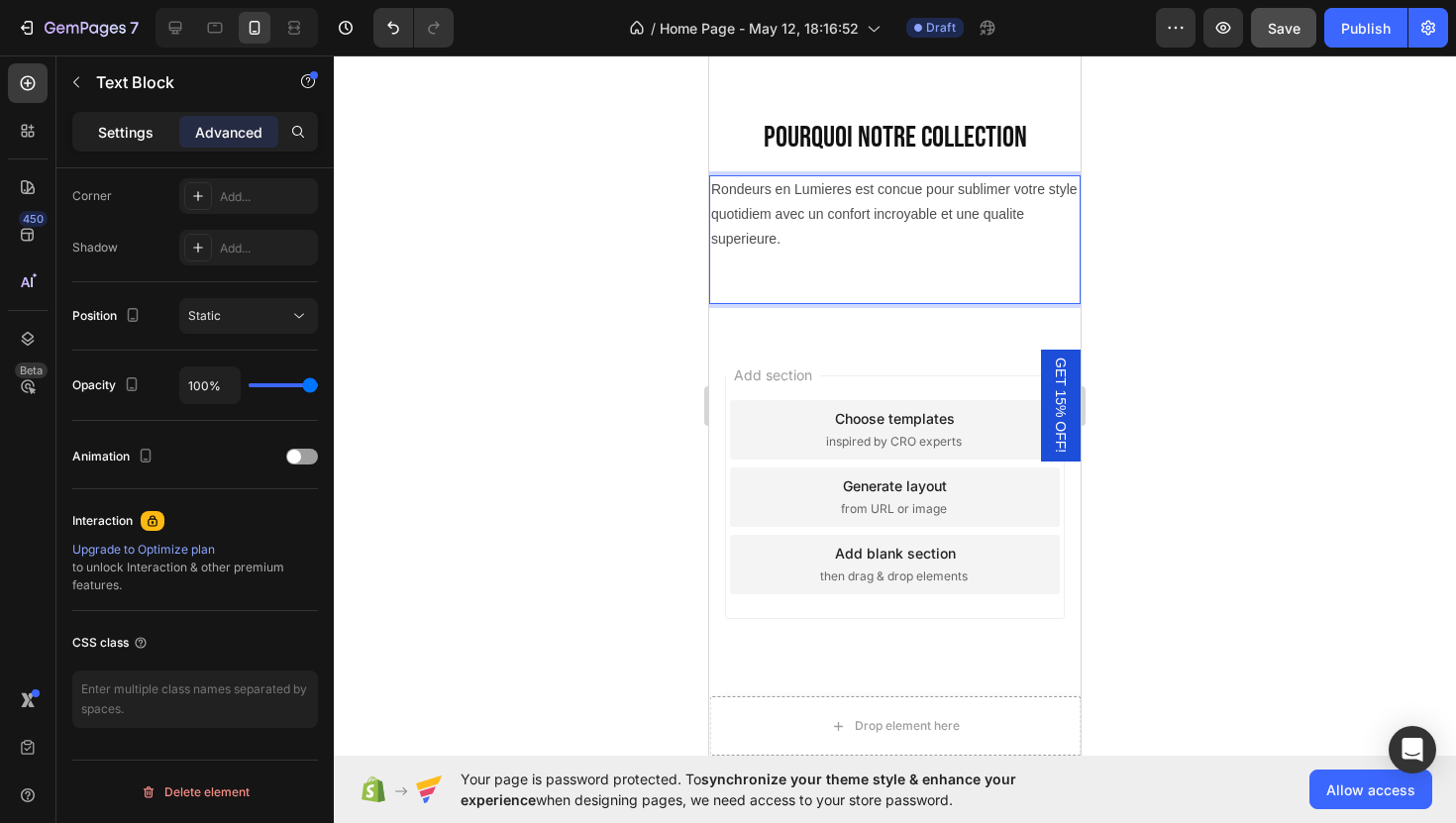 click on "Settings" at bounding box center (126, 132) 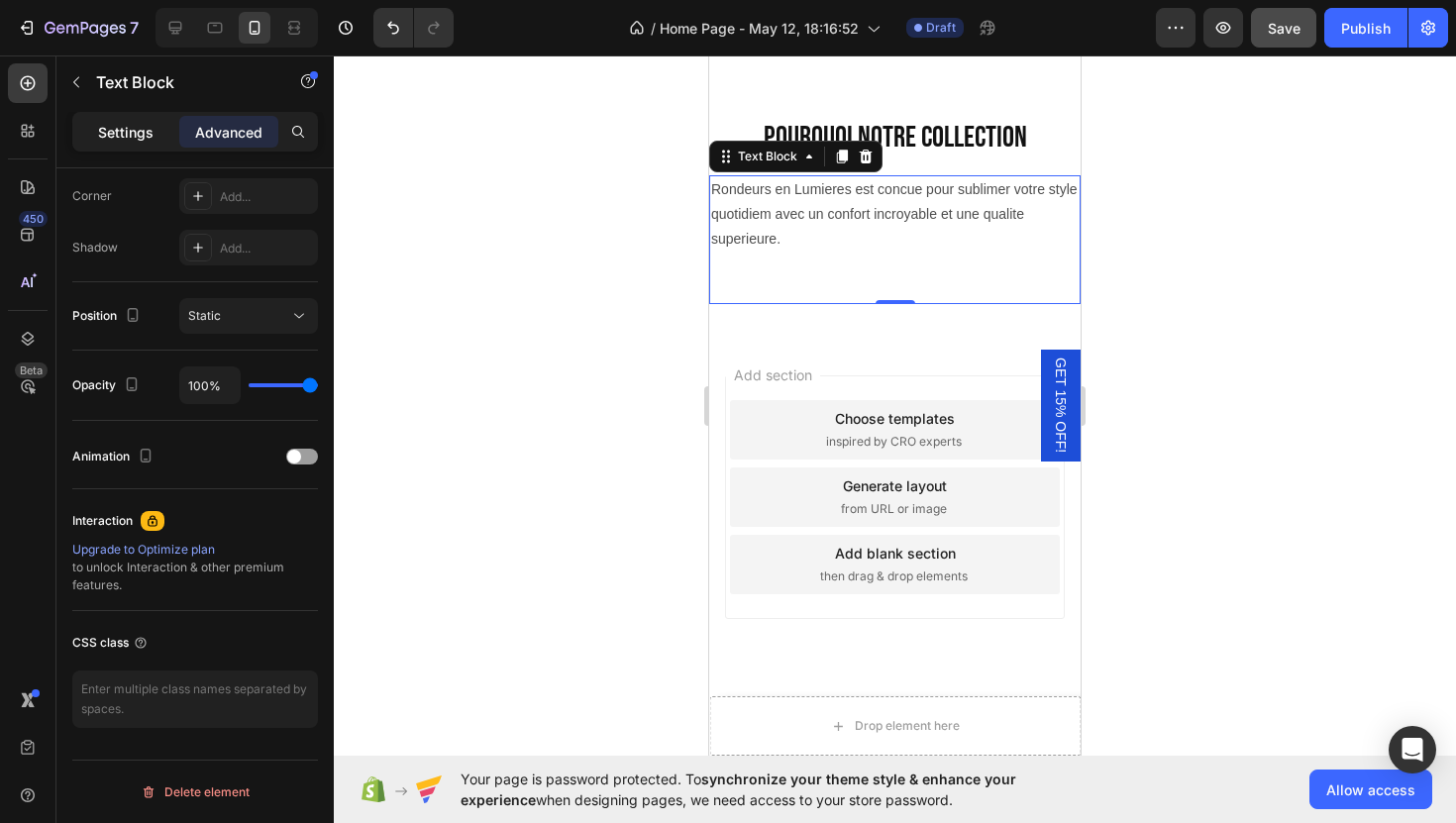 scroll, scrollTop: 463, scrollLeft: 0, axis: vertical 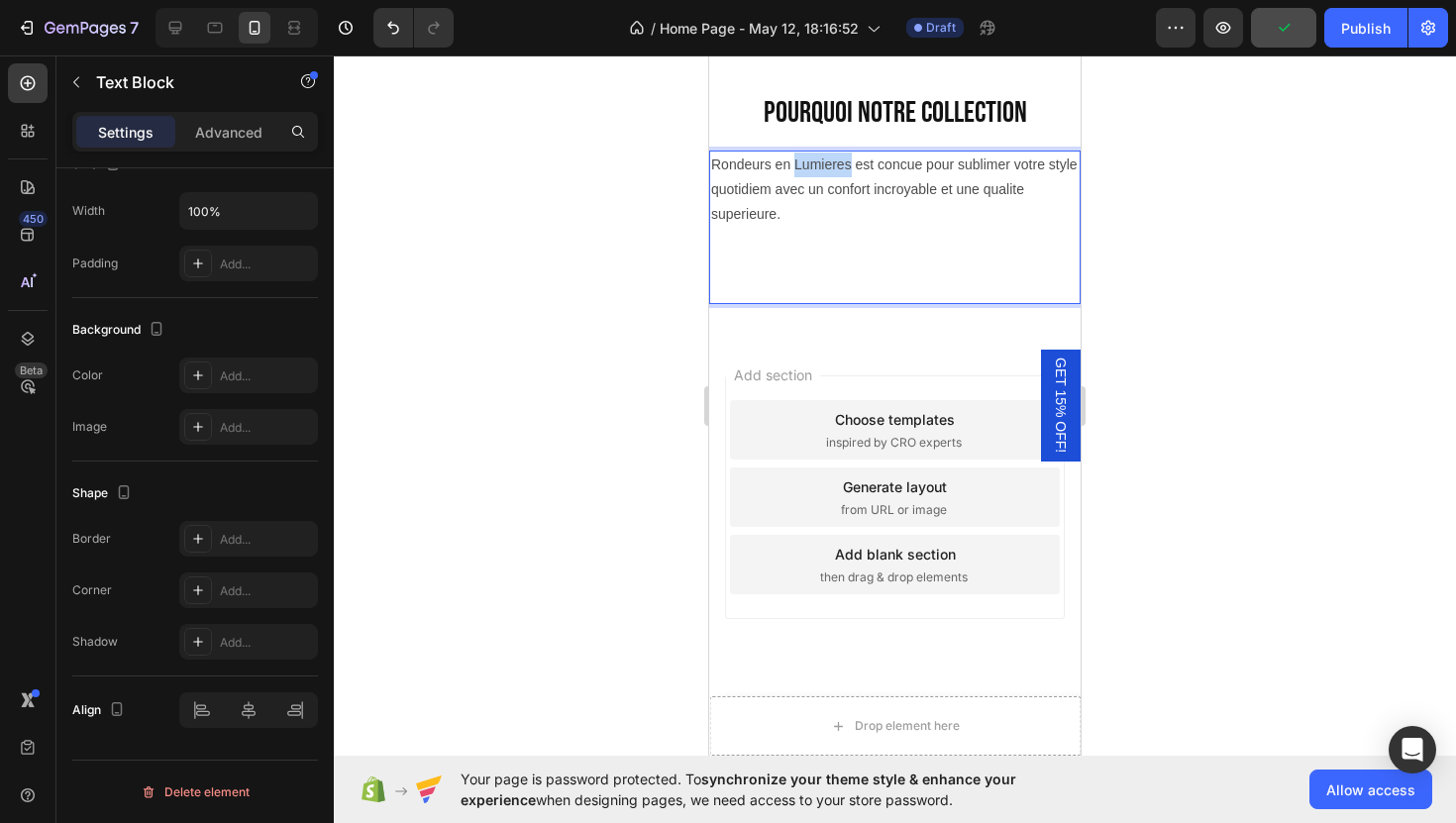 click on "Rondeurs en Lumieres est concue pour sublimer votre style quotidiem avec un confort incroyable et une qualite superieure." at bounding box center [894, 190] 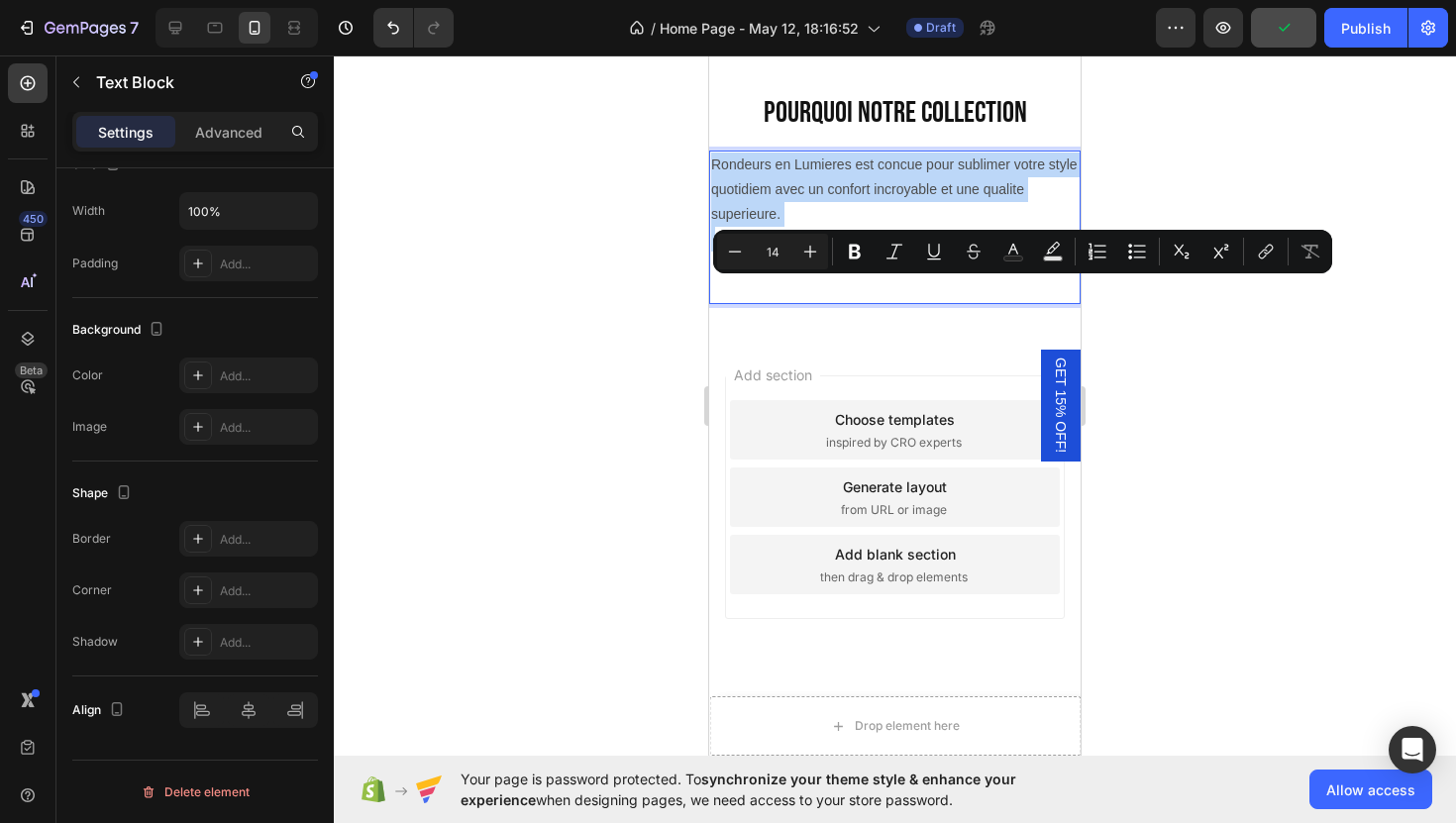 click on "Rondeurs en Lumieres est concue pour sublimer votre style quotidiem avec un confort incroyable et une qualite superieure." at bounding box center [894, 190] 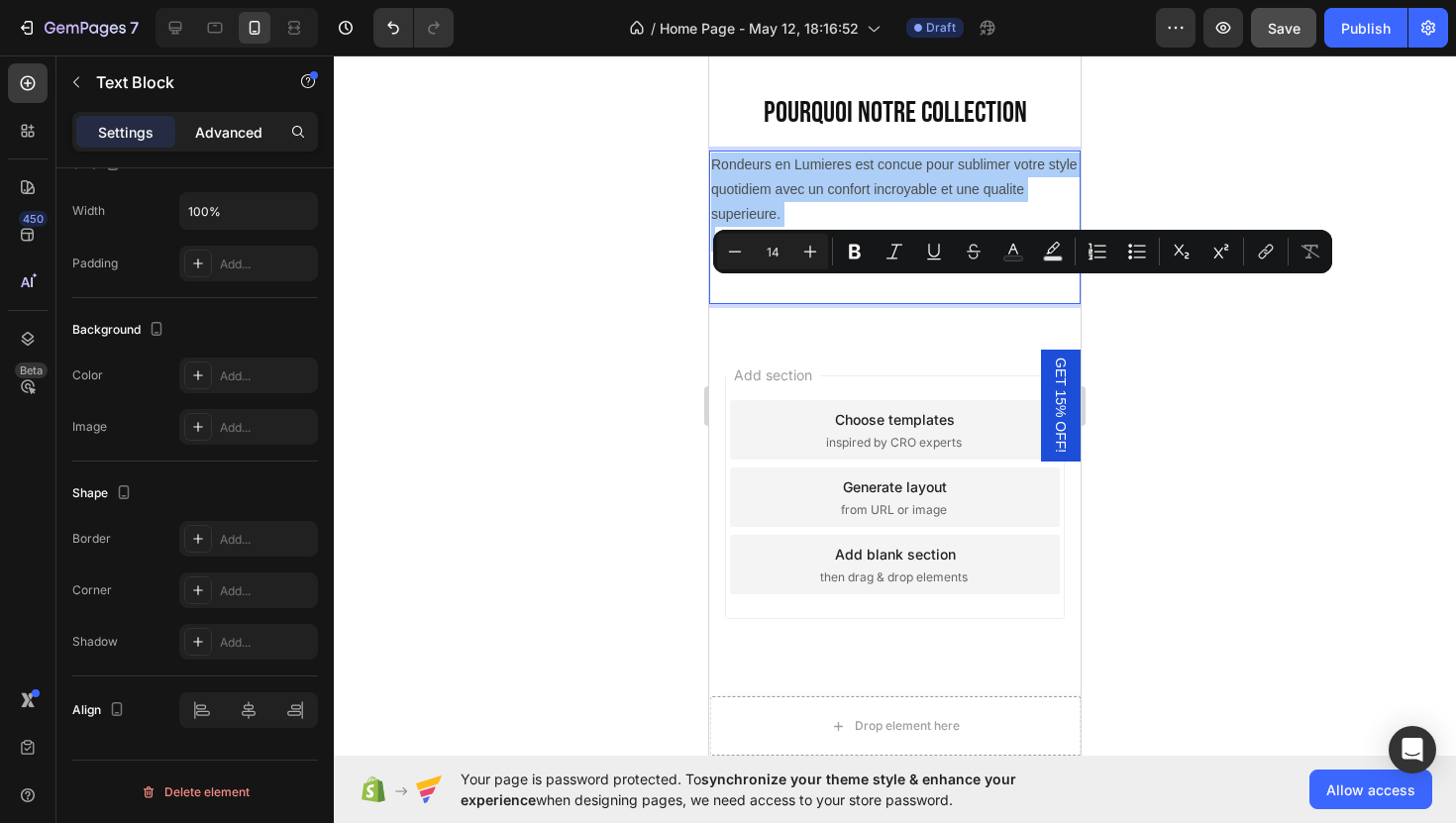 click on "Advanced" at bounding box center (229, 132) 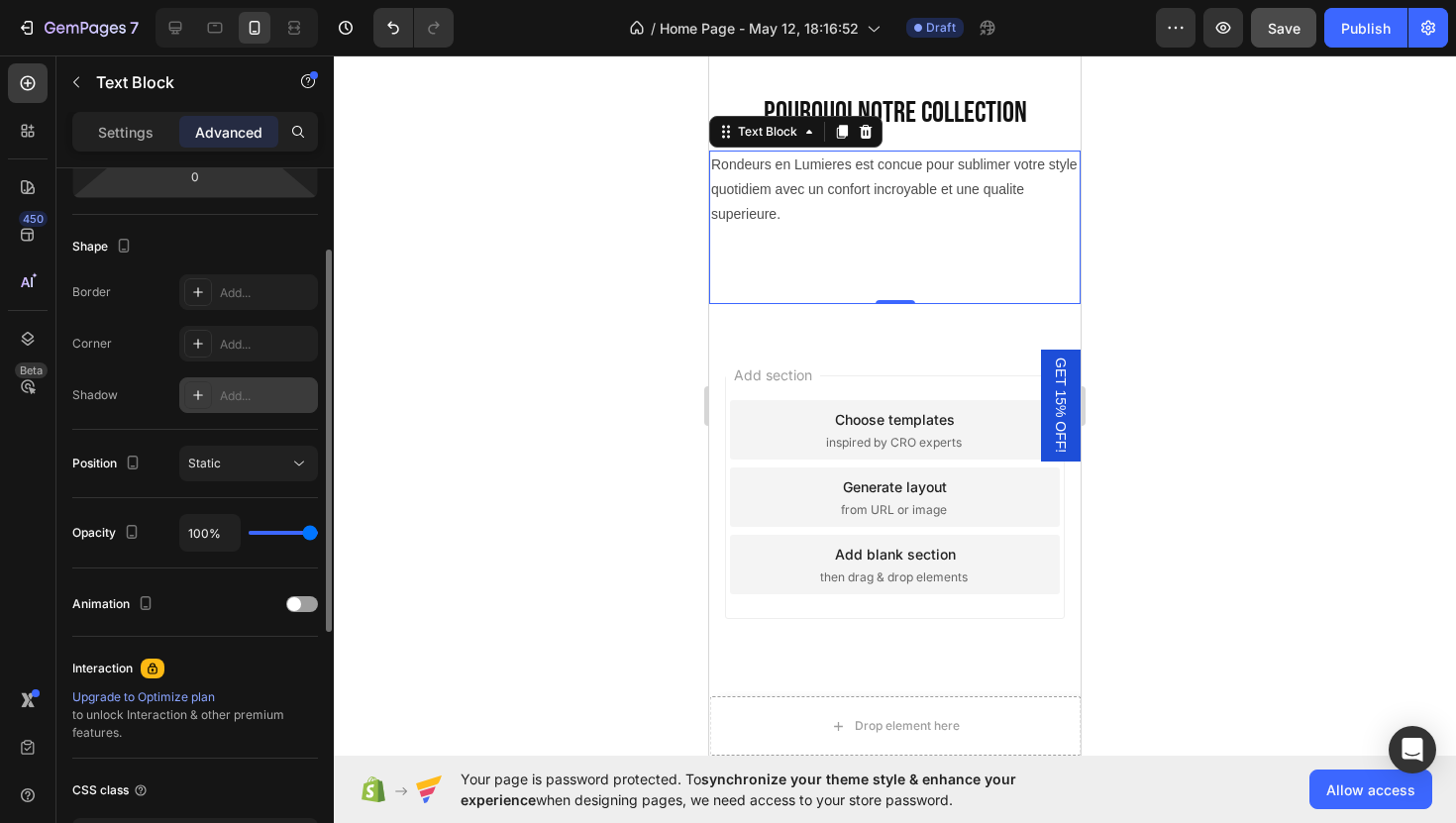 scroll, scrollTop: 0, scrollLeft: 0, axis: both 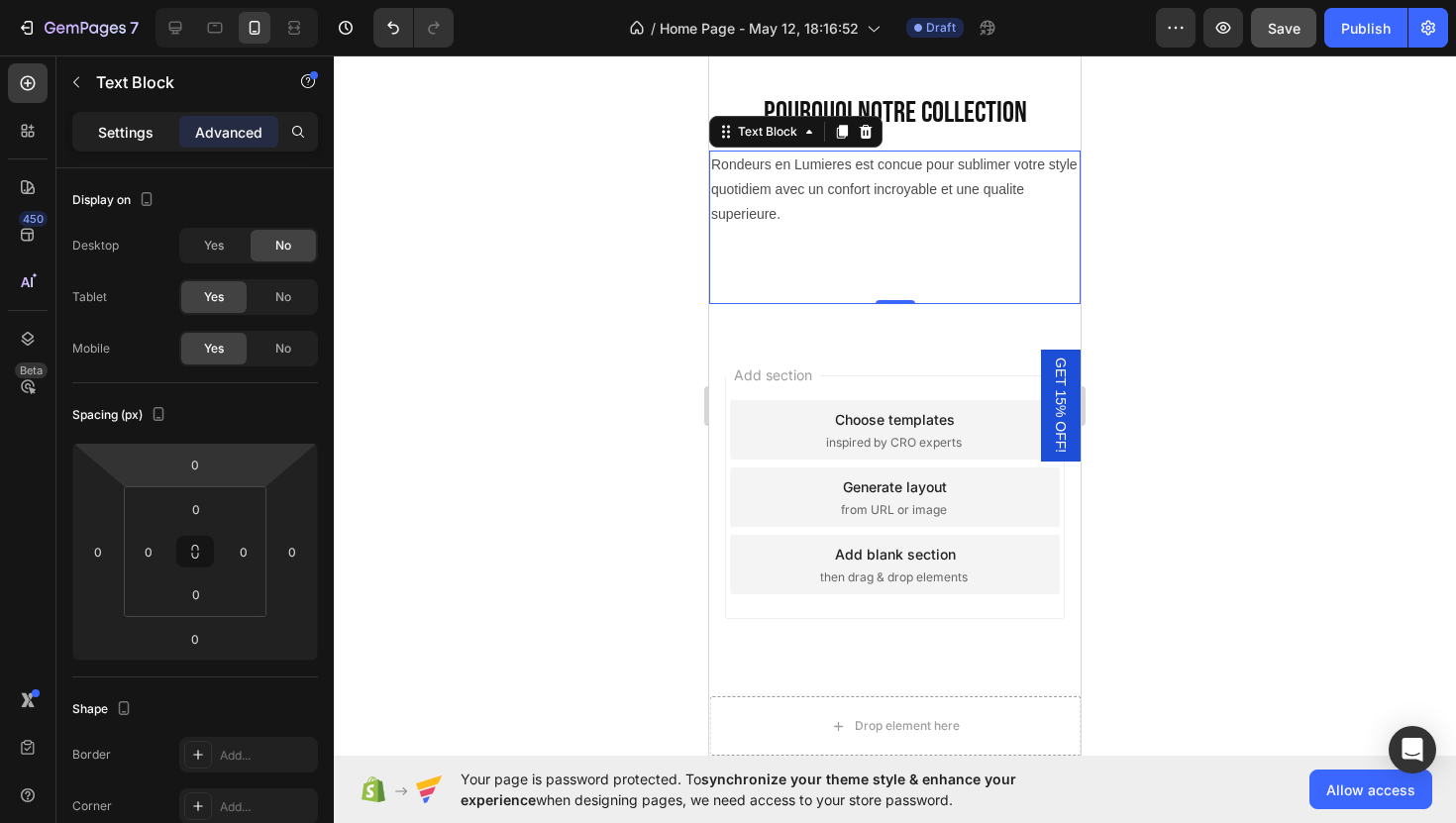 click on "Settings" at bounding box center [126, 132] 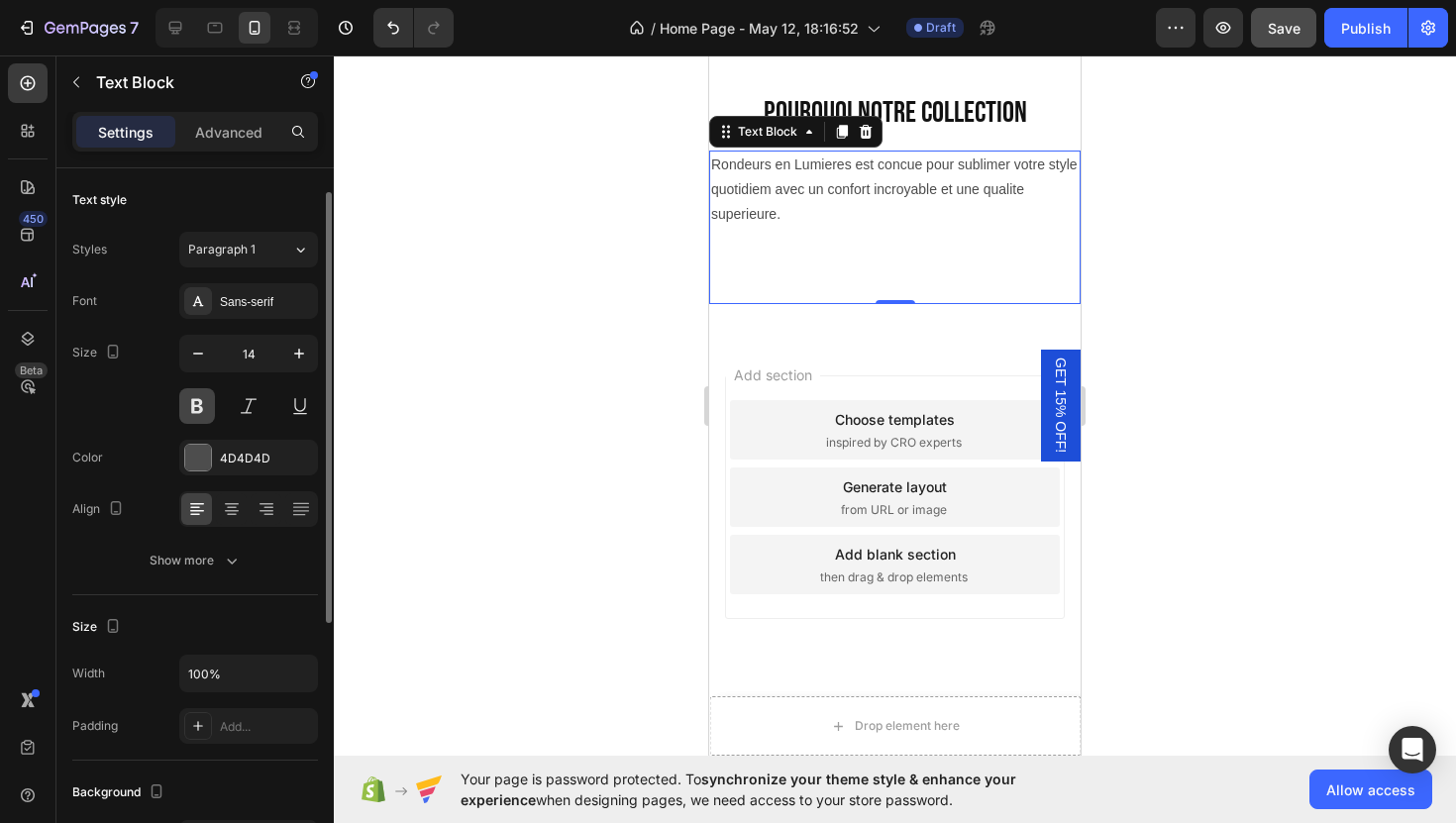 scroll, scrollTop: 42, scrollLeft: 0, axis: vertical 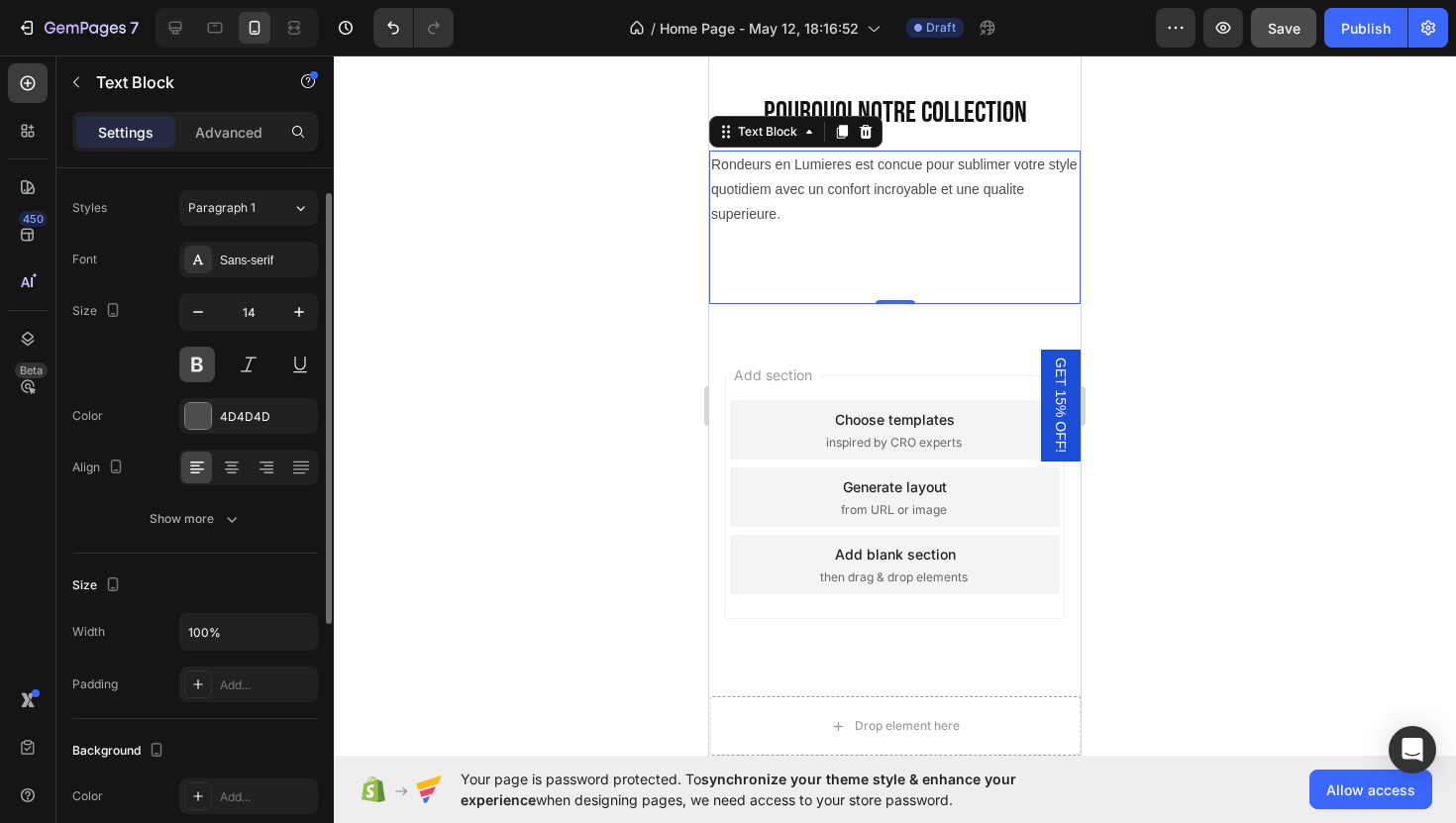 click at bounding box center (198, 416) 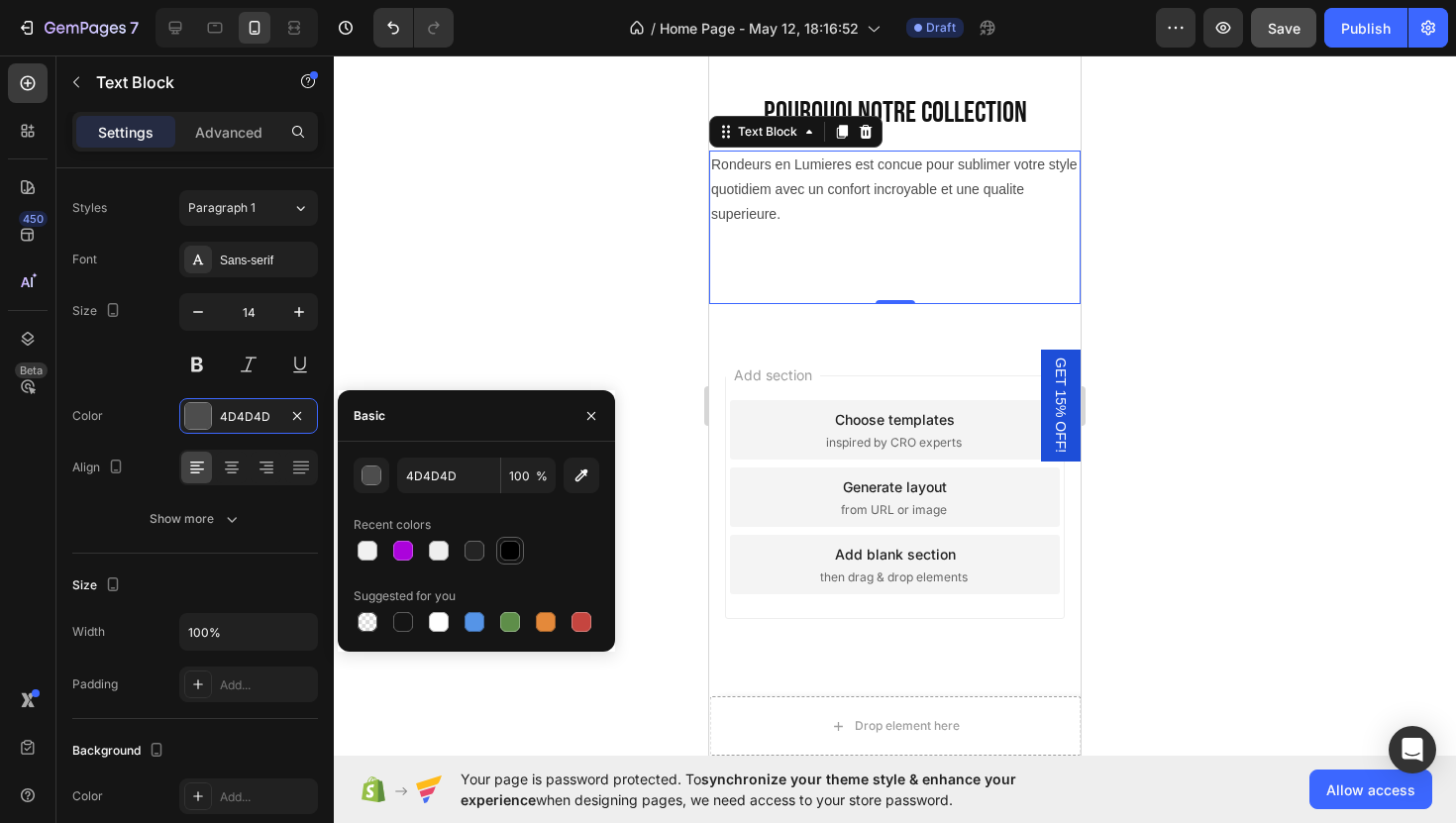 click at bounding box center [510, 551] 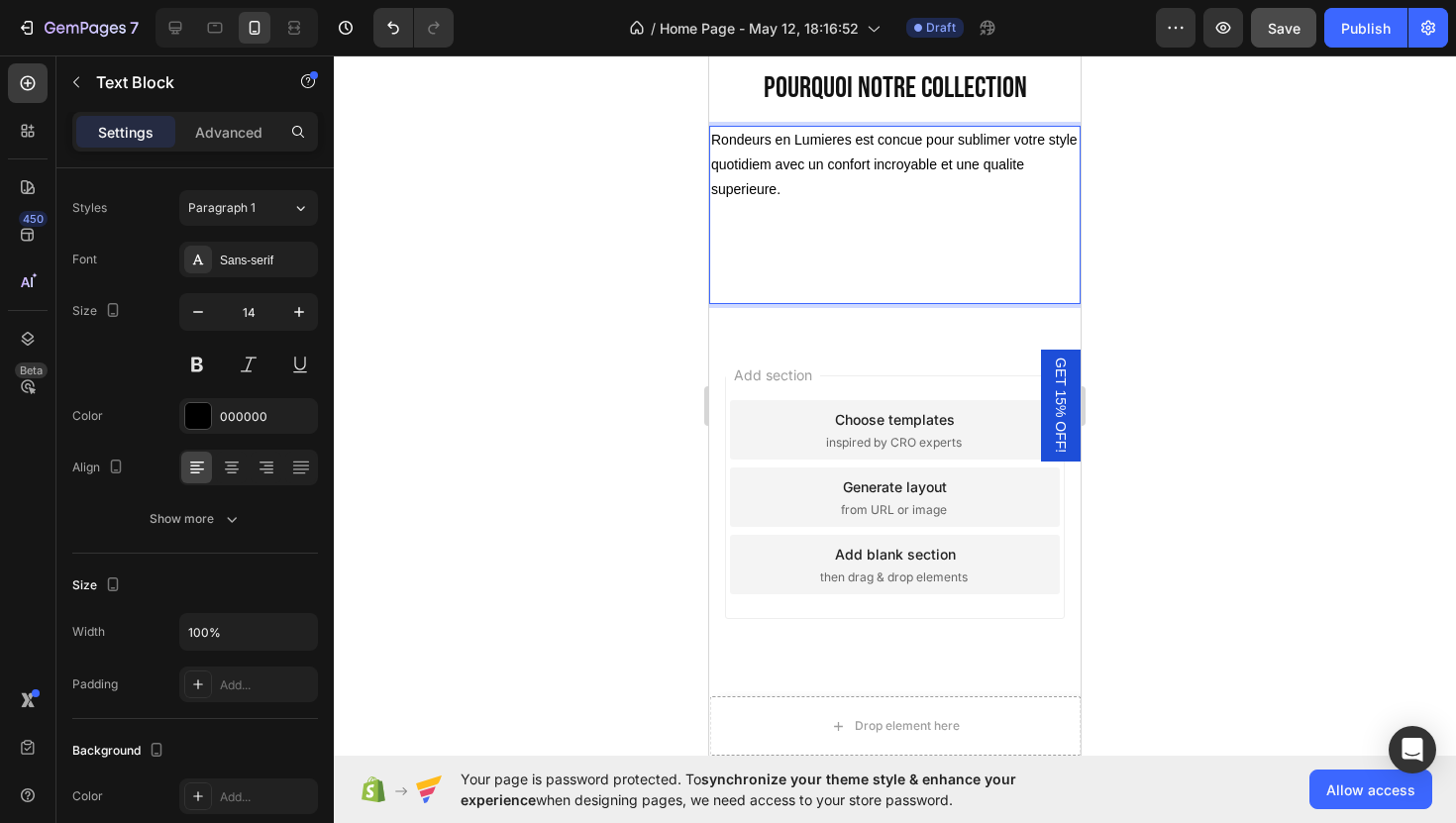 click on "⁠⁠⁠⁠⁠⁠⁠" at bounding box center [894, 252] 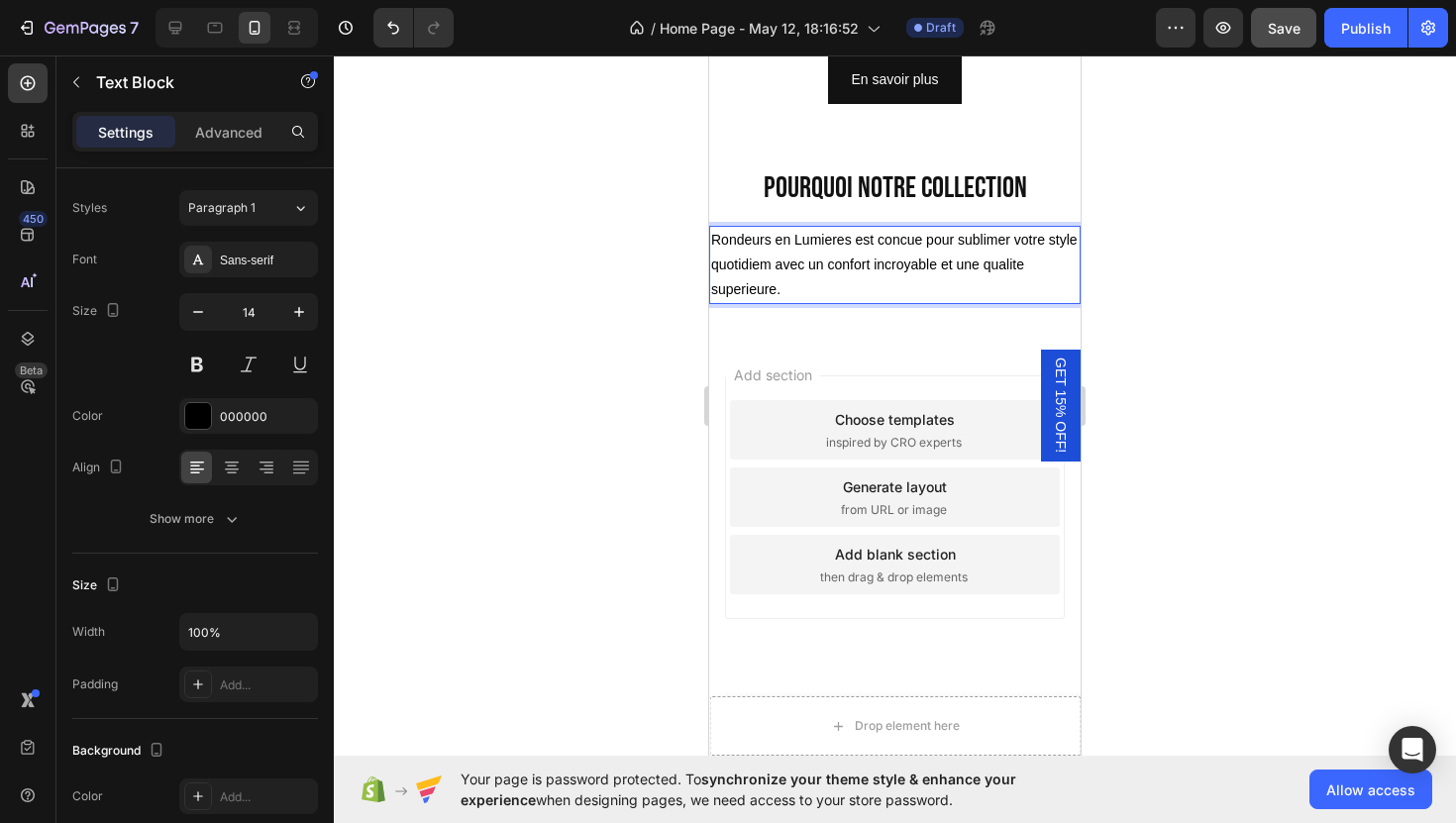 click on "Rondeurs en Lumieres est concue pour sublimer votre style quotidiem avec un confort incroyable et une qualite superieure." at bounding box center (894, 265) 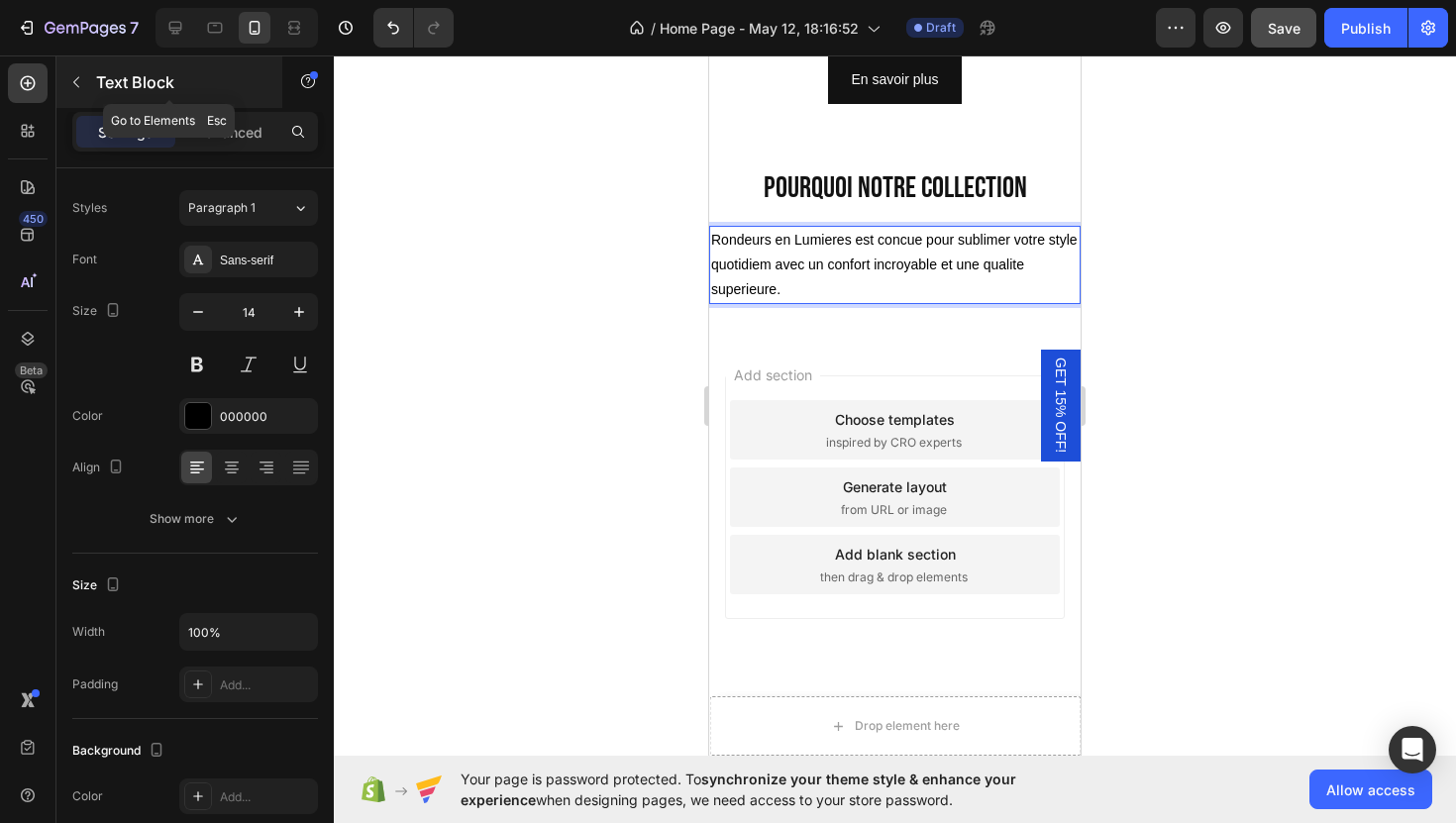 click at bounding box center (76, 82) 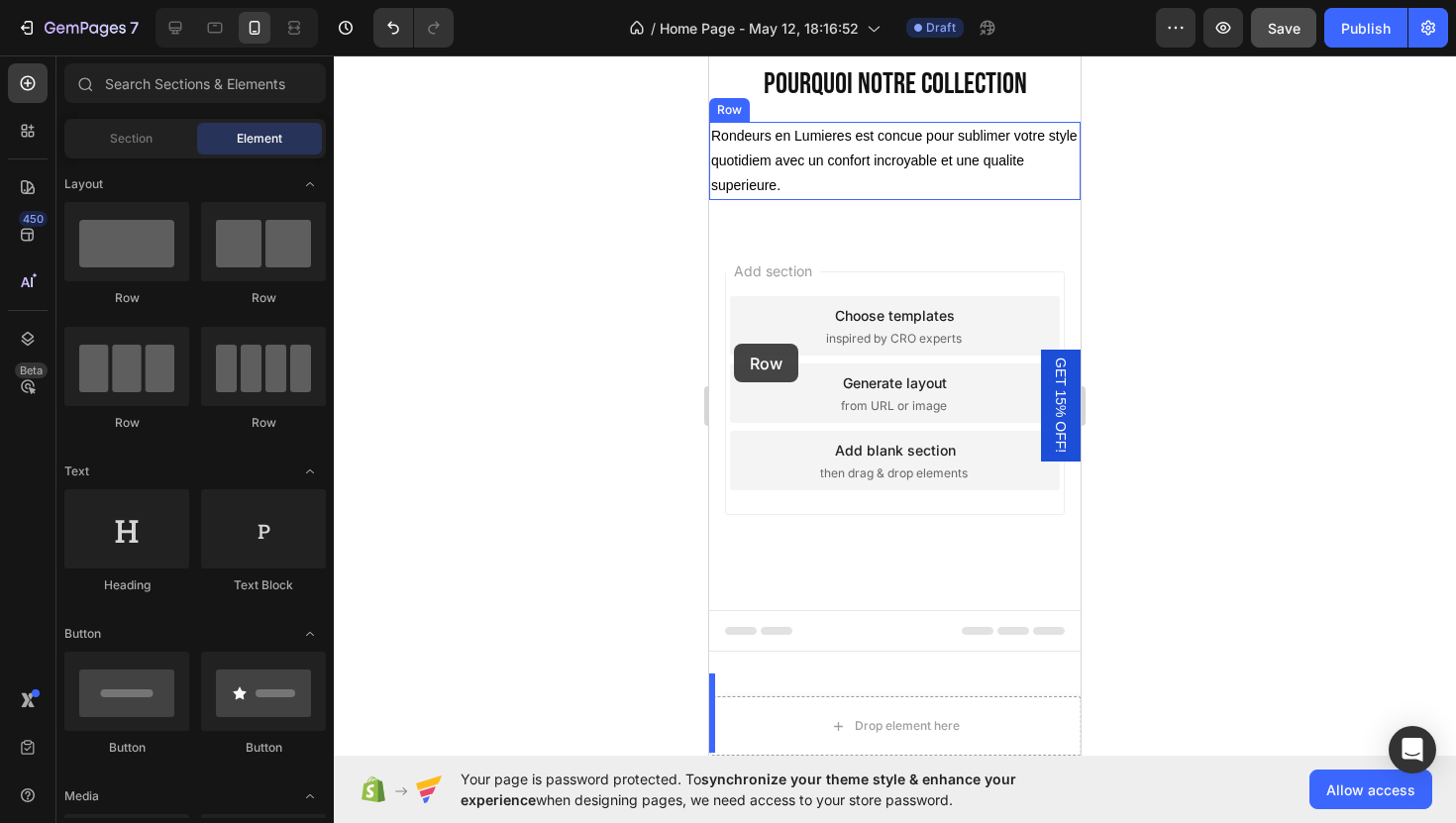 drag, startPoint x: 832, startPoint y: 293, endPoint x: 734, endPoint y: 344, distance: 110.476242 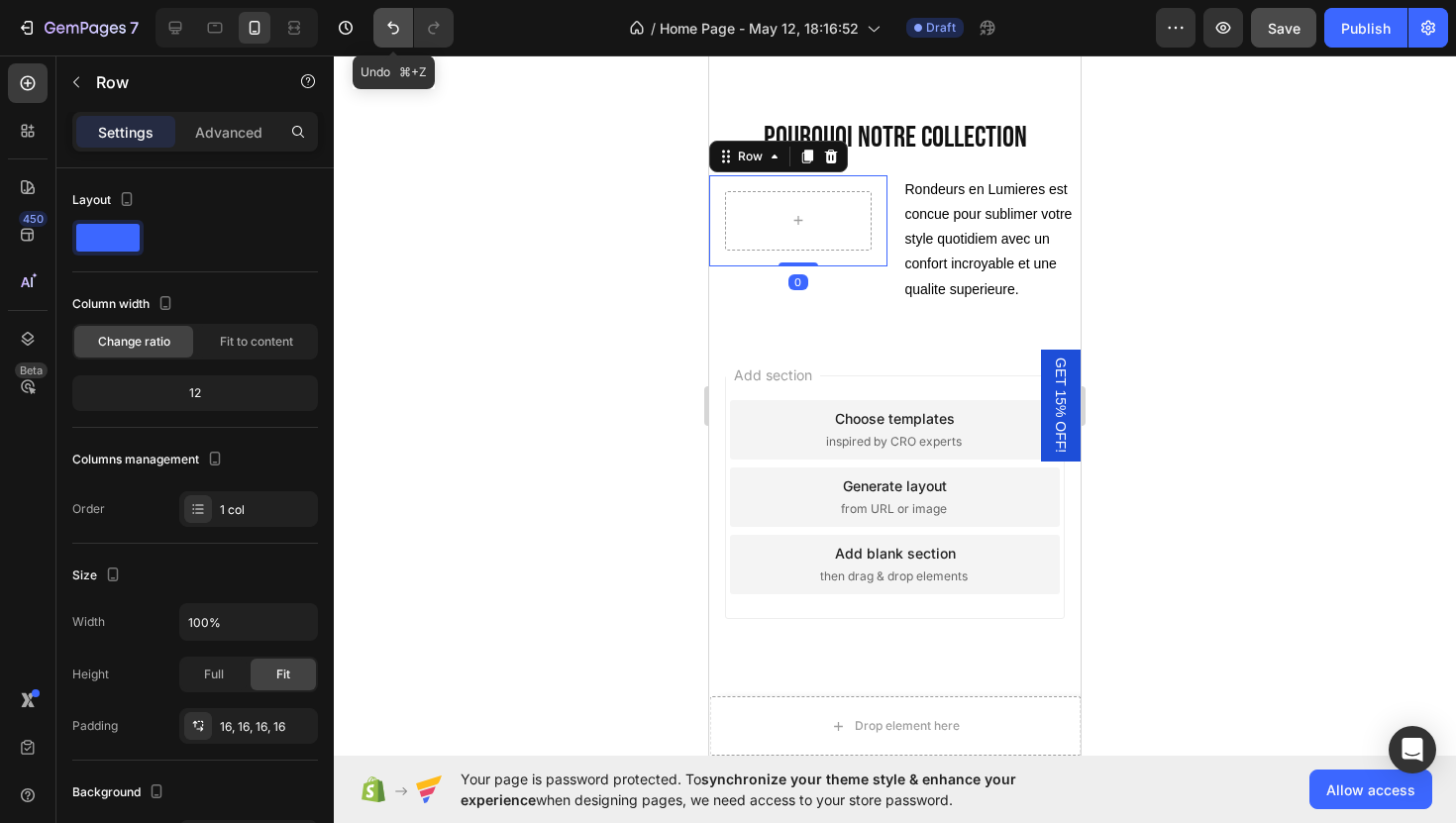 click 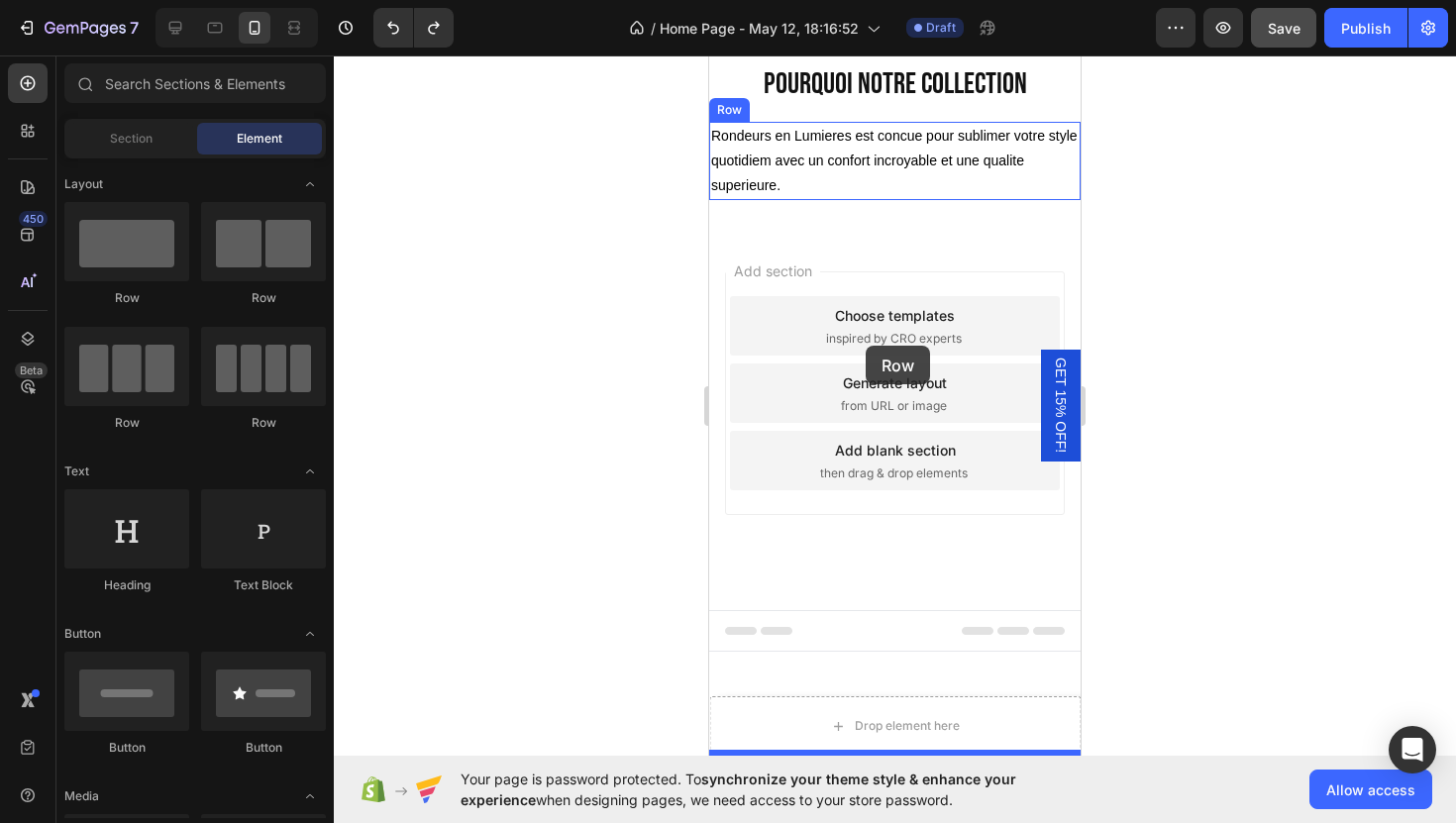 drag, startPoint x: 836, startPoint y: 316, endPoint x: 866, endPoint y: 346, distance: 42.426407 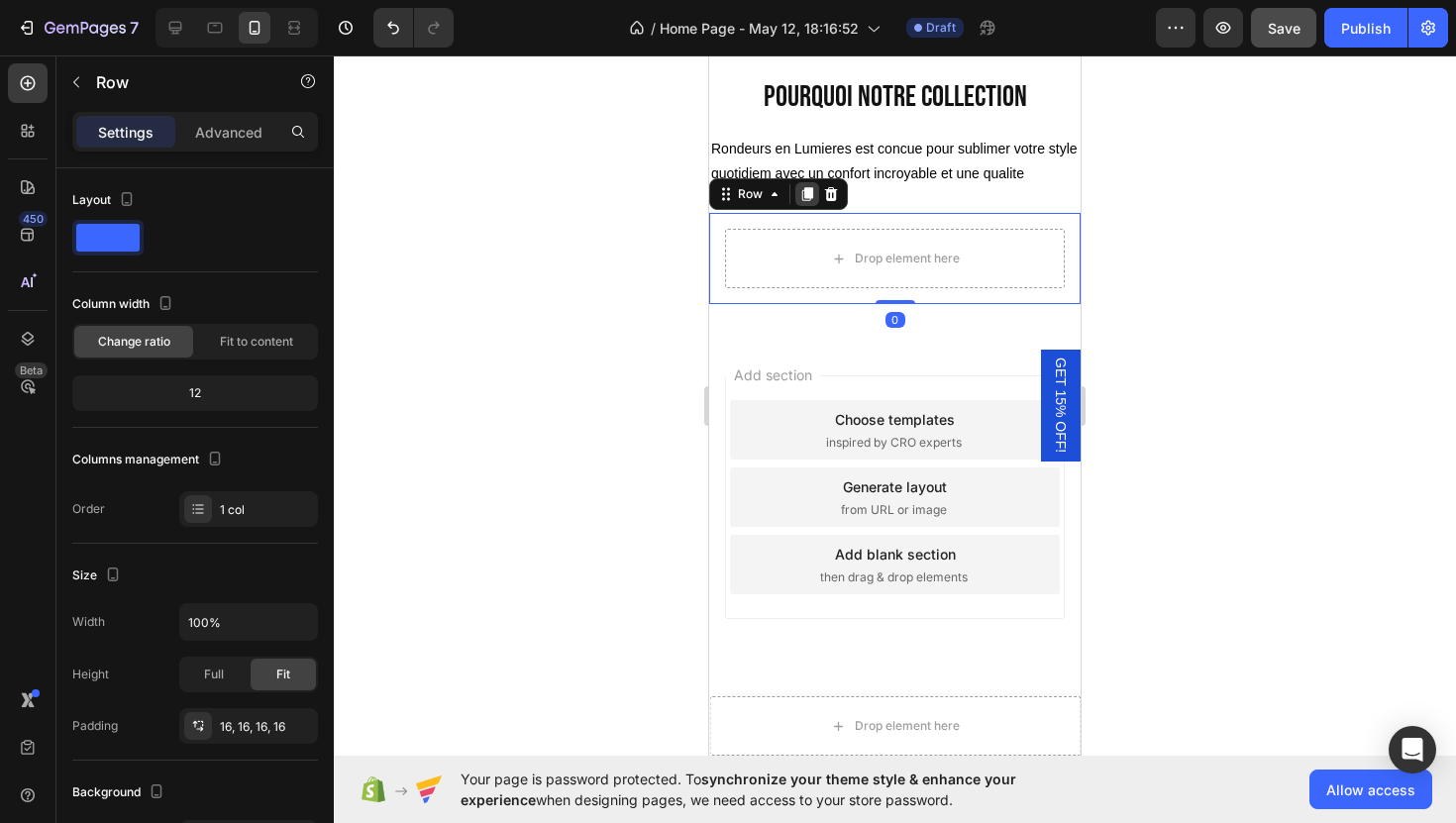 click 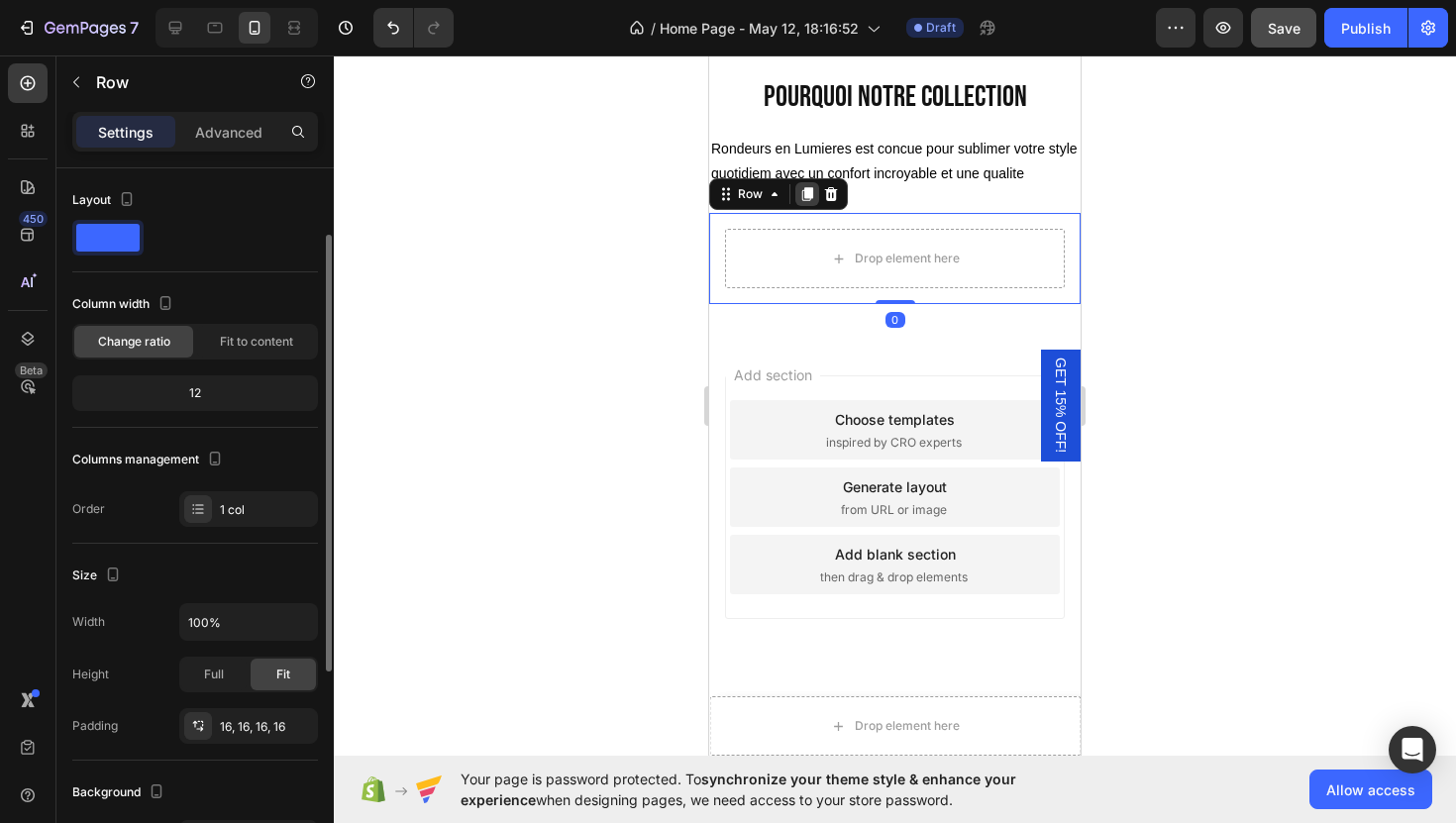 scroll, scrollTop: 42, scrollLeft: 0, axis: vertical 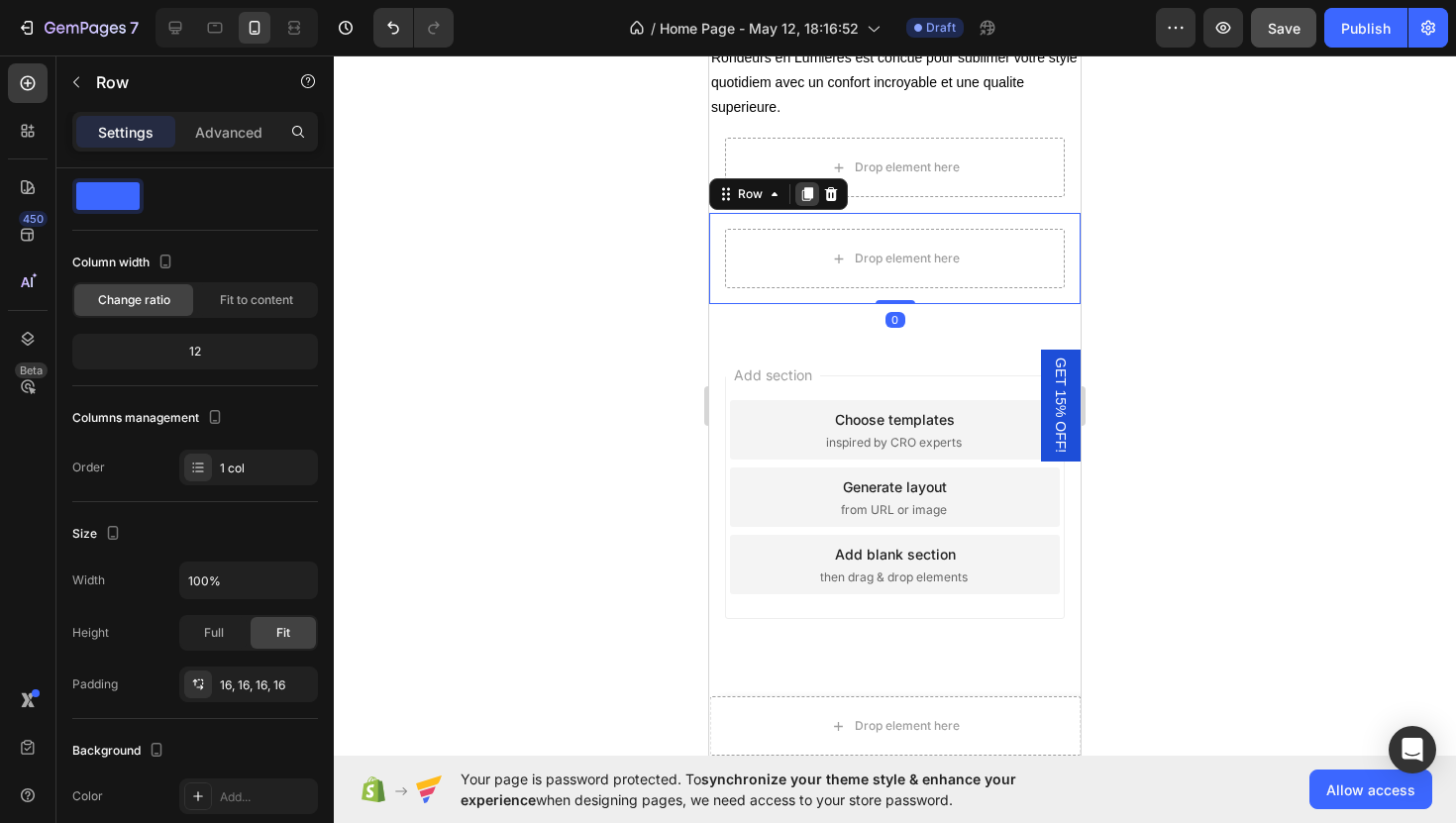 click 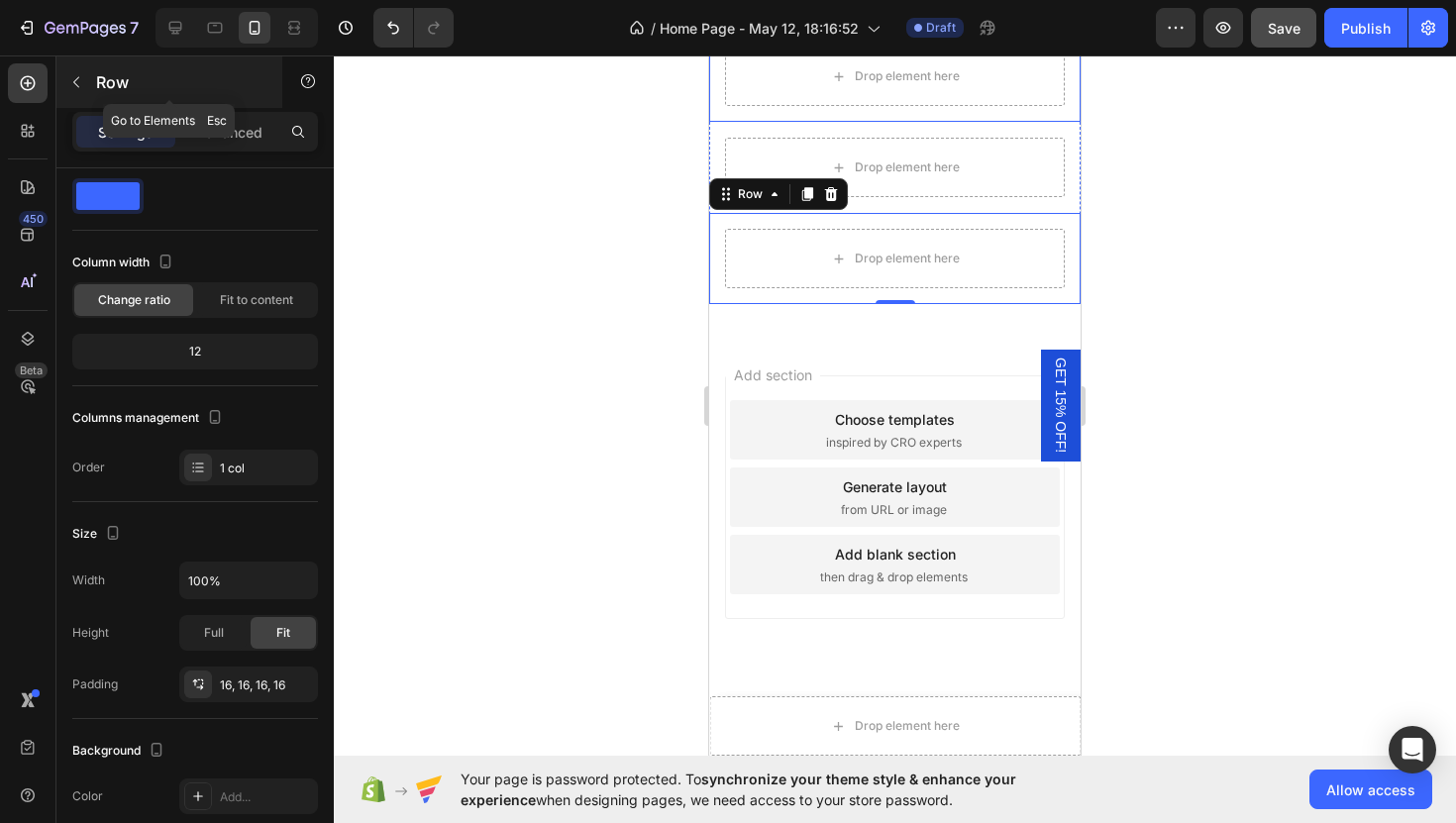 click 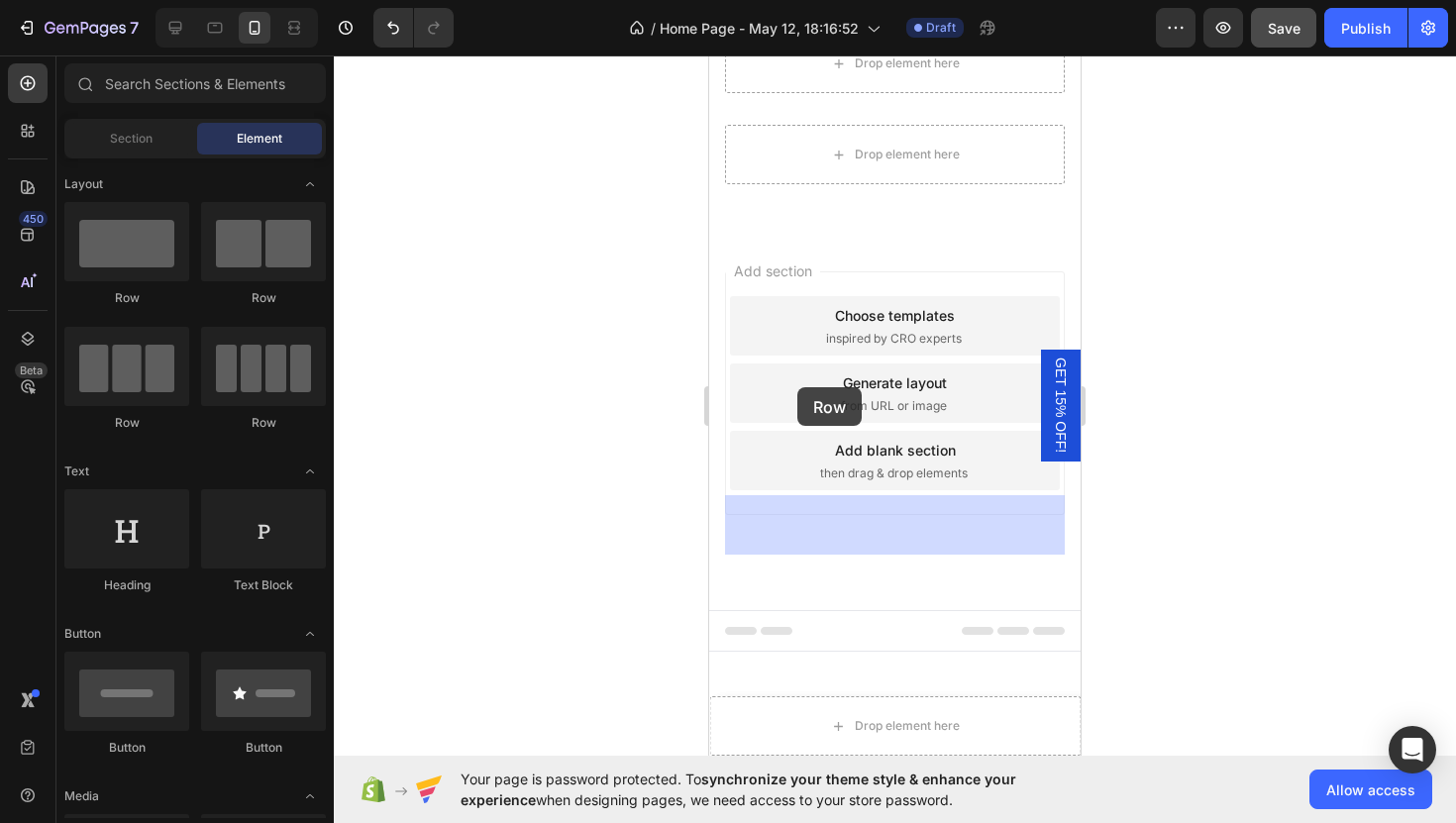drag, startPoint x: 859, startPoint y: 434, endPoint x: 797, endPoint y: 386, distance: 78.40918 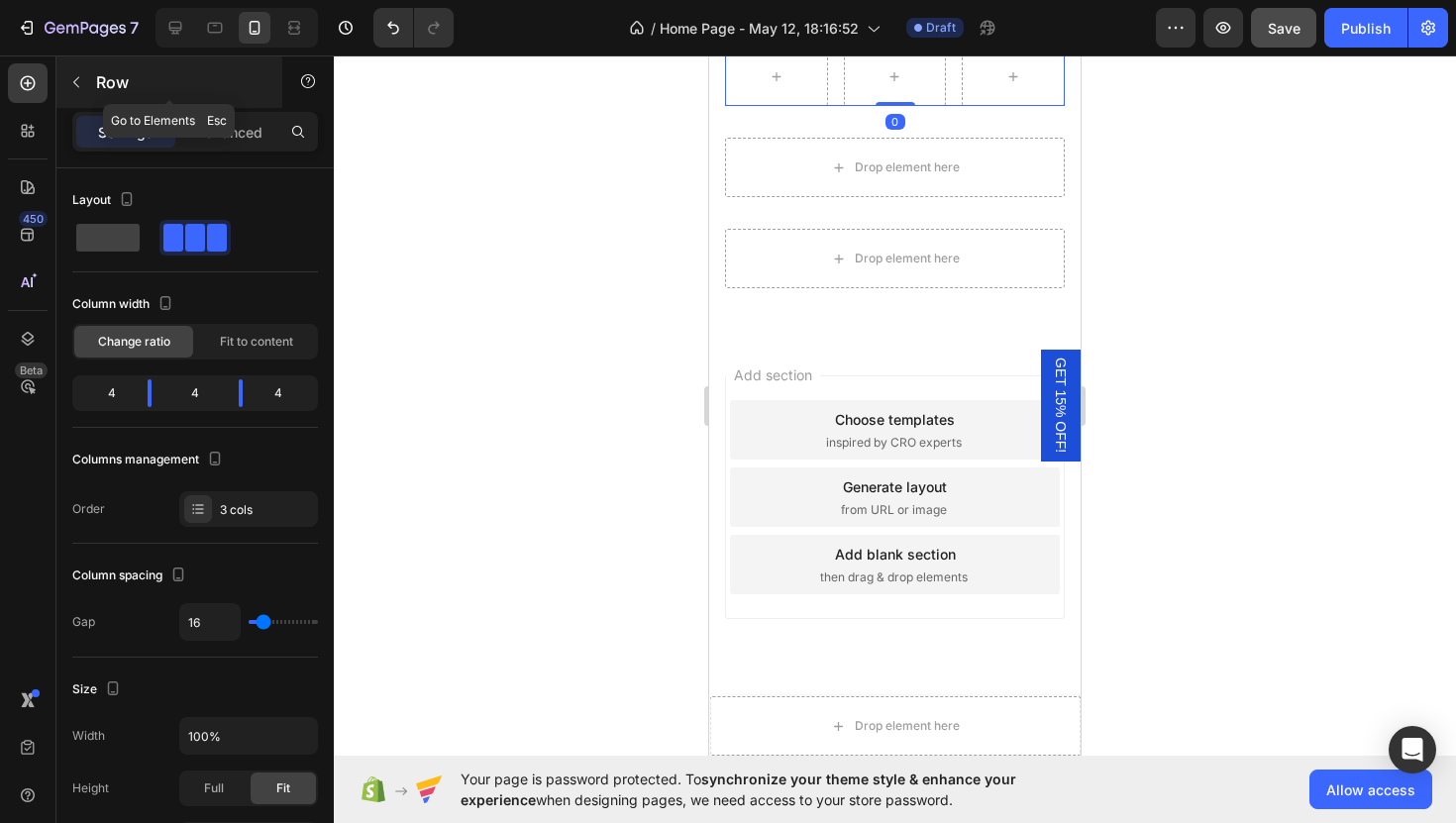 click 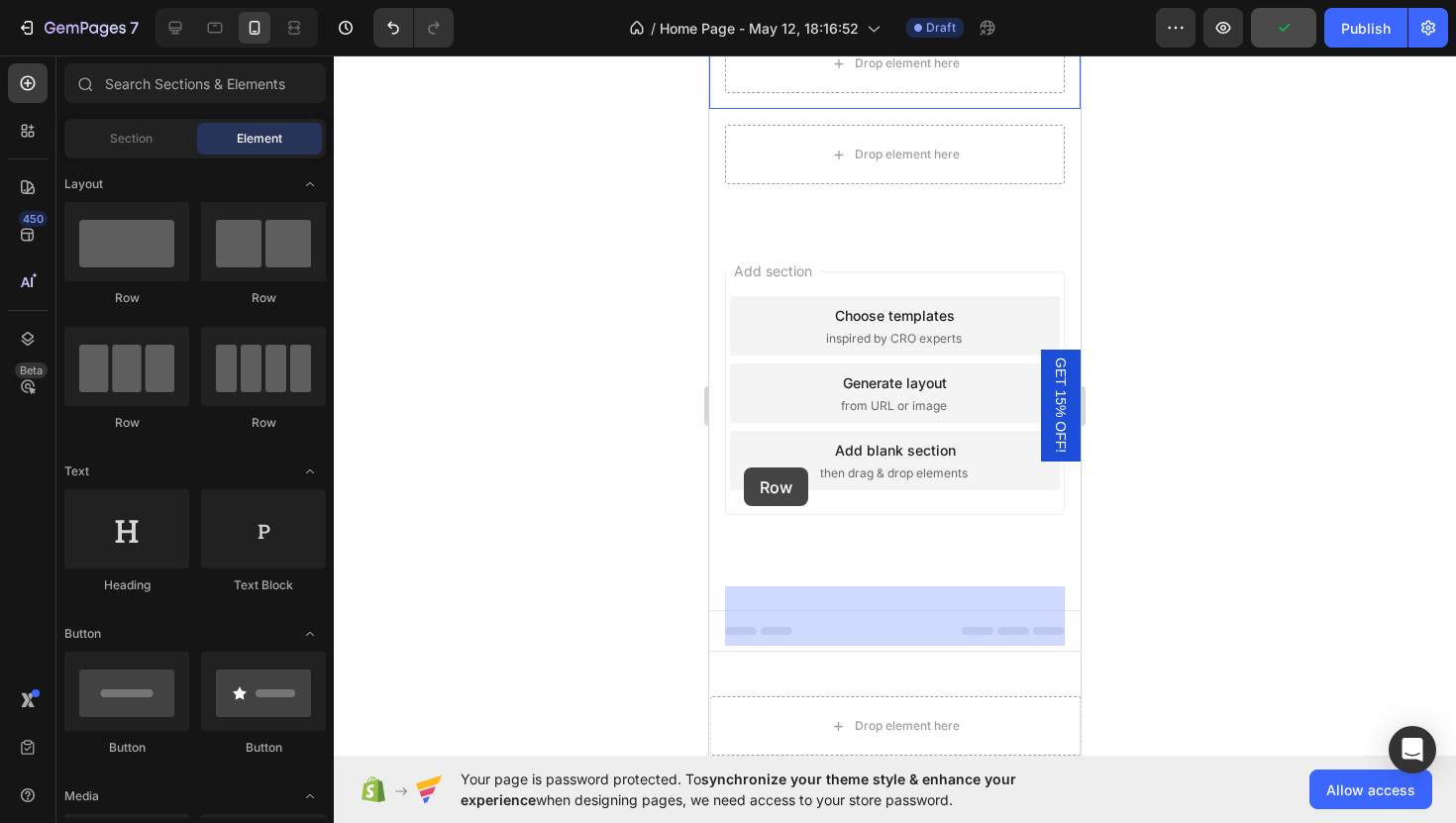 drag, startPoint x: 835, startPoint y: 412, endPoint x: 746, endPoint y: 468, distance: 105.152271 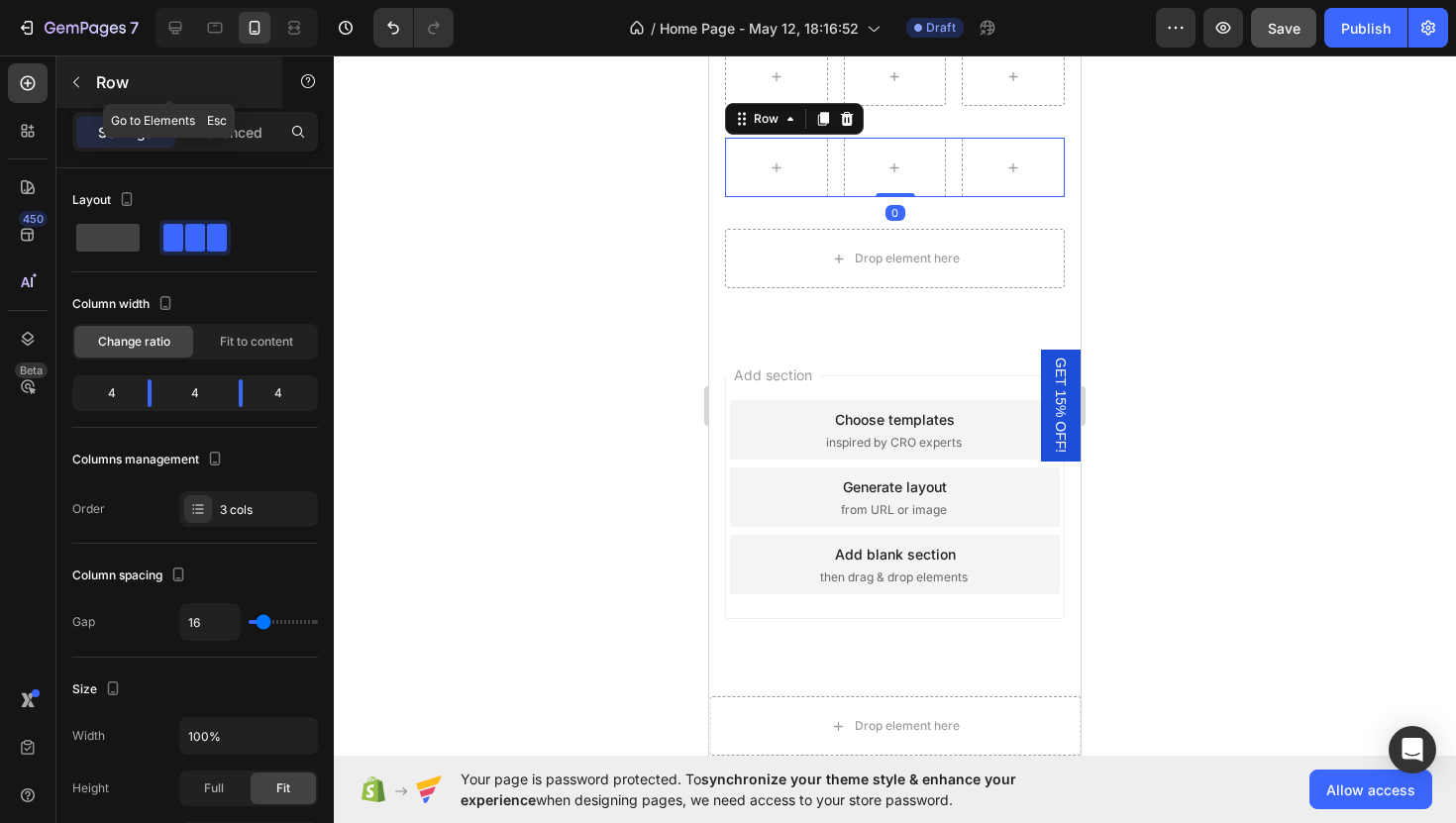 click at bounding box center [76, 82] 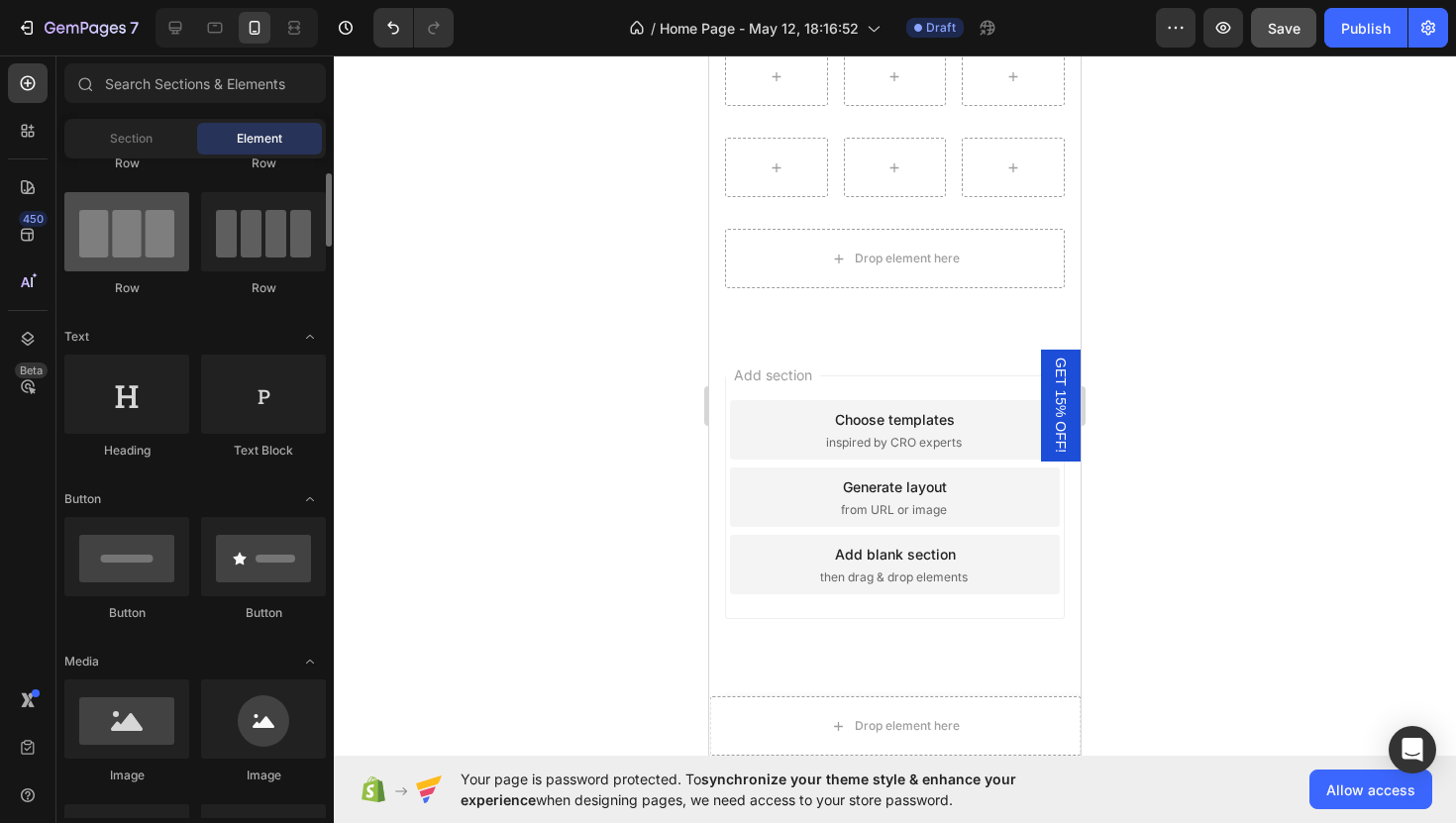 scroll, scrollTop: 0, scrollLeft: 0, axis: both 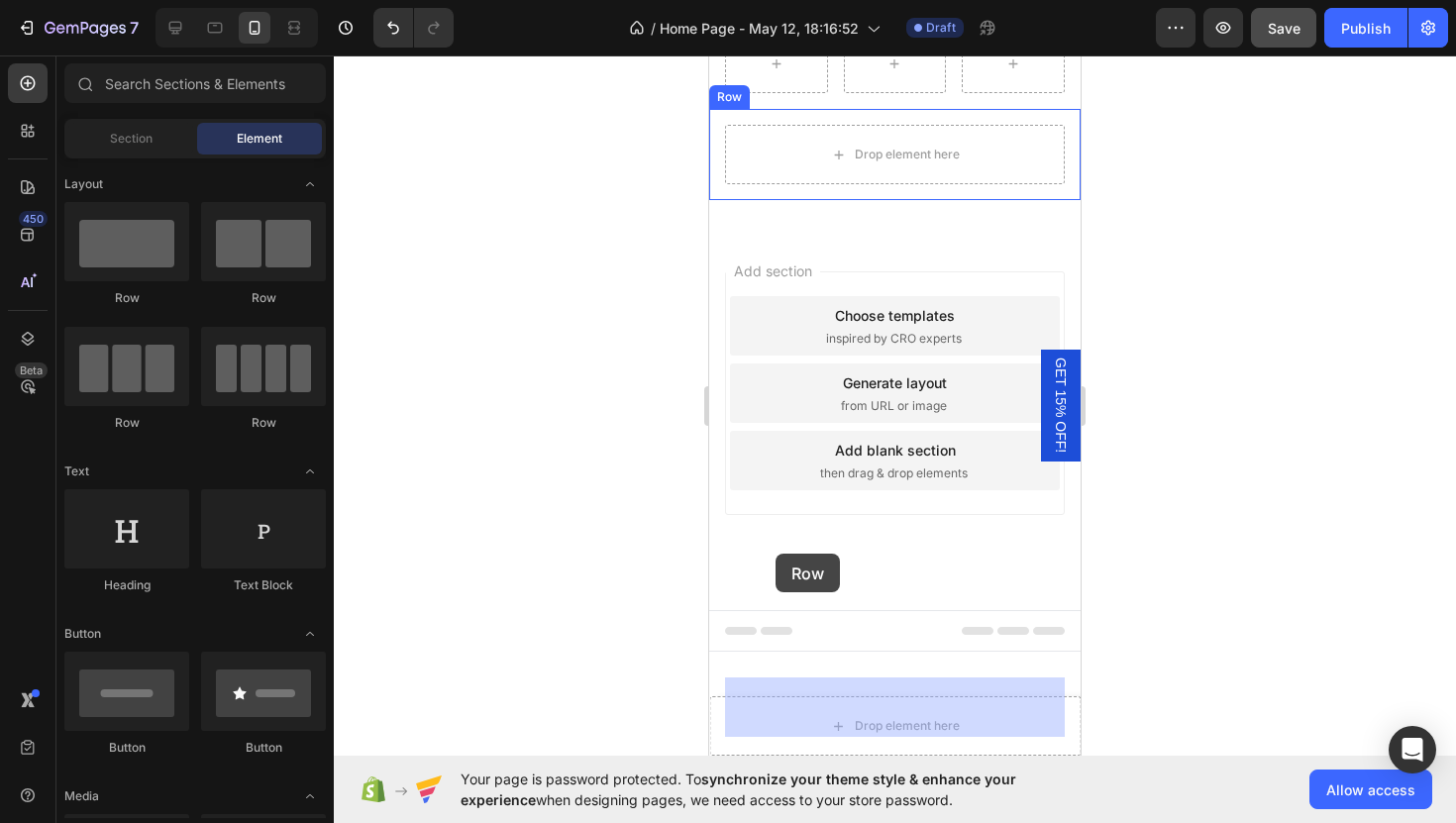 drag, startPoint x: 839, startPoint y: 418, endPoint x: 776, endPoint y: 558, distance: 153.52199 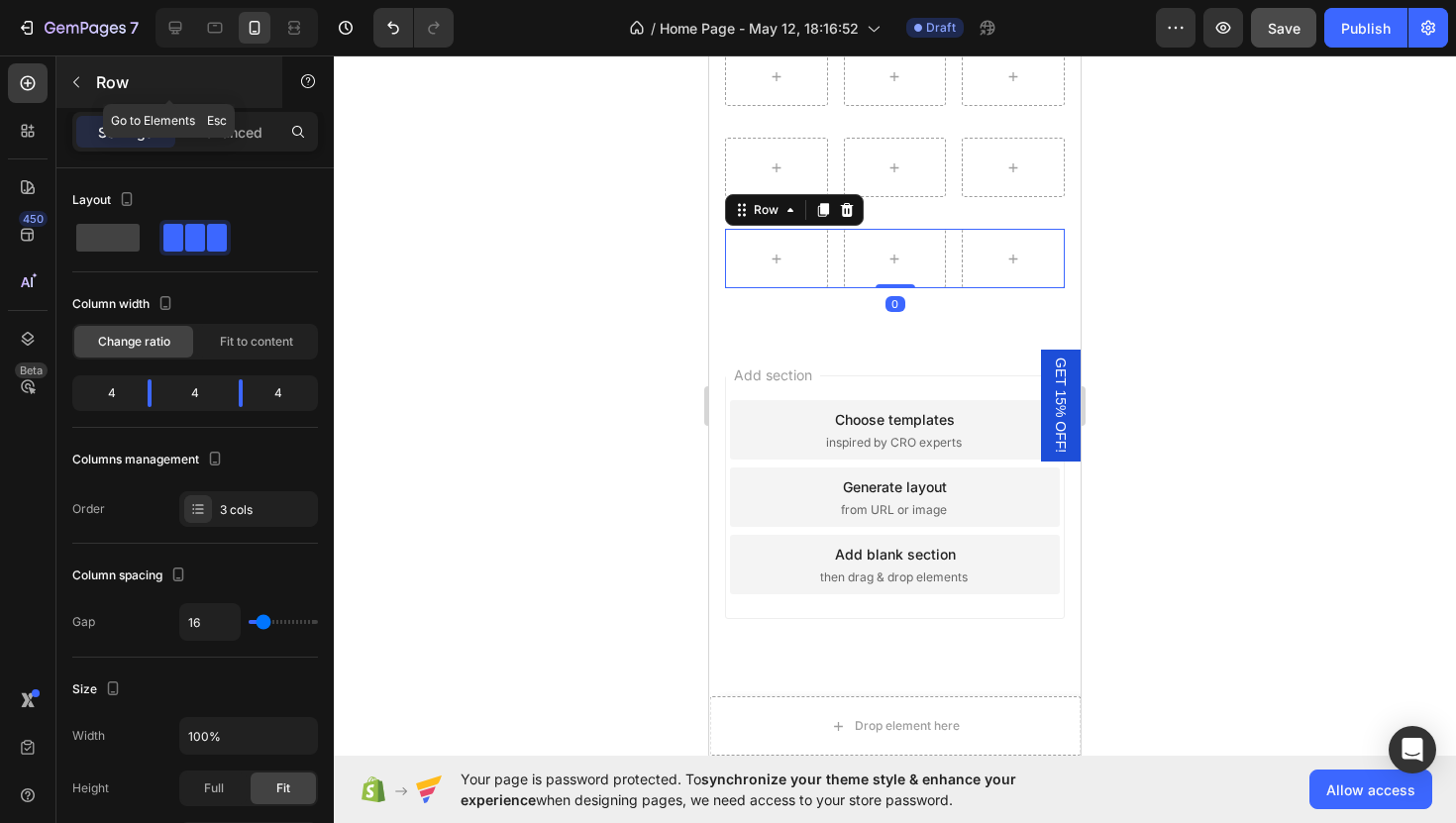 click 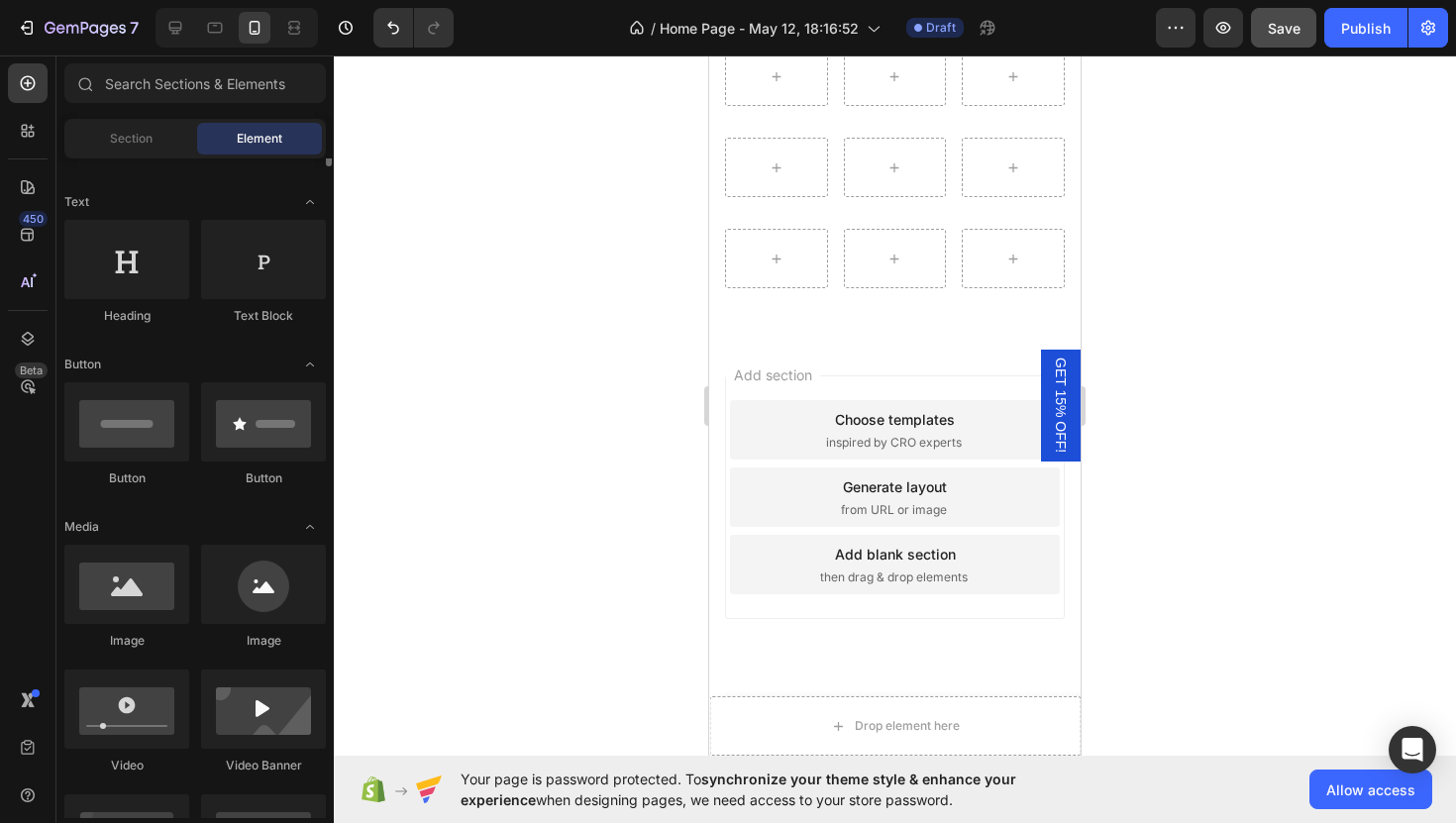 scroll, scrollTop: 382, scrollLeft: 0, axis: vertical 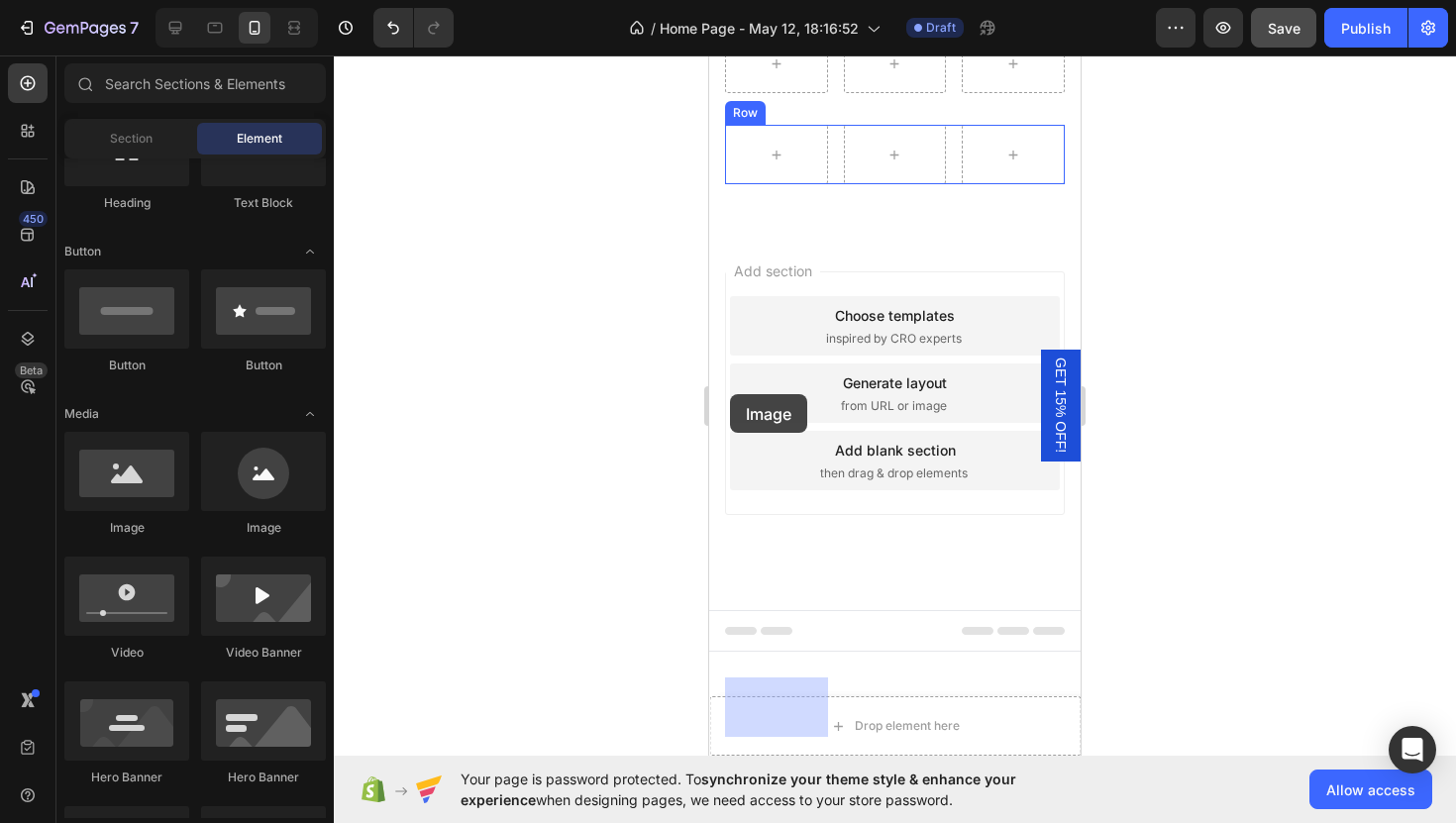 drag, startPoint x: 967, startPoint y: 563, endPoint x: 730, endPoint y: 394, distance: 291.08418 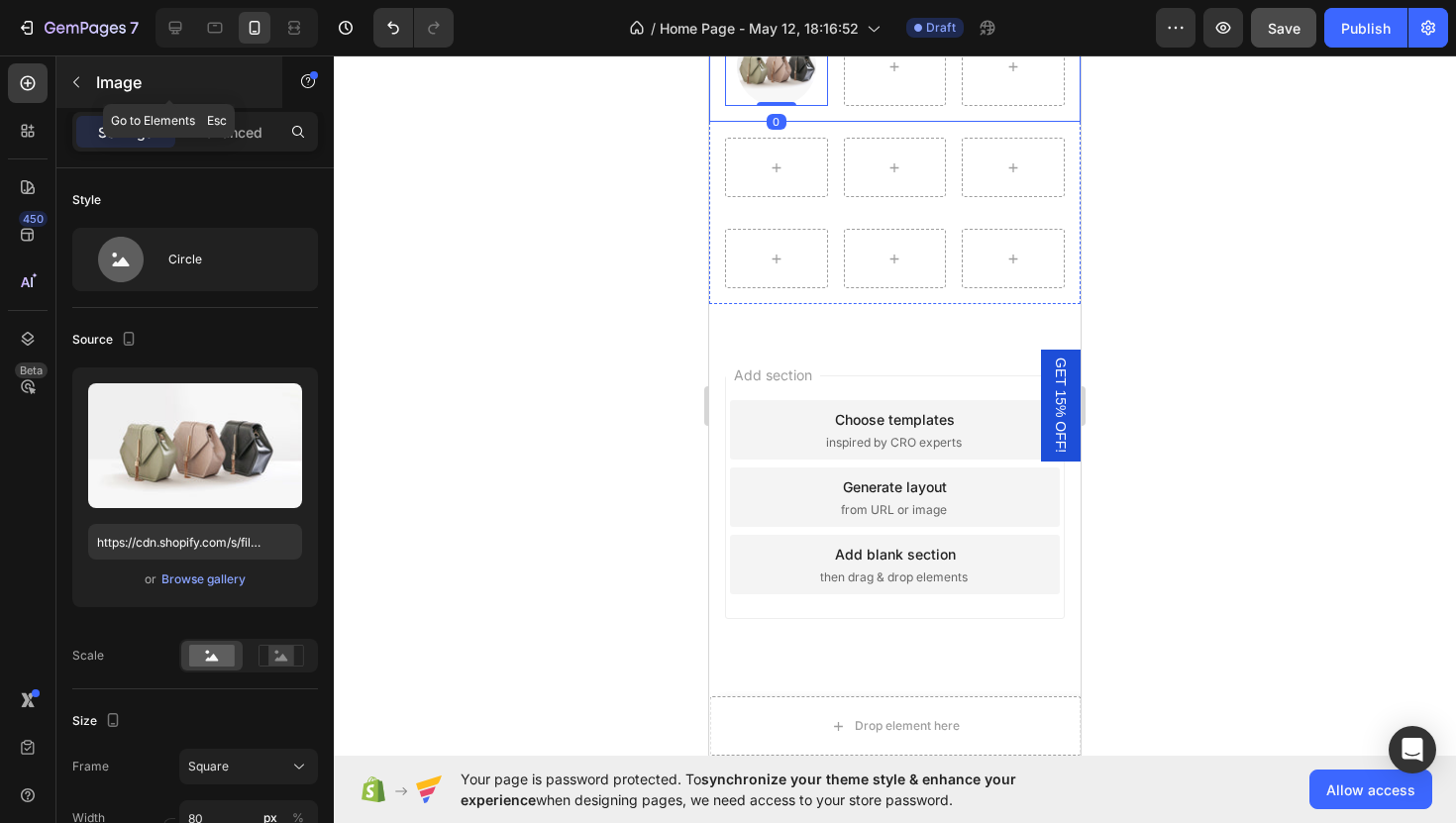 click at bounding box center [76, 82] 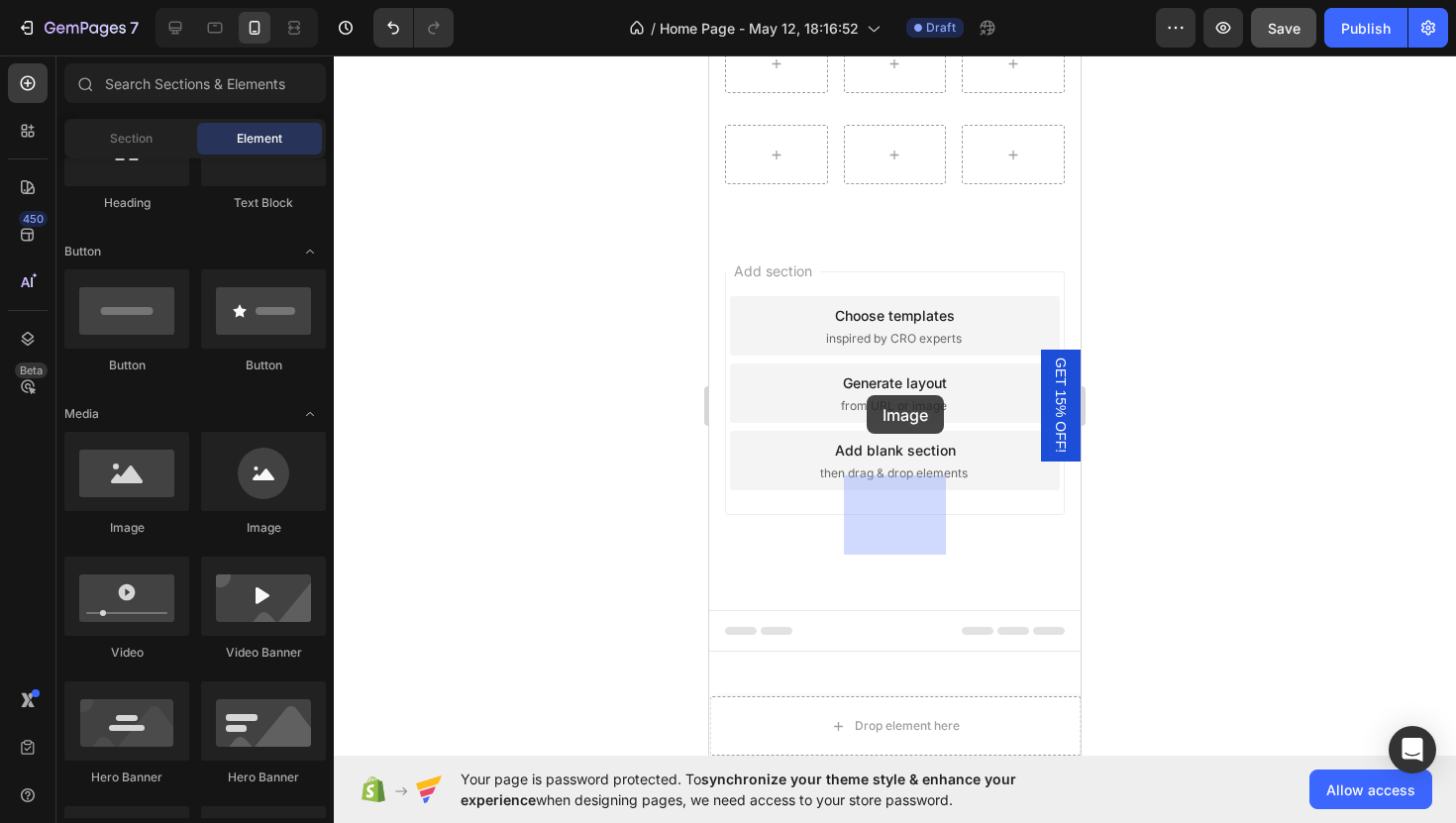 drag, startPoint x: 962, startPoint y: 507, endPoint x: 867, endPoint y: 395, distance: 146.86388 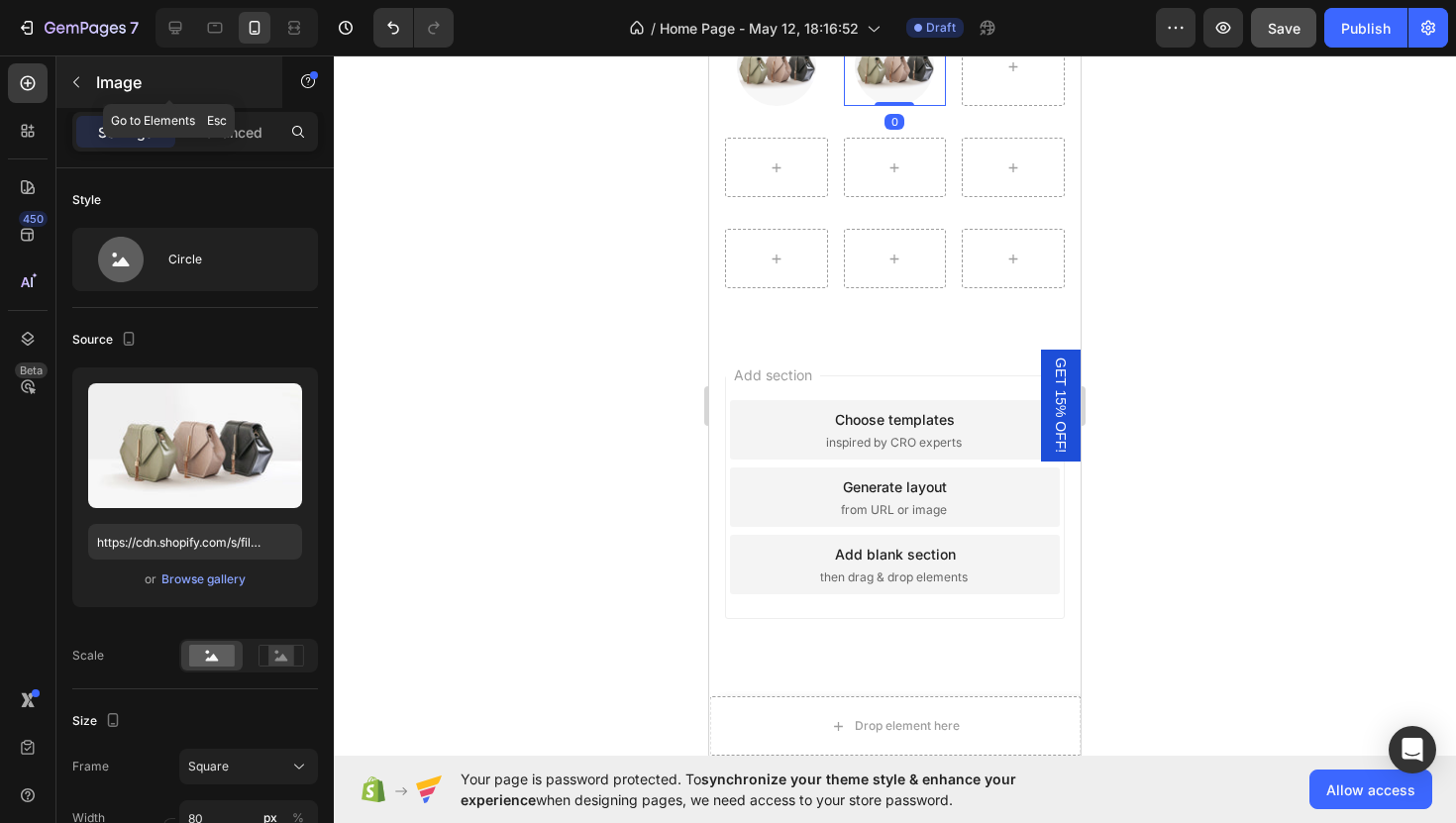 click 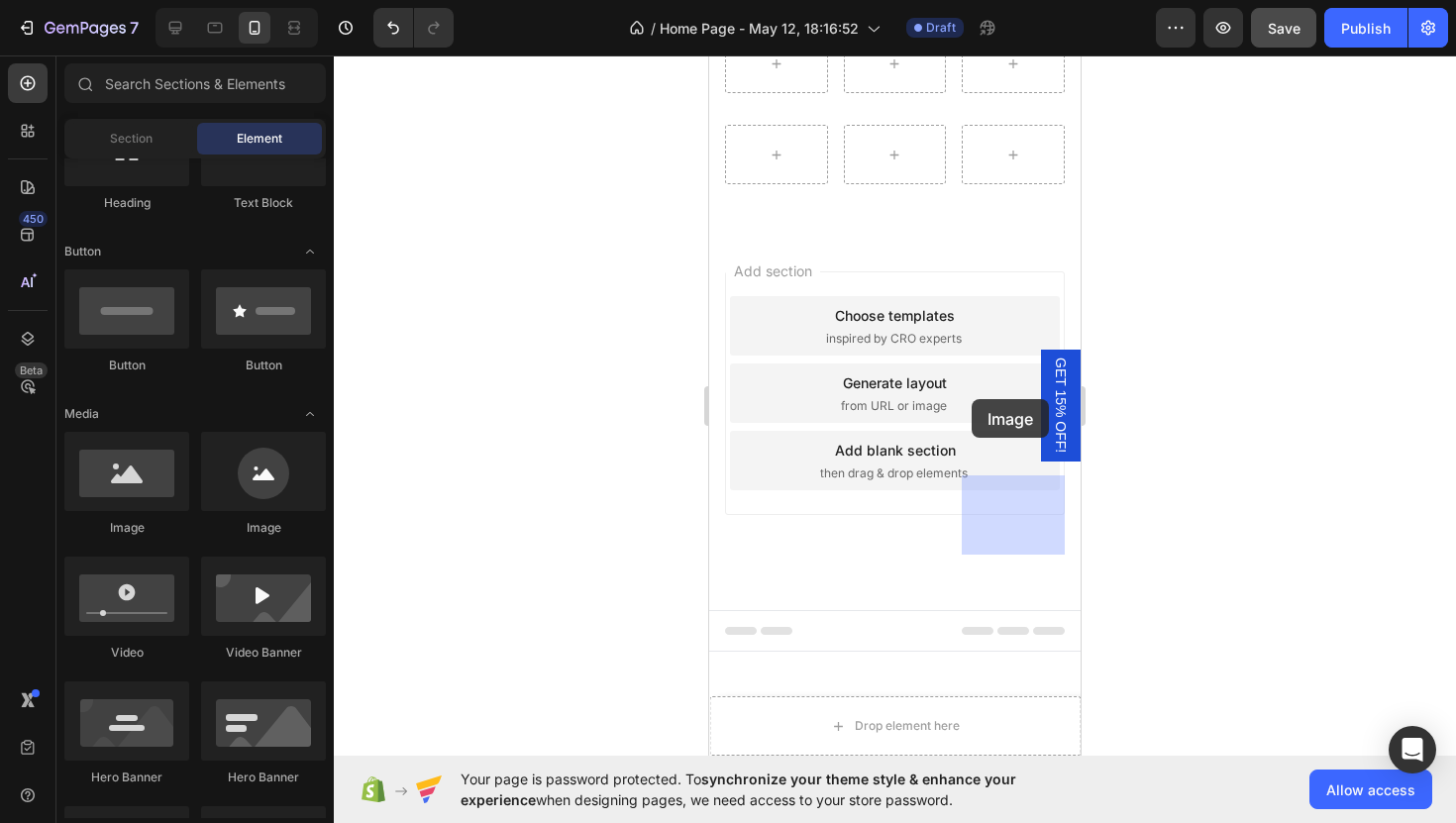 drag, startPoint x: 980, startPoint y: 547, endPoint x: 972, endPoint y: 399, distance: 148.21606 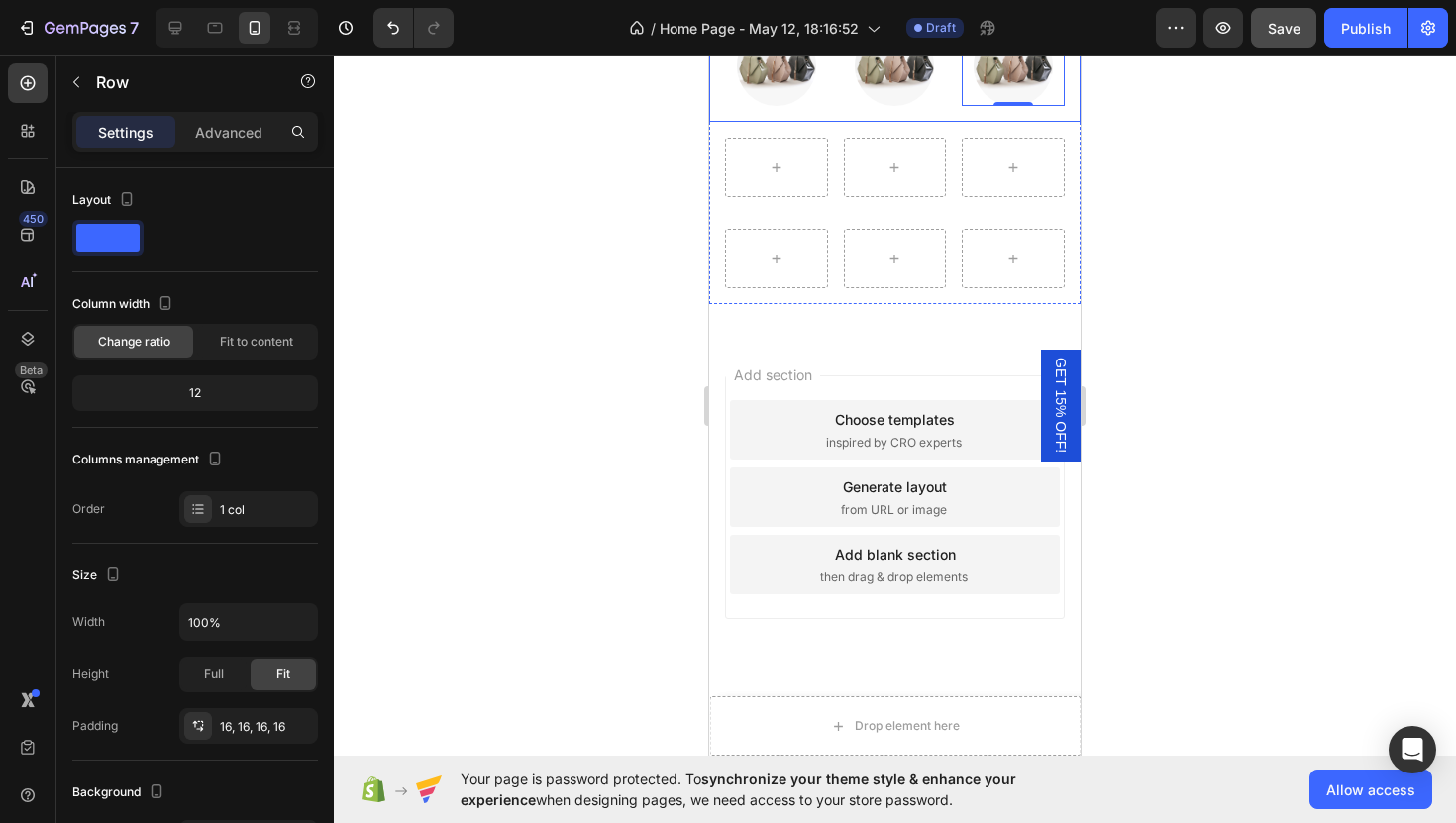 click on "Image Image Image   0 Row Row" at bounding box center [894, 66] 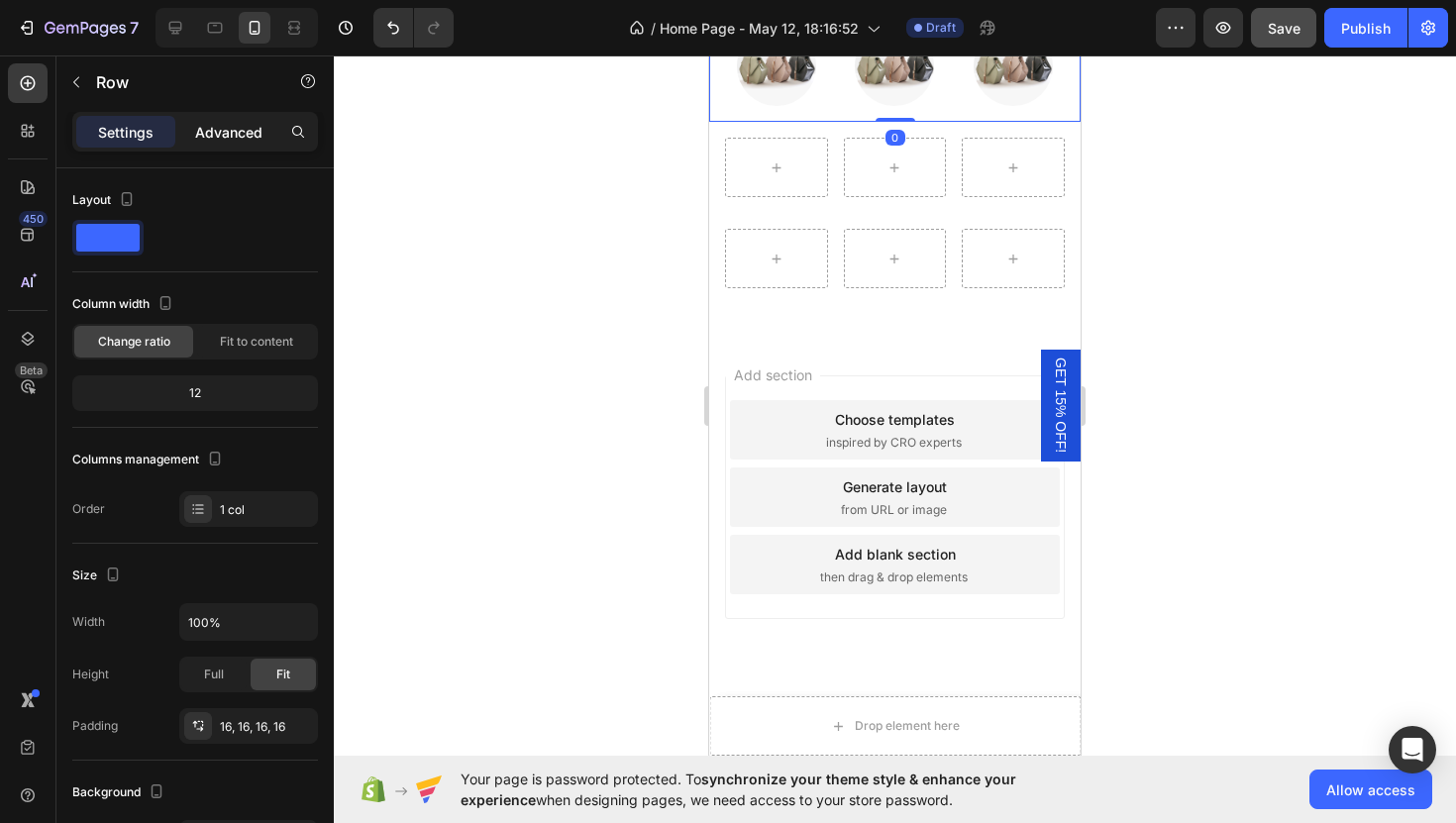 click on "Advanced" at bounding box center (229, 132) 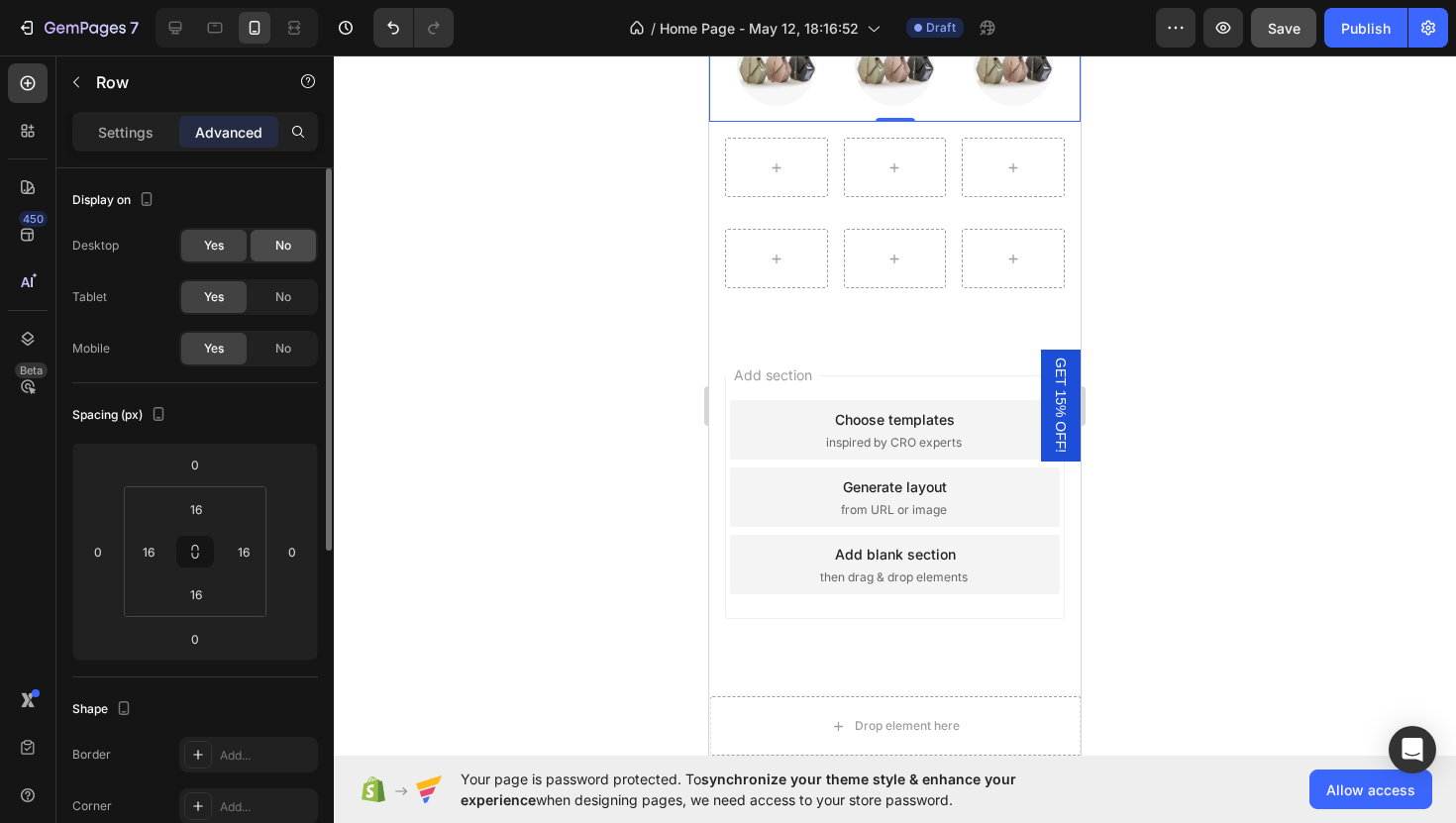 click on "No" 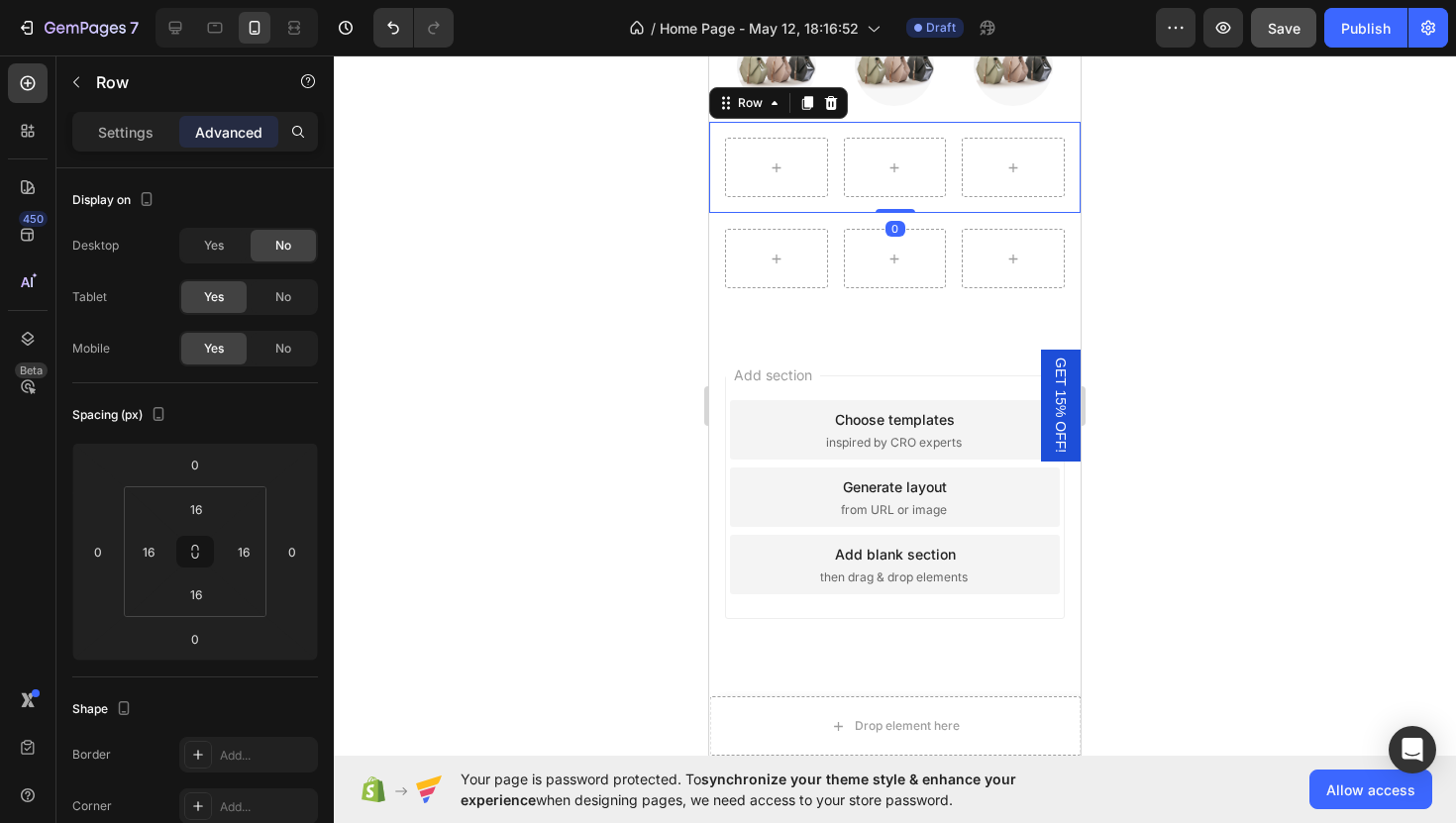 click on "Row Row   0" at bounding box center [894, 167] 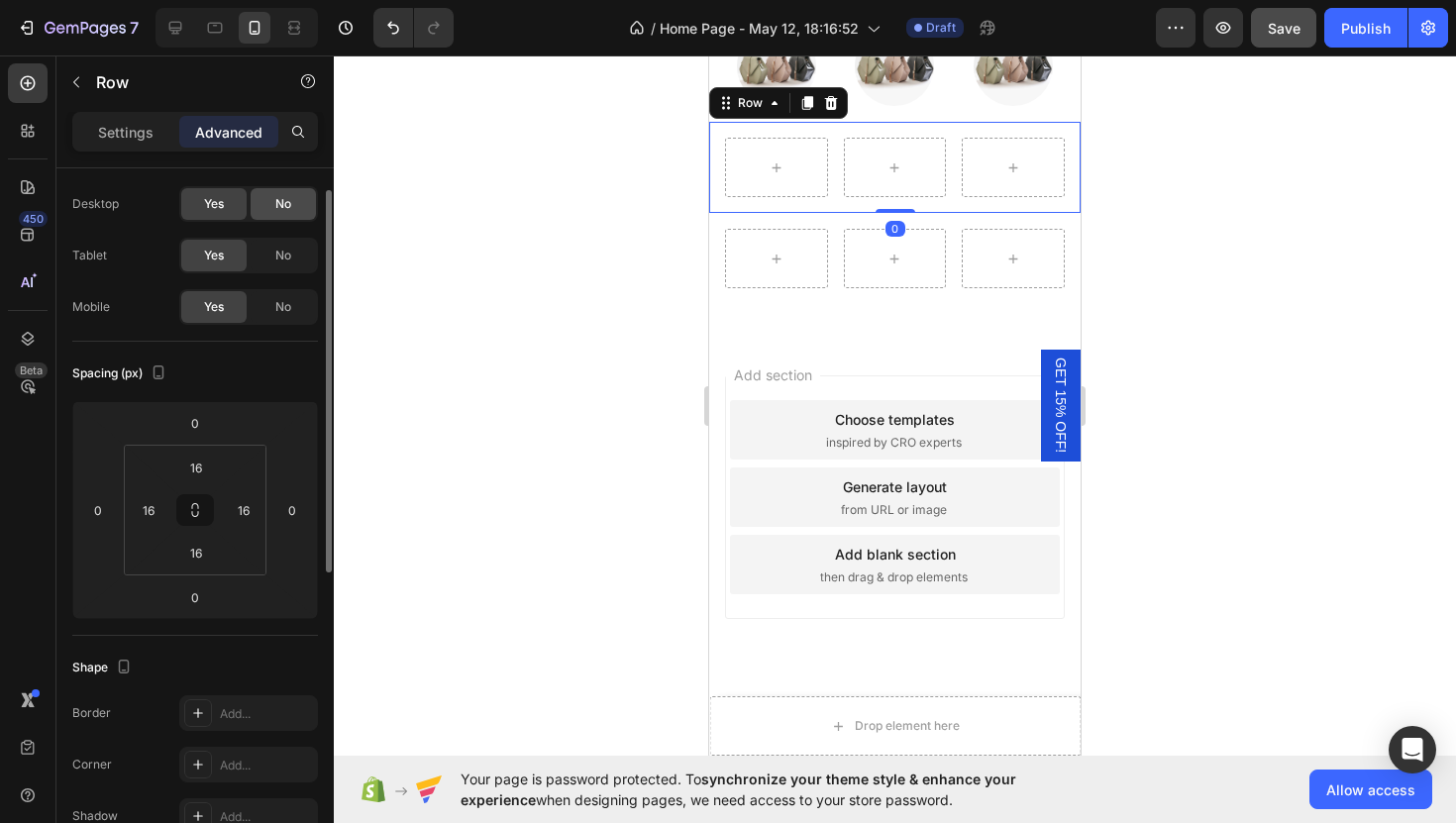 click on "No" 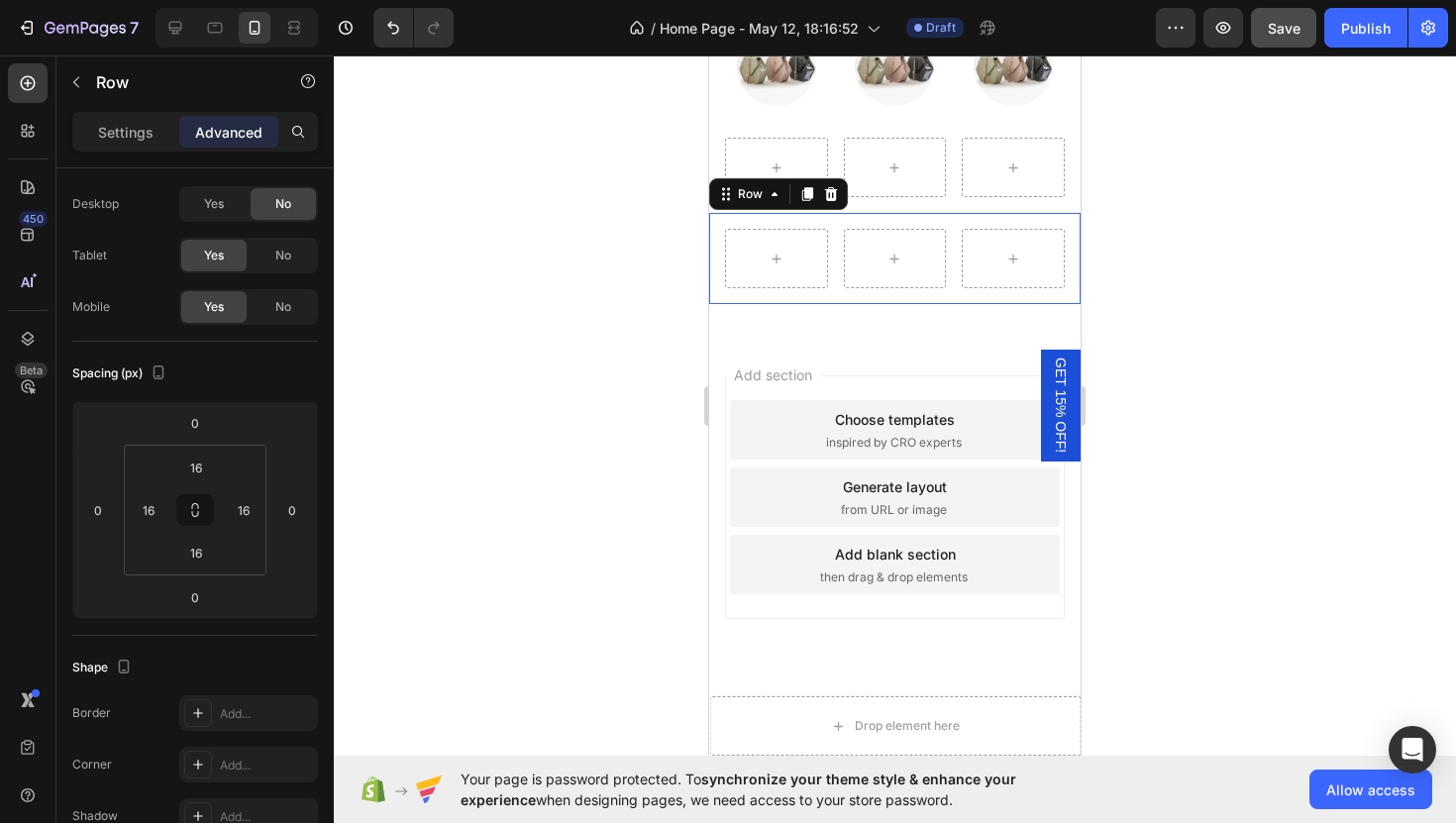 click on "Row Row   0" at bounding box center (894, 258) 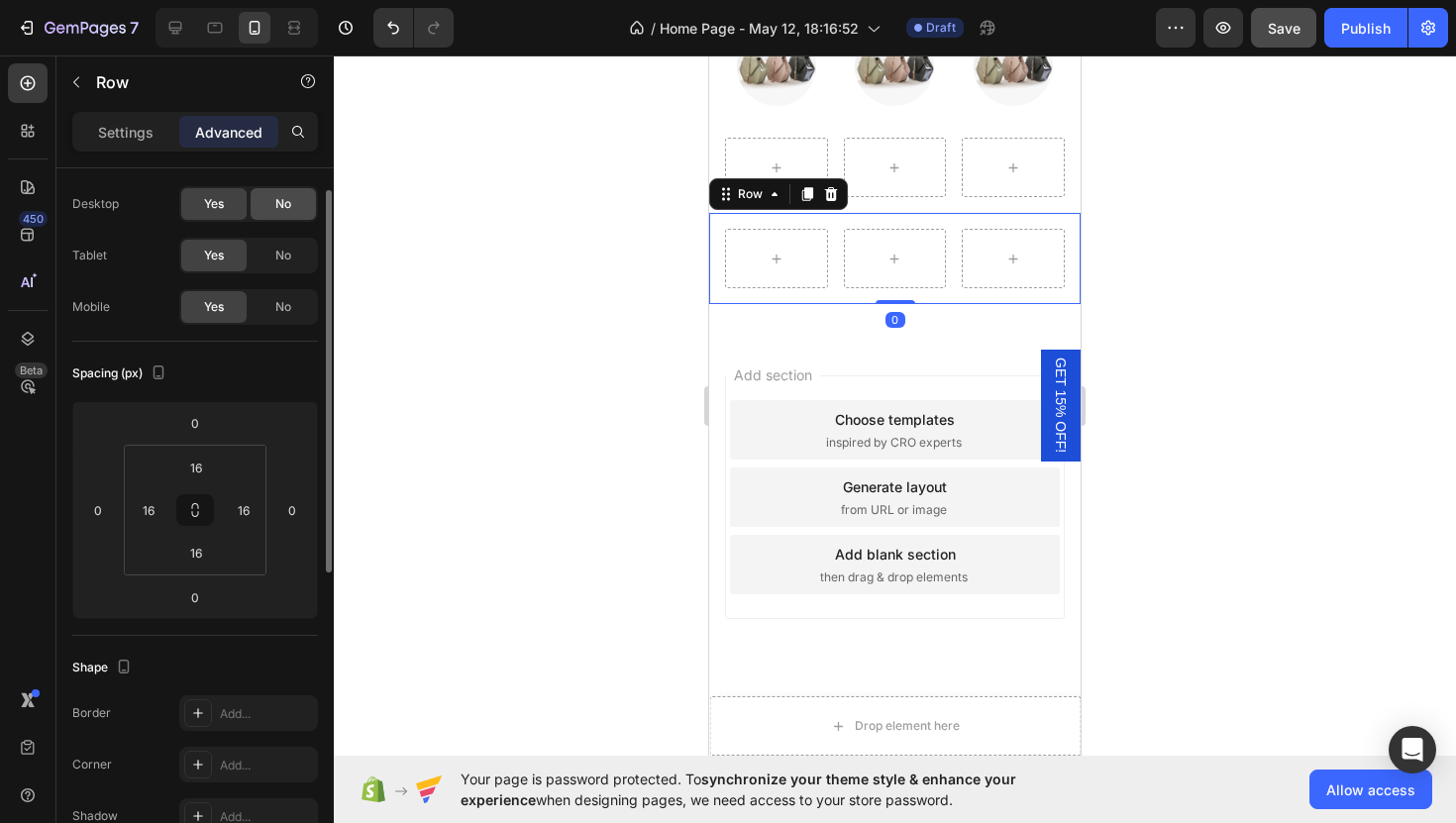 click on "No" 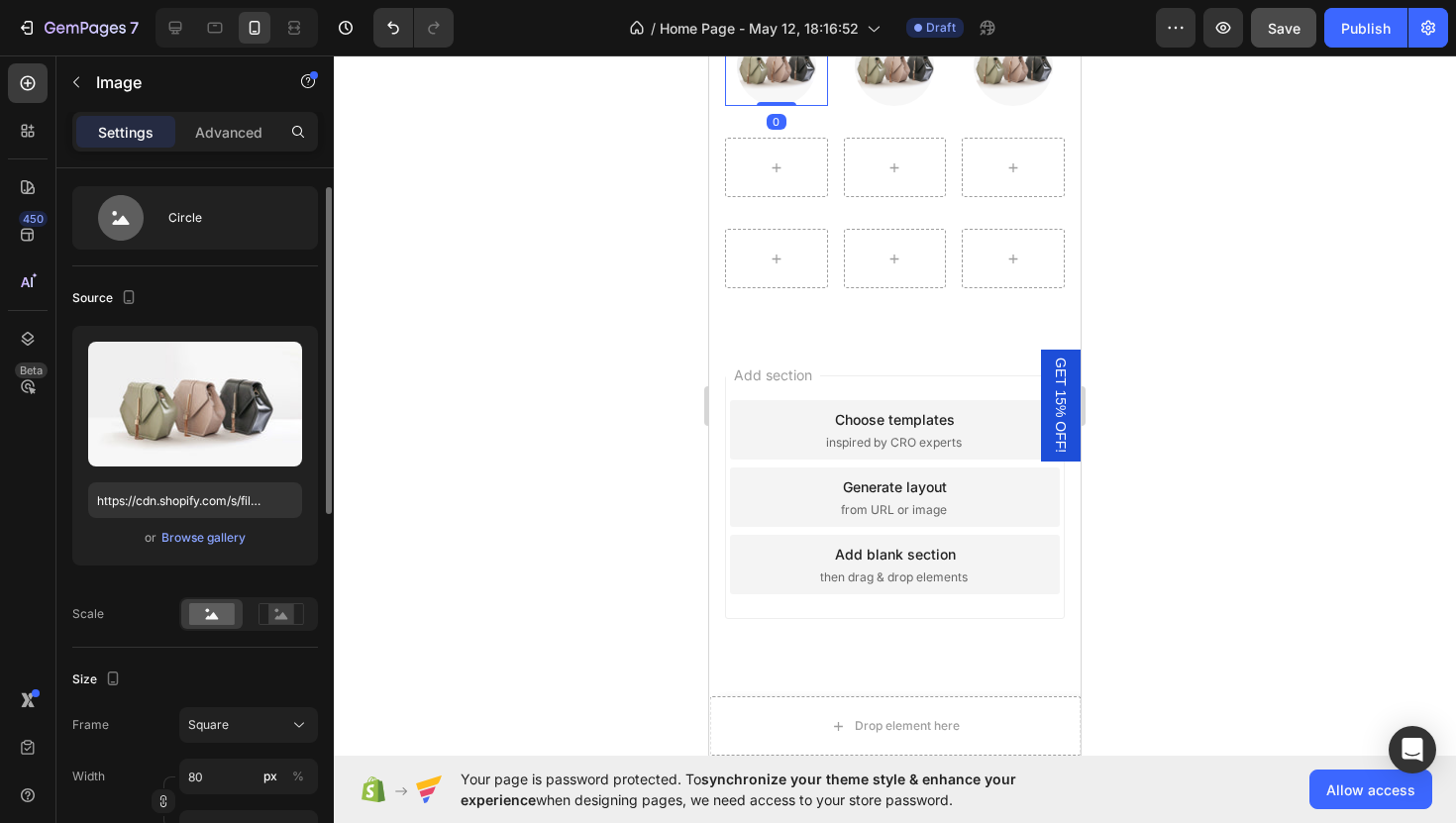 click at bounding box center (777, 66) 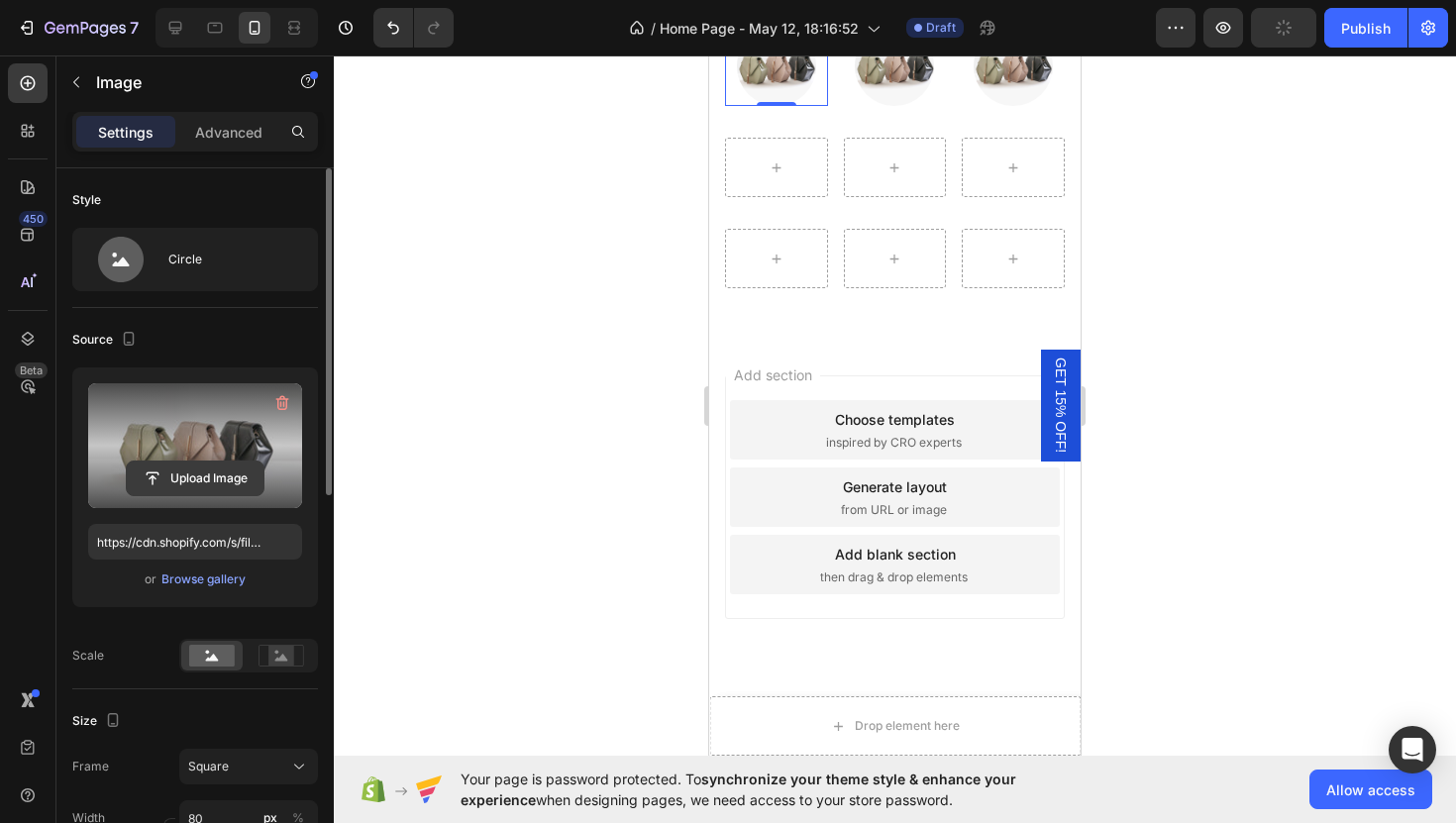 click 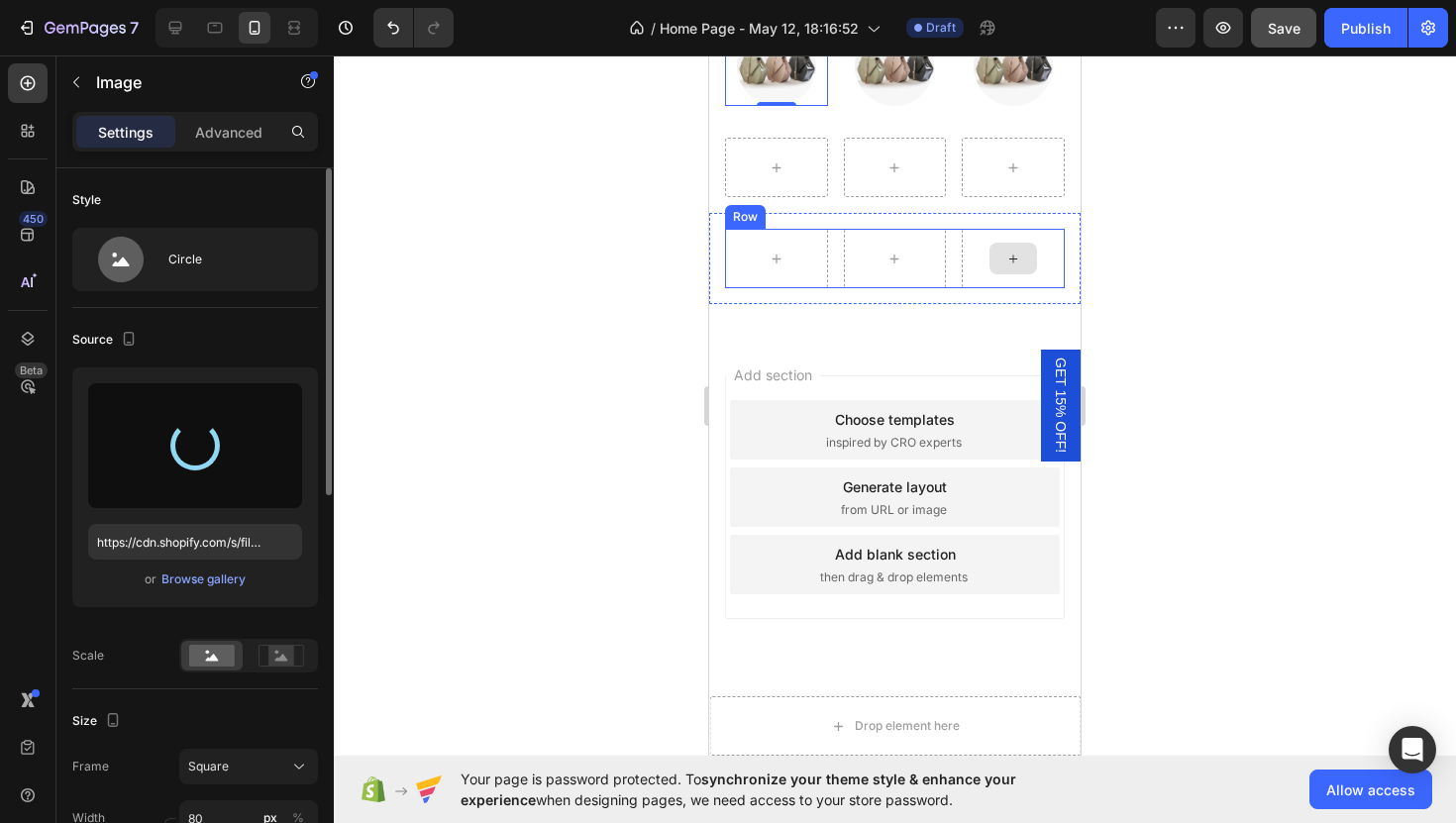 type on "https://cdn.shopify.com/s/files/1/0754/7869/6175/files/gempages_566287078585795434-8cfecd23-3547-4915-b341-c31fcefbb9c5.webp" 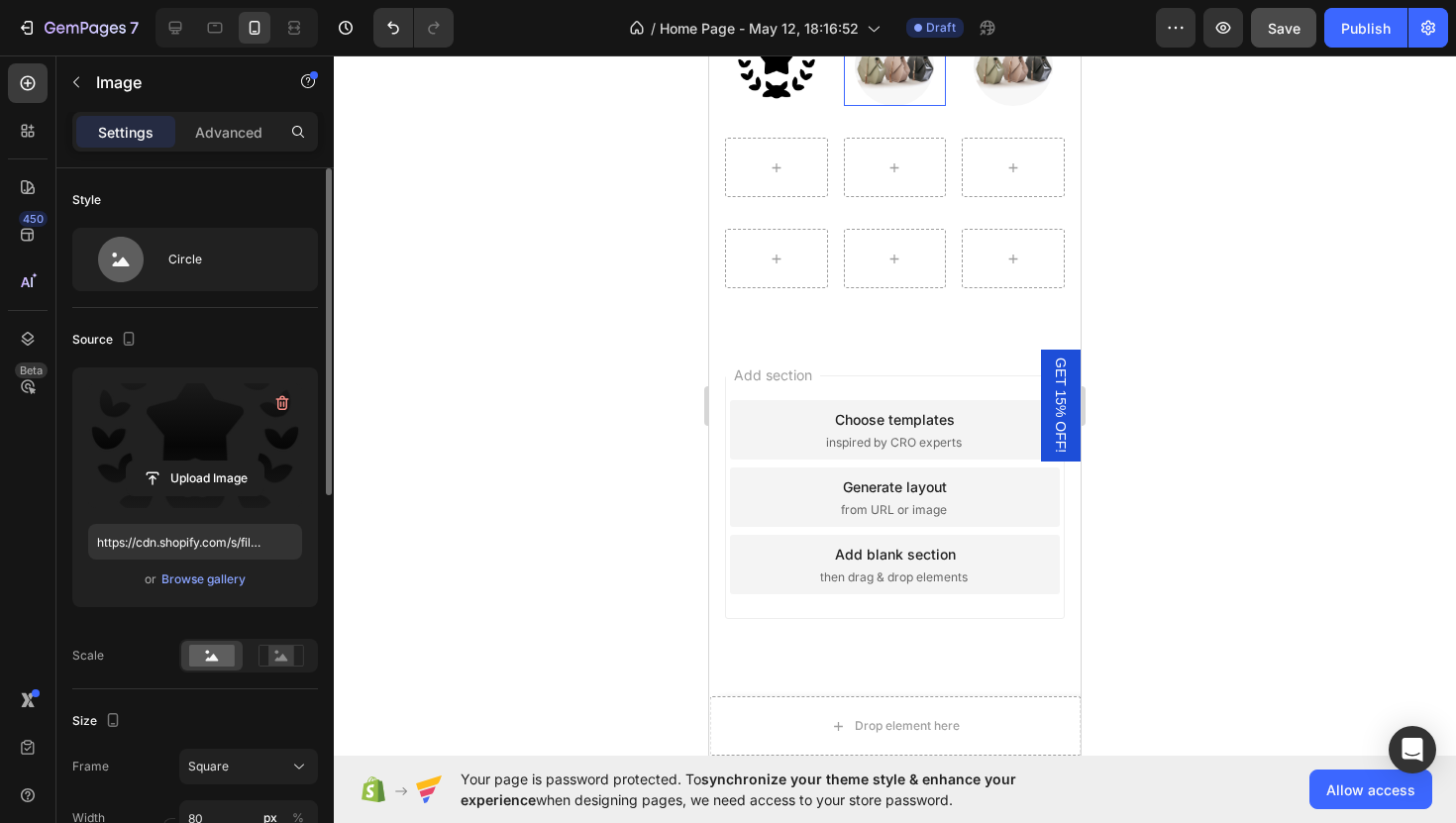 click at bounding box center [894, 66] 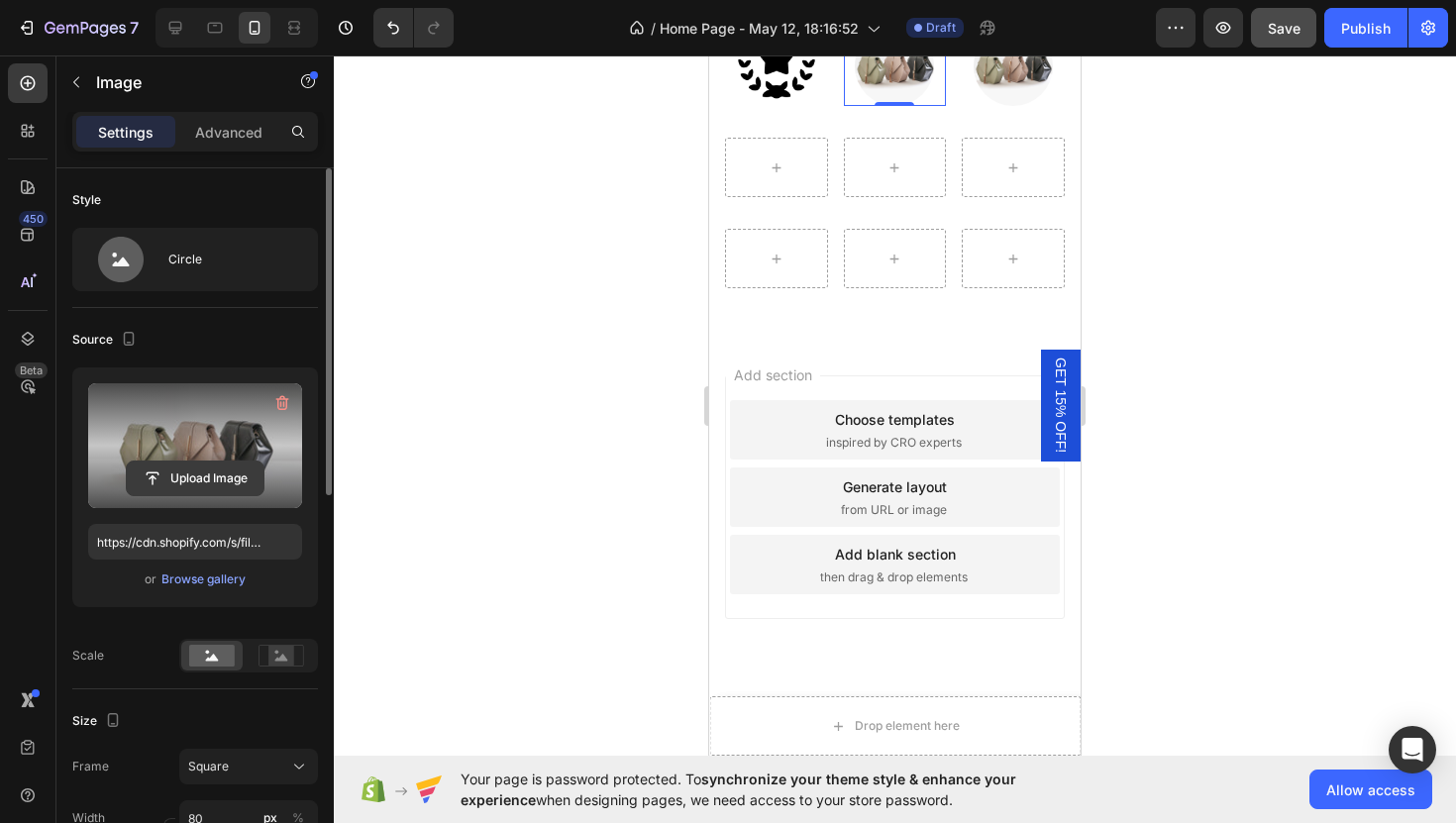 click 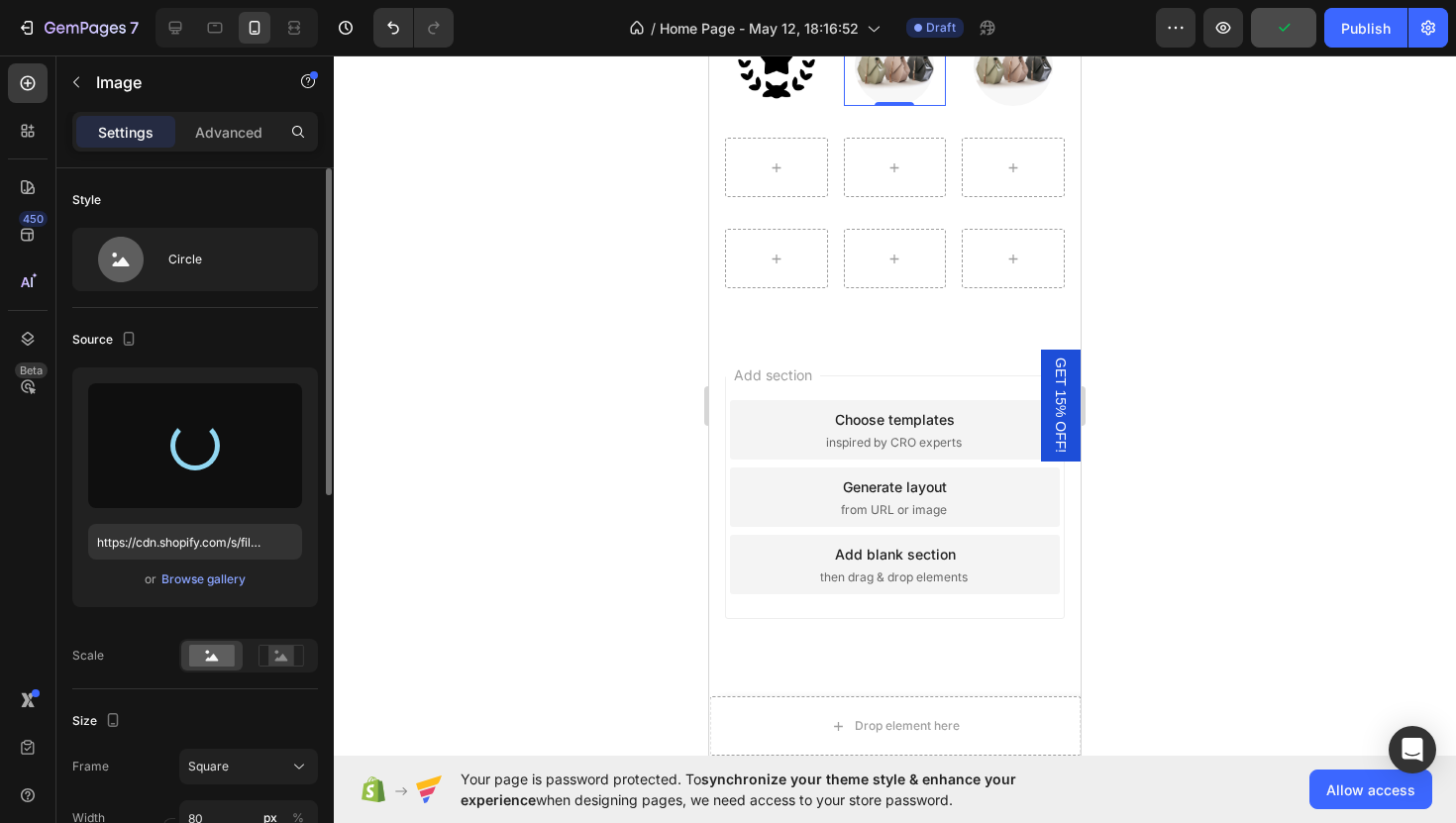 type on "https://cdn.shopify.com/s/files/1/0754/7869/6175/files/gempages_566287078585795434-d1100764-3ee7-4bdc-bba2-97d012880988.webp" 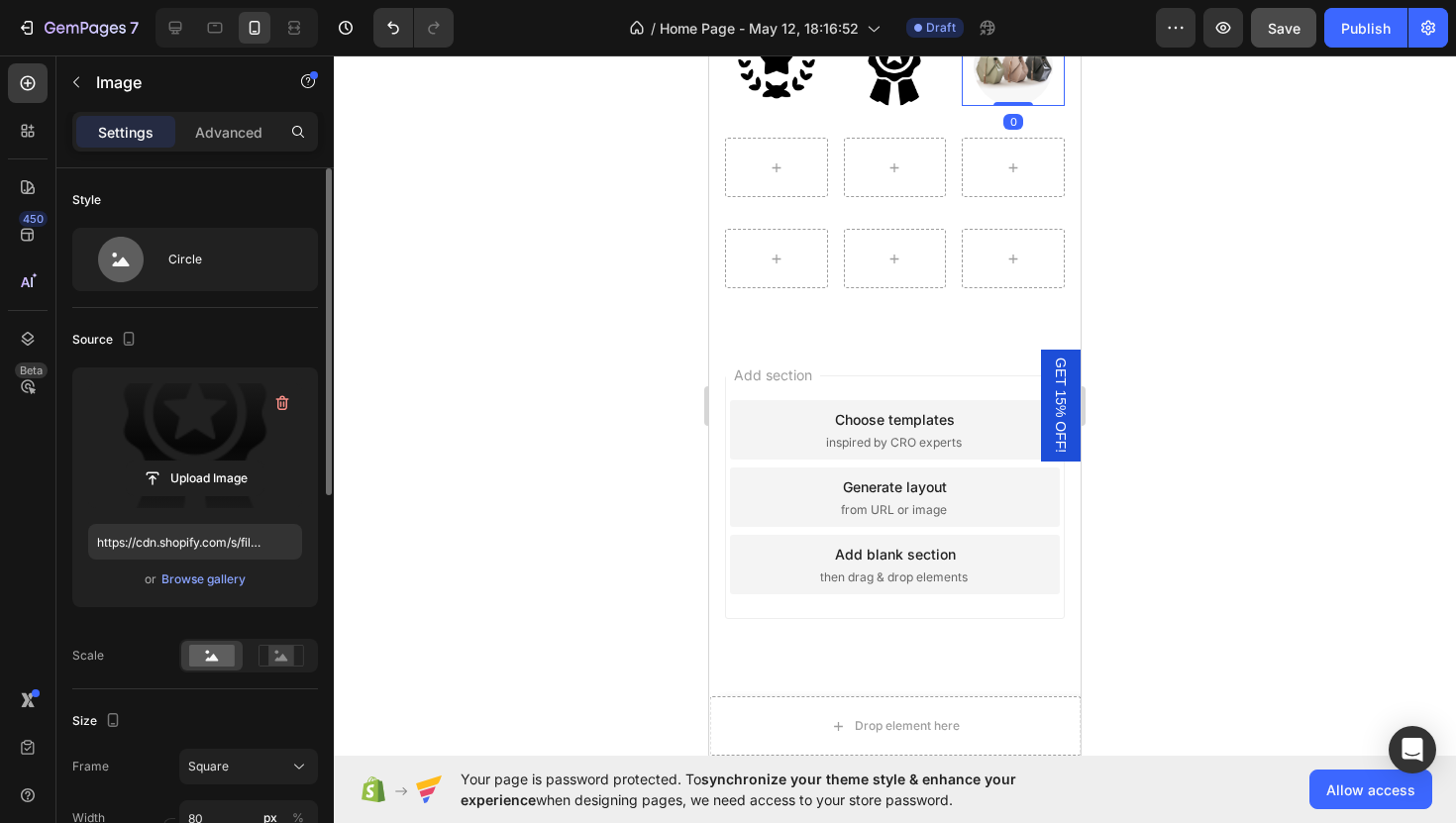 click at bounding box center (1013, 66) 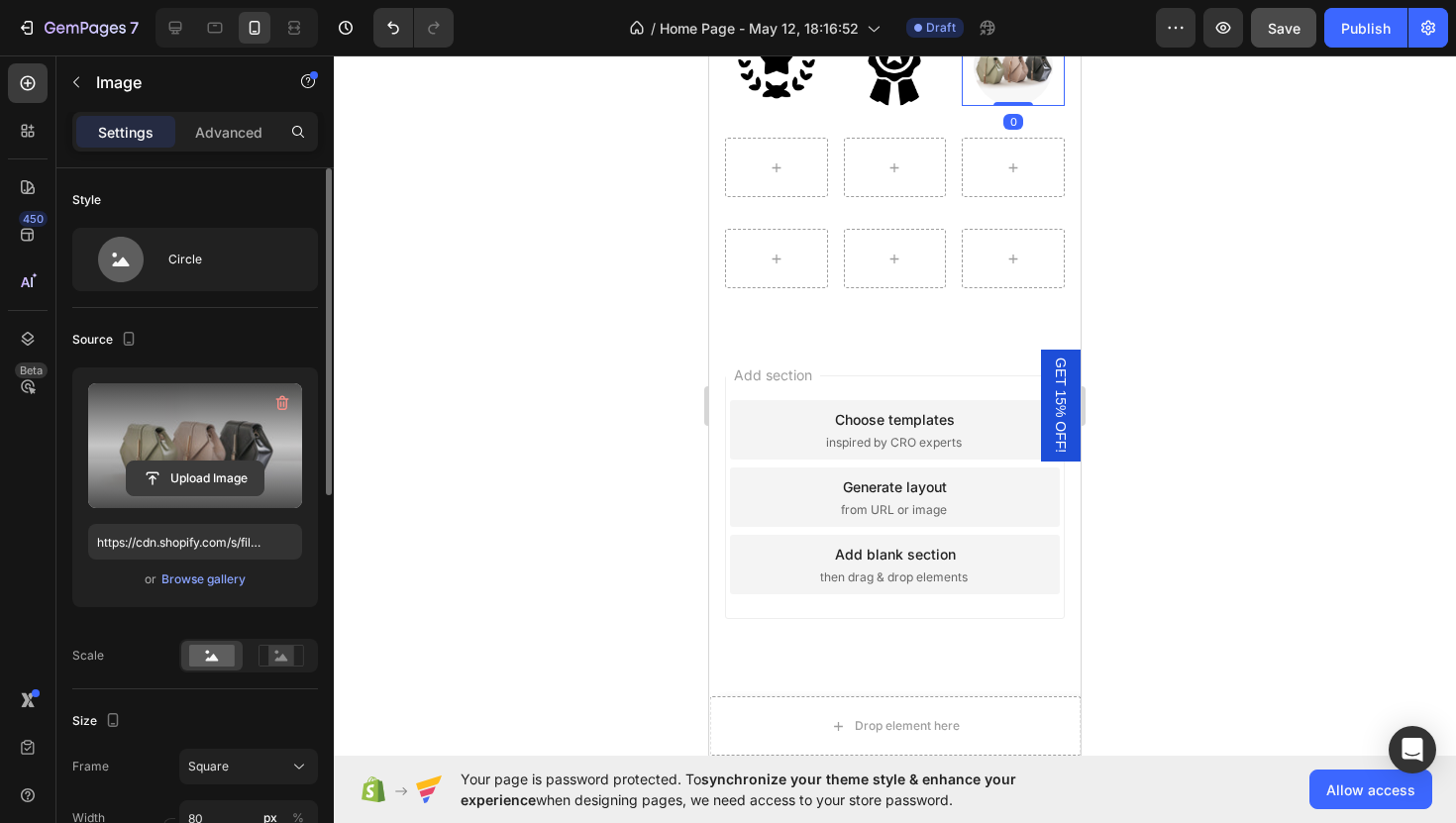 click 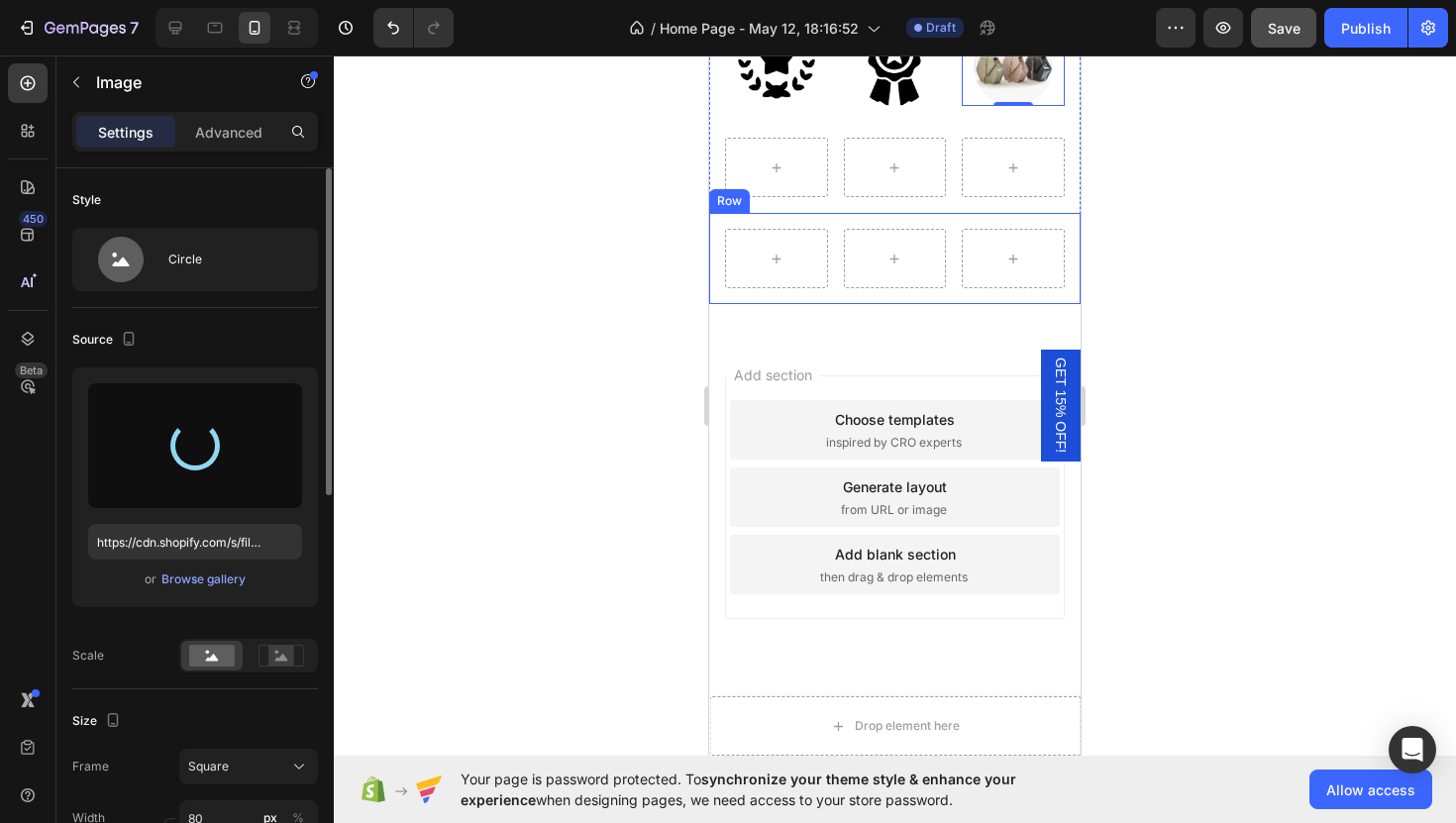 type on "https://cdn.shopify.com/s/files/1/0754/7869/6175/files/gempages_566287078585795434-c99cbe99-70ff-42ad-ae6d-93abc0097298.png" 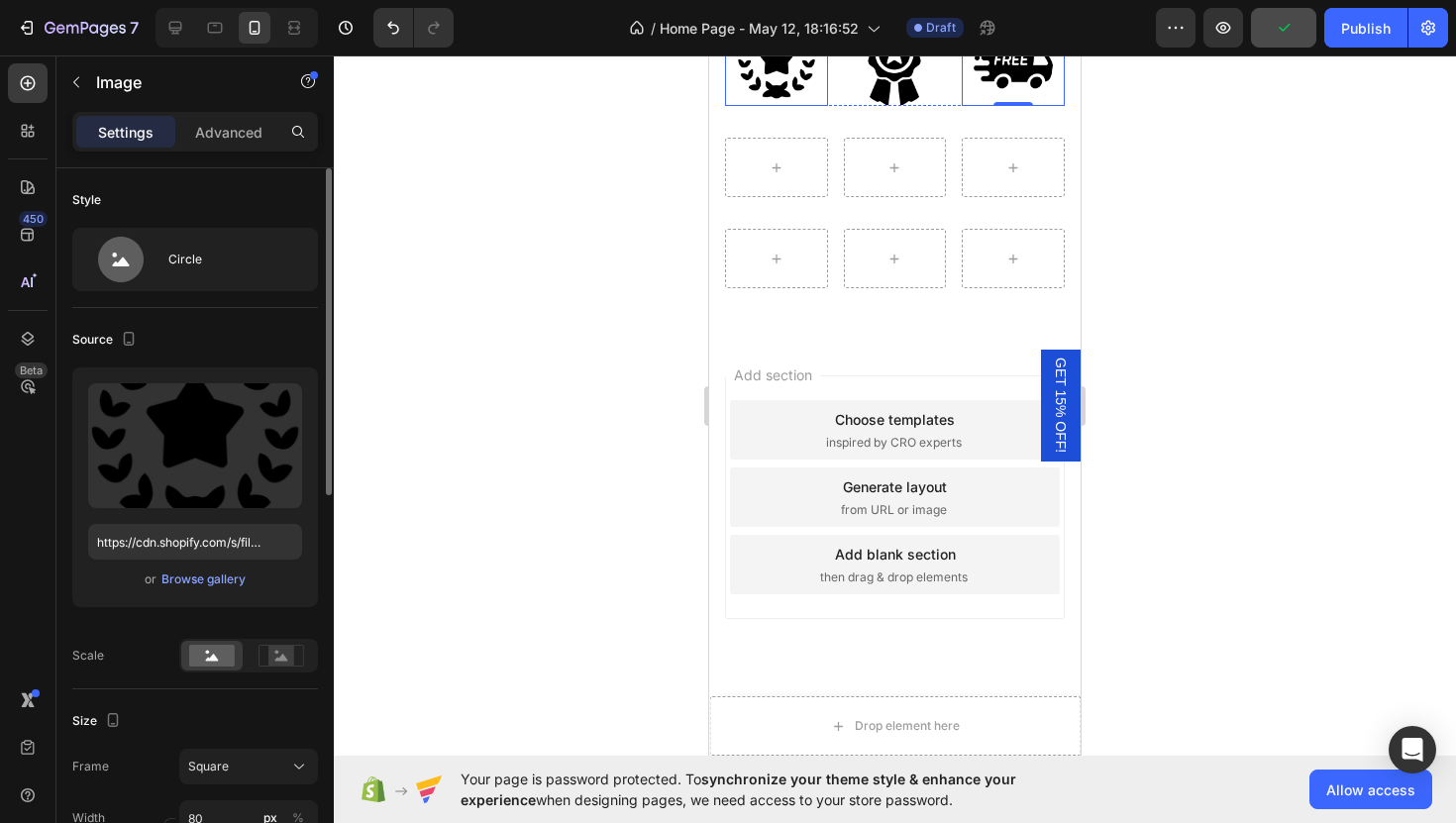 click at bounding box center [777, 66] 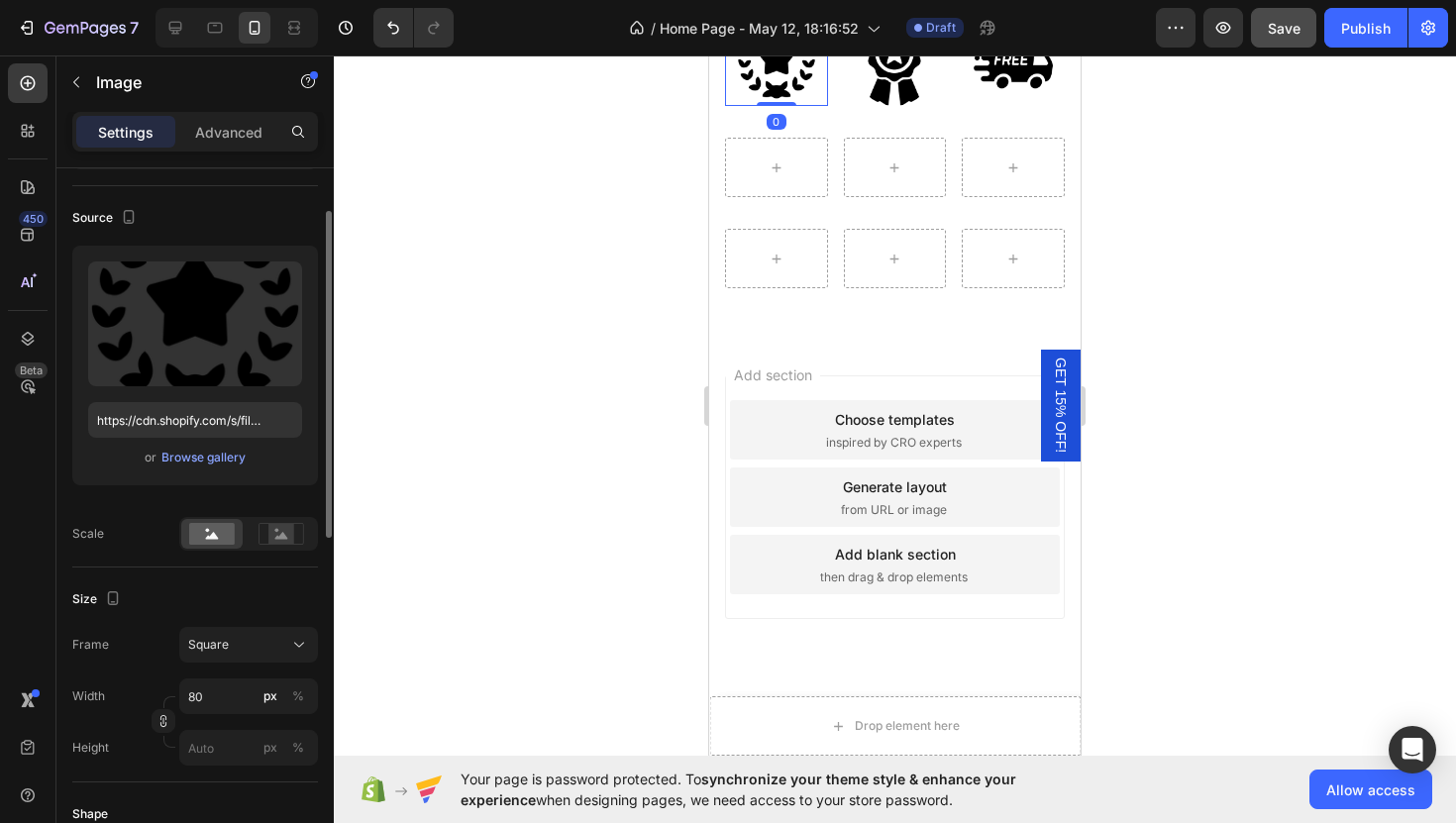 scroll, scrollTop: 151, scrollLeft: 0, axis: vertical 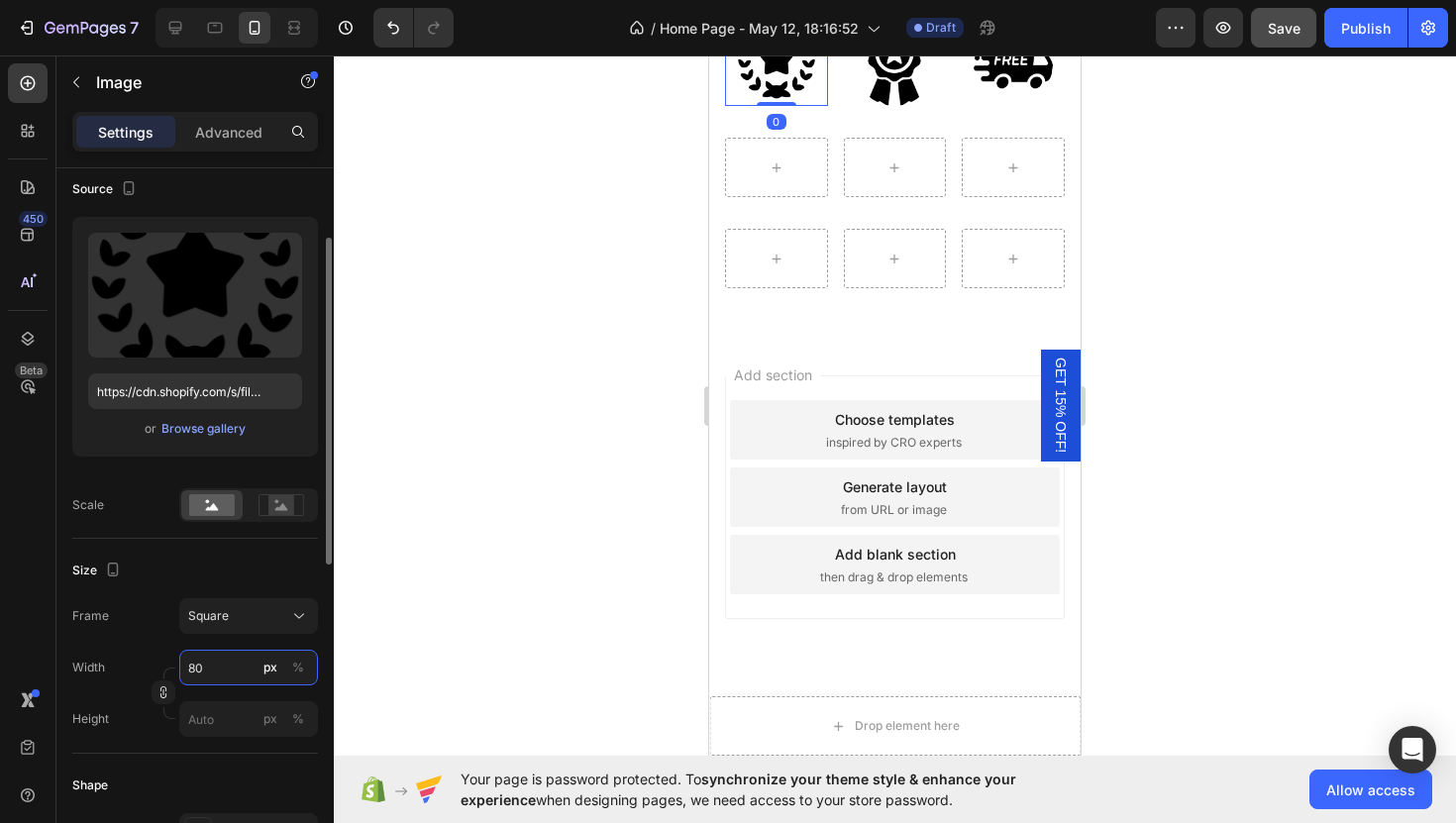 type on "80" 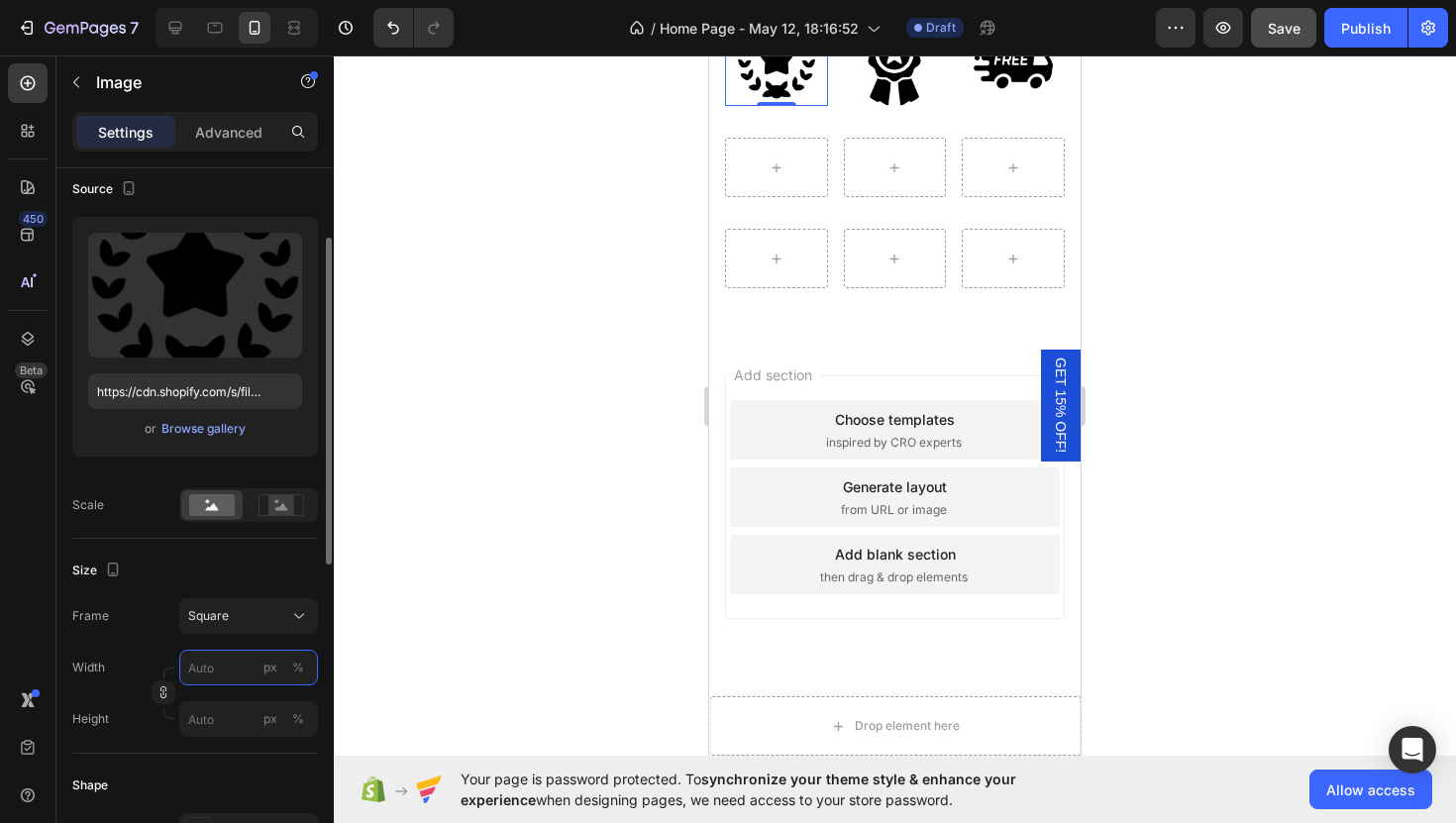 type on "3" 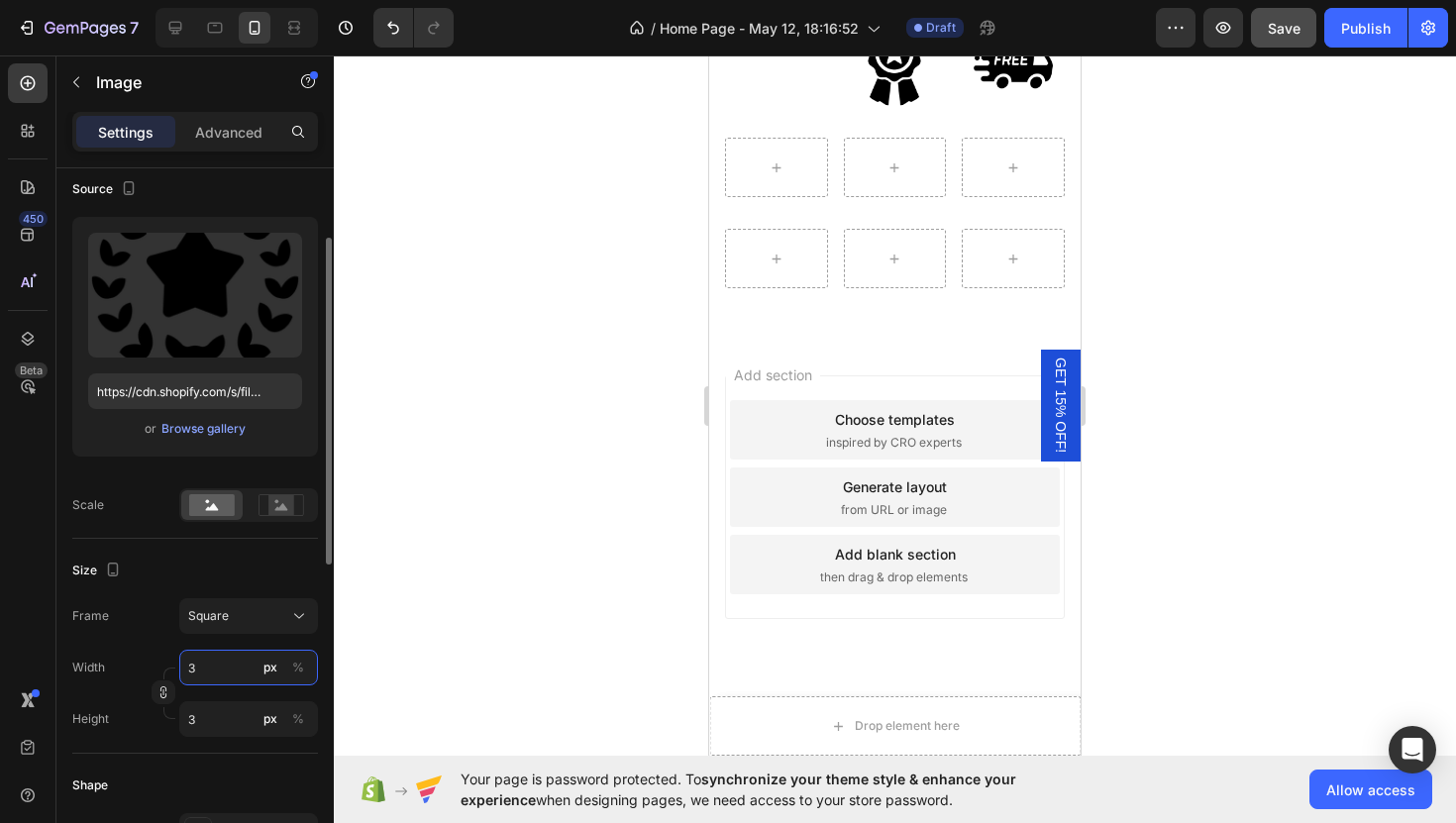 type on "30" 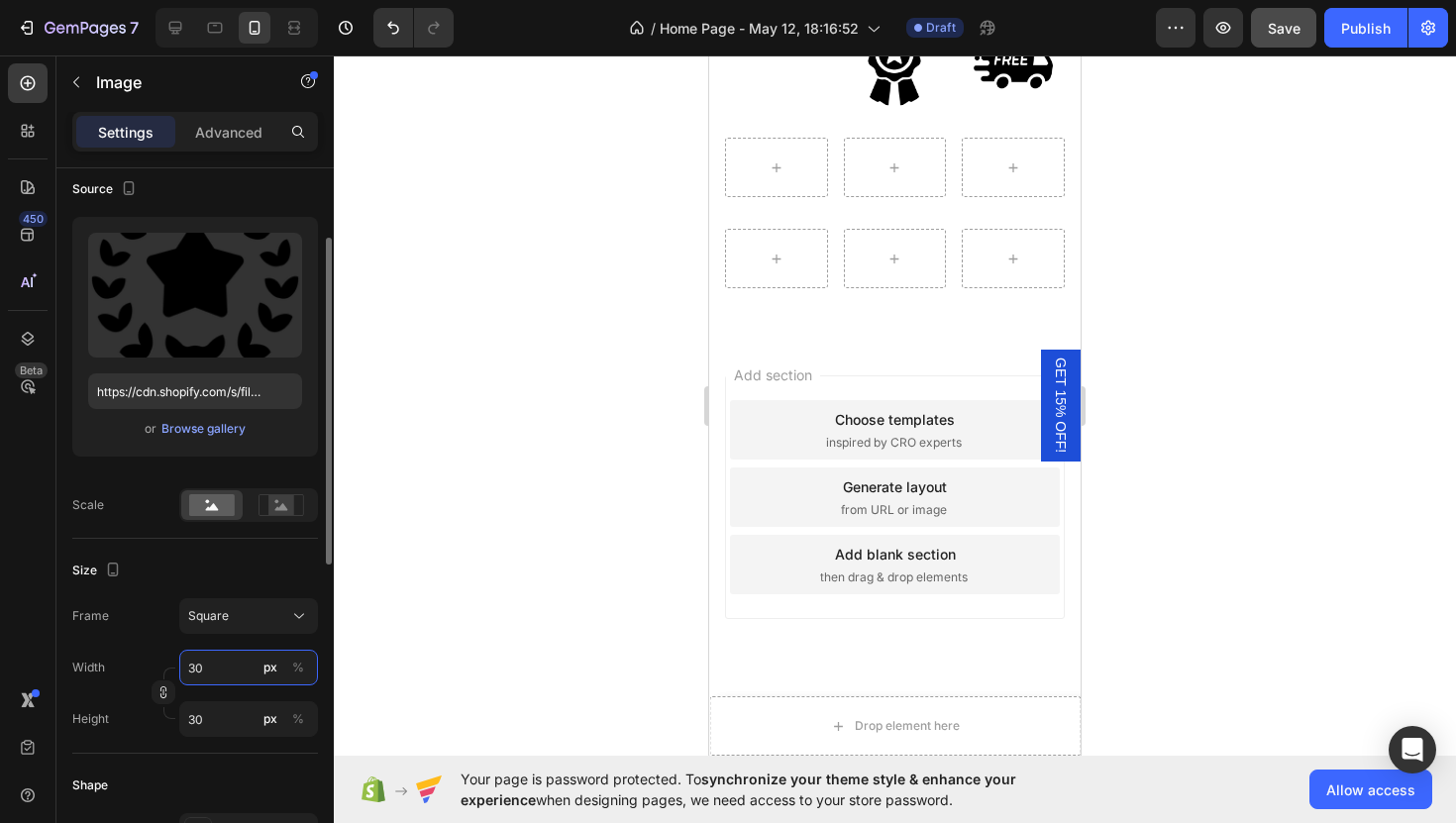 type on "3" 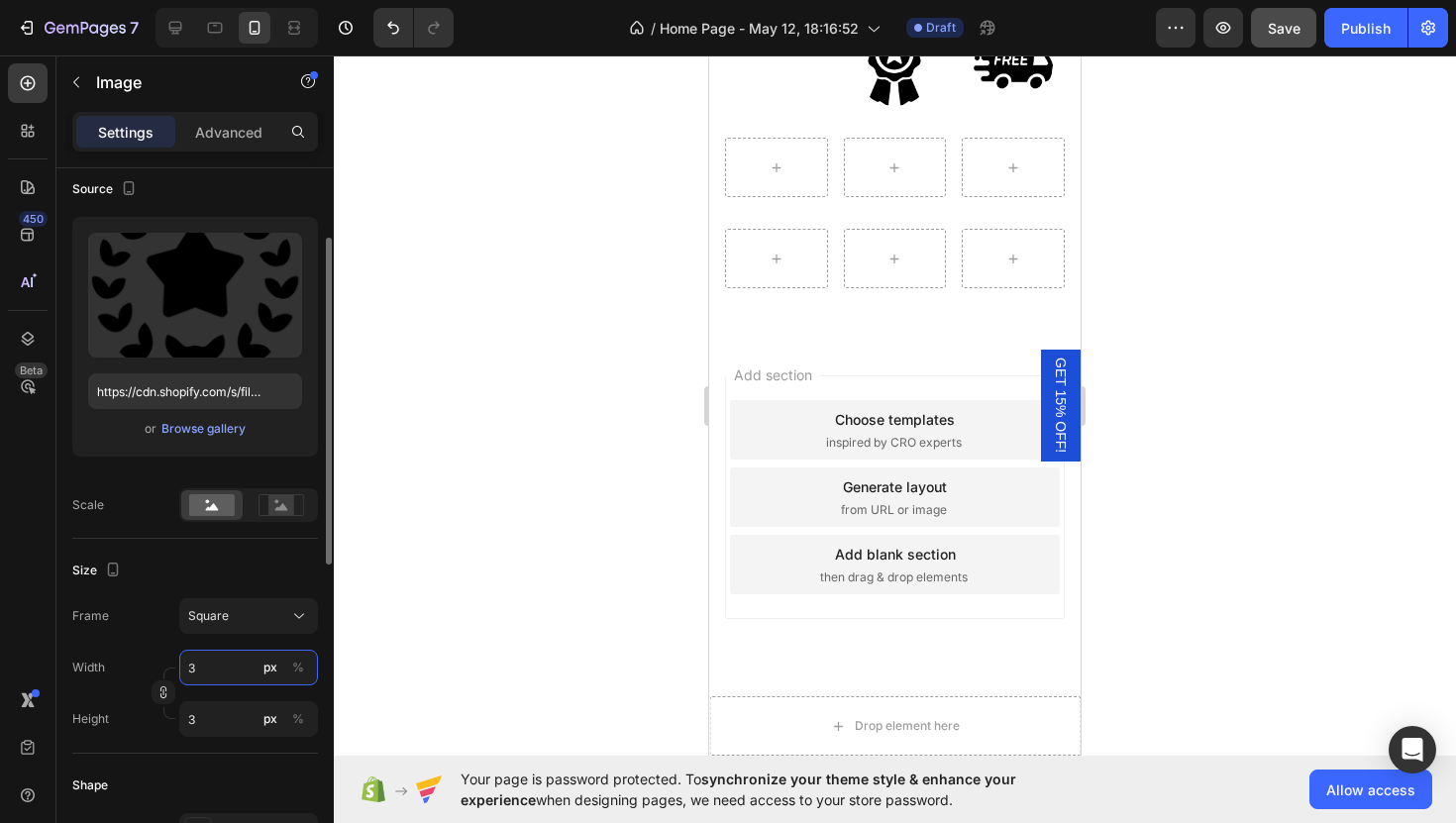 type 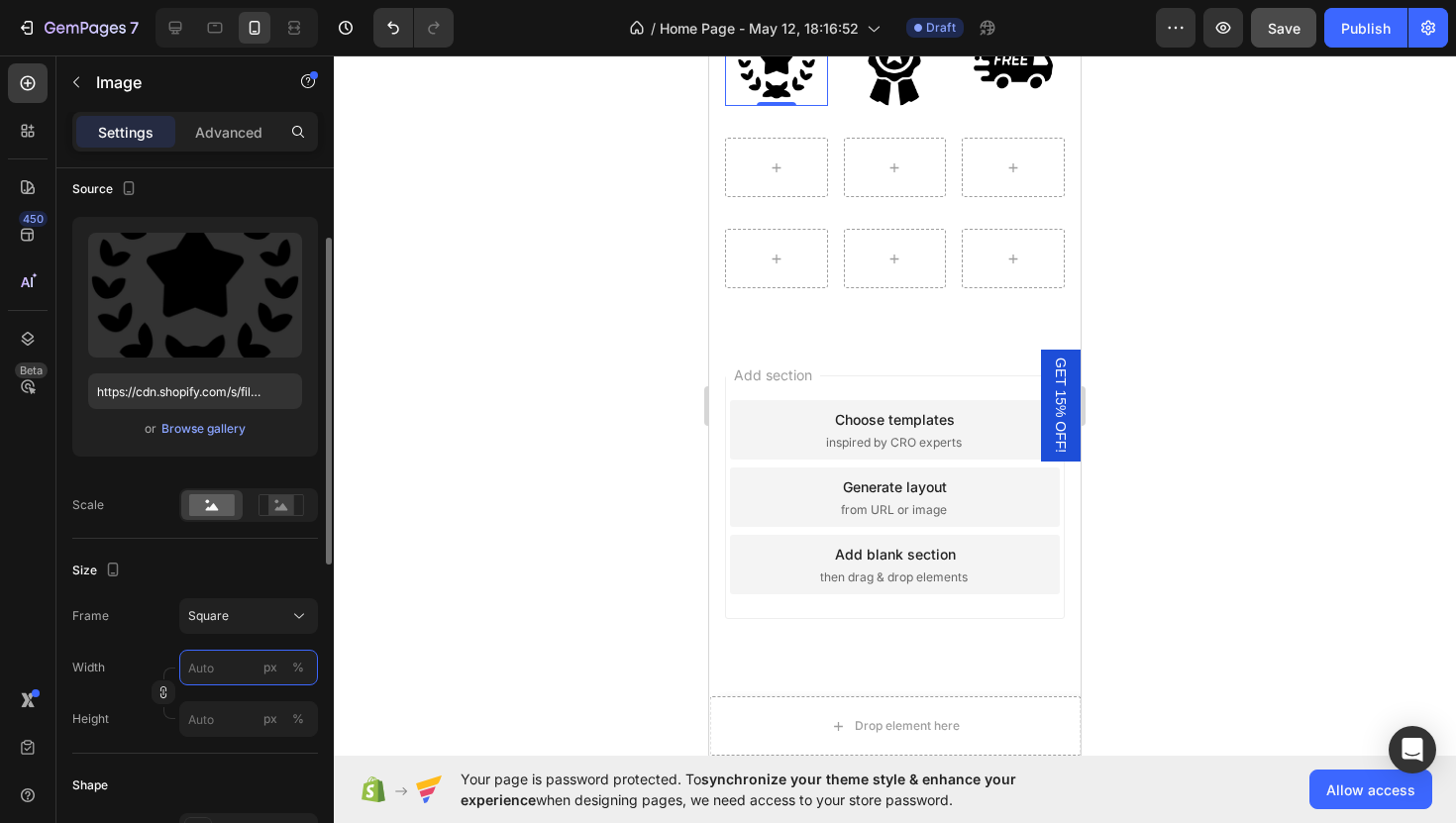 type on "5" 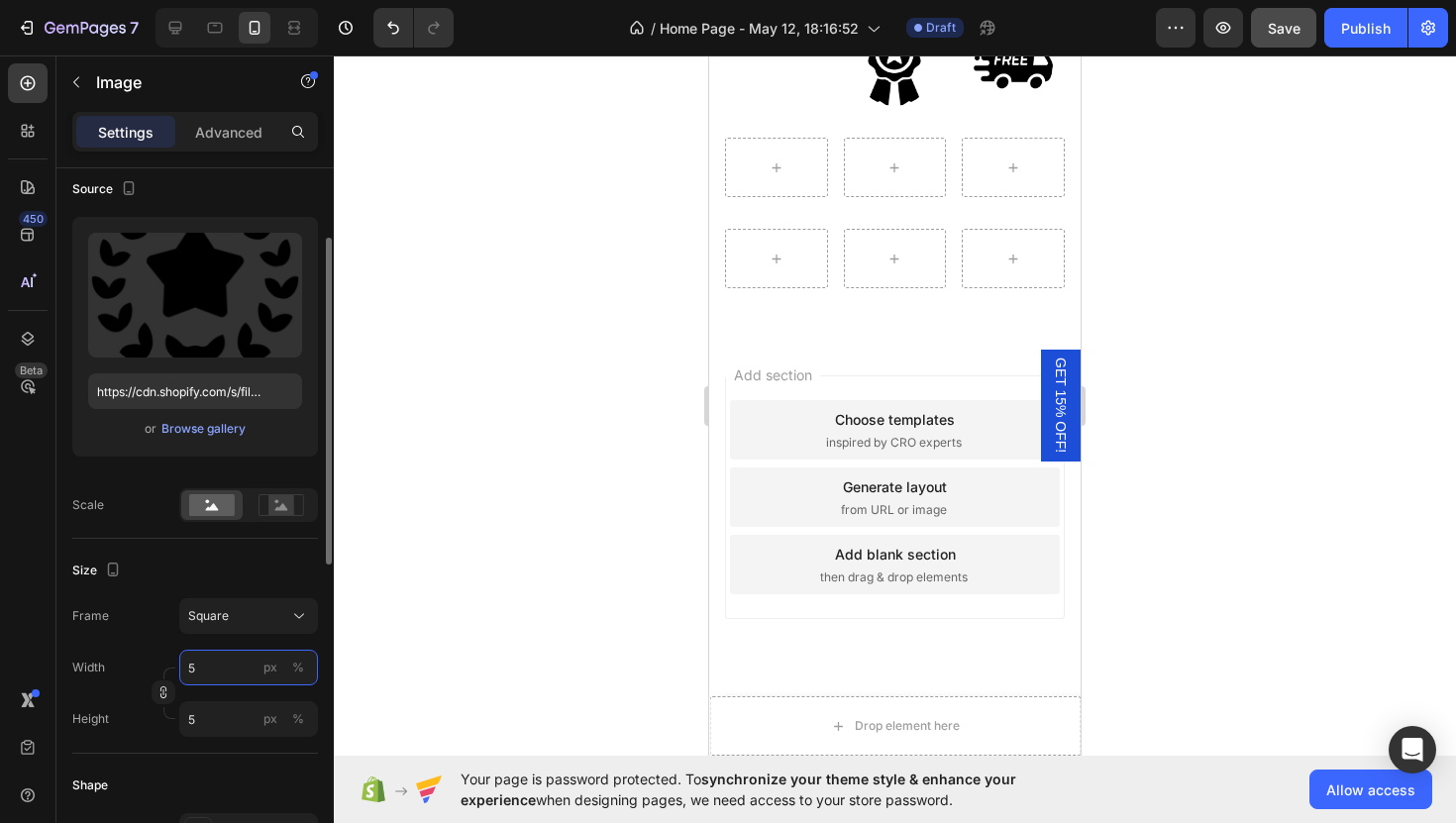 type on "50" 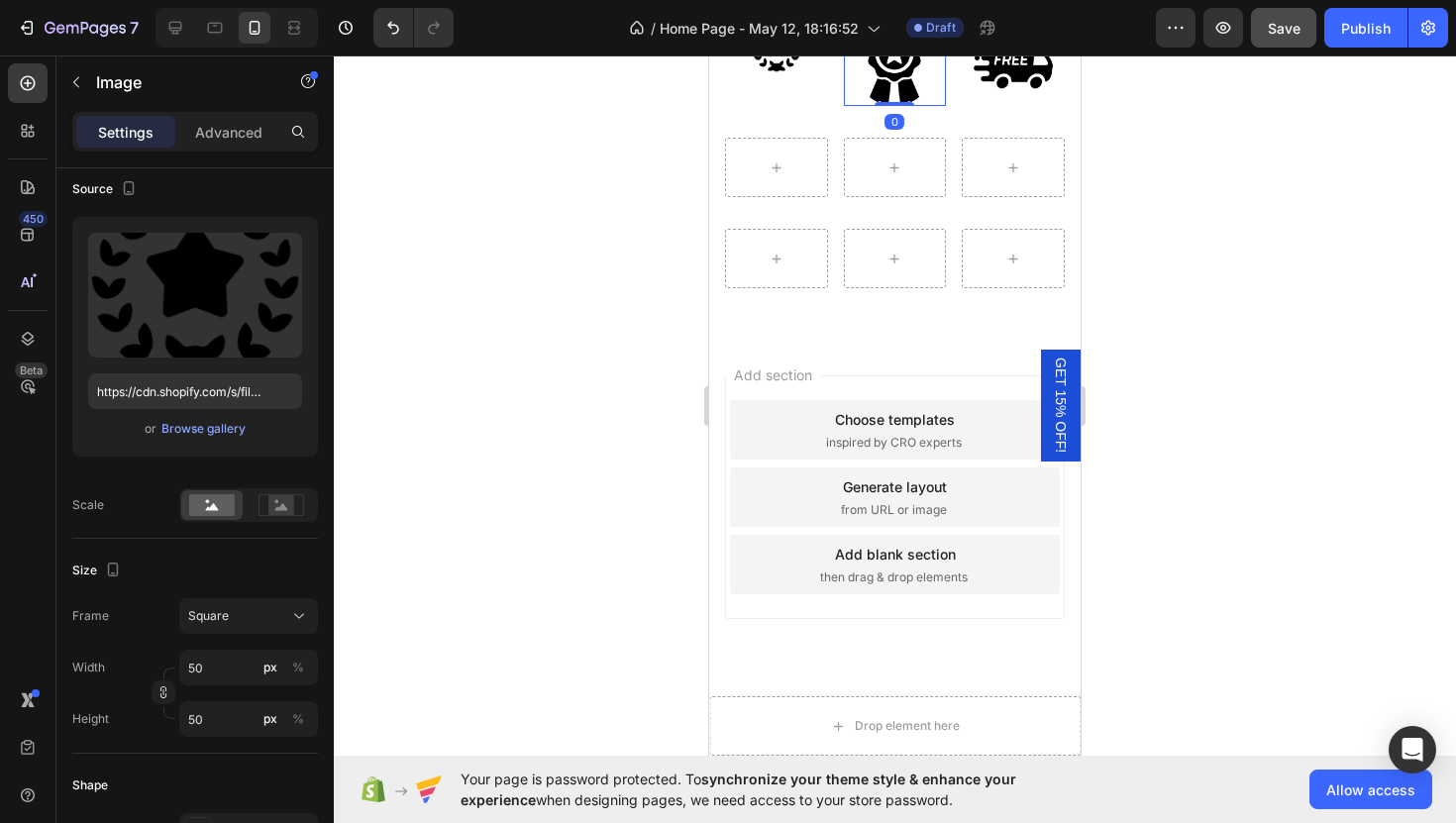 click at bounding box center [894, 66] 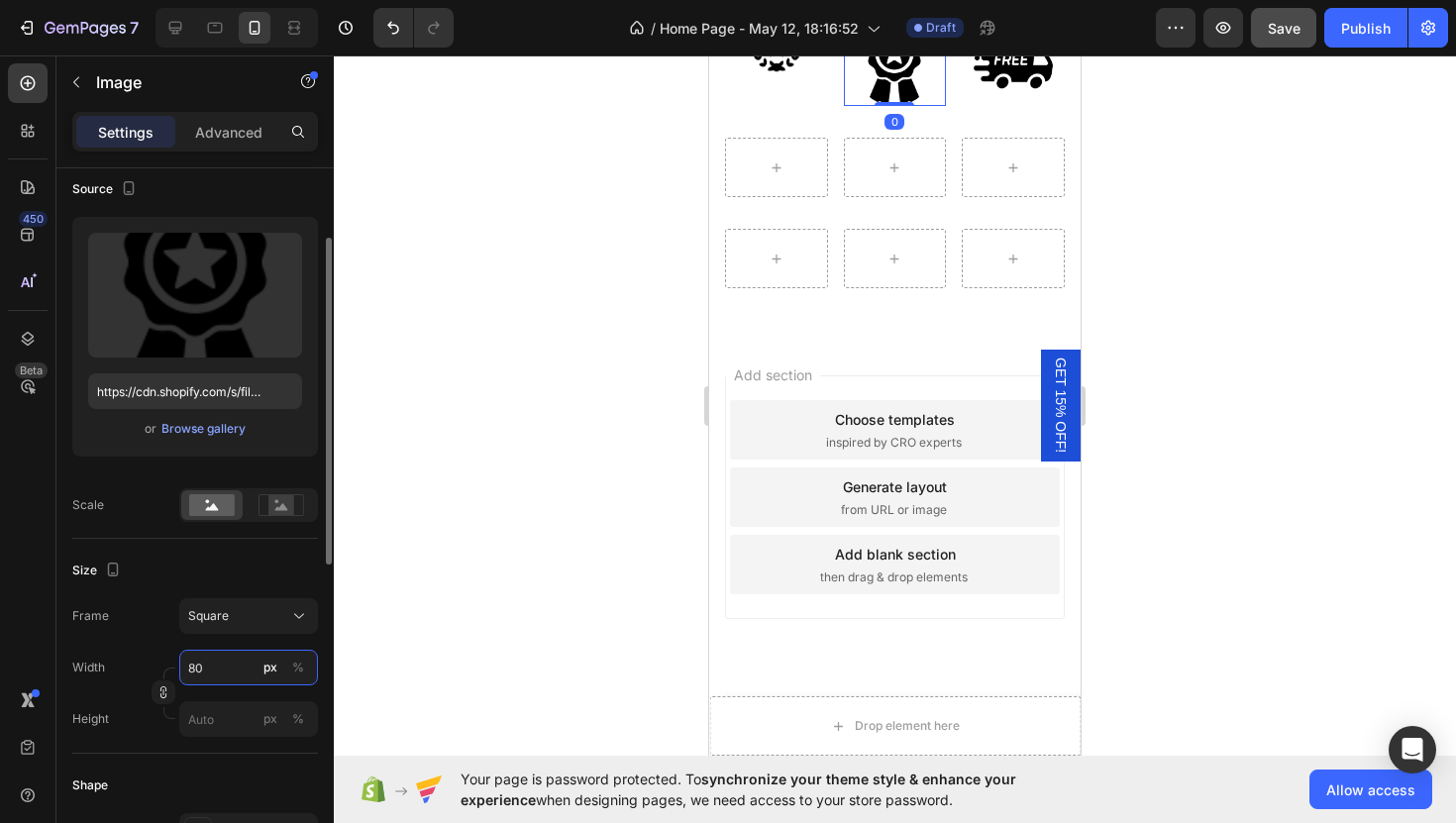 click on "80" at bounding box center (249, 668) 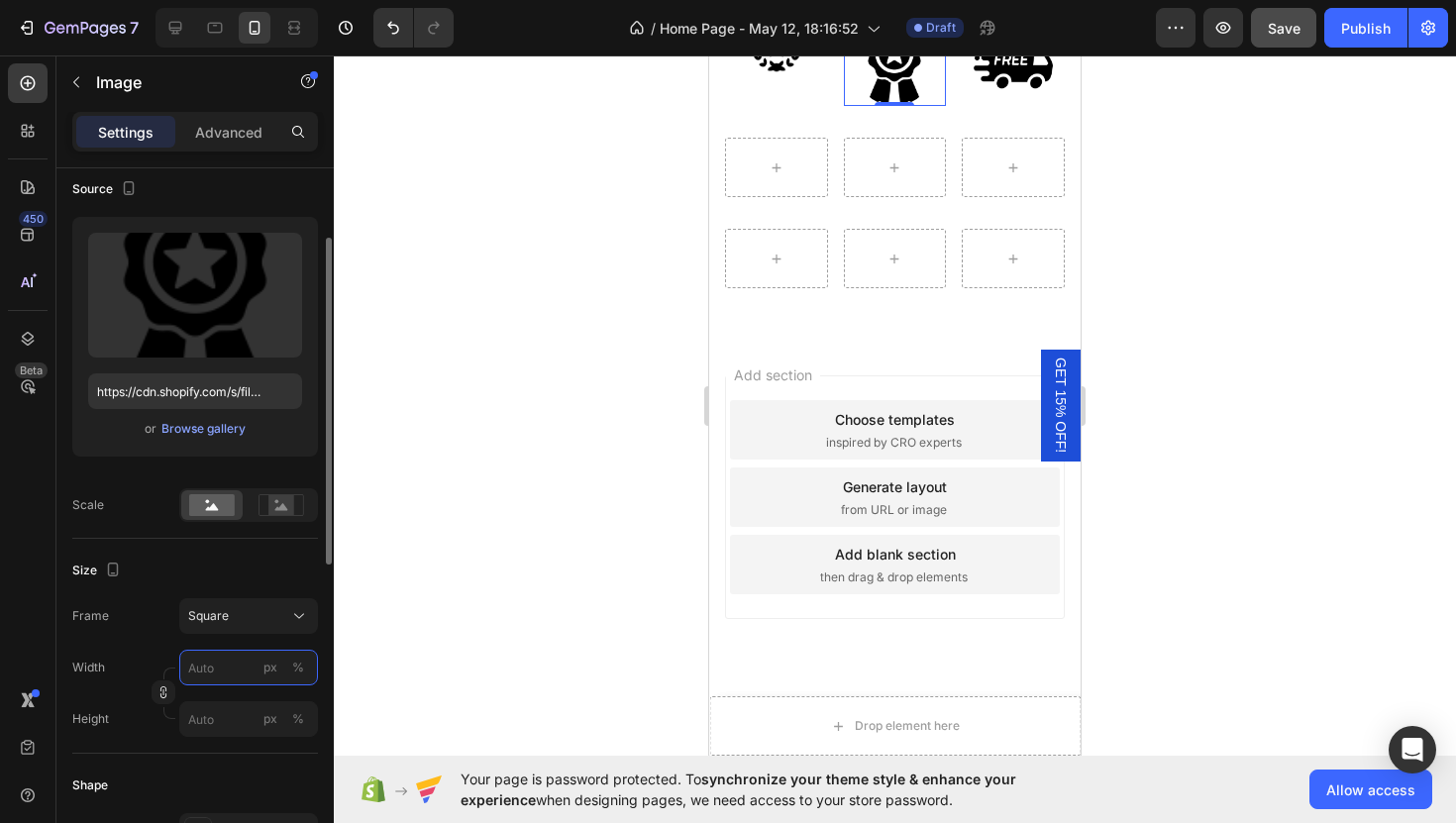 type on "5" 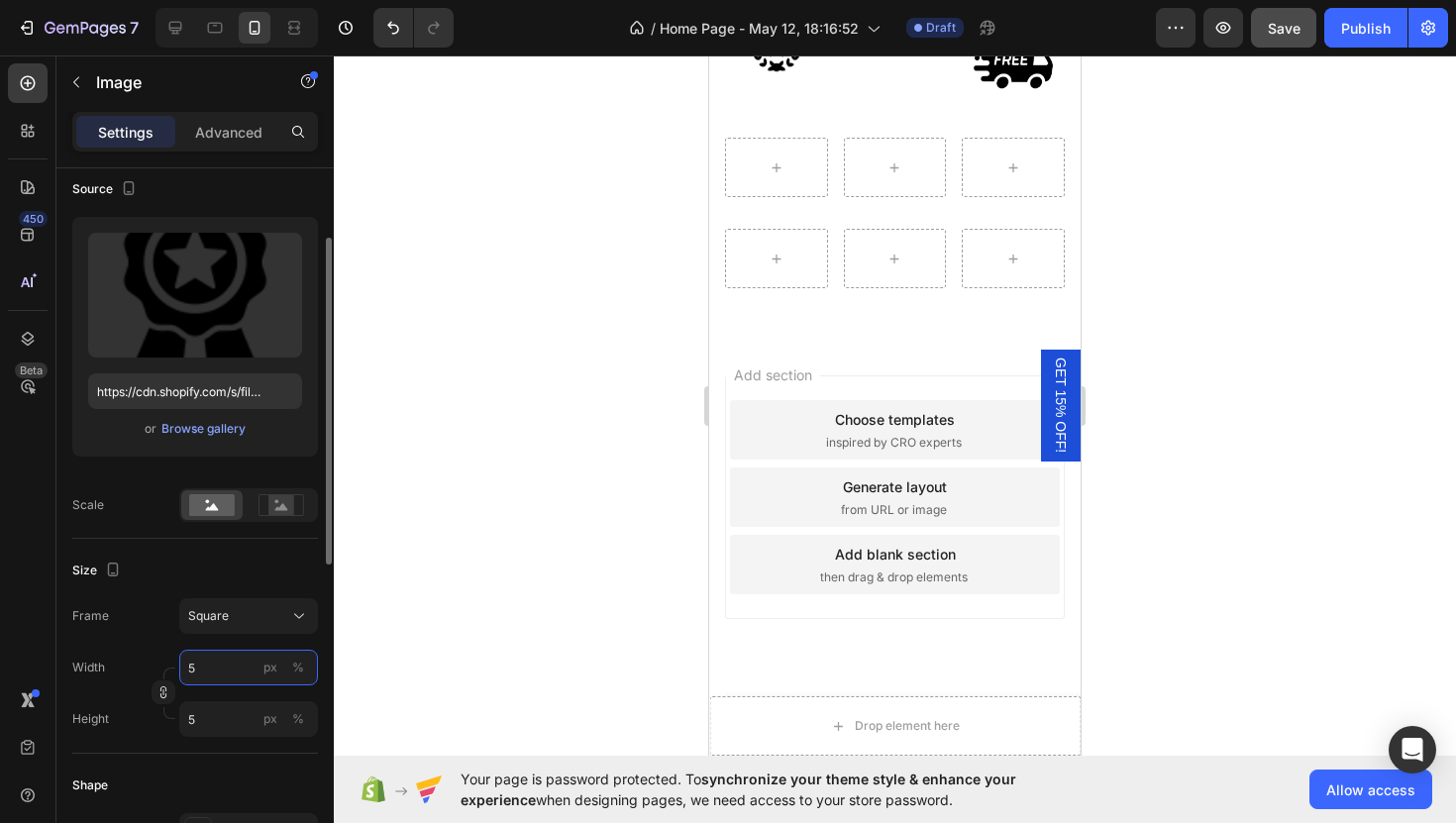 type on "50" 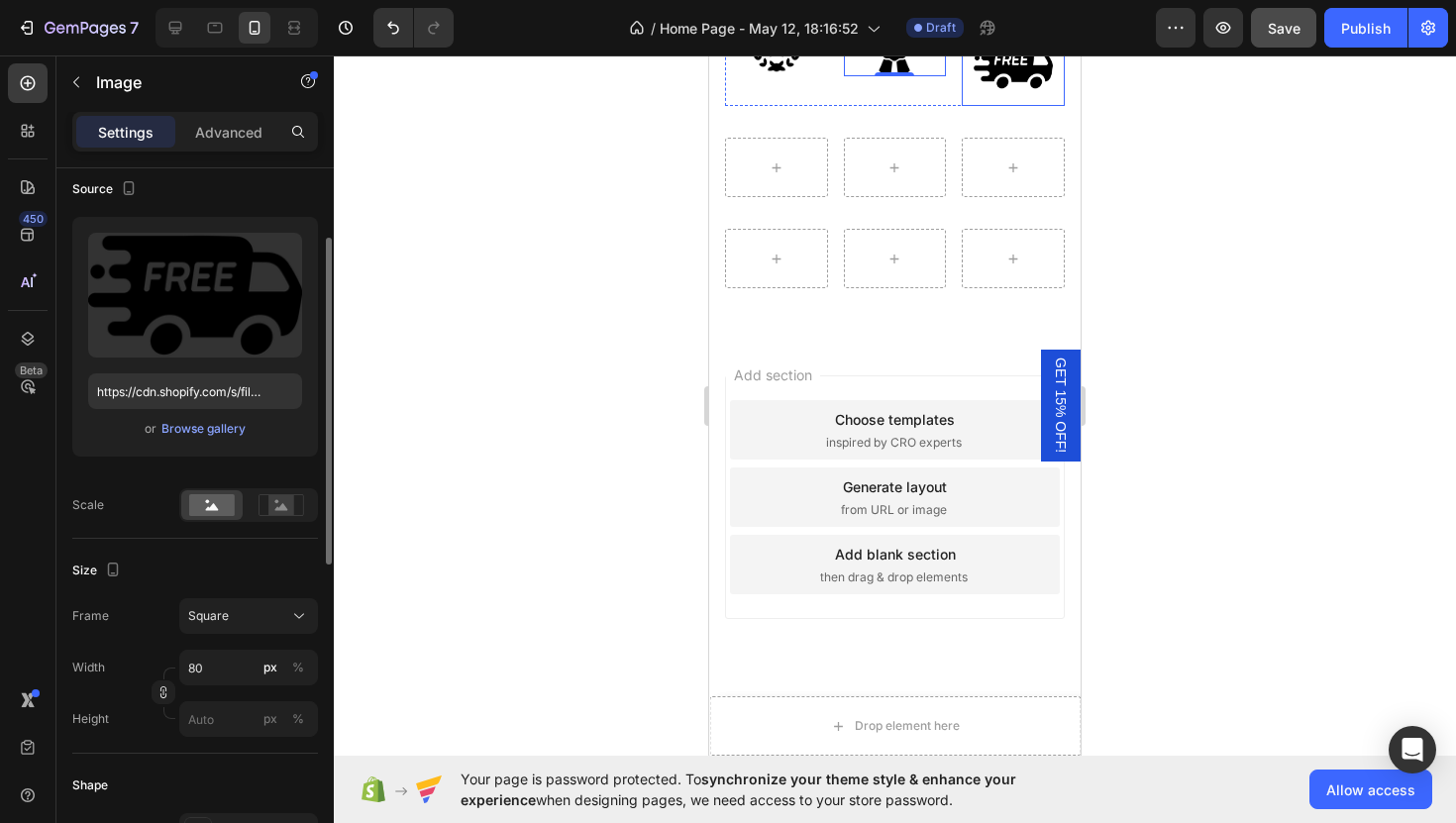 click at bounding box center (1013, 66) 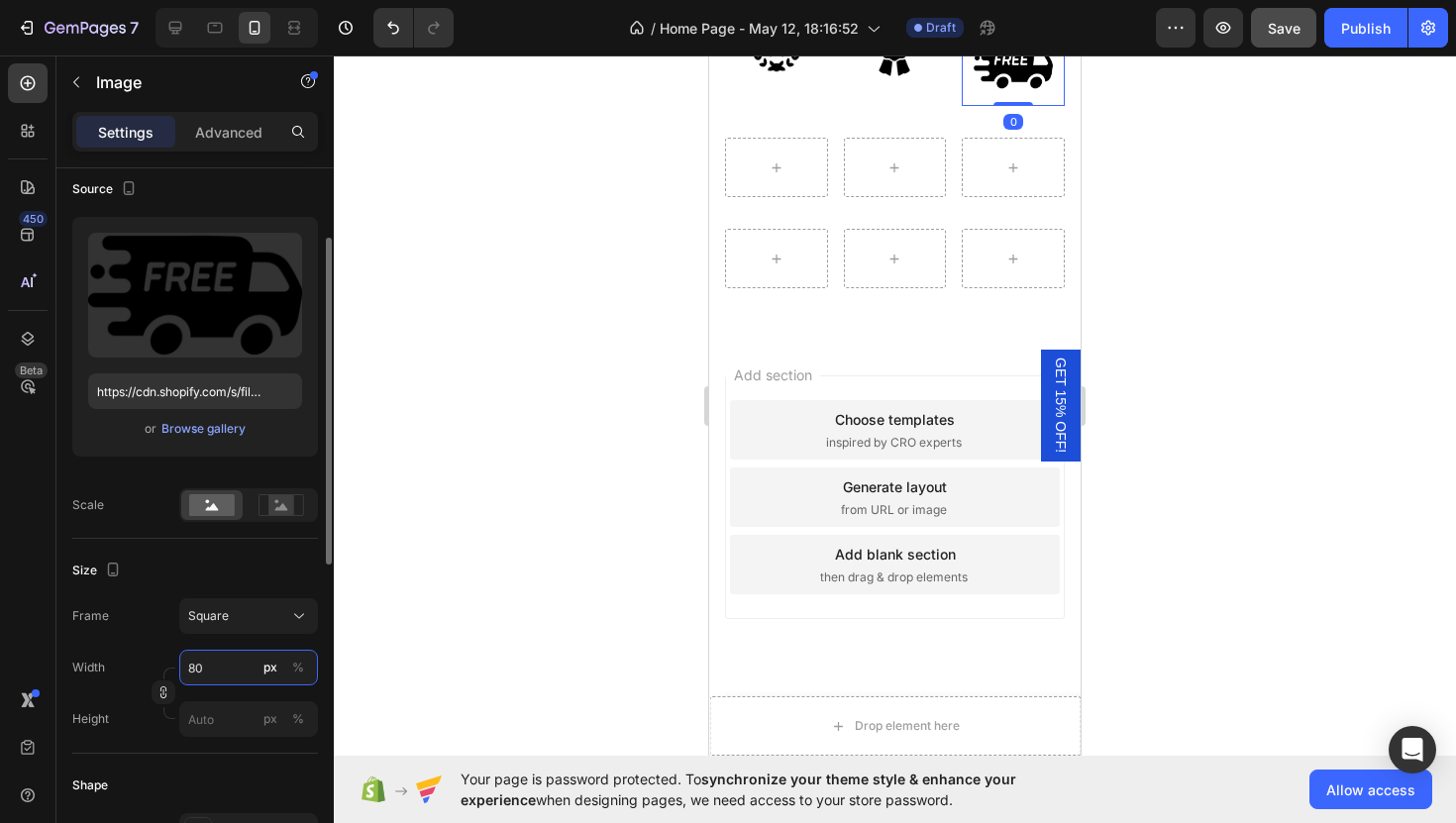 click on "80" at bounding box center (249, 668) 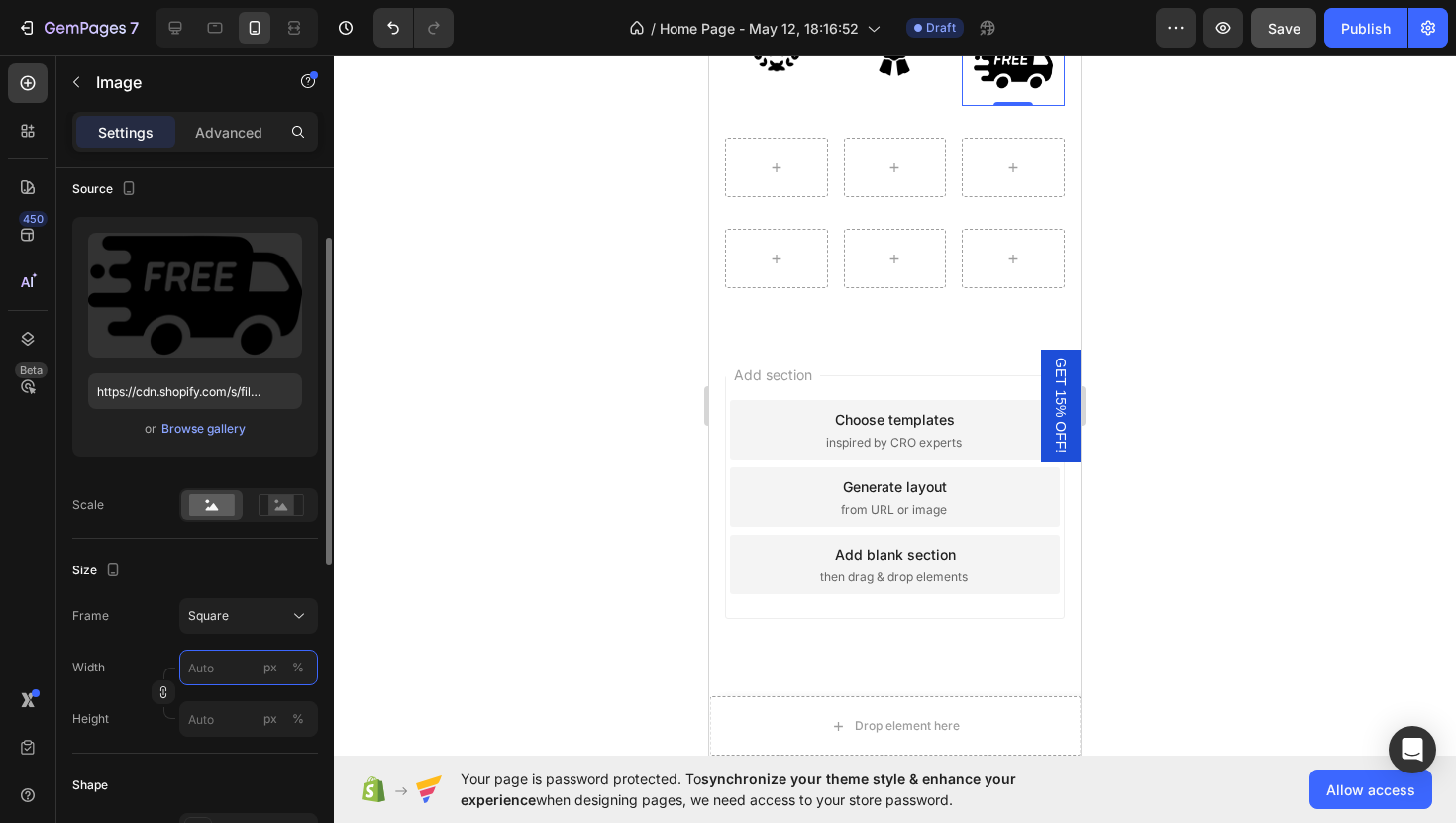 type on "5" 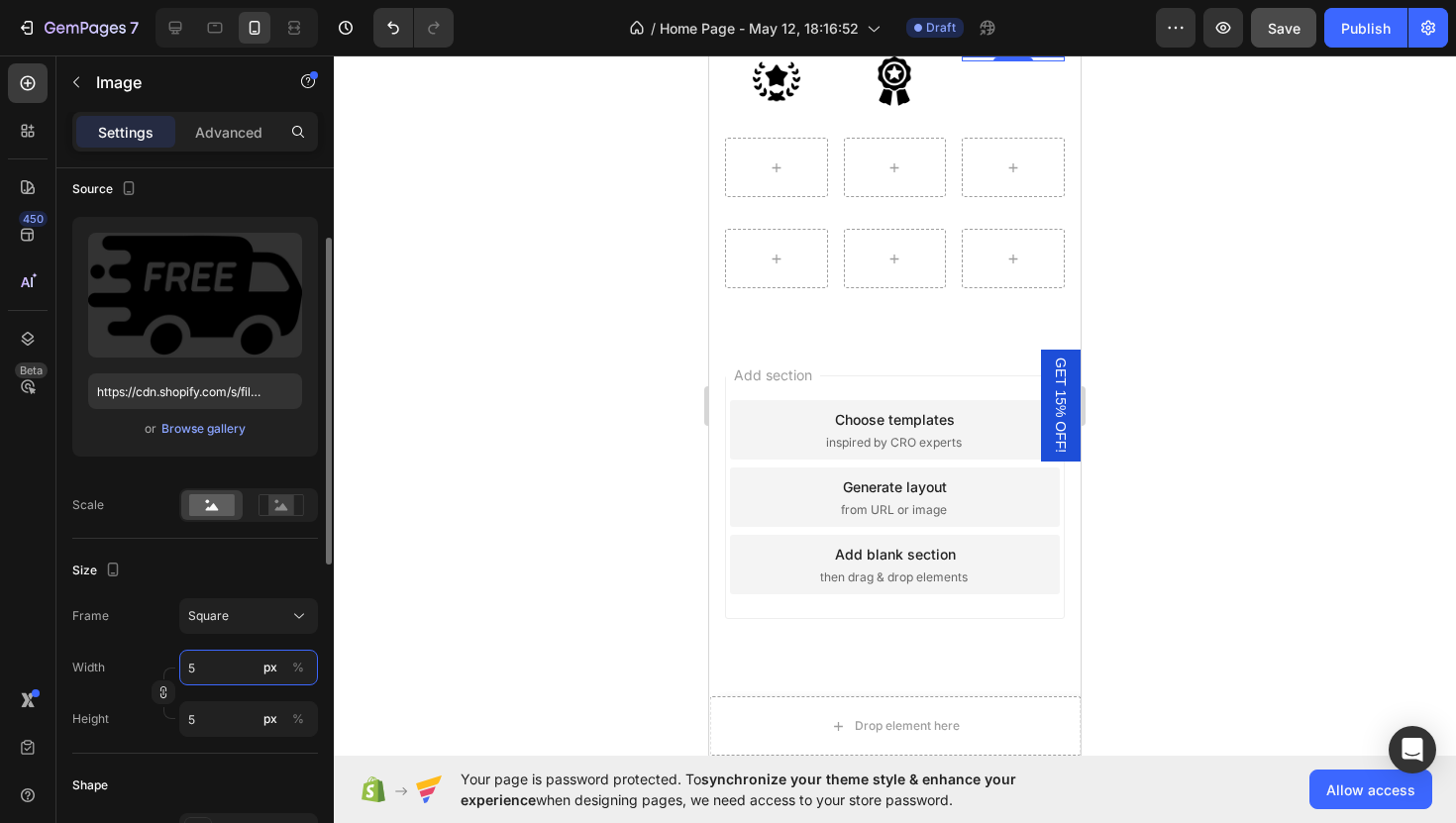 type on "50" 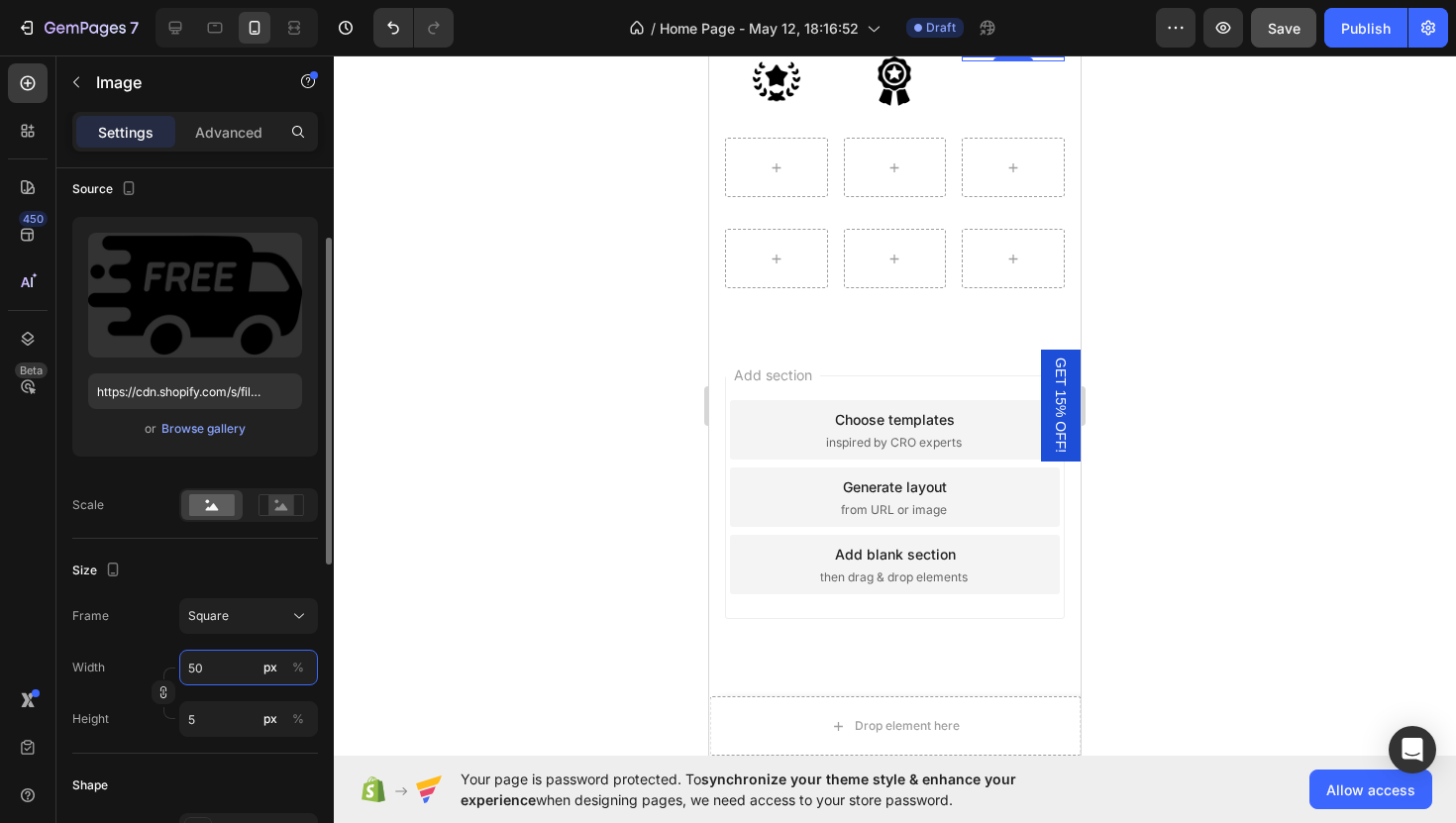 type on "50" 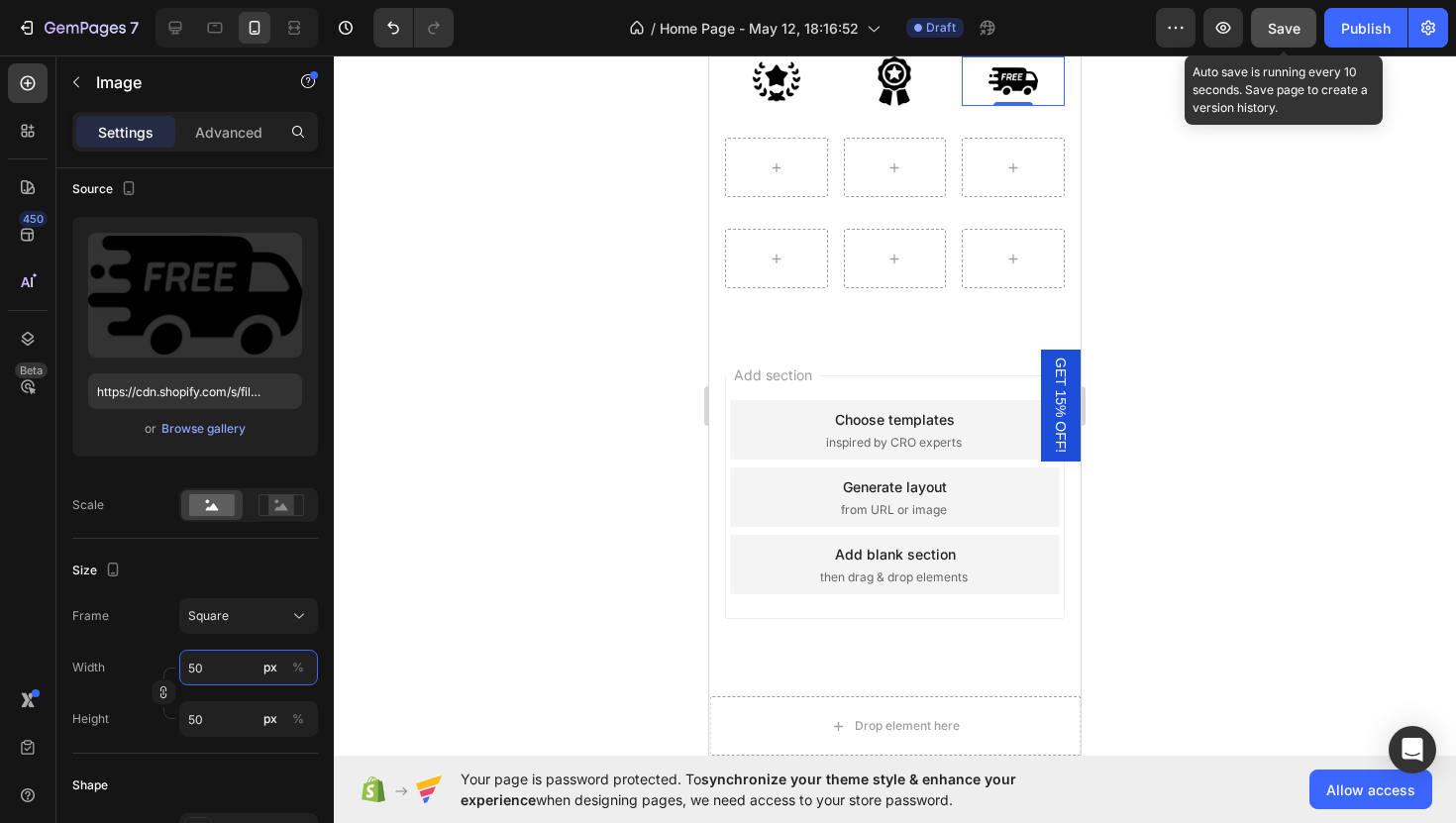 type on "50" 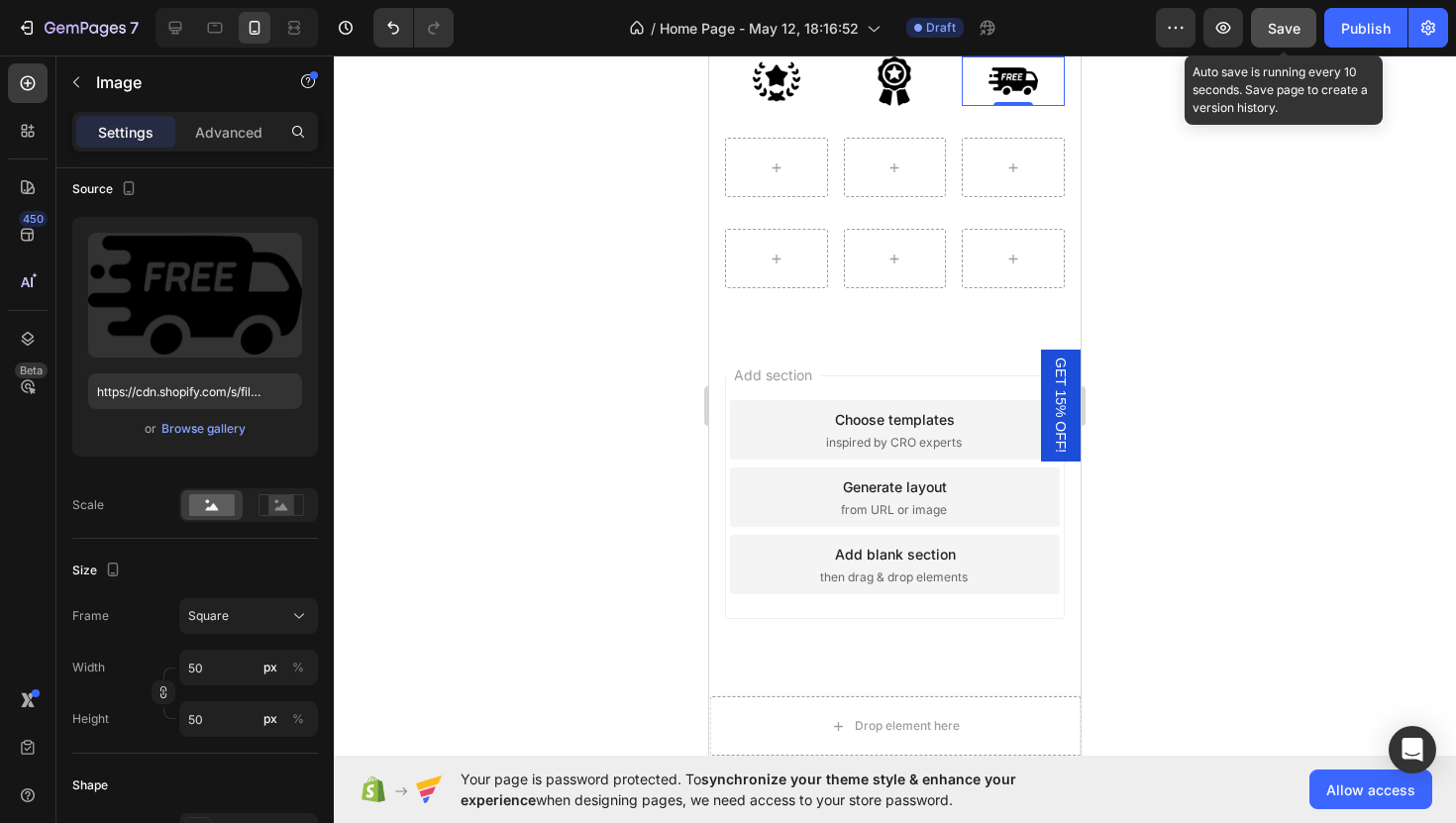 click on "Save" at bounding box center [1284, 28] 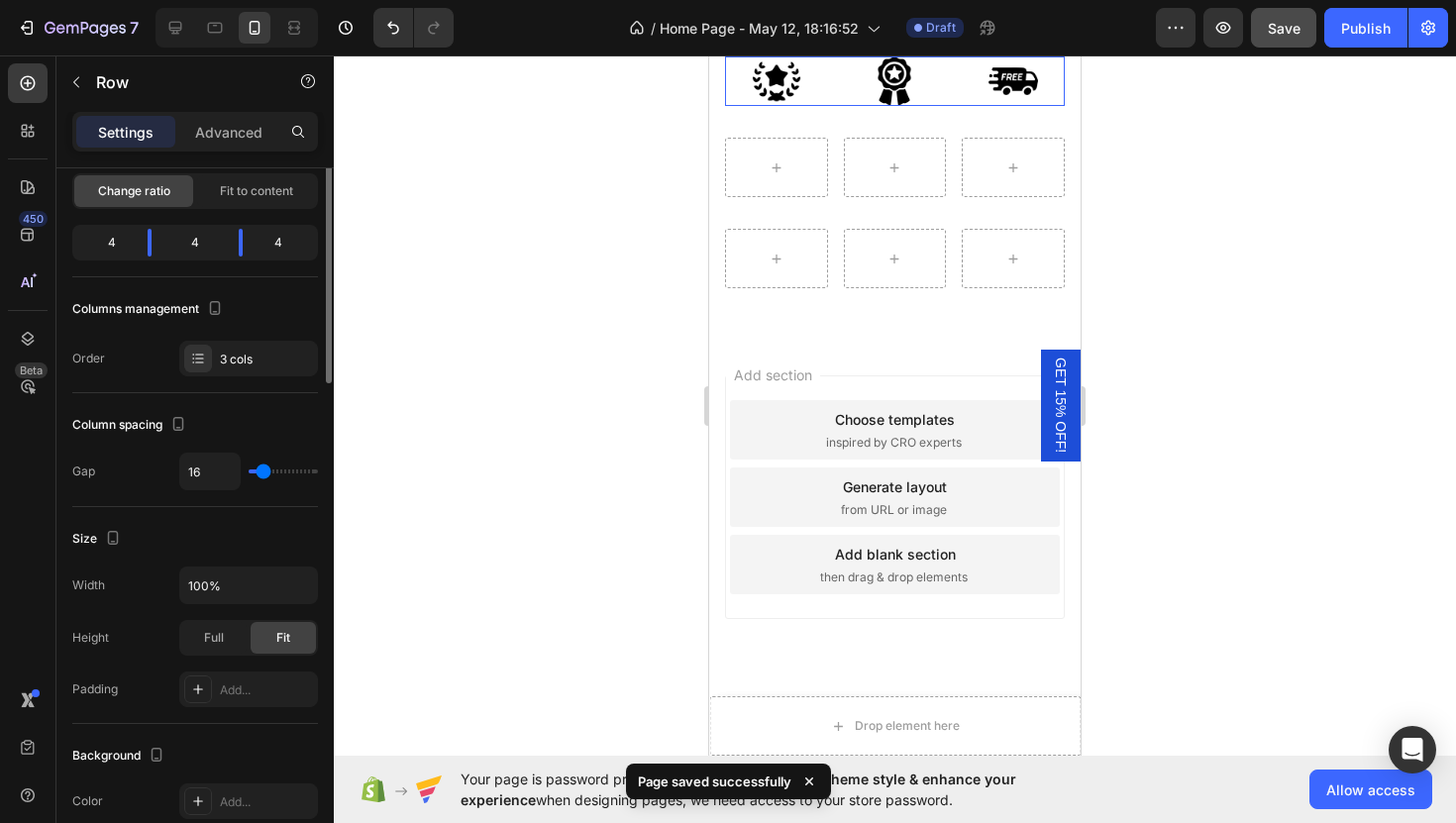 click on "Image Image Image Row   0" at bounding box center (894, 81) 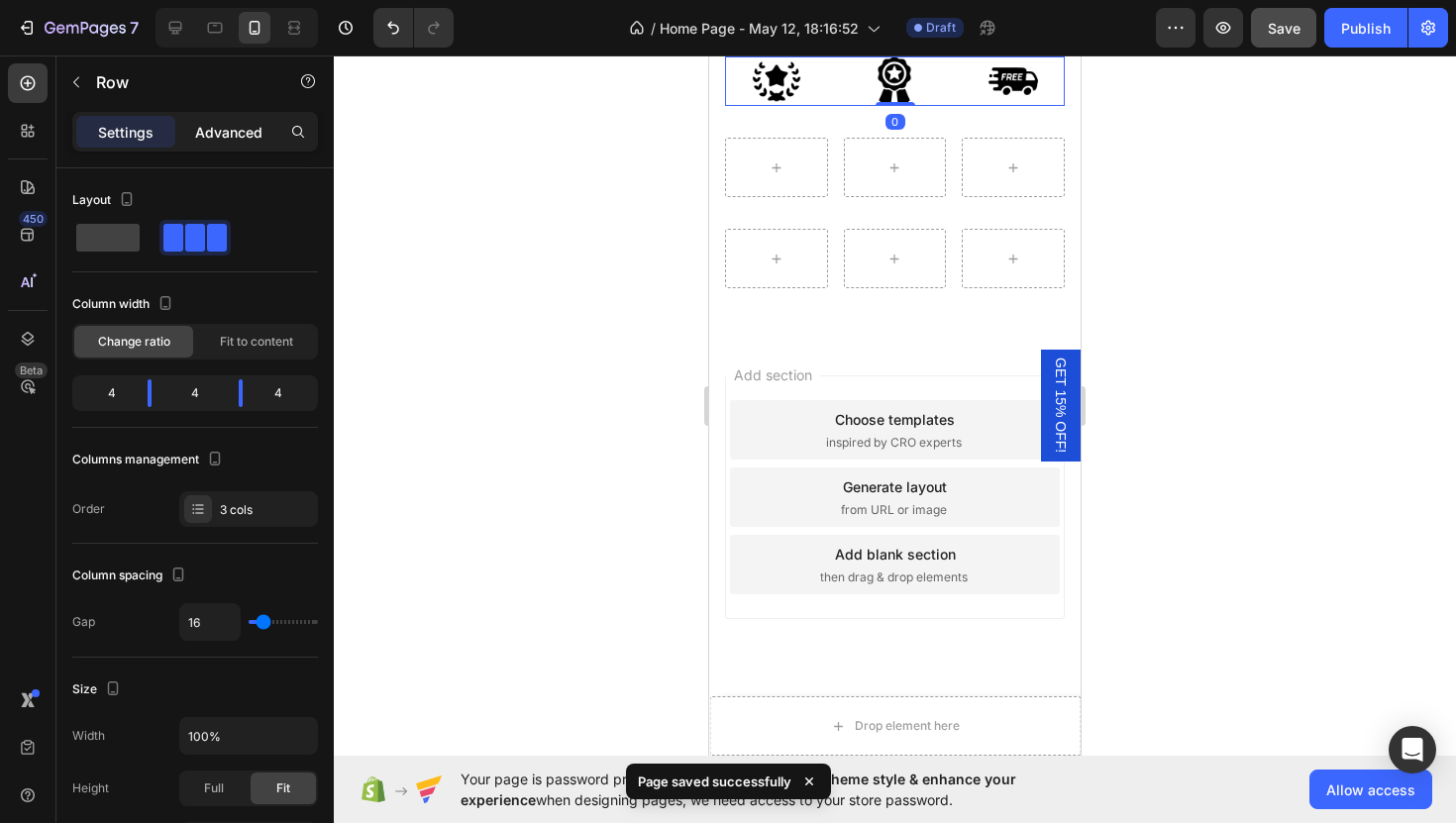 click on "Advanced" at bounding box center [229, 132] 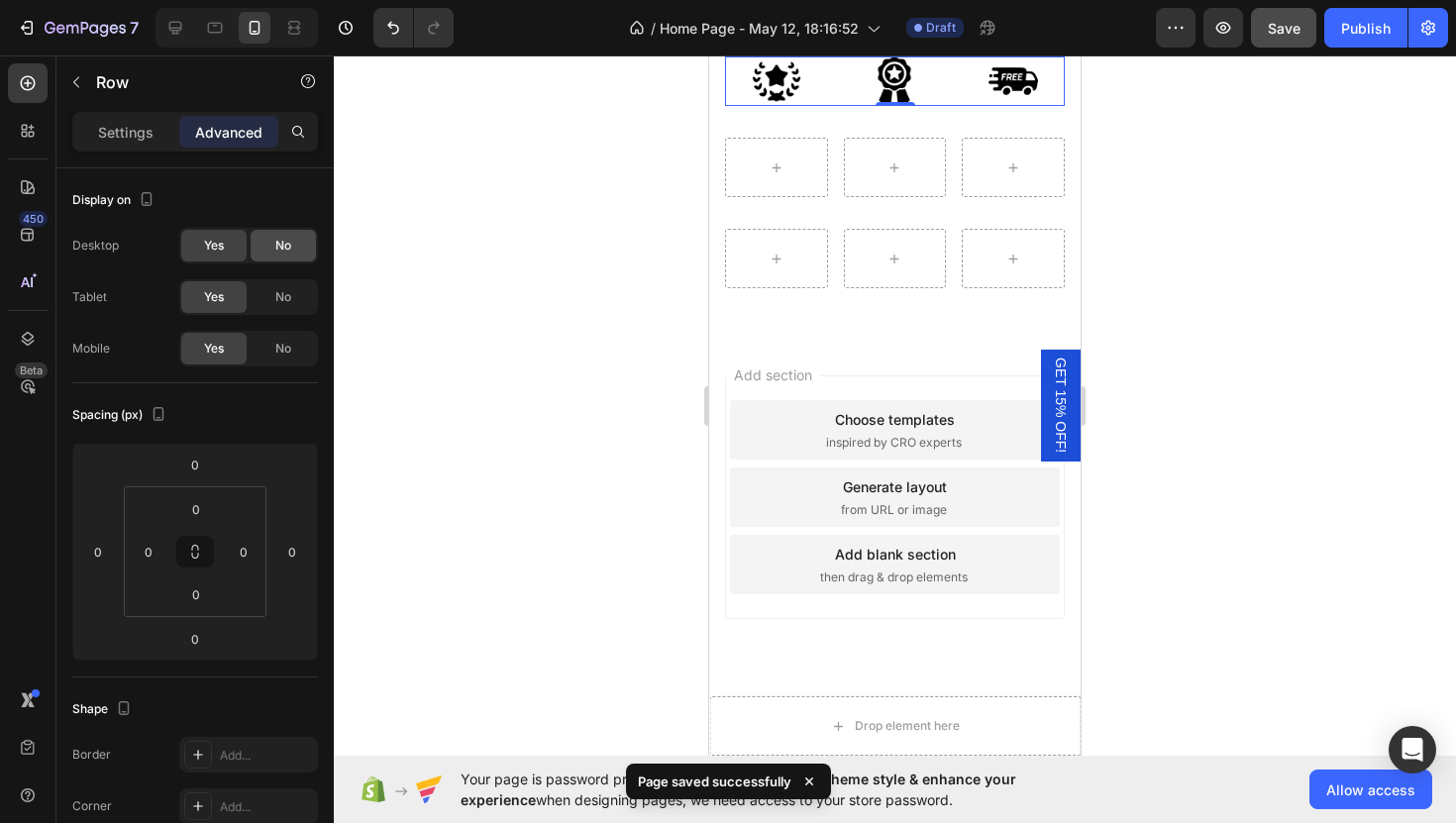 click on "No" 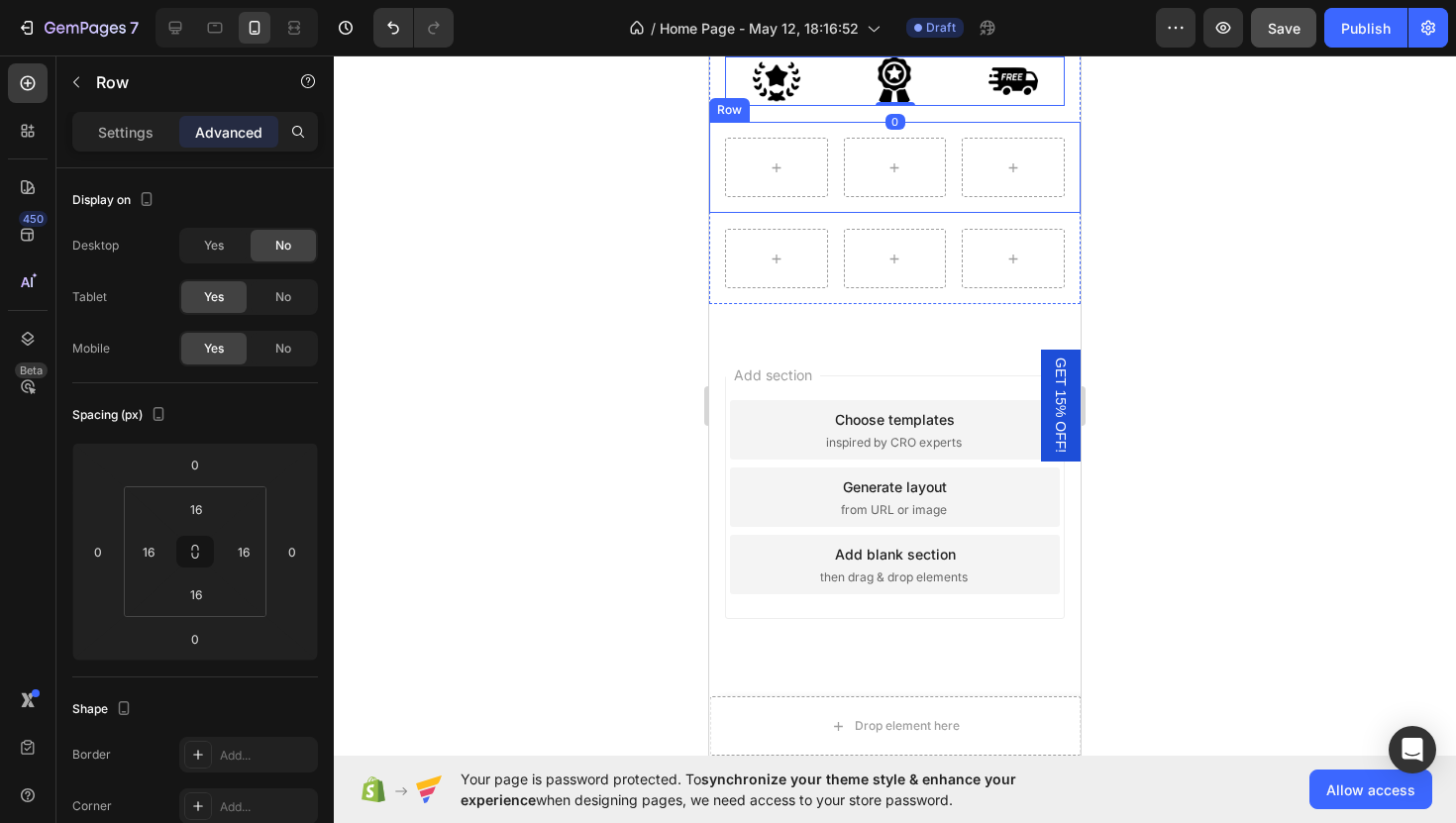 click on "Row Row" at bounding box center (894, 167) 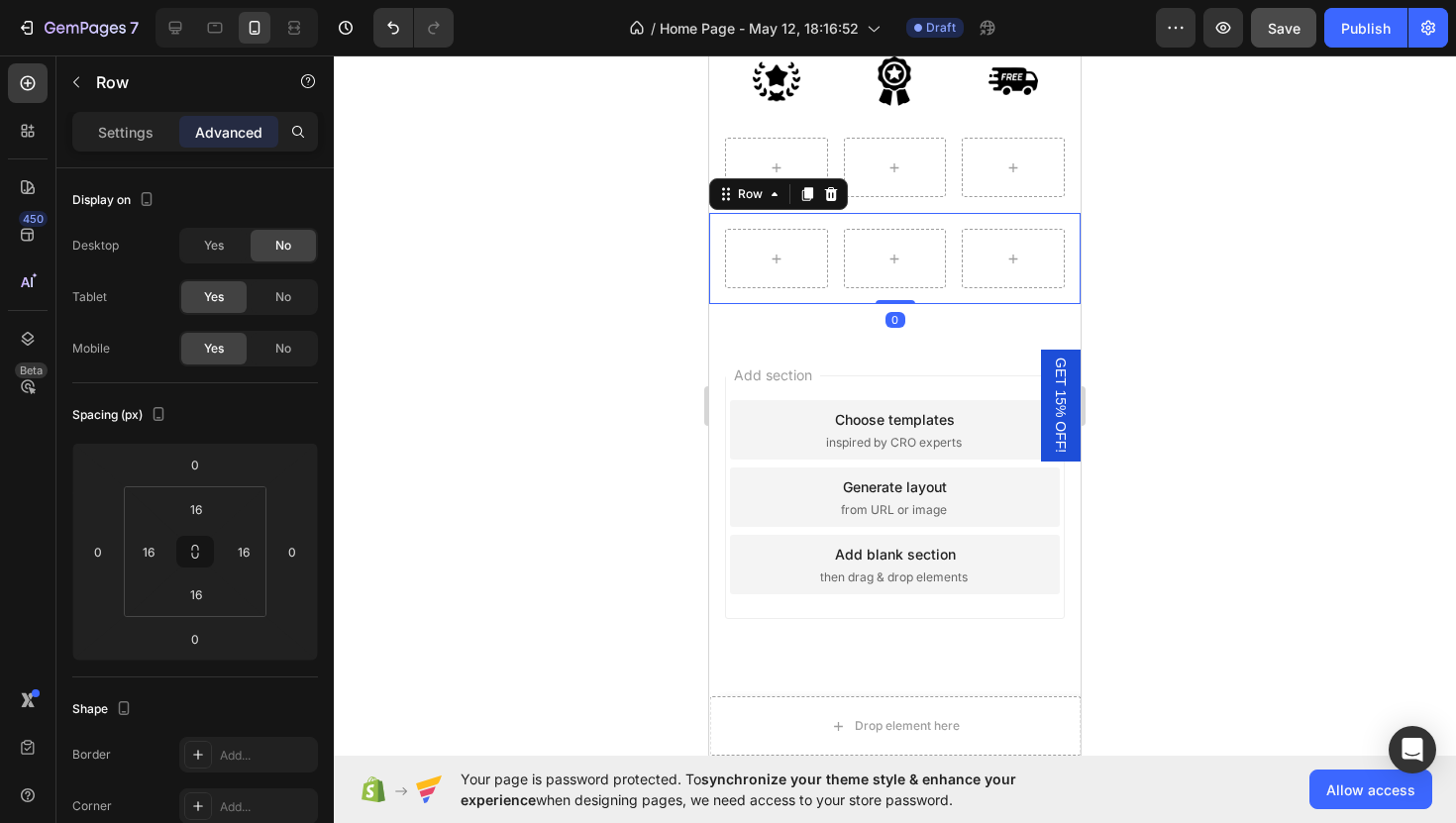 click on "Row Row   0" at bounding box center [894, 258] 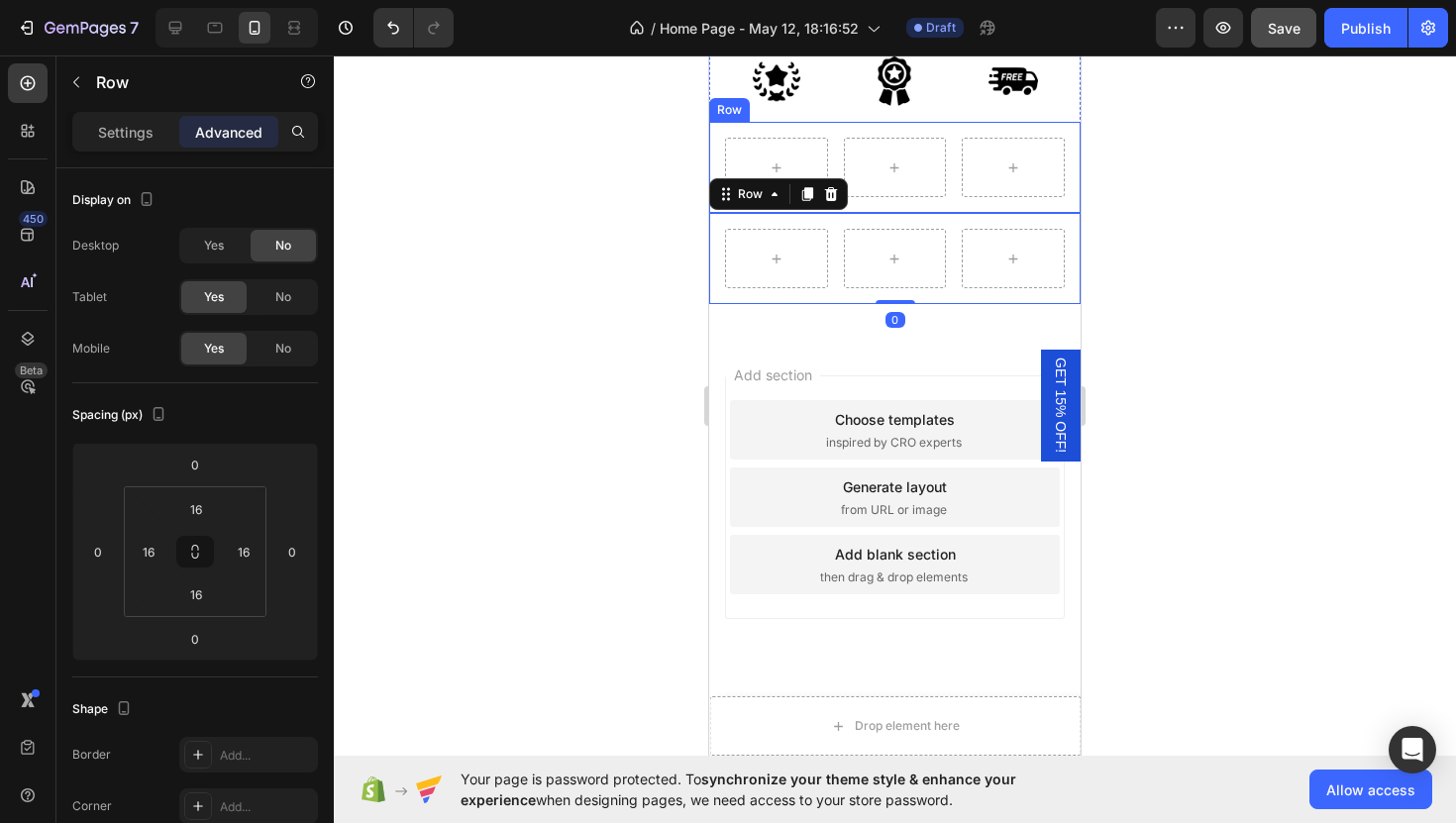 click on "Row Row" at bounding box center [894, 167] 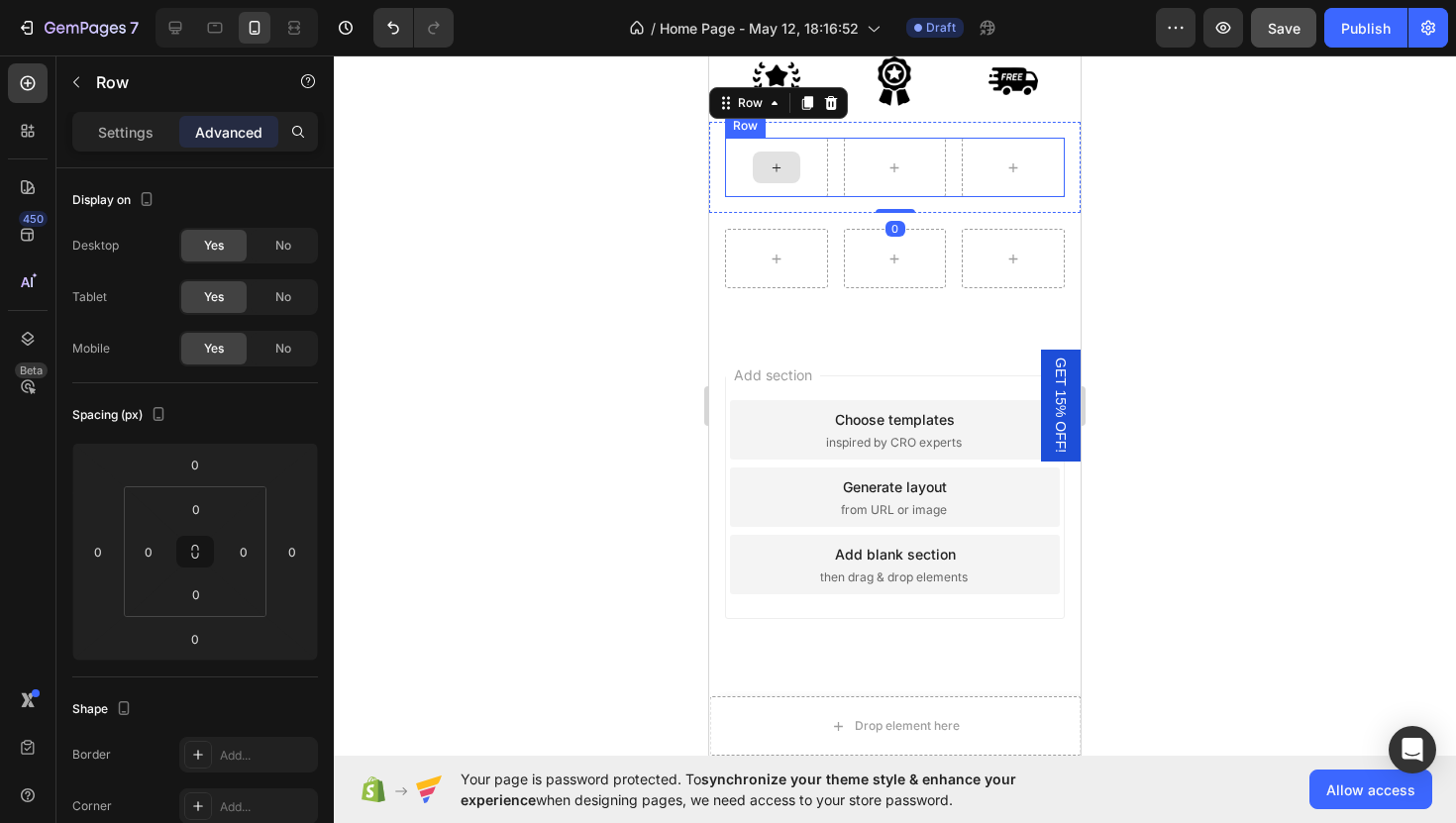 click at bounding box center (777, 167) 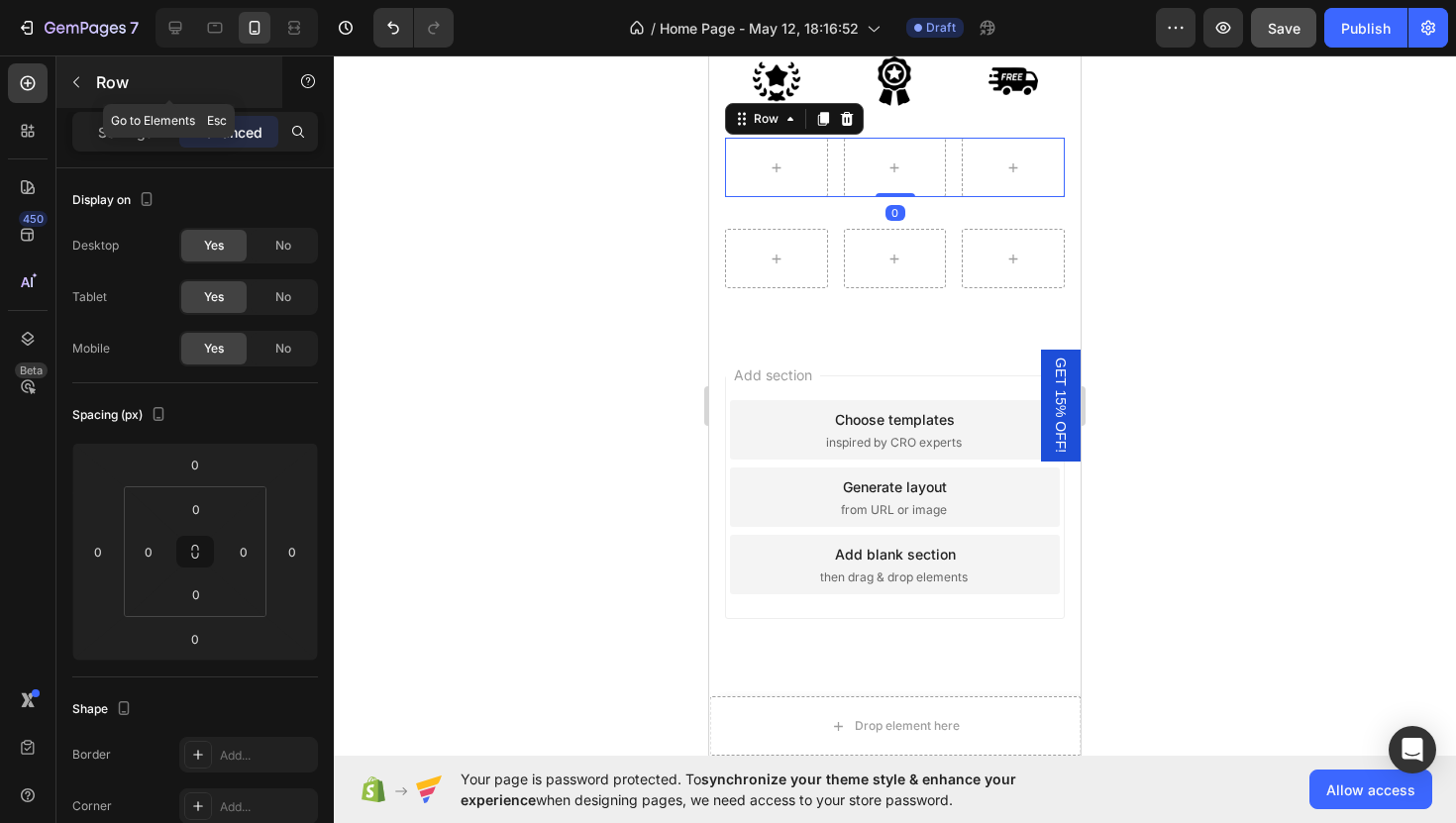 click 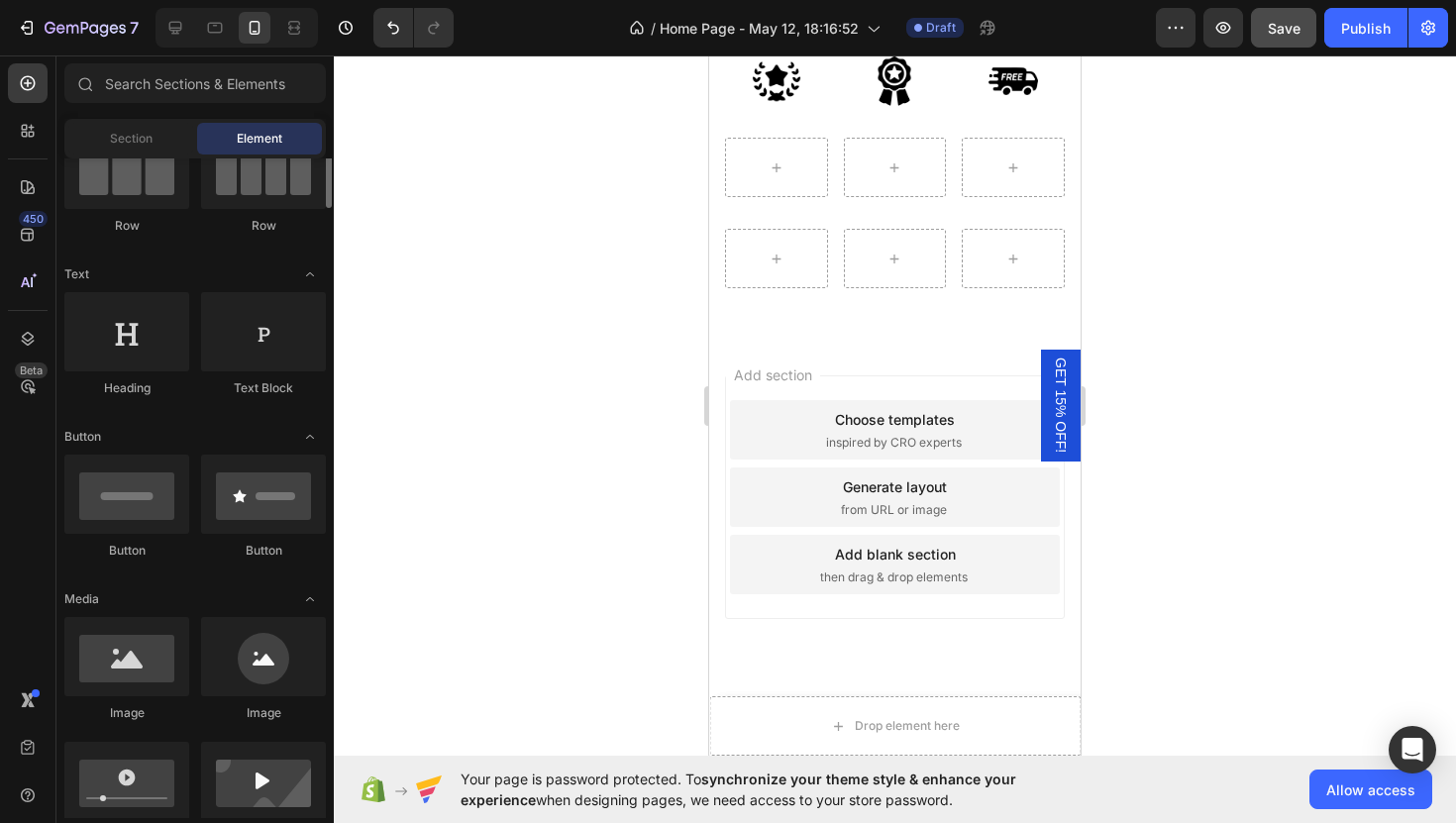 scroll, scrollTop: 0, scrollLeft: 0, axis: both 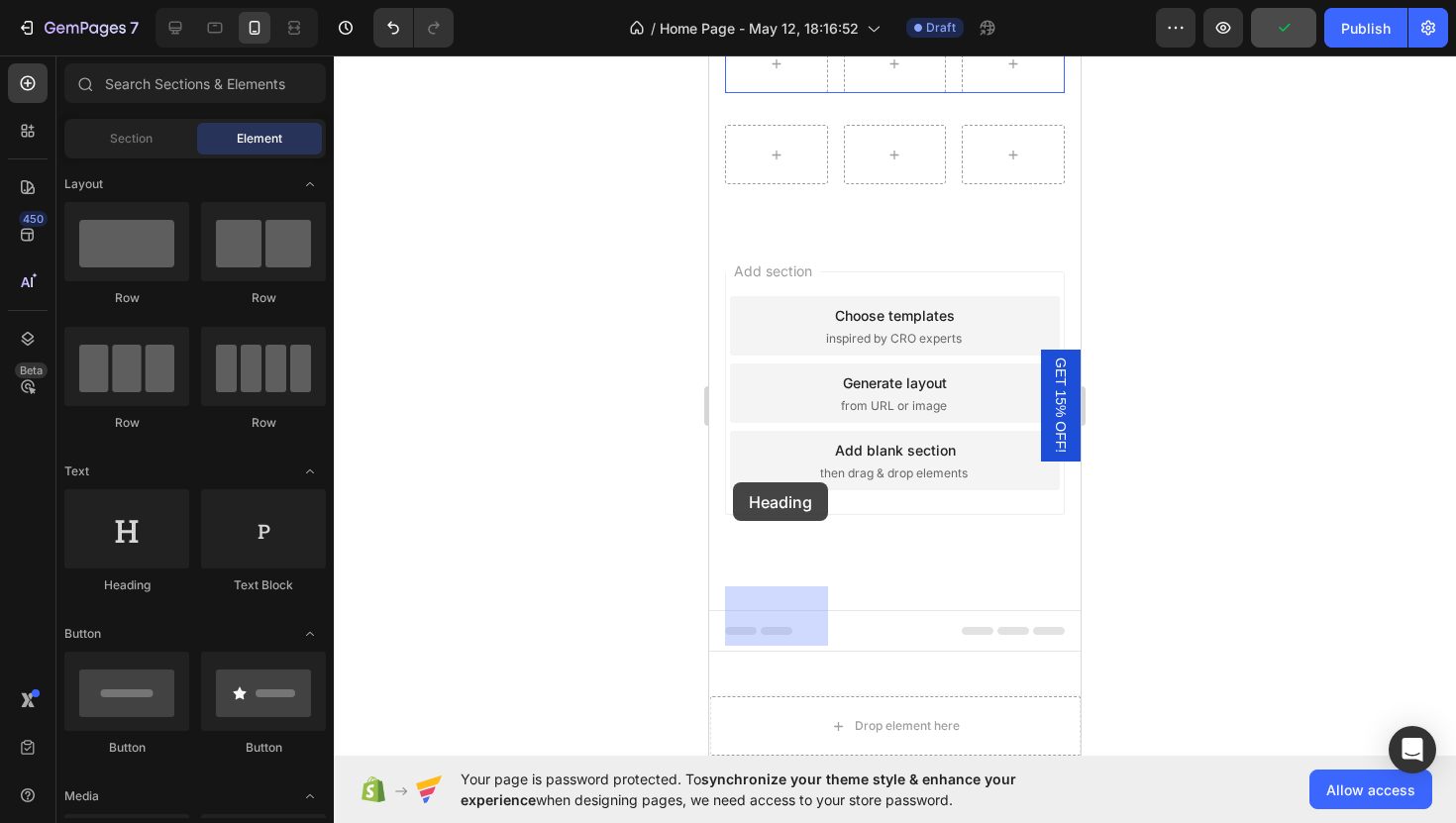 drag, startPoint x: 843, startPoint y: 594, endPoint x: 733, endPoint y: 482, distance: 156.98408 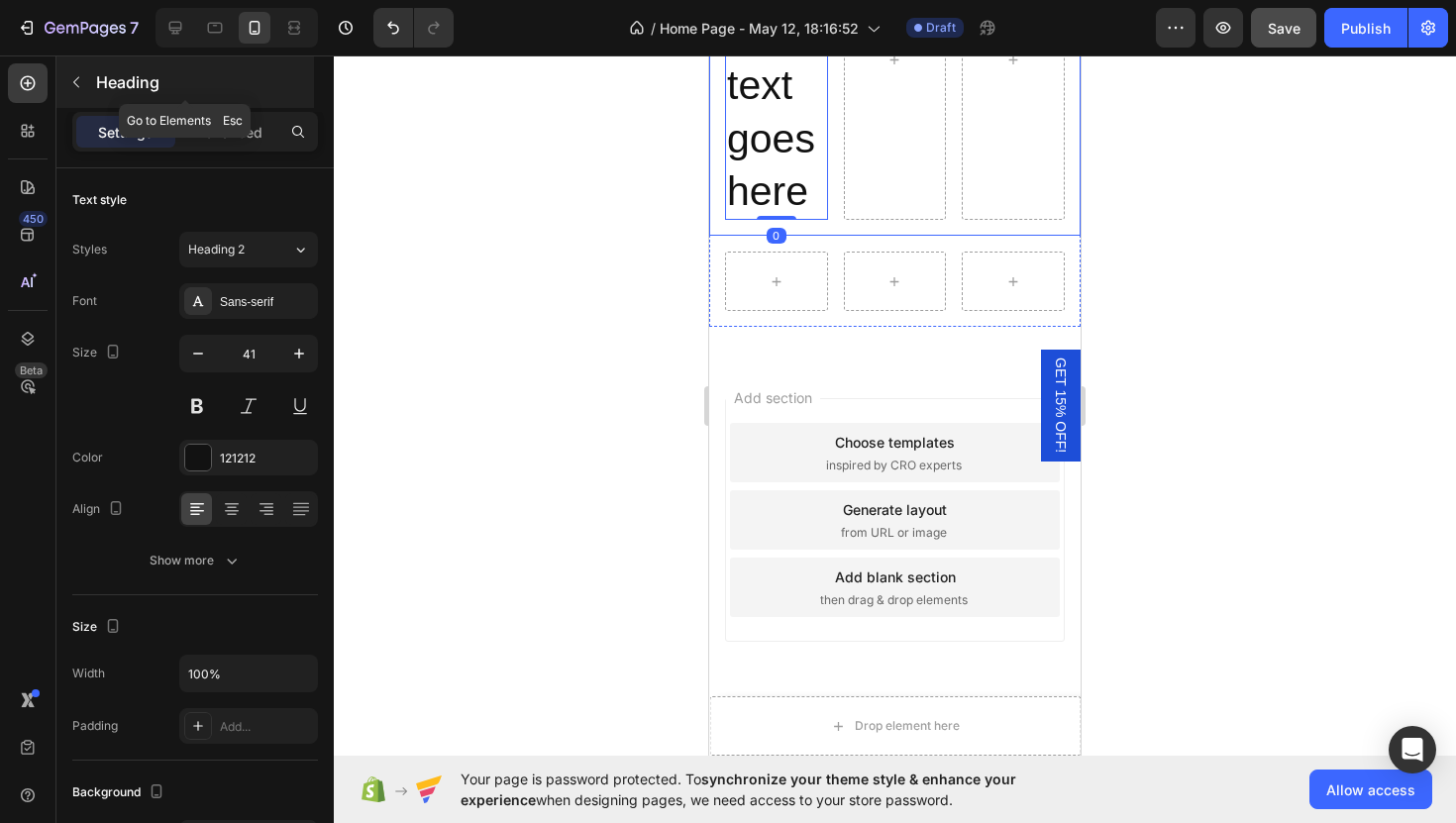 click 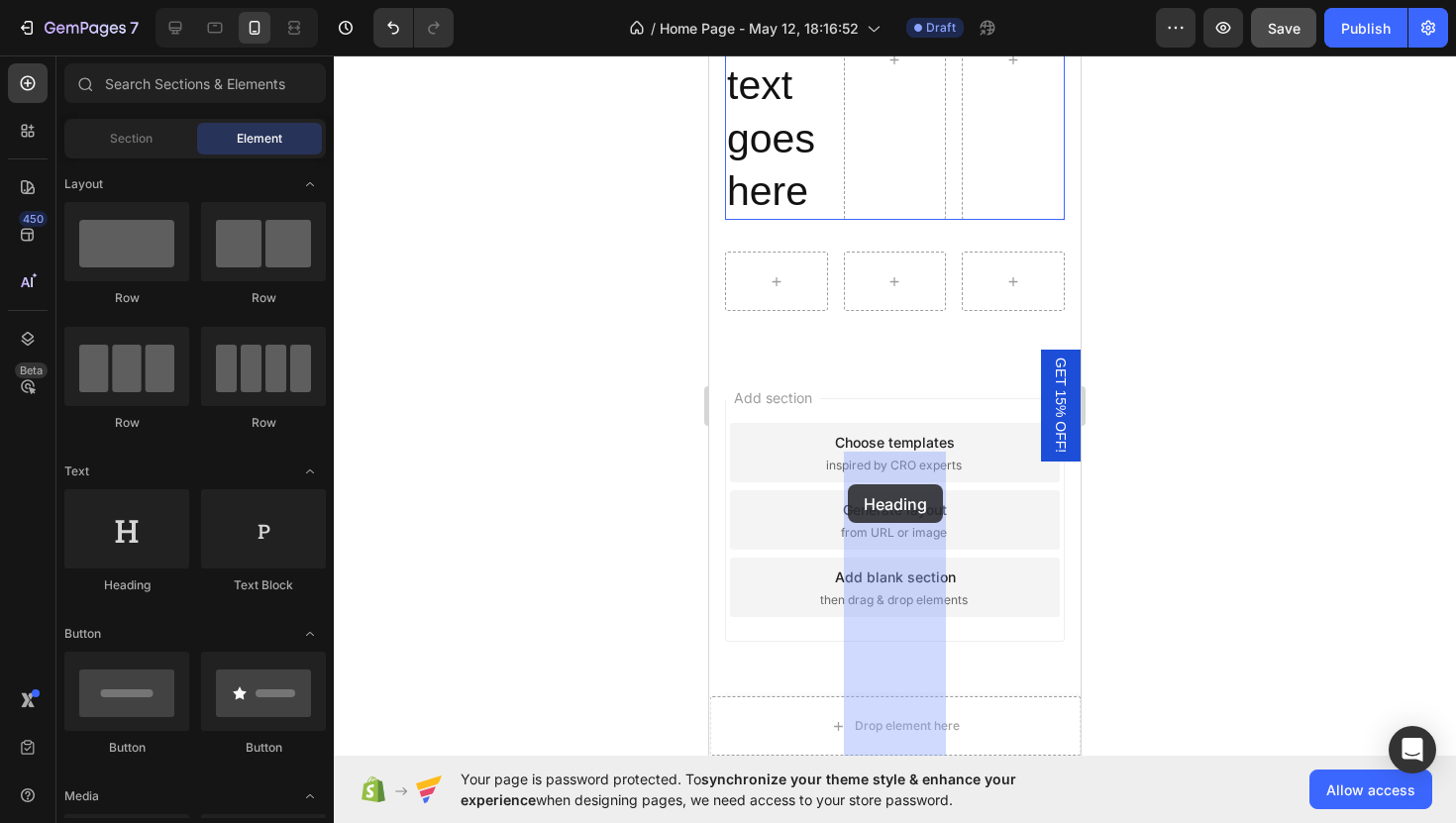 drag, startPoint x: 819, startPoint y: 595, endPoint x: 848, endPoint y: 484, distance: 114.72576 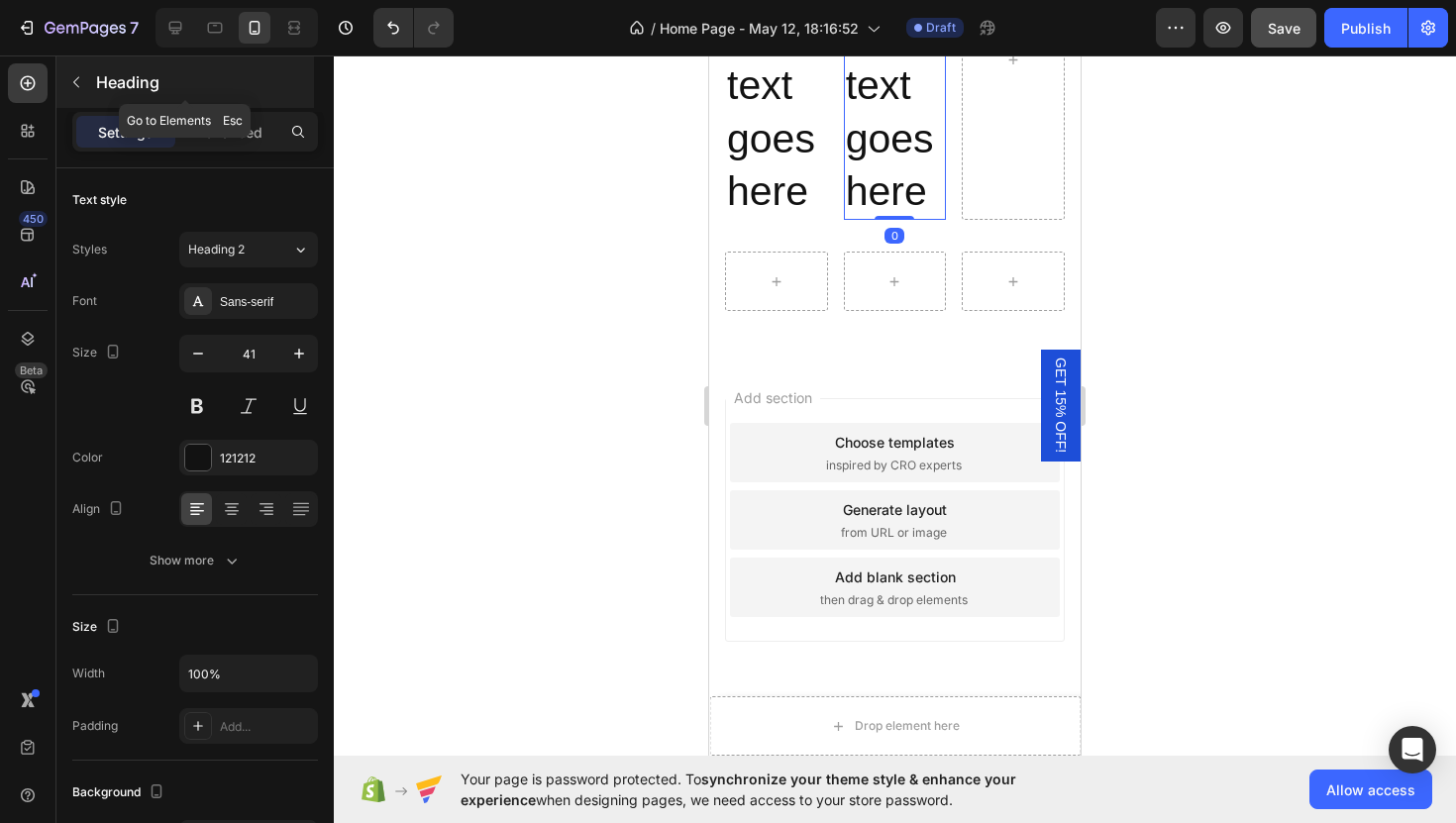 click 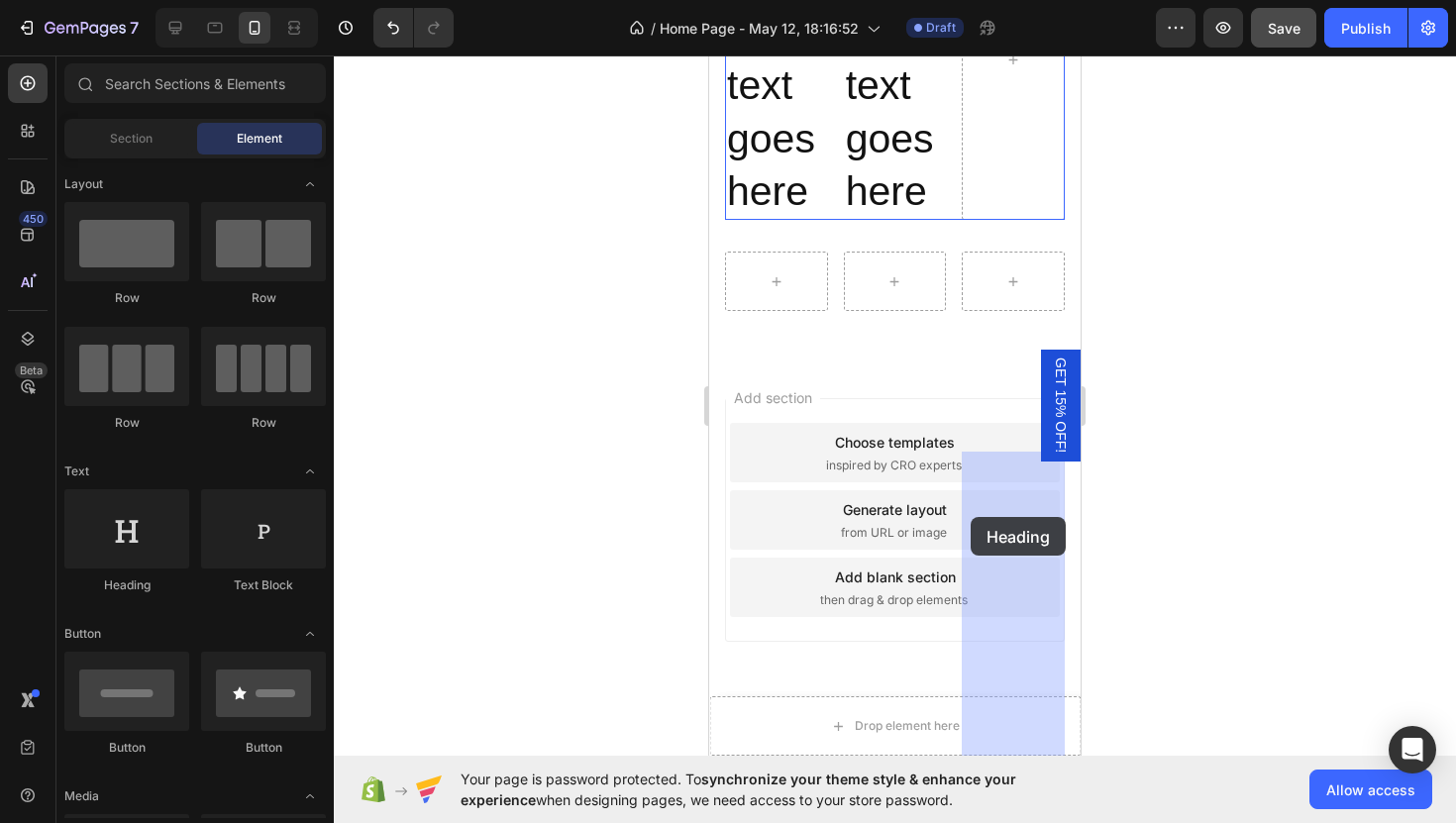 drag, startPoint x: 882, startPoint y: 603, endPoint x: 971, endPoint y: 517, distance: 123.76187 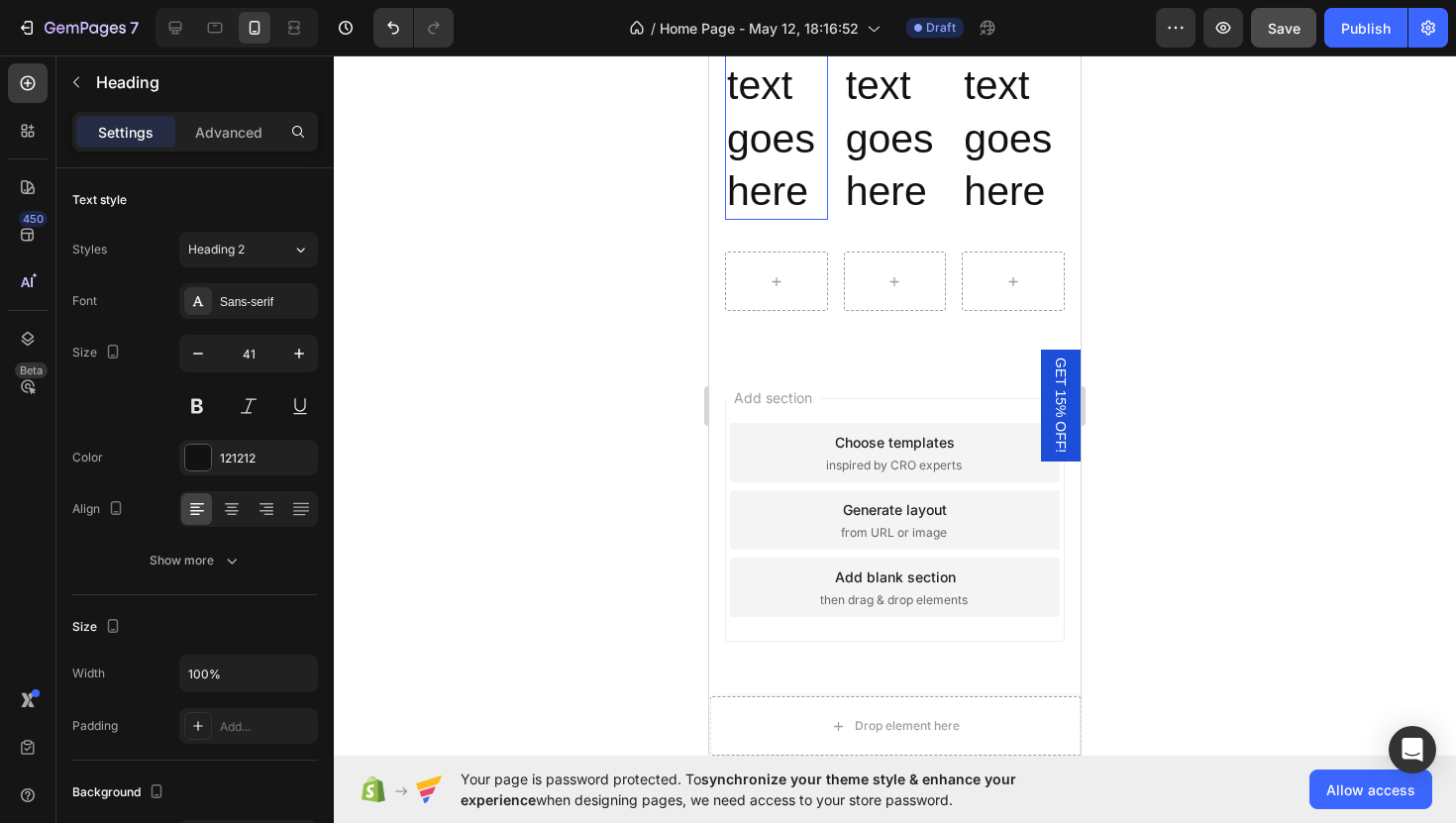 click on "Your heading text goes here" at bounding box center (777, 59) 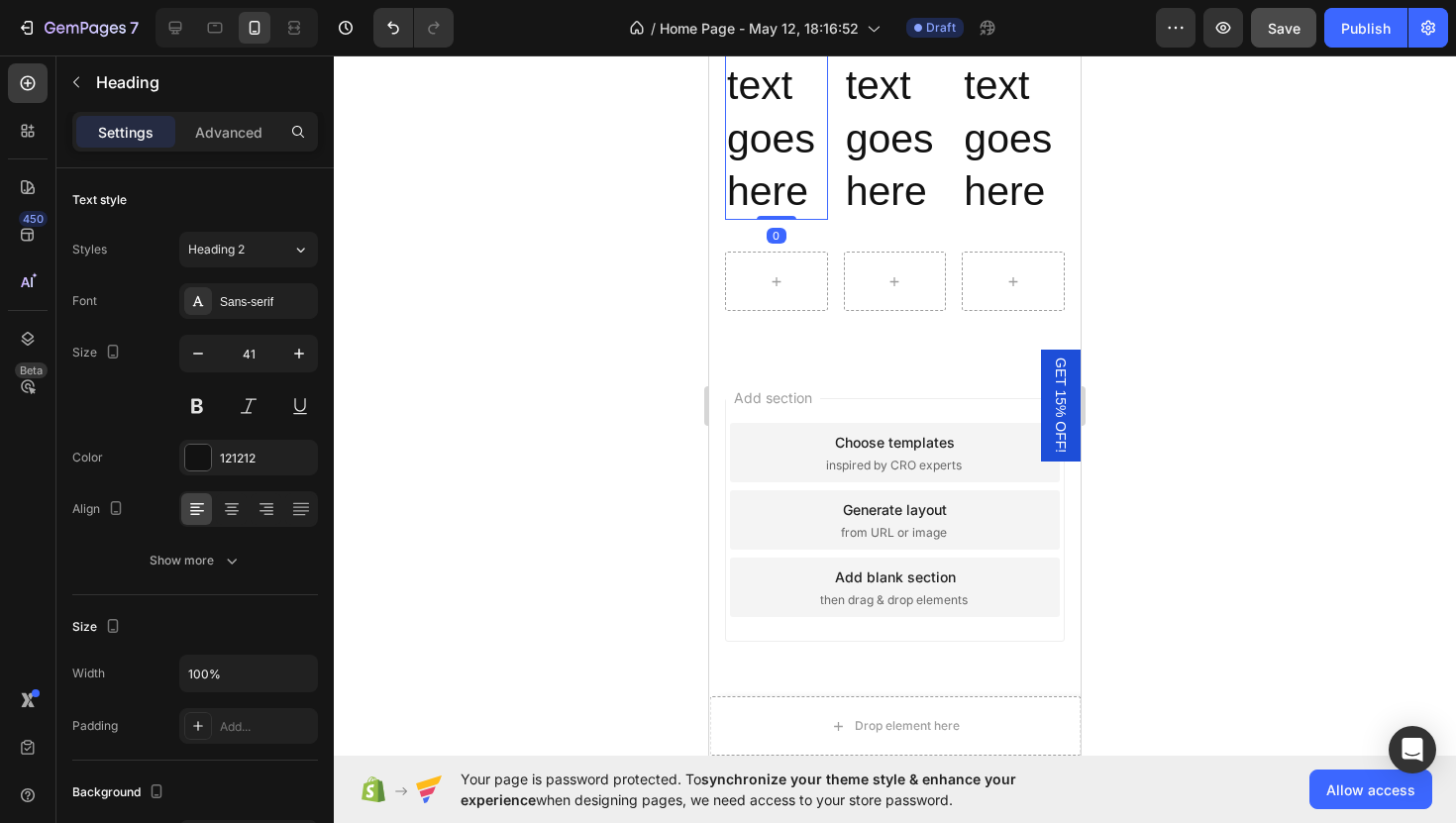 click on "Your heading text goes here" at bounding box center (777, 59) 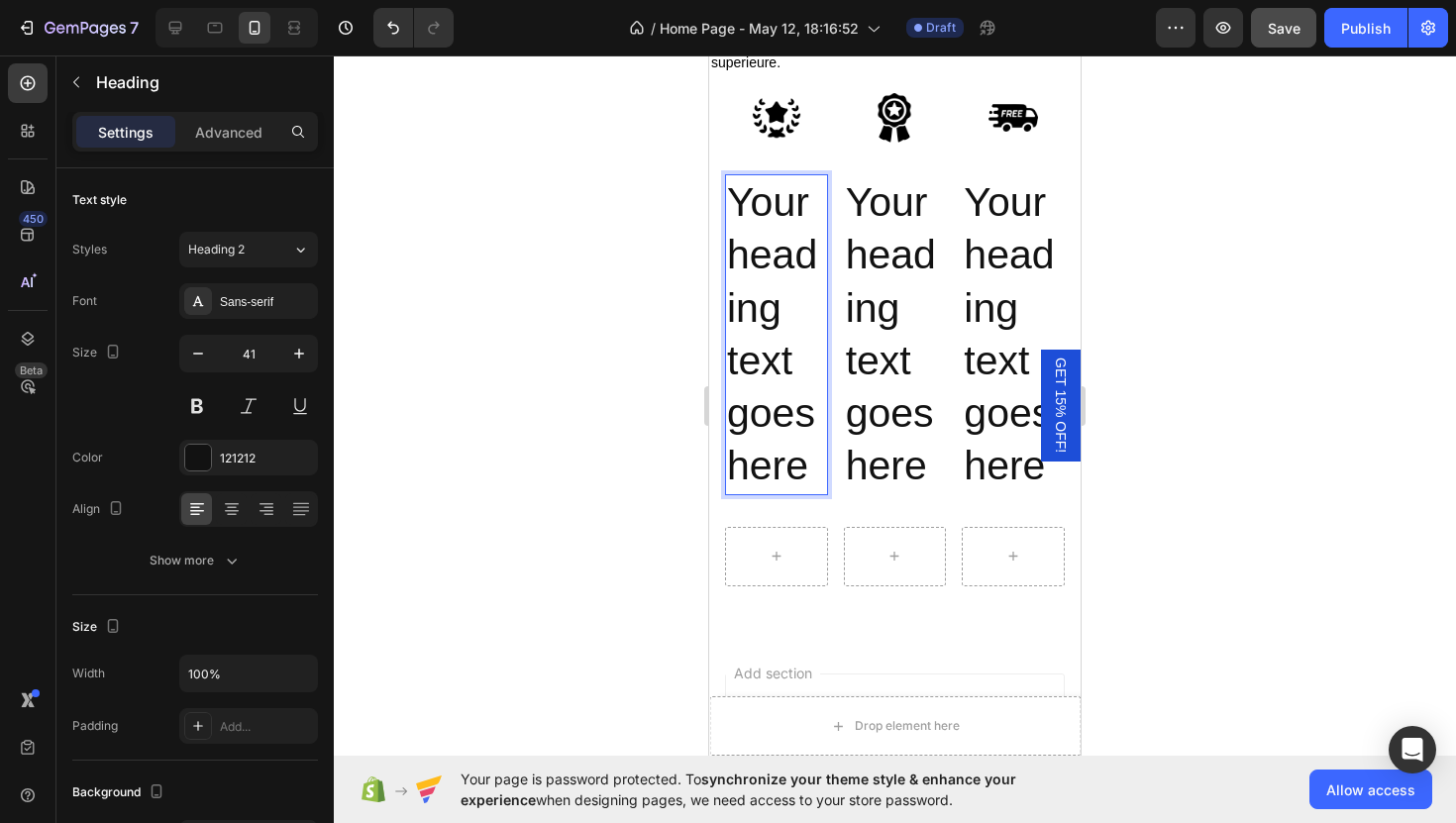 scroll, scrollTop: 7765, scrollLeft: 0, axis: vertical 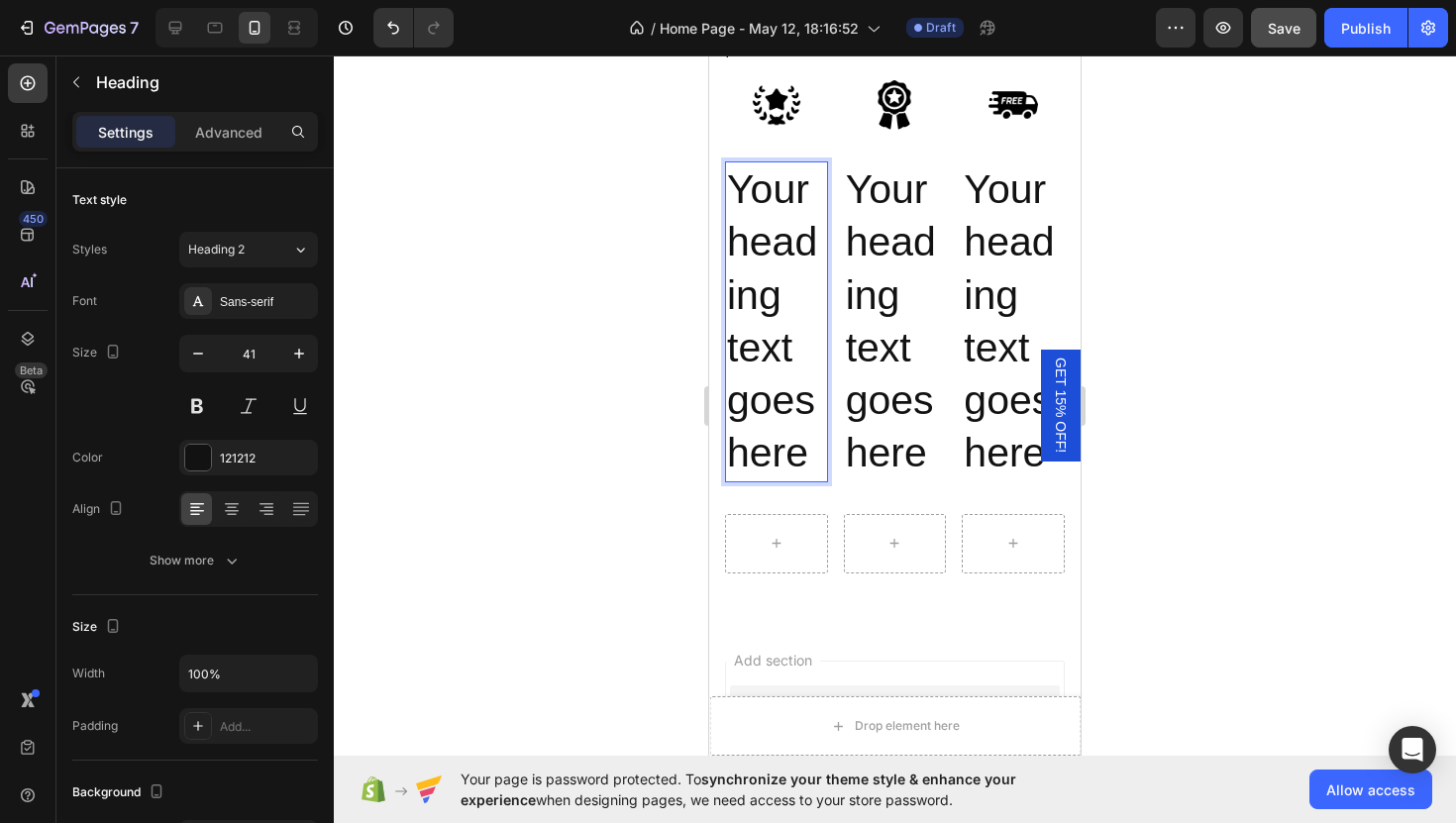 click on "Your heading text goes here" at bounding box center [777, 322] 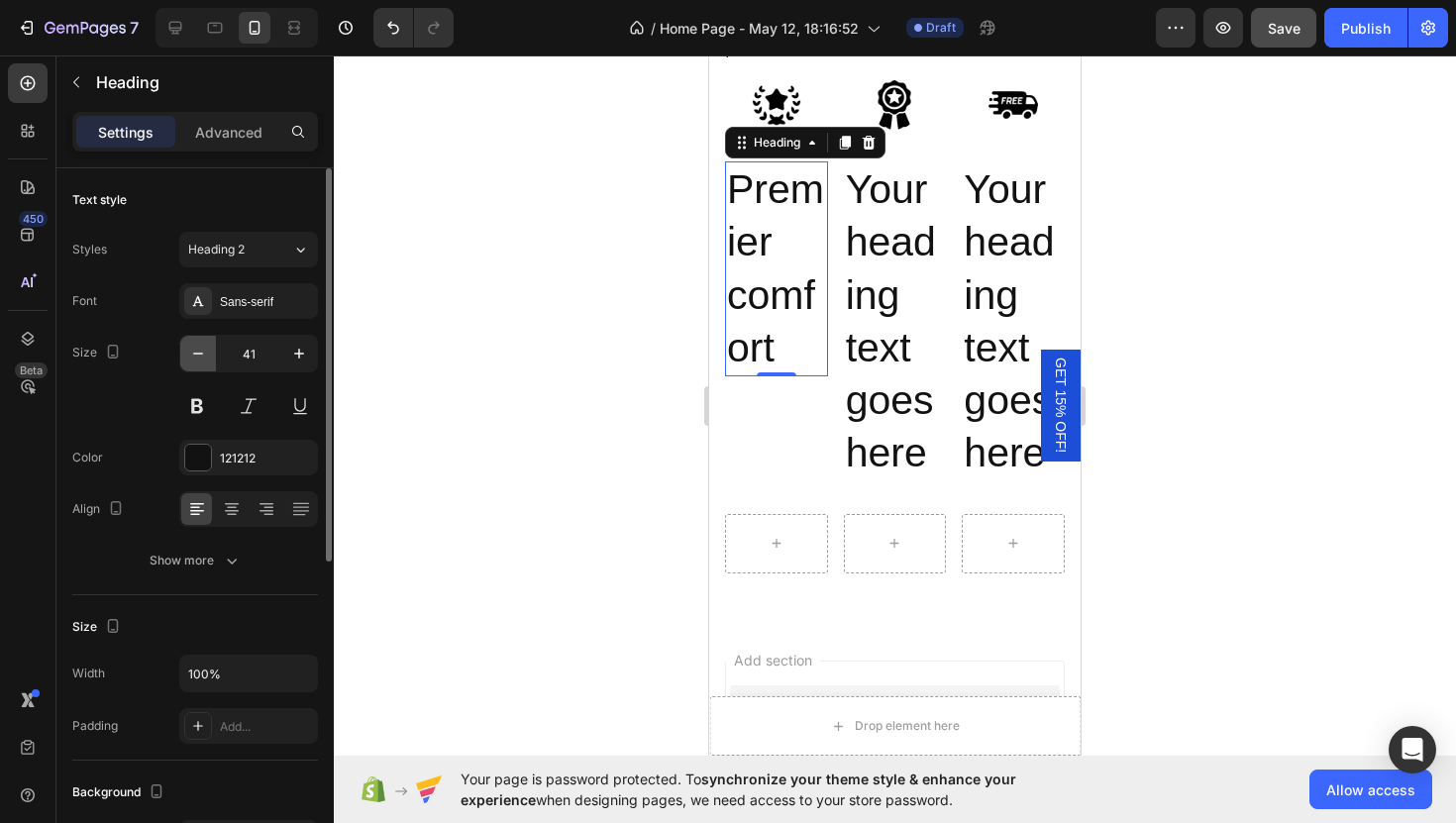 click 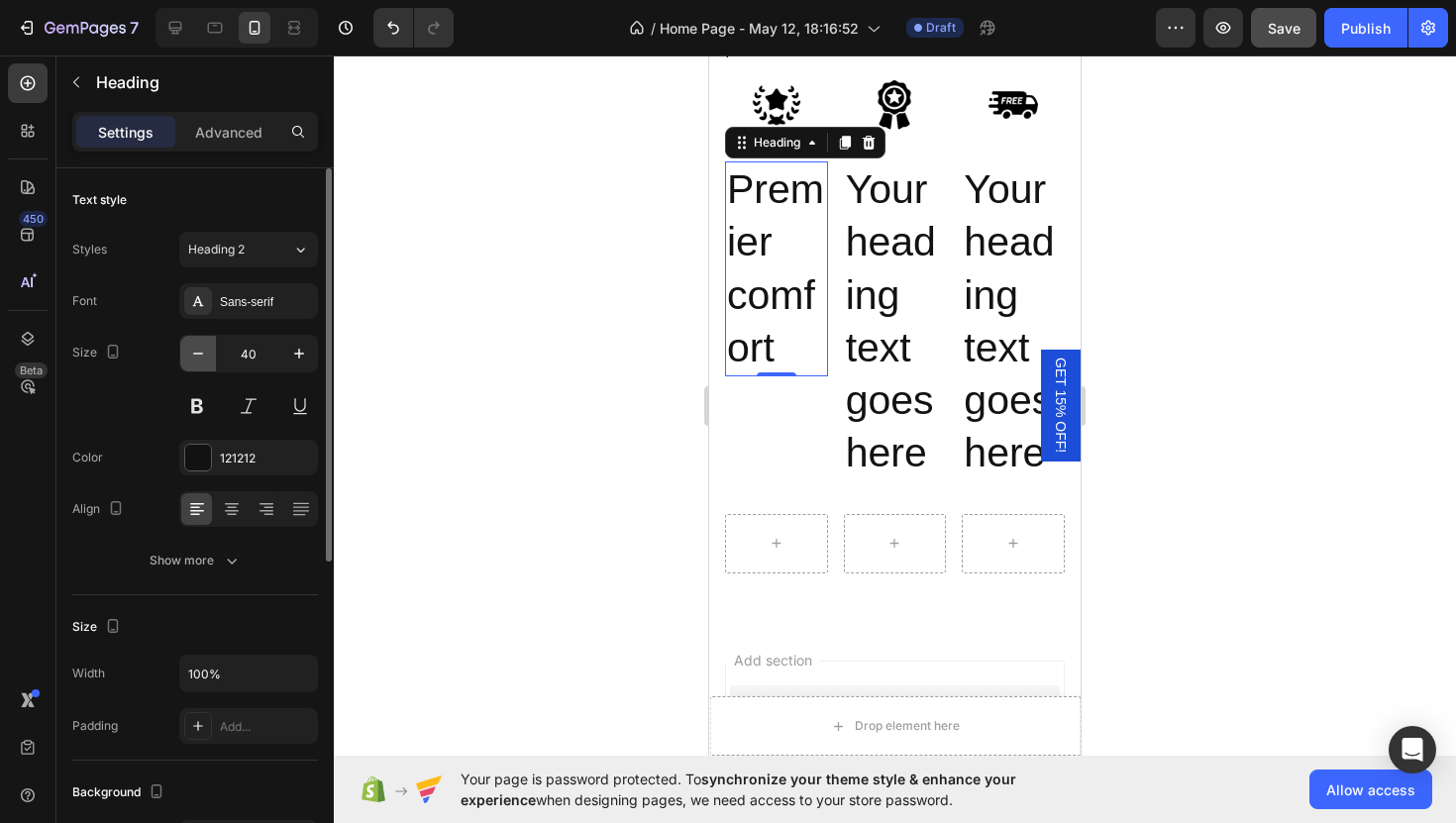 click 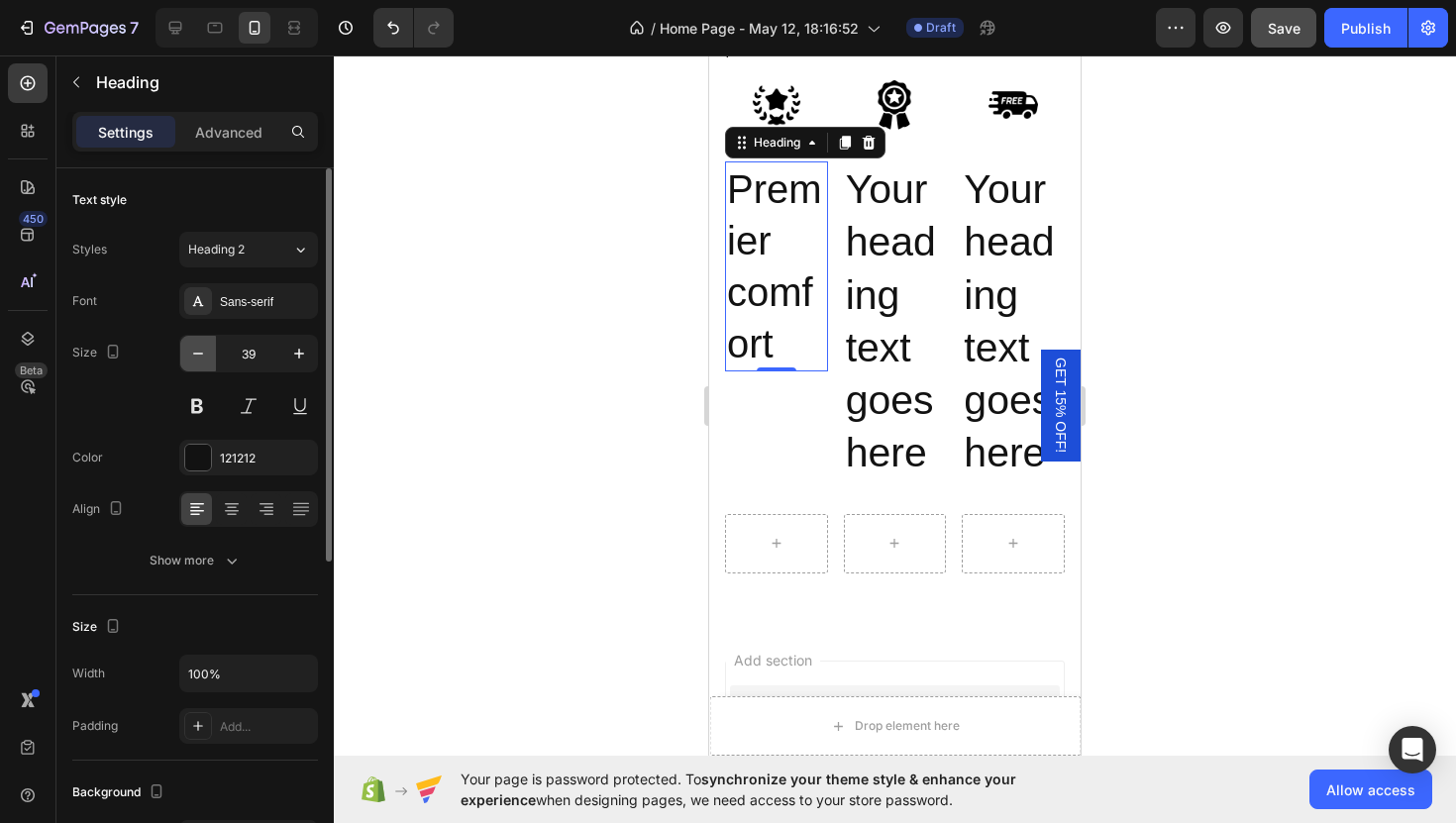 click 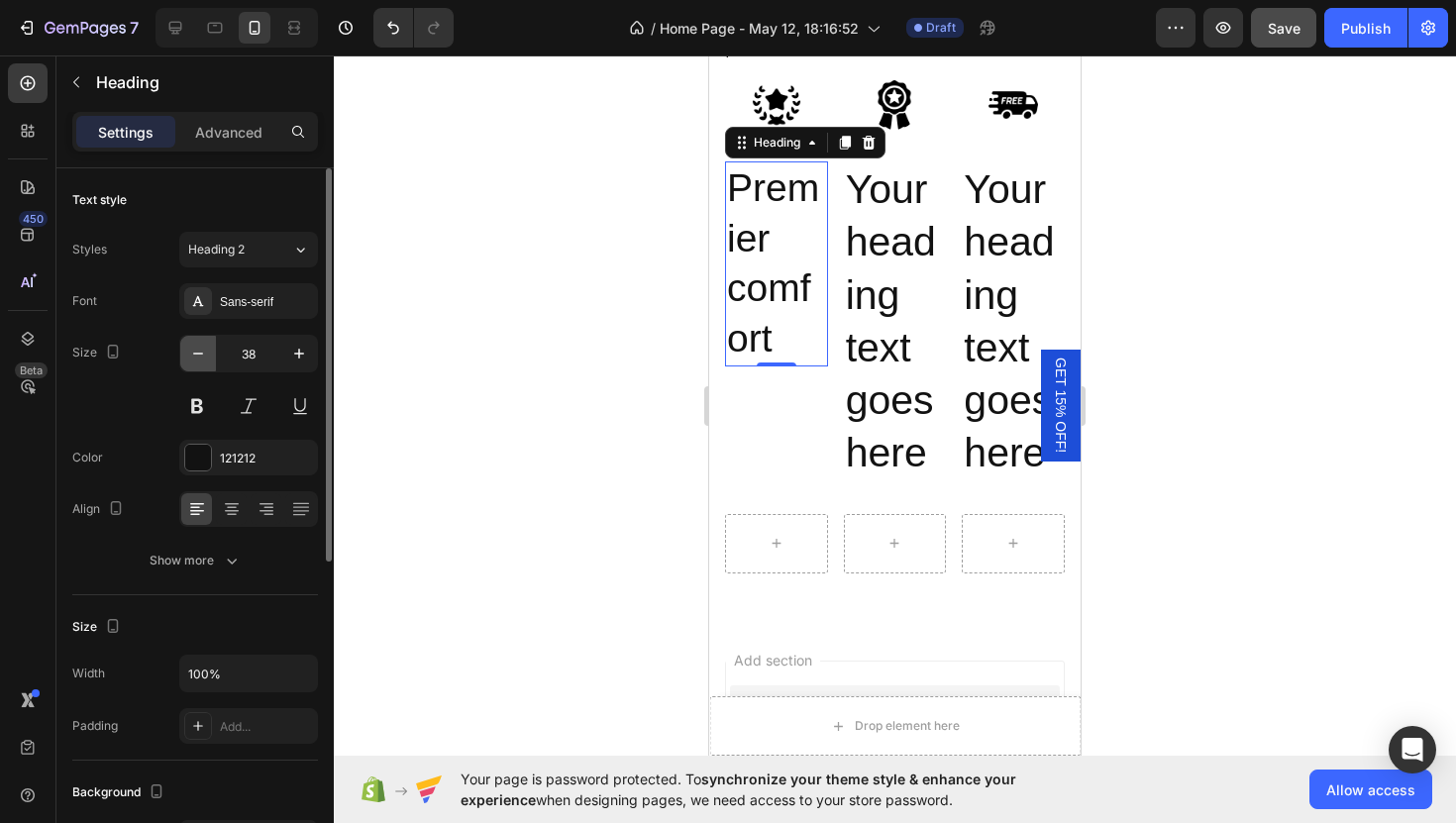 click 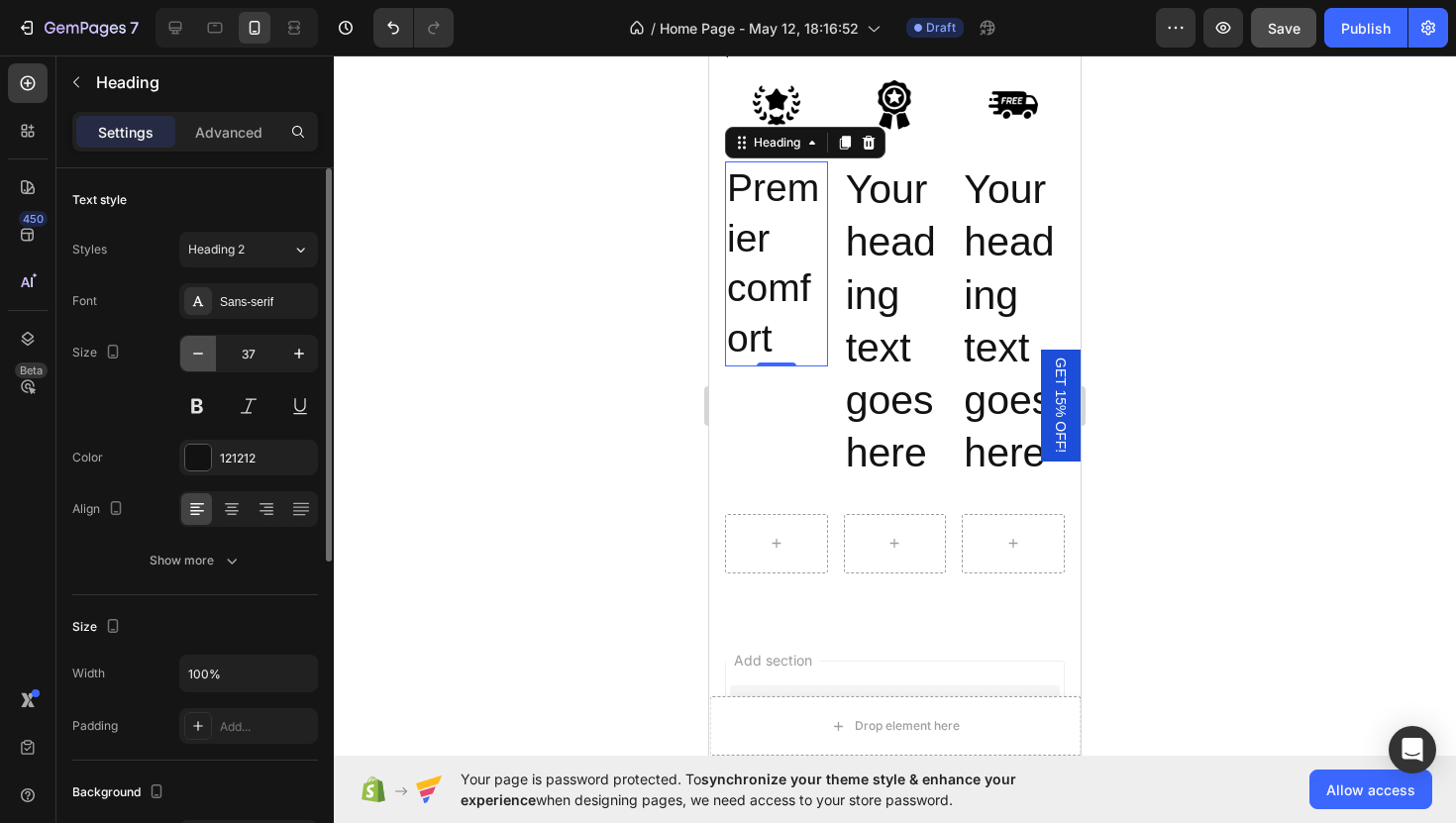 click 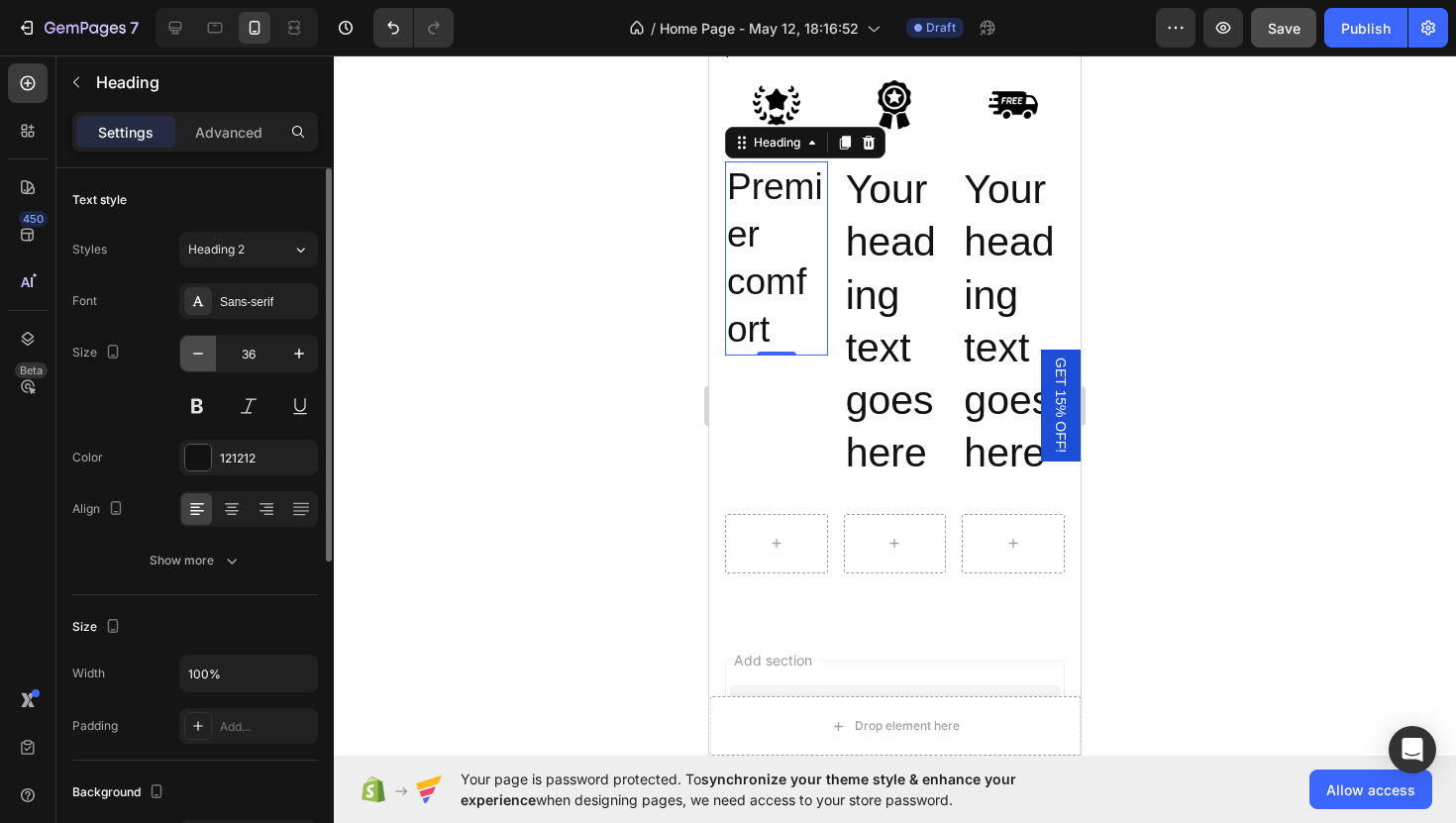 click 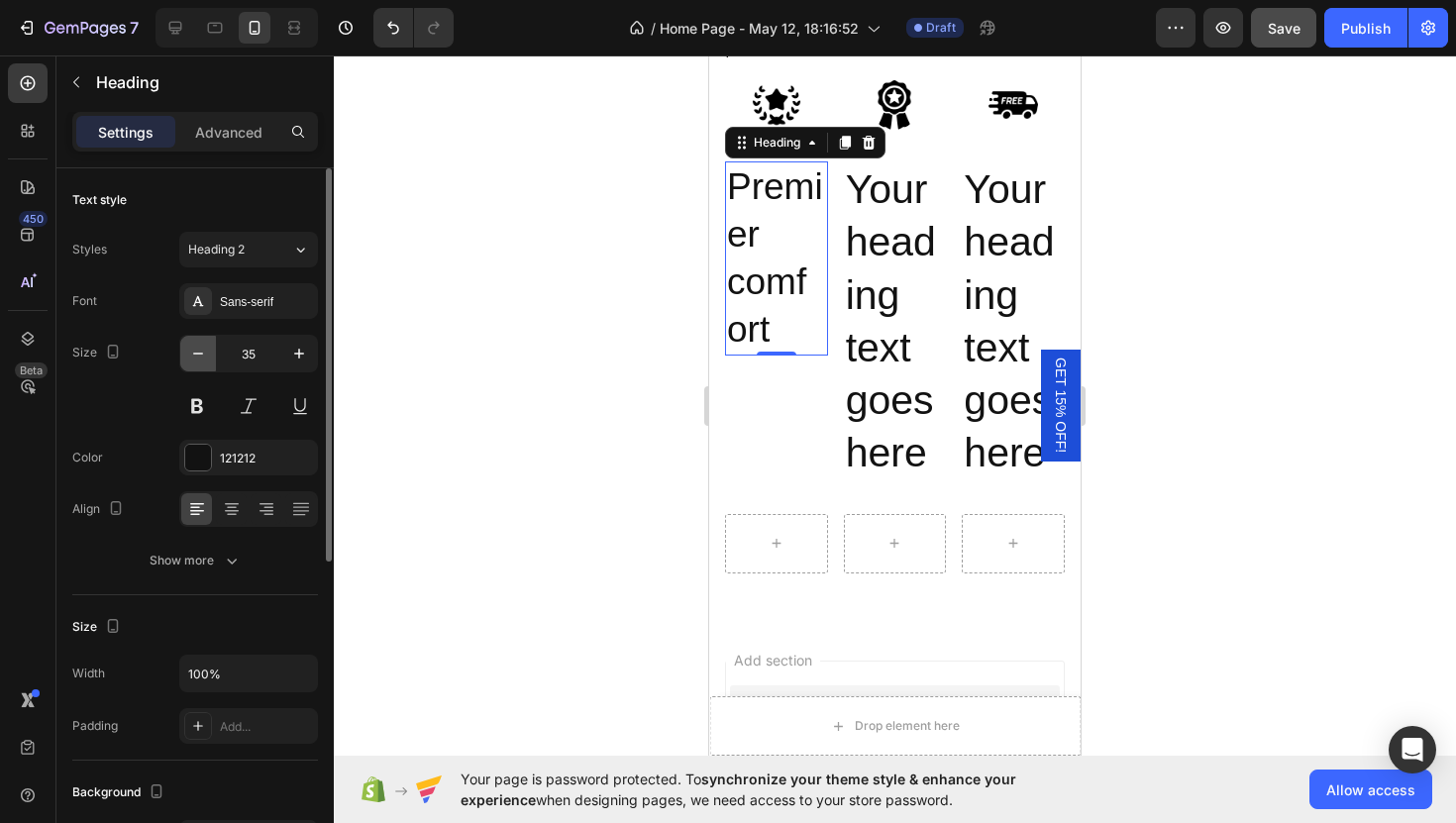 click 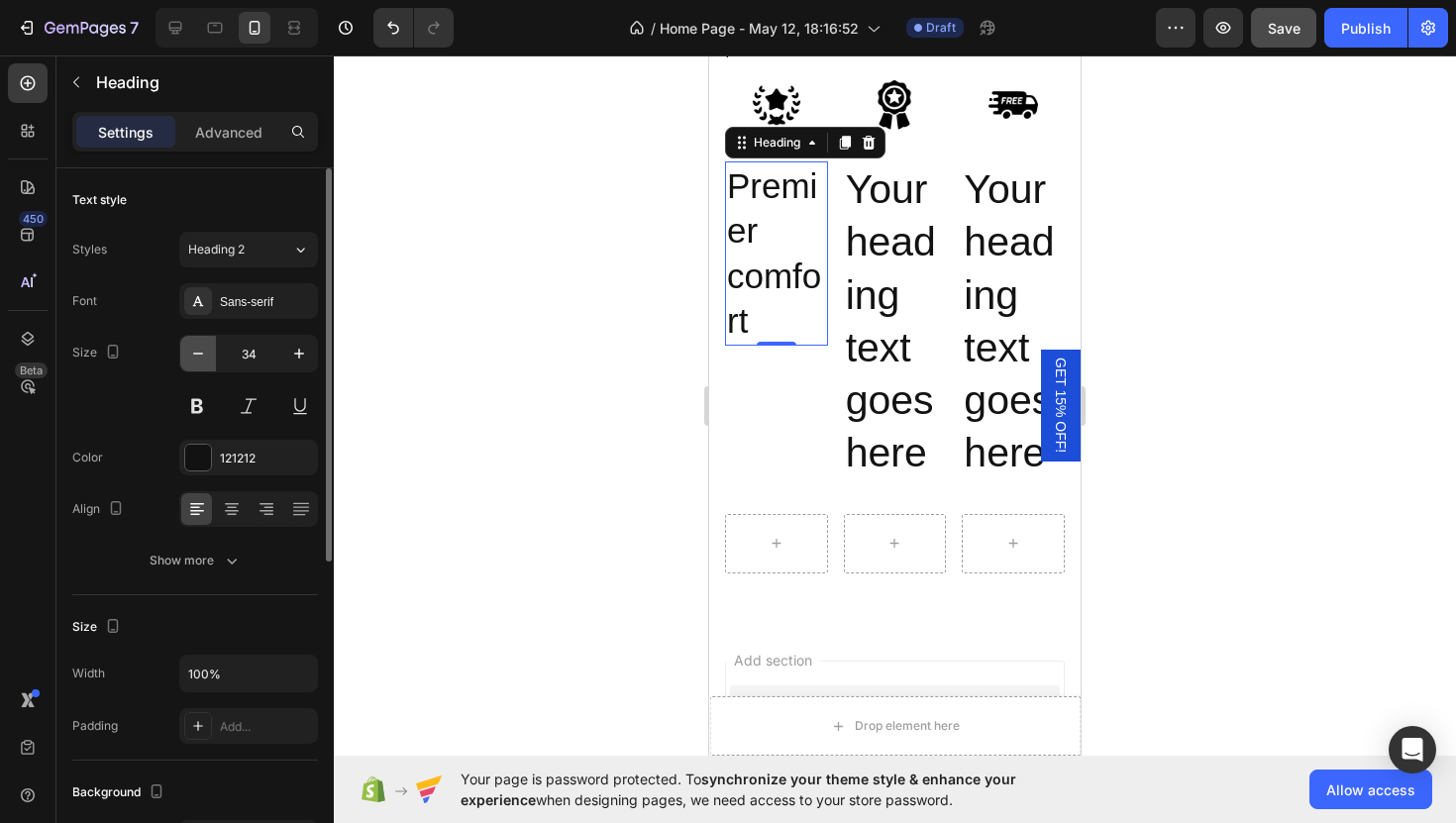 click 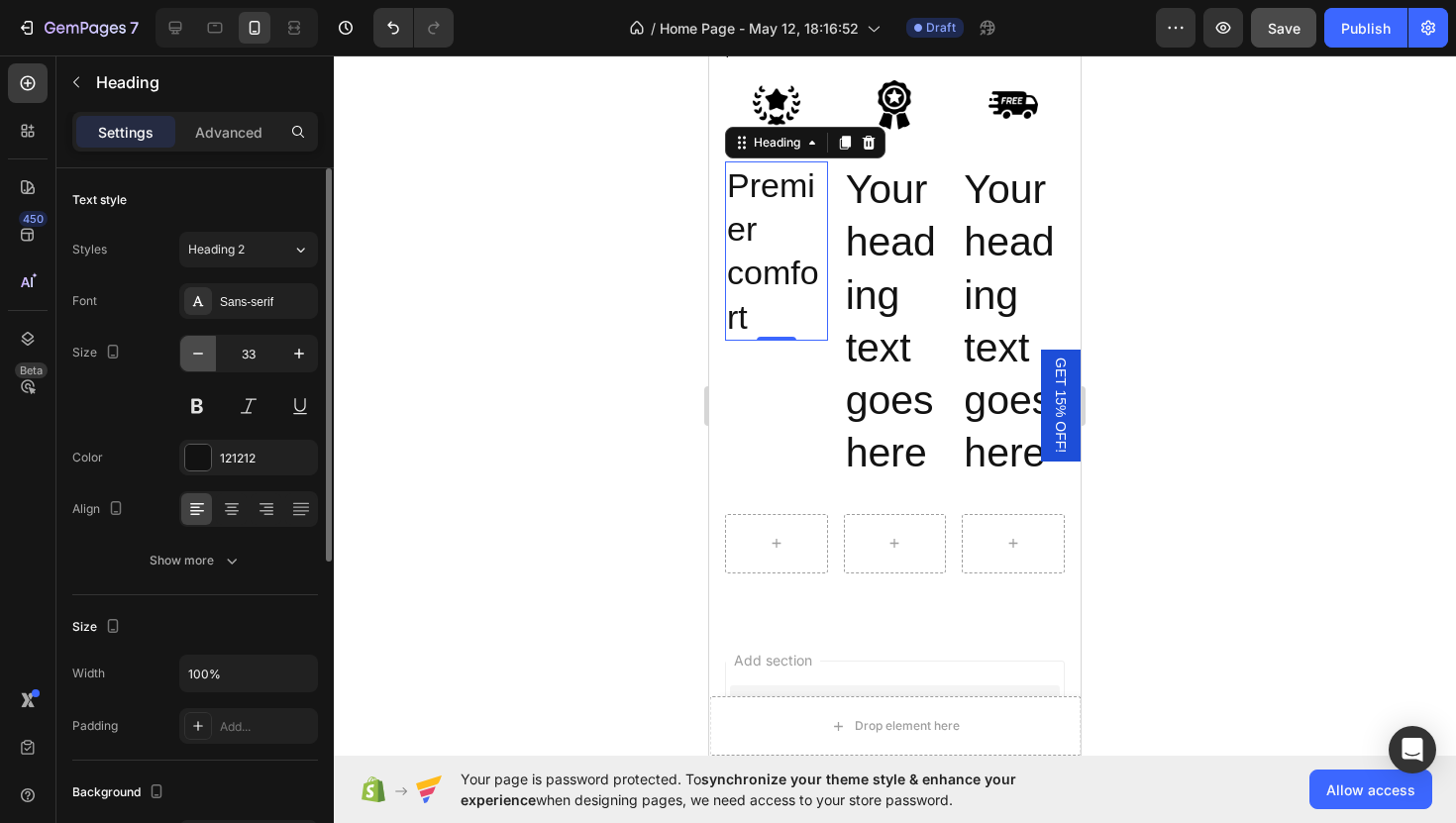 click 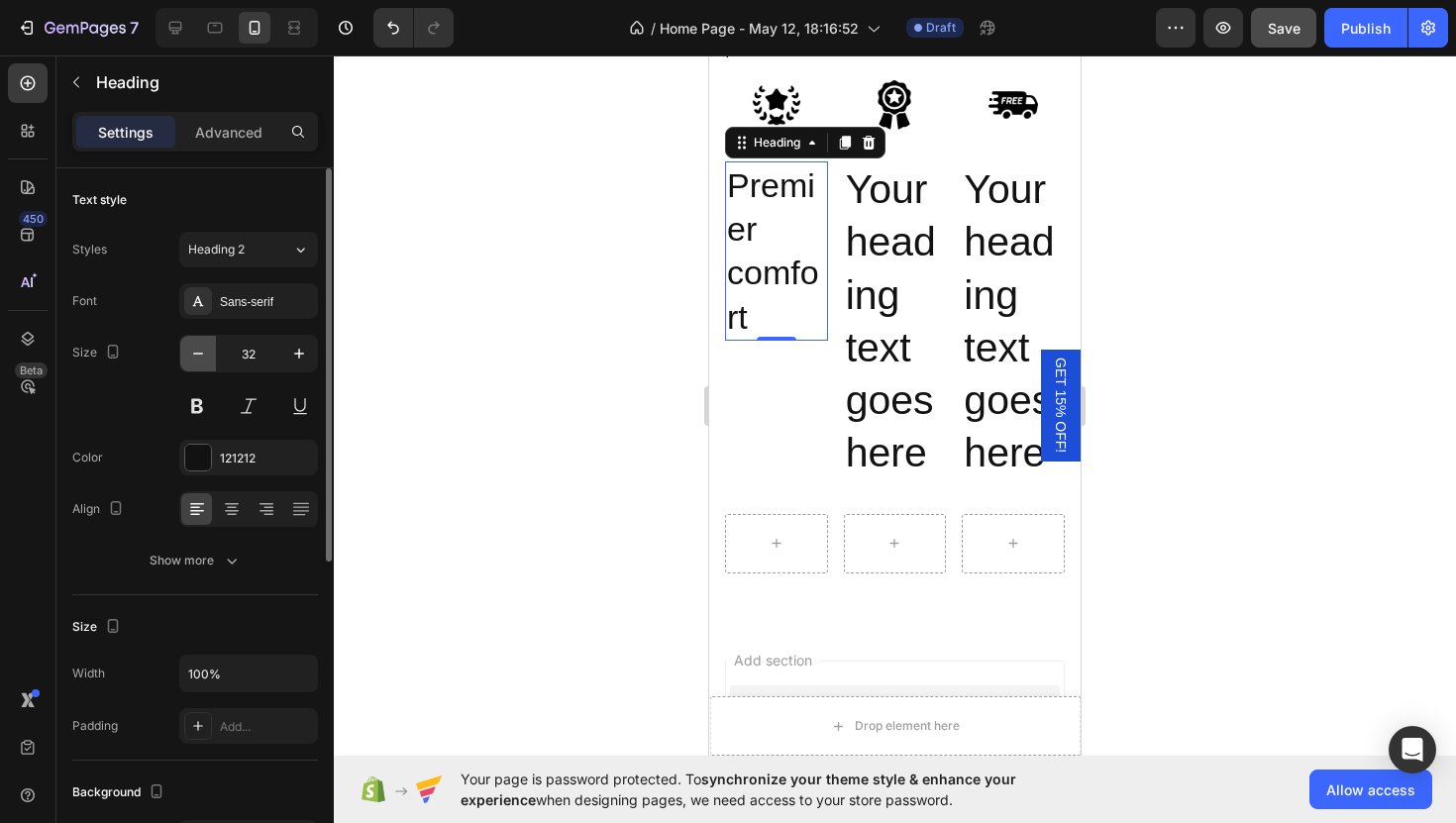 click 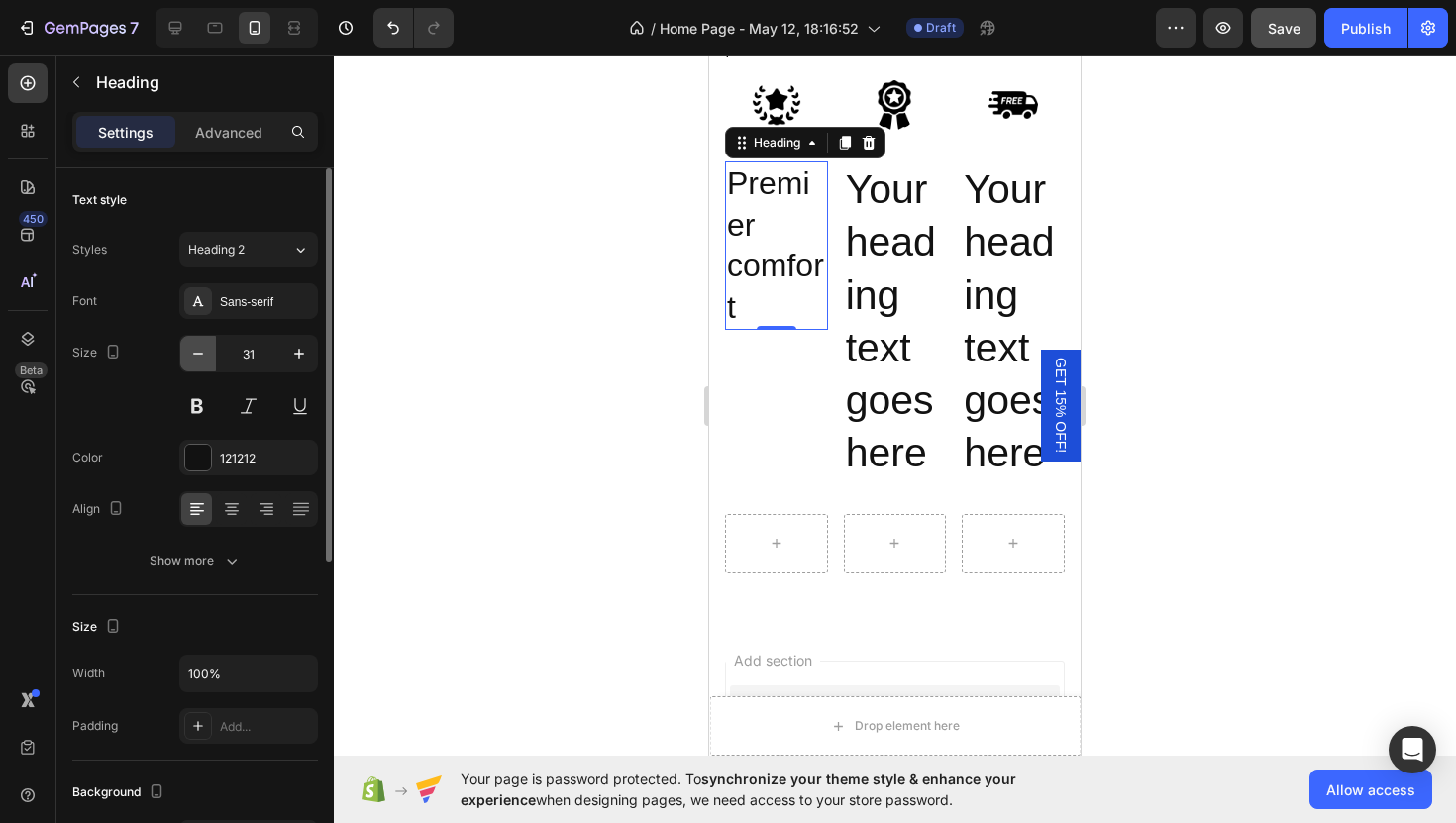 click 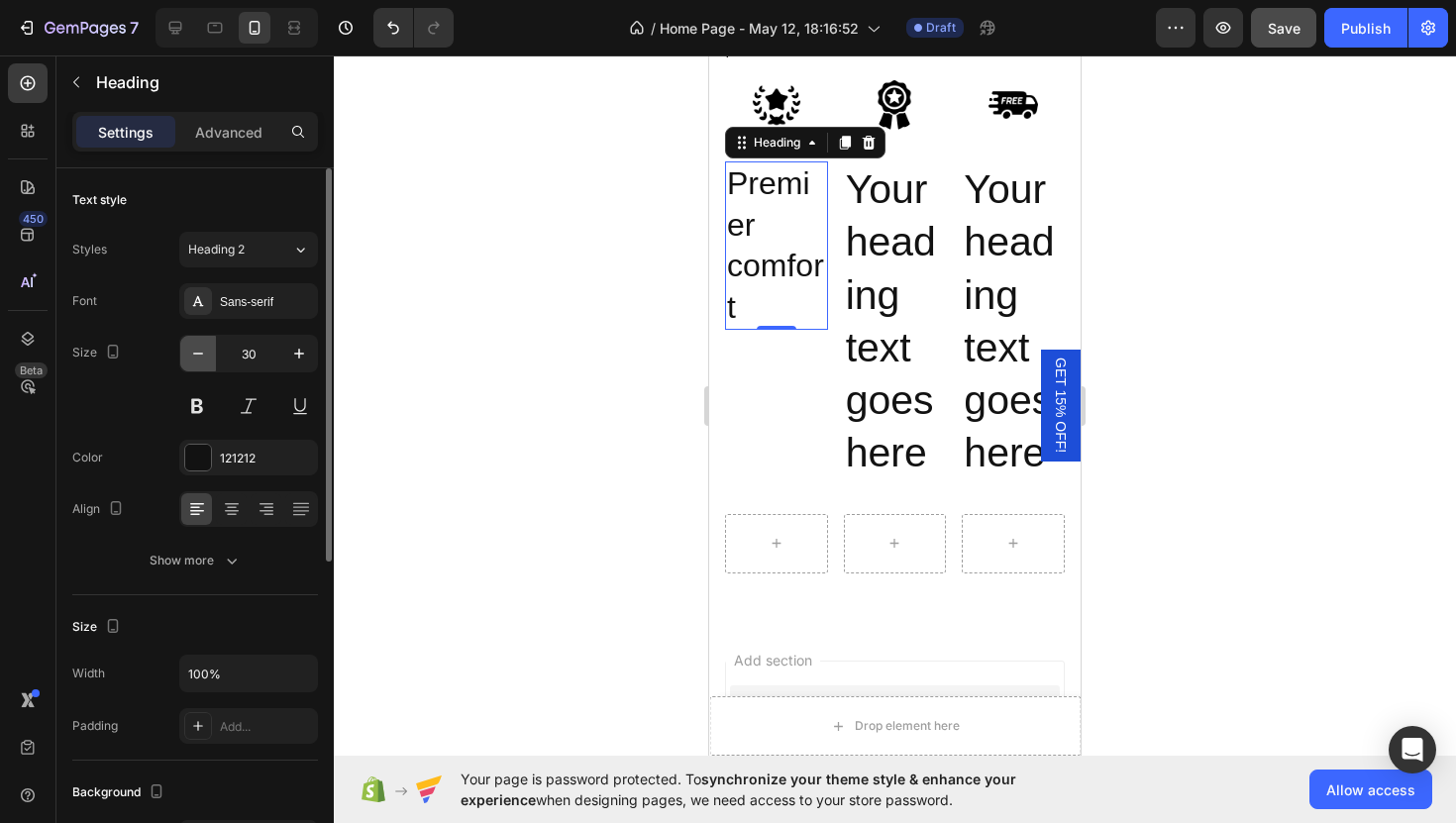 click 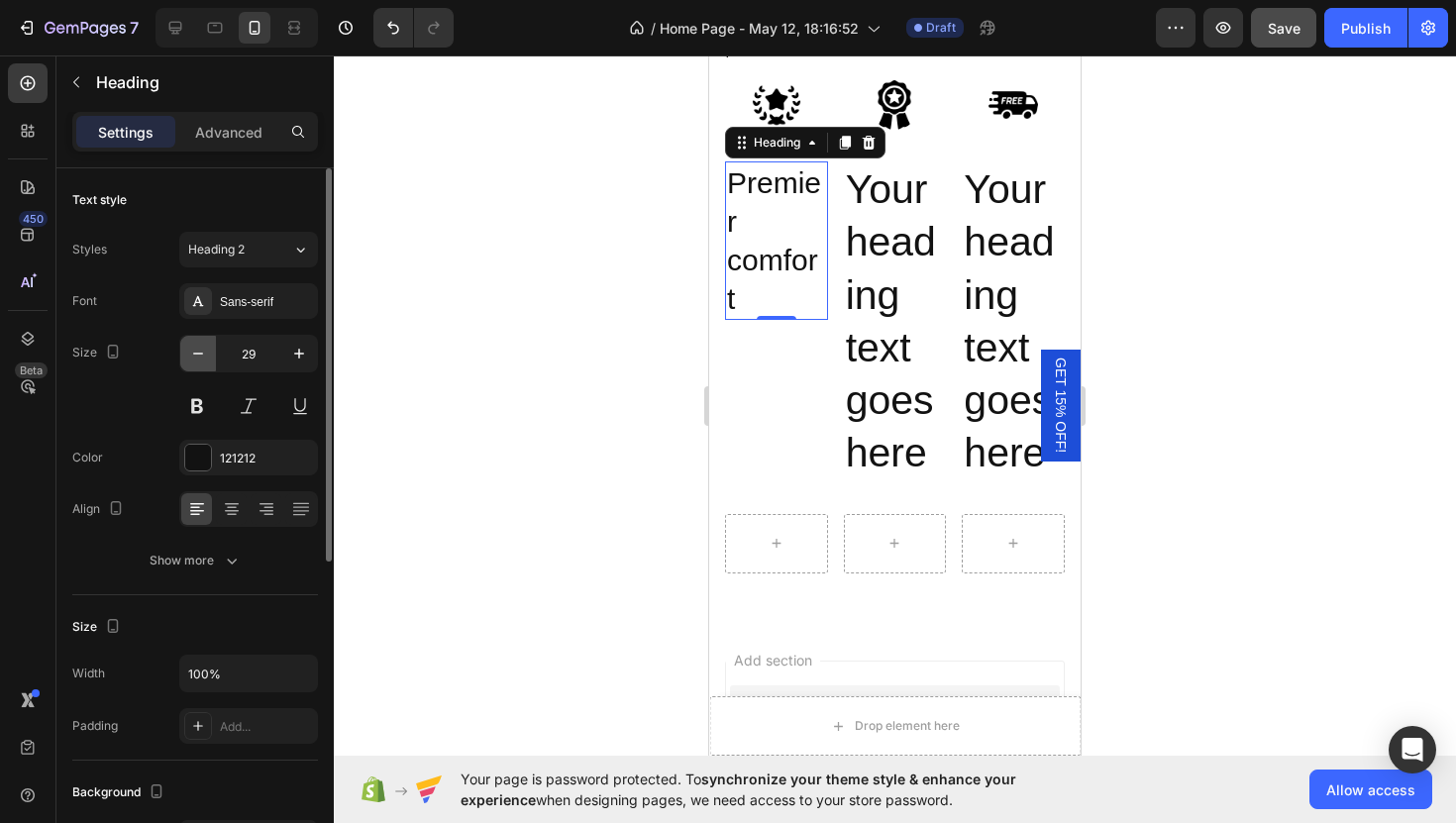 click 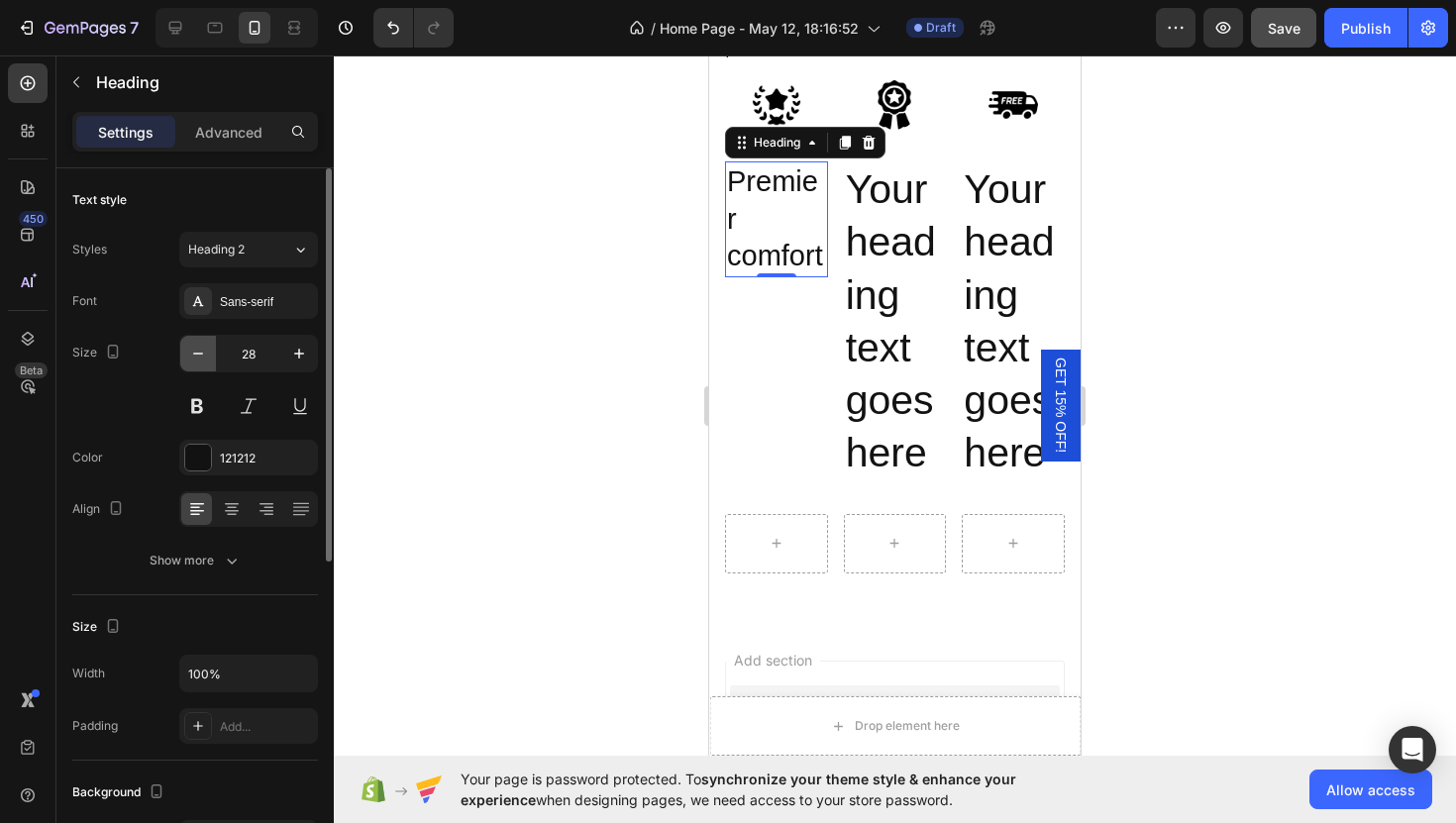 click 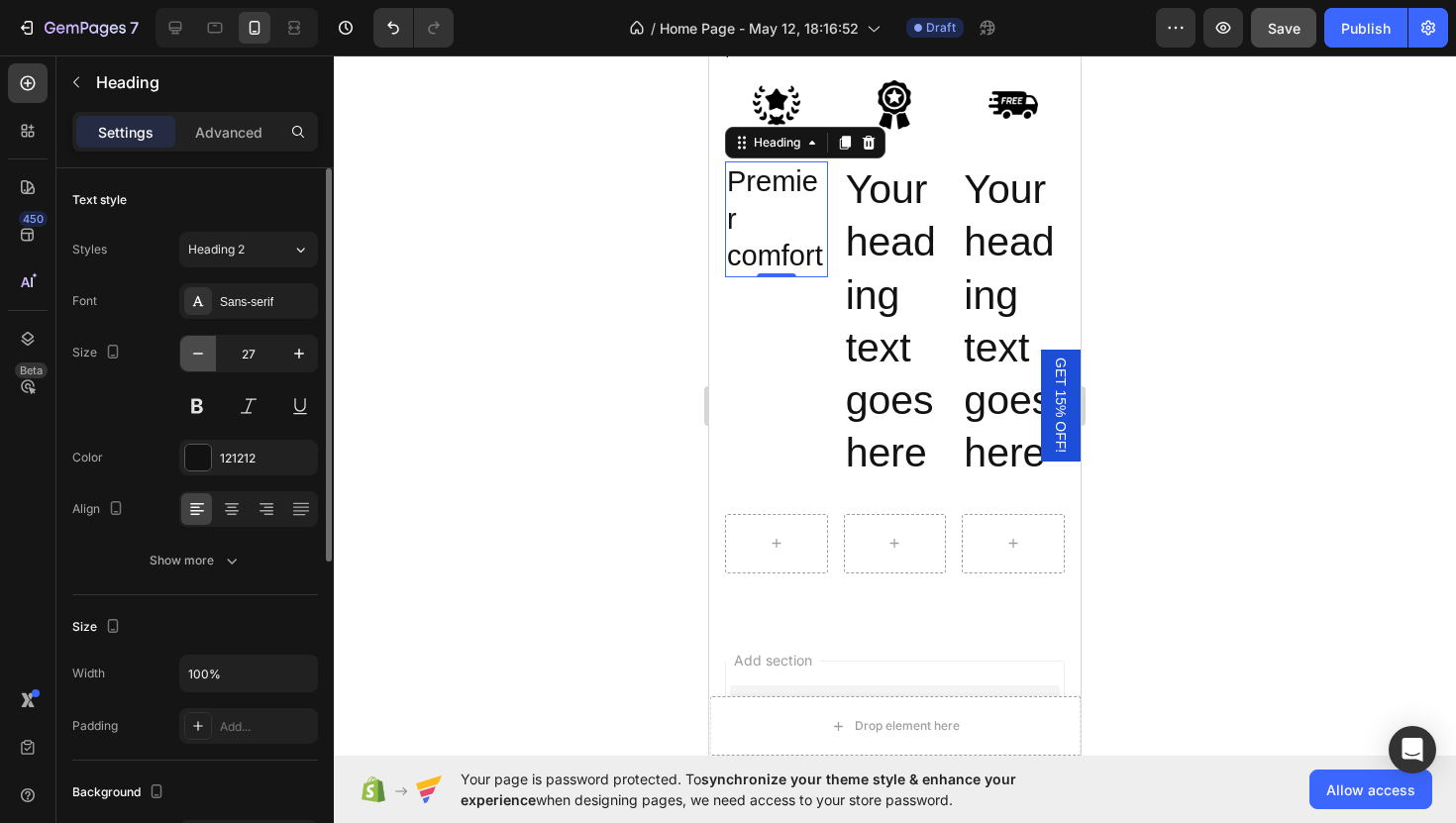 click 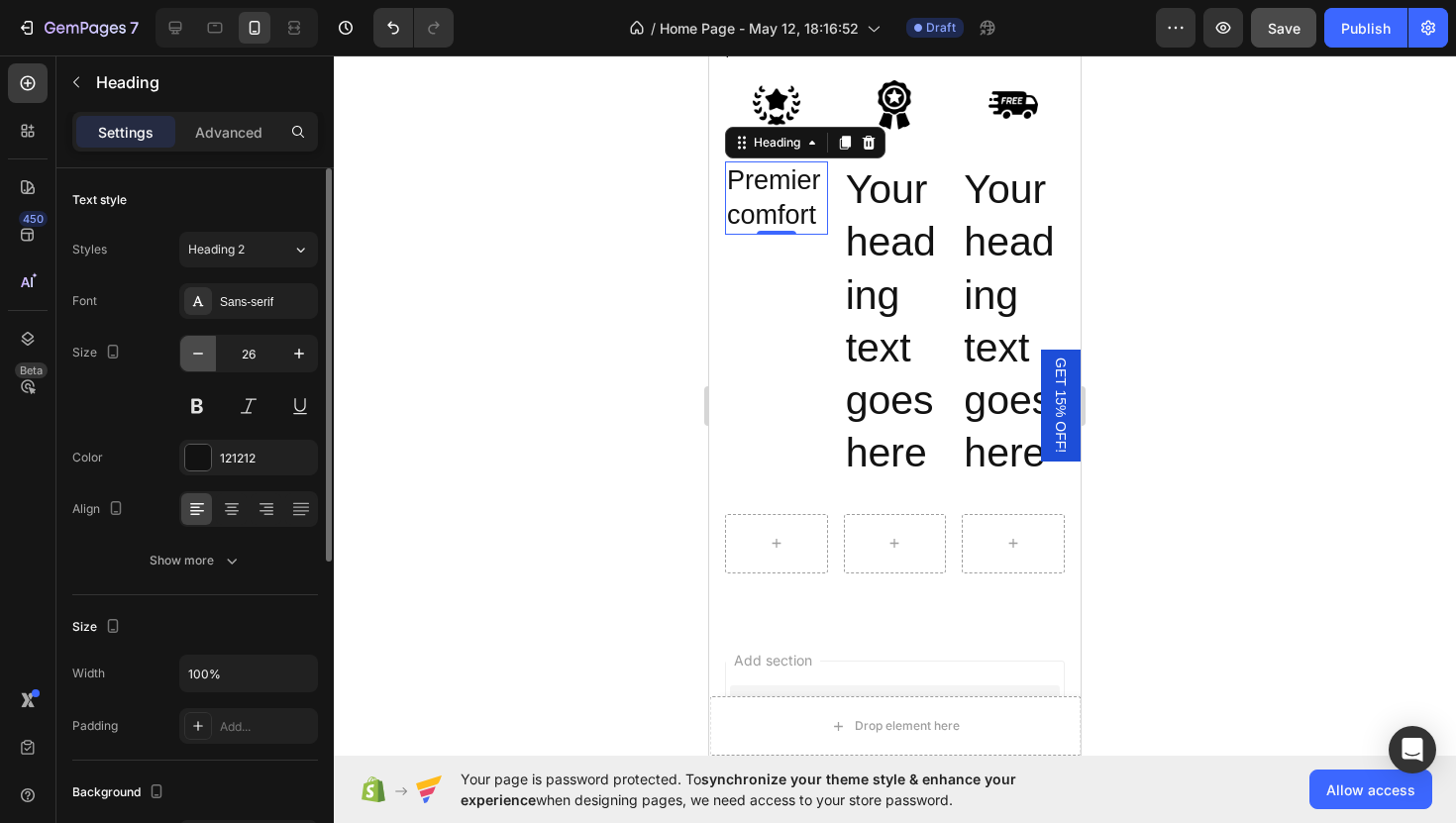 click 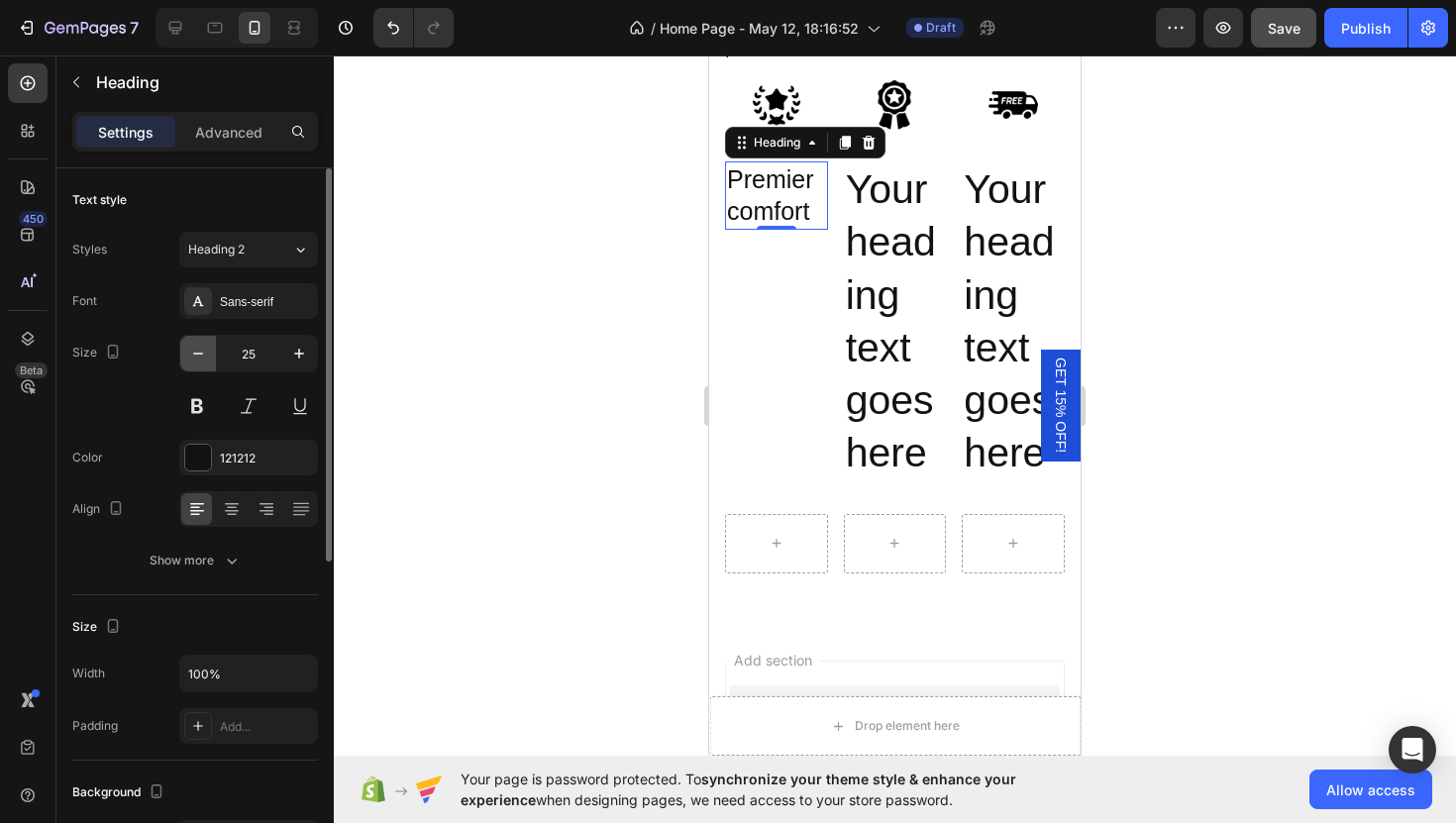 click 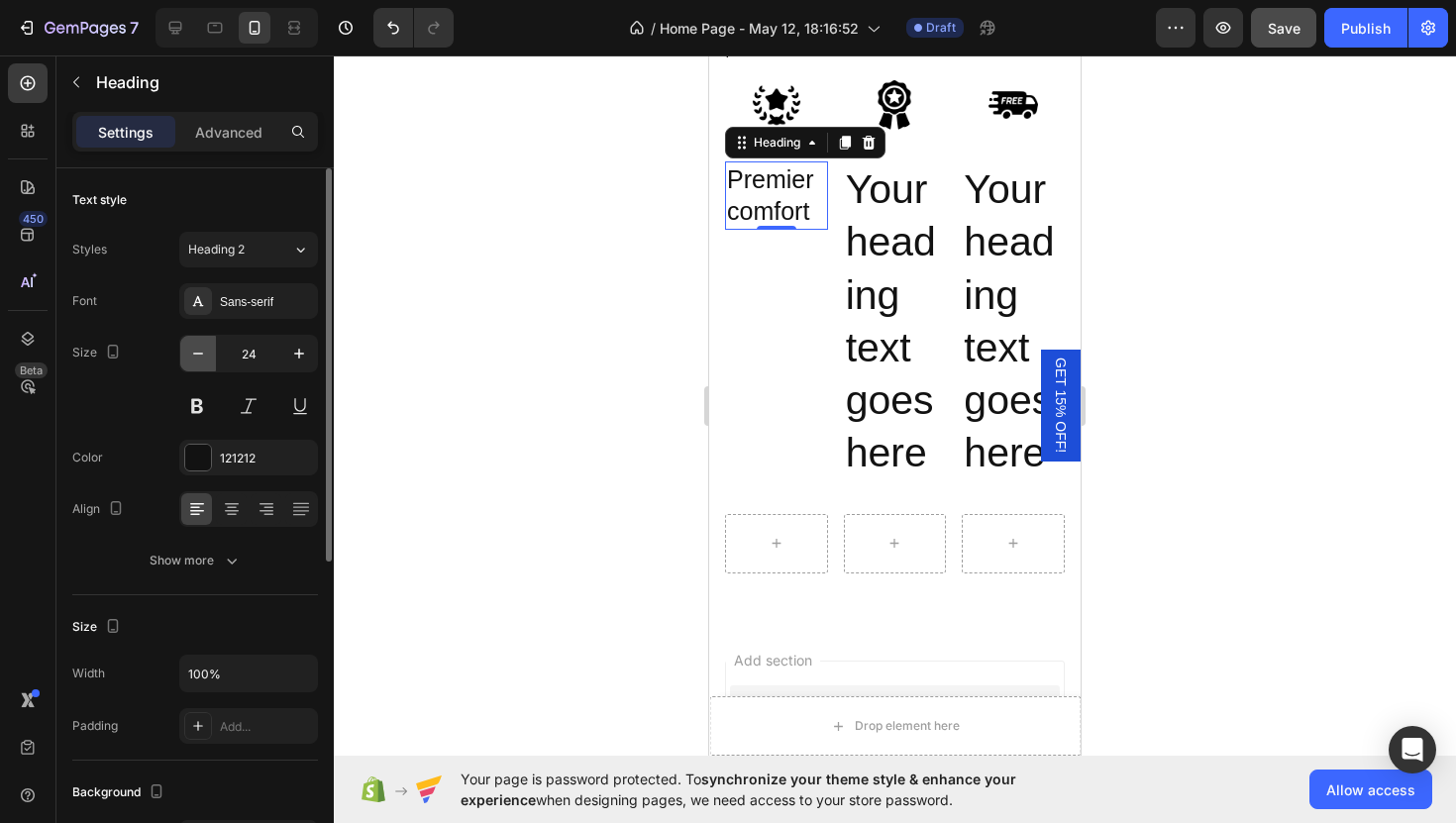 click 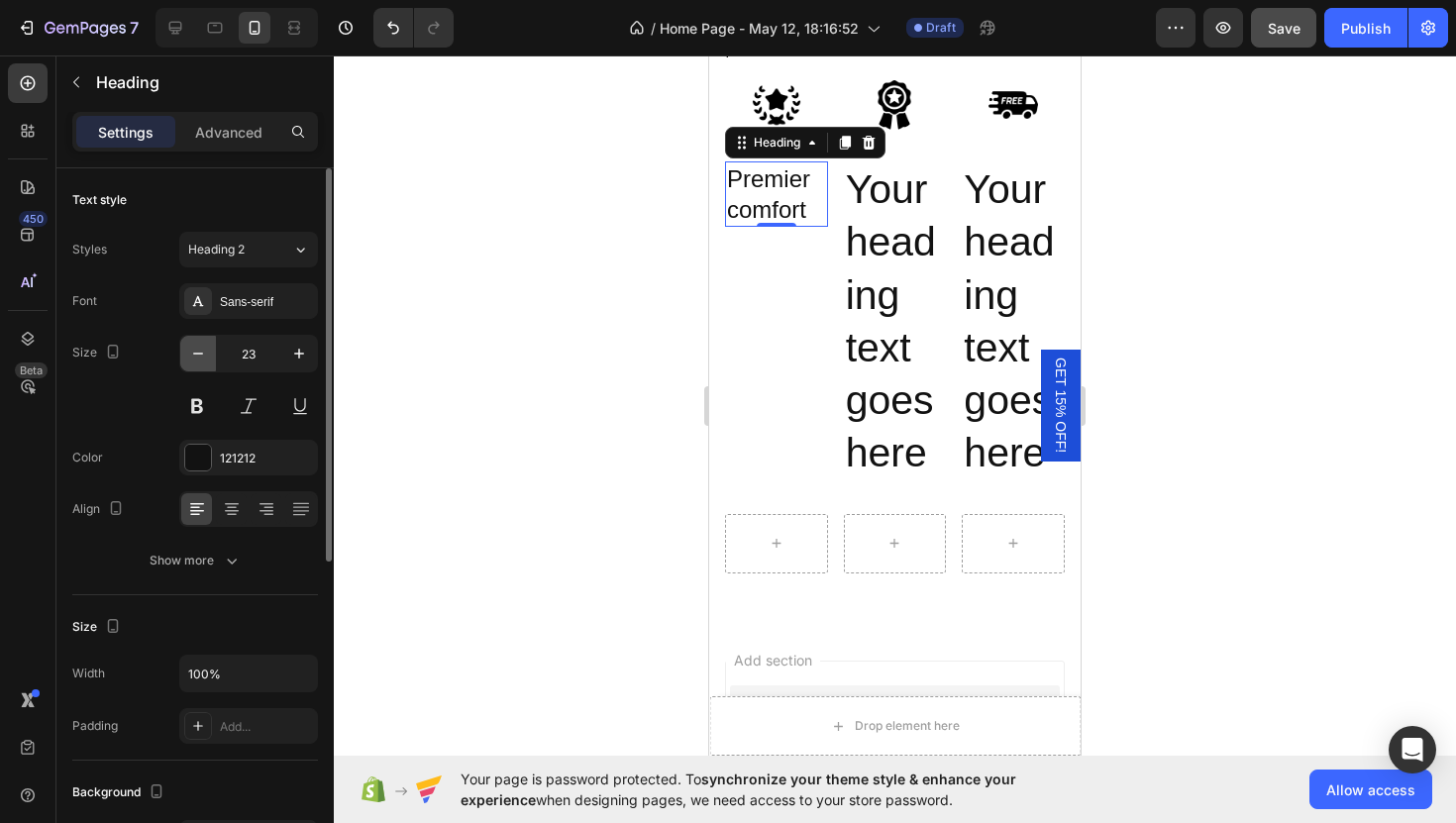 click 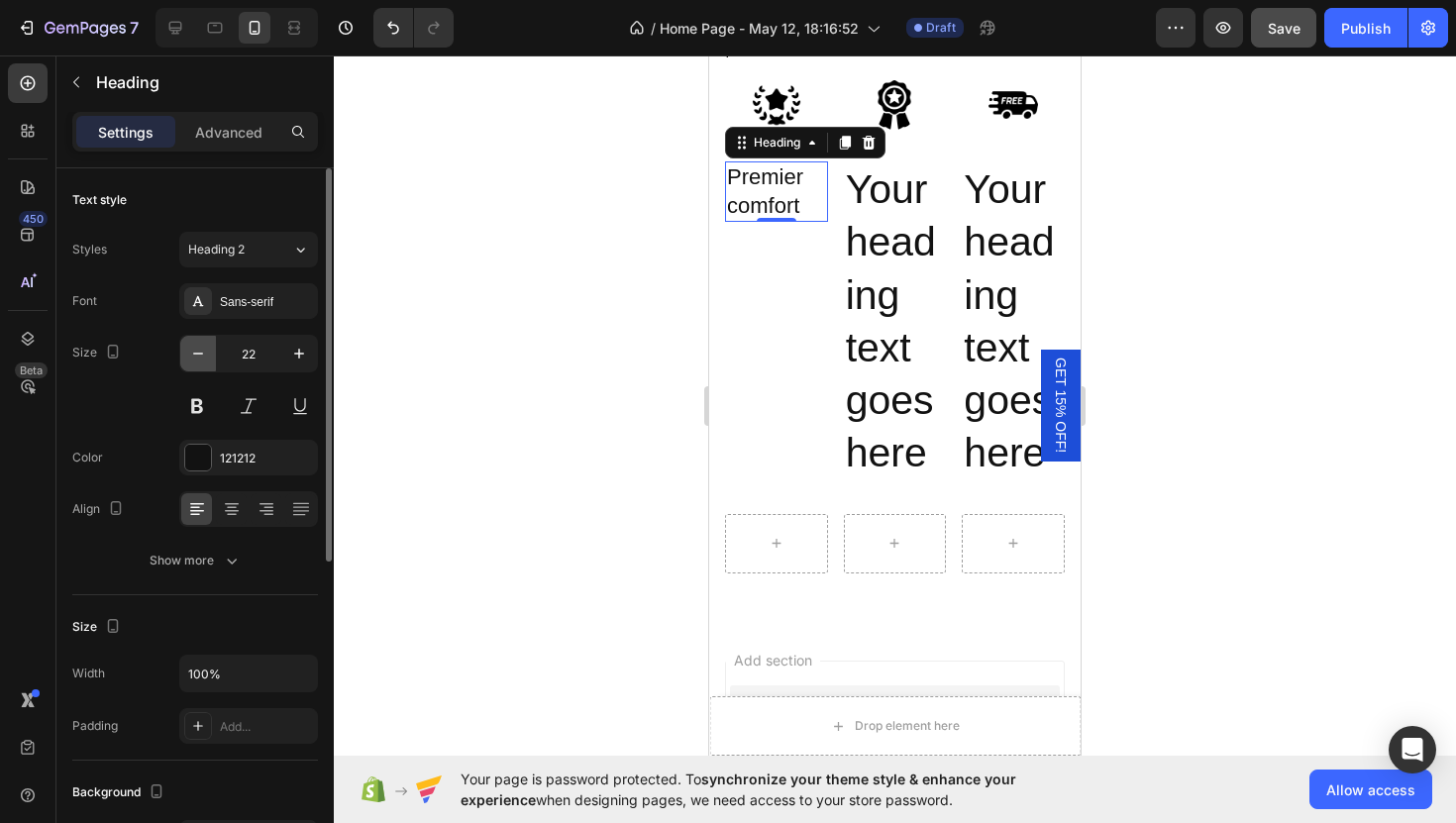 click 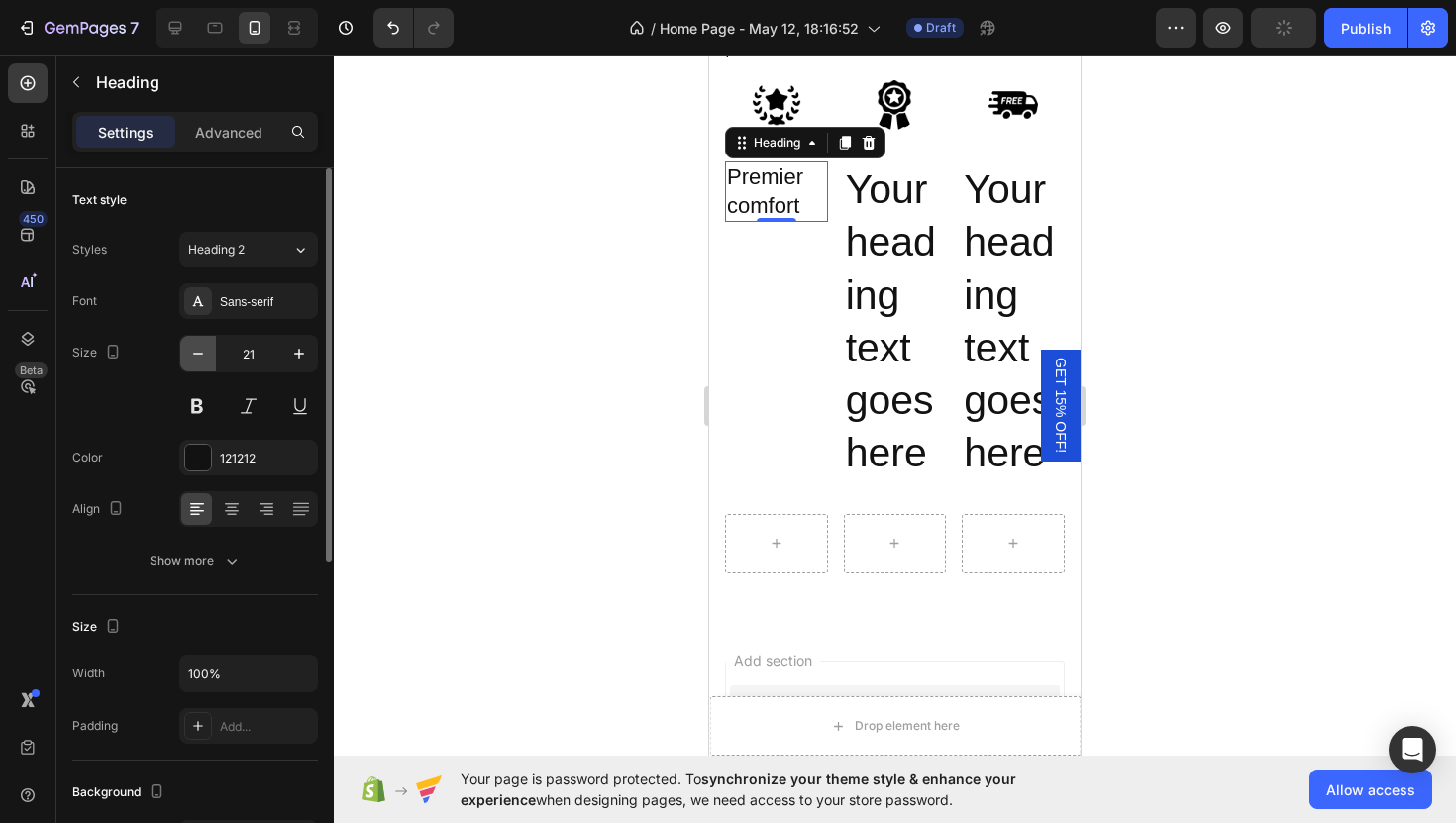 click 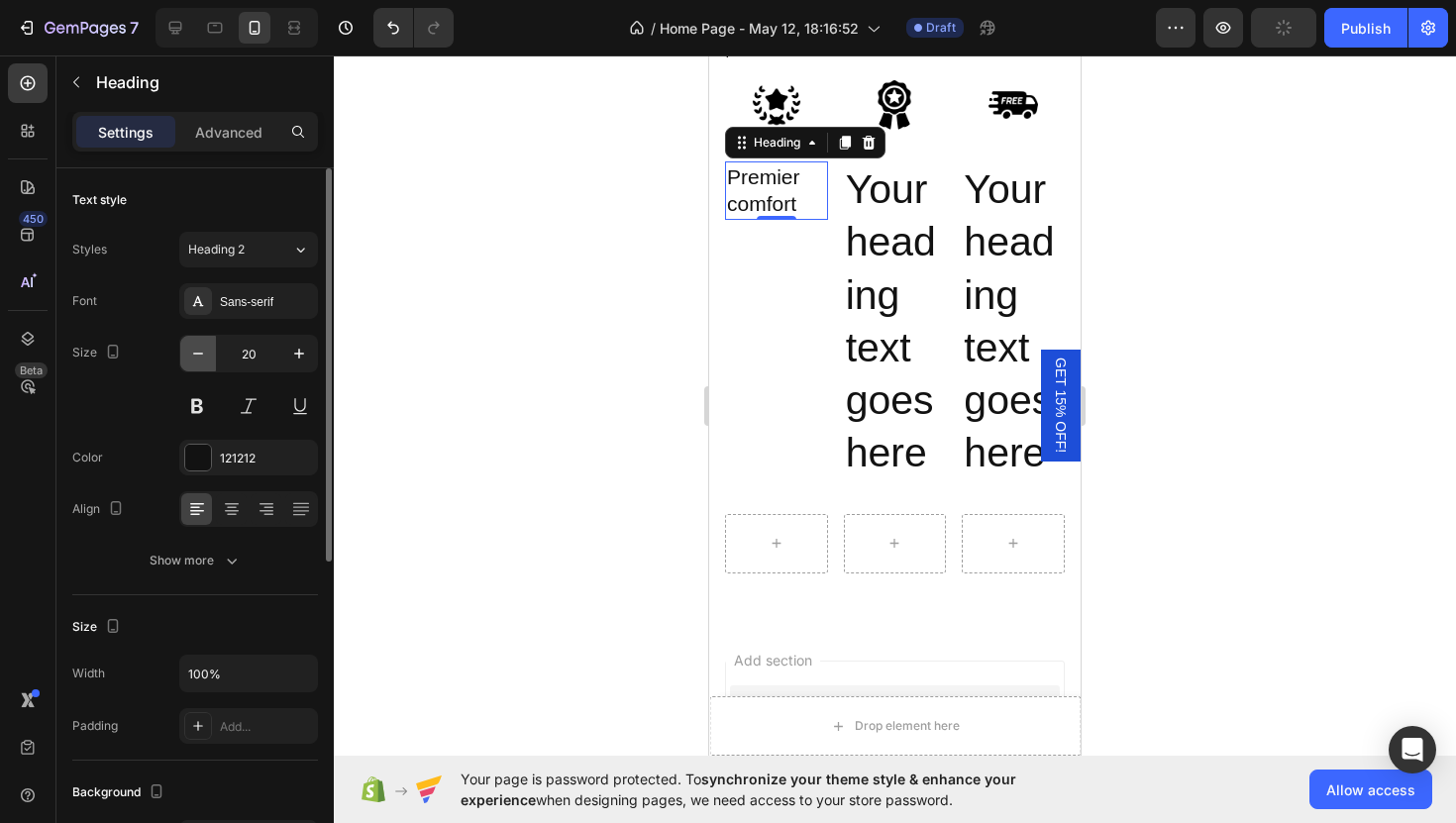 click 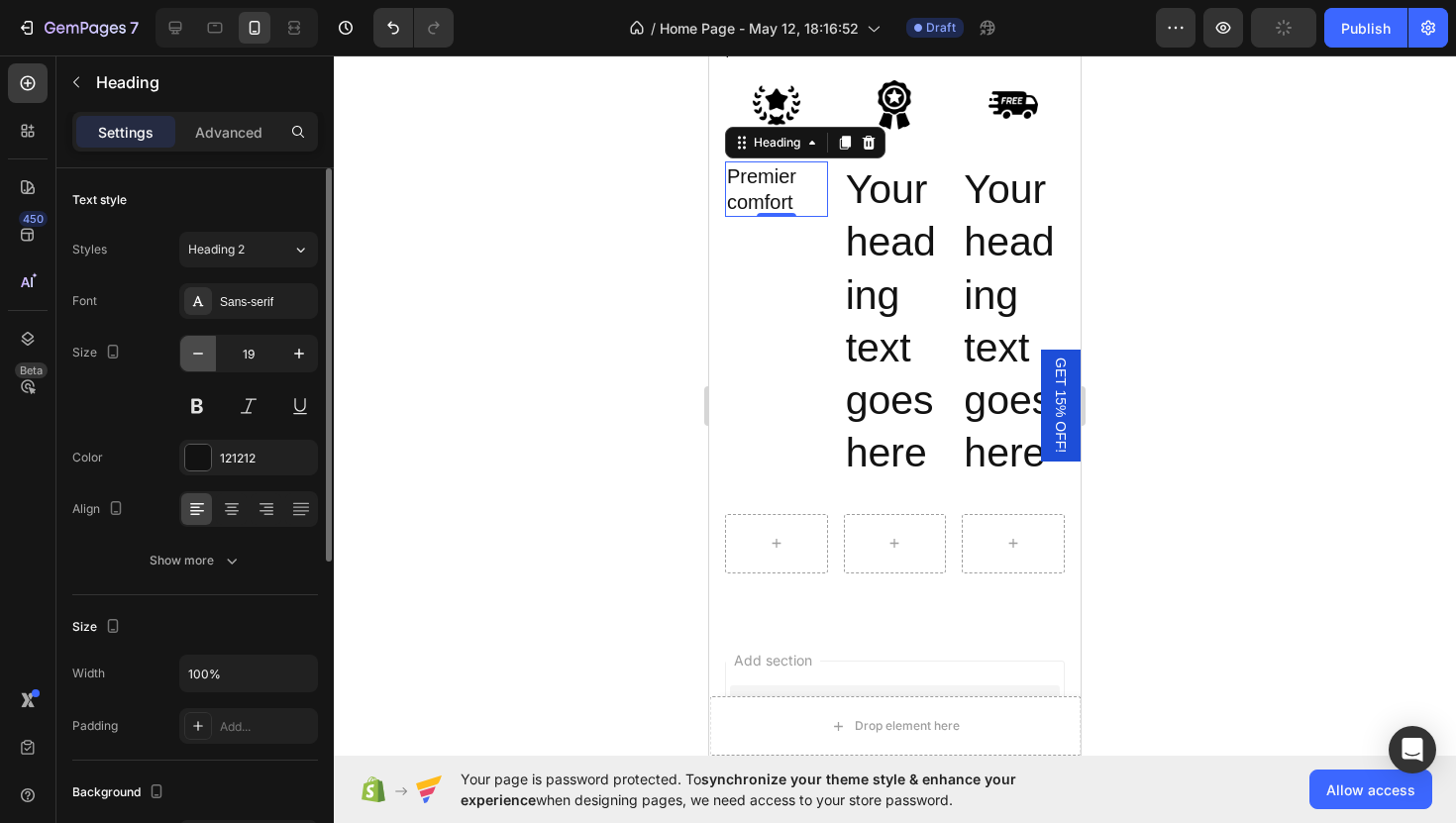 click 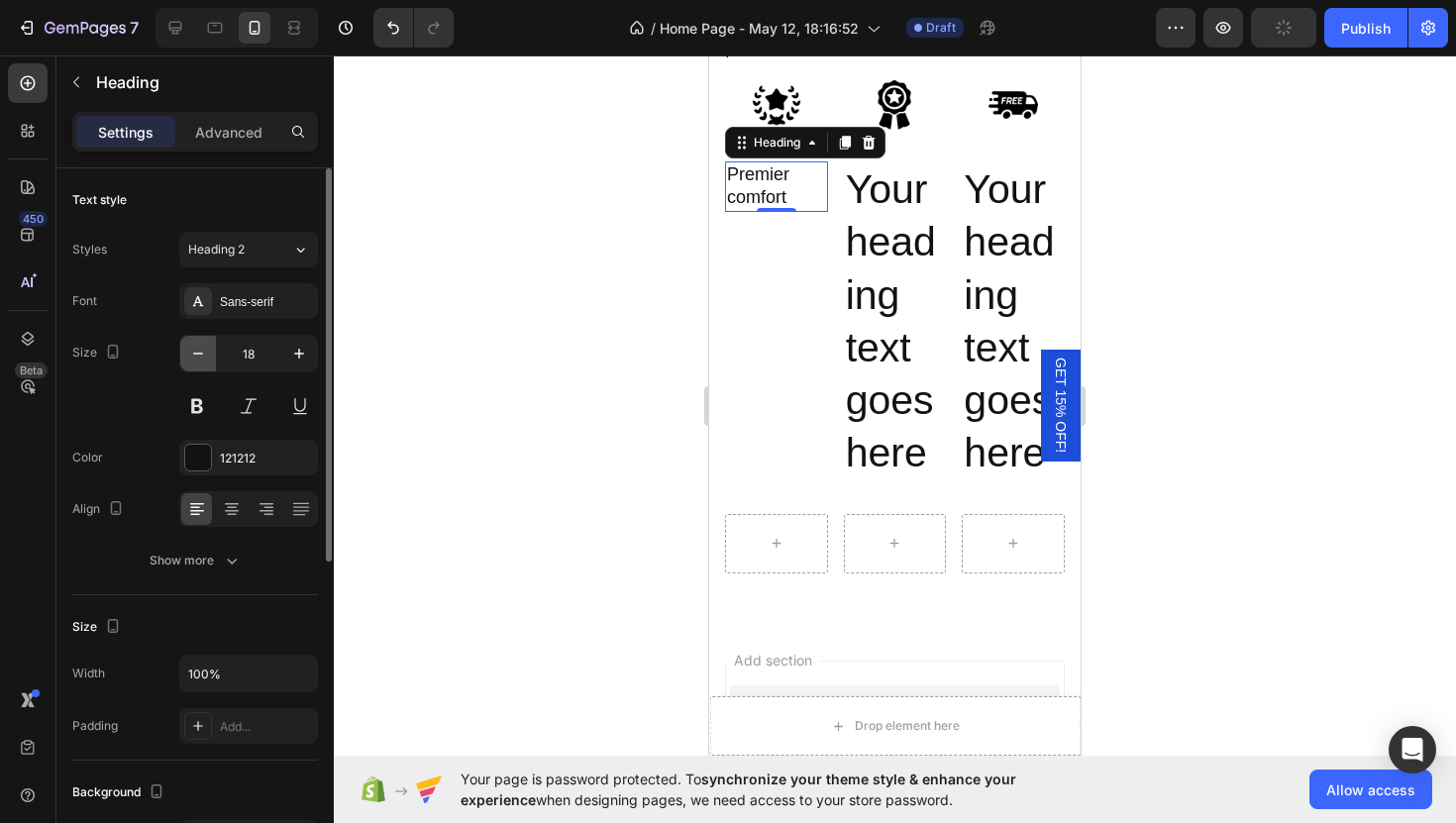 click 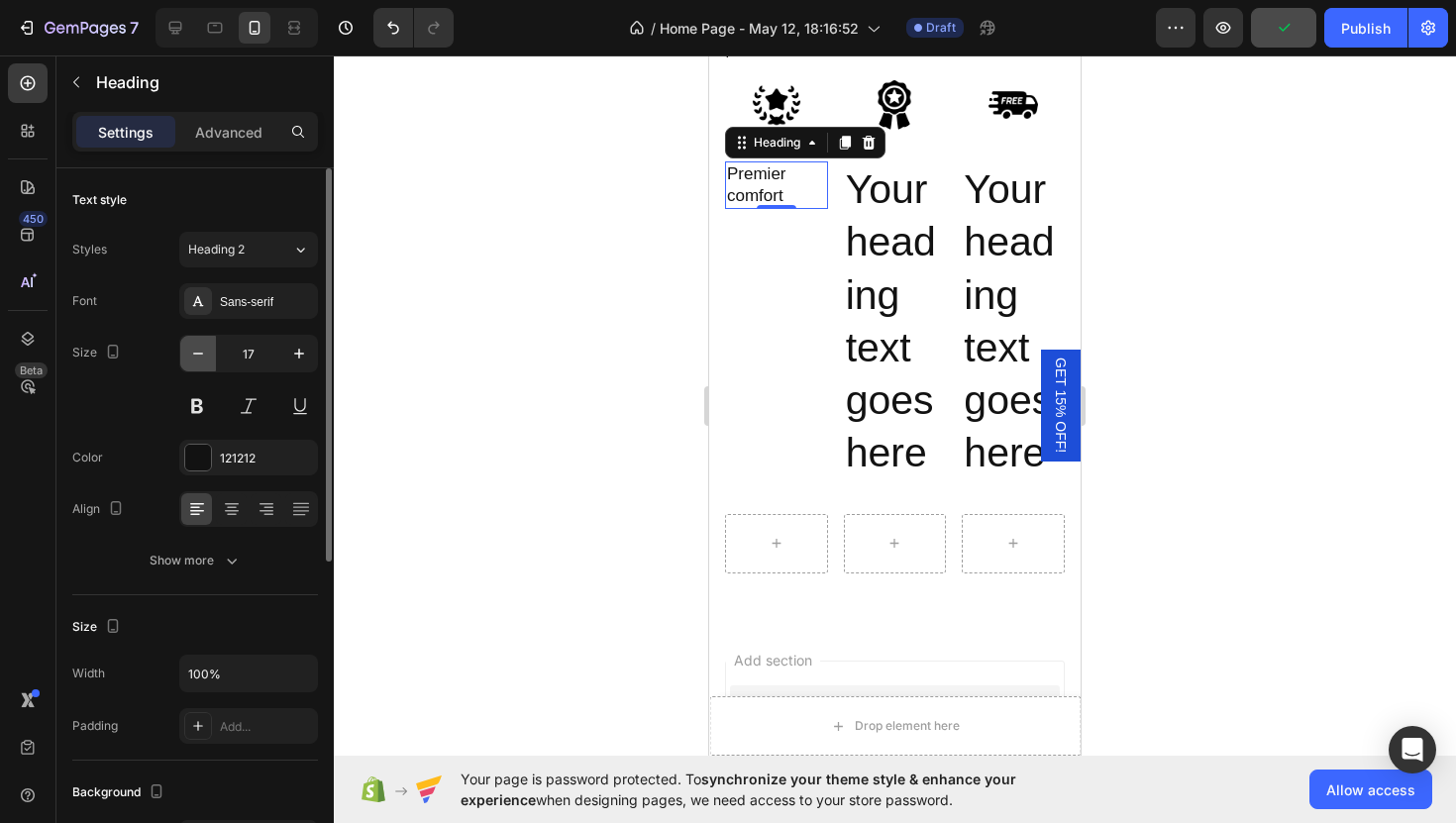 click 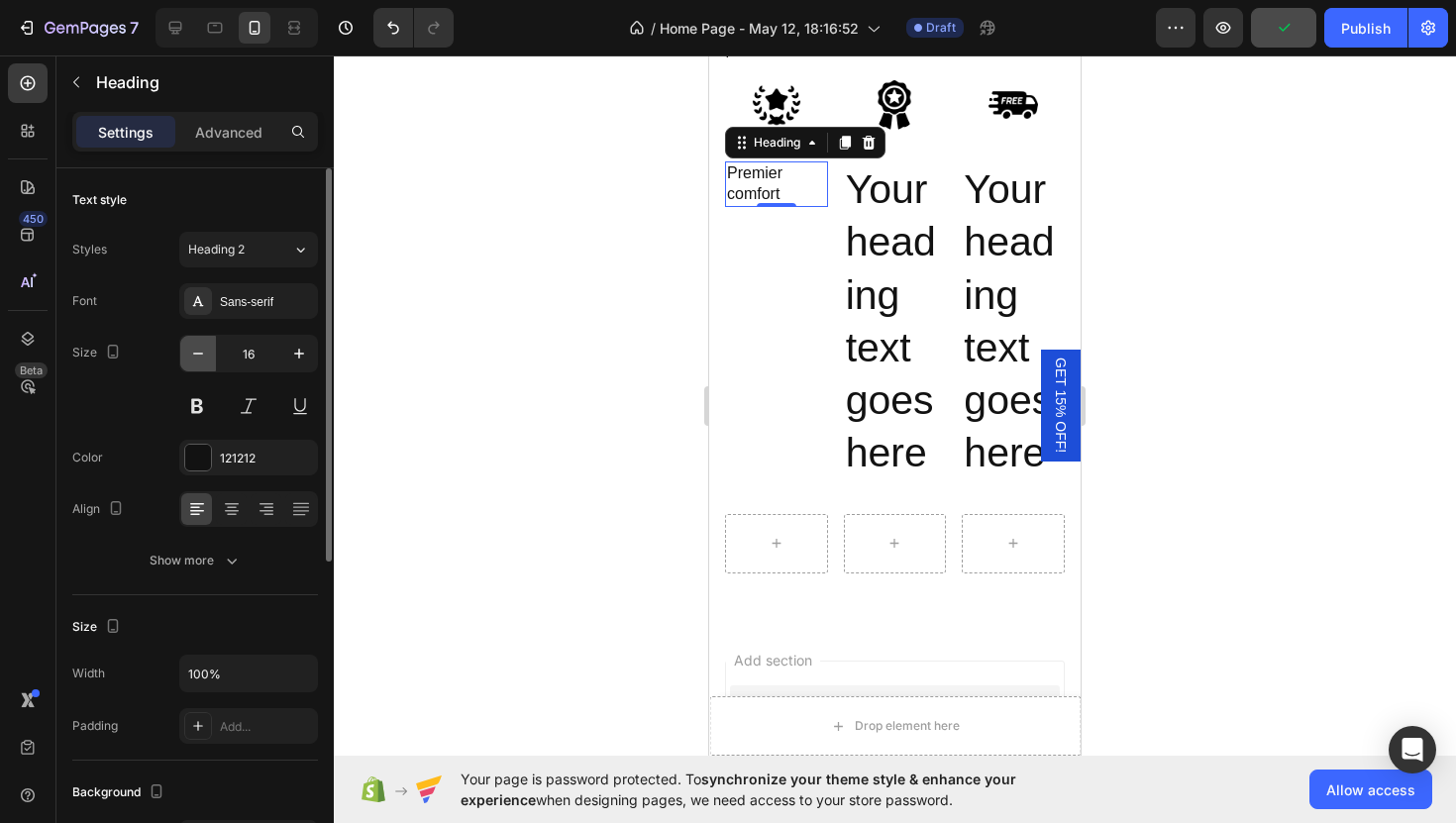 click 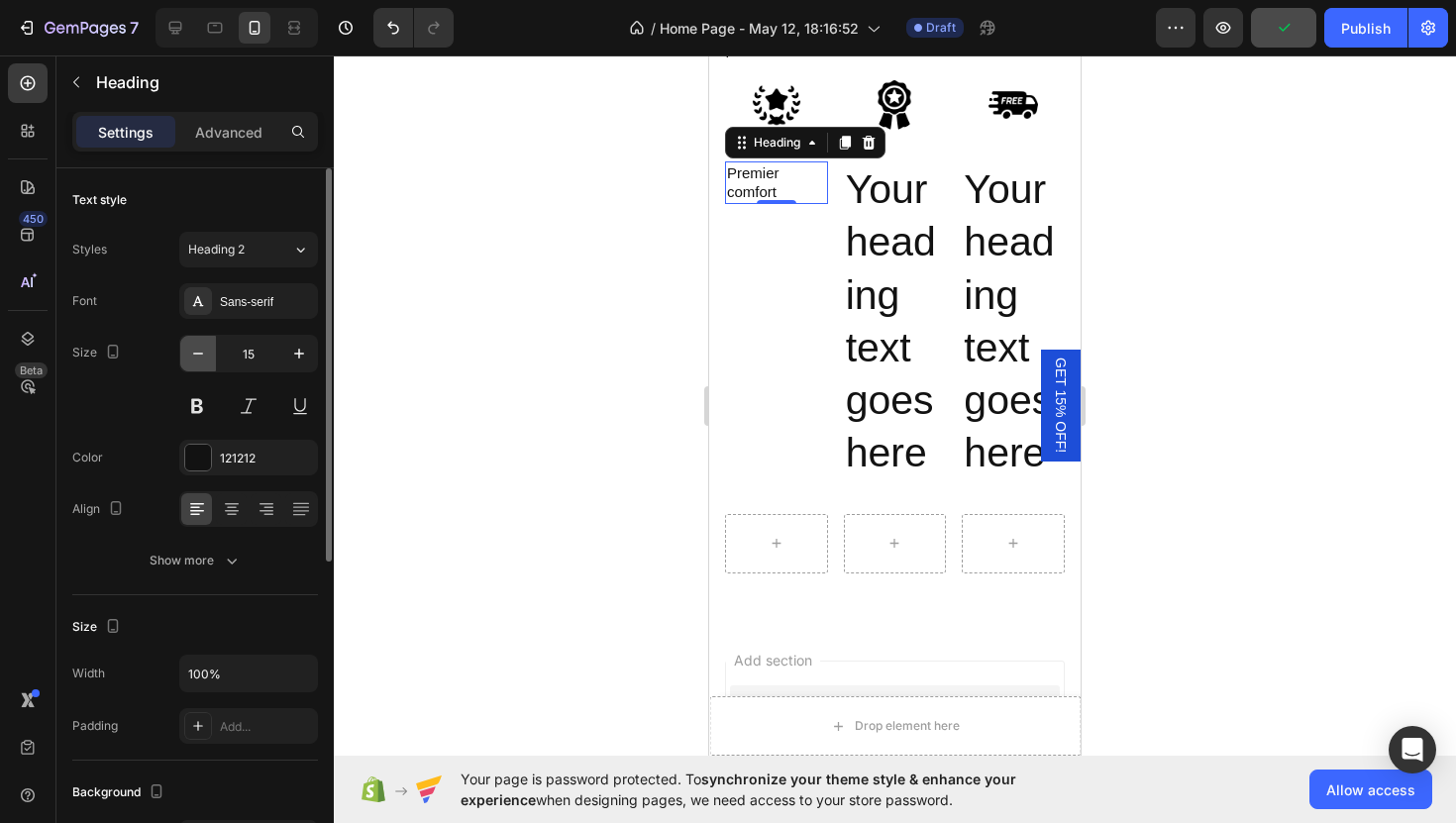 click 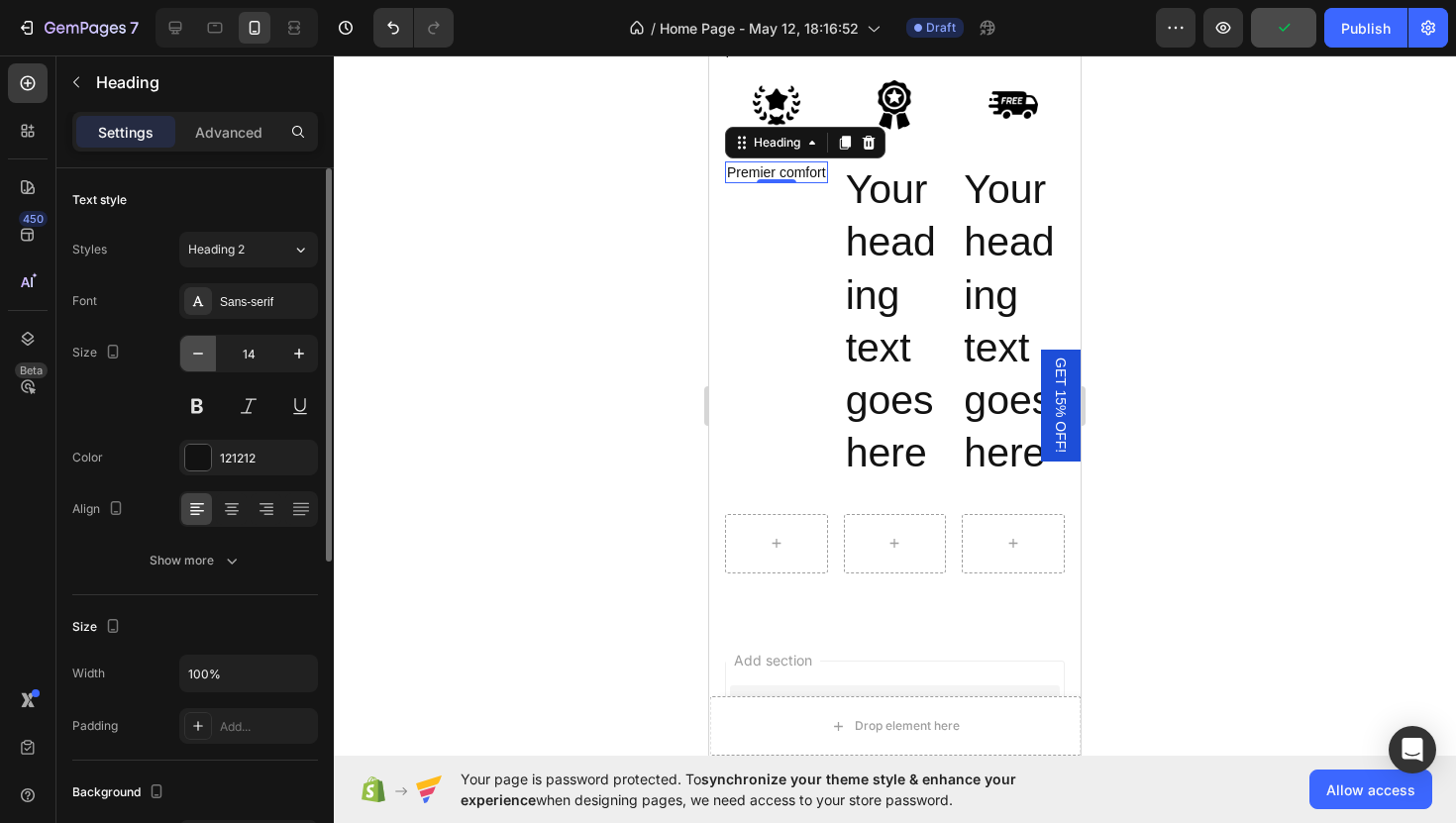 click 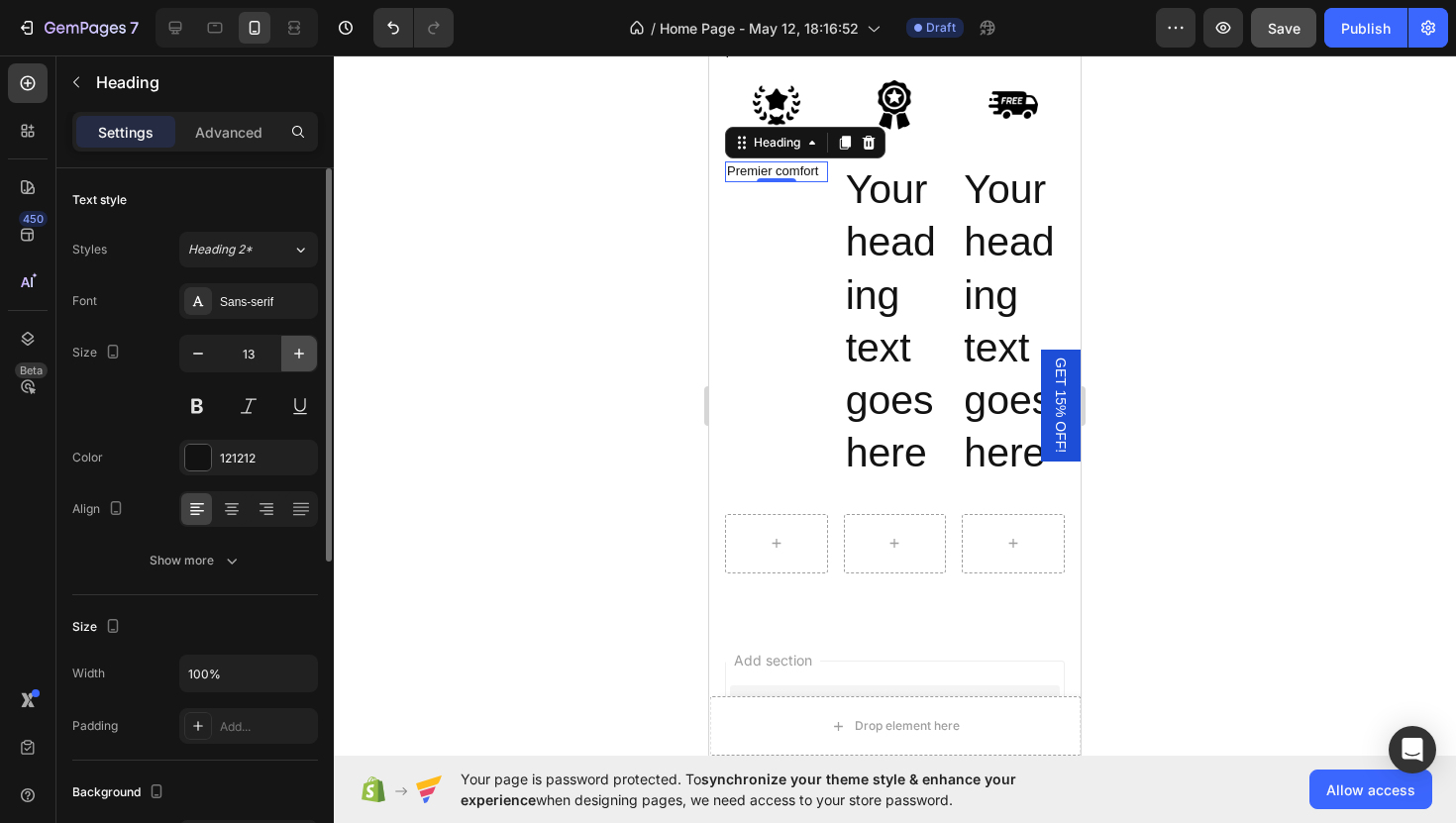 click 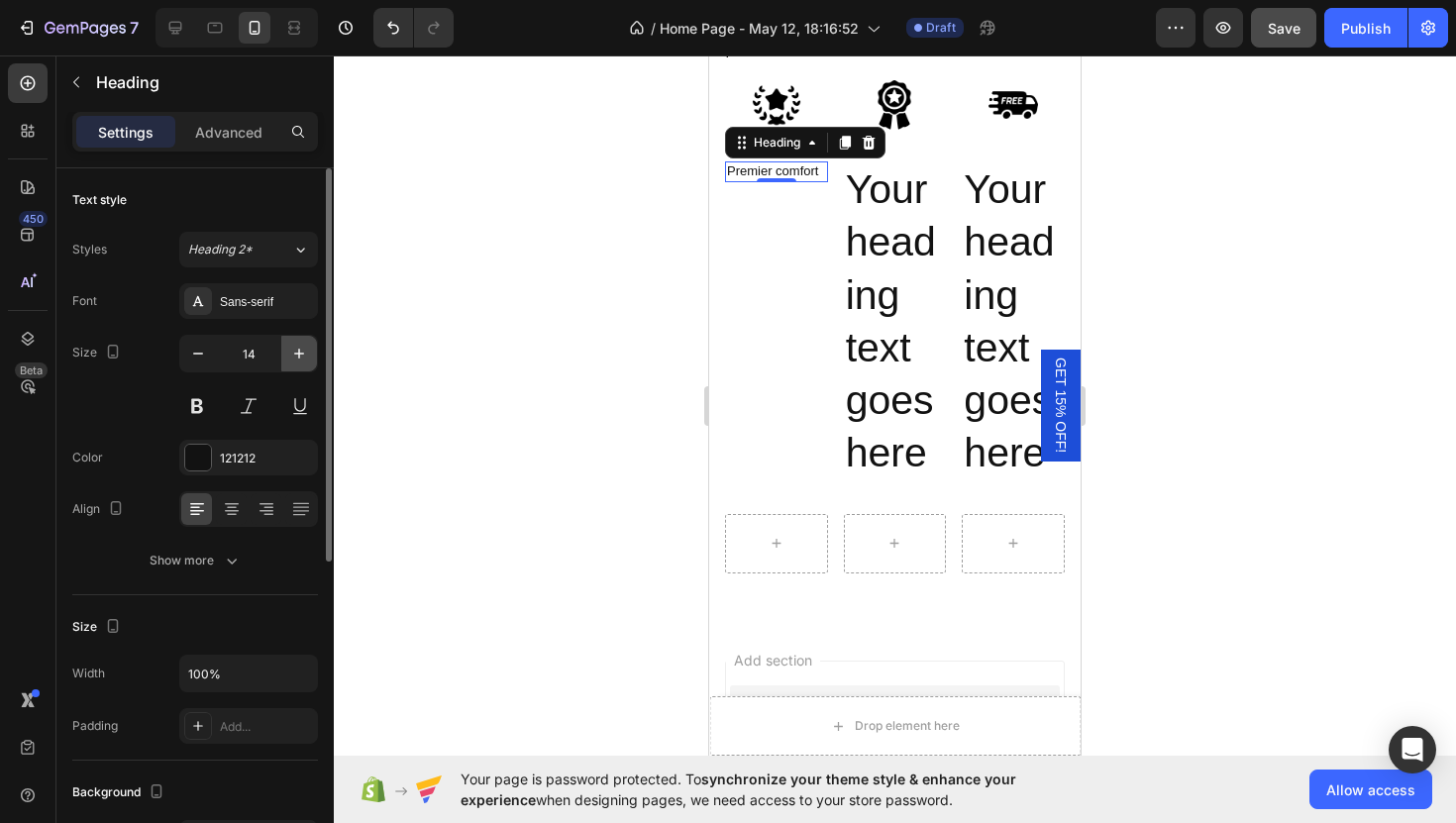 click 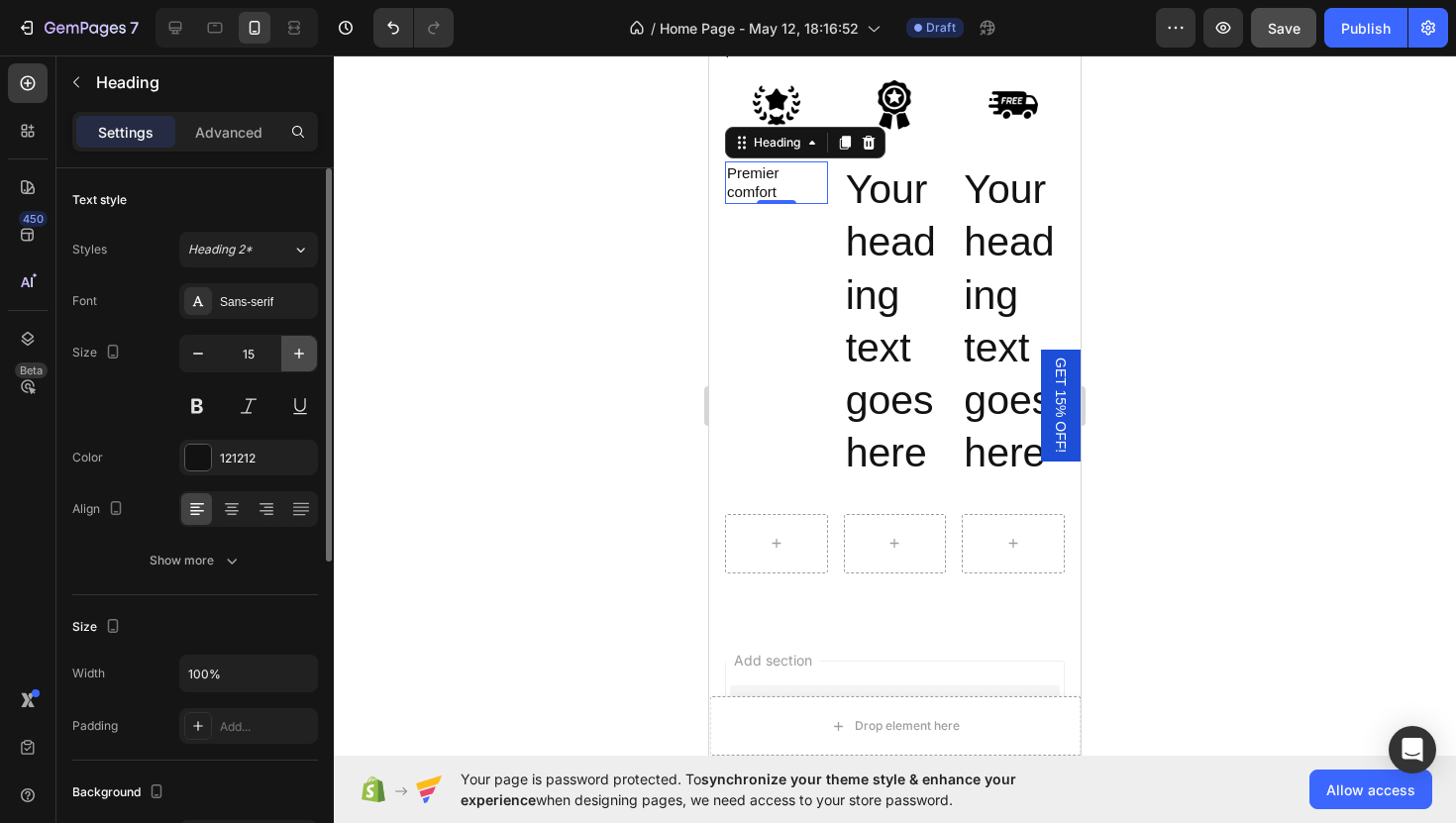 click 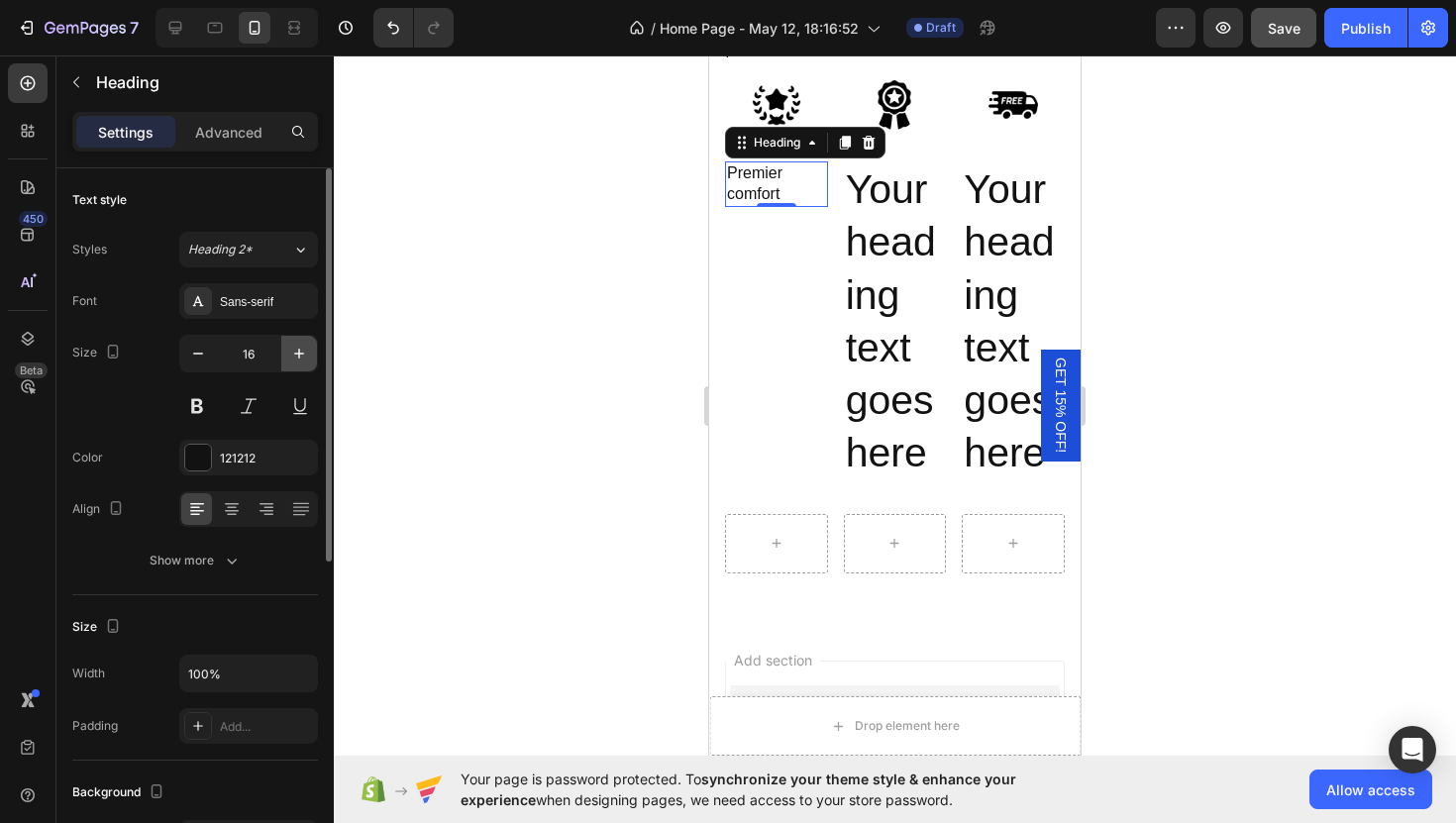click 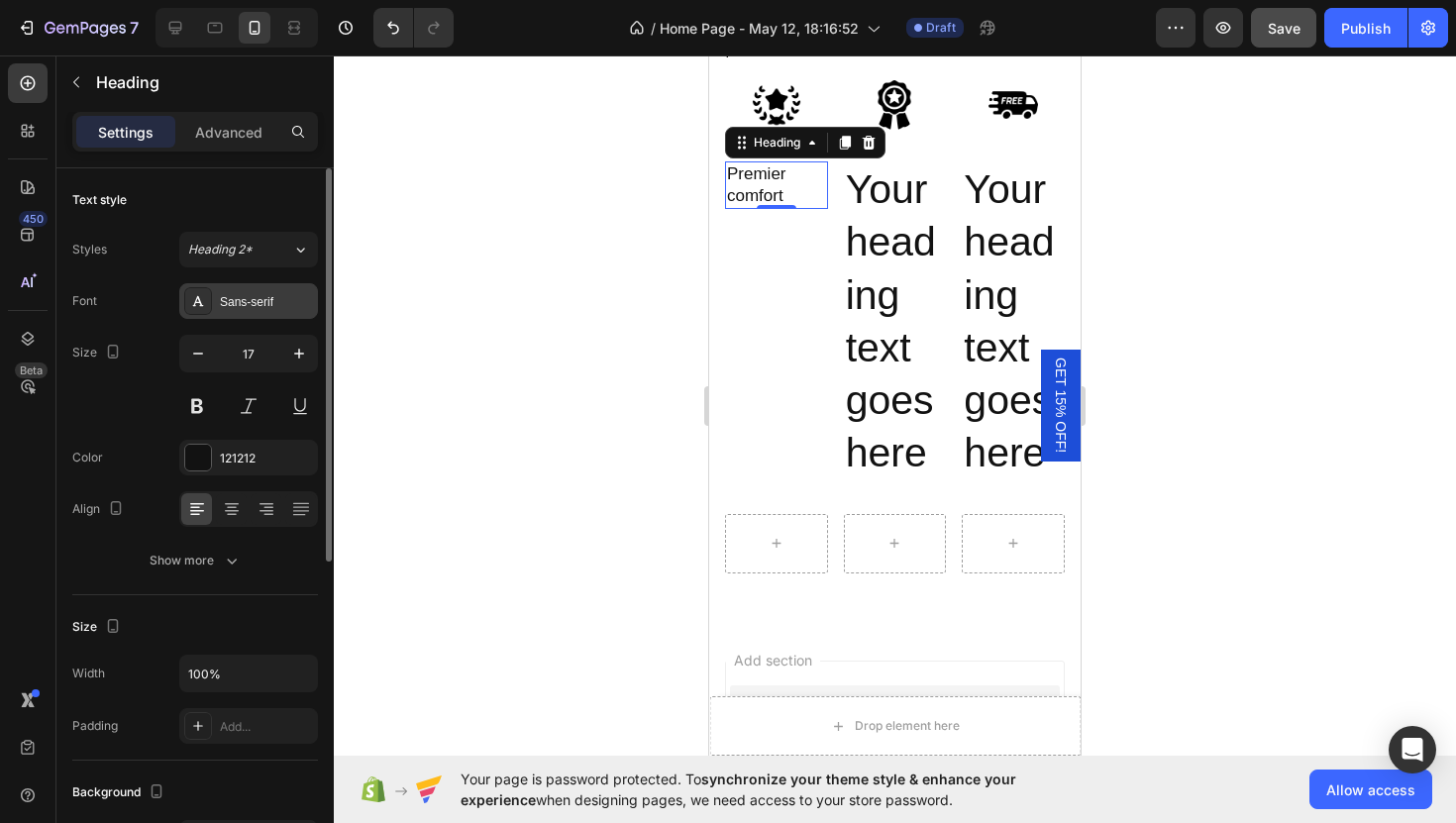 click on "Sans-serif" at bounding box center [266, 302] 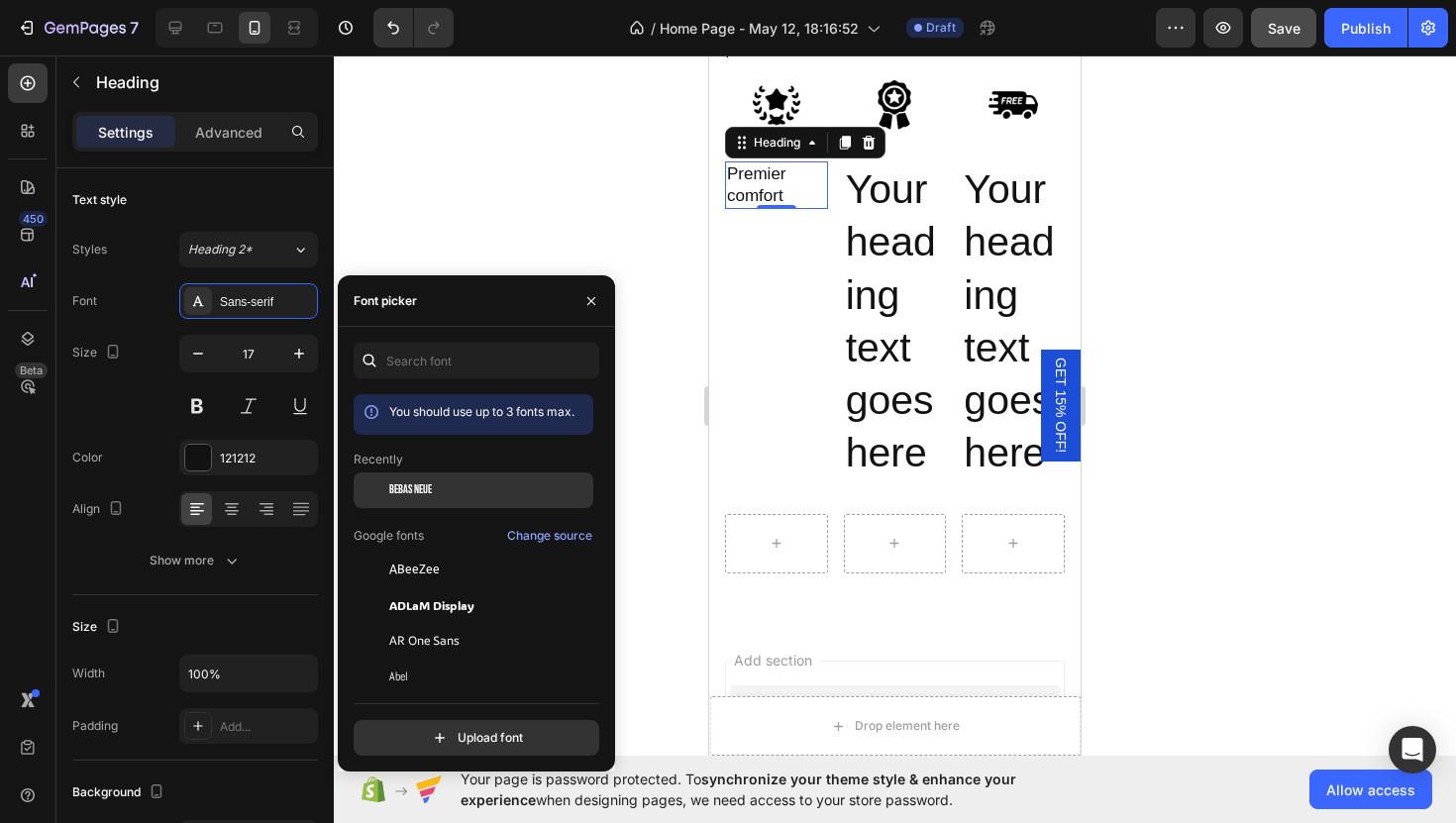 click on "Bebas Neue" at bounding box center [410, 490] 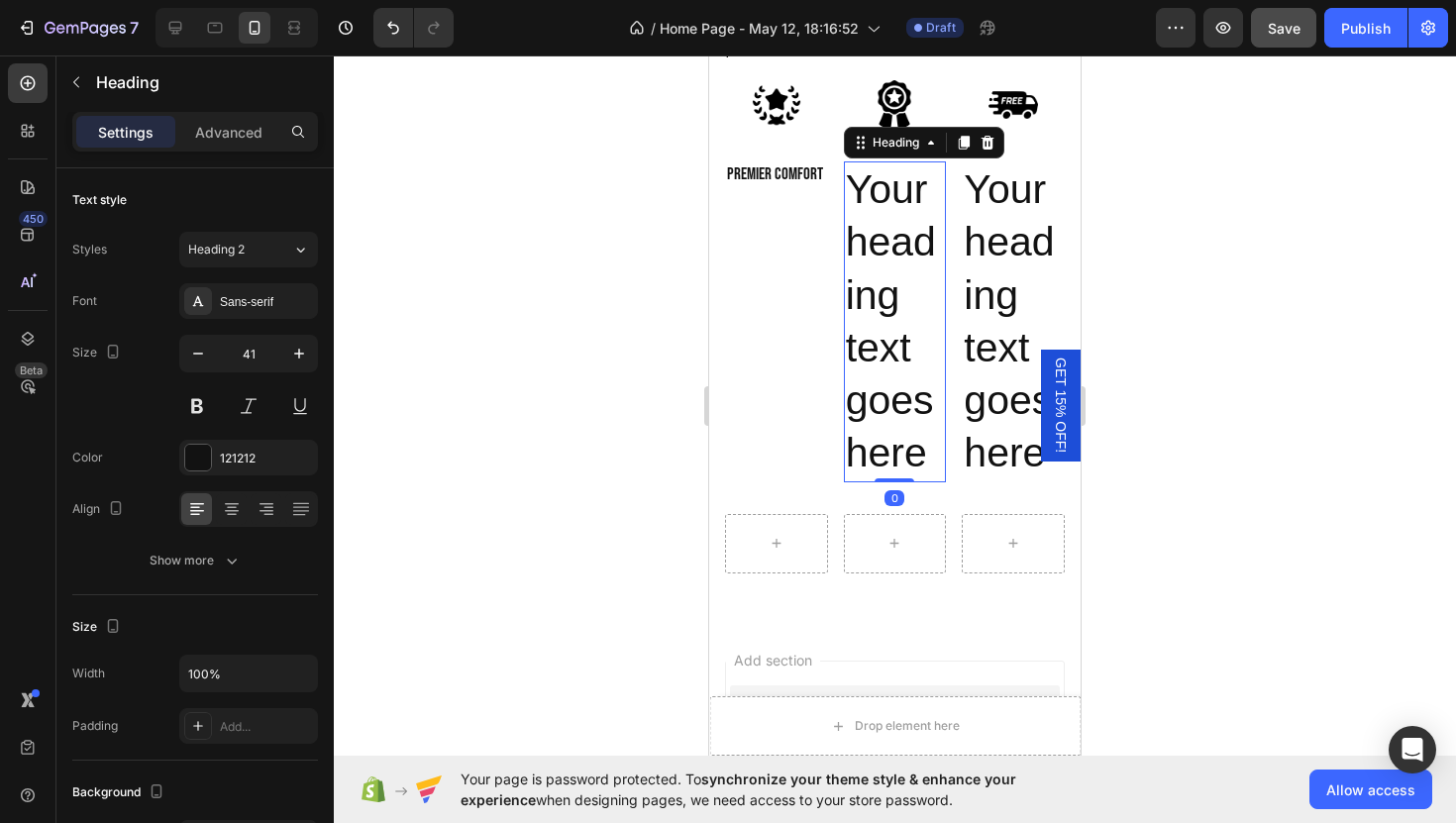 click on "Your heading text goes here" at bounding box center (895, 322) 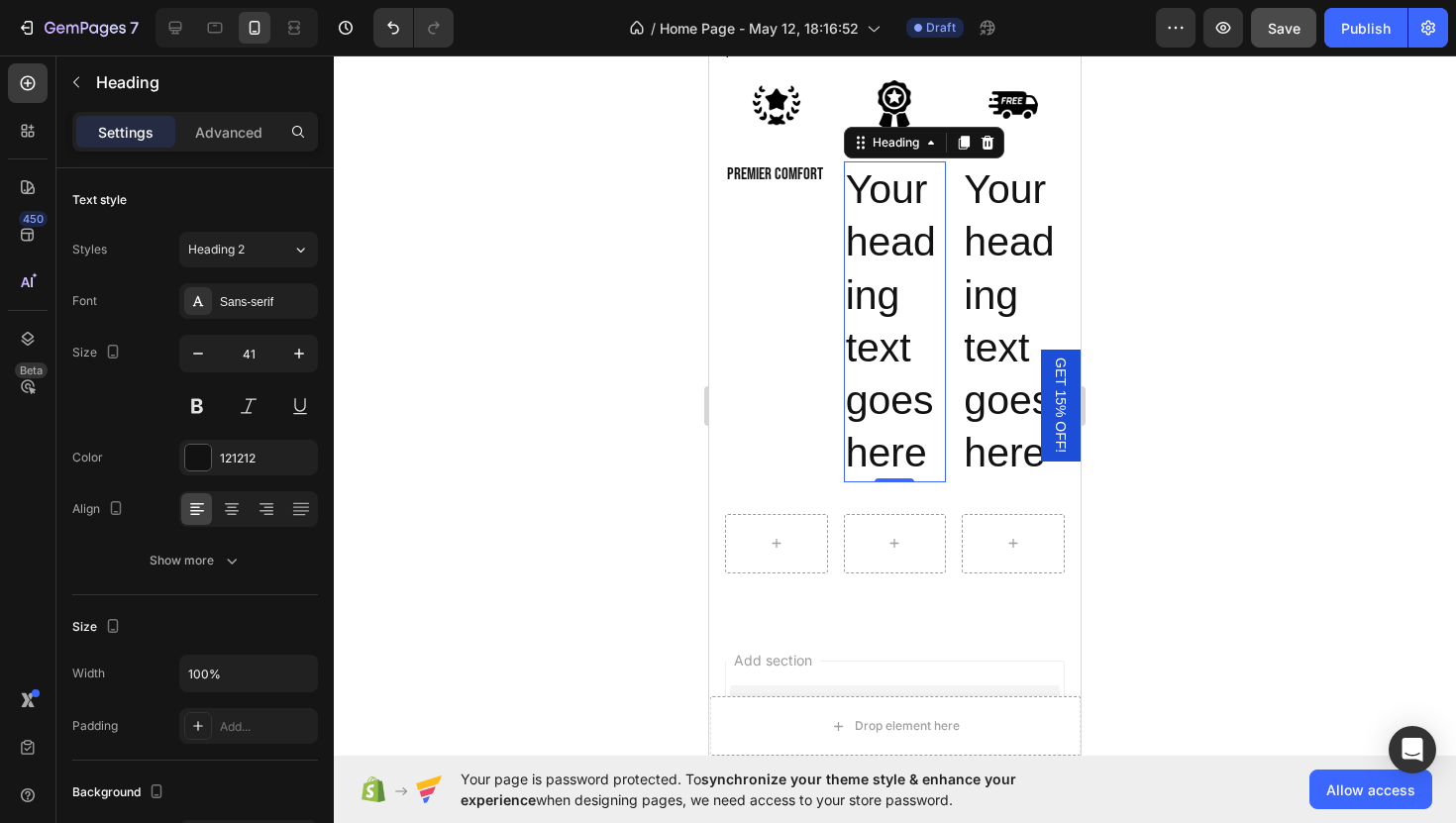 click on "Your heading text goes here" at bounding box center (895, 322) 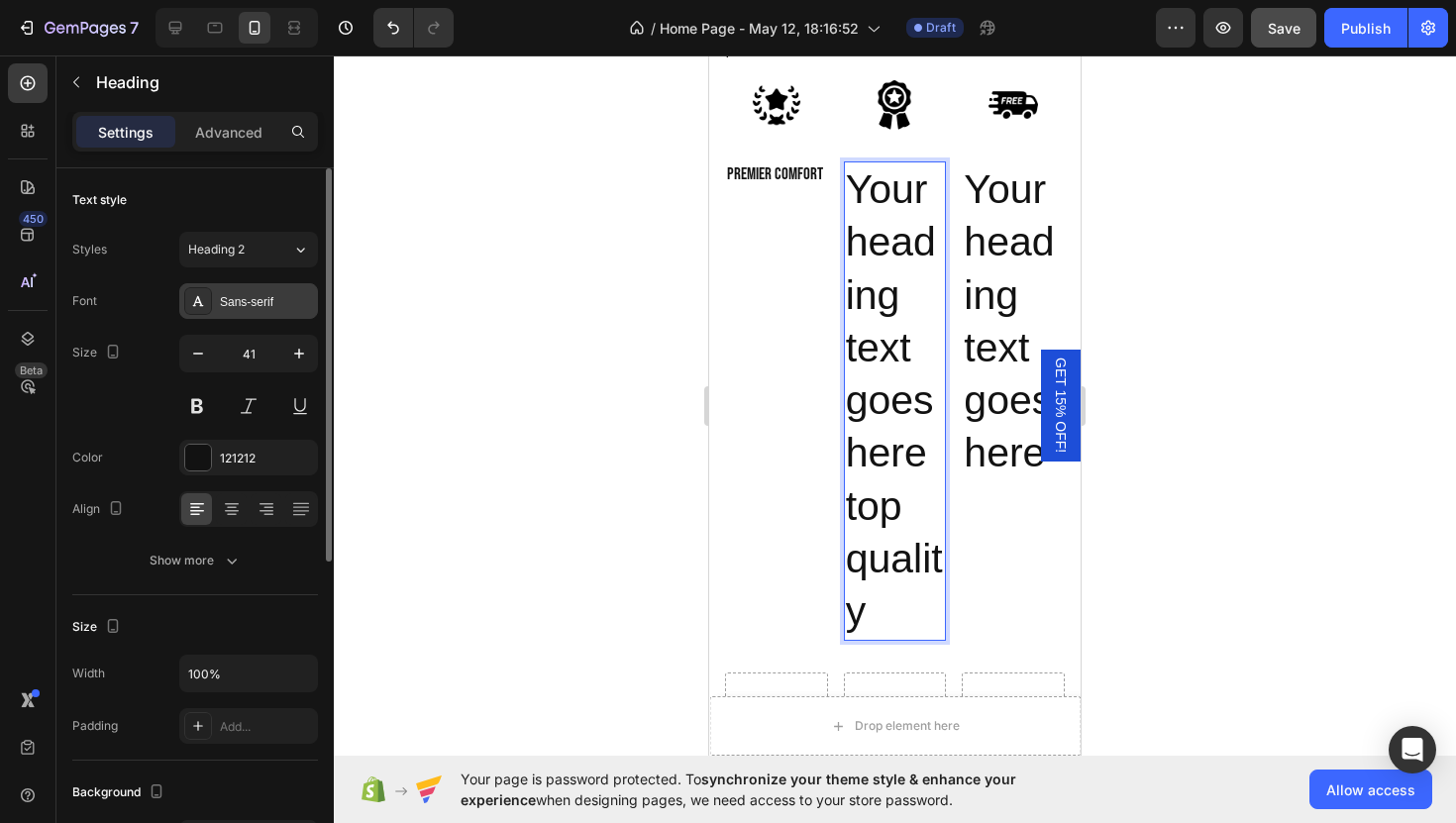 click on "Sans-serif" at bounding box center (266, 302) 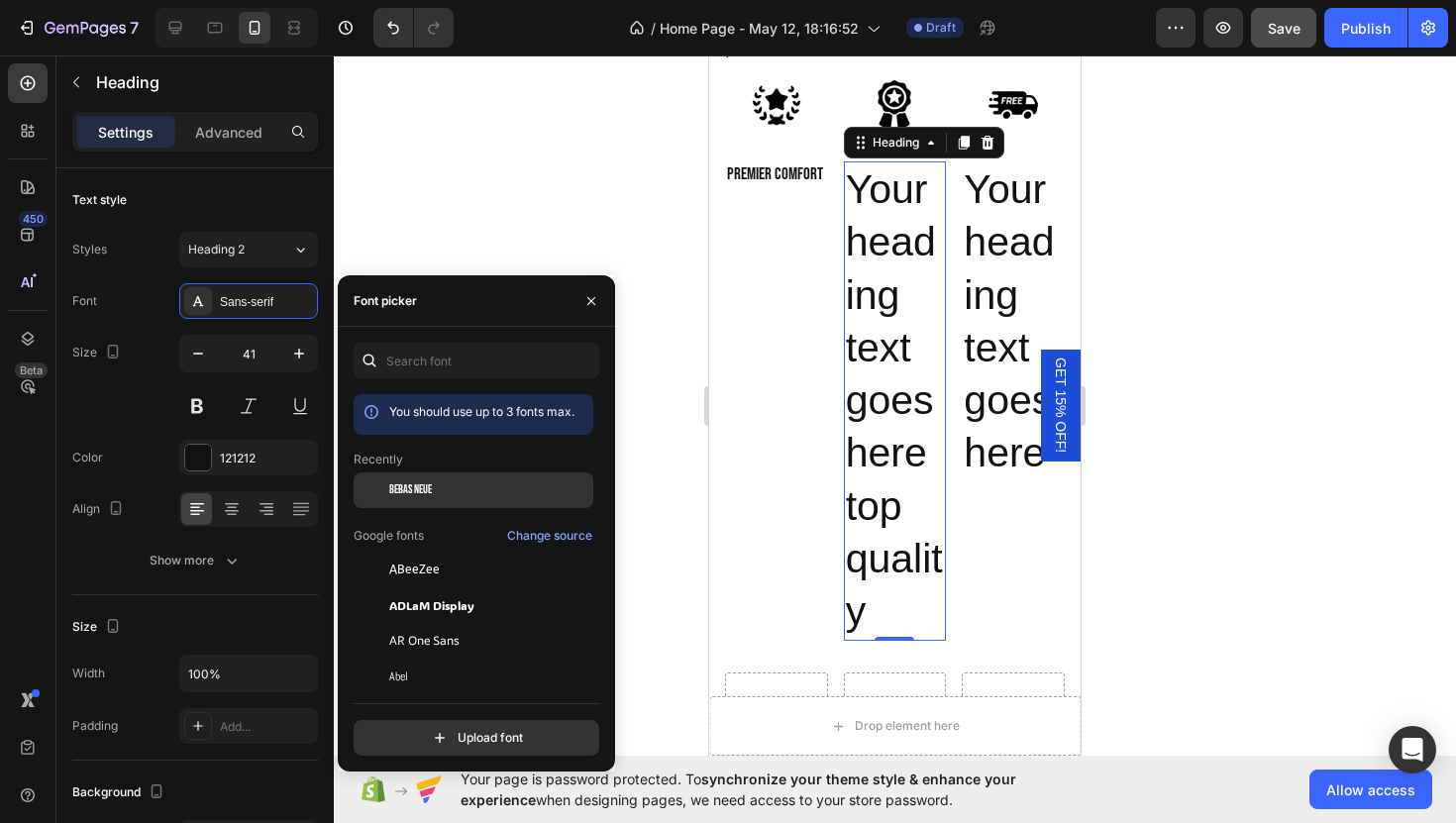 click on "Bebas Neue" at bounding box center [410, 490] 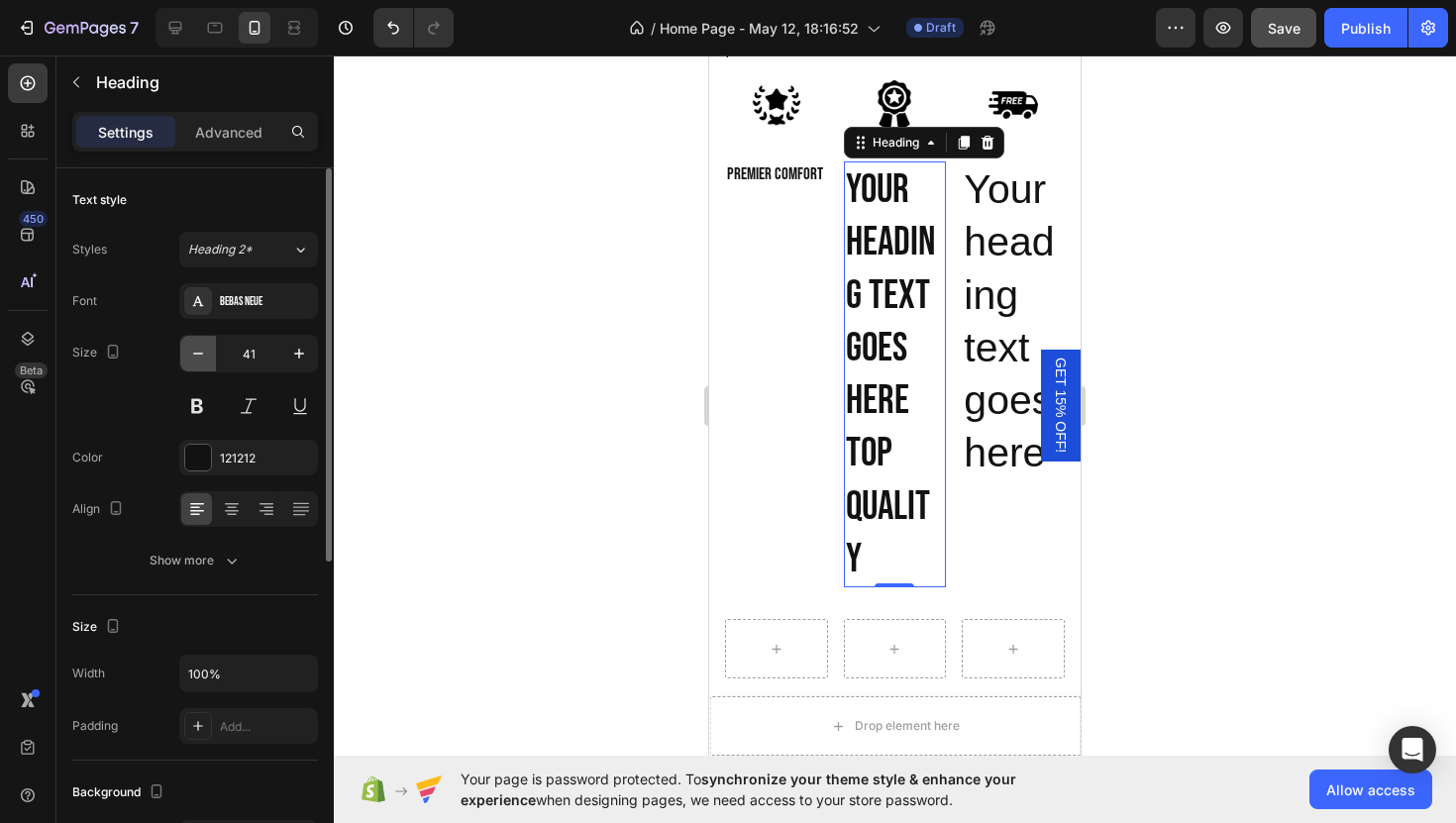 click 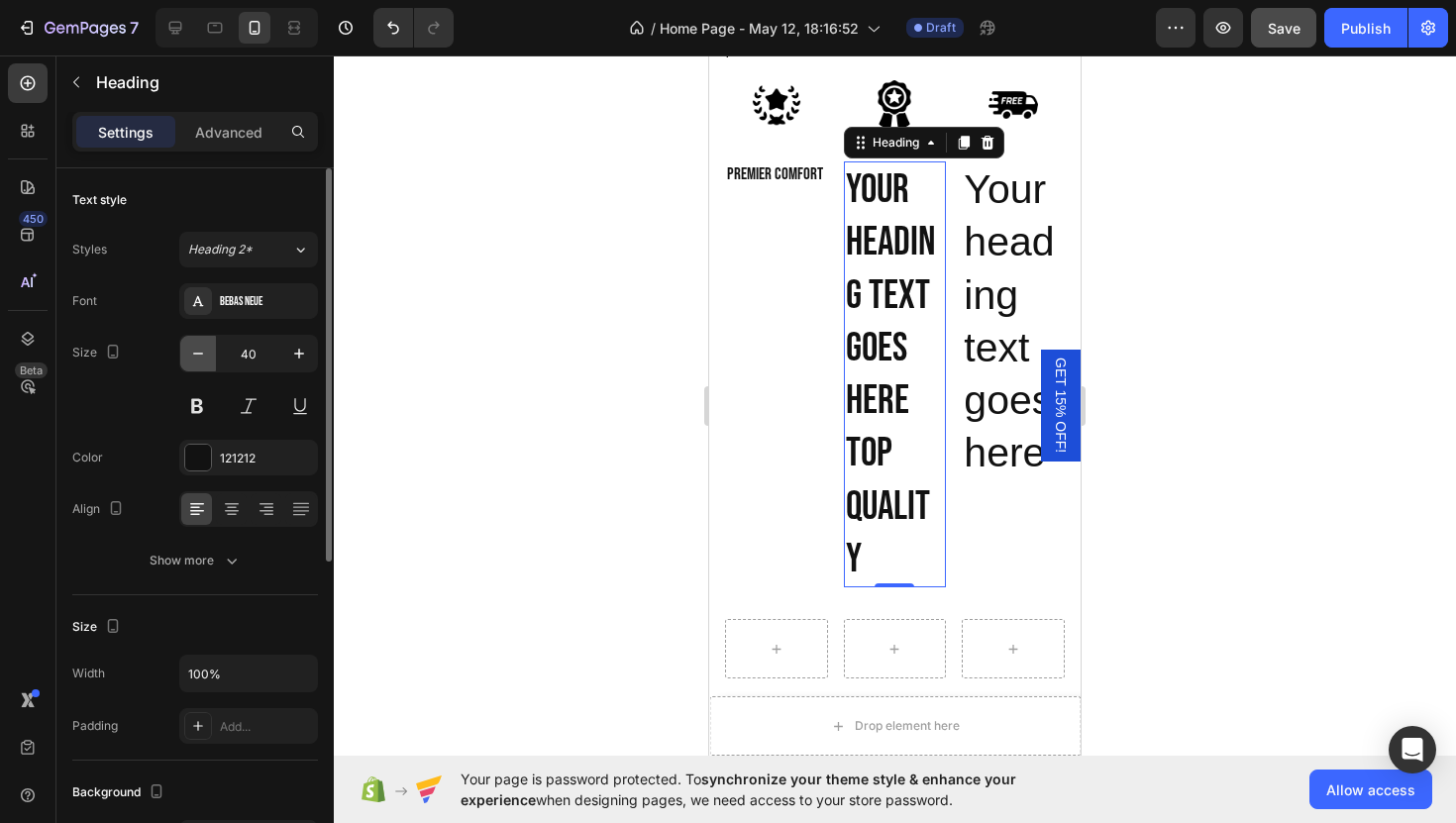 click 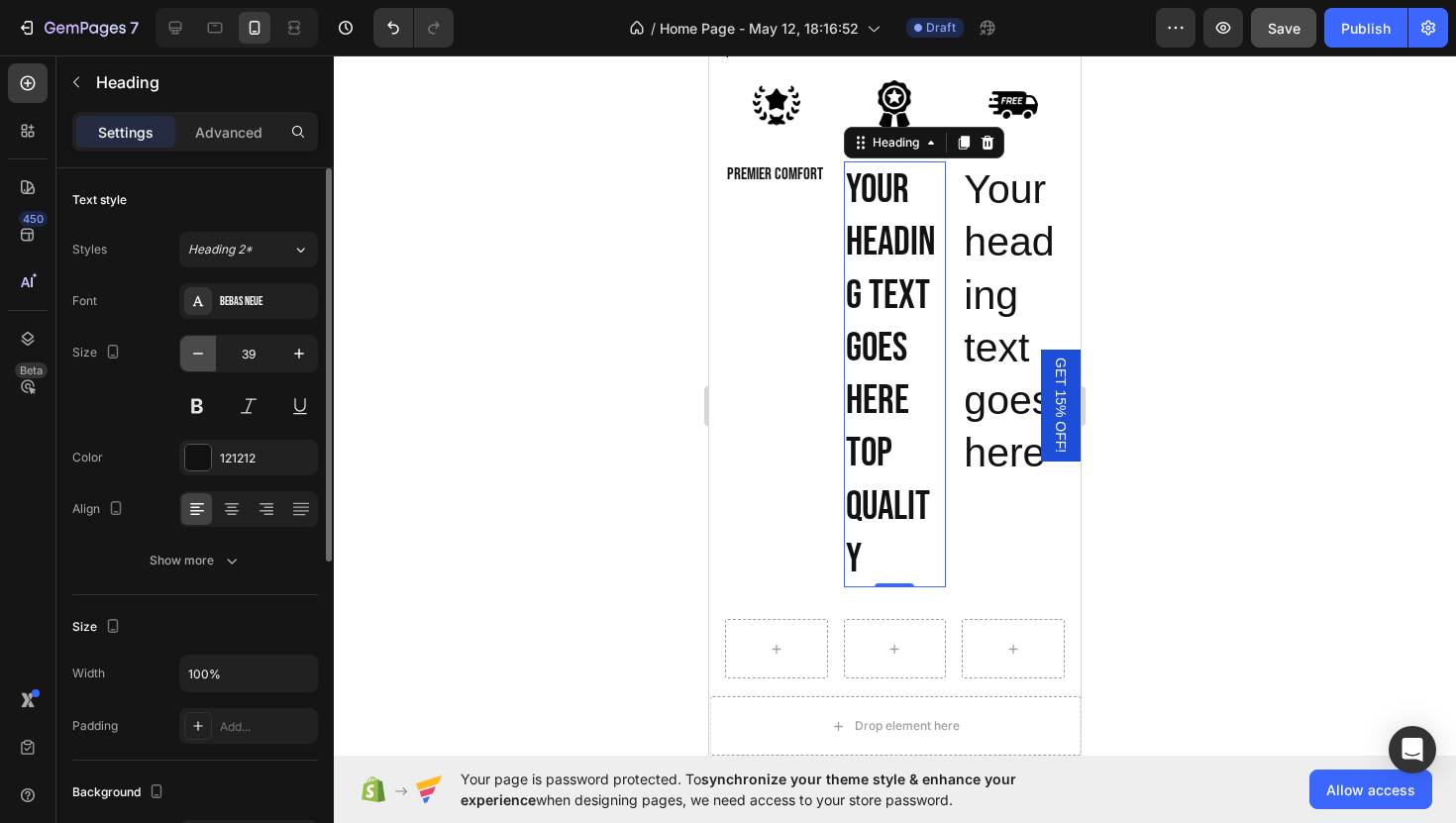 click 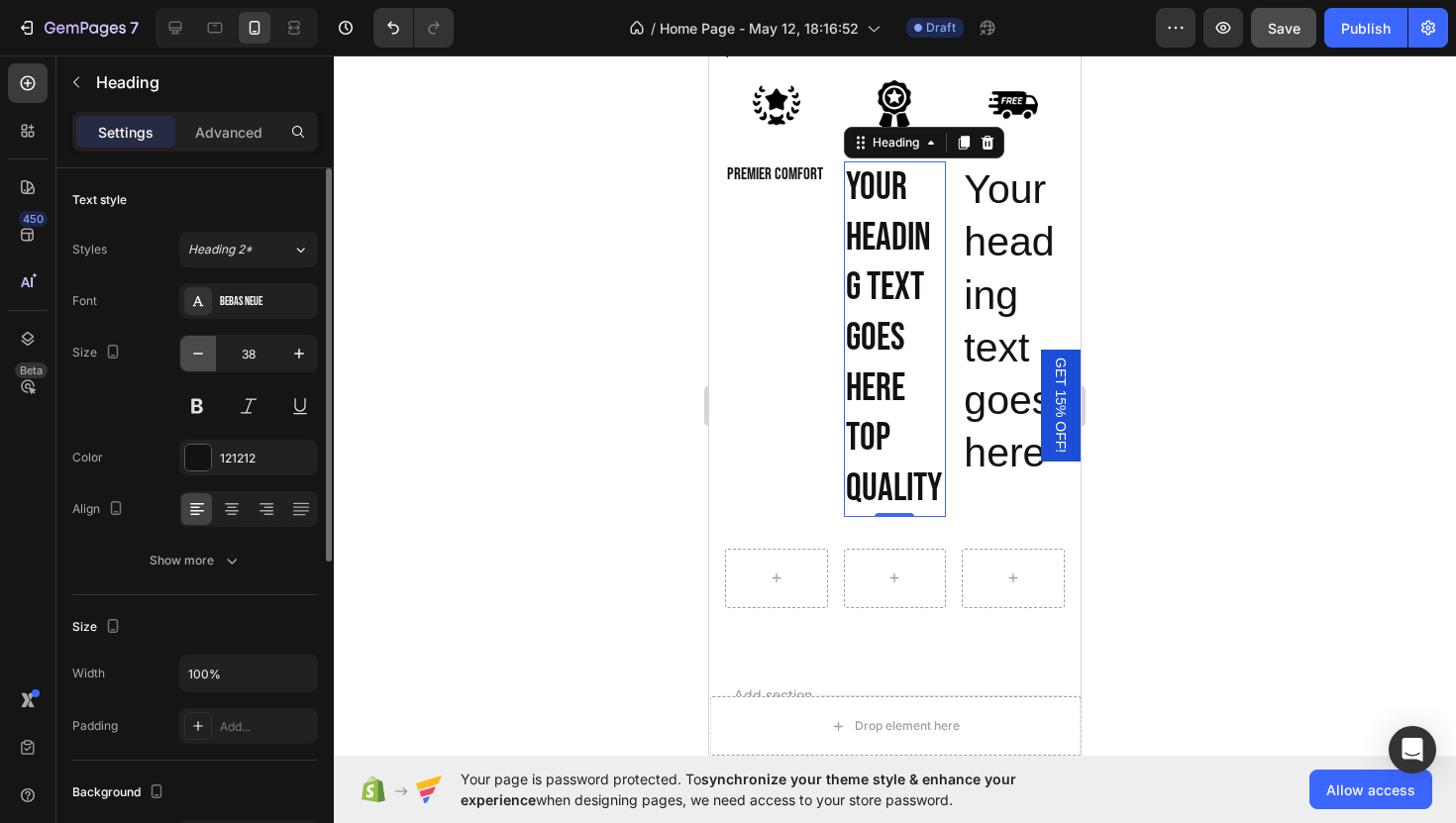 click 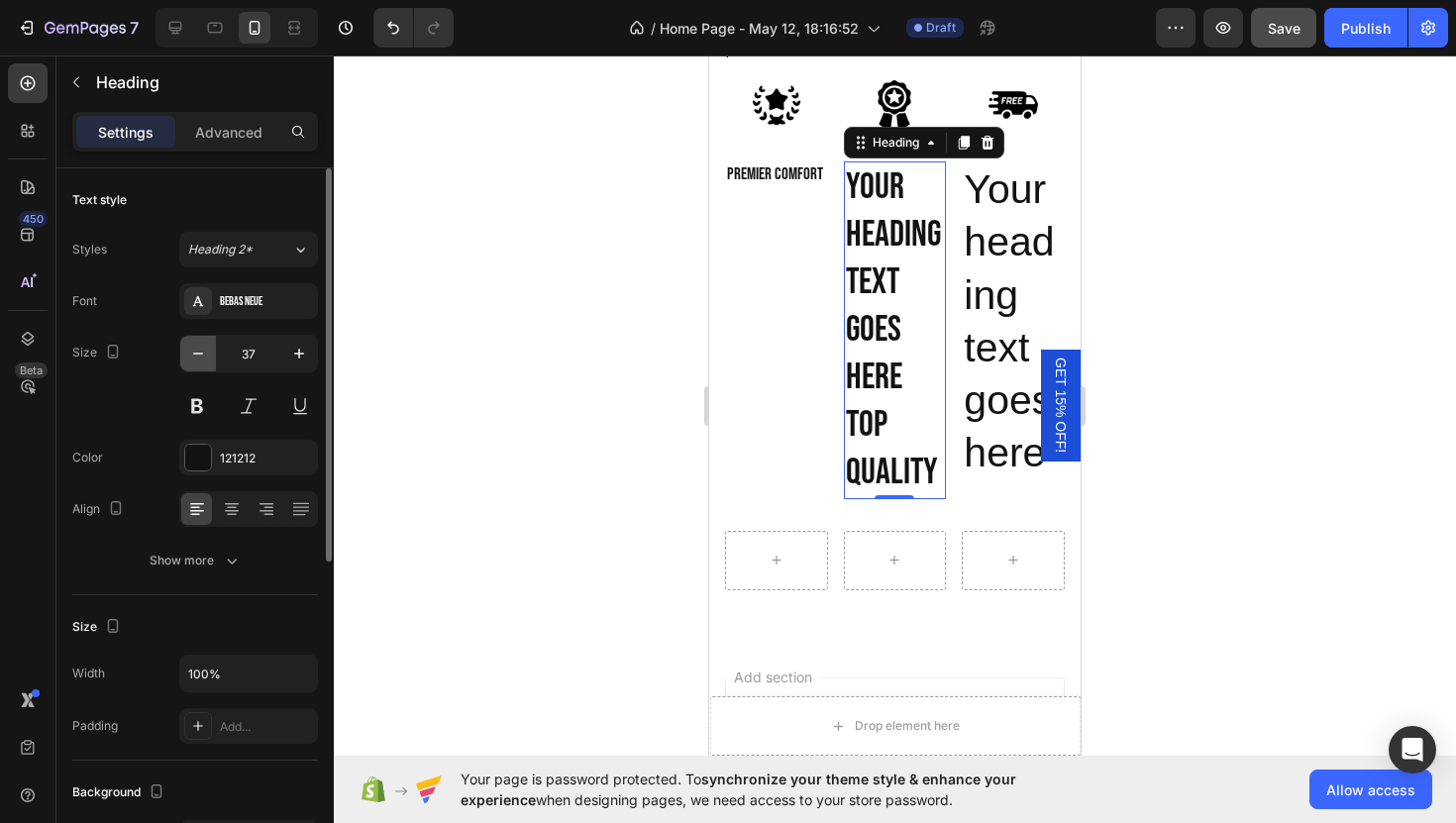 click 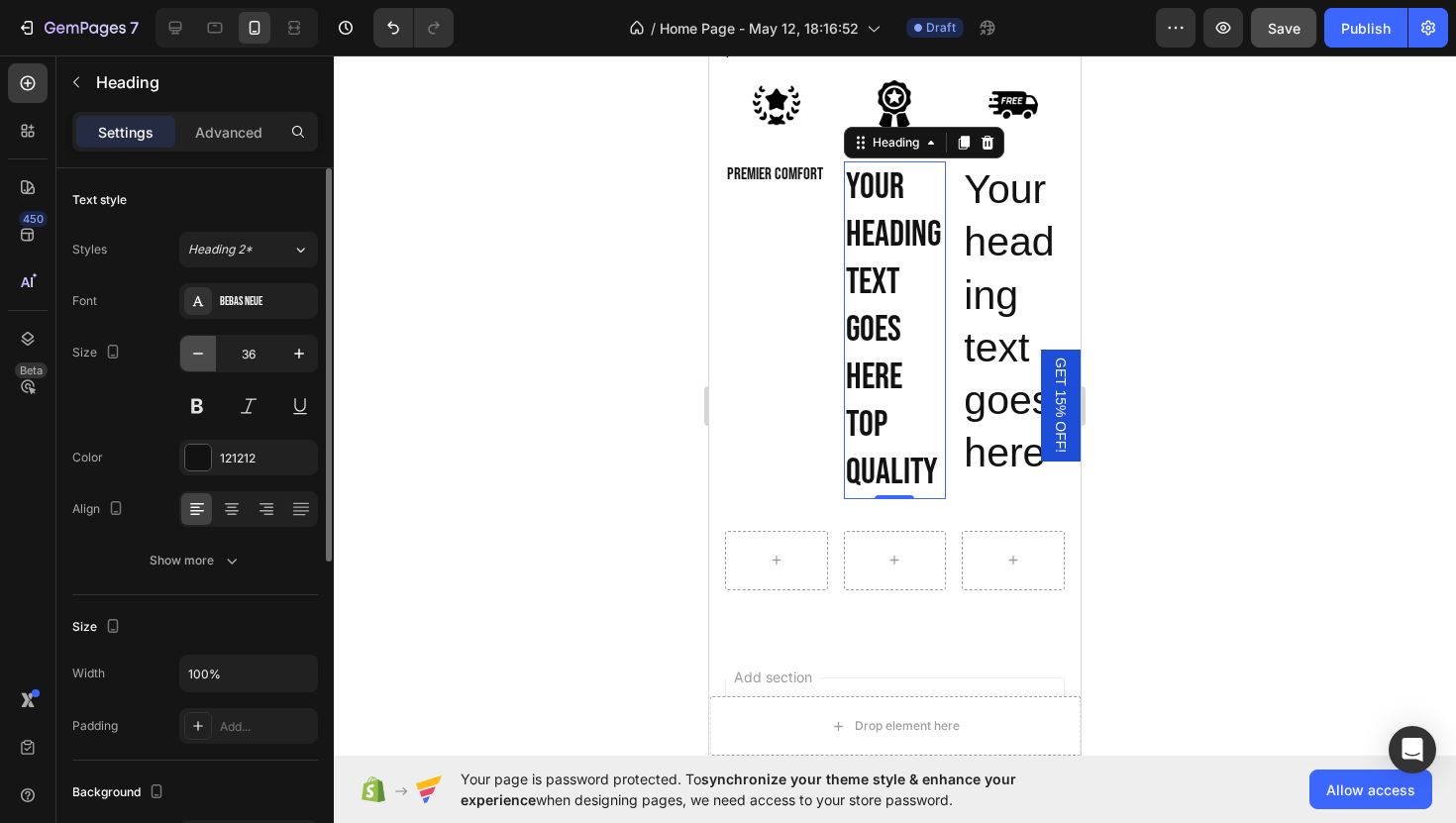 click 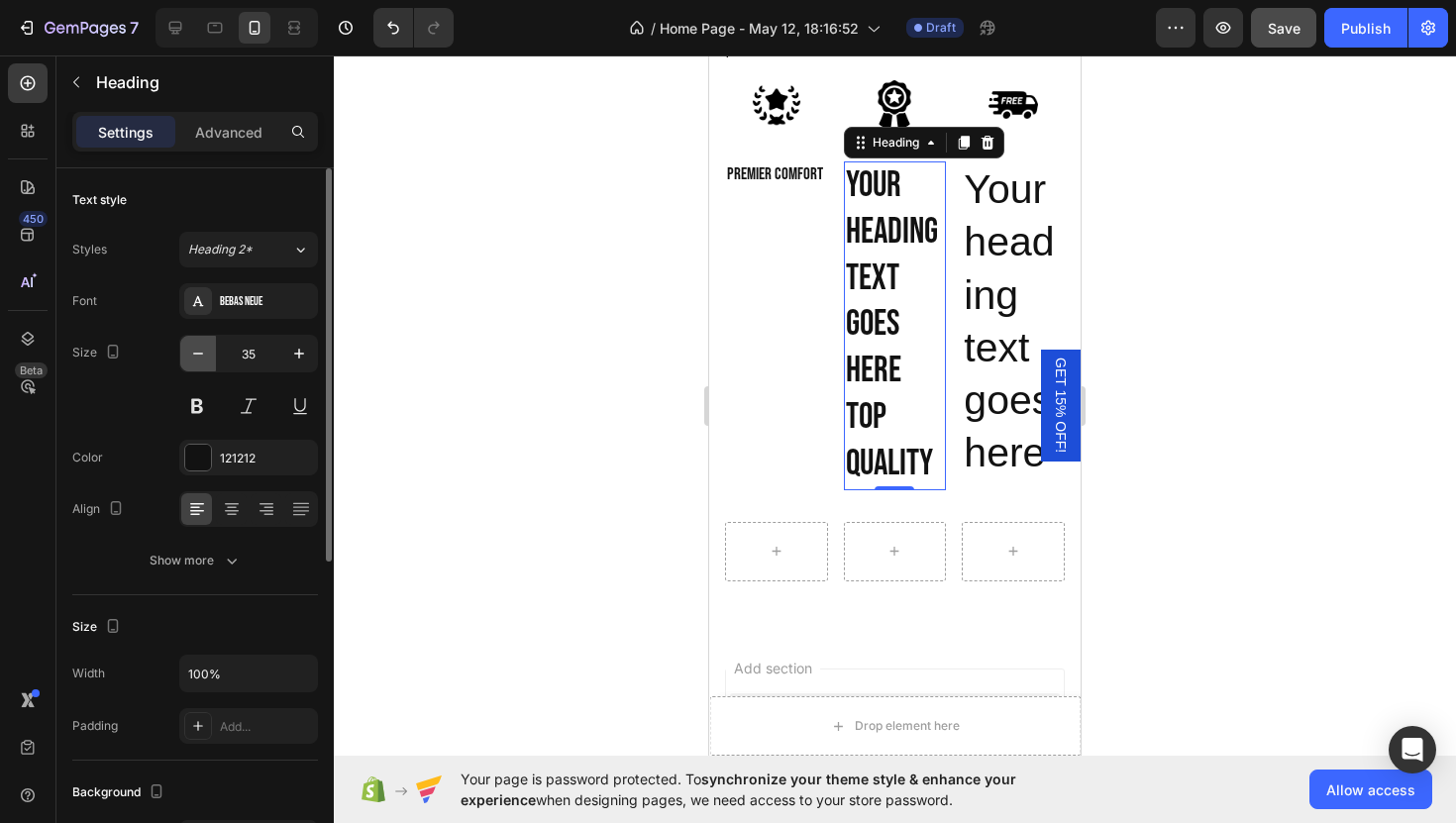 click 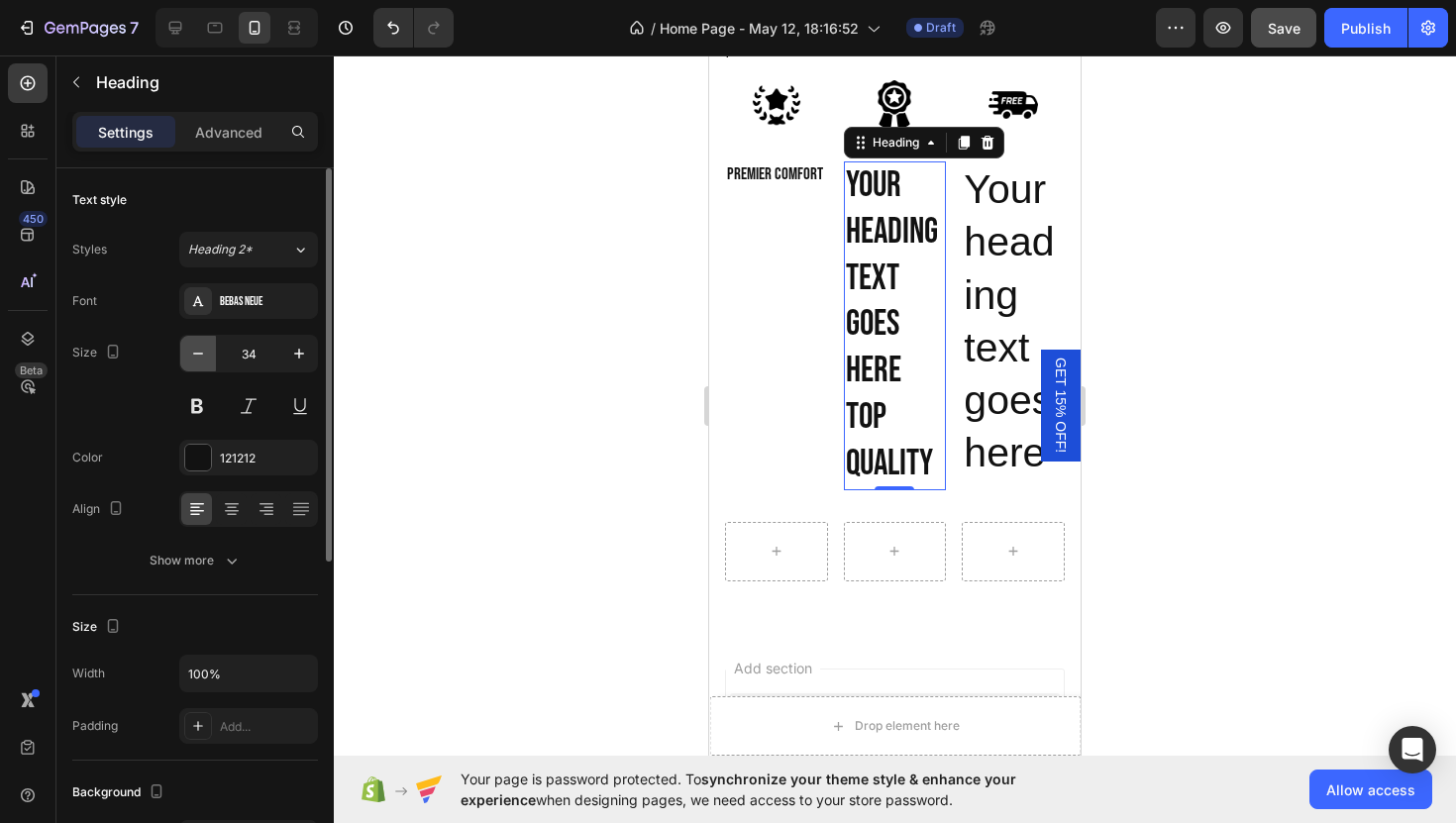 click 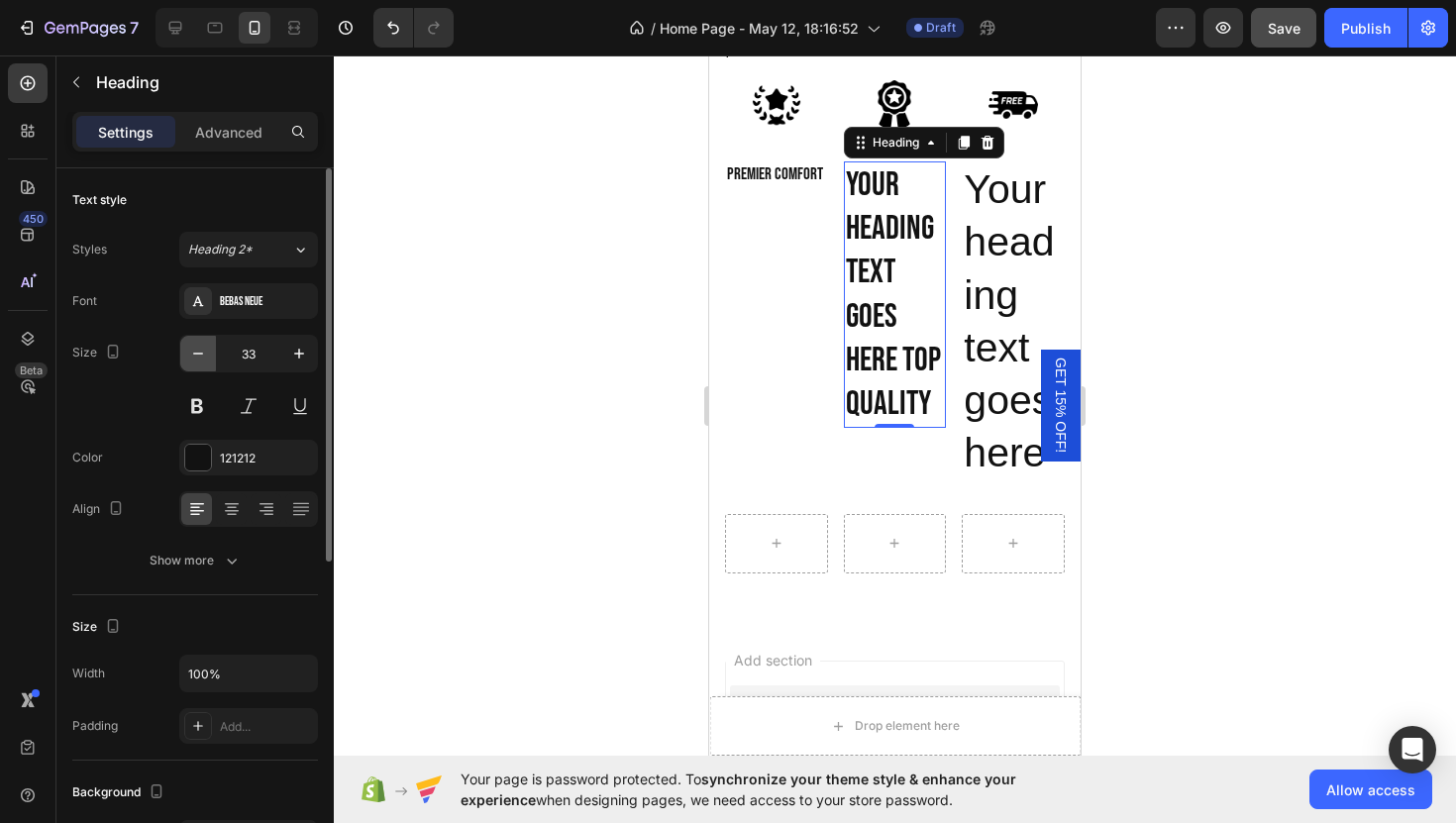 click 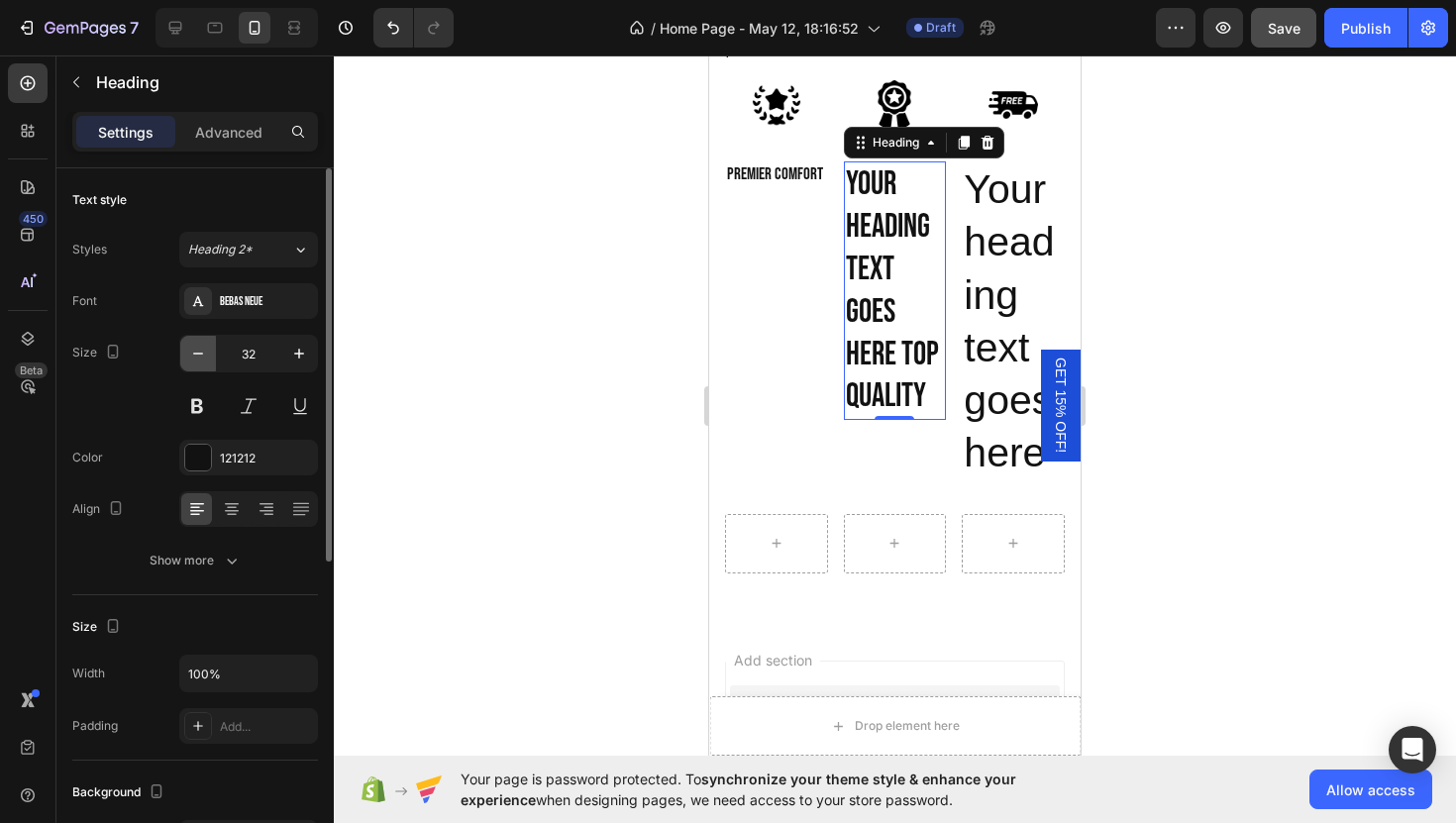 click 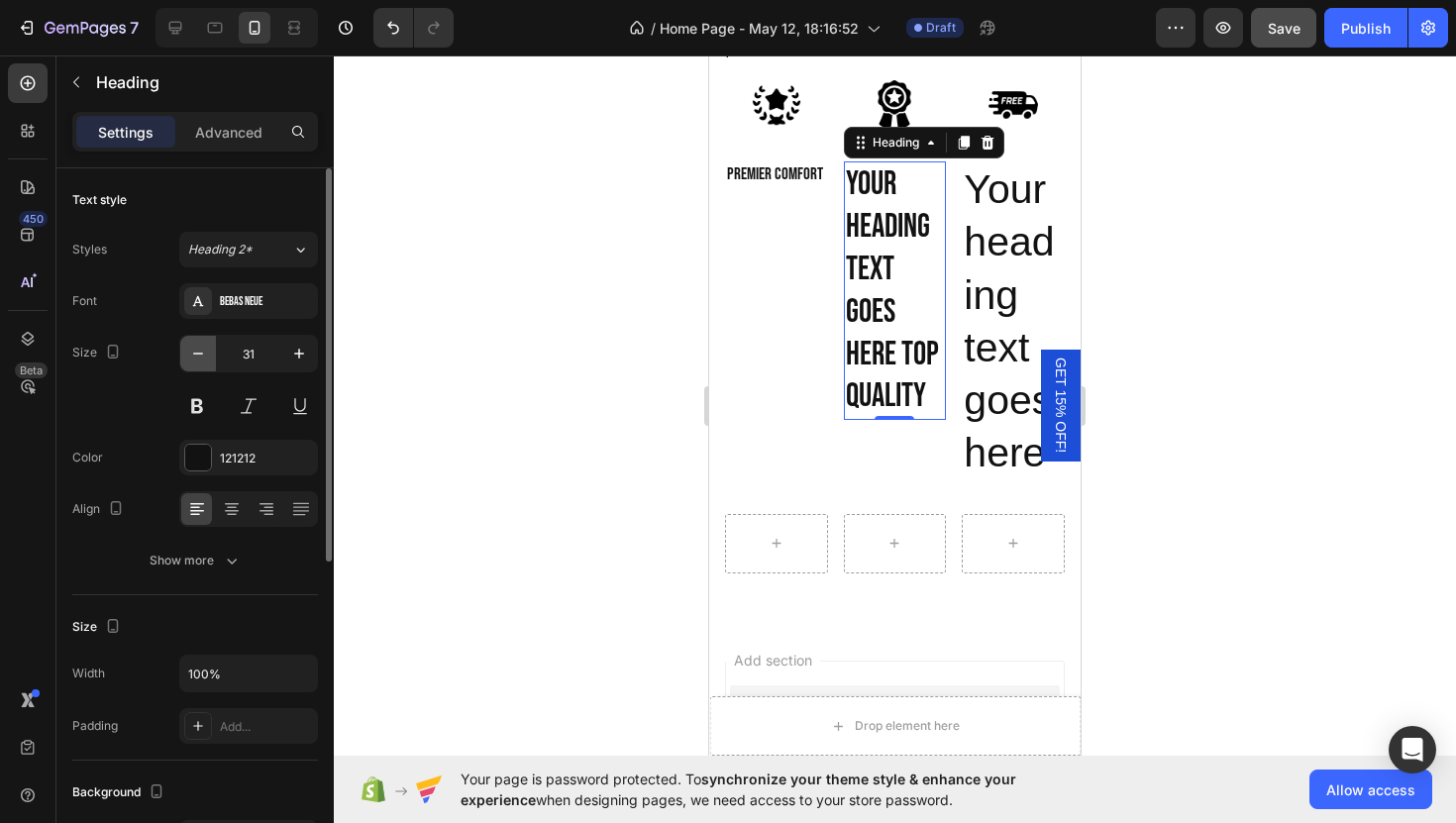 click 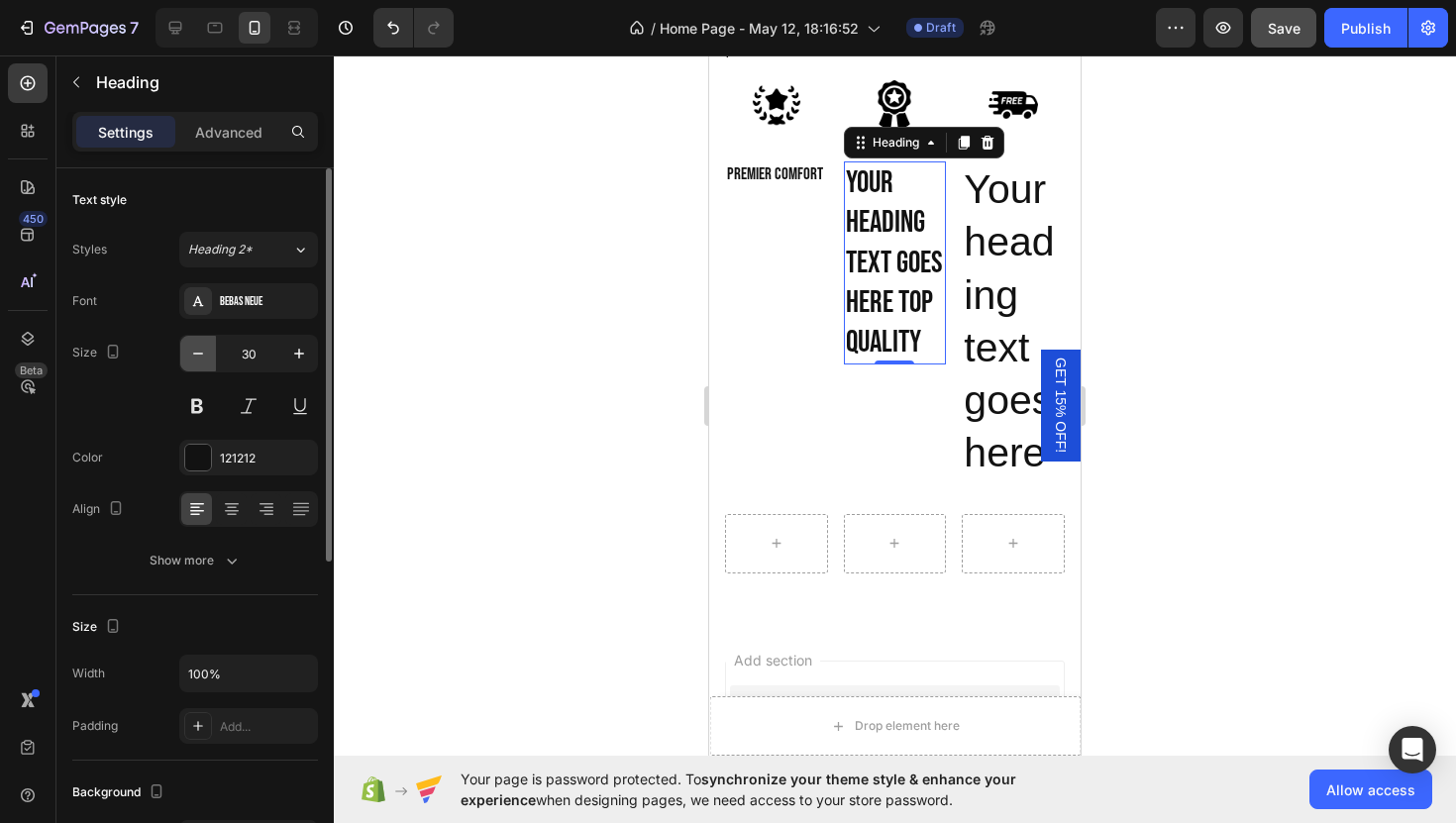 click 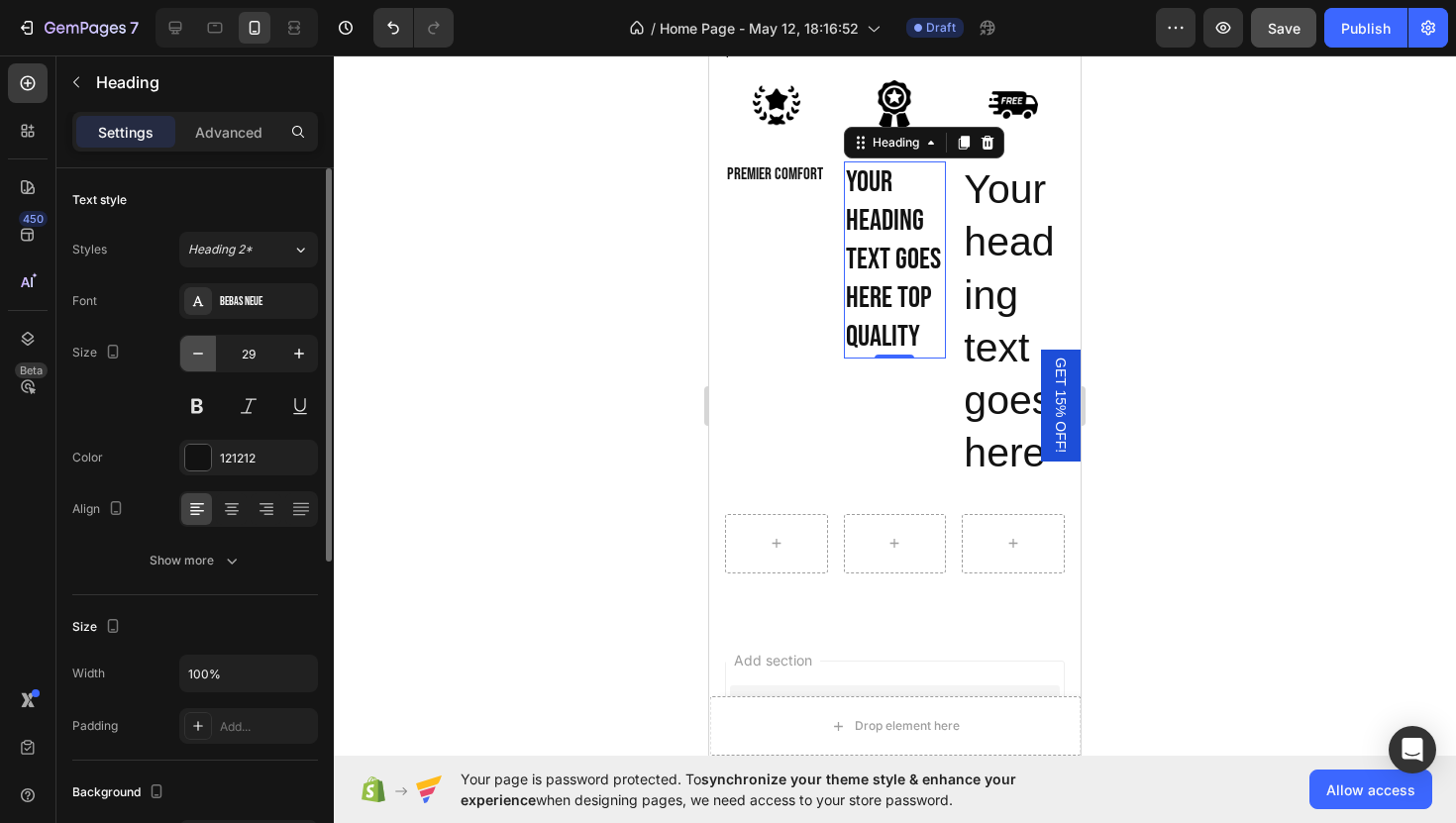 click 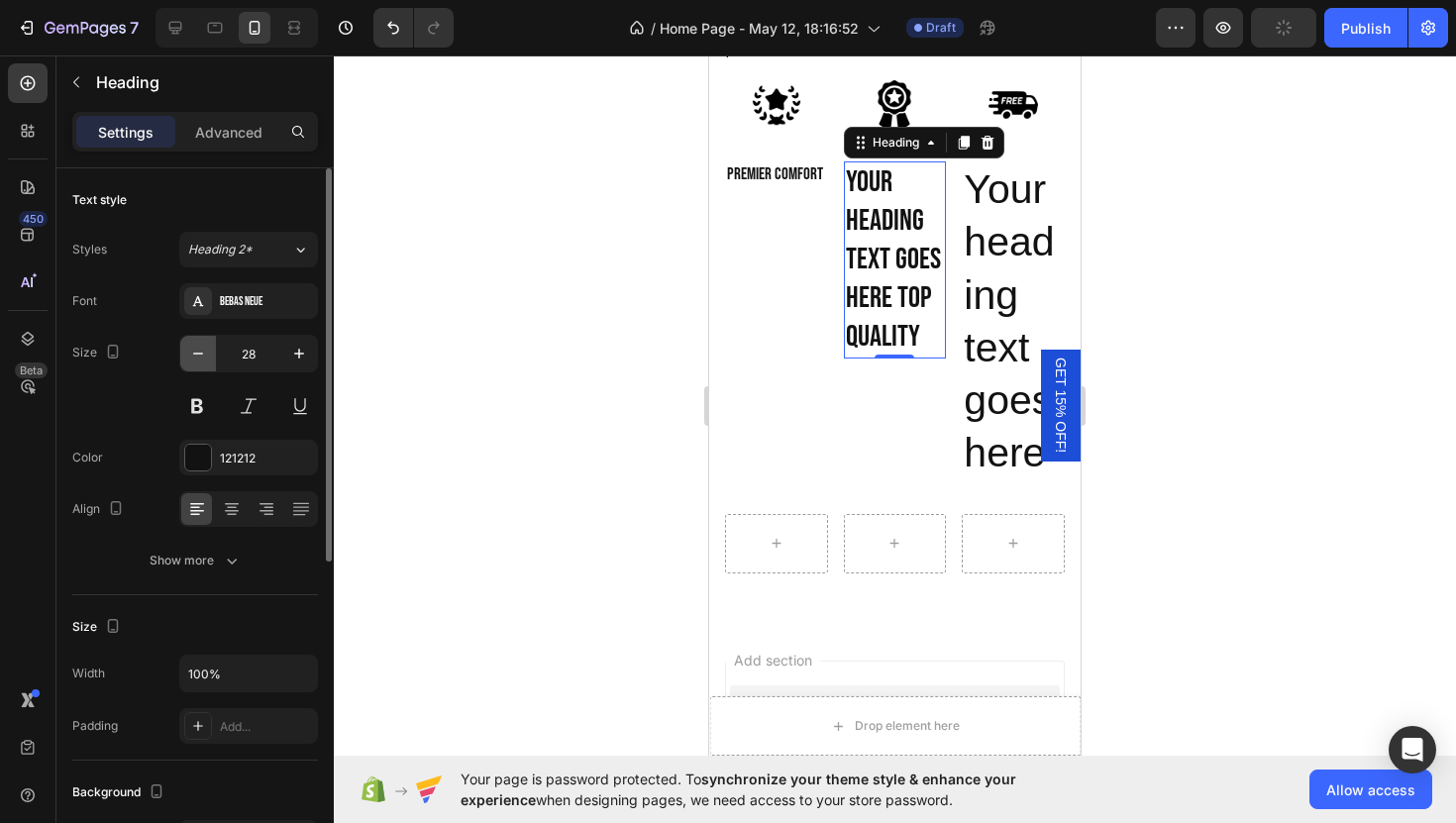 click 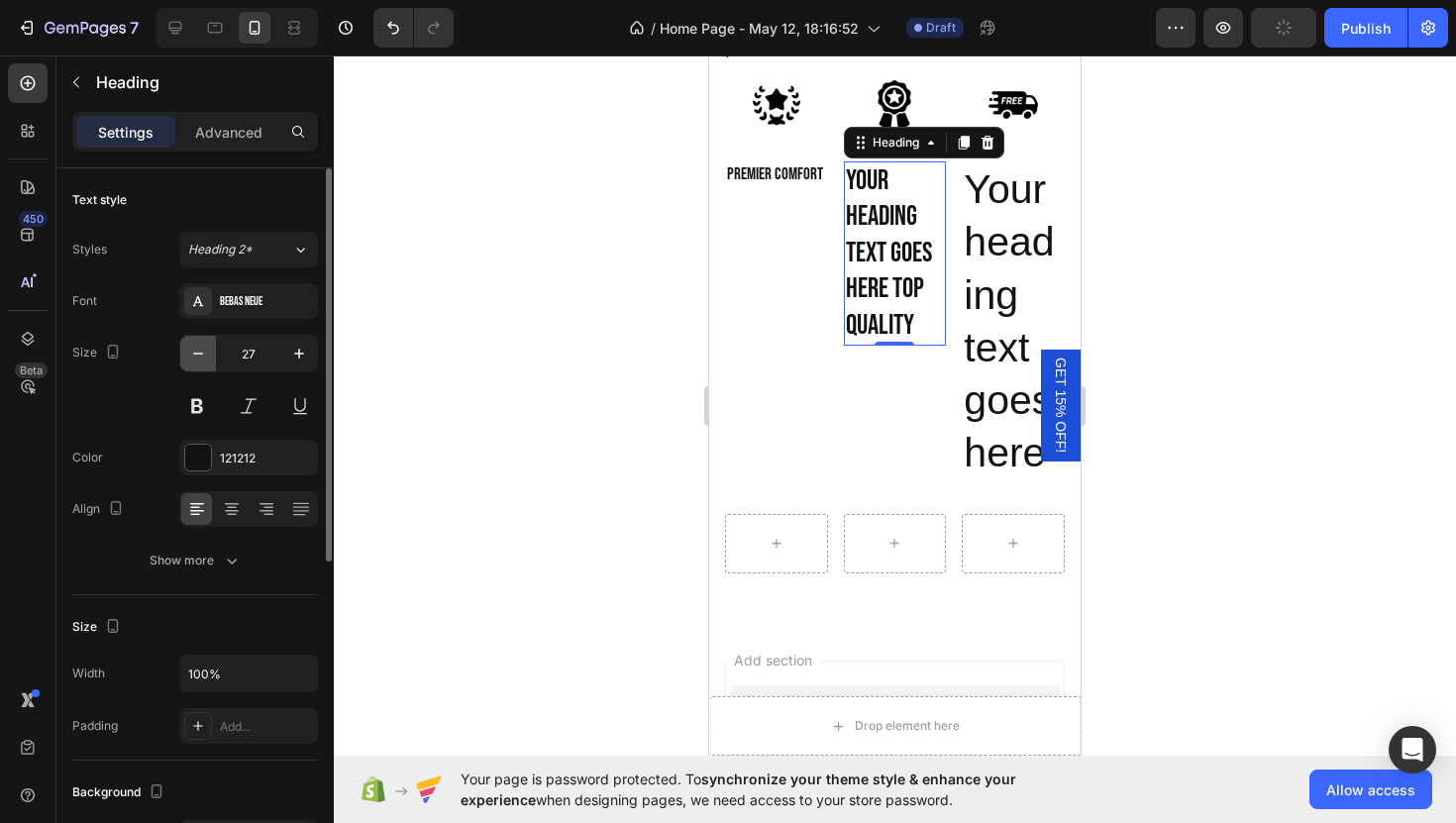 click 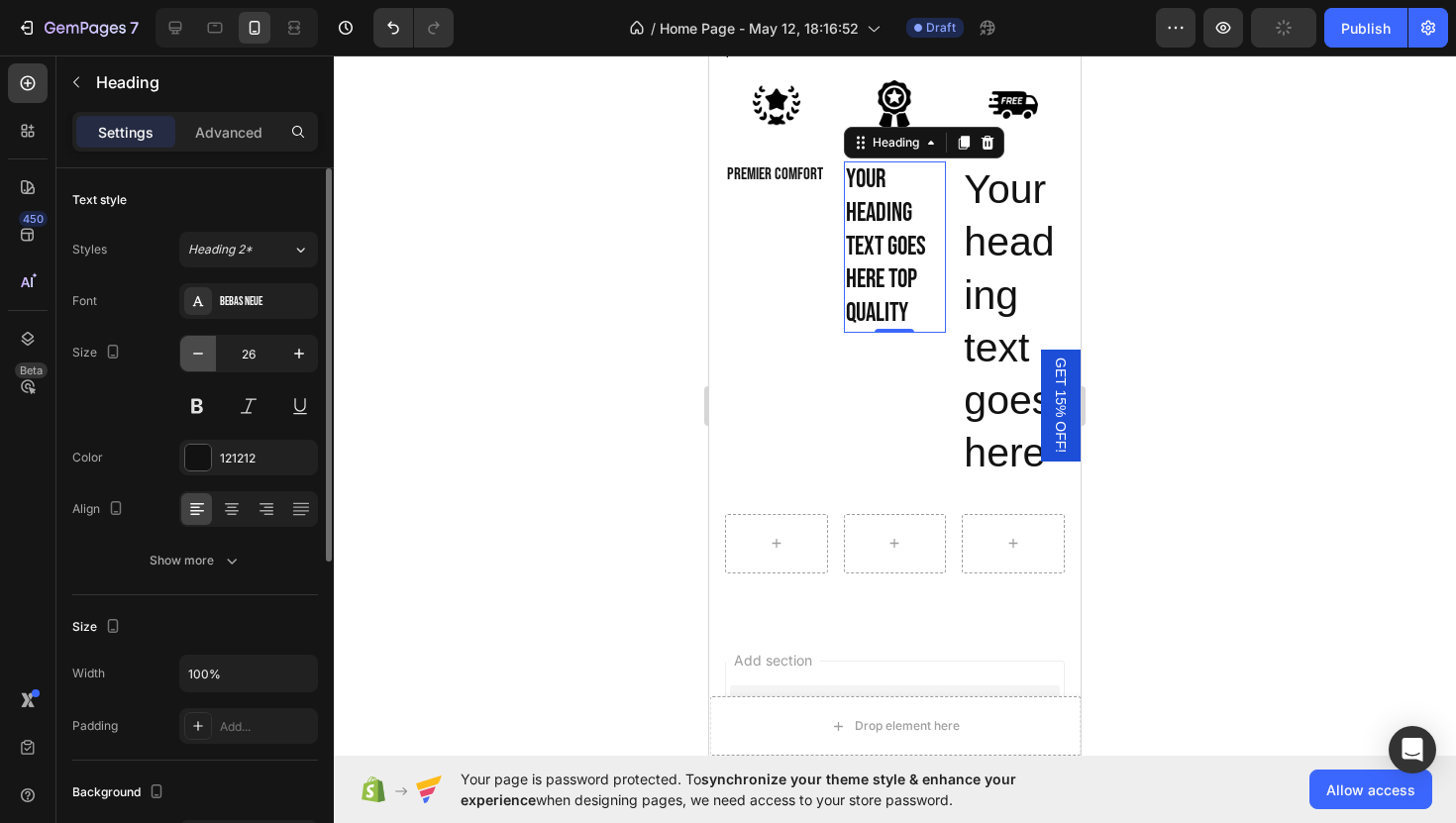 click 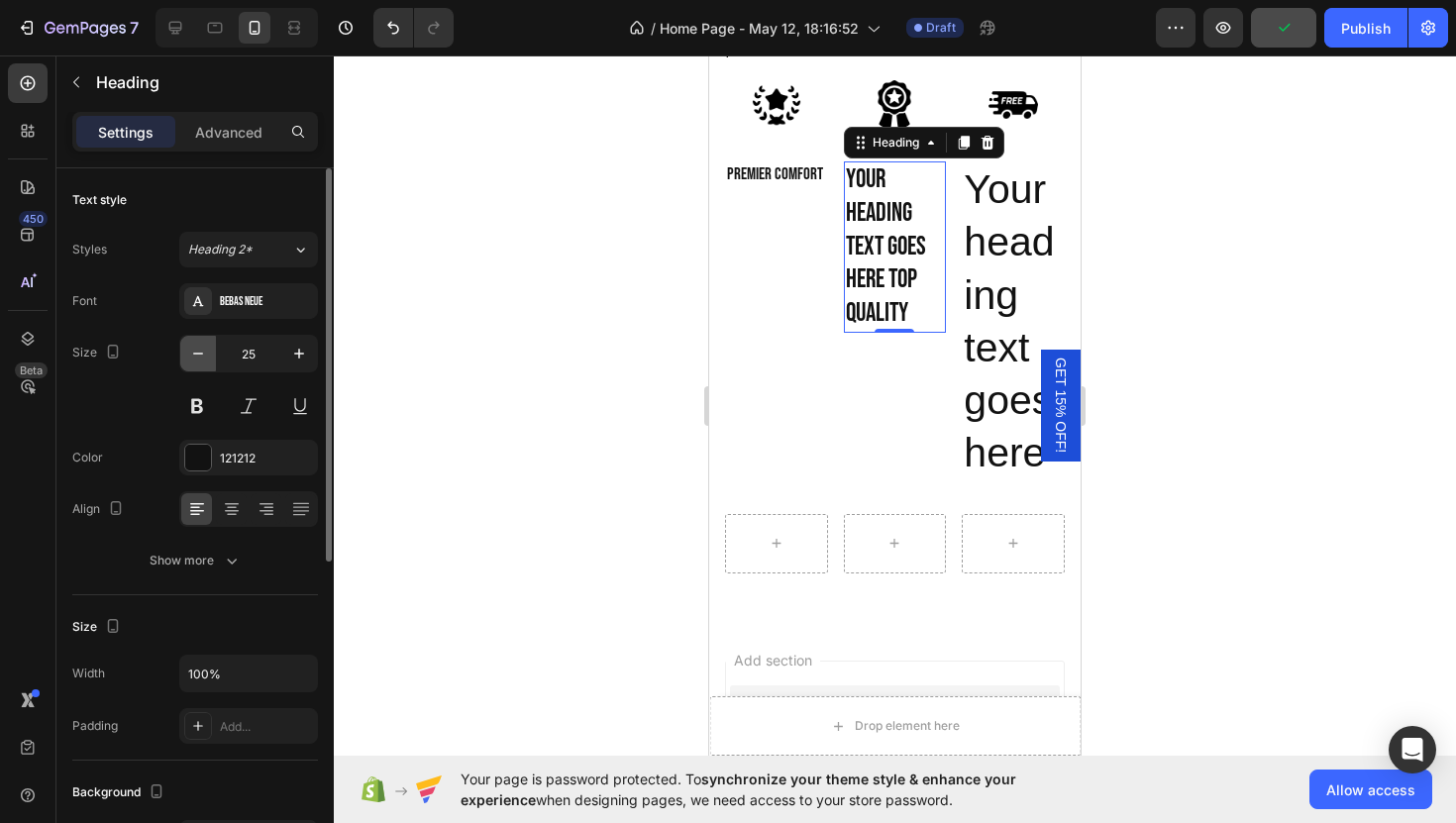 click 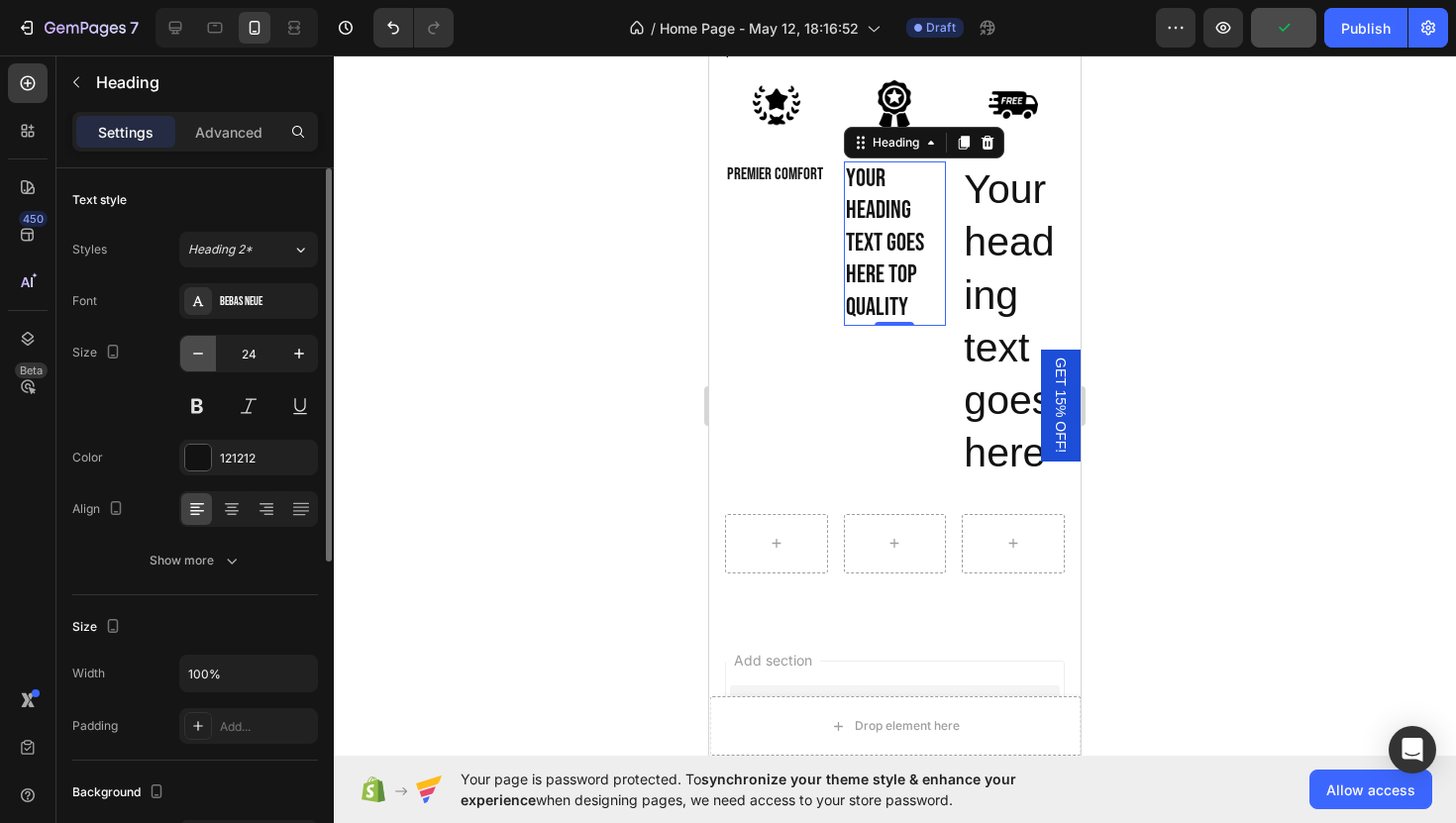 click 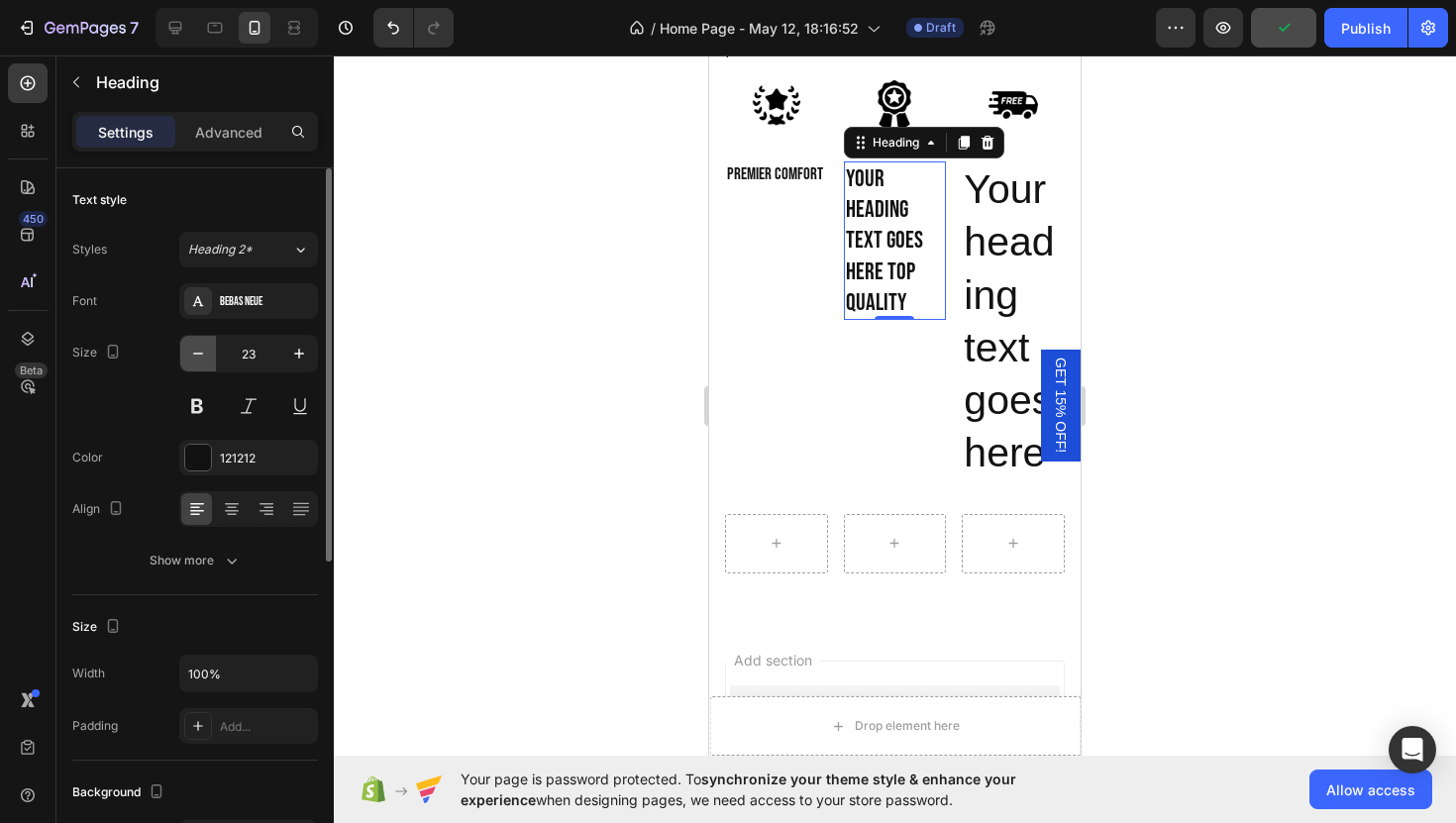 click 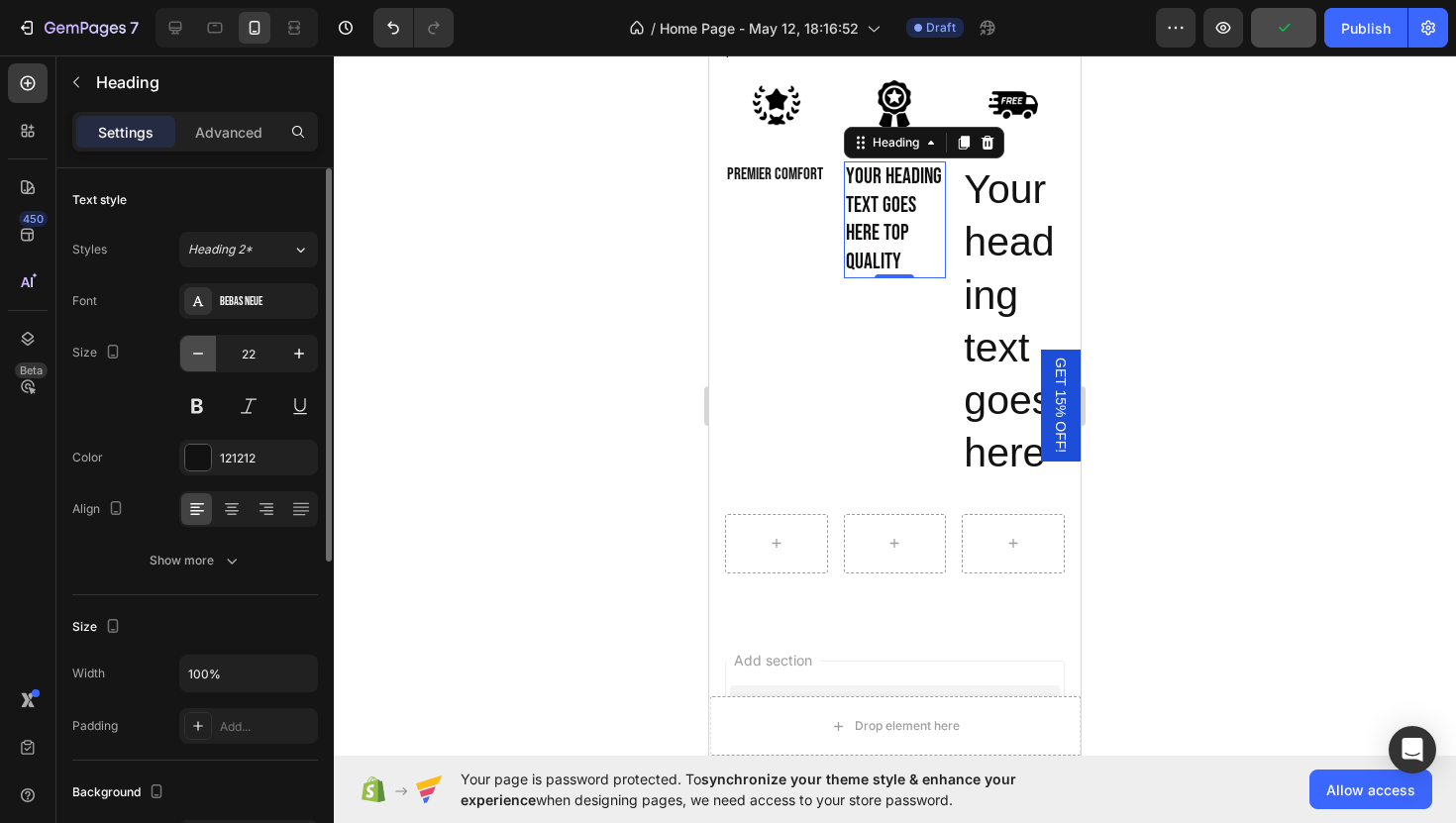 click 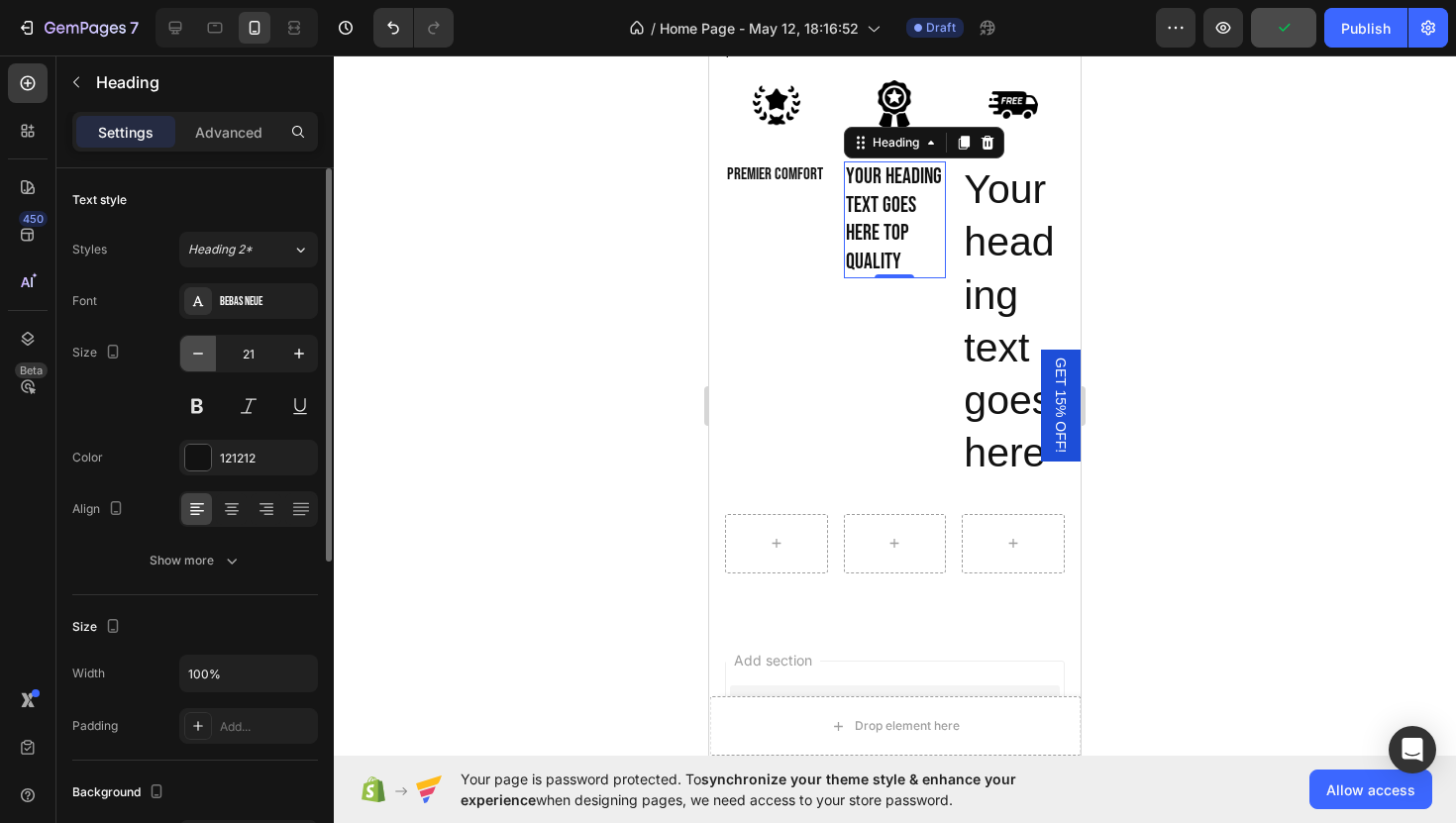 click 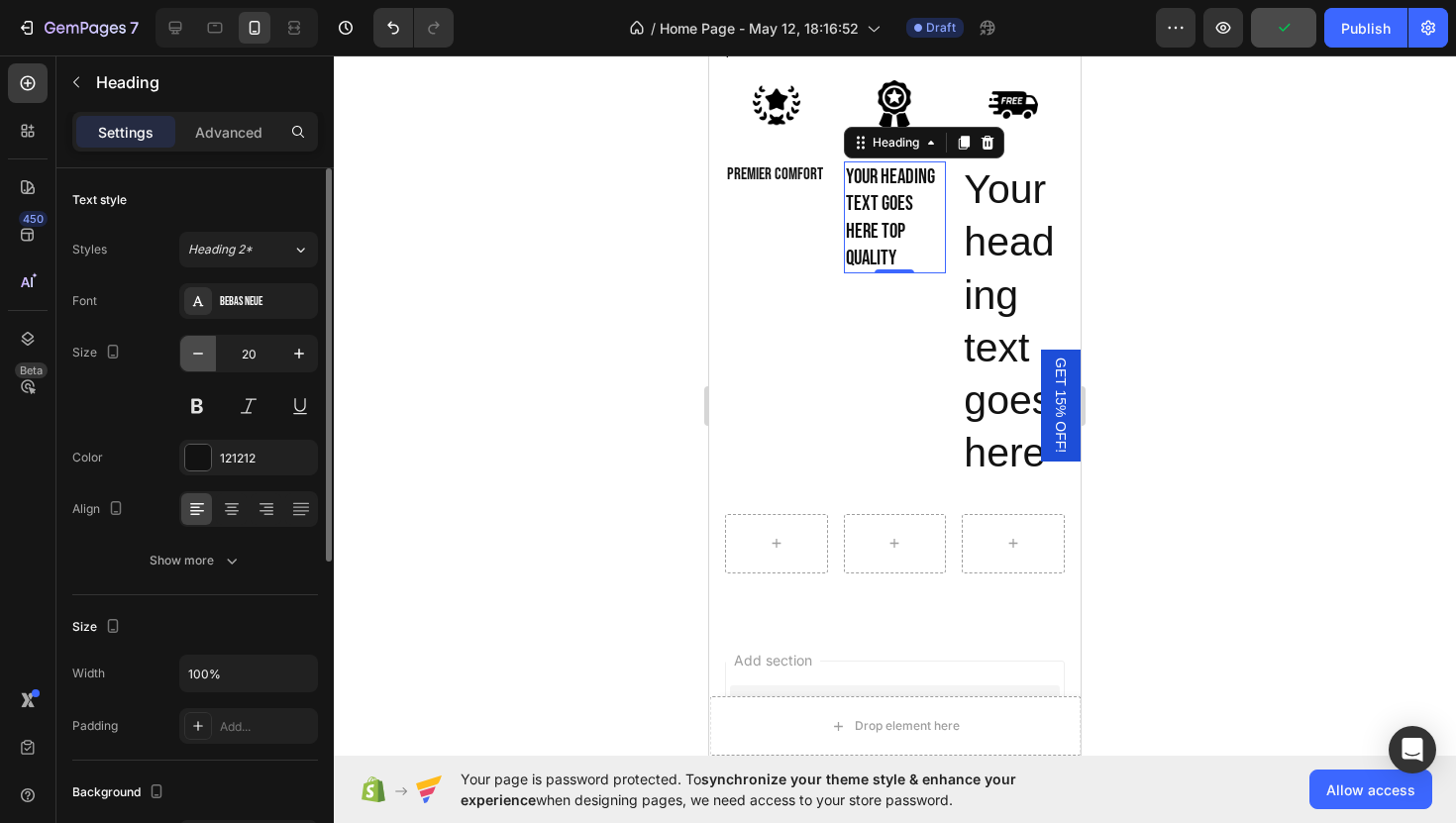 click 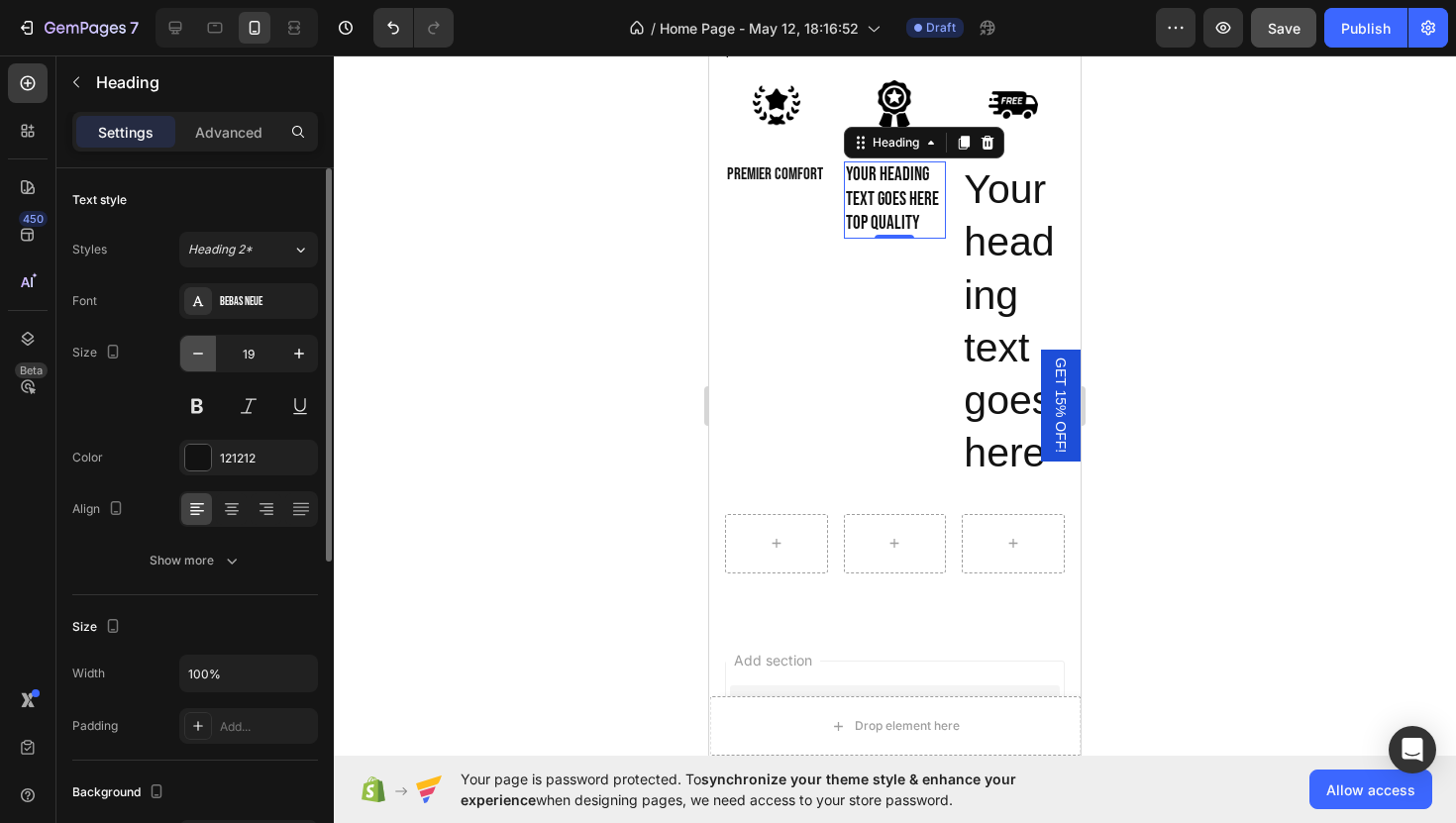 click 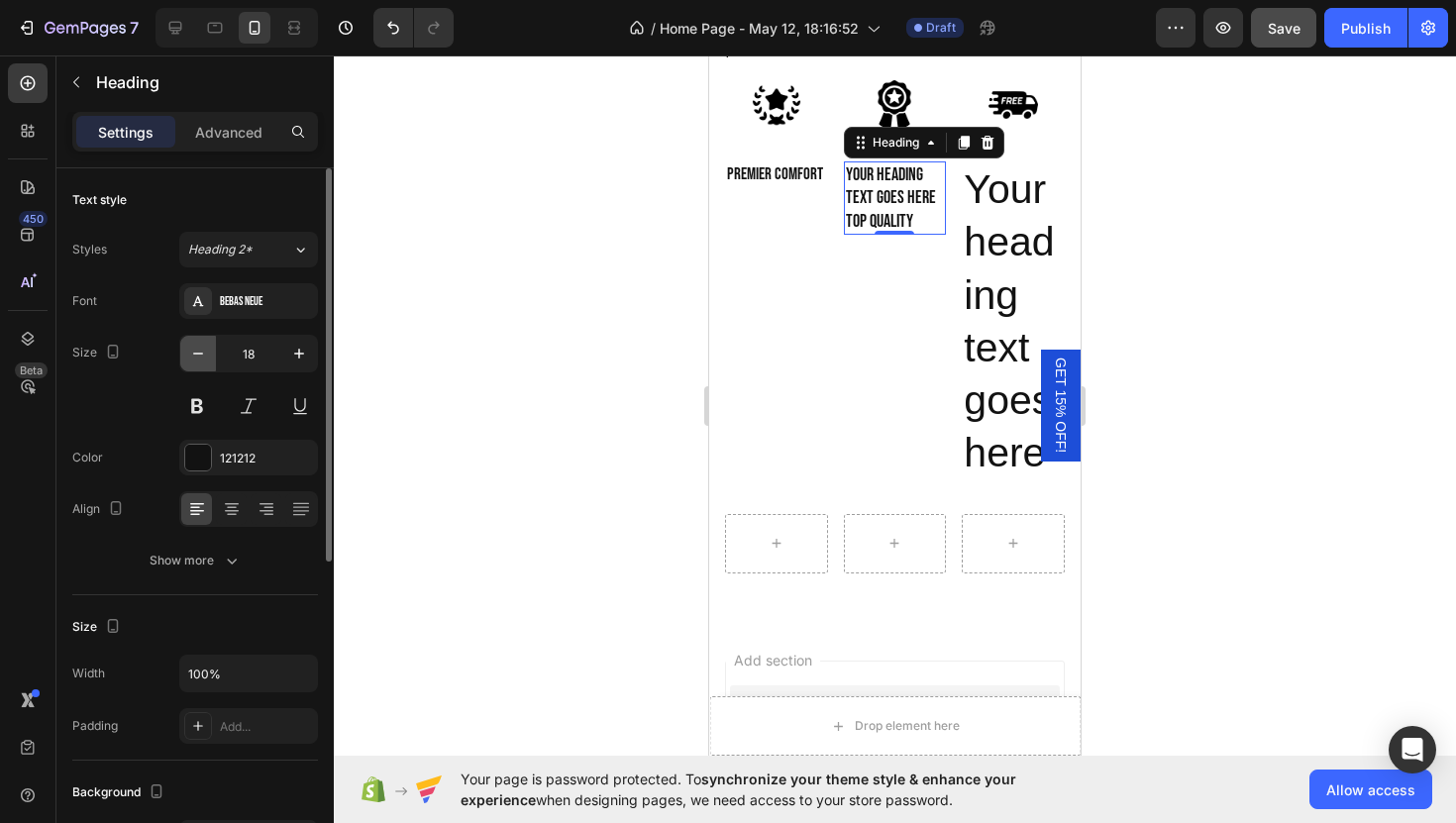 click 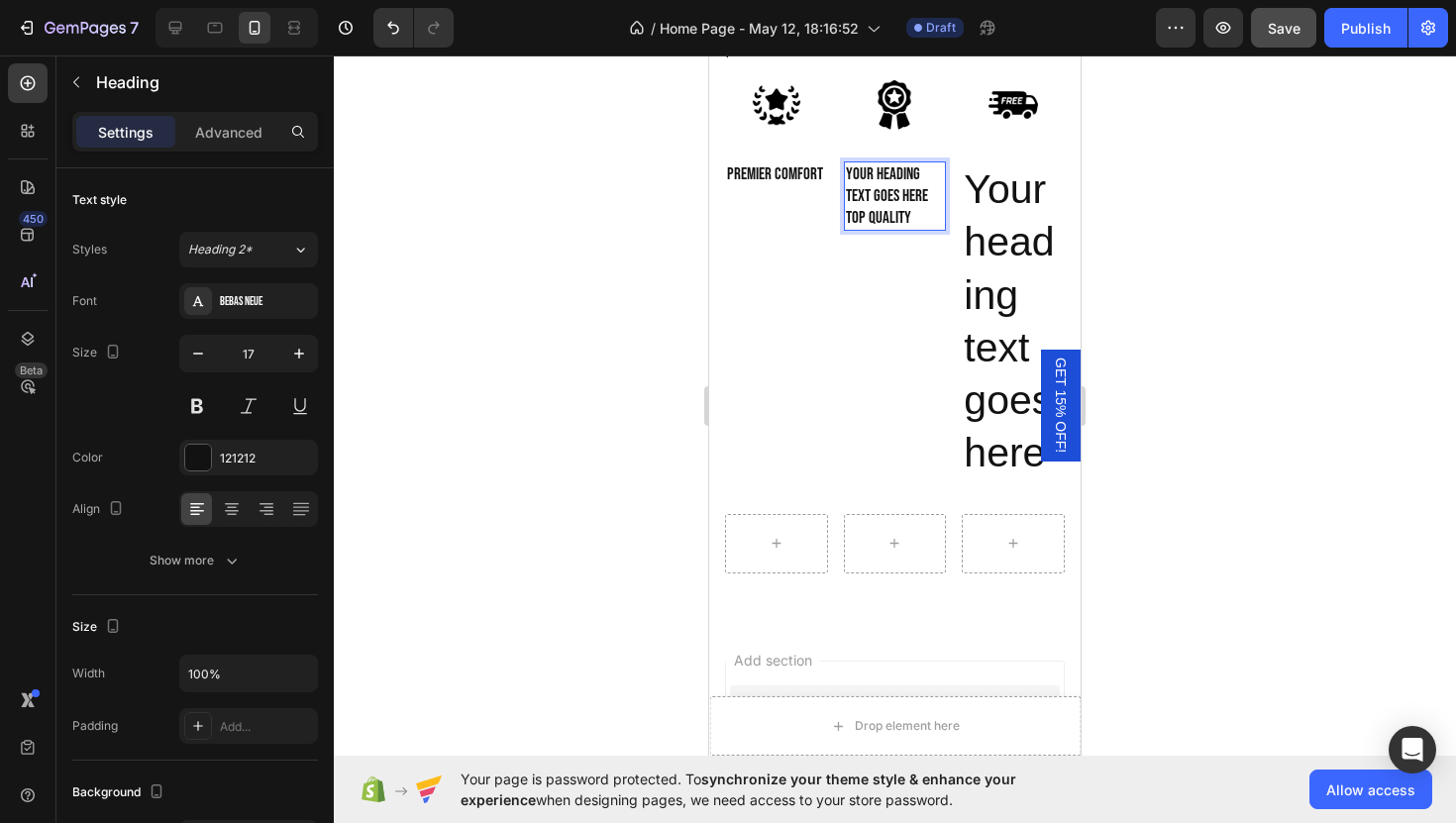 click on "Your heading text goes here top quality" at bounding box center (895, 196) 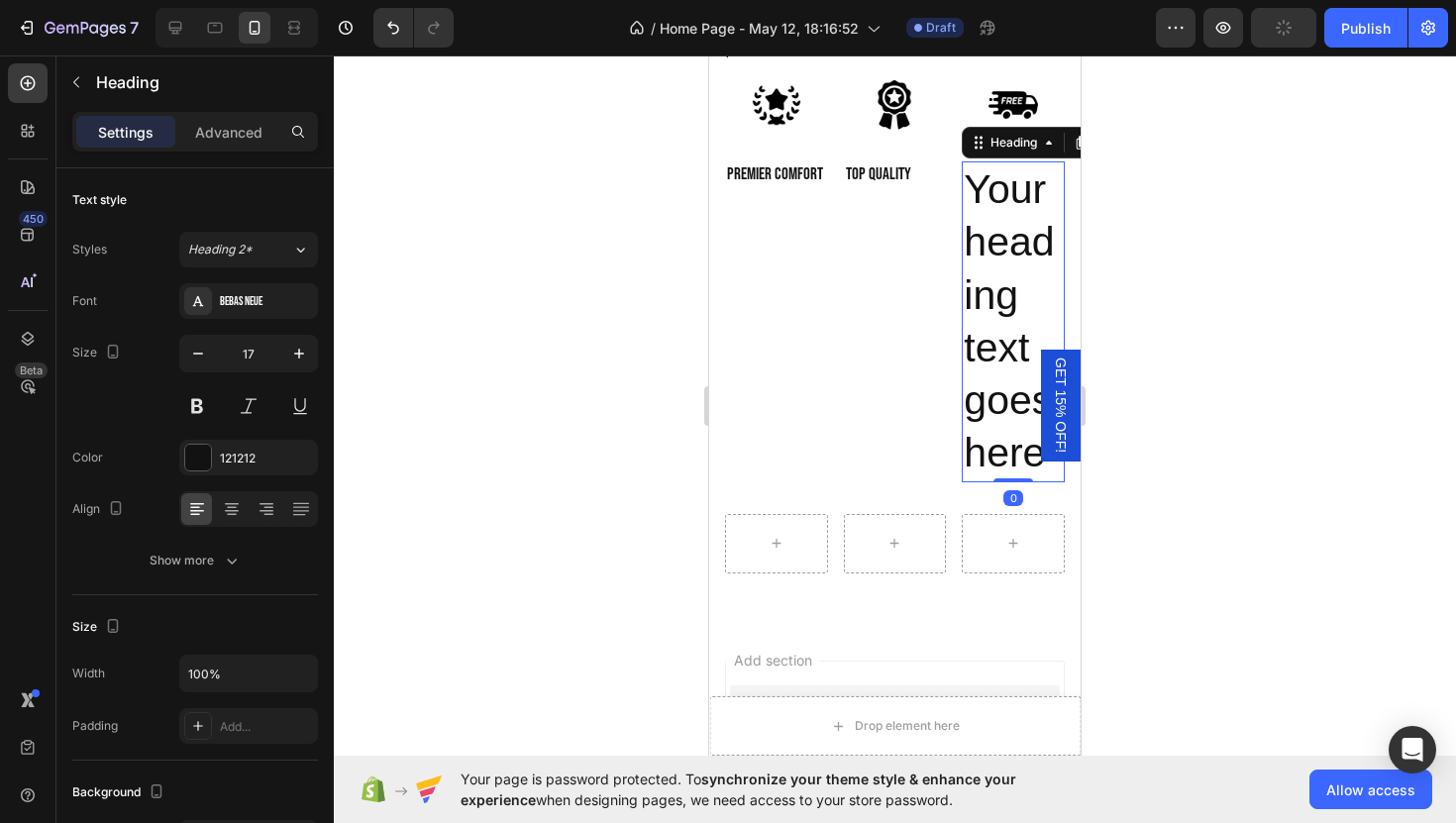 click on "Your heading text goes here" at bounding box center (1013, 322) 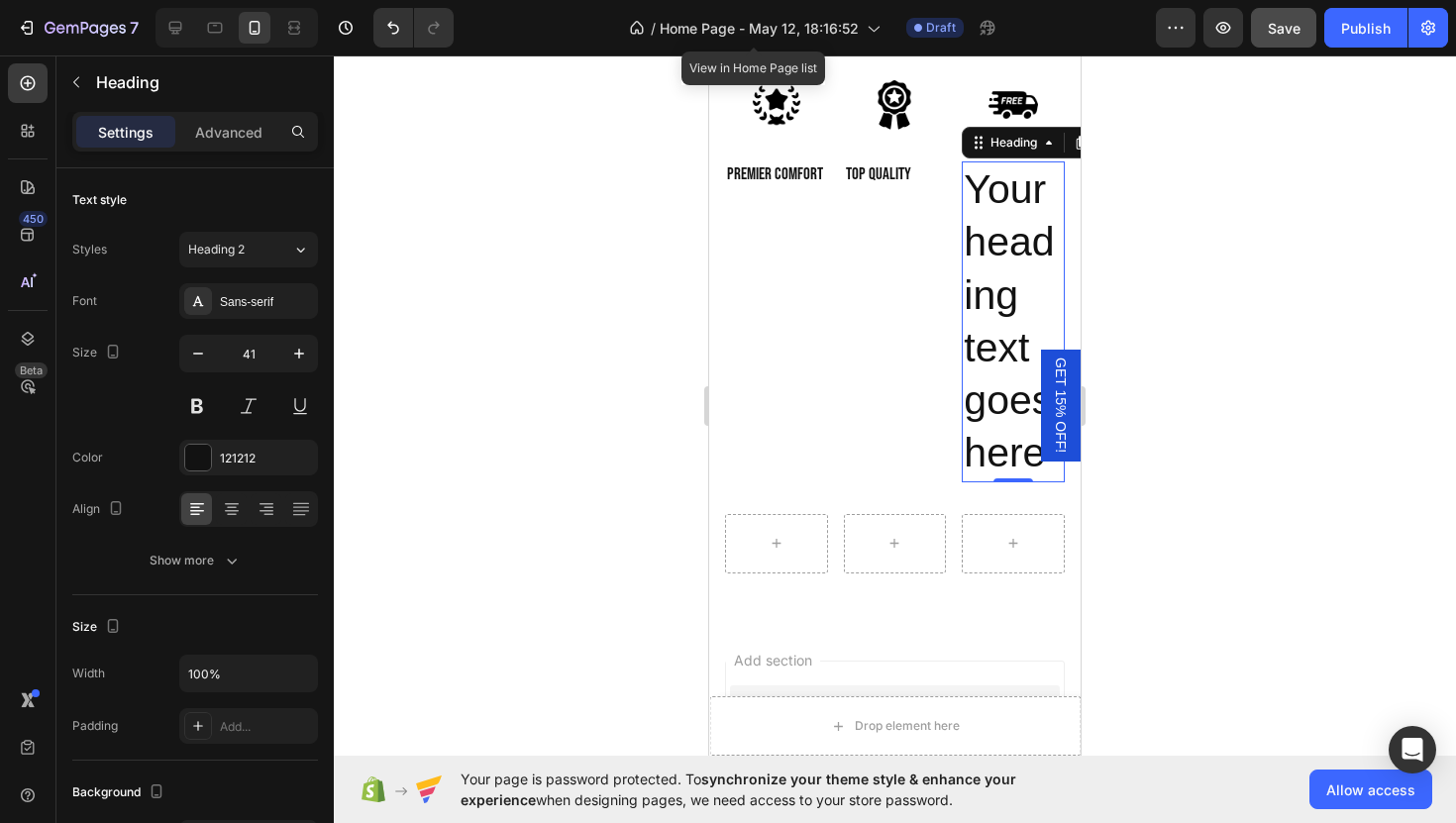 click on "Your heading text goes here" at bounding box center [1013, 322] 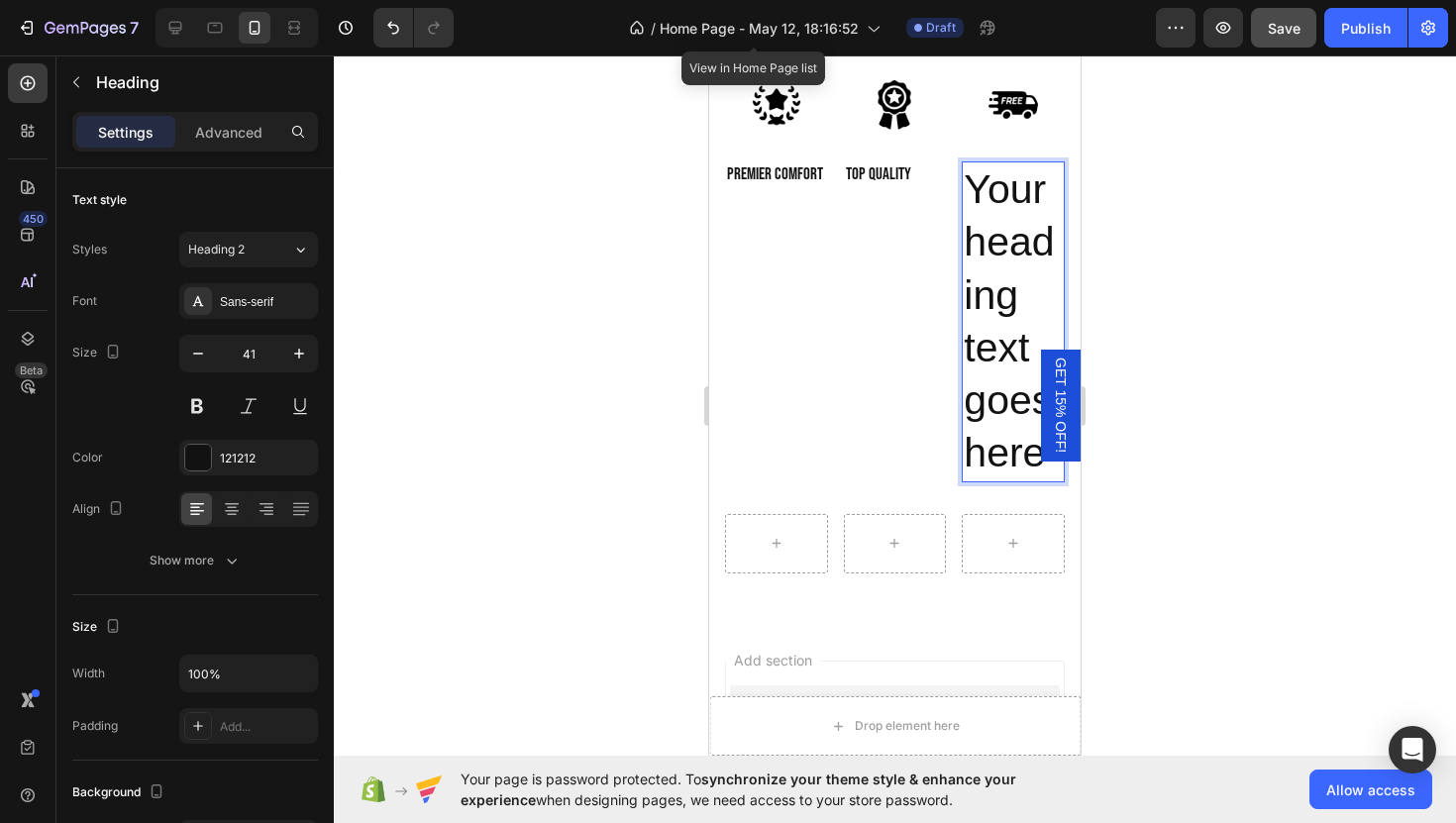click on "Your heading text goes here" at bounding box center (1013, 322) 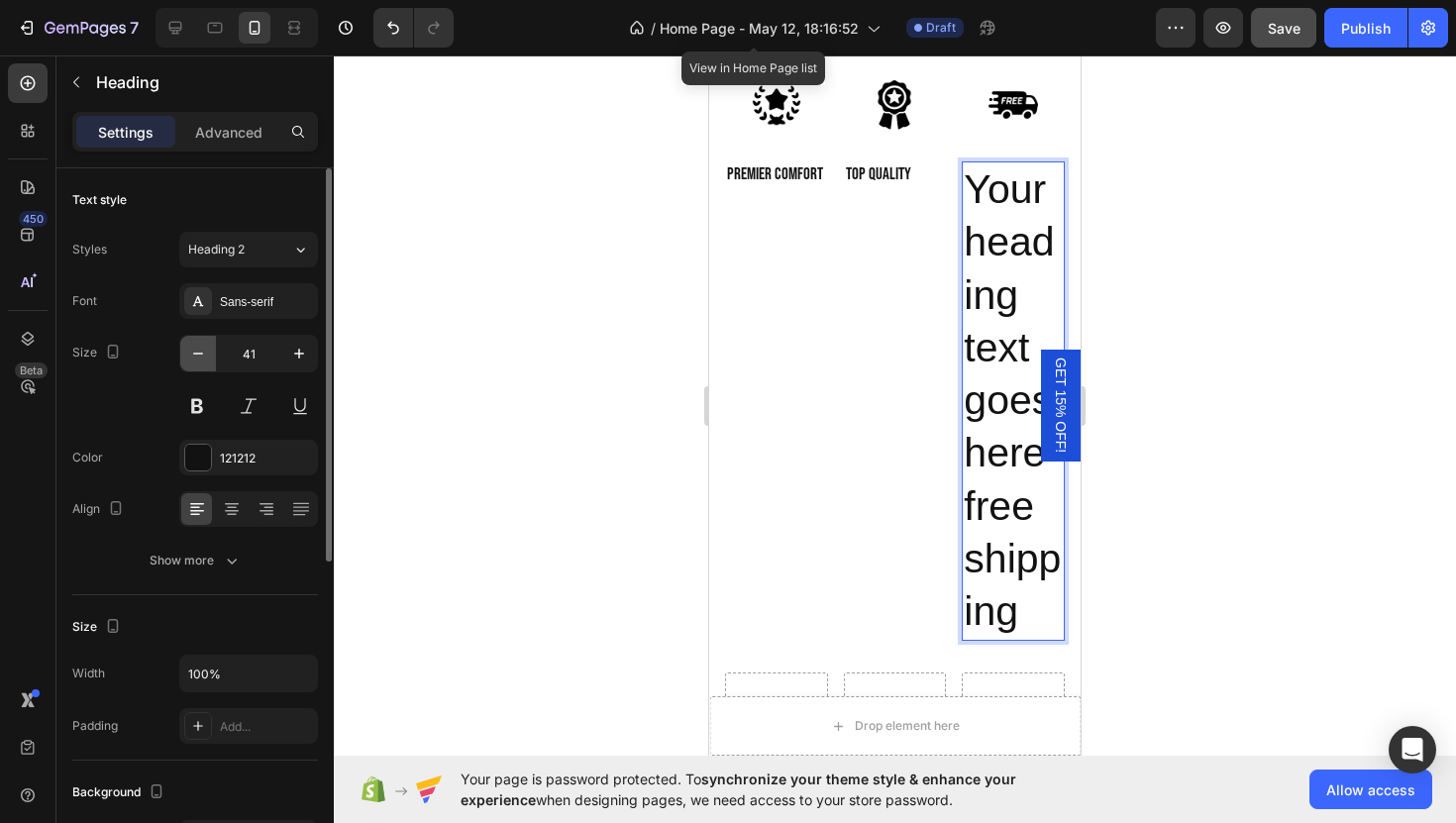 click 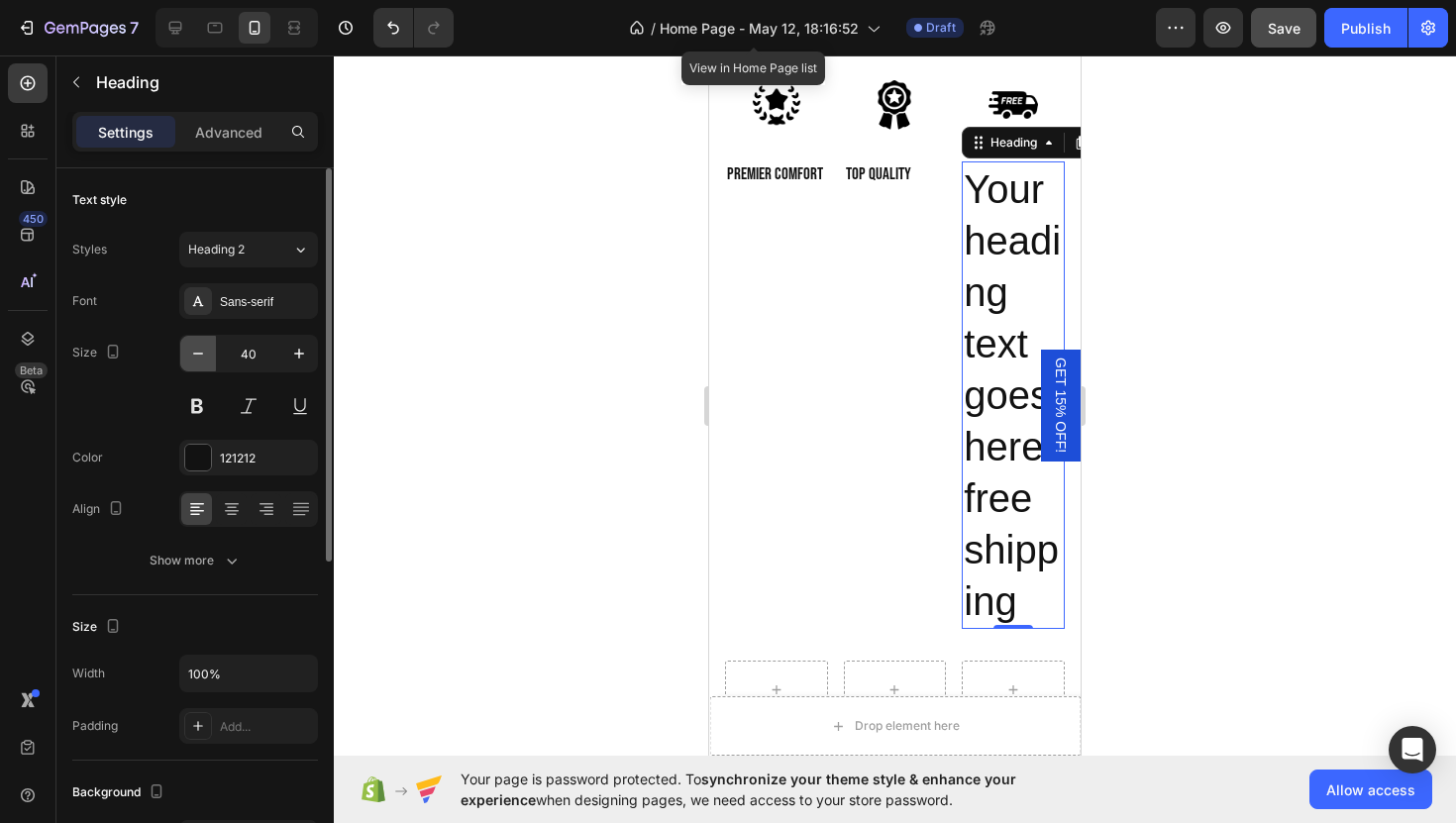 click 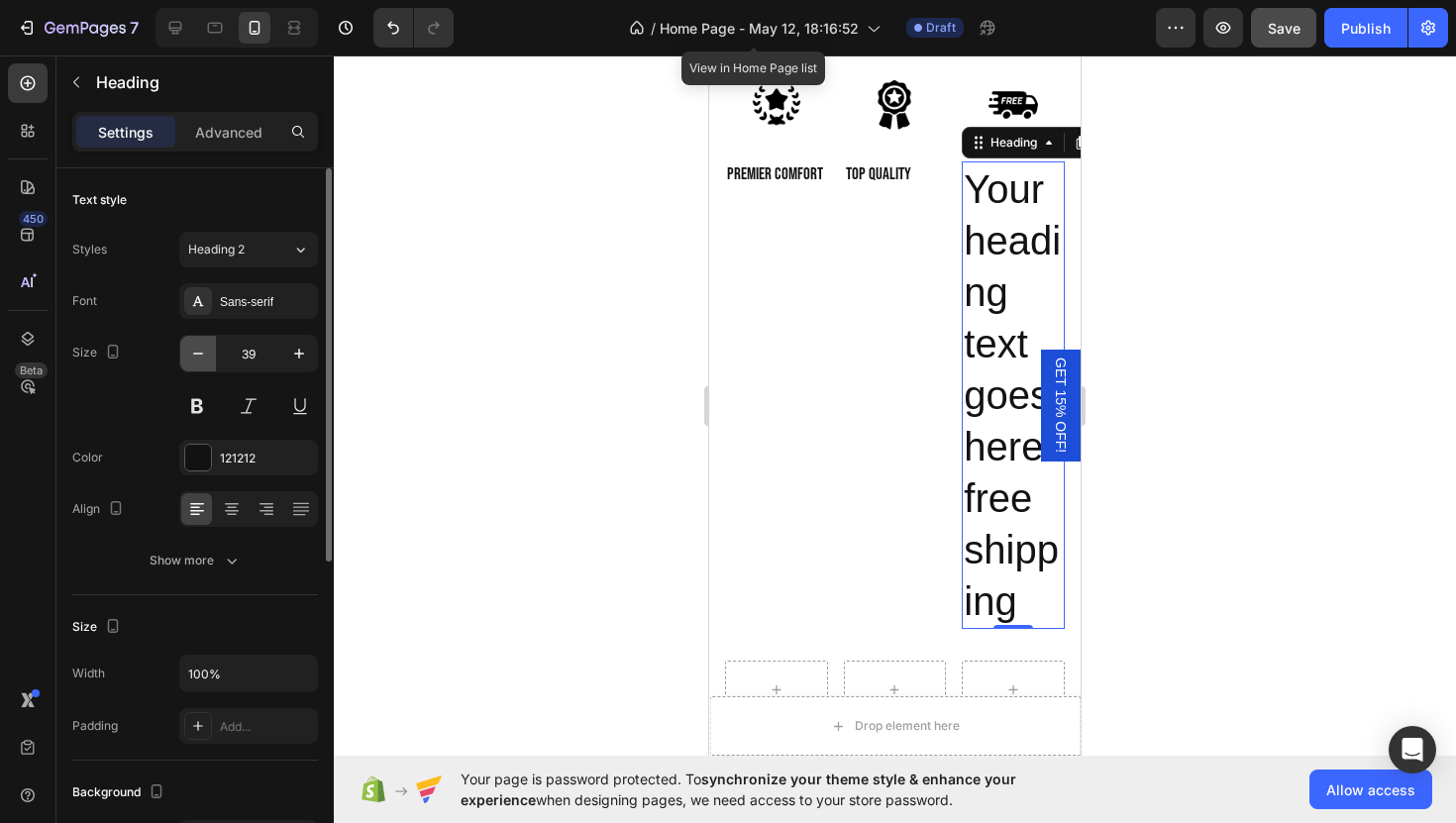 click 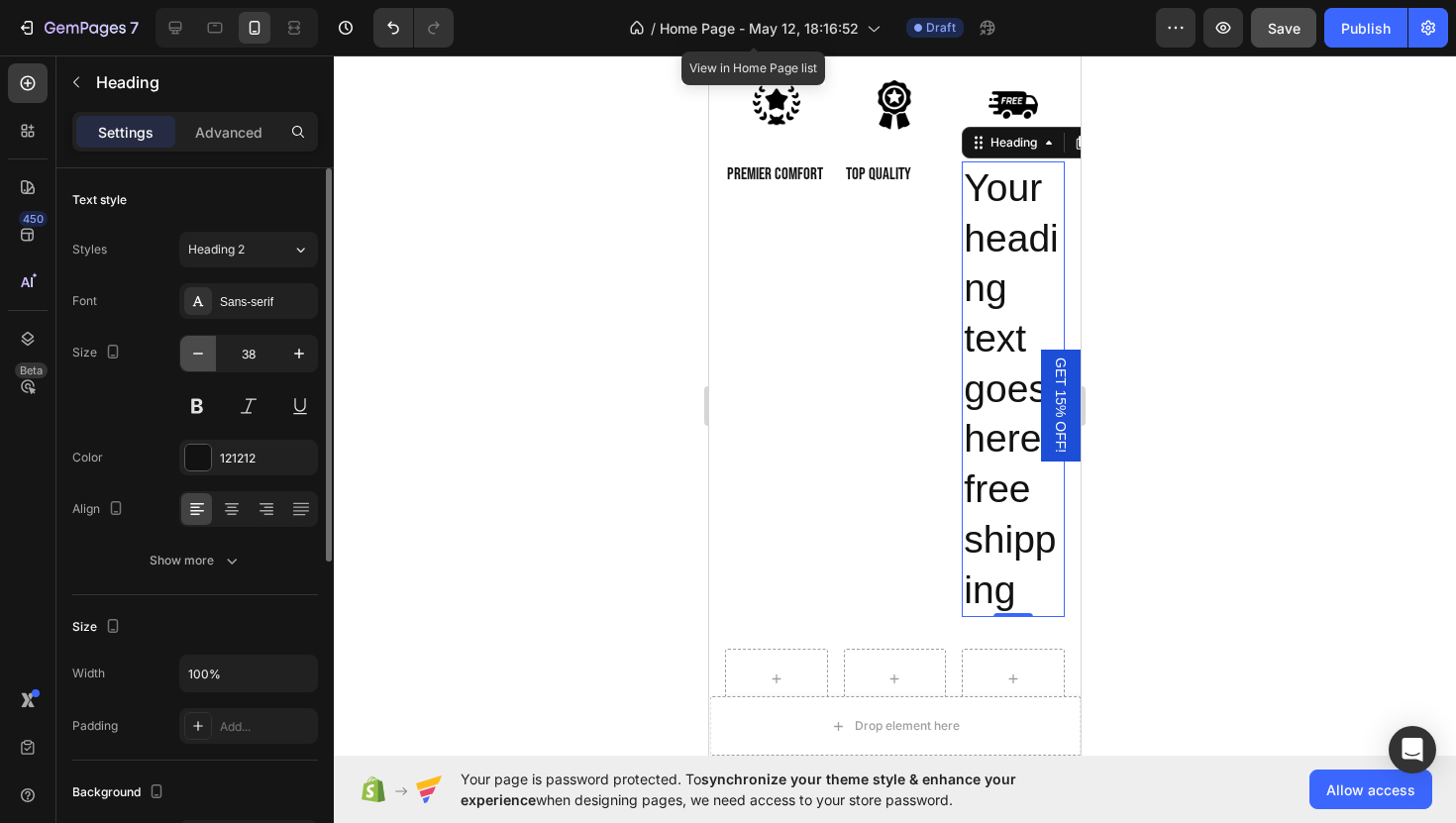 click 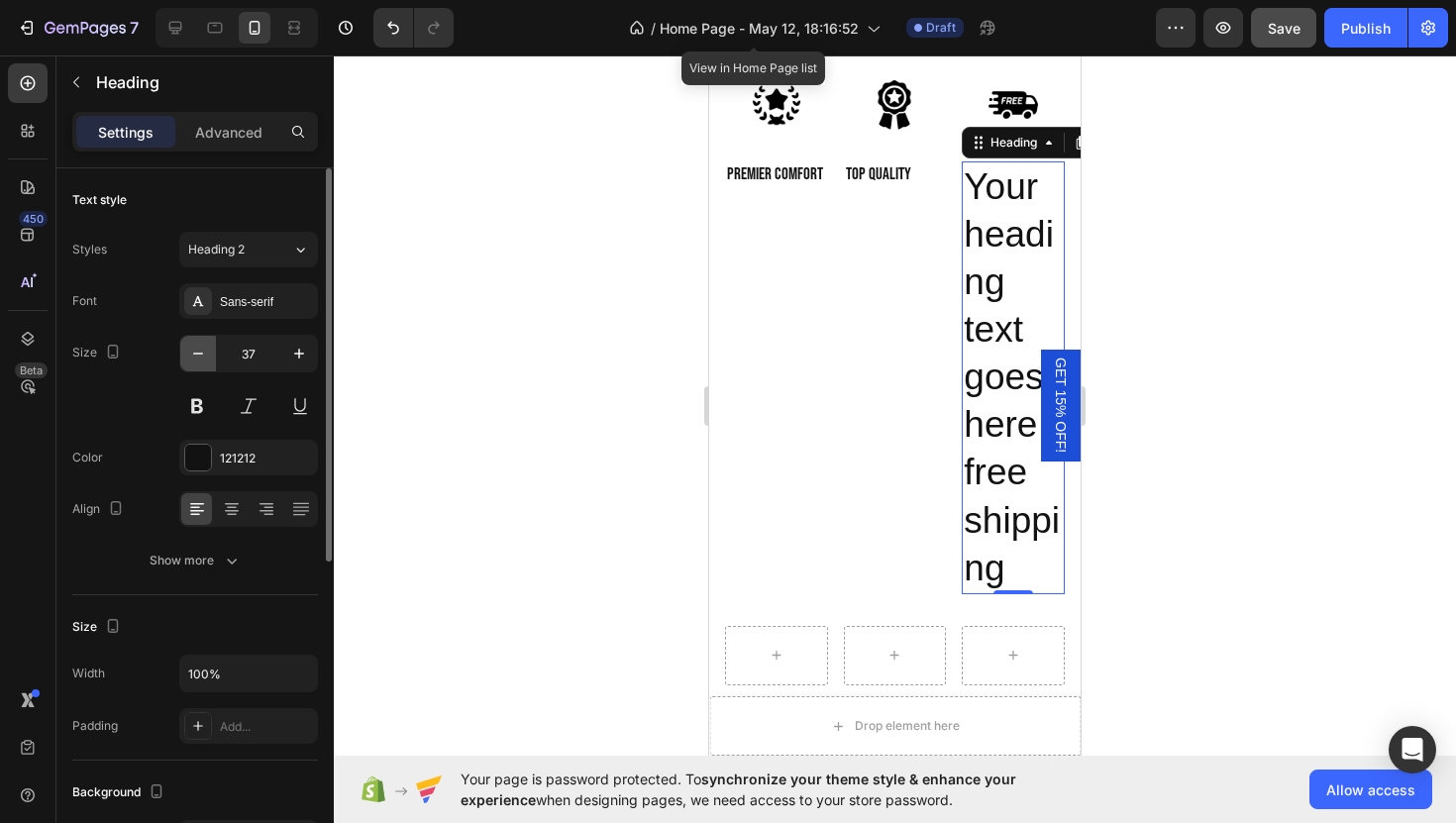 click 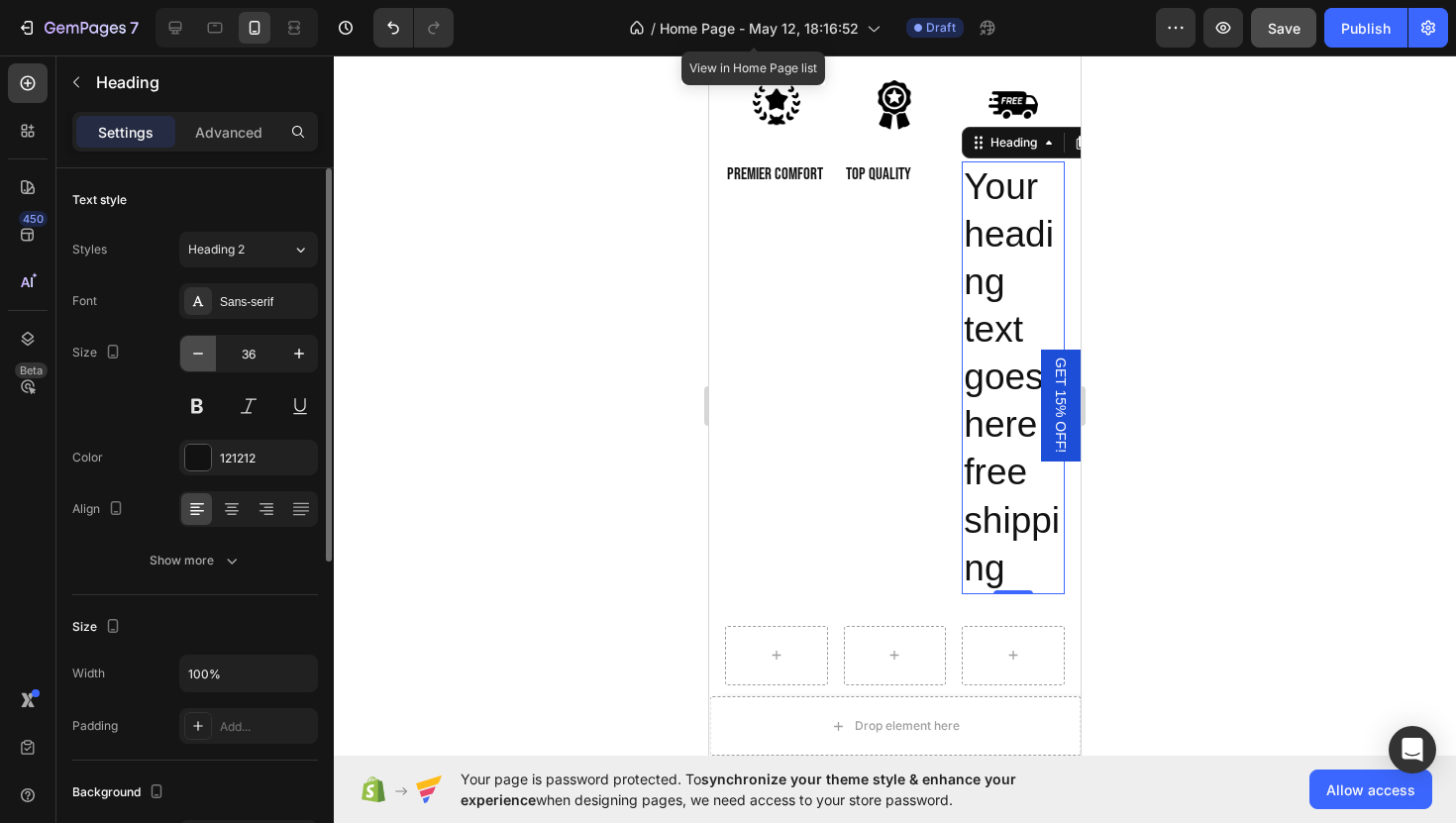 click 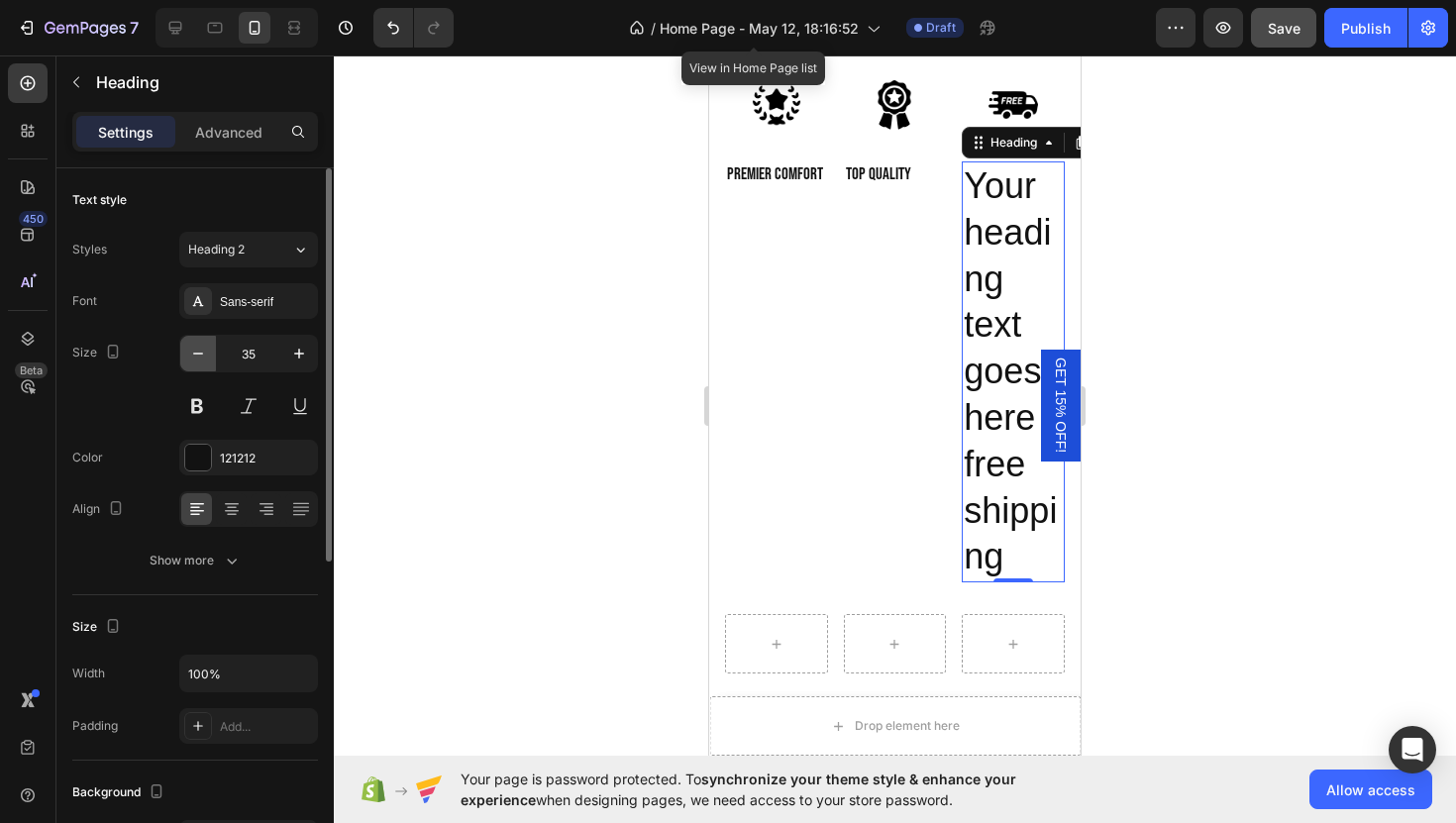 click 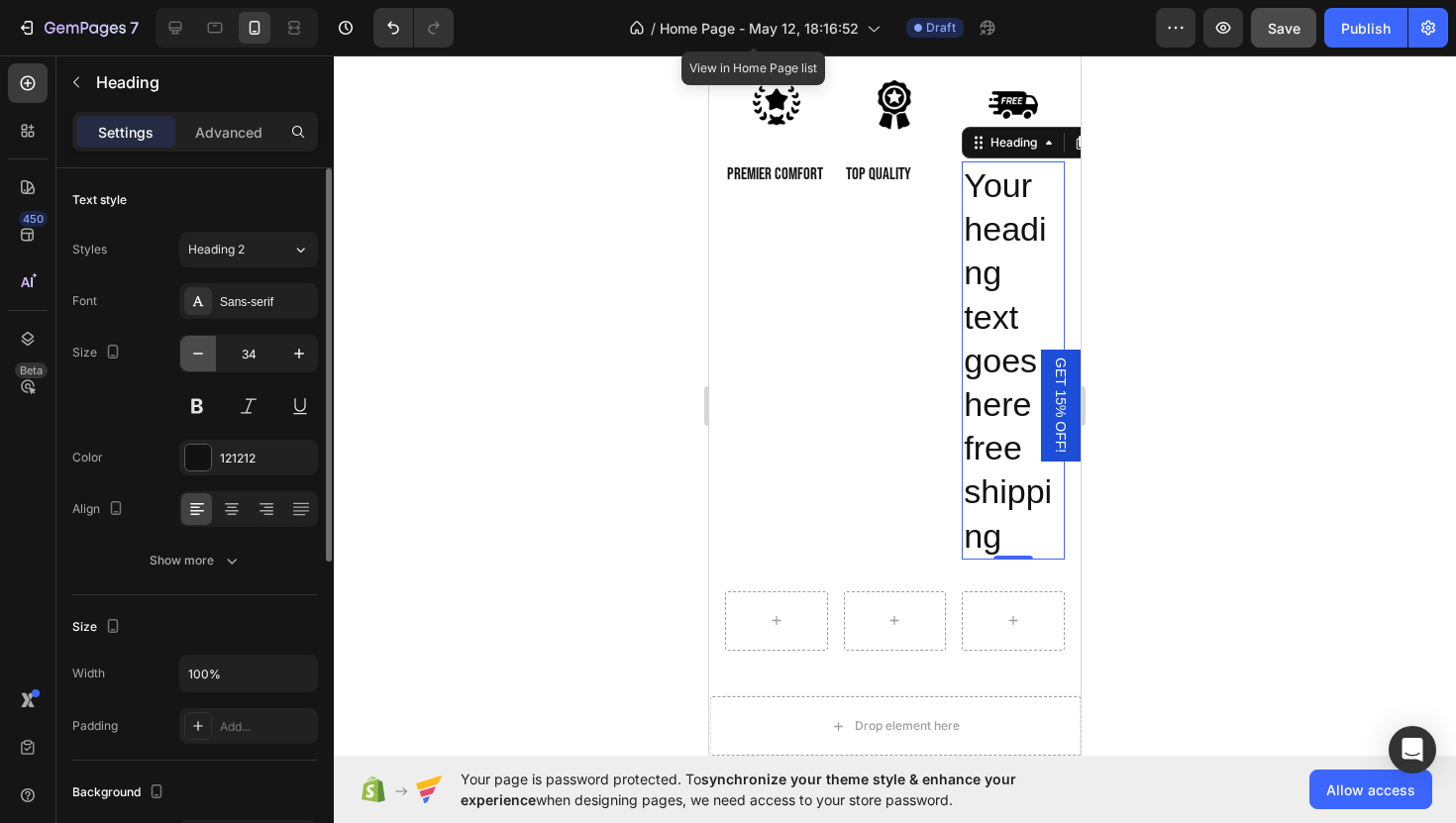 click 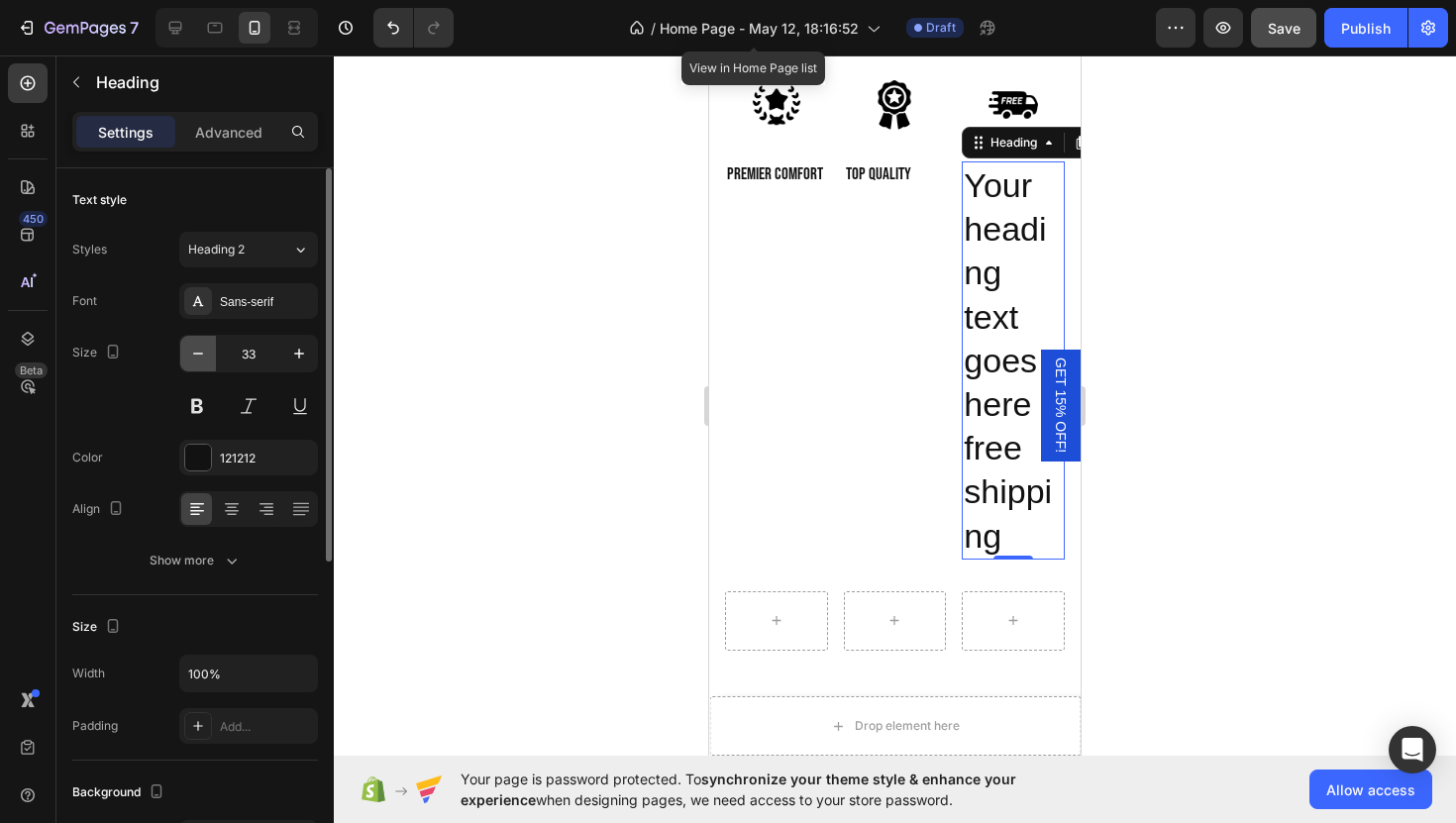click 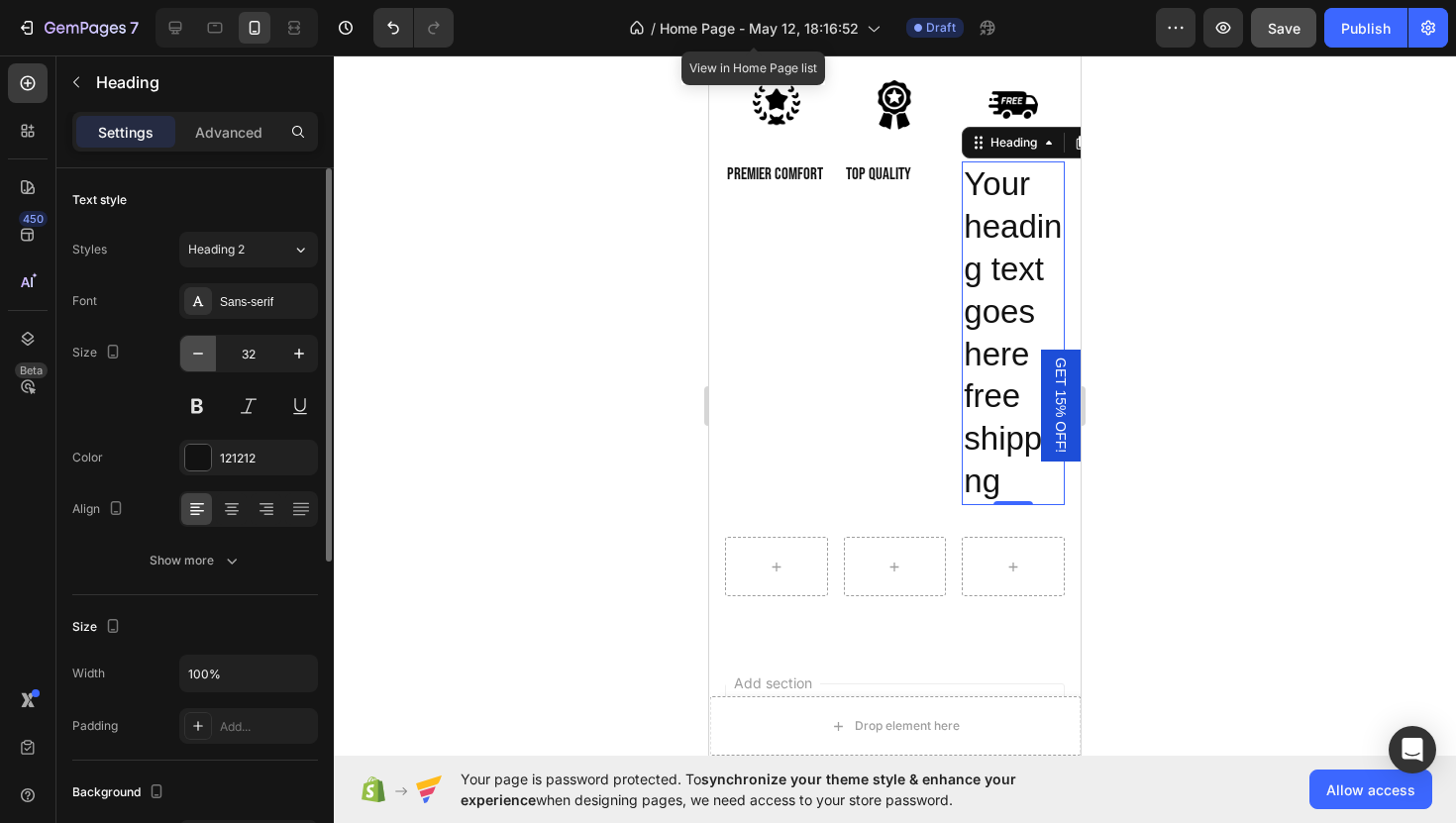 click 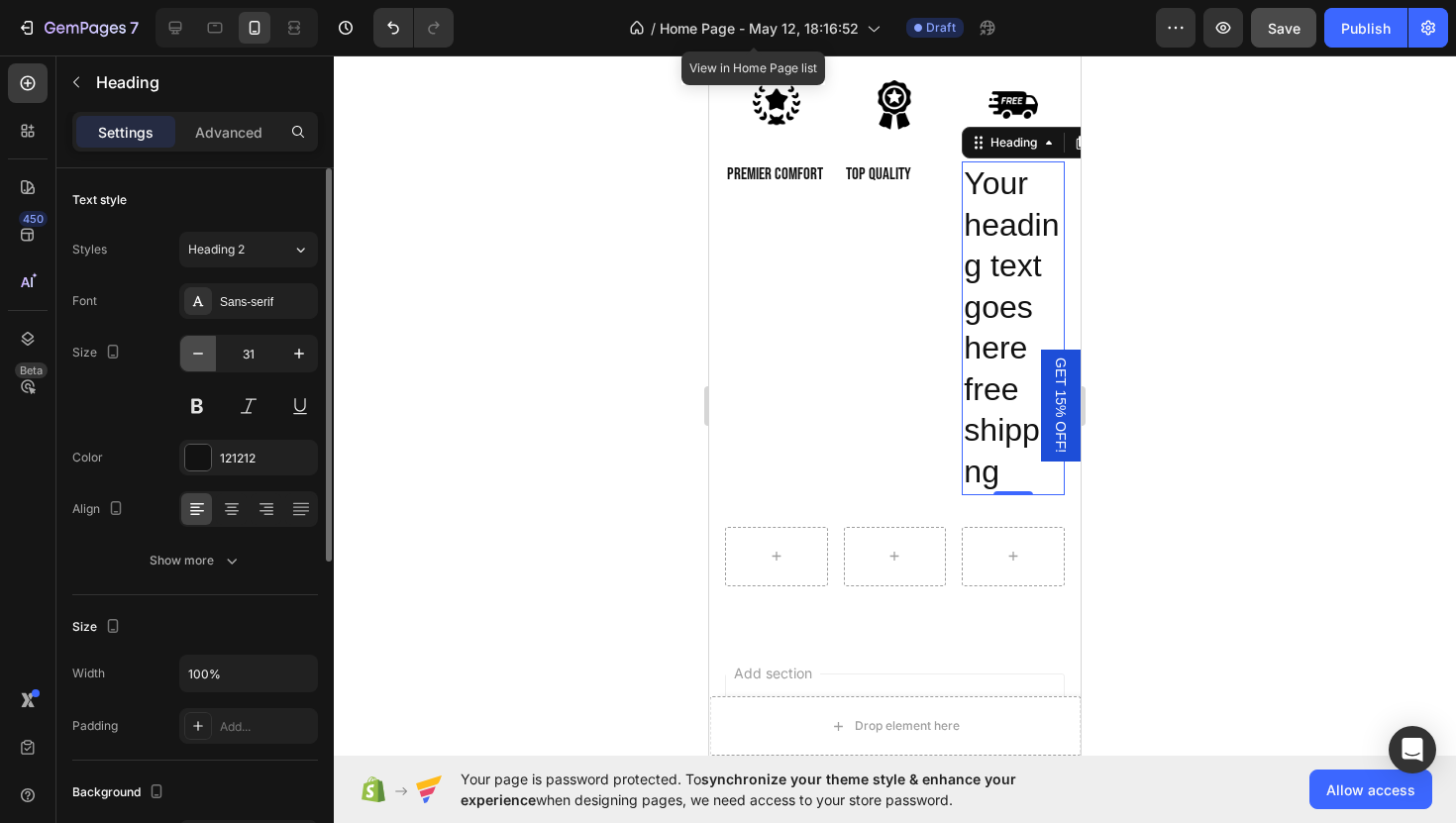 click 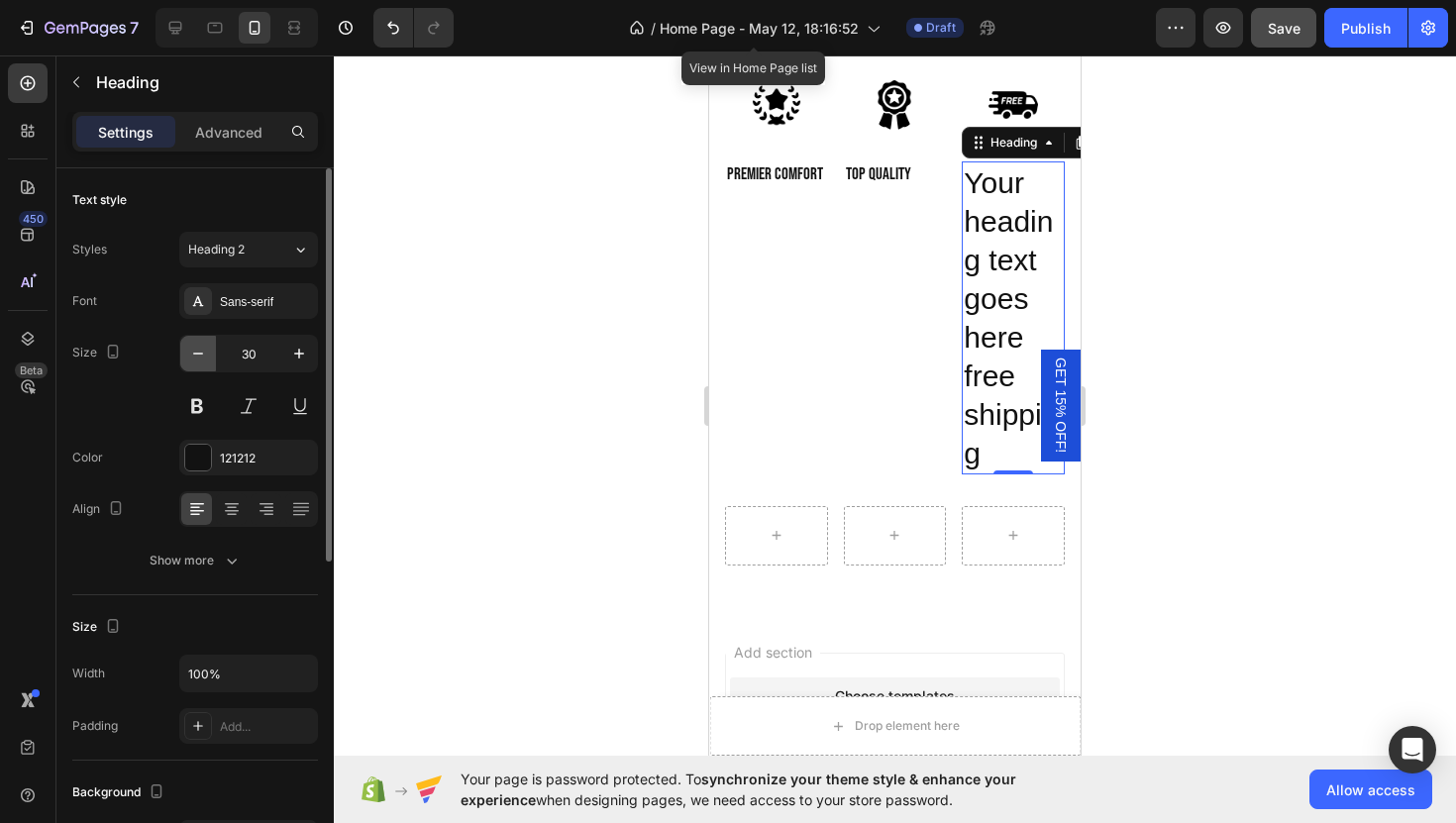 click 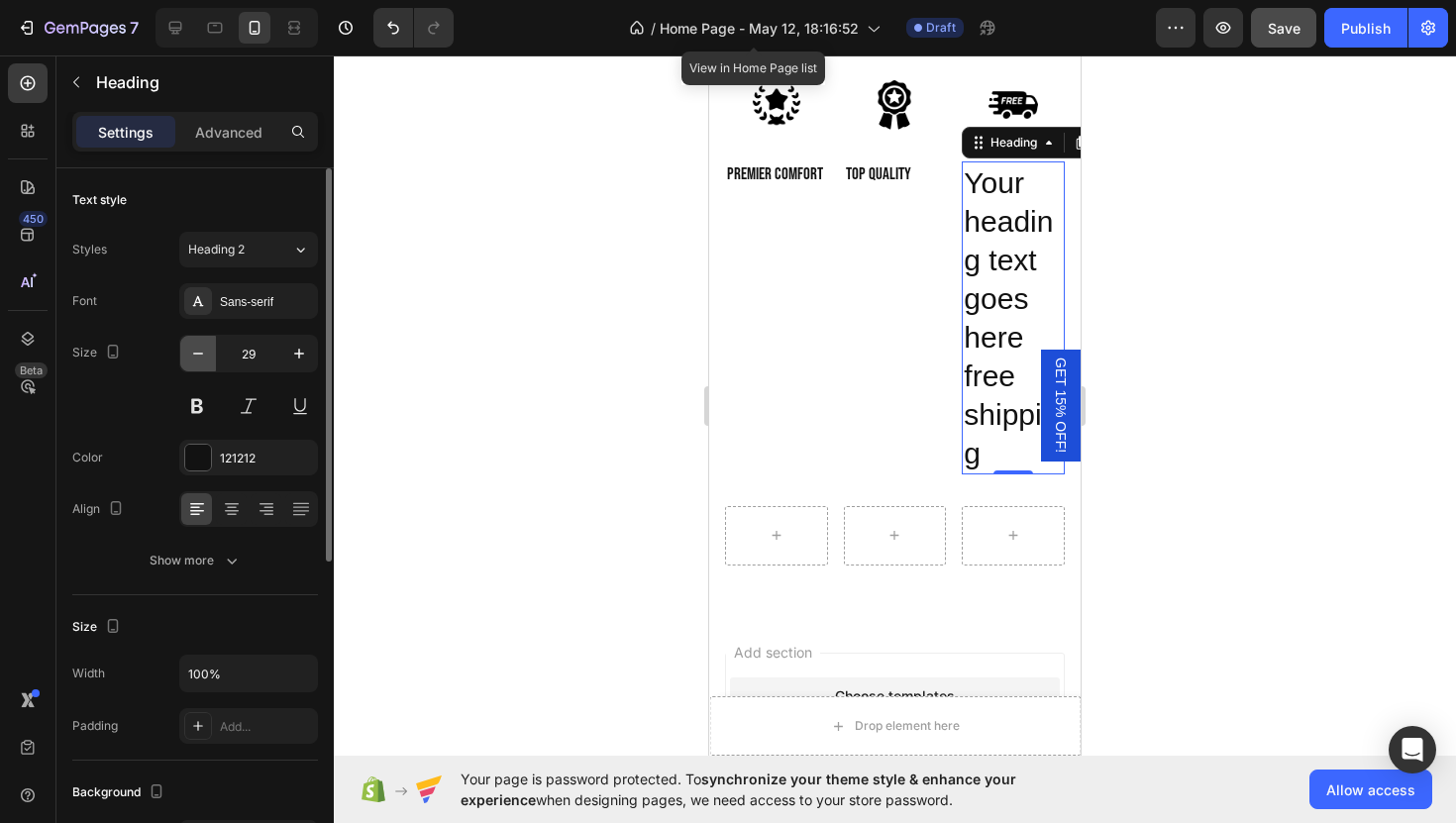 click 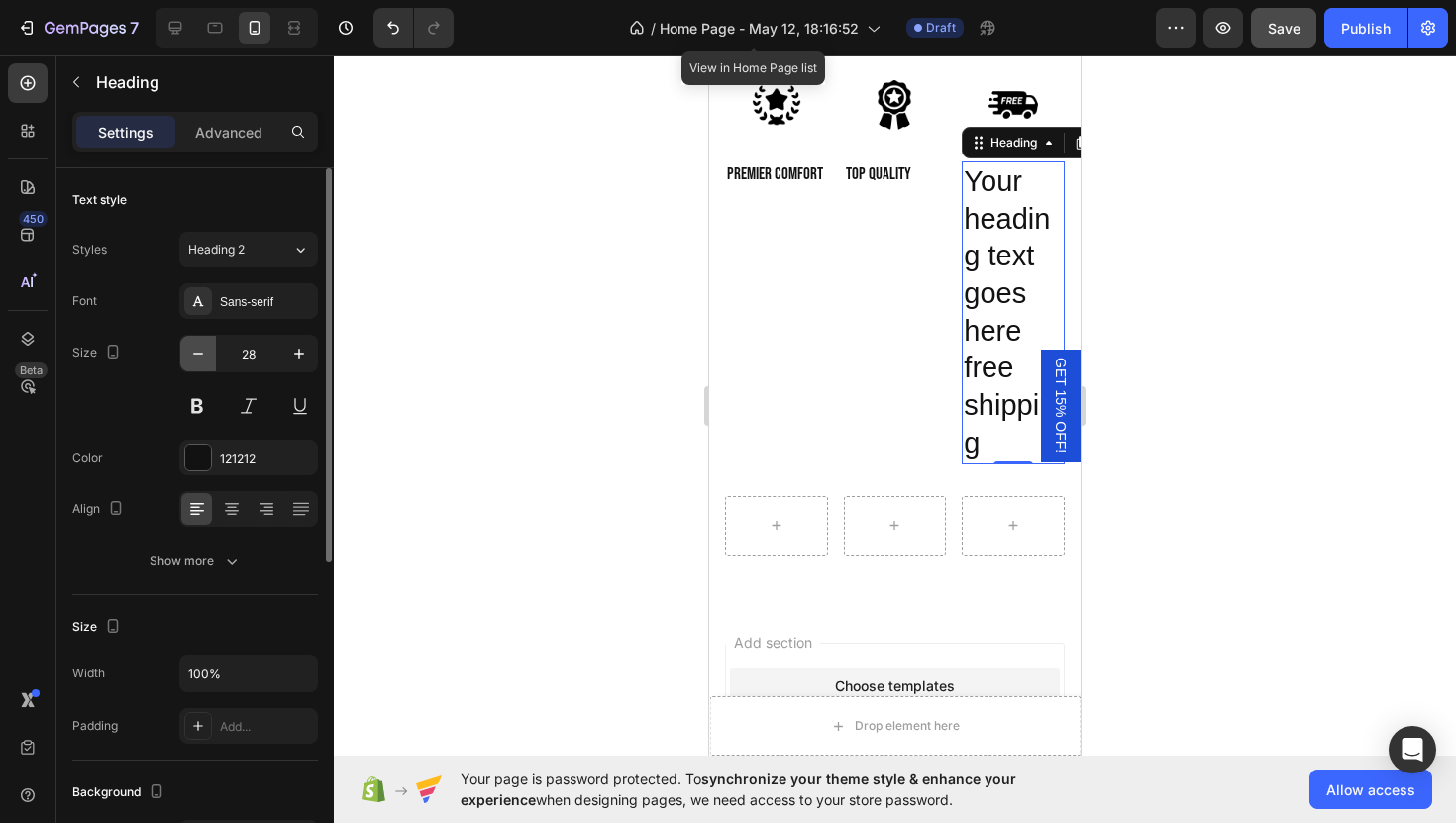click 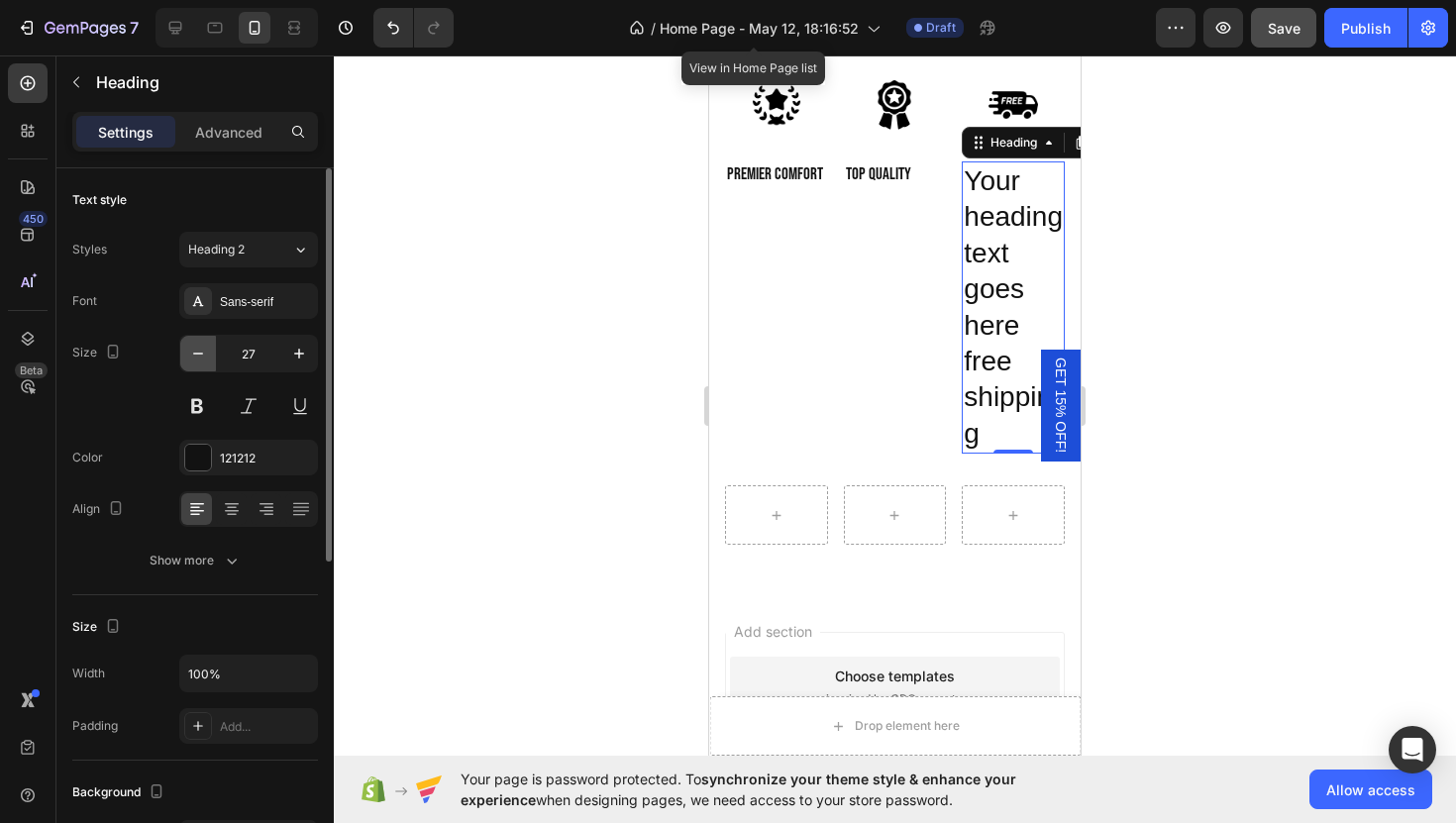 click 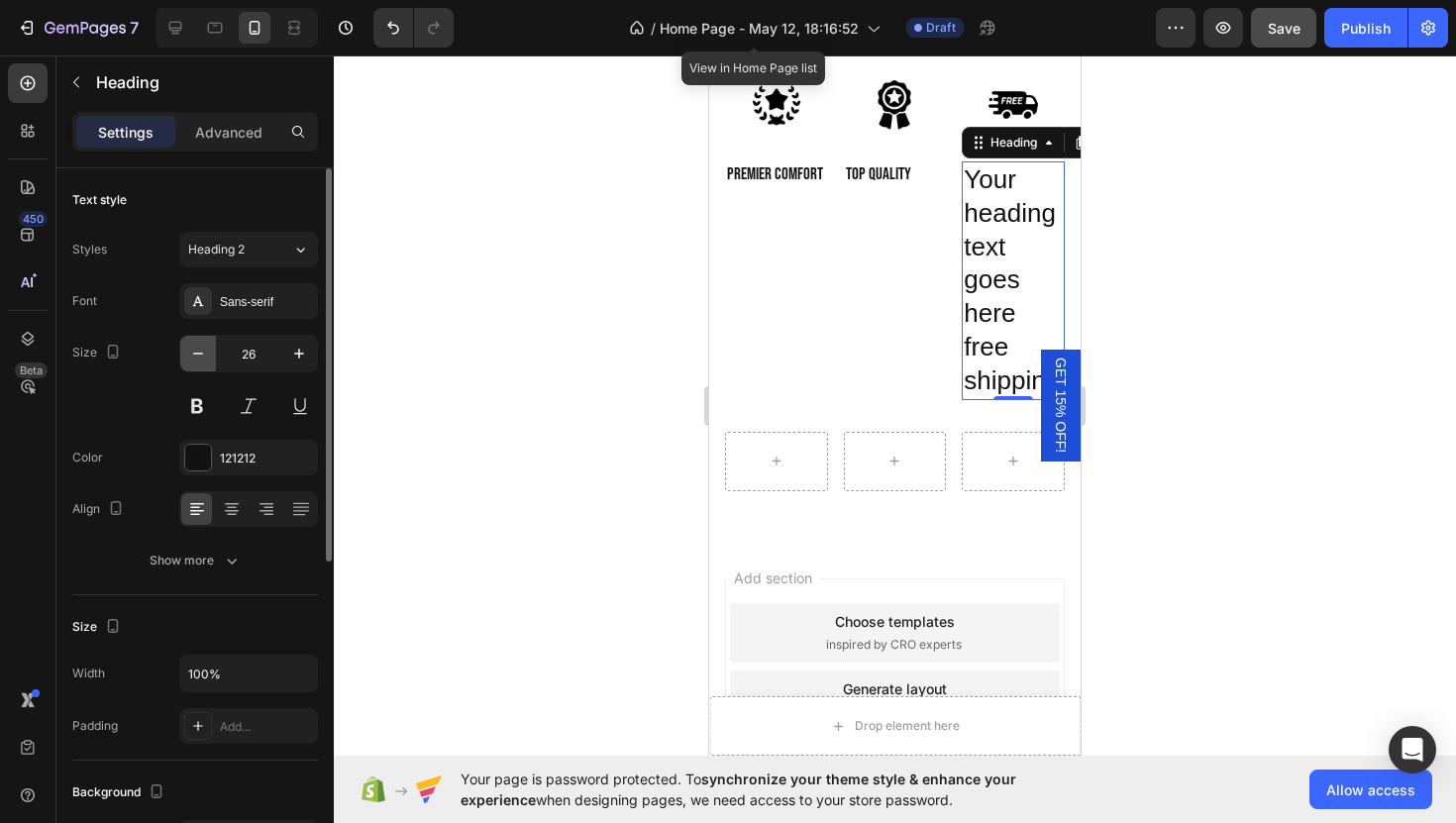 click 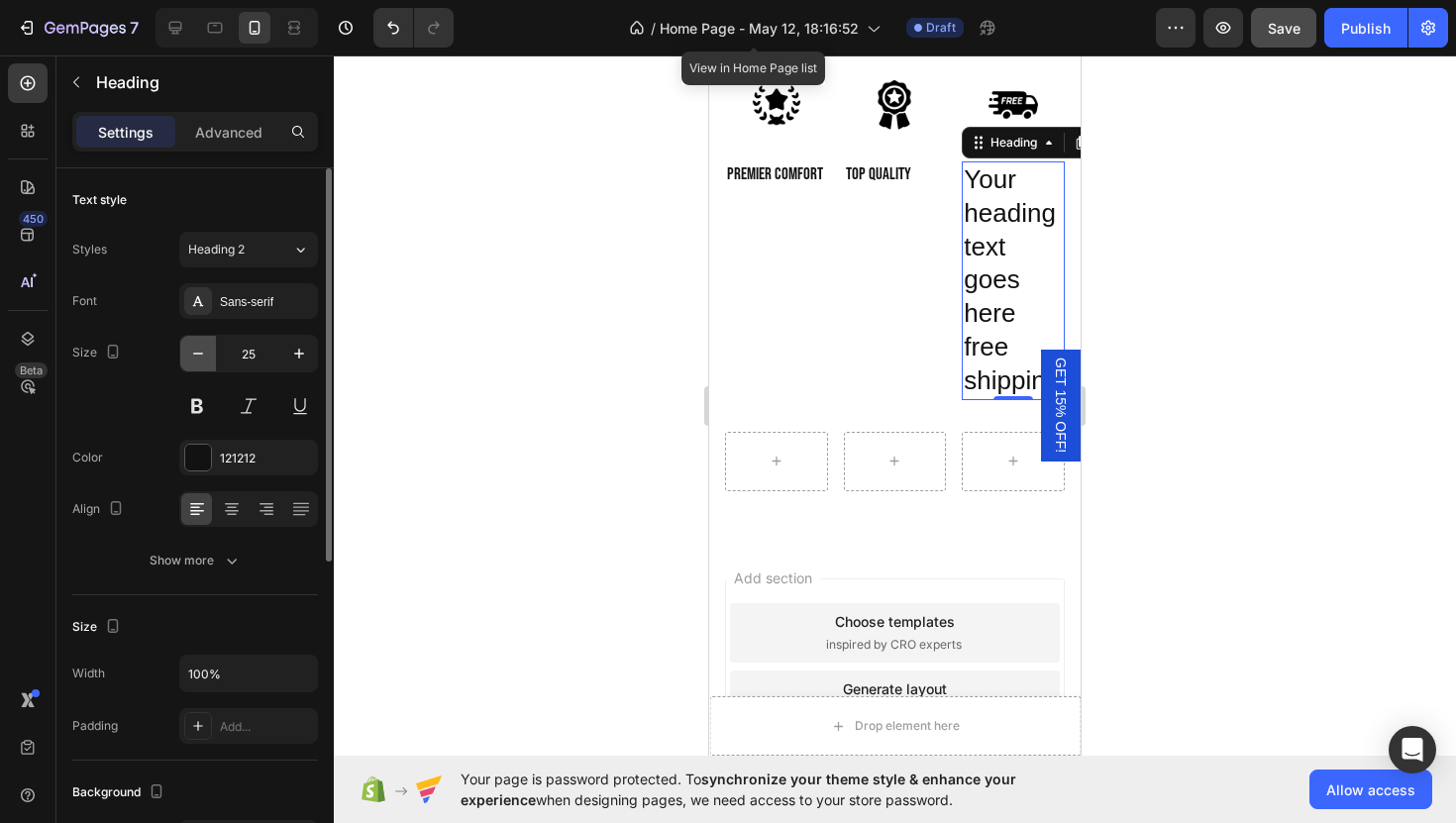 click 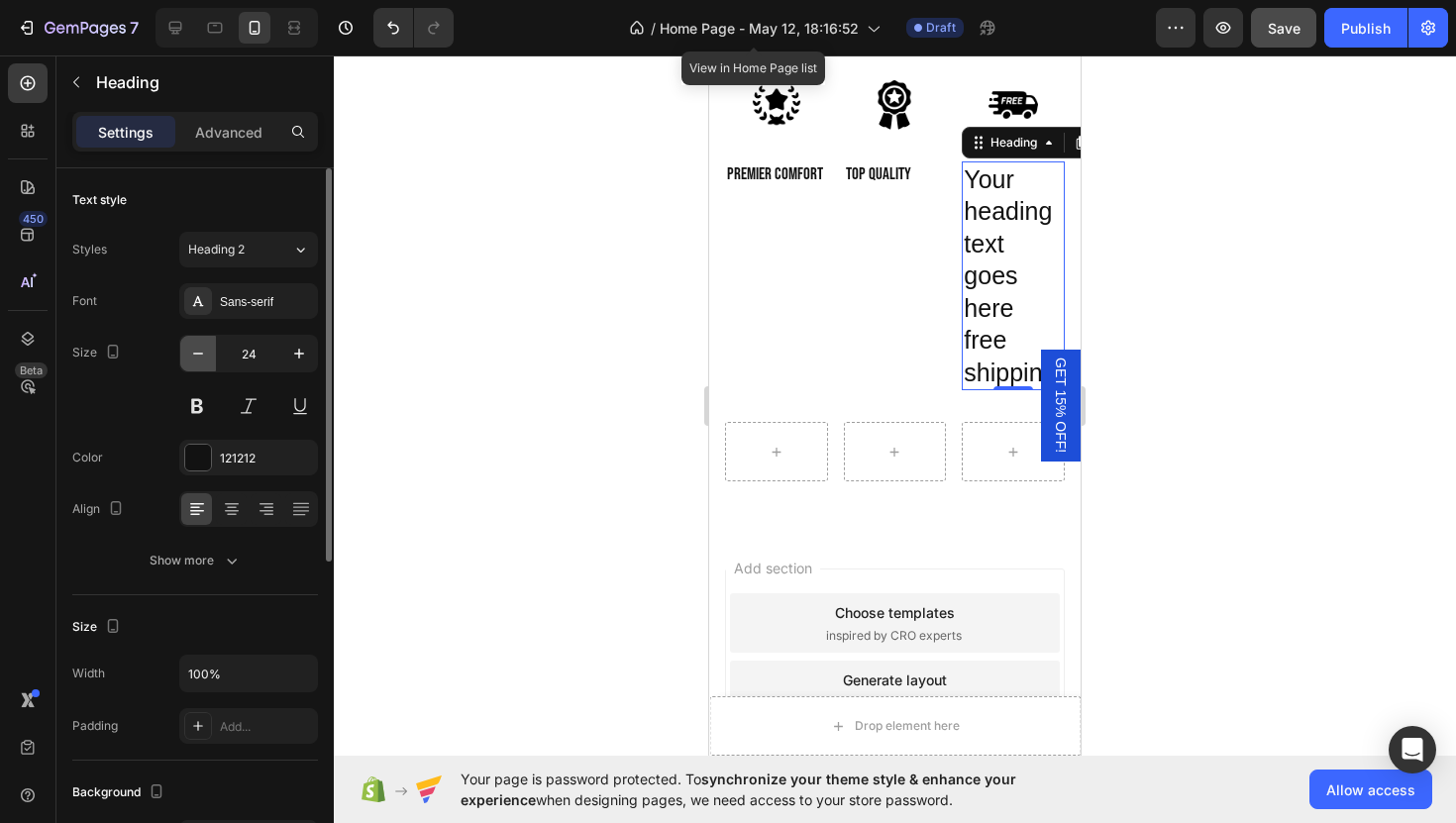 click 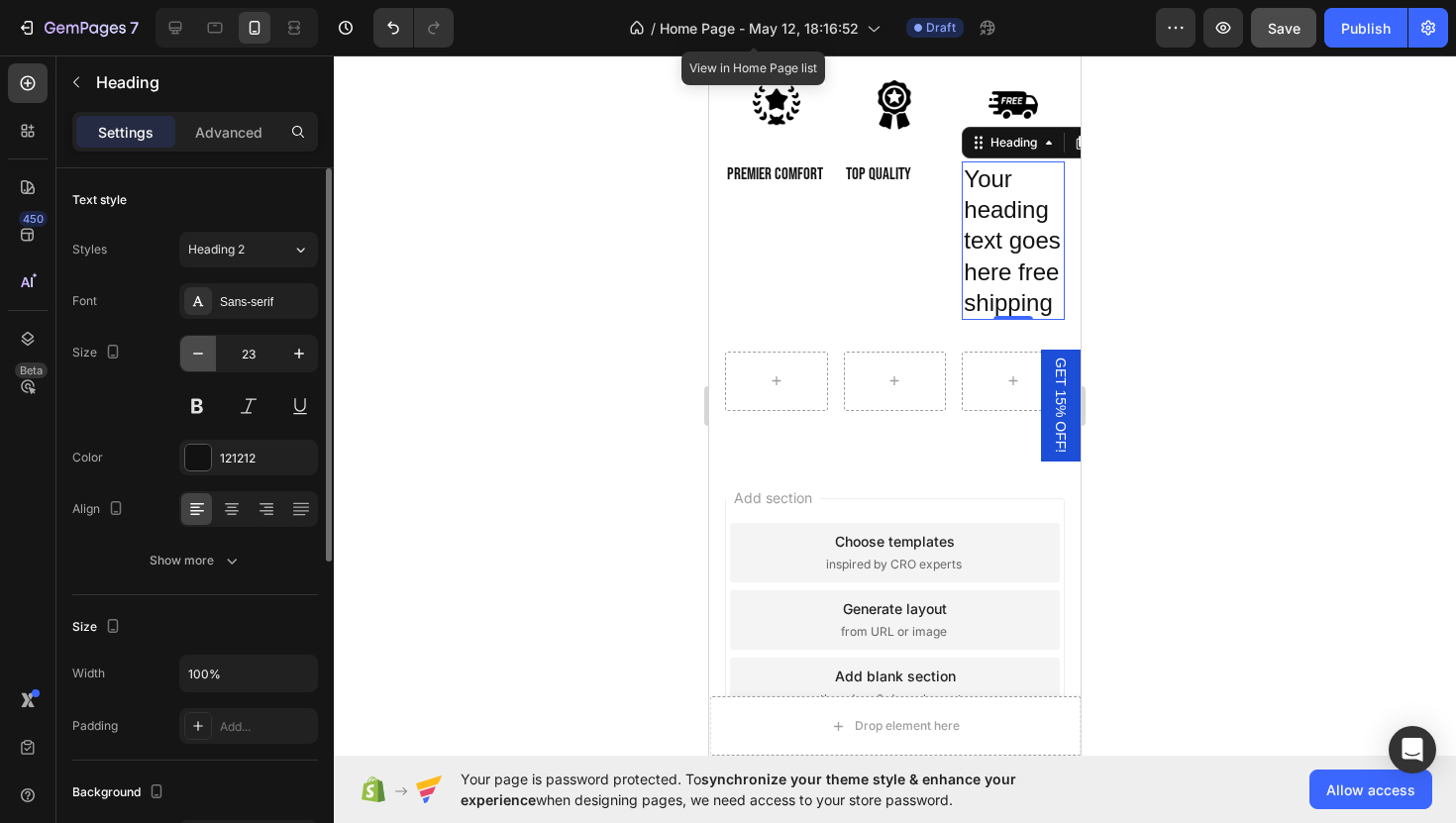 click 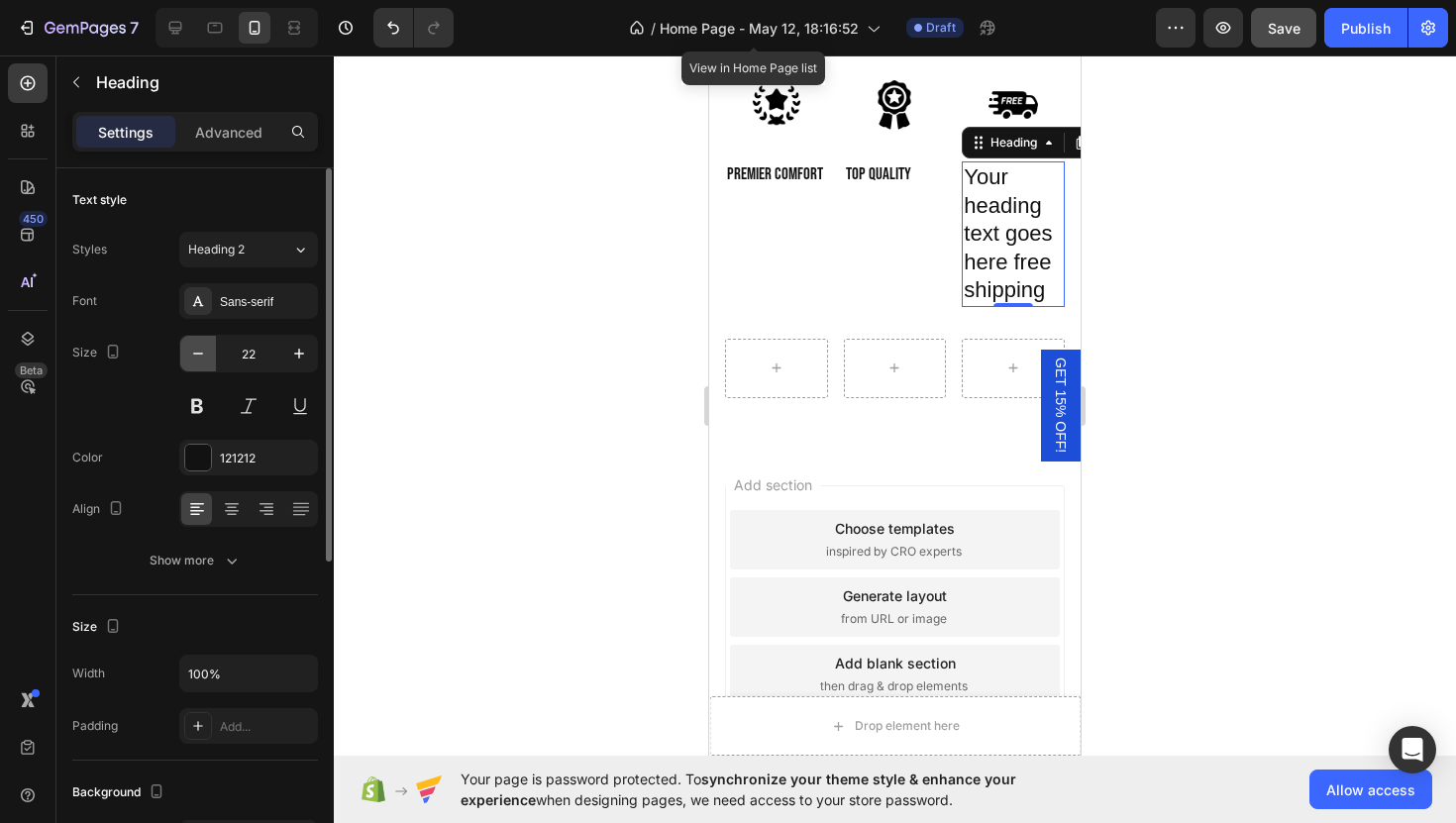 click 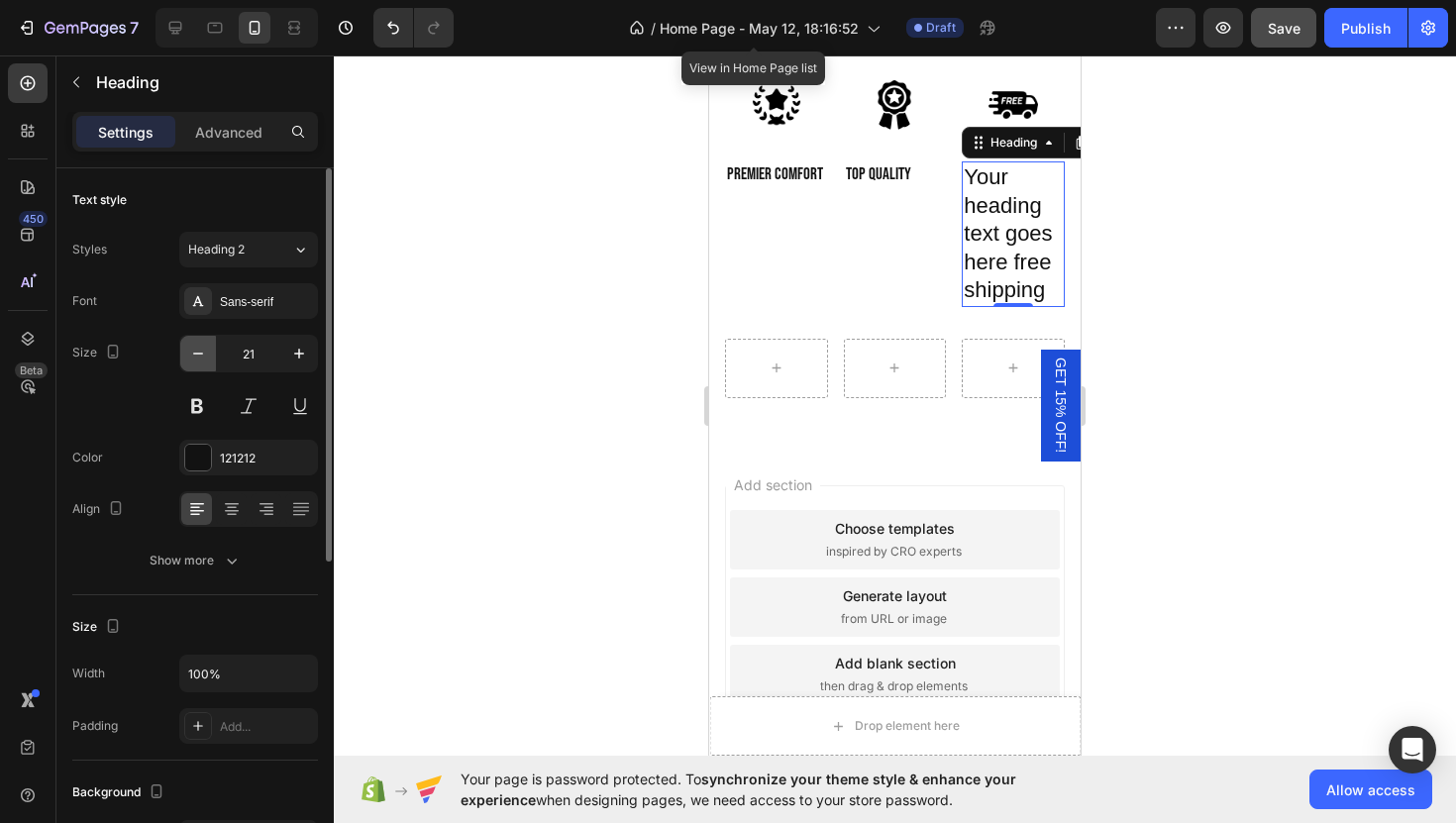 click 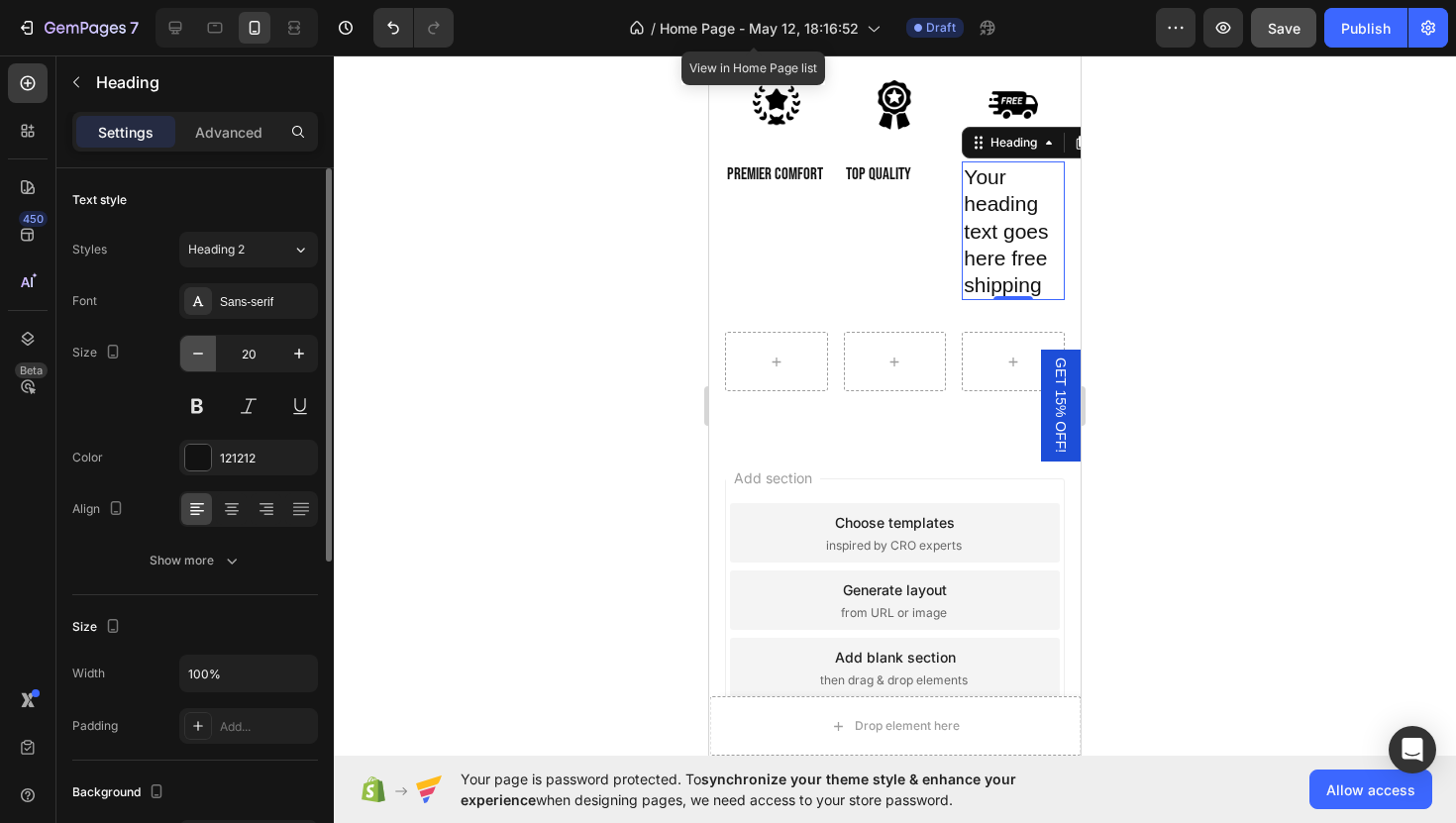 click 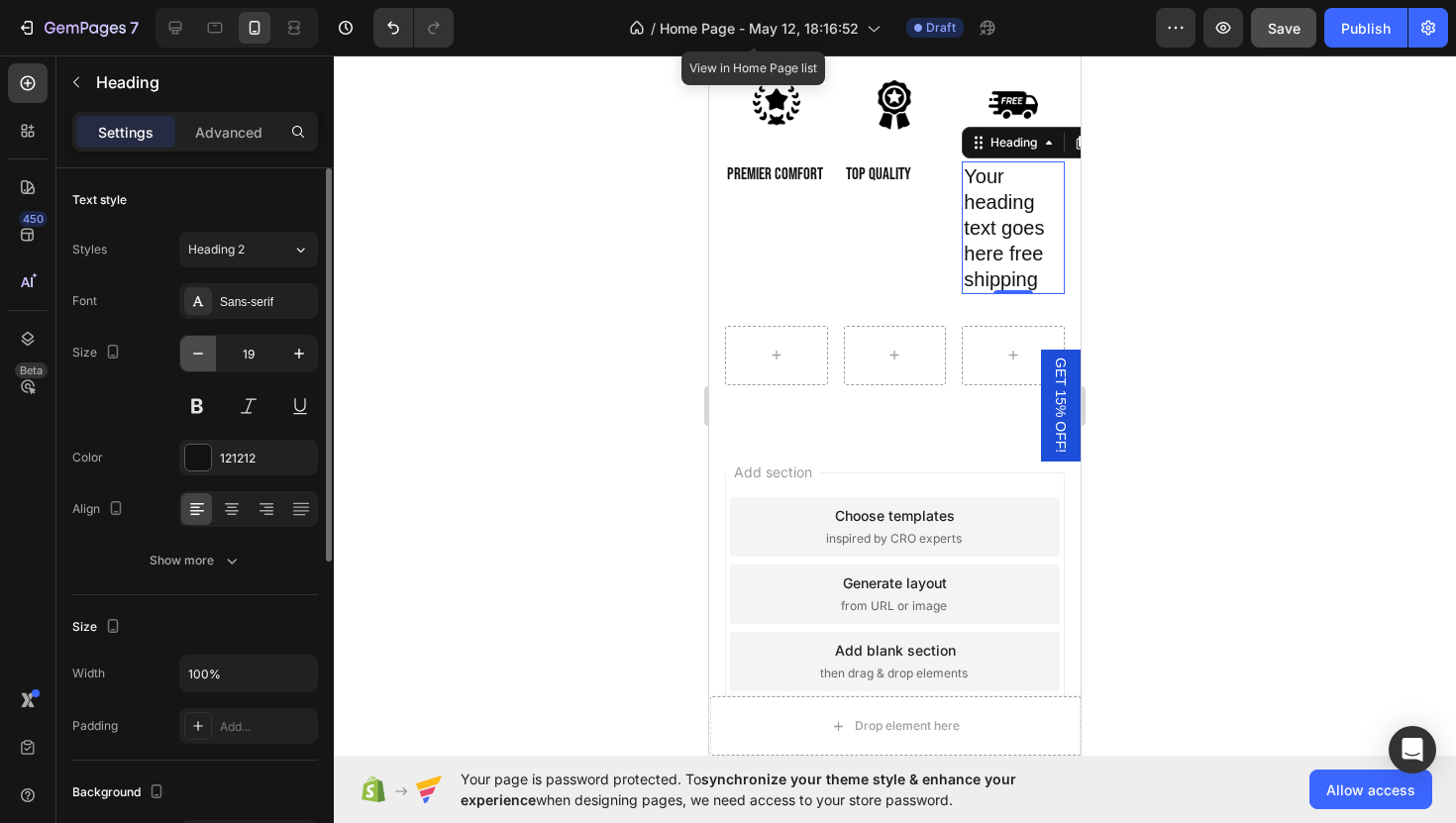 click 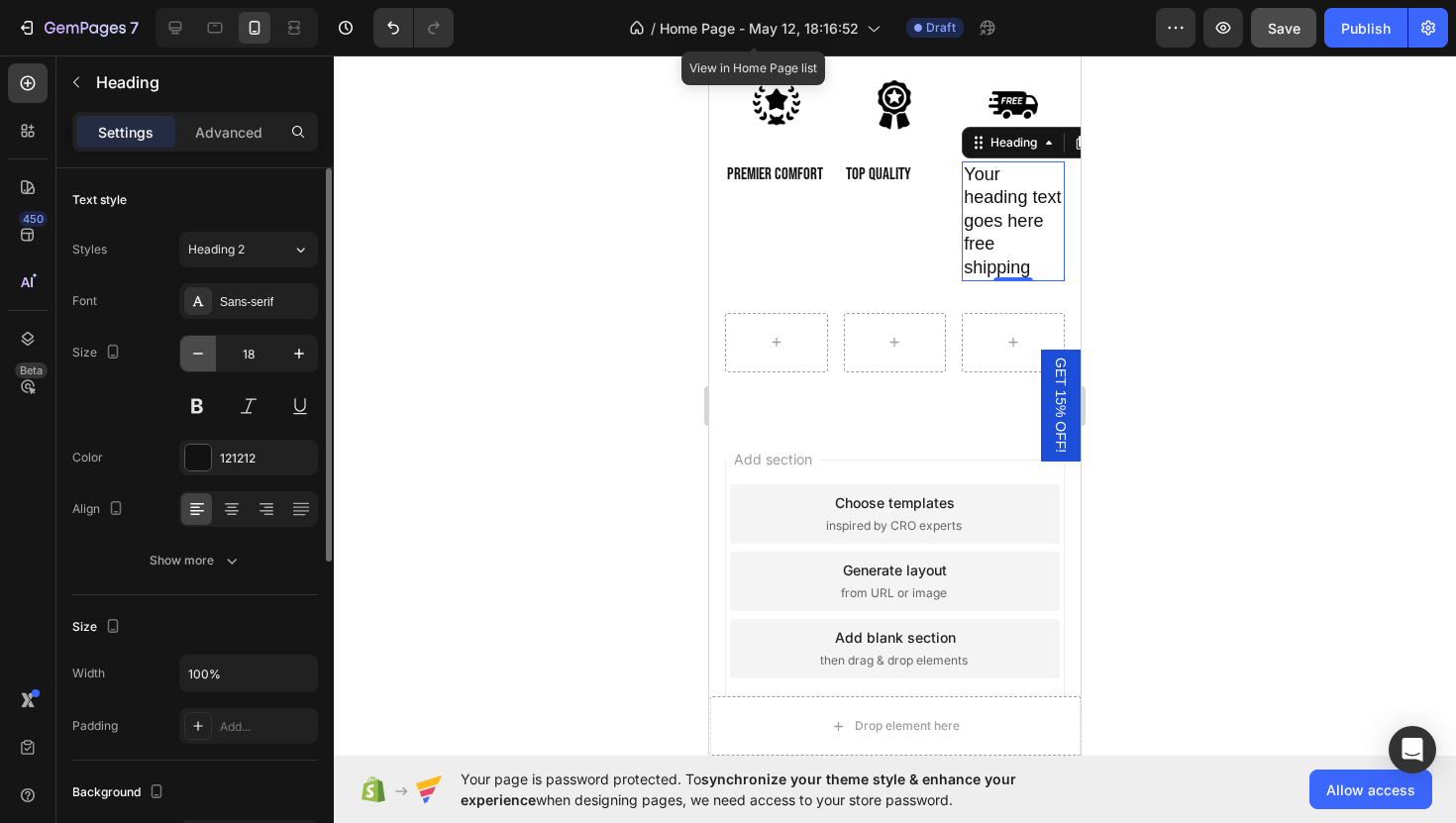 click 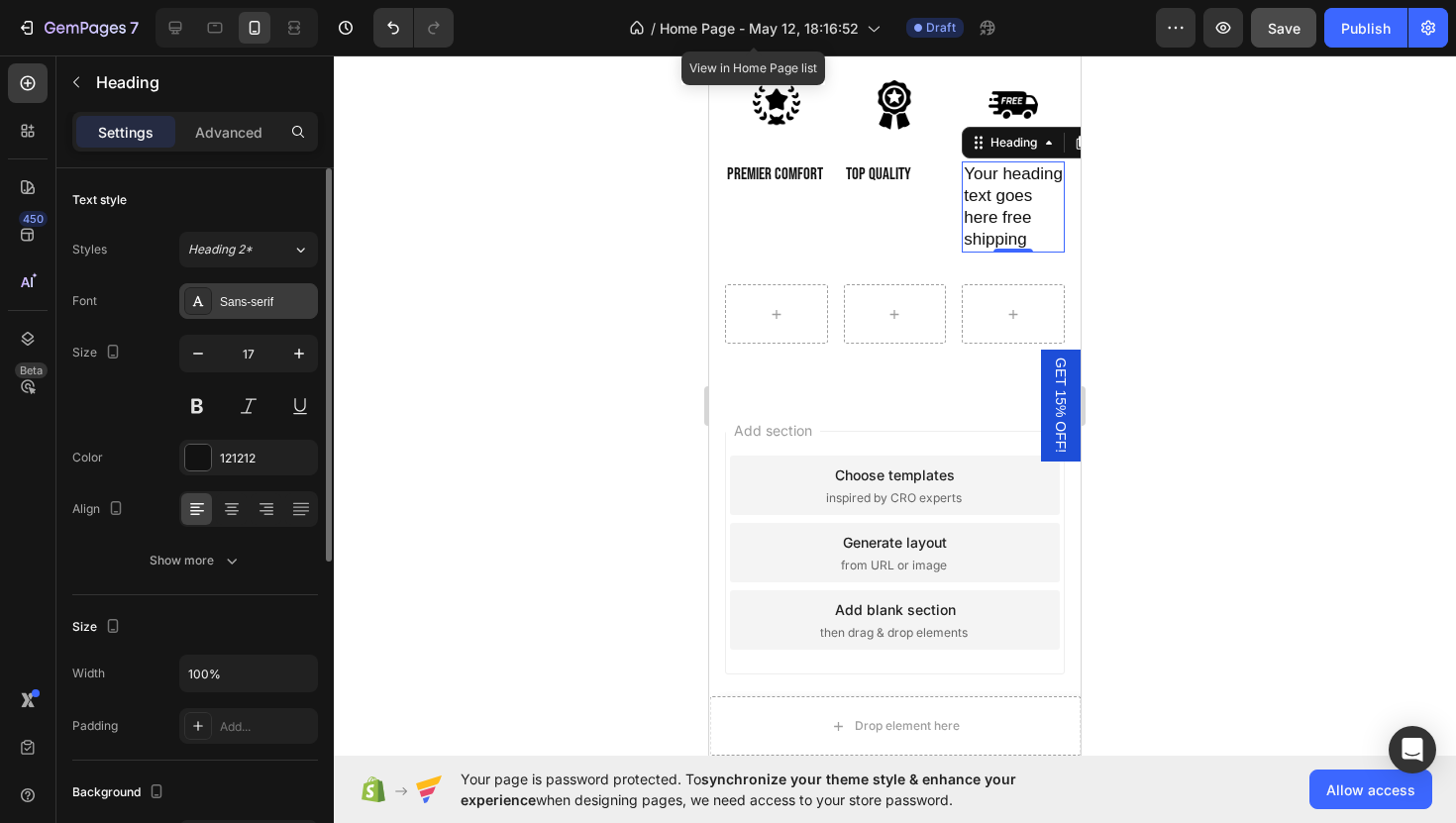 click on "Sans-serif" at bounding box center [249, 301] 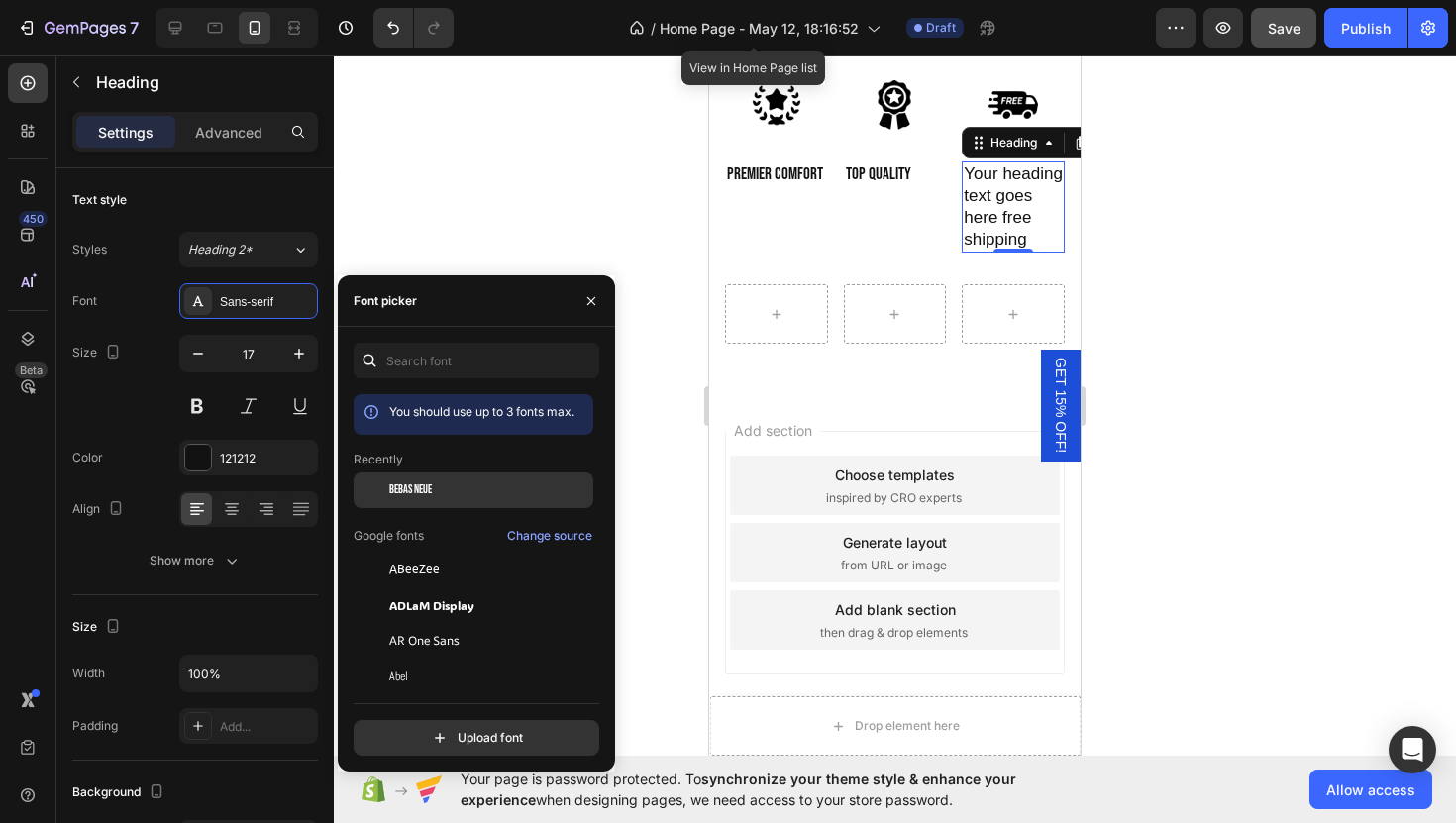 click on "Bebas Neue" 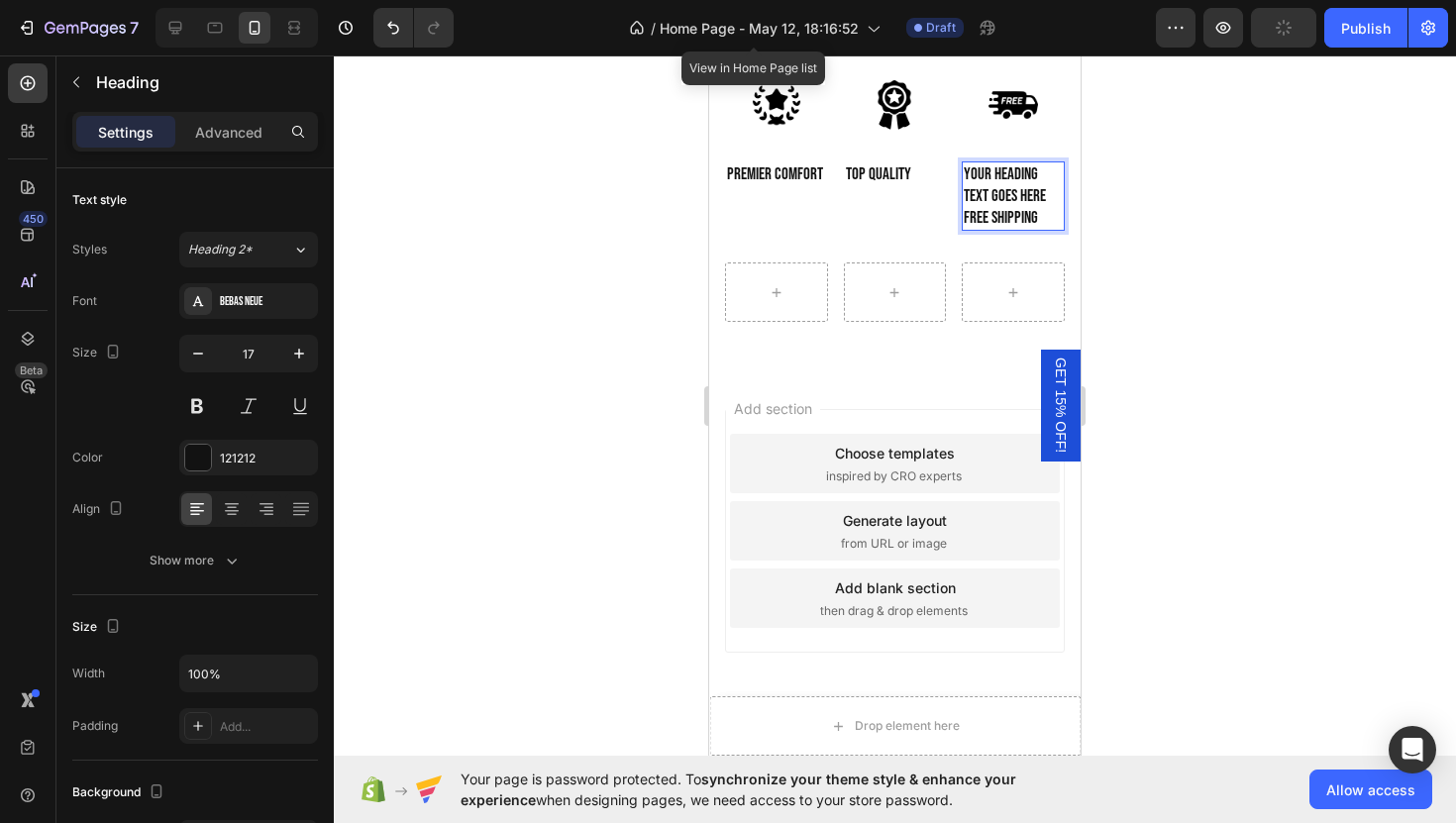 click on "Your heading text goes here free shipping" at bounding box center (1013, 196) 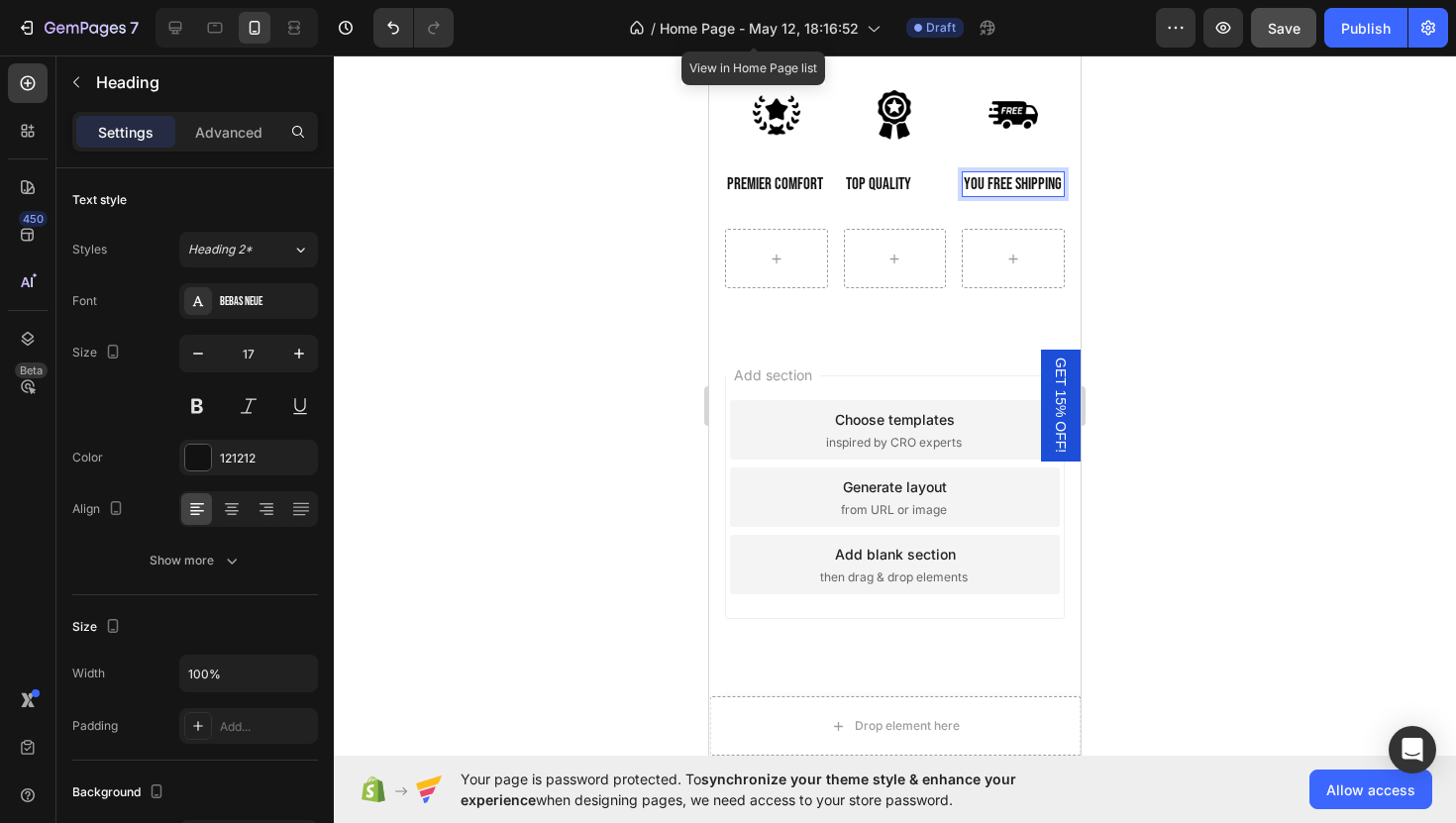 scroll, scrollTop: 7755, scrollLeft: 0, axis: vertical 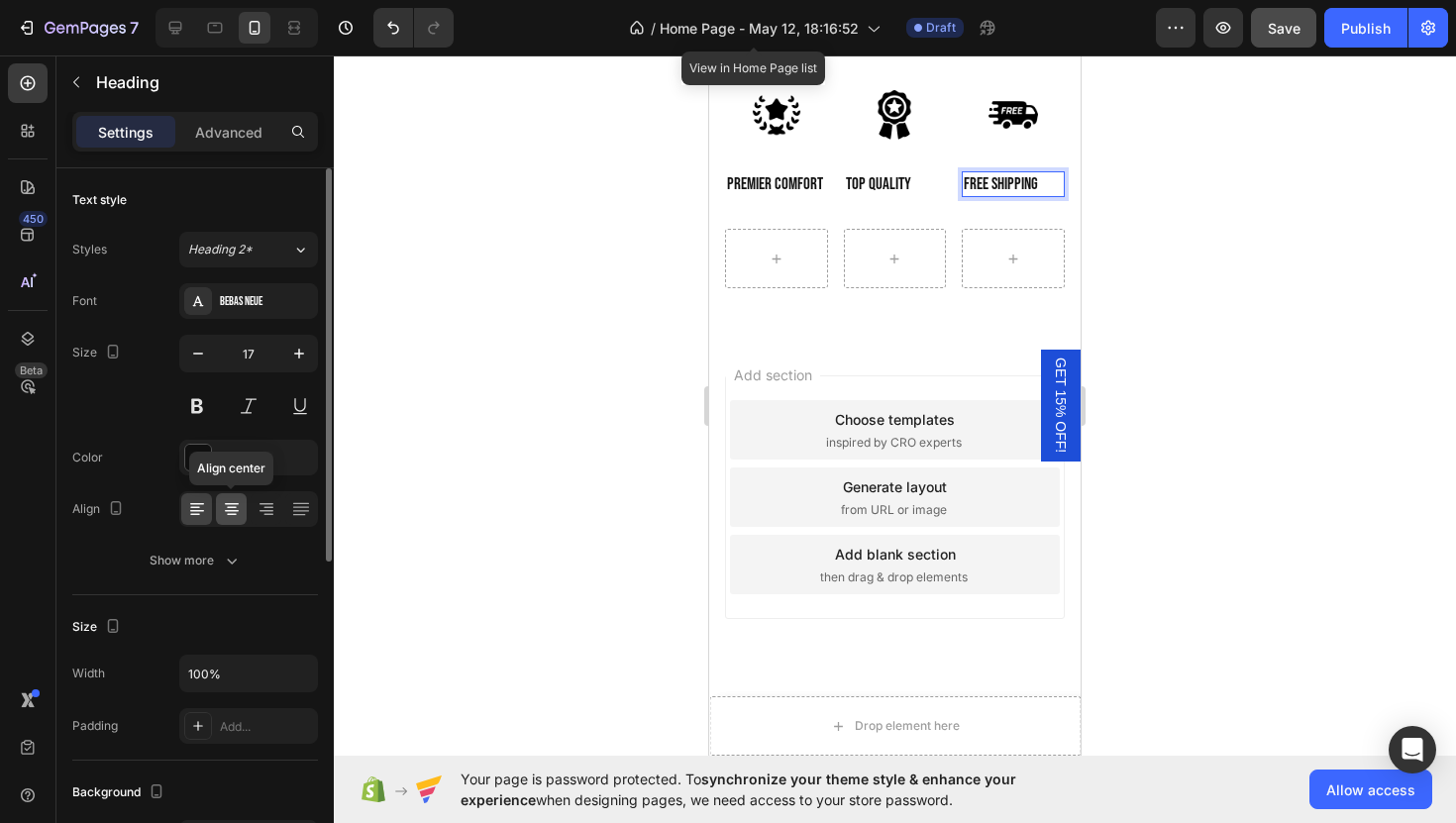 click 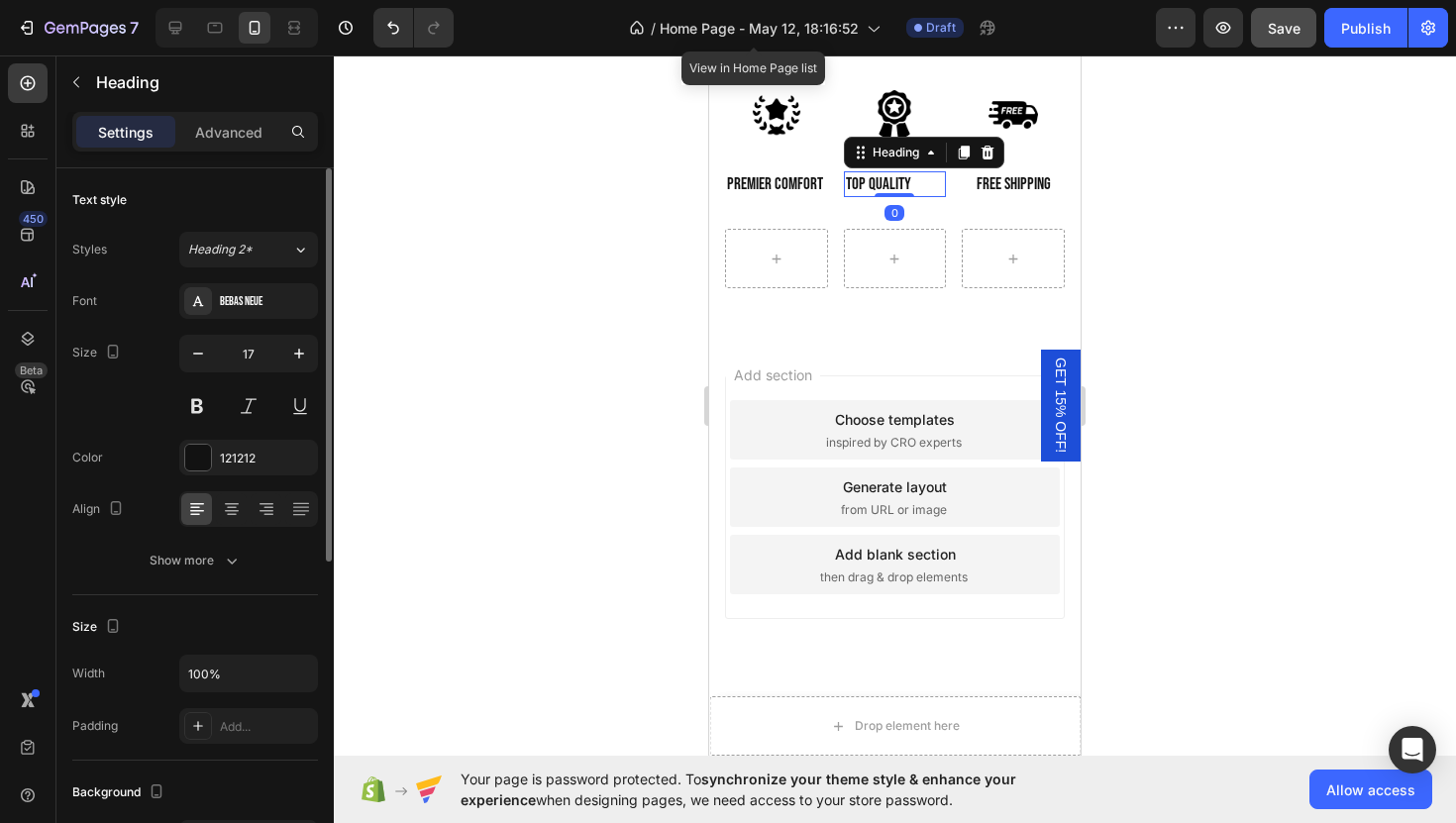 click on "top quality" at bounding box center (895, 184) 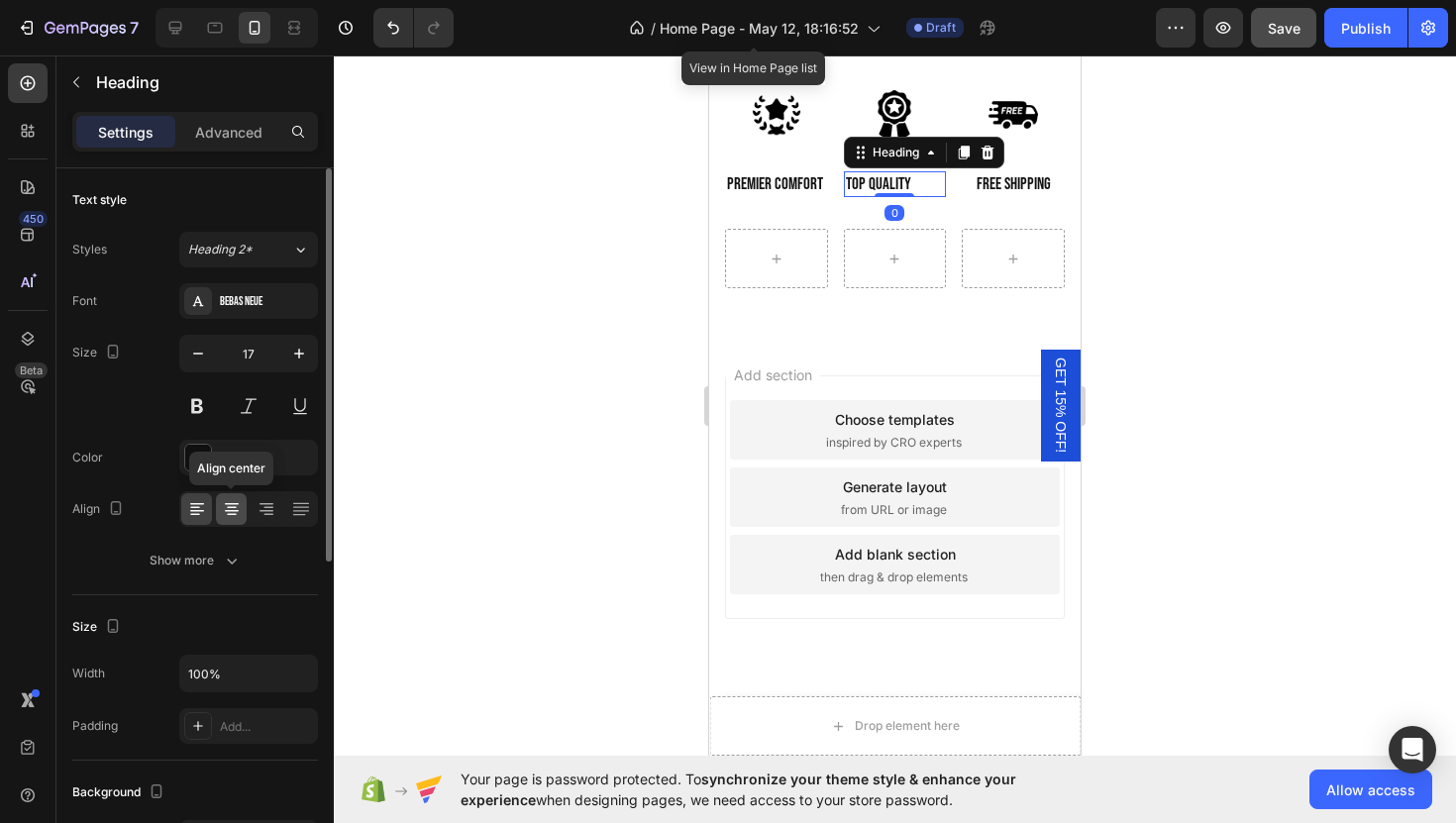 click 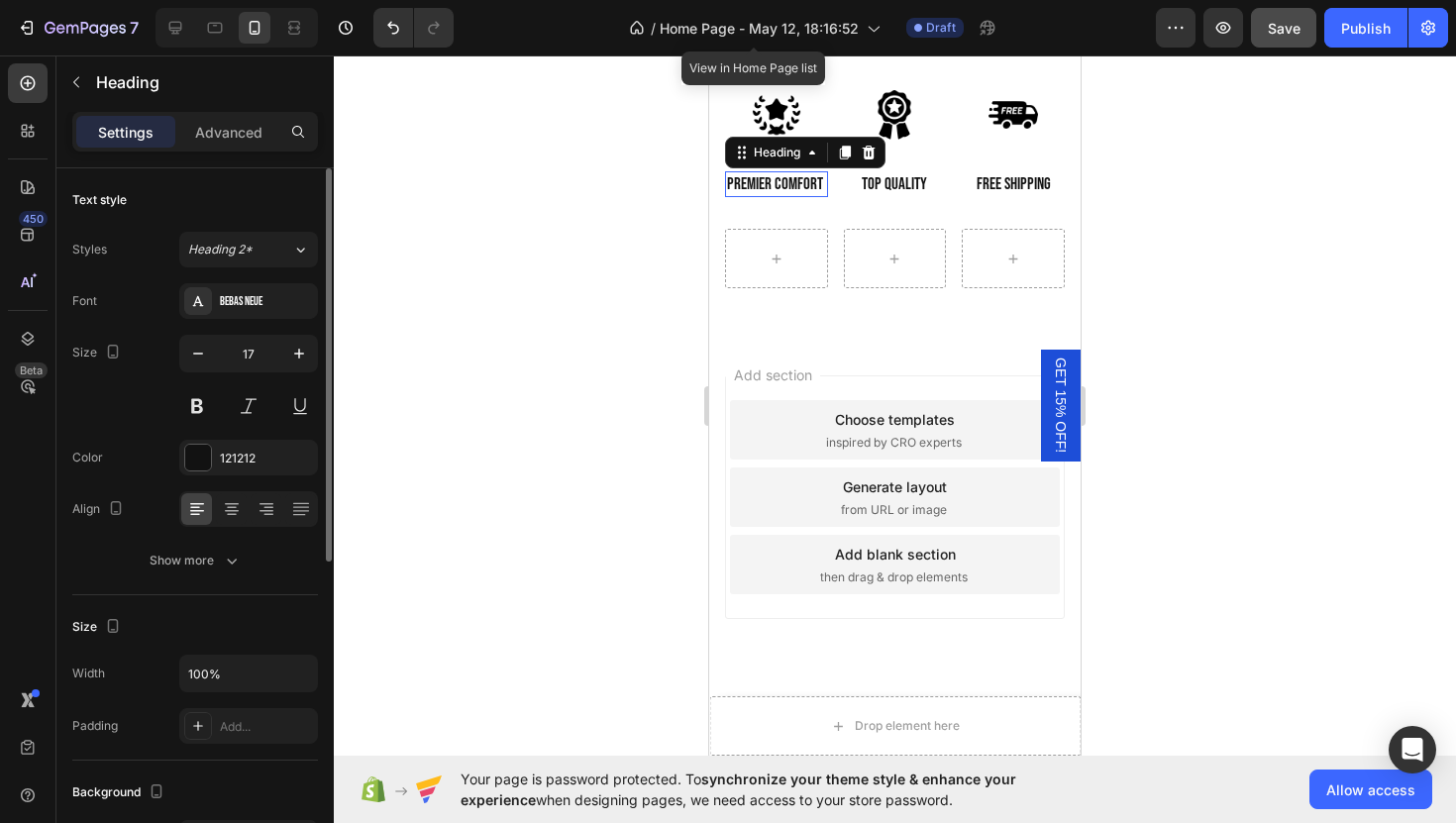 click on "Premier comfort" at bounding box center (777, 184) 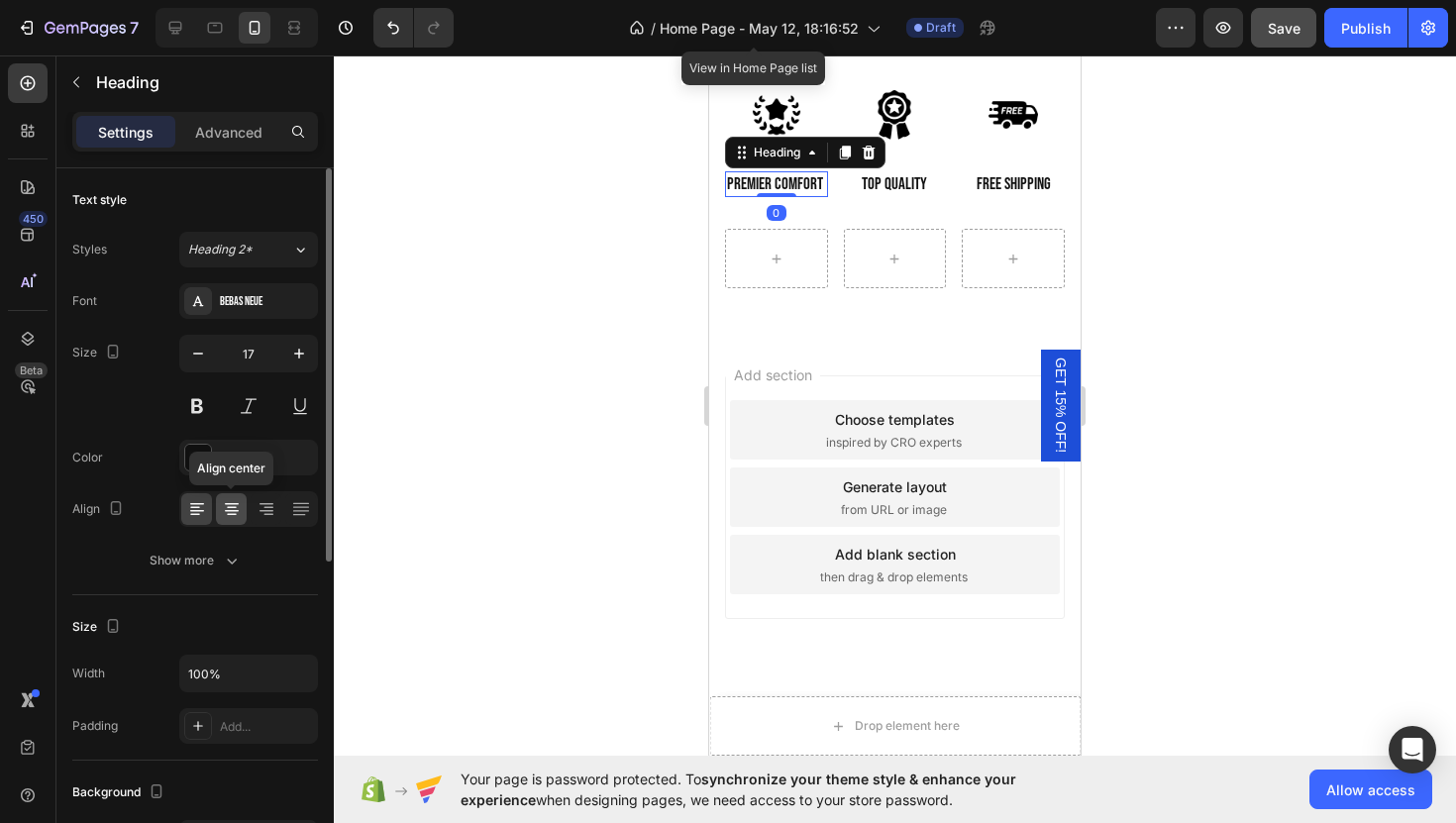 click 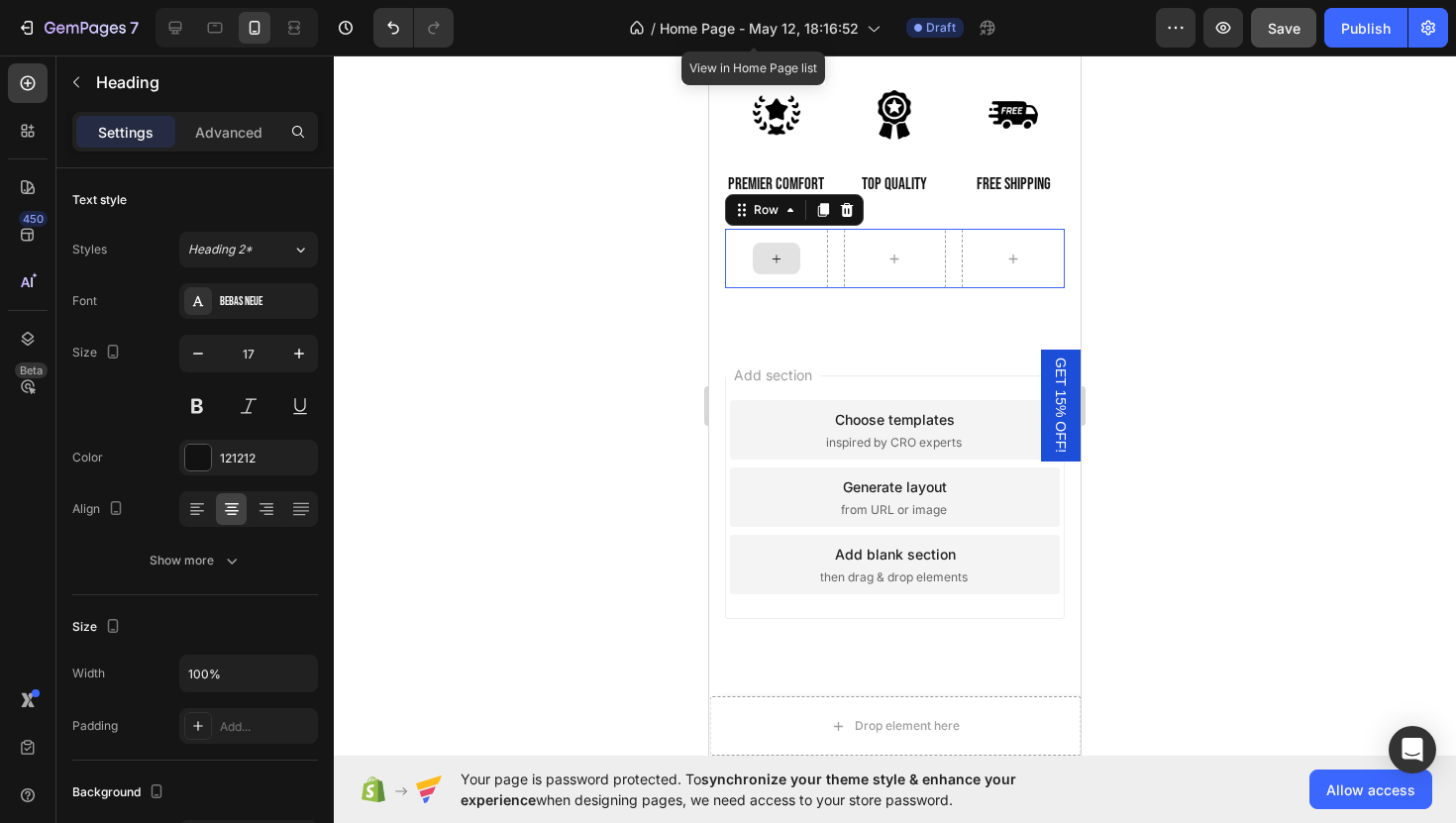 click at bounding box center (777, 258) 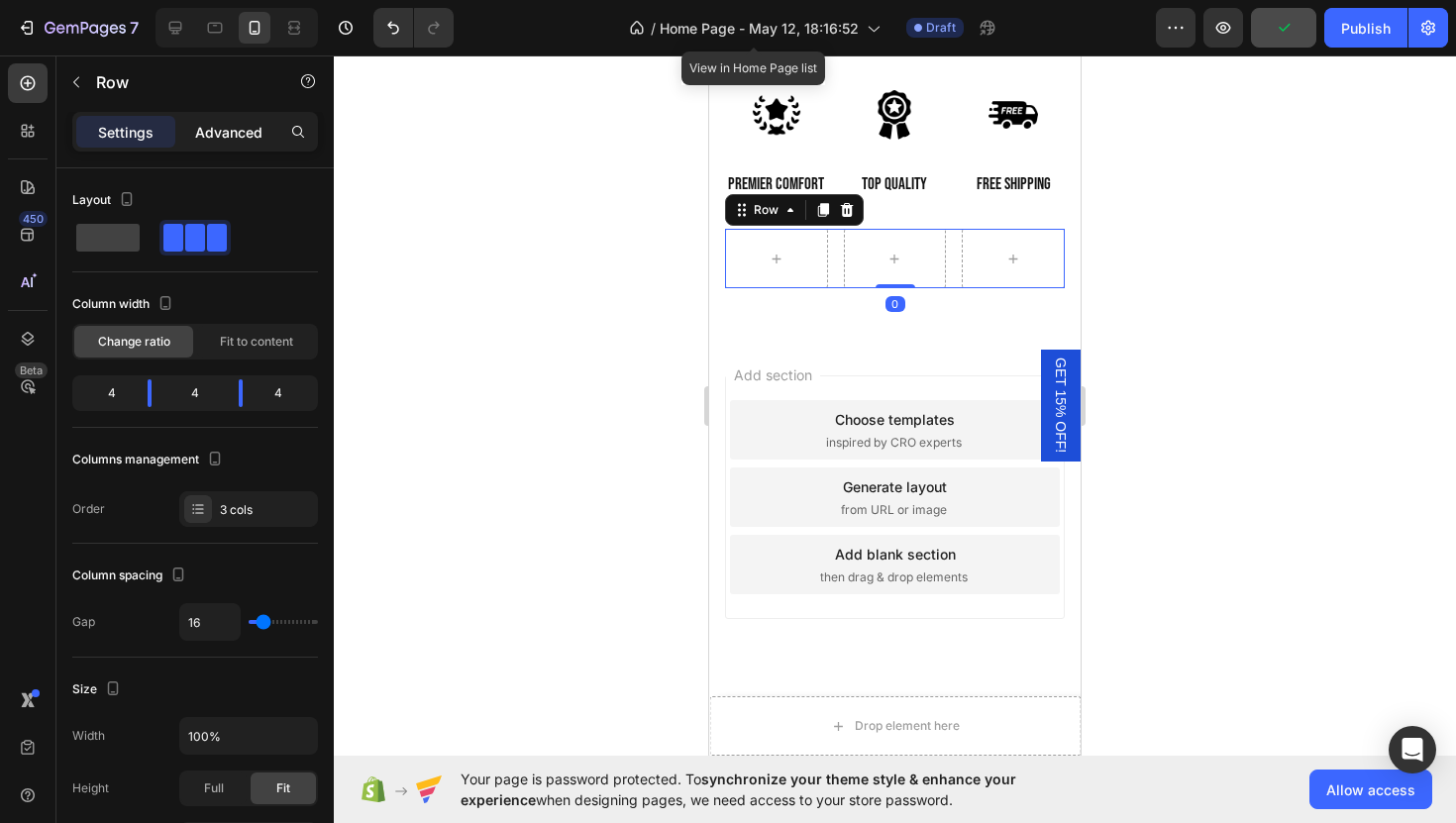click on "Advanced" at bounding box center (229, 132) 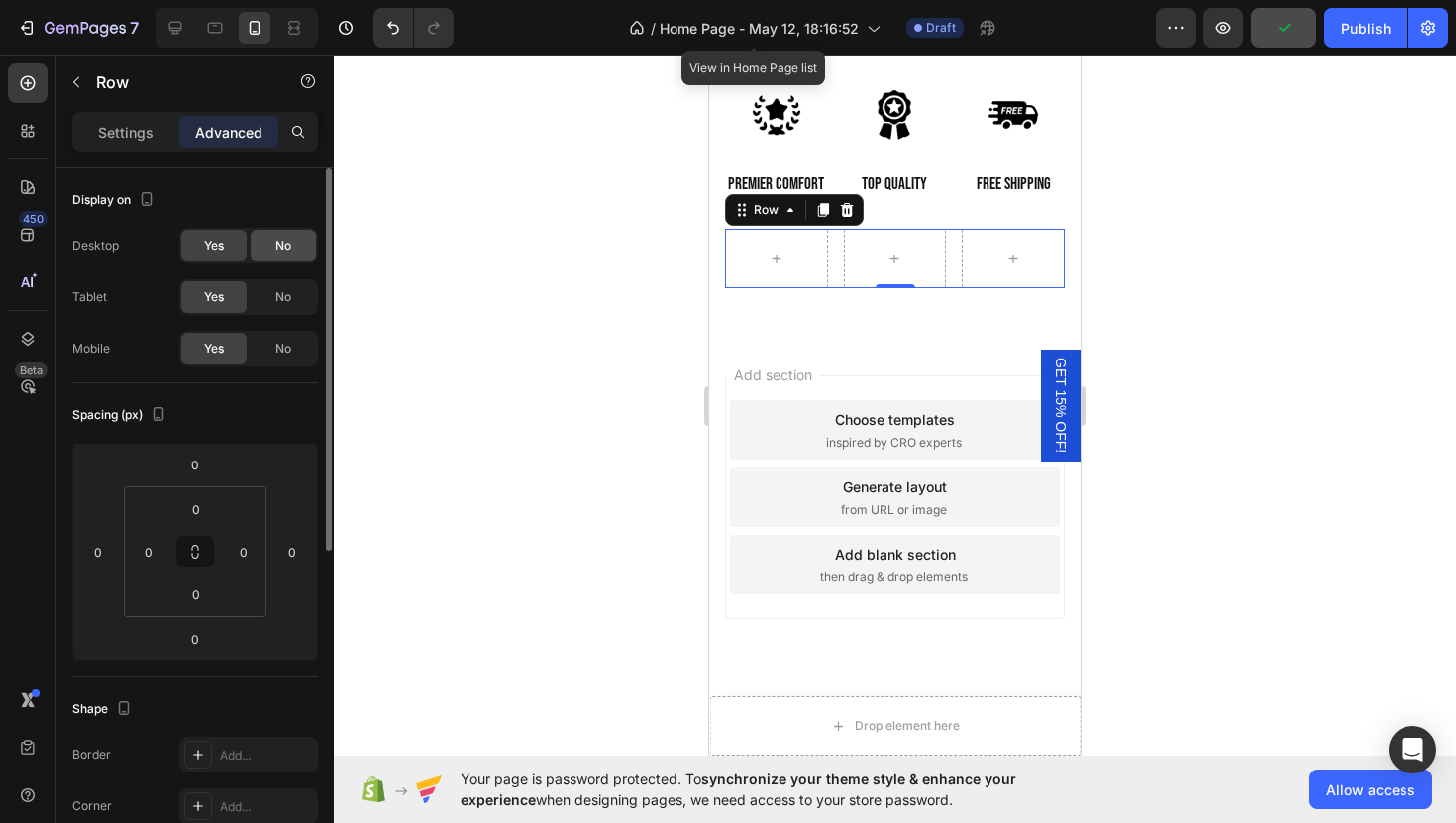 click on "No" 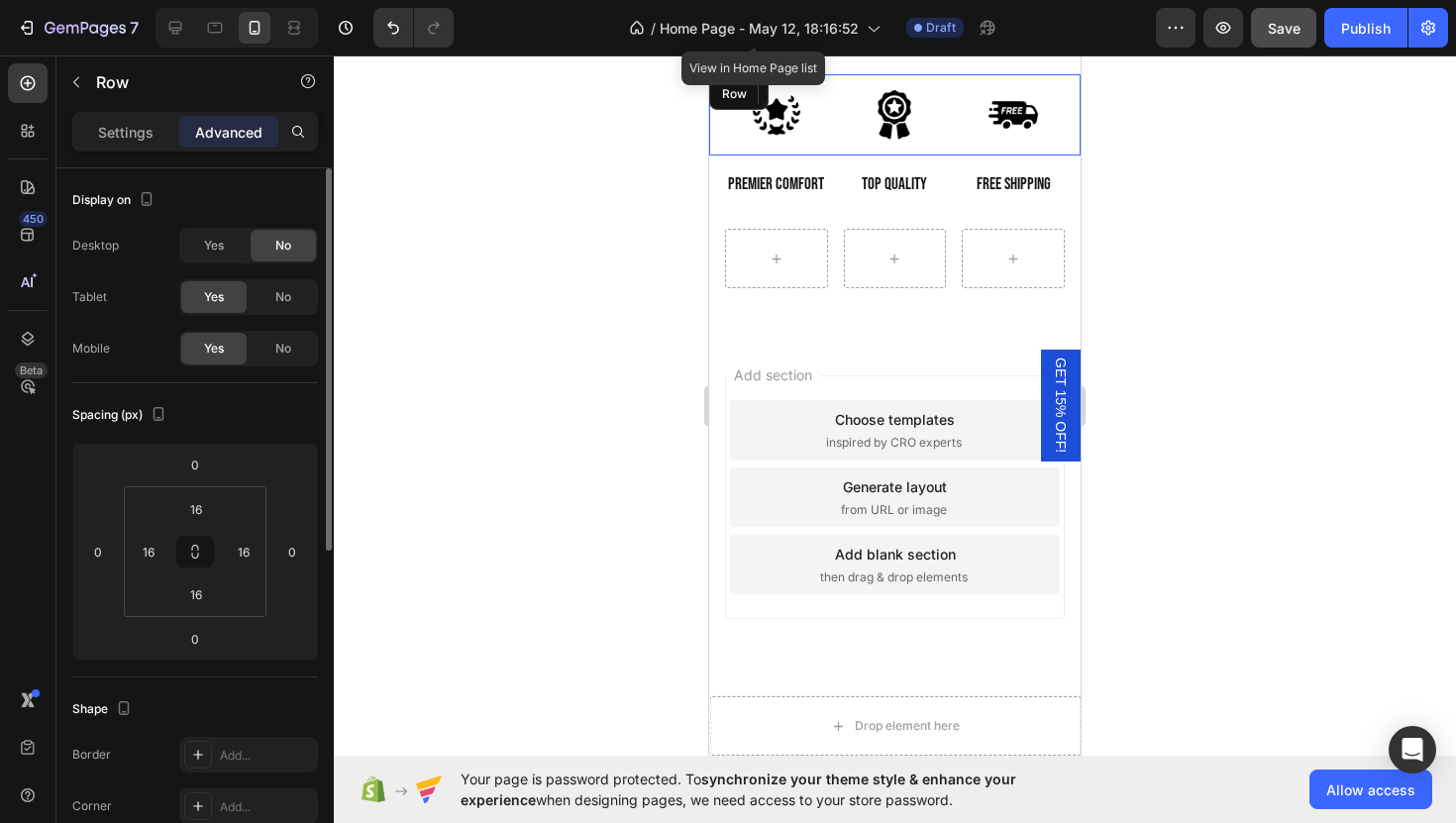 click on "Image Image Image Row Row" at bounding box center [894, 115] 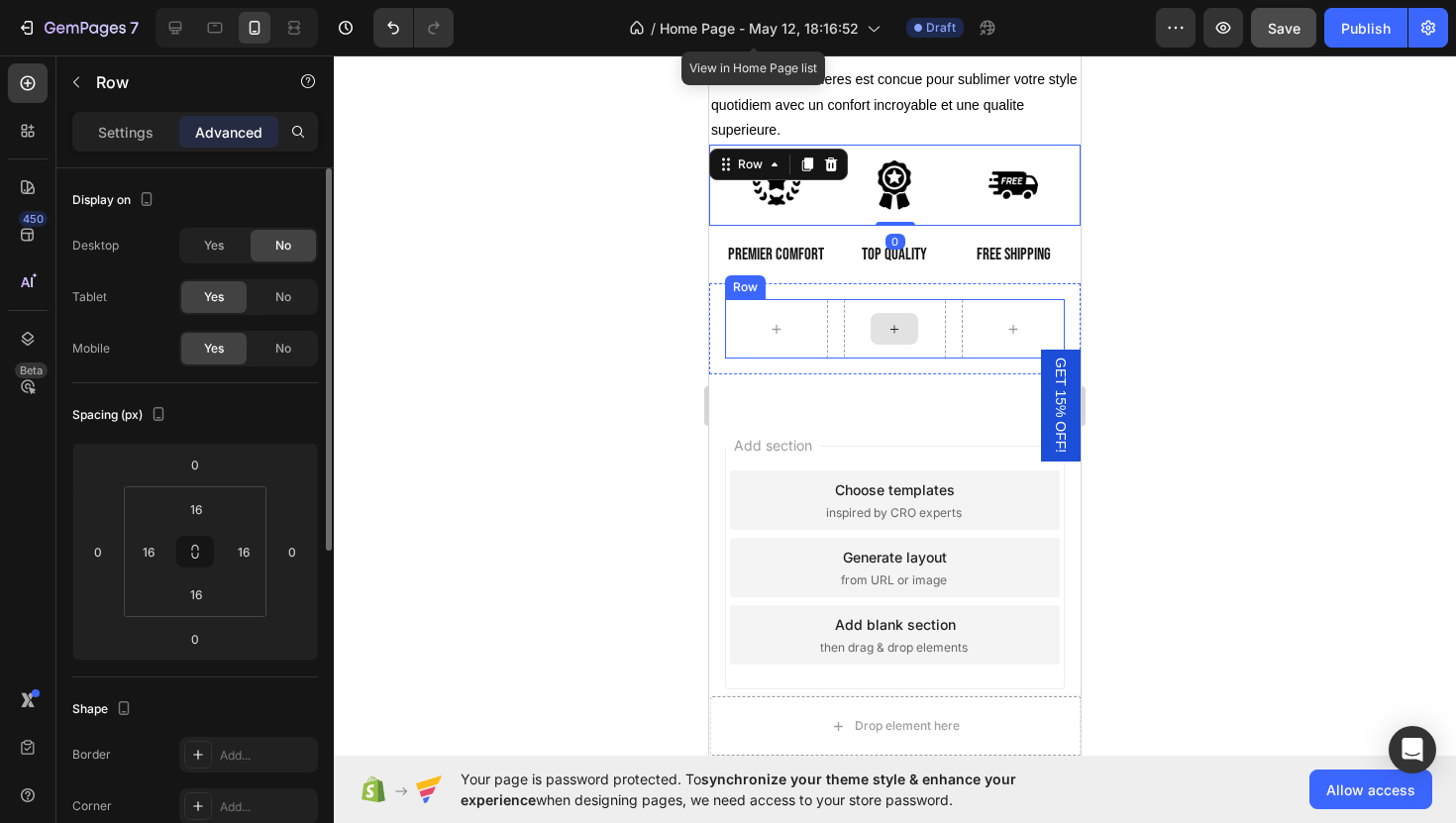 scroll, scrollTop: 7679, scrollLeft: 0, axis: vertical 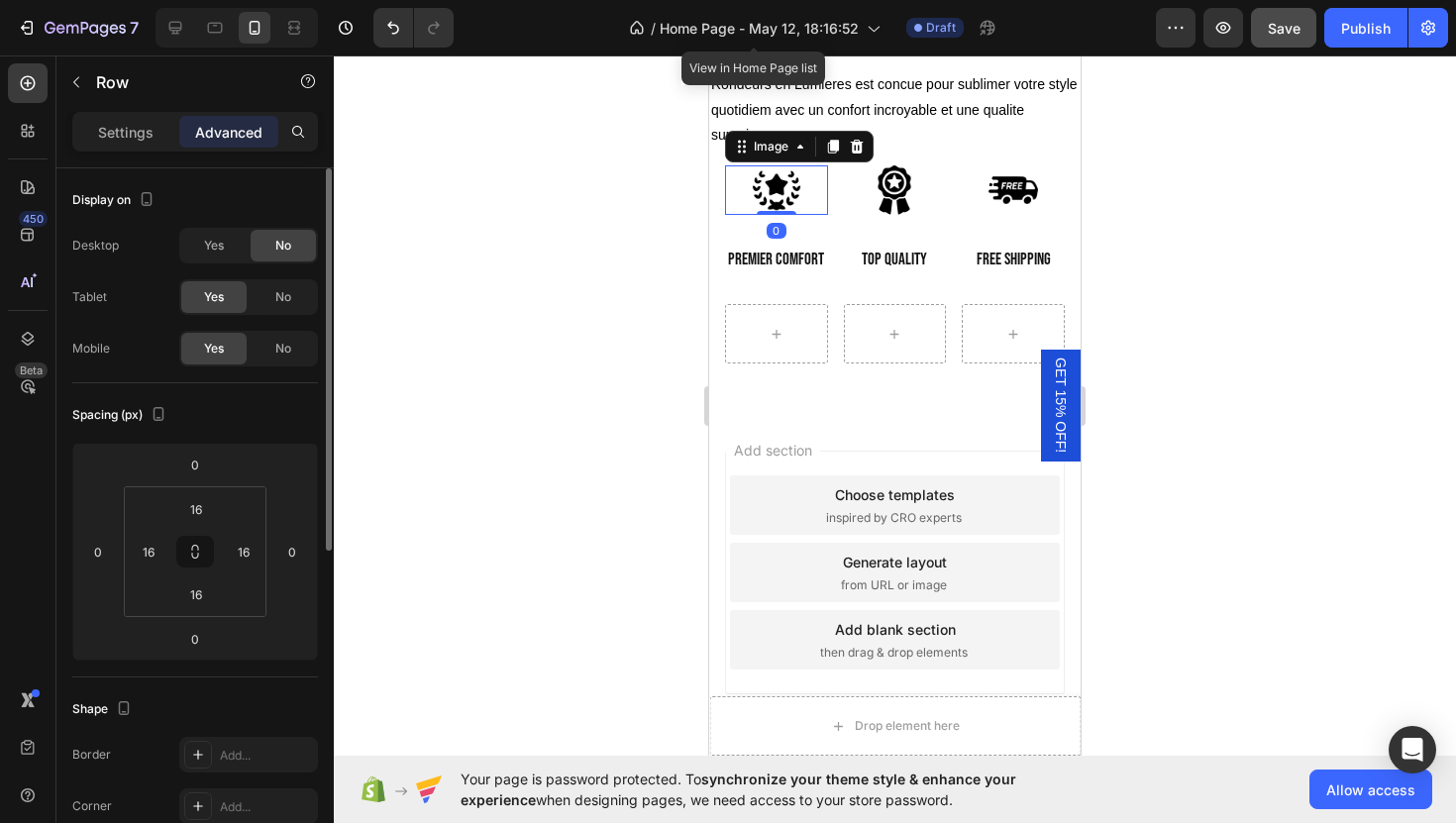 click at bounding box center [777, 190] 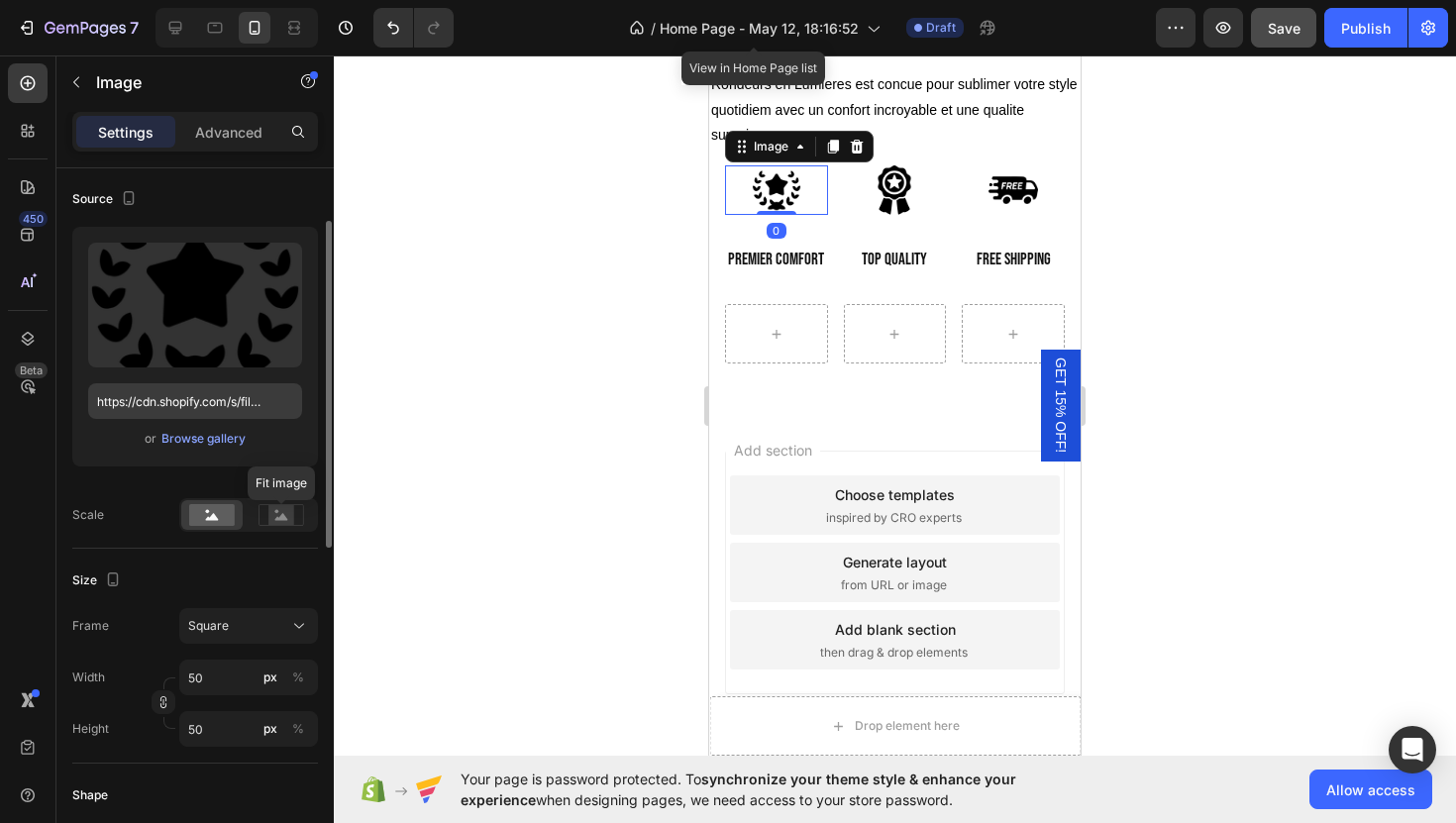 scroll, scrollTop: 151, scrollLeft: 0, axis: vertical 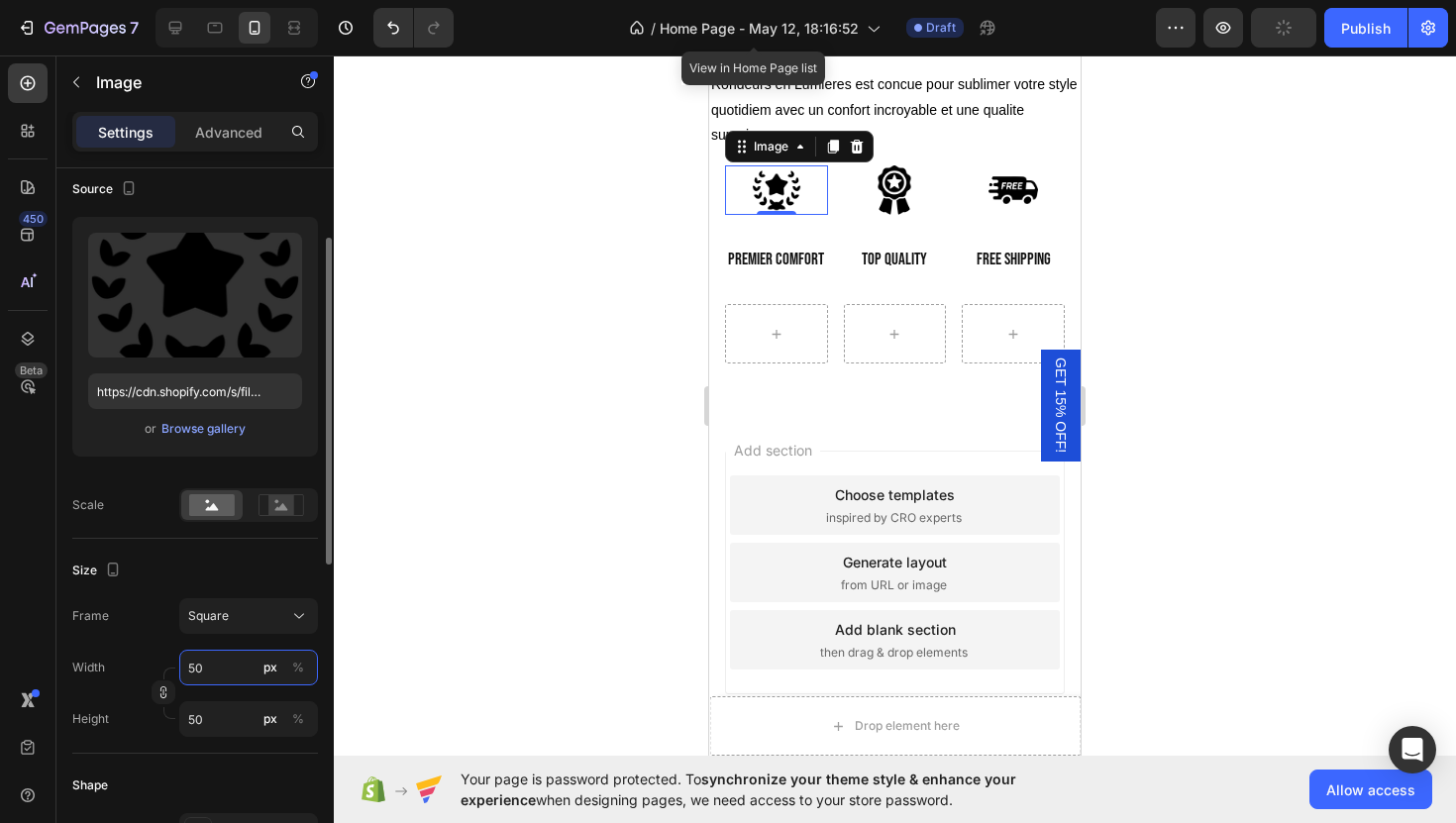 click on "50" at bounding box center [249, 668] 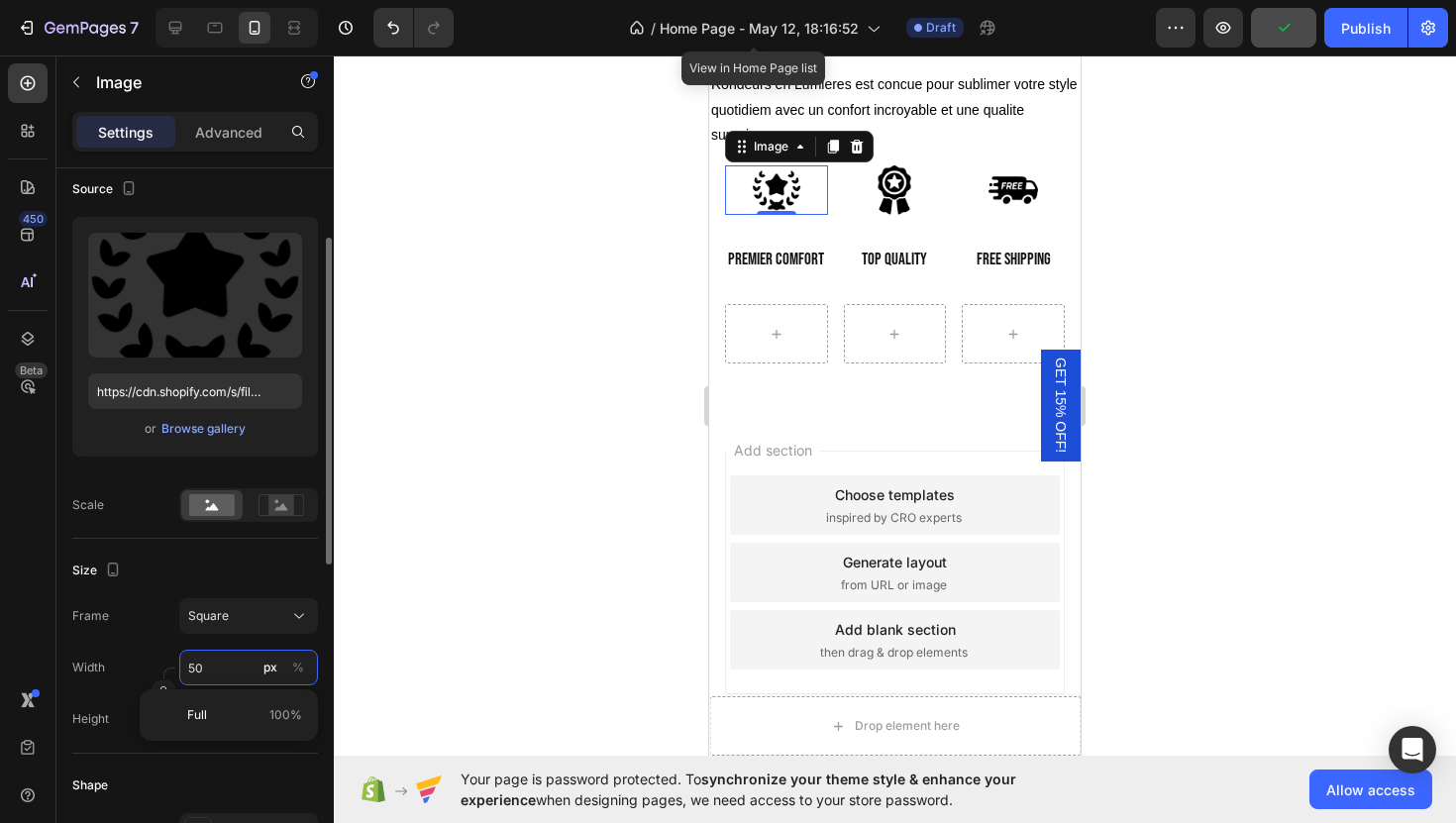 type 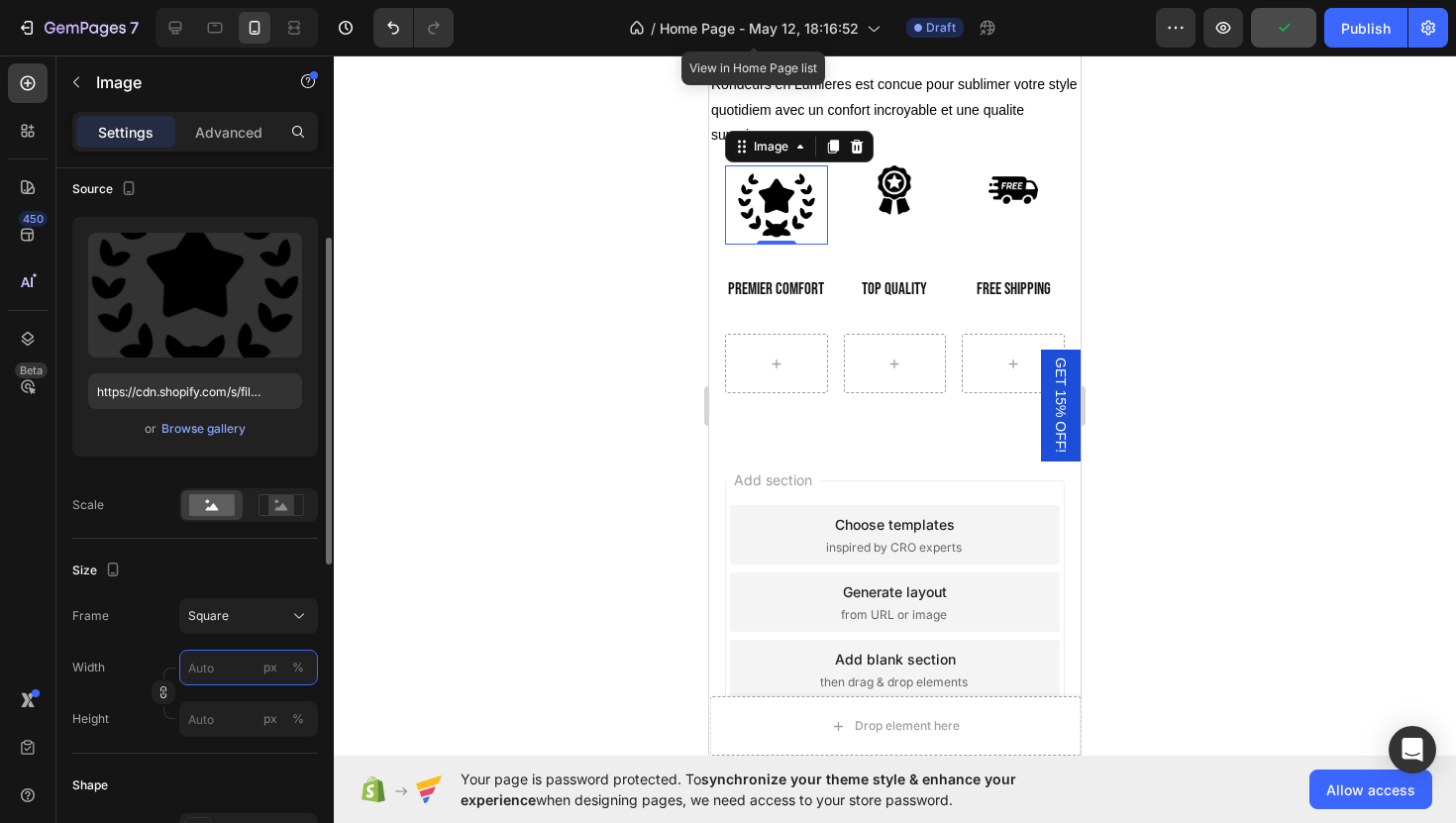 type on "4" 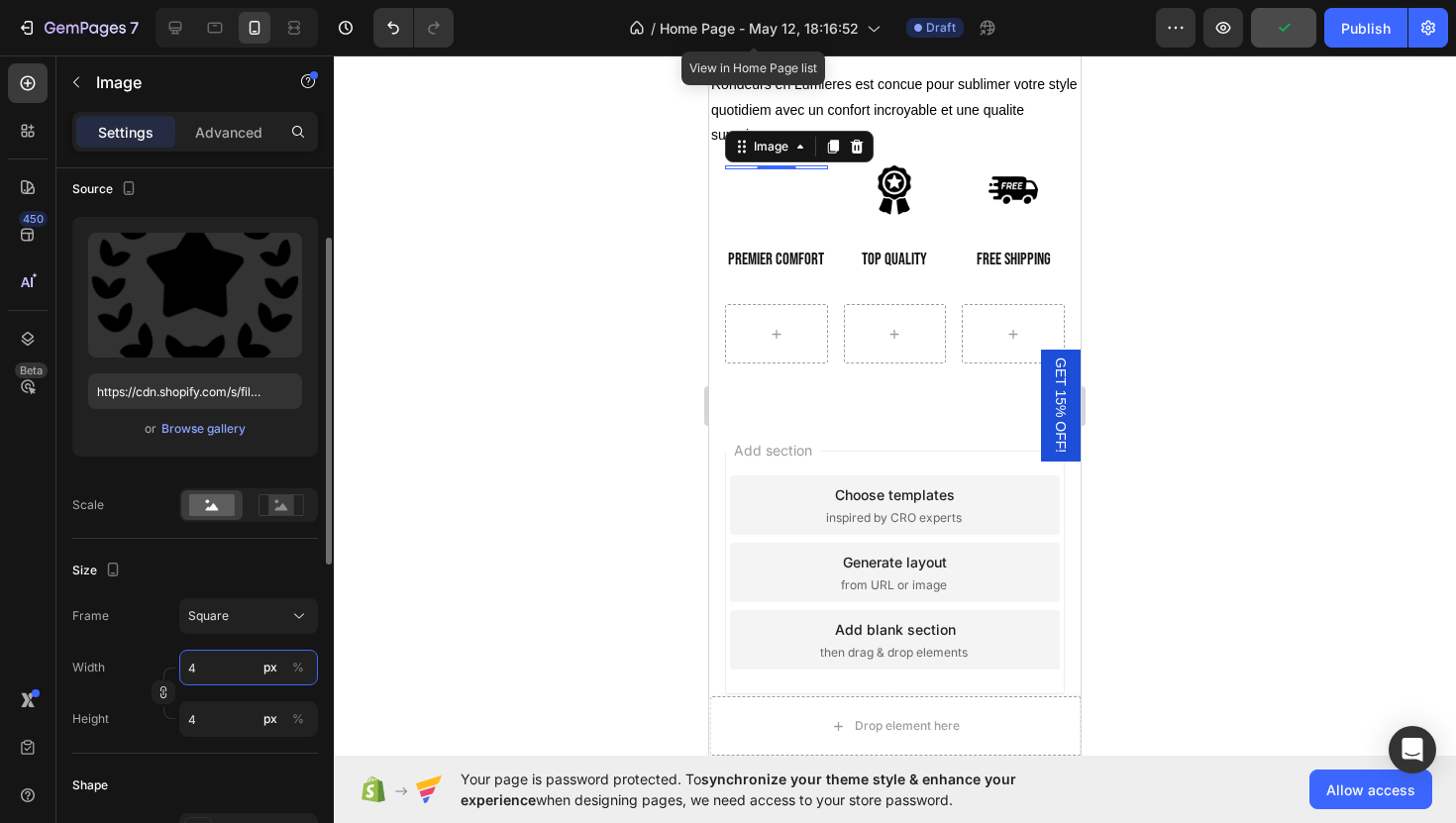 type on "40" 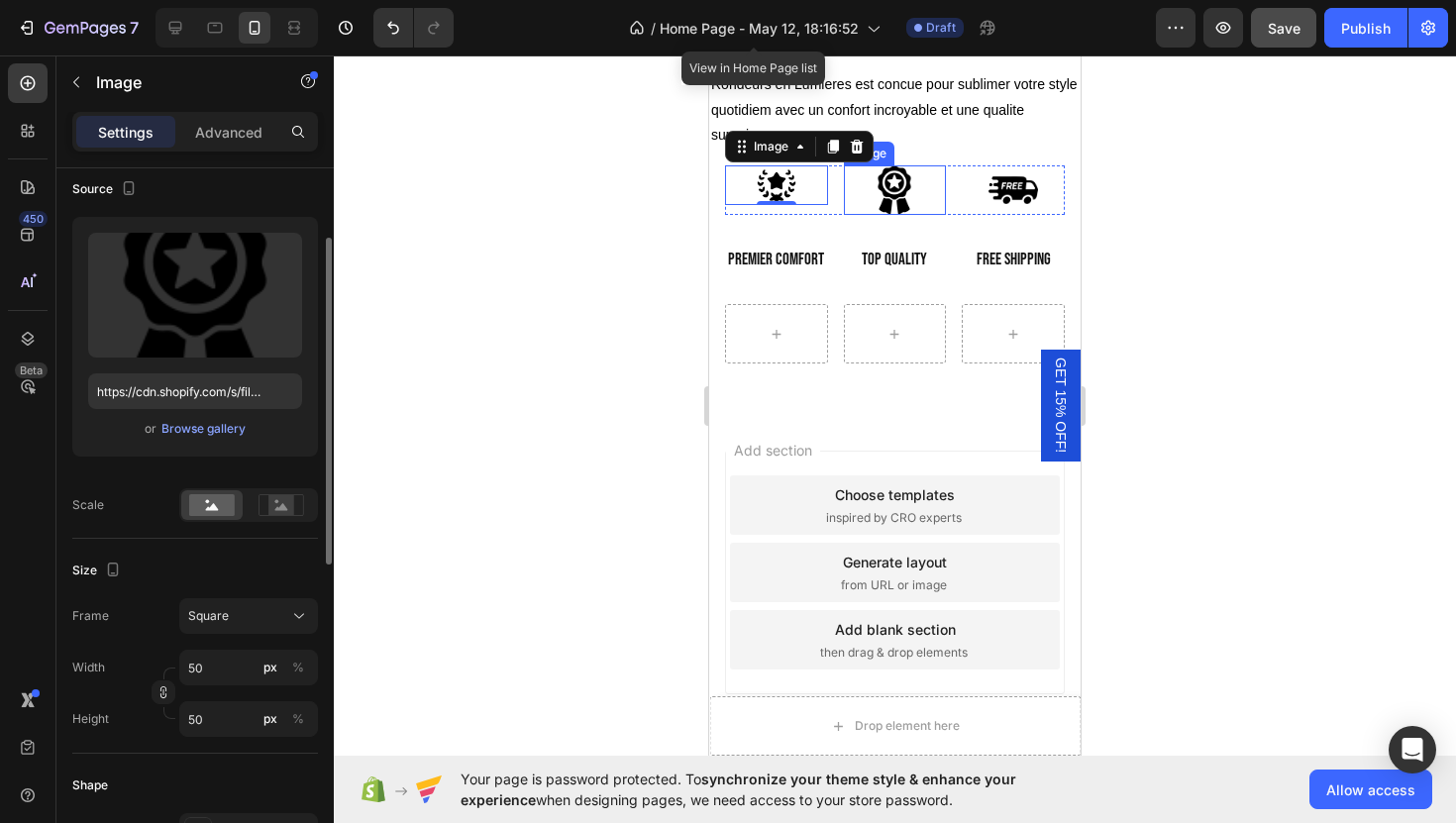 click at bounding box center [895, 190] 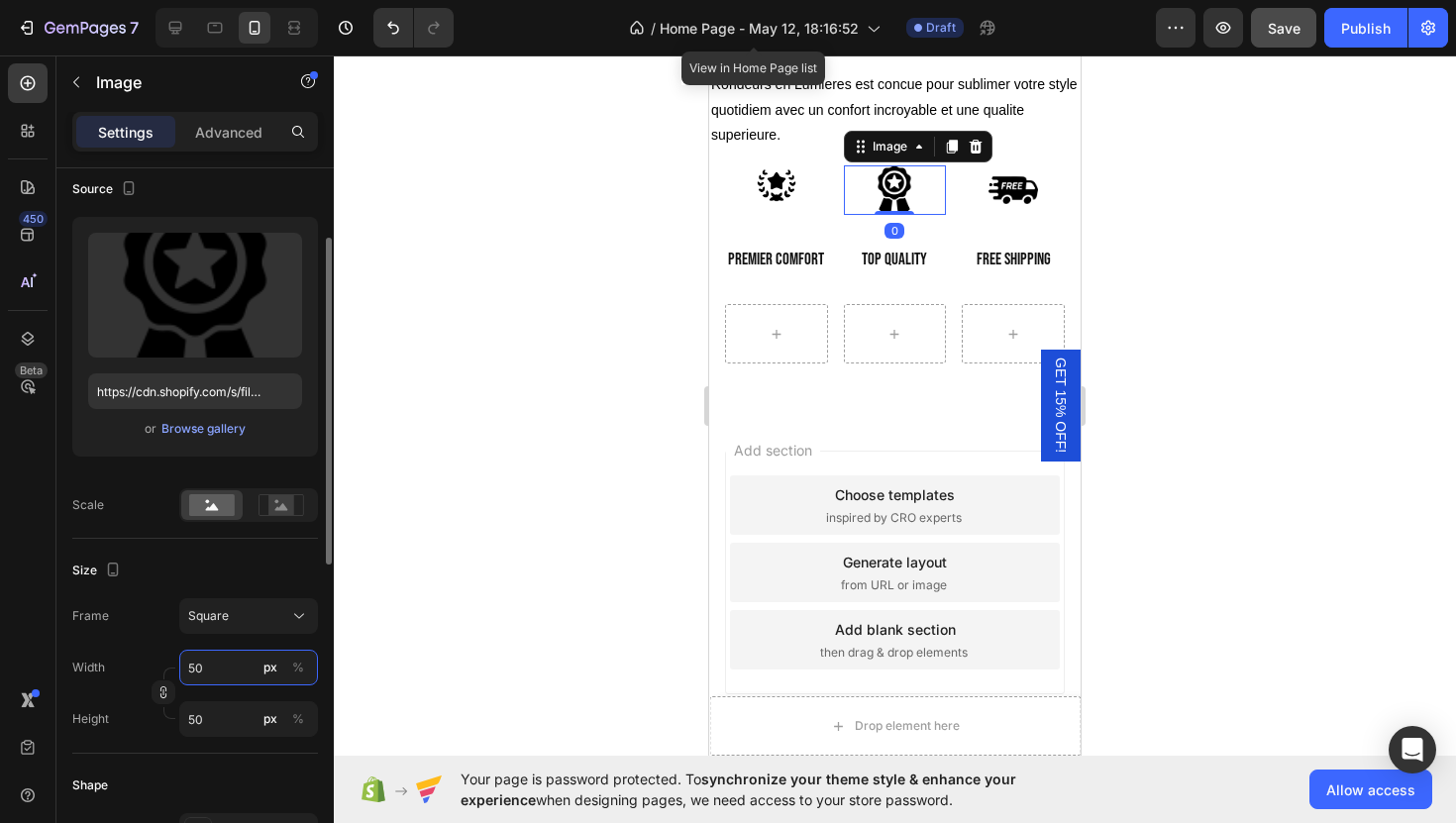 click on "50" at bounding box center (249, 668) 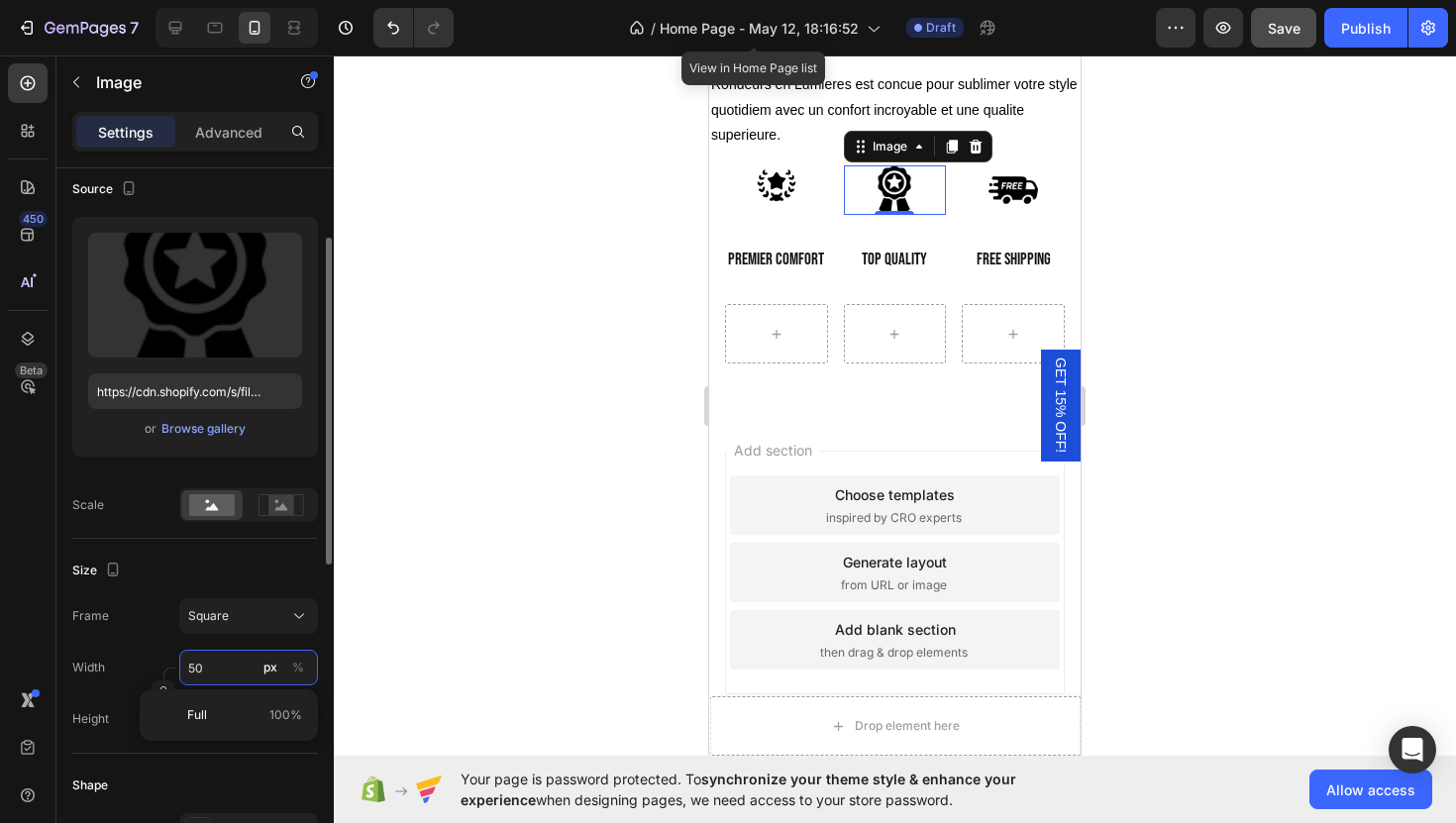 type 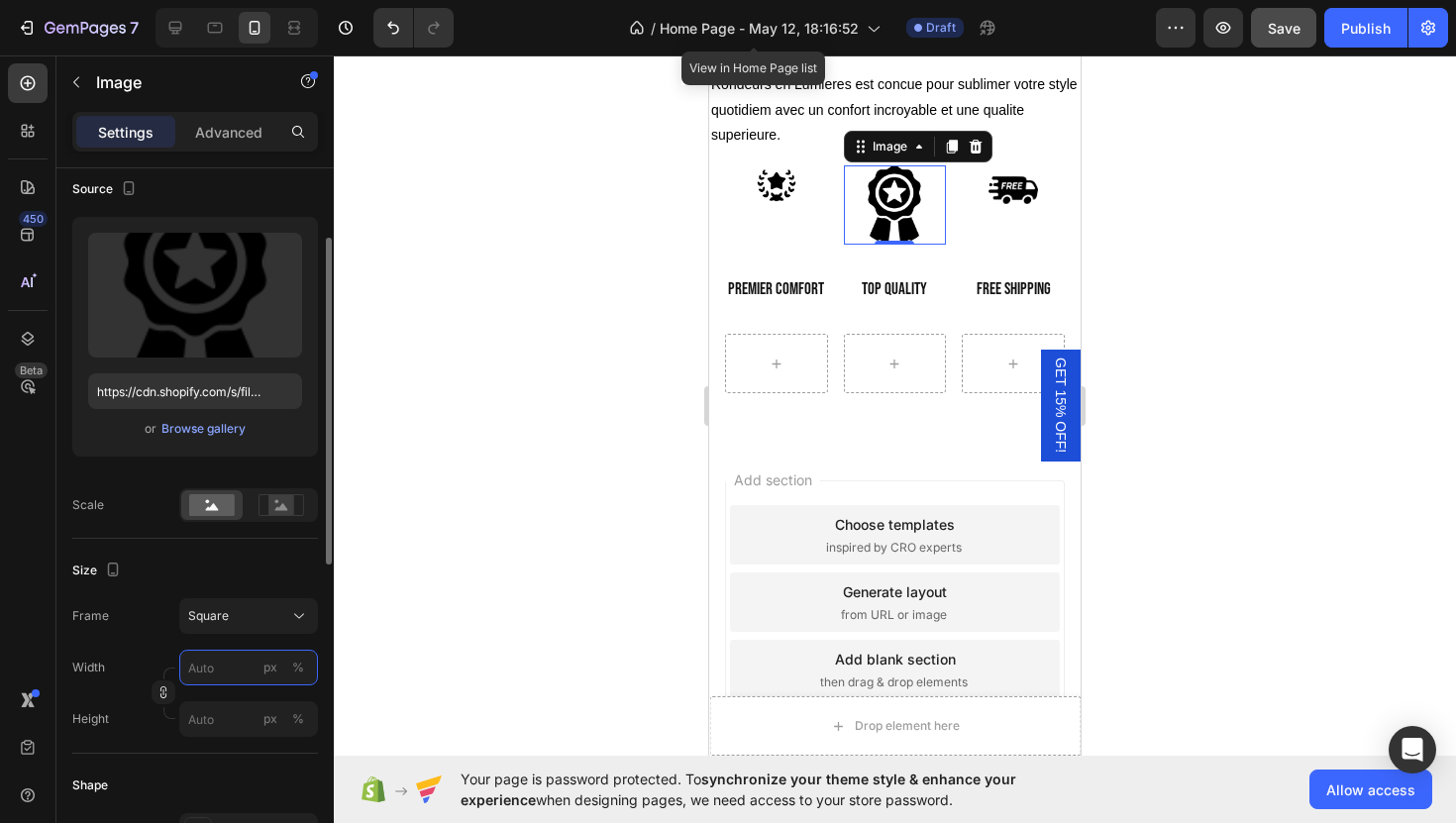 type on "4" 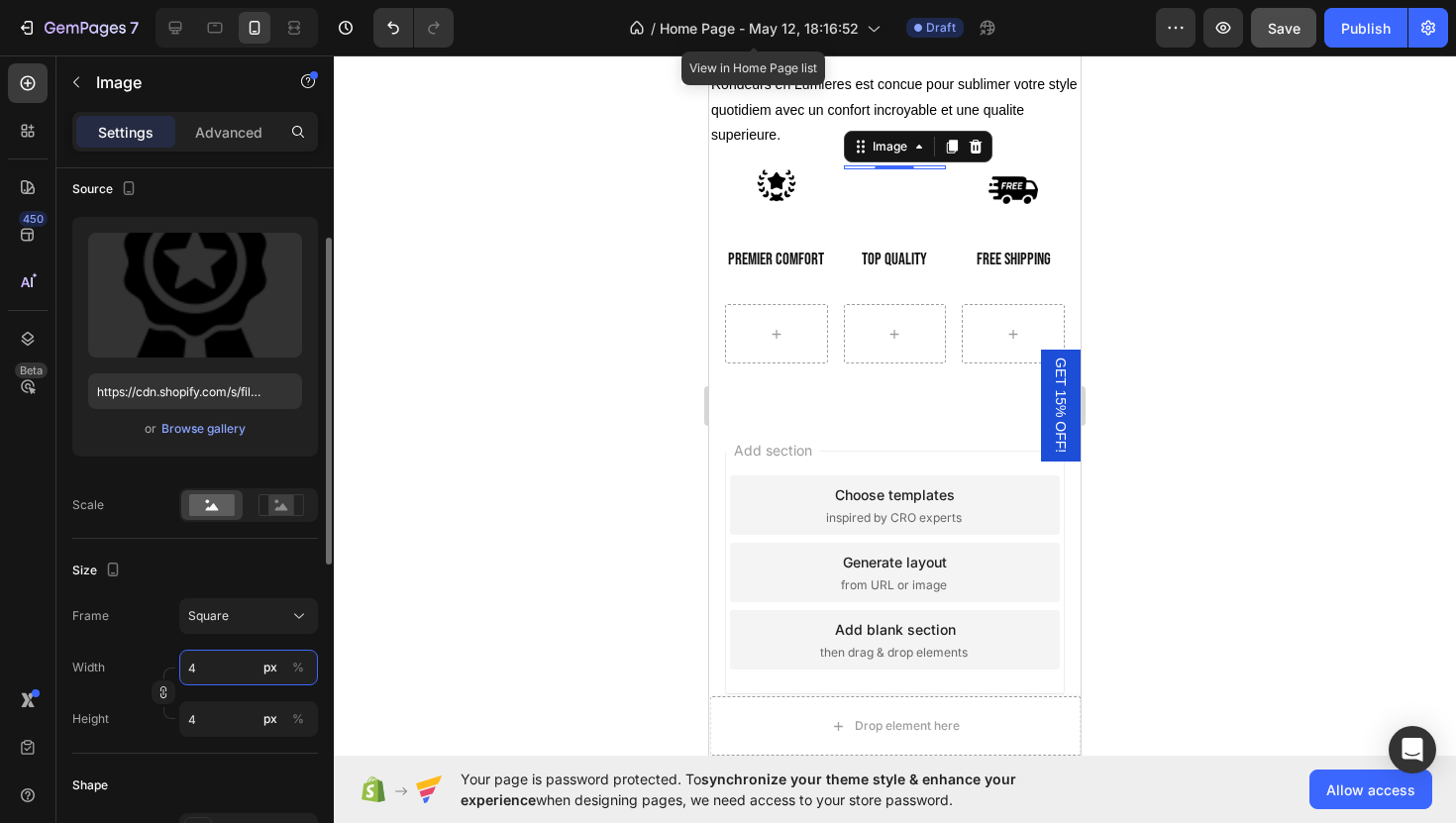type on "40" 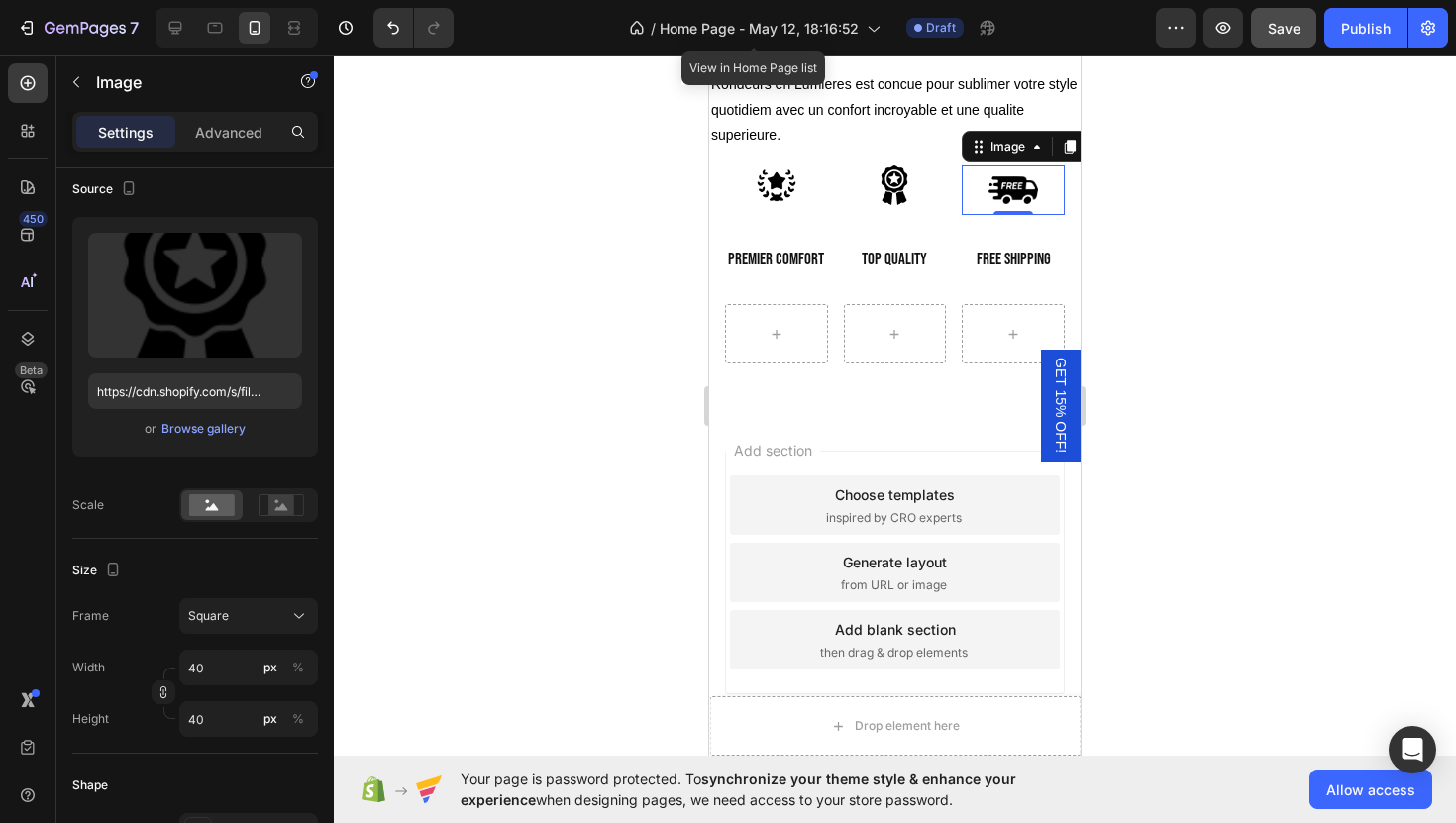 click at bounding box center (1013, 190) 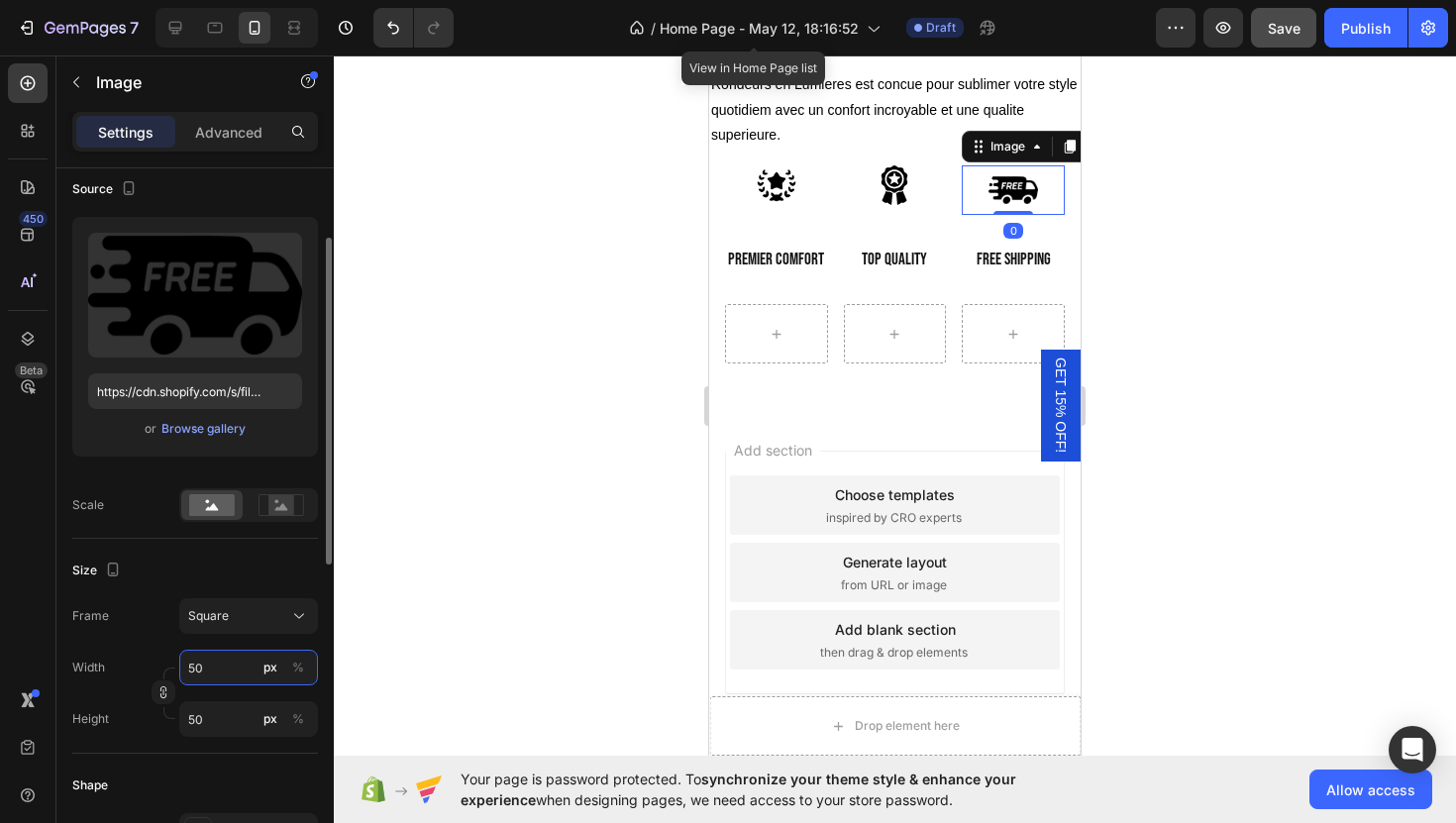 click on "50" at bounding box center (249, 668) 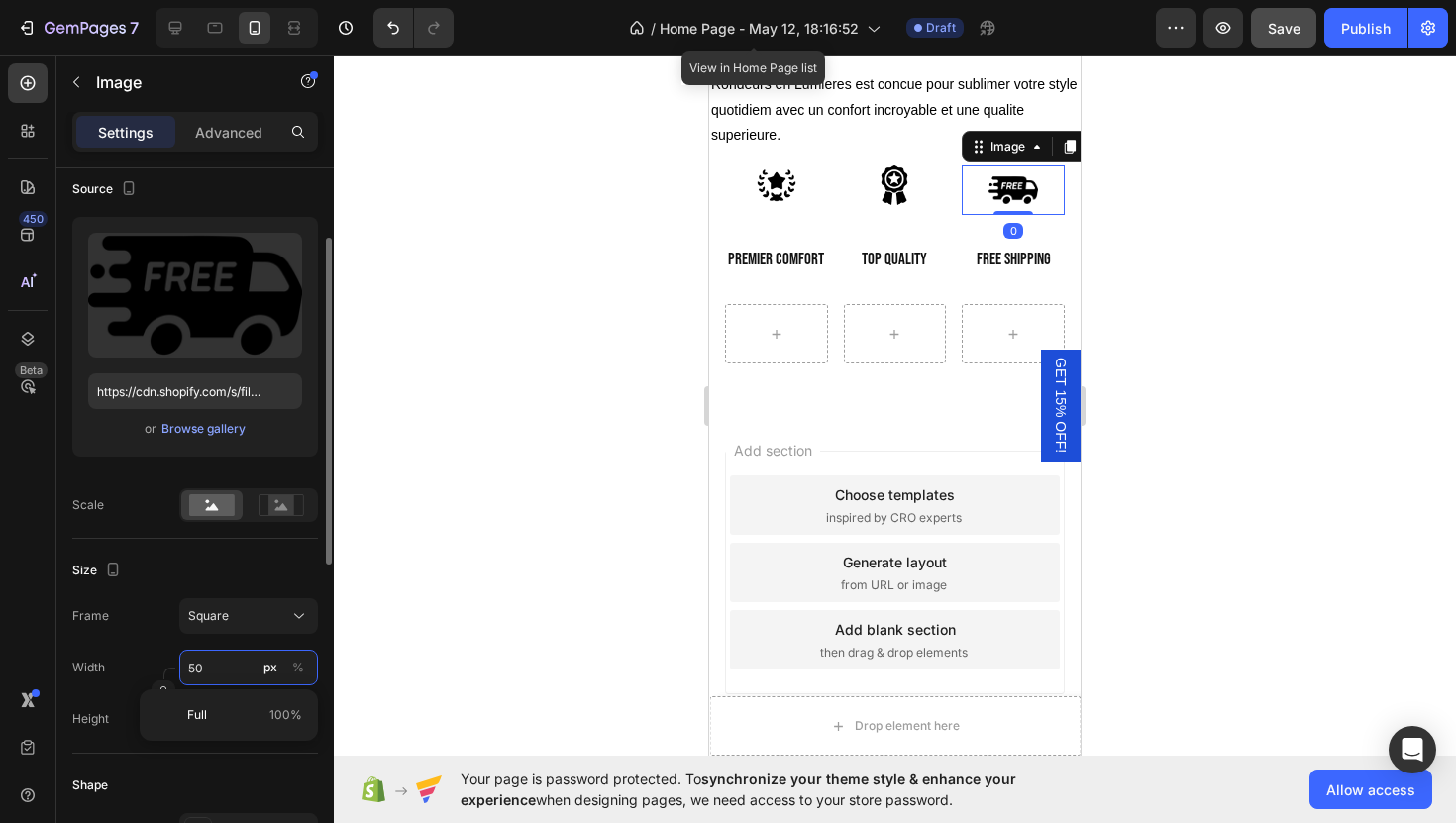 type 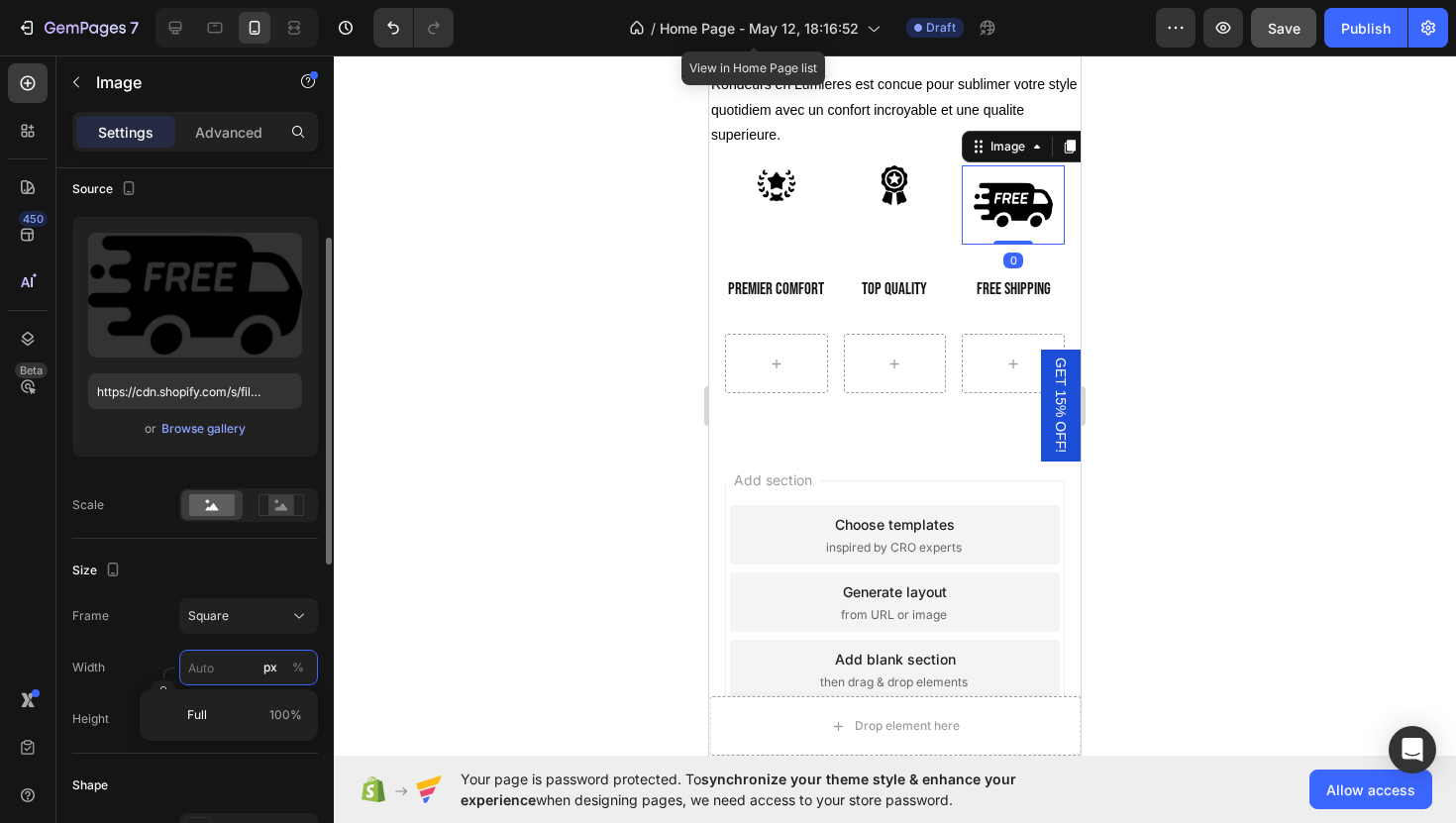 type on "4" 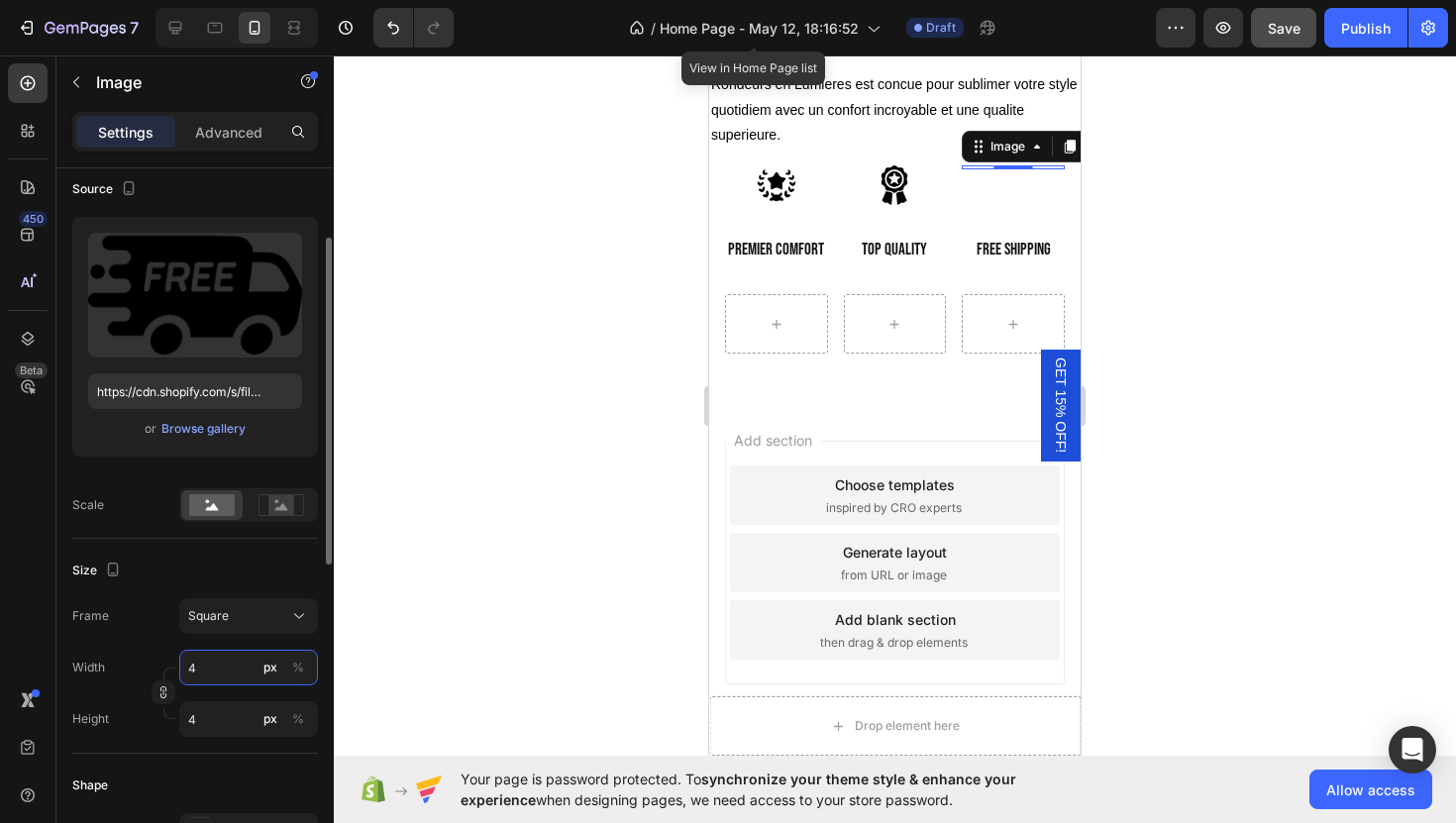 type on "40" 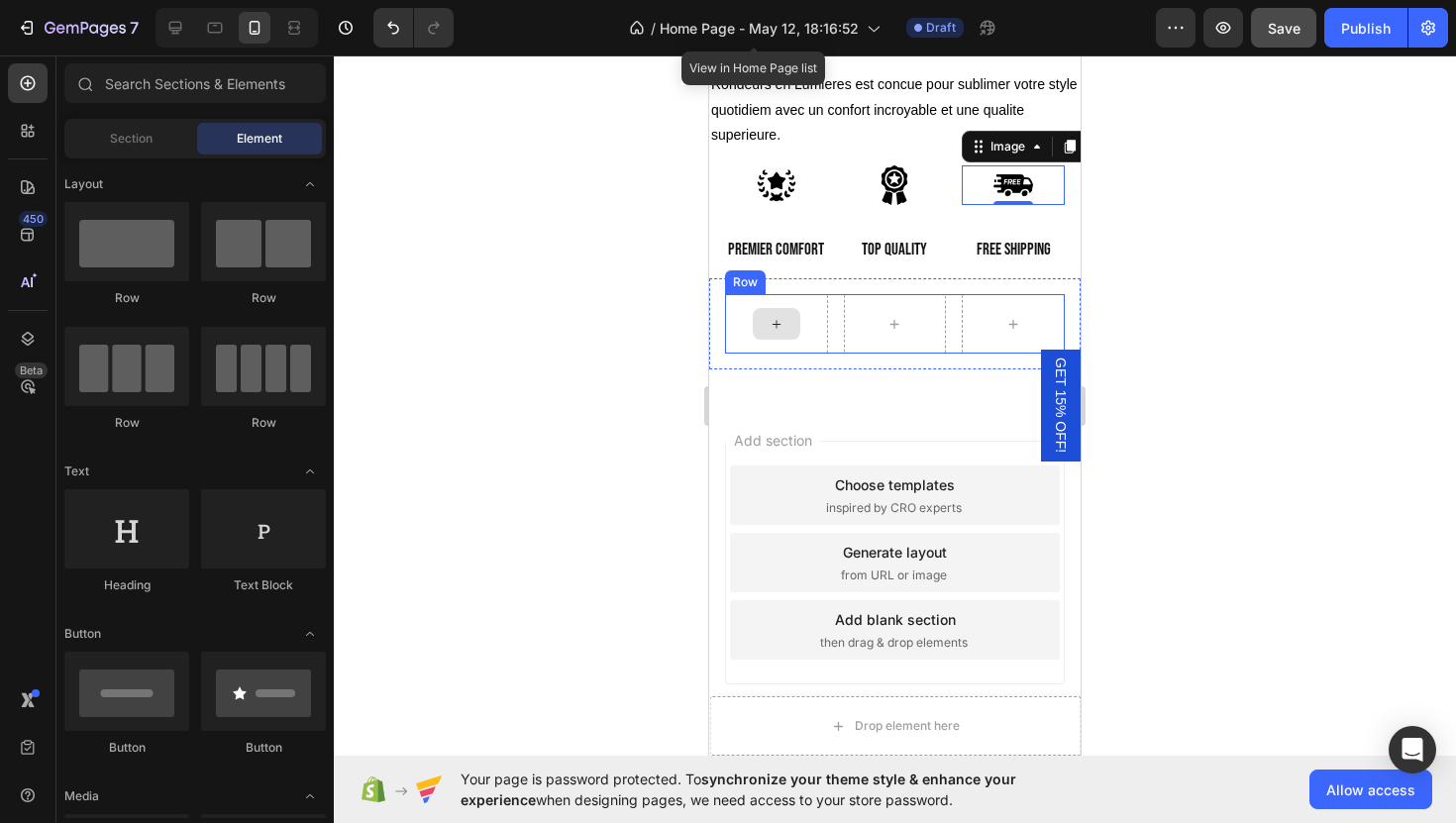 click 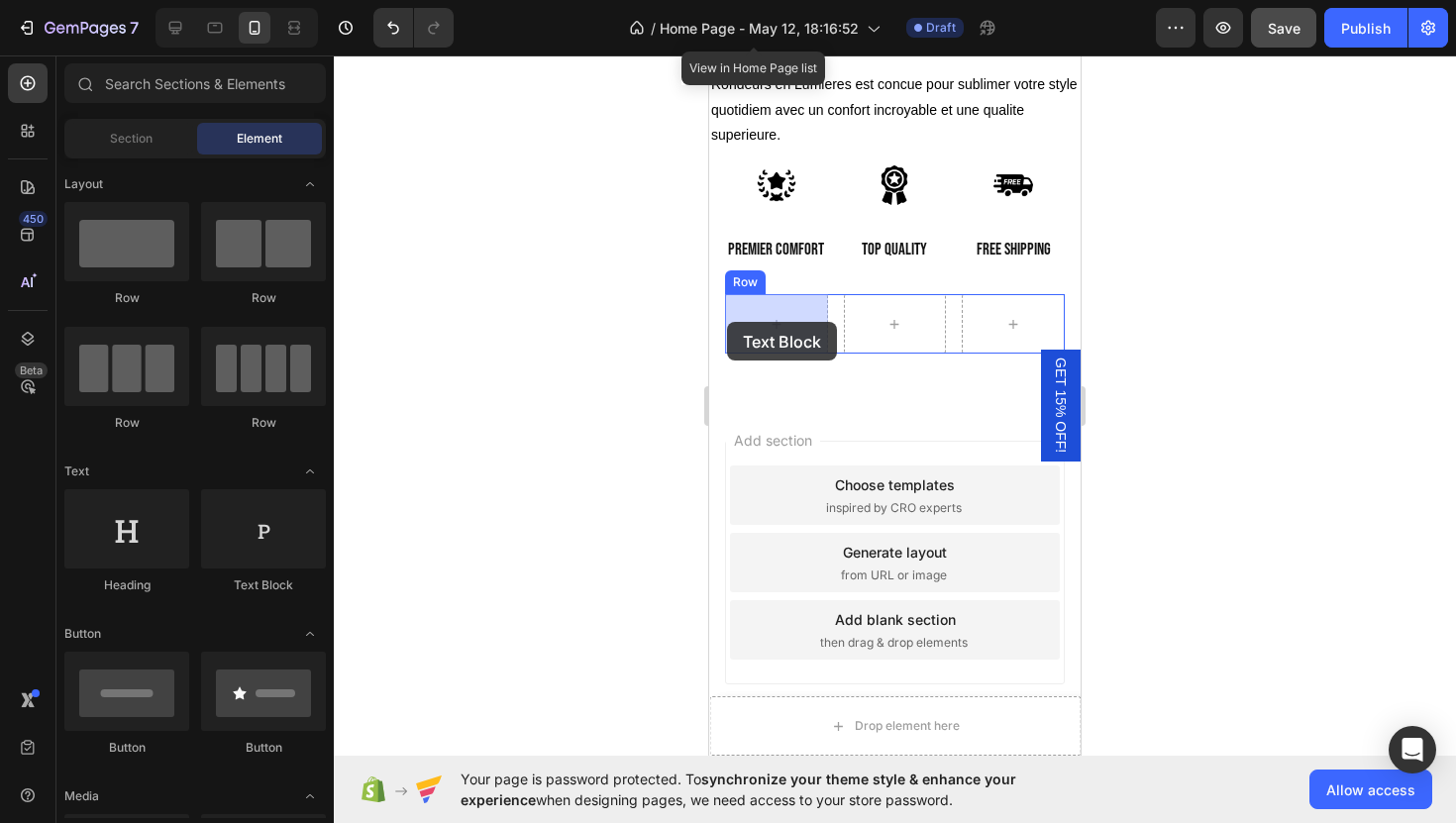 drag, startPoint x: 944, startPoint y: 622, endPoint x: 727, endPoint y: 321, distance: 371.066 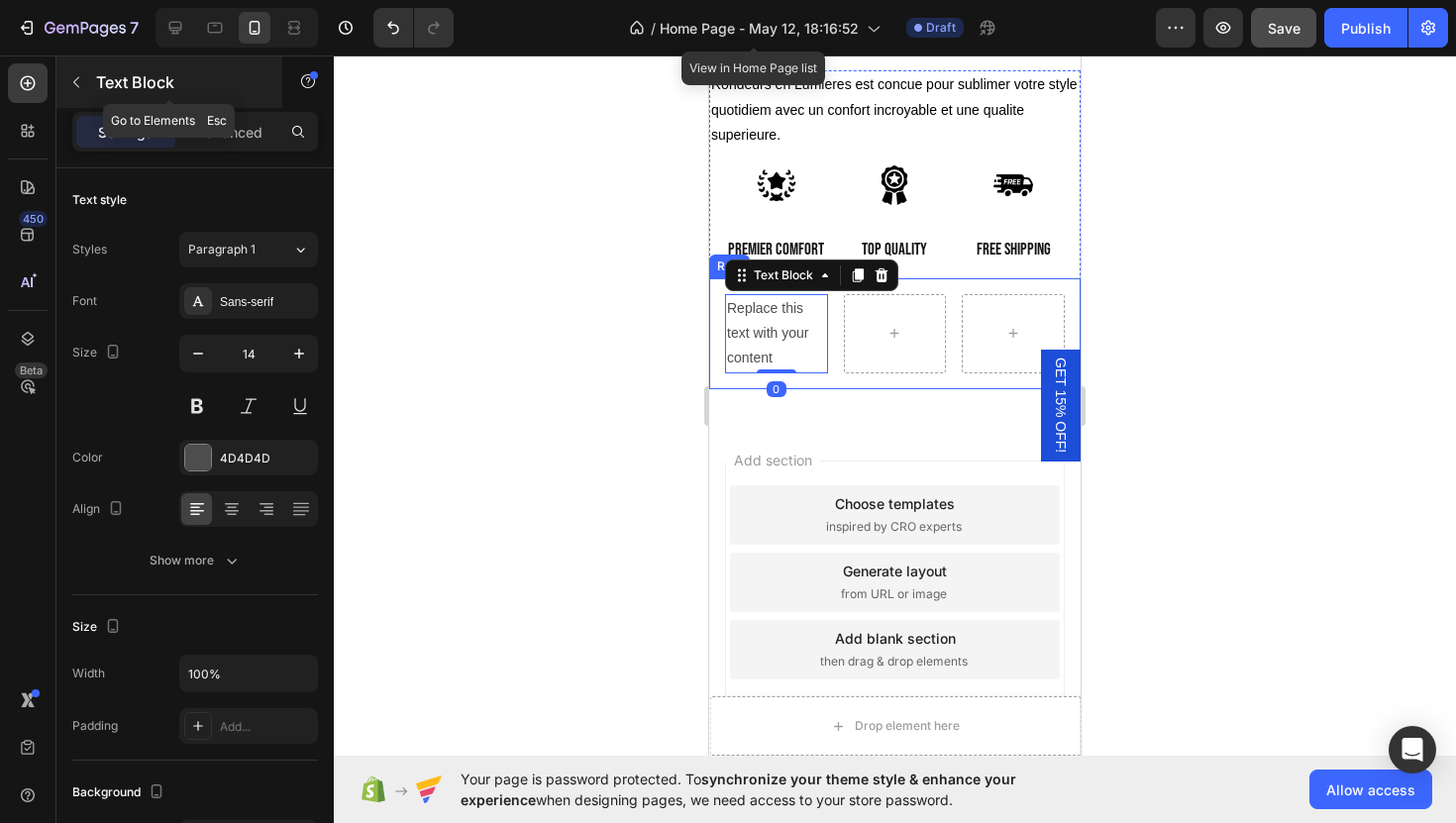 click 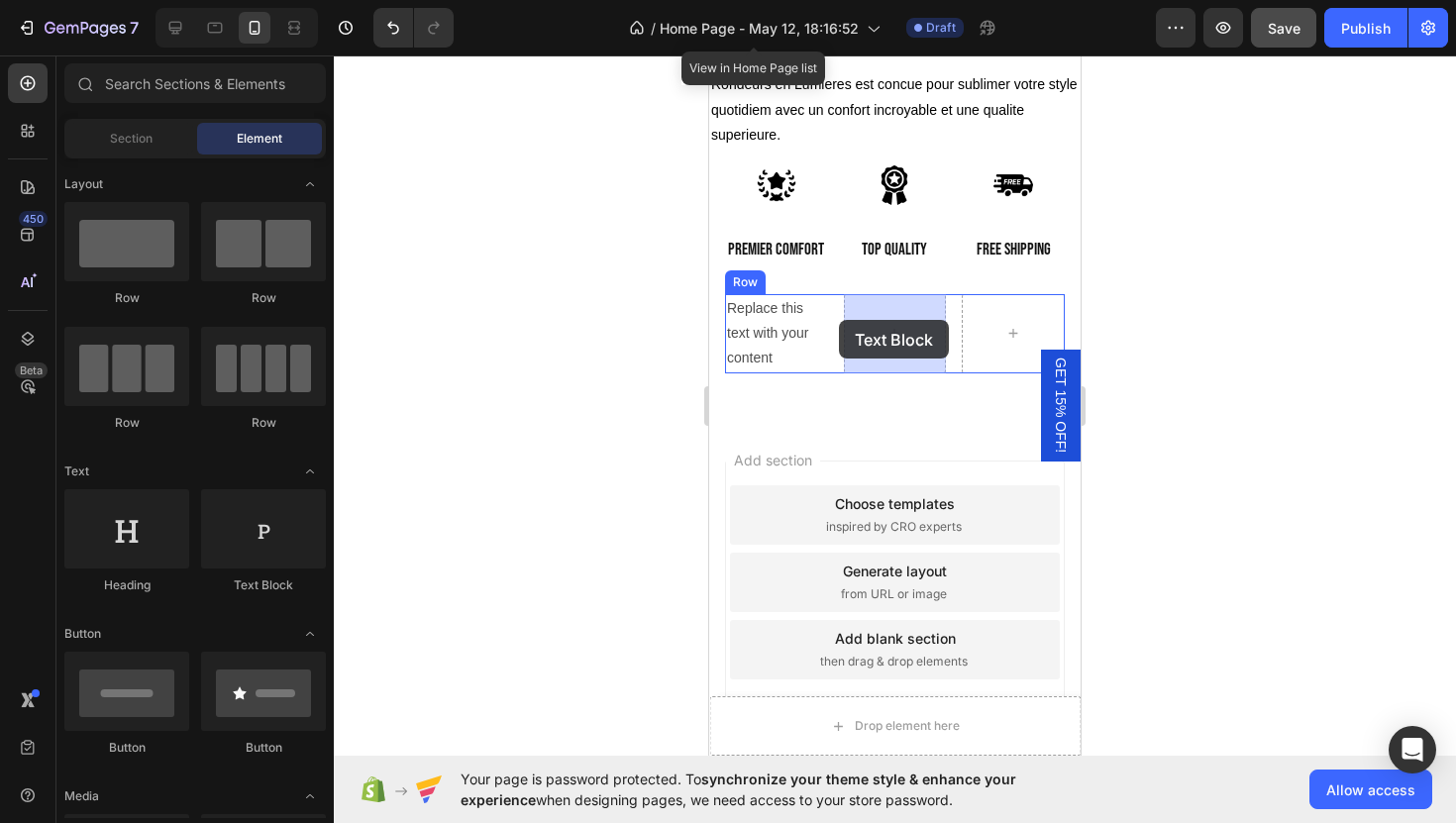drag, startPoint x: 999, startPoint y: 586, endPoint x: 839, endPoint y: 320, distance: 310.41263 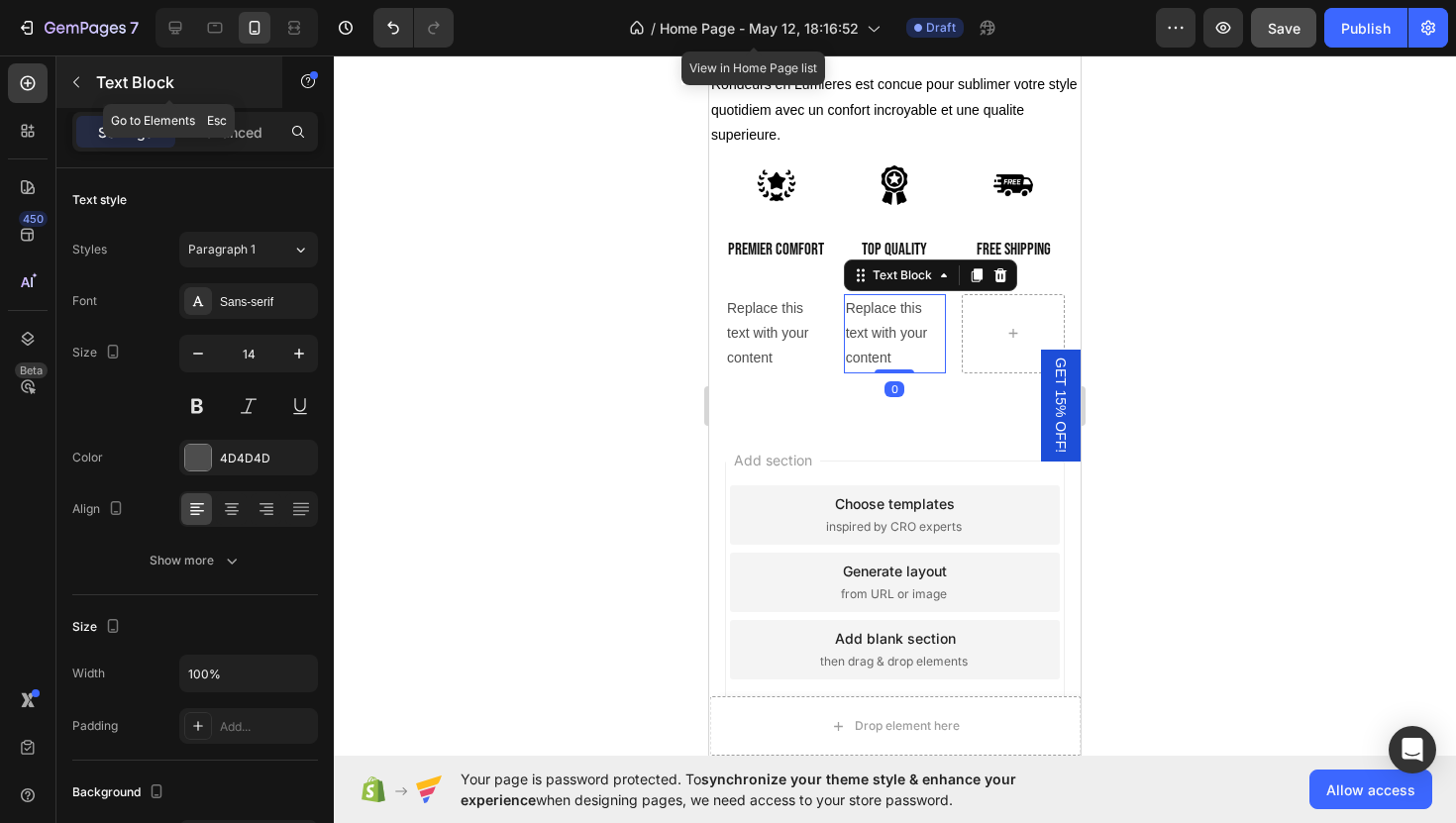 click at bounding box center [76, 82] 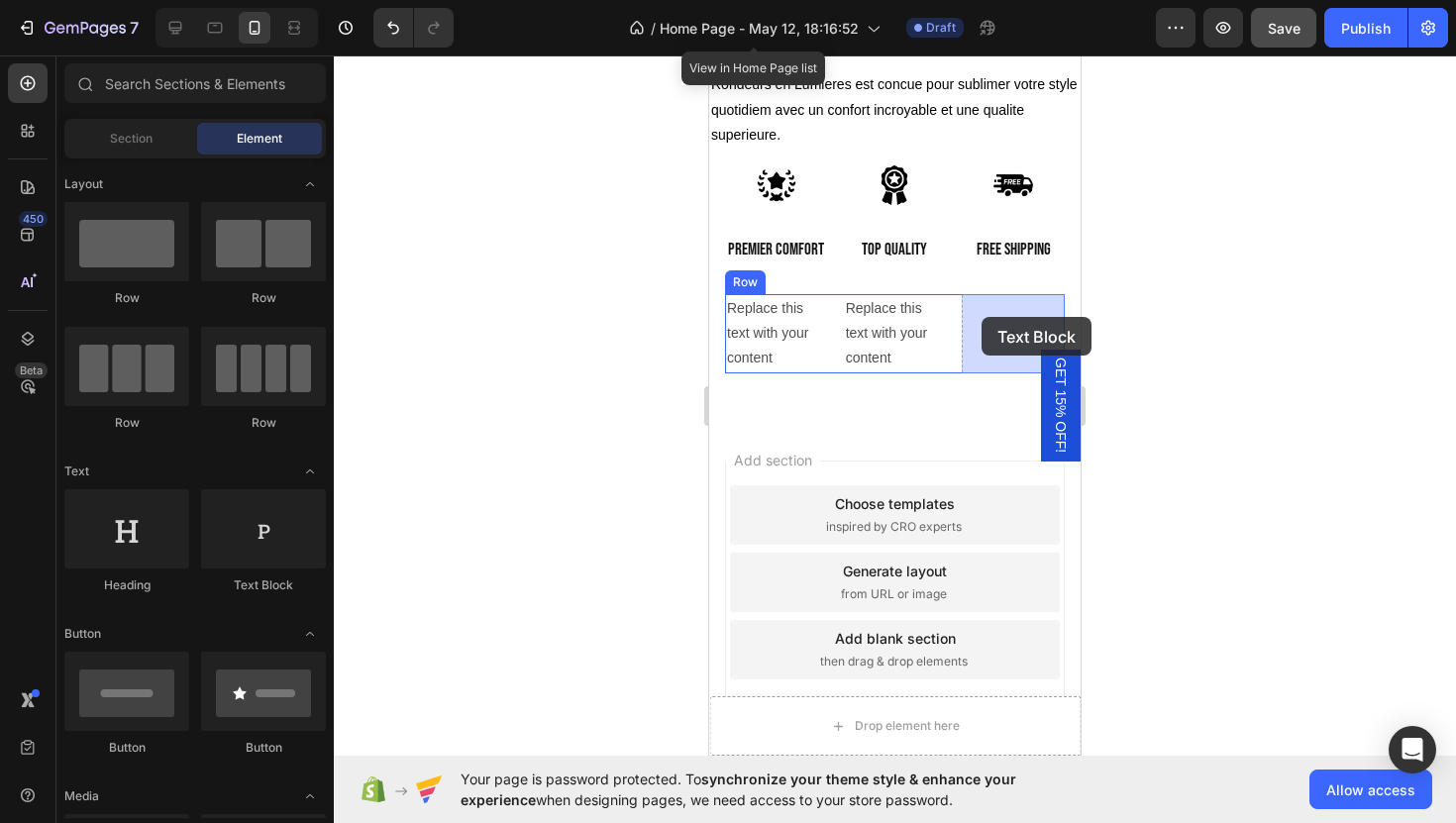 drag, startPoint x: 984, startPoint y: 607, endPoint x: 980, endPoint y: 317, distance: 290.0276 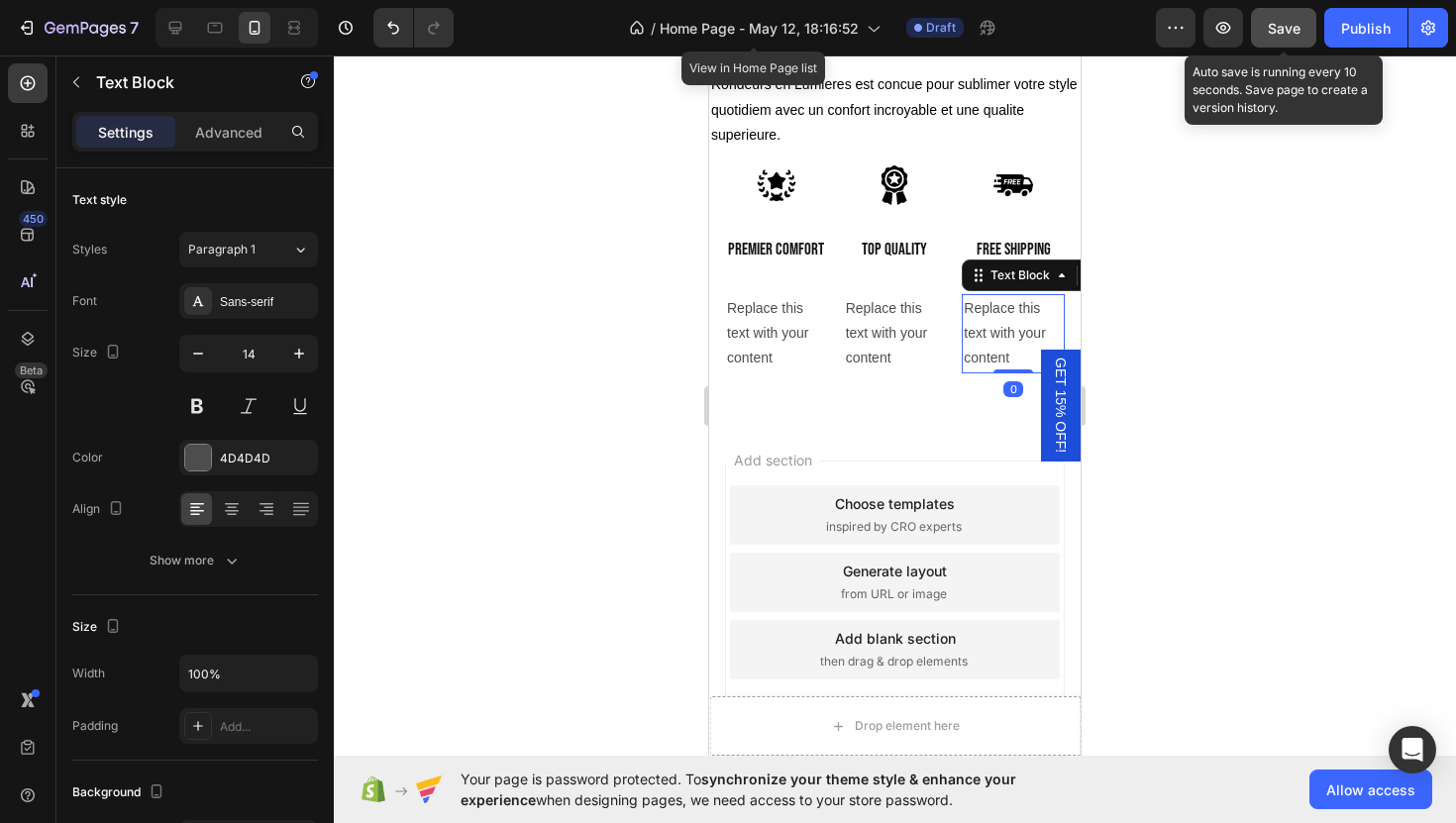 click on "Save" at bounding box center [1284, 28] 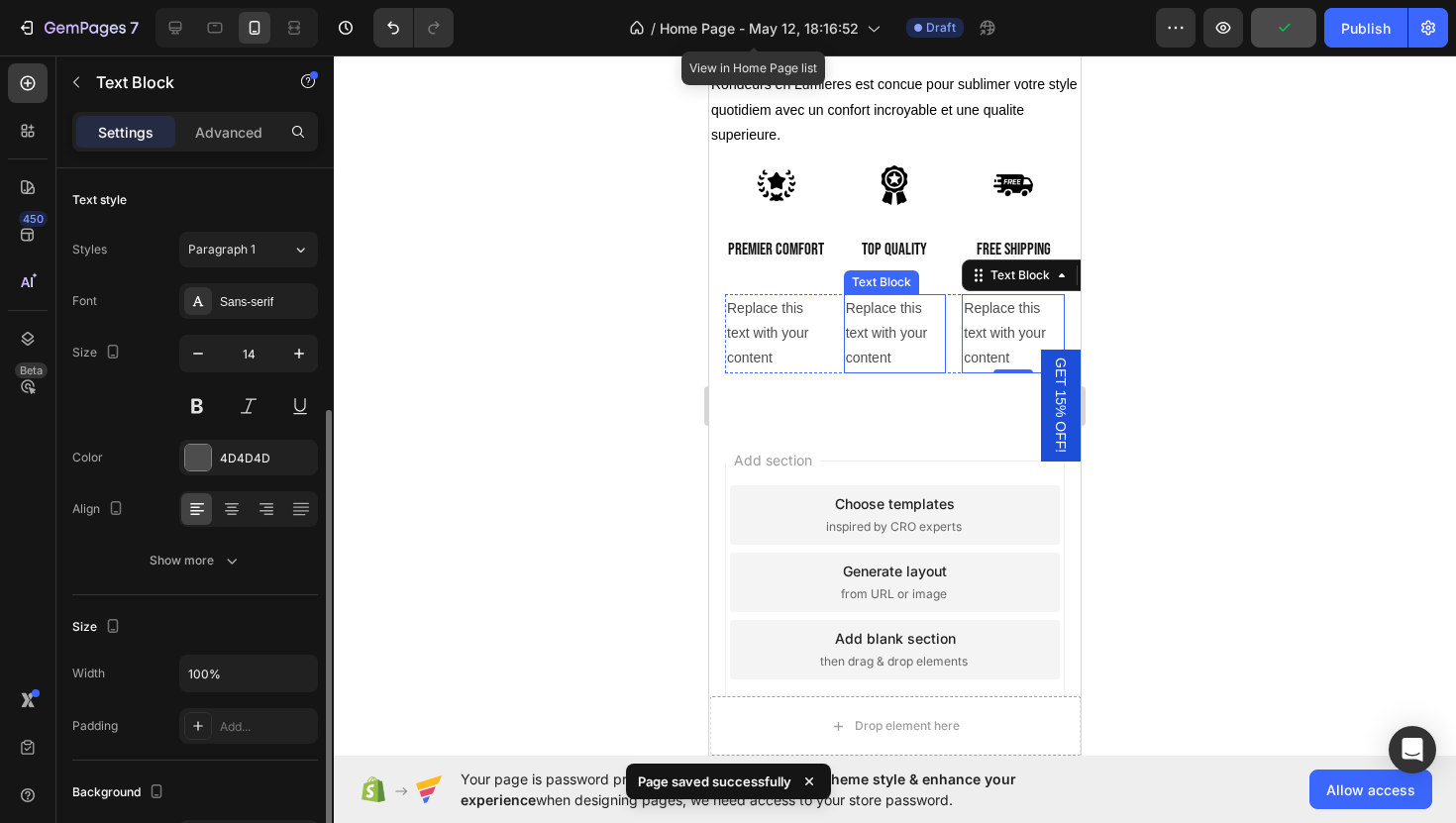 scroll, scrollTop: 151, scrollLeft: 0, axis: vertical 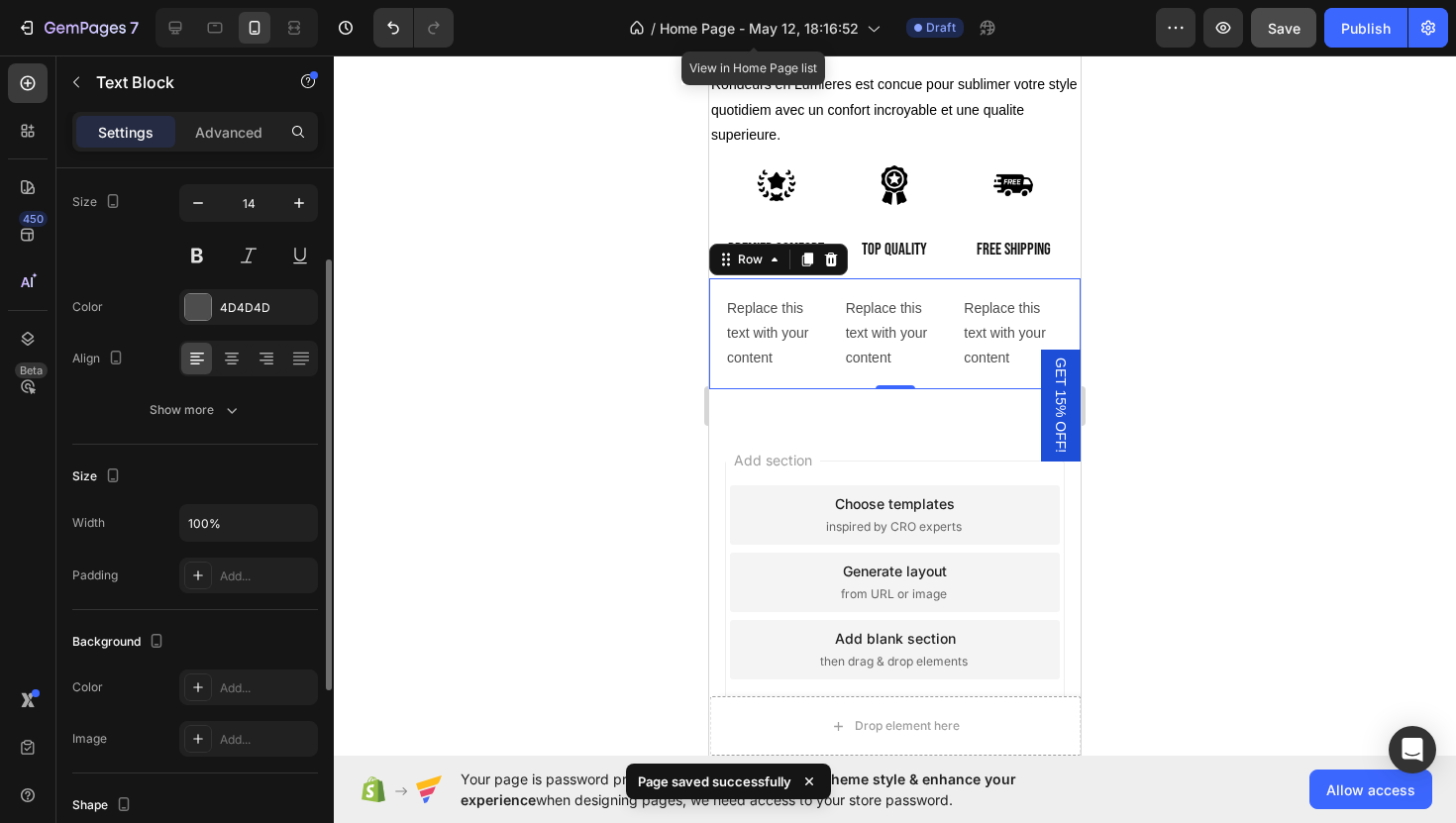click on "Replace this text with your content Text Block Replace this text with your content Text Block Replace this text with your content Text Block Row Row   0" at bounding box center [894, 334] 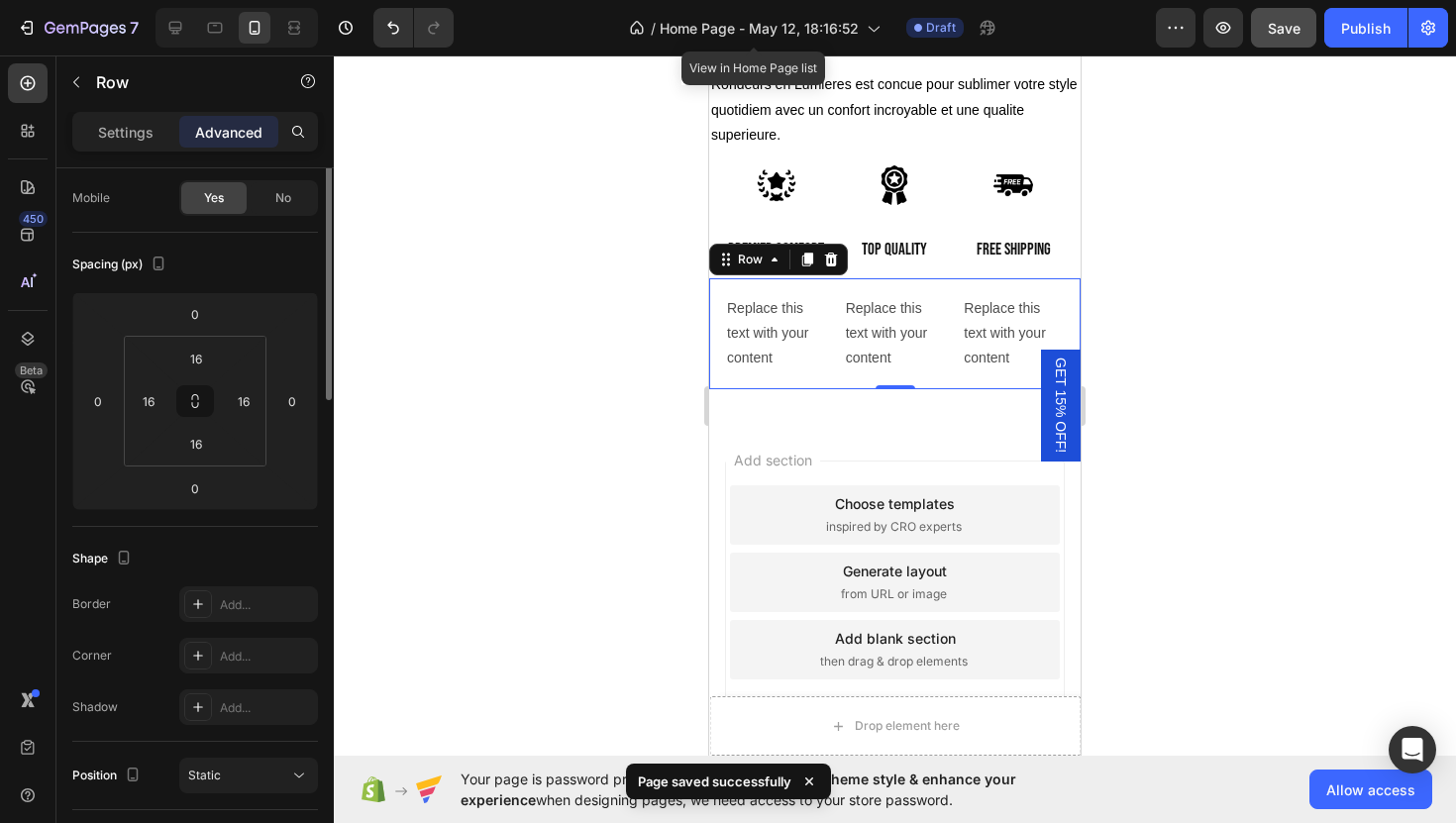 scroll, scrollTop: 0, scrollLeft: 0, axis: both 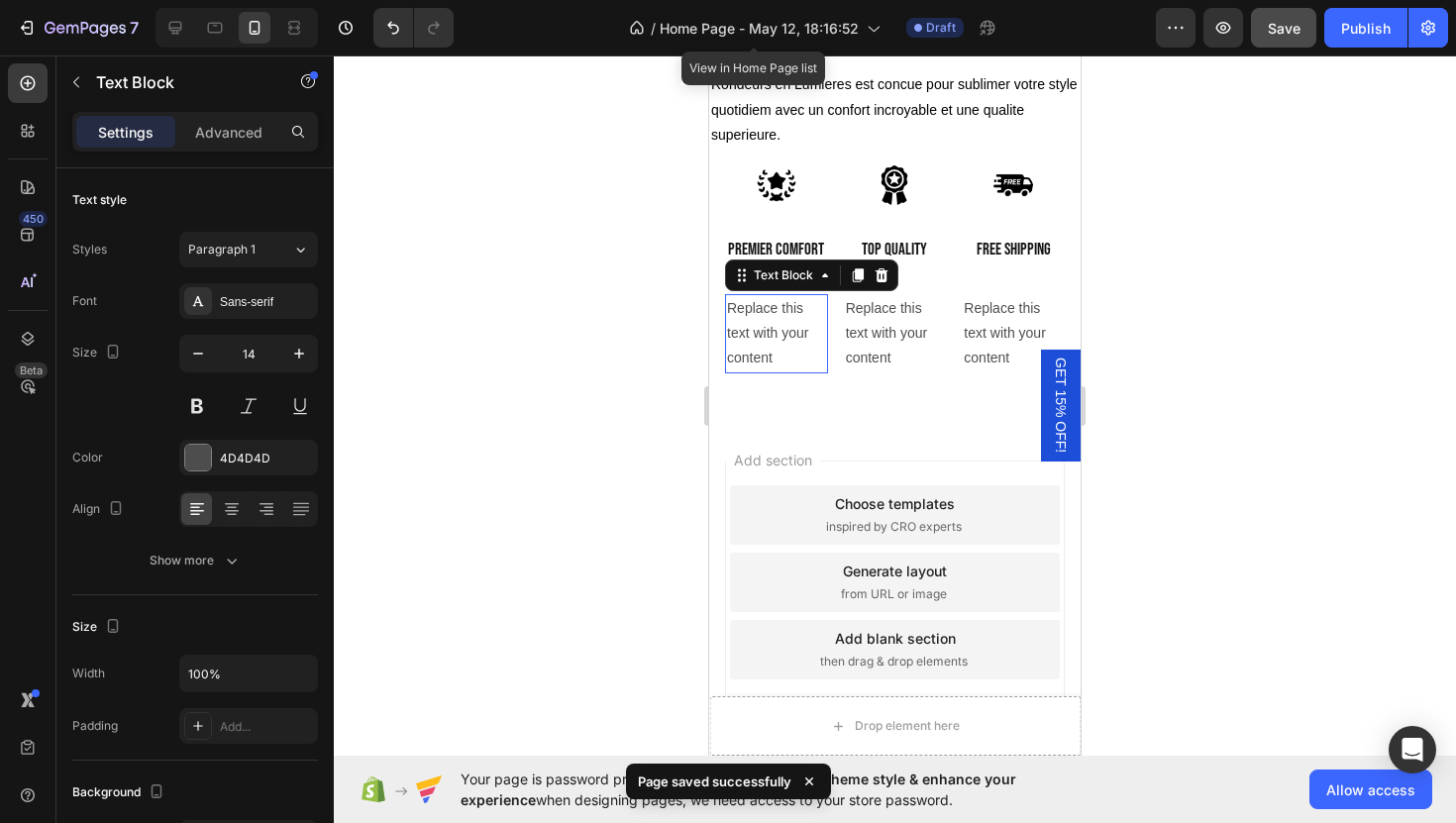 click on "Replace this text with your content" at bounding box center [777, 334] 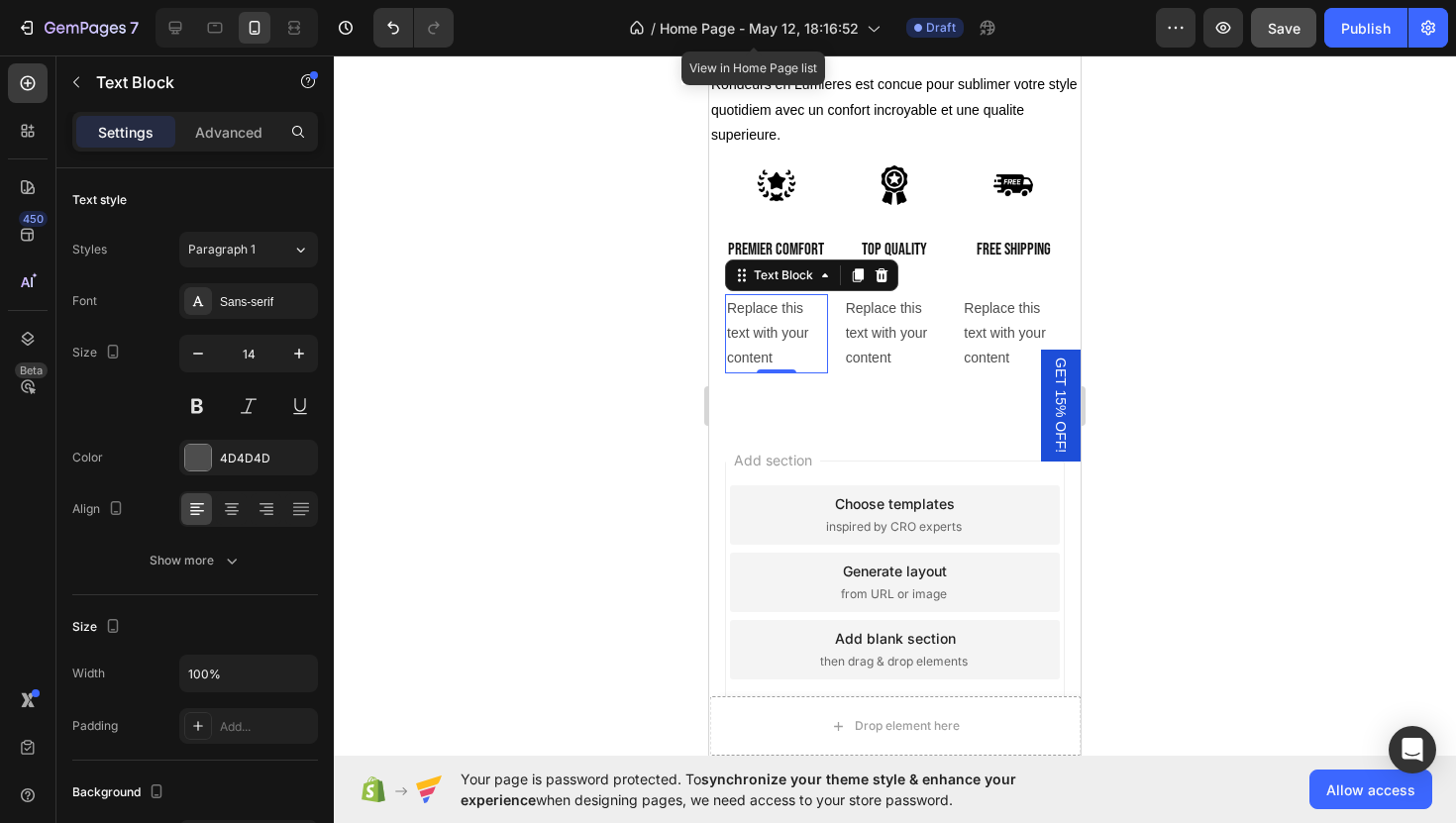 click on "Replace this text with your content" at bounding box center (777, 334) 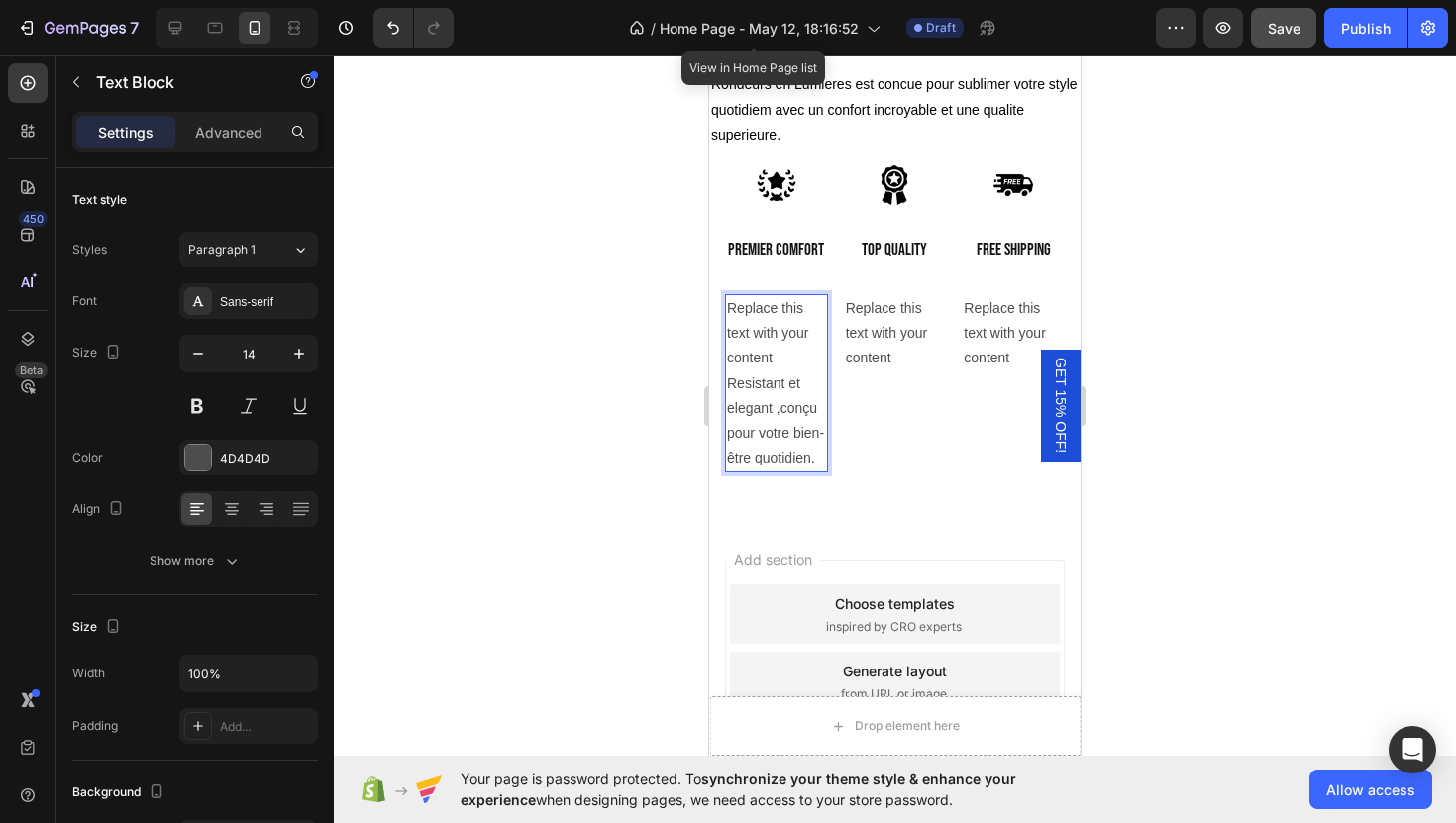 click on "Replace this text with your content Resistant et" at bounding box center (777, 346) 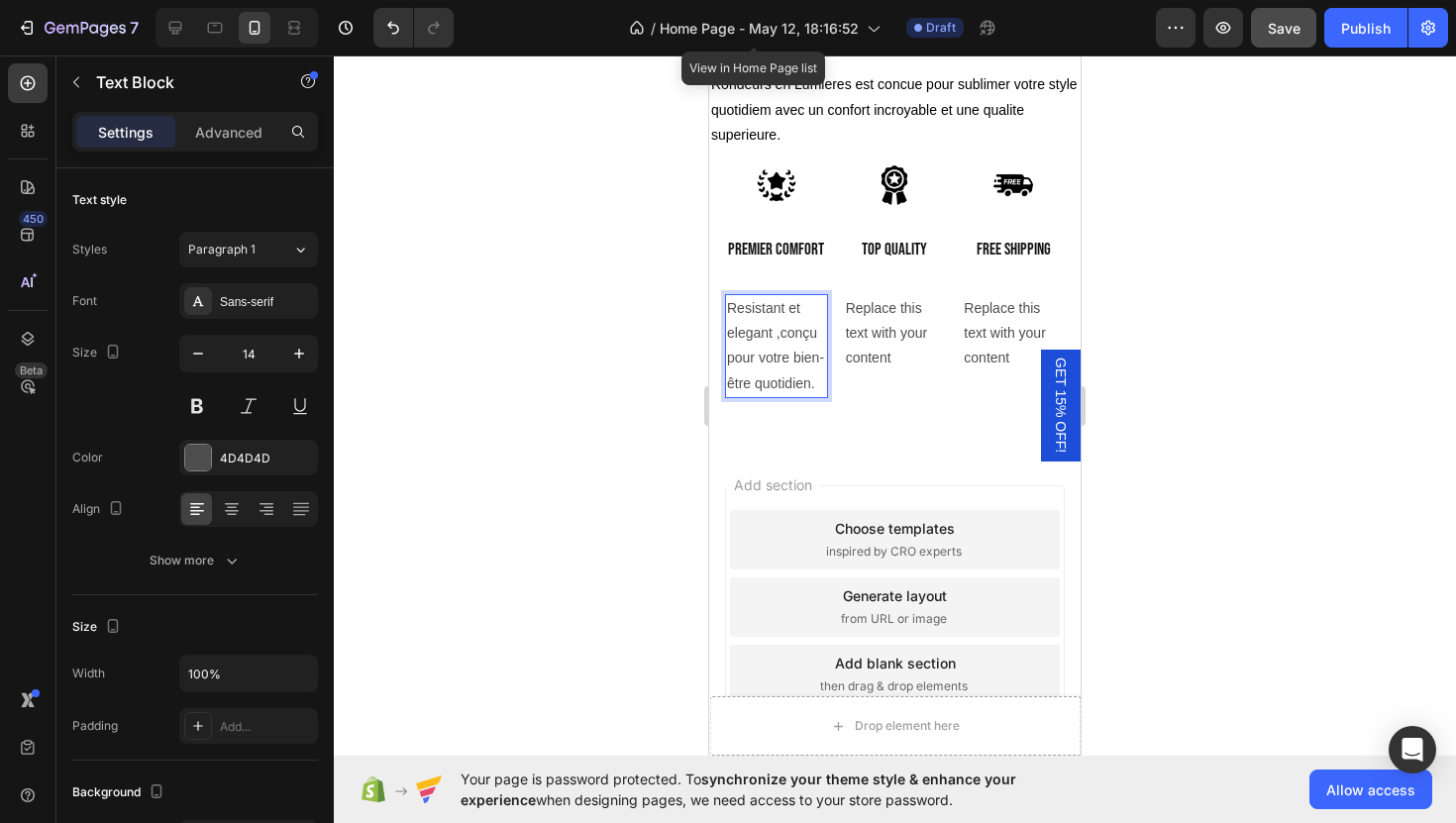 click on "Resistant et" at bounding box center [777, 308] 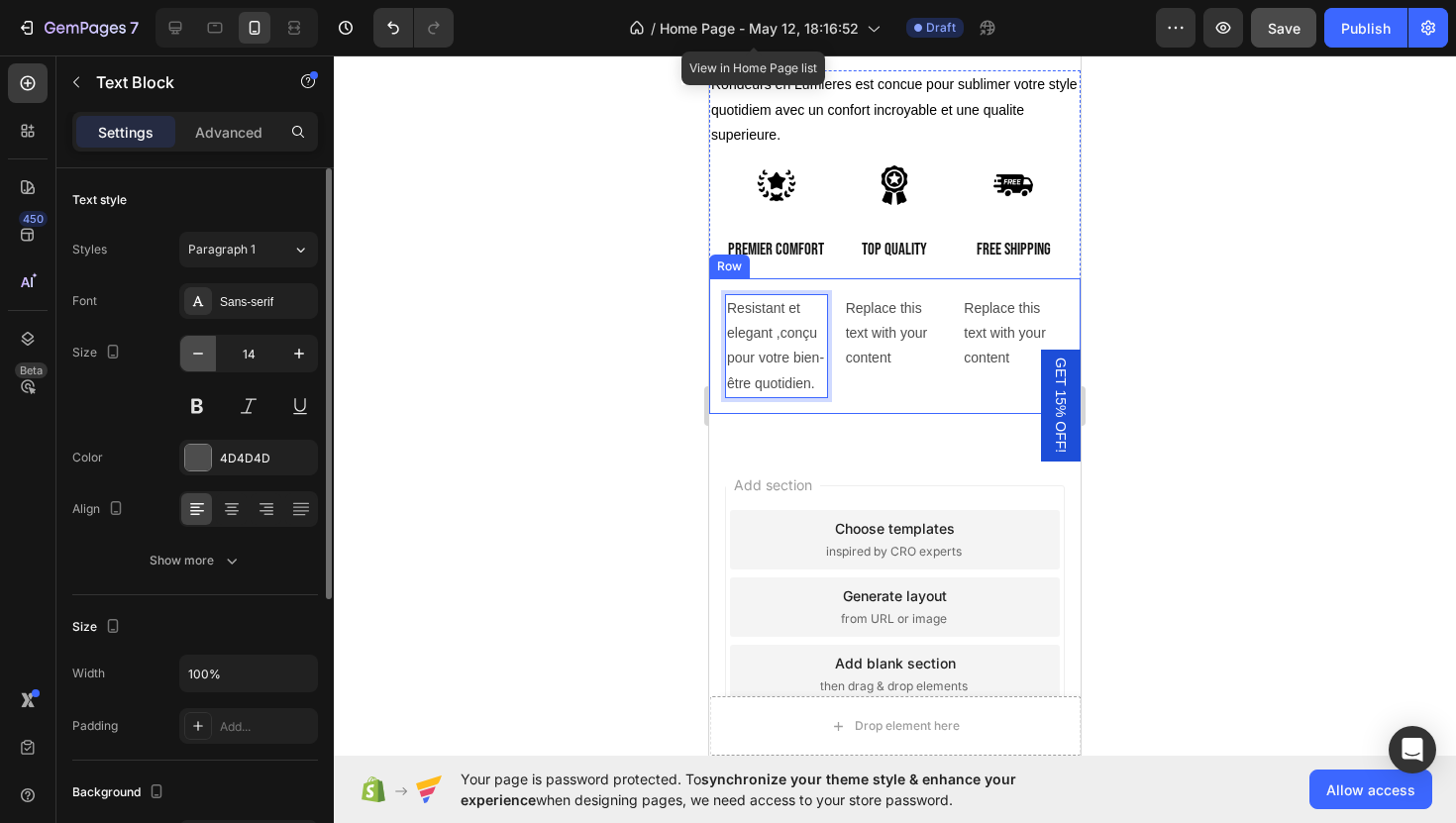 click 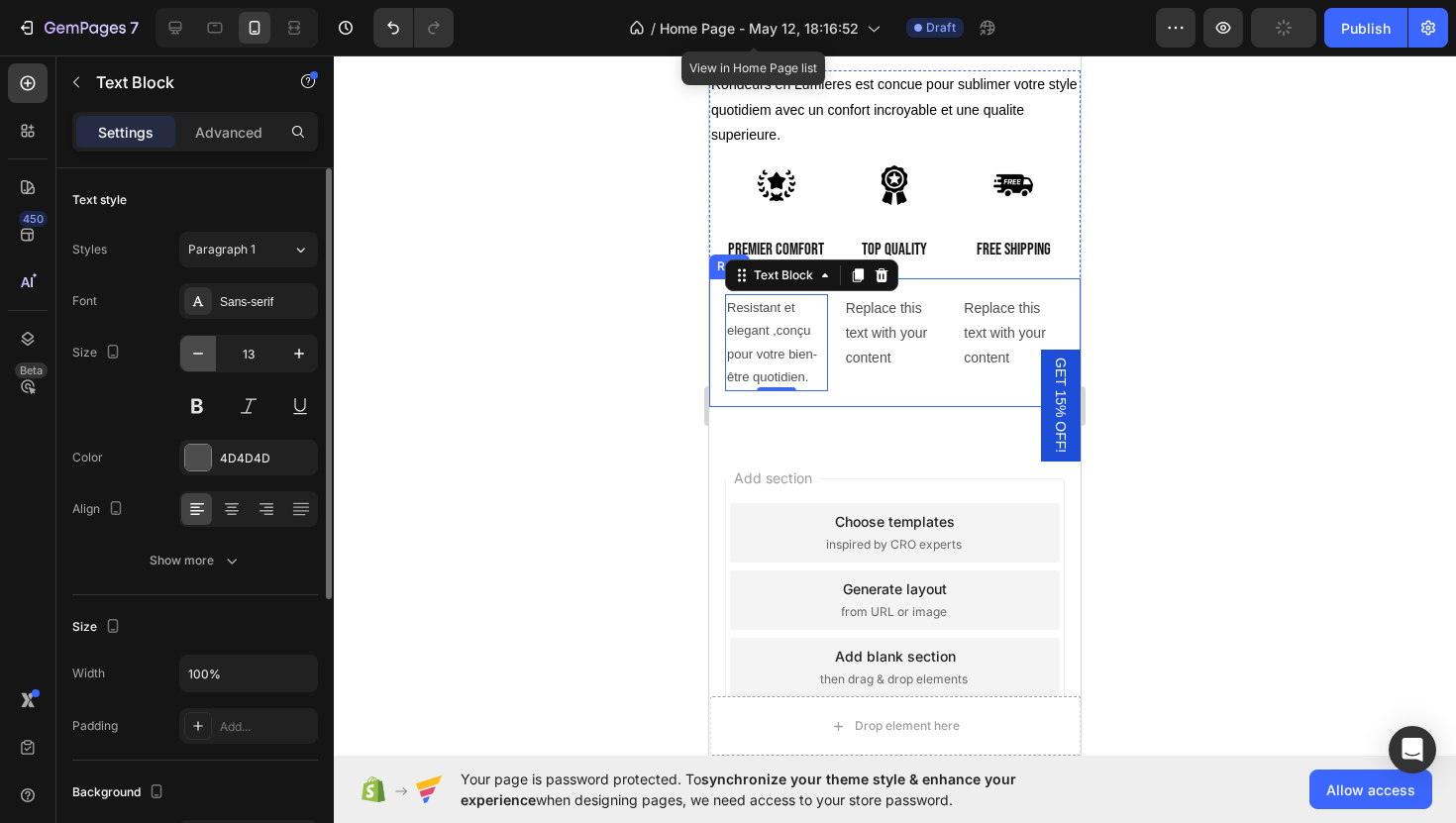 click 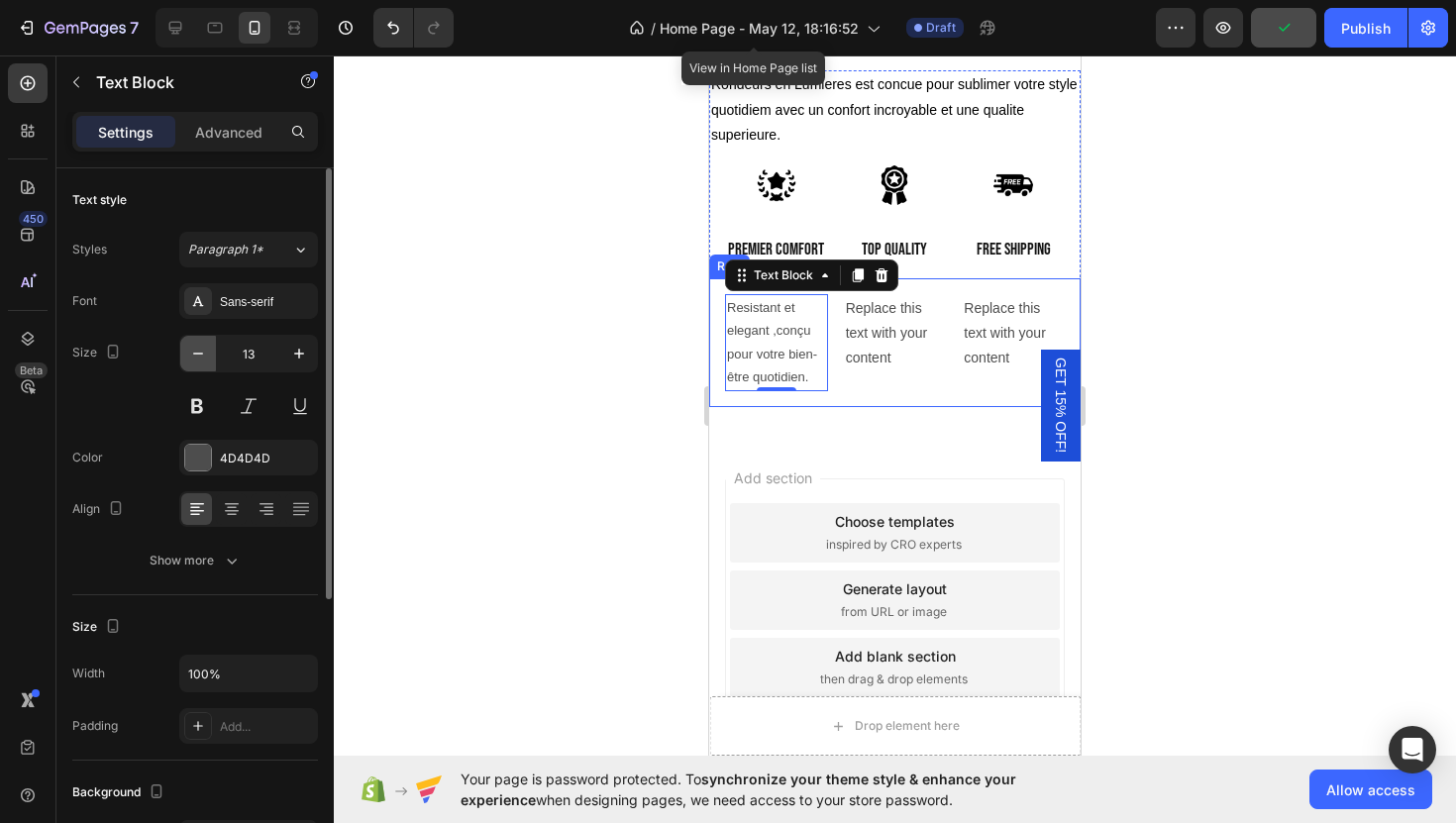 type on "12" 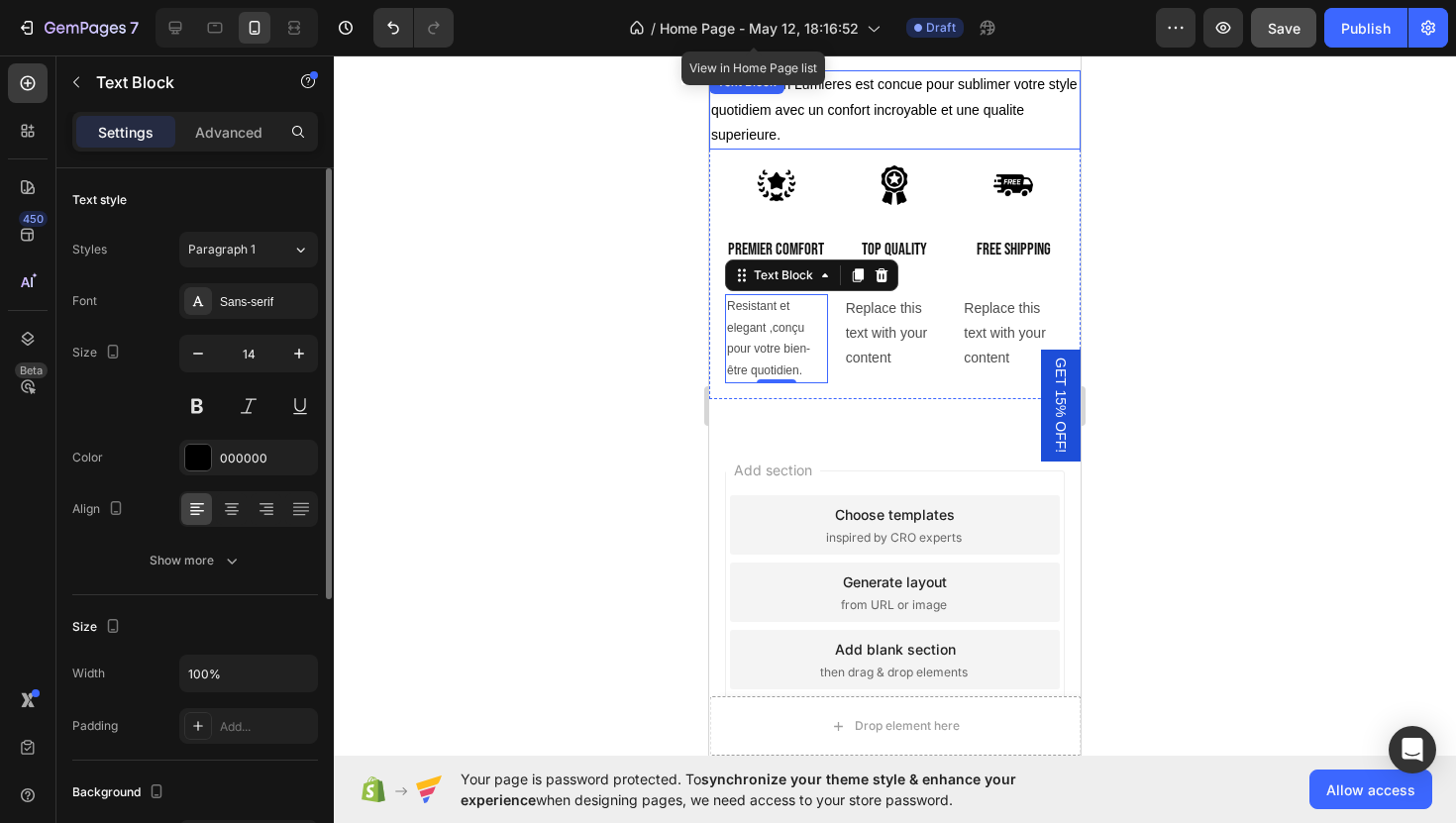 click on "Rondeurs en Lumieres est concue pour sublimer votre style quotidiem avec un confort incroyable et une qualite superieure.  Text Block" at bounding box center (894, 110) 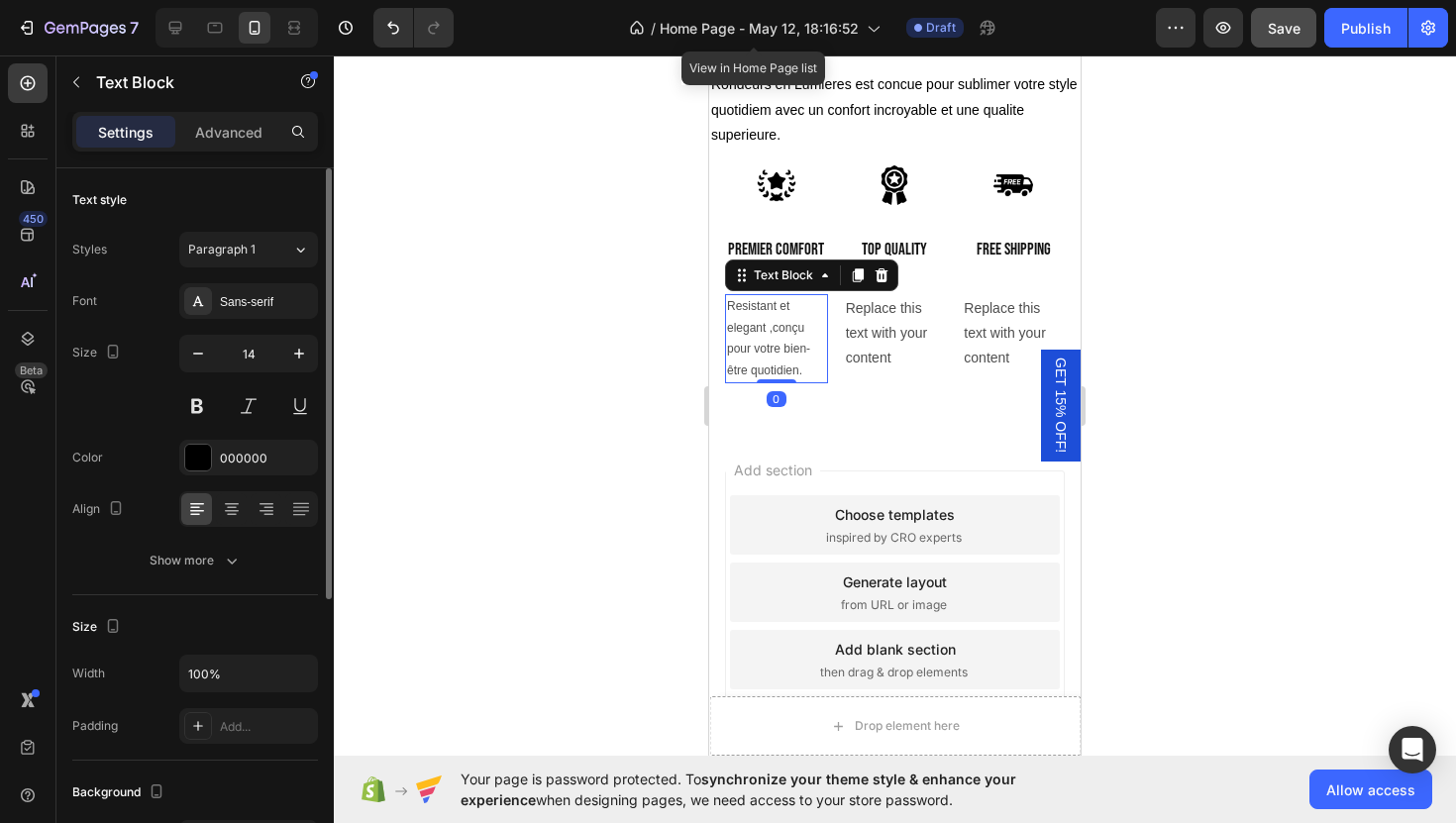 click on "elegant ,conçu pour votre bien-être quotidien." at bounding box center (777, 350) 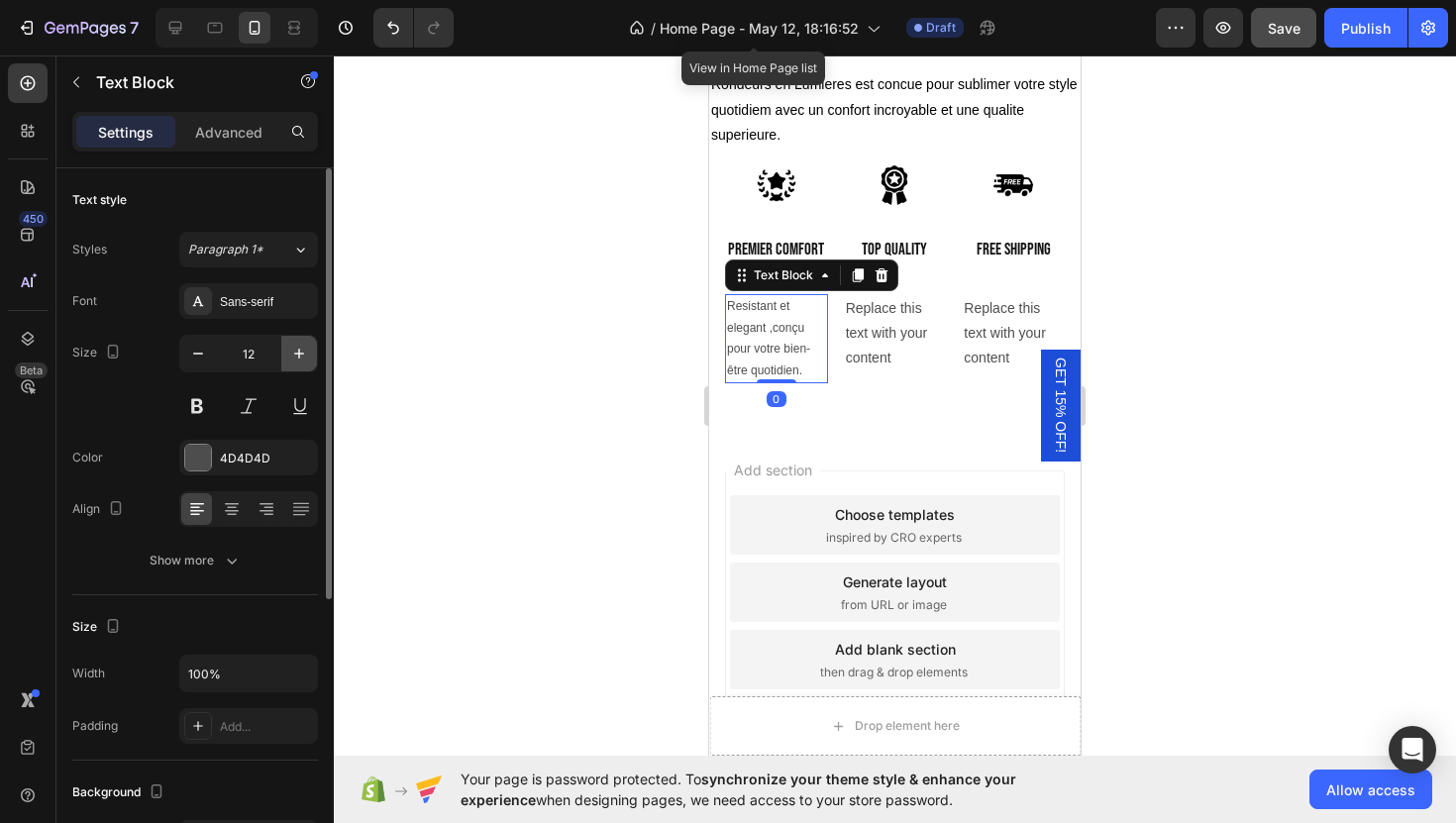 click 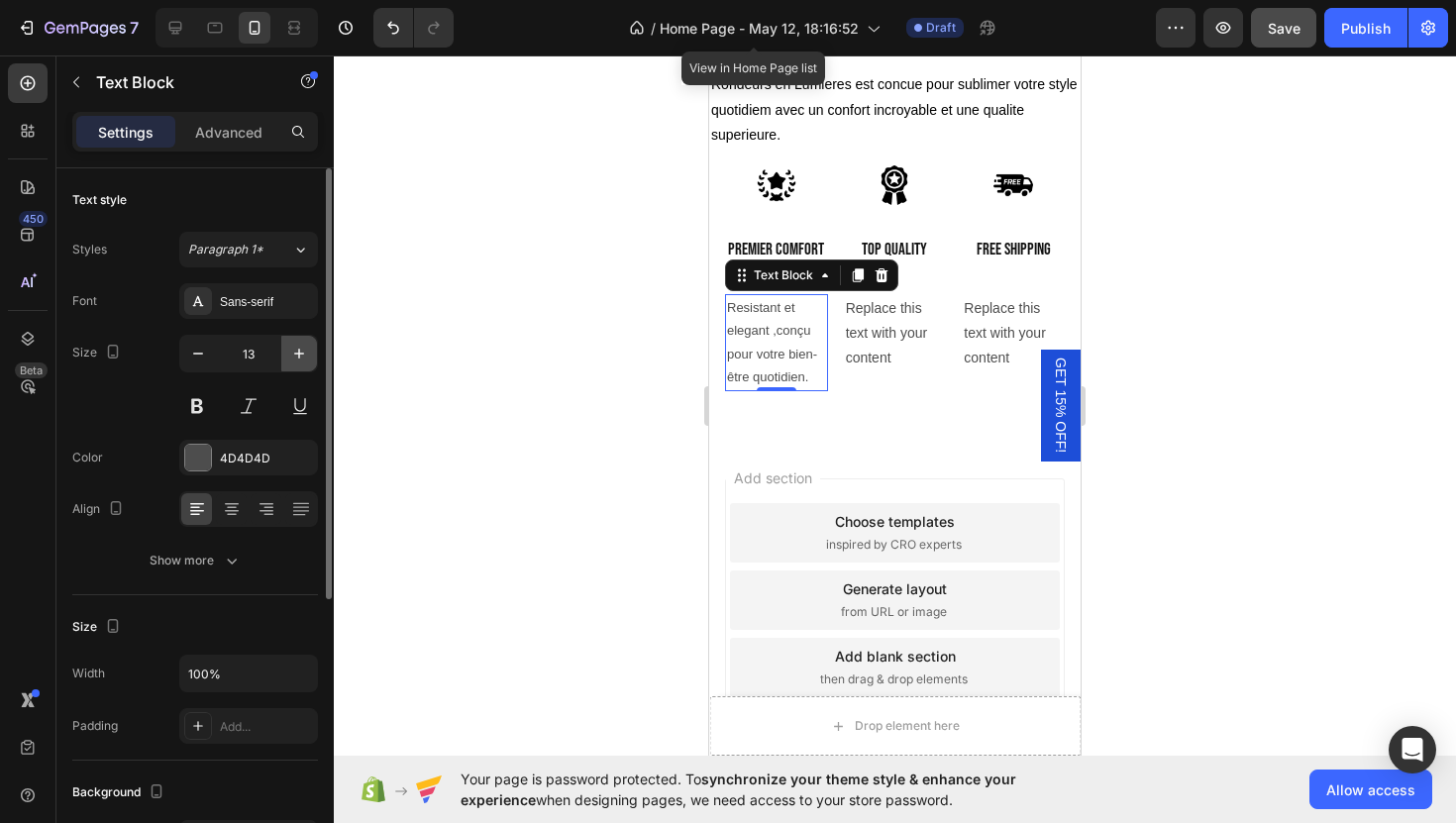 click 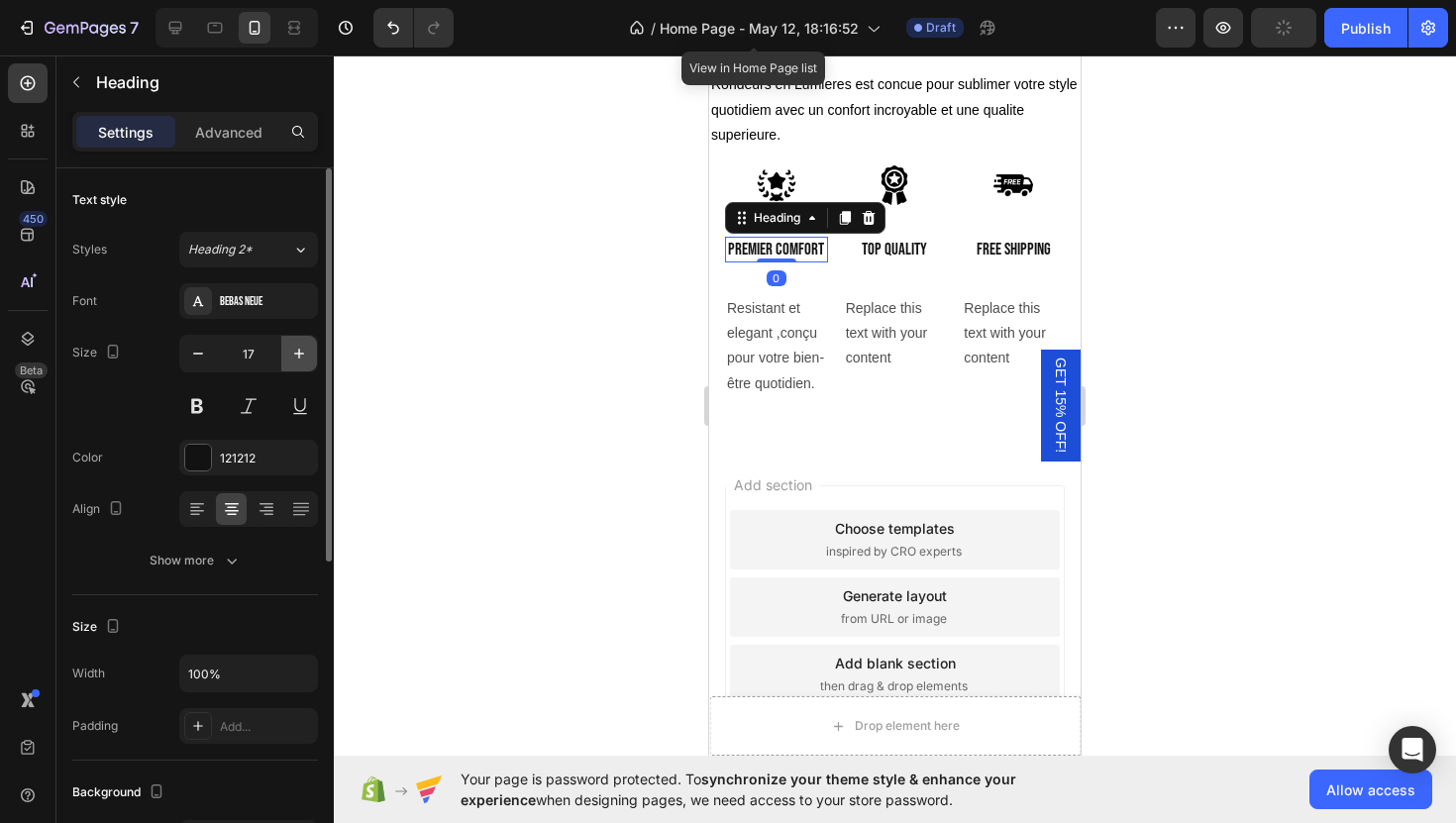 click 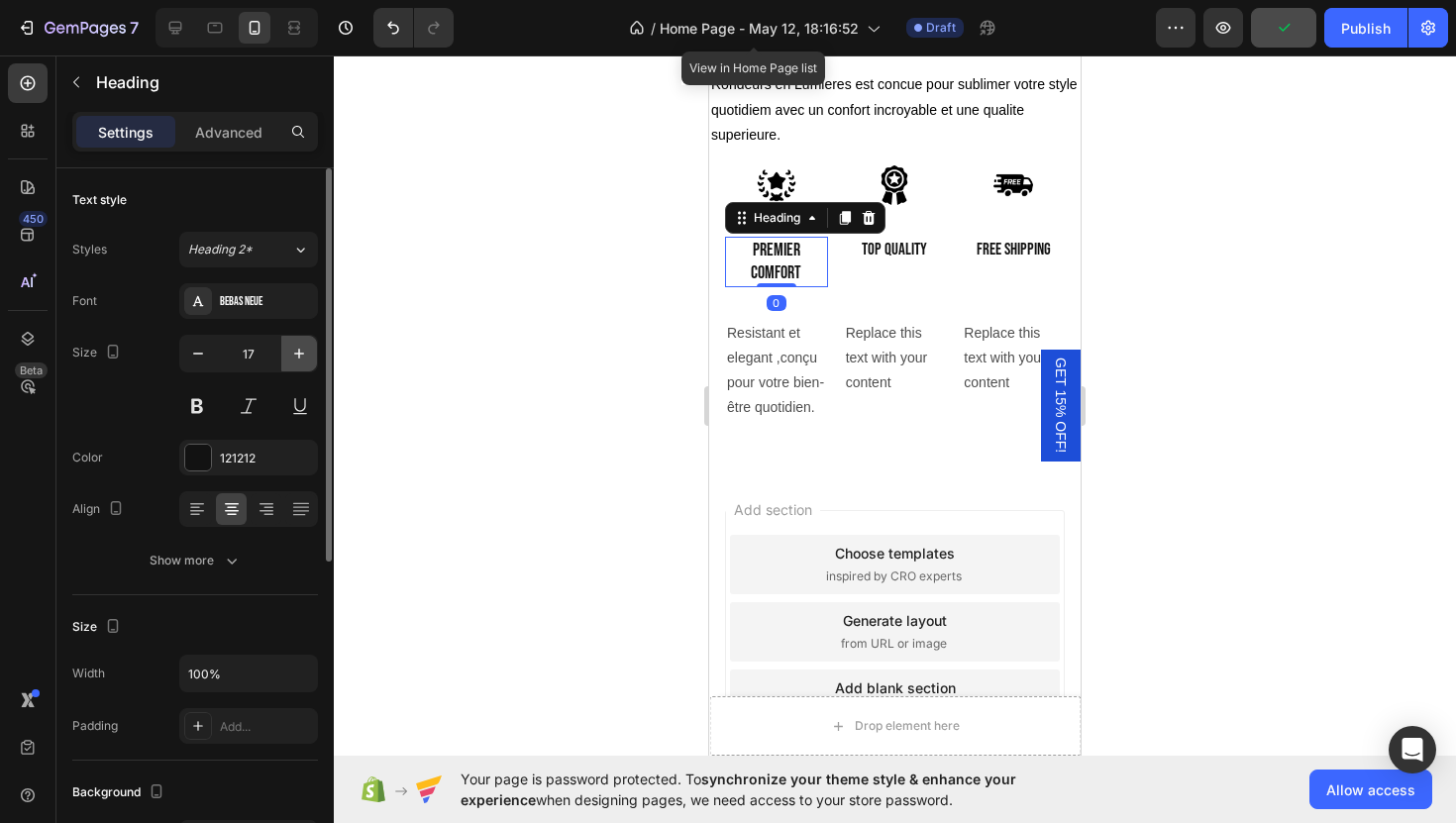 type on "18" 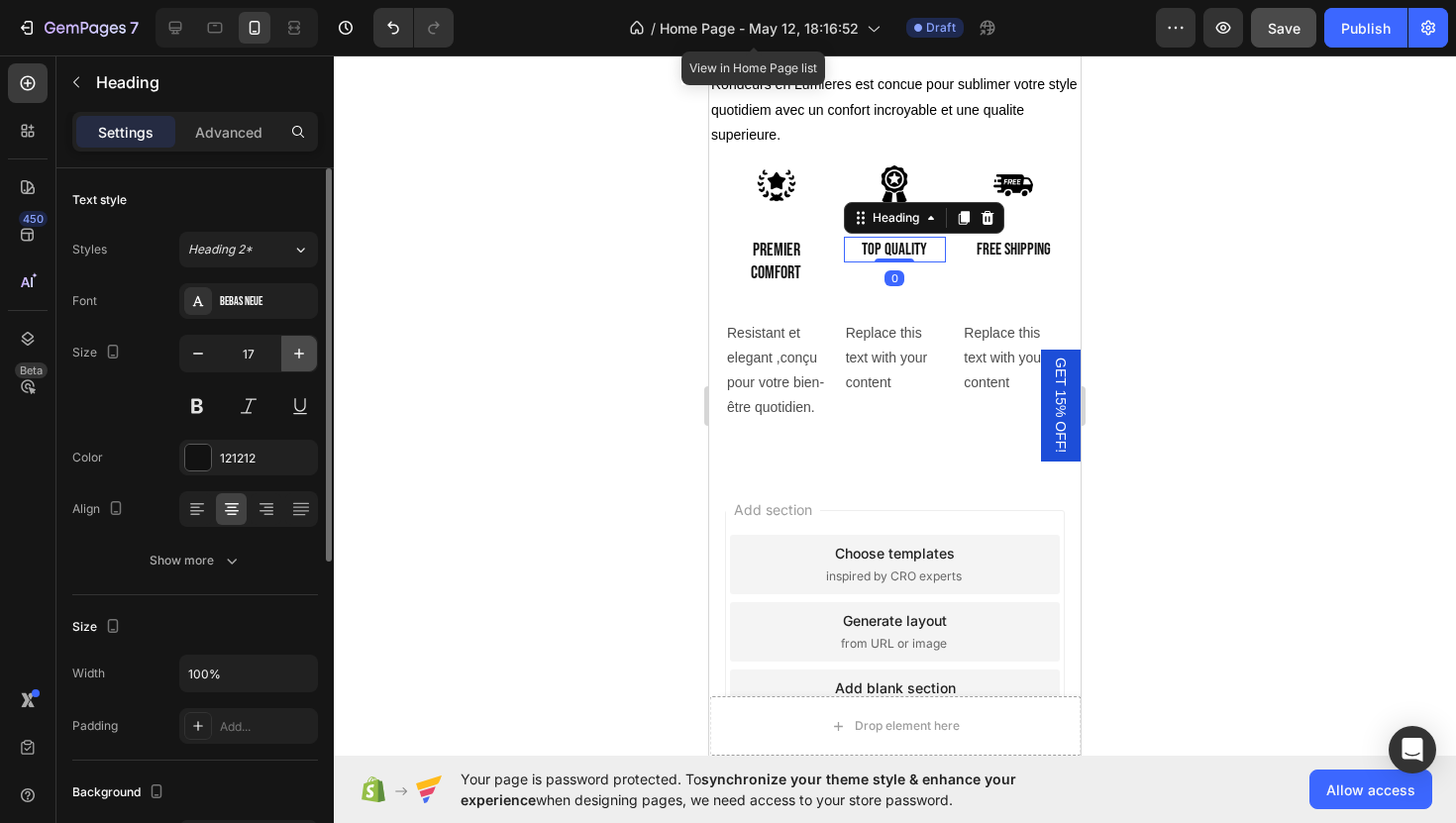 click 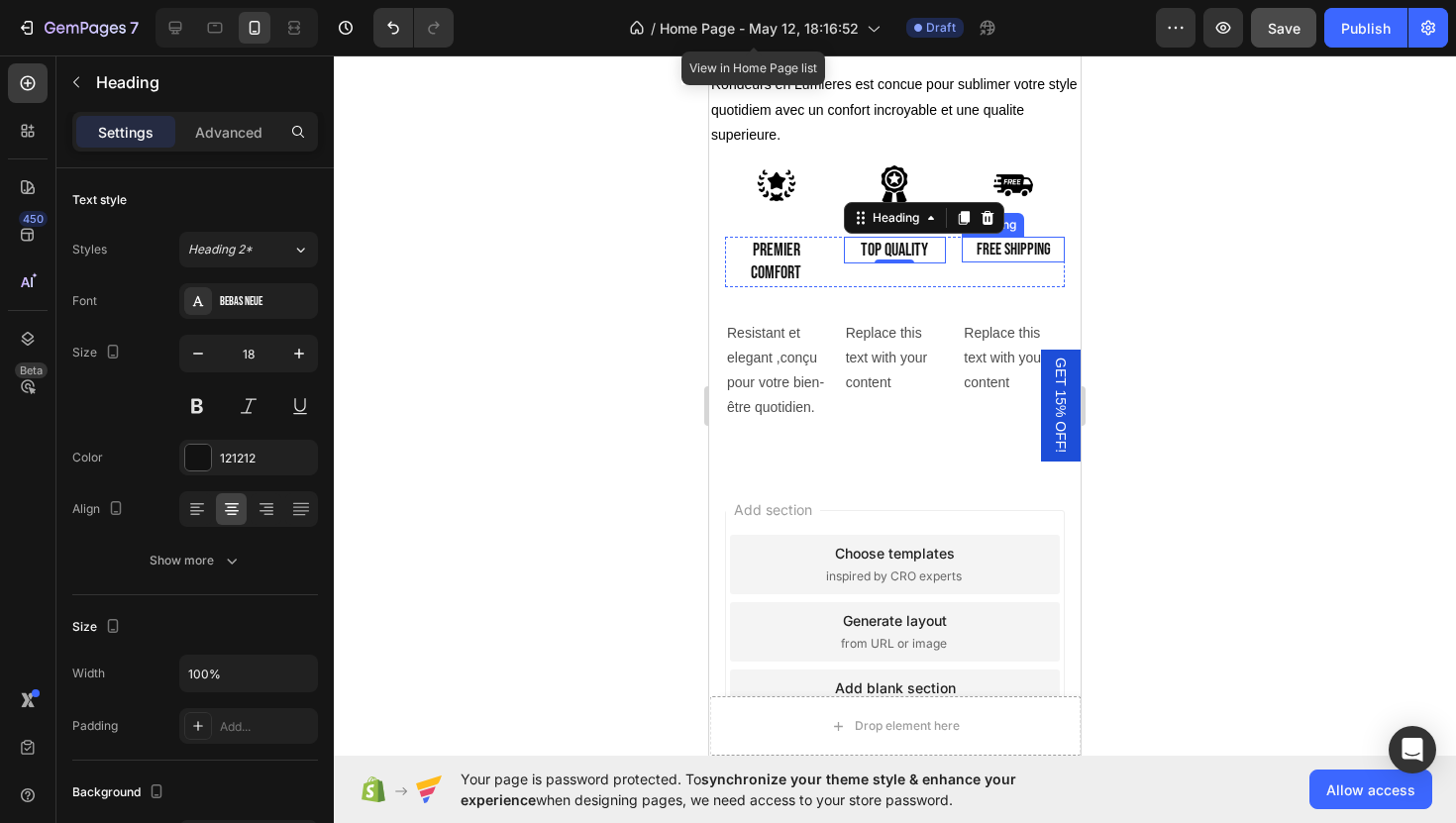 click on "free shipping" at bounding box center (1013, 250) 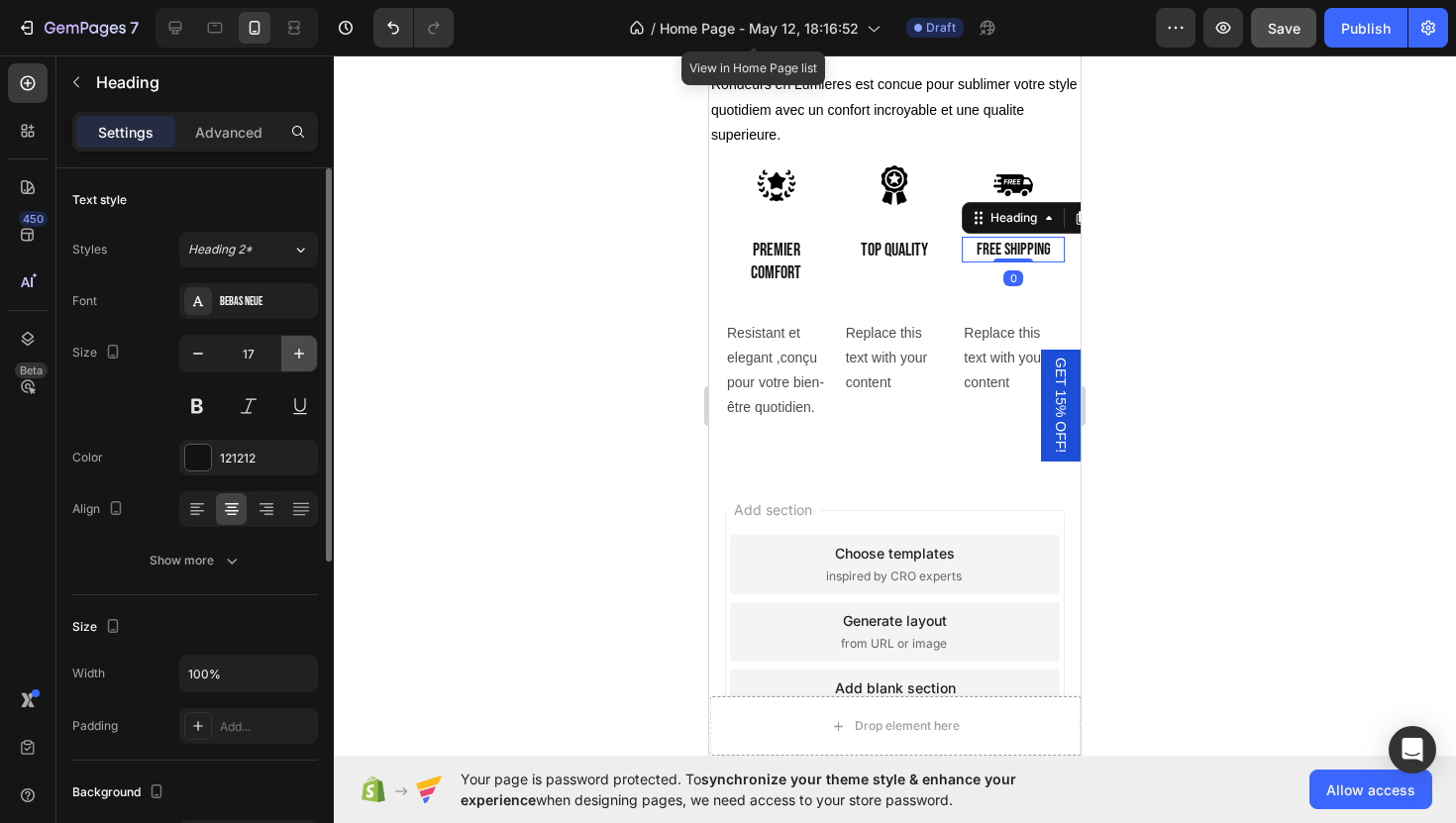 click 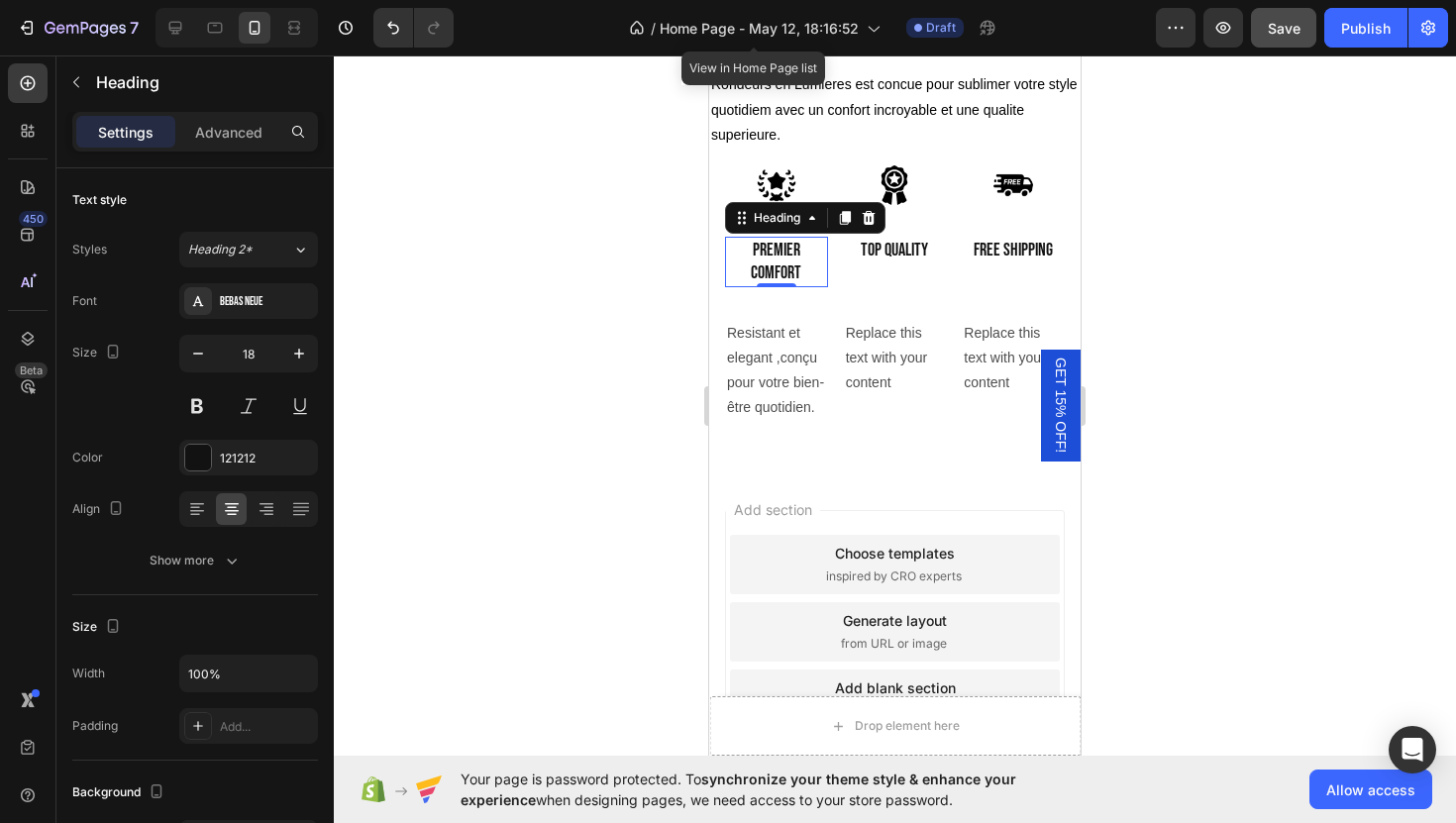 click on "Premier comfort" at bounding box center (777, 261) 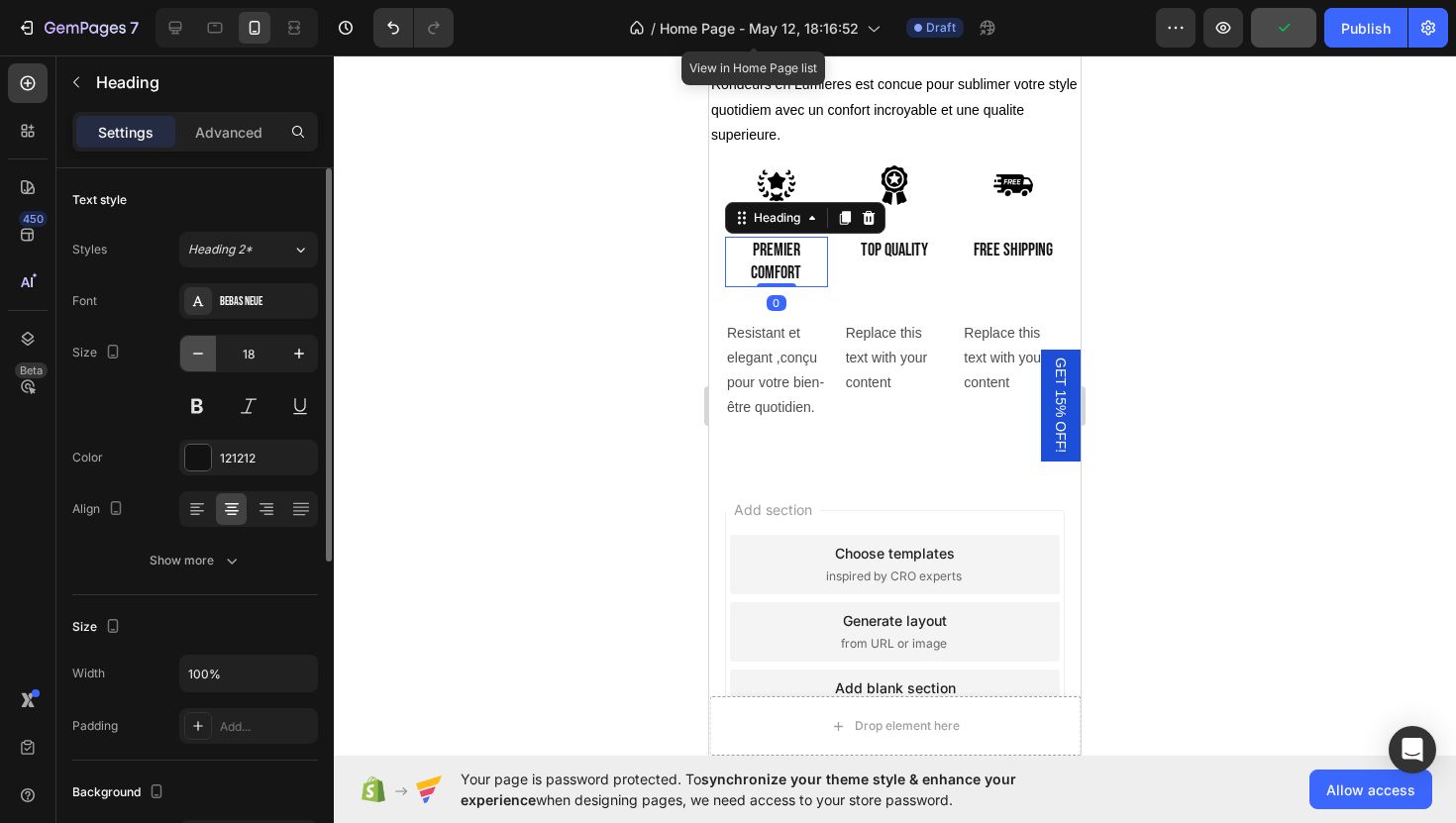 click 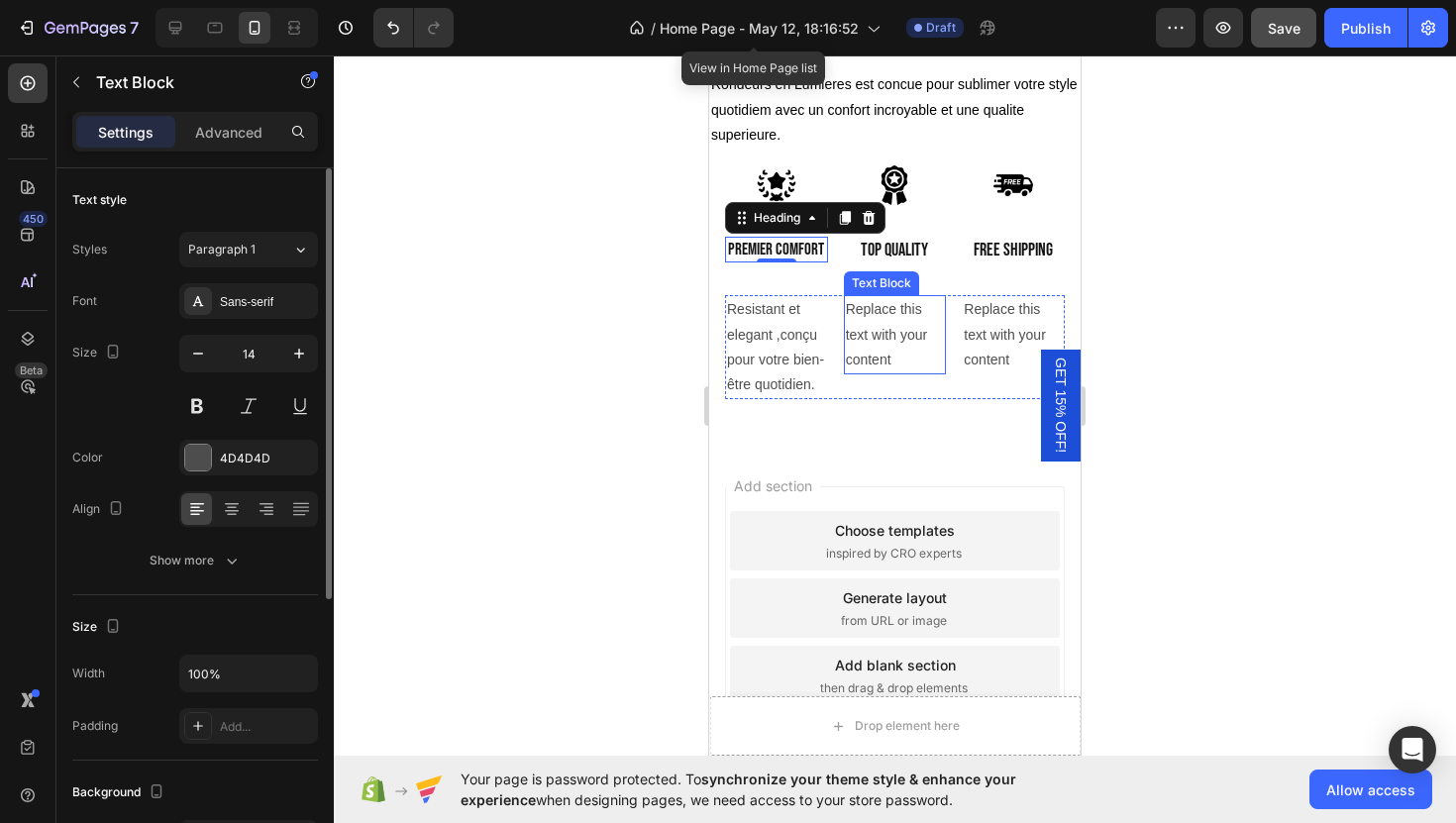 click on "Replace this text with your content" at bounding box center (895, 335) 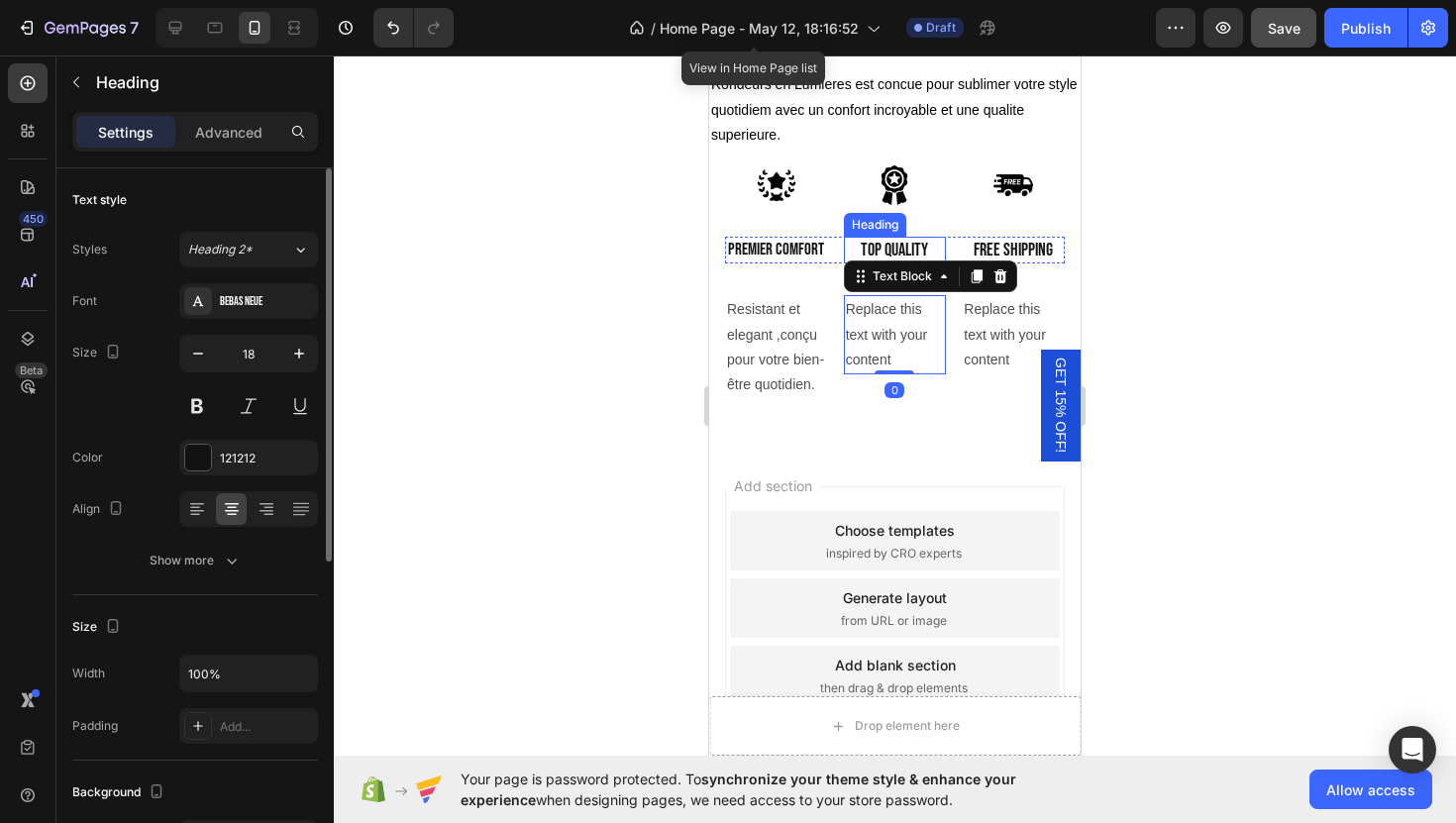 click on "top quality" at bounding box center (895, 250) 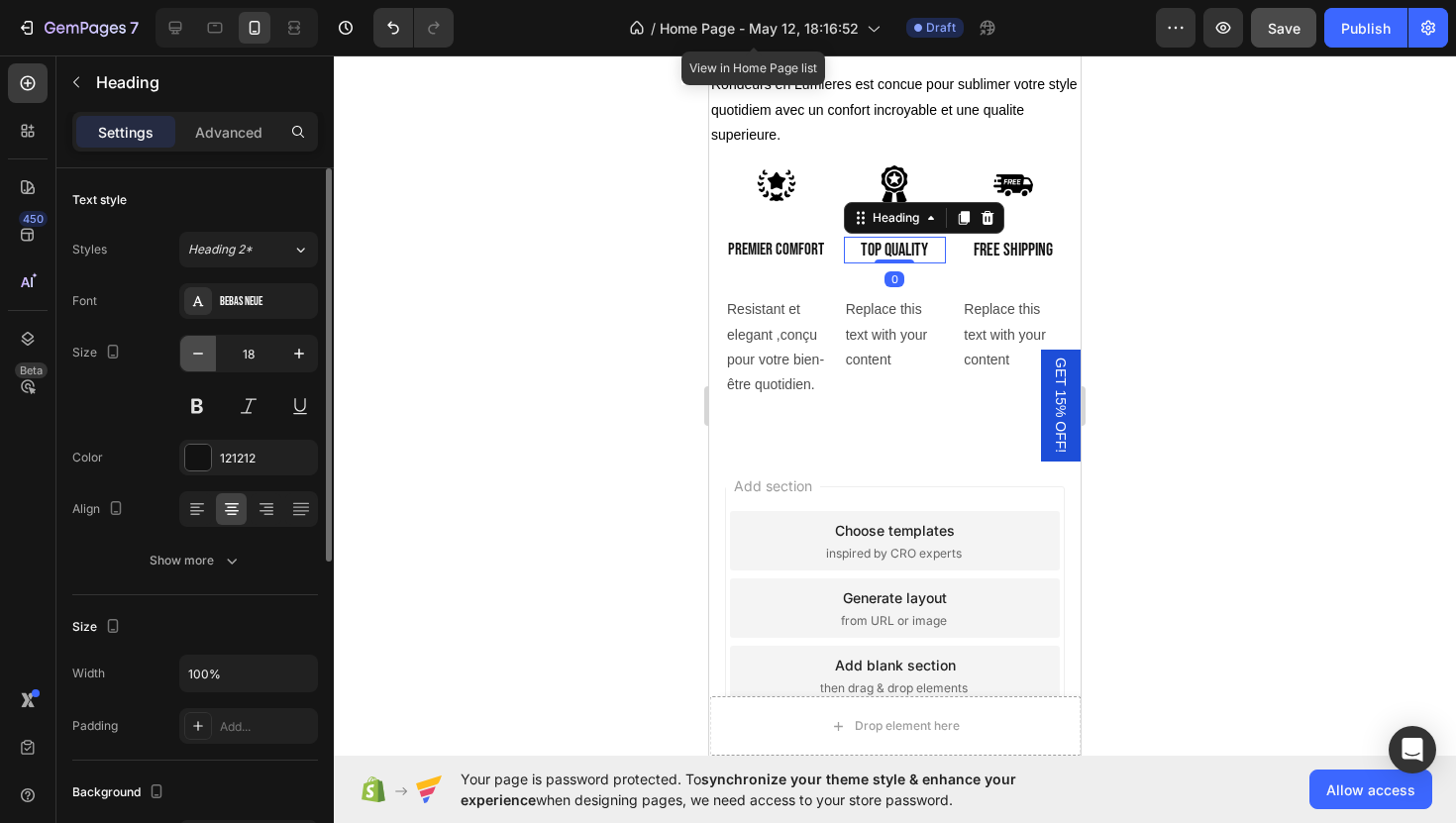click 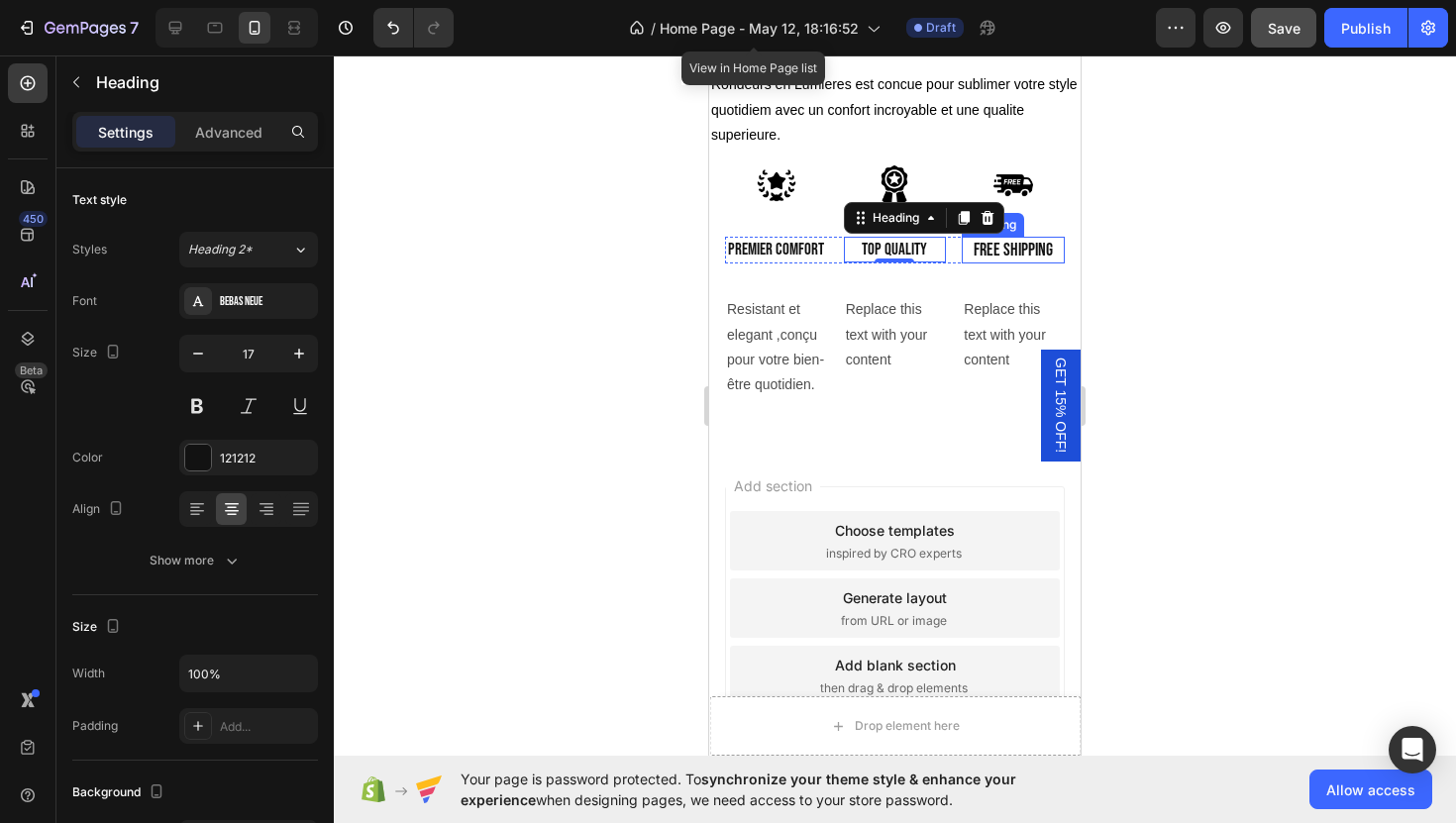 click on "free shipping" at bounding box center [1013, 250] 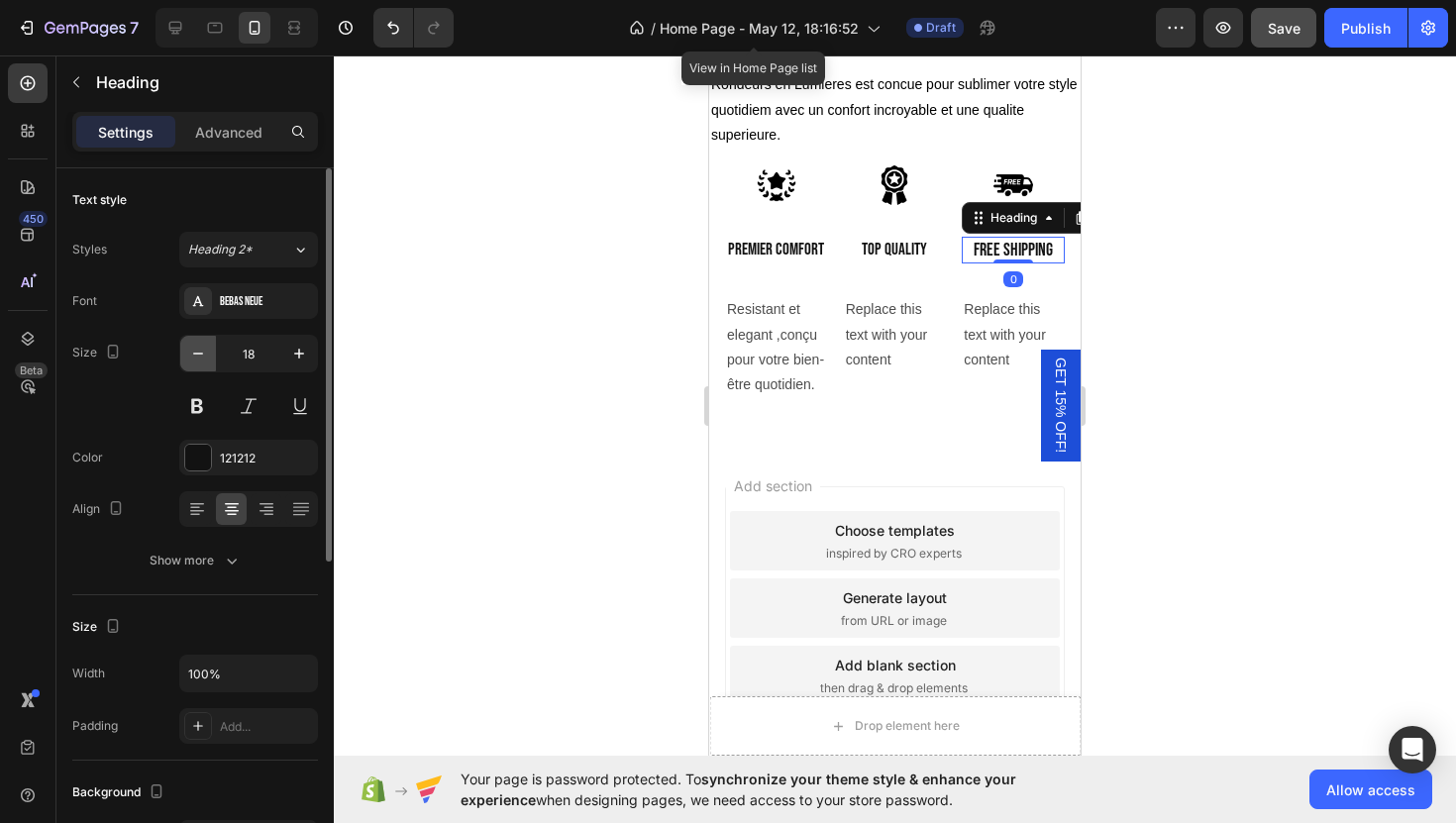 click 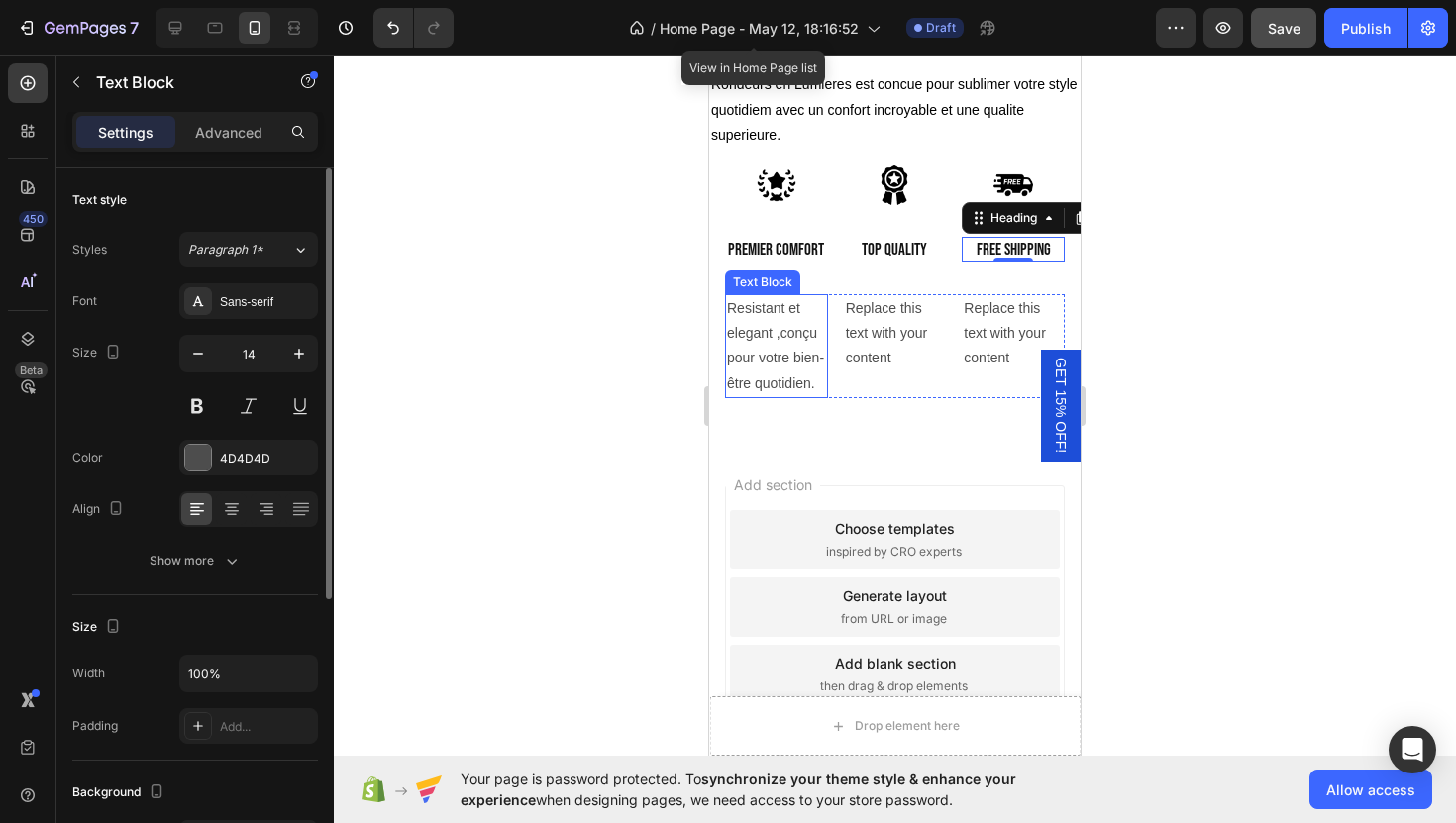 click on "elegant ,conçu pour votre bien-être quotidien." at bounding box center [777, 359] 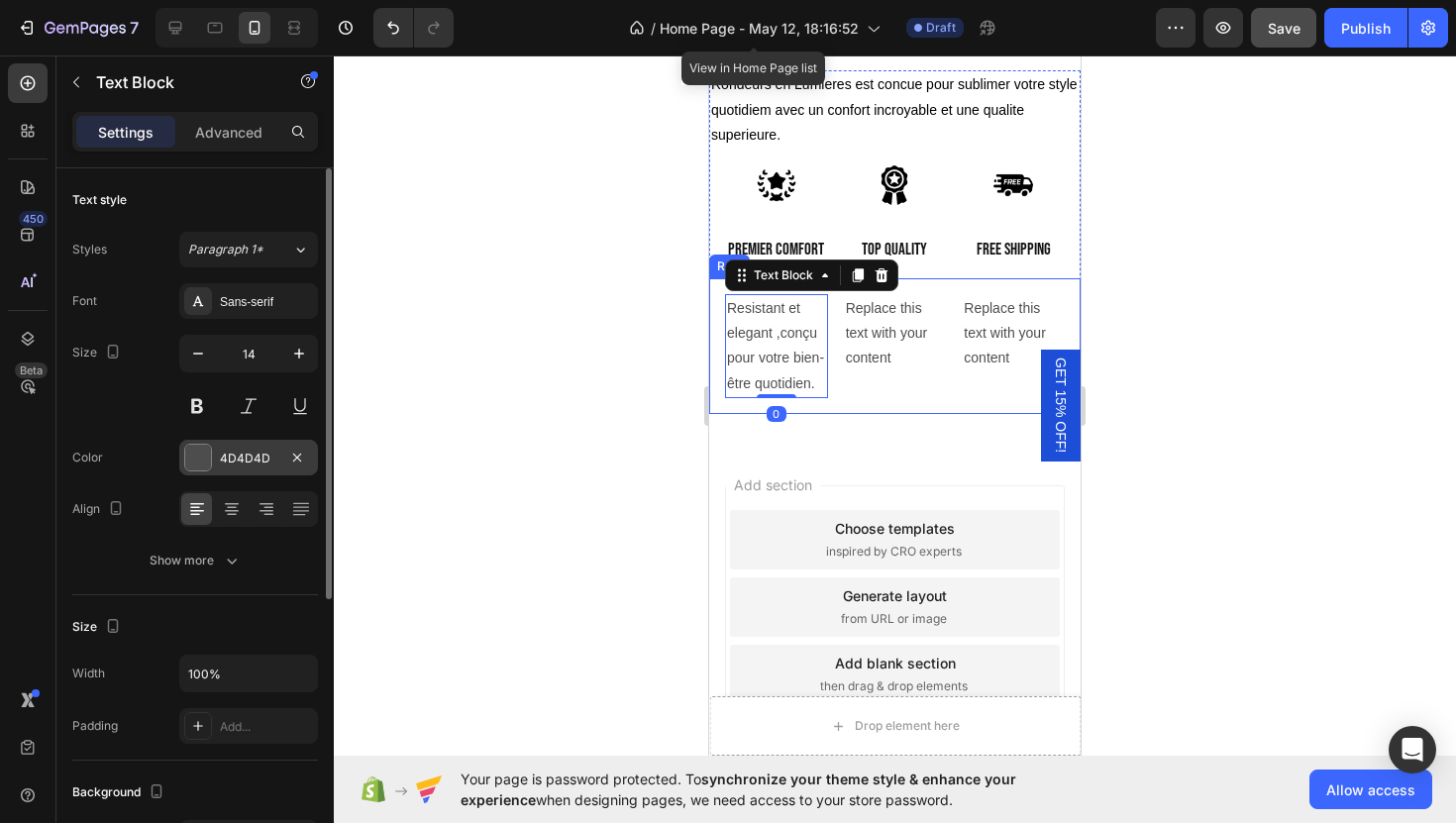 click at bounding box center [198, 458] 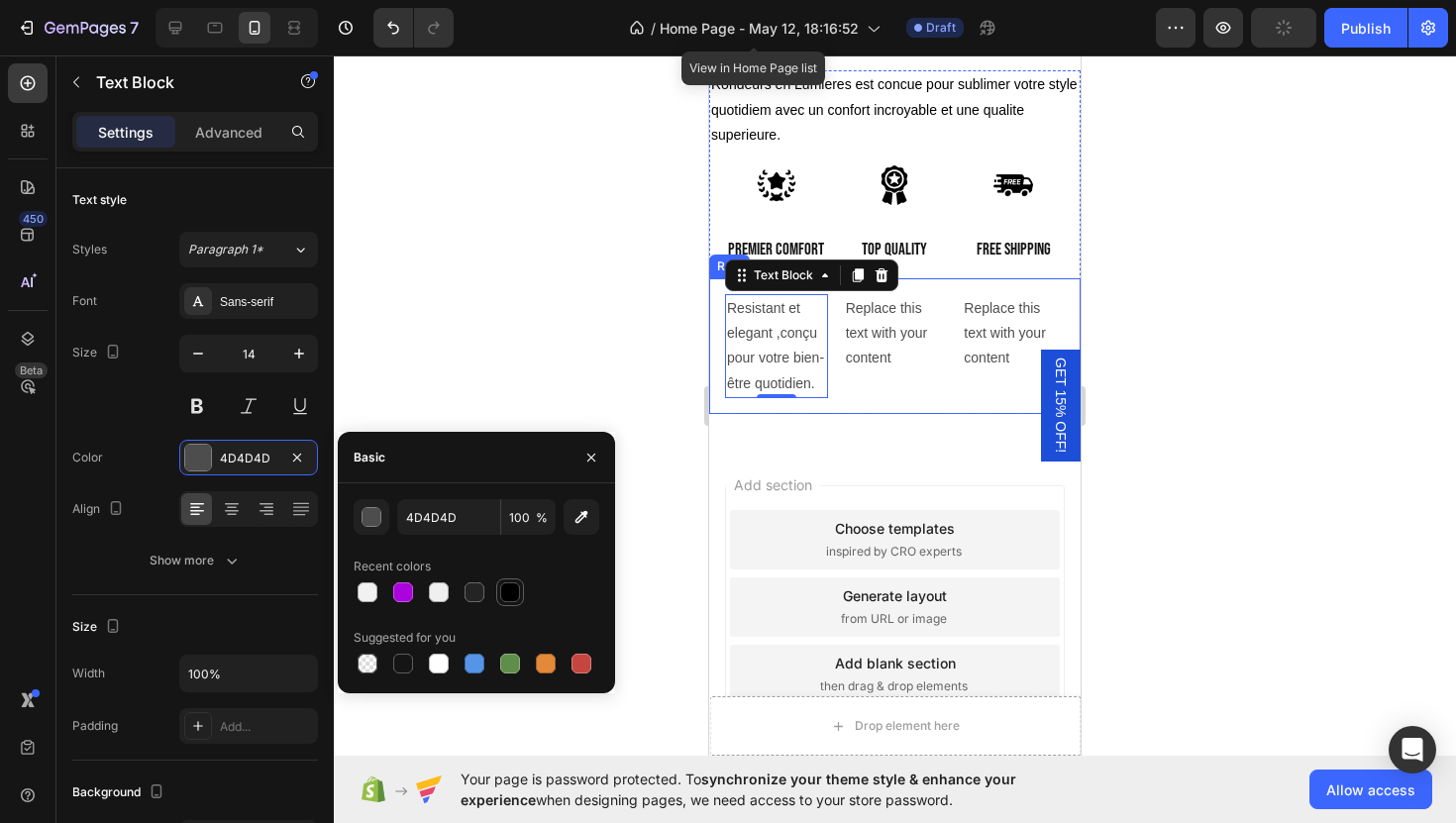 click at bounding box center [510, 592] 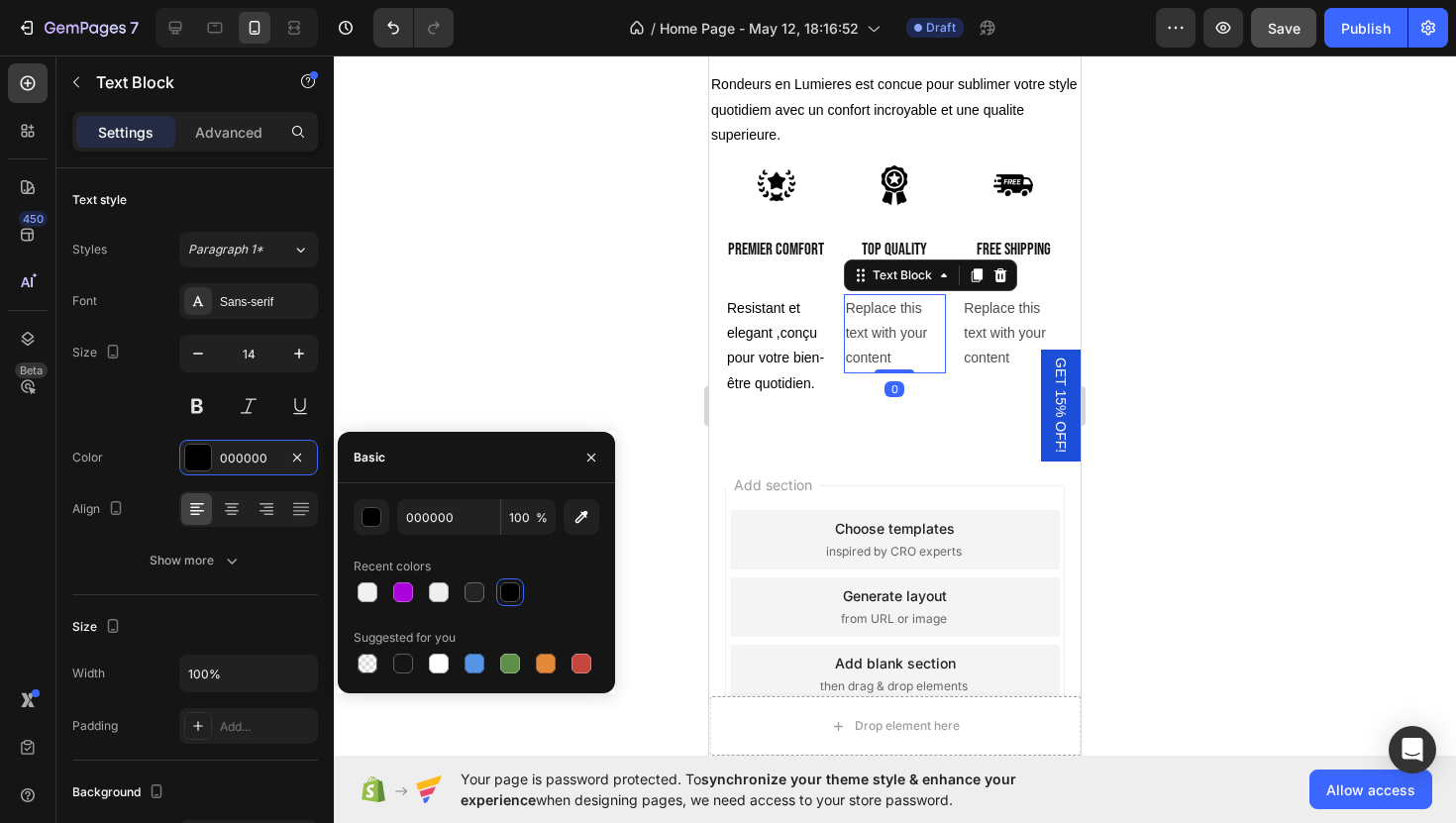 click on "Replace this text with your content" at bounding box center [895, 334] 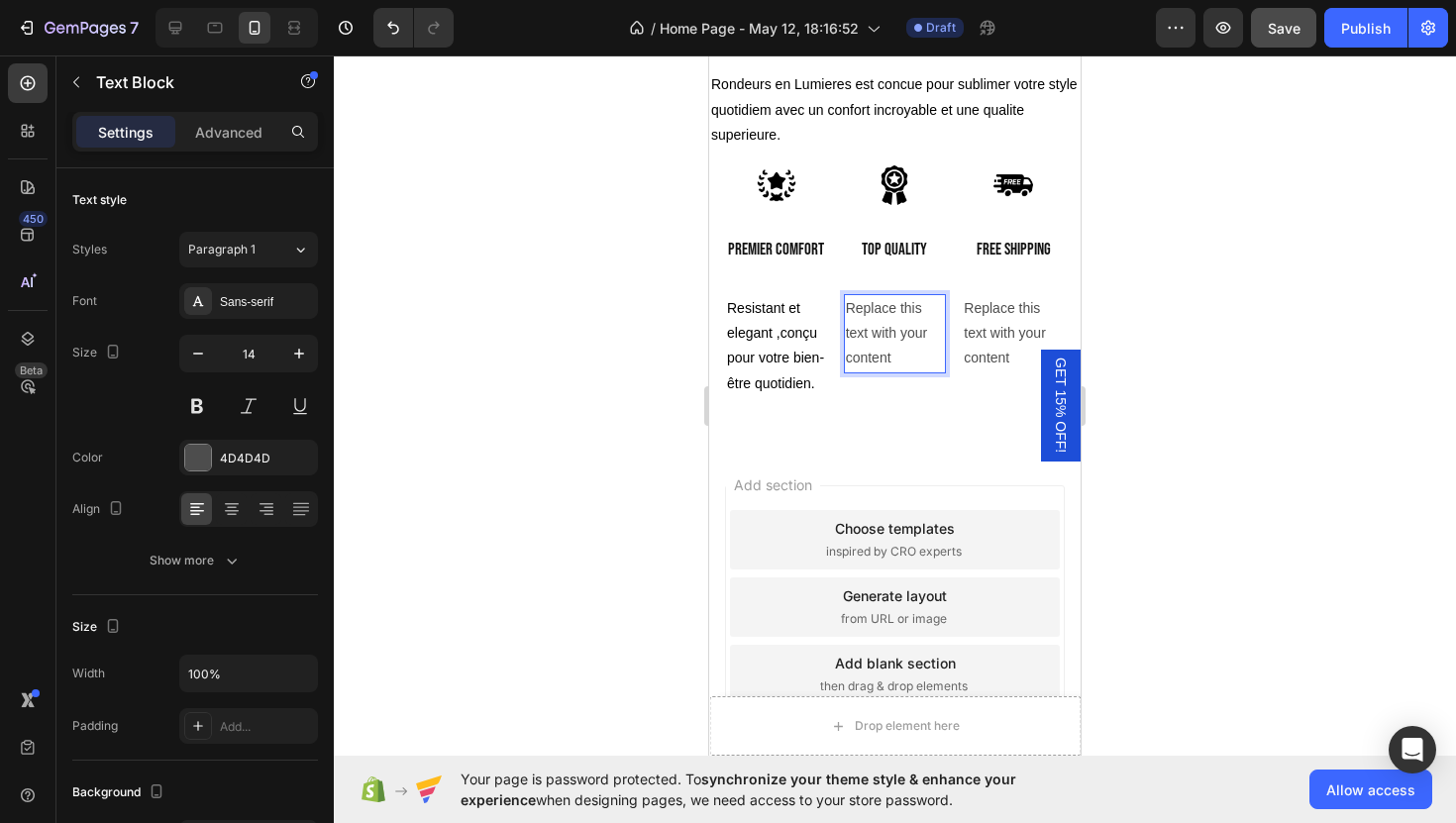 click on "Replace this text with your content" at bounding box center (895, 334) 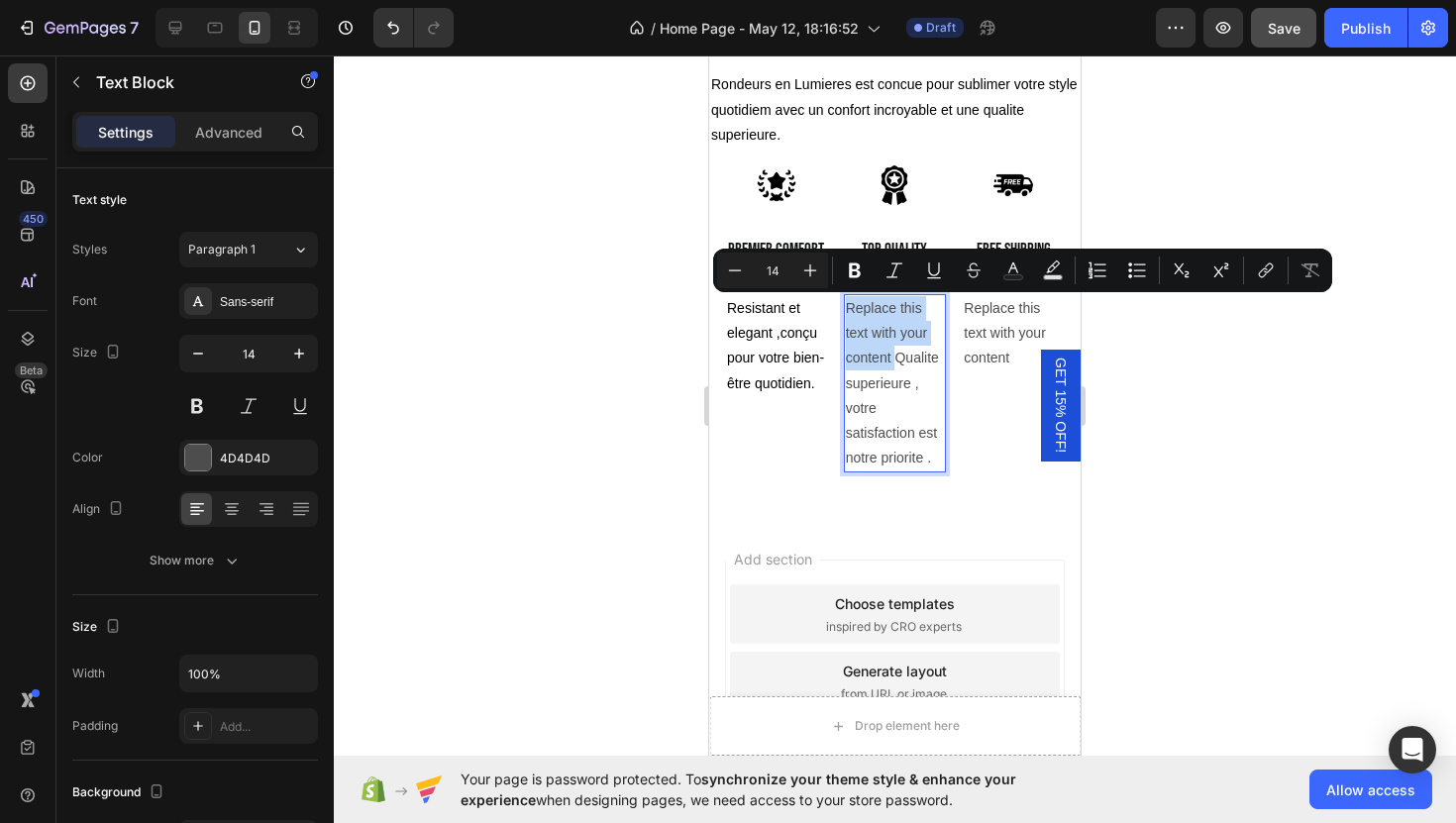 drag, startPoint x: 893, startPoint y: 359, endPoint x: 844, endPoint y: 304, distance: 73.661387 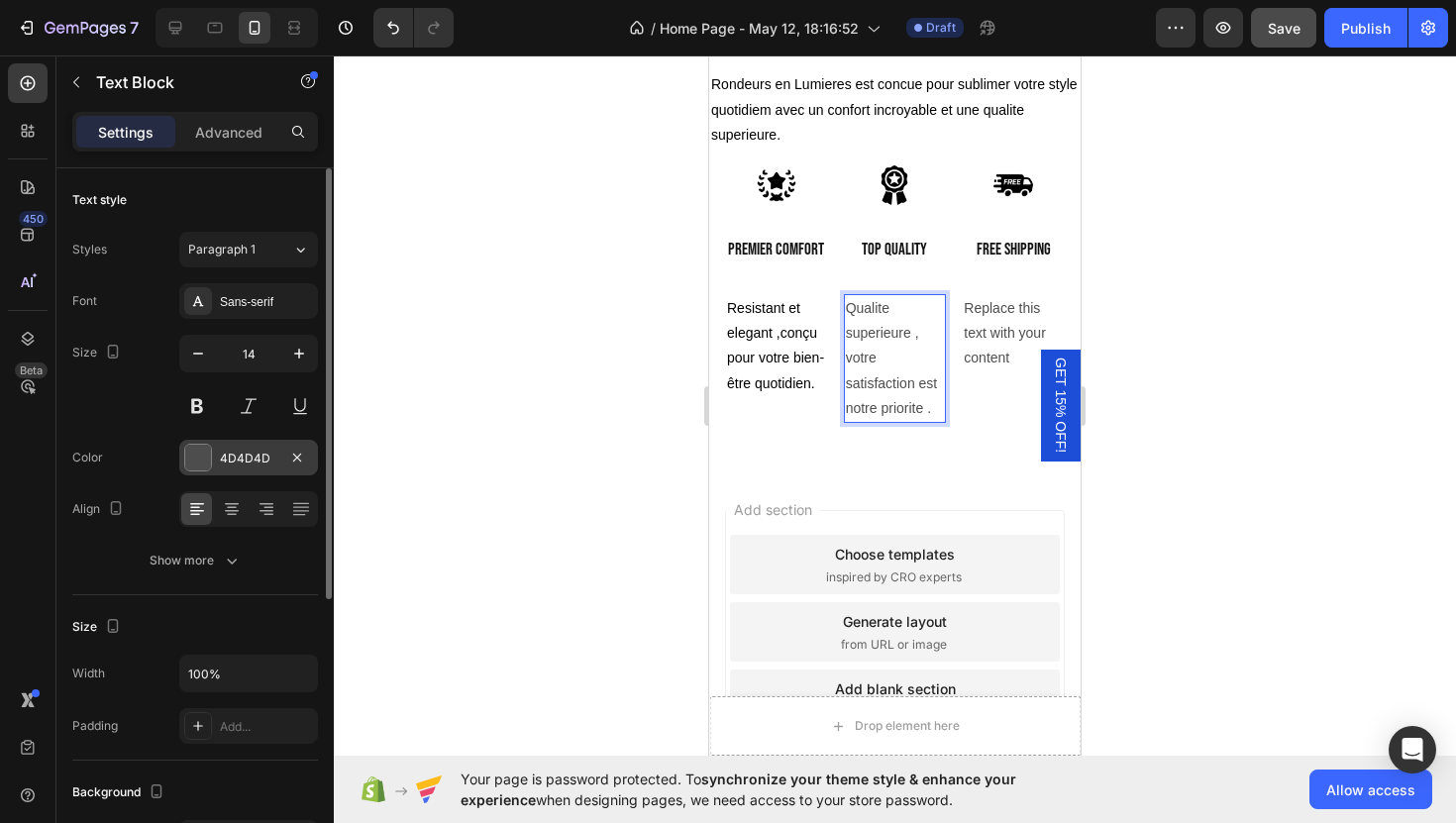 click at bounding box center (198, 458) 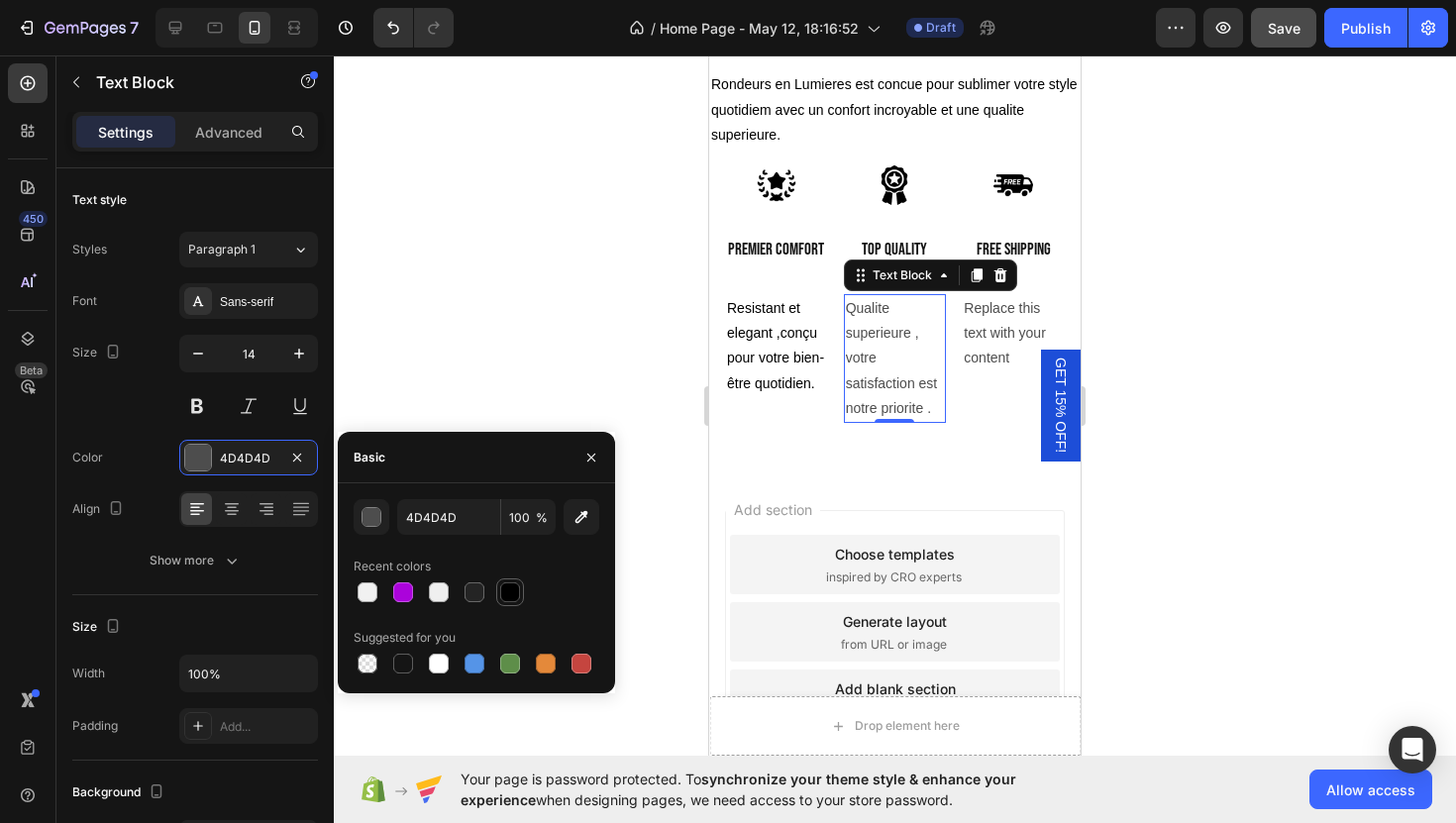 click at bounding box center [510, 592] 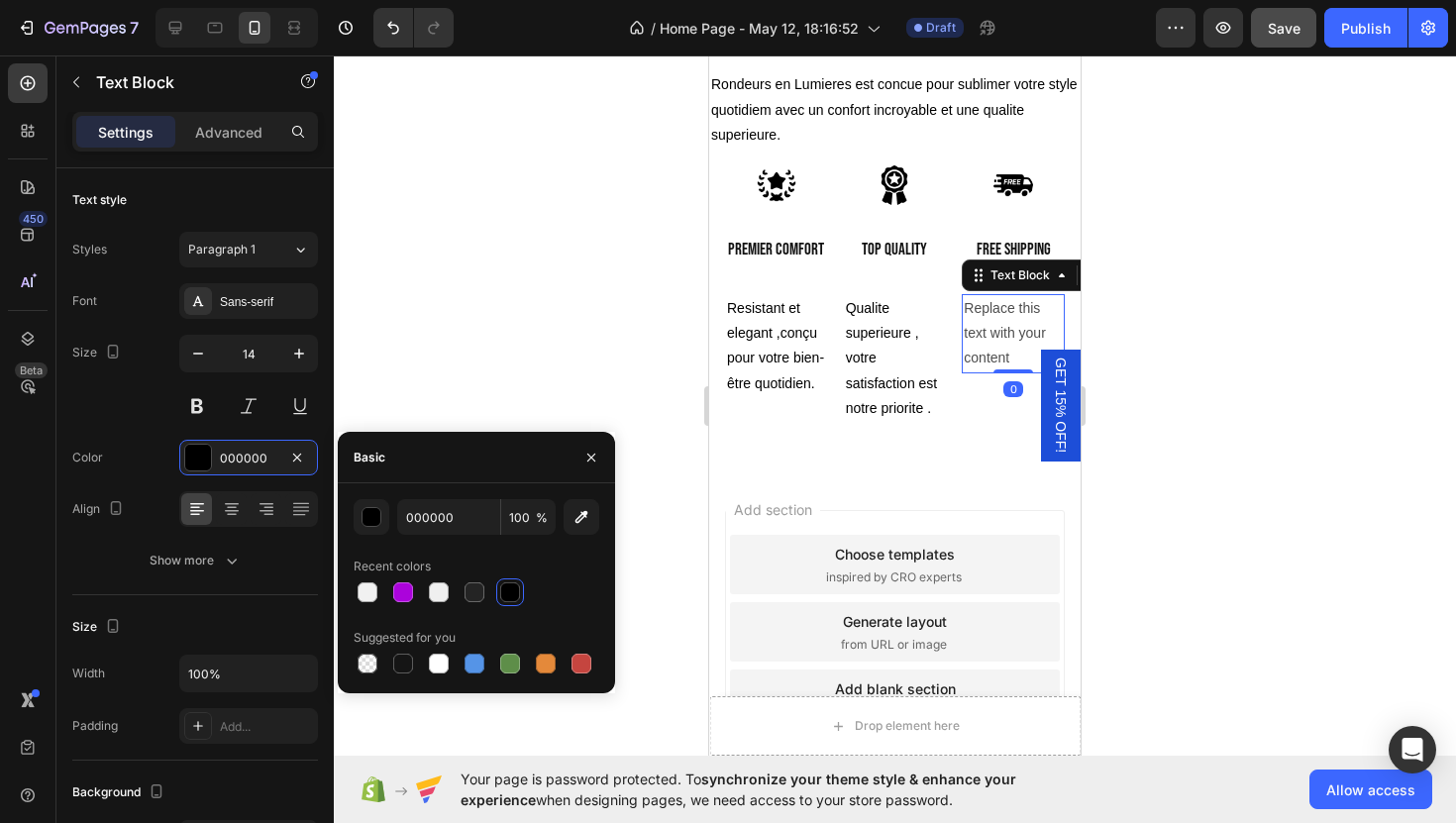 click on "Replace this text with your content" at bounding box center [1013, 334] 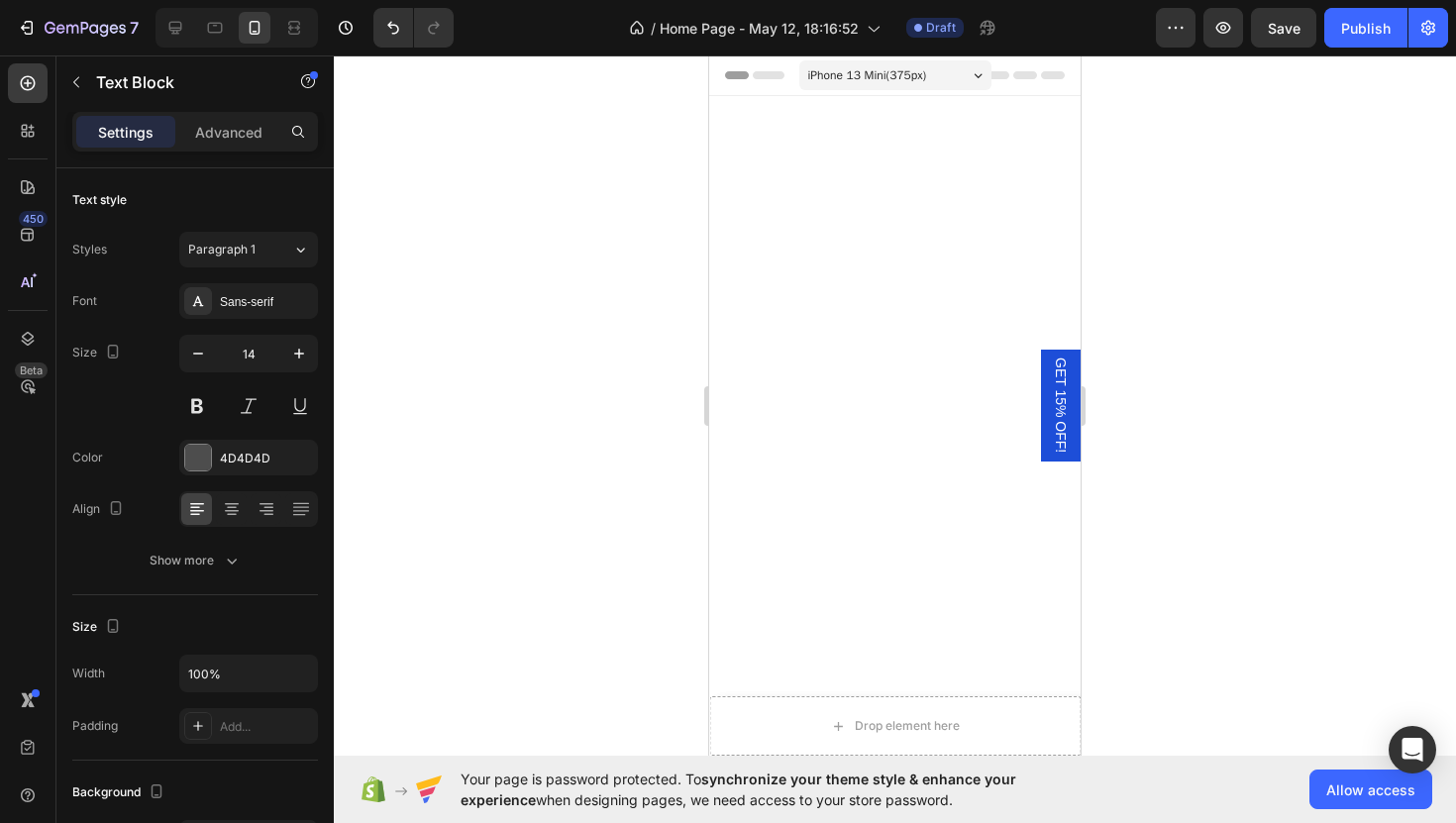 scroll, scrollTop: 7679, scrollLeft: 0, axis: vertical 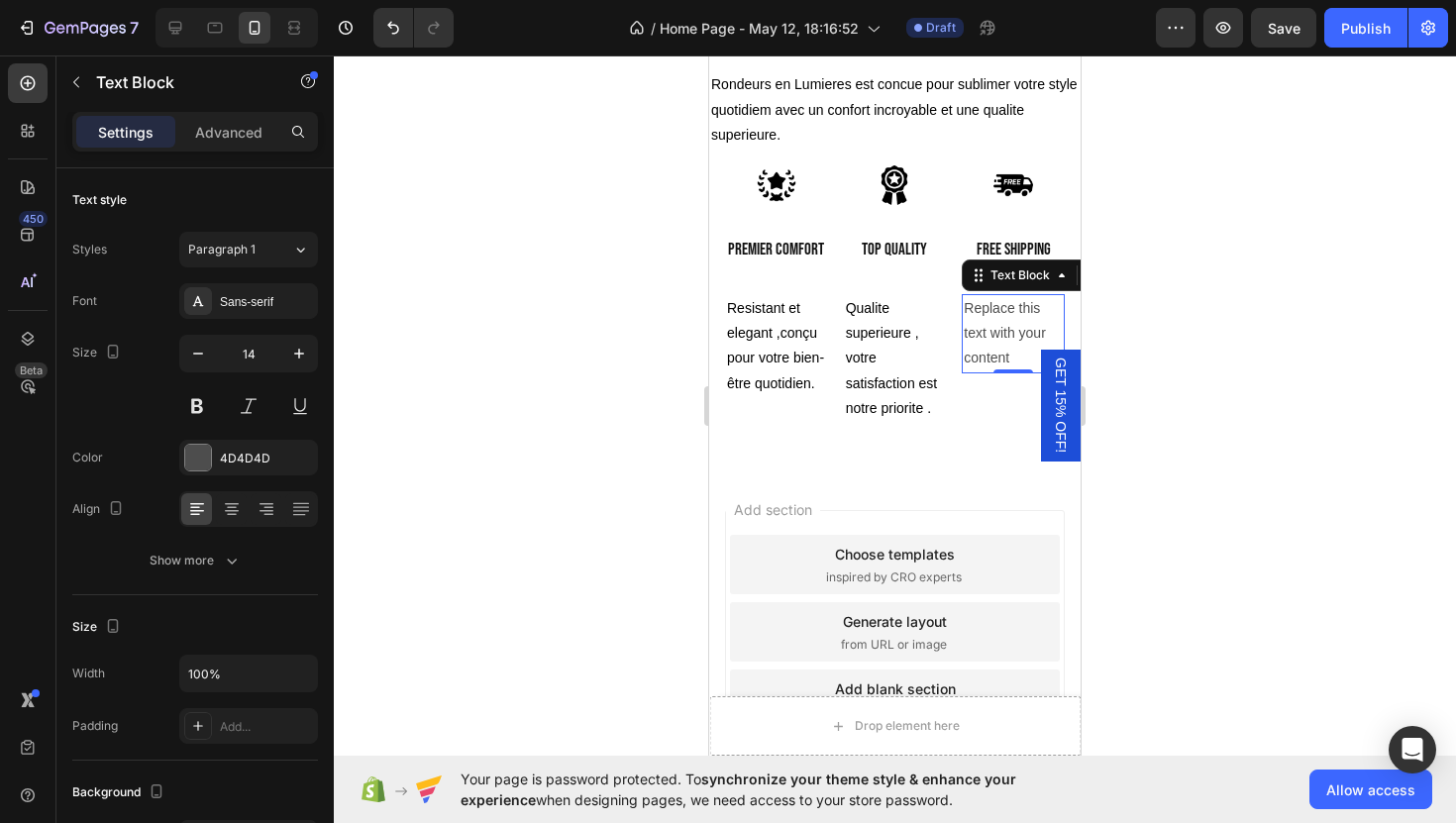 click on "Replace this text with your content" at bounding box center [1013, 334] 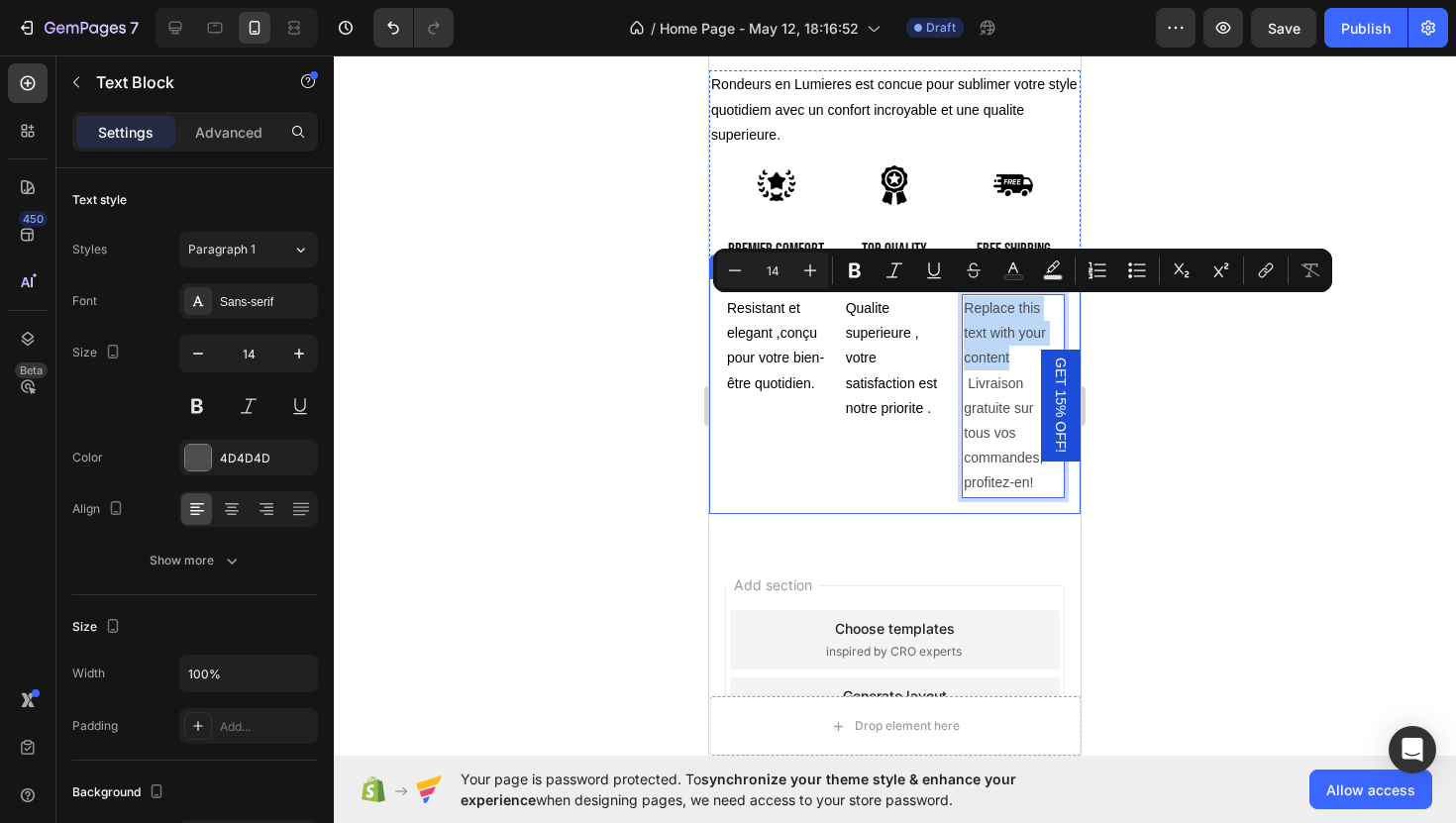 drag, startPoint x: 1016, startPoint y: 359, endPoint x: 961, endPoint y: 287, distance: 90.603532 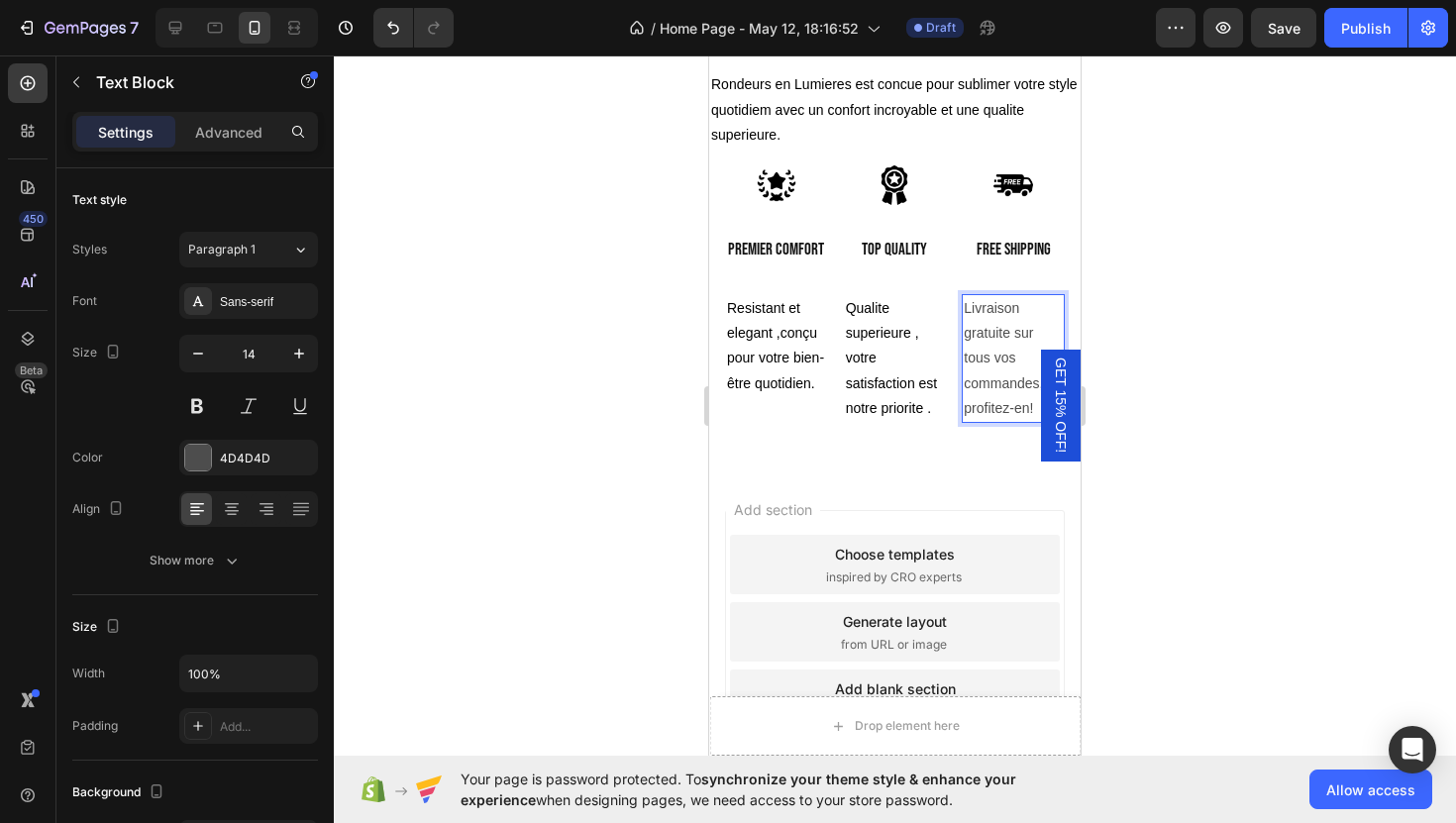 click on "Livraison gratuite sur tous vos commandes," at bounding box center (1013, 346) 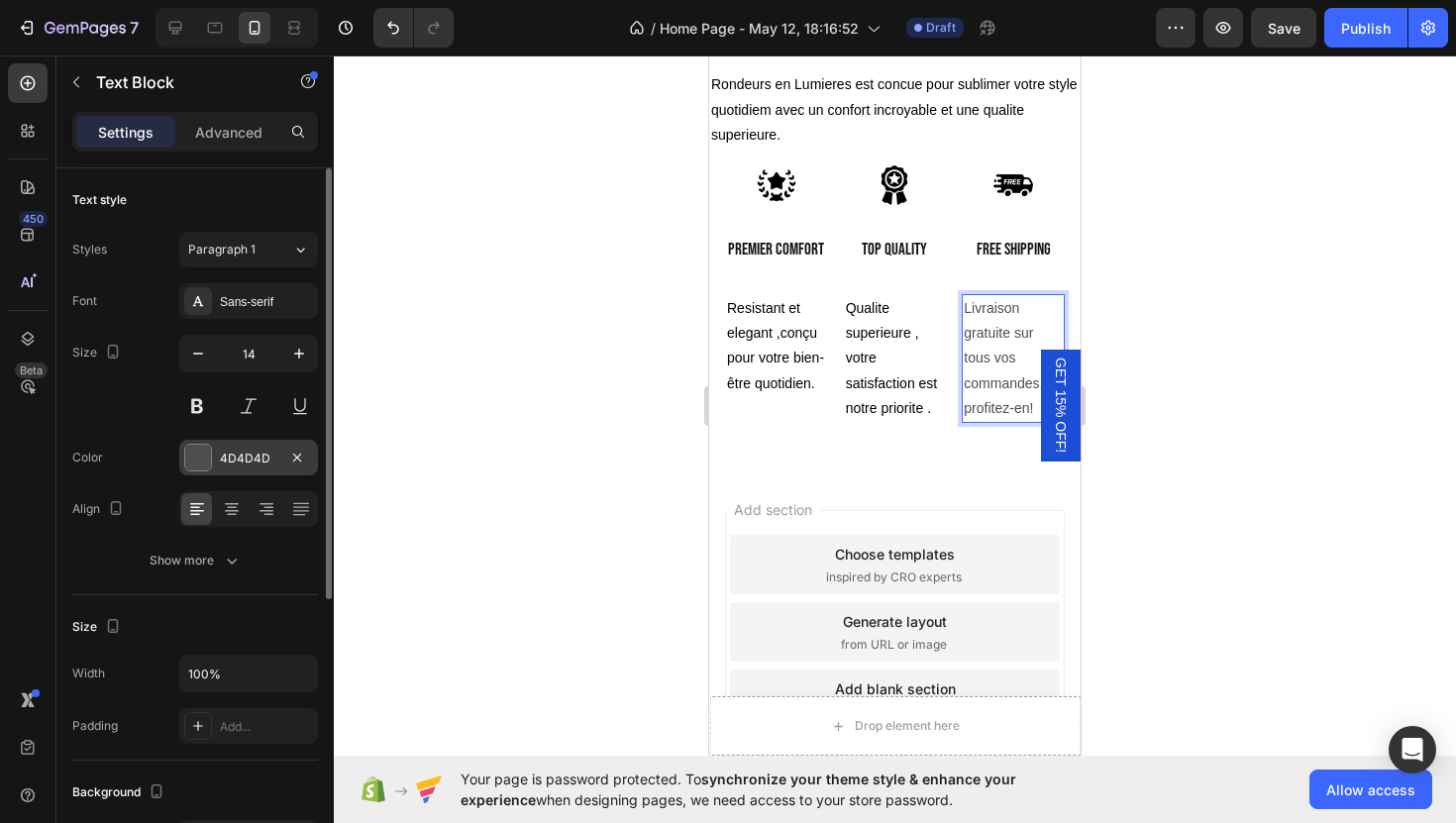 click at bounding box center [198, 458] 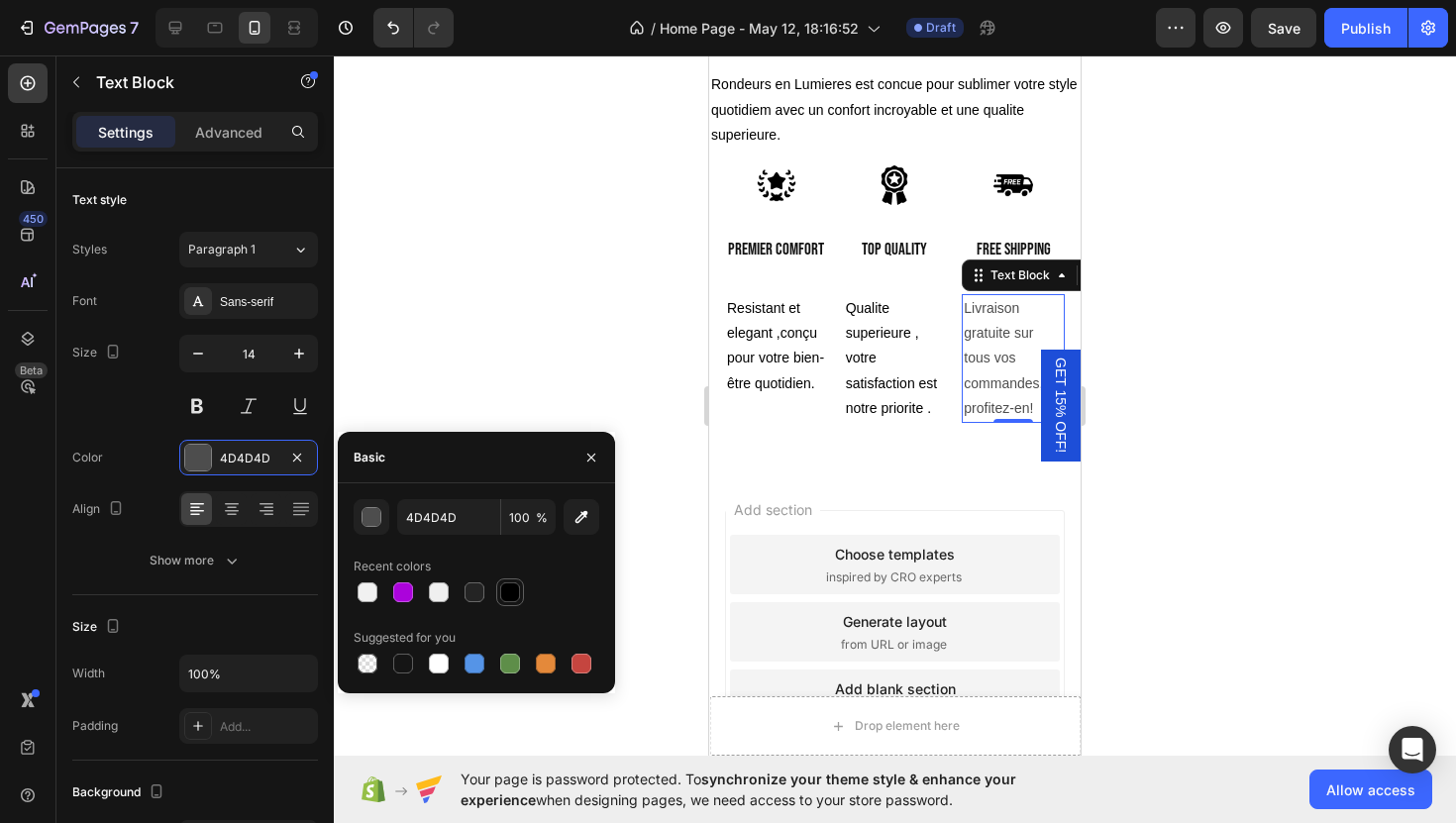 click at bounding box center [510, 592] 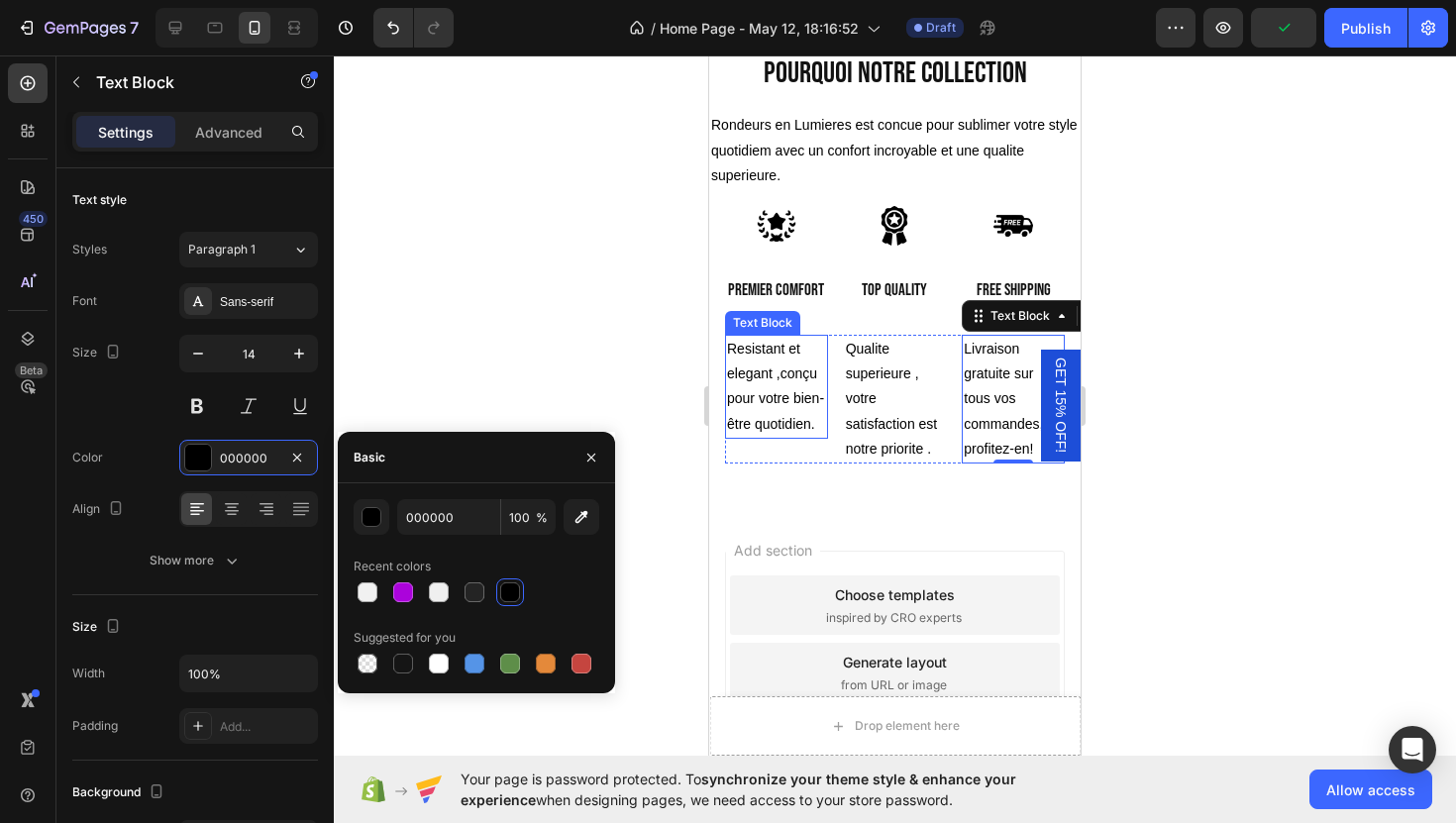scroll, scrollTop: 7640, scrollLeft: 0, axis: vertical 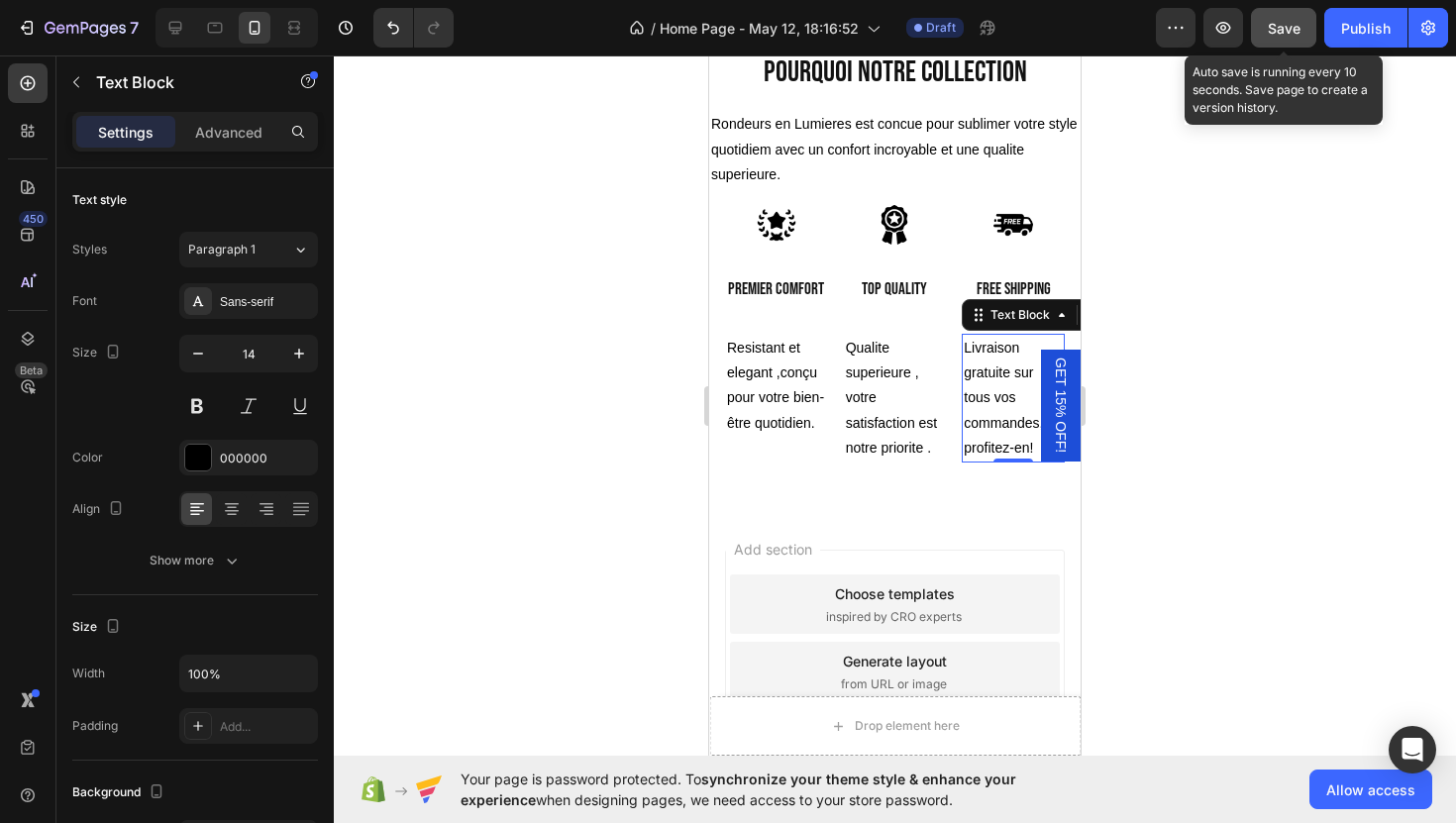 click on "Save" at bounding box center [1284, 28] 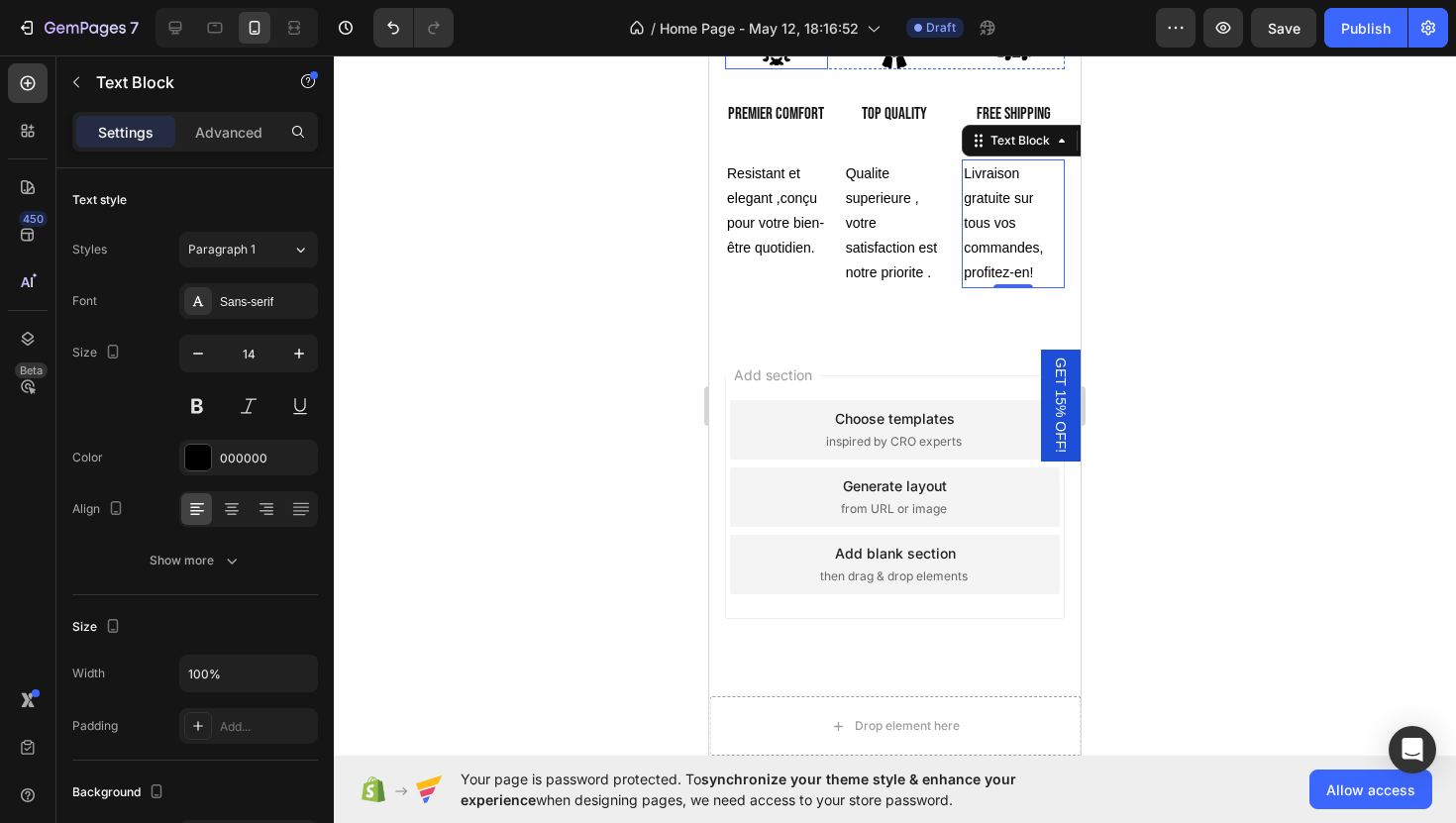 scroll, scrollTop: 7529, scrollLeft: 0, axis: vertical 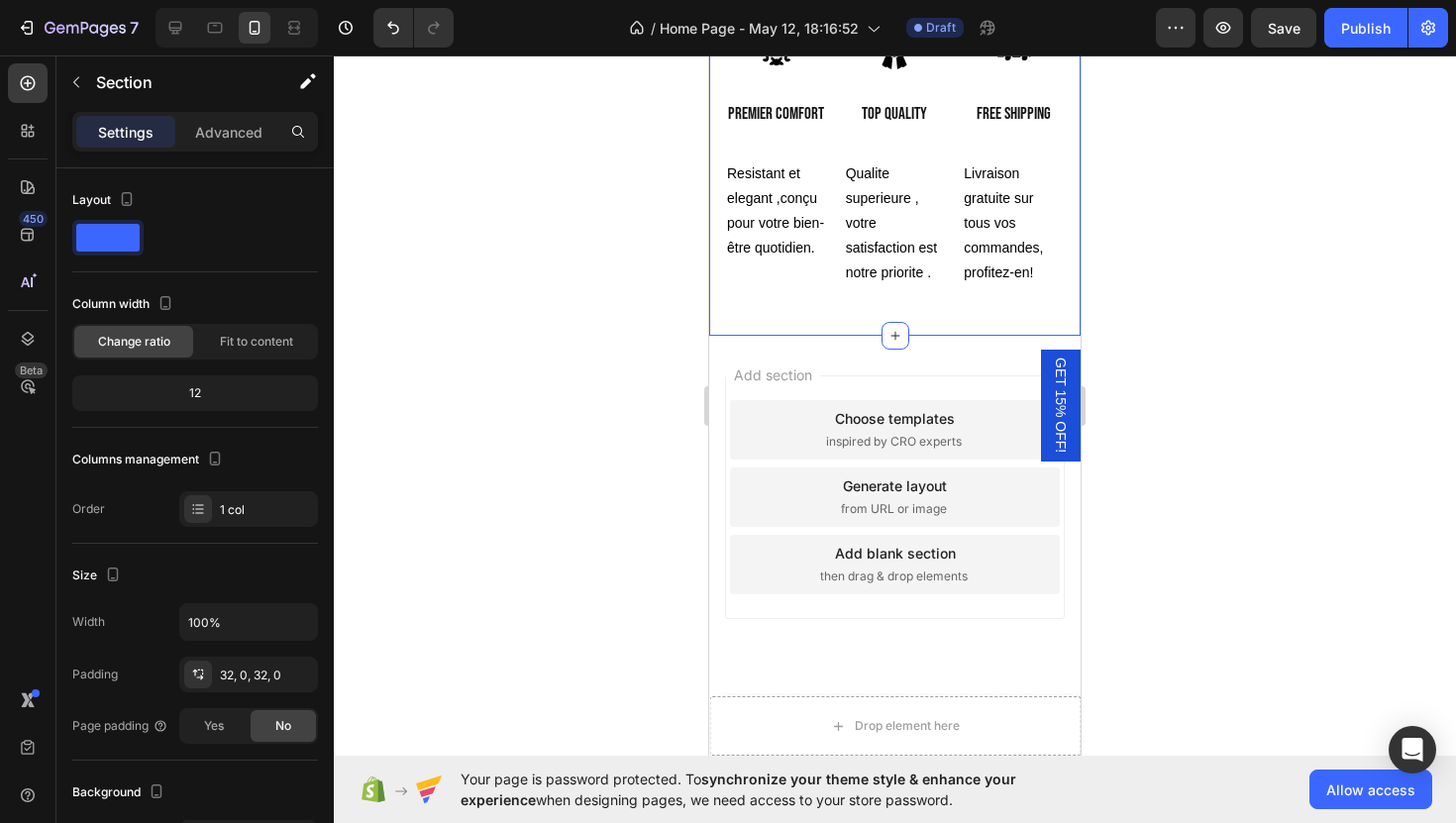 click on "POURQUOI NOTRE COLLECTION  Heading Row Rondeurs en Lumieres est concue pour sublimer votre style quotidiem avec un confort incroyable et une qualite superieure.  Text Block Image Image Image Row Row Premier comfort Heading  top quality Heading  free shipping Heading Row Row Resistant et  elegant ,conçu pour votre bien-être quotidien. Text Block Qualite superieure ,  votre satisfaction est notre priorite . Text Block  Livraison gratuite sur tous vos commandes,  profitez-en! Text Block Row Row Row Section 18   You can create reusable sections Create Theme Section AI Content Write with GemAI What would you like to describe here? Tone and Voice Persuasive Product Show more Generate" at bounding box center (894, 90) 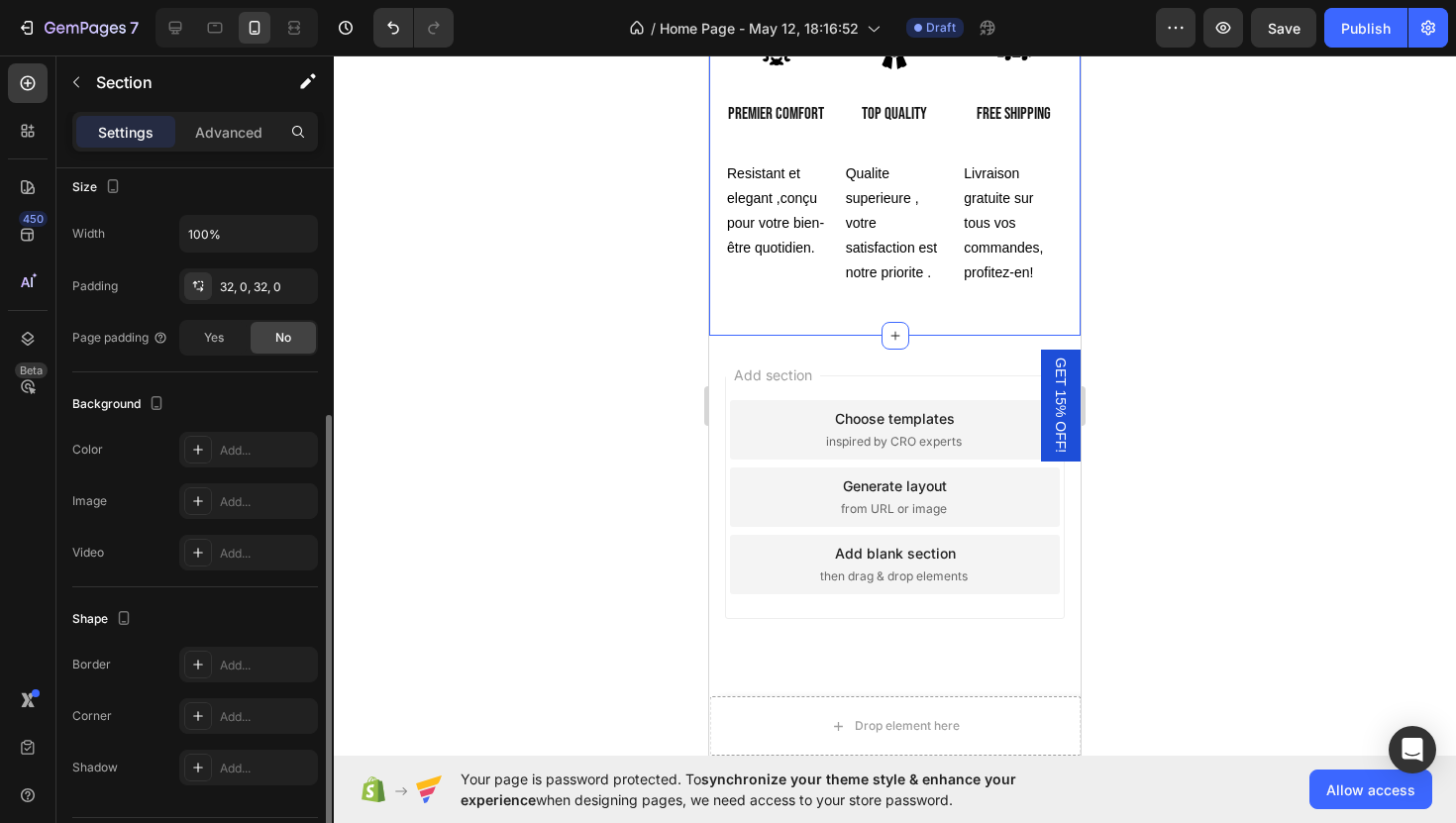 scroll, scrollTop: 396, scrollLeft: 0, axis: vertical 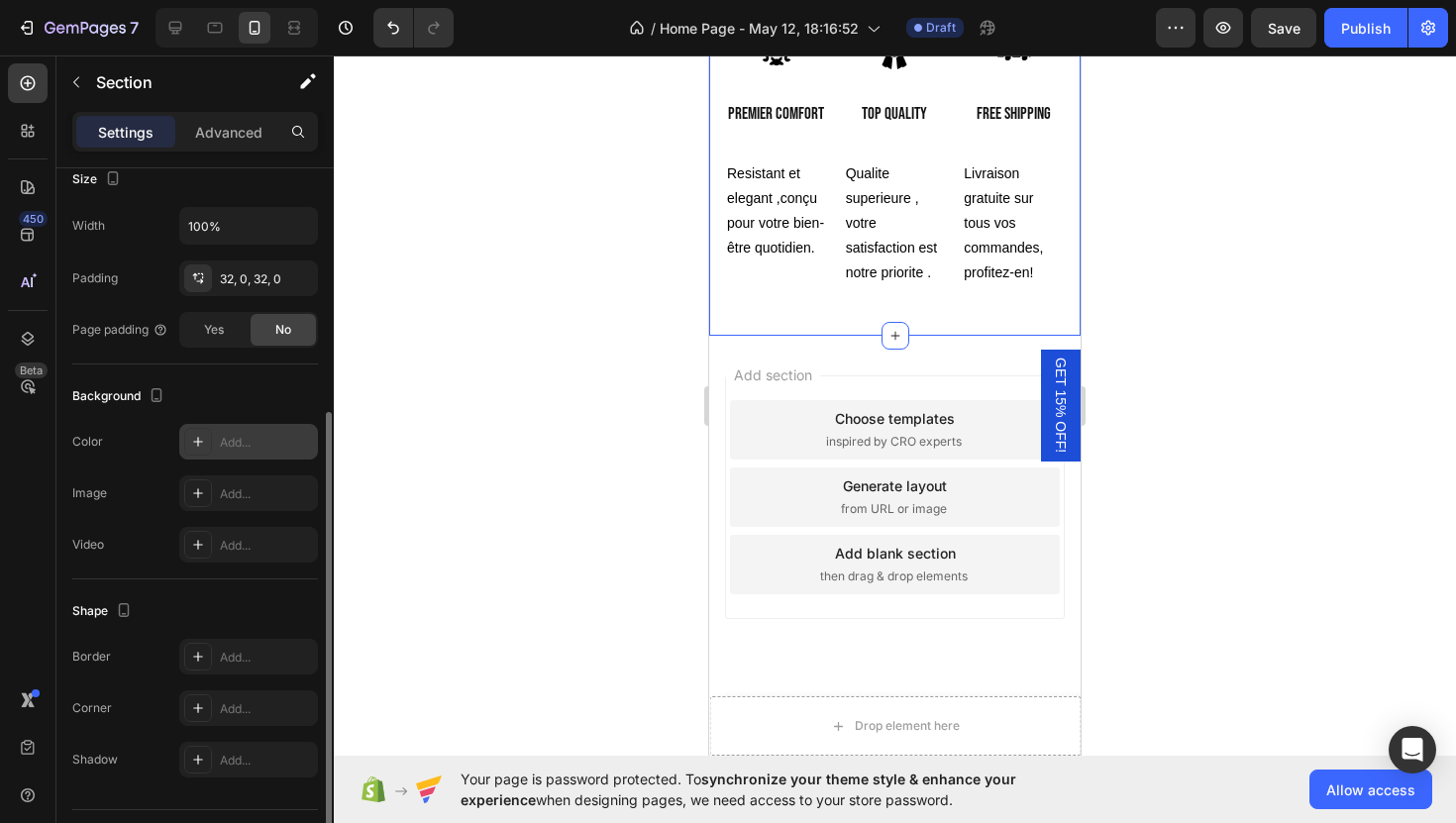 click on "Add..." at bounding box center [266, 443] 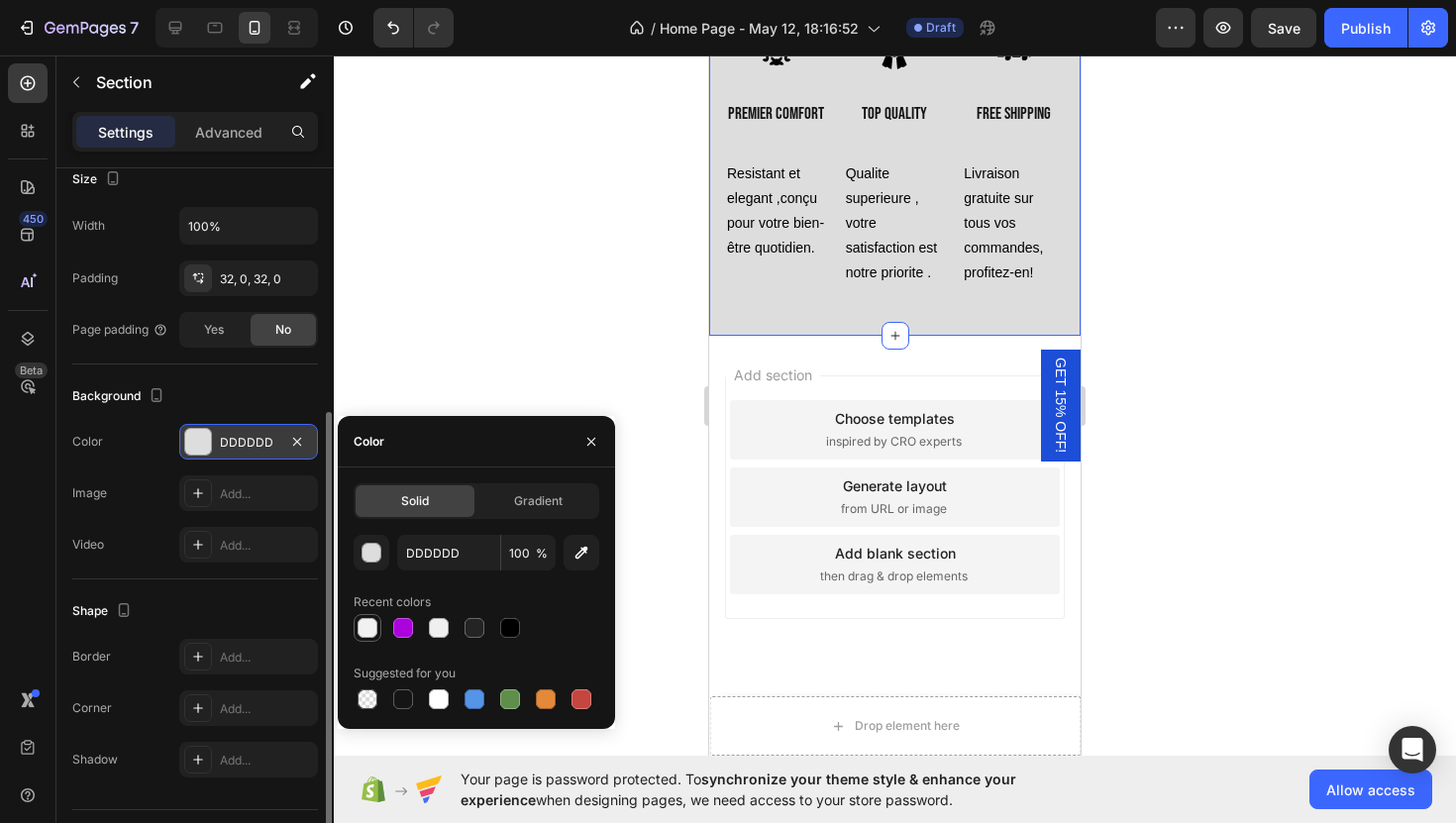 click at bounding box center [367, 628] 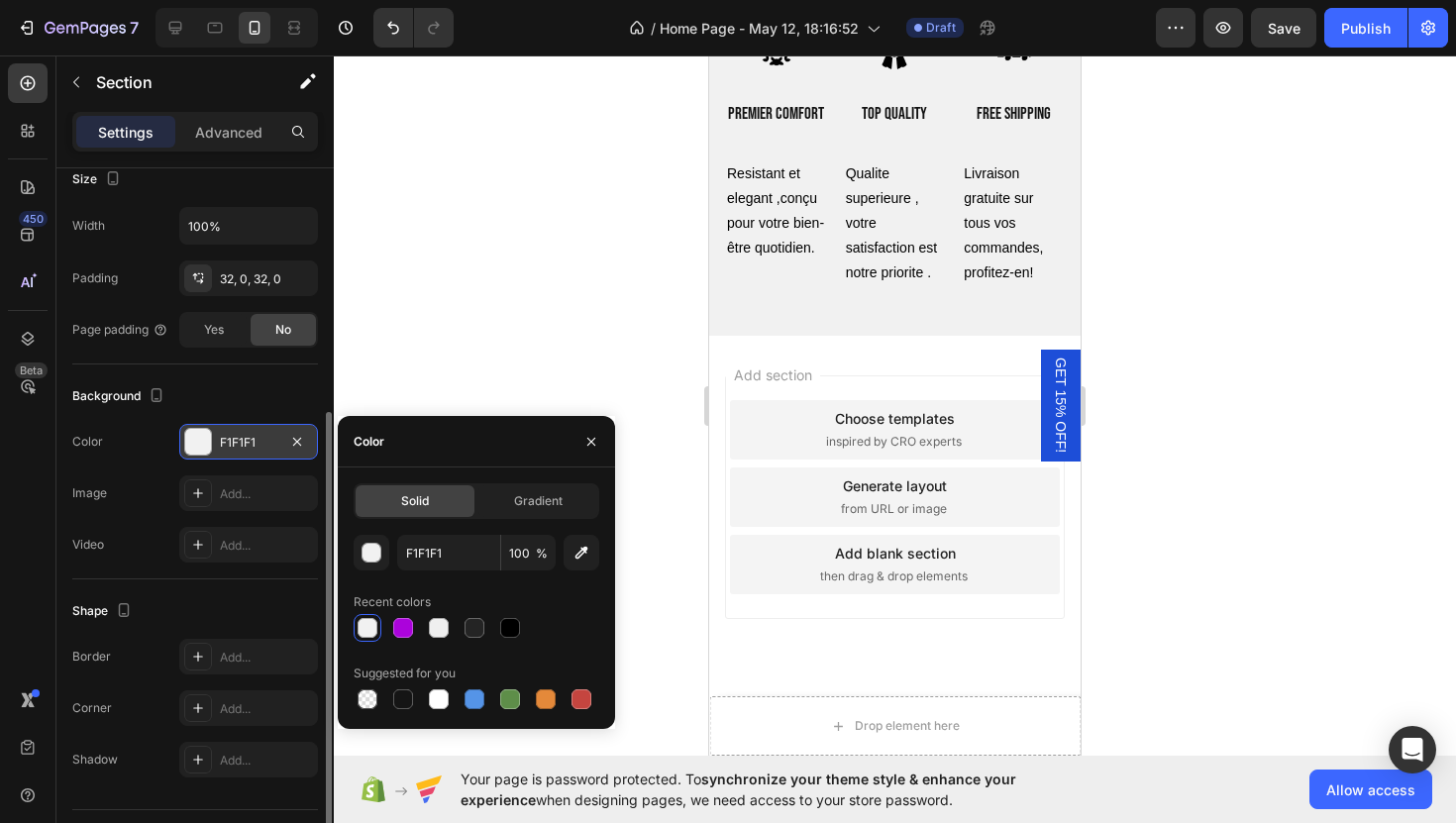 click on "Add section Choose templates inspired by CRO experts Generate layout from URL or image Add blank section then drag & drop elements" at bounding box center (894, 525) 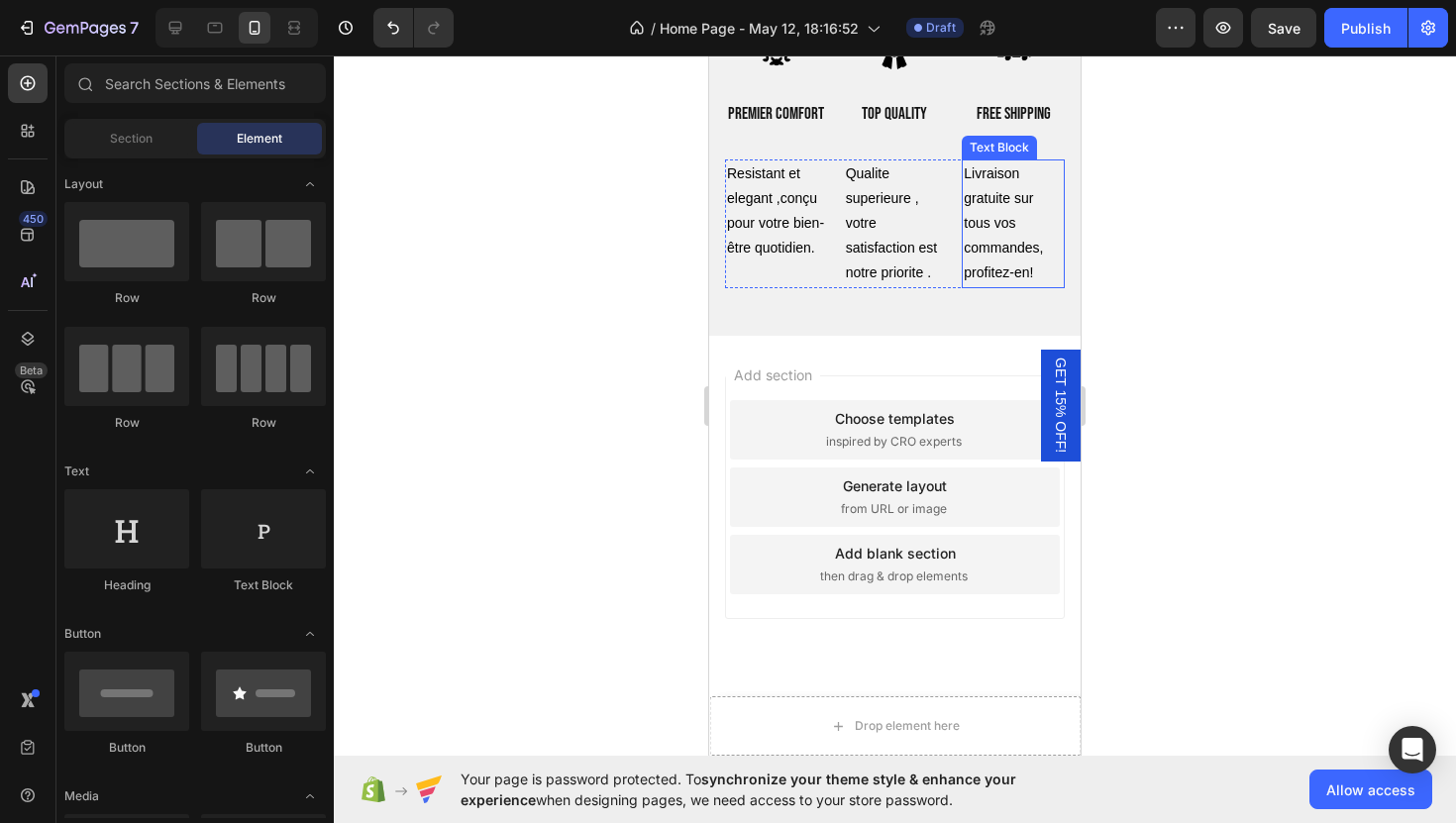scroll, scrollTop: 7364, scrollLeft: 0, axis: vertical 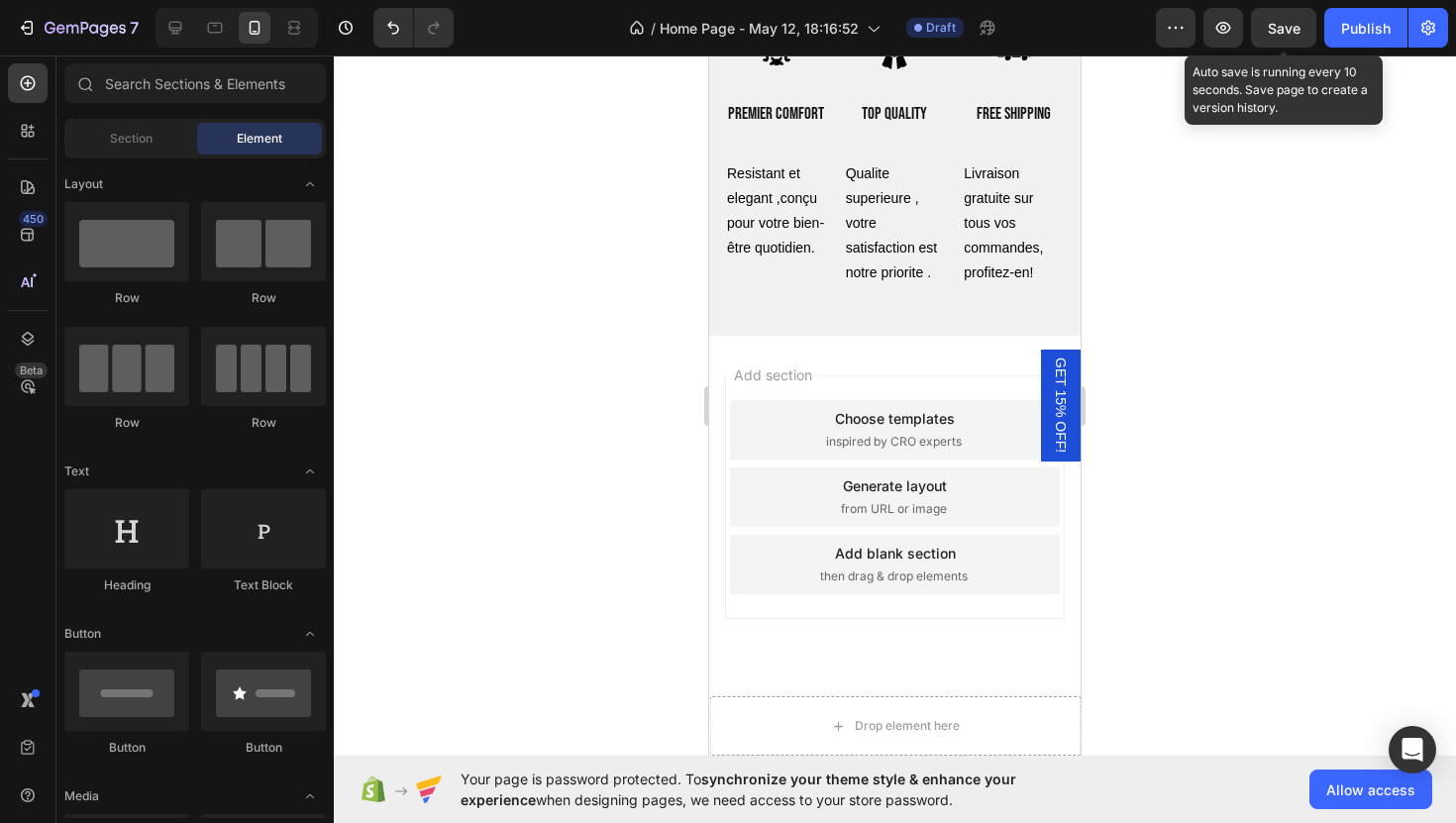 click on "Save" at bounding box center [1284, 28] 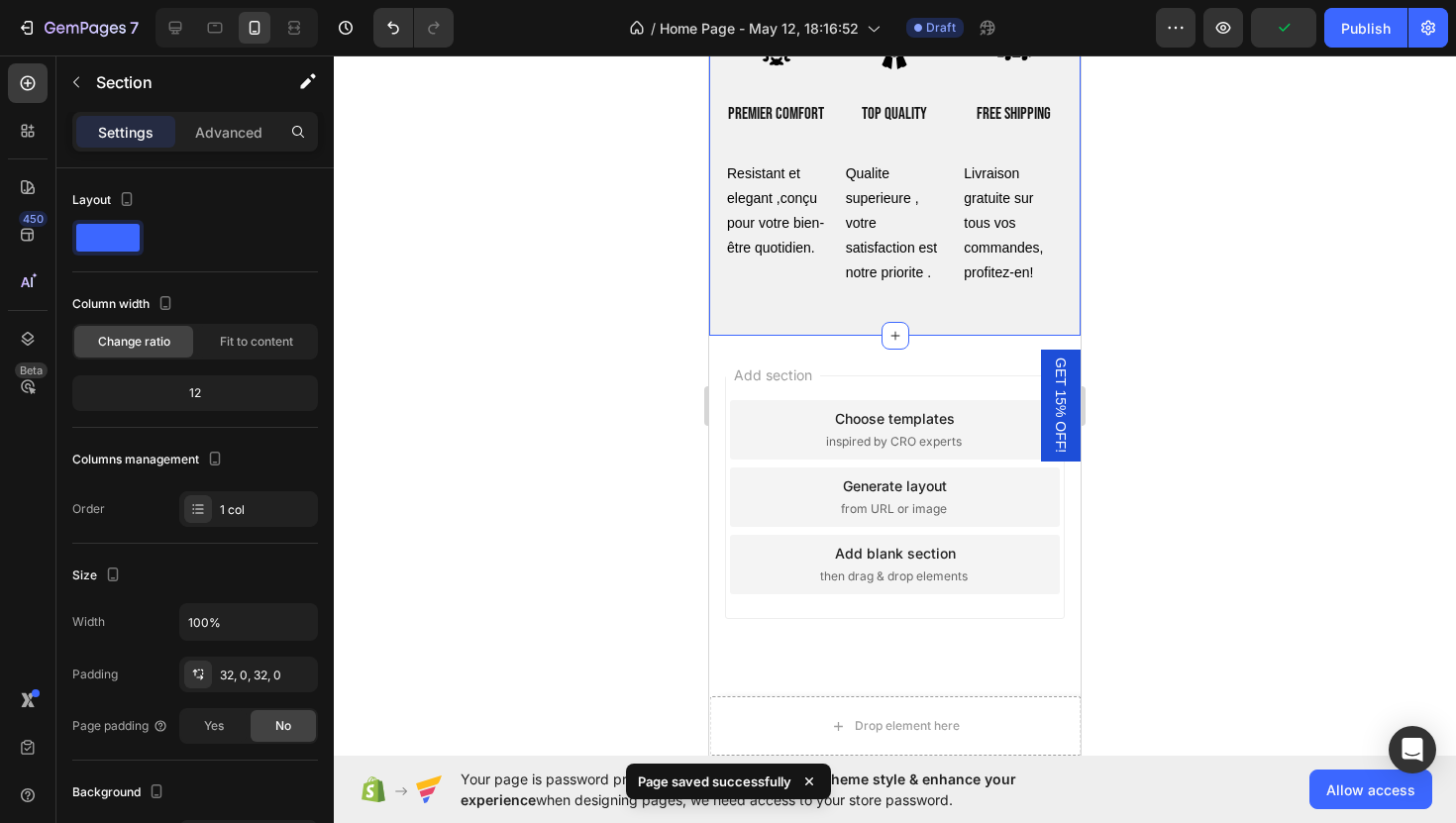 click on "POURQUOI NOTRE COLLECTION  Heading Row Rondeurs en Lumieres est concue pour sublimer votre style quotidiem avec un confort incroyable et une qualite superieure.  Text Block Image Image Image Row Row Premier comfort Heading  top quality Heading  free shipping Heading Row Row Resistant et  elegant ,conçu pour votre bien-être quotidien. Text Block Qualite superieure ,  votre satisfaction est notre priorite . Text Block  Livraison gratuite sur tous vos commandes,  profitez-en! Text Block Row Row Row Section 18" at bounding box center [894, 90] 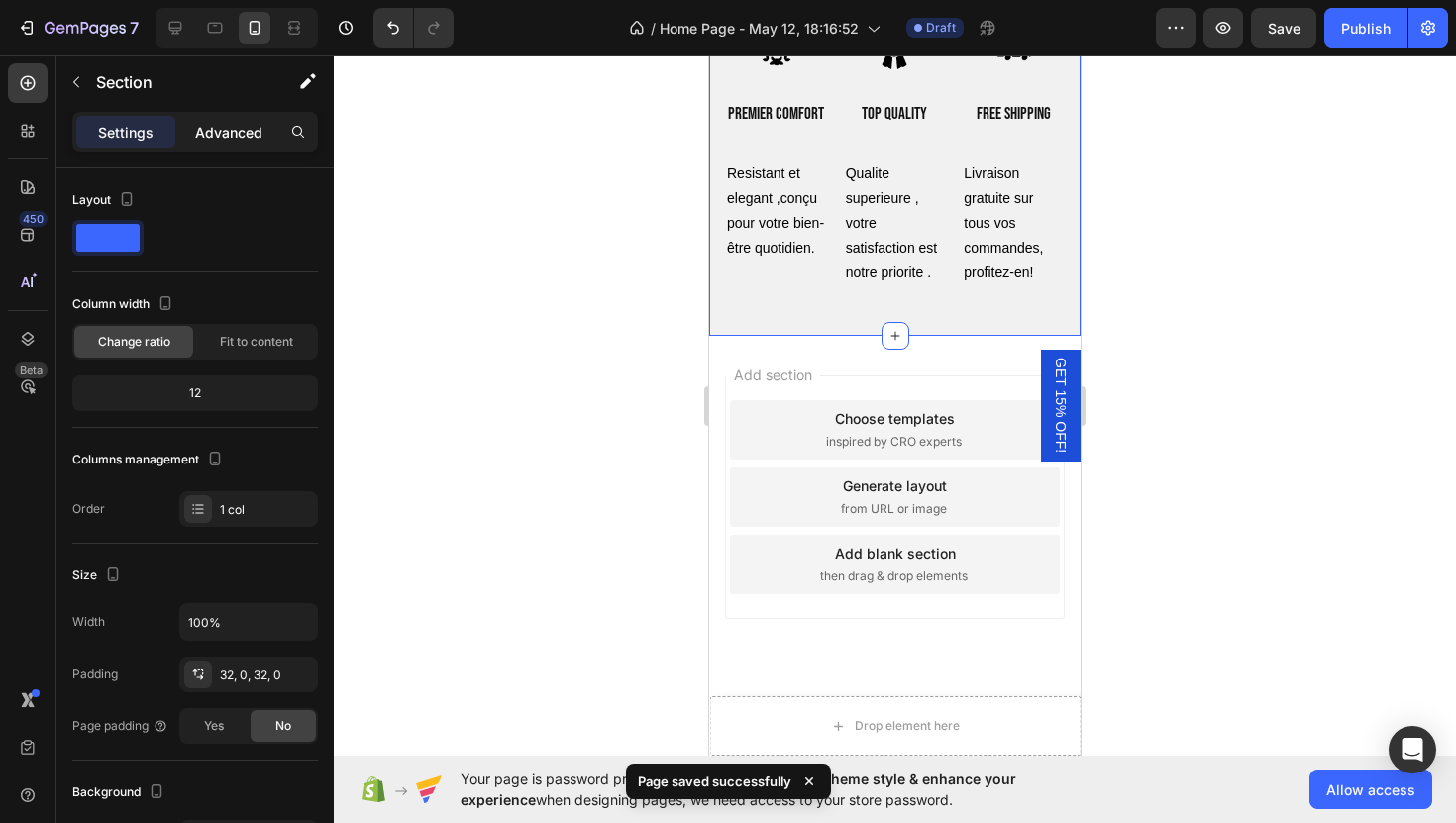 click on "Advanced" at bounding box center [229, 132] 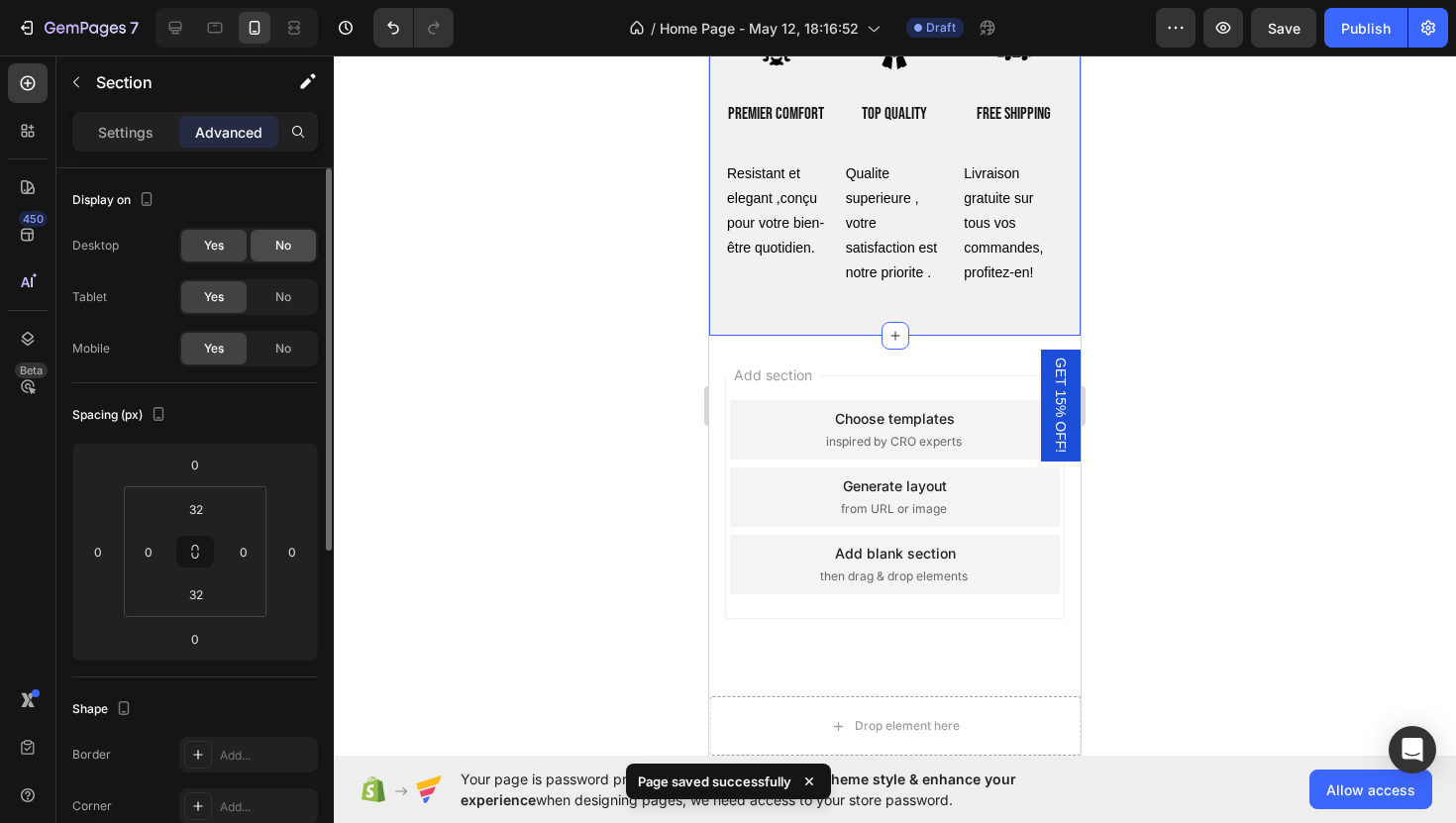click on "No" 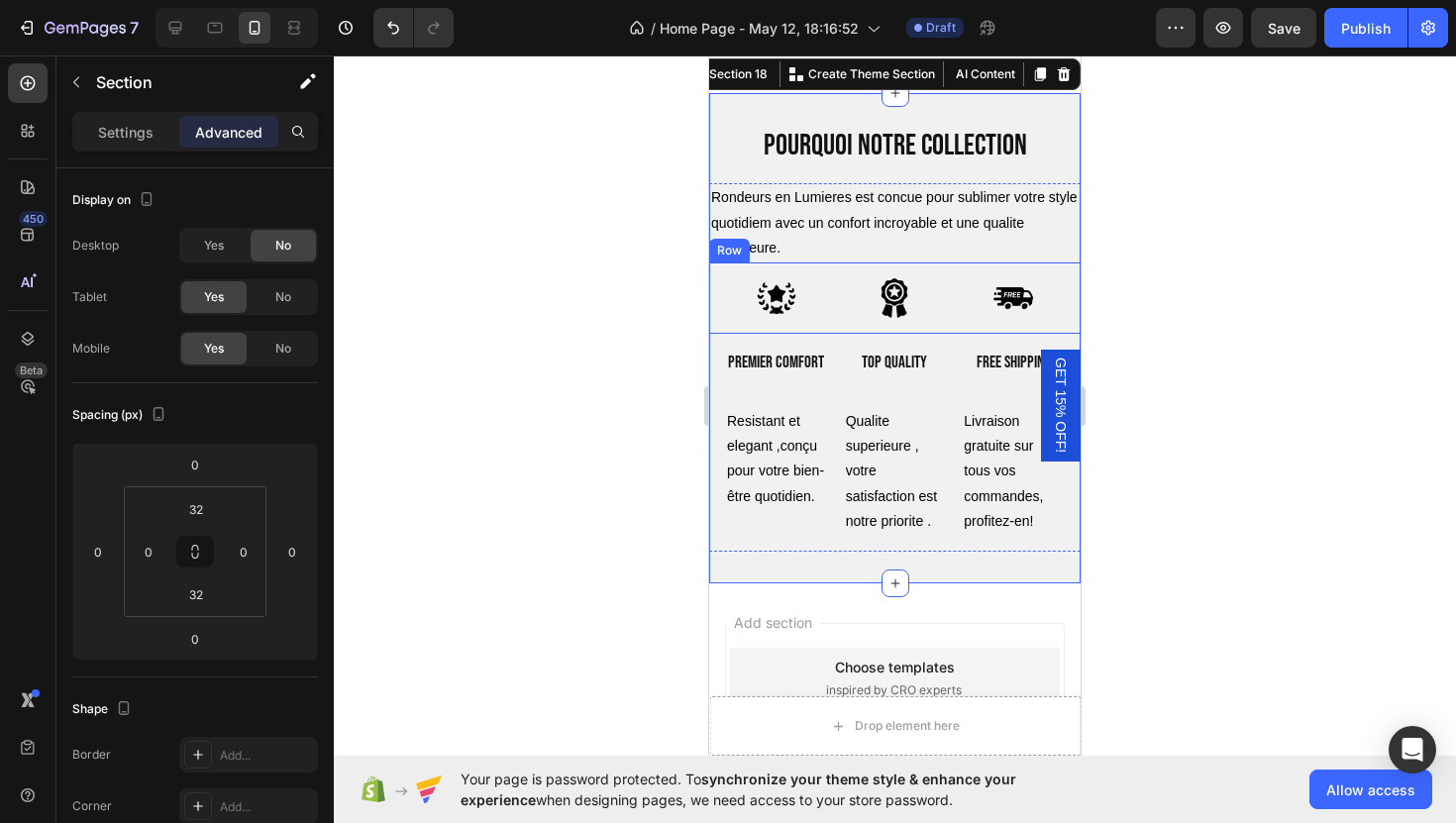 scroll, scrollTop: 7814, scrollLeft: 0, axis: vertical 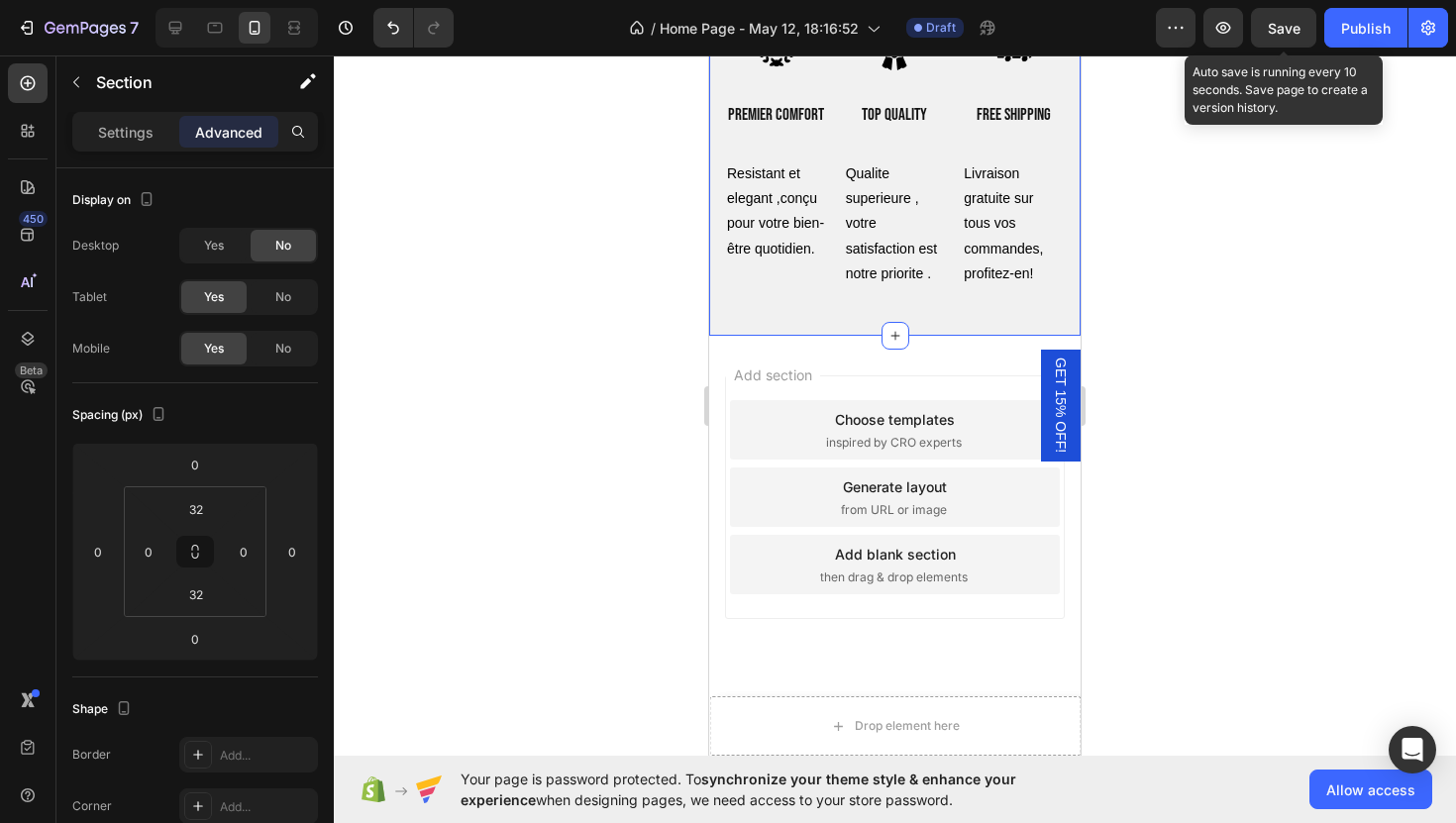 click on "Save" 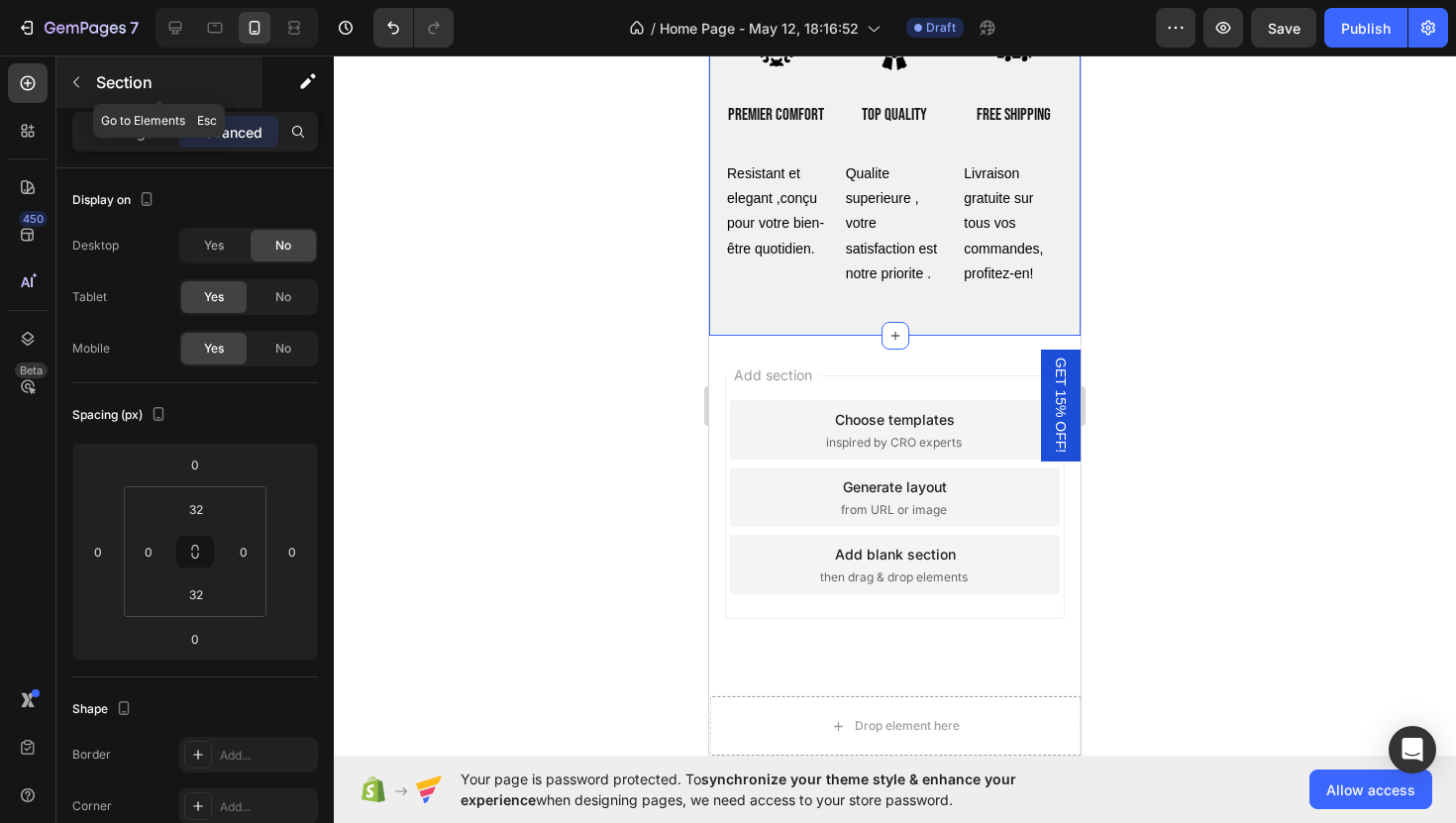 click 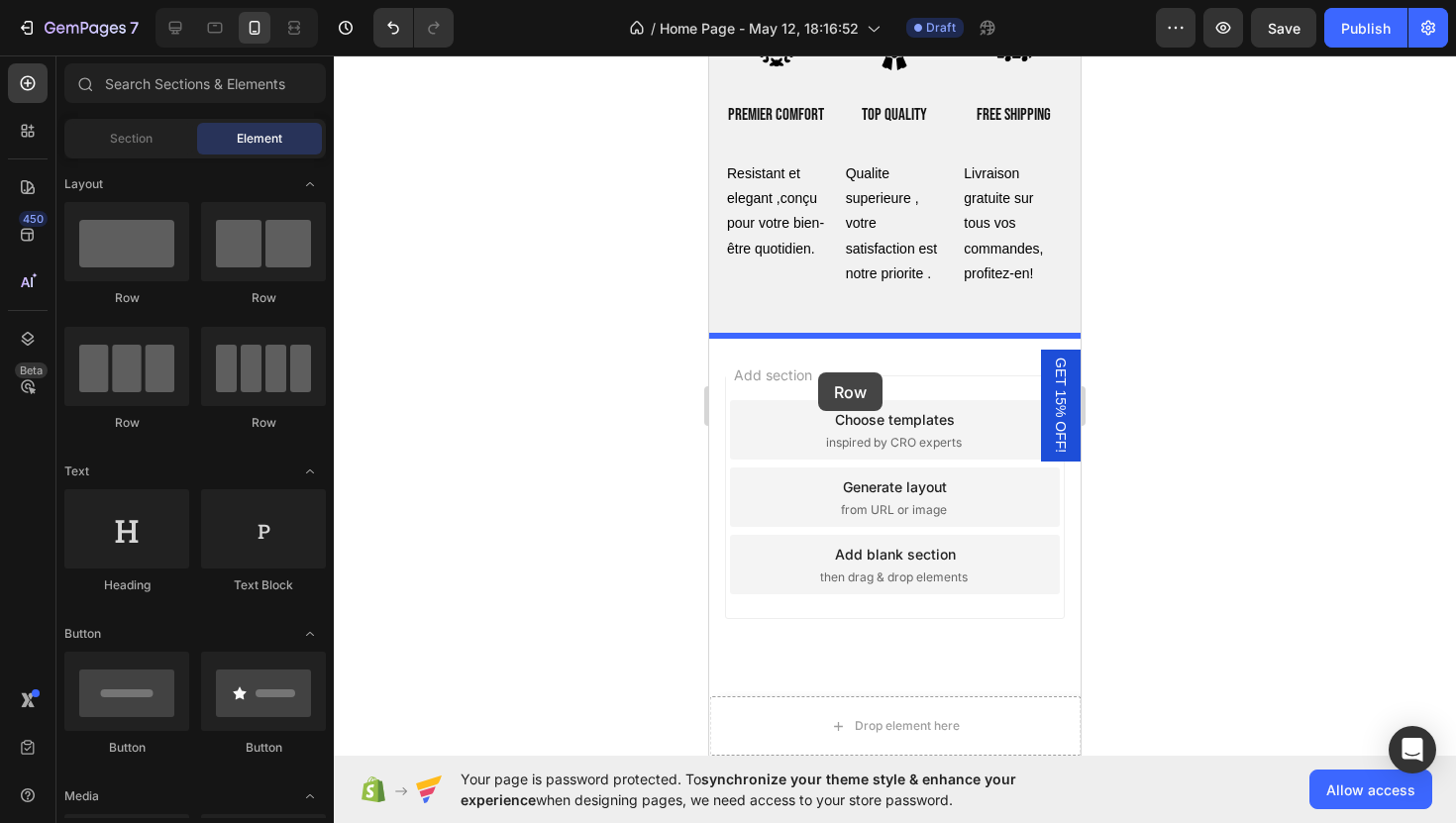 drag, startPoint x: 828, startPoint y: 311, endPoint x: 818, endPoint y: 372, distance: 61.814238 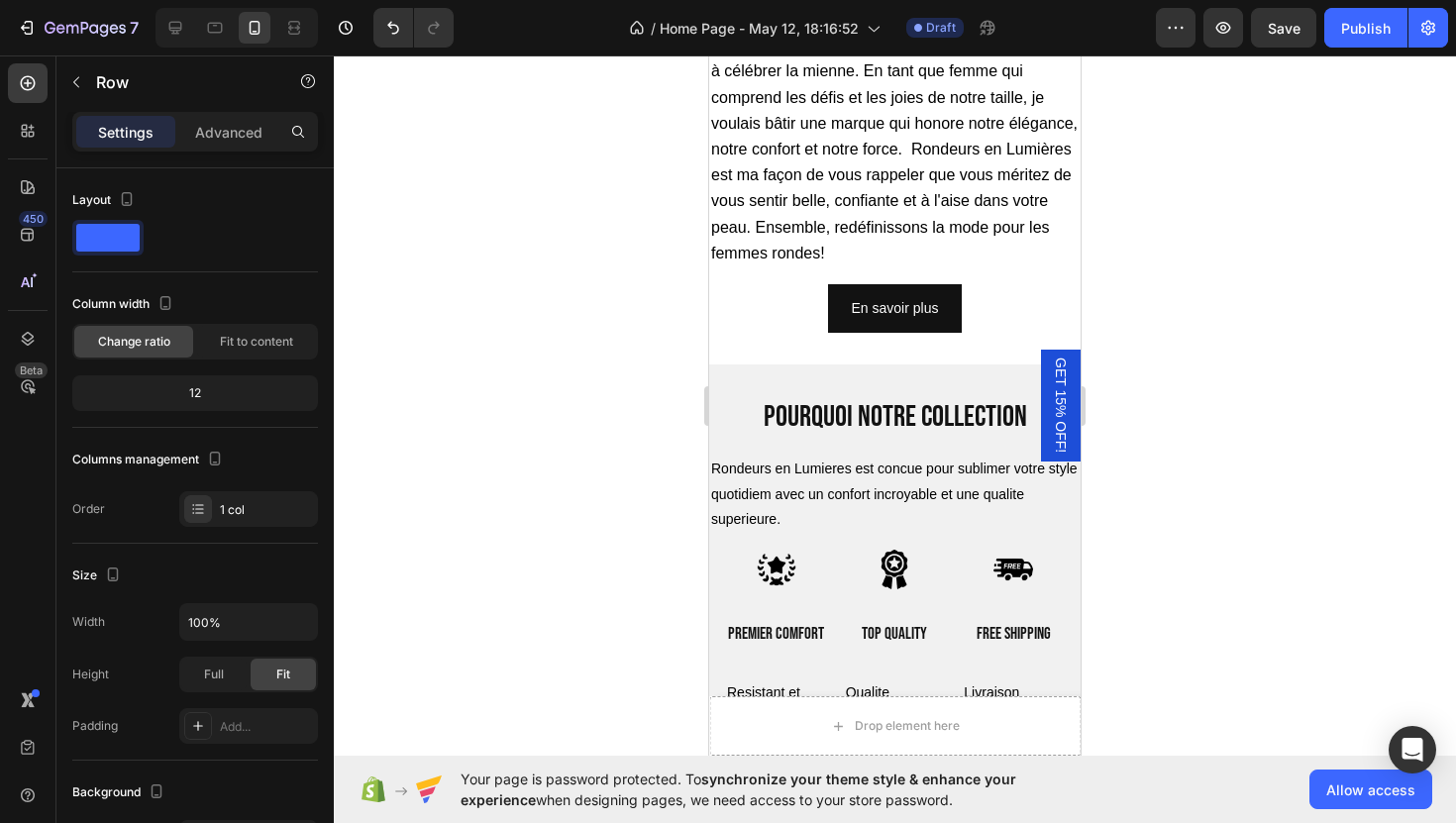 scroll, scrollTop: 5603, scrollLeft: 0, axis: vertical 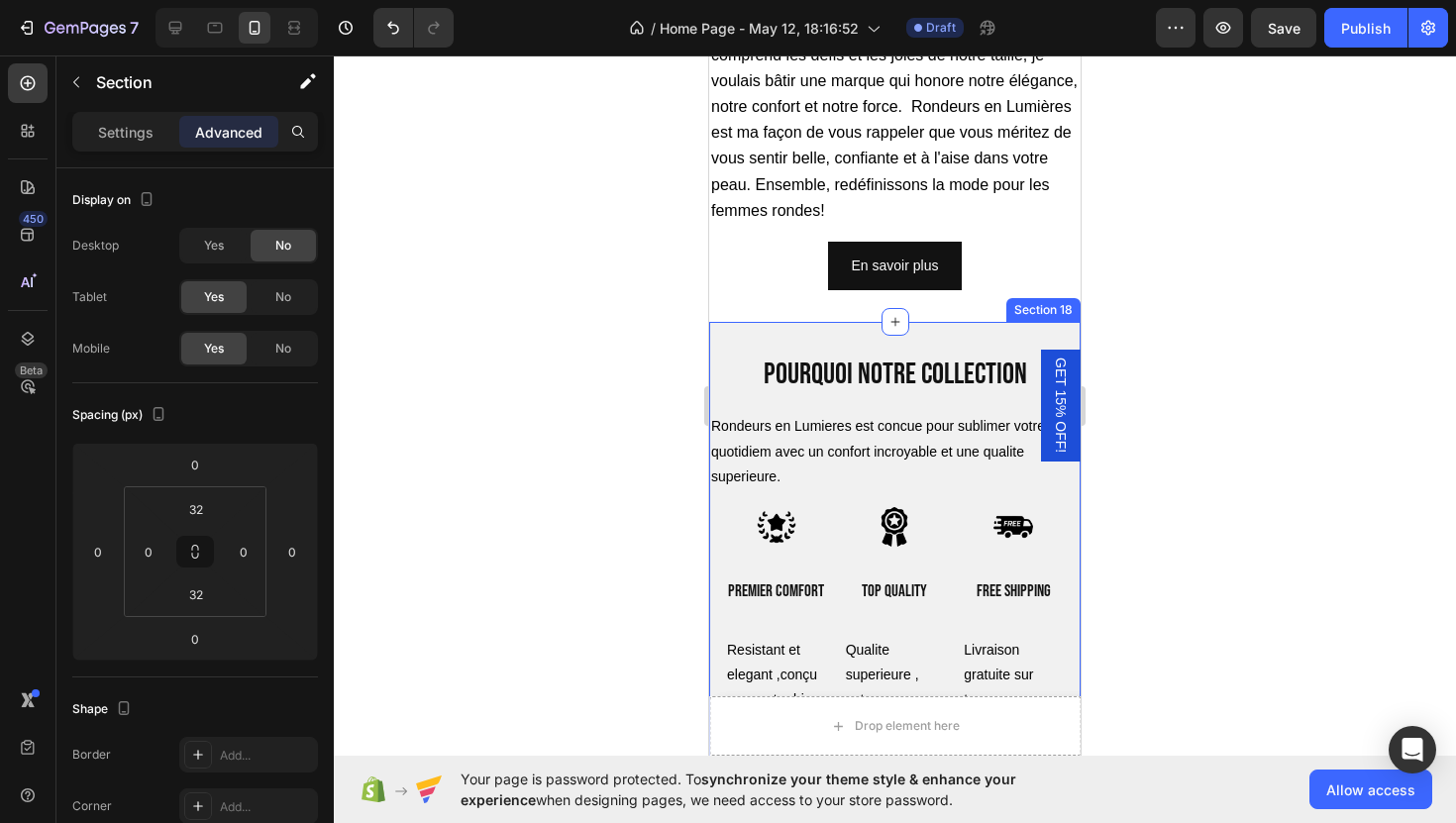 click on "POURQUOI NOTRE COLLECTION  Heading Row Rondeurs en Lumieres est concue pour sublimer votre style quotidiem avec un confort incroyable et une qualite superieure.  Text Block Image Image Image Row Row Premier comfort Heading  top quality Heading  free shipping Heading Row Row Resistant et  elegant ,conçu pour votre bien-être quotidien. Text Block Qualite superieure ,  votre satisfaction est notre priorite . Text Block  Livraison gratuite sur tous vos commandes,  profitez-en! Text Block Row Row Row Section 18" at bounding box center (894, 566) 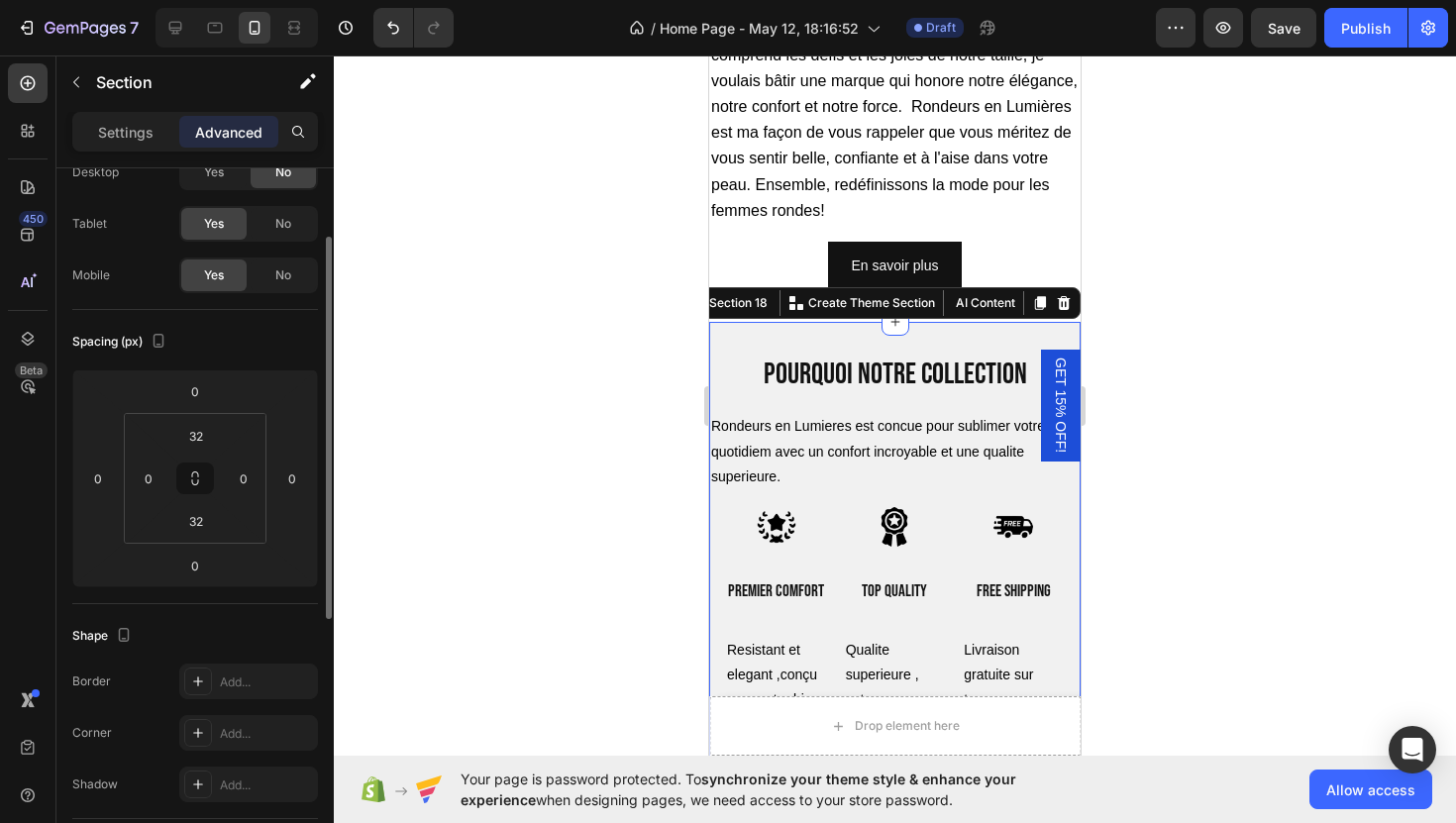 scroll, scrollTop: 92, scrollLeft: 0, axis: vertical 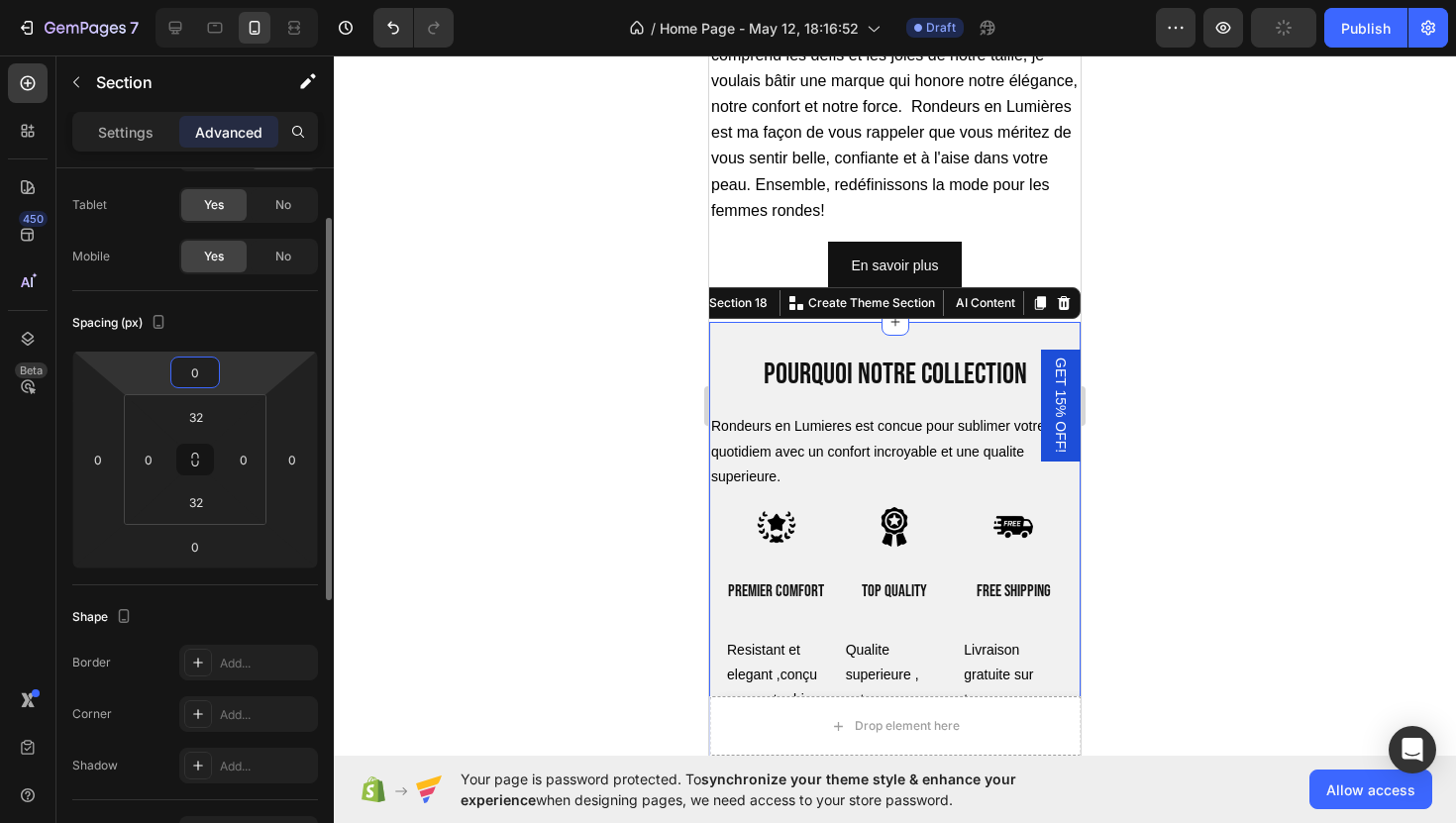 click on "0" at bounding box center (195, 372) 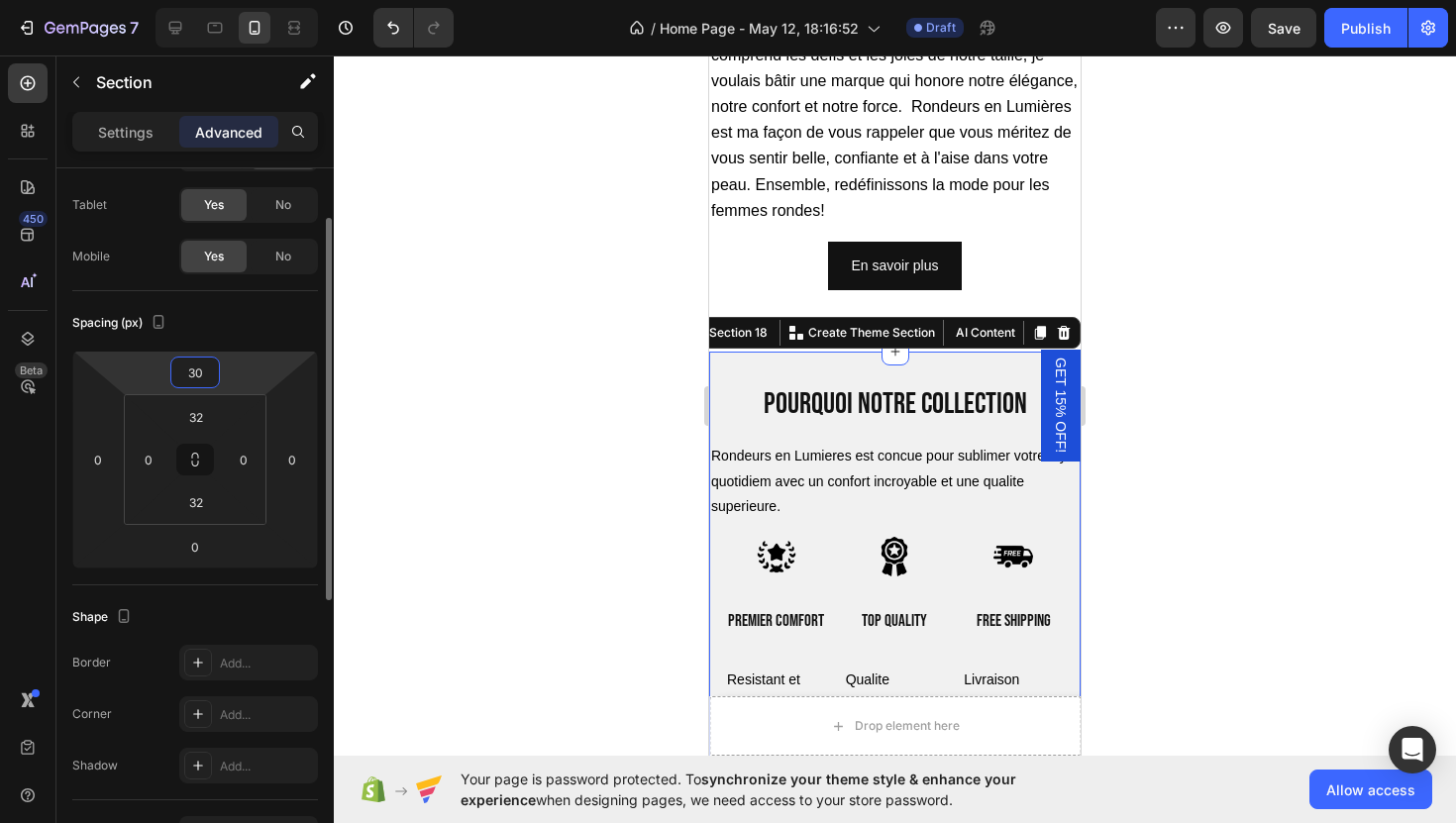 type on "3" 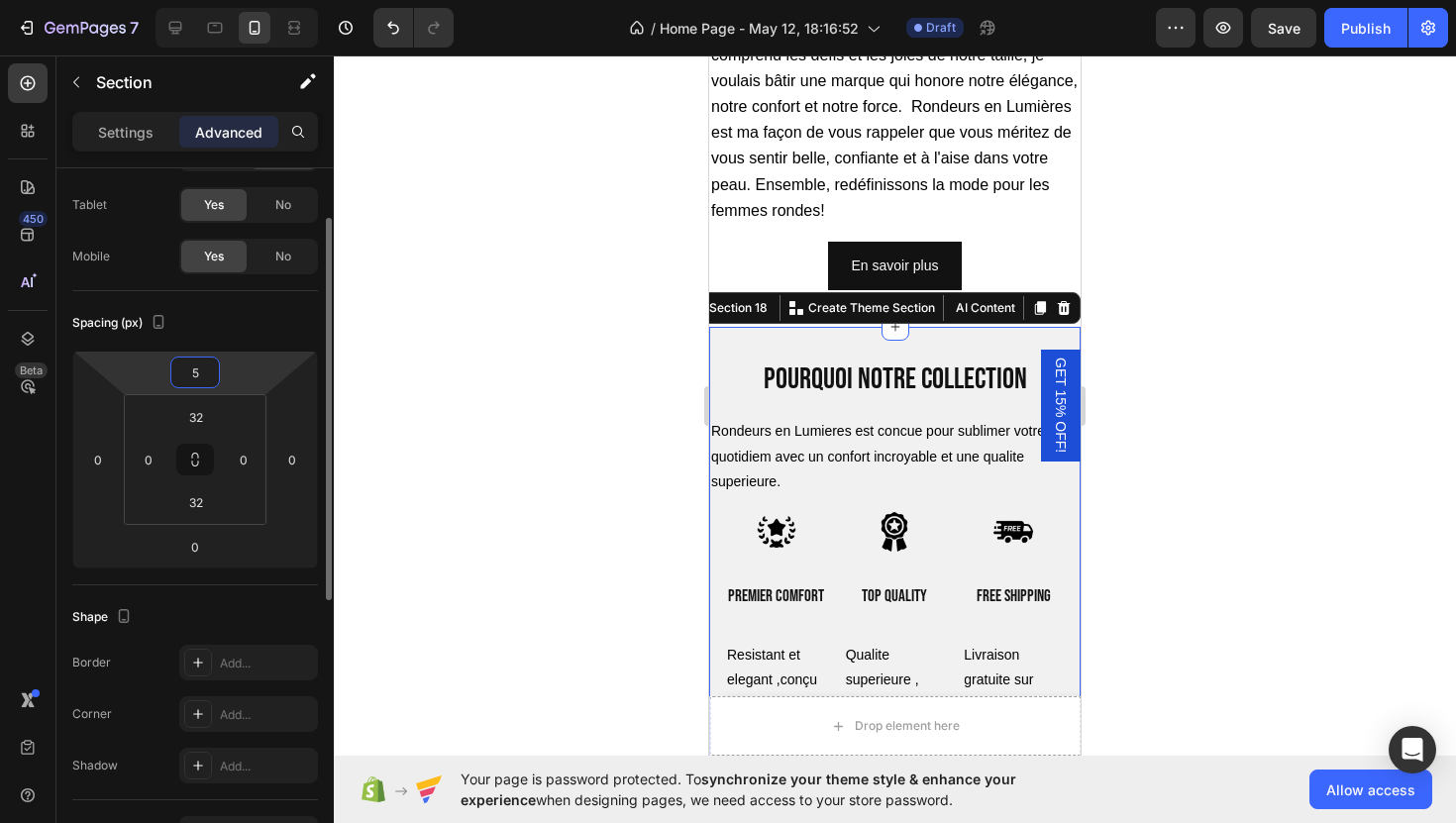 type on "50" 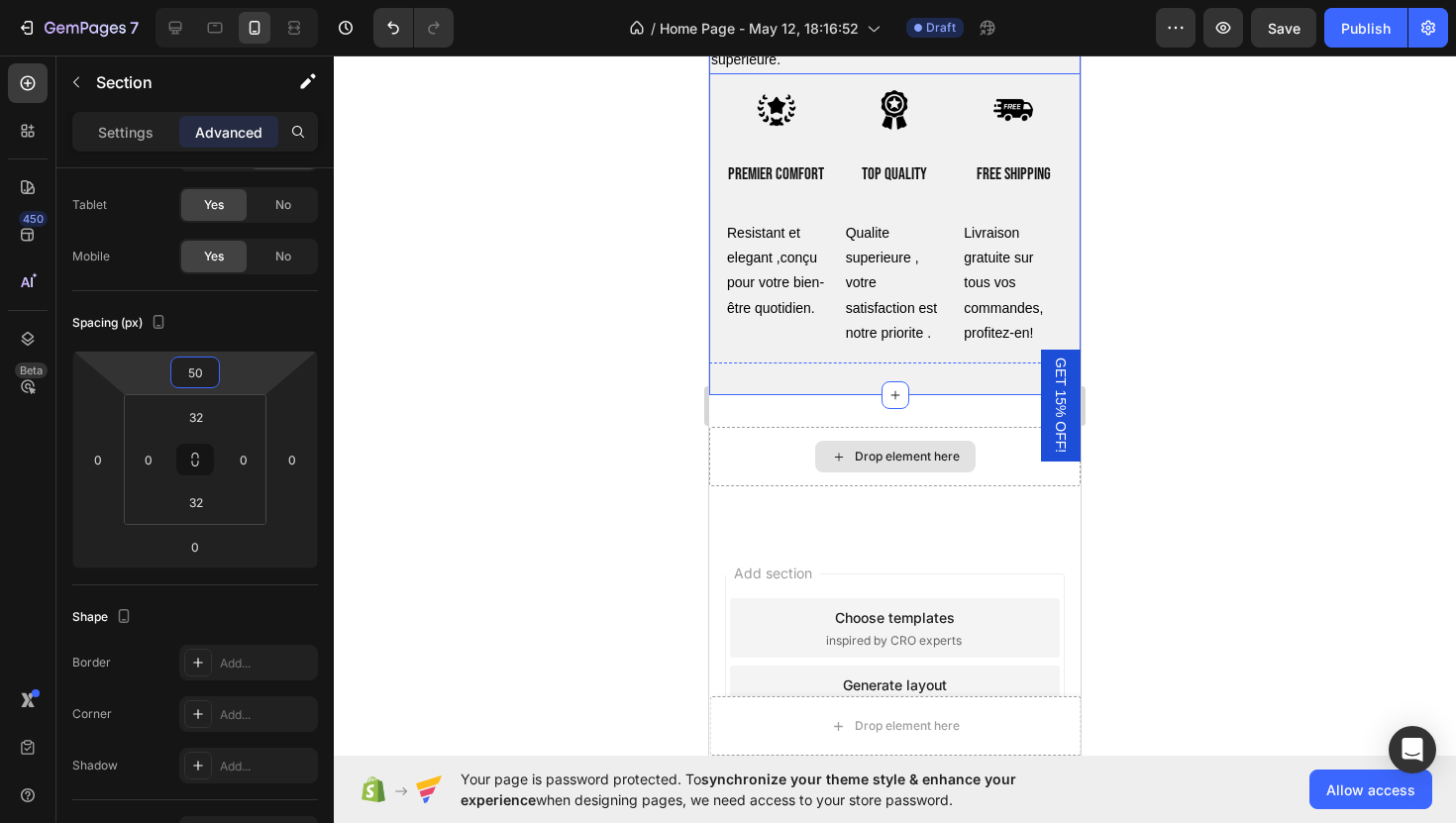 scroll, scrollTop: 6087, scrollLeft: 0, axis: vertical 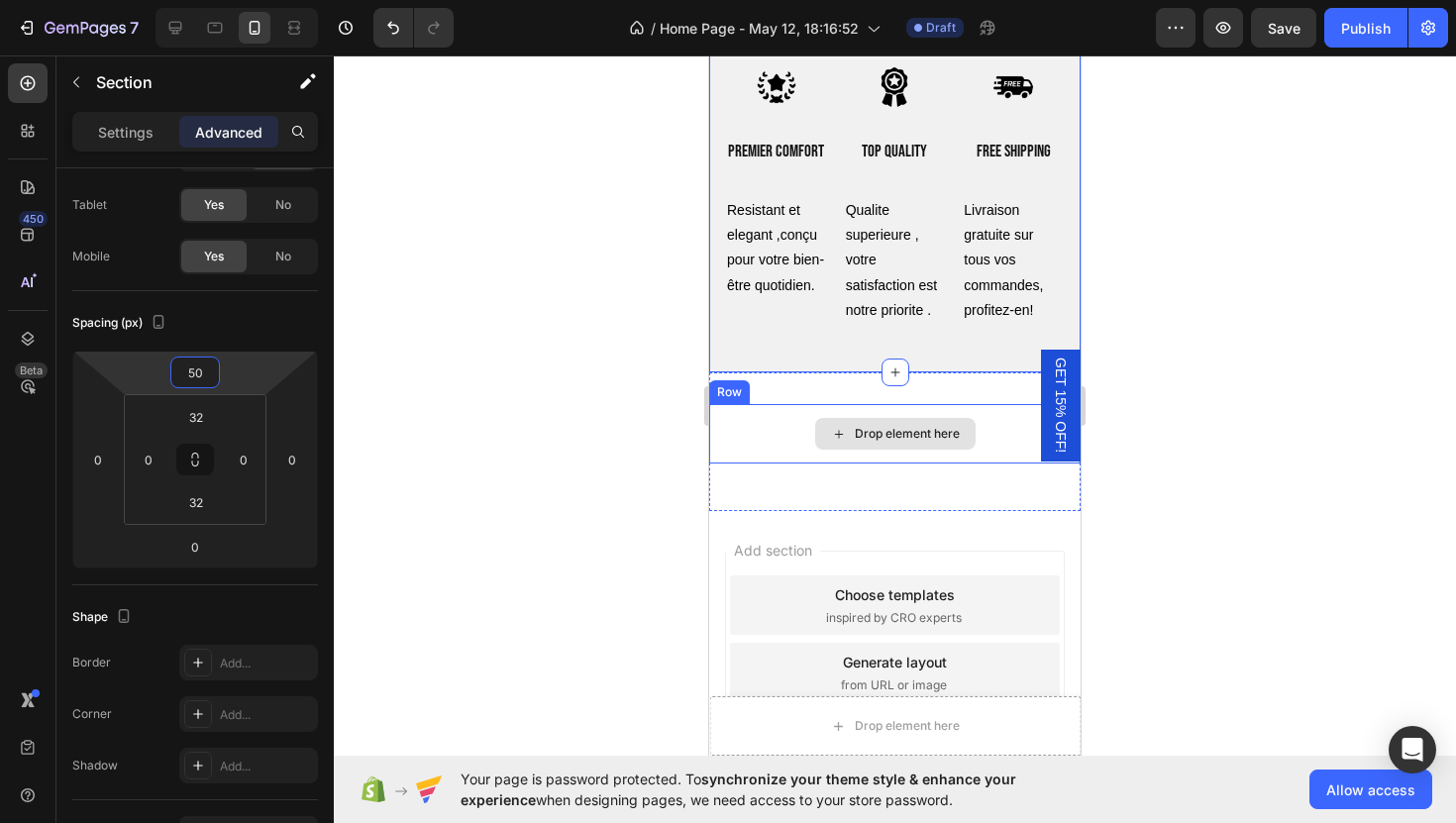 click on "Drop element here" at bounding box center (894, 434) 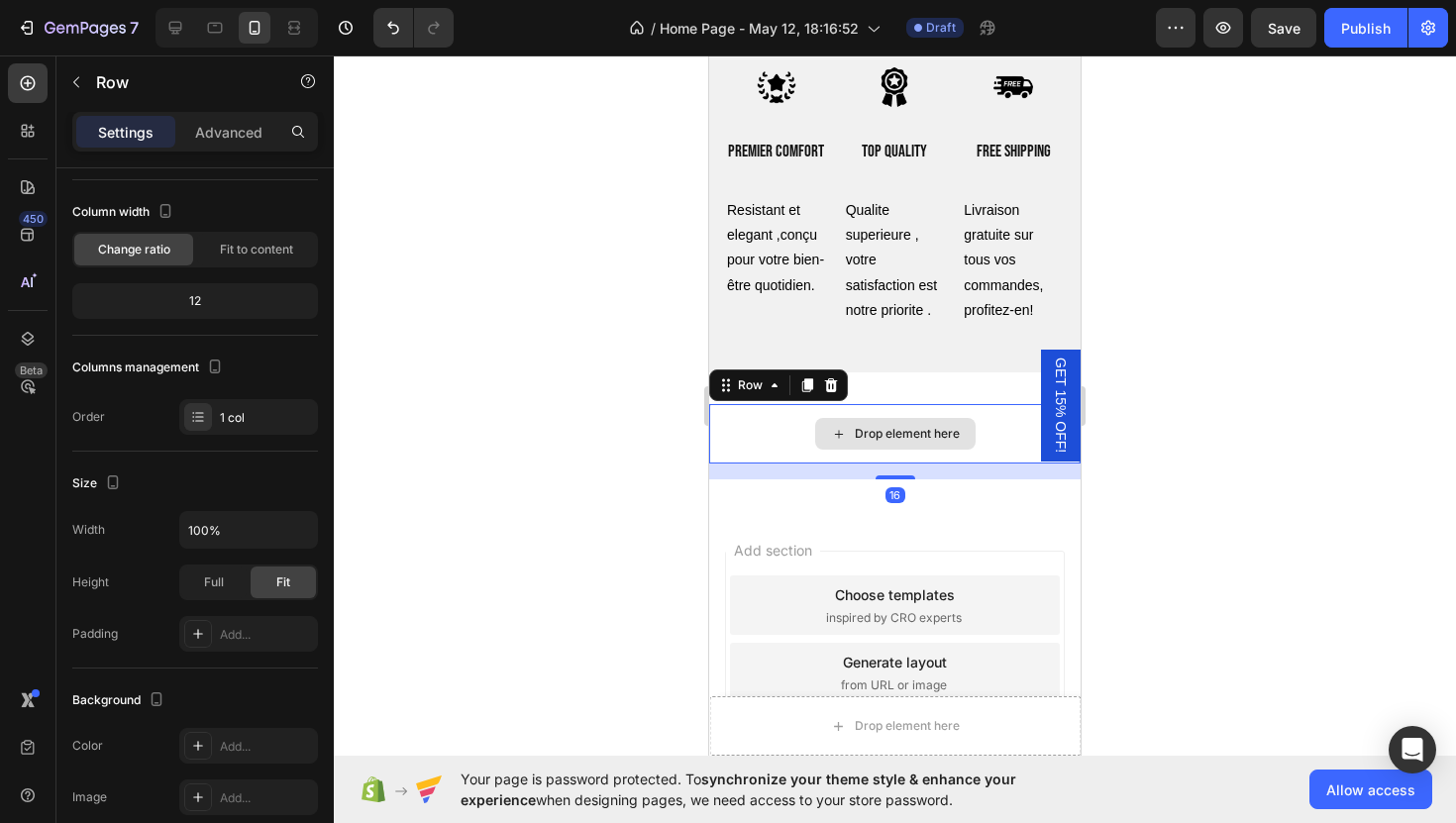 scroll, scrollTop: 0, scrollLeft: 0, axis: both 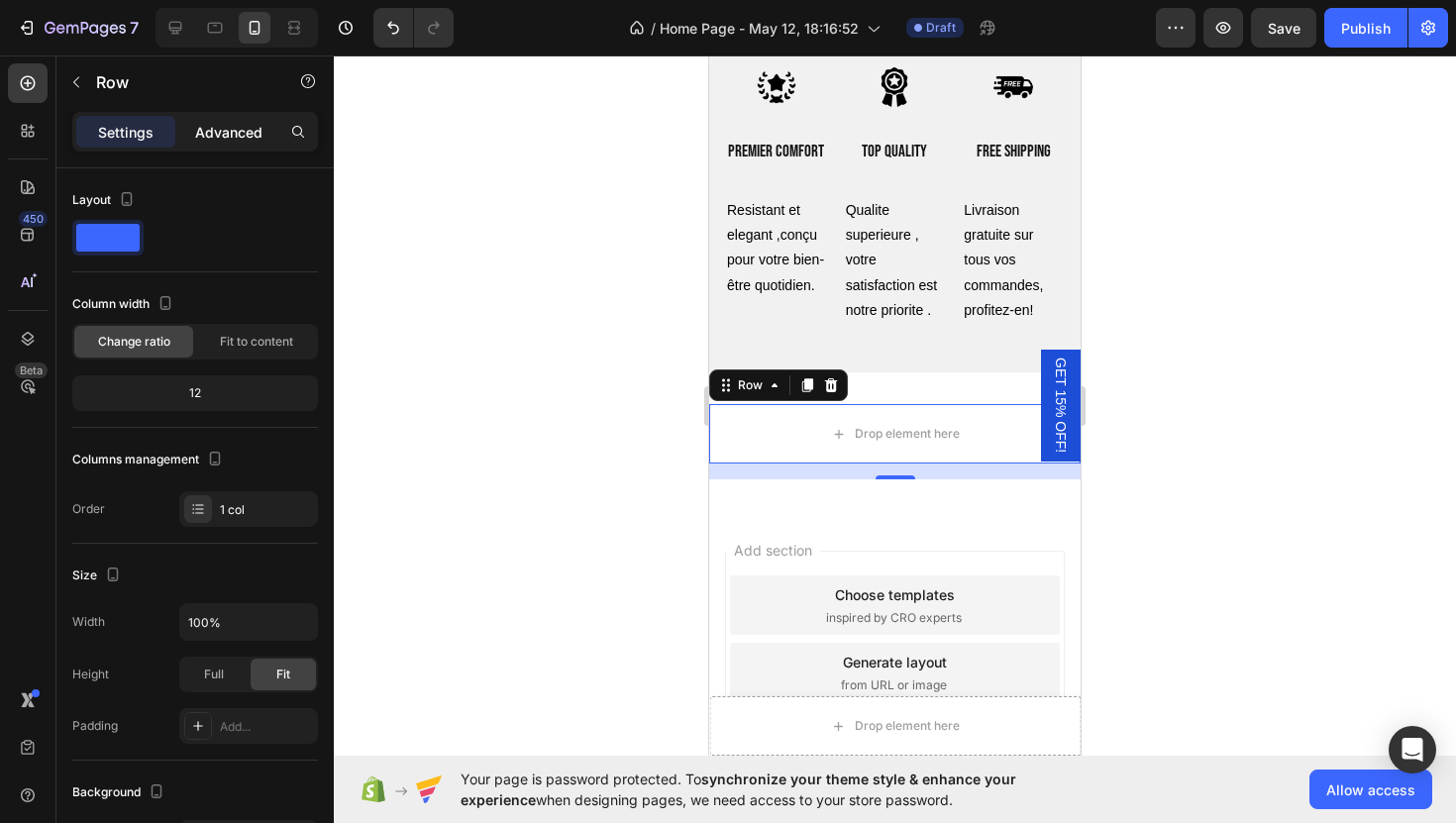 click on "Advanced" at bounding box center [229, 132] 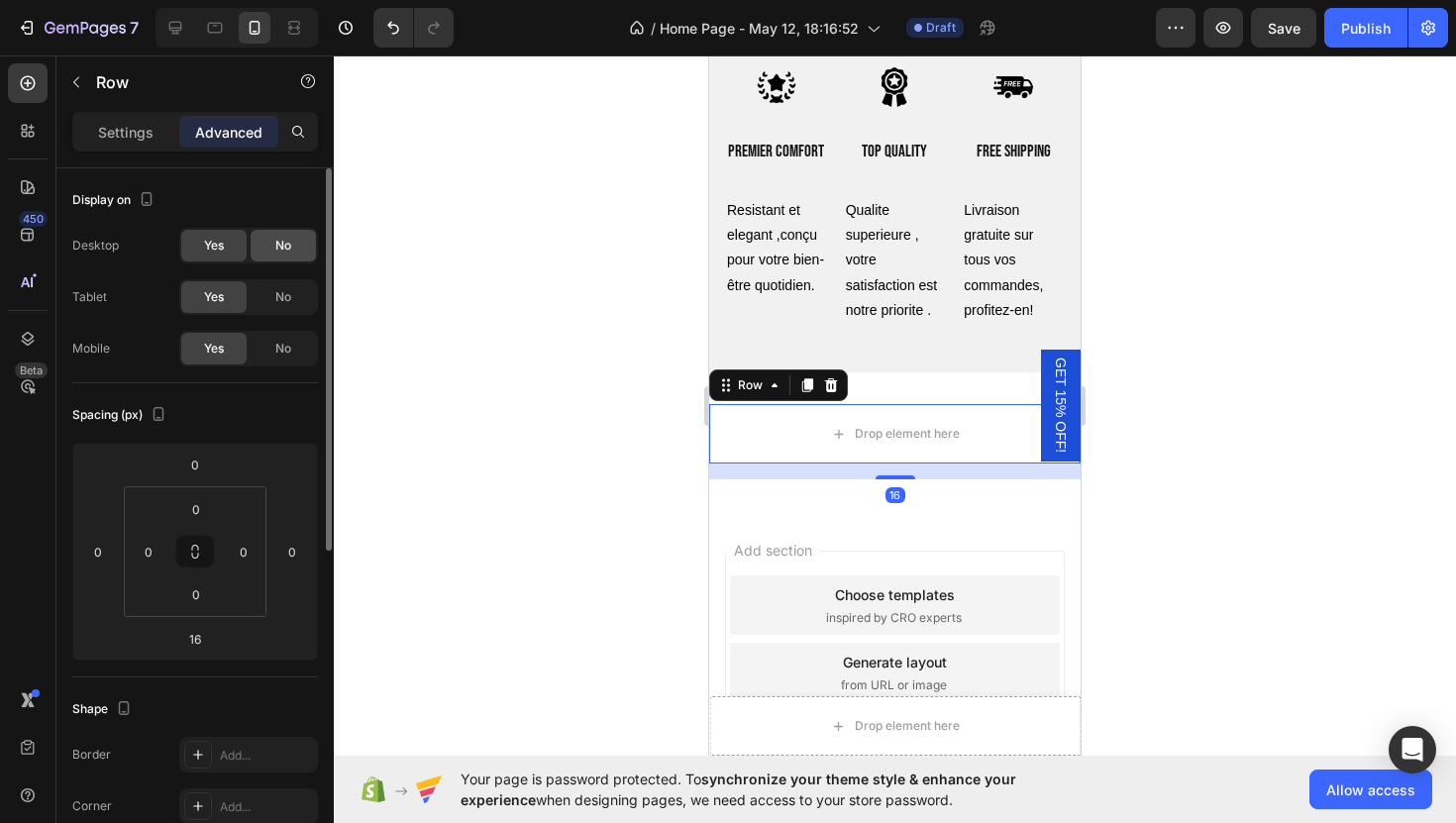 click on "No" 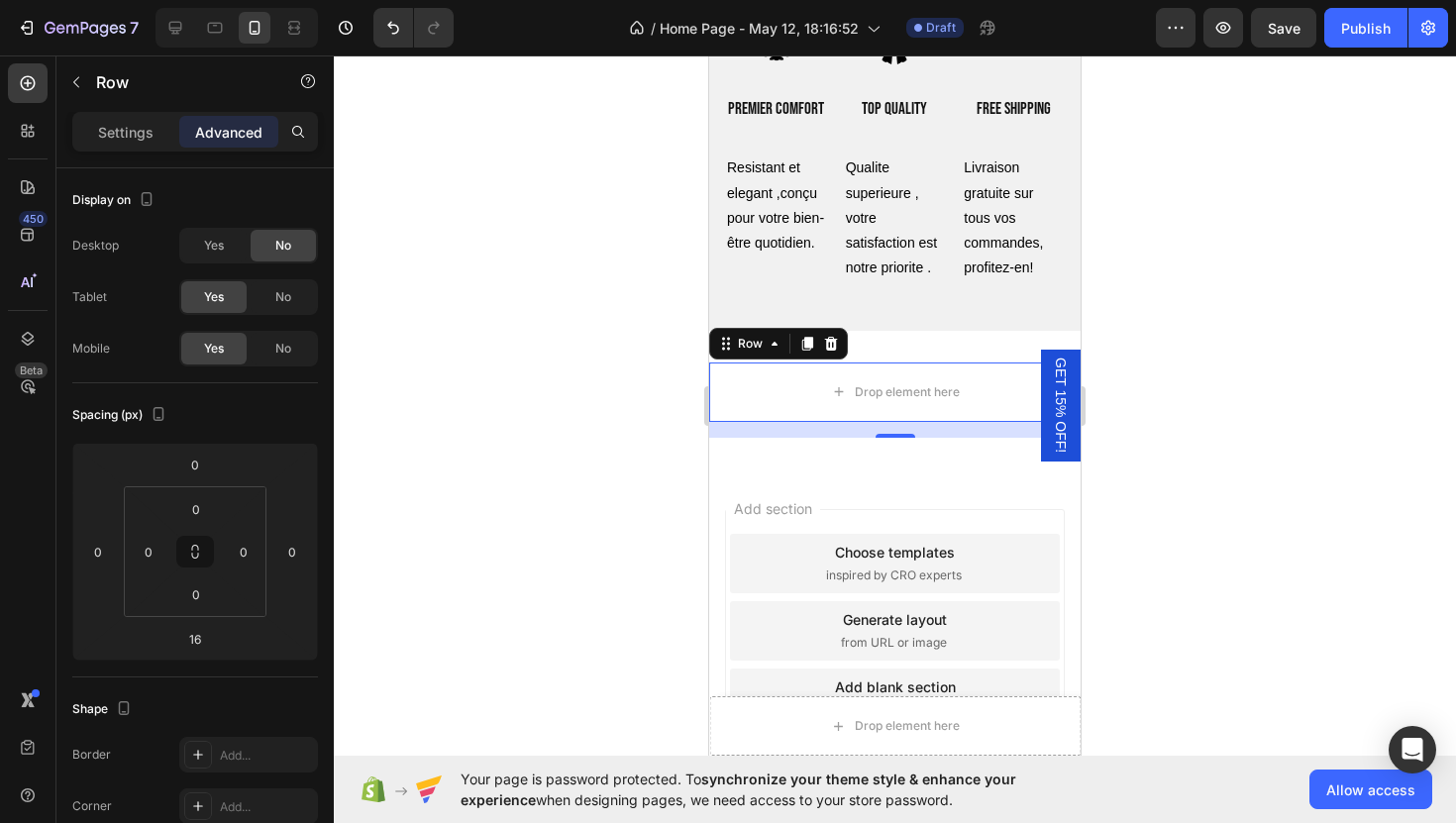 scroll, scrollTop: 5567, scrollLeft: 0, axis: vertical 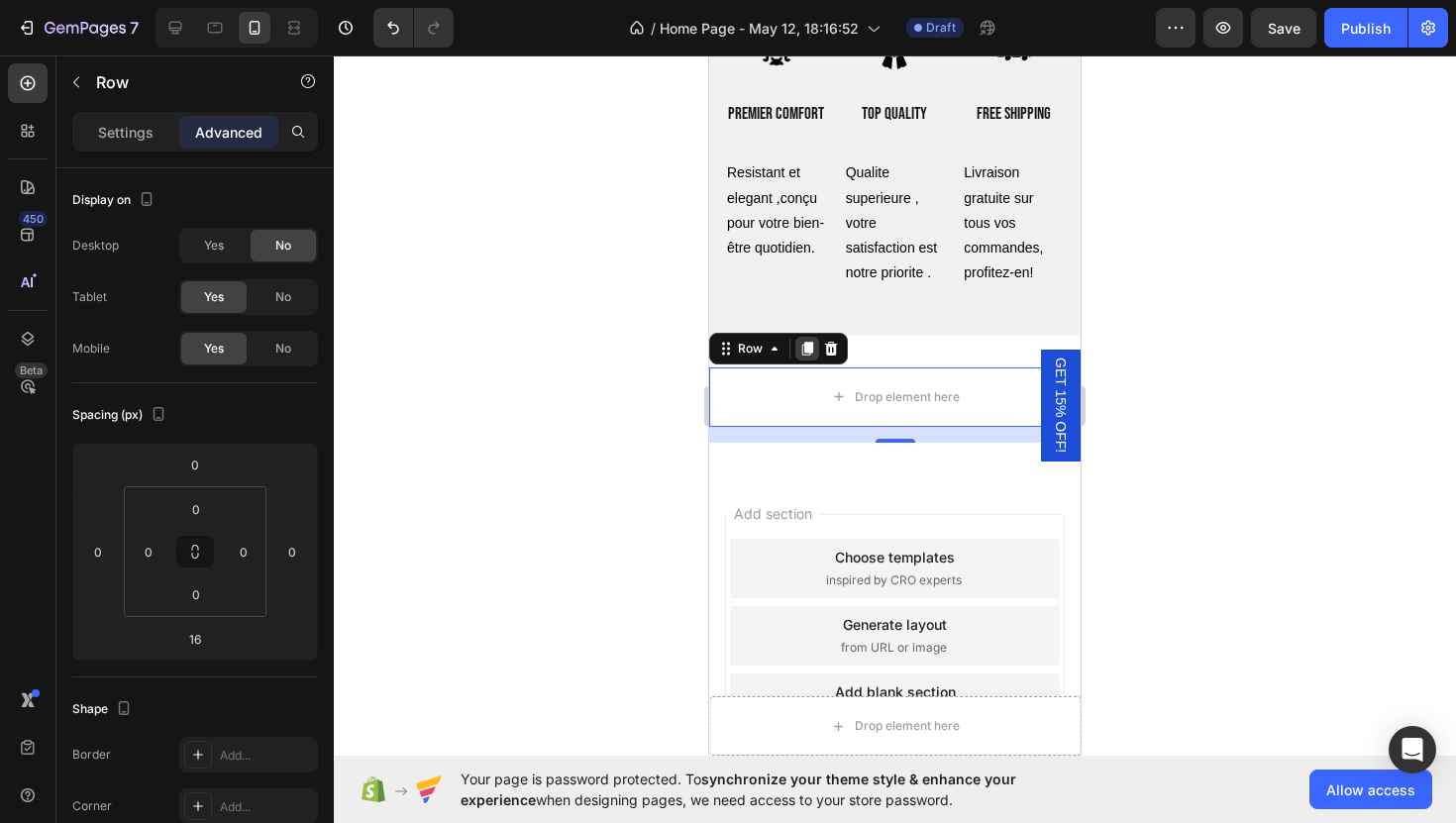 click 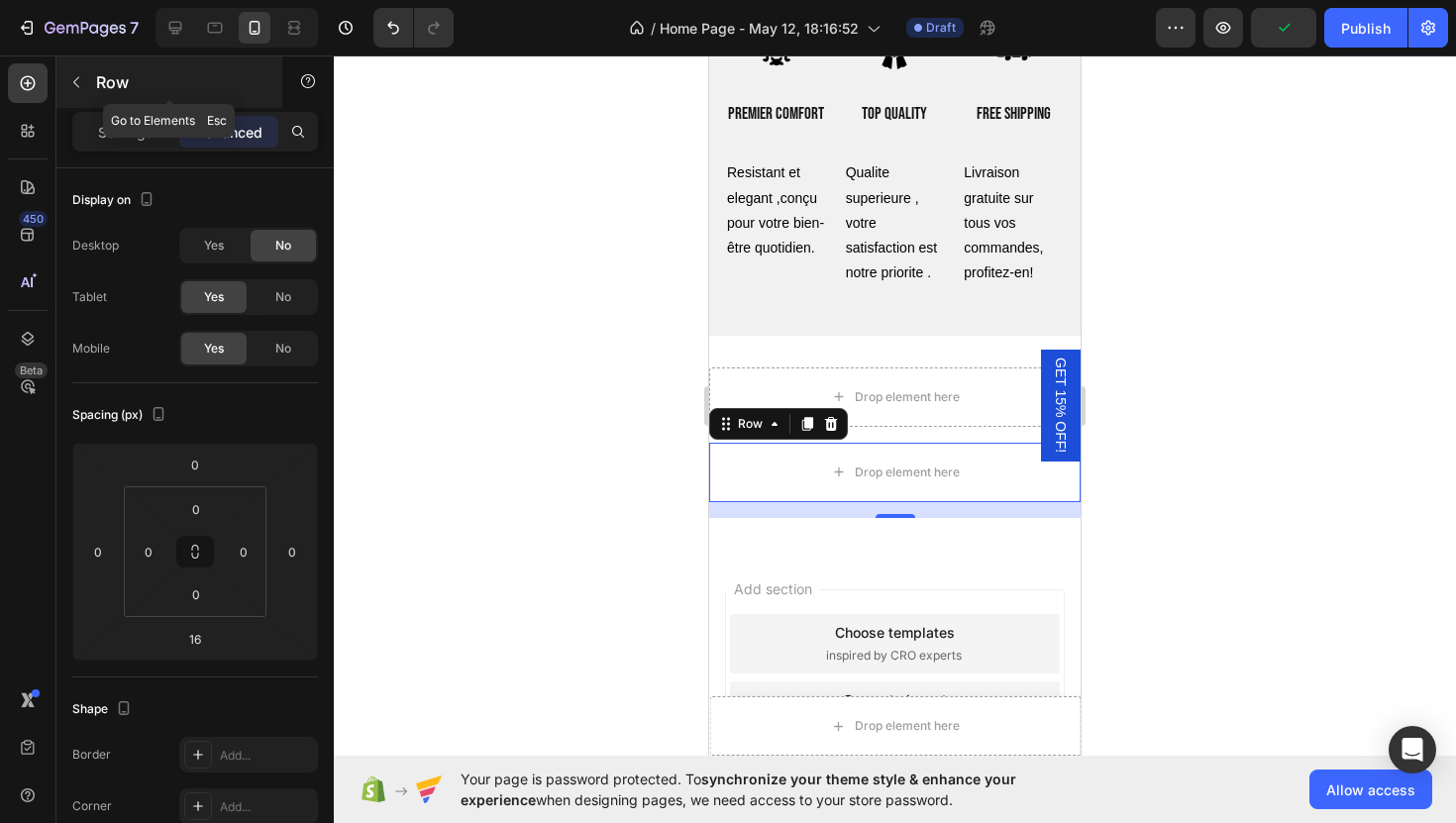 click 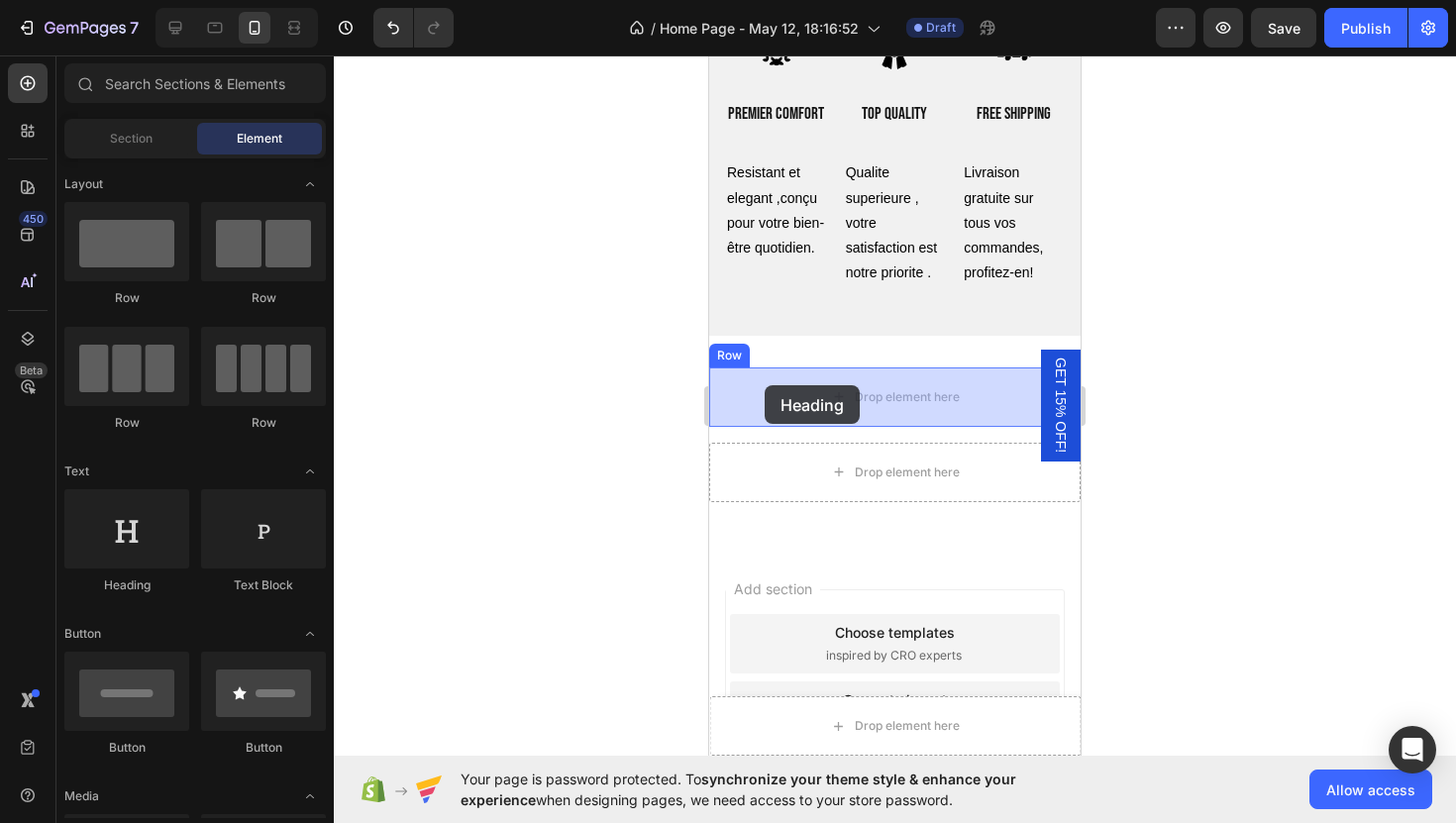 drag, startPoint x: 845, startPoint y: 589, endPoint x: 765, endPoint y: 385, distance: 219.12553 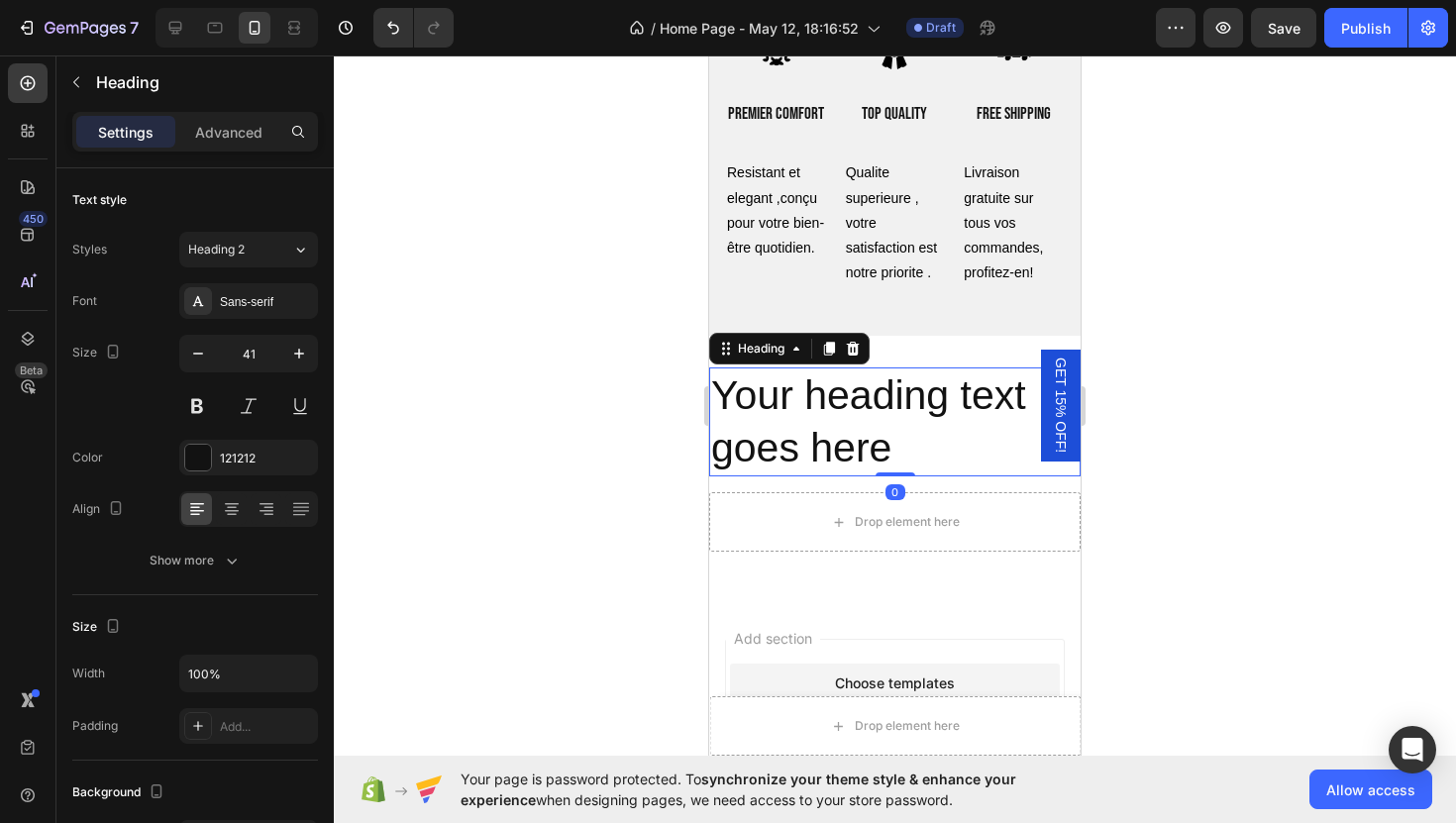 click on "Your heading text goes here" at bounding box center (894, 422) 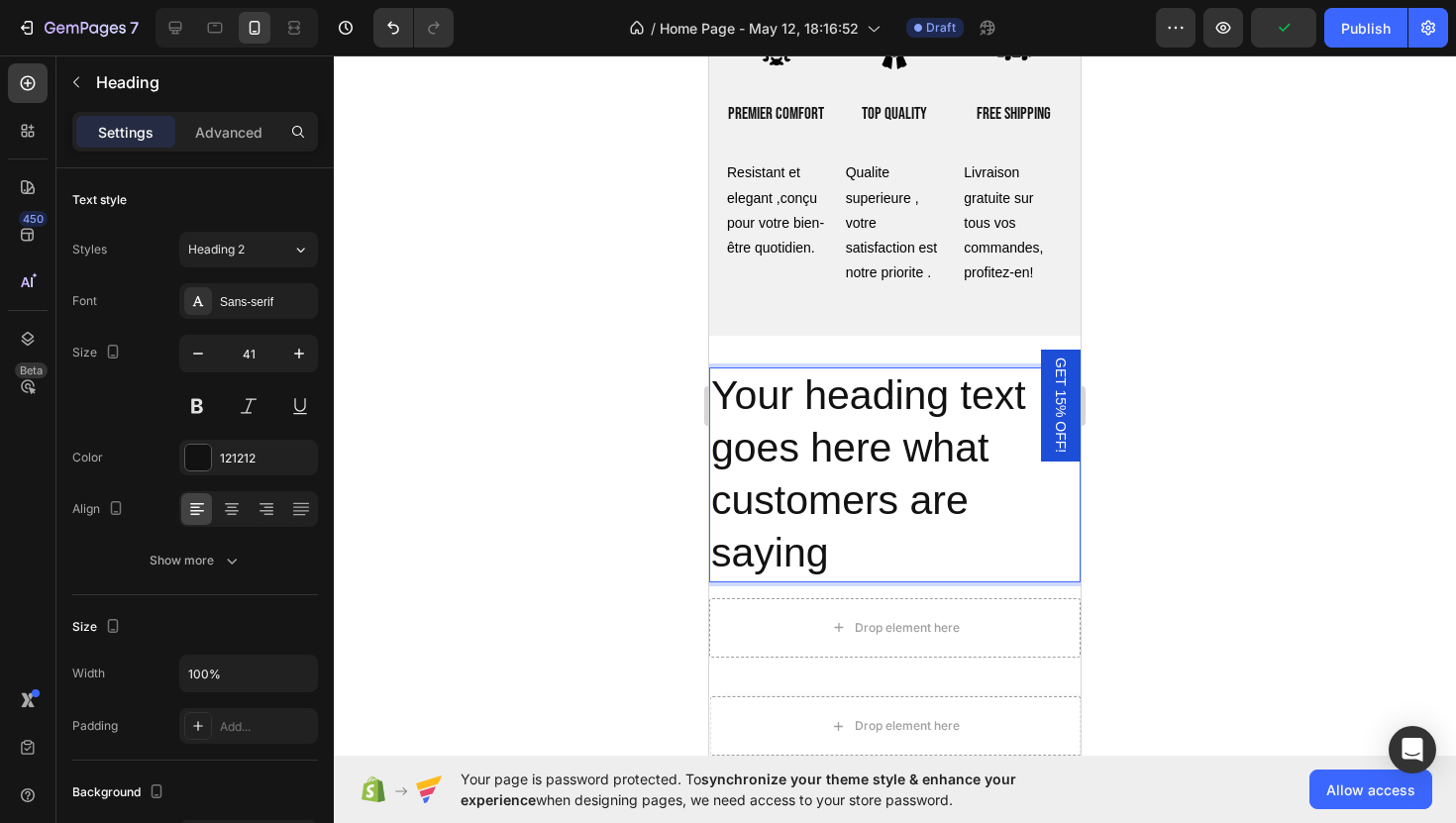 click on "Your heading text goes here what customers are saying" at bounding box center (894, 474) 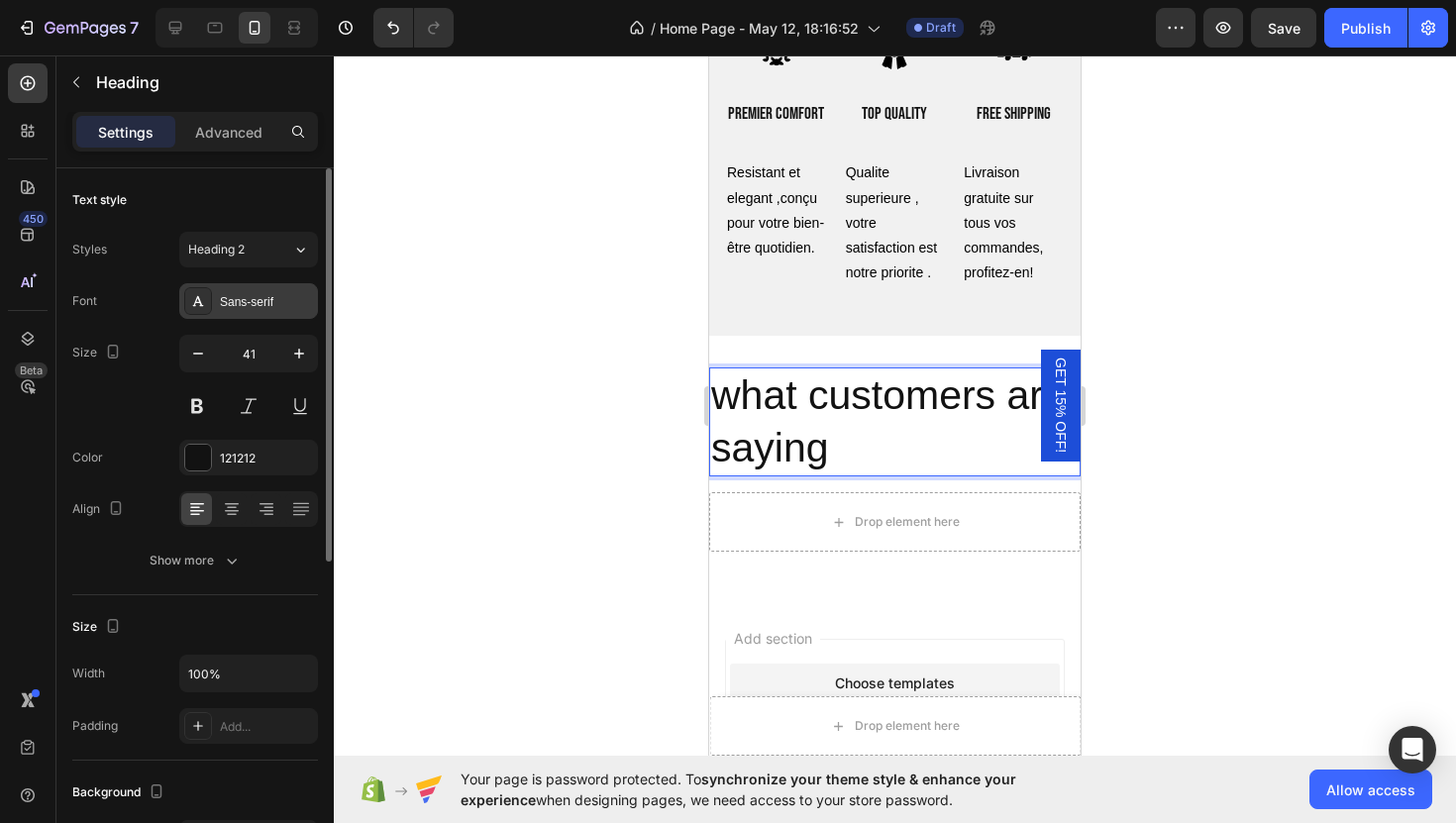 click at bounding box center (198, 301) 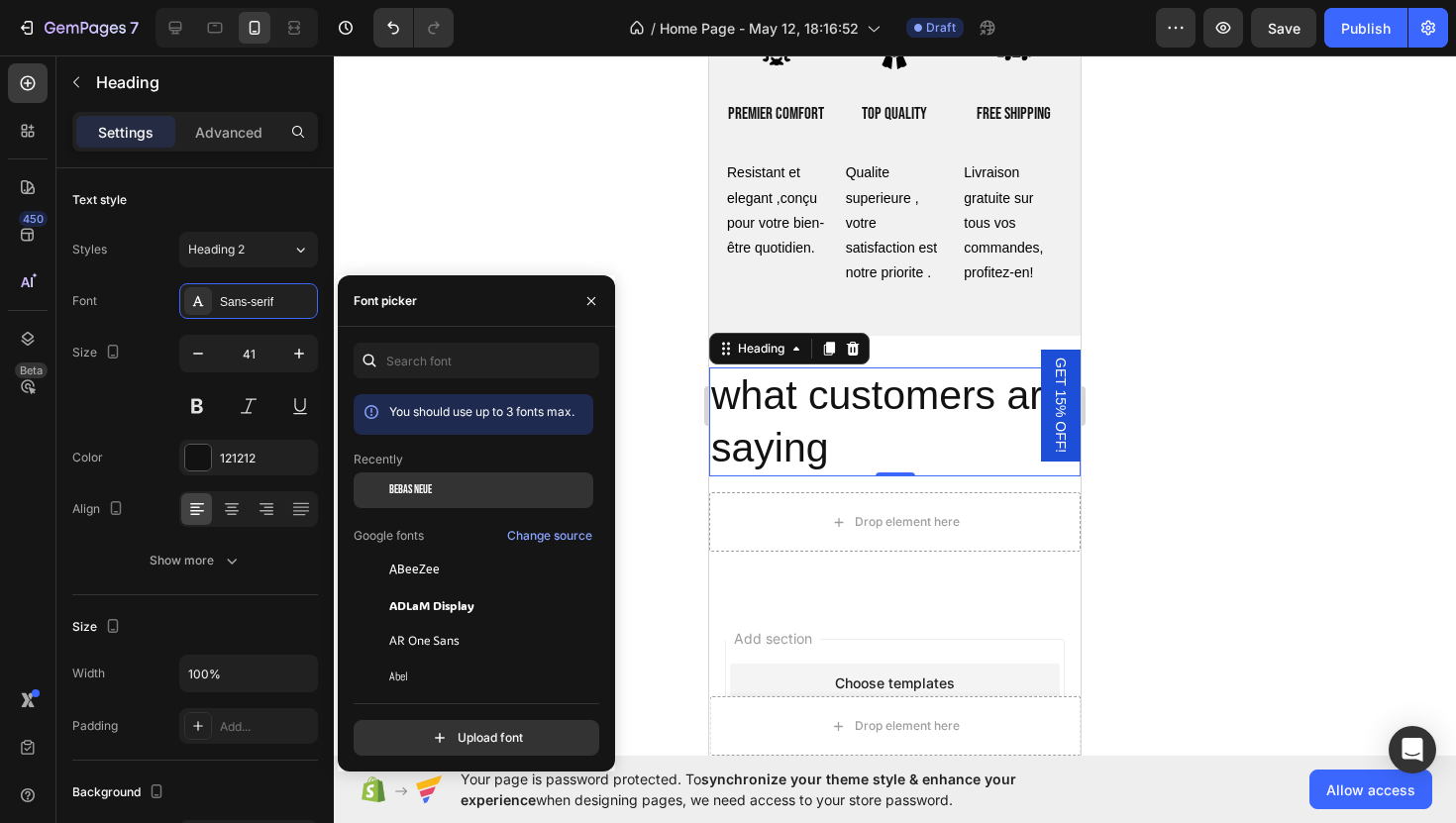 click on "Bebas Neue" at bounding box center (489, 490) 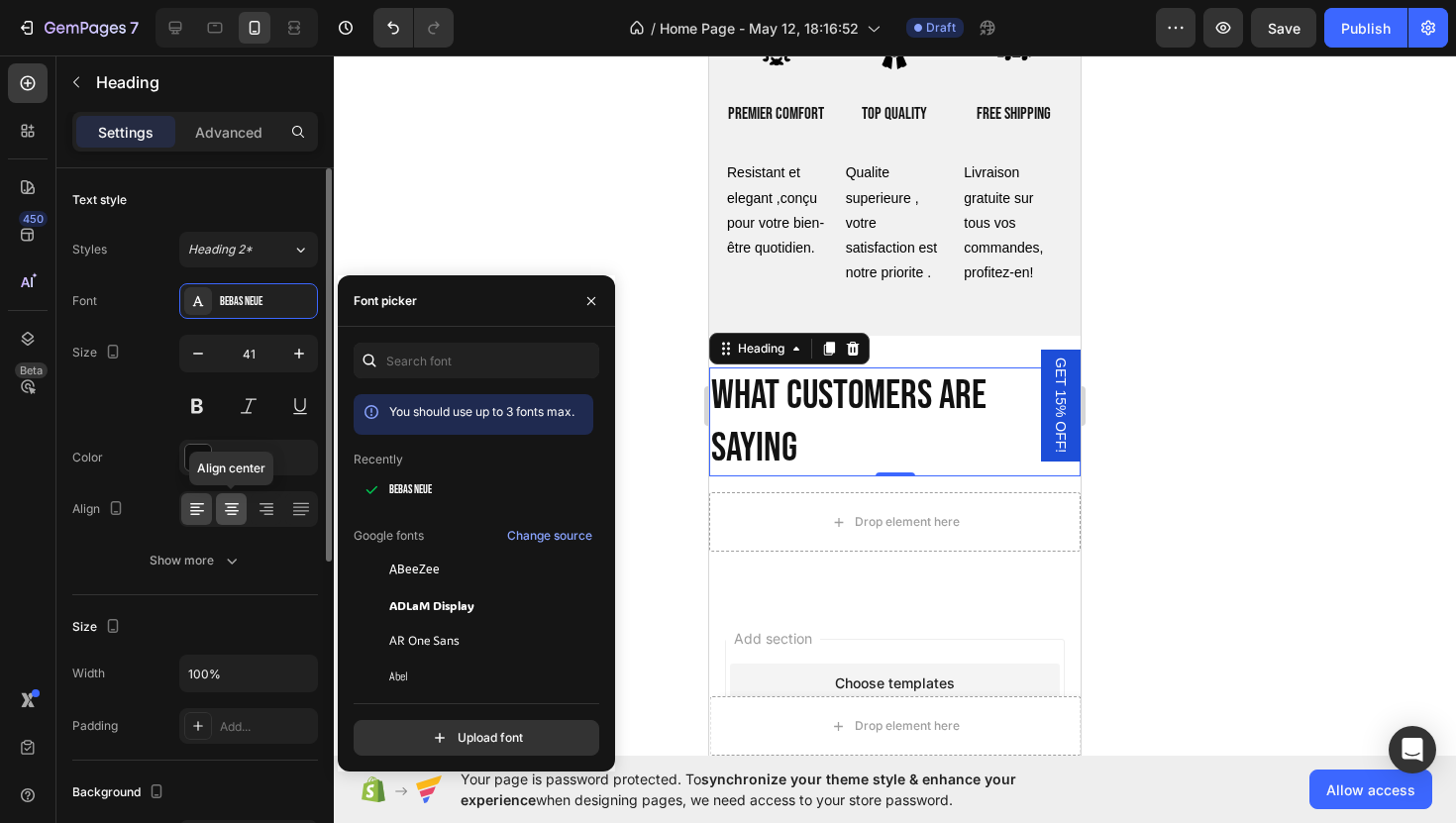 click 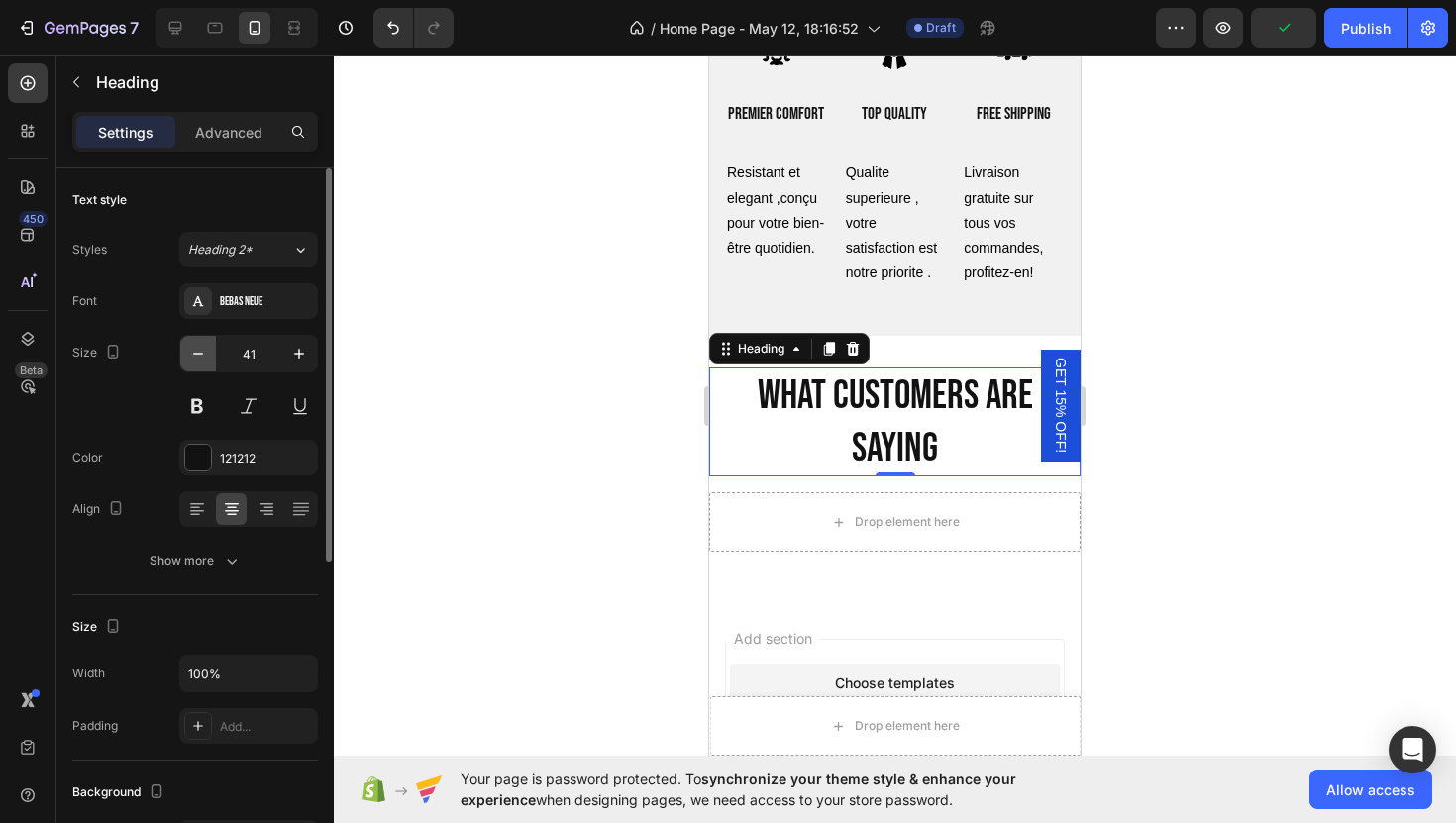 click 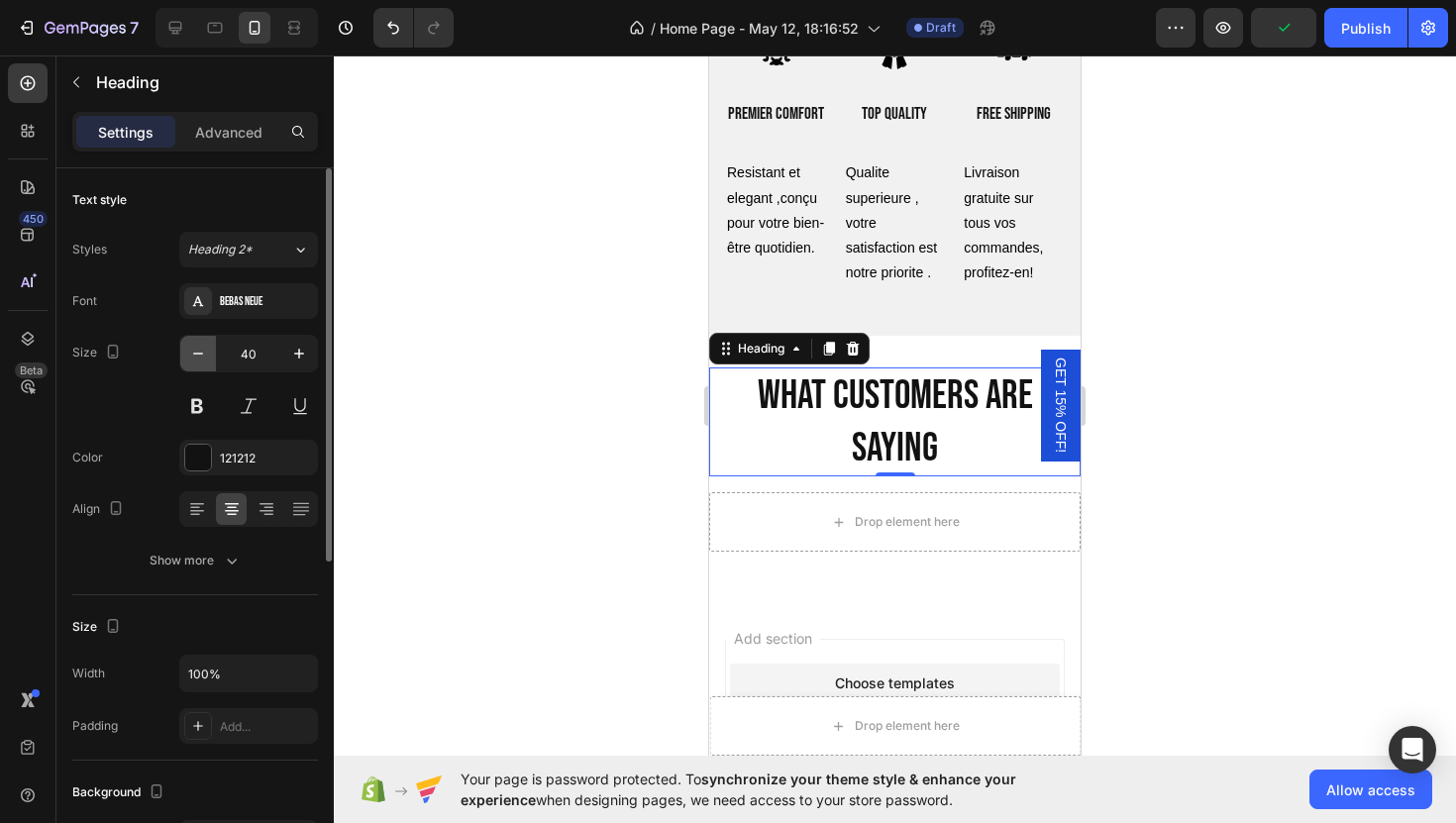 click 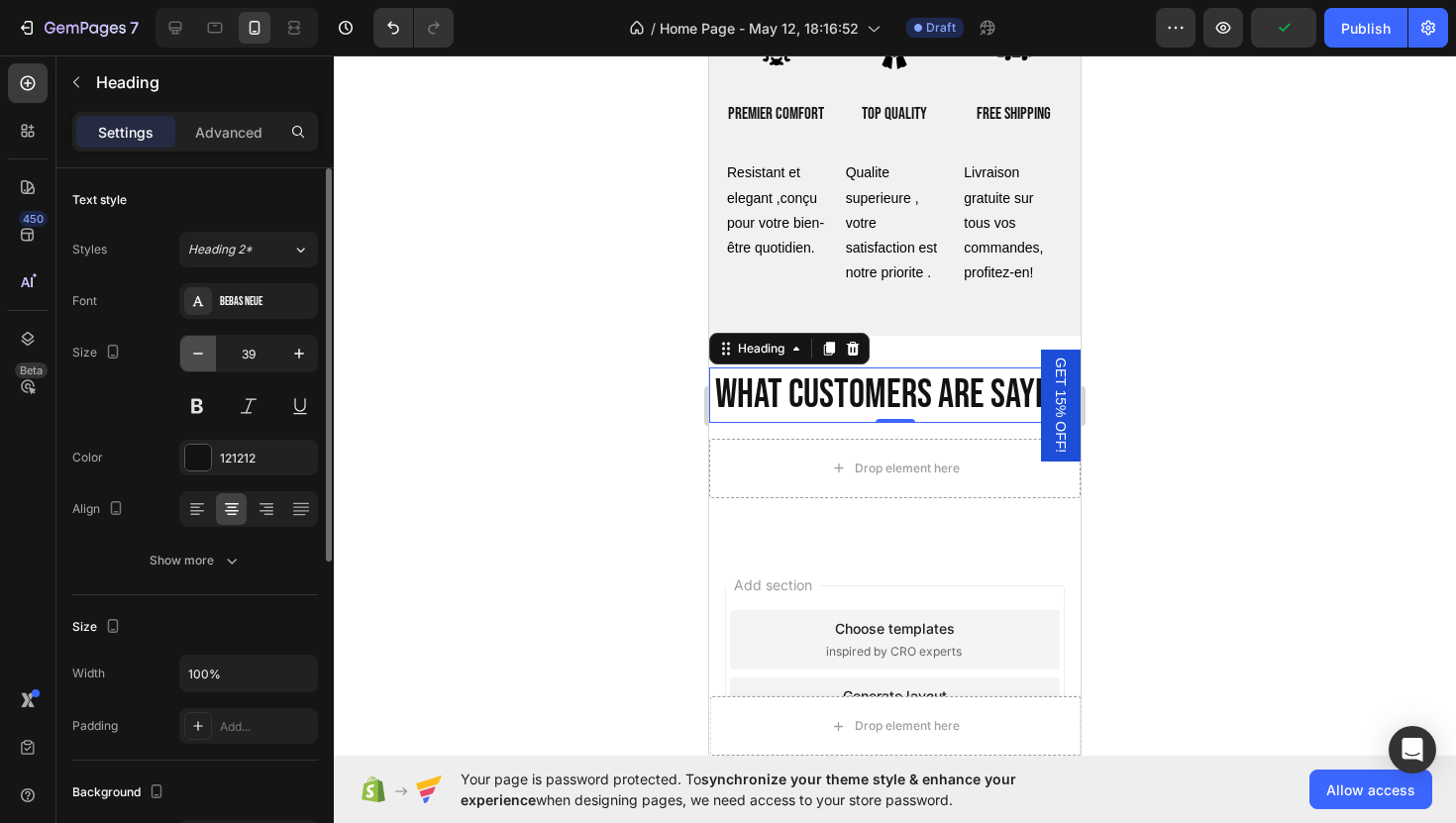 click 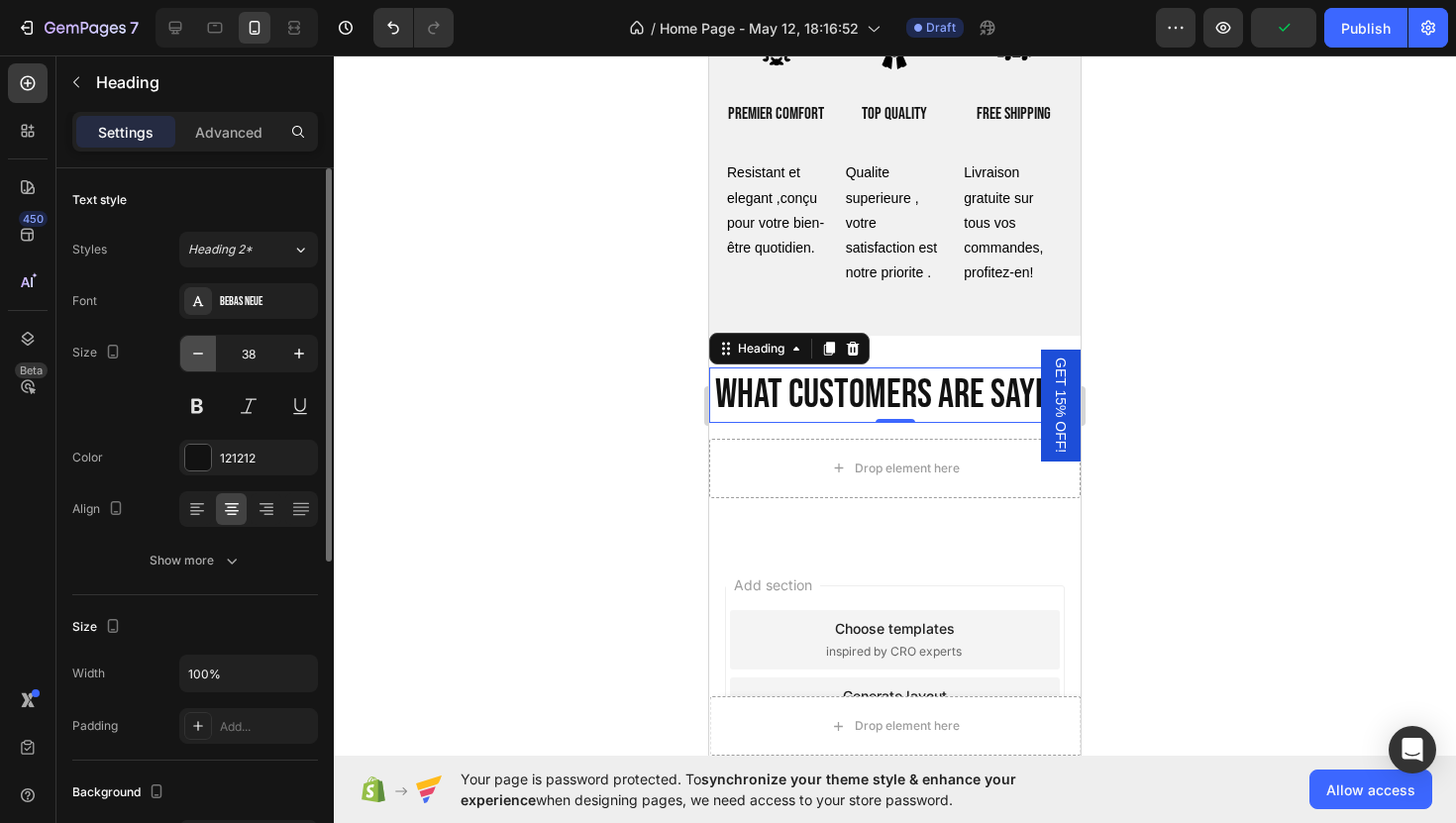 click 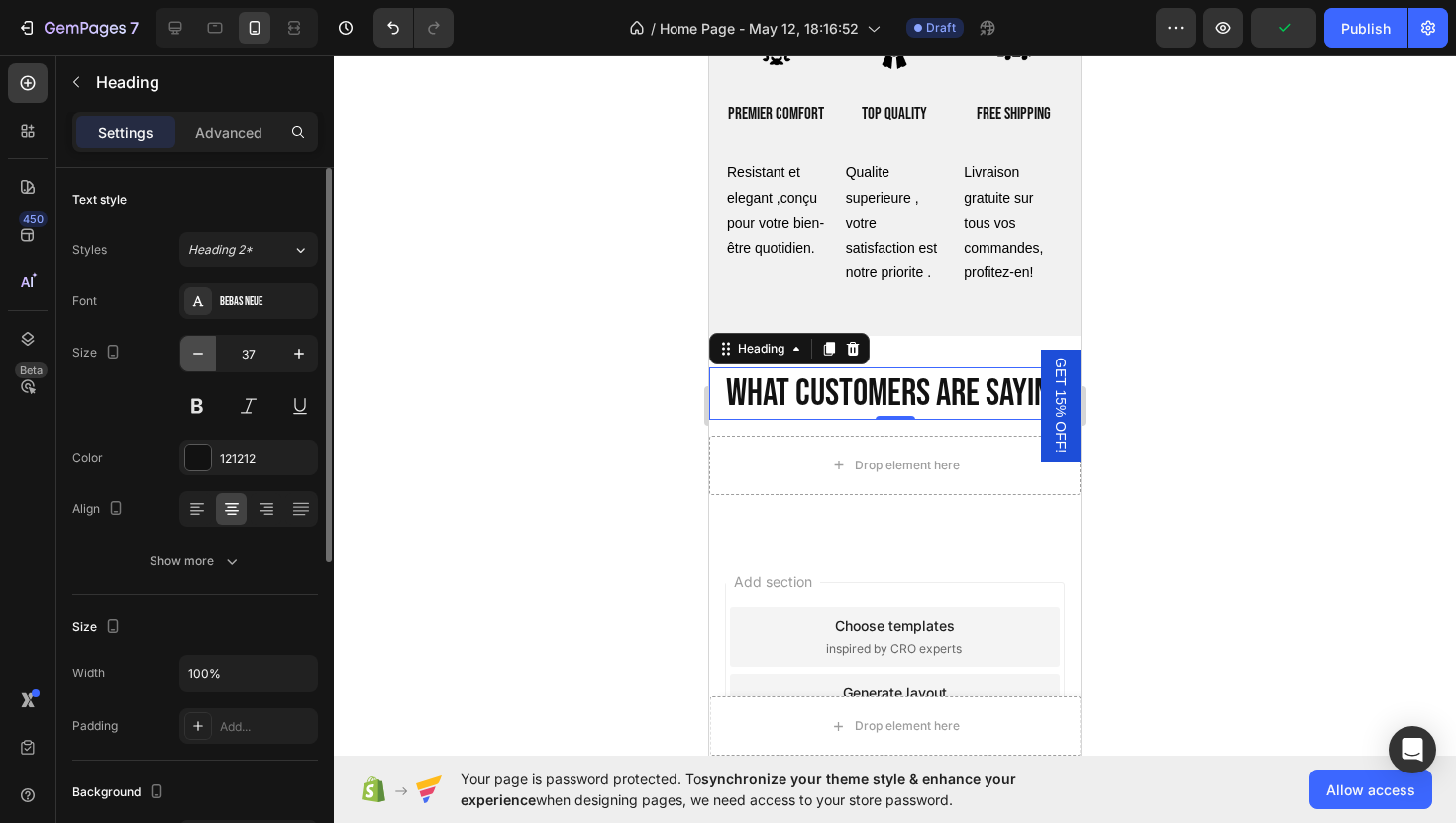 click 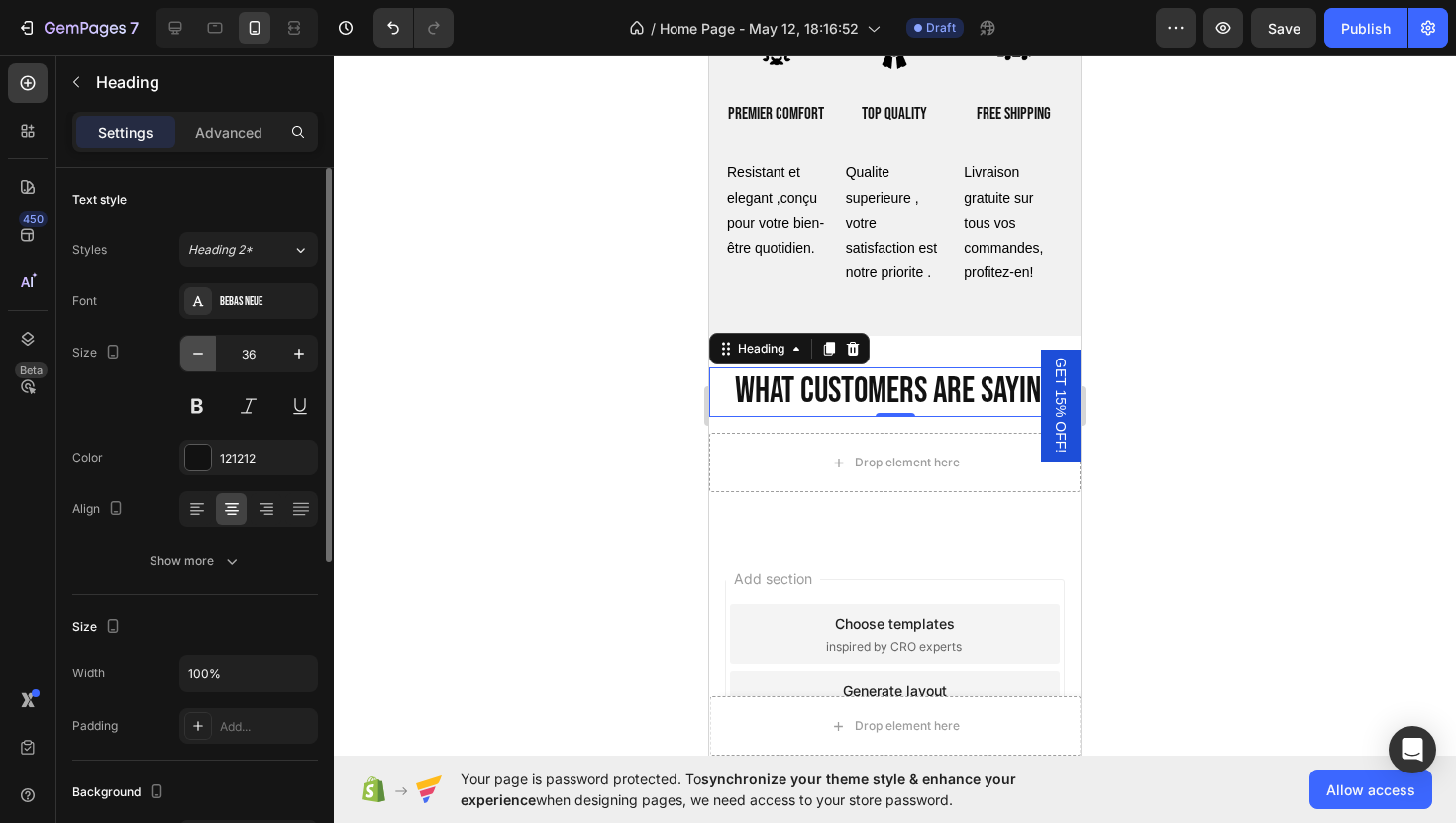 click 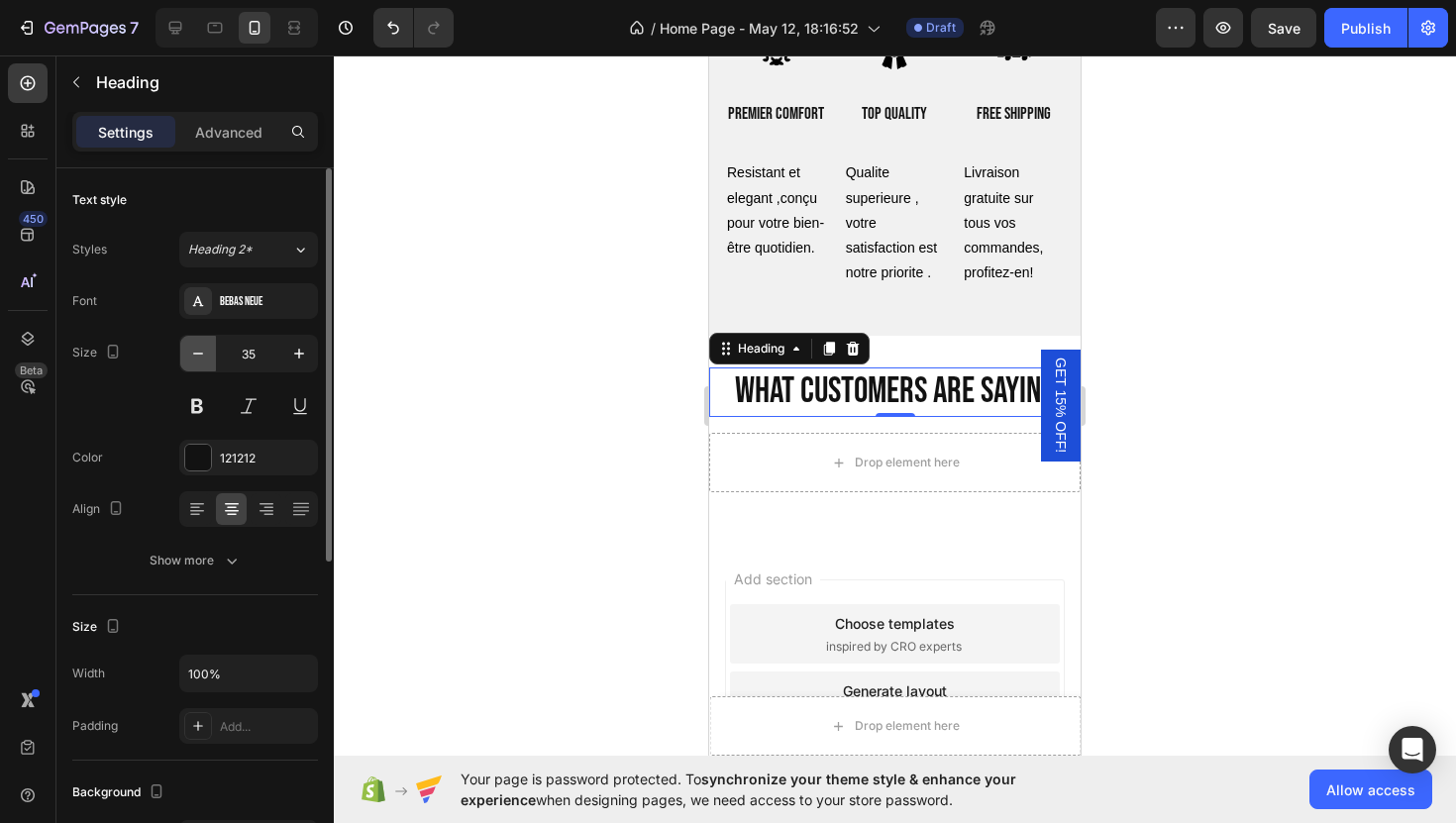 click 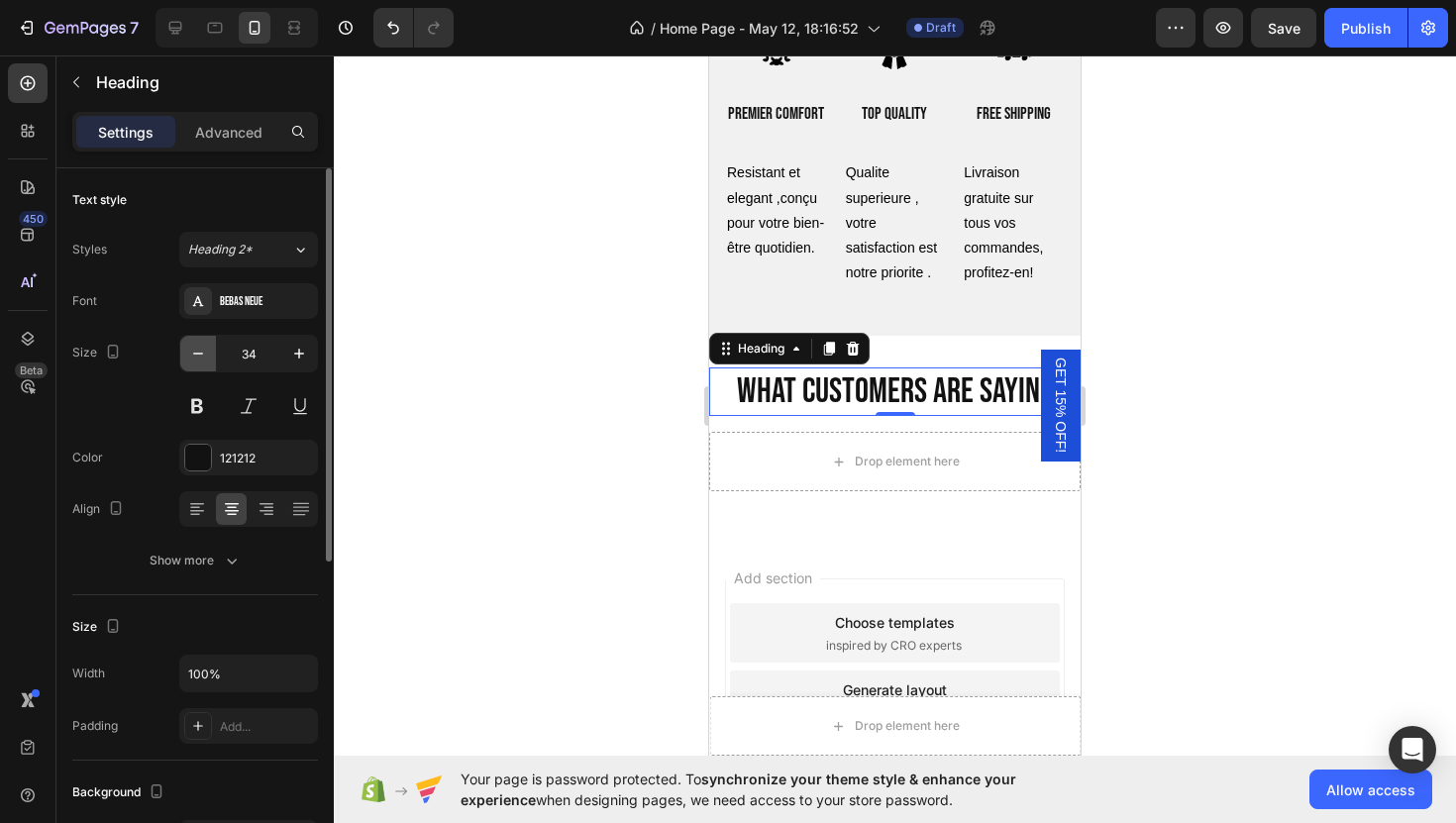 click 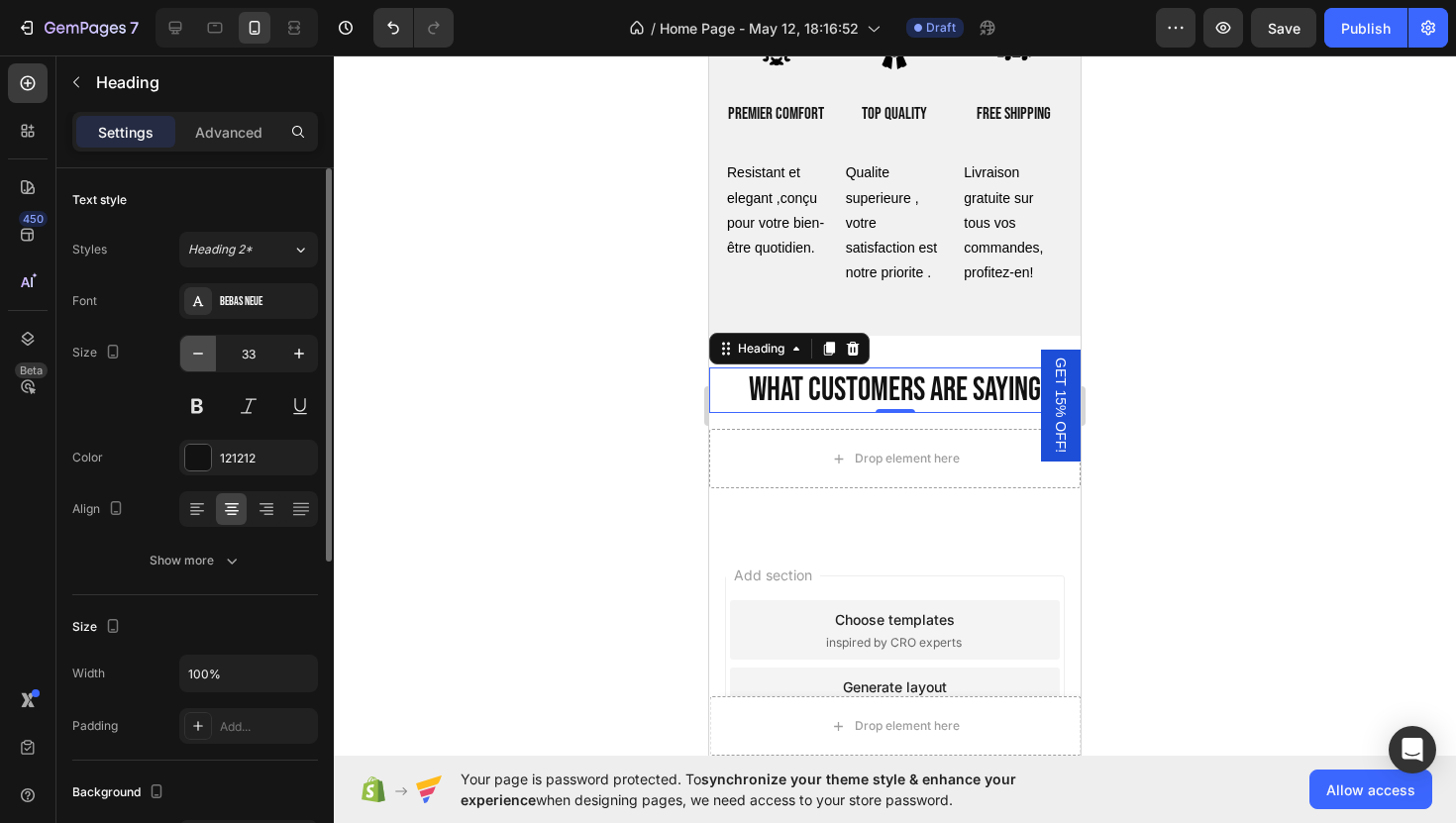 click 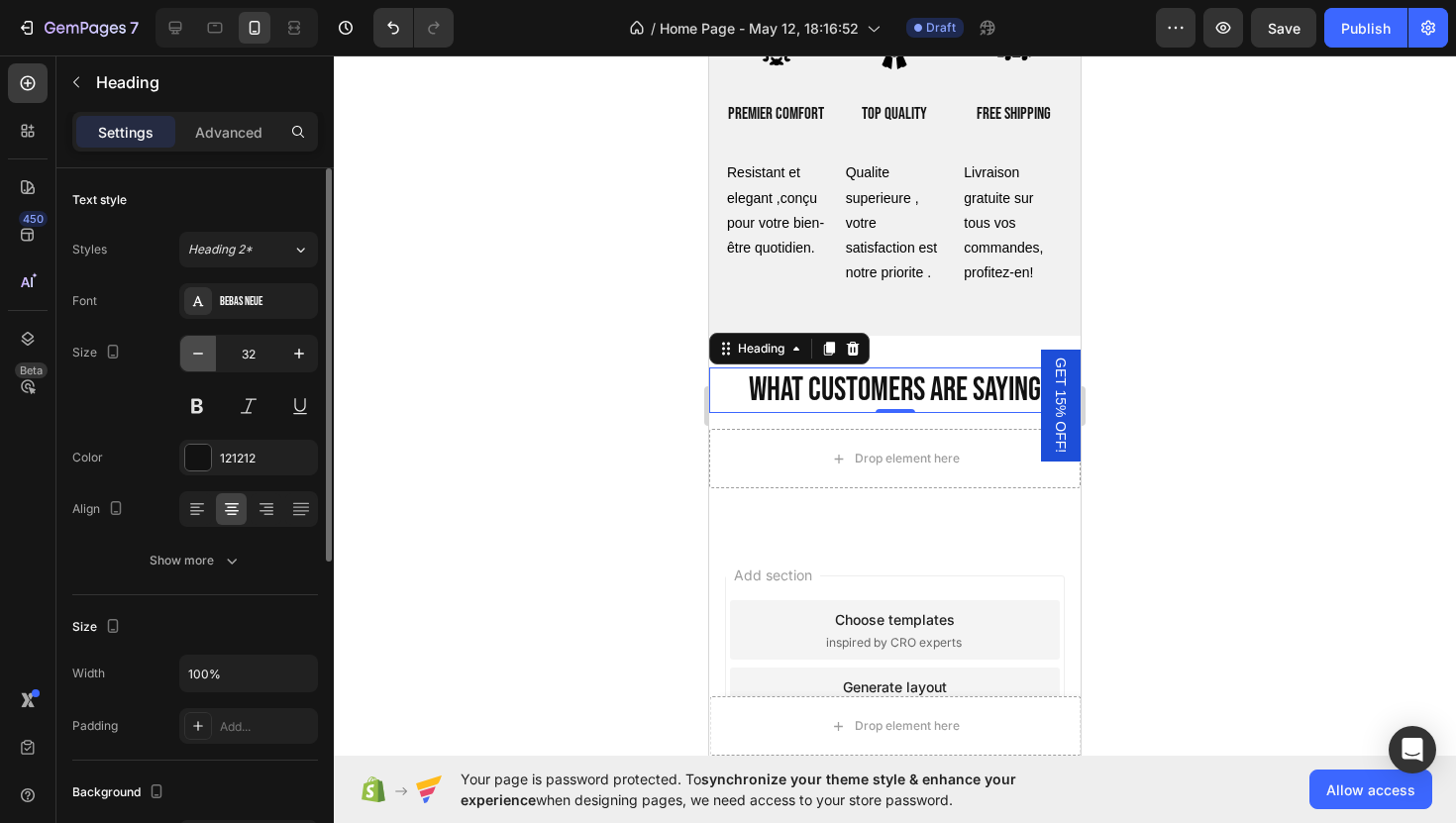 click 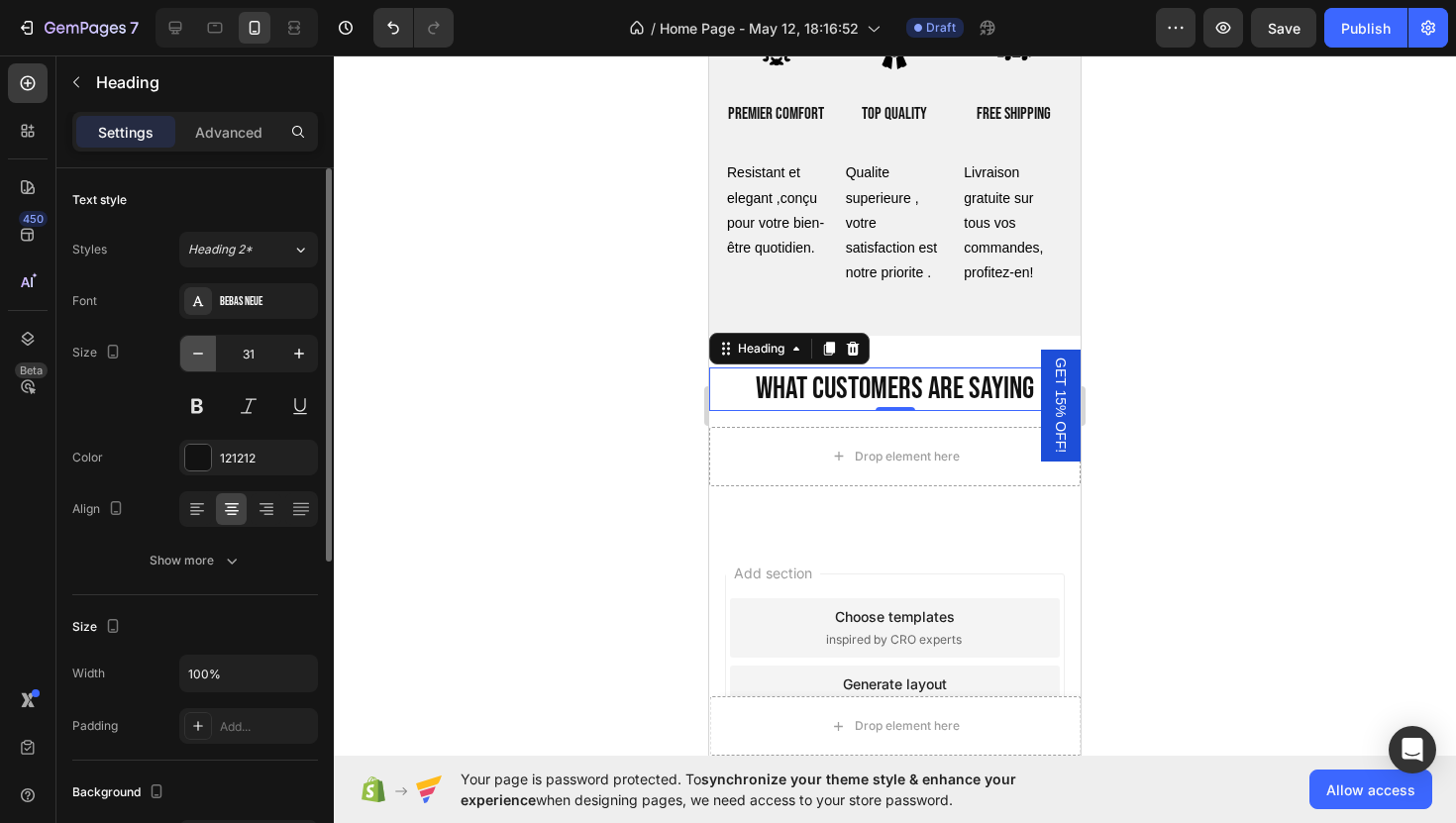 click 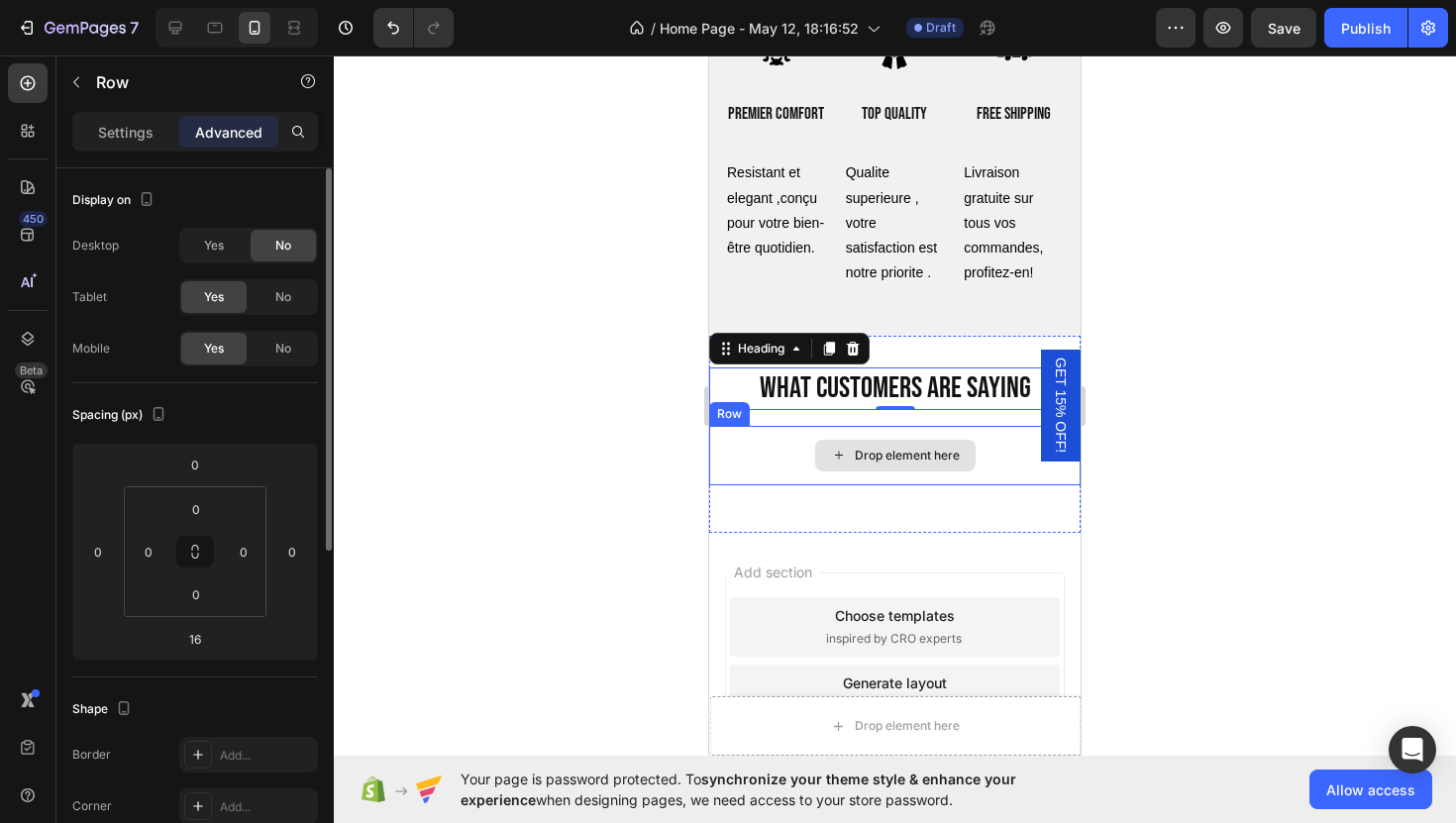 click on "Drop element here" at bounding box center (894, 456) 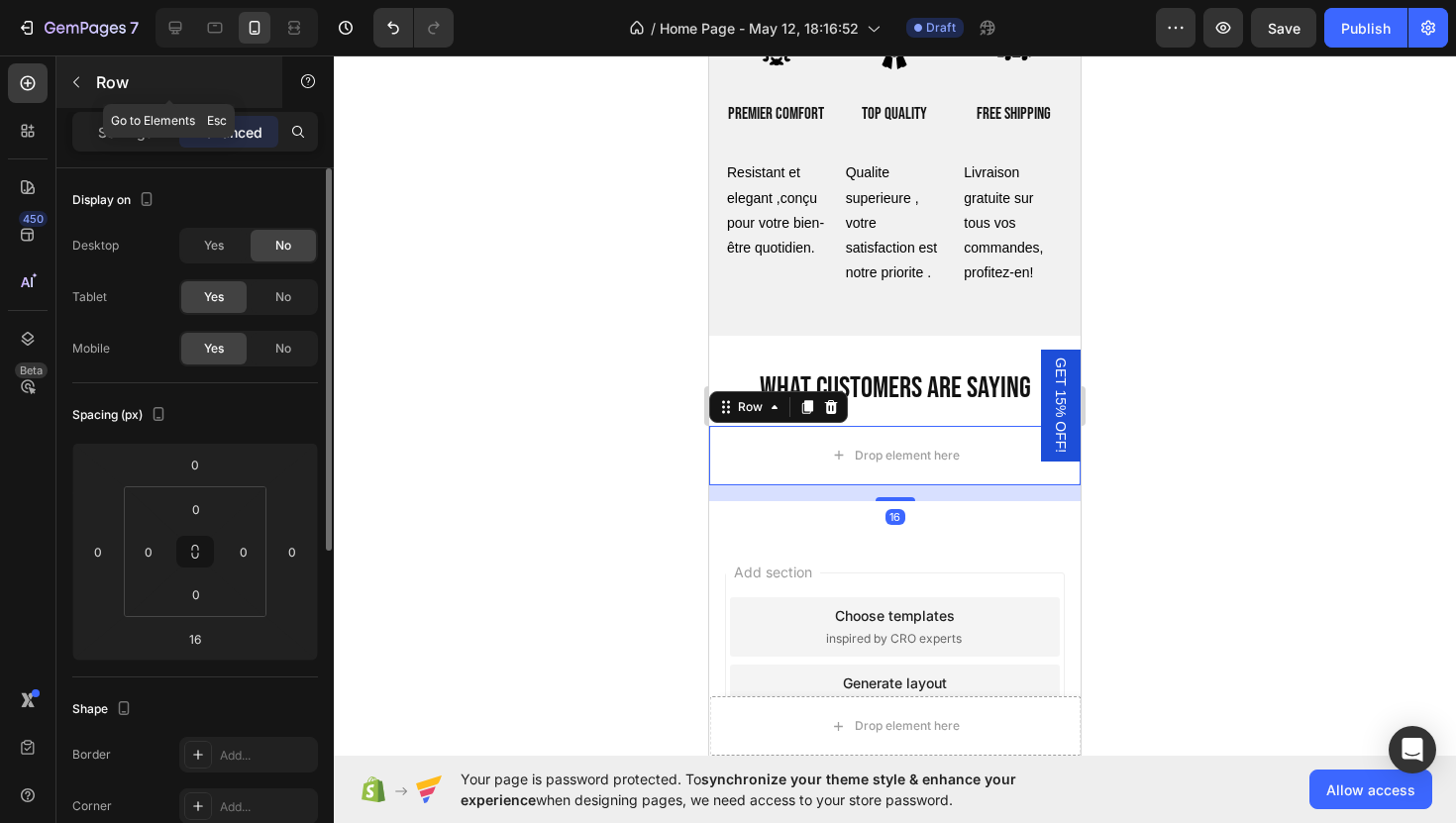 click 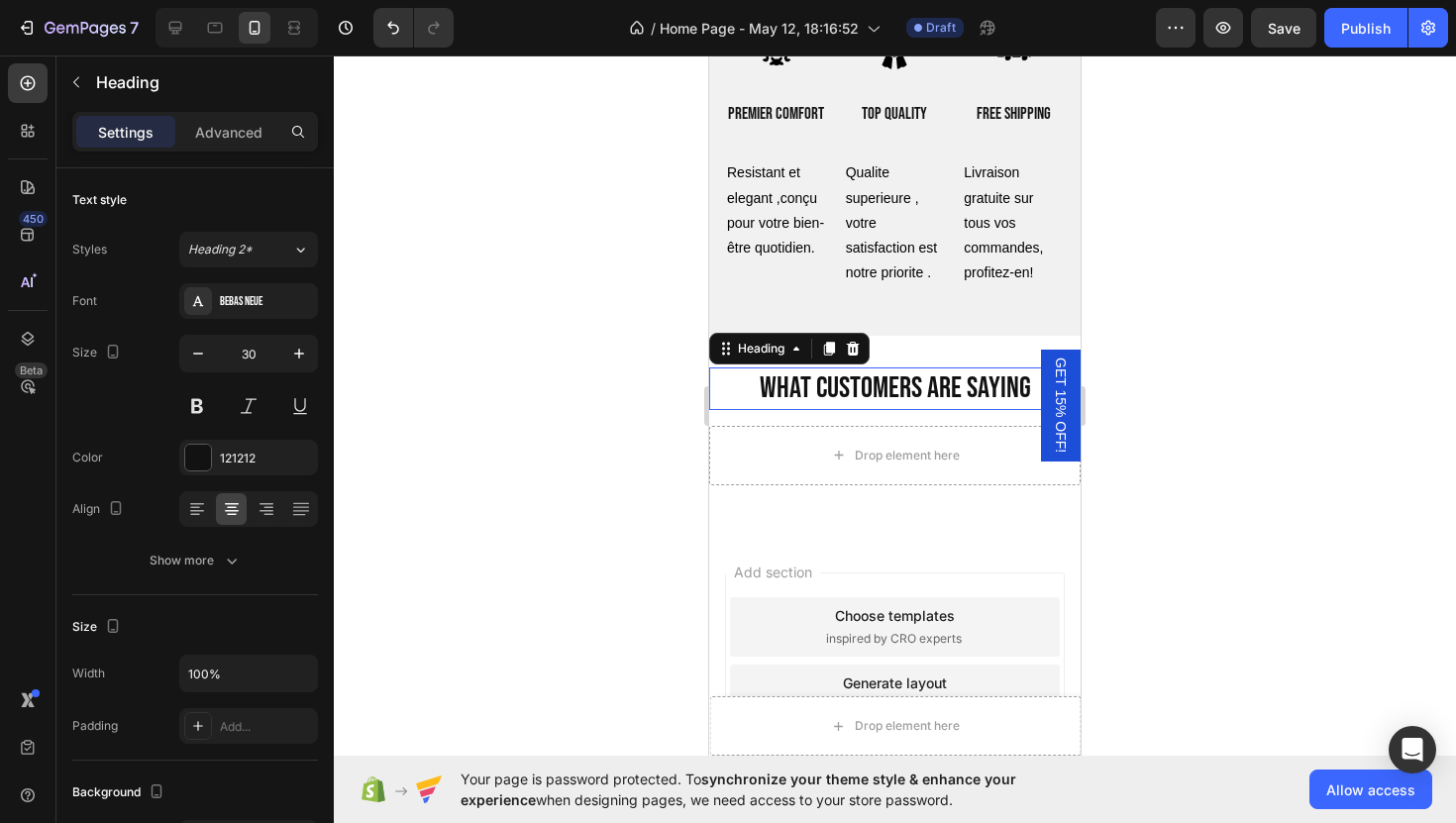 click on "what customers are saying" at bounding box center (894, 388) 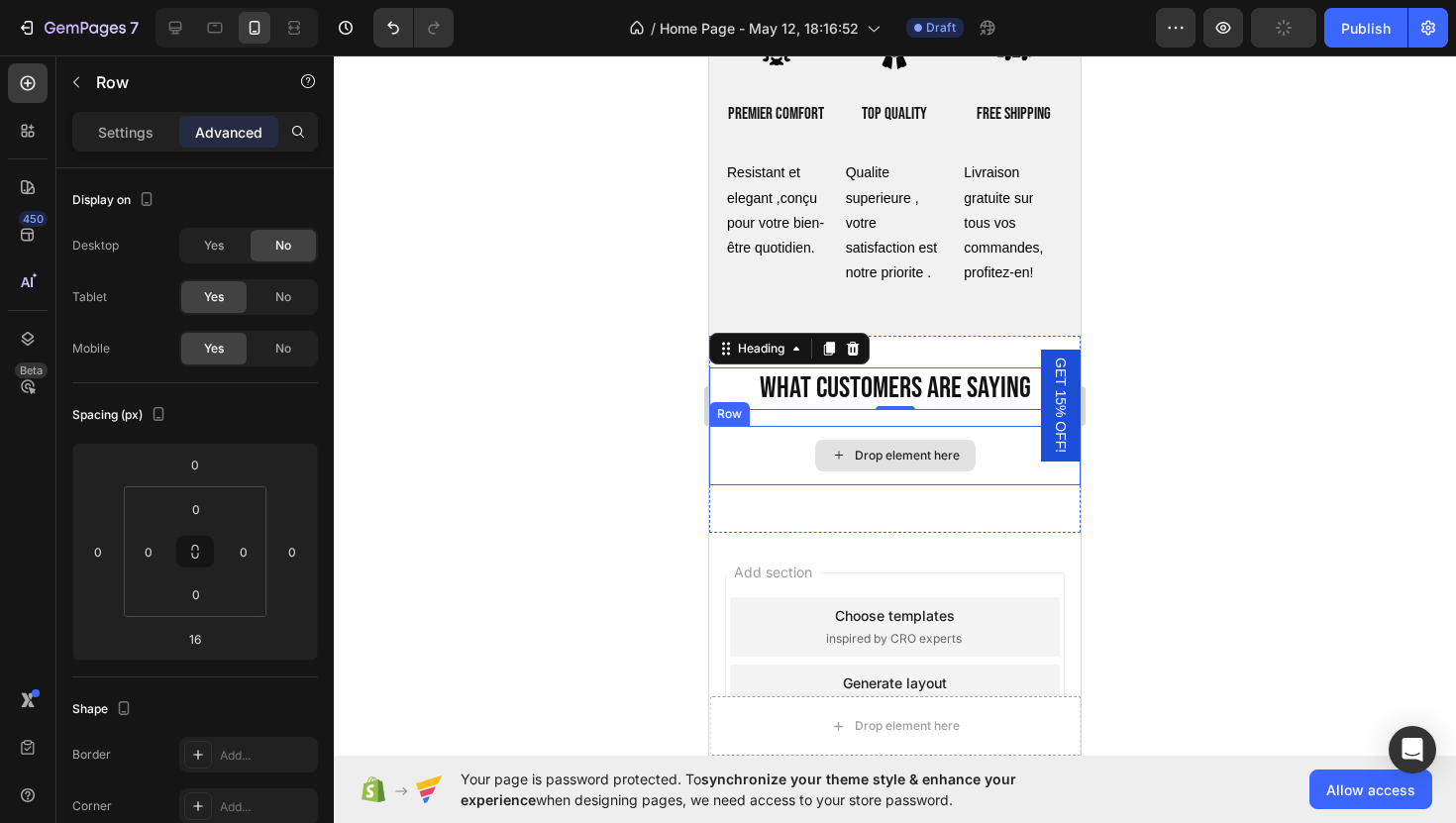 click on "Drop element here" at bounding box center [894, 456] 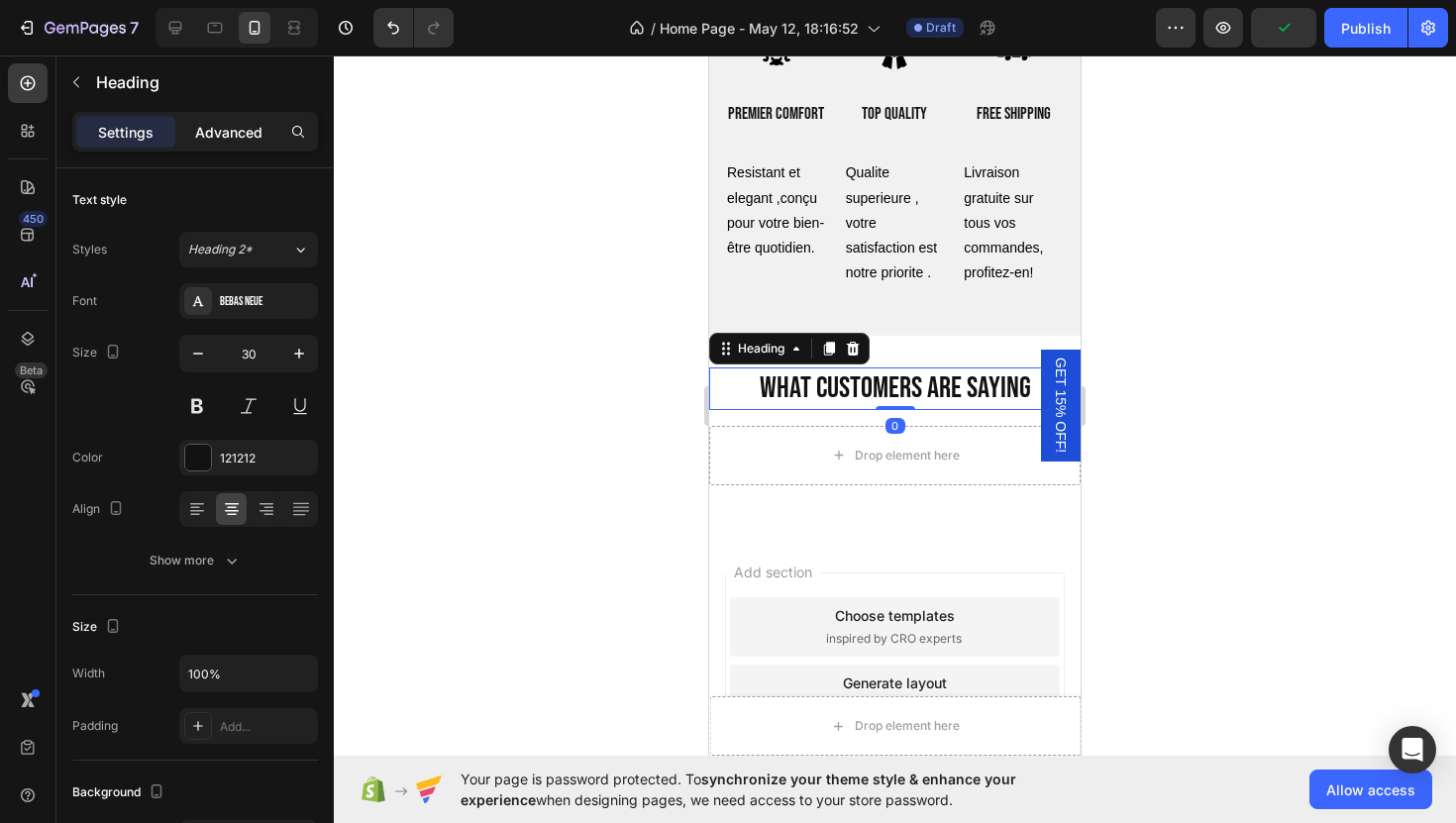 click on "Advanced" at bounding box center (229, 132) 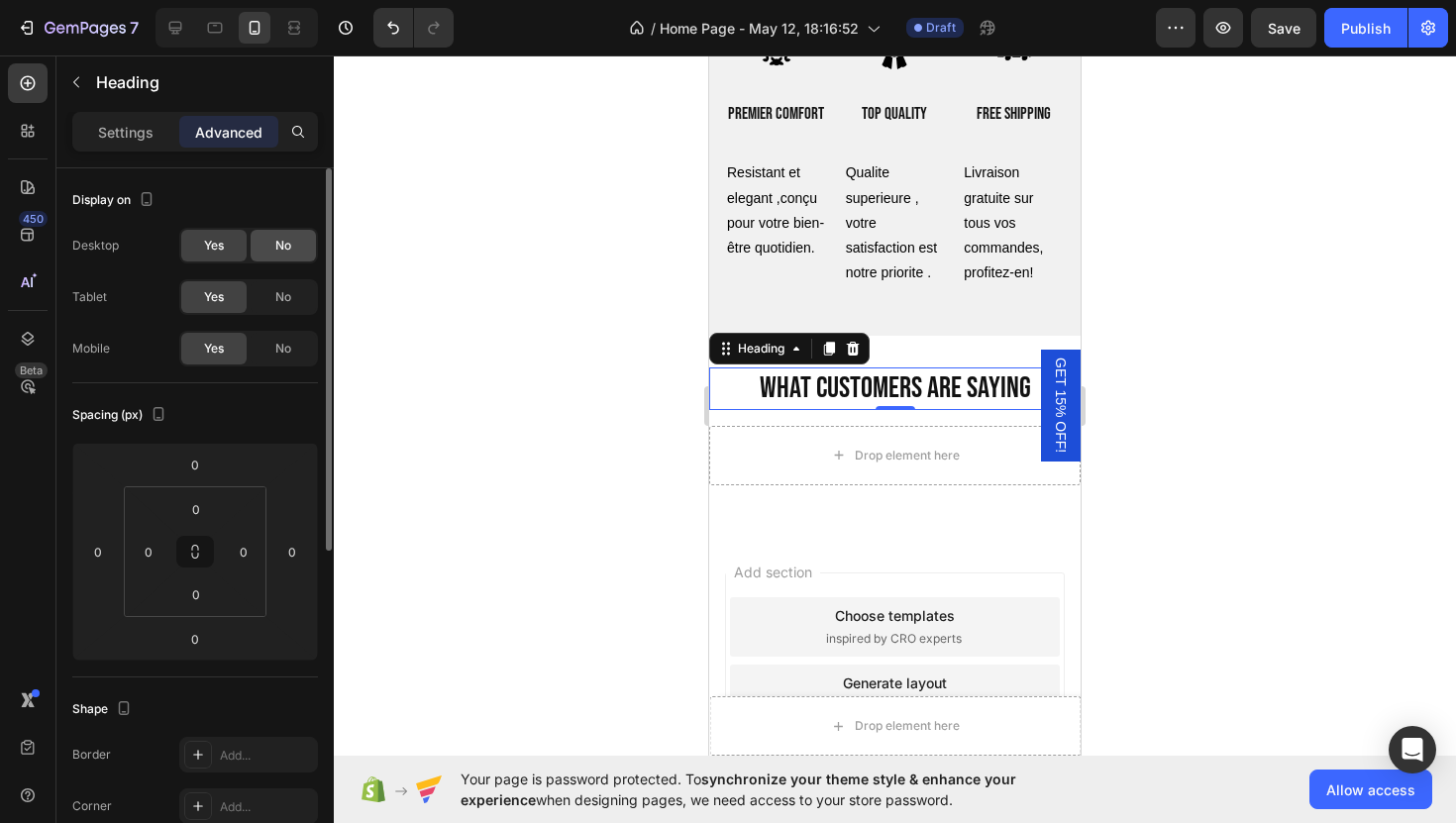 click on "No" 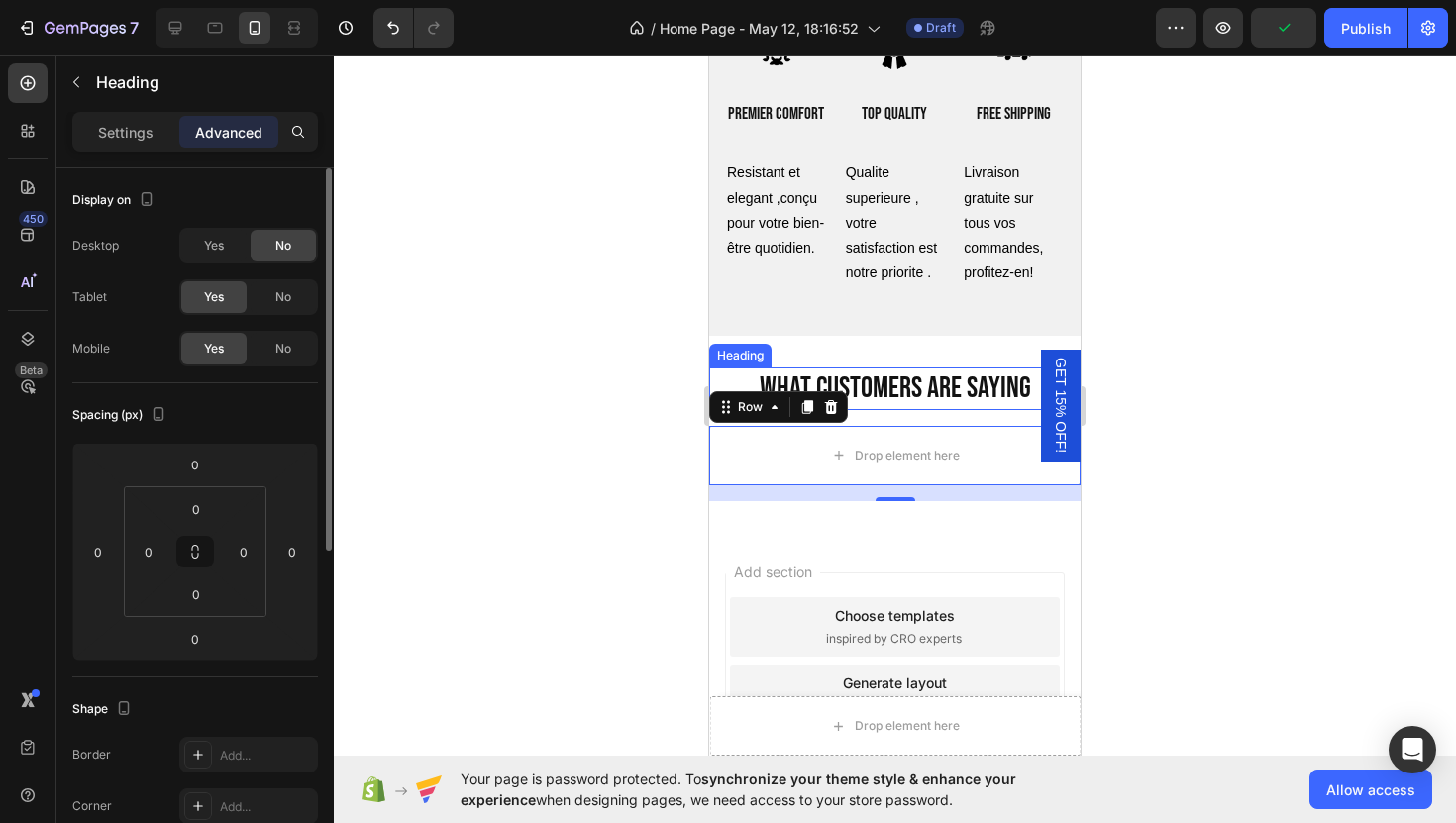 click on "what customers are saying" at bounding box center [894, 388] 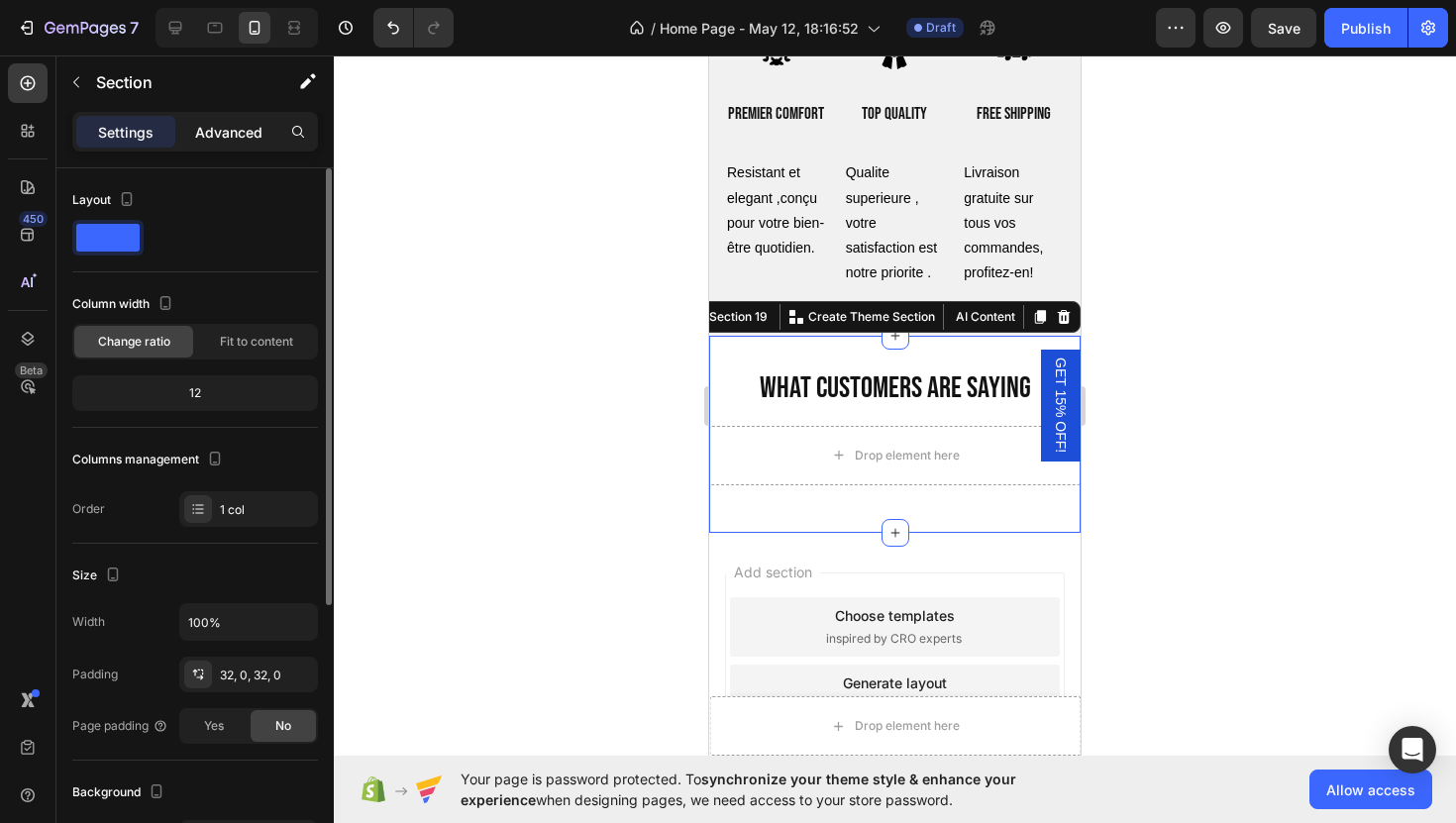 click on "Advanced" at bounding box center (229, 132) 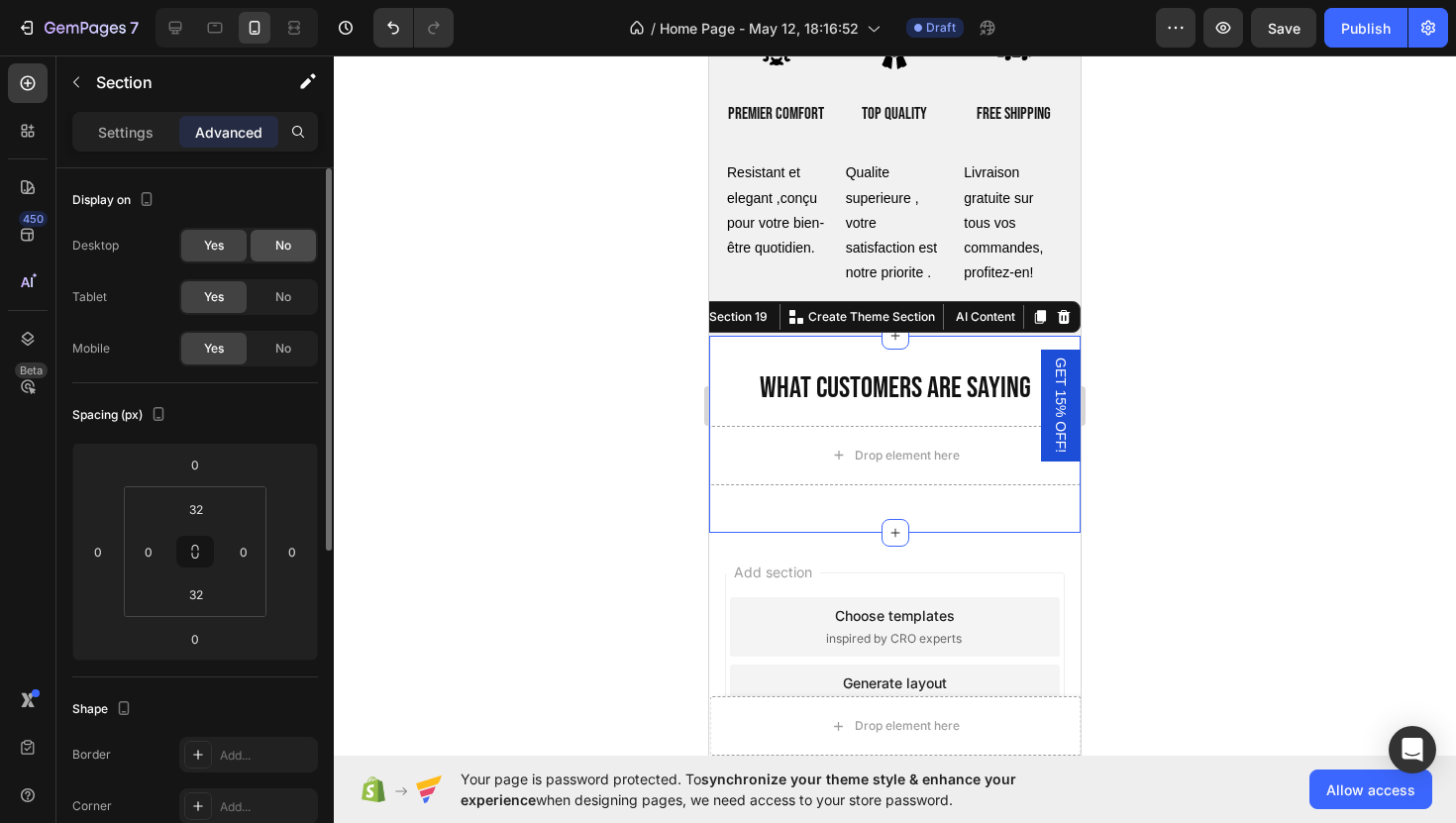 click on "No" 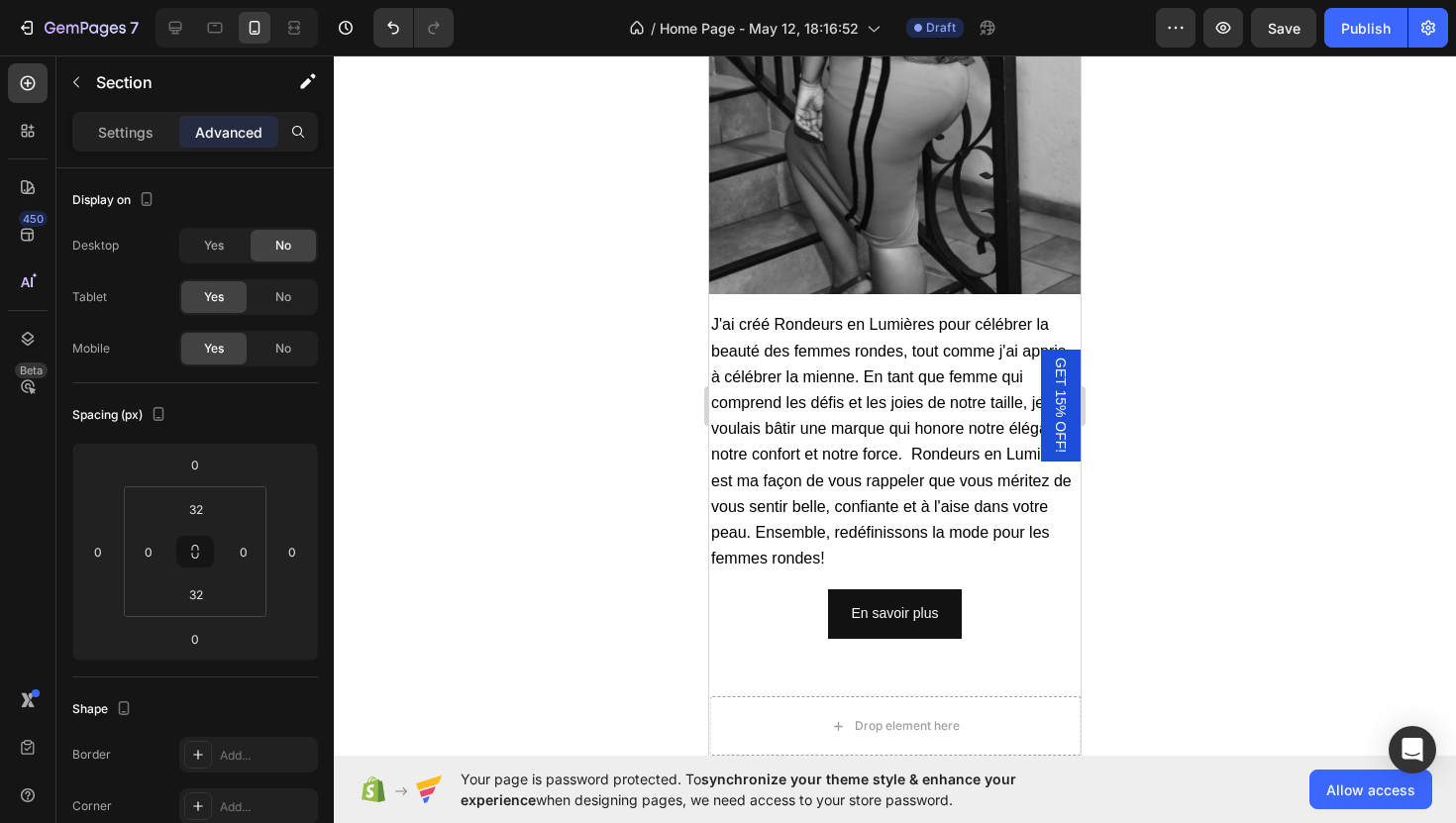 scroll, scrollTop: 6158, scrollLeft: 0, axis: vertical 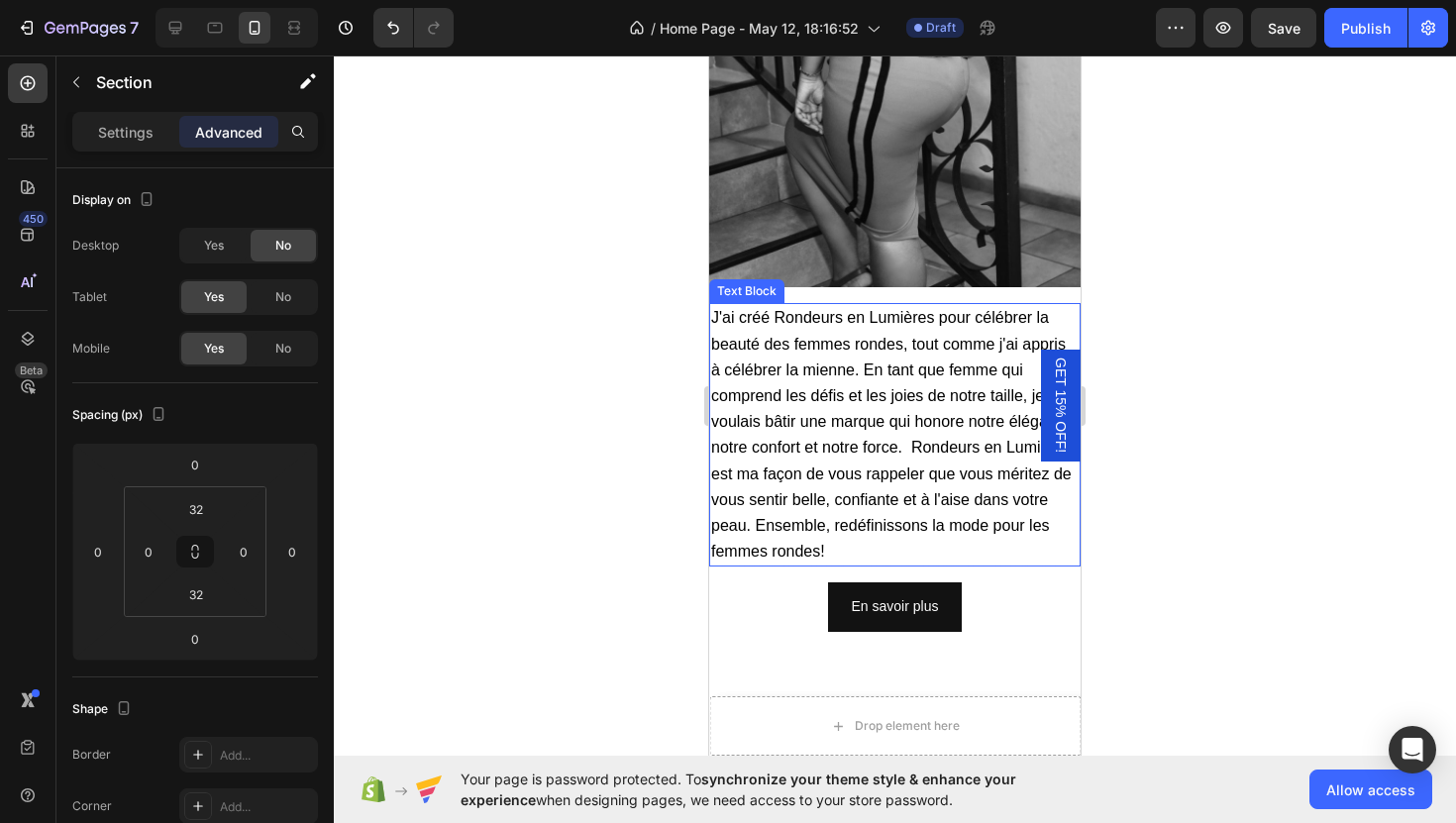 click on "J'ai créé Rondeurs en Lumières pour célébrer la beauté des femmes rondes, tout comme j'ai appris à célébrer la mienne. En tant que femme qui comprend les défis et les joies de notre taille, je voulais bâtir une marque qui honore notre élégance, notre confort et notre force.  Rondeurs en Lumières est ma façon de vous rappeler que vous méritez de vous sentir belle, confiante et à l'aise dans votre peau. Ensemble, redéfinissons la mode pour les femmes rondes!" at bounding box center (894, 434) 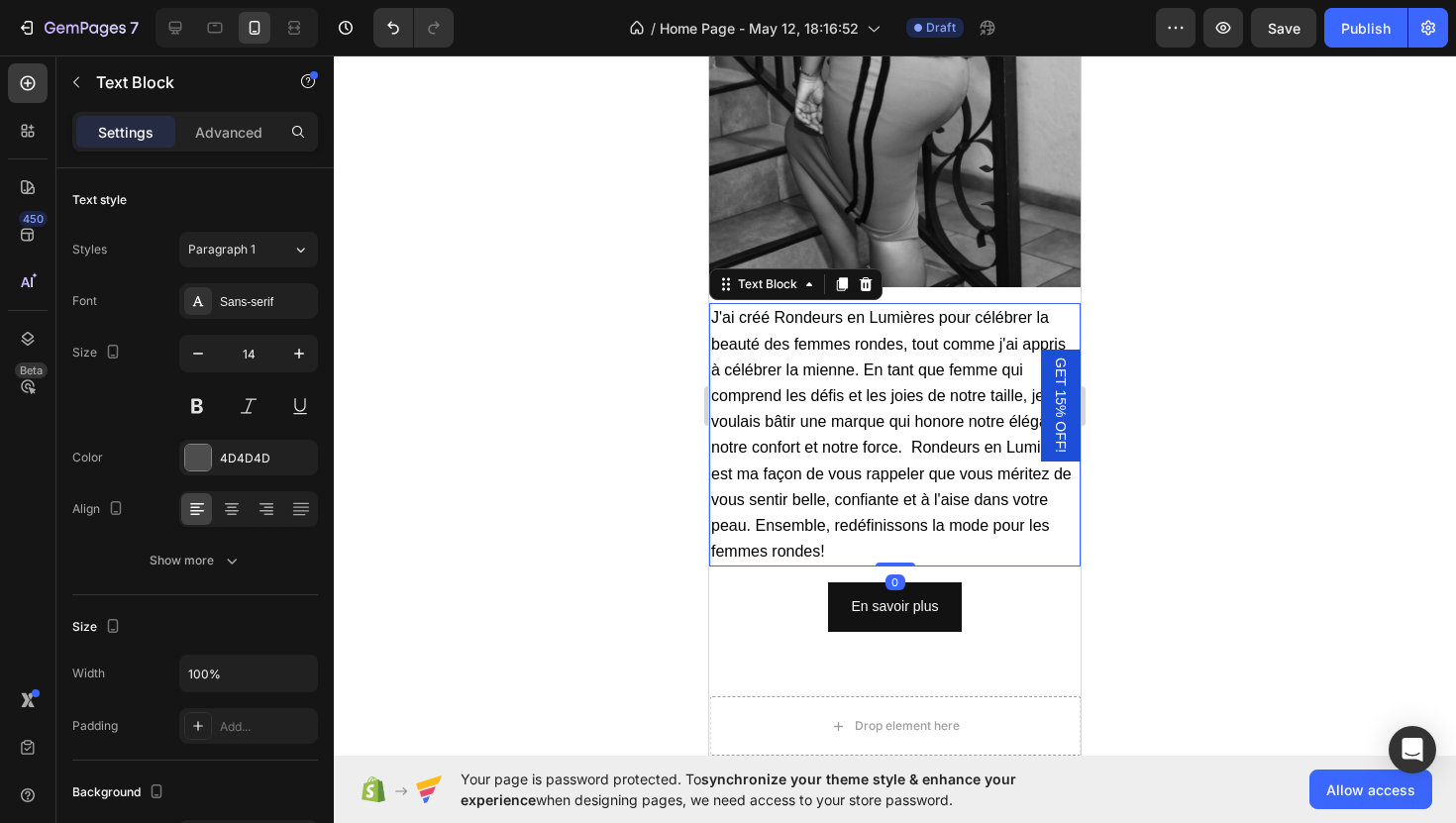 click on "J'ai créé Rondeurs en Lumières pour célébrer la beauté des femmes rondes, tout comme j'ai appris à célébrer la mienne. En tant que femme qui comprend les défis et les joies de notre taille, je voulais bâtir une marque qui honore notre élégance, notre confort et notre force.  Rondeurs en Lumières est ma façon de vous rappeler que vous méritez de vous sentir belle, confiante et à l'aise dans votre peau. Ensemble, redéfinissons la mode pour les femmes rondes!" at bounding box center (894, 434) 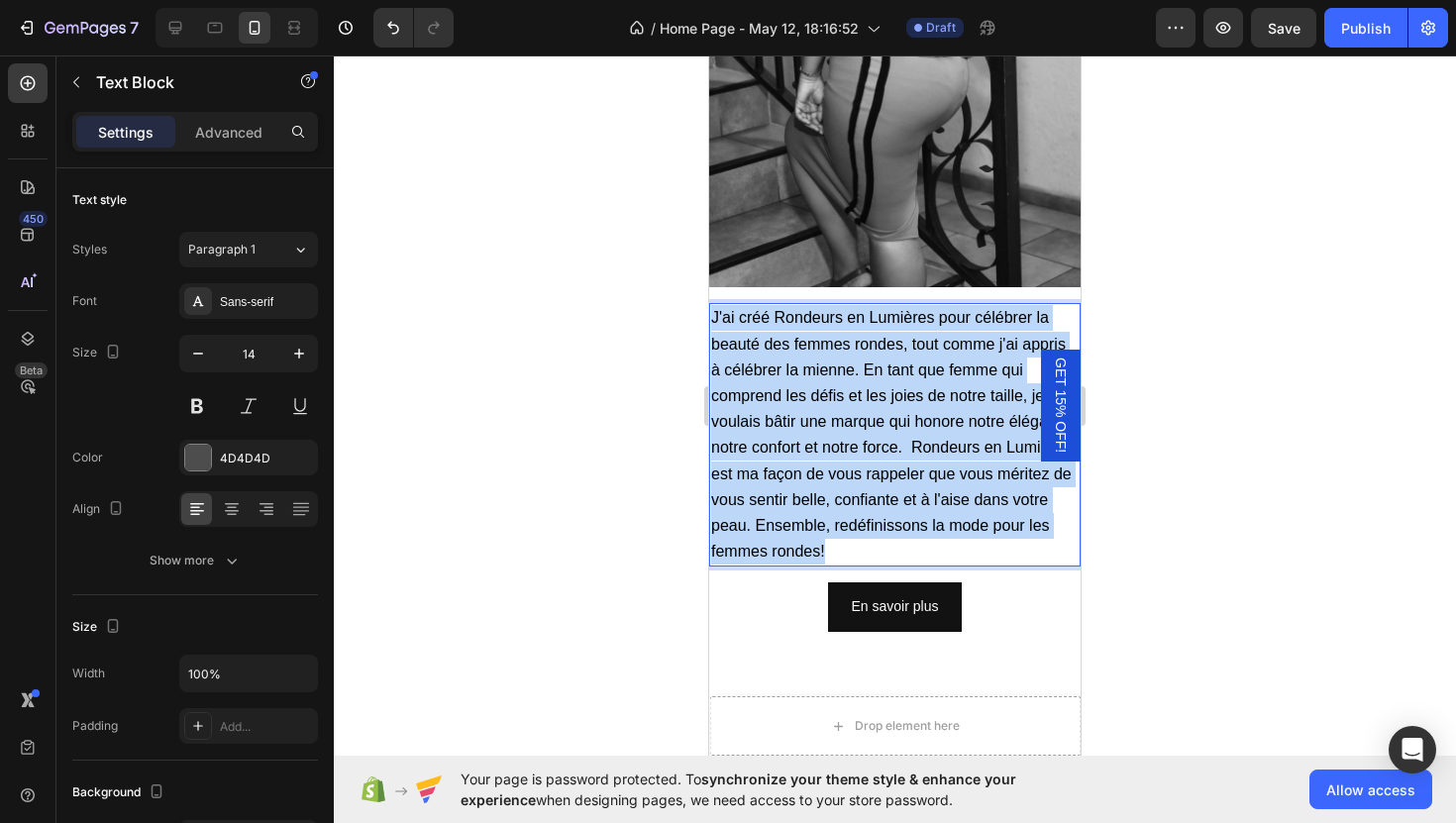 click on "J'ai créé Rondeurs en Lumières pour célébrer la beauté des femmes rondes, tout comme j'ai appris à célébrer la mienne. En tant que femme qui comprend les défis et les joies de notre taille, je voulais bâtir une marque qui honore notre élégance, notre confort et notre force.  Rondeurs en Lumières est ma façon de vous rappeler que vous méritez de vous sentir belle, confiante et à l'aise dans votre peau. Ensemble, redéfinissons la mode pour les femmes rondes!" at bounding box center (894, 434) 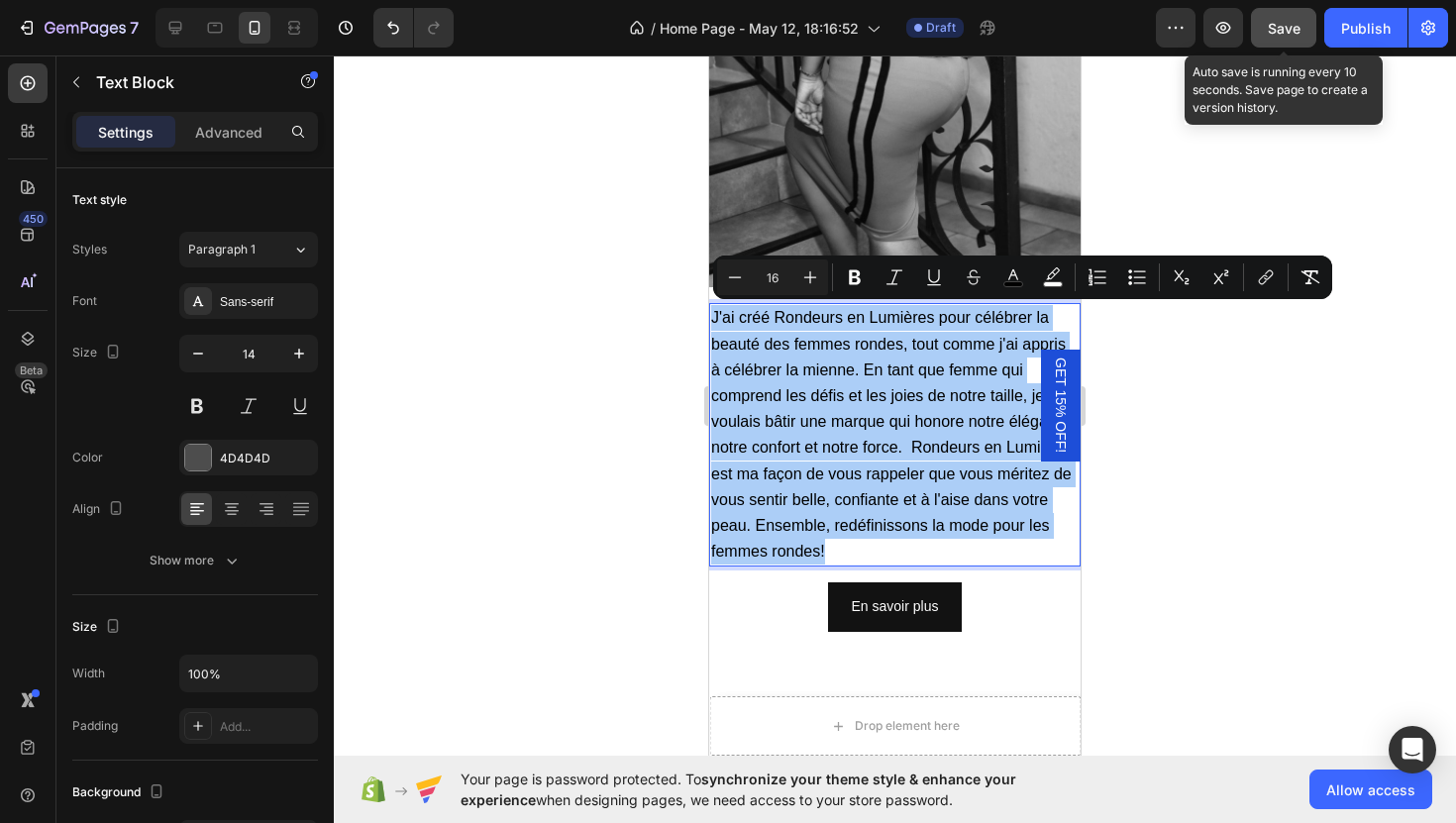 click on "Save" 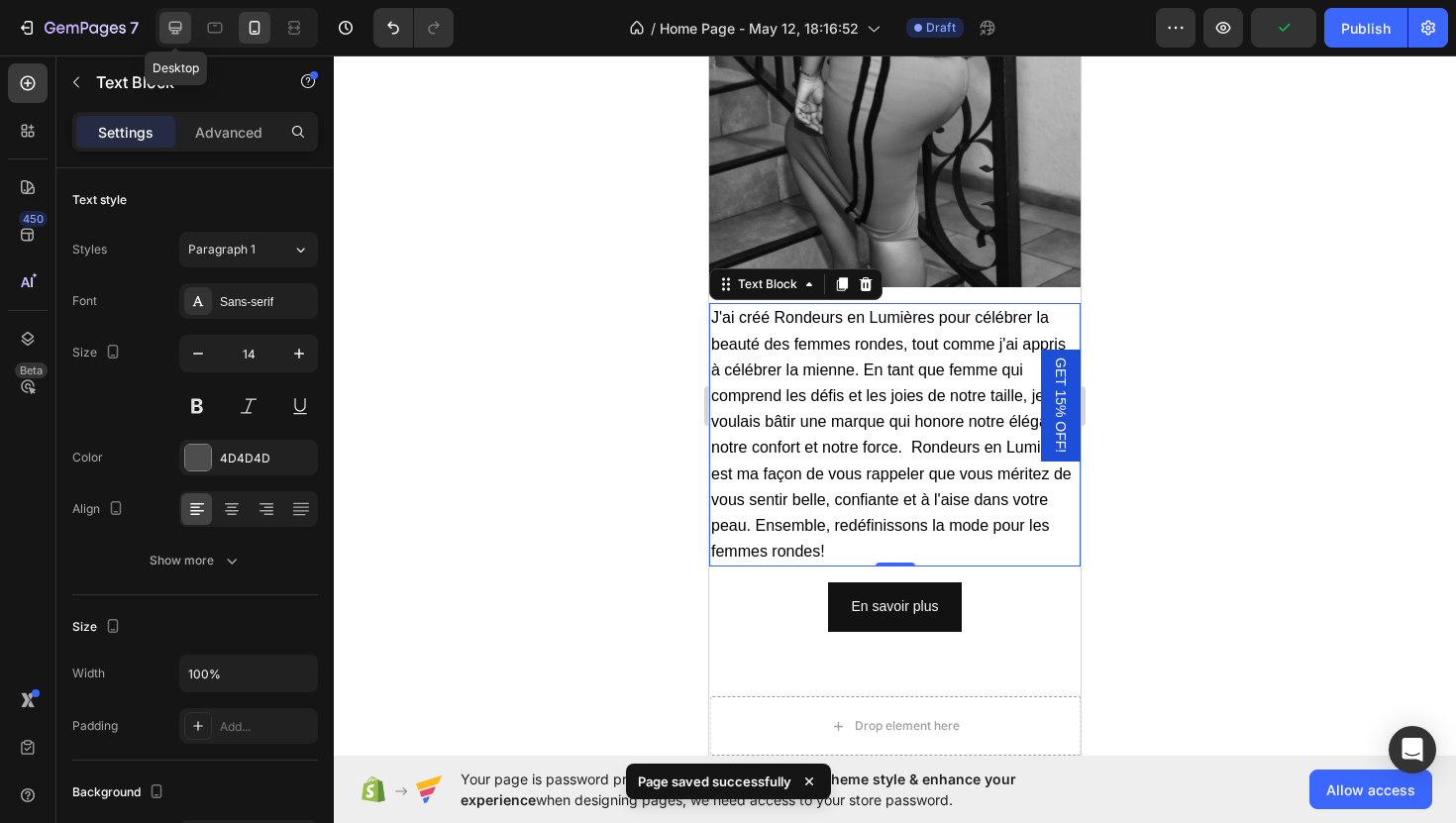 click 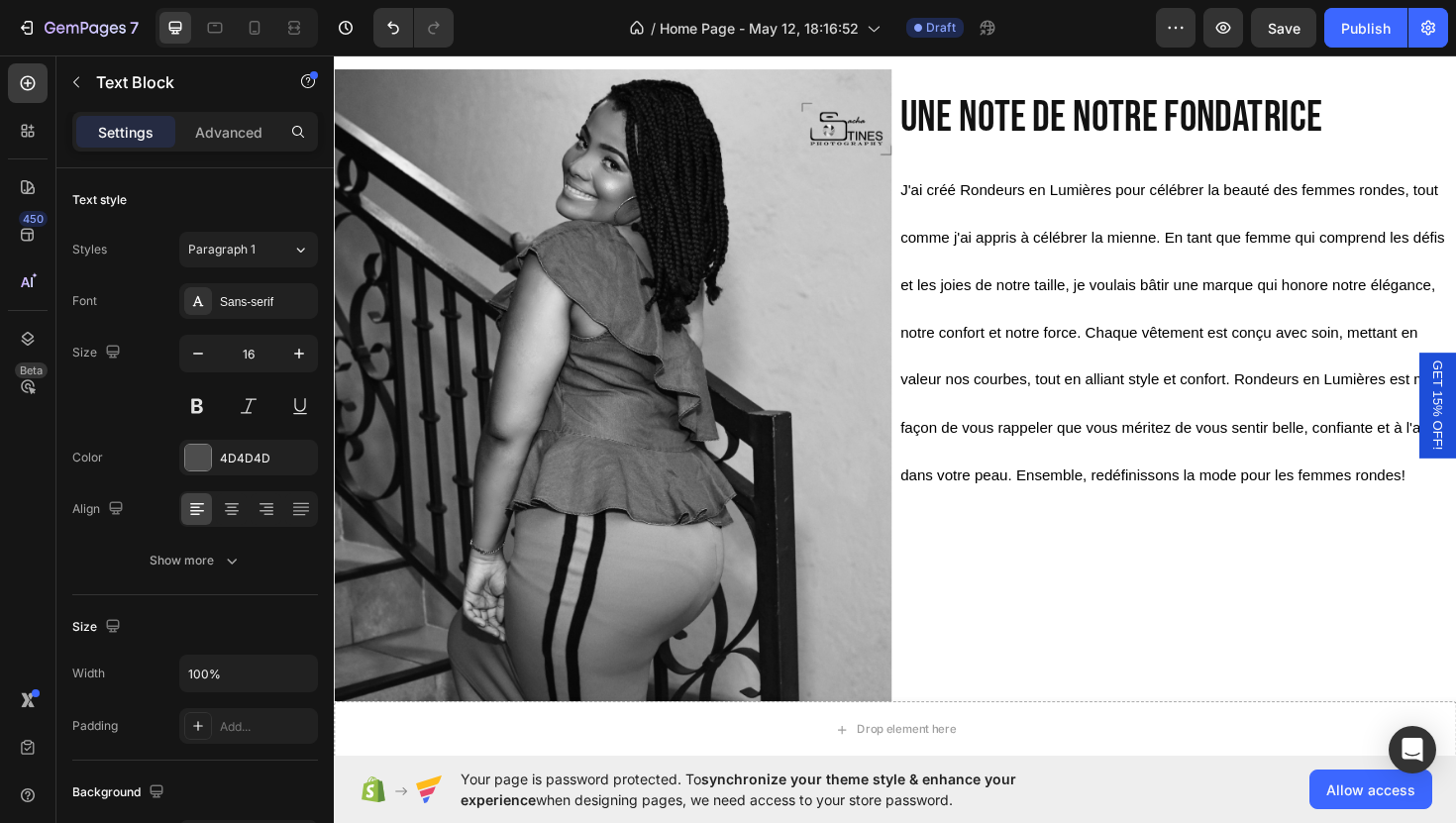 scroll, scrollTop: 3774, scrollLeft: 0, axis: vertical 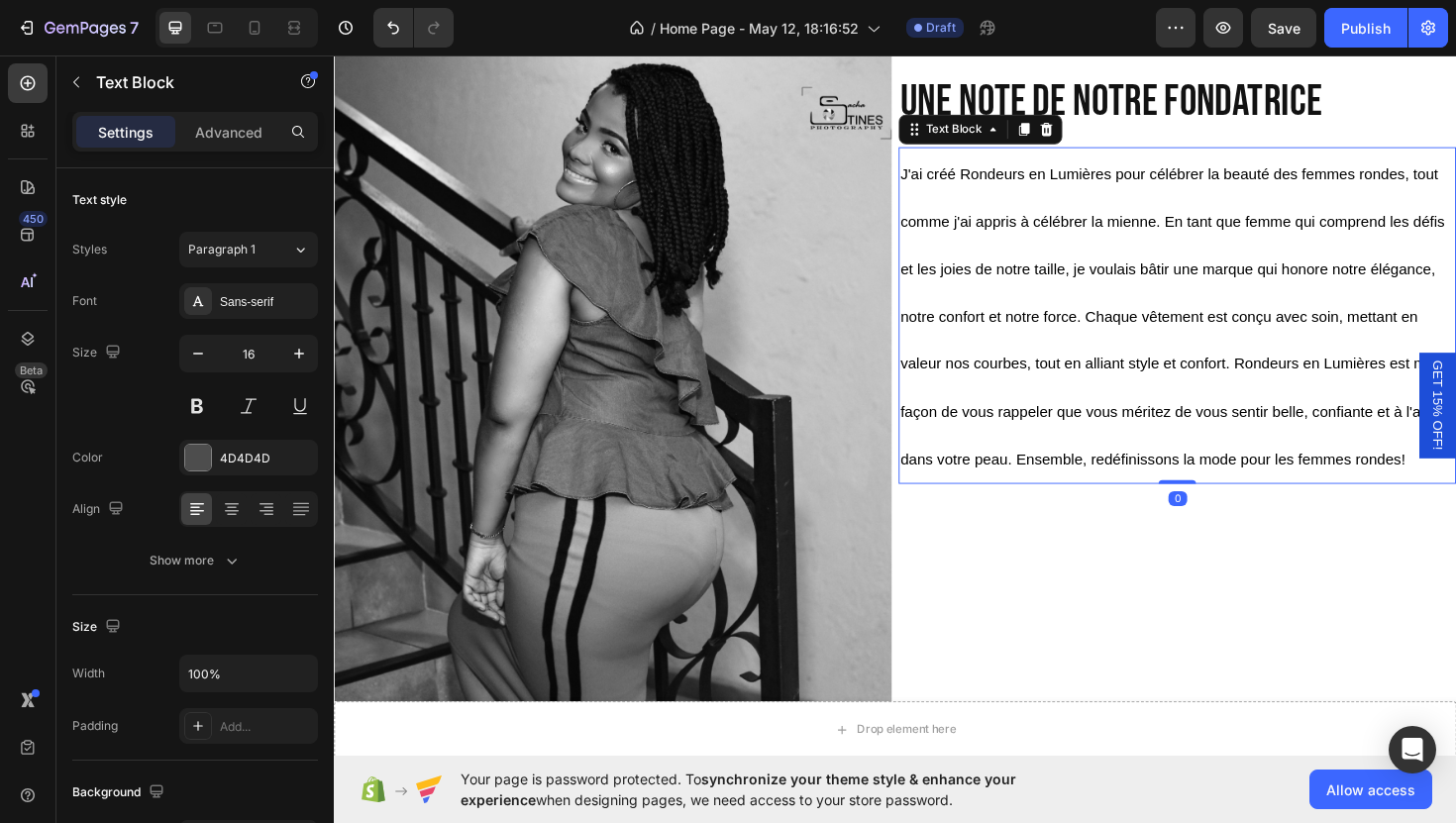 click on "J'ai créé Rondeurs en Lumières pour célébrer la beauté des femmes rondes, tout comme j'ai appris à célébrer la mienne. En tant que femme qui comprend les défis et les joies de notre taille, je voulais bâtir une marque qui honore notre élégance, notre confort et notre force. Chaque vêtement est conçu avec soin, mettant en valeur nos courbes, tout en alliant style et confort. Rondeurs en Lumières est ma façon de vous rappeler que vous méritez de vous sentir belle, confiante et à l'aise dans votre peau. Ensemble, redéfinissons la mode pour les femmes rondes!" at bounding box center [1222, 332] 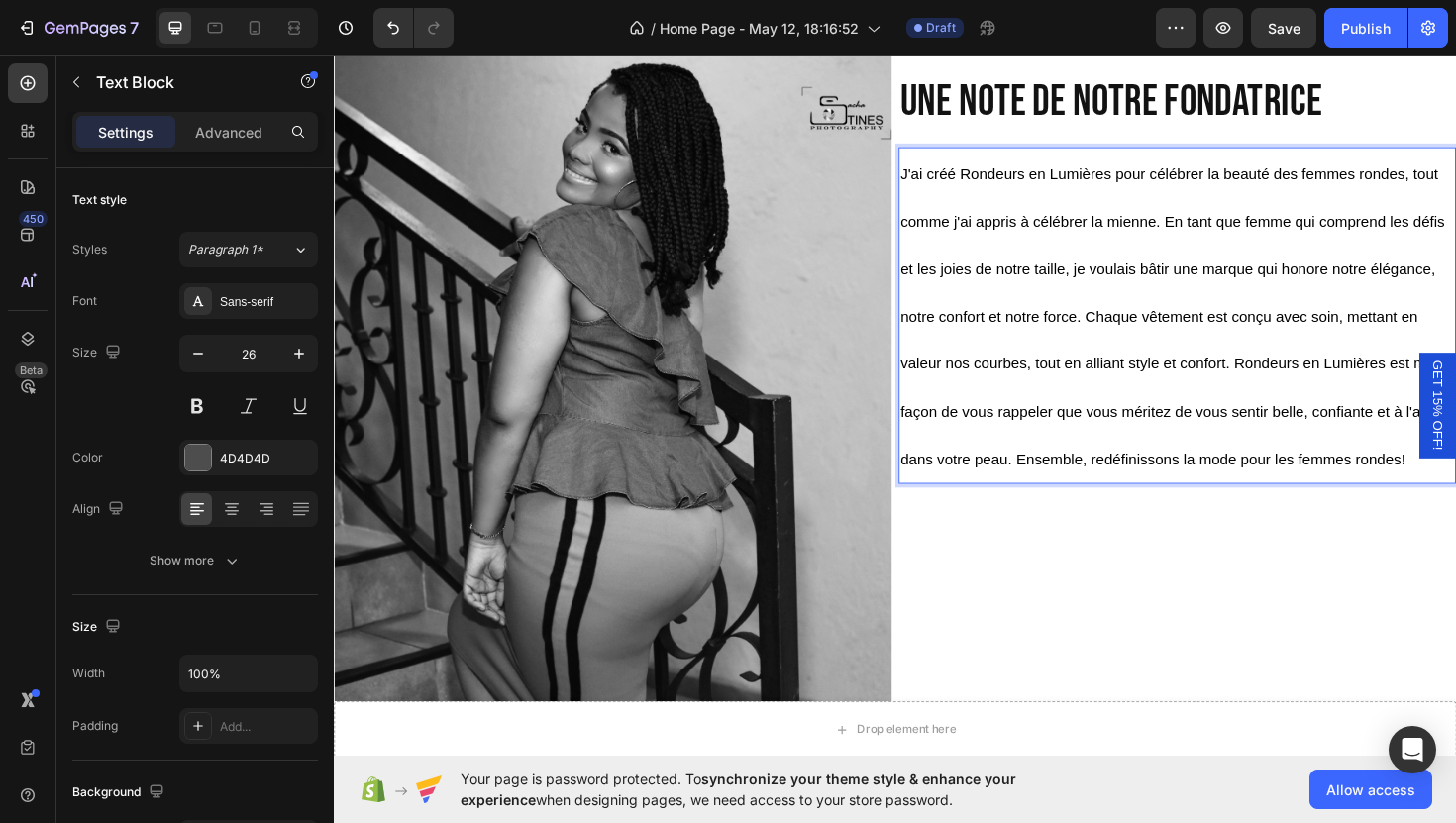 click on "J'ai créé Rondeurs en Lumières pour célébrer la beauté des femmes rondes, tout comme j'ai appris à célébrer la mienne. En tant que femme qui comprend les défis et les joies de notre taille, je voulais bâtir une marque qui honore notre élégance, notre confort et notre force. Chaque vêtement est conçu avec soin, mettant en valeur nos courbes, tout en alliant style et confort. Rondeurs en Lumières est ma façon de vous rappeler que vous méritez de vous sentir belle, confiante et à l'aise dans votre peau. Ensemble, redéfinissons la mode pour les femmes rondes!" at bounding box center (1227, 331) 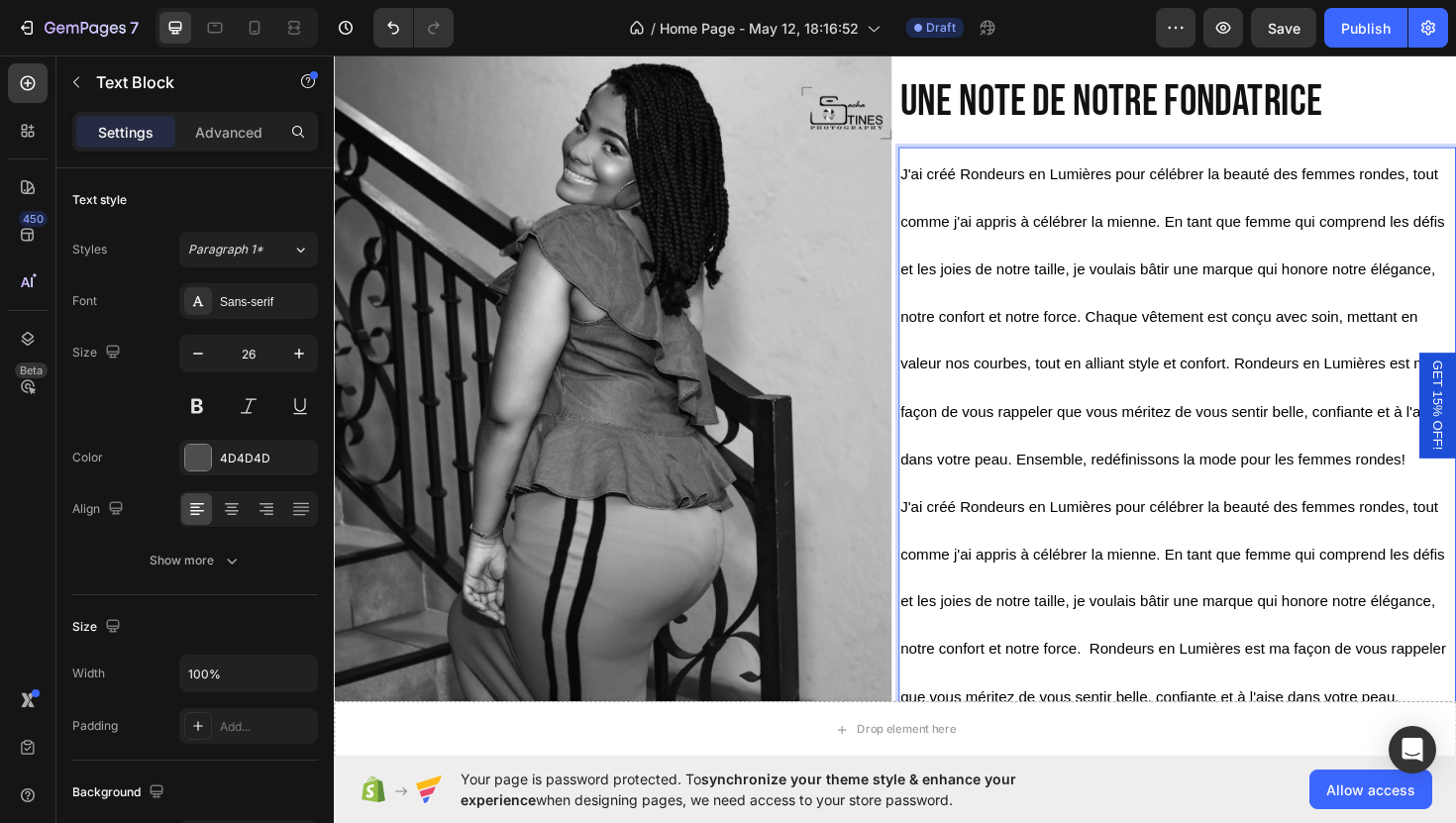 scroll, scrollTop: 3776, scrollLeft: 0, axis: vertical 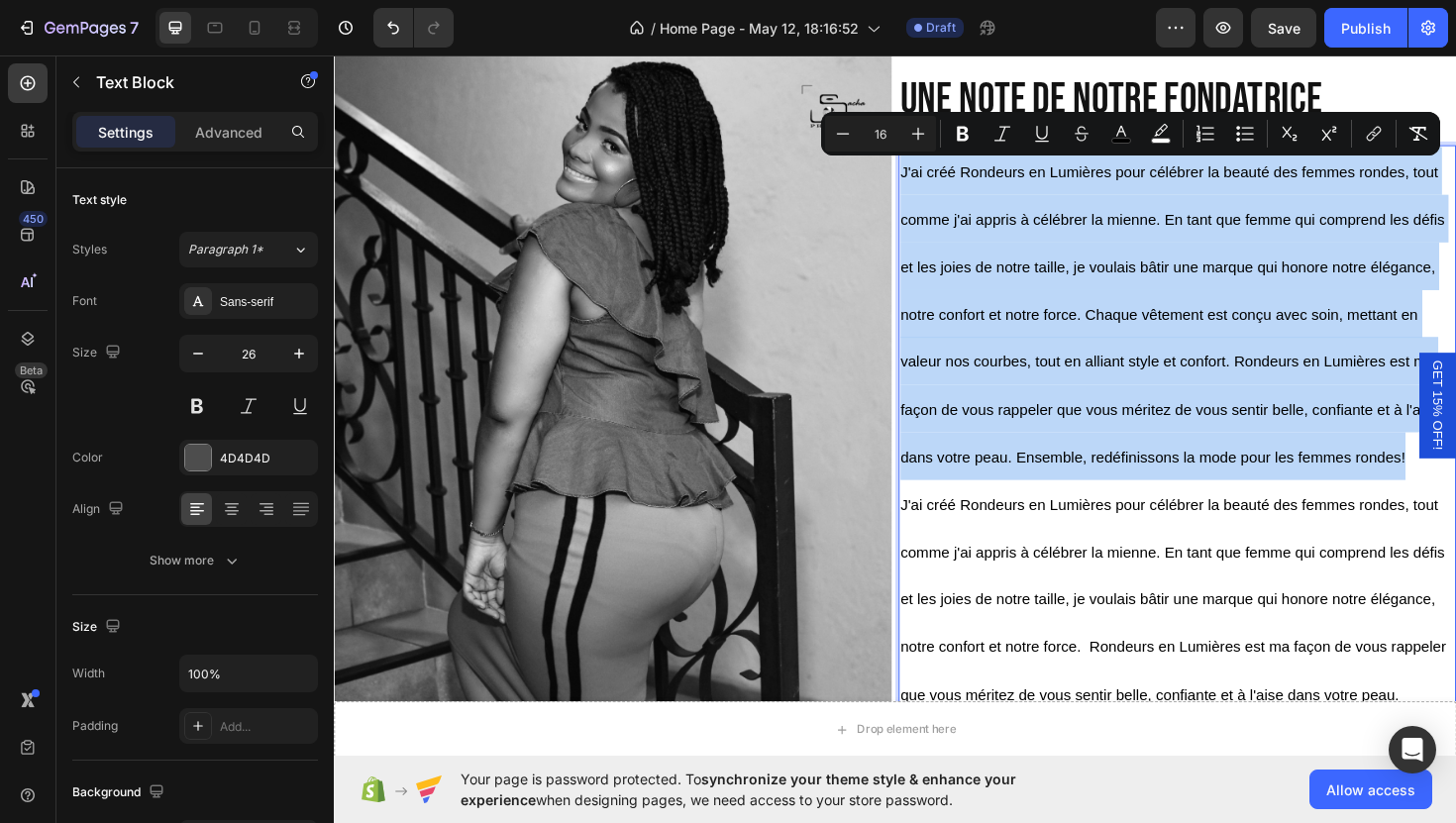 drag, startPoint x: 1467, startPoint y: 481, endPoint x: 934, endPoint y: 187, distance: 608.7076 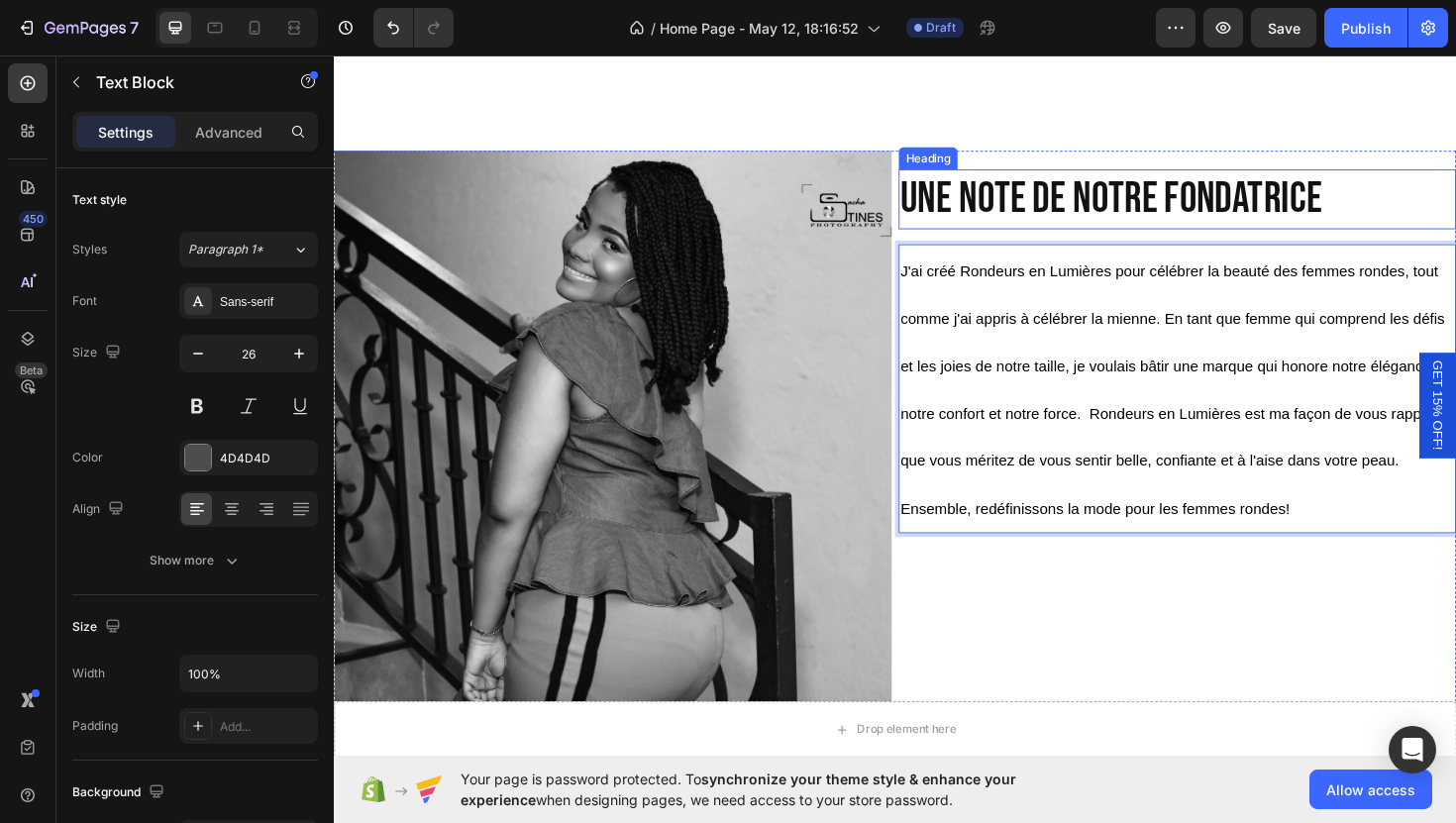 scroll, scrollTop: 3676, scrollLeft: 0, axis: vertical 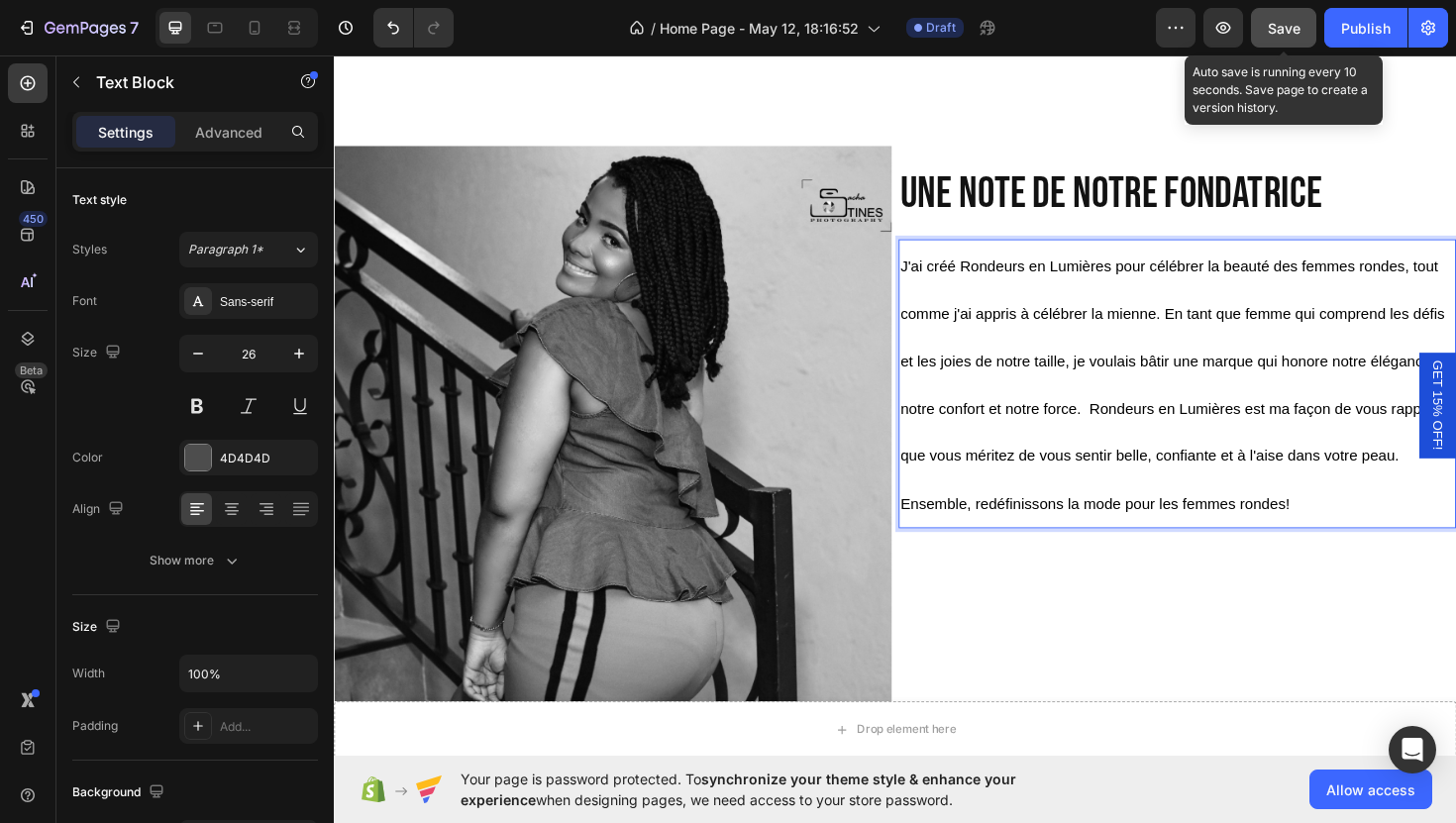 click on "Save" at bounding box center (1284, 28) 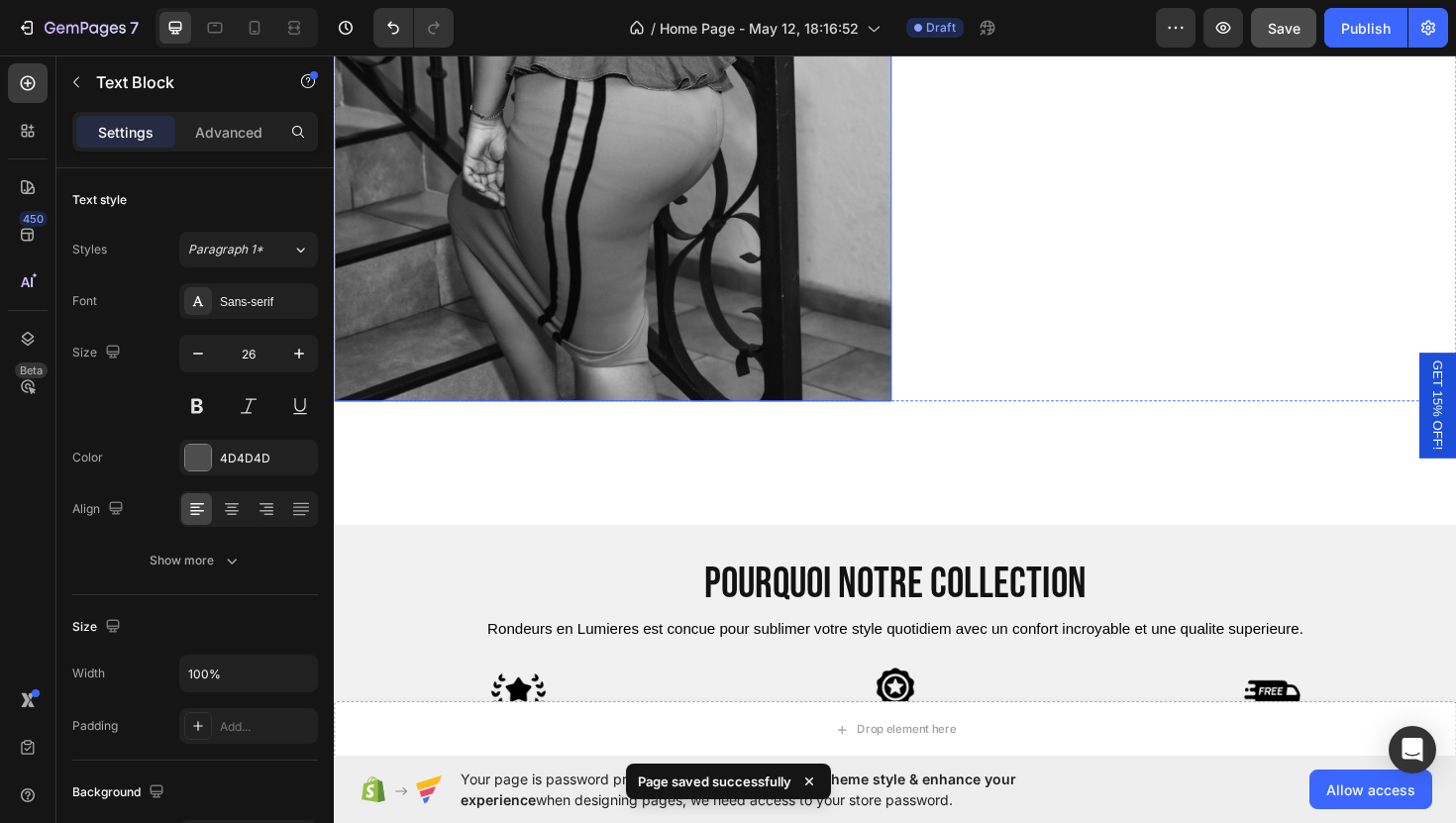 scroll, scrollTop: 4609, scrollLeft: 0, axis: vertical 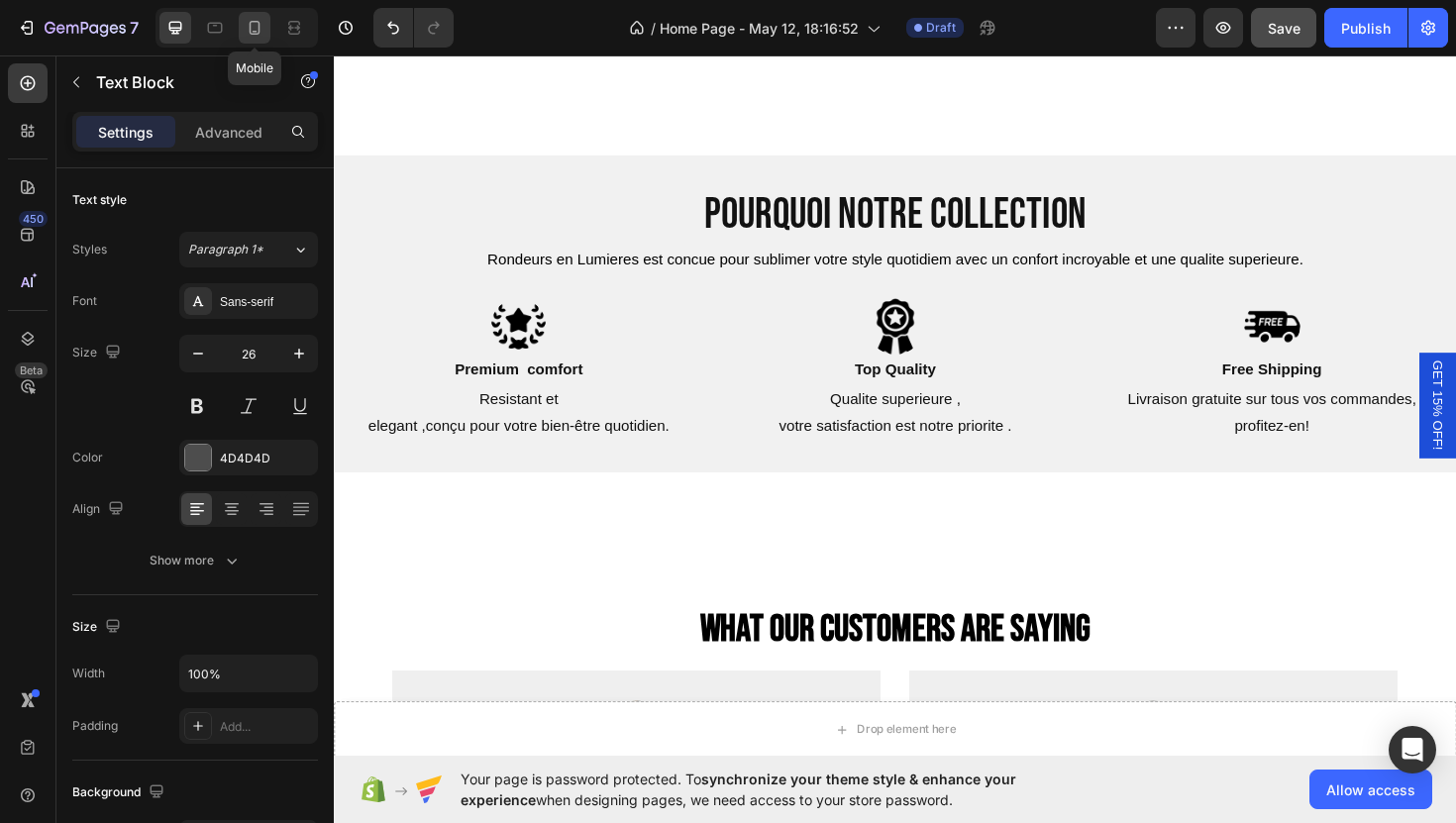 click 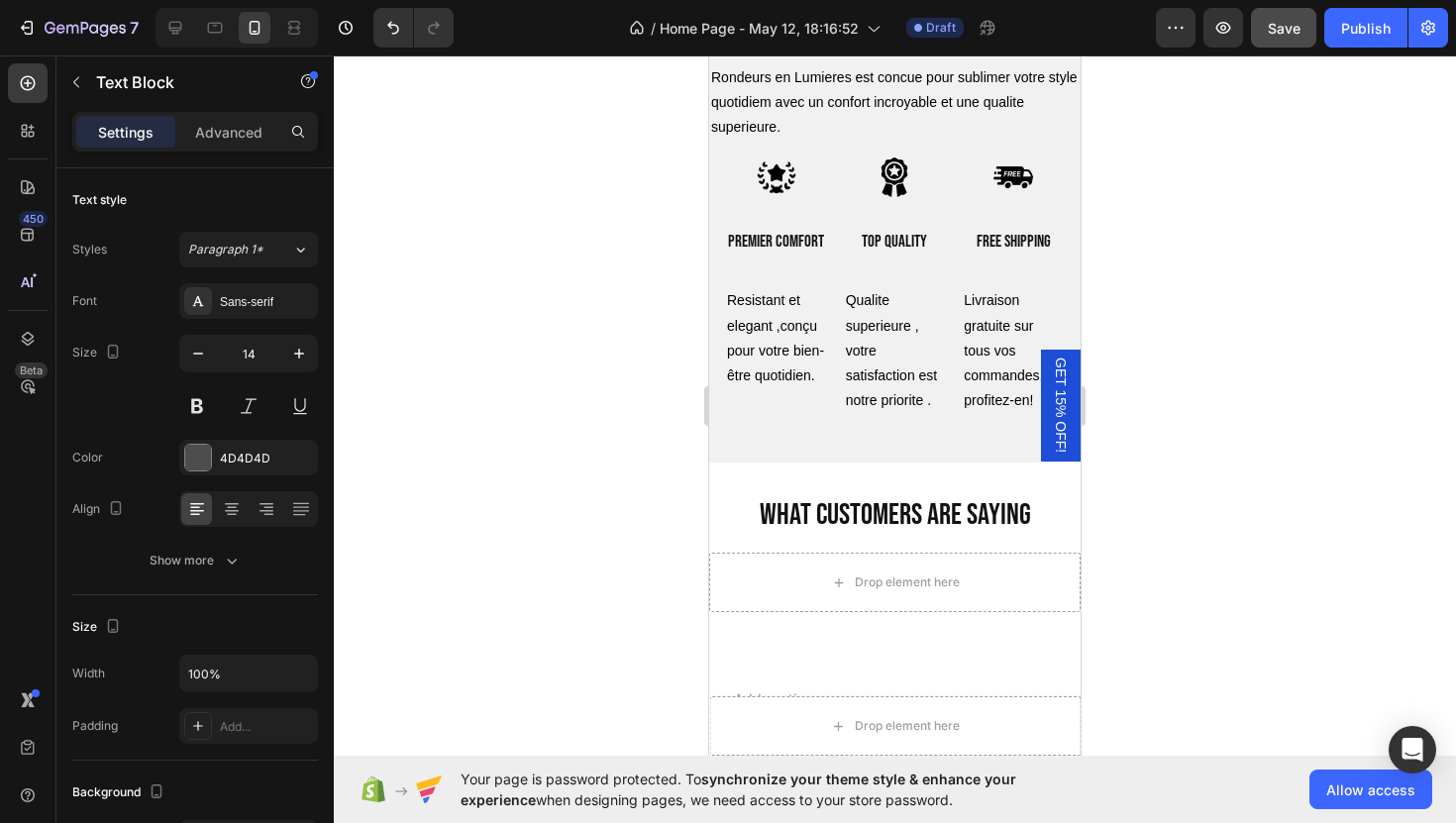 scroll, scrollTop: 6890, scrollLeft: 0, axis: vertical 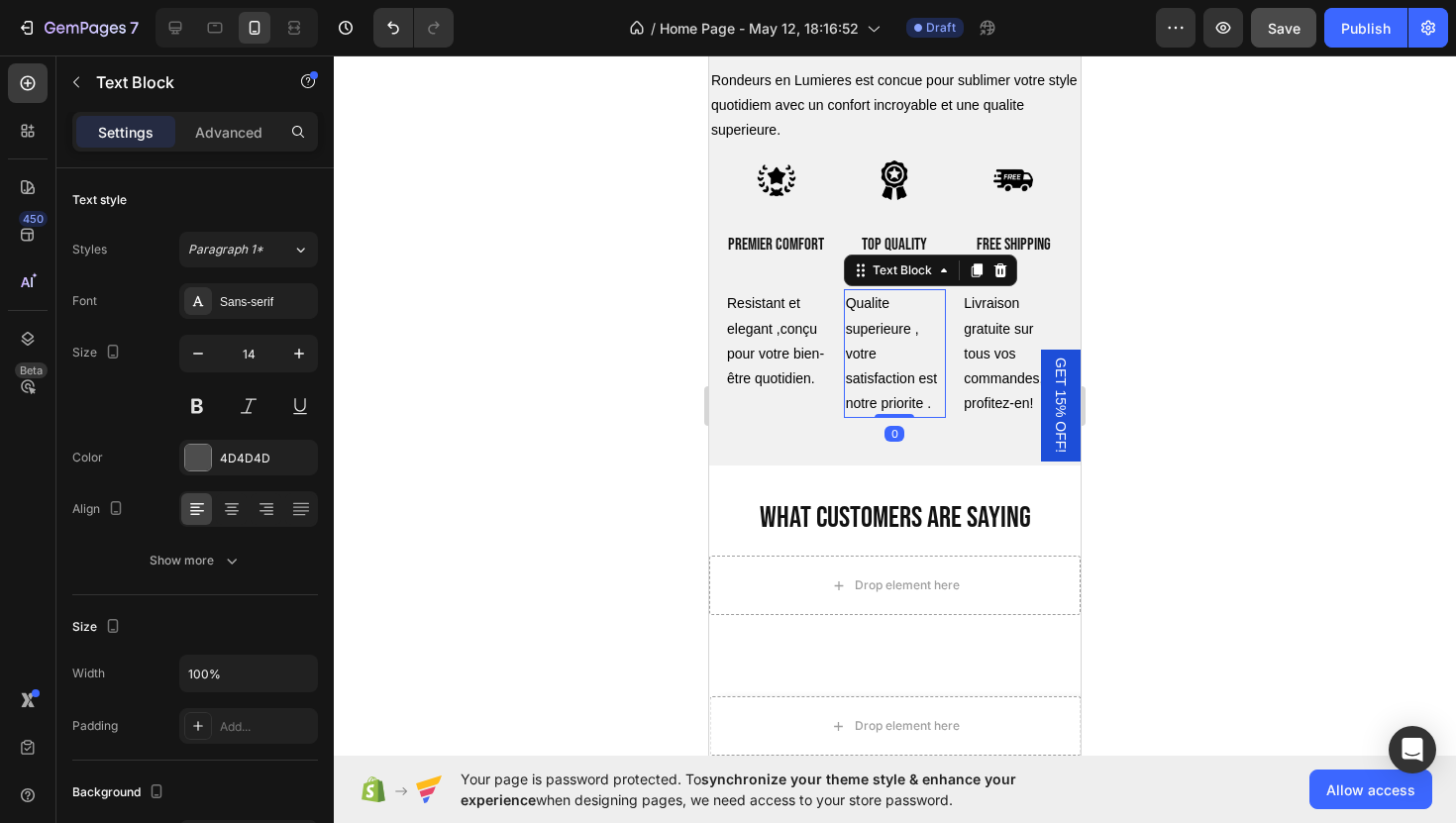 click on "votre satisfaction est notre priorite ." at bounding box center [895, 379] 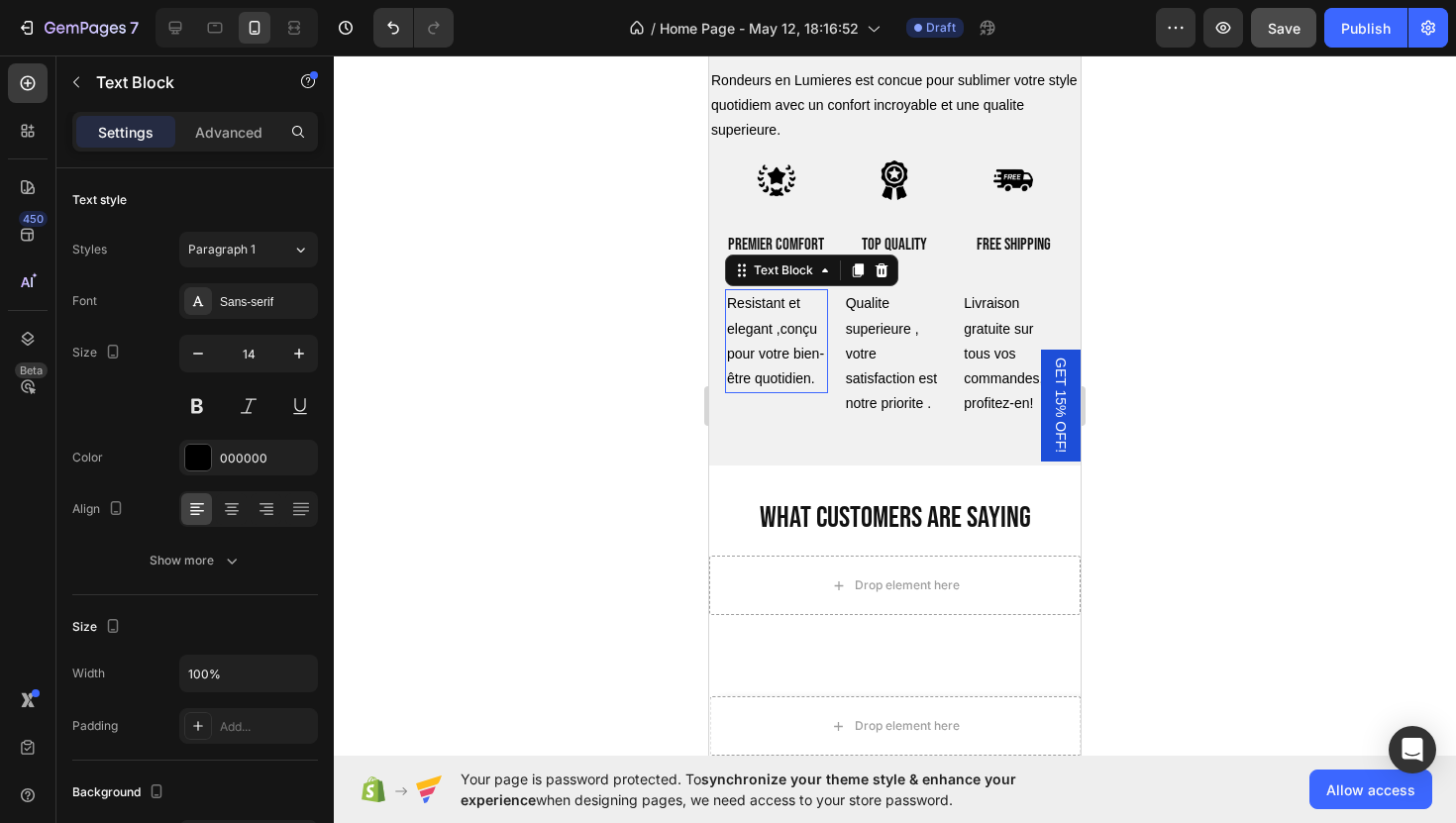click on "elegant ,conçu pour votre bien-être quotidien." at bounding box center [777, 355] 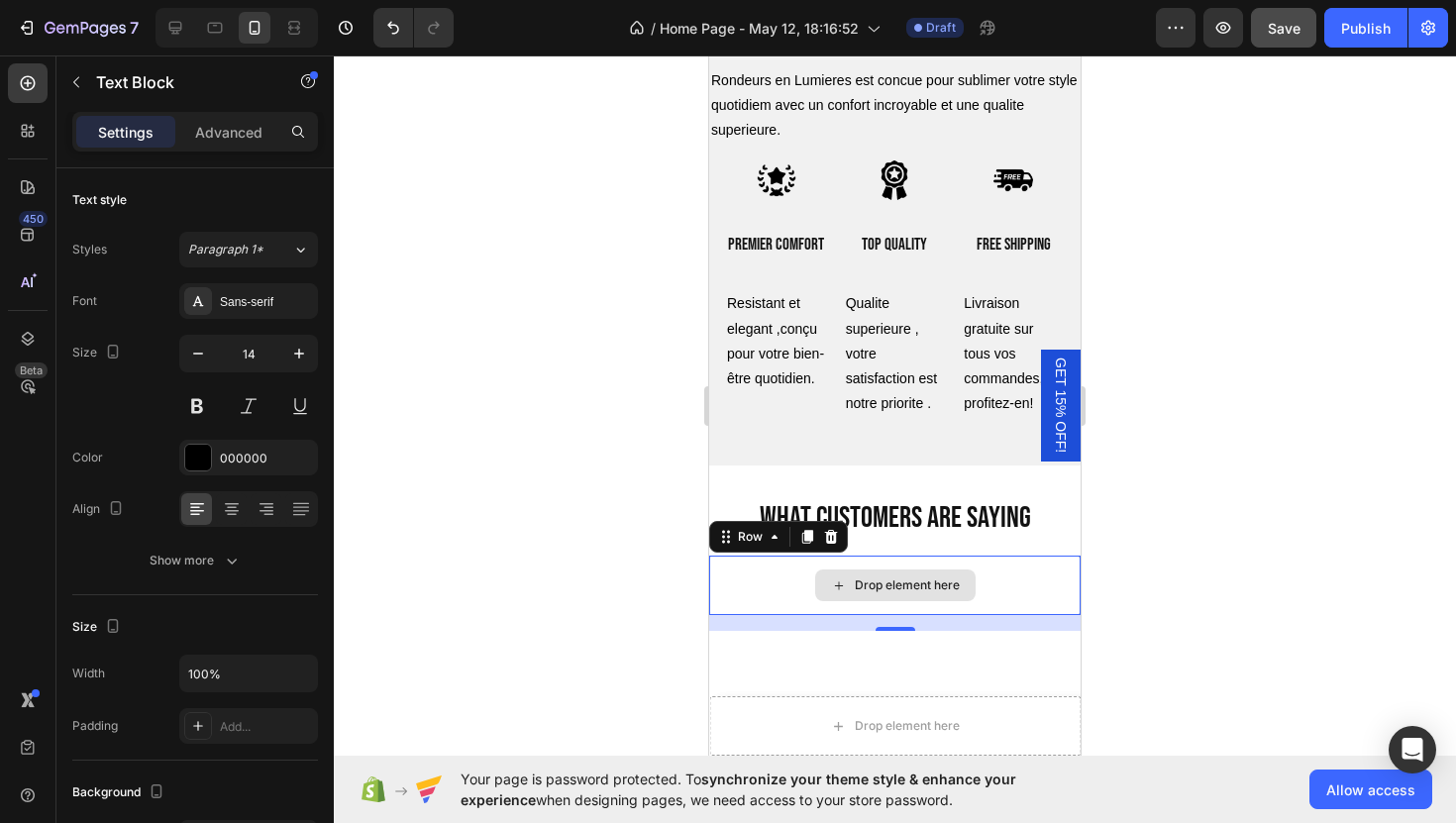 click on "Drop element here" at bounding box center [894, 585] 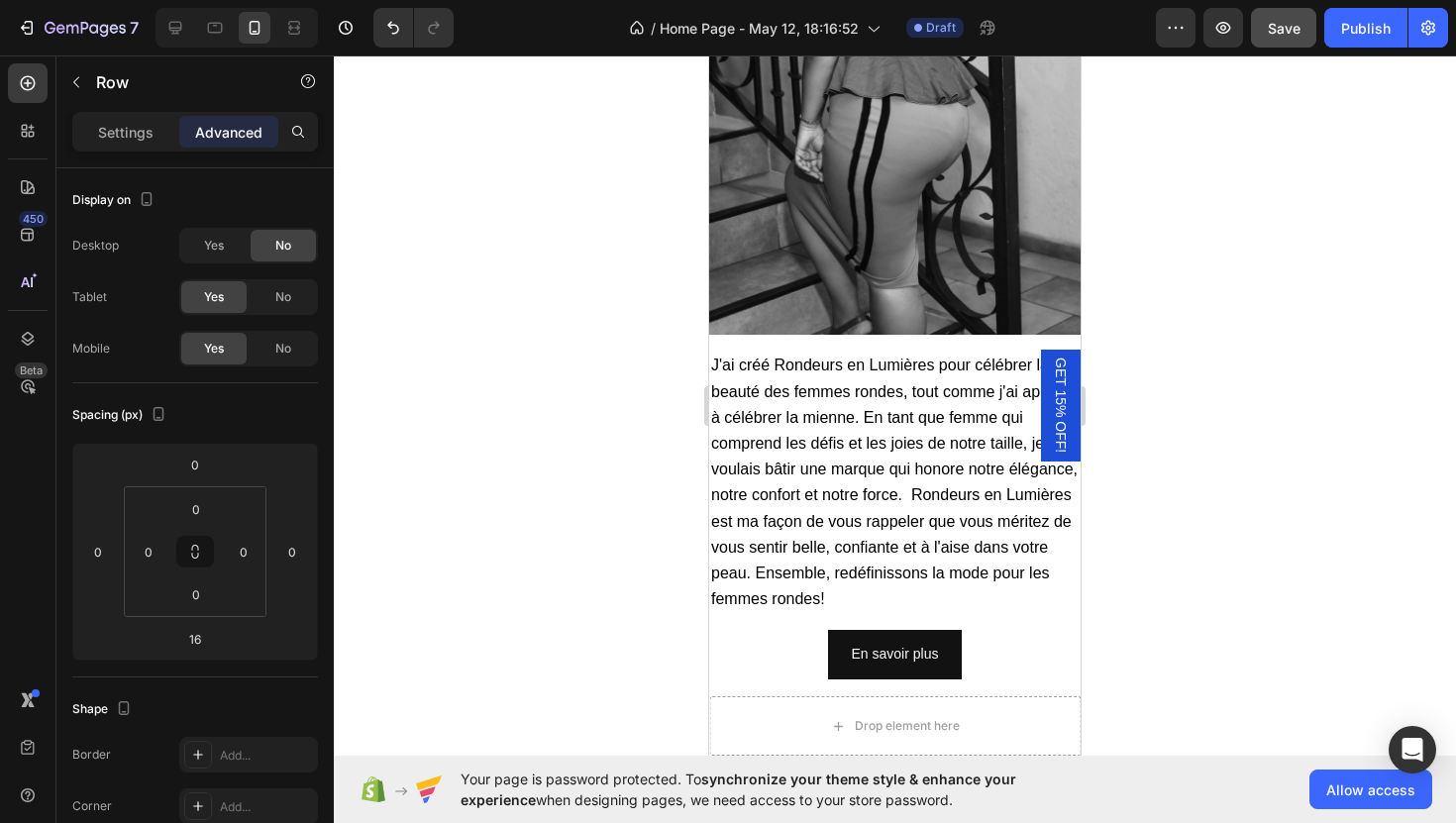 scroll, scrollTop: 6116, scrollLeft: 0, axis: vertical 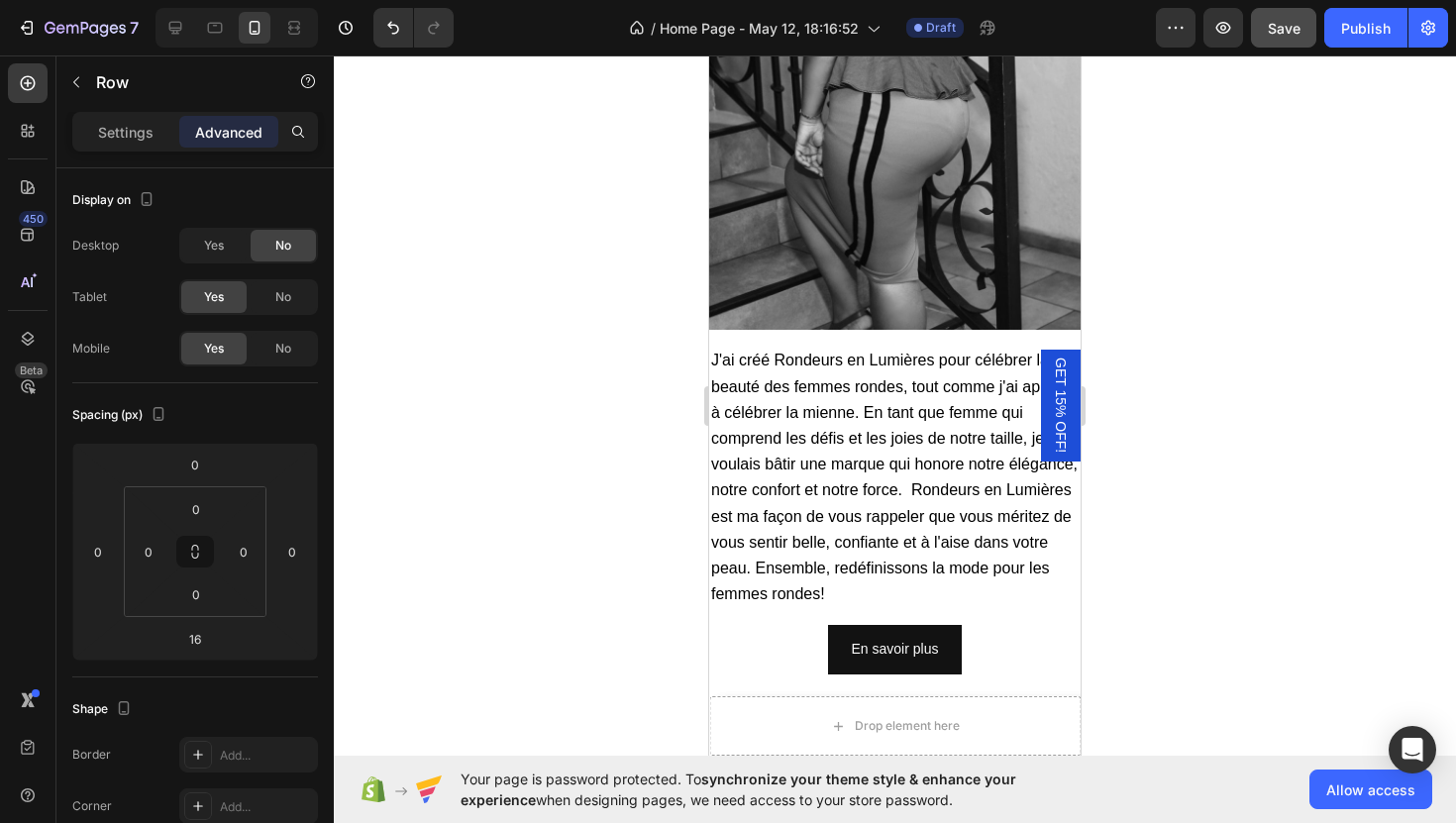 click on "GET 15% OFF!" at bounding box center (1061, 405) 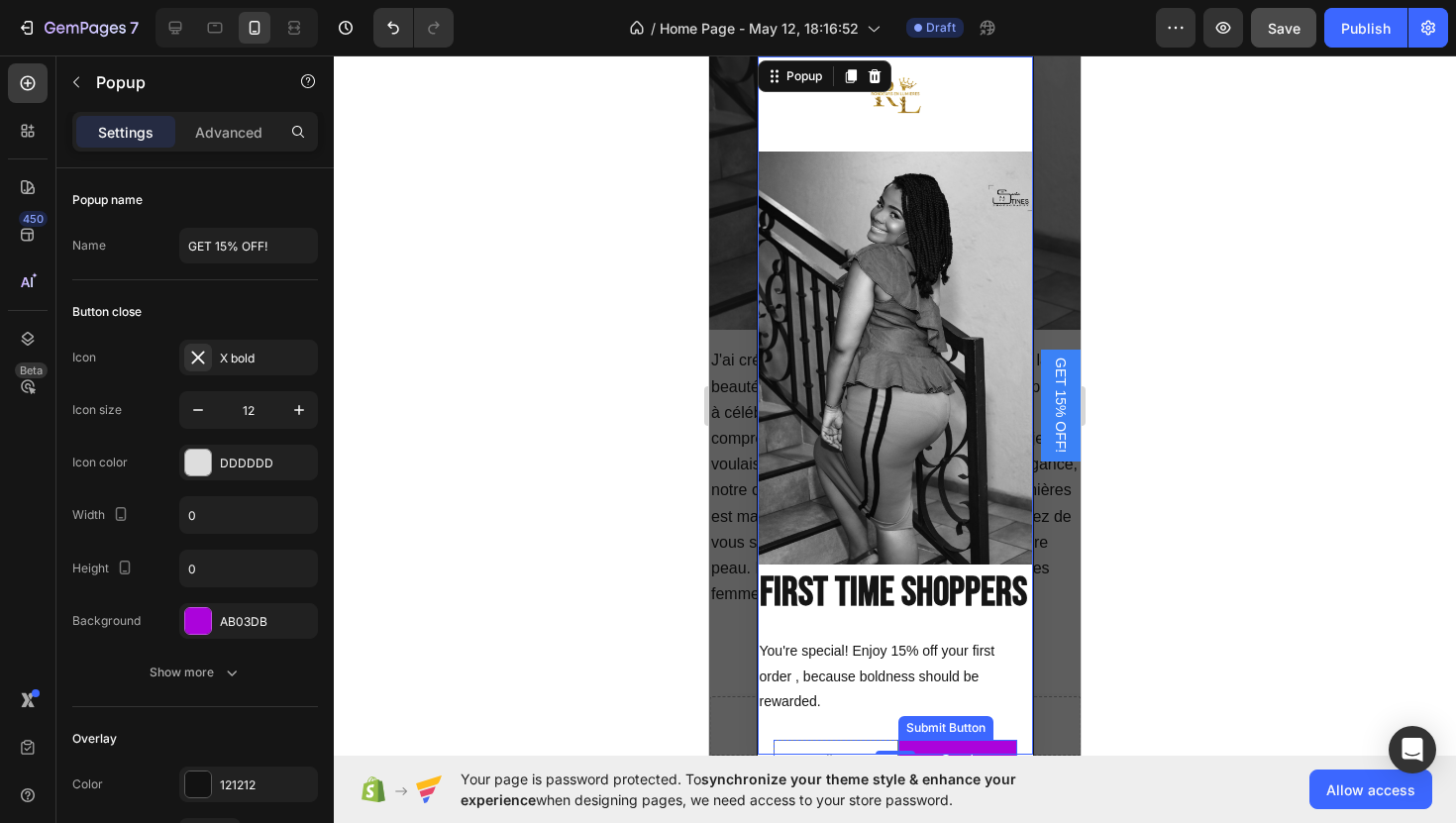 scroll, scrollTop: 130, scrollLeft: 0, axis: vertical 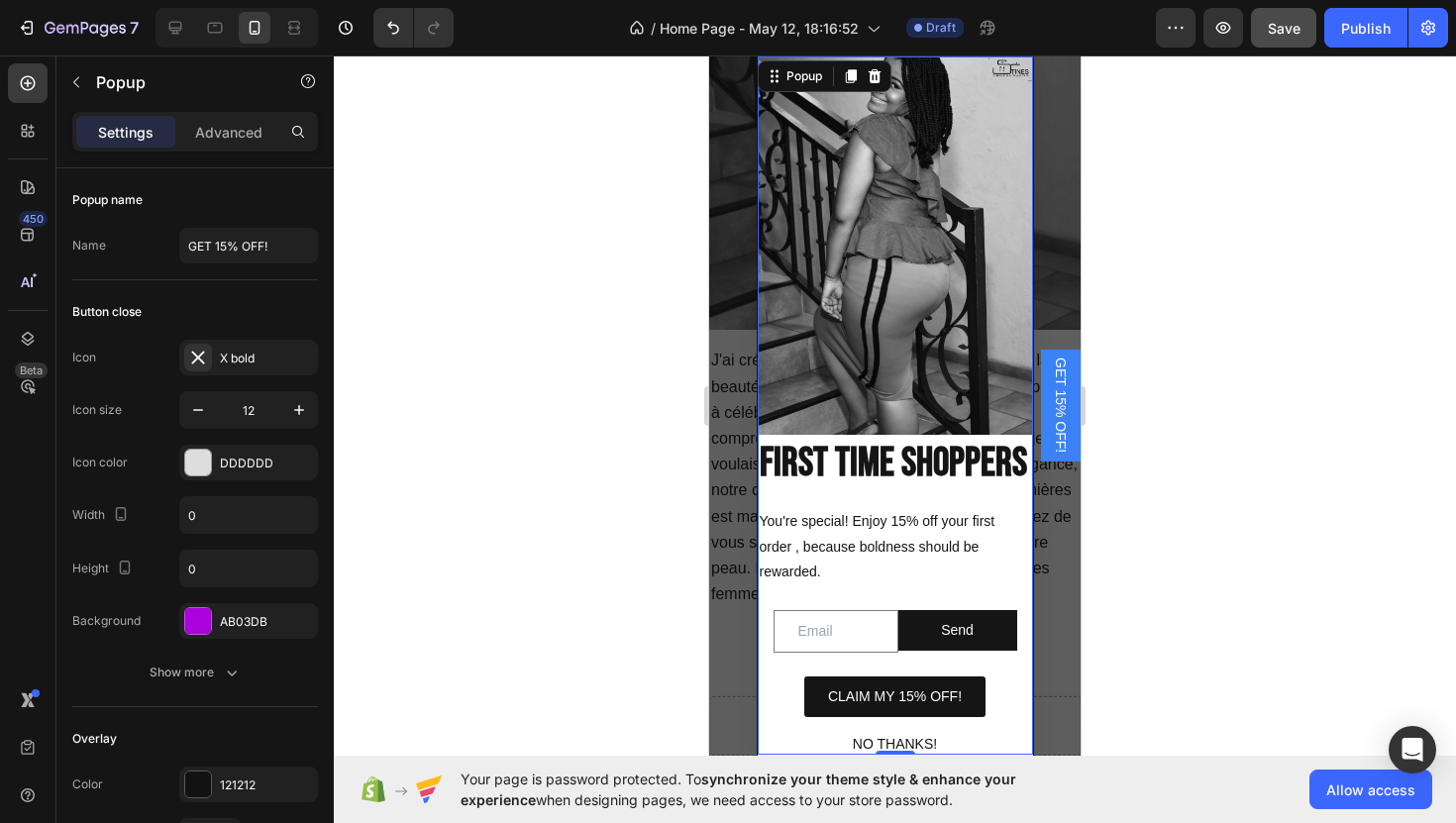 click at bounding box center (894, 405) 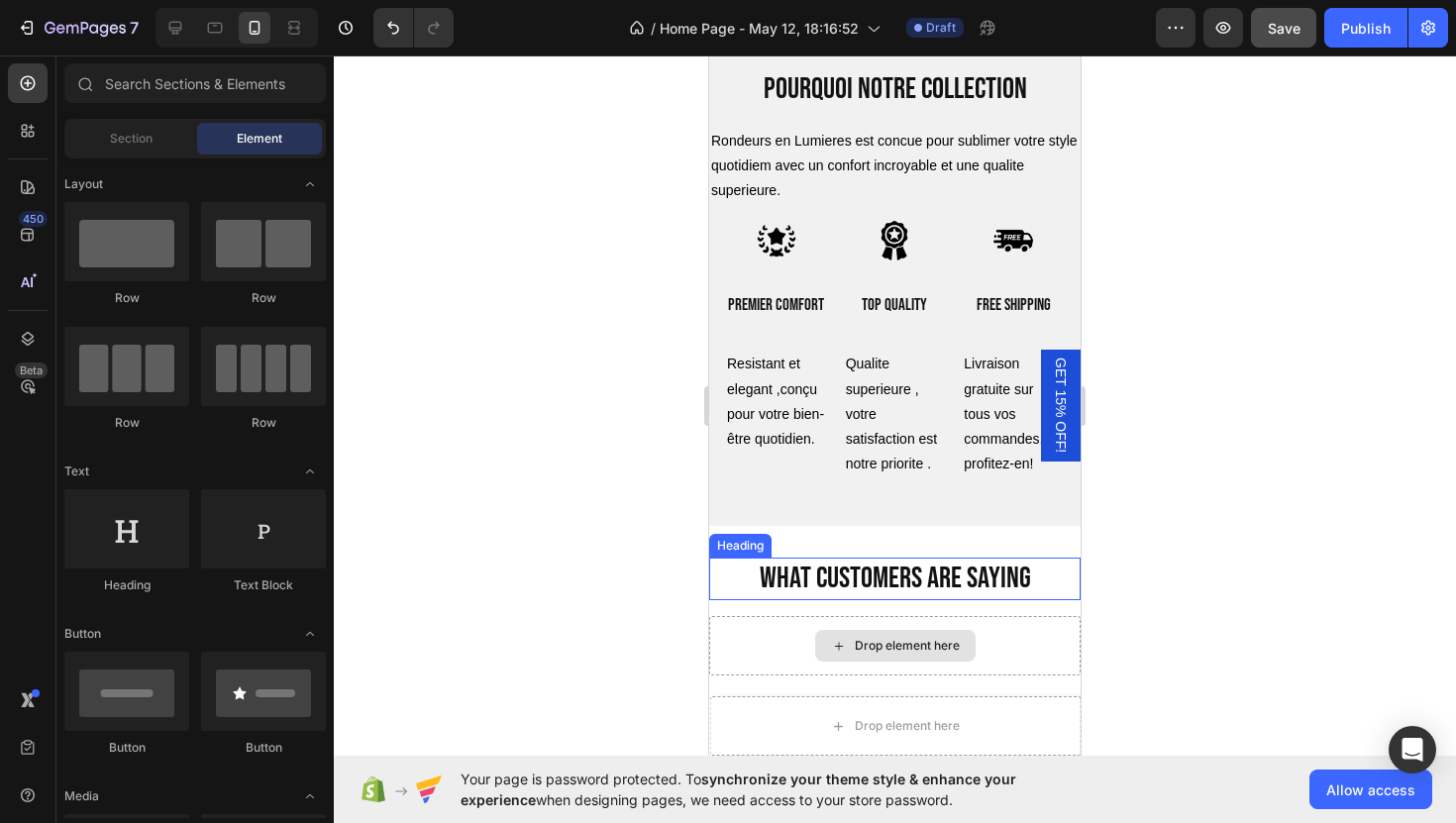 scroll, scrollTop: 6828, scrollLeft: 0, axis: vertical 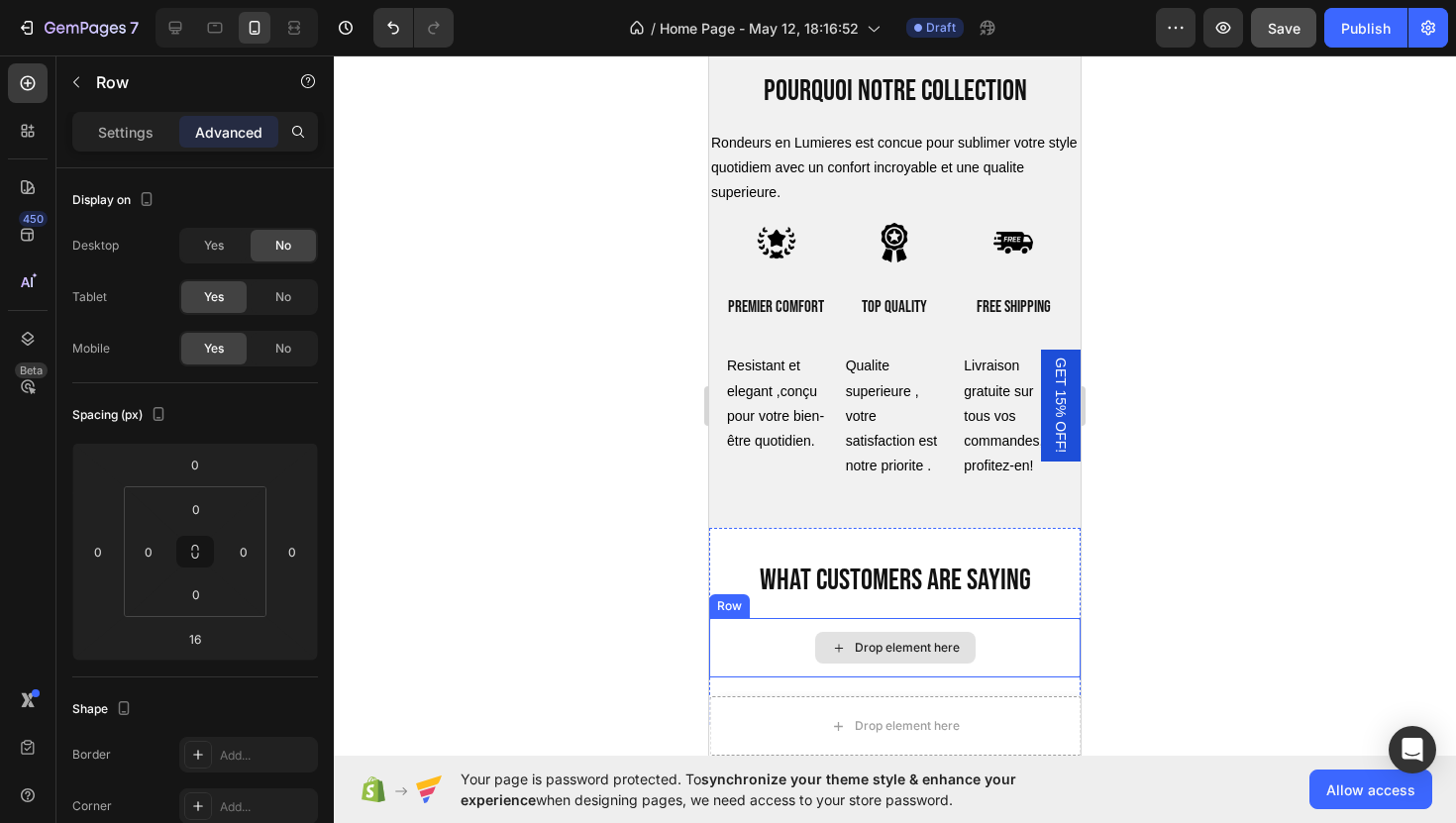 click on "Drop element here" at bounding box center (894, 648) 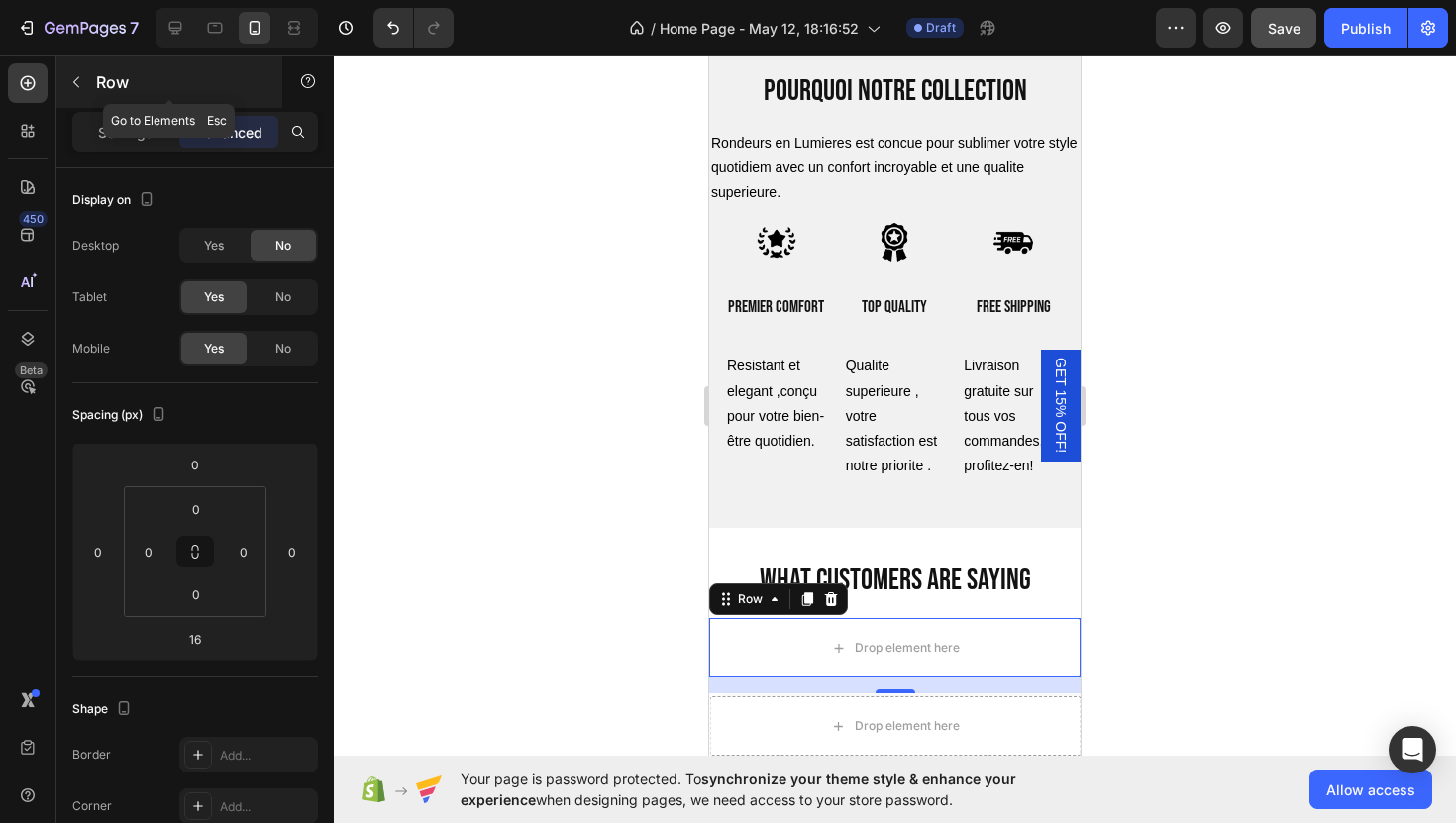 click at bounding box center [76, 82] 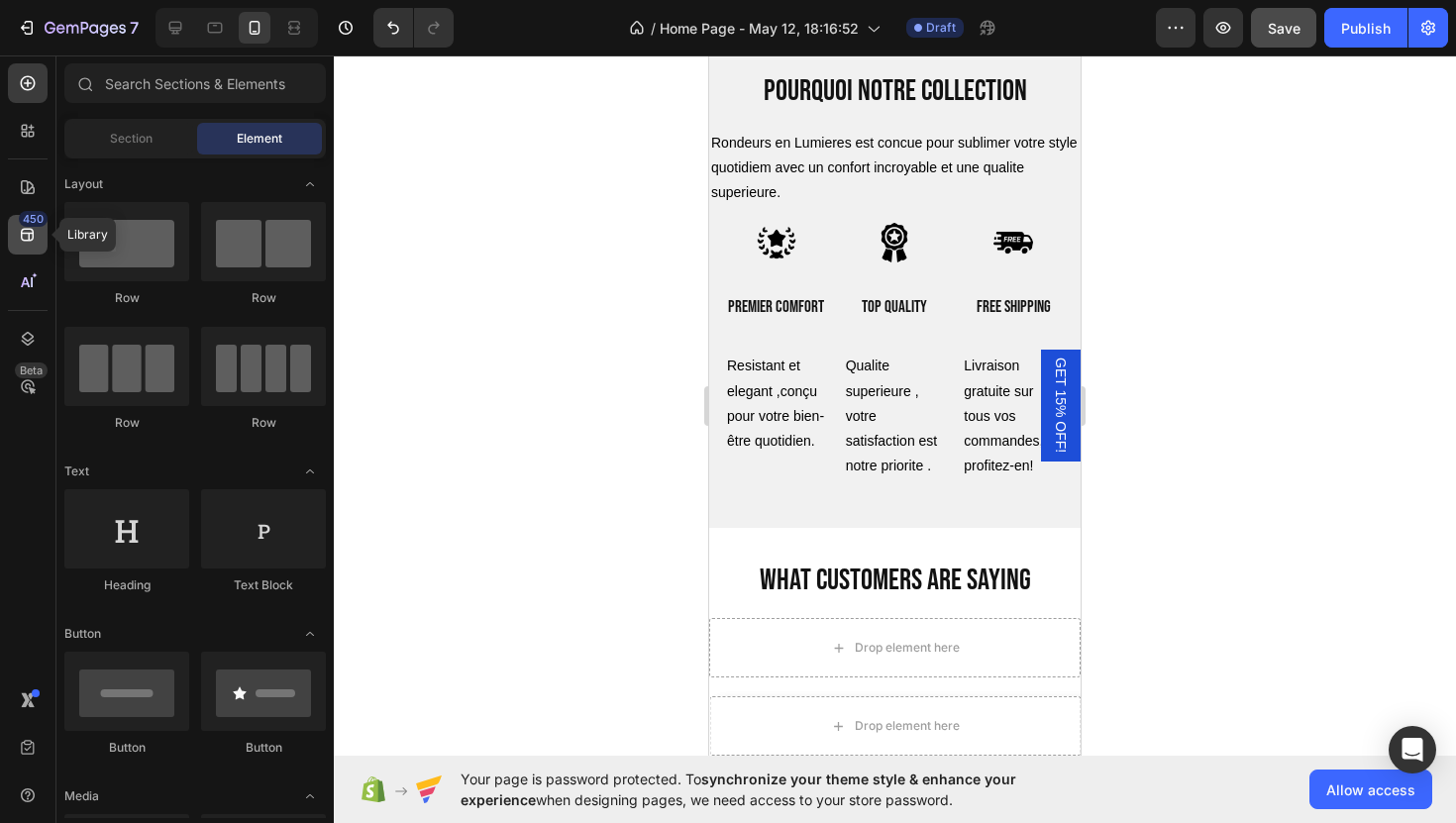 click 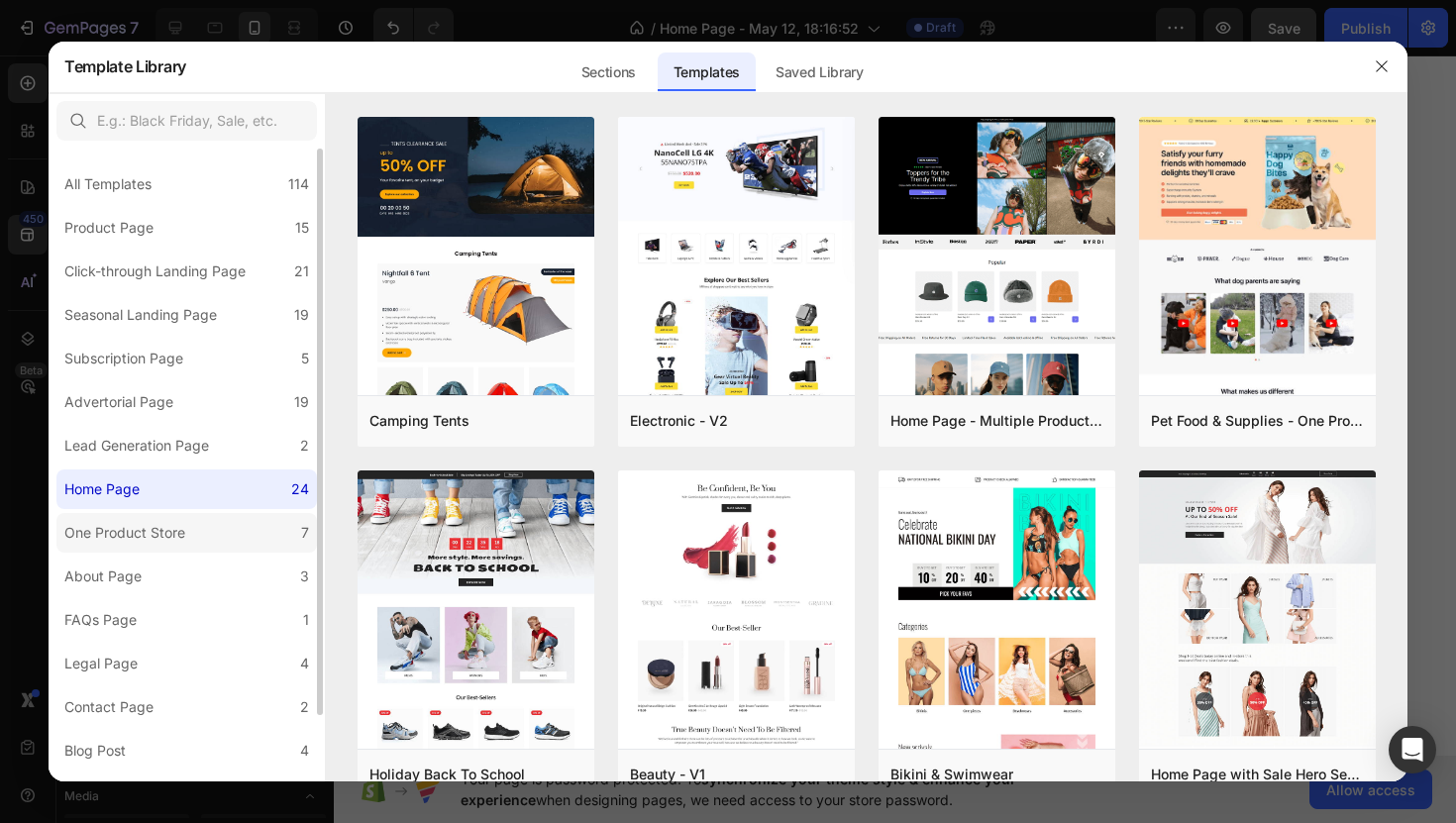 scroll, scrollTop: 75, scrollLeft: 0, axis: vertical 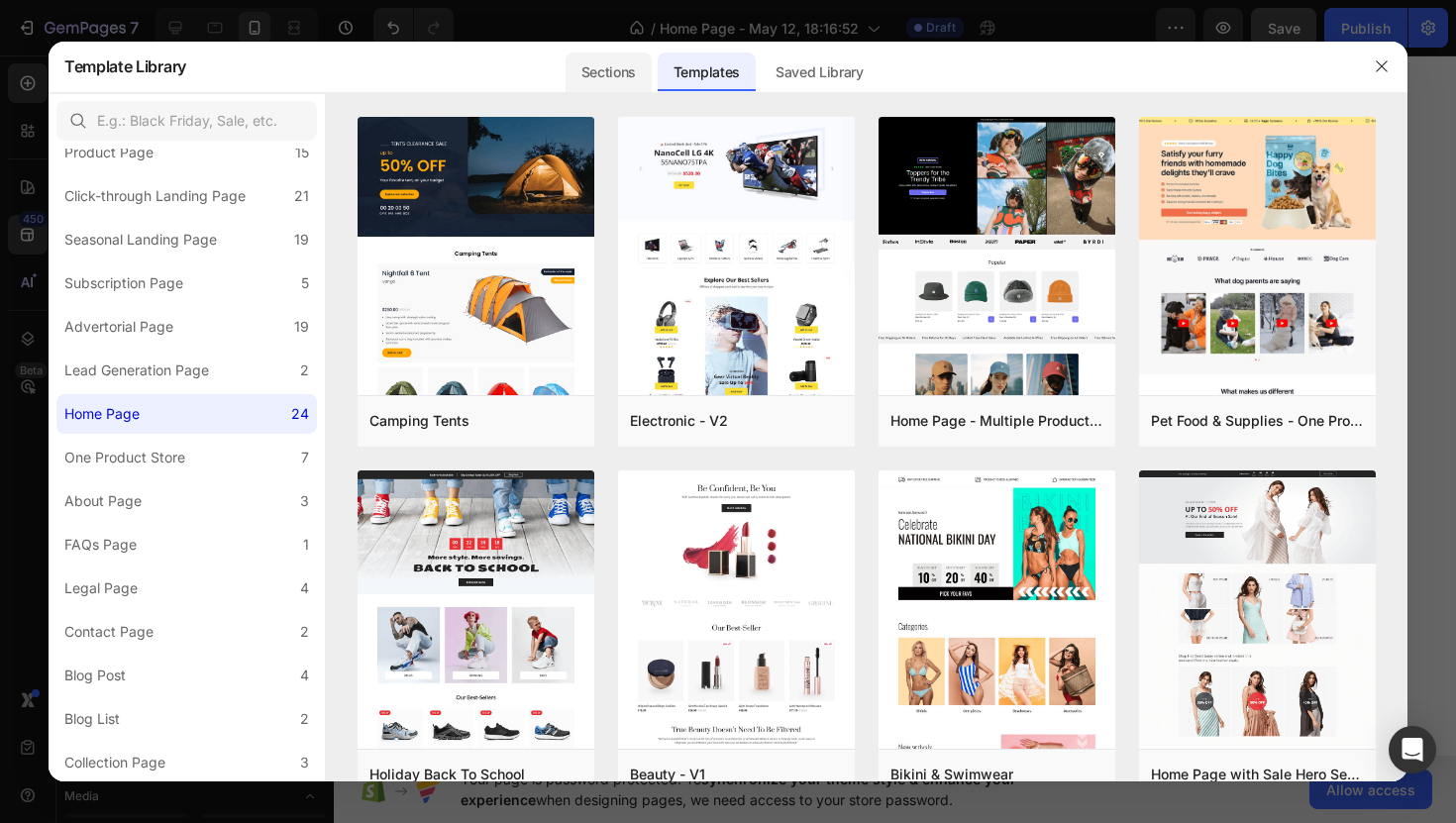 click on "Sections" 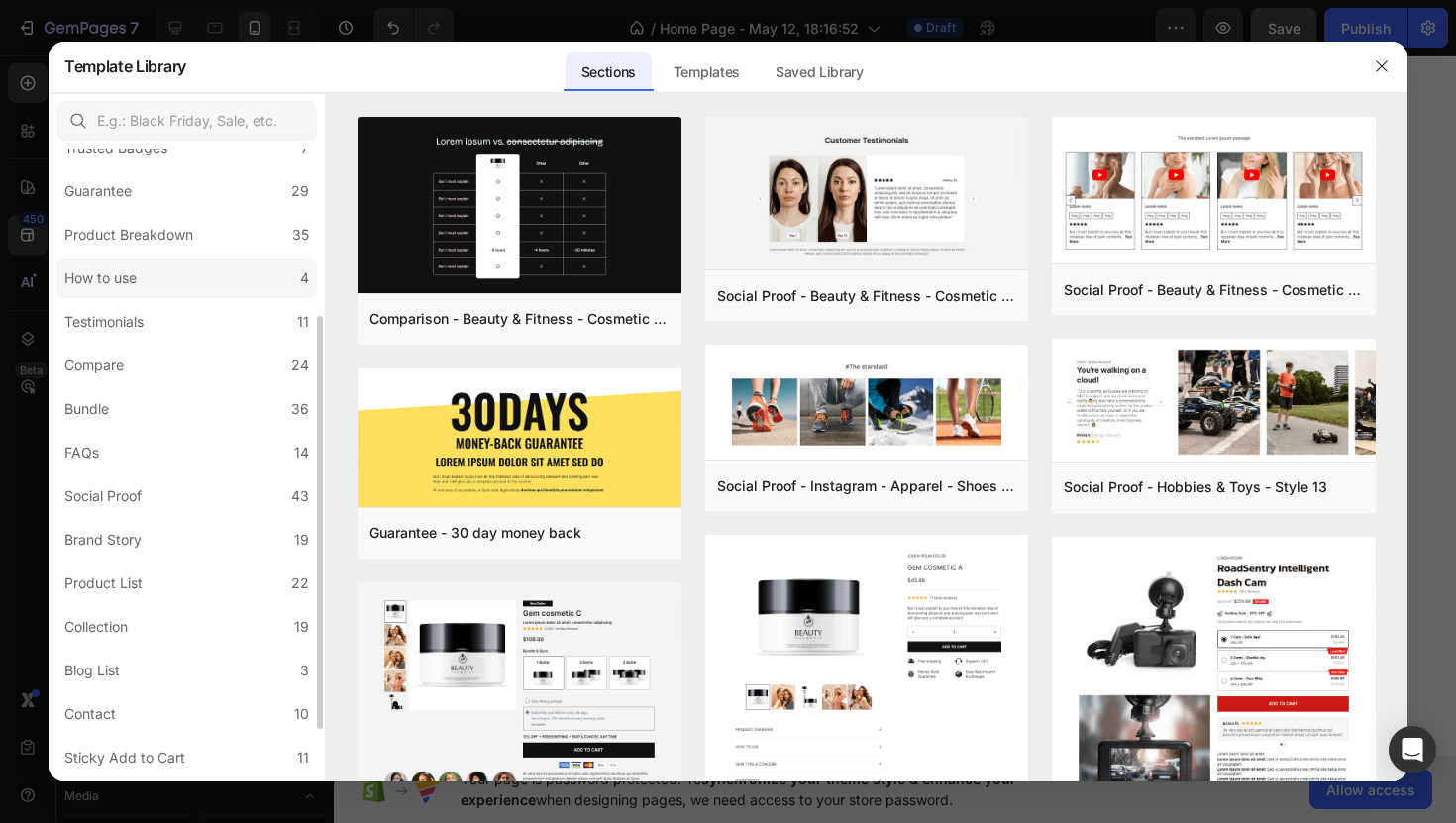 scroll, scrollTop: 232, scrollLeft: 0, axis: vertical 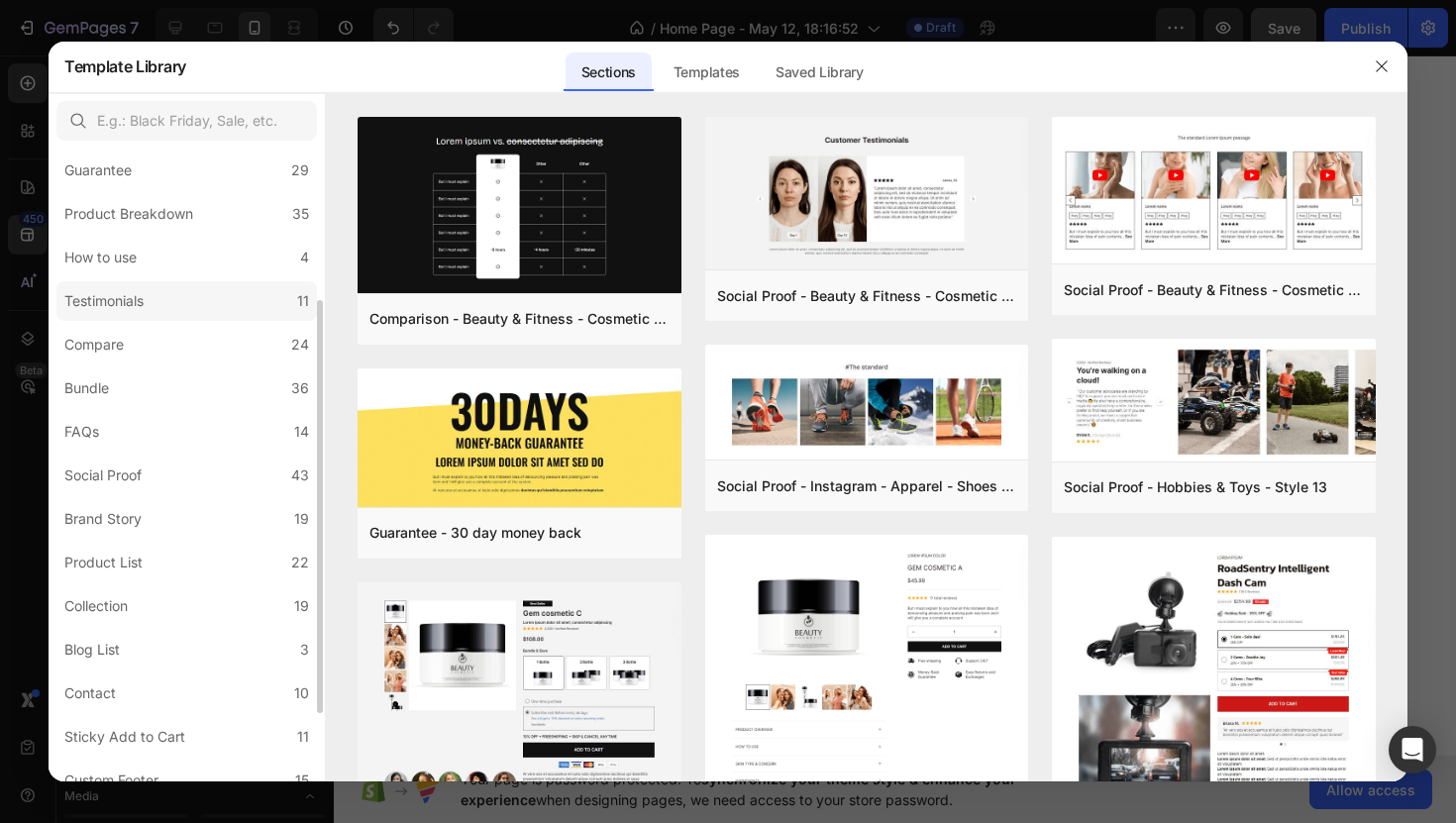 click on "Testimonials 11" 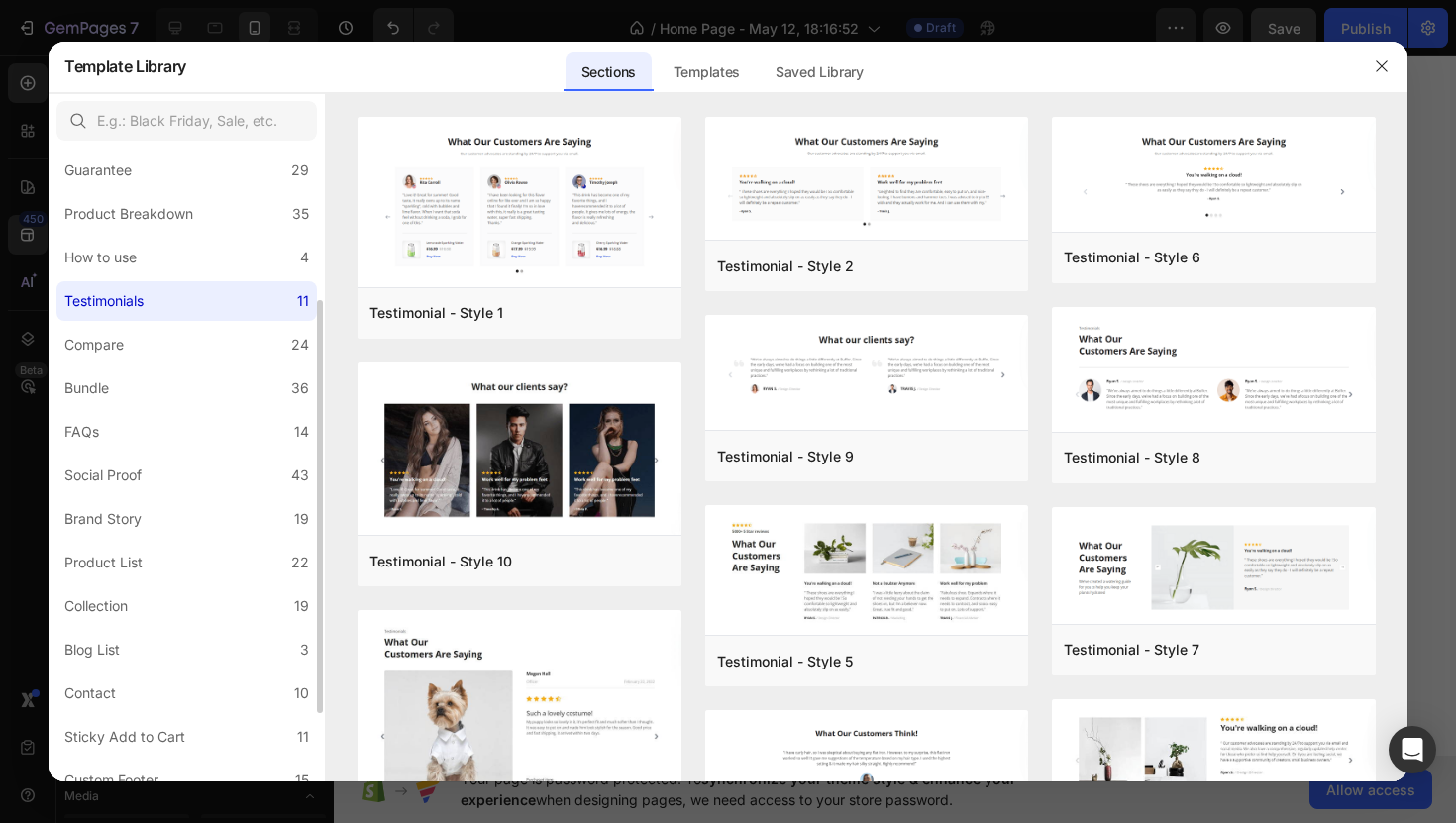 scroll, scrollTop: 337, scrollLeft: 0, axis: vertical 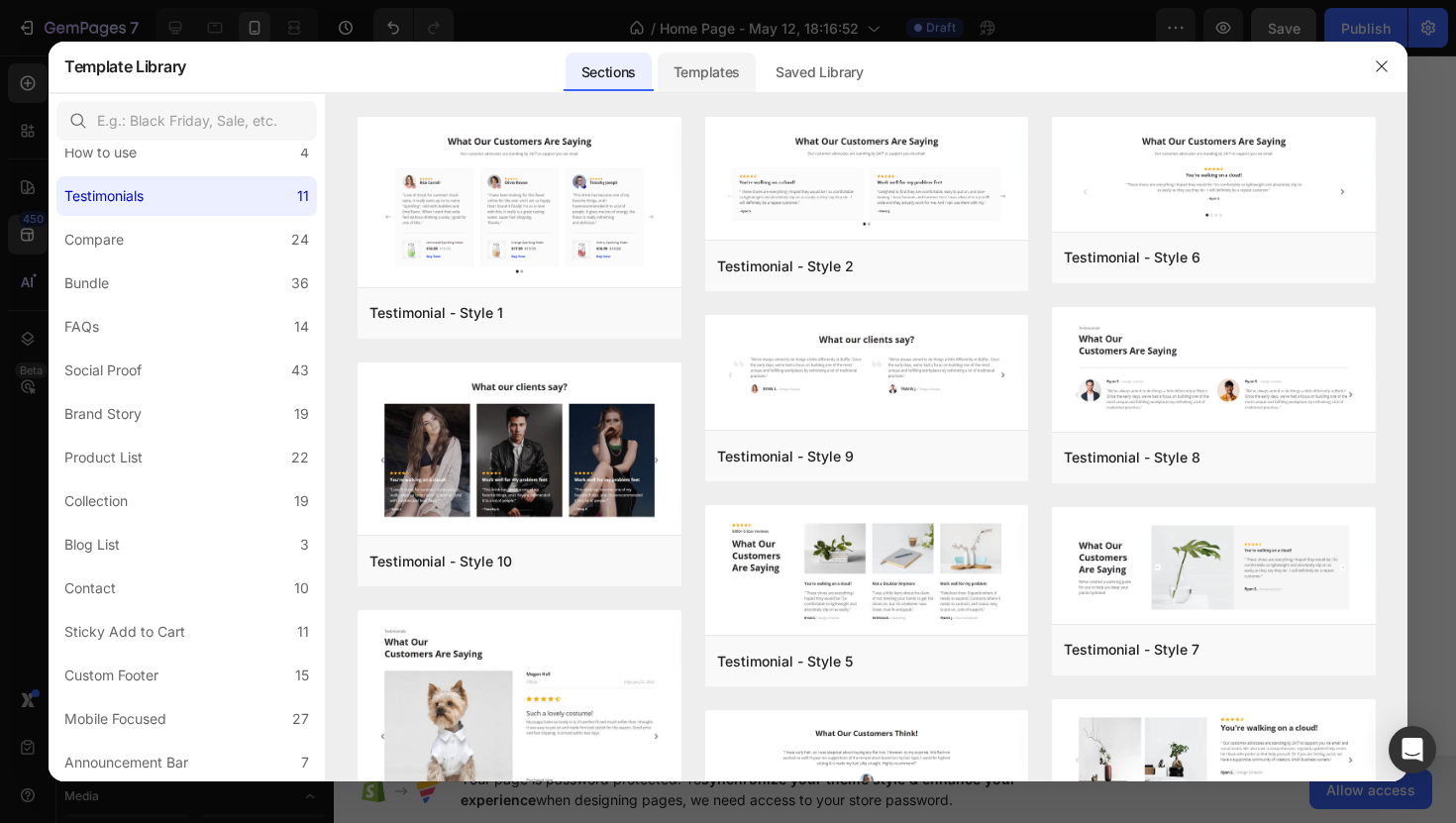 click on "Templates" 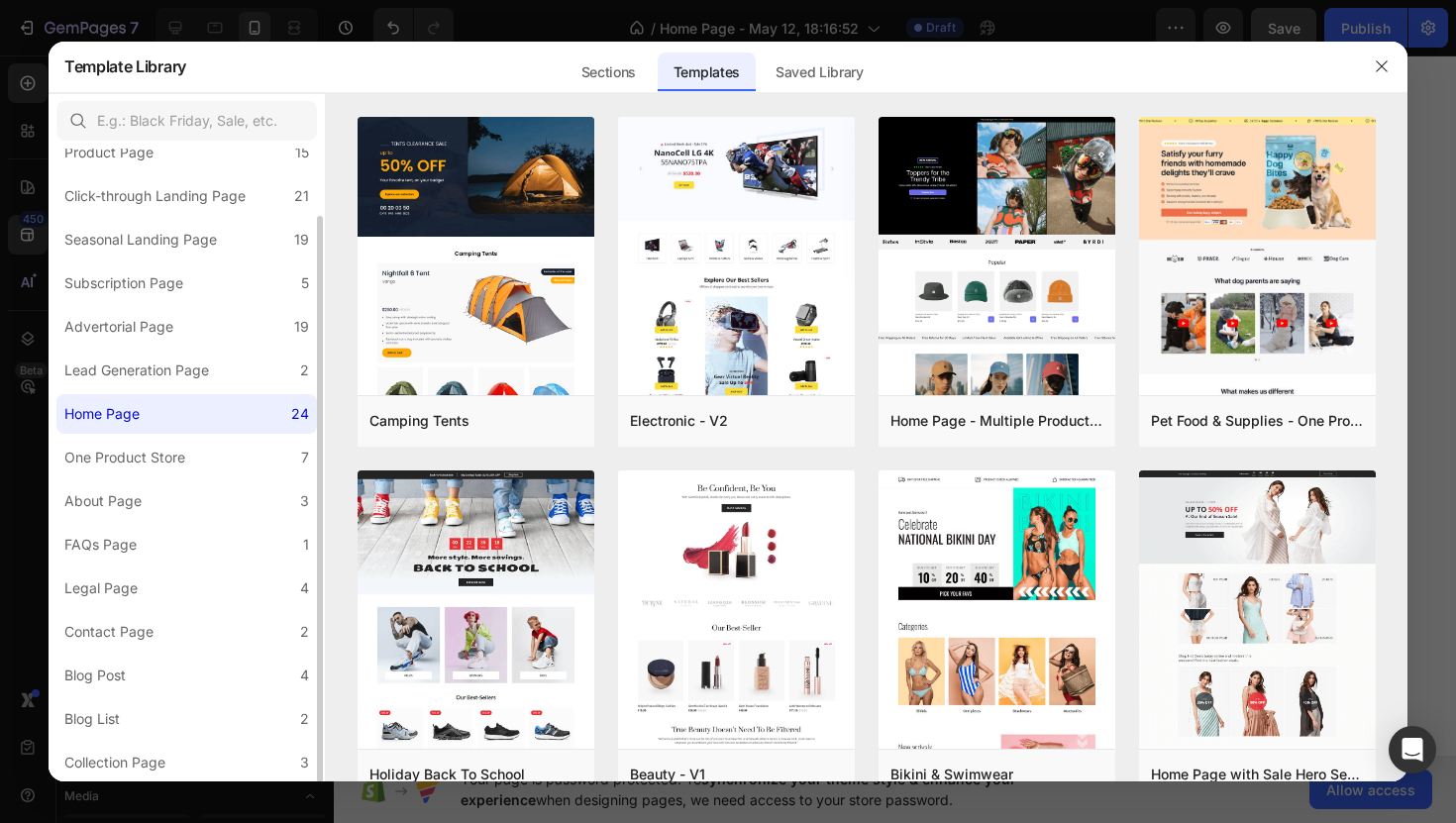 scroll, scrollTop: 75, scrollLeft: 0, axis: vertical 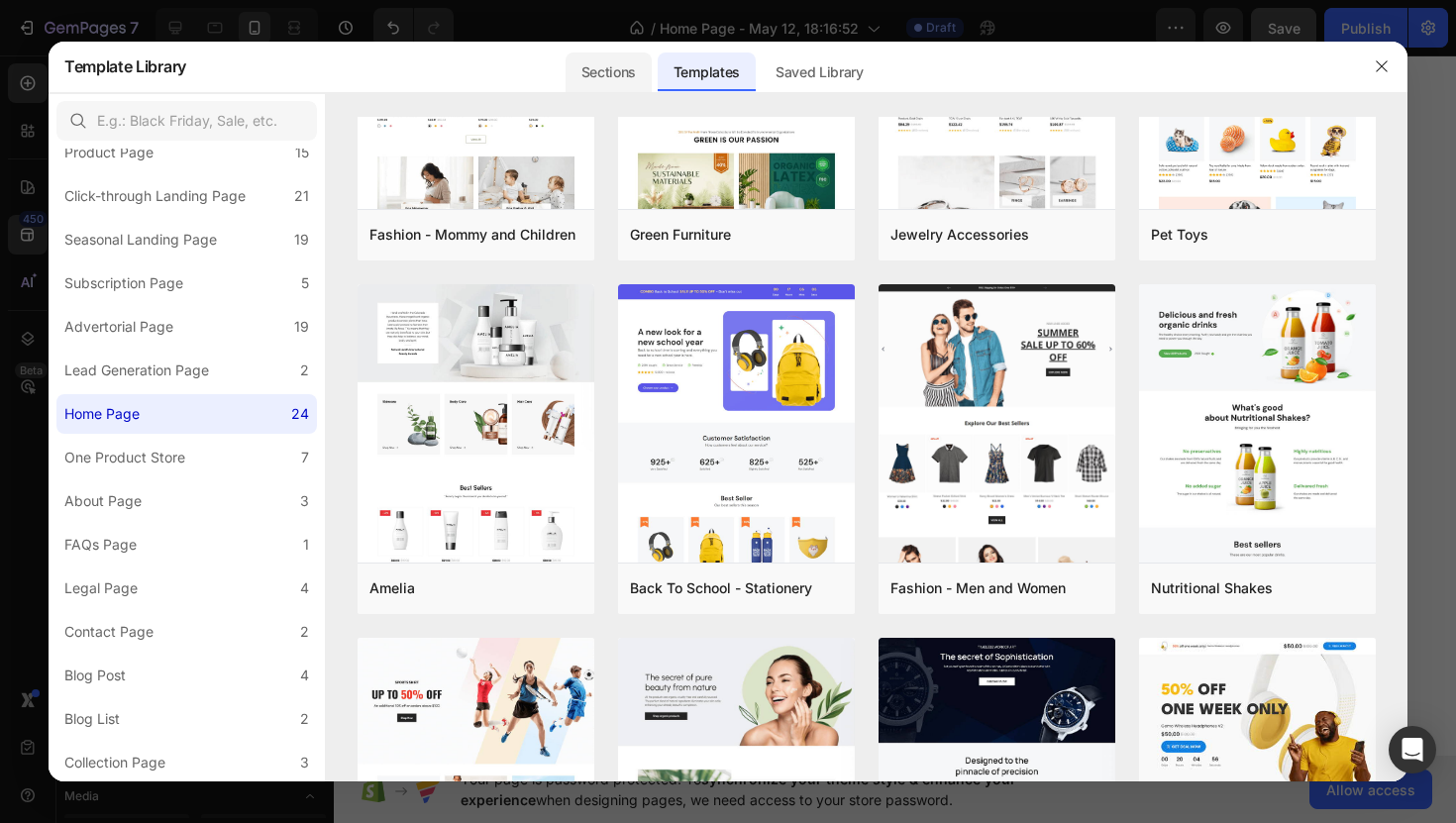 click on "Sections" 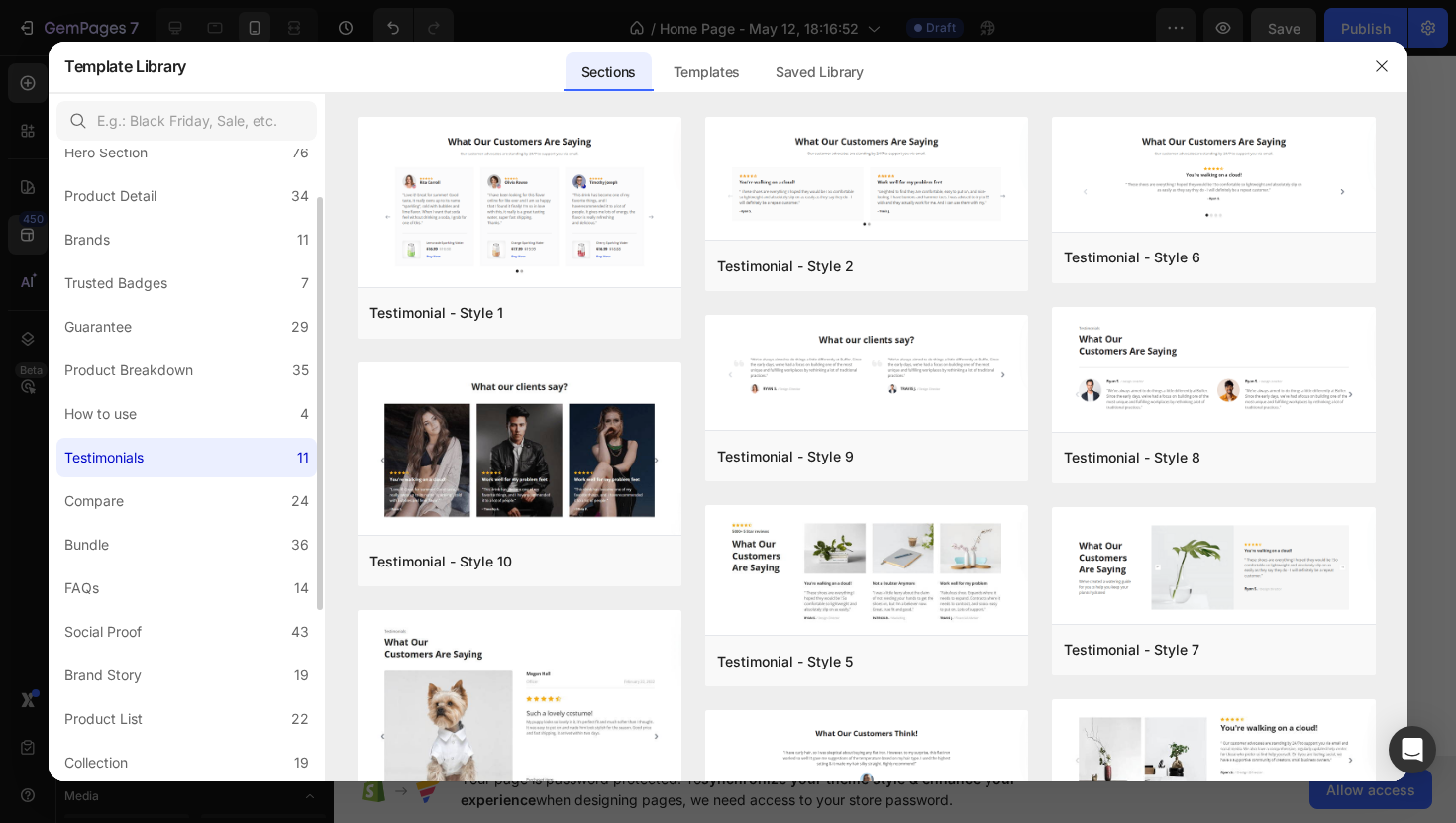 click on "Testimonials" at bounding box center [108, 458] 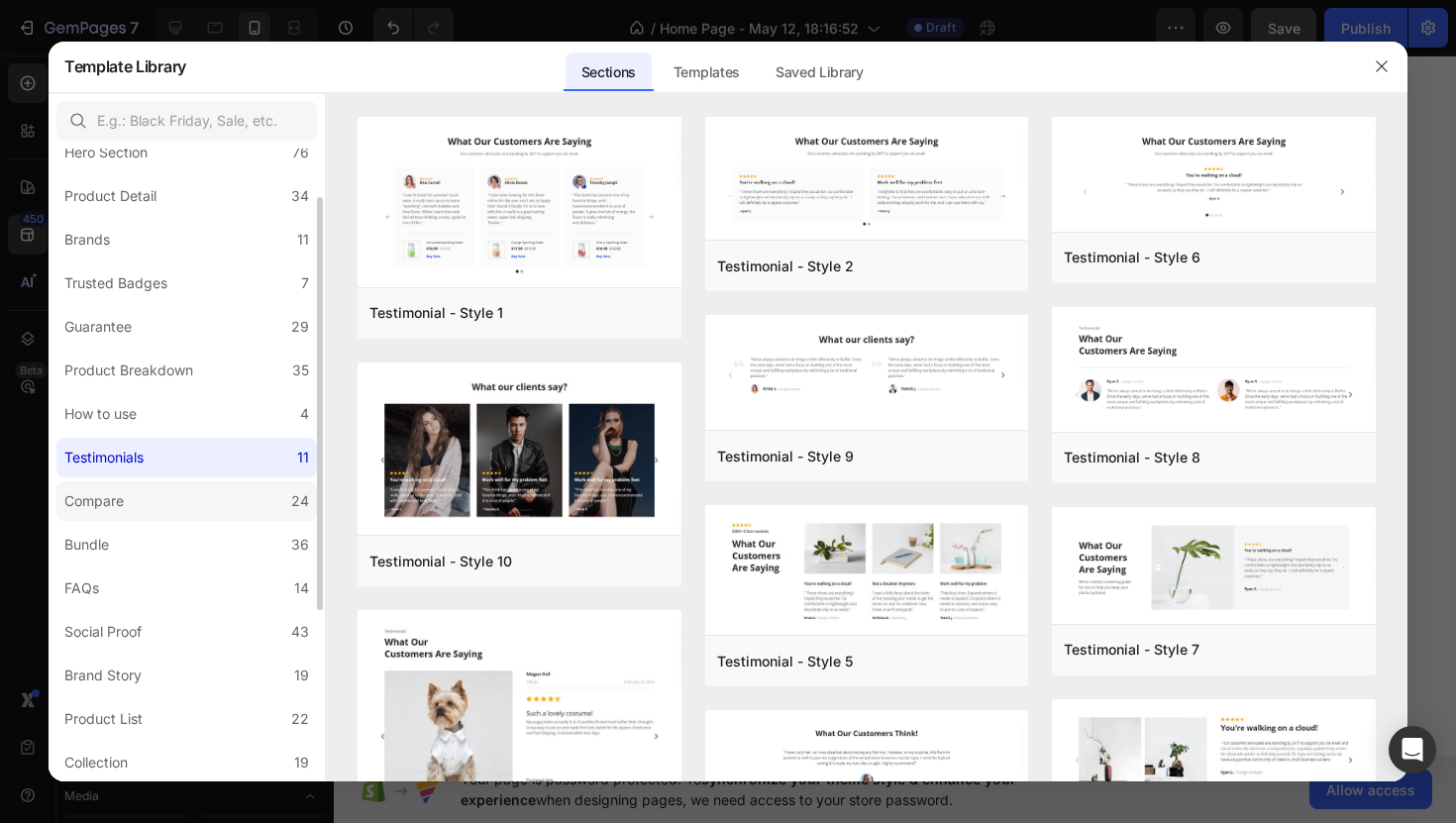 click on "Compare 24" 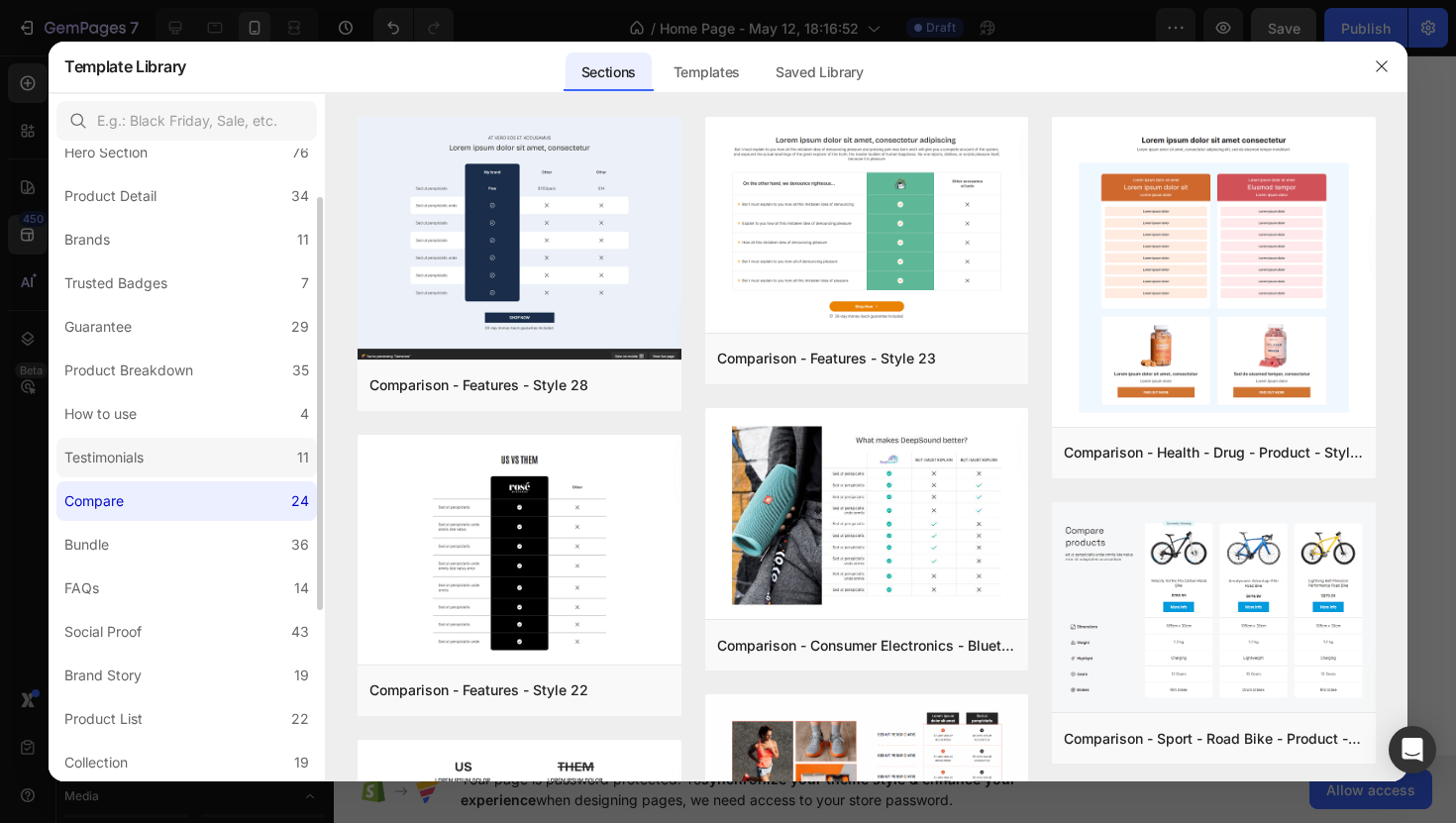 click on "Testimonials 11" 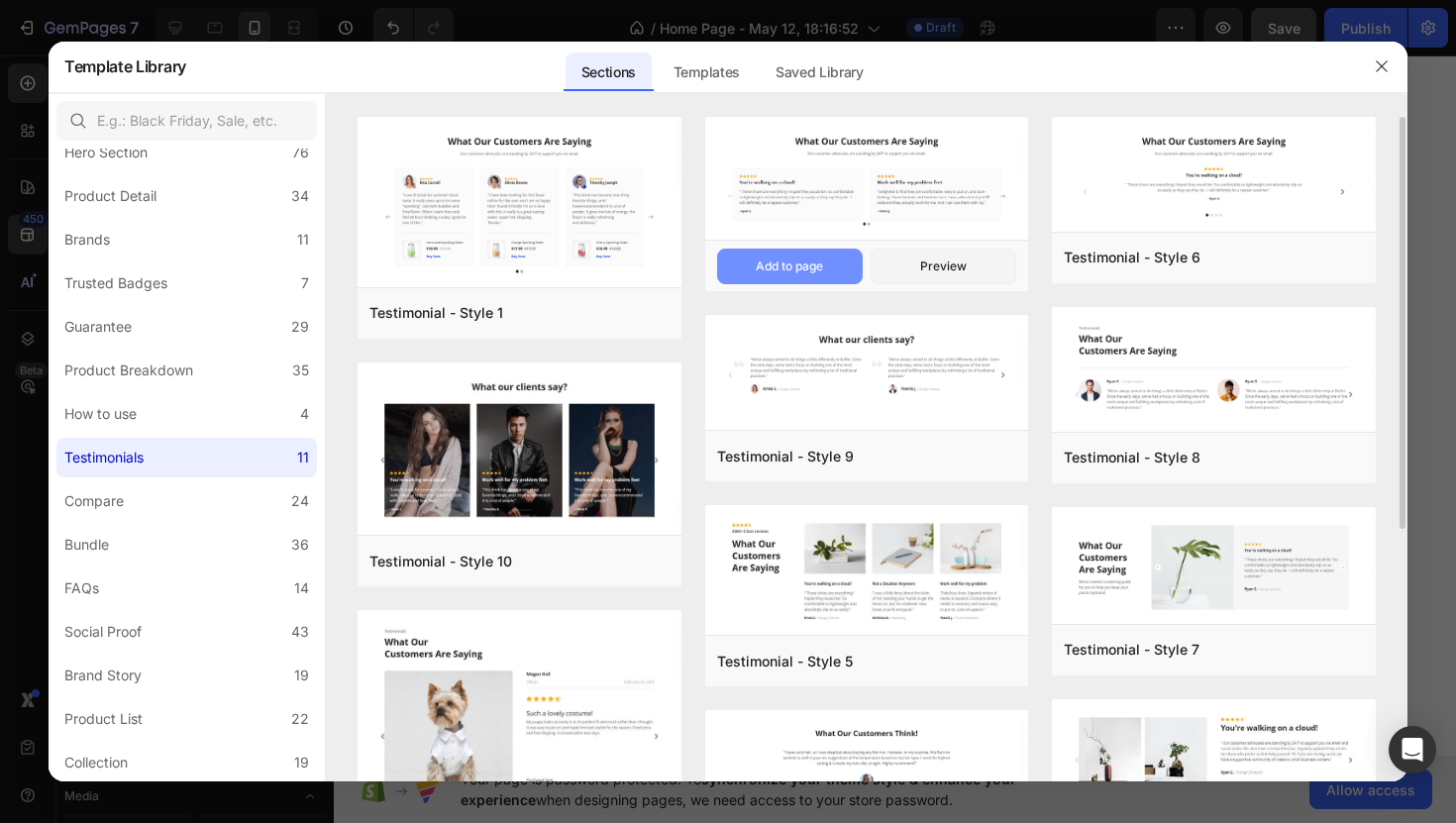 click on "Add to page" at bounding box center [789, 266] 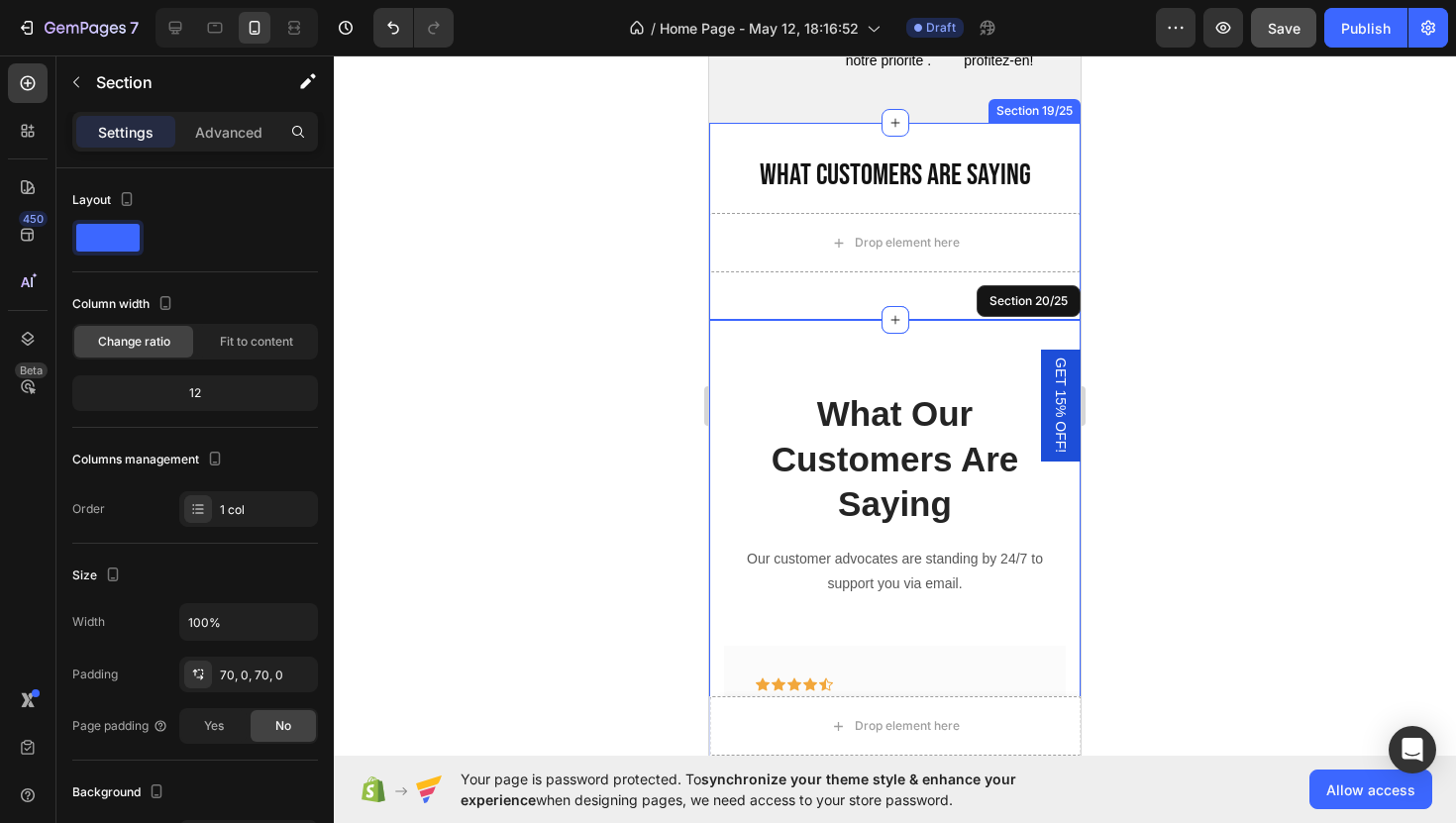 scroll, scrollTop: 7236, scrollLeft: 0, axis: vertical 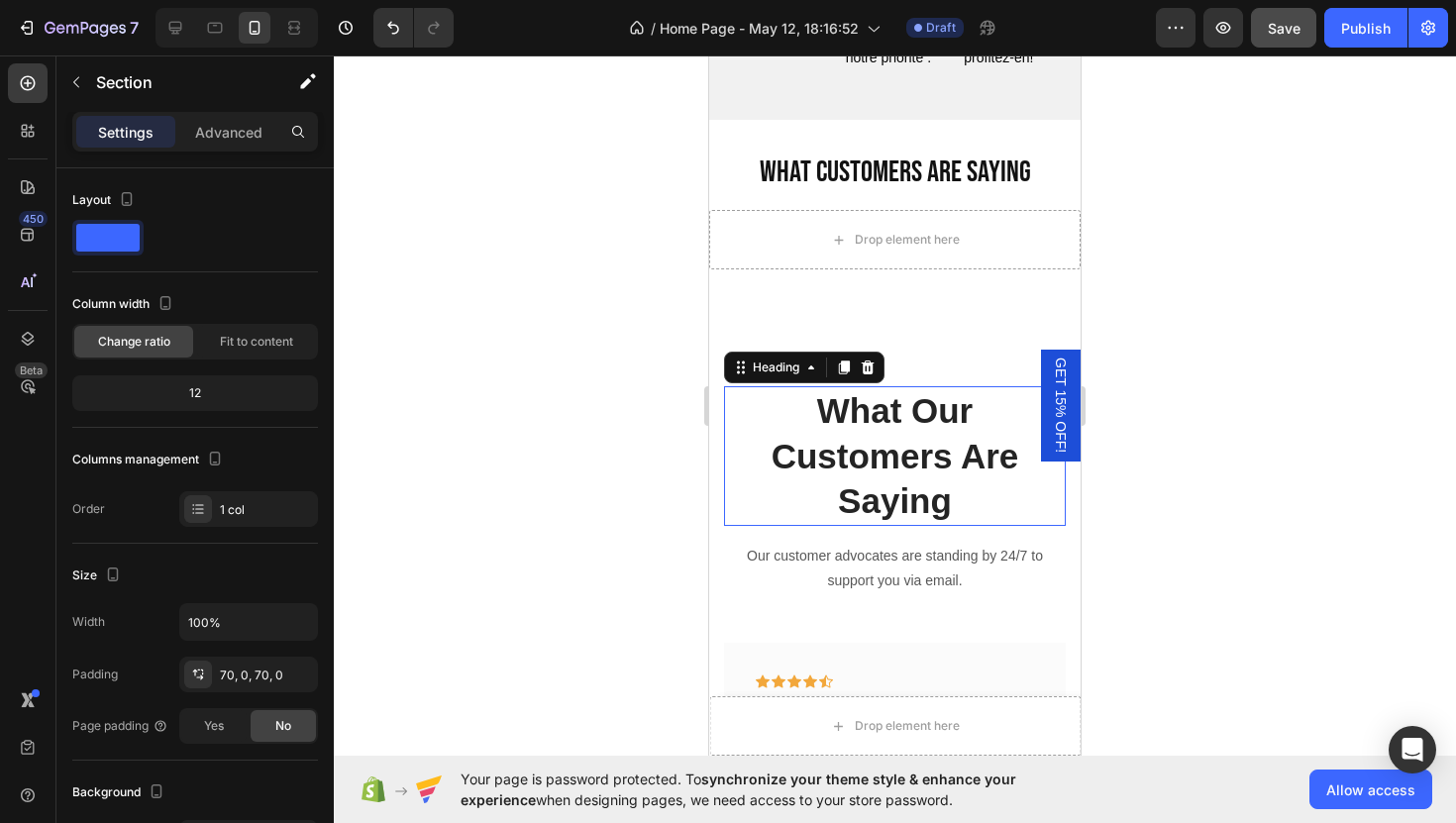 click on "What Our Customers Are Saying" at bounding box center [894, 456] 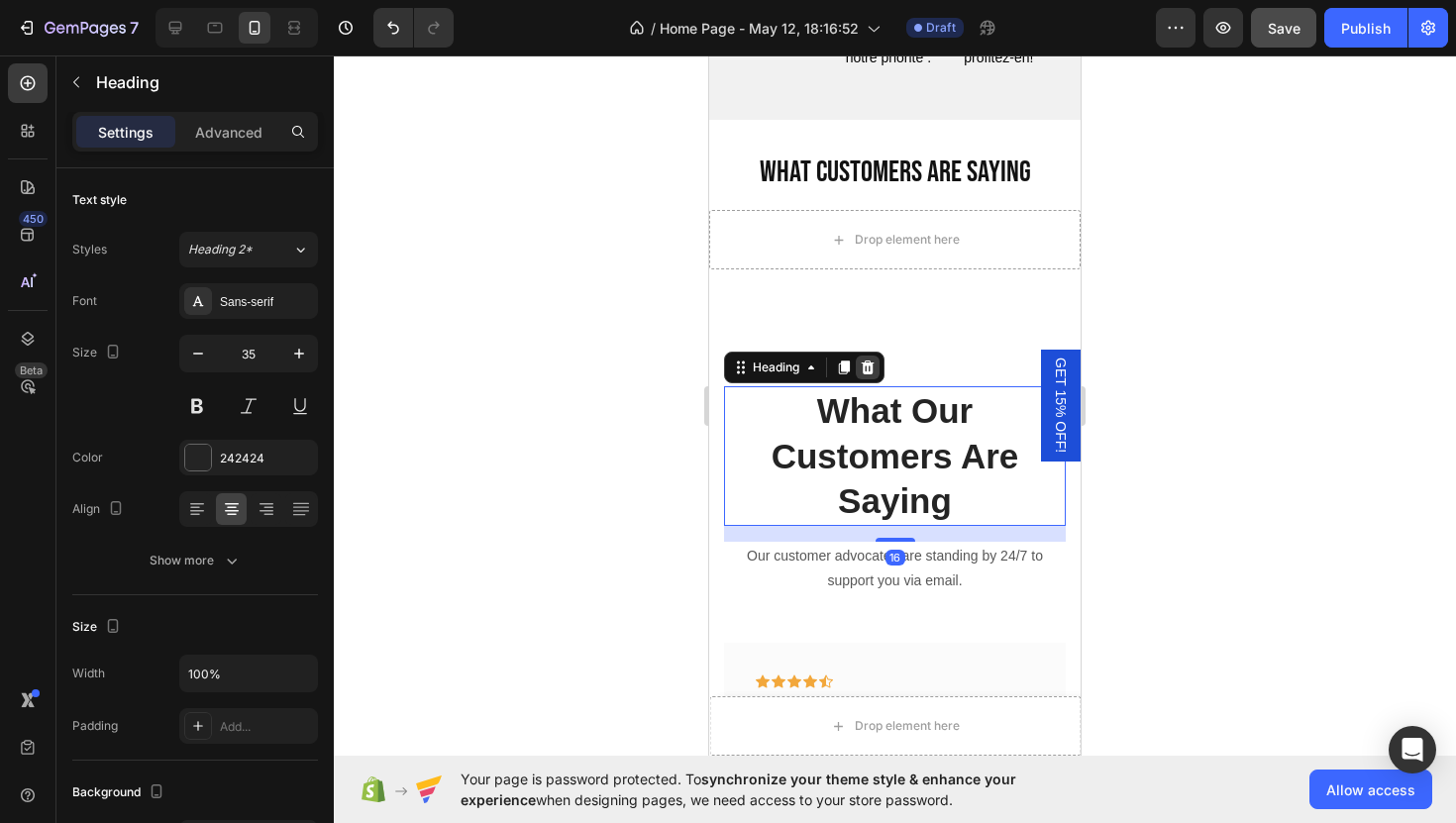 click 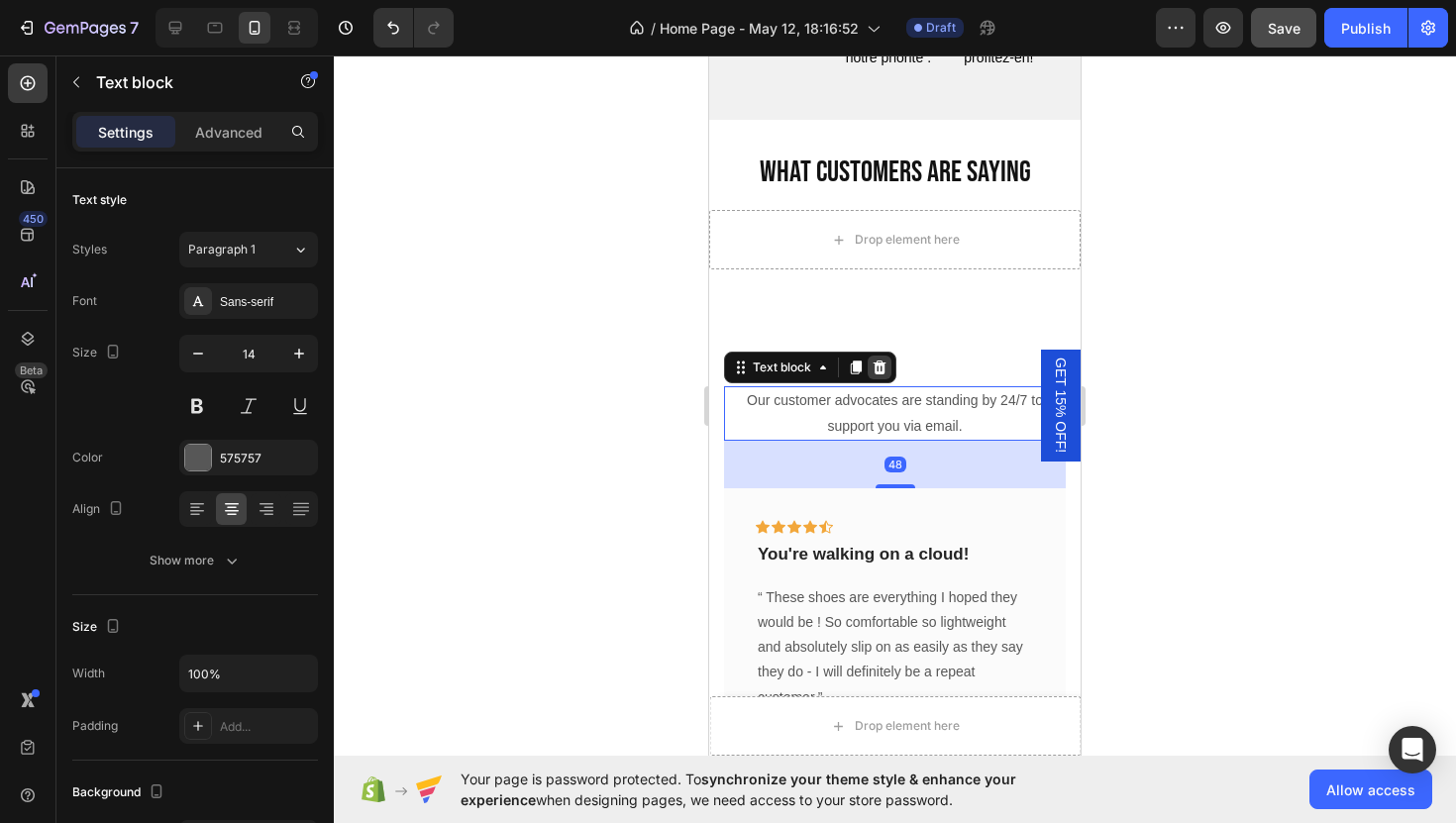 click 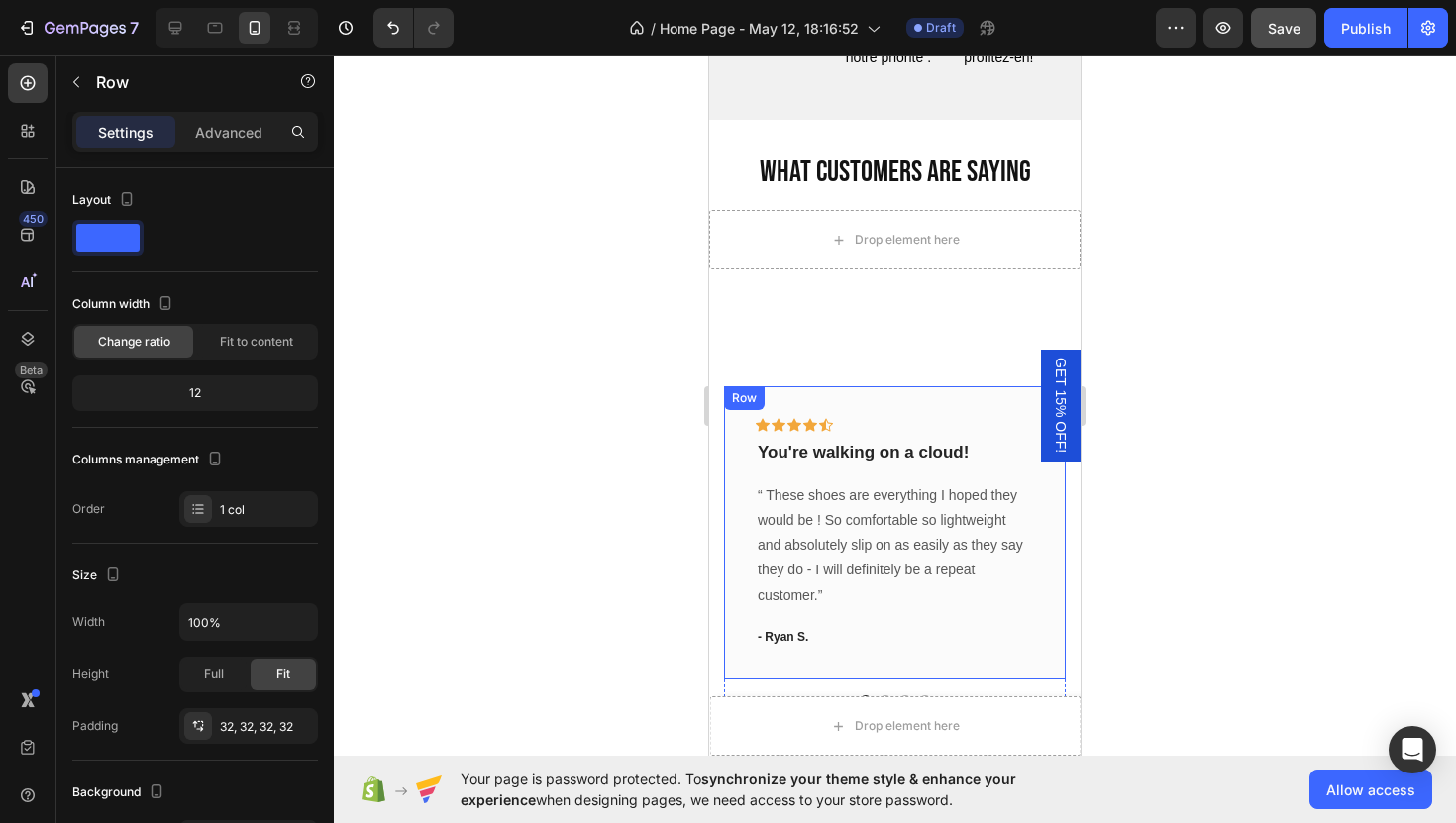 click on "Icon
Icon
Icon
Icon
Icon Row You're walking on a cloud! Text block “ These shoes are everything I hoped they would be ! So comfortable so lightweight and absolutely slip on as easily as they say they do - I will definitely be a repeat customer.” Text block - Ryan S. Text block Row" at bounding box center [894, 533] 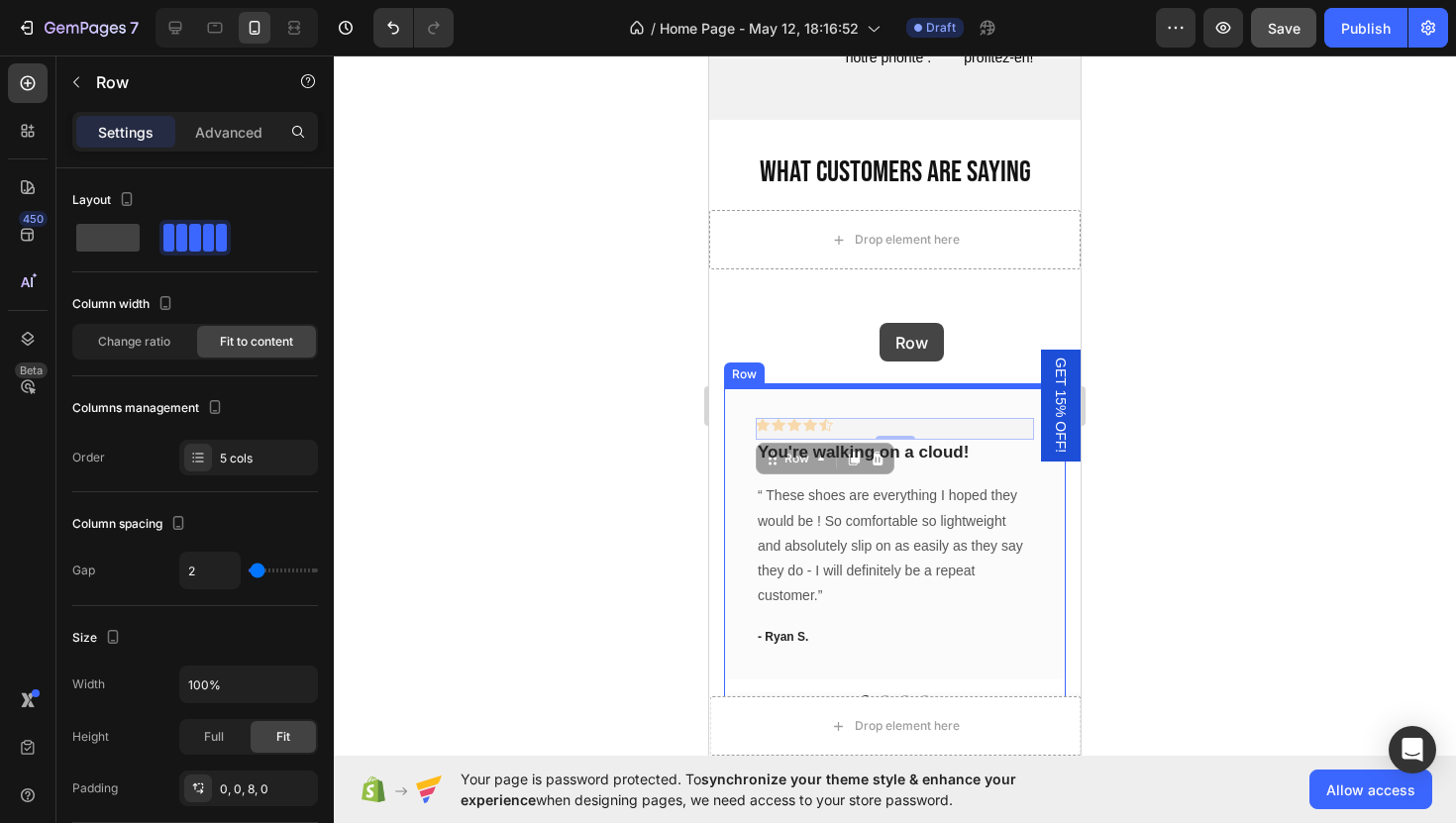 drag, startPoint x: 886, startPoint y: 436, endPoint x: 880, endPoint y: 323, distance: 113.15918 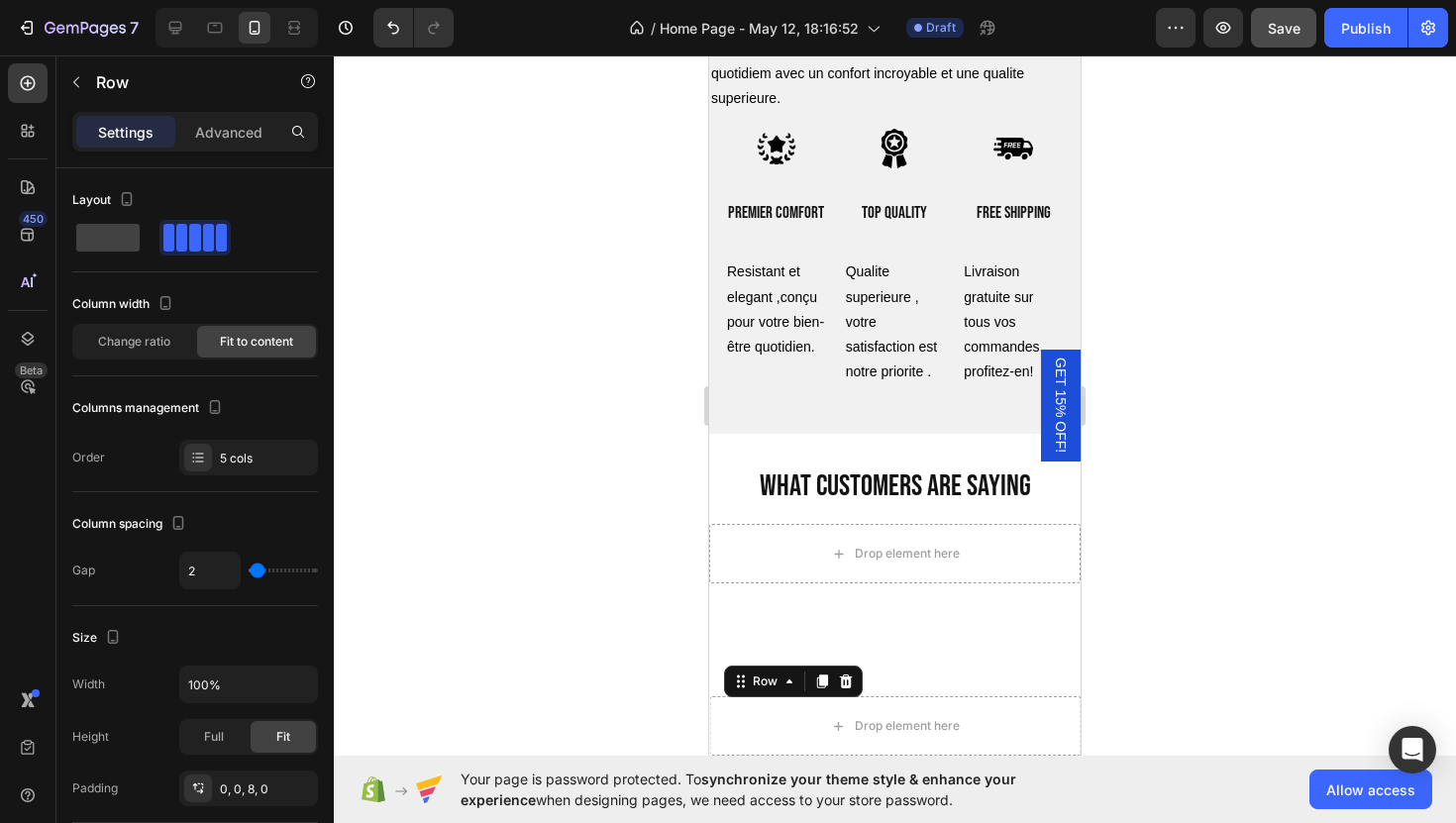 scroll, scrollTop: 6908, scrollLeft: 0, axis: vertical 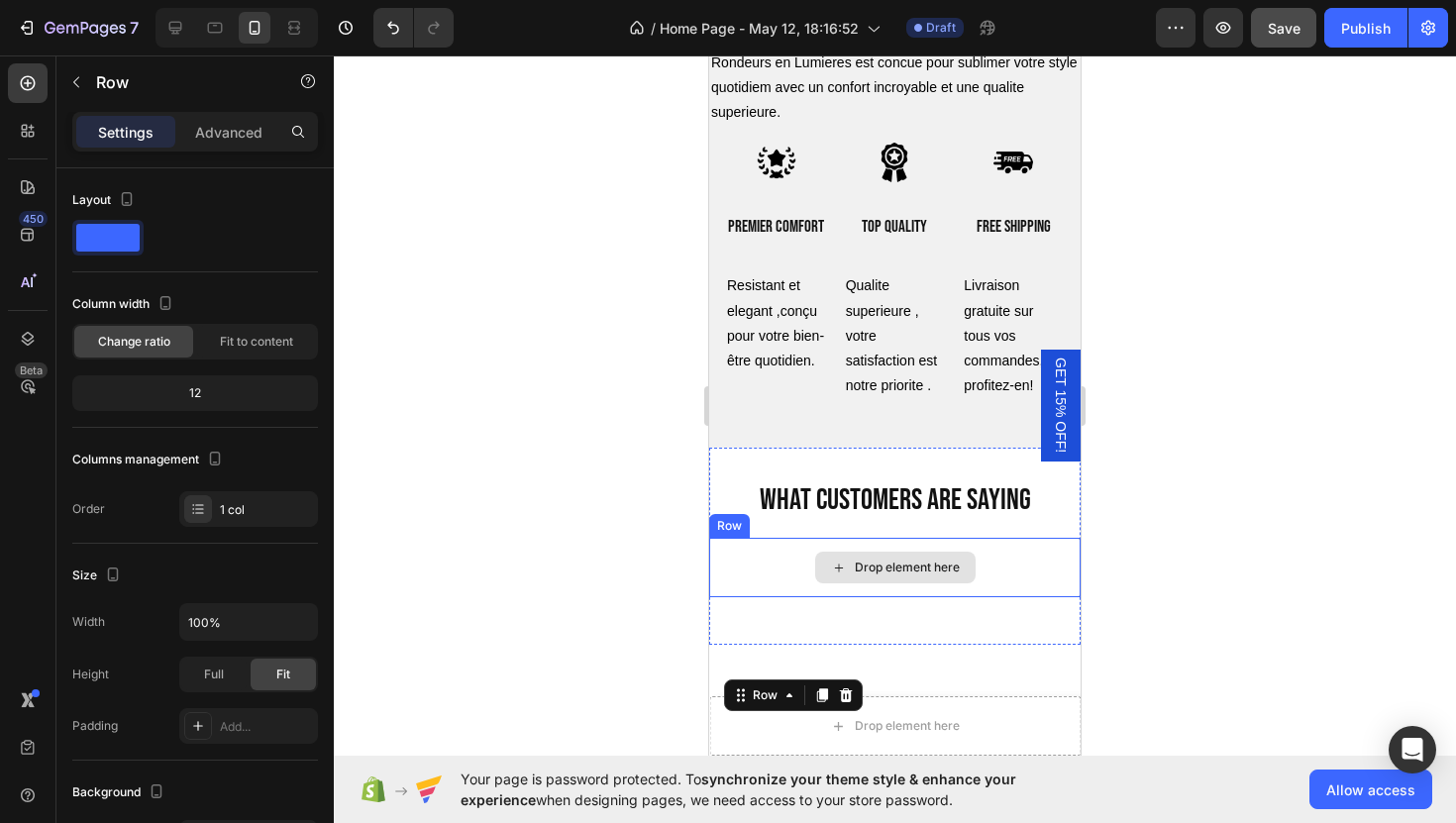 click on "Drop element here" at bounding box center (894, 567) 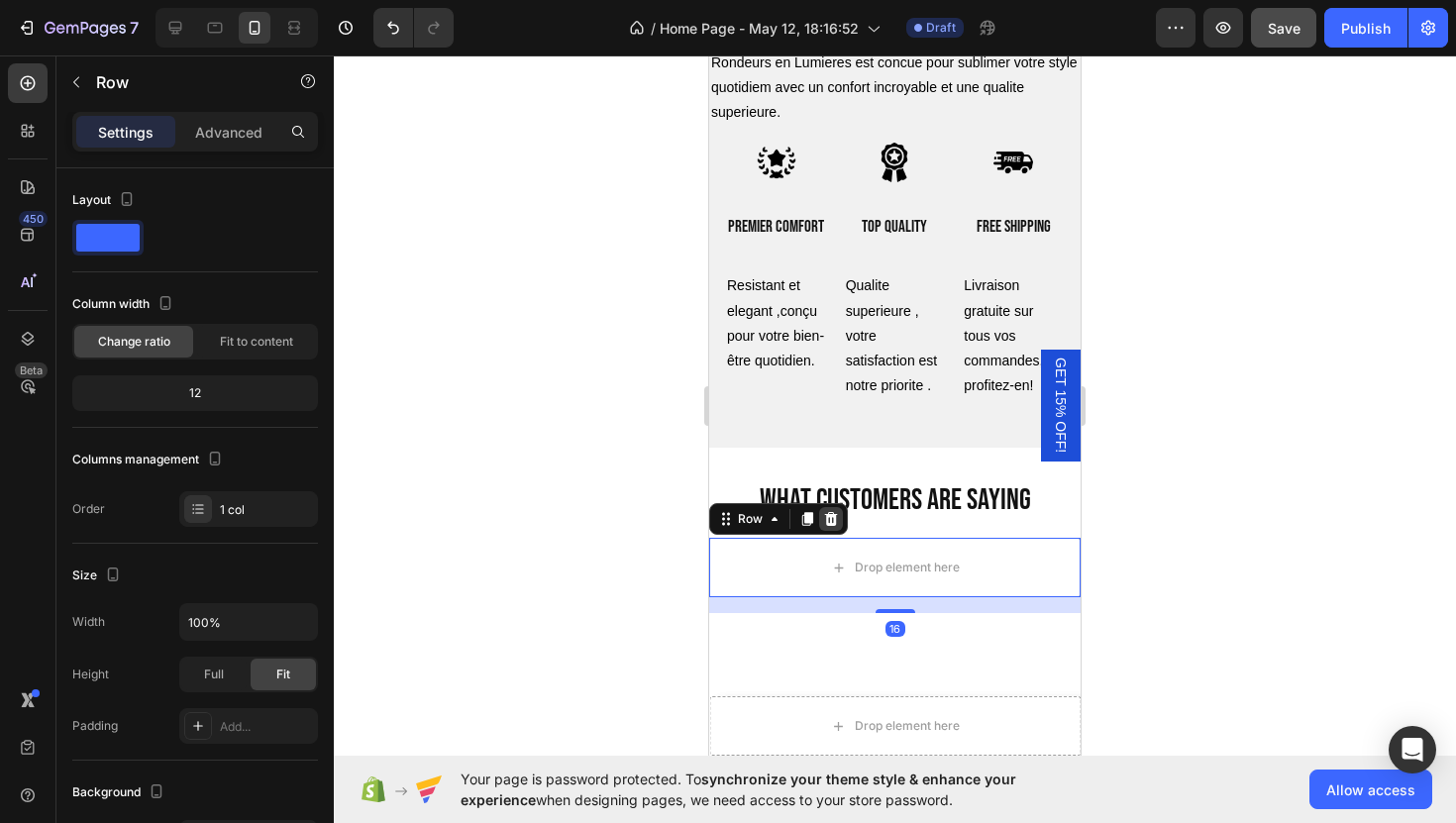 click 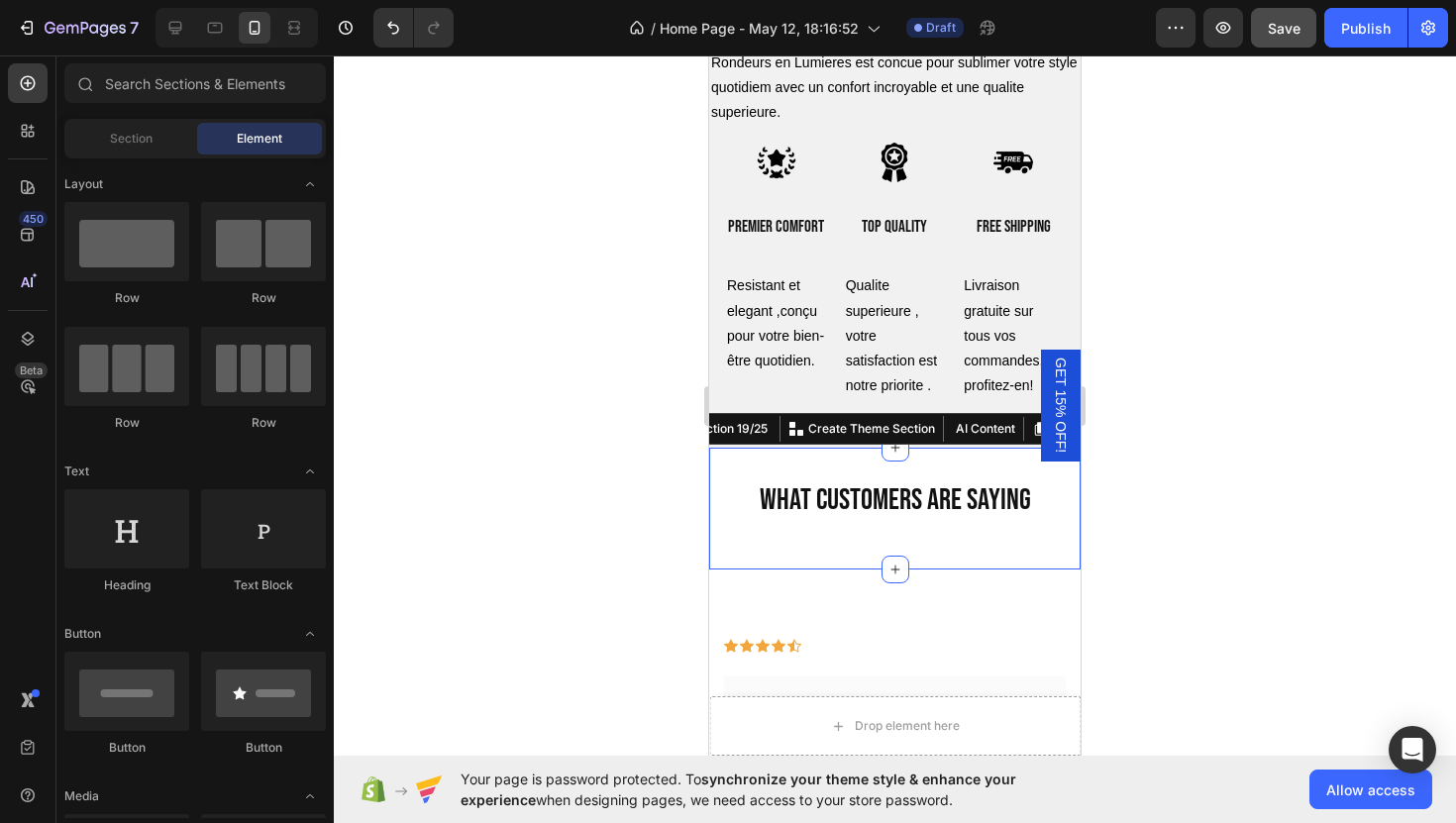 click on "what customers are saying Heading Row Section 19/25   You can create reusable sections Create Theme Section AI Content Write with GemAI What would you like to describe here? Tone and Voice Persuasive Product Show more Generate" at bounding box center (894, 508) 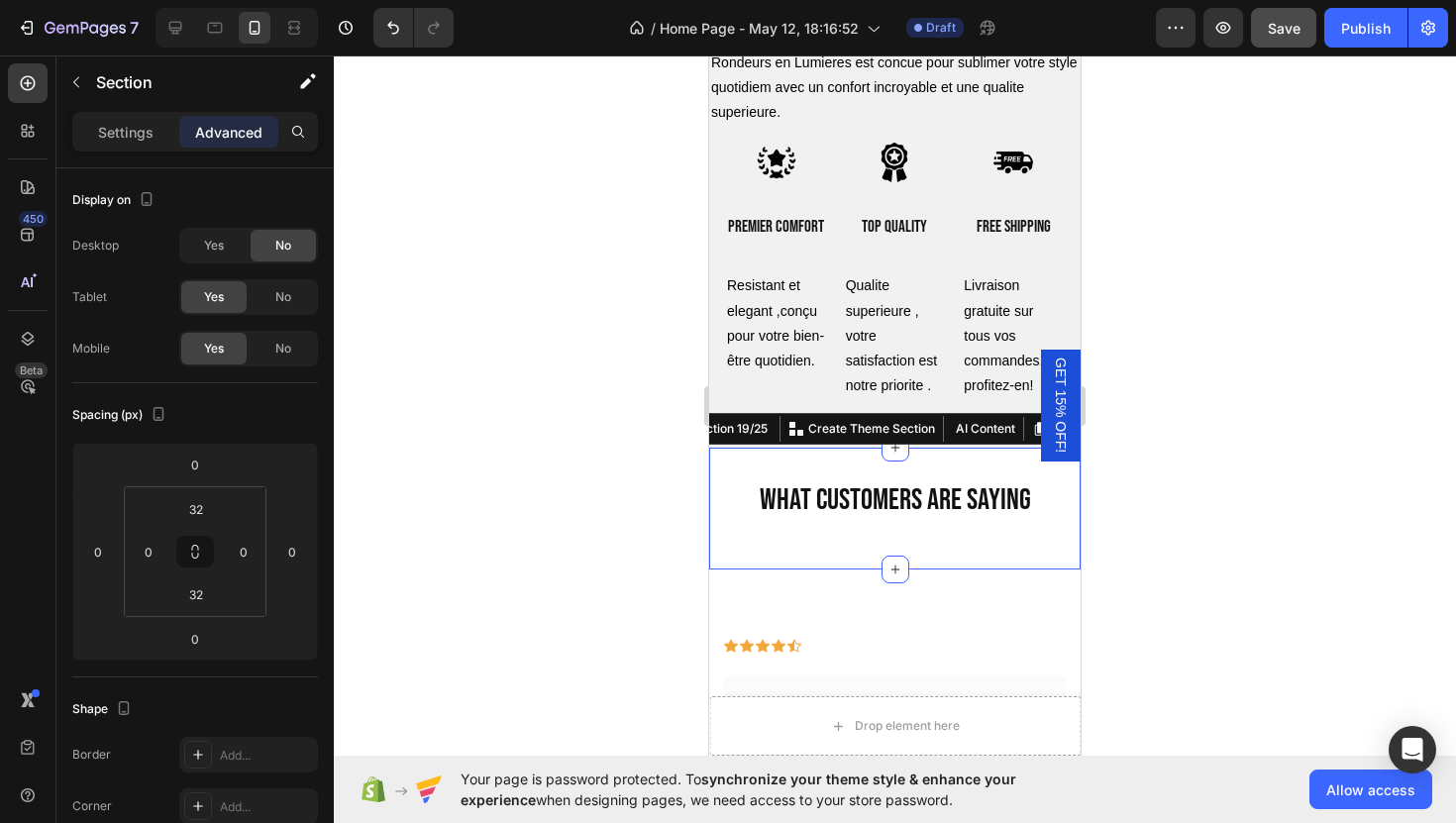 click on "what customers are saying Heading Row" at bounding box center (894, 508) 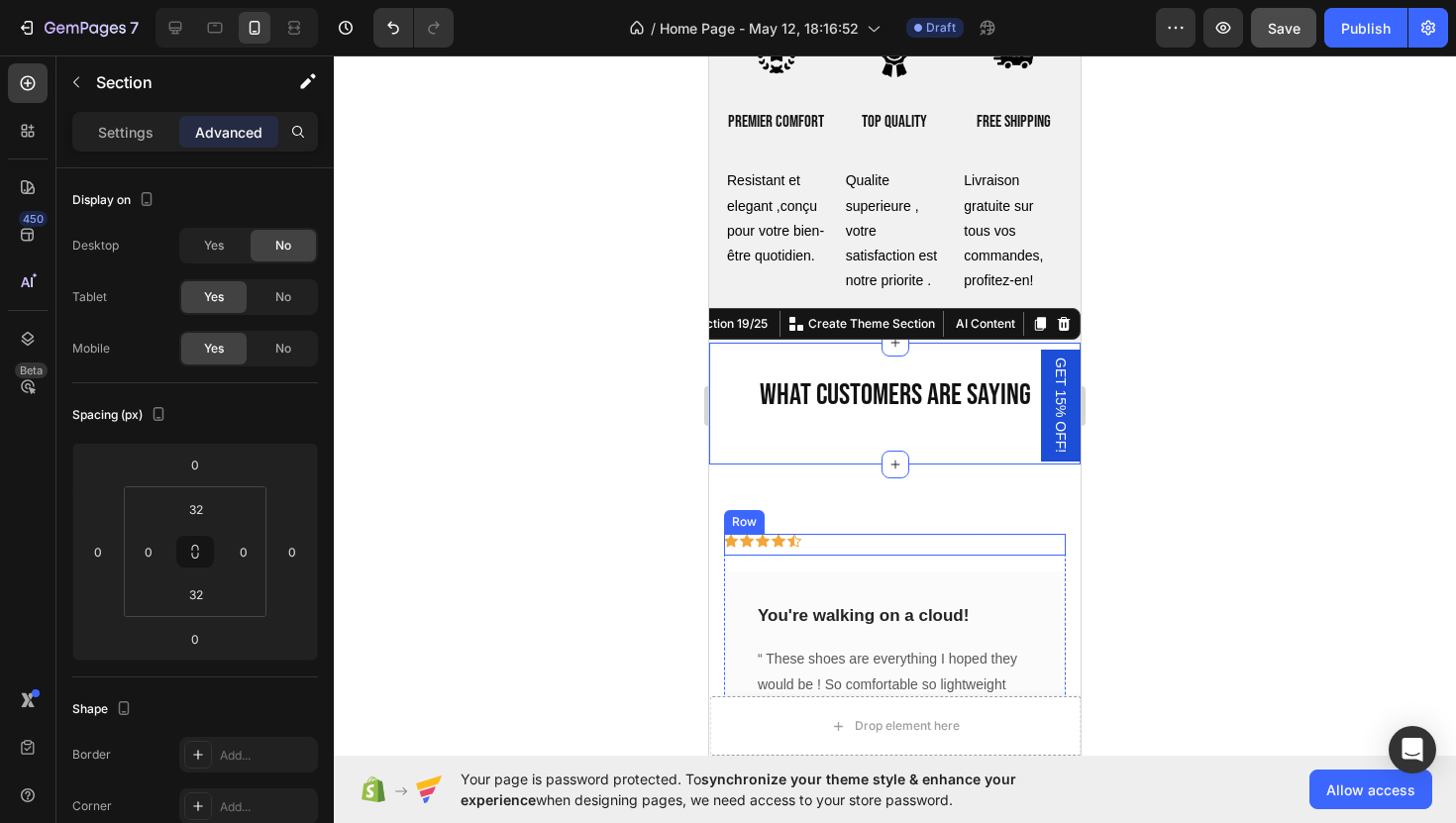 scroll, scrollTop: 7040, scrollLeft: 0, axis: vertical 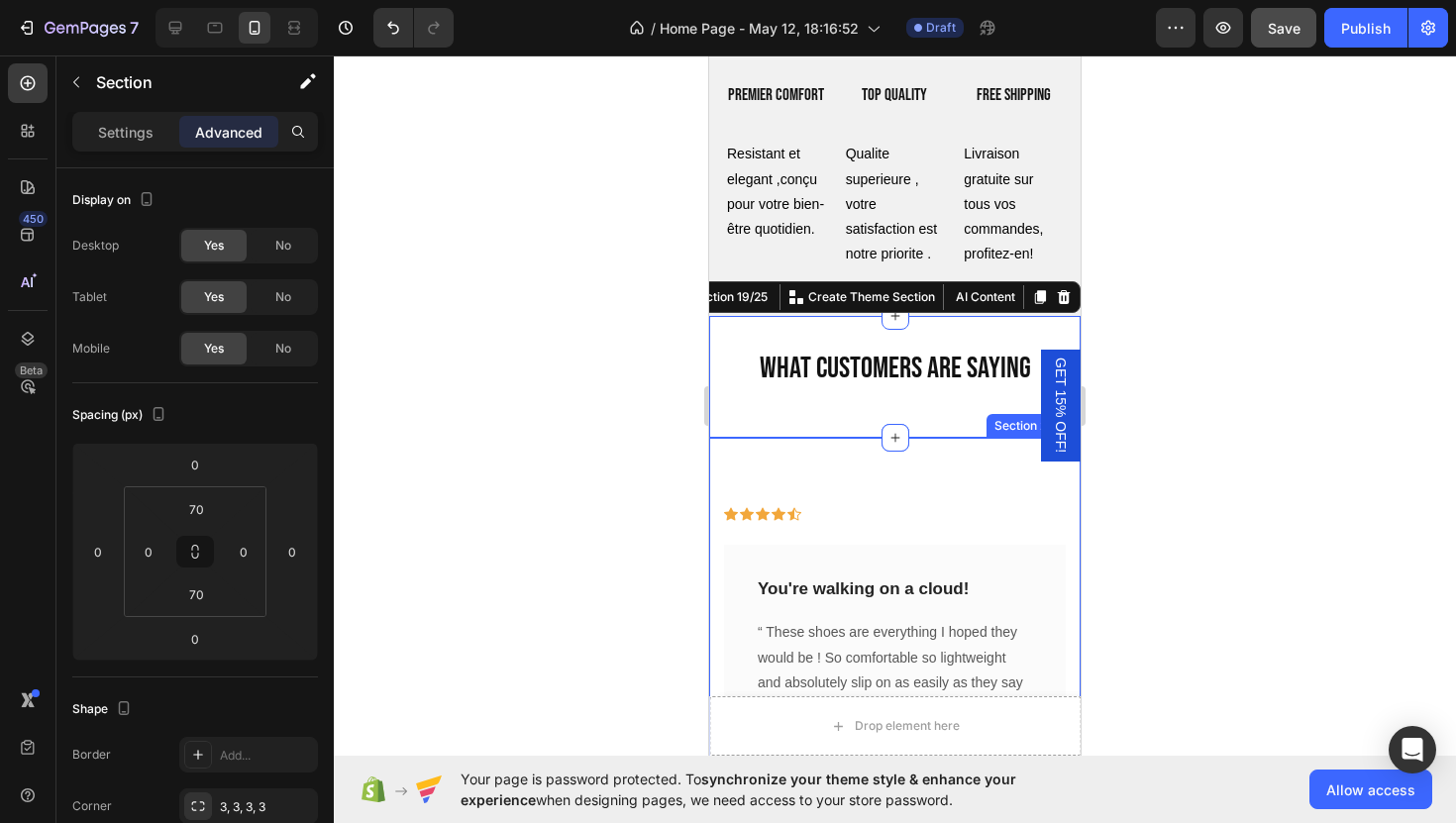 click on "Icon
Icon
Icon
Icon
Icon Row You're walking on a cloud! Text block “ These shoes are everything I hoped they would be ! So comfortable so lightweight and absolutely slip on as easily as they say they do - I will definitely be a repeat customer.” Text block - Ryan S. Text block Row
Icon
Icon
Icon
Icon
Icon Row Work well for my problem feet Text block "Delighted to find they are comfortable, easy to put on, and nice-looking. I have bunions and hammer toes. I was advised to try to EE wide and they actually work for me. And I can use them with my." Text block - Travis J. Text block Row
Icon
Icon
Icon
Icon
Icon Row You're walking on a cloud! Text block Text block - Ryan S. Text block Row
Icon
Icon
Icon
Icon Icon" at bounding box center (894, 686) 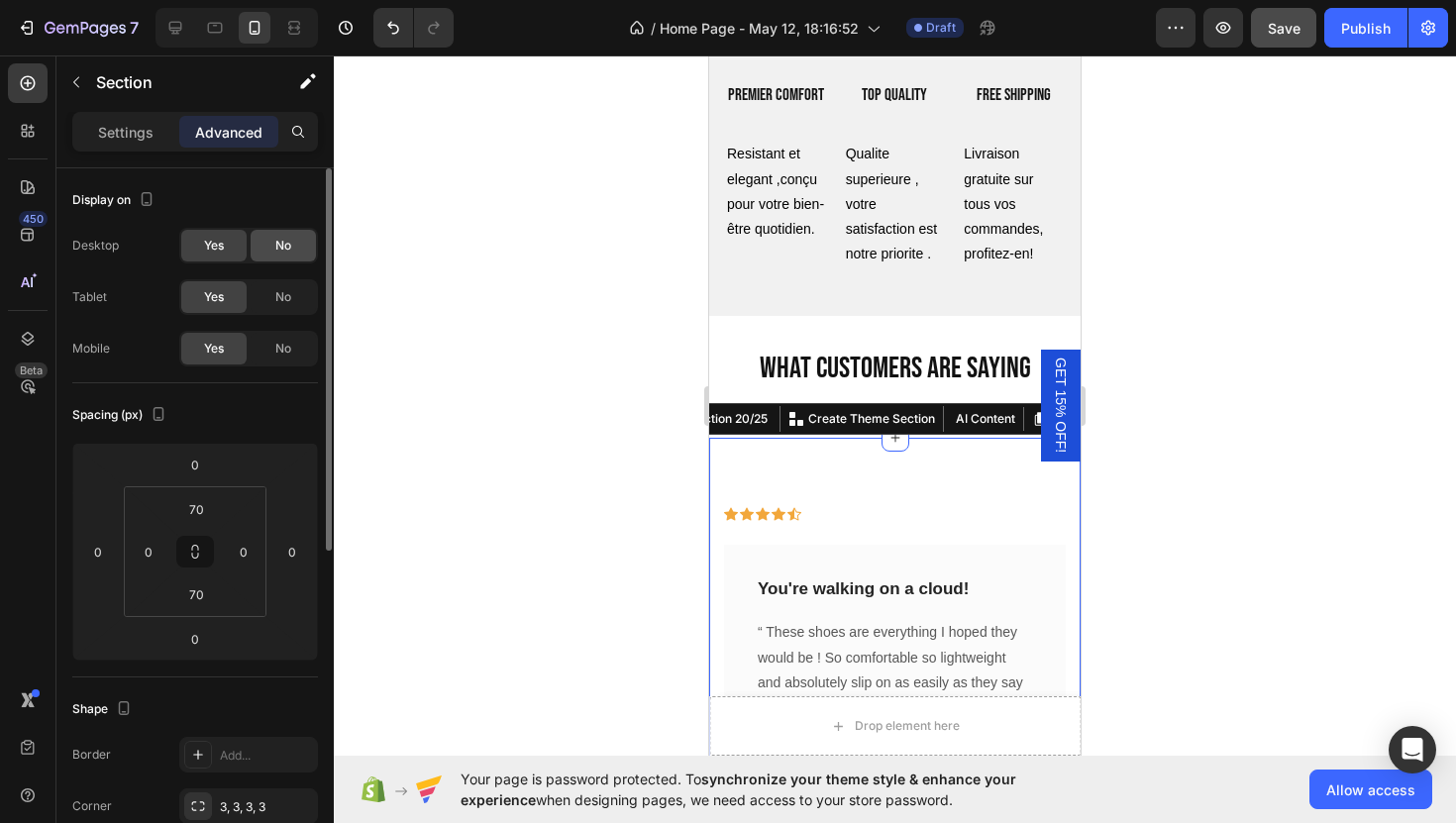 click on "No" 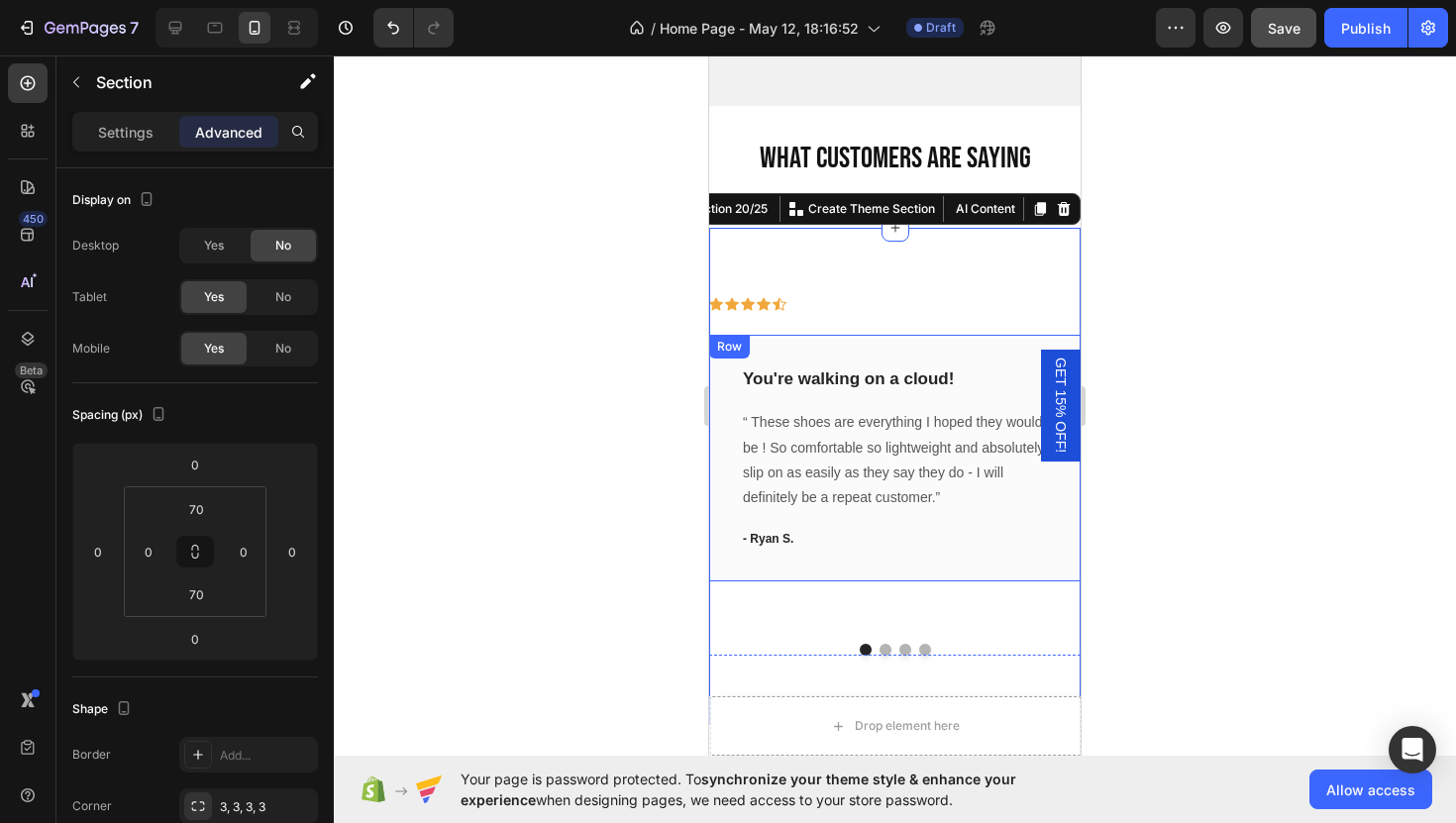 scroll, scrollTop: 7249, scrollLeft: 0, axis: vertical 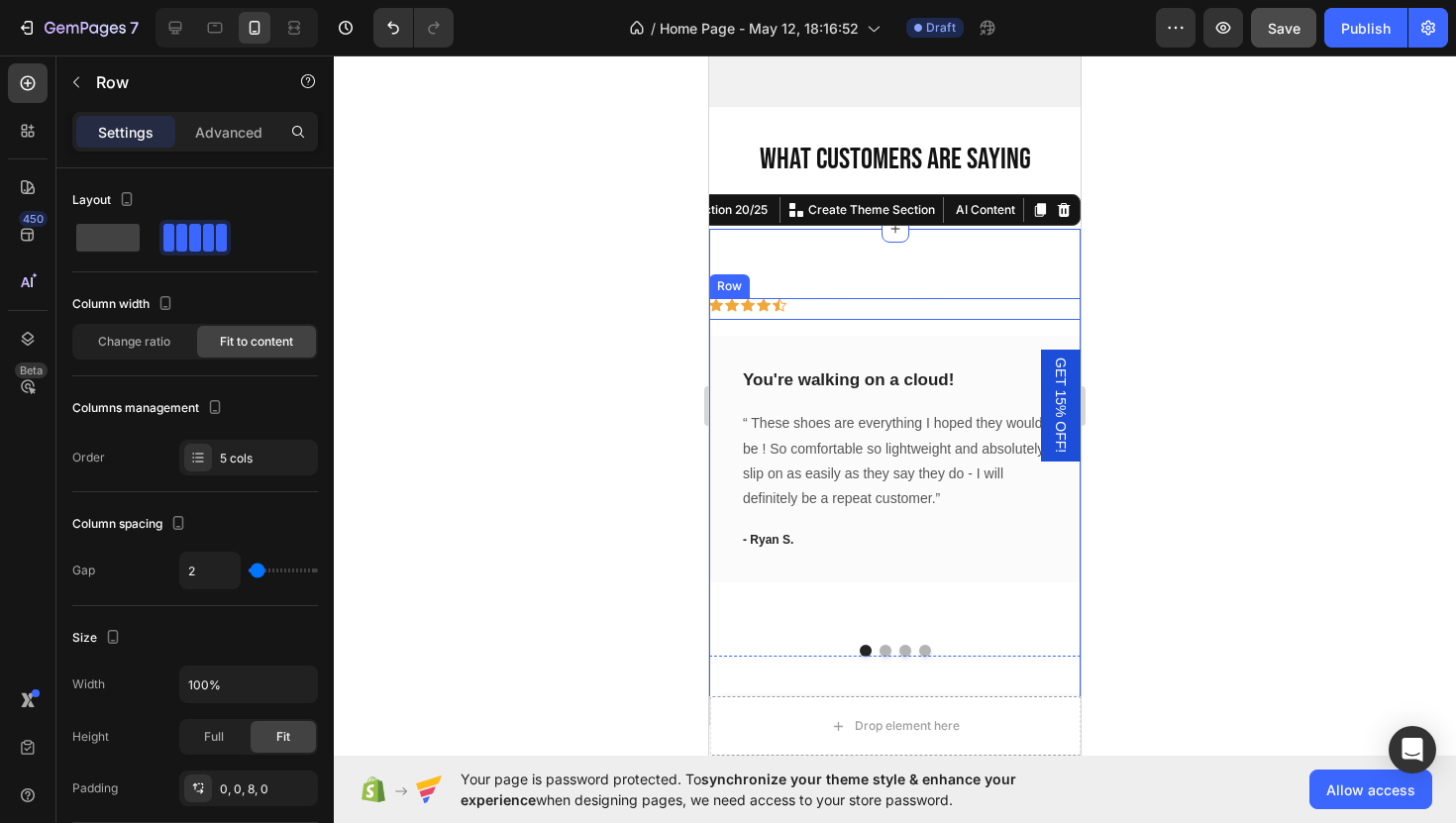 click on "Icon
Icon
Icon
Icon
Icon Row" at bounding box center [894, 309] 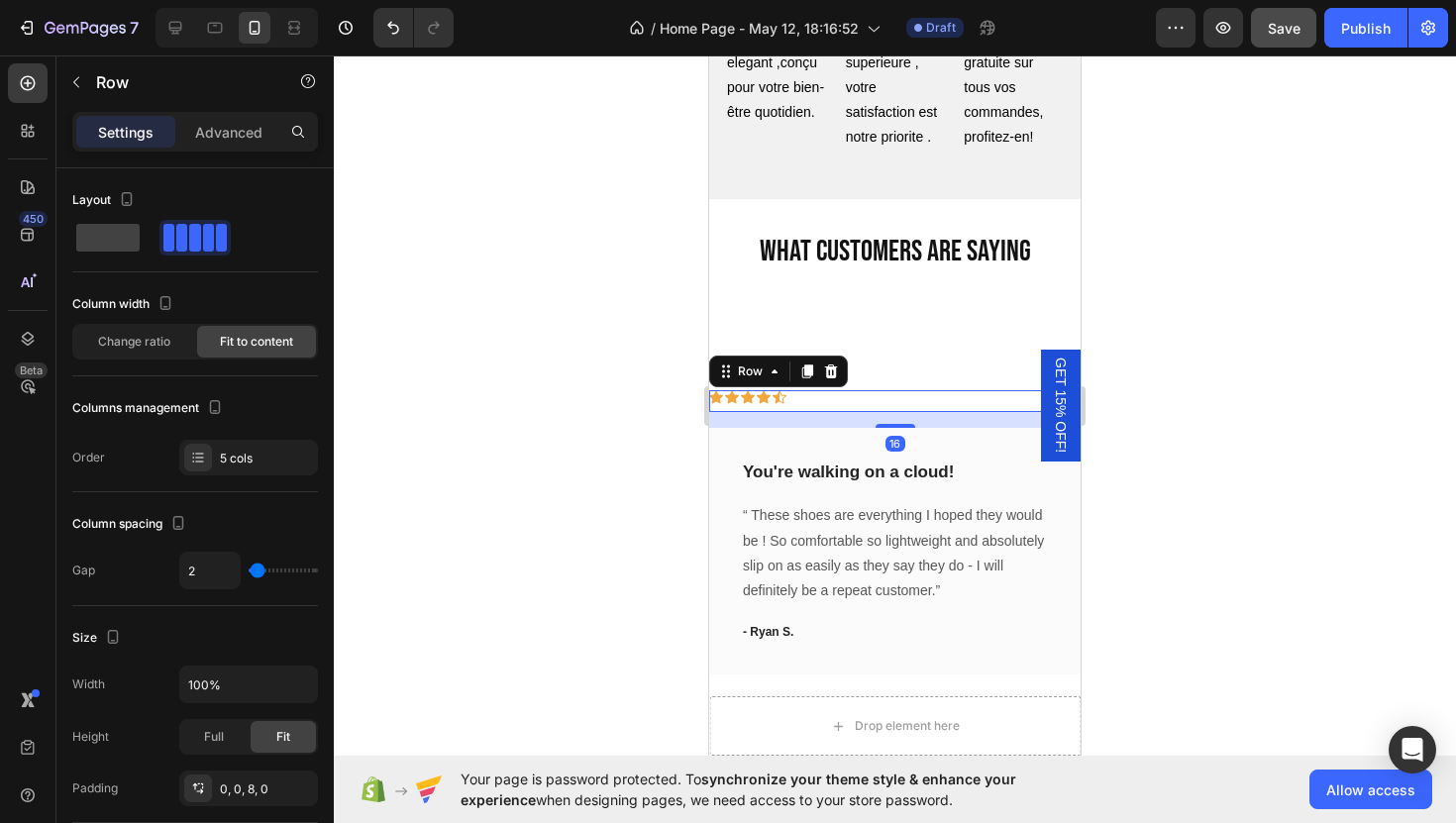 scroll, scrollTop: 7153, scrollLeft: 0, axis: vertical 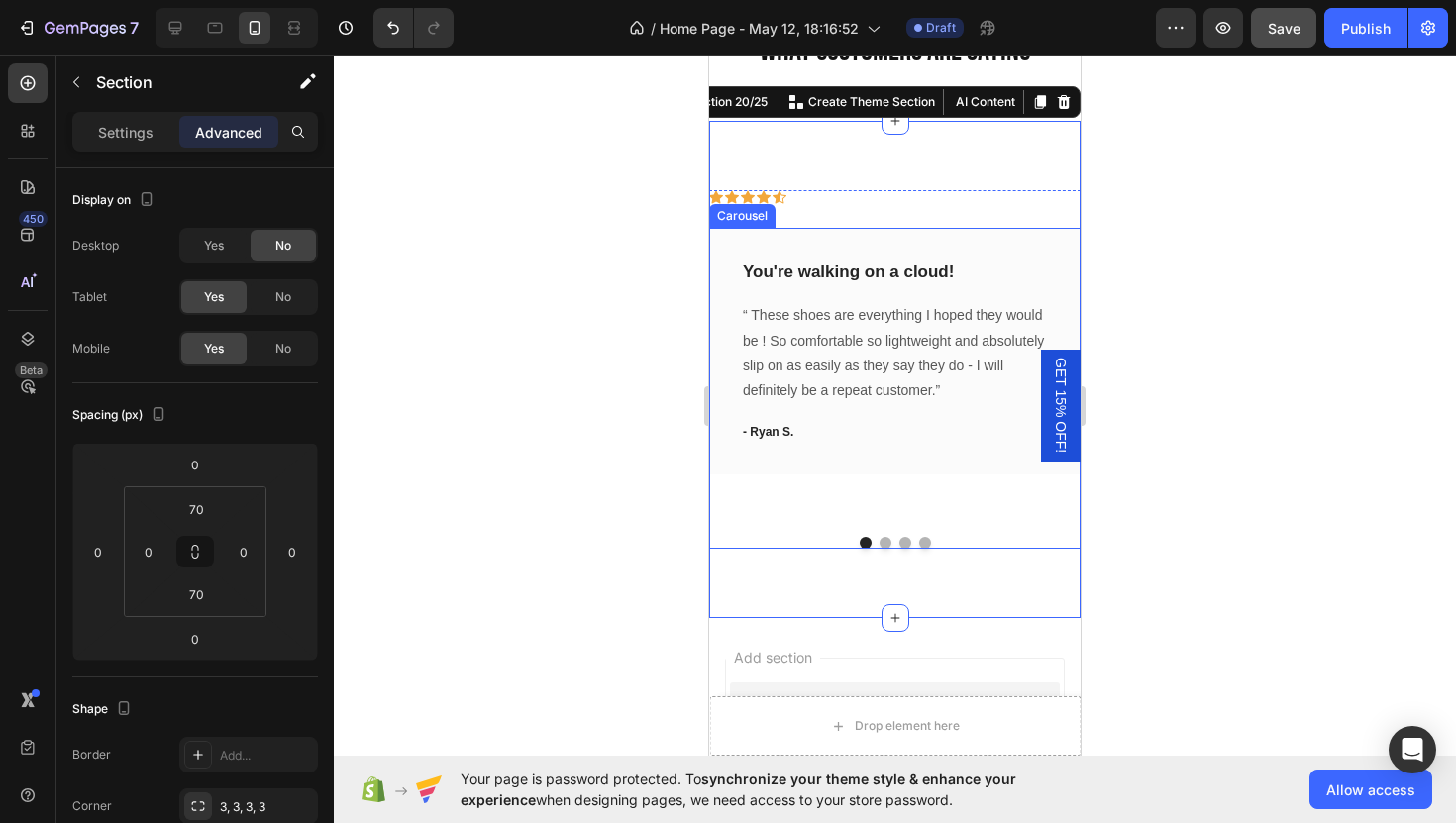 click at bounding box center [885, 543] 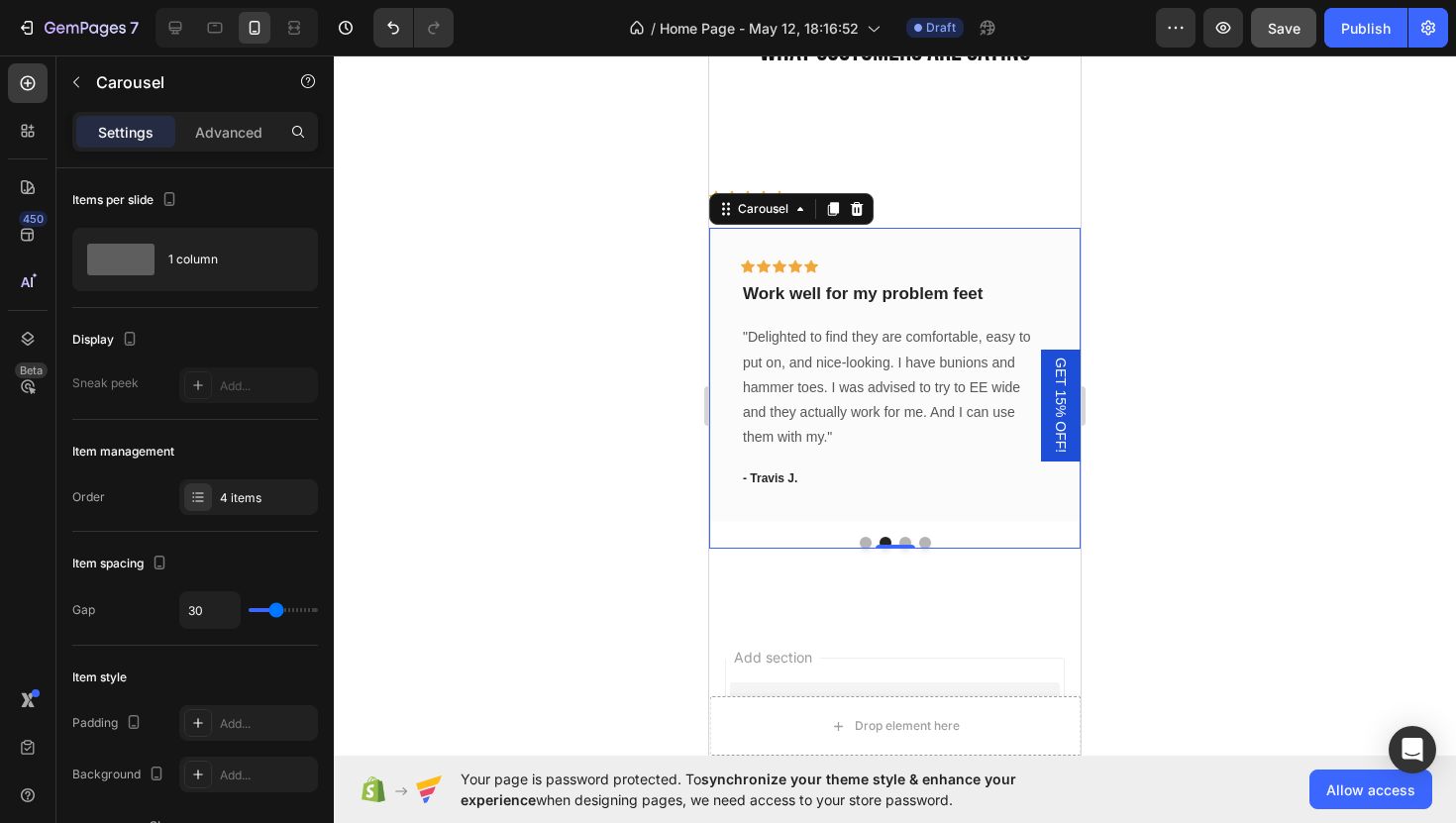 click at bounding box center [866, 543] 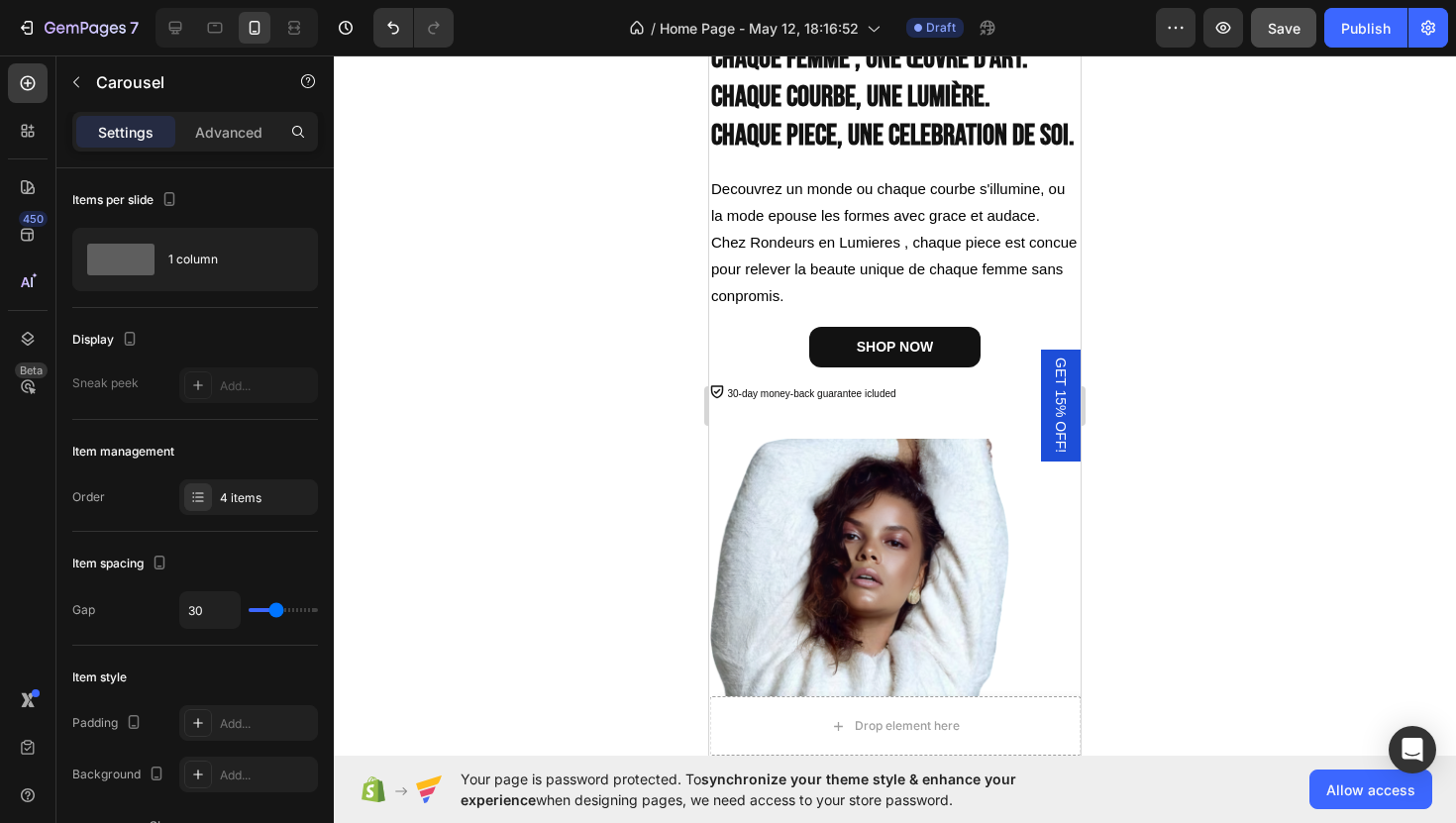 scroll, scrollTop: 0, scrollLeft: 0, axis: both 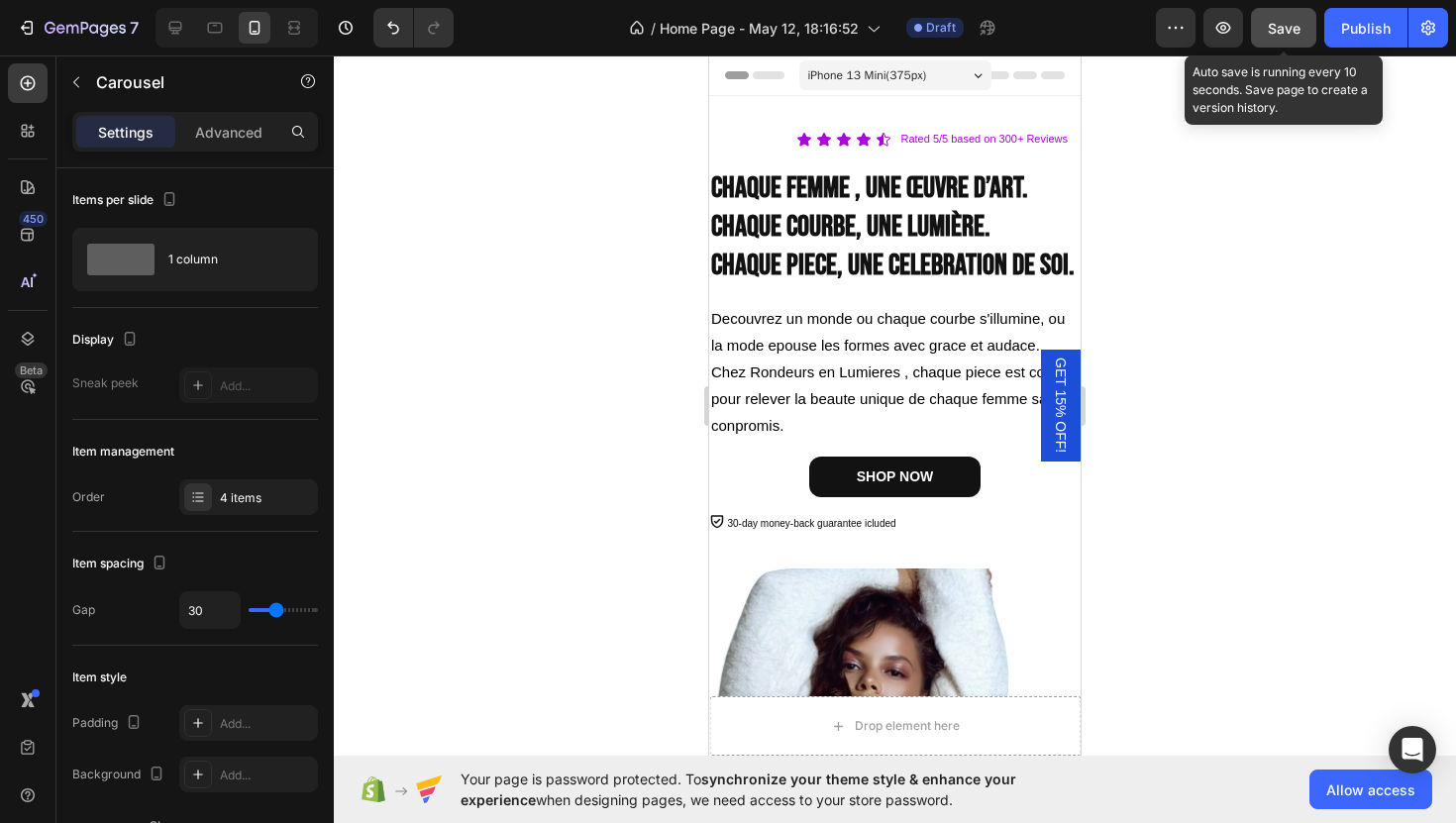 click on "Save" at bounding box center [1284, 28] 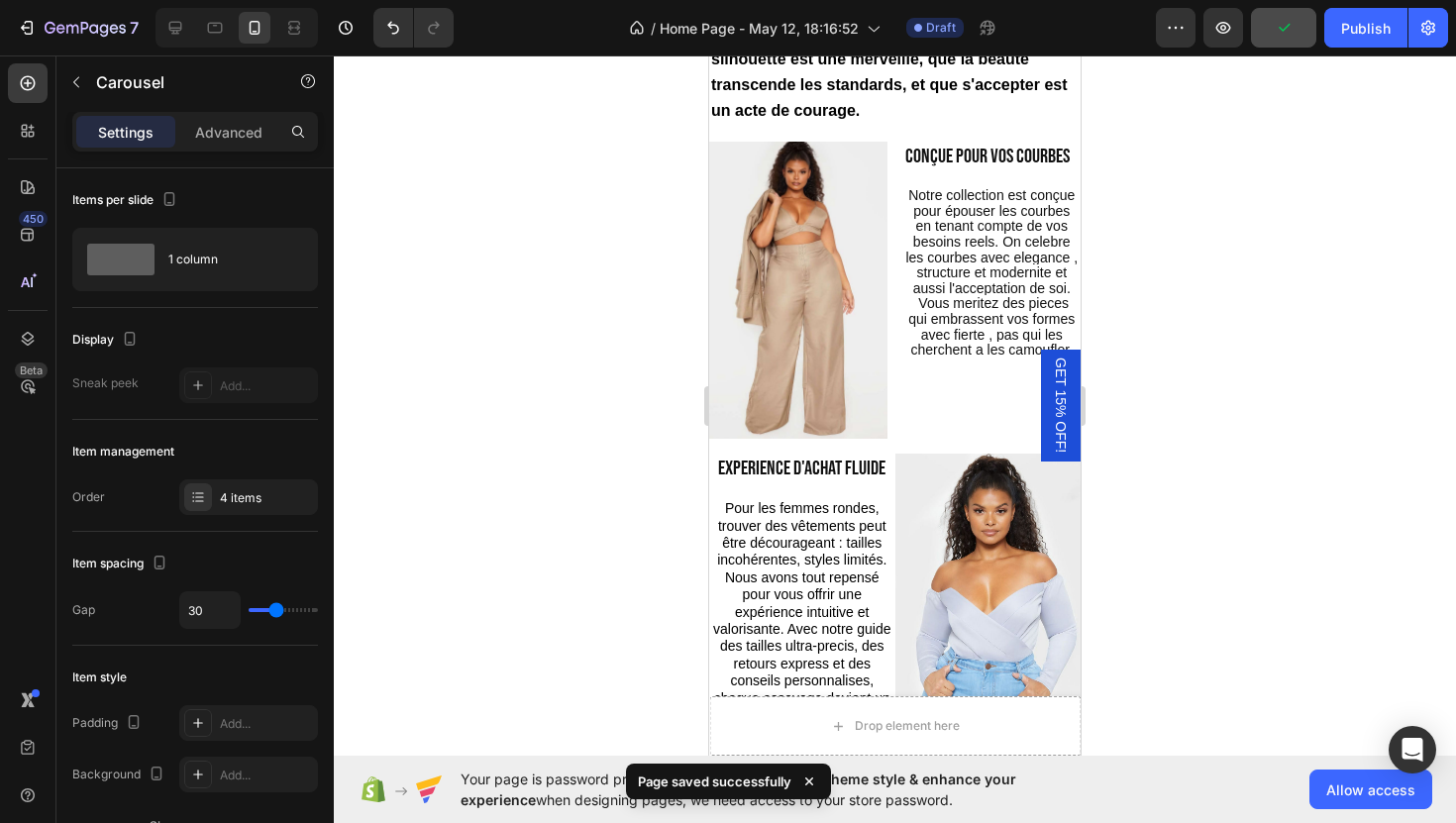 scroll, scrollTop: 1633, scrollLeft: 0, axis: vertical 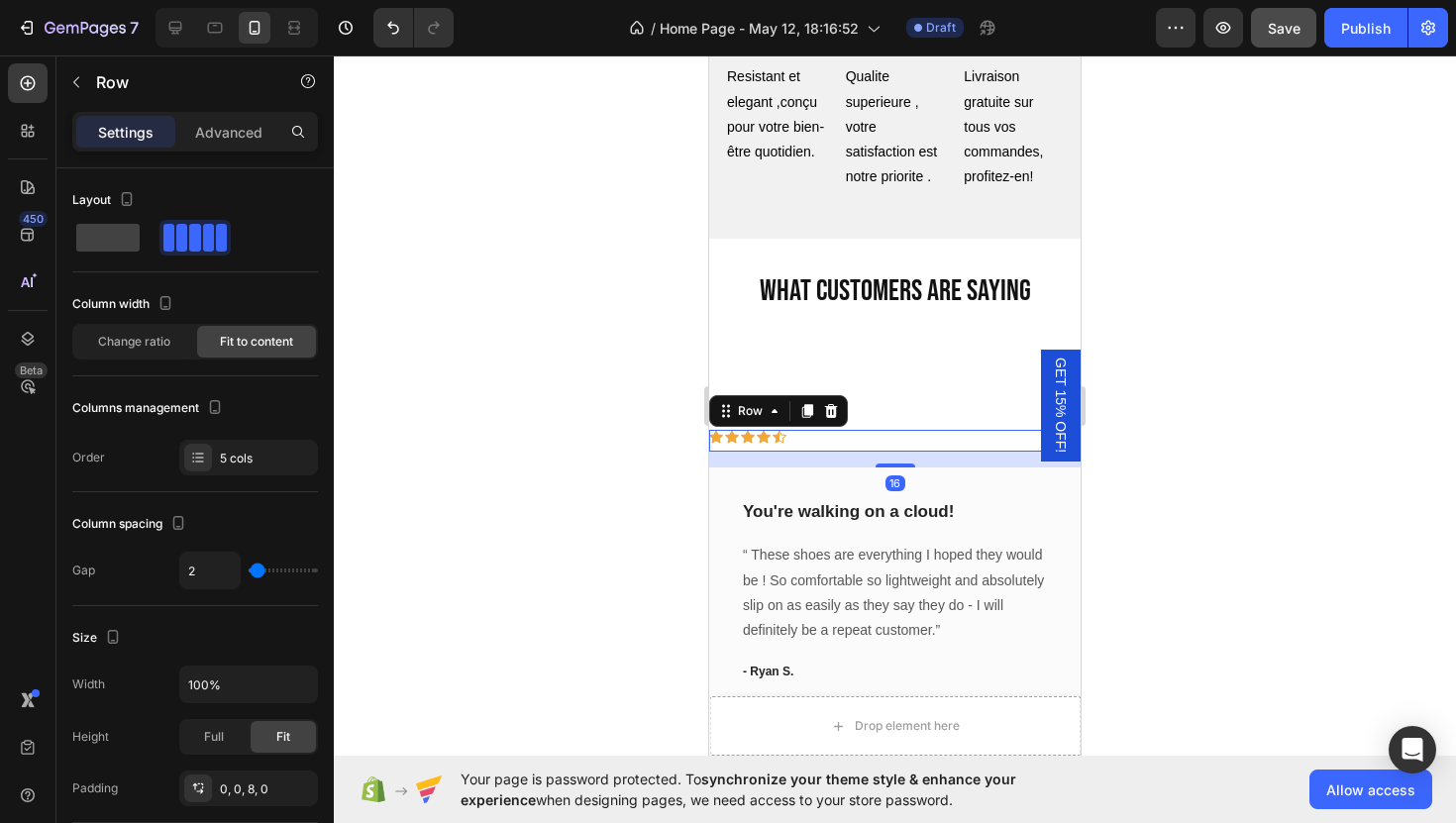 click on "Icon
Icon
Icon
Icon
Icon Row   16" at bounding box center (894, 441) 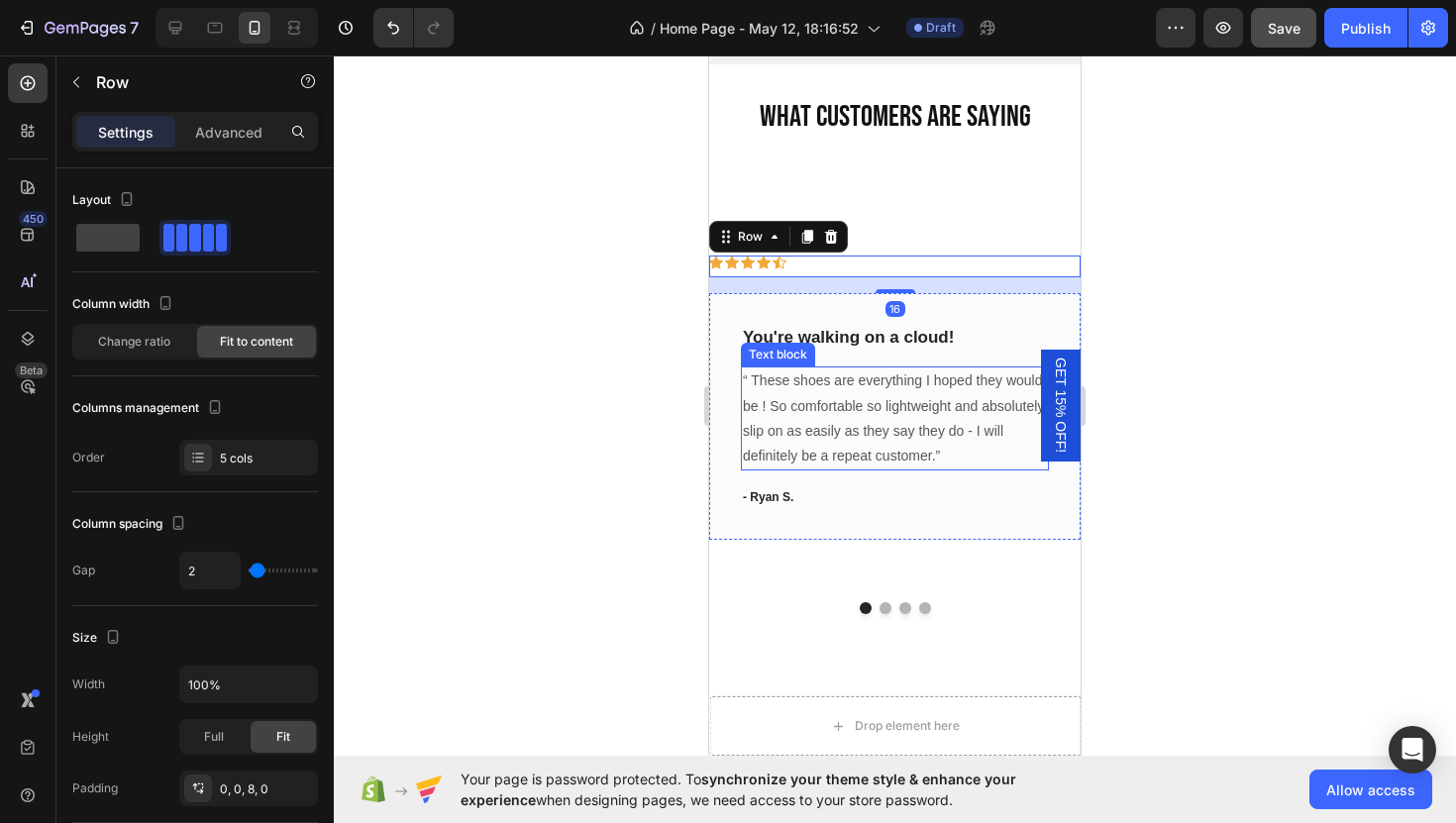 scroll, scrollTop: 7294, scrollLeft: 0, axis: vertical 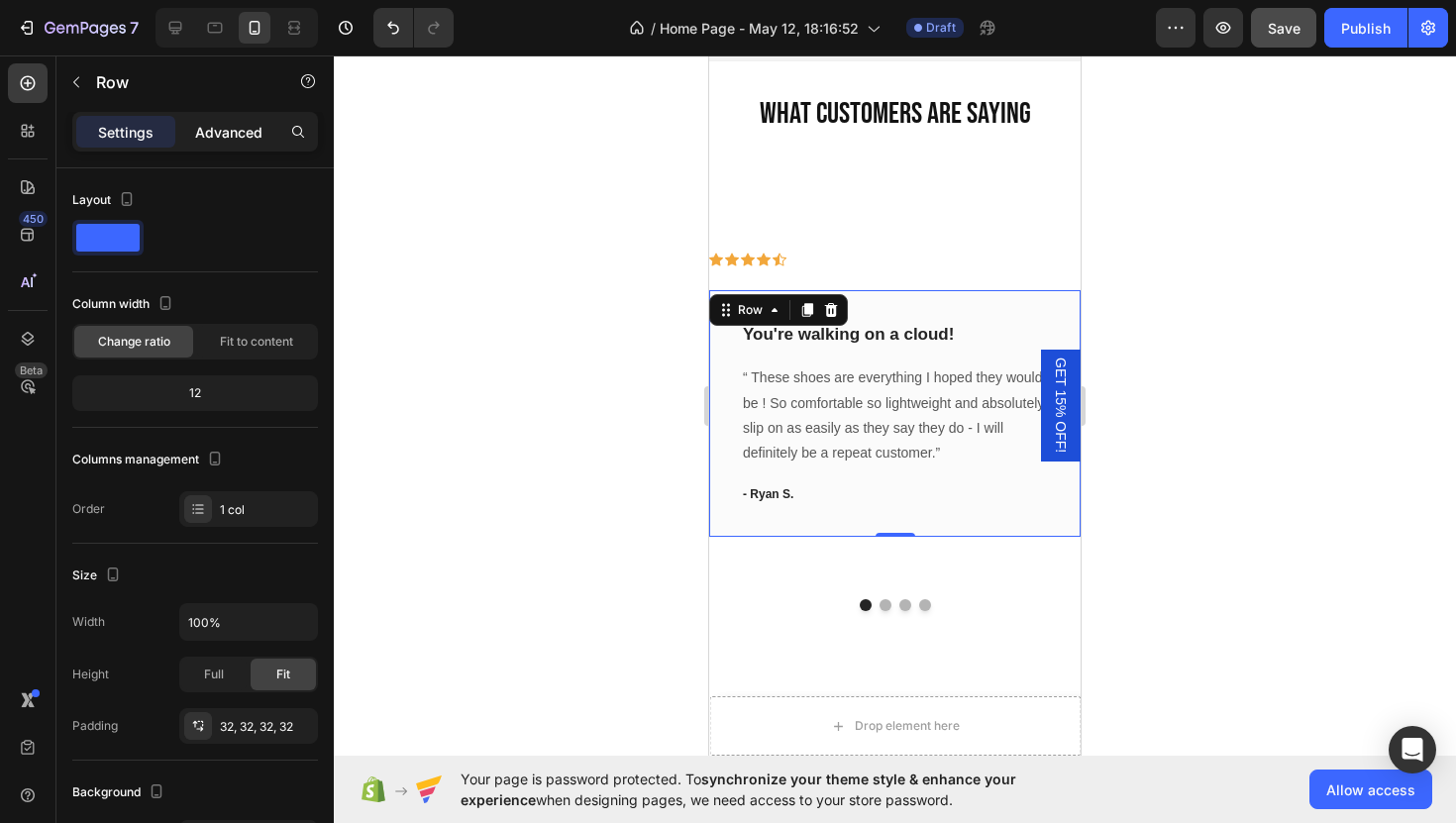 click on "Advanced" at bounding box center [229, 132] 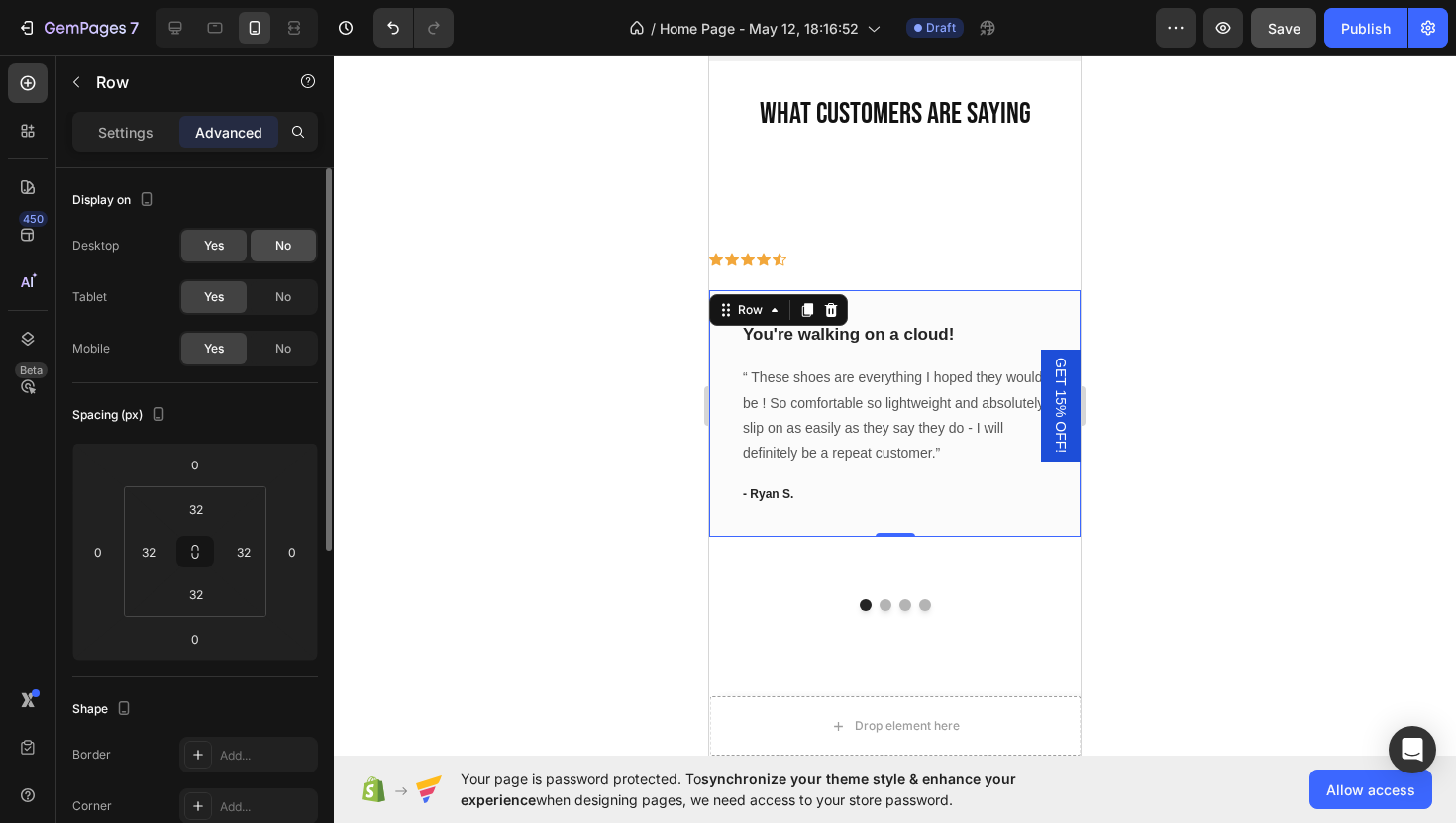 click on "No" 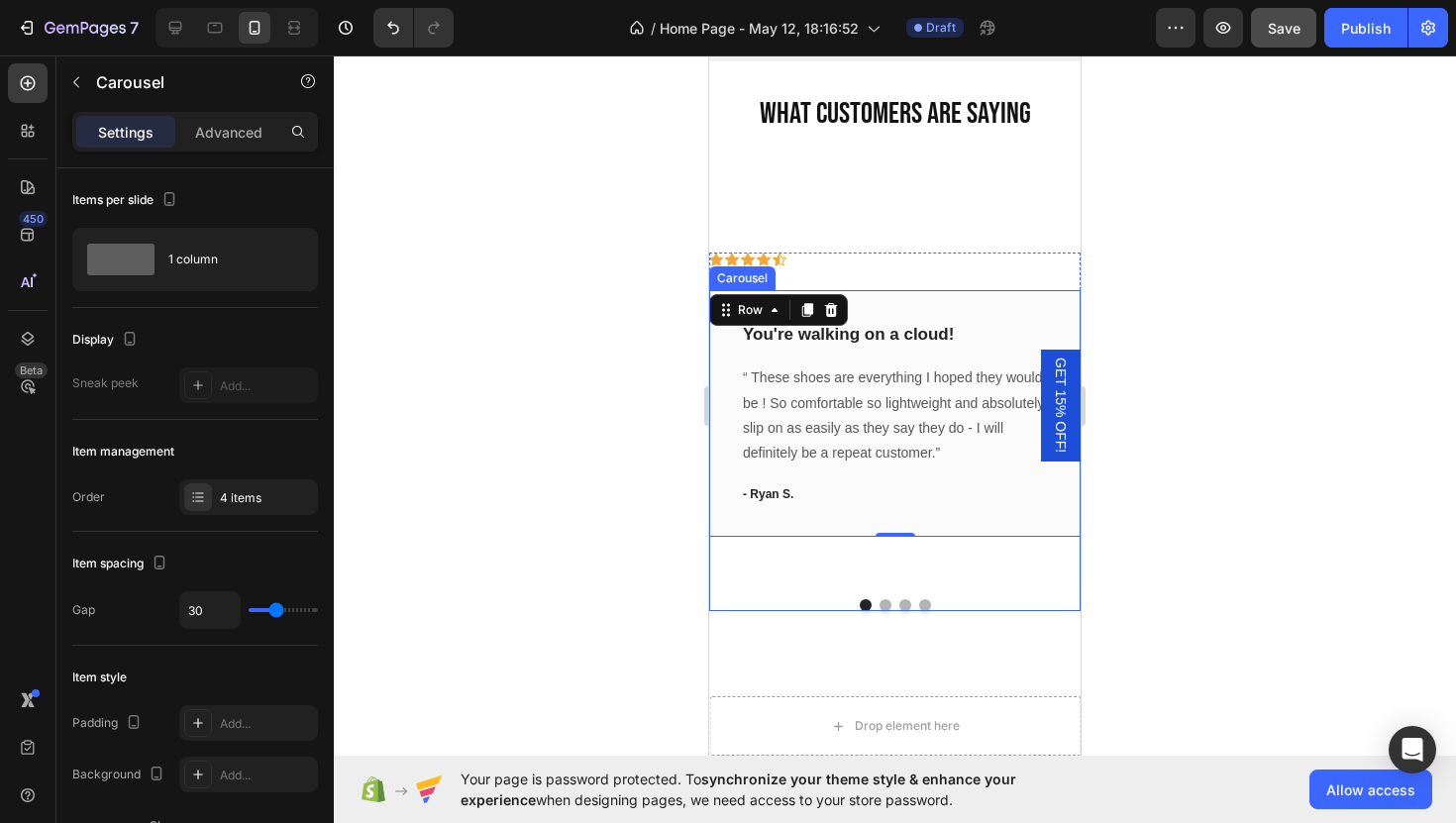 click at bounding box center (885, 605) 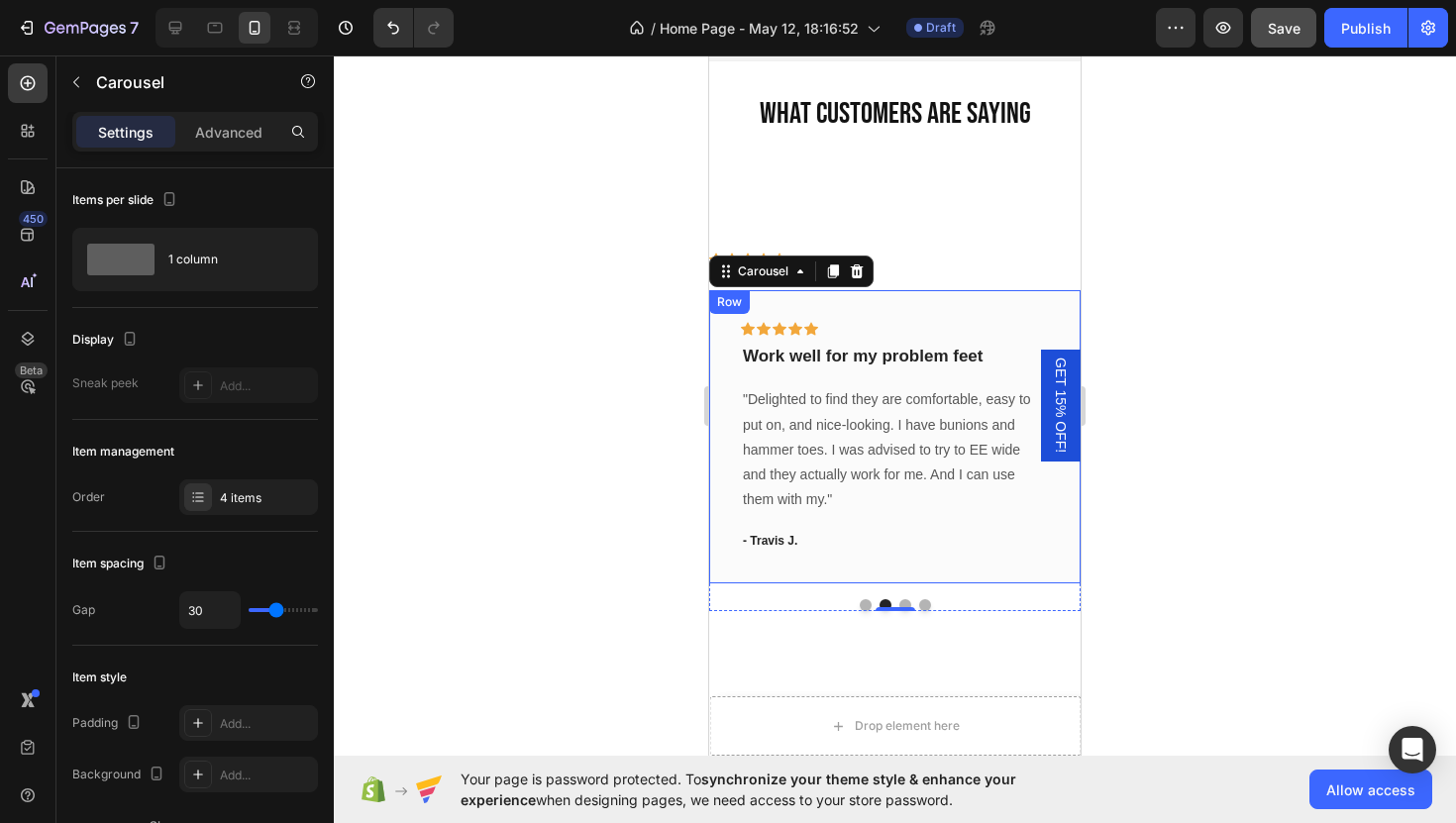 click on "Icon
Icon
Icon
Icon
Icon Row Work well for my problem feet Text block "Delighted to find they are comfortable, easy to put on, and nice-looking. I have bunions and hammer toes. I was advised to try to EE wide and they actually work for me. And I can use them with my." Text block - Travis J. Text block Row" at bounding box center (894, 437) 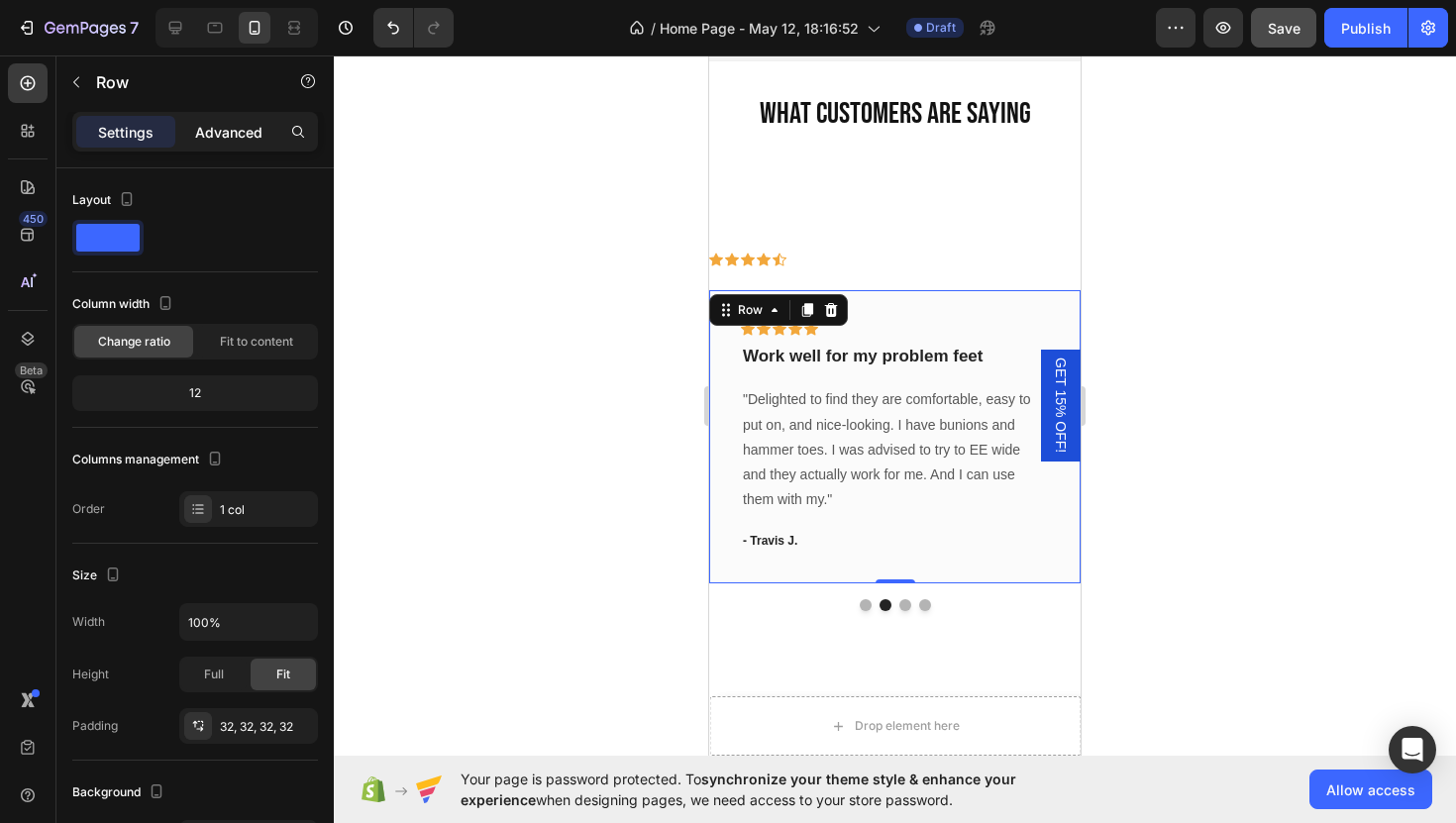 click on "Advanced" at bounding box center (229, 132) 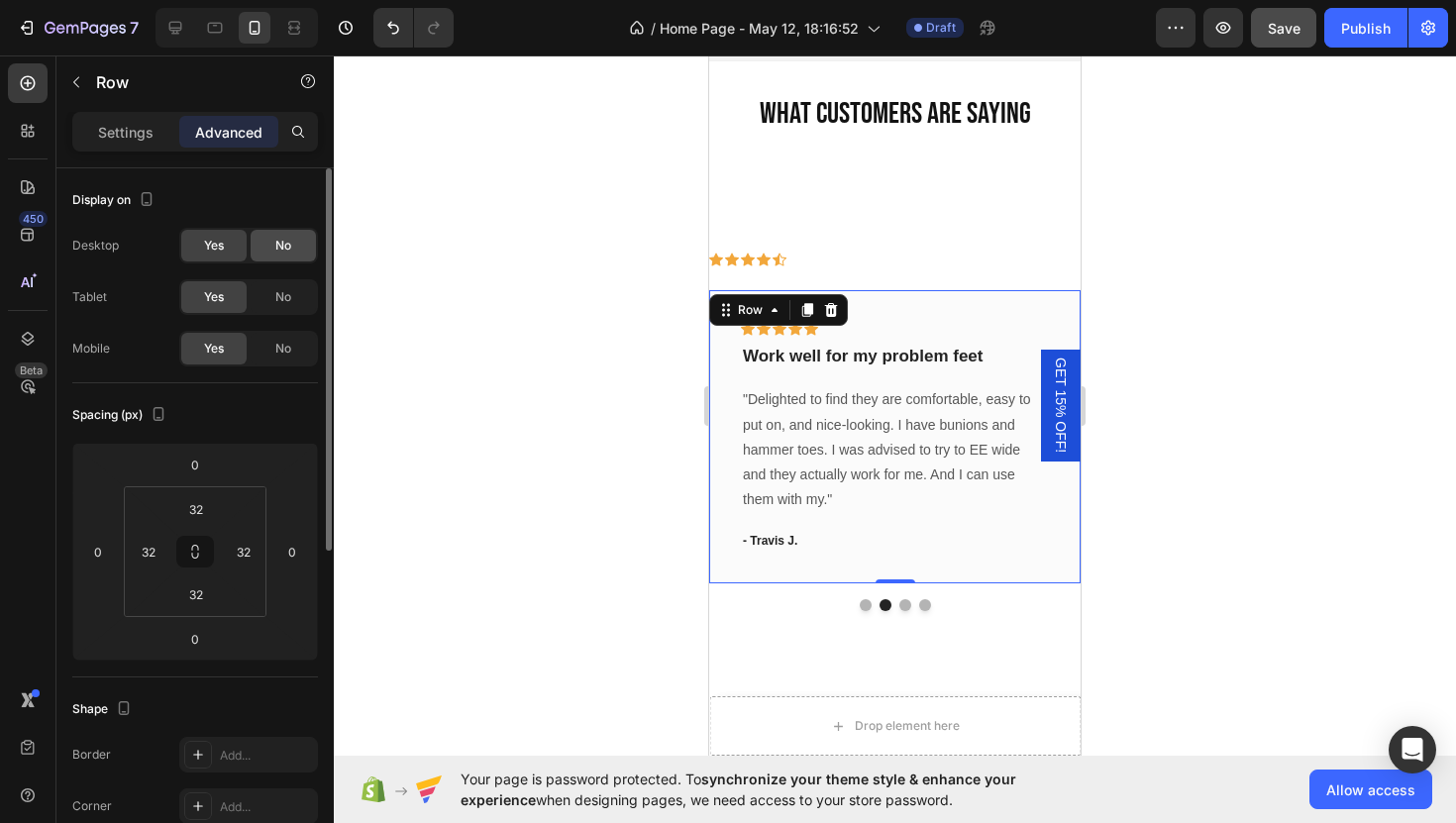 click on "No" 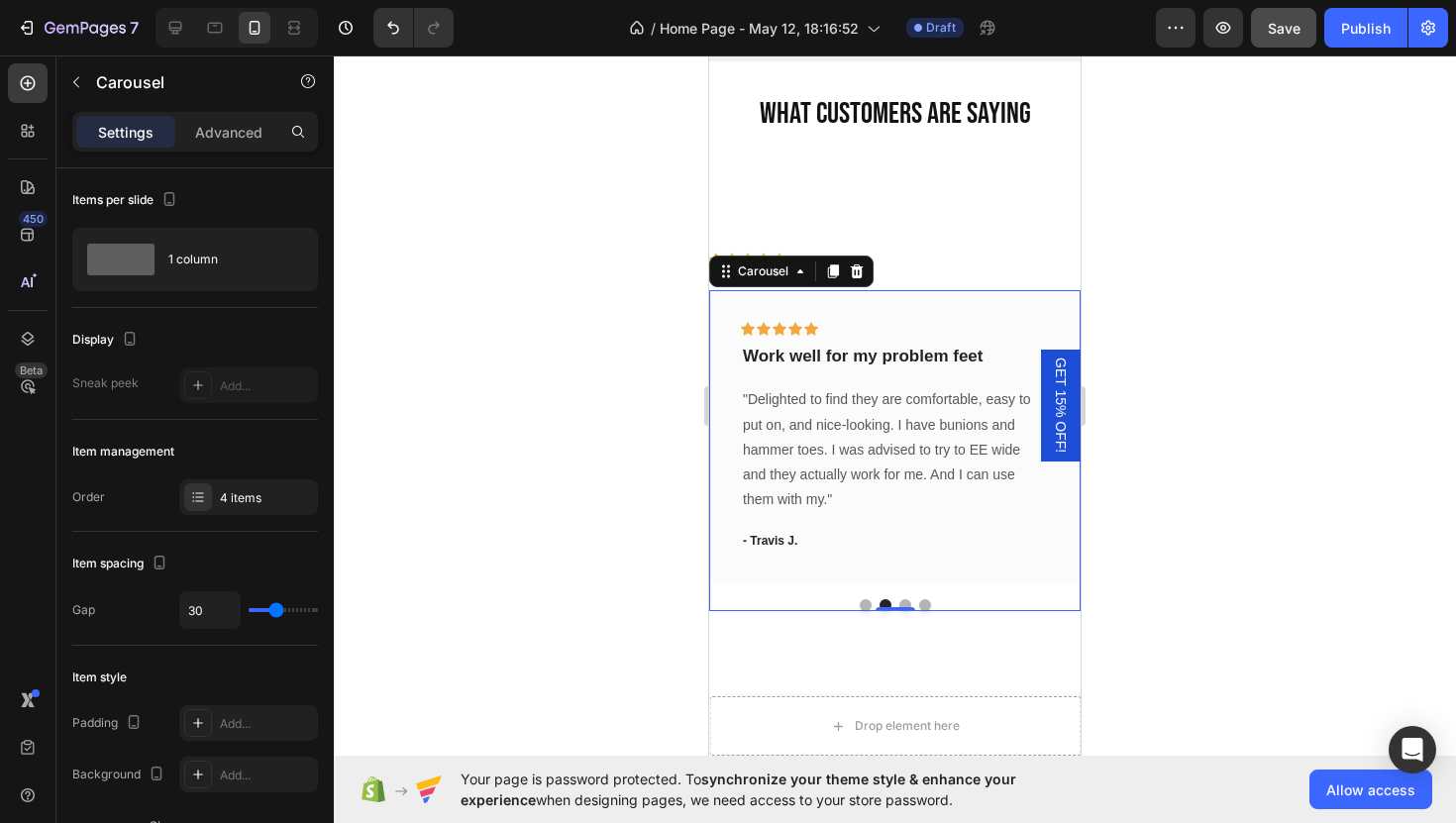 click on "You're walking on a cloud! Text block “ These shoes are everything I hoped they would be ! So comfortable so lightweight and absolutely slip on as easily as they say they do - I will definitely be a repeat customer.” Text block - Ryan S. Text block Row
Icon
Icon
Icon
Icon
Icon Row Work well for my problem feet Text block "Delighted to find they are comfortable, easy to put on, and nice-looking. I have bunions and hammer toes. I was advised to try to EE wide and they actually work for me. And I can use them with my." Text block - Travis J. Text block Row
Icon
Icon
Icon
Icon
Icon Row You're walking on a cloud! Text block “ These shoes are everything I hoped they would be ! So comfortable so lightweight and absolutely slip on as easily as they say they do - I will definitely be a repeat customer.” Text block - Ryan S. Text block Row Icon Icon Icon" at bounding box center (894, 451) 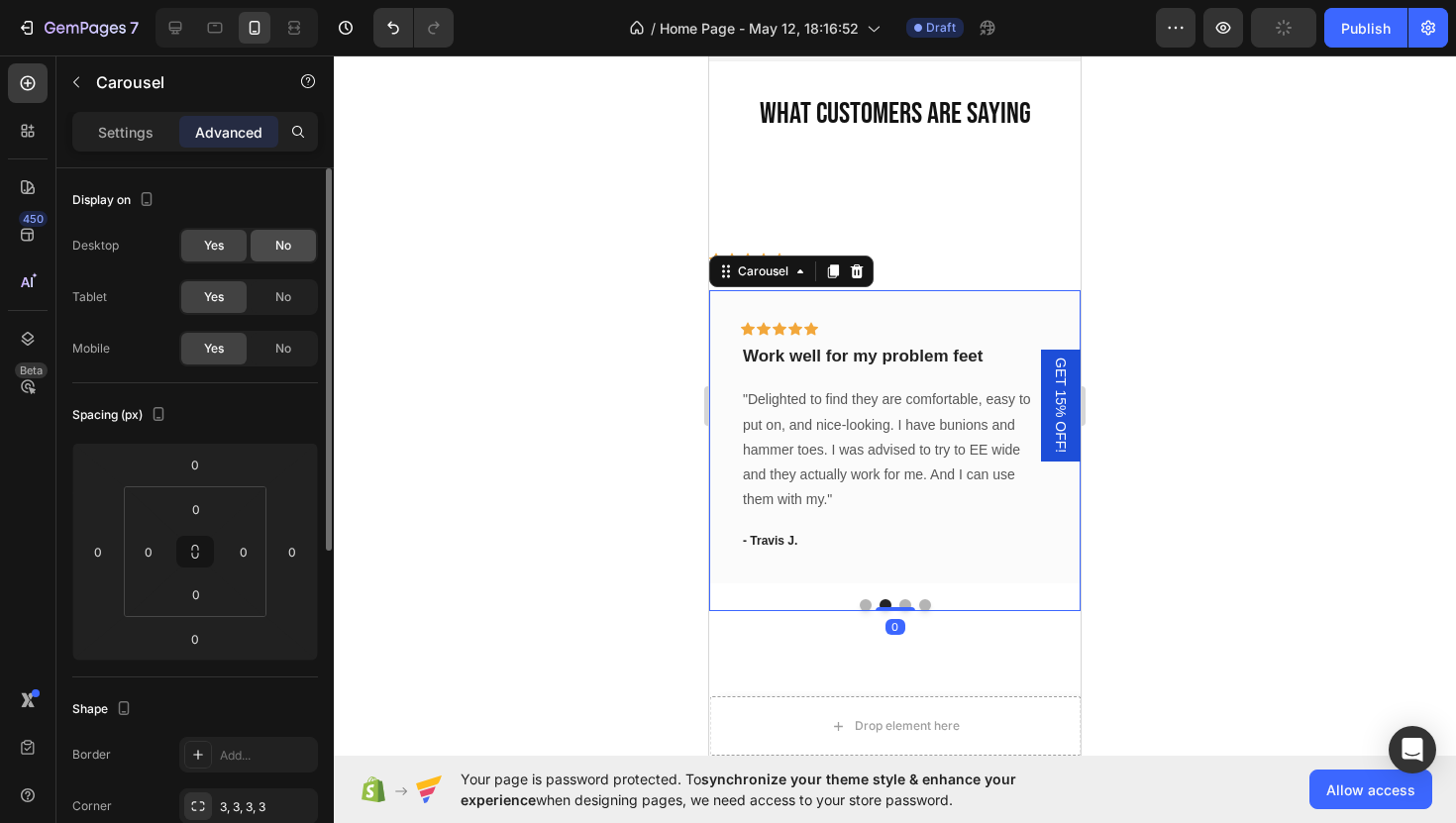 click on "No" 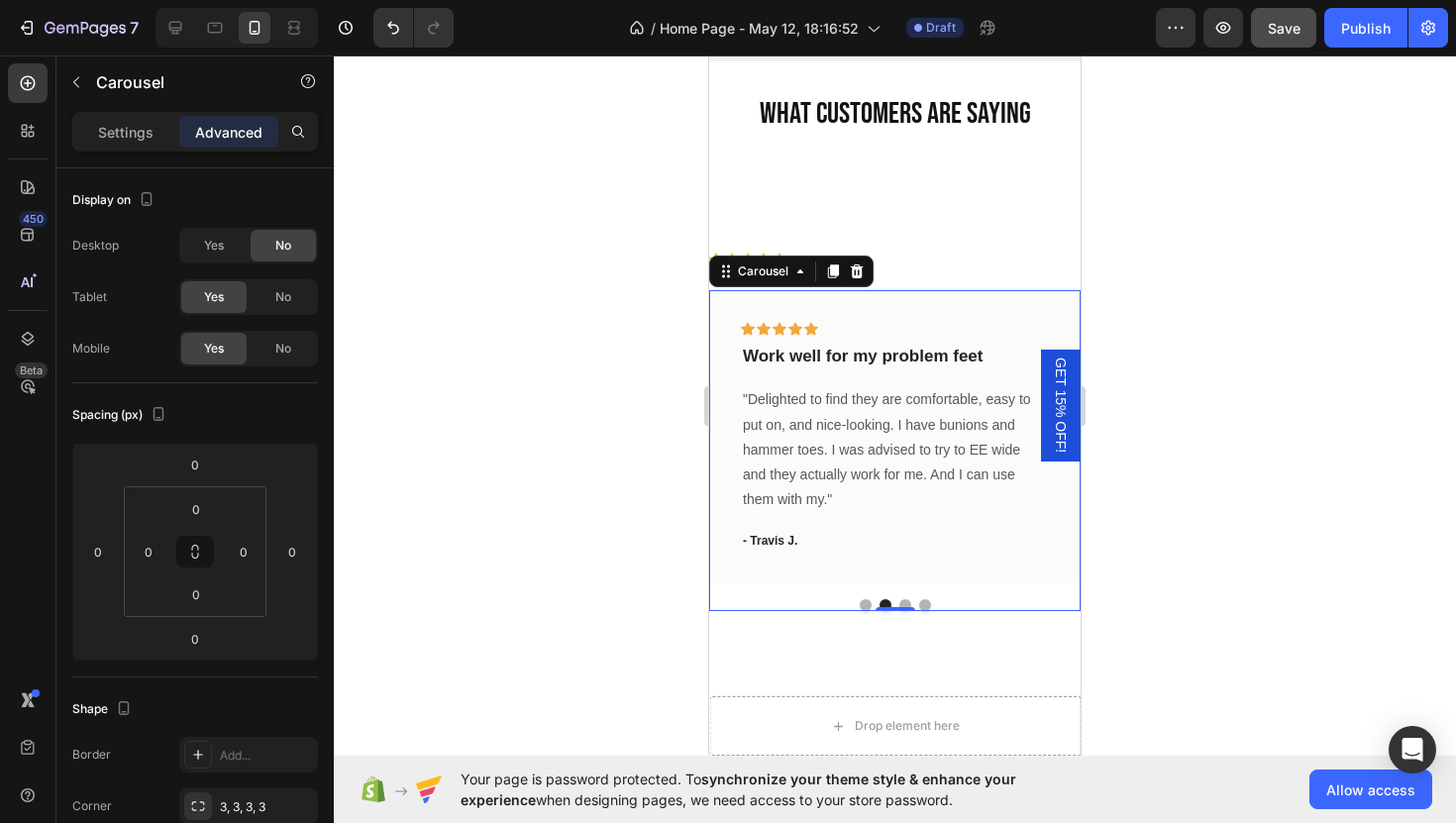 click at bounding box center (925, 605) 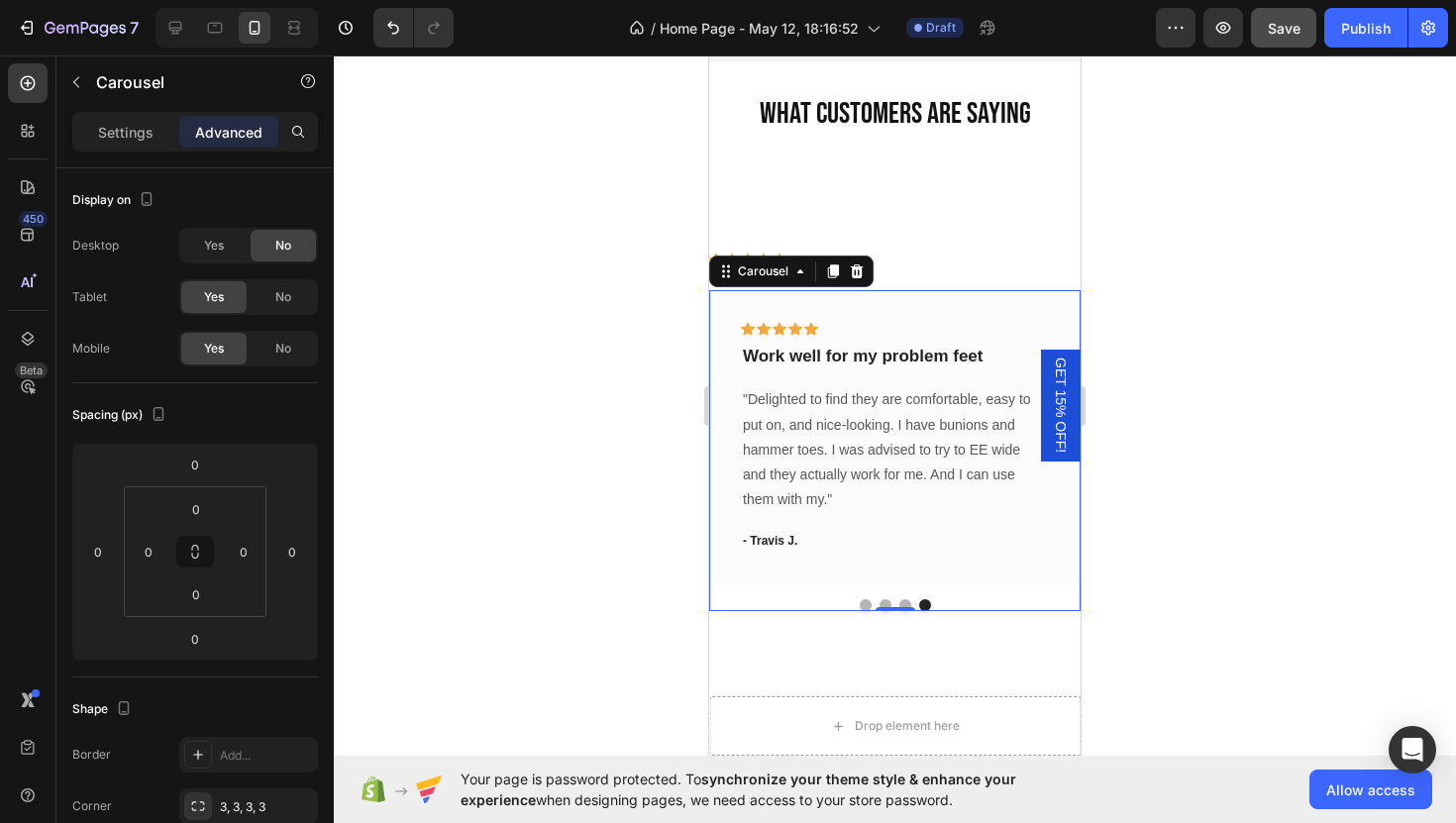 click at bounding box center [894, 605] 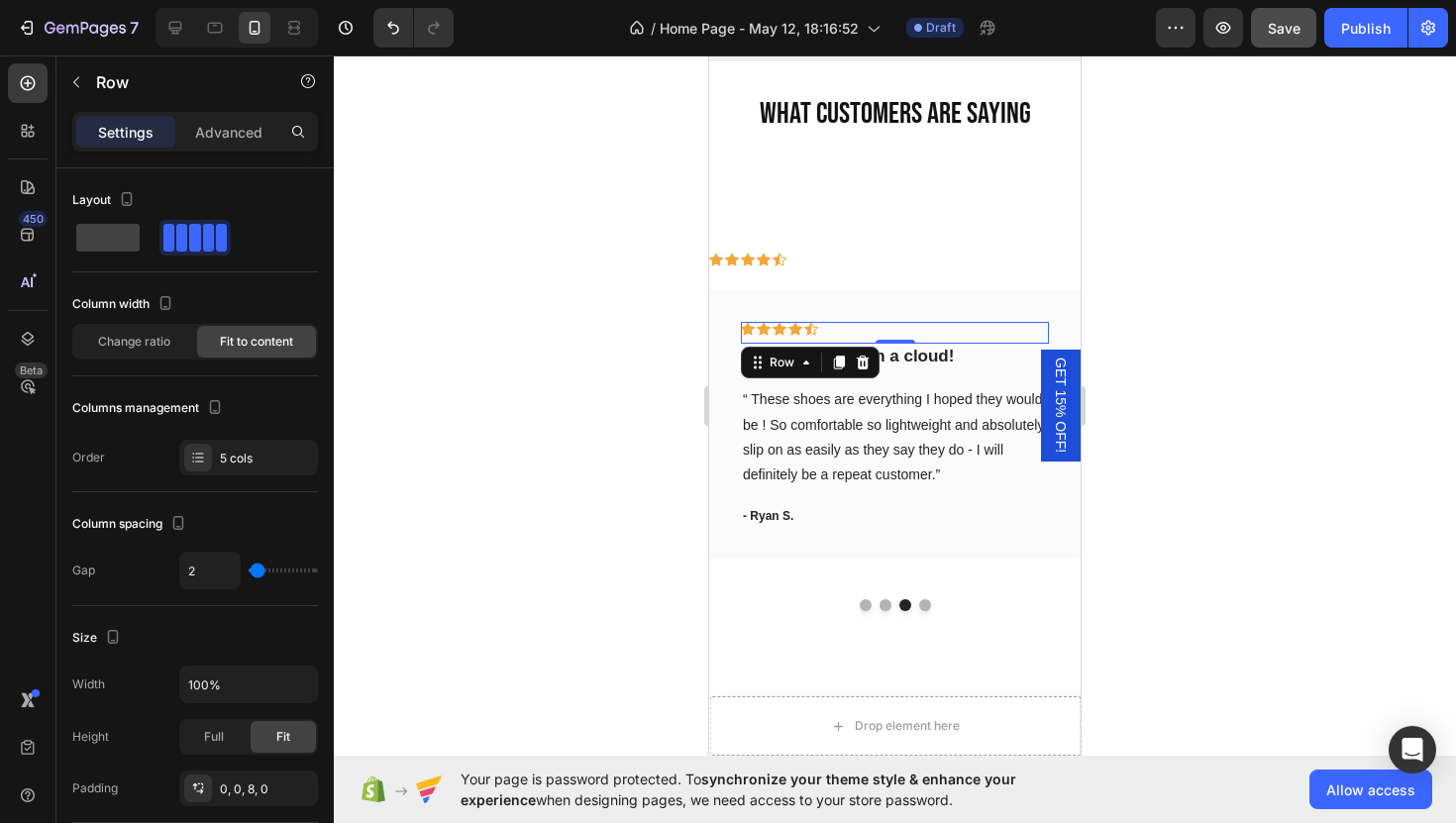 click on "Icon
Icon
Icon
Icon
Icon Row   0" at bounding box center [894, 333] 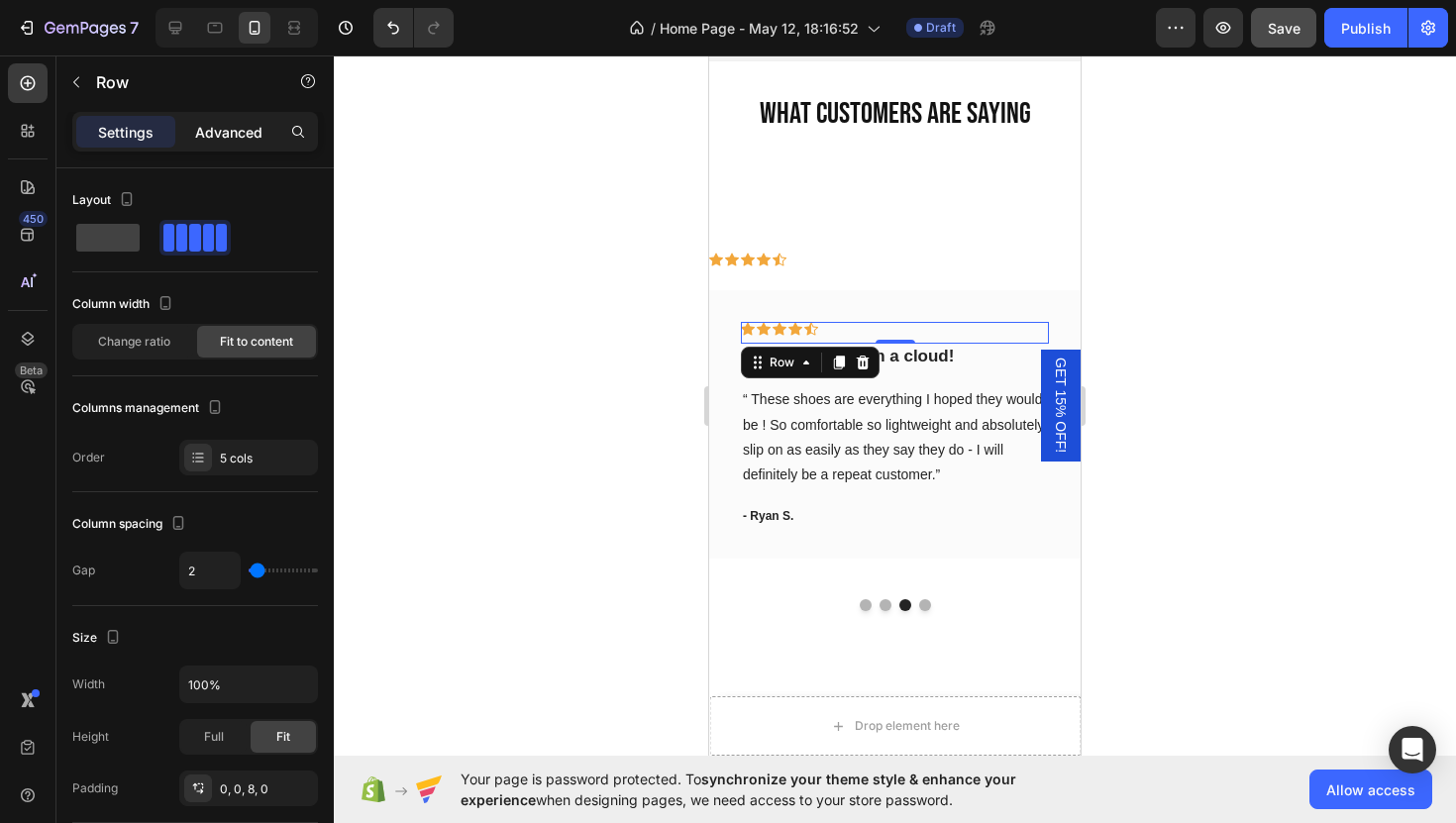 click on "Advanced" at bounding box center (229, 132) 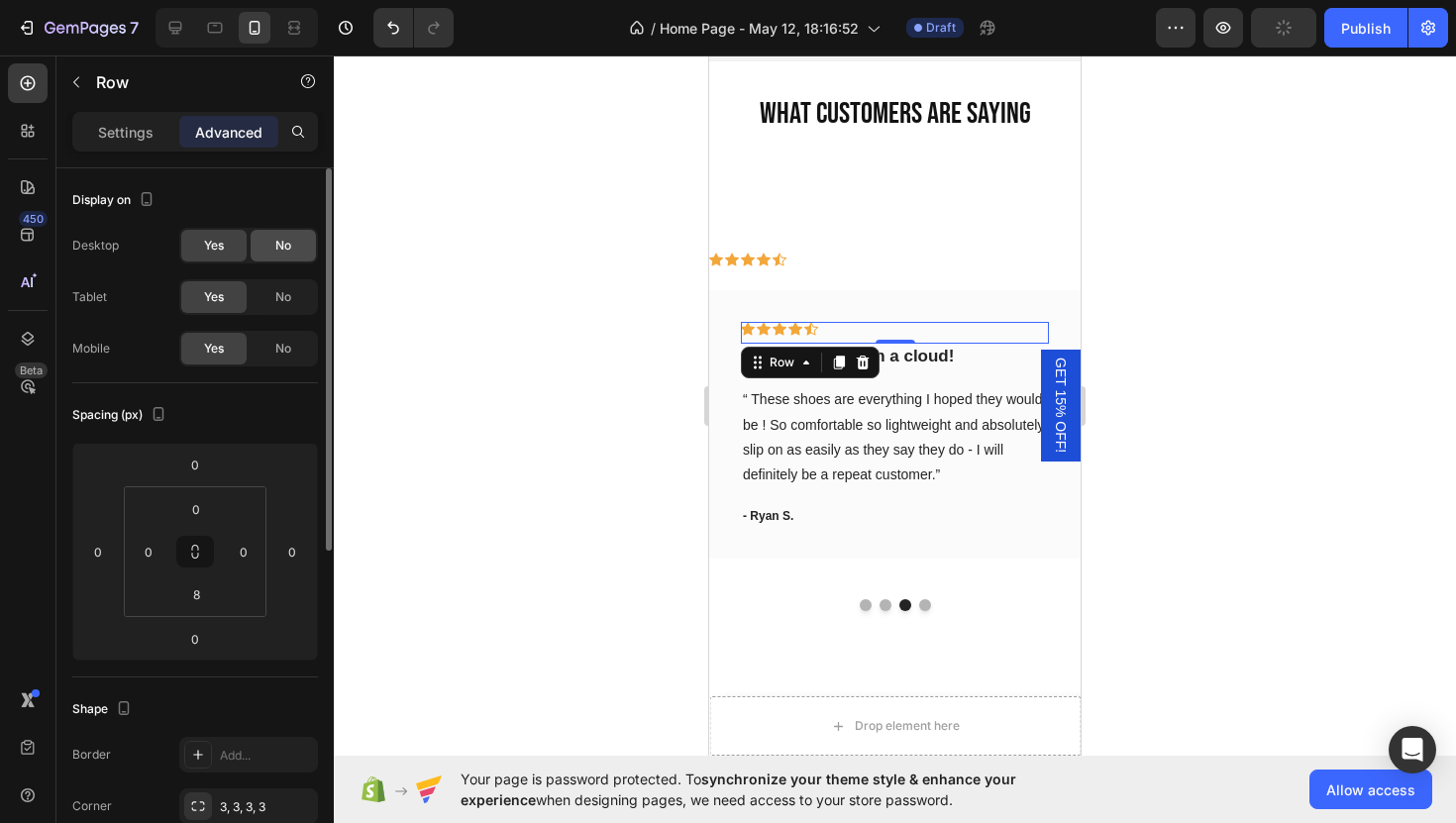 click on "No" 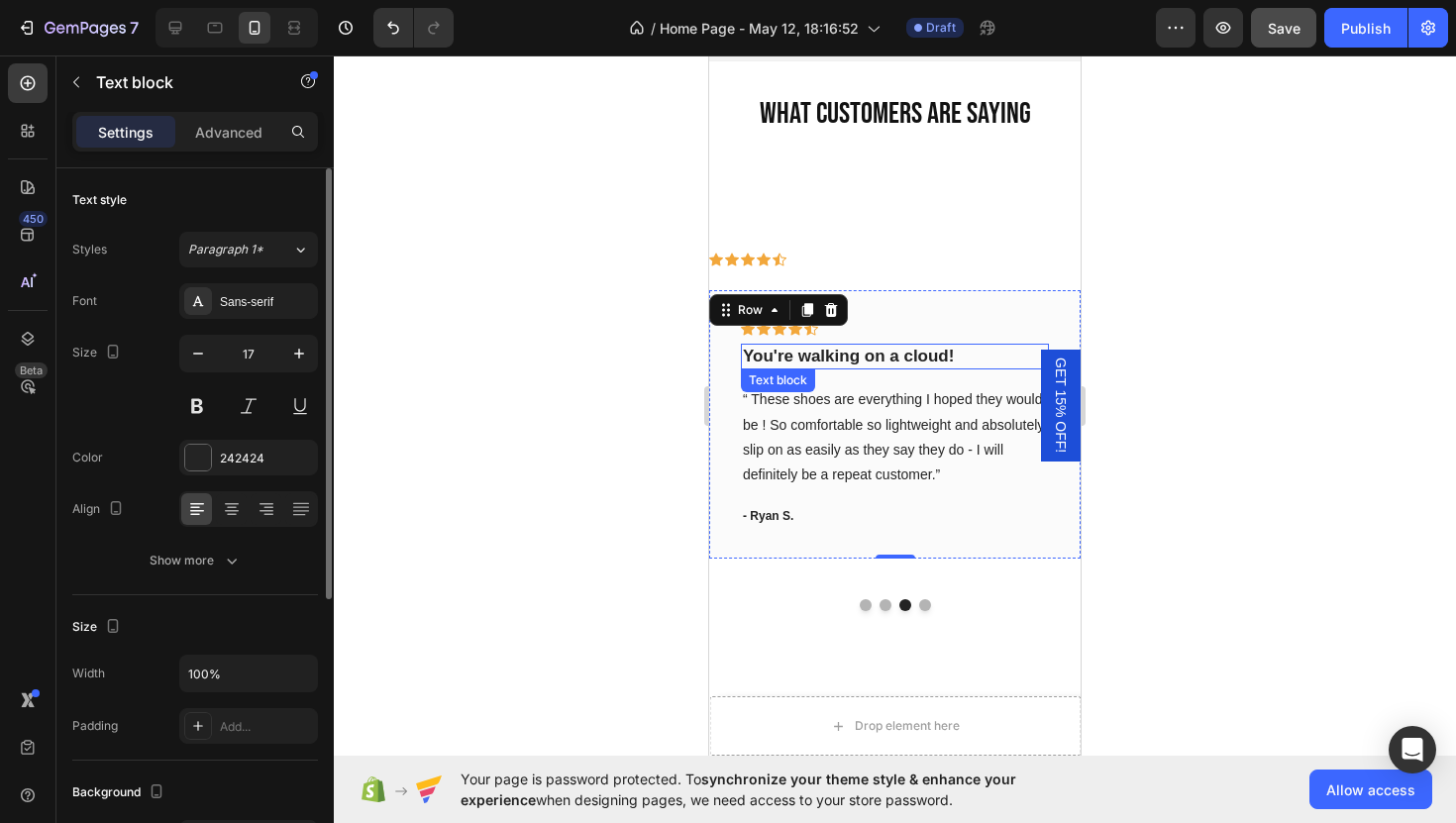 click on "You're walking on a cloud!" at bounding box center (894, 357) 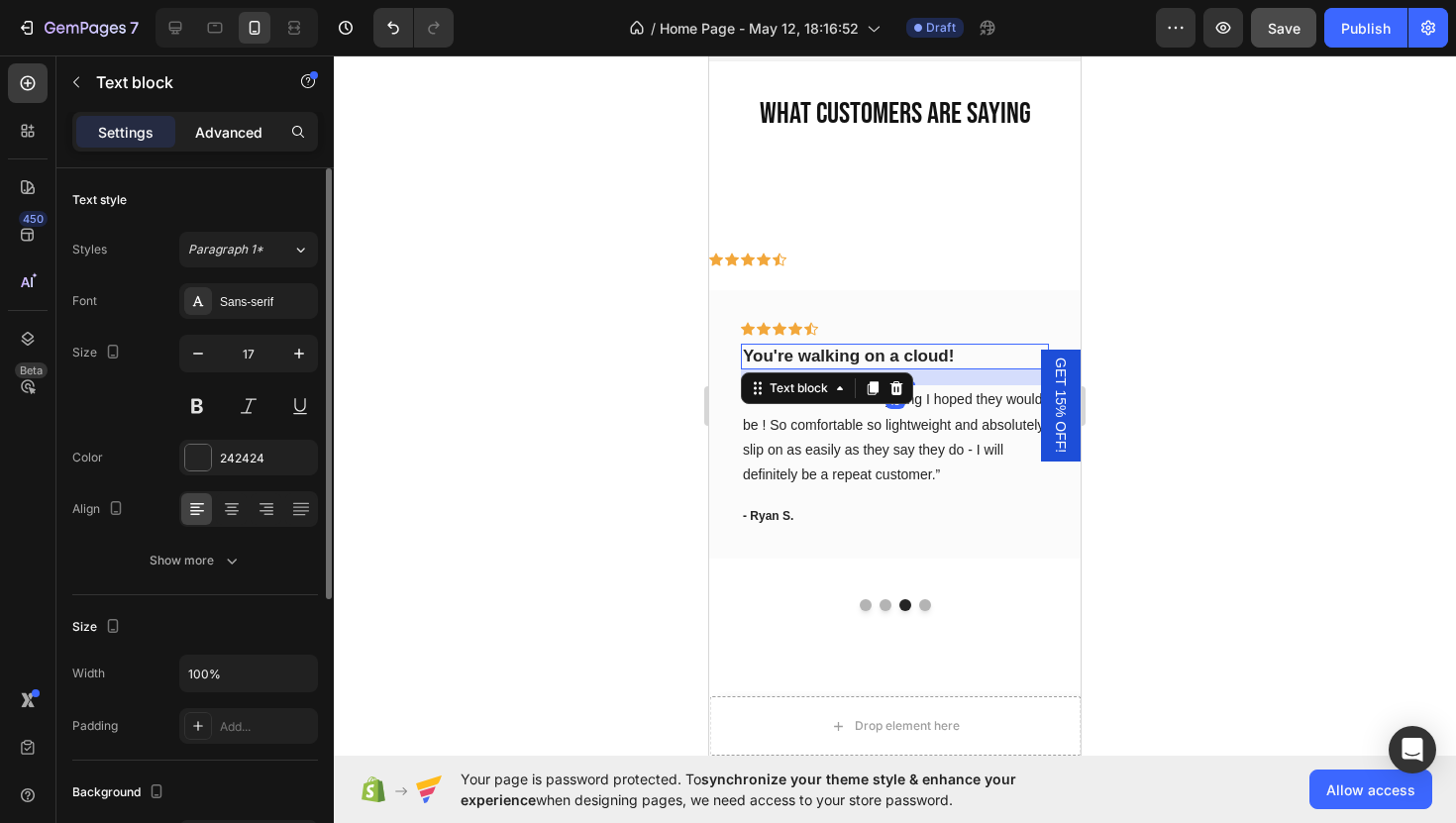 click on "Advanced" at bounding box center [229, 132] 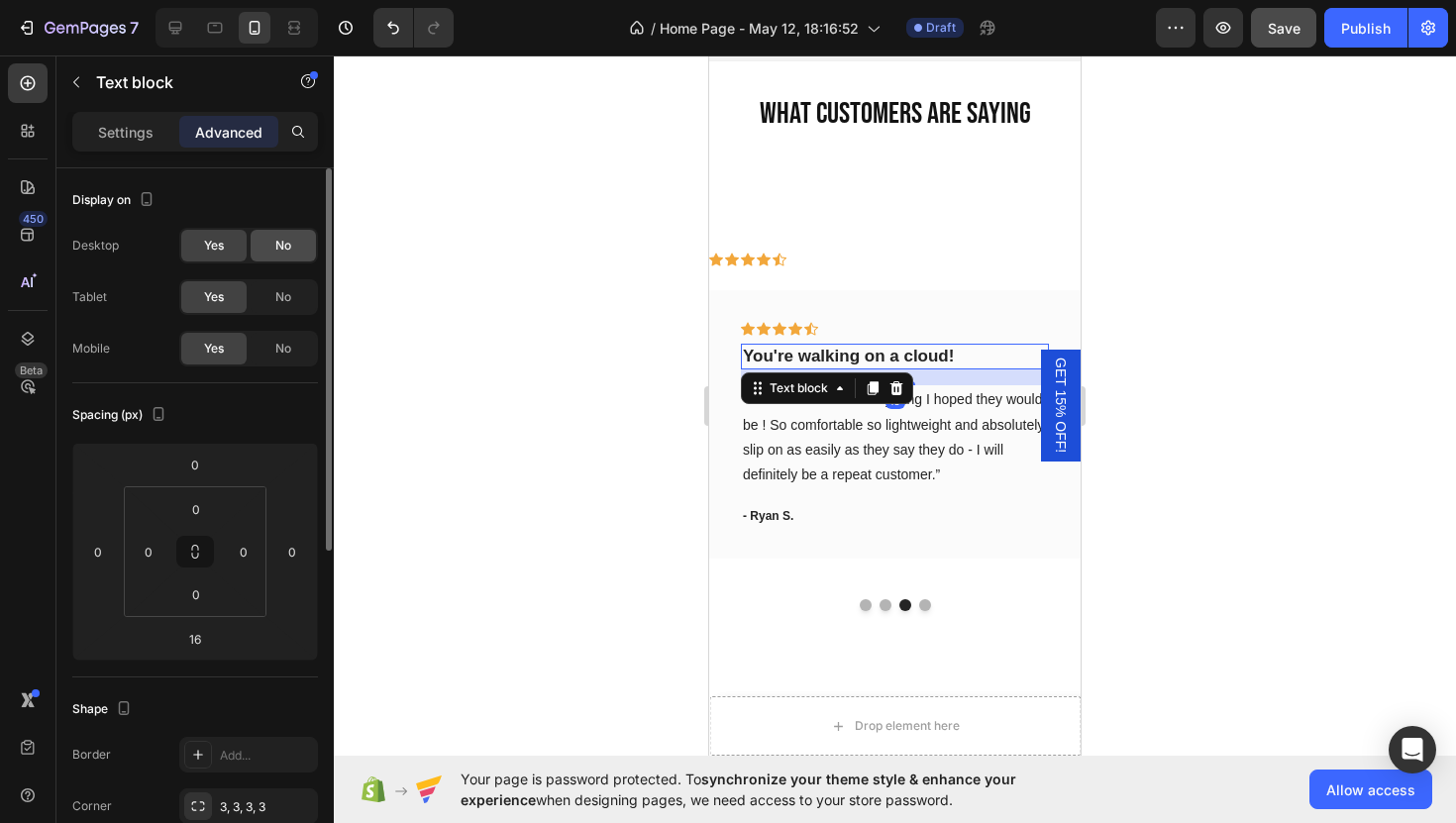 click on "No" 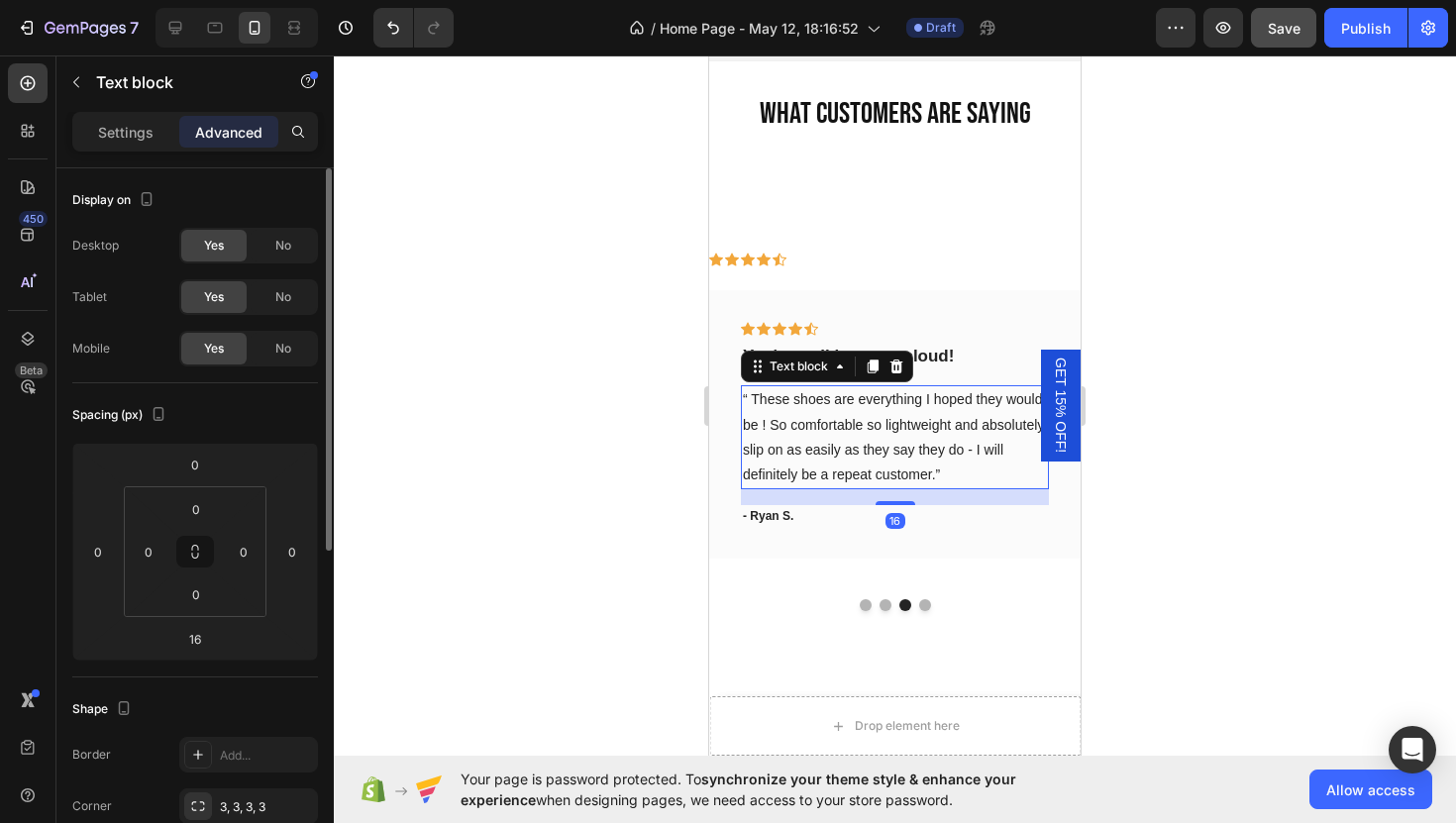 click on "“ These shoes are everything I hoped they would be ! So comfortable so lightweight and absolutely slip on as easily as they say they do - I will definitely be a repeat customer.”" at bounding box center [894, 437] 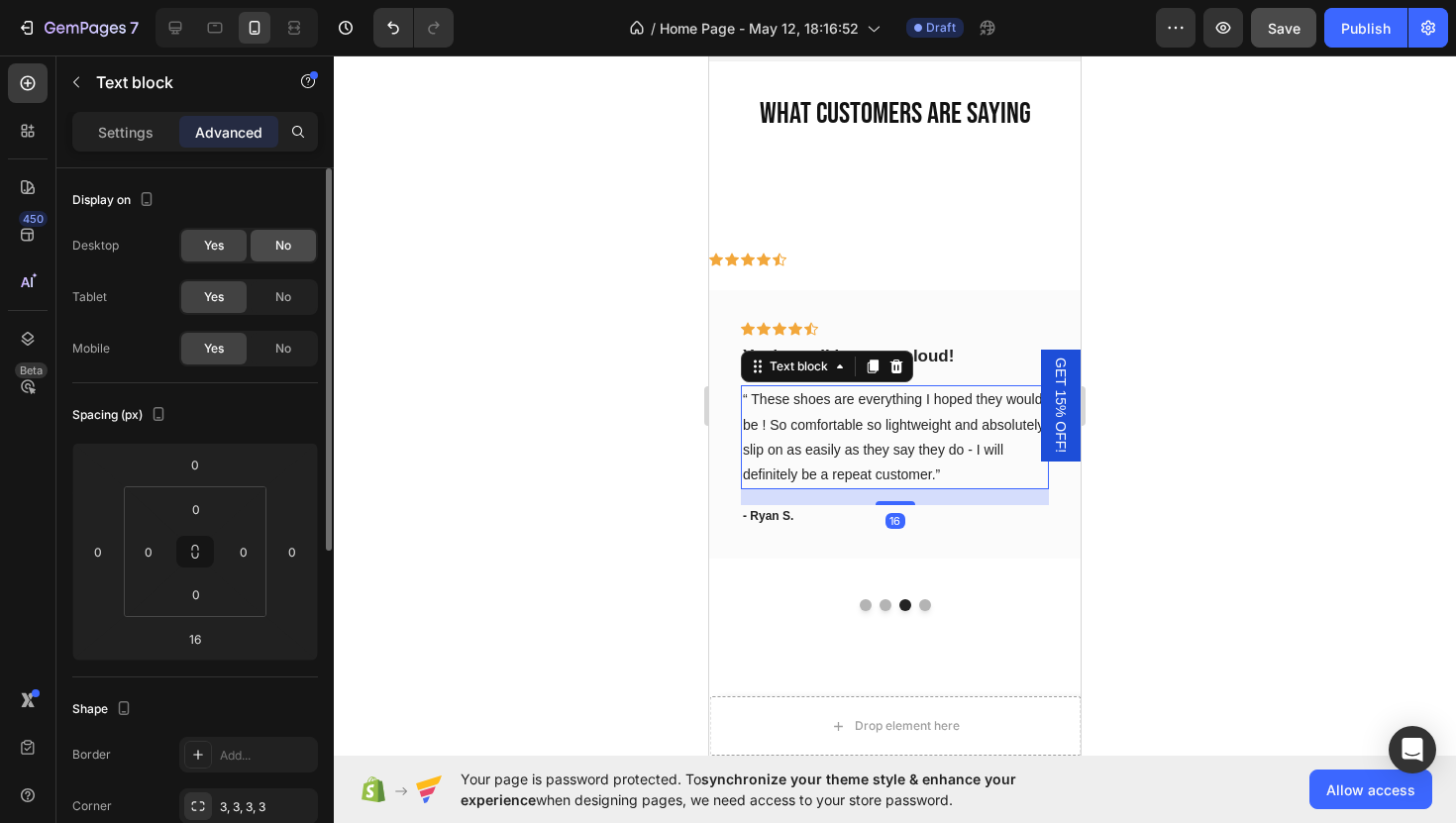 click on "No" 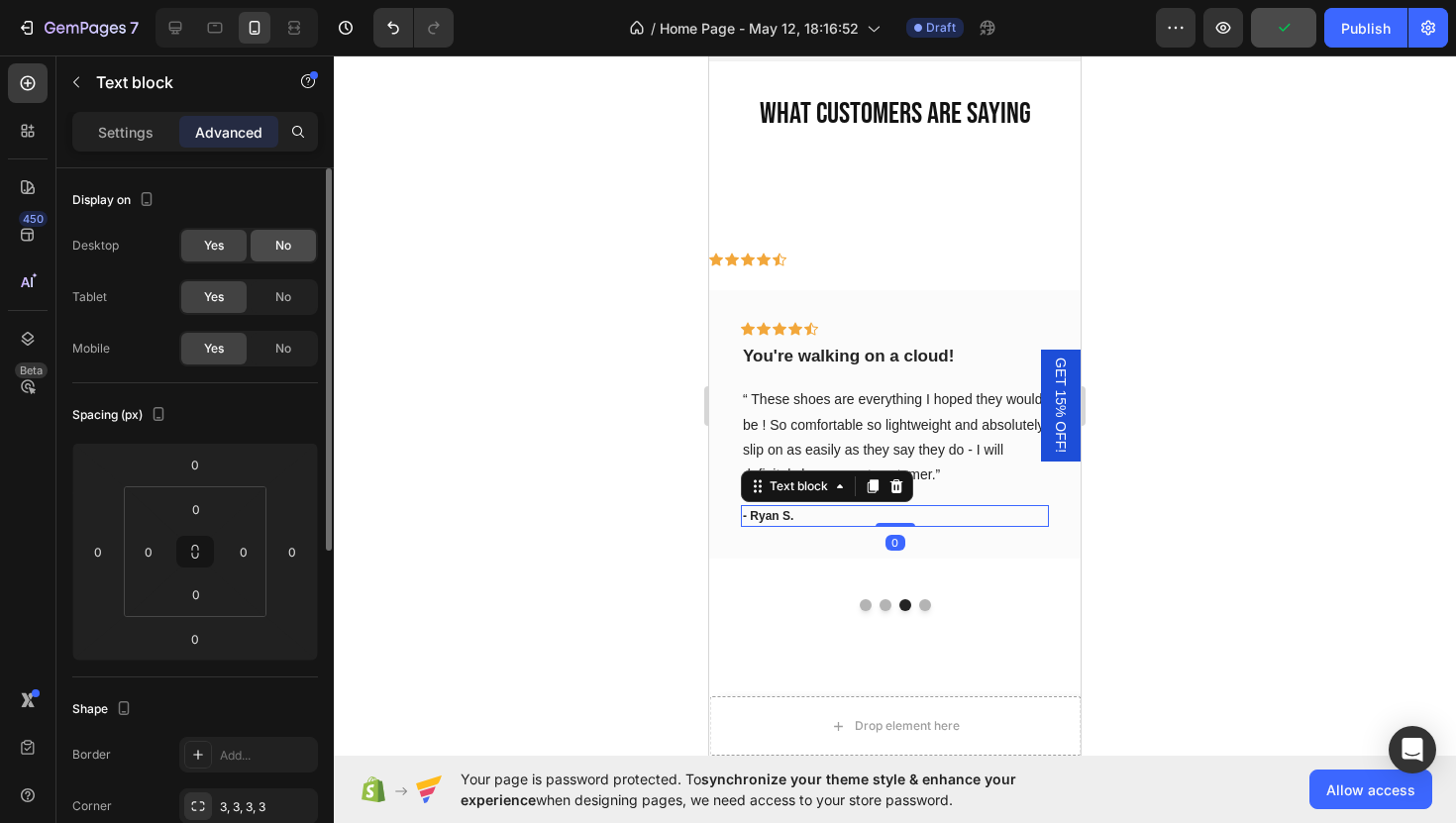 click on "No" 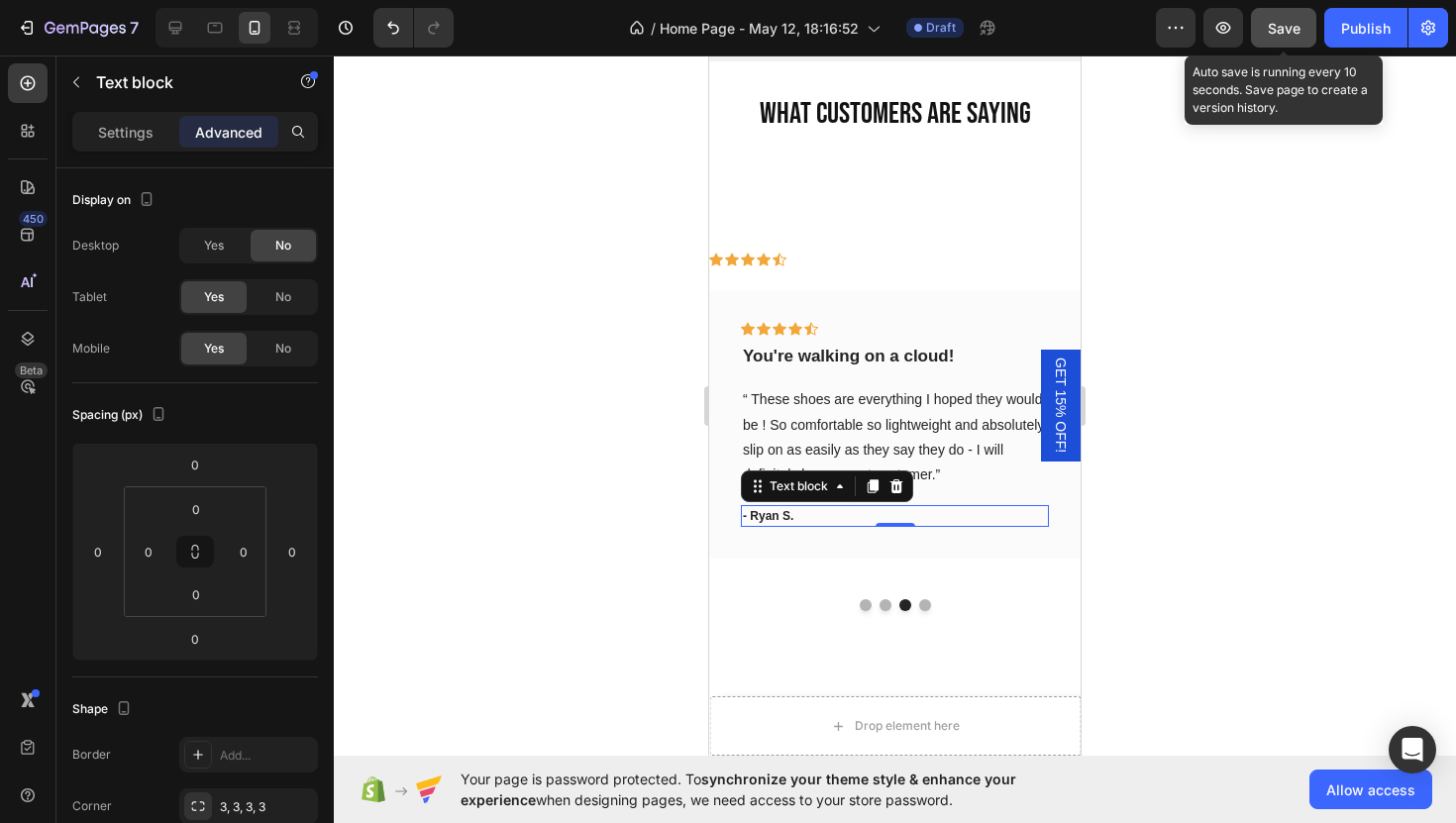 click on "Save" at bounding box center [1284, 28] 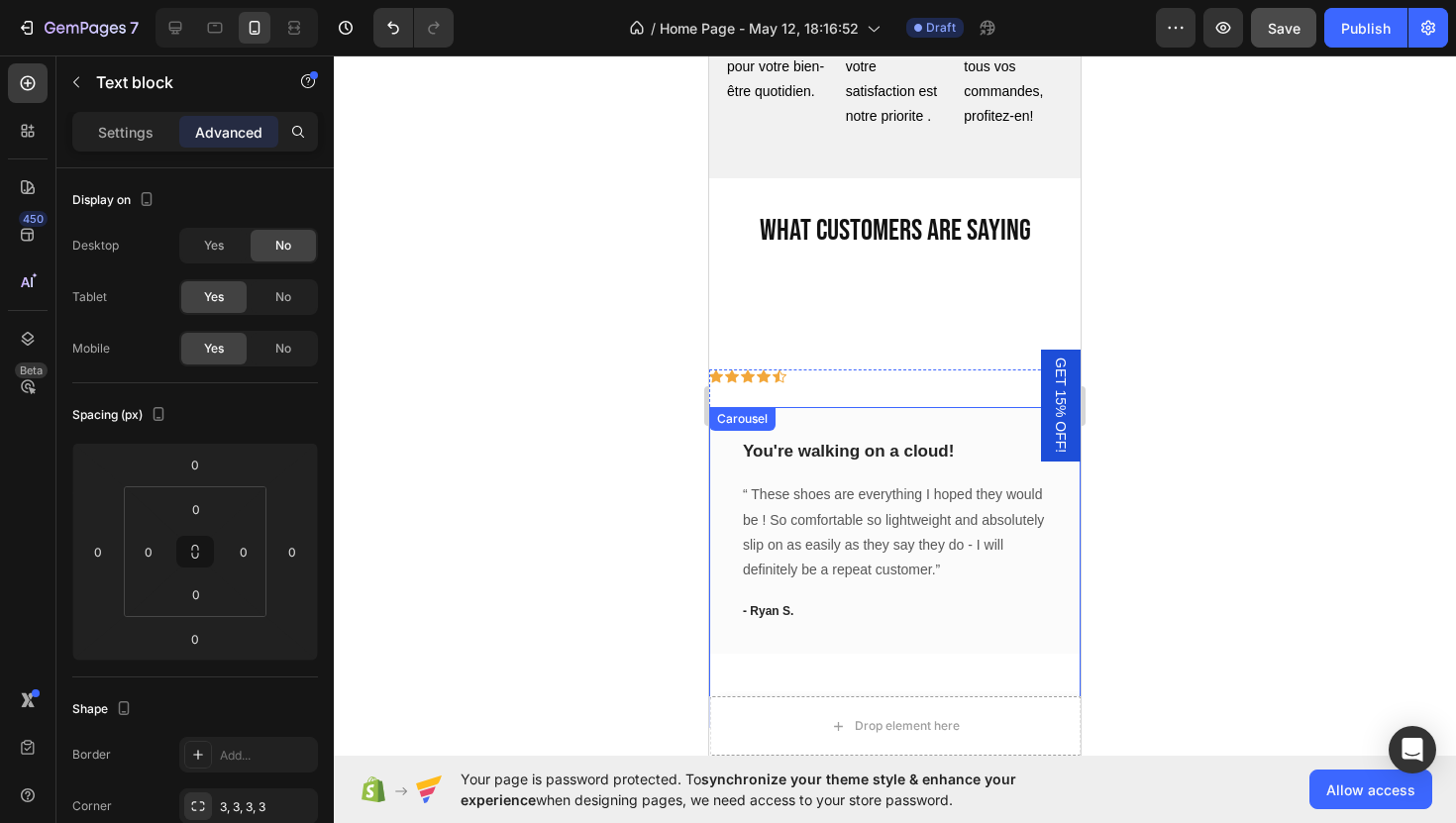 scroll, scrollTop: 7173, scrollLeft: 0, axis: vertical 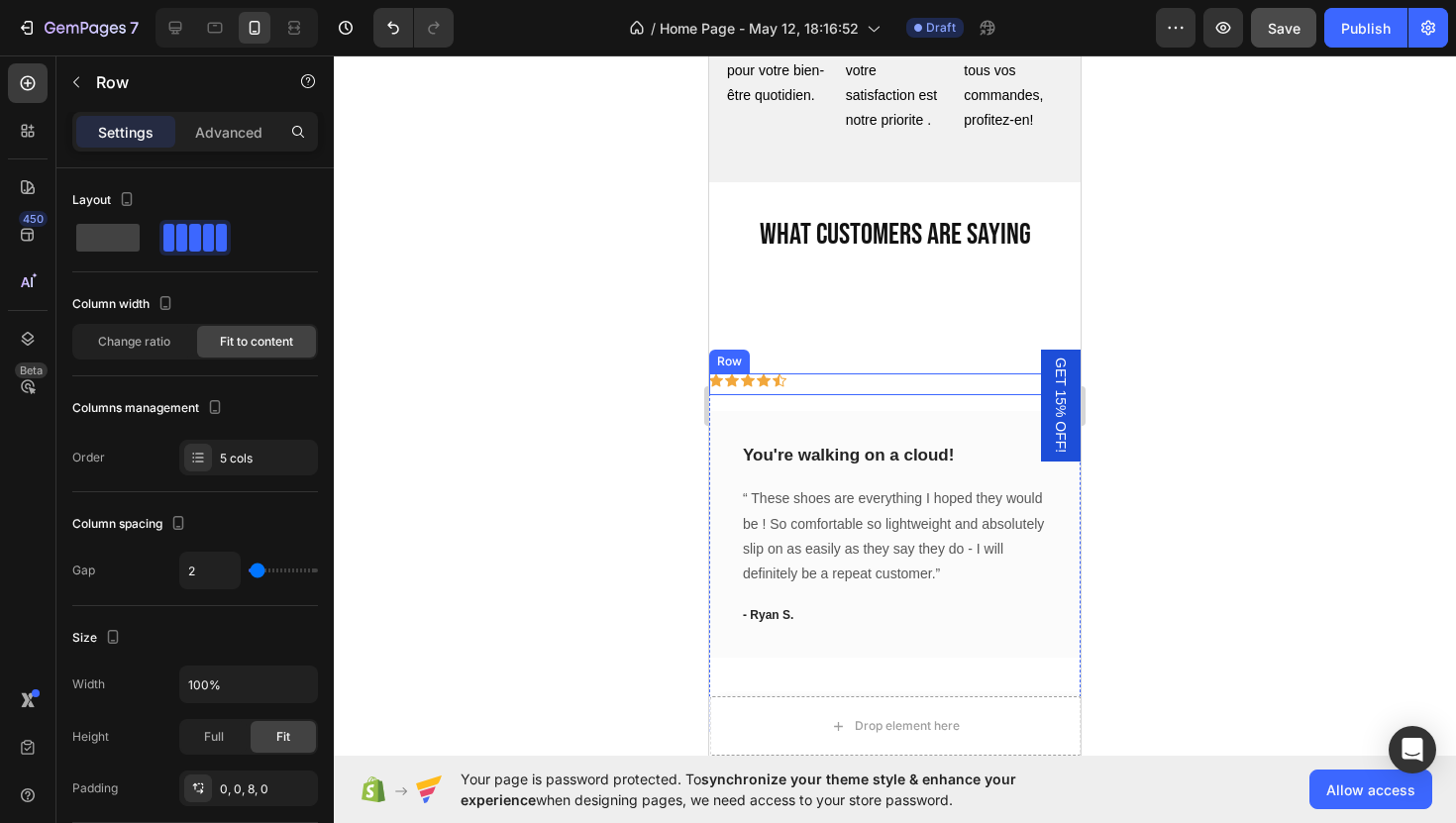 click on "Icon
Icon
Icon
Icon
Icon Row" at bounding box center [894, 384] 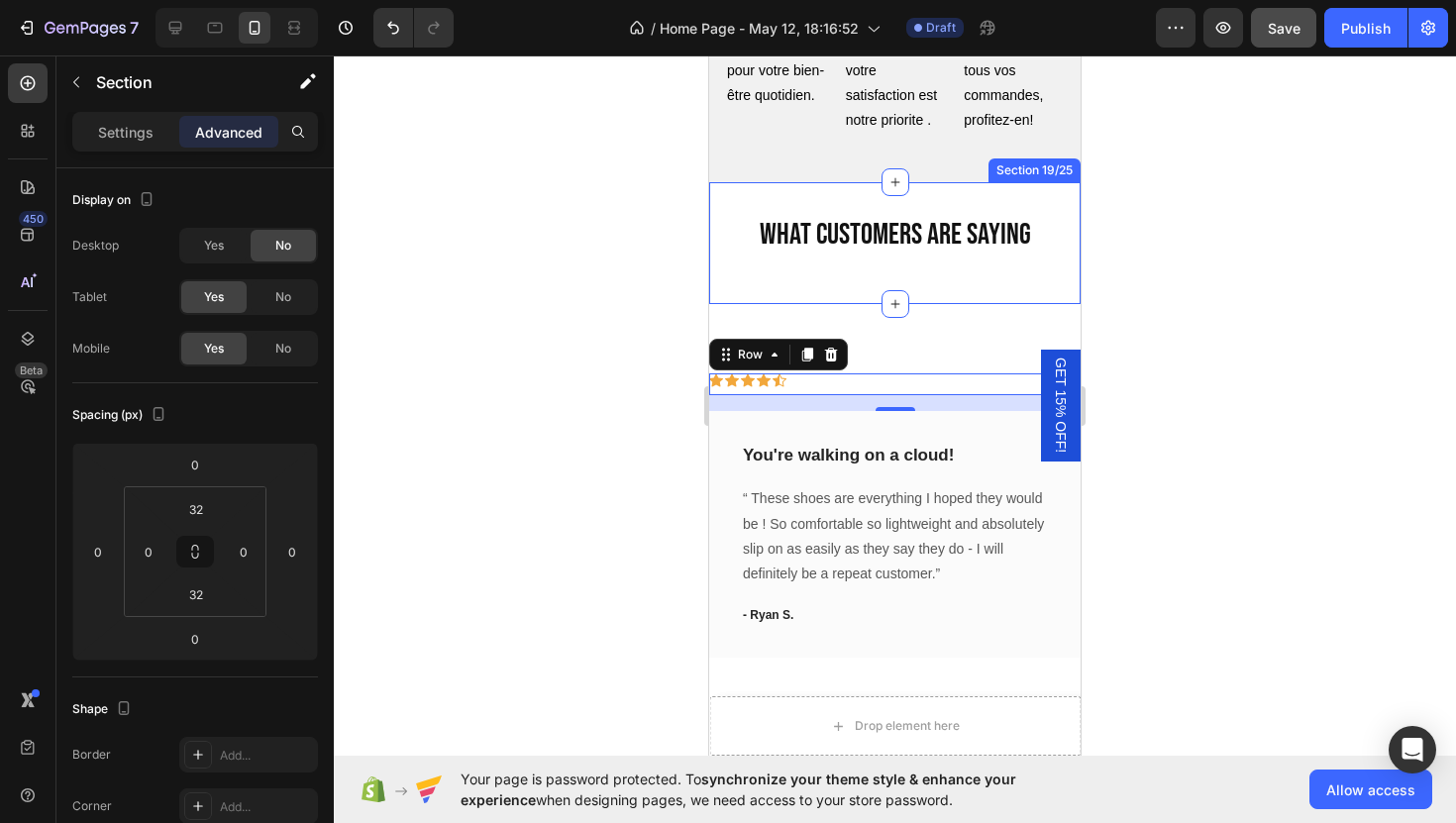 click on "what customers are saying Heading Row" at bounding box center (894, 243) 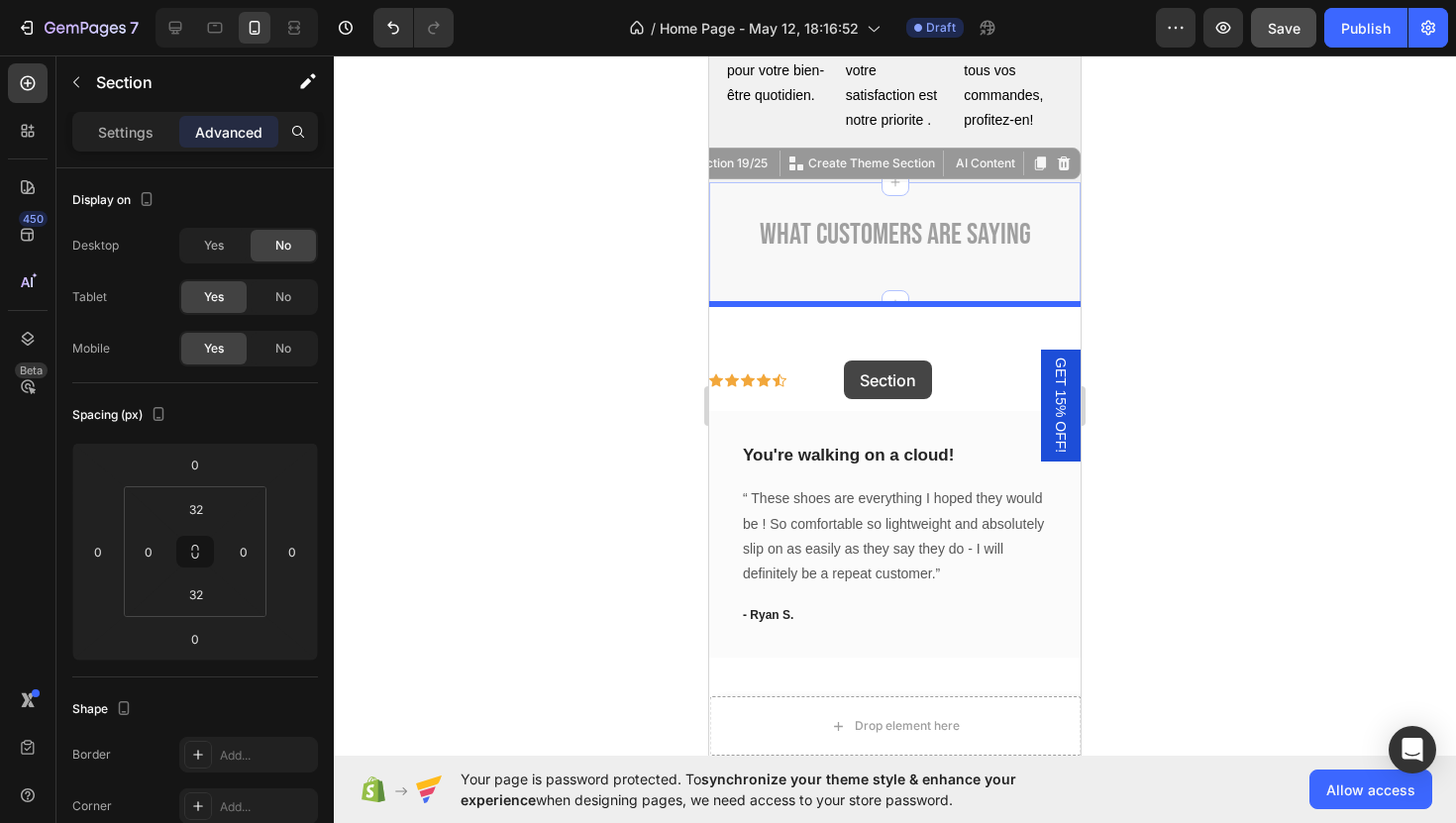 drag, startPoint x: 886, startPoint y: 260, endPoint x: 844, endPoint y: 360, distance: 108.46197 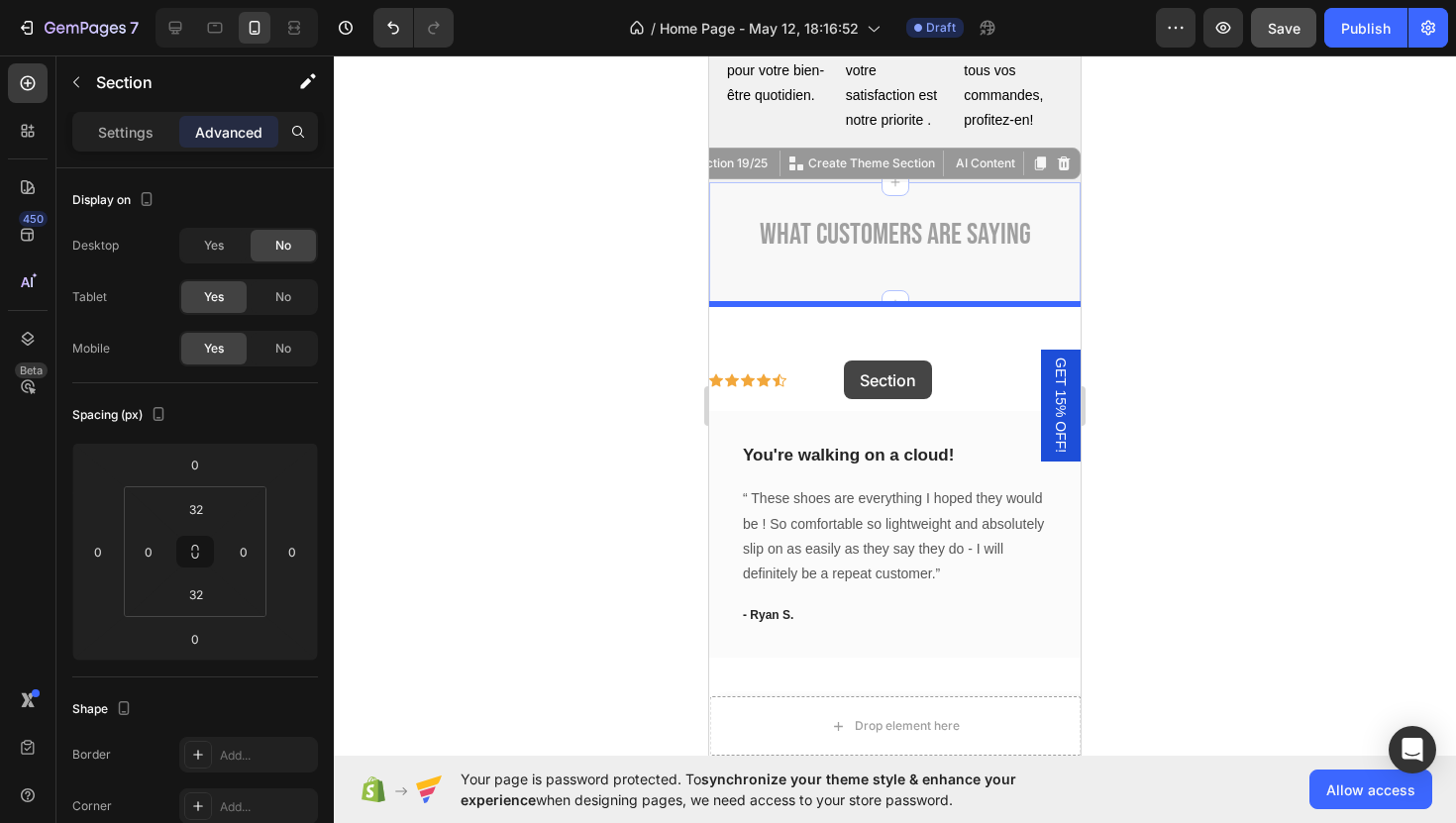 click on "iPhone 13 Mini  ( 375 px) iPhone 13 Mini iPhone 13 Pro iPhone 11 Pro Max iPhone 15 Pro Max Pixel 7 Galaxy S8+ Galaxy S20 Ultra iPad Mini iPad Air iPad Pro Header
Drop element here Sticky
Drop element here Sticky
Row Icon Icon Icon Icon Icon Icon List Rated 5/5 Based on 300+ Reviews Text Block Row Chaque femme, une œuvre d’art. Chaque courbe, une lumière. CHAQUE PIECE, UNE CELEBRATION DE SOI. Heading Row   Découvrez un monde où chaque courbe s'illumine, où la mode épouse les formes avec grâce et audace. Chez Rondeurs en Lumières, chaque pièce est conçue pour révéler la beauté unique de chaque femme, sans compromis. Text Block Row SHOP NOW Button Row
Icon   30-day money-back guarantee icluded   Text Block Row Row Image Row Row Section 3/25 FREE SHIPPING Text 30 DAYS MONEY BACK GUARANTEE Text CONFIDENCE Text VOGUE Text FREE SHIPPING Text 30 DAYS MONEY BACK GUARANTEE Text CONFIDENCE Text VOGUE Text Marquee Row Section 4/25" at bounding box center (894, -2948) 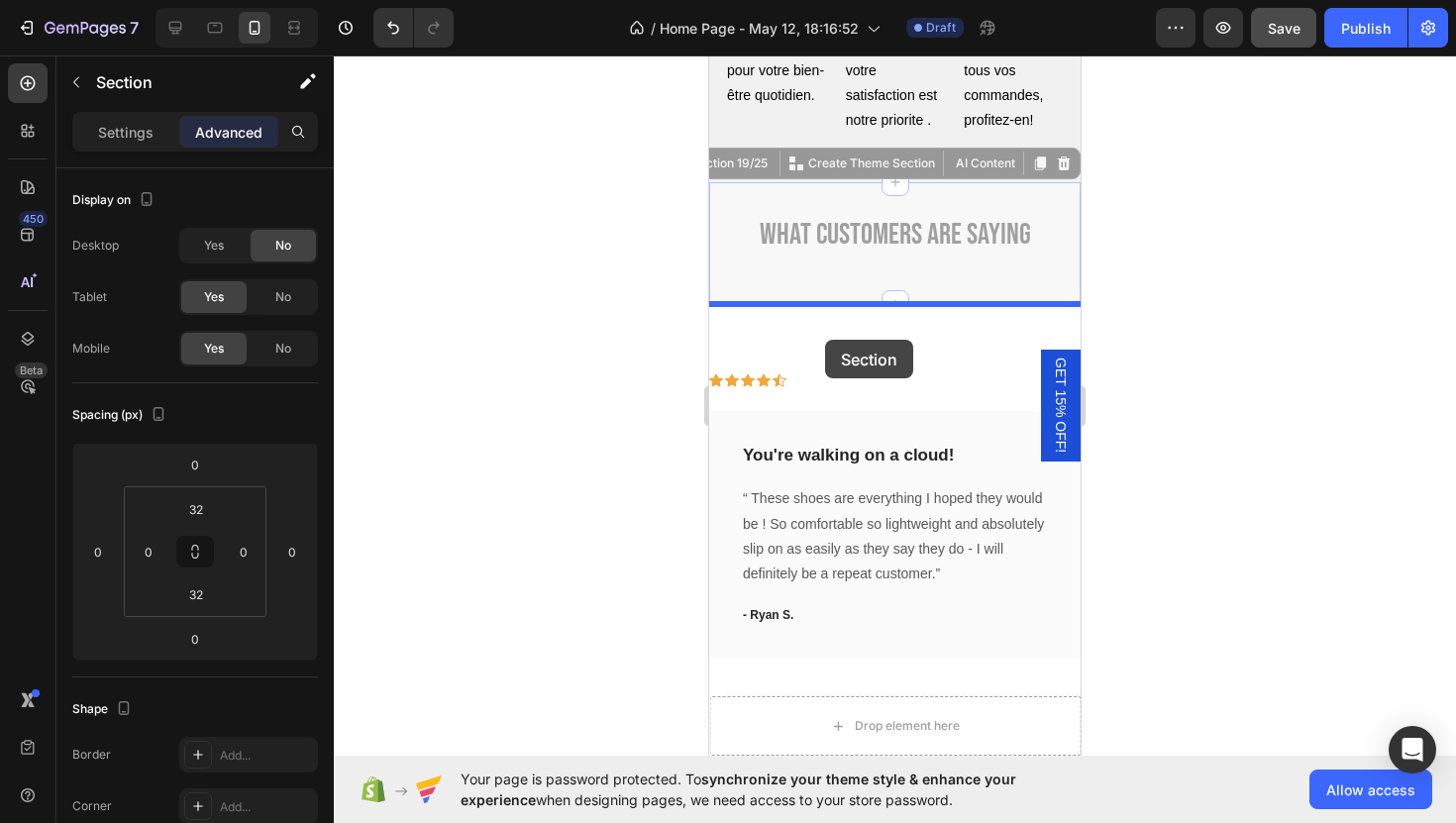 drag, startPoint x: 830, startPoint y: 263, endPoint x: 824, endPoint y: 339, distance: 76.23647 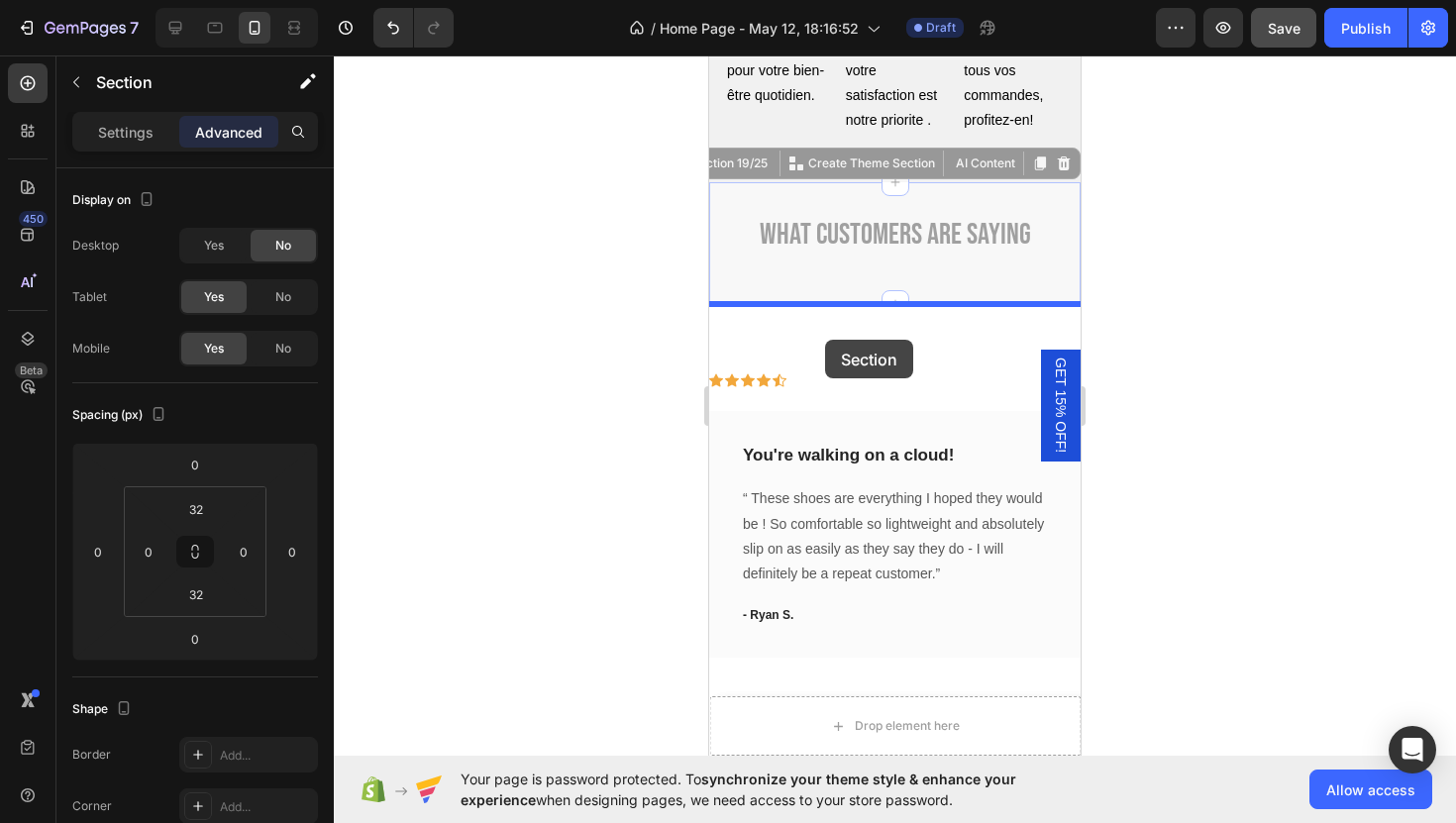 click on "iPhone 13 Mini  ( 375 px) iPhone 13 Mini iPhone 13 Pro iPhone 11 Pro Max iPhone 15 Pro Max Pixel 7 Galaxy S8+ Galaxy S20 Ultra iPad Mini iPad Air iPad Pro Header
Drop element here Sticky
Drop element here Sticky
Row Icon Icon Icon Icon Icon Icon List Rated 5/5 Based on 300+ Reviews Text Block Row Chaque femme, une œuvre d’art. Chaque courbe, une lumière. CHAQUE PIECE, UNE CELEBRATION DE SOI. Heading Row   Découvrez un monde où chaque courbe s'illumine, où la mode épouse les formes avec grâce et audace. Chez Rondeurs en Lumières, chaque pièce est conçue pour révéler la beauté unique de chaque femme, sans compromis. Text Block Row SHOP NOW Button Row
Icon   30-day money-back guarantee icluded   Text Block Row Row Image Row Row Section 3/25 FREE SHIPPING Text 30 DAYS MONEY BACK GUARANTEE Text CONFIDENCE Text VOGUE Text FREE SHIPPING Text 30 DAYS MONEY BACK GUARANTEE Text CONFIDENCE Text VOGUE Text Marquee Row Section 4/25" at bounding box center (894, -2948) 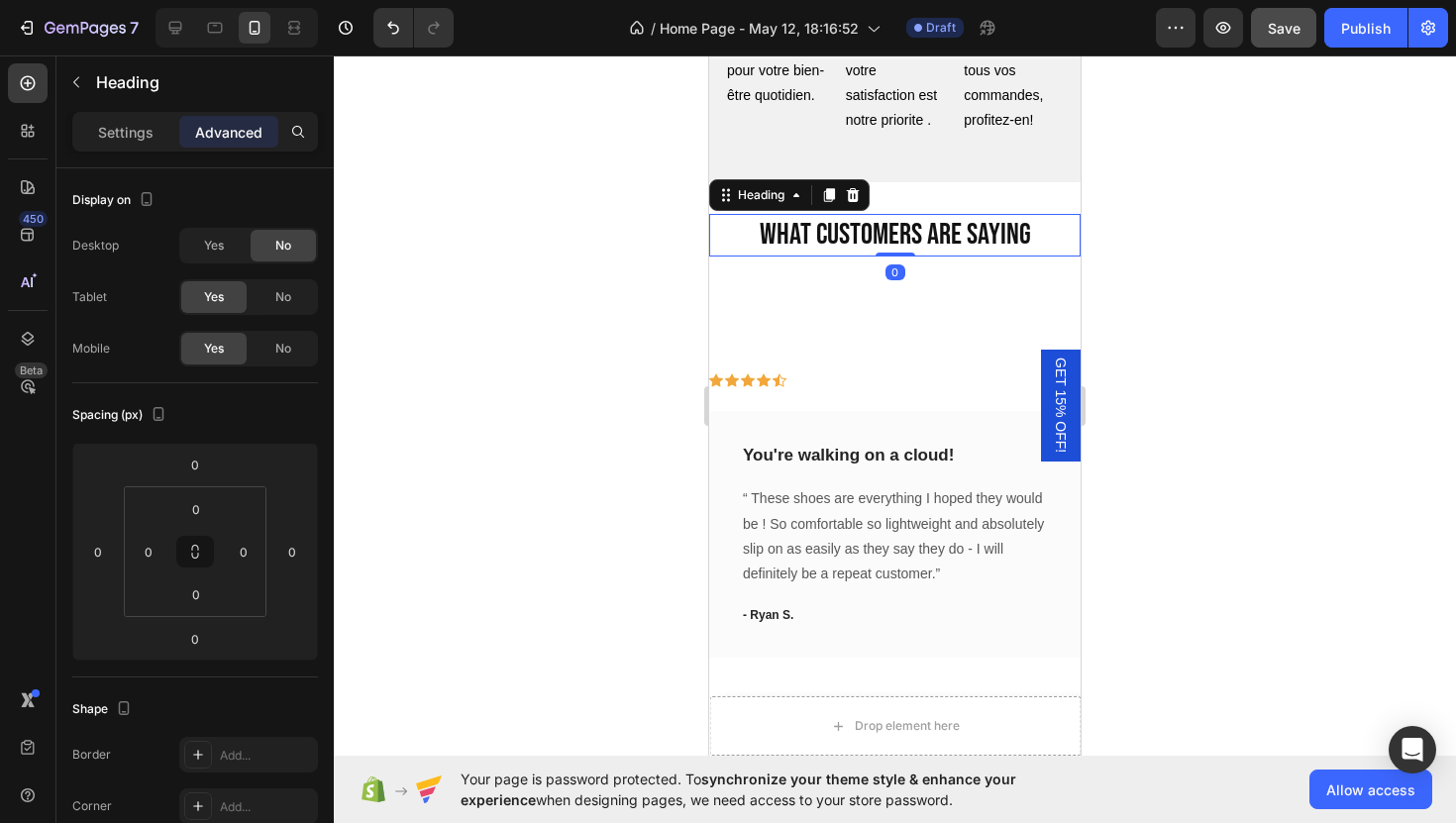 click on "what customers are saying" at bounding box center (894, 235) 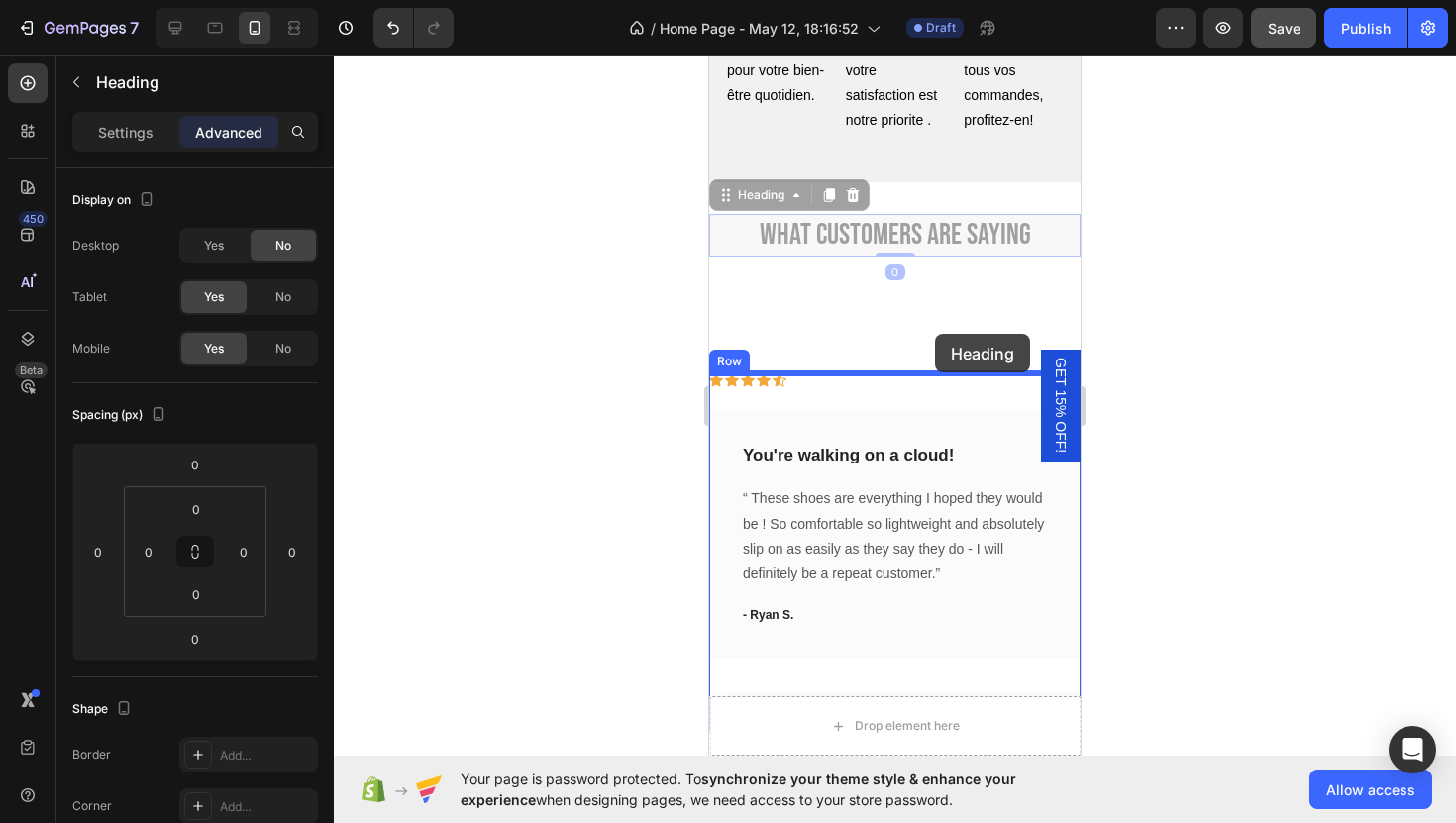 drag, startPoint x: 997, startPoint y: 251, endPoint x: 935, endPoint y: 334, distance: 104 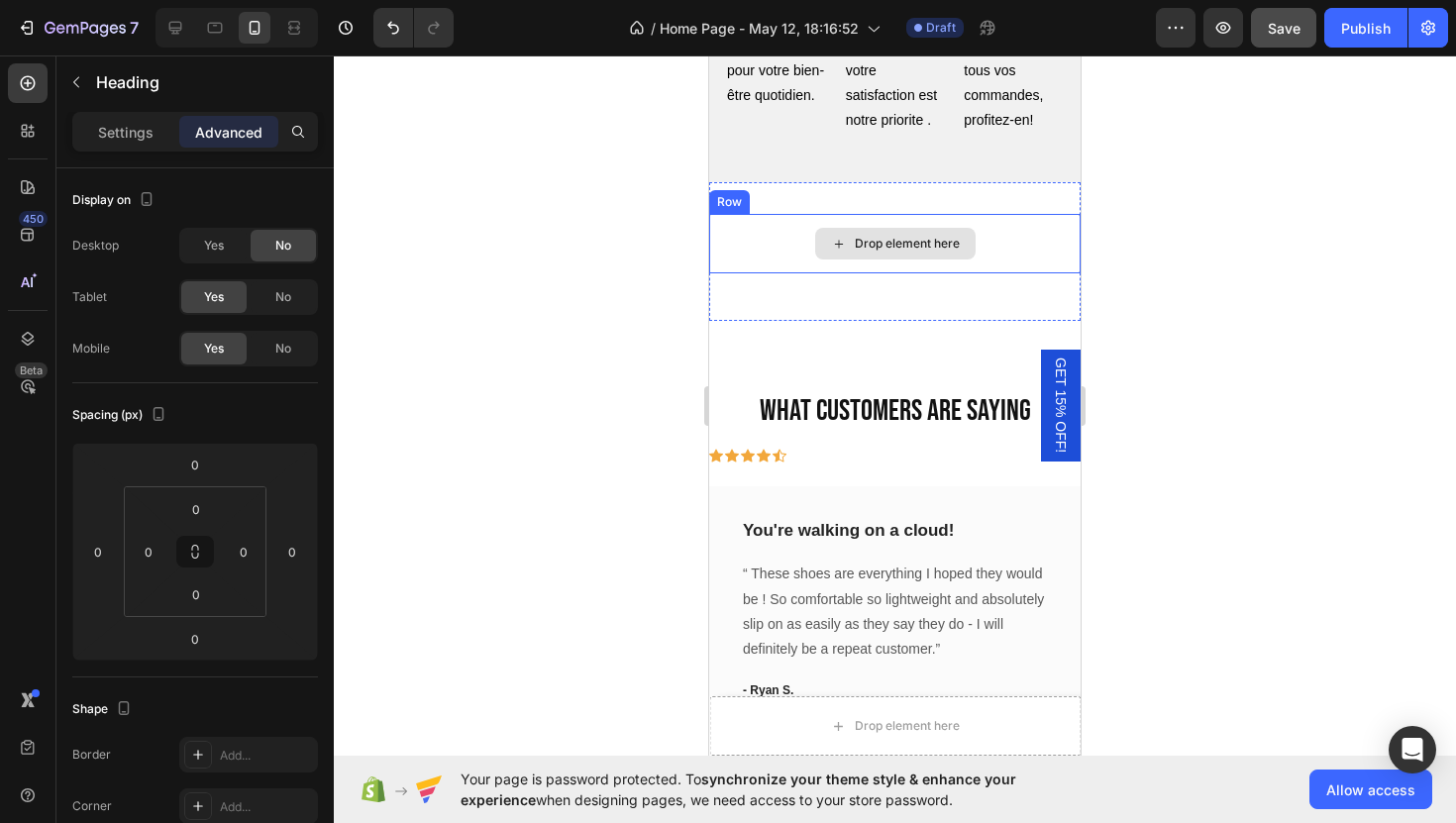 click on "Drop element here" at bounding box center [895, 244] 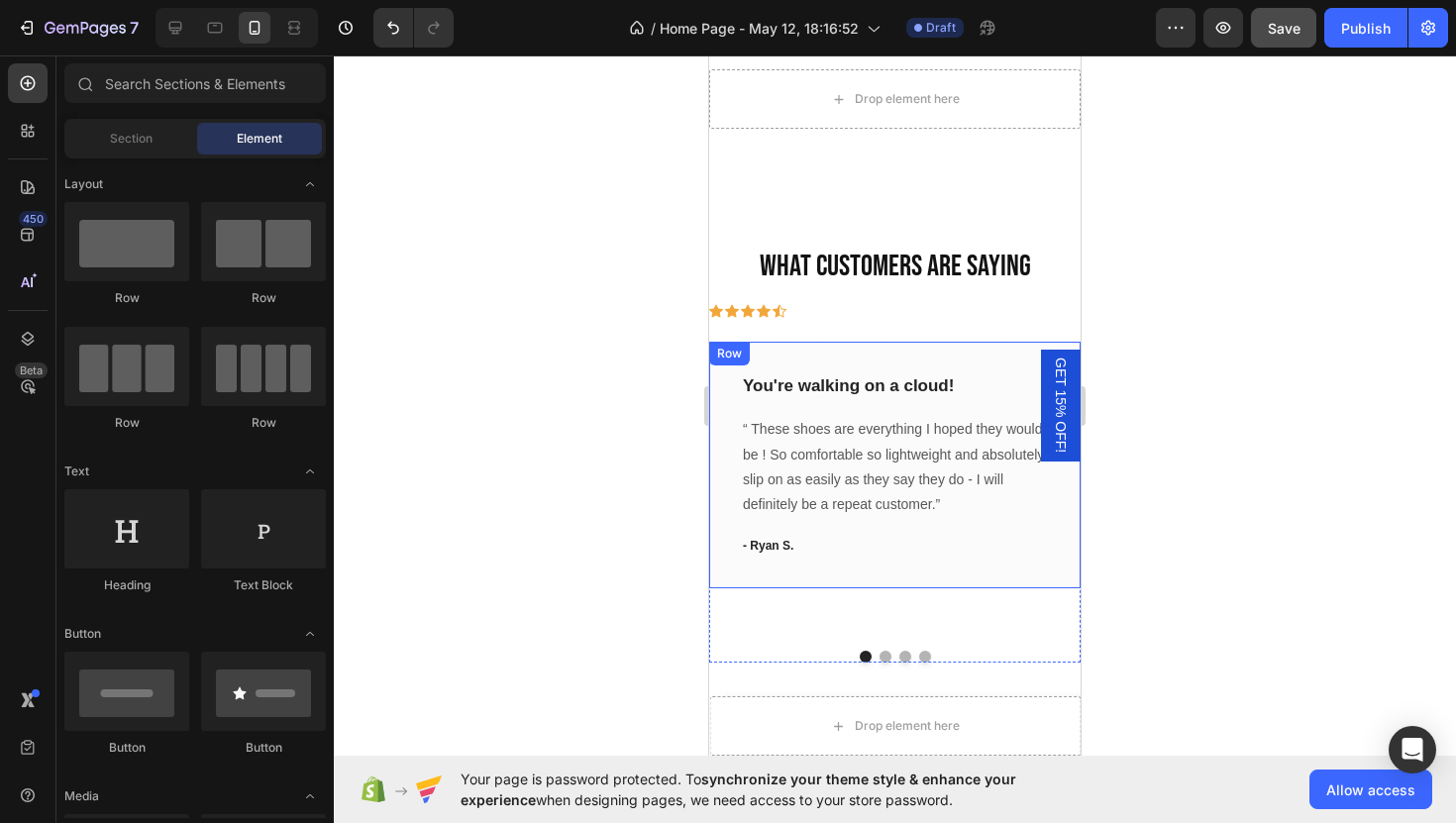 scroll, scrollTop: 7328, scrollLeft: 0, axis: vertical 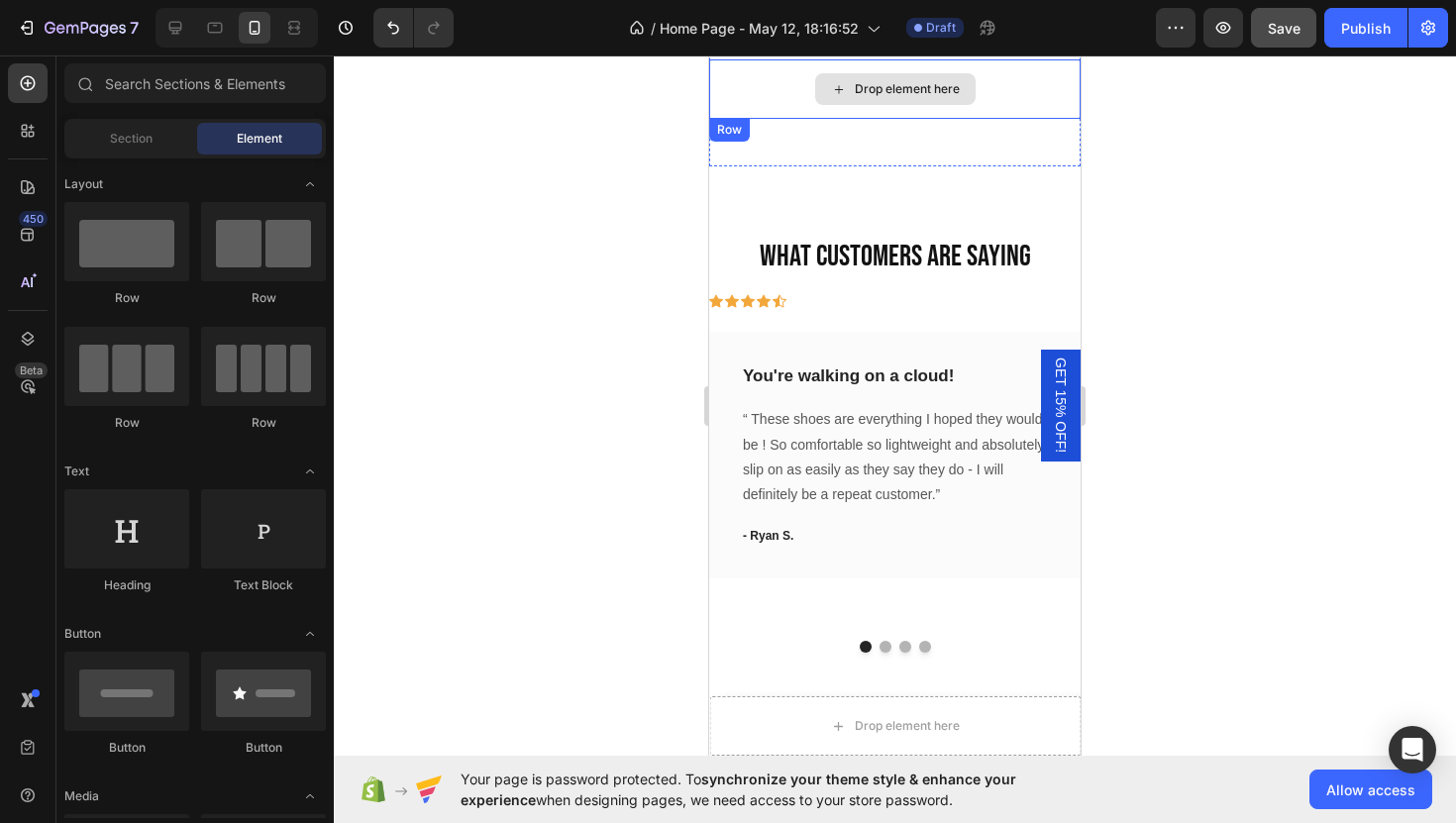 click on "Drop element here" at bounding box center [894, 89] 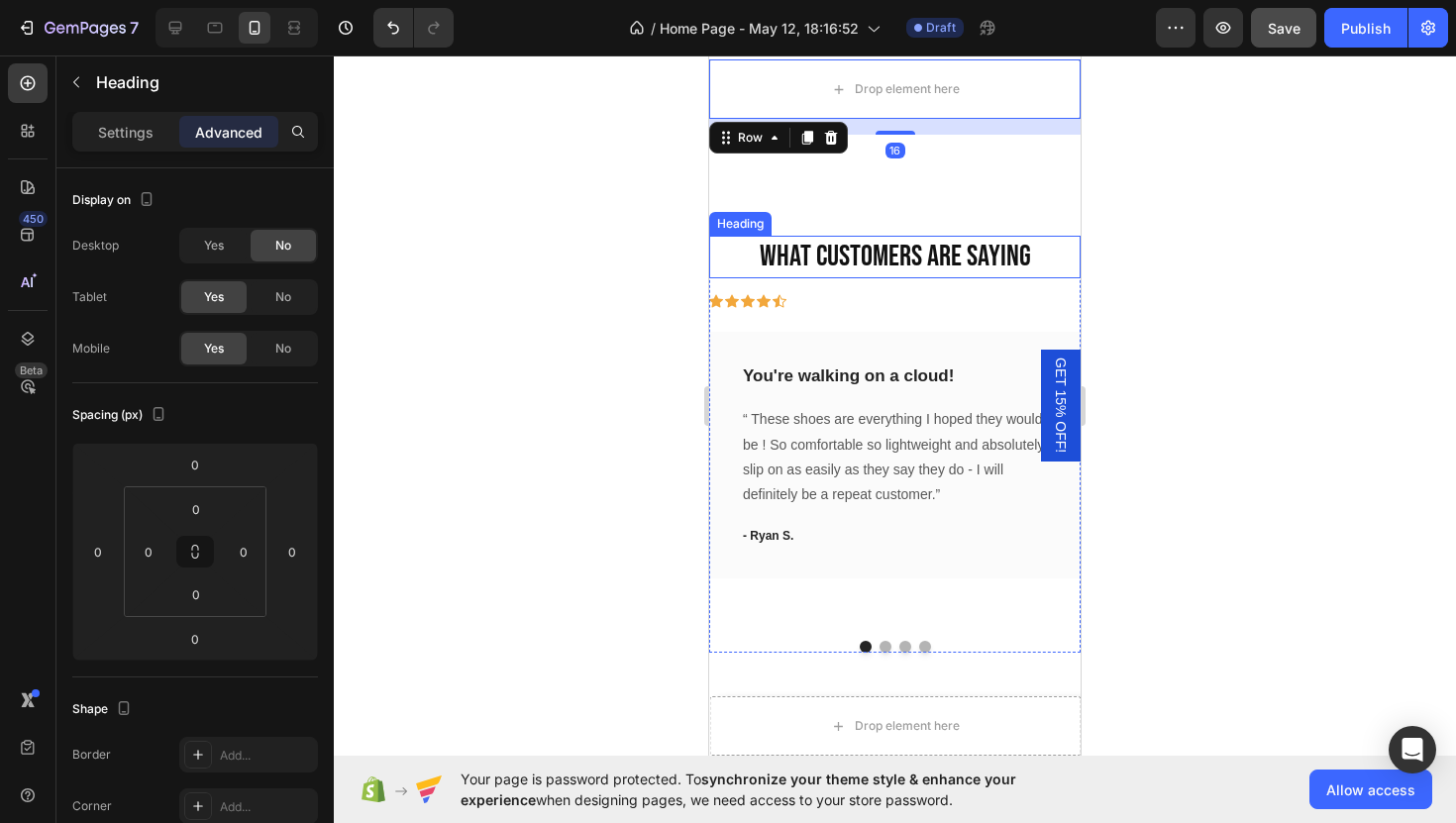 click on "what customers are saying" at bounding box center [894, 257] 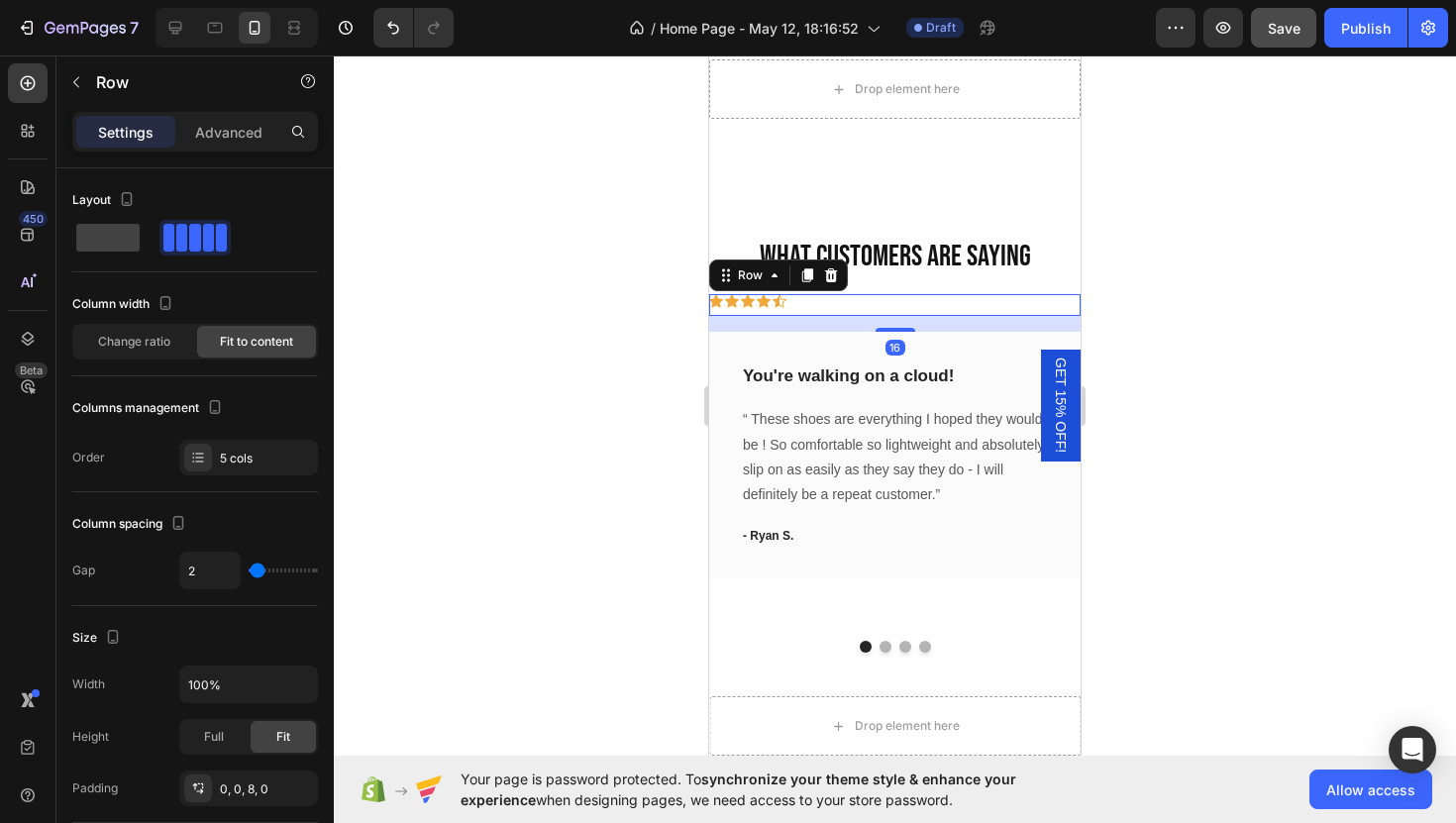 click on "Icon
Icon
Icon
Icon
Icon Row   16" at bounding box center [894, 305] 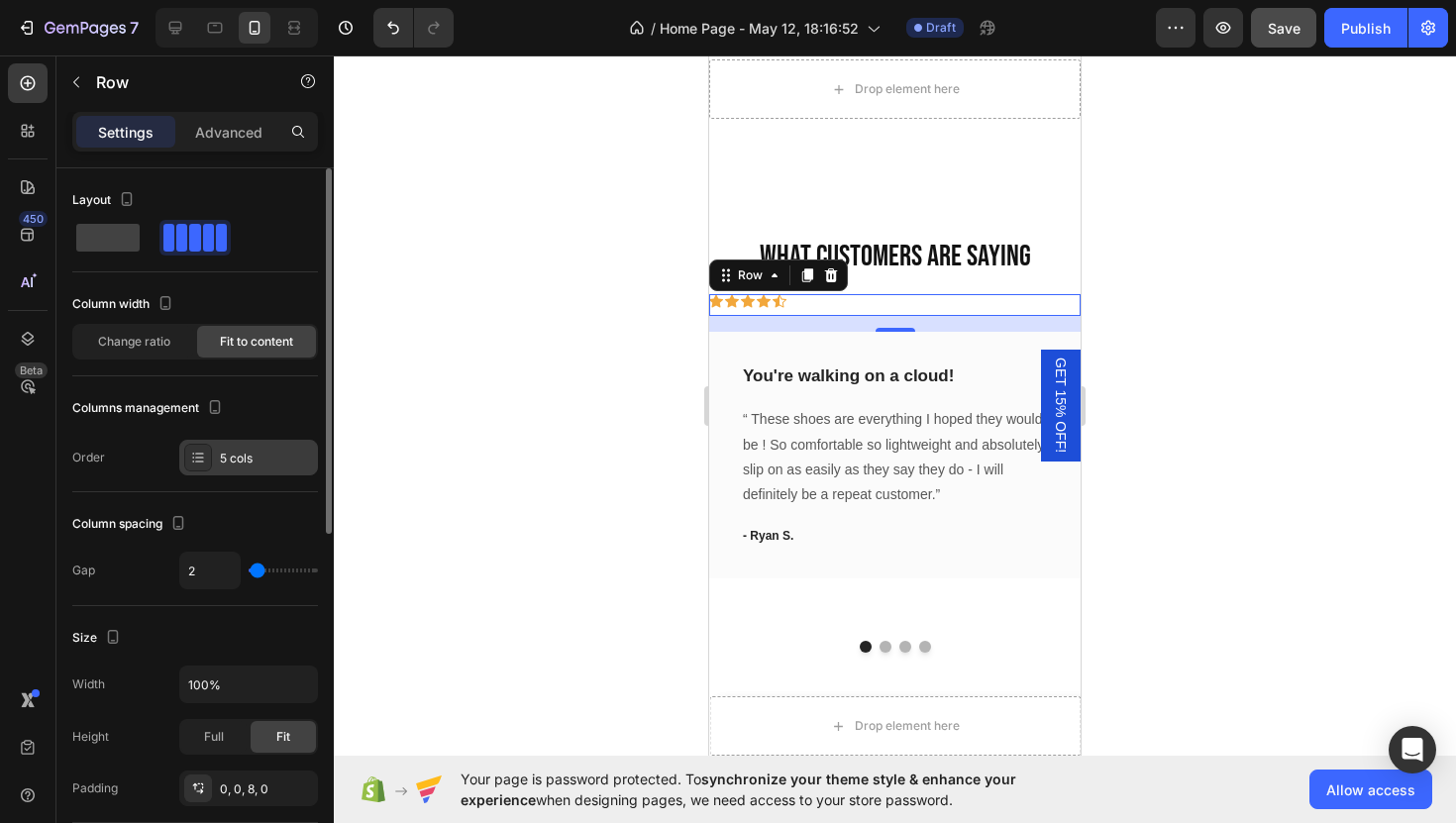 click on "5 cols" at bounding box center [266, 459] 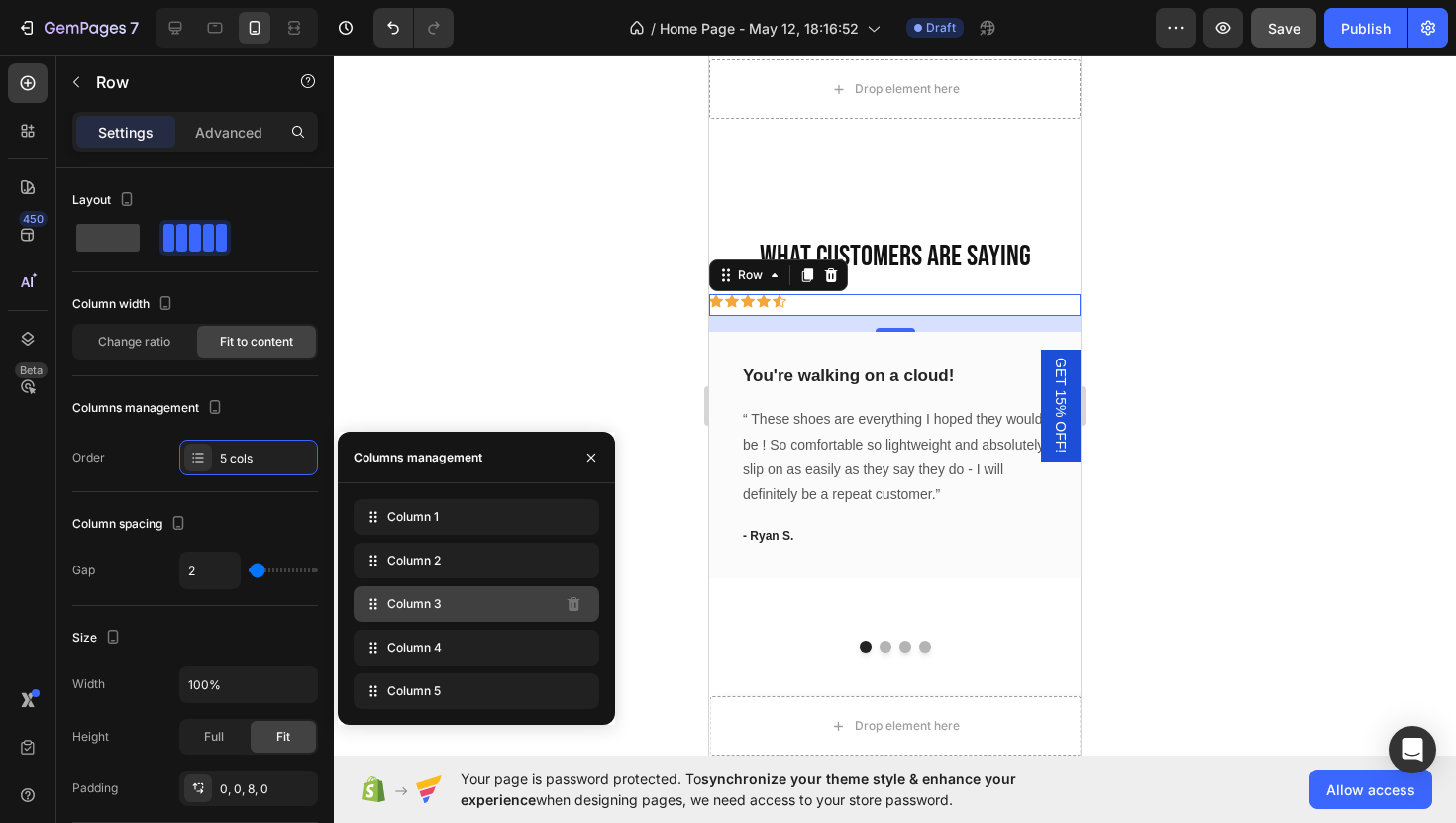 click on "Column 3" at bounding box center (414, 604) 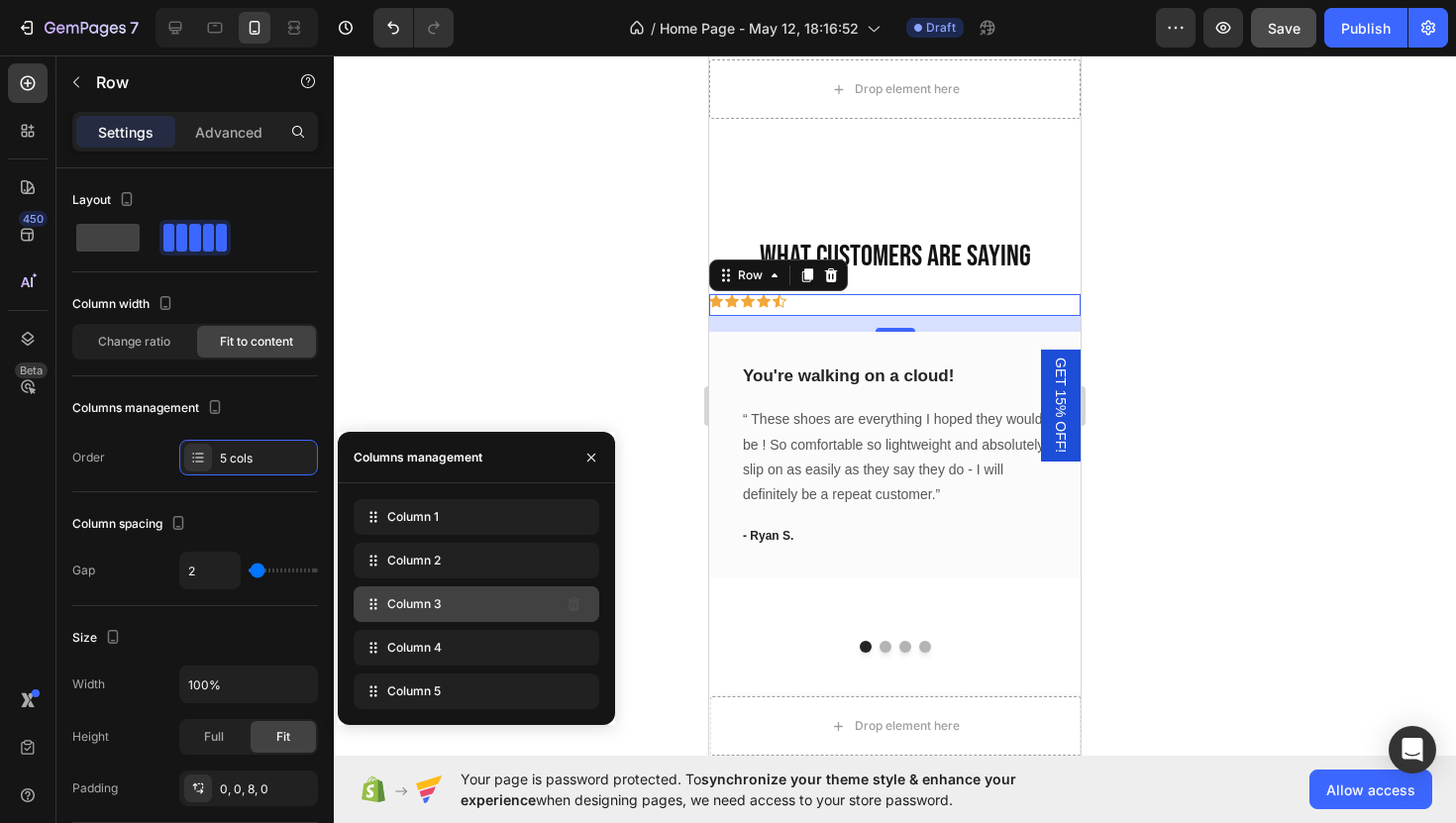 click on "Column 3" 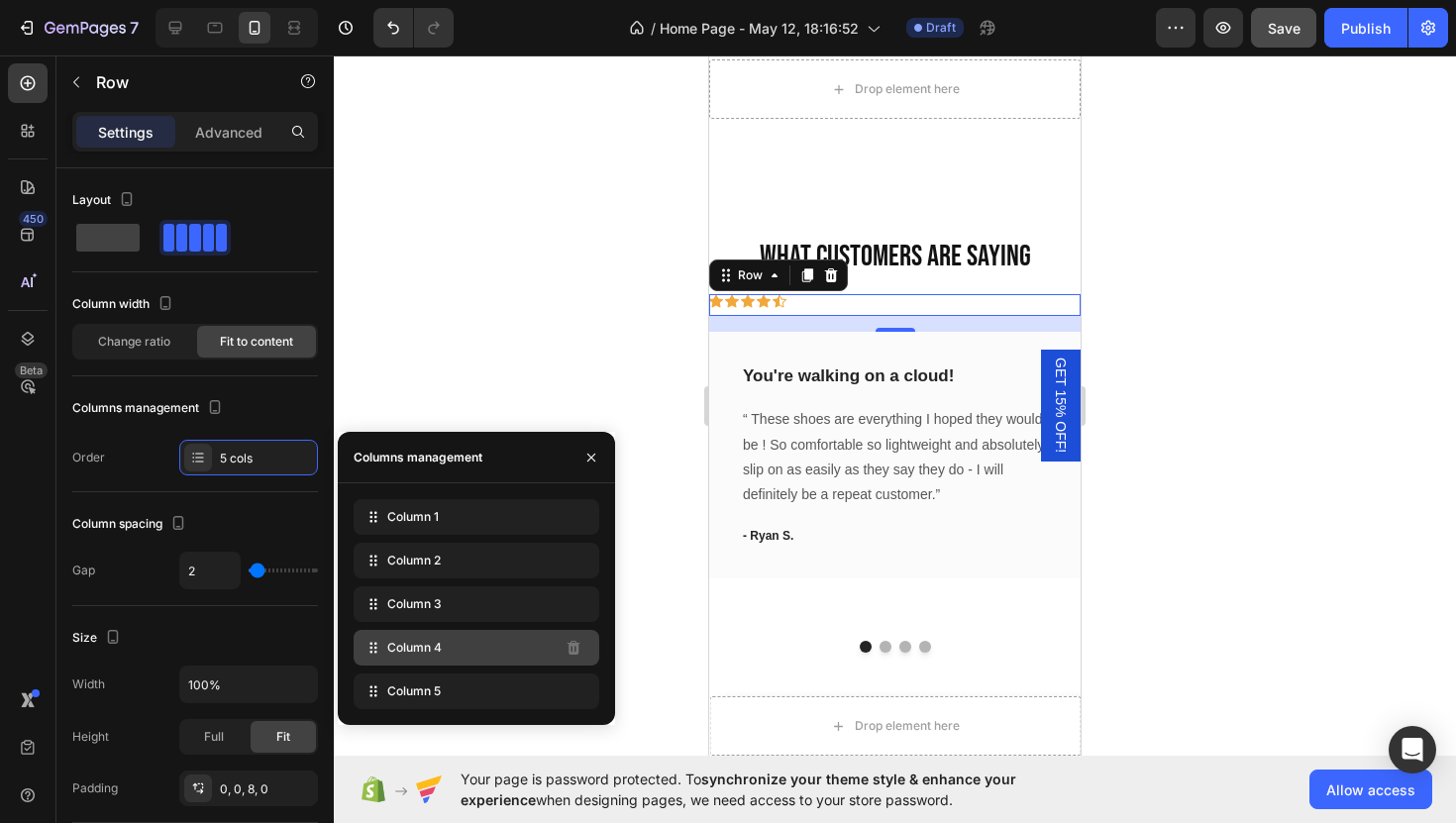 click on "Column 4" 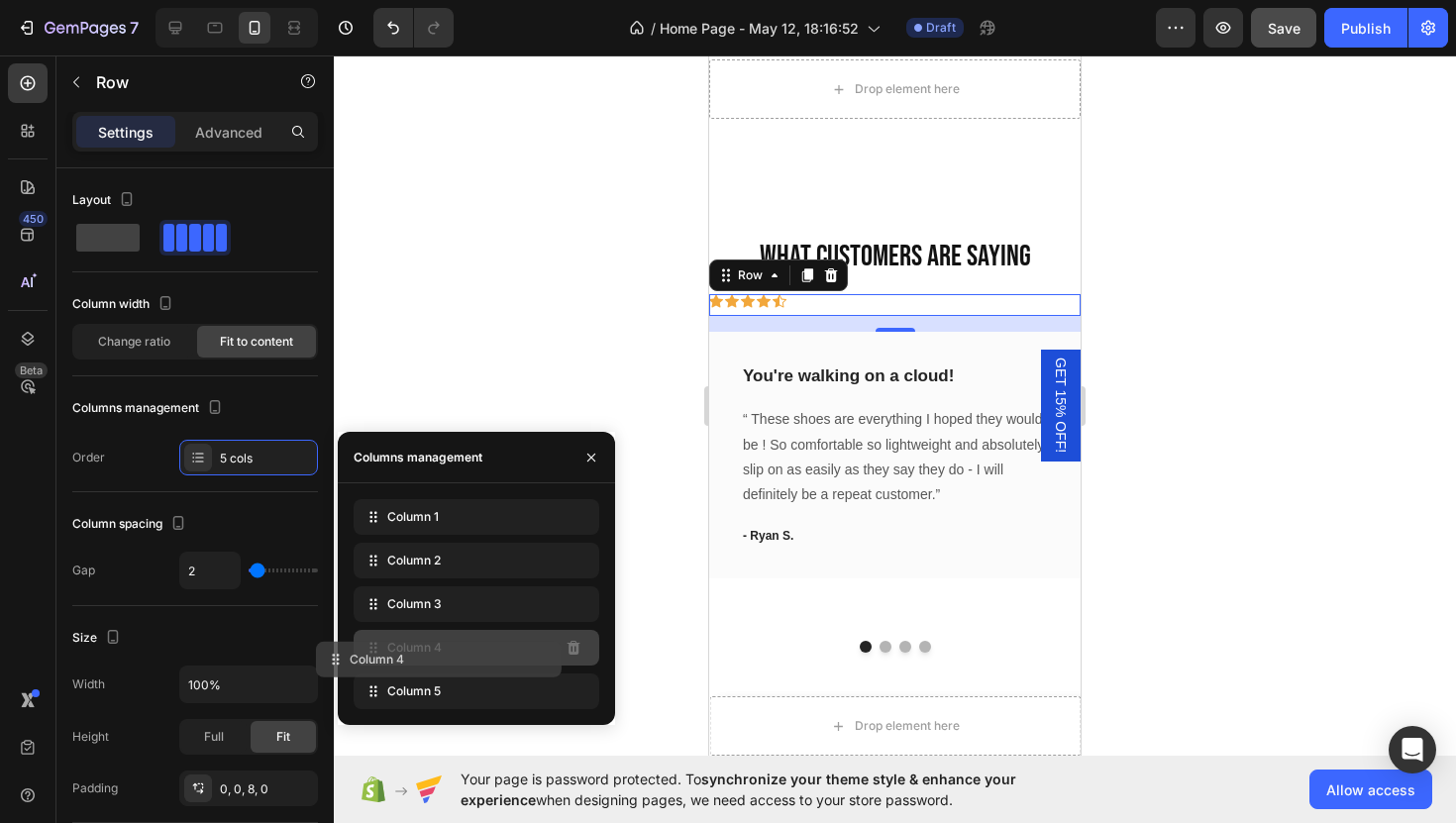 click on "Column 4" 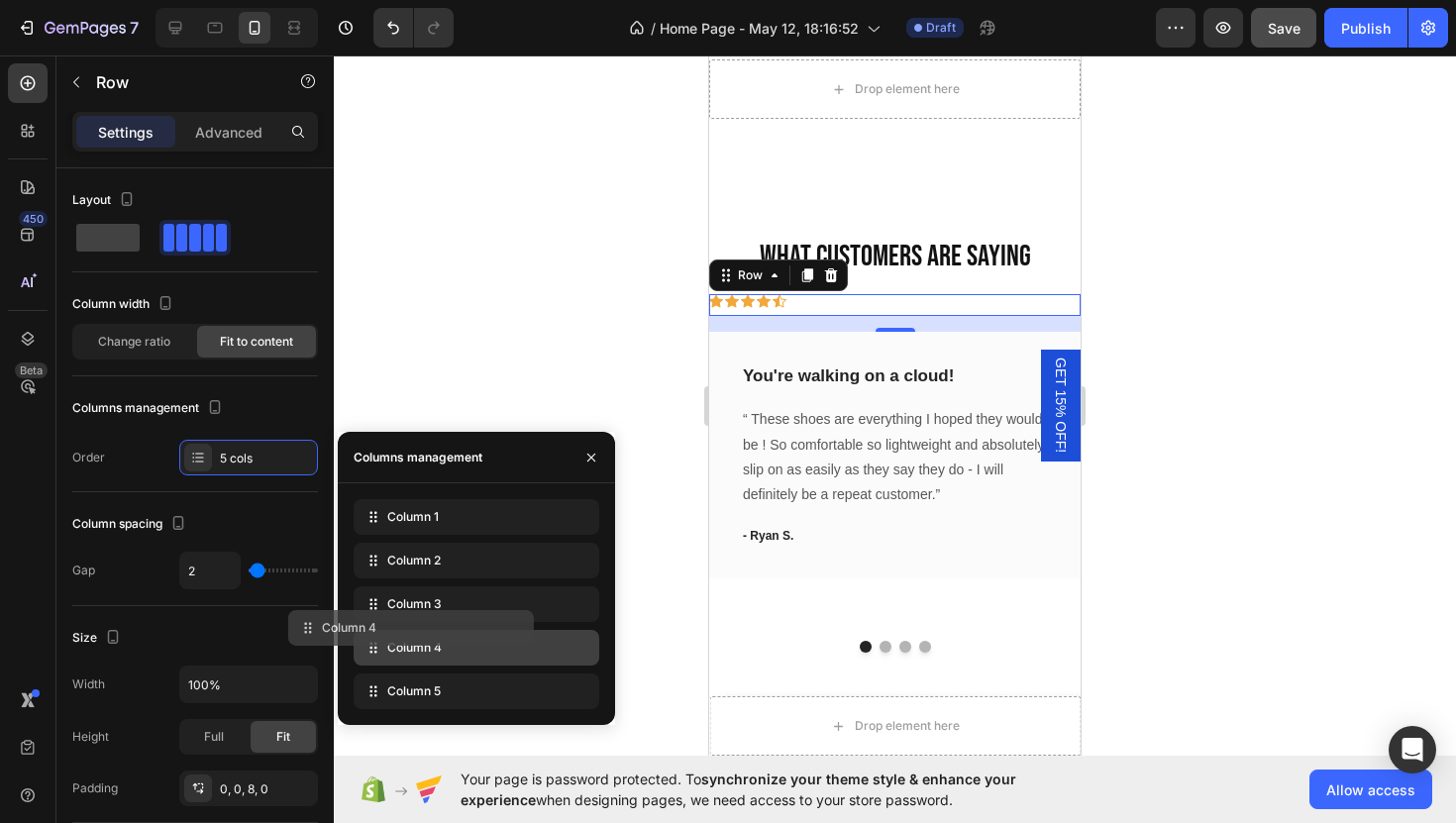type 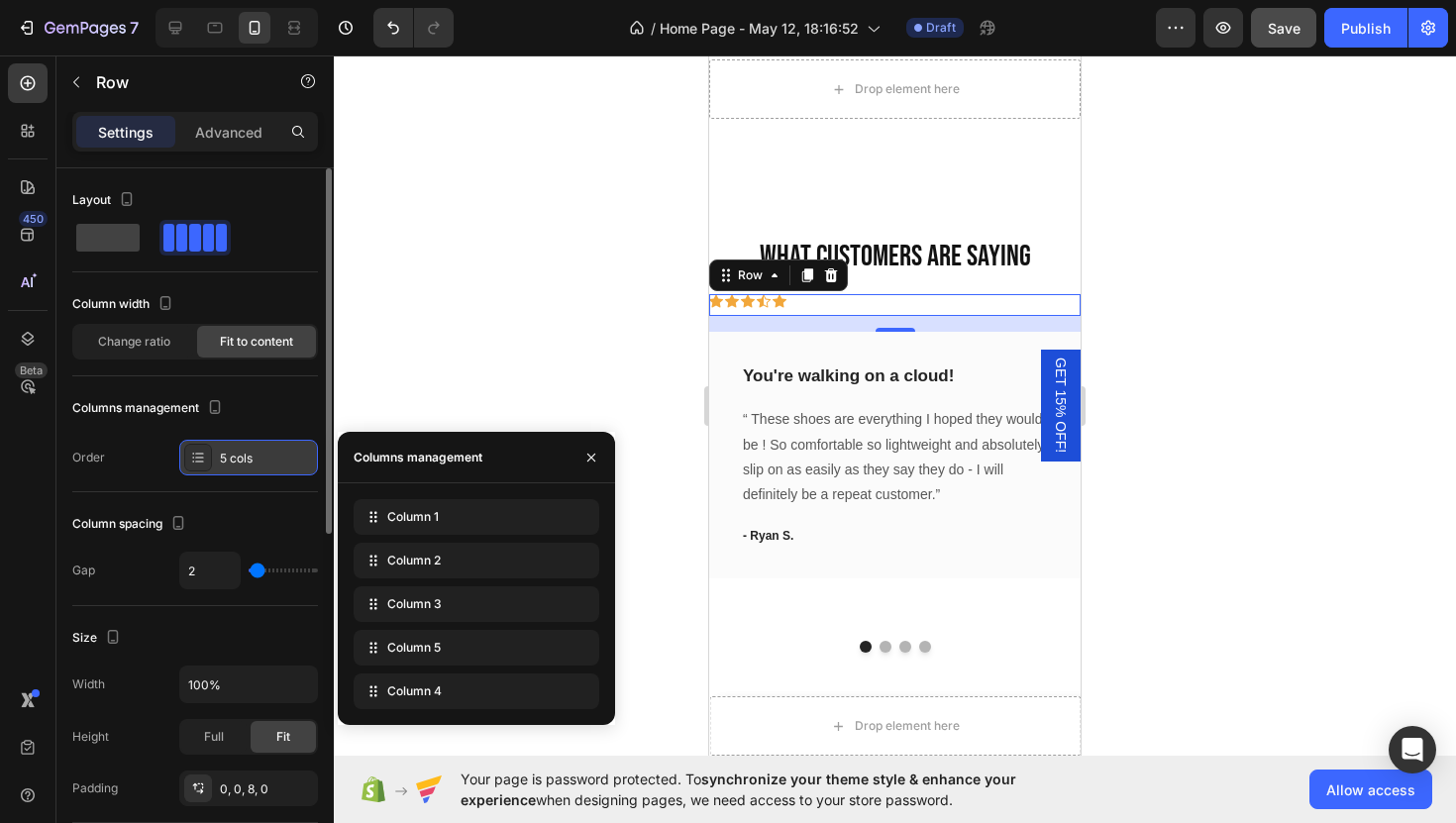 click on "5 cols" at bounding box center (266, 459) 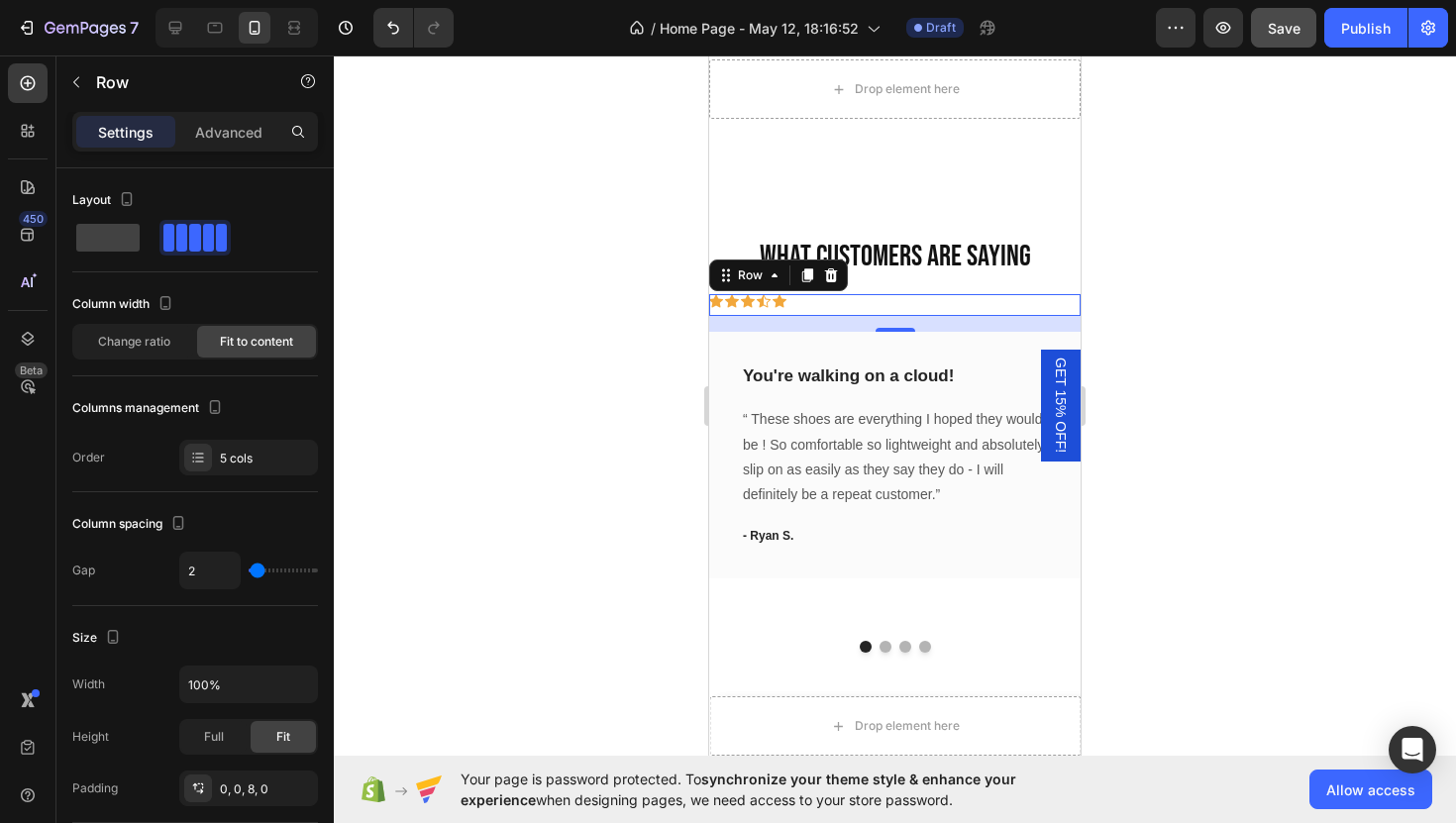 click 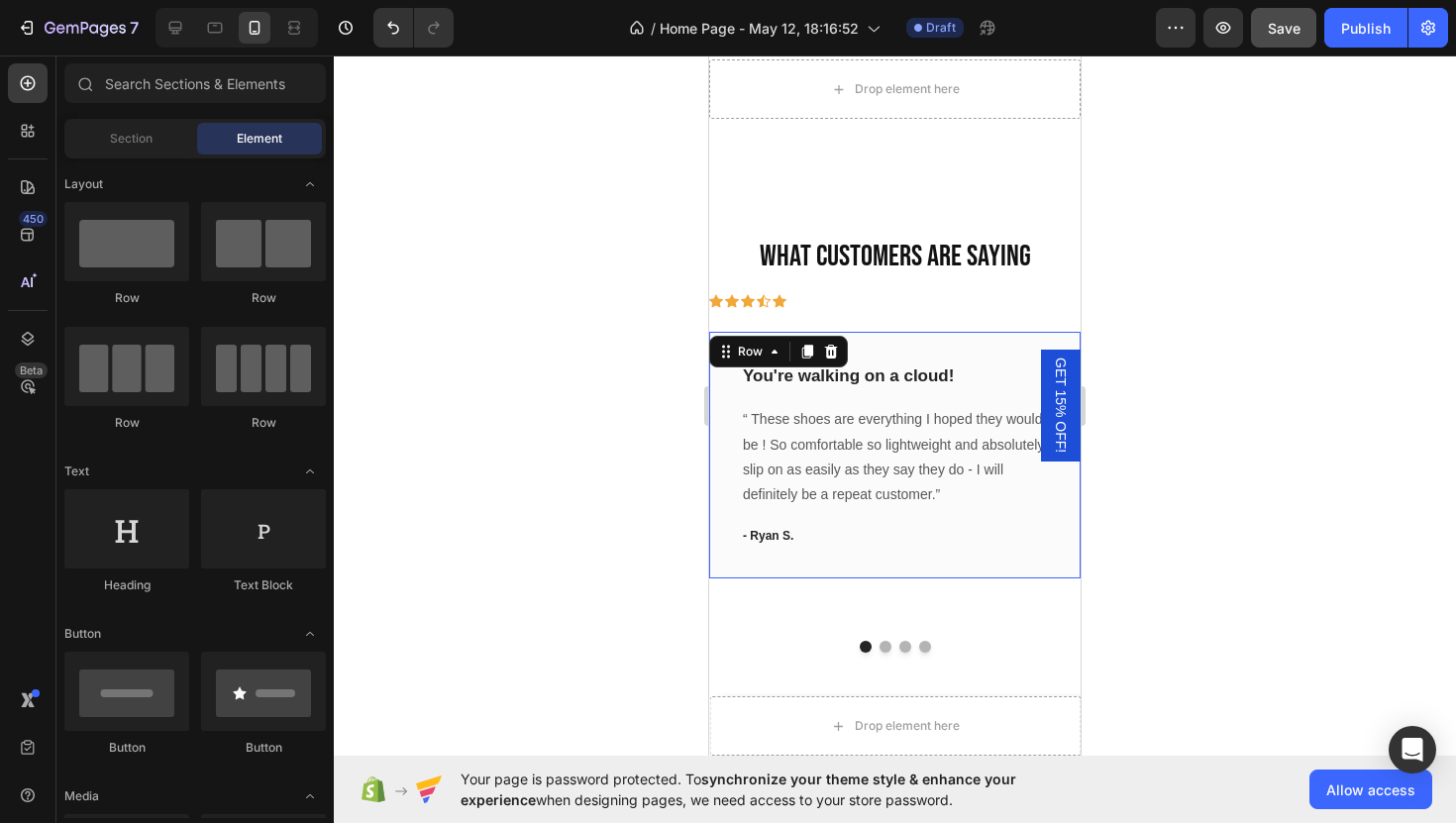 click on "You're walking on a cloud! Text block “ These shoes are everything I hoped they would be ! So comfortable so lightweight and absolutely slip on as easily as they say they do - I will definitely be a repeat customer.” Text block - Ryan S. Text block" at bounding box center [894, 455] 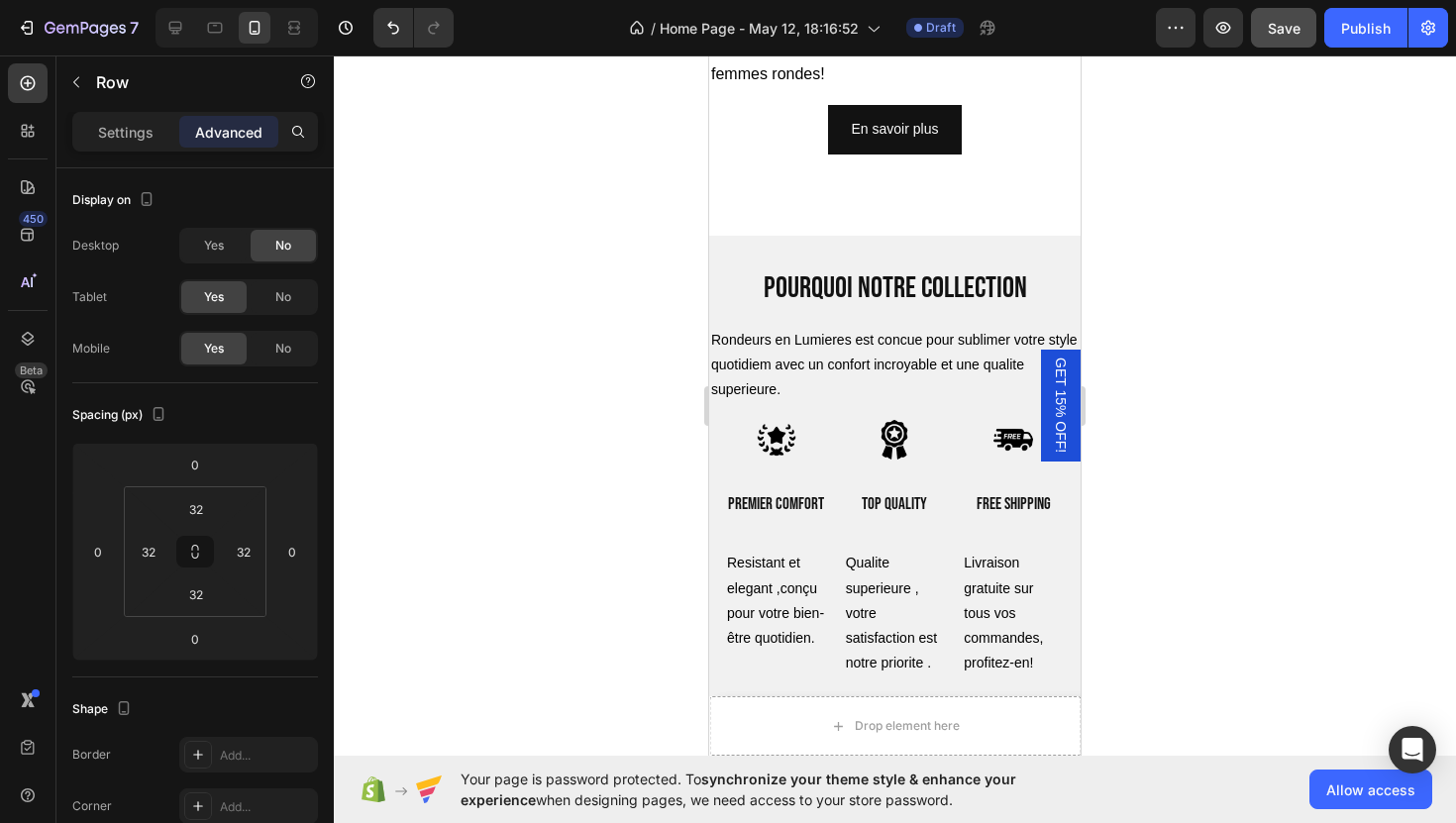 scroll, scrollTop: 6614, scrollLeft: 0, axis: vertical 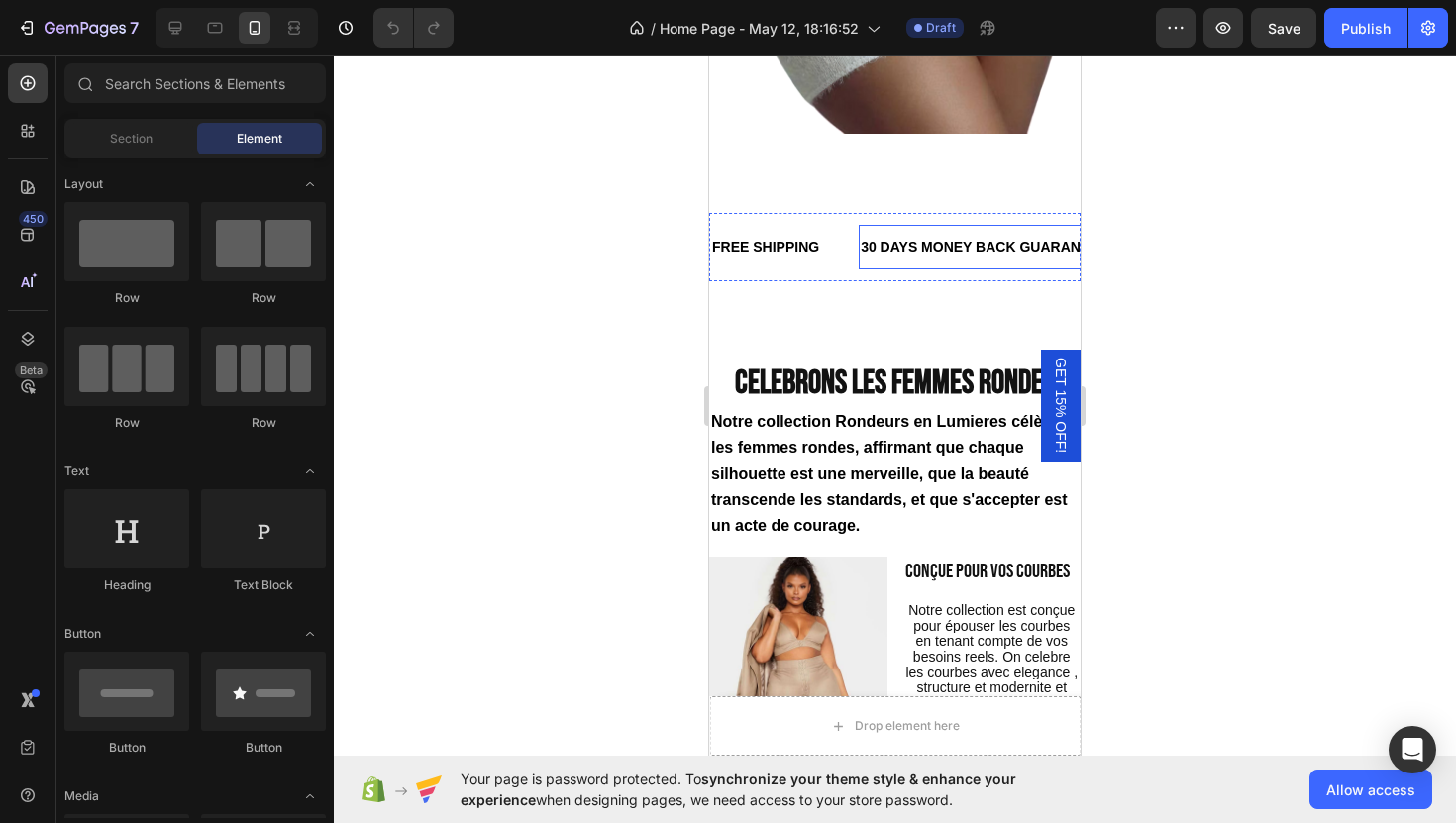 click on "30 DAYS MONEY BACK GUARANTEE" at bounding box center (984, 247) 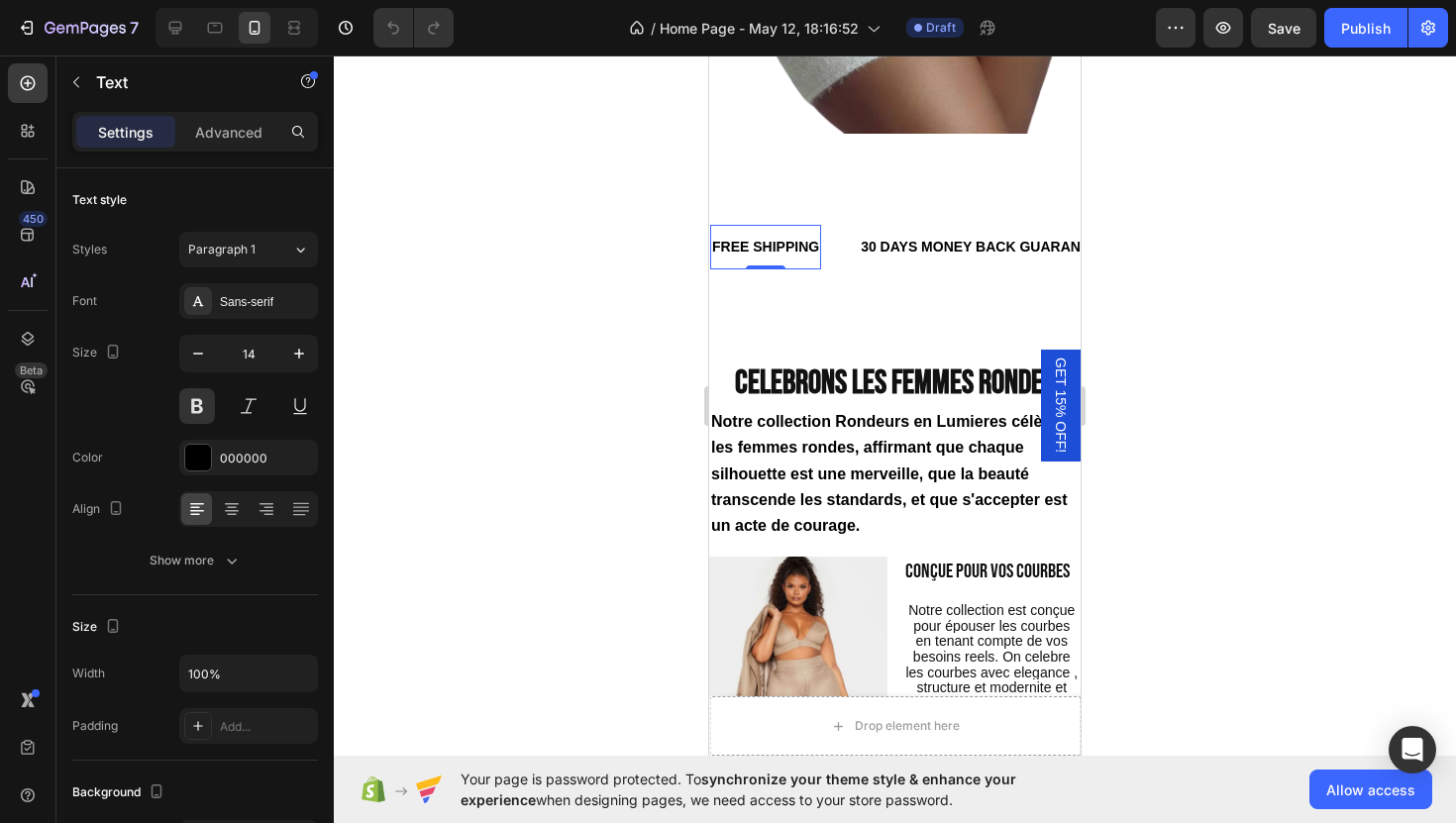 click on "FREE SHIPPING" at bounding box center [766, 247] 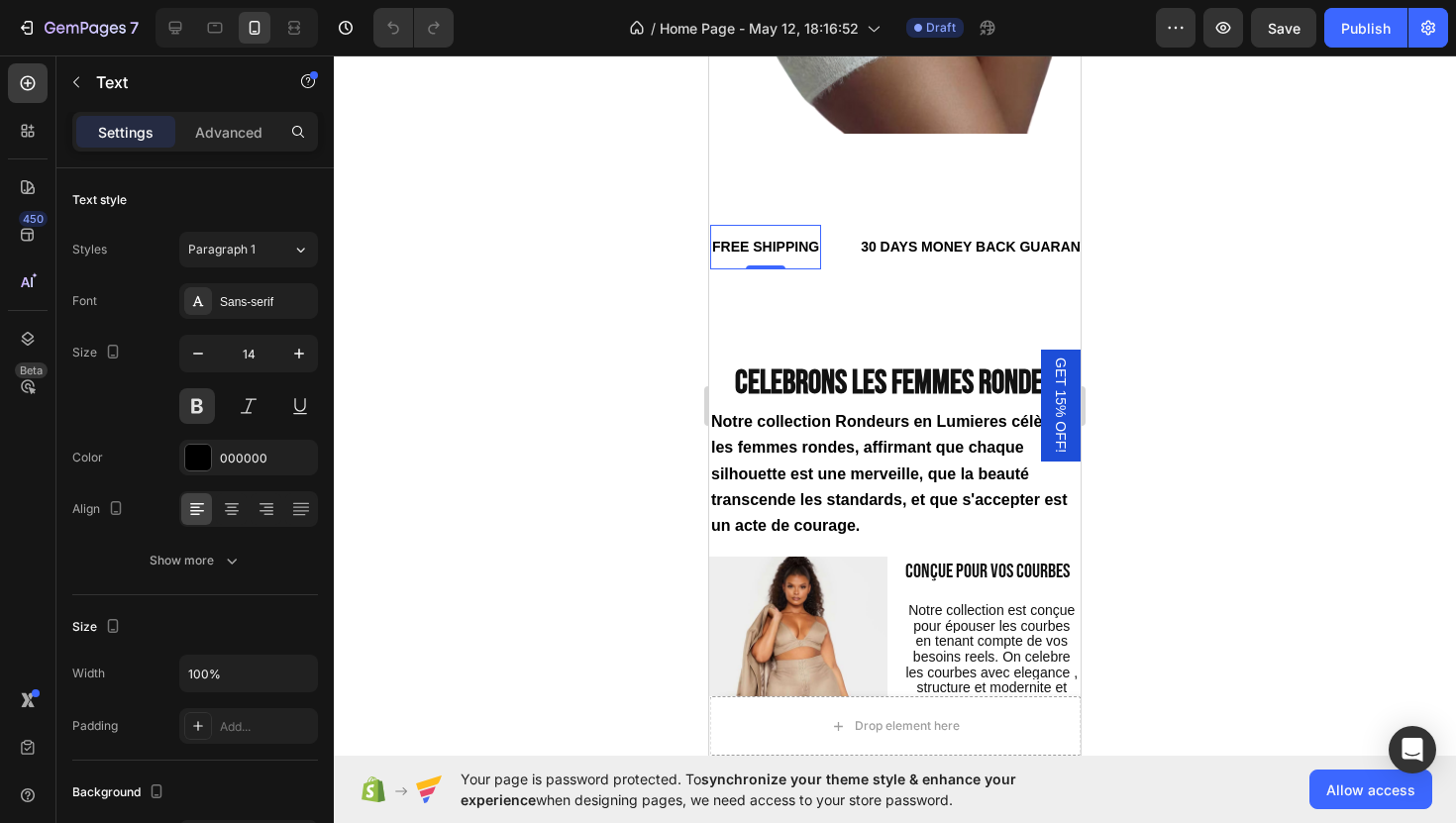 click on "FREE SHIPPING" at bounding box center (766, 247) 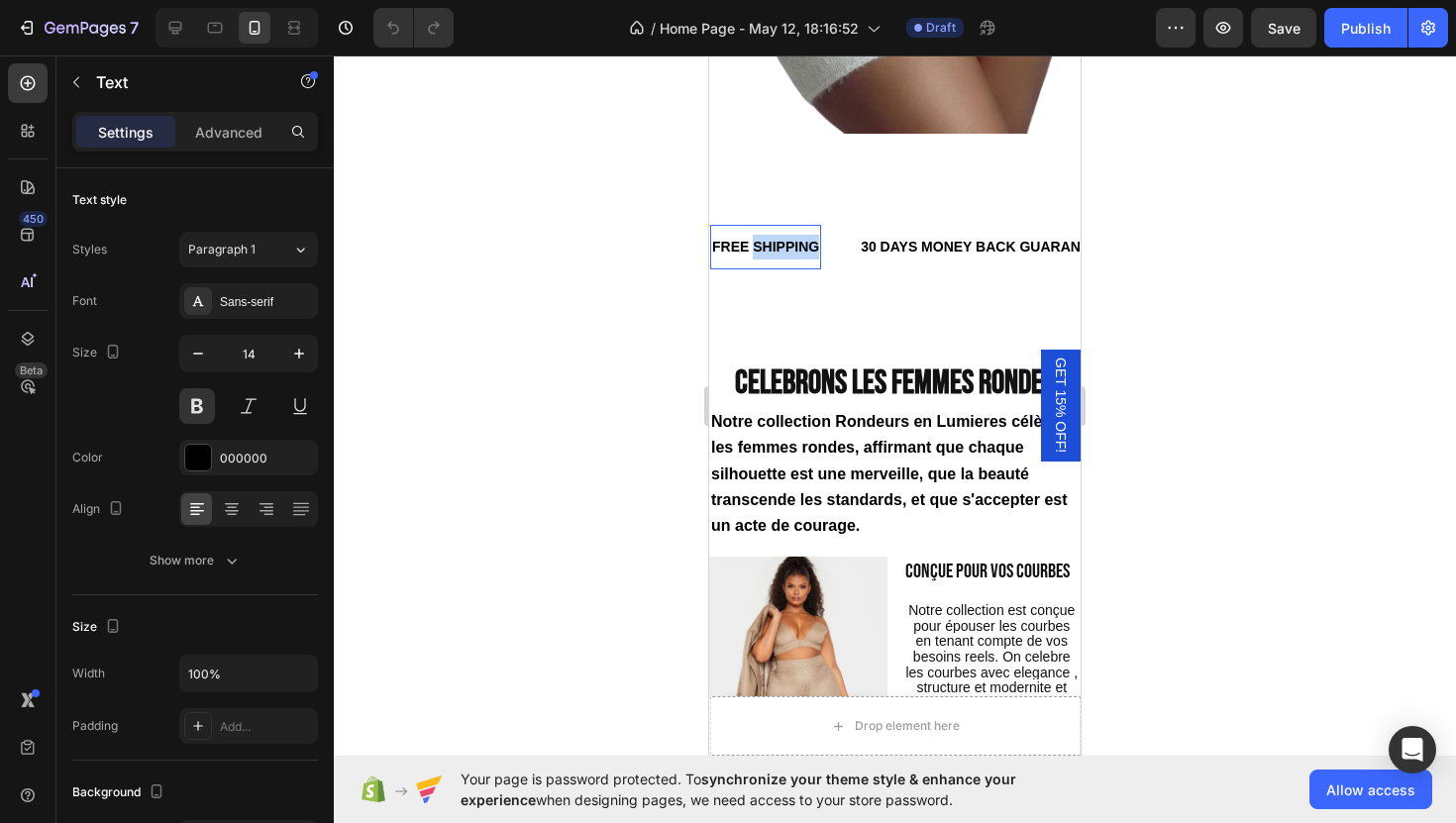 click on "FREE SHIPPING" at bounding box center (766, 247) 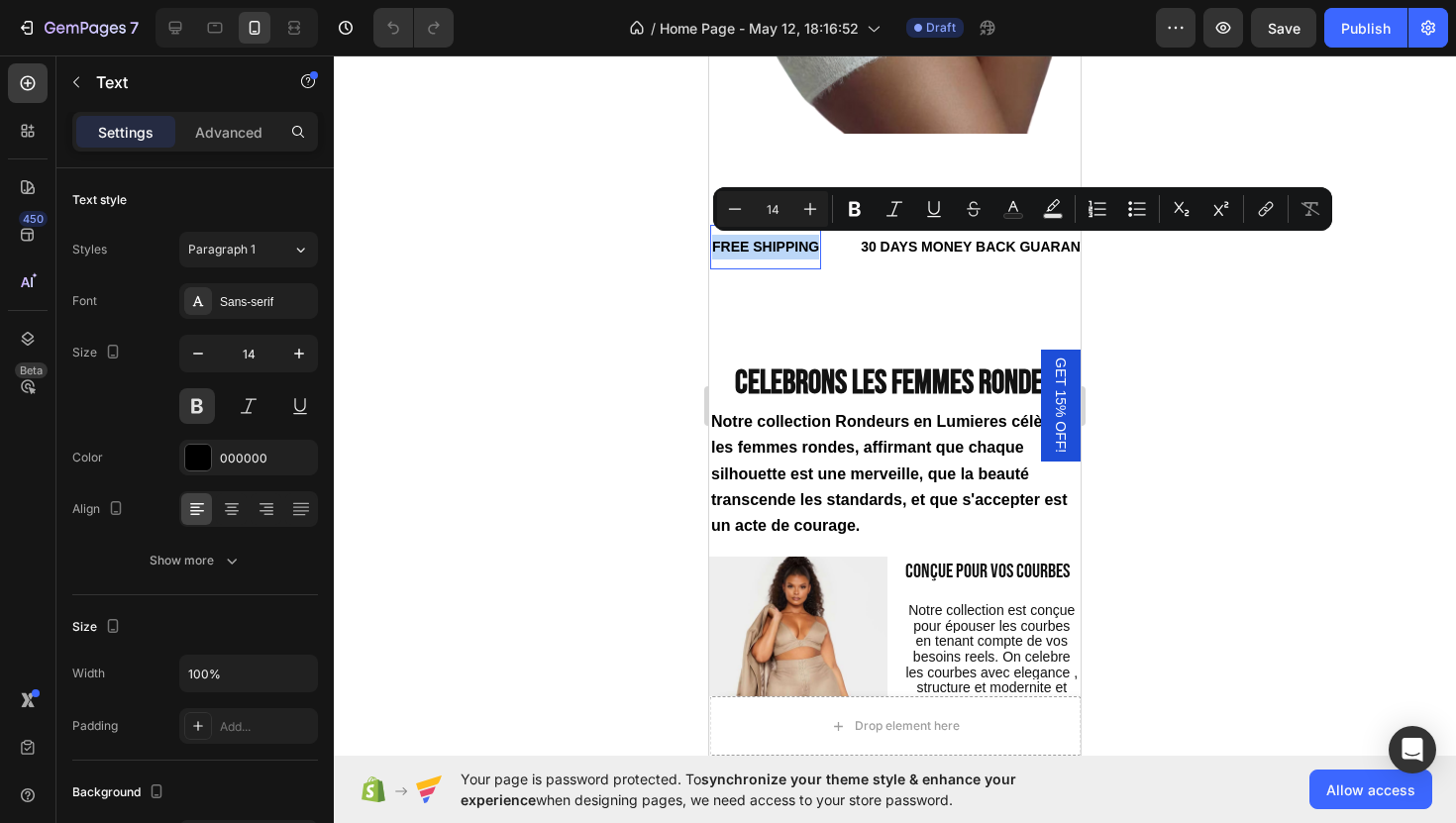 click on "FREE SHIPPING" at bounding box center [766, 247] 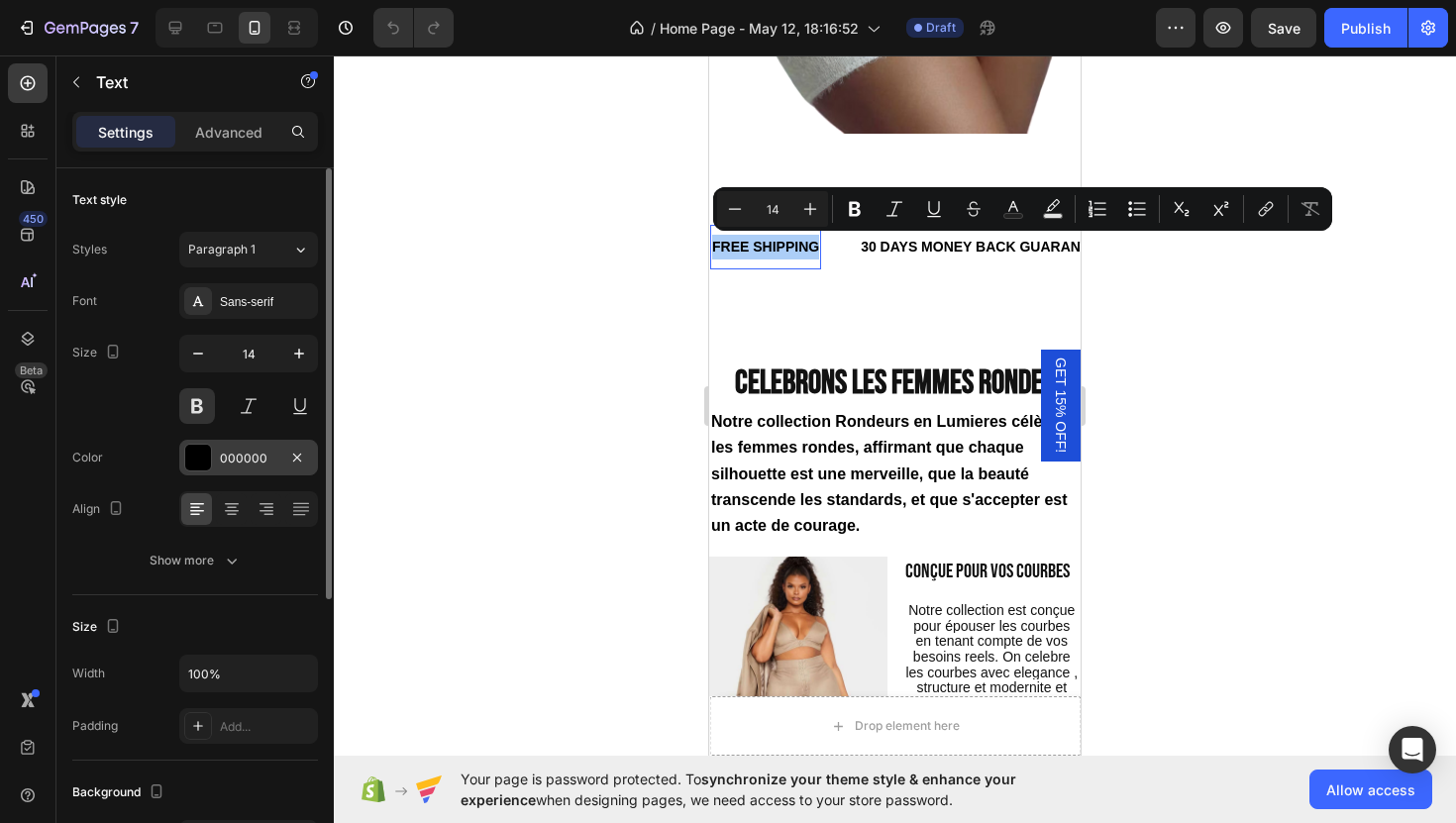 click at bounding box center (198, 458) 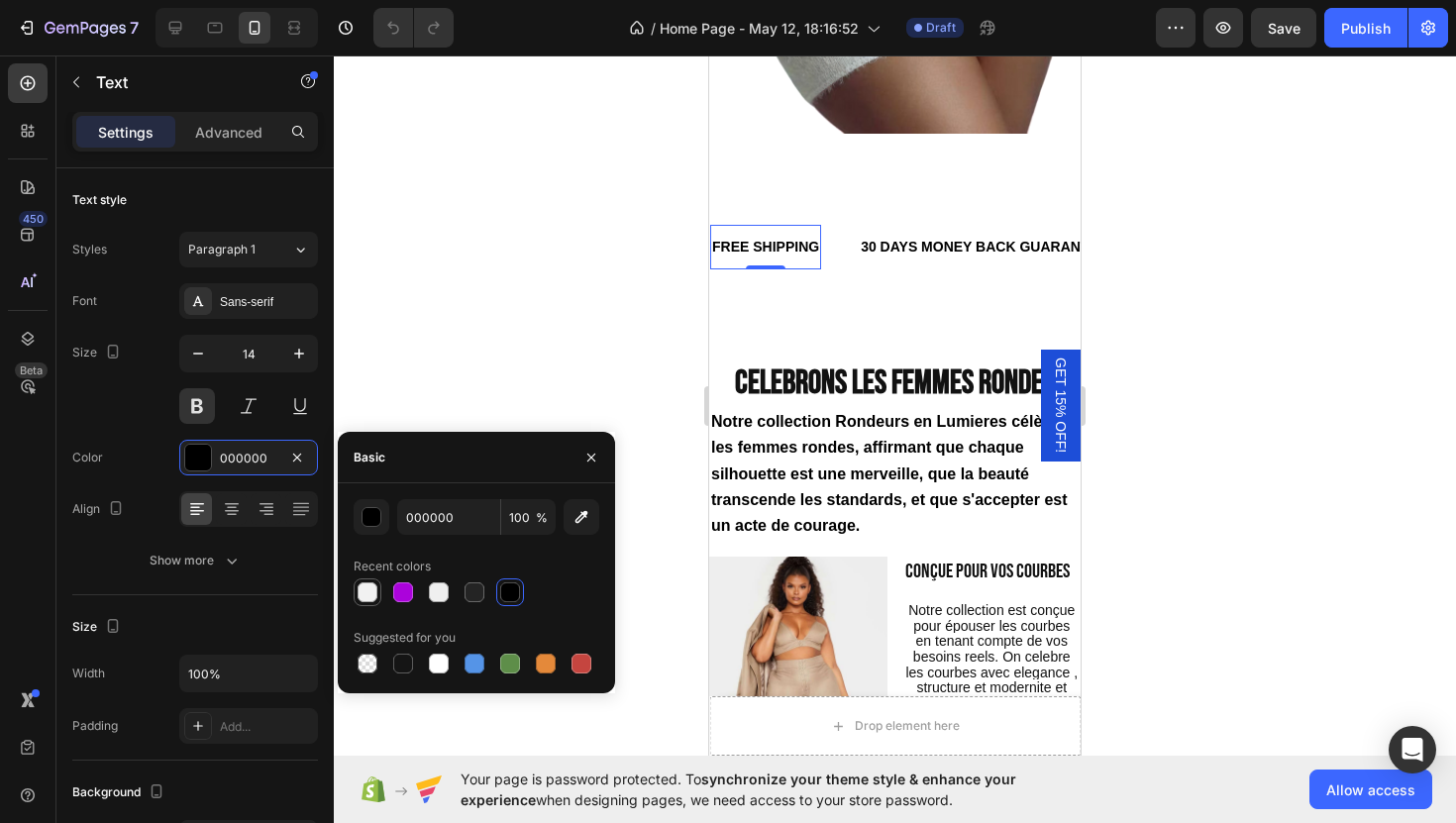 click at bounding box center [367, 592] 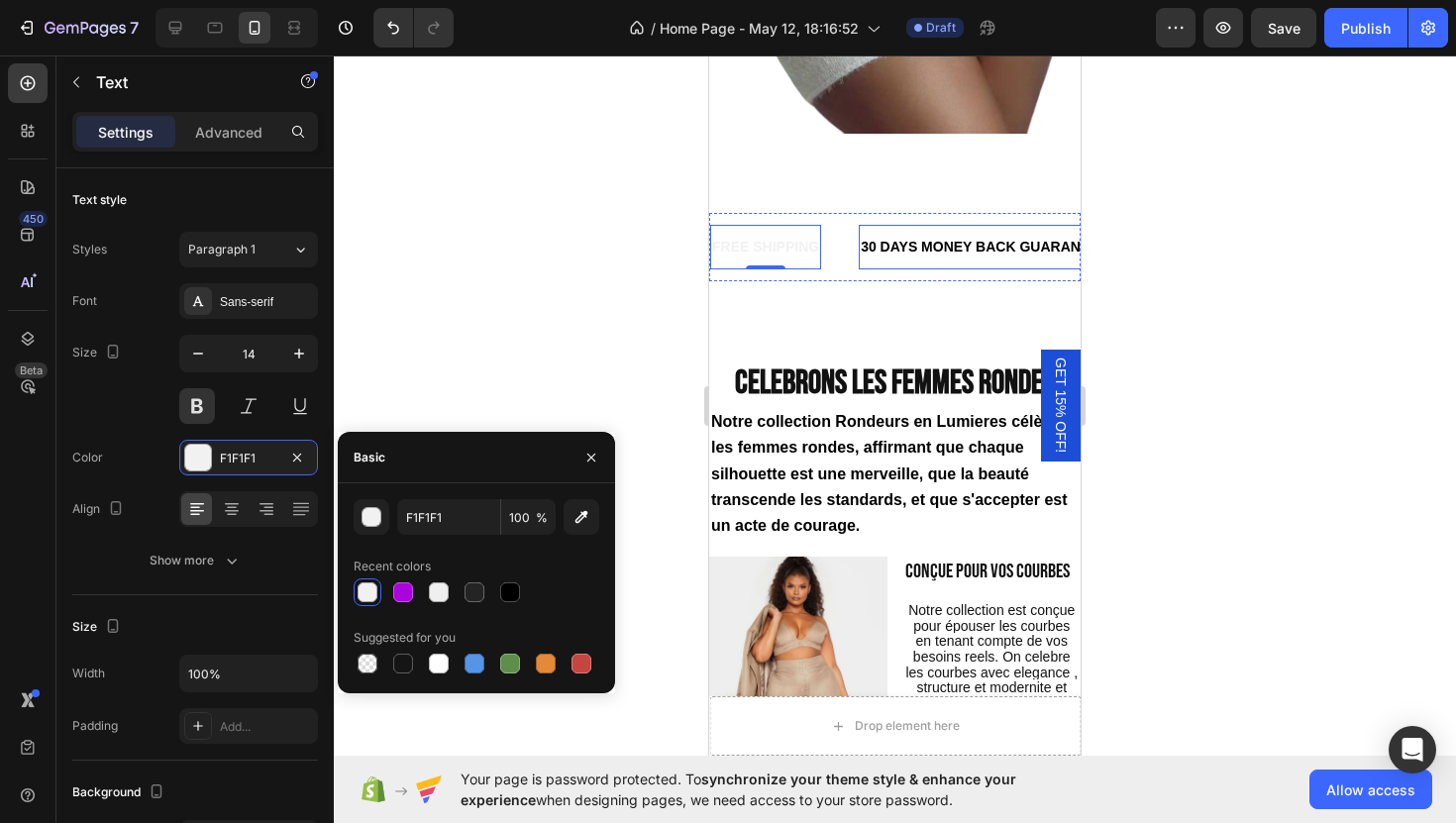 click on "30 DAYS MONEY BACK GUARANTEE" at bounding box center (984, 247) 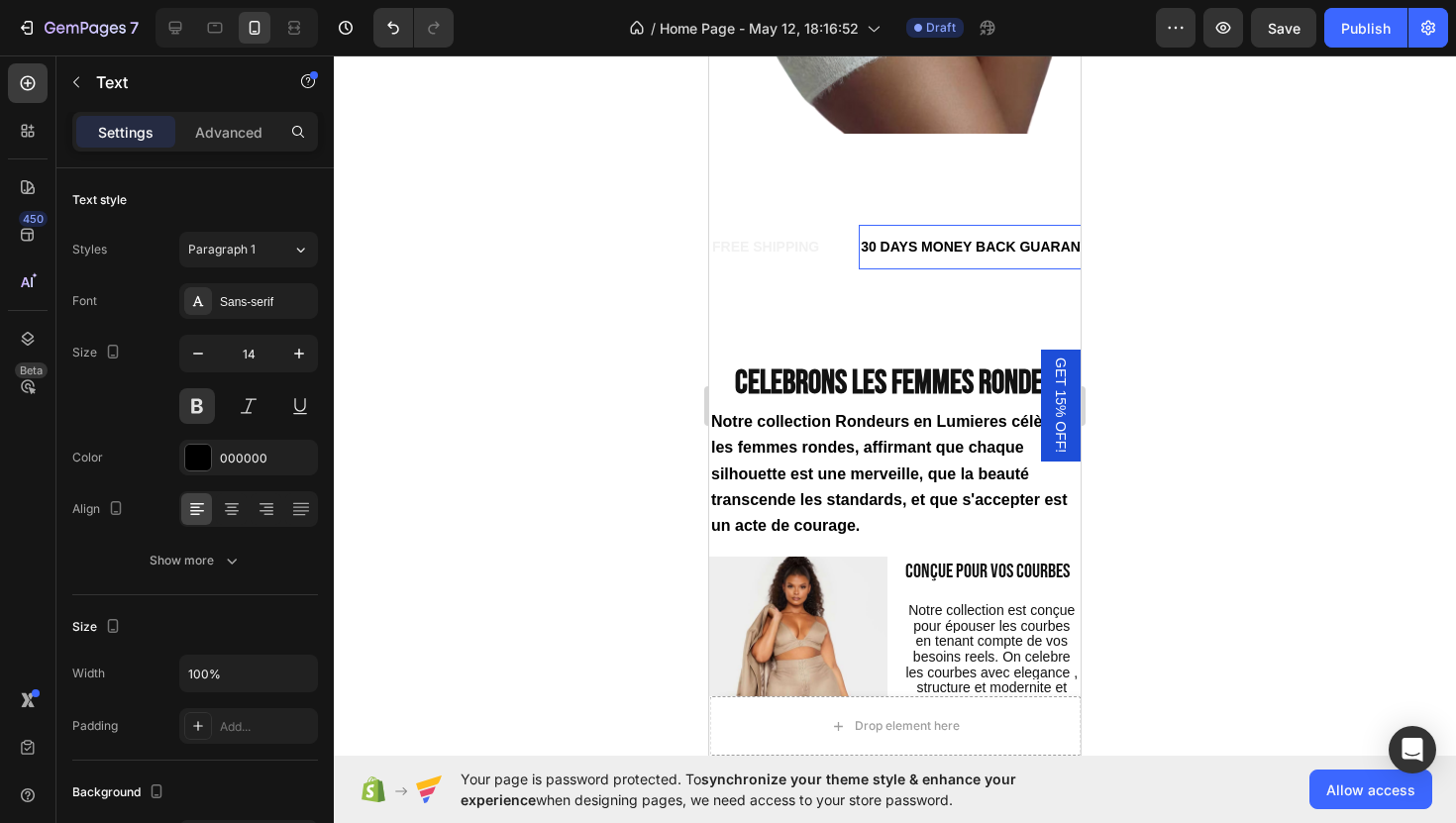 click on "30 DAYS MONEY BACK GUARANTEE" at bounding box center (984, 247) 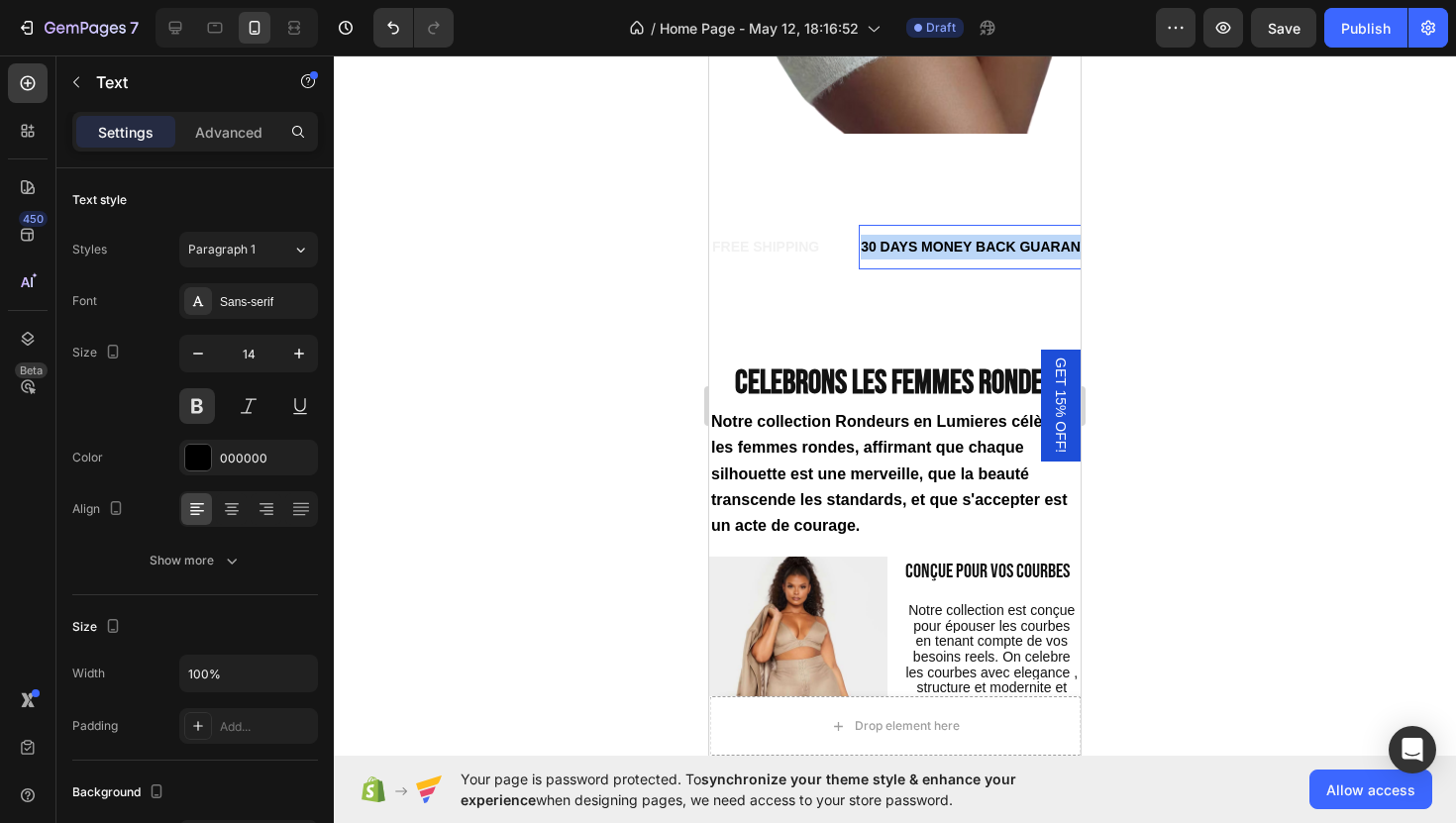 click on "30 DAYS MONEY BACK GUARANTEE" at bounding box center (984, 247) 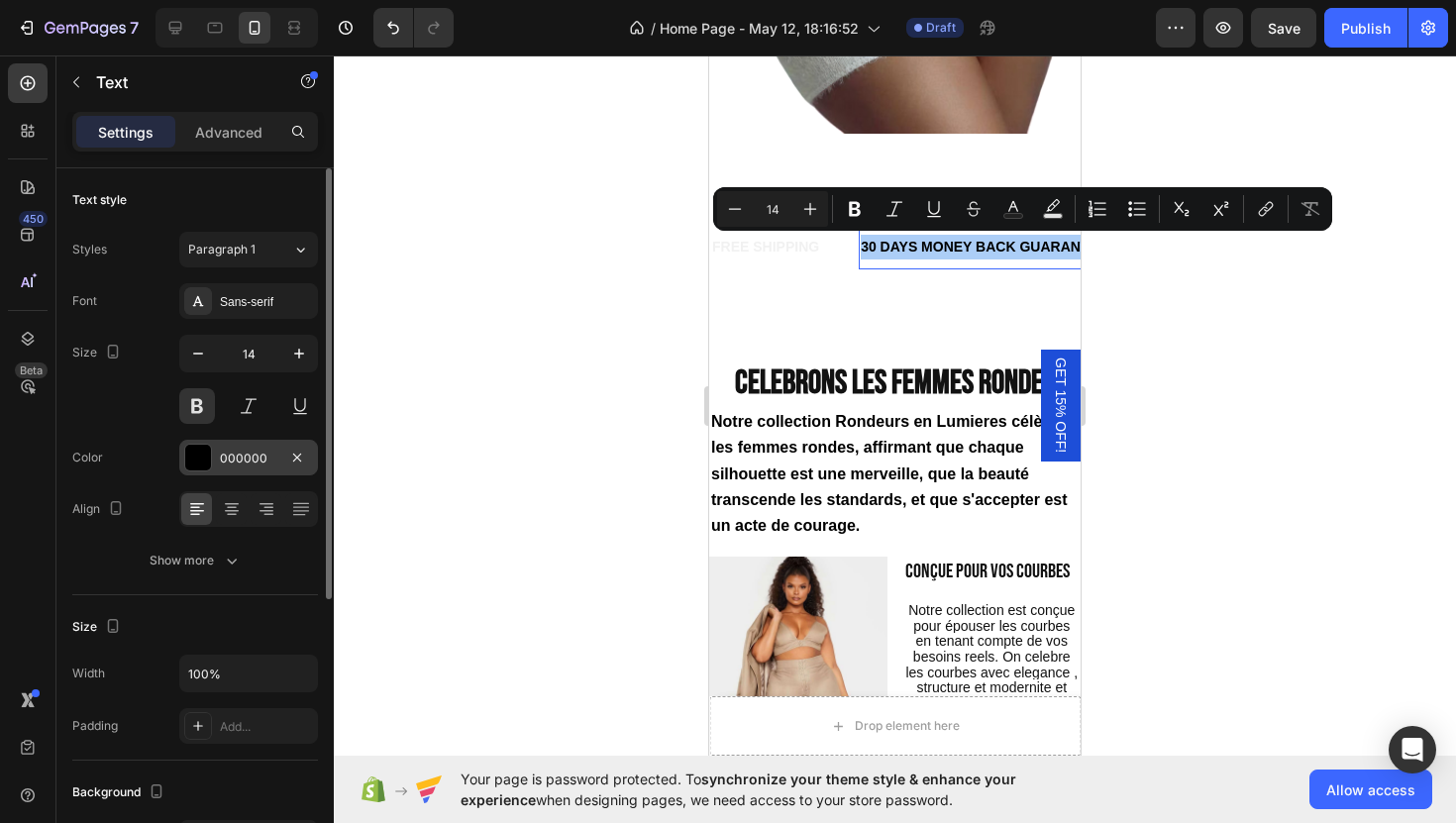 click at bounding box center (198, 458) 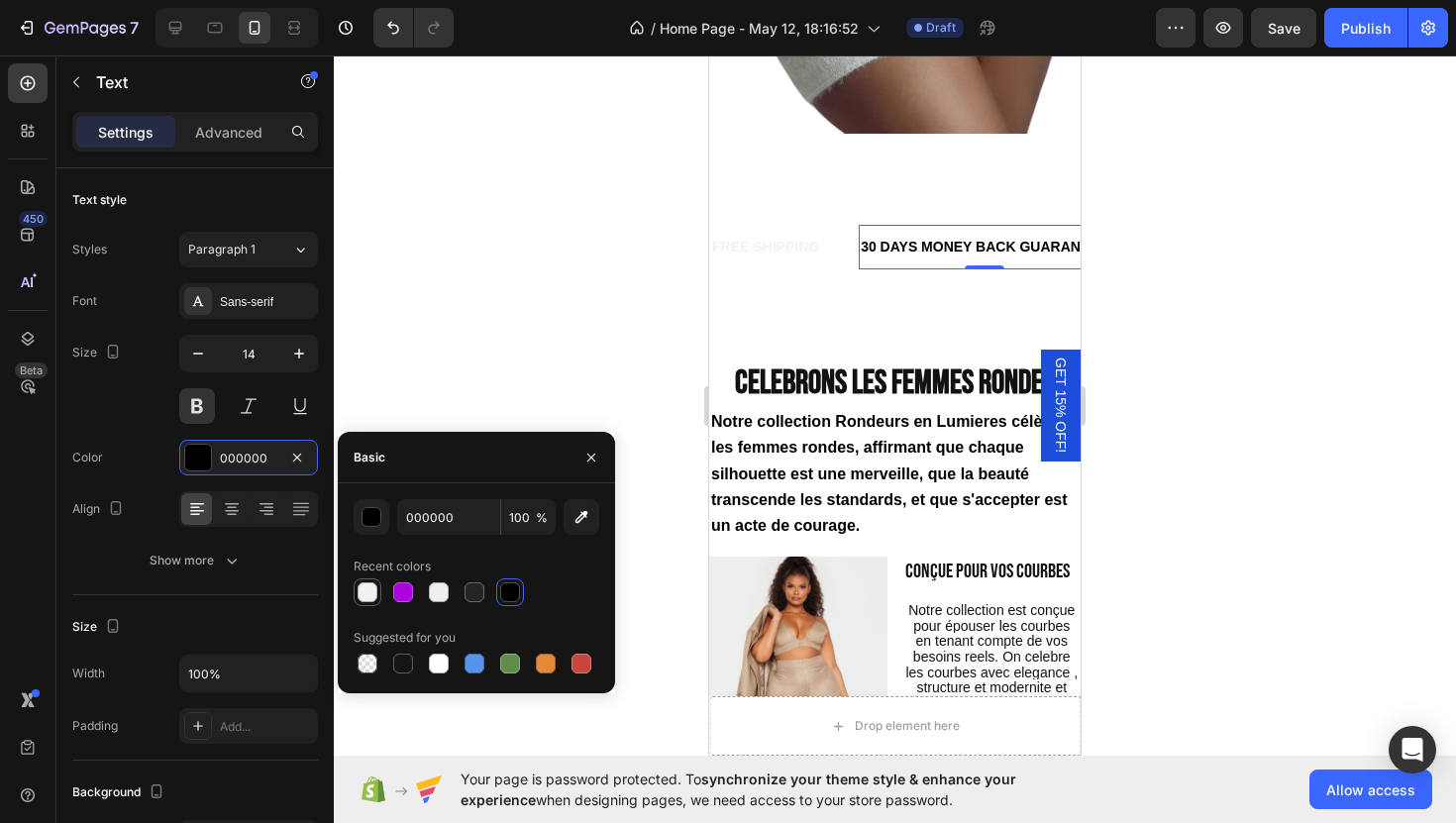 click at bounding box center (367, 592) 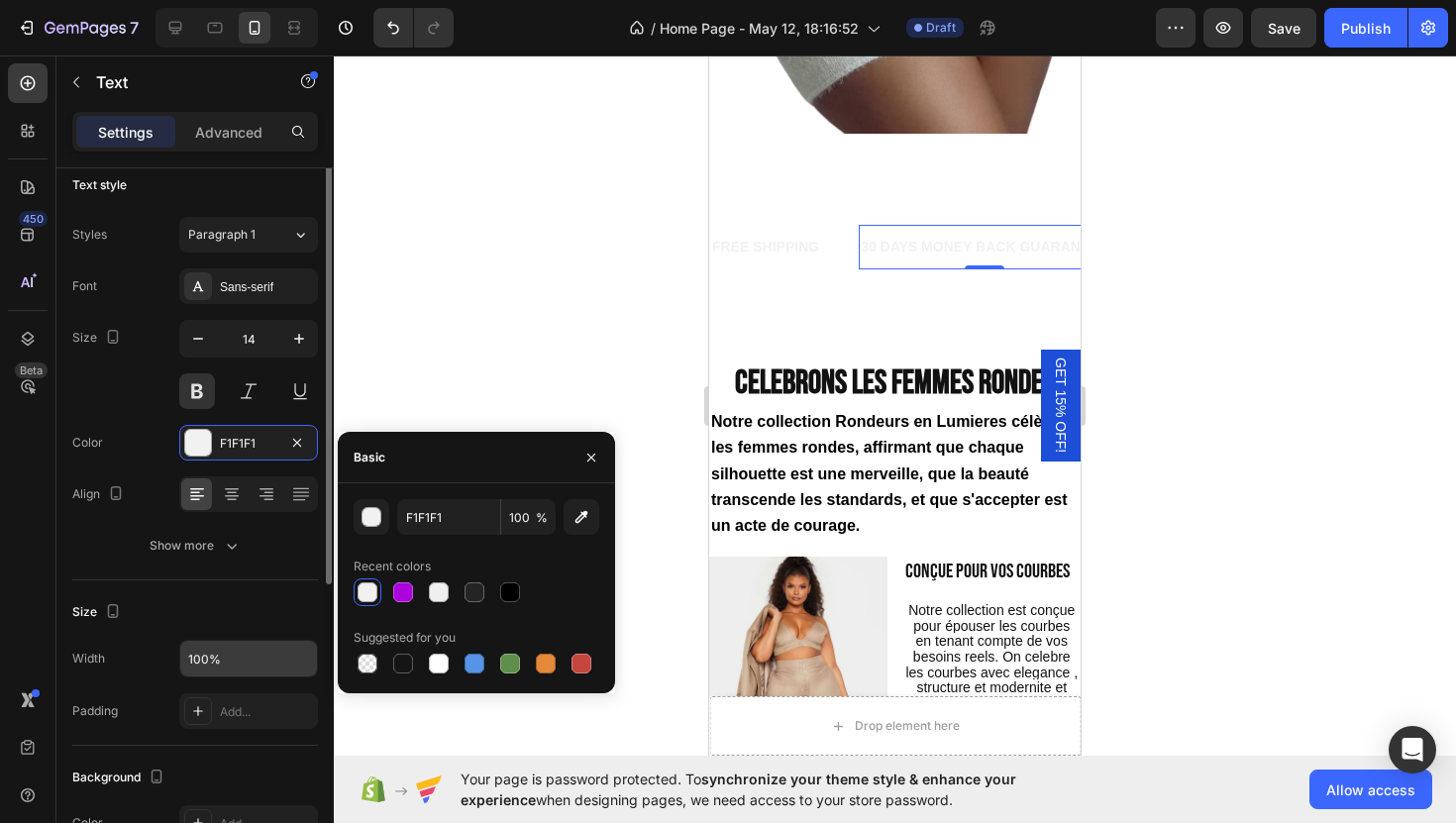 scroll, scrollTop: 0, scrollLeft: 0, axis: both 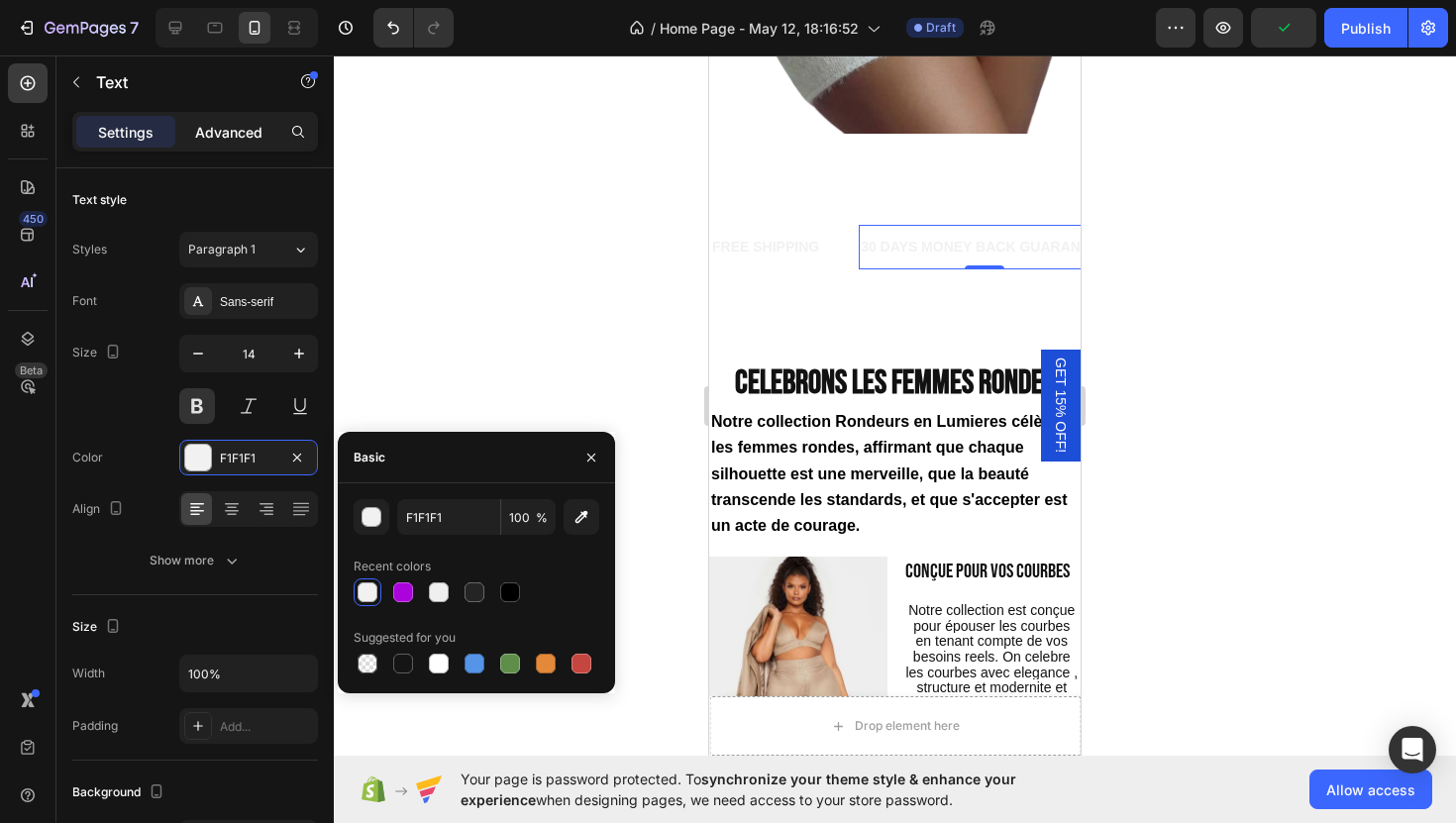 click on "Advanced" at bounding box center [229, 132] 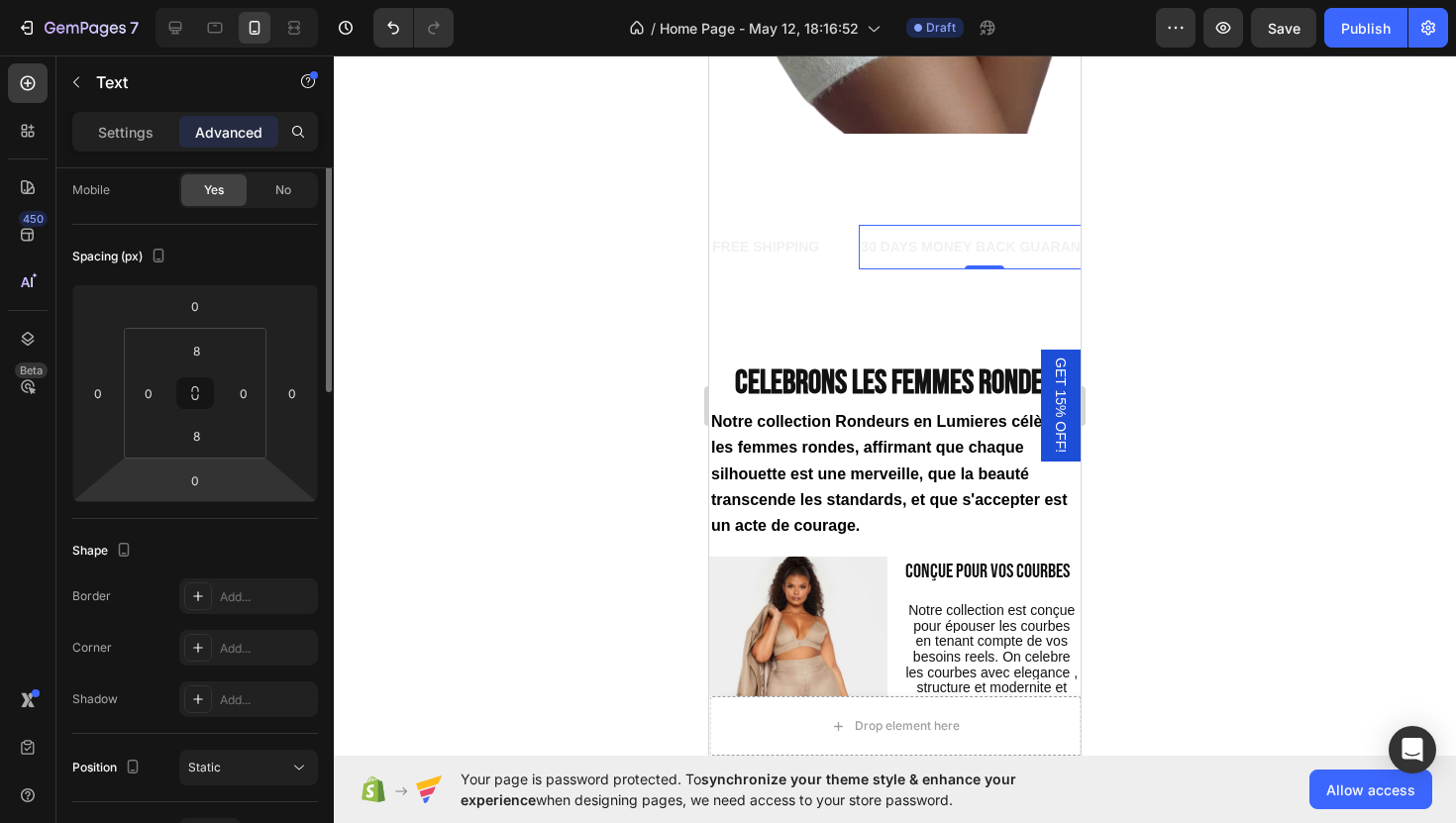 scroll, scrollTop: 0, scrollLeft: 0, axis: both 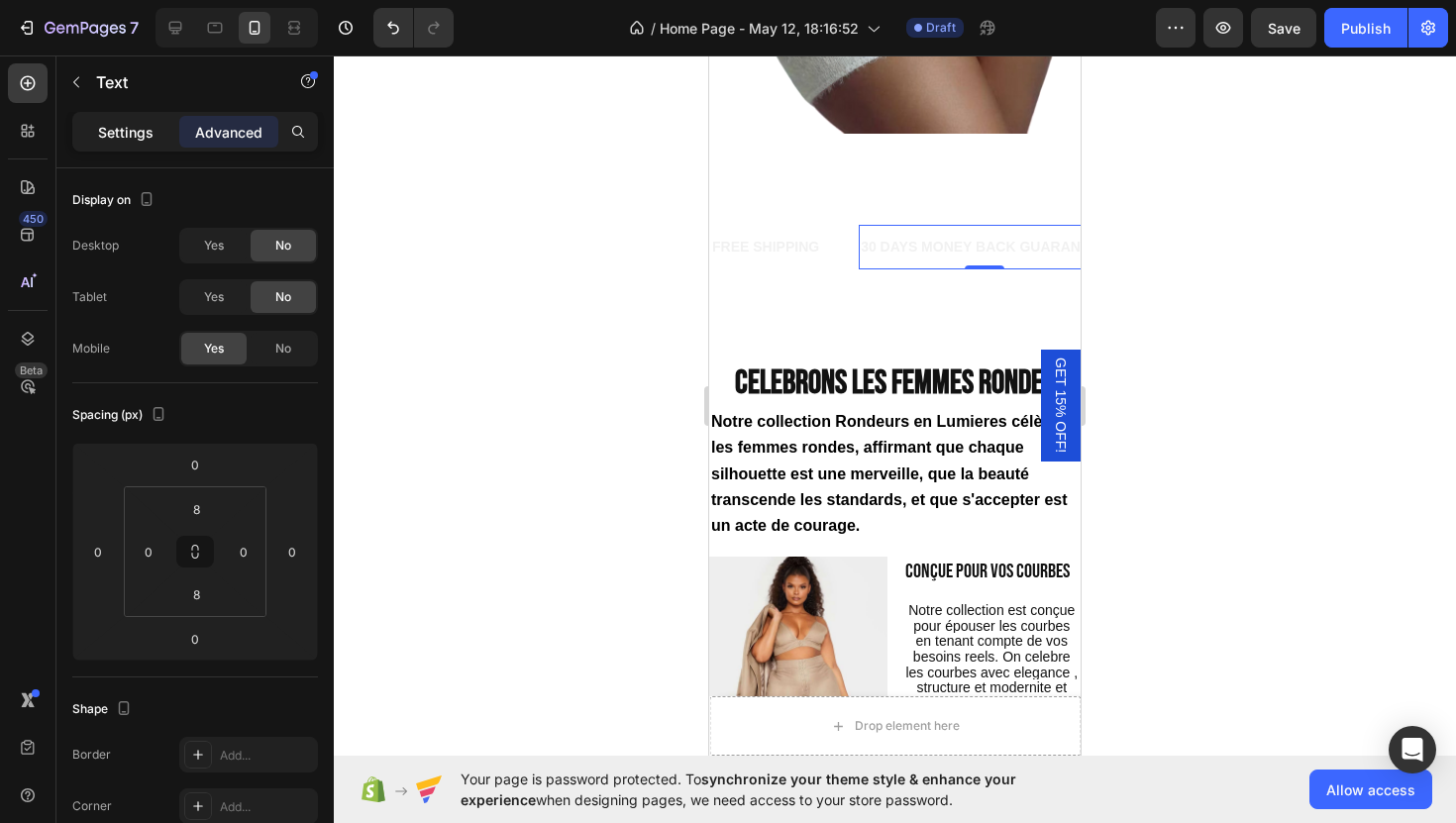click on "Settings" at bounding box center (126, 132) 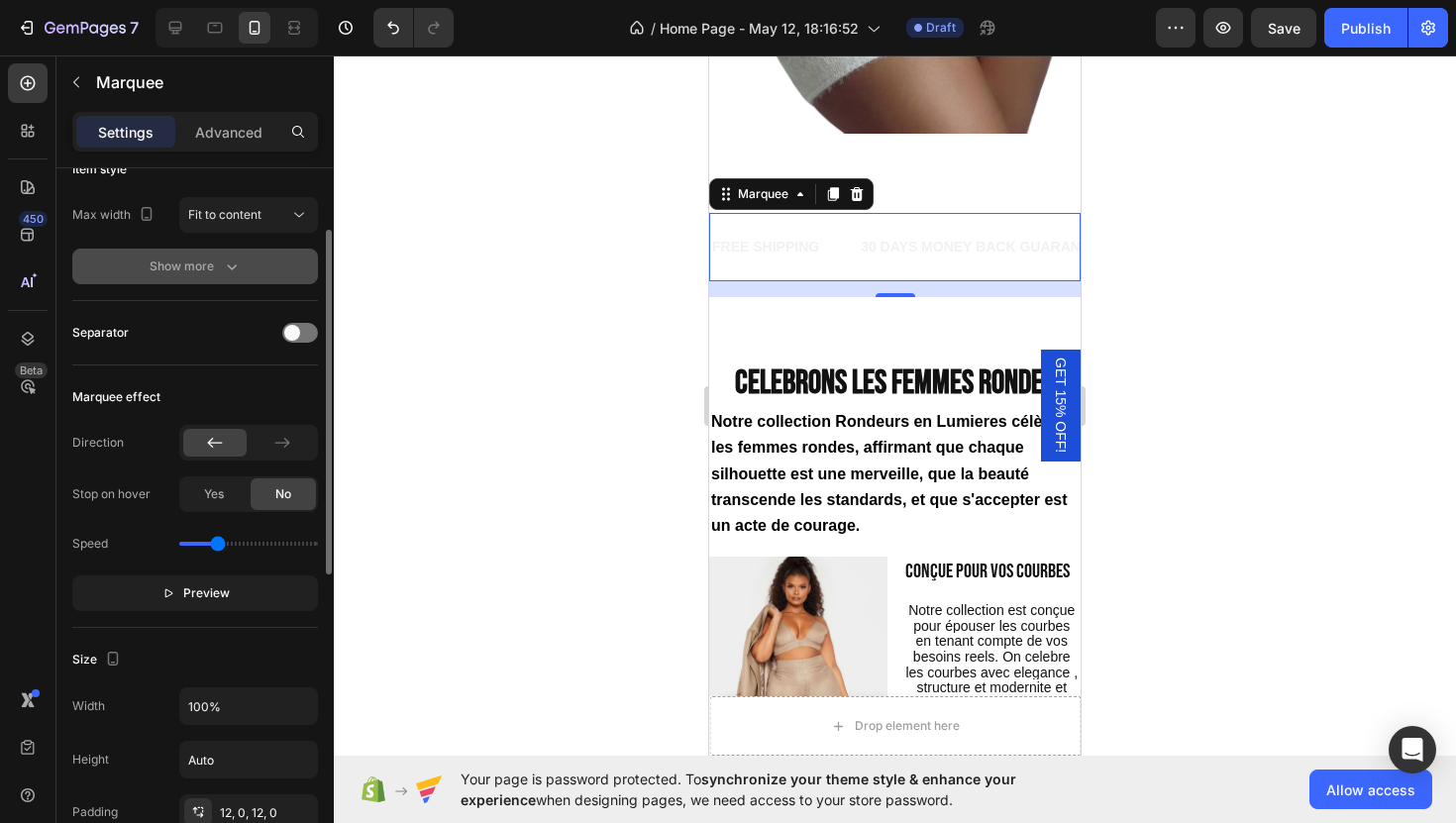 scroll, scrollTop: 283, scrollLeft: 0, axis: vertical 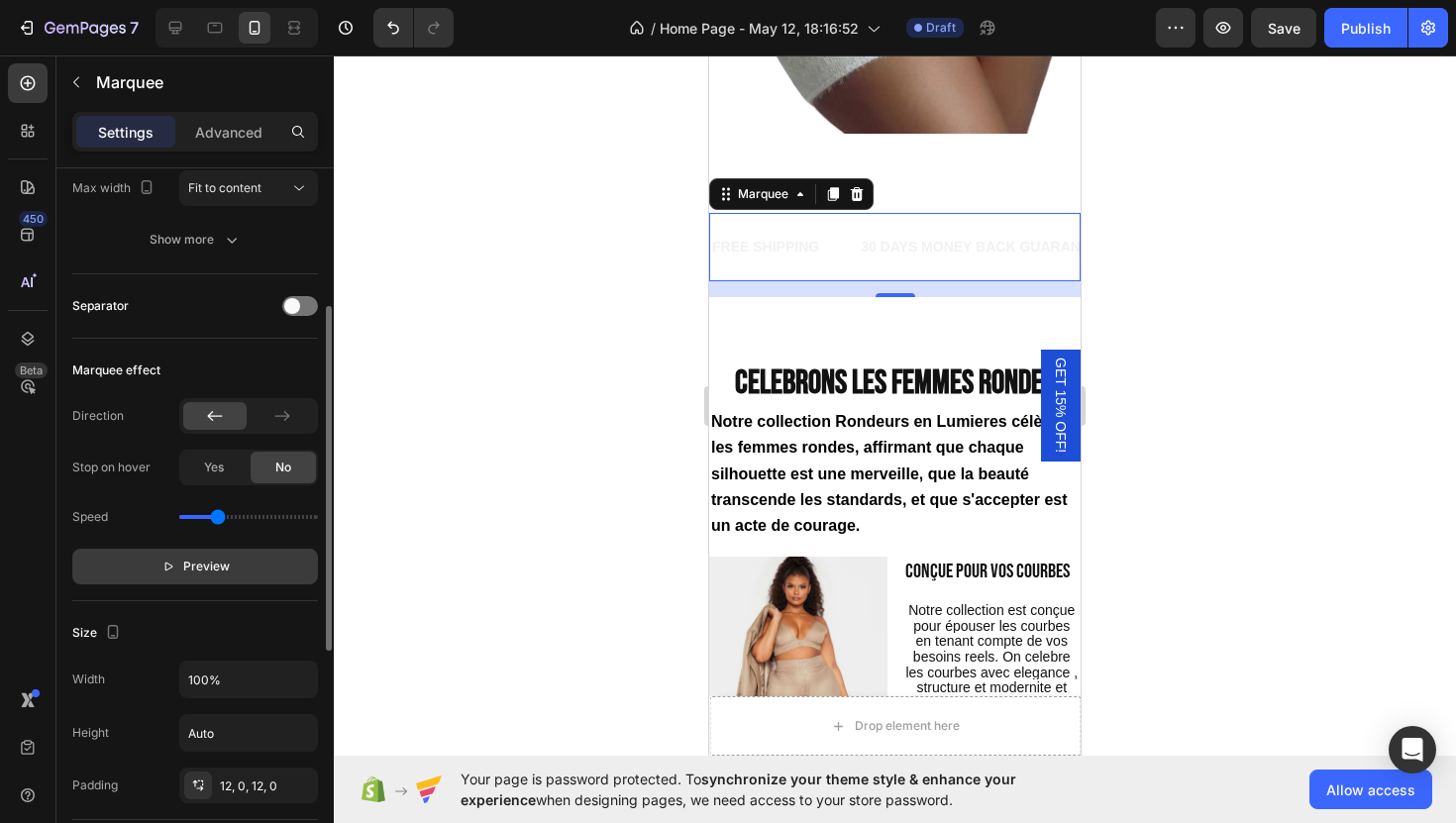 click on "Preview" at bounding box center [206, 566] 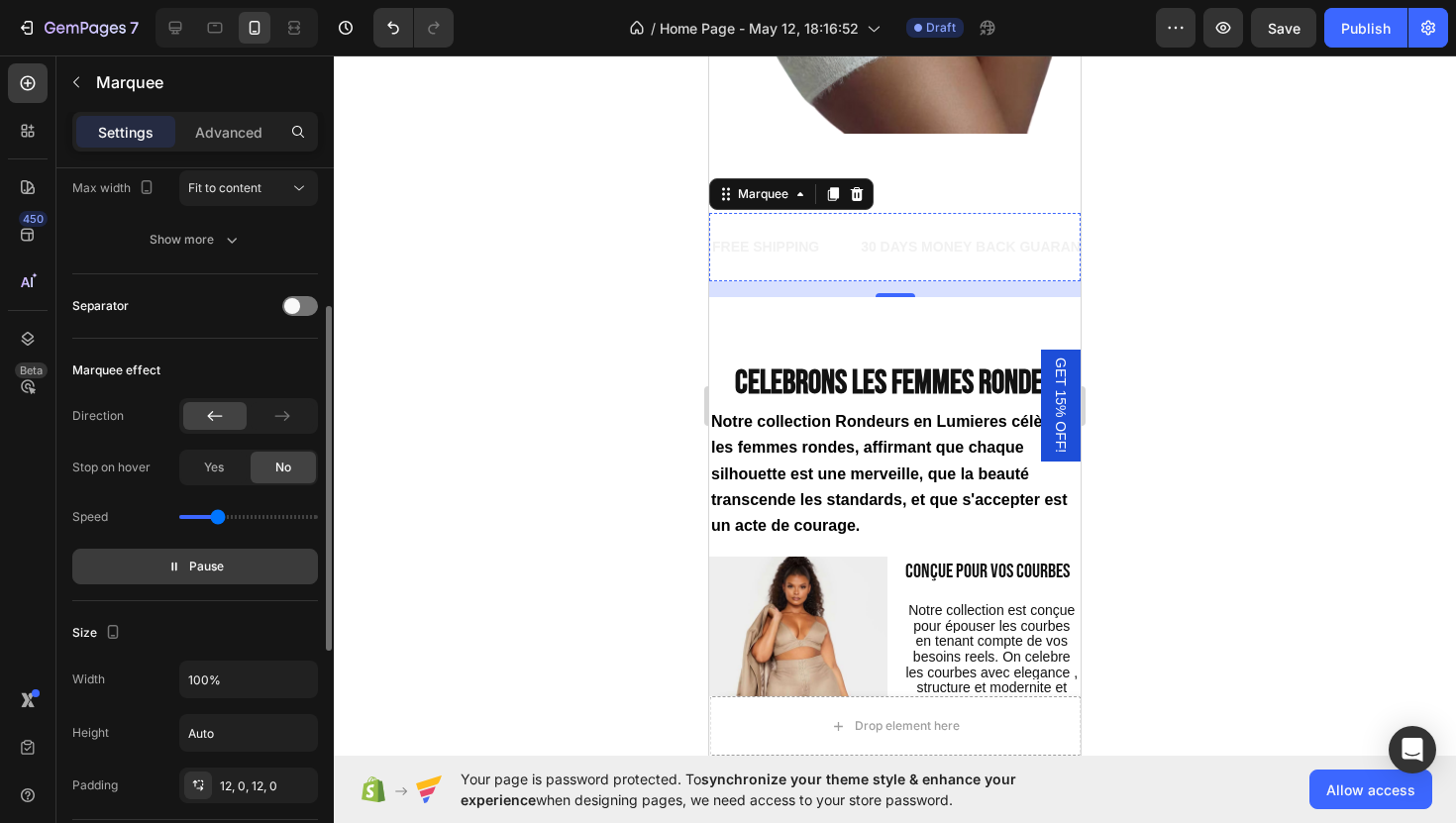 click on "CONFIDENCE" at bounding box center (1192, 247) 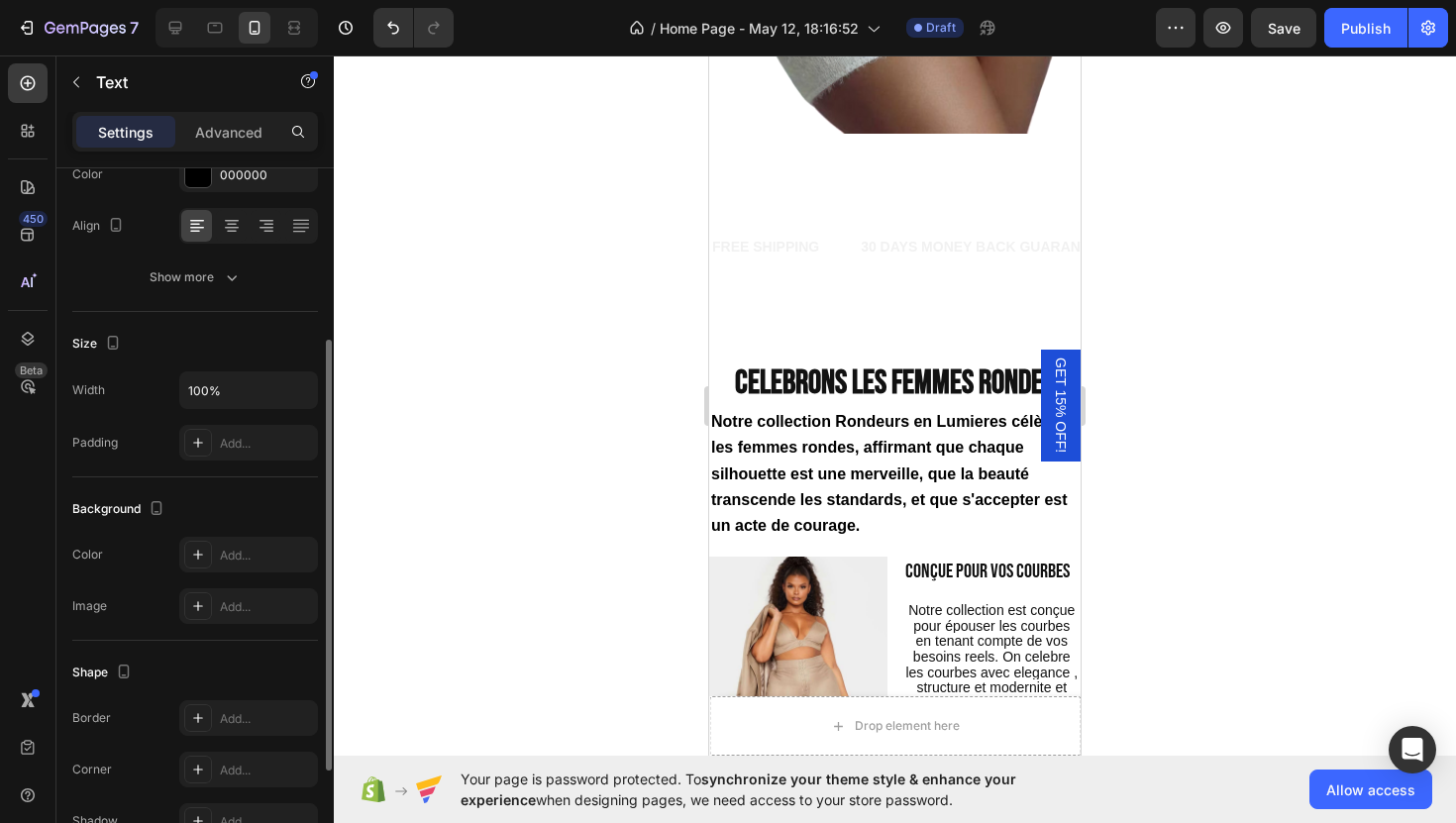 scroll, scrollTop: 0, scrollLeft: 0, axis: both 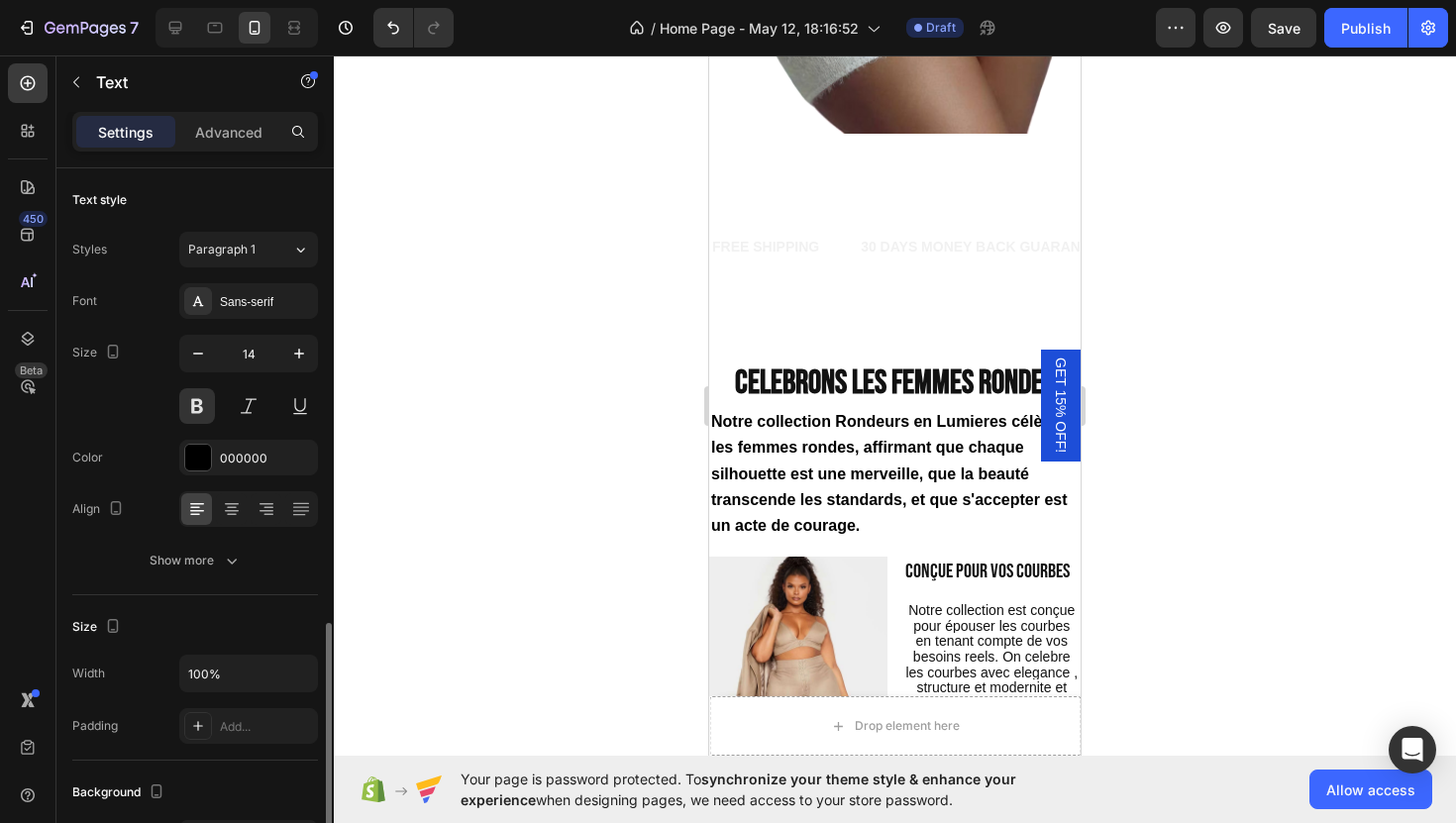click on "CONFIDENCE" at bounding box center (1193, 247) 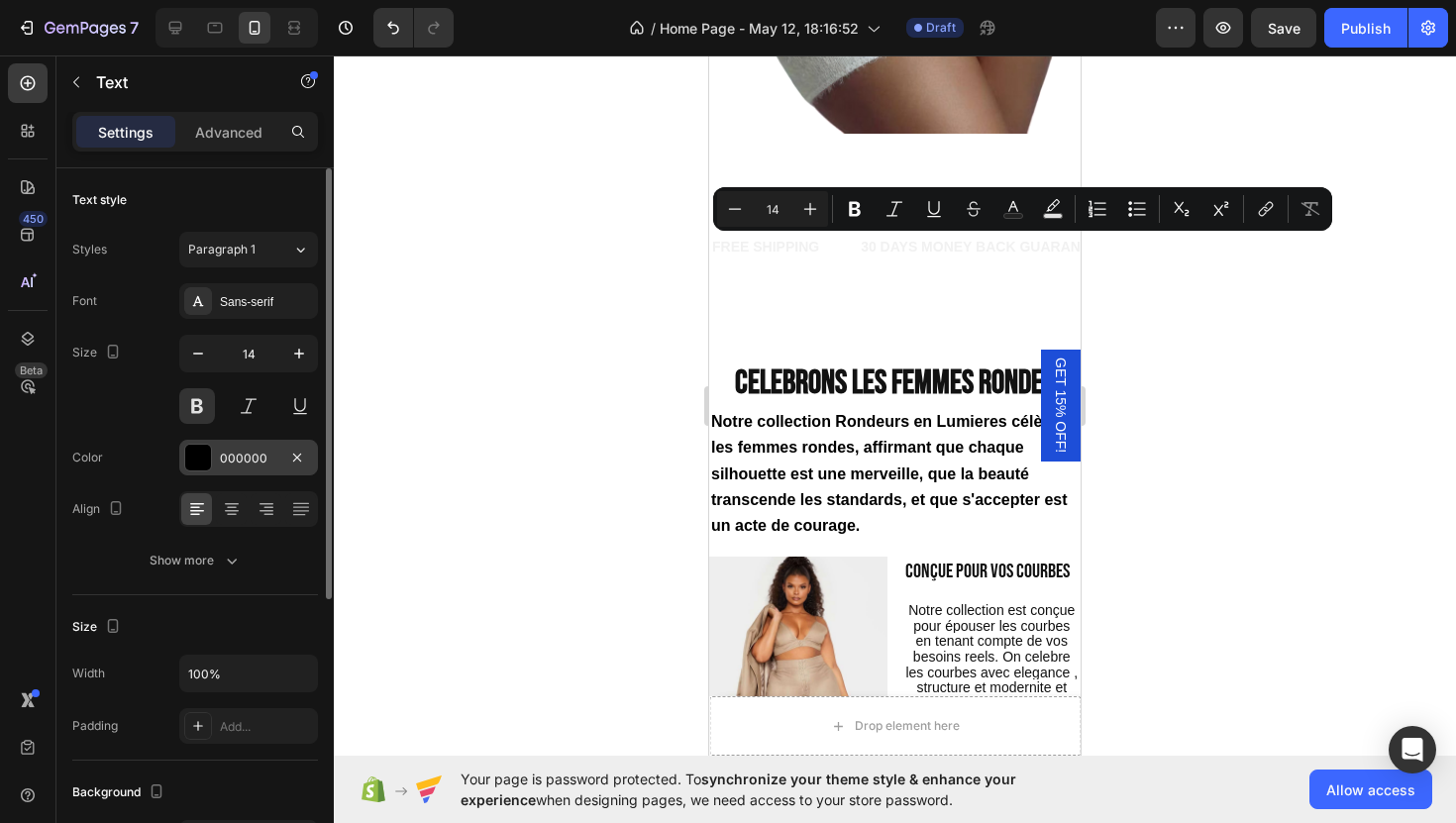 click at bounding box center (198, 458) 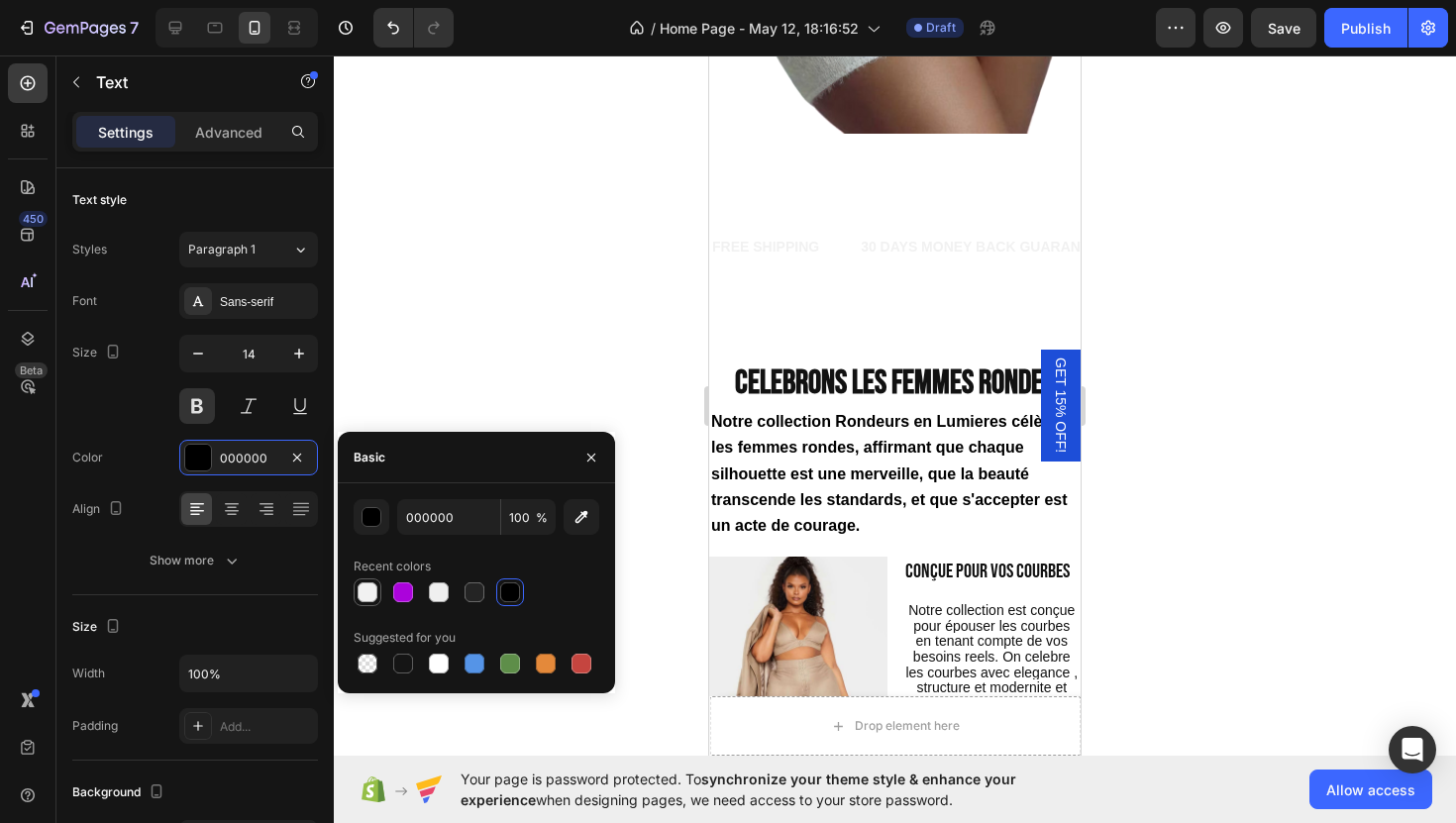 click at bounding box center (367, 592) 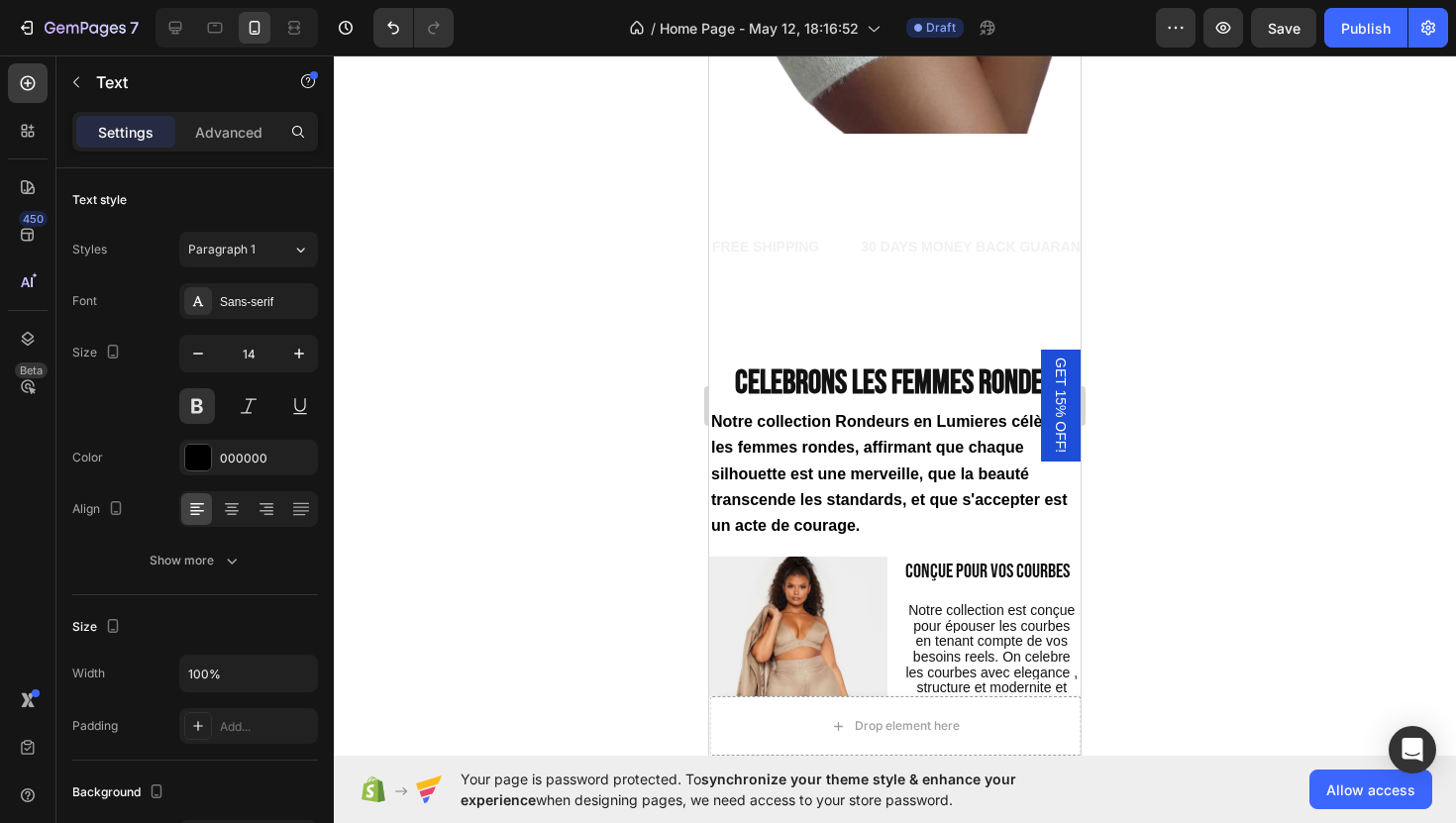 click on "VOGUE" at bounding box center [1299, 247] 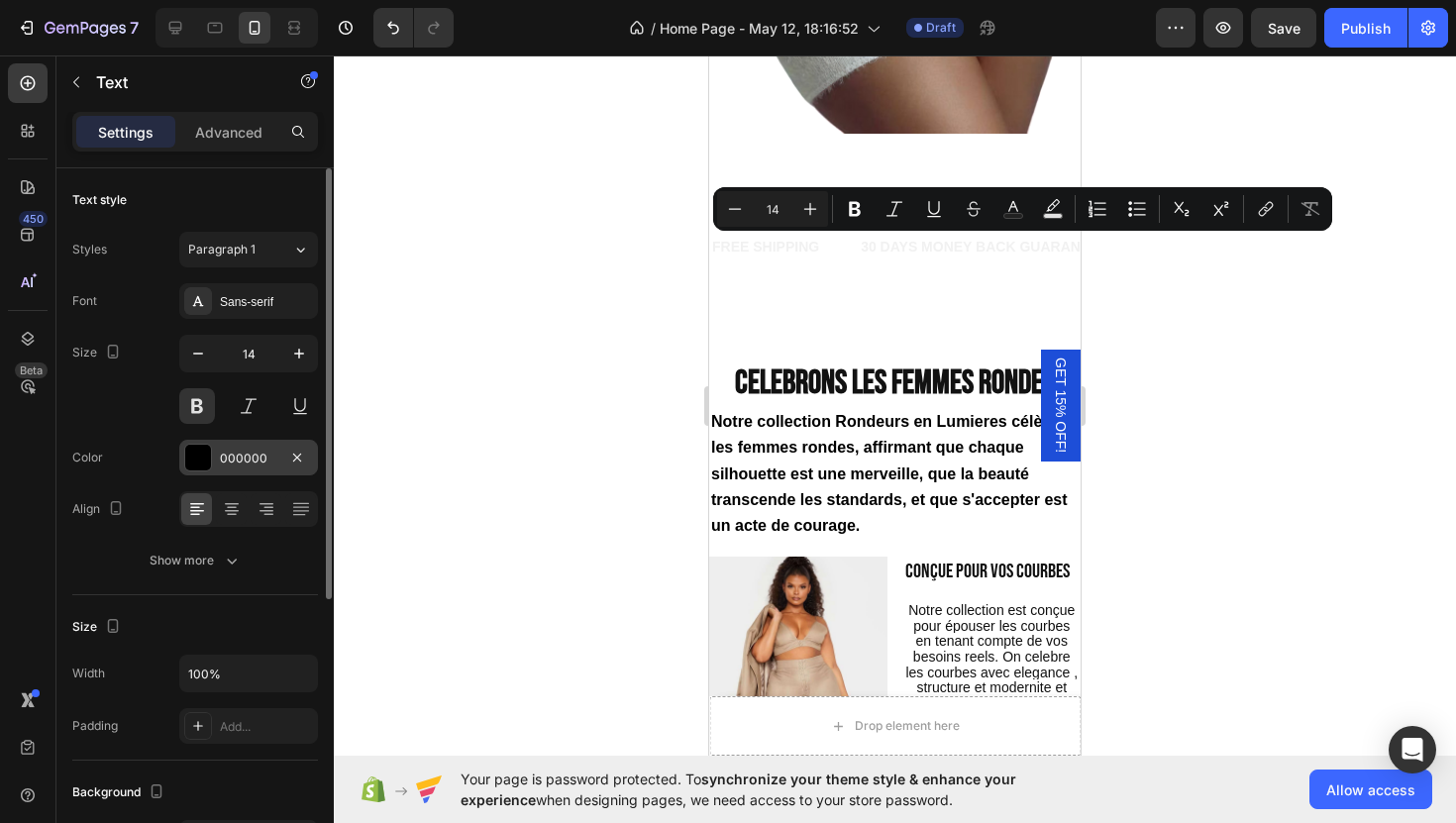click at bounding box center (198, 458) 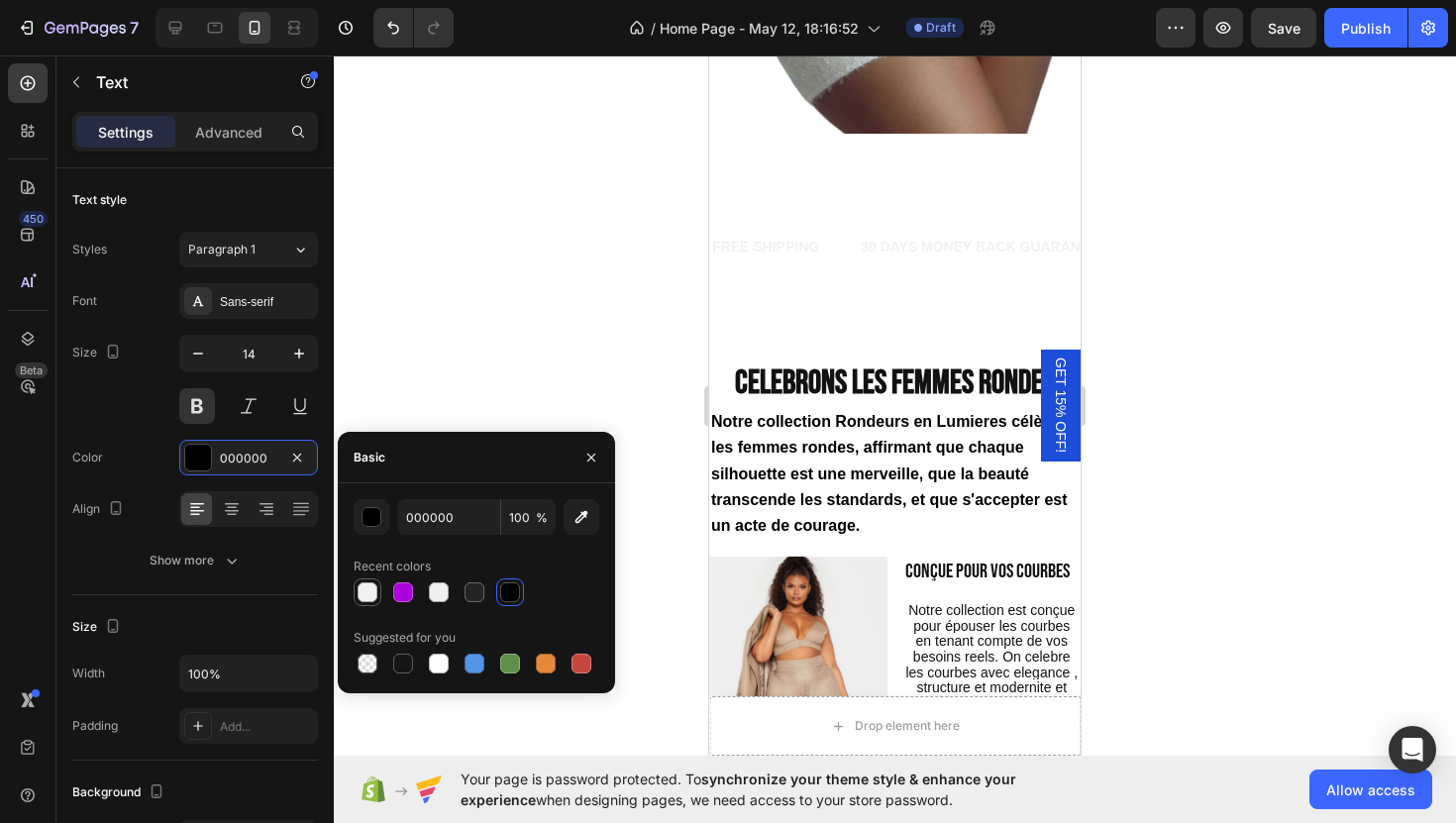 click at bounding box center [367, 592] 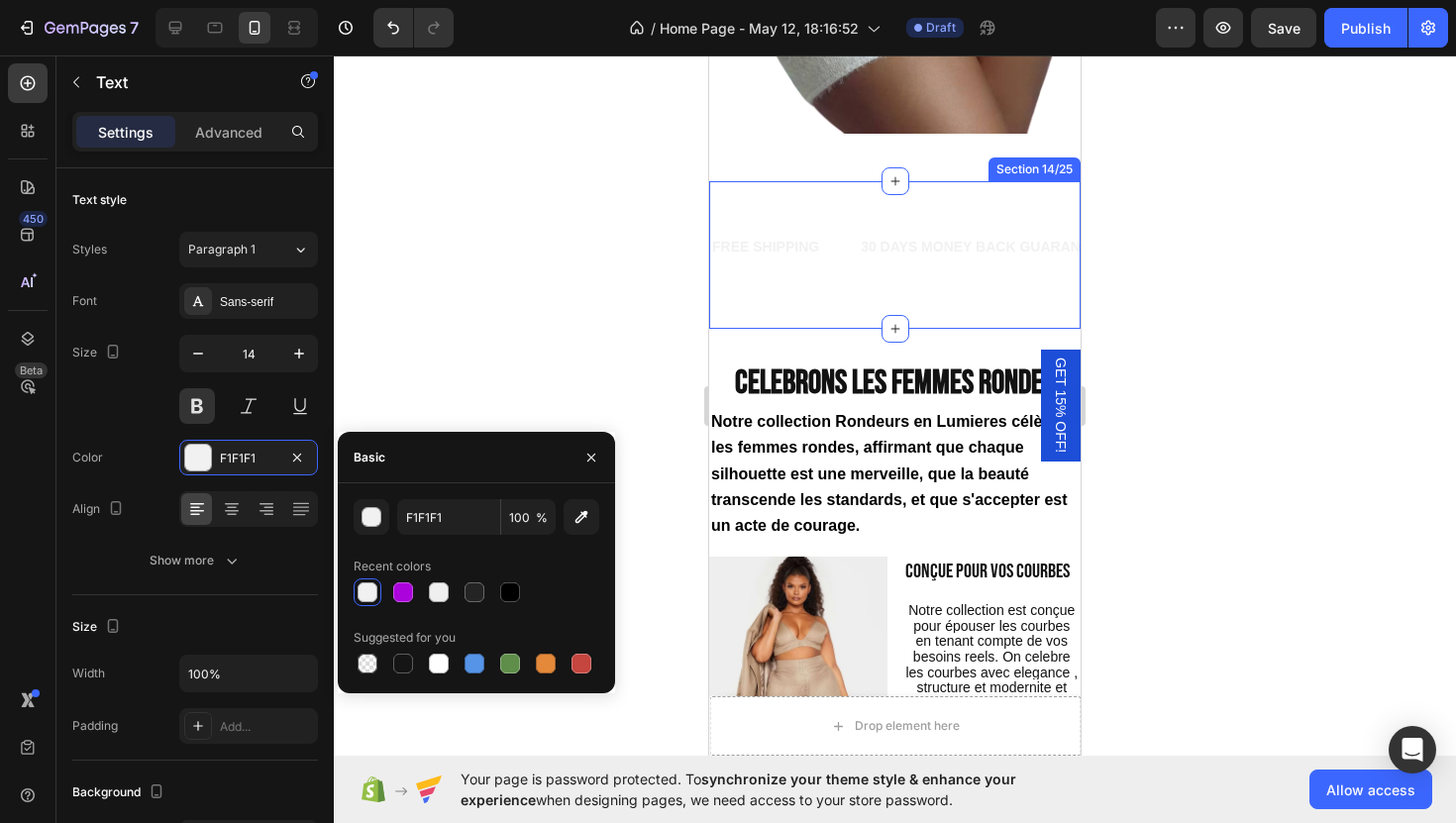 click on "FREE SHIPPING Text 30 DAYS MONEY BACK GUARANTEE Text CONFIDENCE Text VOGUE Text   0 FREE SHIPPING Text 30 DAYS MONEY BACK GUARANTEE Text CONFIDENCE Text VOGUE Text   0 Marquee" at bounding box center [894, 255] 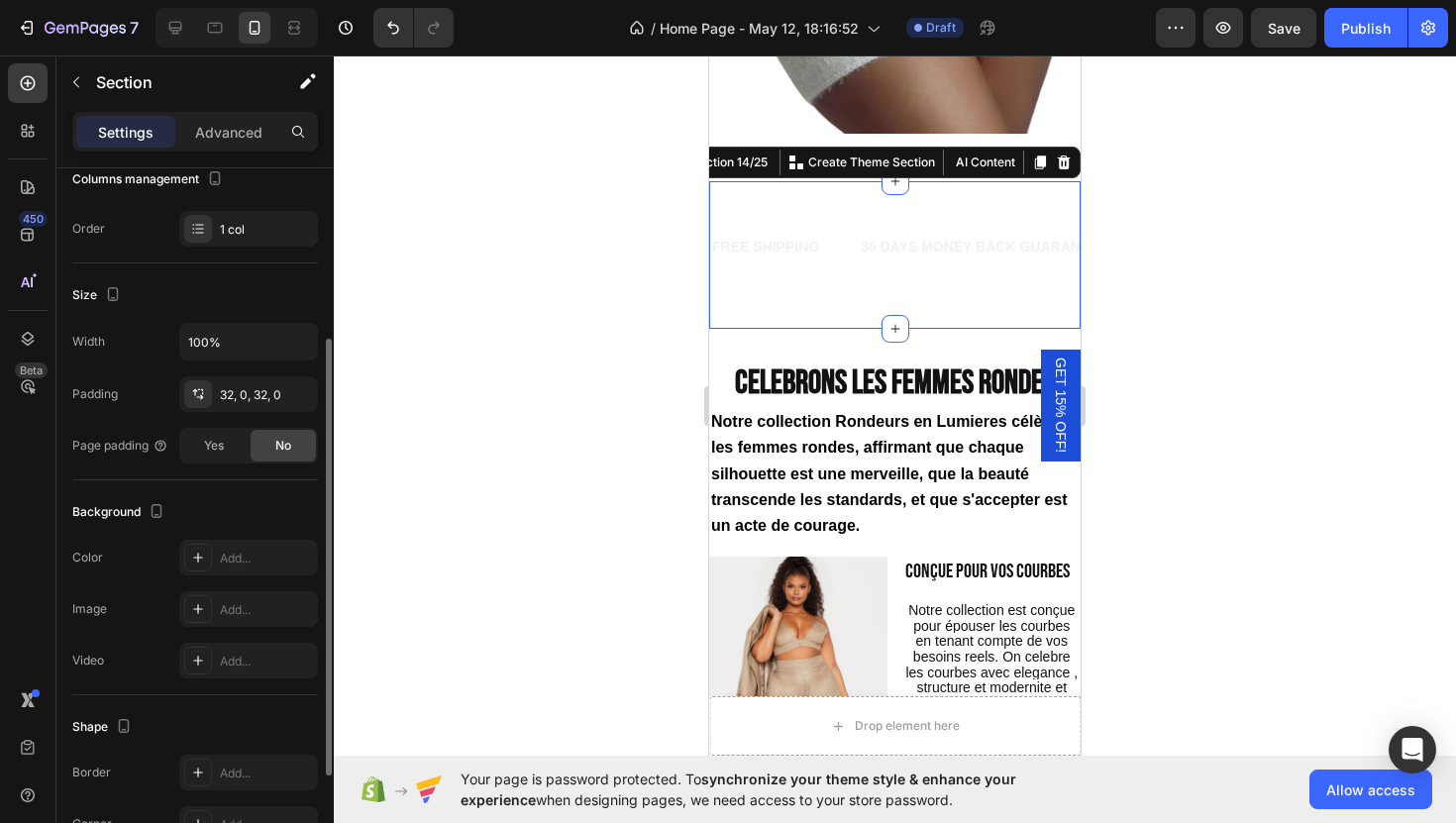scroll, scrollTop: 283, scrollLeft: 0, axis: vertical 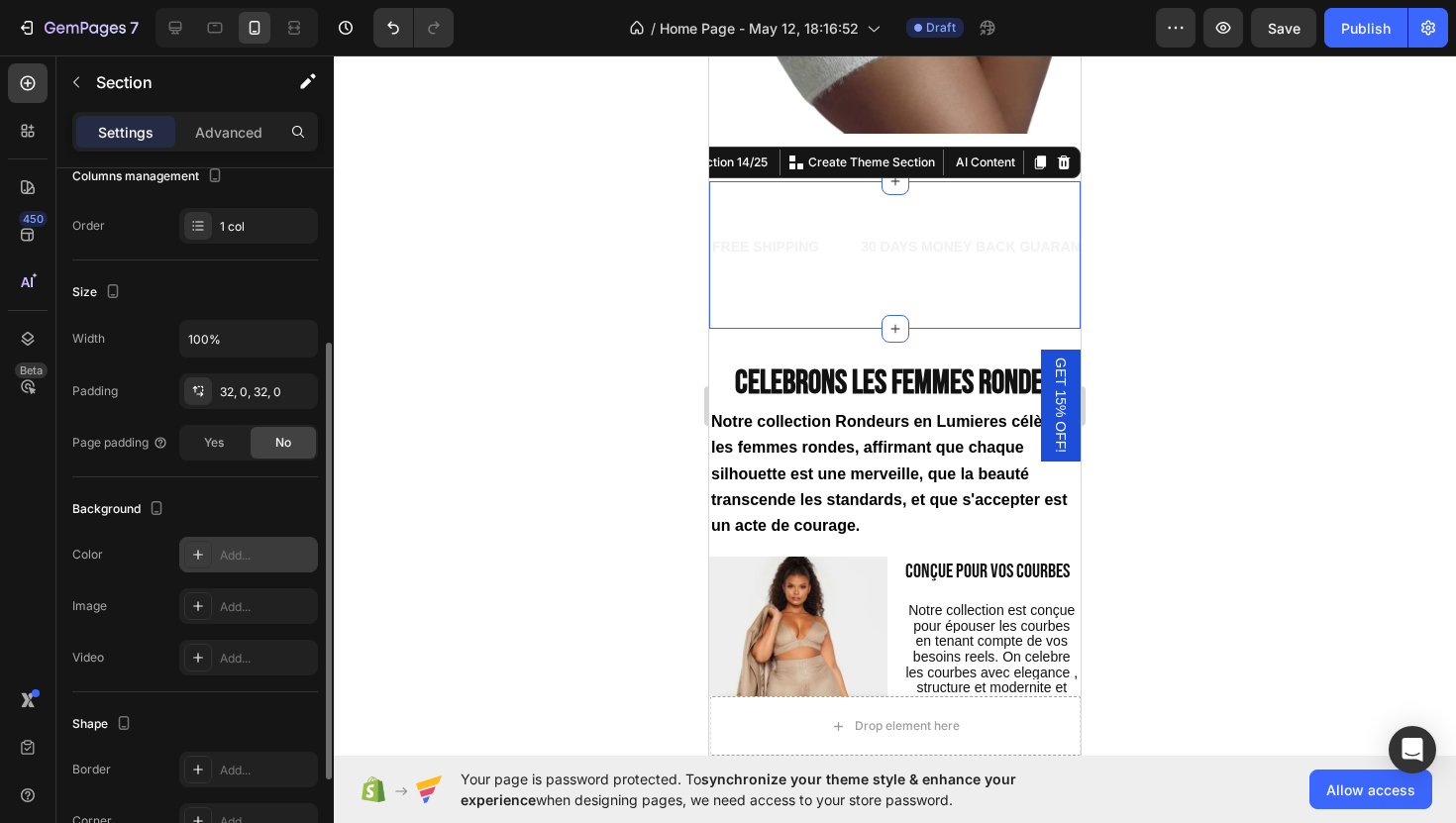 click on "Add..." at bounding box center [266, 556] 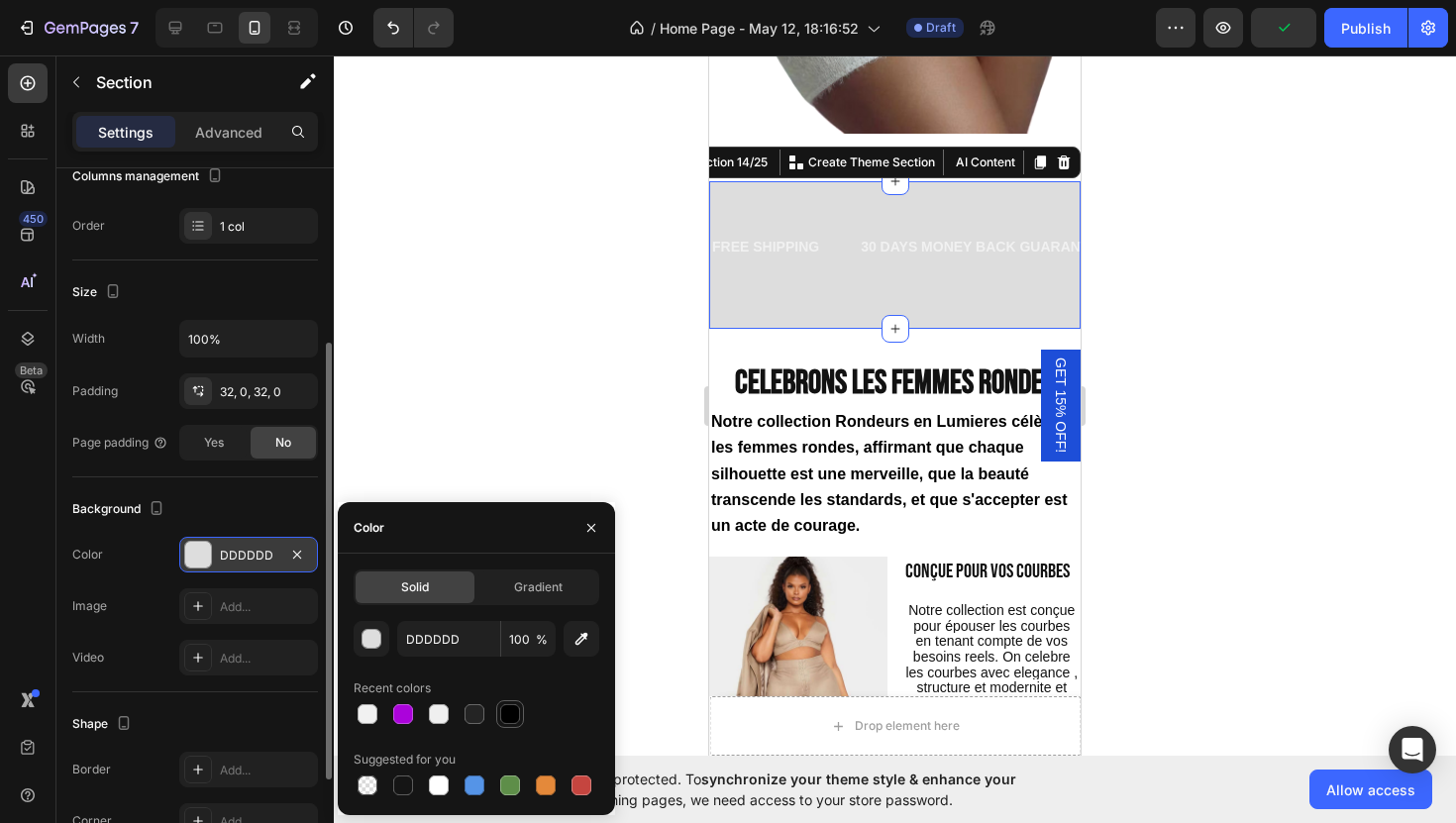 click at bounding box center [510, 714] 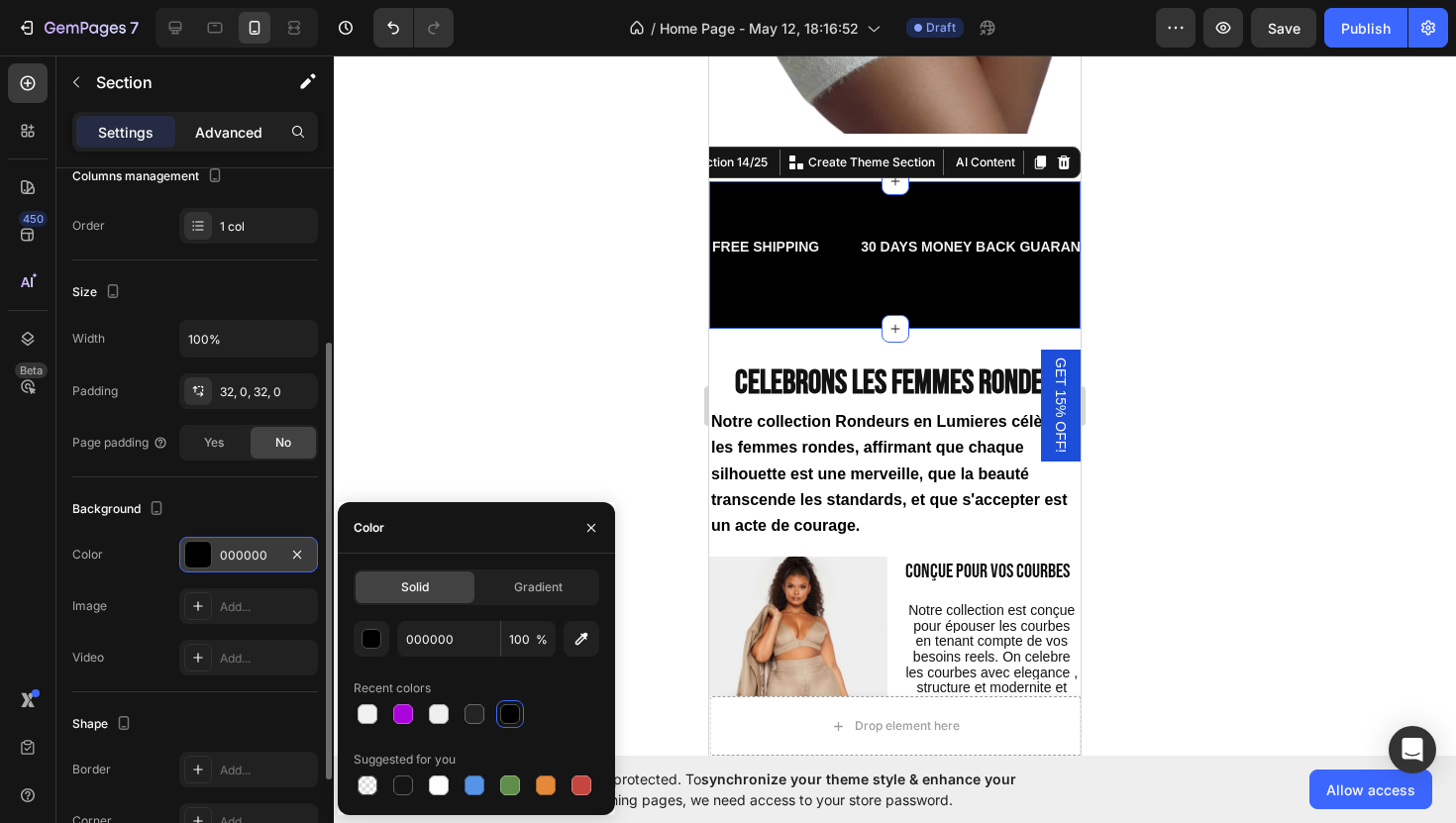 click on "Advanced" at bounding box center [229, 132] 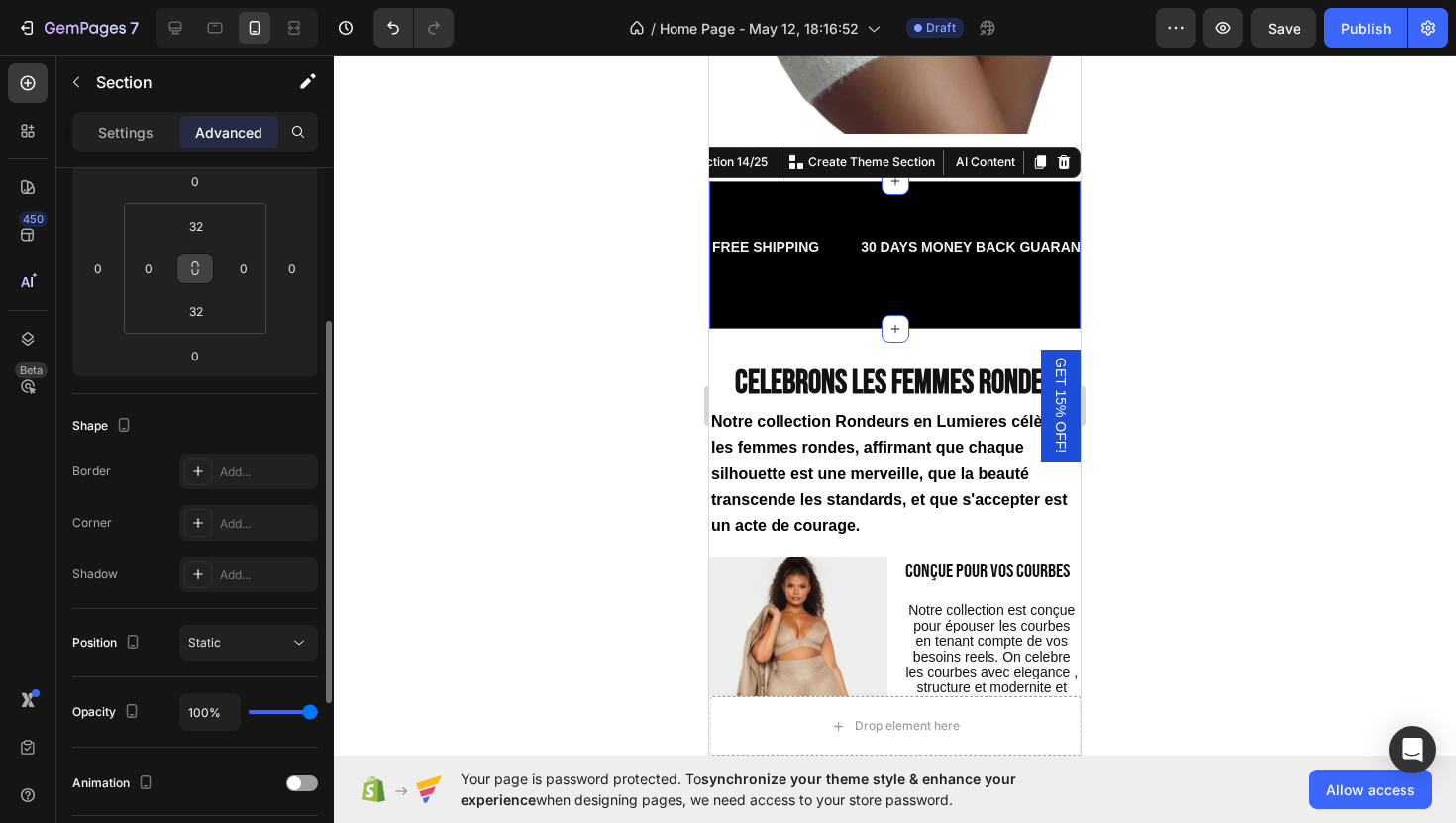 scroll, scrollTop: 0, scrollLeft: 0, axis: both 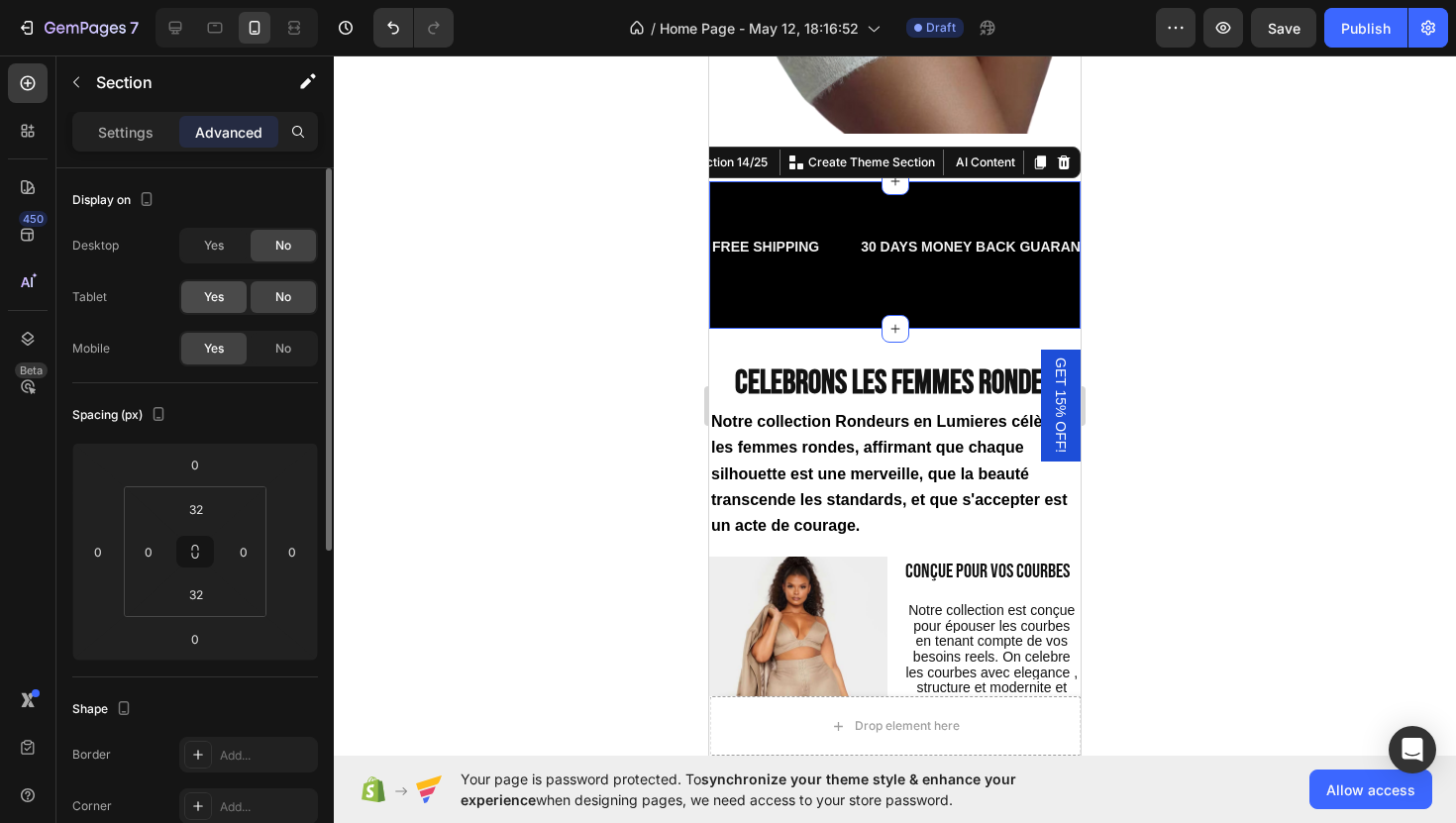 click on "Yes" 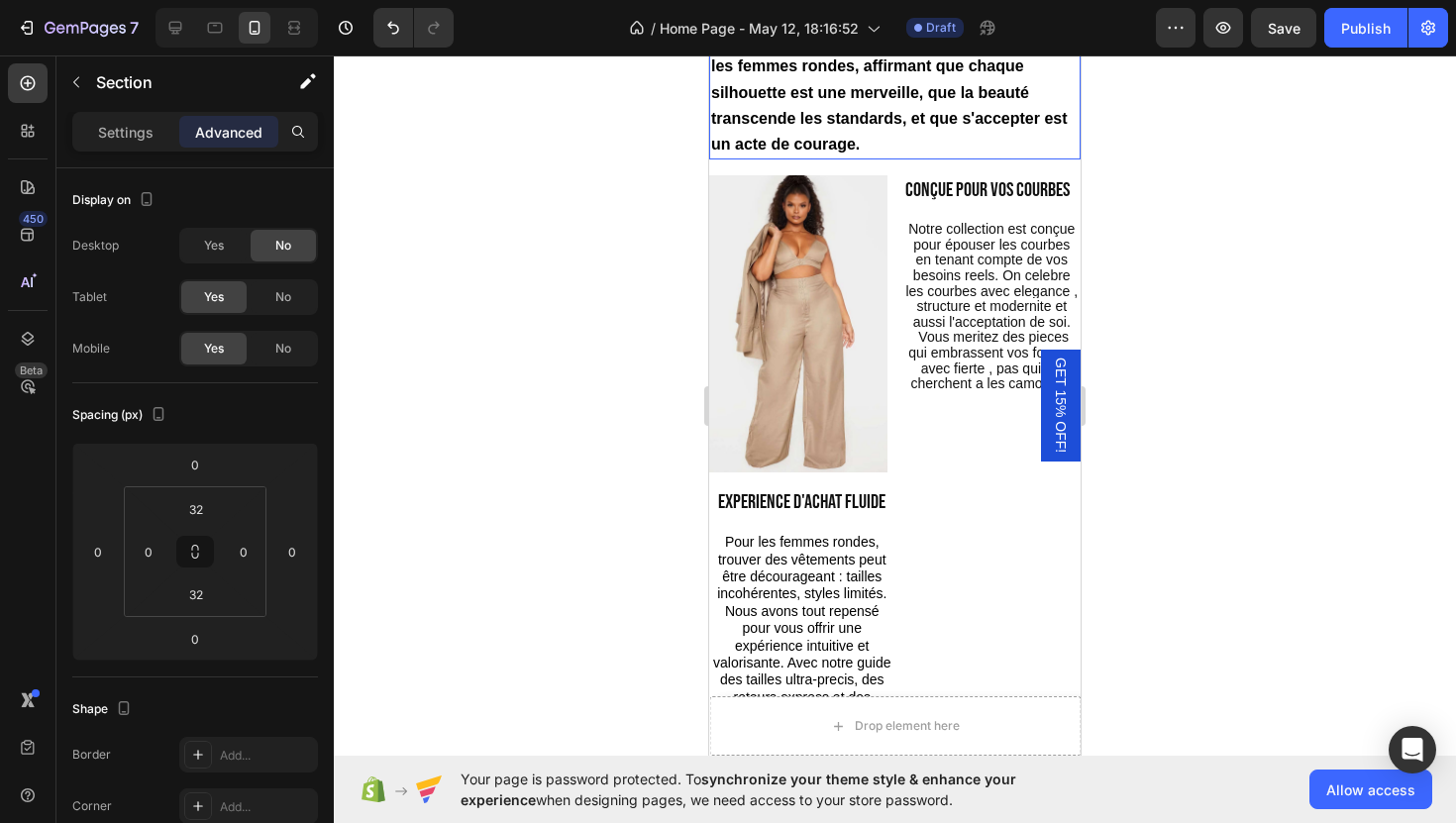 scroll, scrollTop: 1597, scrollLeft: 0, axis: vertical 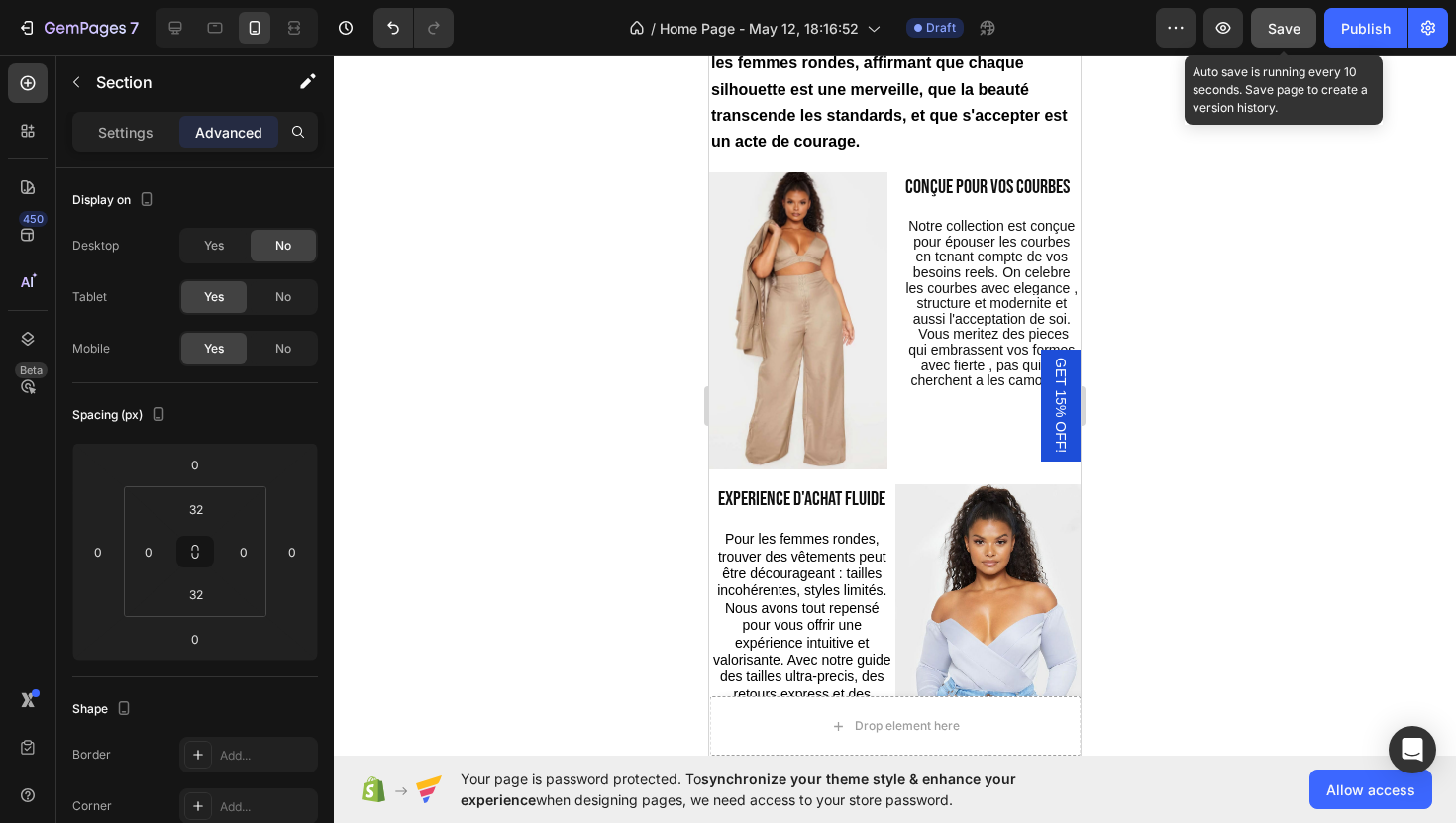 click on "Save" at bounding box center [1284, 28] 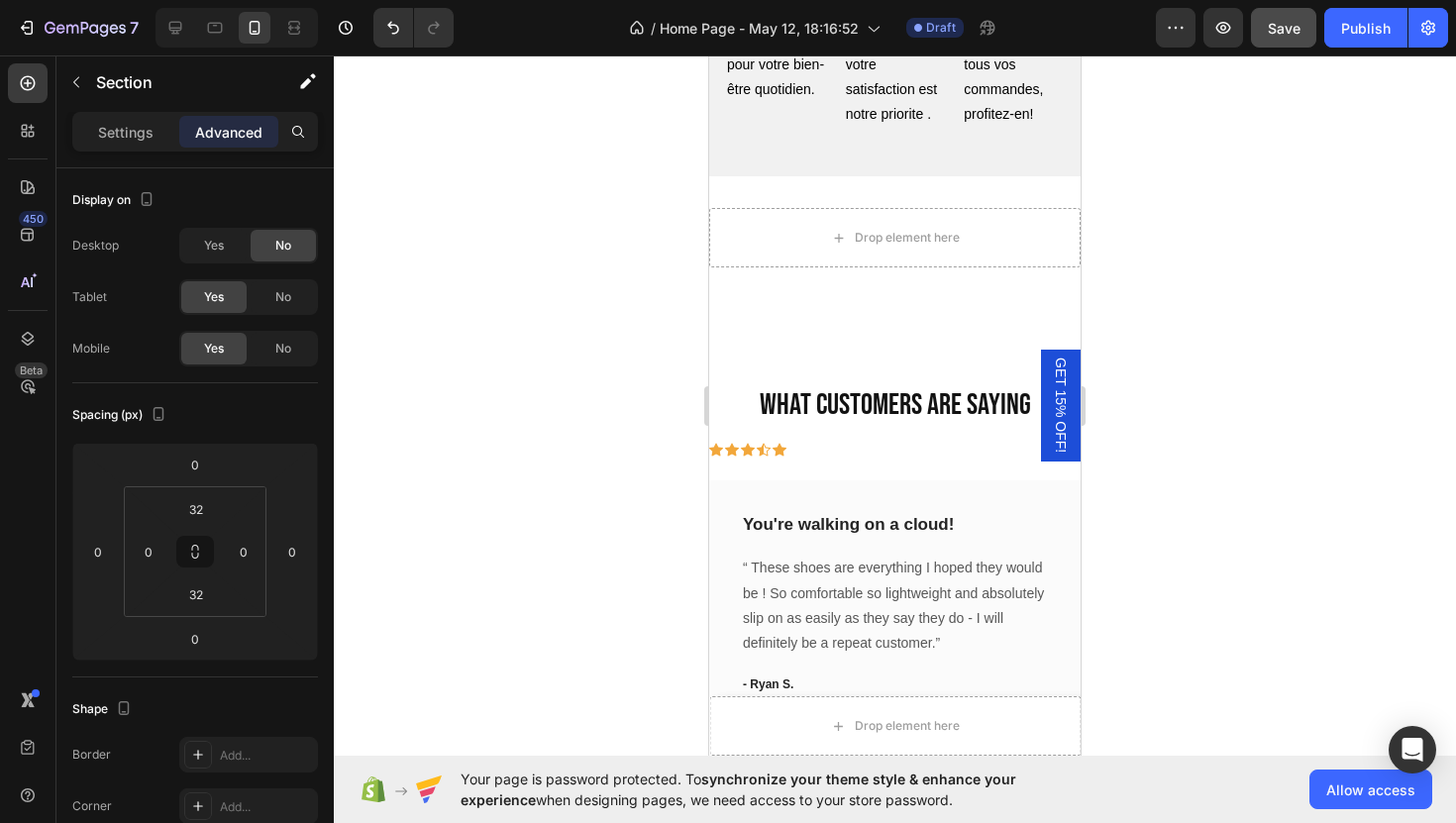 scroll, scrollTop: 7177, scrollLeft: 0, axis: vertical 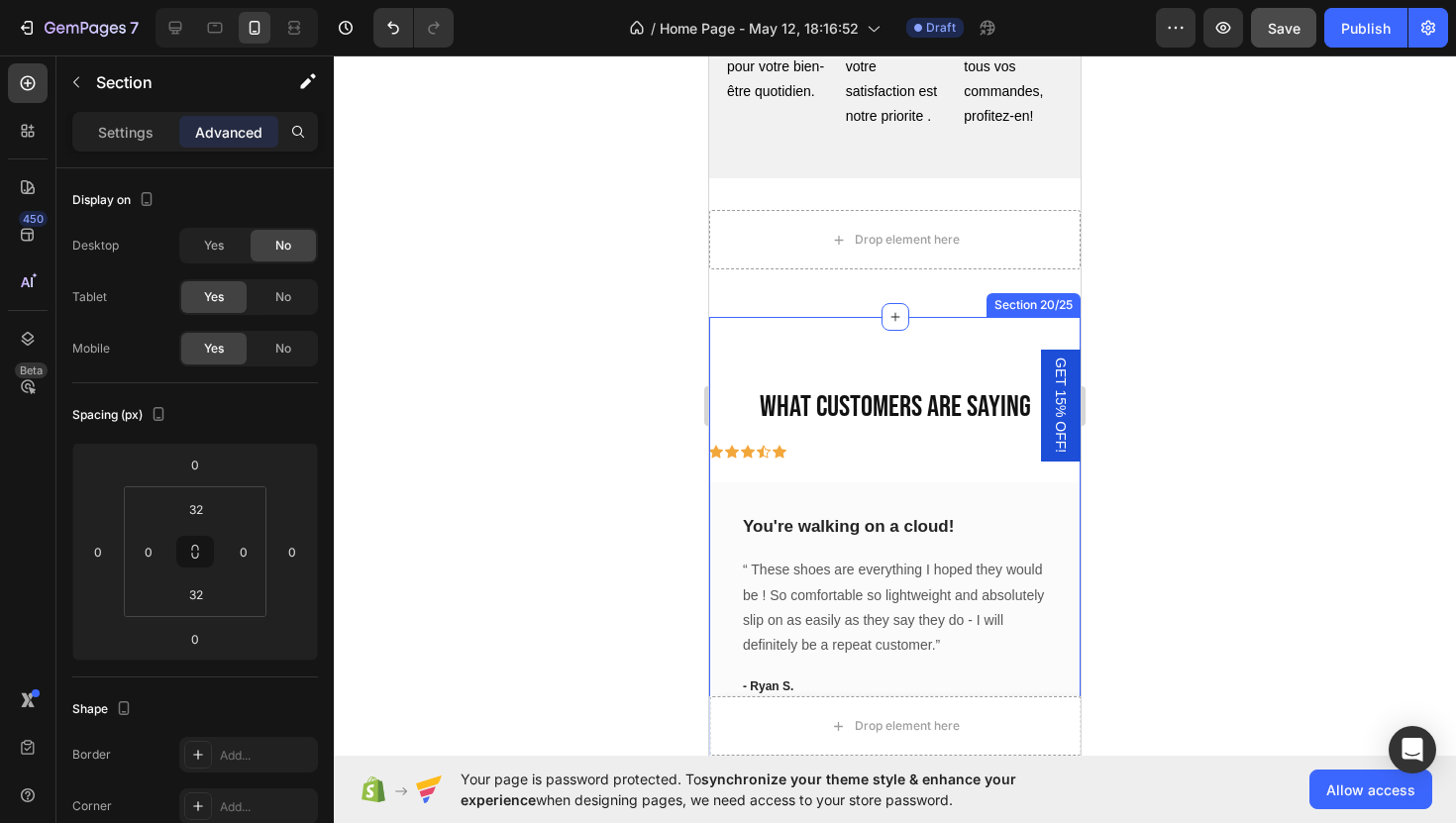click on "what customers are saying Heading
Icon
Icon
Icon
Icon
Icon Row You're walking on a cloud! Text block “ These shoes are everything I hoped they would be ! So comfortable so lightweight and absolutely slip on as easily as they say they do - I will definitely be a repeat customer.” Text block - Ryan S. Text block Row
Icon
Icon
Icon
Icon
Icon Row Work well for my problem feet Text block "Delighted to find they are comfortable, easy to put on, and nice-looking. I have bunions and hammer toes. I was advised to try to EE wide and they actually work for me. And I can use them with my." Text block - Travis J. Text block Row
Icon
Icon
Icon
Icon
Icon Row You're walking on a cloud! Text block Text block - Ryan S. Text block Row
Icon
Icon Icon Icon" at bounding box center [894, 594] 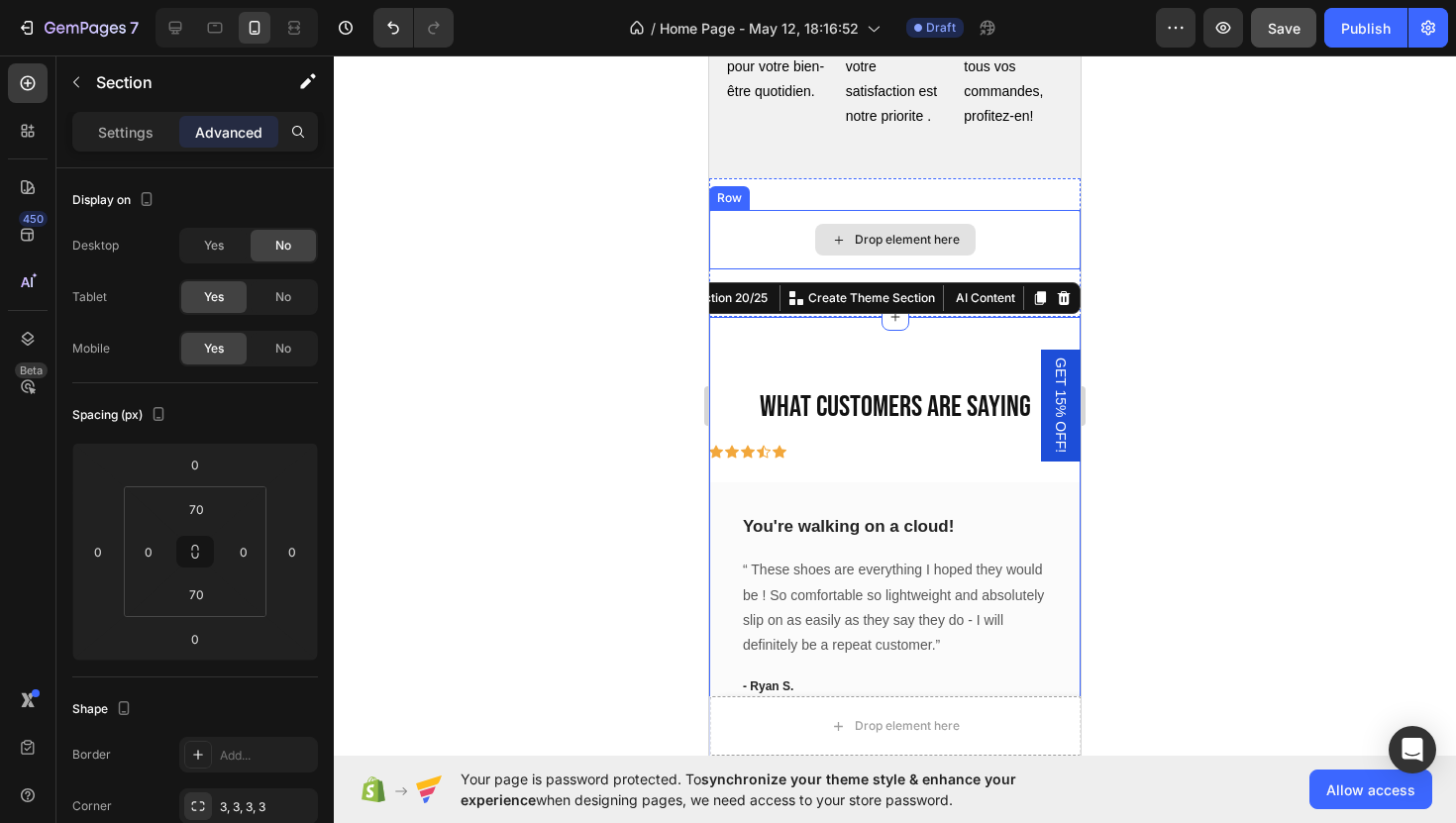 click on "Drop element here" at bounding box center [894, 240] 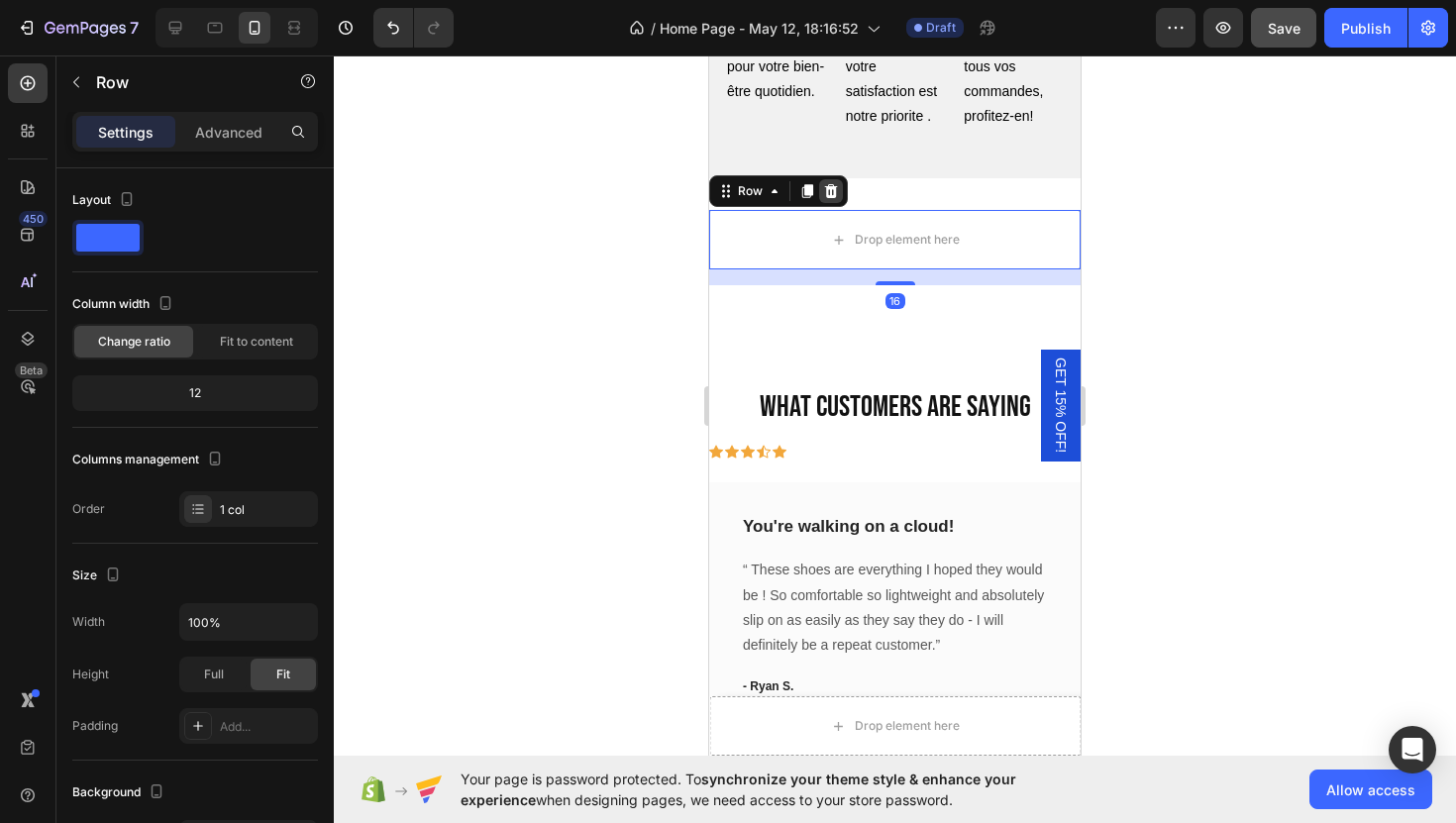 click at bounding box center (831, 191) 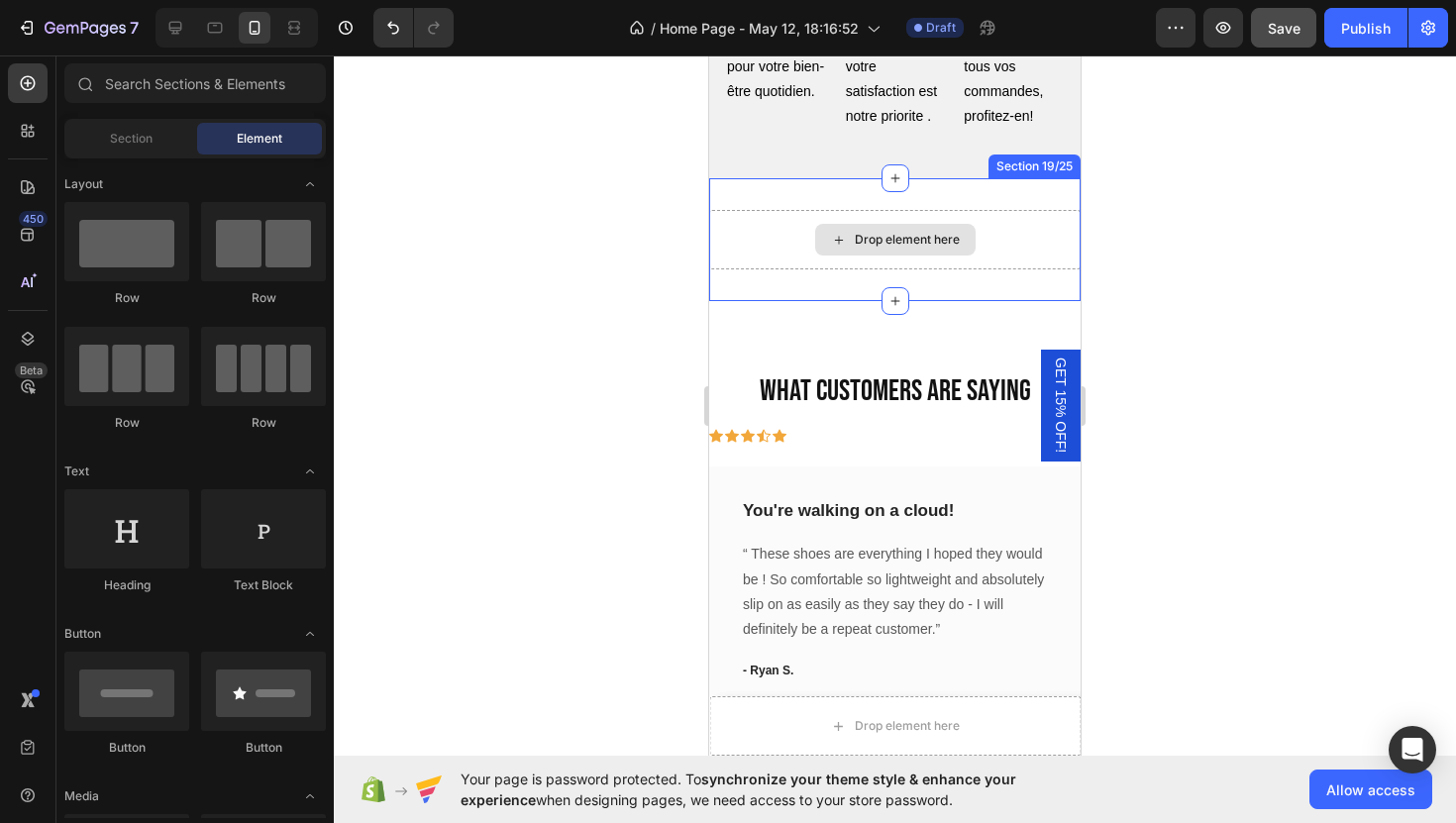 click on "Drop element here" at bounding box center [895, 240] 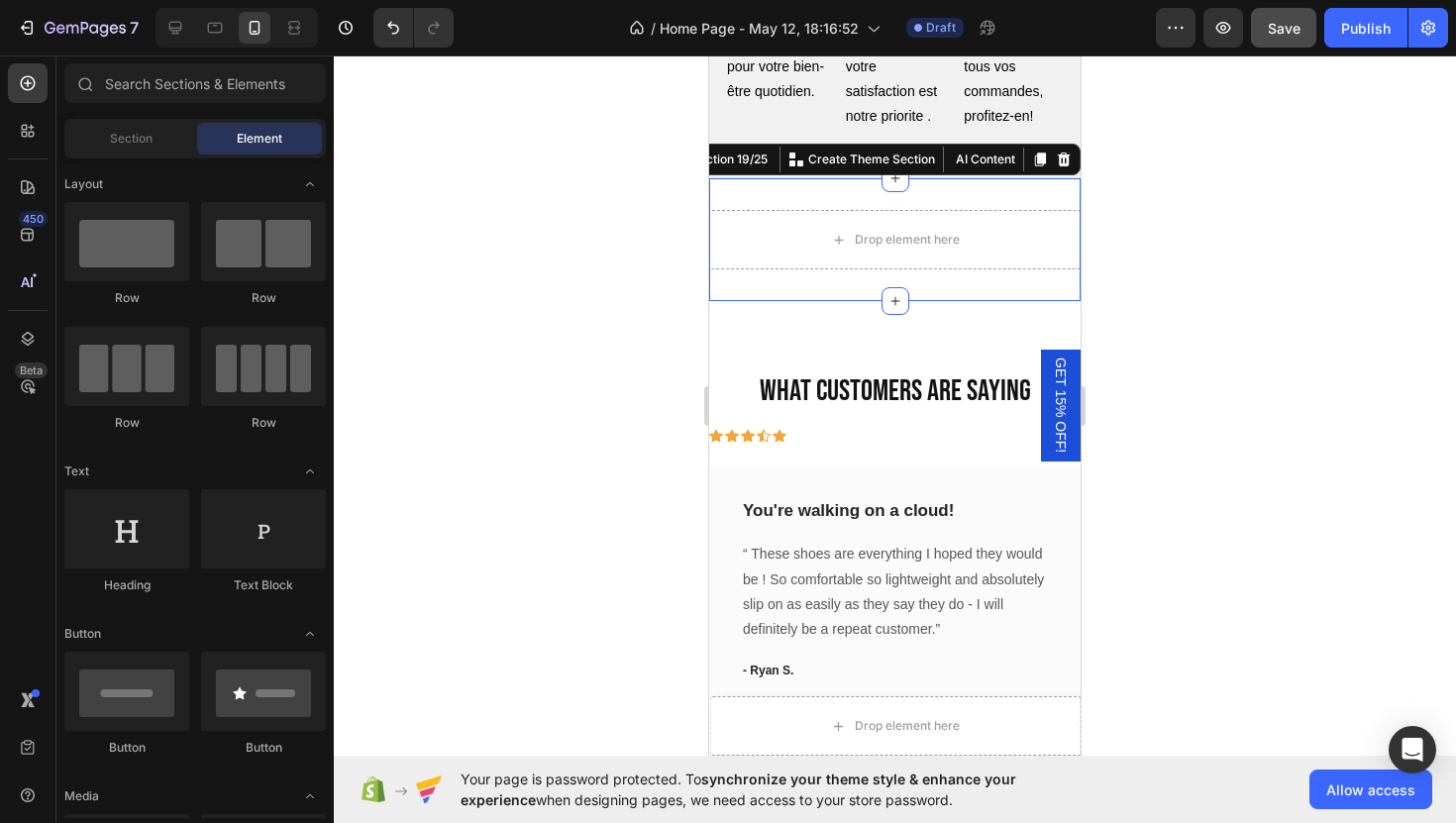 click on "Drop element here Section 19/25   You can create reusable sections Create Theme Section AI Content Write with GemAI What would you like to describe here? Tone and Voice Persuasive Product Show more Generate" at bounding box center [894, 240] 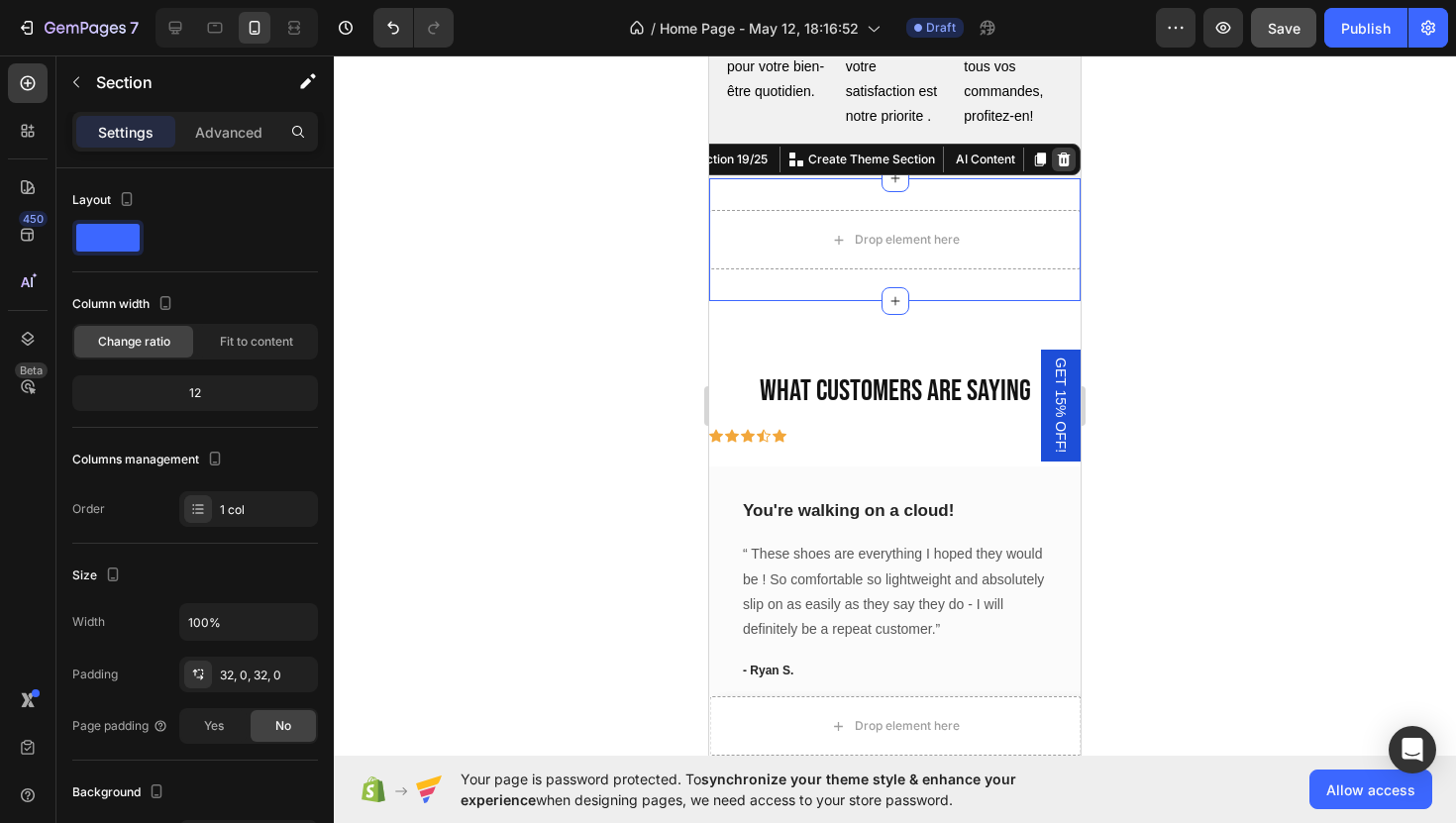 click 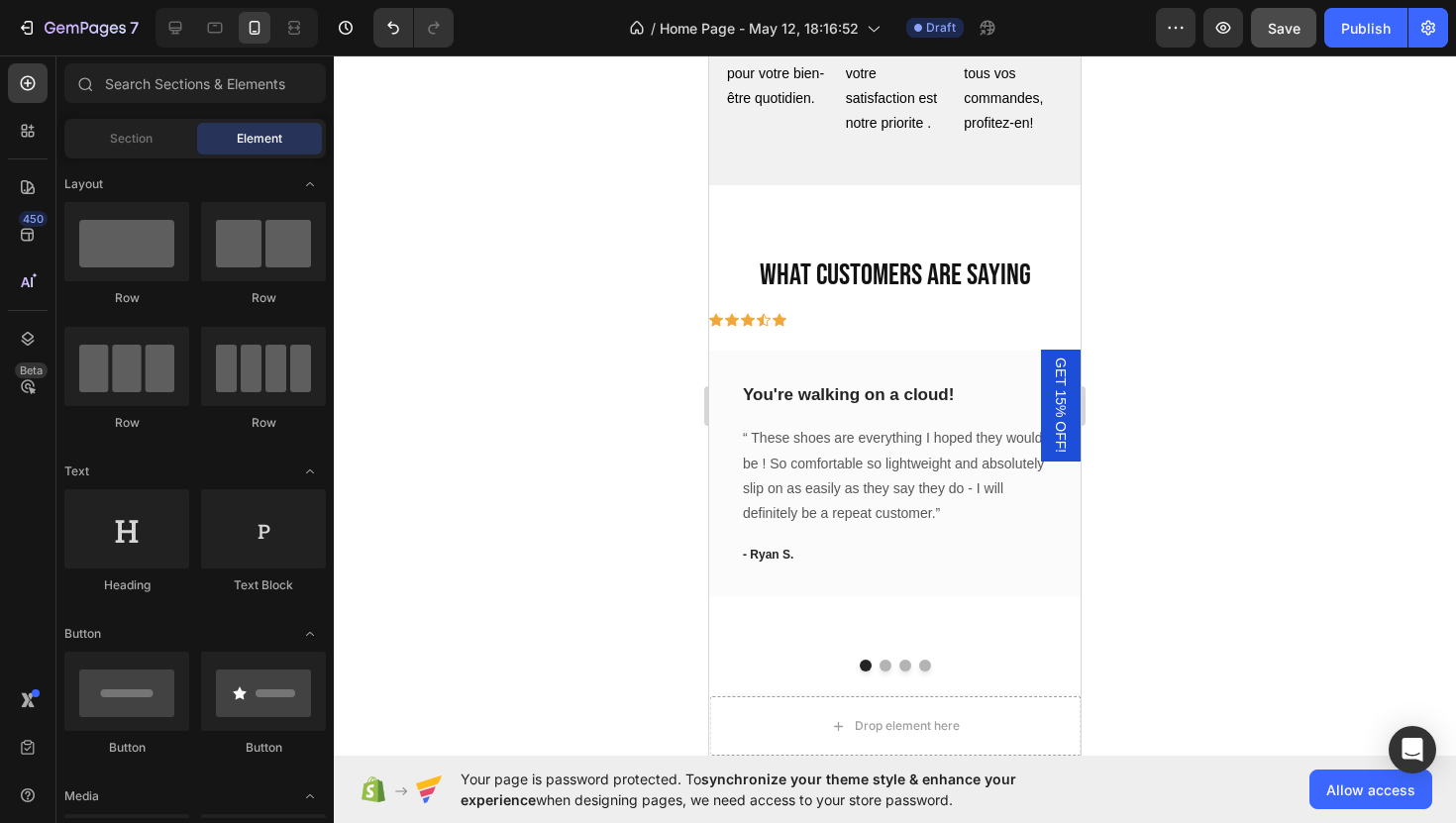 scroll, scrollTop: 7162, scrollLeft: 0, axis: vertical 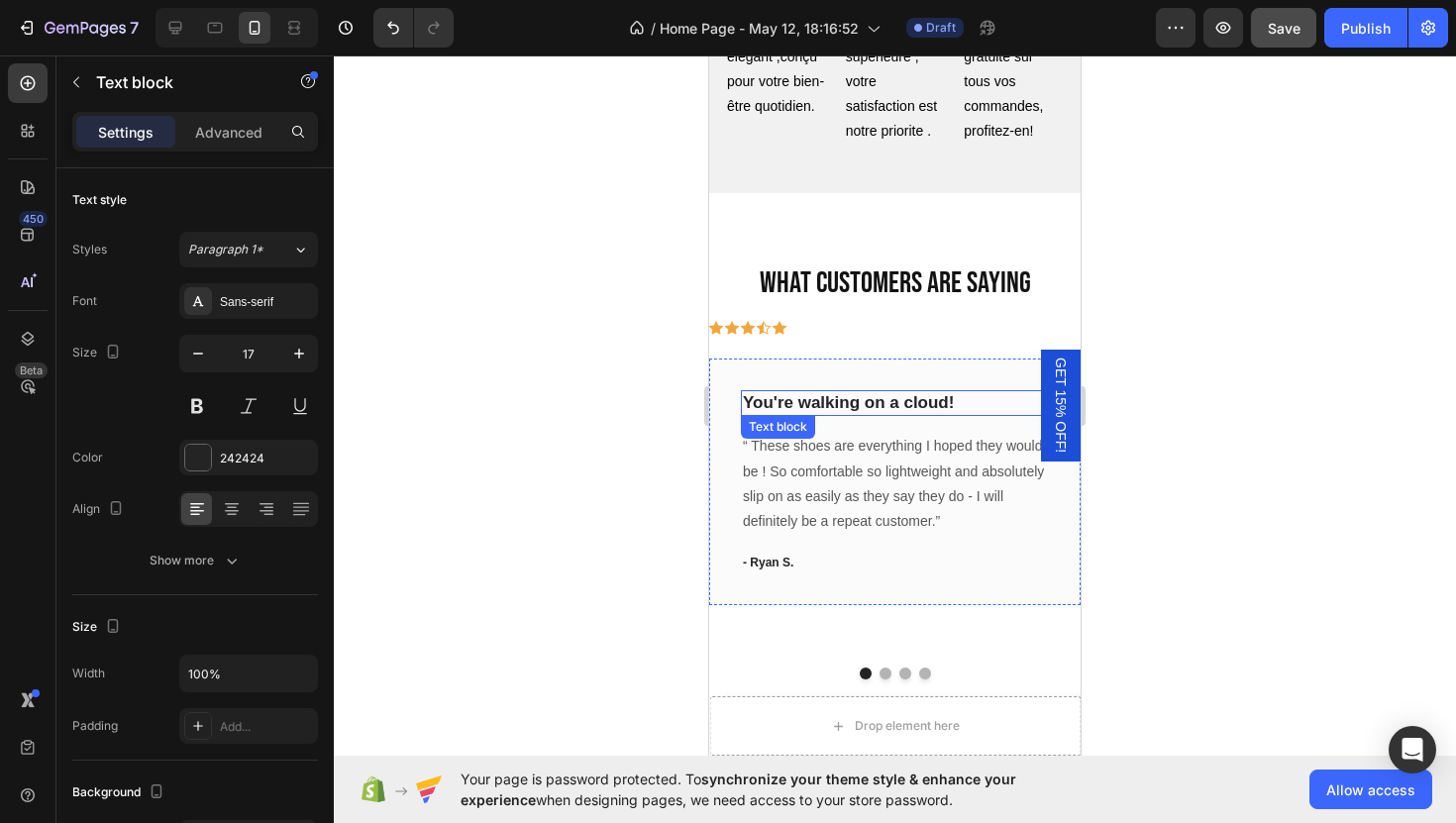 click on "You're walking on a cloud!" at bounding box center [894, 403] 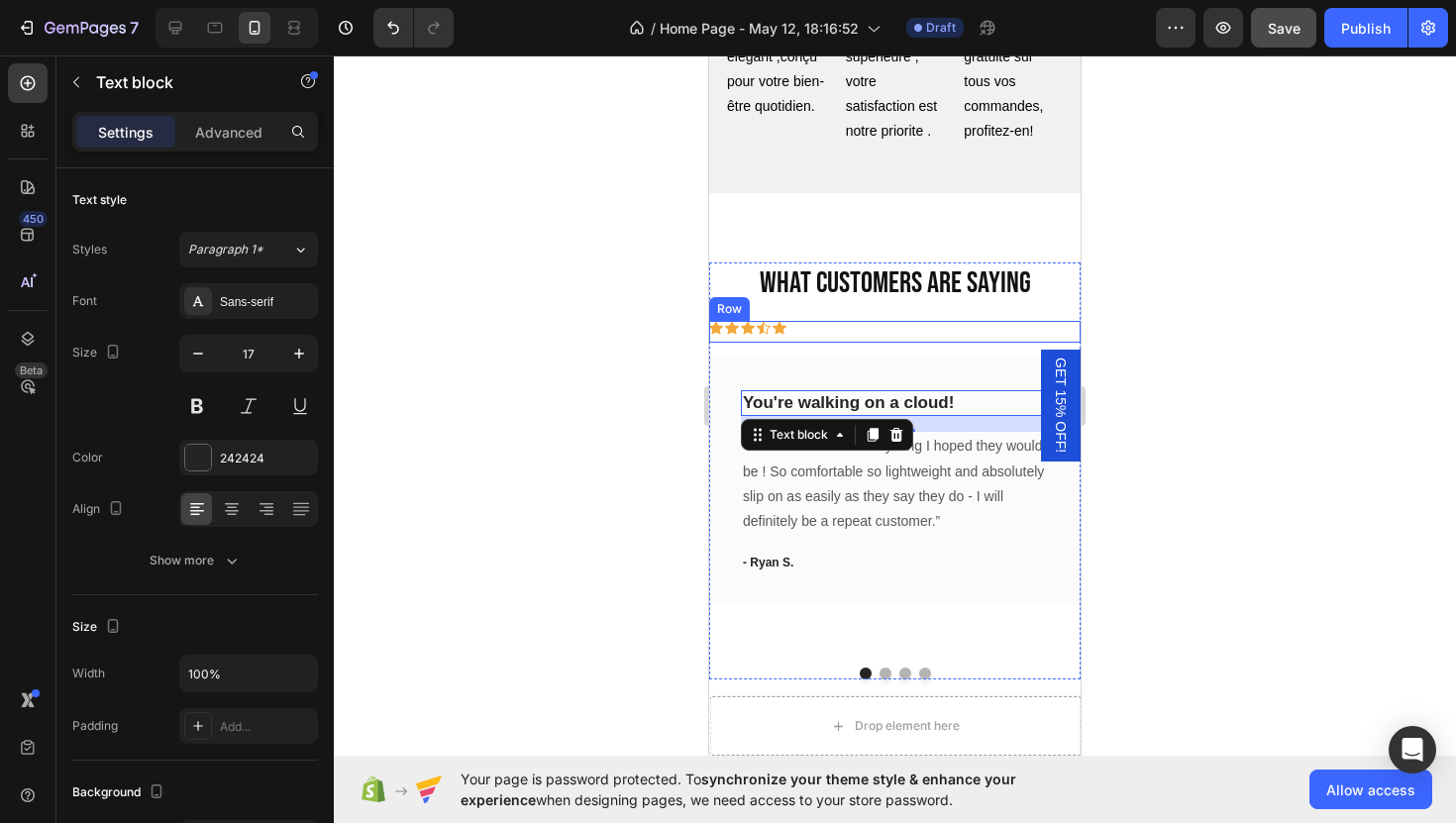click on "Icon
Icon
Icon
Icon
Icon Row" at bounding box center (894, 332) 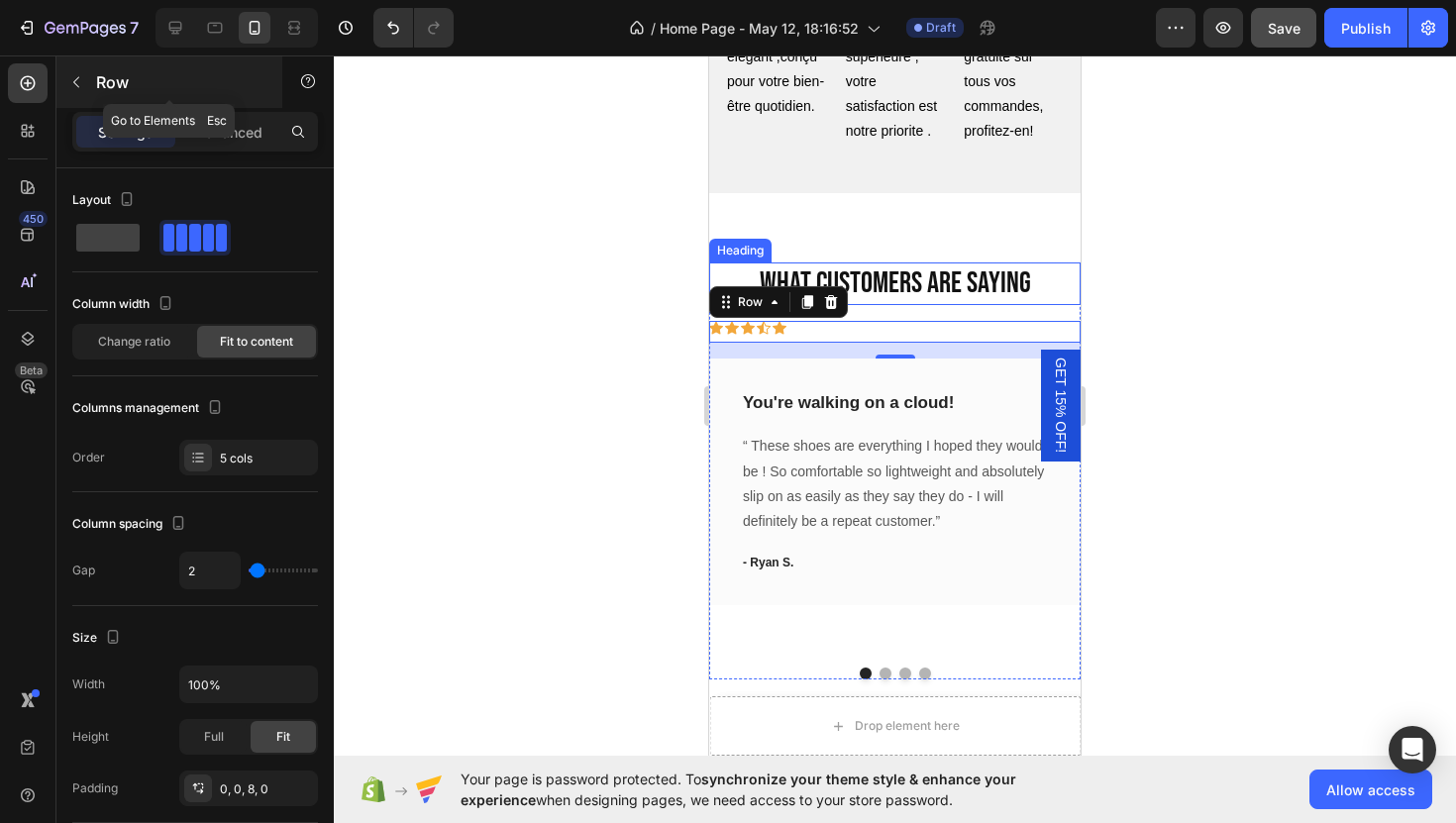 click 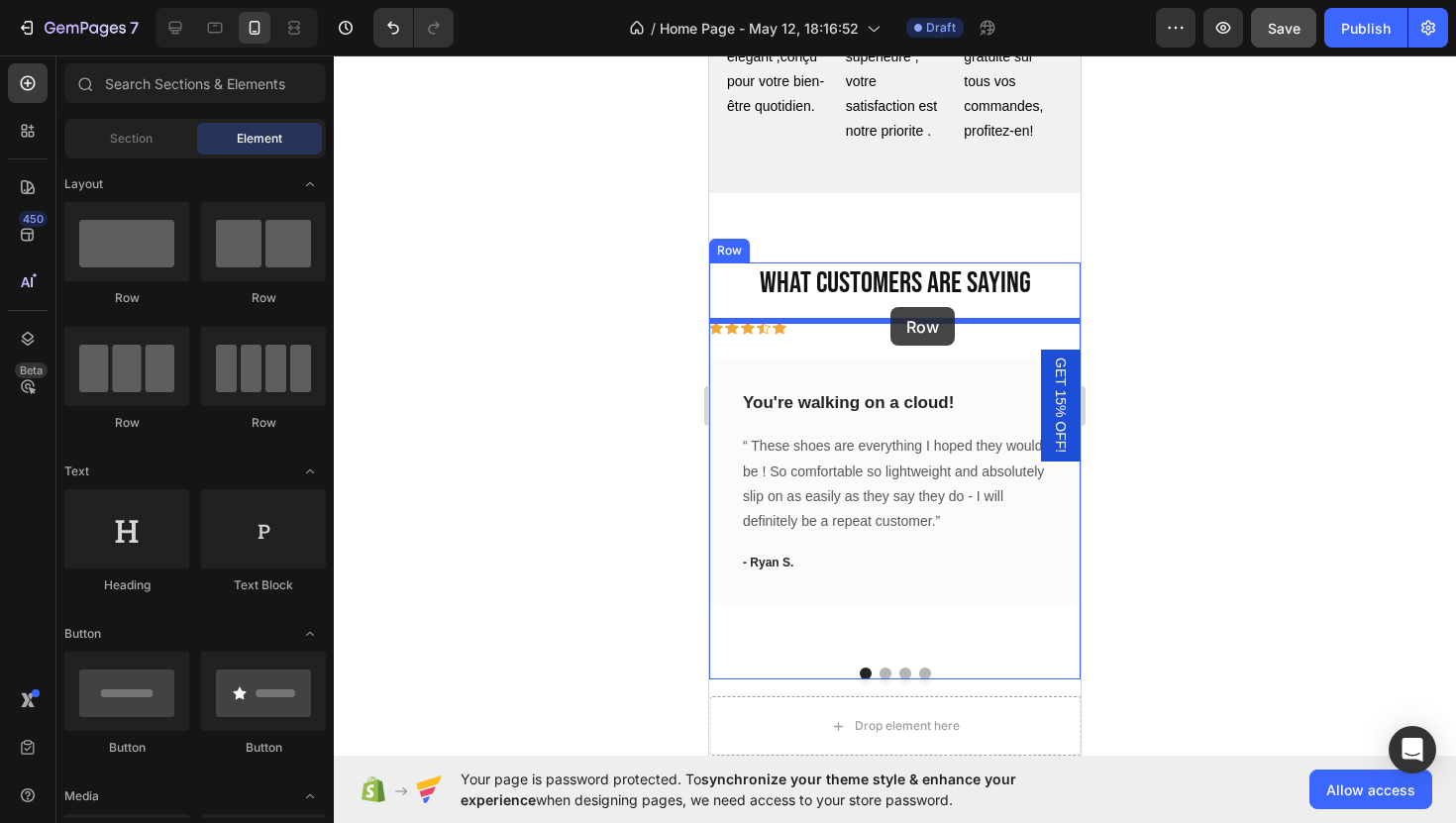 drag, startPoint x: 847, startPoint y: 290, endPoint x: 890, endPoint y: 307, distance: 46.238512 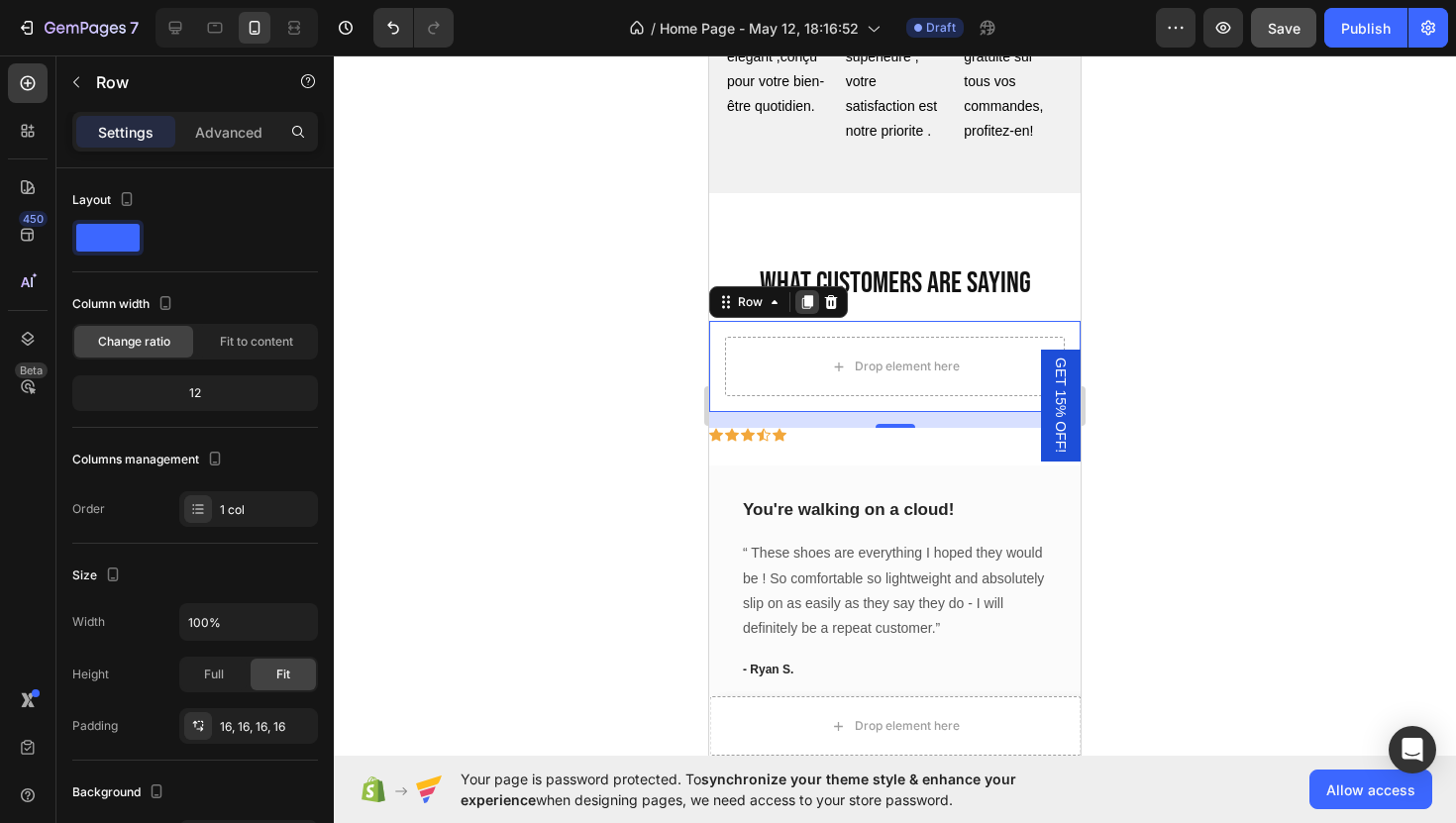 click 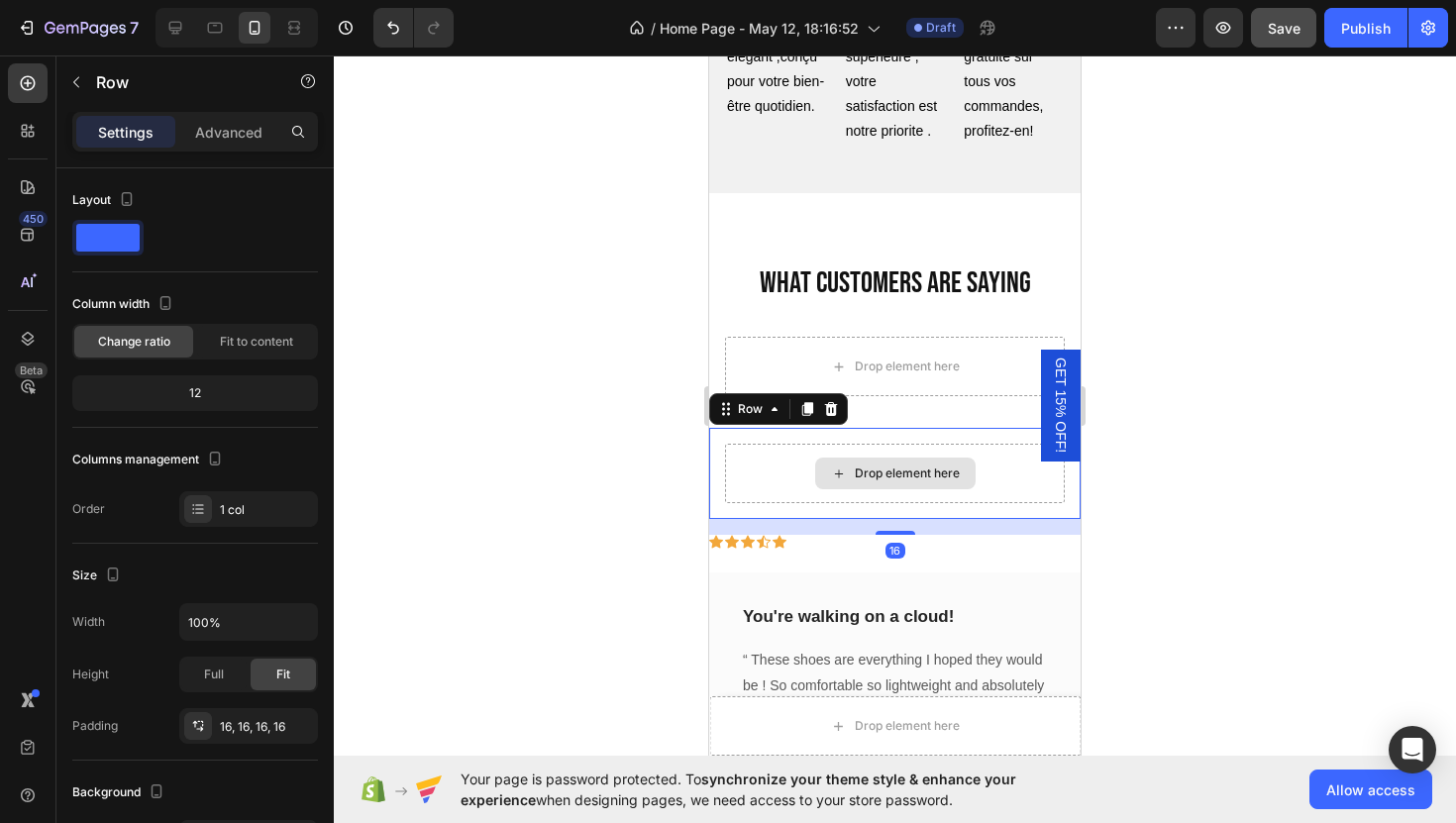 click on "Drop element here" at bounding box center [894, 473] 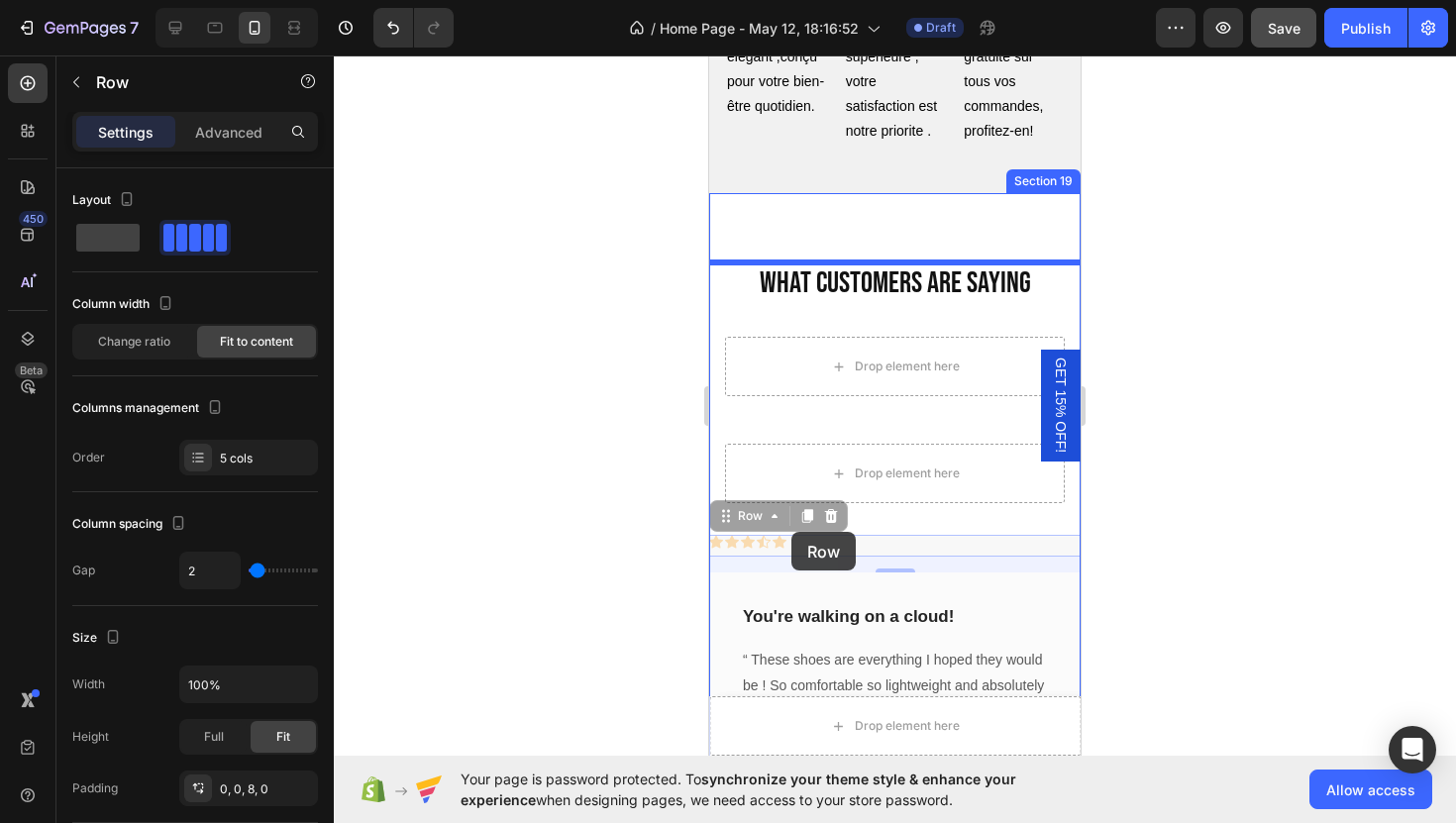 drag, startPoint x: 799, startPoint y: 543, endPoint x: 791, endPoint y: 532, distance: 13.601471 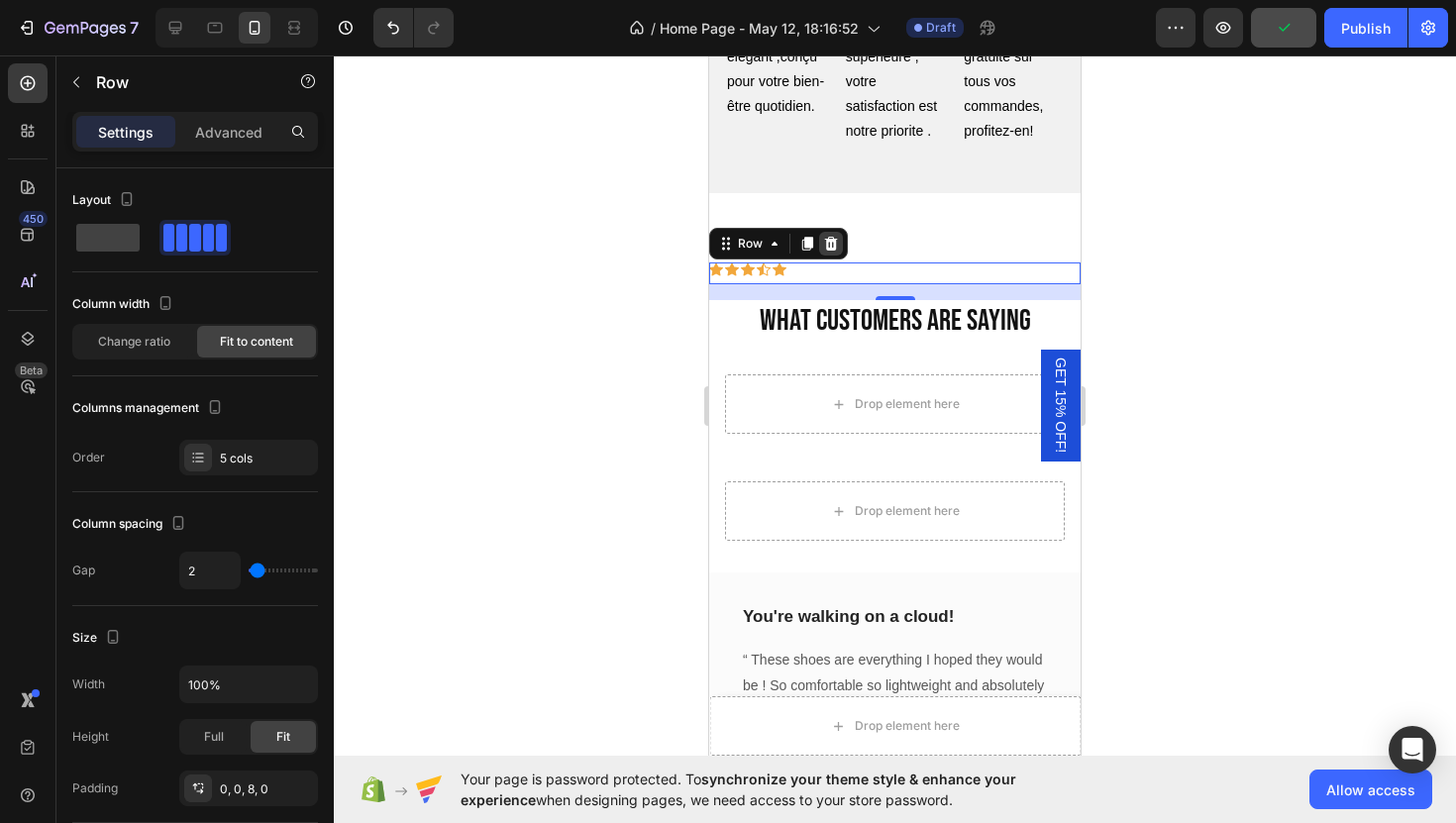 click 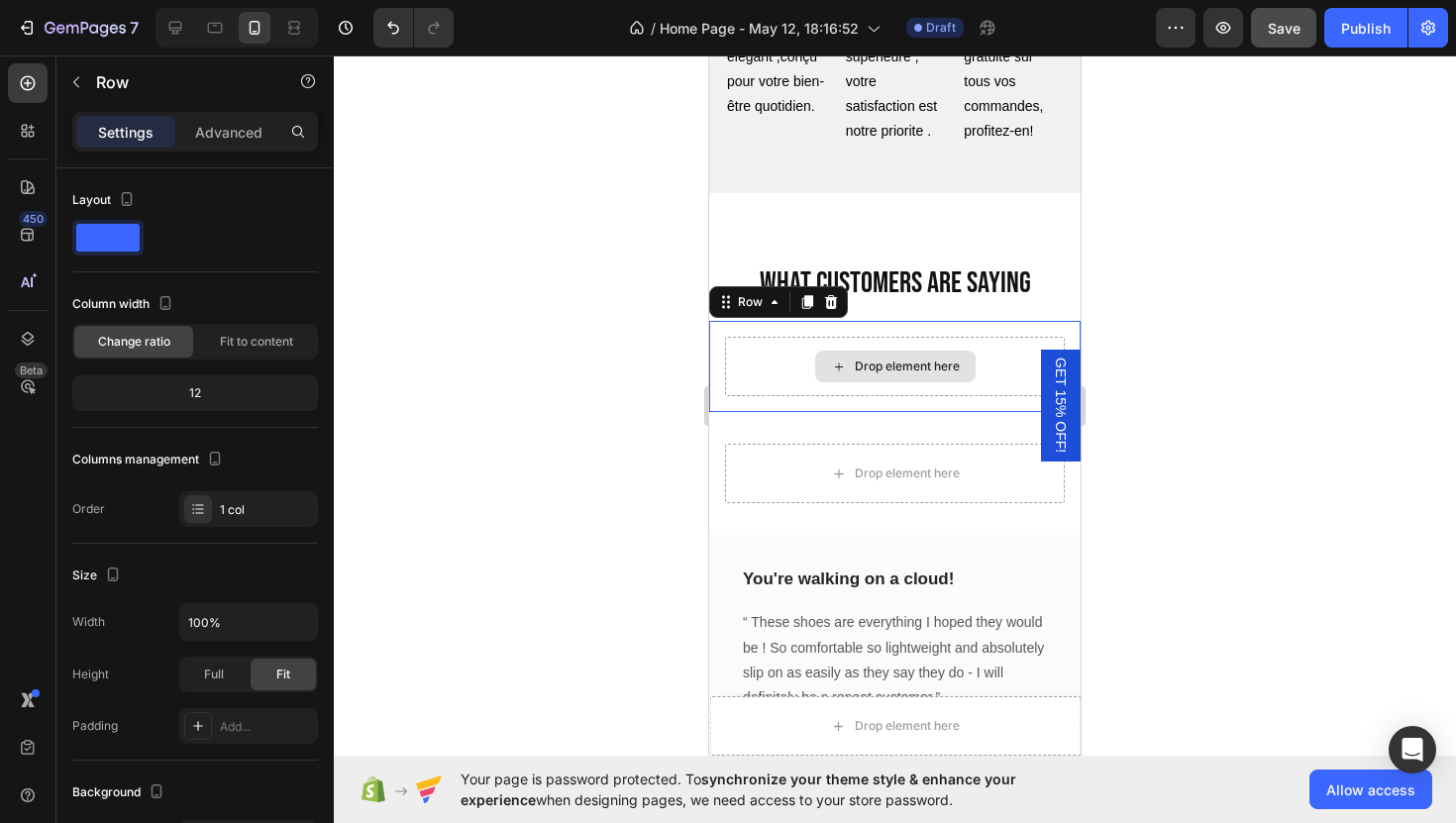 click on "Drop element here" at bounding box center [894, 366] 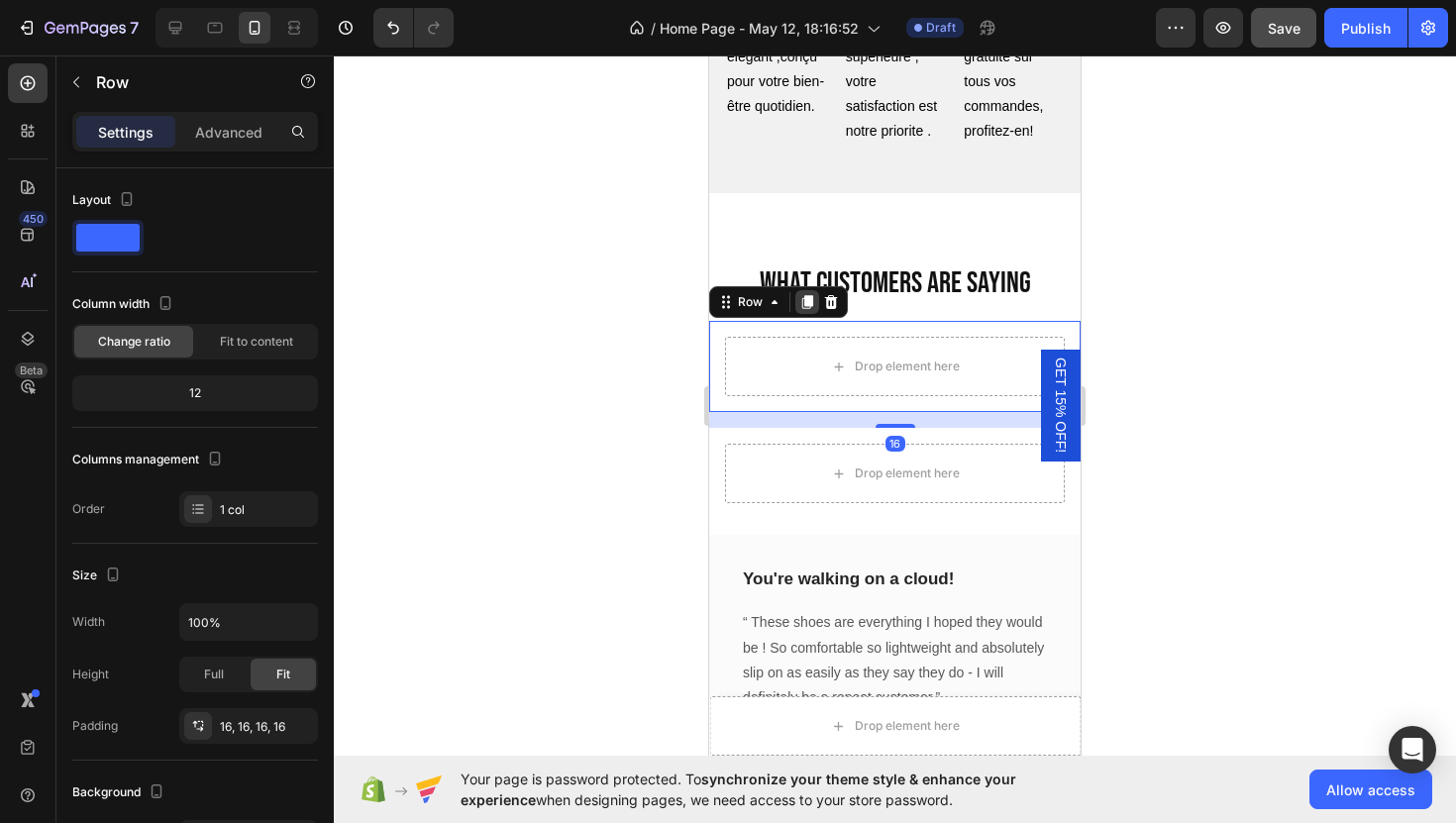 click 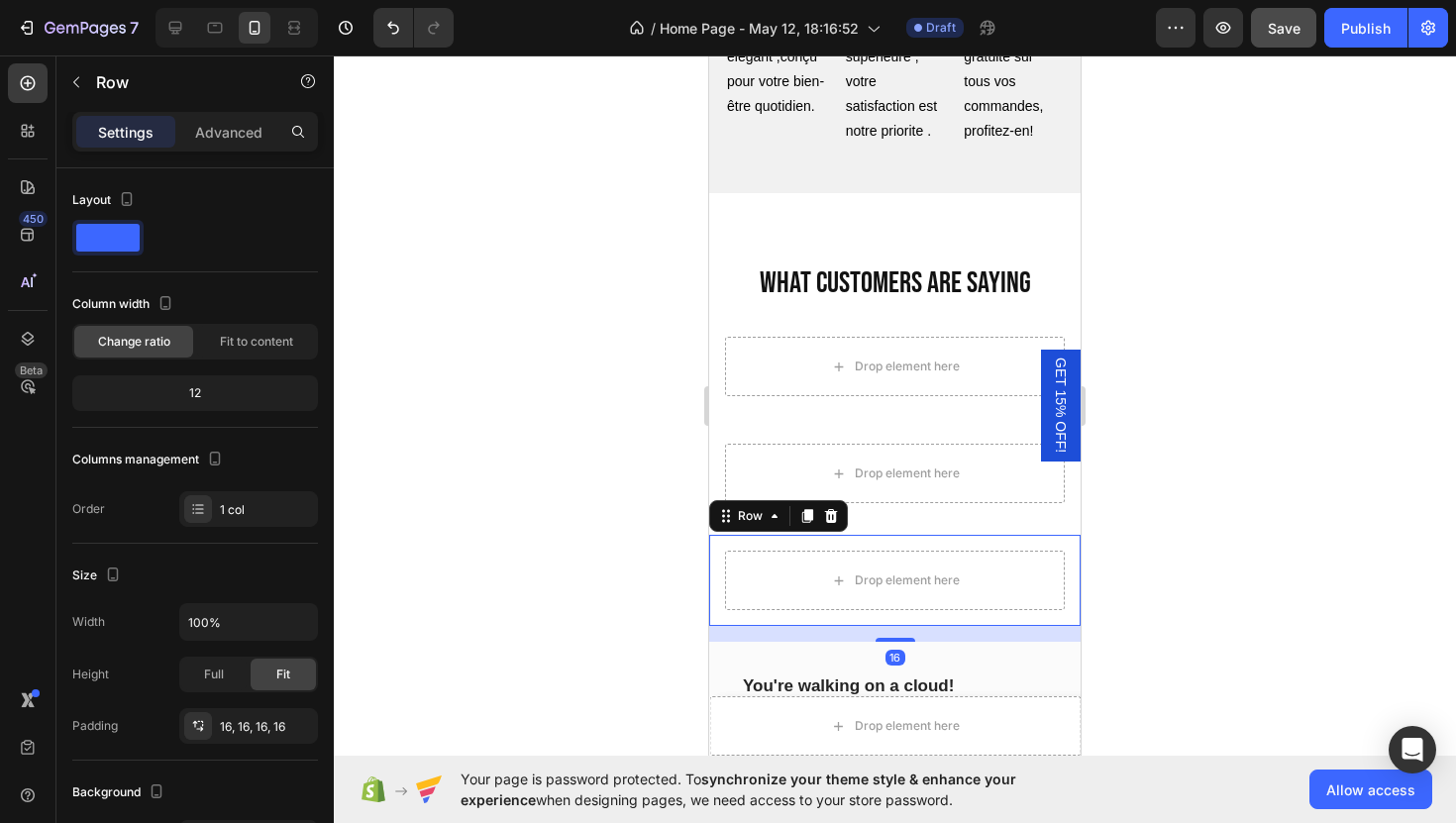 click on "Drop element here Row   16" at bounding box center (894, 580) 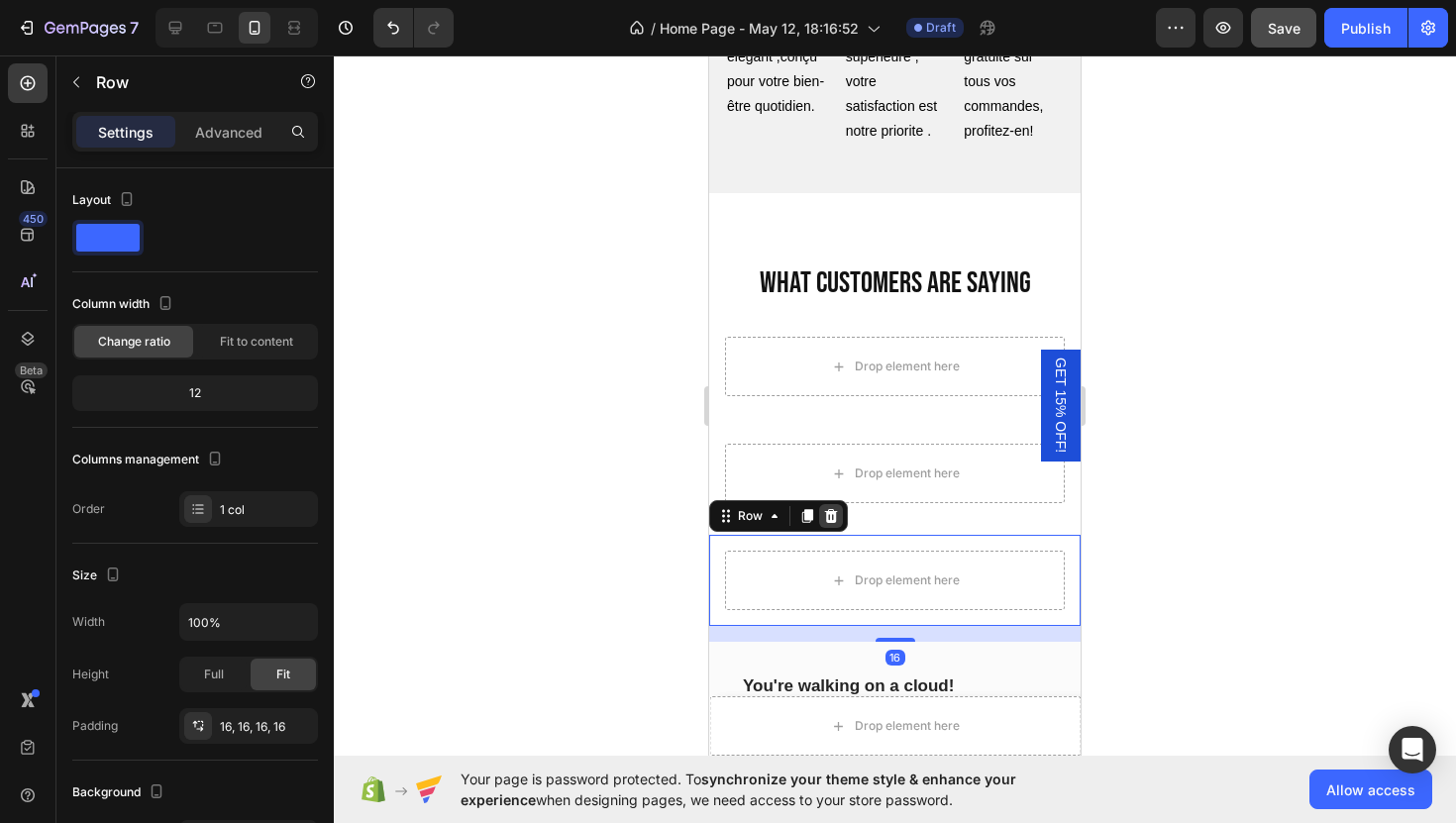 click at bounding box center (831, 516) 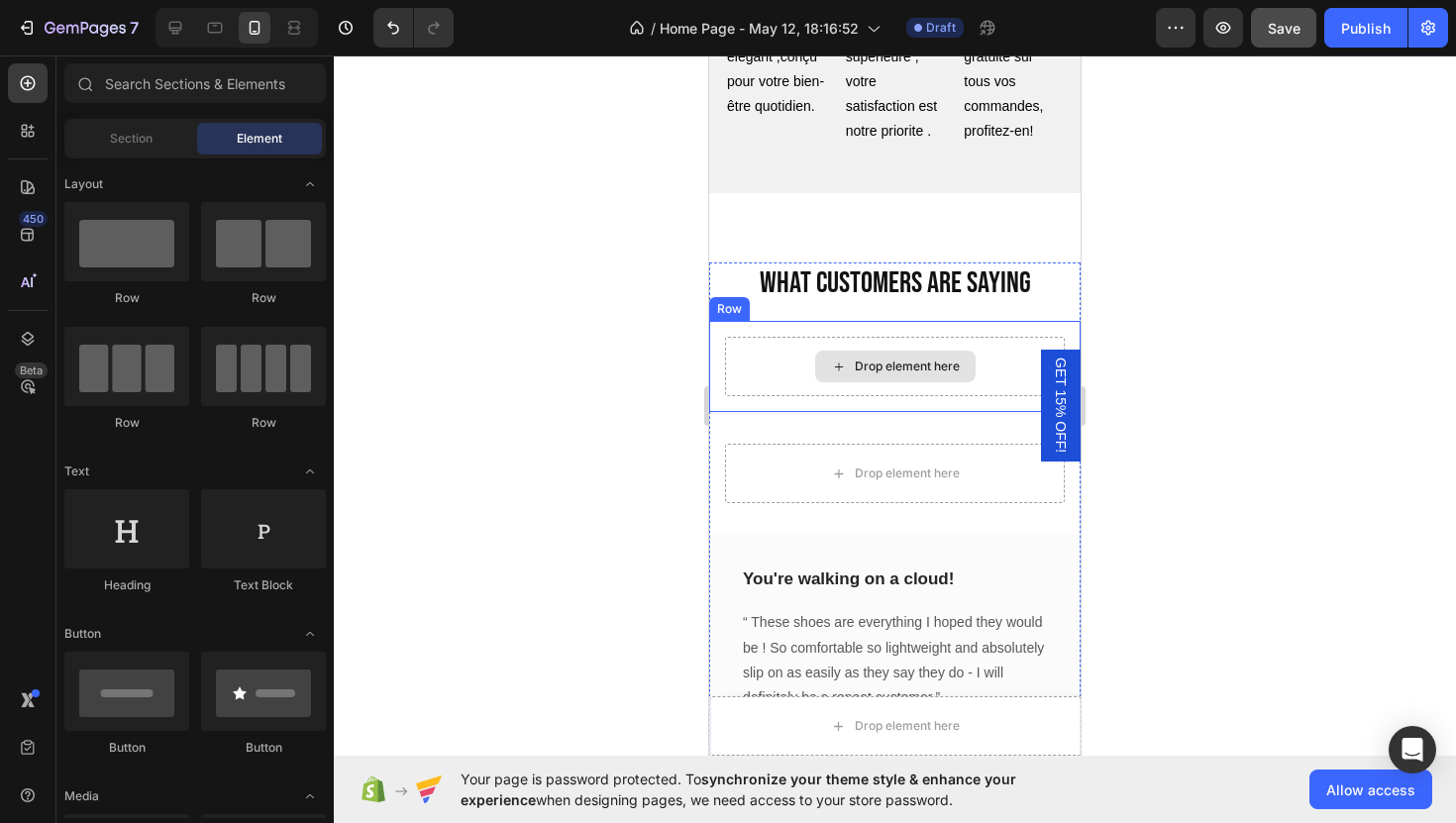 click on "Drop element here" at bounding box center (895, 366) 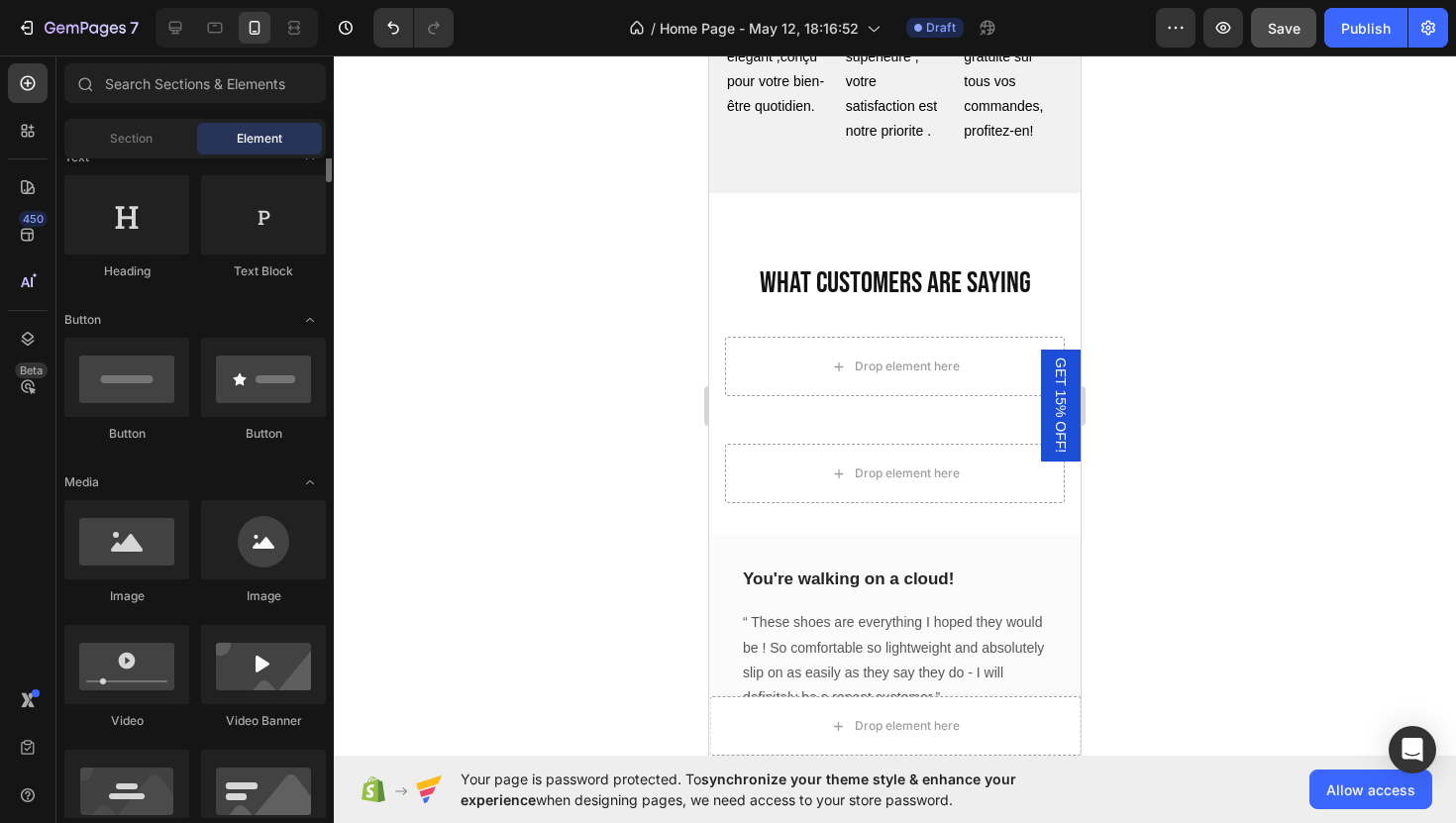 scroll, scrollTop: 481, scrollLeft: 0, axis: vertical 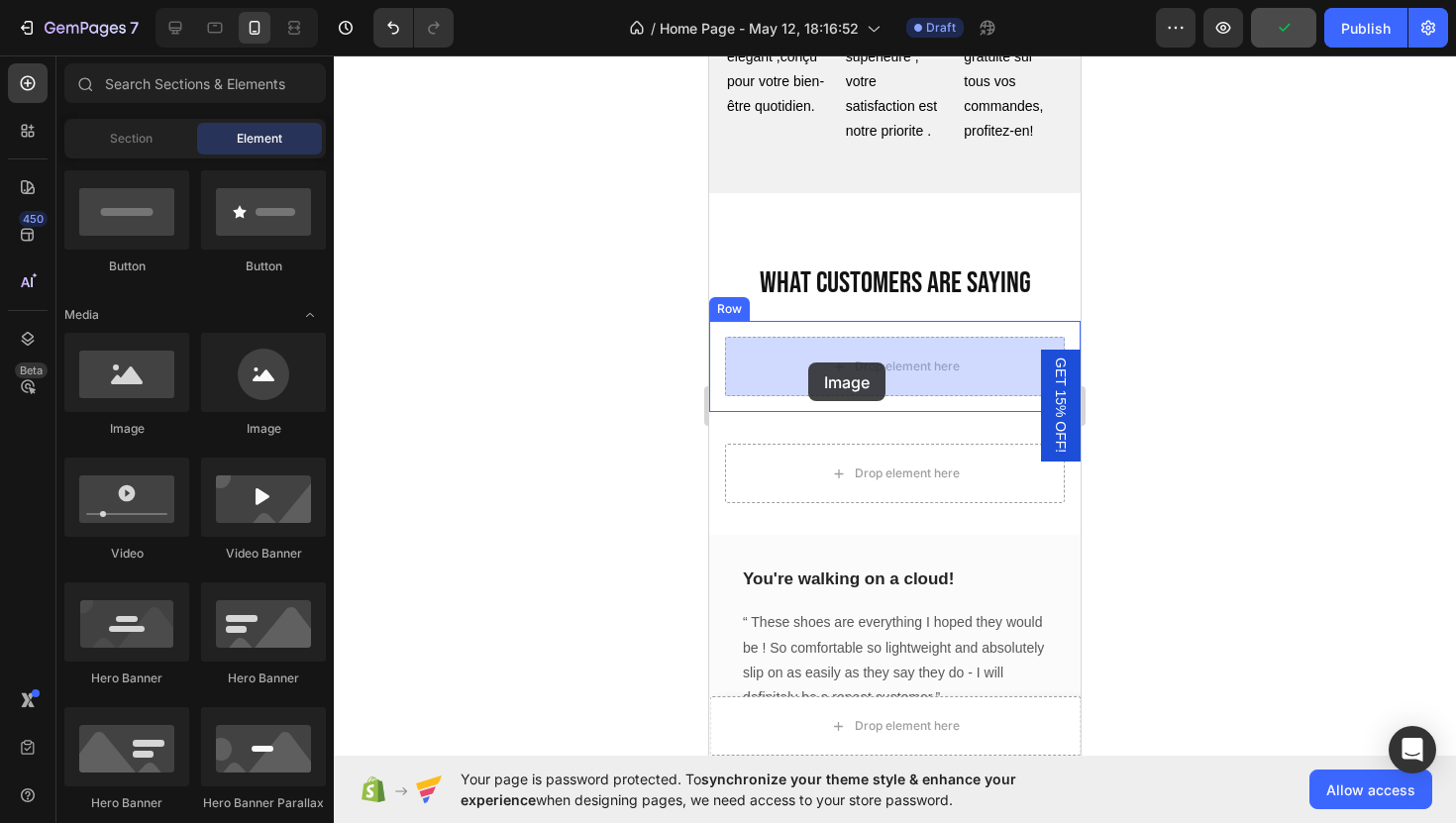 drag, startPoint x: 957, startPoint y: 445, endPoint x: 808, endPoint y: 362, distance: 170.5579 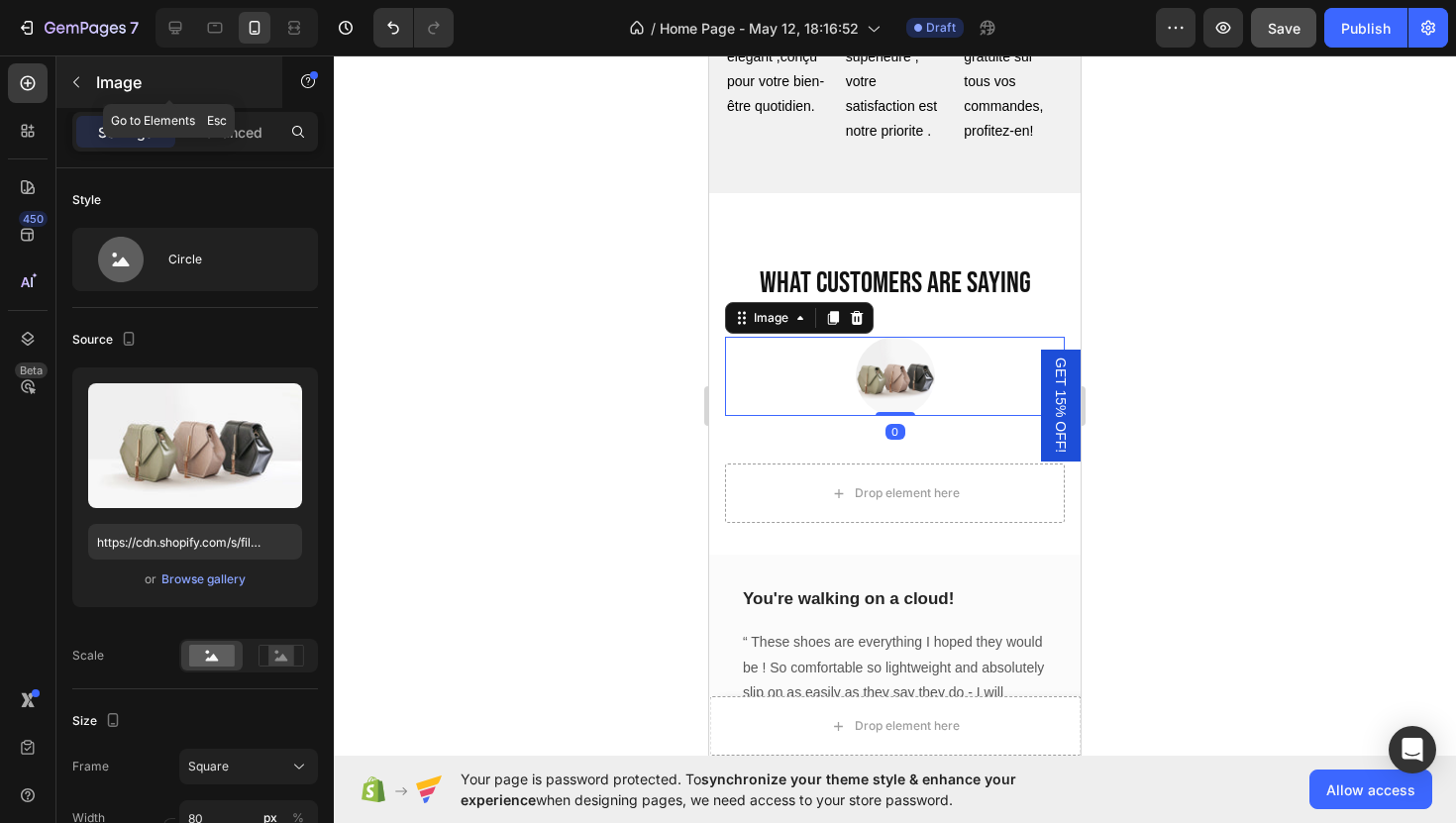 click 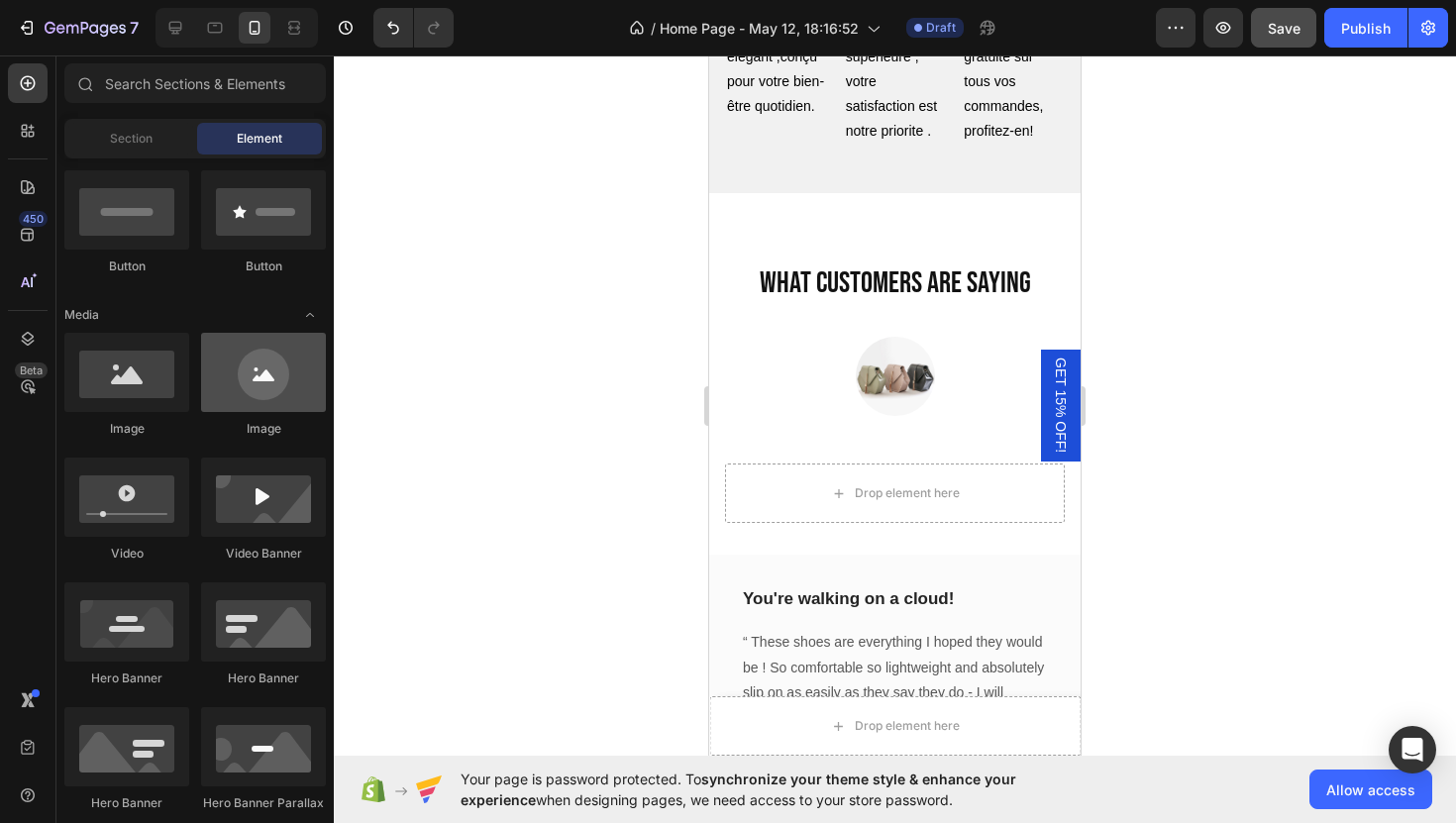 scroll, scrollTop: 0, scrollLeft: 0, axis: both 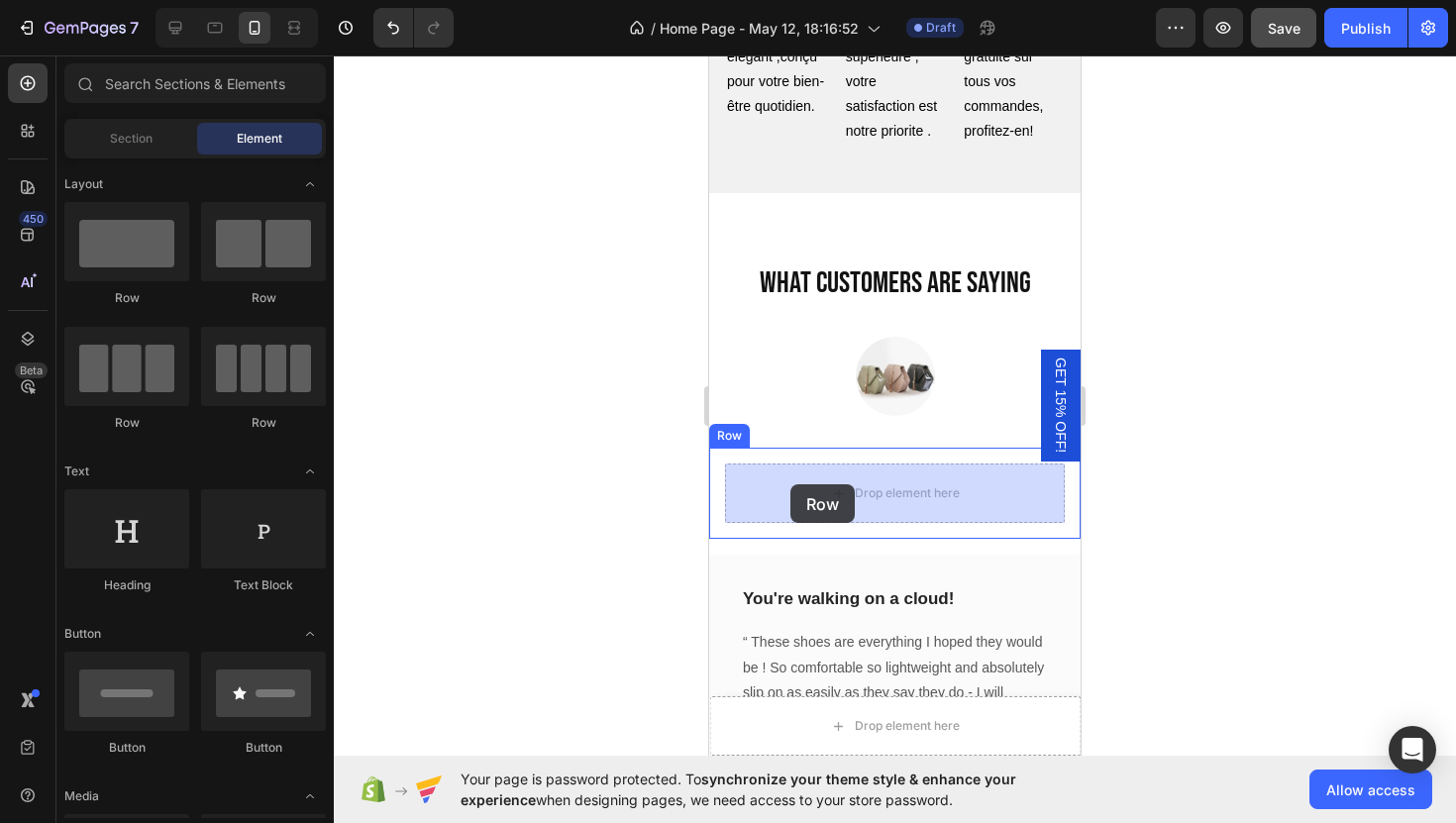 drag, startPoint x: 969, startPoint y: 309, endPoint x: 790, endPoint y: 484, distance: 250.33178 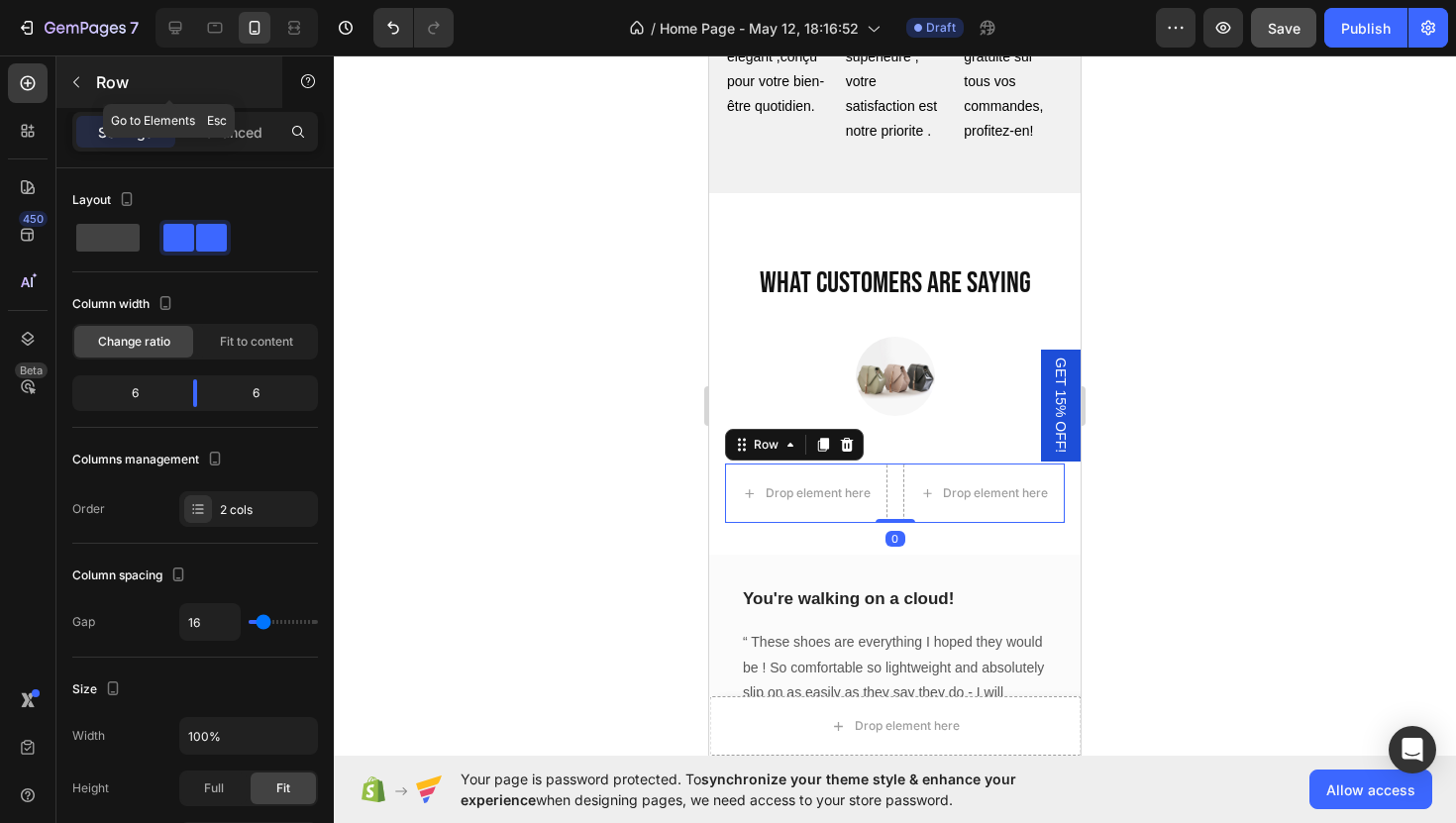 click 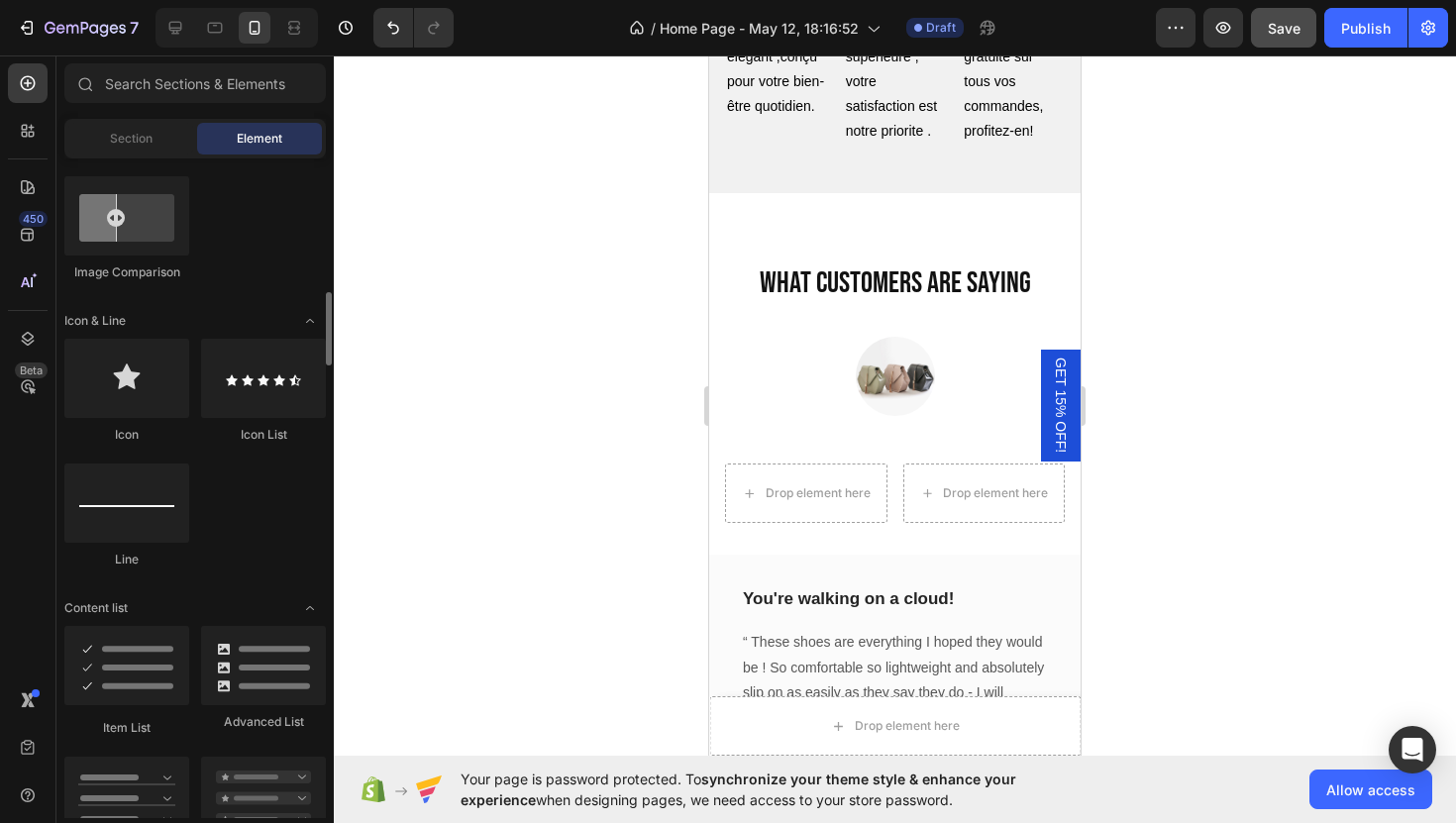 scroll, scrollTop: 1136, scrollLeft: 0, axis: vertical 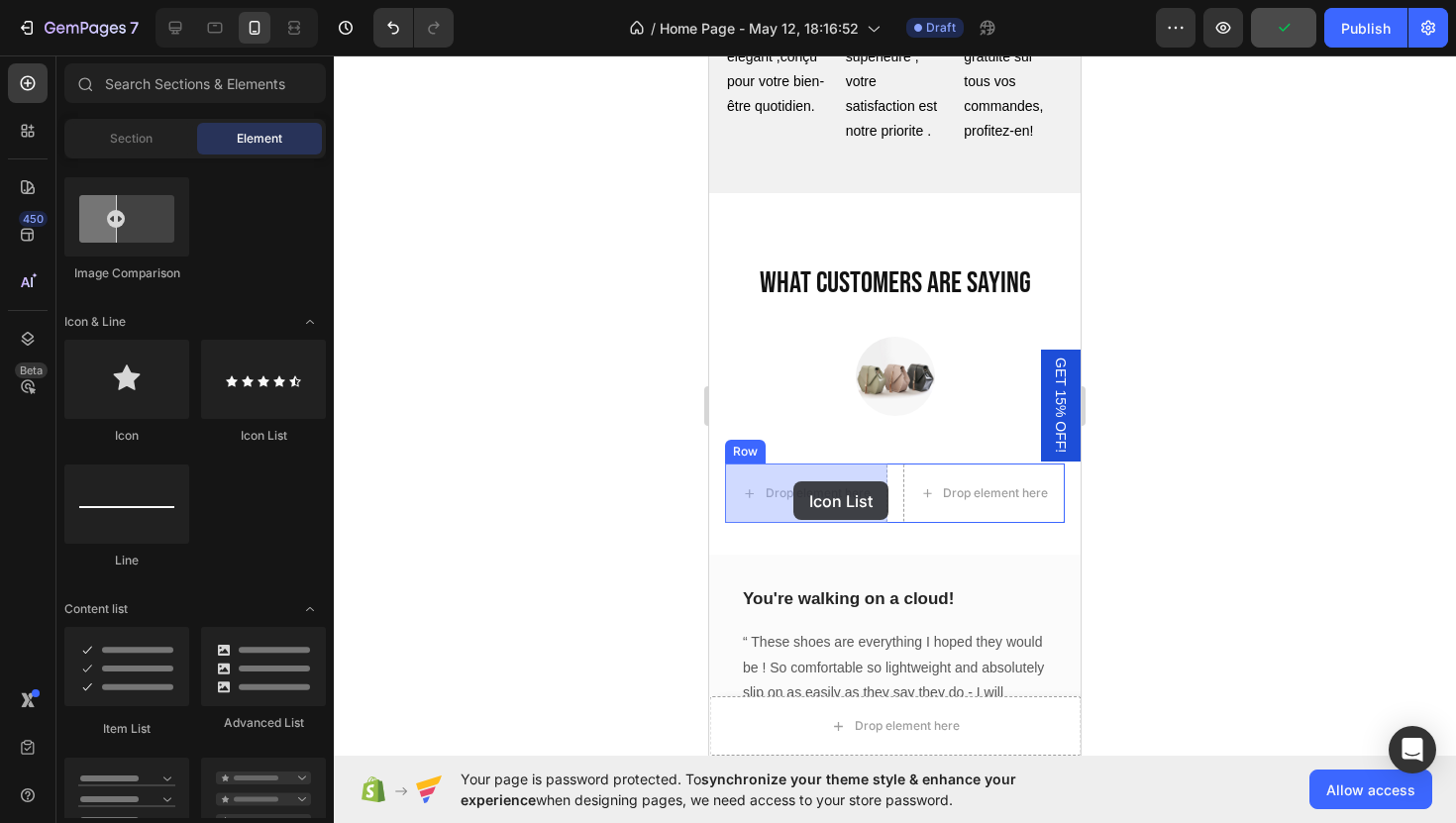 drag, startPoint x: 978, startPoint y: 465, endPoint x: 792, endPoint y: 480, distance: 186.60386 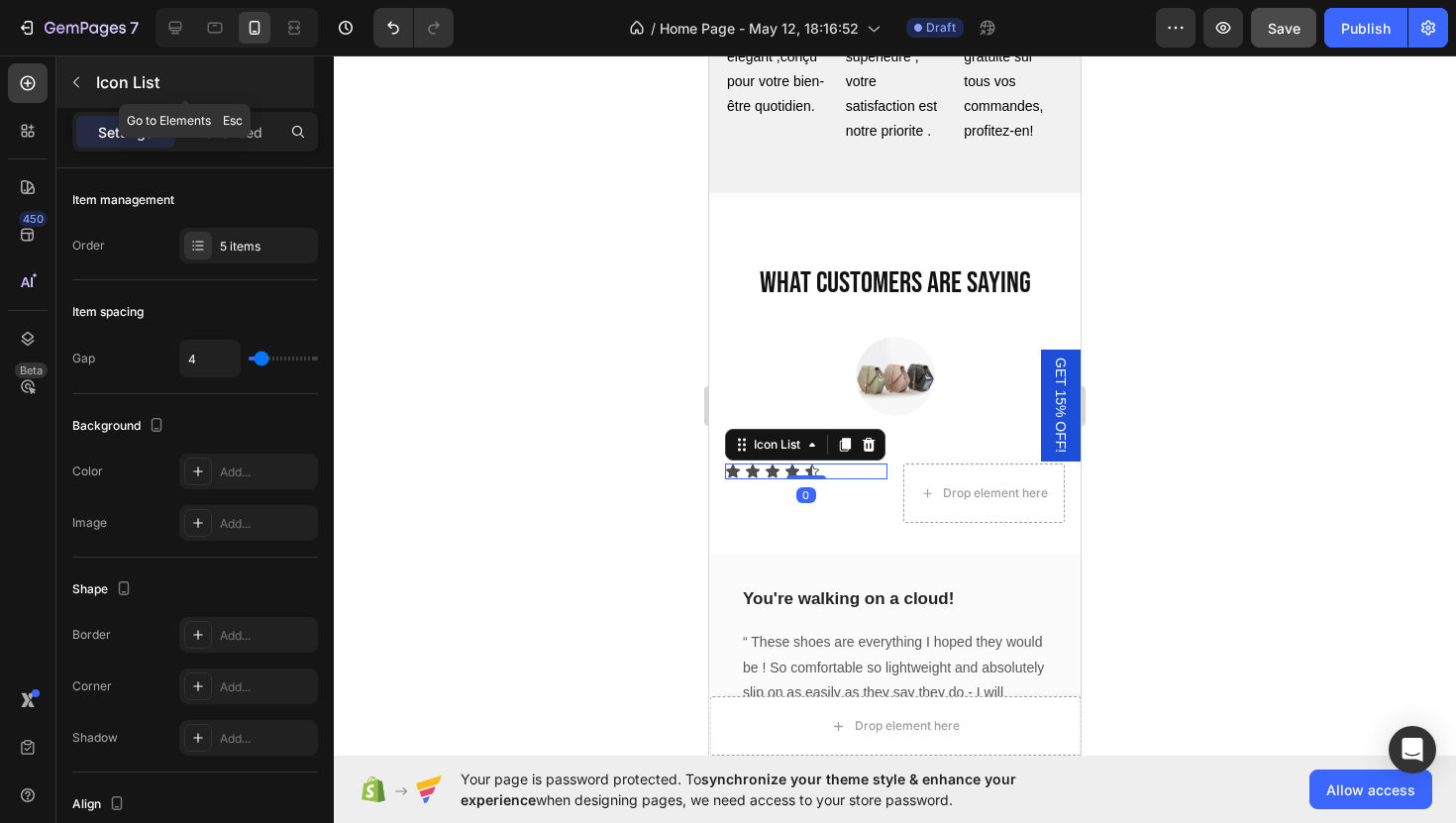 click 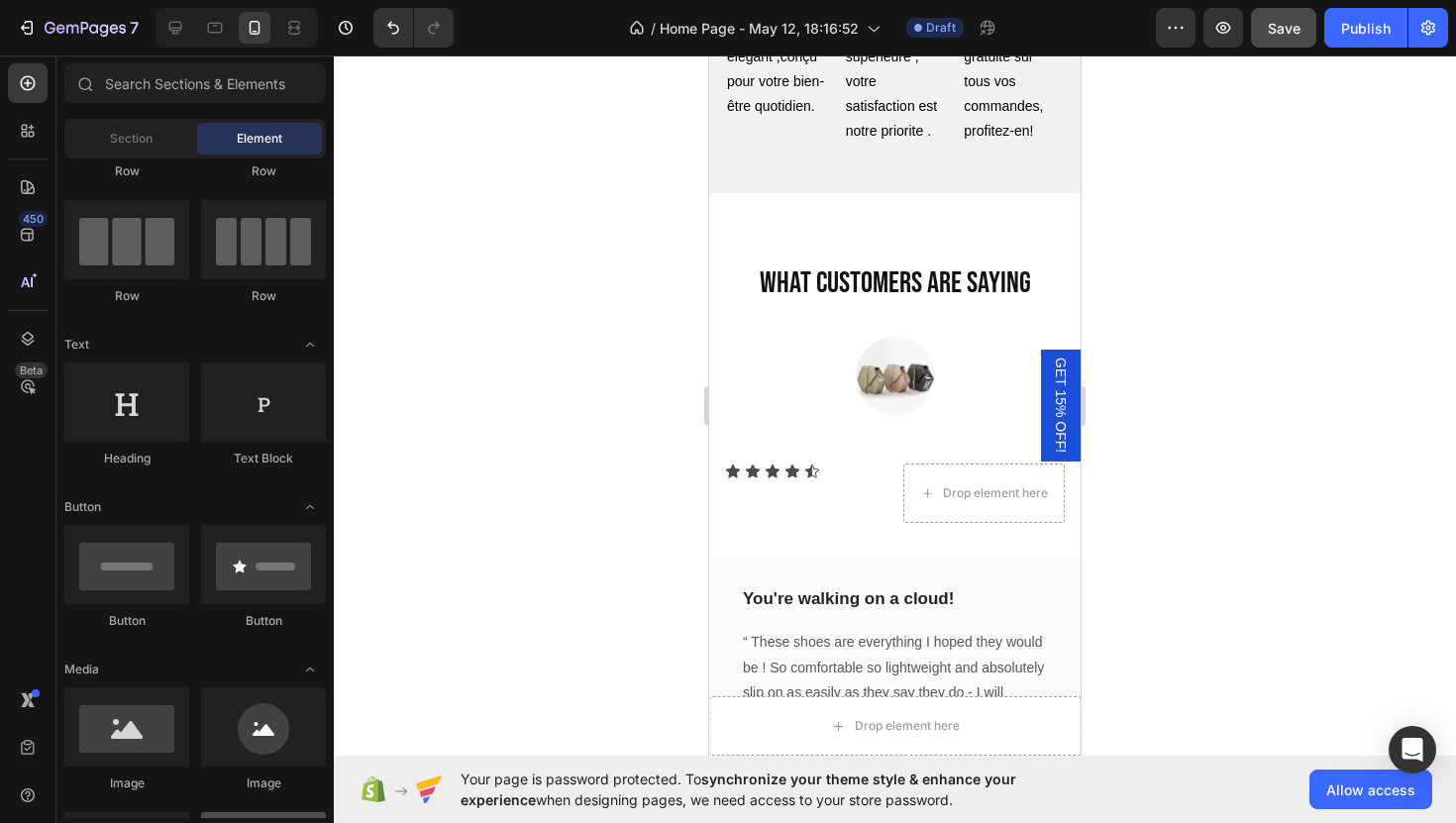 scroll, scrollTop: 41, scrollLeft: 0, axis: vertical 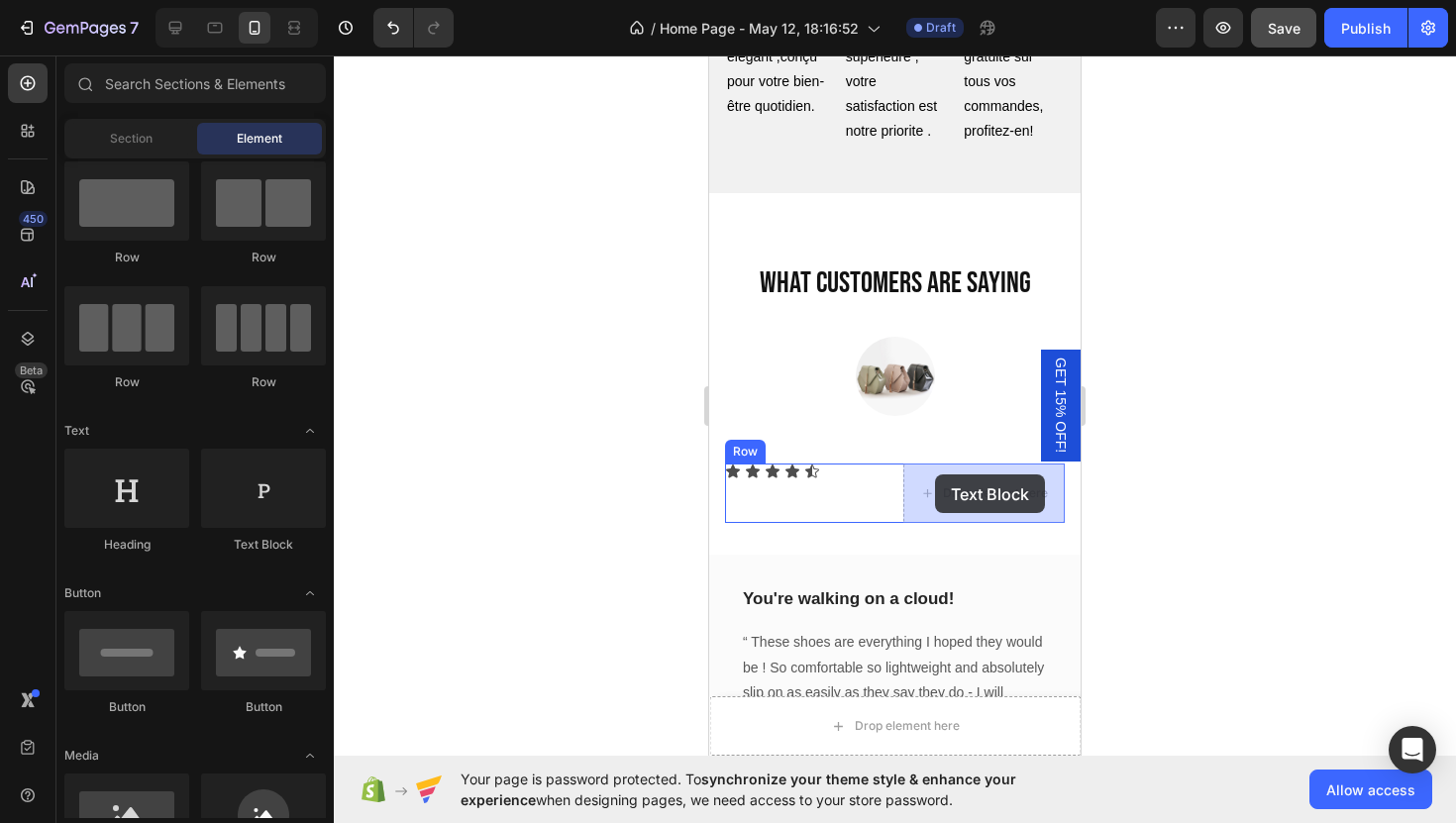 drag, startPoint x: 976, startPoint y: 540, endPoint x: 935, endPoint y: 475, distance: 76.8505 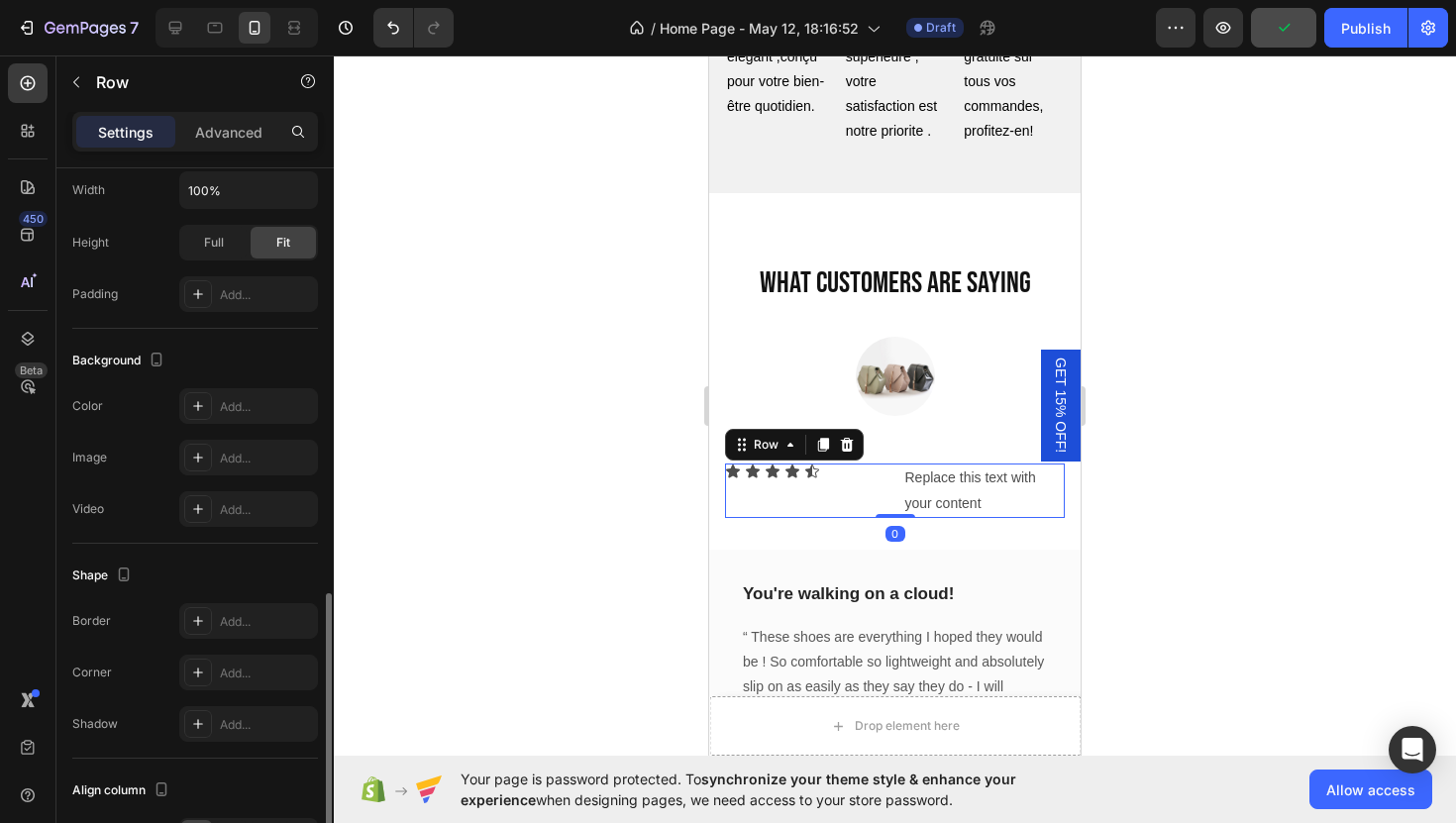 scroll, scrollTop: 671, scrollLeft: 0, axis: vertical 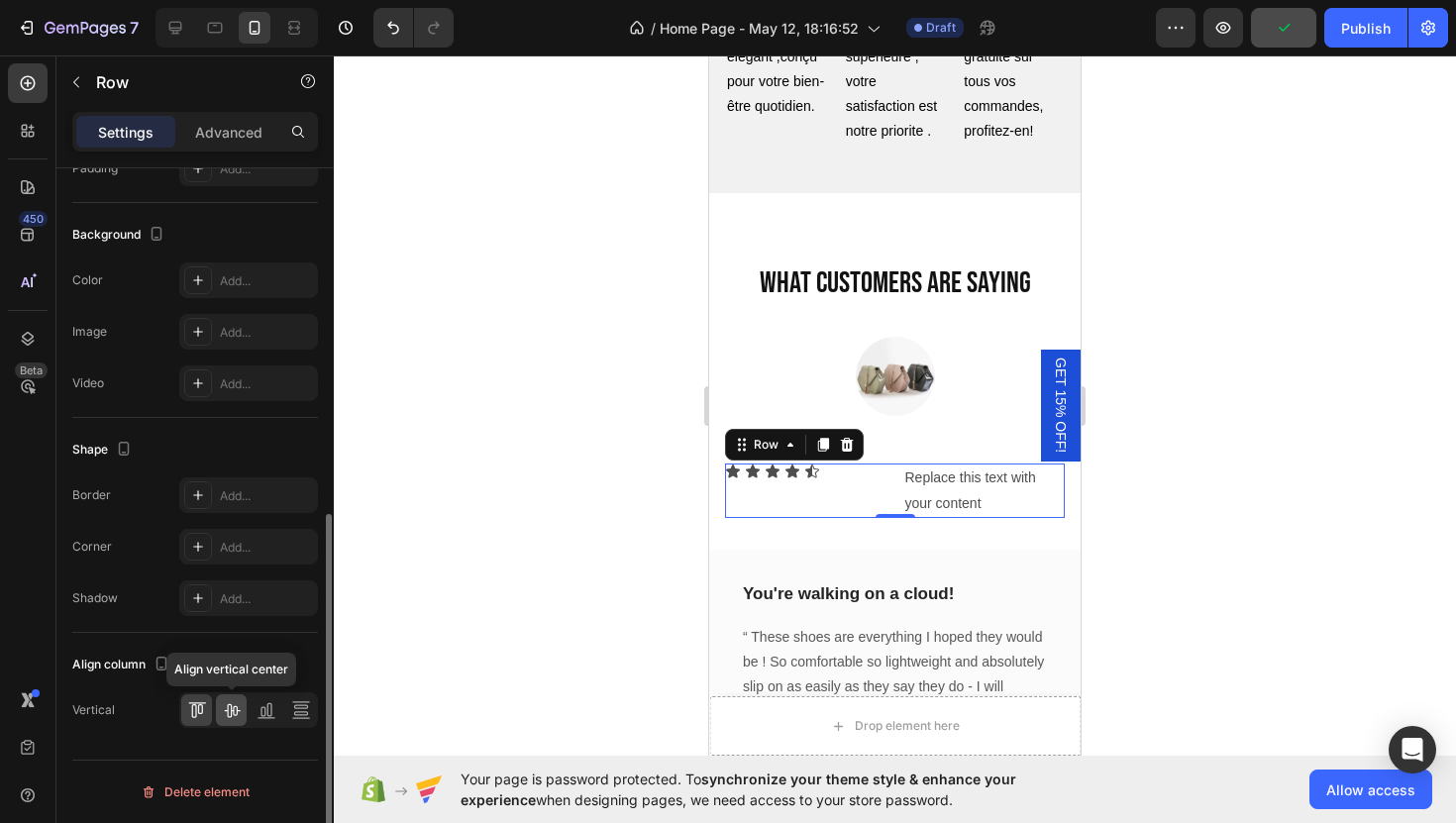 click 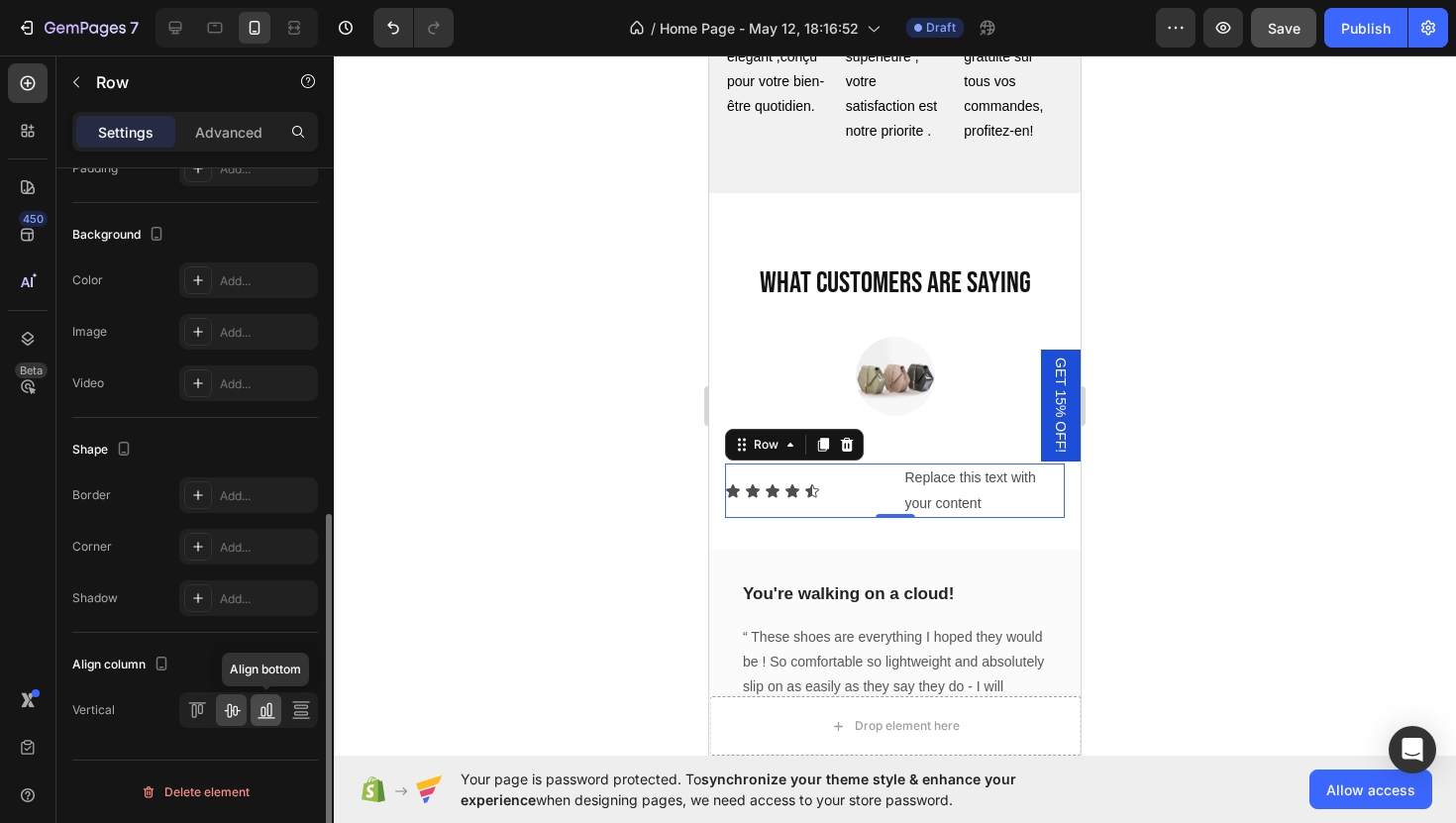 click 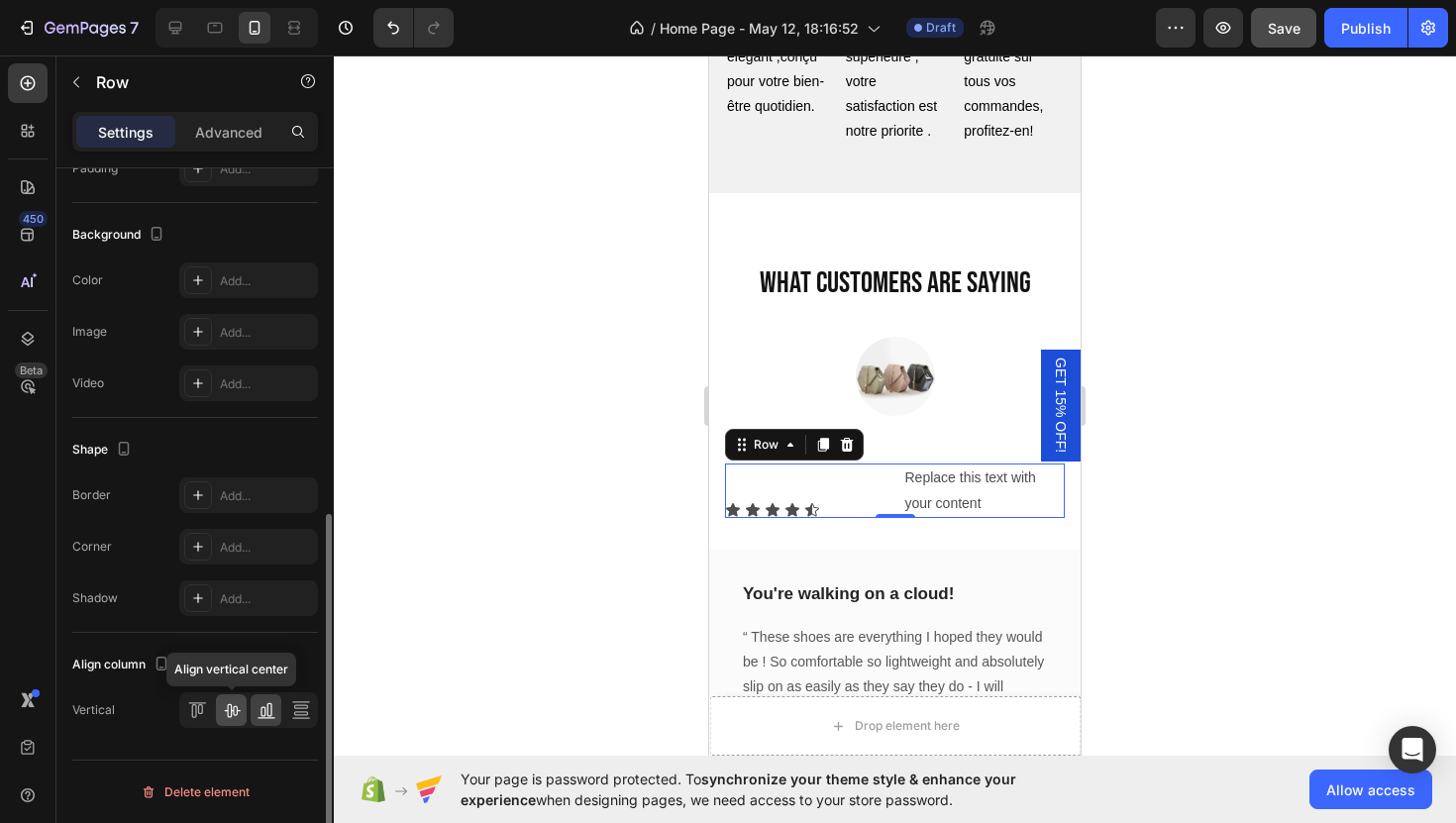 click 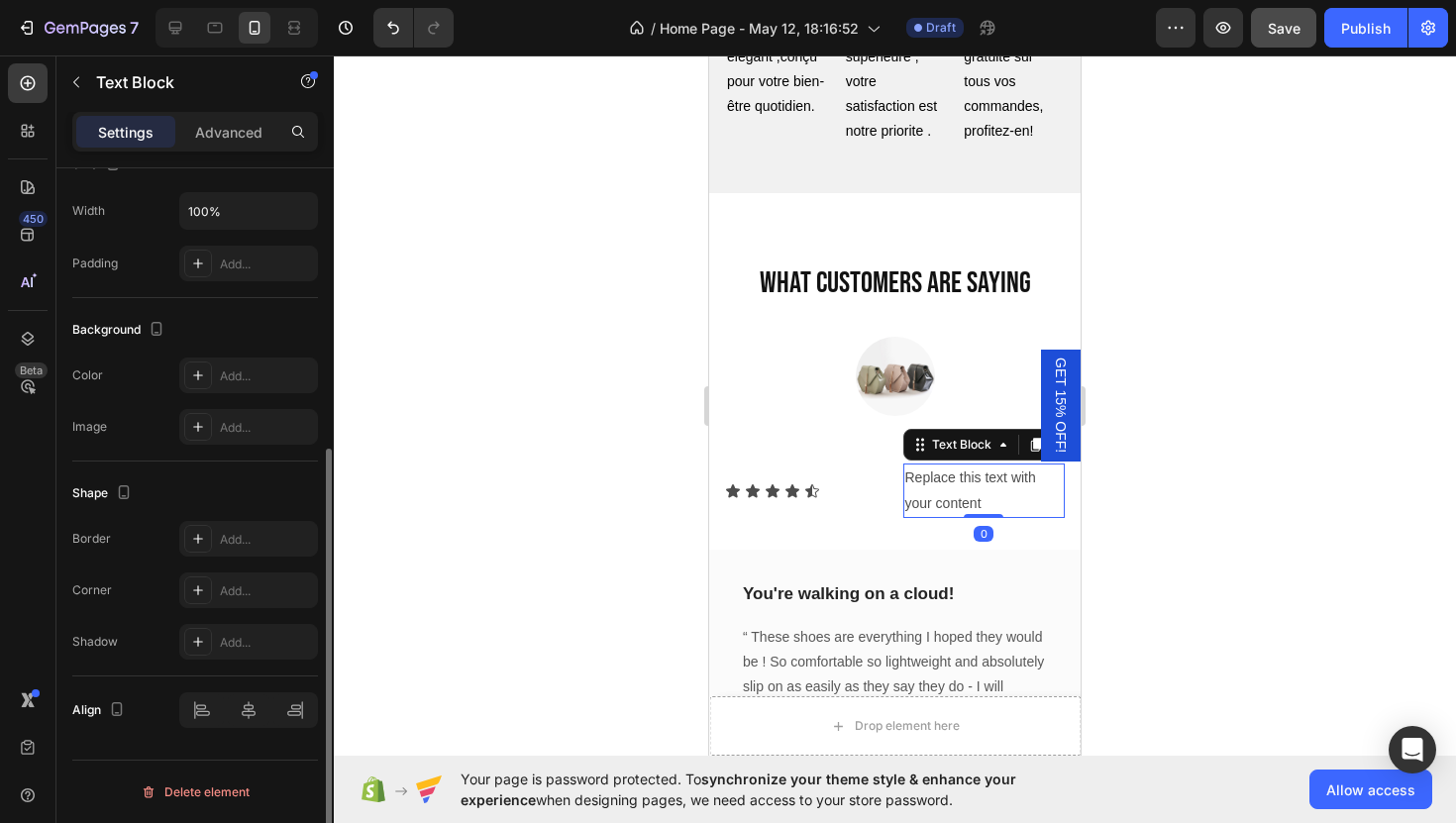 scroll, scrollTop: 0, scrollLeft: 0, axis: both 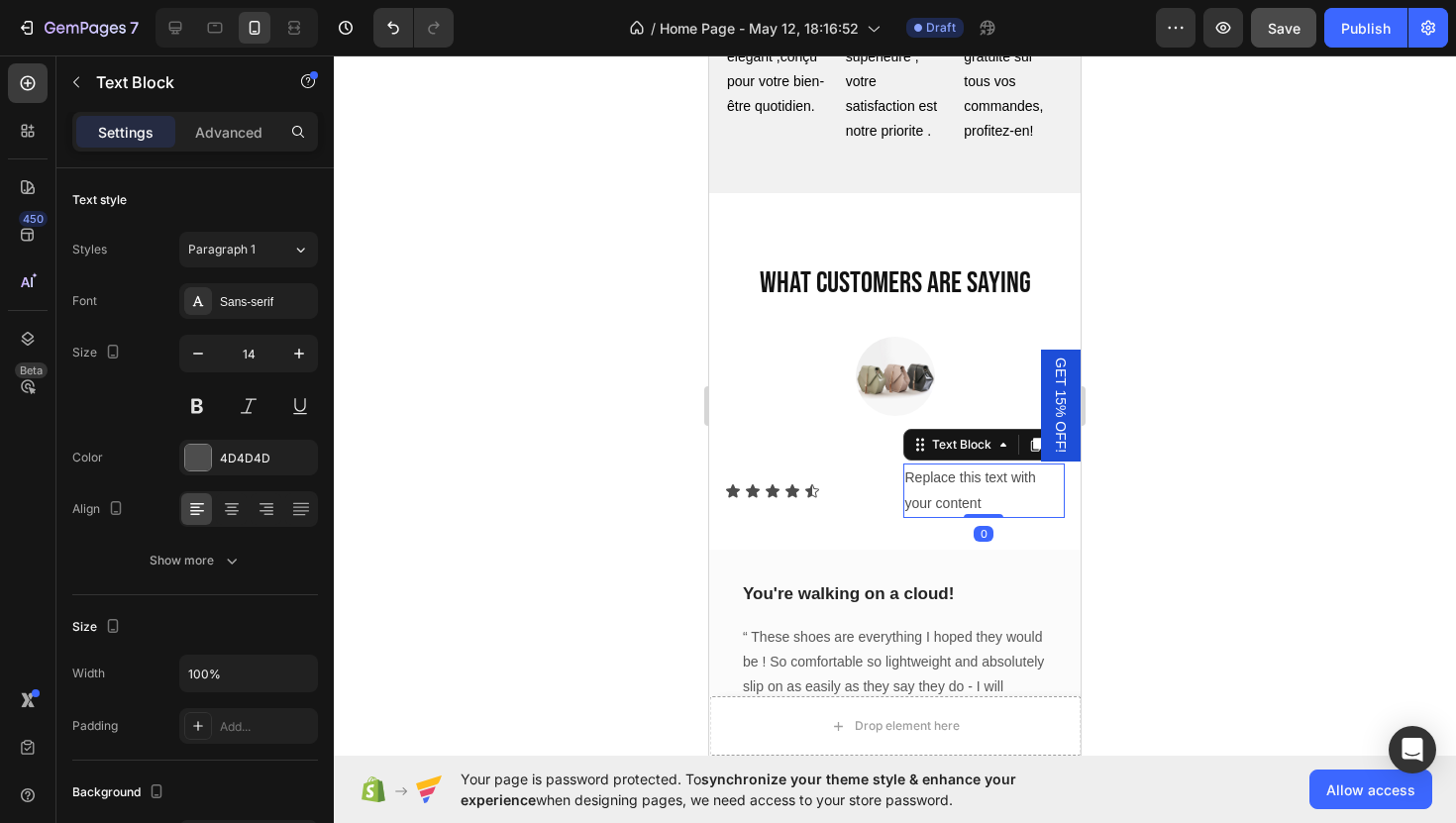 click on "Replace this text with your content" at bounding box center (985, 490) 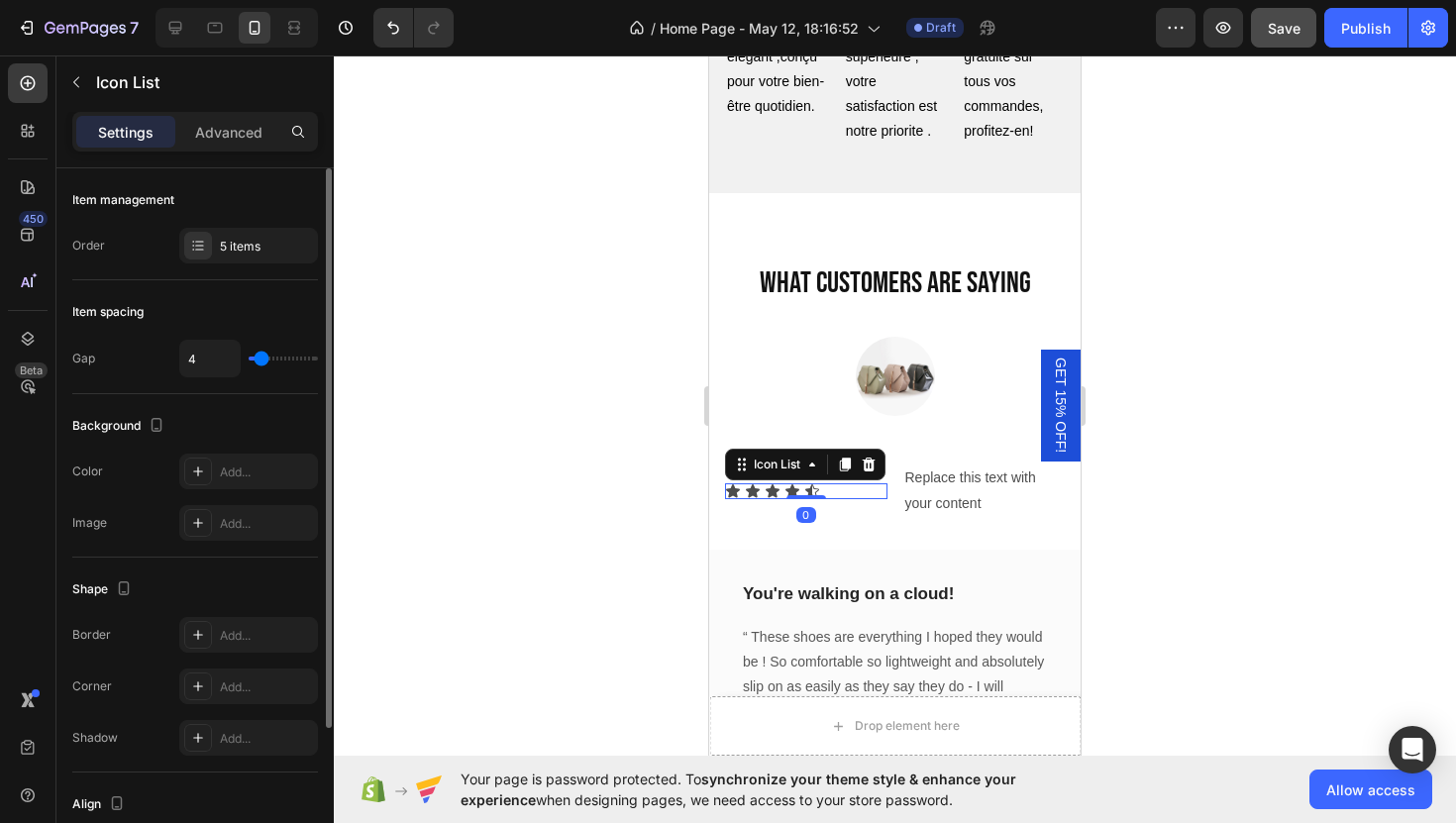 click on "Icon Icon Icon Icon Icon" at bounding box center [806, 491] 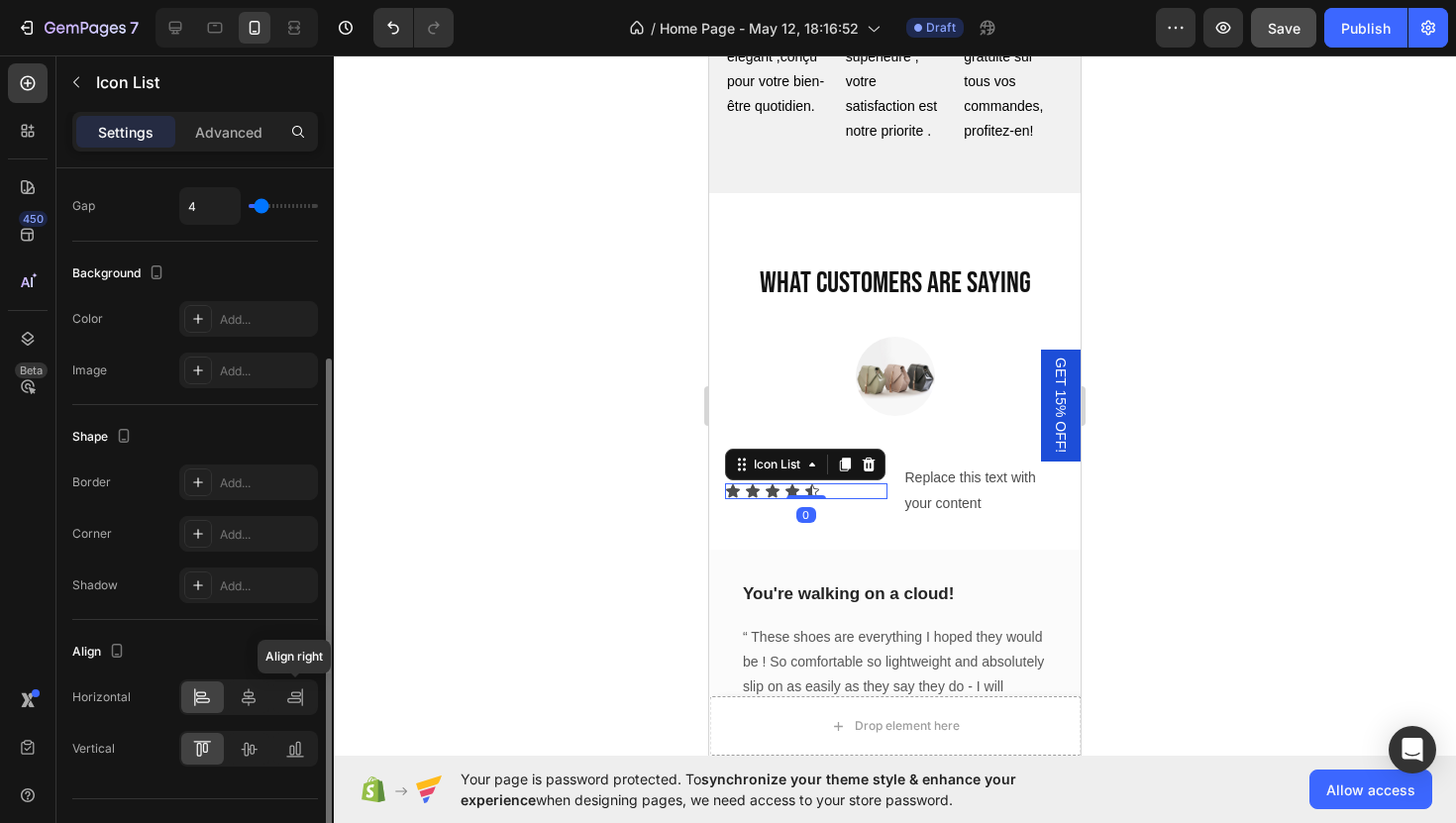 scroll, scrollTop: 191, scrollLeft: 0, axis: vertical 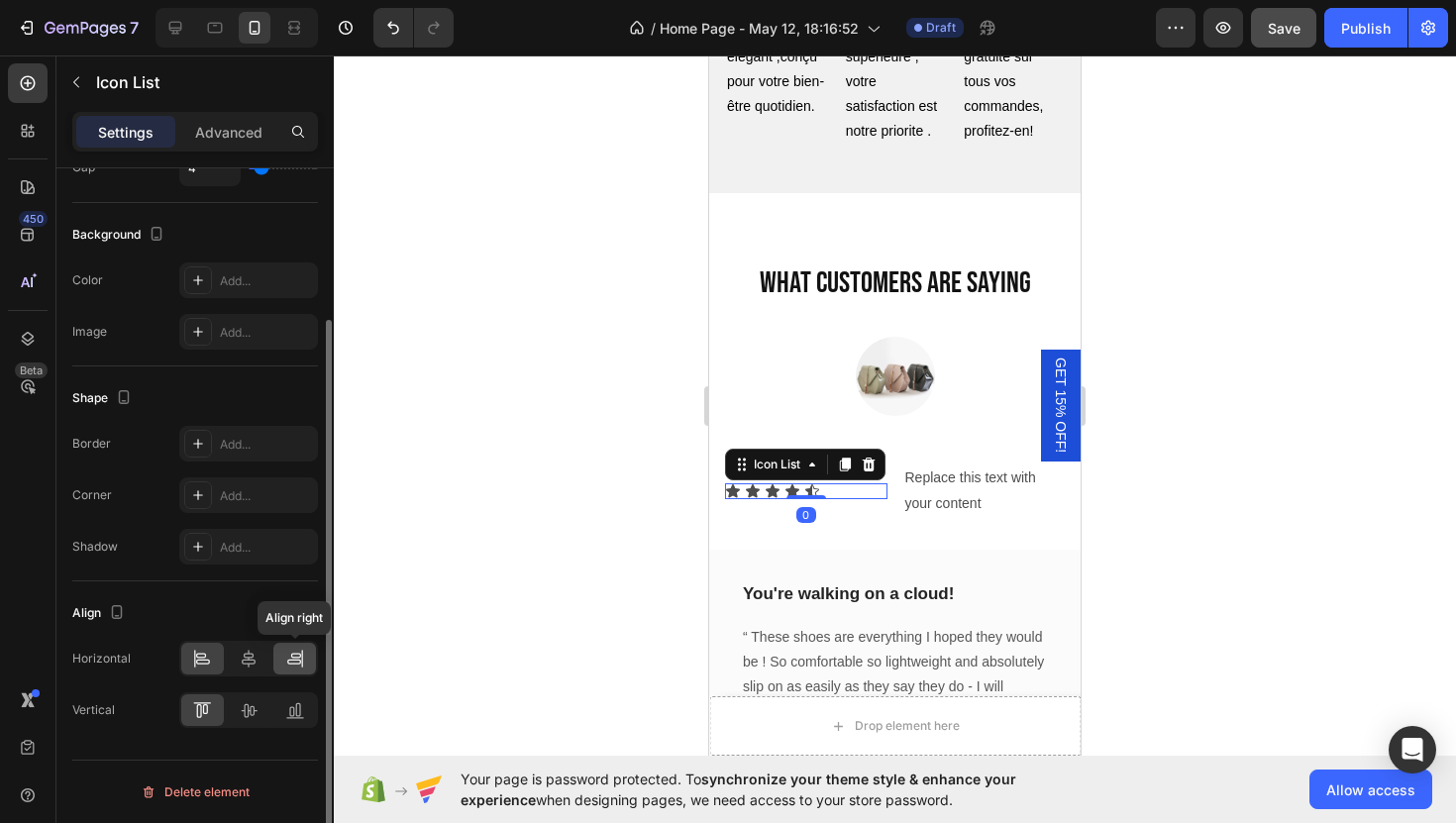 click 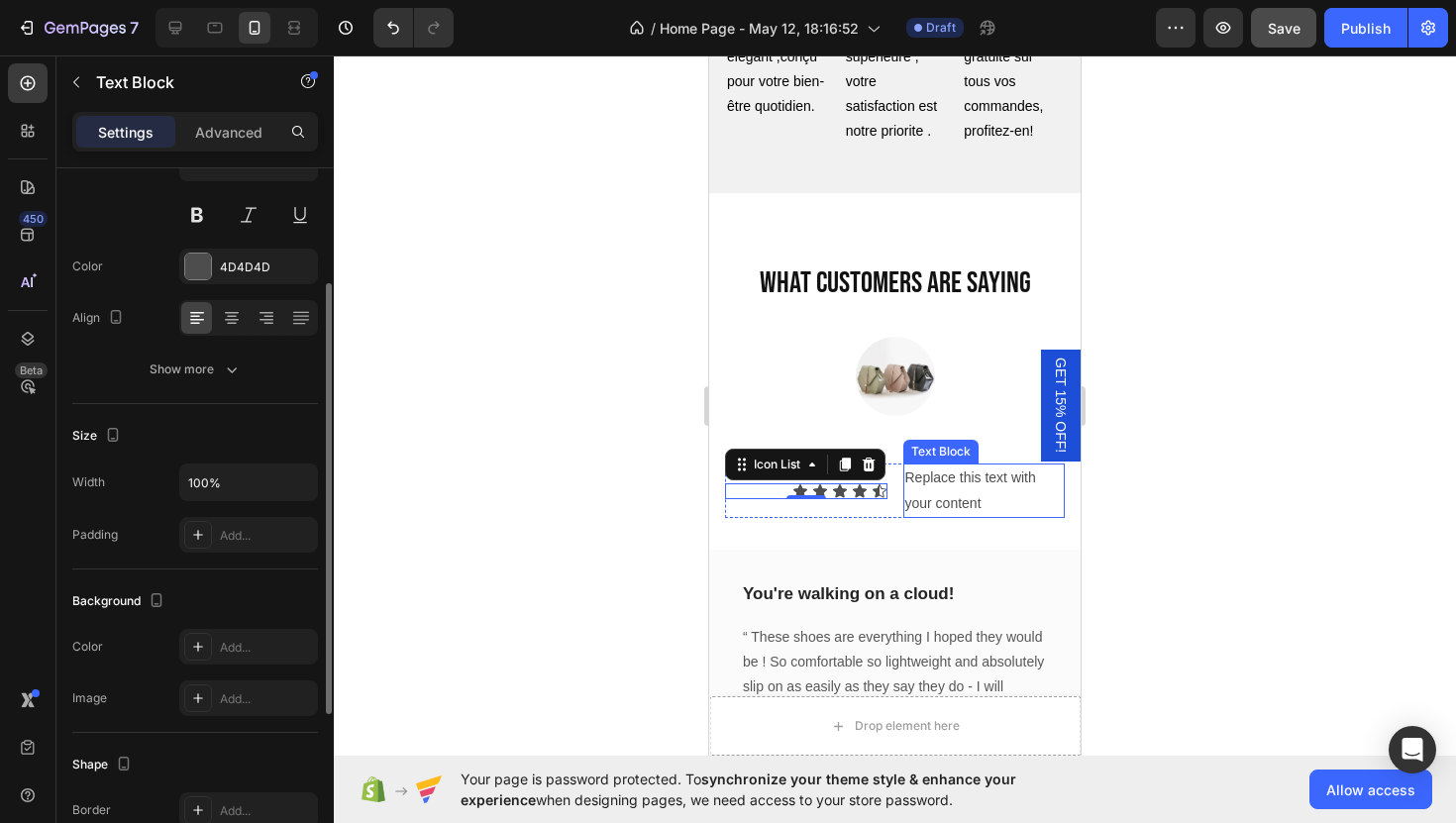click on "Replace this text with your content" at bounding box center [985, 490] 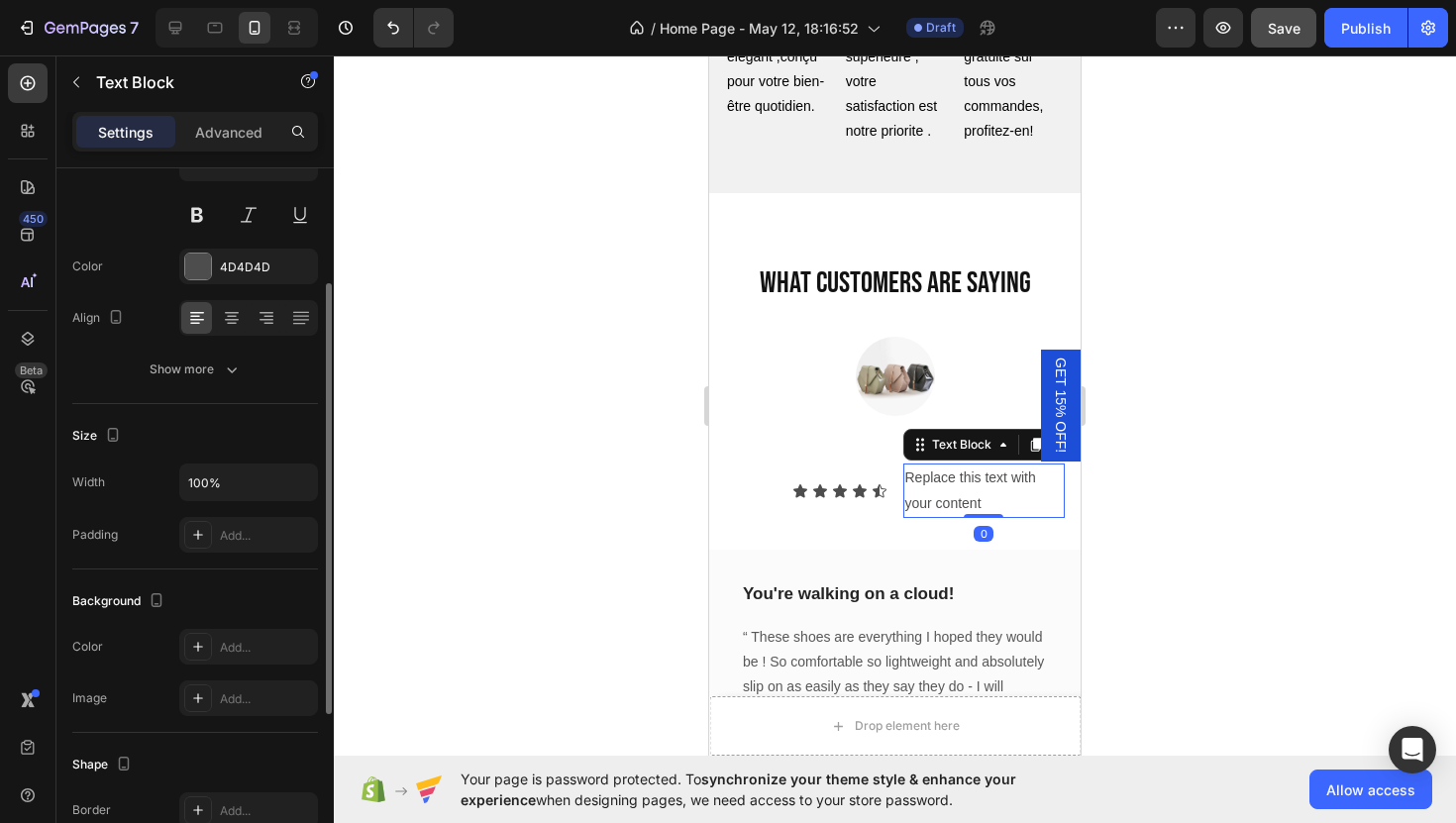 scroll, scrollTop: 0, scrollLeft: 0, axis: both 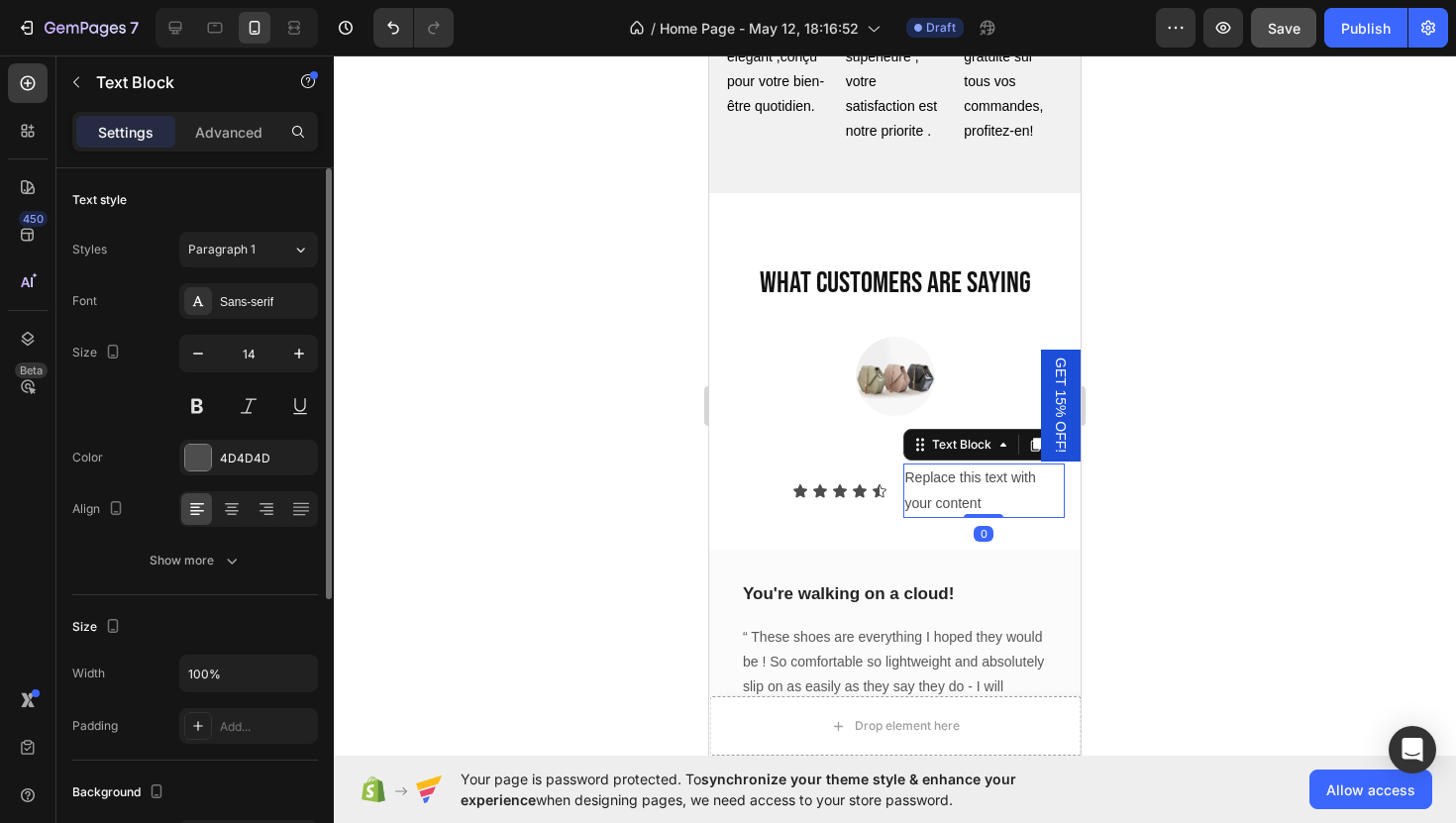 click on "Replace this text with your content" at bounding box center [985, 490] 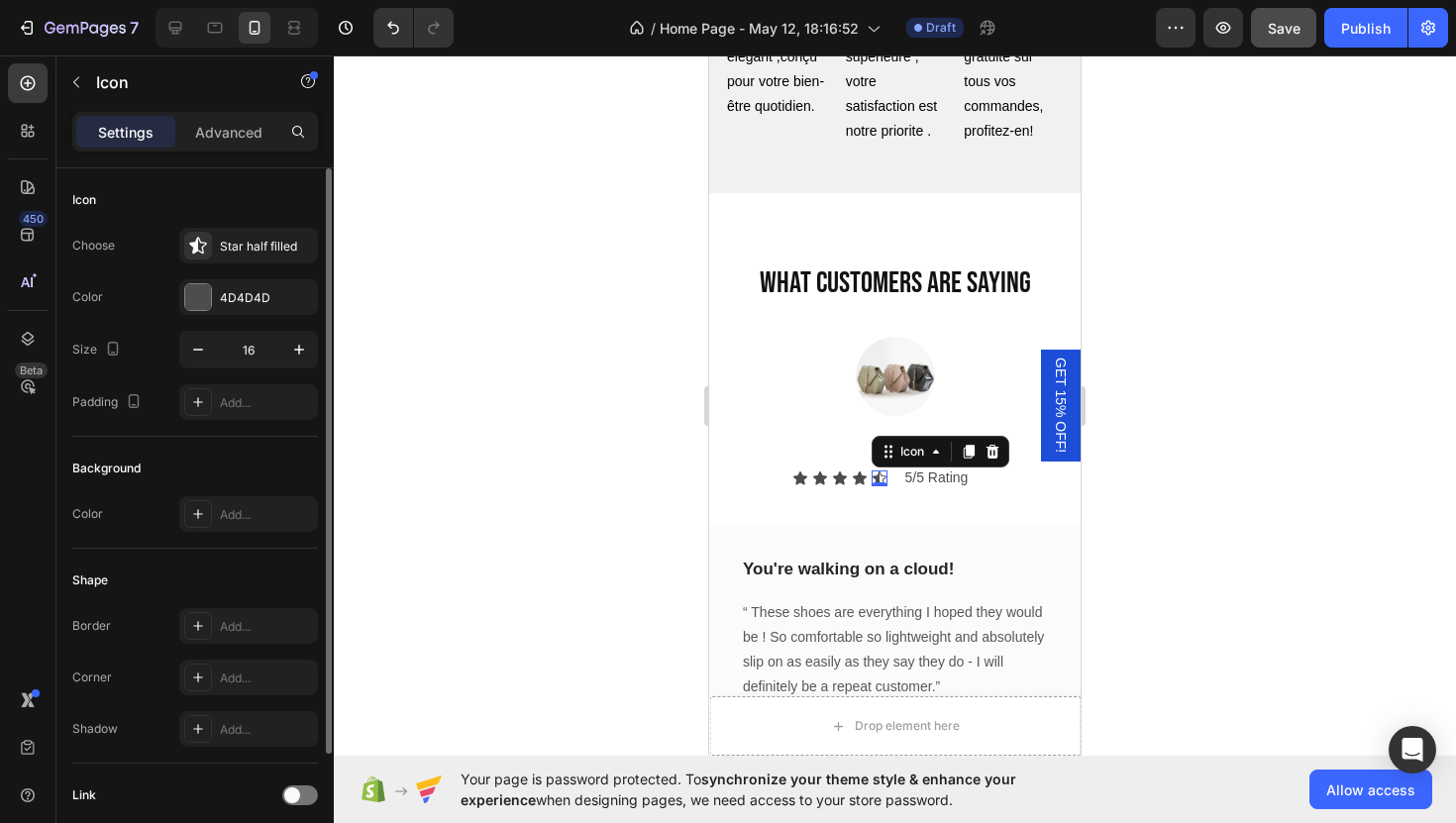 click 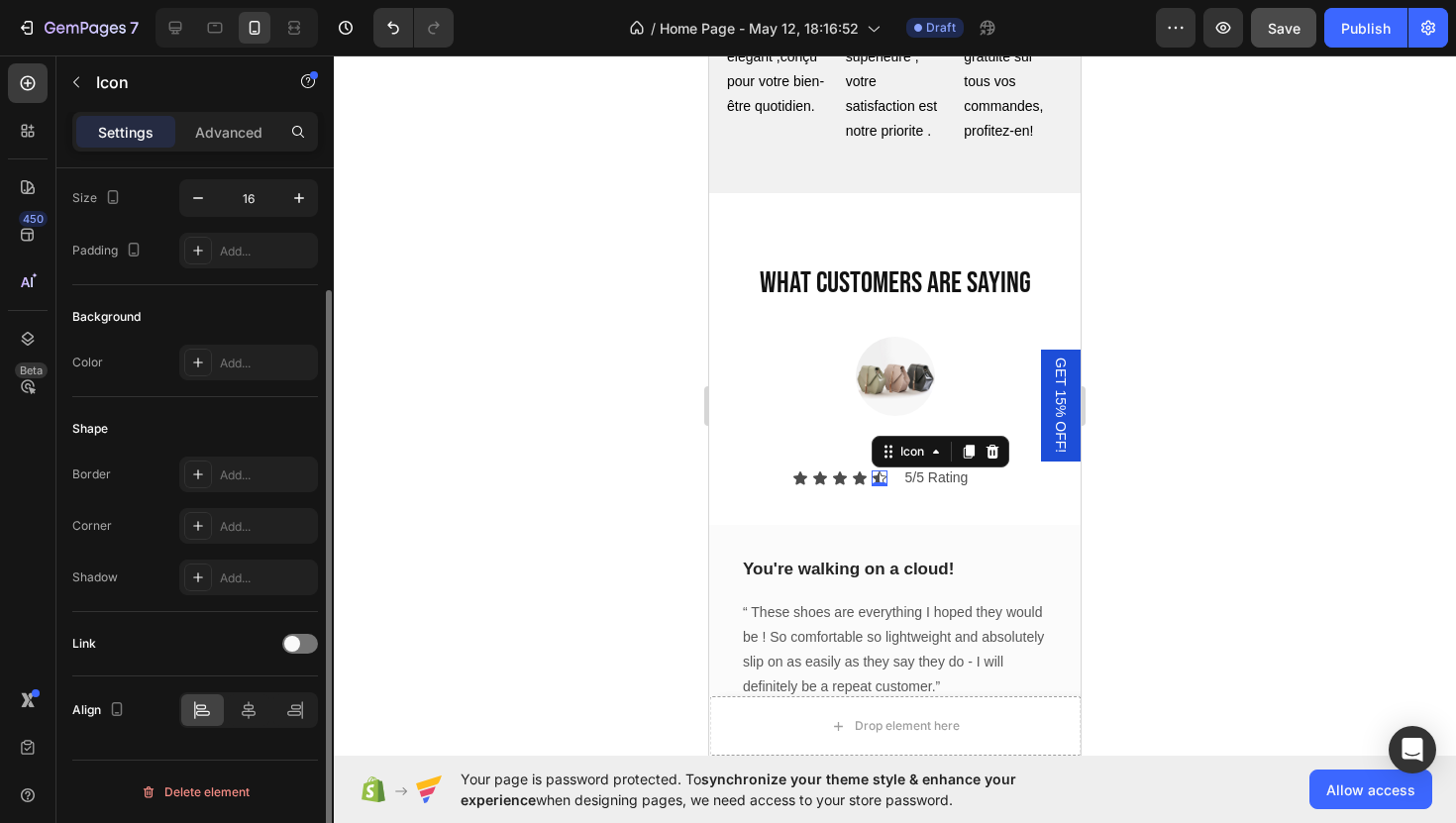 scroll, scrollTop: 0, scrollLeft: 0, axis: both 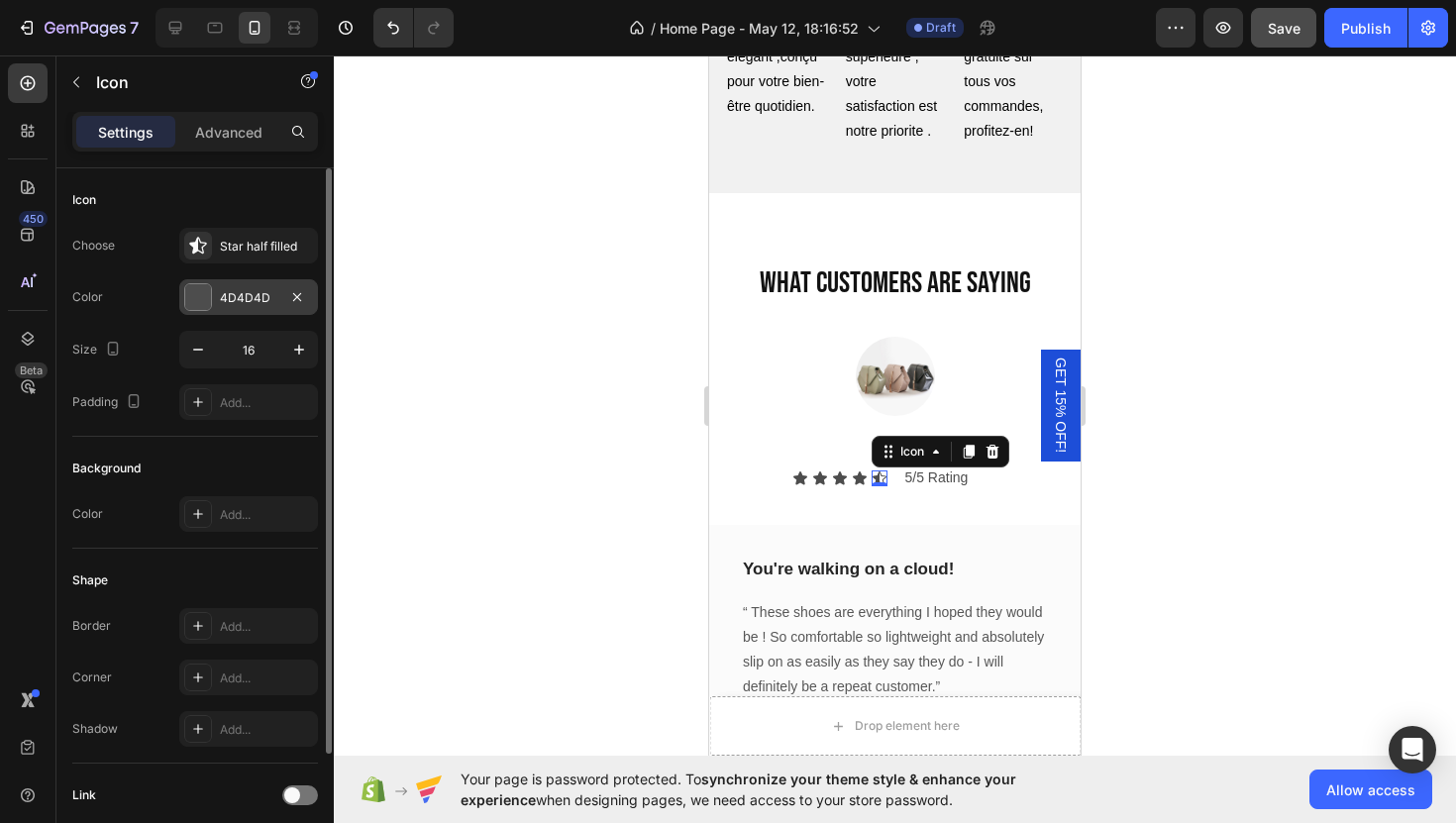 click at bounding box center [198, 297] 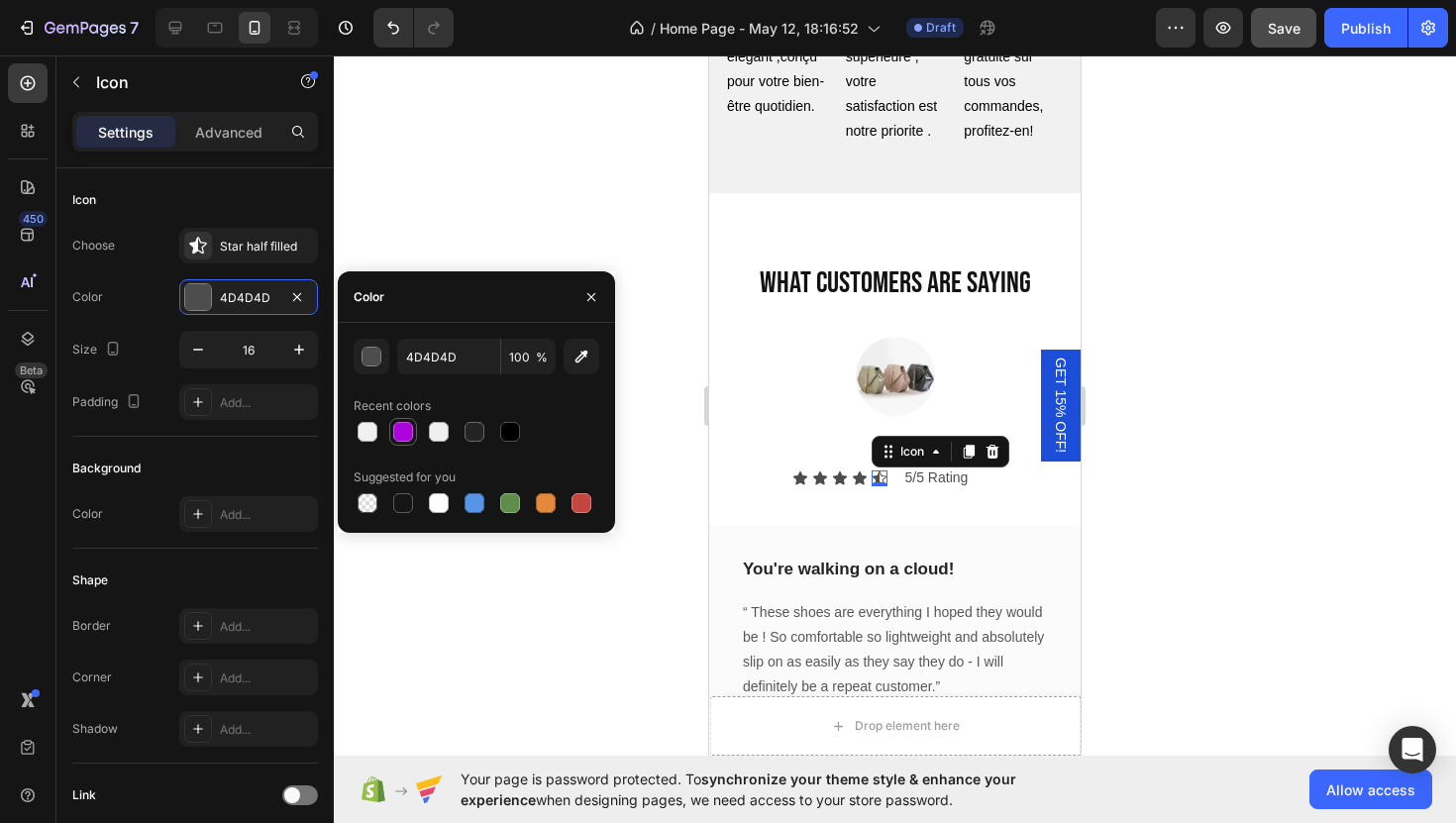 click at bounding box center (403, 432) 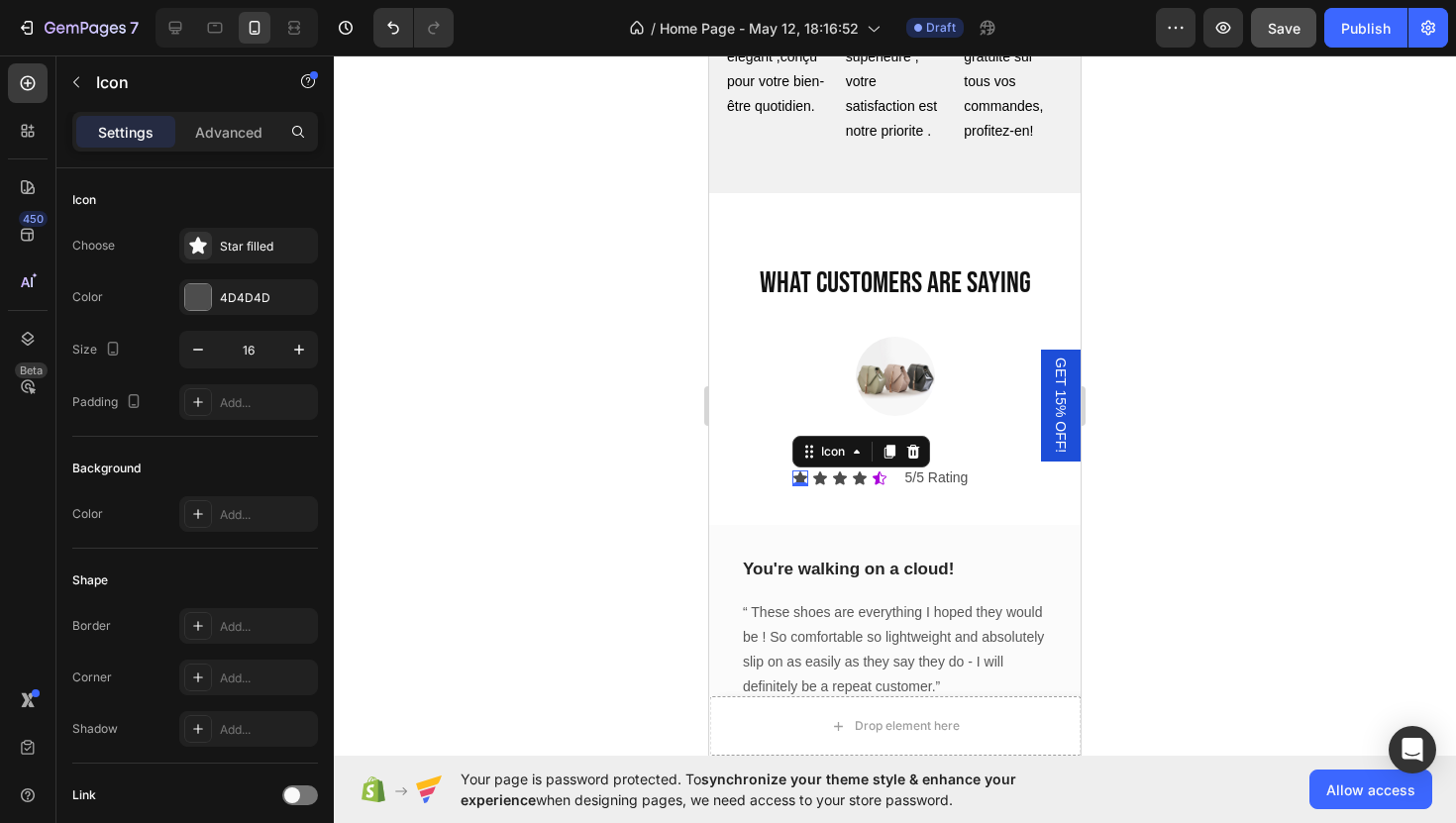 click 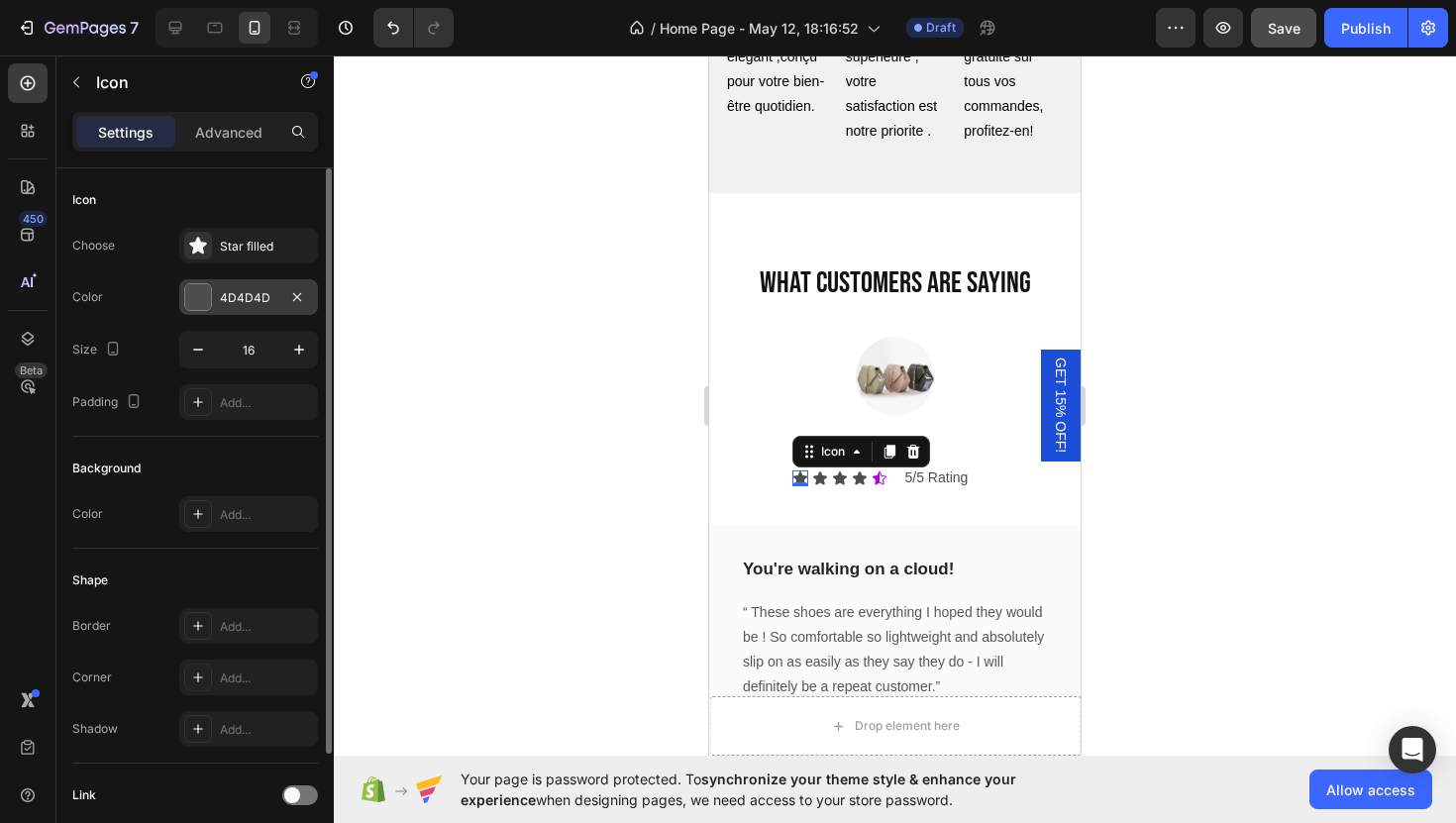 click at bounding box center (198, 297) 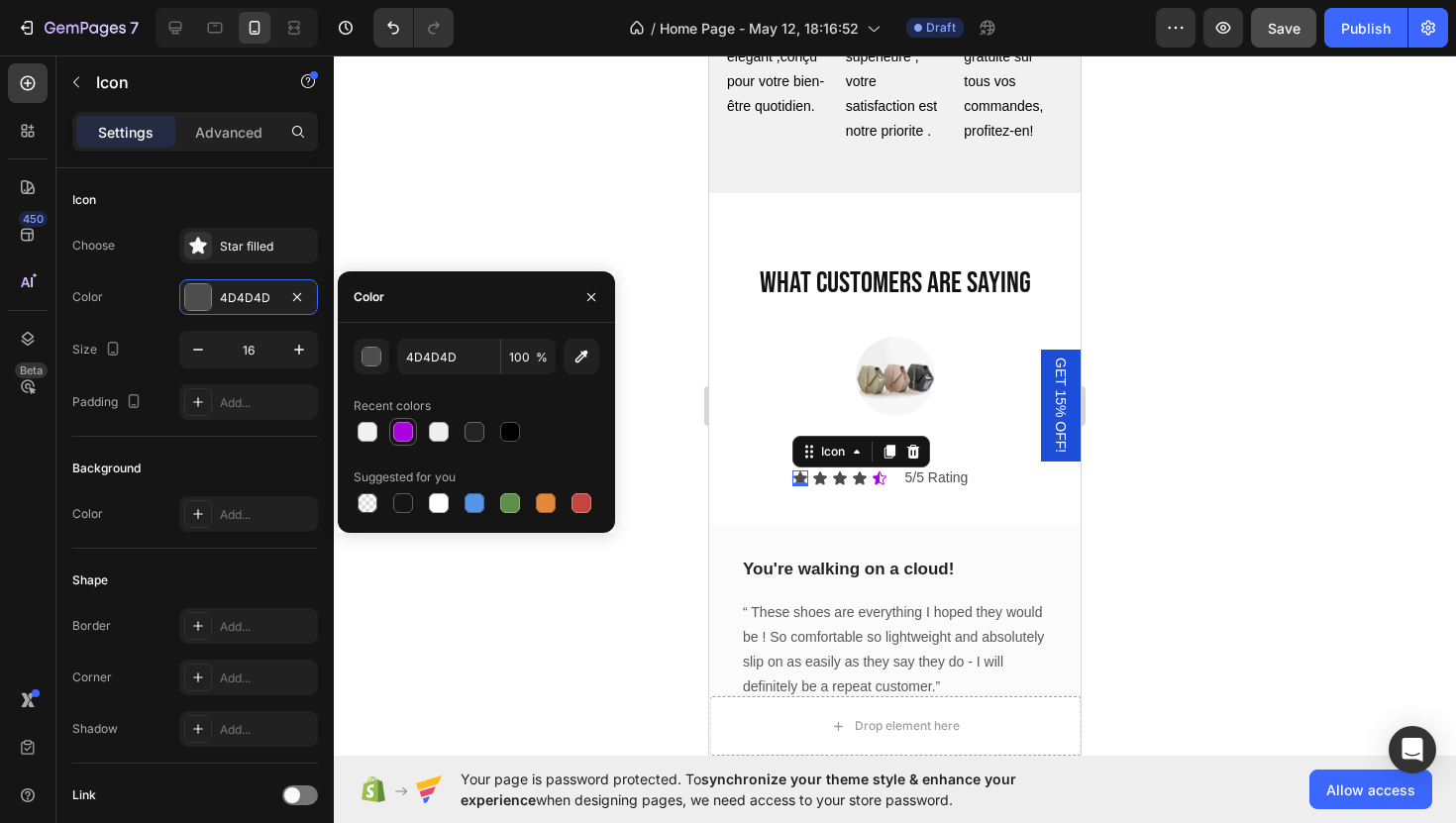 click at bounding box center (403, 432) 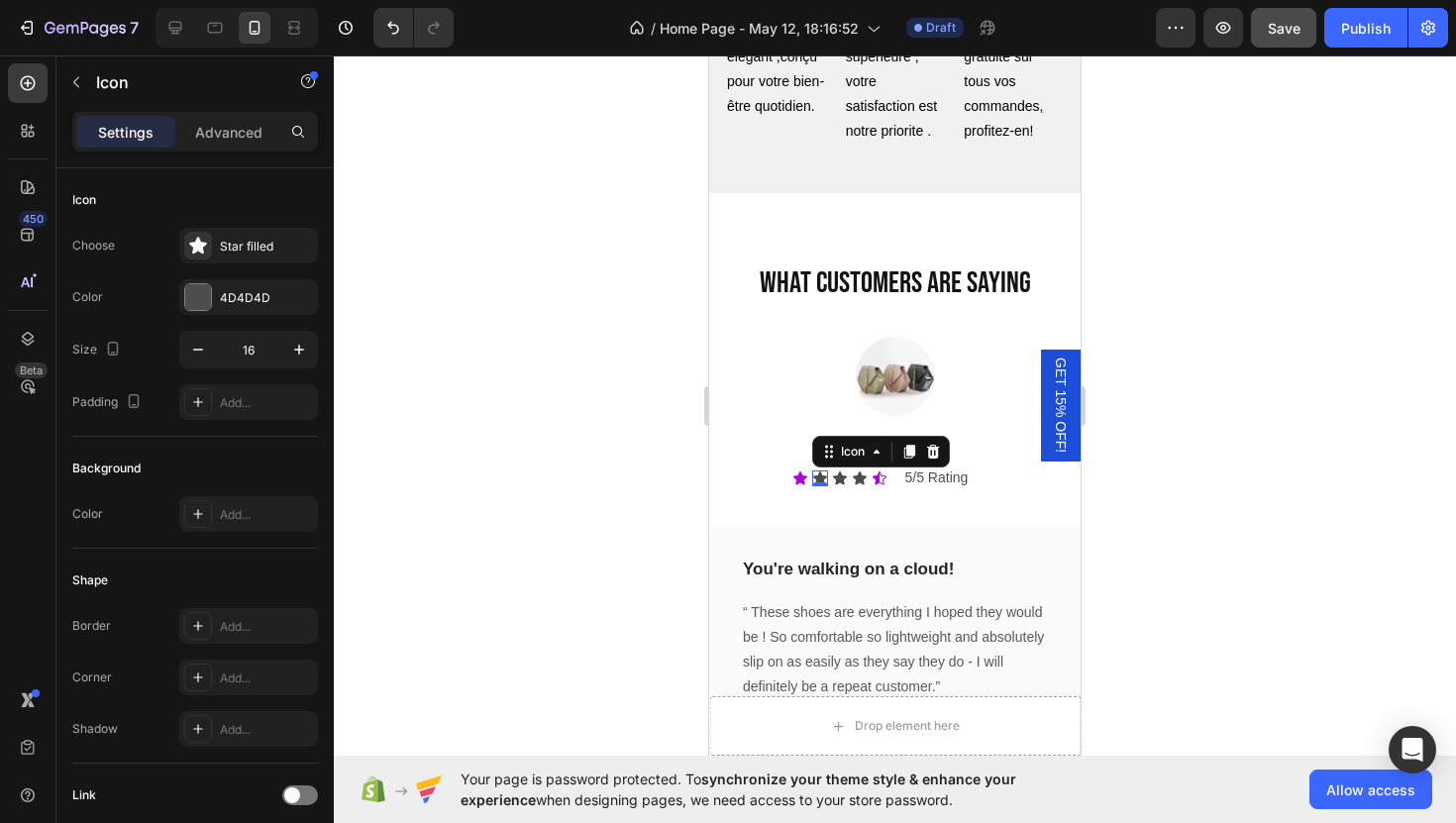 click on "Icon   0" at bounding box center [820, 478] 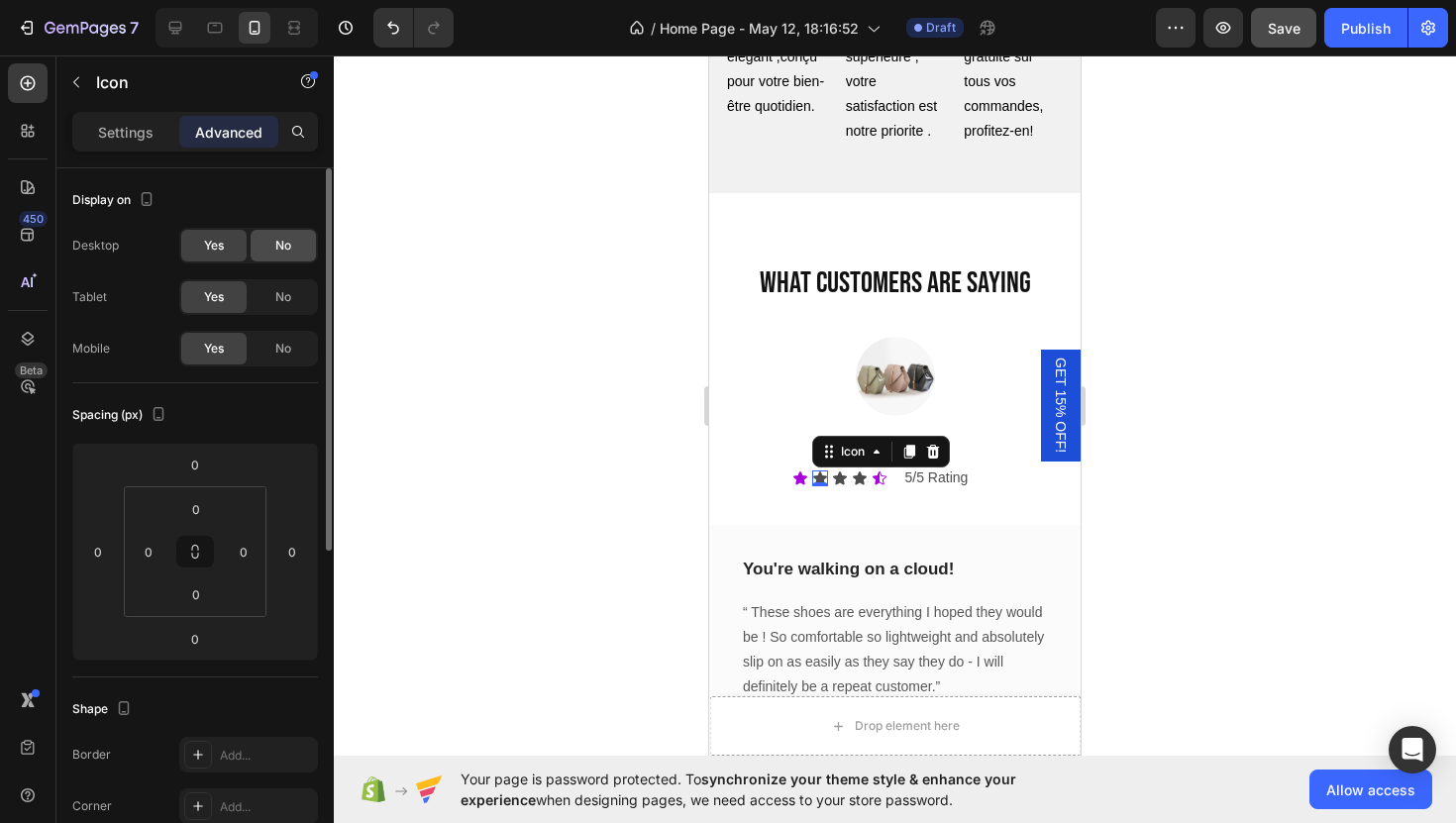 click on "No" 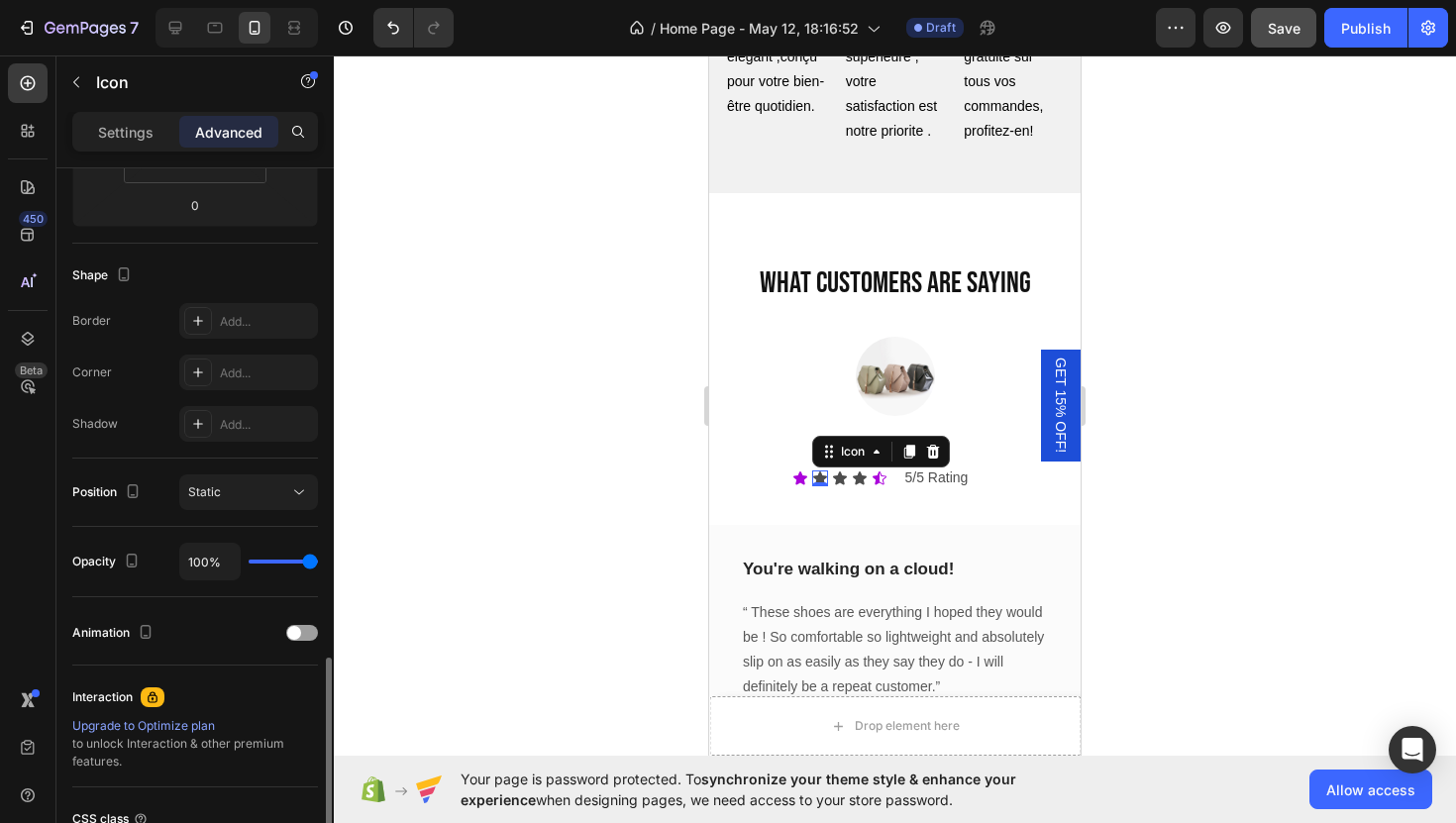 scroll, scrollTop: 600, scrollLeft: 0, axis: vertical 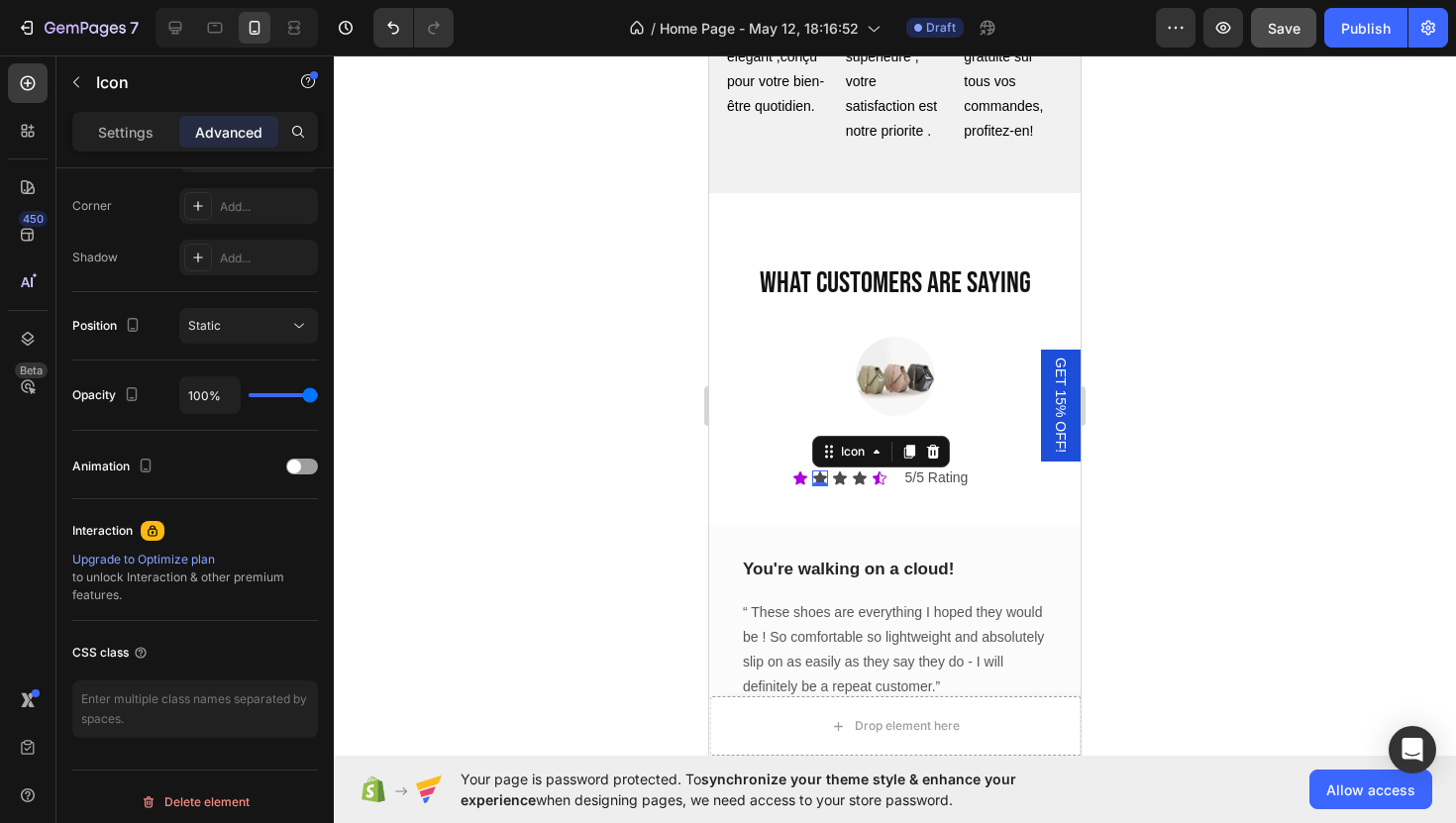 click 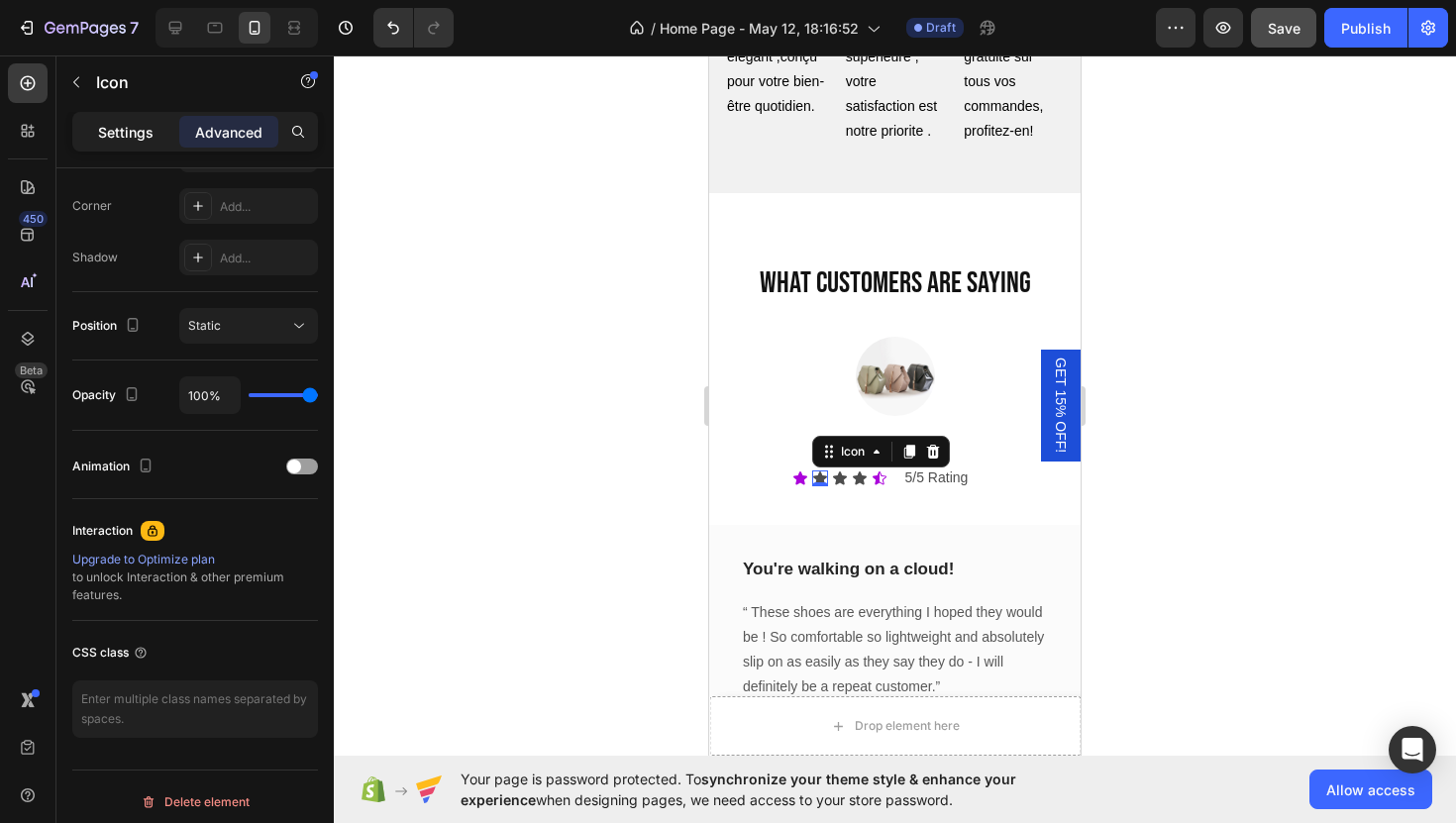 click on "Settings" at bounding box center (126, 132) 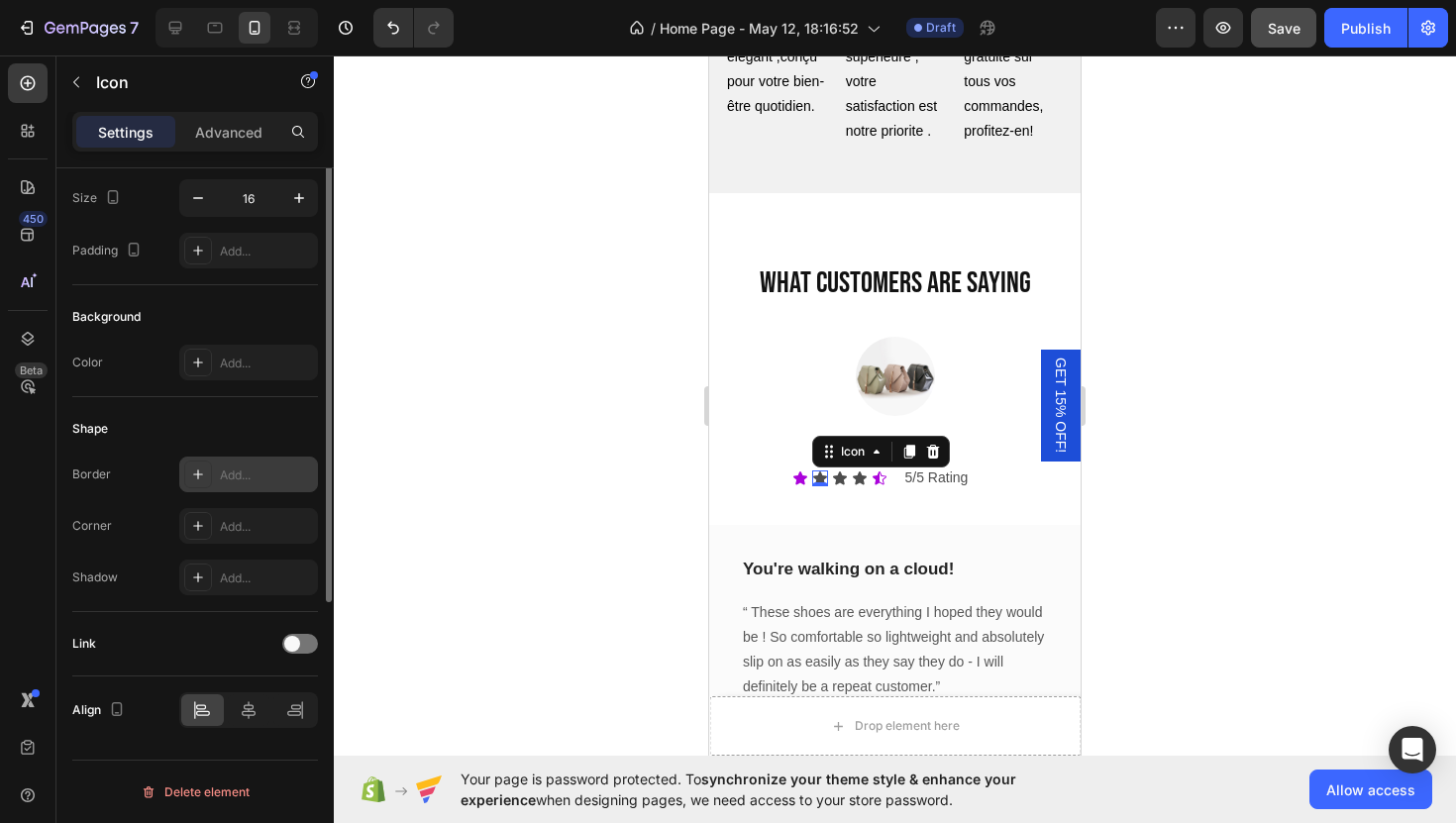 scroll, scrollTop: 0, scrollLeft: 0, axis: both 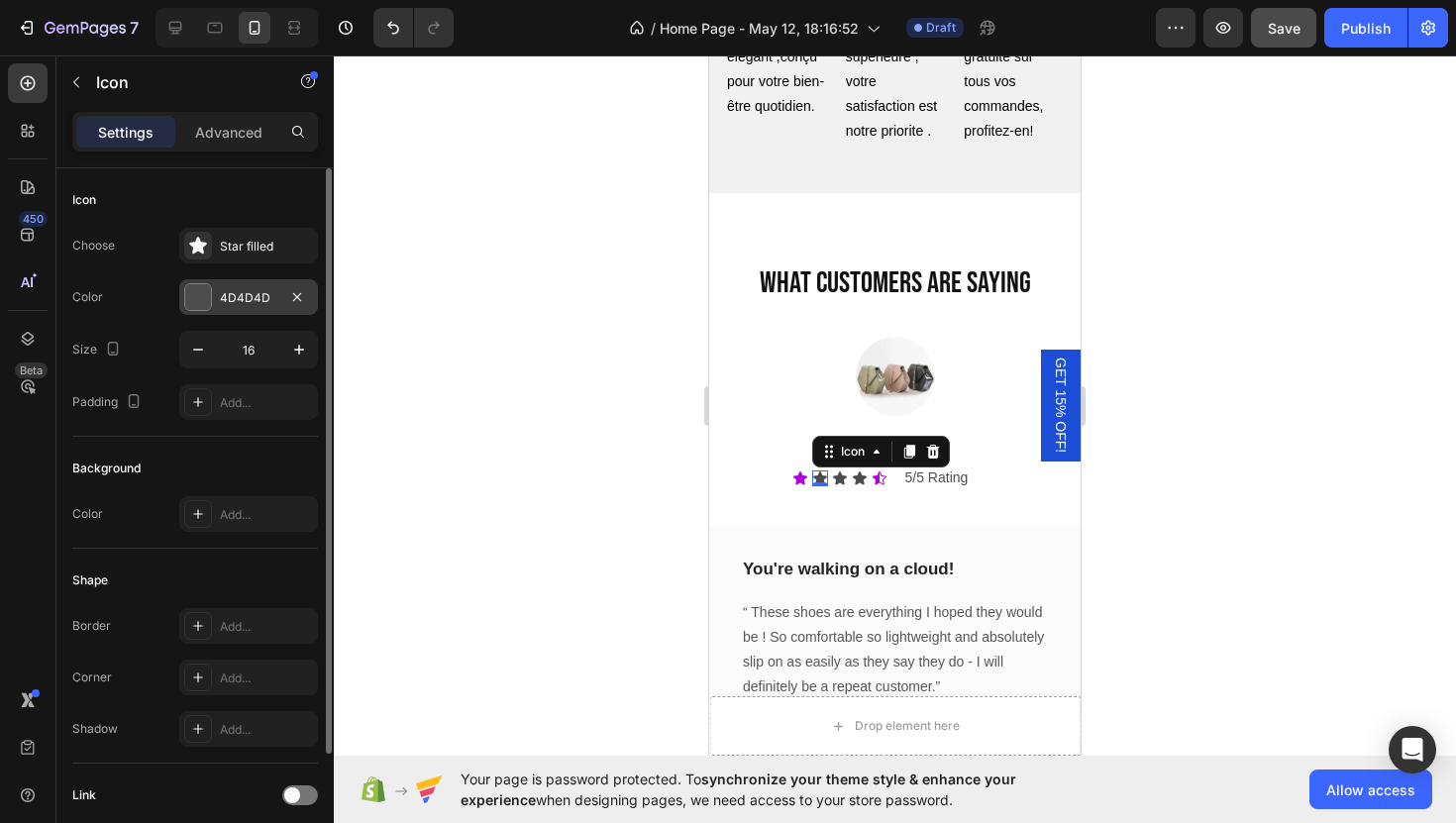 click at bounding box center [198, 297] 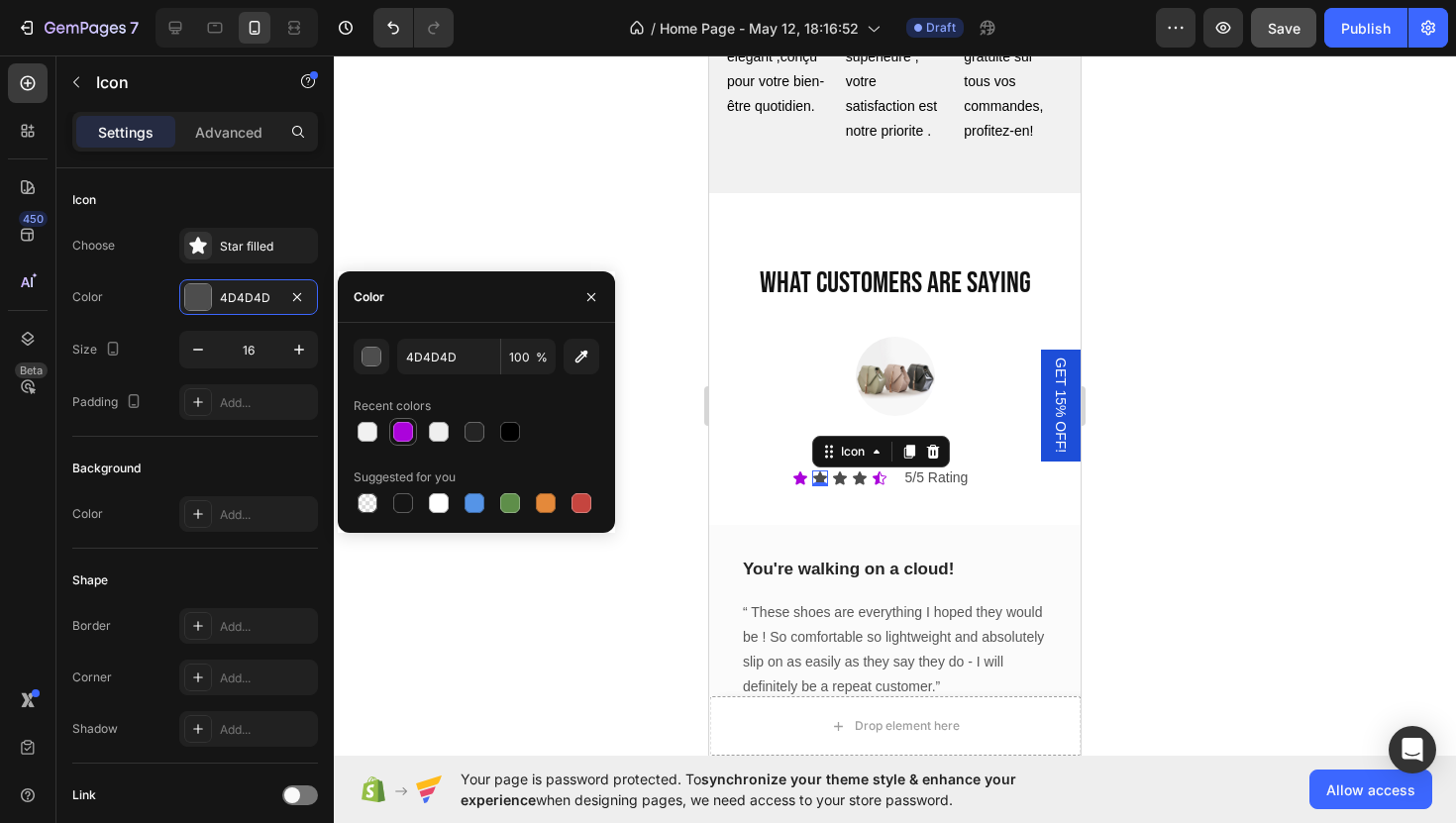 click at bounding box center (403, 432) 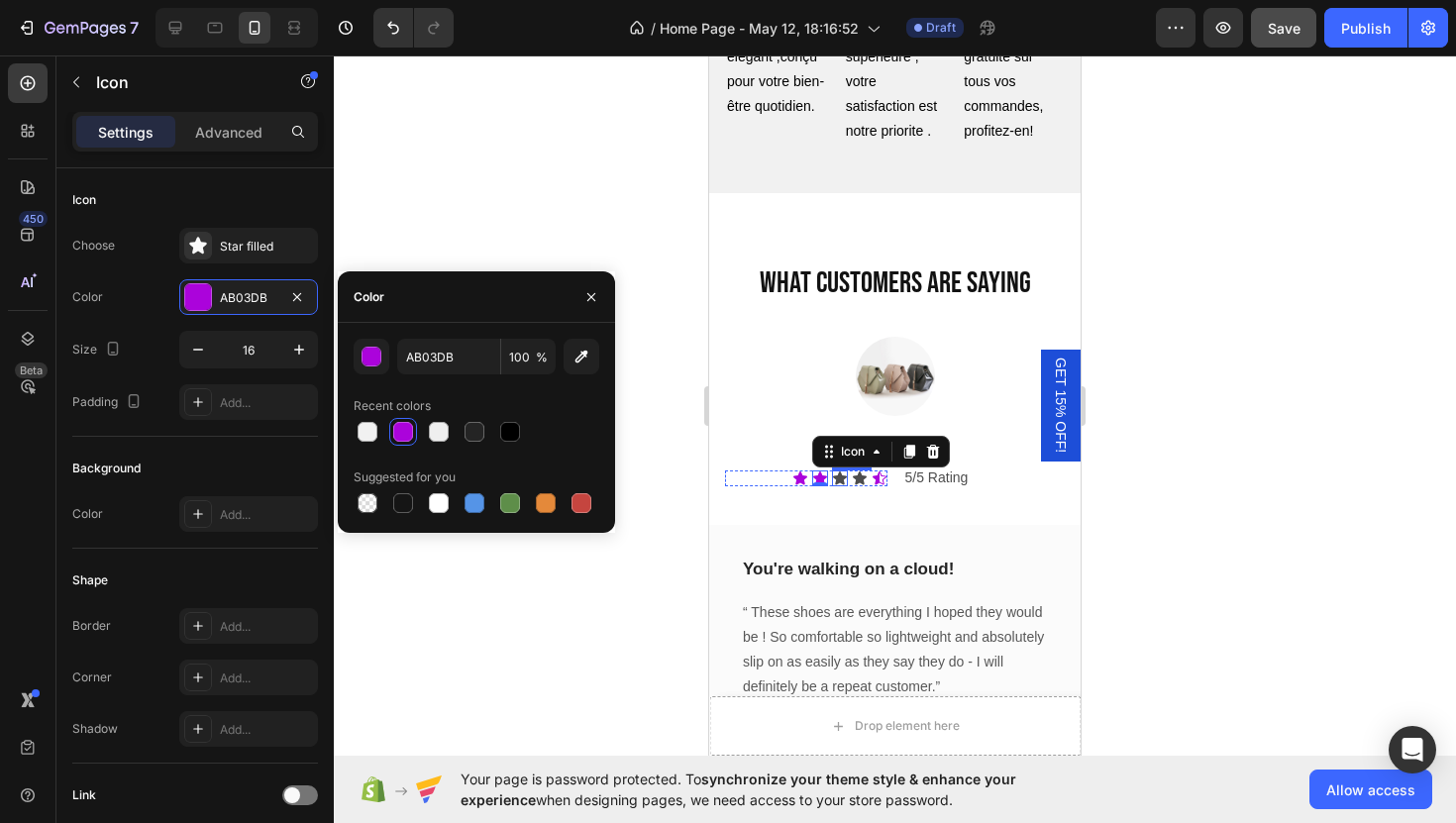click 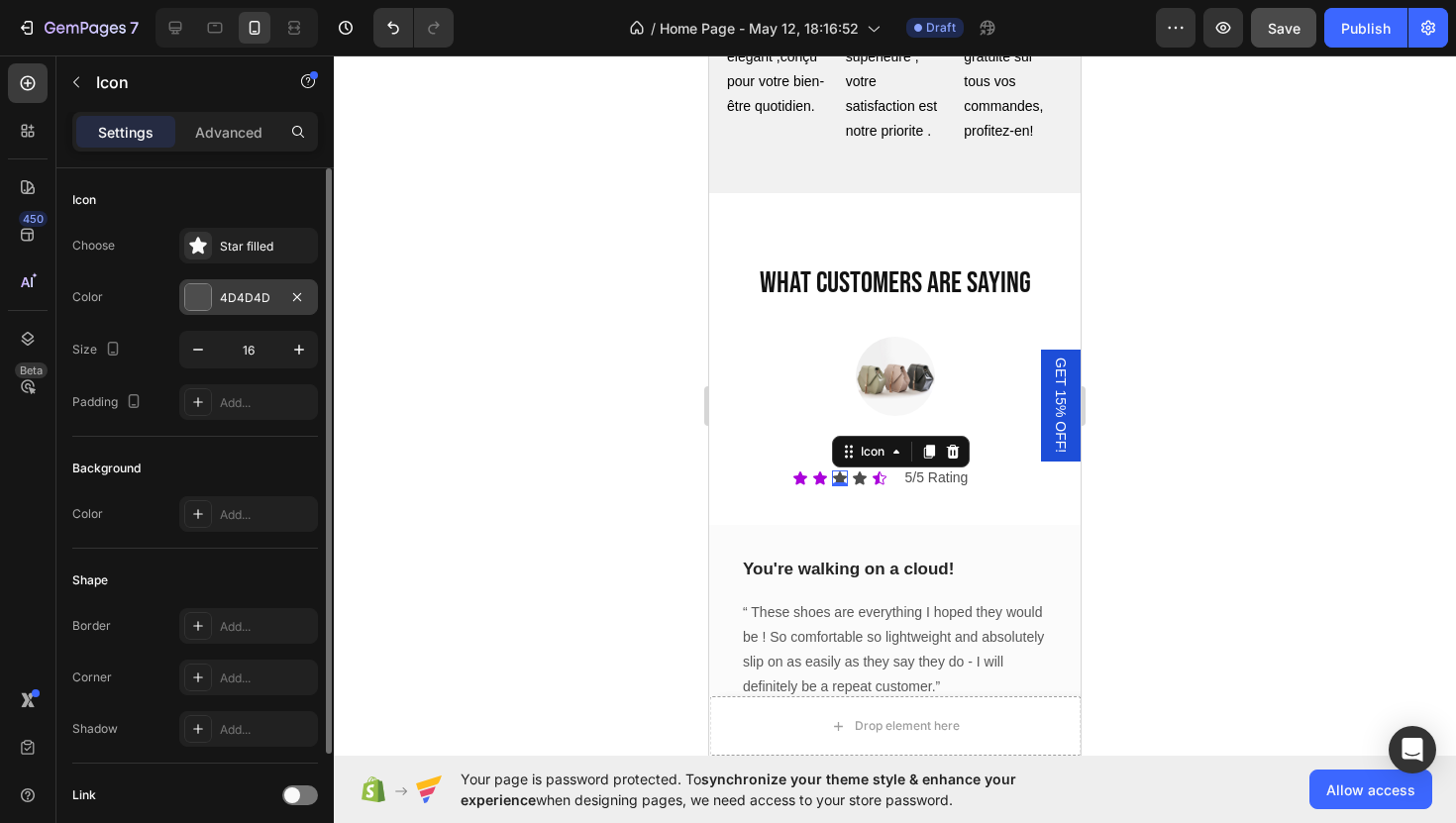 click at bounding box center (198, 297) 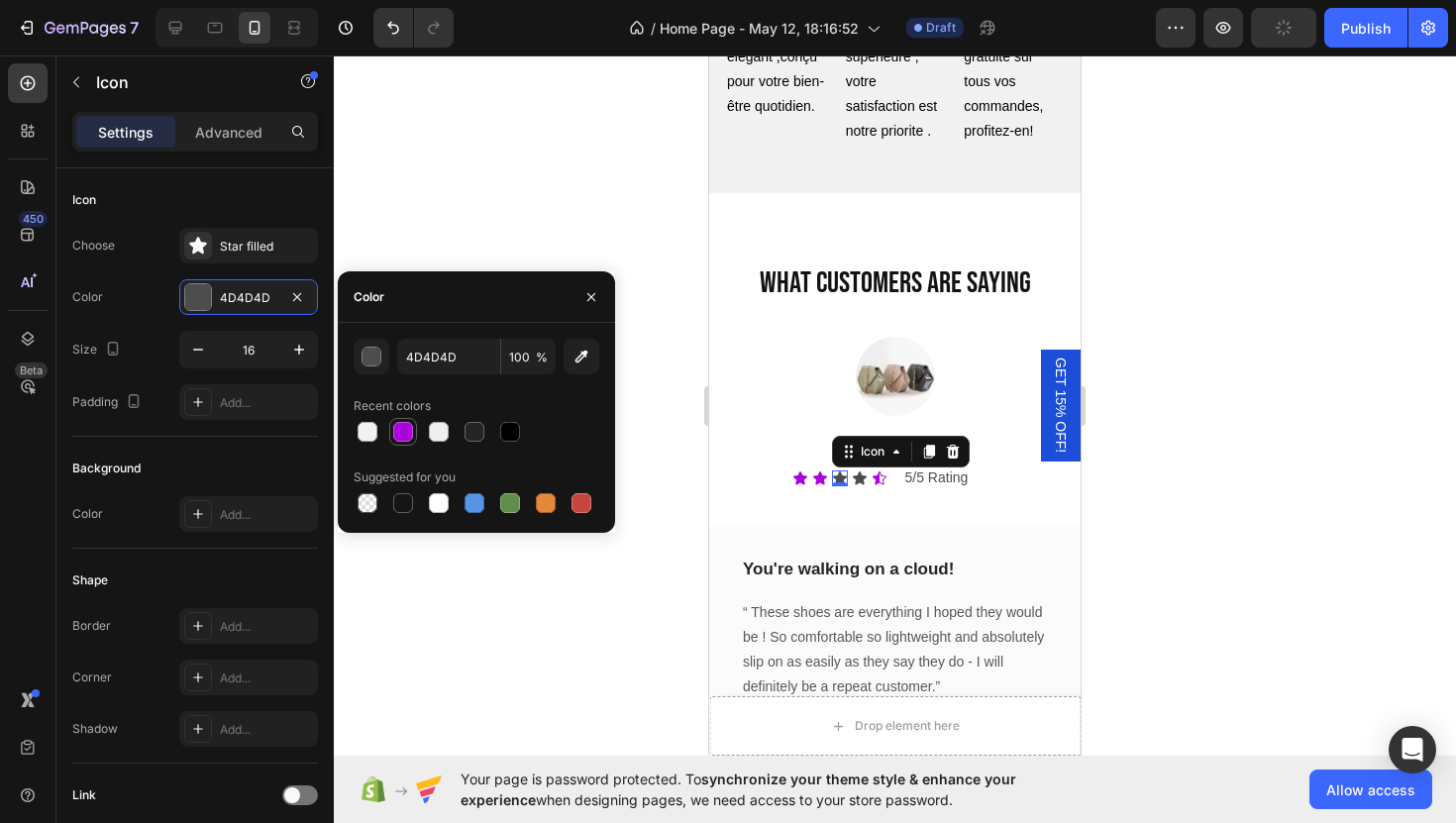 click at bounding box center (403, 432) 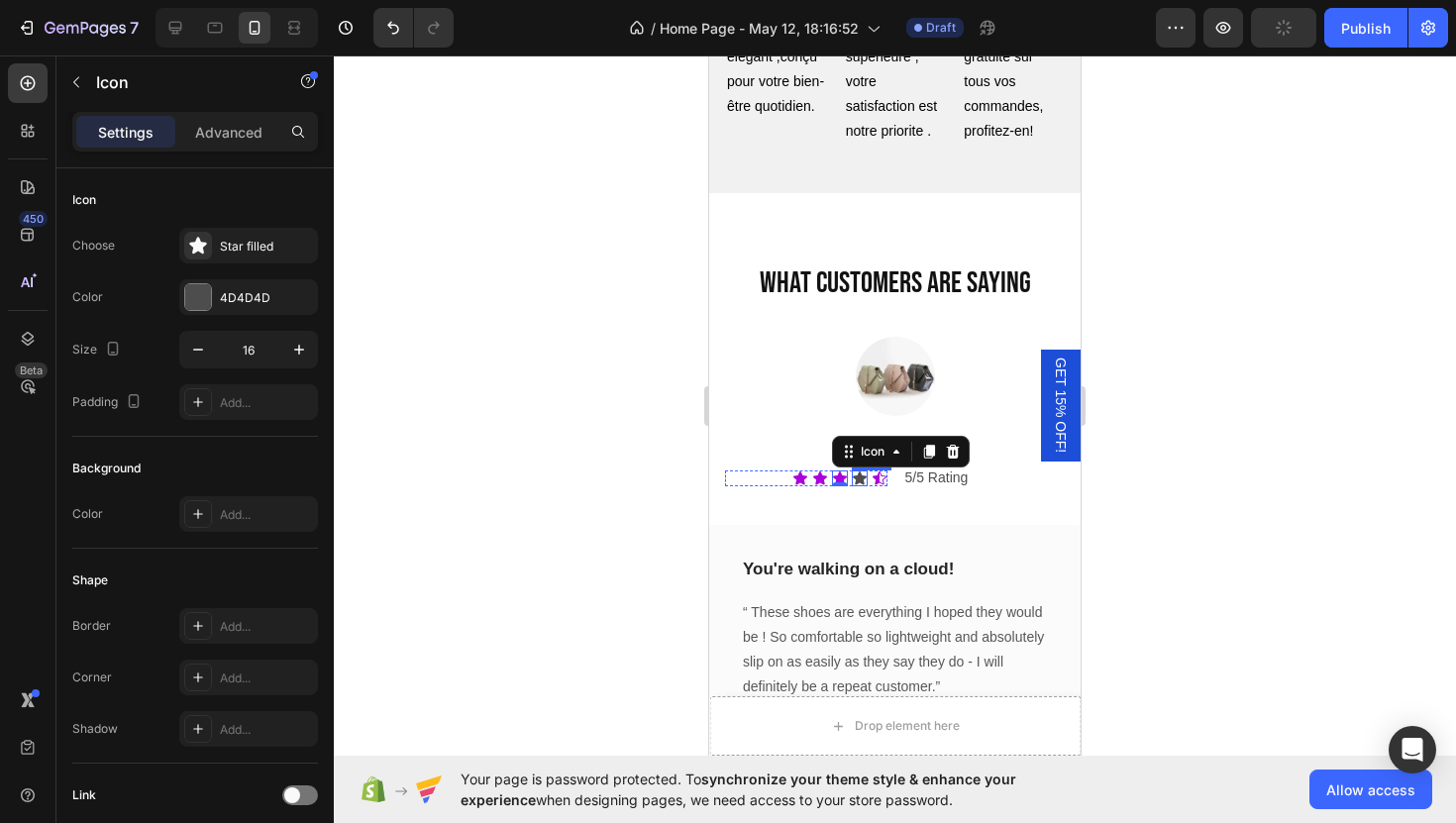 click on "Icon" at bounding box center (860, 478) 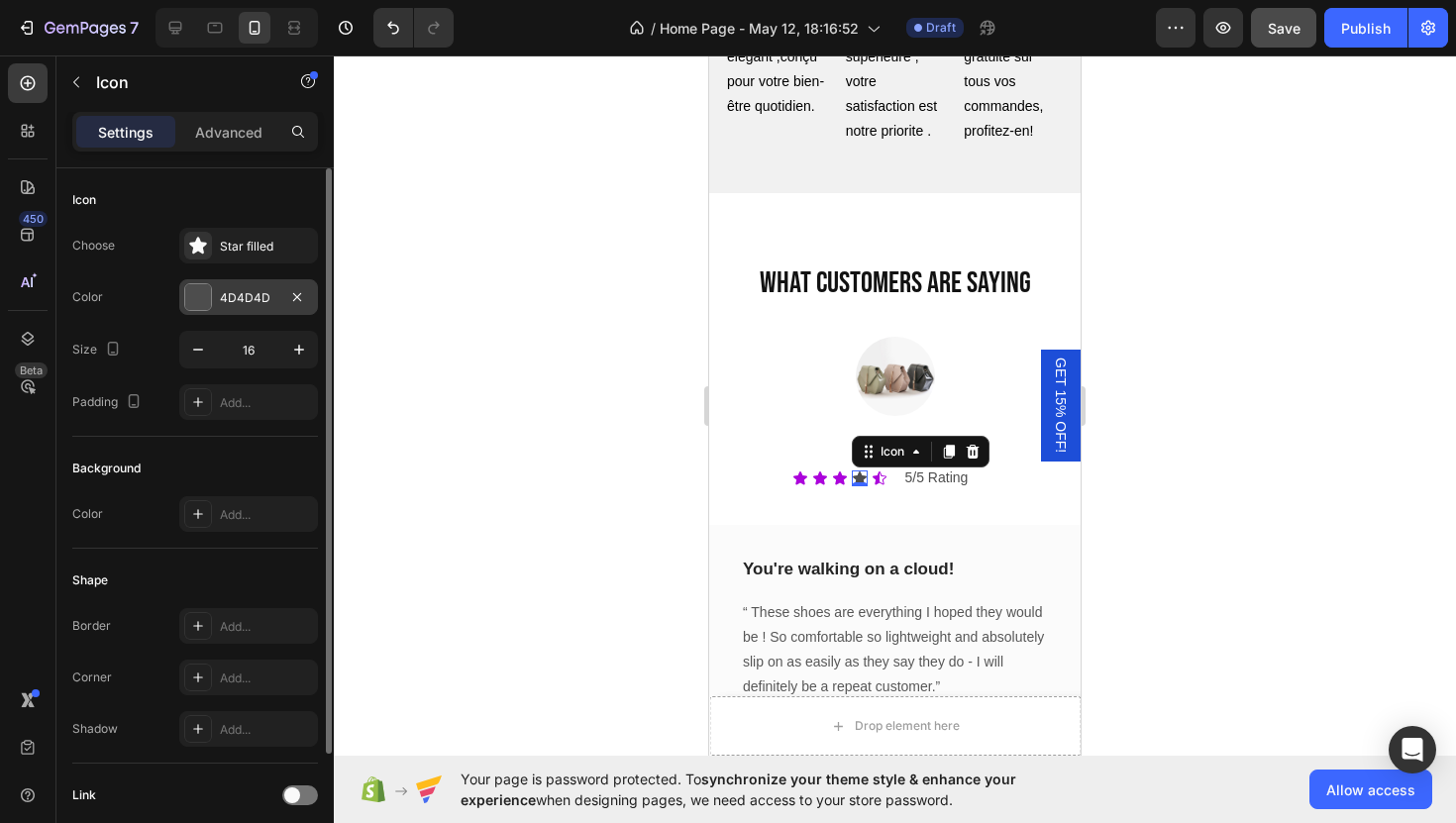 click at bounding box center (198, 297) 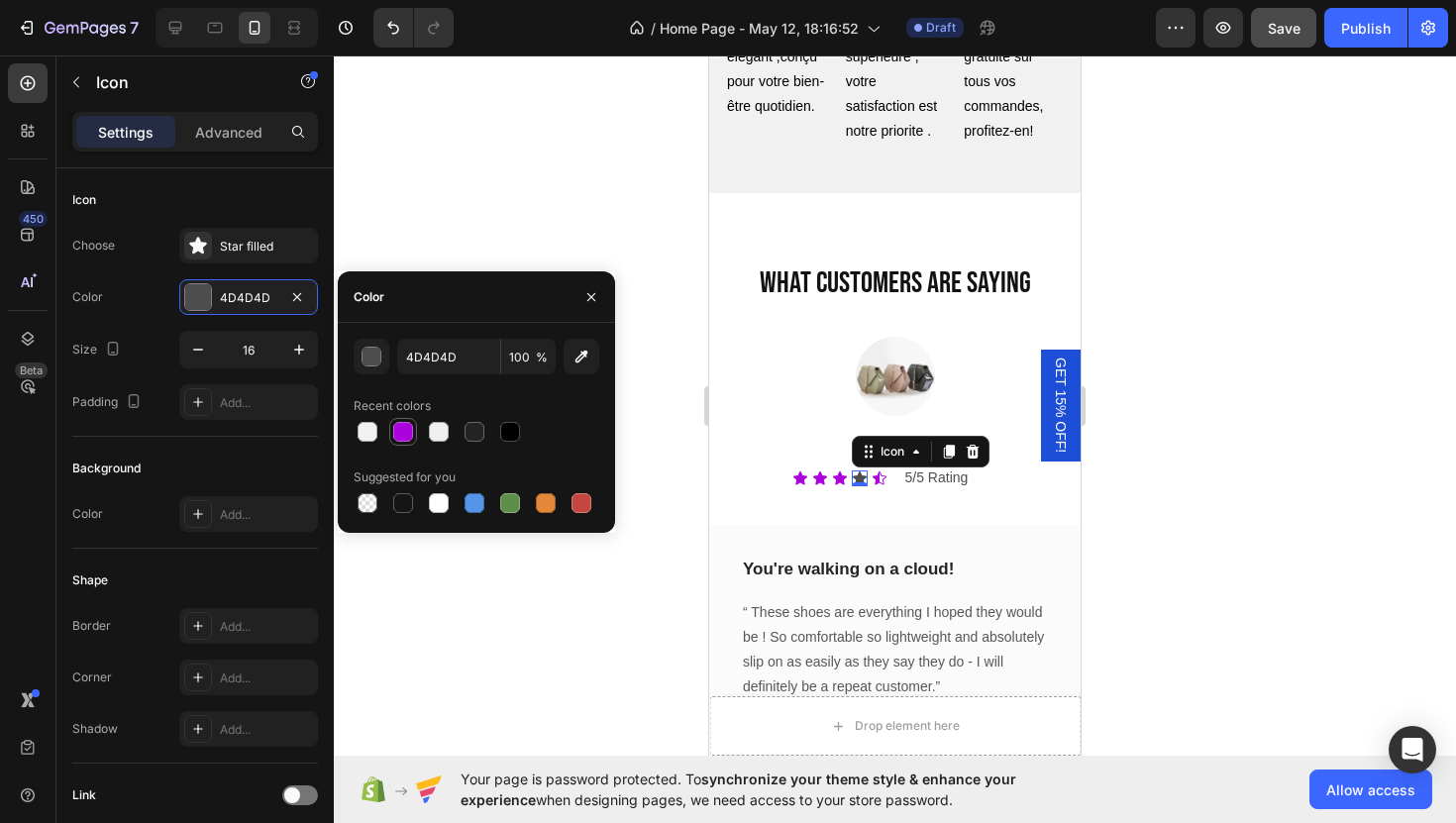 click at bounding box center (403, 432) 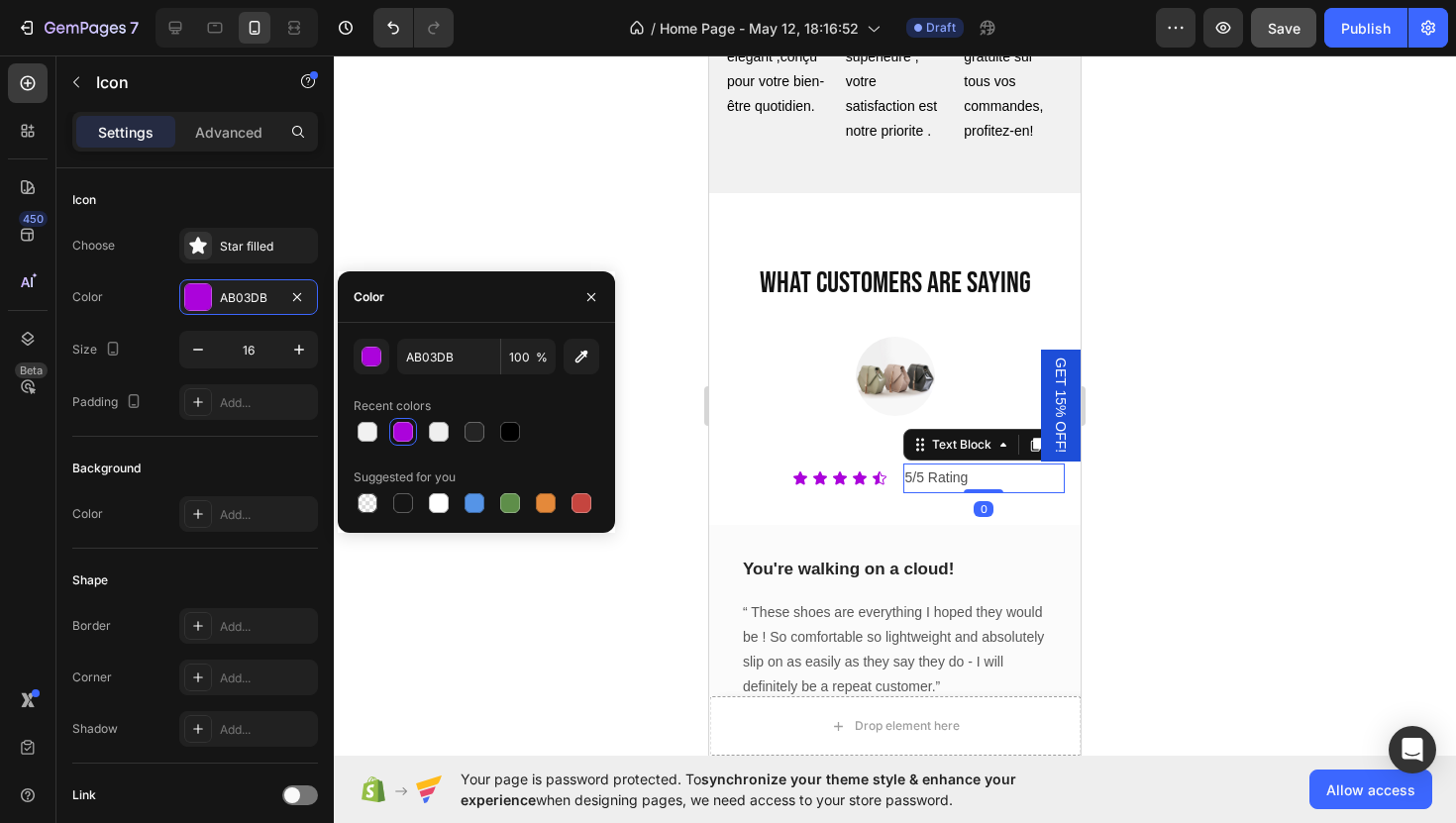 click on "5/5 Rating" at bounding box center (985, 477) 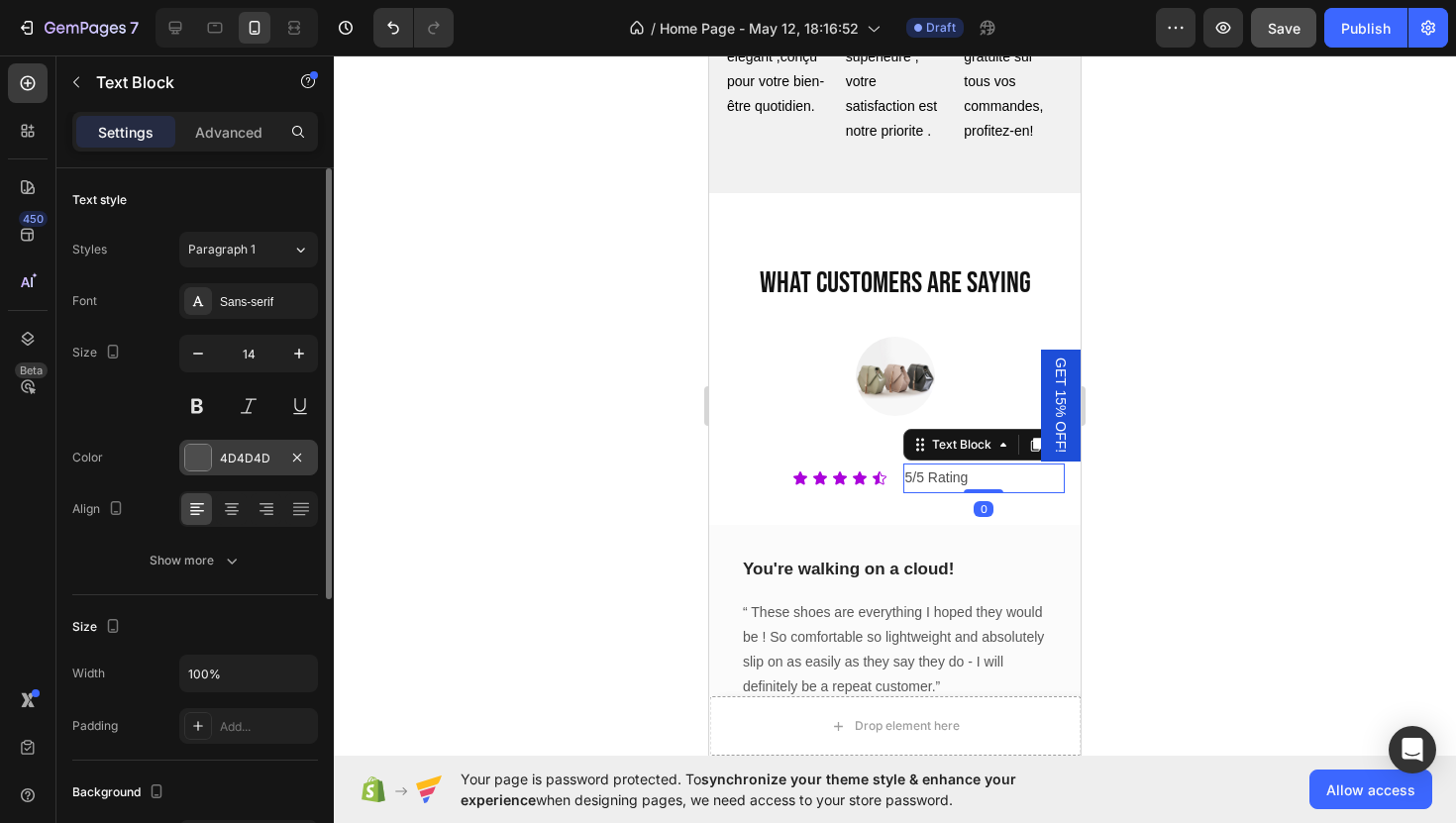 click at bounding box center (198, 458) 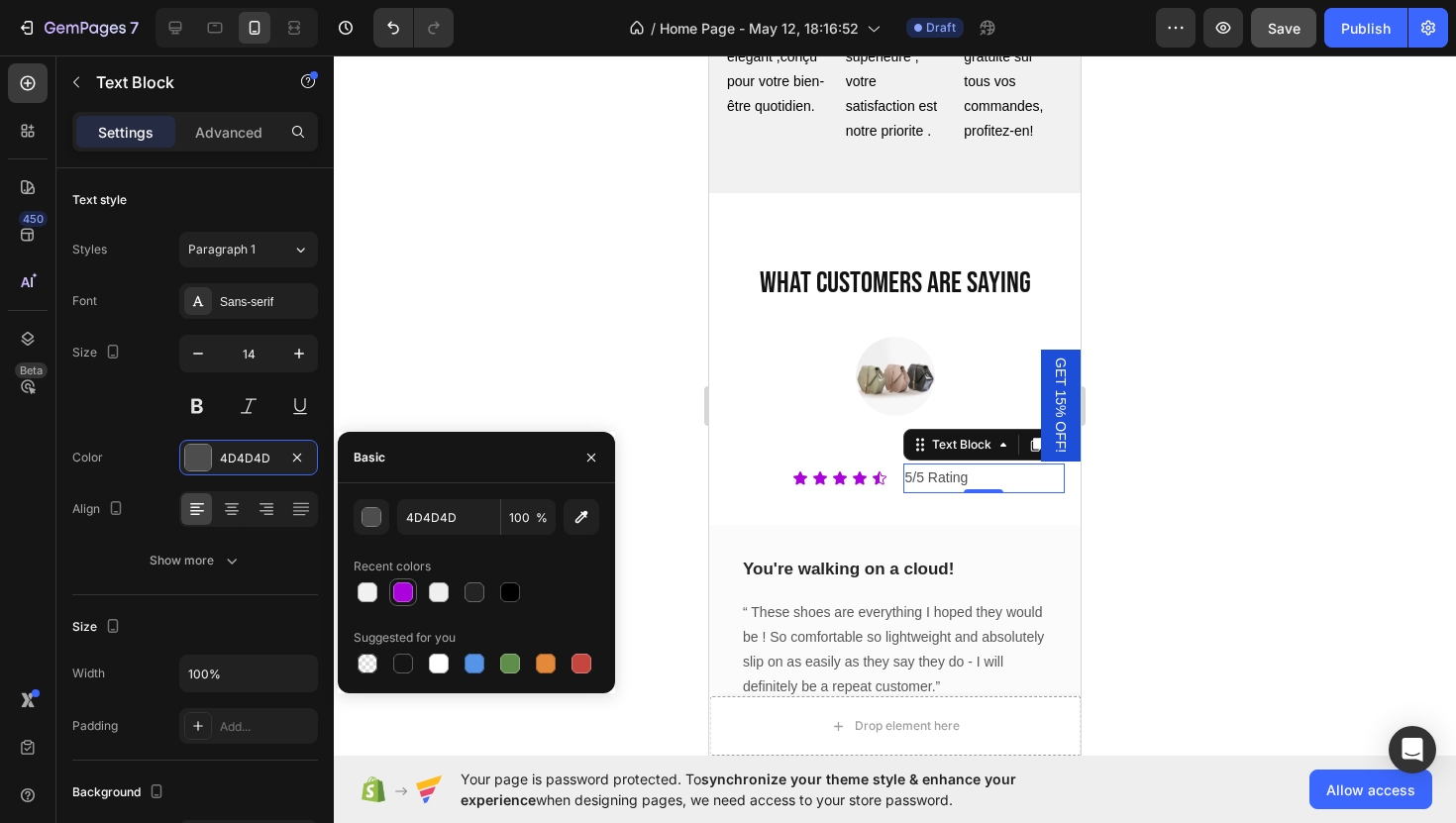 click at bounding box center [403, 592] 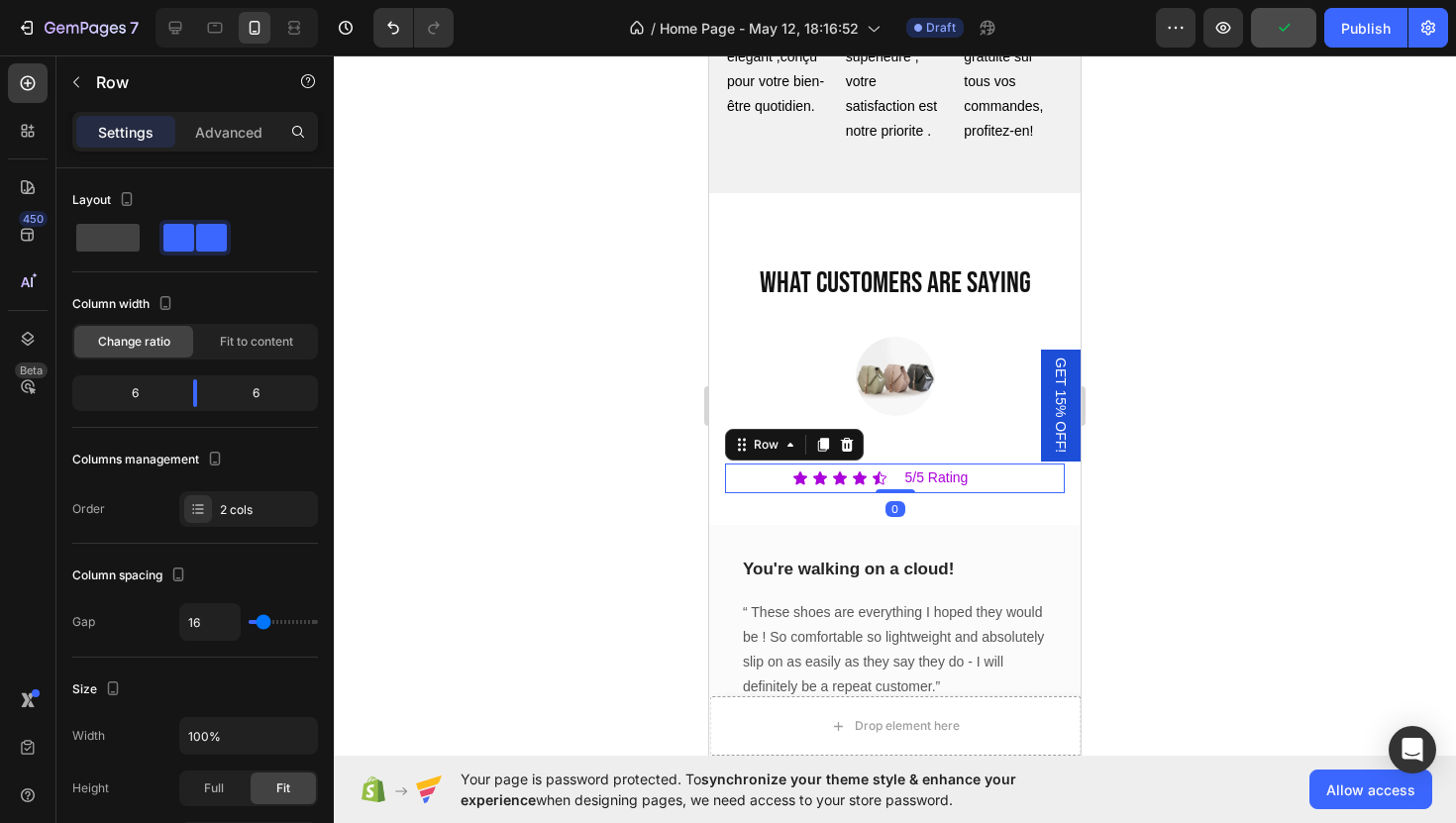 click on "Icon Icon Icon Icon Icon Icon List" at bounding box center (806, 477) 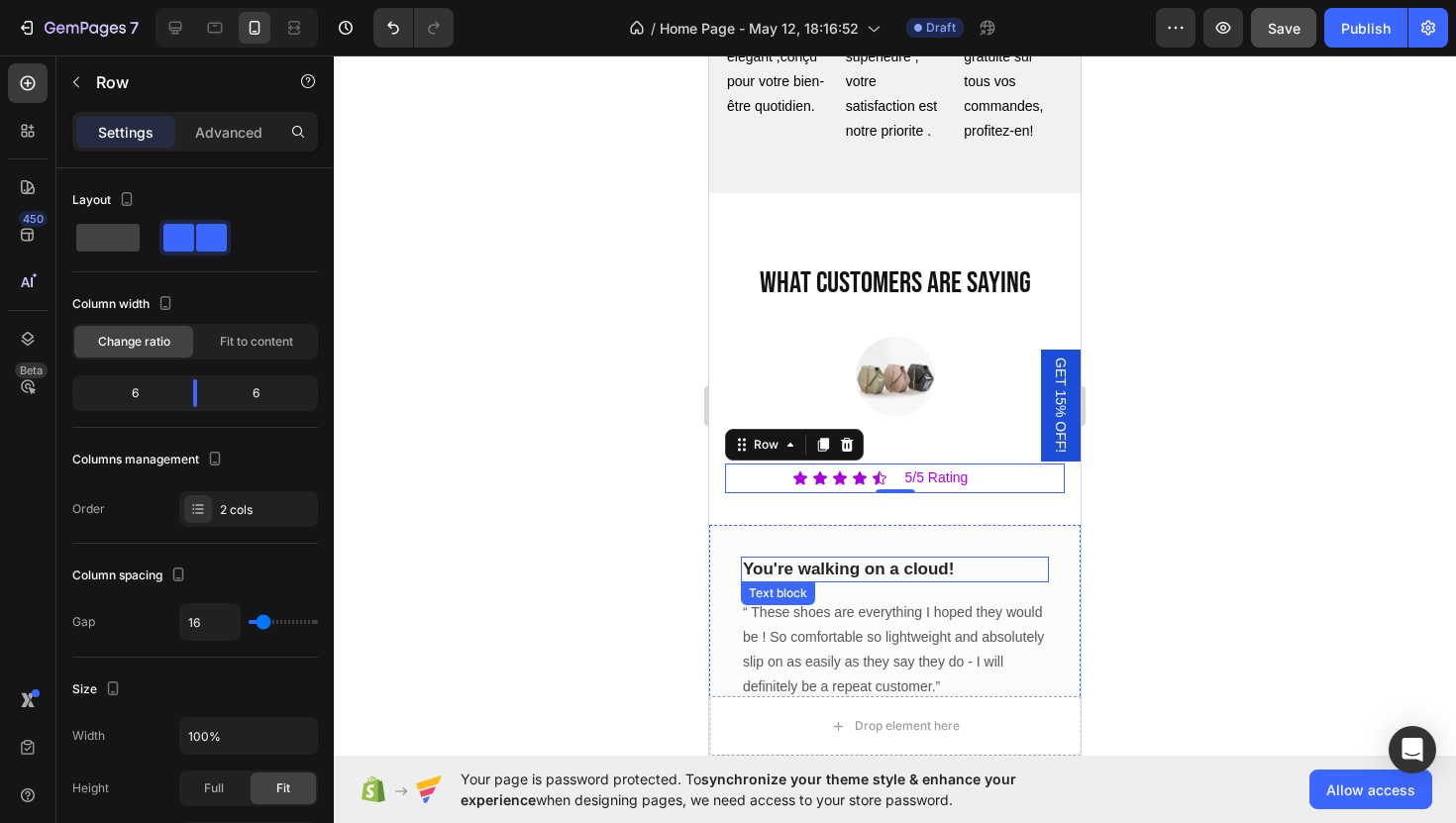 click on "You're walking on a cloud!" at bounding box center (894, 569) 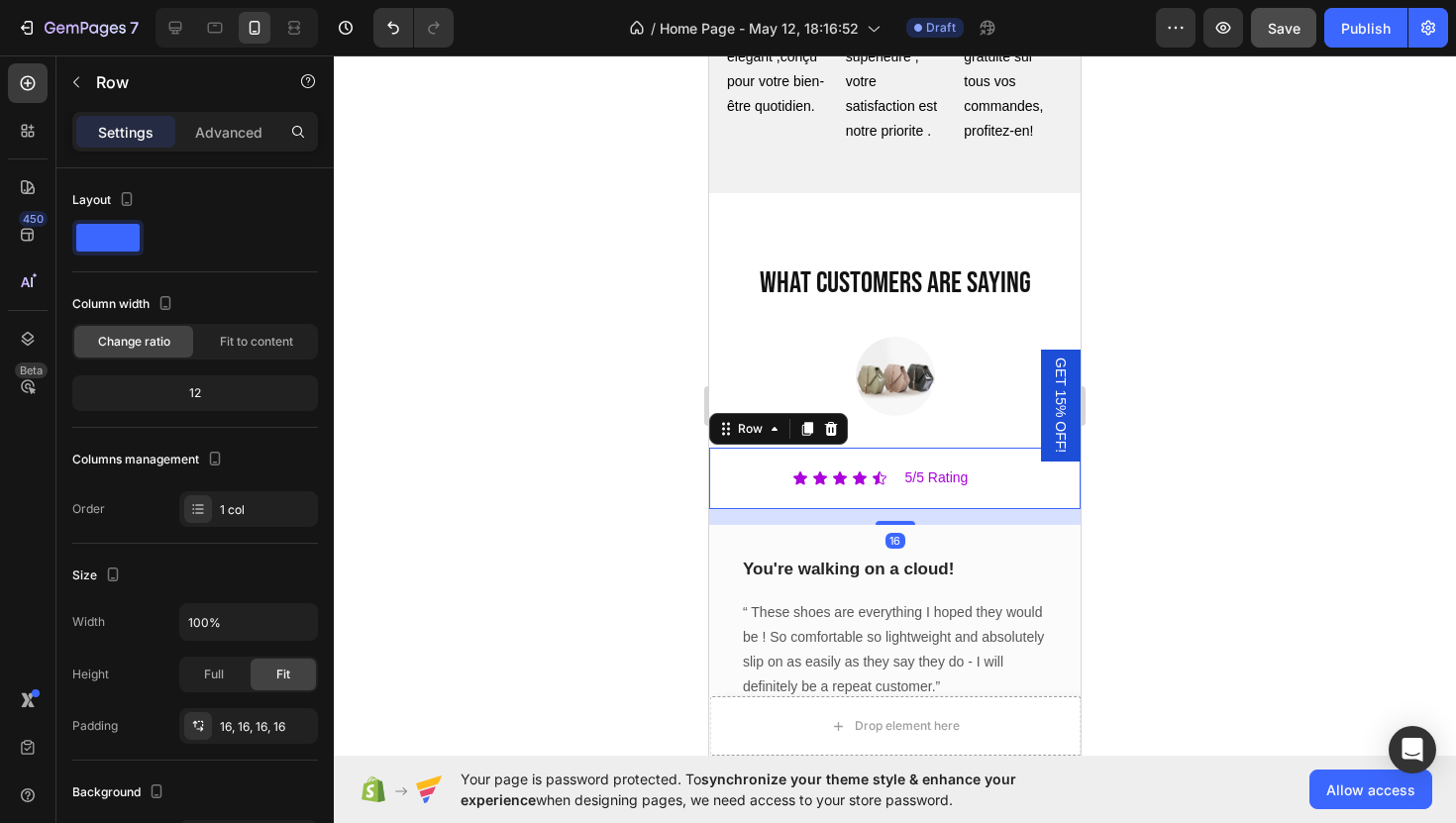click on "Icon Icon Icon Icon Icon Icon List 5/5 Rating Text Block Row Row   16" at bounding box center [894, 477] 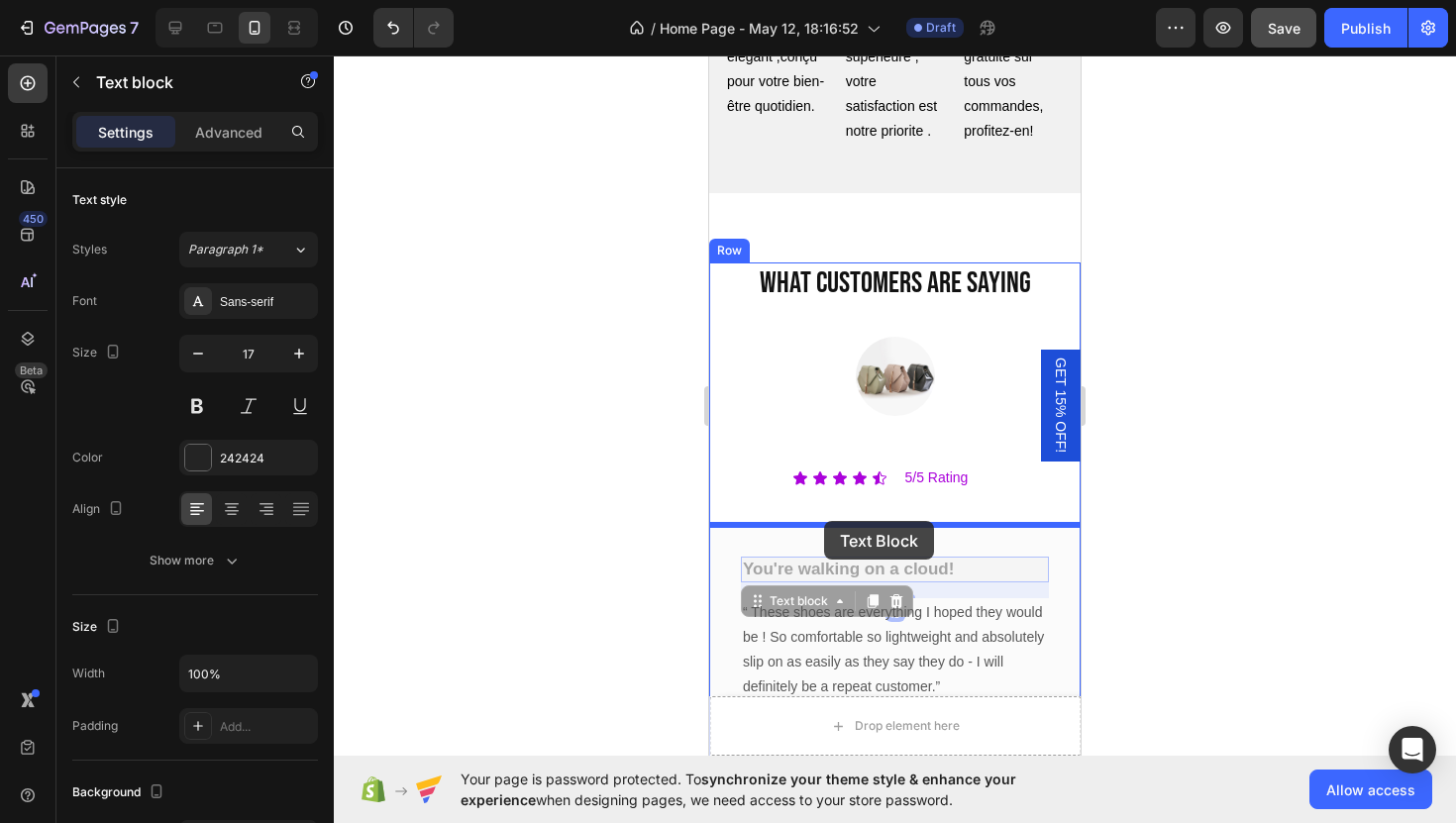 drag, startPoint x: 824, startPoint y: 569, endPoint x: 824, endPoint y: 521, distance: 48 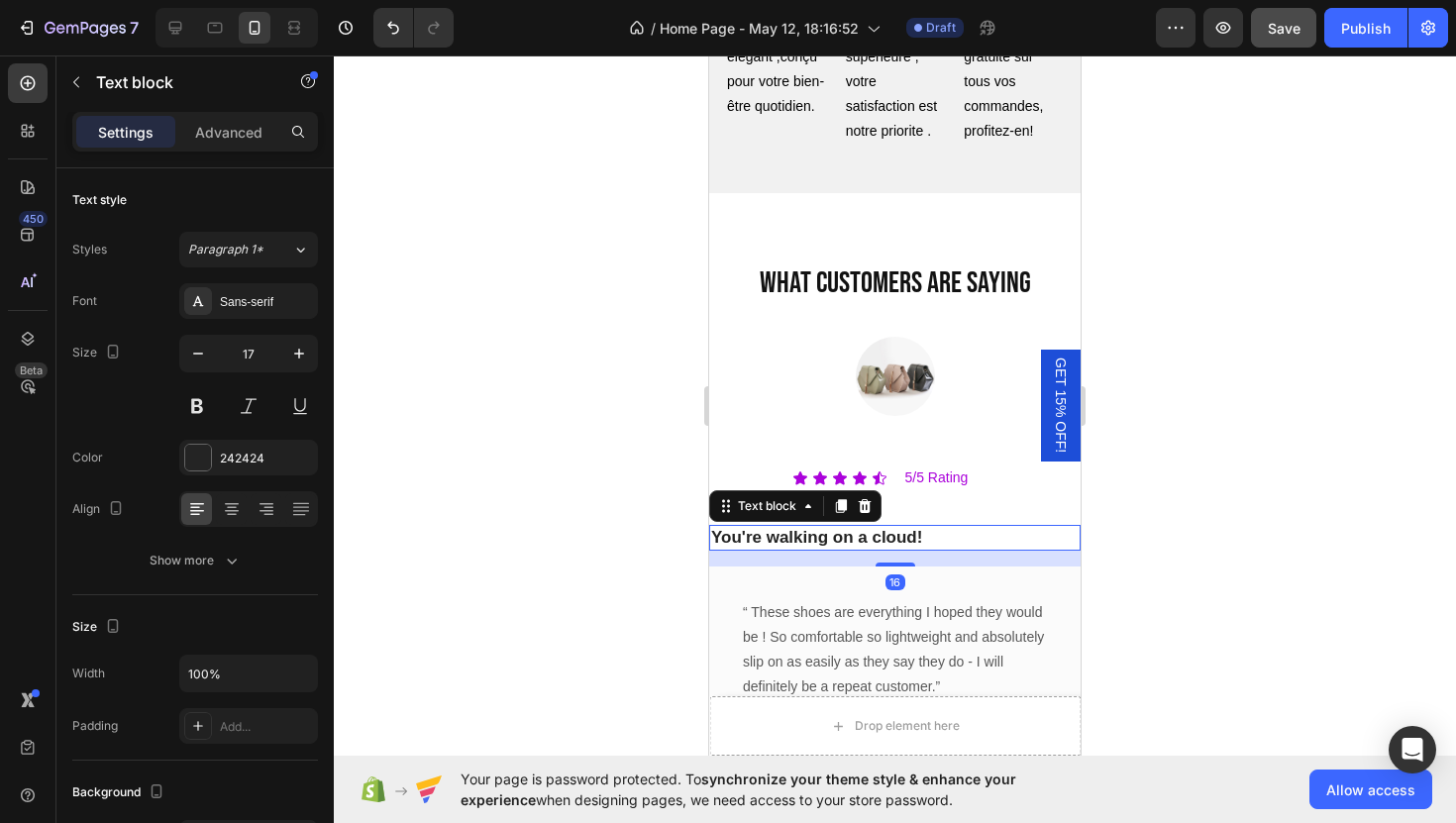 click on "You're walking on a cloud!" at bounding box center [894, 538] 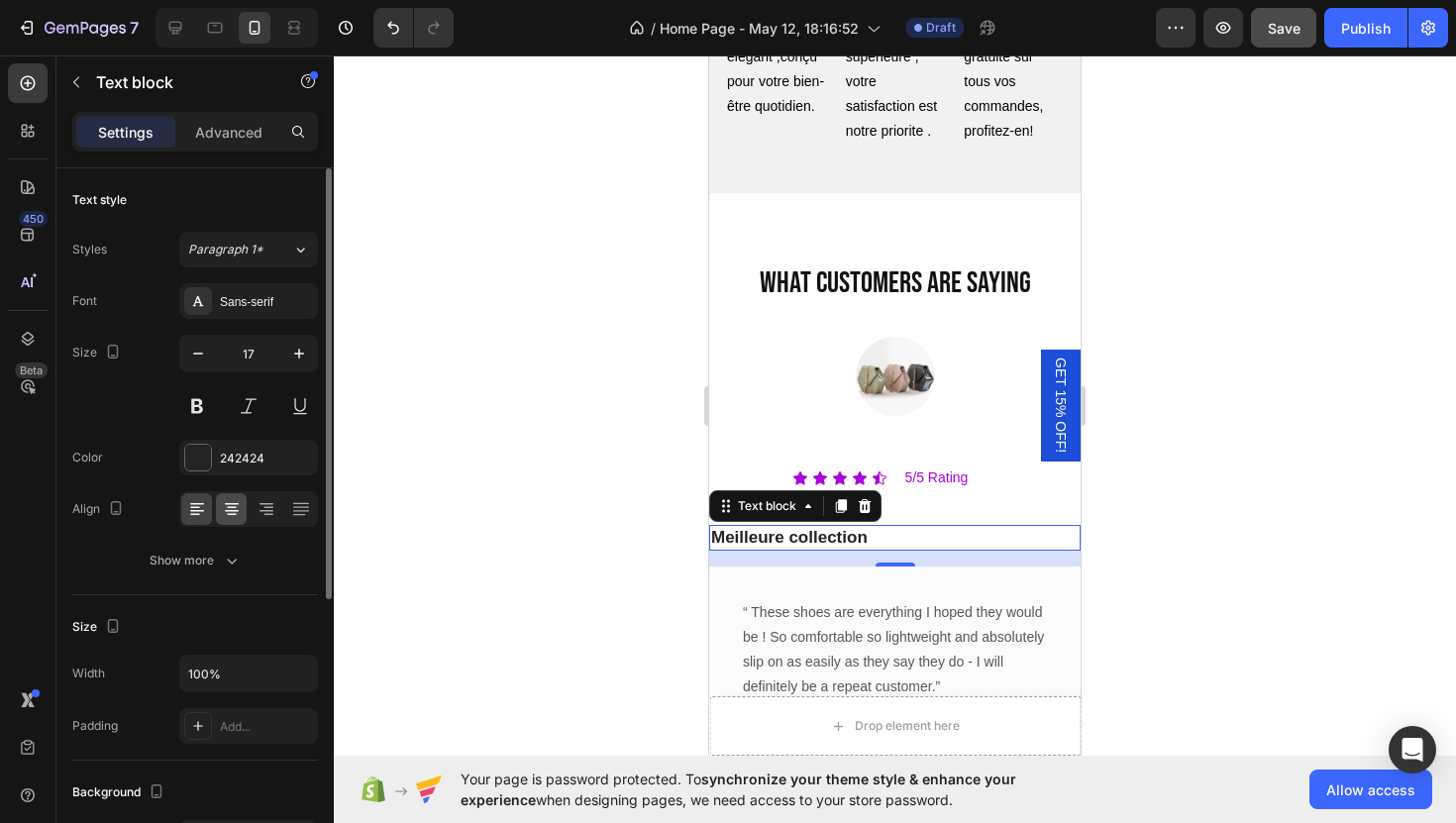 click 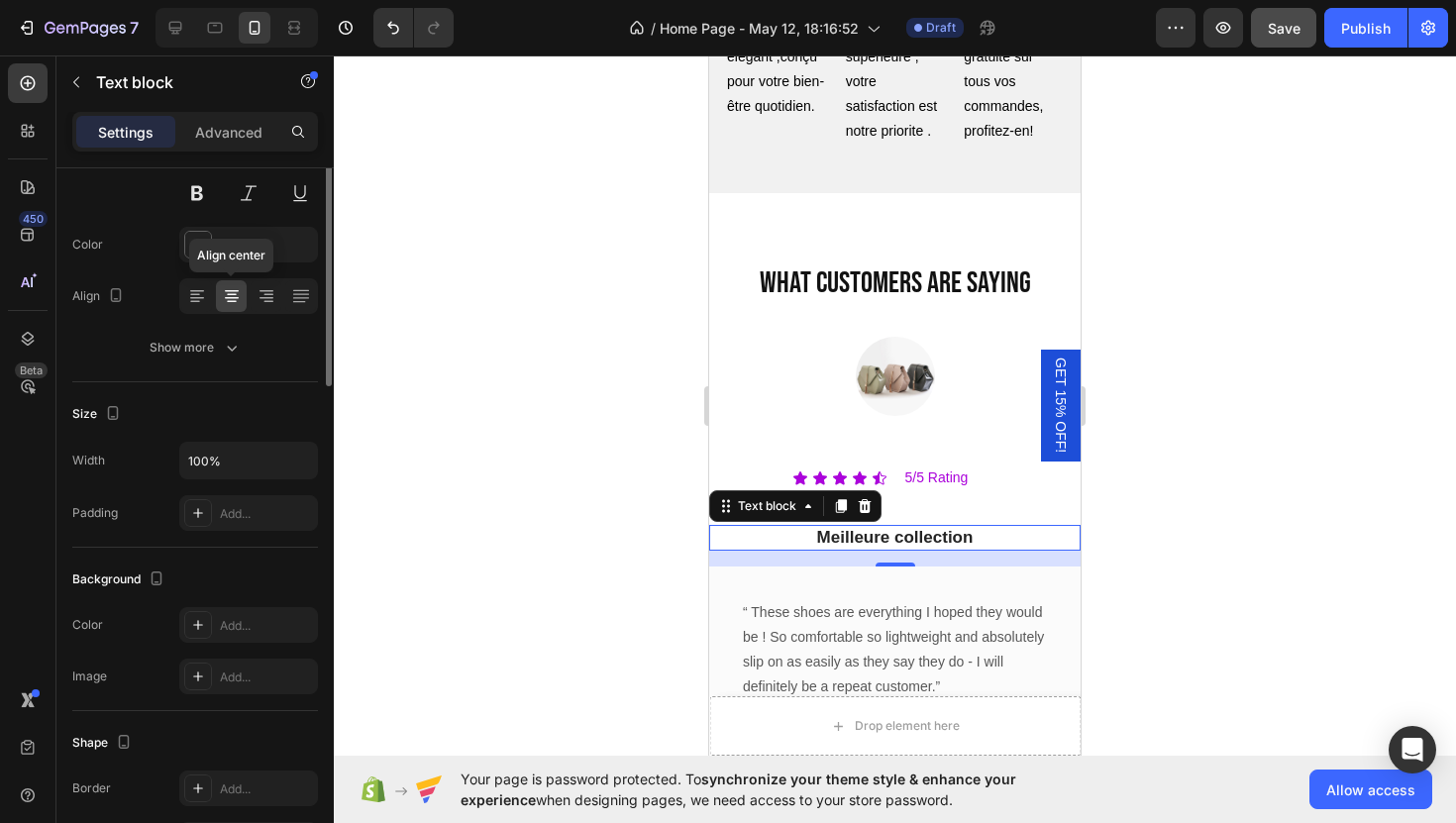 scroll, scrollTop: 0, scrollLeft: 0, axis: both 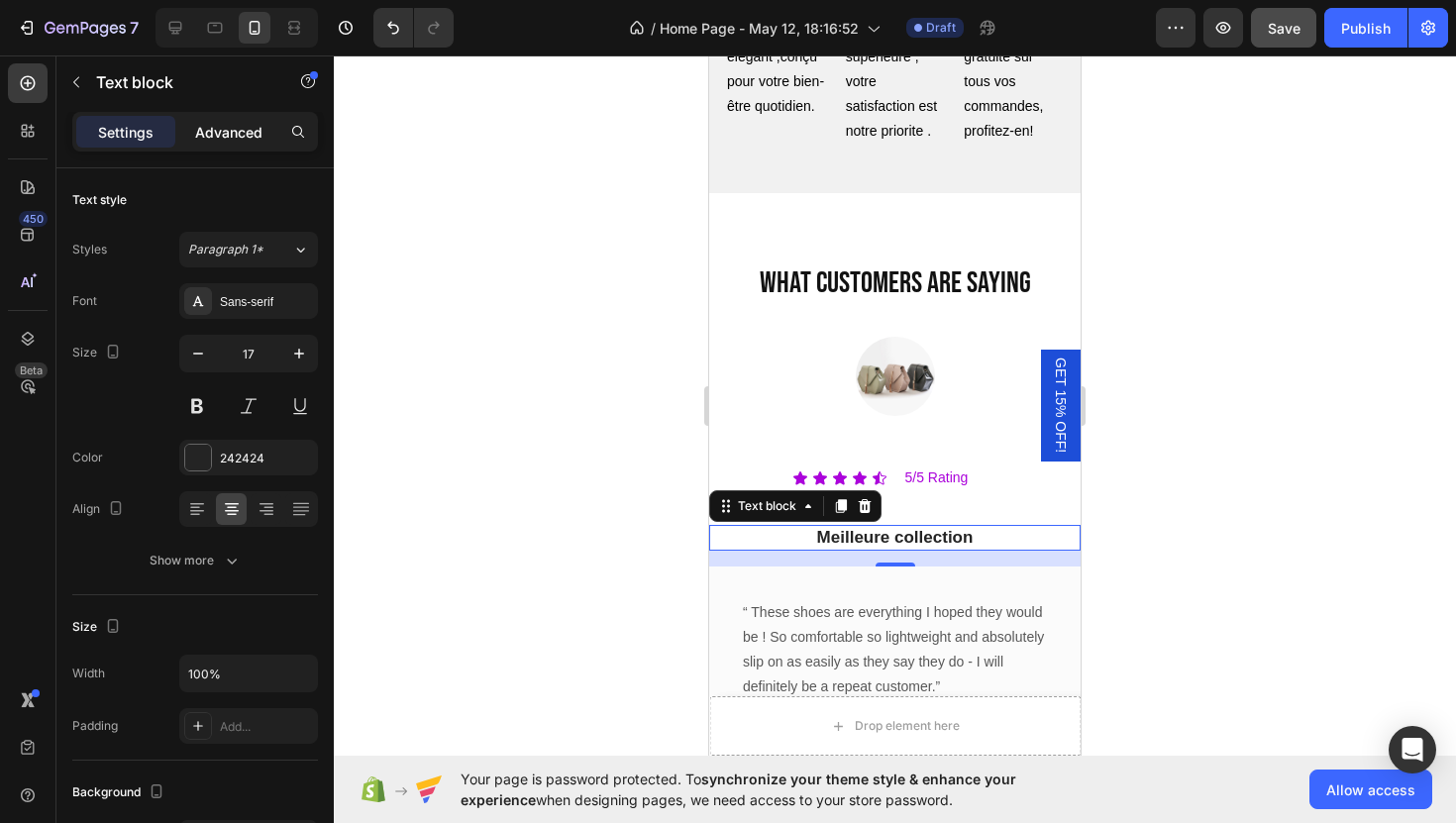 click on "Advanced" at bounding box center [229, 132] 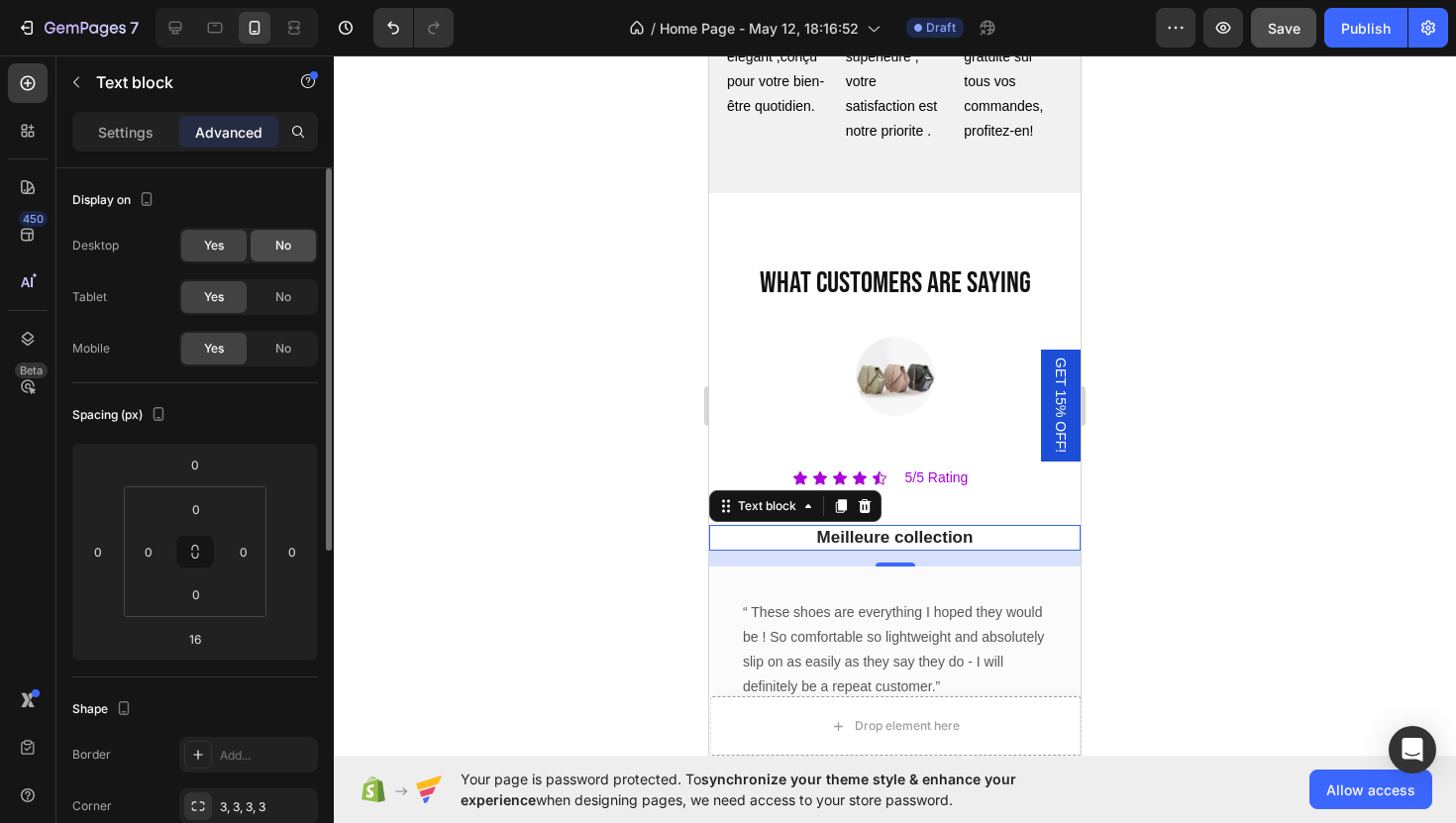 click on "No" 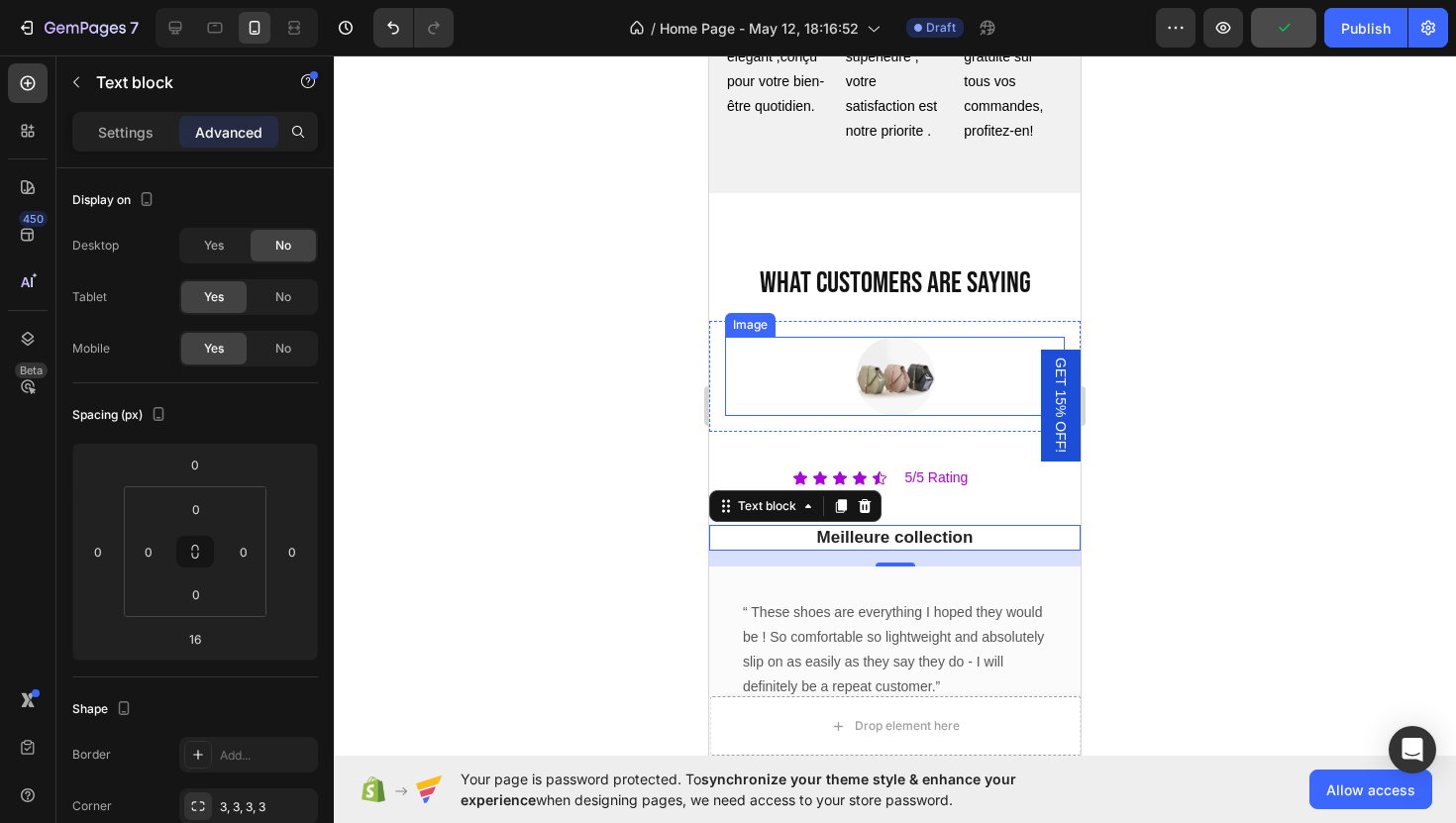 click at bounding box center [895, 376] 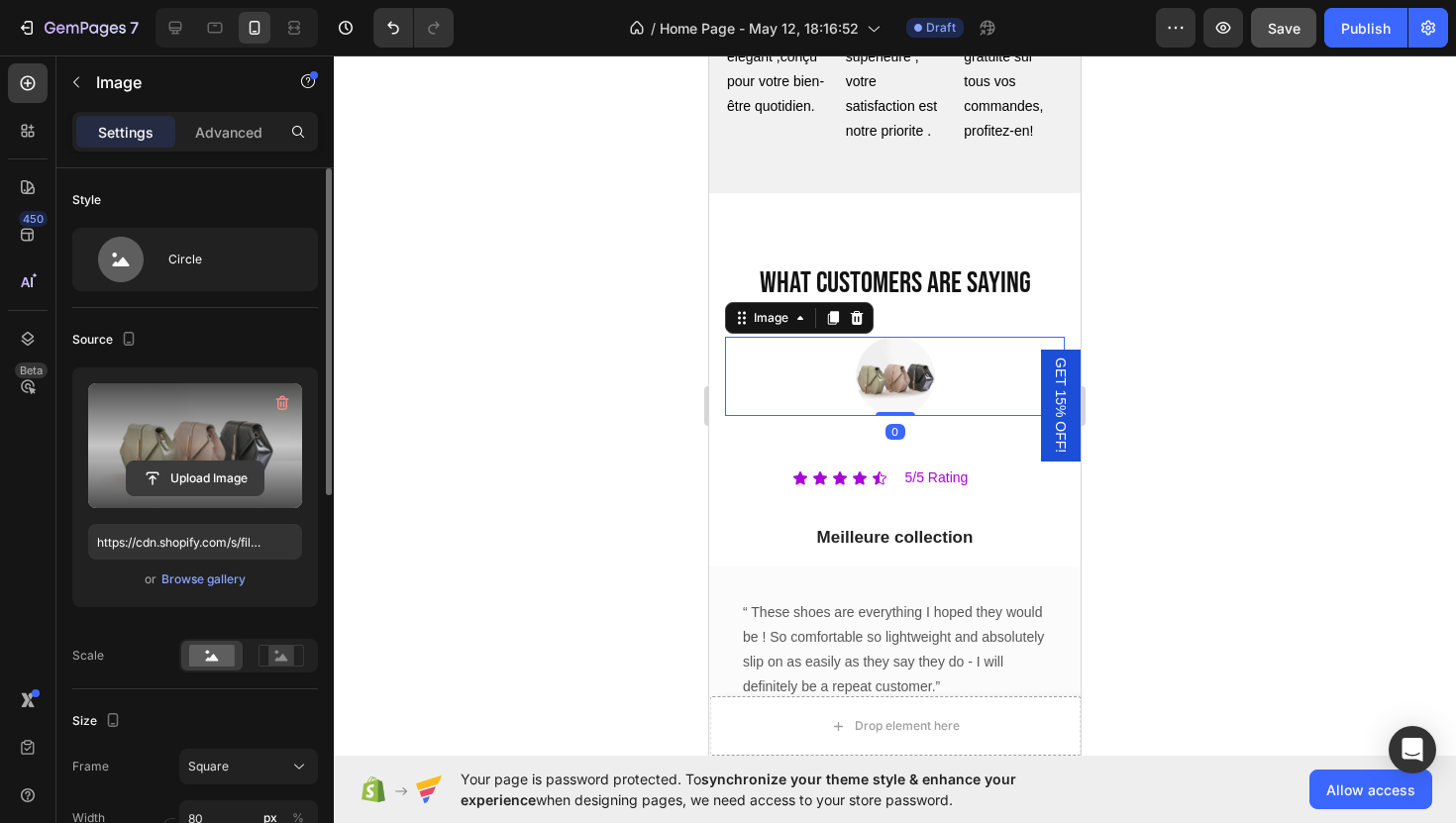 click 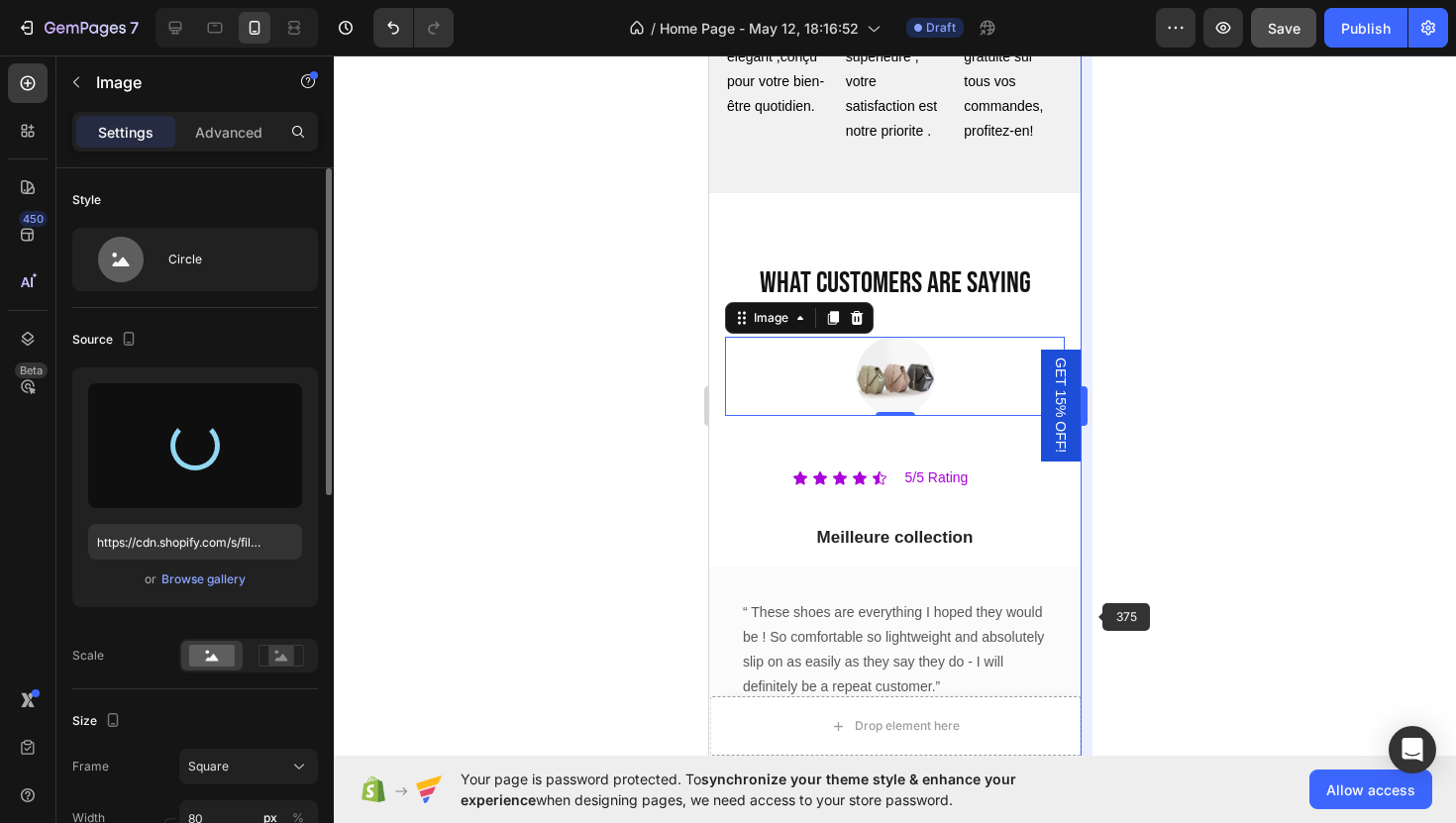 type on "https://cdn.shopify.com/s/files/1/0754/7869/6175/files/gempages_566287078585795434-284e0be5-6131-4811-8f8f-40c9aedd3014.jpg" 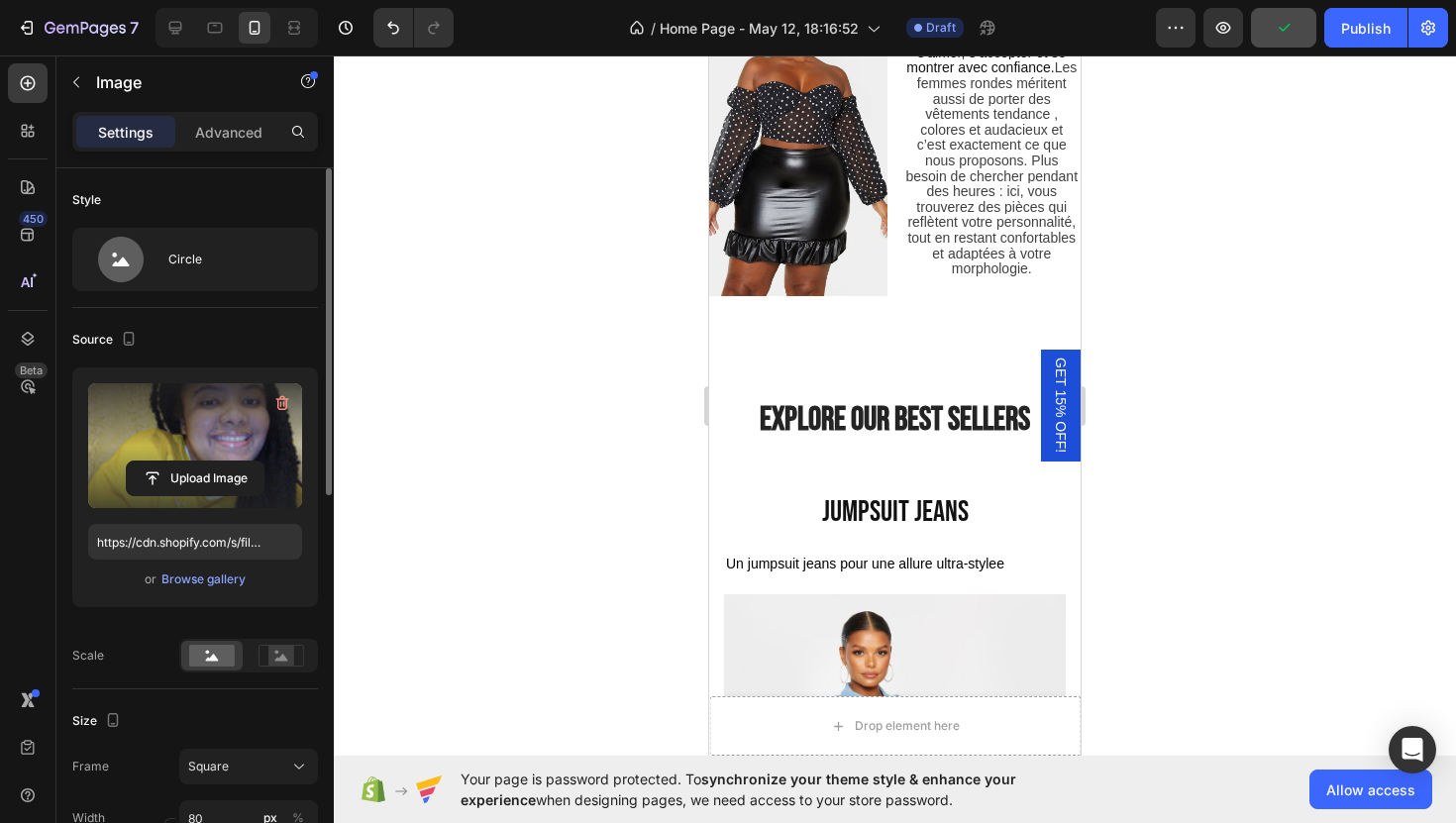 scroll, scrollTop: 2453, scrollLeft: 0, axis: vertical 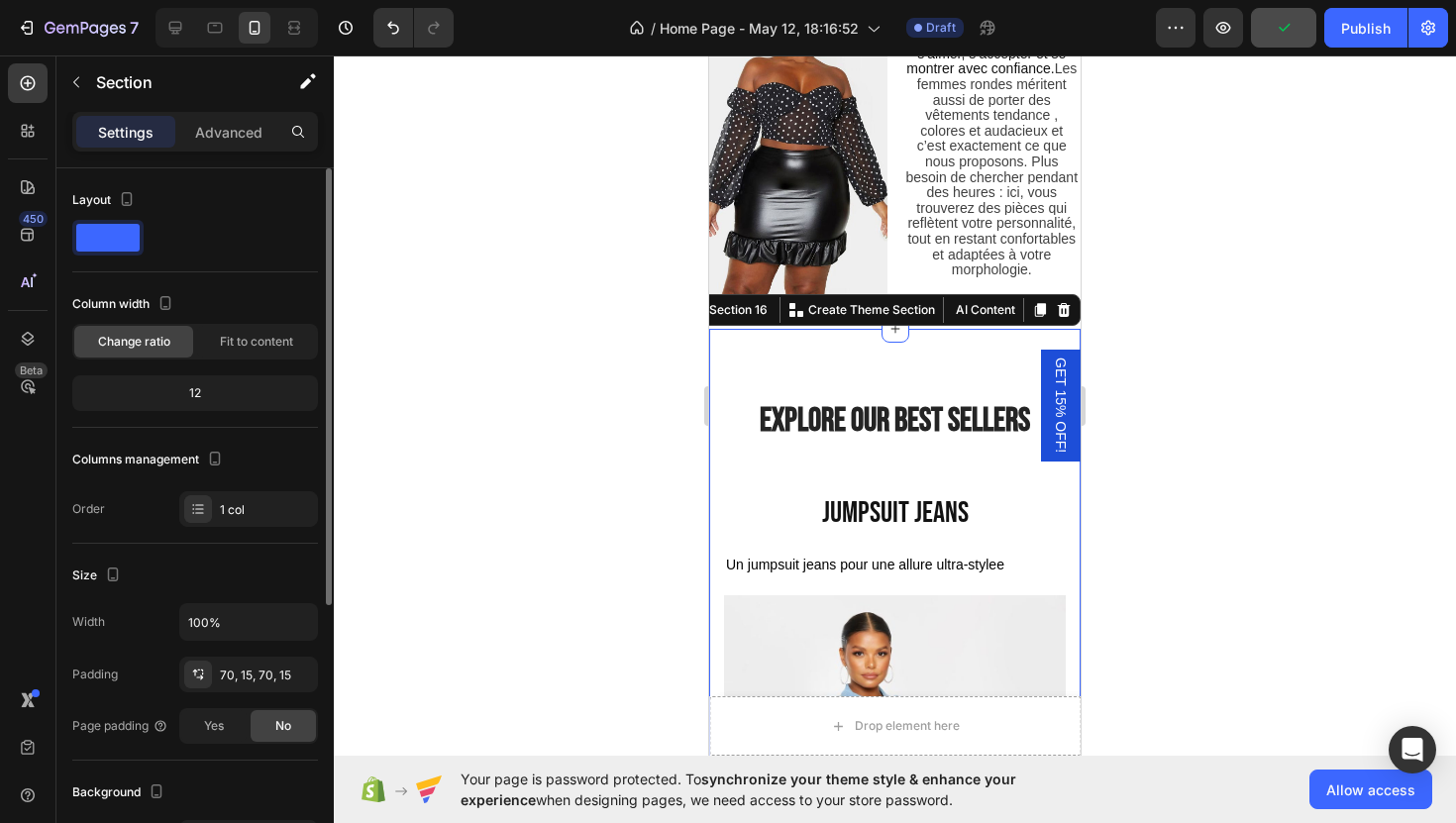 click on "Explore Our Best Sellers Heading Row jumpsuit jeans Heading Un jumpsuit jeans pour une allure ultra-stylee Text Block Image Quantite Text Block
1
Product Quantity
Add to cart Add to Cart Shop Now Dynamic Checkout Product Row  cargo jeans Heading Un jeans cargo qui sublime vos formes avec elegance.  Text Block Image Quantite Text Block
1
Product Quantity Row
Add to cart Add to Cart Shop   Now Dynamic Checkout Product List Image Quantite Text Block
1
Product Quantity Row
Add to cart Add to Cart Shop   Now Dynamic Checkout Product List Image Quantite Text Block
1
Product Quantity Row
Add to cart Add to Cart Shop   Now Dynamic Checkout Product List Image Quantite Text Block
1
Product Quantity Row
Add to cart Add to Cart Shop   Now Dynamic Checkout Product List Product List Row
1" at bounding box center [894, 1569] 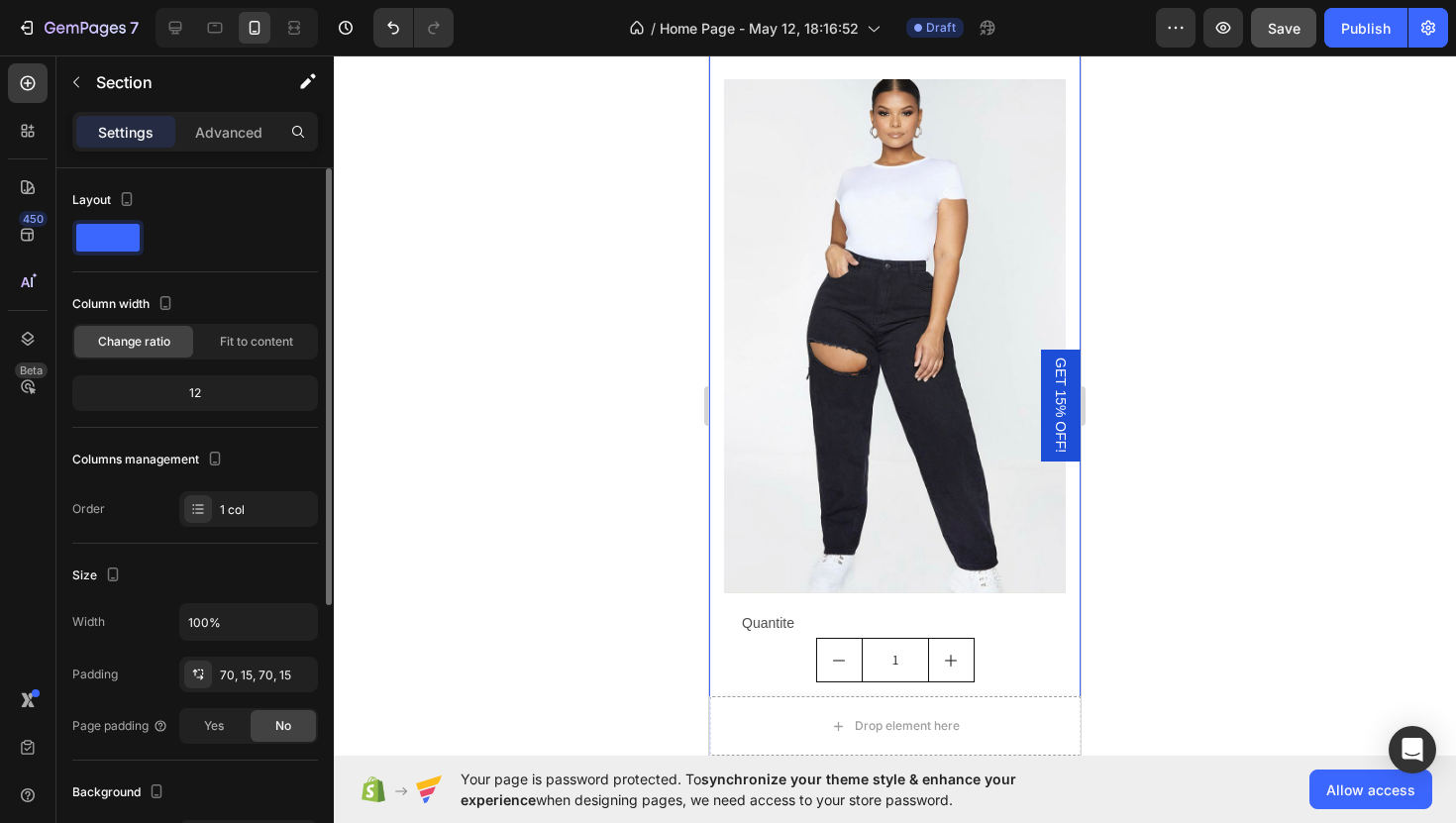 scroll, scrollTop: 4247, scrollLeft: 0, axis: vertical 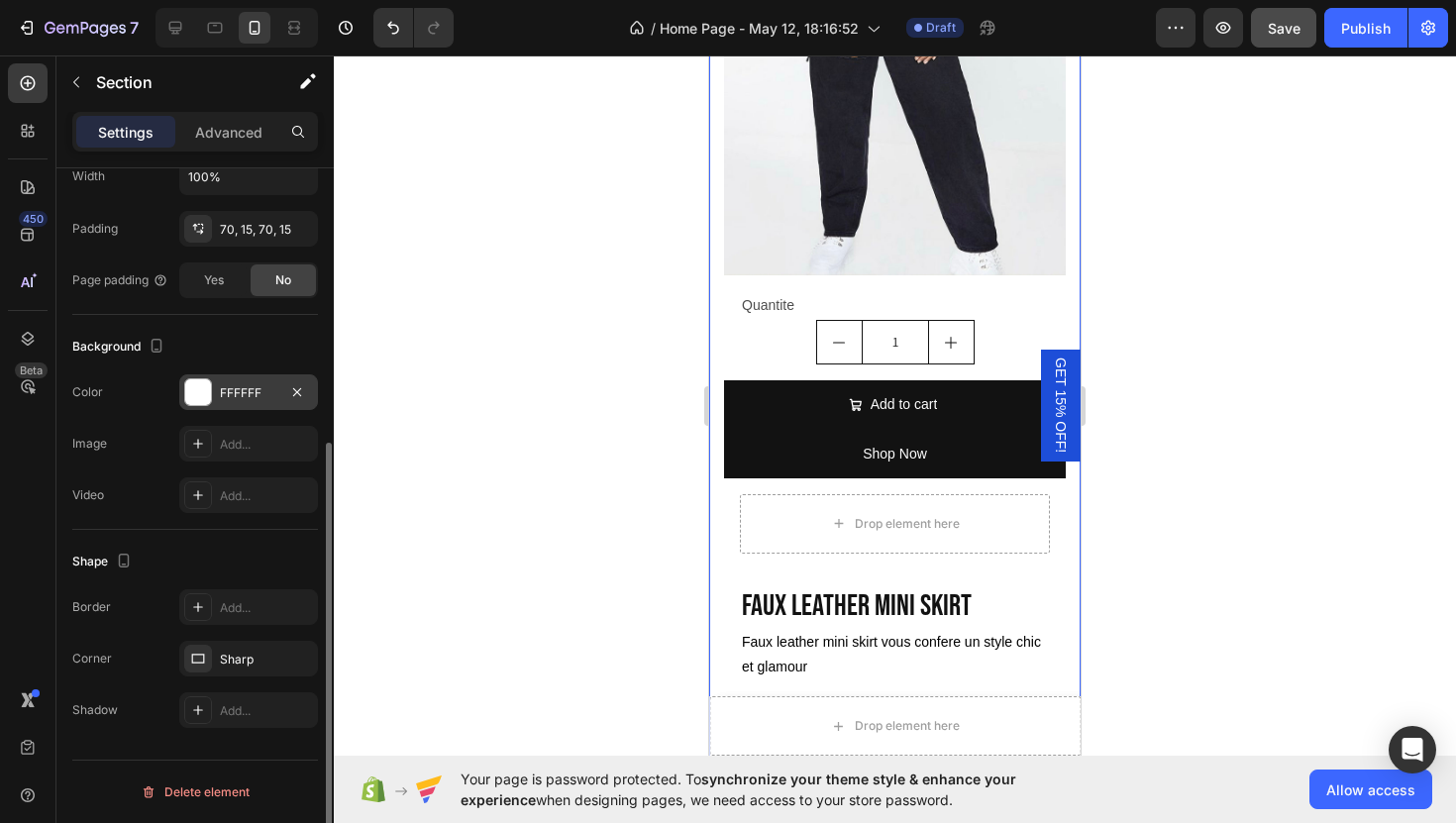 click at bounding box center [198, 392] 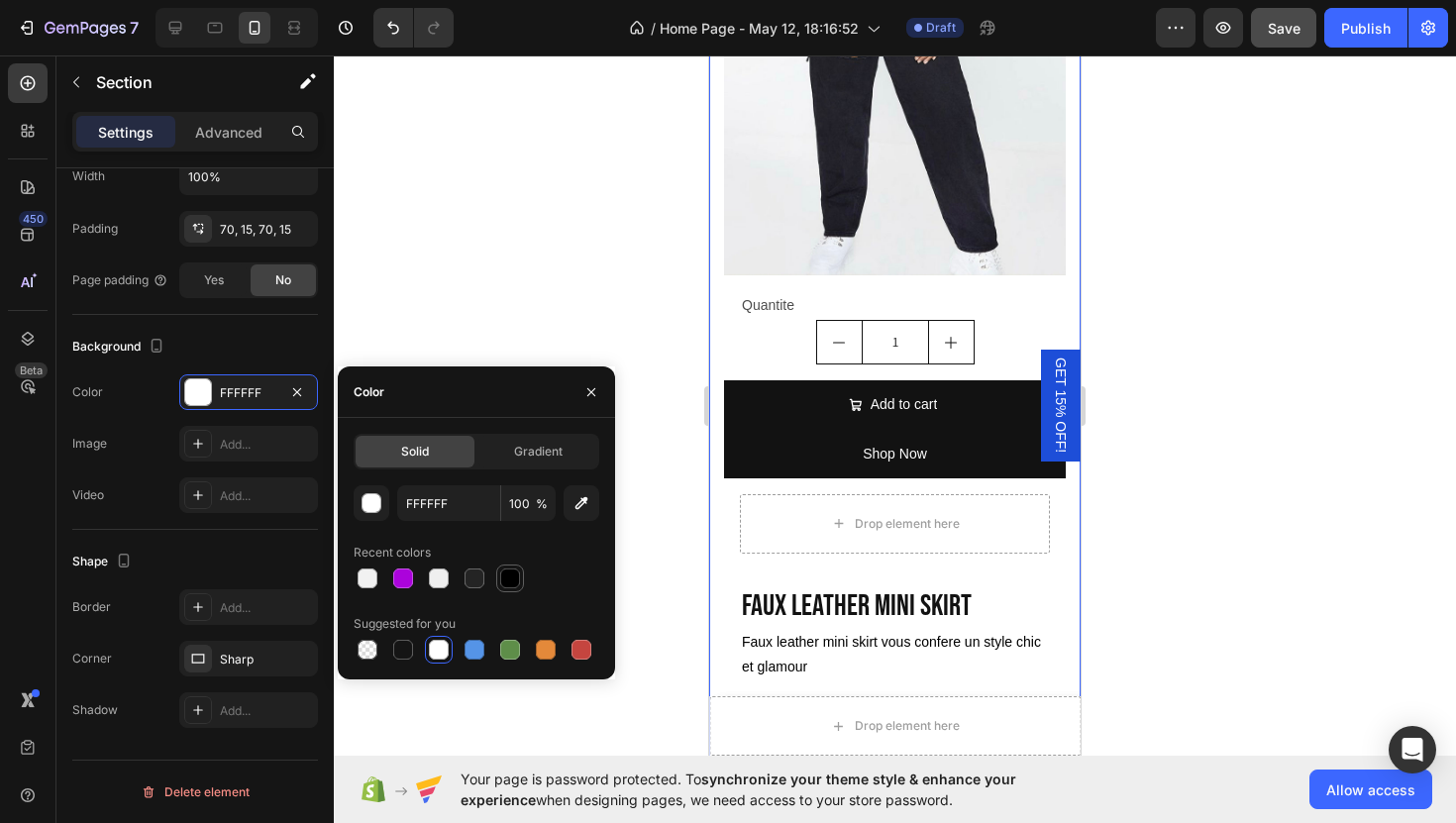 click at bounding box center (510, 578) 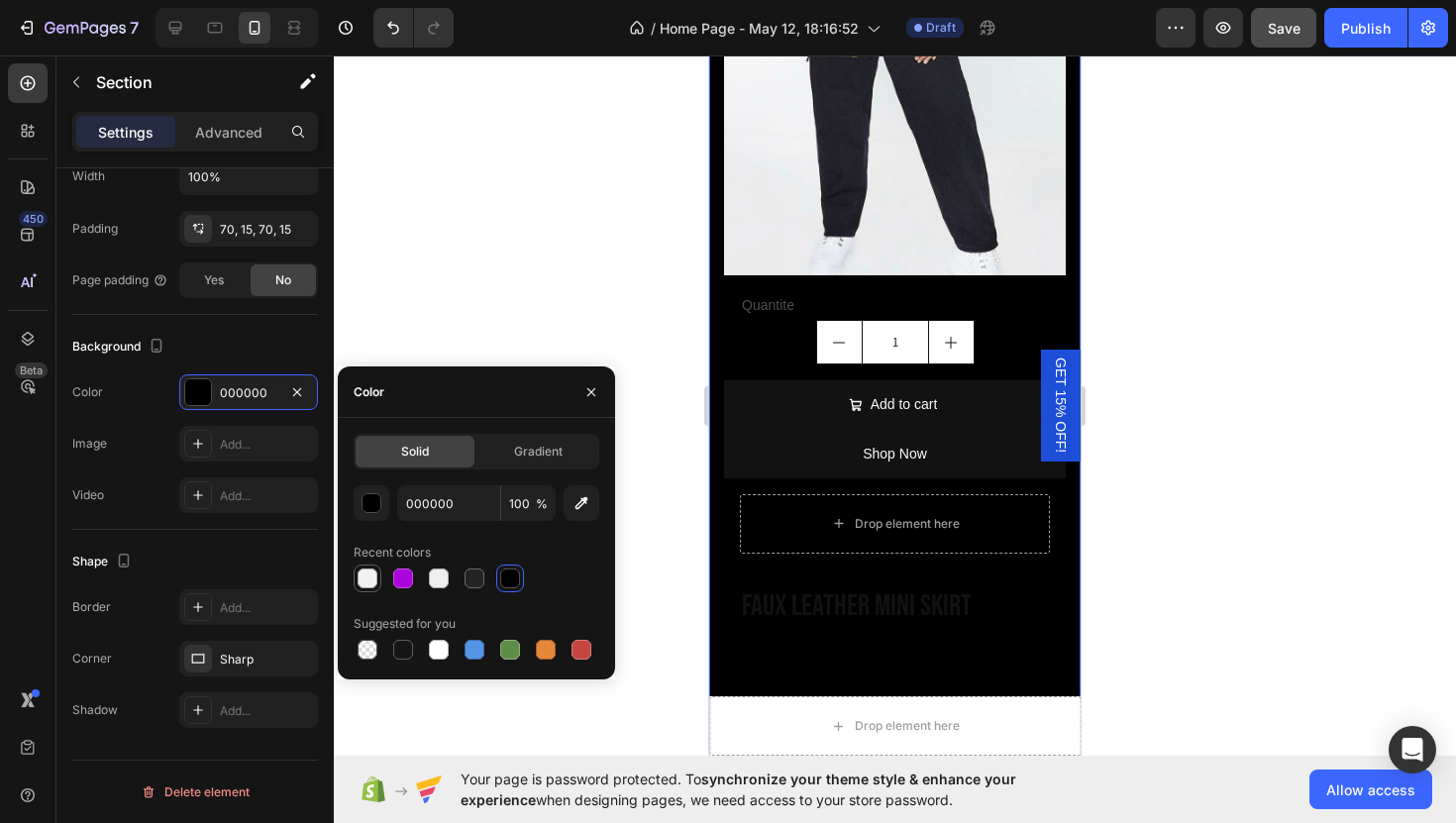 click at bounding box center [367, 578] 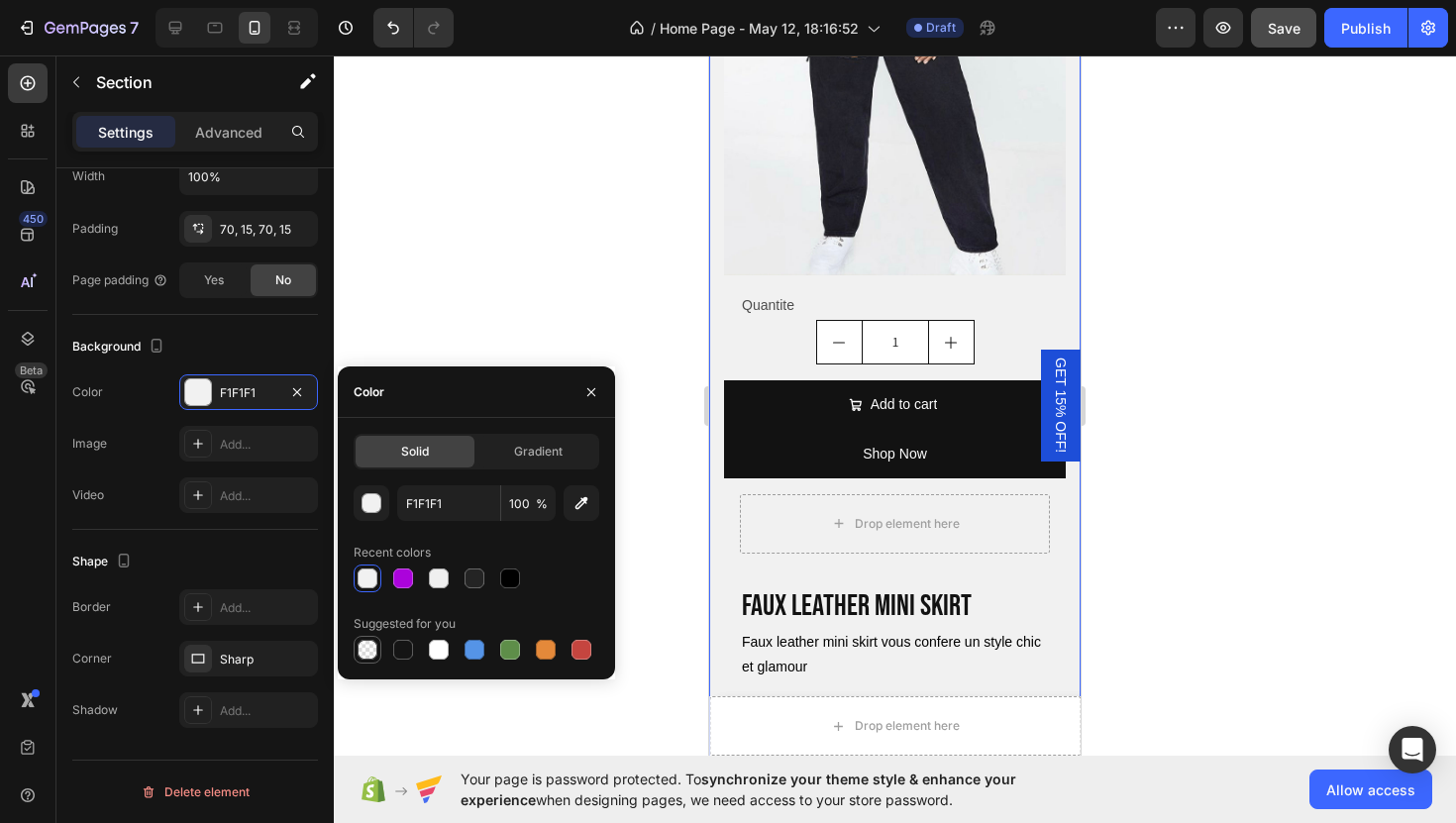 click at bounding box center (367, 650) 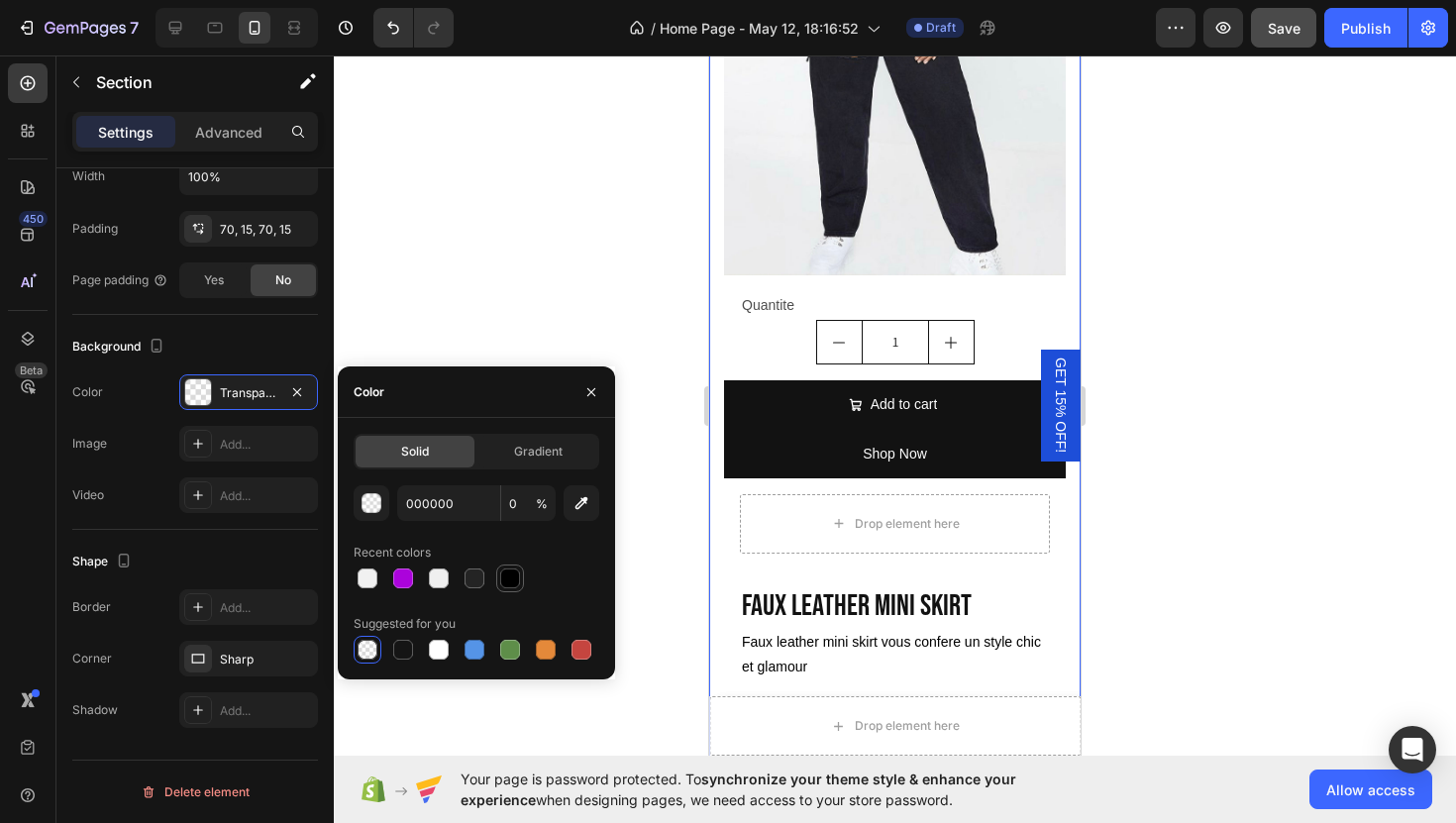 click at bounding box center (510, 578) 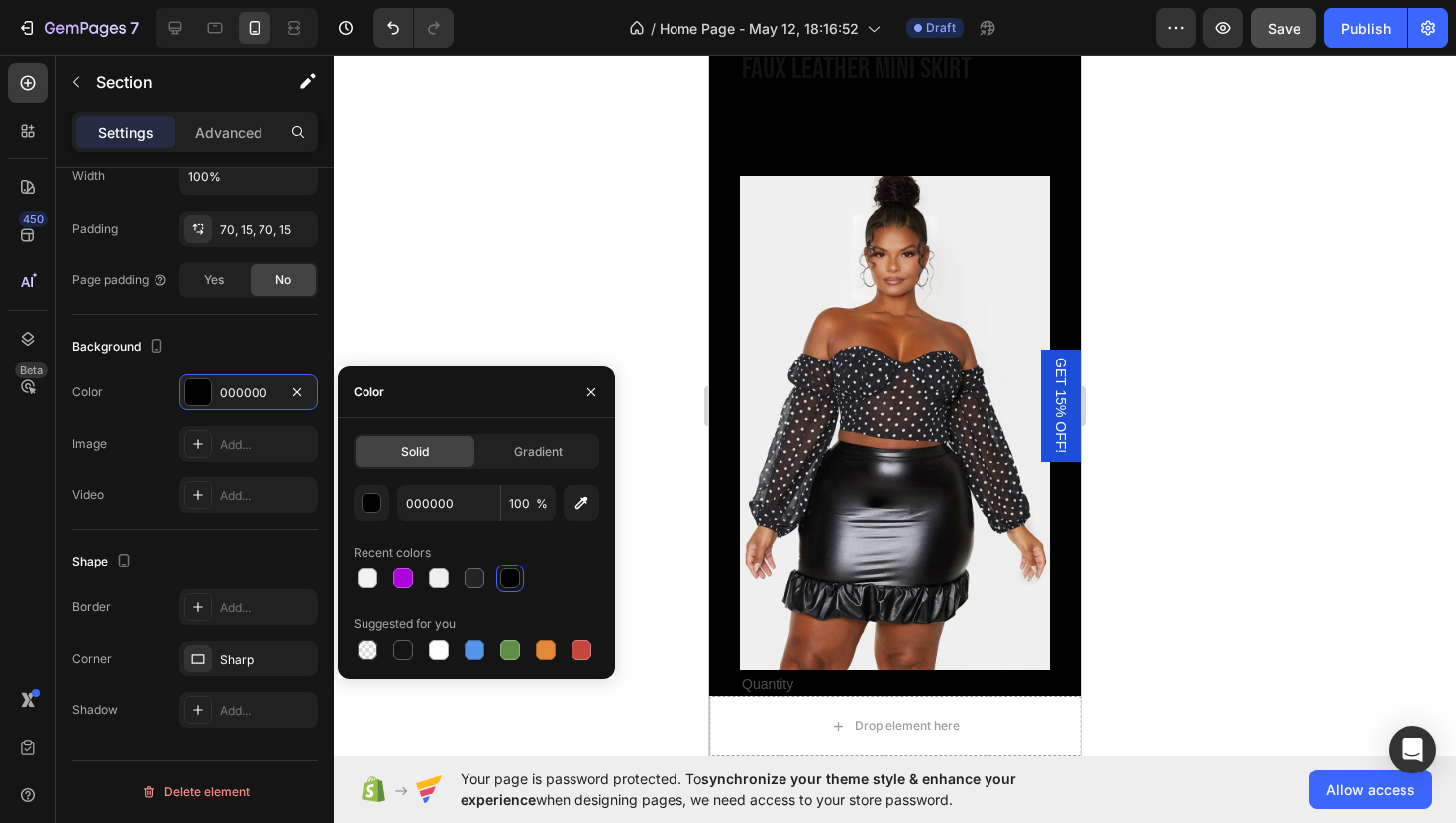 scroll, scrollTop: 4777, scrollLeft: 0, axis: vertical 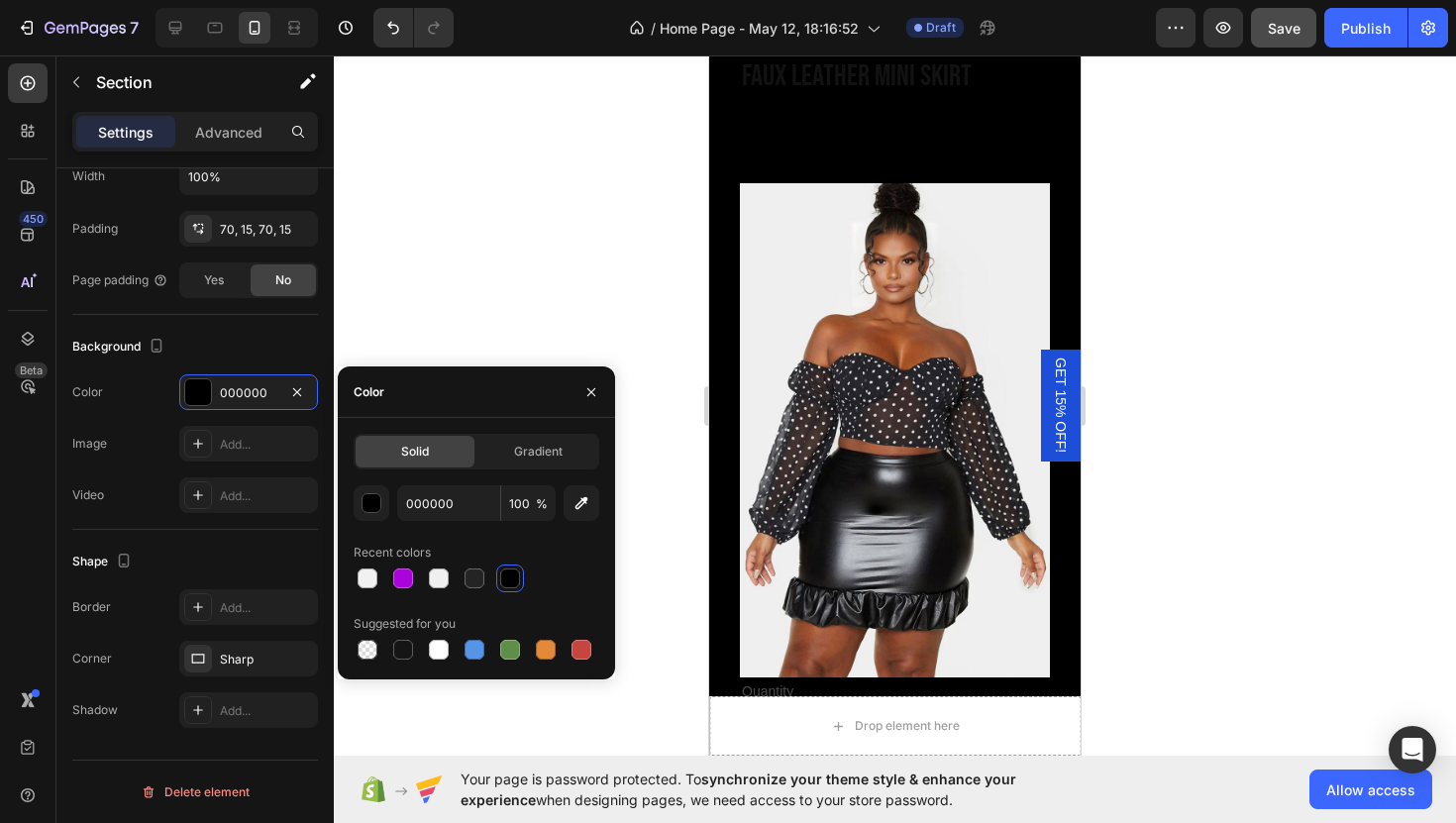 click on "Explore Our Best Sellers Heading Row jumpsuit jeans Heading Un jumpsuit jeans pour une allure ultra-stylee Text Block Image Quantite Text Block
1
Product Quantity
Add to cart Add to Cart Shop Now Dynamic Checkout Product Row  cargo jeans Heading Un jeans cargo qui sublime vos formes avec elegance.  Text Block Image Quantite Text Block
1
Product Quantity Row
Add to cart Add to Cart Shop   Now Dynamic Checkout Product List Image Quantite Text Block
1
Product Quantity Row
Add to cart Add to Cart Shop   Now Dynamic Checkout Product List Image Quantite Text Block
1
Product Quantity Row
Add to cart Add to Cart Shop   Now Dynamic Checkout Product List Image Quantite Text Block
1
Product Quantity Row
Add to cart Add to Cart Shop   Now Dynamic Checkout Product List Product List Row
1" at bounding box center (894, -500) 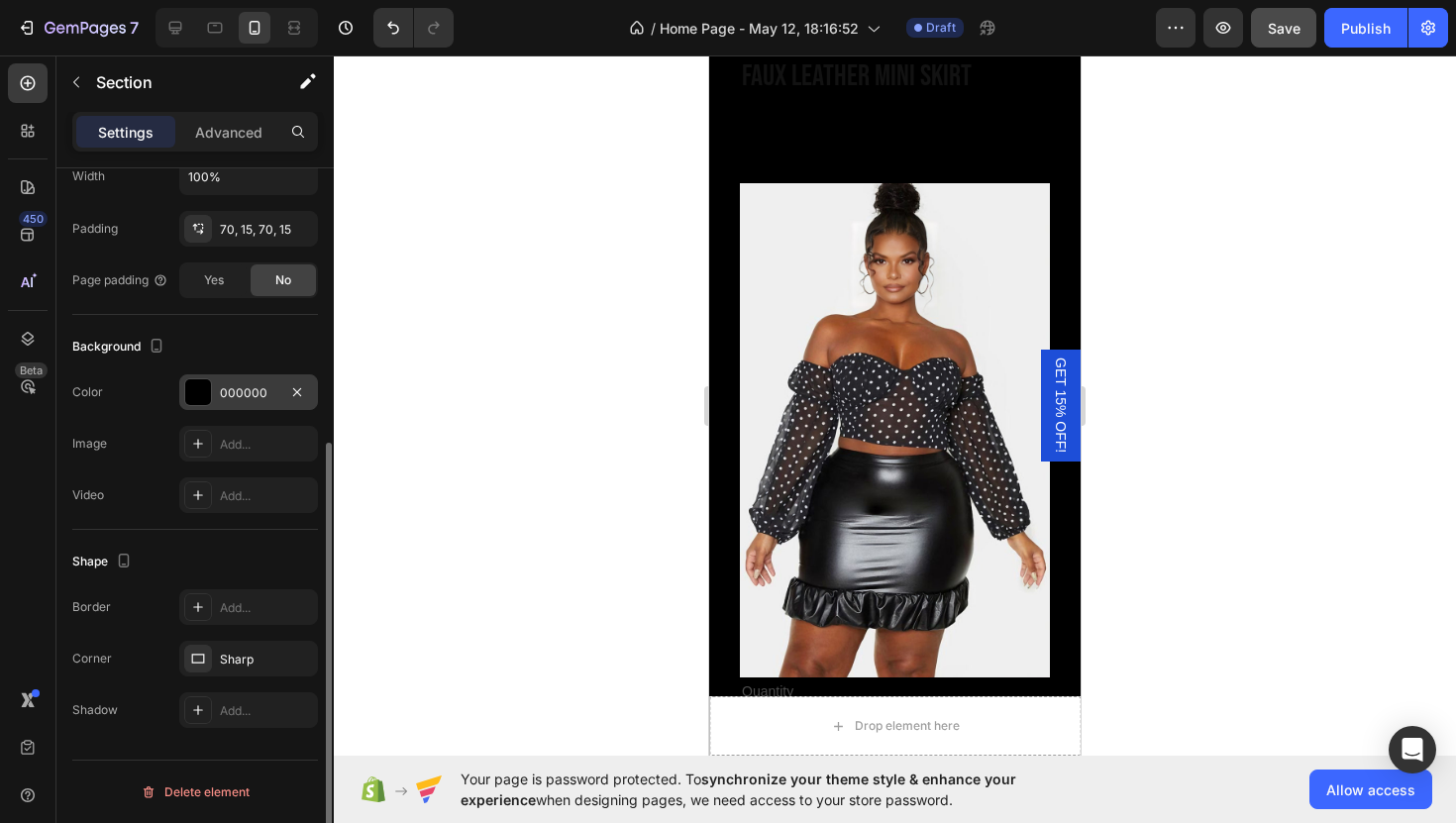 click at bounding box center [198, 392] 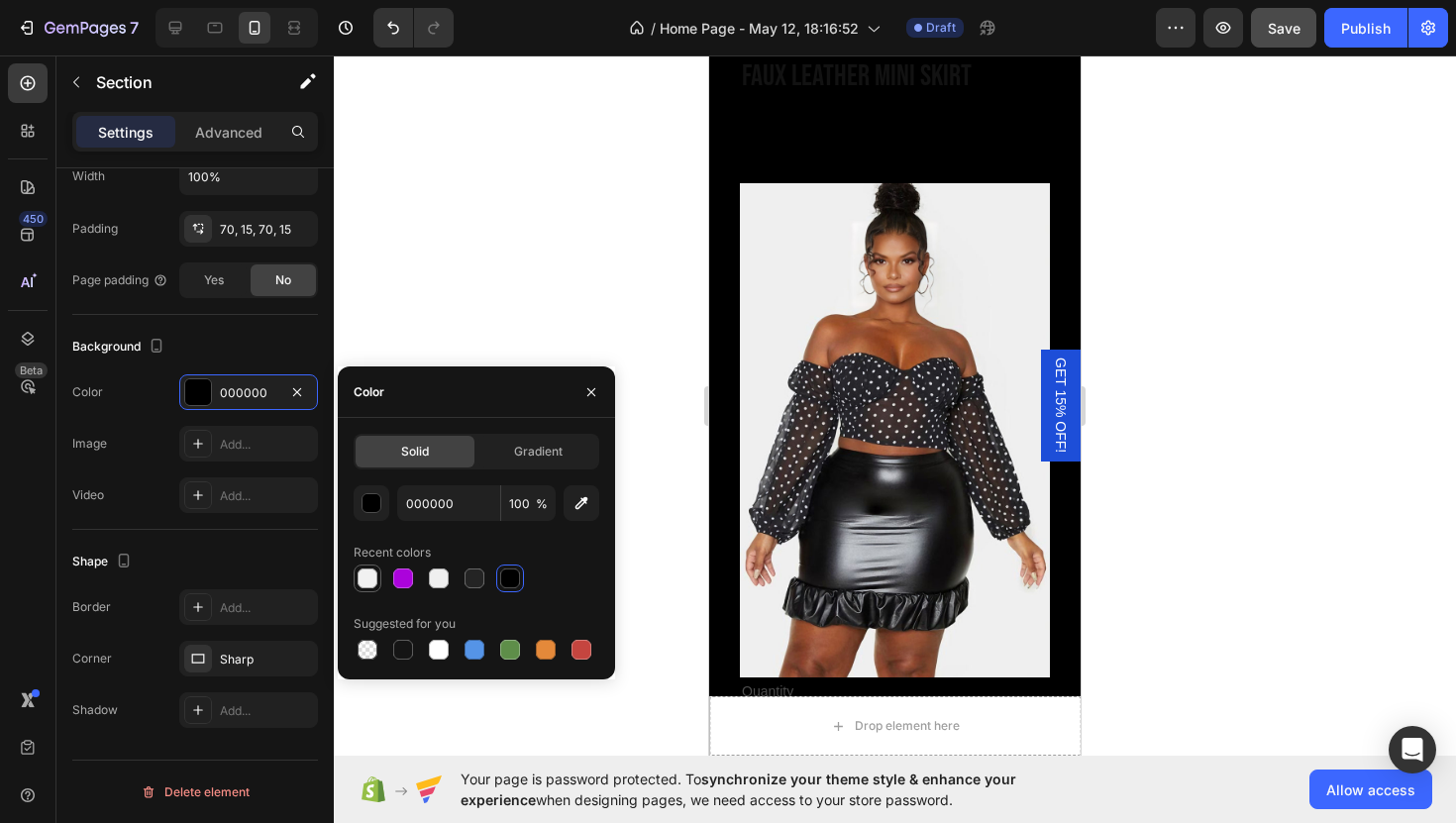 click at bounding box center (367, 578) 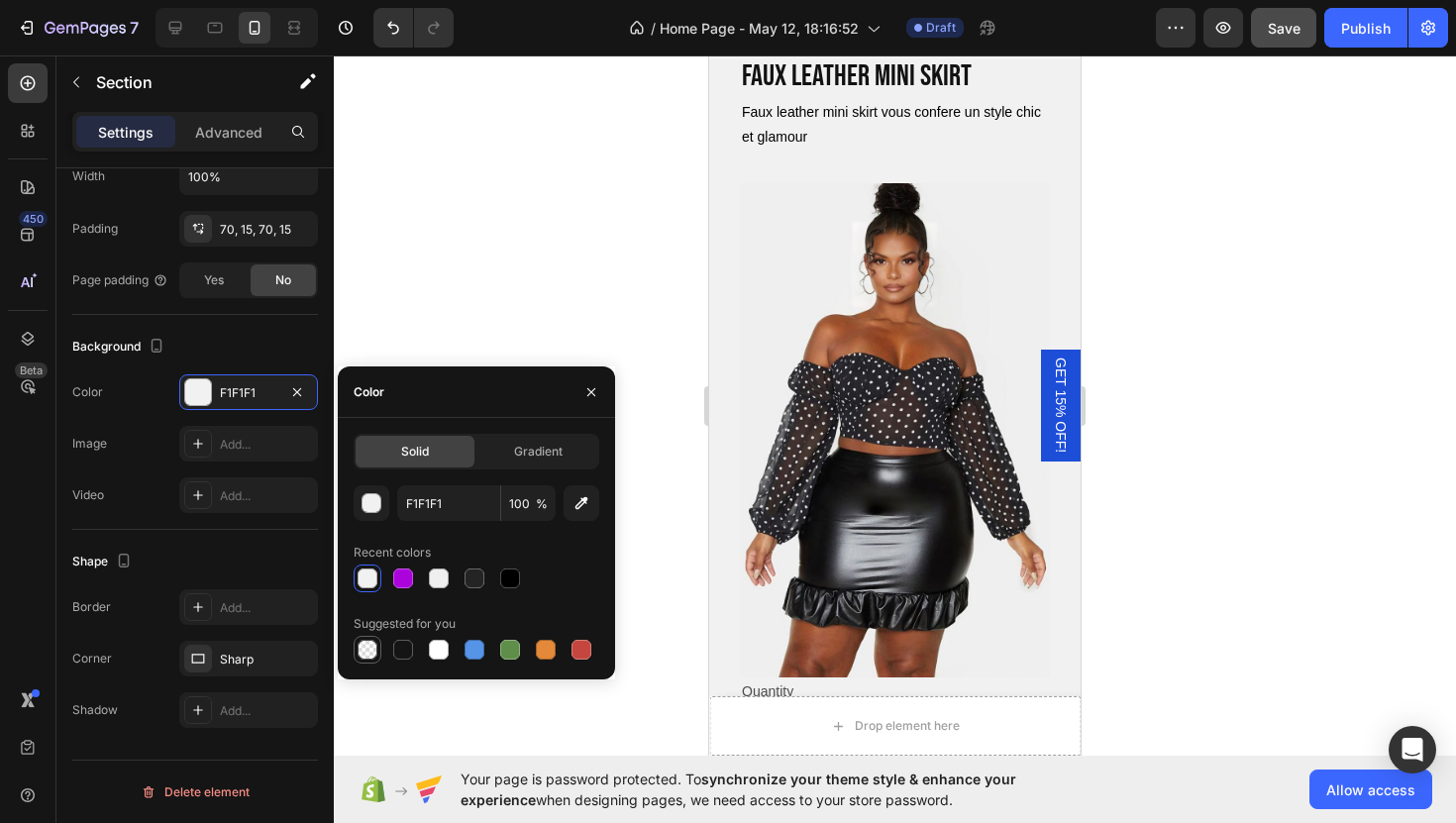 click at bounding box center (367, 650) 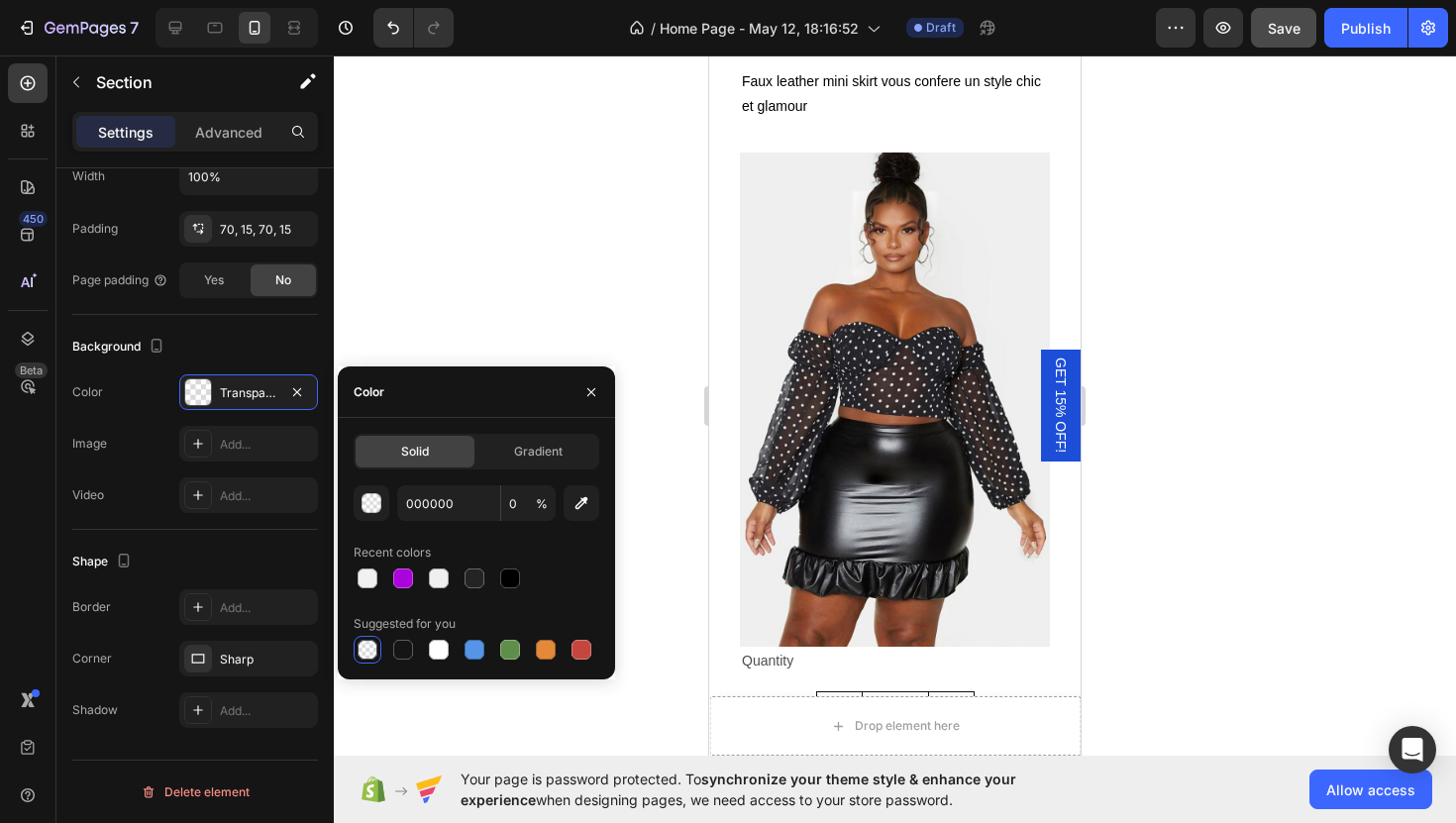 scroll, scrollTop: 4811, scrollLeft: 0, axis: vertical 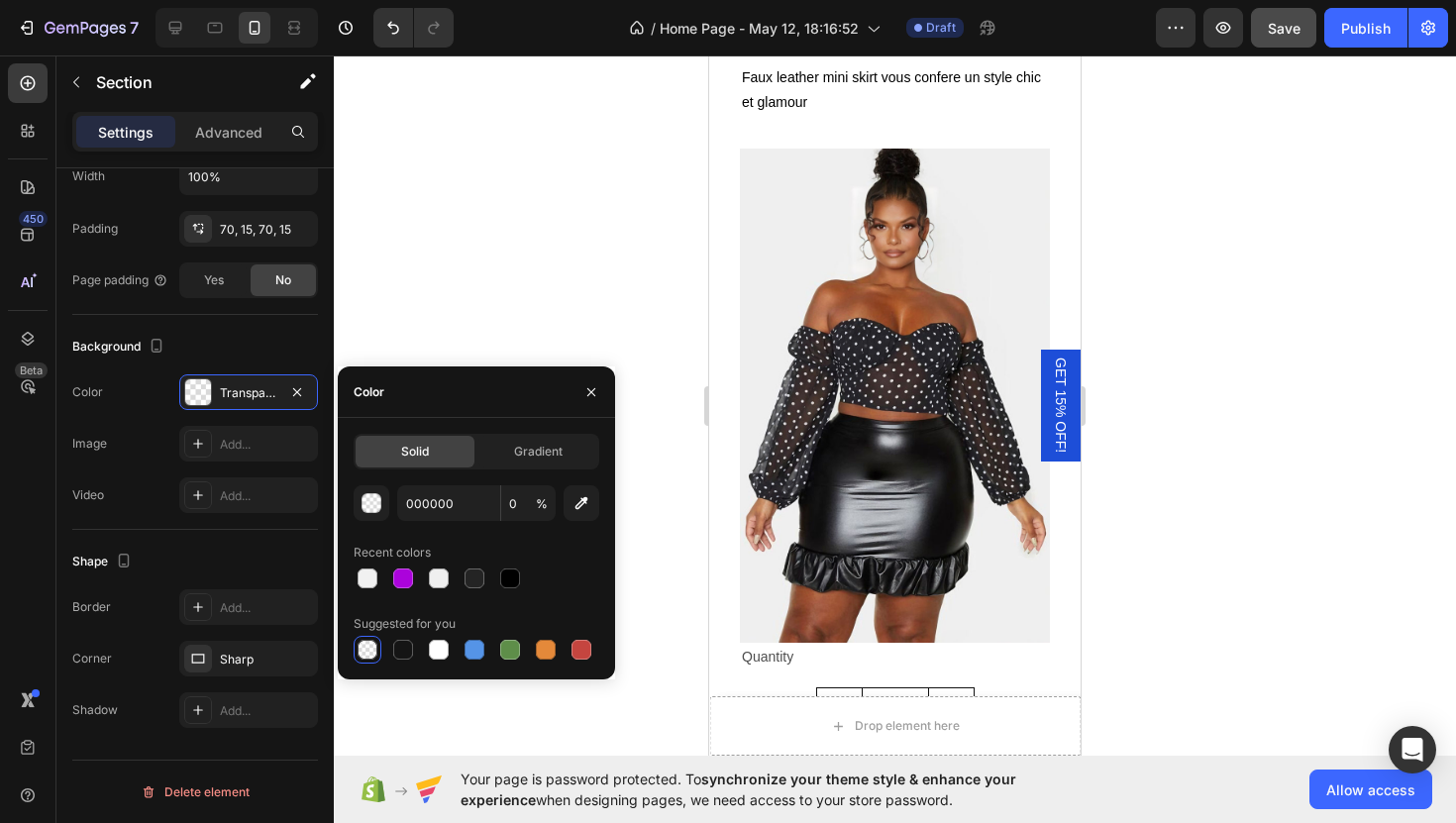 click on "UNE NOTE DE NOTRE CEO Heading Row Image Row J'ai créé Rondeurs en Lumières pour célébrer la beauté des femmes rondes, tout comme j'ai appris à célébrer la mienne. En tant que femme qui comprend les défis et les joies de notre taille, je voulais bâtir une marque qui honore notre élégance, notre confort et notre force.  Rondeurs en Lumières est ma façon de vous rappeler que vous méritez de vous sentir belle, confiante et à l'aise dans votre peau. Ensemble, redéfinissons la mode pour les femmes rondes! Text Block Row En savoir plus Button Section 17" at bounding box center [894, 1195] 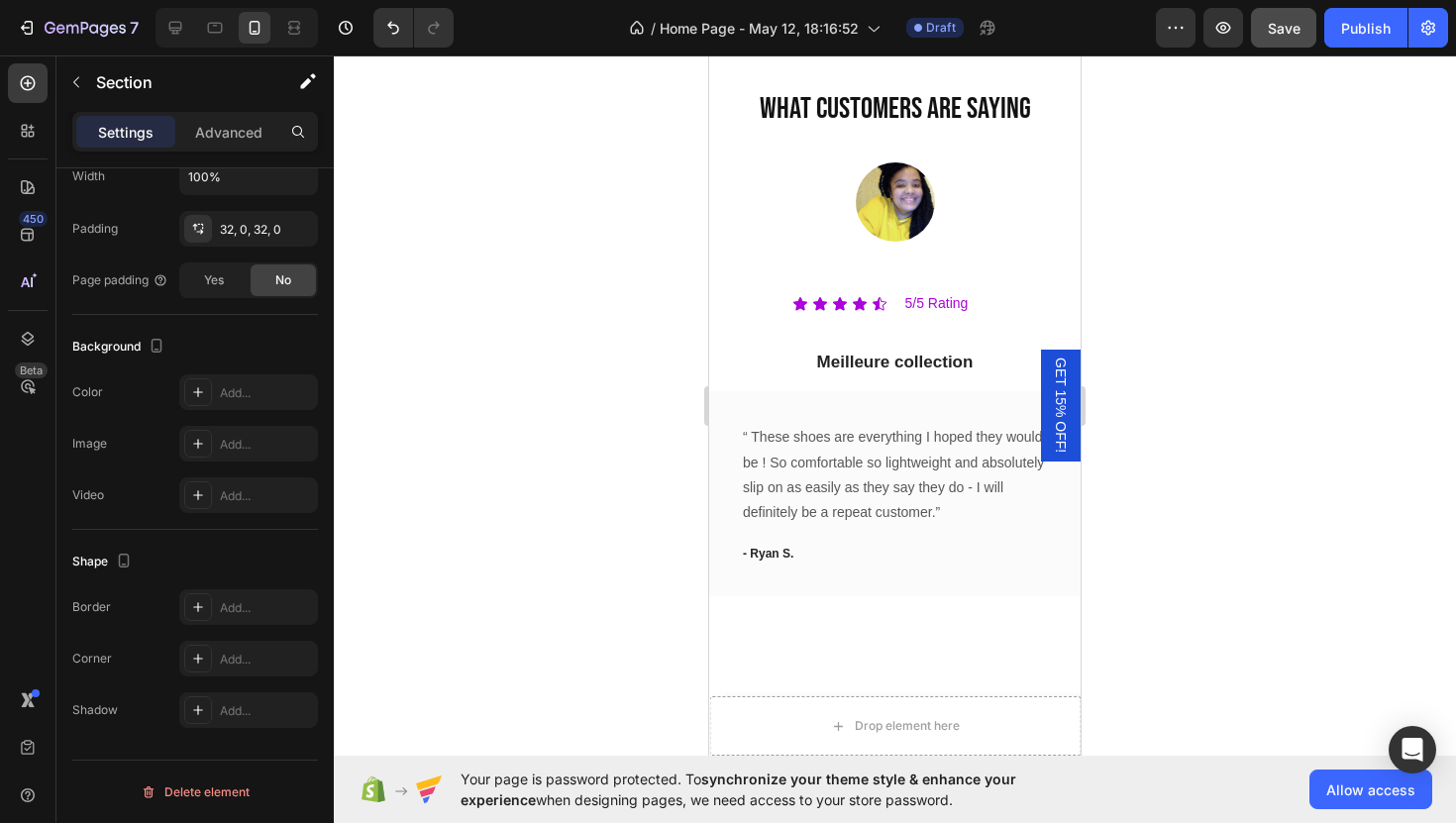 scroll, scrollTop: 6794, scrollLeft: 0, axis: vertical 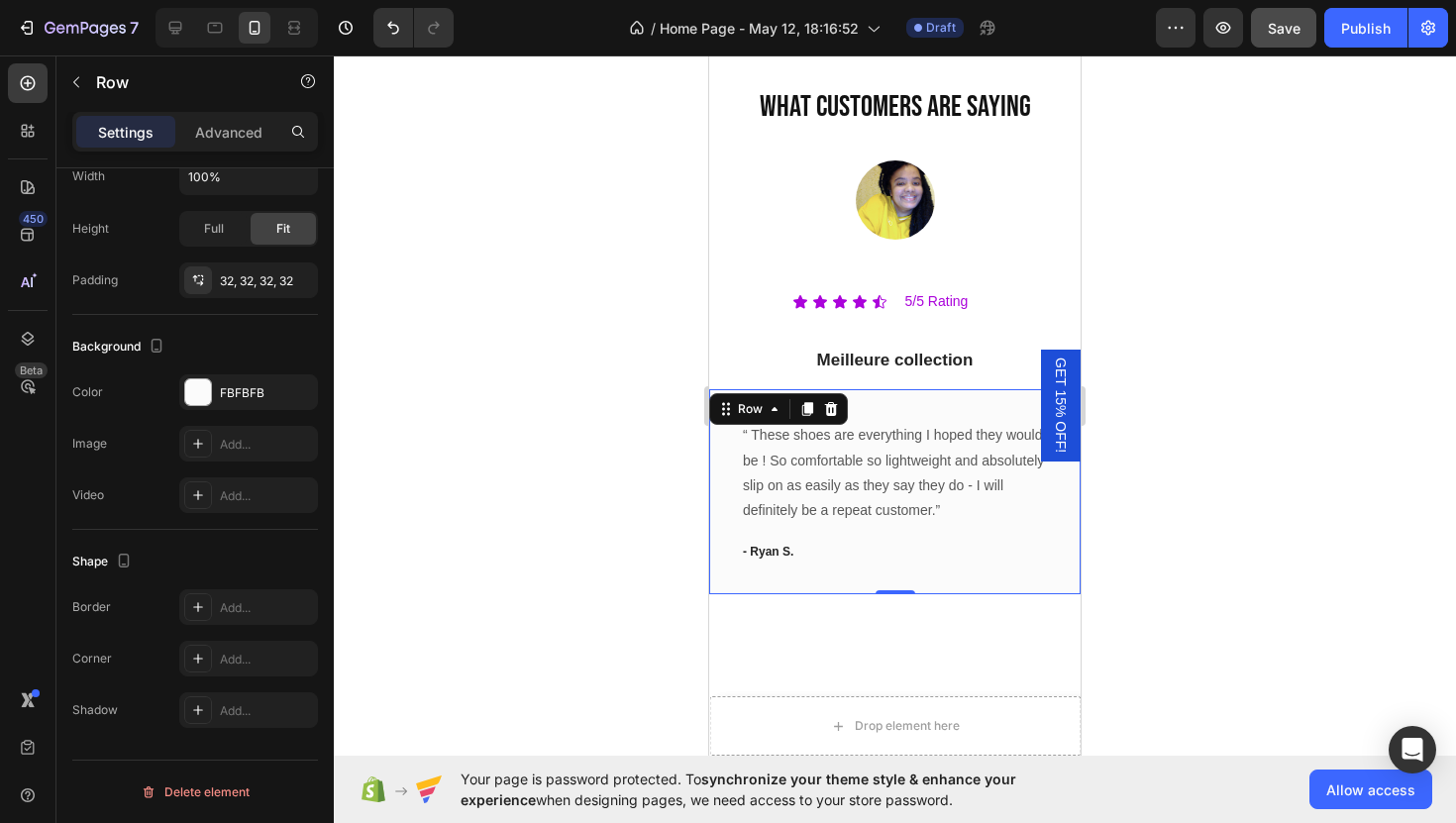 click on "“ These shoes are everything I hoped they would be ! So comfortable so lightweight and absolutely slip on as easily as they say they do - I will definitely be a repeat customer.” Text block - Ryan S. Text block Row   0" at bounding box center [894, 491] 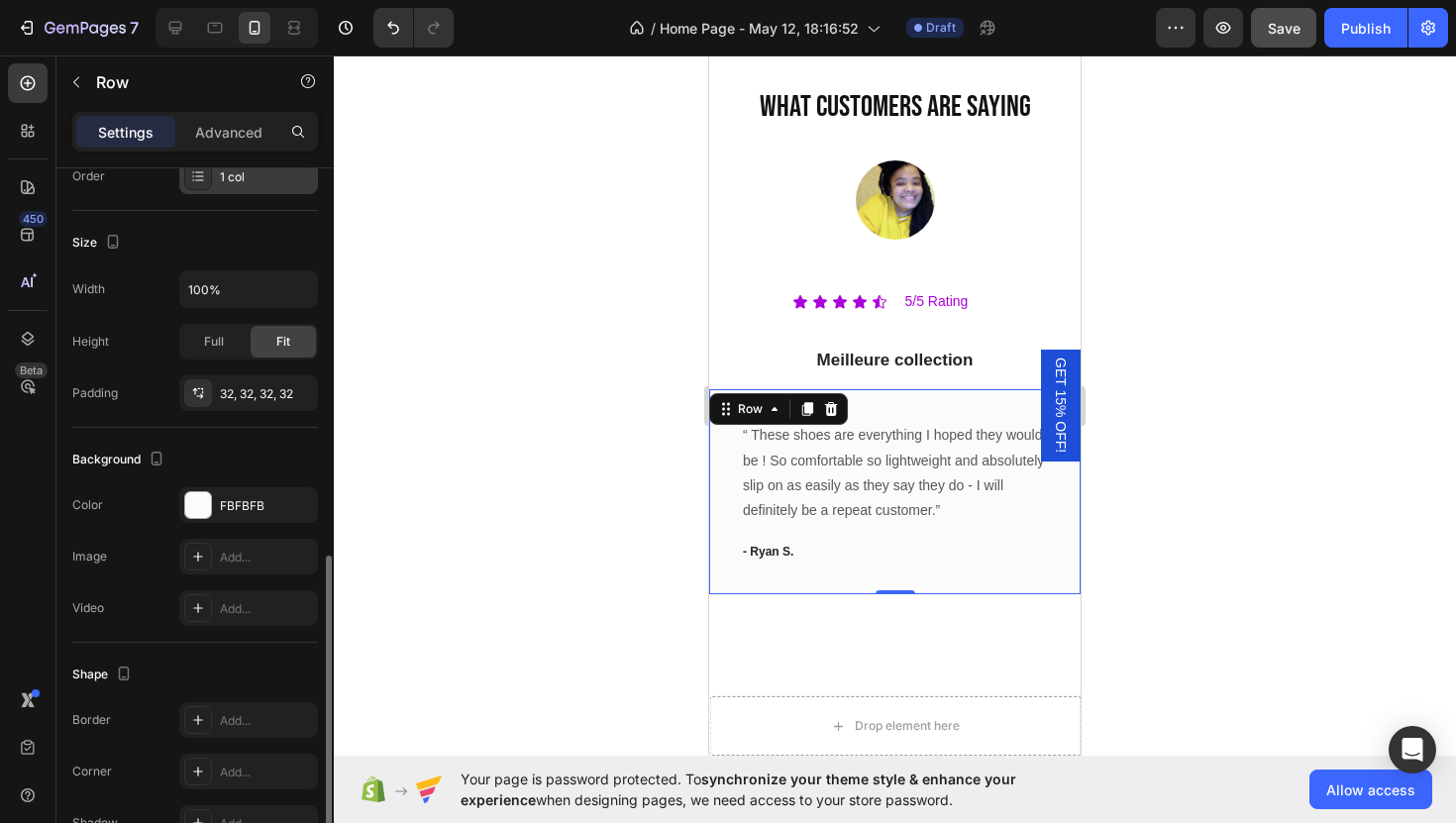 scroll, scrollTop: 446, scrollLeft: 0, axis: vertical 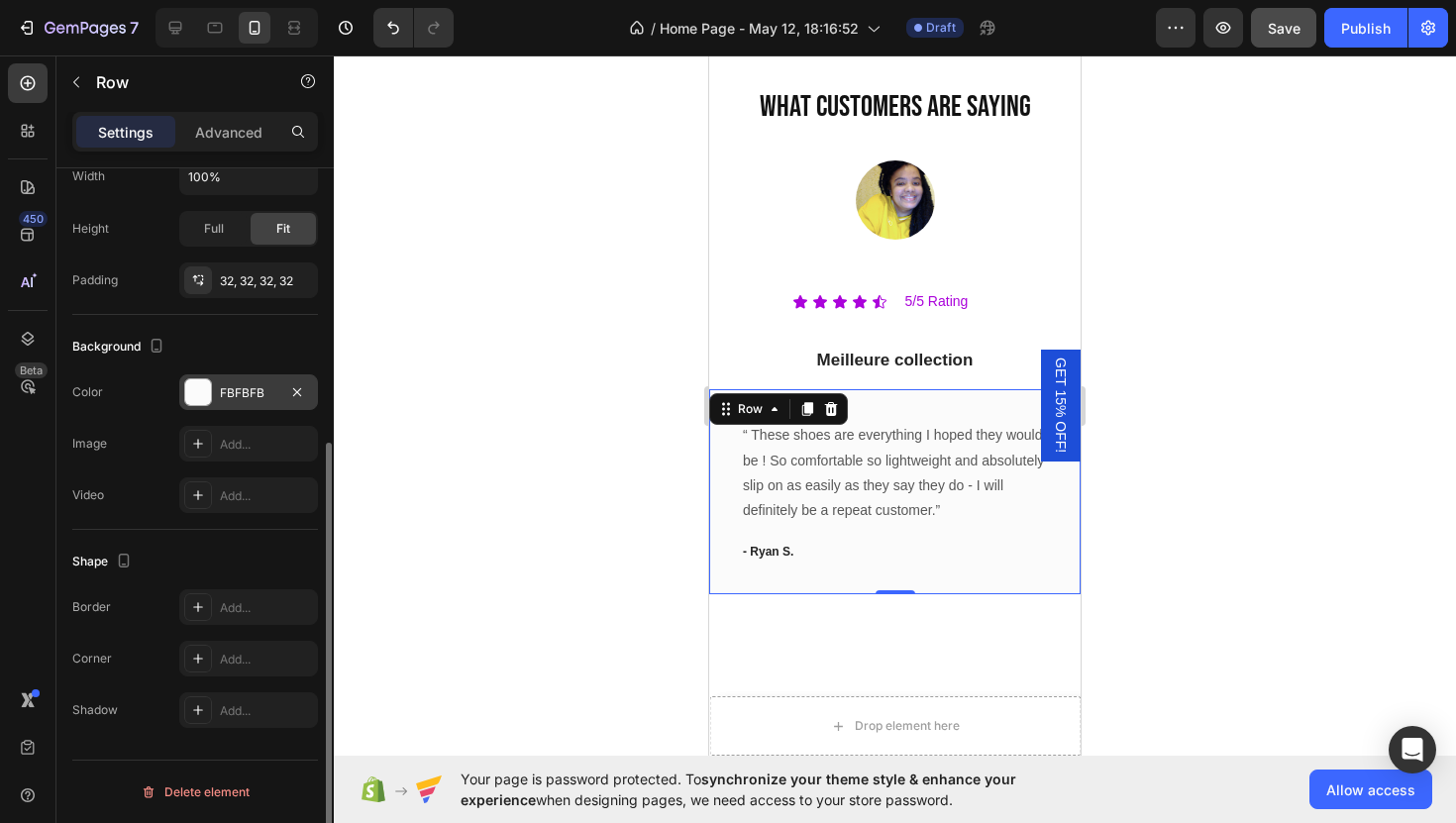 click at bounding box center [198, 392] 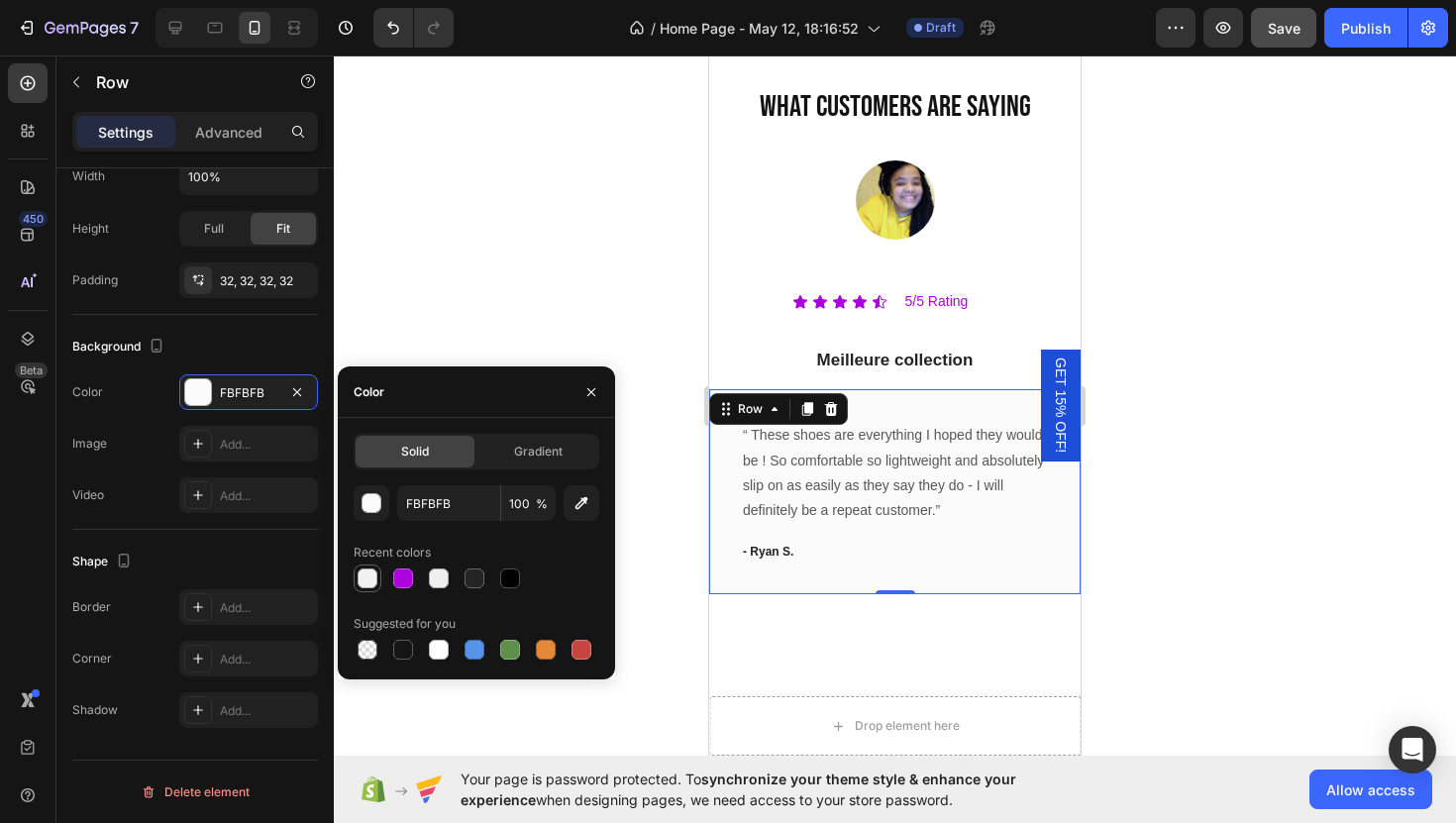 click at bounding box center [367, 578] 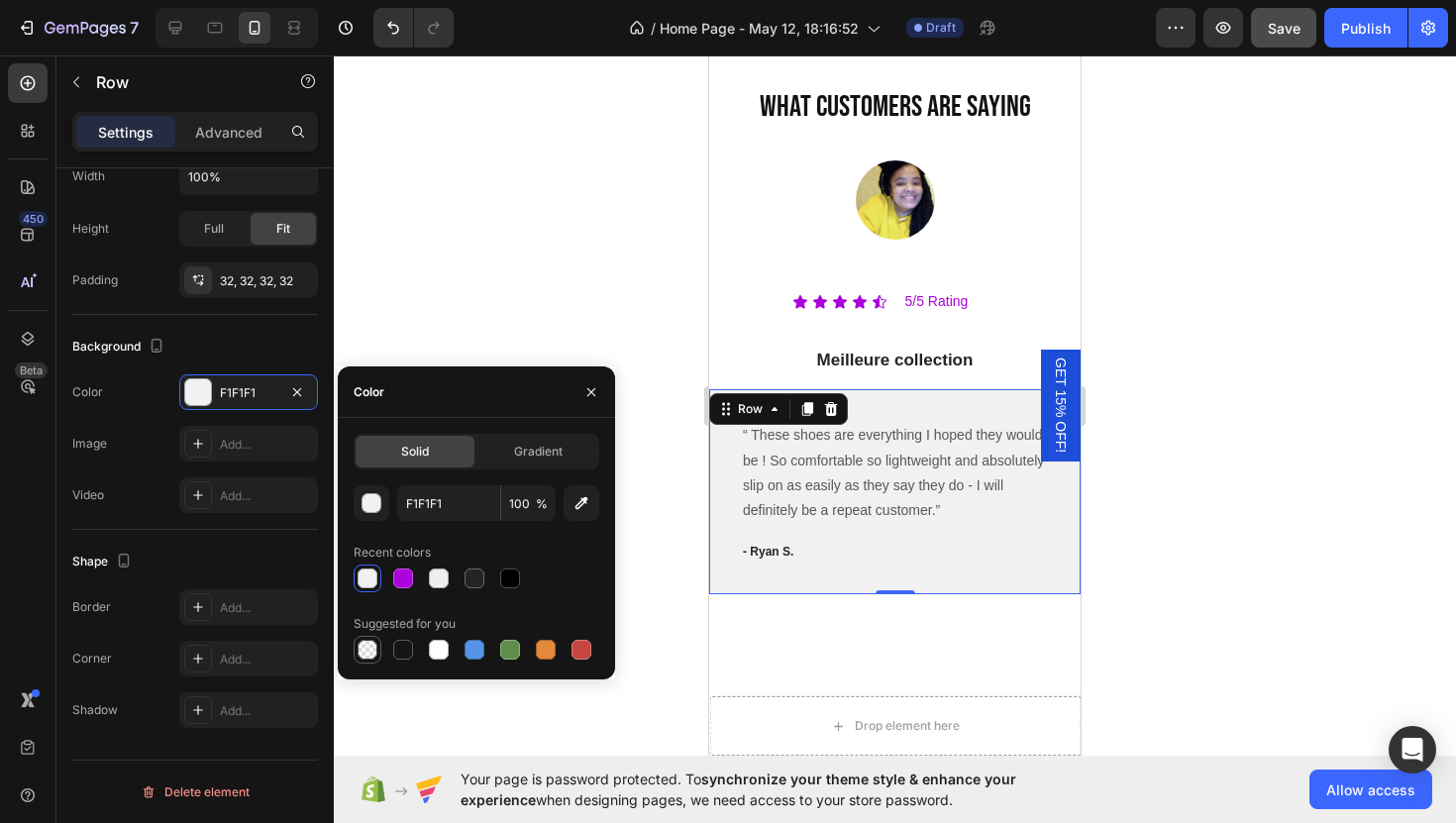 click at bounding box center [367, 650] 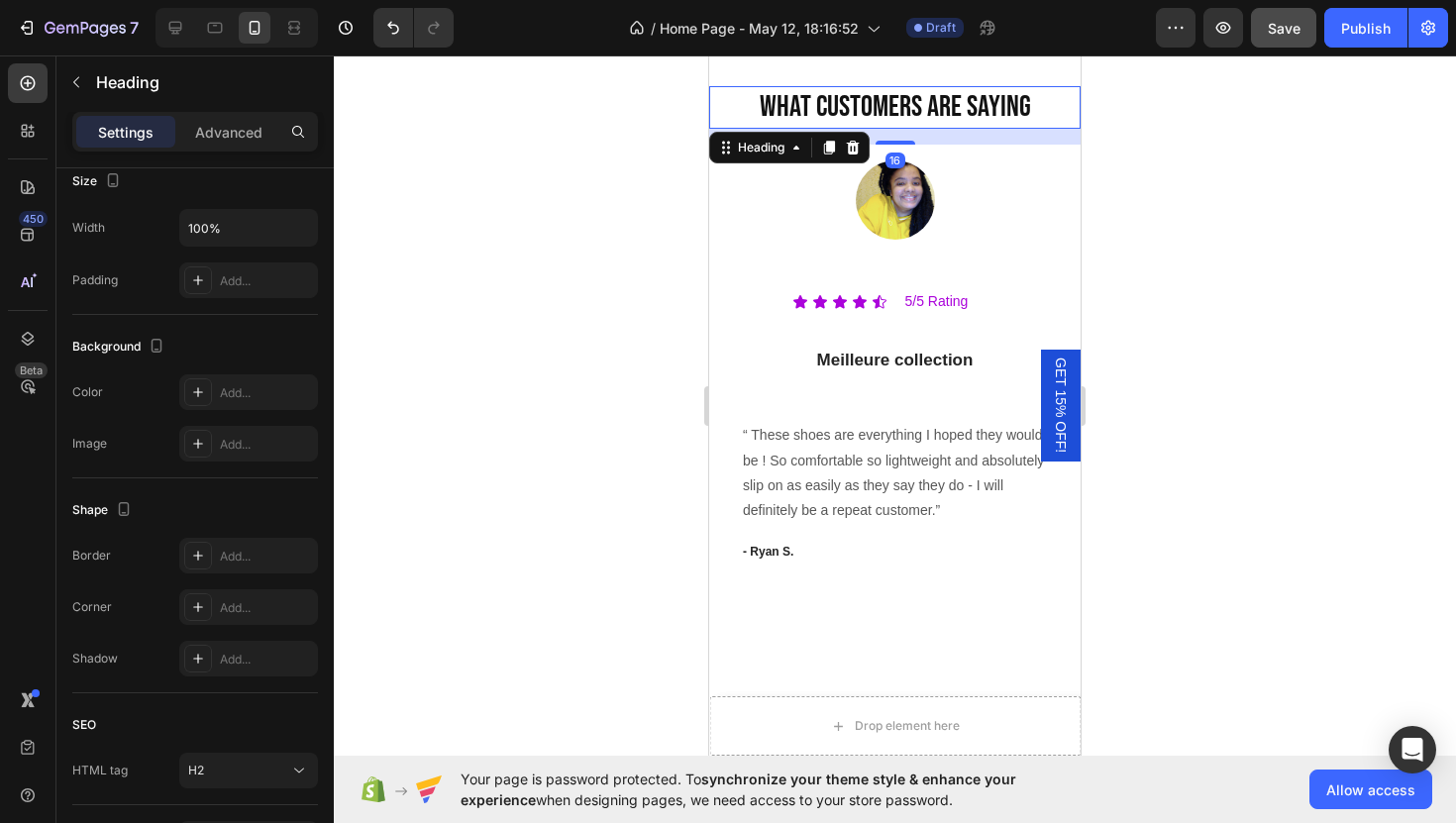 scroll, scrollTop: 0, scrollLeft: 0, axis: both 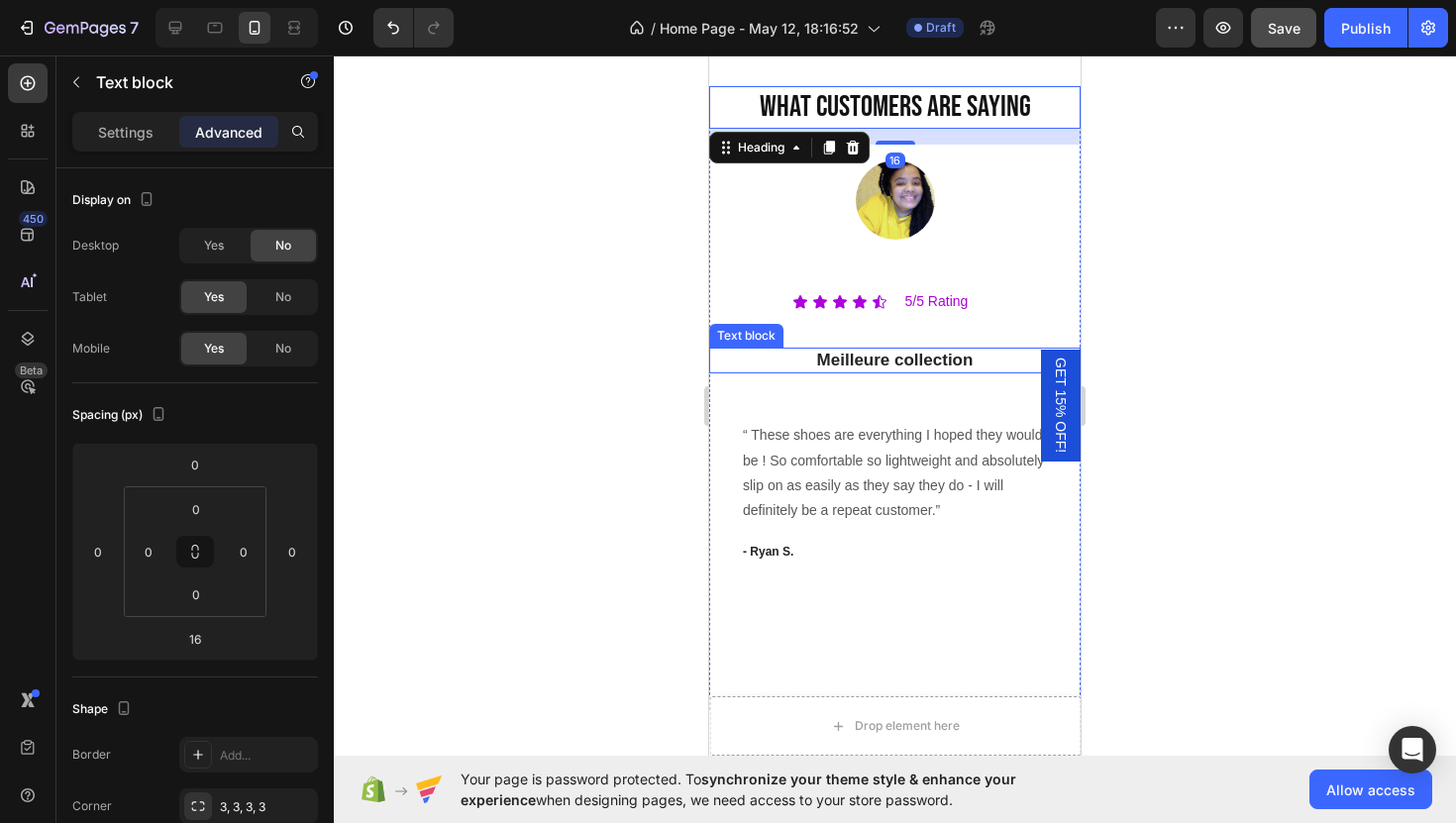 click on "Meilleure collection" at bounding box center [894, 360] 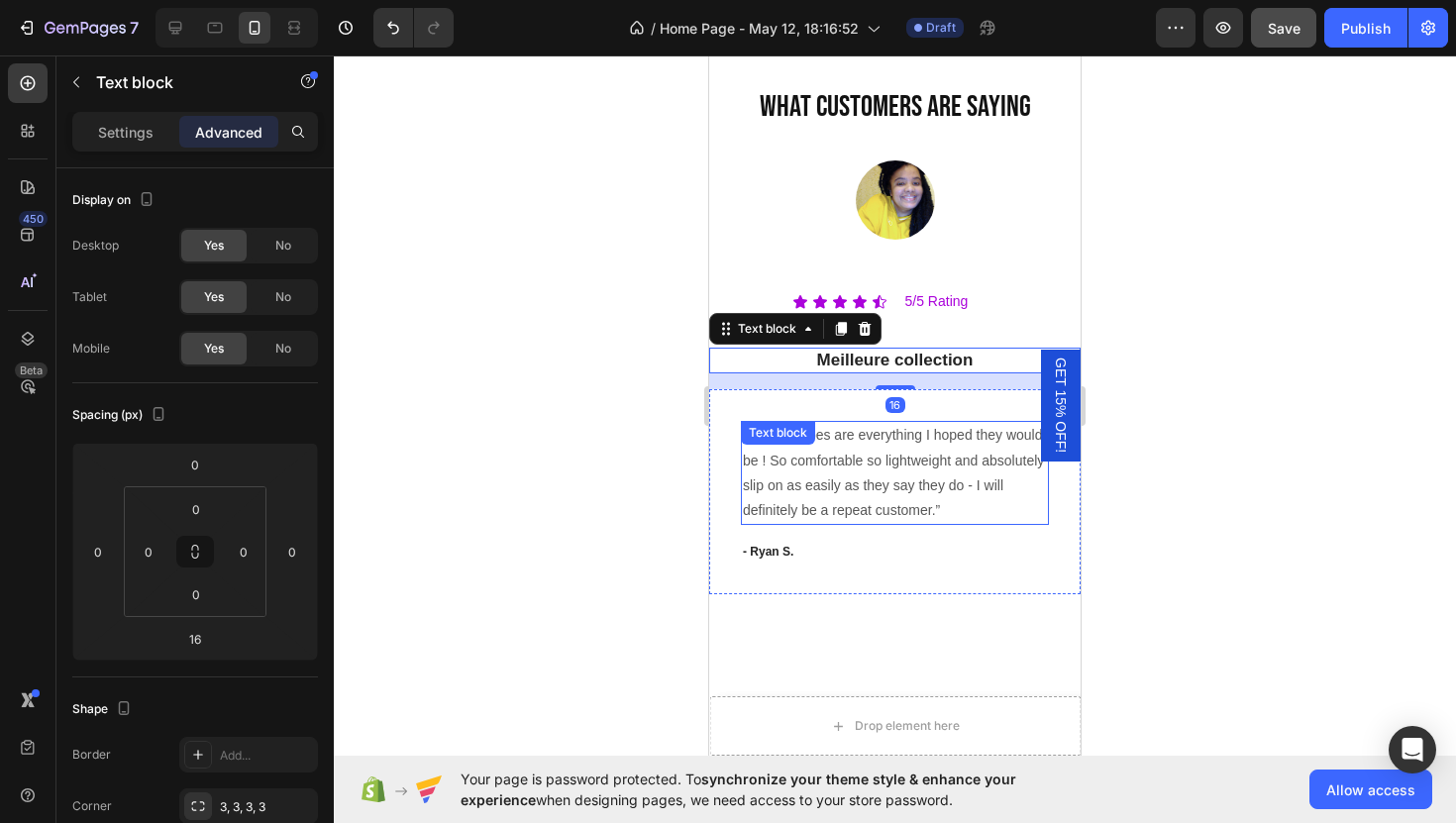 click on "“ These shoes are everything I hoped they would be ! So comfortable so lightweight and absolutely slip on as easily as they say they do - I will definitely be a repeat customer.”" at bounding box center [894, 472] 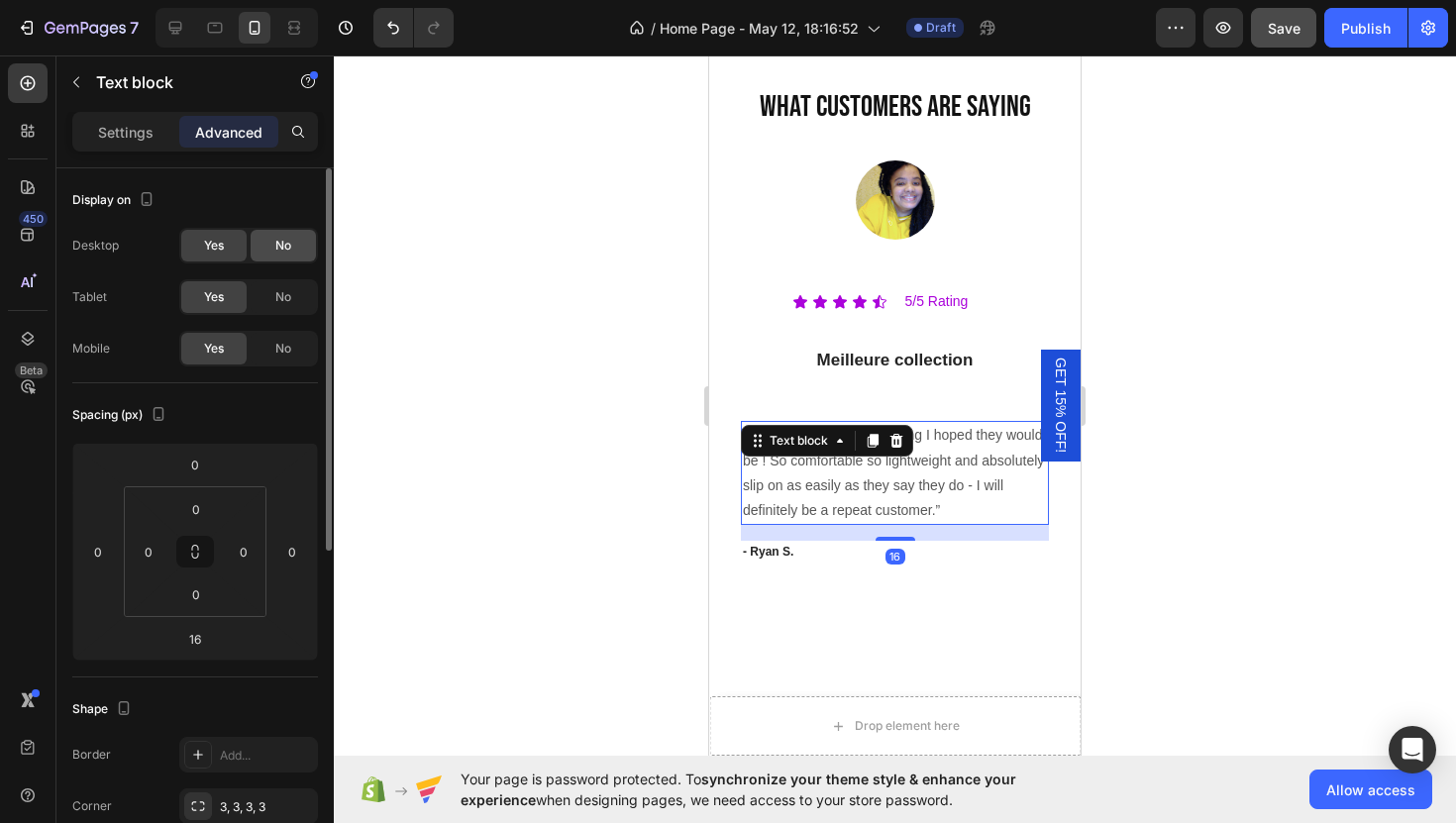 click on "No" 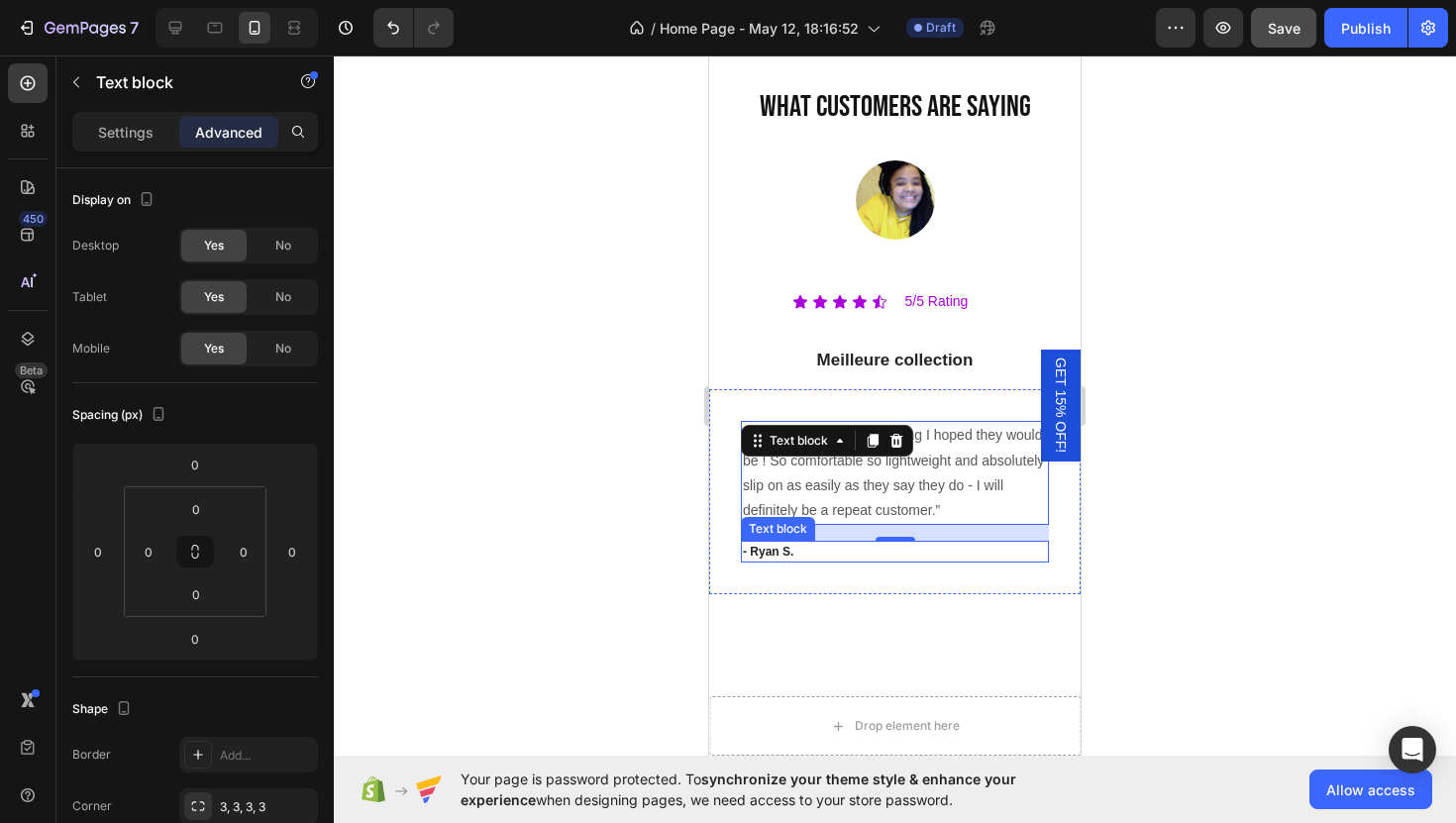 click on "- Ryan S." at bounding box center (894, 552) 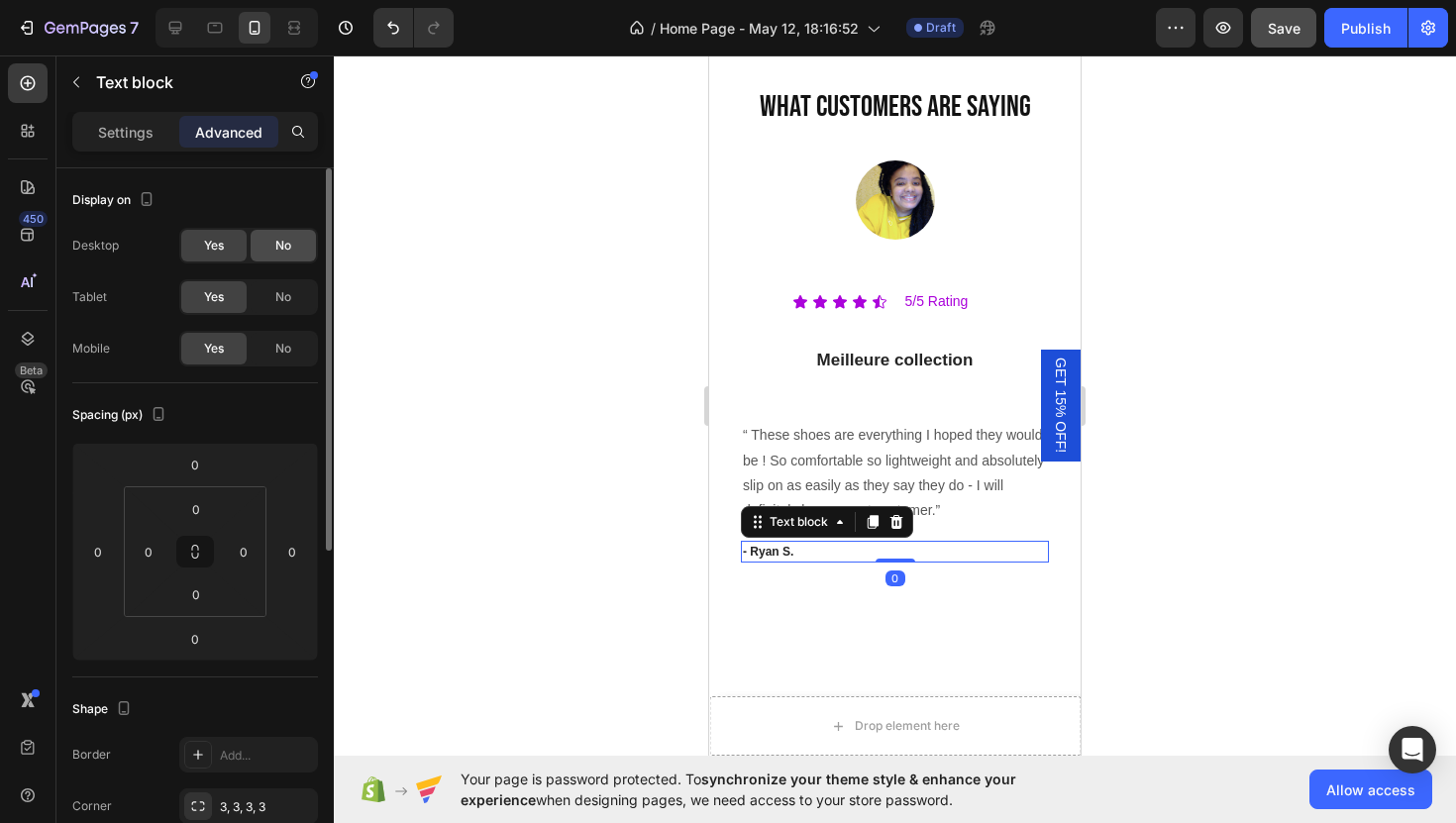 click on "No" 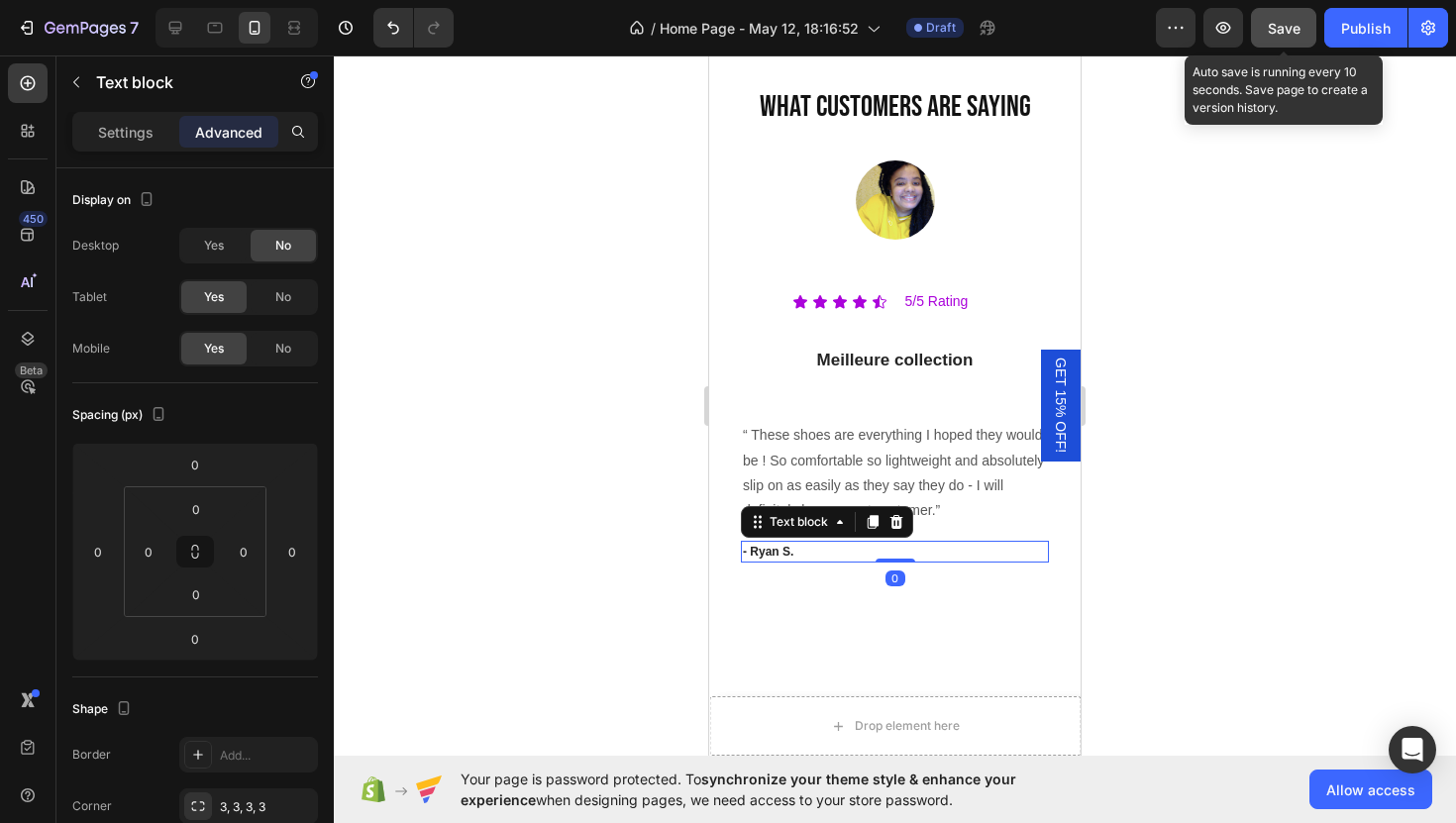 click on "Save" at bounding box center [1284, 28] 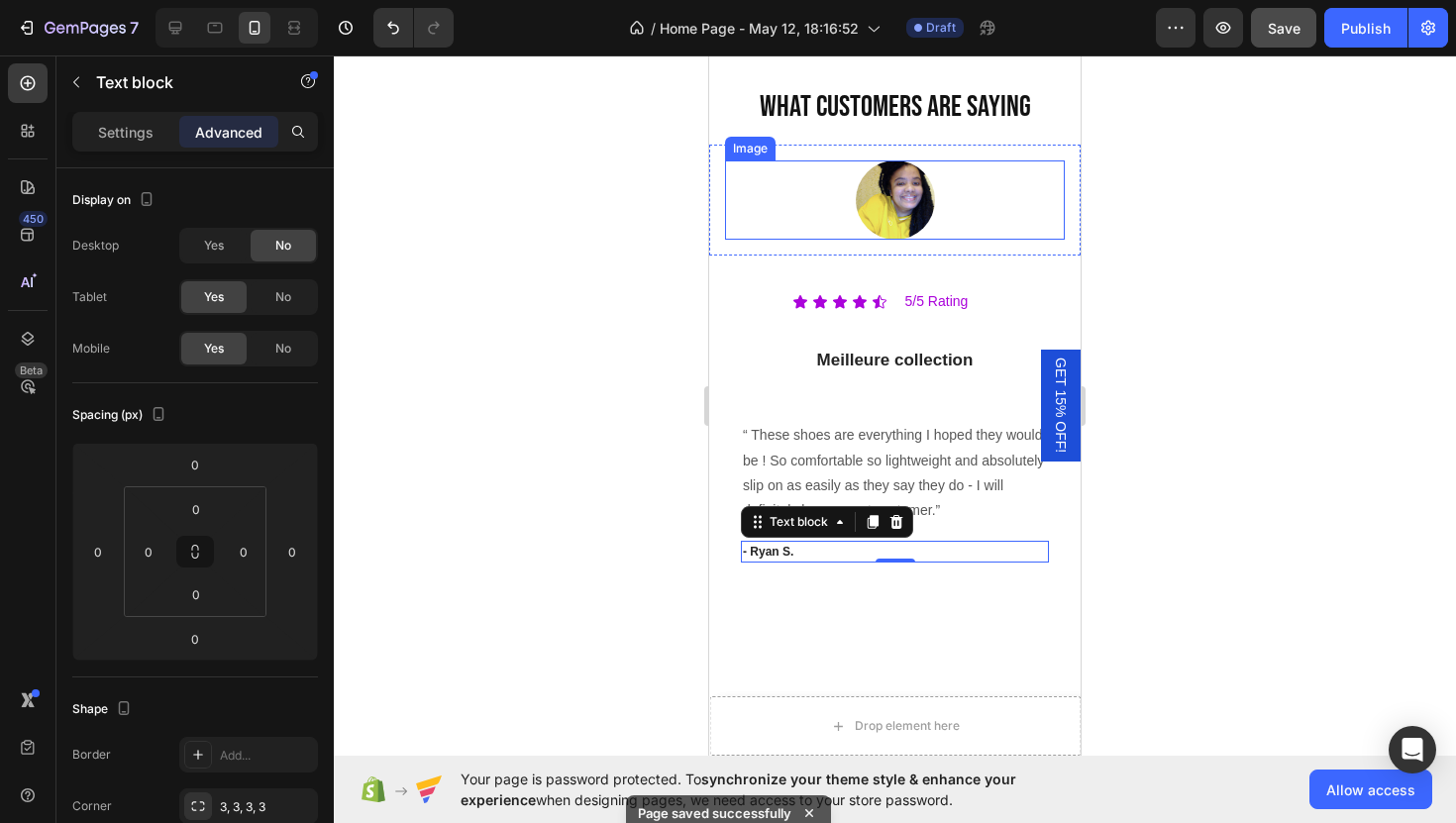 click at bounding box center [895, 200] 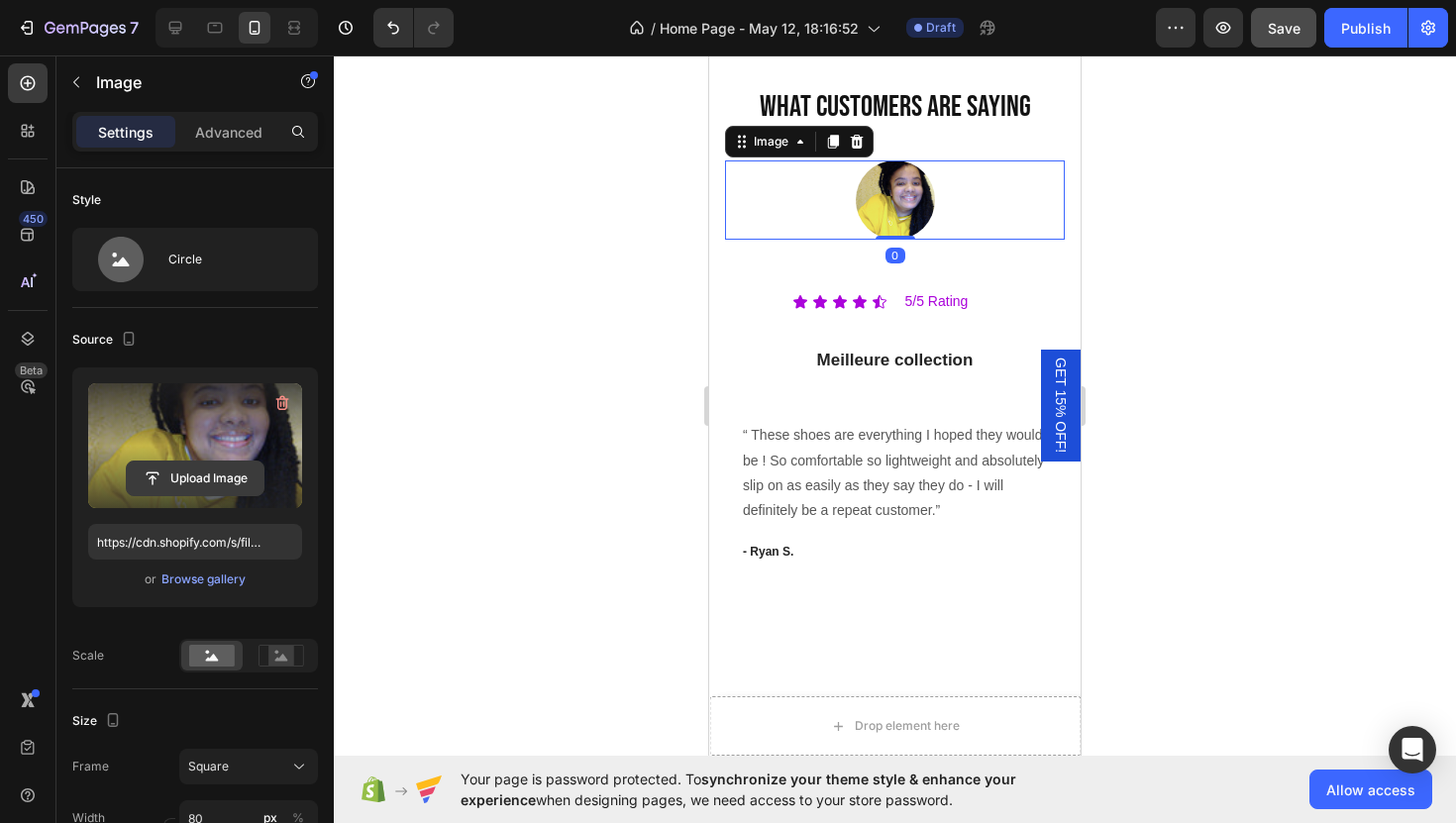 click 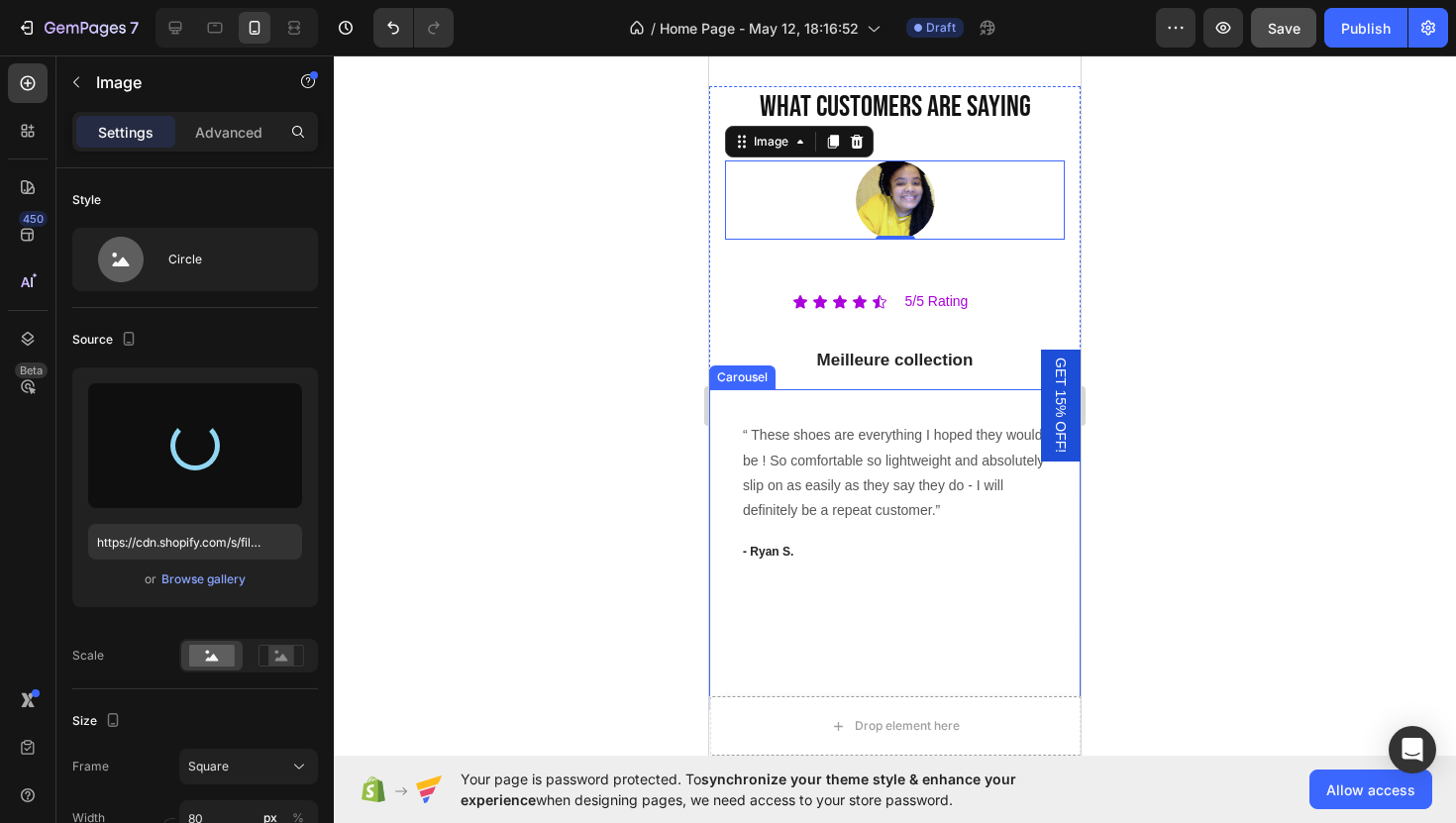type on "https://cdn.shopify.com/s/files/1/0754/7869/6175/files/gempages_566287078585795434-8f973809-7814-4de9-b511-66bd1fbd53c9.jpg" 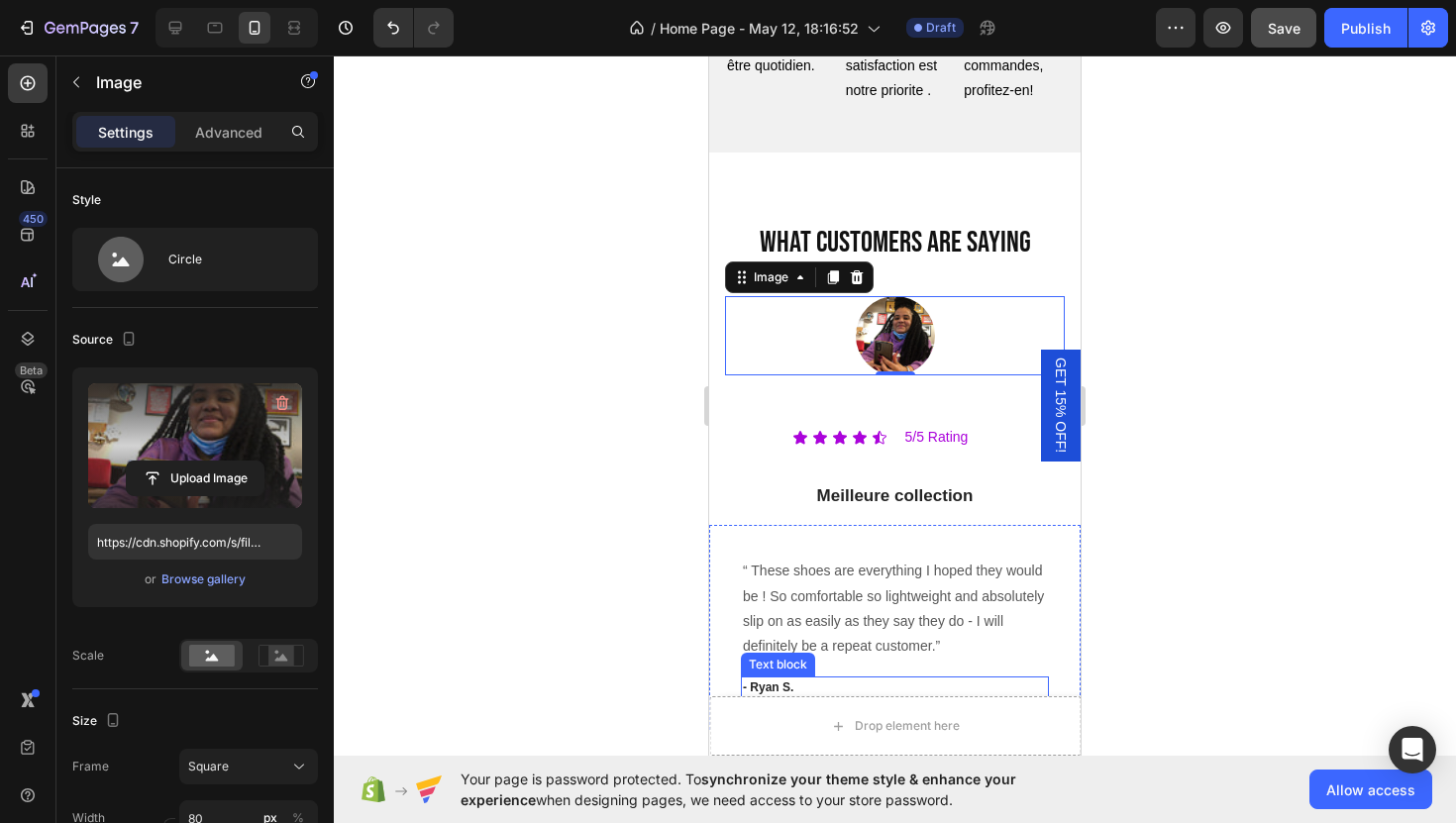 scroll, scrollTop: 6654, scrollLeft: 0, axis: vertical 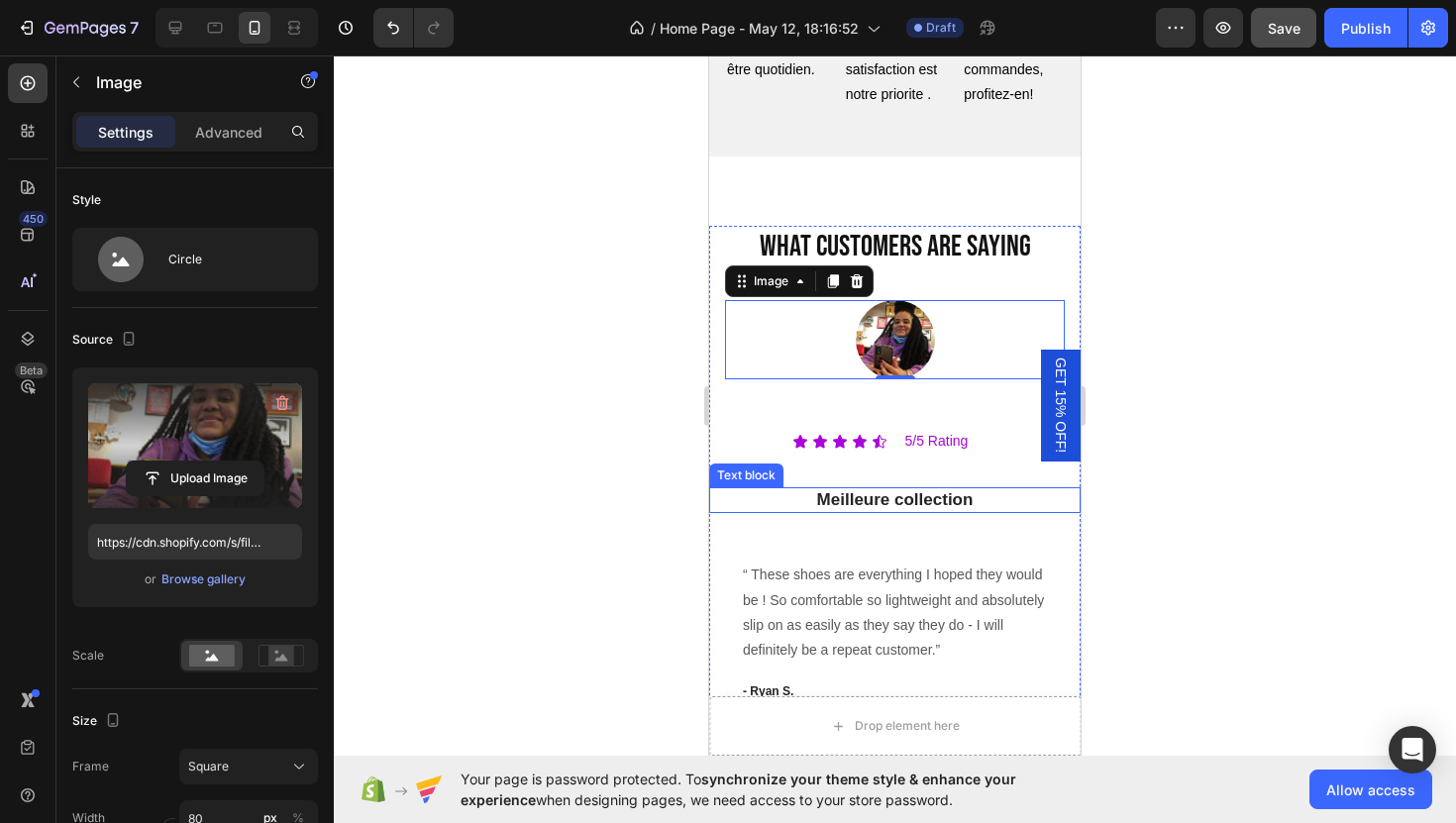 click on "Meilleure collection" at bounding box center (894, 500) 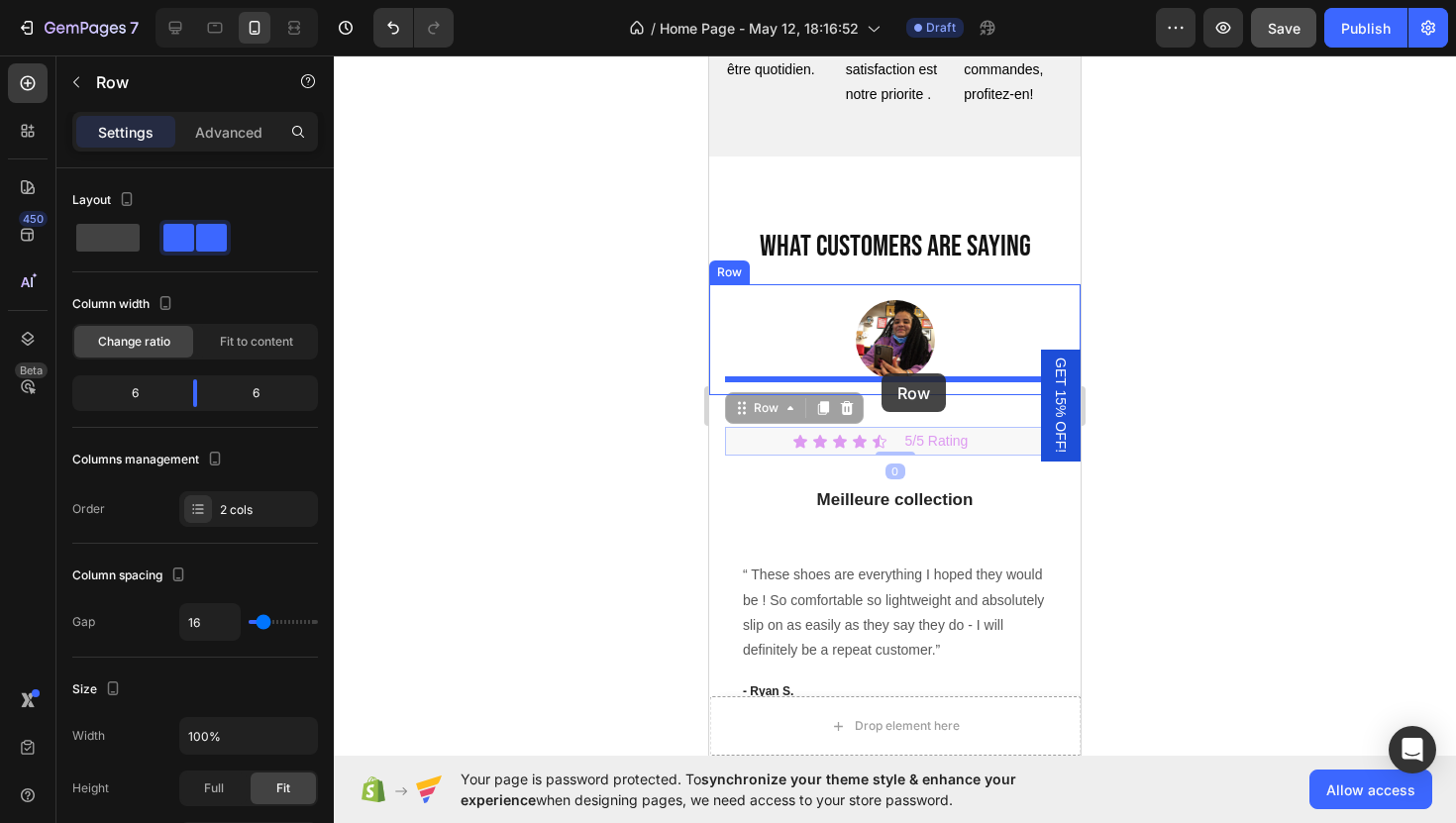 drag, startPoint x: 890, startPoint y: 448, endPoint x: 882, endPoint y: 373, distance: 75.42546 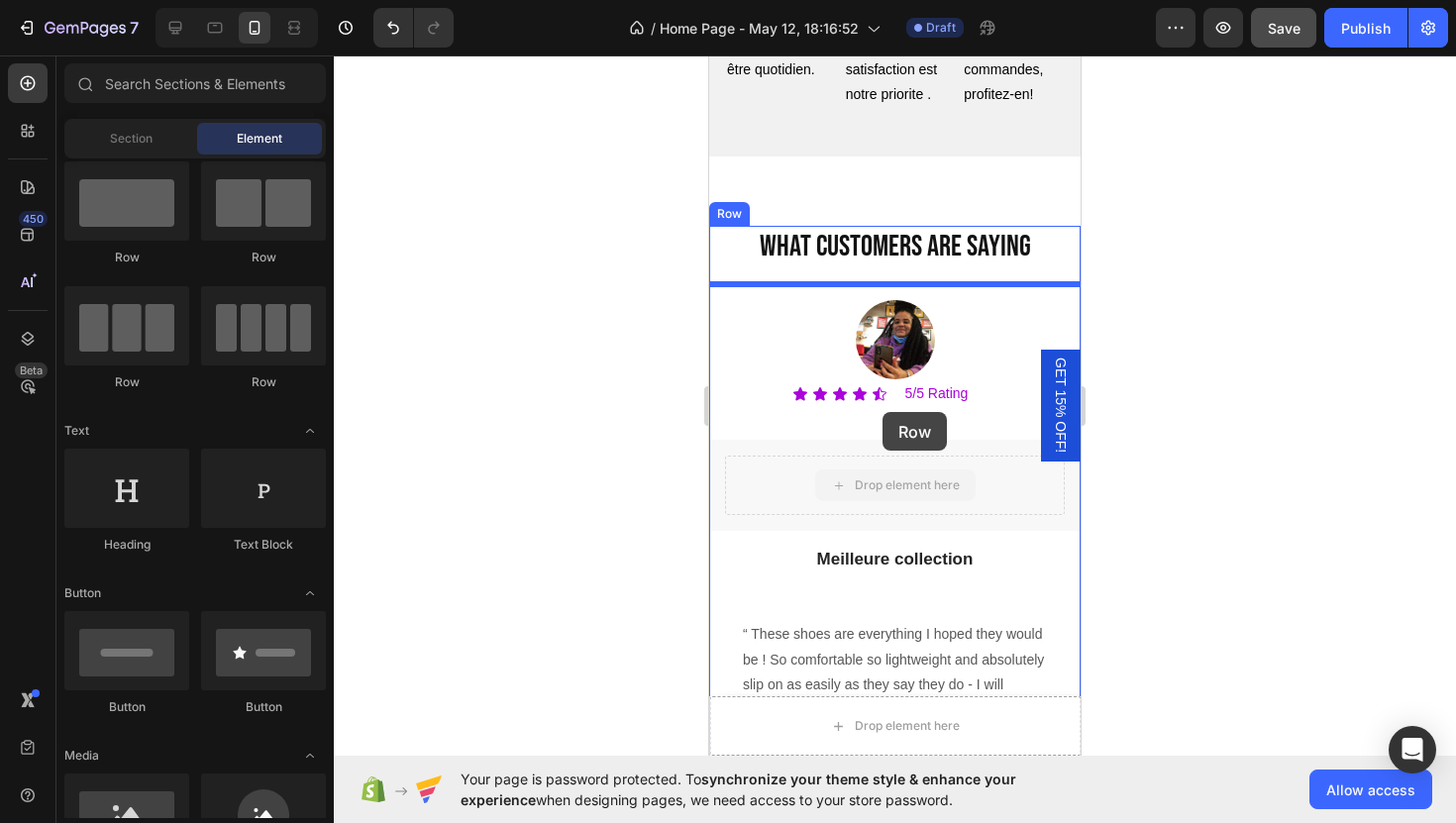 drag, startPoint x: 884, startPoint y: 496, endPoint x: 883, endPoint y: 412, distance: 84.00595 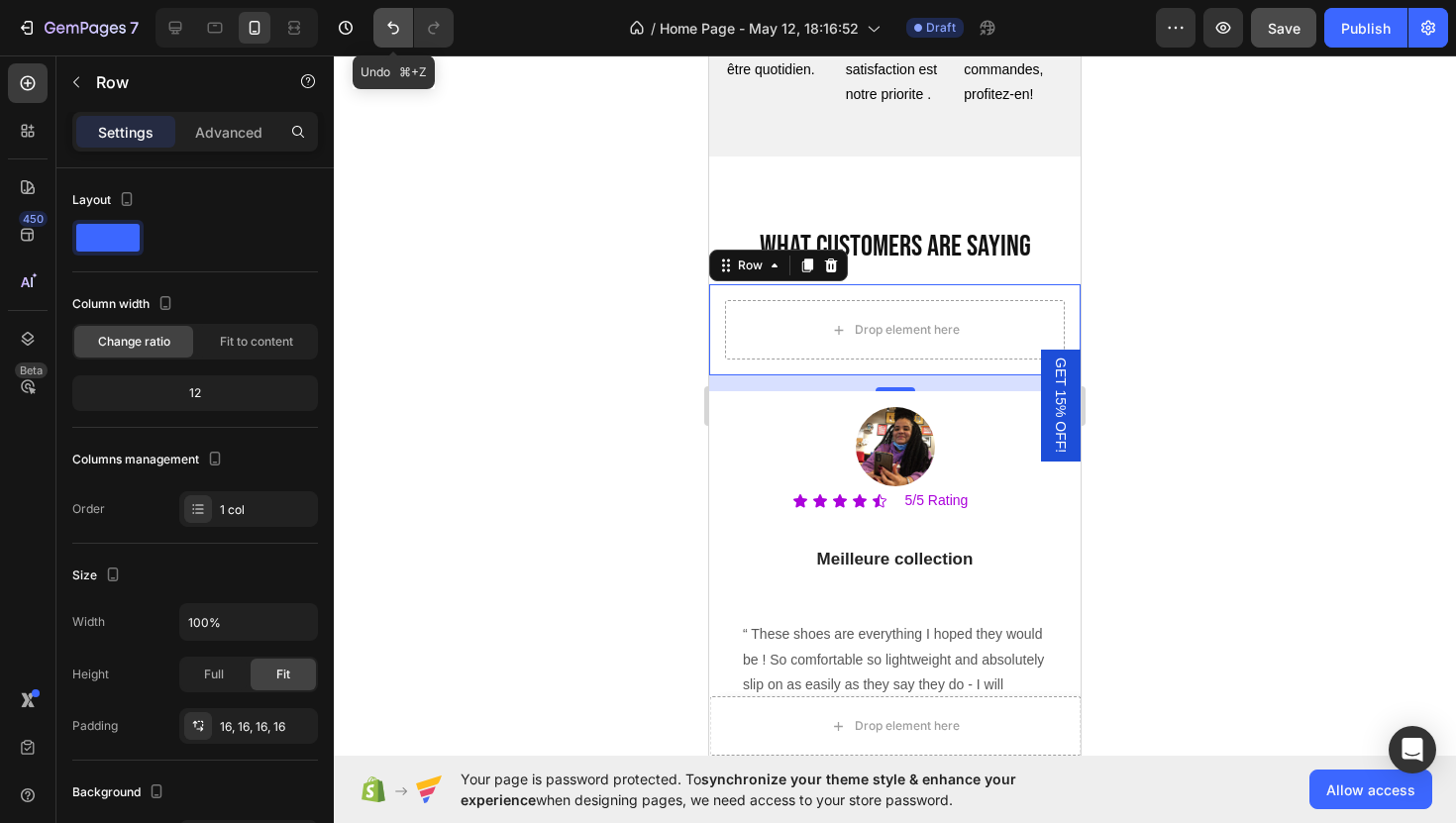 click 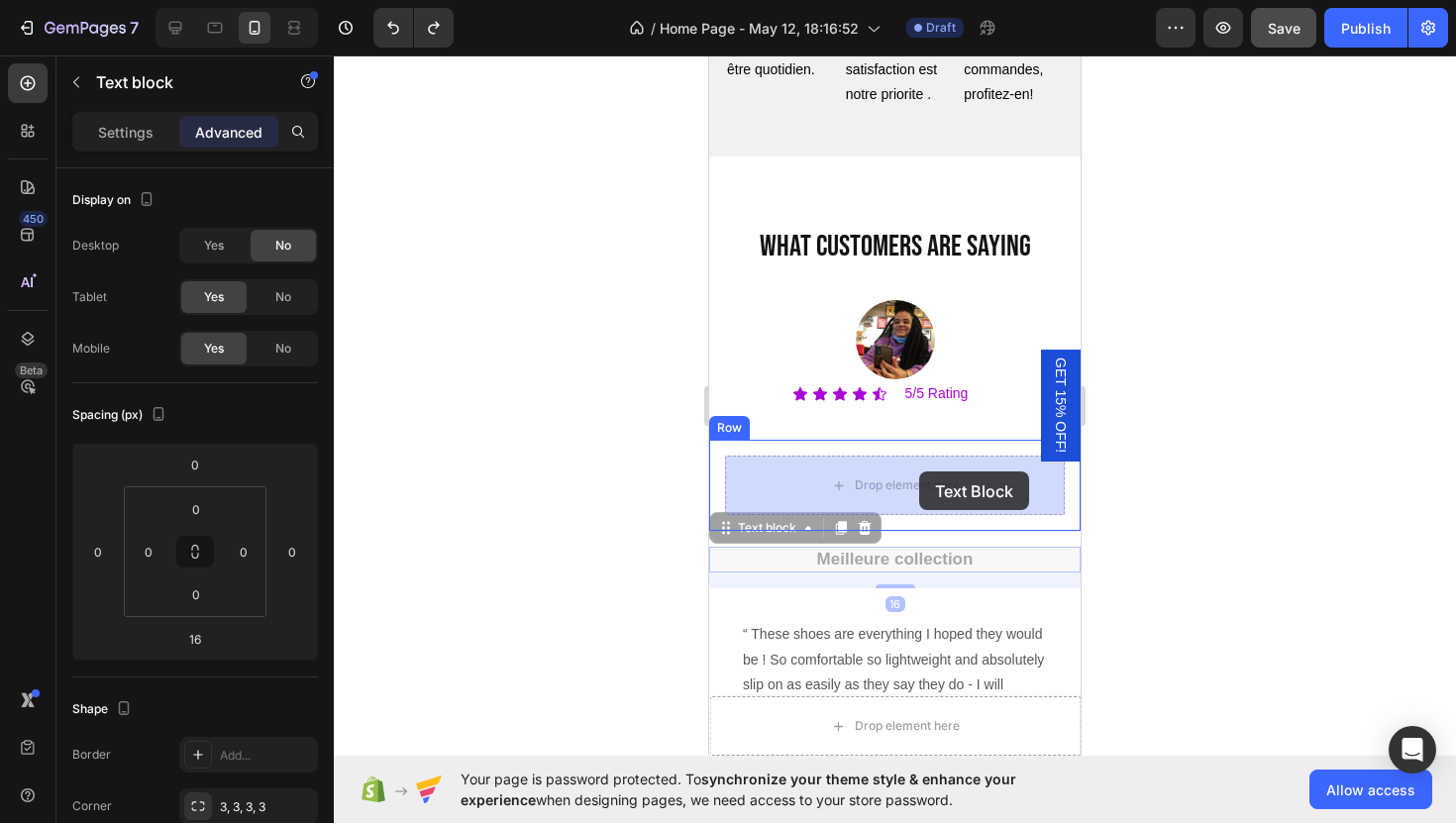 drag, startPoint x: 946, startPoint y: 560, endPoint x: 919, endPoint y: 471, distance: 93.00538 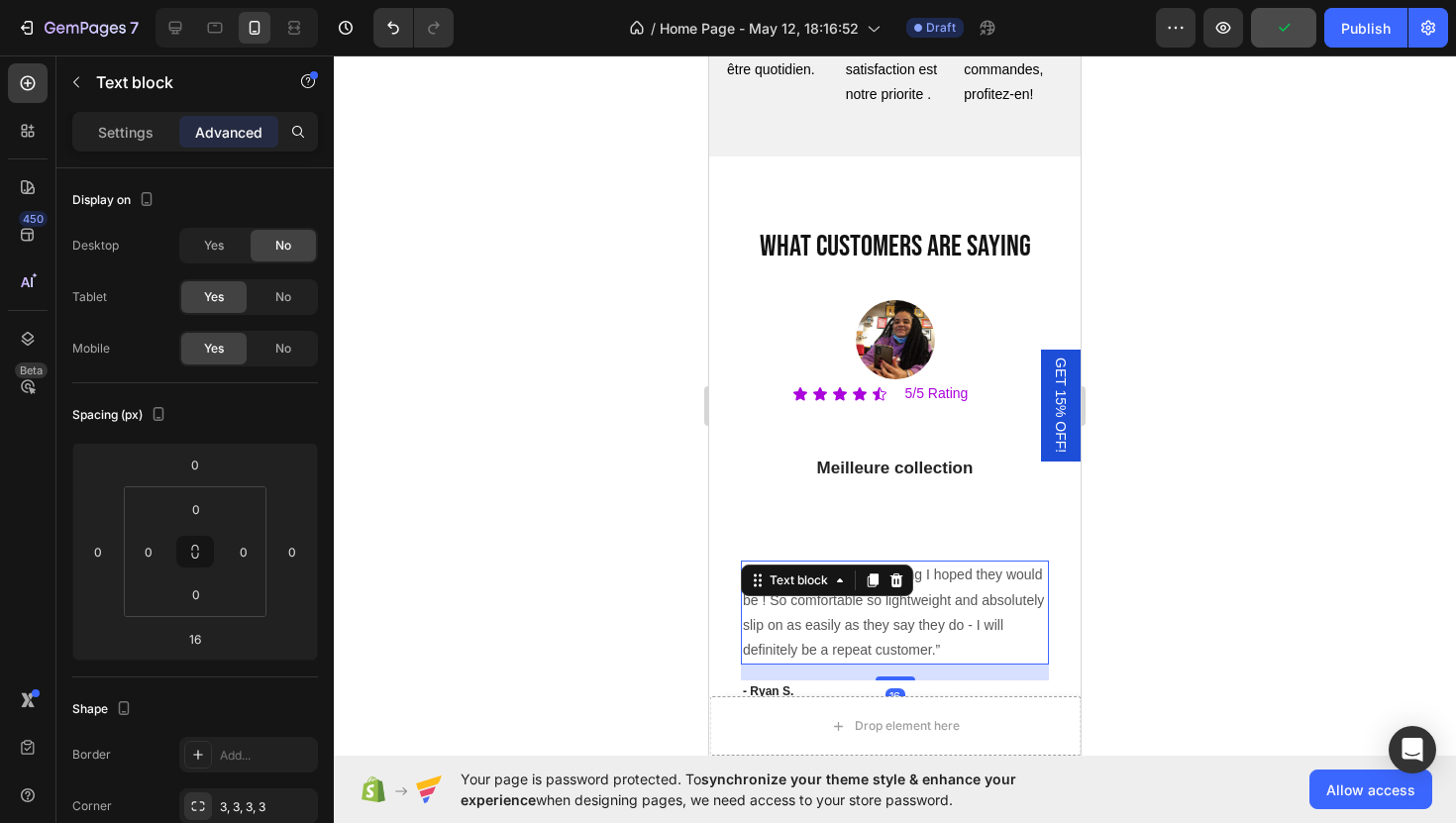 click on "“ These shoes are everything I hoped they would be ! So comfortable so lightweight and absolutely slip on as easily as they say they do - I will definitely be a repeat customer.”" at bounding box center (894, 612) 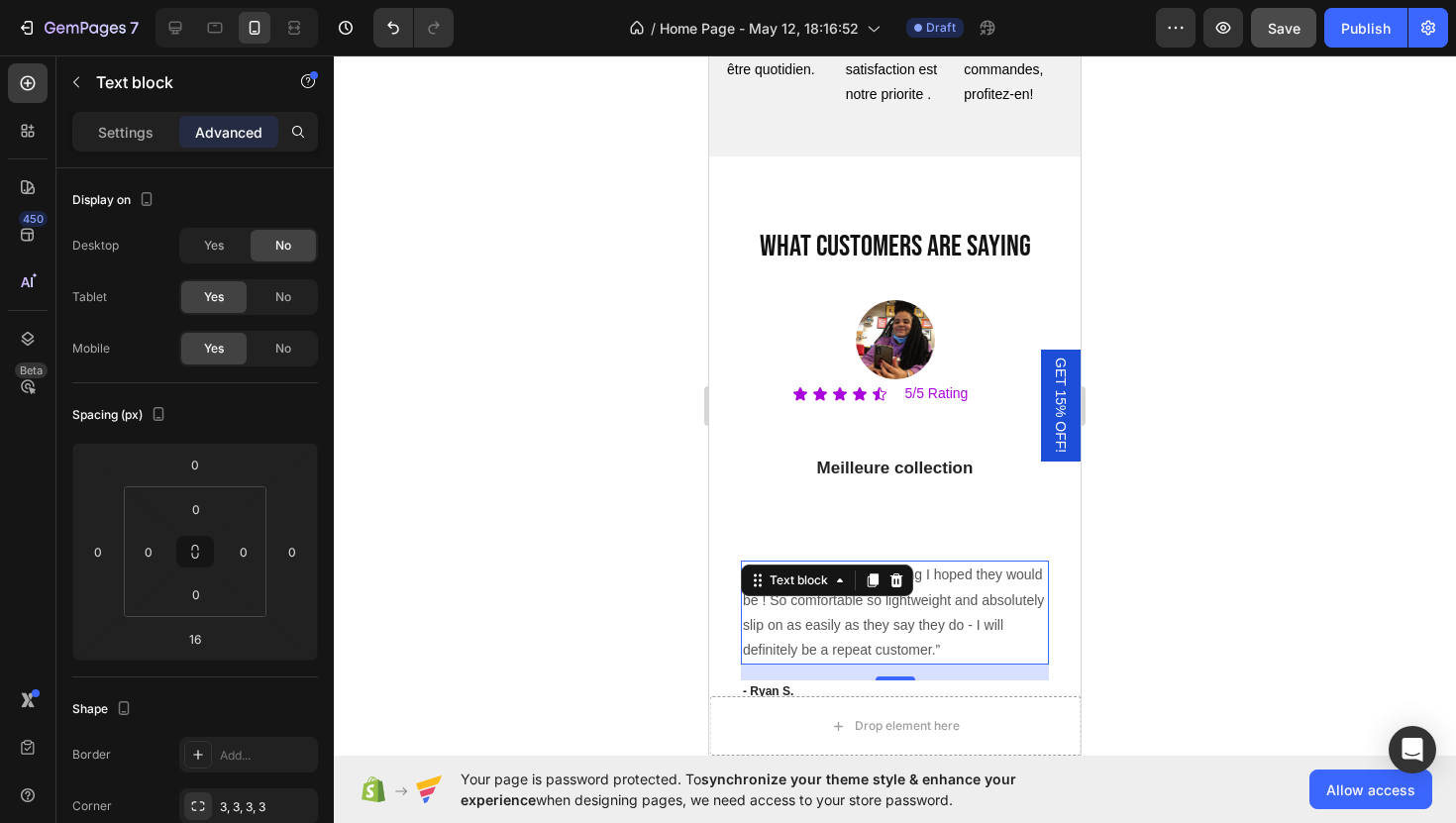 click on "“ These shoes are everything I hoped they would be ! So comfortable so lightweight and absolutely slip on as easily as they say they do - I will definitely be a repeat customer.”" at bounding box center [894, 612] 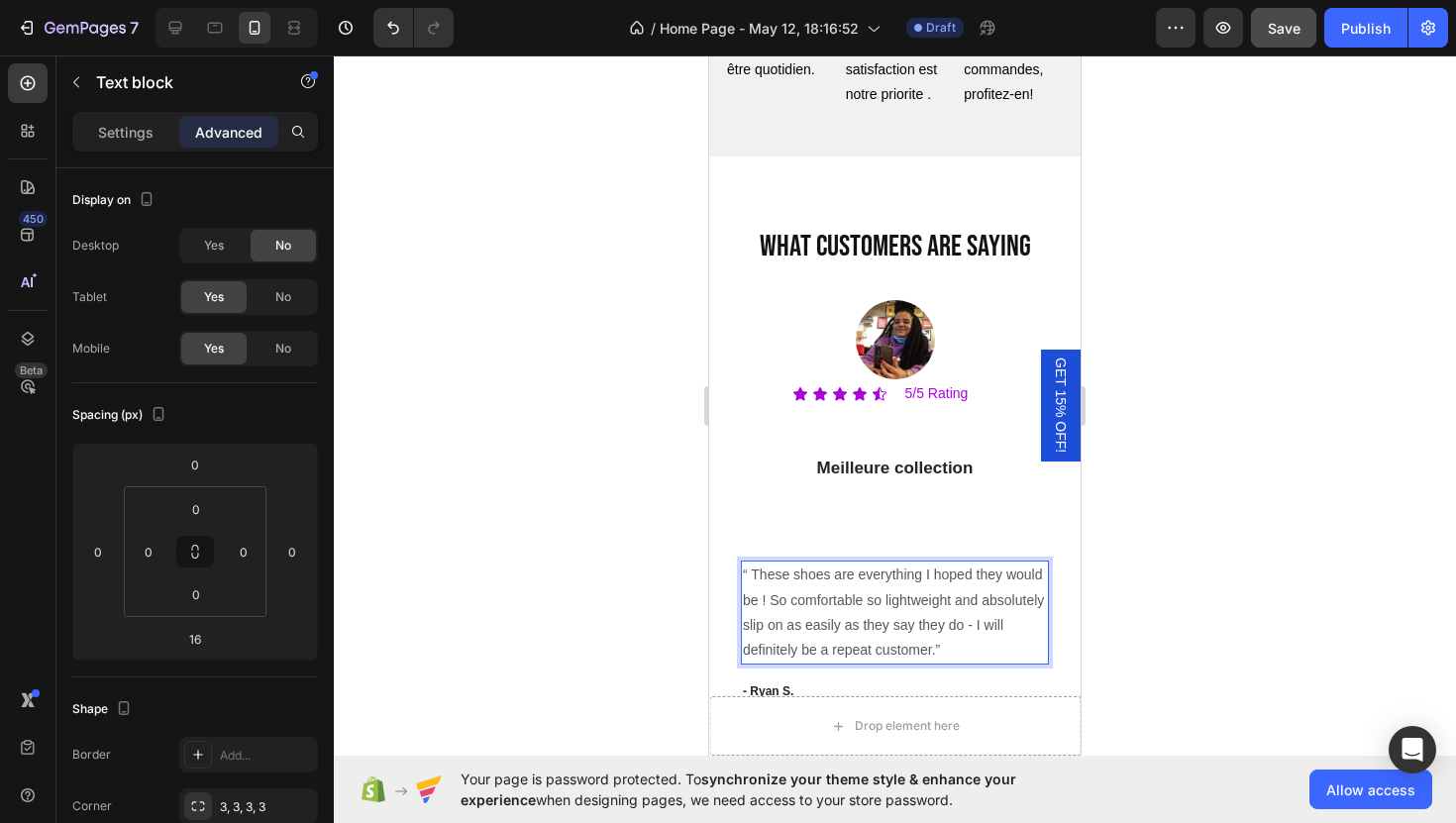click on "“ These shoes are everything I hoped they would be ! So comfortable so lightweight and absolutely slip on as easily as they say they do - I will definitely be a repeat customer.”" at bounding box center (894, 612) 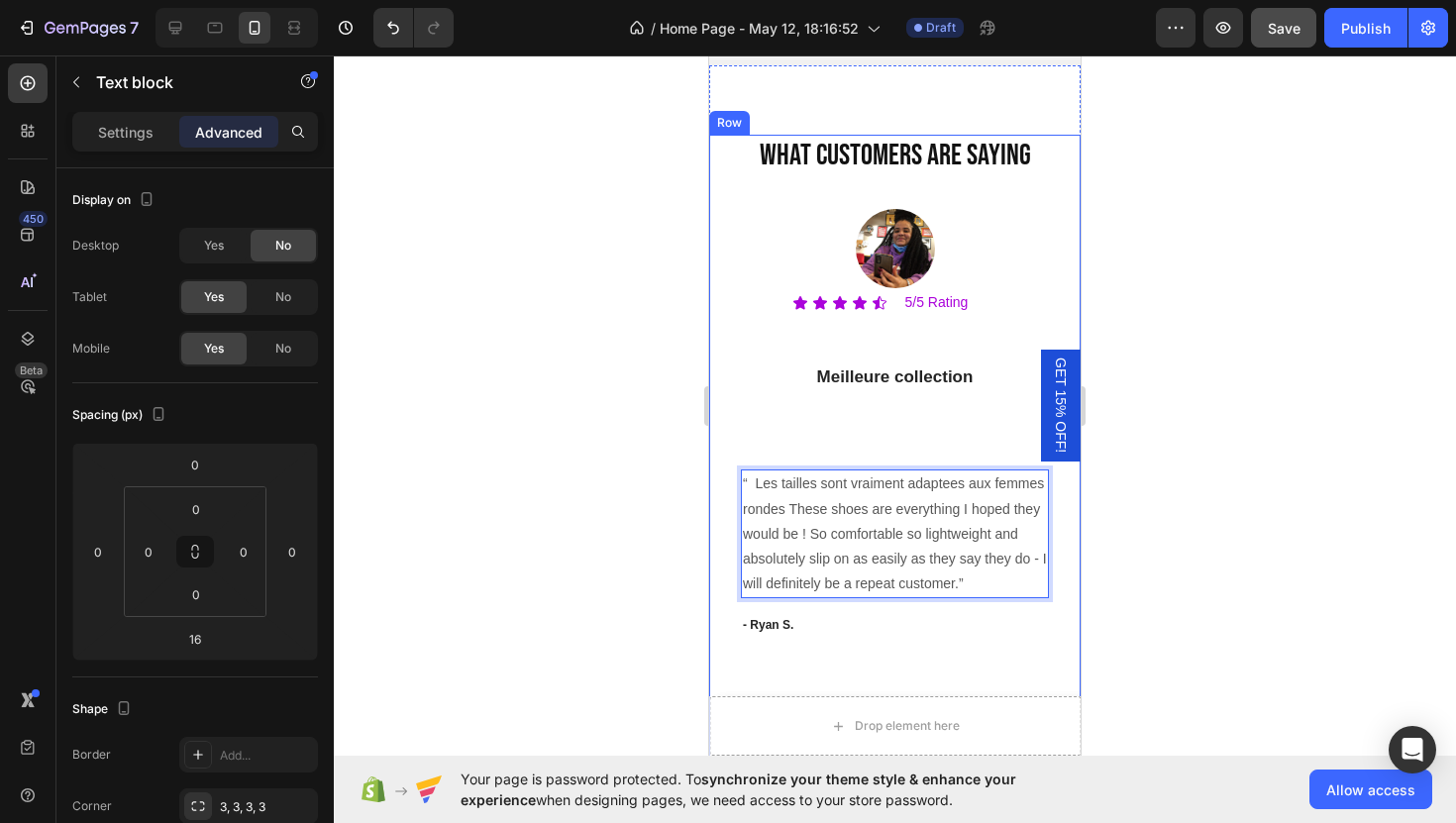 scroll, scrollTop: 6749, scrollLeft: 0, axis: vertical 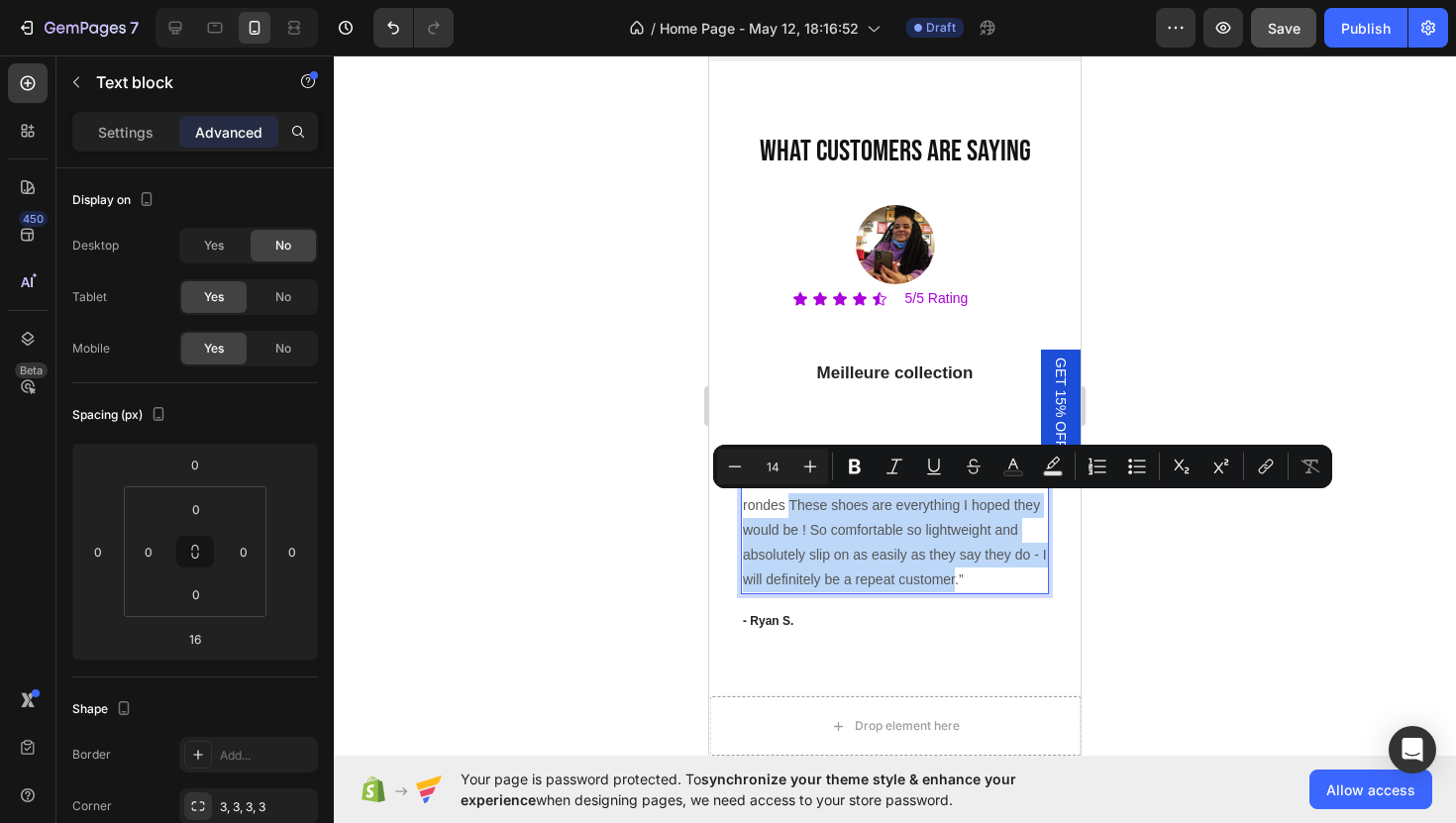 drag, startPoint x: 788, startPoint y: 503, endPoint x: 956, endPoint y: 576, distance: 183.1748 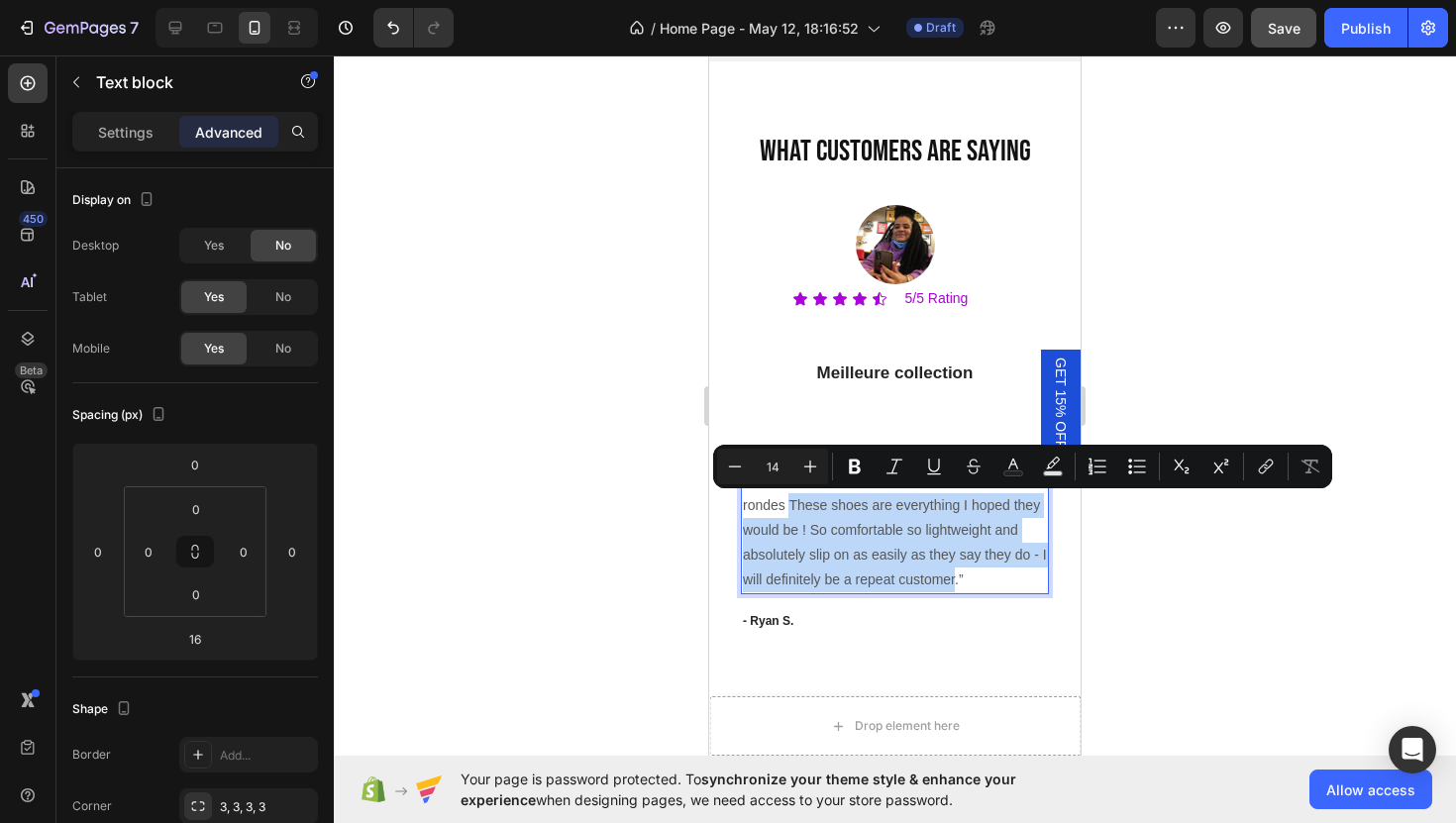 click on "“  Les tailles sont vraiment adaptees aux femmes rondes These shoes are everything I hoped they would be ! So comfortable so lightweight and absolutely slip on as easily as they say they do - I will definitely be a repeat customer.”" at bounding box center (894, 530) 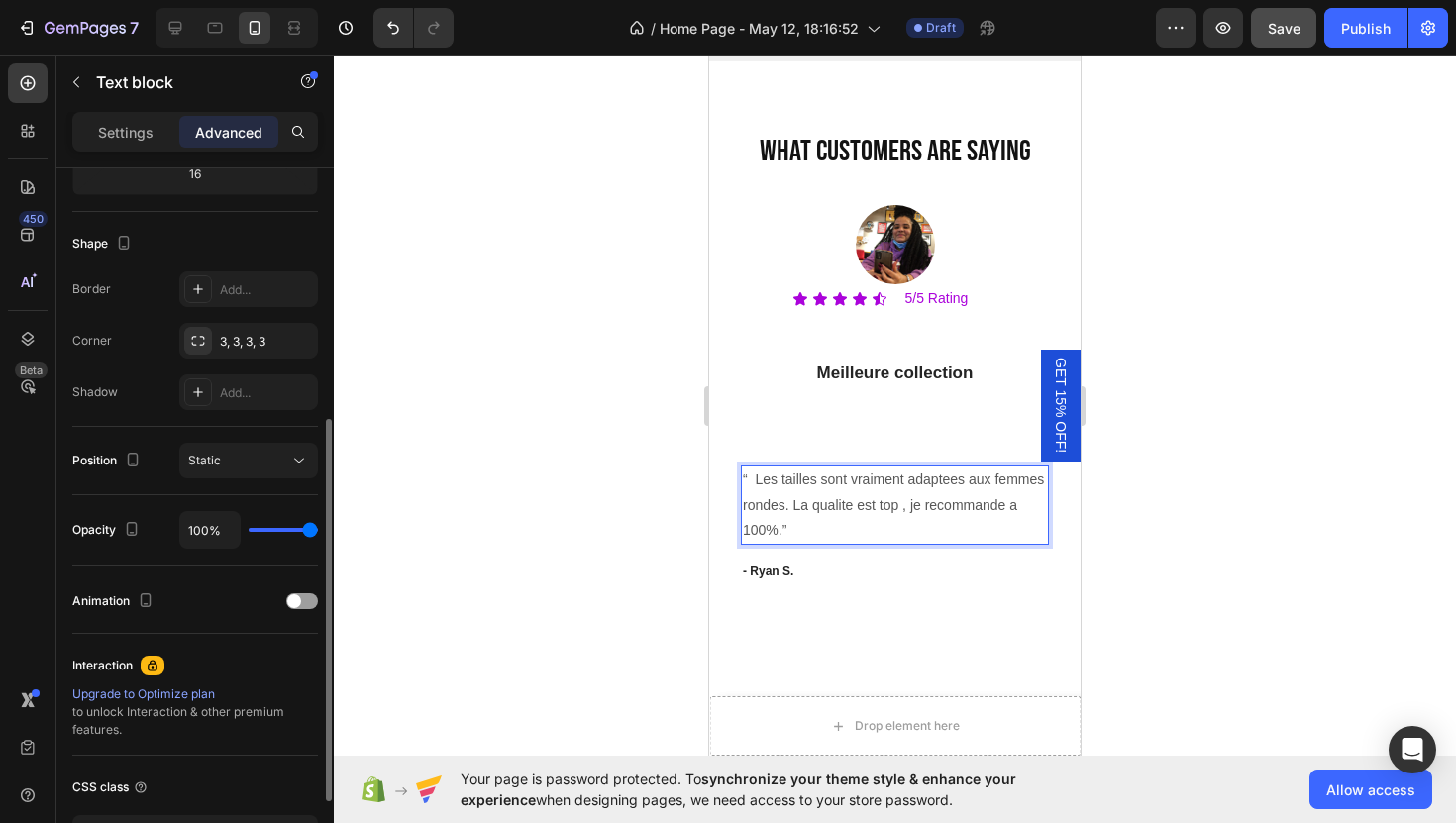 scroll, scrollTop: 610, scrollLeft: 0, axis: vertical 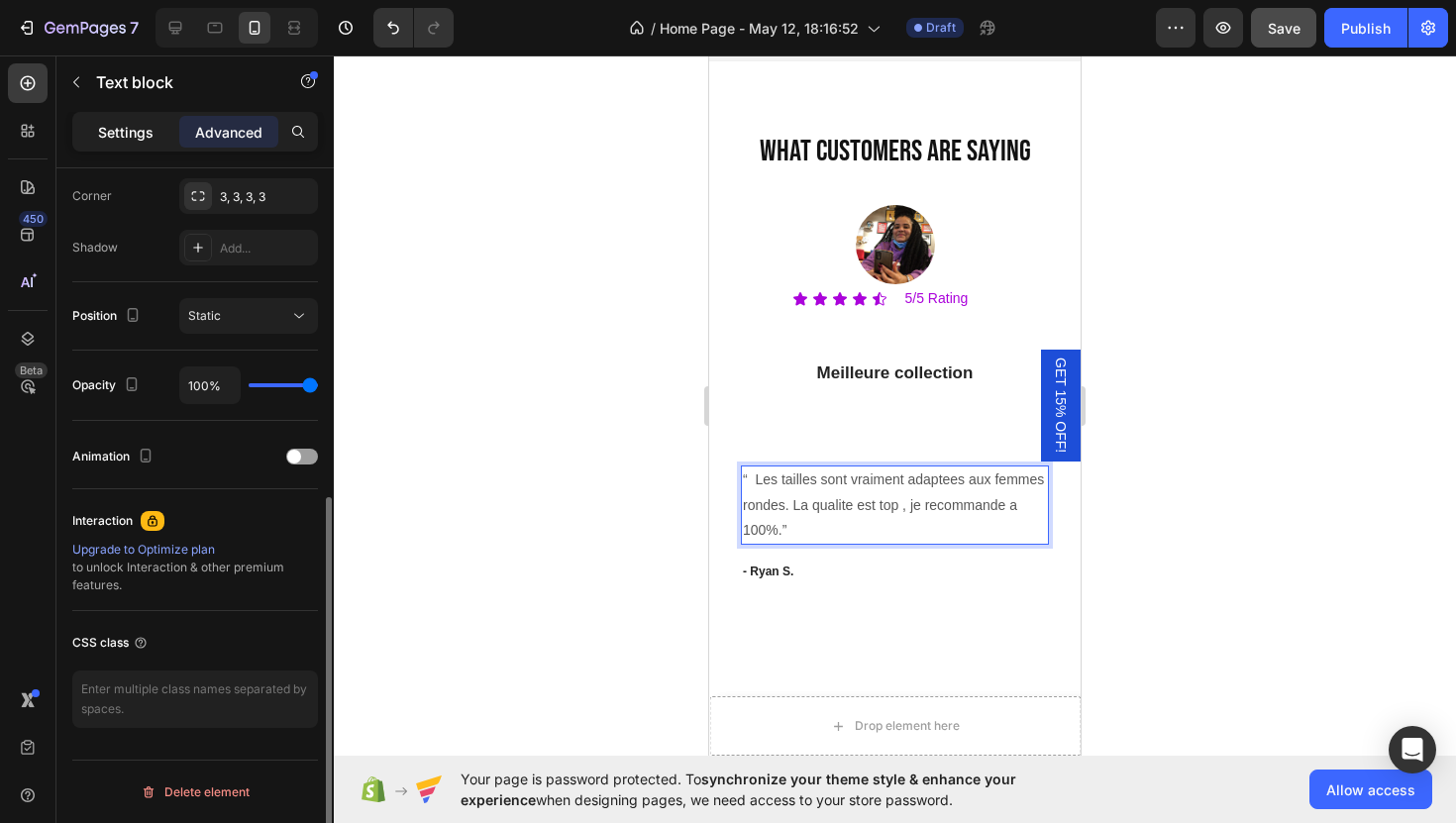 click on "Settings" at bounding box center [126, 132] 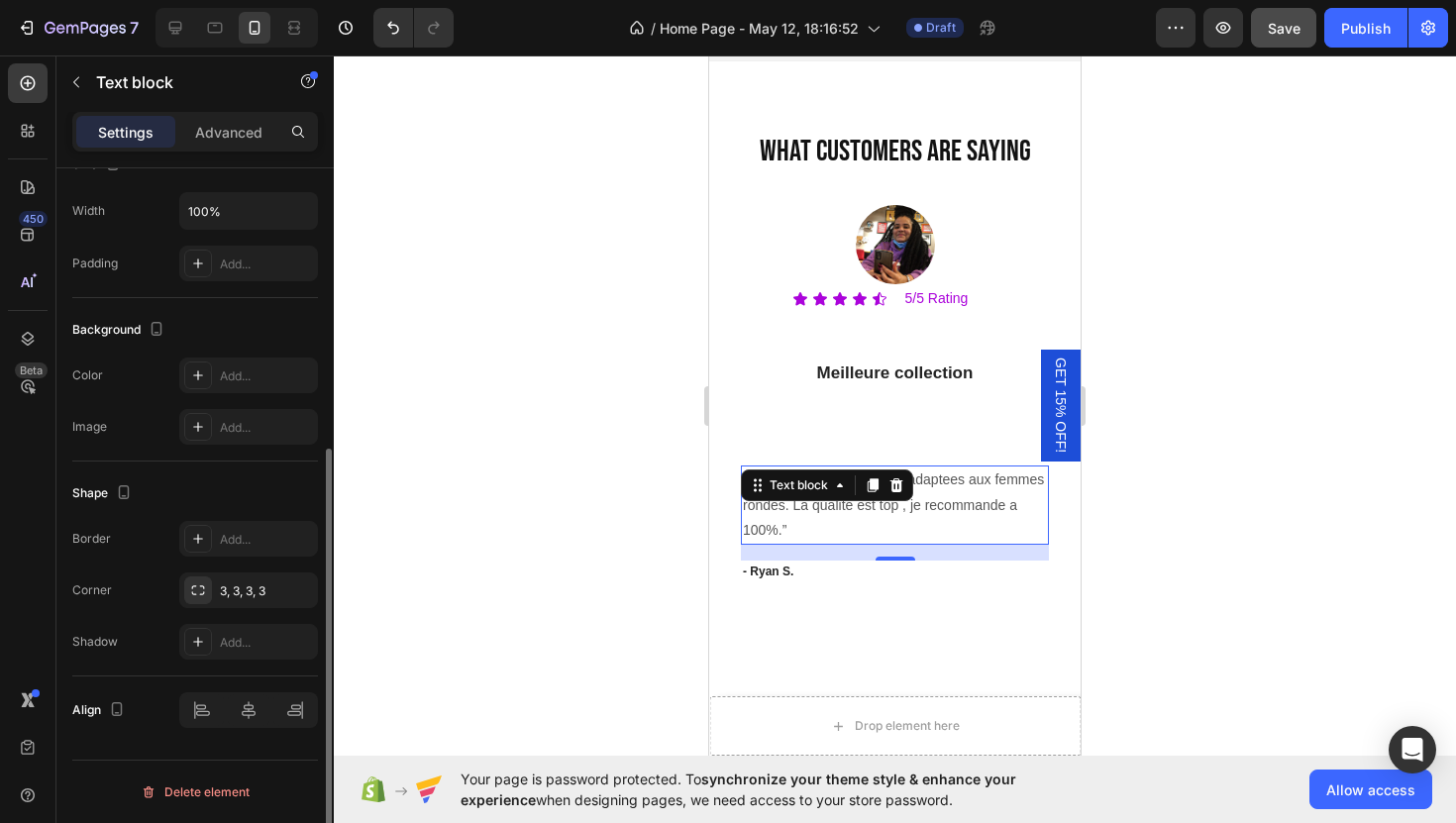 scroll, scrollTop: 0, scrollLeft: 0, axis: both 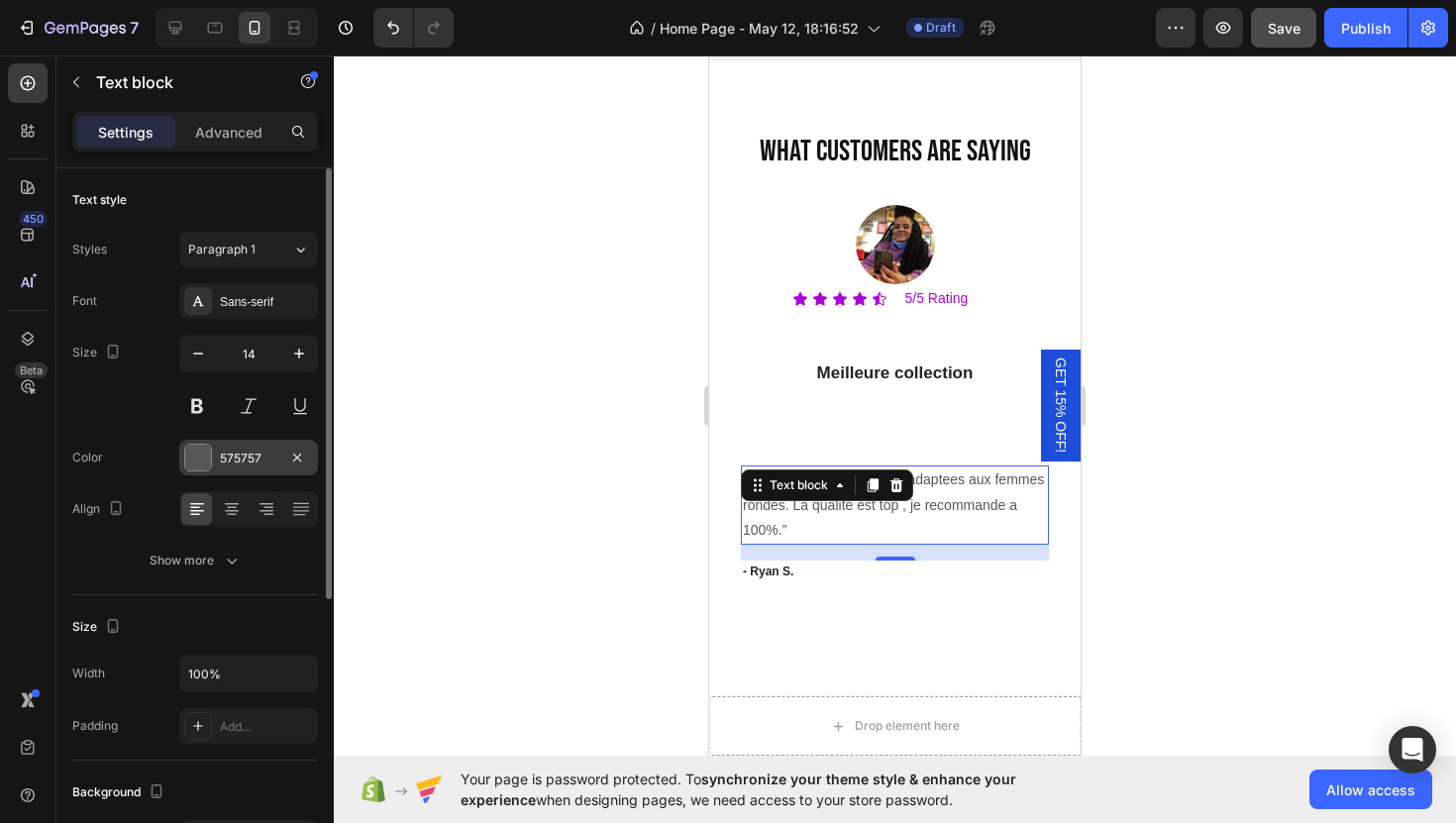 click at bounding box center (198, 458) 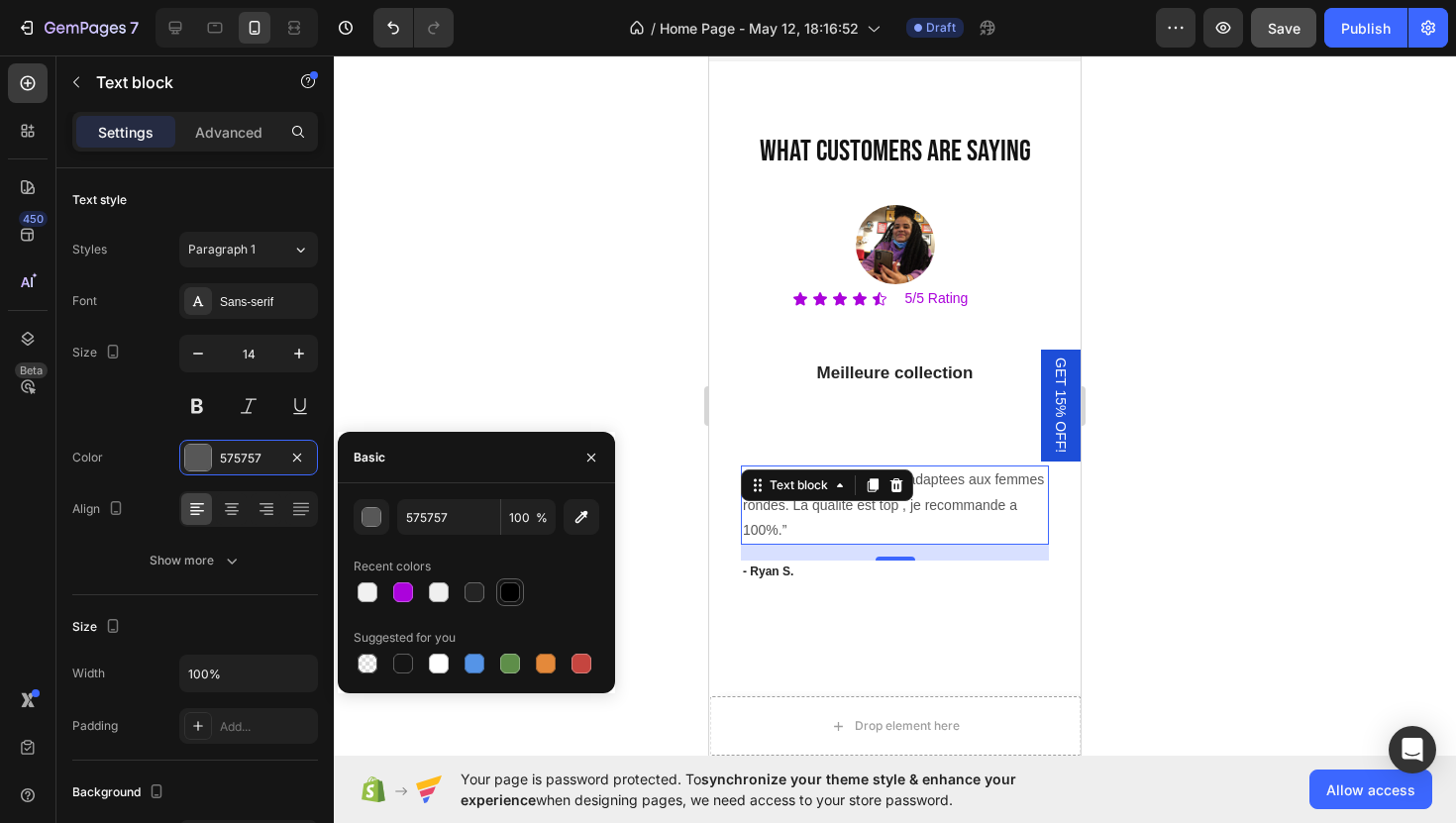 click at bounding box center [510, 592] 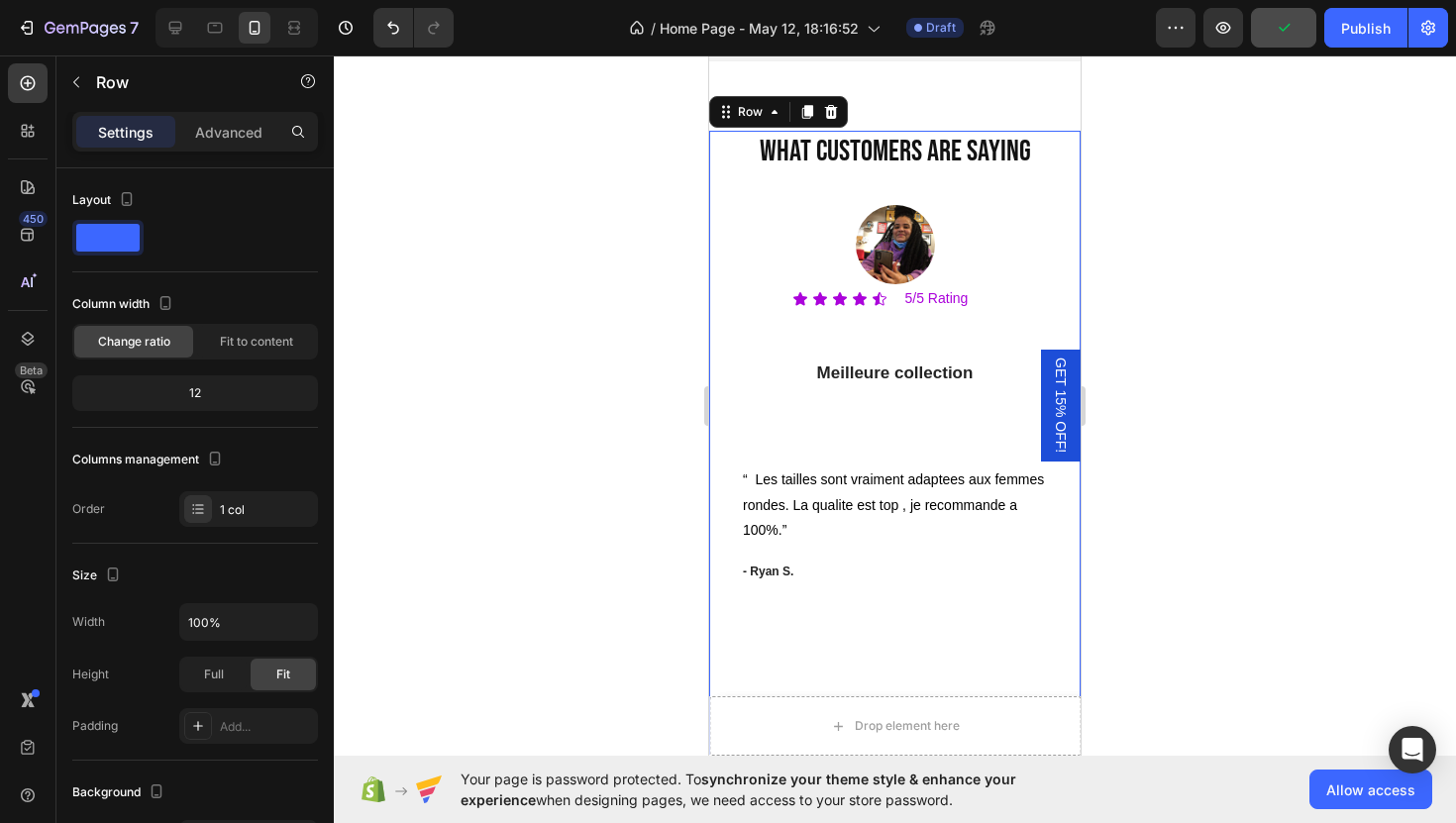 click on "what customers are saying Heading Image Icon Icon Icon Icon Icon Icon List 5/5 Rating Text Block Row Row Meilleure collection Text block Row “  Les tailles sont vraiment adaptees aux femmes rondes. La qualite est top , je recommande a 100%.” Text block - Ryan S. Text block Row
Icon
Icon
Icon
Icon
Icon Row Work well for my problem feet Text block "Delighted to find they are comfortable, easy to put on, and nice-looking. I have bunions and hammer toes. I was advised to try to EE wide and they actually work for me. And I can use them with my." Text block - Travis J. Text block Row
Icon
Icon
Icon
Icon
Icon Row You're walking on a cloud! Text block “ These shoes are everything I hoped they would be ! So comfortable so lightweight and absolutely slip on as easily as they say they do - I will definitely be a repeat customer.” Text block - Ryan S. Row" at bounding box center [894, 443] 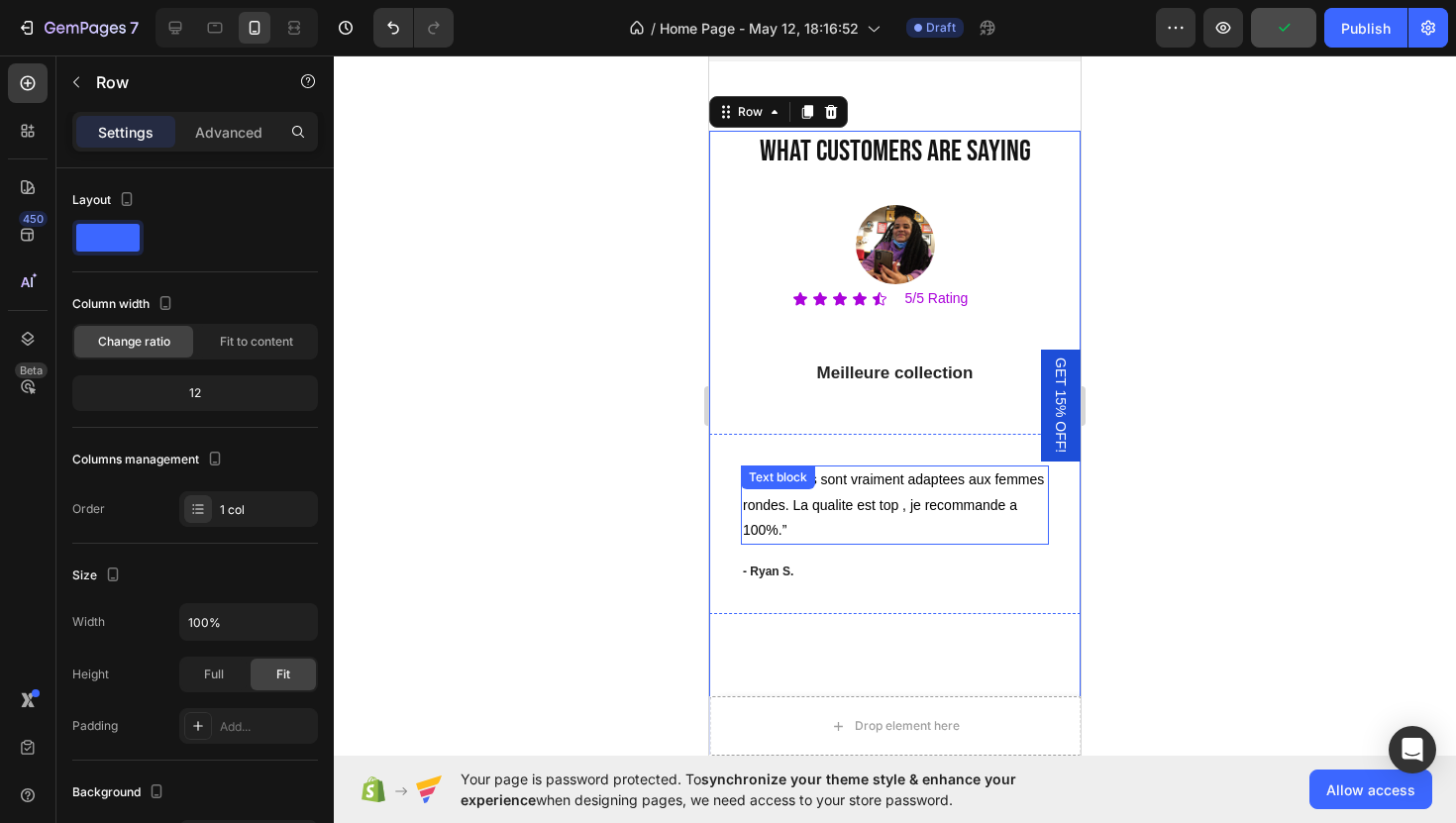 click on "“  Les tailles sont vraiment adaptees aux femmes rondes. La qualite est top , je recommande a 100%.” Text block" at bounding box center (894, 505) 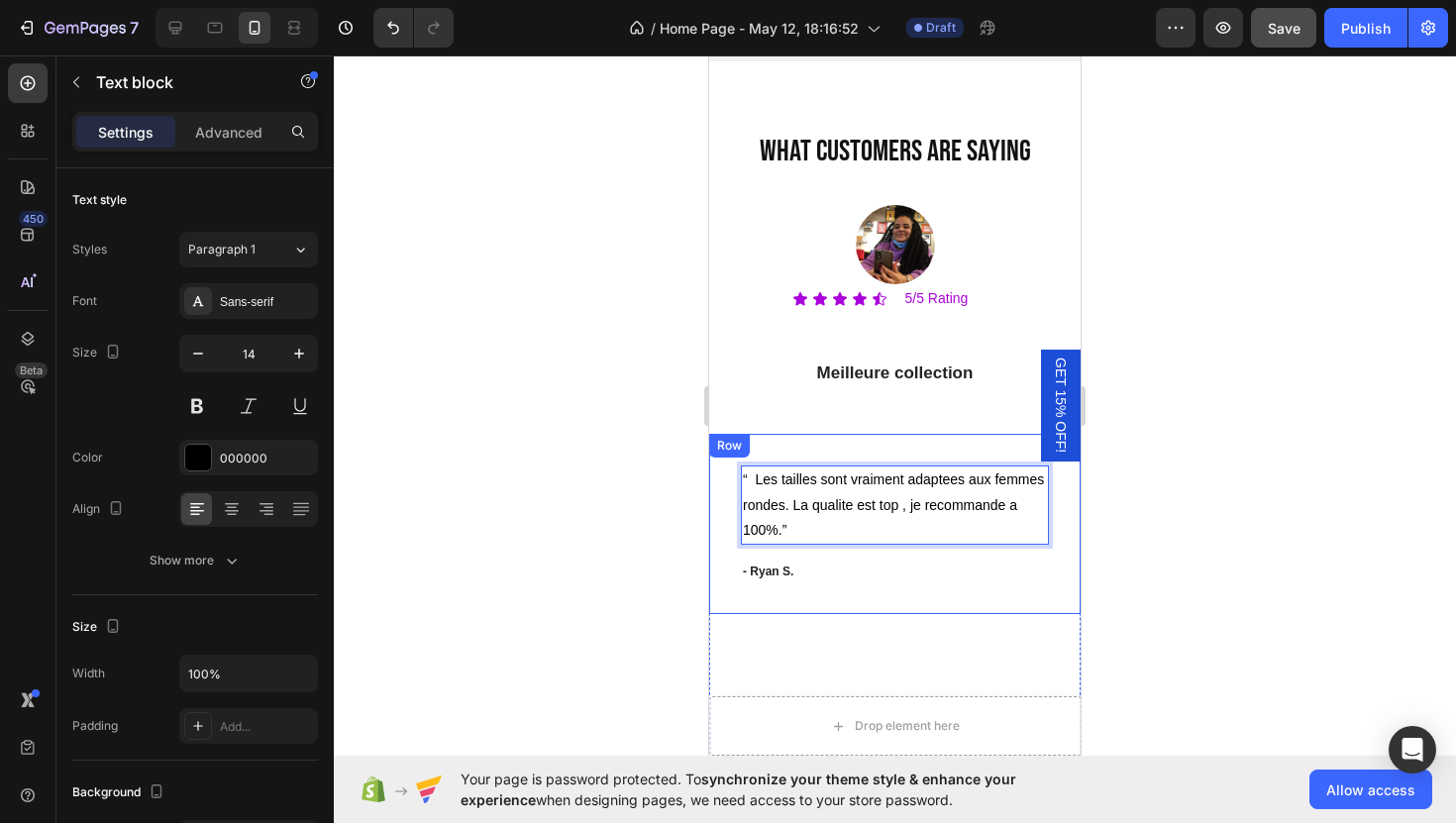 drag, startPoint x: 903, startPoint y: 518, endPoint x: 923, endPoint y: 566, distance: 52 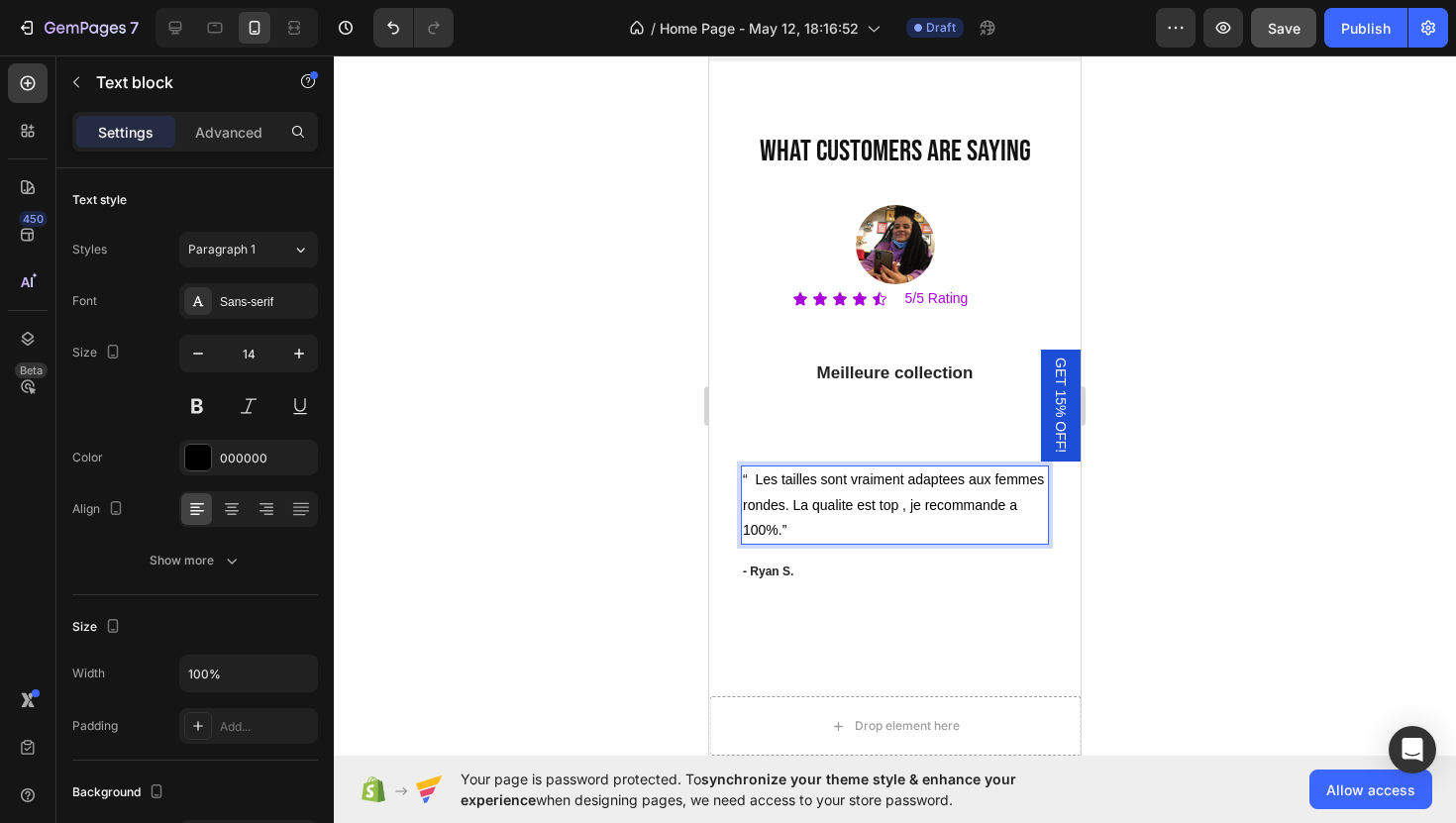 click on "“  Les tailles sont vraiment adaptees aux femmes rondes. La qualite est top , je recommande a 100%.”" at bounding box center [894, 505] 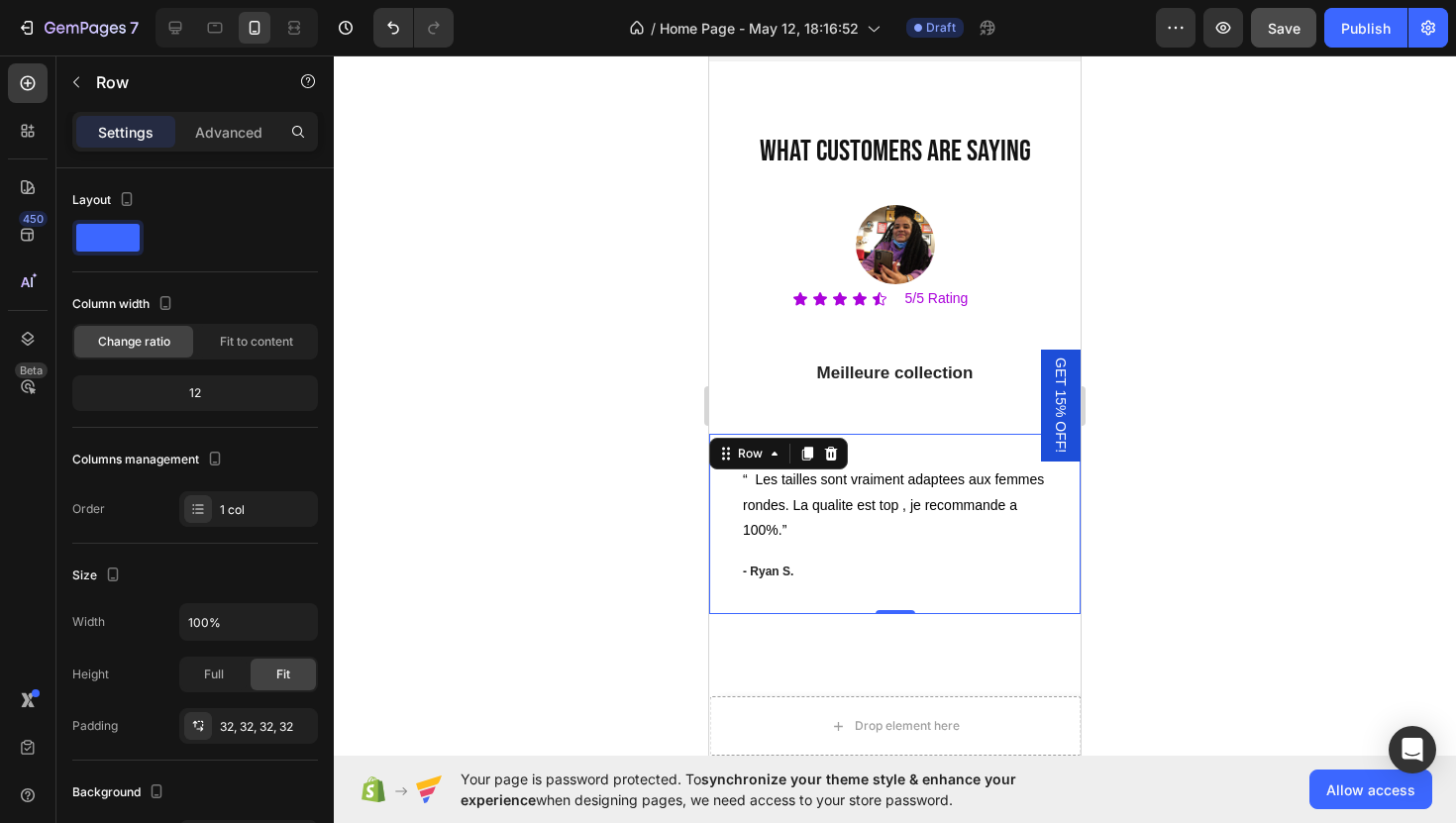 click on "“  Les tailles sont vraiment adaptees aux femmes rondes. La qualite est top , je recommande a 100%.” Text block - Ryan S. Text block Row   0" at bounding box center [894, 524] 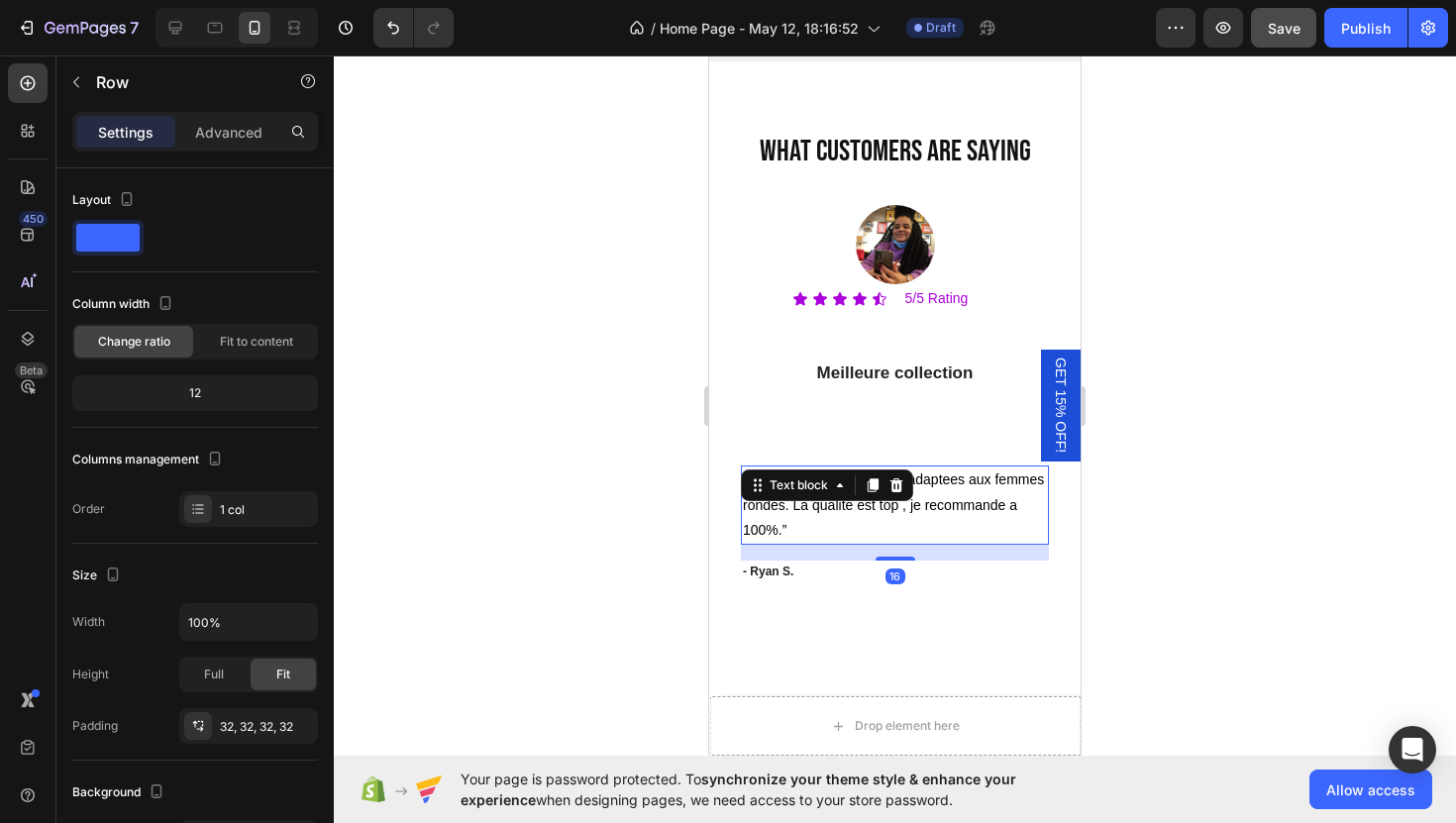 click on "“  Les tailles sont vraiment adaptees aux femmes rondes. La qualite est top , je recommande a 100%.”" at bounding box center [894, 505] 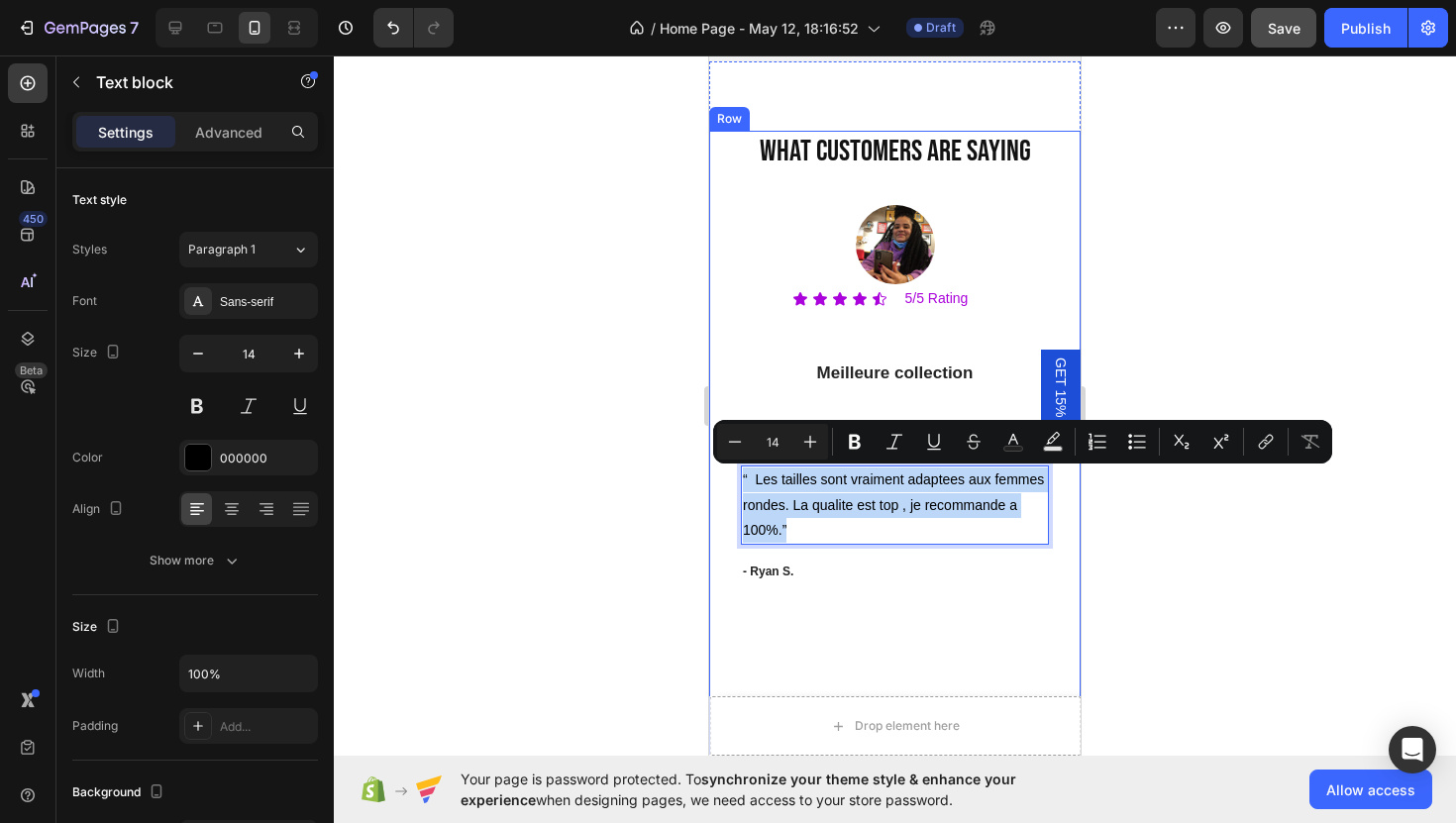 drag, startPoint x: 924, startPoint y: 529, endPoint x: 903, endPoint y: 435, distance: 96.31718 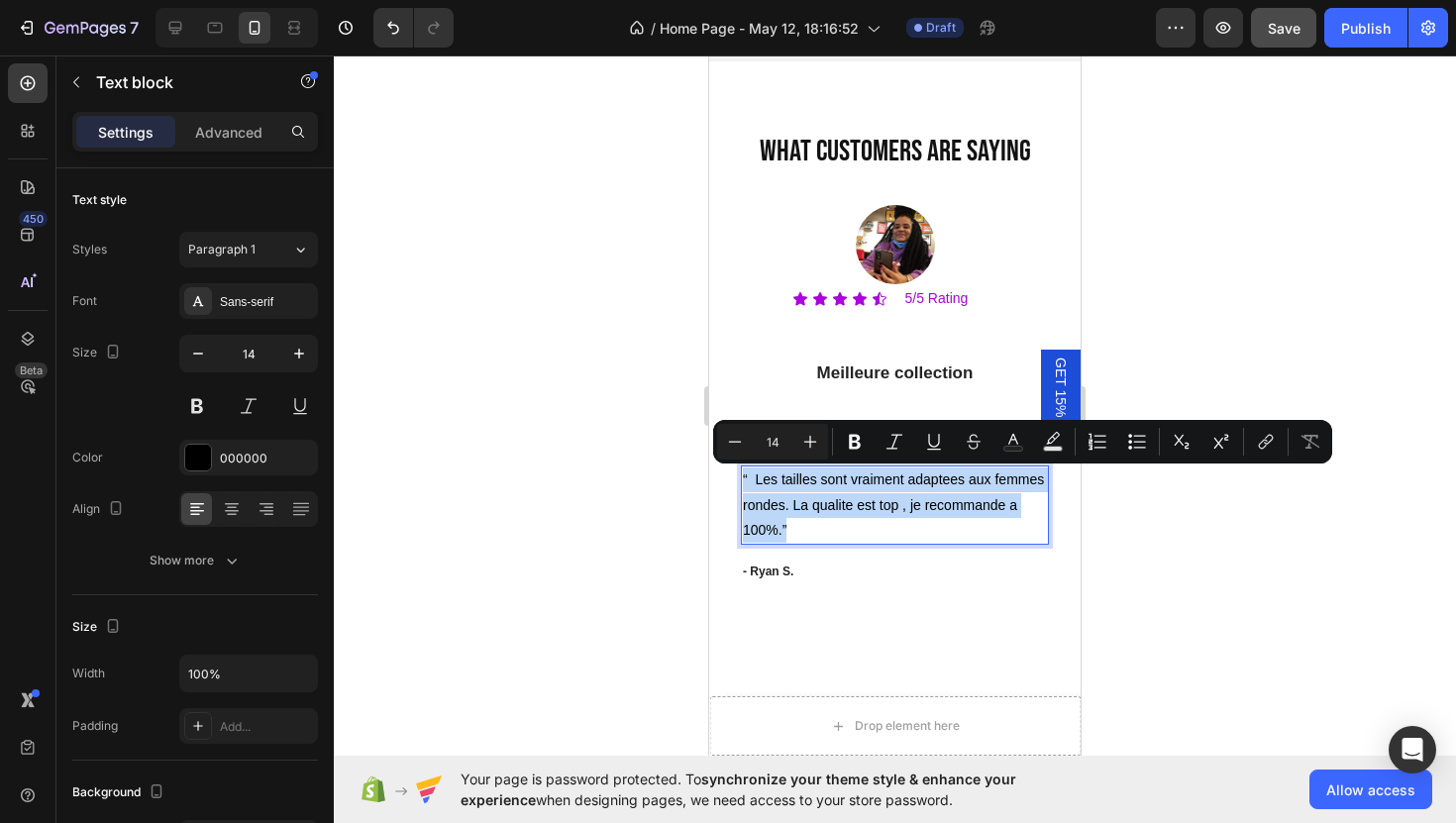 click on "“  Les tailles sont vraiment adaptees aux femmes rondes. La qualite est top , je recommande a 100%.”" at bounding box center (894, 505) 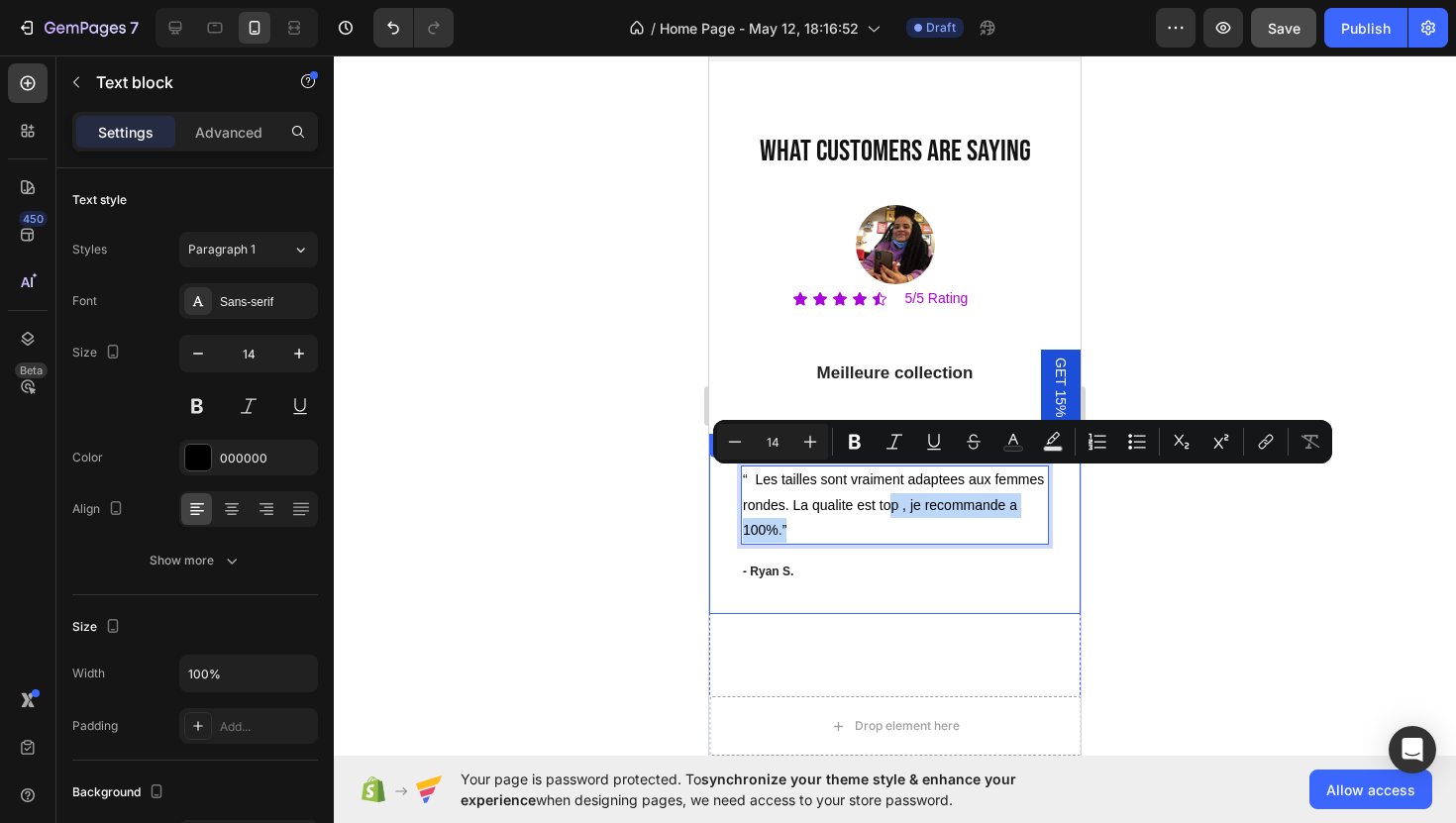 drag, startPoint x: 902, startPoint y: 527, endPoint x: 892, endPoint y: 525, distance: 10.198039 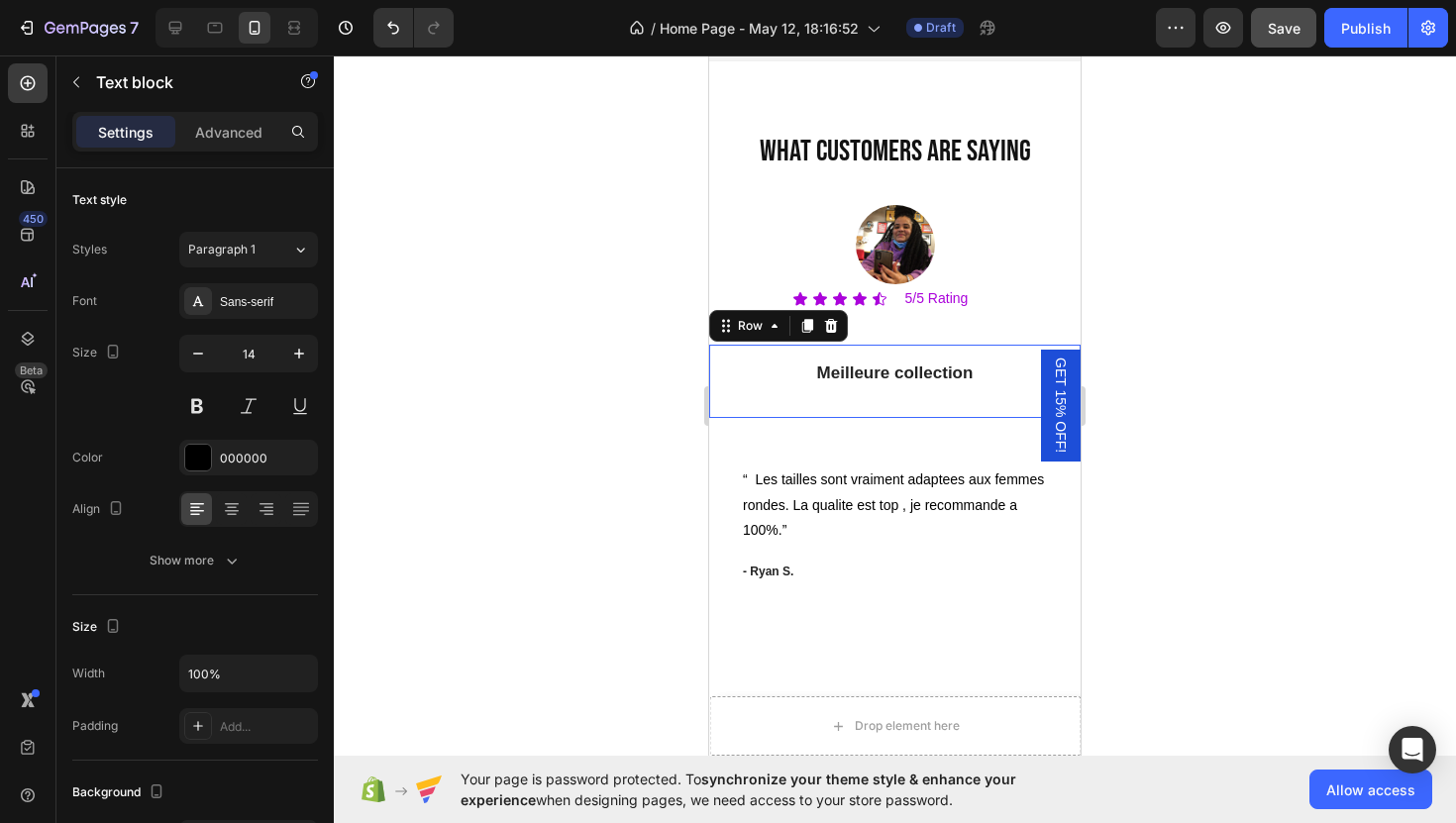 click on "Meilleure collection Text block" at bounding box center (894, 381) 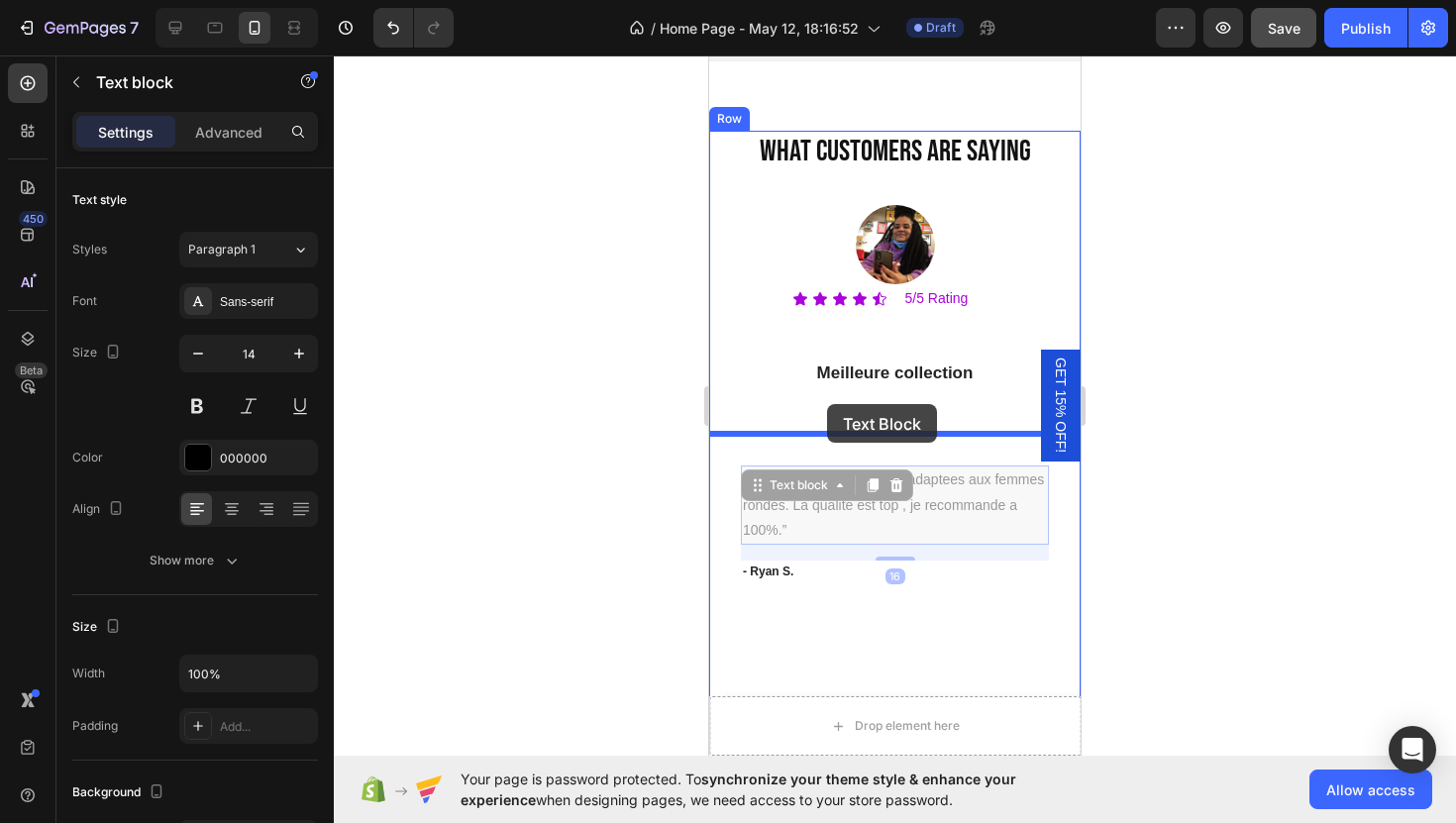 drag, startPoint x: 821, startPoint y: 480, endPoint x: 827, endPoint y: 404, distance: 76.23647 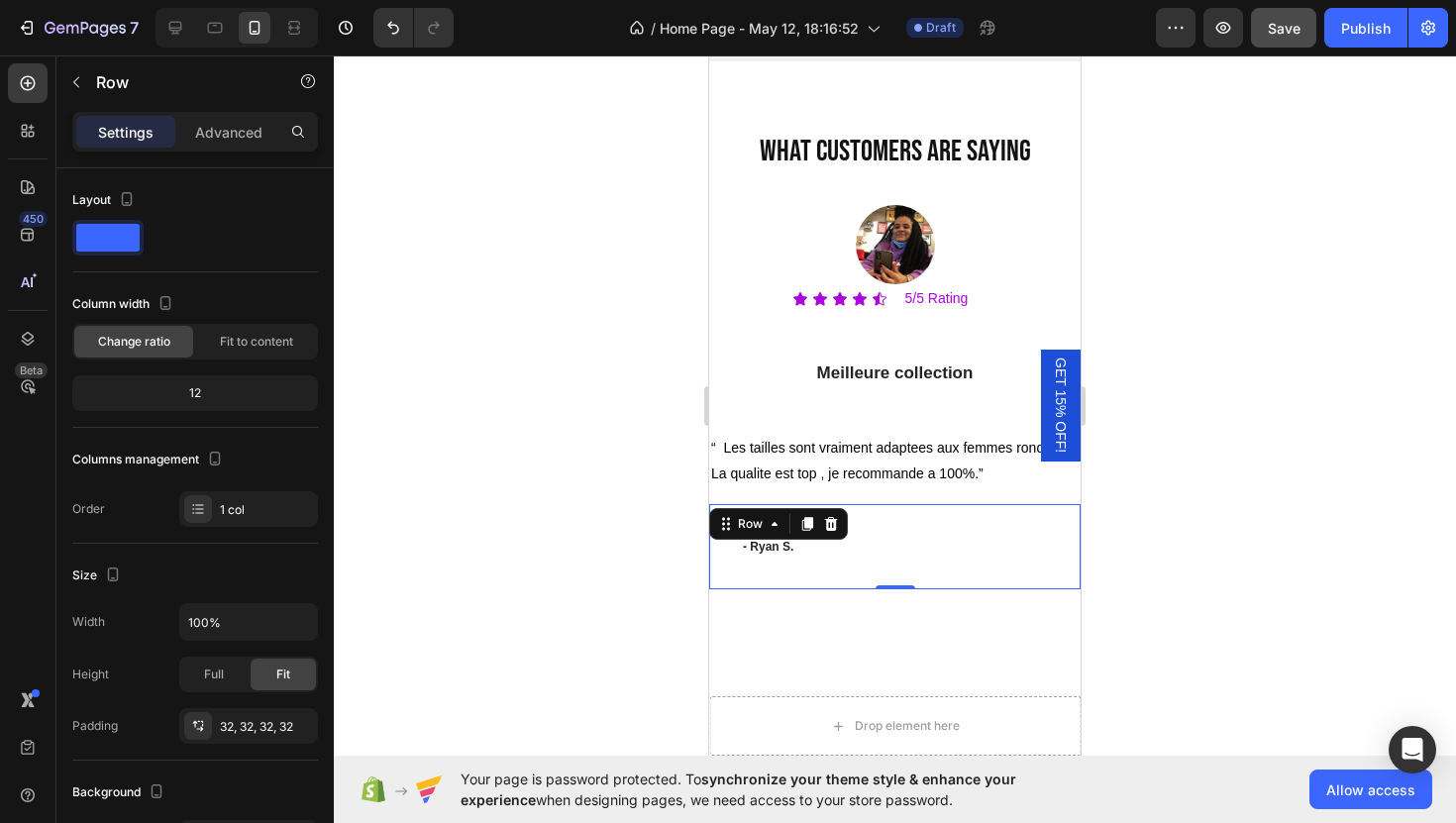 click on "- Ryan S. Text block Row   0" at bounding box center [894, 547] 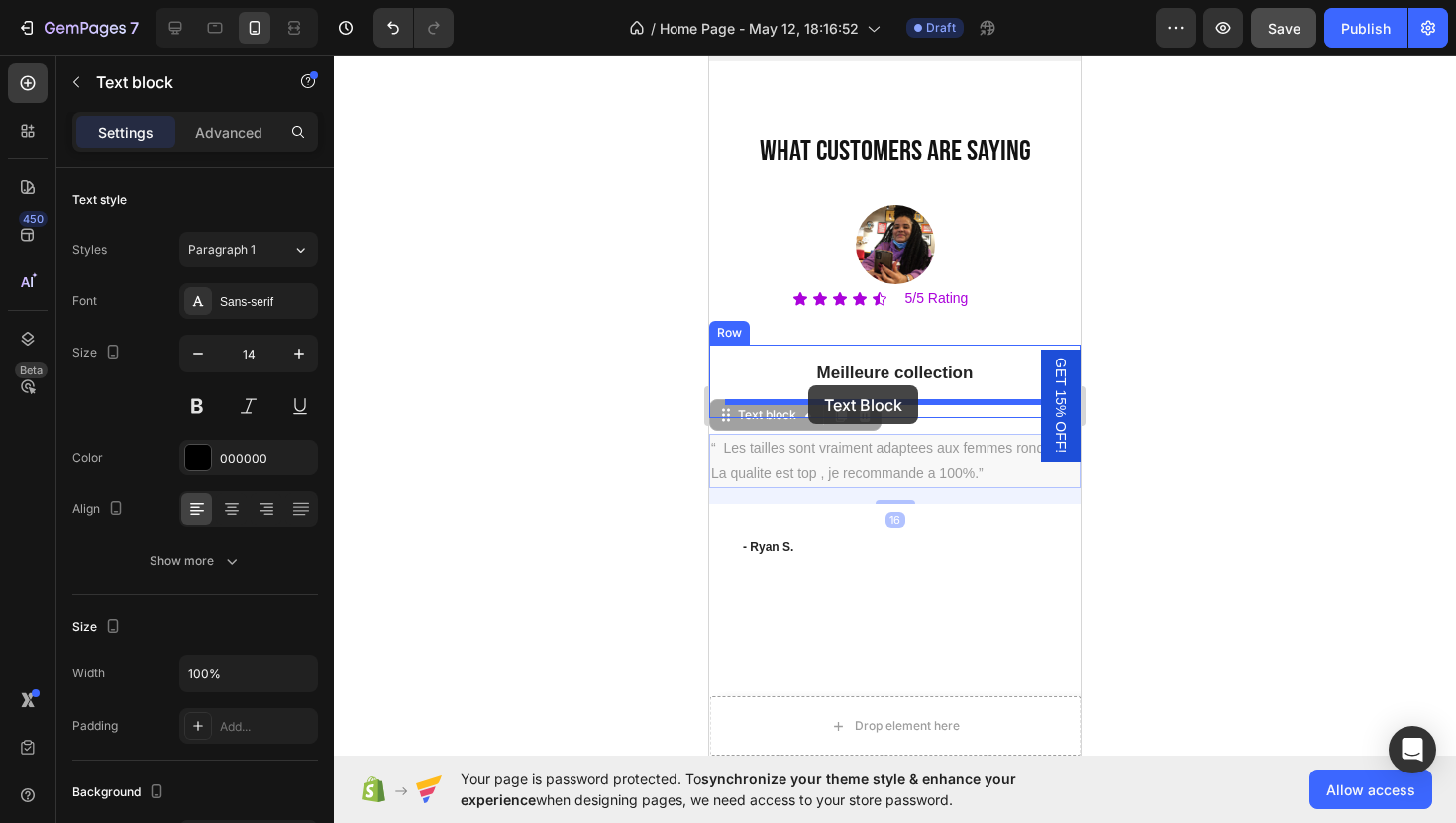 drag, startPoint x: 807, startPoint y: 469, endPoint x: 808, endPoint y: 385, distance: 84.00595 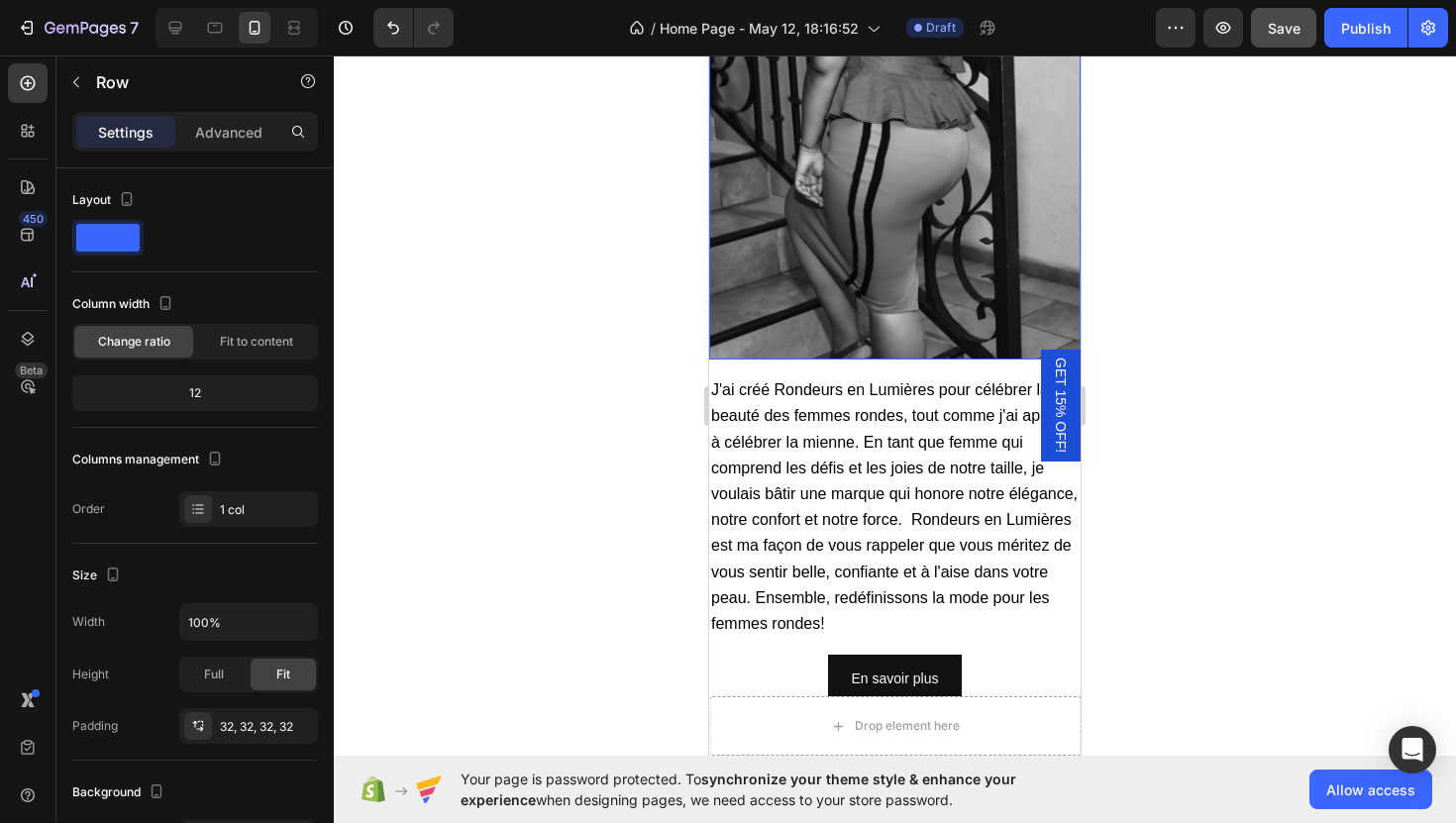 scroll, scrollTop: 5566, scrollLeft: 0, axis: vertical 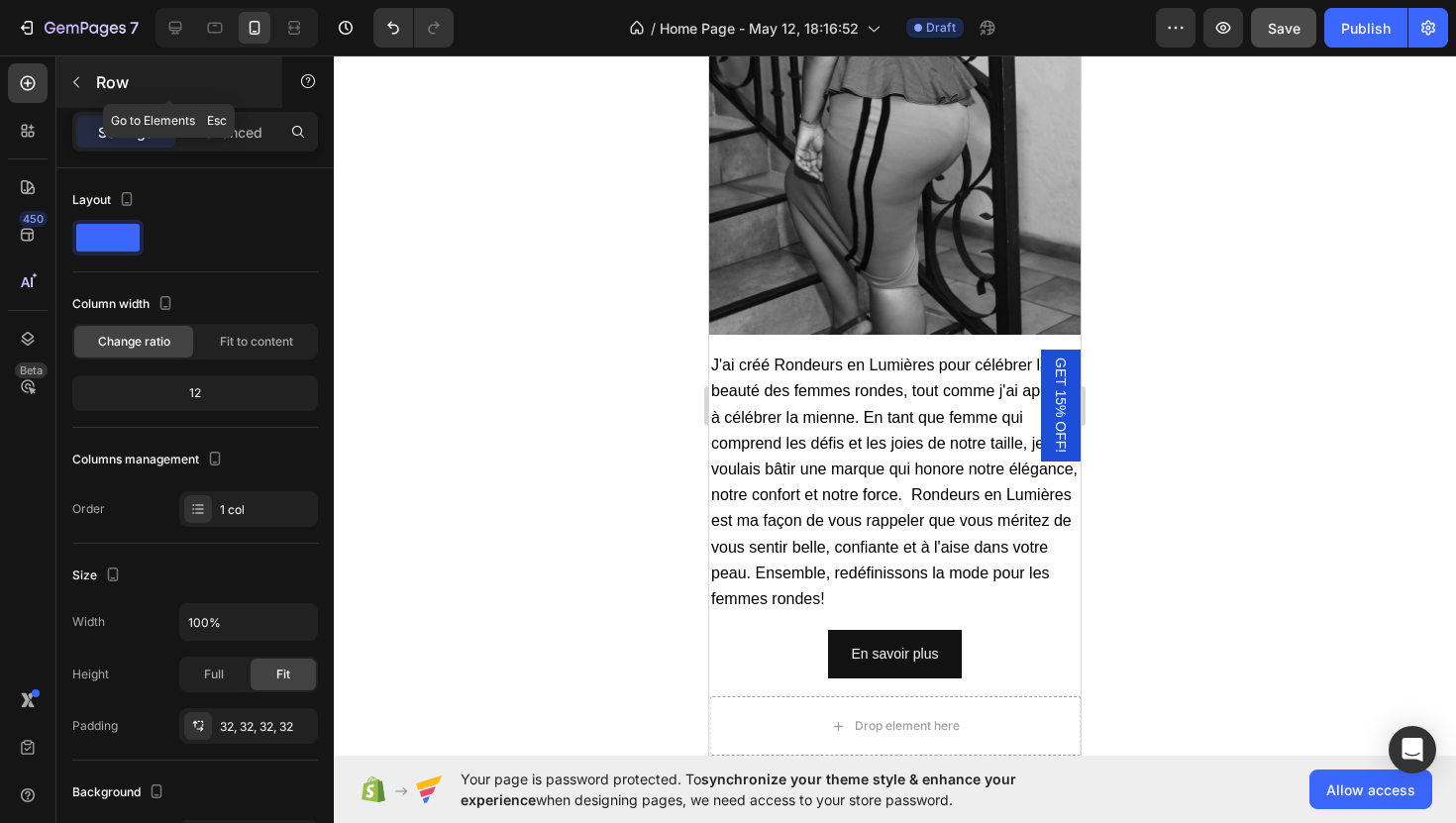 click 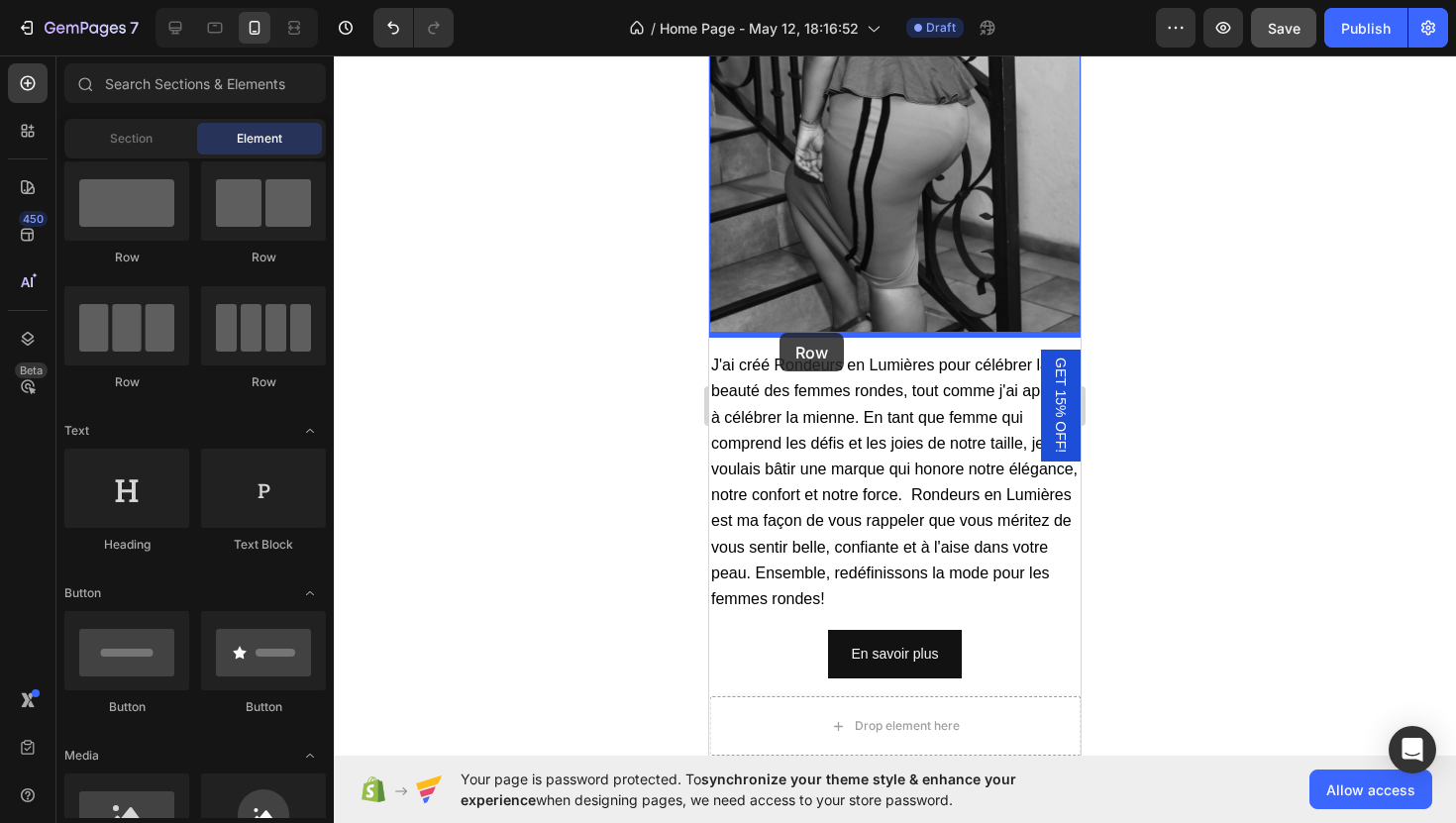 drag, startPoint x: 840, startPoint y: 243, endPoint x: 781, endPoint y: 333, distance: 107.61505 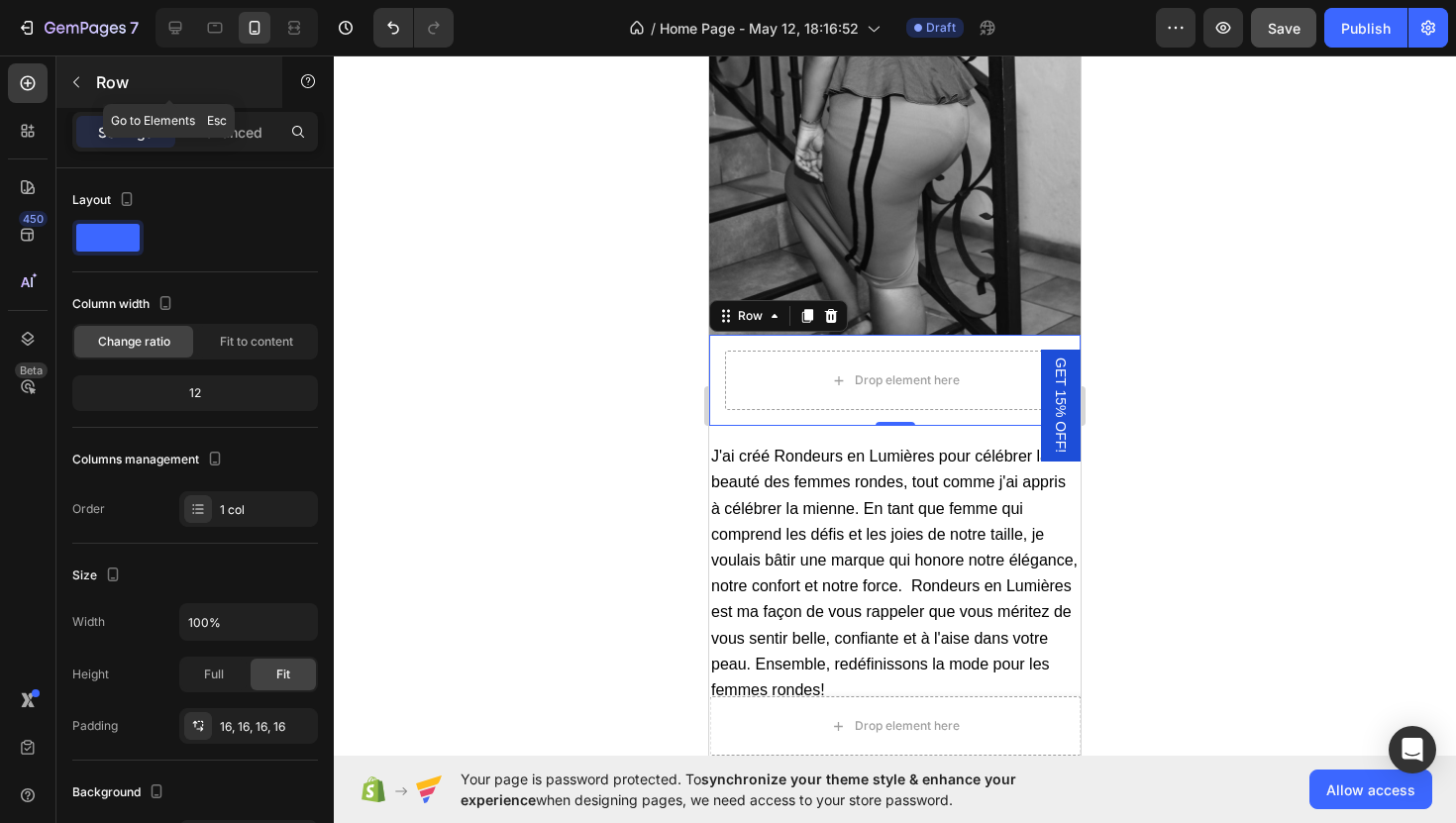 click 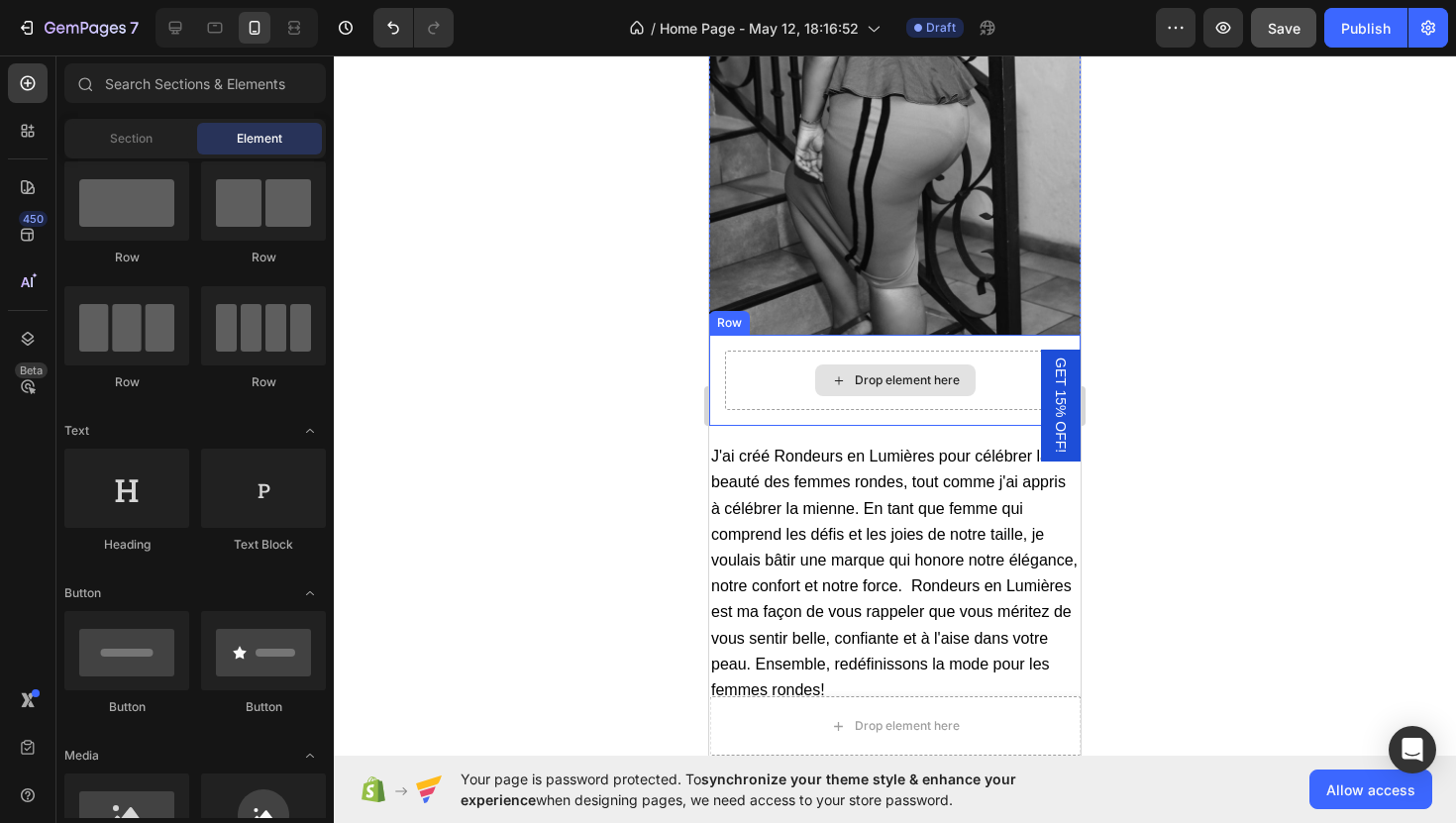 click on "Drop element here" at bounding box center (894, 380) 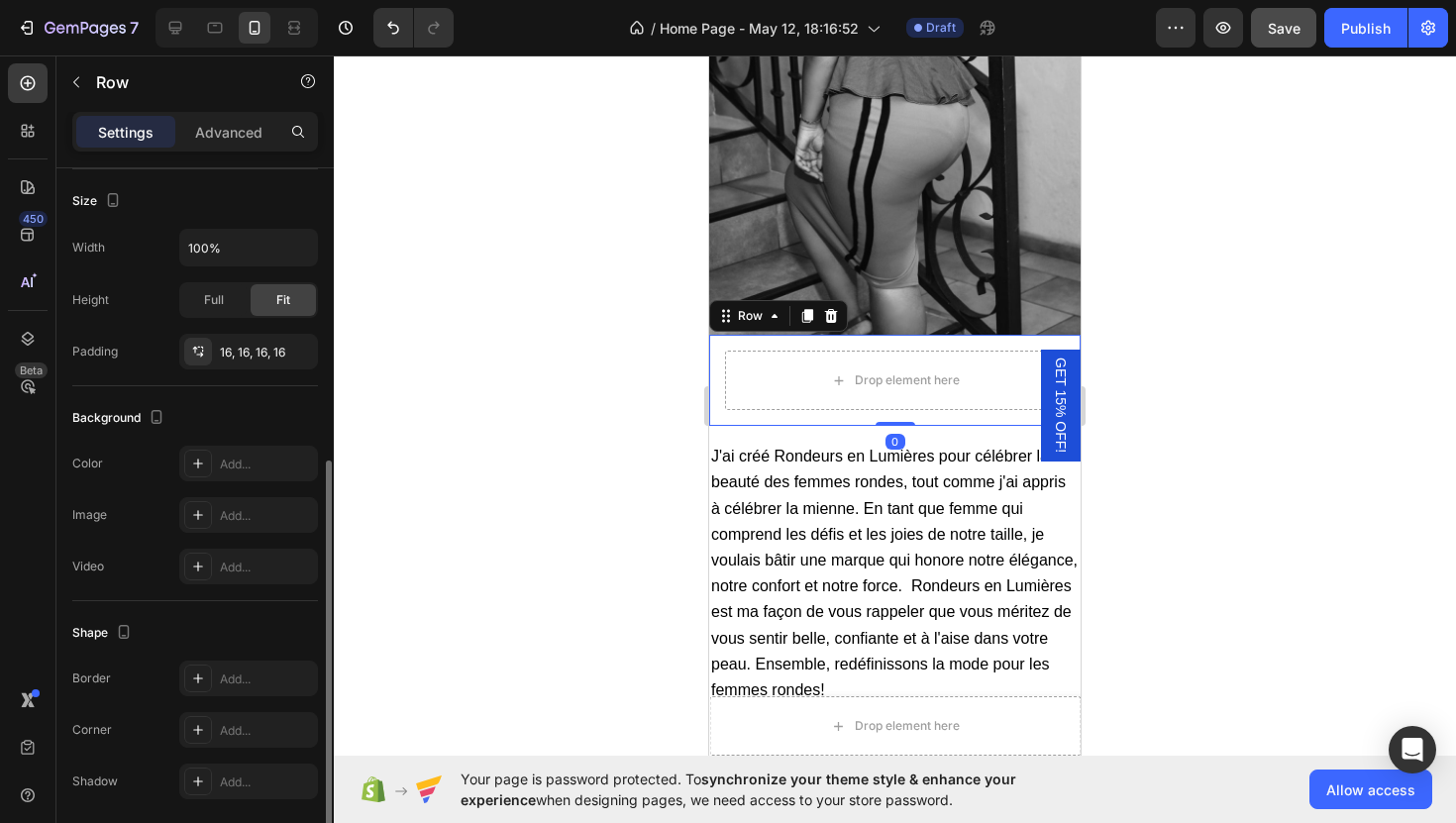 scroll, scrollTop: 446, scrollLeft: 0, axis: vertical 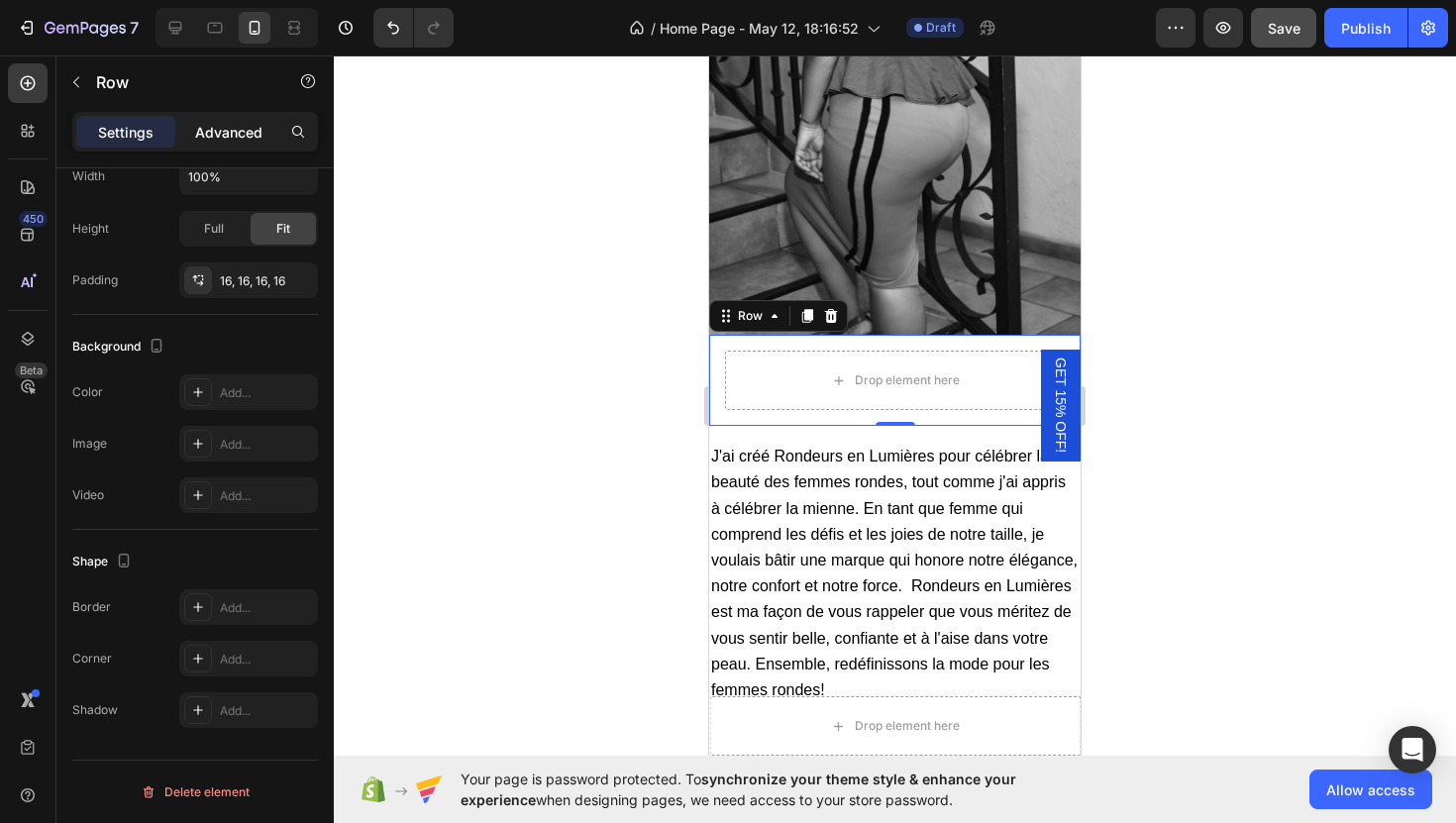 click on "Advanced" at bounding box center [229, 132] 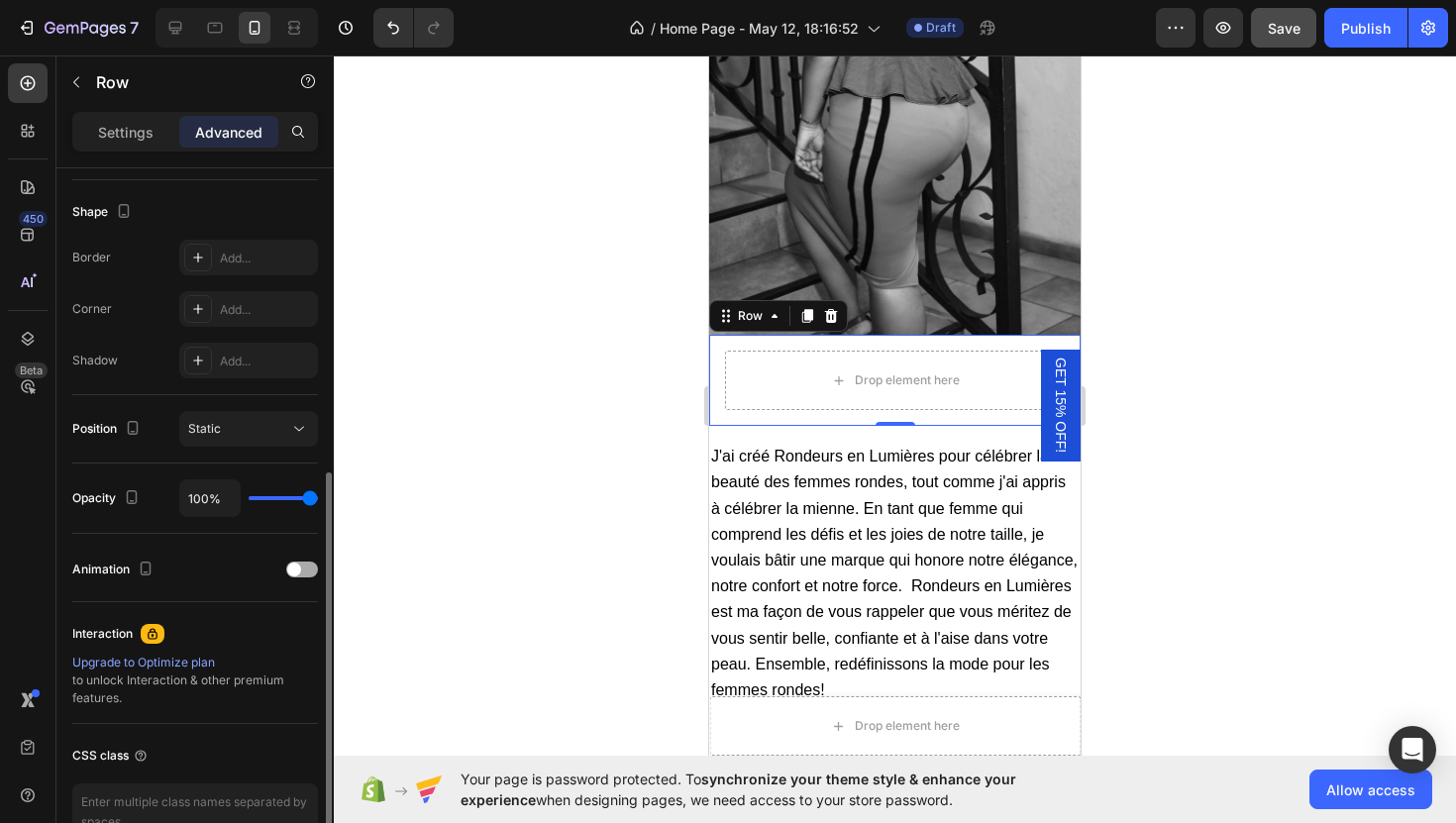 scroll, scrollTop: 477, scrollLeft: 0, axis: vertical 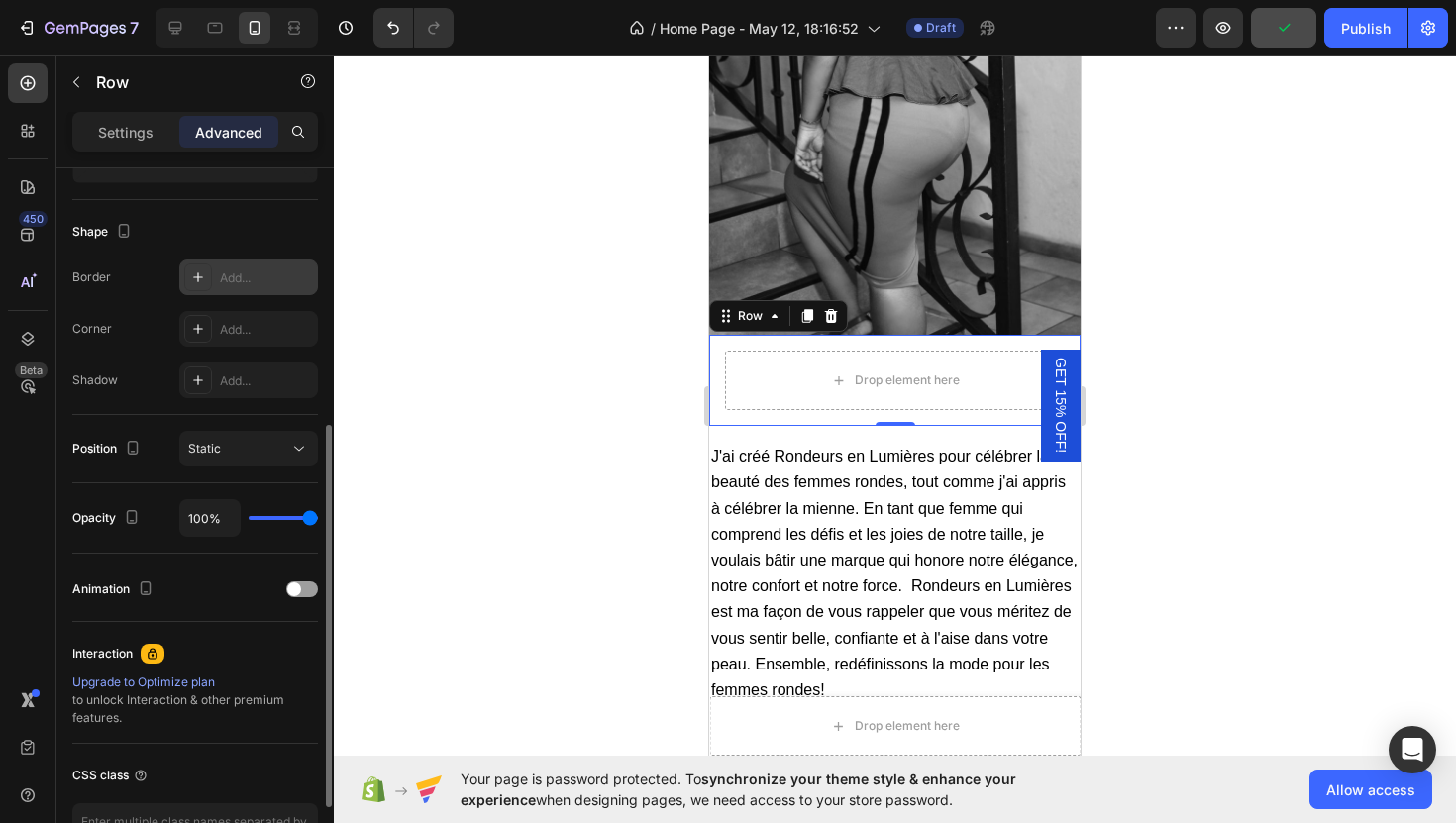 click on "Add..." at bounding box center [266, 278] 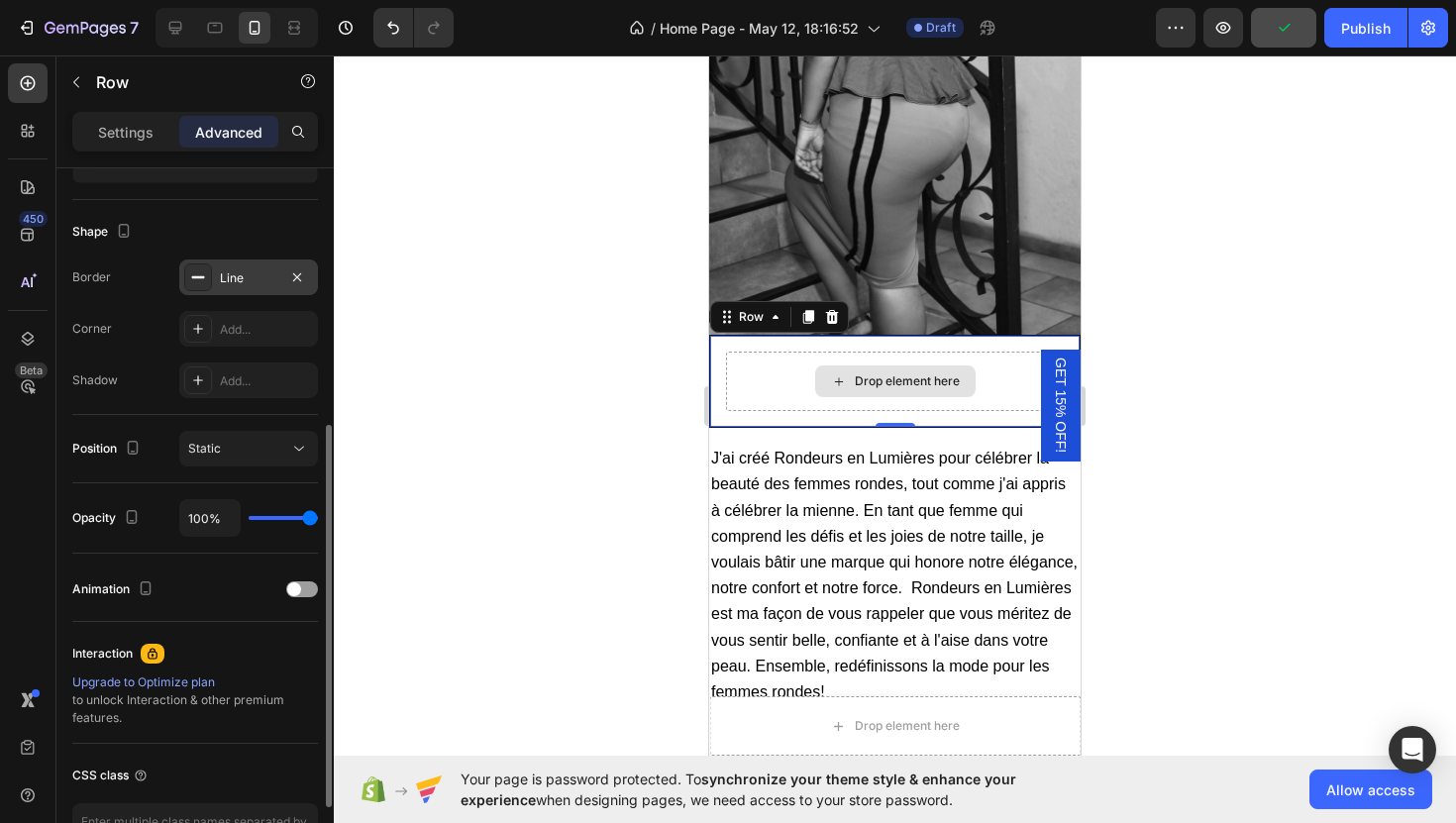 click on "Drop element here" at bounding box center (894, 381) 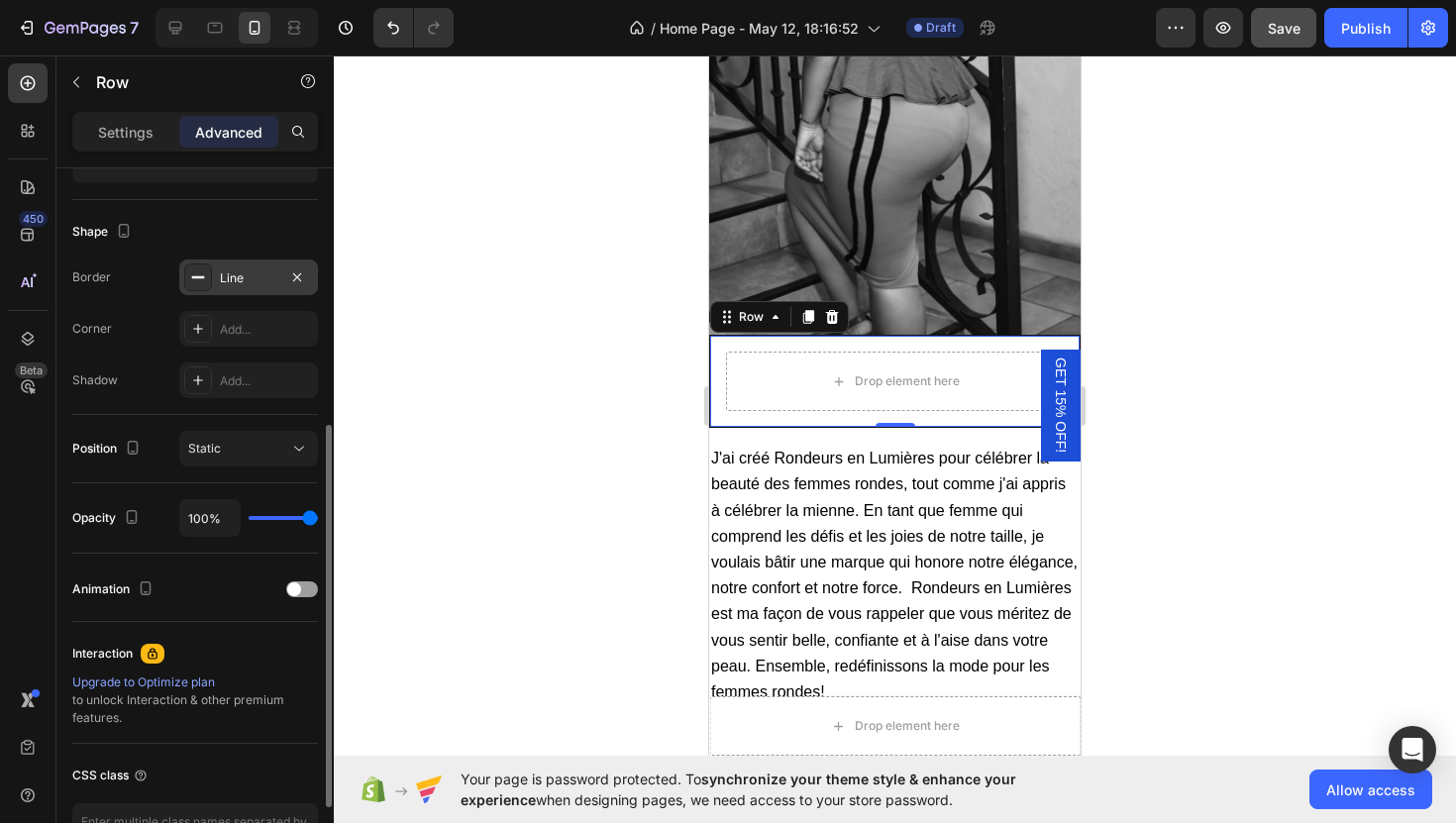 click on "Line" at bounding box center (249, 278) 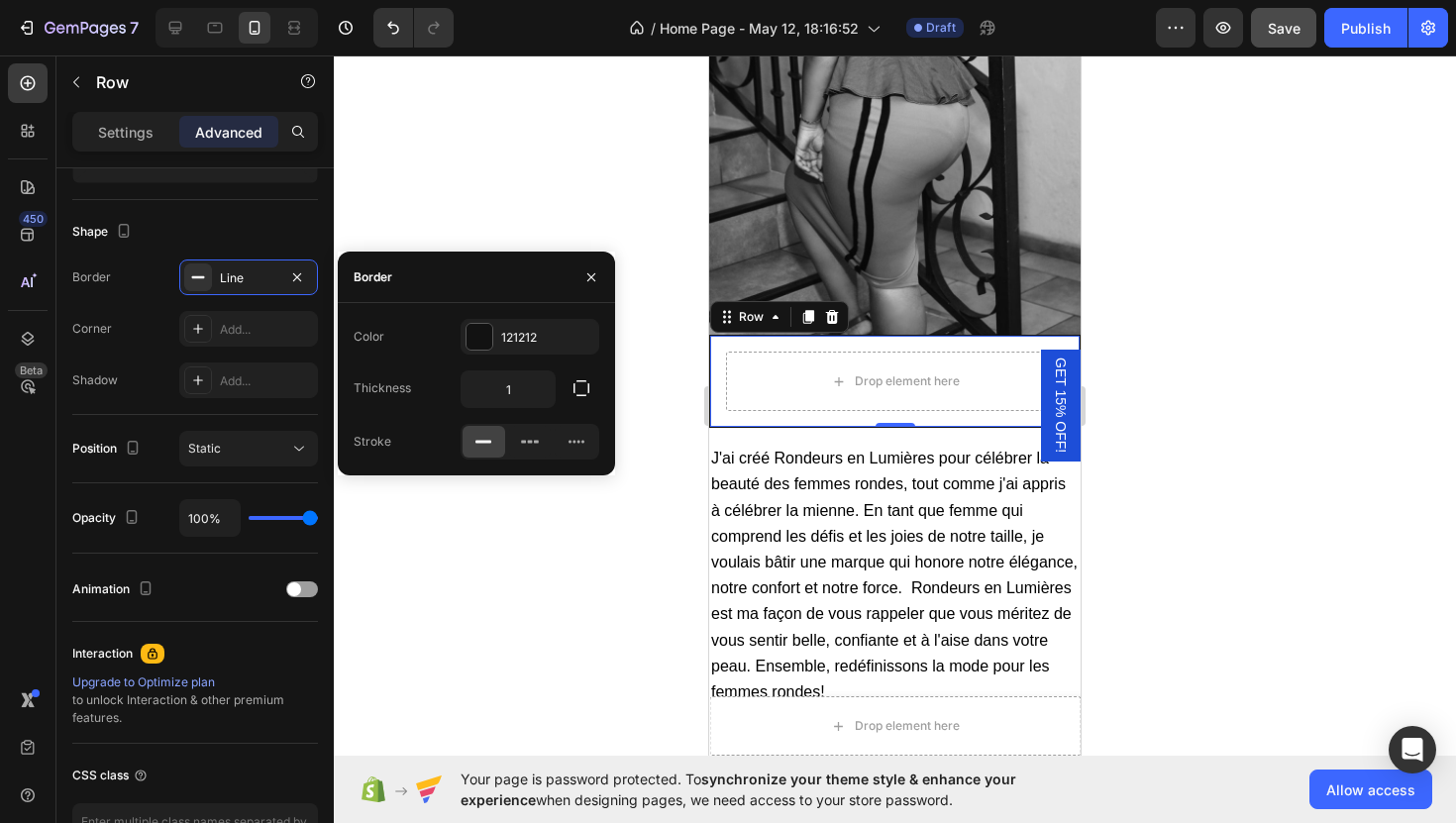 click 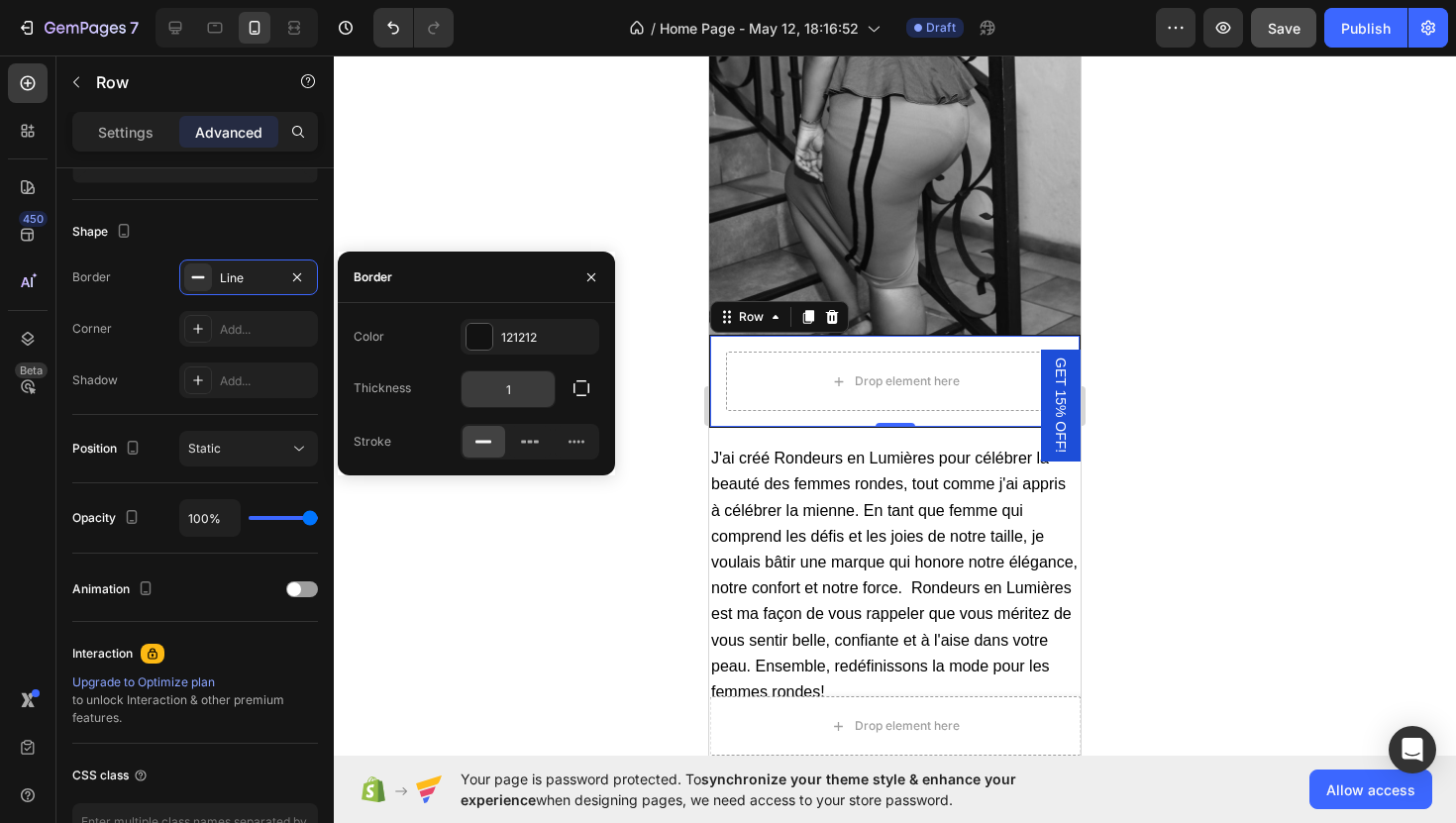 type on "1" 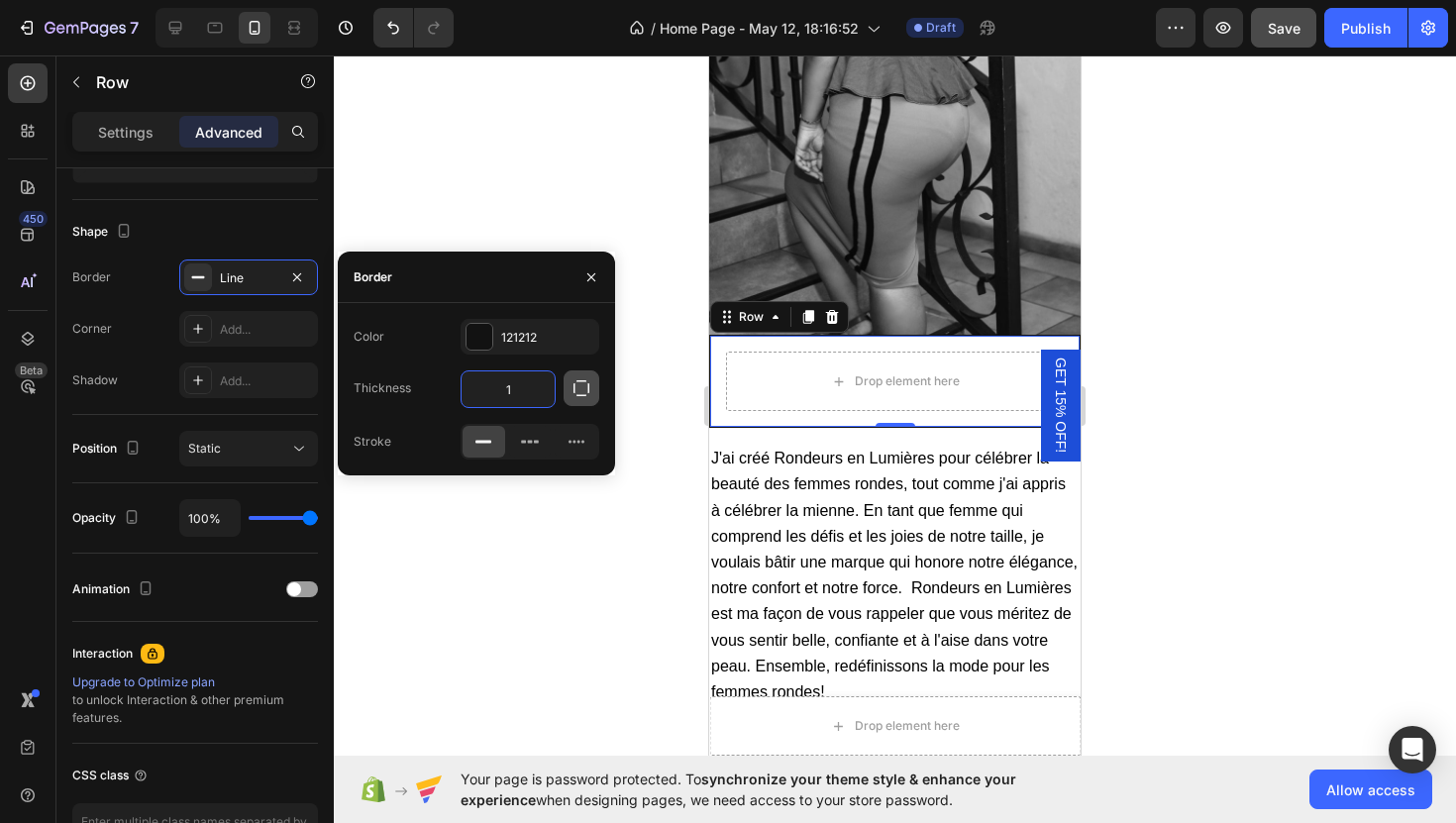 click 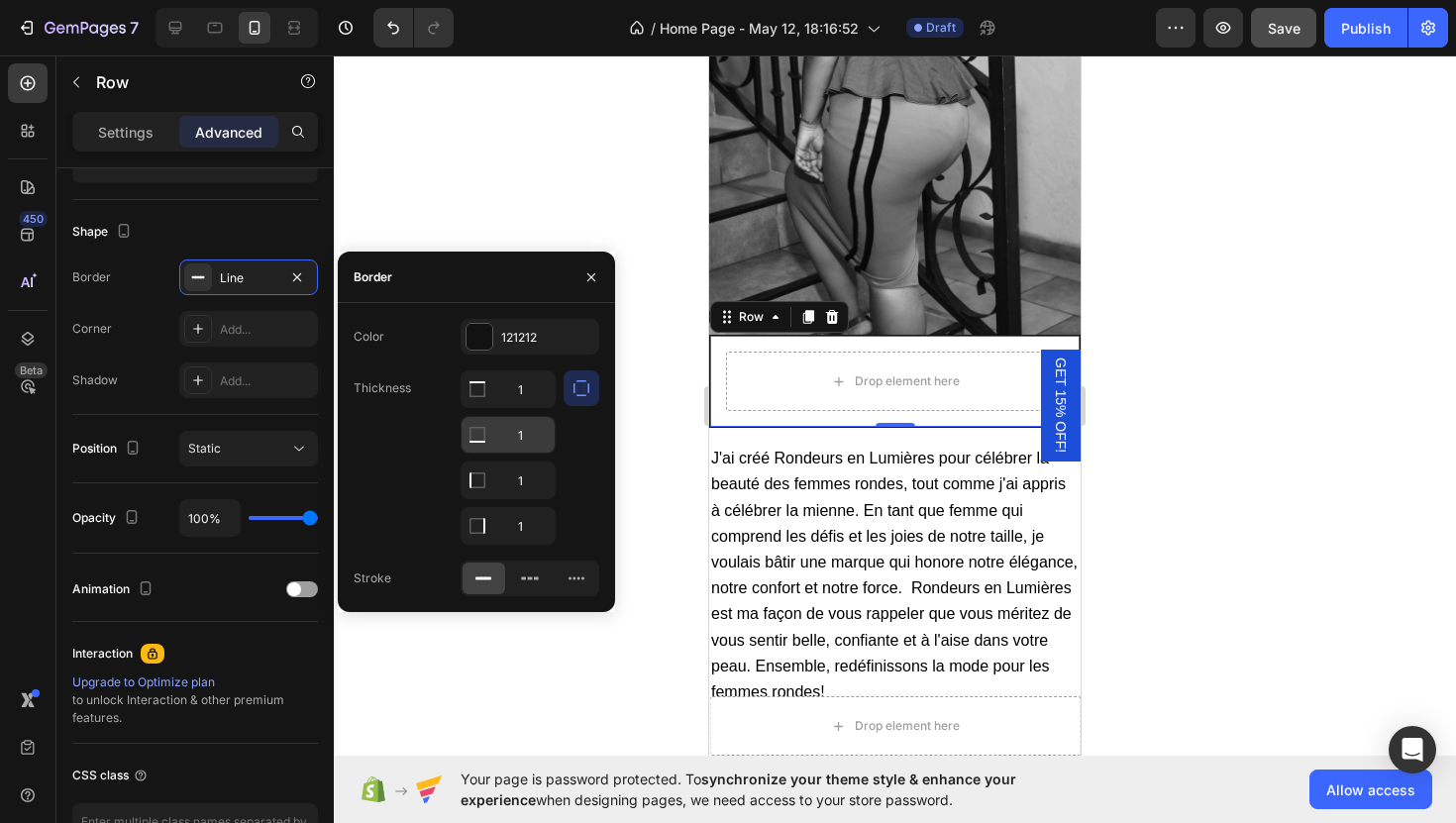 click 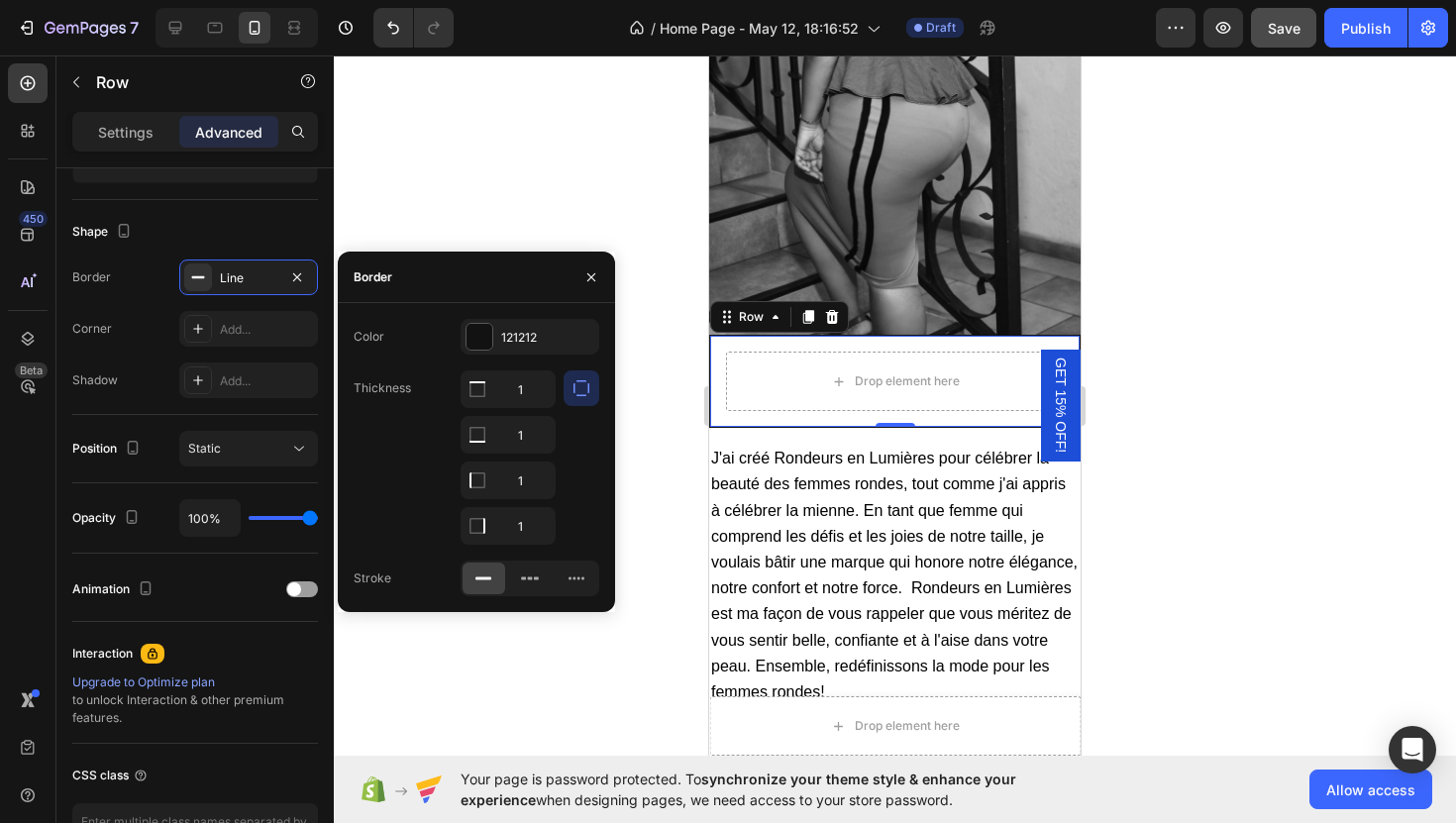 click 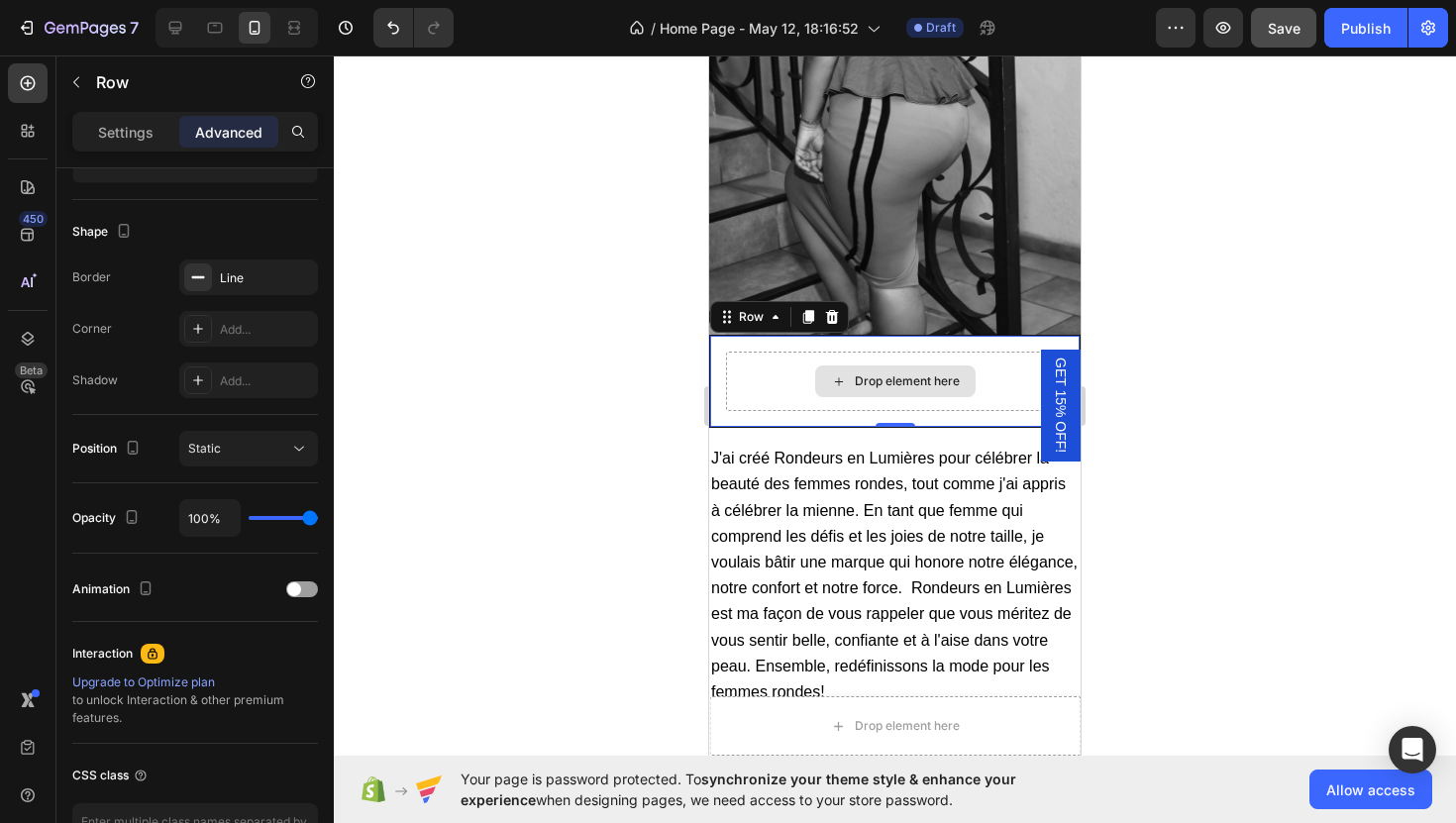 click on "Drop element here" at bounding box center [894, 381] 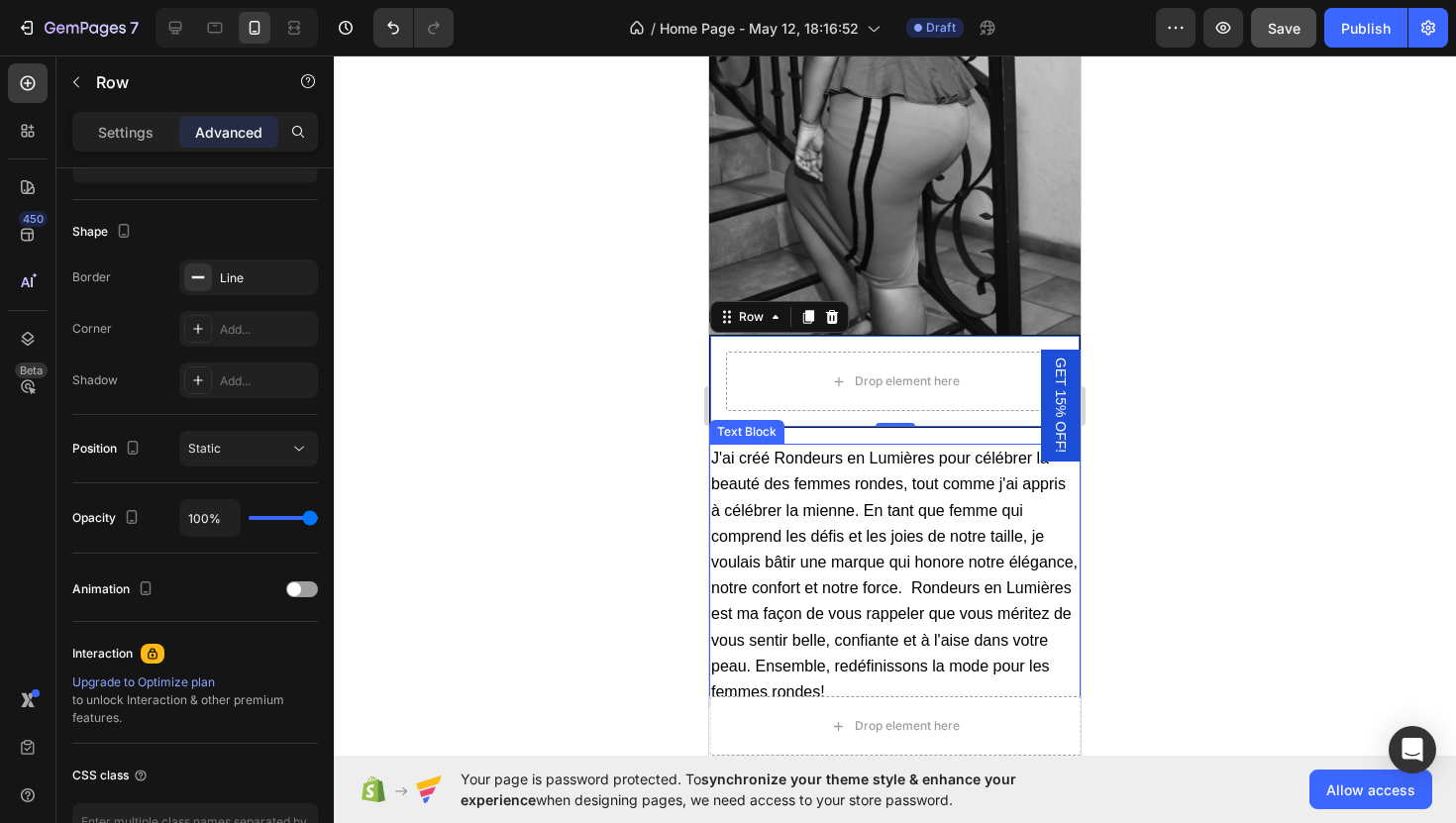 click 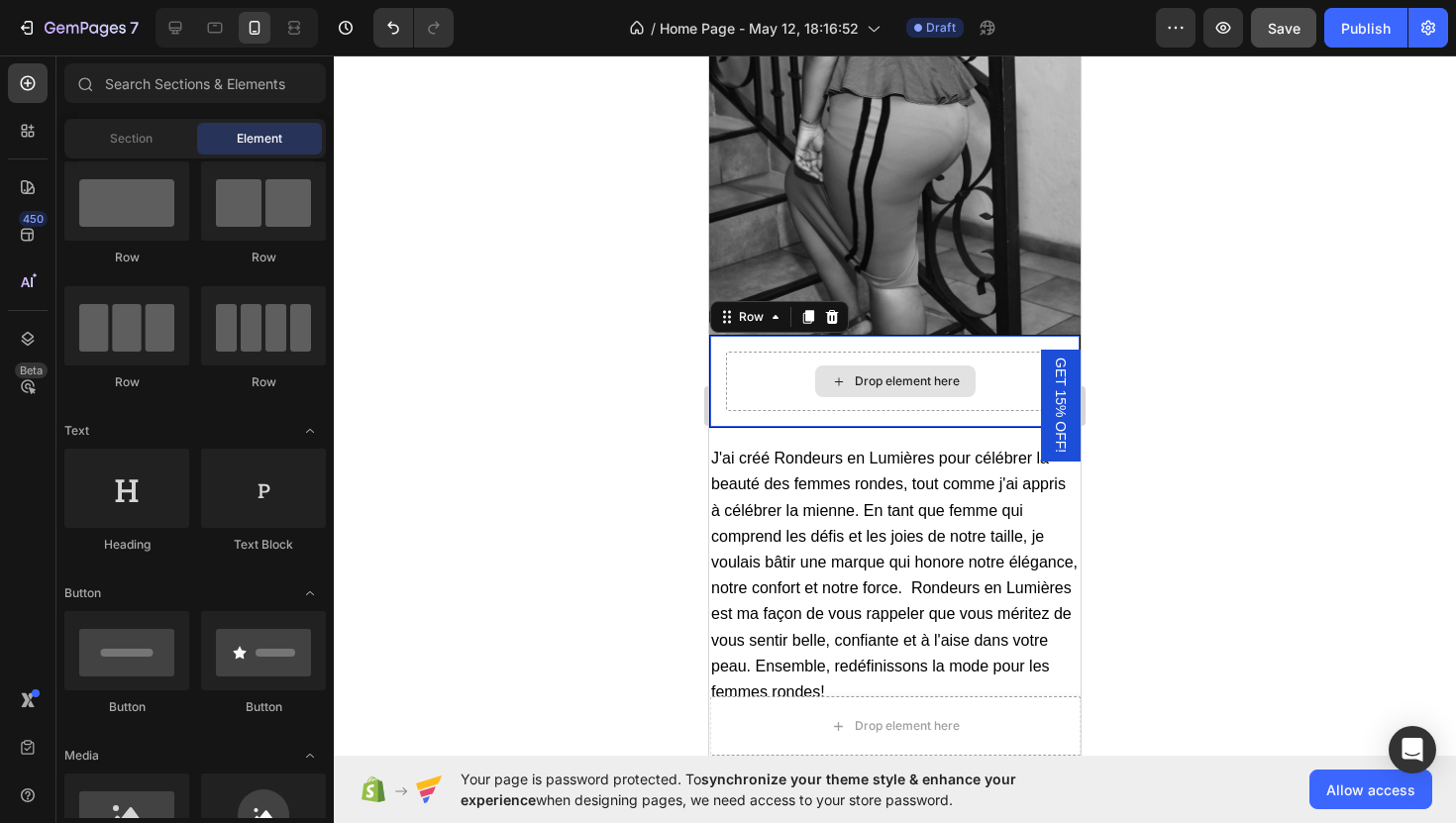 click on "Drop element here" at bounding box center (894, 381) 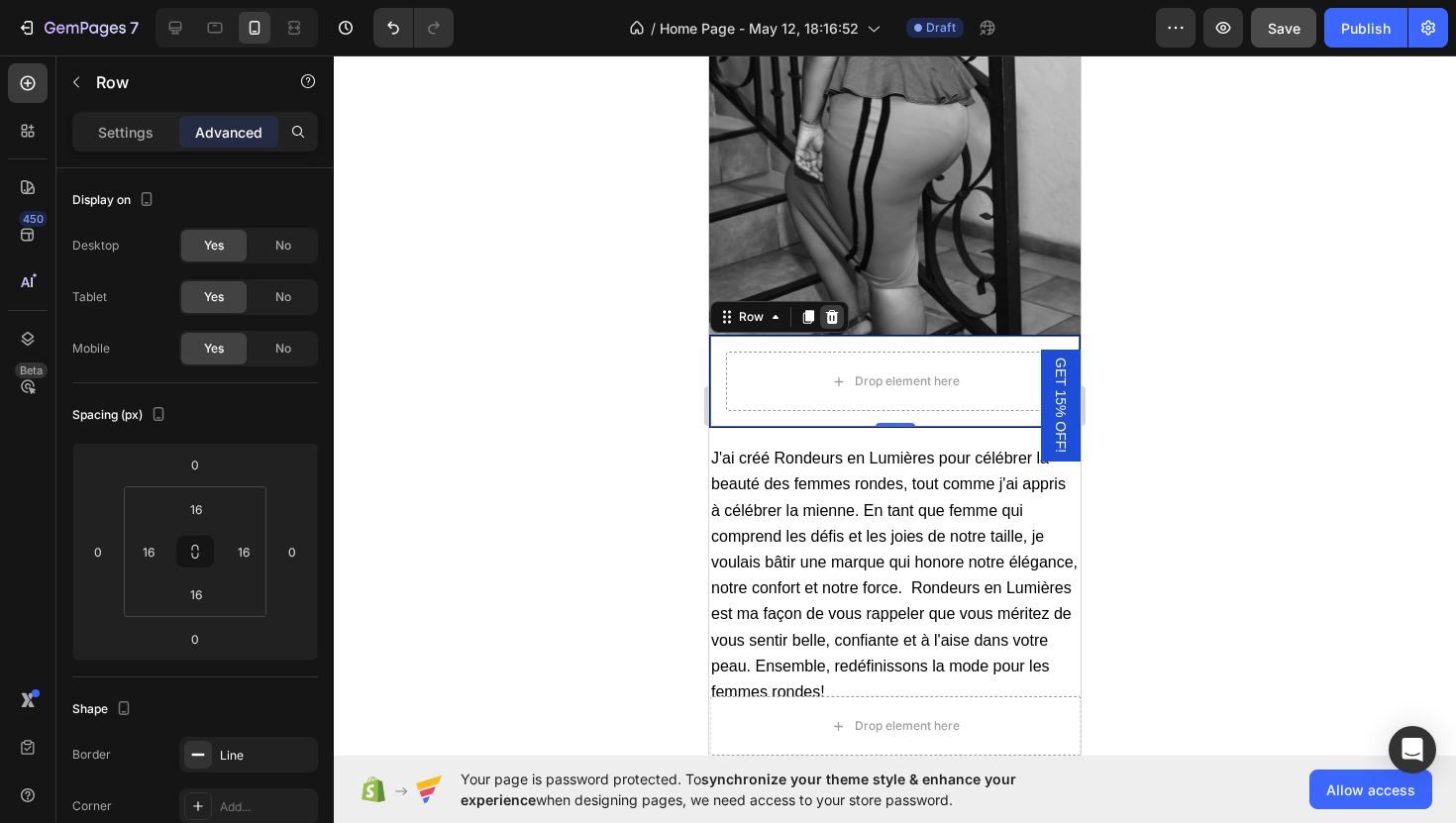 click 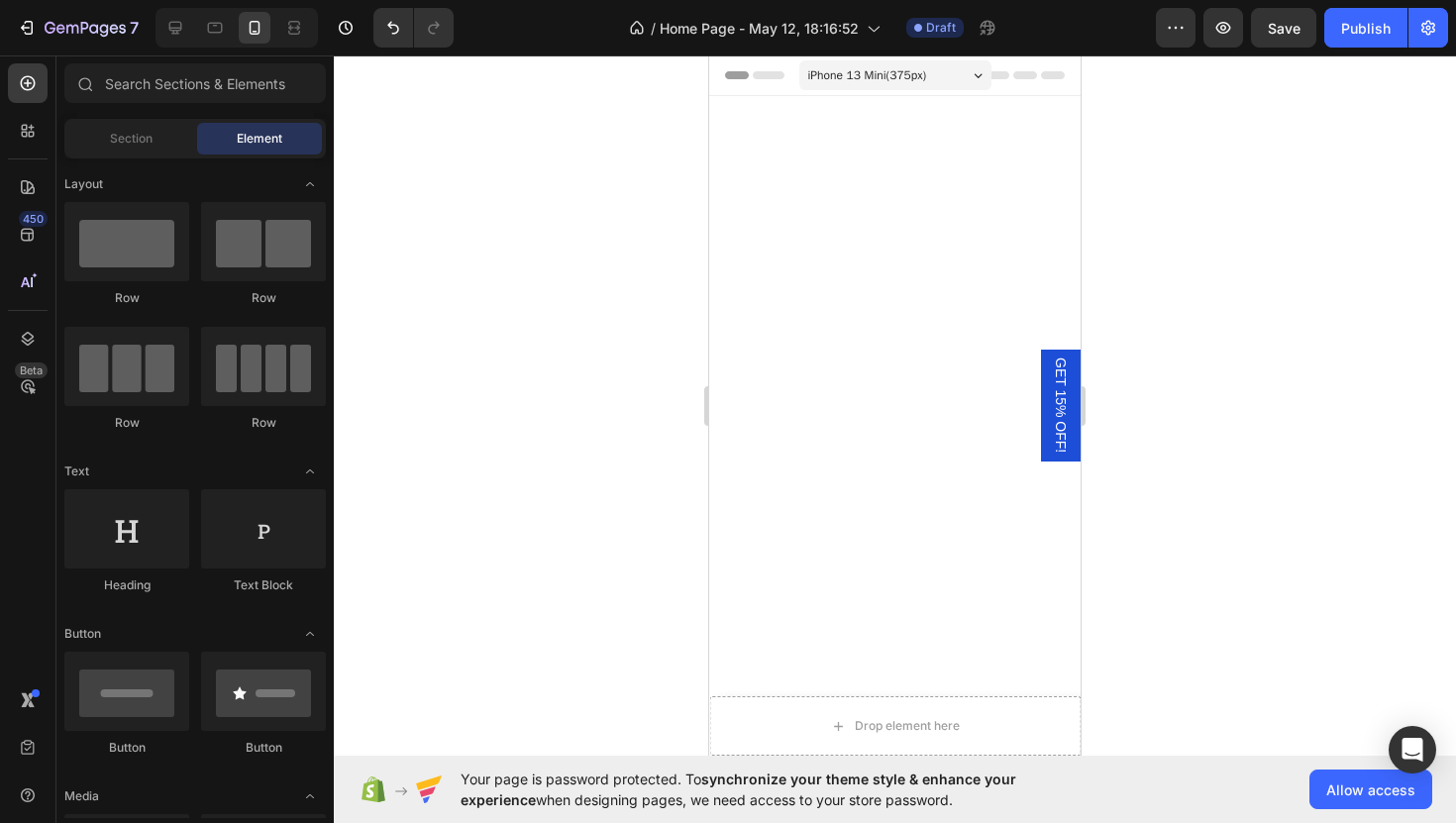 scroll, scrollTop: 5566, scrollLeft: 0, axis: vertical 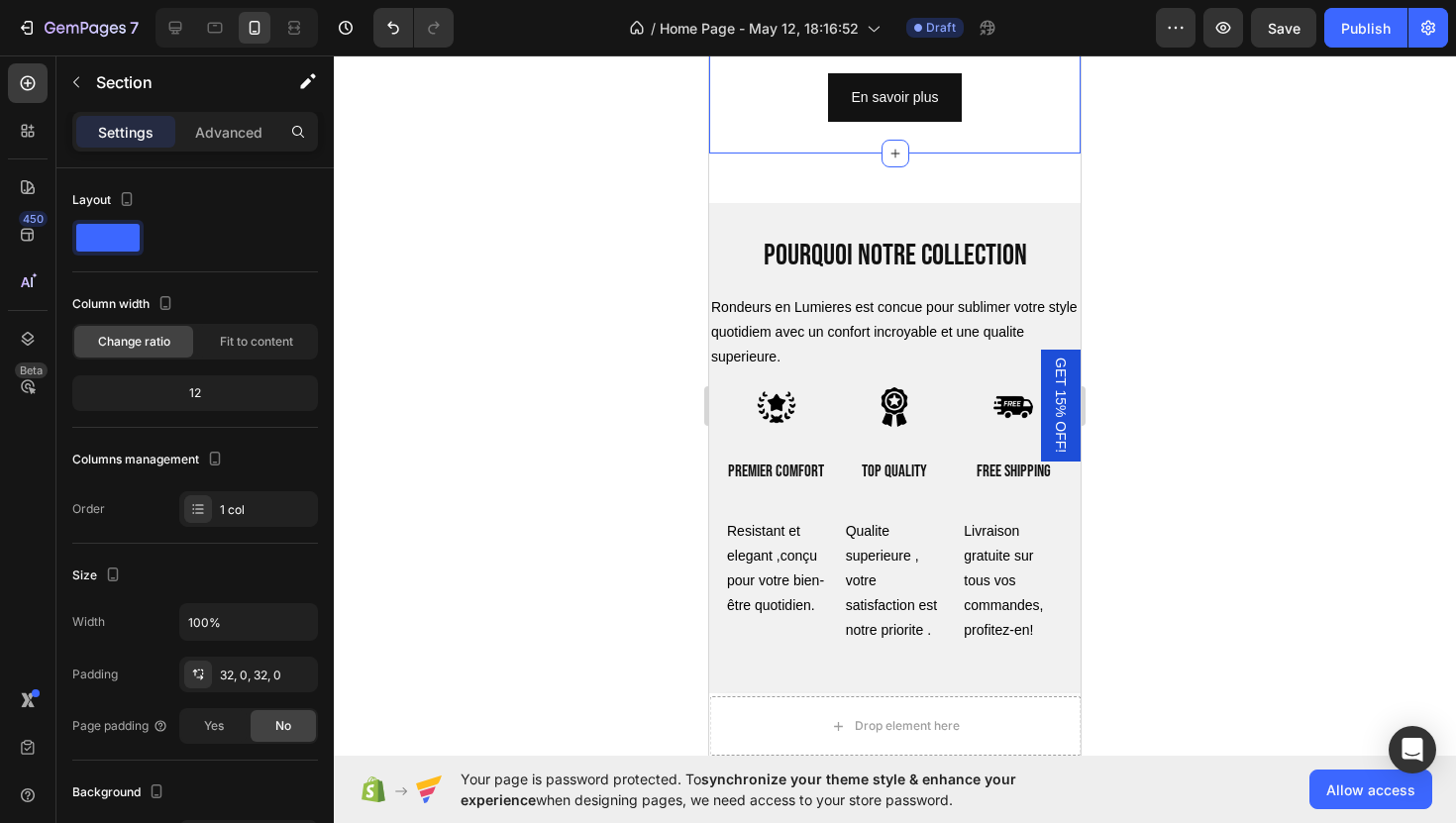 click on "UNE NOTE DE NOTRE CEO Heading Row Image Row J'ai créé Rondeurs en Lumières pour célébrer la beauté des femmes rondes, tout comme j'ai appris à célébrer la mienne. En tant que femme qui comprend les défis et les joies de notre taille, je voulais bâtir une marque qui honore notre élégance, notre confort et notre force.  Rondeurs en Lumières est ma façon de vous rappeler que vous méritez de vous sentir belle, confiante et à l'aise dans votre peau. Ensemble, redéfinissons la mode pour les femmes rondes! Text Block Row En savoir plus Button" at bounding box center [894, -79] 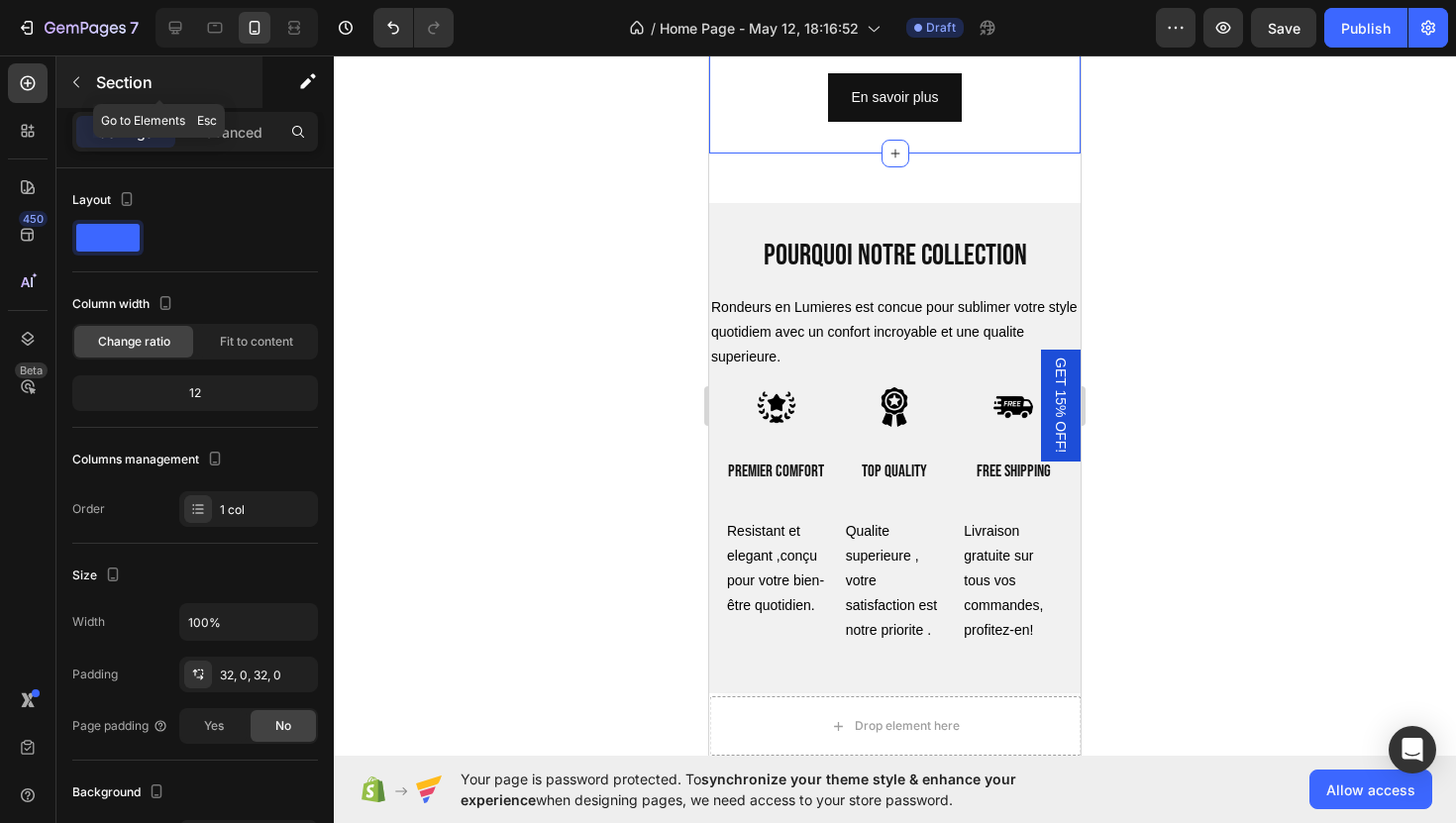 click 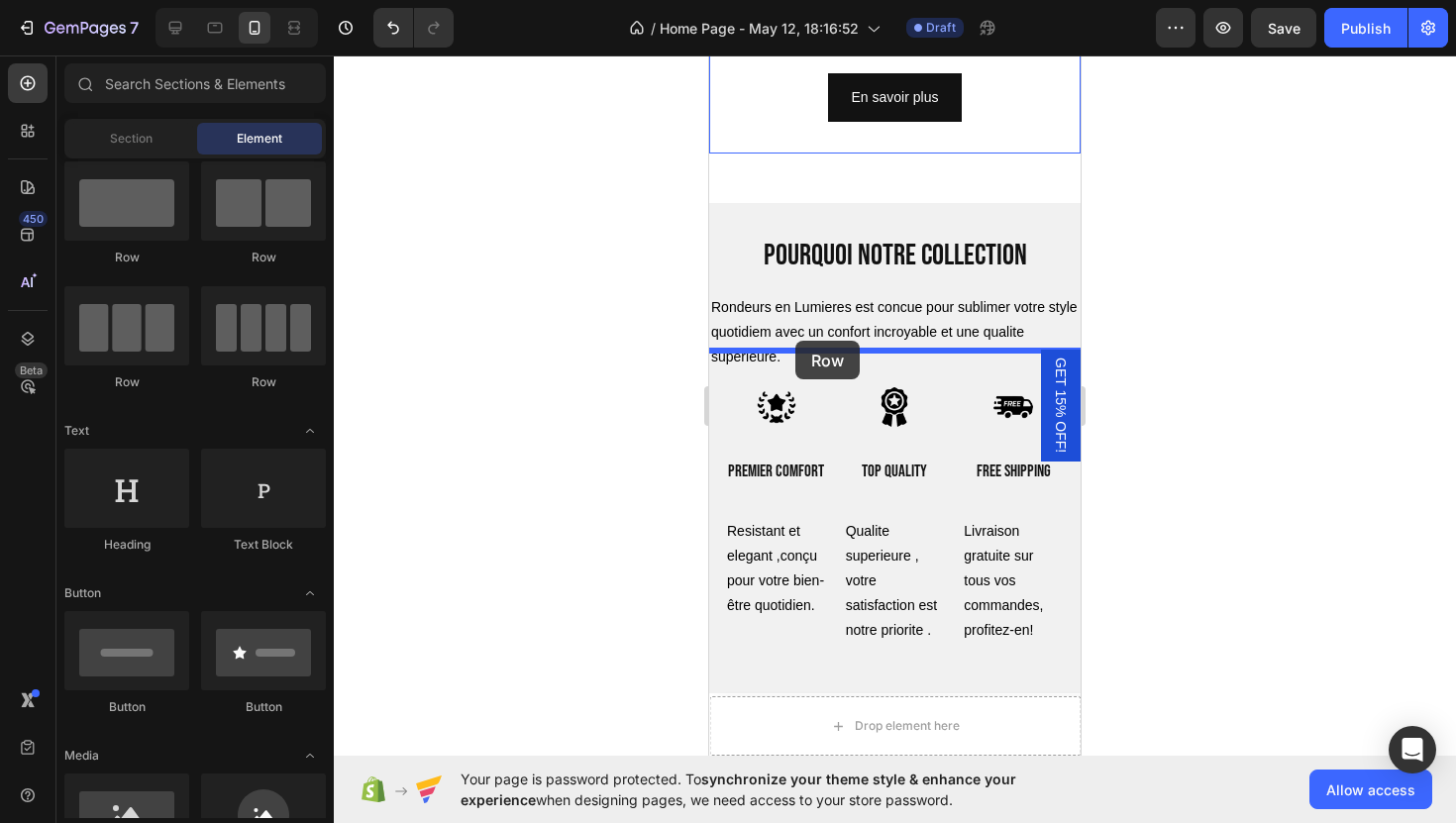 drag, startPoint x: 814, startPoint y: 239, endPoint x: 795, endPoint y: 341, distance: 103.75452 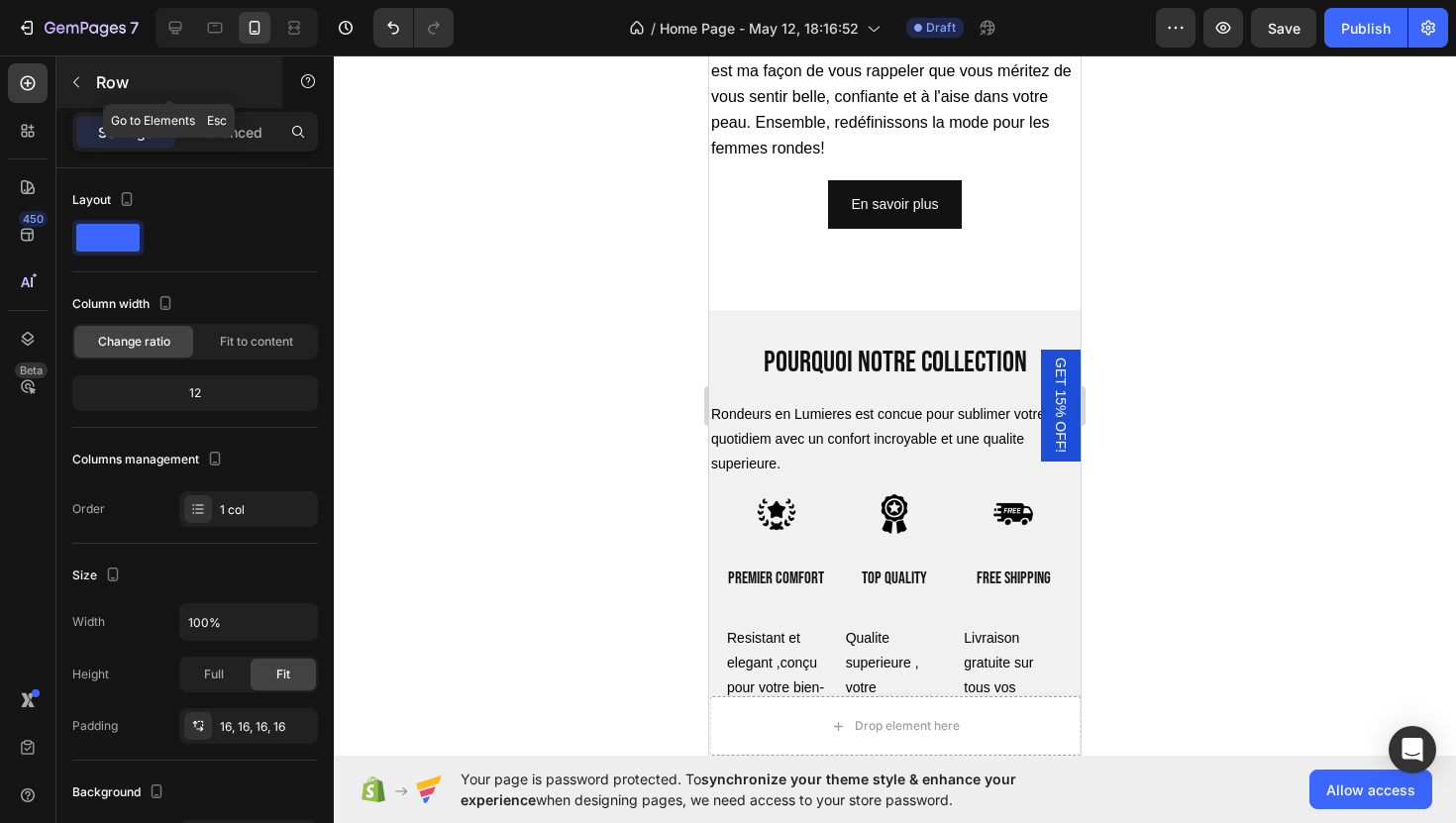 click 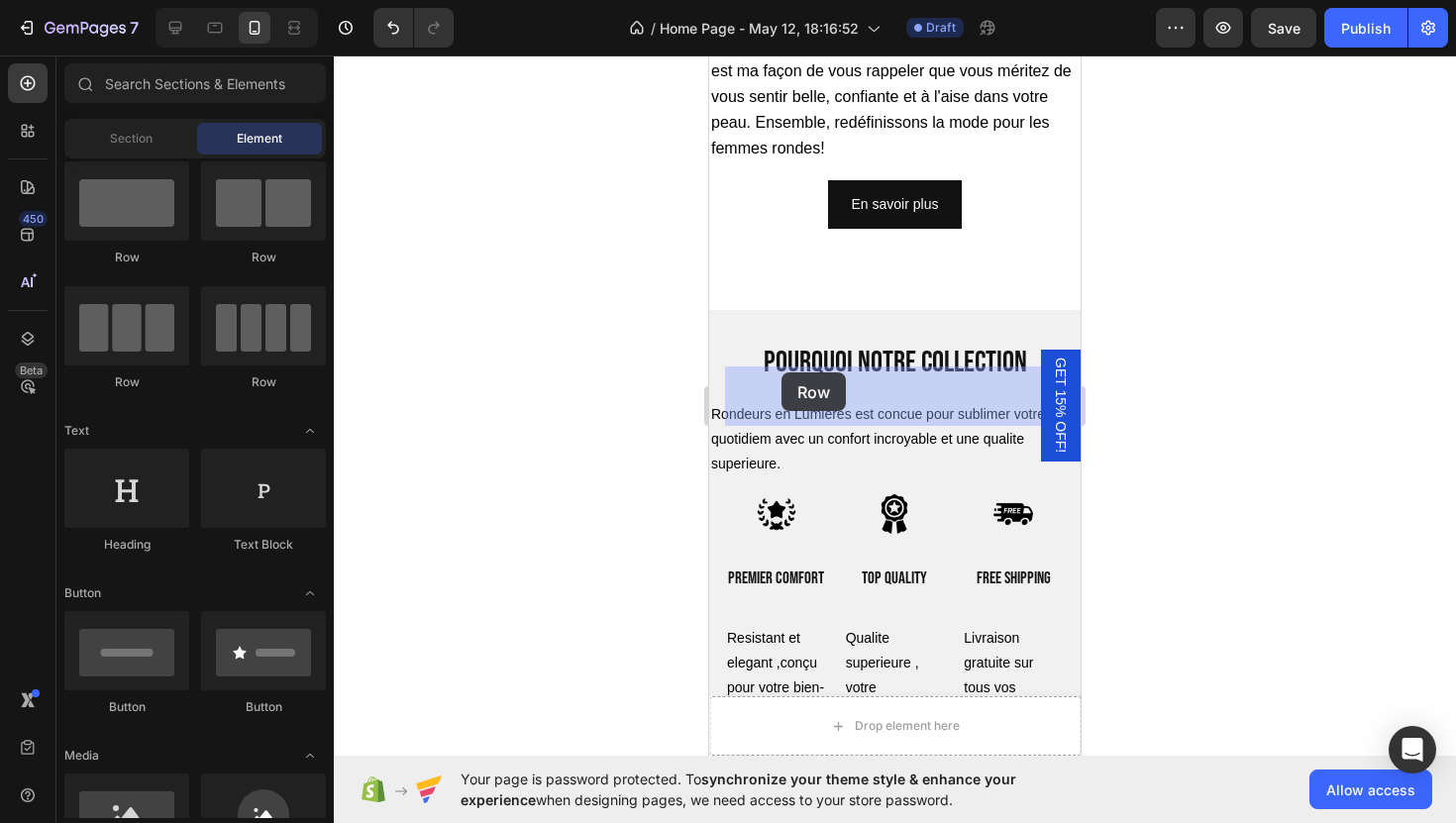 drag, startPoint x: 840, startPoint y: 255, endPoint x: 782, endPoint y: 372, distance: 130.58714 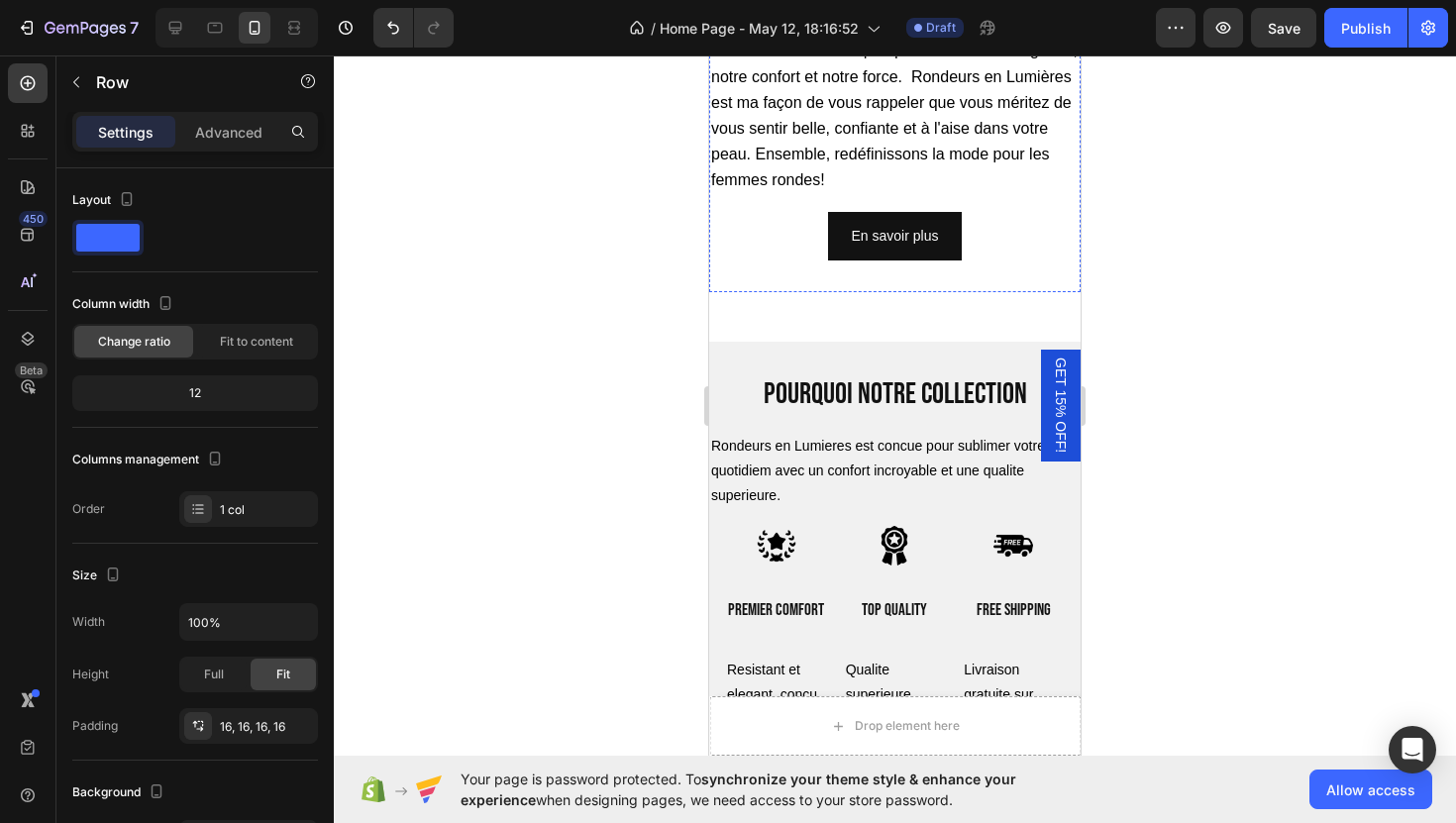 scroll, scrollTop: 446, scrollLeft: 0, axis: vertical 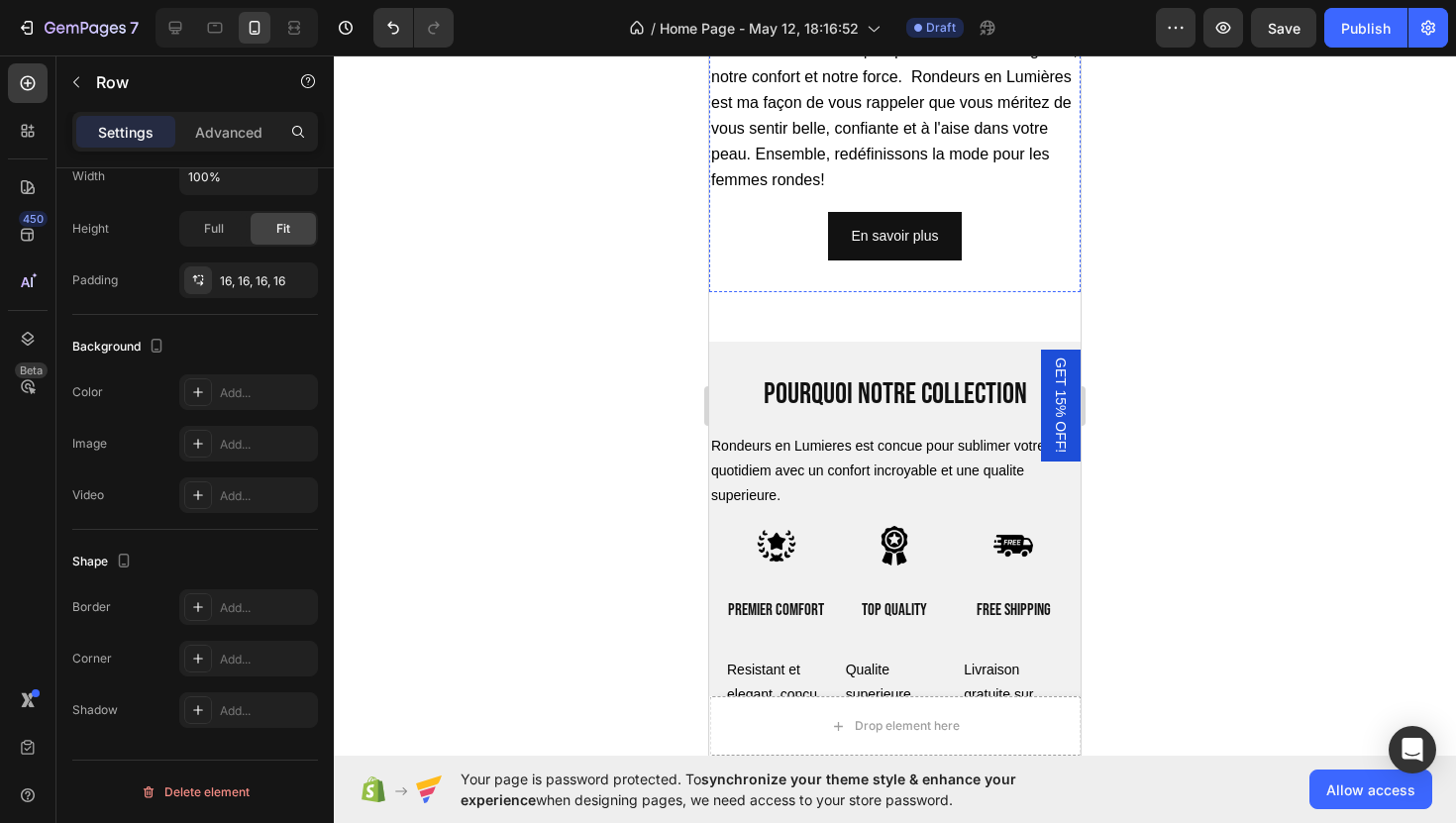 click on "Drop element here Row   0 Row" at bounding box center (894, -145) 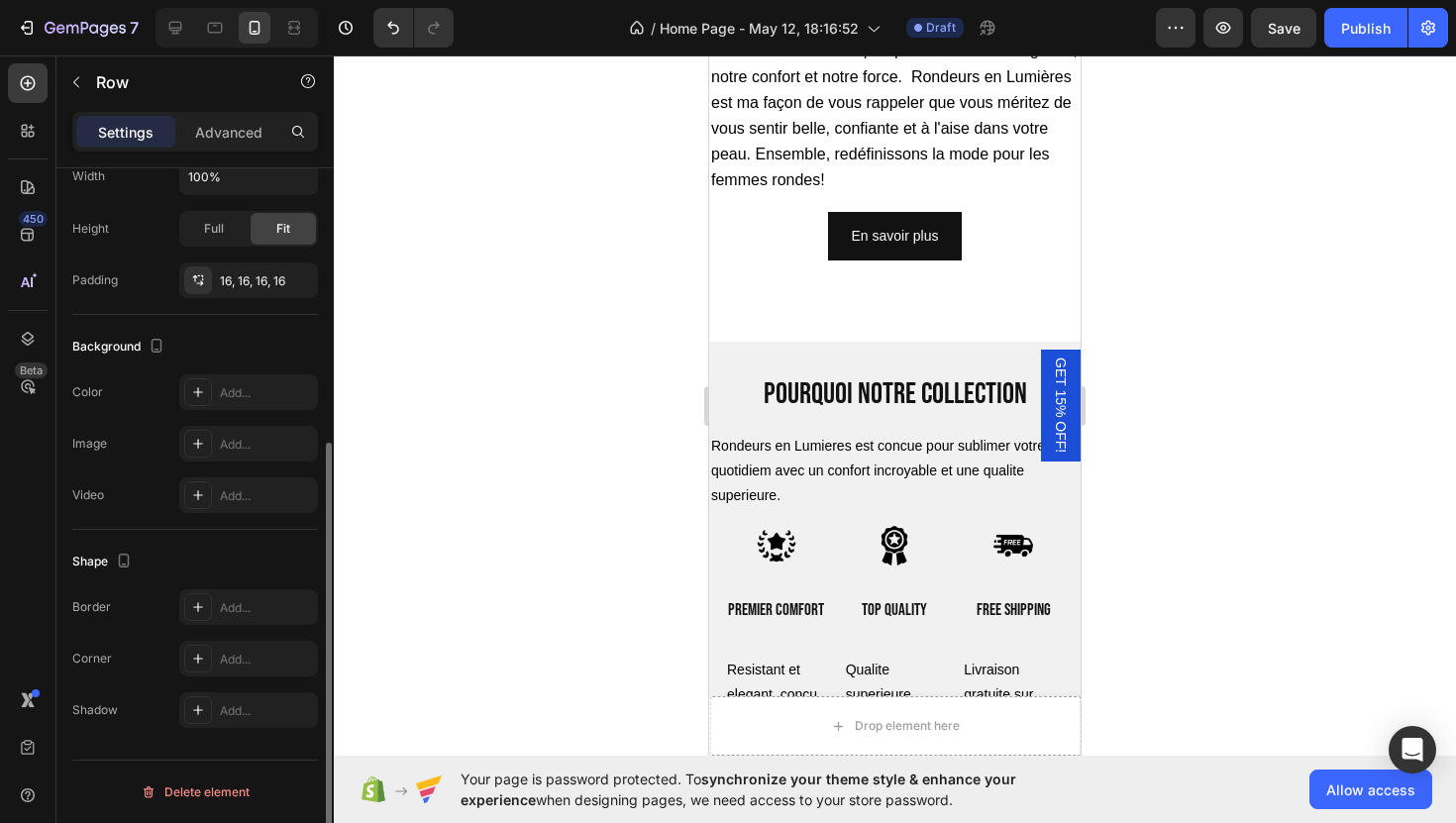 click on "Drop element here" at bounding box center (894, -145) 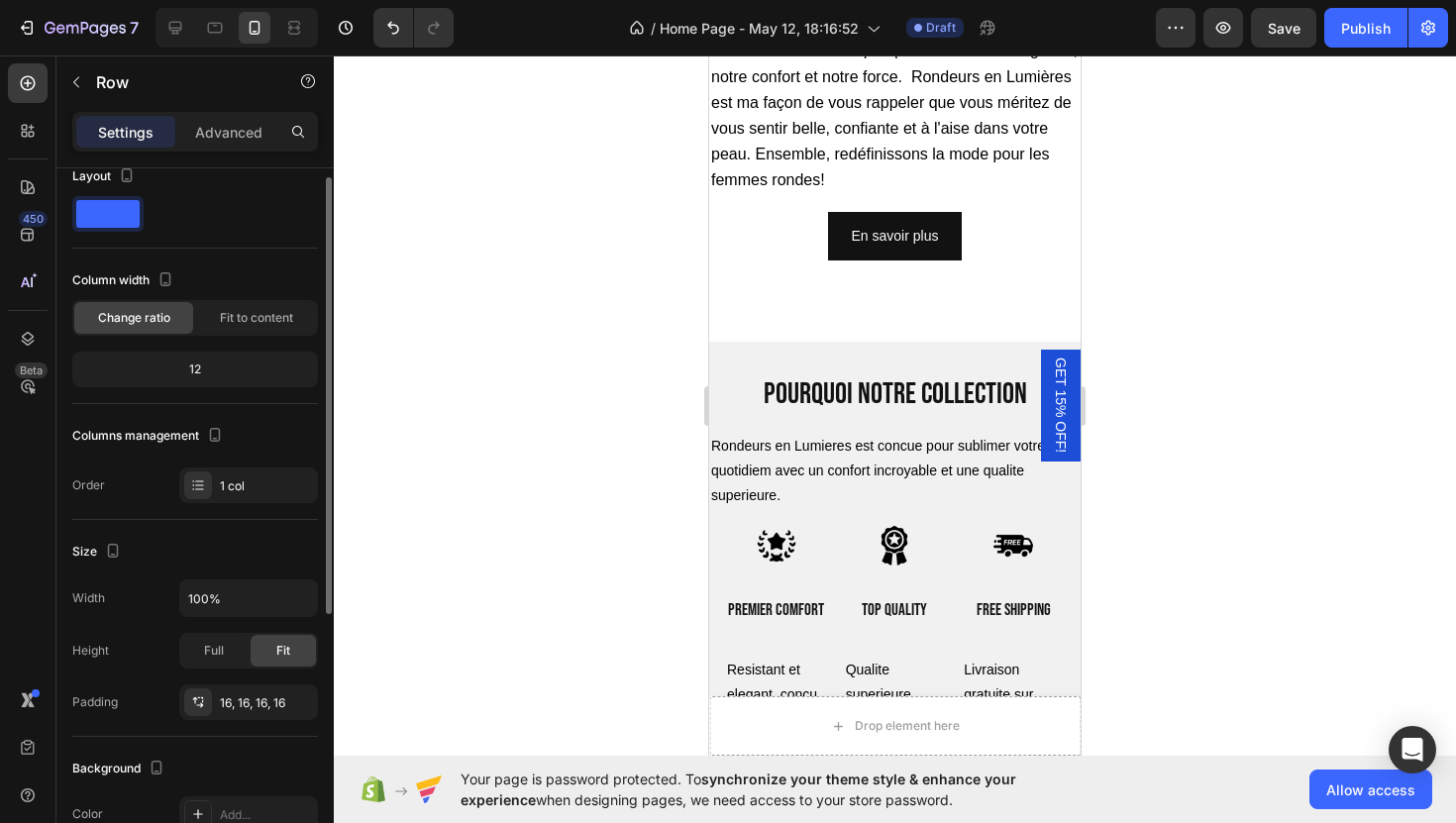 scroll, scrollTop: 0, scrollLeft: 0, axis: both 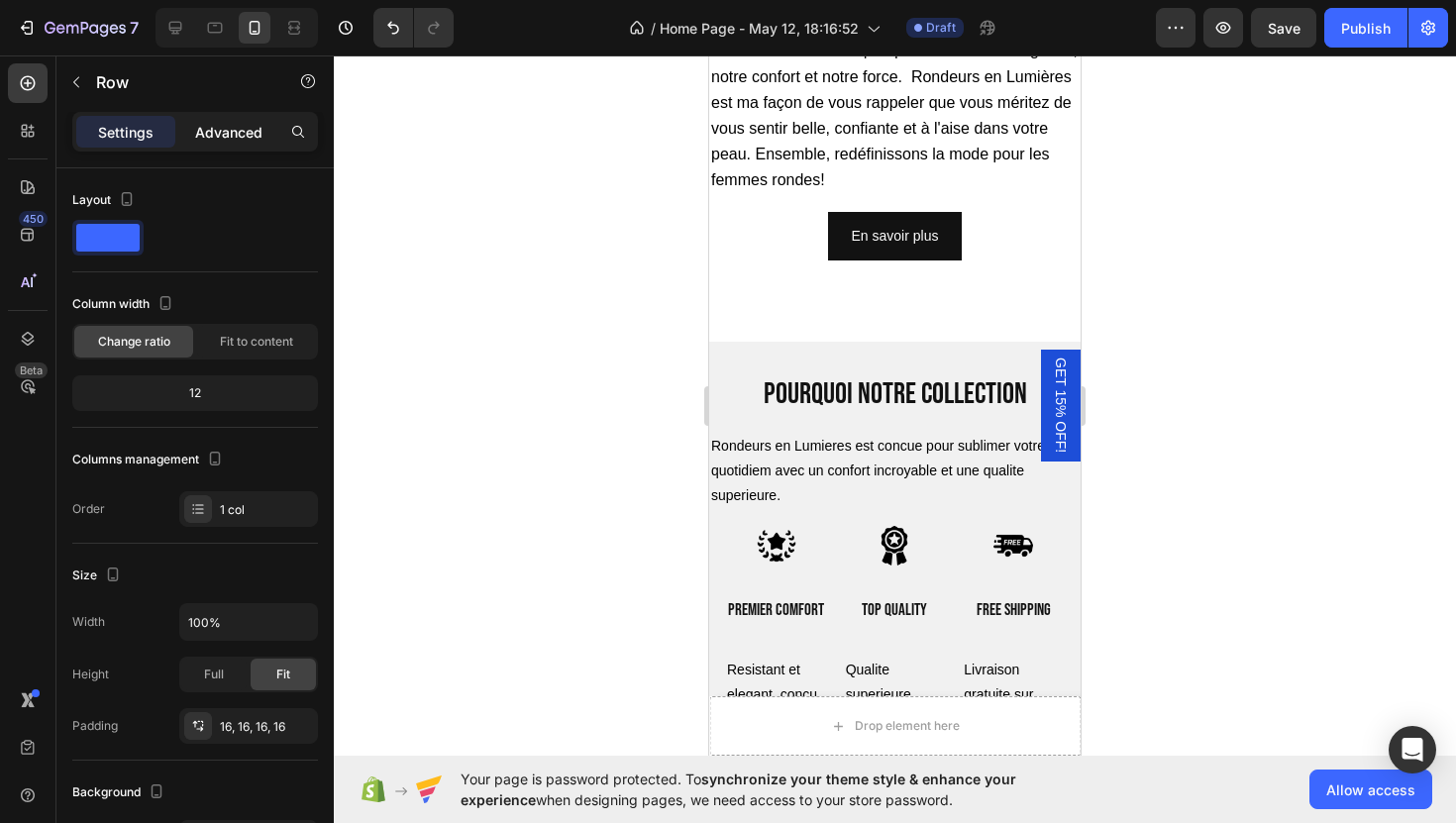 click on "Advanced" at bounding box center [229, 132] 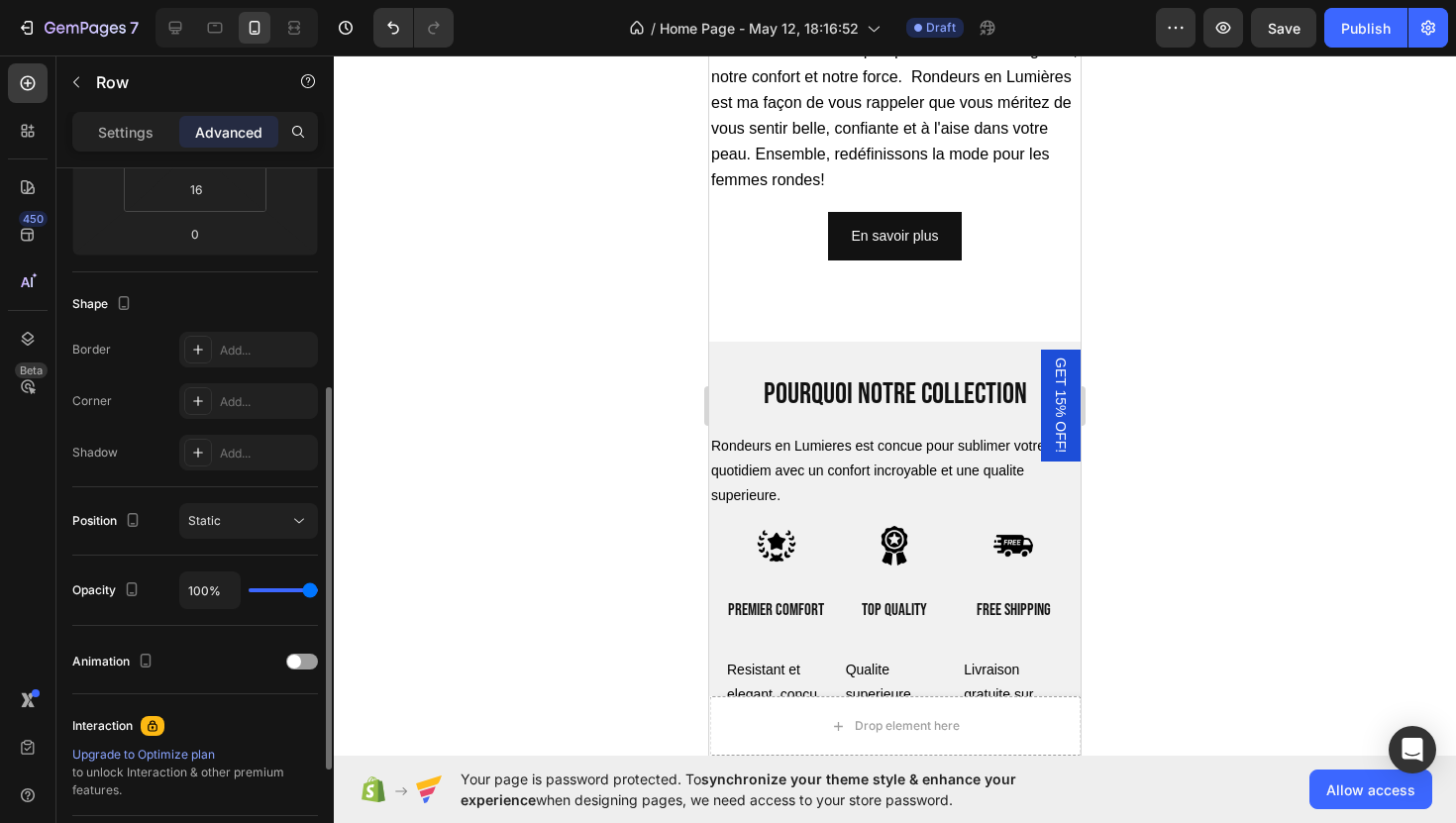 scroll, scrollTop: 428, scrollLeft: 0, axis: vertical 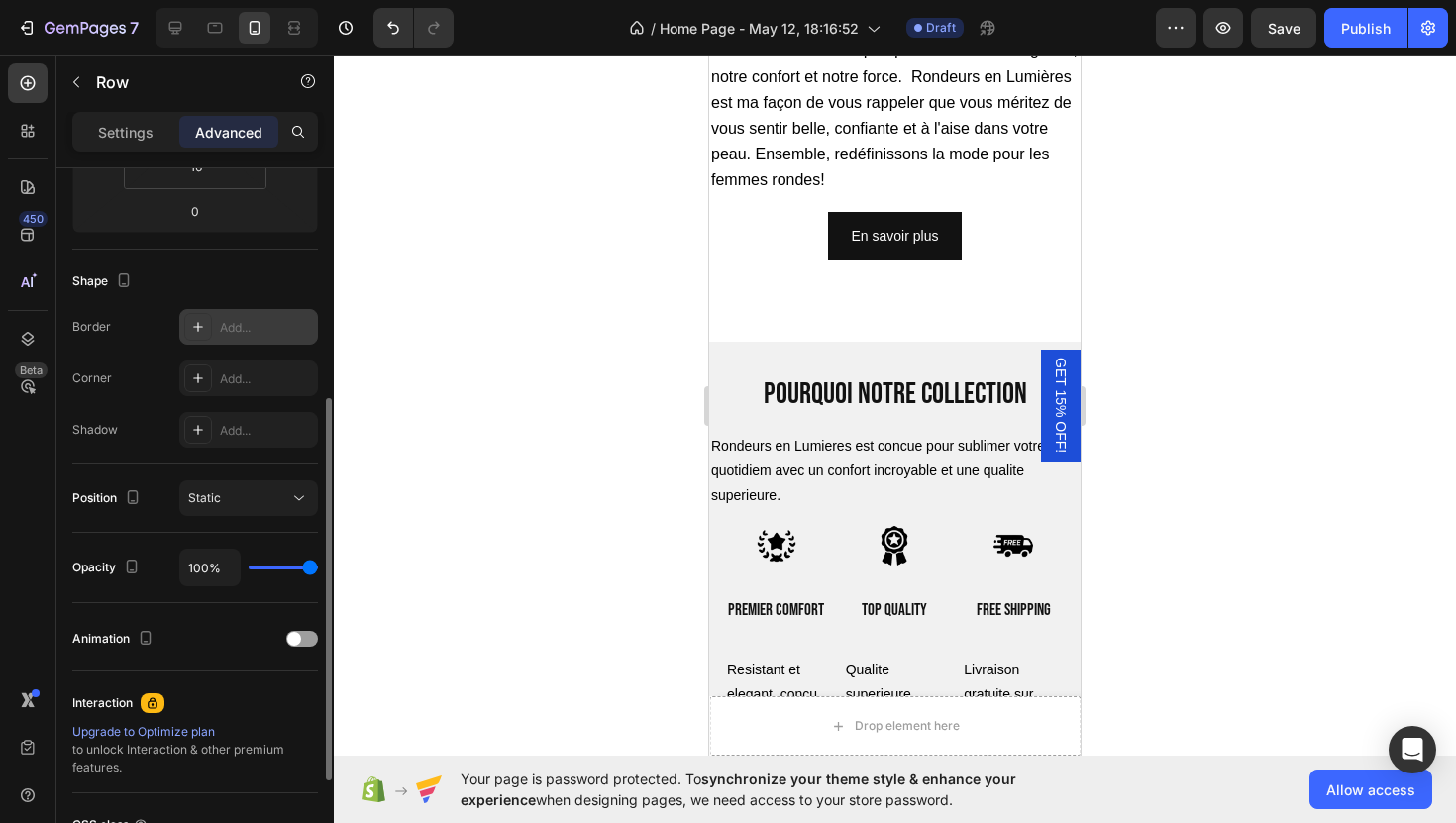 click on "Add..." at bounding box center [266, 328] 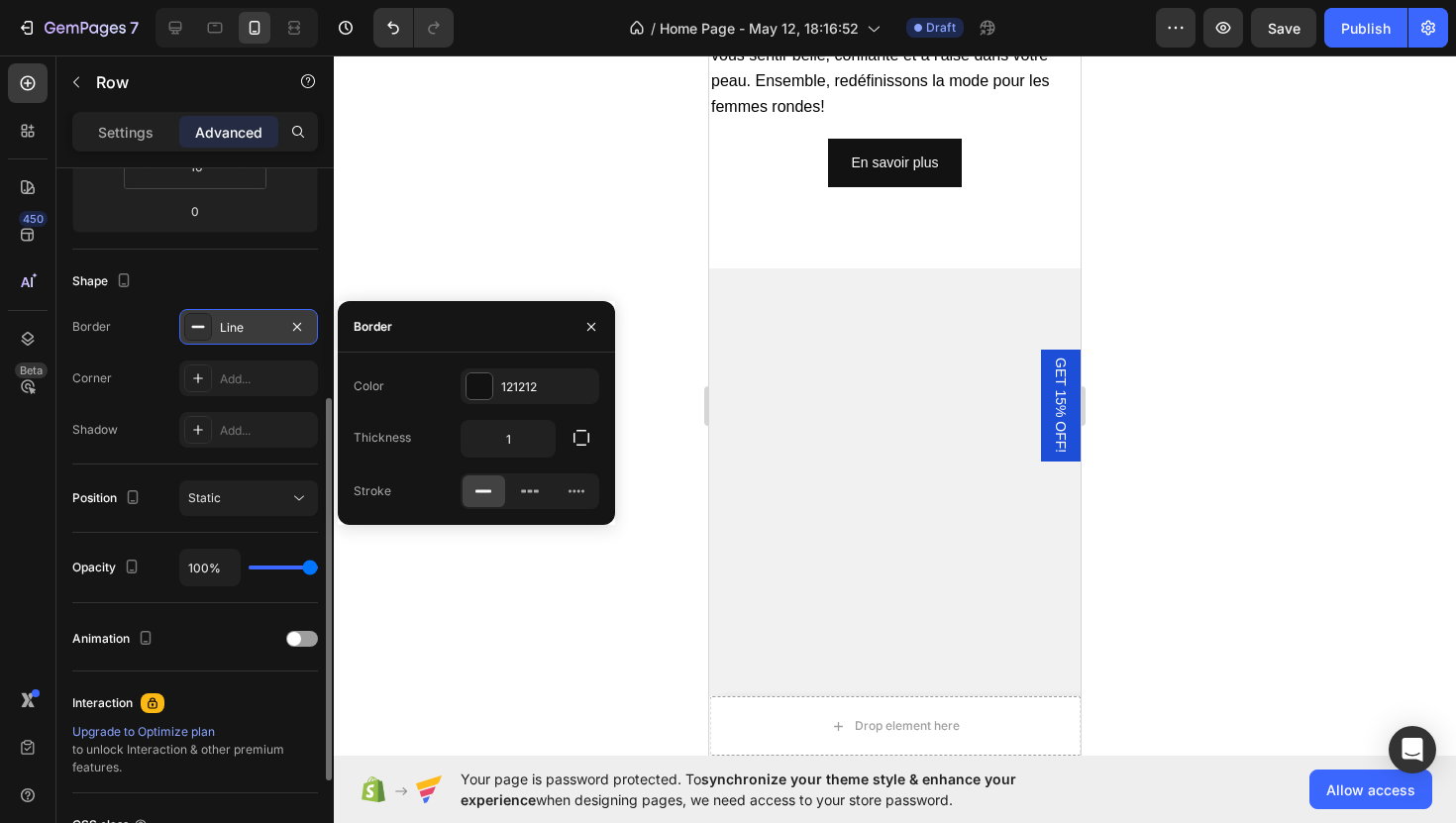 scroll, scrollTop: 5642, scrollLeft: 0, axis: vertical 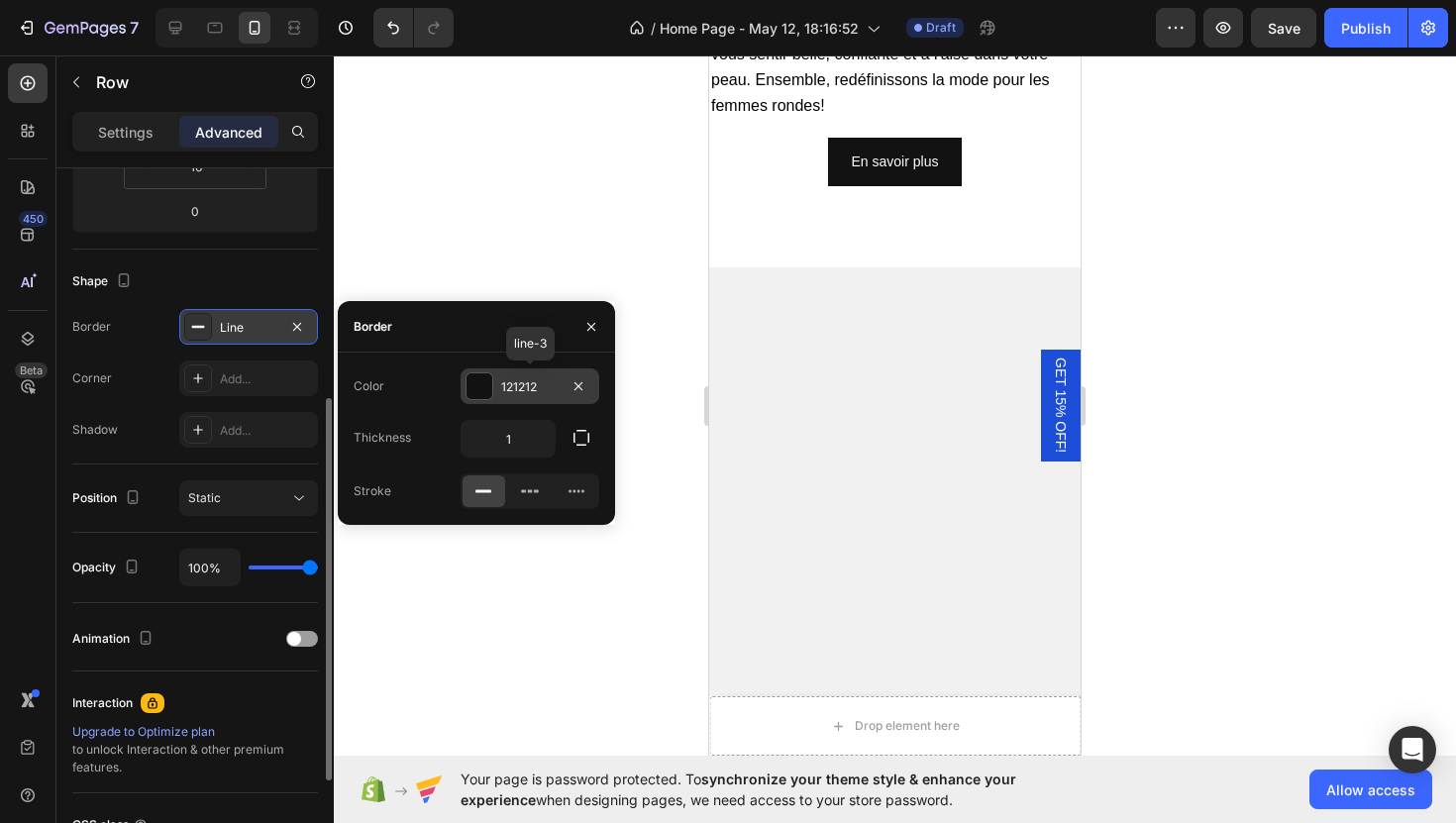 click at bounding box center (479, 386) 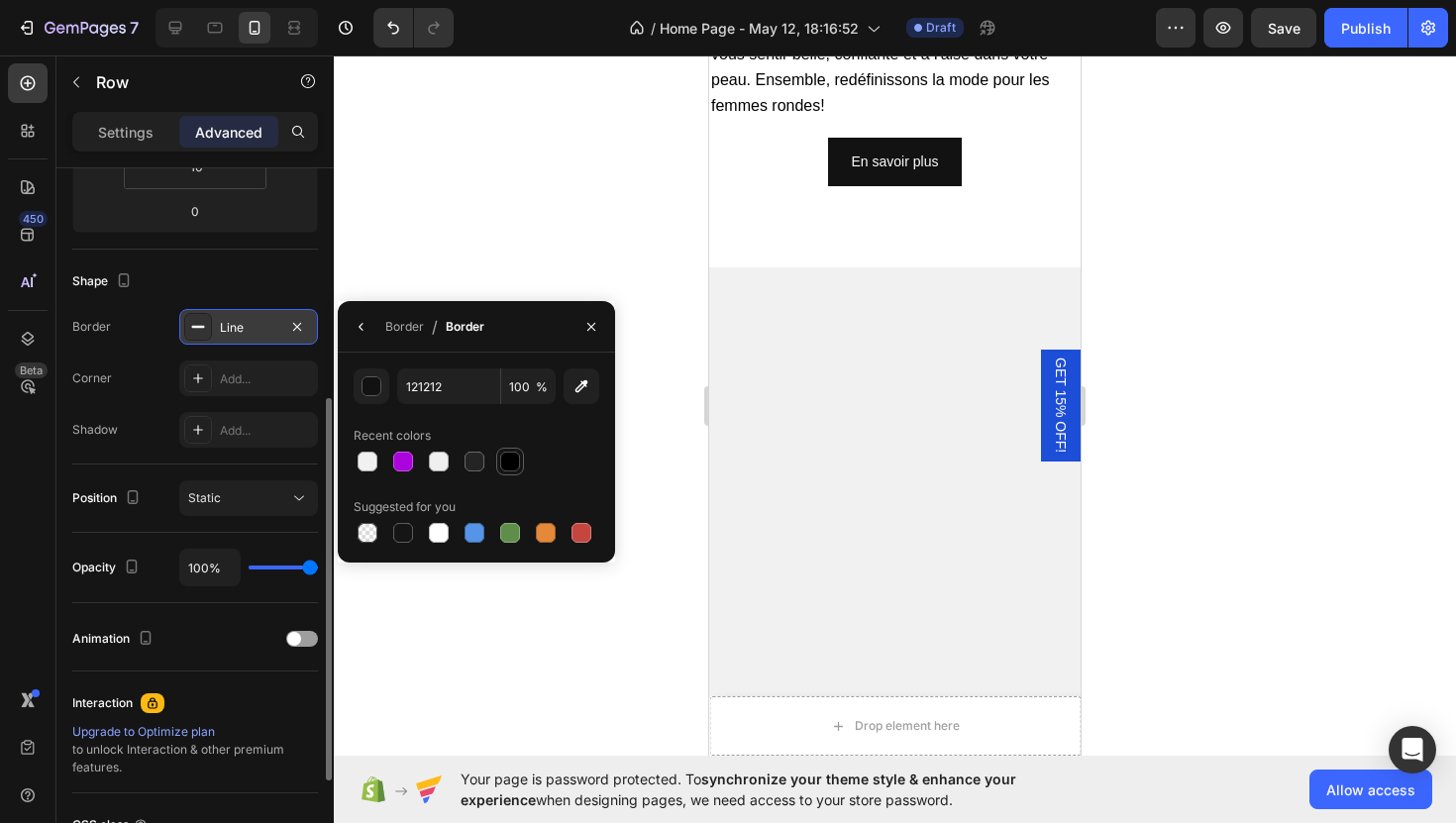 click at bounding box center (510, 462) 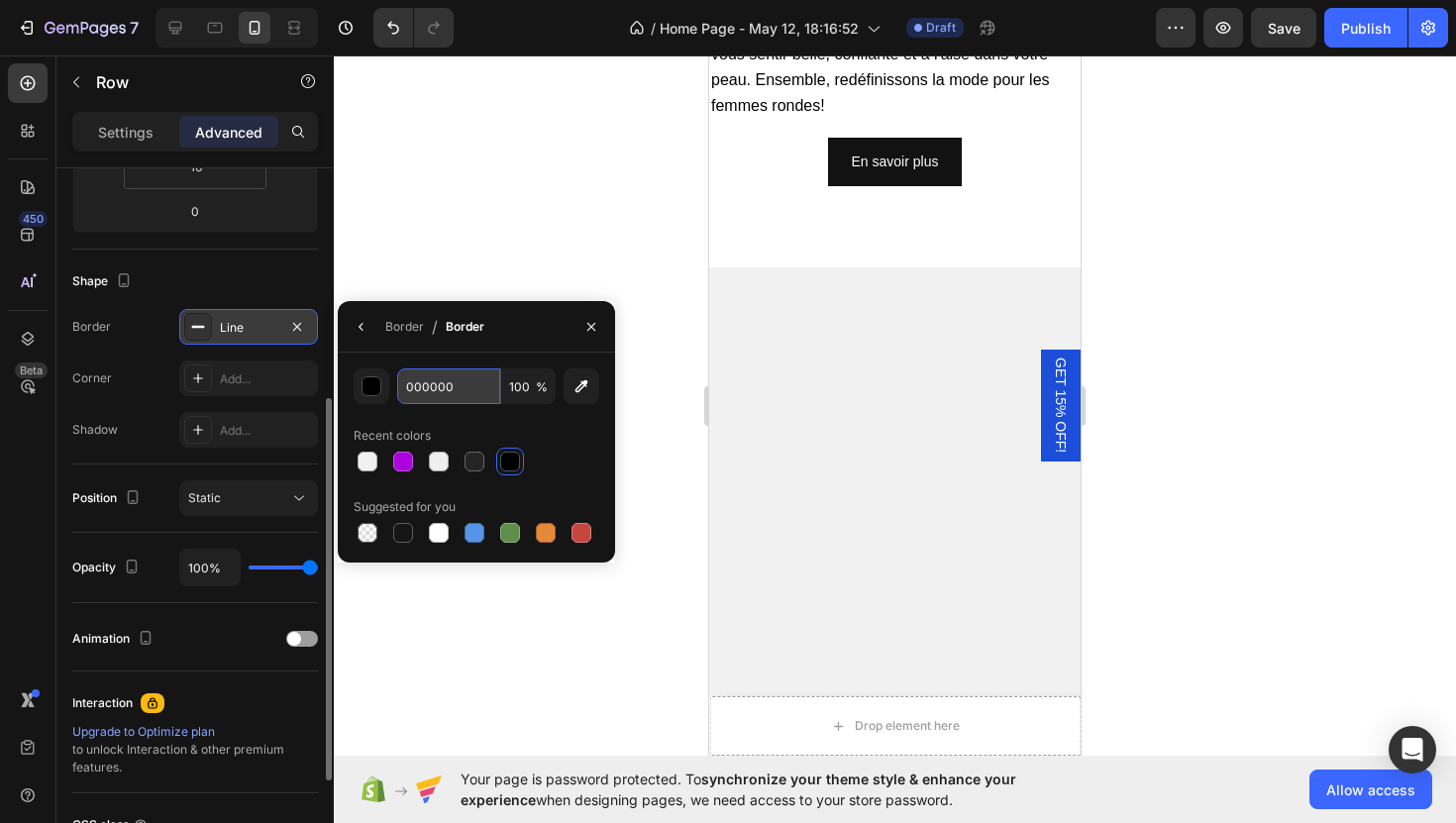 click on "000000" at bounding box center [449, 386] 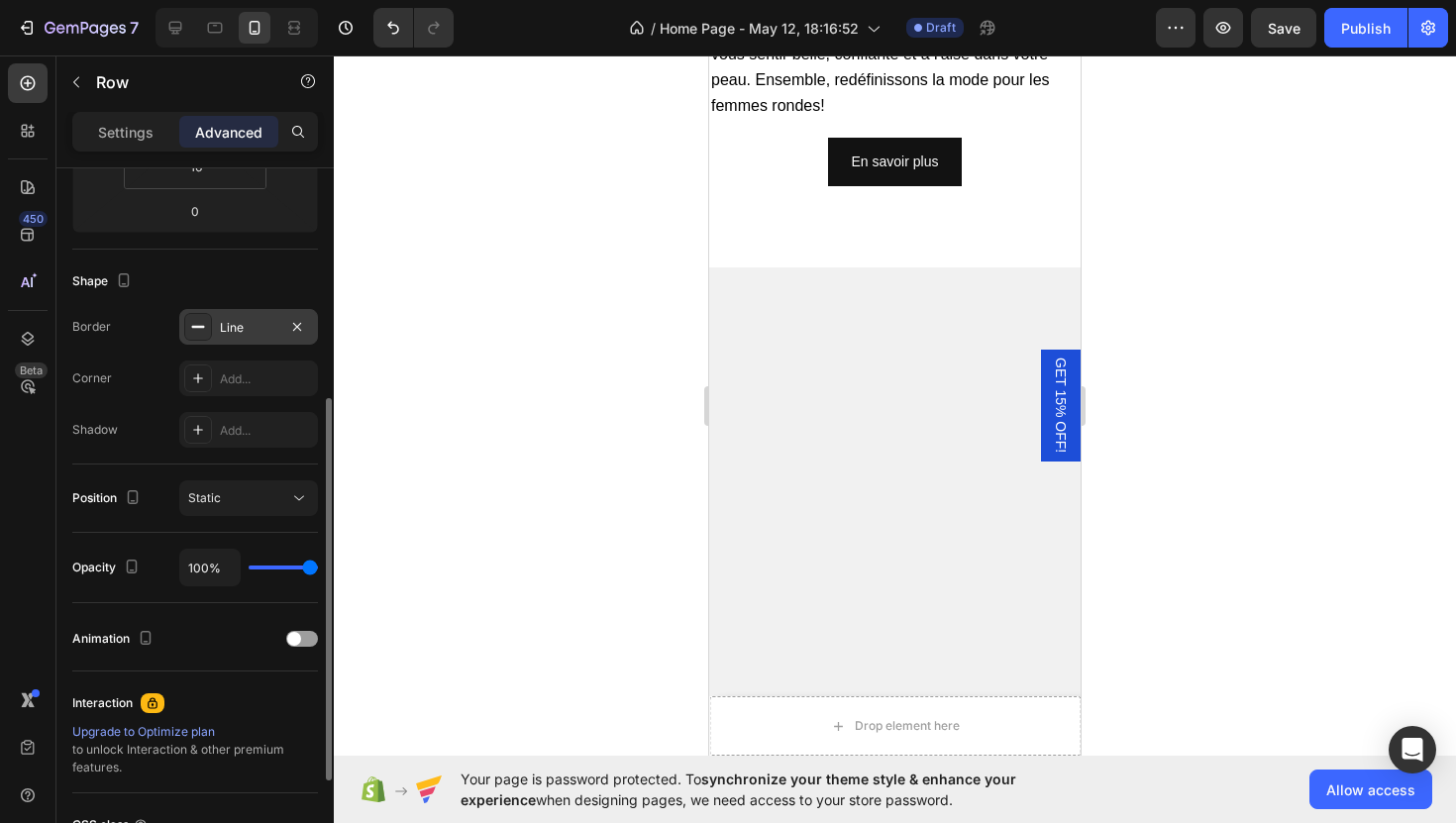 click on "Drop element here" at bounding box center (894, -220) 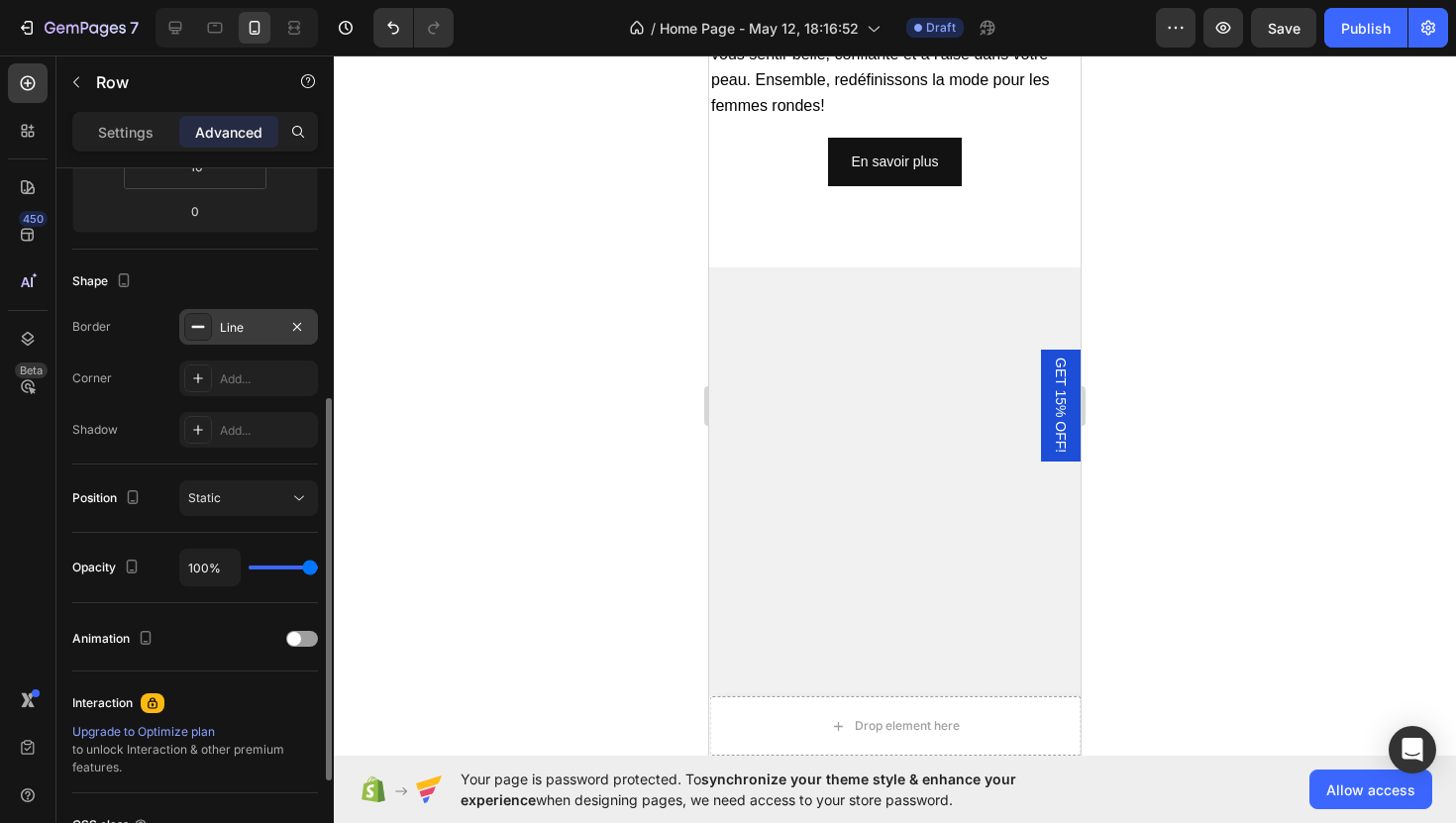 click 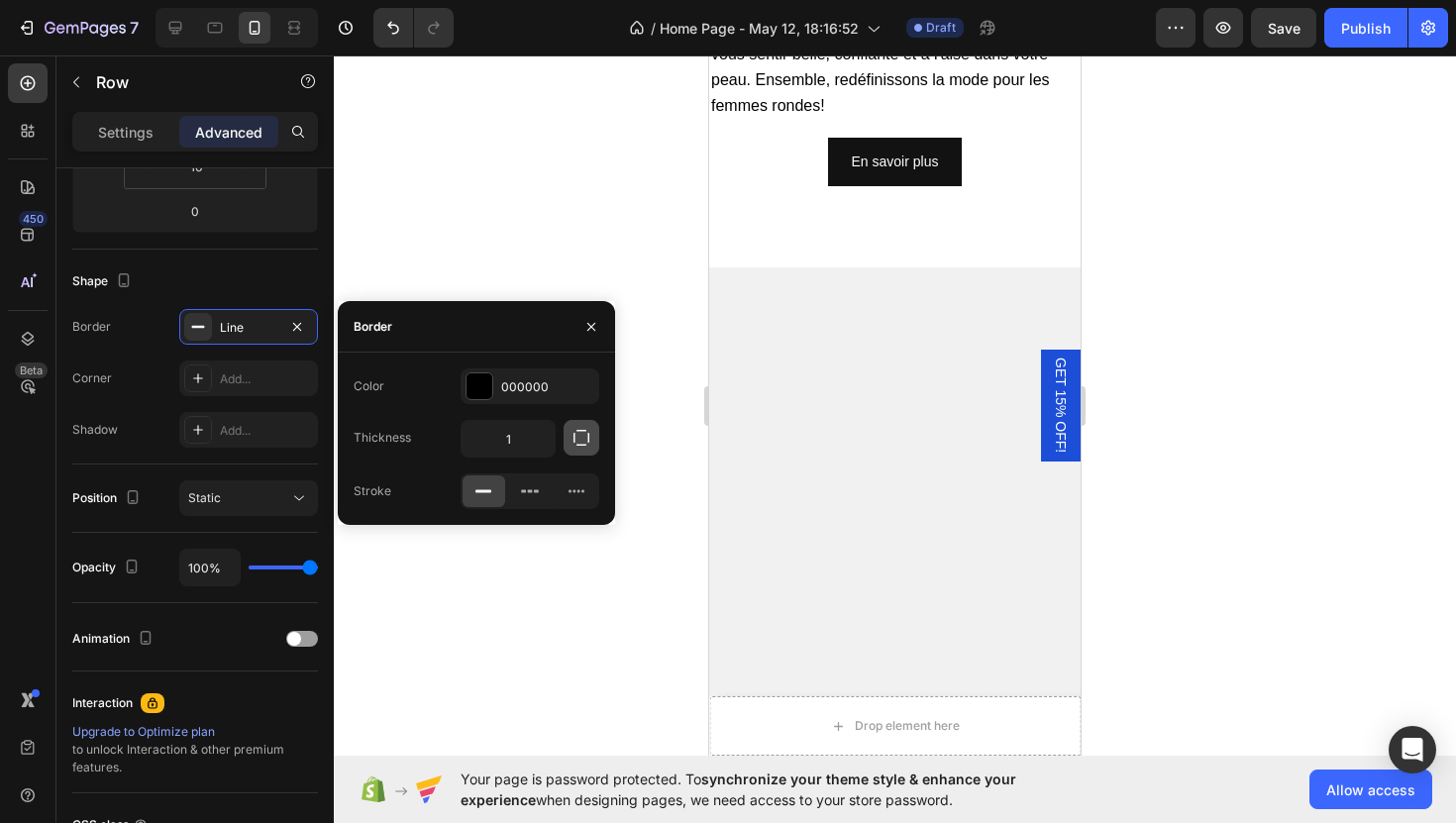 click 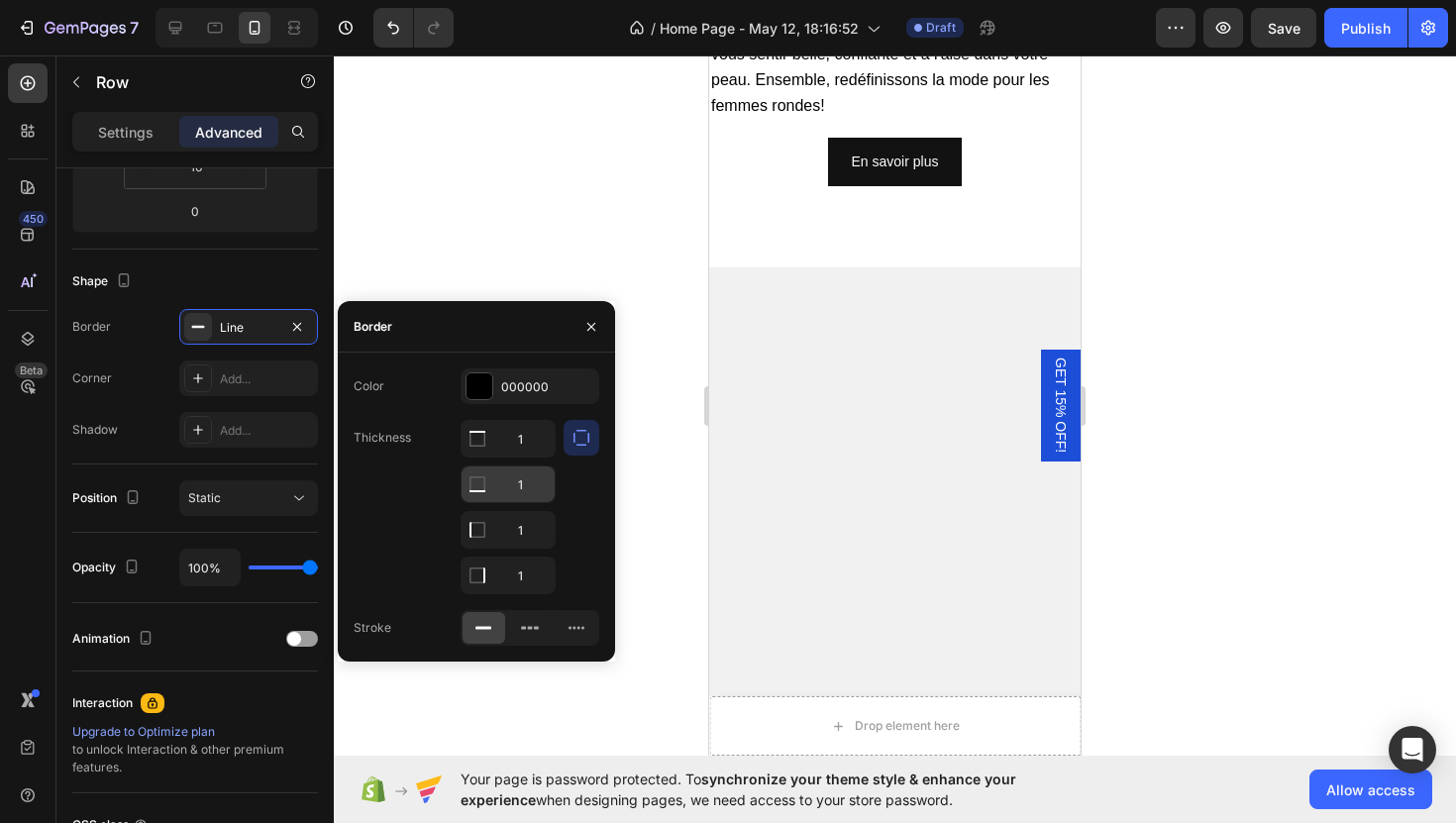 click 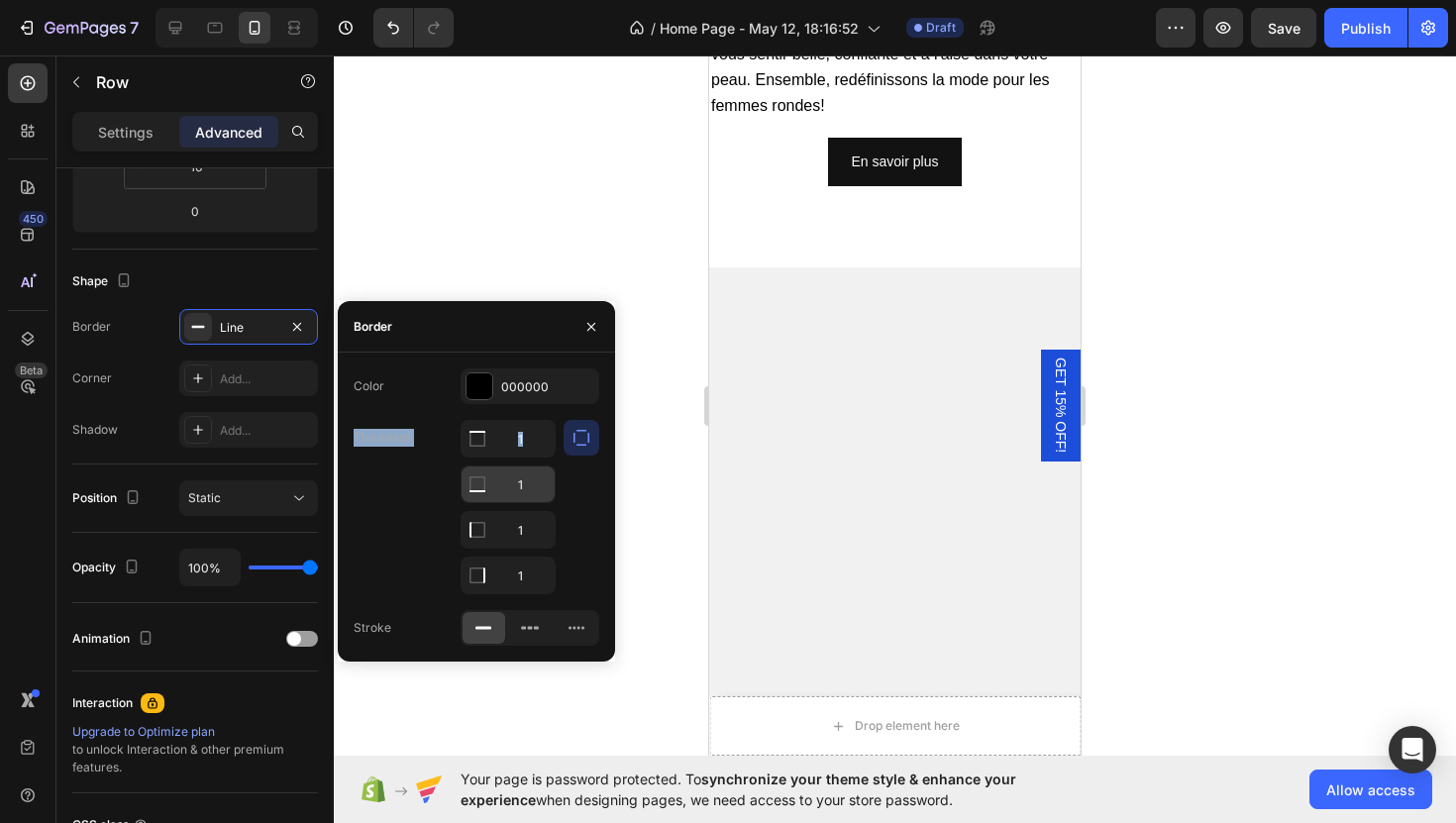 click 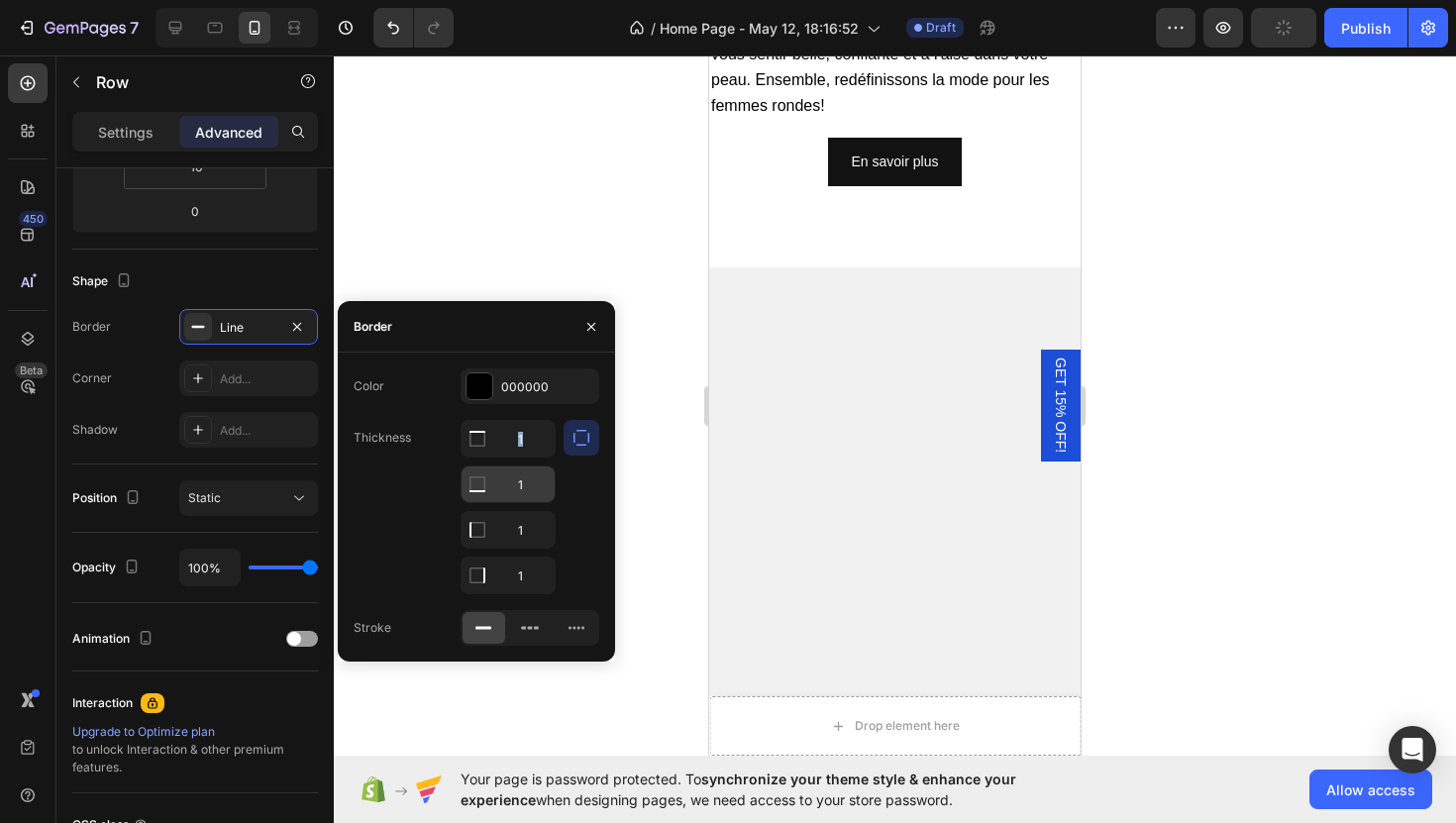 click 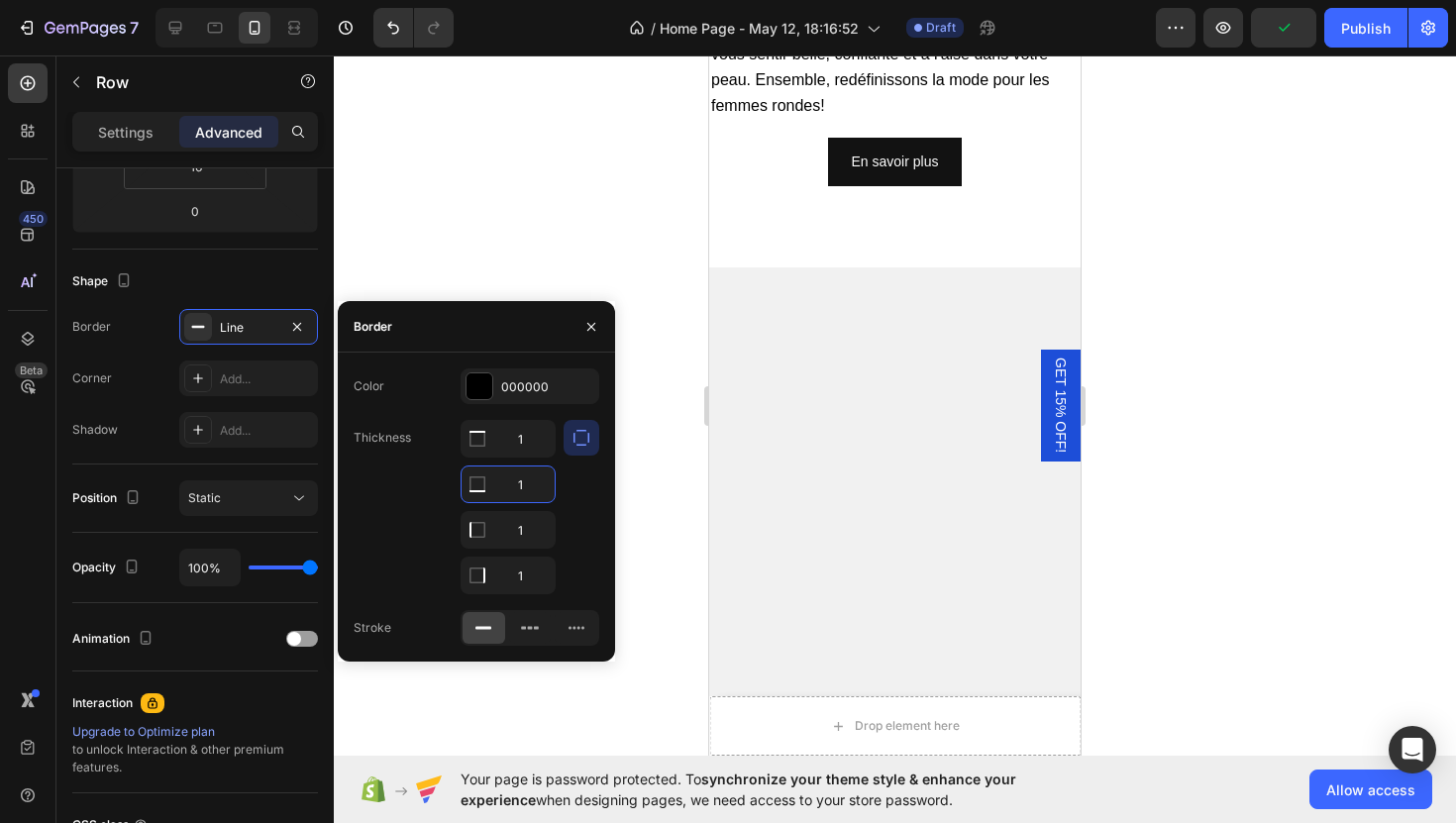 click on "1" at bounding box center [508, 484] 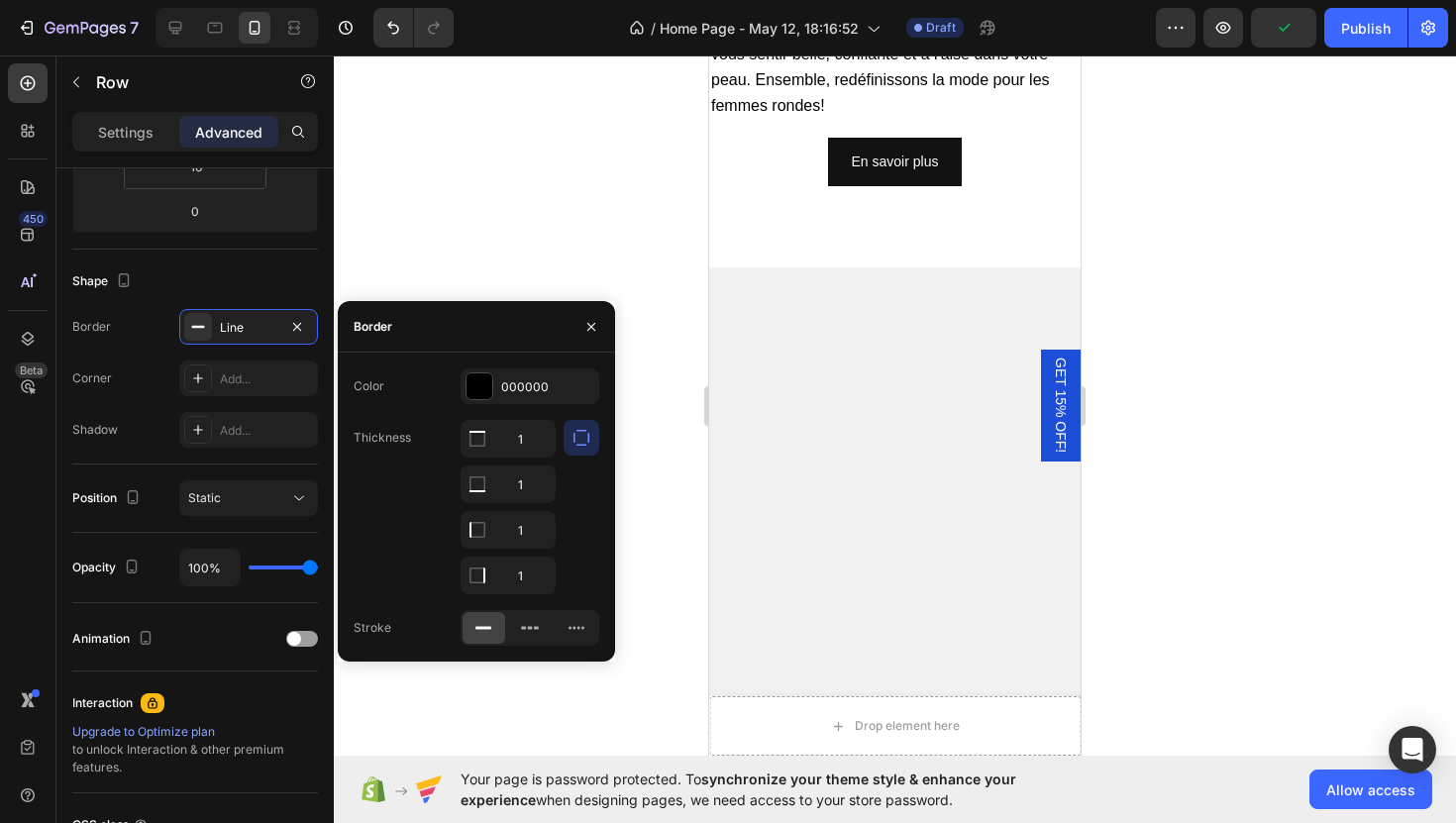 click 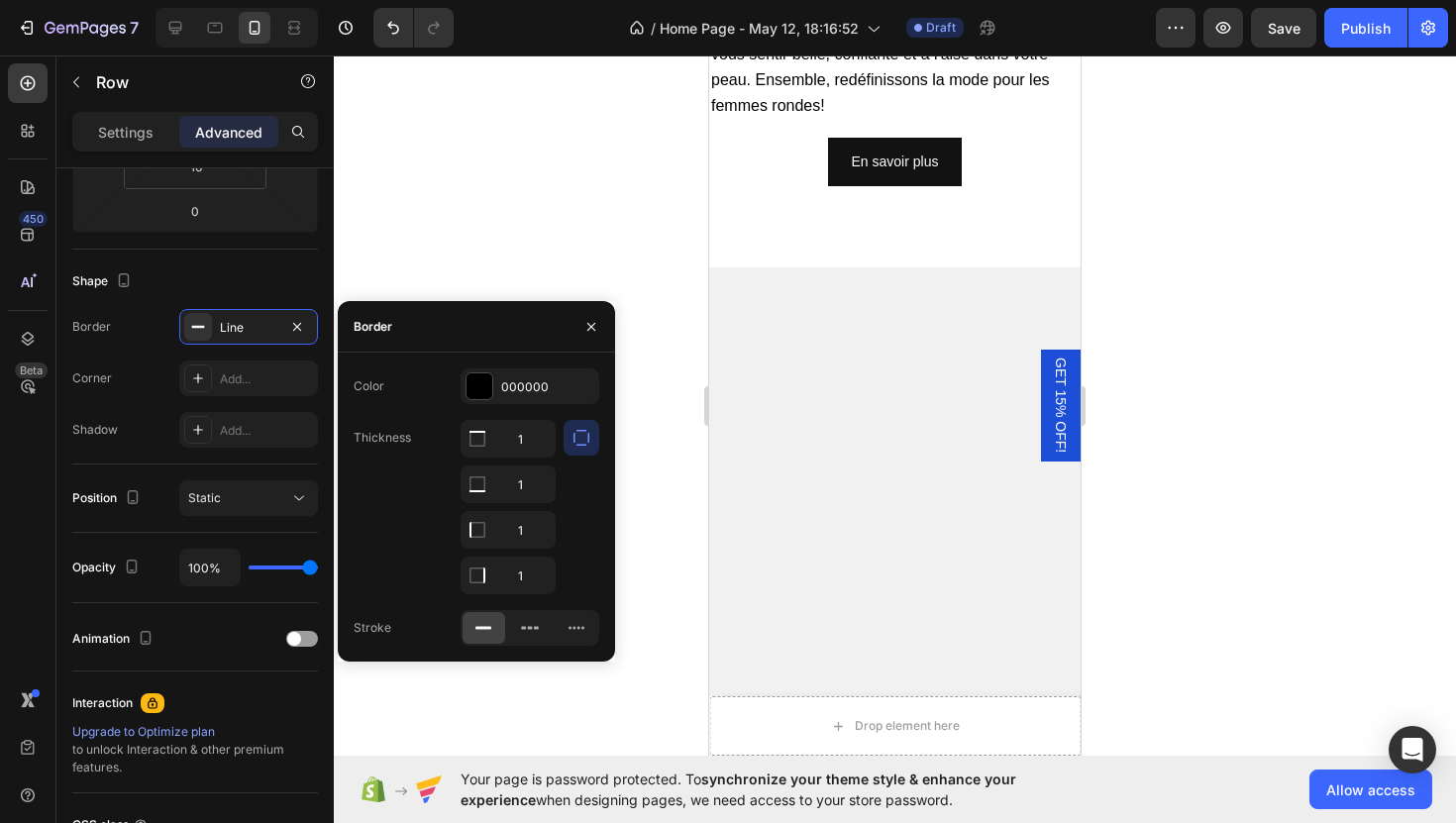 click on "Drop element here" at bounding box center [895, -220] 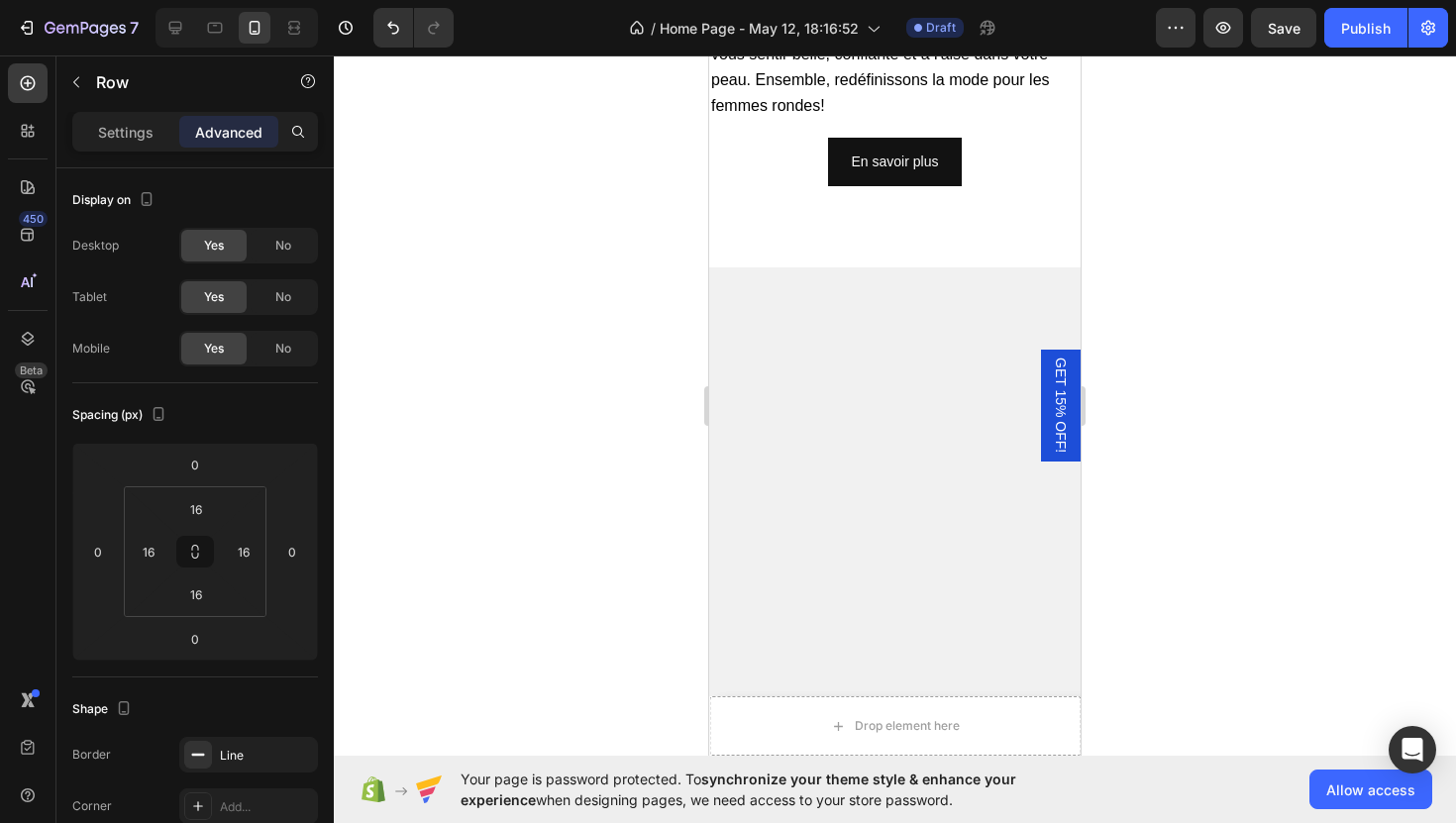 click on "Drop element here" at bounding box center (894, -220) 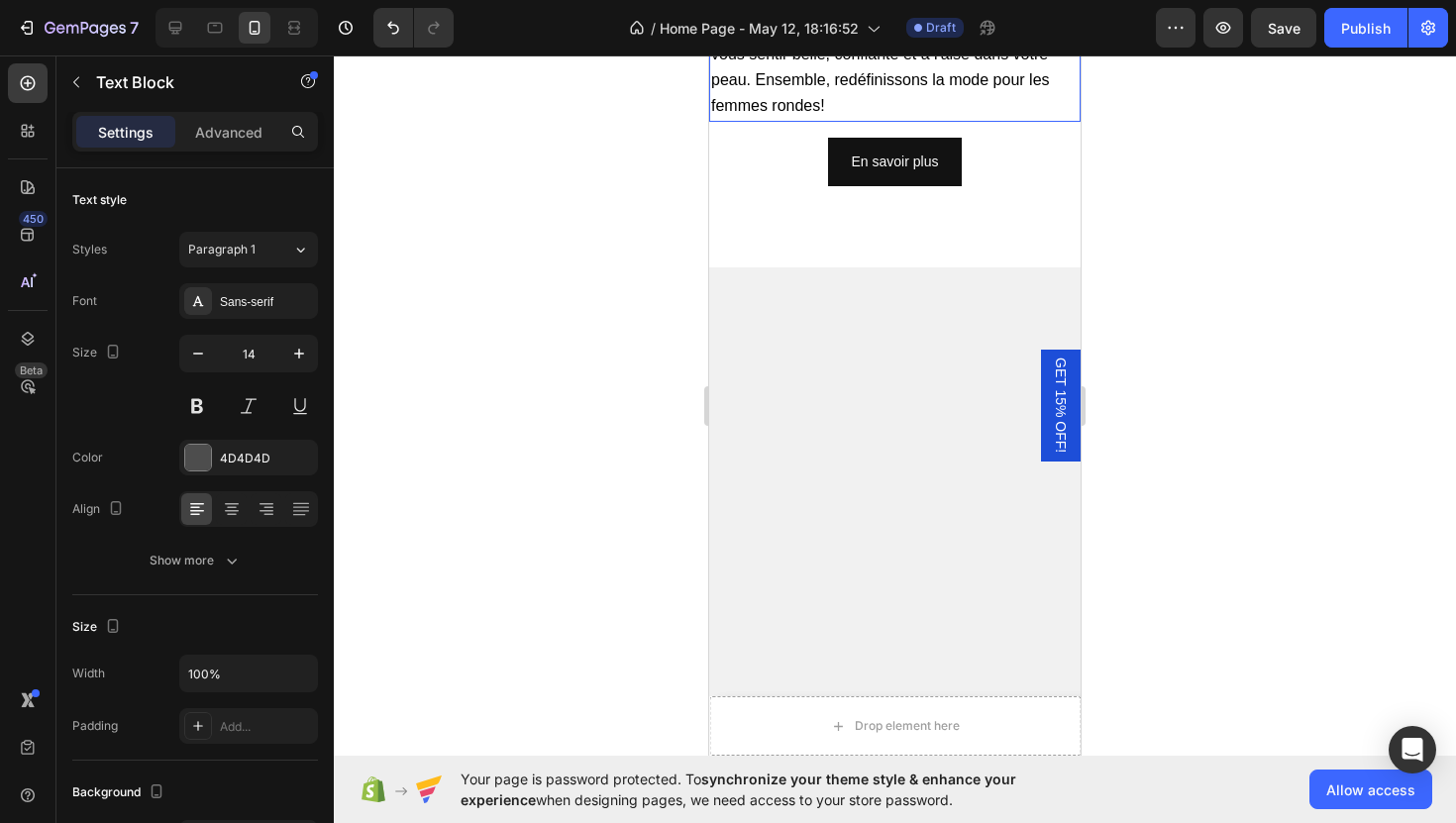 click on "J'ai créé Rondeurs en Lumières pour célébrer la beauté des femmes rondes, tout comme j'ai appris à célébrer la mienne. En tant que femme qui comprend les défis et les joies de notre taille, je voulais bâtir une marque qui honore notre élégance, notre confort et notre force.  Rondeurs en Lumières est ma façon de vous rappeler que vous méritez de vous sentir belle, confiante et à l'aise dans votre peau. Ensemble, redéfinissons la mode pour les femmes rondes!" at bounding box center [894, -10] 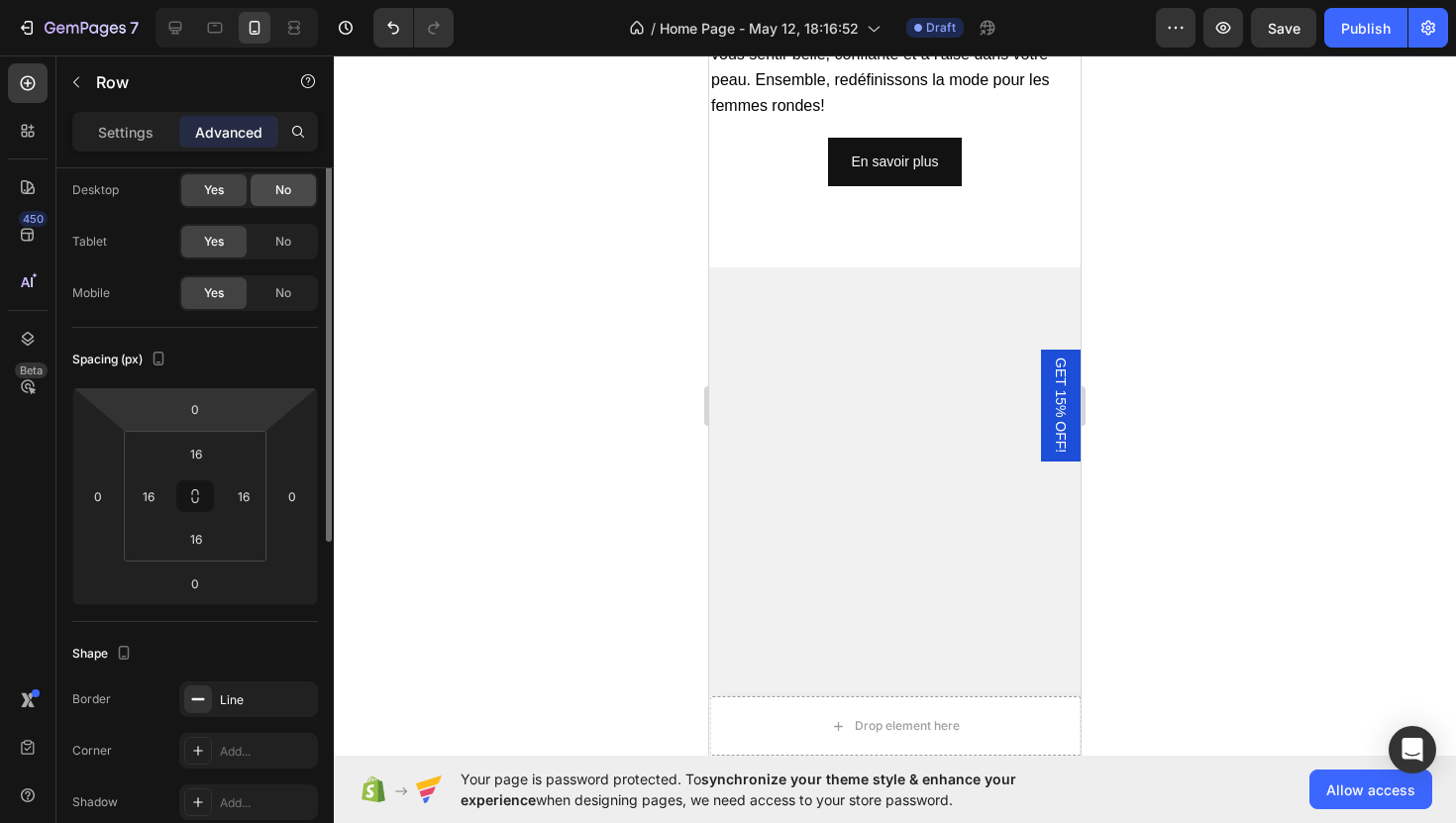 scroll, scrollTop: 31, scrollLeft: 0, axis: vertical 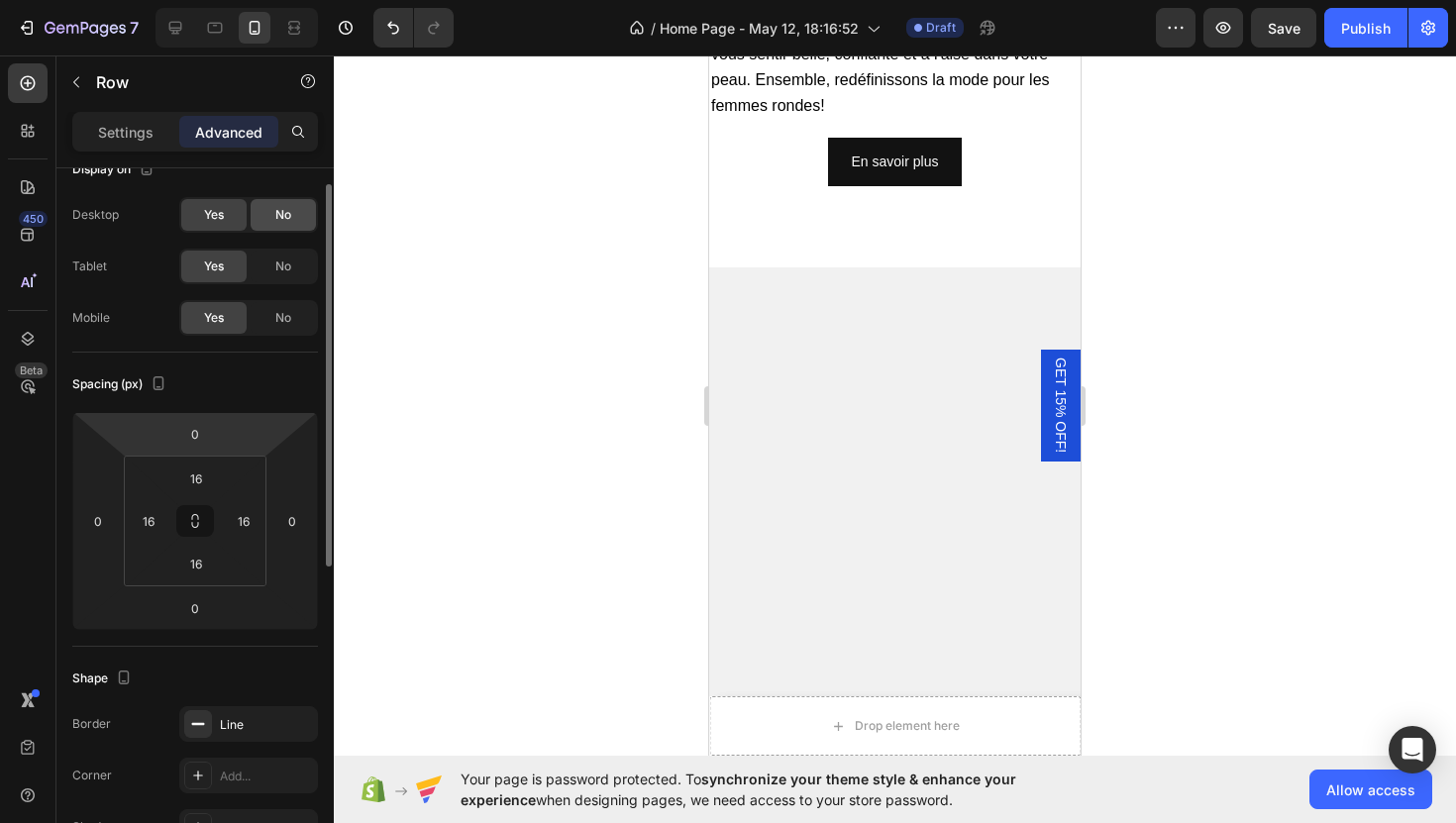 click on "No" 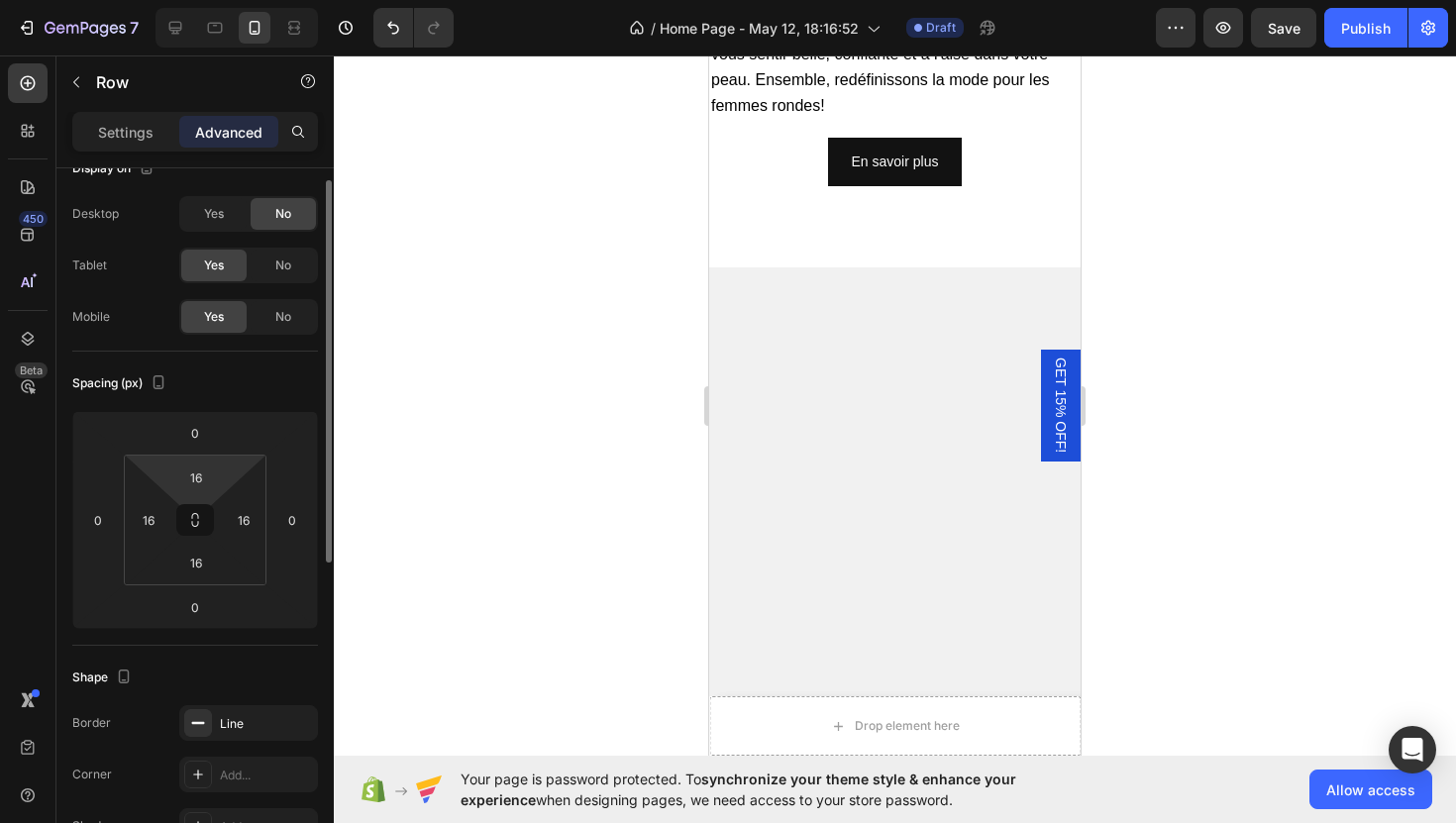 scroll, scrollTop: 0, scrollLeft: 0, axis: both 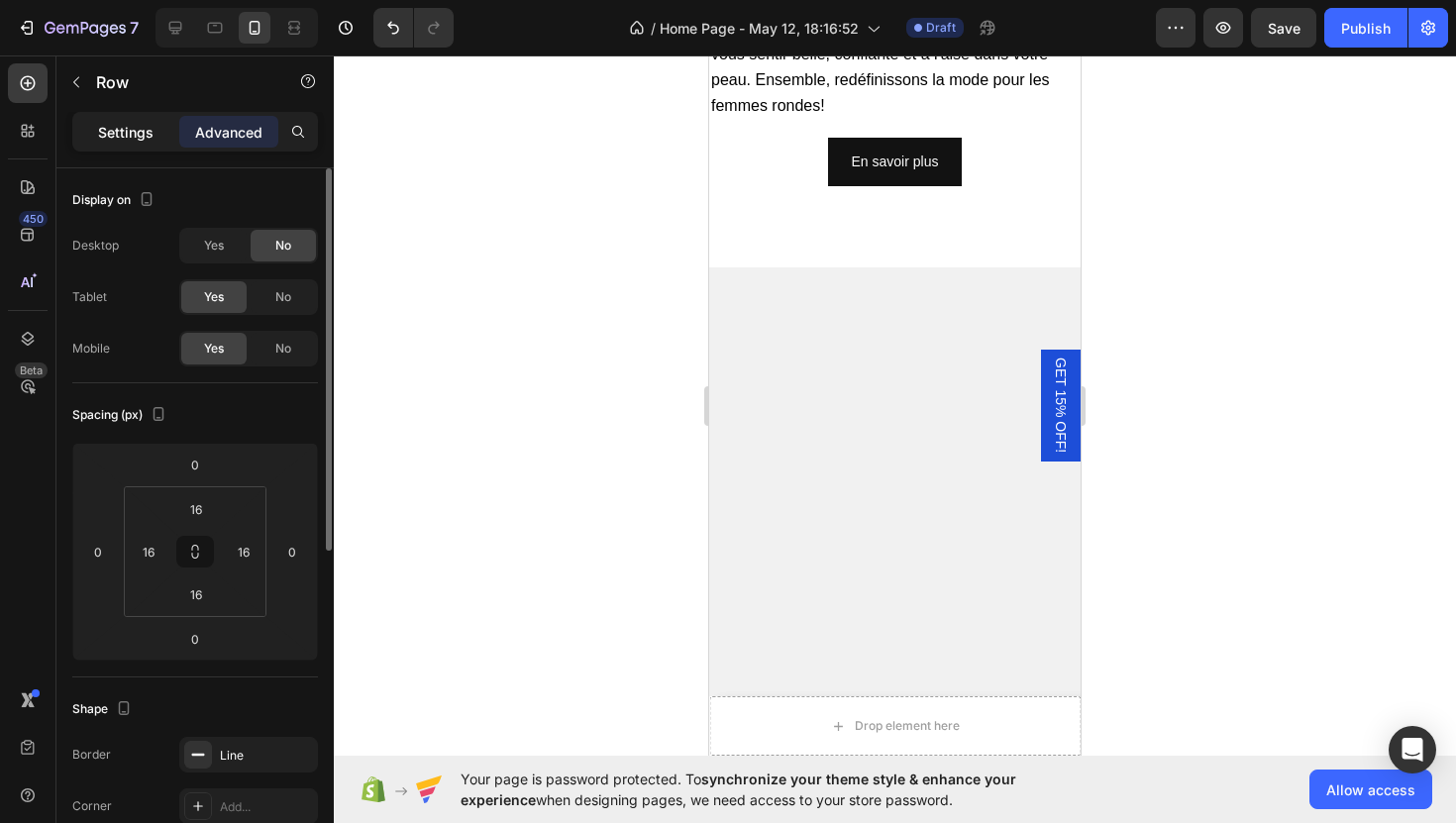 click on "Settings" at bounding box center [126, 132] 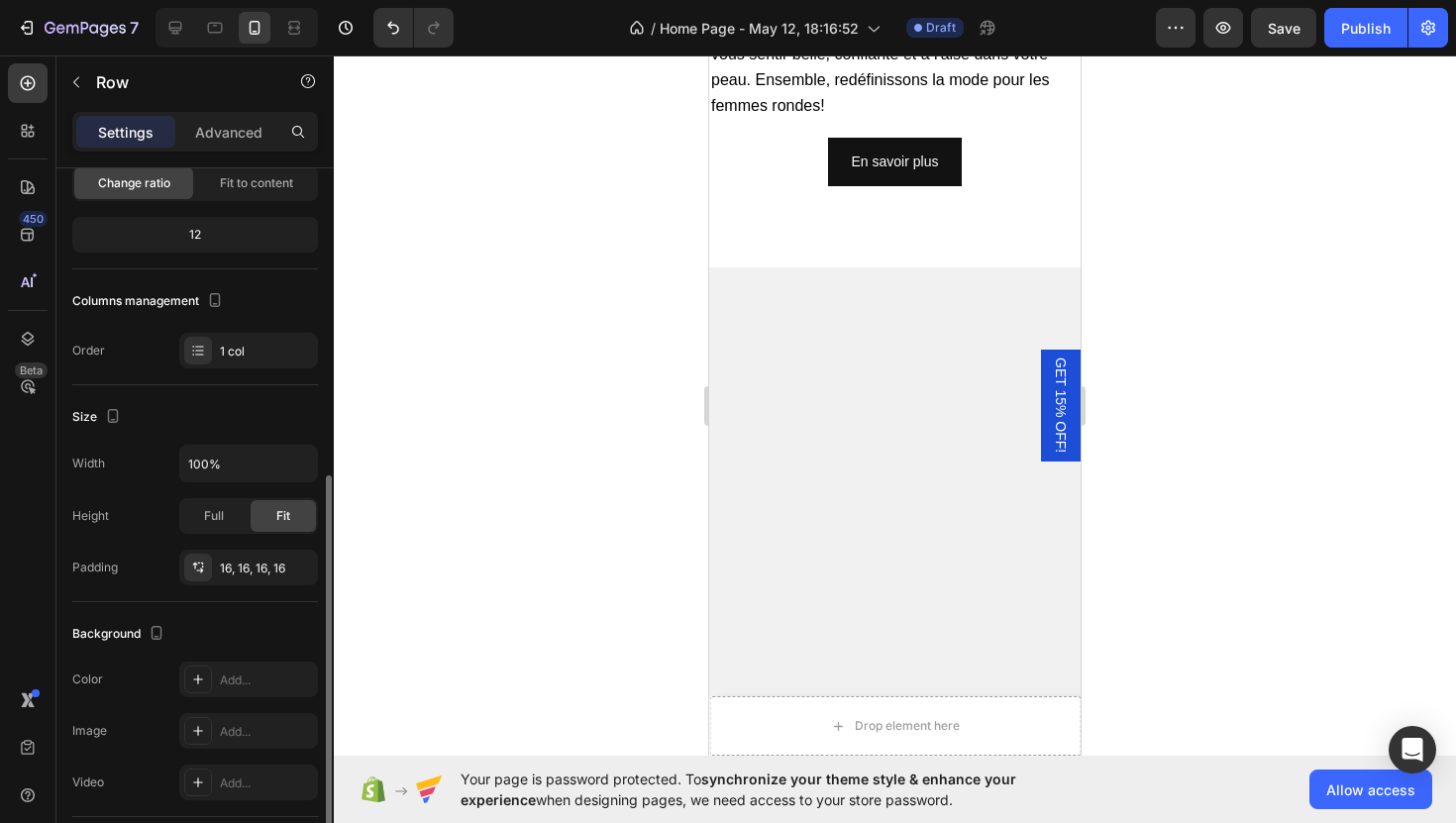 scroll, scrollTop: 446, scrollLeft: 0, axis: vertical 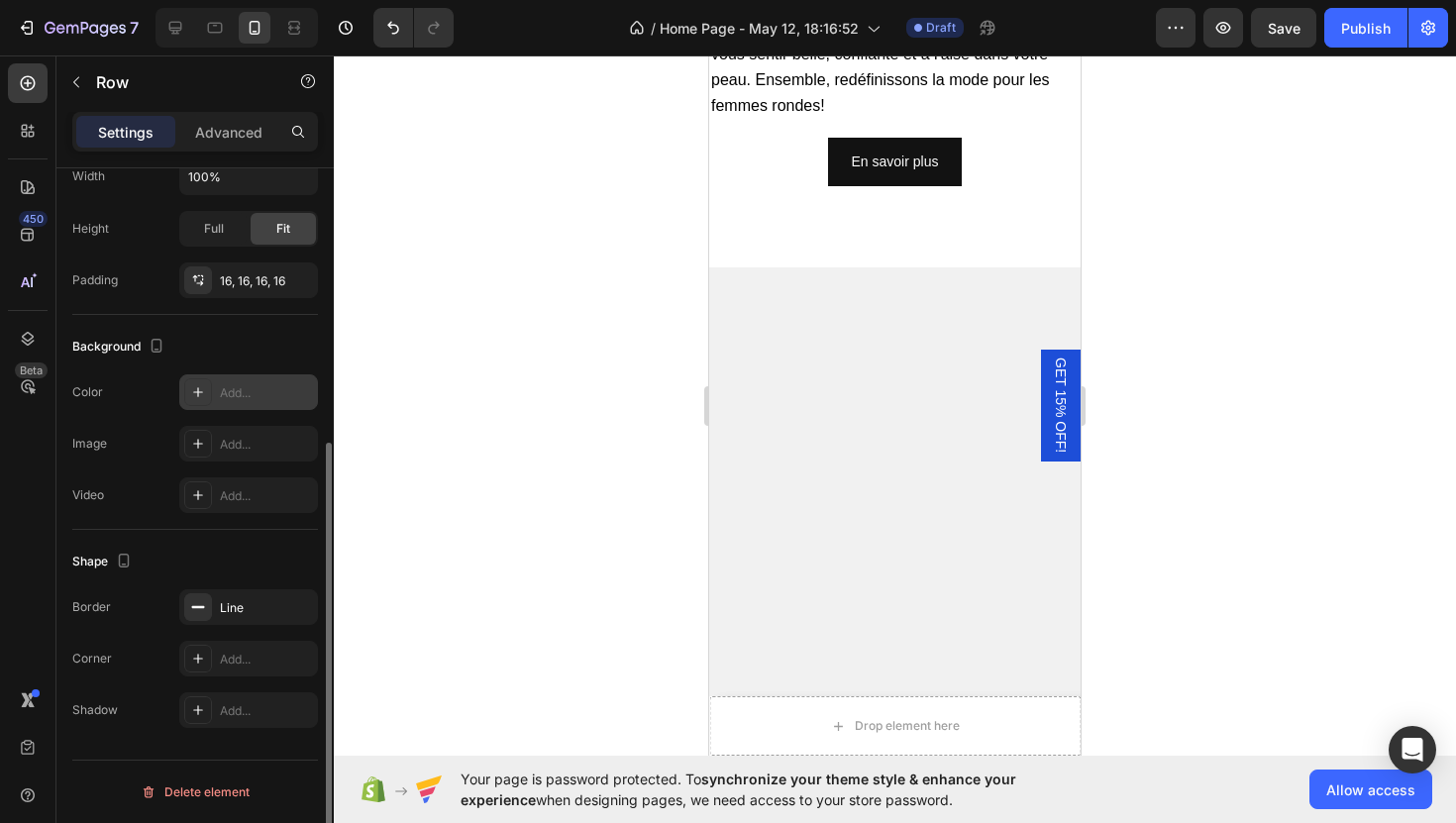 click on "Add..." at bounding box center (266, 393) 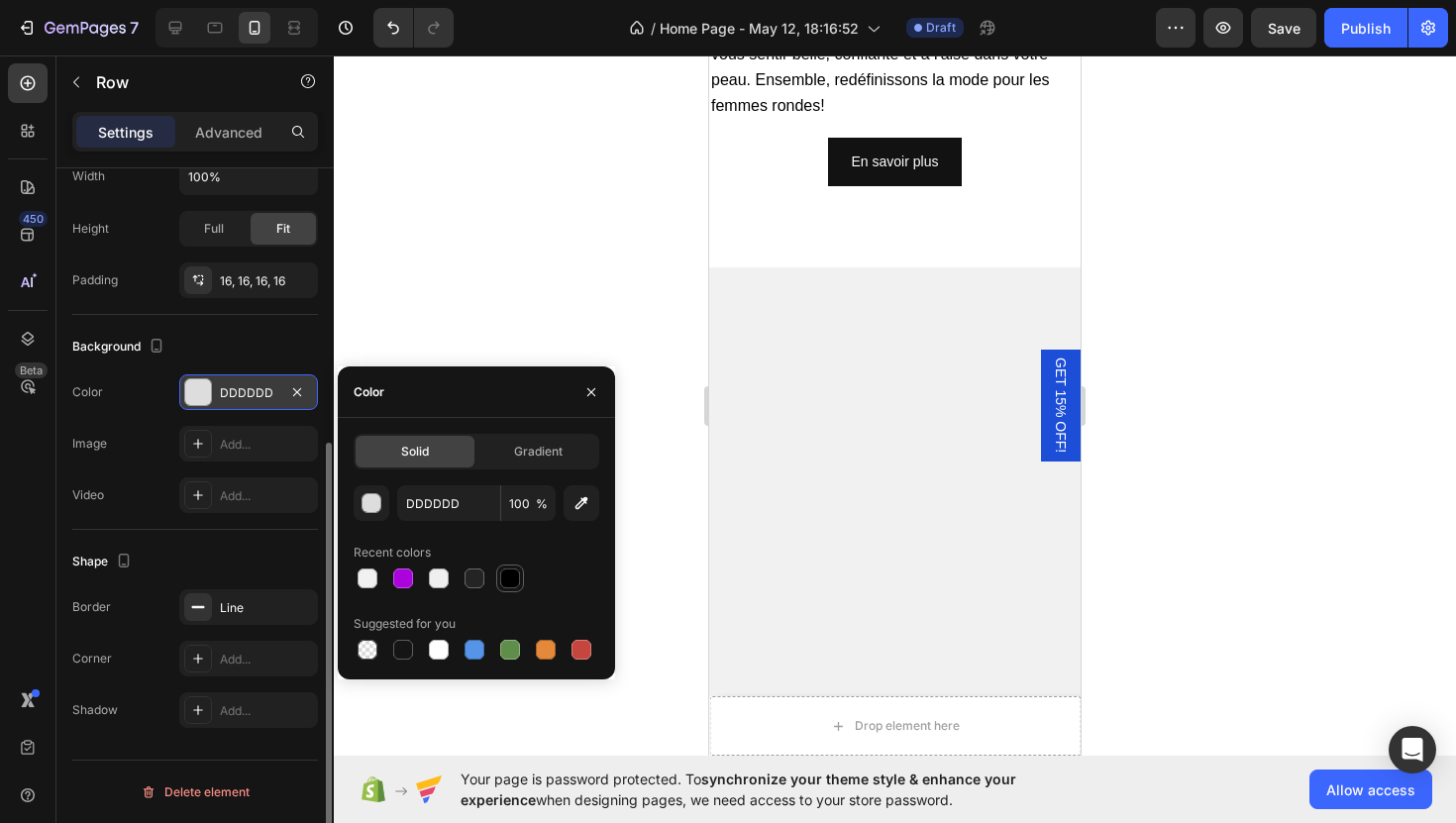 click at bounding box center (510, 578) 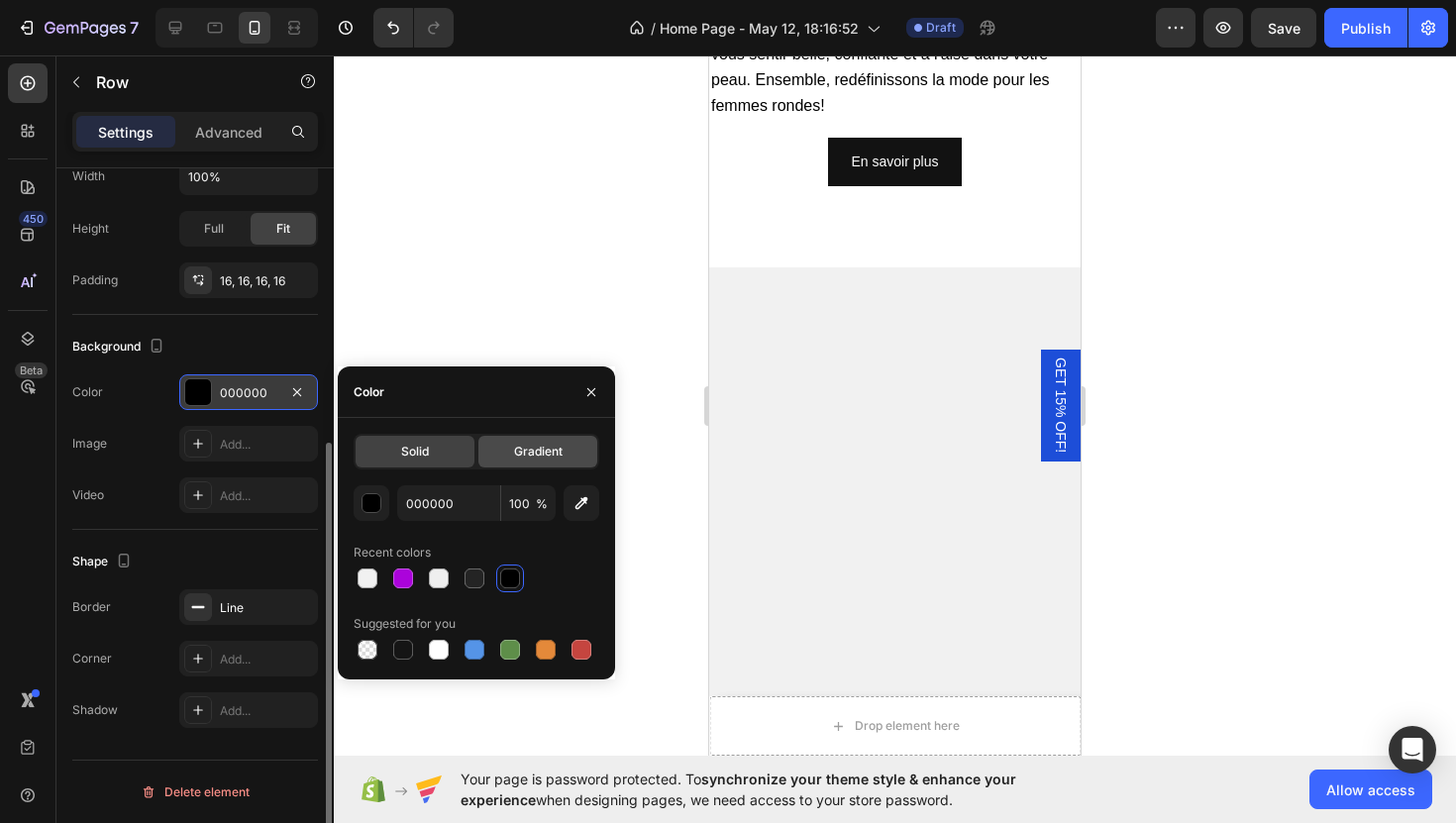 click on "Gradient" 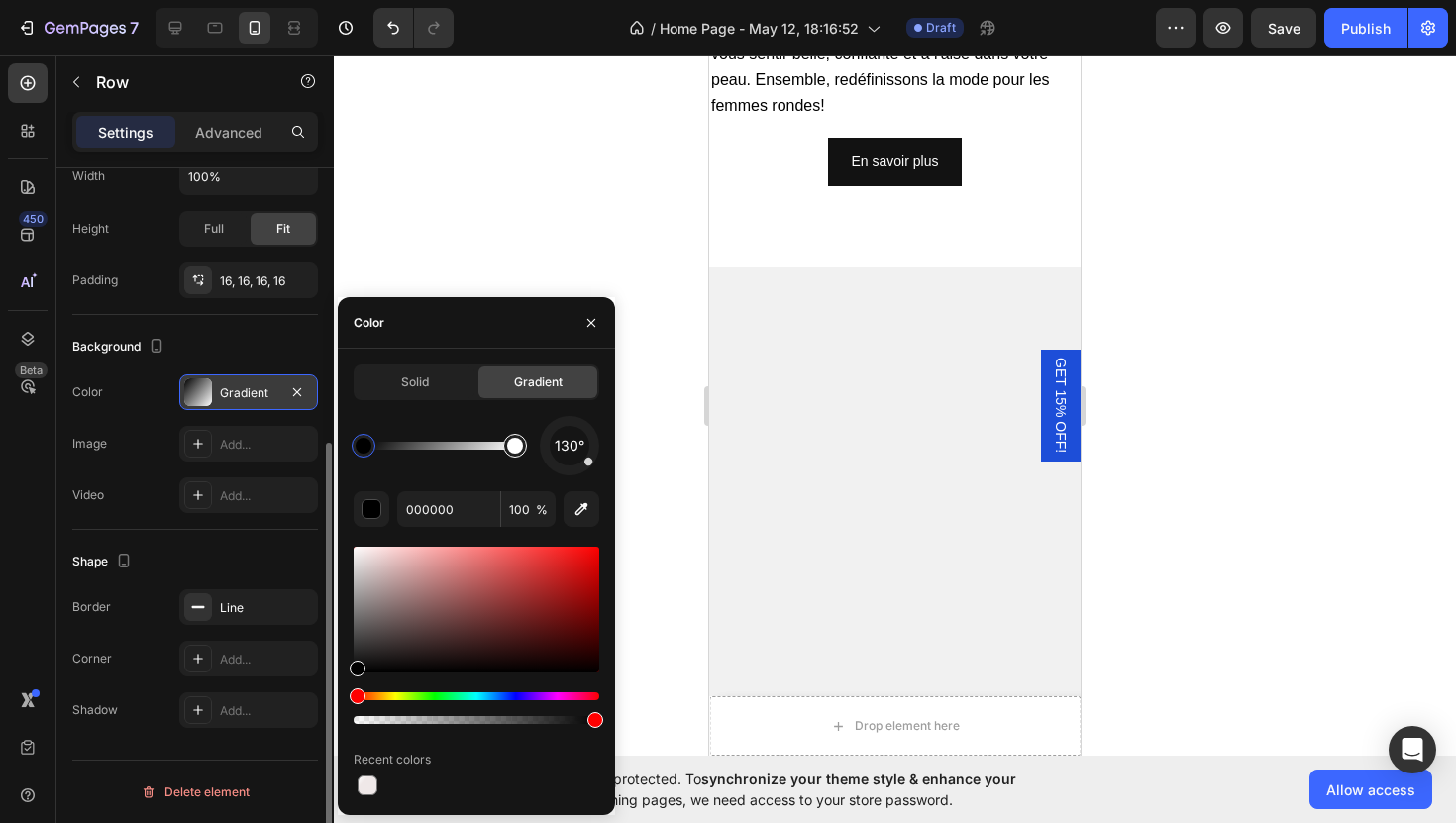 type on "FFFFFF" 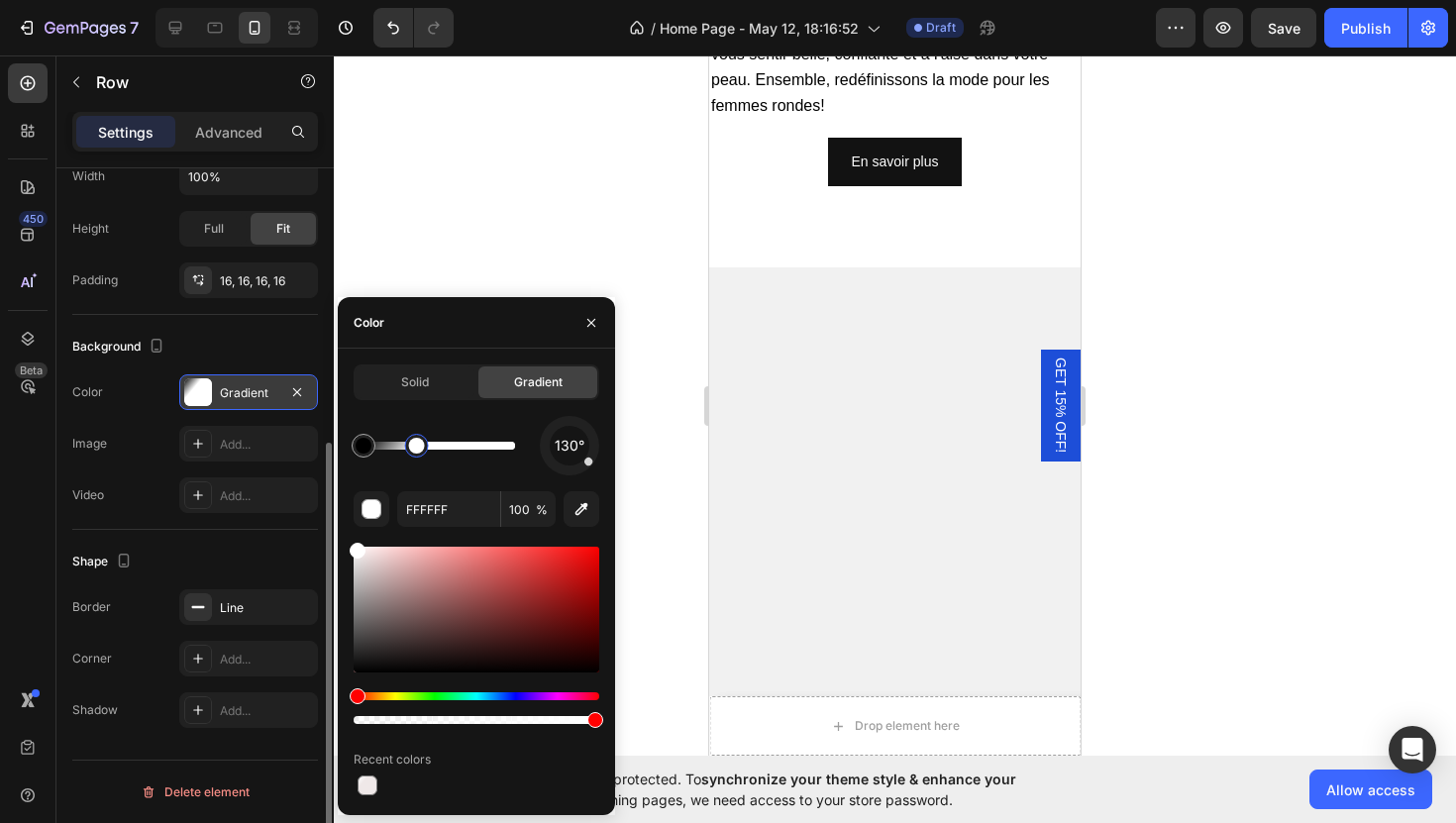 drag, startPoint x: 507, startPoint y: 444, endPoint x: 498, endPoint y: 472, distance: 29.410882 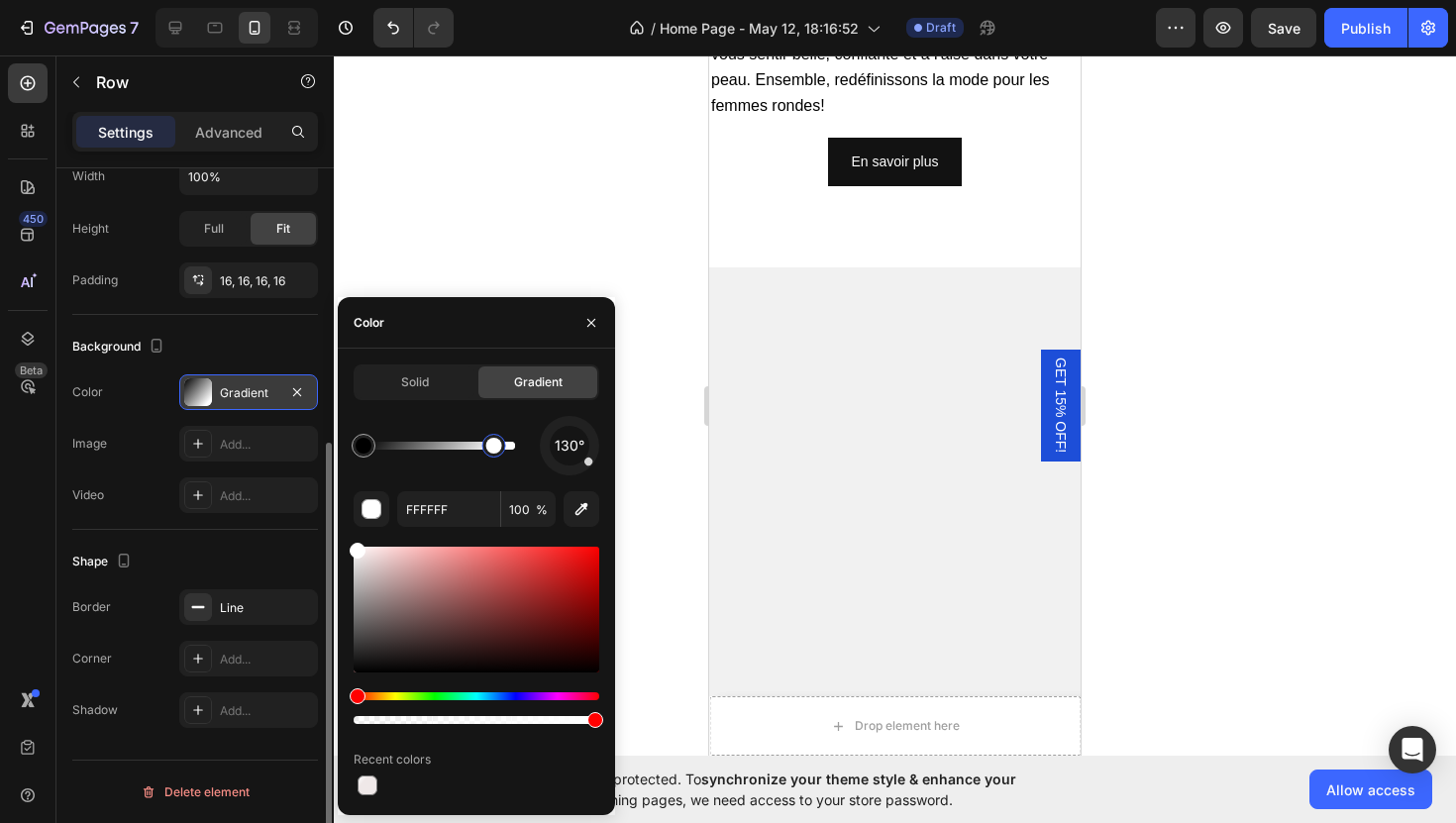 drag, startPoint x: 510, startPoint y: 455, endPoint x: 482, endPoint y: 456, distance: 28.01785 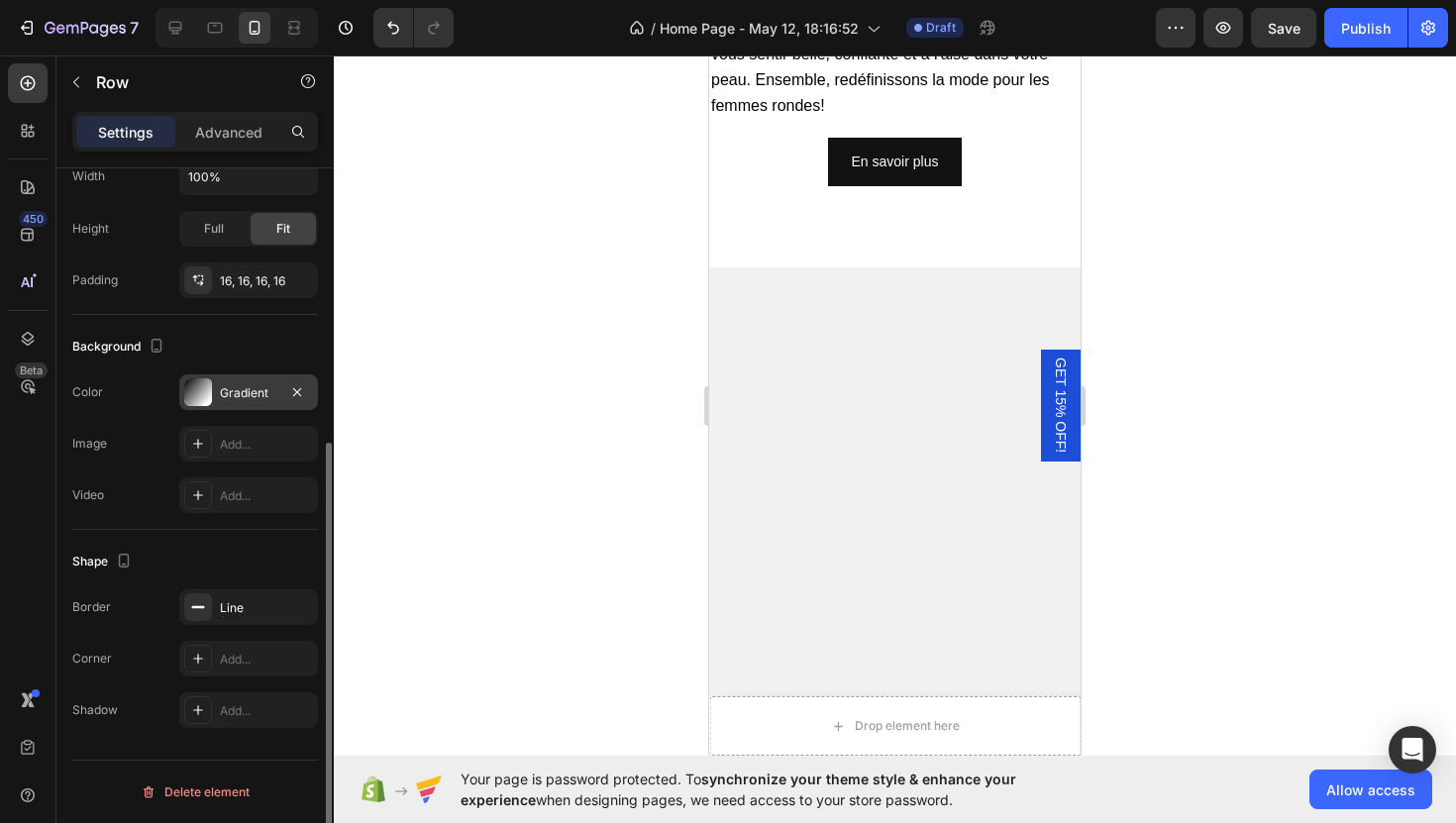 click on "Drop element here Row   0" at bounding box center [894, -220] 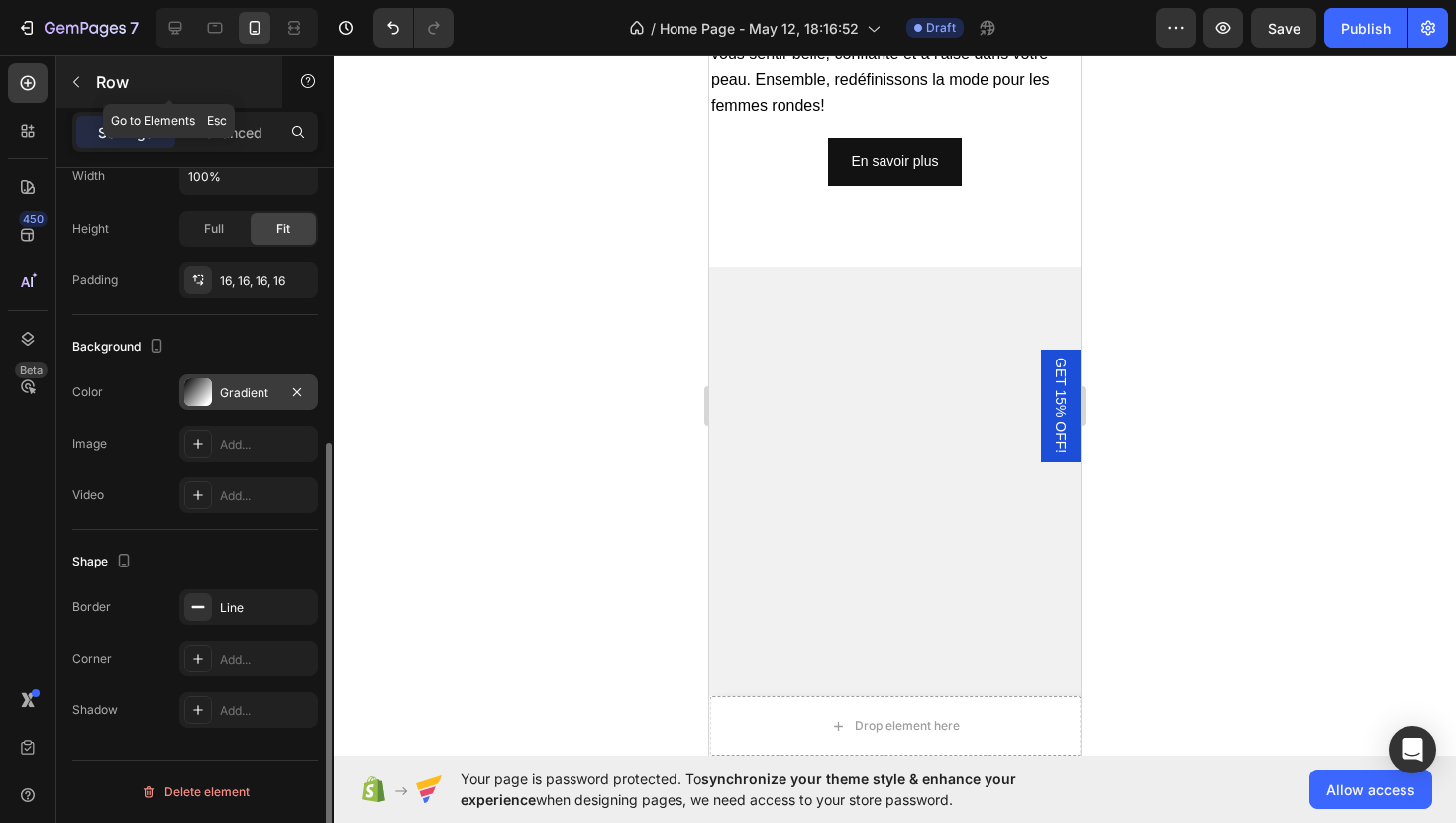click 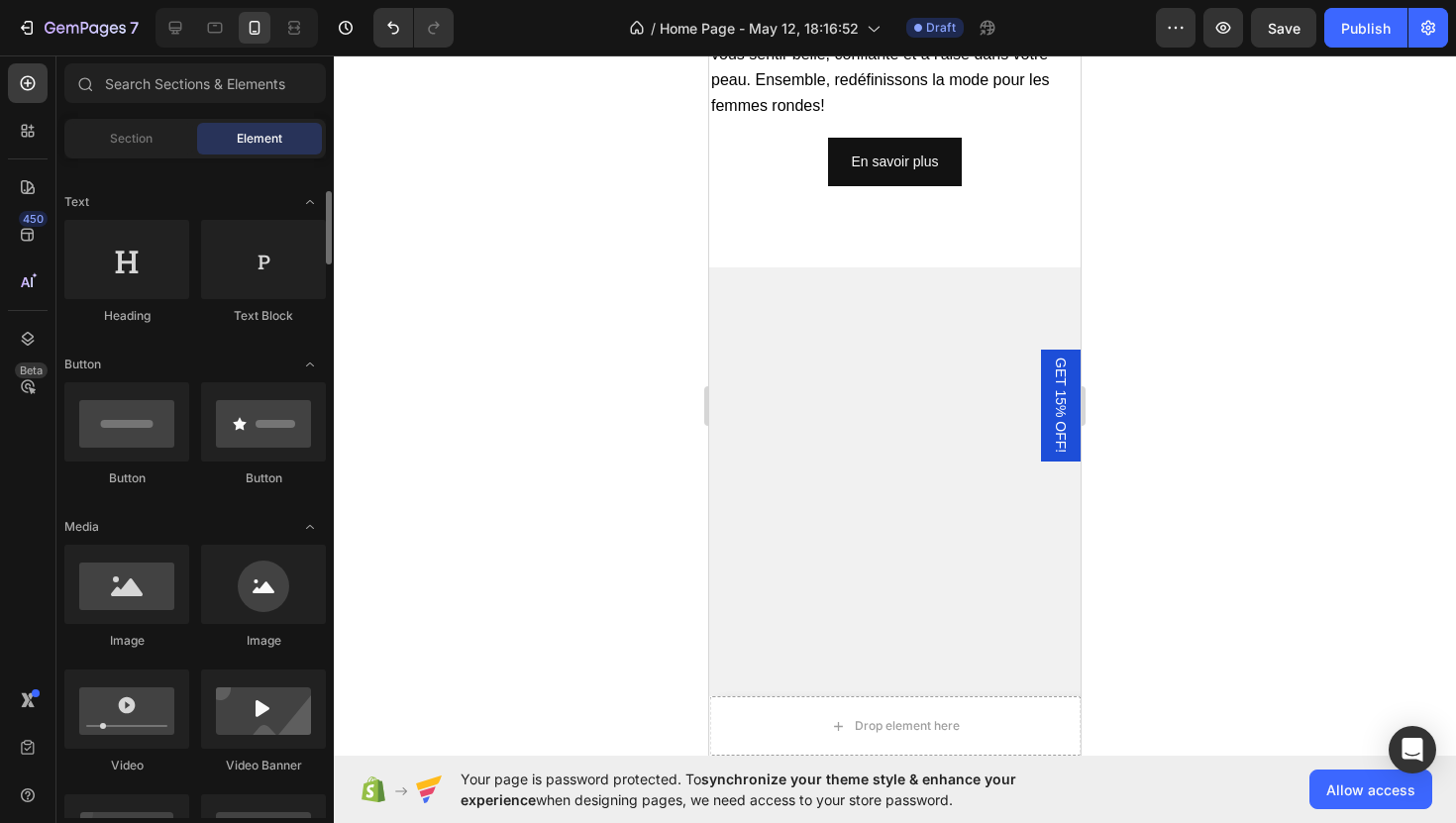 scroll, scrollTop: 268, scrollLeft: 0, axis: vertical 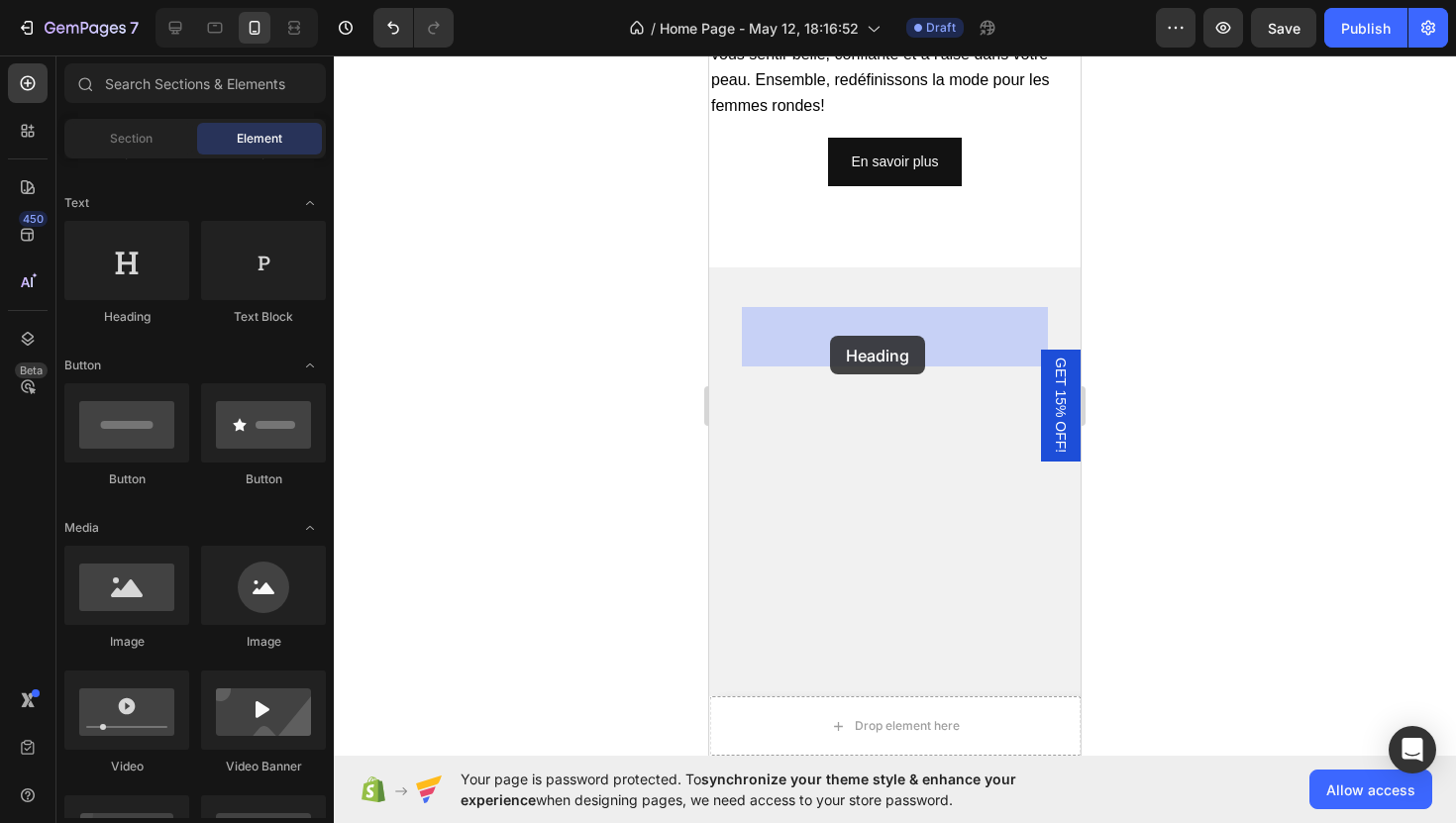 drag, startPoint x: 855, startPoint y: 330, endPoint x: 820, endPoint y: 325, distance: 35.35534 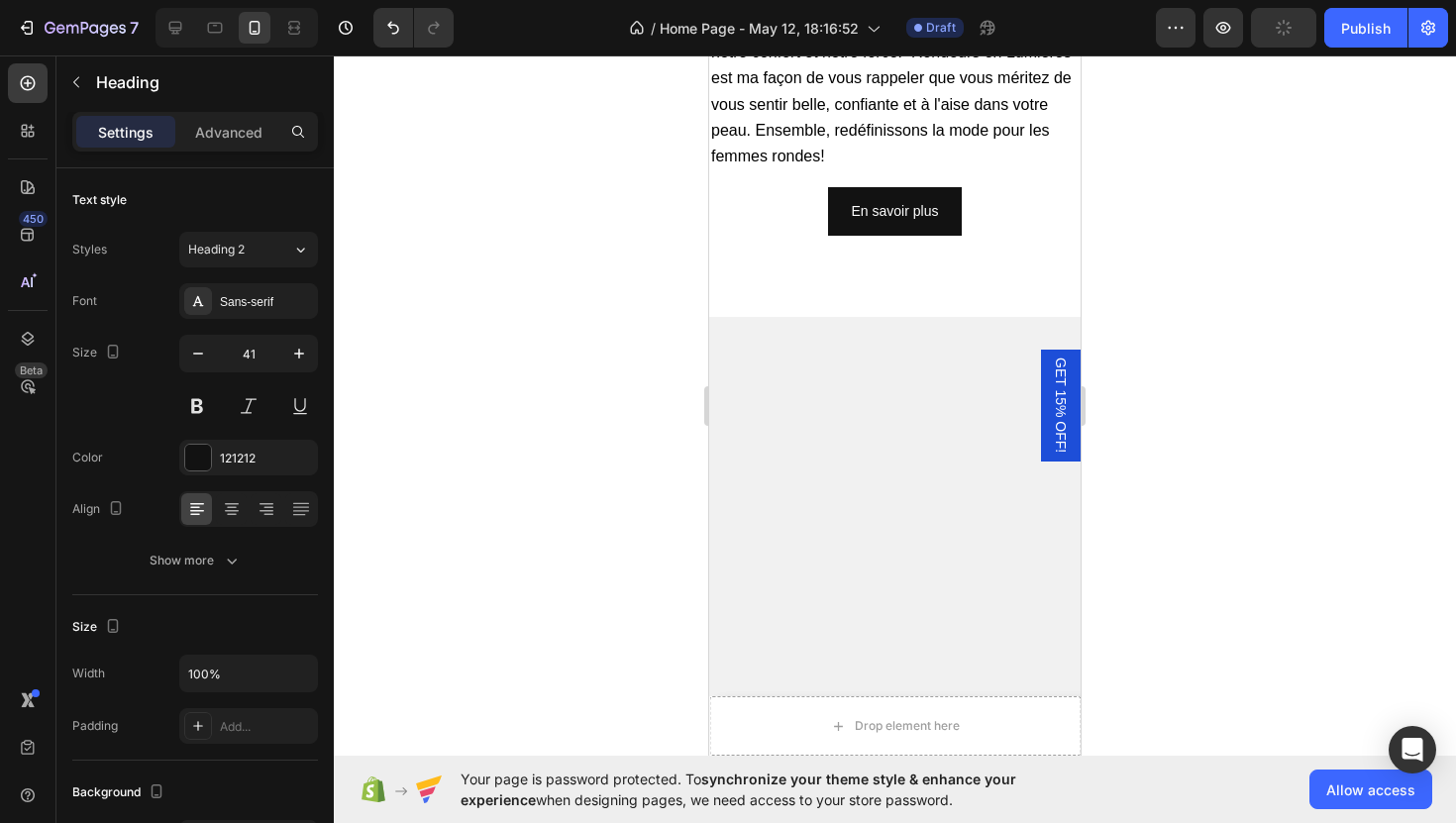 click on "Your heading text goes here" at bounding box center (894, -195) 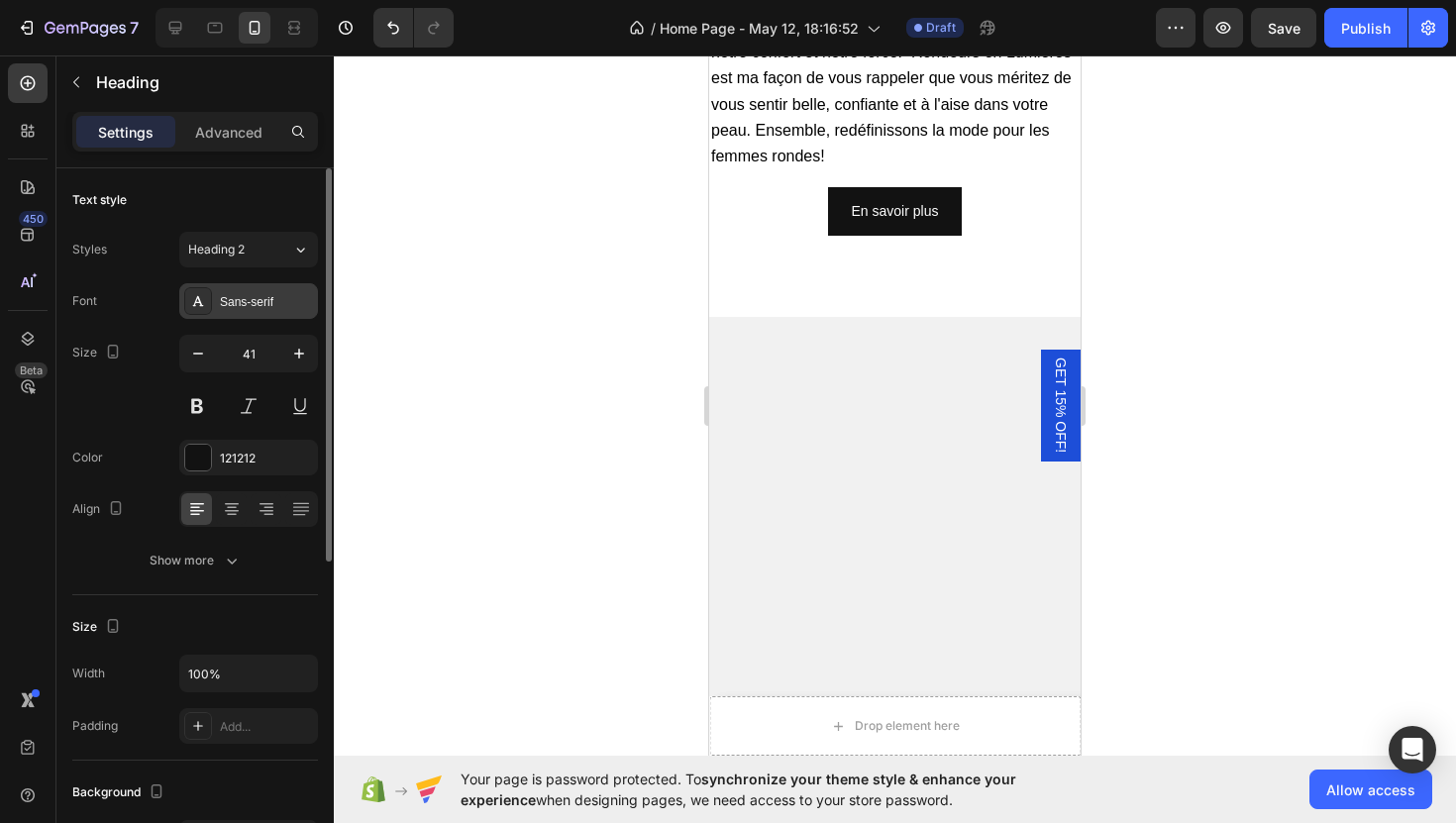 click on "Sans-serif" at bounding box center (249, 301) 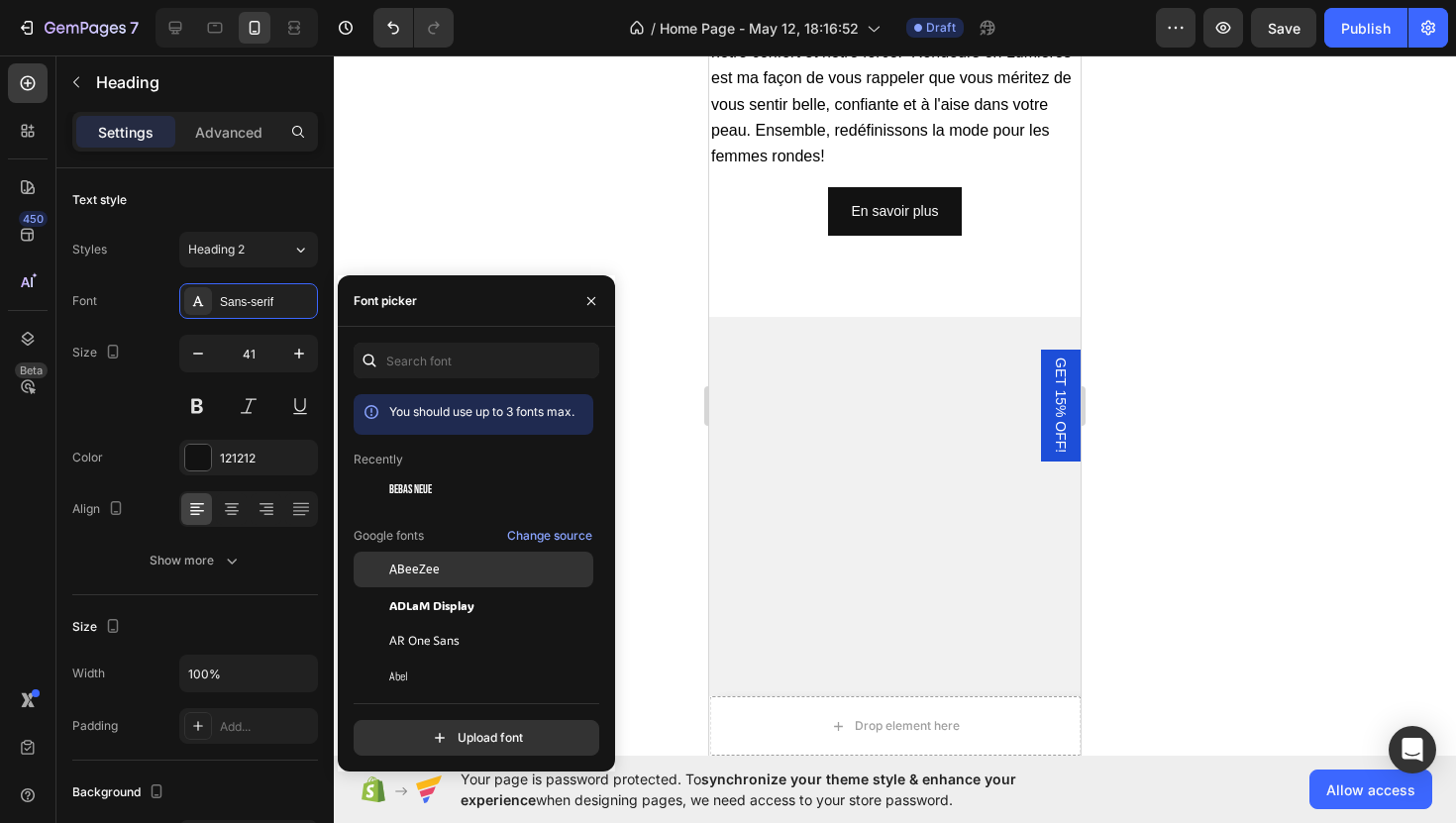 click on "ABeeZee" at bounding box center (489, 569) 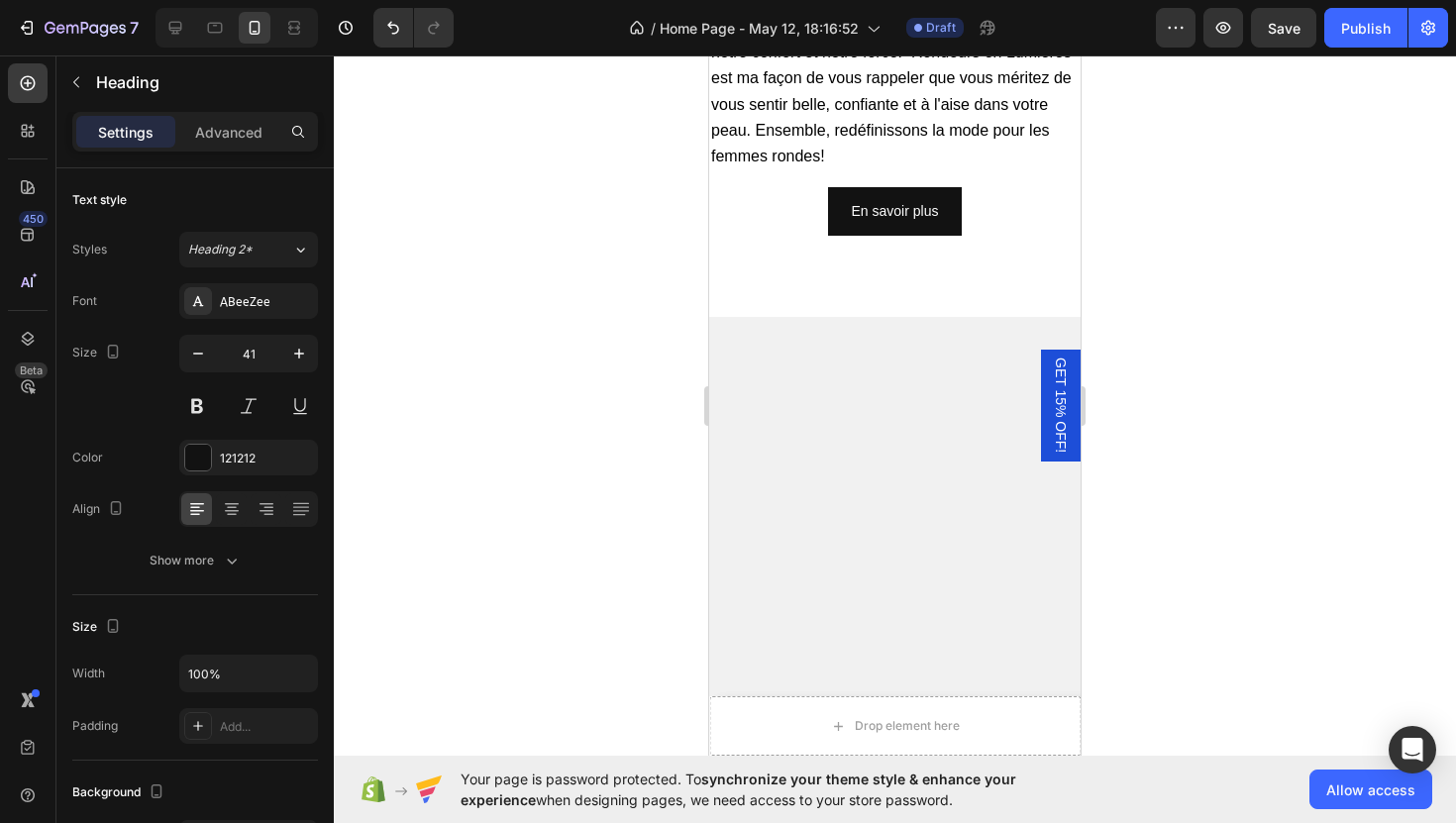 click on "BERLINE BORANGE" at bounding box center (894, -195) 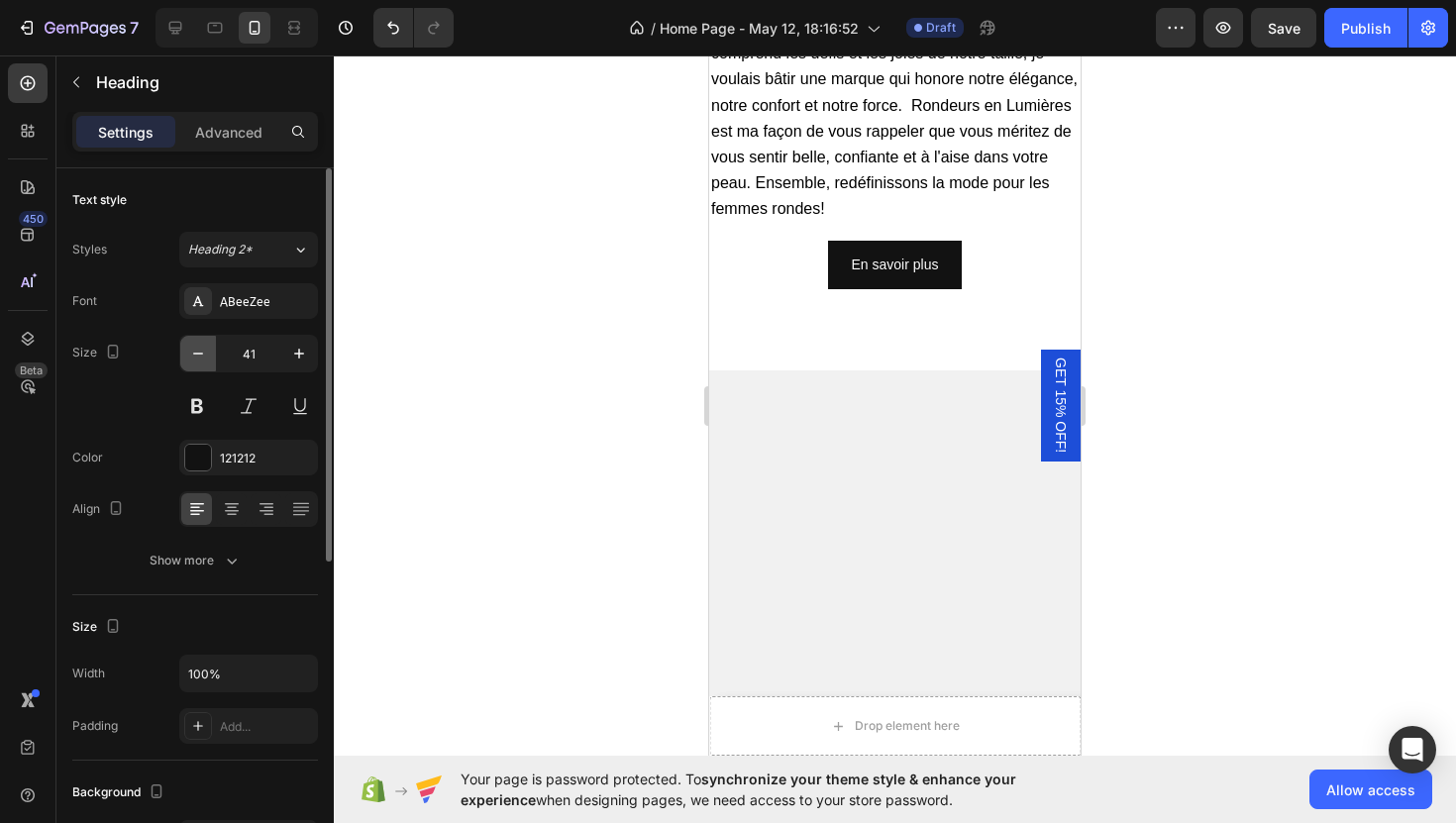 click 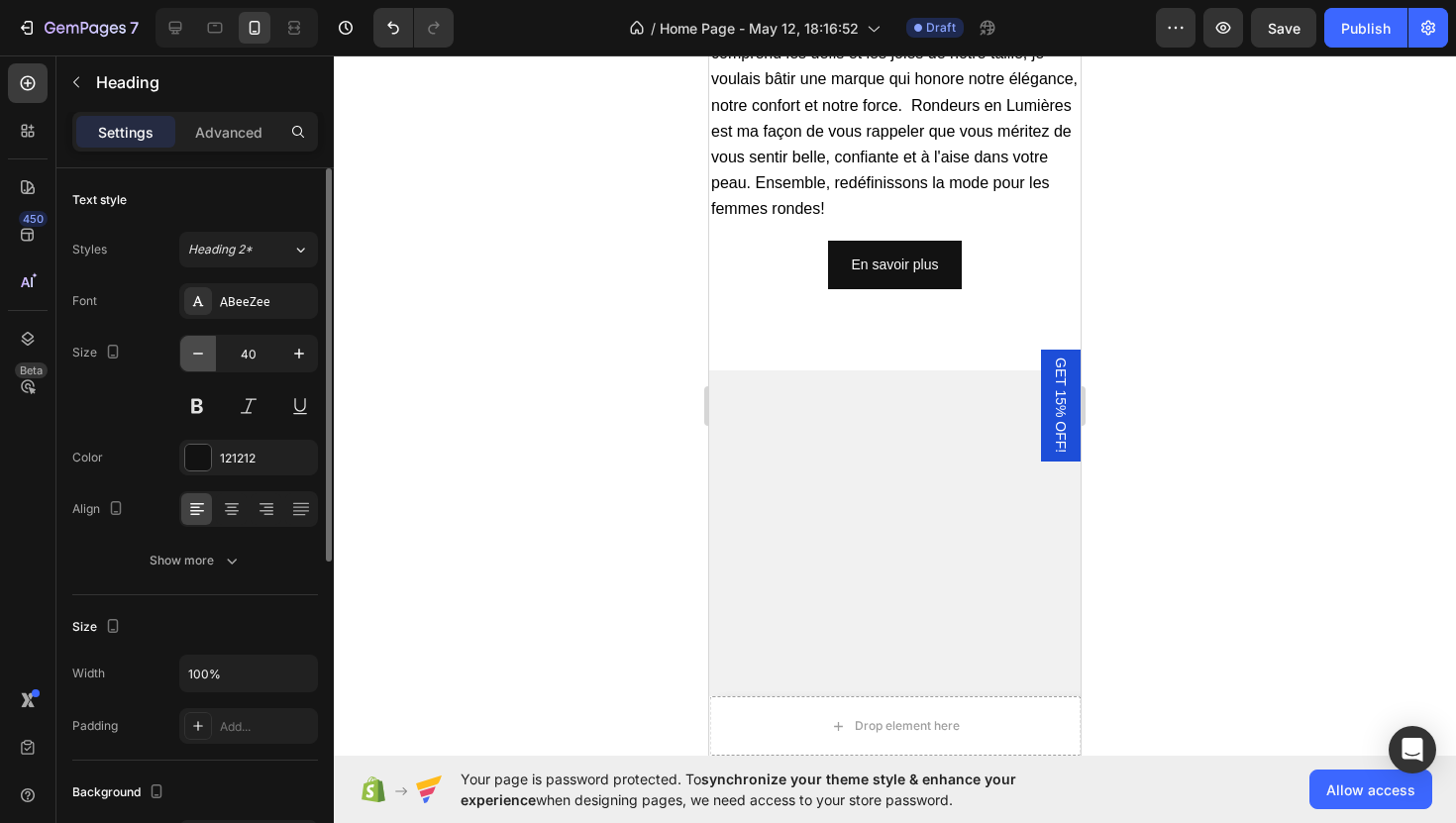 click 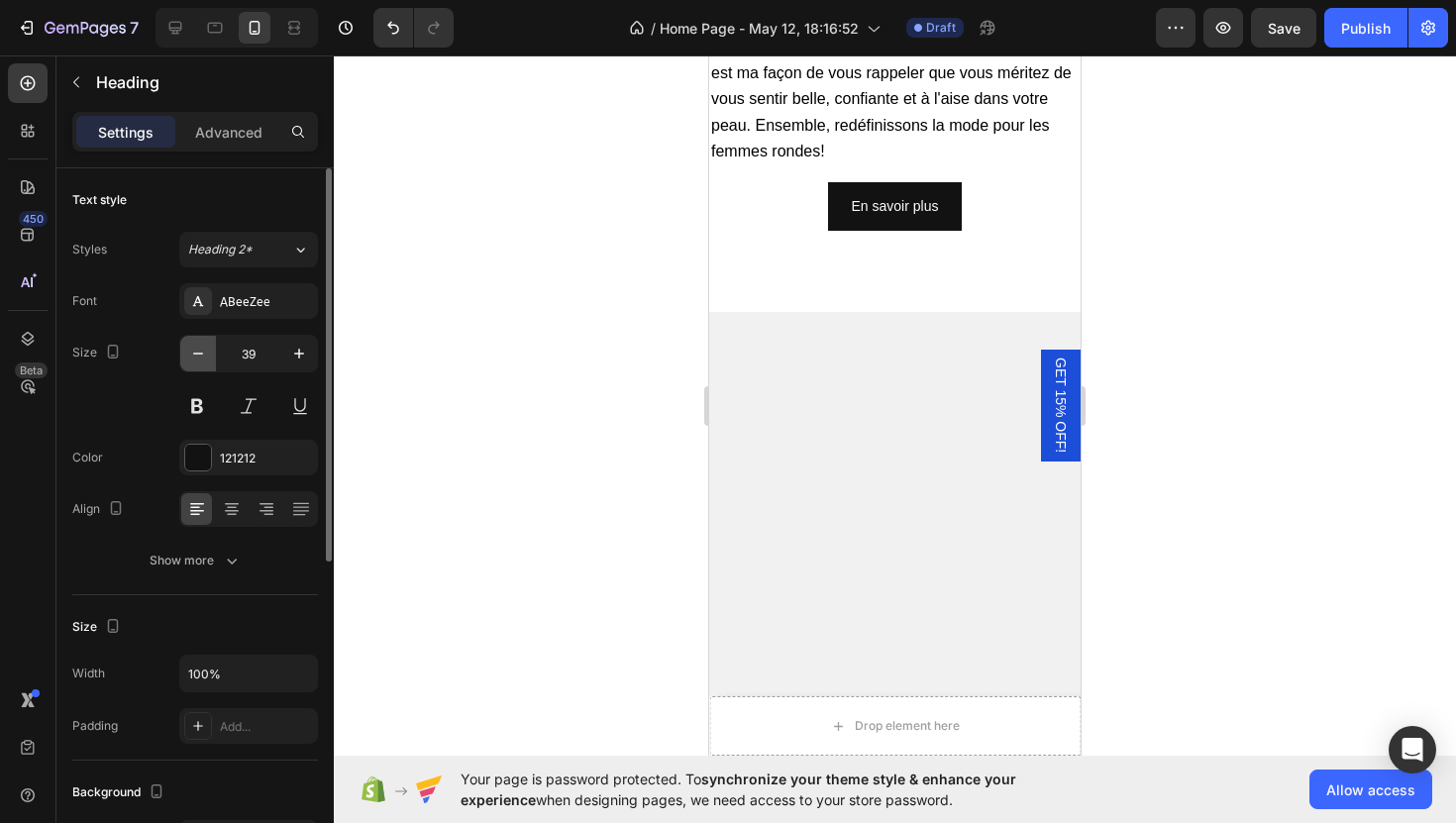 click 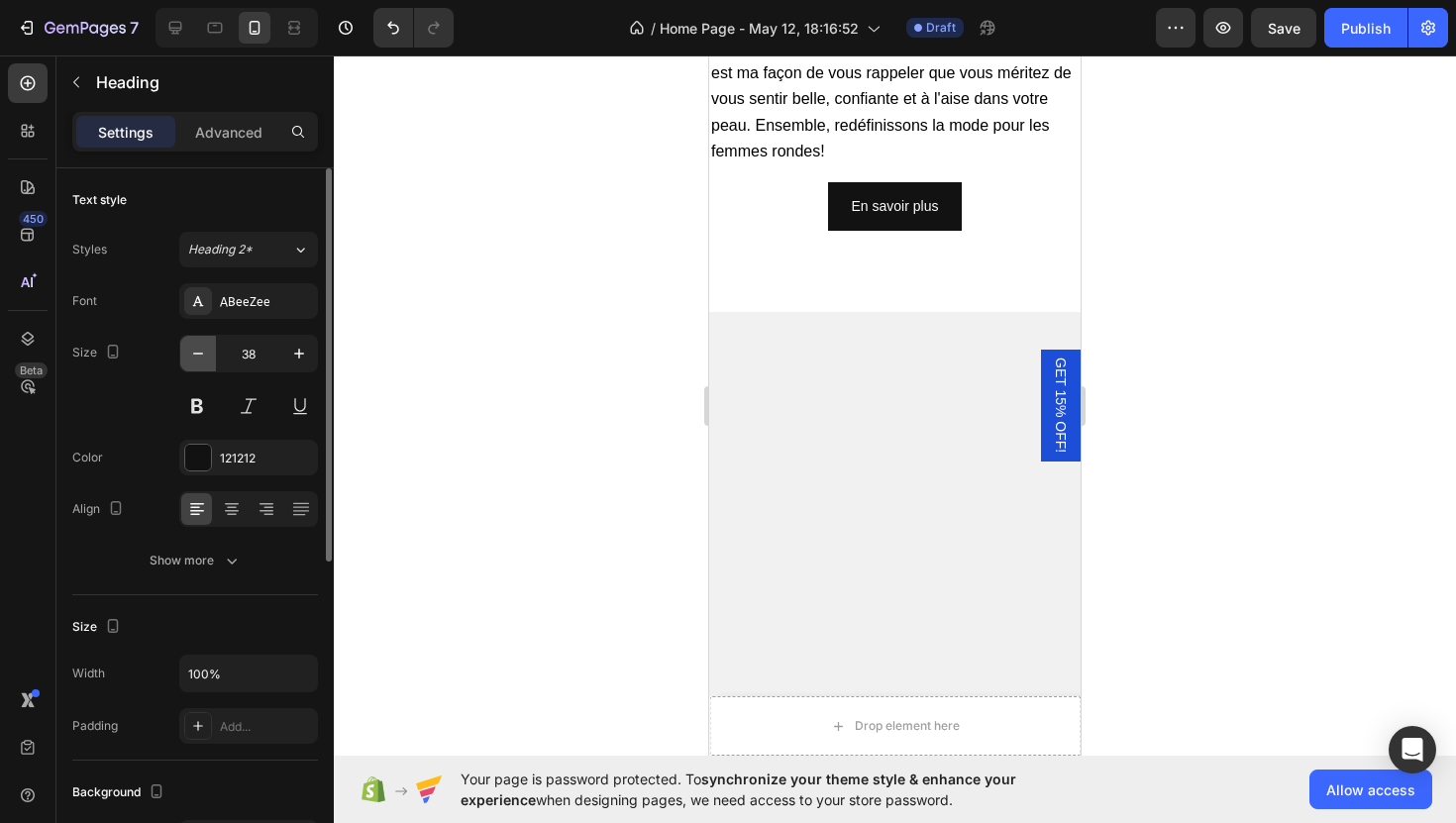 click 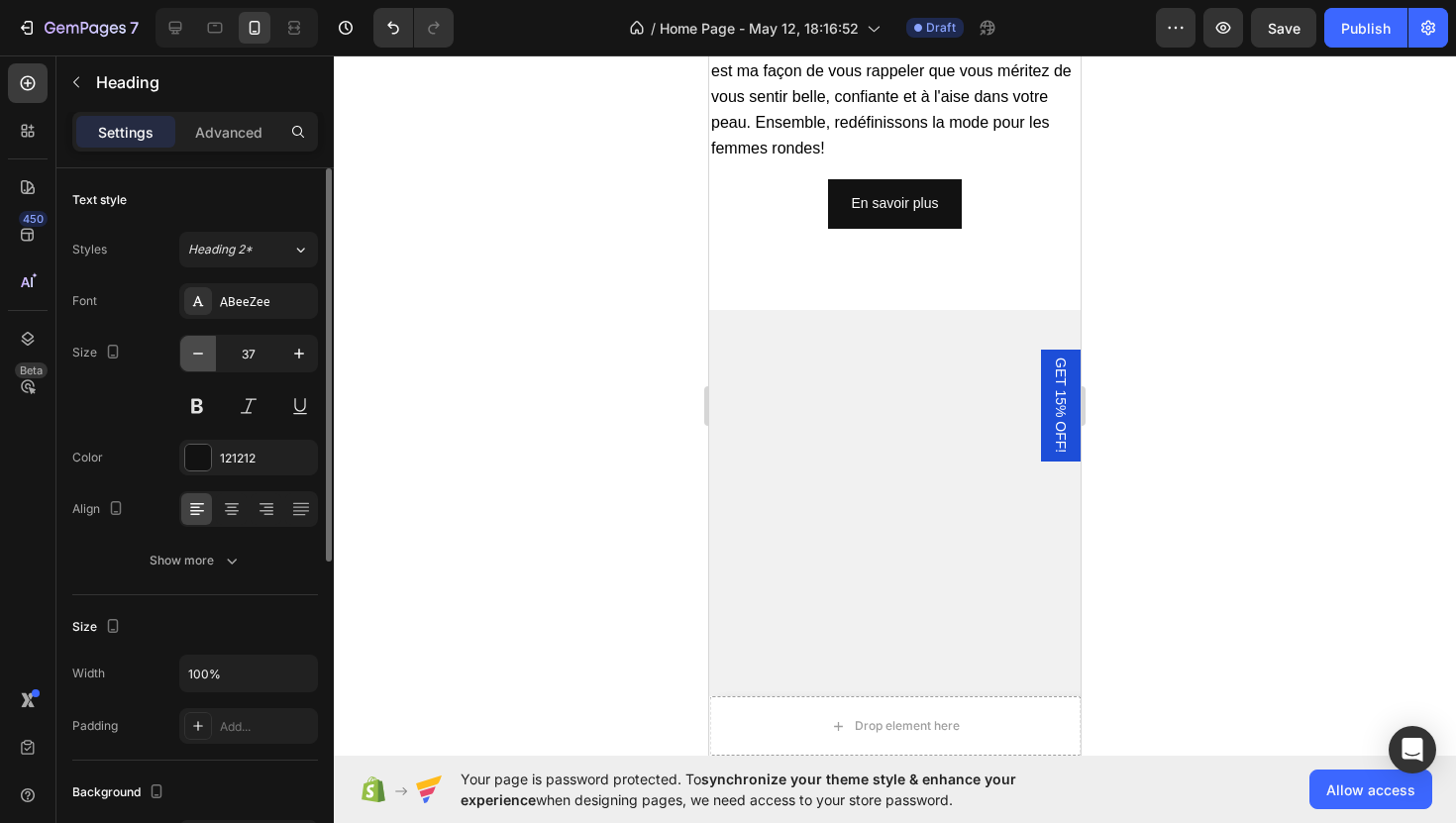 click 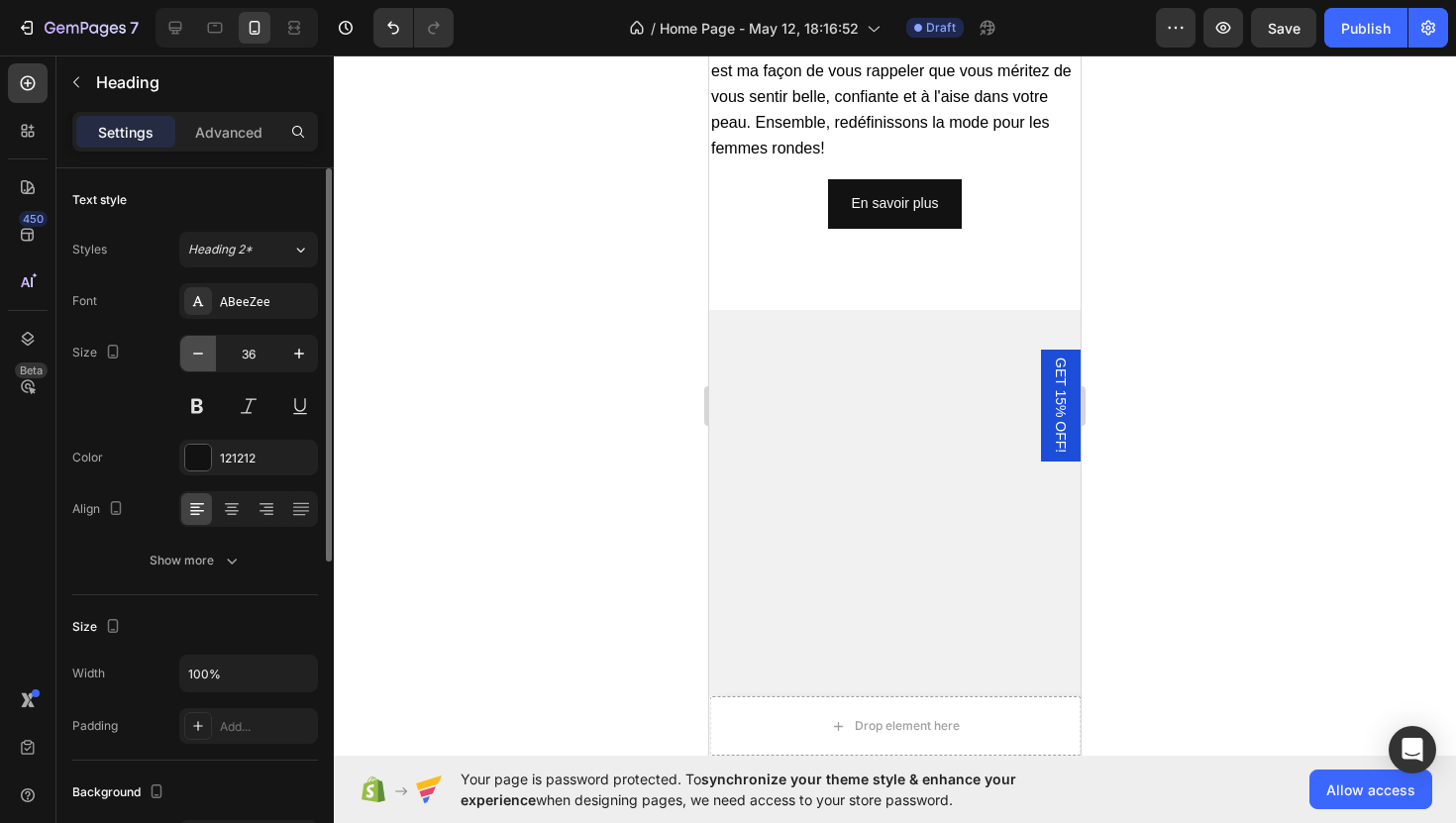 click 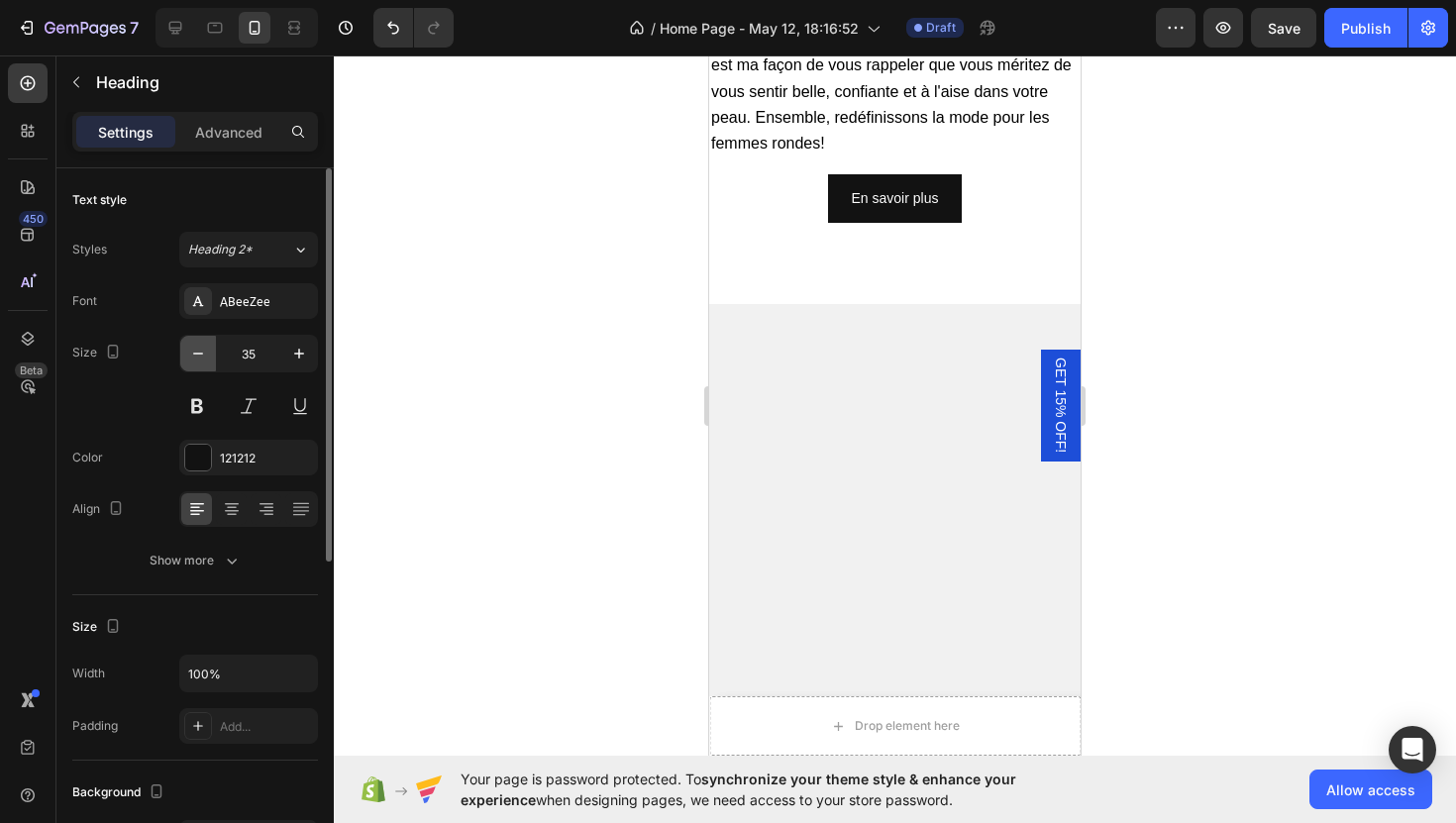 click 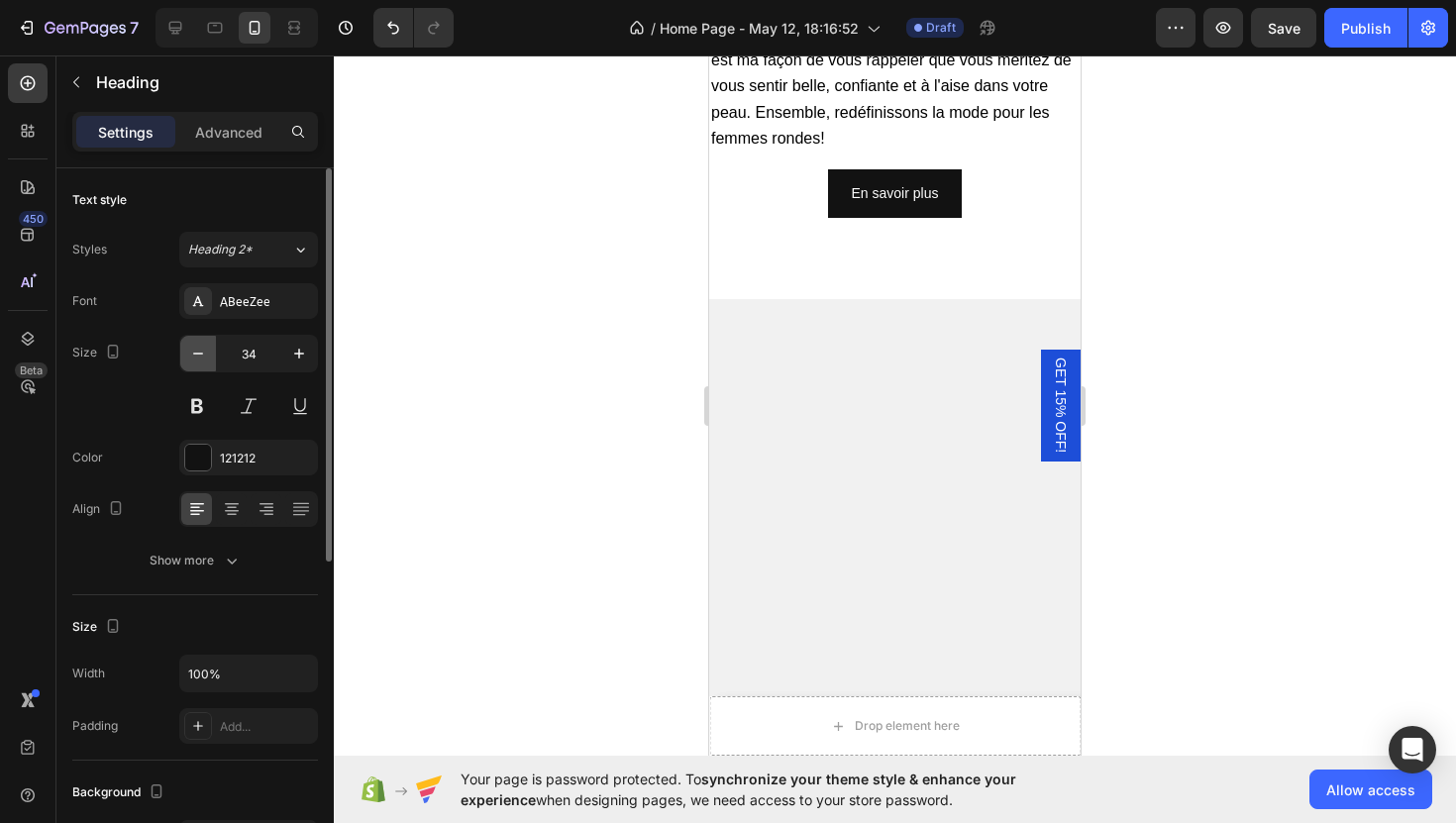 click 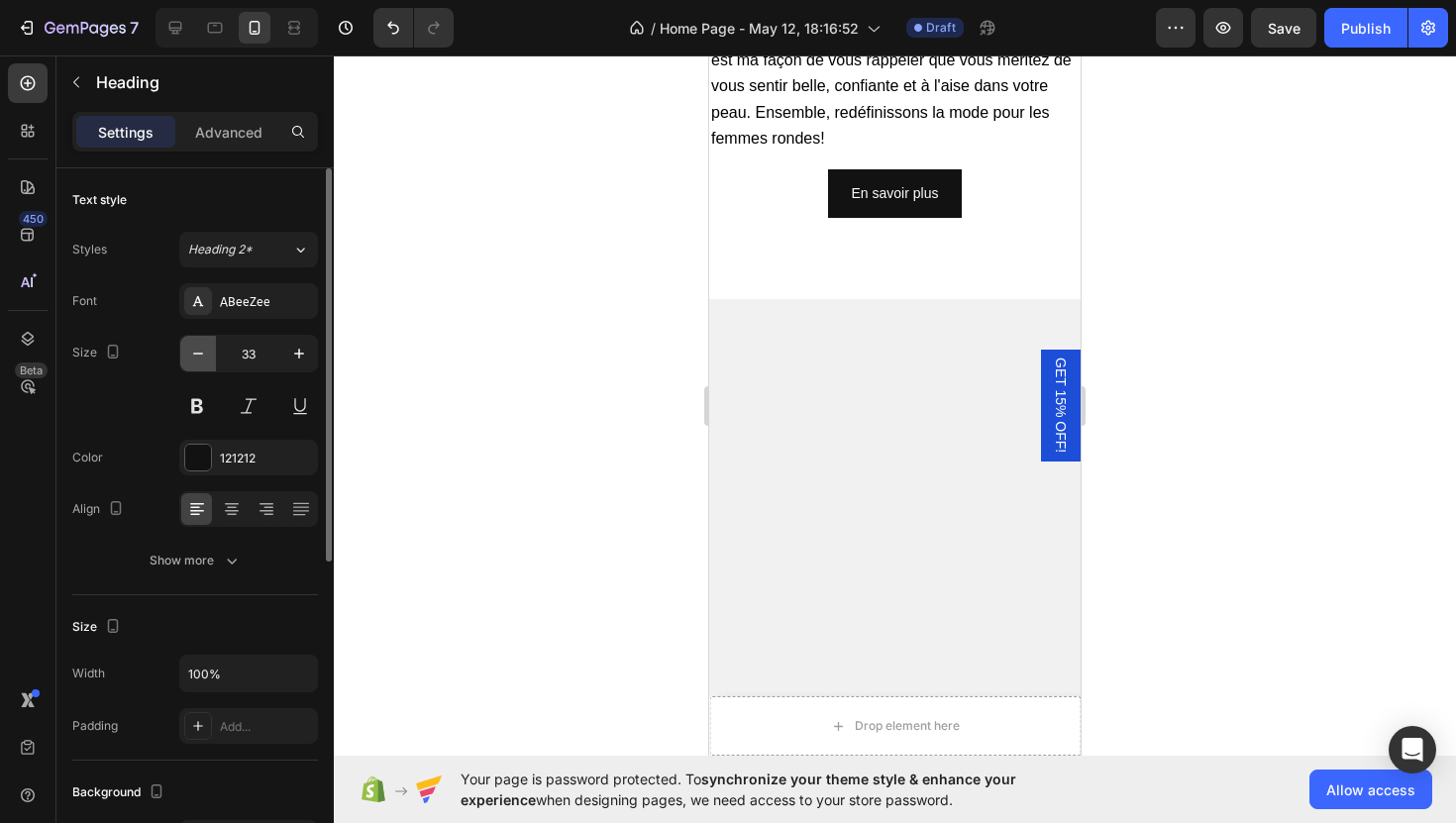 click 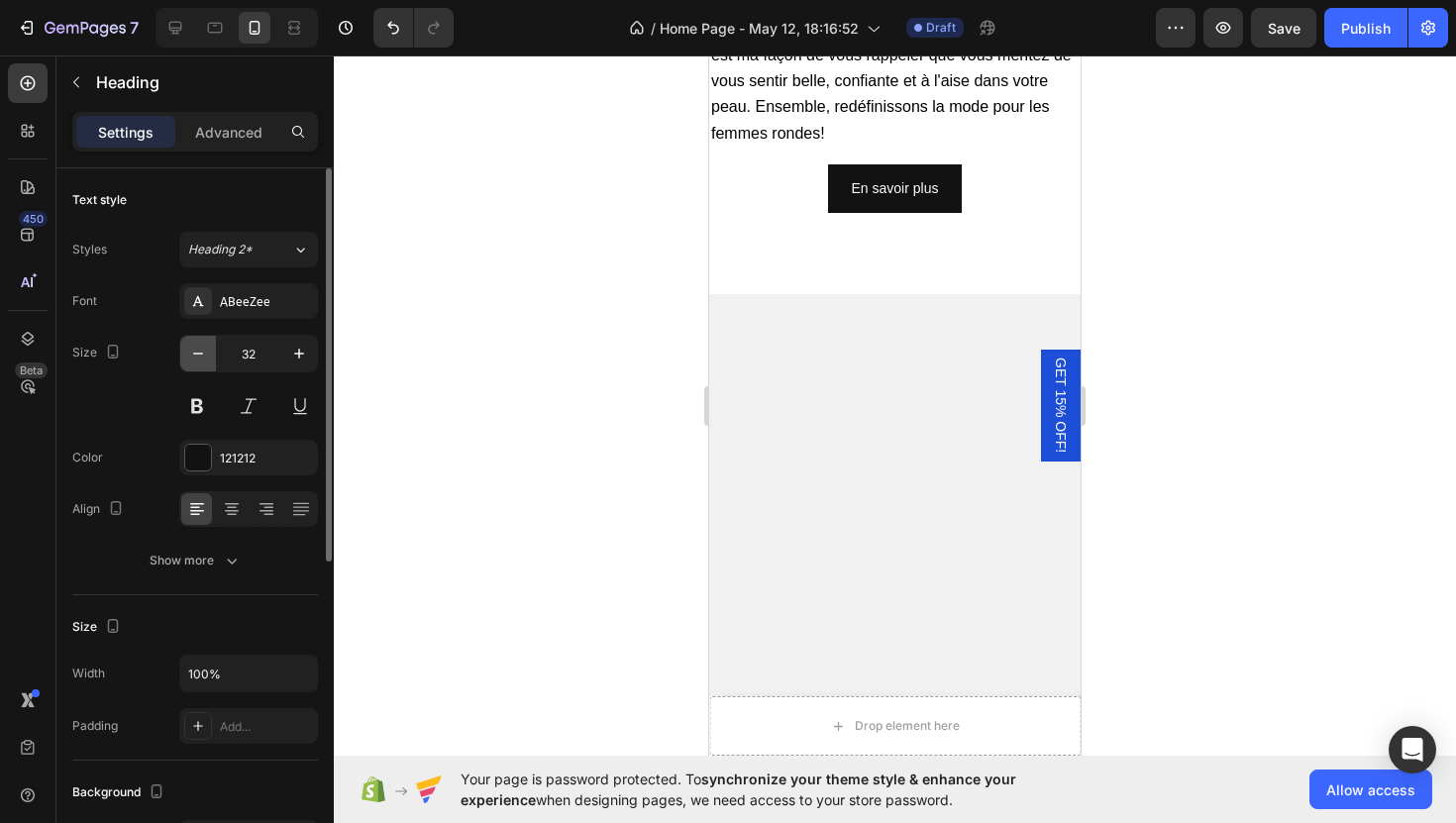 click 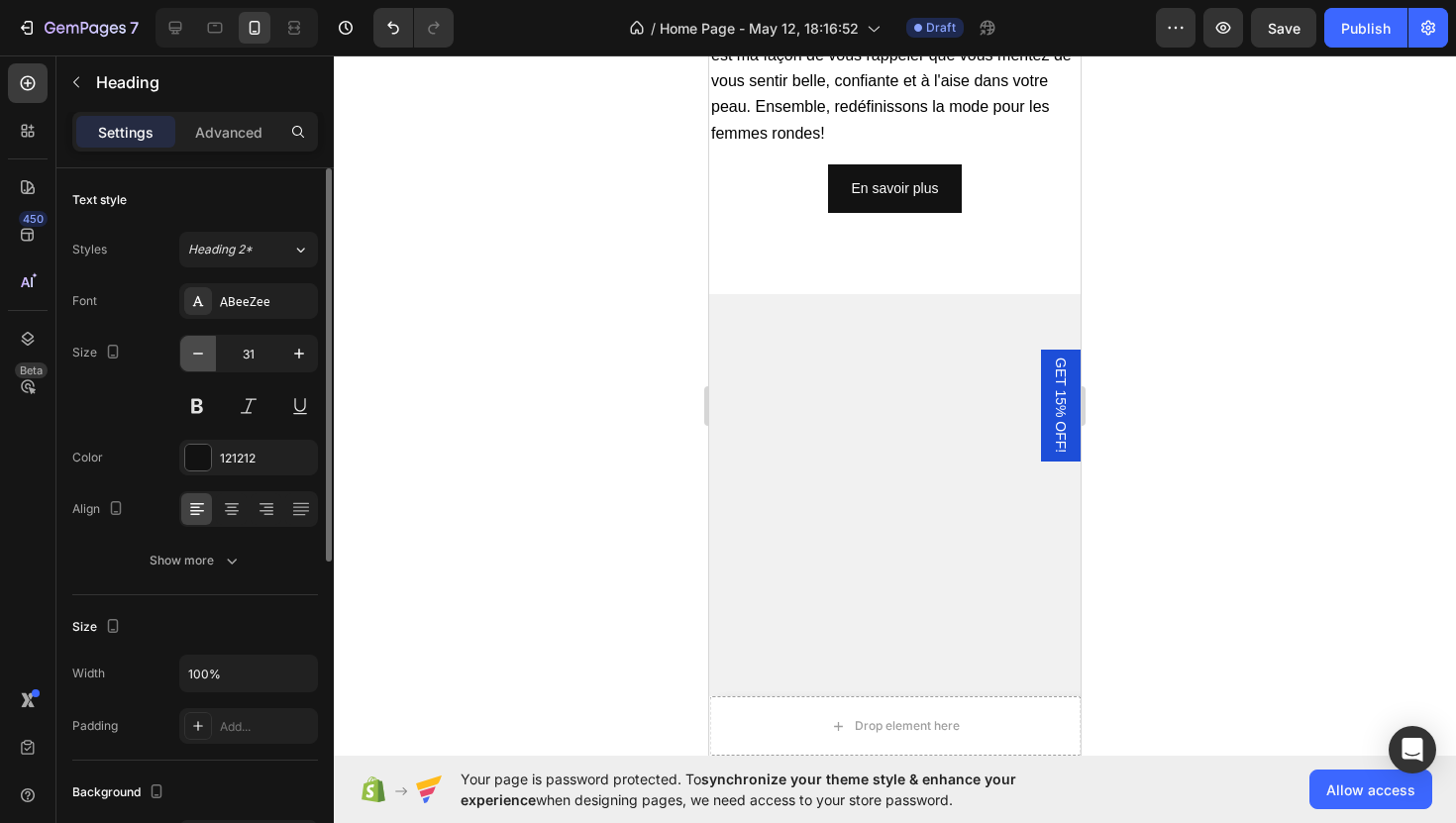 click 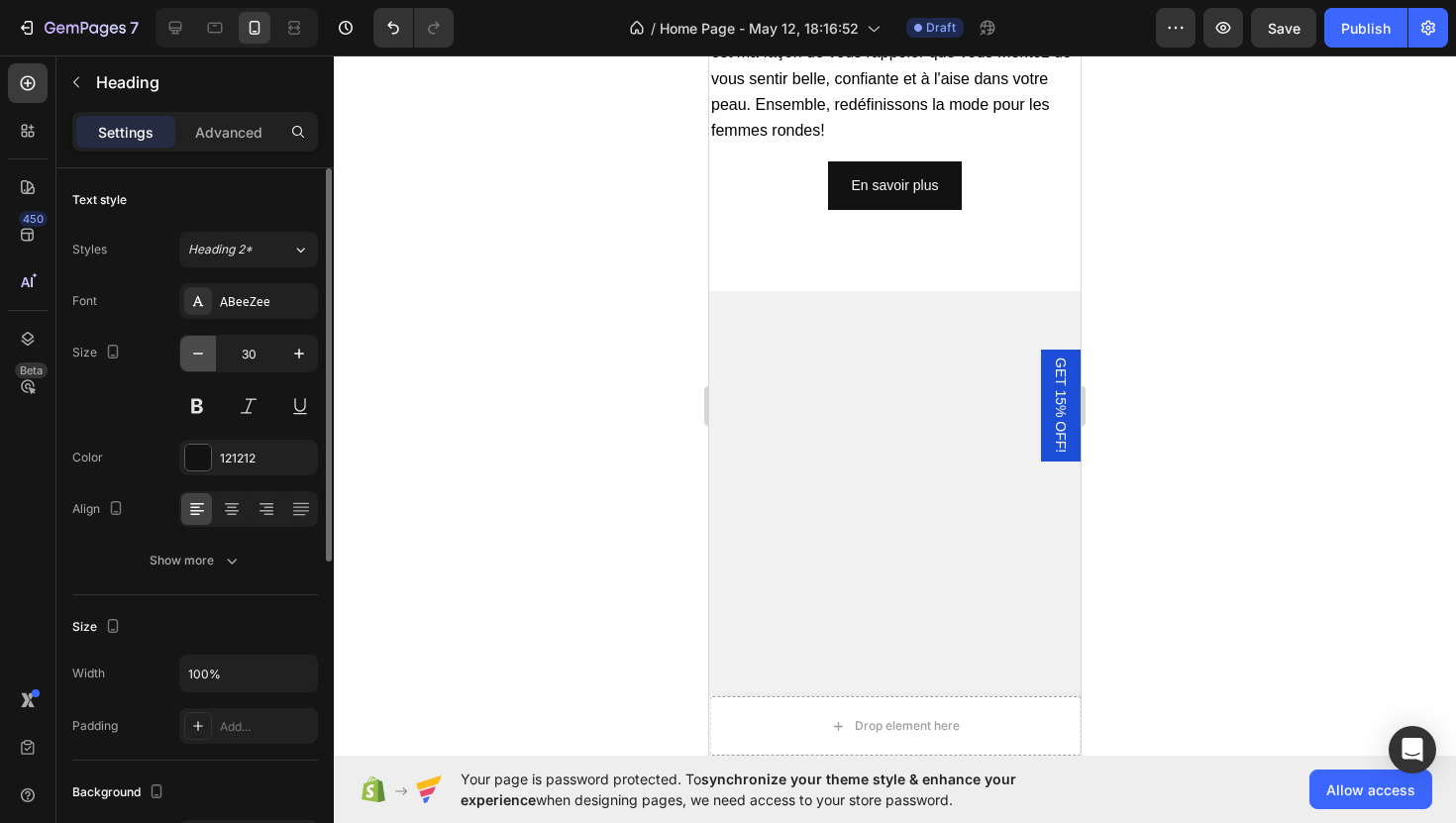 click 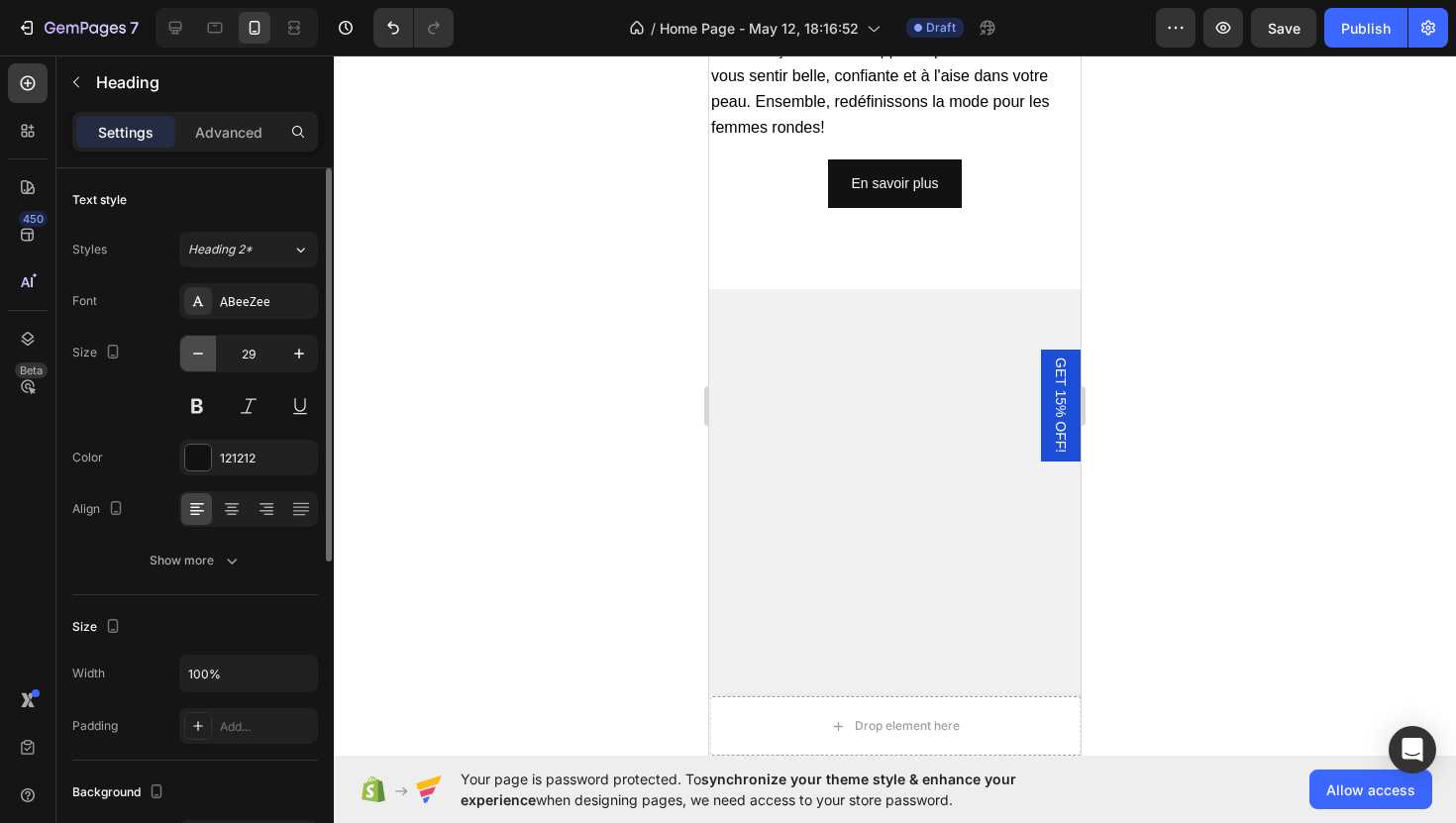 click 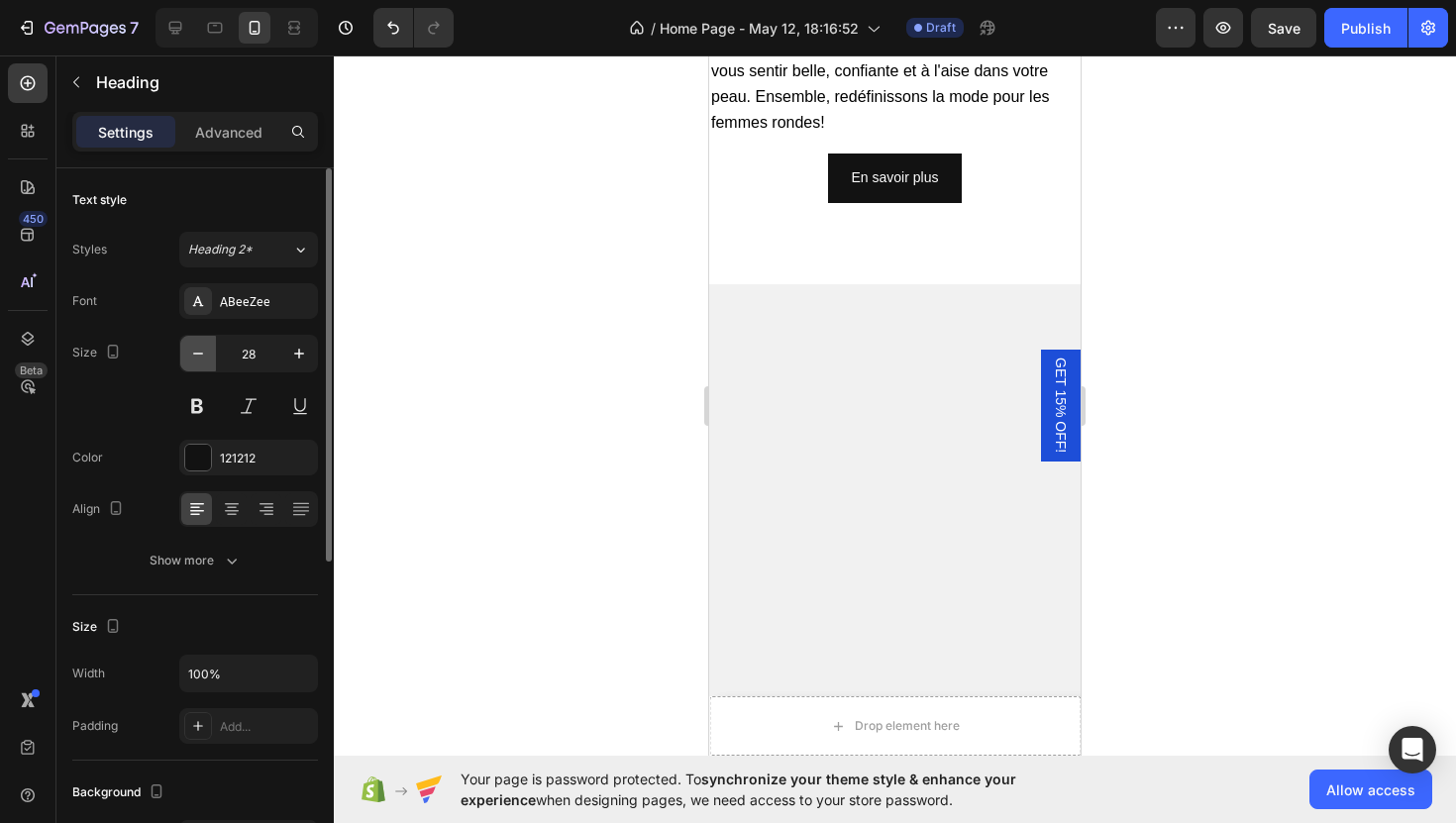 click 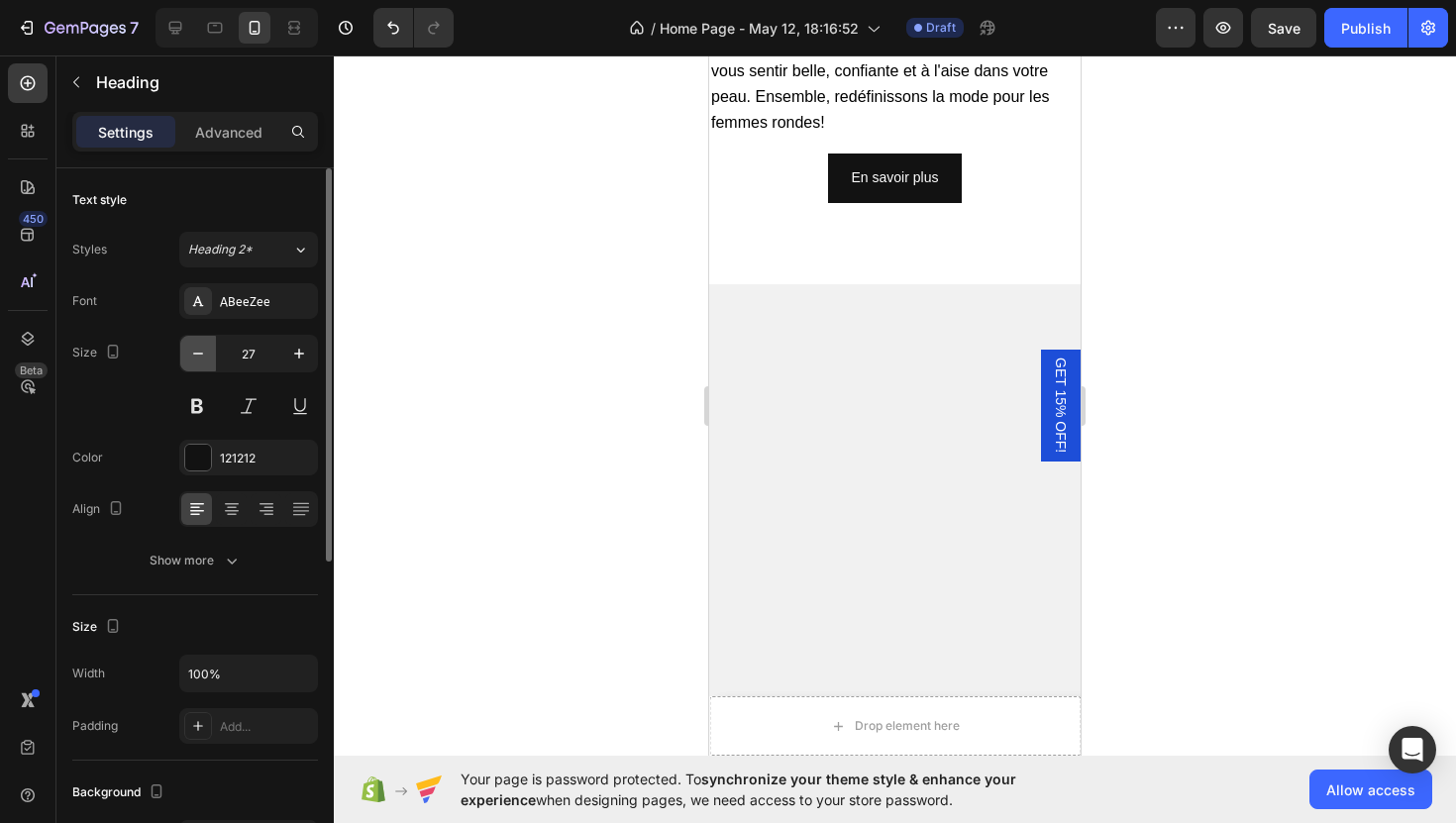 click 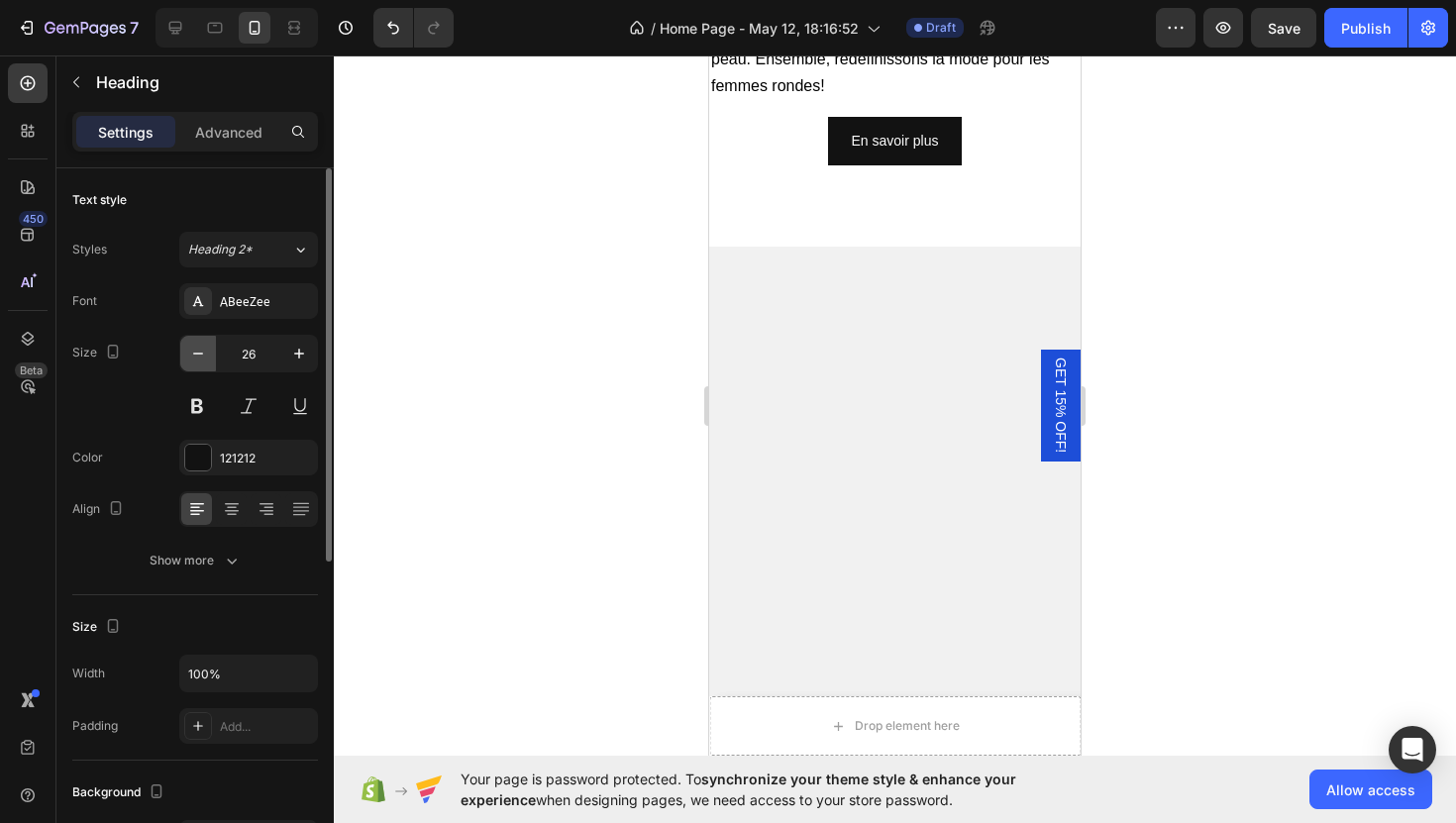 click 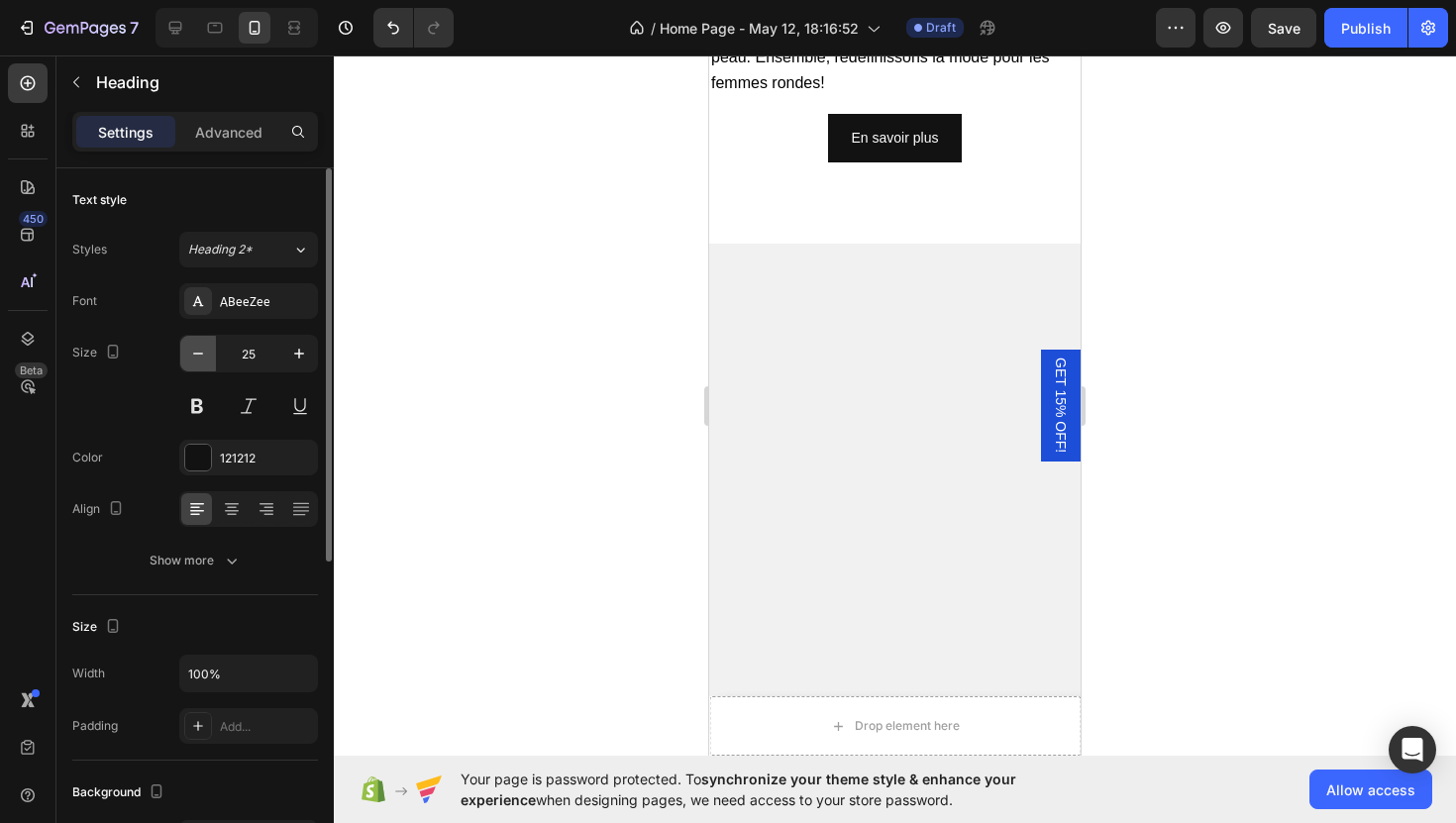 click 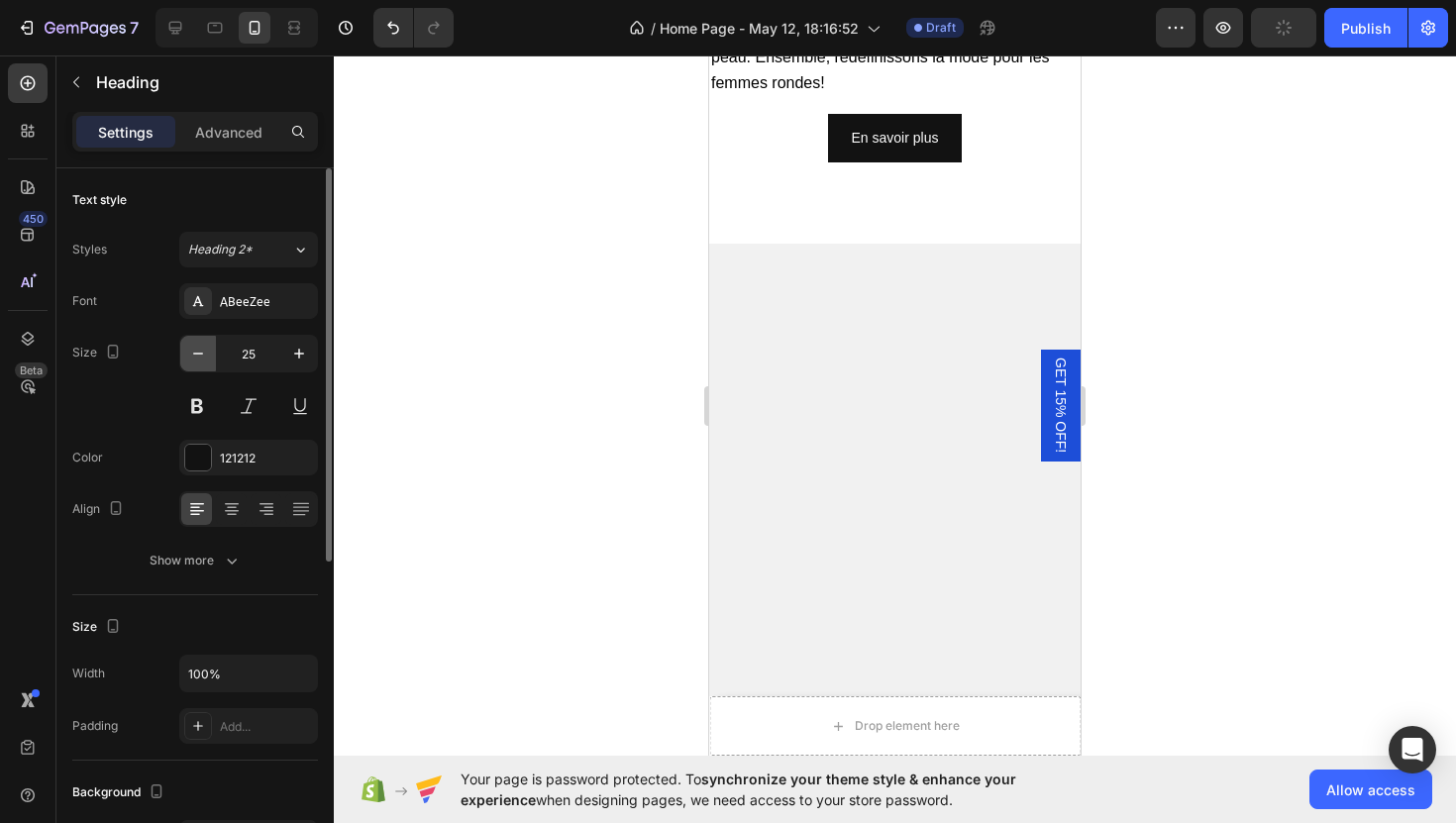 type on "24" 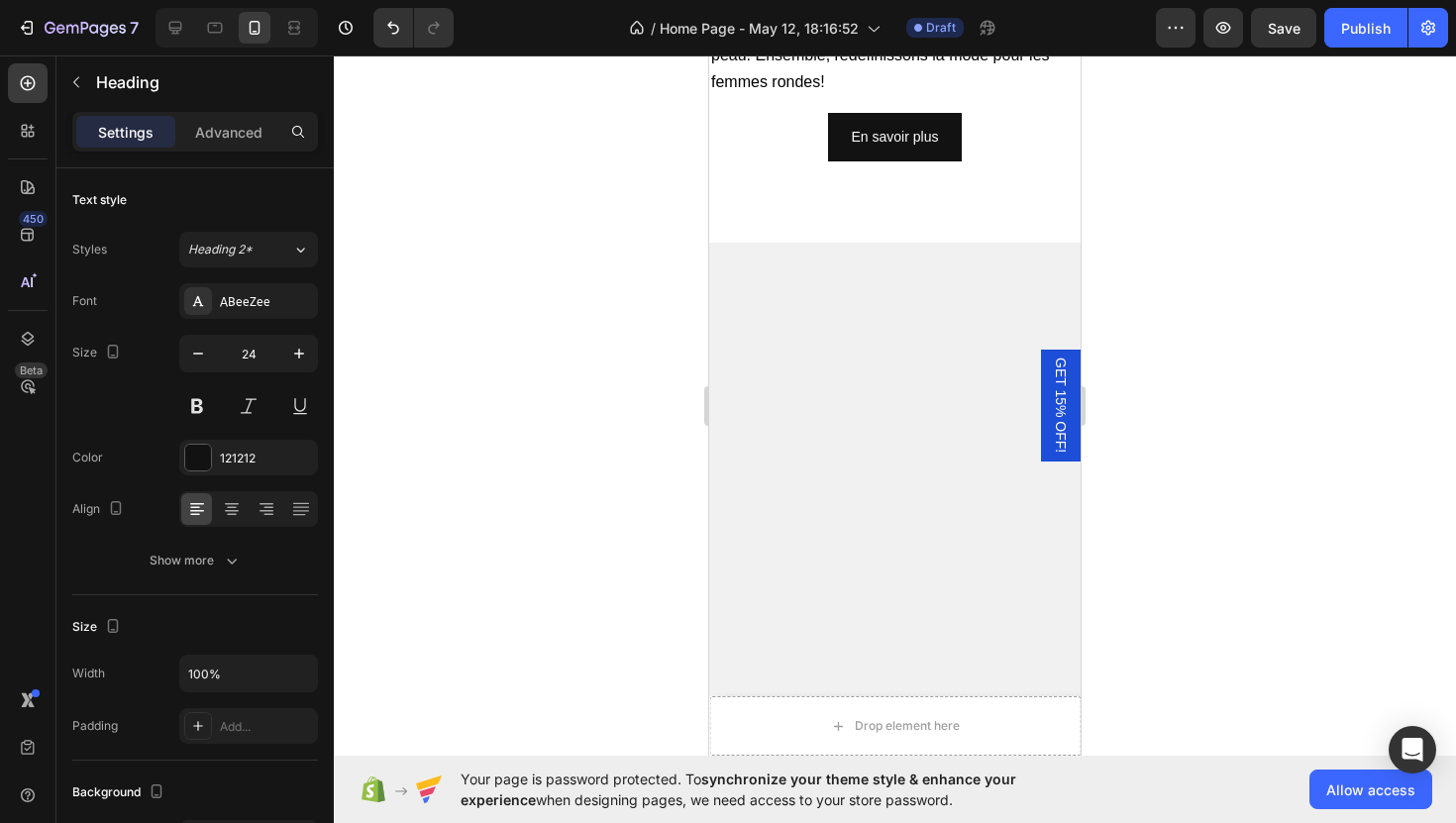 click on "Berline BORANGE / CEO" at bounding box center (894, -233) 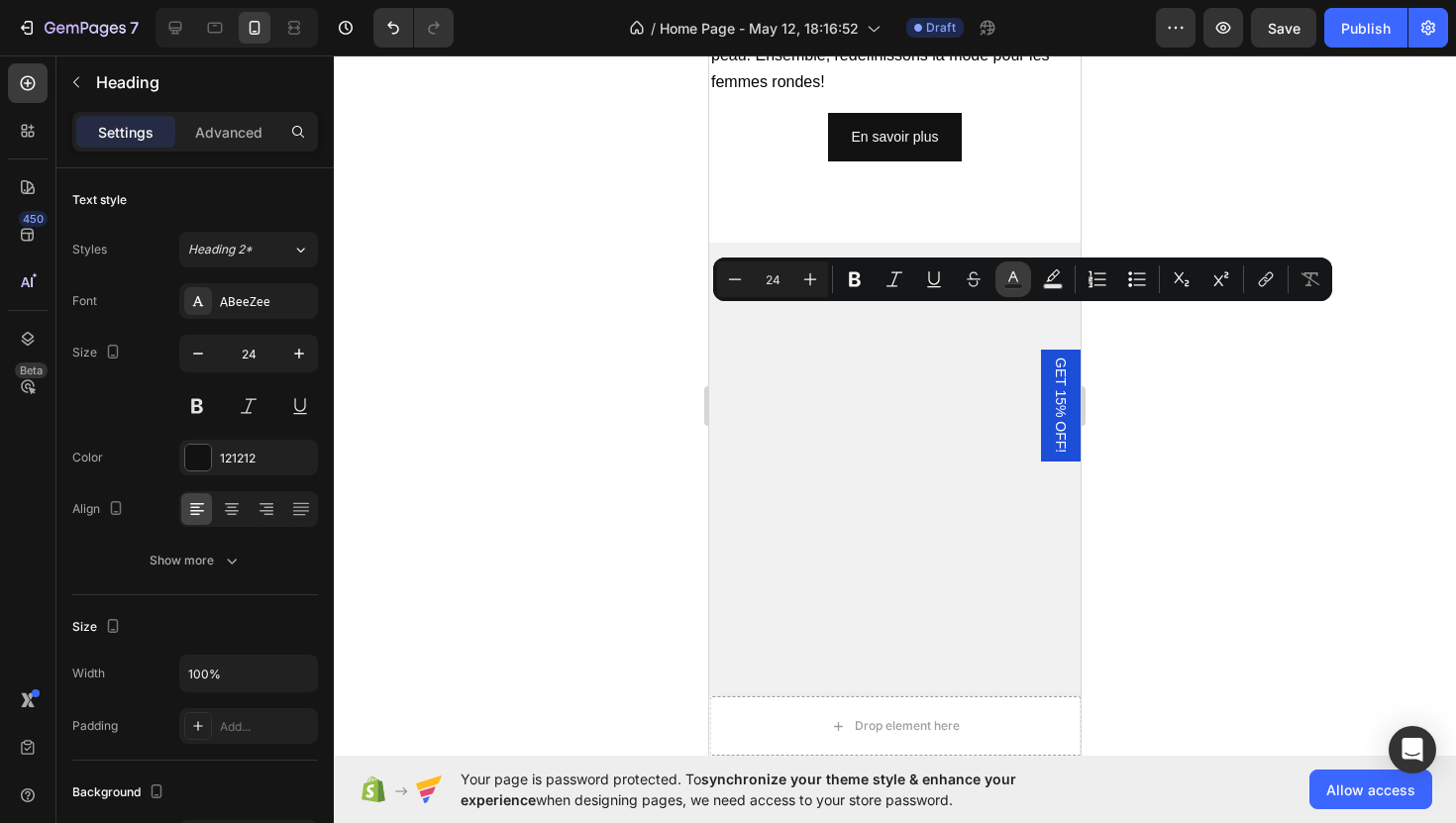 click 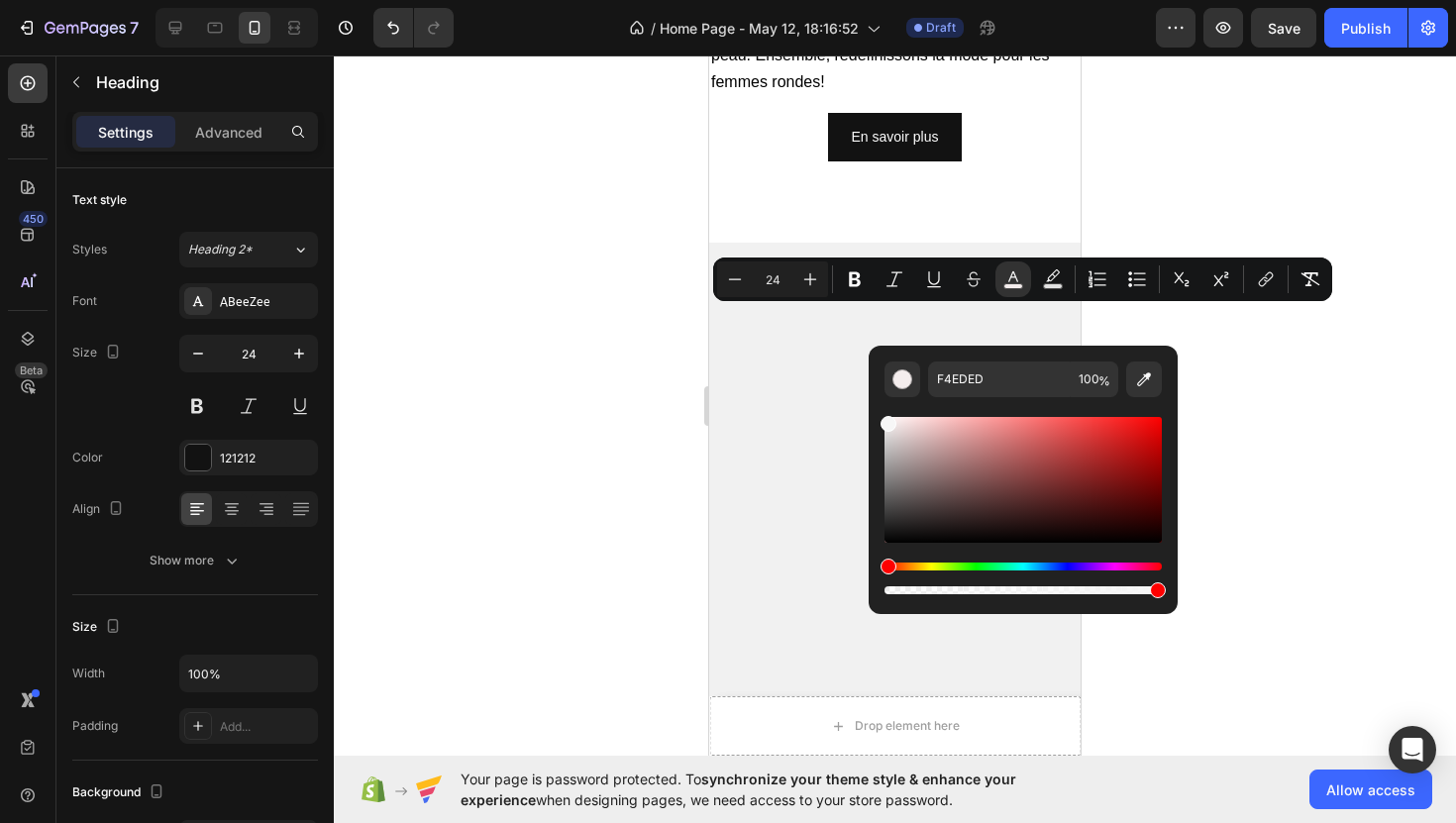 type on "F7F7F7" 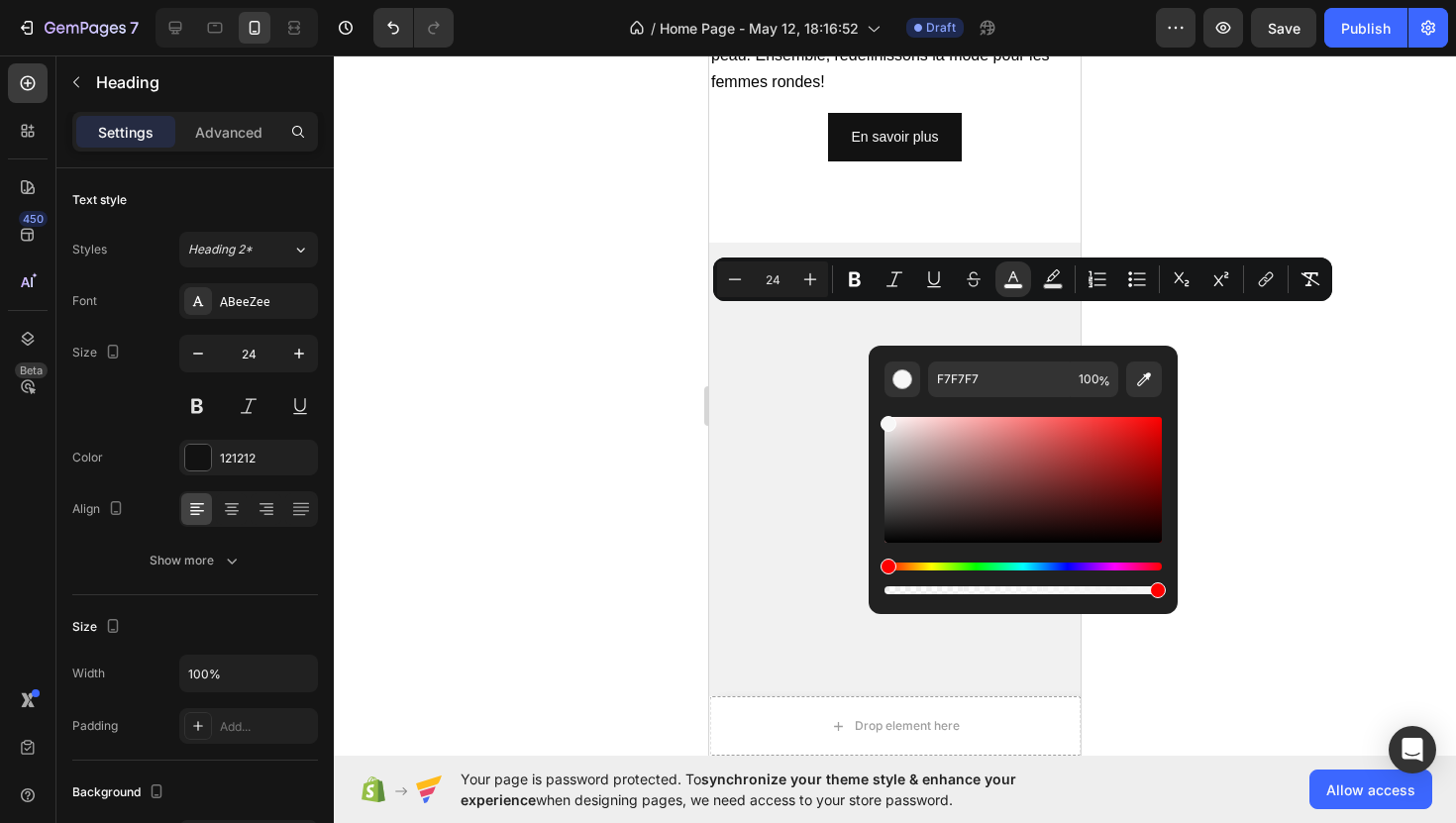 drag, startPoint x: 892, startPoint y: 421, endPoint x: 871, endPoint y: 420, distance: 21.023796 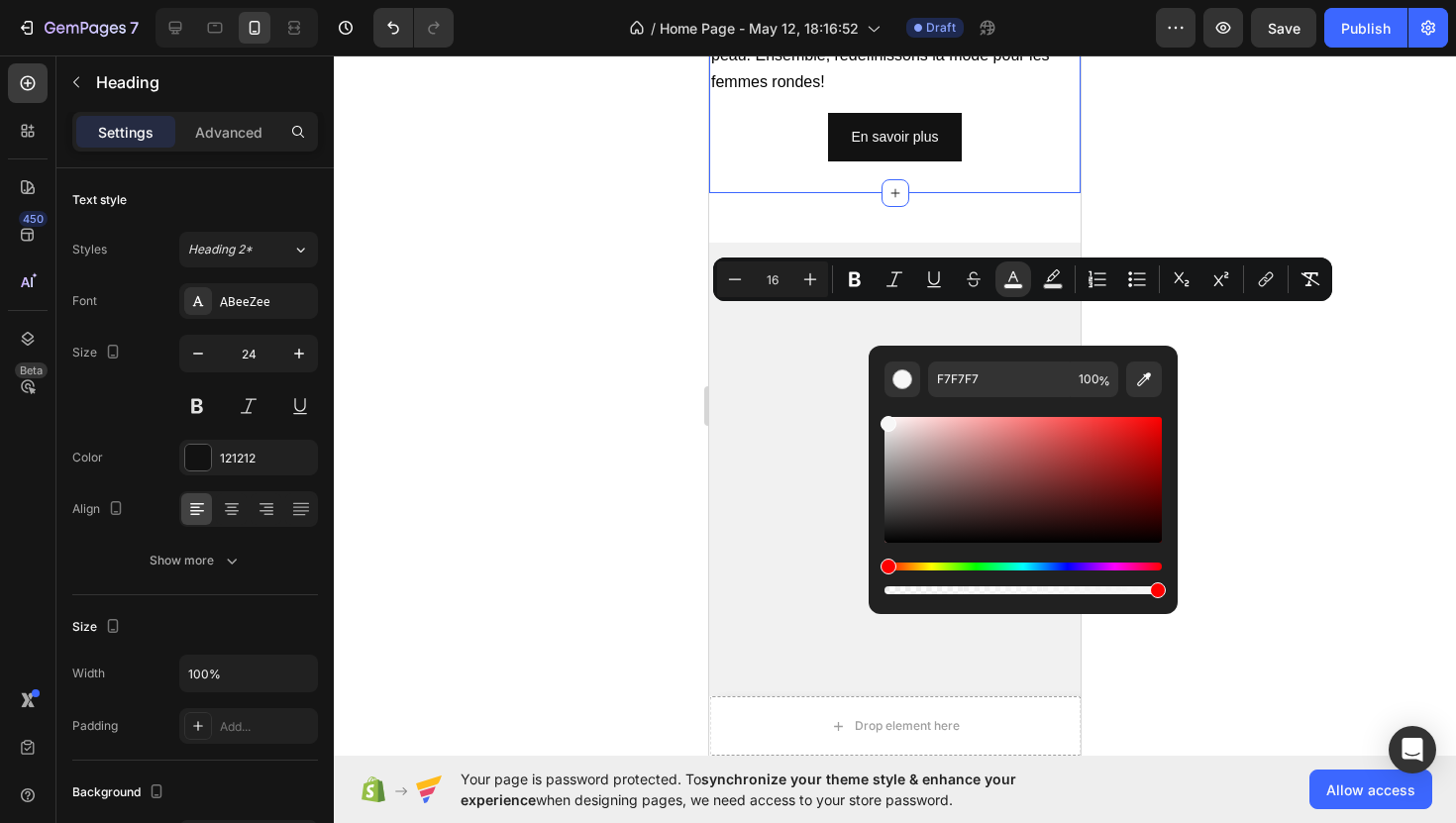click on "UNE NOTE DE NOTRE CEO Heading Row Image Row Berline BORANGE / CEO Heading   0 Row Row J'ai créé Rondeurs en Lumières pour célébrer la beauté des femmes rondes, tout comme j'ai appris à célébrer la mienne. En tant que femme qui comprend les défis et les joies de notre taille, je voulais bâtir une marque qui honore notre élégance, notre confort et notre force.  Rondeurs en Lumières est ma façon de vous rappeler que vous méritez de vous sentir belle, confiante et à l'aise dans votre peau. Ensemble, redéfinissons la mode pour les femmes rondes! Text Block Row En savoir plus Button" at bounding box center (894, -98) 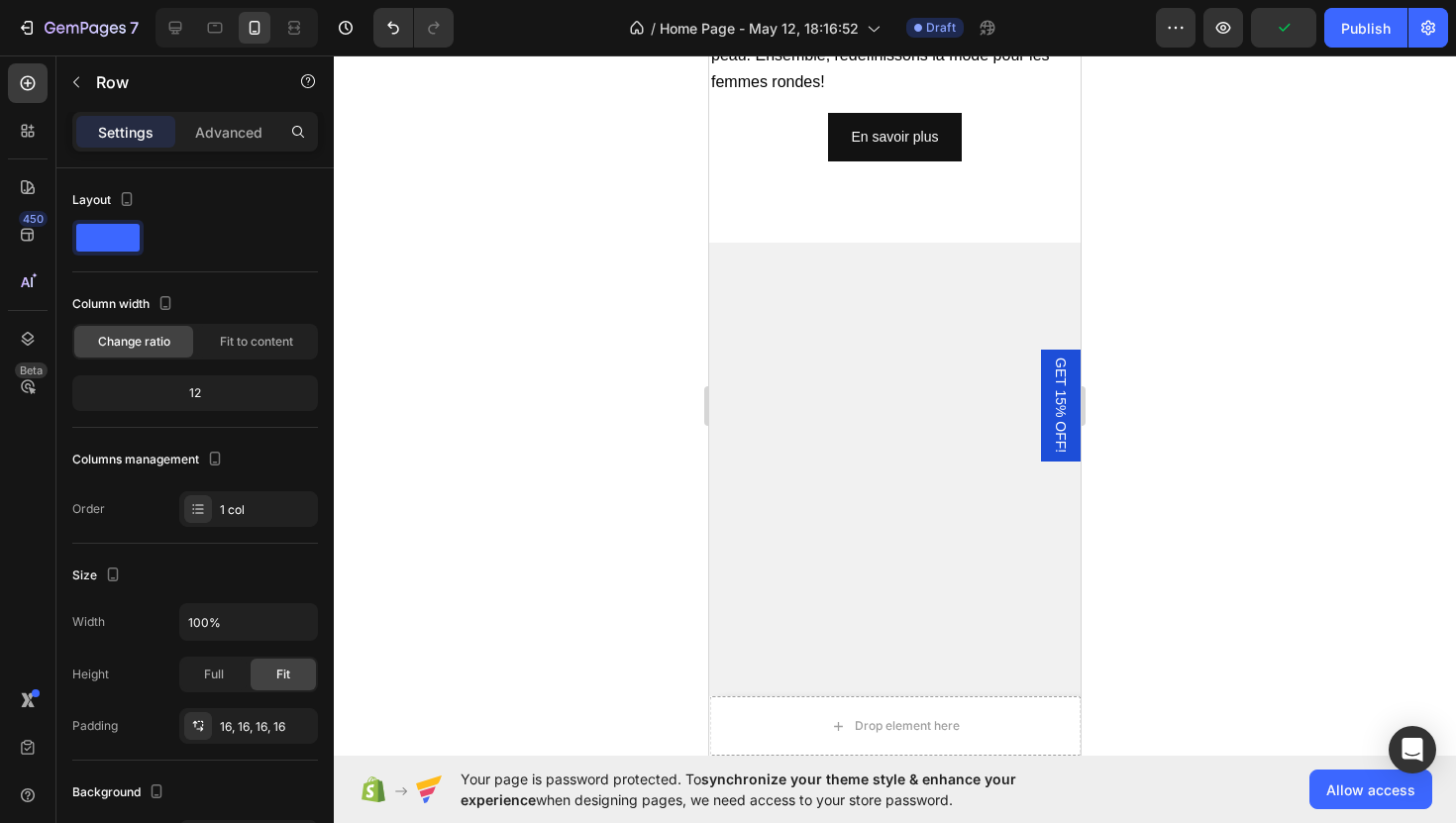 click on "⁠⁠⁠⁠⁠⁠⁠ Berline BORANGE / CEO Heading Row   0" at bounding box center (894, -233) 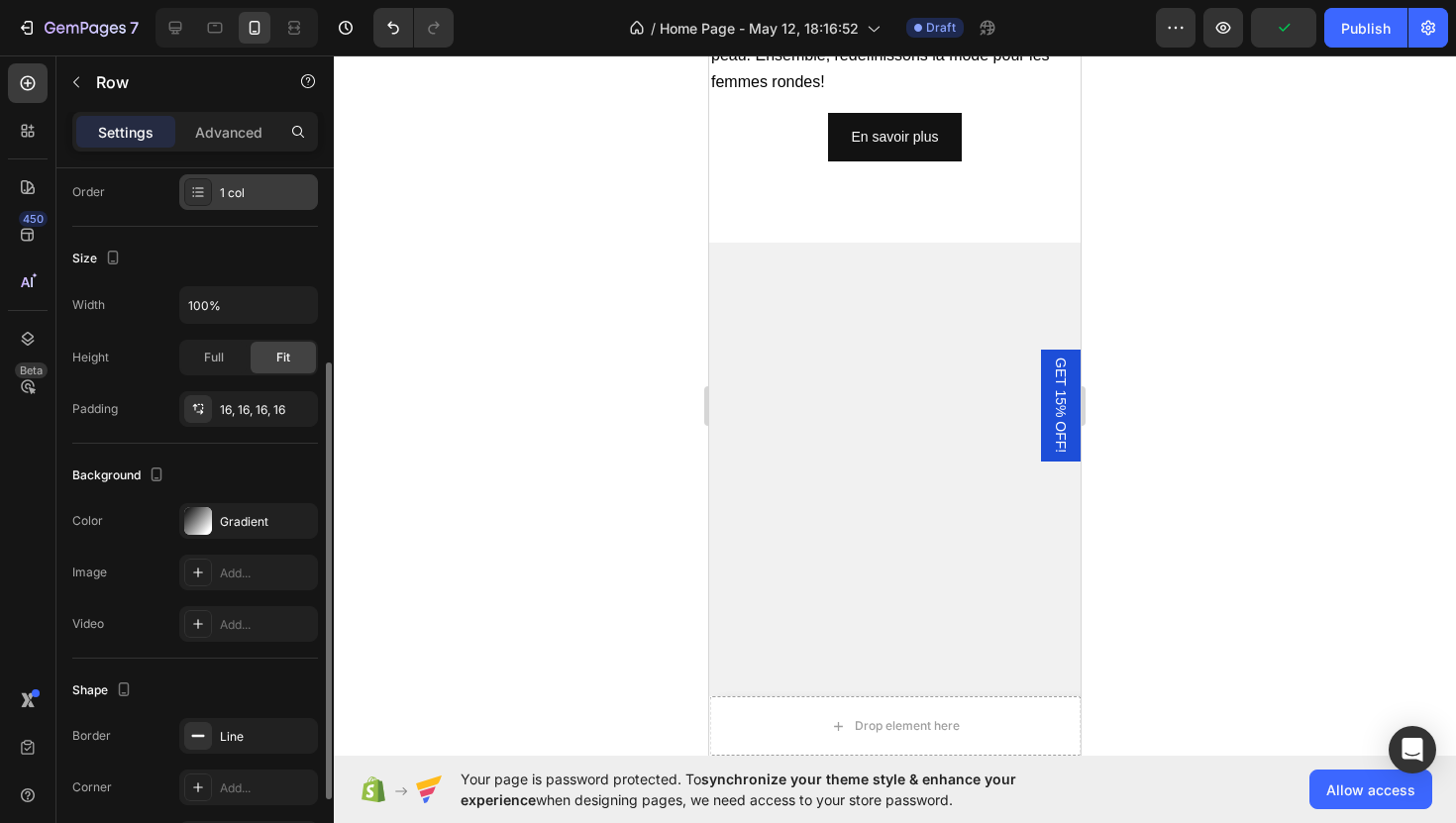 scroll, scrollTop: 446, scrollLeft: 0, axis: vertical 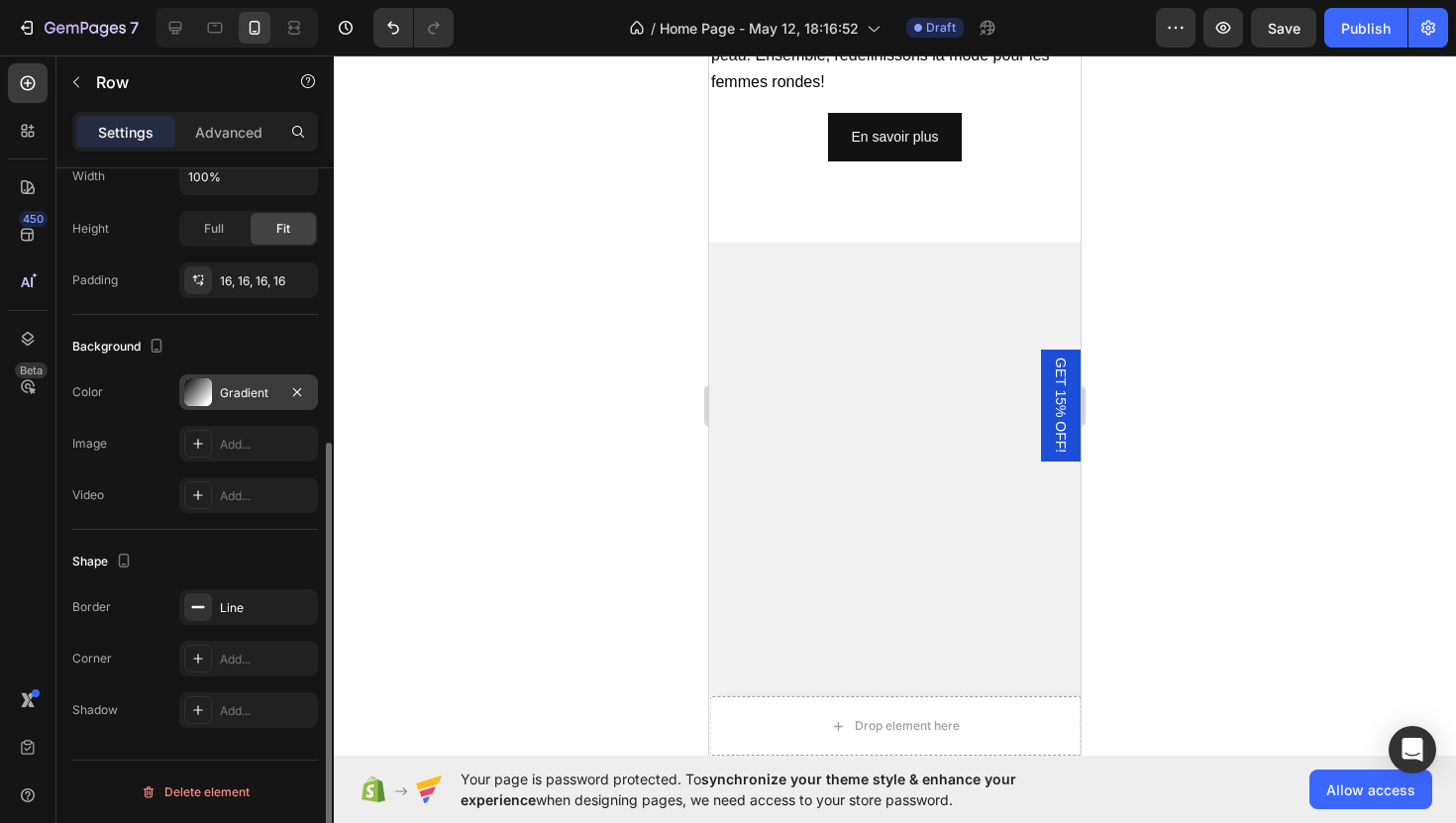 click at bounding box center [198, 392] 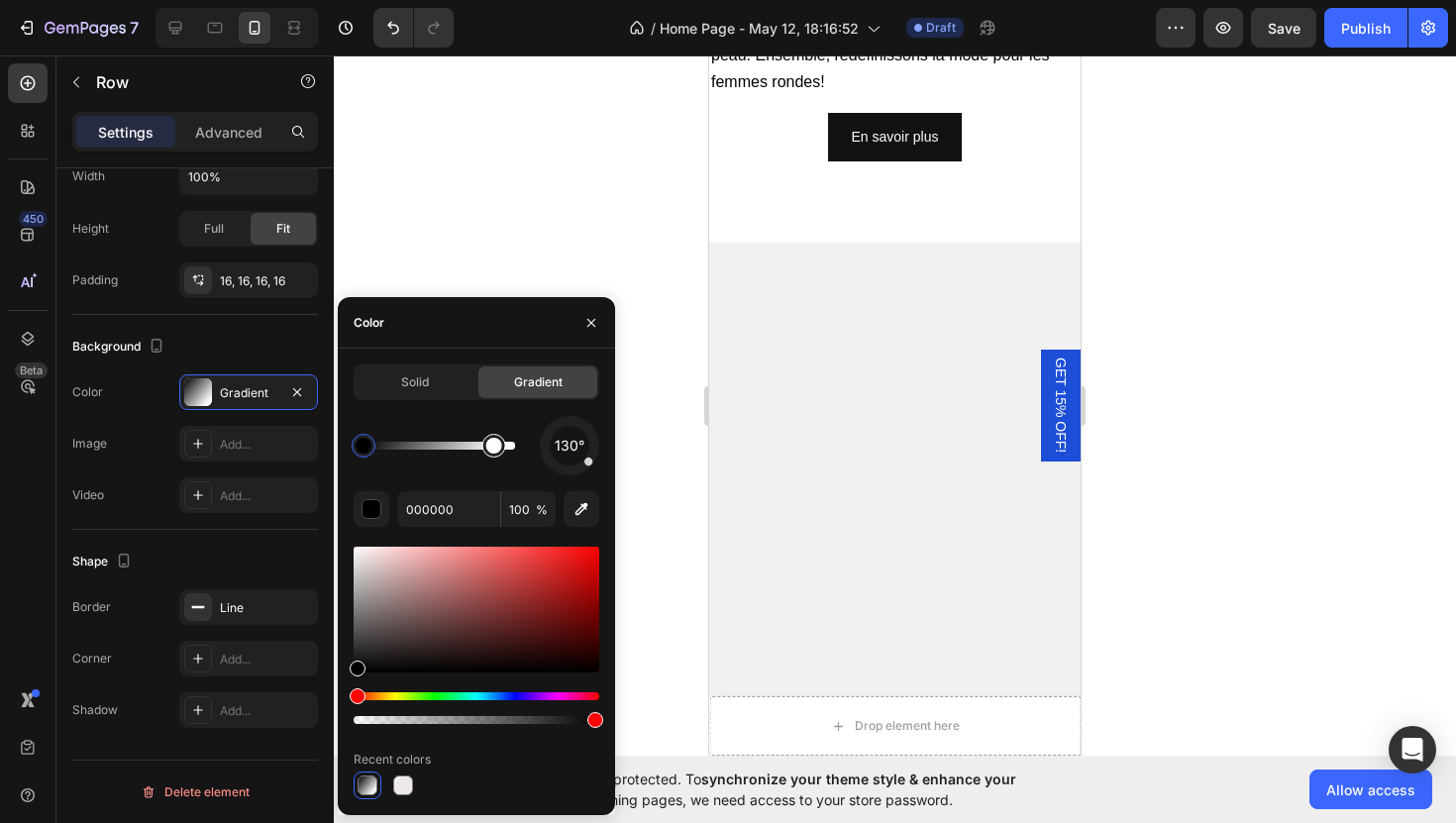 type on "FFFFFF" 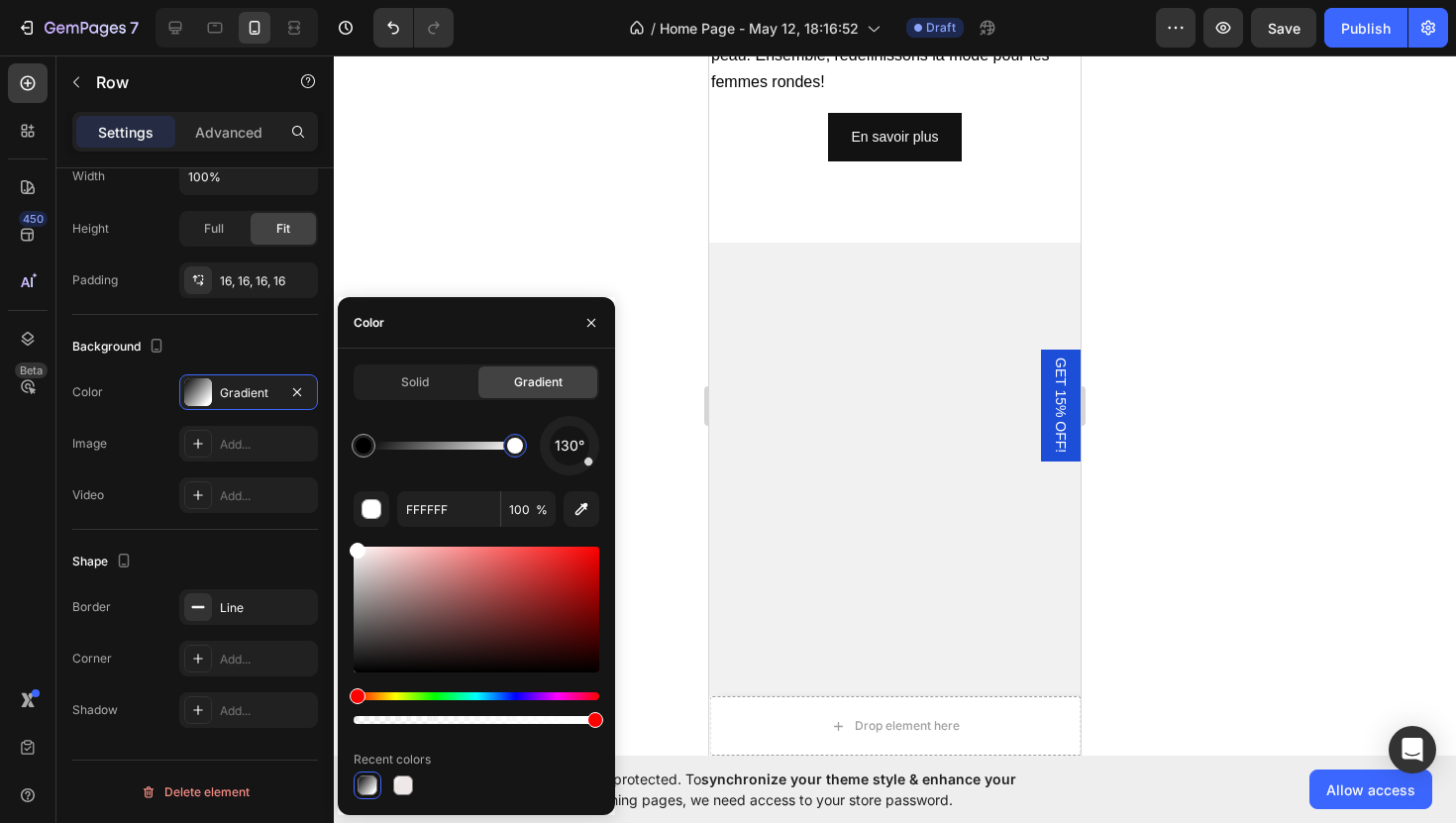 drag, startPoint x: 496, startPoint y: 444, endPoint x: 556, endPoint y: 440, distance: 60.133186 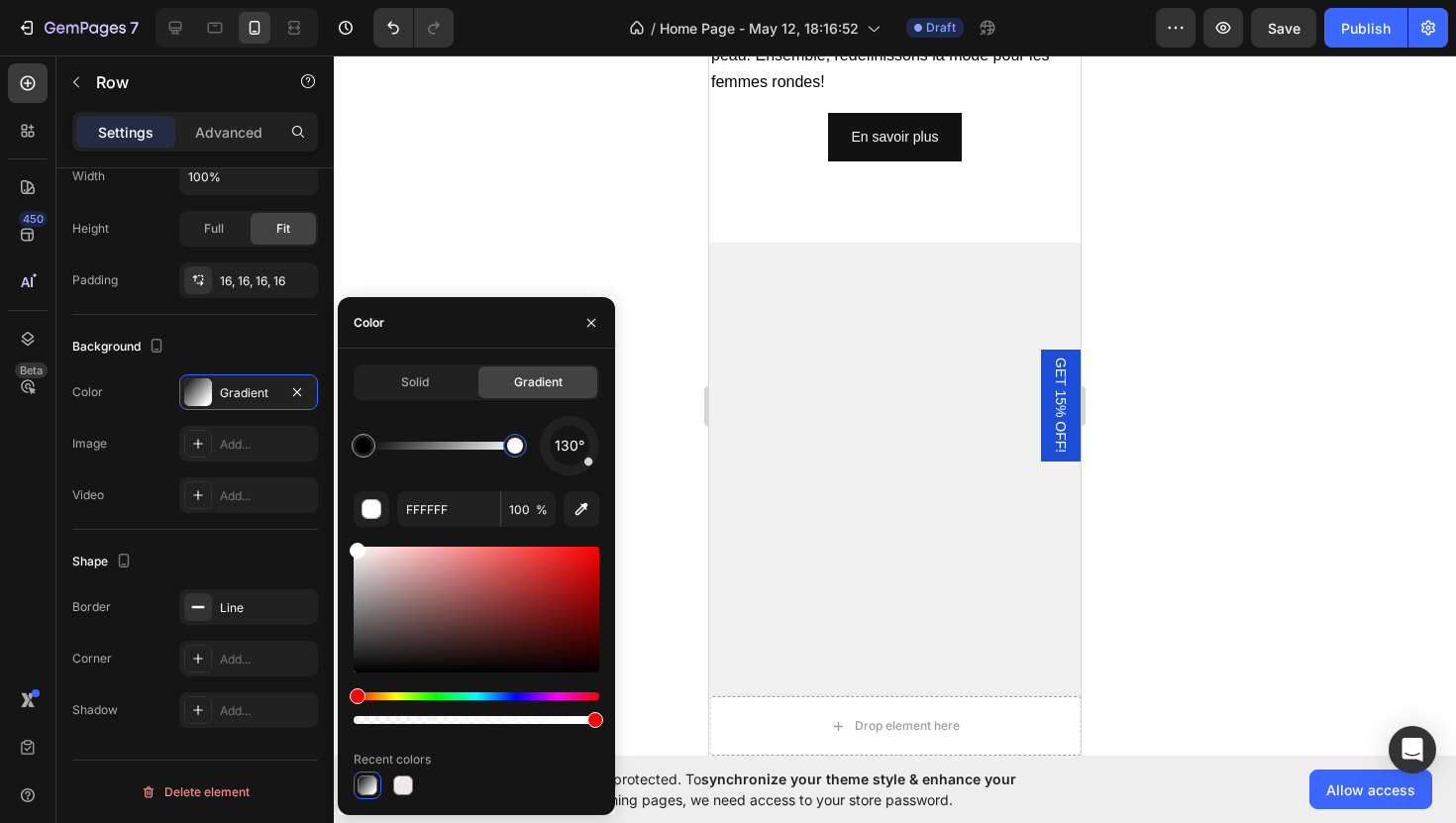 click on "130°" at bounding box center (476, 446) 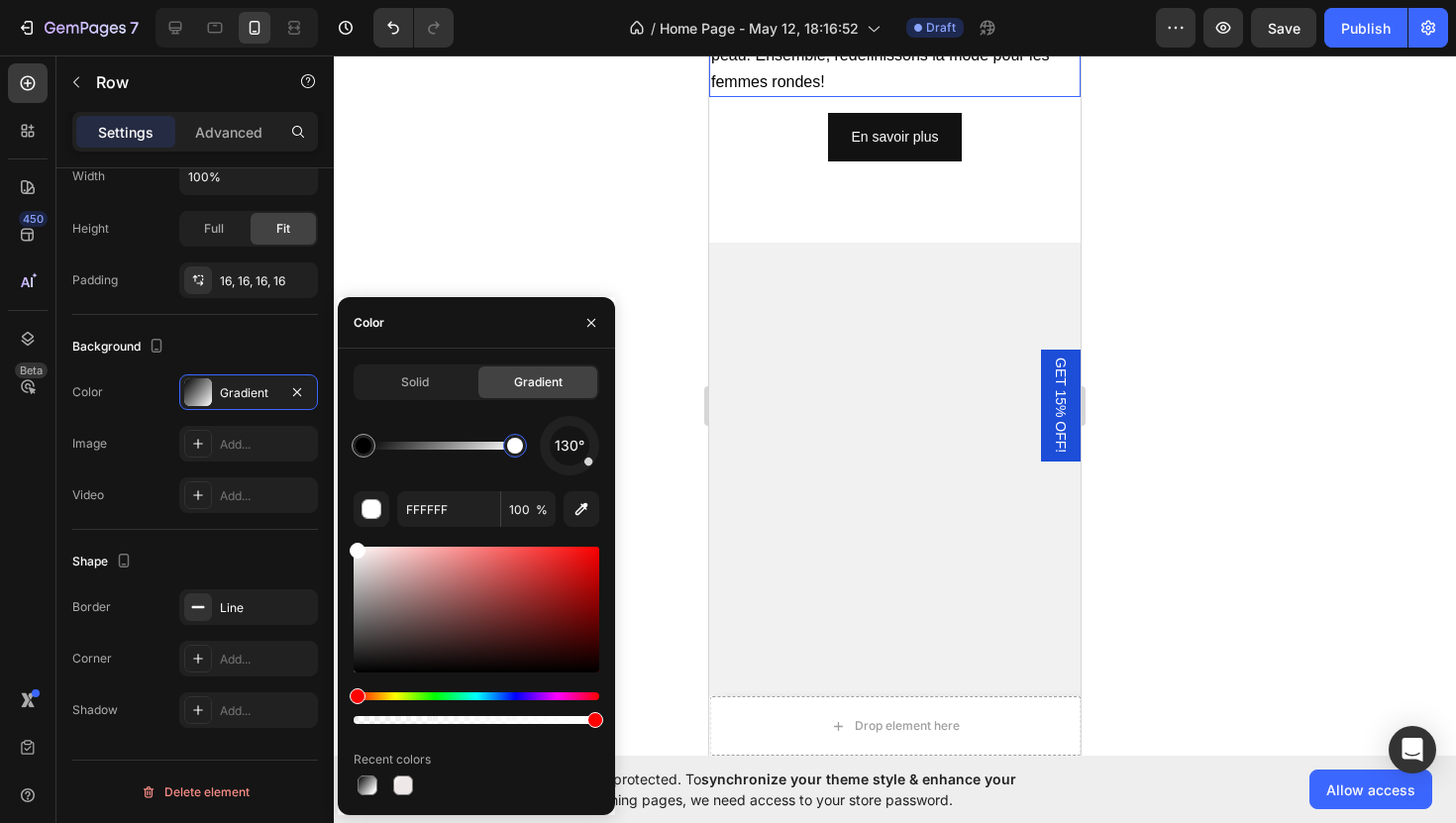 click on "J'ai créé Rondeurs en Lumières pour célébrer la beauté des femmes rondes, tout comme j'ai appris à célébrer la mienne. En tant que femme qui comprend les défis et les joies de notre taille, je voulais bâtir une marque qui honore notre élégance, notre confort et notre force.  Rondeurs en Lumières est ma façon de vous rappeler que vous méritez de vous sentir belle, confiante et à l'aise dans votre peau. Ensemble, redéfinissons la mode pour les femmes rondes!" at bounding box center [894, -35] 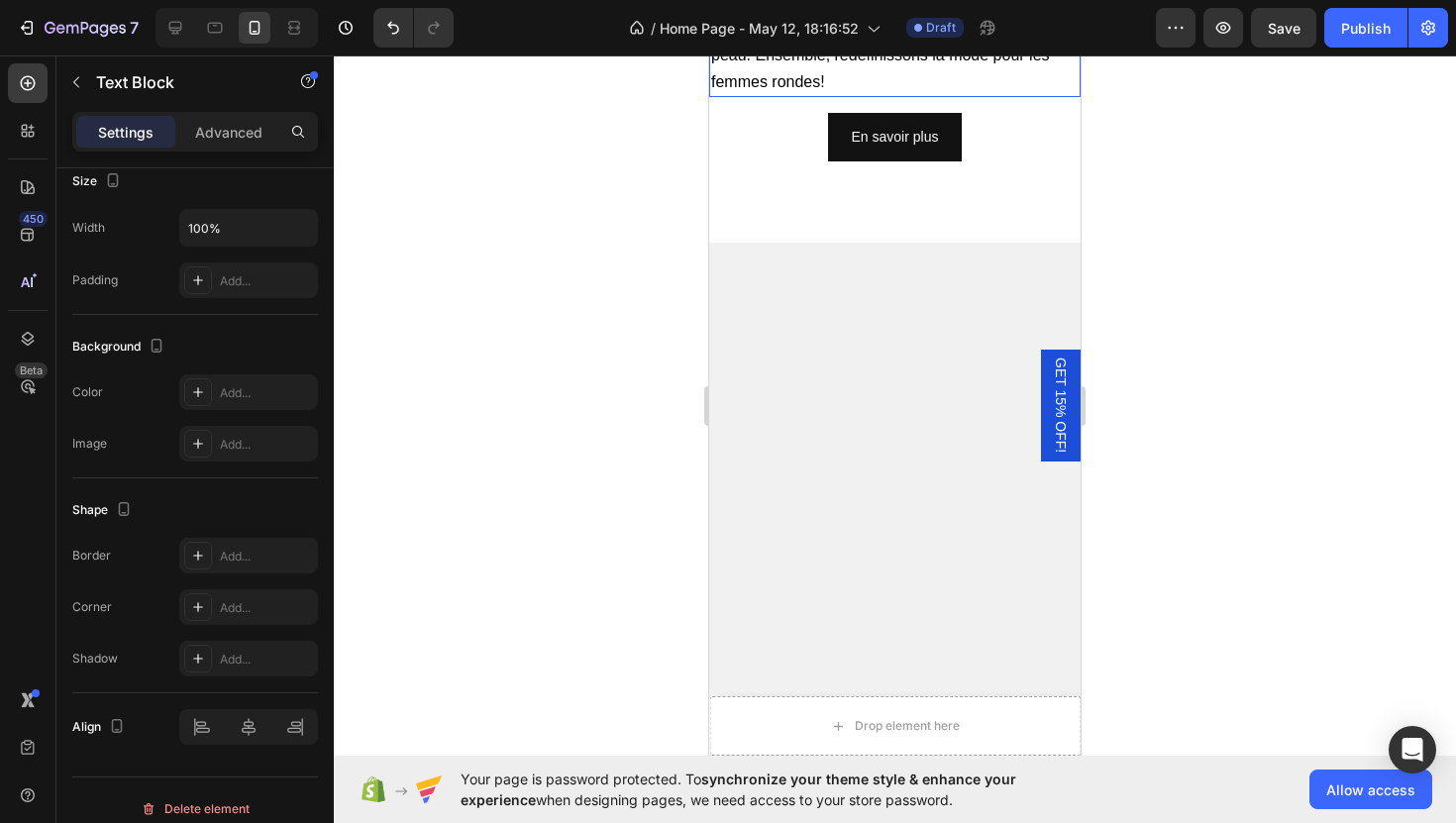 scroll, scrollTop: 0, scrollLeft: 0, axis: both 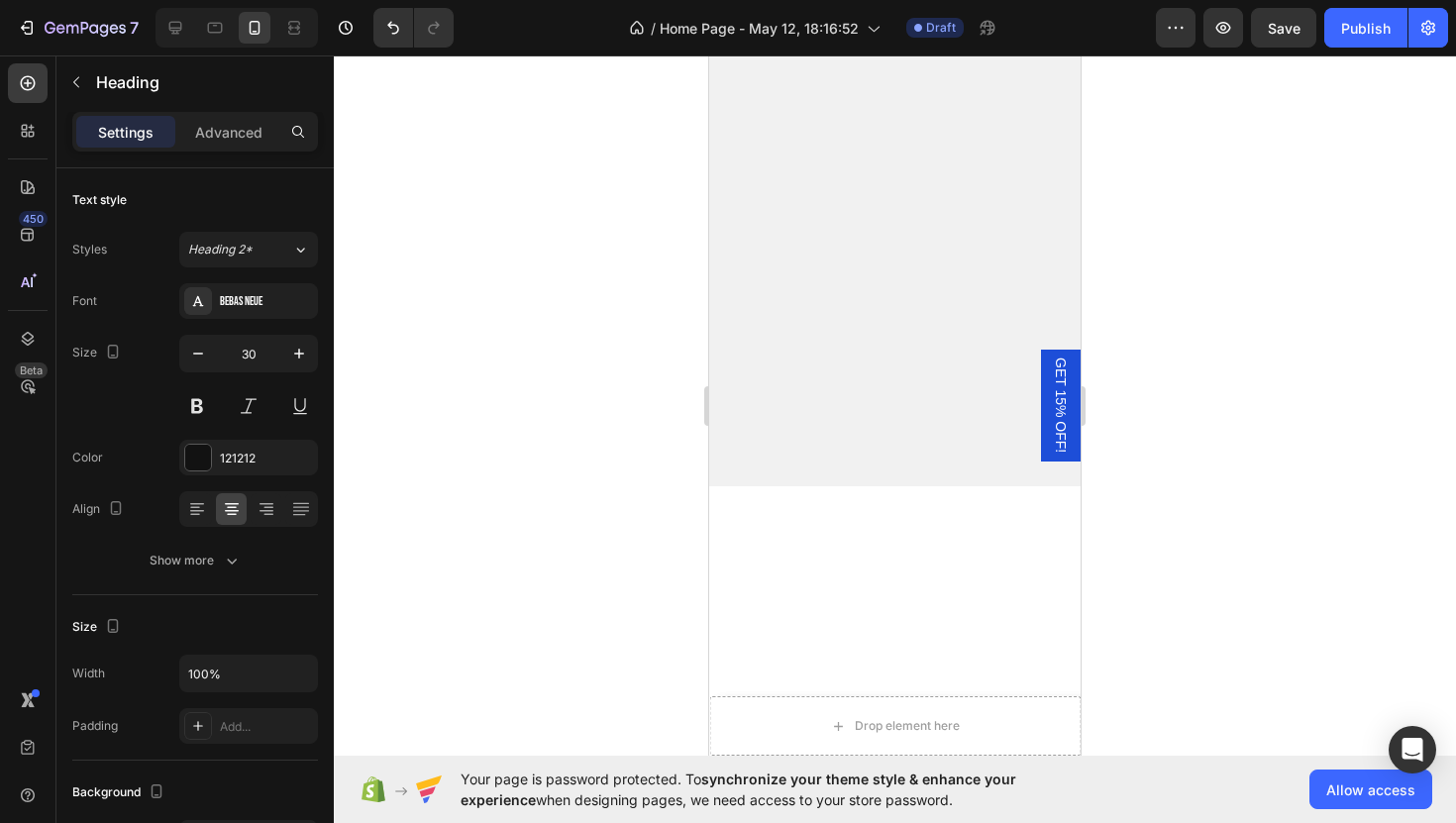 click 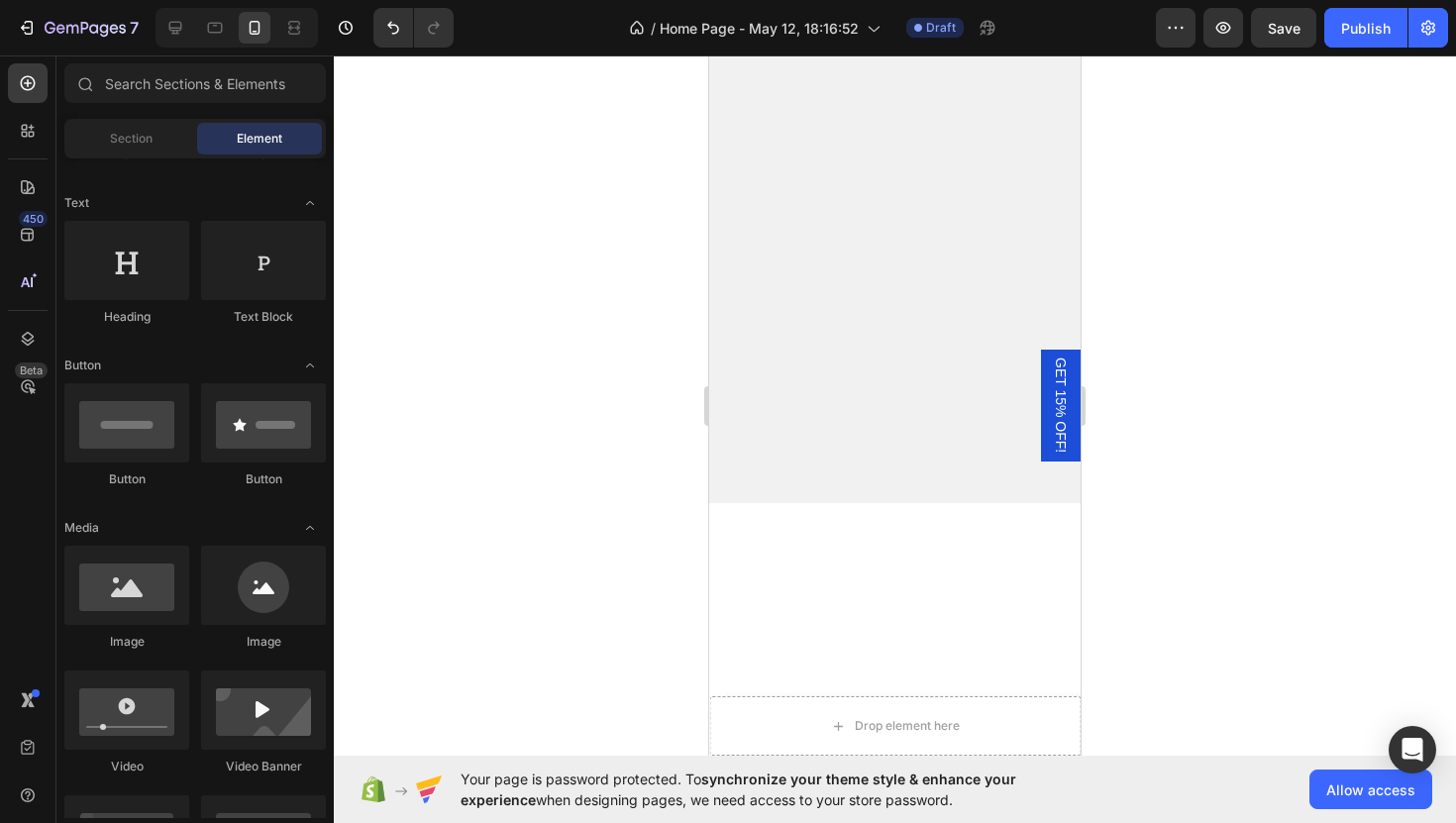 click on "Drop element here" at bounding box center (895, -573) 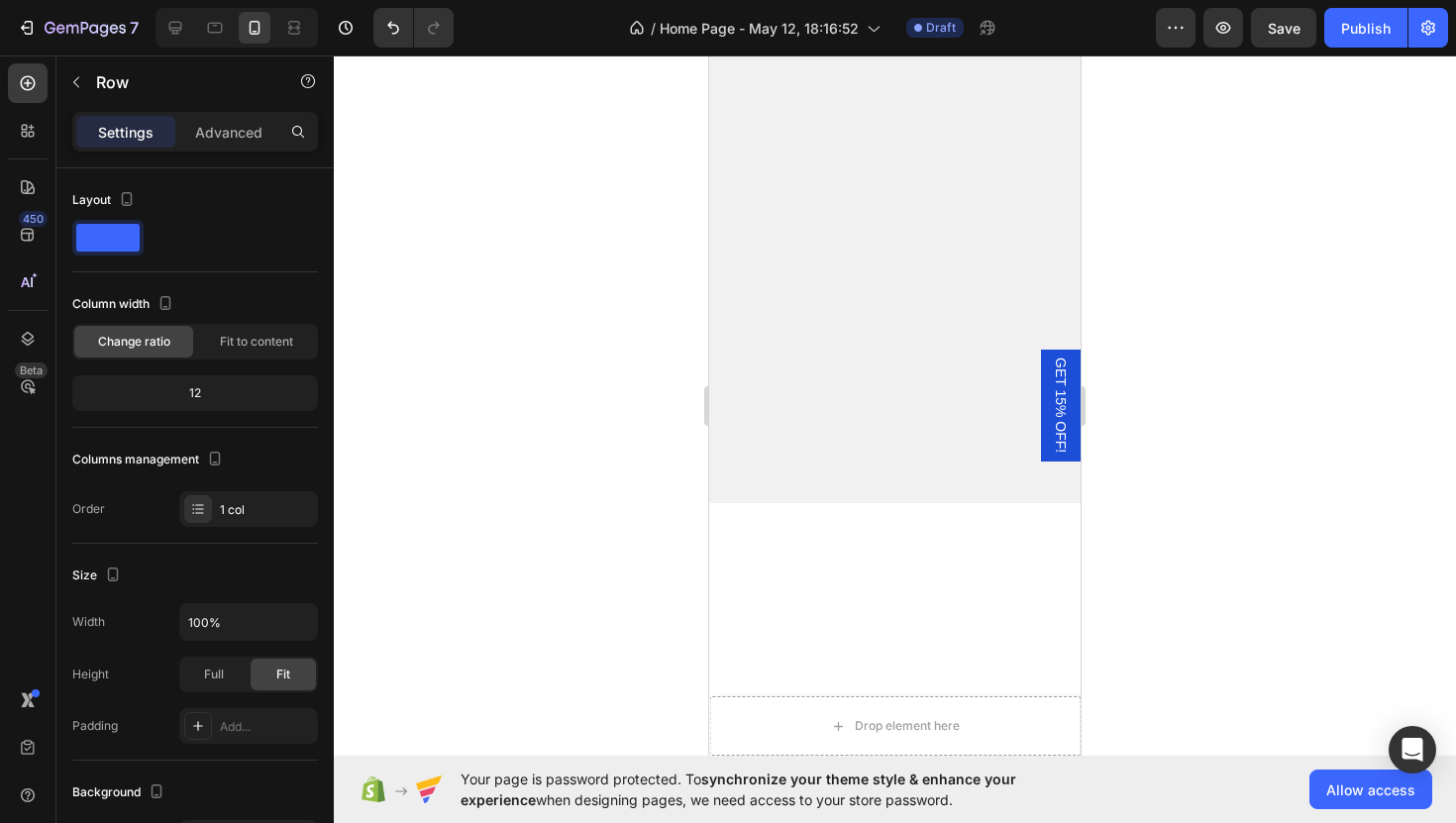 click 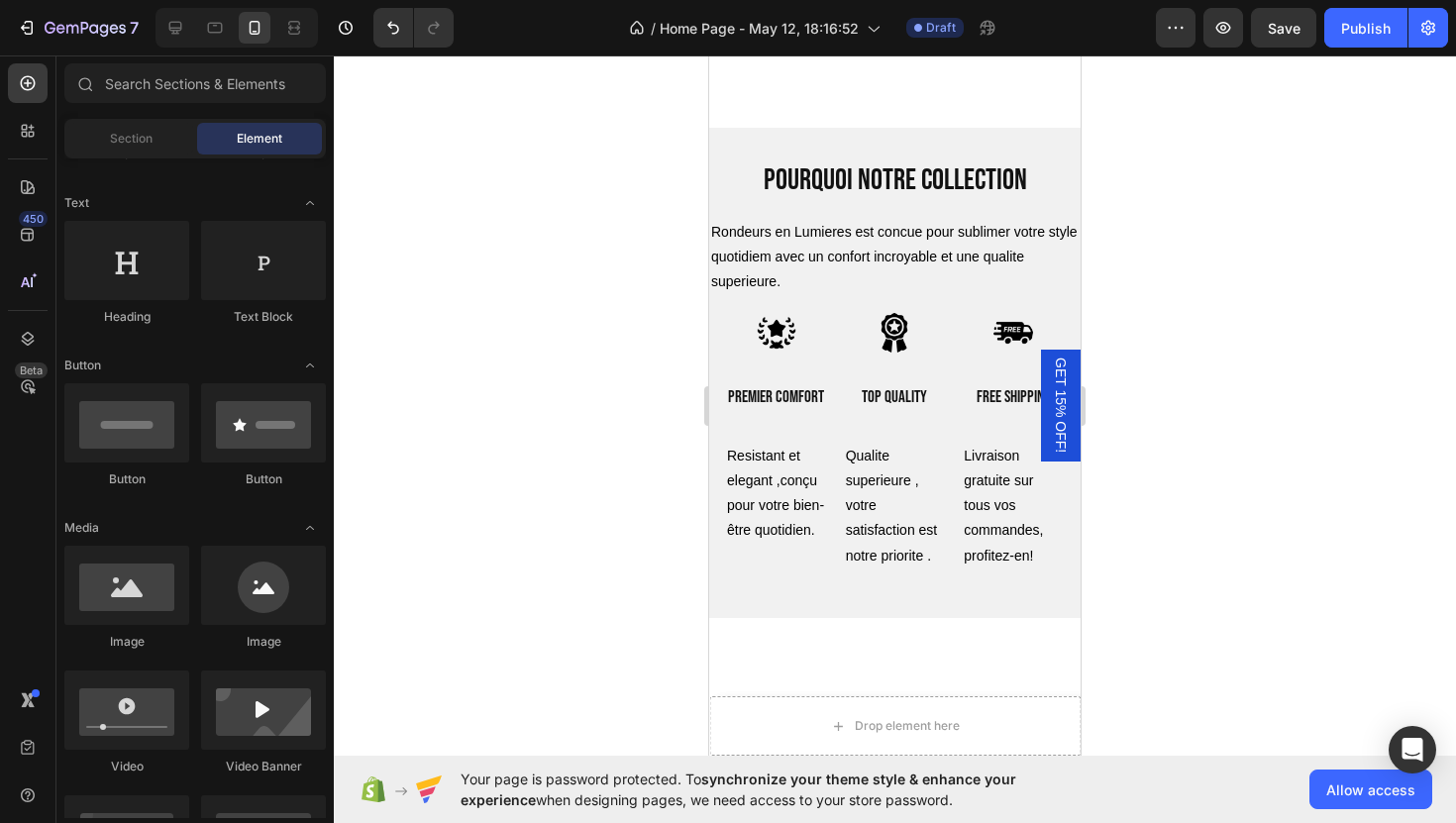 scroll, scrollTop: 5692, scrollLeft: 0, axis: vertical 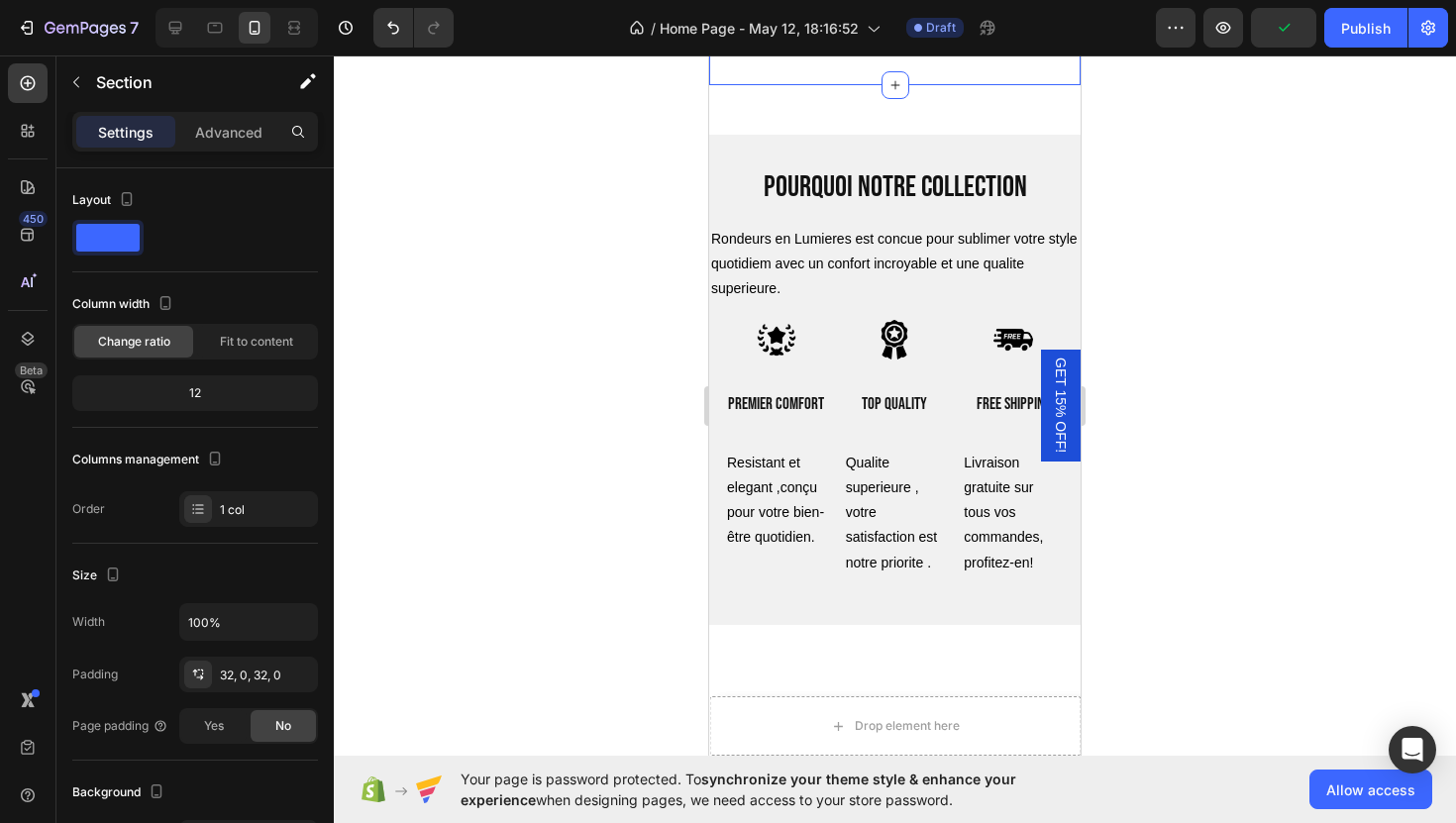 click on "Image Row ⁠⁠⁠⁠⁠⁠⁠ Berline BORANGE / CEO Heading Row Row J'ai créé Rondeurs en Lumières pour célébrer la beauté des femmes rondes, tout comme j'ai appris à célébrer la mienne. En tant que femme qui comprend les défis et les joies de notre taille, je voulais bâtir une marque qui honore notre élégance, notre confort et notre force.  Rondeurs en Lumières est ma façon de vous rappeler que vous méritez de vous sentir belle, confiante et à l'aise dans votre peau. Ensemble, redéfinissons la mode pour les femmes rondes! Text Block Row En savoir plus Button Section 17   You can create reusable sections Create Theme Section AI Content Write with GemAI What would you like to describe here? Tone and Voice Persuasive Product rondeursenlumieresgiftcard Show more Generate" at bounding box center (894, -176) 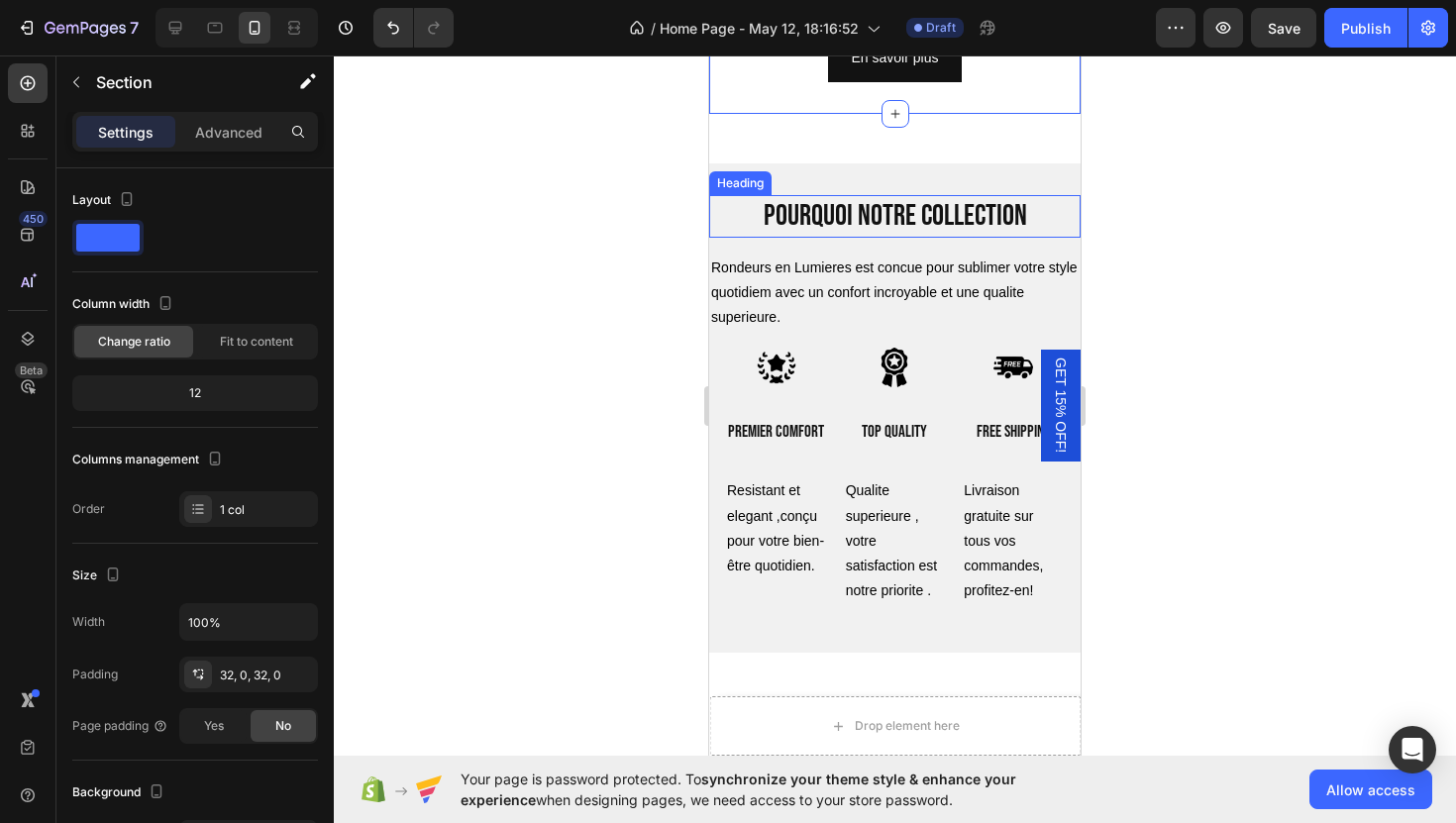 scroll, scrollTop: 5148, scrollLeft: 0, axis: vertical 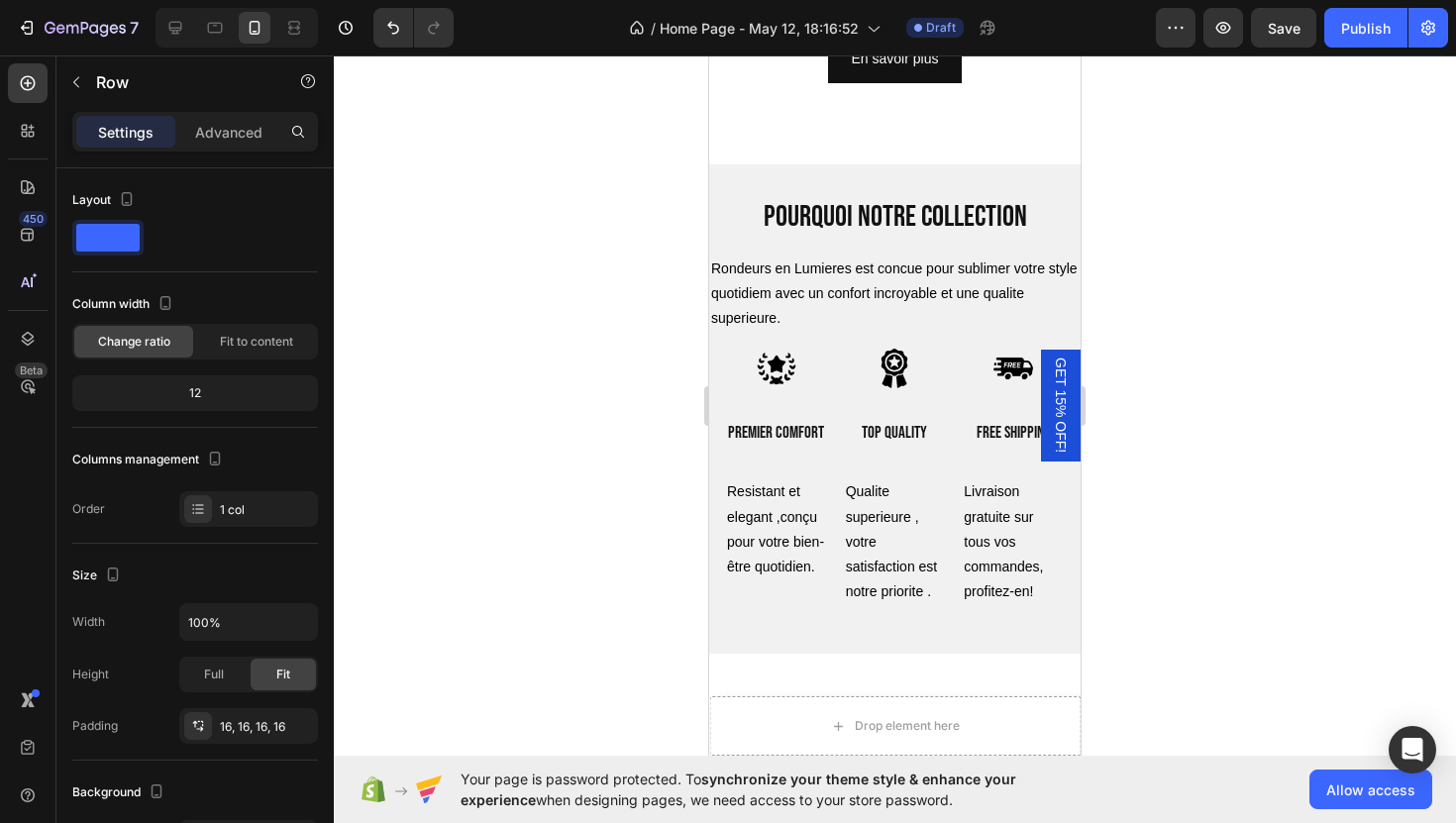 click on "⁠⁠⁠⁠⁠⁠⁠ Berline BORANGE / CEO Heading Row   0" at bounding box center [894, -312] 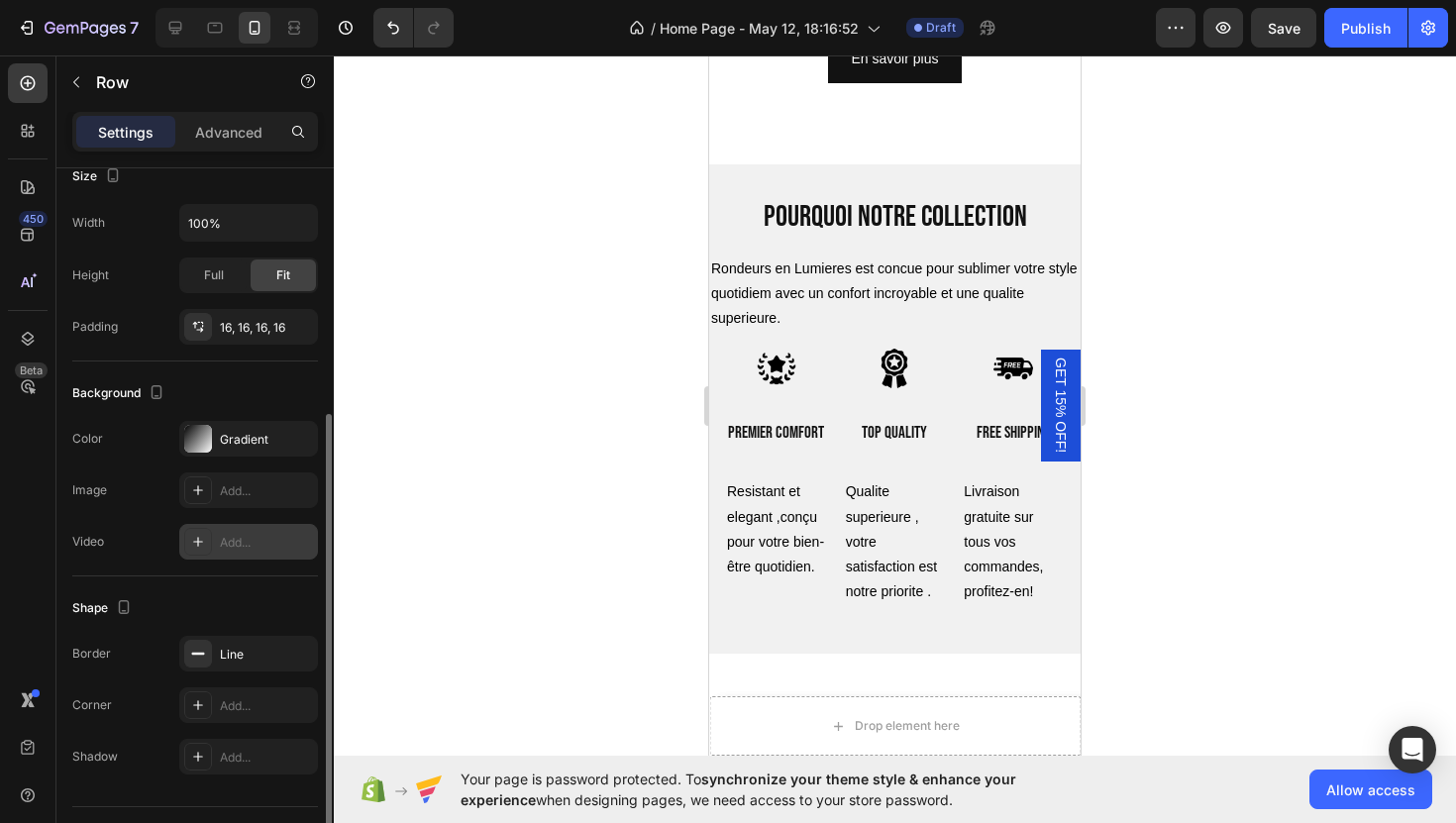 scroll, scrollTop: 446, scrollLeft: 0, axis: vertical 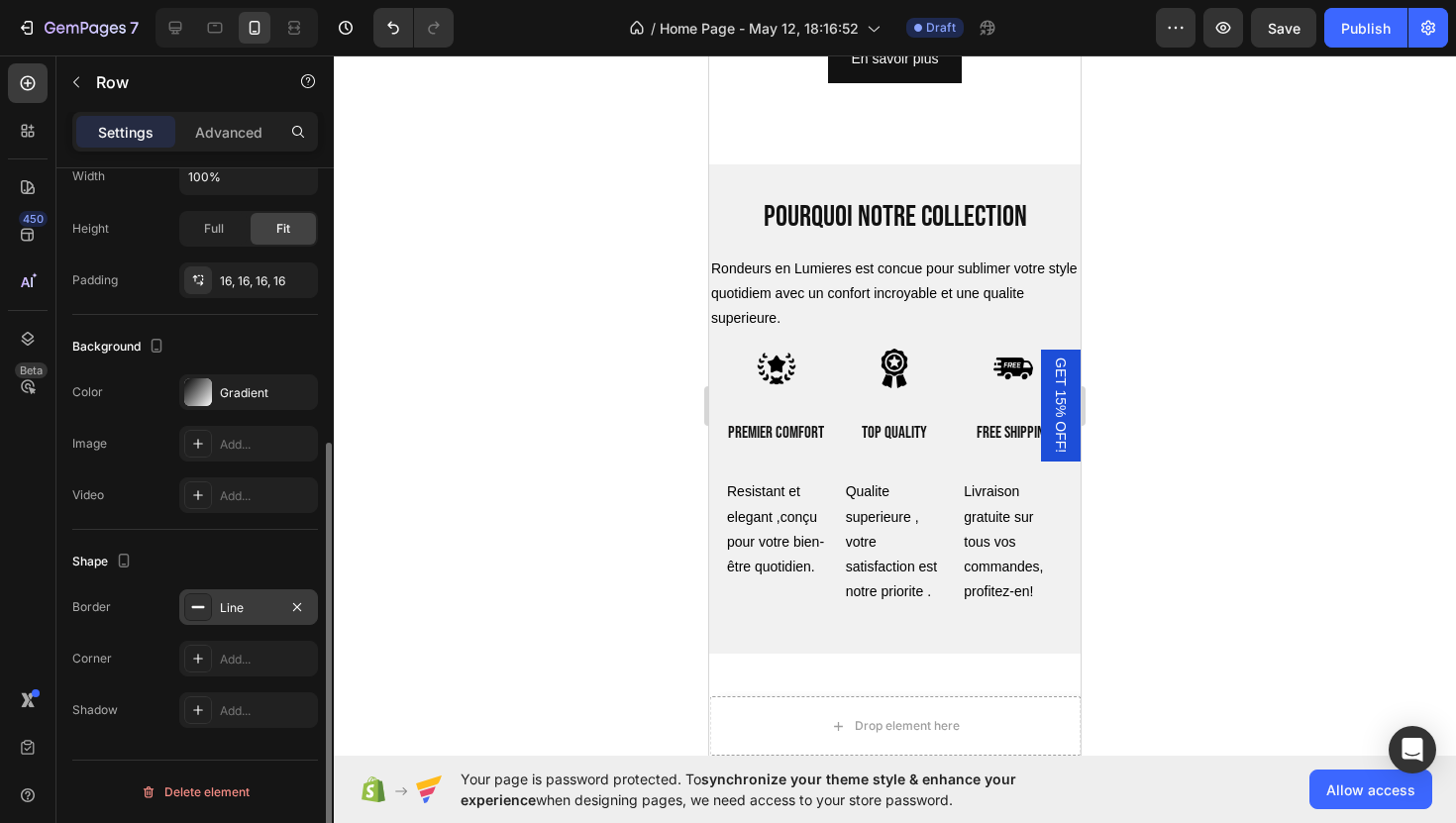 click 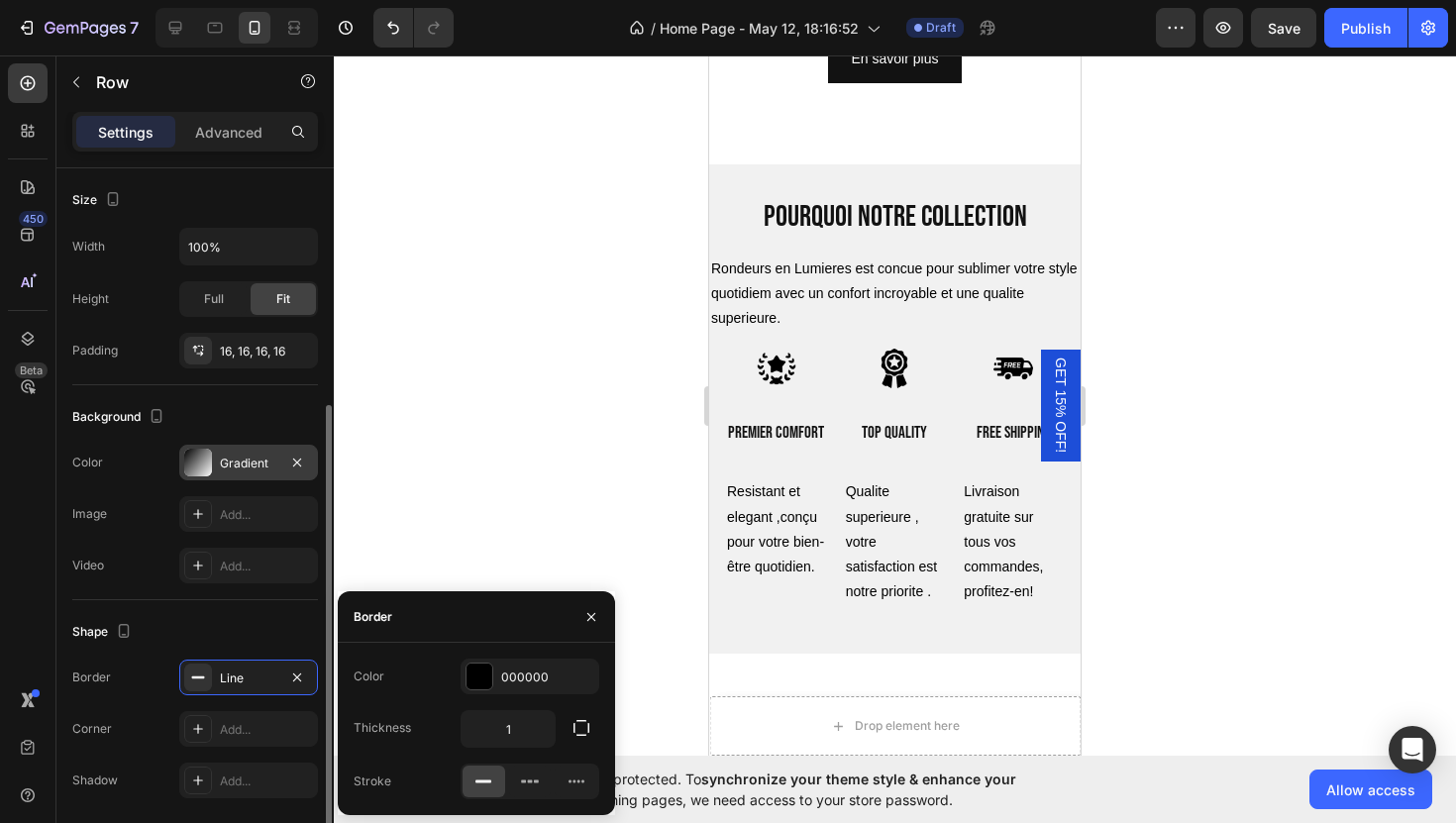 scroll, scrollTop: 446, scrollLeft: 0, axis: vertical 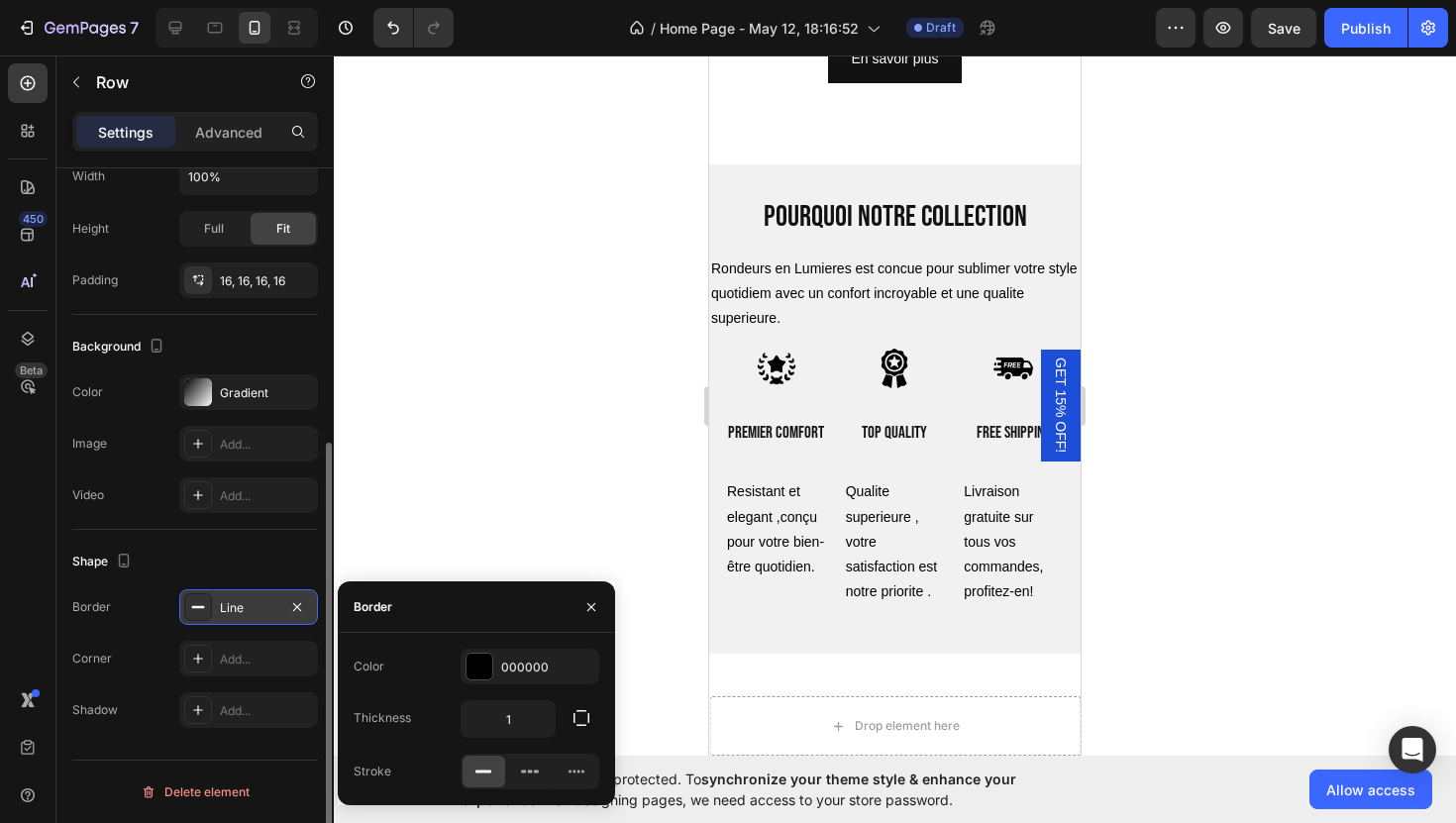 click on "Line" at bounding box center [249, 607] 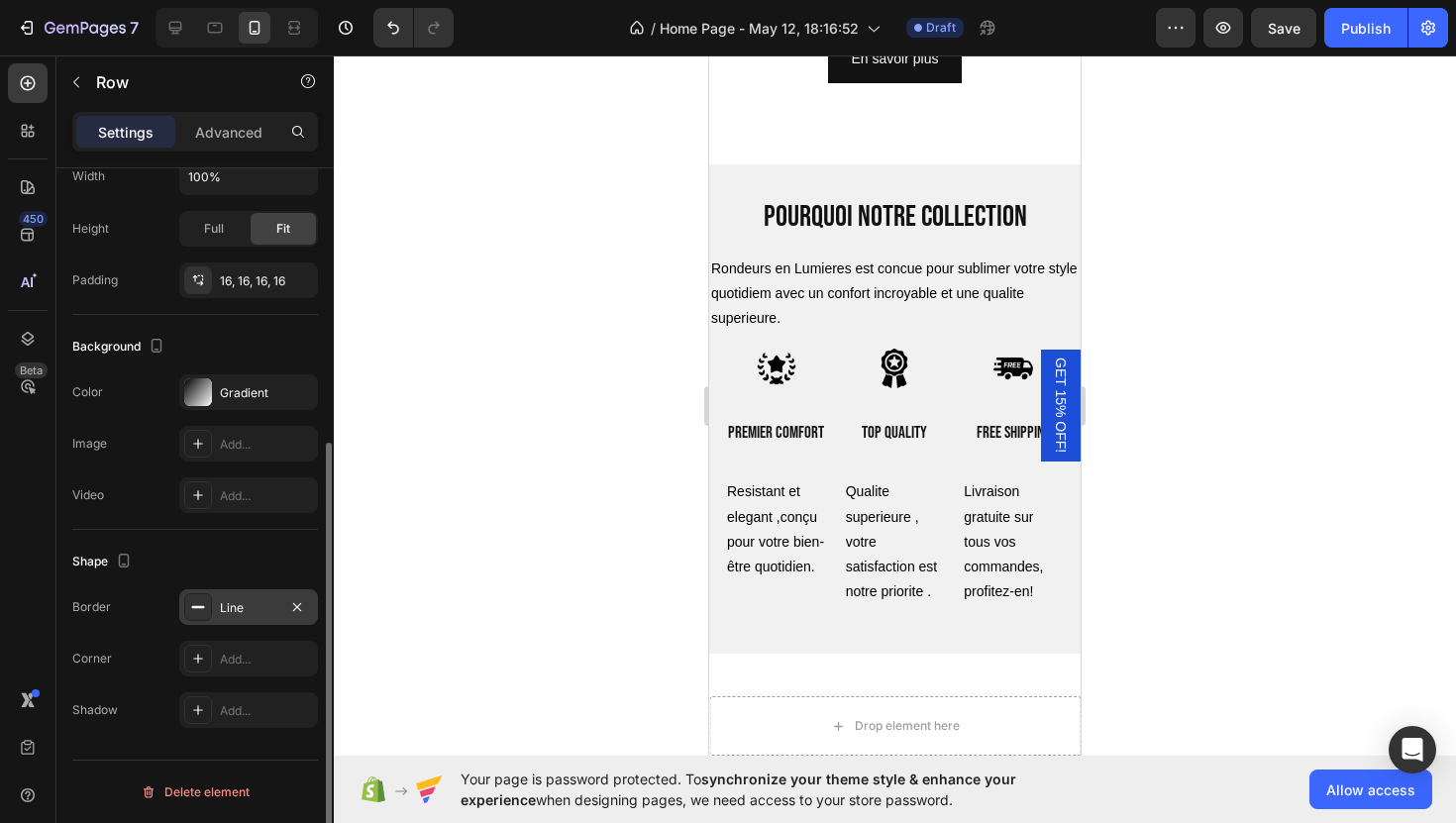 click 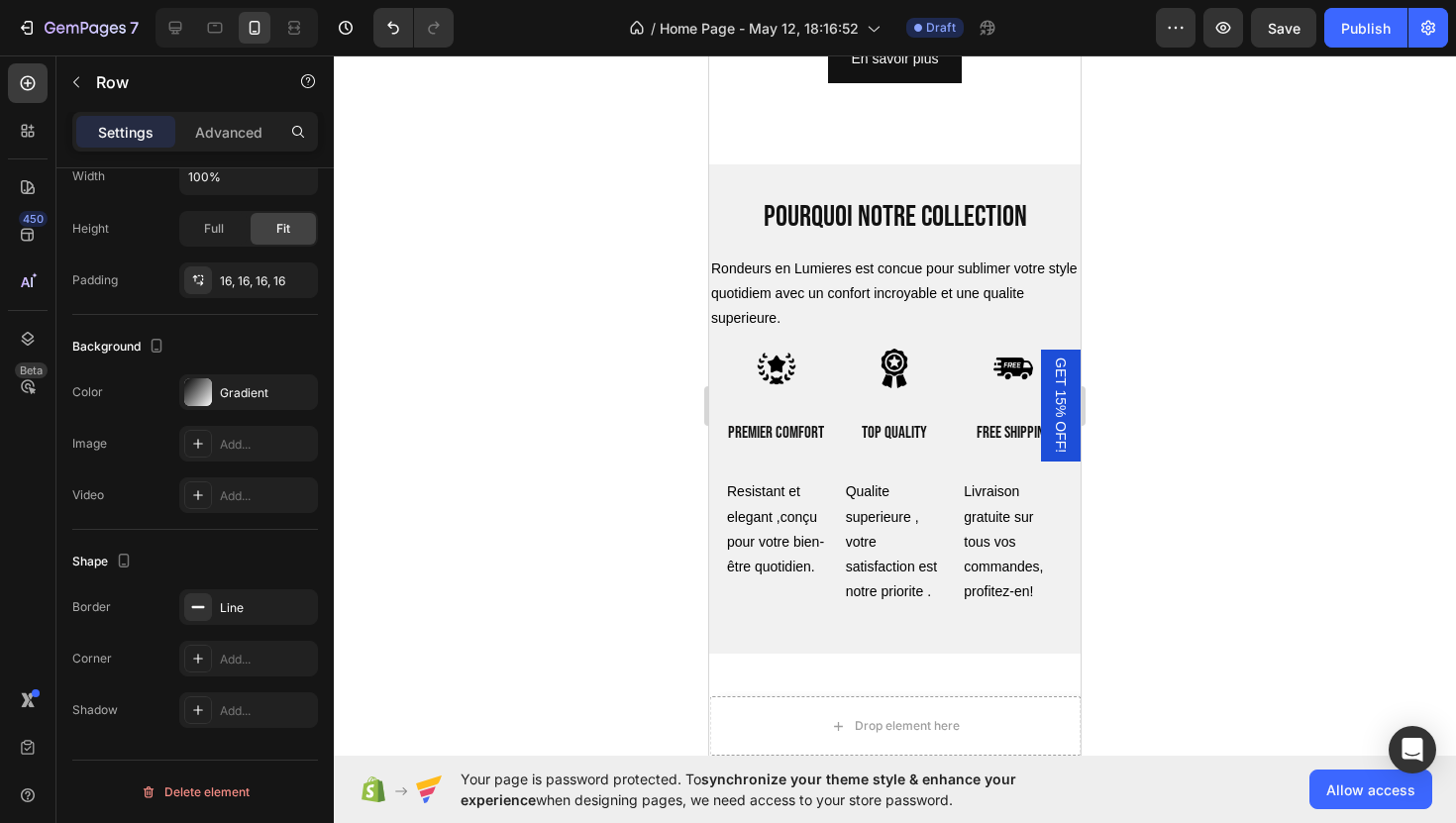 click 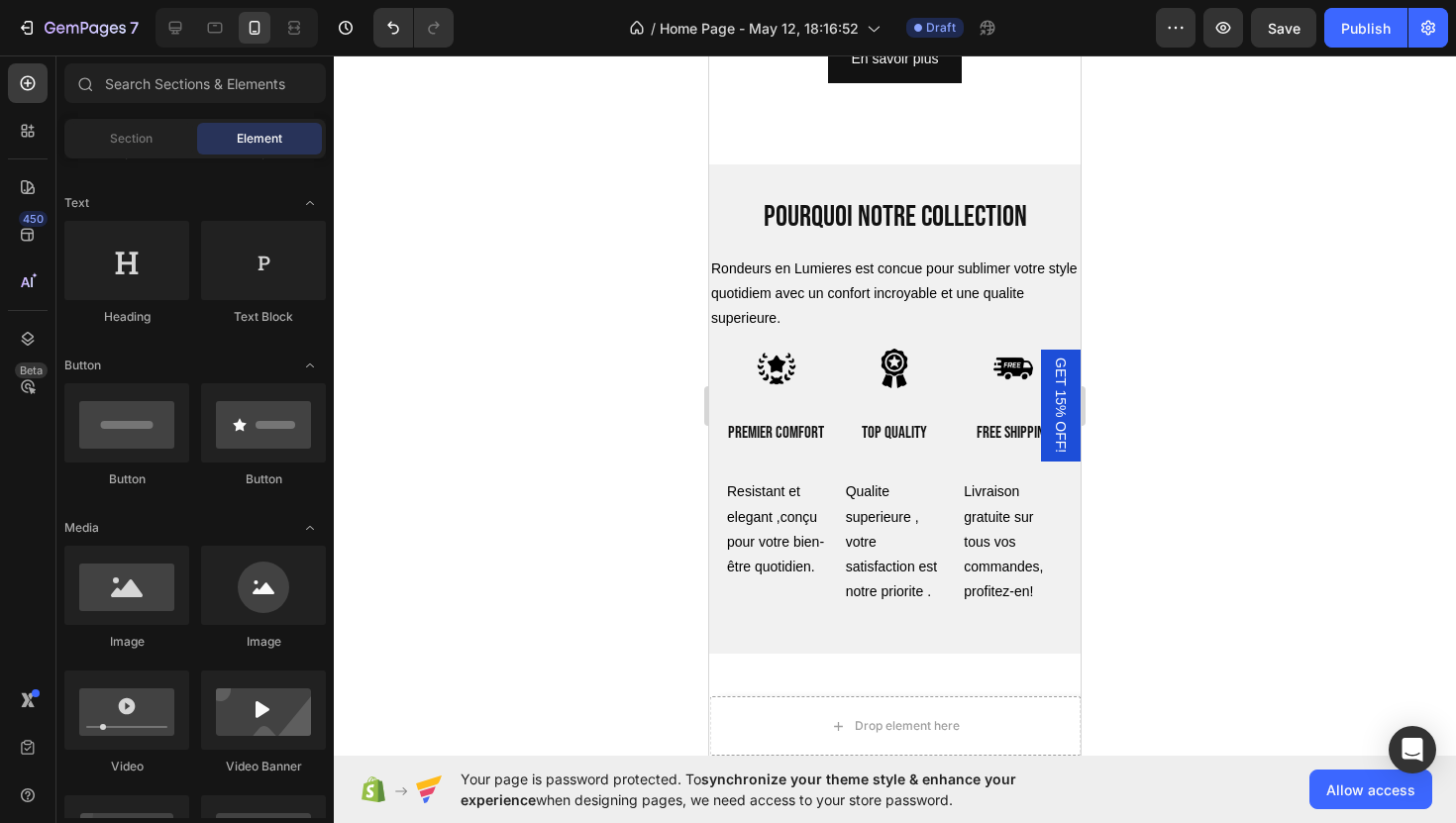 click on "J'ai créé Rondeurs en Lumières pour célébrer la beauté des femmes rondes, tout comme j'ai appris à célébrer la mienne. En tant que femme qui comprend les défis et les joies de notre taille, je voulais bâtir une marque qui honore notre élégance, notre confort et notre force.  Rondeurs en Lumières est ma façon de vous rappeler que vous méritez de vous sentir belle, confiante et à l'aise dans votre peau. Ensemble, redéfinissons la mode pour les femmes rondes!" at bounding box center (894, -114) 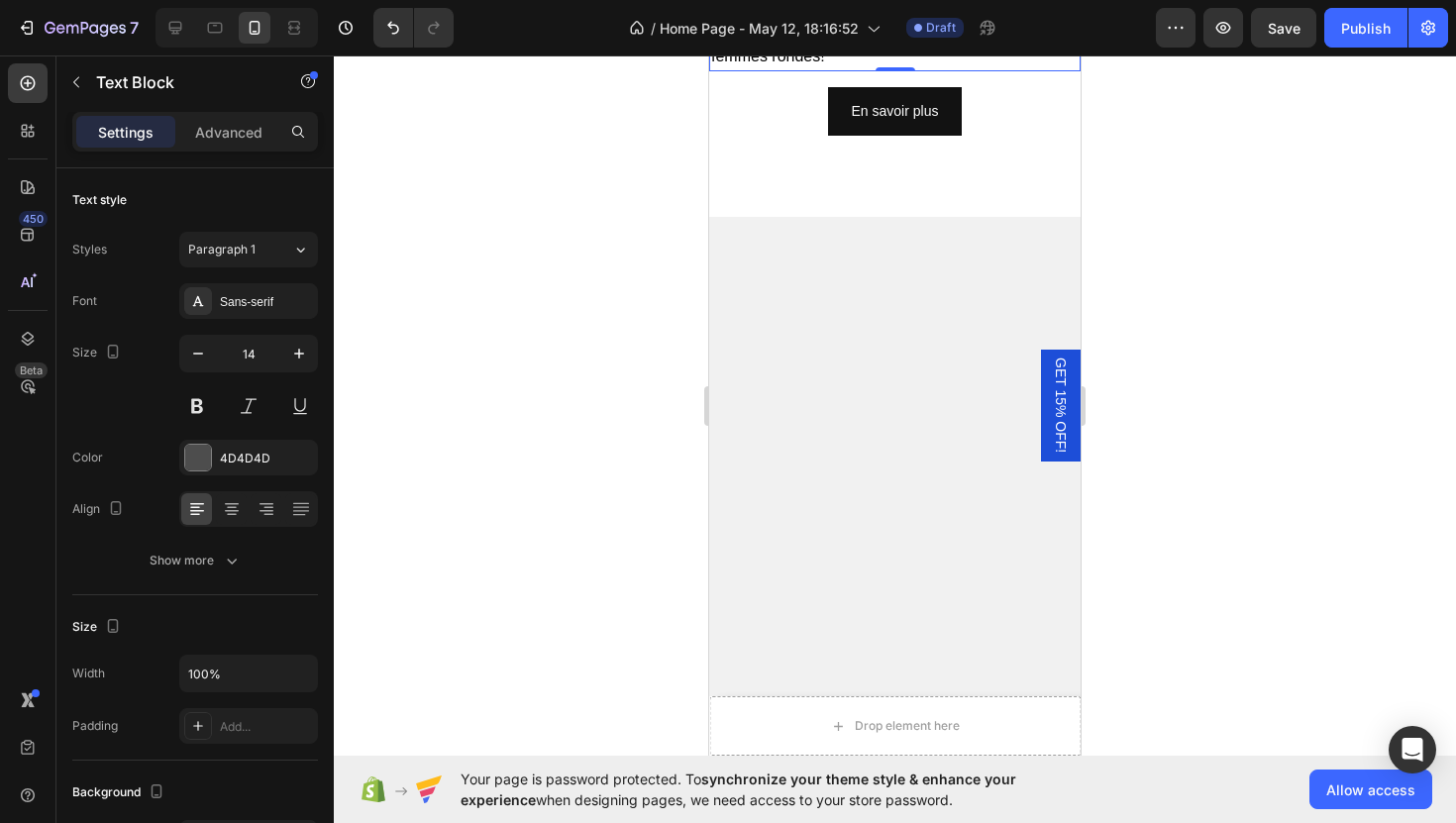 scroll, scrollTop: 4911, scrollLeft: 0, axis: vertical 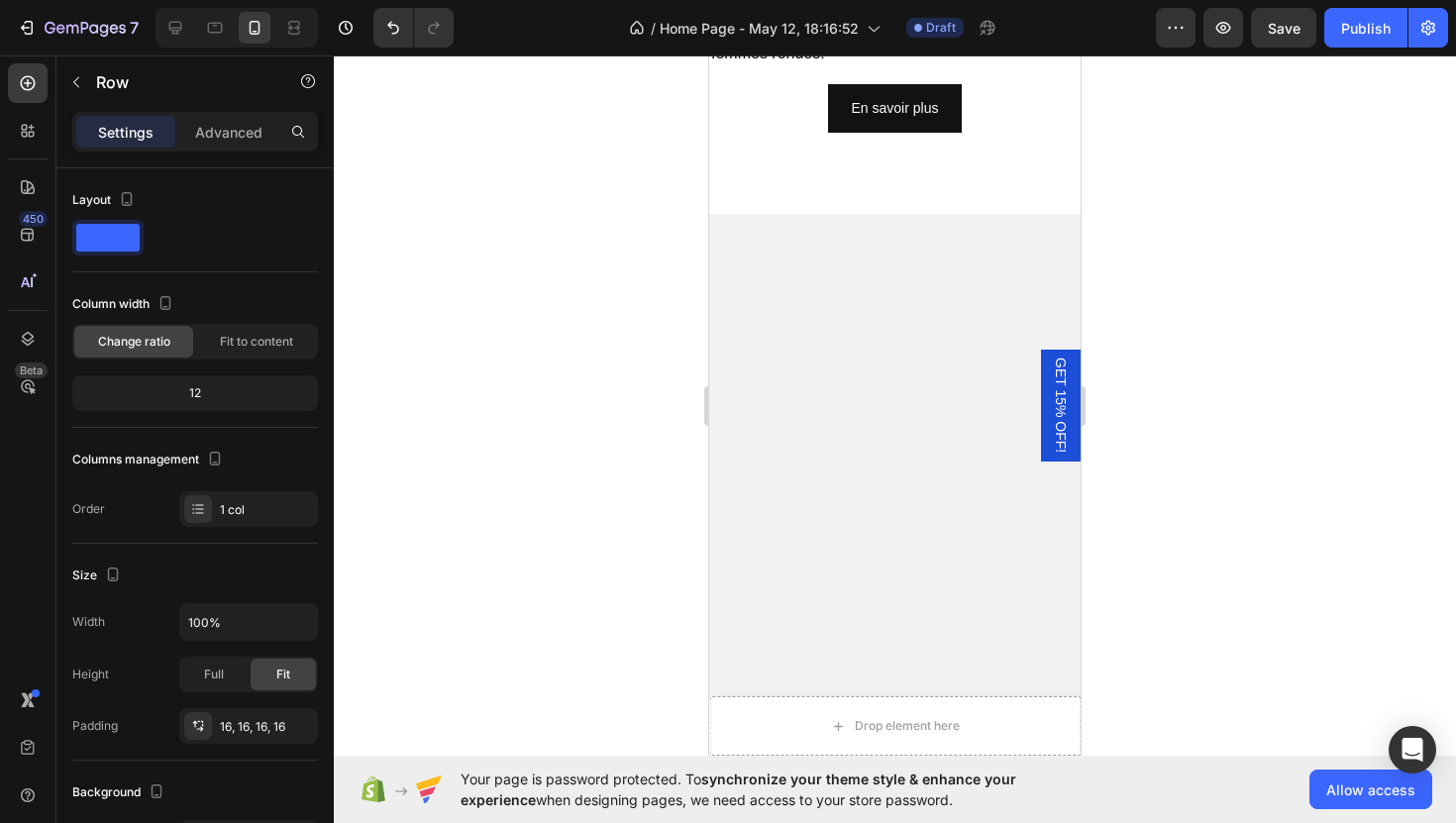 click on "⁠⁠⁠⁠⁠⁠⁠ Berline BORANGE / CEO Heading Row Row   16" at bounding box center [894, -261] 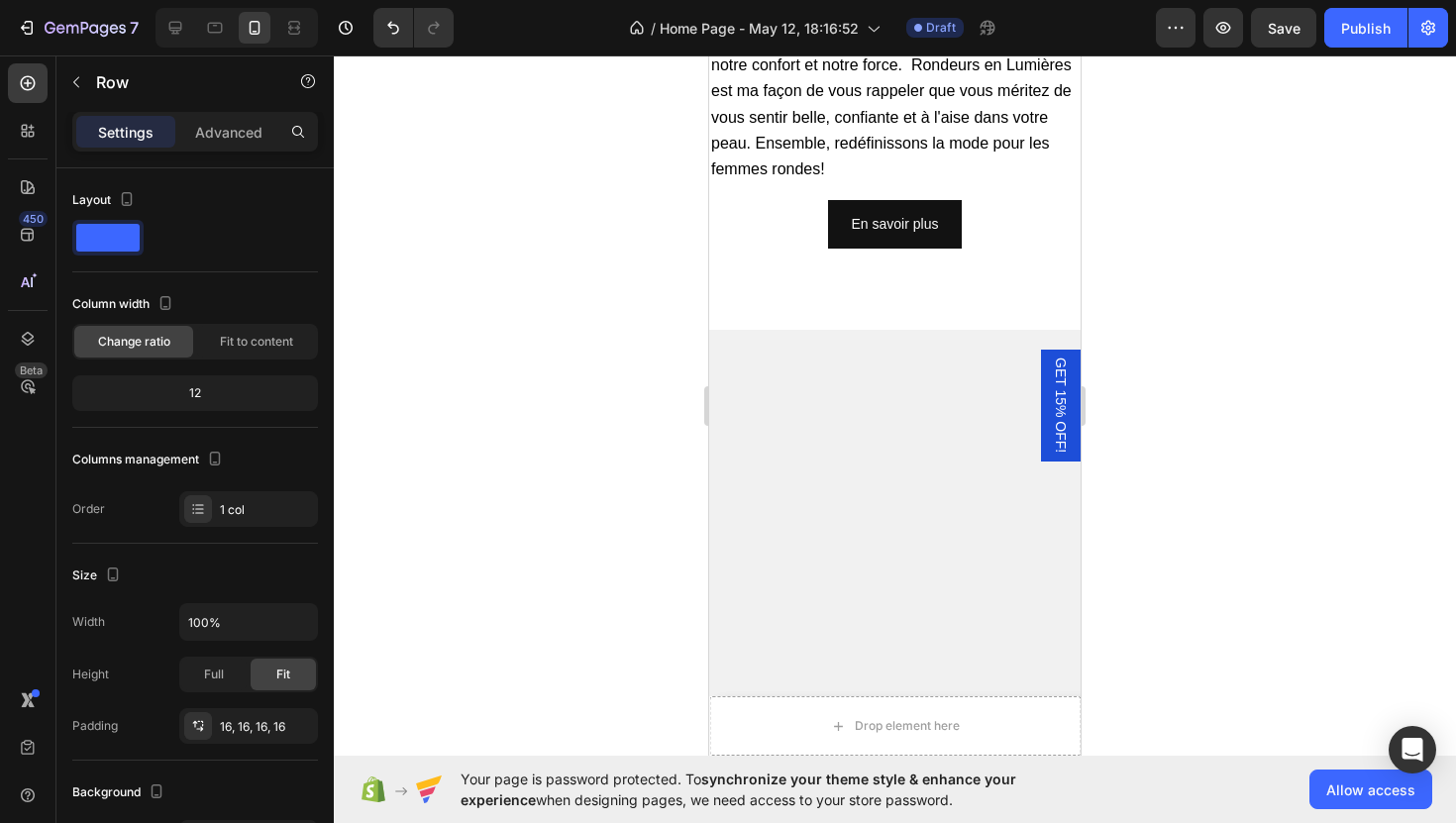 scroll, scrollTop: 446, scrollLeft: 0, axis: vertical 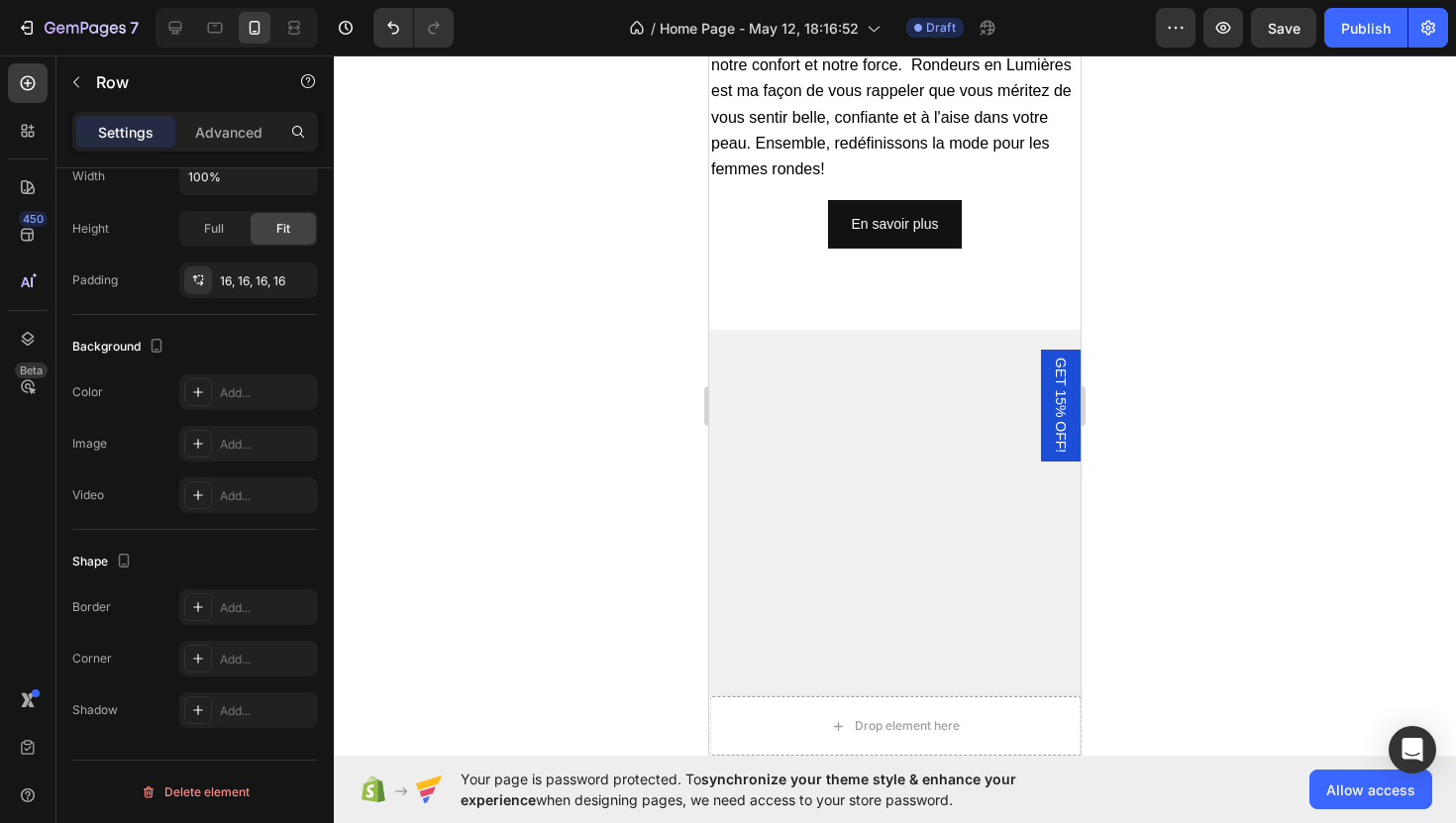 click 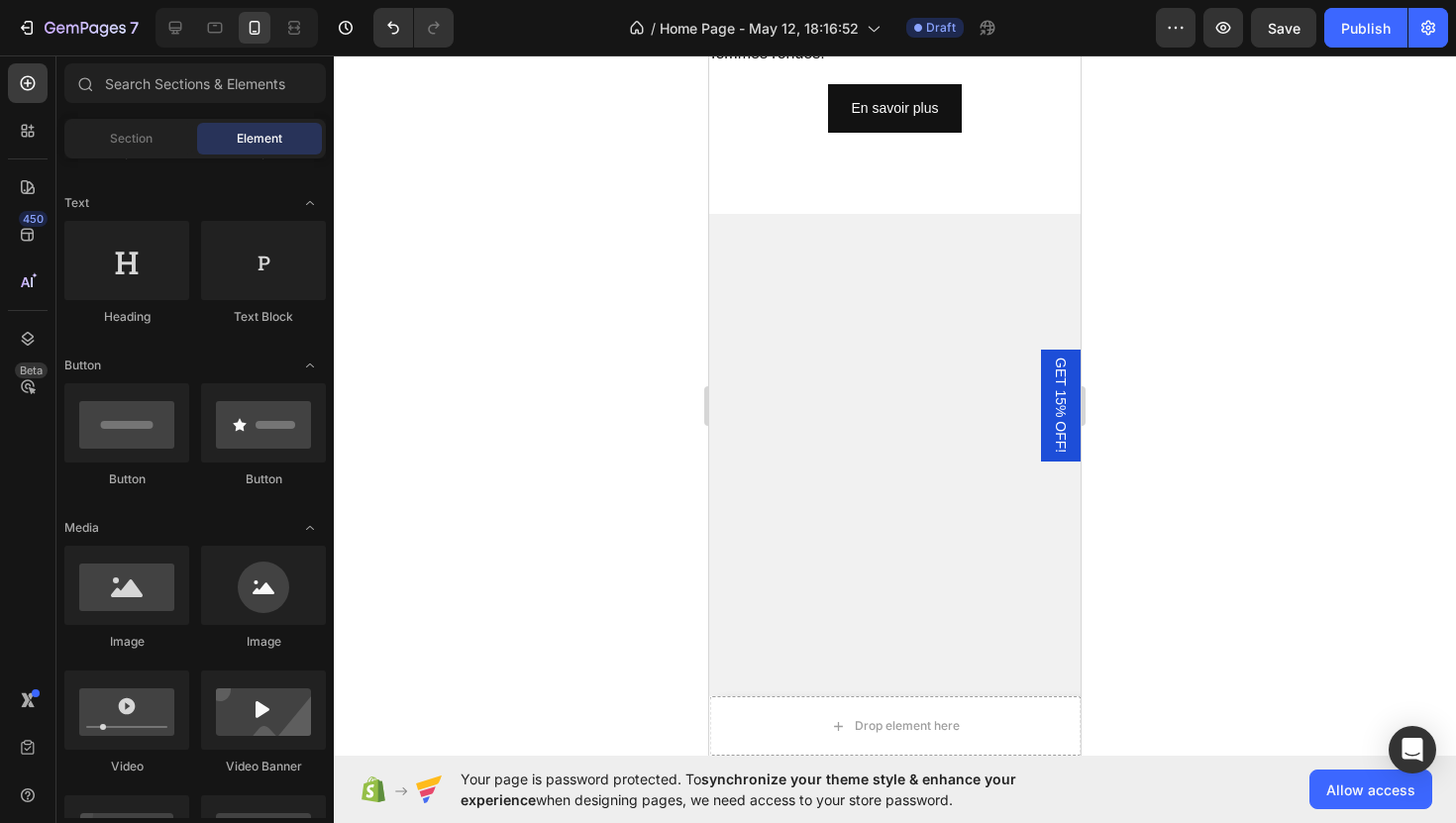 click on "⁠⁠⁠⁠⁠⁠⁠ Berline BORANGE / CEO Heading Row" at bounding box center (894, -261) 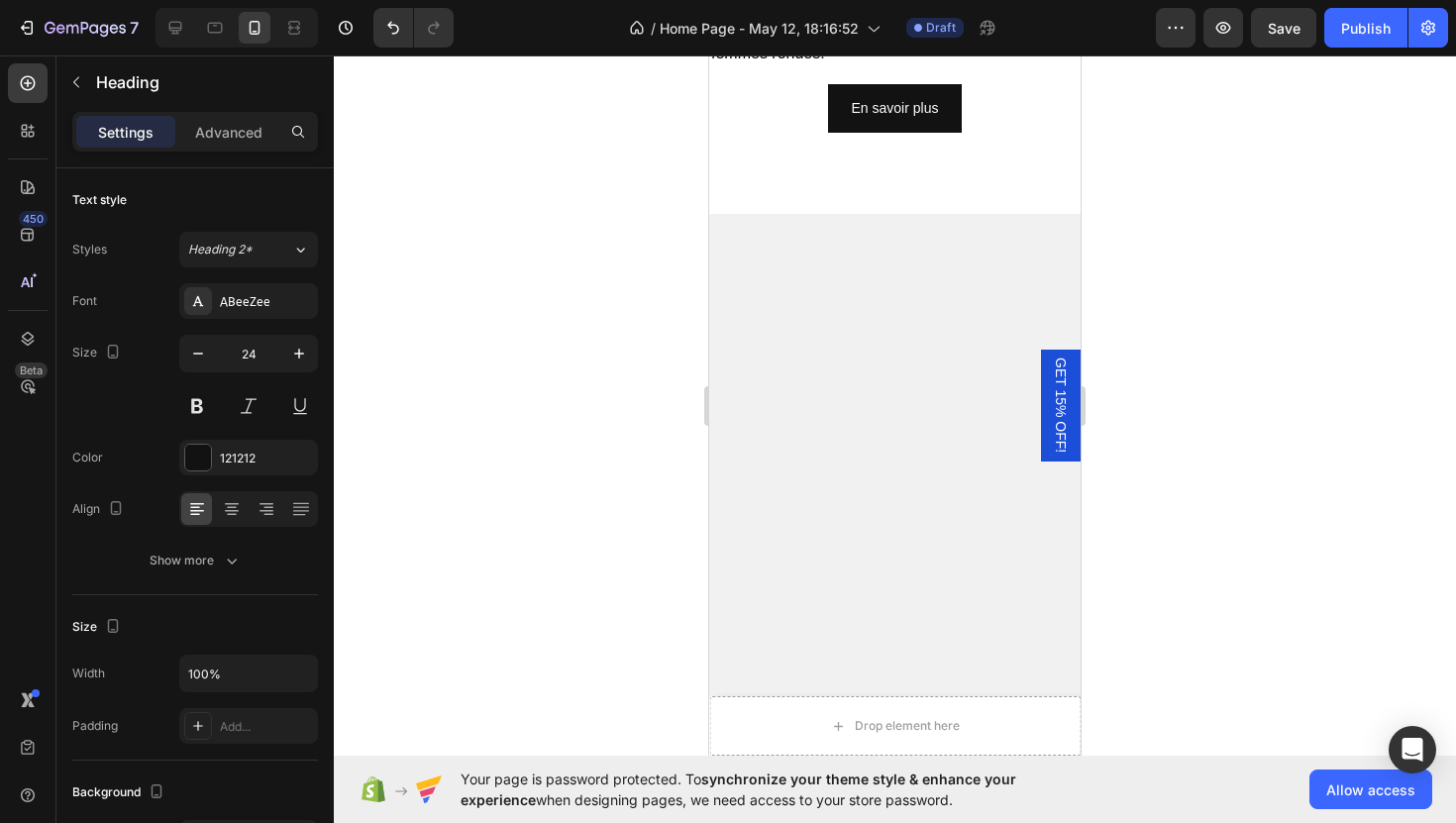 click on "Berline BORANGE / CEO" at bounding box center (876, -261) 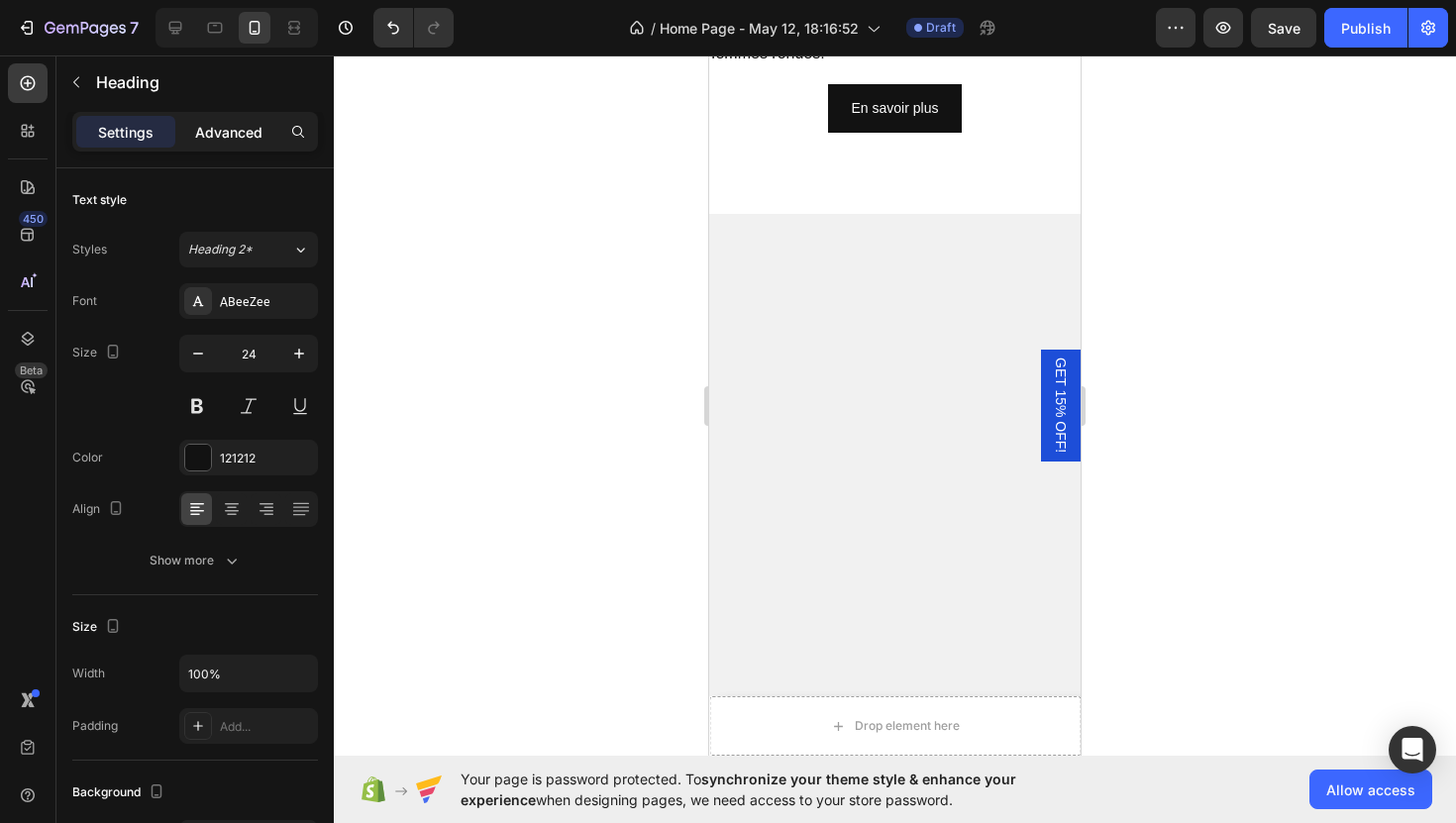 click on "Advanced" at bounding box center [229, 132] 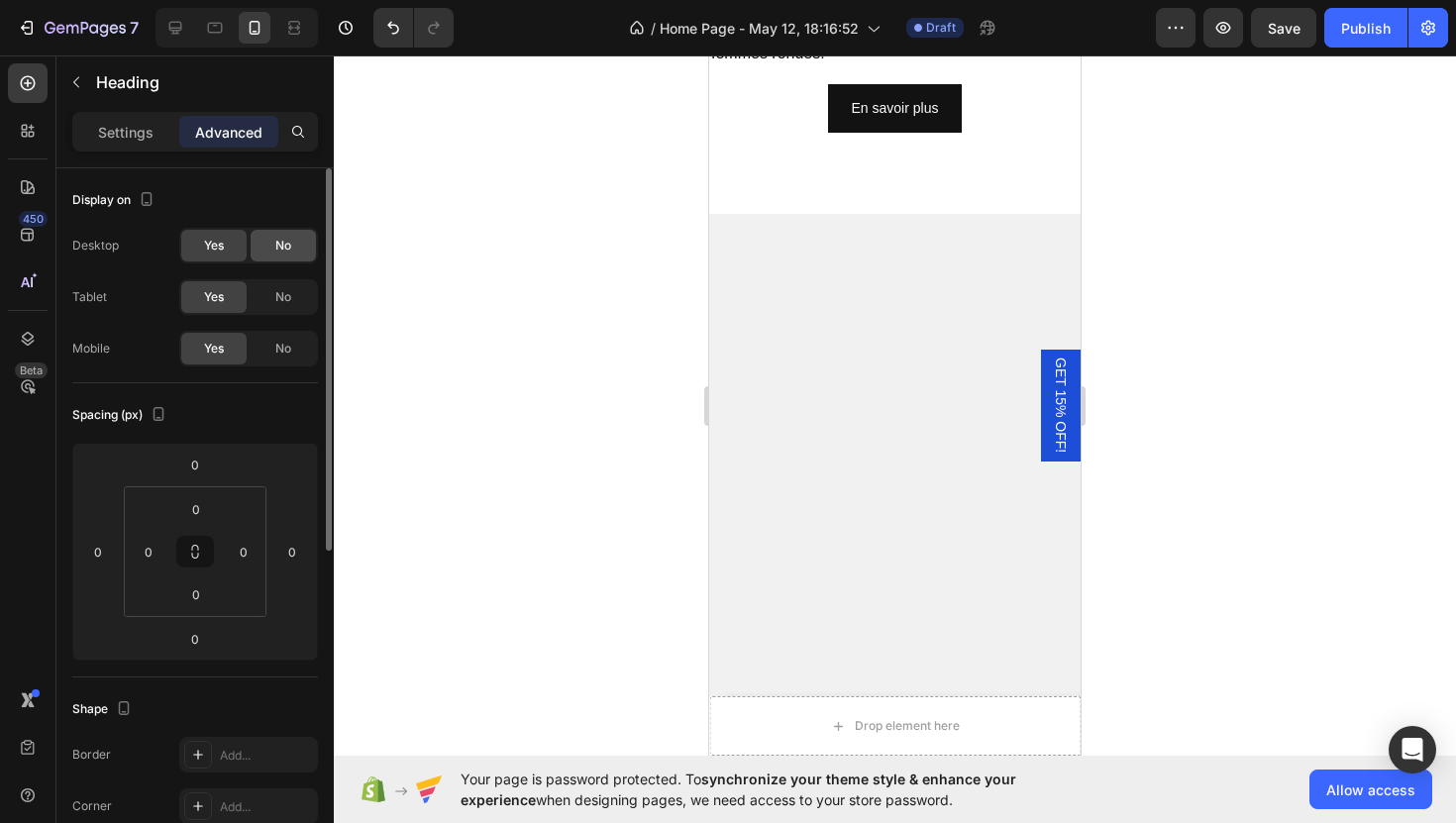 click on "No" 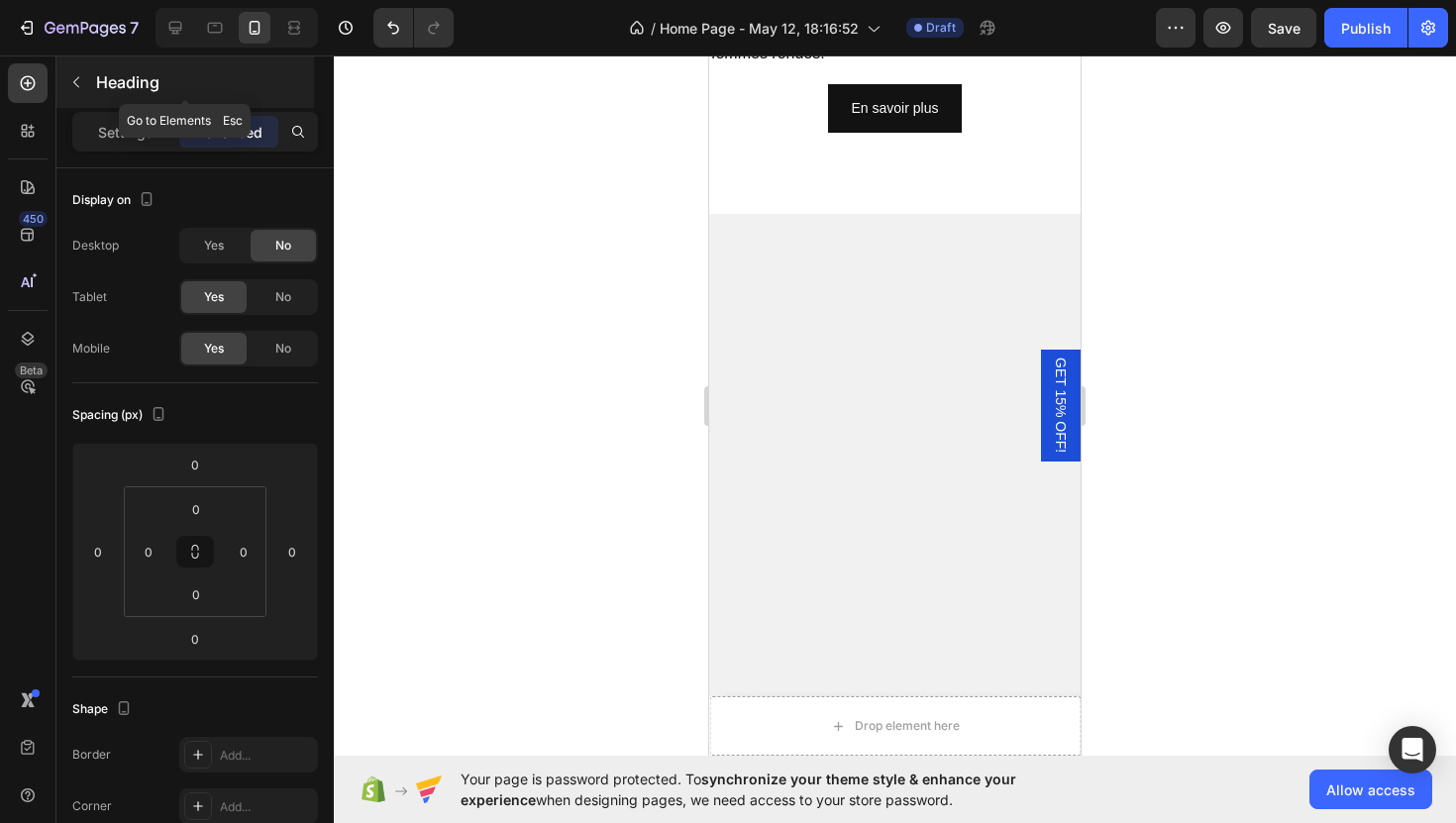 click 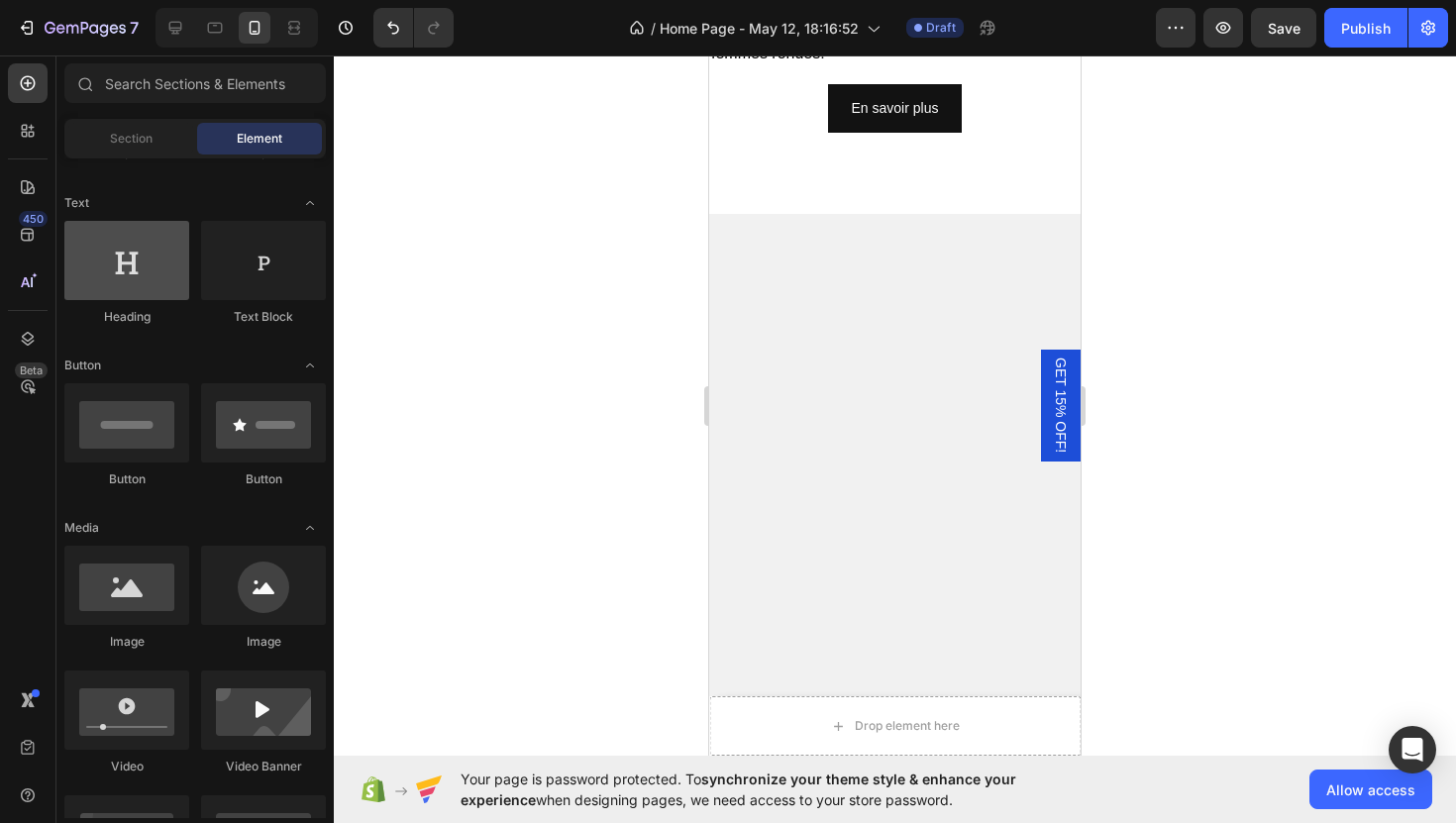 scroll, scrollTop: 0, scrollLeft: 0, axis: both 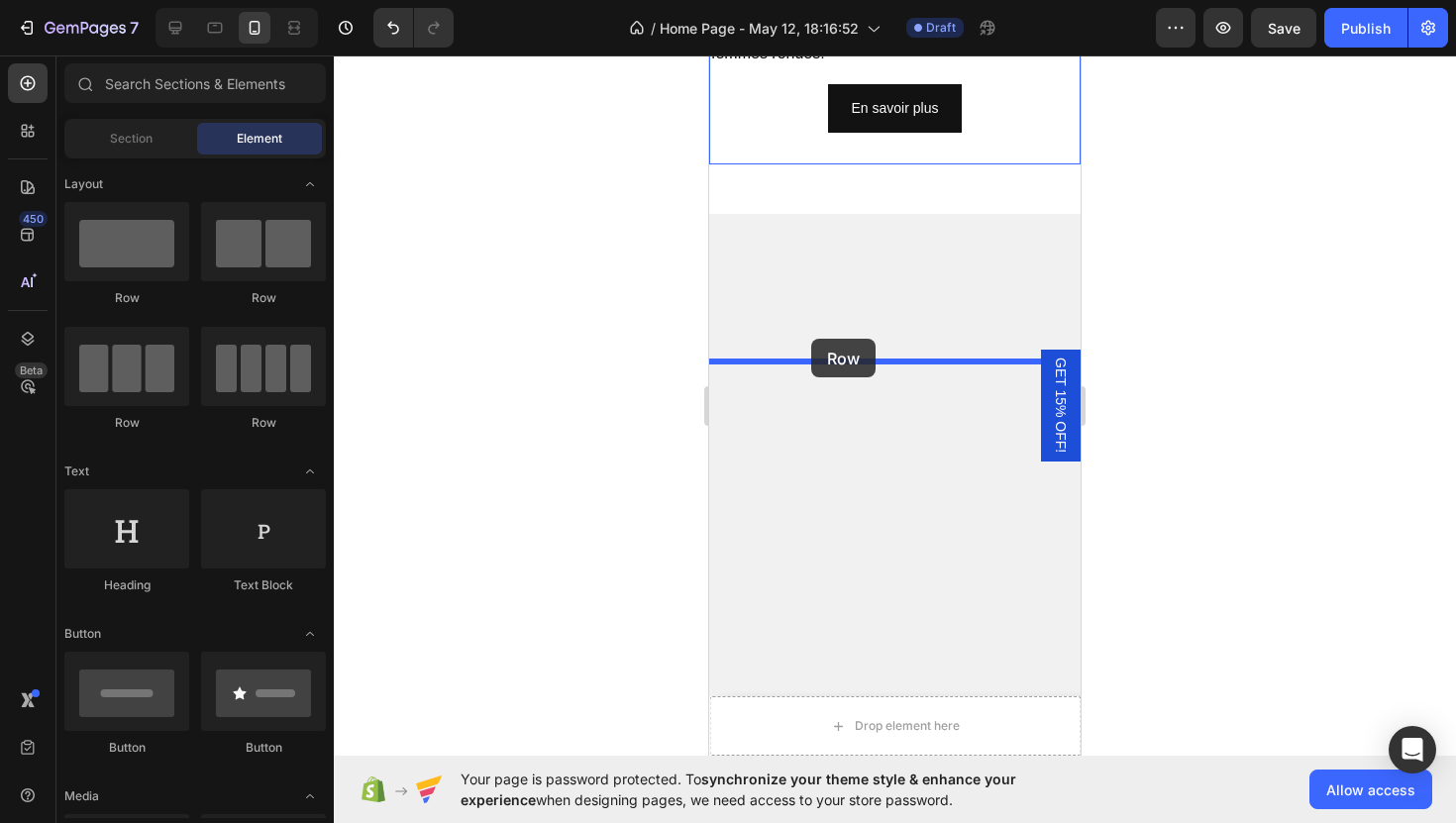 drag, startPoint x: 850, startPoint y: 315, endPoint x: 811, endPoint y: 339, distance: 45.79301 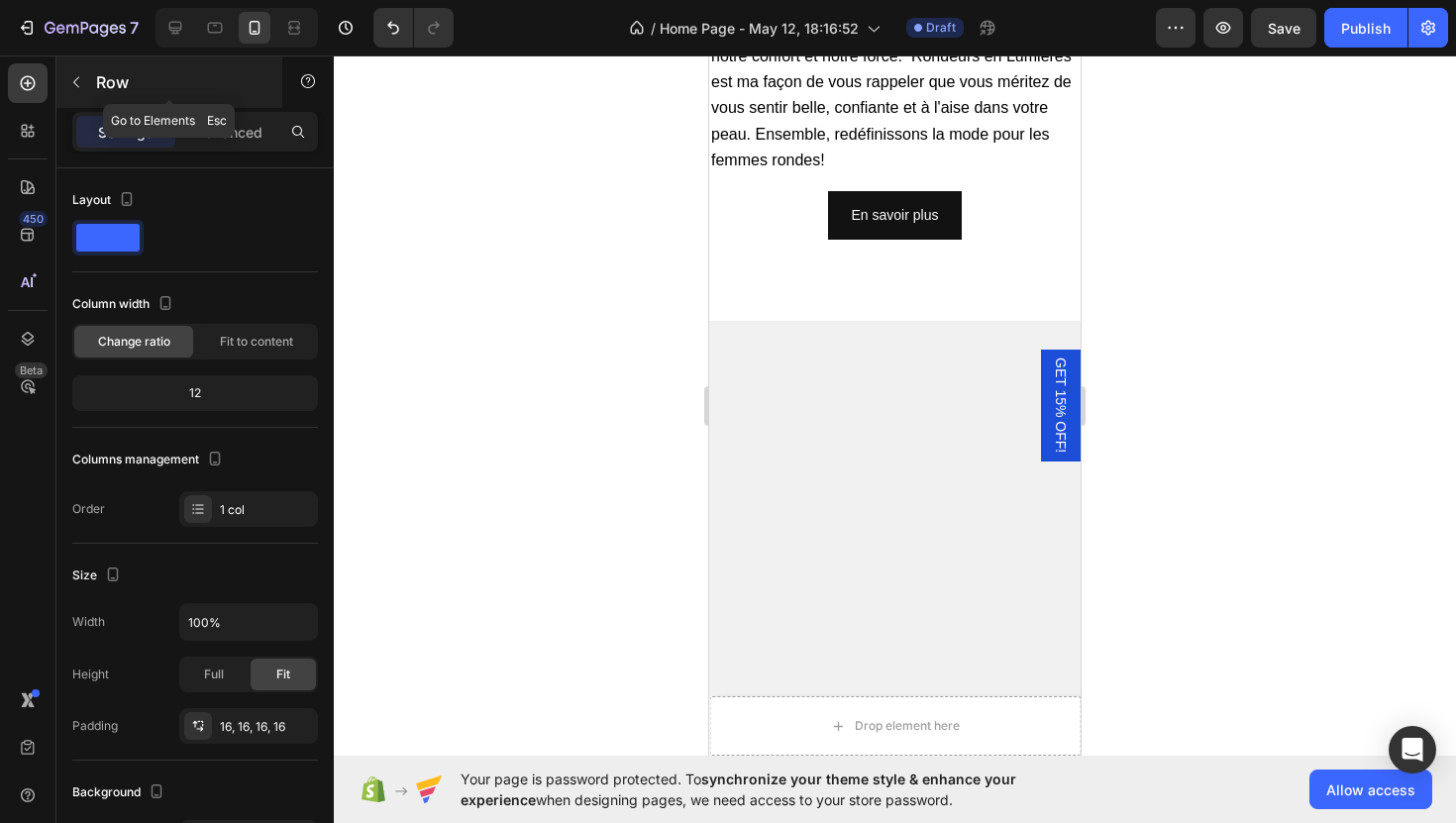 click 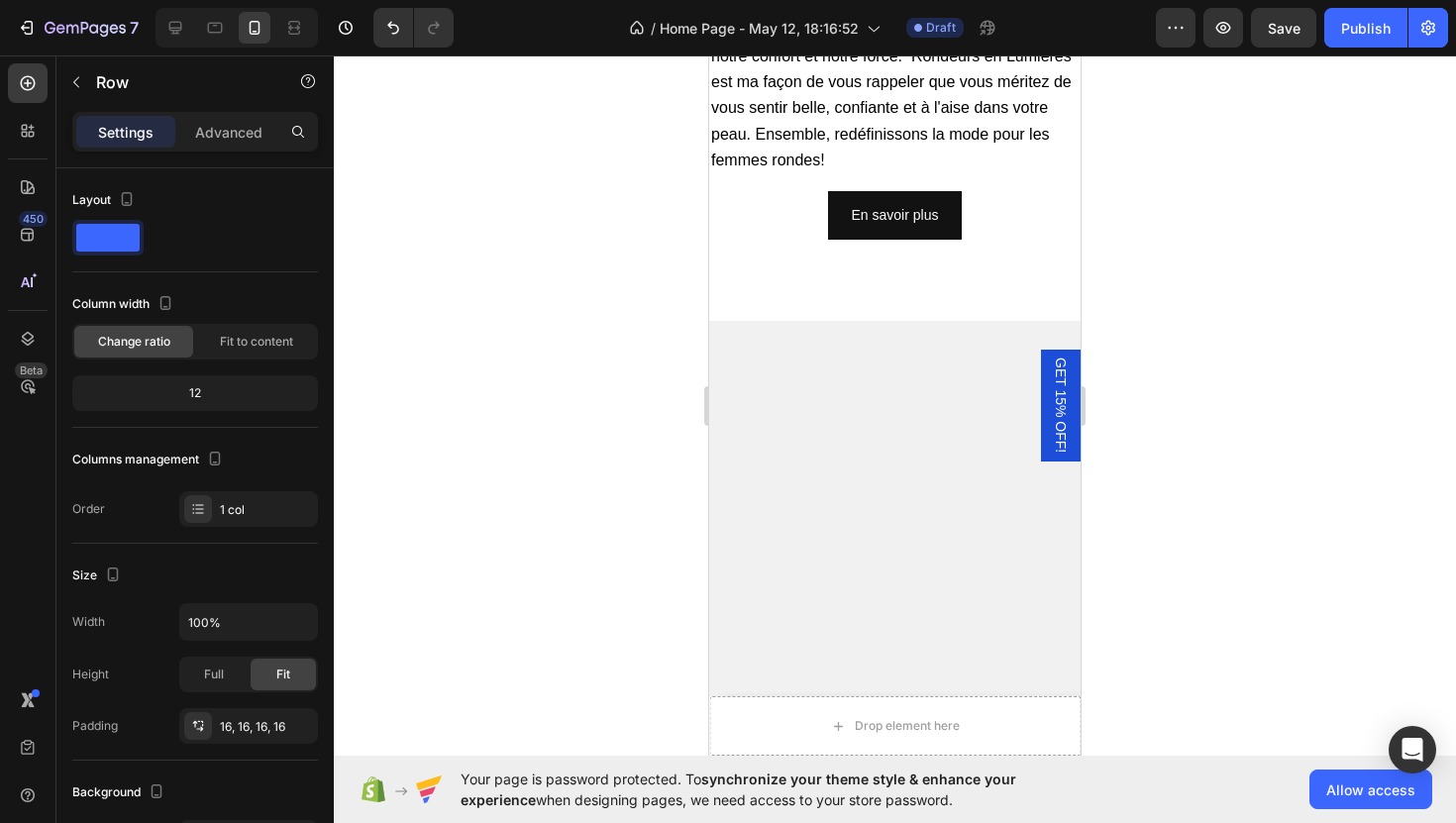 click on "Drop element here" at bounding box center (894, -150) 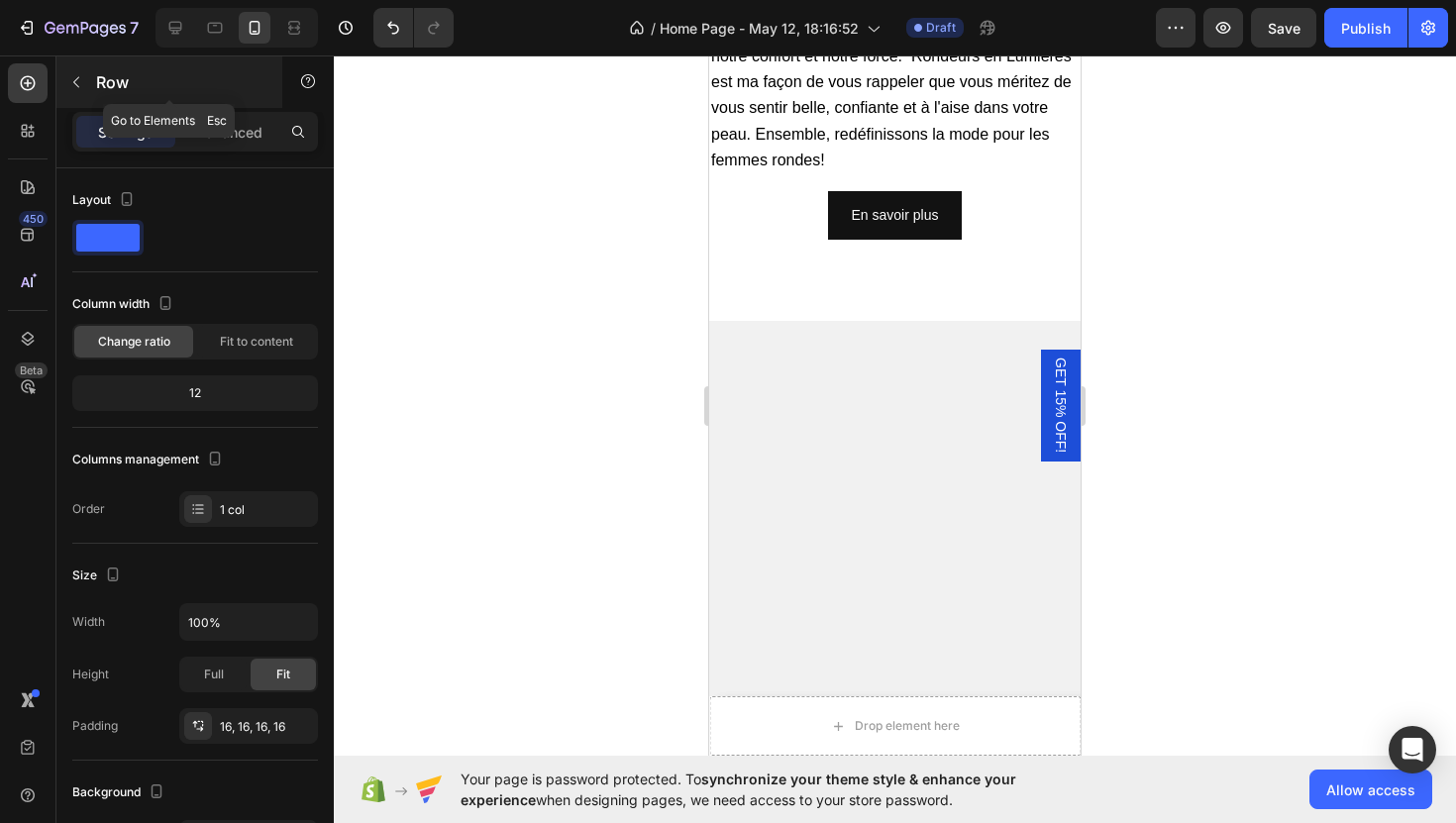 click 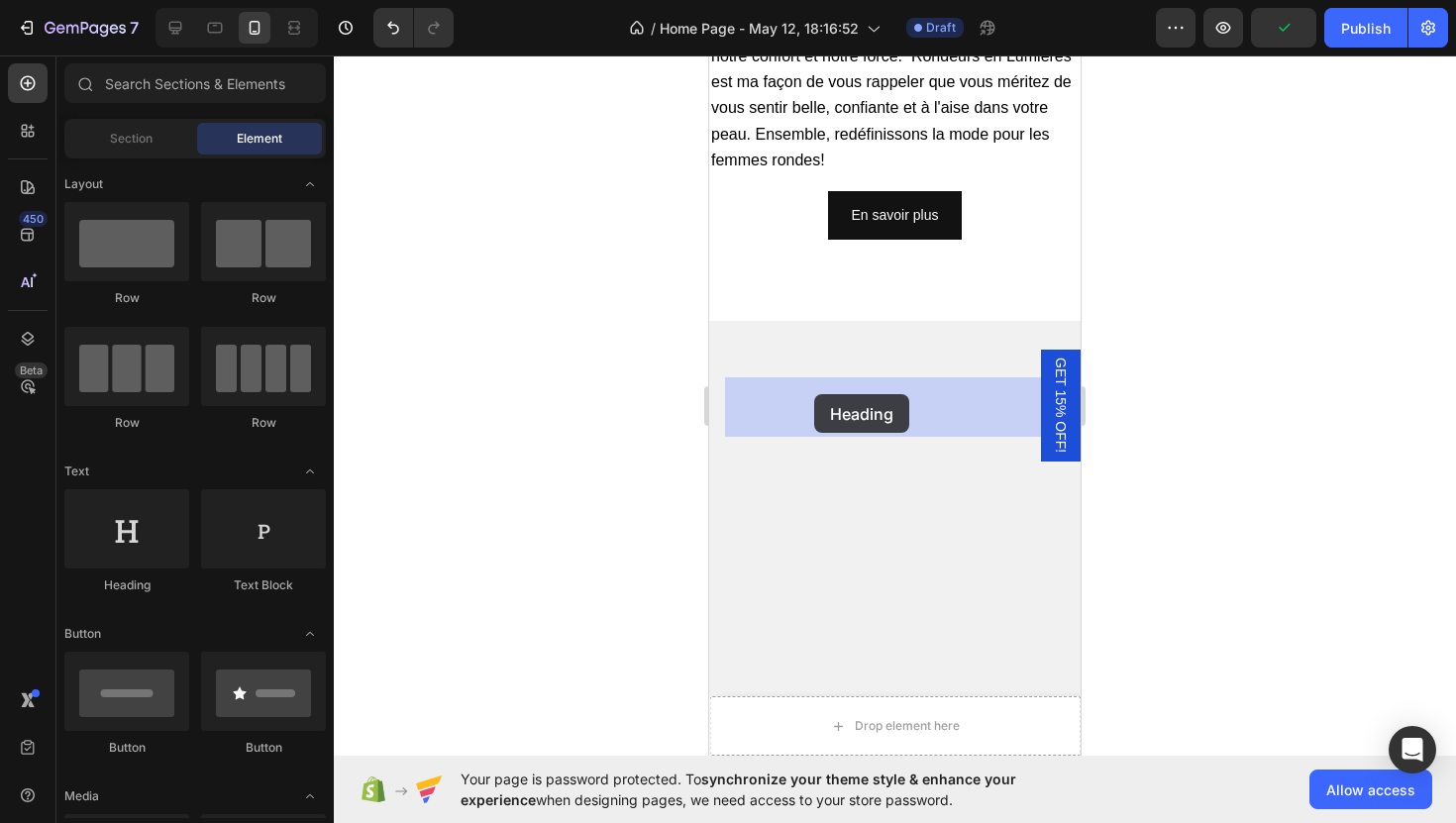 drag, startPoint x: 854, startPoint y: 595, endPoint x: 814, endPoint y: 394, distance: 204.94146 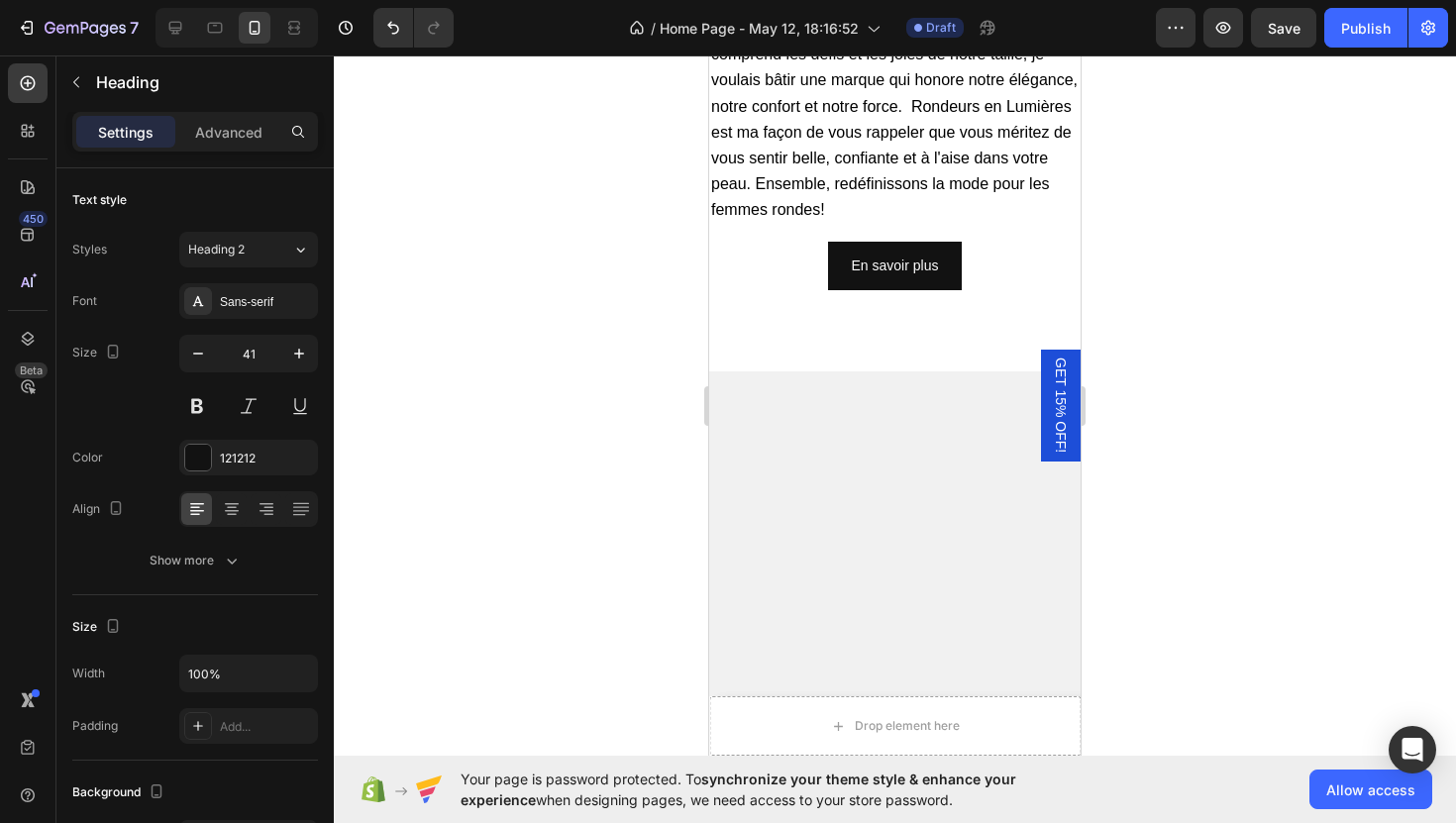 click on "Your heading text goes here" at bounding box center [894, -125] 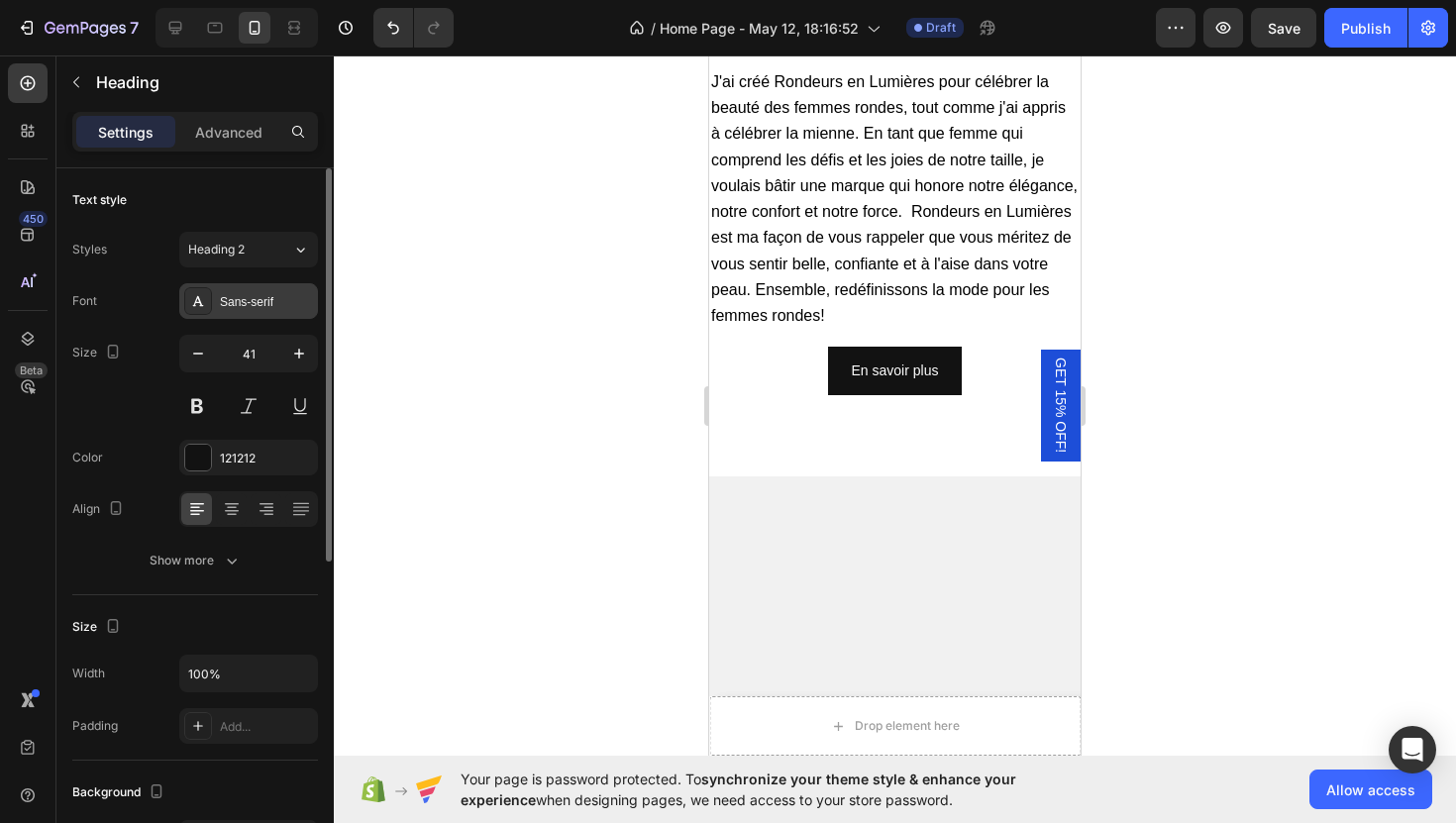 click on "Sans-serif" at bounding box center [266, 302] 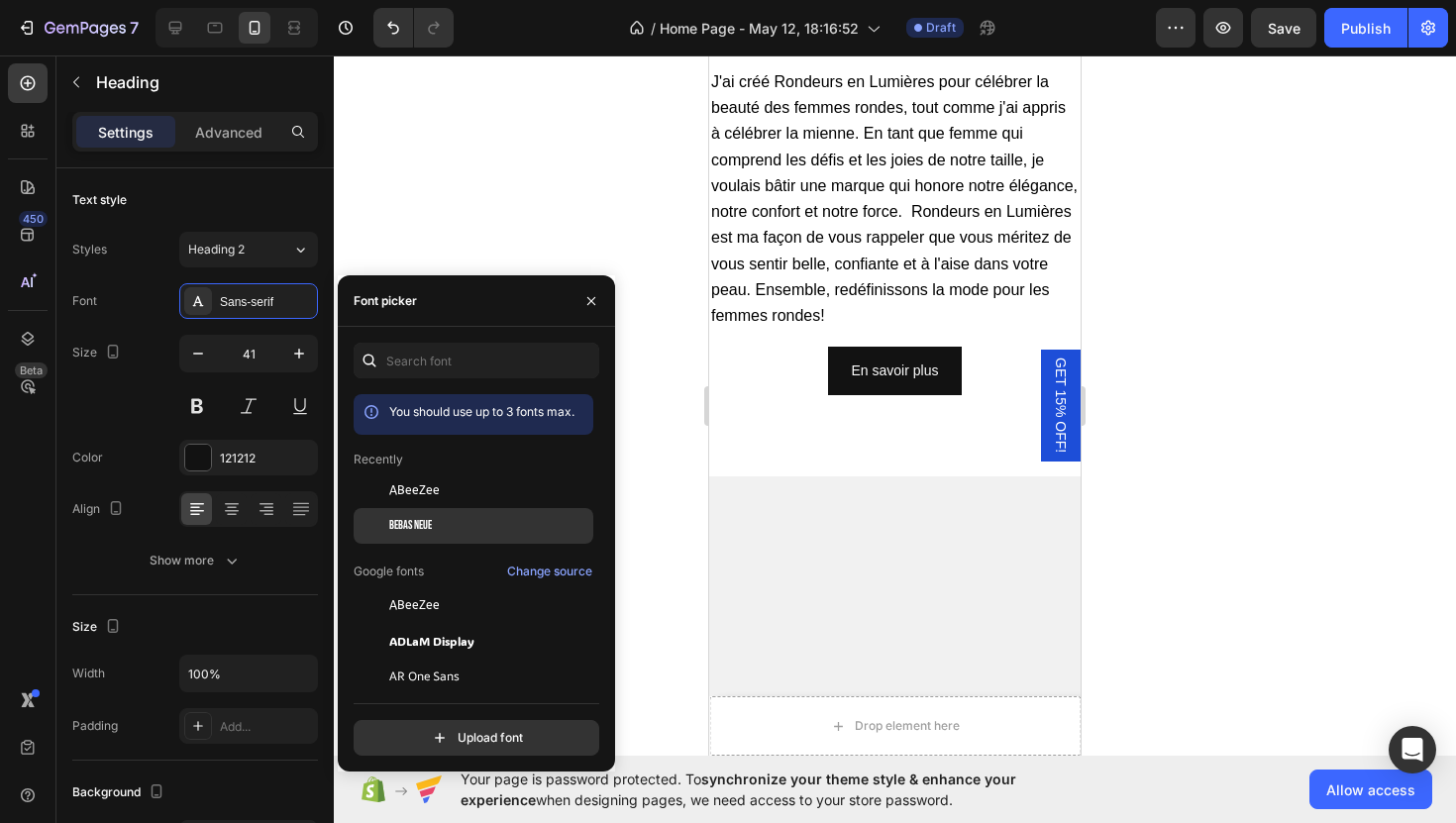 click on "Bebas Neue" at bounding box center (410, 526) 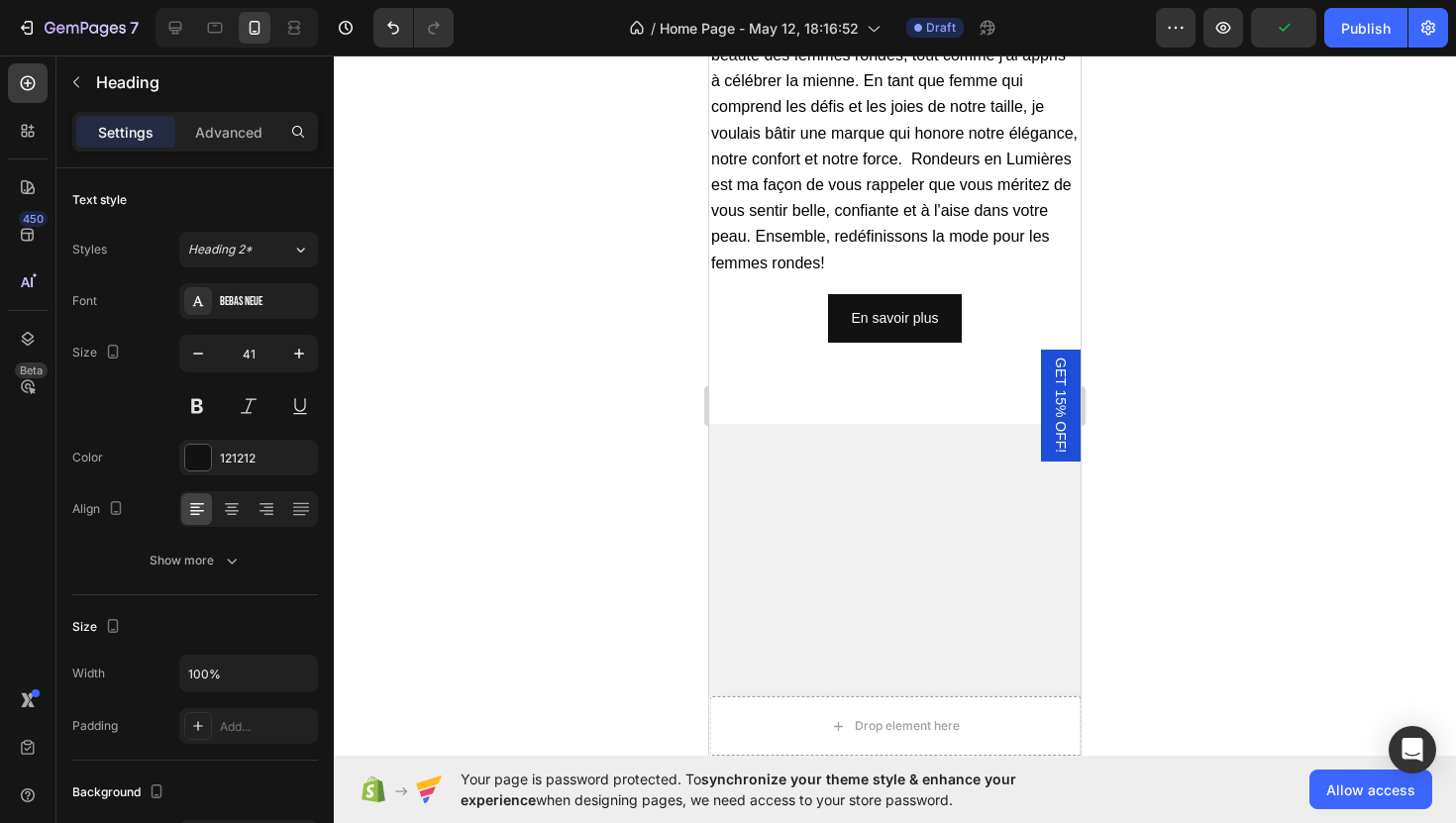 click on "Your heading text goes here UNE NOTE DE NOTRE FONDATRICE" at bounding box center [894, -98] 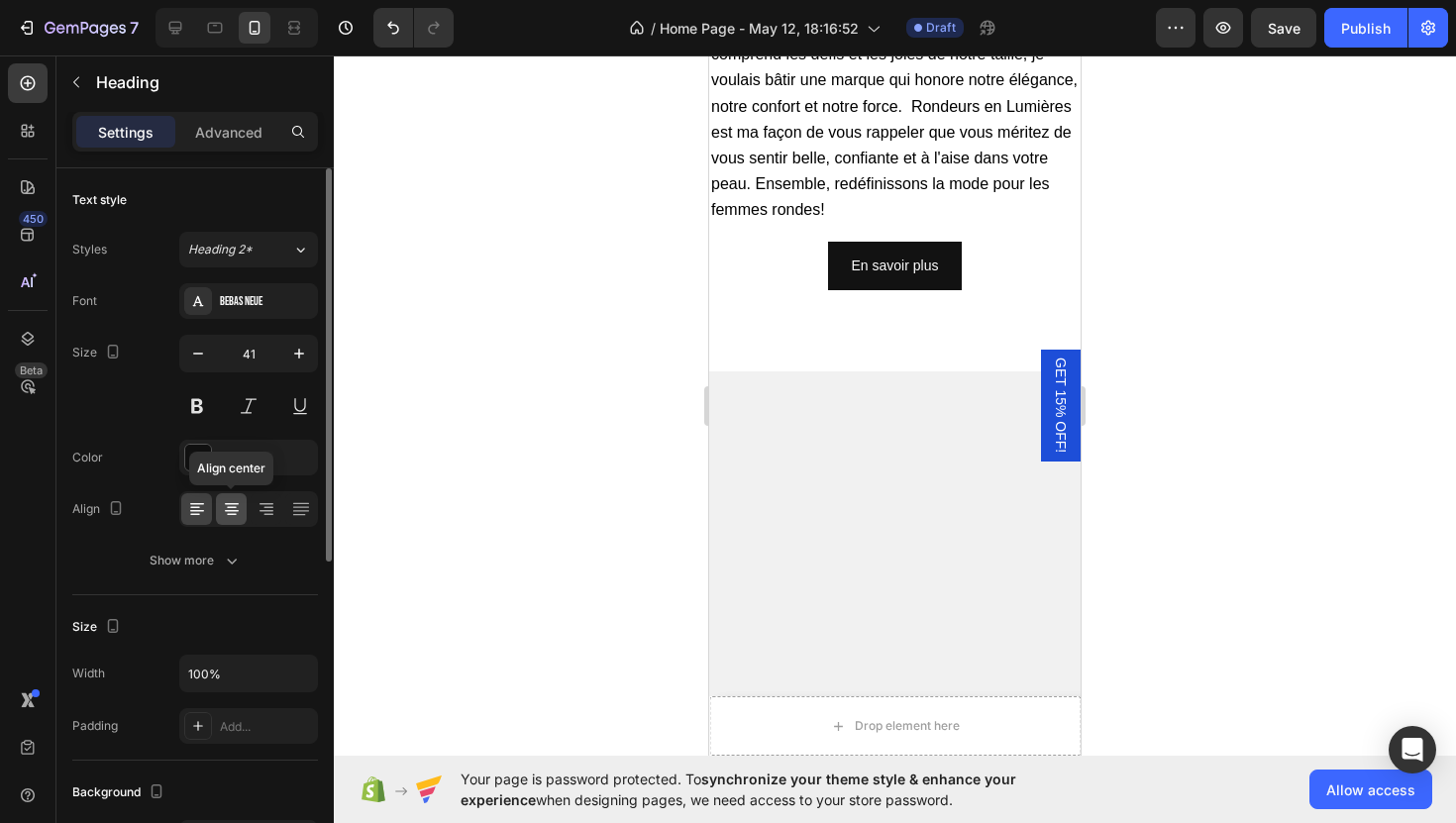 click 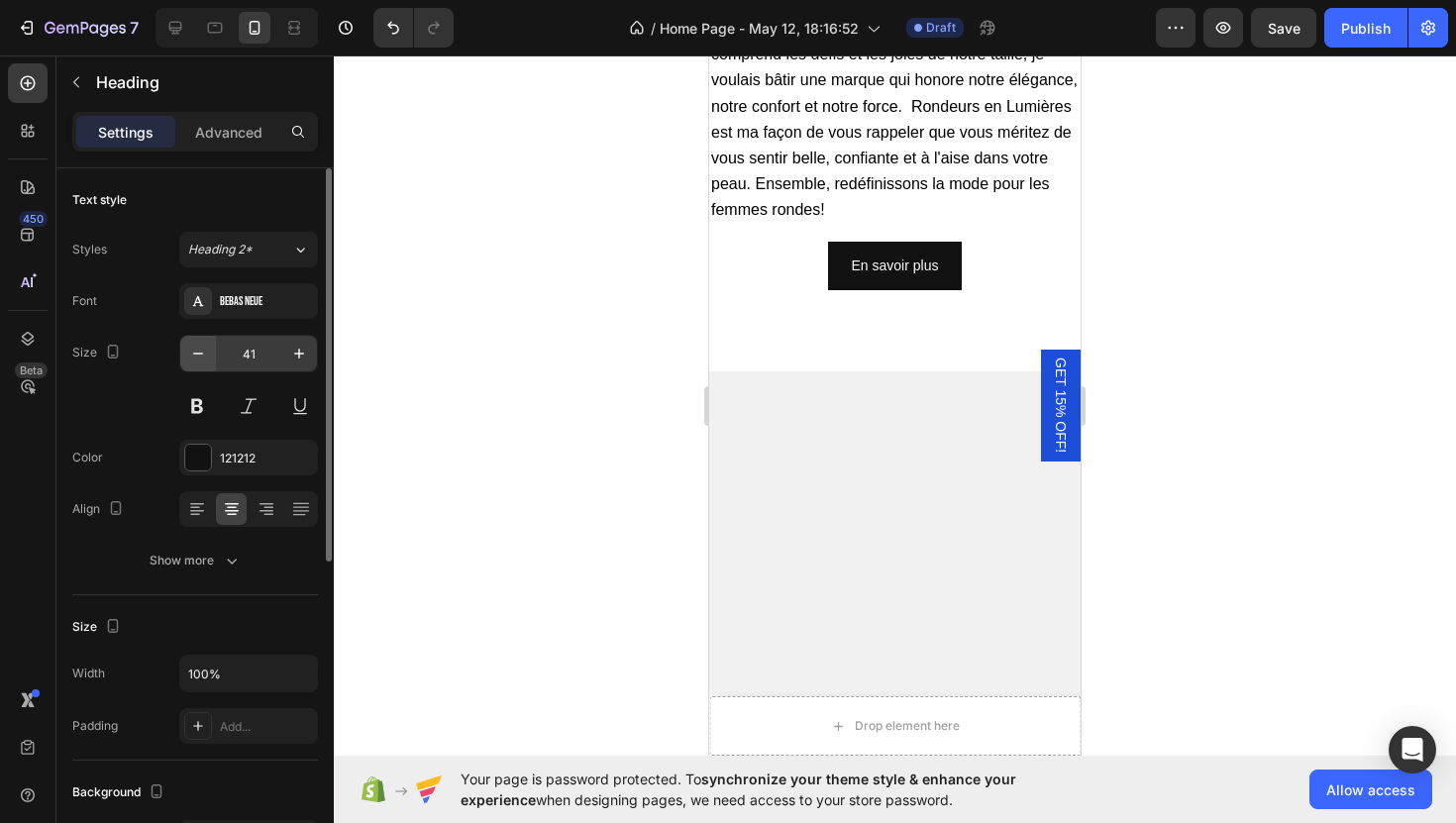 click at bounding box center (198, 354) 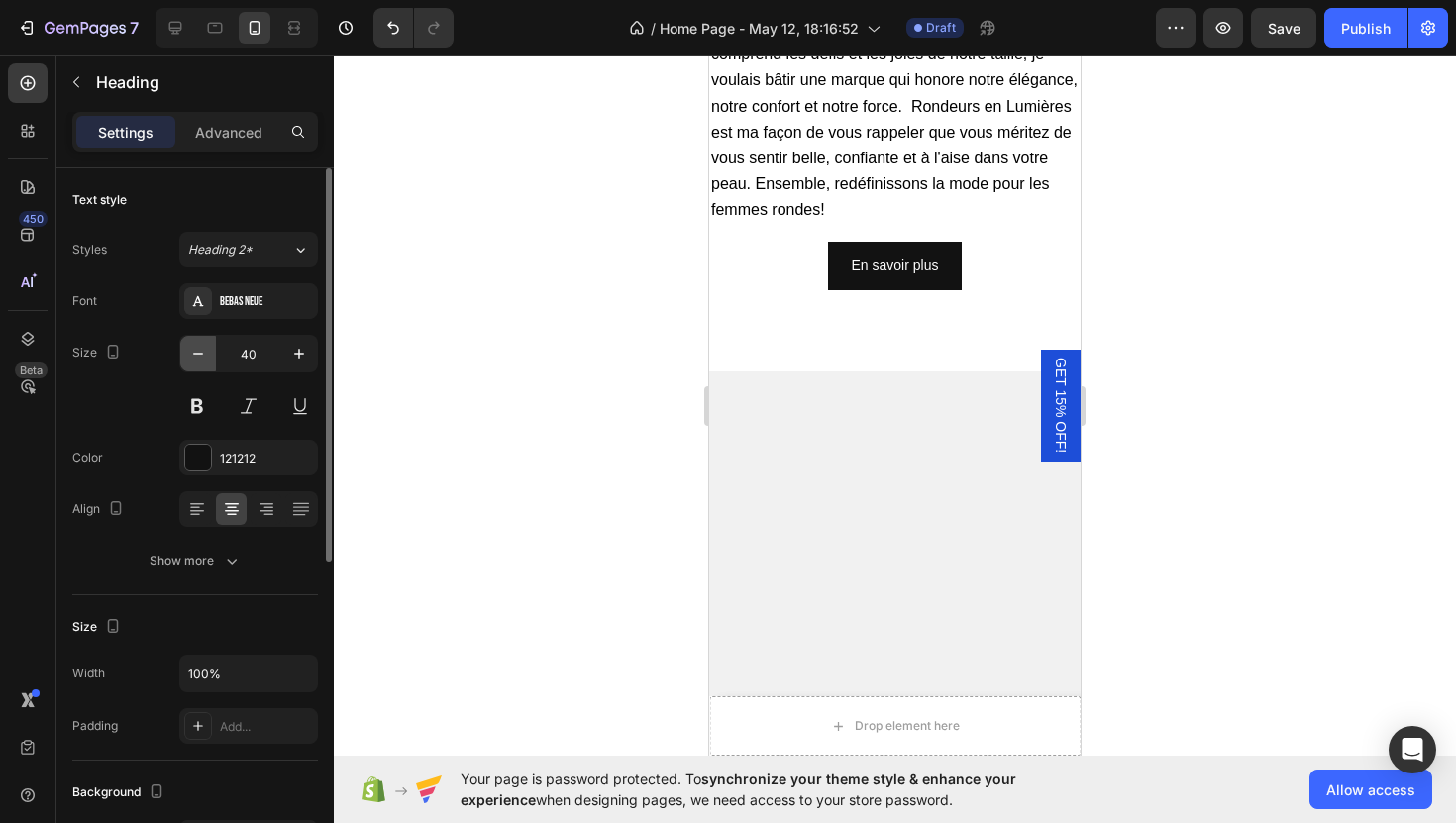 click at bounding box center [198, 354] 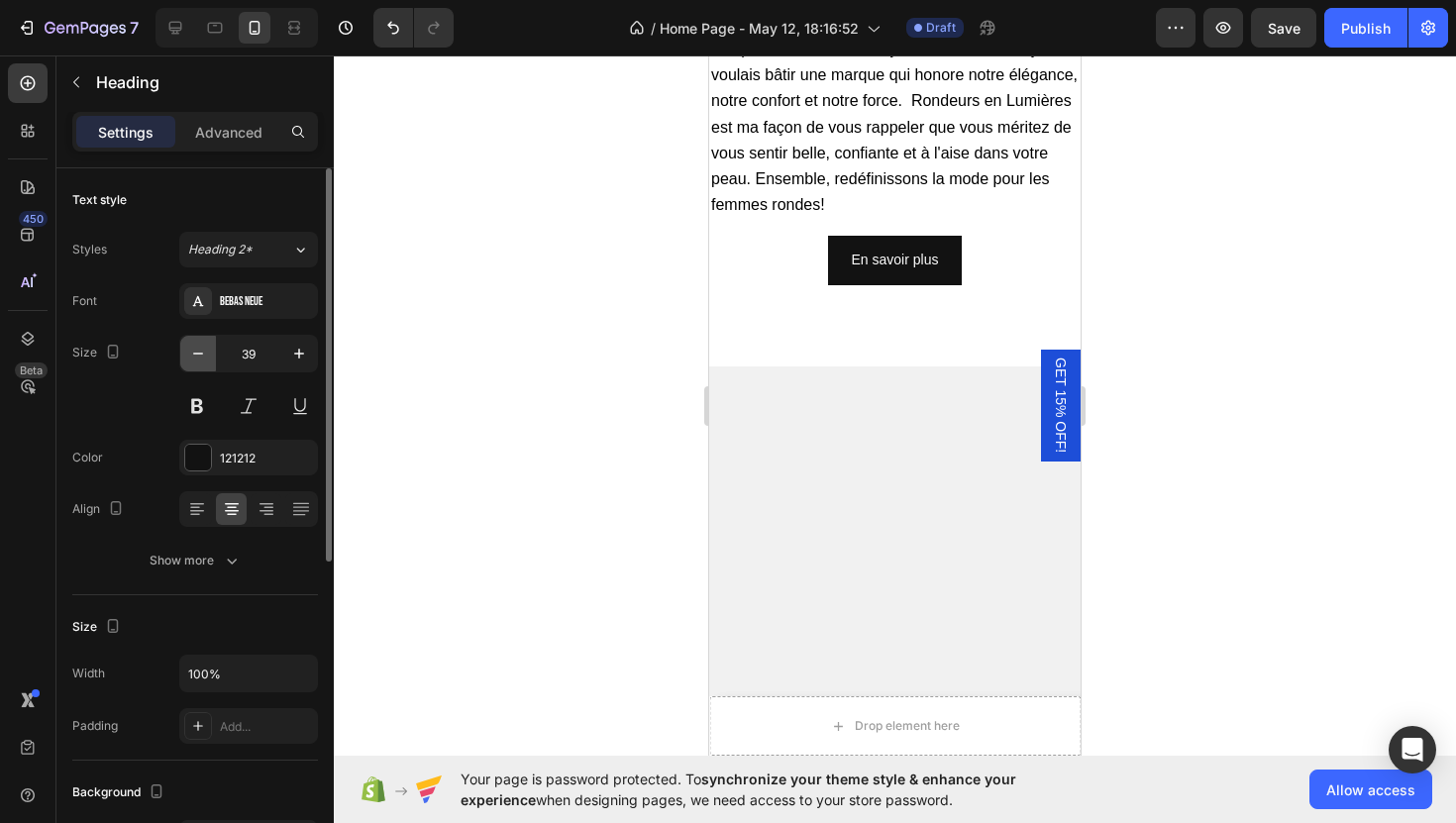 click at bounding box center [198, 354] 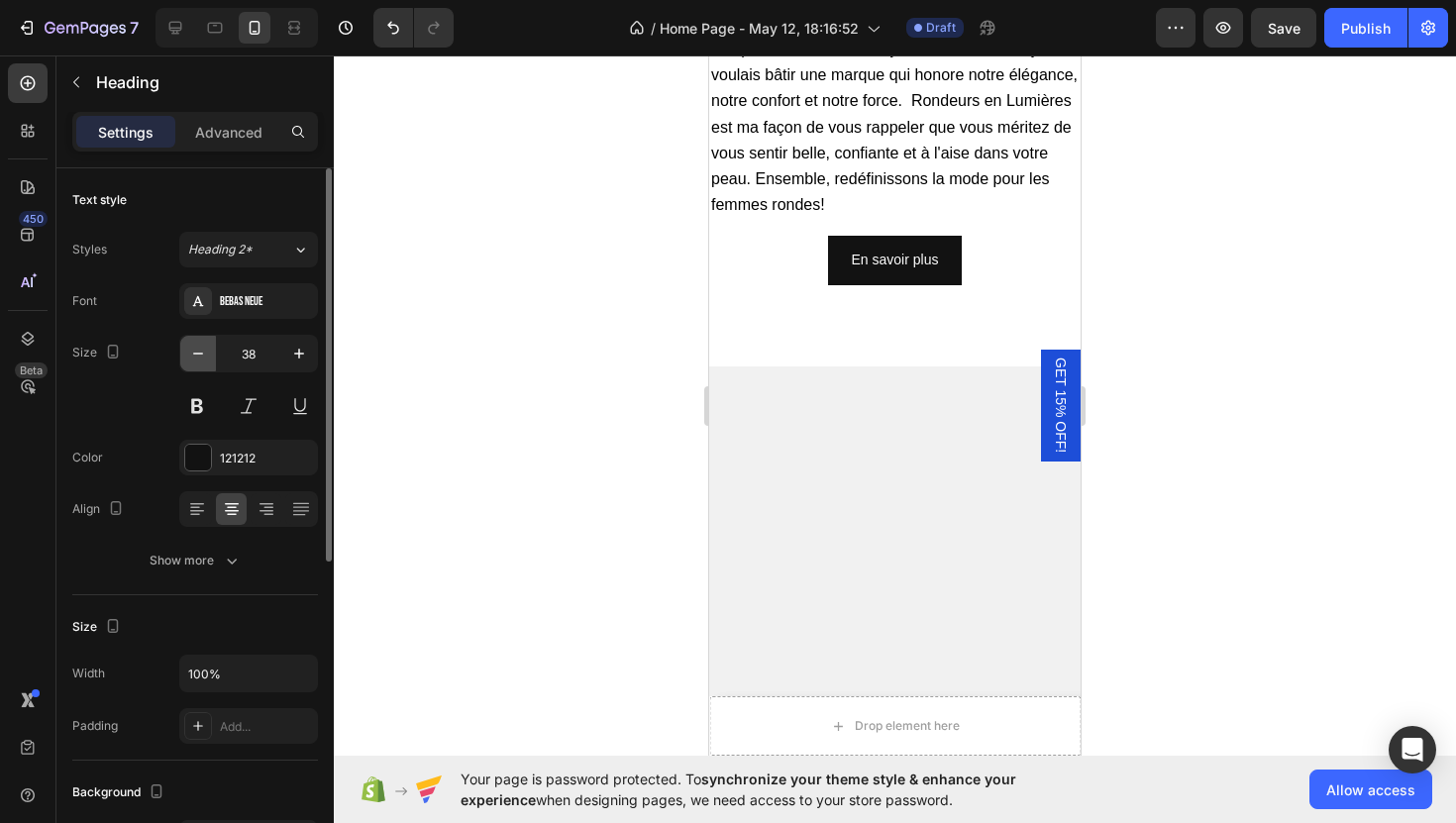 click at bounding box center (198, 354) 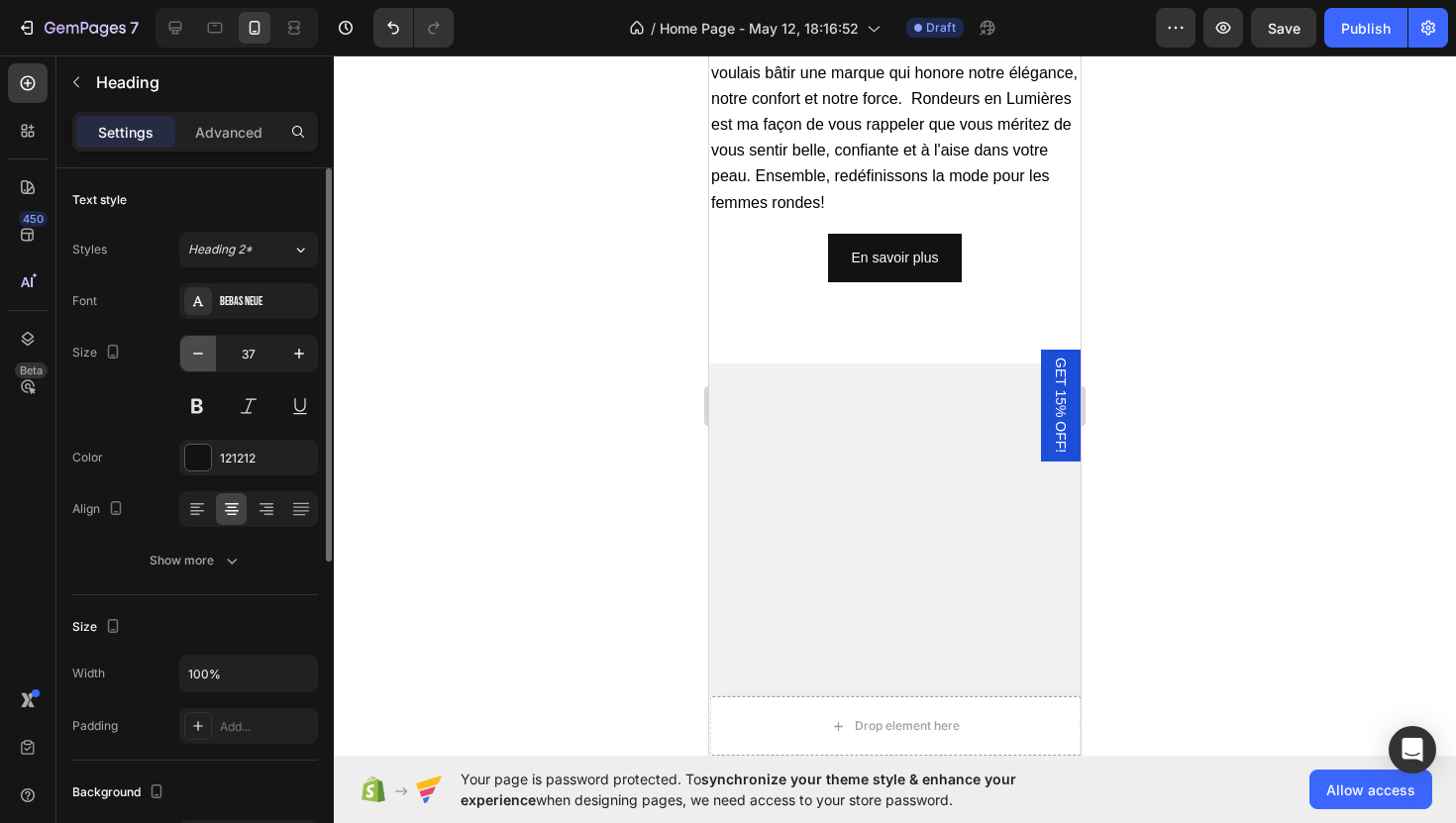click at bounding box center (198, 354) 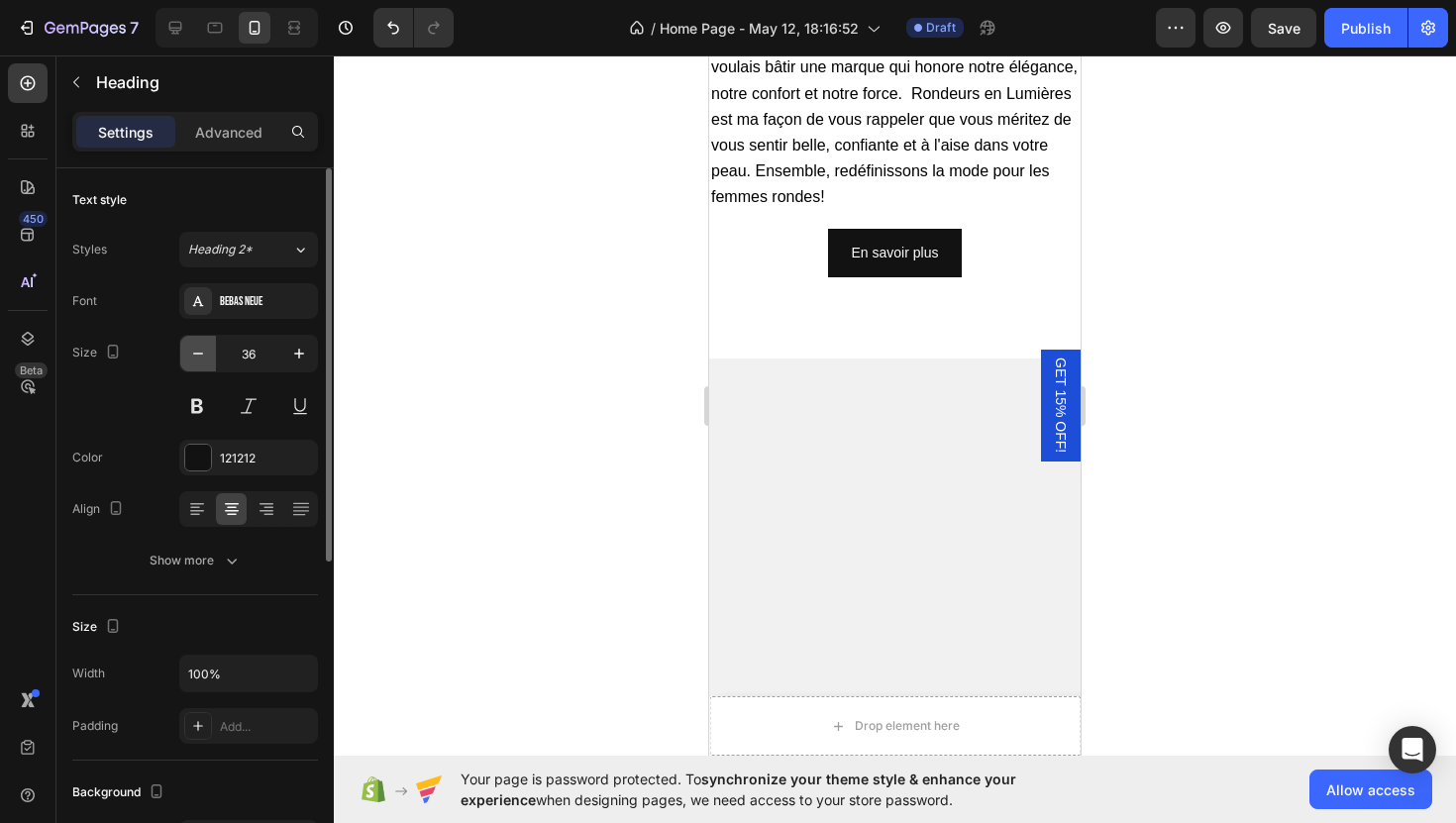 click at bounding box center [198, 354] 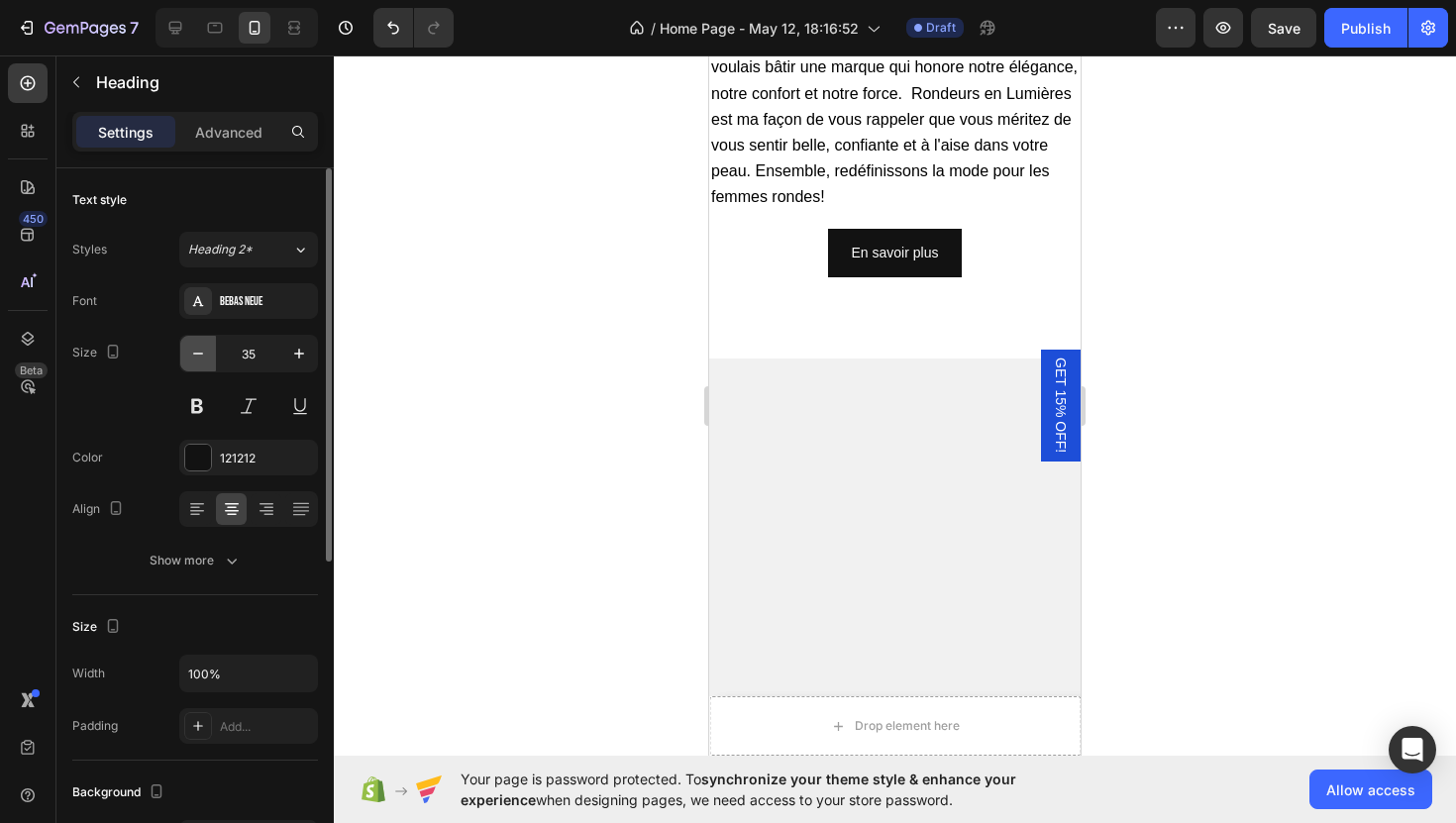 click at bounding box center [198, 354] 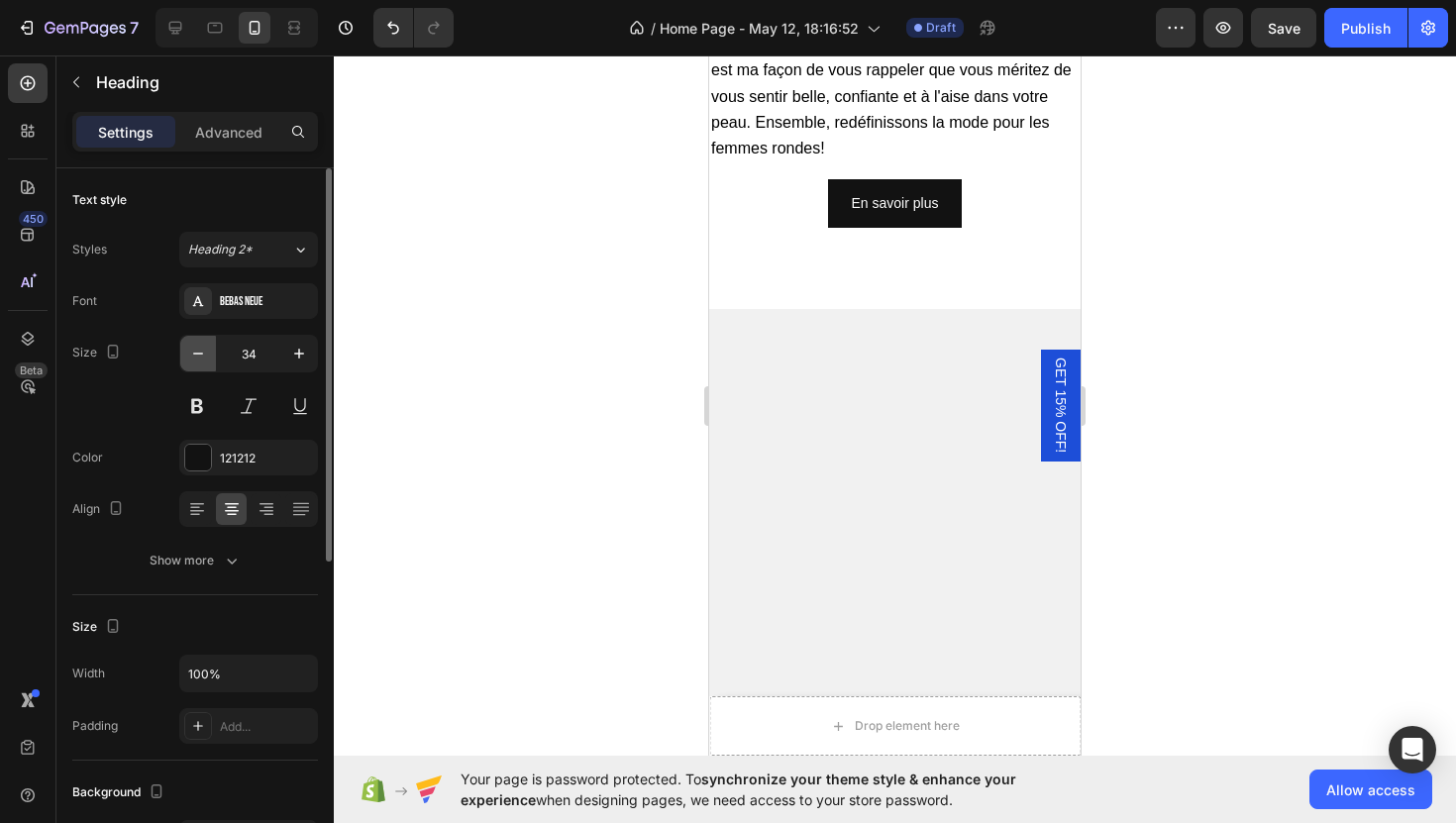 click at bounding box center (198, 354) 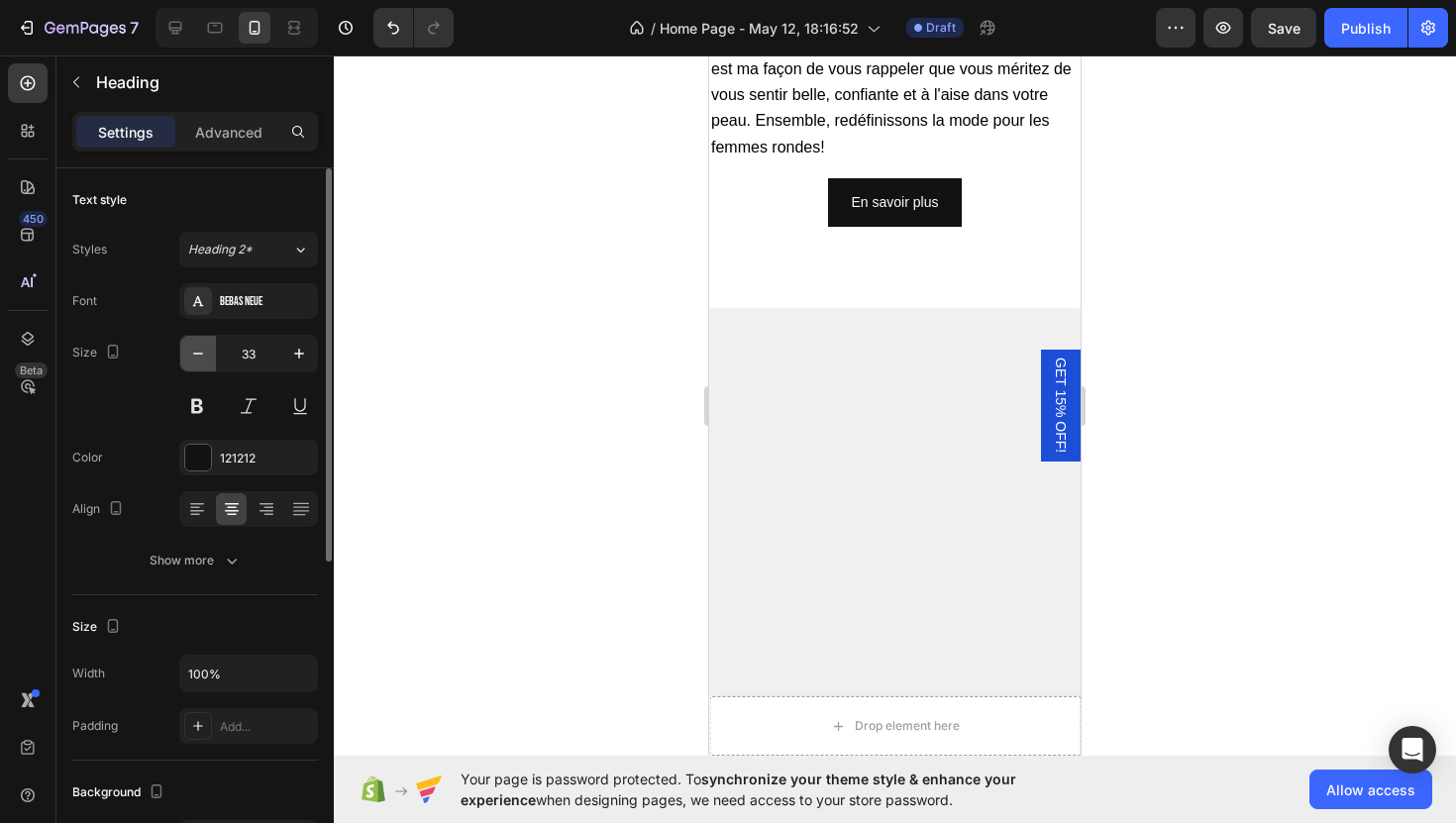 click at bounding box center [198, 354] 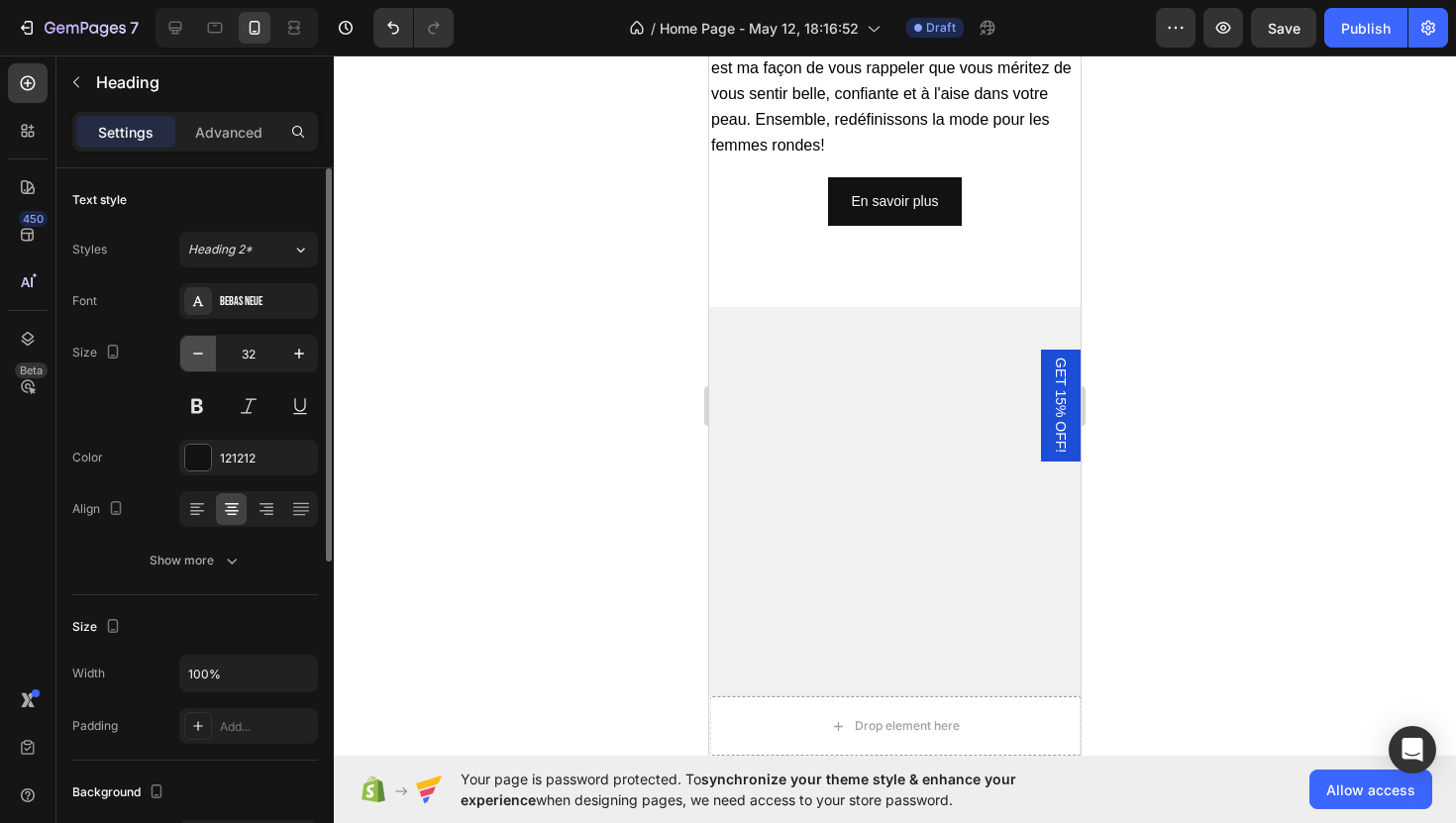 click at bounding box center [198, 354] 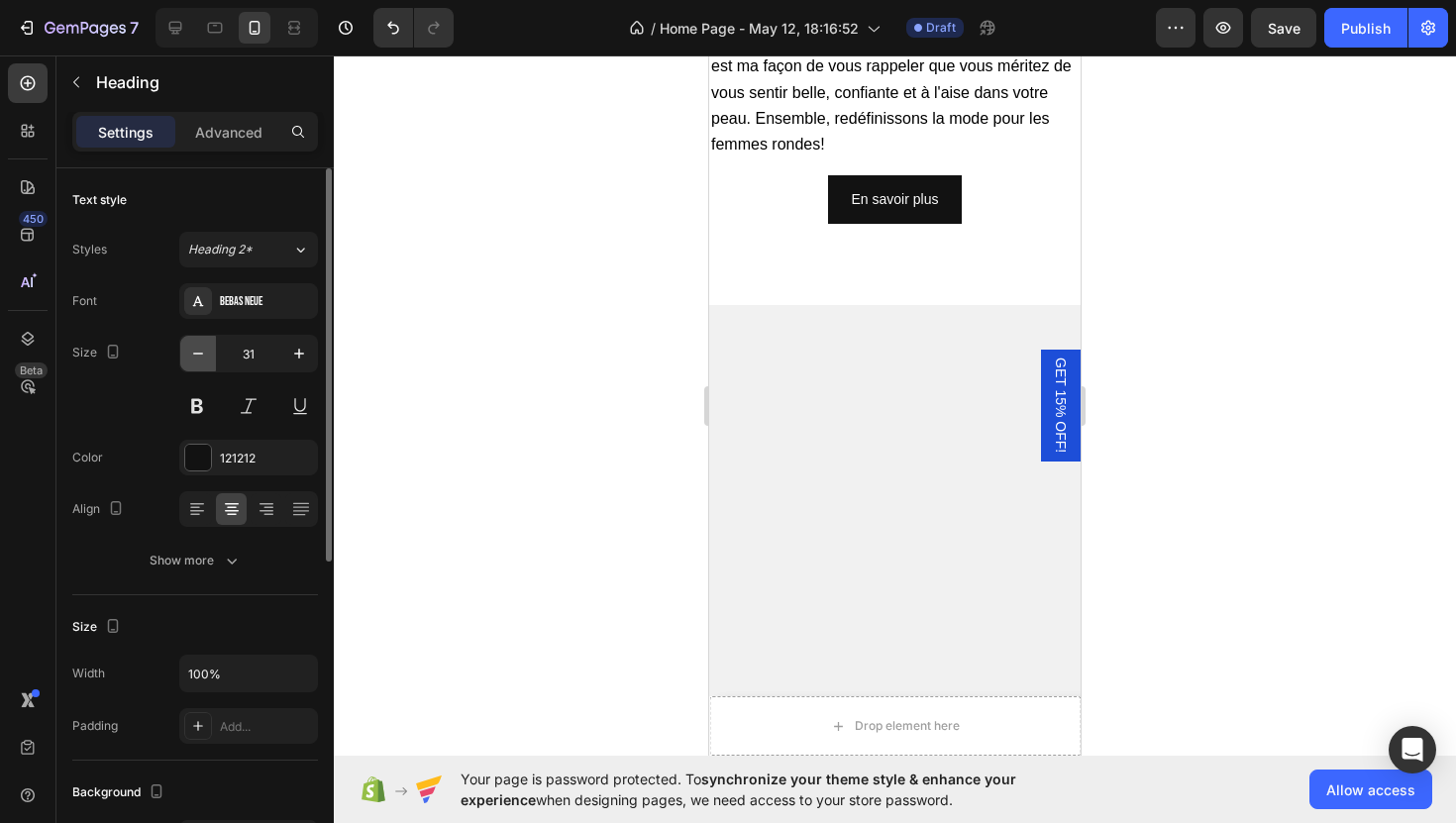 click at bounding box center [198, 354] 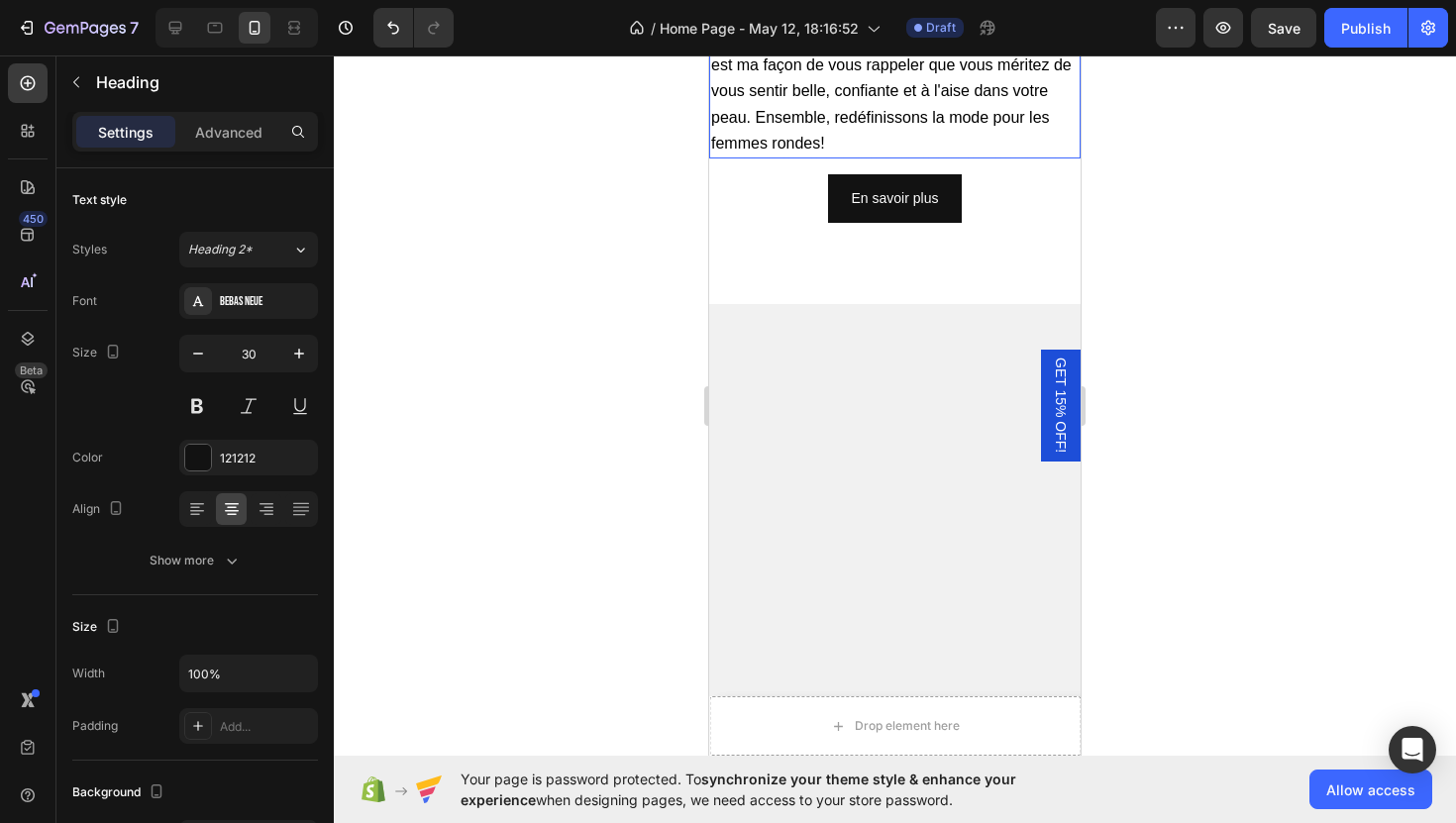 click on "J'ai créé Rondeurs en Lumières pour célébrer la beauté des femmes rondes, tout comme j'ai appris à célébrer la mienne. En tant que femme qui comprend les défis et les joies de notre taille, je voulais bâtir une marque qui honore notre élégance, notre confort et notre force.  Rondeurs en Lumières est ma façon de vous rappeler que vous méritez de vous sentir belle, confiante et à l'aise dans votre peau. Ensemble, redéfinissons la mode pour les femmes rondes!" at bounding box center [894, 26] 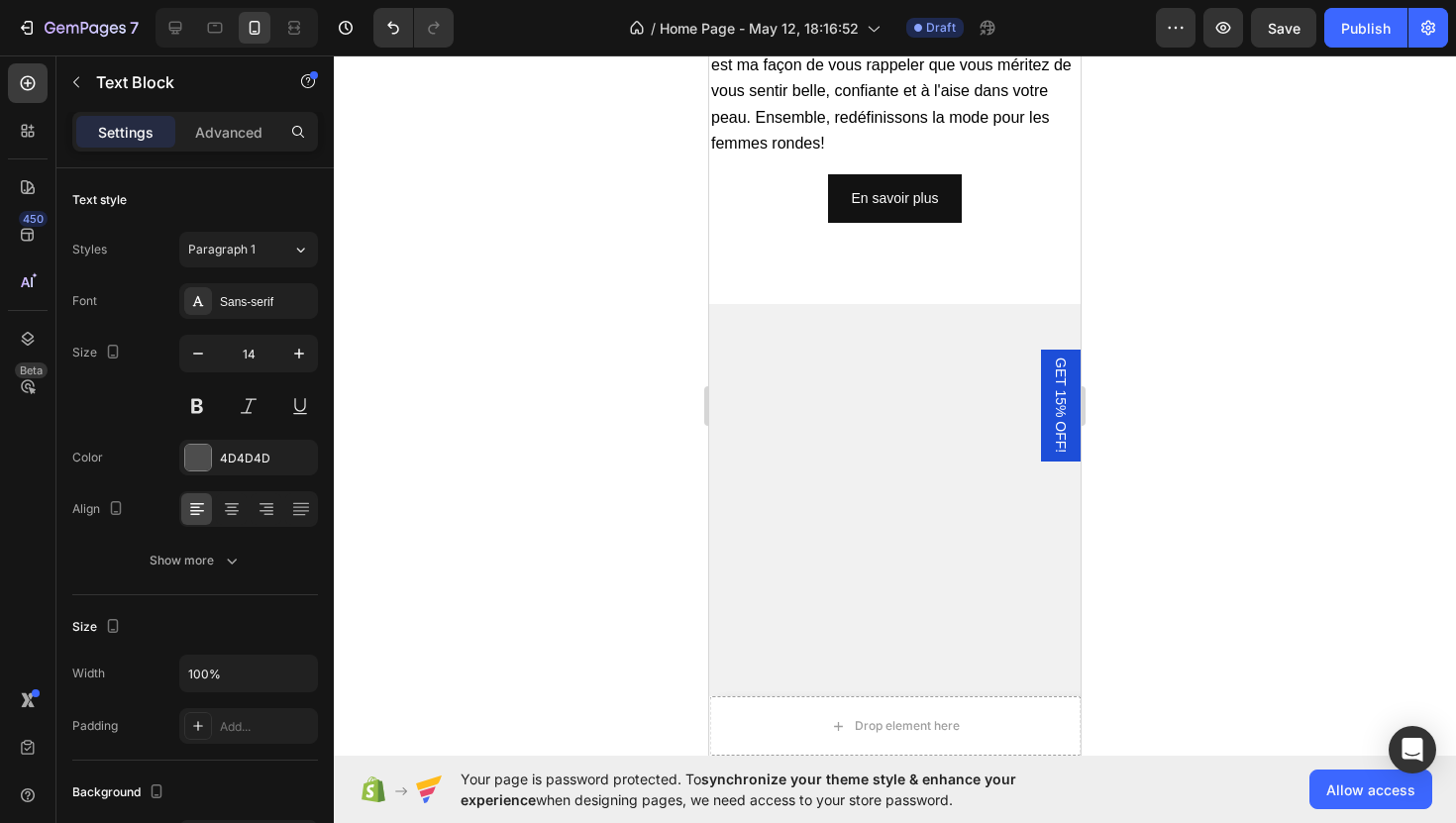 click on "Berline BORANGE / CEO" at bounding box center [876, -261] 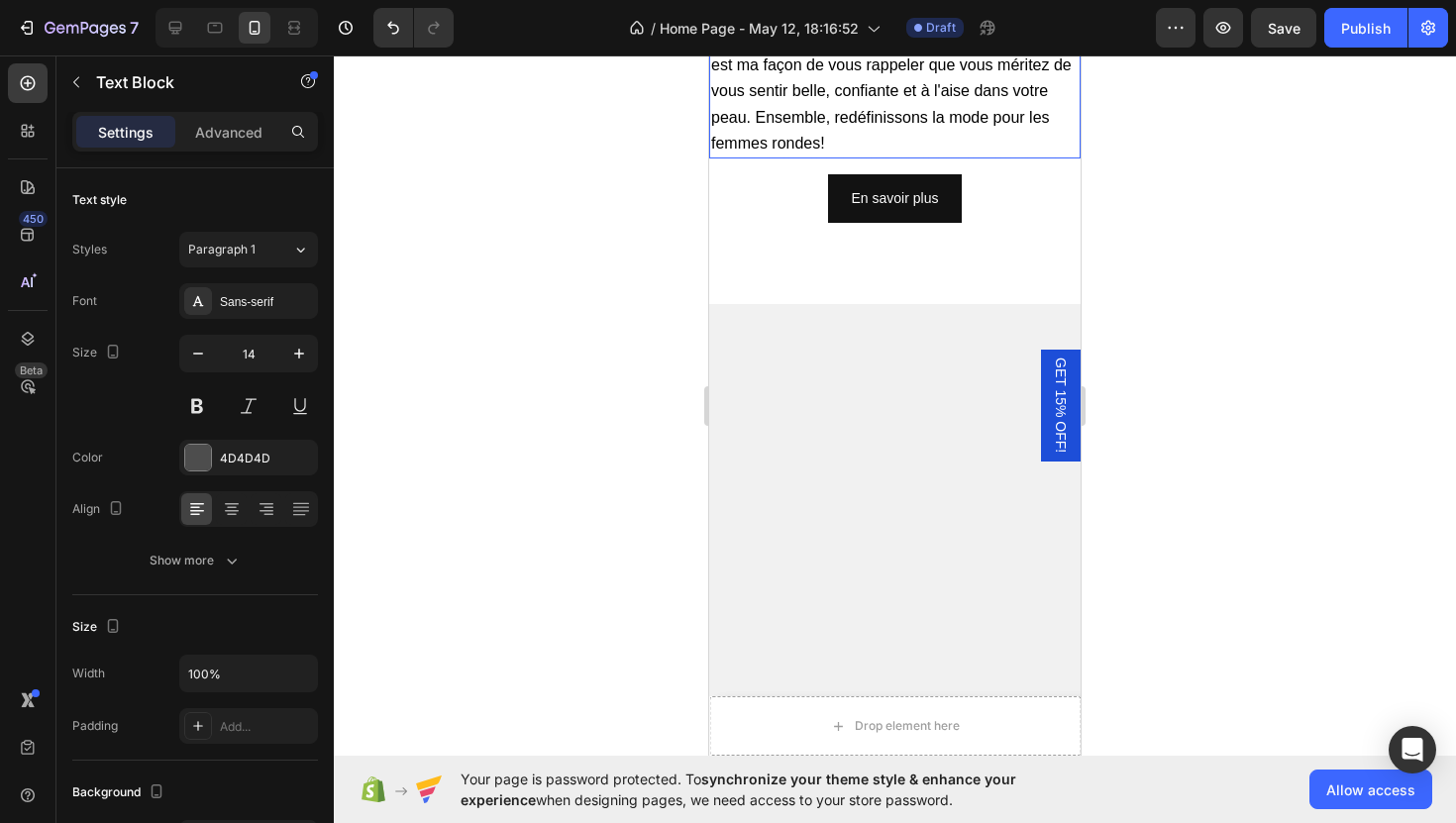 click on "J'ai créé Rondeurs en Lumières pour célébrer la beauté des femmes rondes, tout comme j'ai appris à célébrer la mienne. En tant que femme qui comprend les défis et les joies de notre taille, je voulais bâtir une marque qui honore notre élégance, notre confort et notre force.  Rondeurs en Lumières est ma façon de vous rappeler que vous méritez de vous sentir belle, confiante et à l'aise dans votre peau. Ensemble, redéfinissons la mode pour les femmes rondes!" at bounding box center [894, 27] 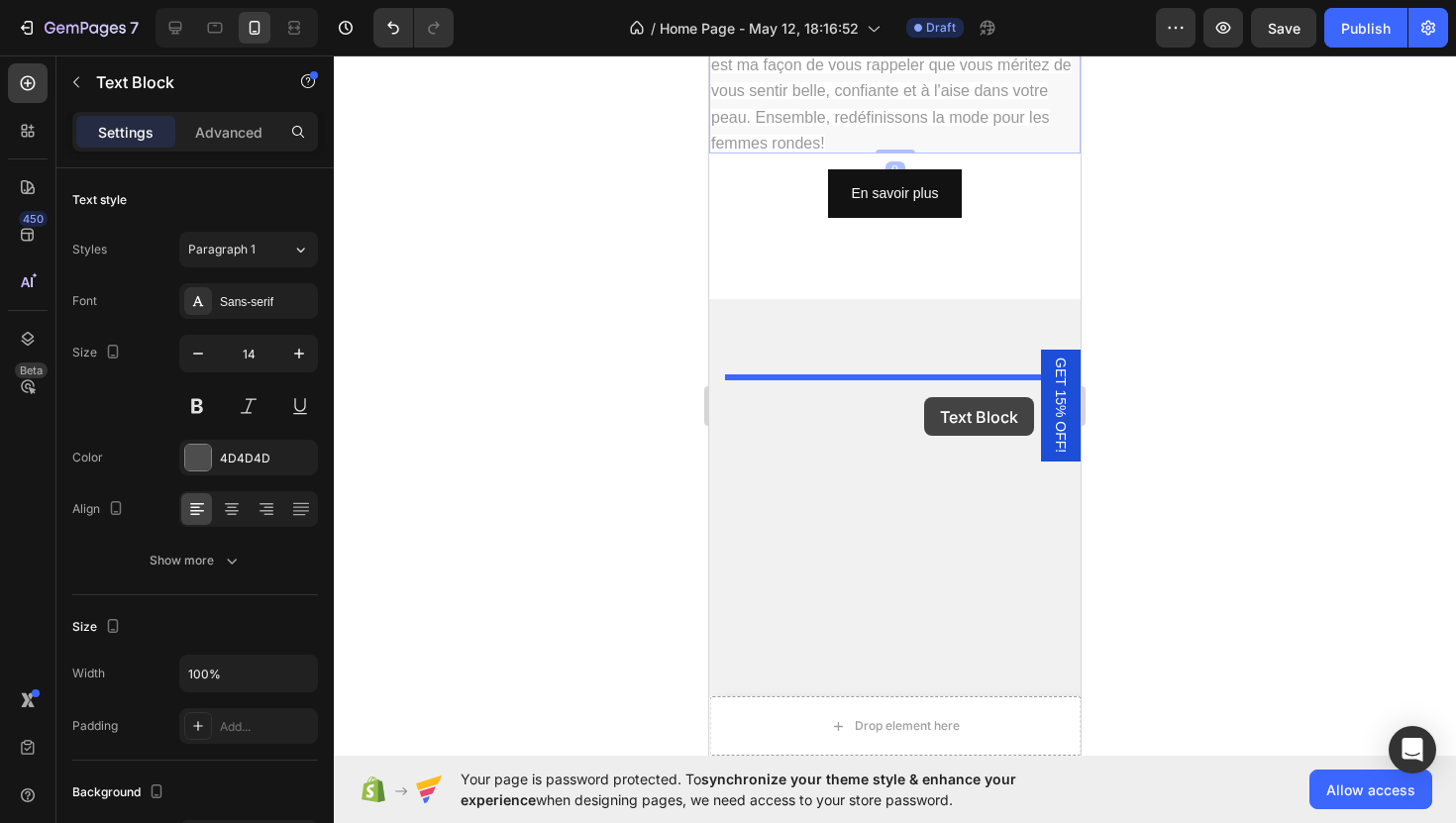 drag, startPoint x: 923, startPoint y: 516, endPoint x: 924, endPoint y: 398, distance: 118.0042 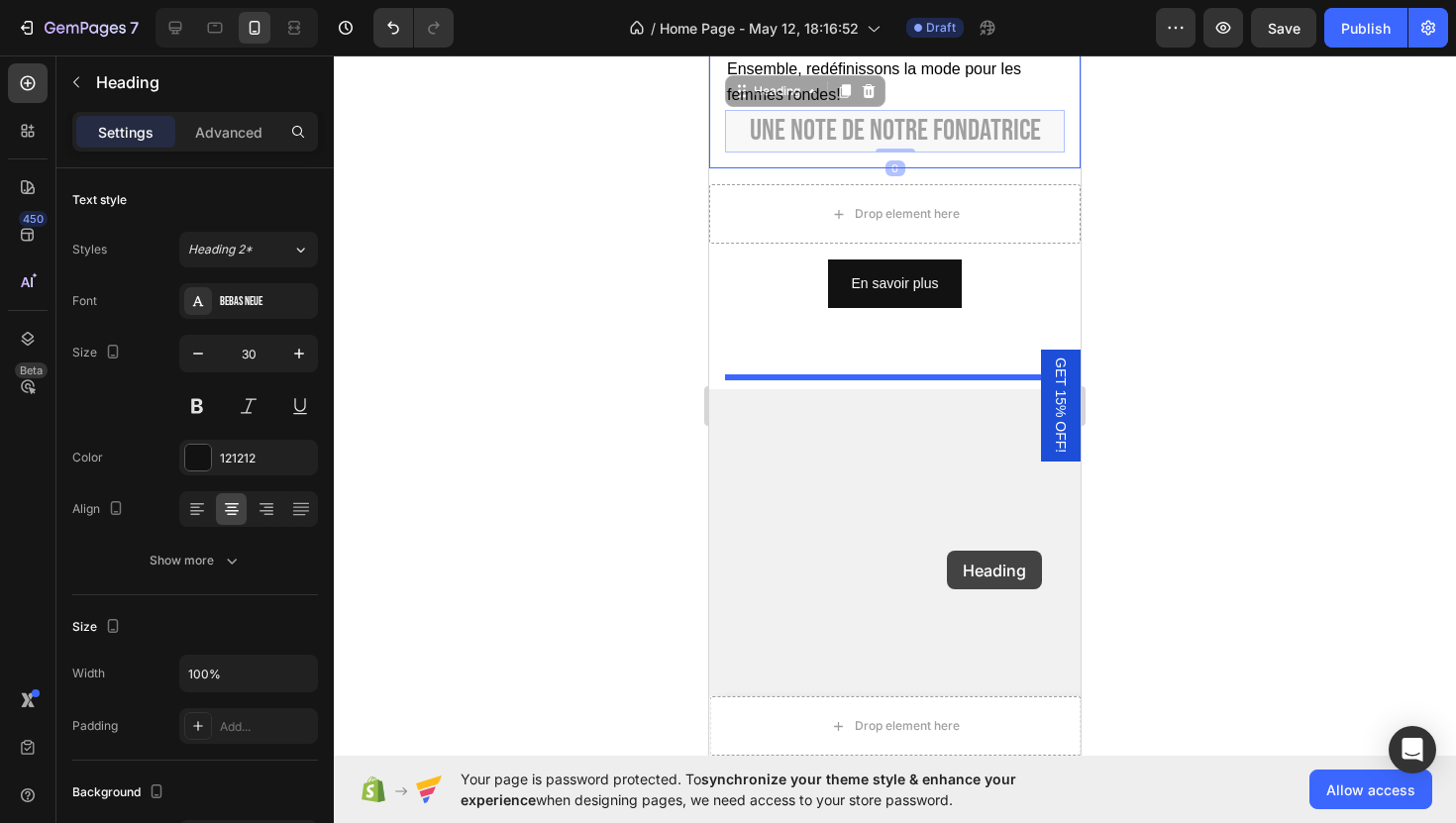 drag, startPoint x: 947, startPoint y: 681, endPoint x: 947, endPoint y: 551, distance: 130 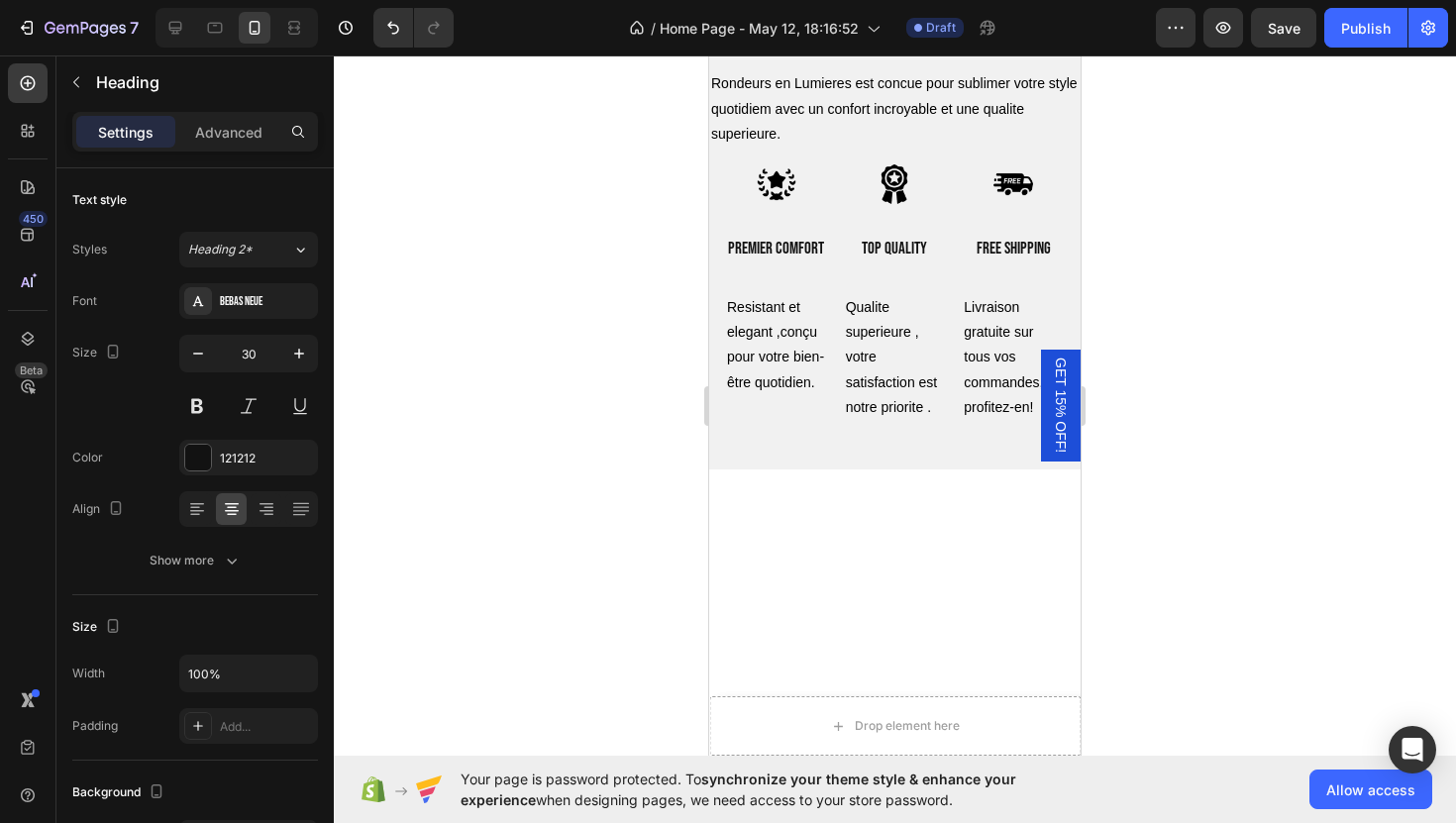 scroll, scrollTop: 5343, scrollLeft: 0, axis: vertical 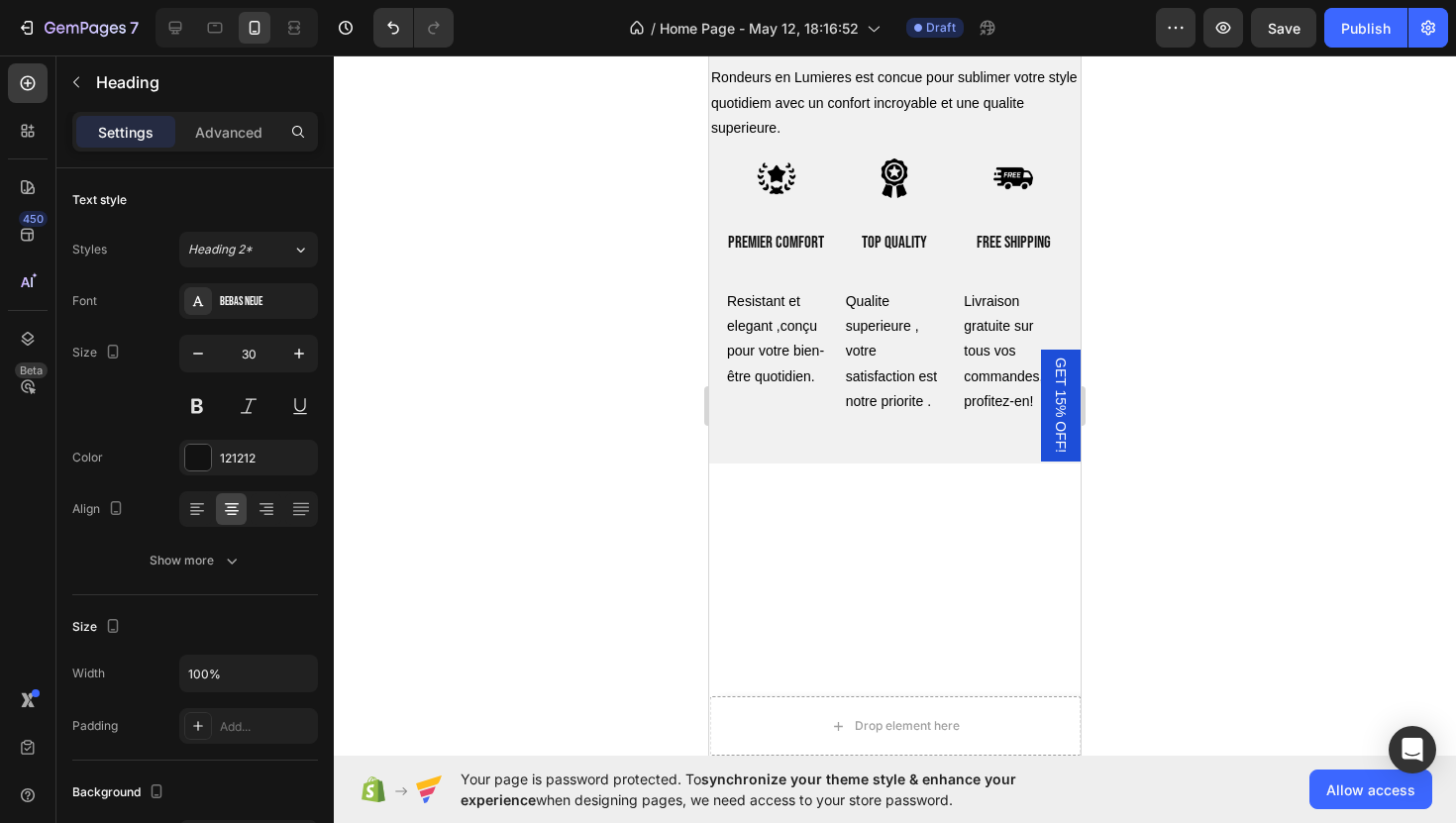 click on "En savoir plus" at bounding box center [895, -133] 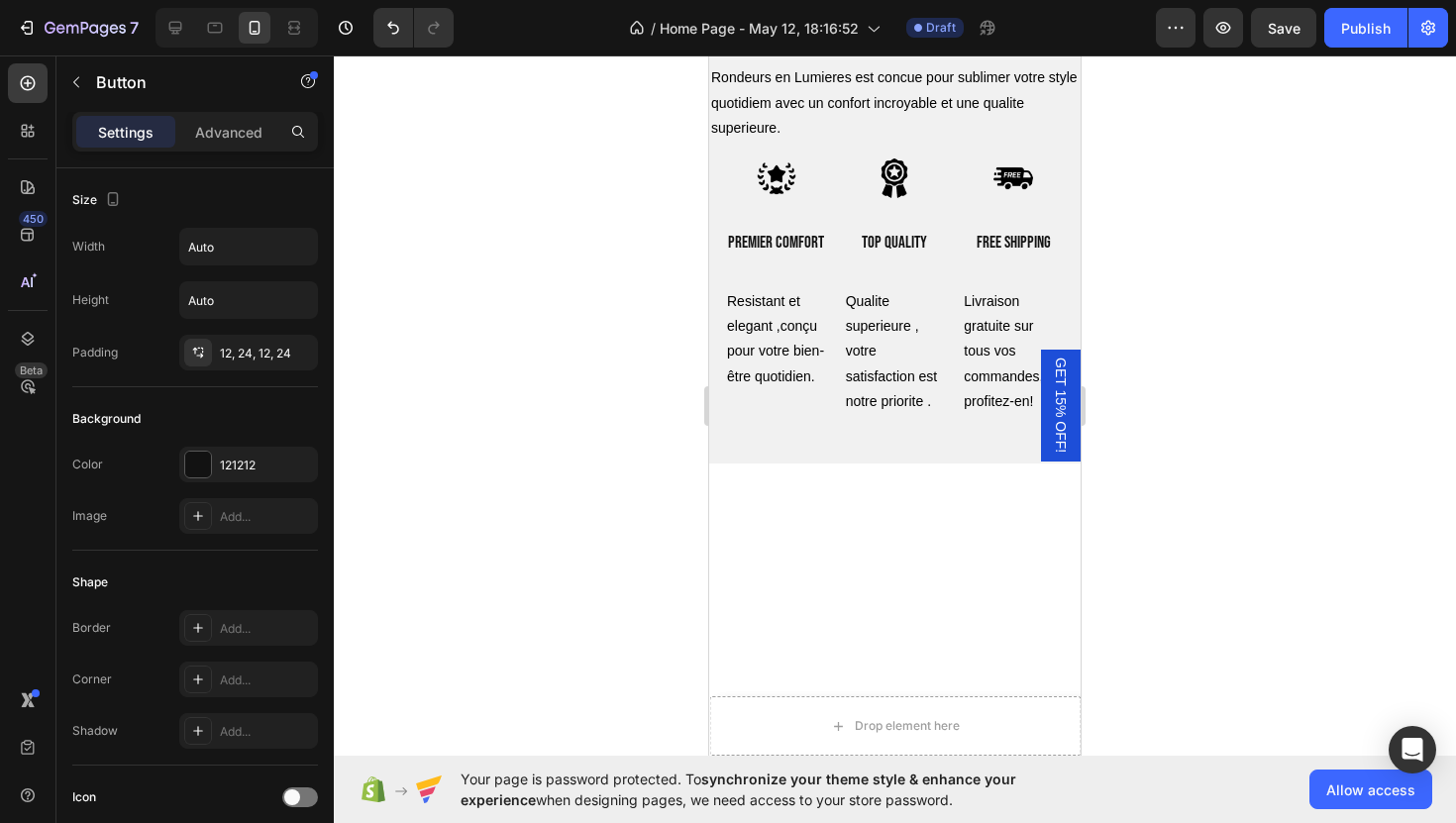 click on "Drop element here" at bounding box center [907, -202] 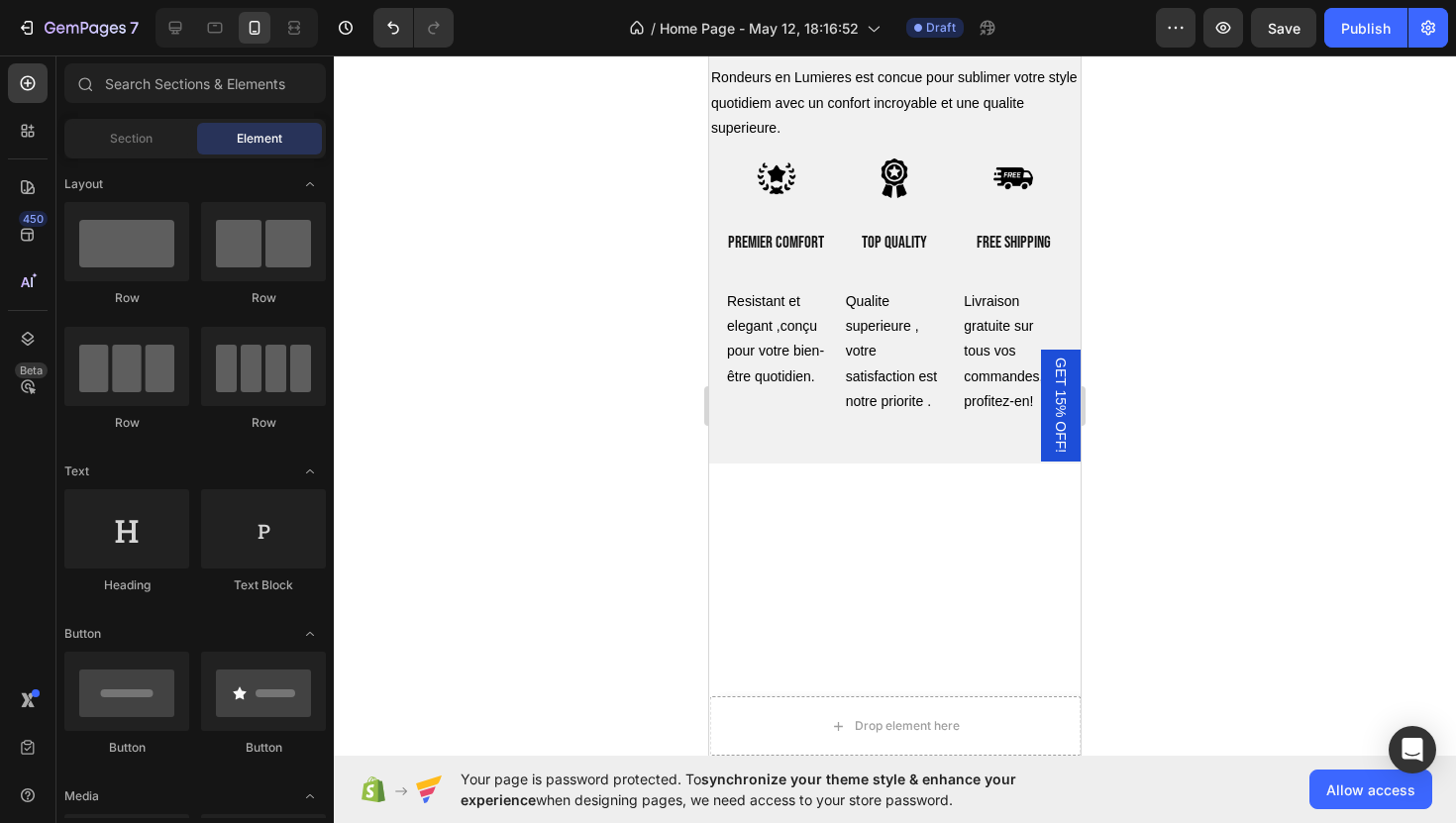 click on "Drop element here" at bounding box center [894, -202] 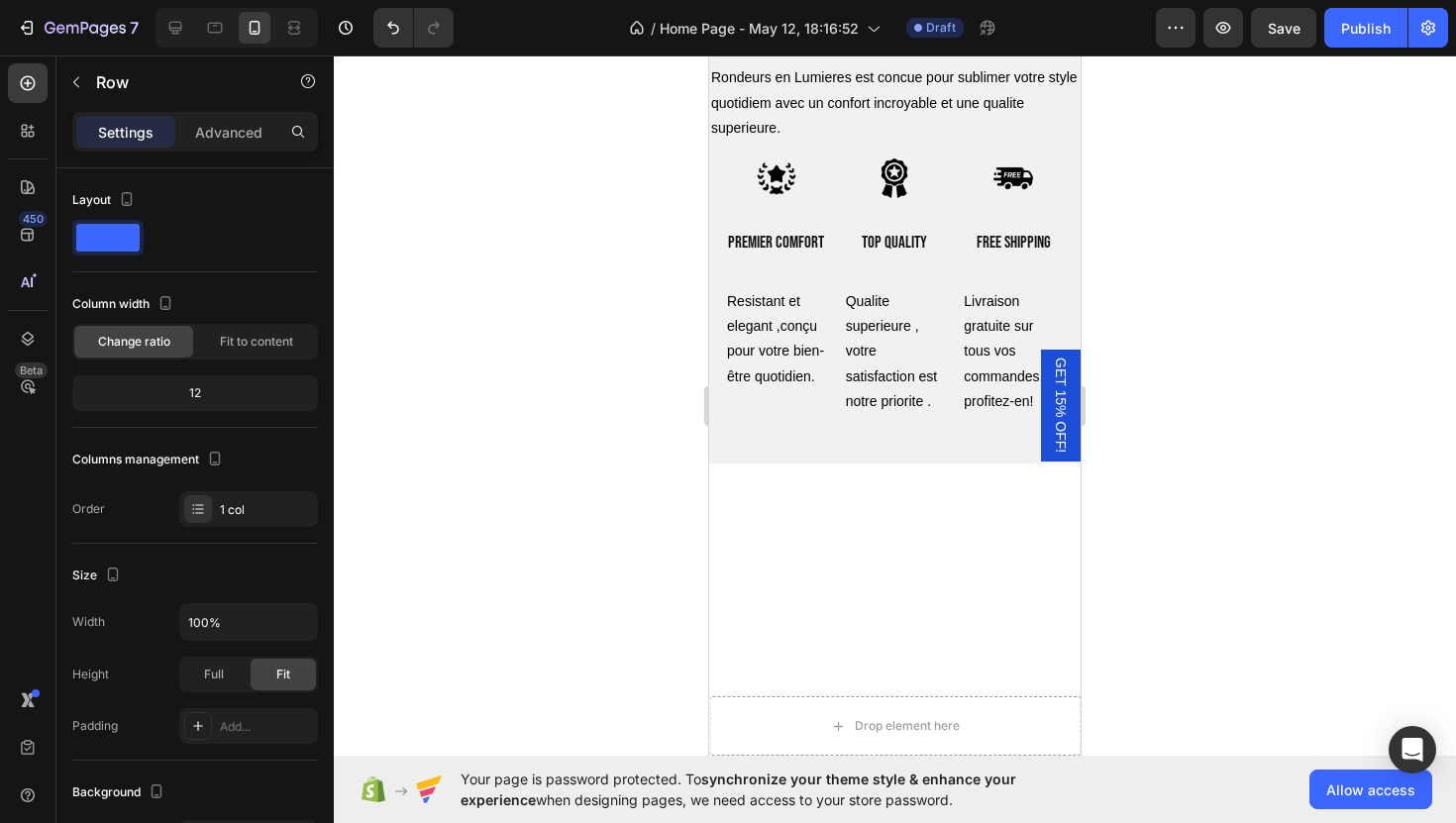 click 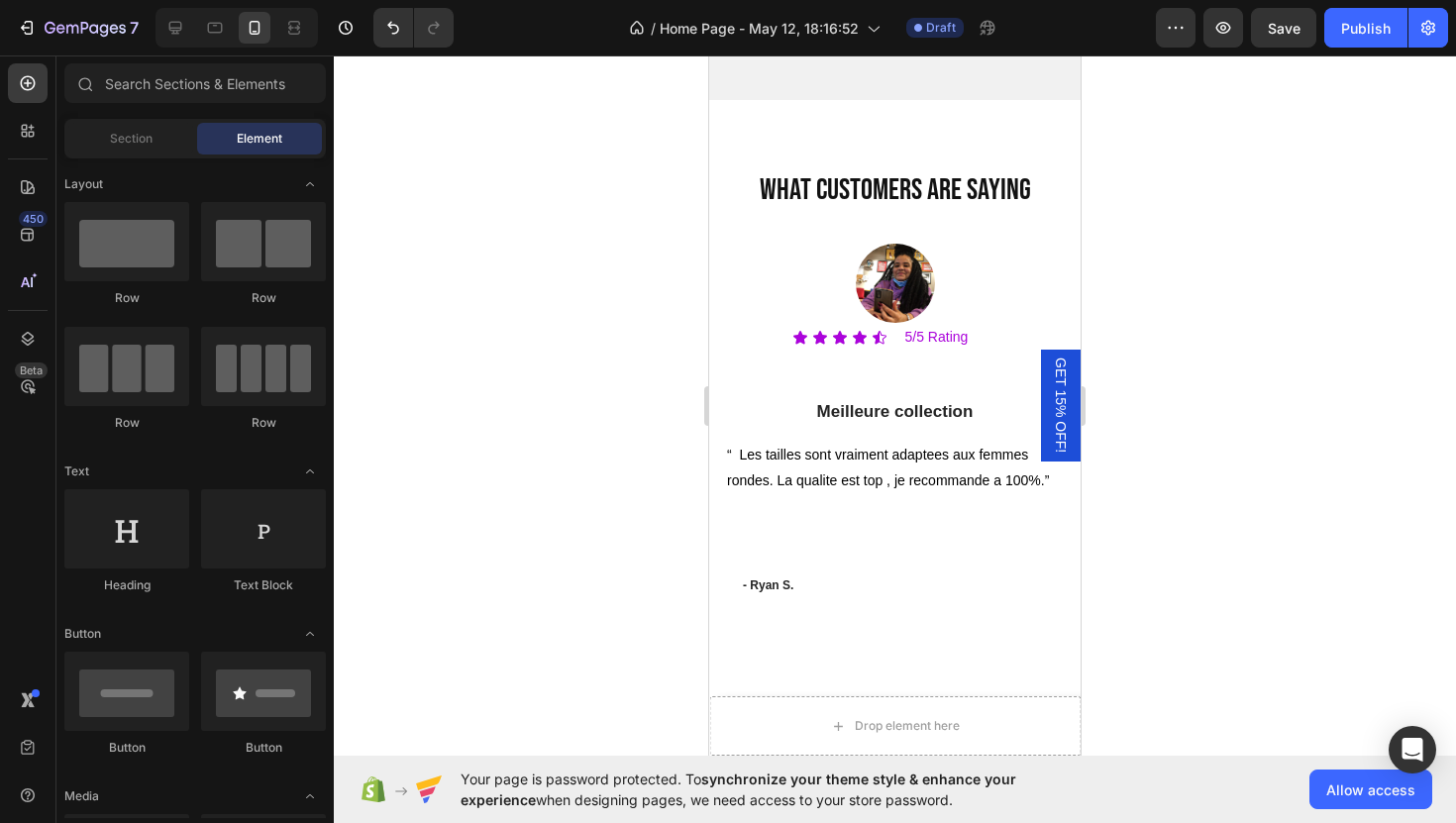 scroll, scrollTop: 6186, scrollLeft: 0, axis: vertical 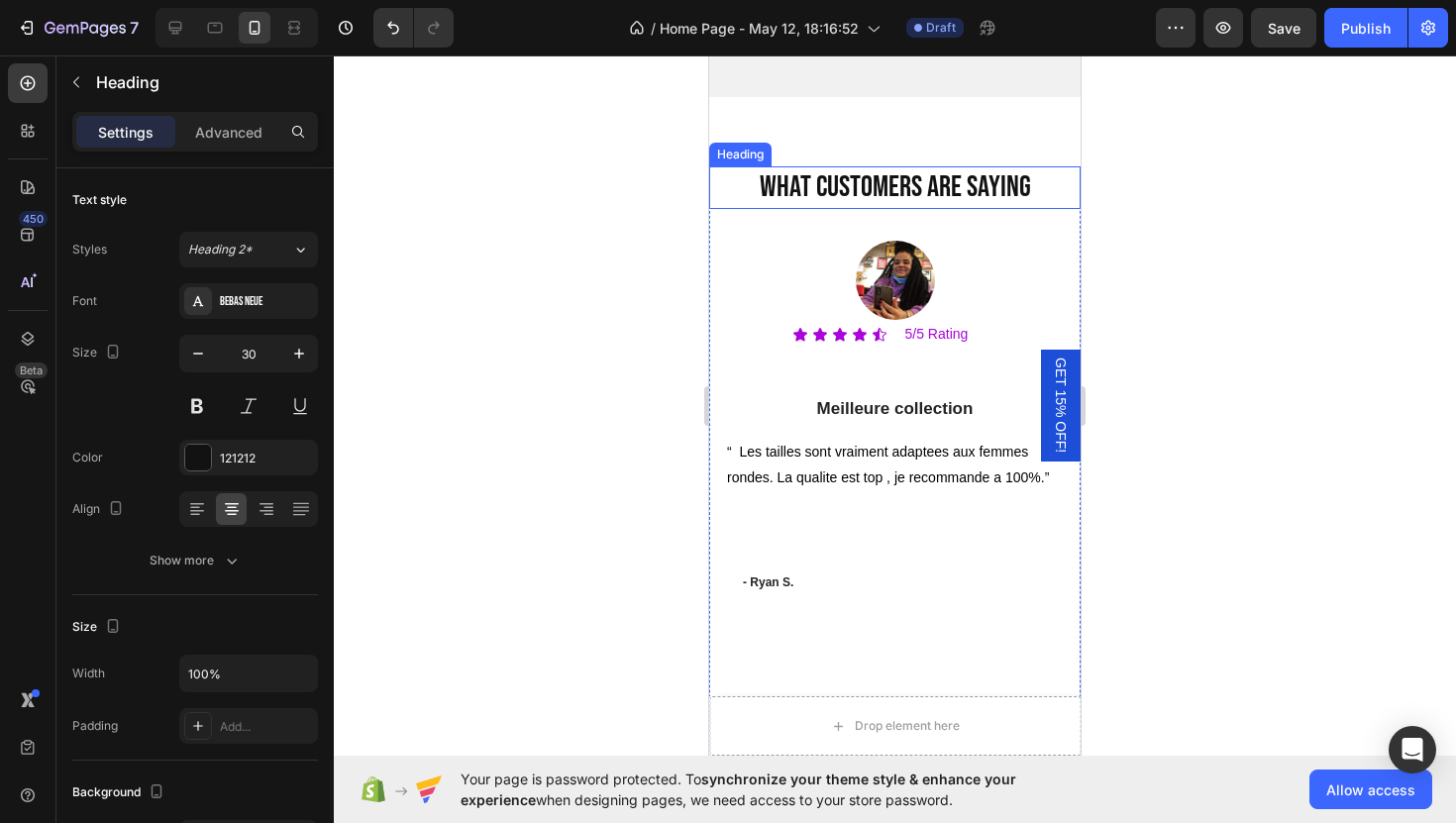 click on "what customers are saying" at bounding box center [894, 187] 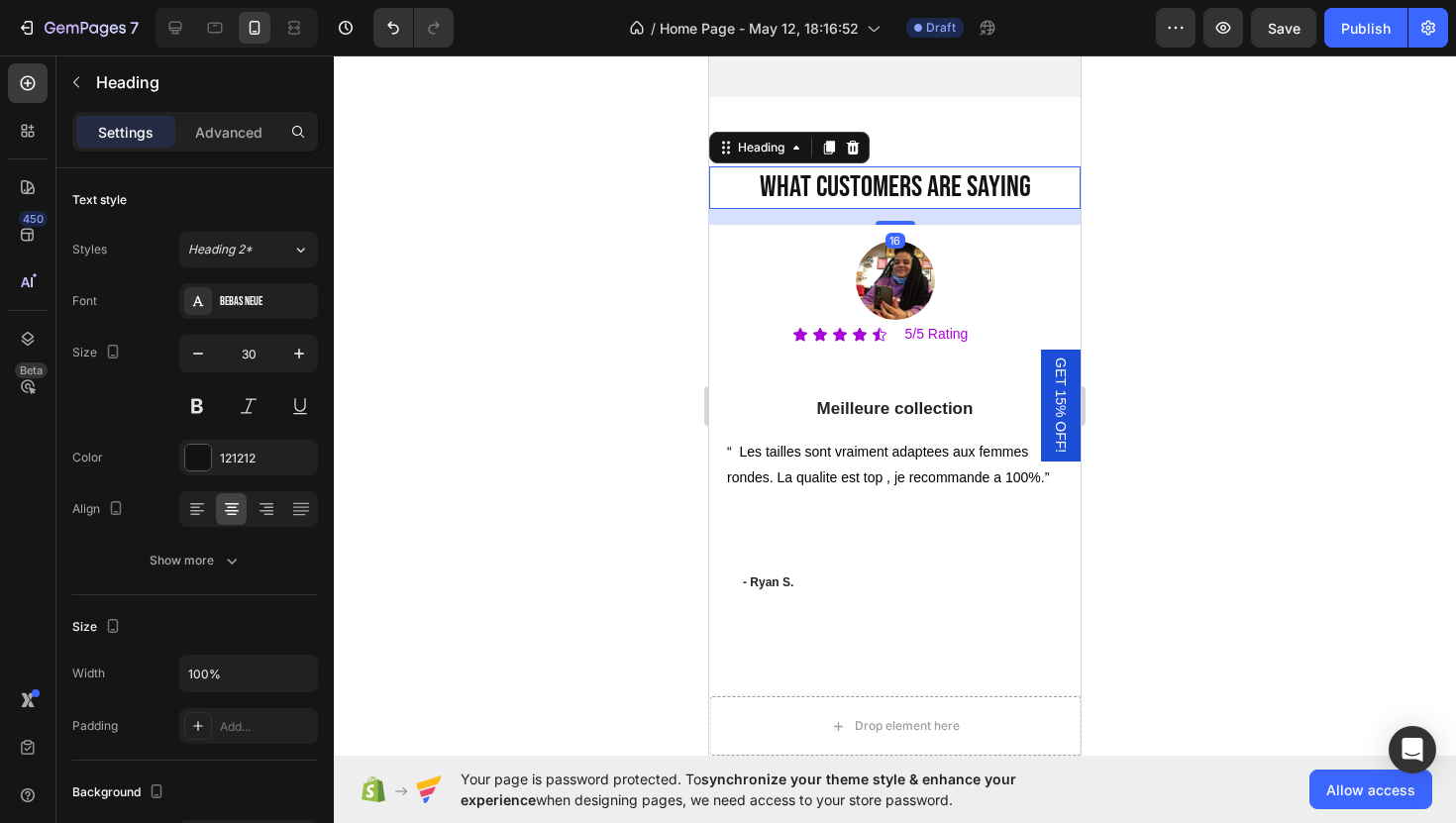 click on "what customers are saying" at bounding box center [894, 187] 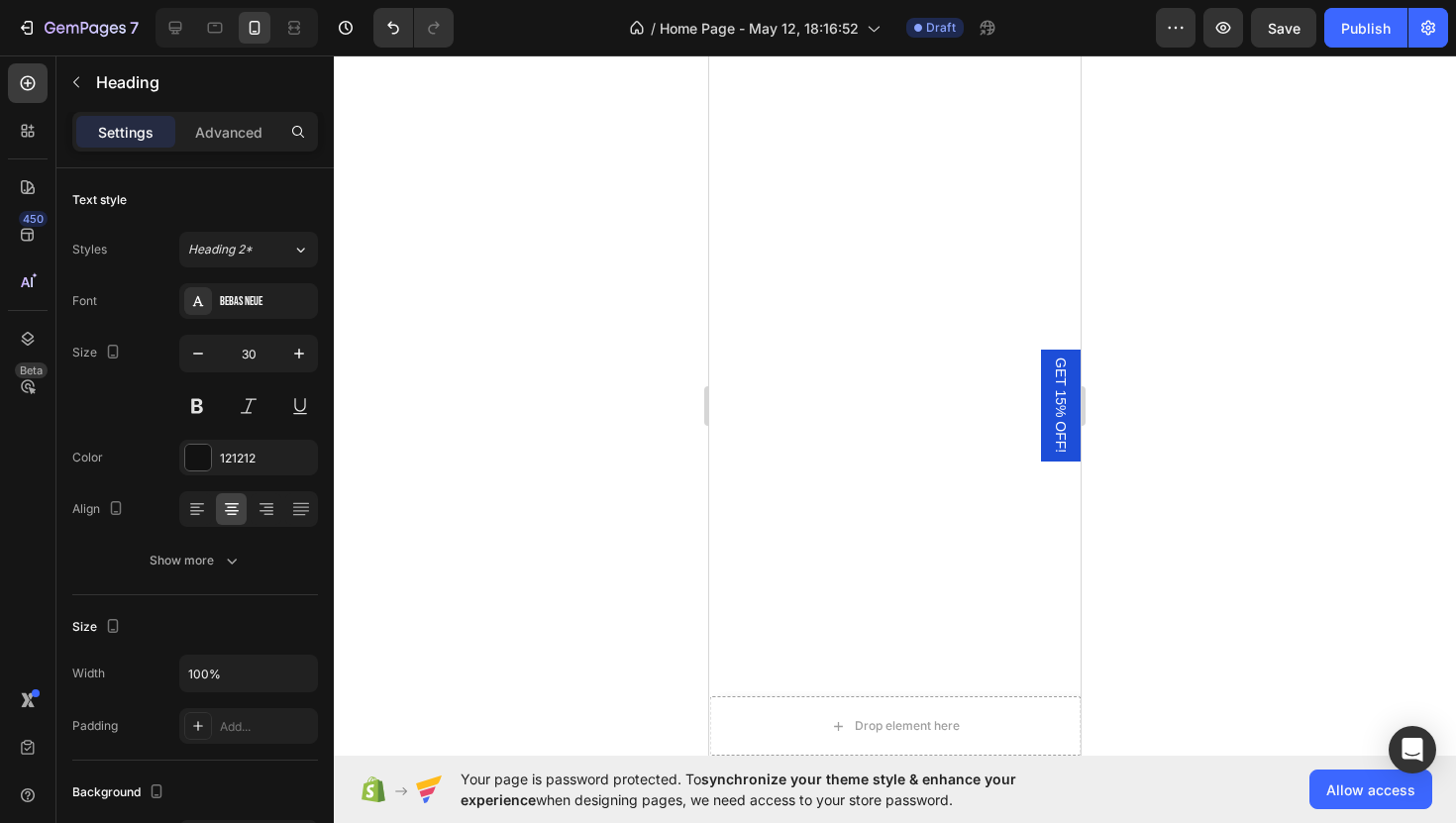 scroll, scrollTop: 415, scrollLeft: 0, axis: vertical 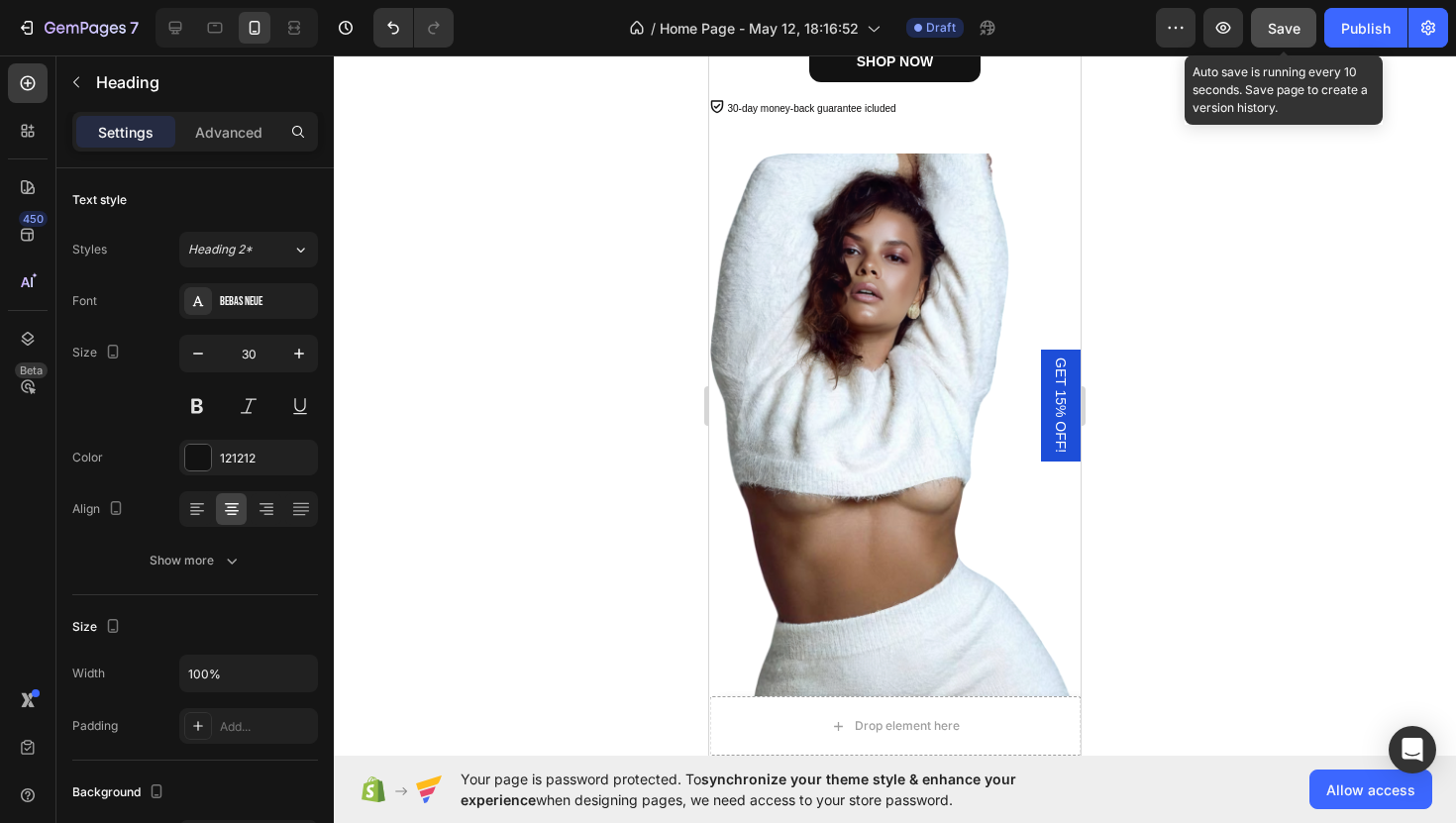 click on "Save" 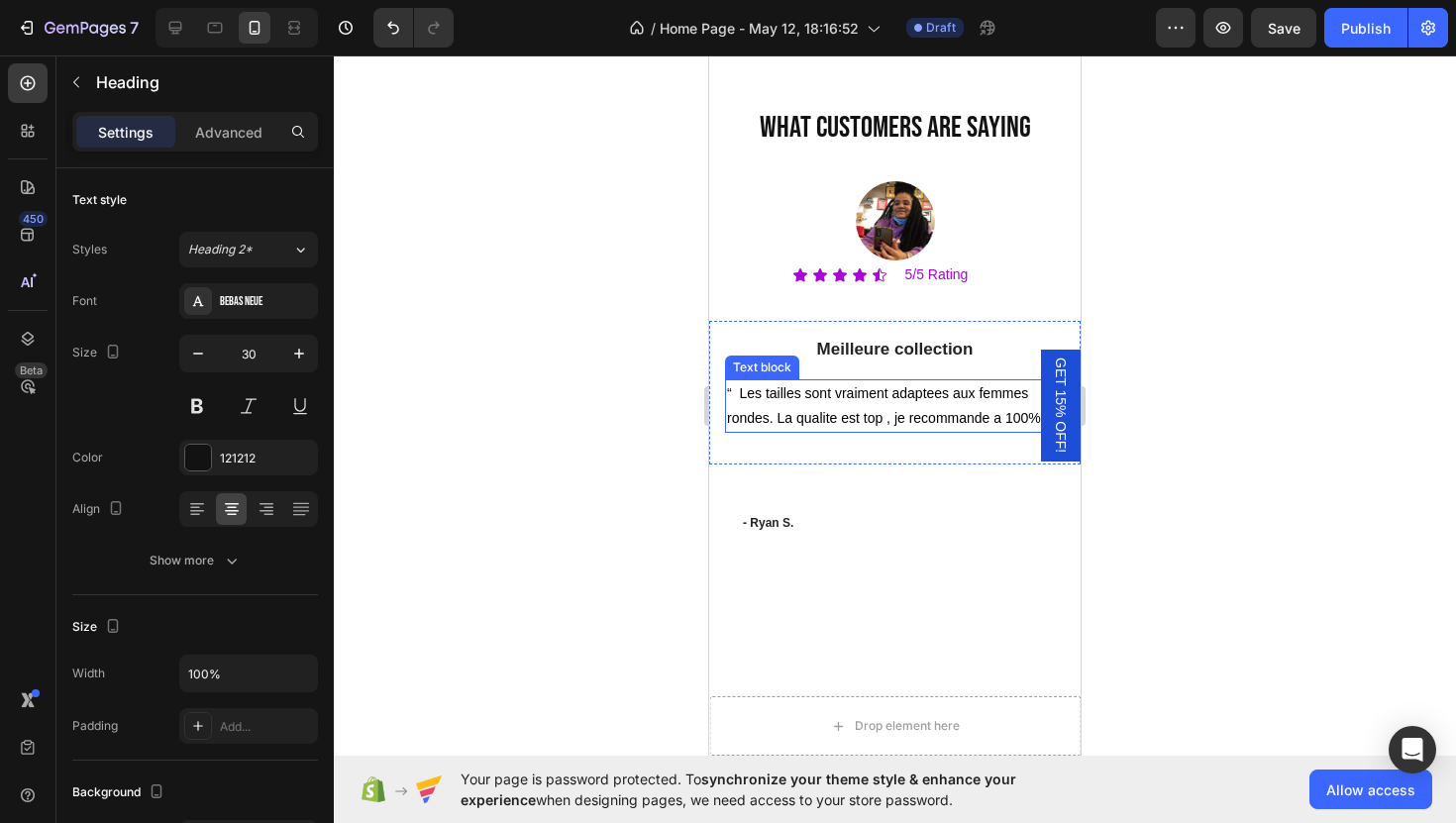 scroll, scrollTop: 7493, scrollLeft: 0, axis: vertical 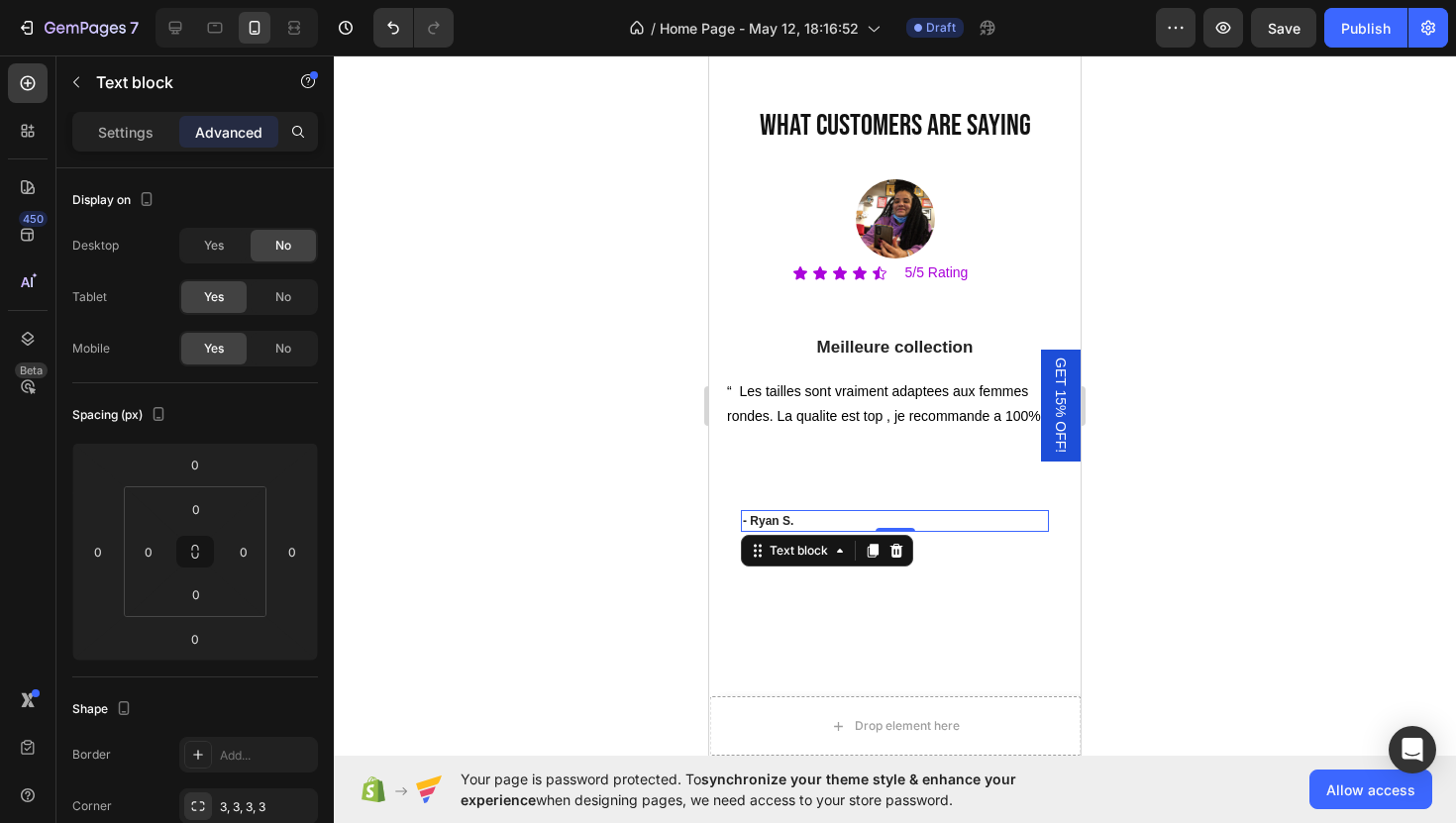 click on "- Ryan S. Text block   0" at bounding box center [894, 521] 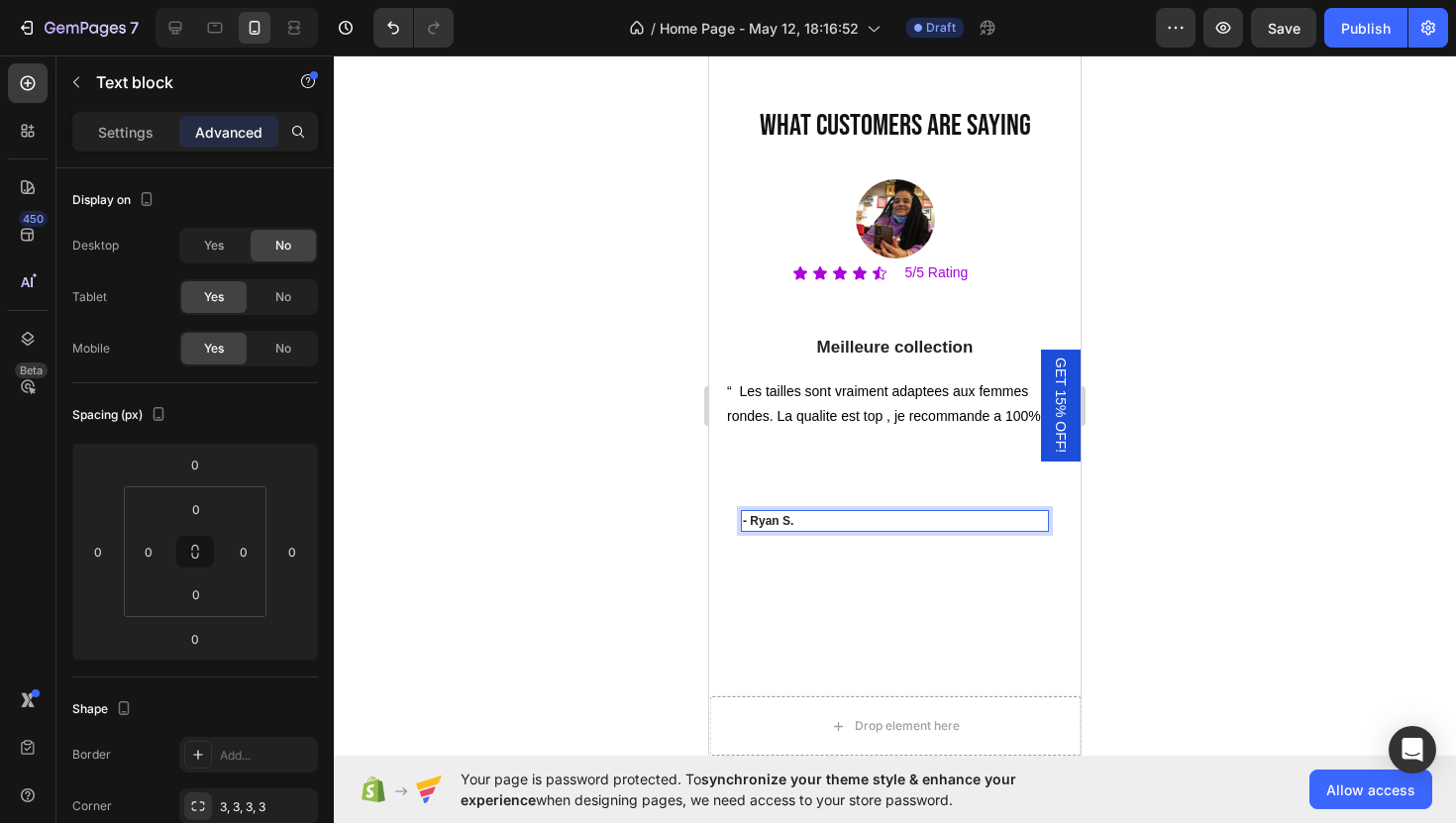 click on "- Ryan S." at bounding box center [894, 521] 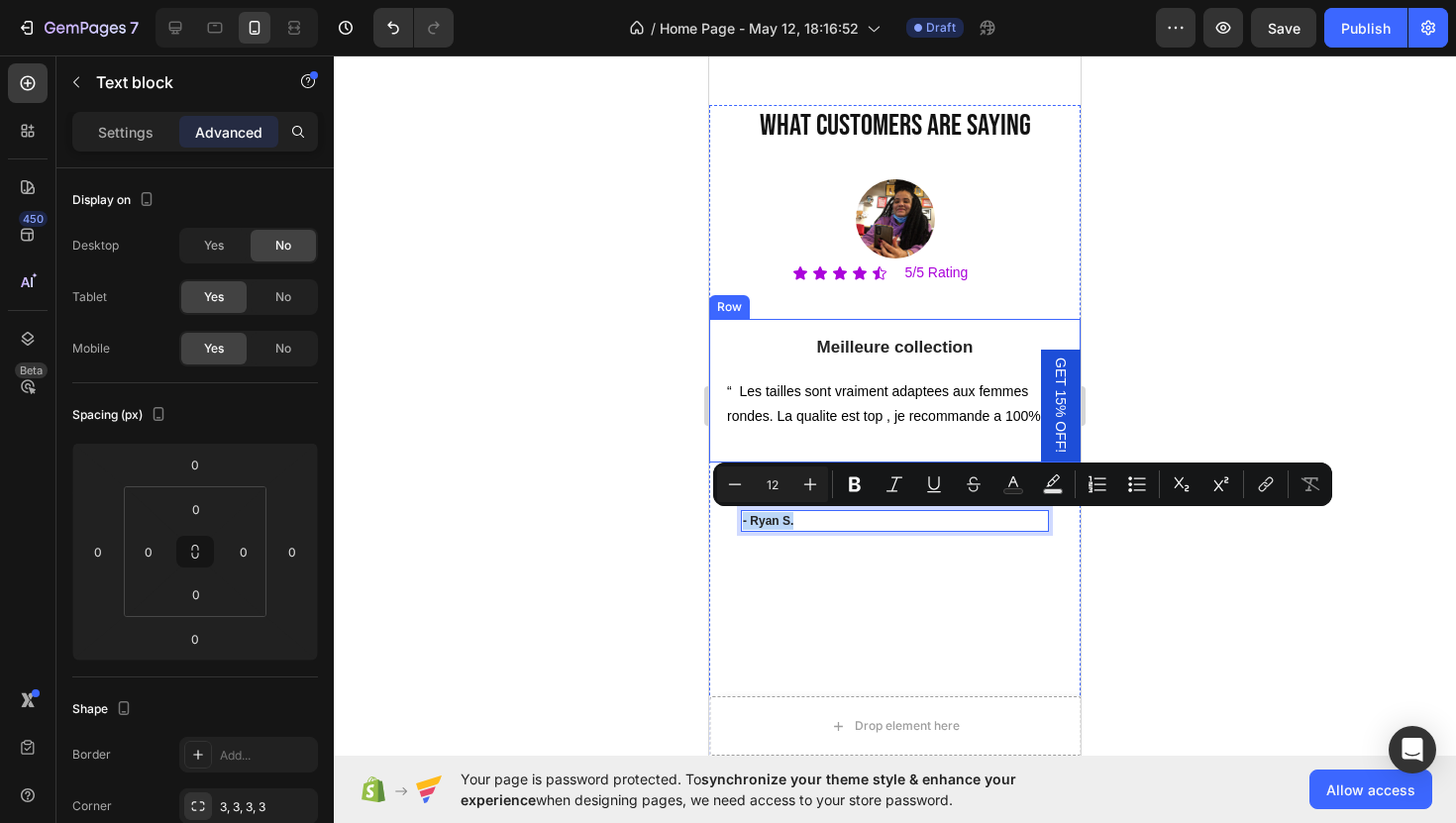 drag, startPoint x: 807, startPoint y: 513, endPoint x: 806, endPoint y: 435, distance: 78.00641 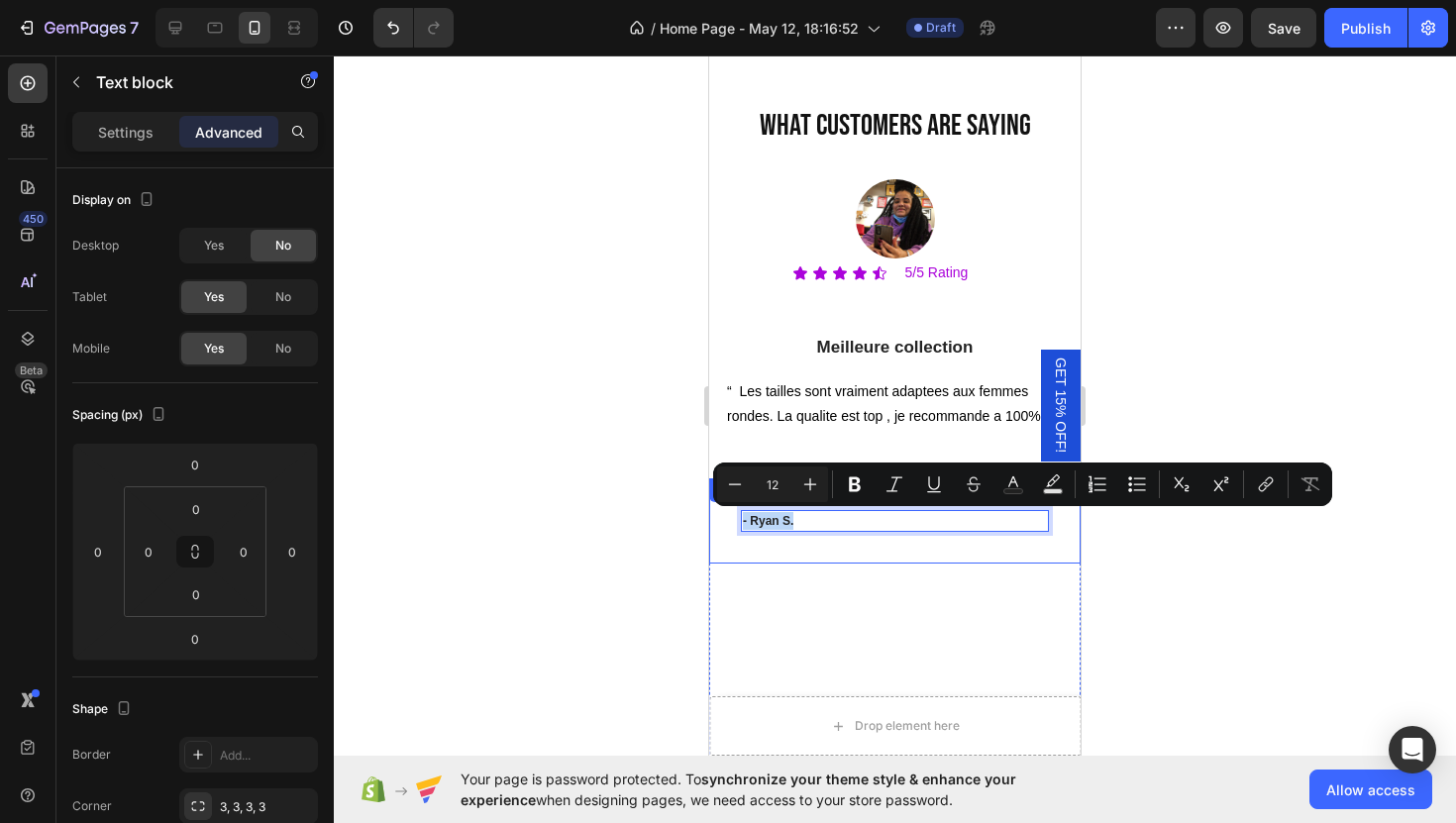 click on "- Ryan S. Text block   0 Row" at bounding box center [894, 521] 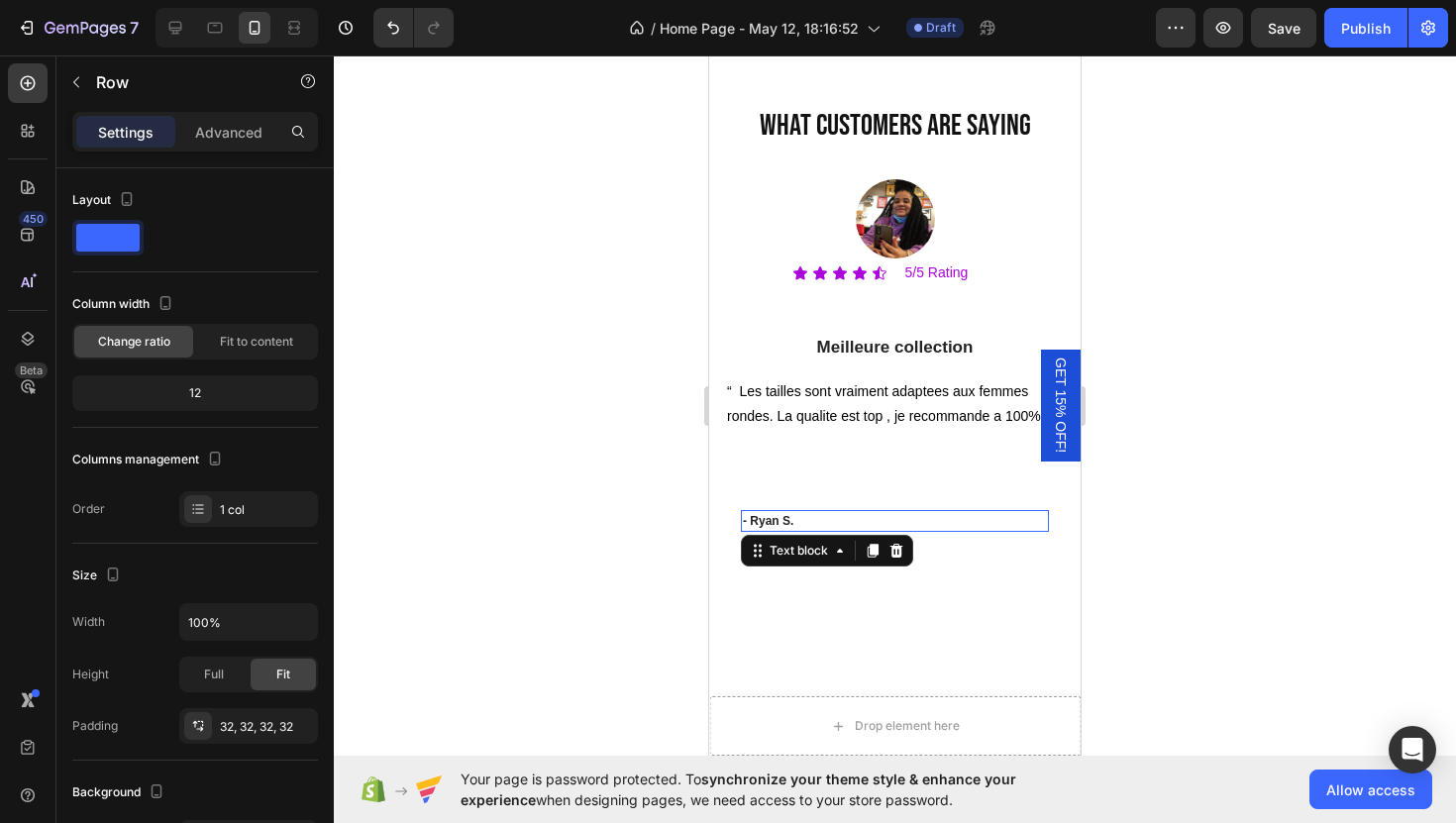 click on "- Ryan S." at bounding box center (894, 521) 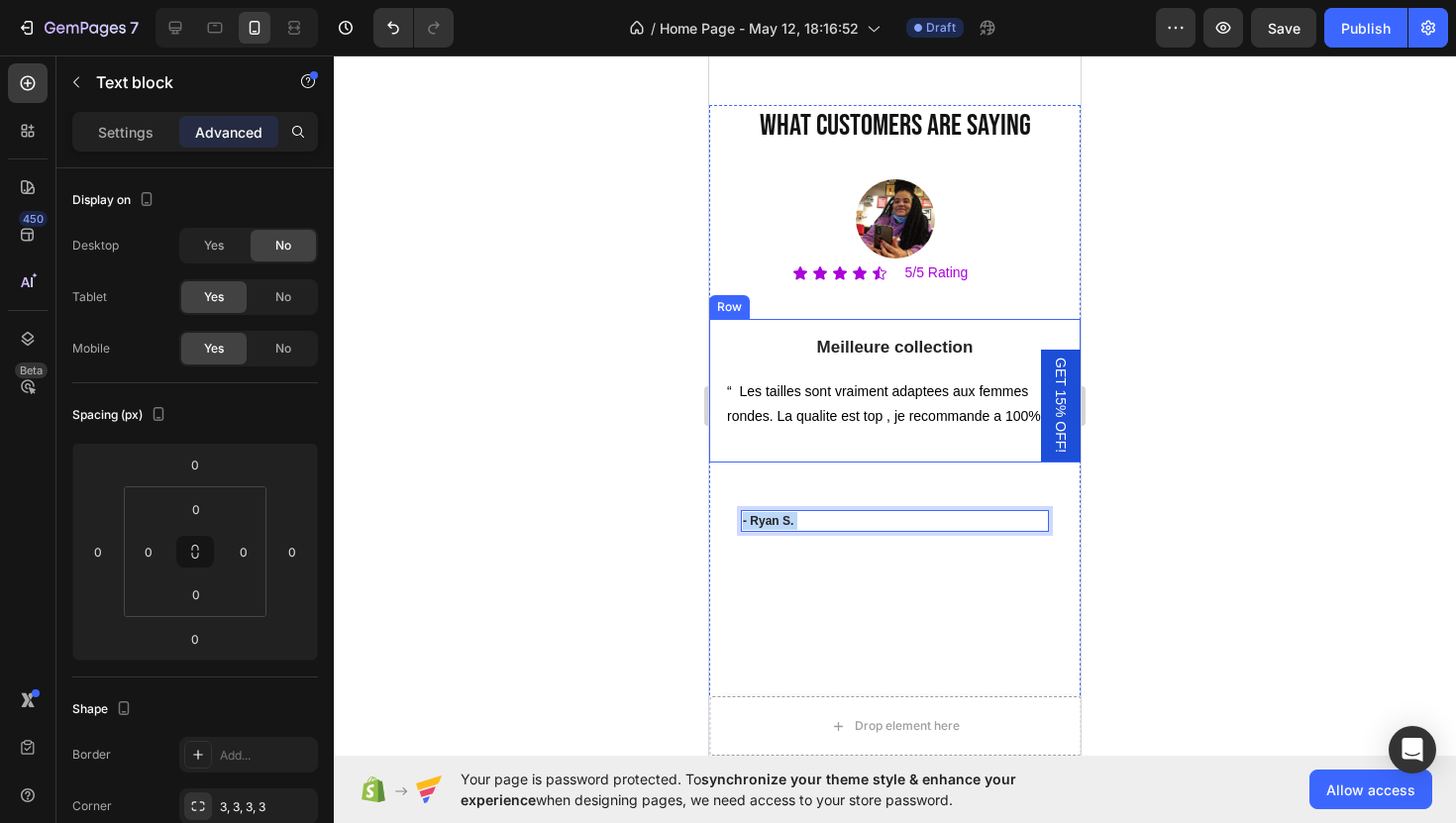 drag, startPoint x: 817, startPoint y: 523, endPoint x: 812, endPoint y: 452, distance: 71.1758 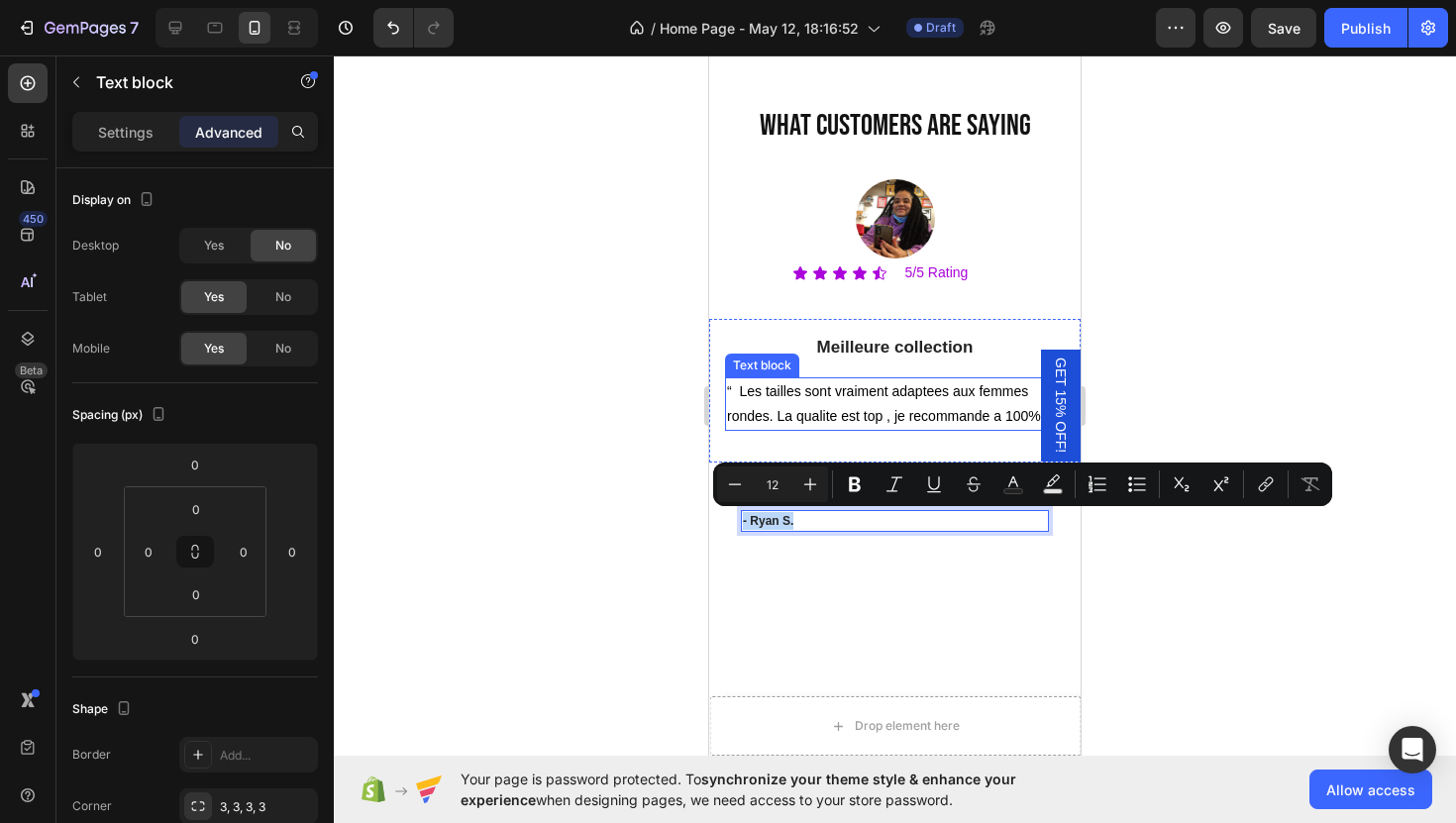 drag, startPoint x: 811, startPoint y: 520, endPoint x: 811, endPoint y: 423, distance: 97 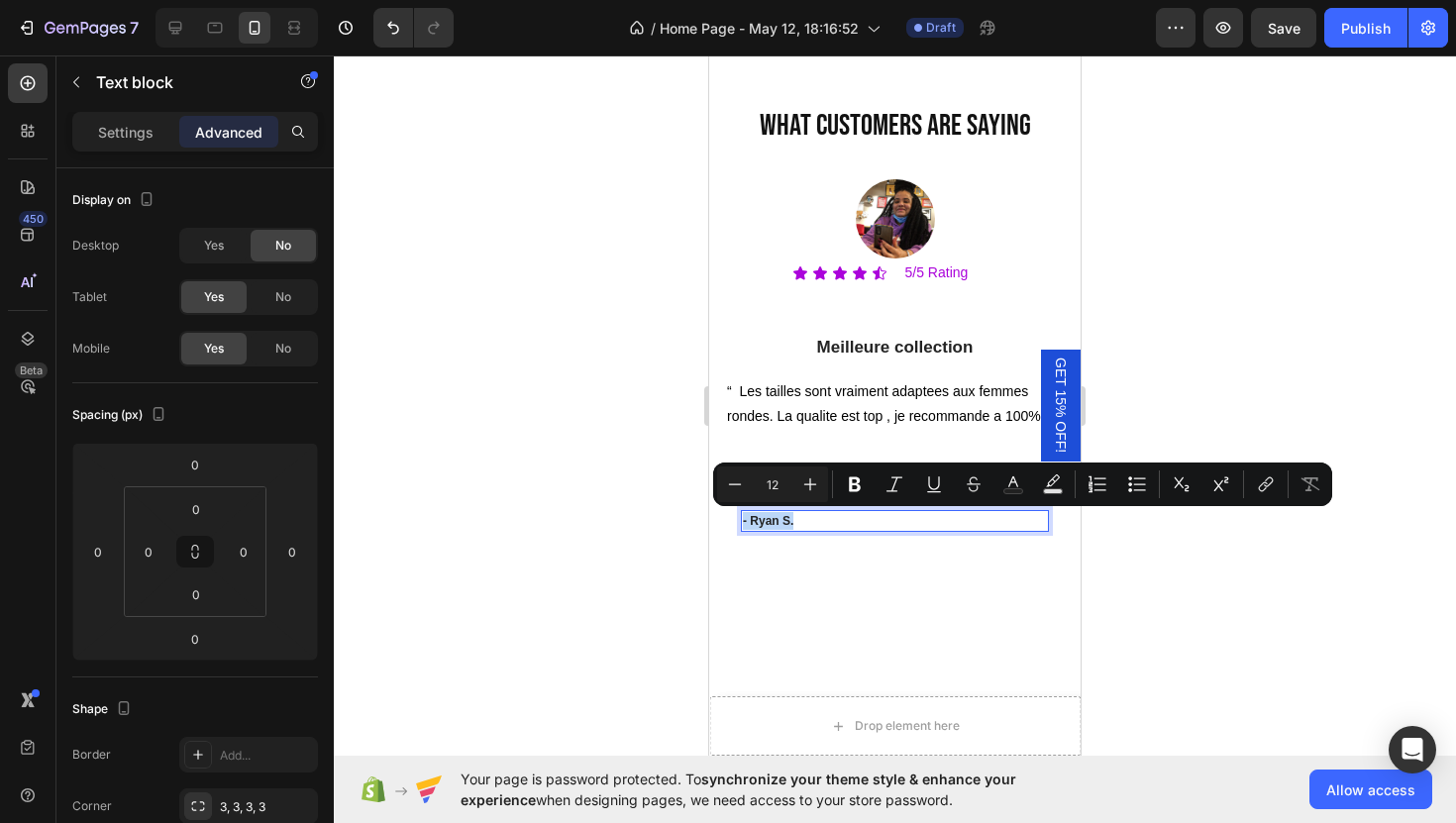 click on "- Ryan S." at bounding box center [894, 521] 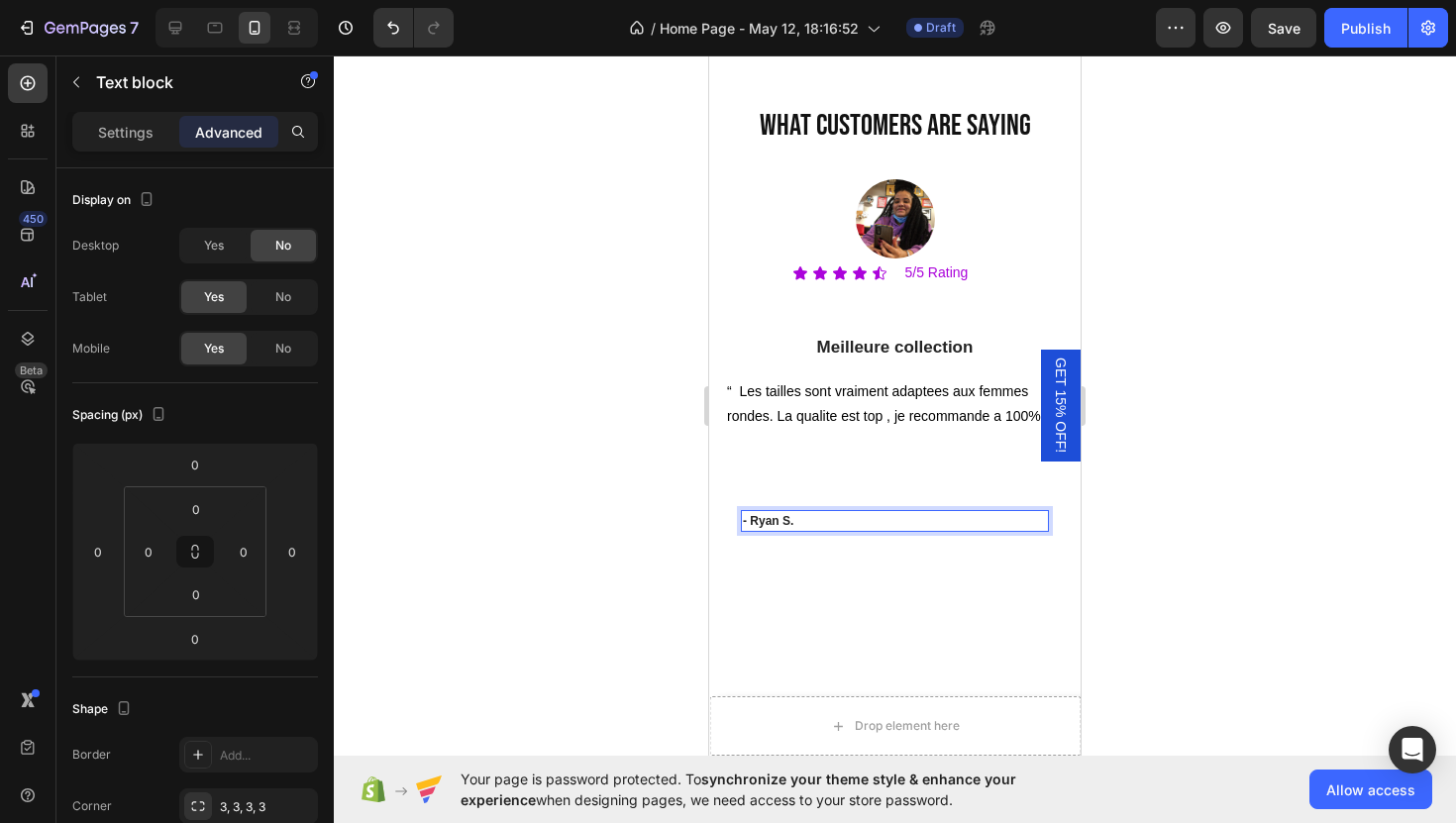 click on "- Ryan S." at bounding box center [894, 521] 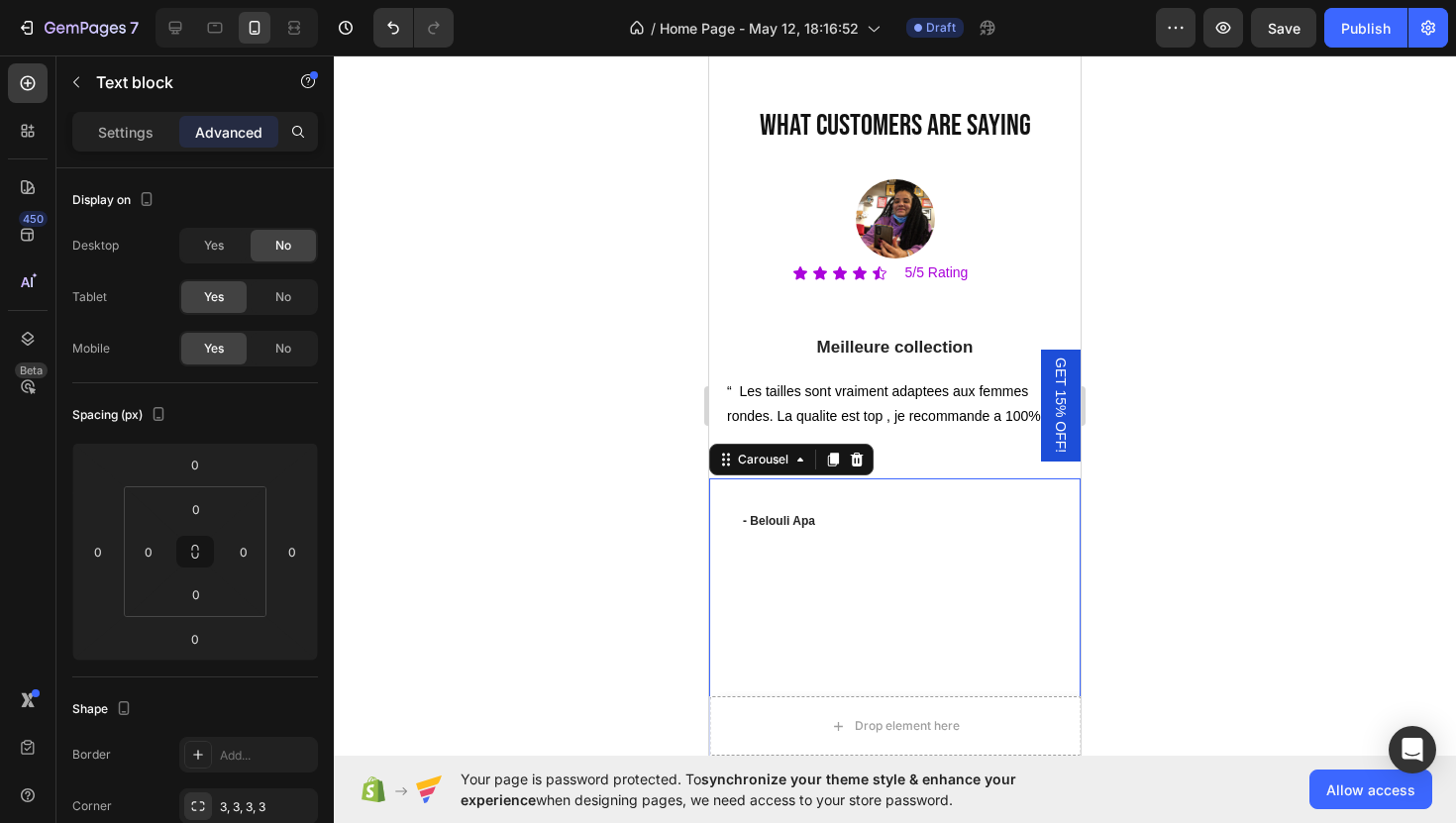click on "- Belouli Apa Text block Row" at bounding box center (894, 625) 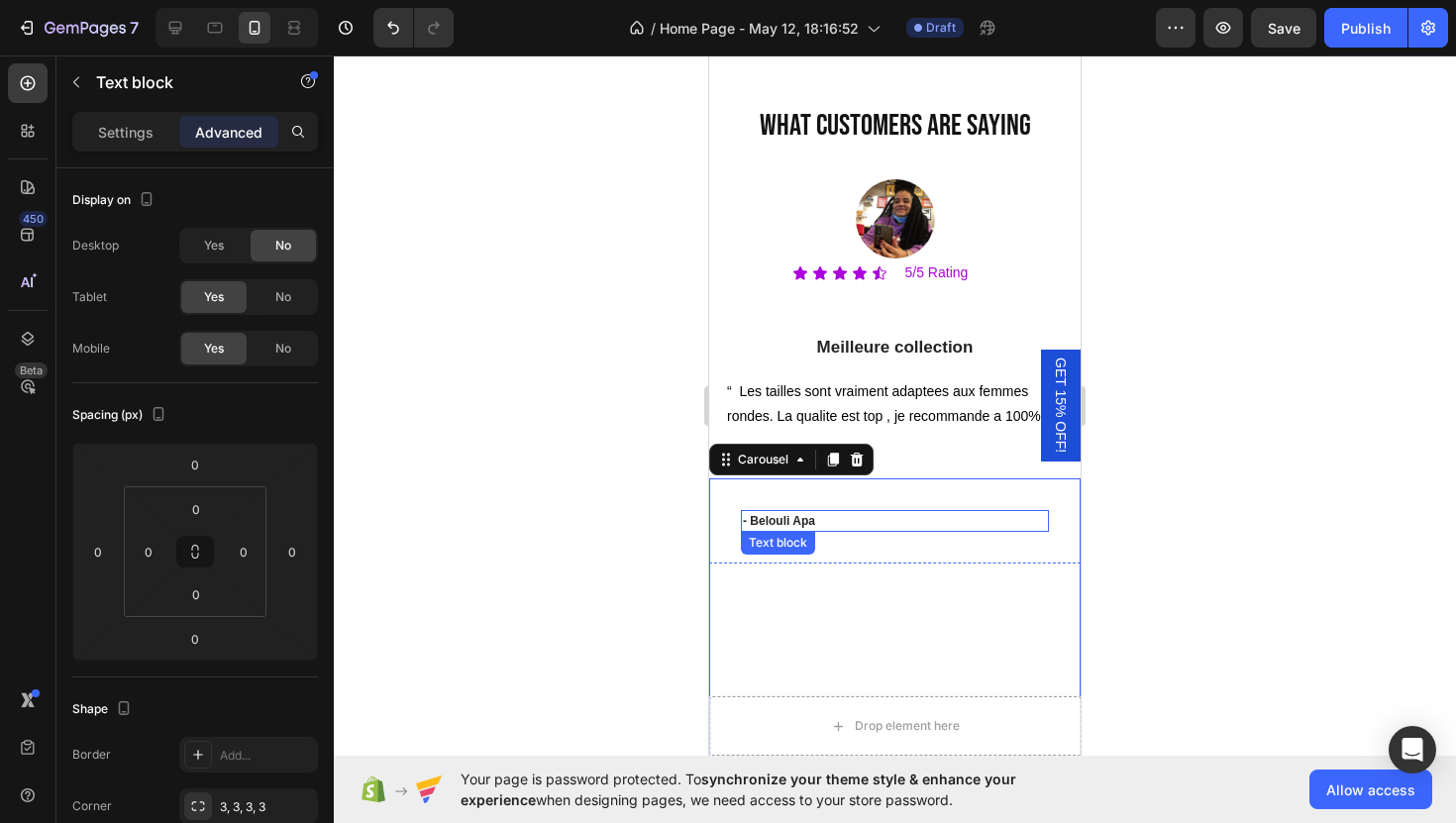 click on "- Belouli Apa" at bounding box center (894, 521) 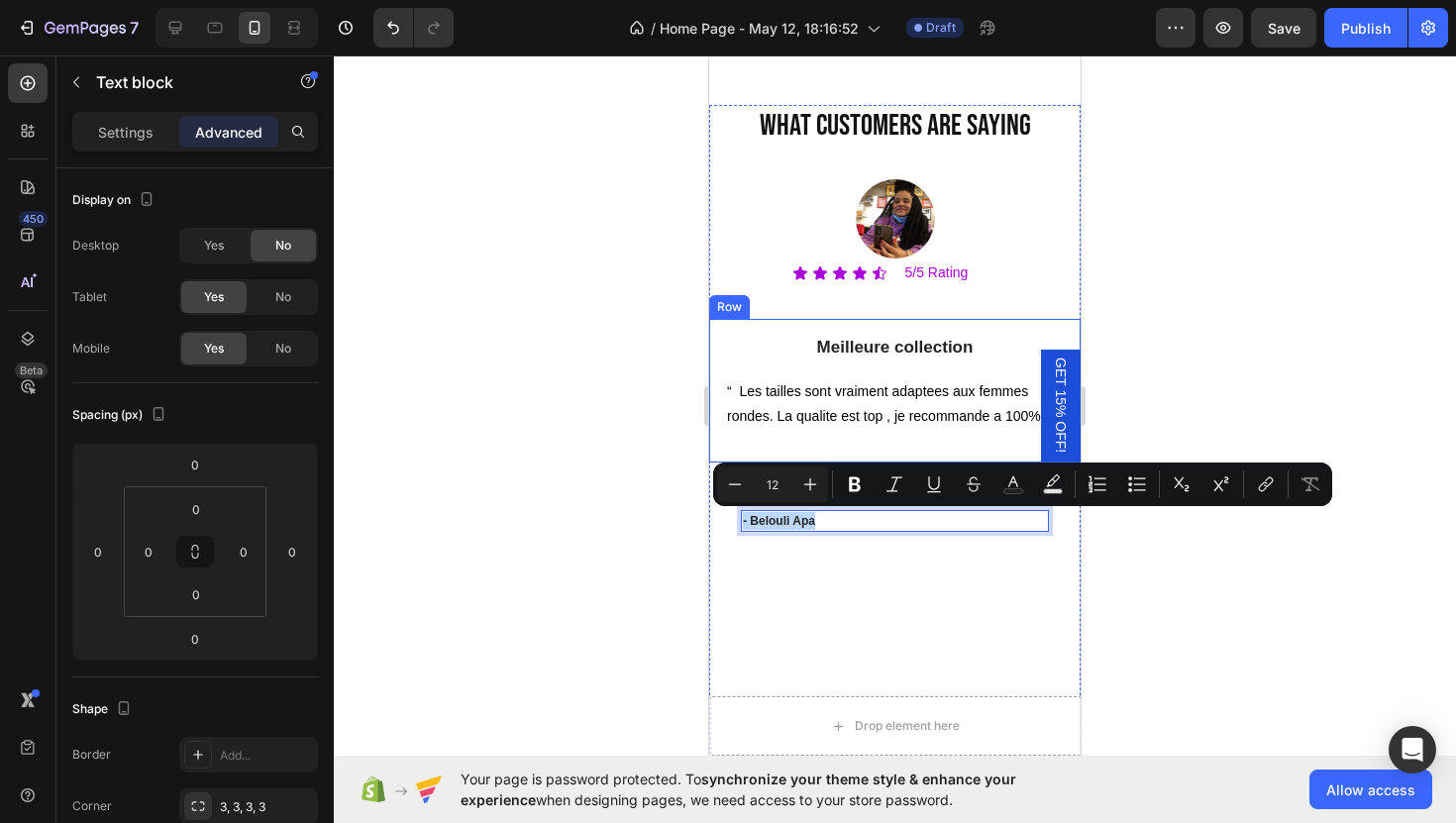 drag, startPoint x: 866, startPoint y: 518, endPoint x: 865, endPoint y: 431, distance: 87.005747 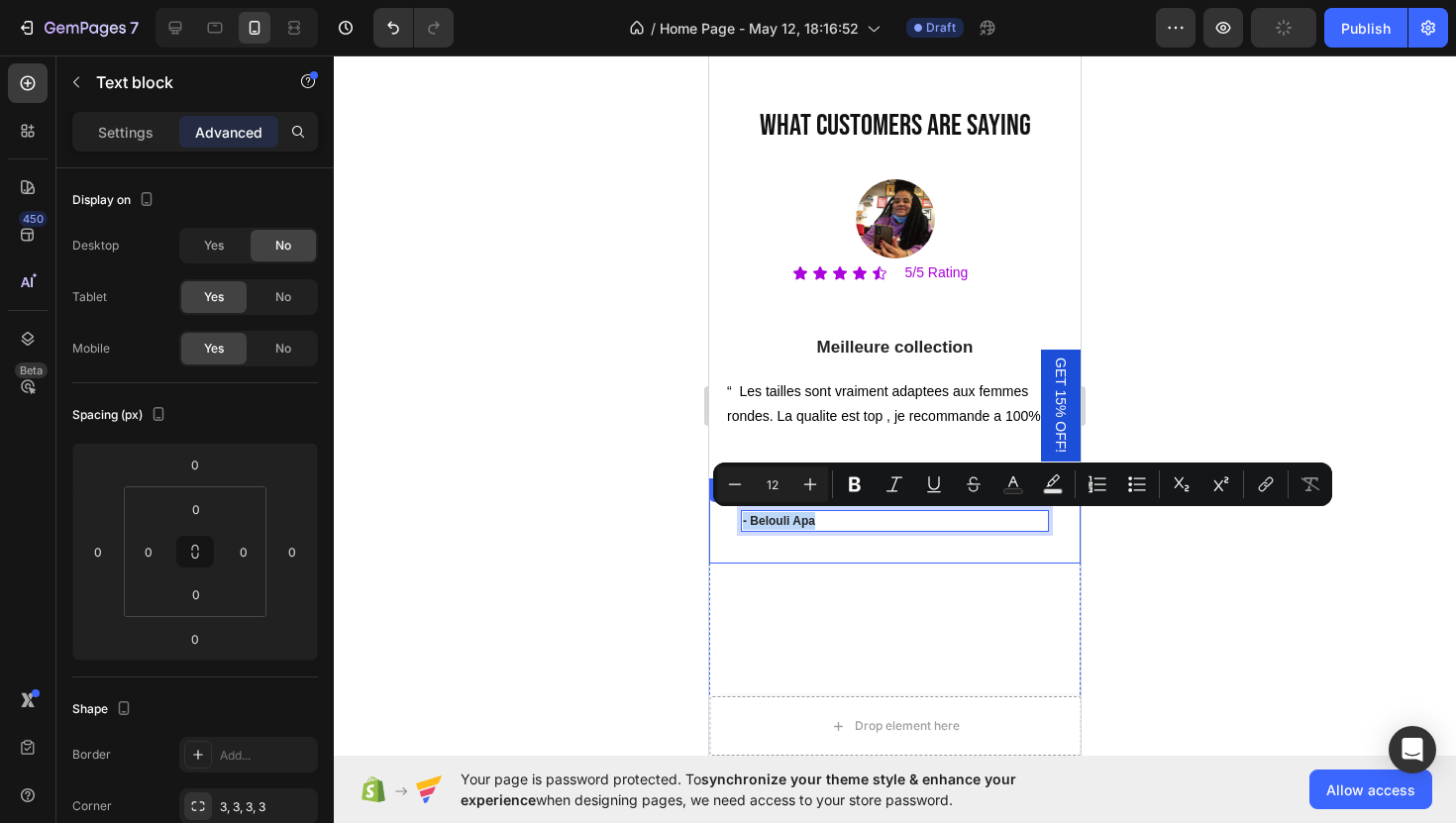 click on "- Belouli Apa Text block   0 Row" at bounding box center (894, 521) 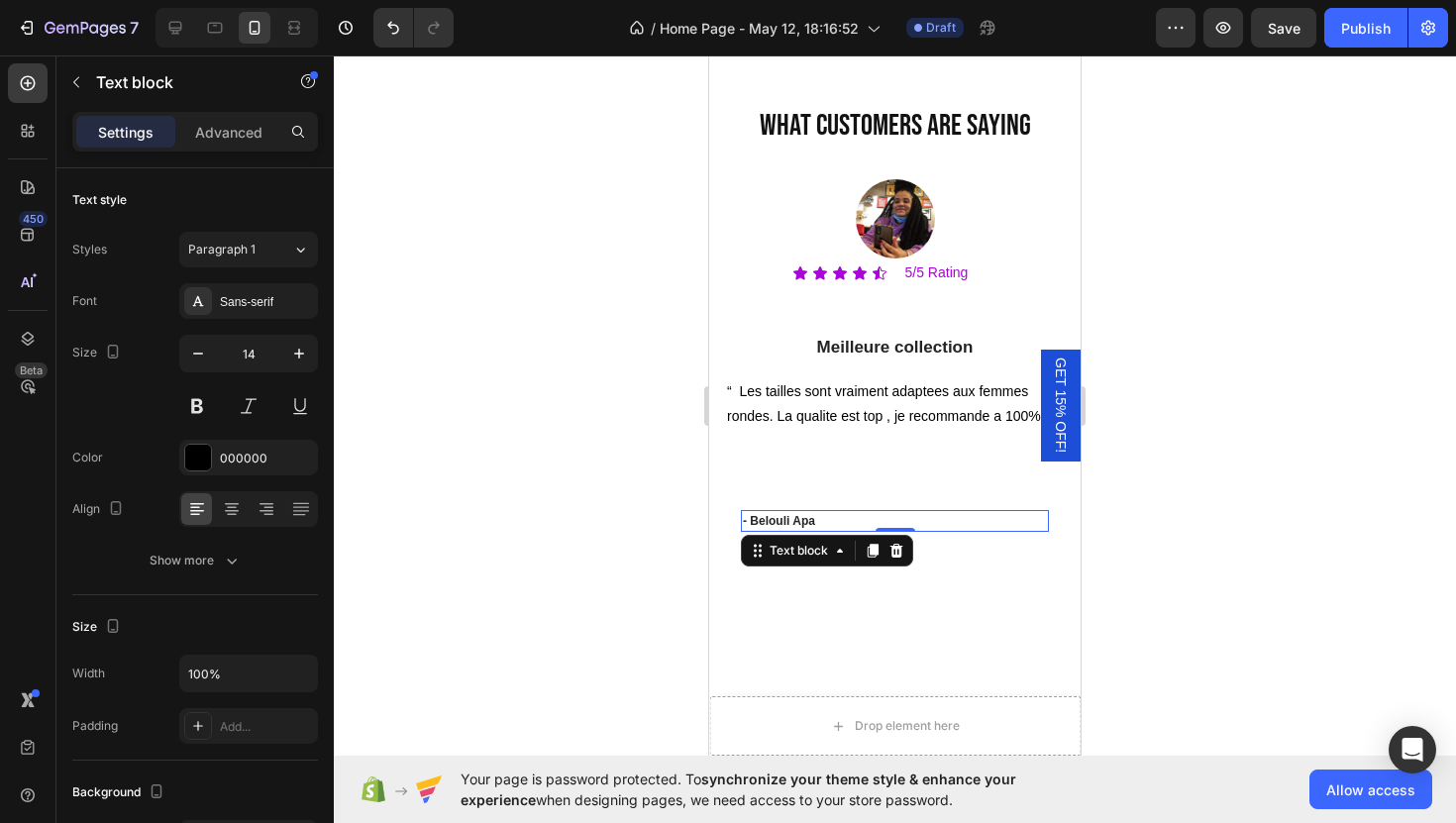 scroll, scrollTop: 446, scrollLeft: 0, axis: vertical 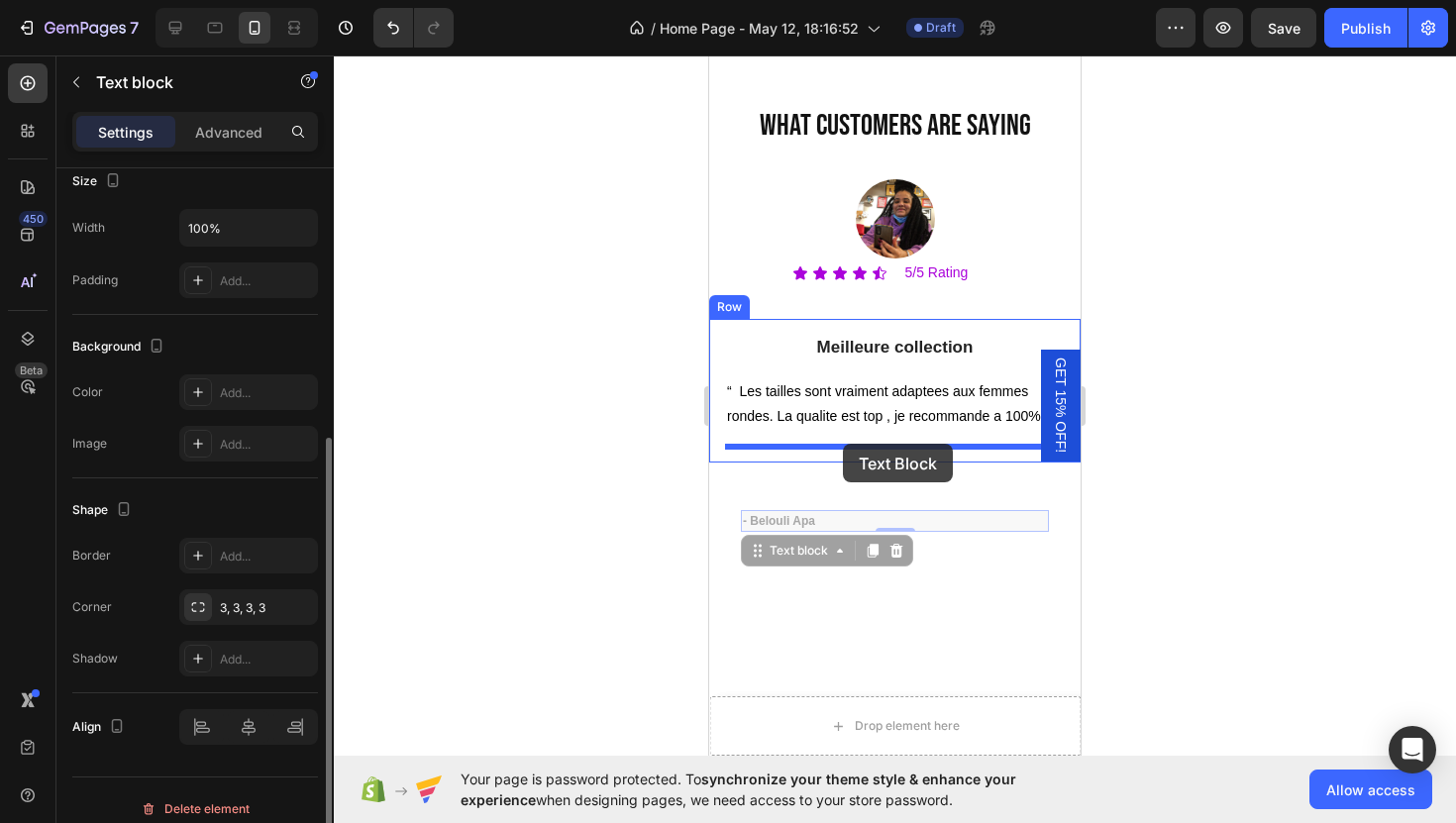 drag, startPoint x: 850, startPoint y: 520, endPoint x: 843, endPoint y: 444, distance: 76.32169 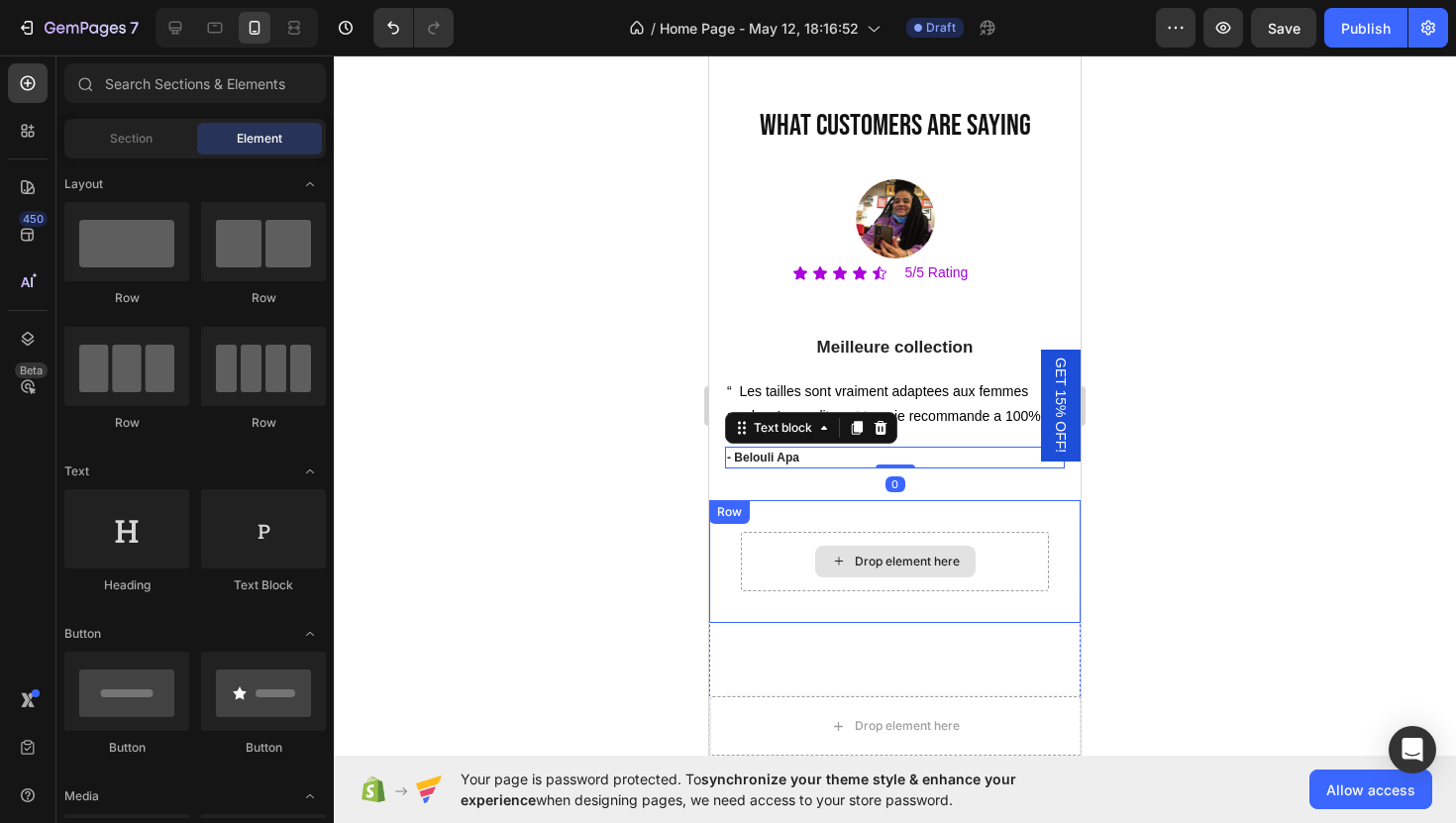 click 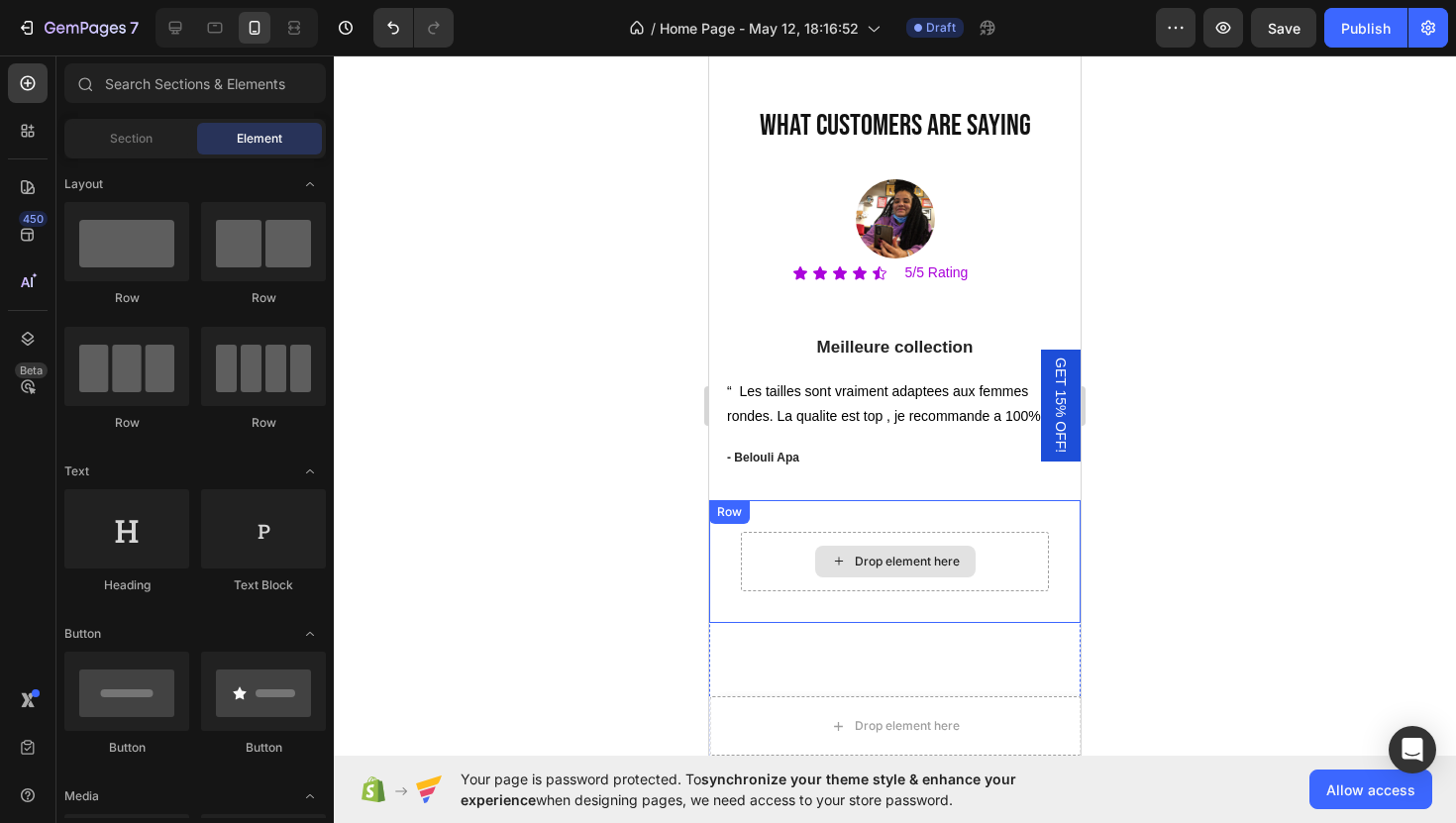 click on "Drop element here" at bounding box center [894, 562] 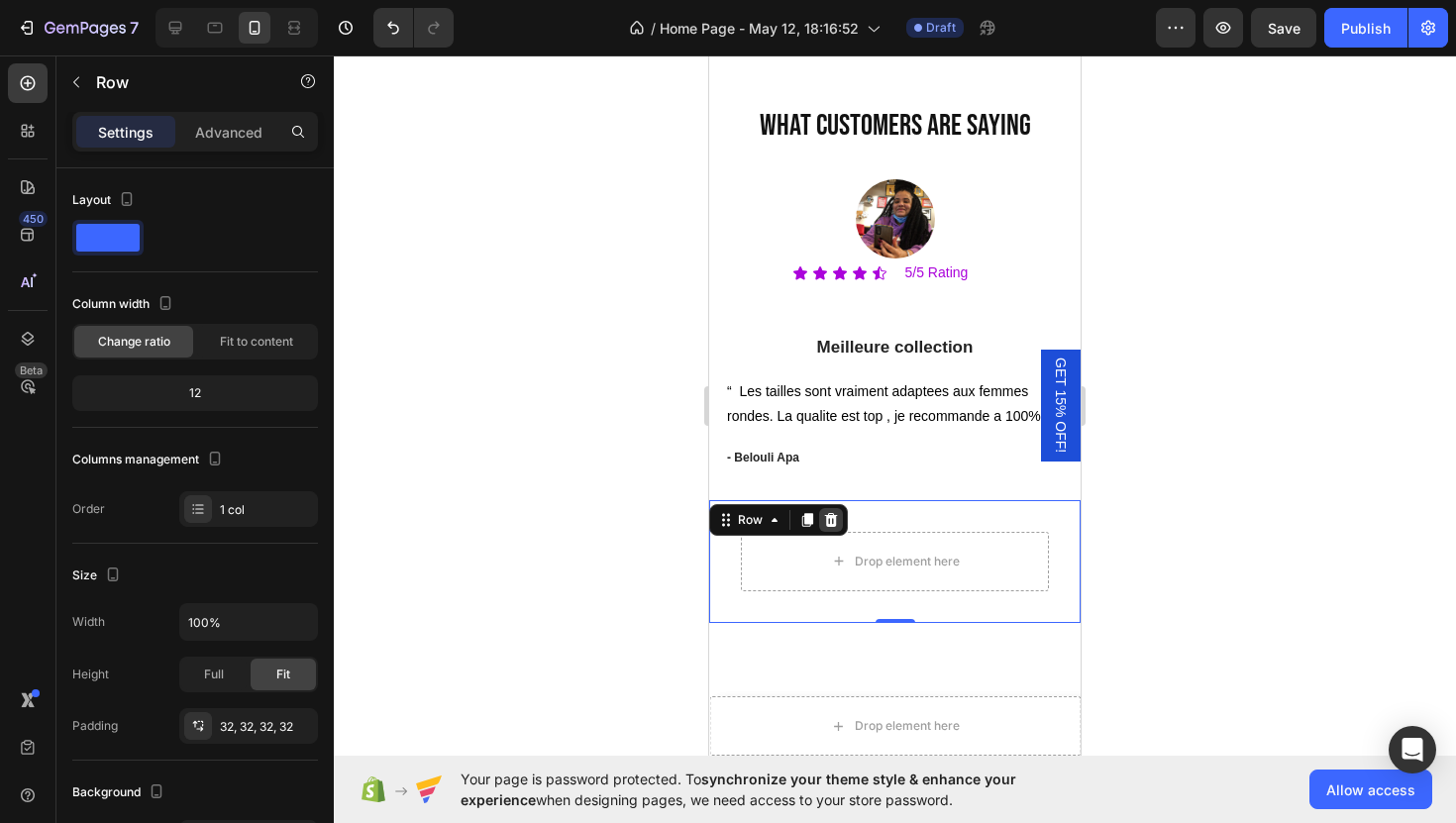 click 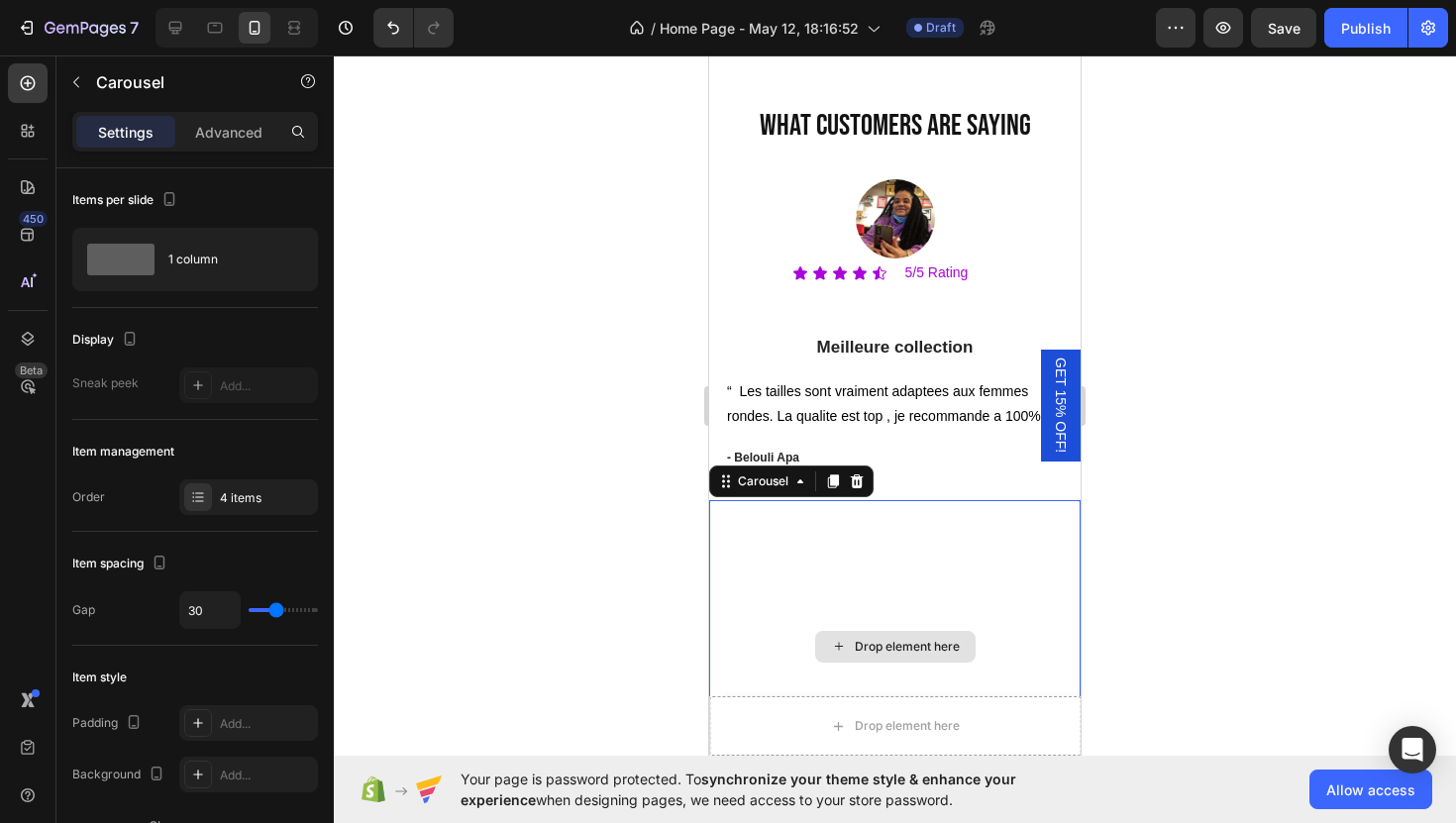 click on "Drop element here" at bounding box center [894, 647] 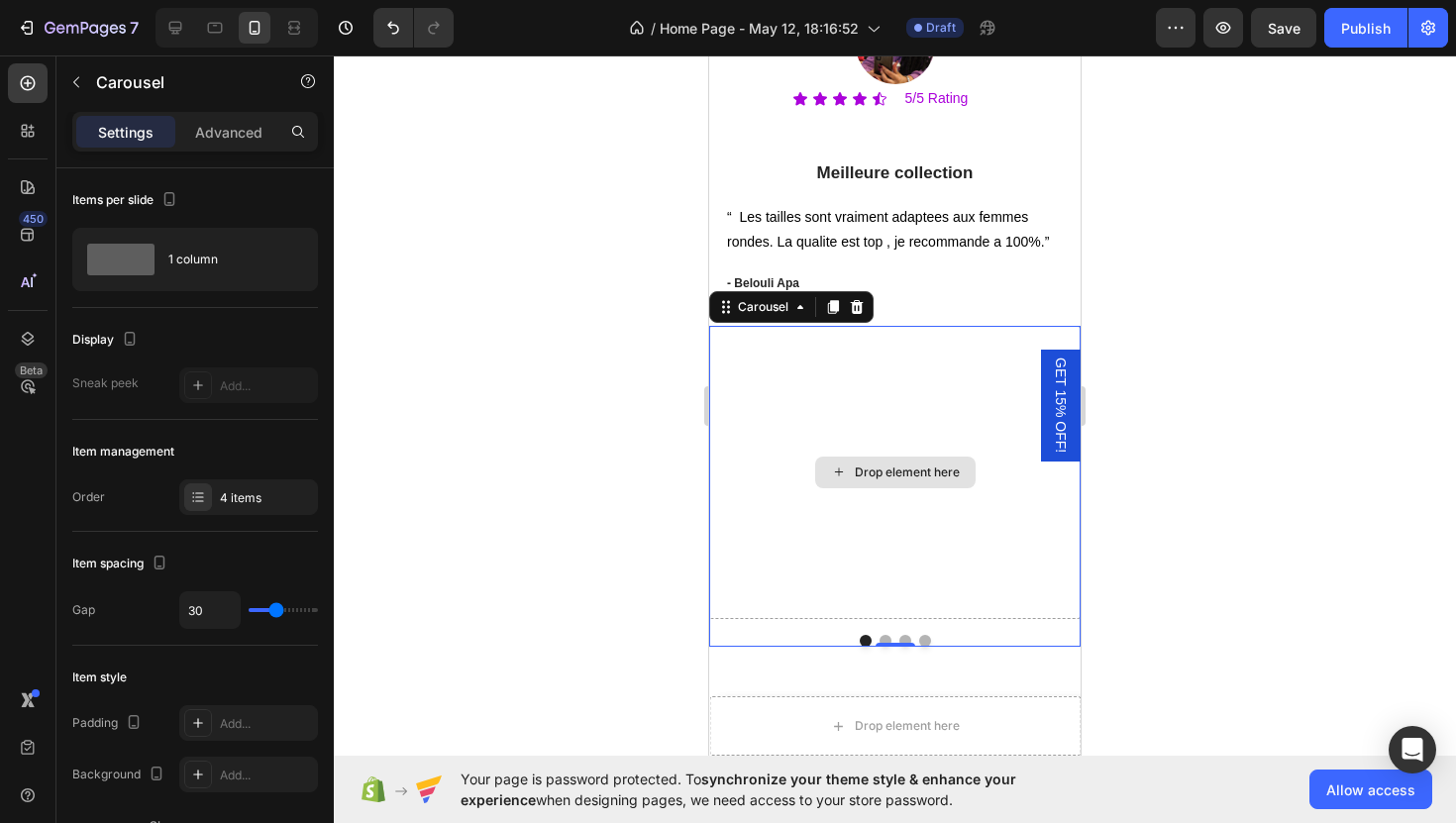 scroll, scrollTop: 7665, scrollLeft: 0, axis: vertical 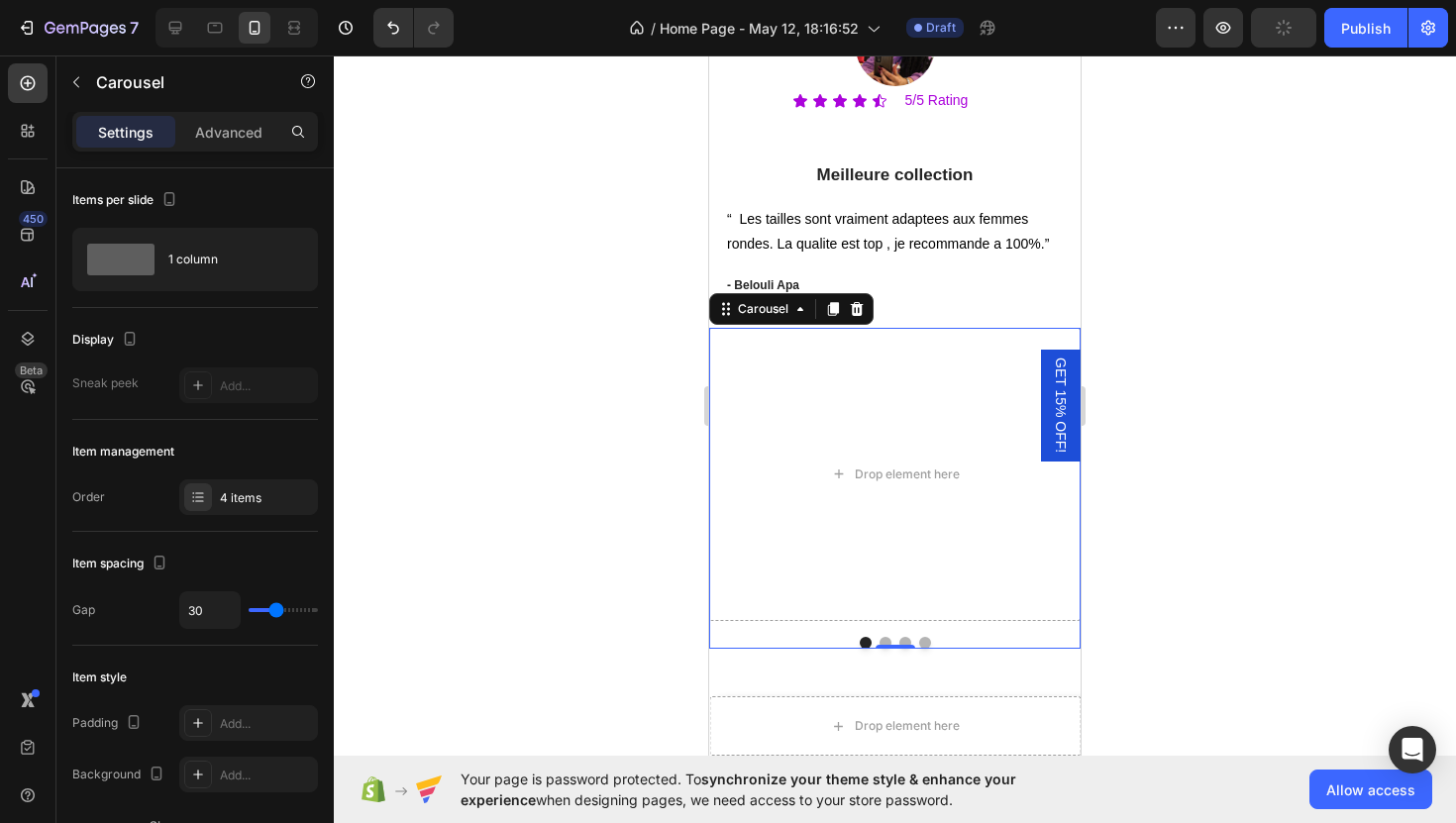 click at bounding box center (885, 643) 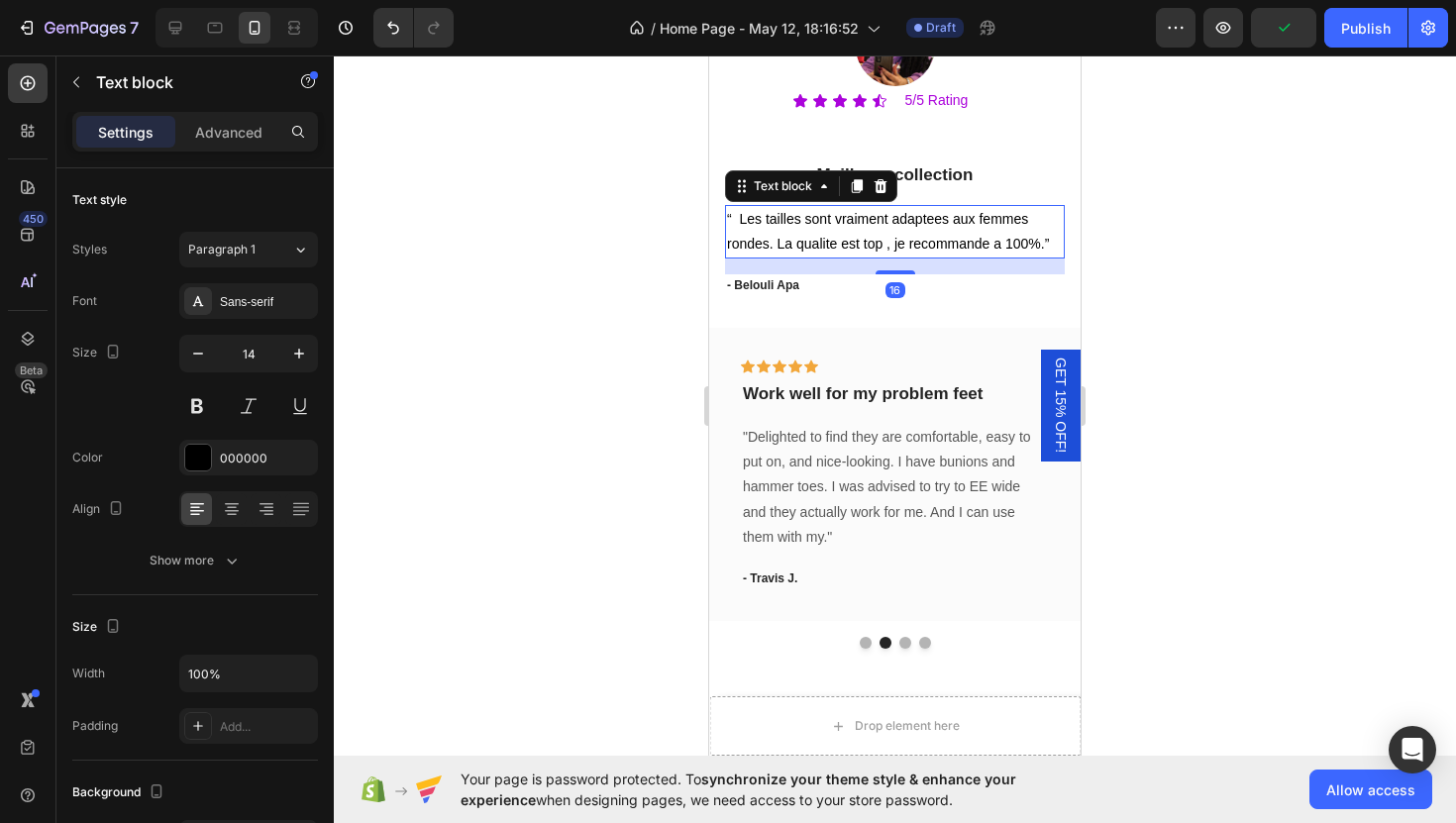 click on "“  Les tailles sont vraiment adaptees aux femmes rondes. La qualite est top , je recommande a 100%.”" at bounding box center (894, 232) 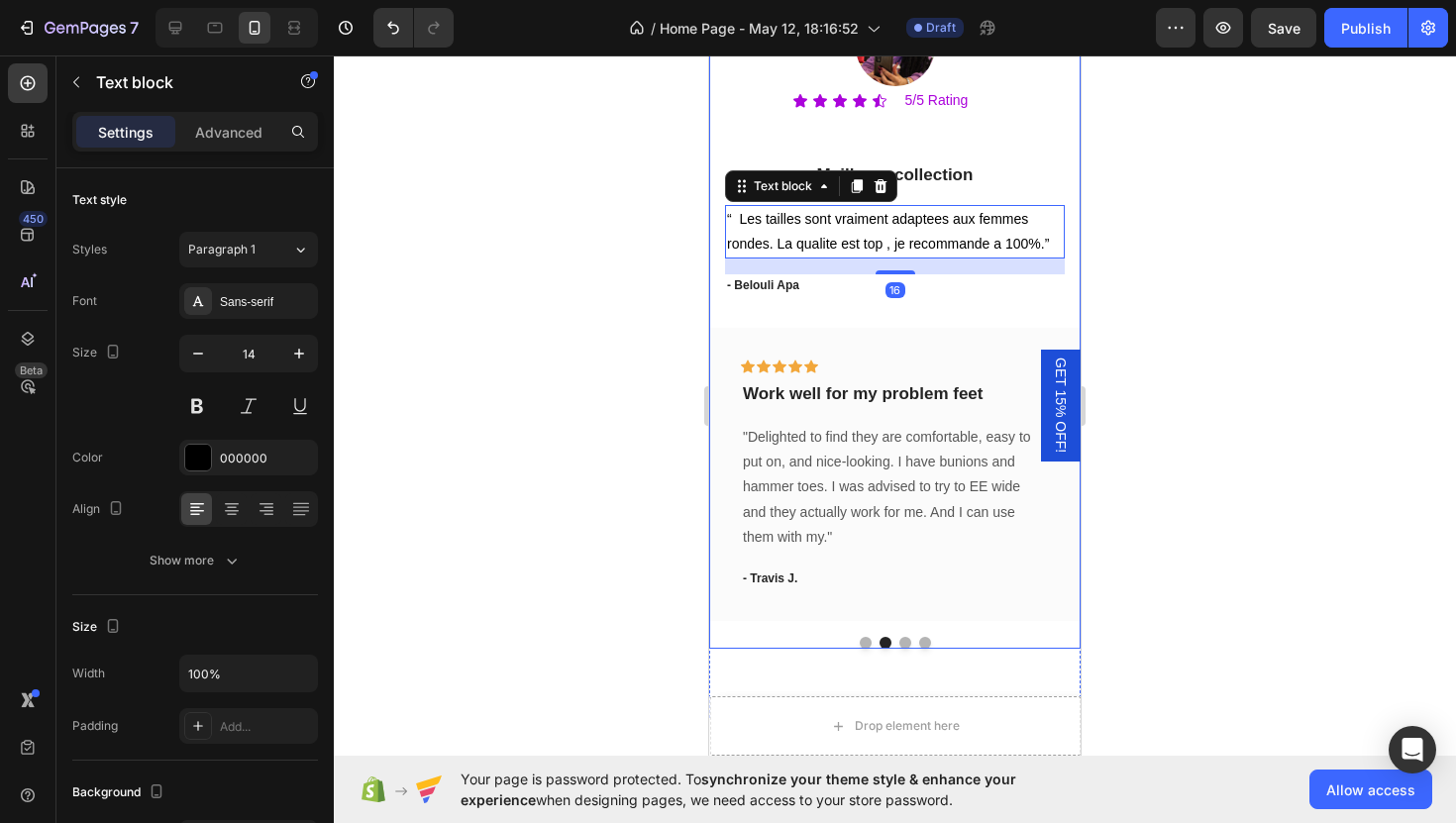 click on "what customers are saying Heading Image Icon Icon Icon Icon Icon Icon List 5/5 Rating Text Block Row Row Meilleure collection Text block “  Les tailles sont vraiment adaptees aux femmes rondes. La qualite est top , je recommande a 100%.” Text block   16 - Belouli Apa Text block Row
Drop element here
Icon
Icon
Icon
Icon
Icon Row Work well for my problem feet Text block "Delighted to find they are comfortable, easy to put on, and nice-looking. I have bunions and hammer toes. I was advised to try to EE wide and they actually work for me. And I can use them with my." Text block - Travis J. Text block Row
Icon
Icon
Icon
Icon
Icon Row You're walking on a cloud! Text block Text block - Ryan S. Text block Row
Icon
Icon
Icon
Icon
Icon Row Text block Text block" at bounding box center [894, 290] 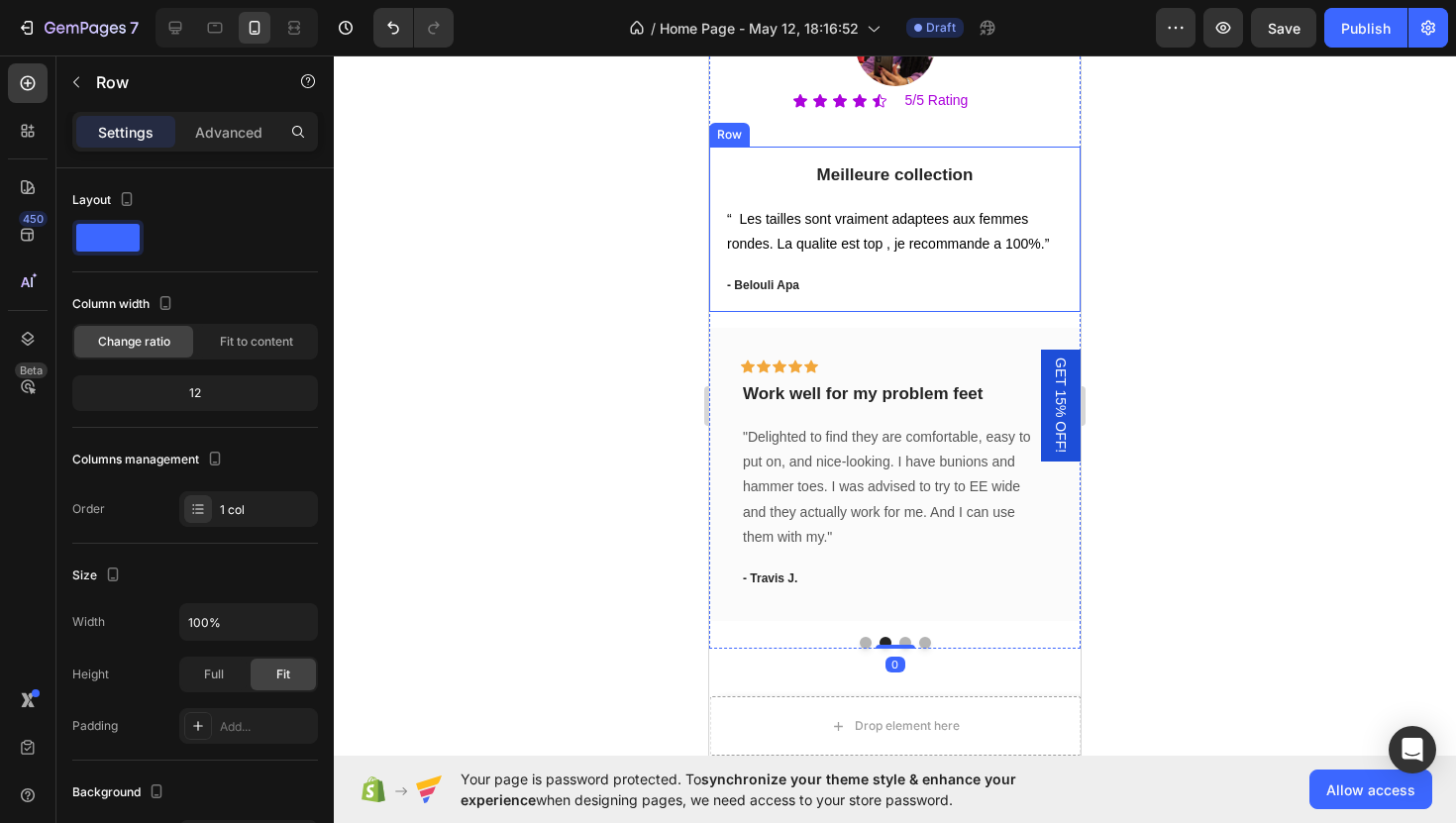 scroll, scrollTop: 446, scrollLeft: 0, axis: vertical 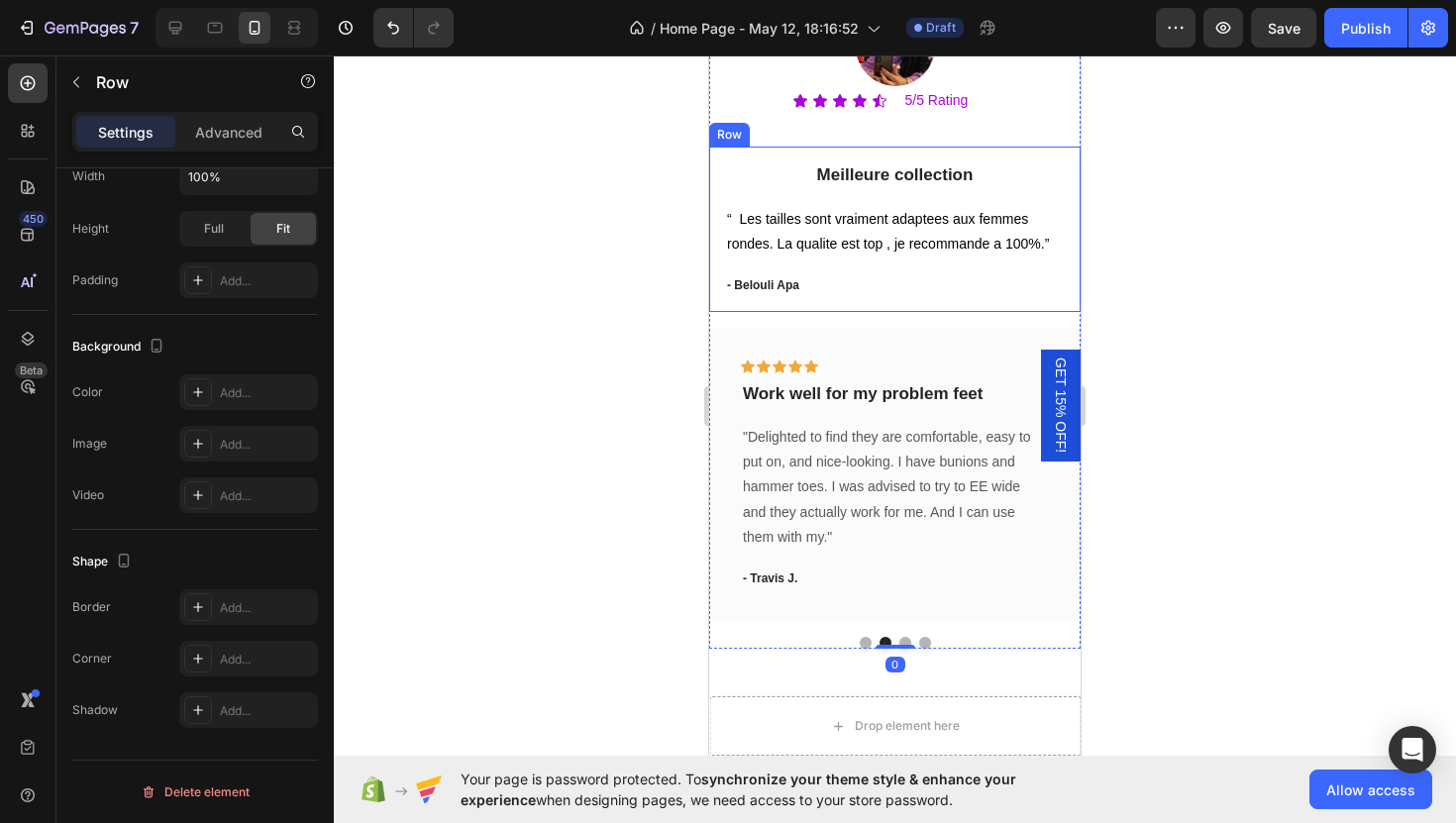 click on "Meilleure collection Text block “  Les tailles sont vraiment adaptees aux femmes rondes. La qualite est top , je recommande a 100%.” Text block - Belouli Apa Text block Row" at bounding box center (894, 229) 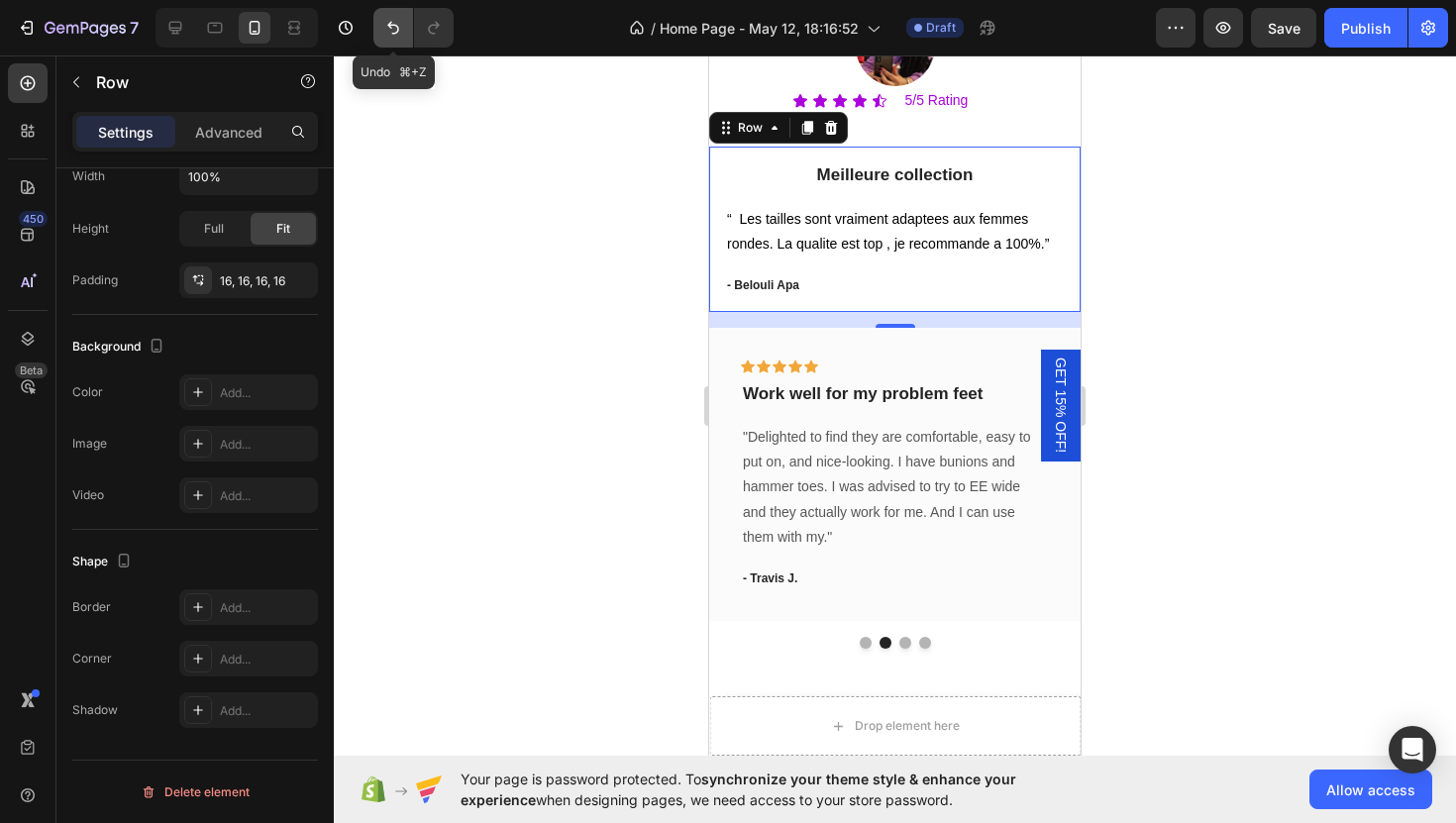 click 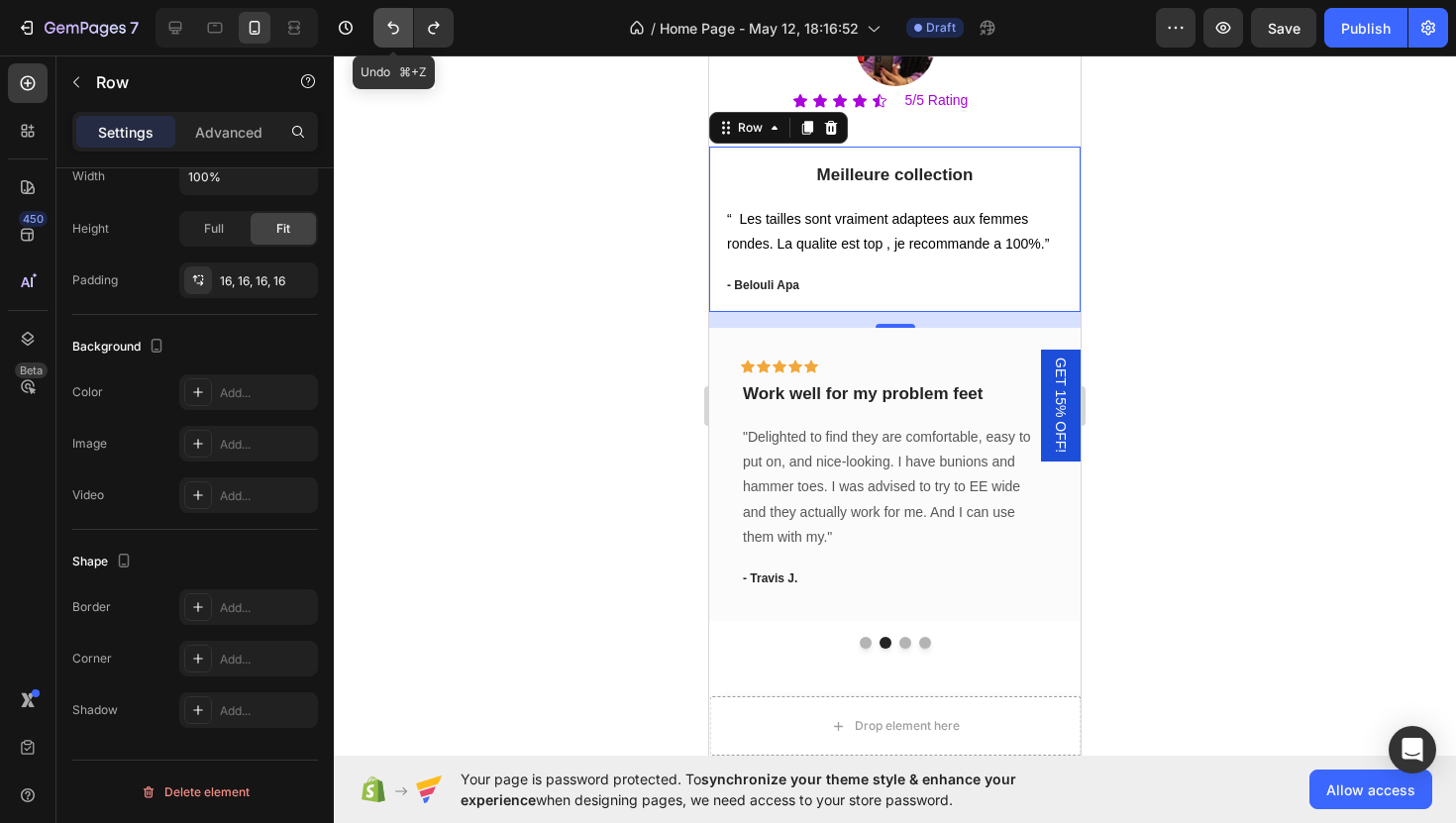 click 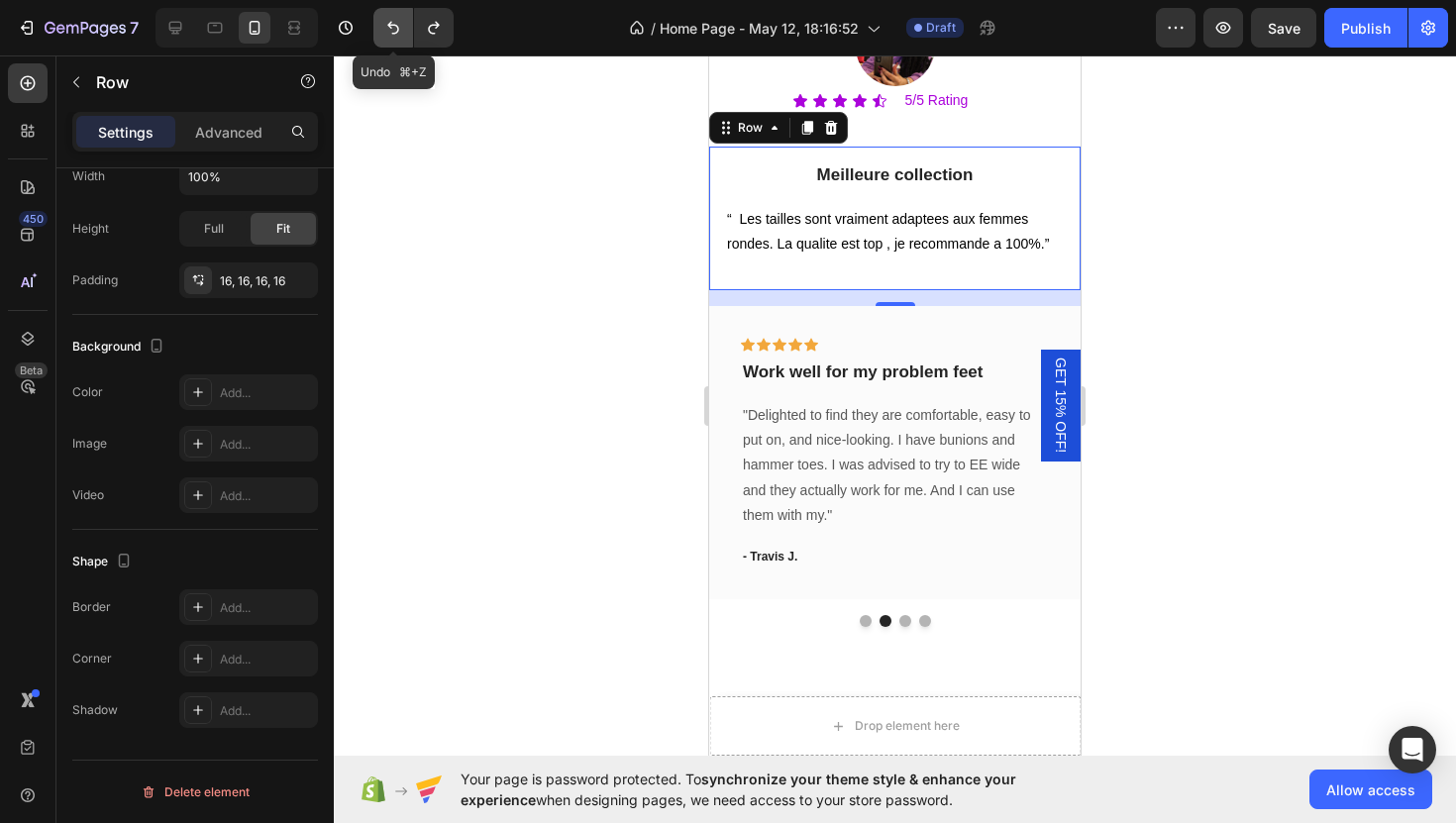 click 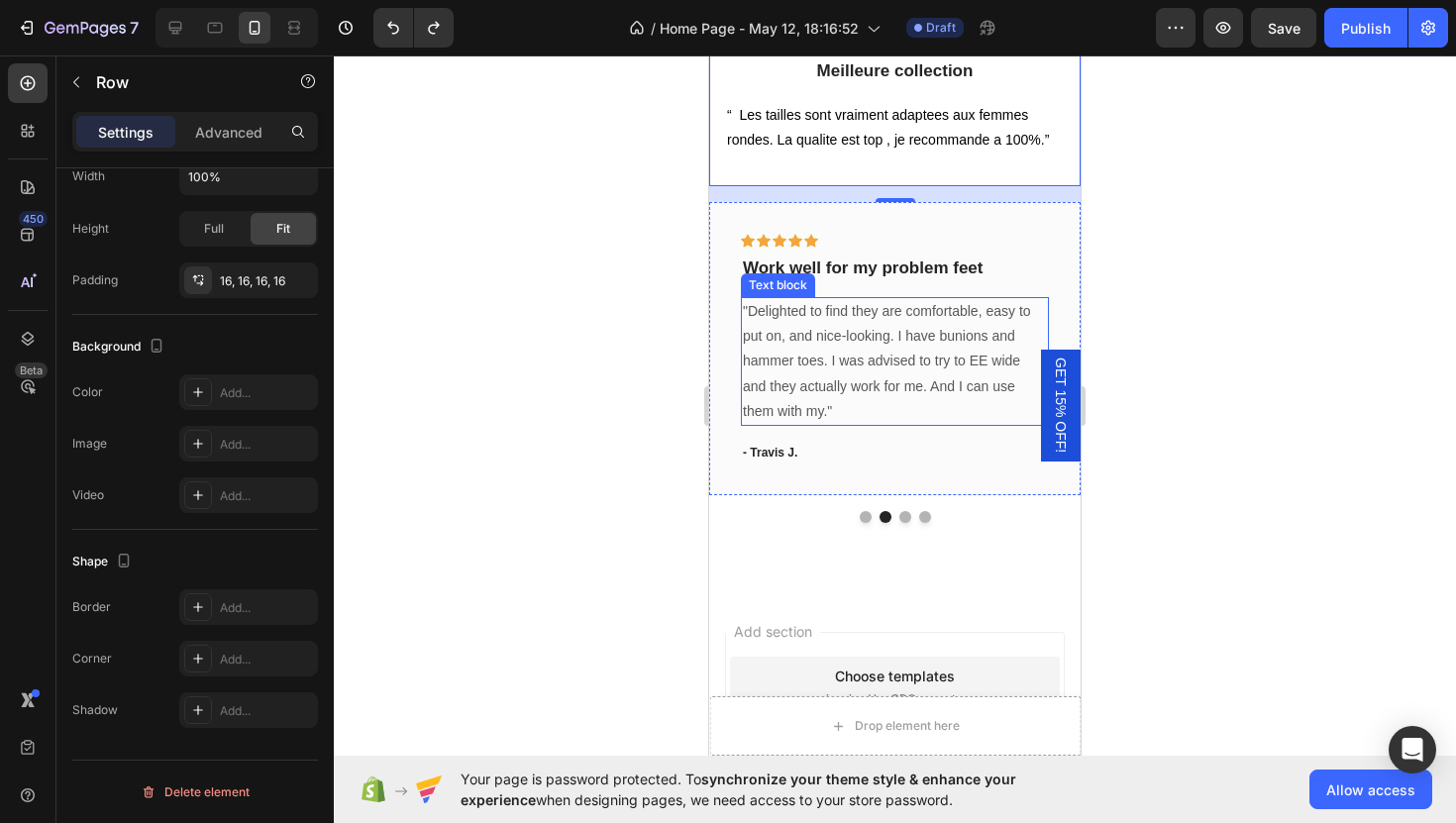 scroll, scrollTop: 7764, scrollLeft: 0, axis: vertical 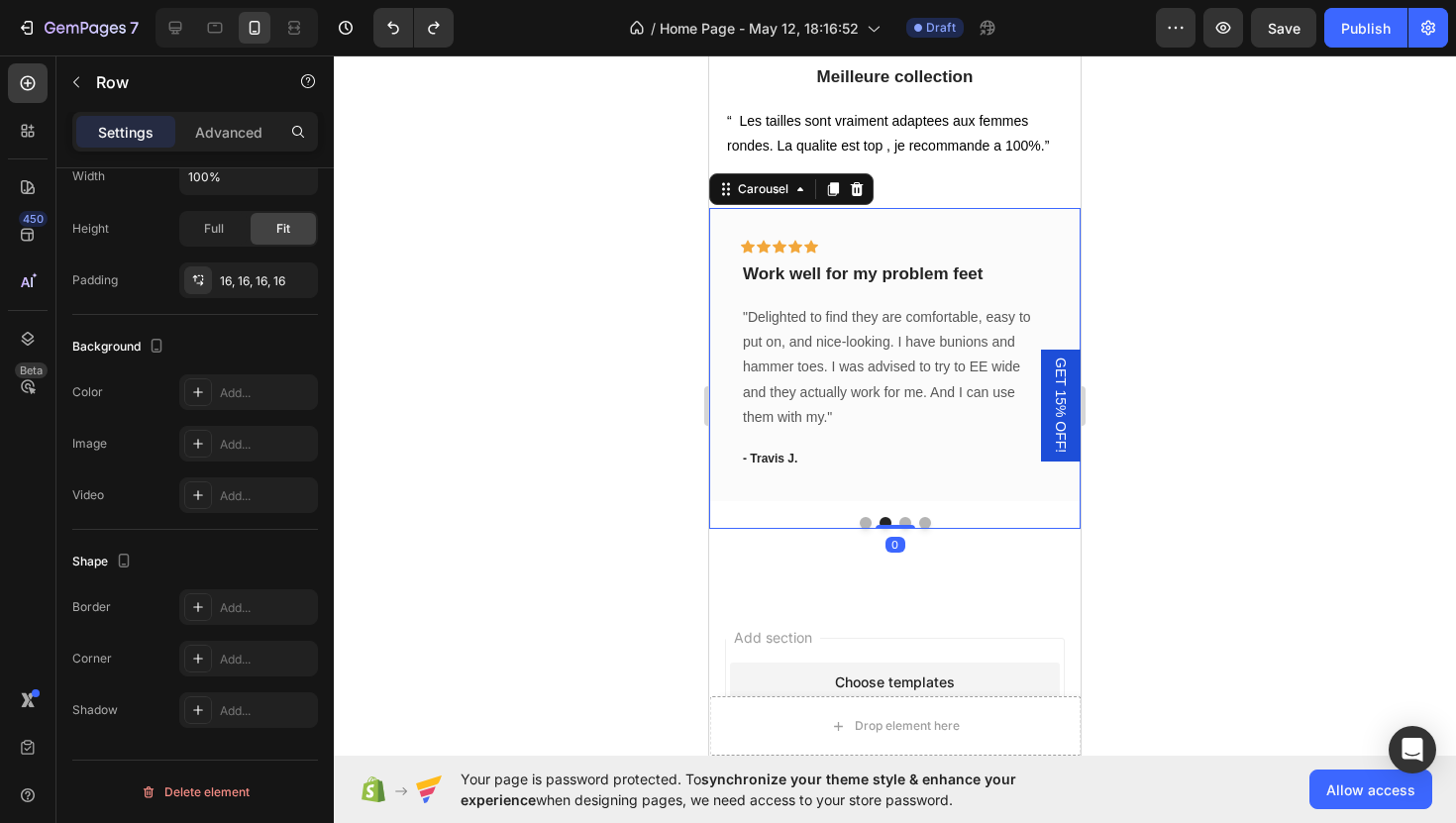click at bounding box center [905, 523] 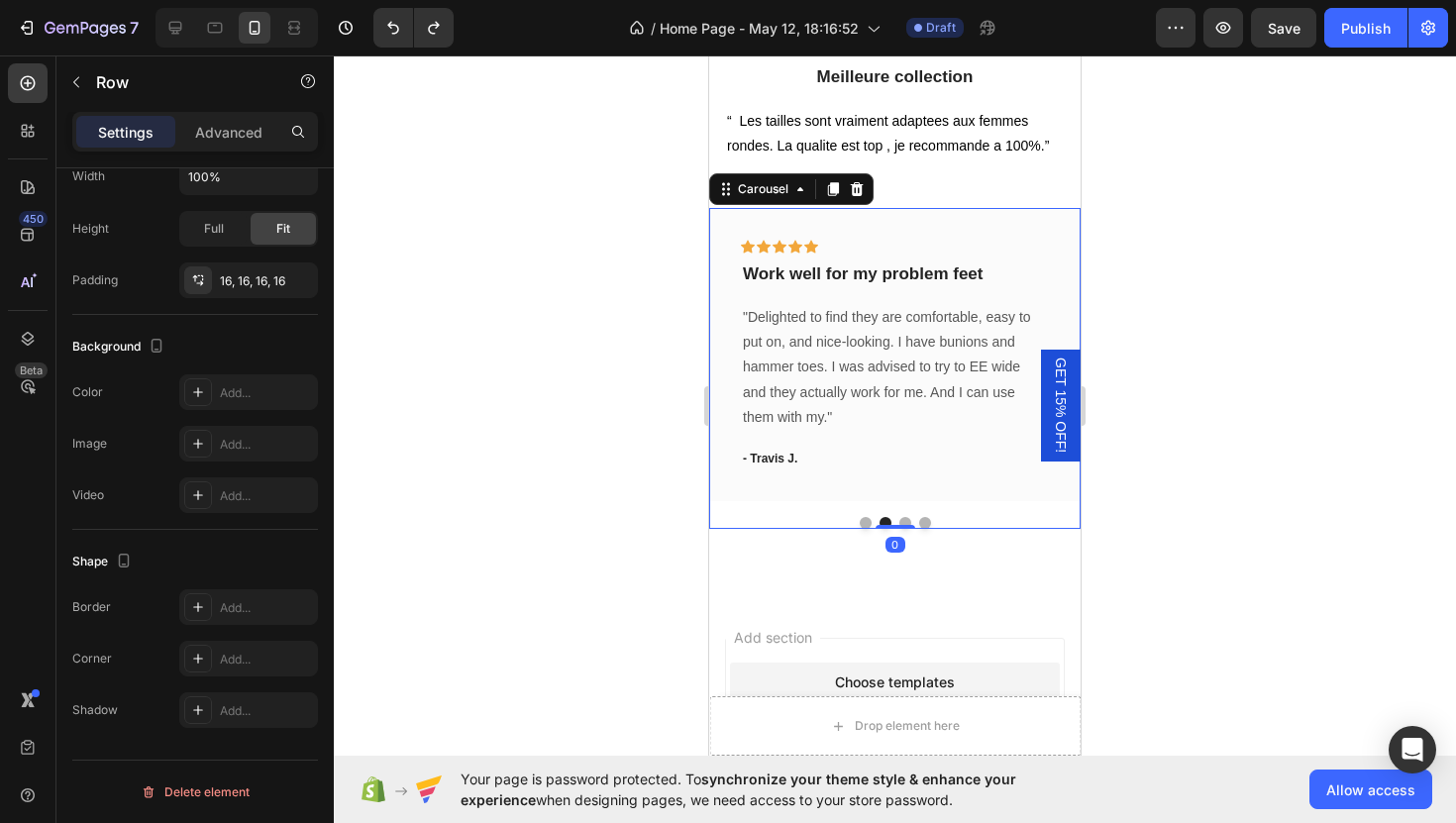 scroll, scrollTop: 0, scrollLeft: 0, axis: both 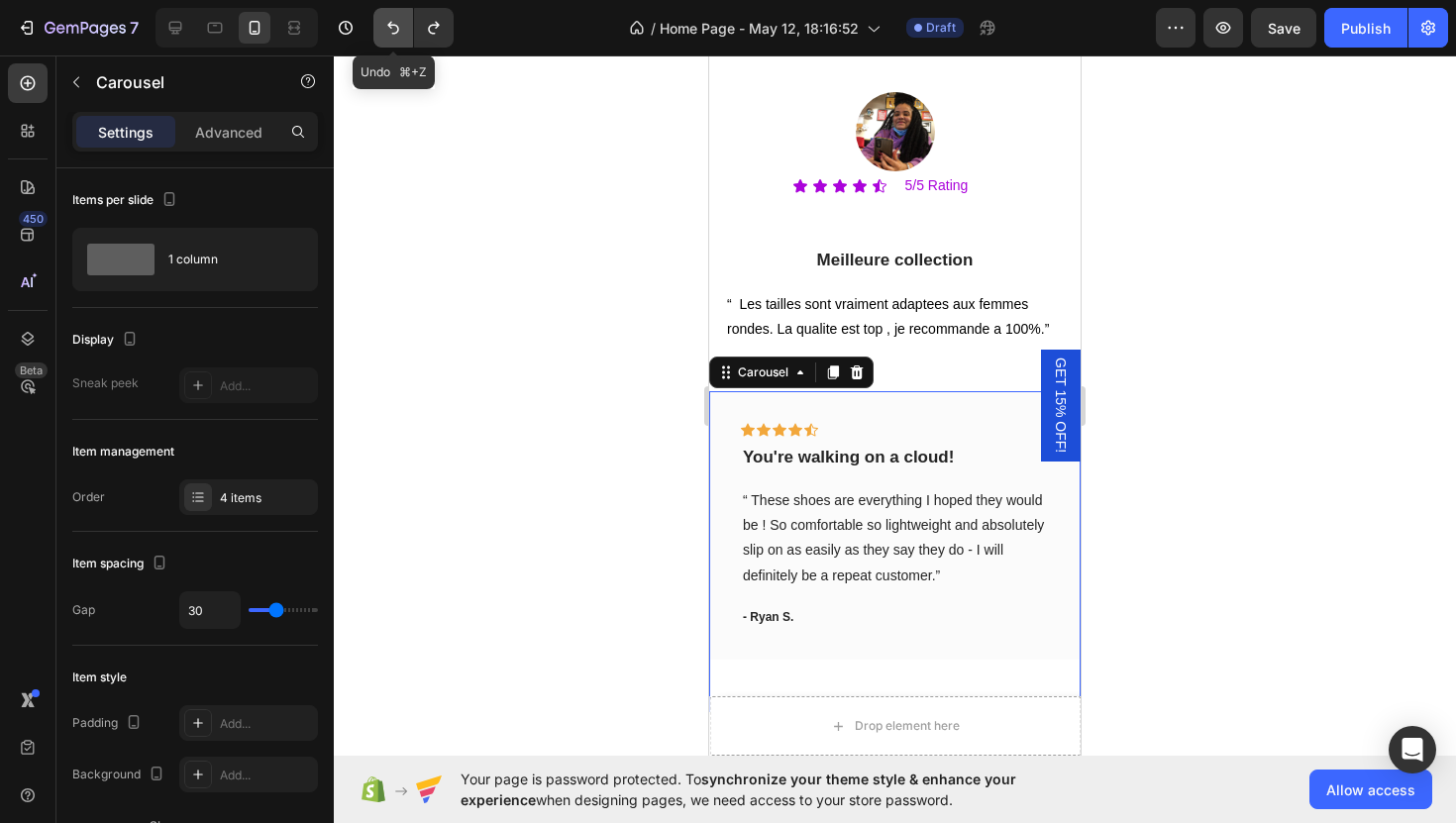 click 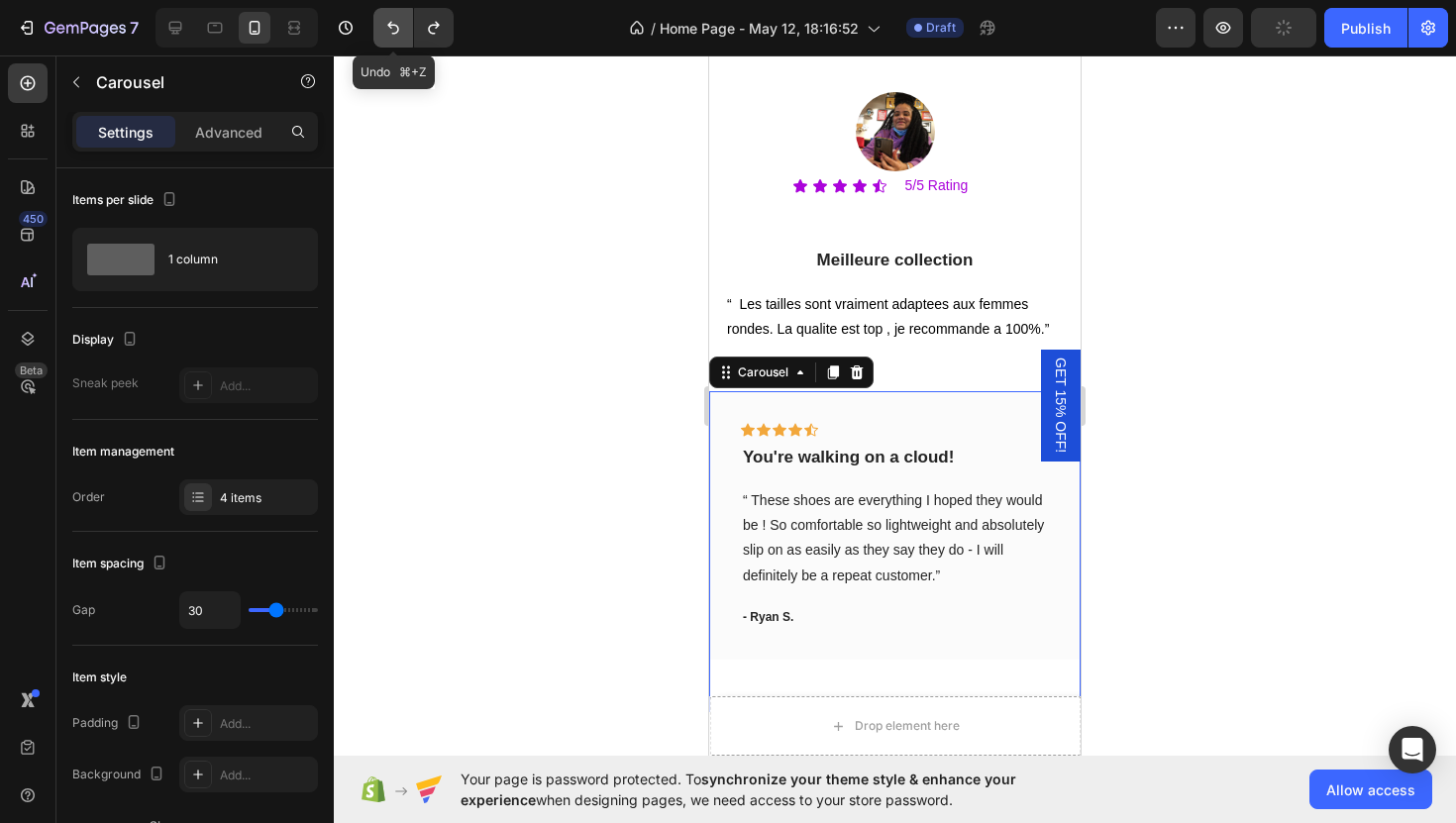 click 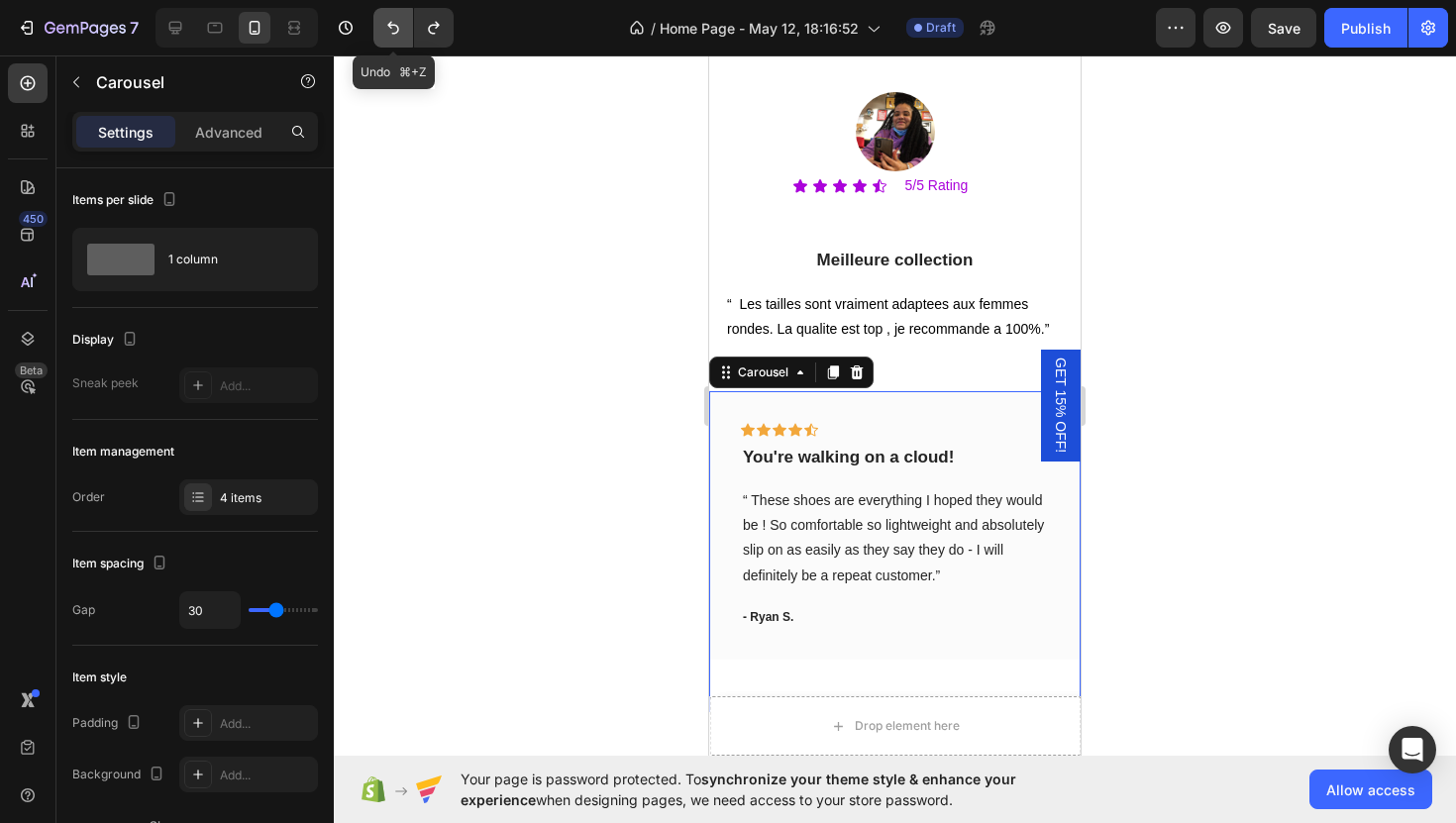 click 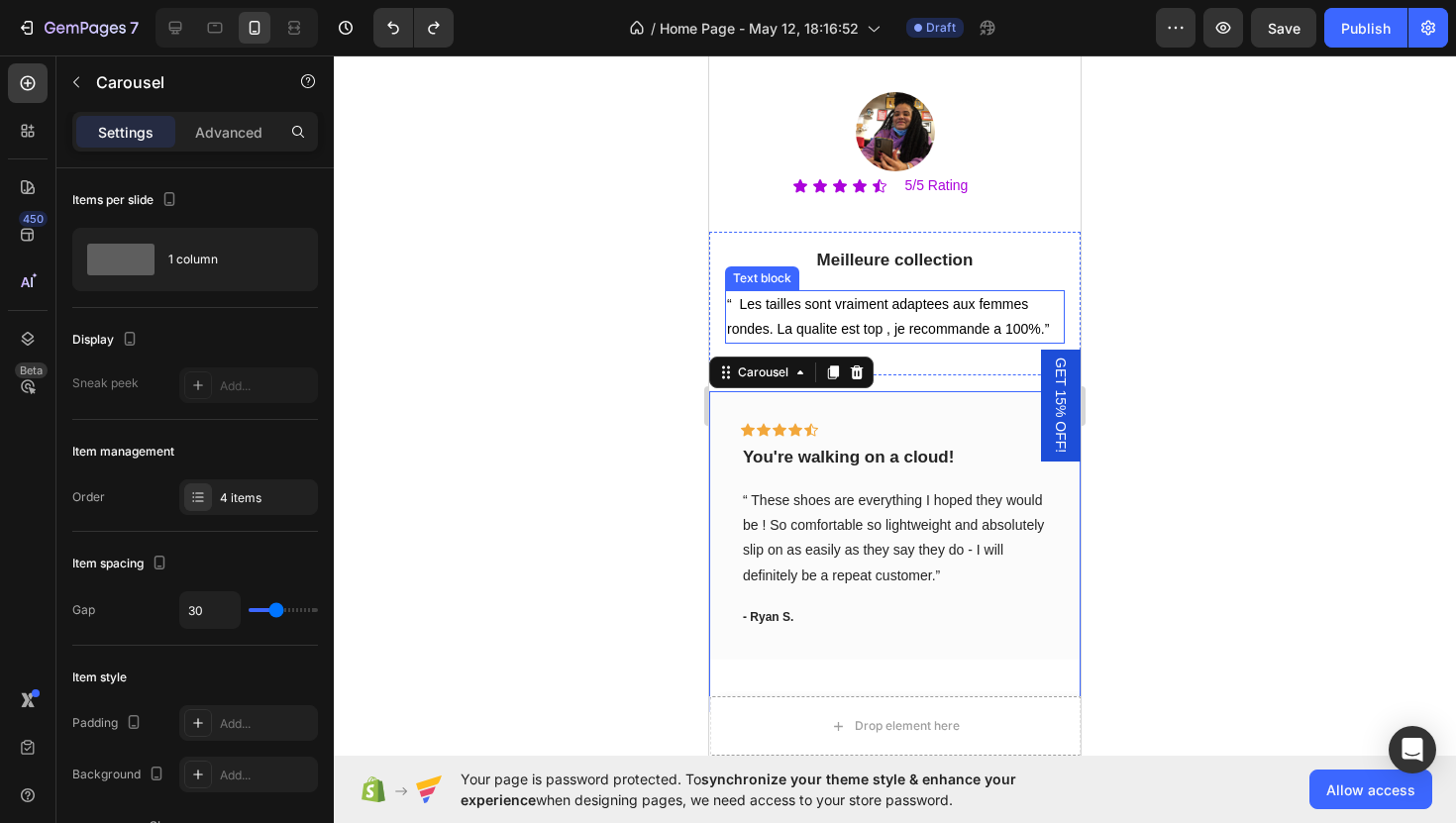 click on "“  Les tailles sont vraiment adaptees aux femmes rondes. La qualite est top , je recommande a 100%.”" at bounding box center [894, 317] 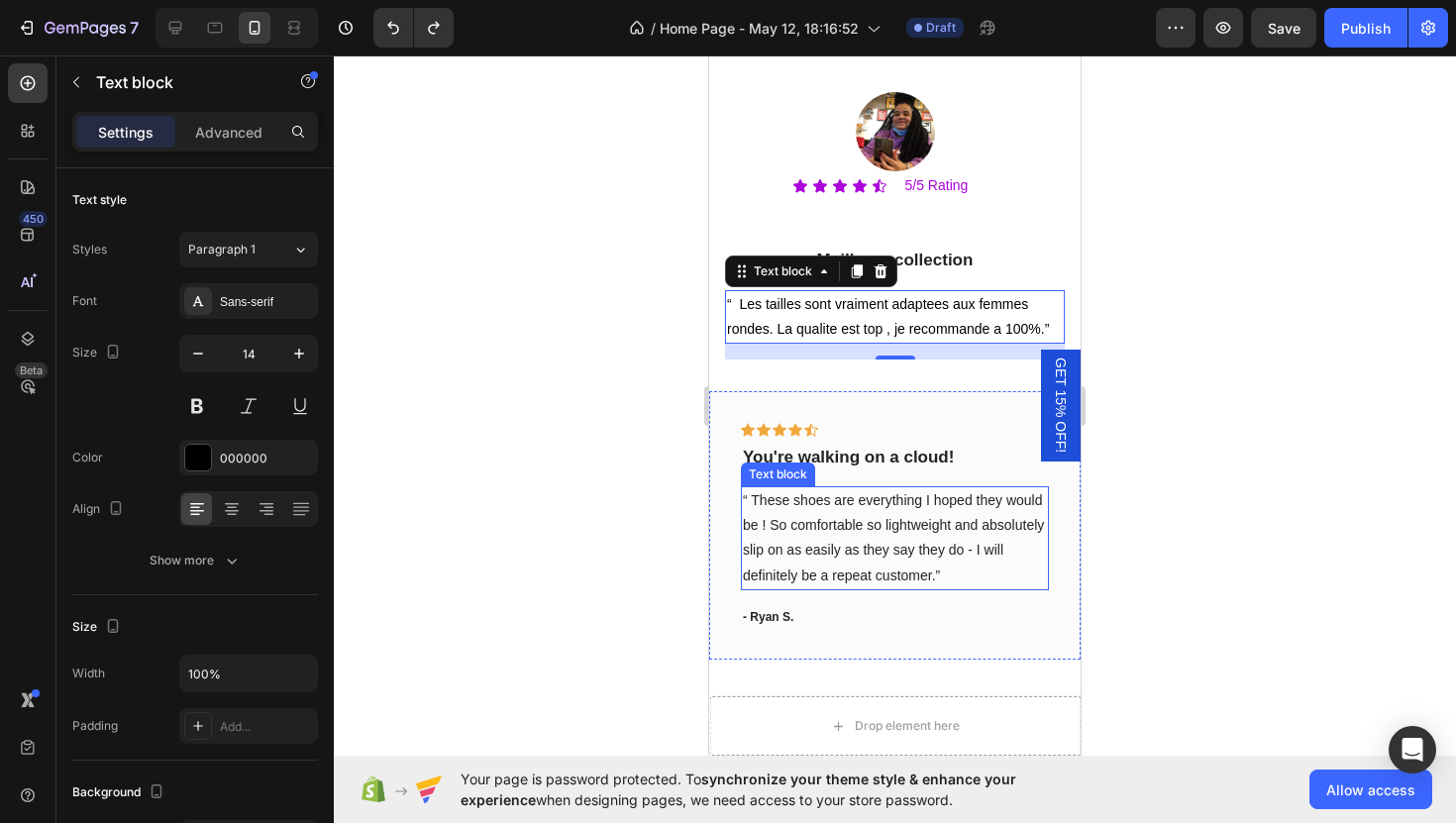 click on "“ These shoes are everything I hoped they would be ! So comfortable so lightweight and absolutely slip on as easily as they say they do - I will definitely be a repeat customer.”" at bounding box center (894, 538) 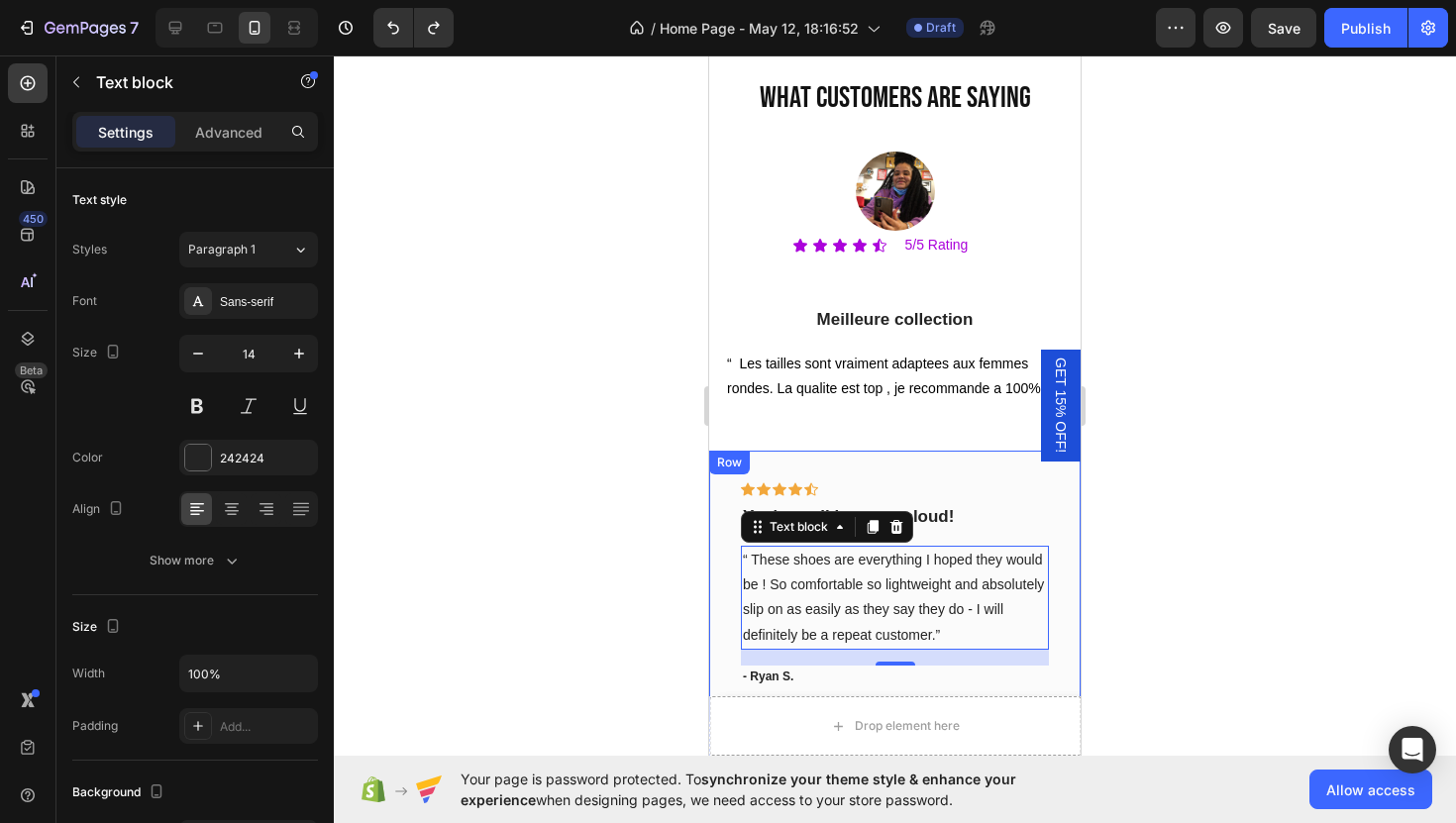 scroll, scrollTop: 7522, scrollLeft: 0, axis: vertical 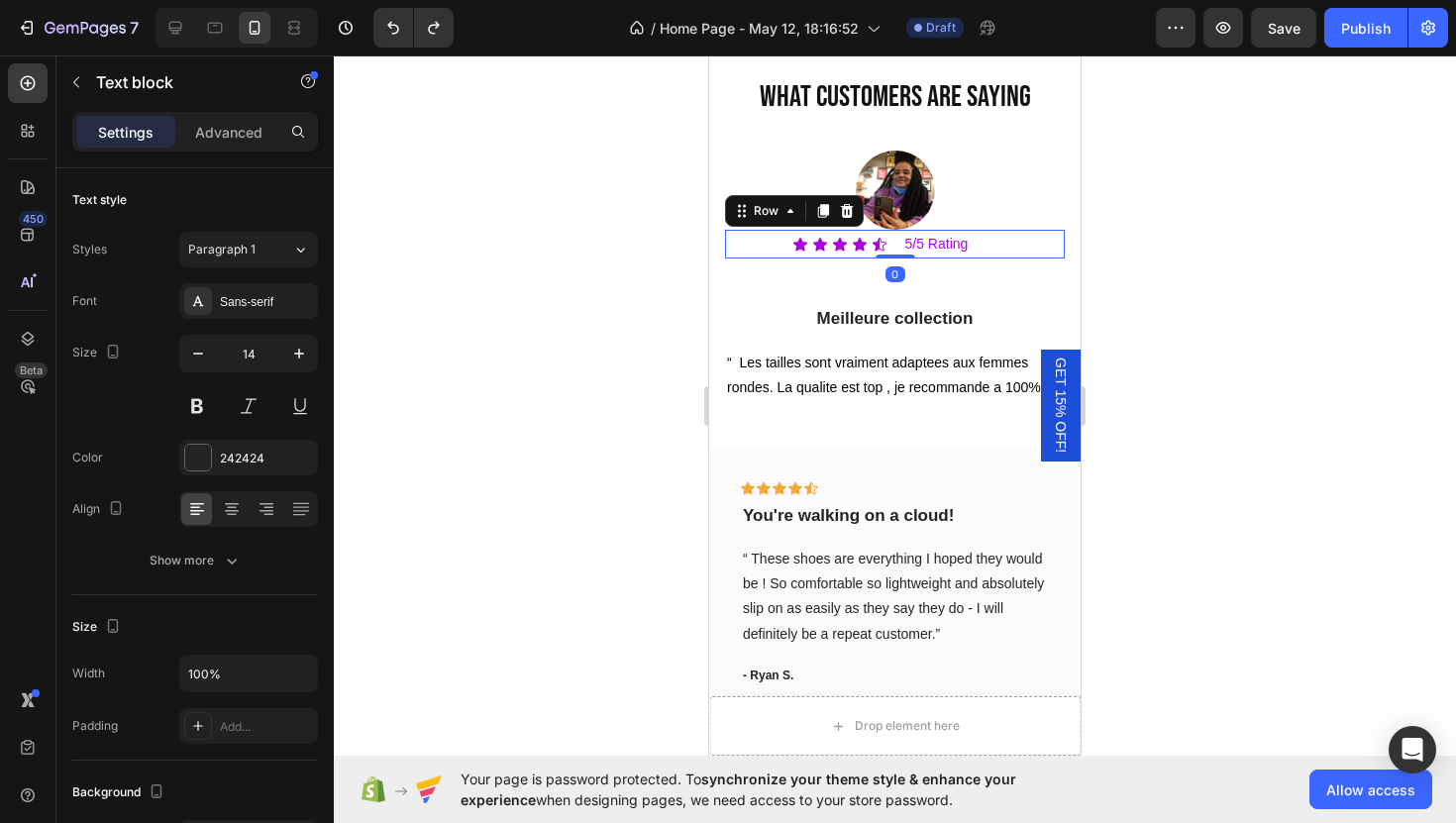 click on "Icon Icon Icon Icon Icon Icon List" at bounding box center [806, 244] 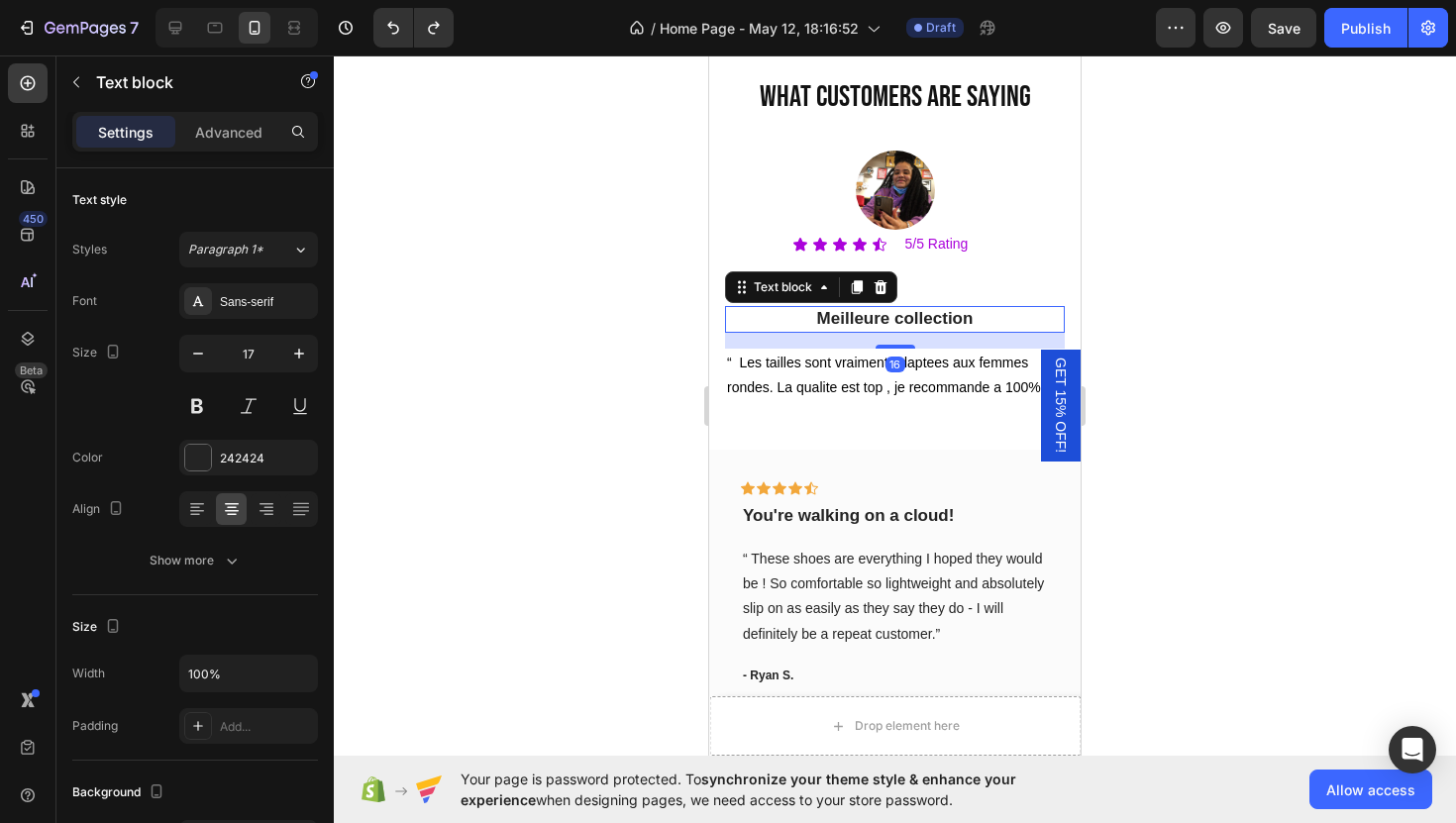 click on "Text block" at bounding box center [811, 287] 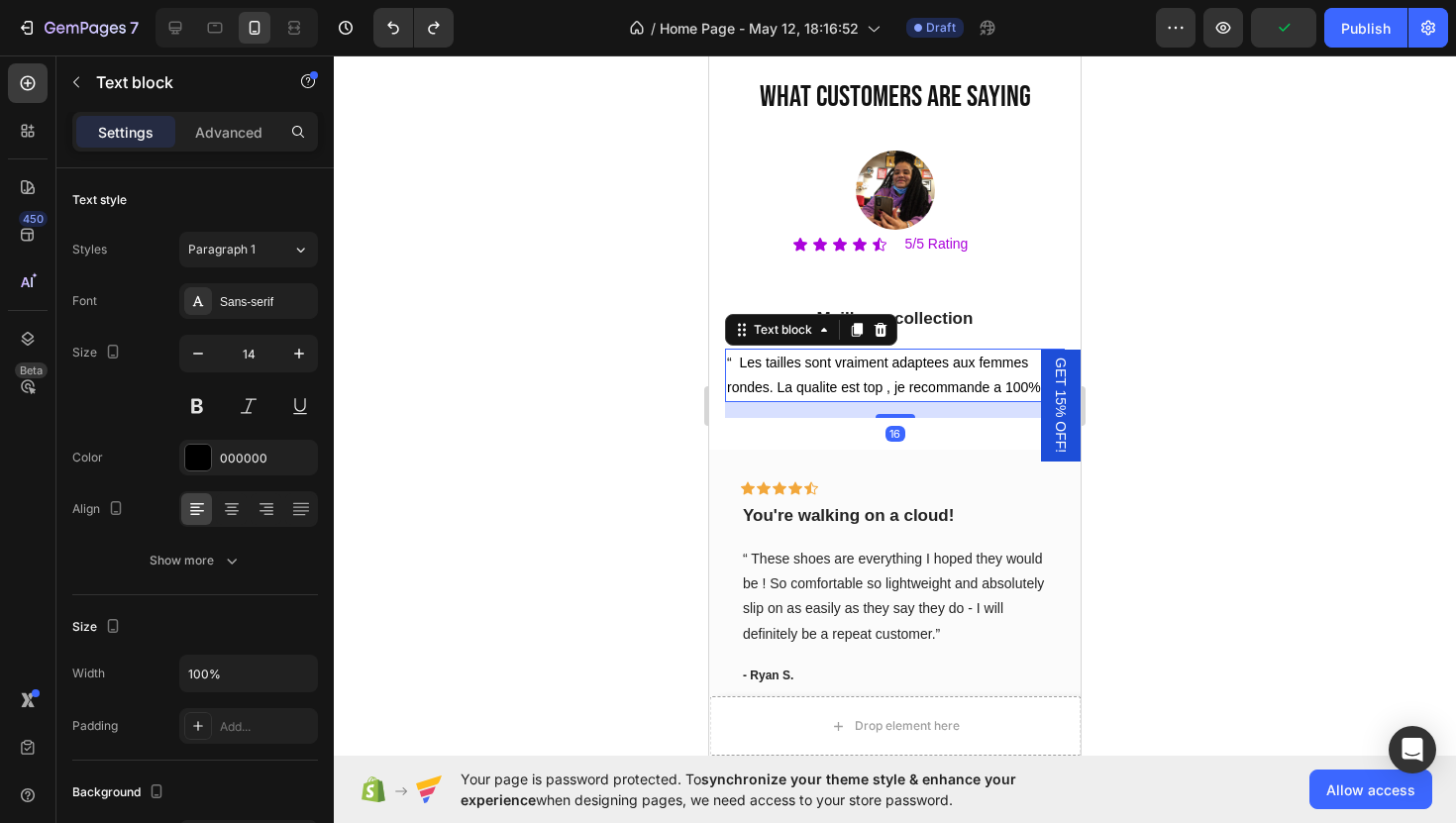 click on "“  Les tailles sont vraiment adaptees aux femmes rondes. La qualite est top , je recommande a 100%.”" at bounding box center (894, 375) 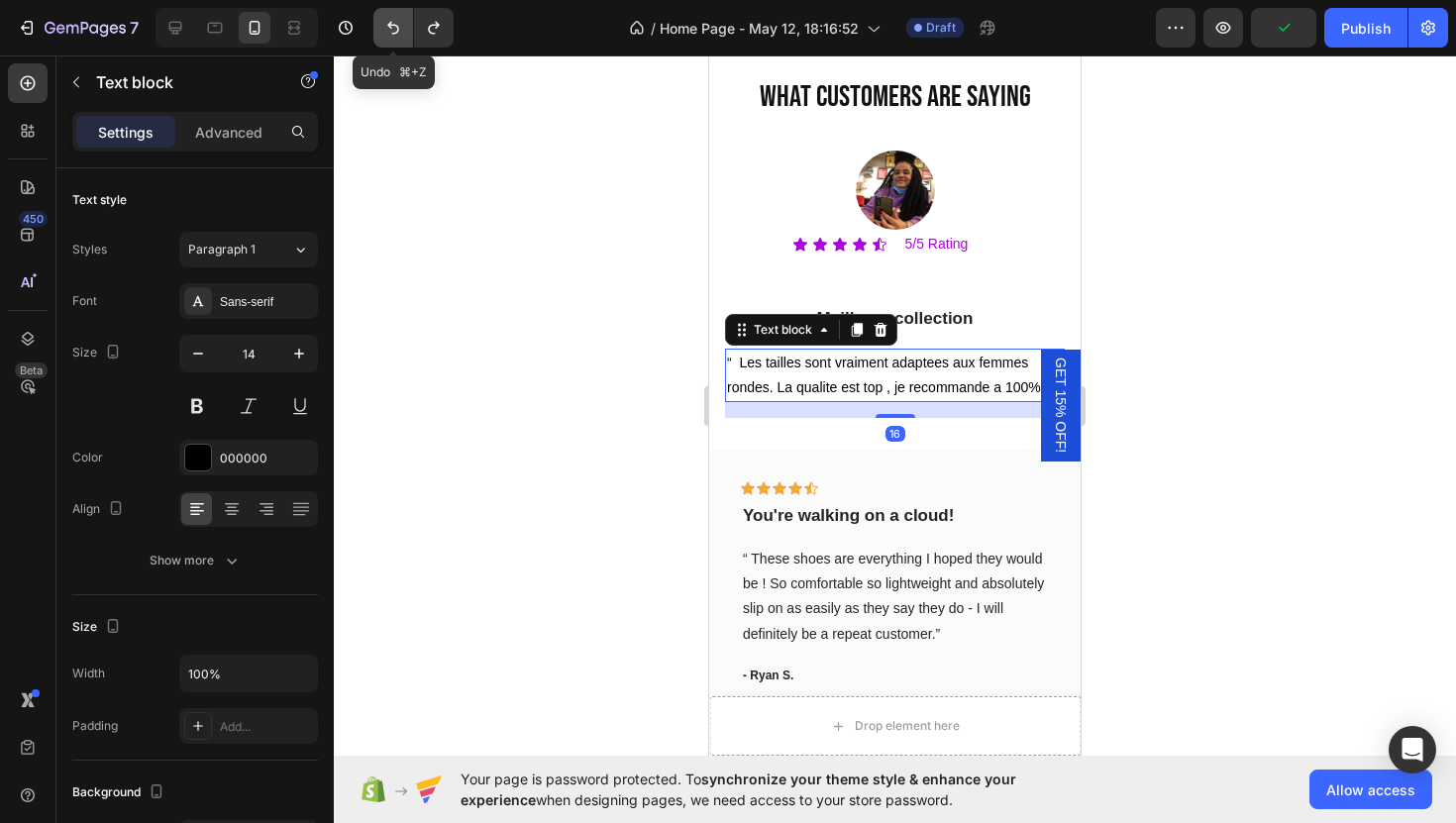 click 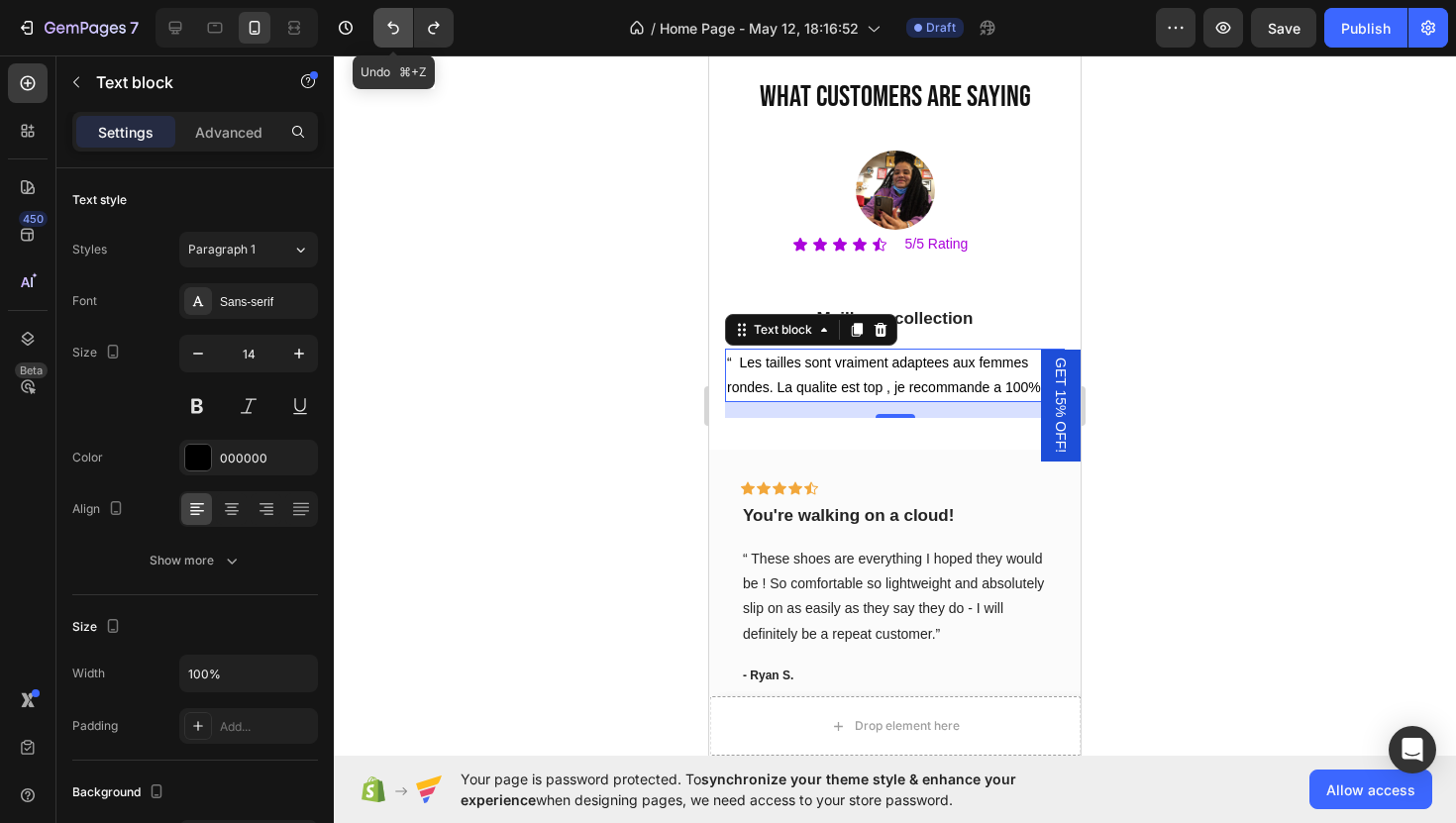 click 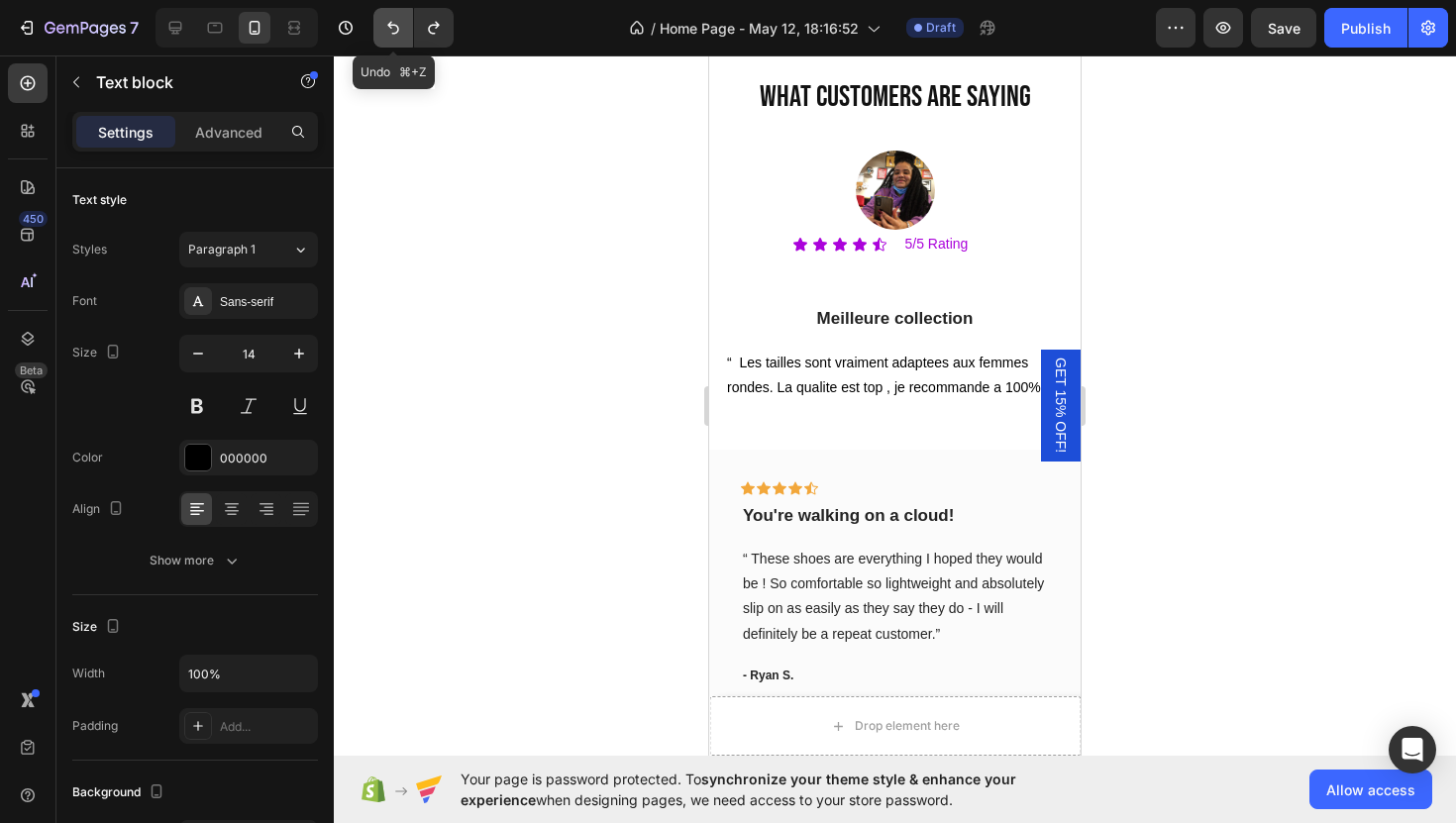 click 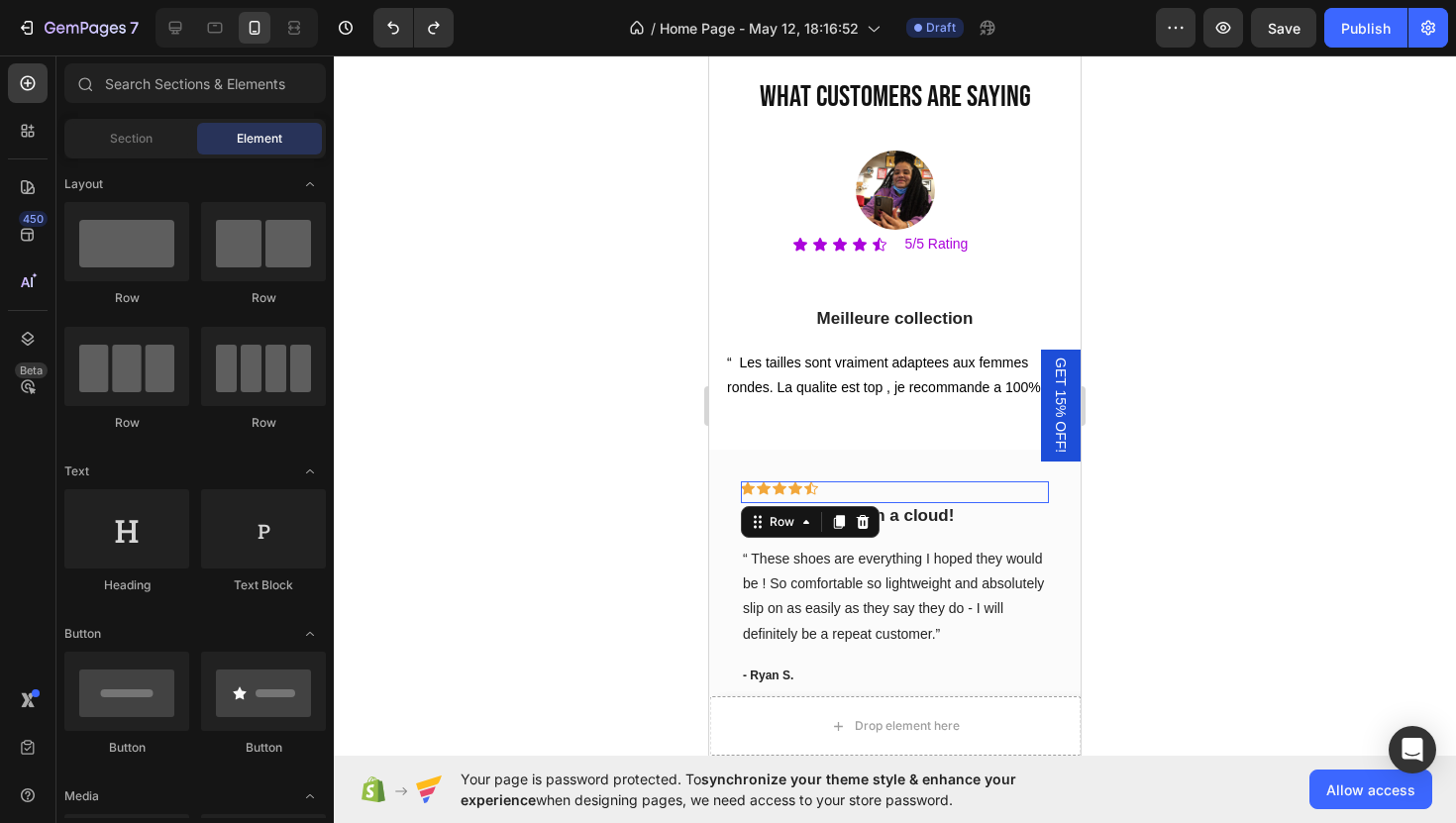 click on "Icon
Icon
Icon
Icon
Icon Row   0" at bounding box center (894, 492) 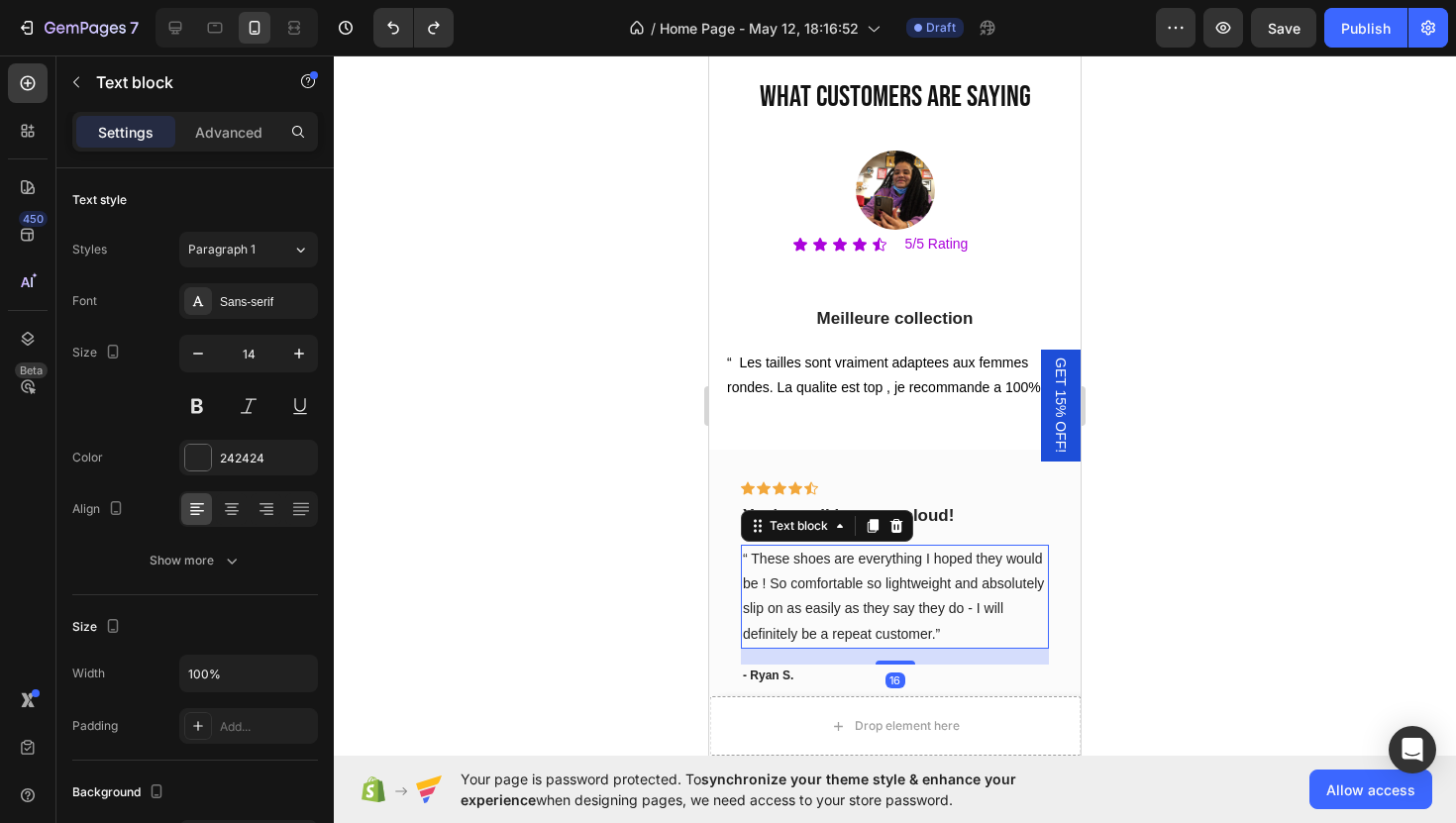 click on "“ These shoes are everything I hoped they would be ! So comfortable so lightweight and absolutely slip on as easily as they say they do - I will definitely be a repeat customer.”" at bounding box center [894, 596] 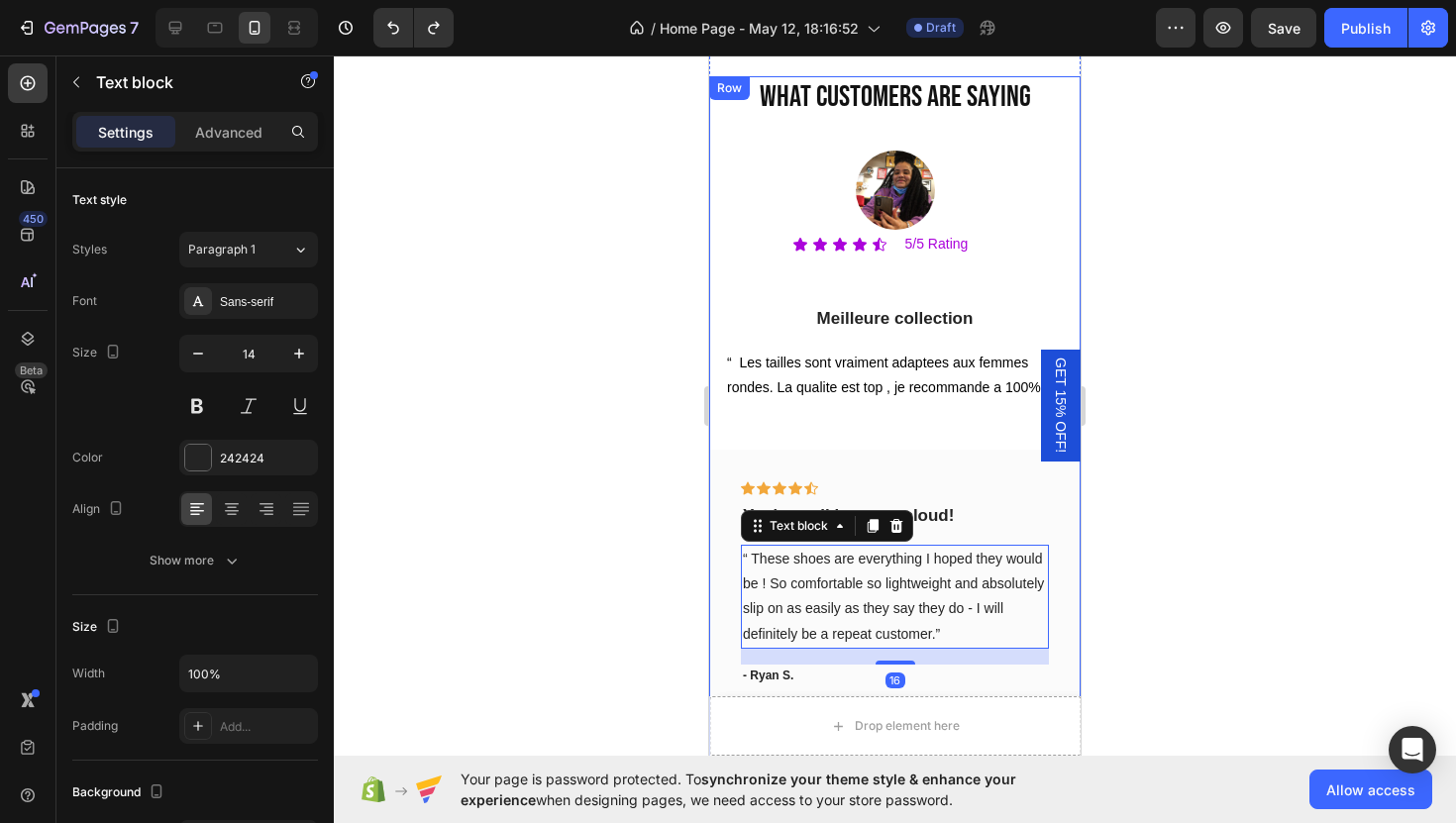 click on "what customers are saying Heading Image Icon Icon Icon Icon Icon Icon List 5/5 Rating Text Block Row Row Meilleure collection Text block “  Les tailles sont vraiment adaptees aux femmes rondes. La qualite est top , je recommande a 100%.” Text block Row - Ryan S. Text block Row
Icon
Icon
Icon
Icon
Icon Row Work well for my problem feet Text block "Delighted to find they are comfortable, easy to put on, and nice-looking. I have bunions and hammer toes. I was advised to try to EE wide and they actually work for me. And I can use them with my." Text block - Travis J. Text block Row
Icon
Icon
Icon
Icon
Icon Row You're walking on a cloud! Text block “ These shoes are everything I hoped they would be ! So comfortable so lightweight and absolutely slip on as easily as they say they do - I will definitely be a repeat customer.” Text block   16 Row Icon" at bounding box center (894, 423) 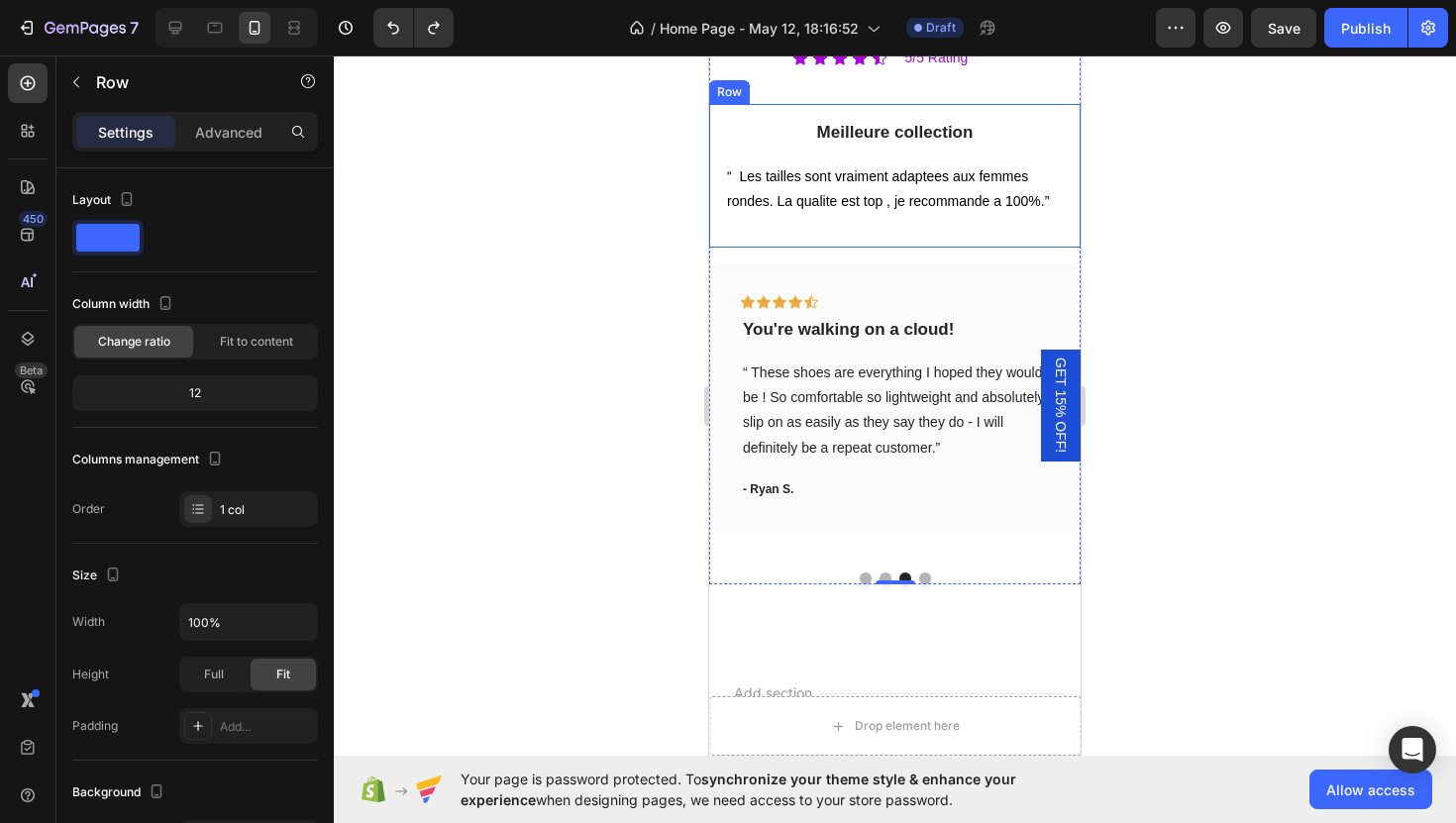 scroll, scrollTop: 7701, scrollLeft: 0, axis: vertical 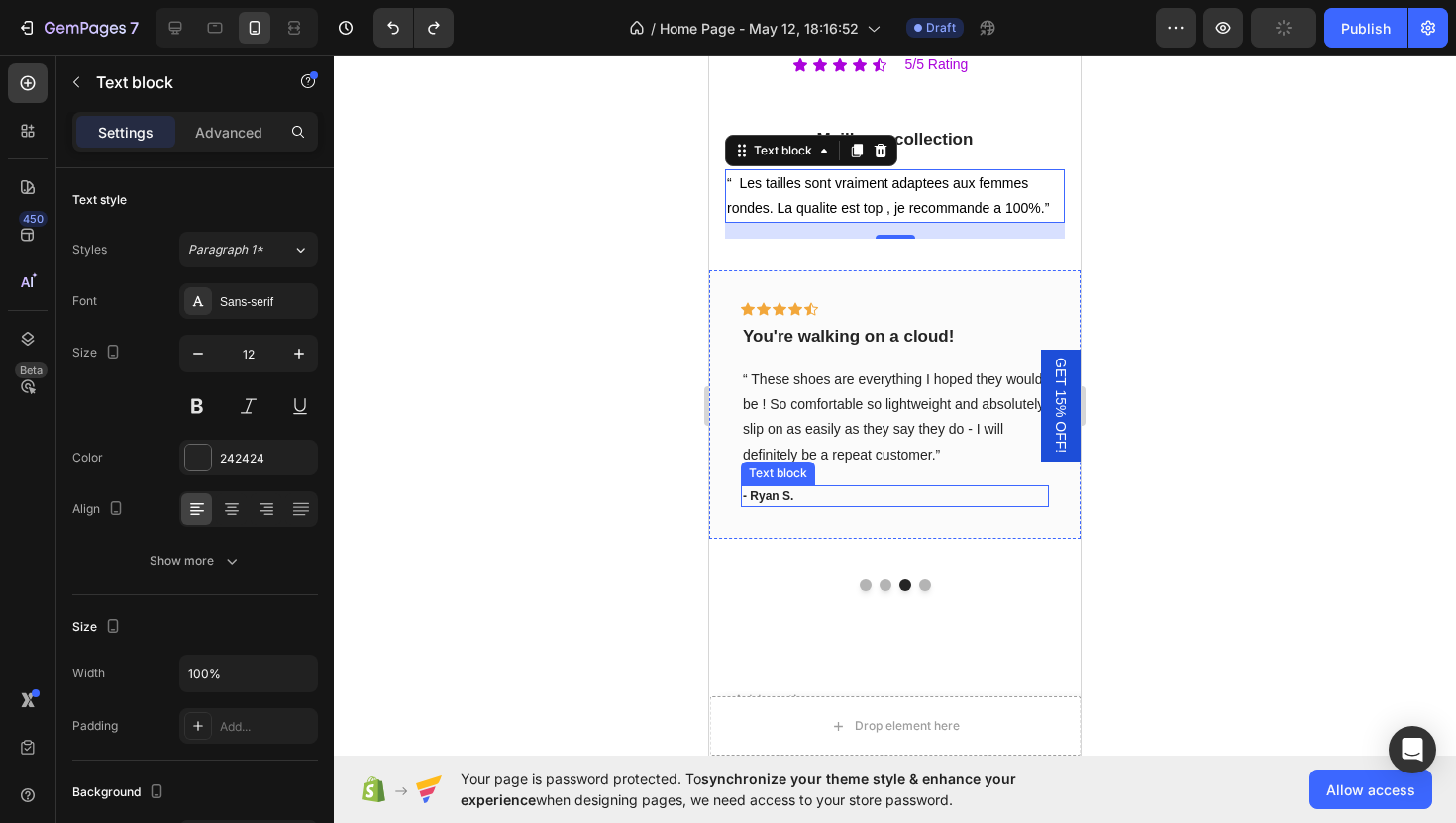 click on "- Ryan S." at bounding box center [894, 496] 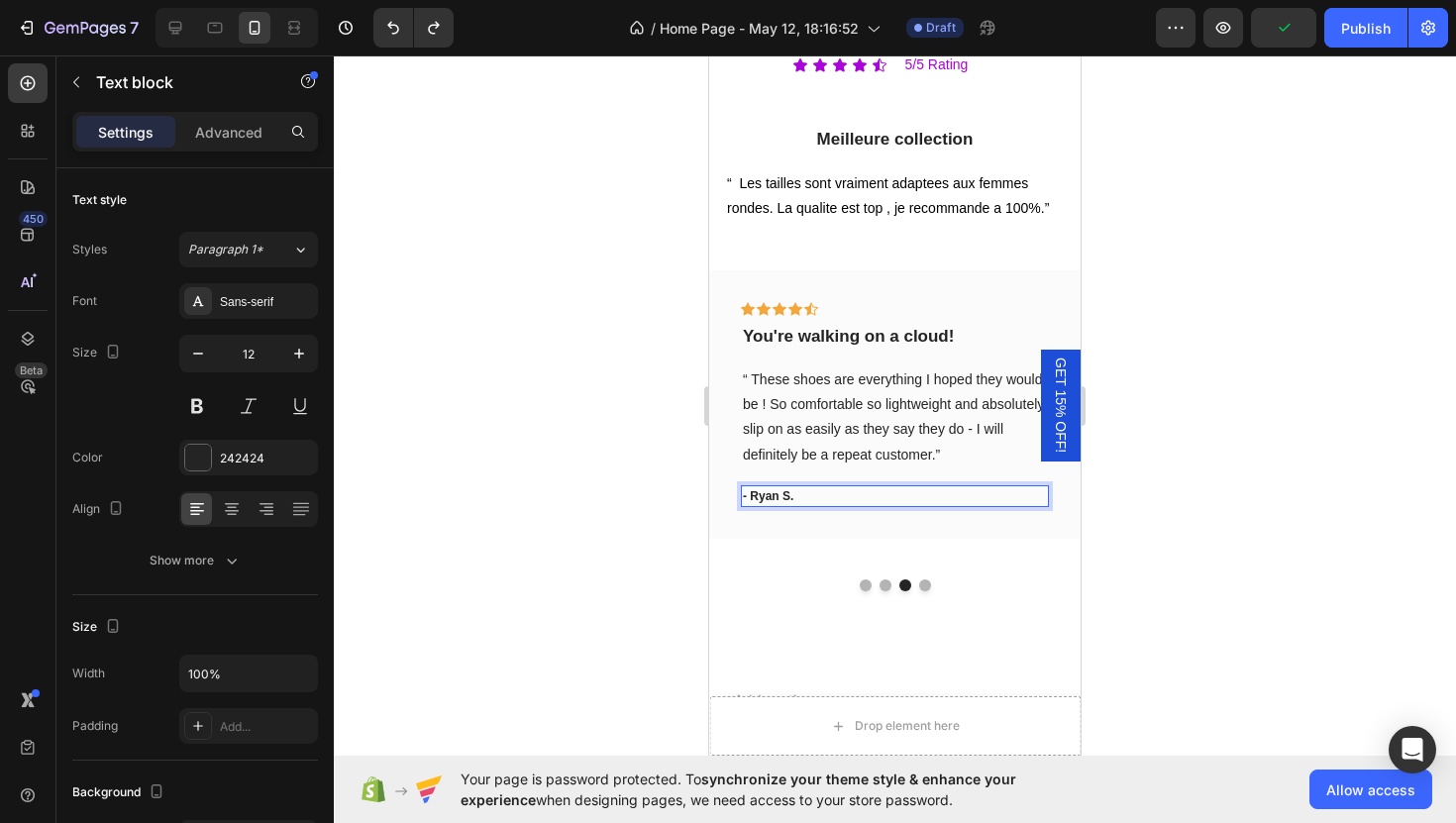 click on "- Ryan S." at bounding box center (894, 496) 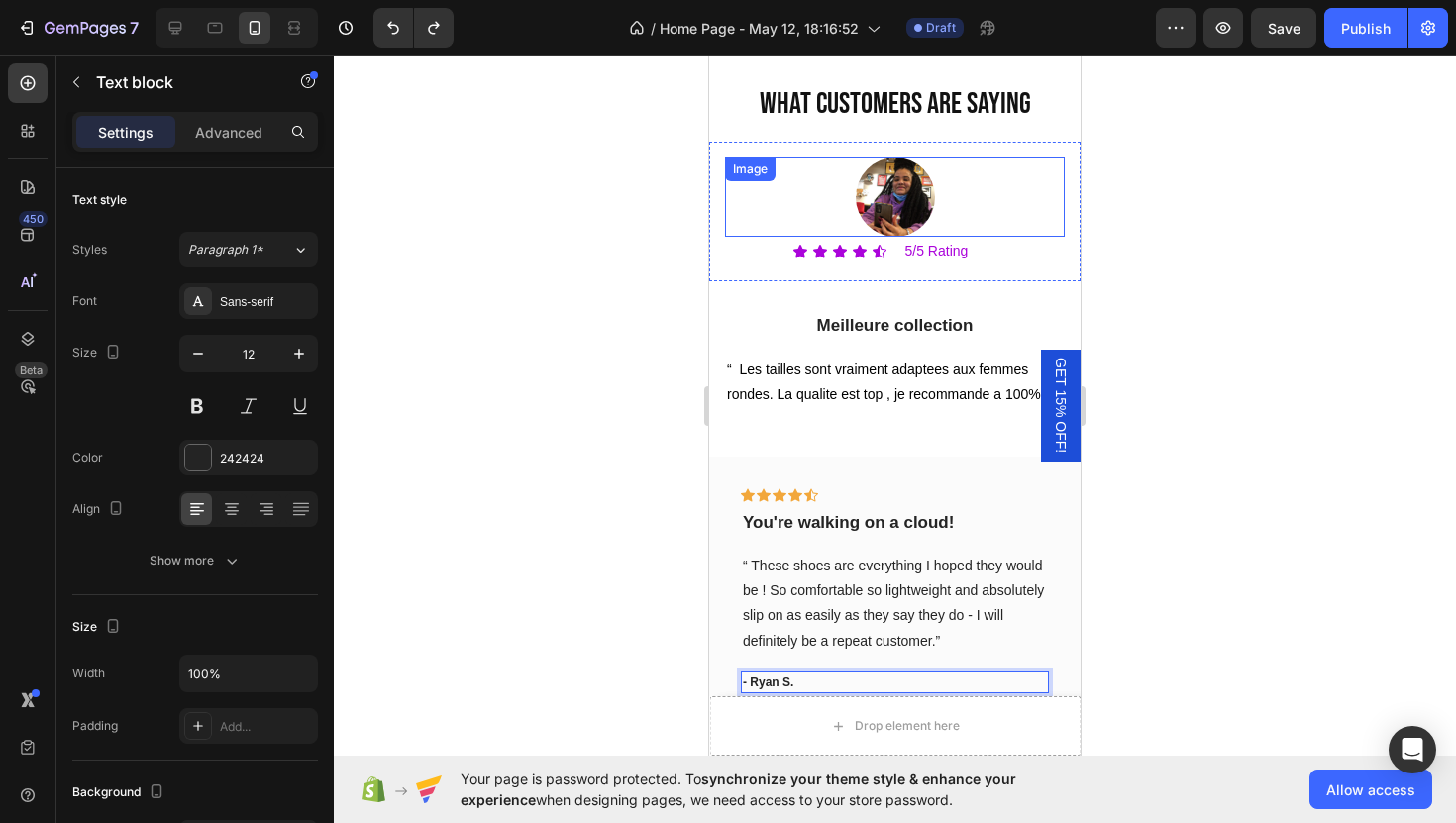scroll, scrollTop: 7507, scrollLeft: 0, axis: vertical 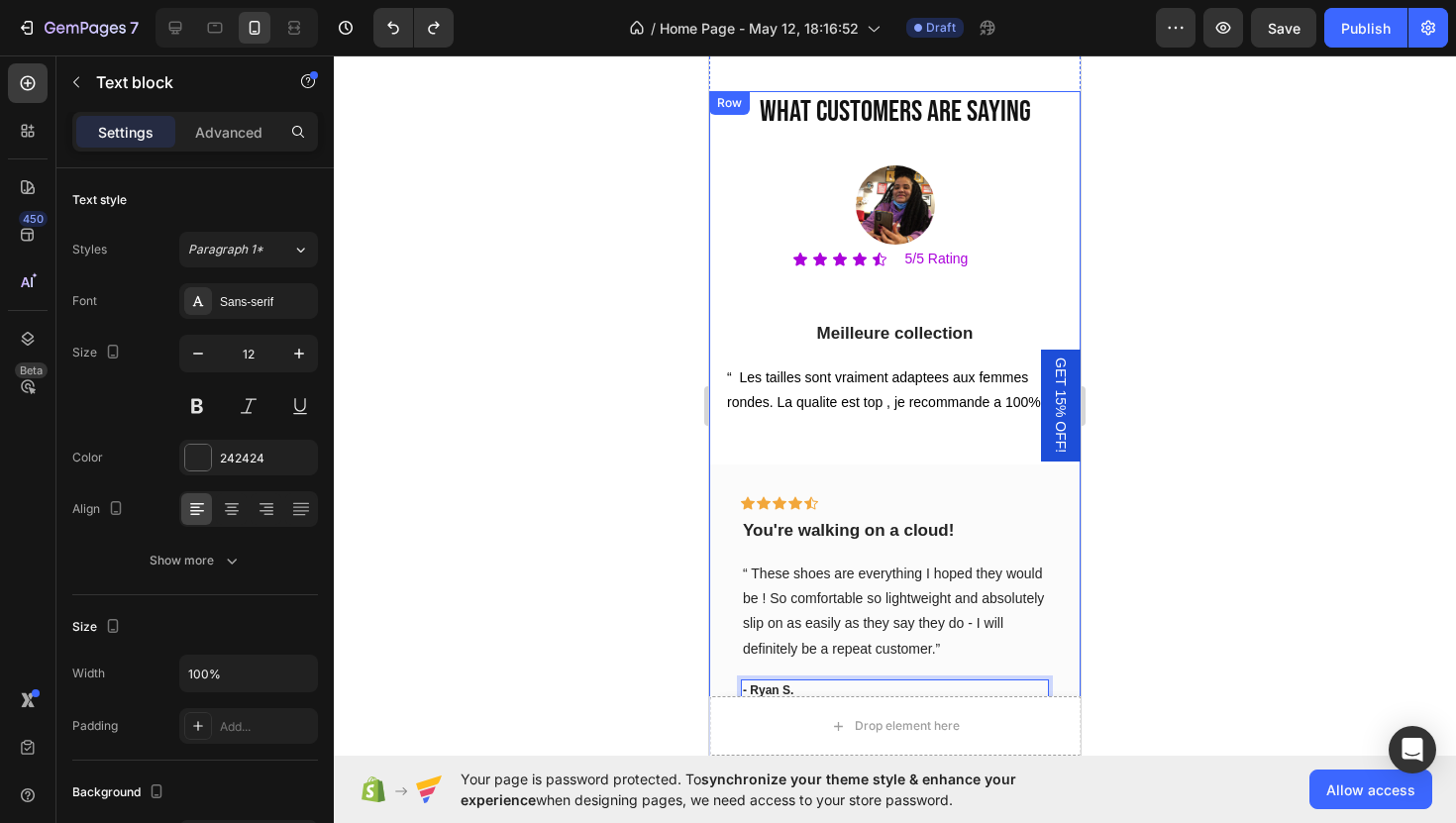 click on "what customers are saying Heading Image Icon Icon Icon Icon Icon Icon List 5/5 Rating Text Block Row Row Meilleure collection Text block “  Les tailles sont vraiment adaptees aux femmes rondes. La qualite est top , je recommande a 100%.” Text block Row - Ryan S. Text block Row
Icon
Icon
Icon
Icon
Icon Row Work well for my problem feet Text block "Delighted to find they are comfortable, easy to put on, and nice-looking. I have bunions and hammer toes. I was advised to try to EE wide and they actually work for me. And I can use them with my." Text block - Travis J. Text block Row
Icon
Icon
Icon
Icon
Icon Row You're walking on a cloud! Text block “ These shoes are everything I hoped they would be ! So comfortable so lightweight and absolutely slip on as easily as they say they do - I will definitely be a repeat customer.” Text block - Ryan S.   0" at bounding box center (894, 438) 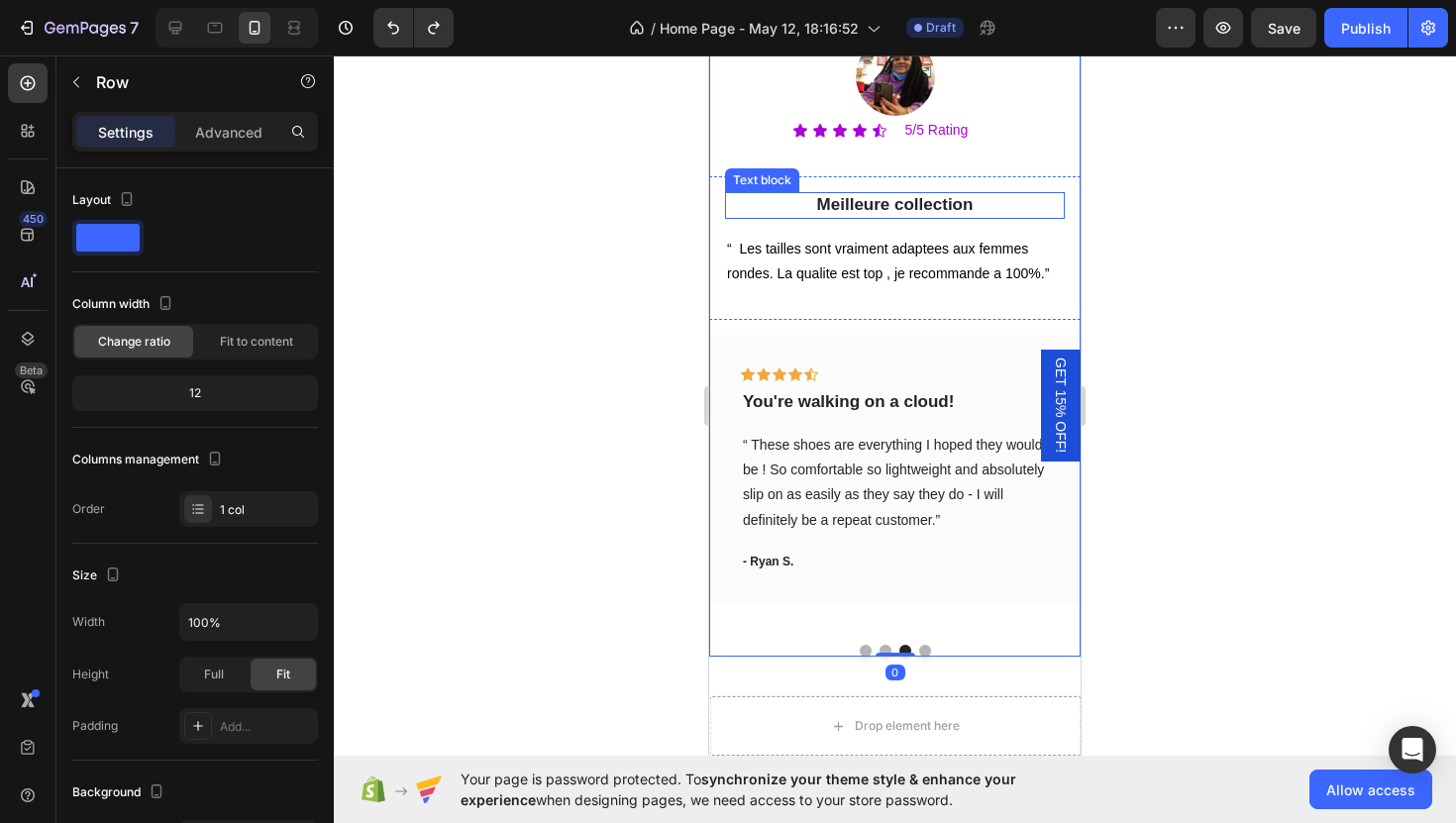 scroll, scrollTop: 7831, scrollLeft: 0, axis: vertical 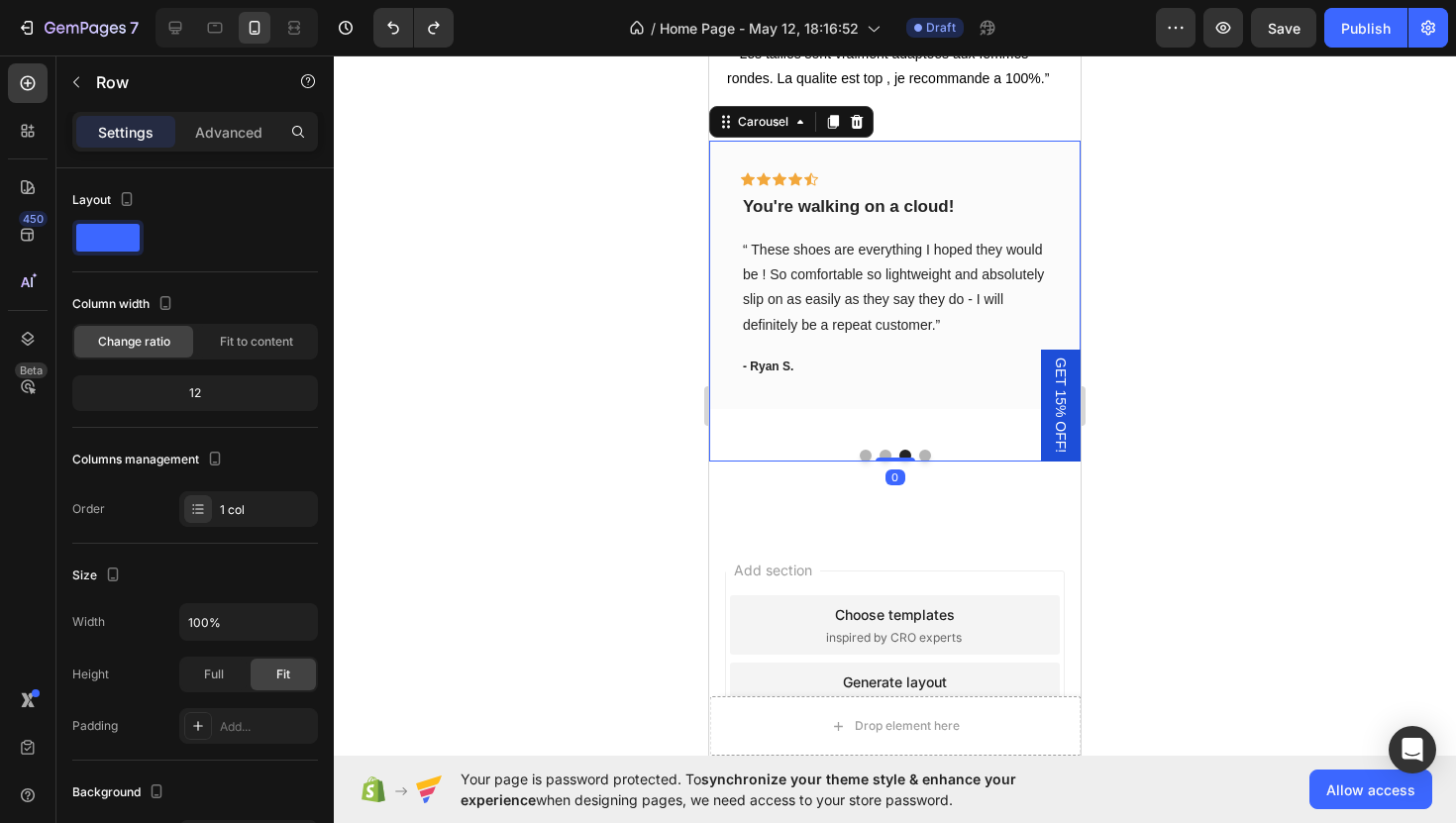 click at bounding box center [925, 456] 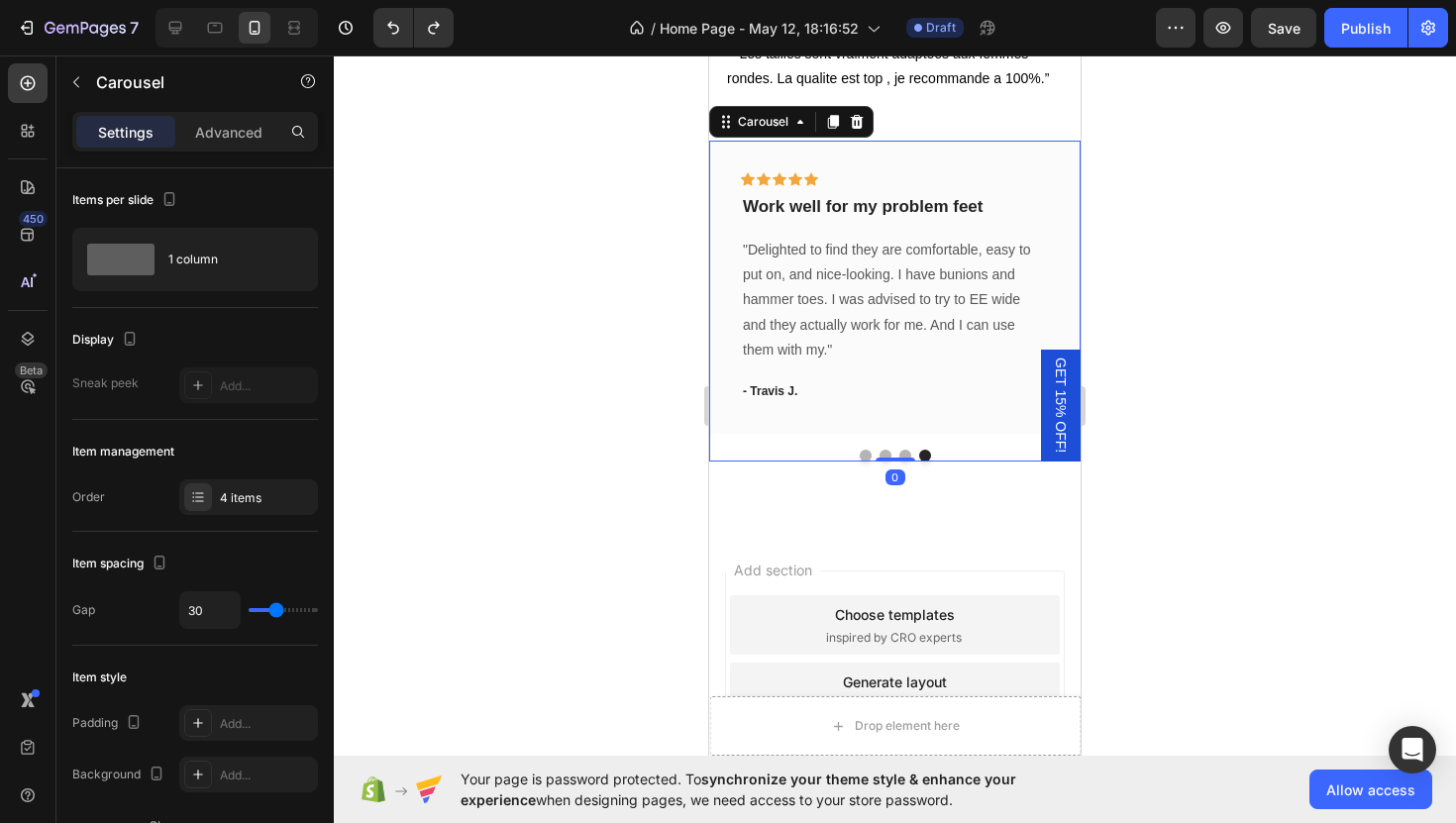 click at bounding box center [866, 456] 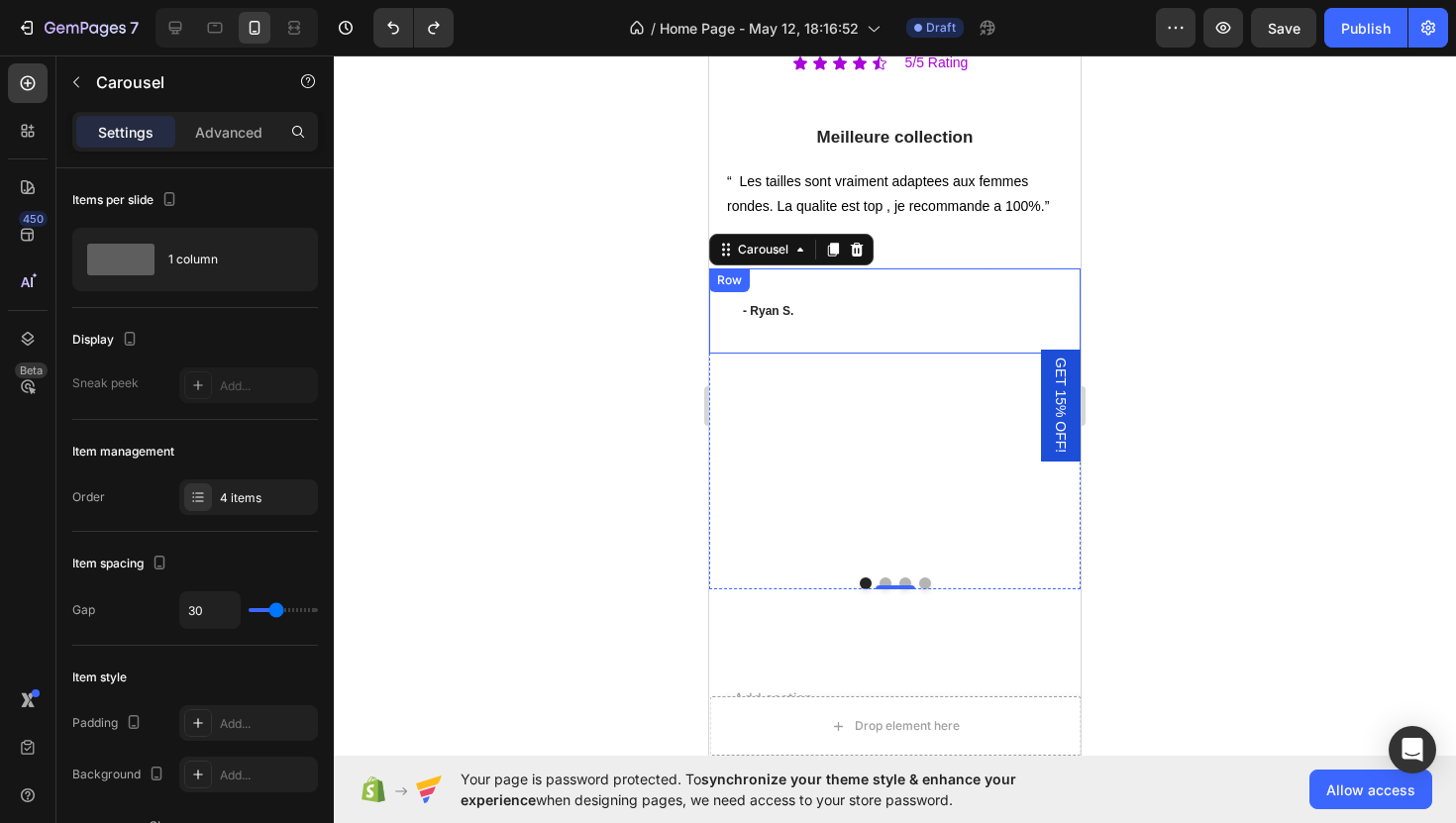 scroll, scrollTop: 7704, scrollLeft: 0, axis: vertical 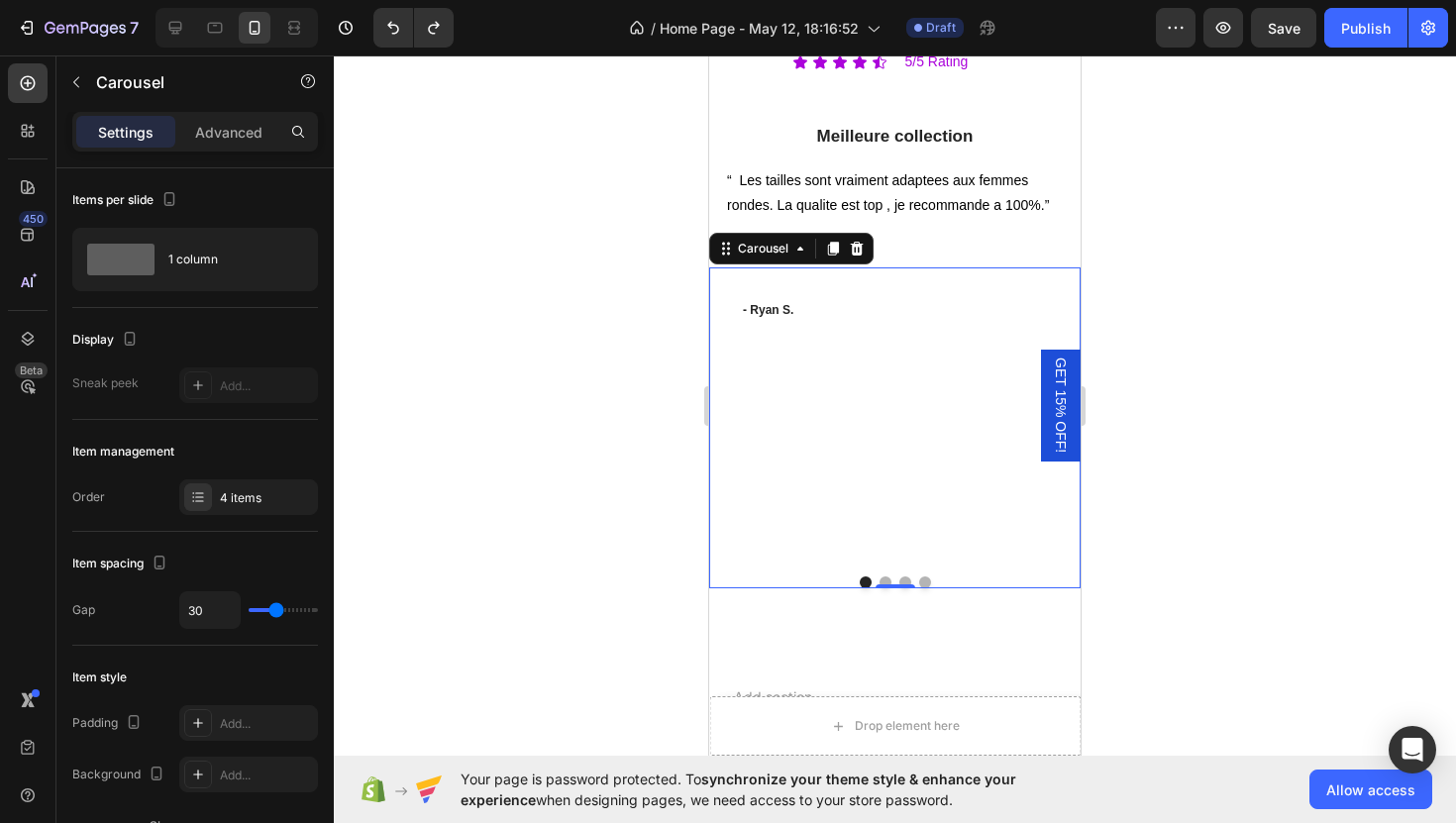click on "- Ryan S. Text block Row" at bounding box center [894, 414] 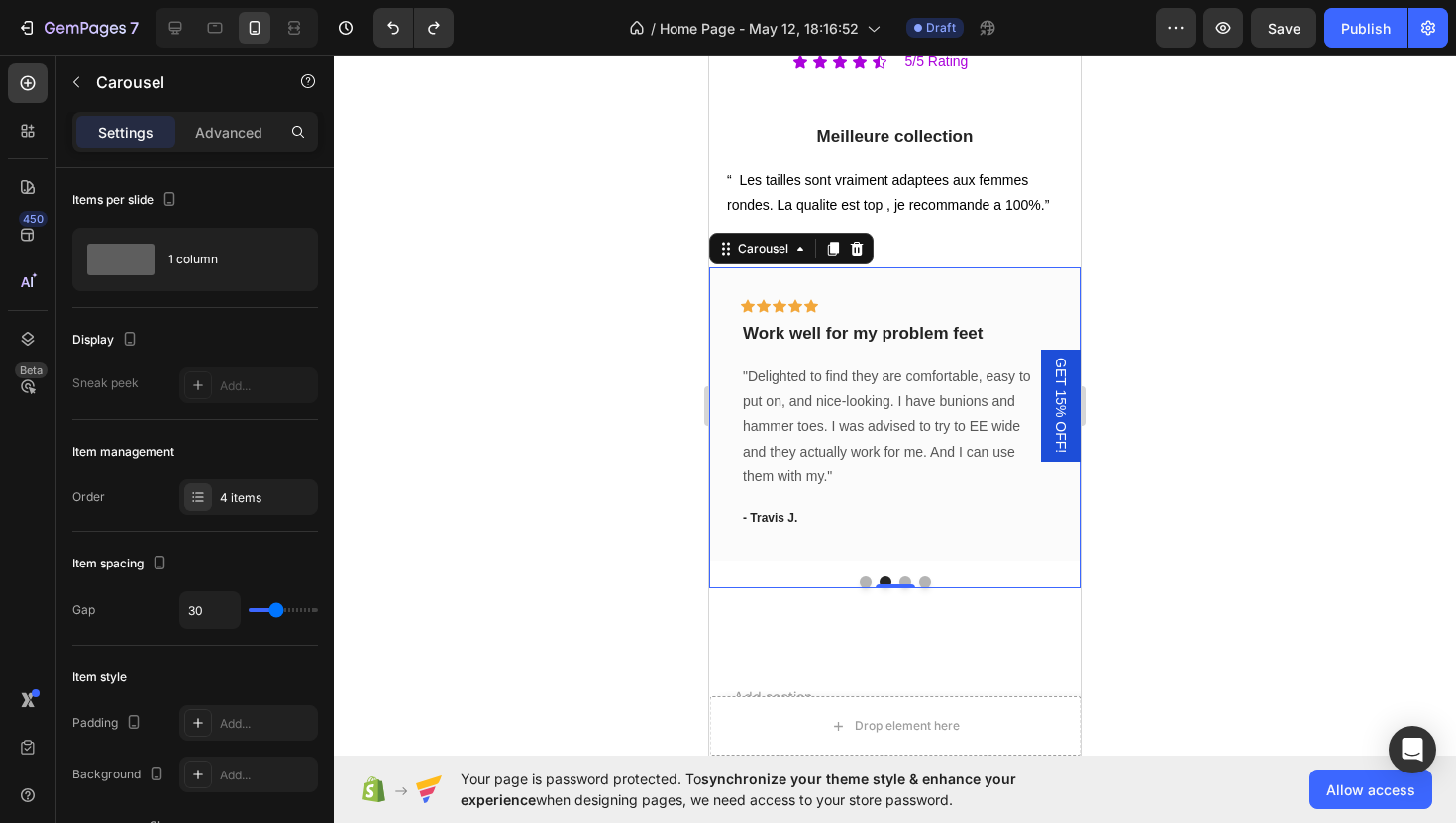 click at bounding box center [866, 582] 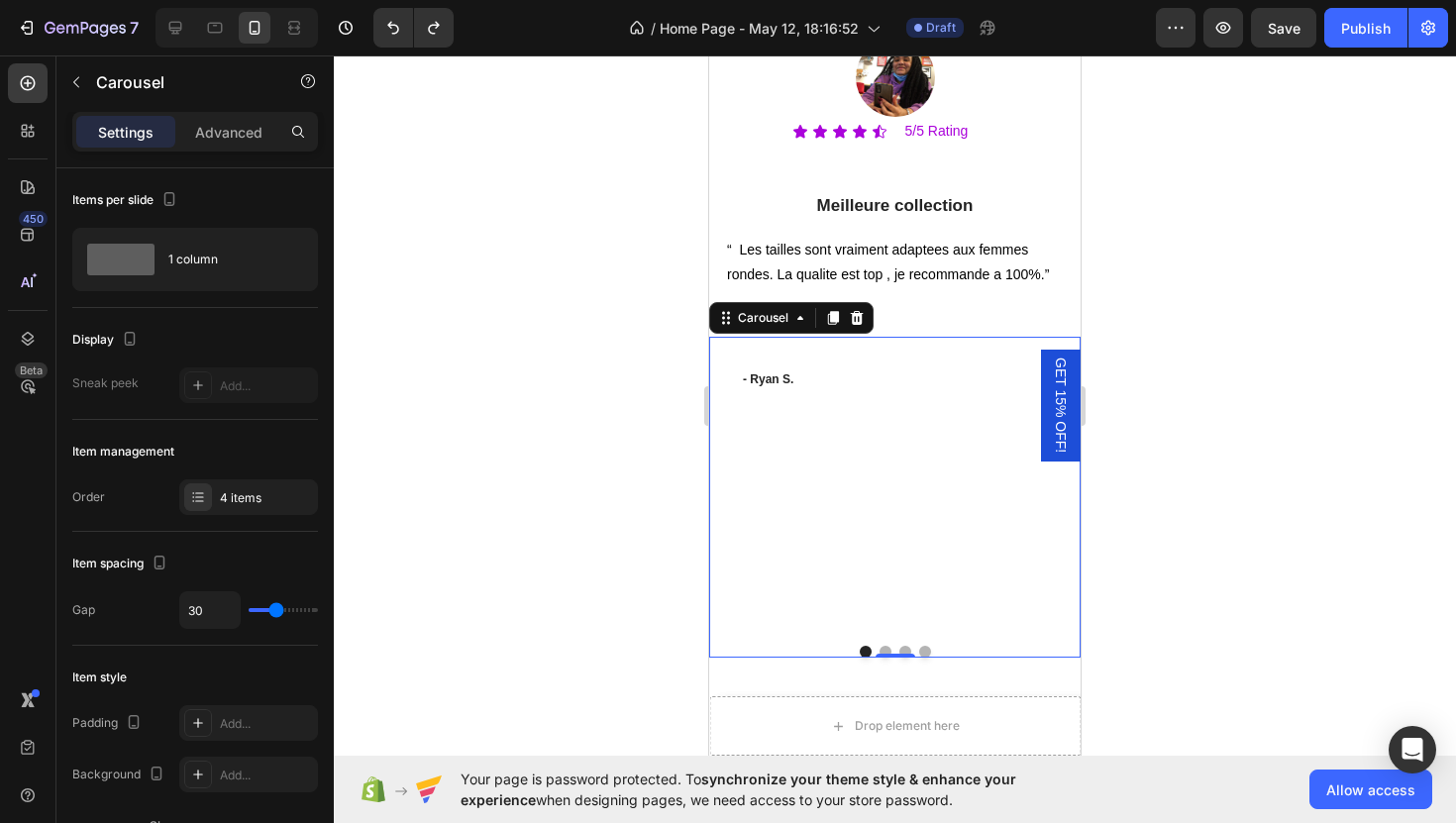 scroll, scrollTop: 7612, scrollLeft: 0, axis: vertical 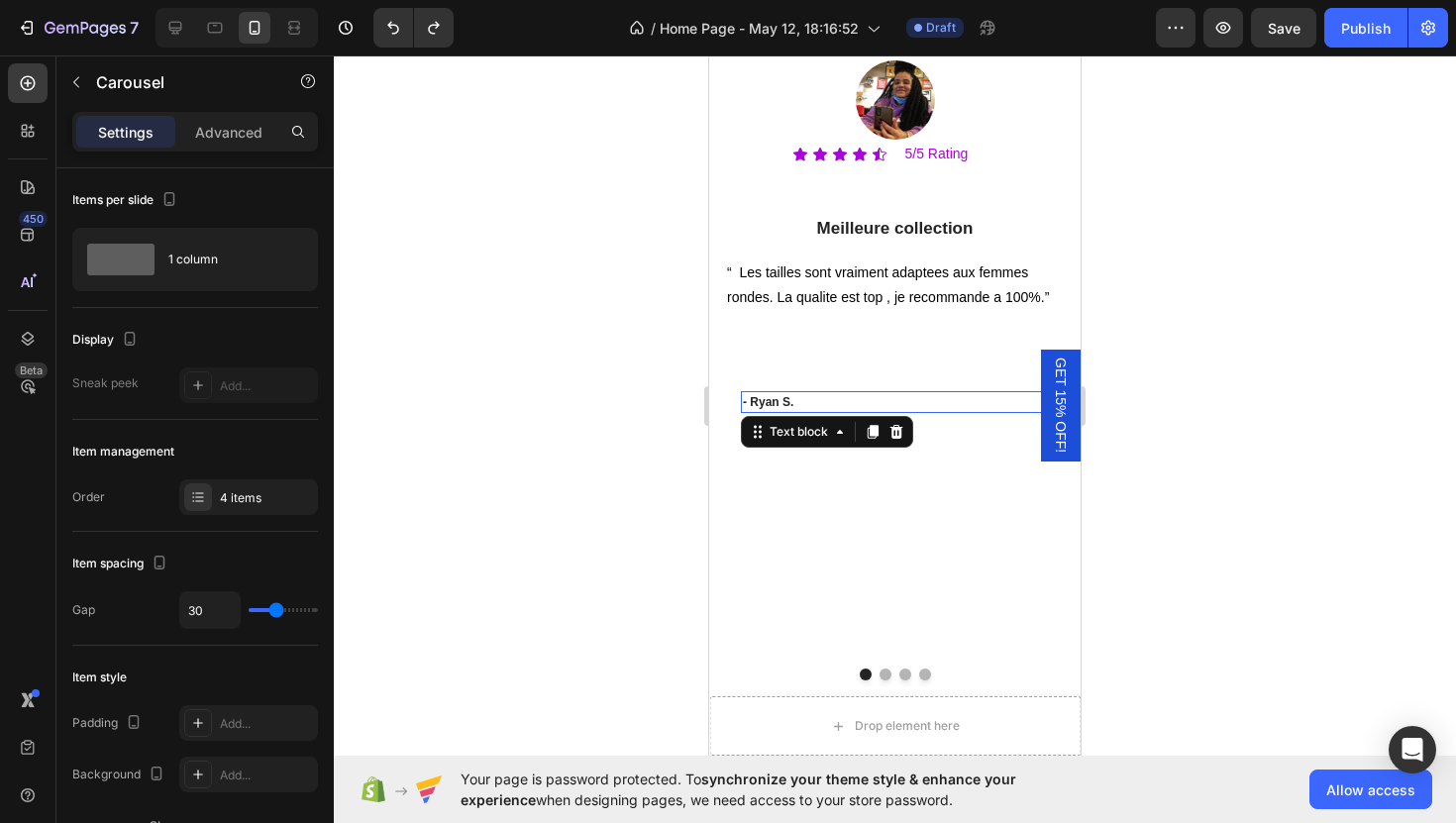 click on "- Ryan S." at bounding box center [894, 402] 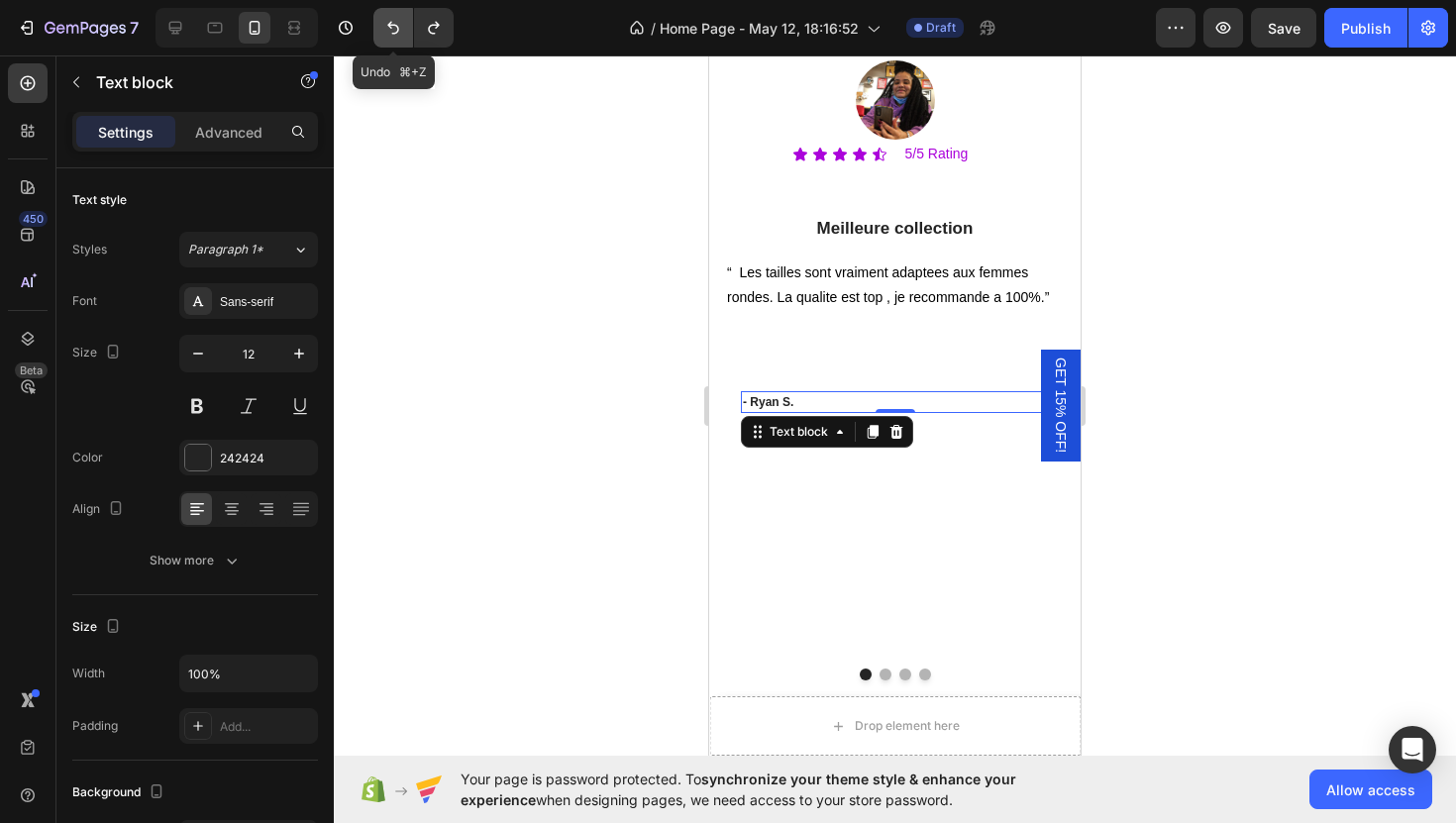 click 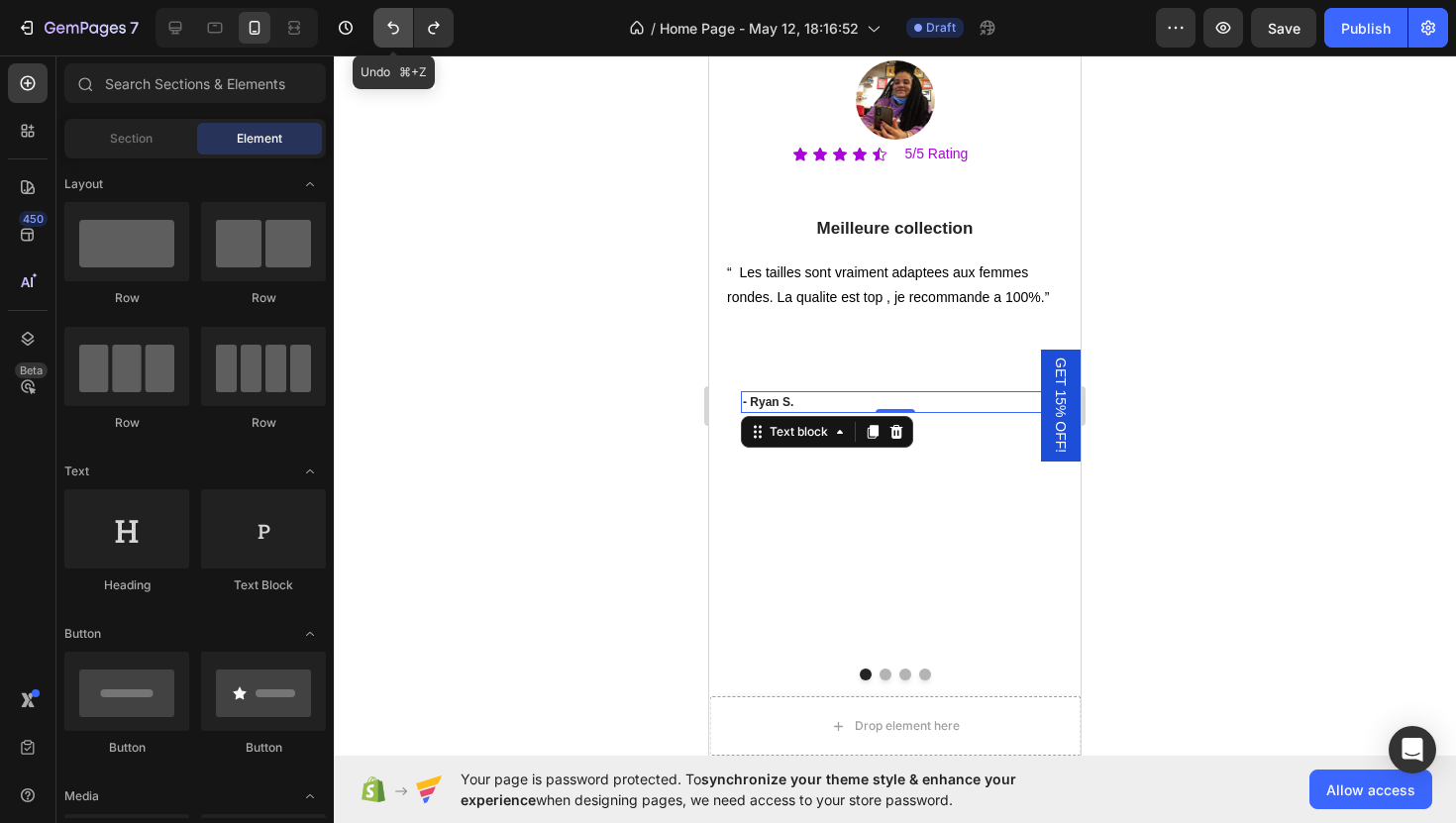click 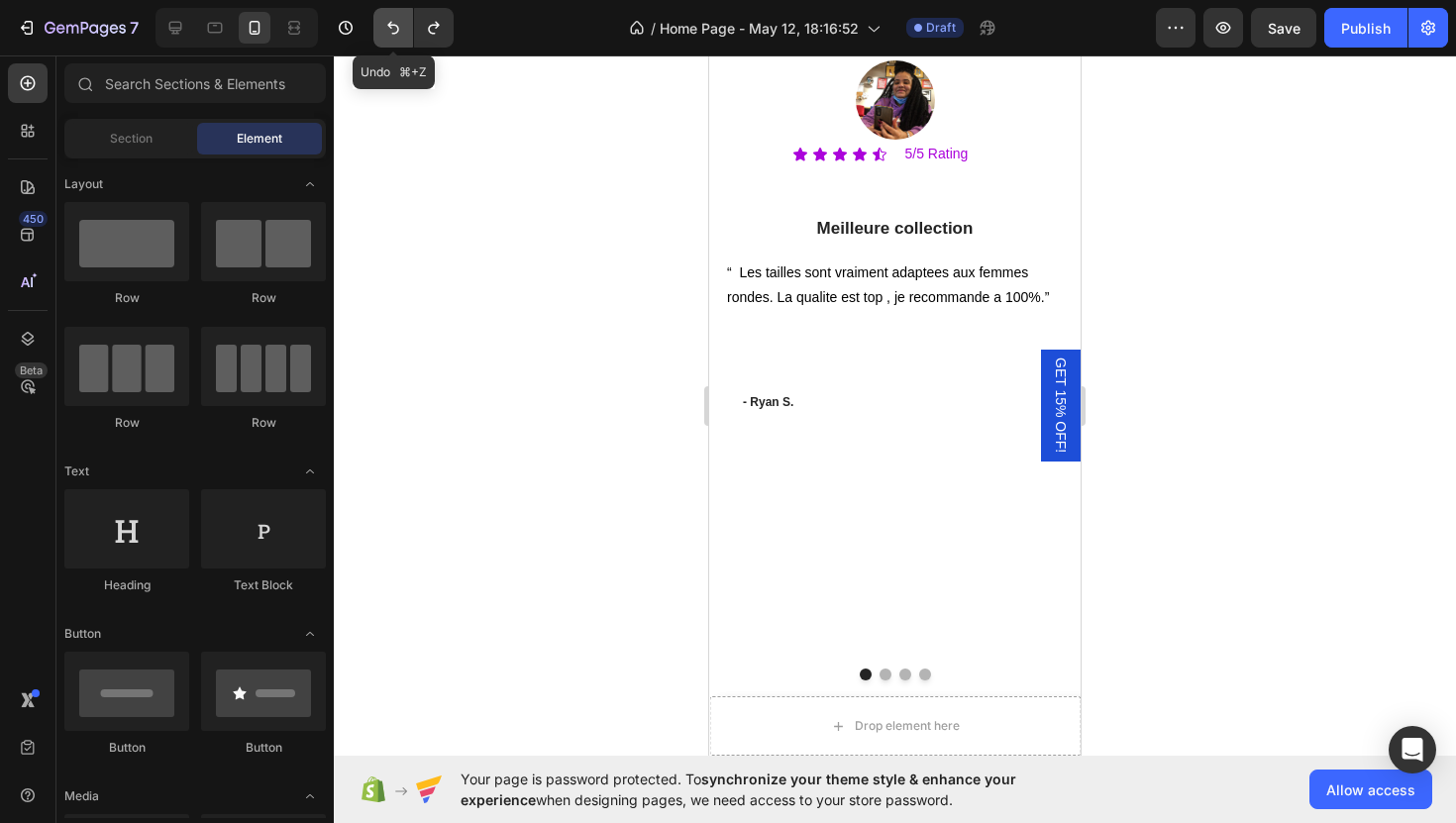 click 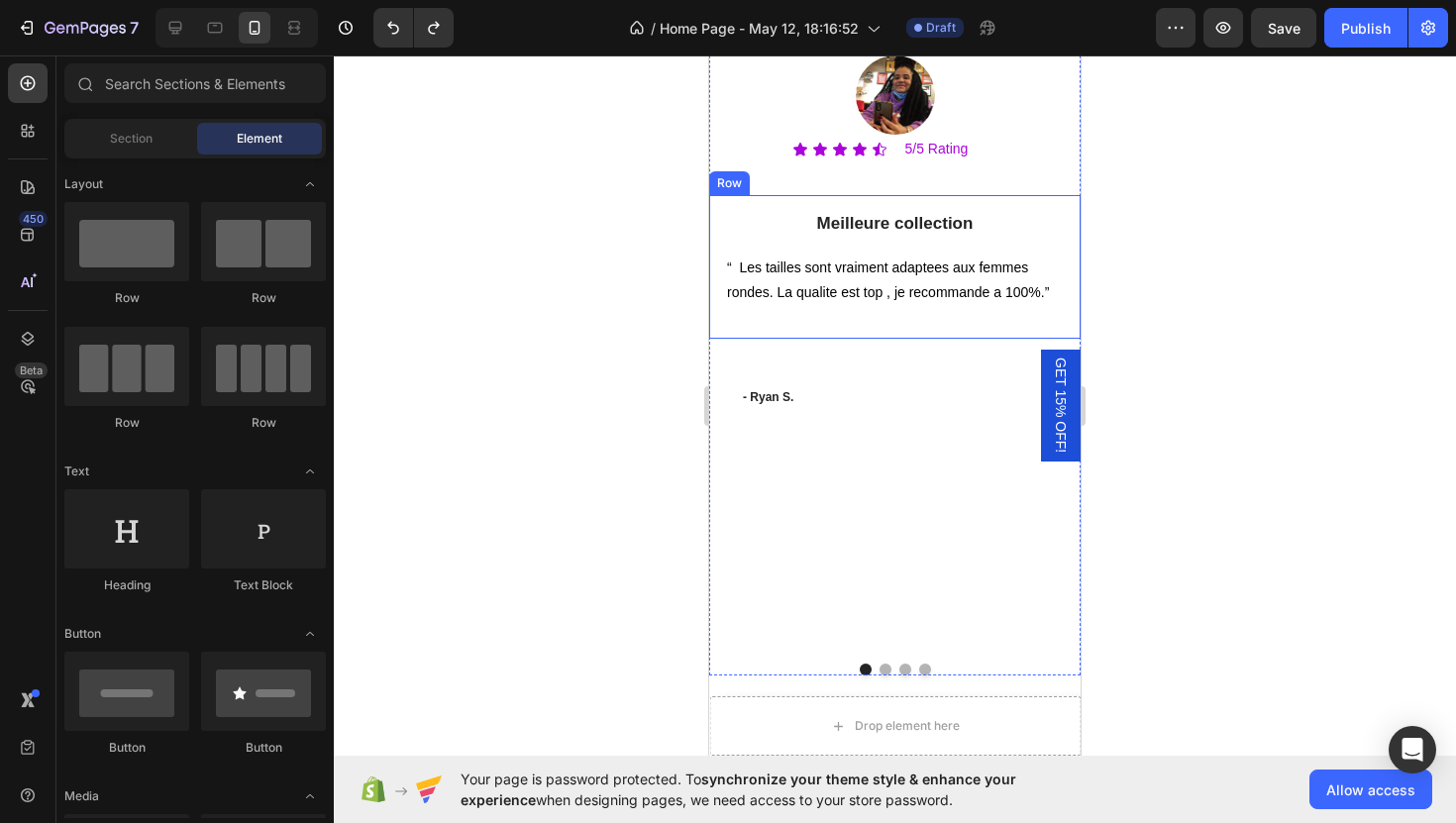 scroll, scrollTop: 7610, scrollLeft: 0, axis: vertical 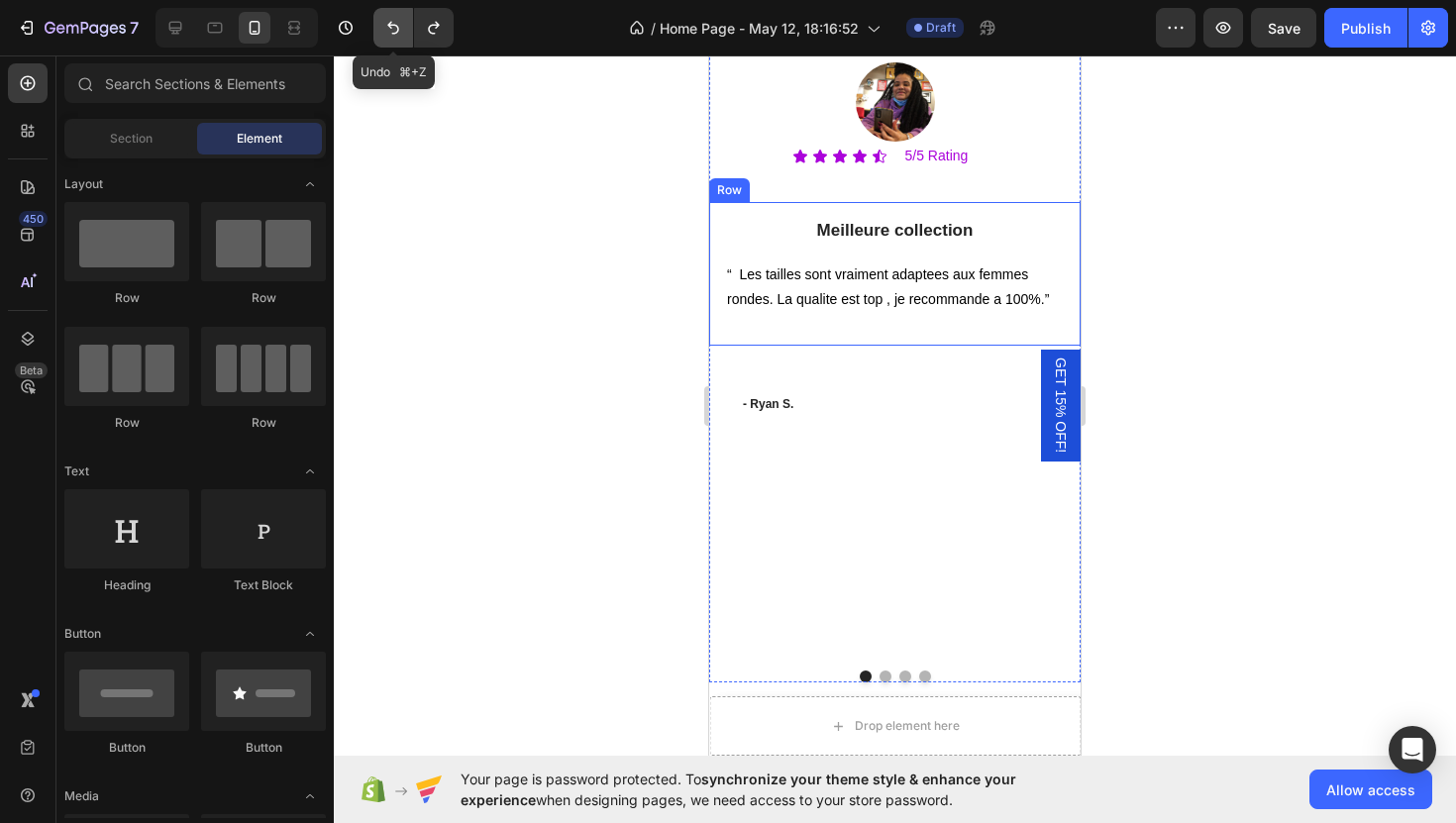 click 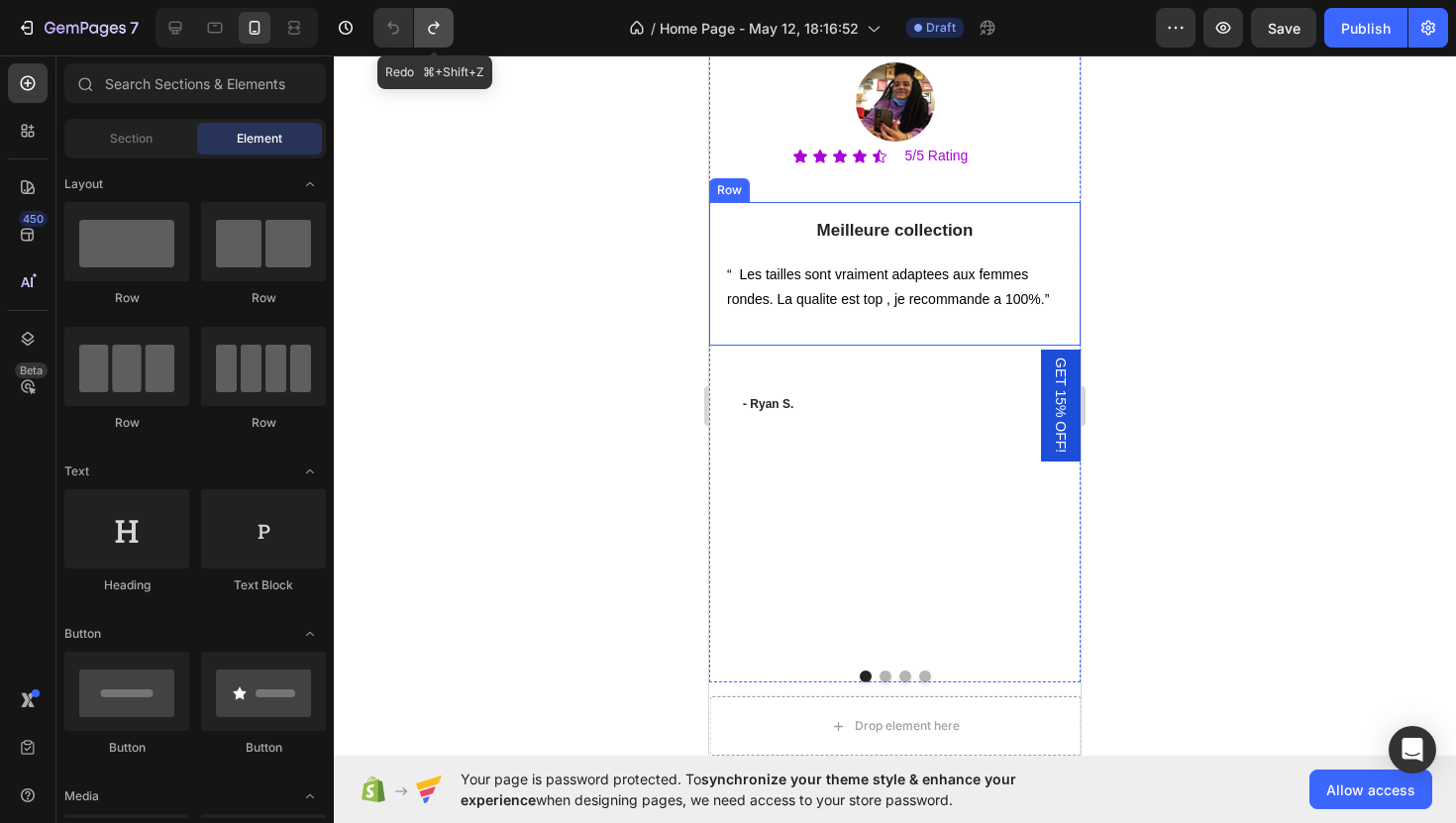 click 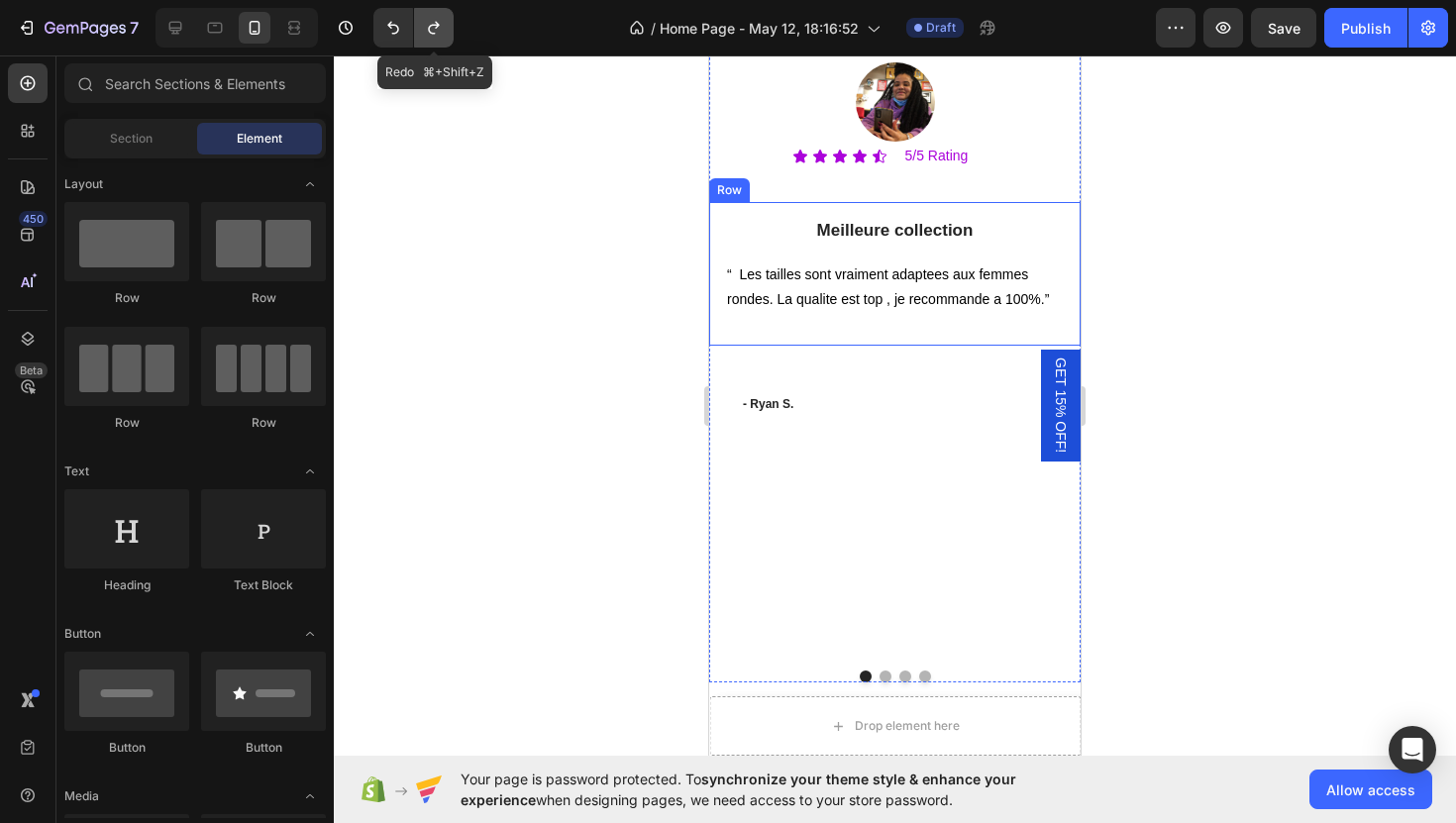click 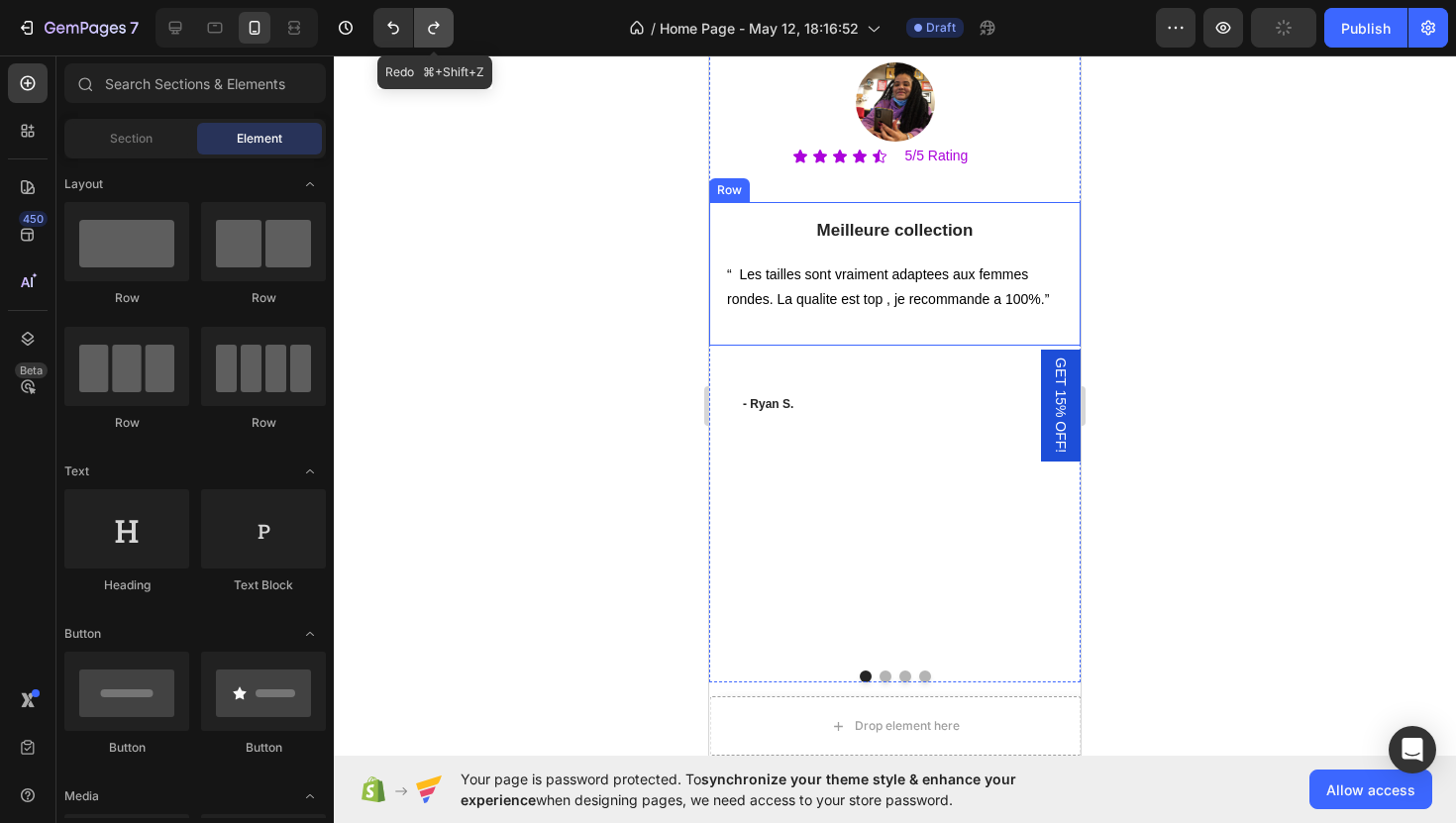 click 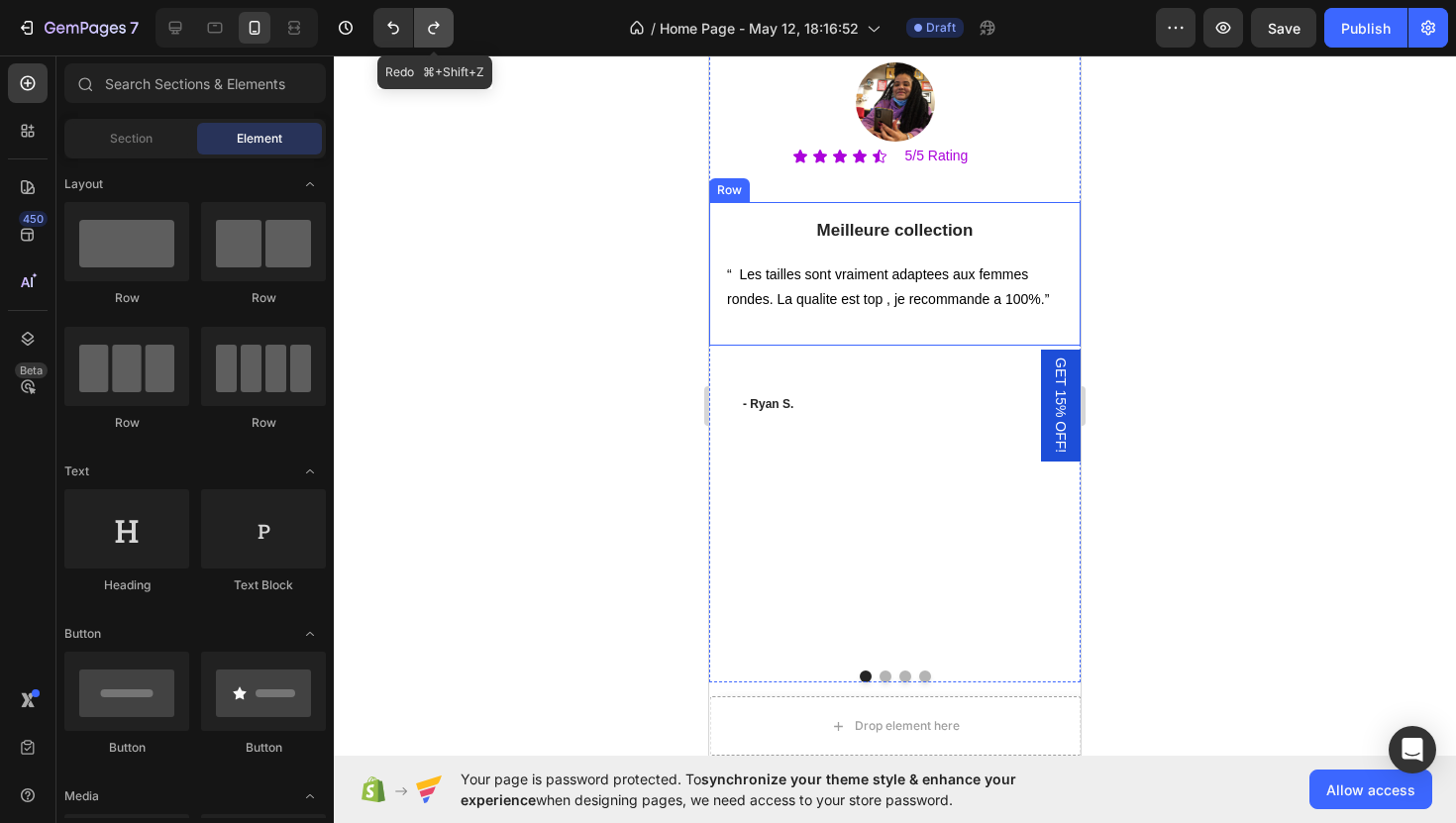 click 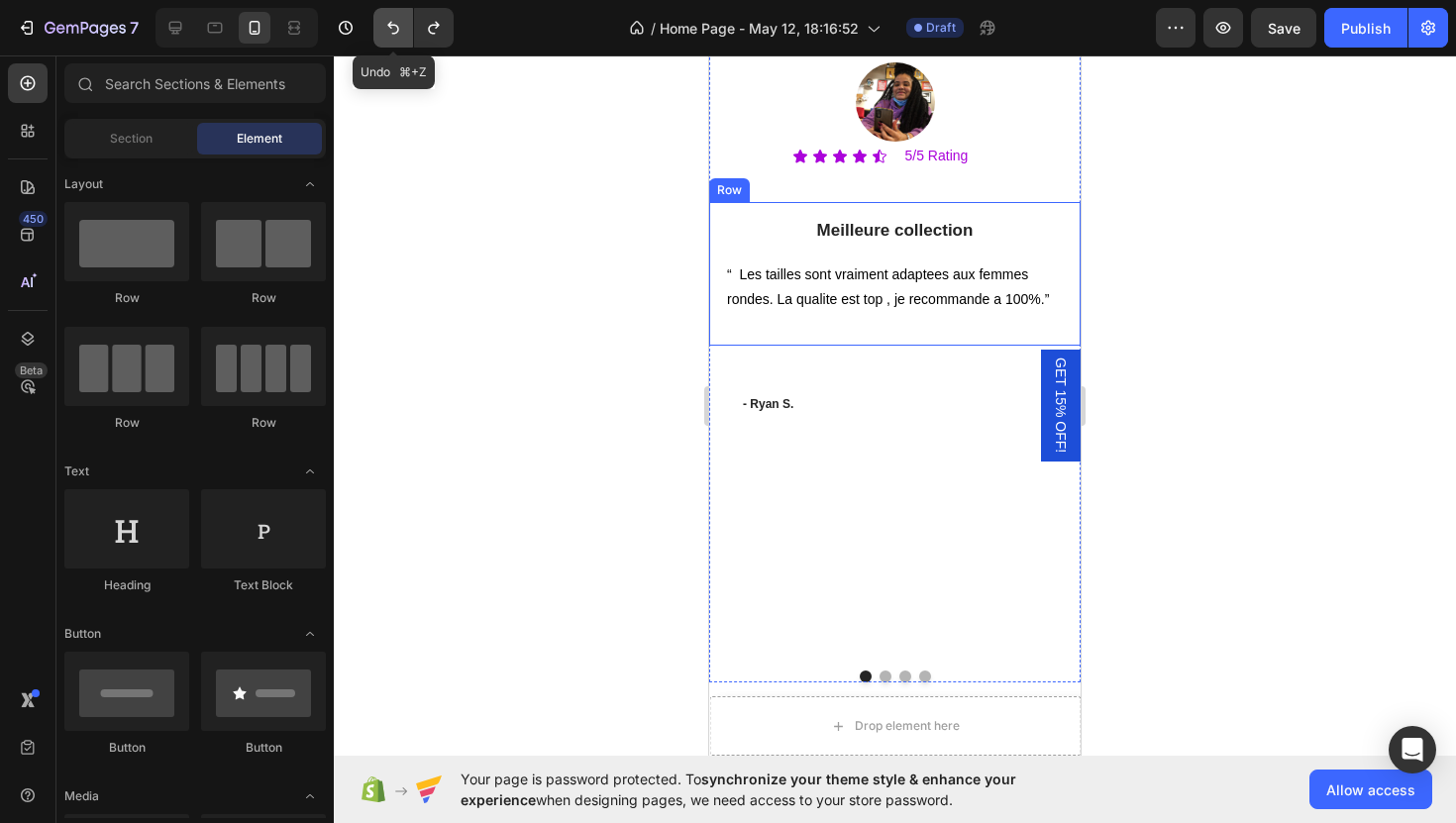 click 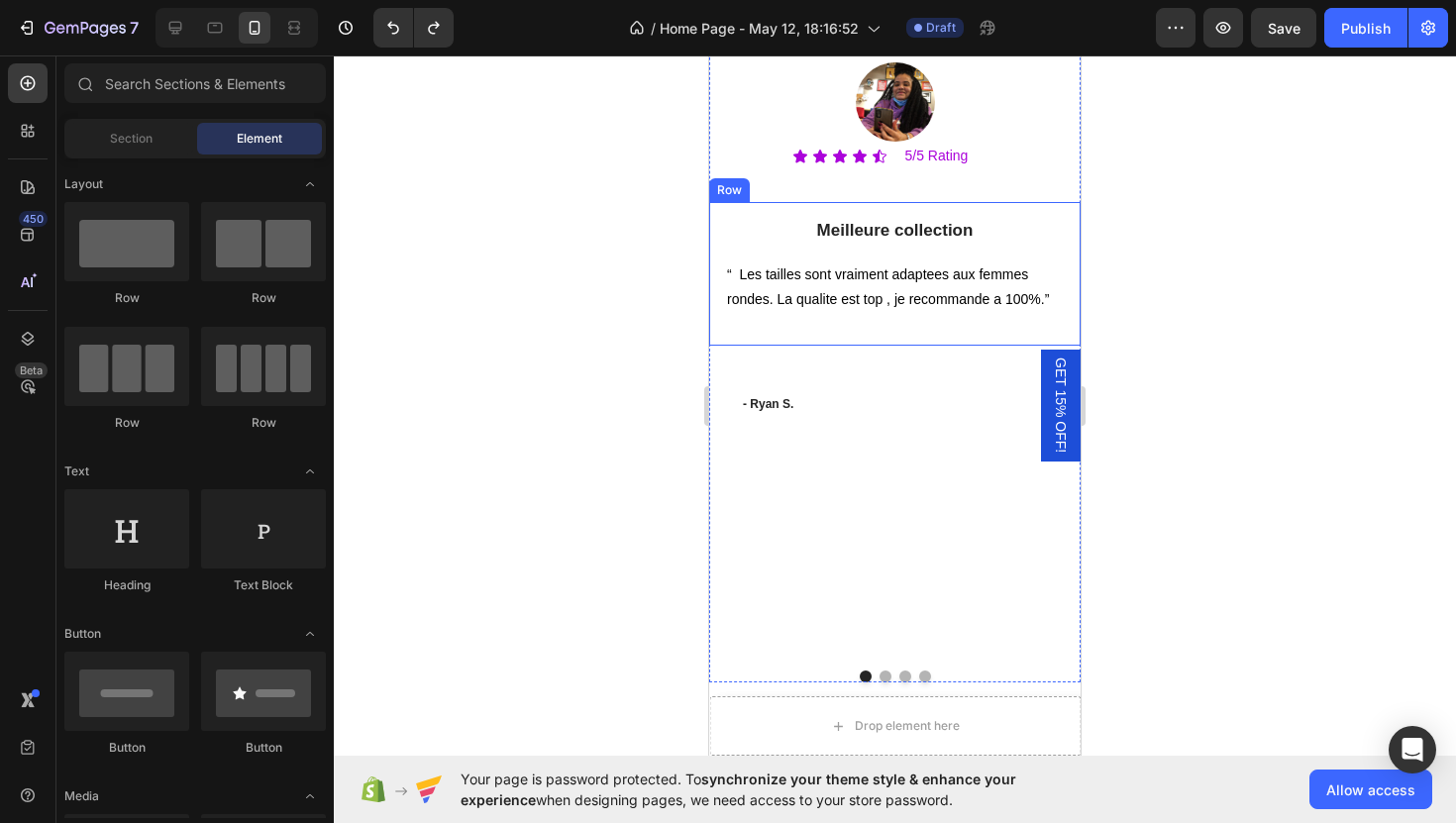 type 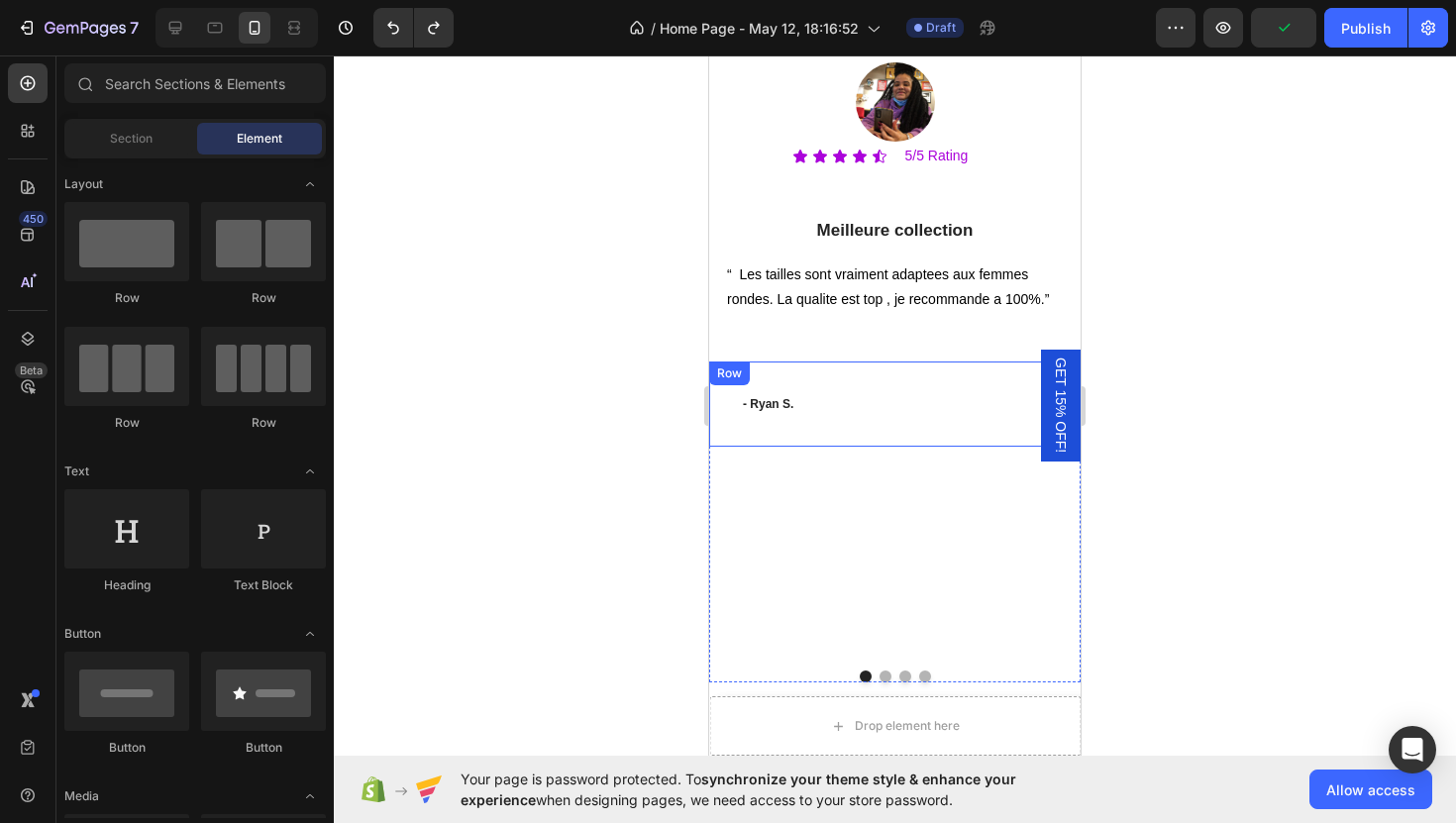 click on "- Ryan S. Text block Row" at bounding box center (894, 404) 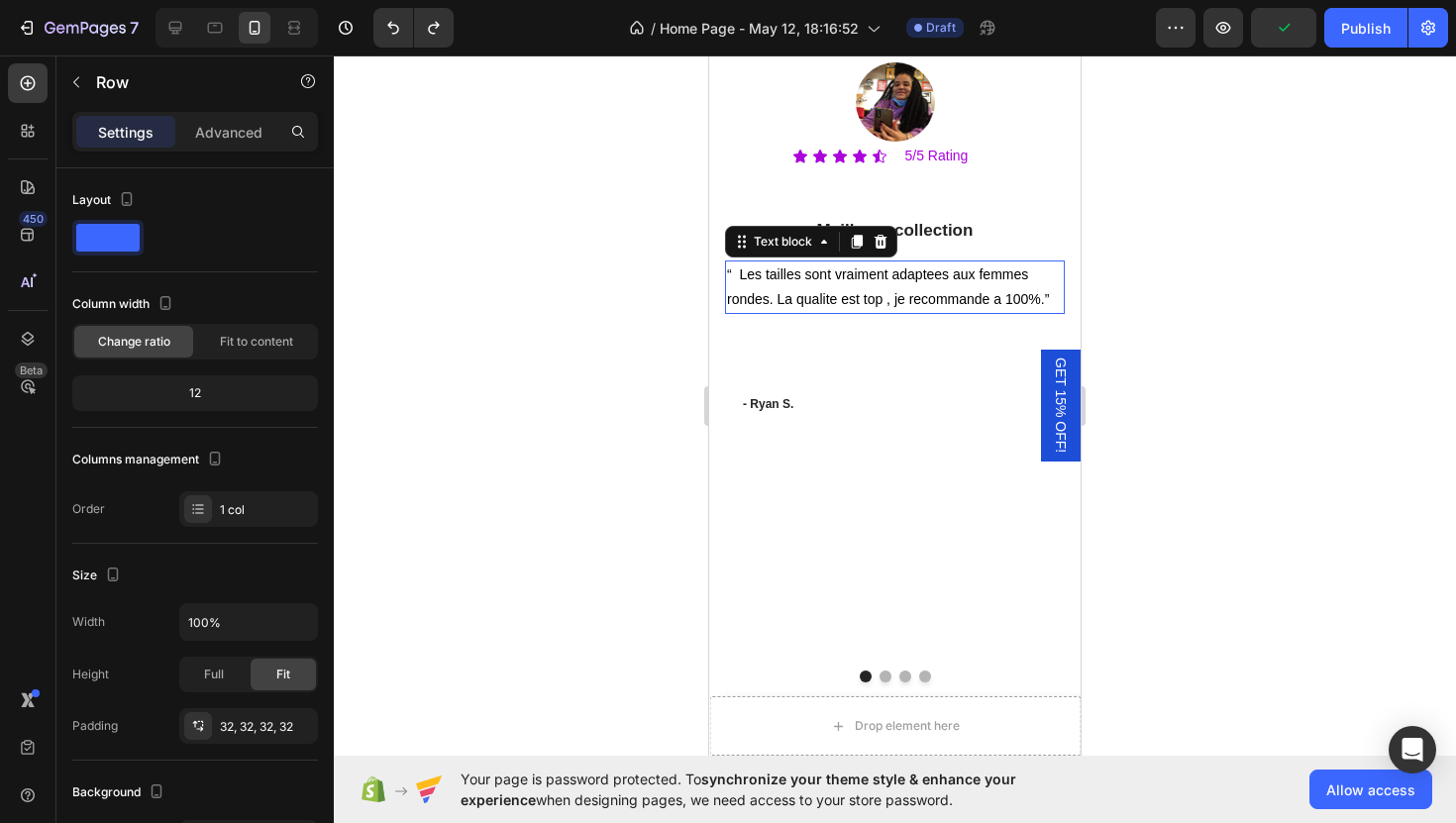 click on "“  Les tailles sont vraiment adaptees aux femmes rondes. La qualite est top , je recommande a 100%.”" at bounding box center [894, 287] 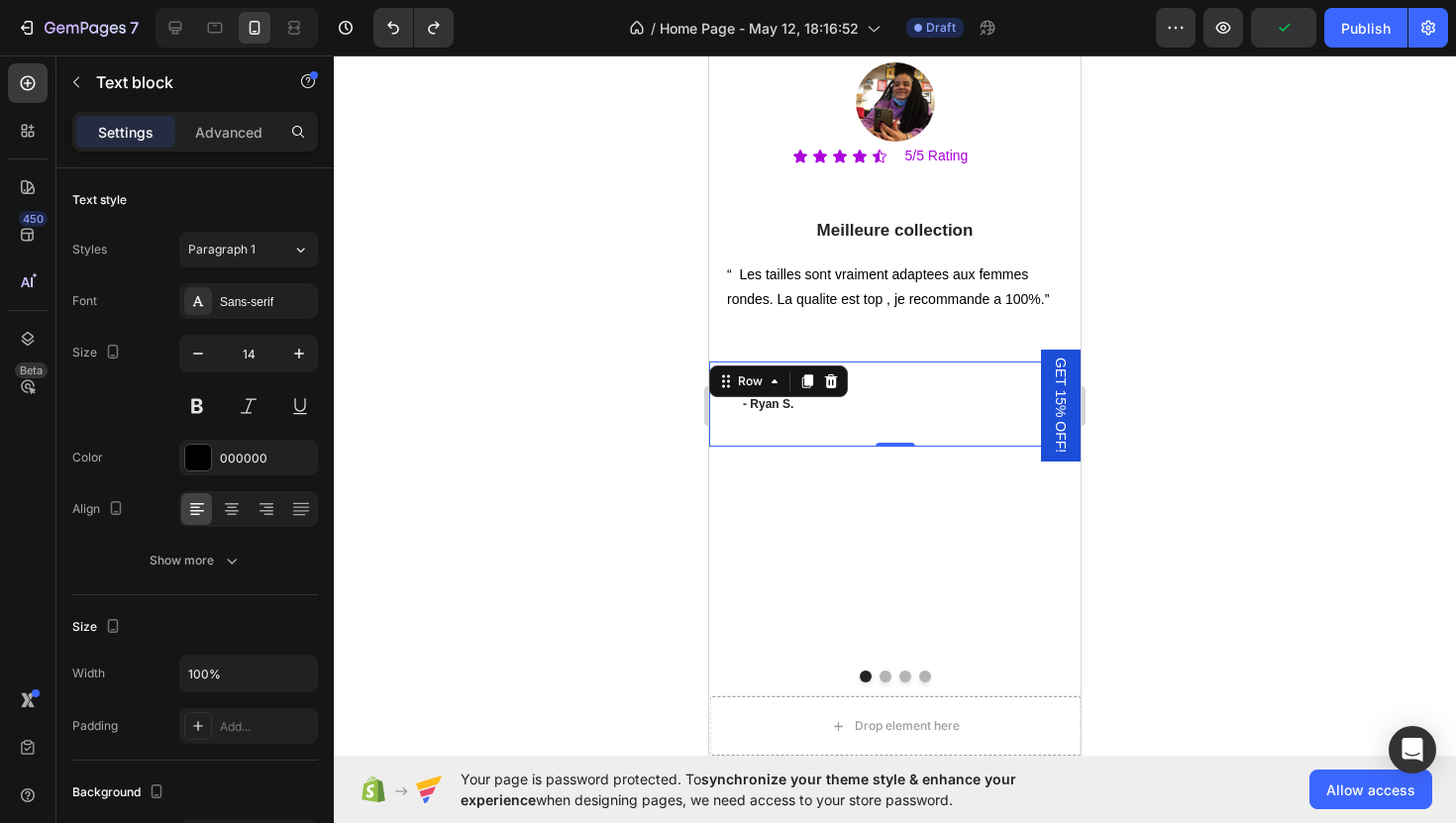 click on "- Ryan S. Text block Row   0" at bounding box center [894, 404] 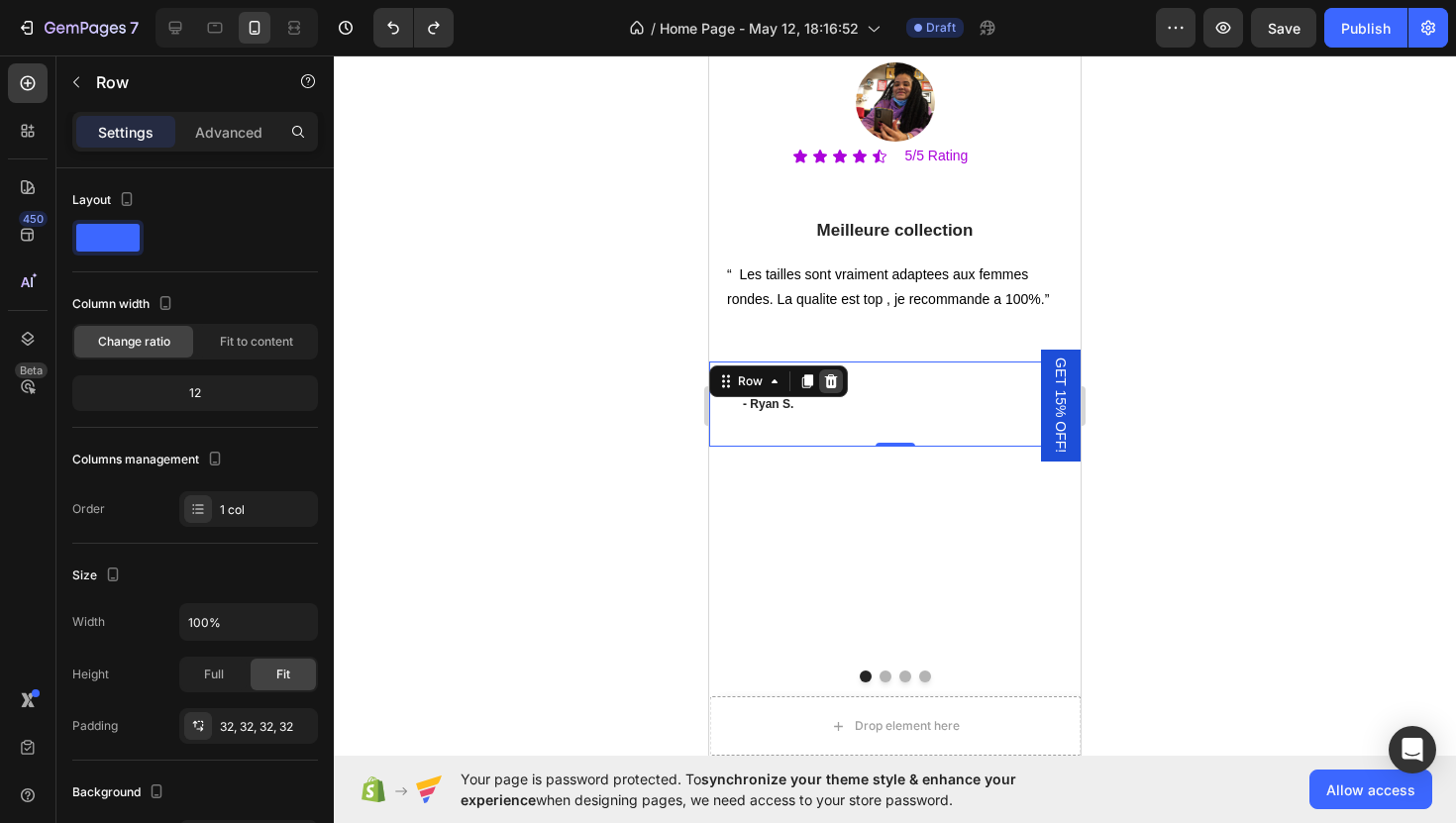 click 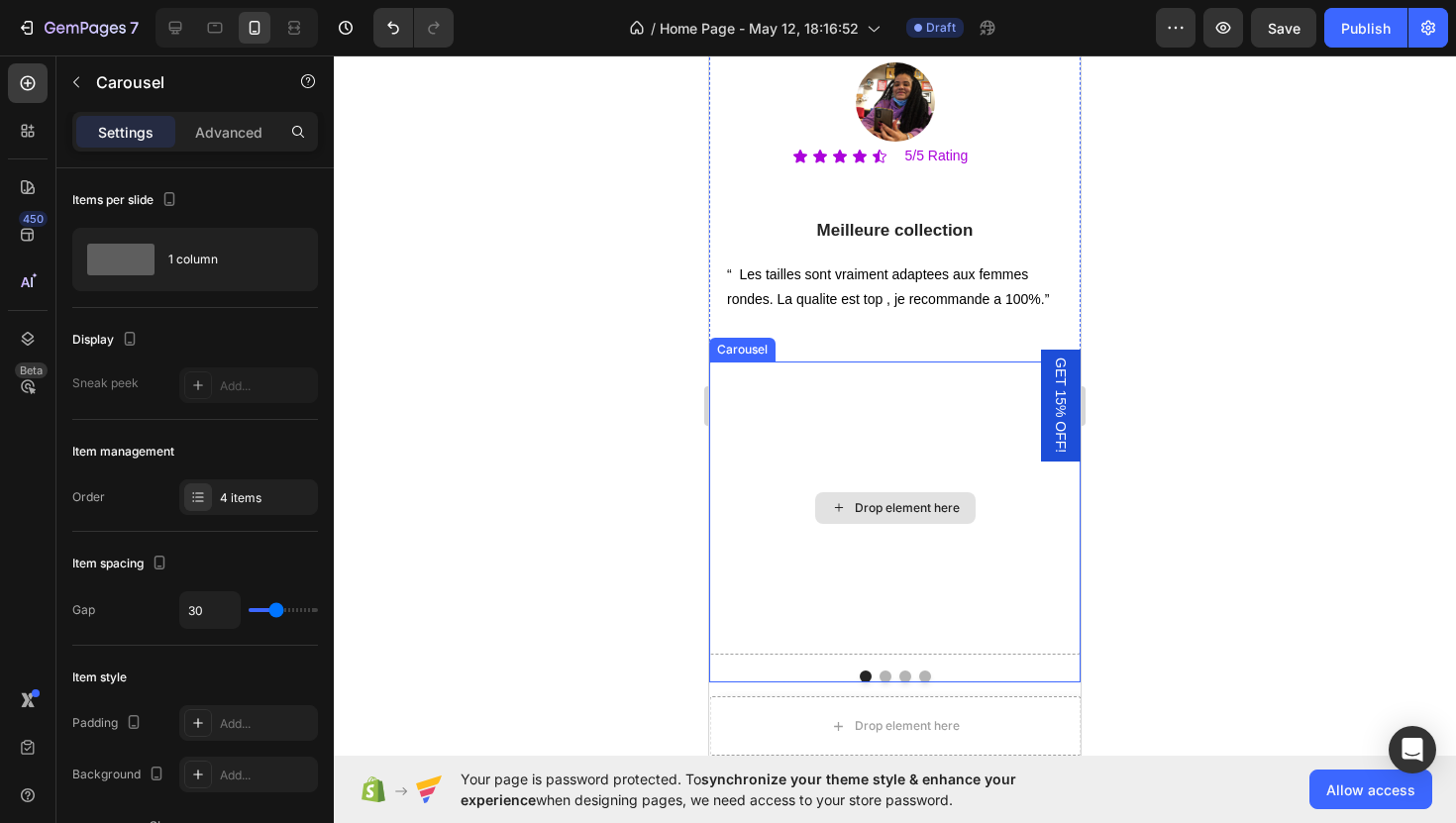 click on "Drop element here" at bounding box center (894, 508) 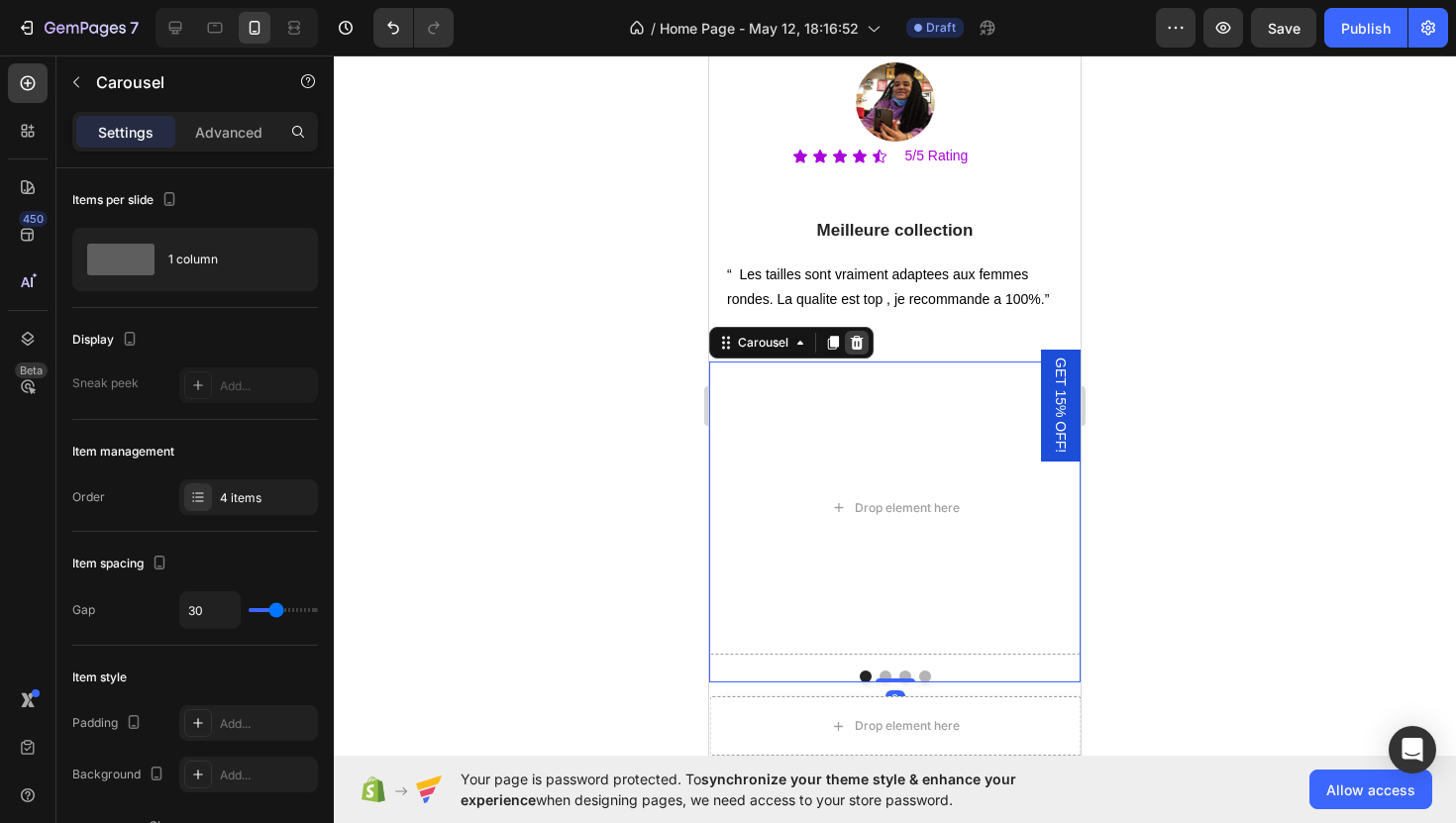 click 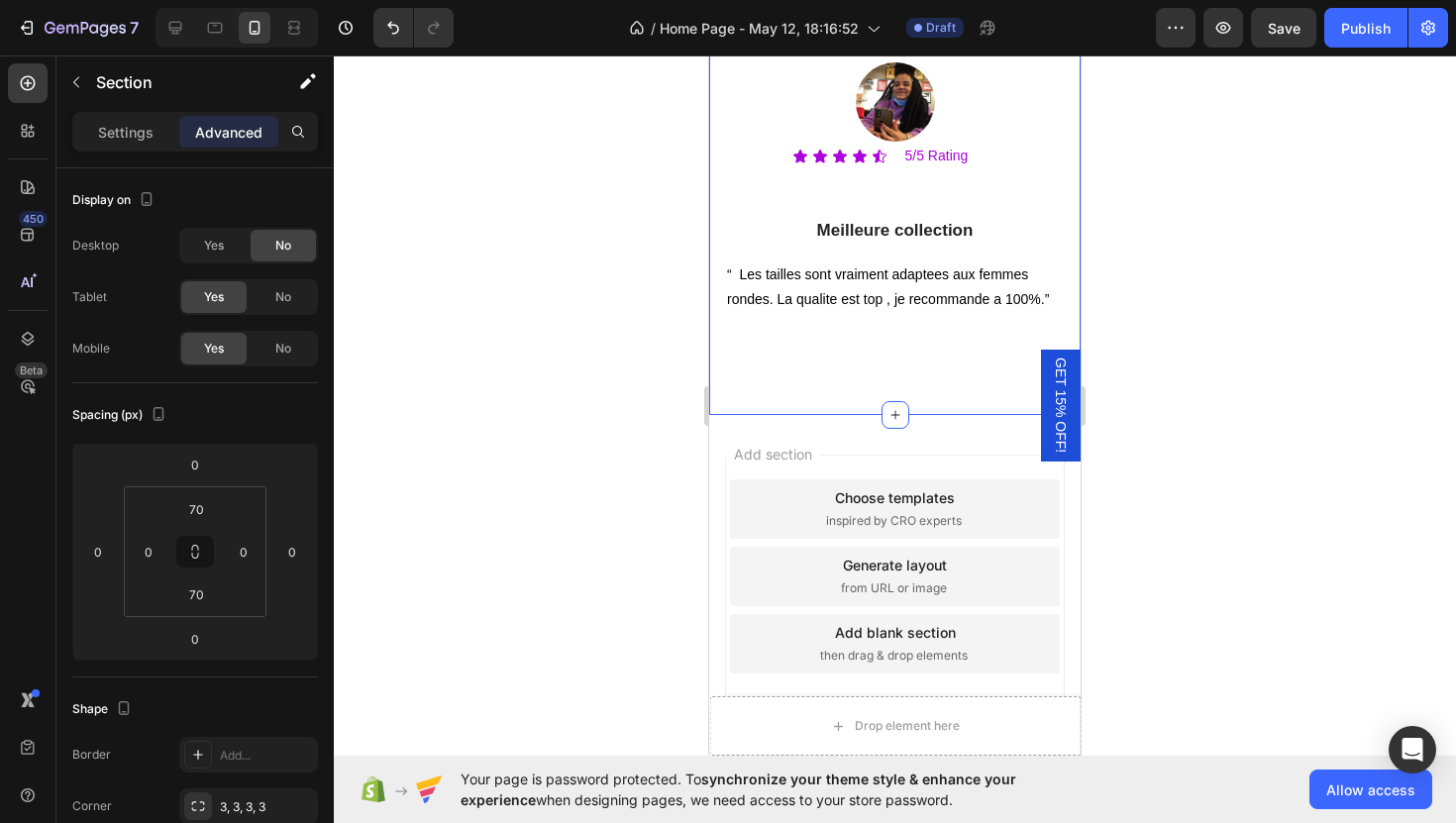 click on "what customers are saying Heading Image Icon Icon Icon Icon Icon Icon List 5/5 Rating Text Block Row Row Meilleure collection Text block “  Les tailles sont vraiment adaptees aux femmes rondes. La qualite est top , je recommande a 100%.” Text block Row Row Section 19   You can create reusable sections Create Theme Section AI Content Write with GemAI What would you like to describe here? Tone and Voice Persuasive Product rondeursenlumieresgiftcard Show more Generate" at bounding box center [894, 166] 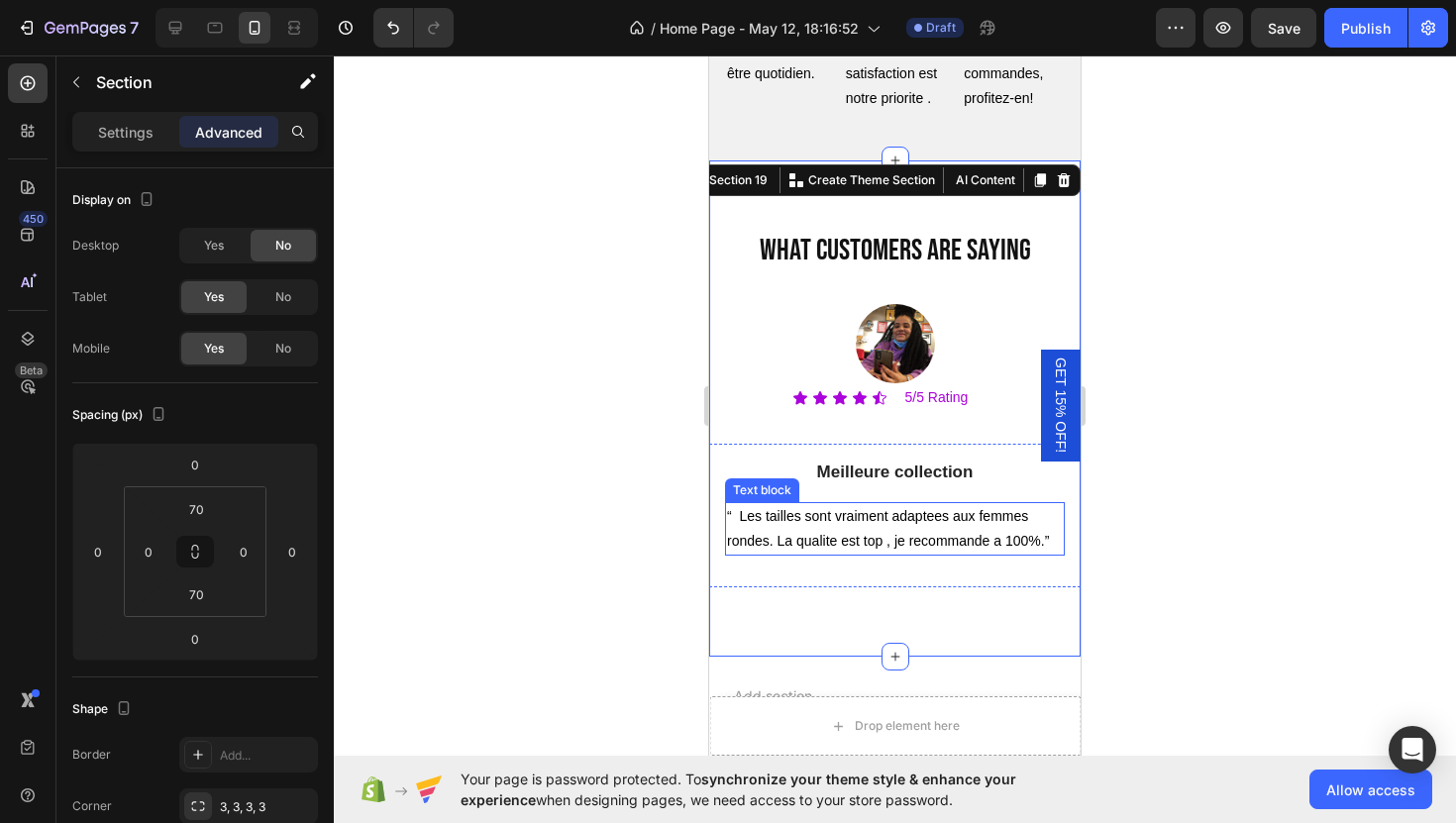 scroll, scrollTop: 7358, scrollLeft: 0, axis: vertical 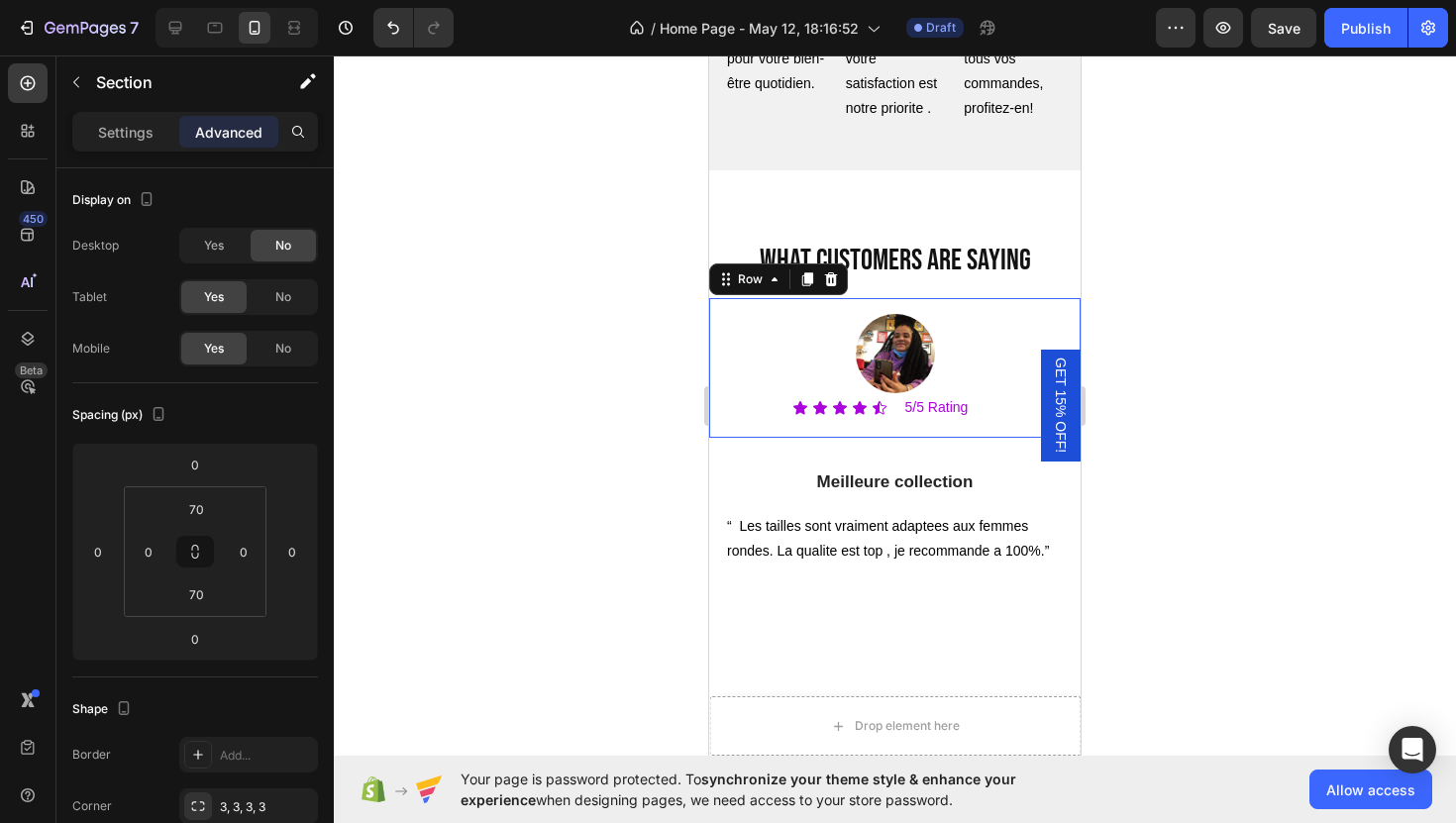 click on "Image Icon Icon Icon Icon Icon Icon List 5/5 Rating Text Block Row Row   0" at bounding box center (894, 367) 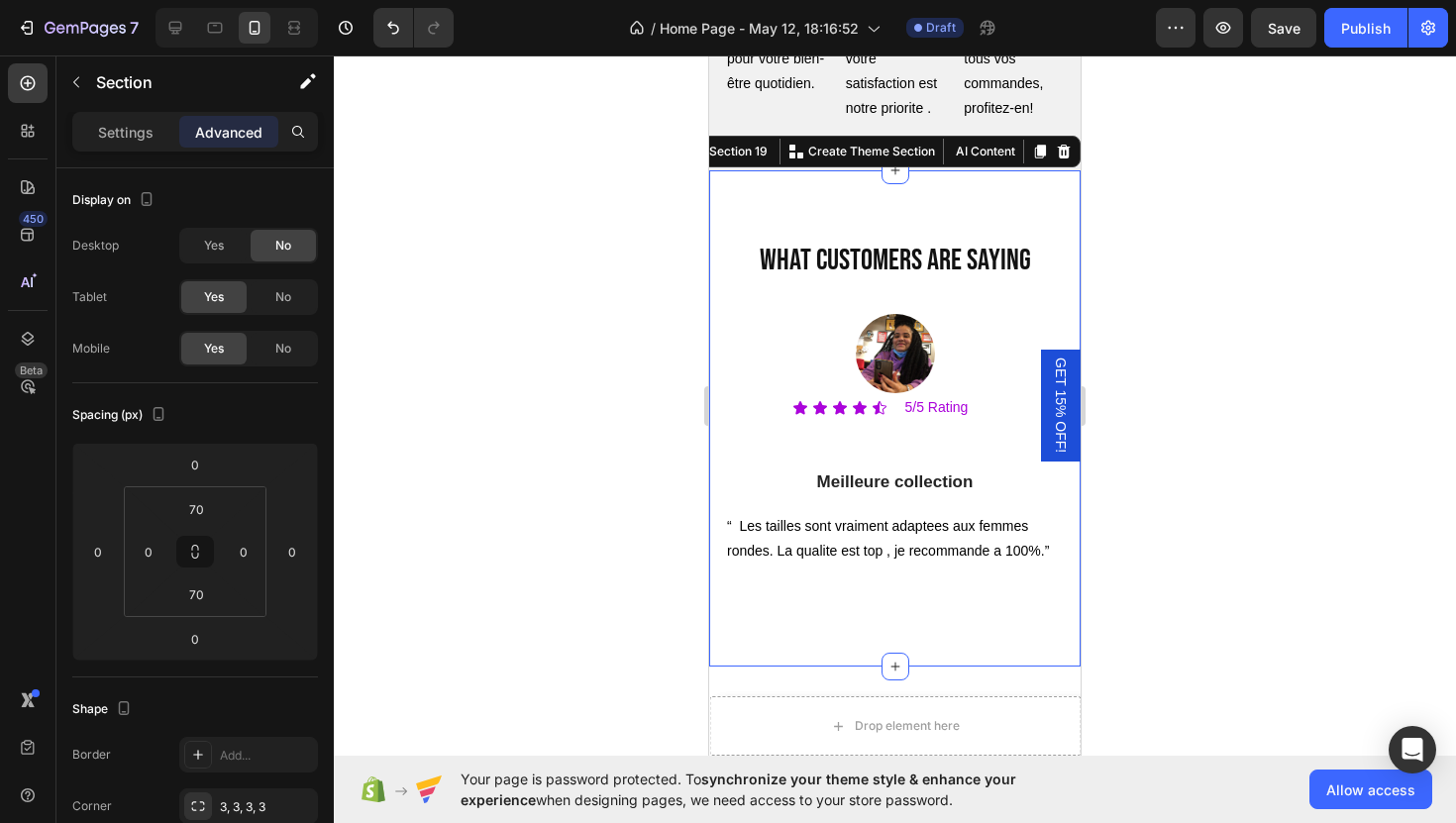 click on "what customers are saying Heading Image Icon Icon Icon Icon Icon Icon List 5/5 Rating Text Block Row Row Meilleure collection Text block “  Les tailles sont vraiment adaptees aux femmes rondes. La qualite est top , je recommande a 100%.” Text block Row Row Section 19   You can create reusable sections Create Theme Section AI Content Write with GemAI What would you like to describe here? Tone and Voice Persuasive Product rondeursenlumieresgiftcard Show more Generate" at bounding box center [894, 418] 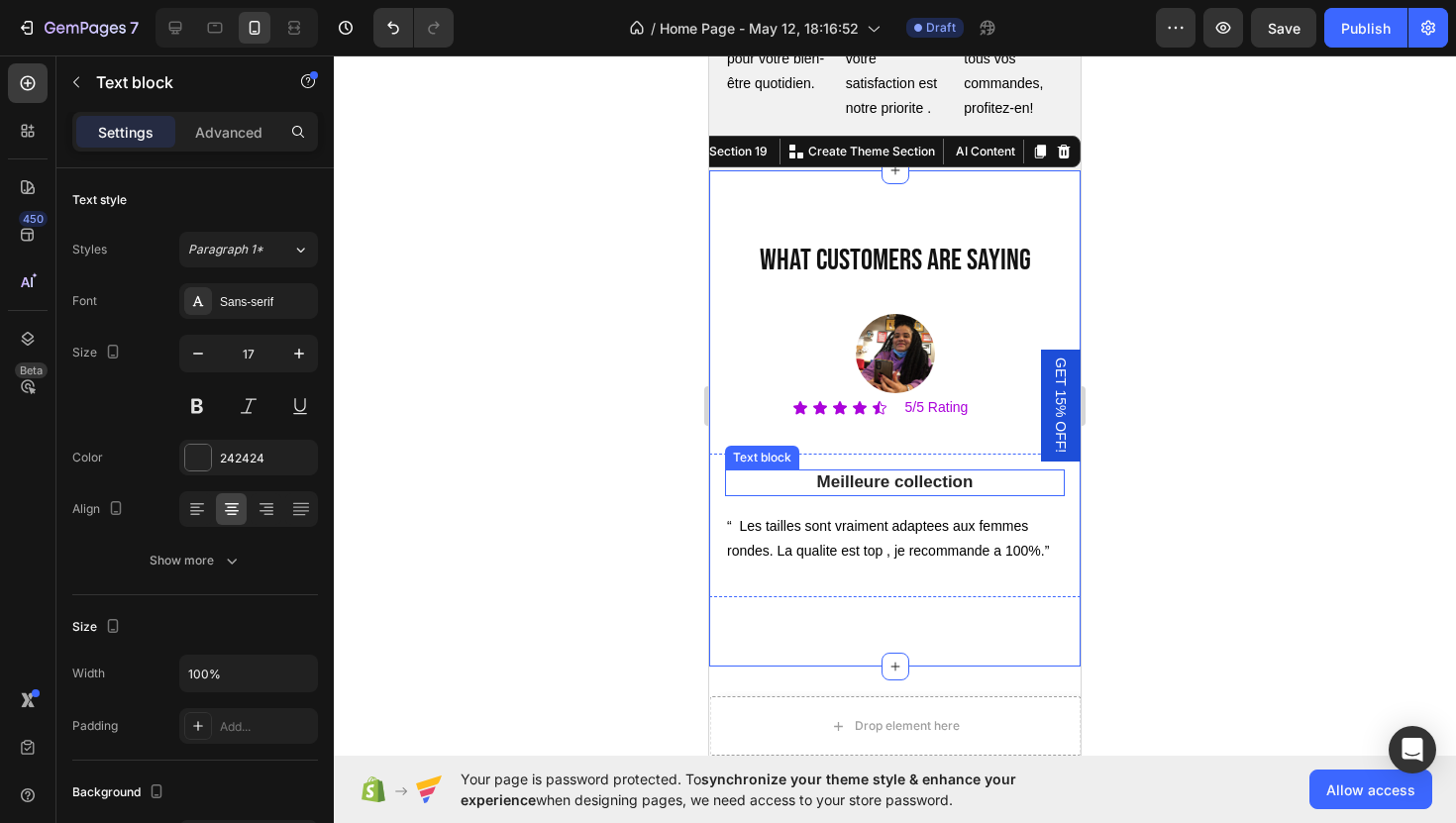 click on "Meilleure collection" at bounding box center [894, 482] 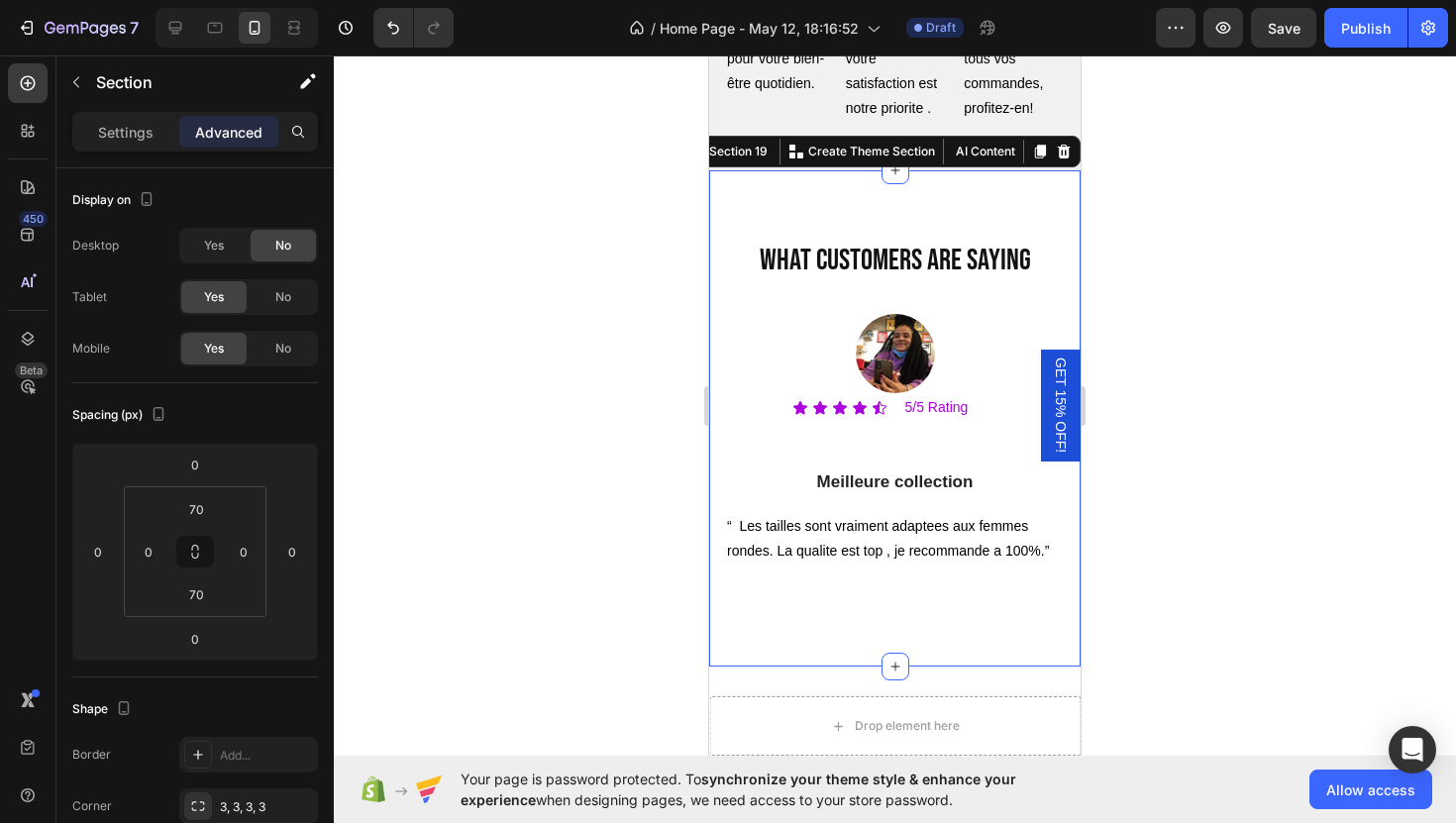 click on "what customers are saying Heading Image Icon Icon Icon Icon Icon Icon List 5/5 Rating Text Block Row Row Meilleure collection Text block “  Les tailles sont vraiment adaptees aux femmes rondes. La qualite est top , je recommande a 100%.” Text block Row Row Section 19   You can create reusable sections Create Theme Section AI Content Write with GemAI What would you like to describe here? Tone and Voice Persuasive Product rondeursenlumieresgiftcard Show more Generate" at bounding box center [894, 418] 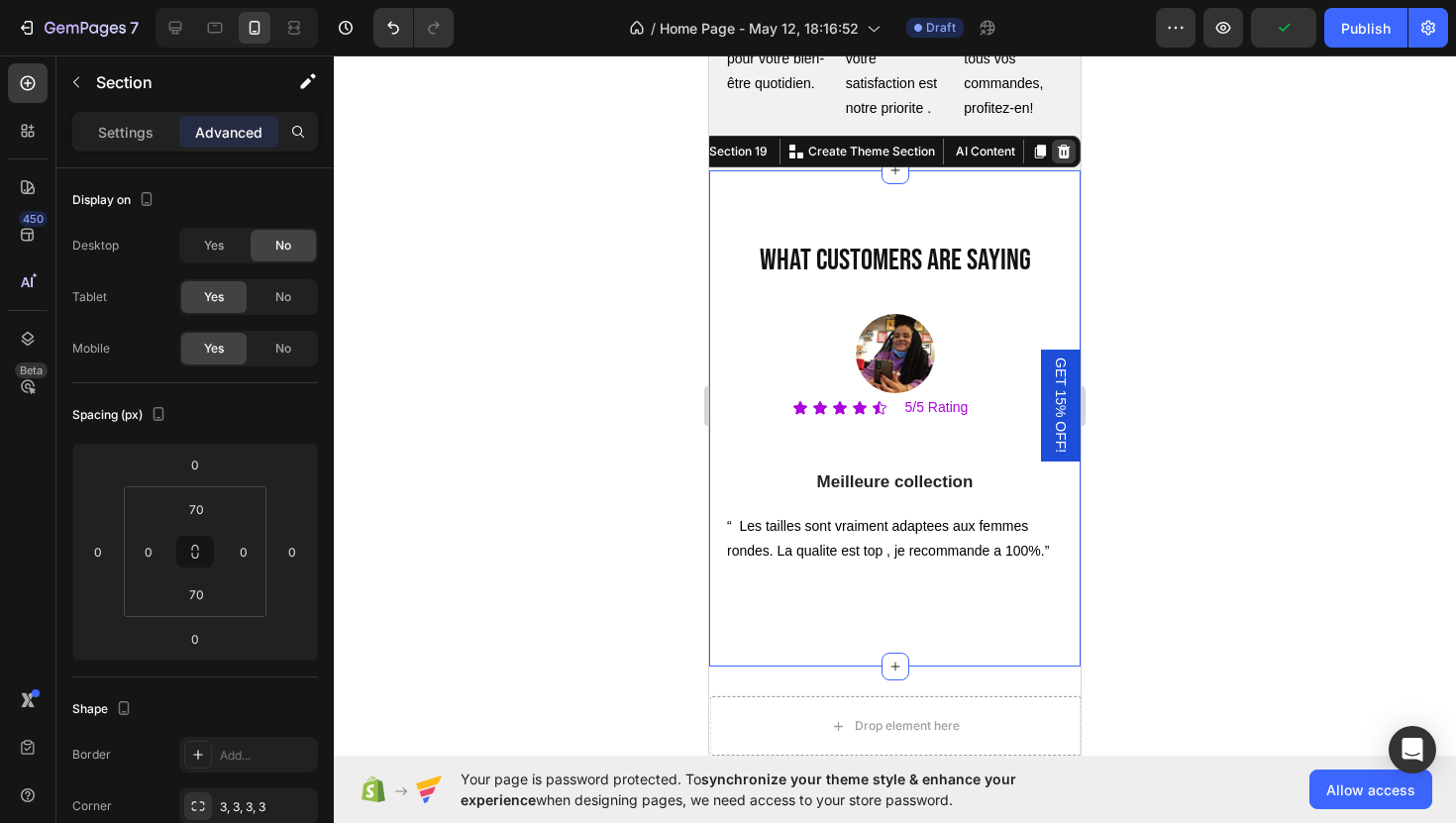 click 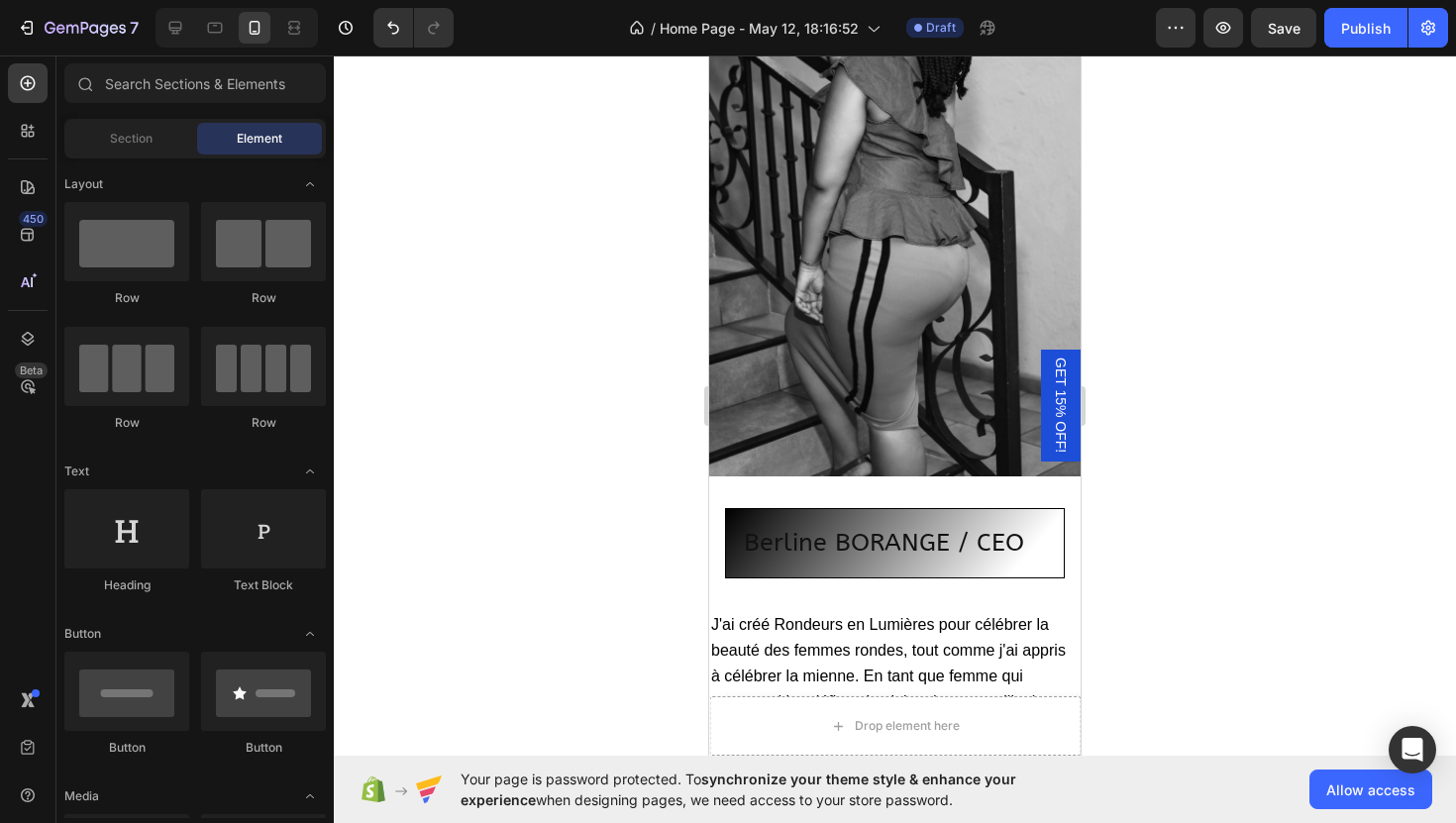 scroll, scrollTop: 4718, scrollLeft: 0, axis: vertical 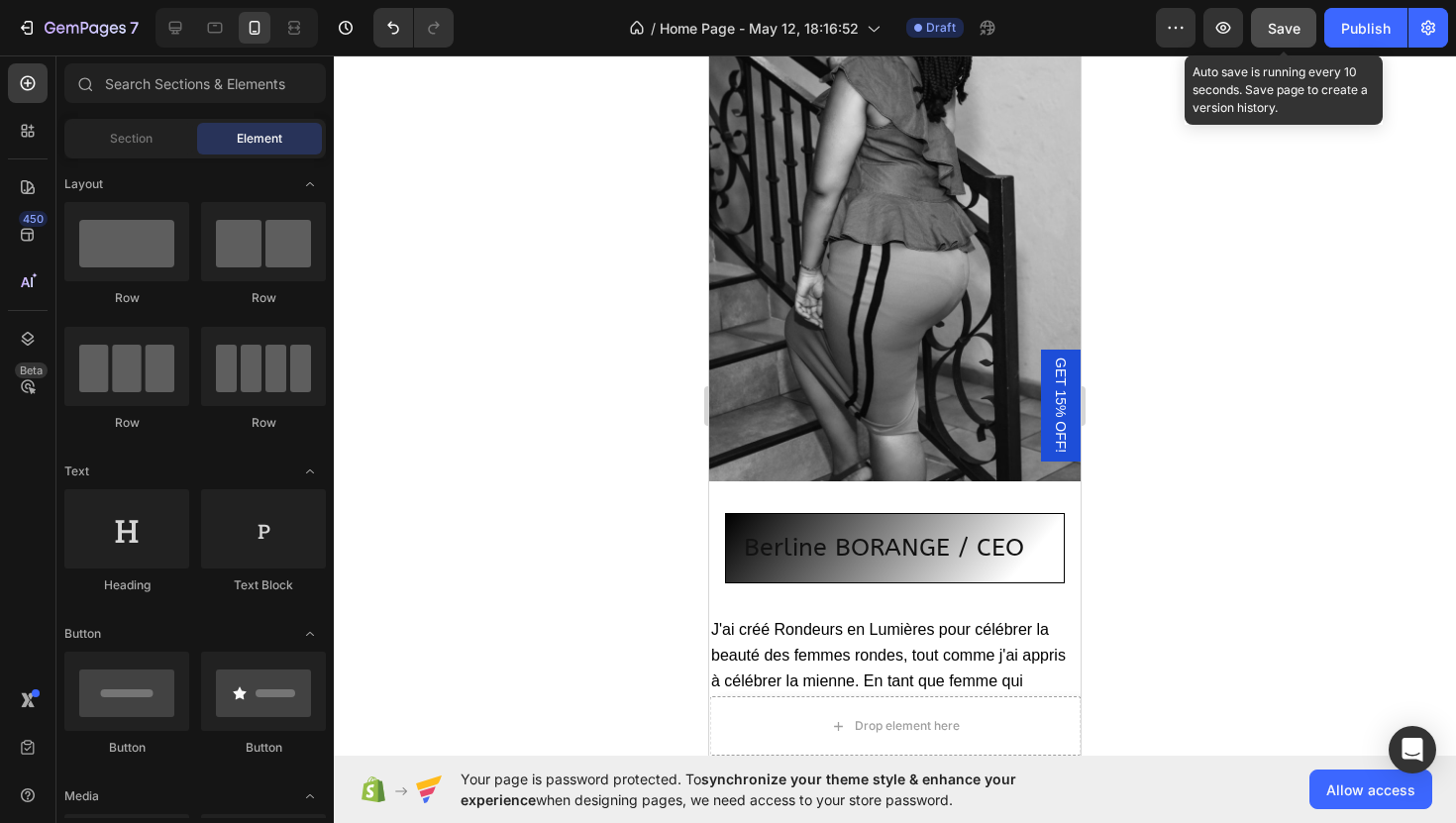 click on "Save" at bounding box center (1284, 28) 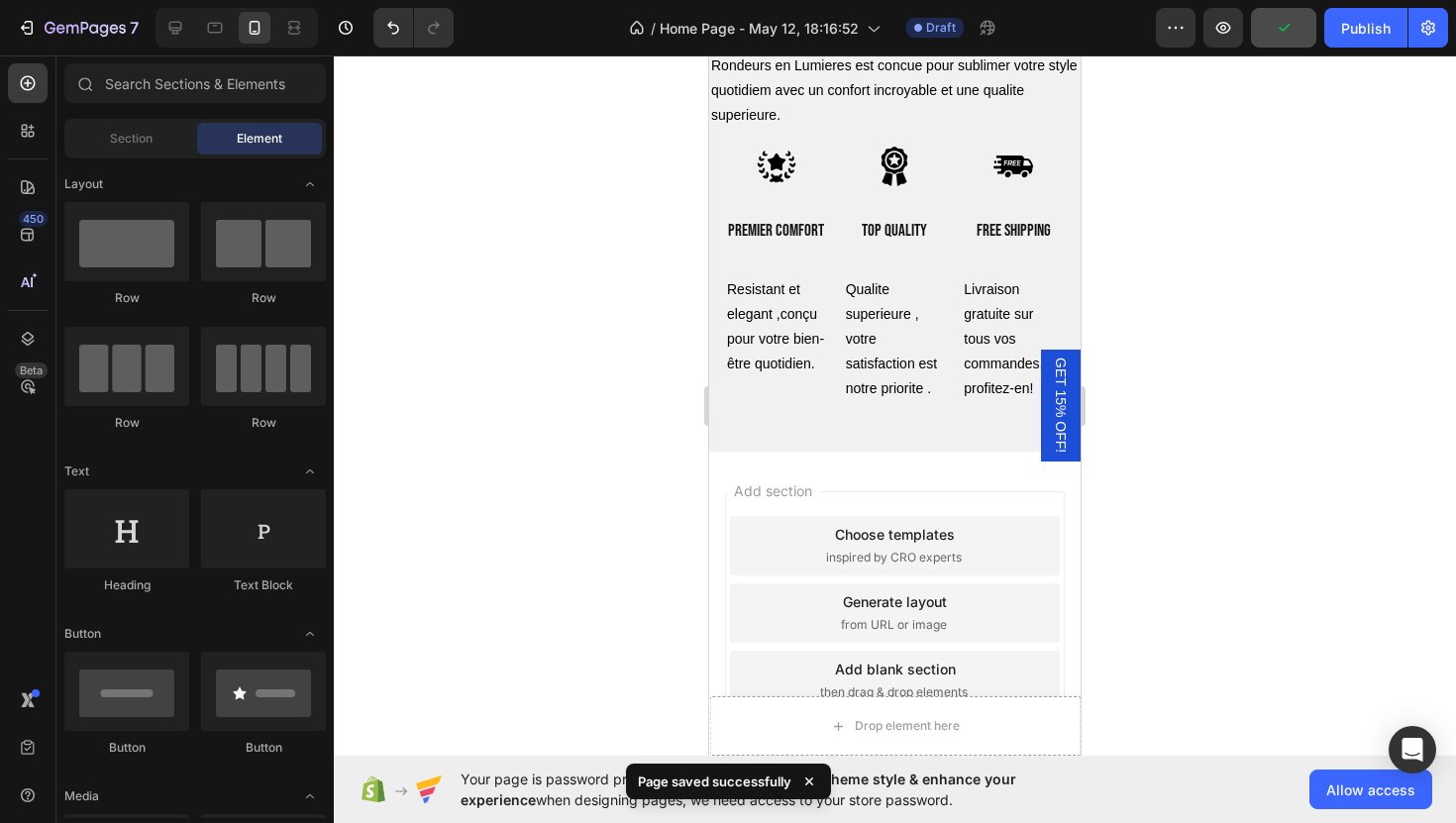scroll, scrollTop: 5882, scrollLeft: 0, axis: vertical 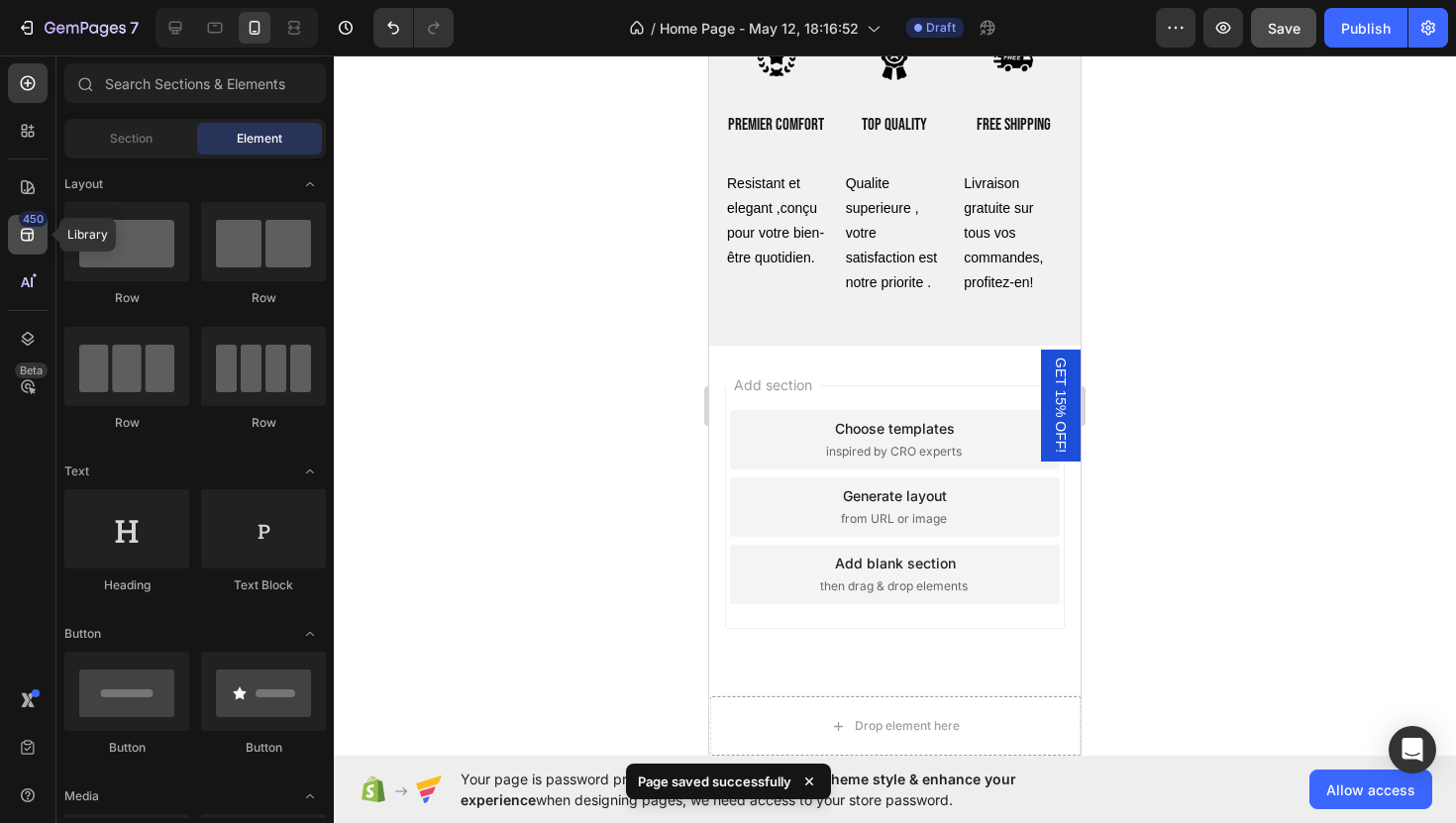 click 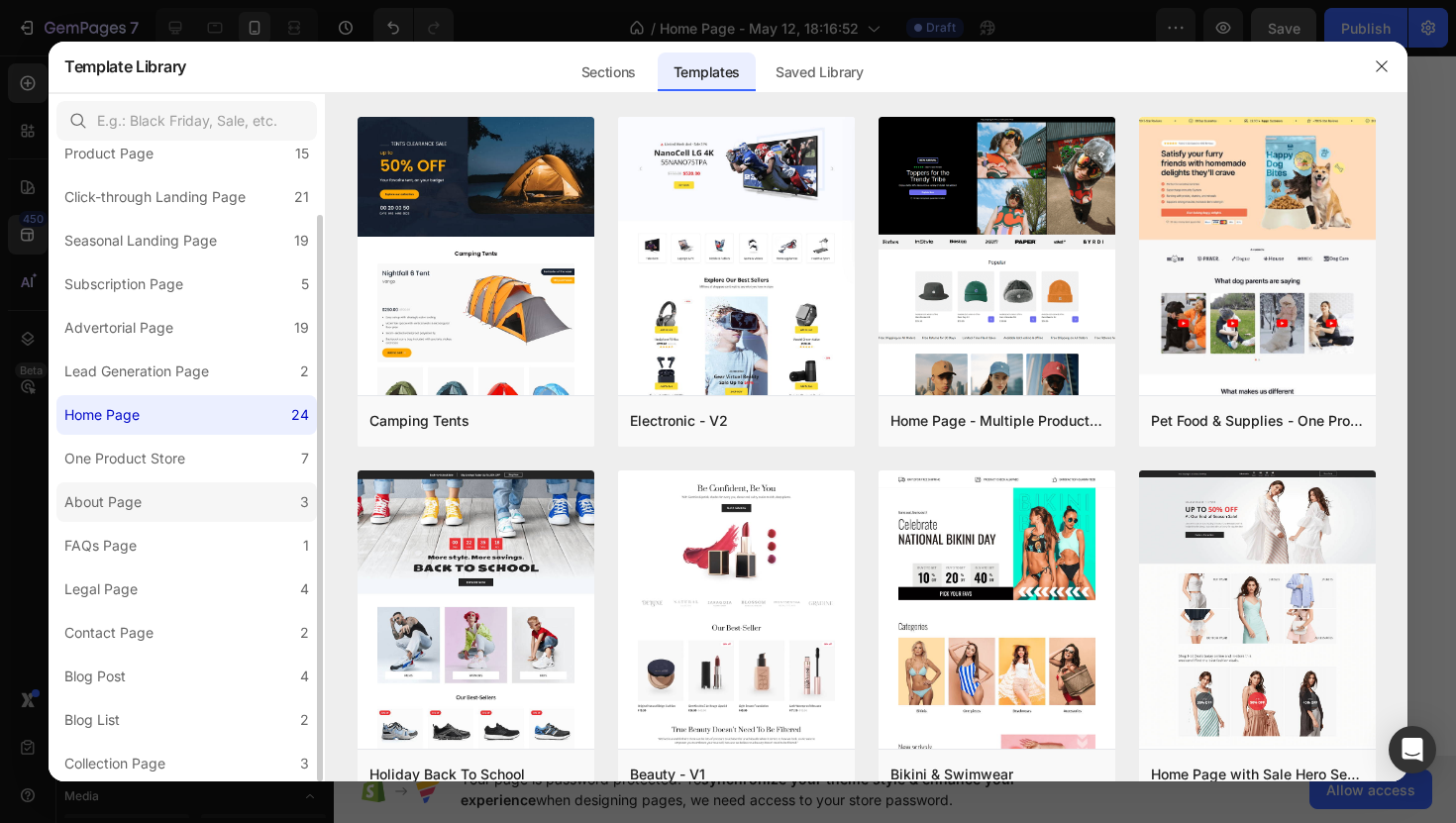 scroll, scrollTop: 75, scrollLeft: 0, axis: vertical 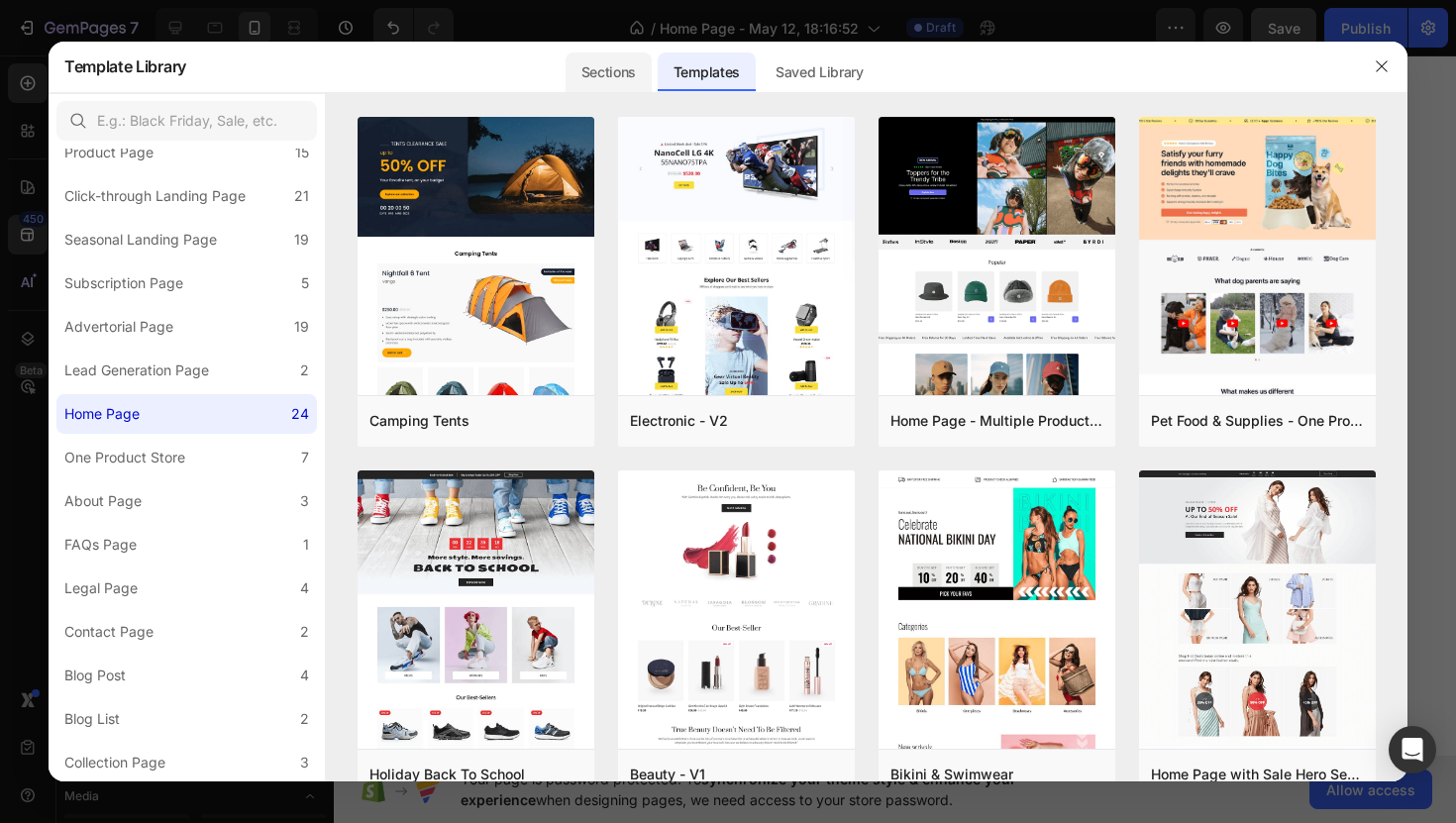 click on "Sections" 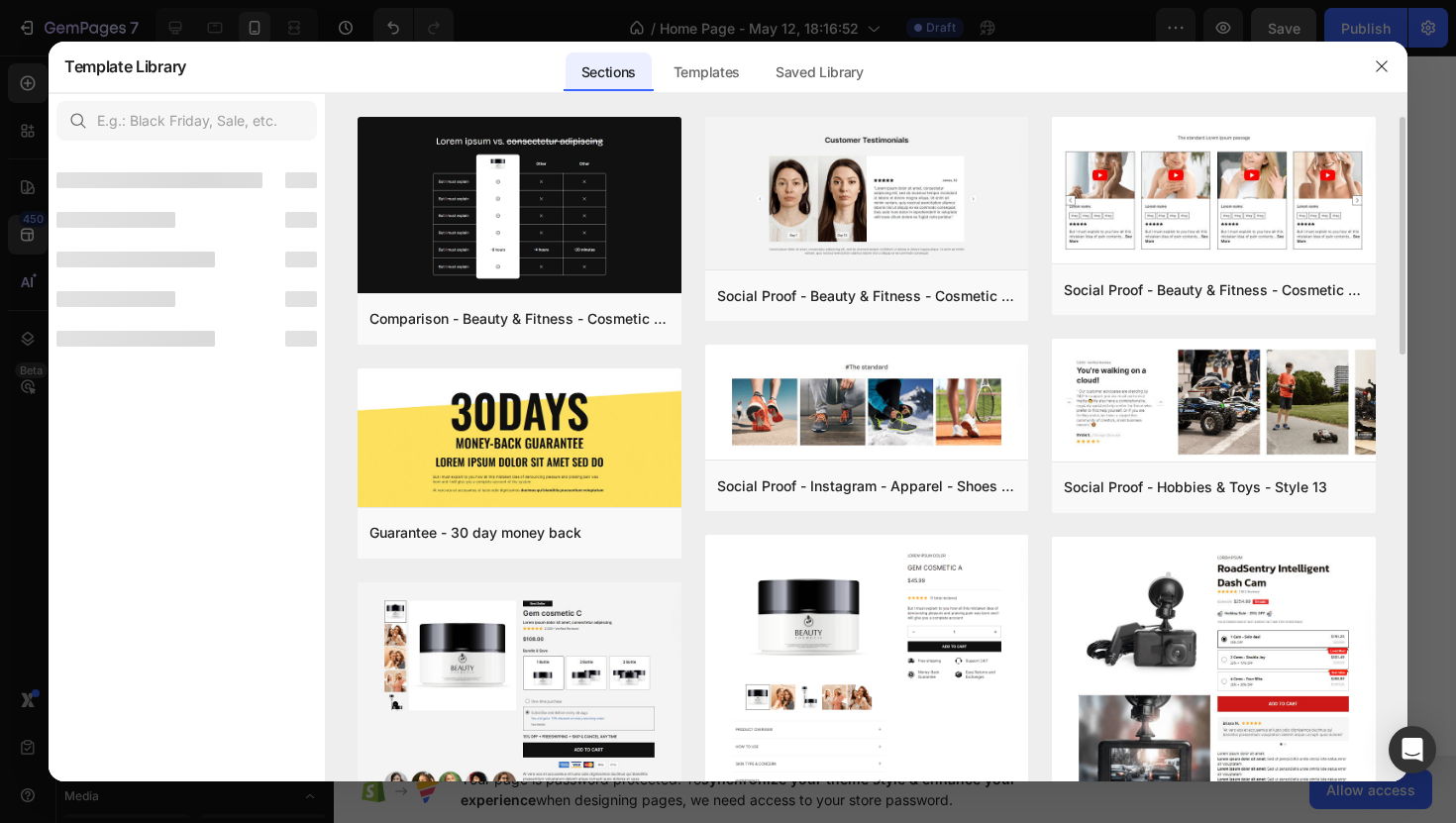 scroll, scrollTop: 0, scrollLeft: 0, axis: both 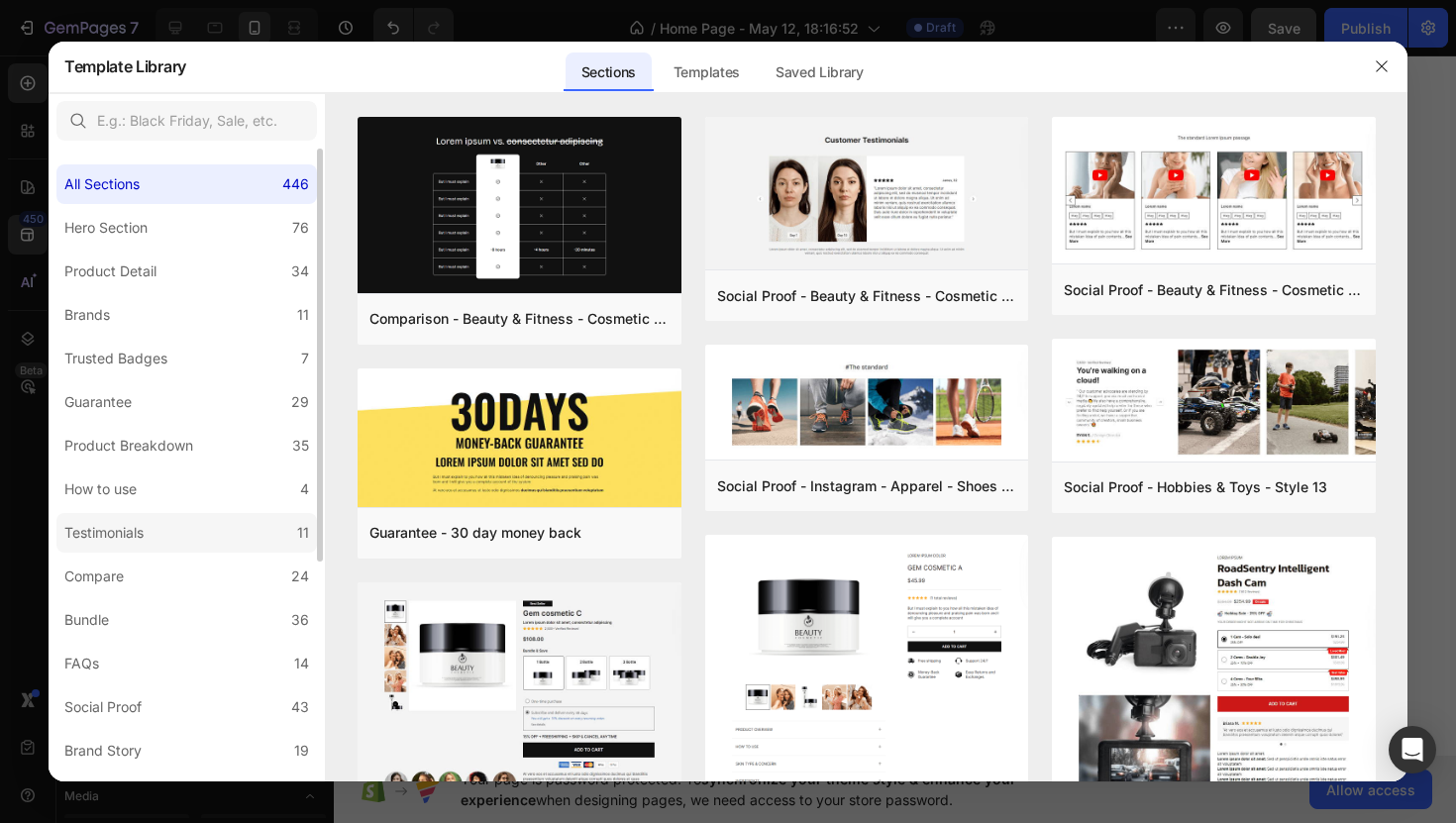 click on "Testimonials" at bounding box center [108, 533] 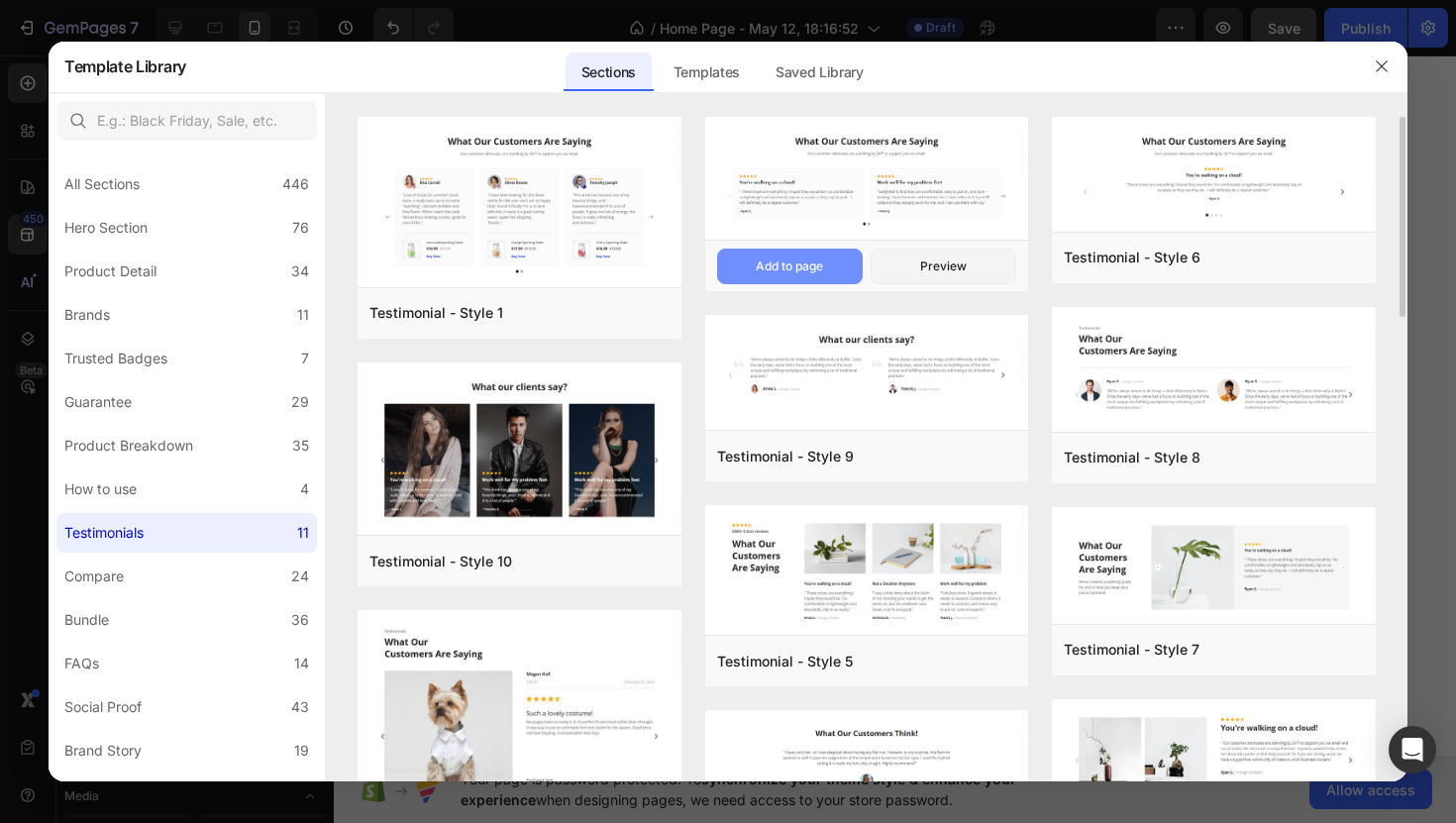 click on "Add to page" at bounding box center [789, 266] 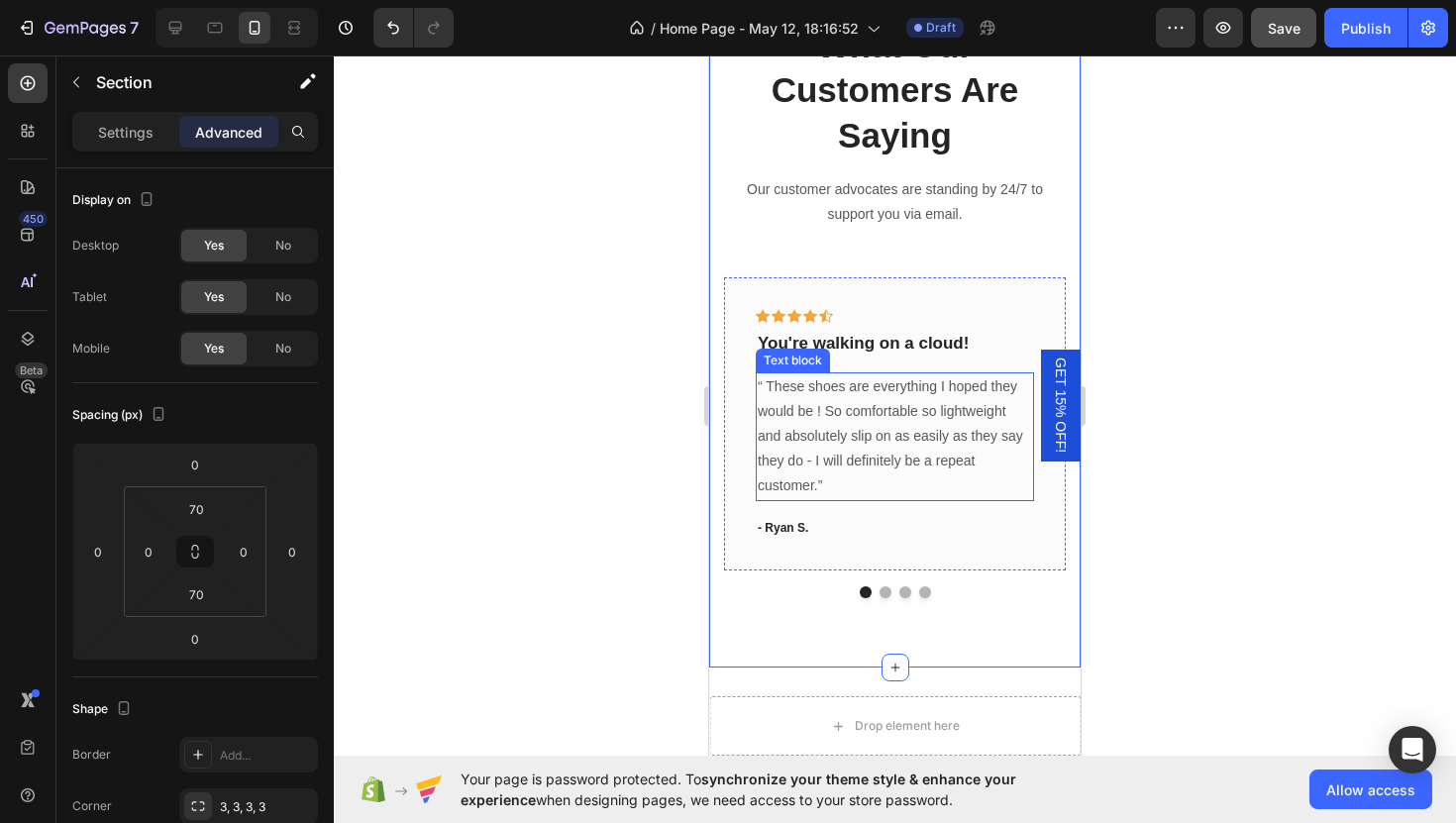 scroll, scrollTop: 6290, scrollLeft: 0, axis: vertical 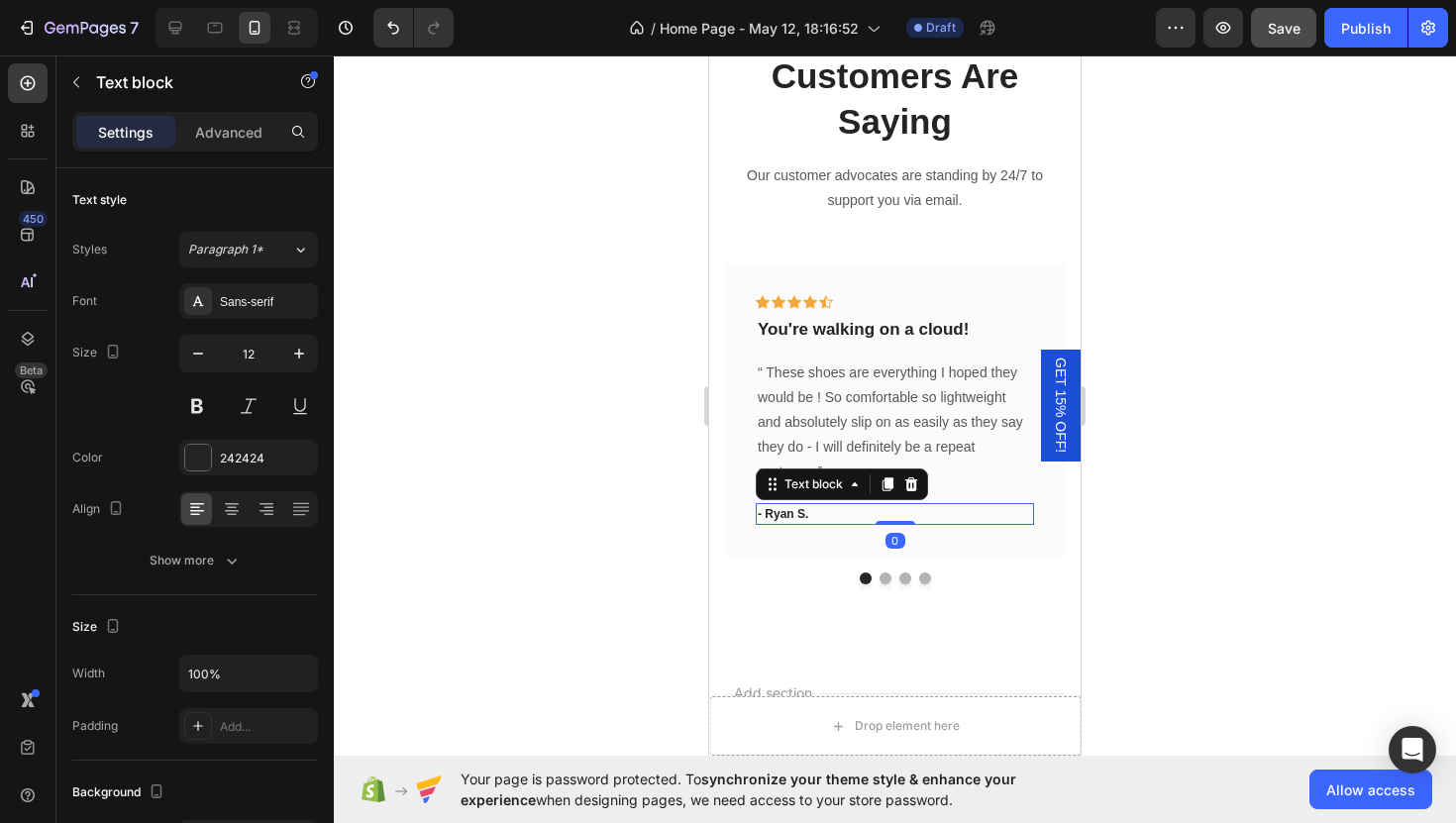 click on "- Ryan S." at bounding box center (894, 514) 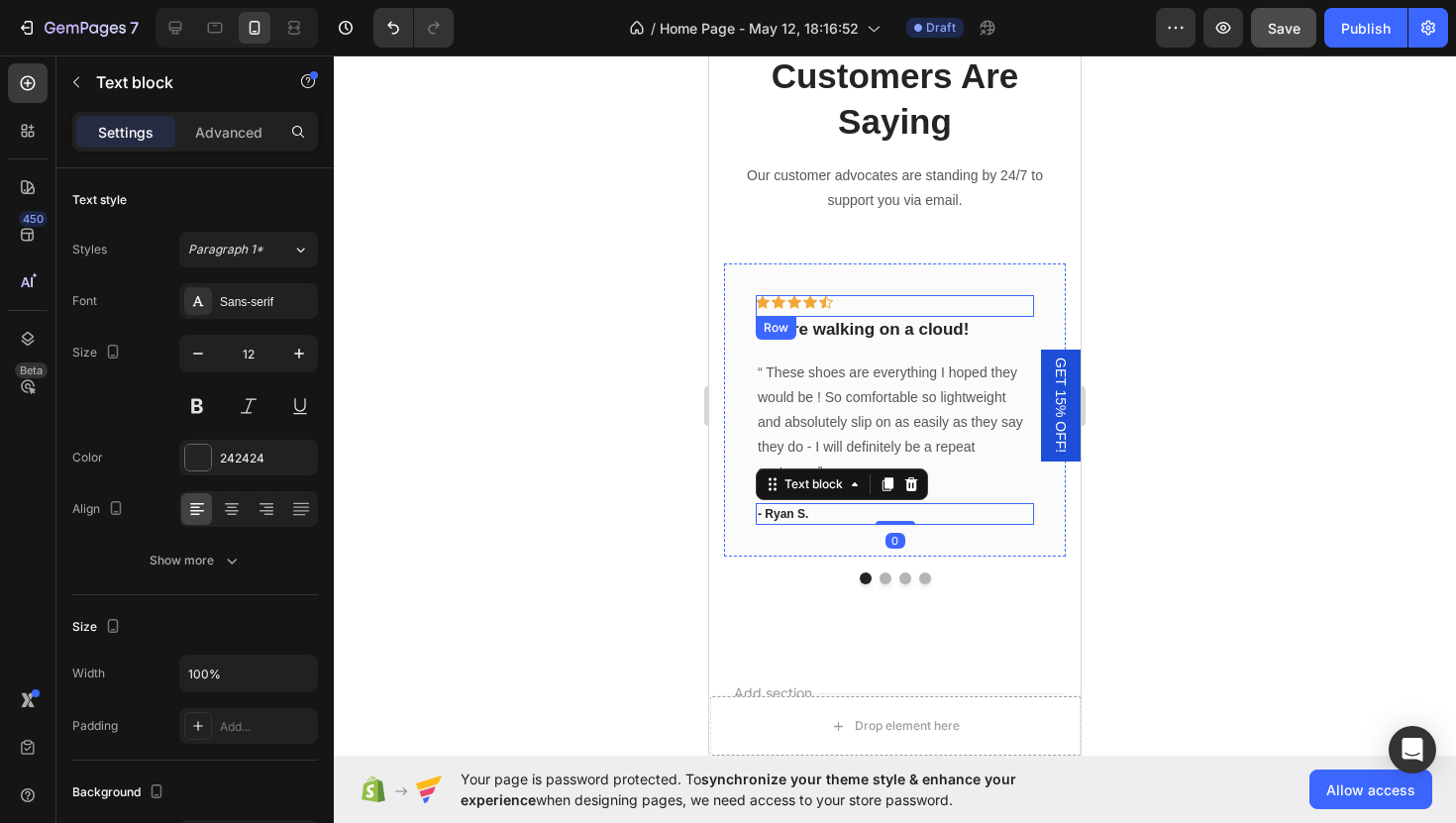 click on "Icon
Icon
Icon
Icon
Icon Row" at bounding box center [894, 306] 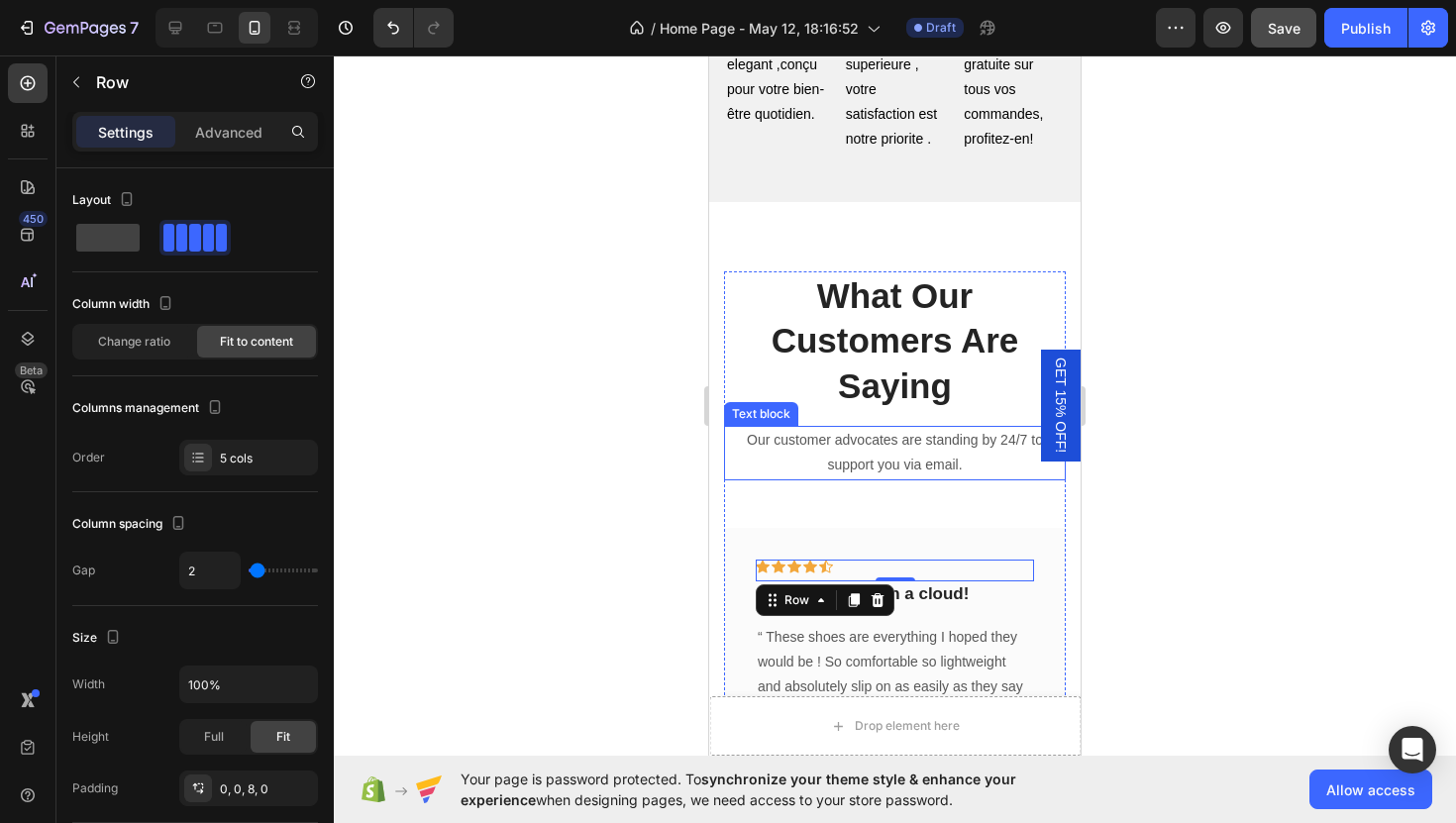 scroll, scrollTop: 6018, scrollLeft: 0, axis: vertical 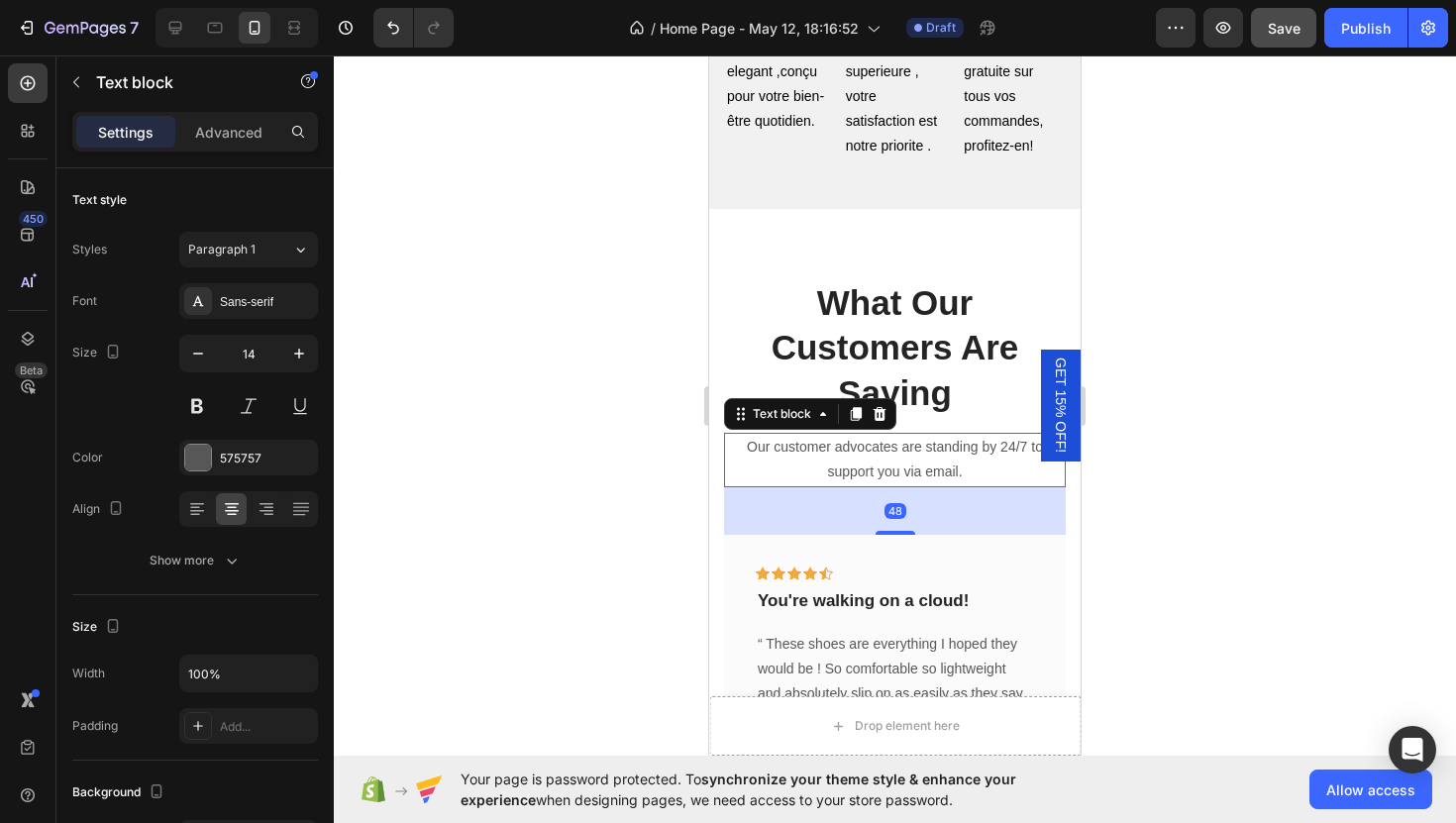 click on "Our customer advocates are standing by 24/7 to support you via email." at bounding box center [894, 460] 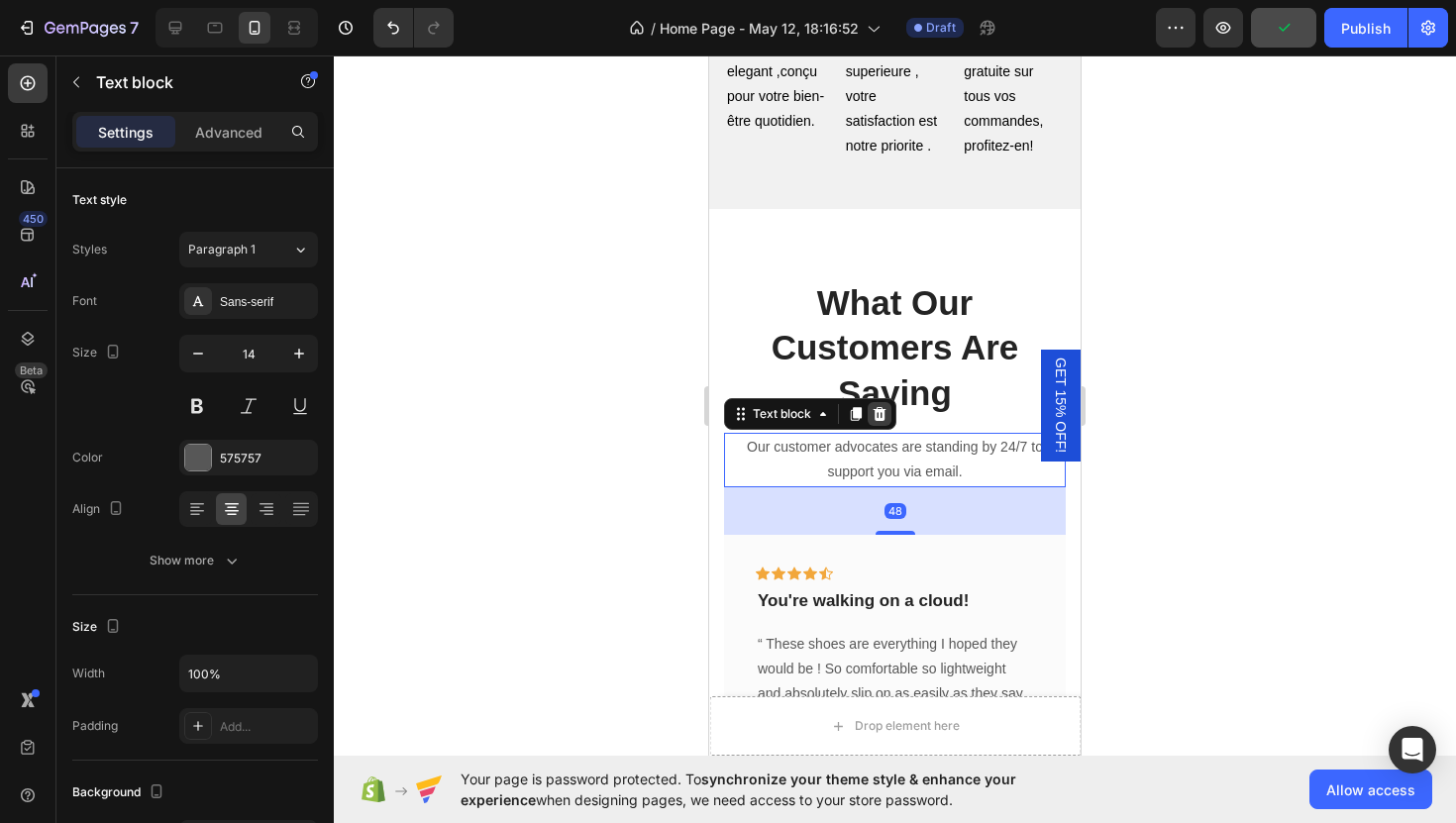click 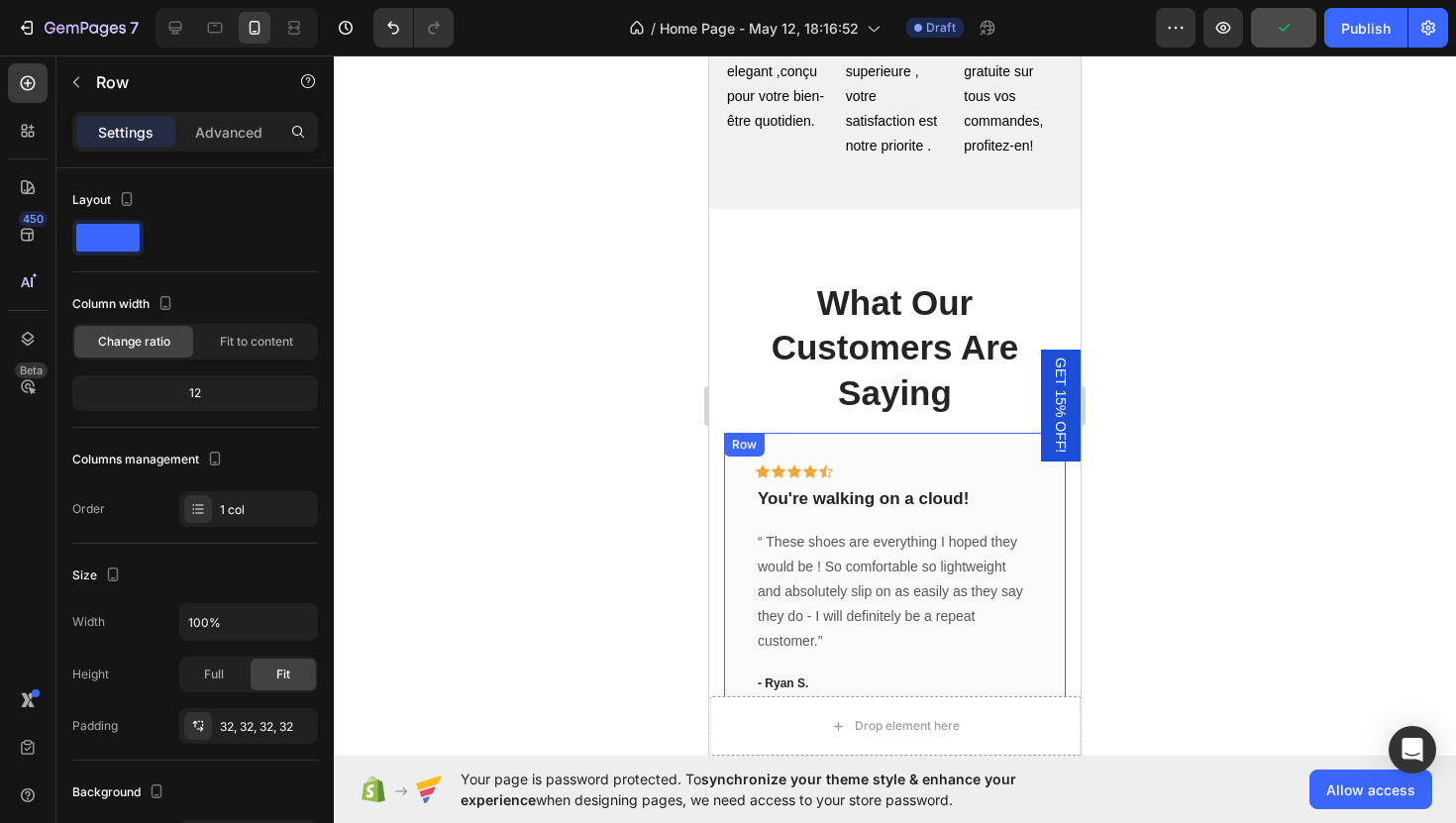 click on "Icon
Icon
Icon
Icon
Icon Row You're walking on a cloud! Text block “ These shoes are everything I hoped they would be ! So comfortable so lightweight and absolutely slip on as easily as they say they do - I will definitely be a repeat customer.” Text block - Ryan S. Text block Row" at bounding box center (894, 579) 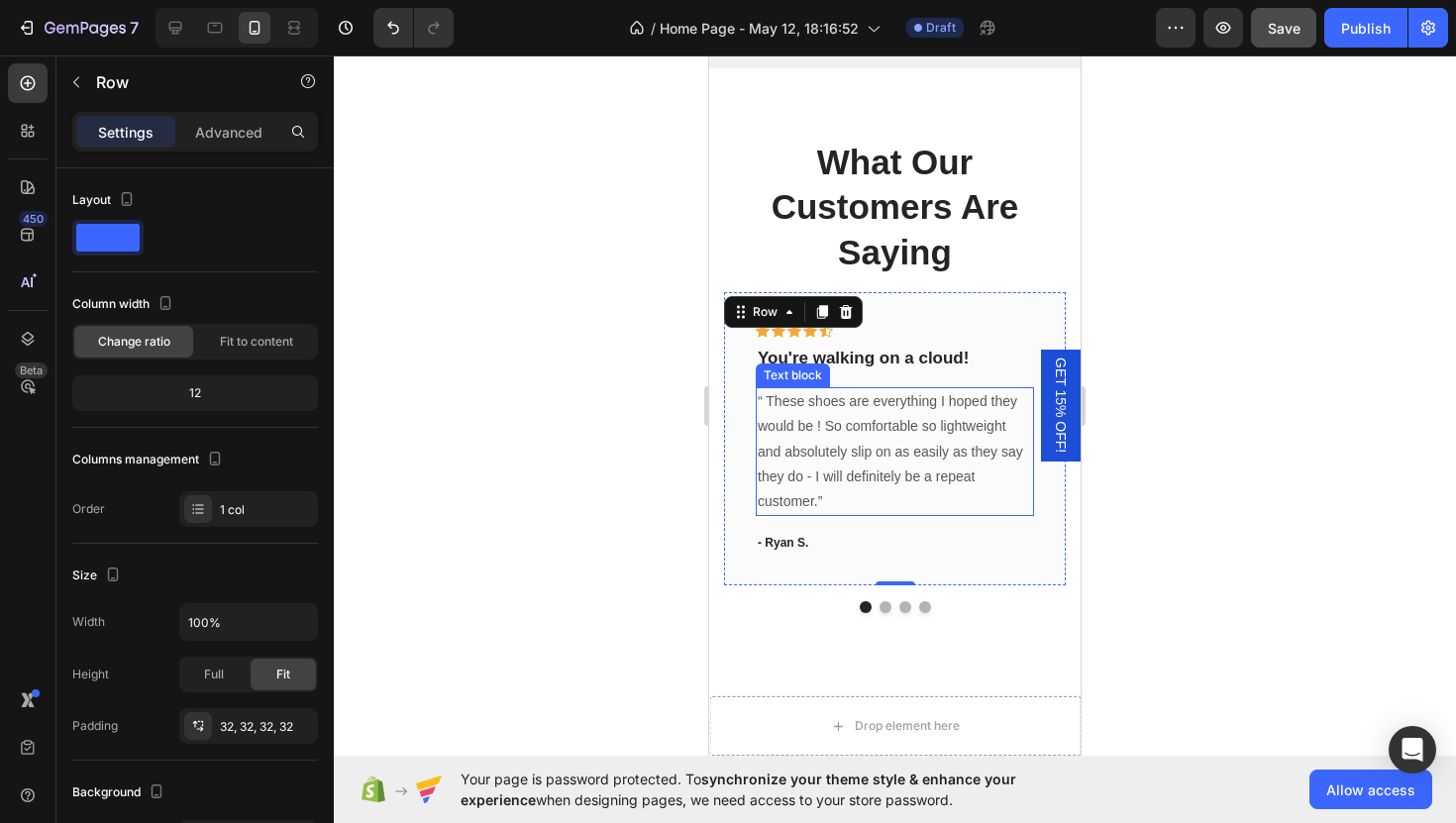 scroll, scrollTop: 6161, scrollLeft: 0, axis: vertical 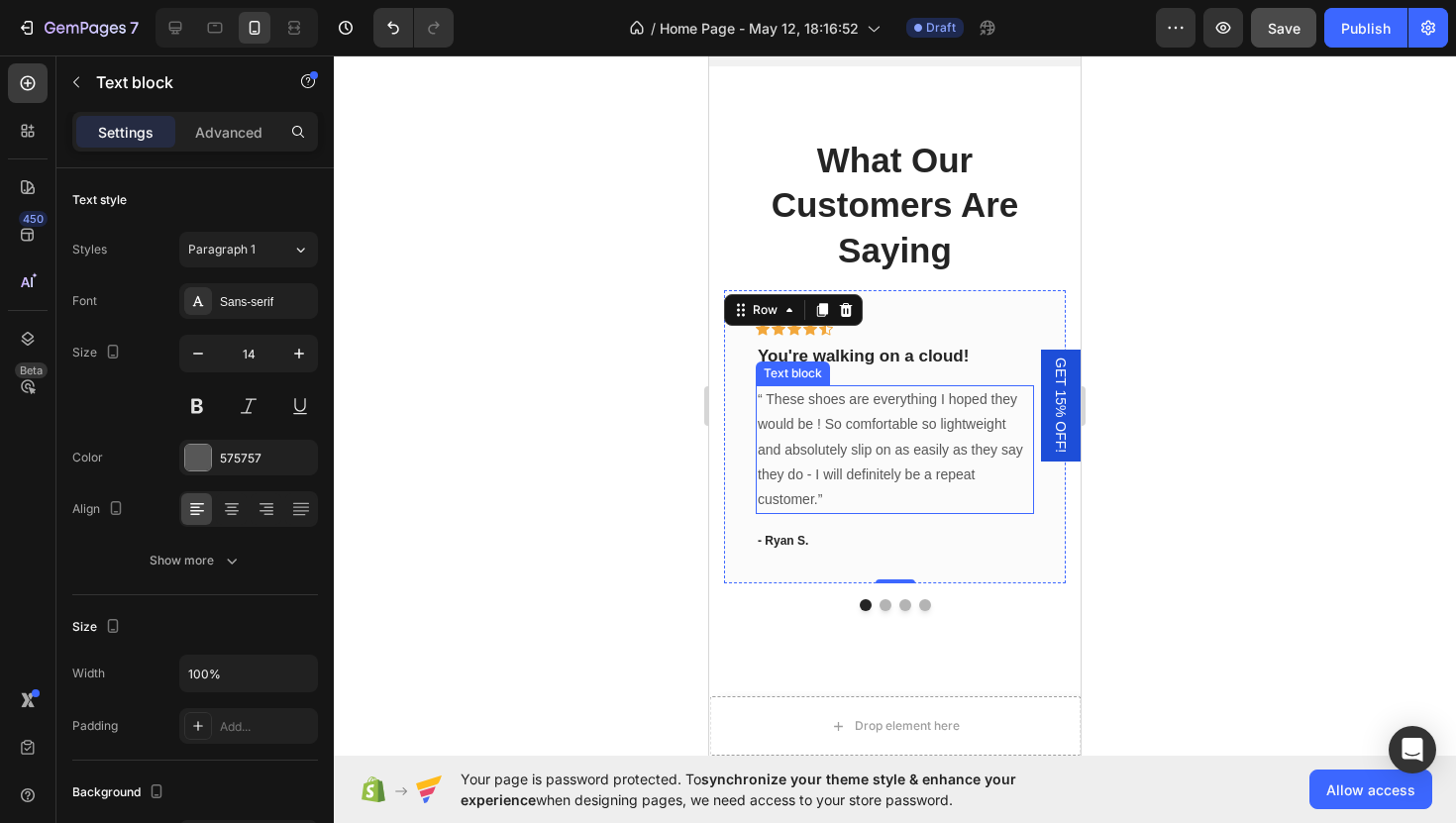 click on "“ These shoes are everything I hoped they would be ! So comfortable so lightweight and absolutely slip on as easily as they say they do - I will definitely be a repeat customer.”" at bounding box center (894, 450) 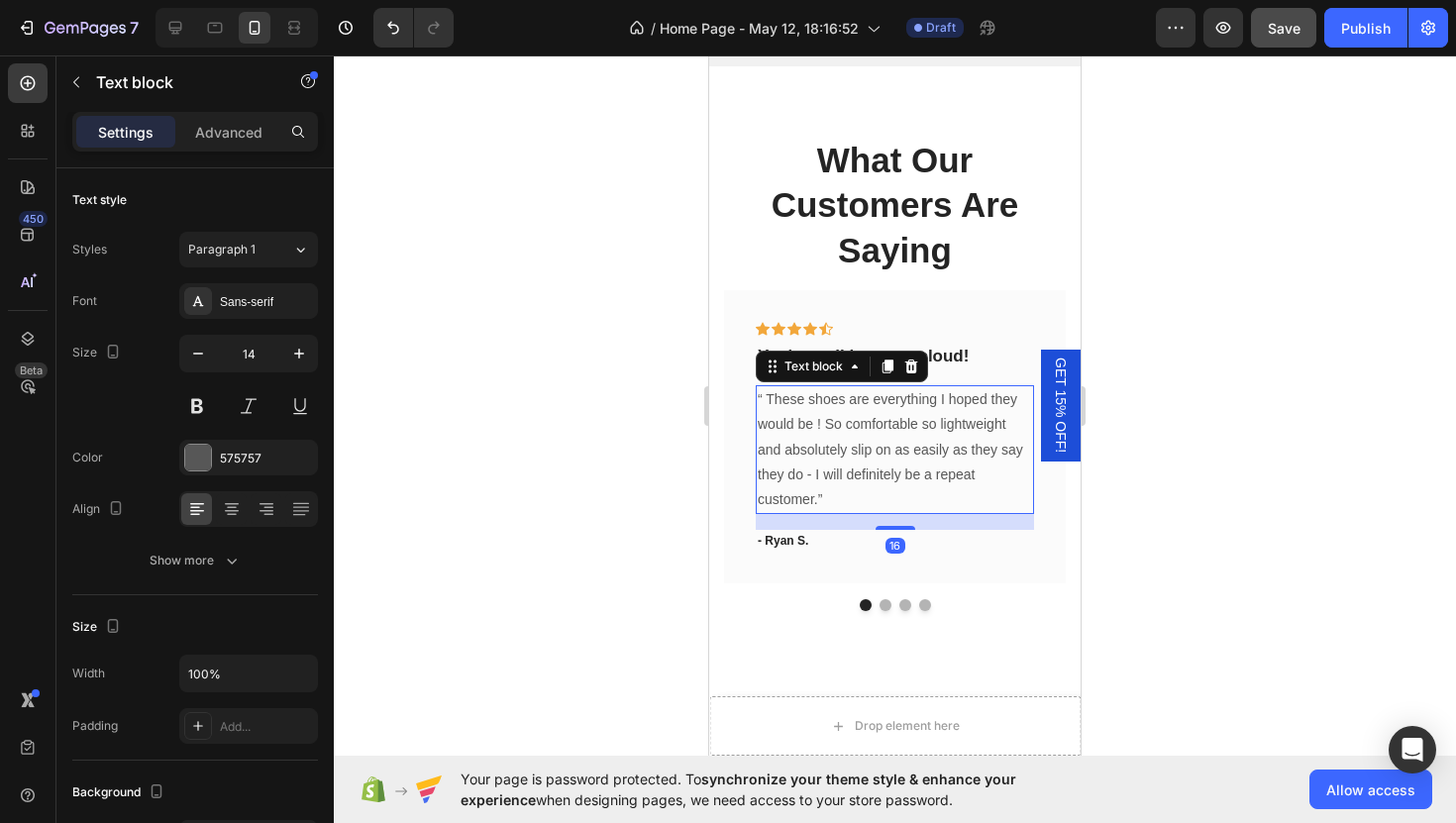 click on "“ These shoes are everything I hoped they would be ! So comfortable so lightweight and absolutely slip on as easily as they say they do - I will definitely be a repeat customer.”" at bounding box center (894, 450) 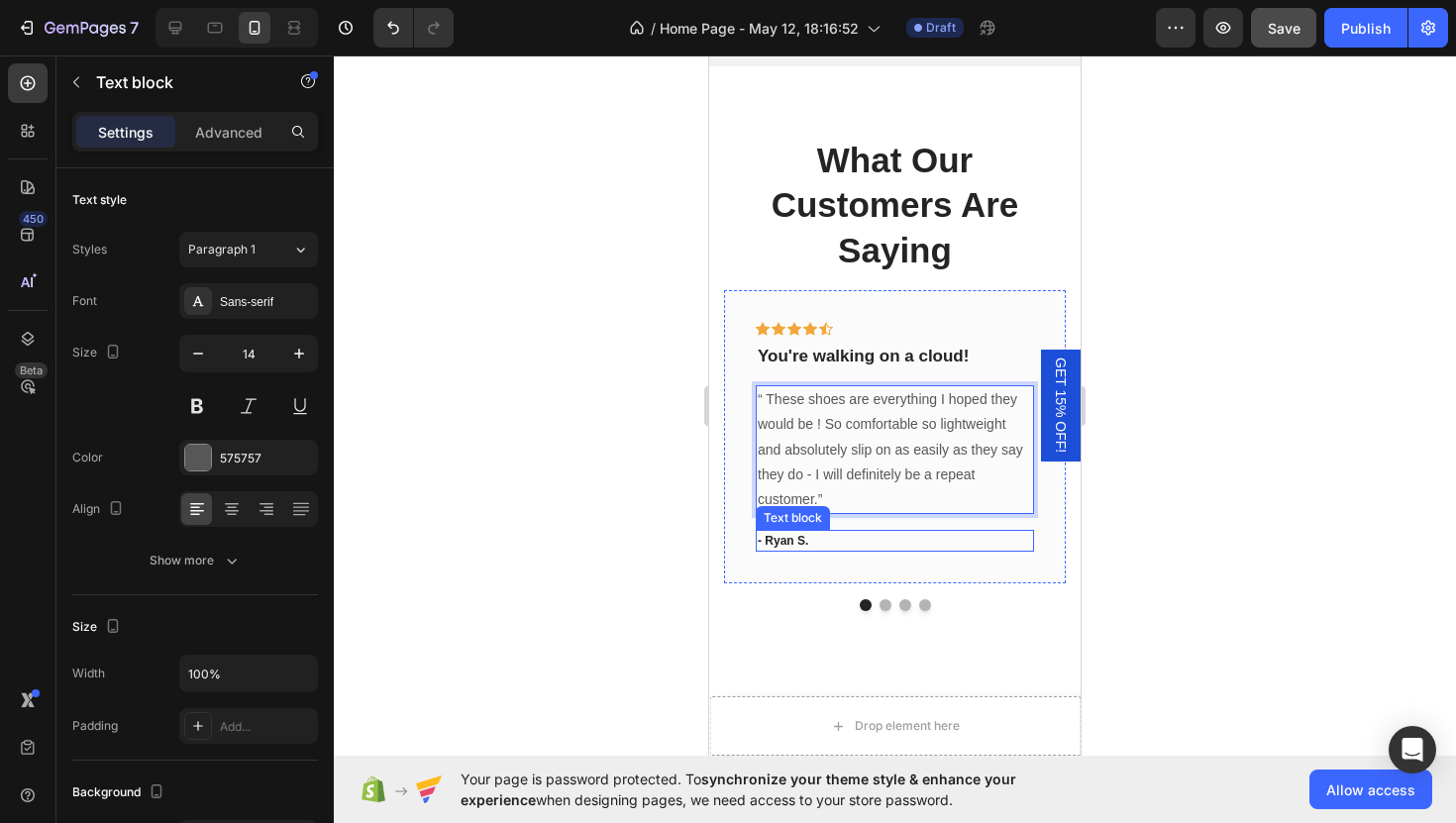 click on "- Ryan S." at bounding box center [894, 541] 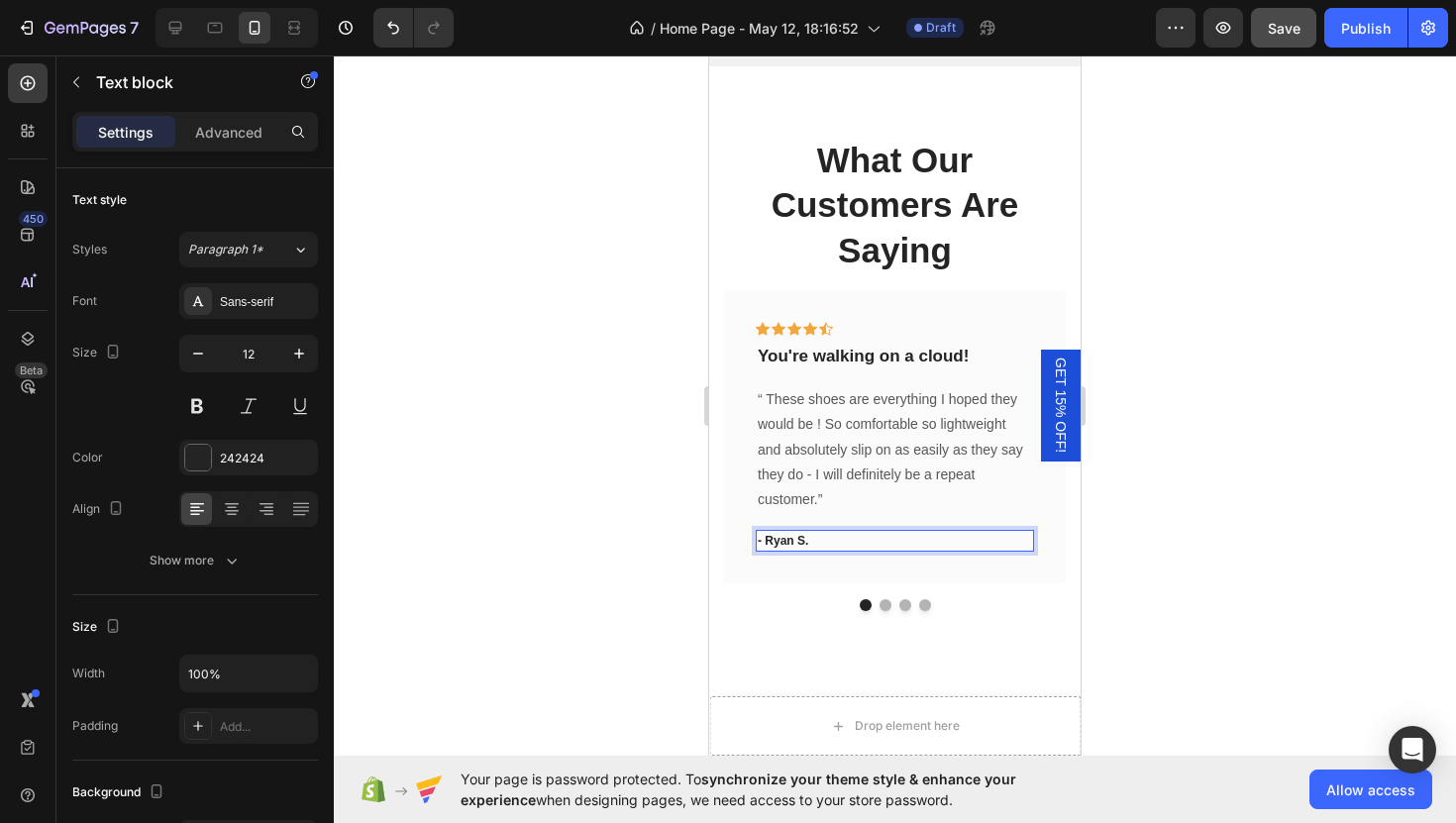 click on "- Ryan S." at bounding box center [894, 541] 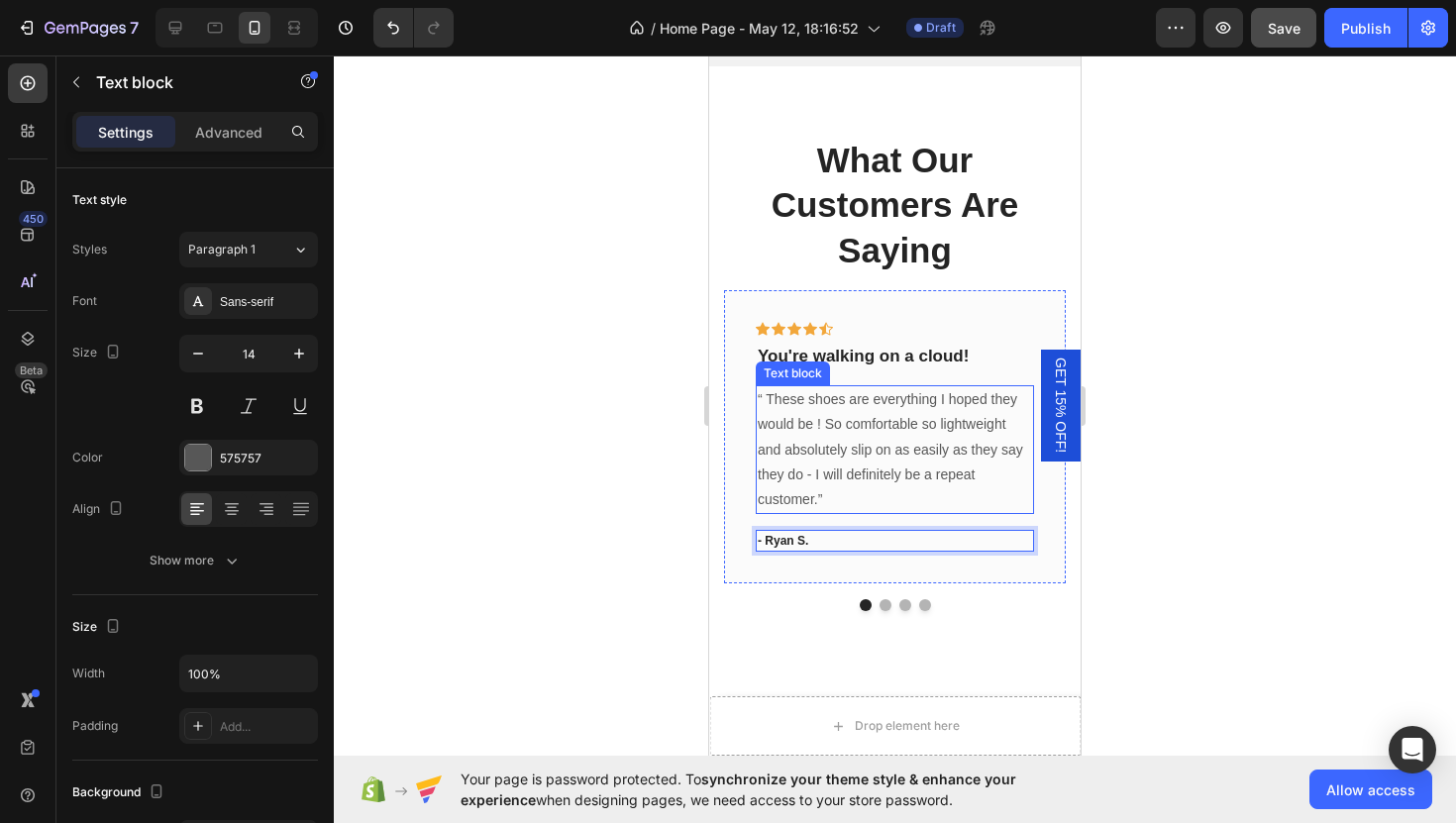 click on "“ These shoes are everything I hoped they would be ! So comfortable so lightweight and absolutely slip on as easily as they say they do - I will definitely be a repeat customer.”" at bounding box center [894, 450] 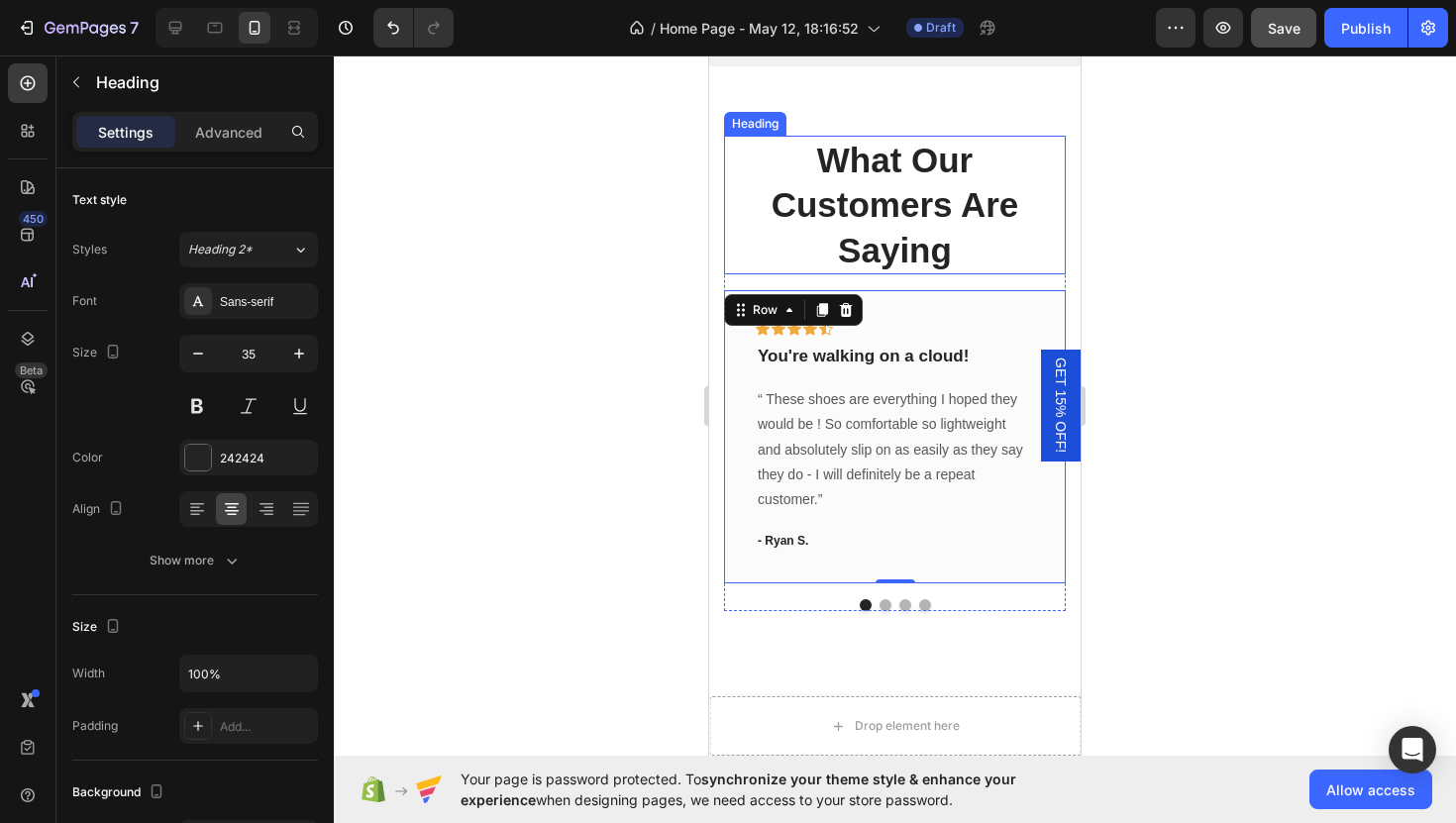 click on "What Our Customers Are Saying" at bounding box center (894, 205) 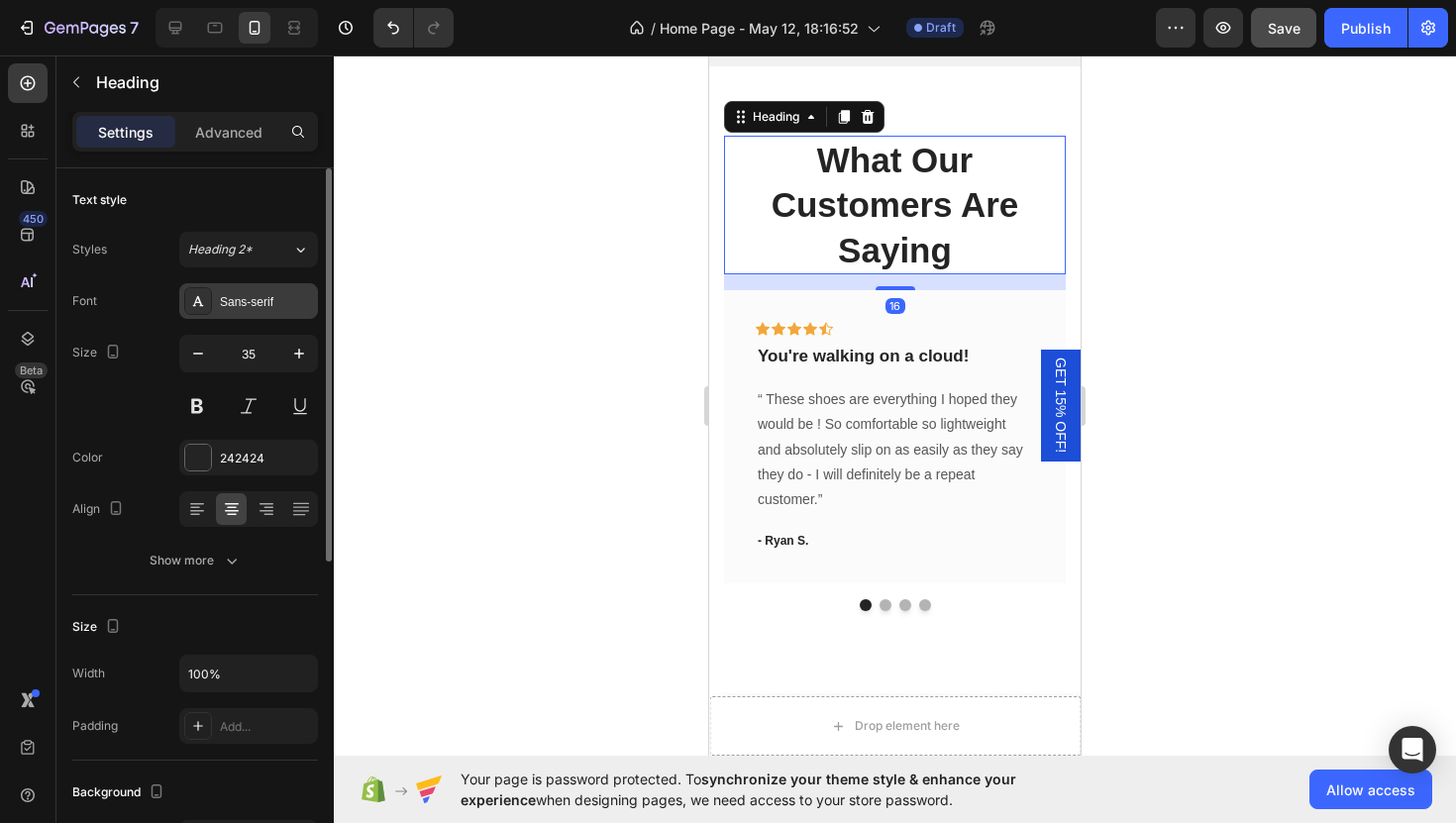click on "Sans-serif" at bounding box center [266, 302] 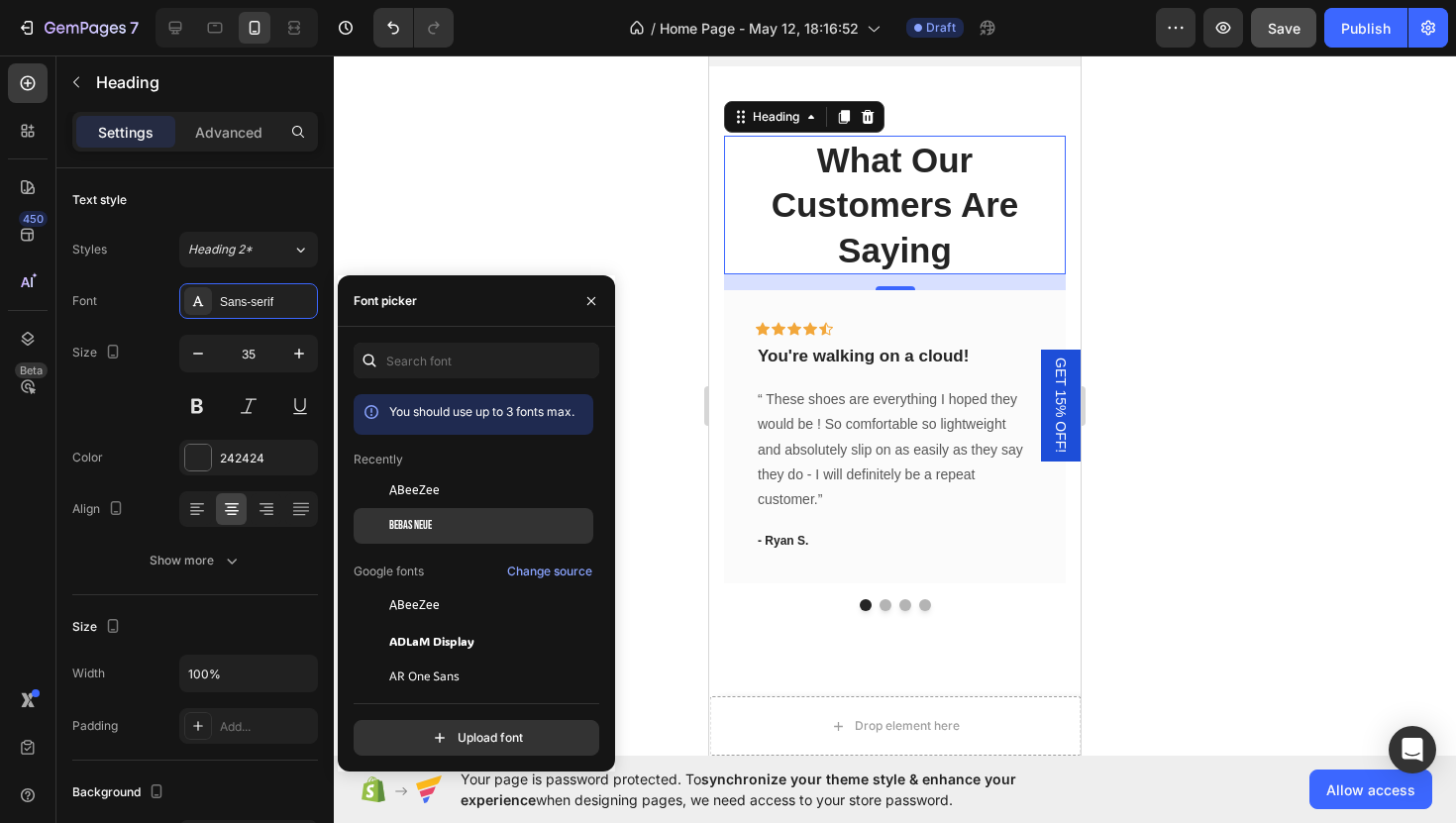 click on "Bebas Neue" at bounding box center (410, 526) 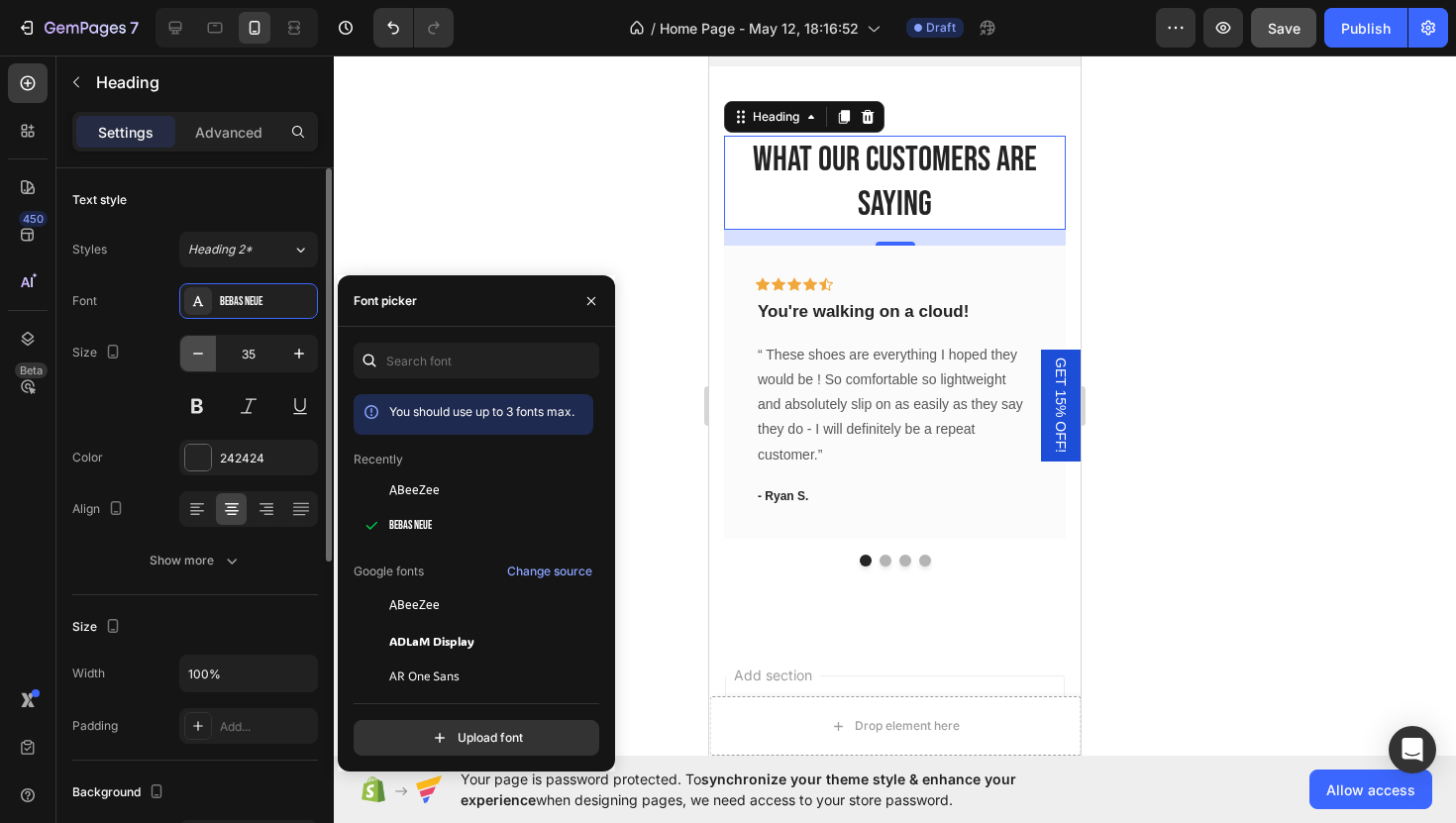 click 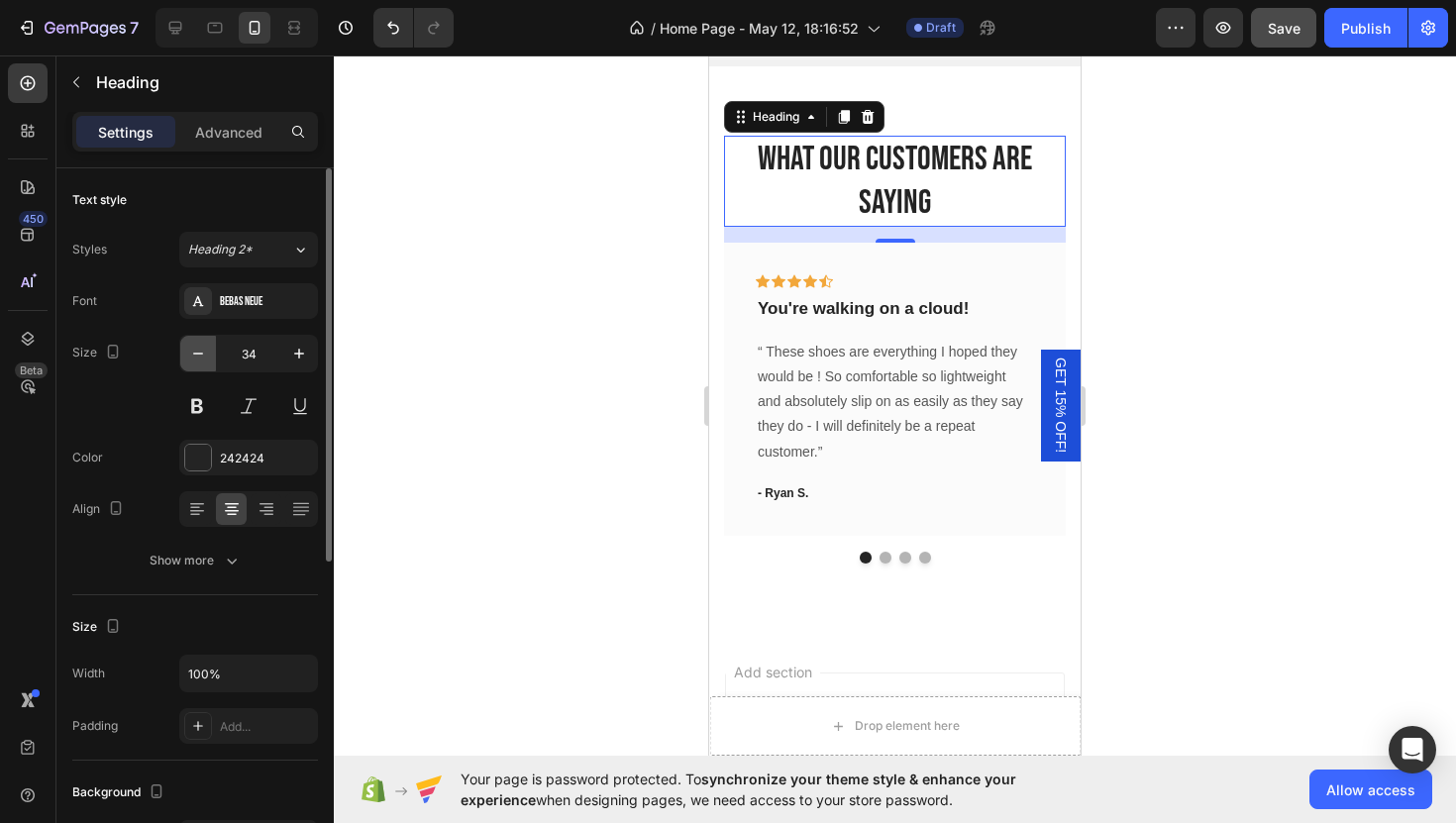 click 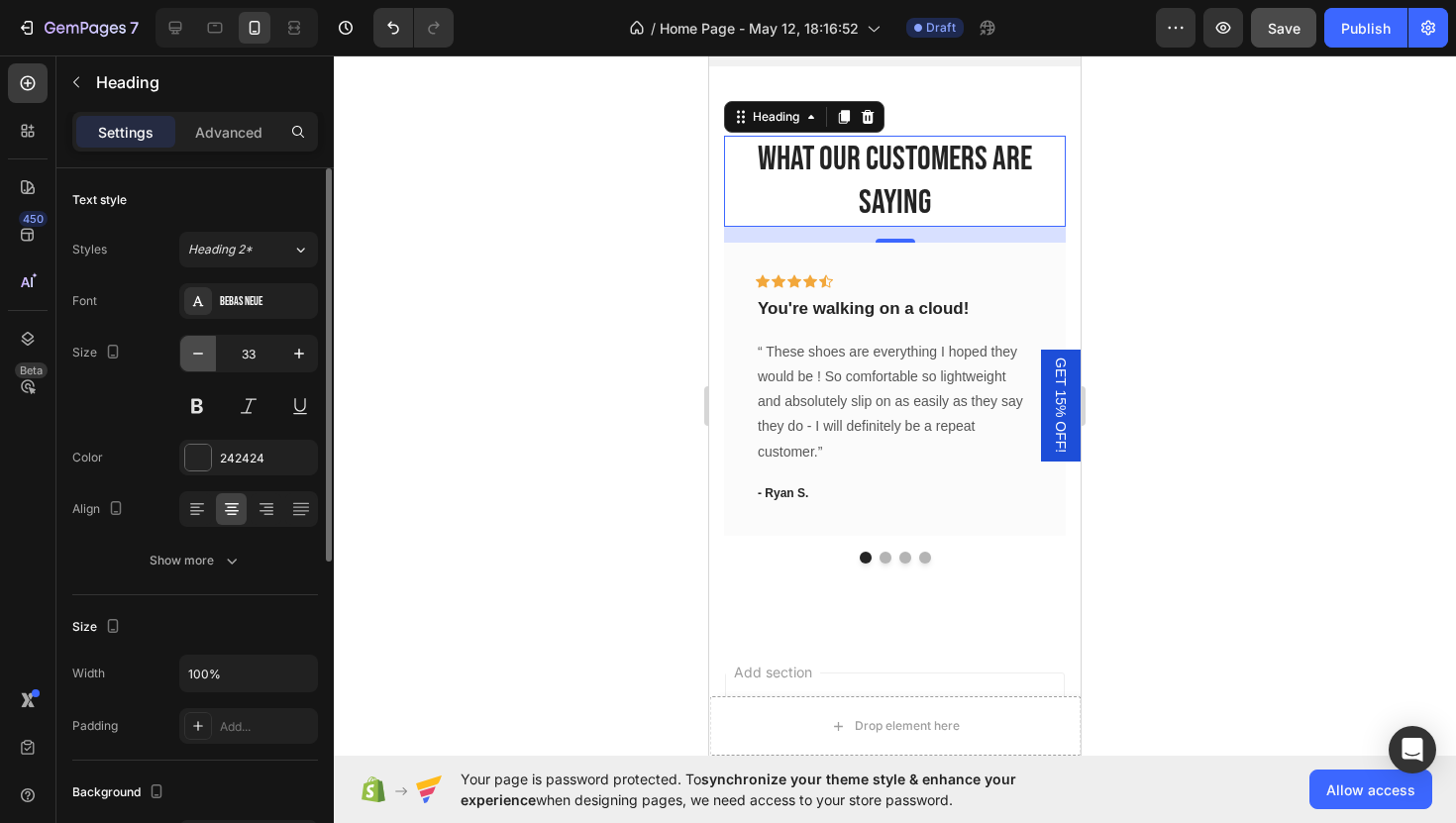 click 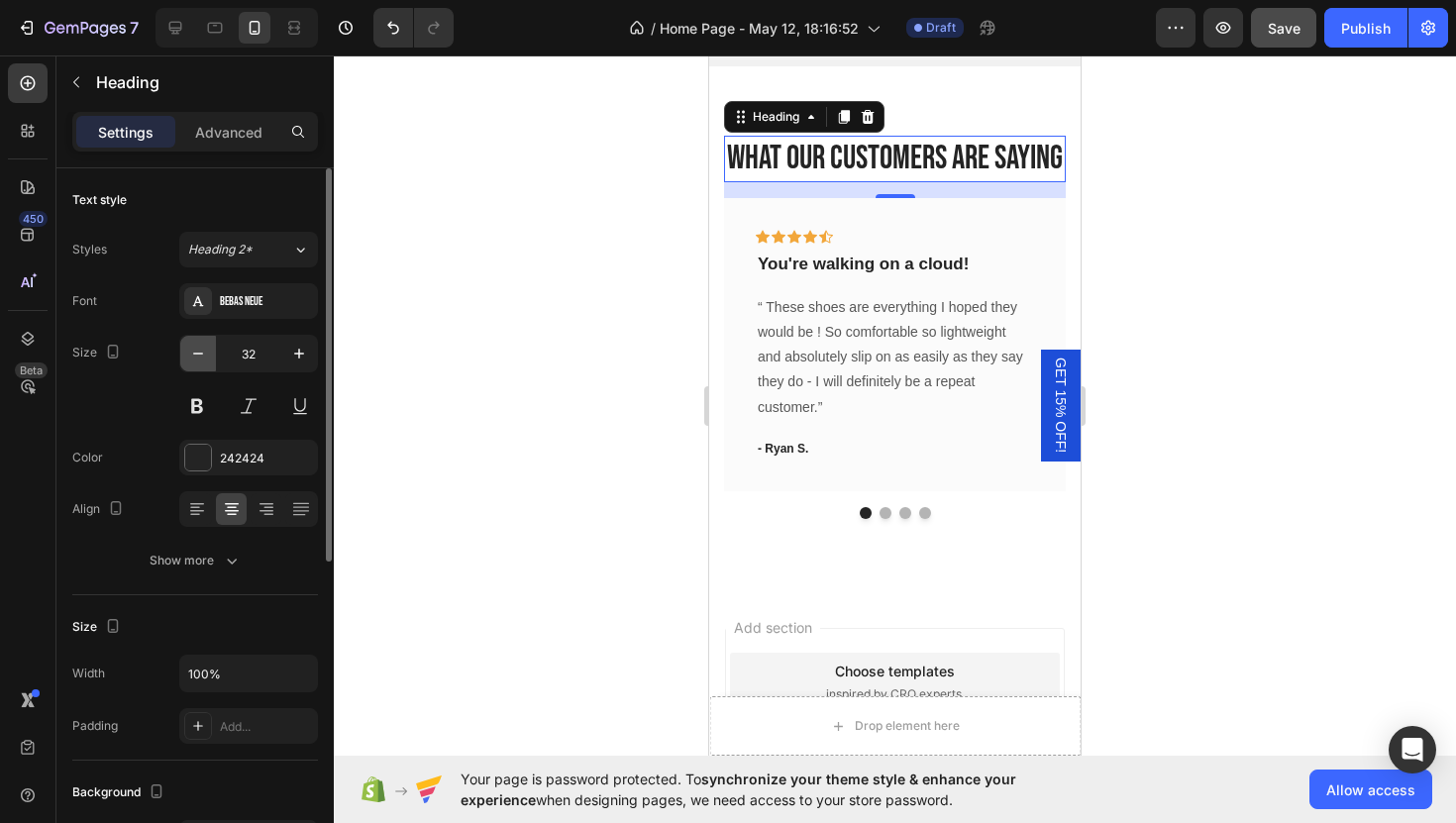 click 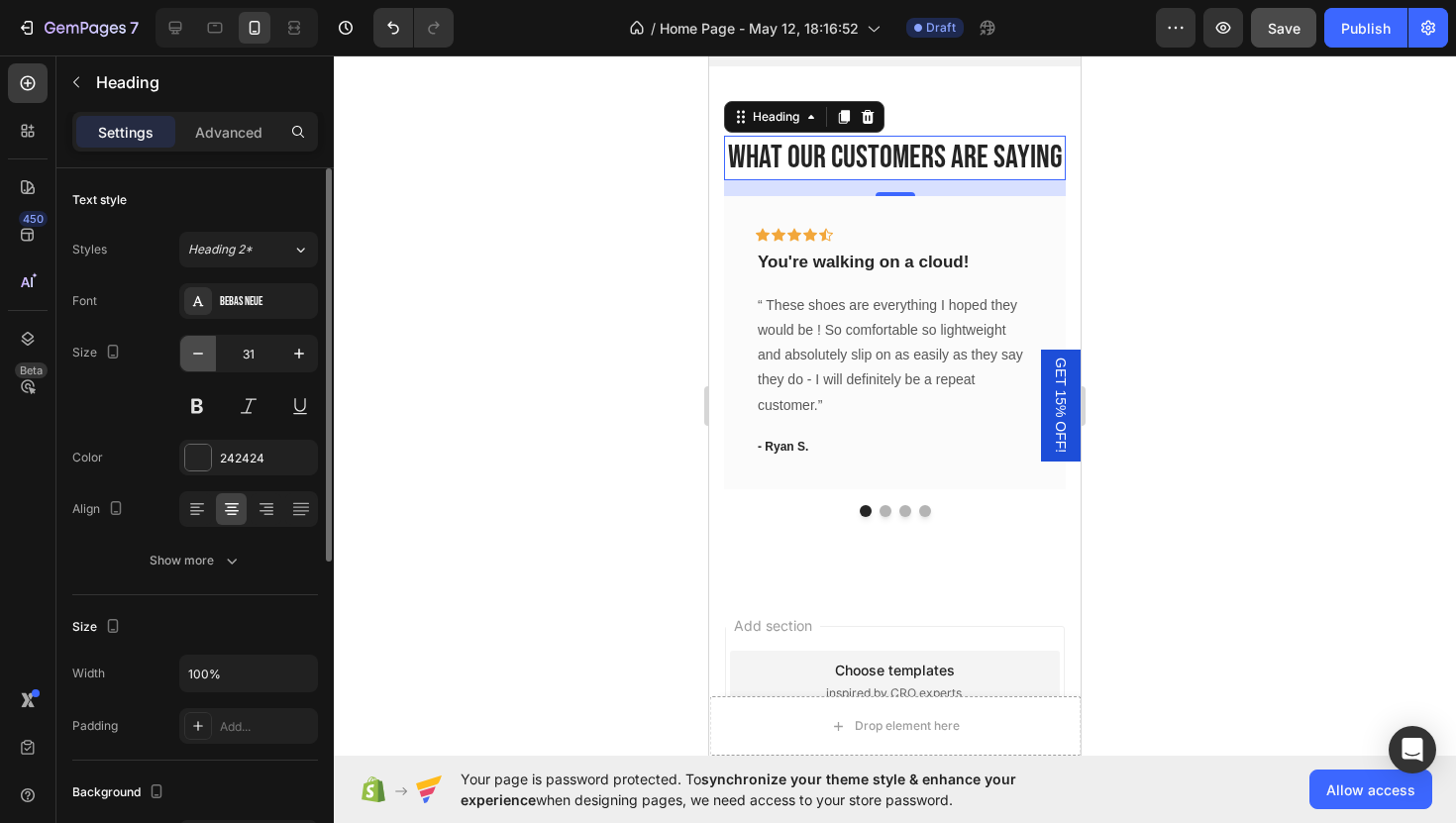 click 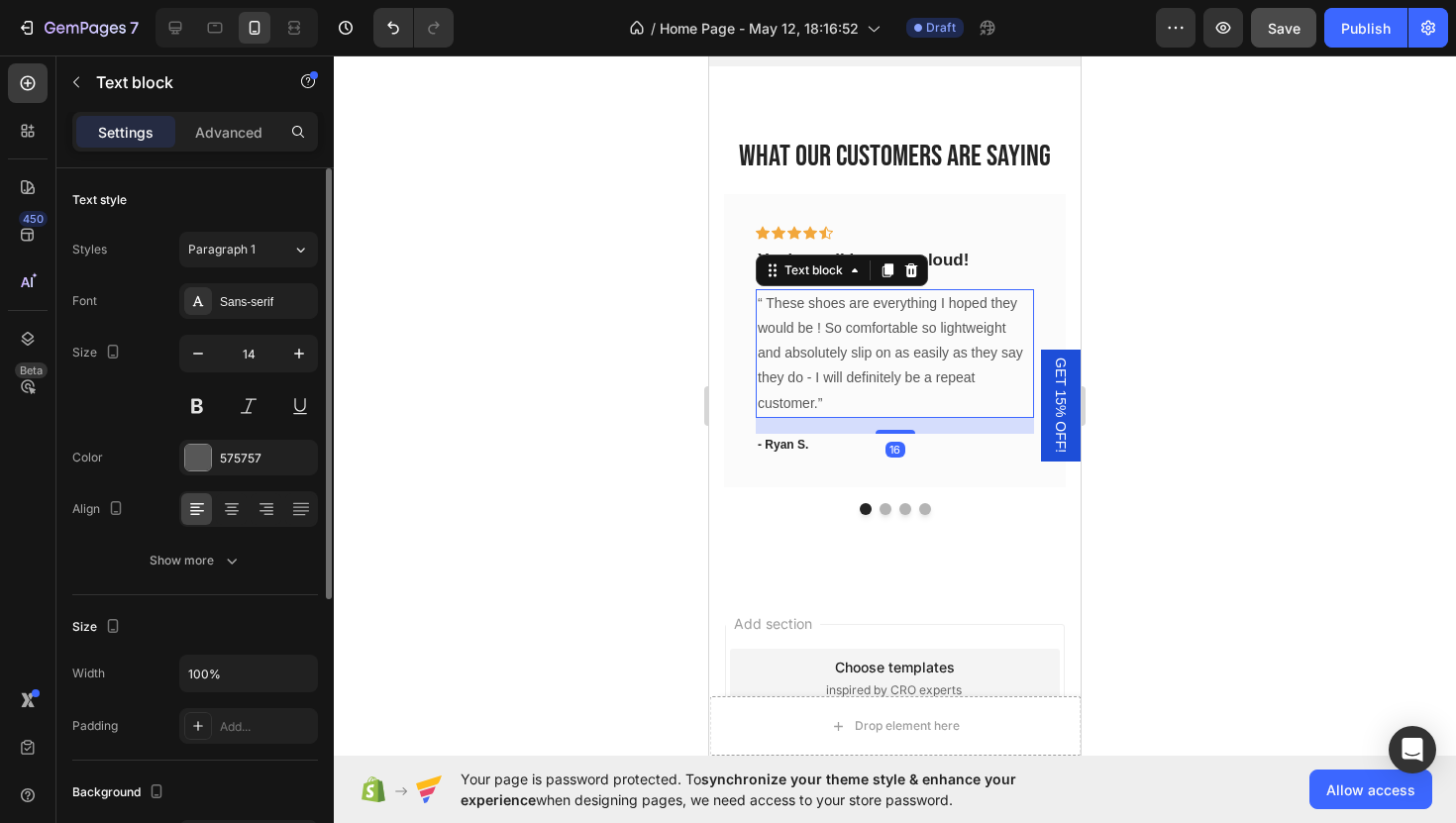 click on "“ These shoes are everything I hoped they would be ! So comfortable so lightweight and absolutely slip on as easily as they say they do - I will definitely be a repeat customer.”" at bounding box center [894, 354] 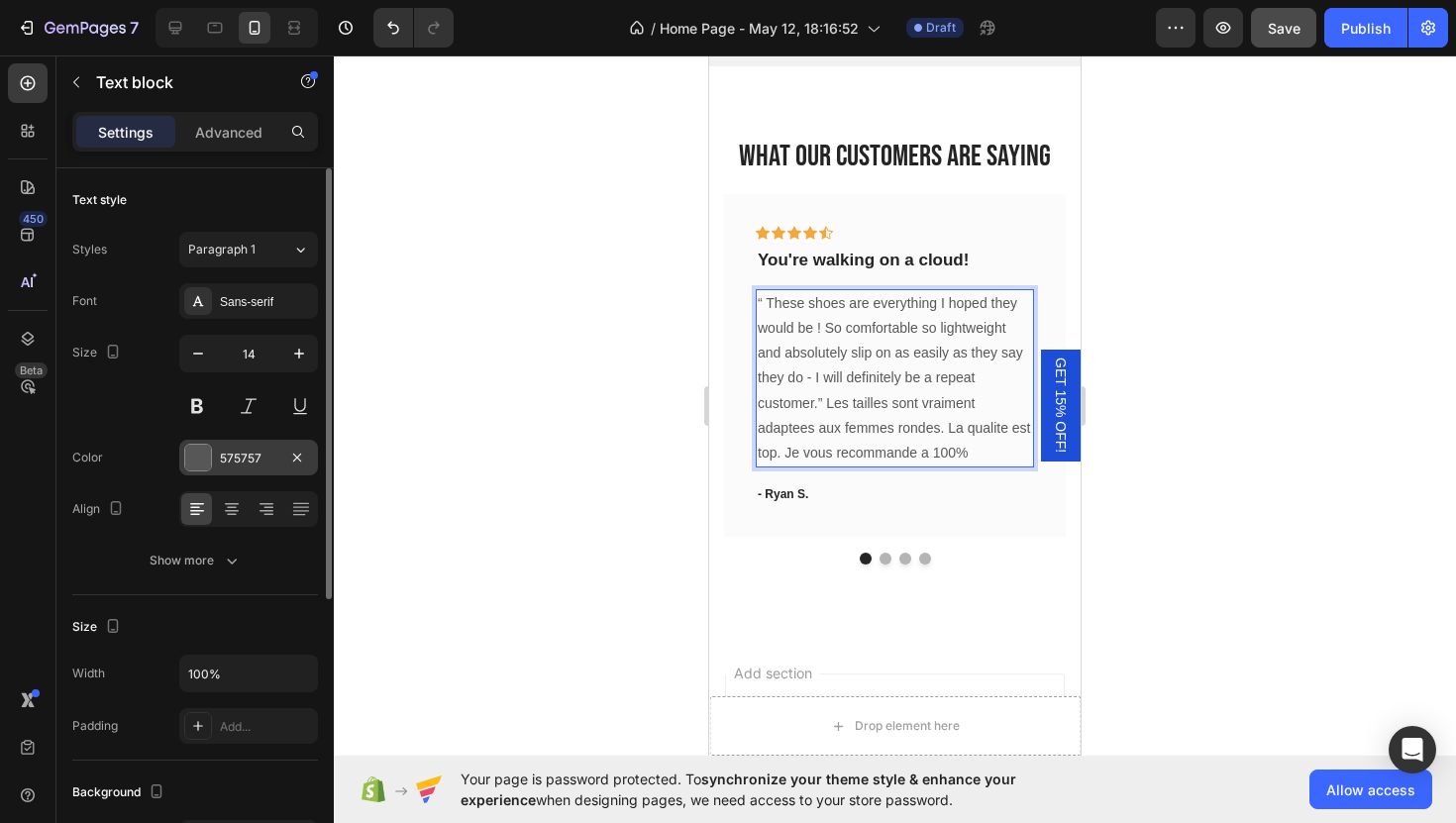 click at bounding box center (198, 458) 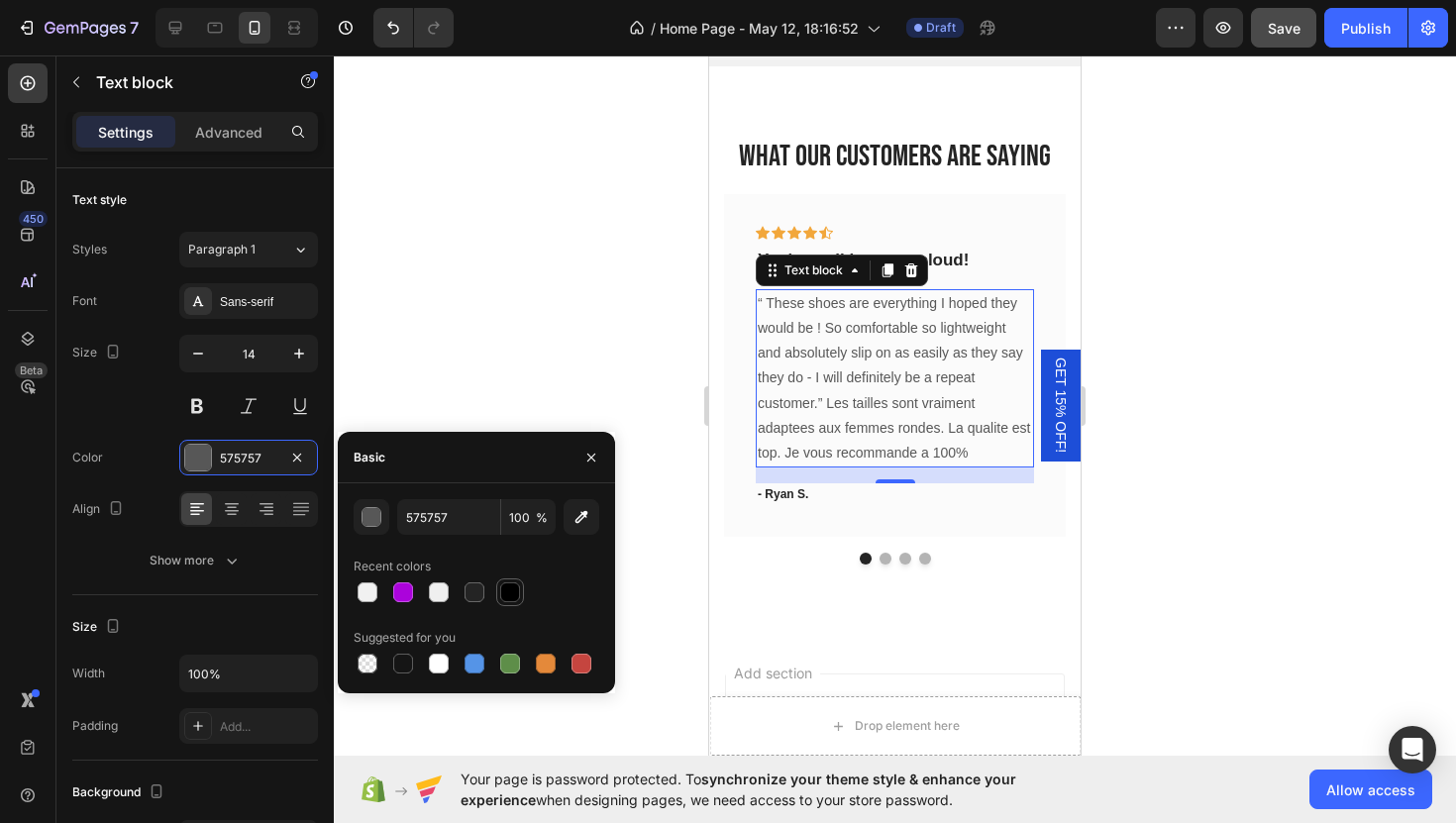 click at bounding box center (510, 592) 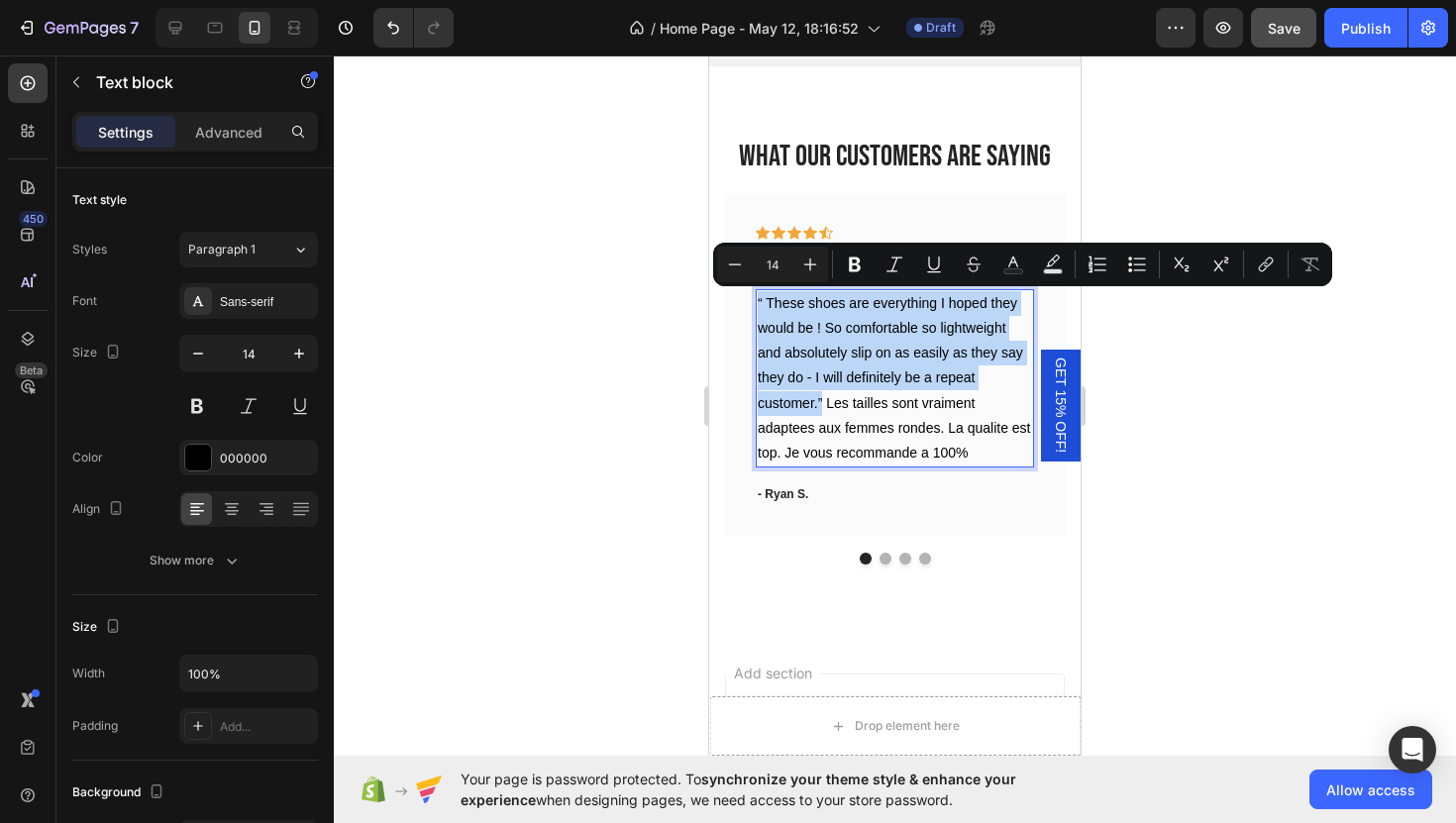 drag, startPoint x: 822, startPoint y: 400, endPoint x: 756, endPoint y: 296, distance: 123.17467 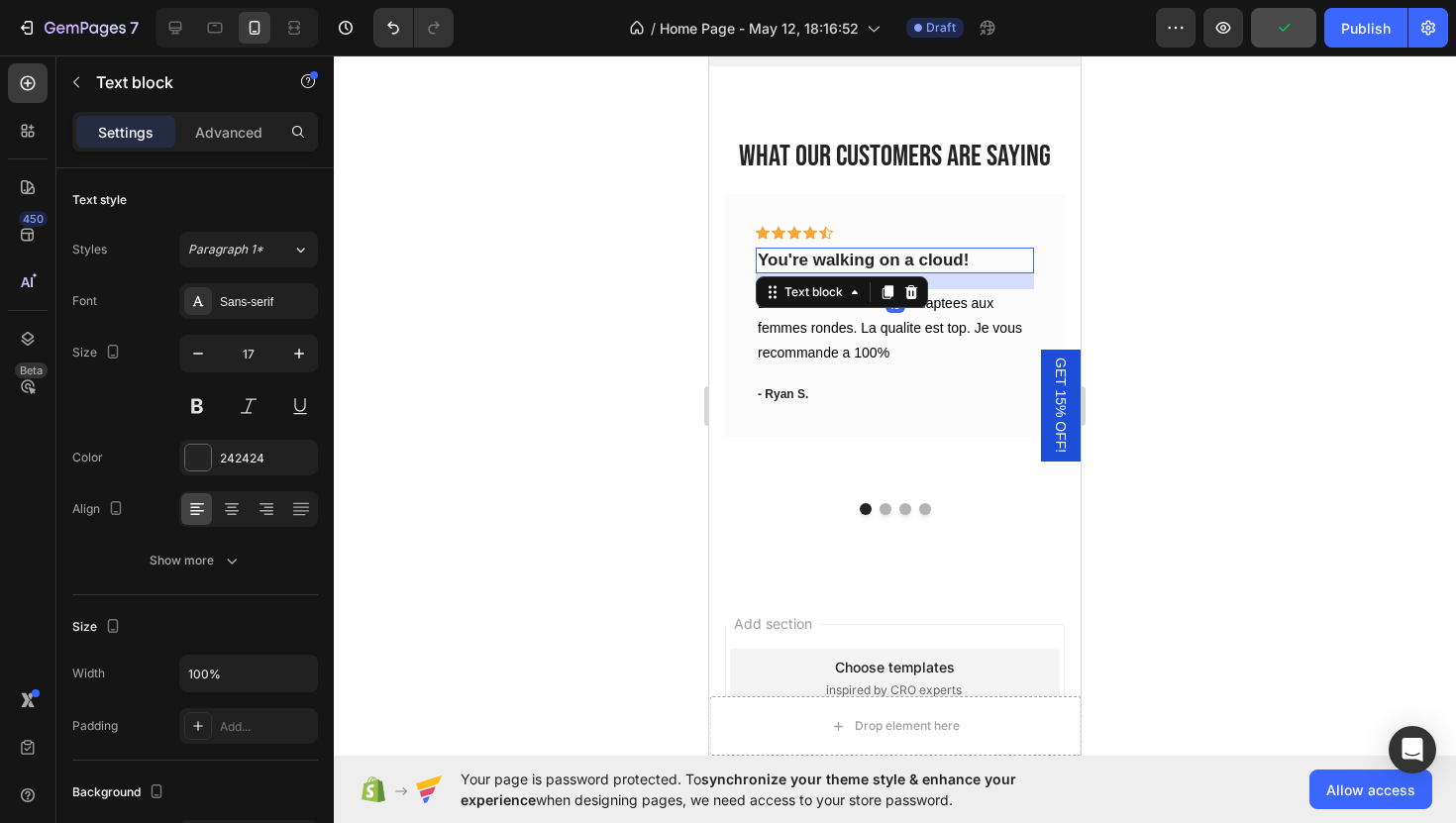 click on "You're walking on a cloud!" at bounding box center [894, 260] 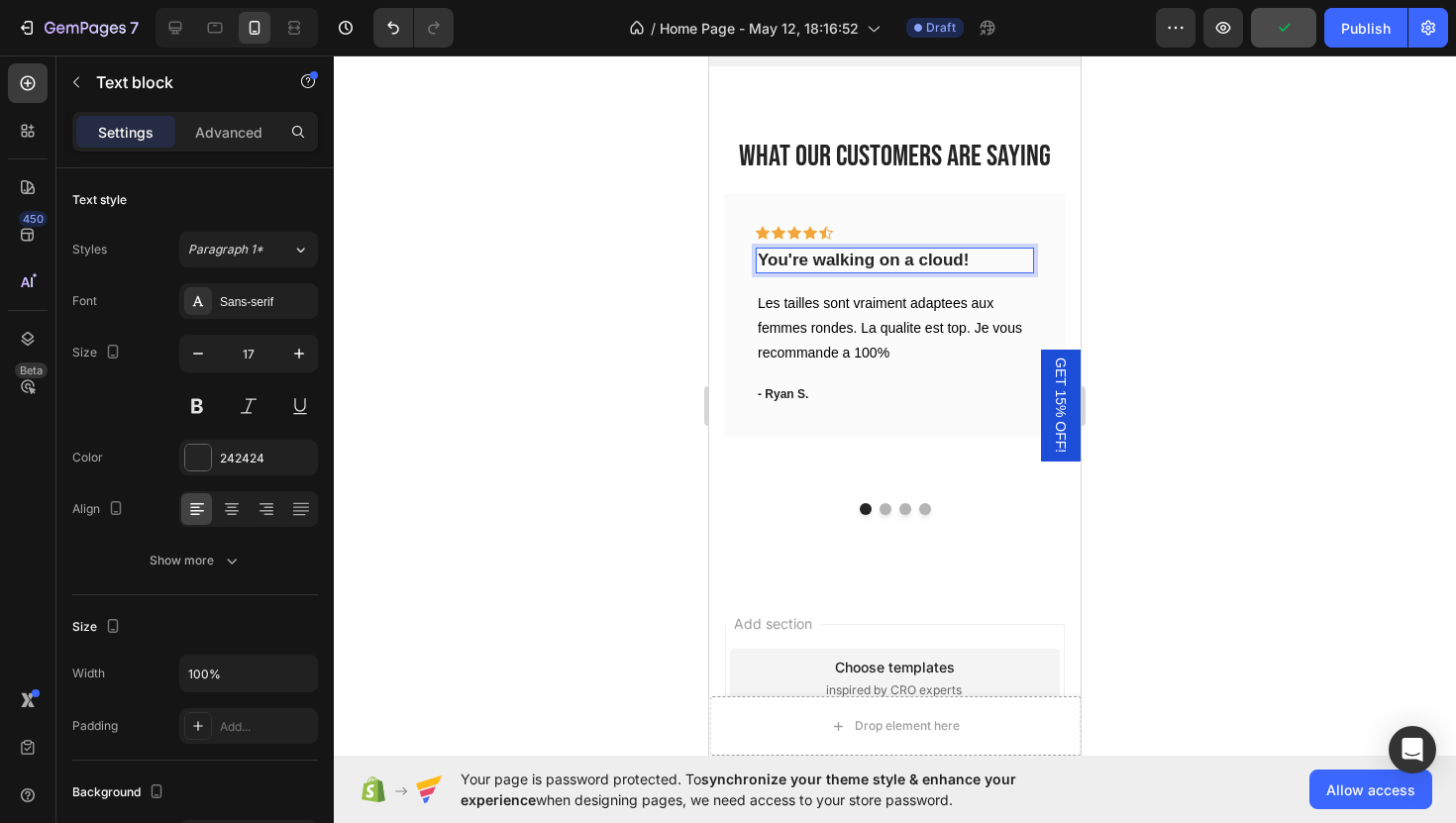 click on "You're walking on a cloud!" at bounding box center (894, 260) 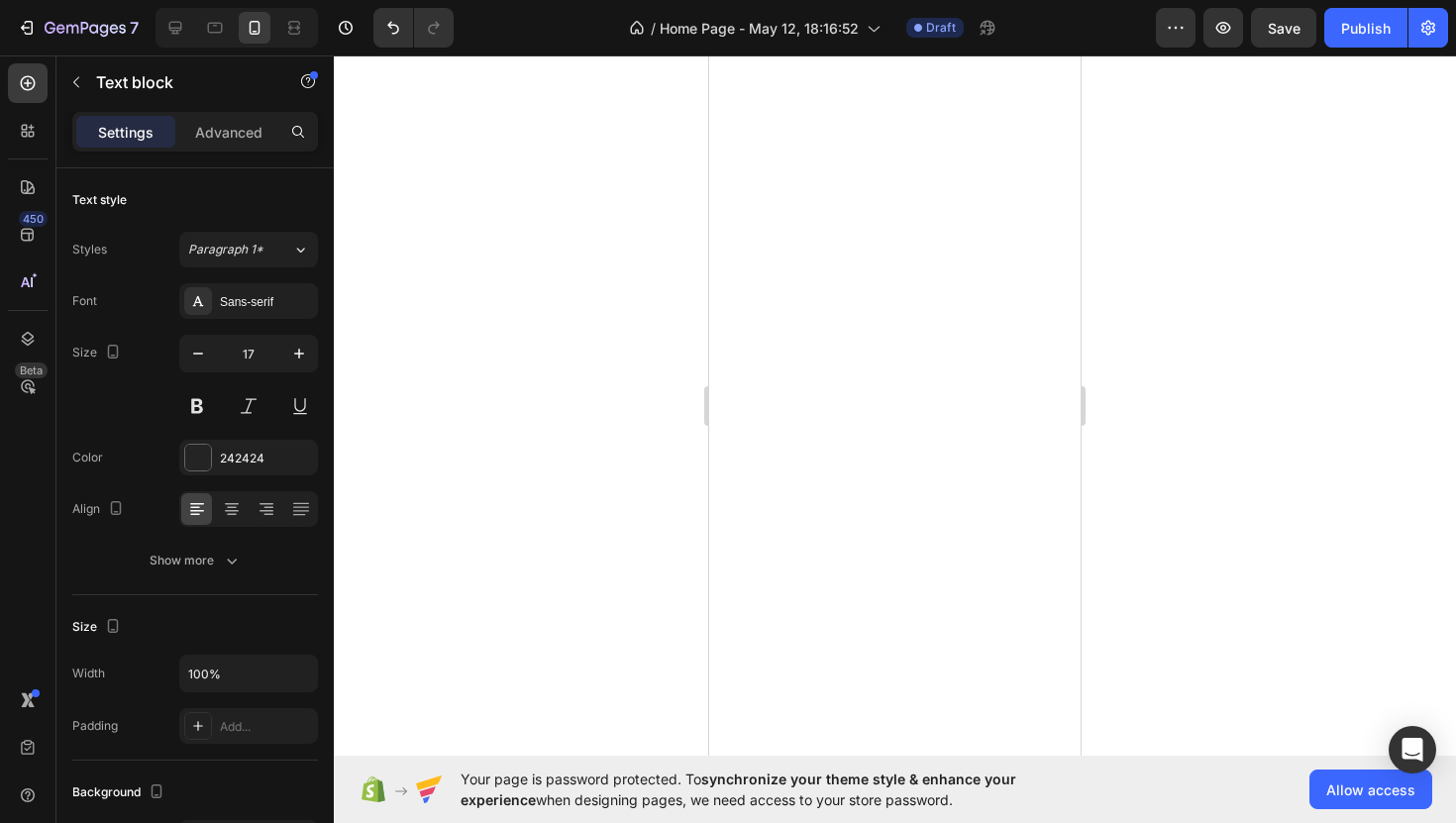 scroll, scrollTop: 0, scrollLeft: 0, axis: both 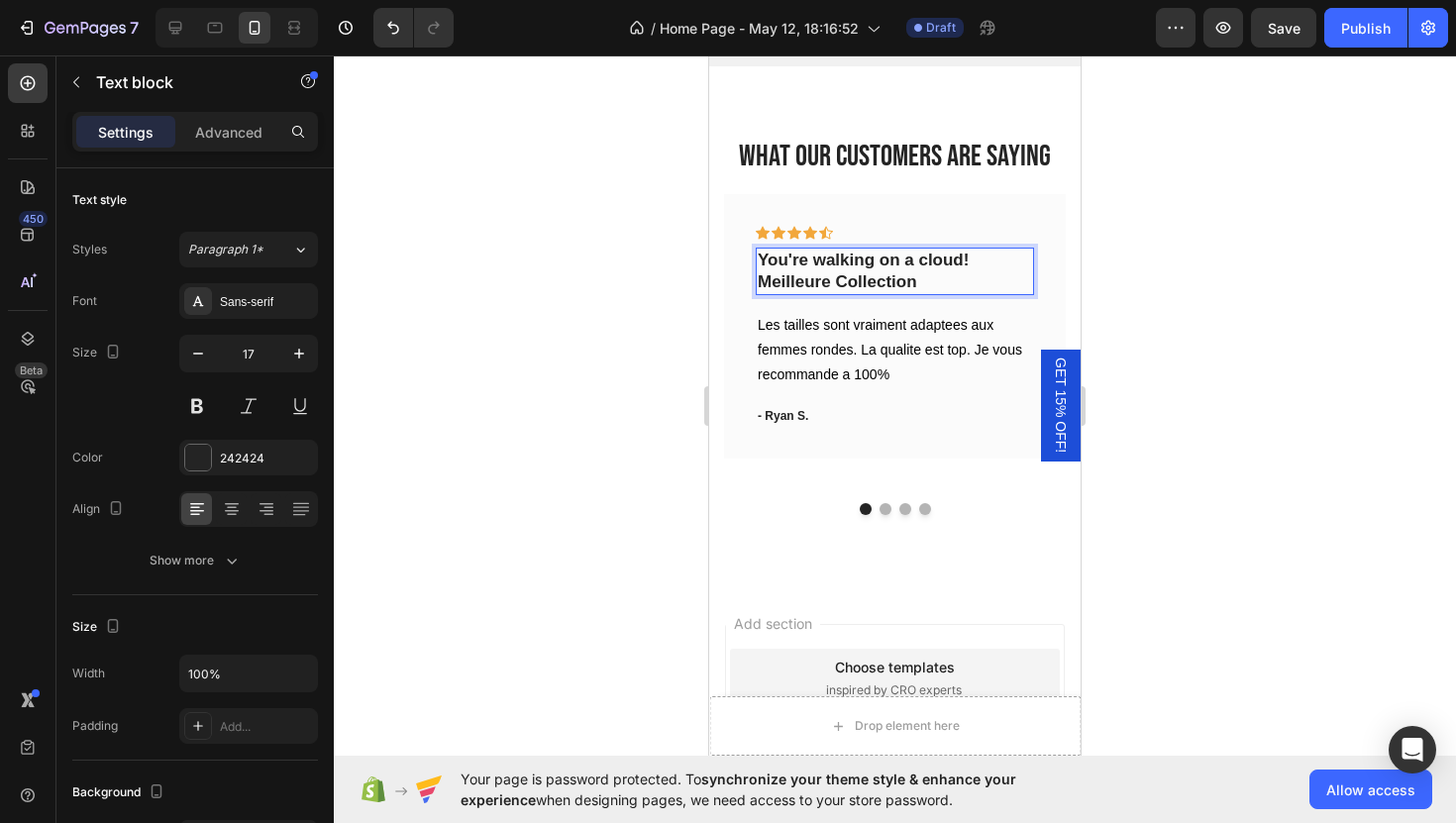 click on "You're walking on a cloud! Meilleure Collection" at bounding box center (894, 271) 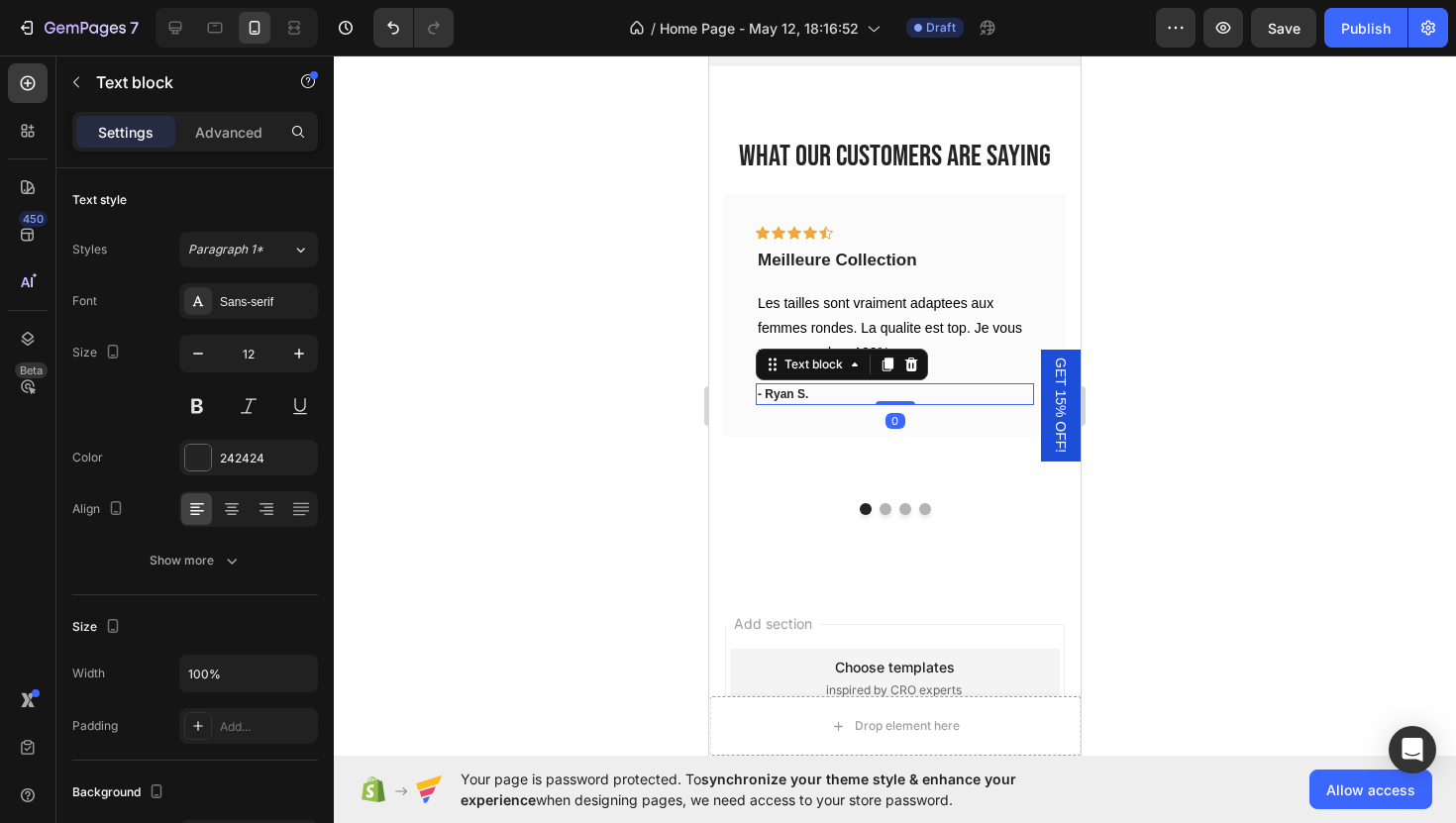 click on "- Ryan S." at bounding box center [894, 394] 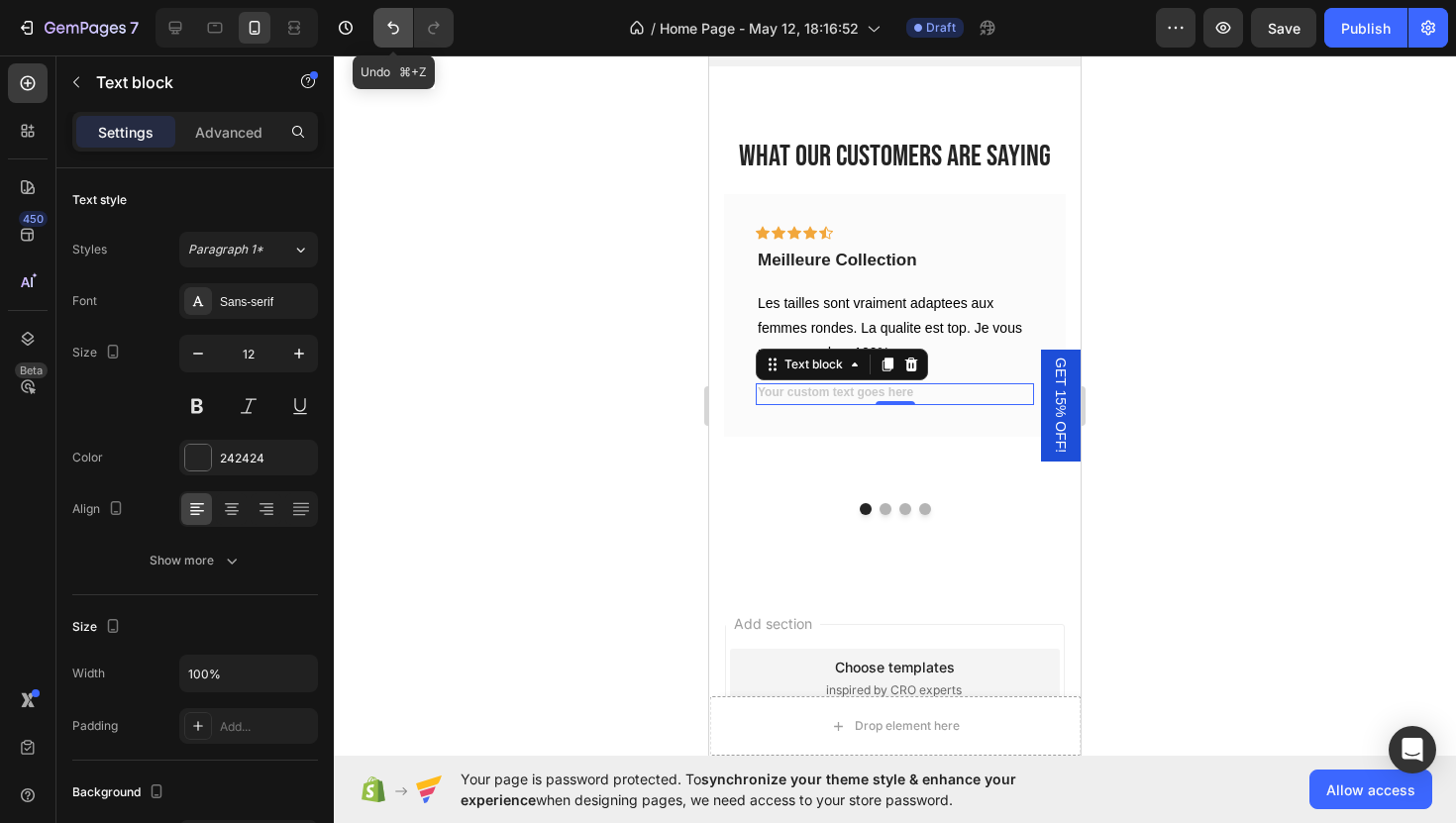click 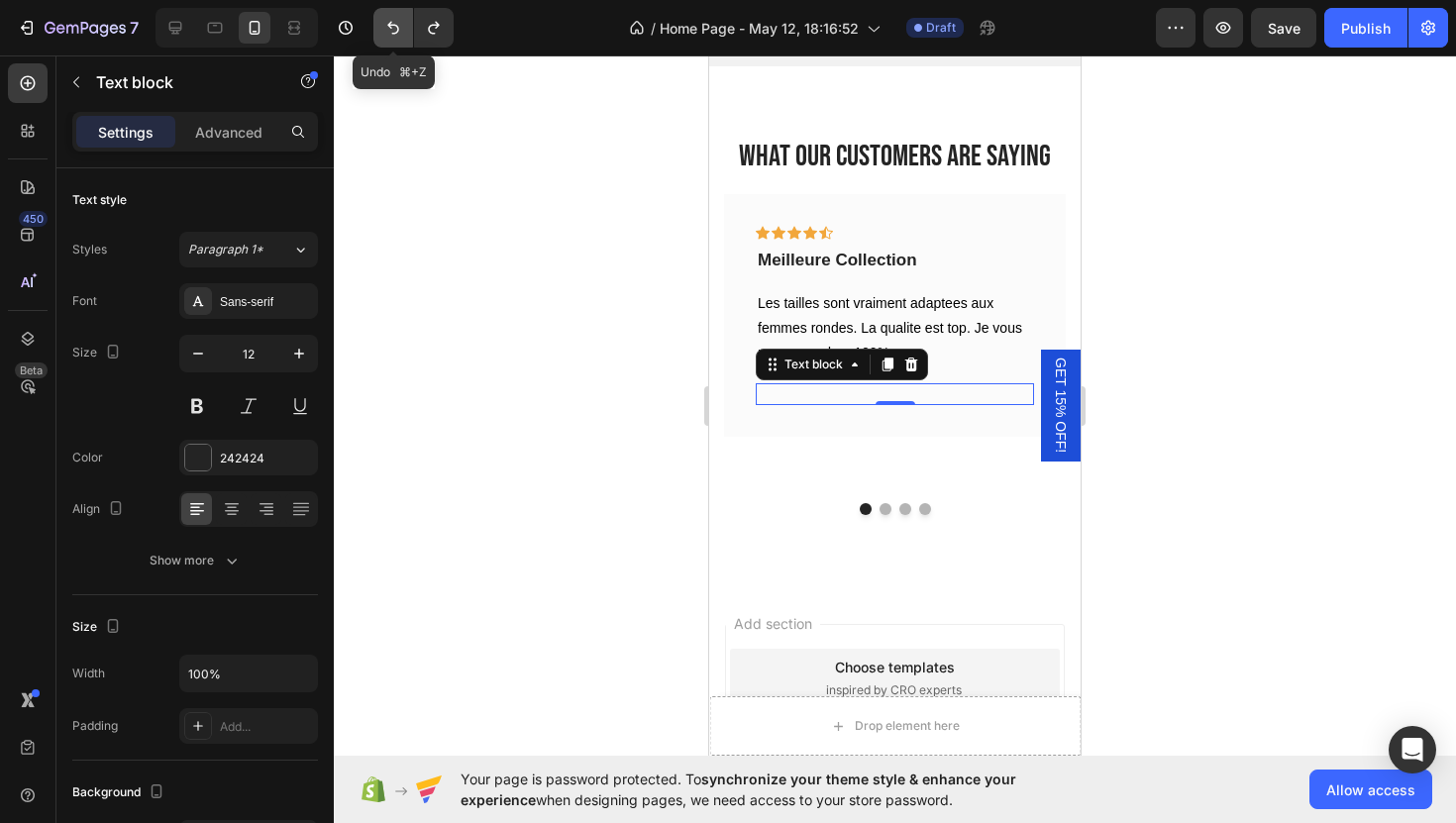 click 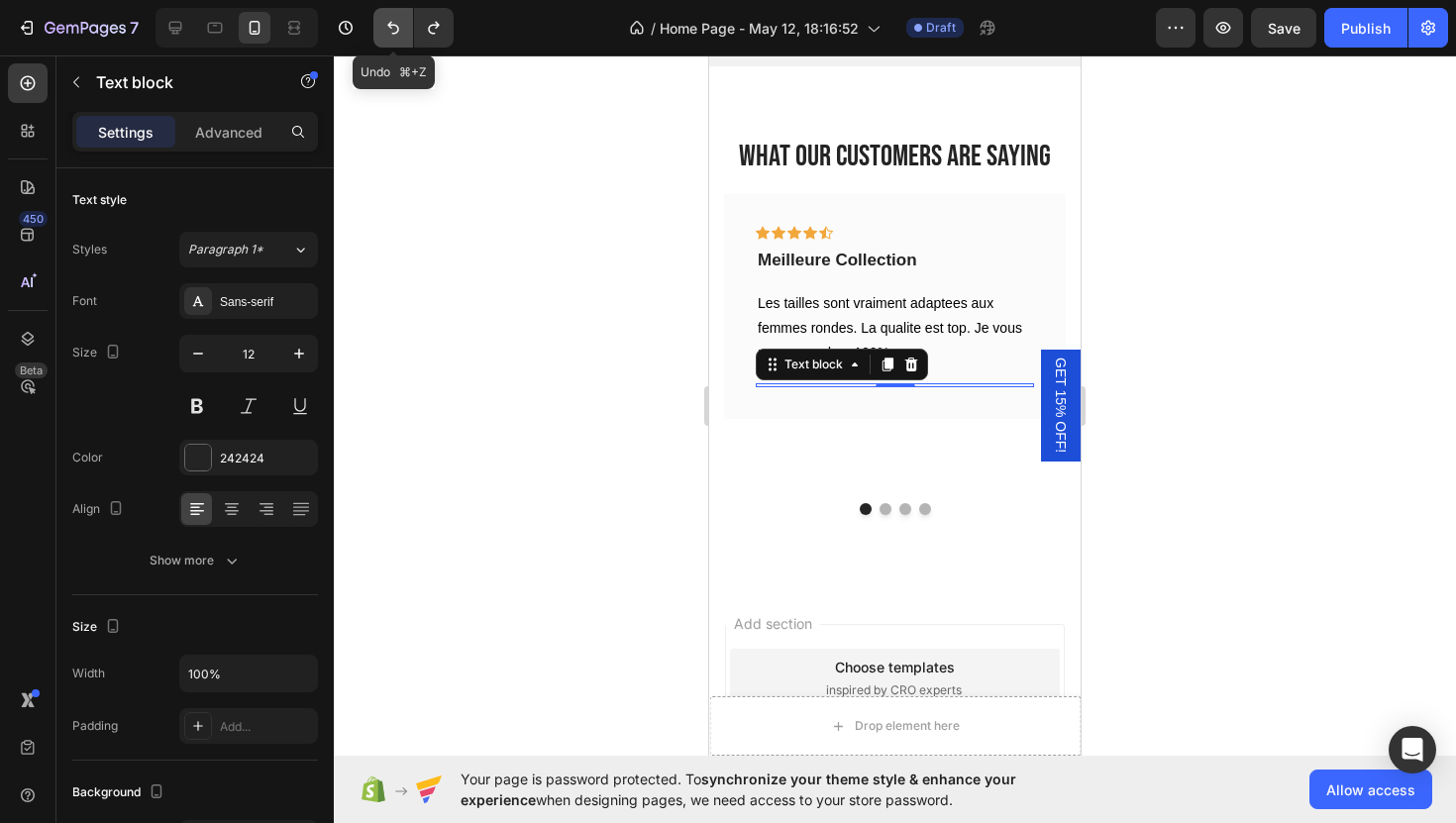 click 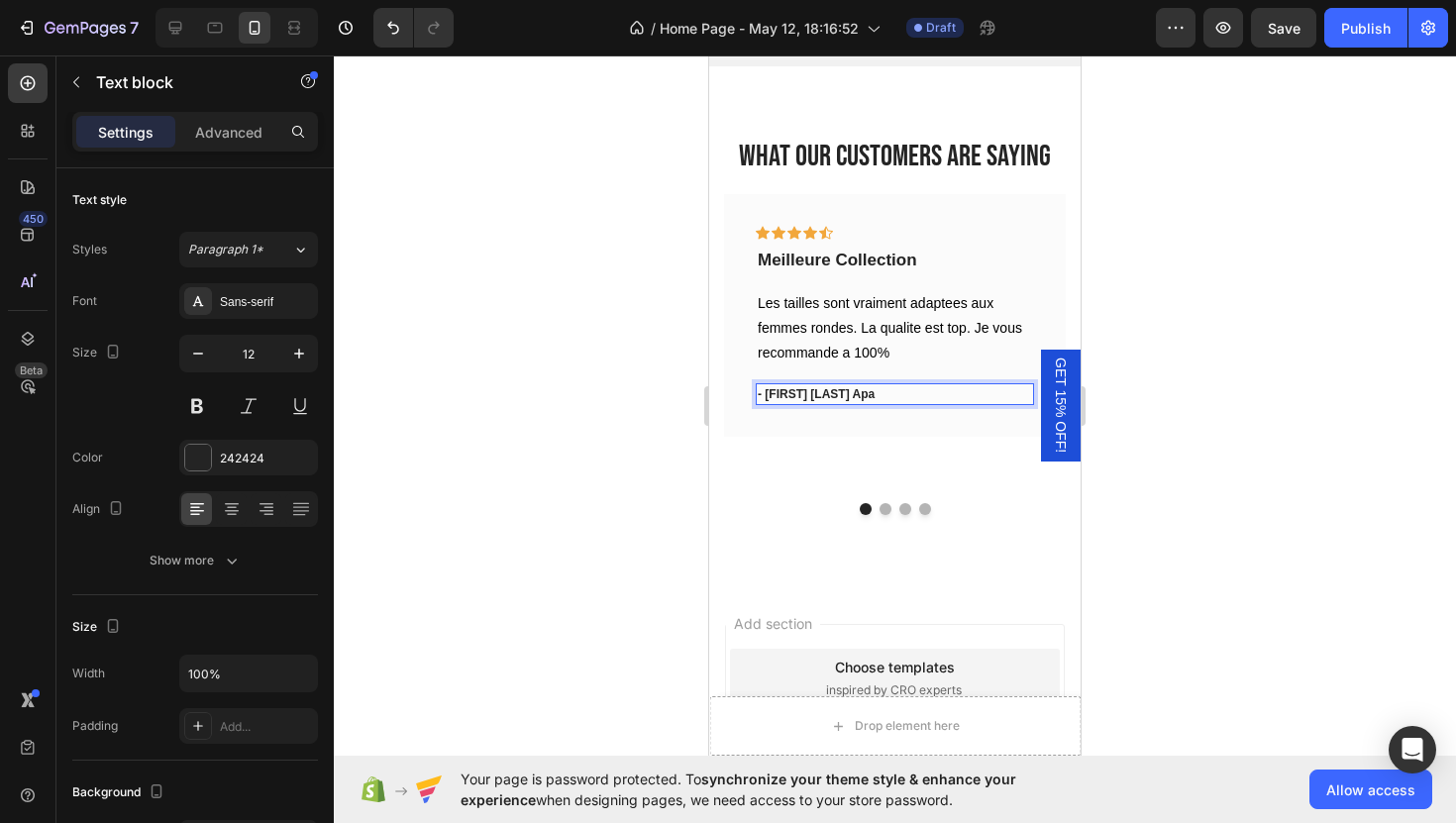 click on "- [FIRST] [LAST] Apa" at bounding box center [894, 394] 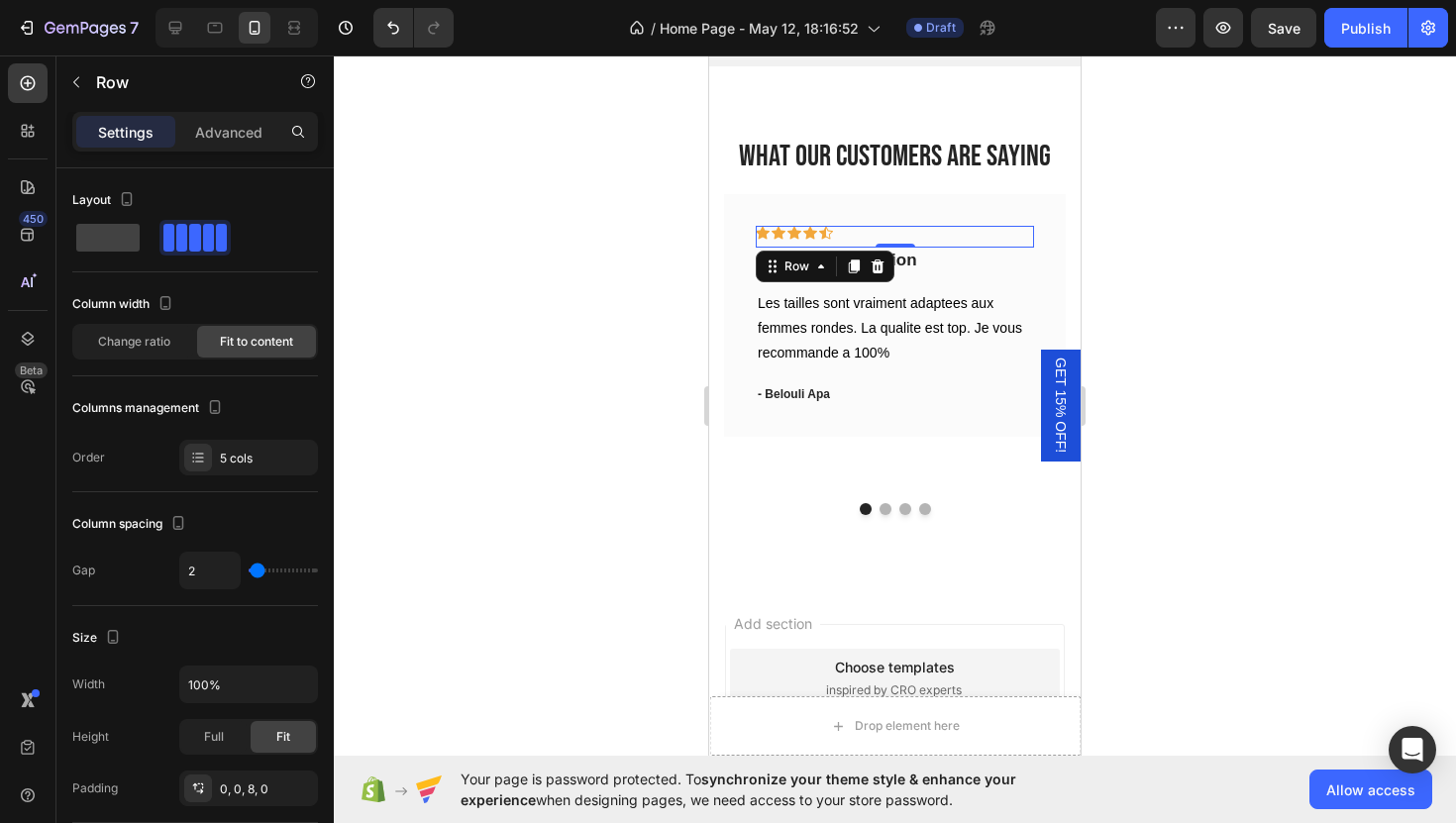 click on "Icon
Icon
Icon
Icon
Icon Row   0" at bounding box center [894, 237] 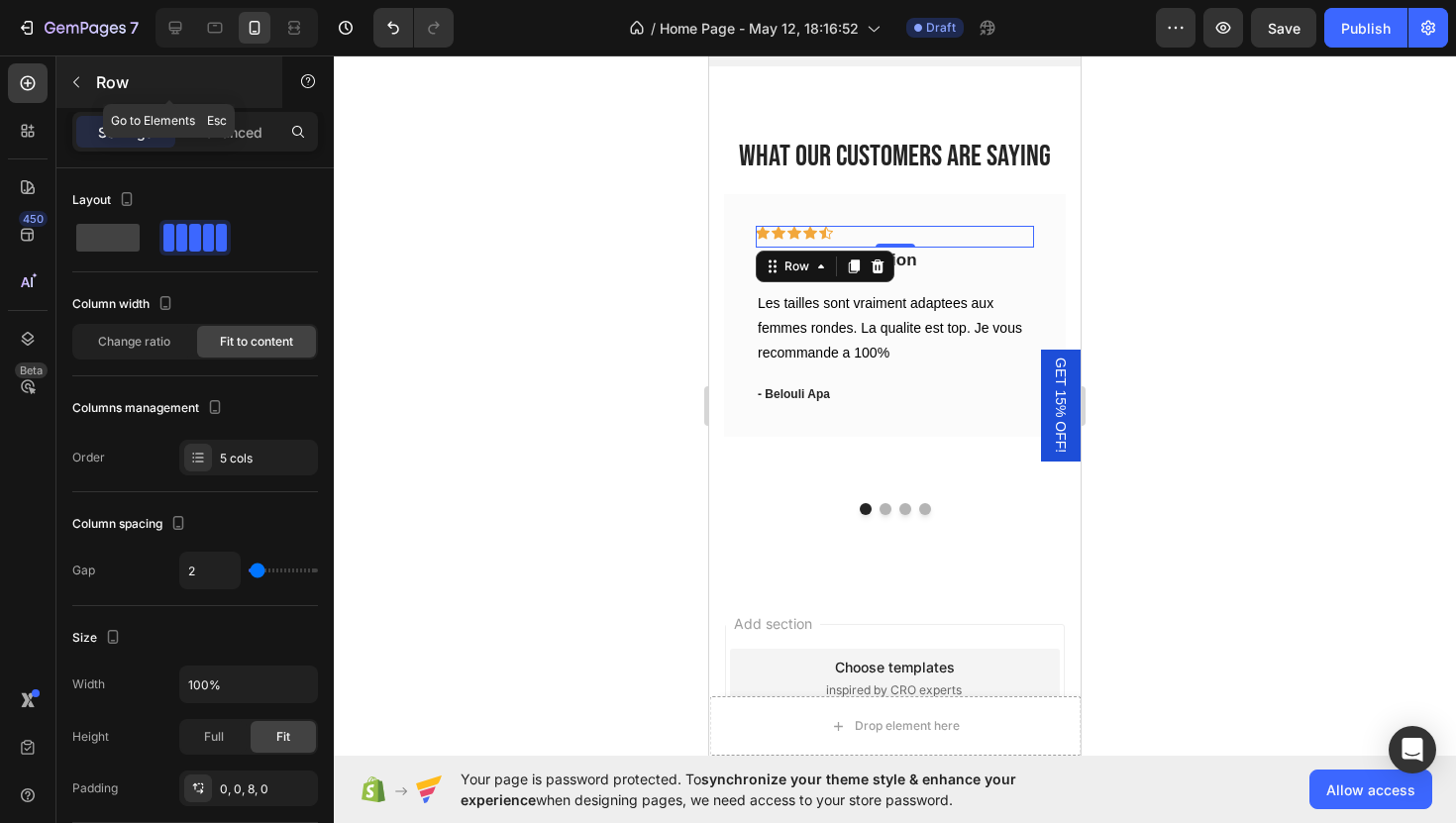 click at bounding box center [76, 82] 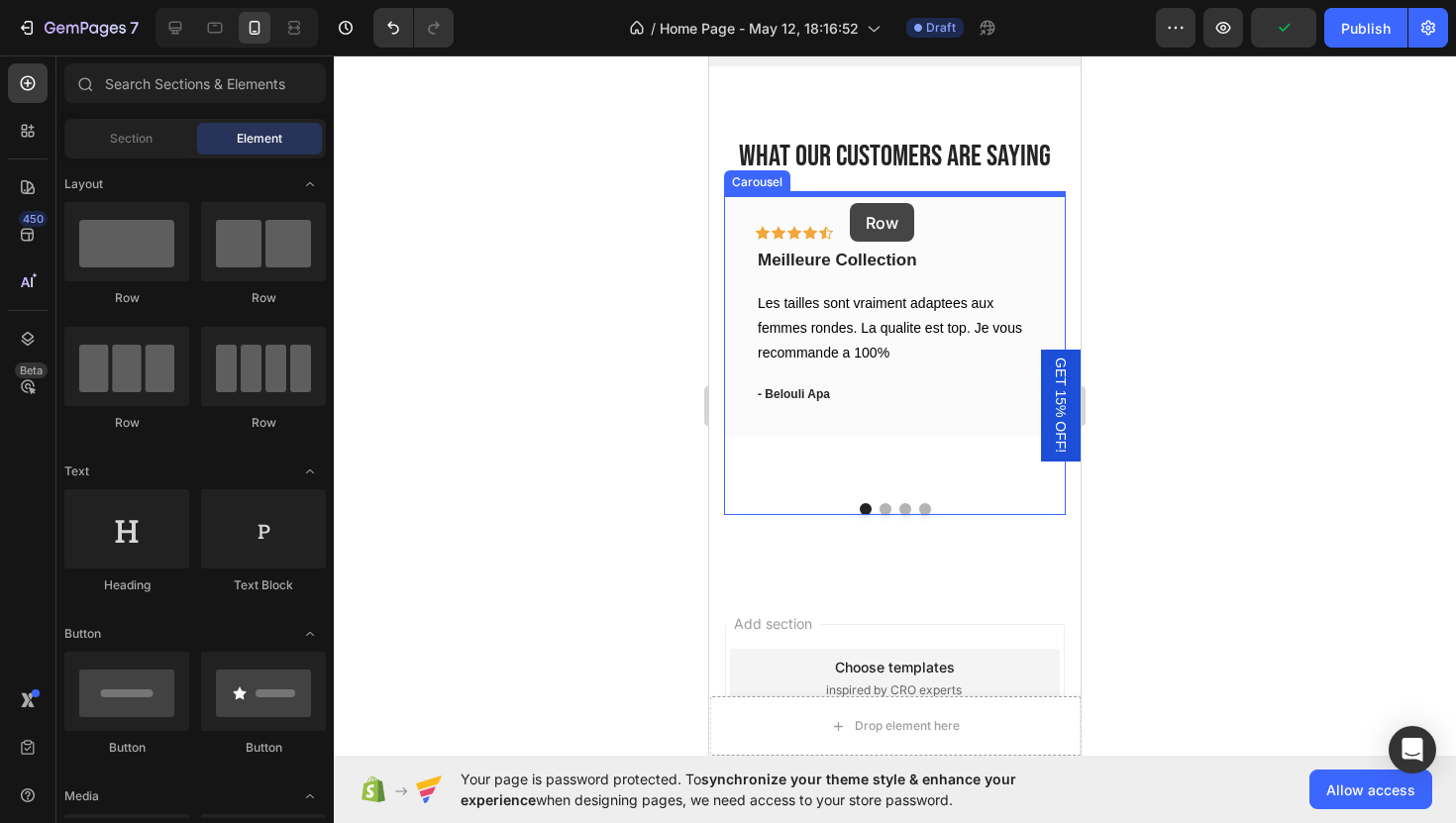 drag, startPoint x: 847, startPoint y: 307, endPoint x: 850, endPoint y: 203, distance: 104.04326 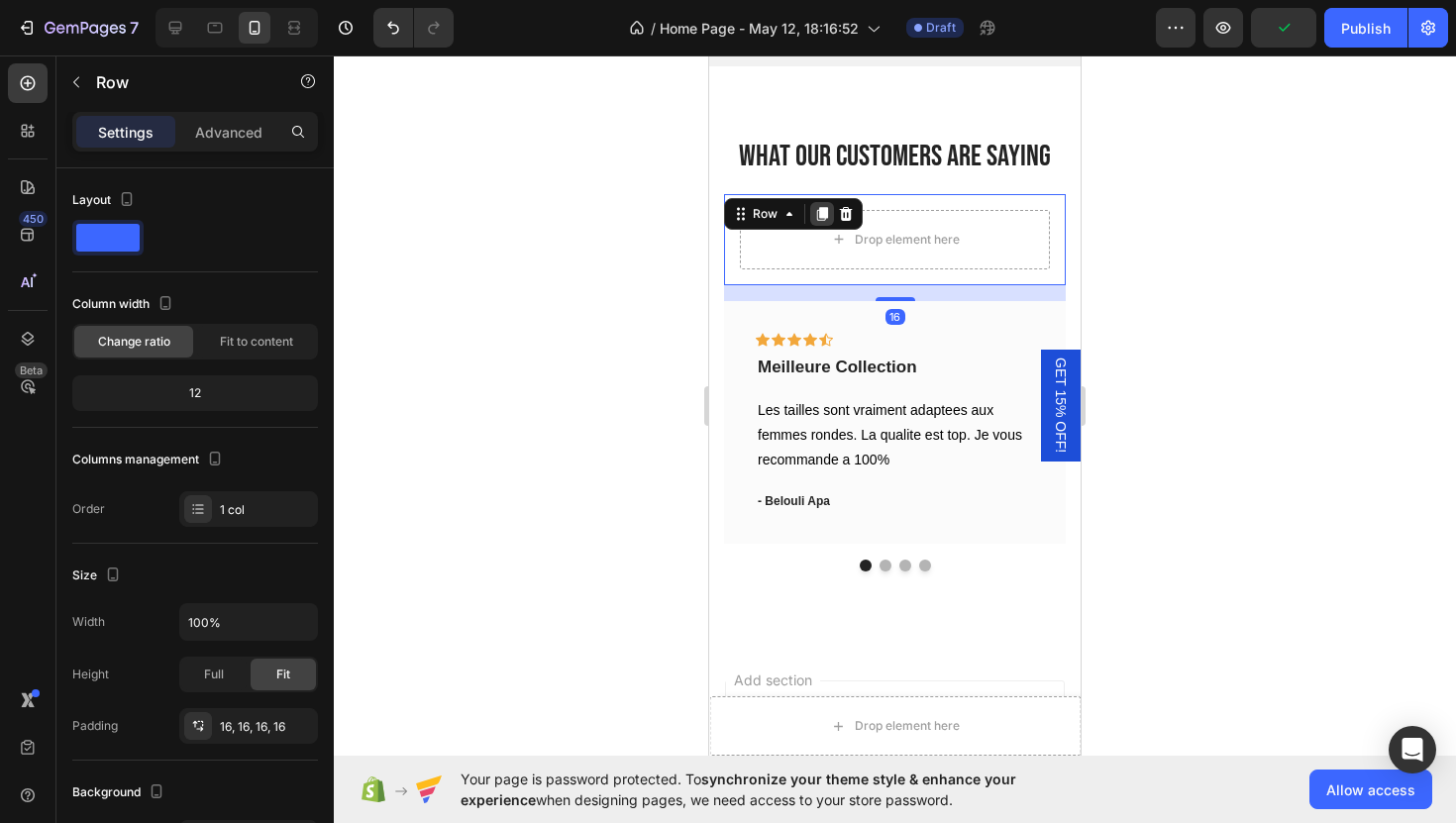 click 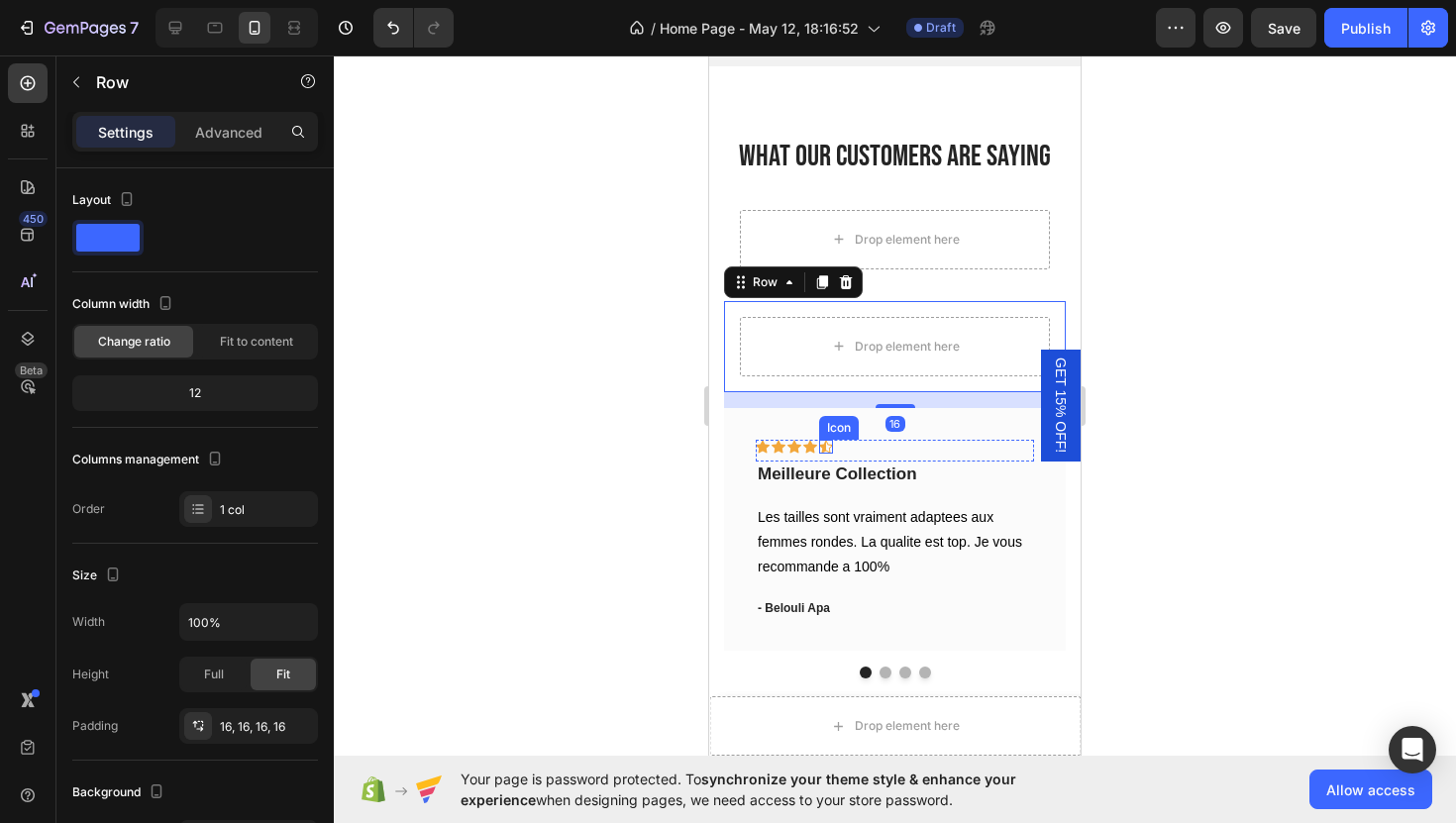 click 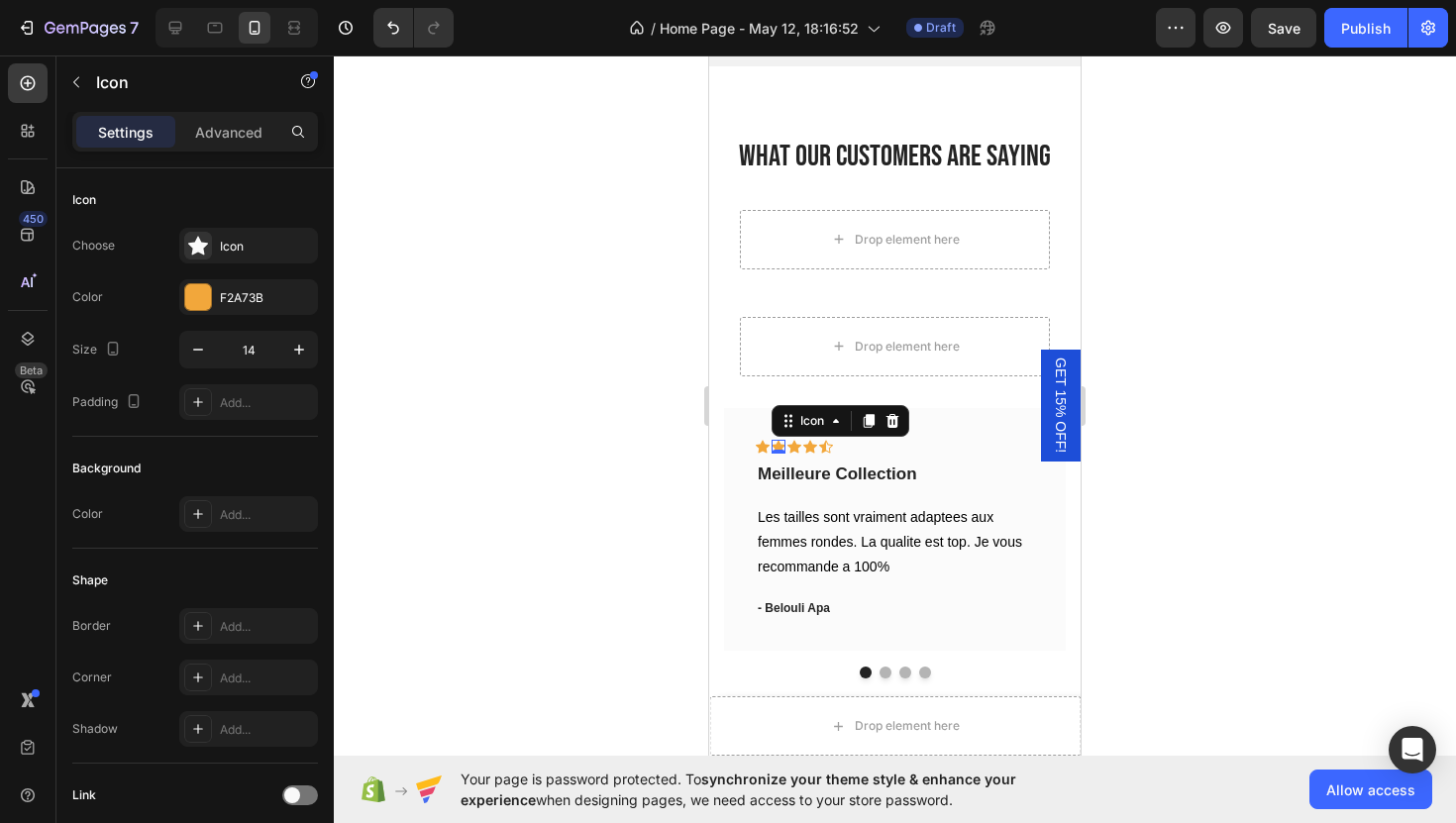 click on "Icon   0" at bounding box center (779, 447) 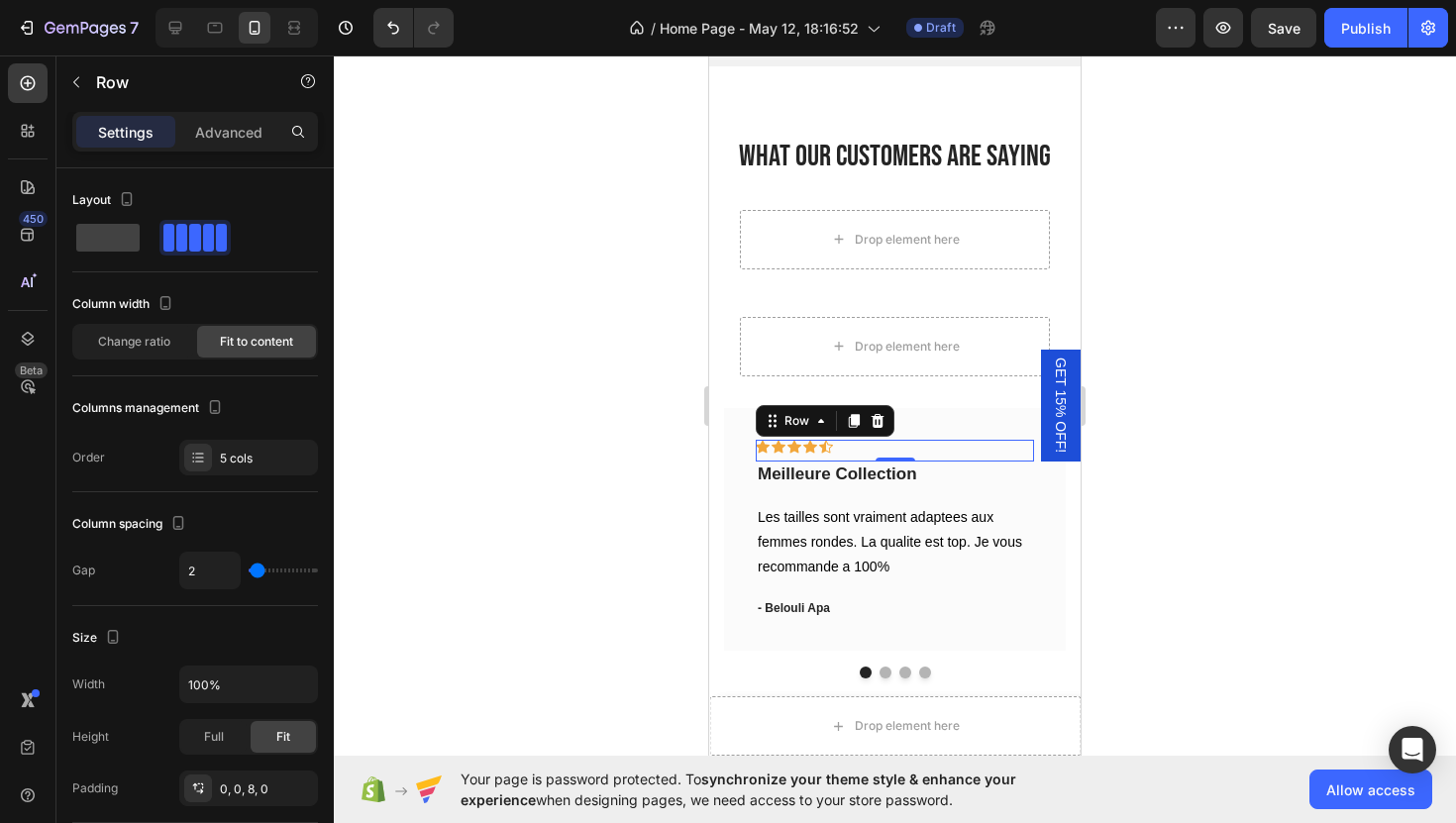 click on "Icon
Icon
Icon
Icon
Icon Row   0" at bounding box center (894, 451) 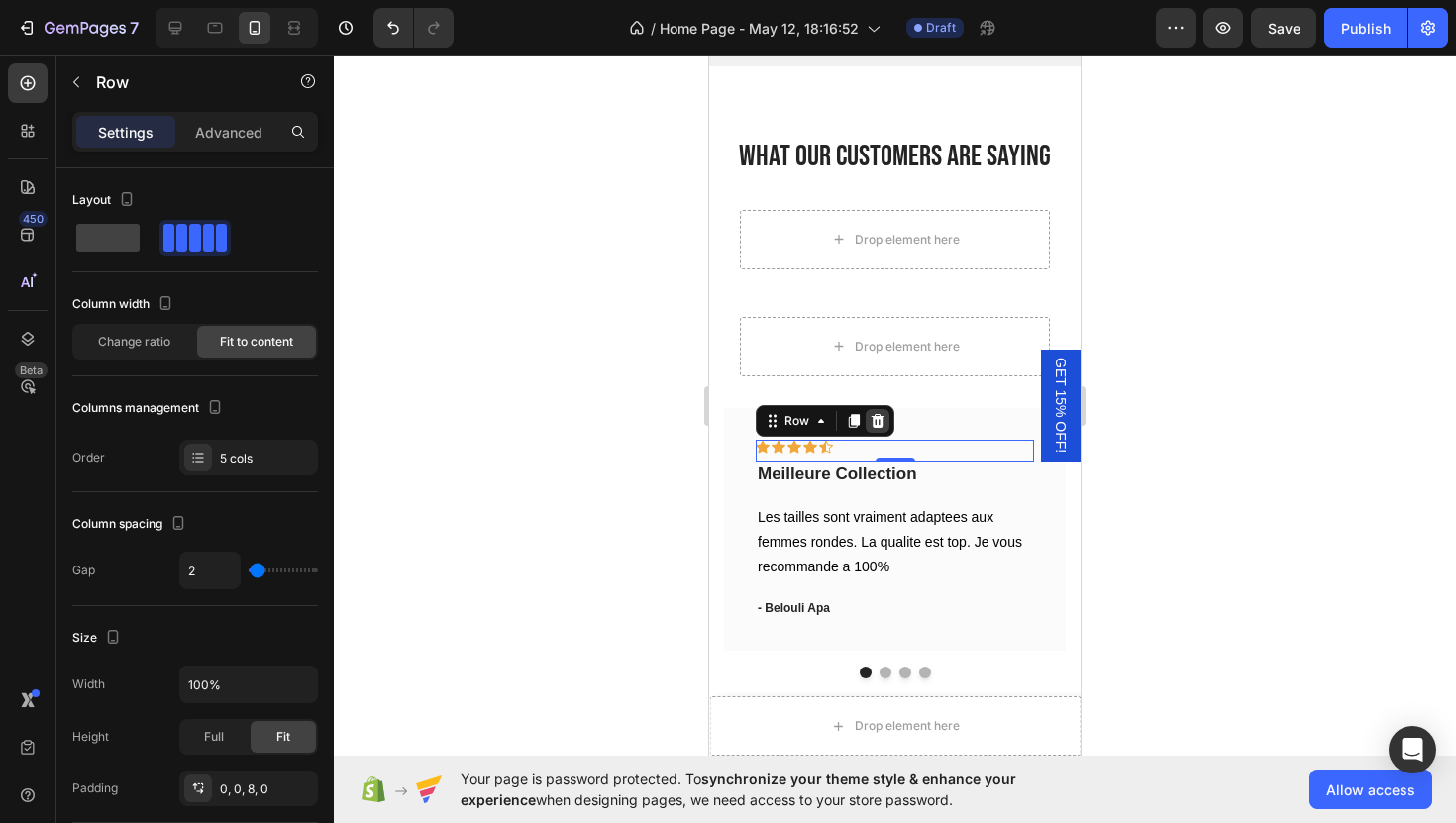 click 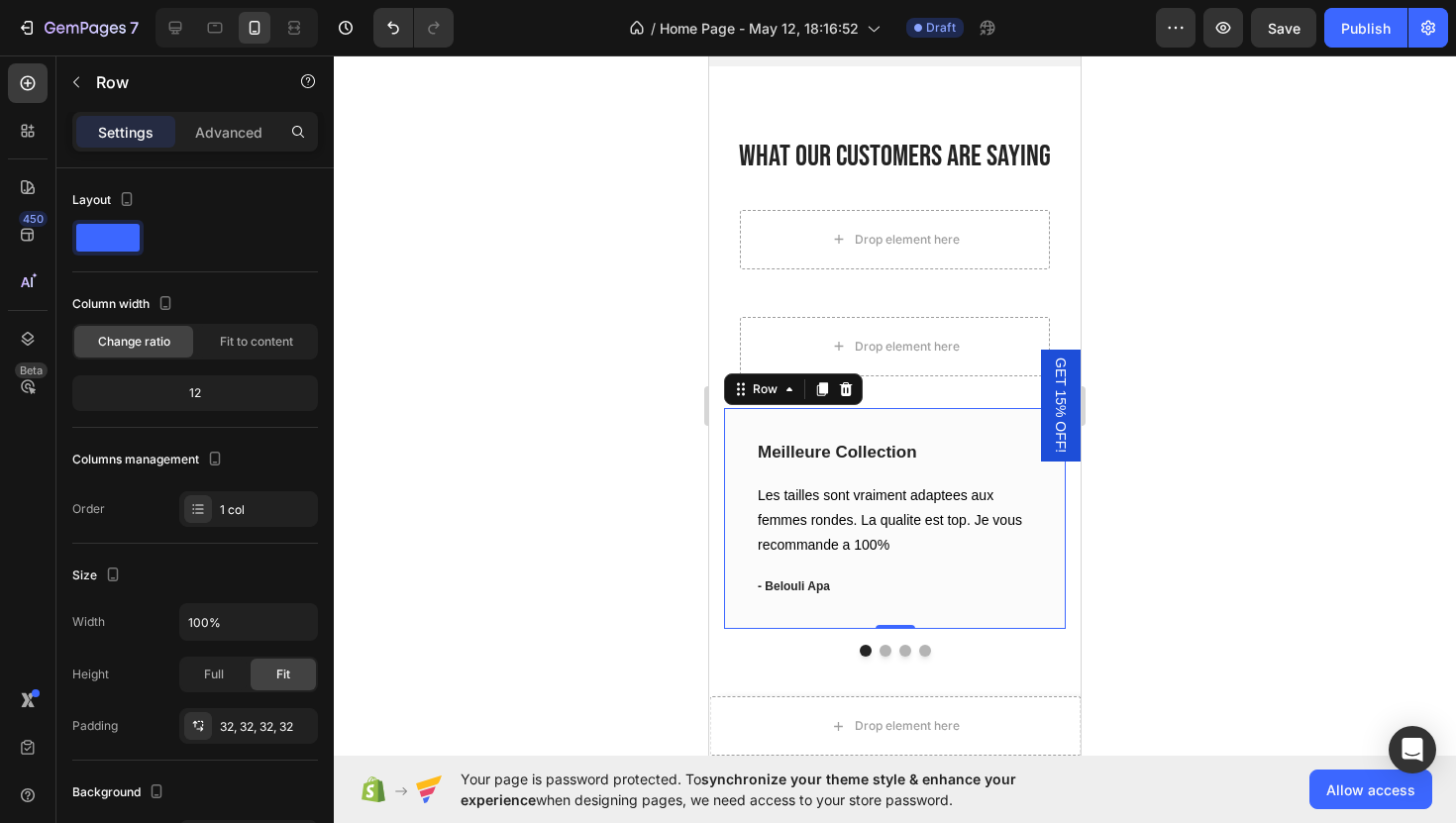 click on "Meilleure Collection Text block  Les tailles sont vraiment adaptees aux femmes rondes. La qualite est top. Je vous recommande a 100% Text block - [LAST] Apa Text block Row   0" at bounding box center [894, 519] 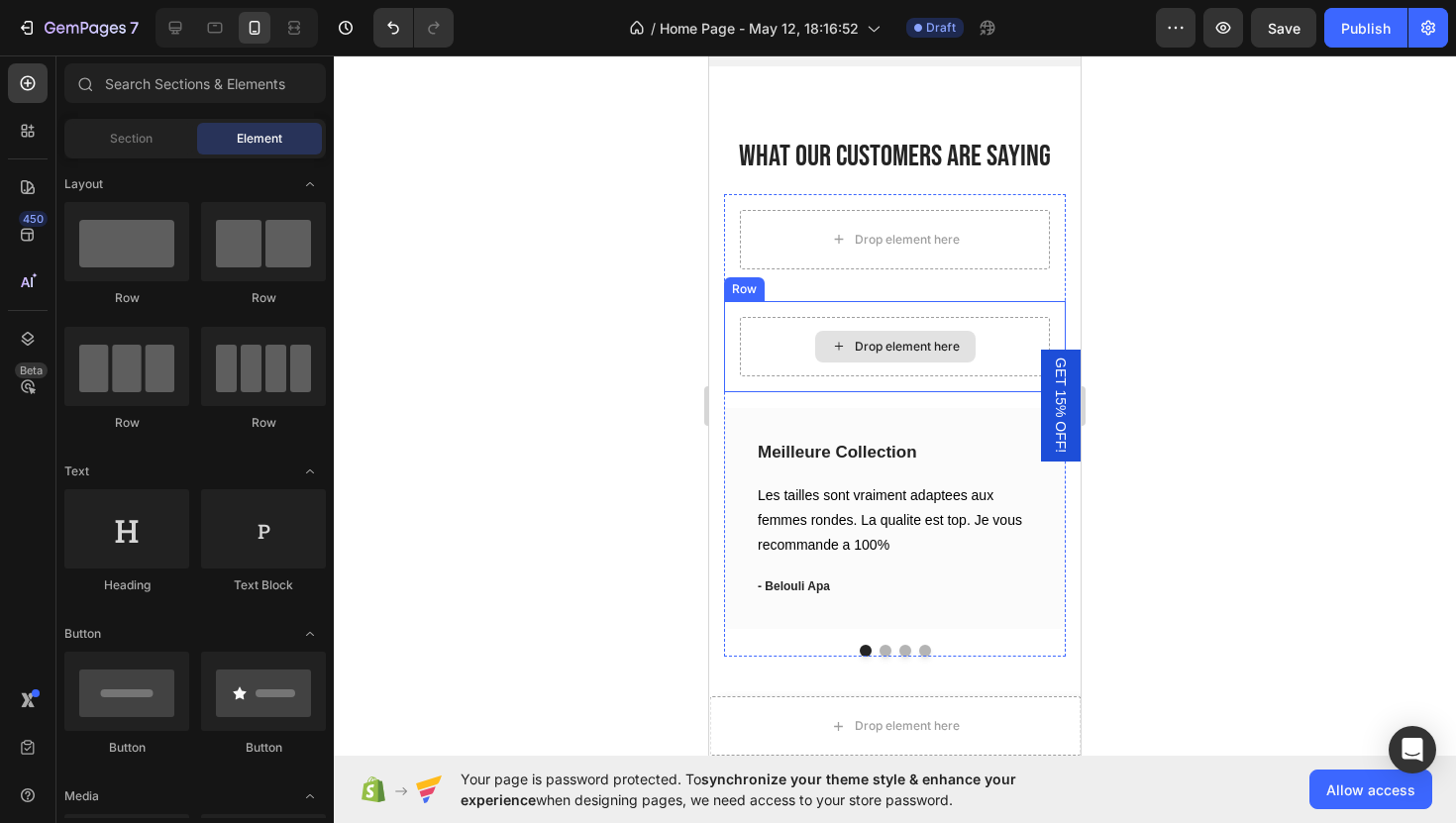 click on "Drop element here" at bounding box center [907, 347] 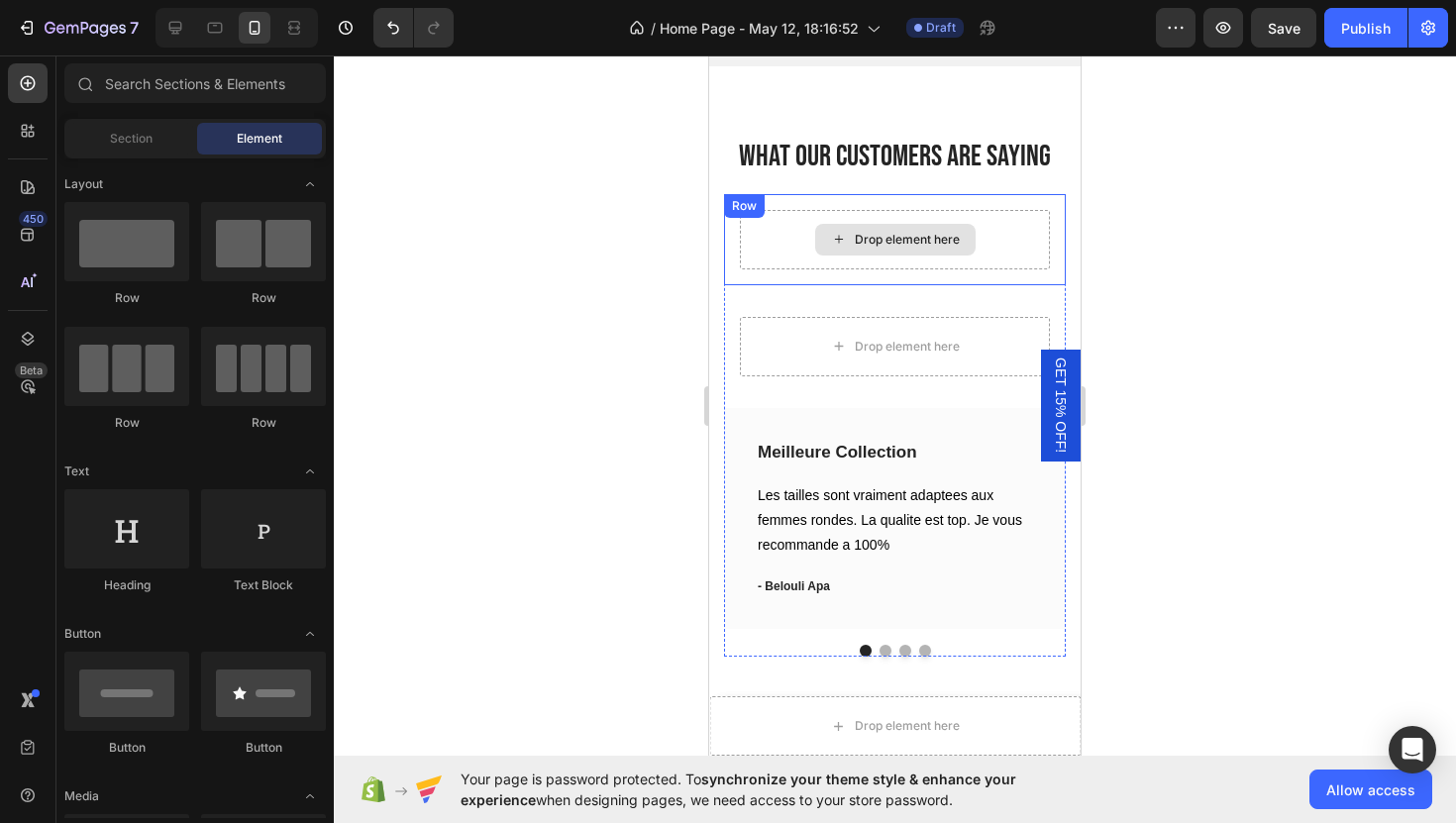 click 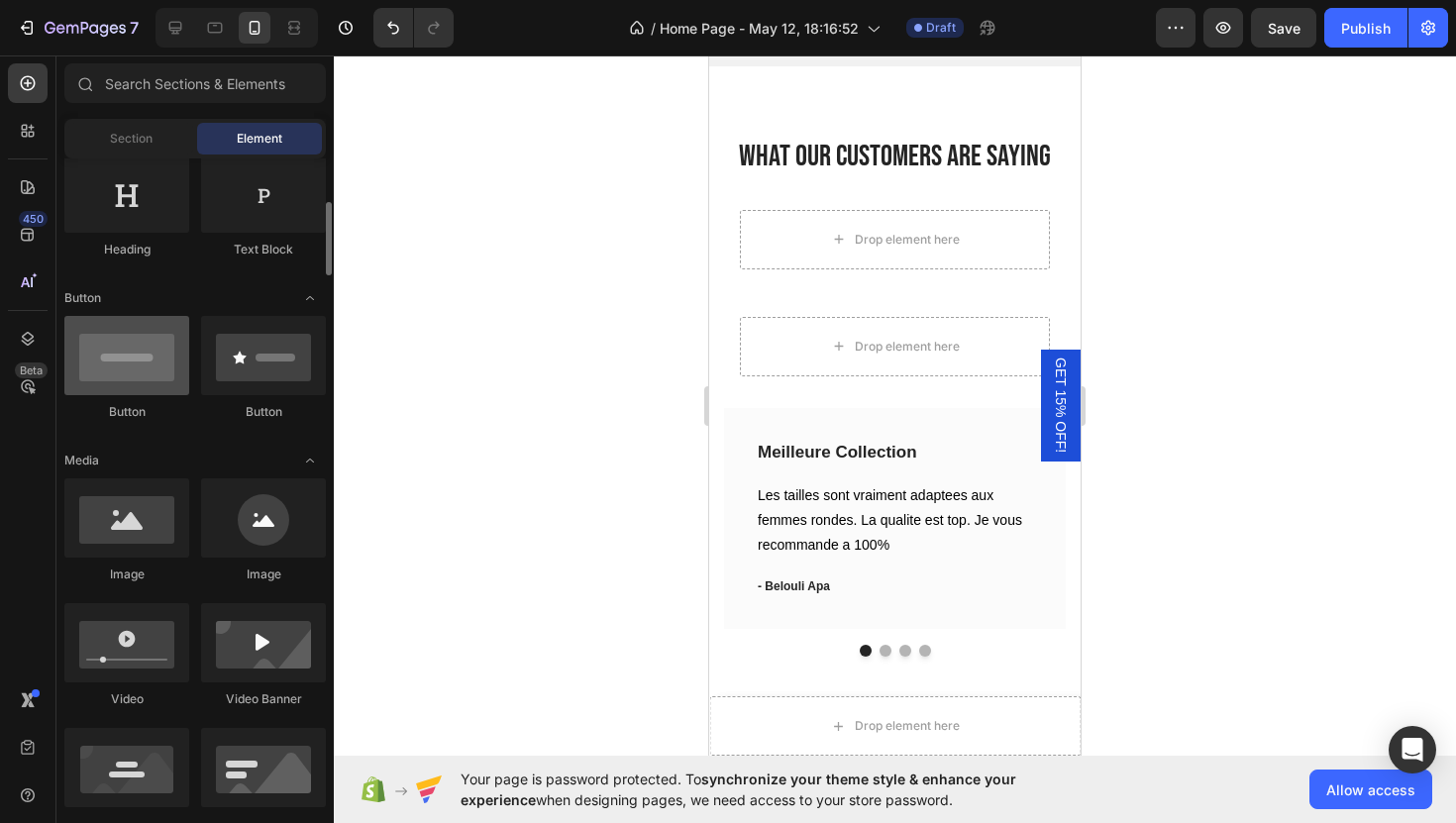scroll, scrollTop: 342, scrollLeft: 0, axis: vertical 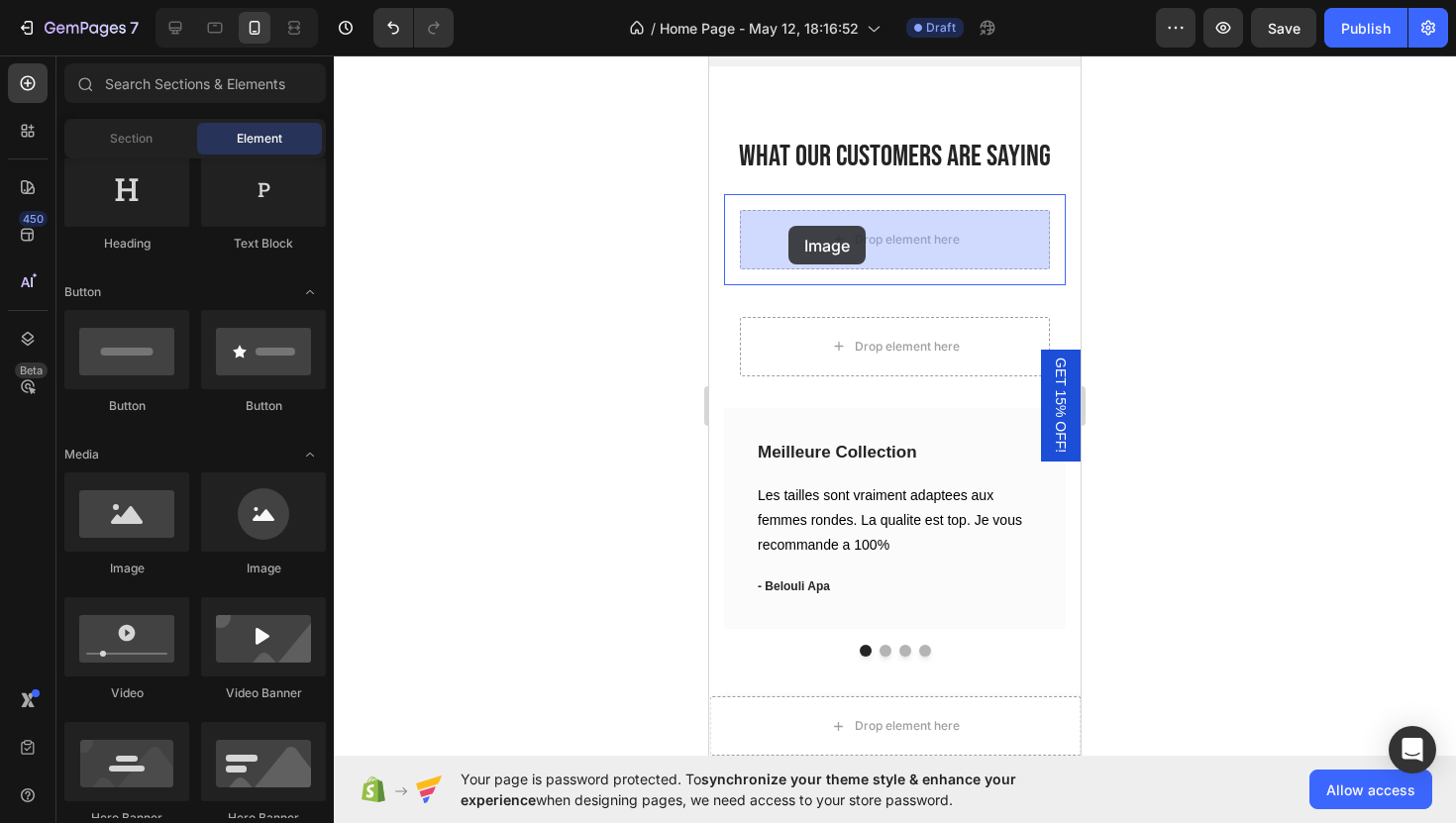 drag, startPoint x: 983, startPoint y: 605, endPoint x: 788, endPoint y: 226, distance: 426.2229 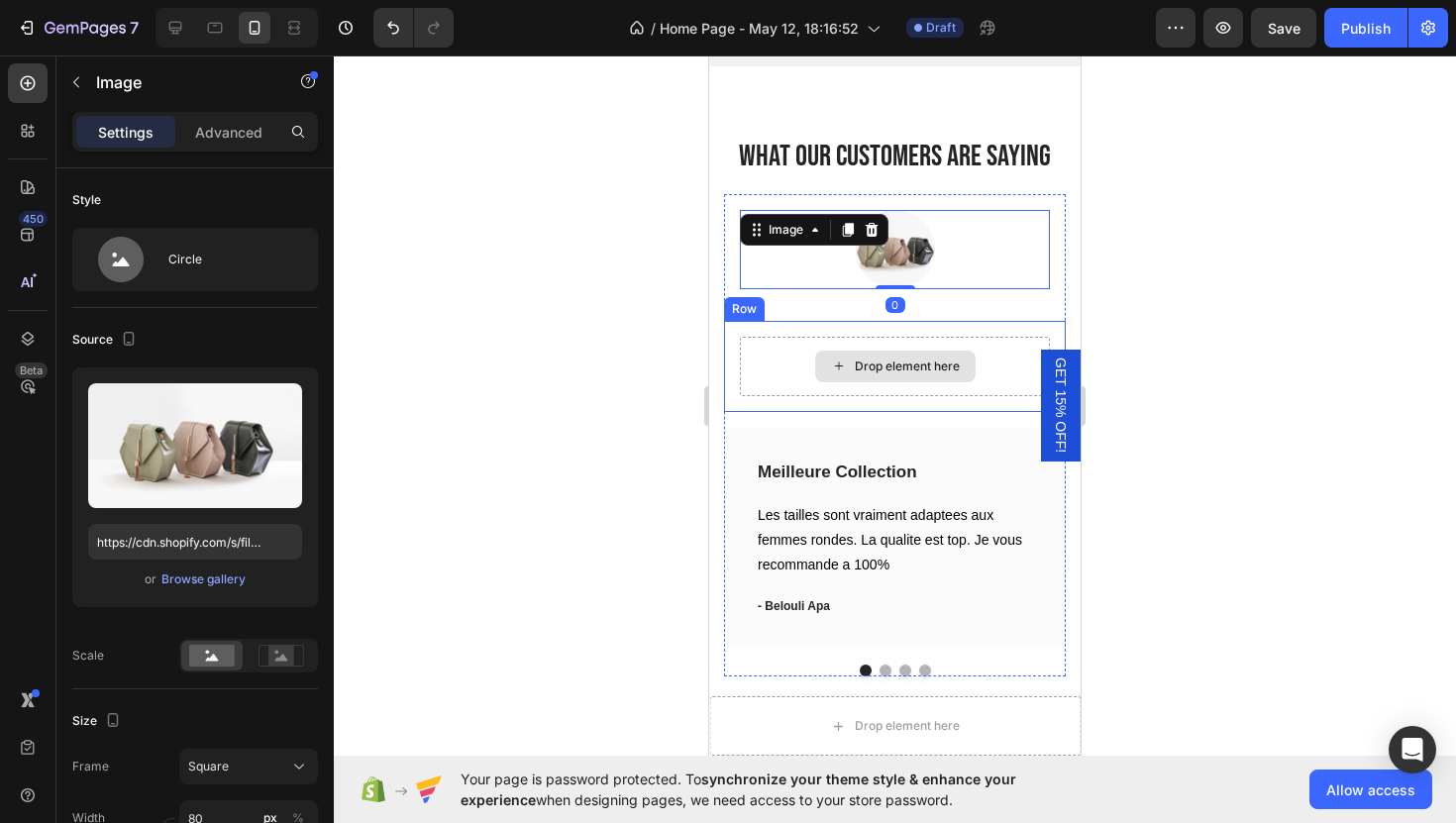 click on "Drop element here" at bounding box center [894, 366] 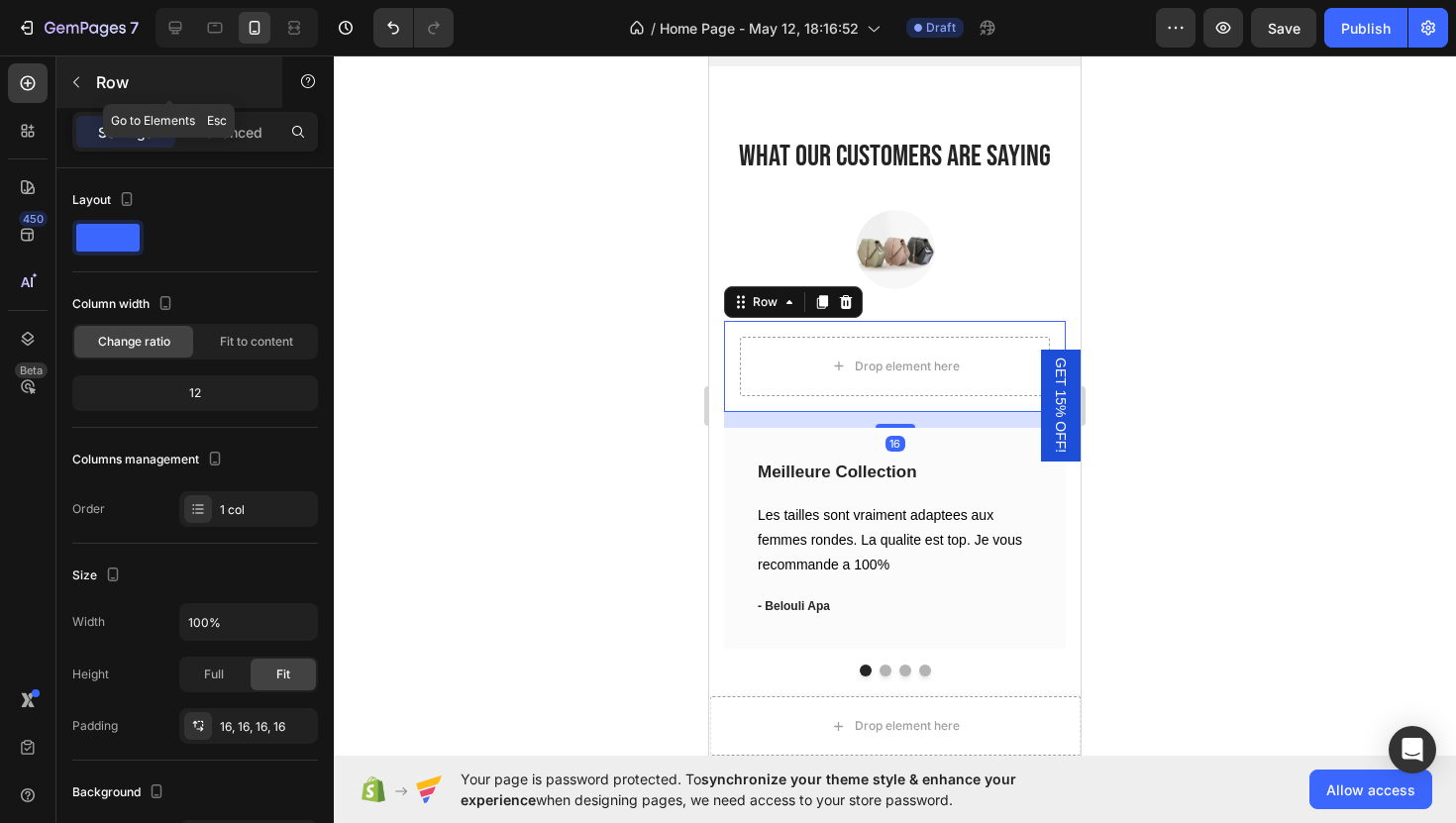 click at bounding box center (76, 82) 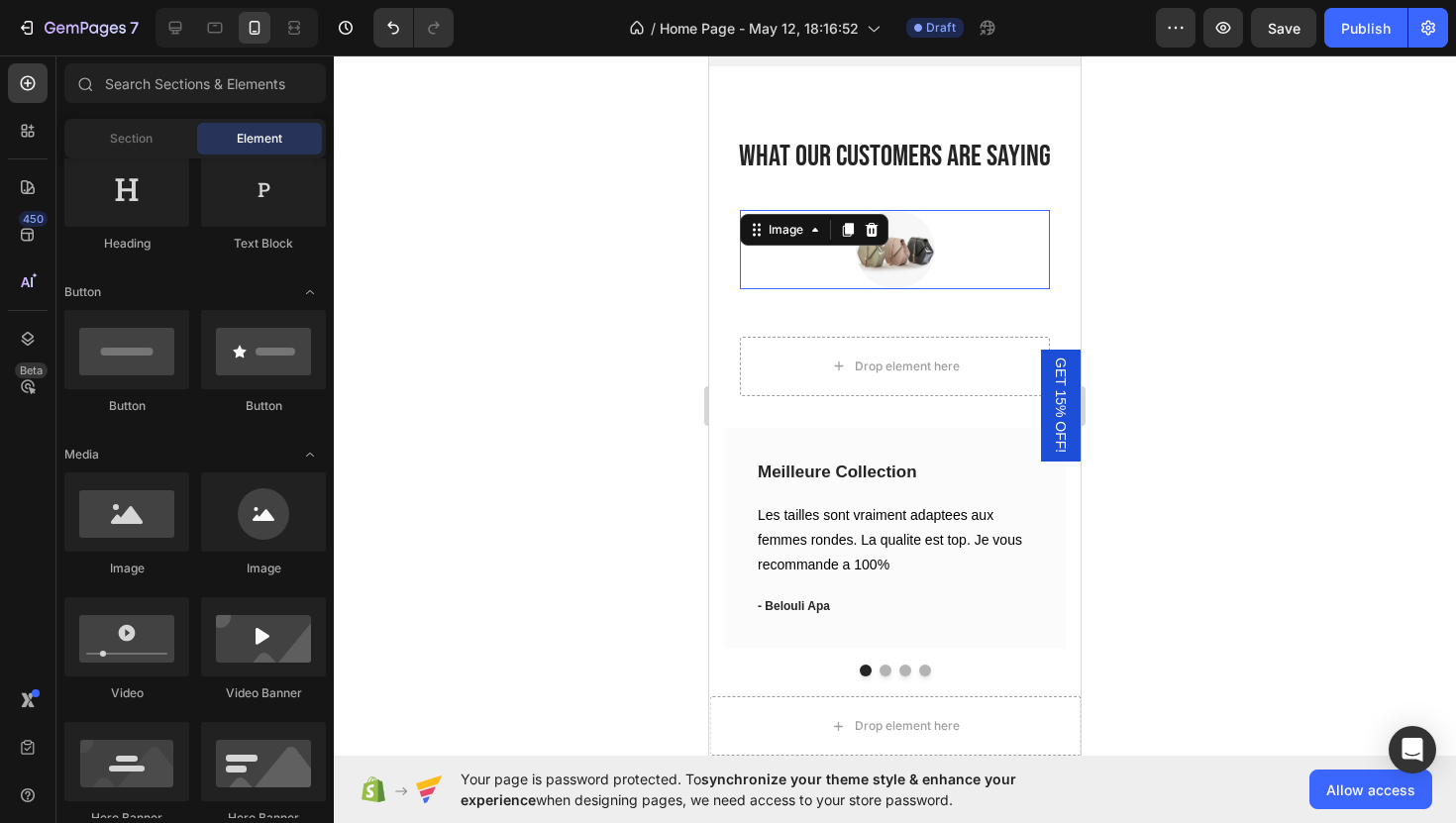 click at bounding box center [894, 250] 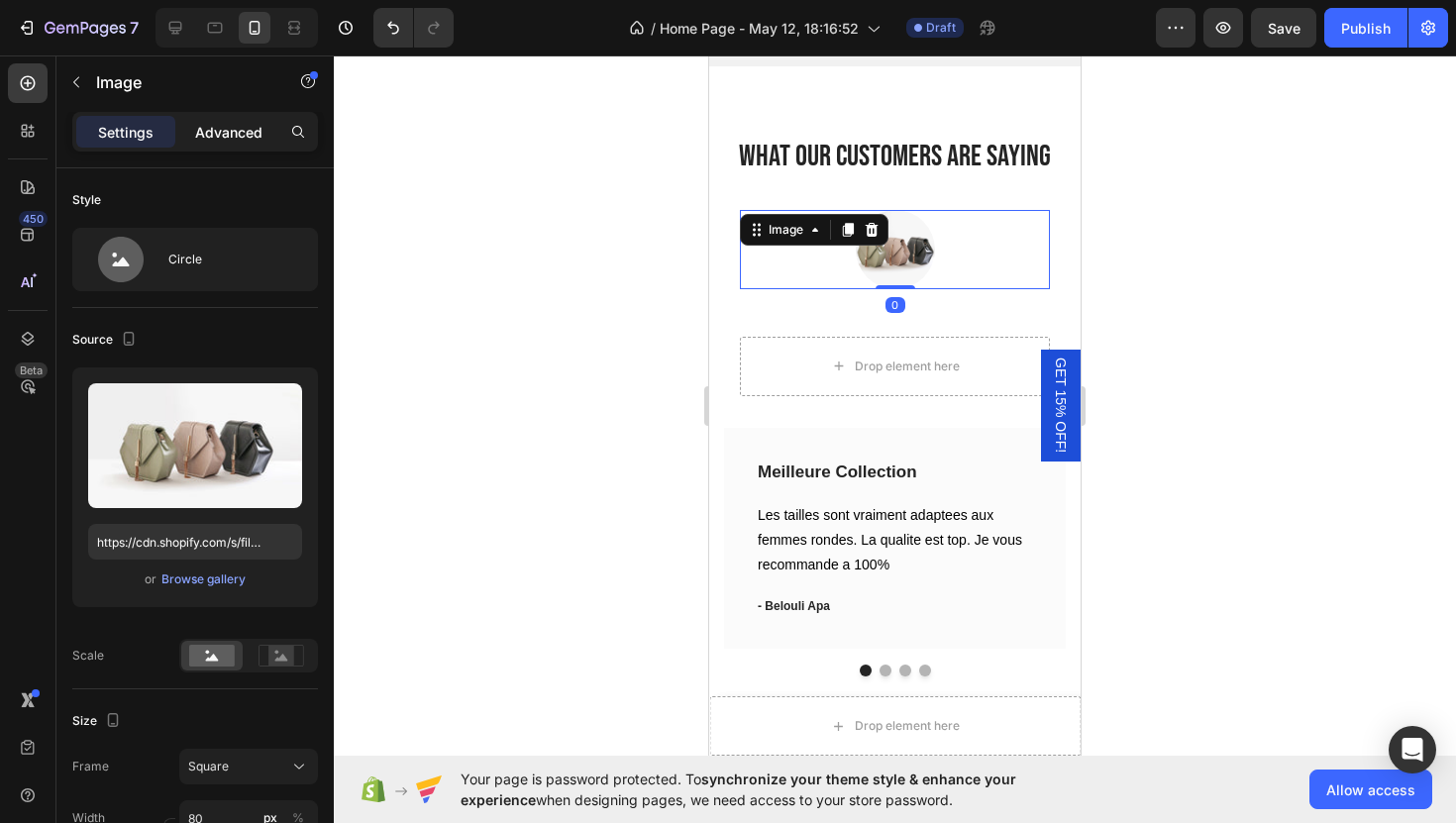 click on "Advanced" at bounding box center (229, 132) 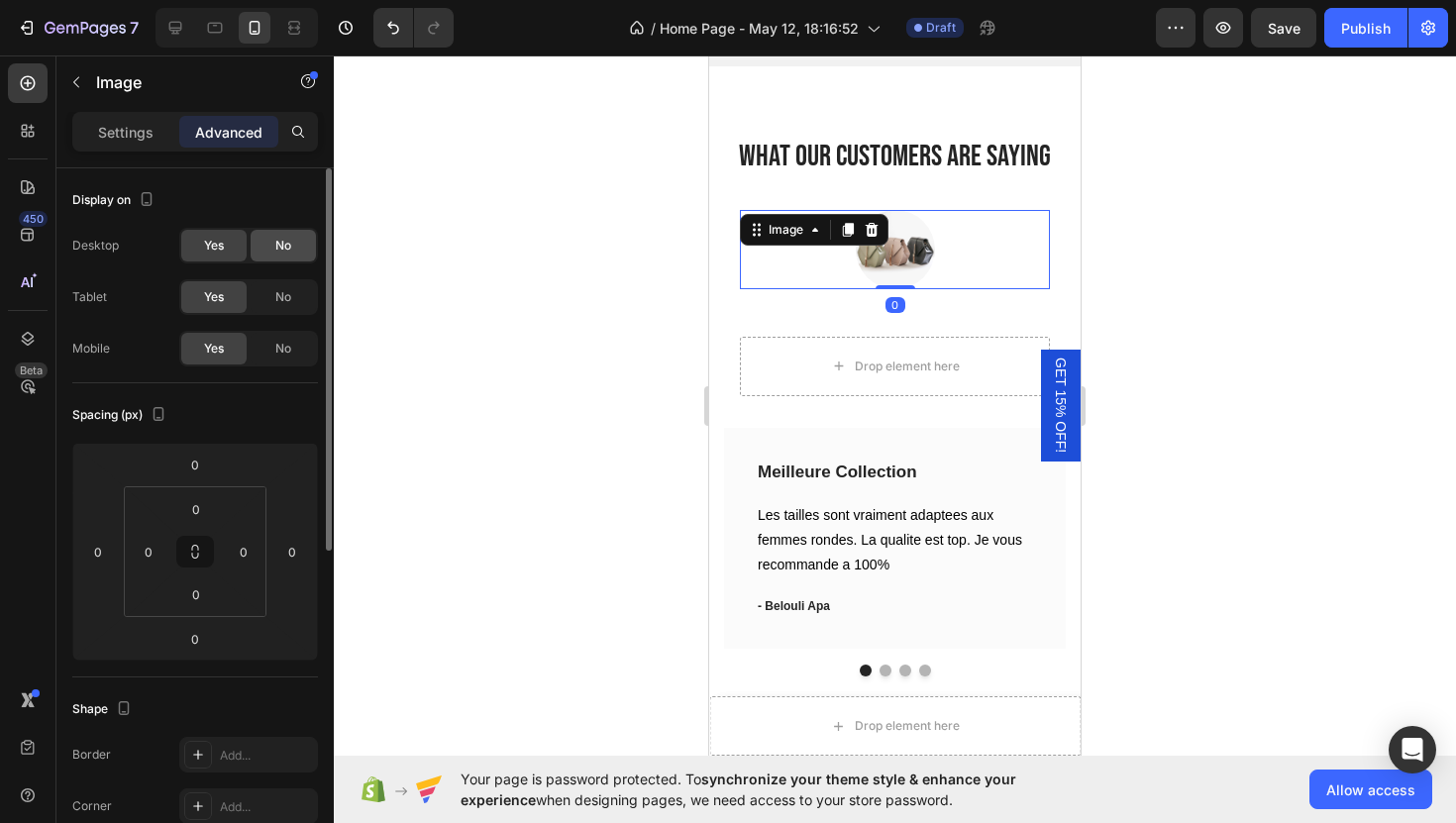 click on "No" 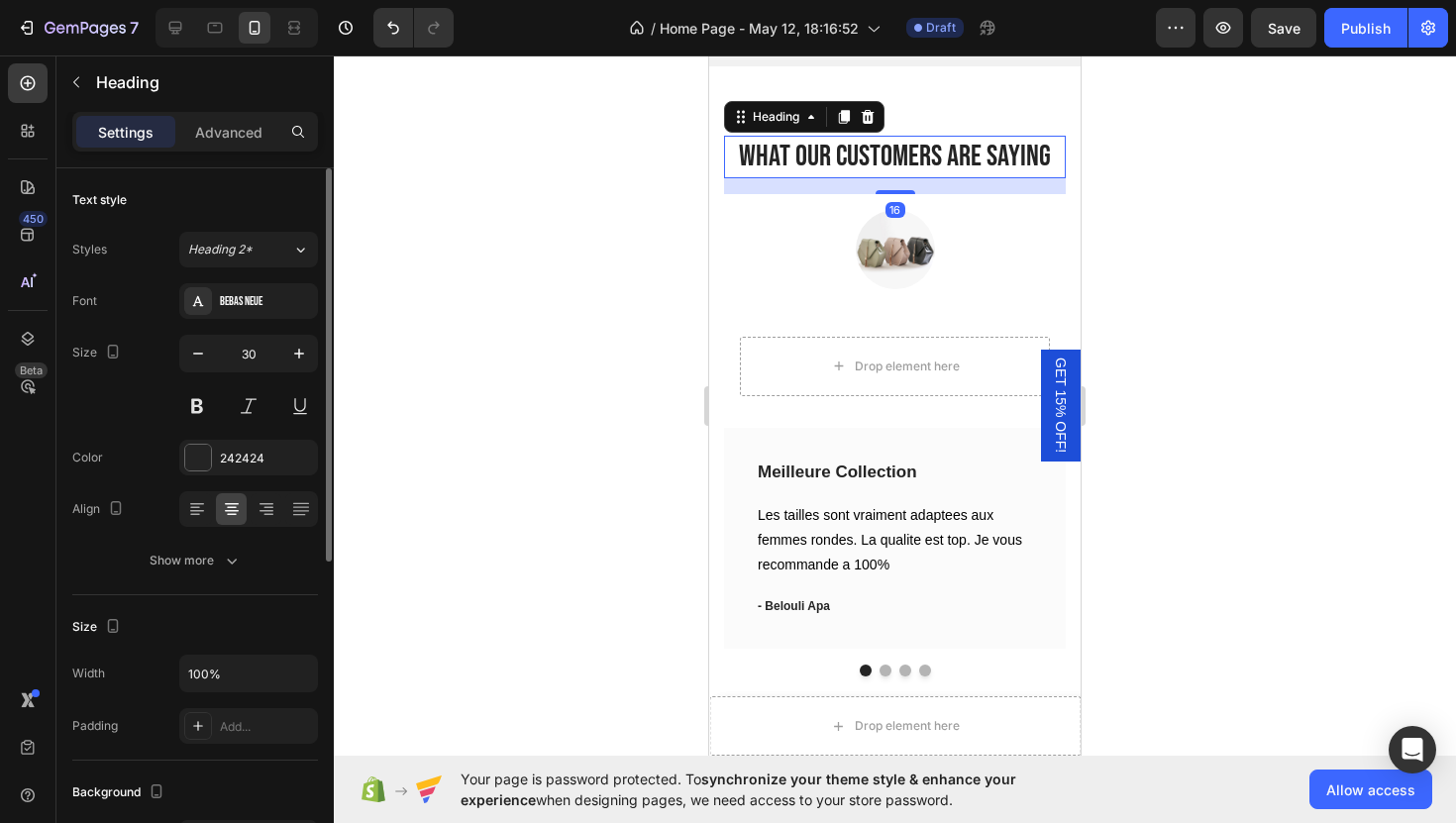 click on "What Our Customers Are Saying" at bounding box center (894, 156) 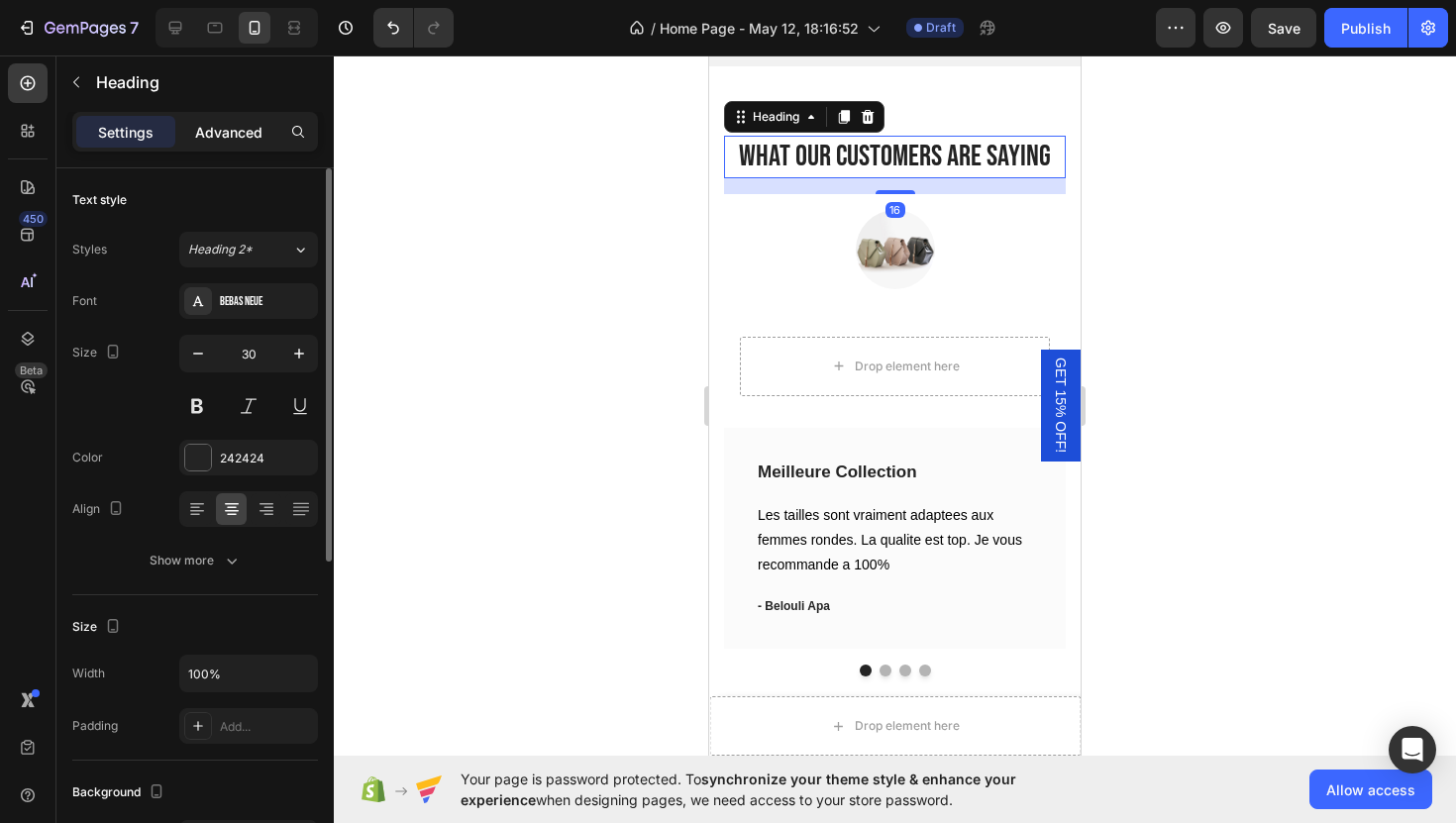 click on "Advanced" at bounding box center [229, 132] 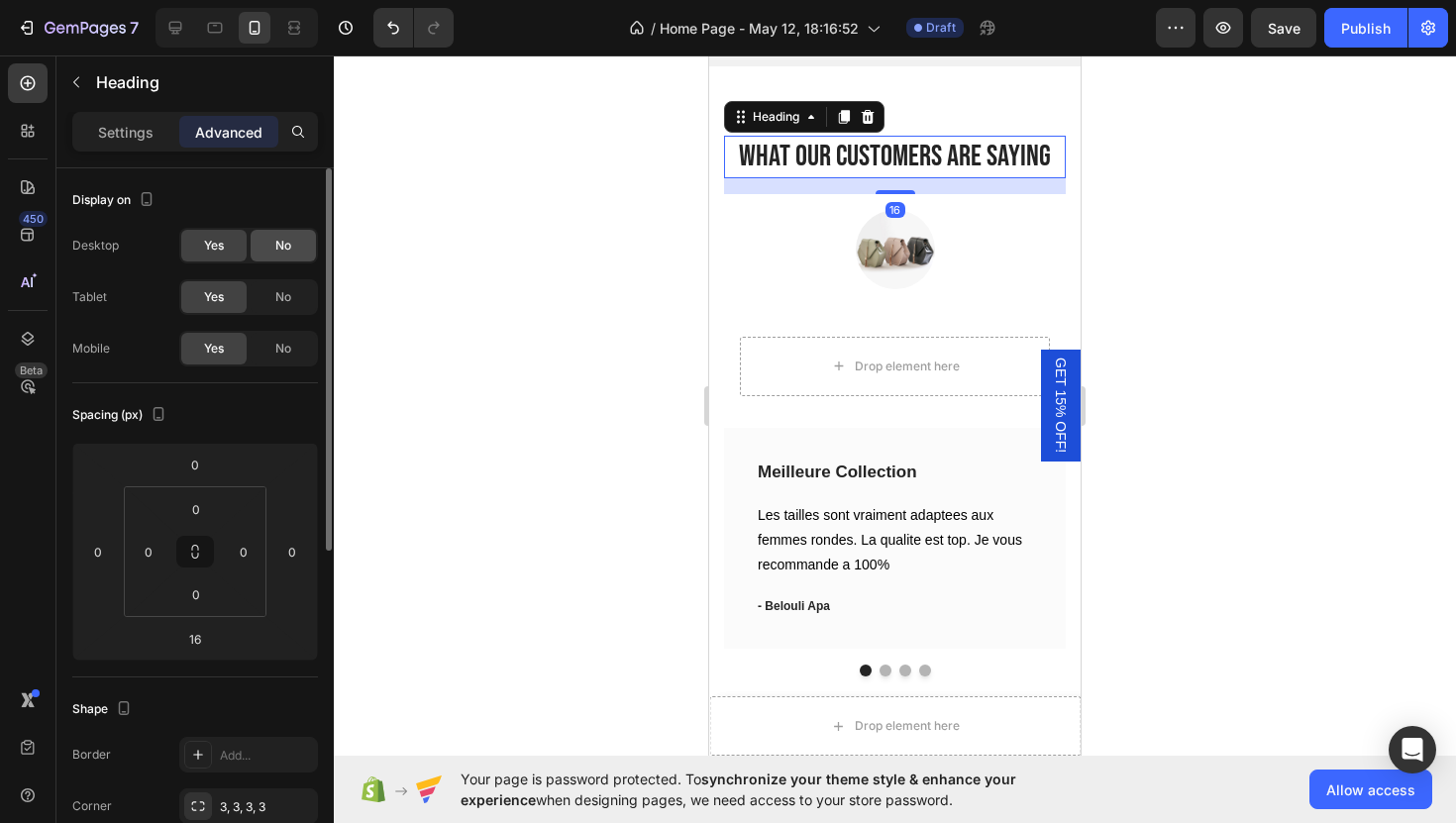 click on "No" 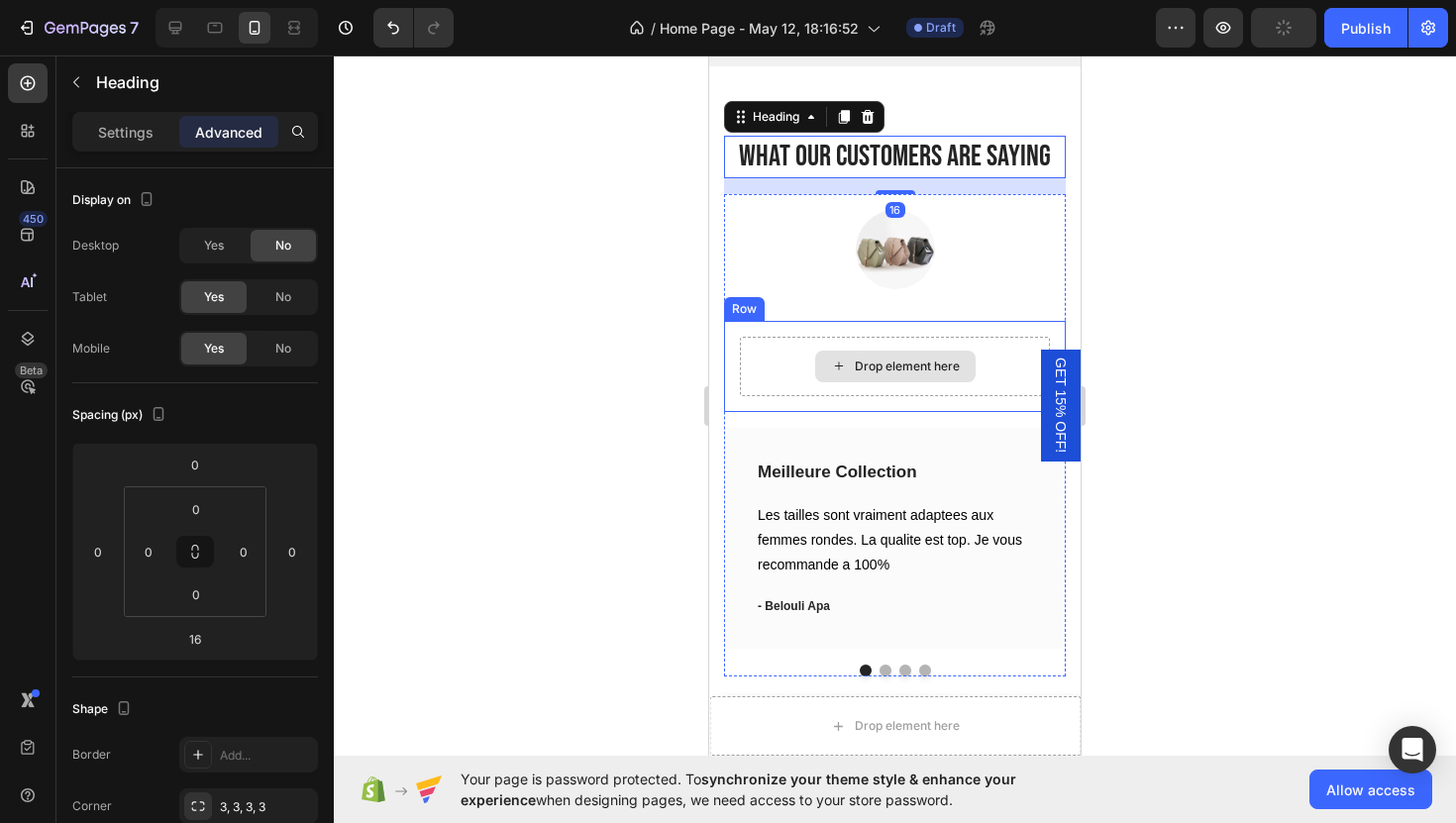 click on "Drop element here" at bounding box center (894, 366) 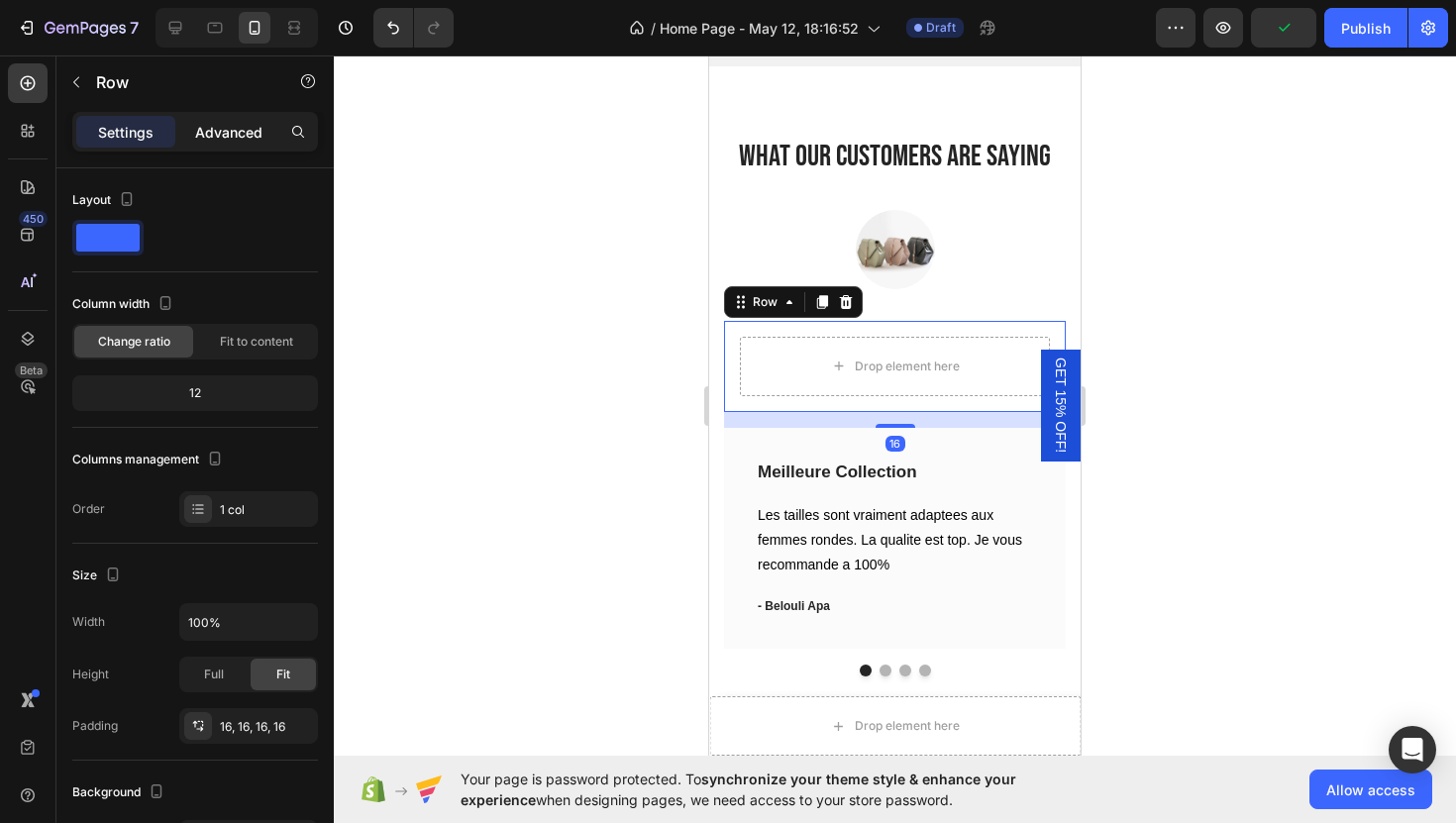 click on "Advanced" 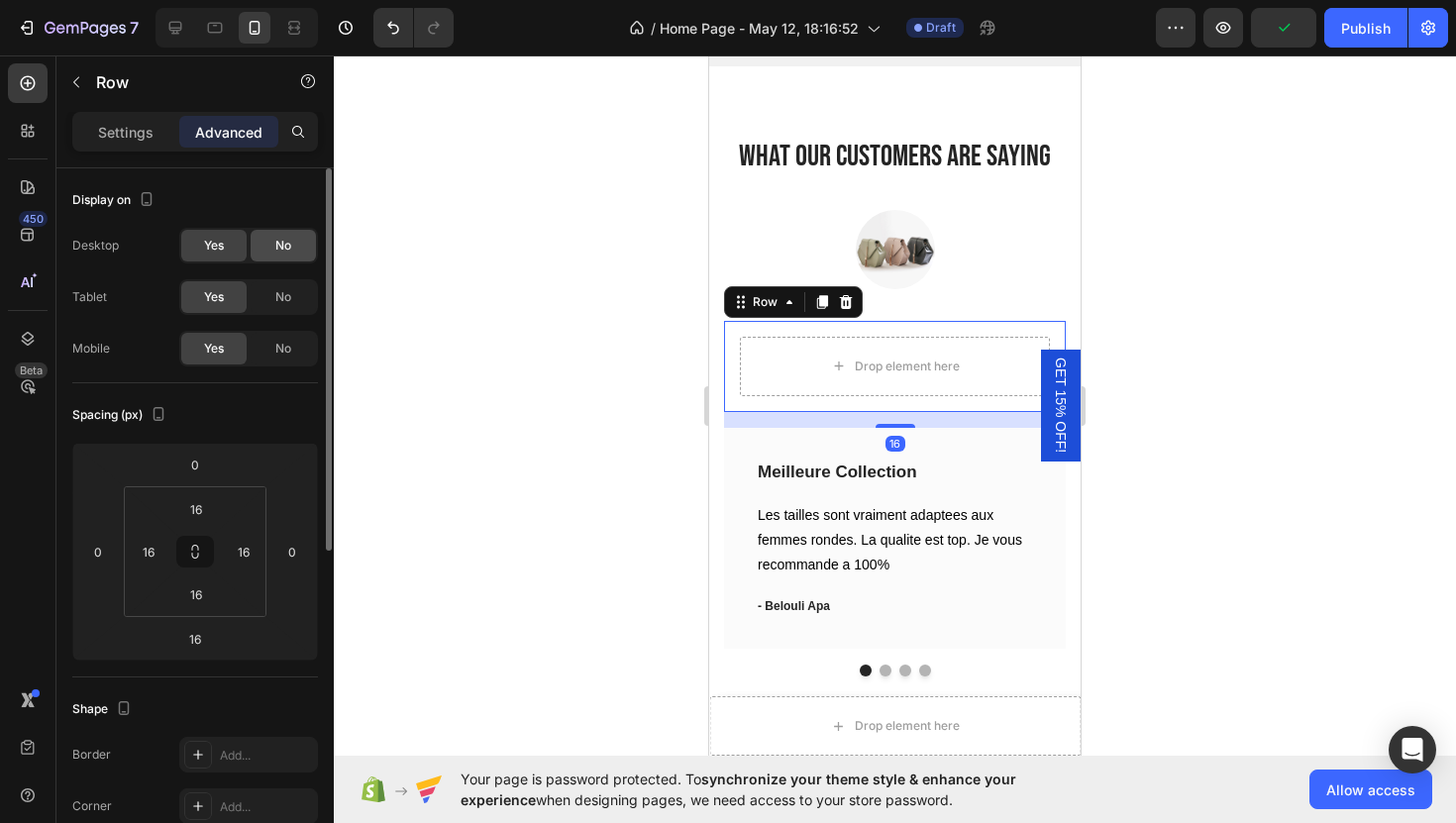 click on "No" 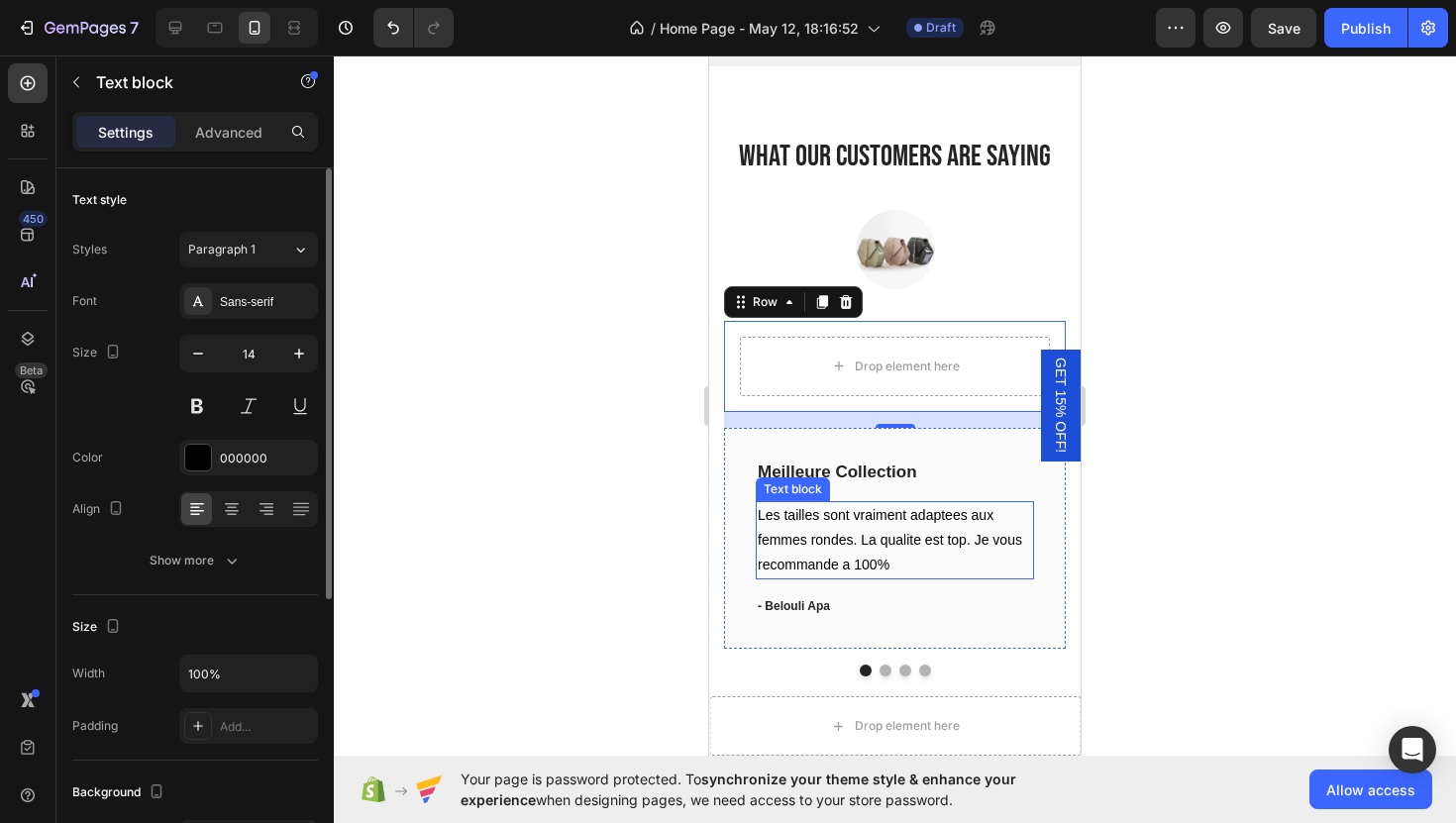 click on "Les tailles sont vraiment adaptees aux femmes rondes. La qualite est top. Je vous recommande a 100%" at bounding box center [894, 541] 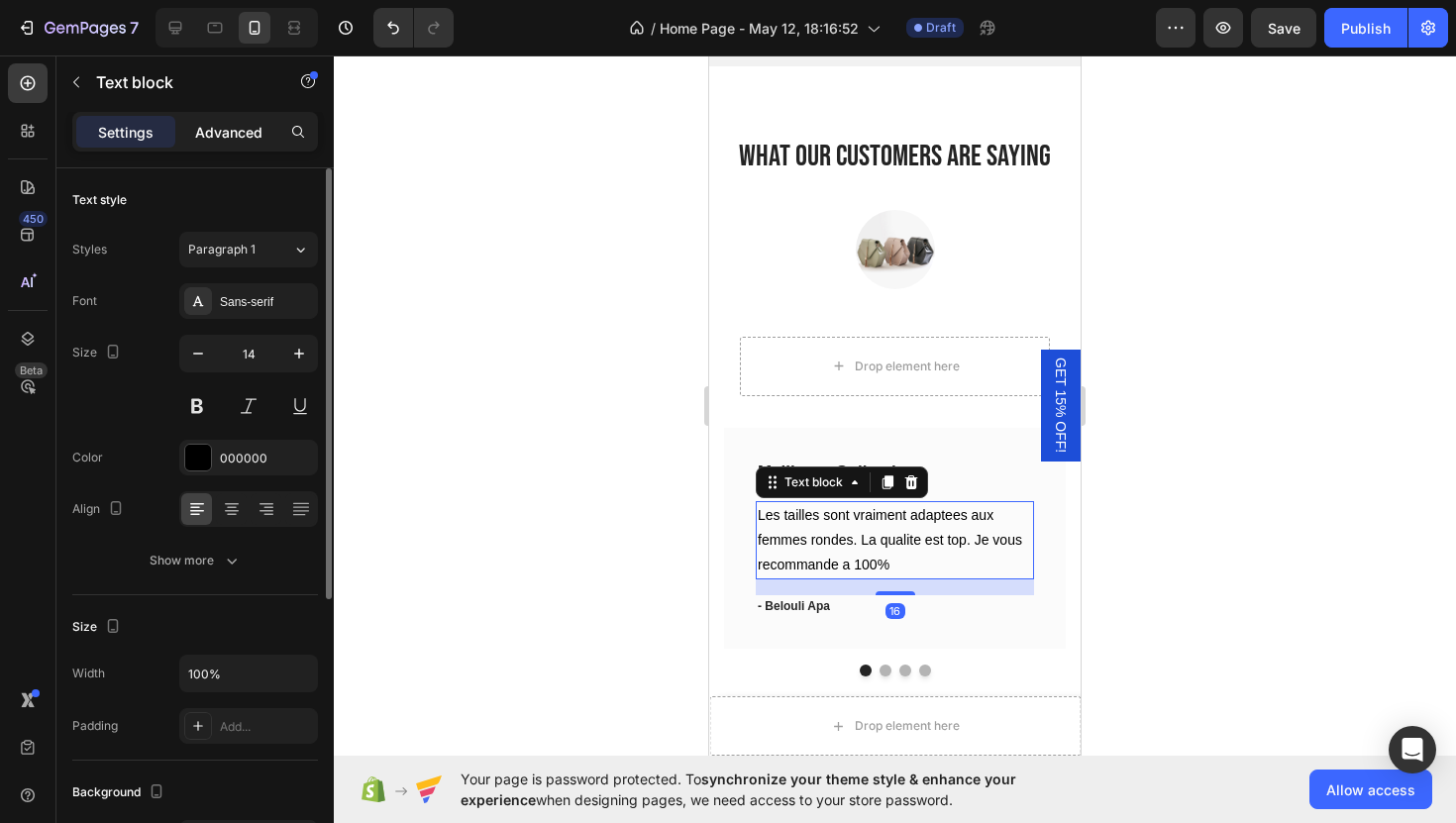click on "Advanced" at bounding box center (229, 132) 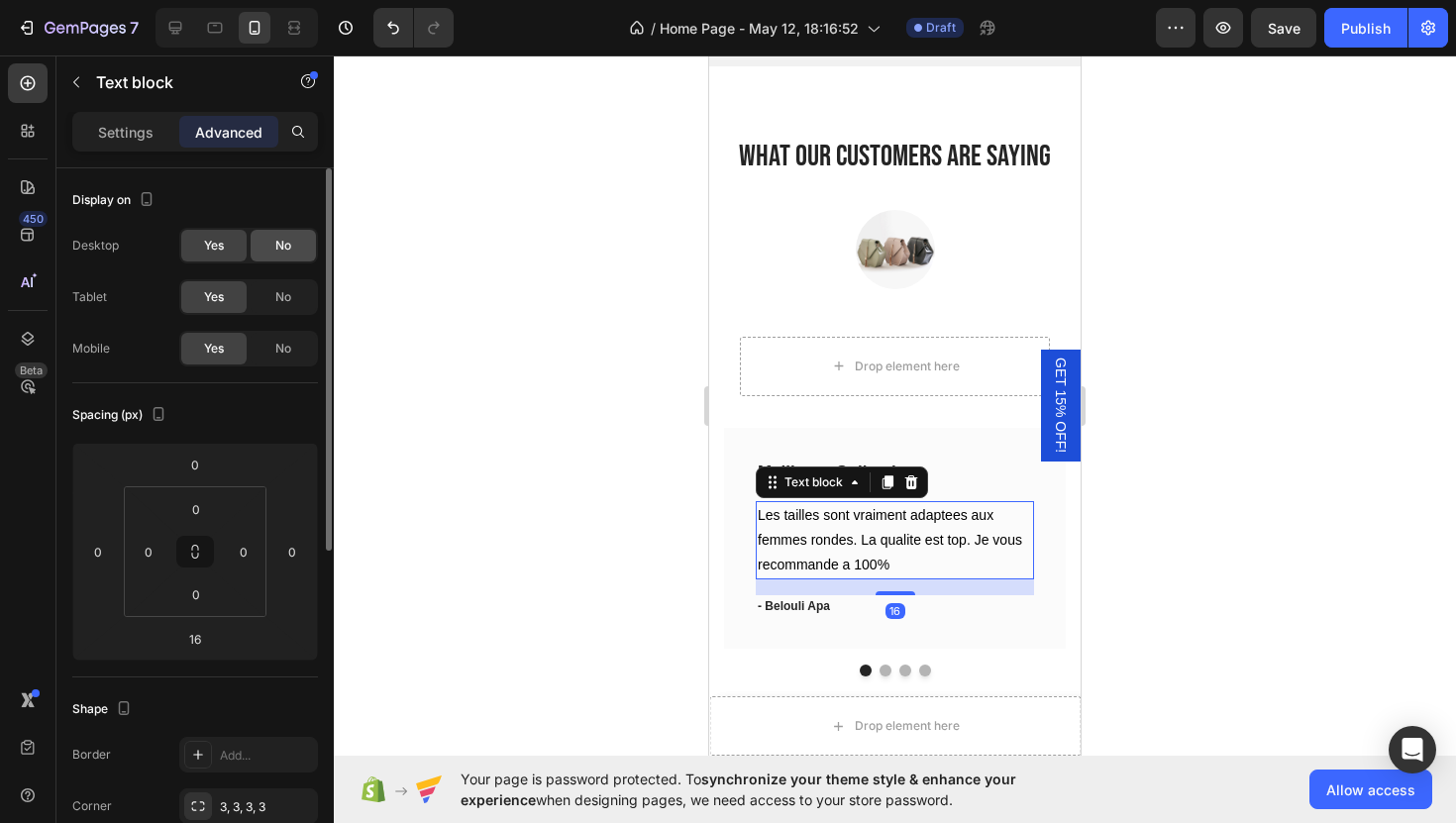 click on "No" 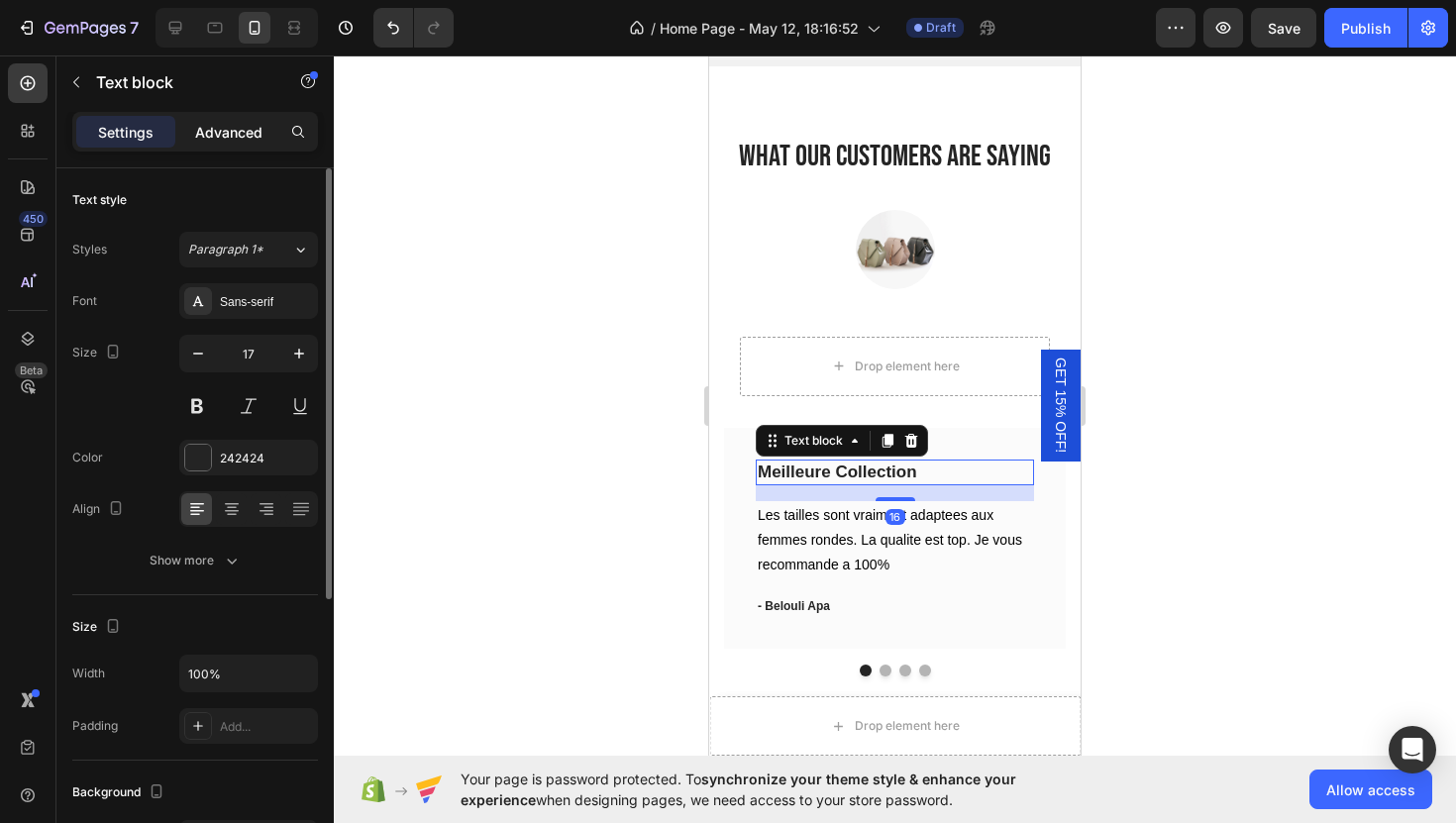 click on "Advanced" at bounding box center (229, 132) 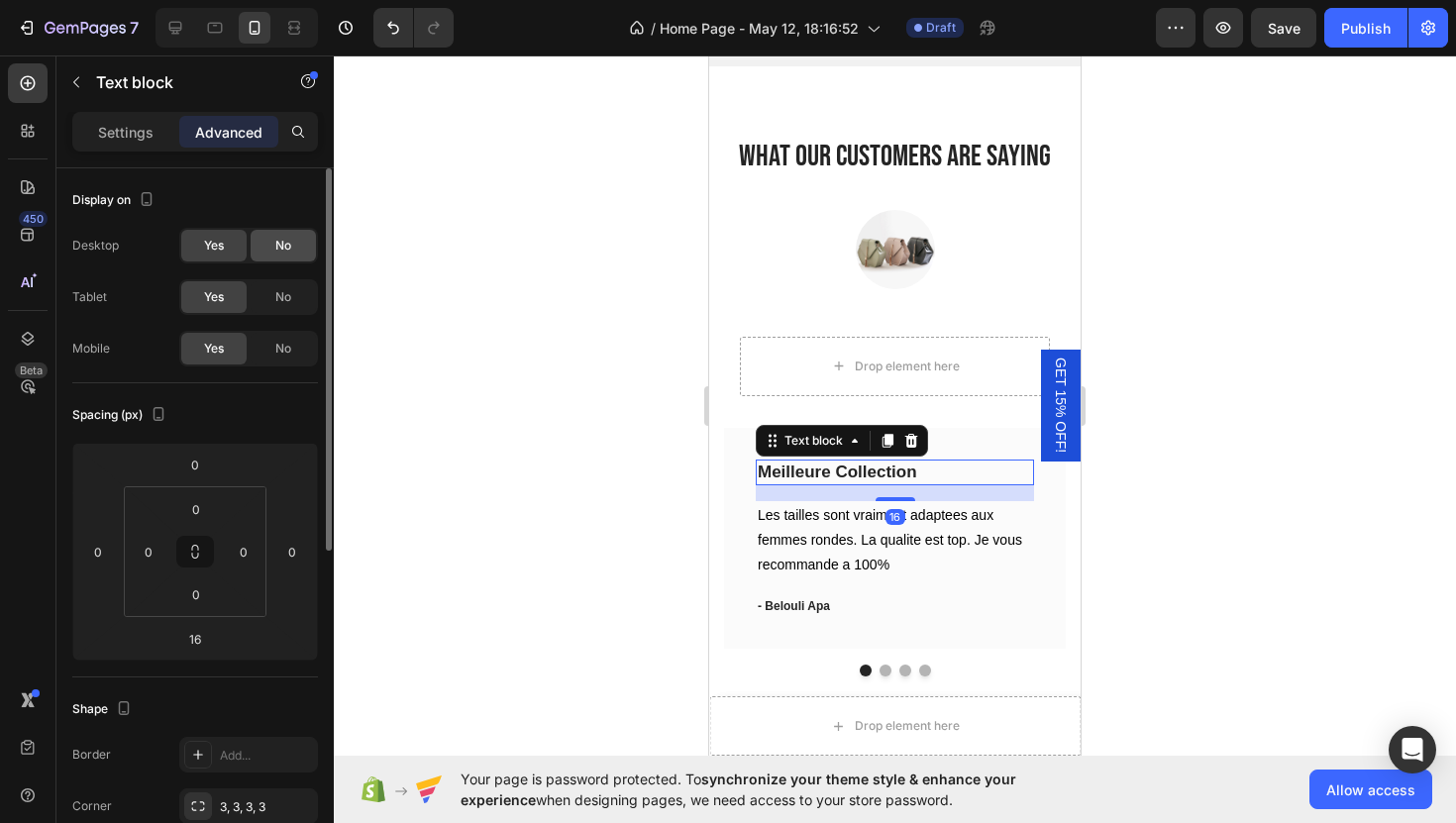click on "No" 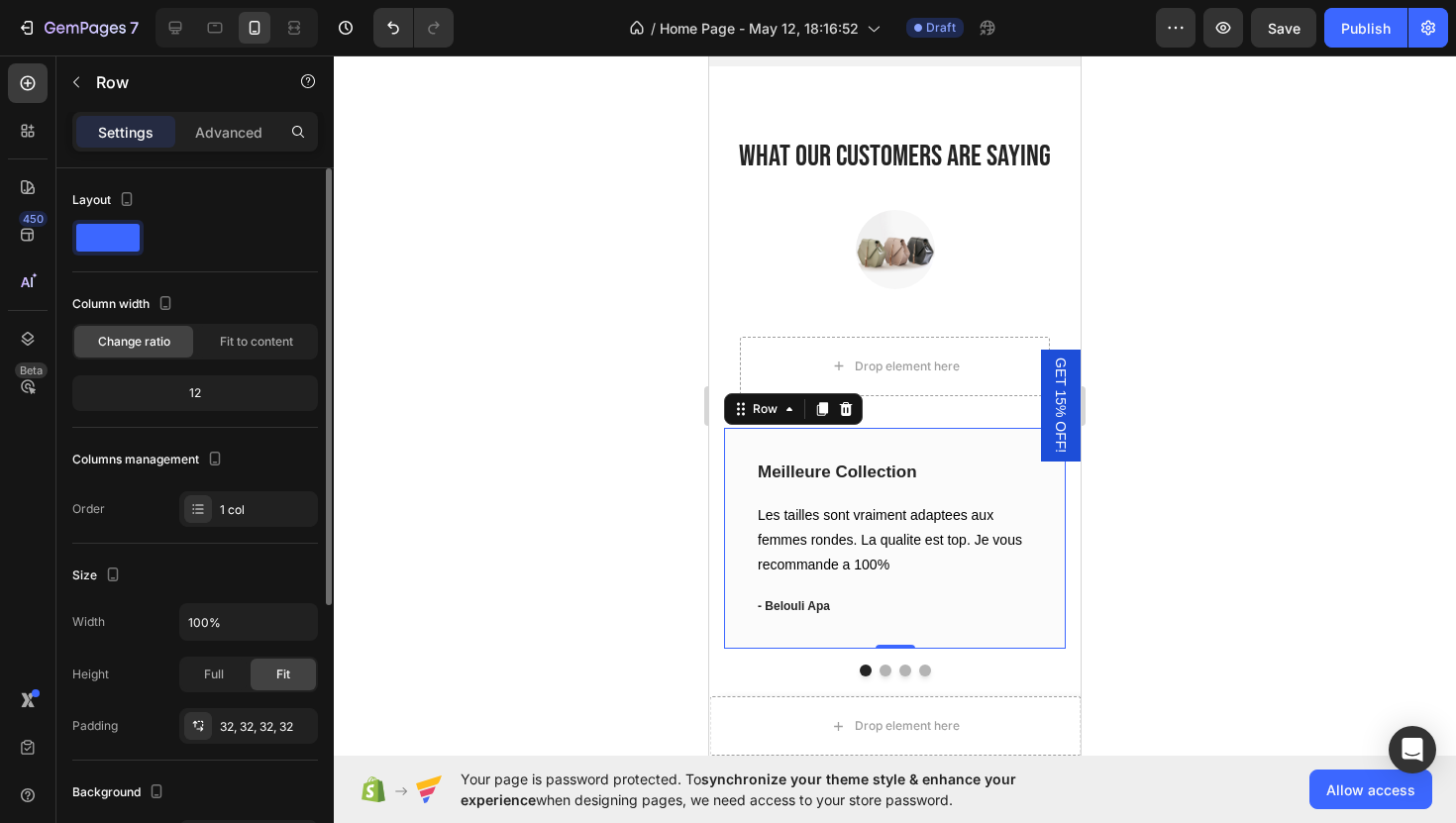 click on "Meilleure Collection Text block  Les tailles sont vraiment adaptees aux femmes rondes. La qualite est top. Je vous recommande a 100% Text block - [LAST] Apa Text block Row   0" at bounding box center [894, 539] 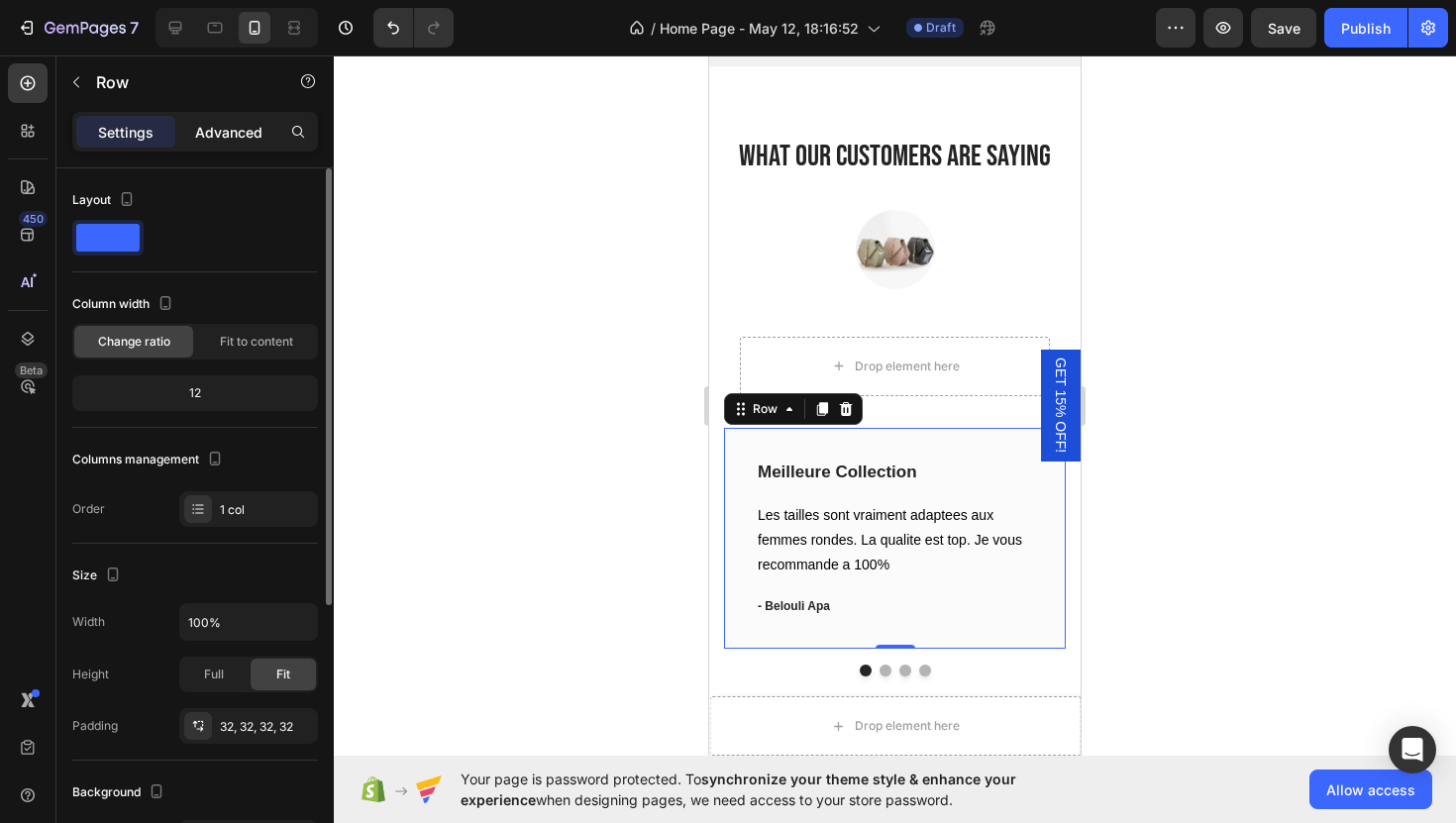 click on "Advanced" at bounding box center (229, 132) 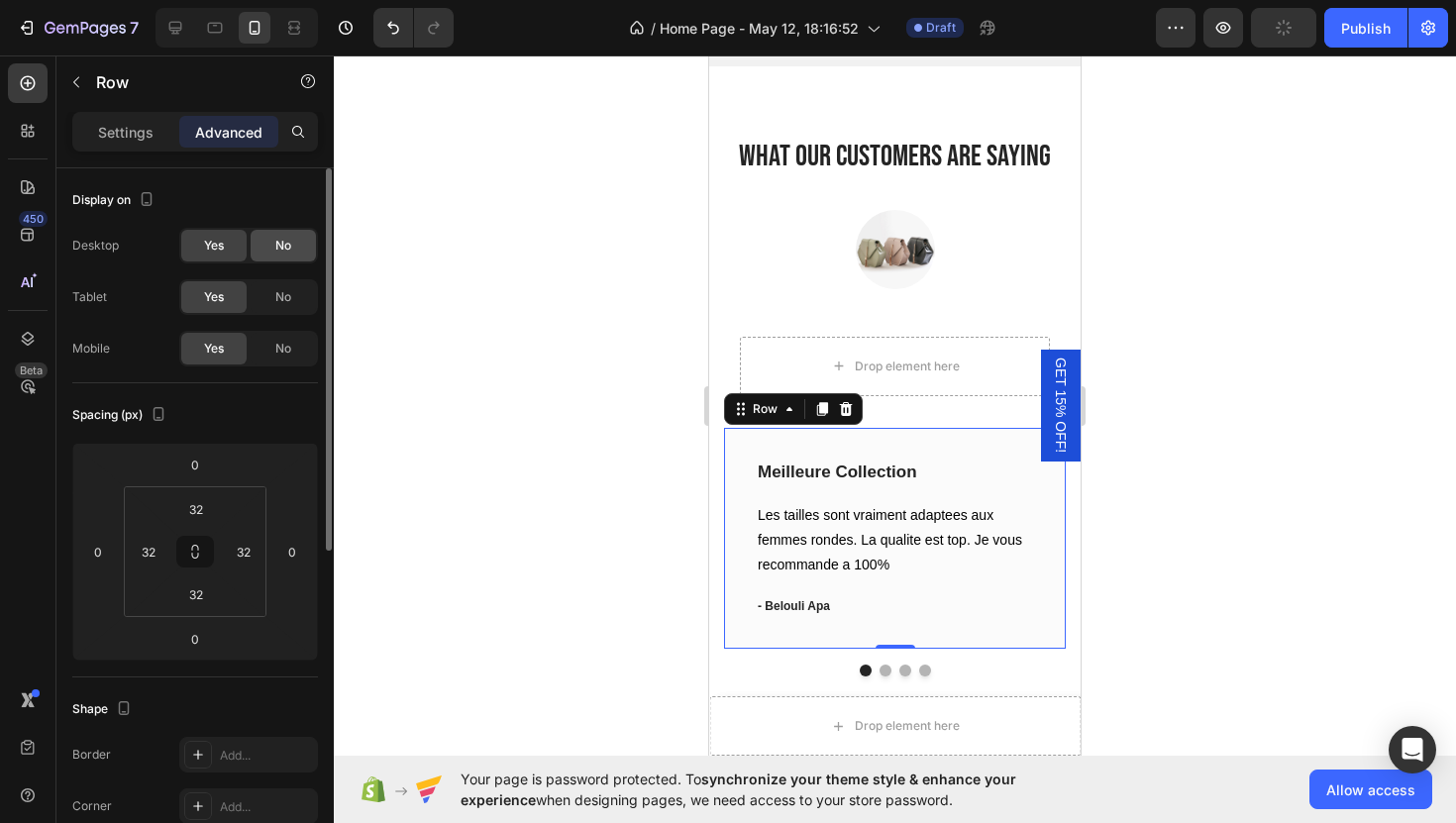 click on "No" 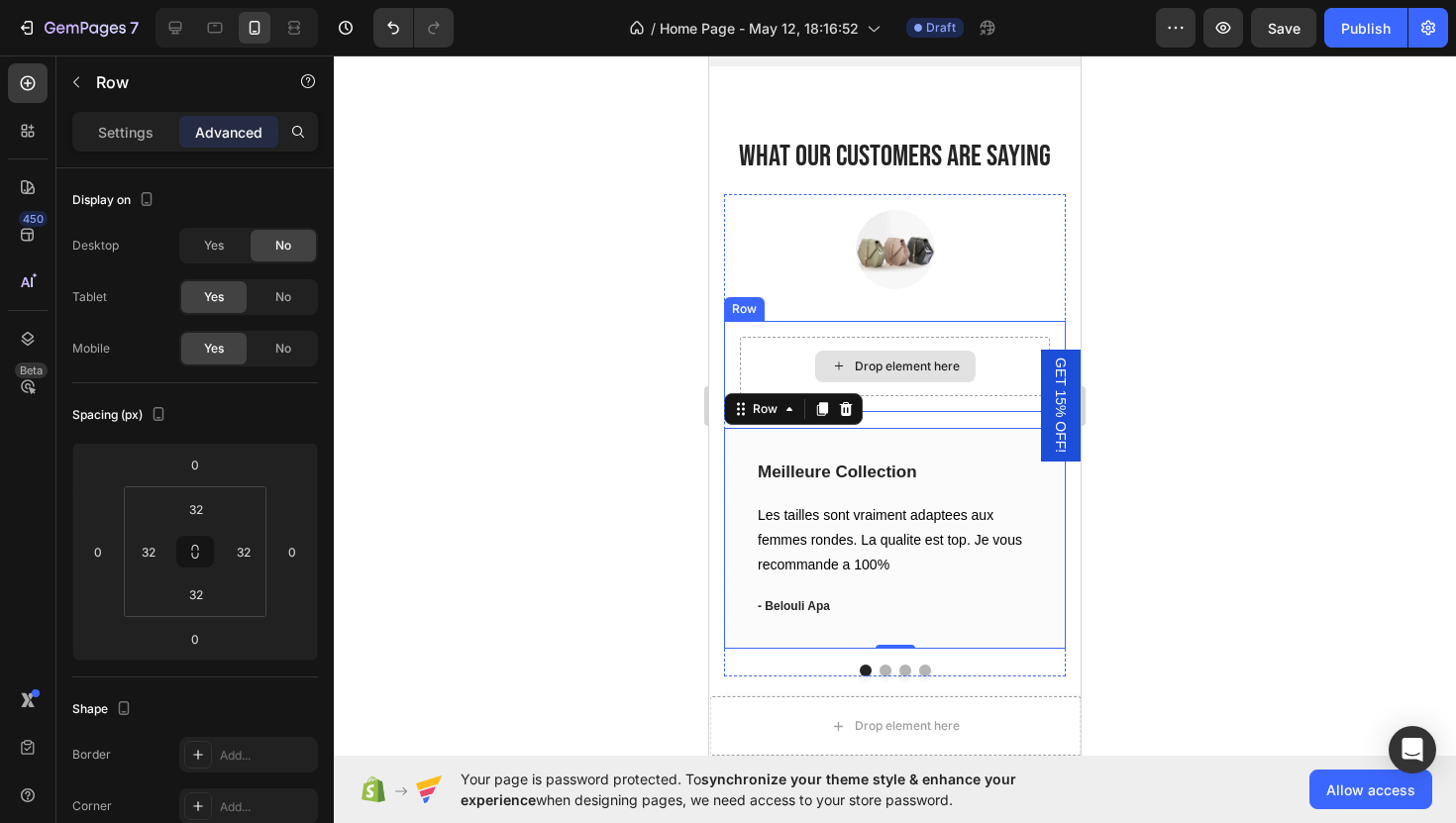 click on "Drop element here" at bounding box center (894, 366) 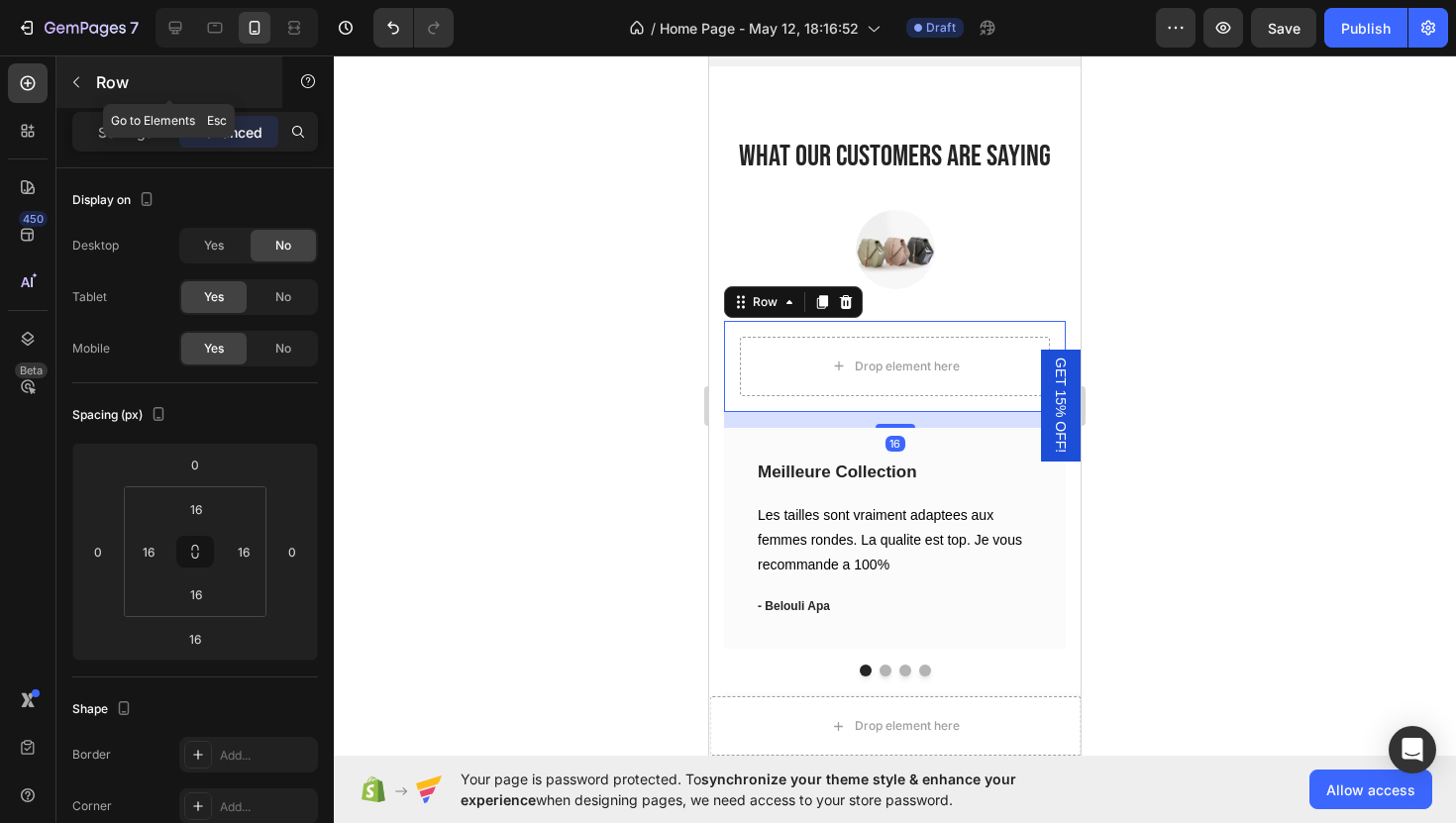 click at bounding box center (76, 82) 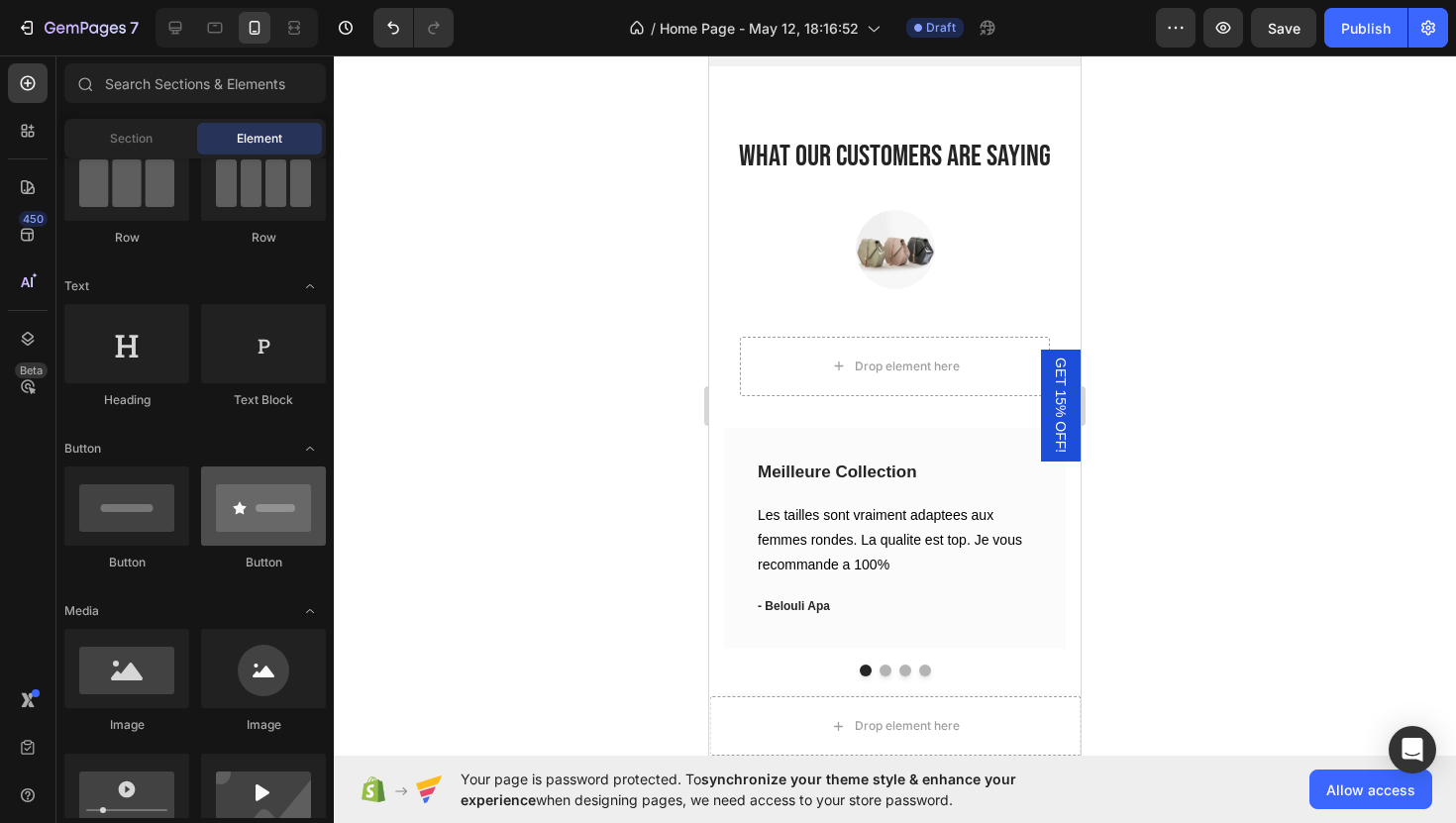 scroll, scrollTop: 0, scrollLeft: 0, axis: both 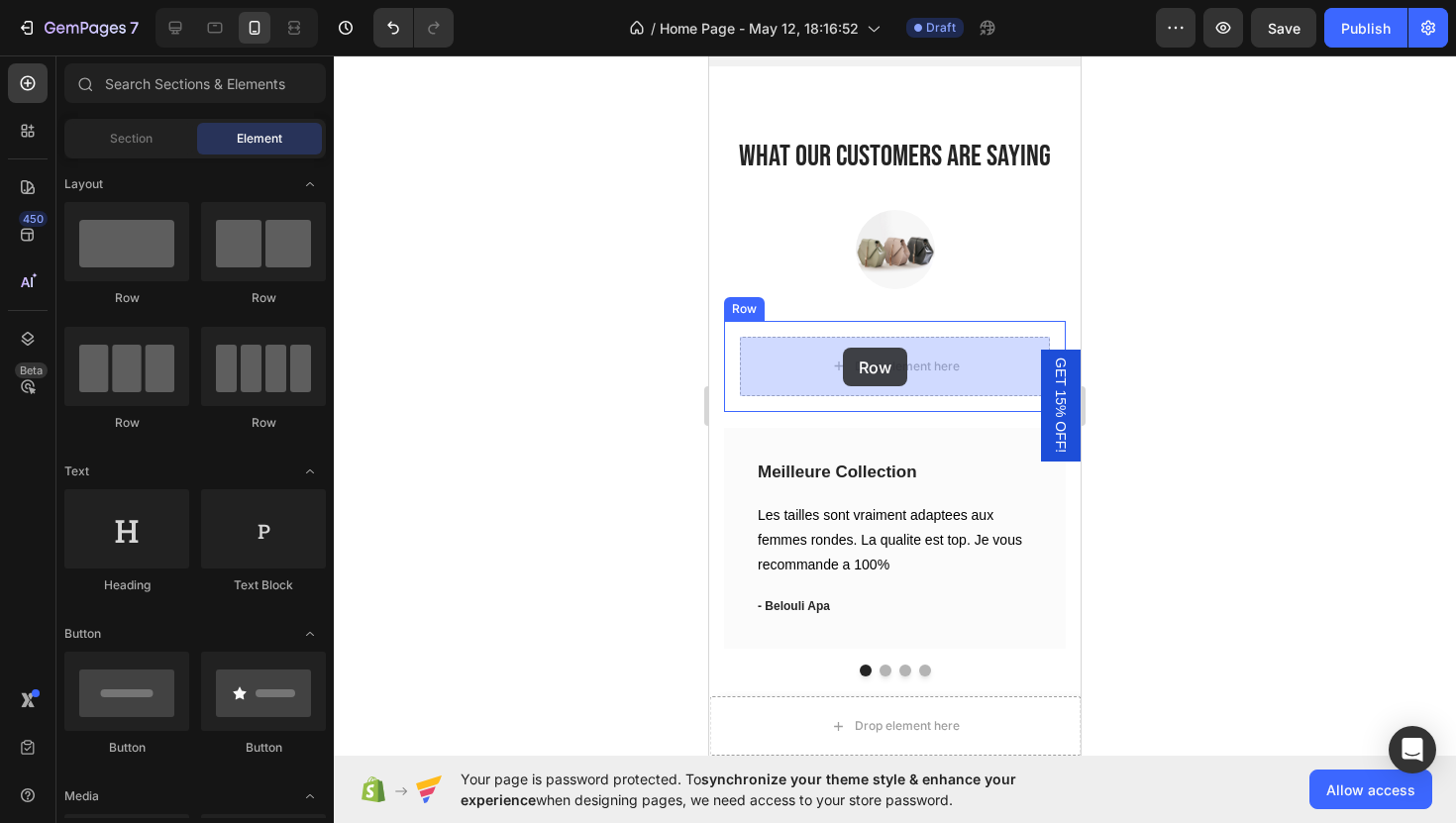 drag, startPoint x: 999, startPoint y: 302, endPoint x: 843, endPoint y: 348, distance: 162.64071 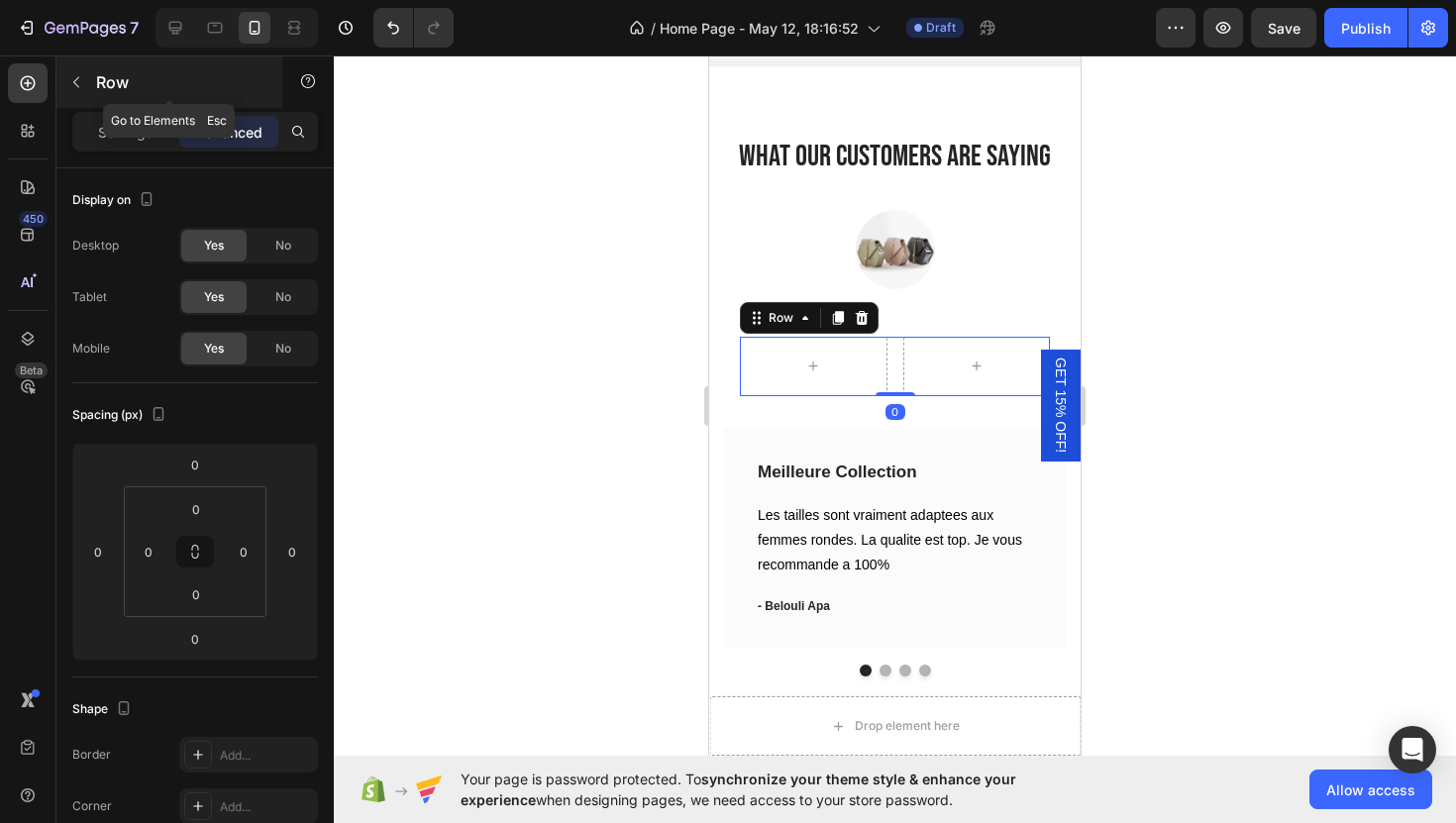 click 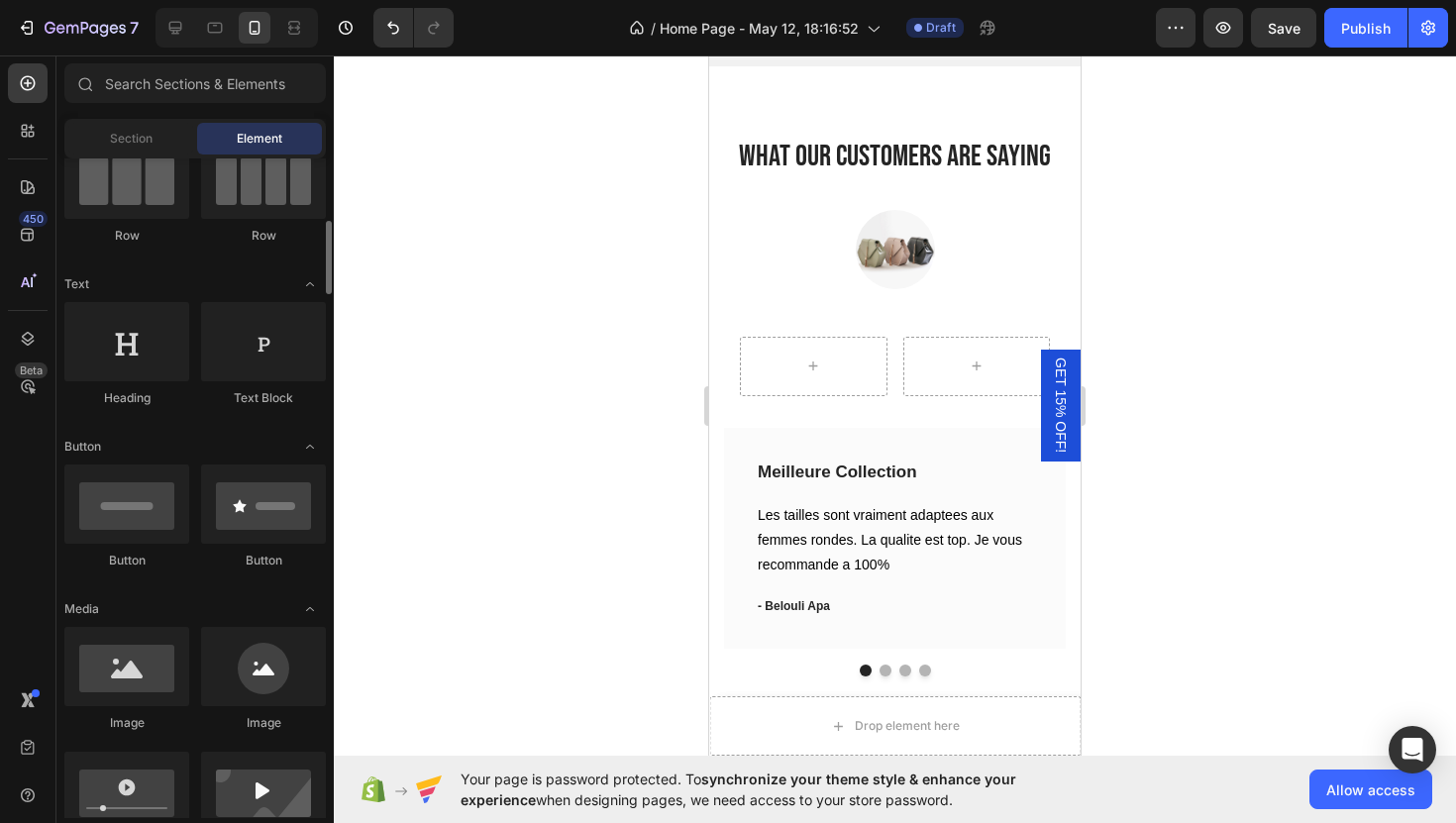 scroll, scrollTop: 276, scrollLeft: 0, axis: vertical 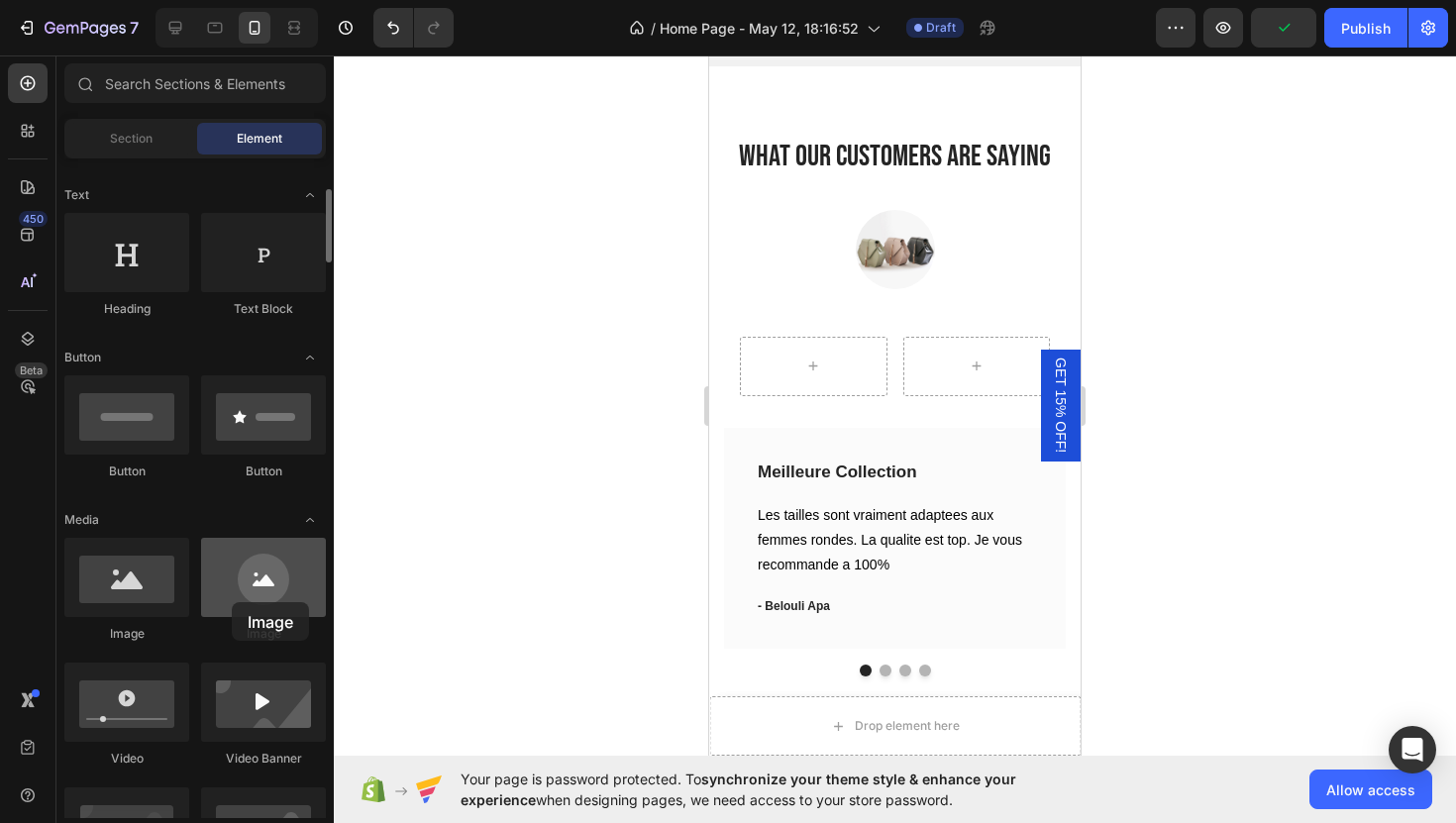 drag, startPoint x: 250, startPoint y: 595, endPoint x: 227, endPoint y: 594, distance: 23.021729 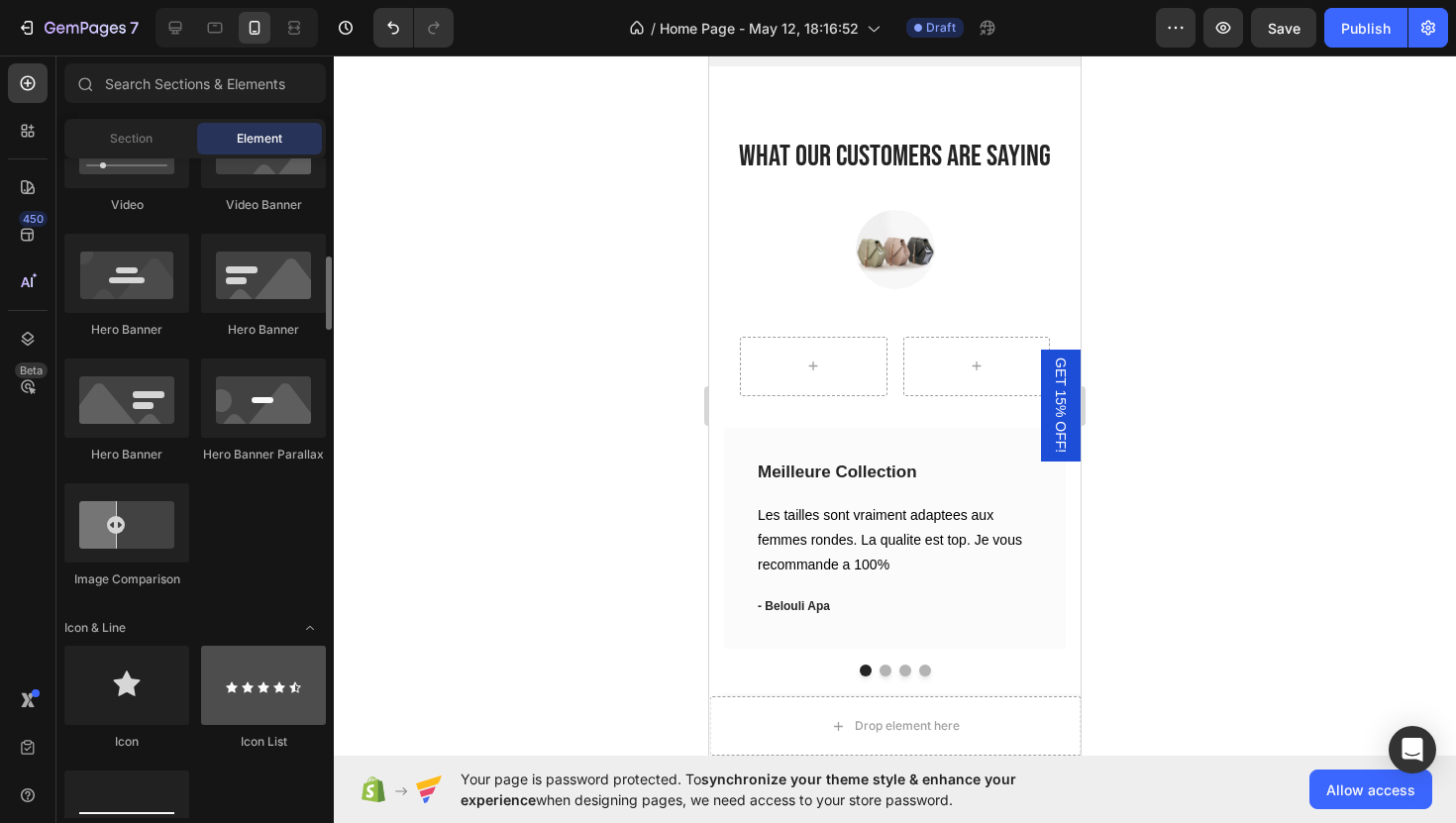 scroll, scrollTop: 835, scrollLeft: 0, axis: vertical 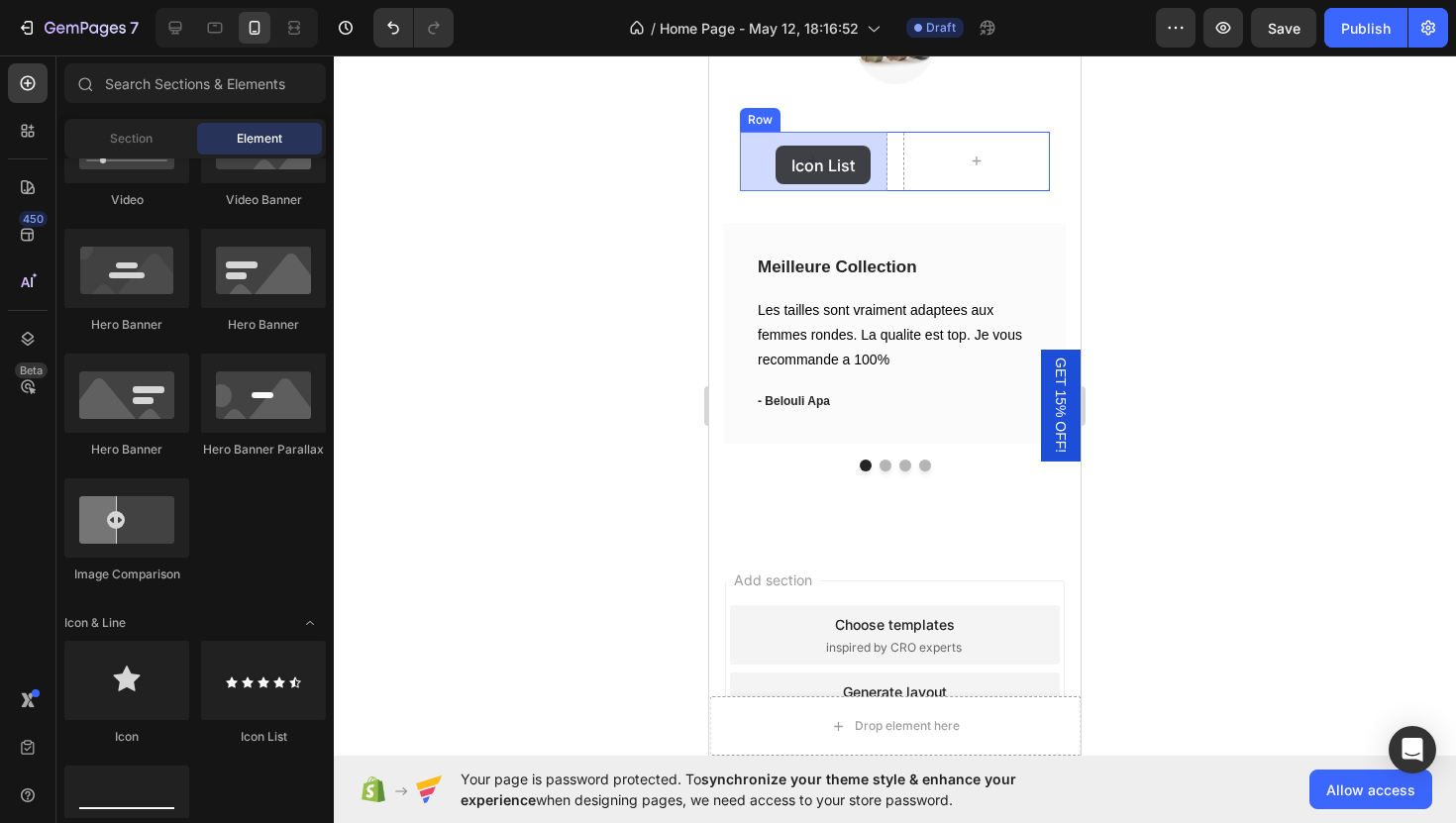 drag, startPoint x: 963, startPoint y: 748, endPoint x: 776, endPoint y: 146, distance: 630.3753 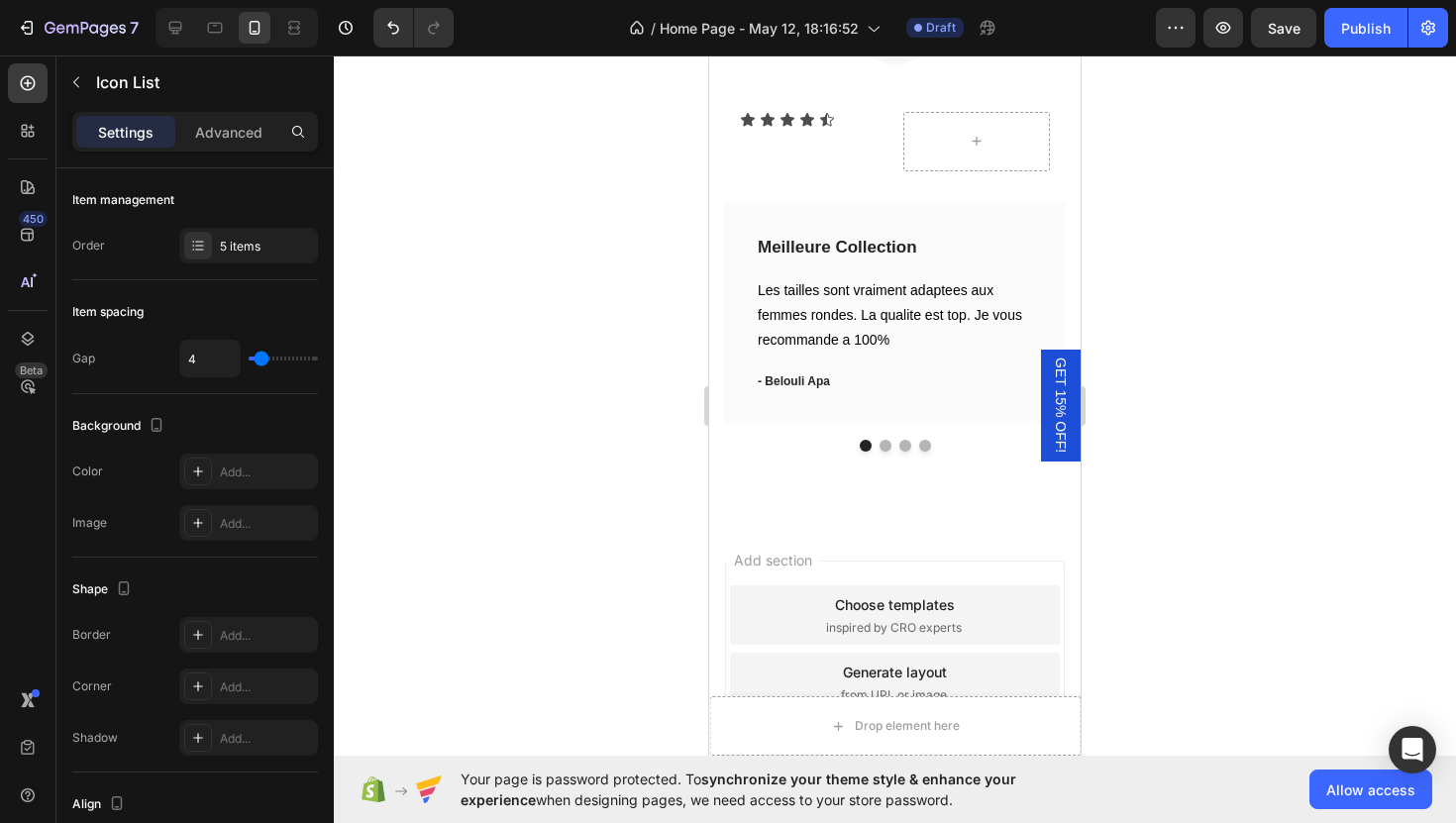 scroll, scrollTop: 6382, scrollLeft: 0, axis: vertical 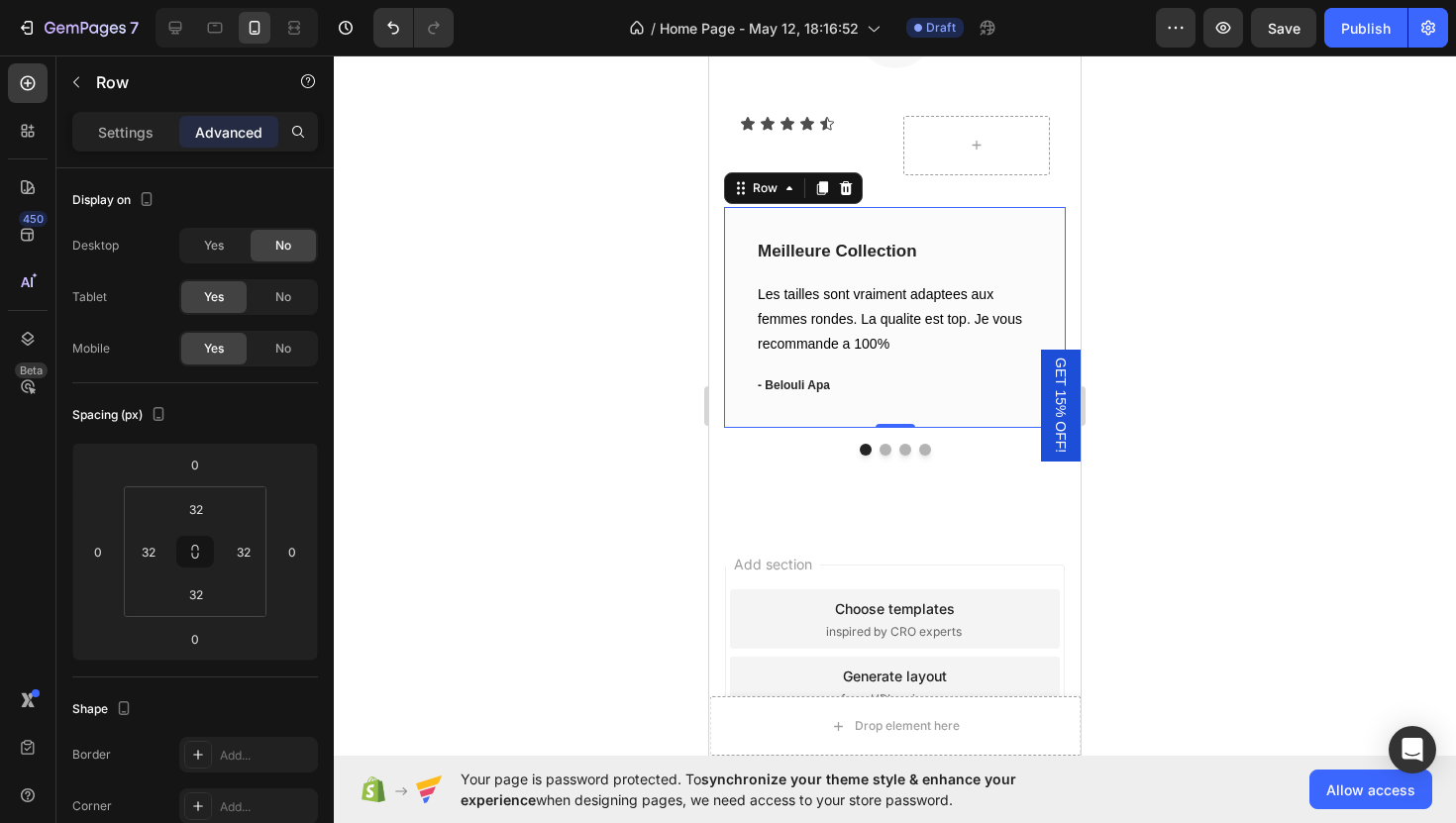 click on "Meilleure Collection Text block  Les tailles sont vraiment adaptees aux femmes rondes. La qualite est top. Je vous recommande a 100% Text block - [LAST] Apa Text block Row   0" at bounding box center (894, 318) 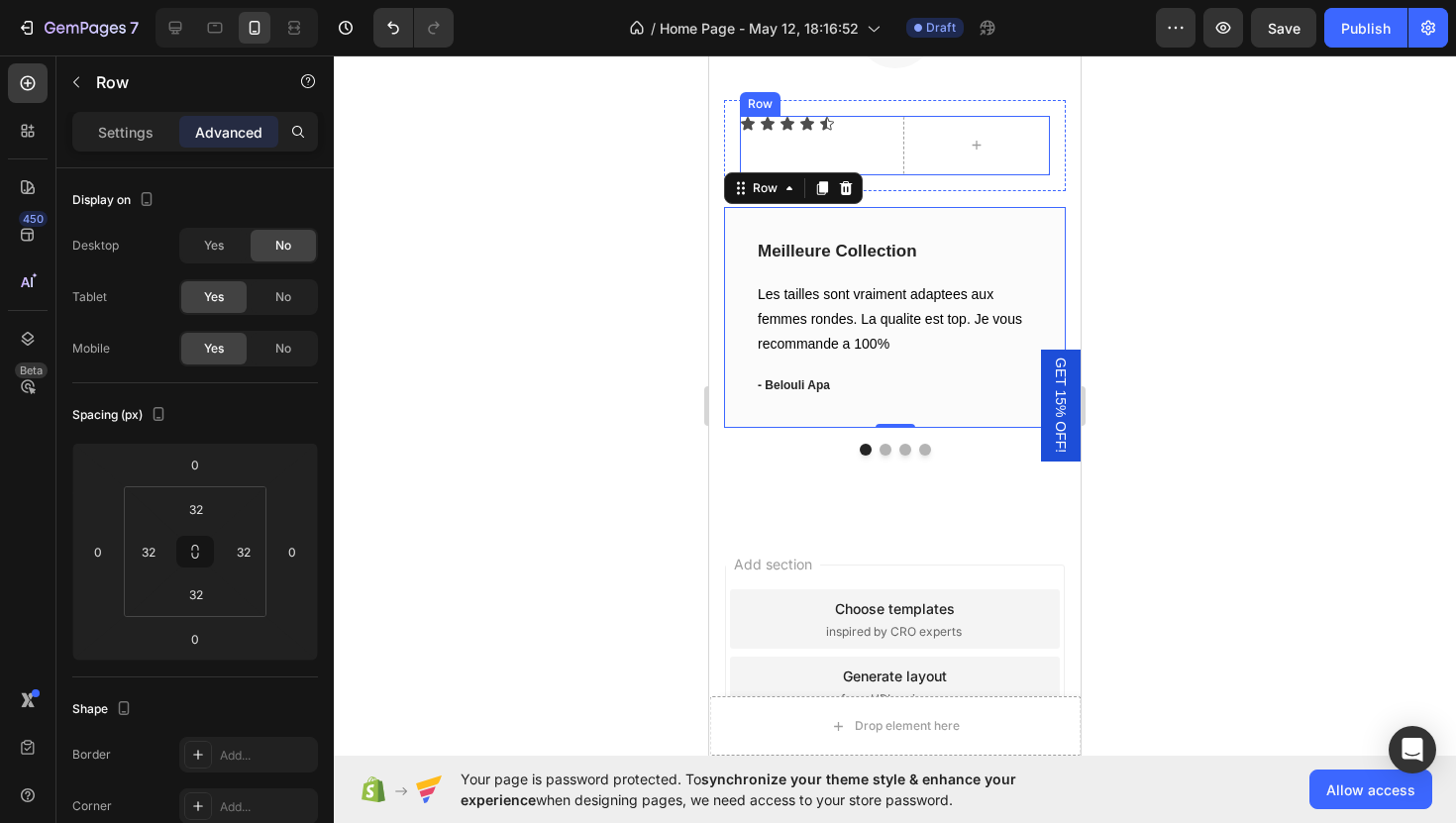 click on "Icon Icon Icon Icon Icon Icon List" at bounding box center (813, 146) 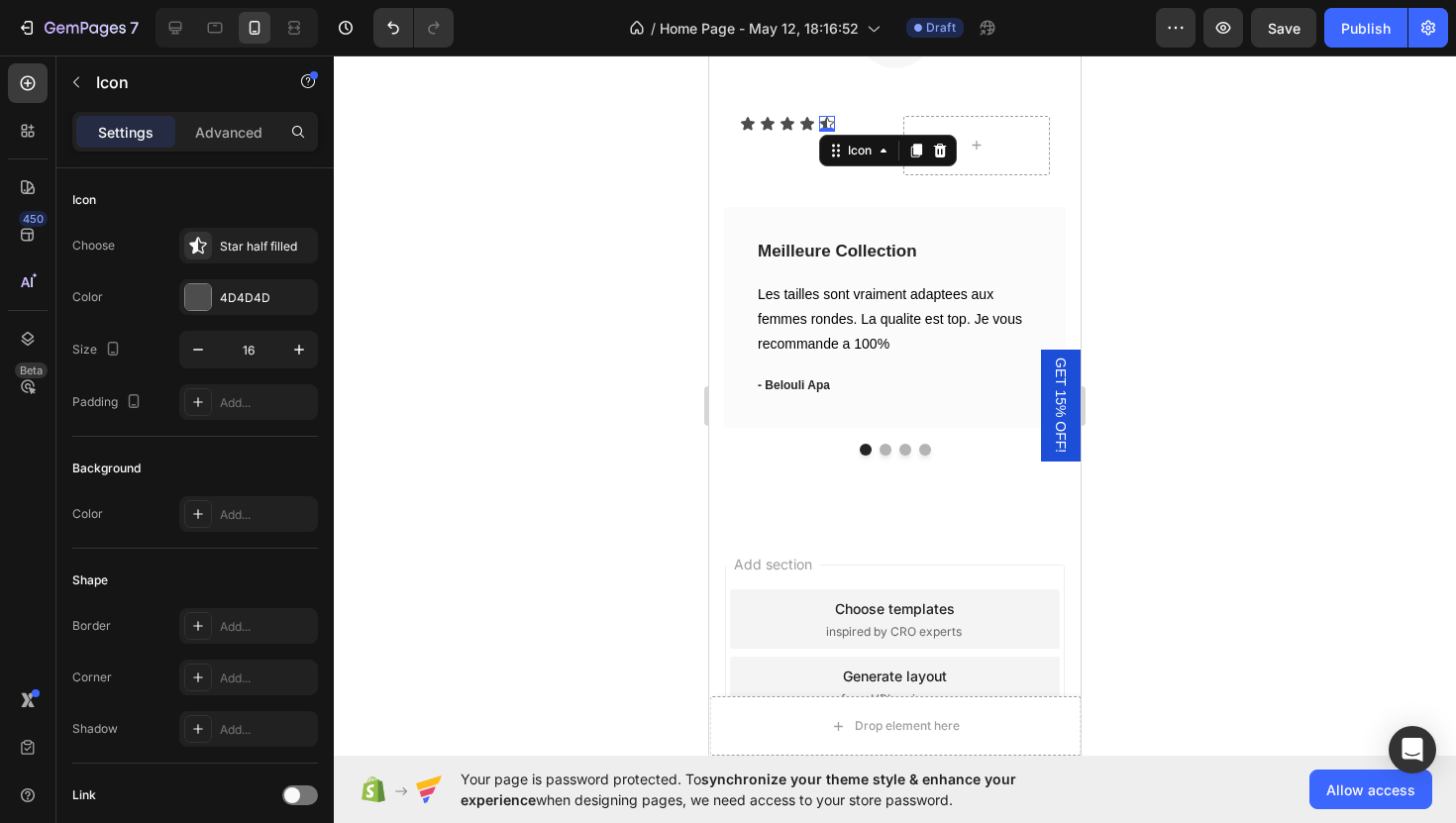 click 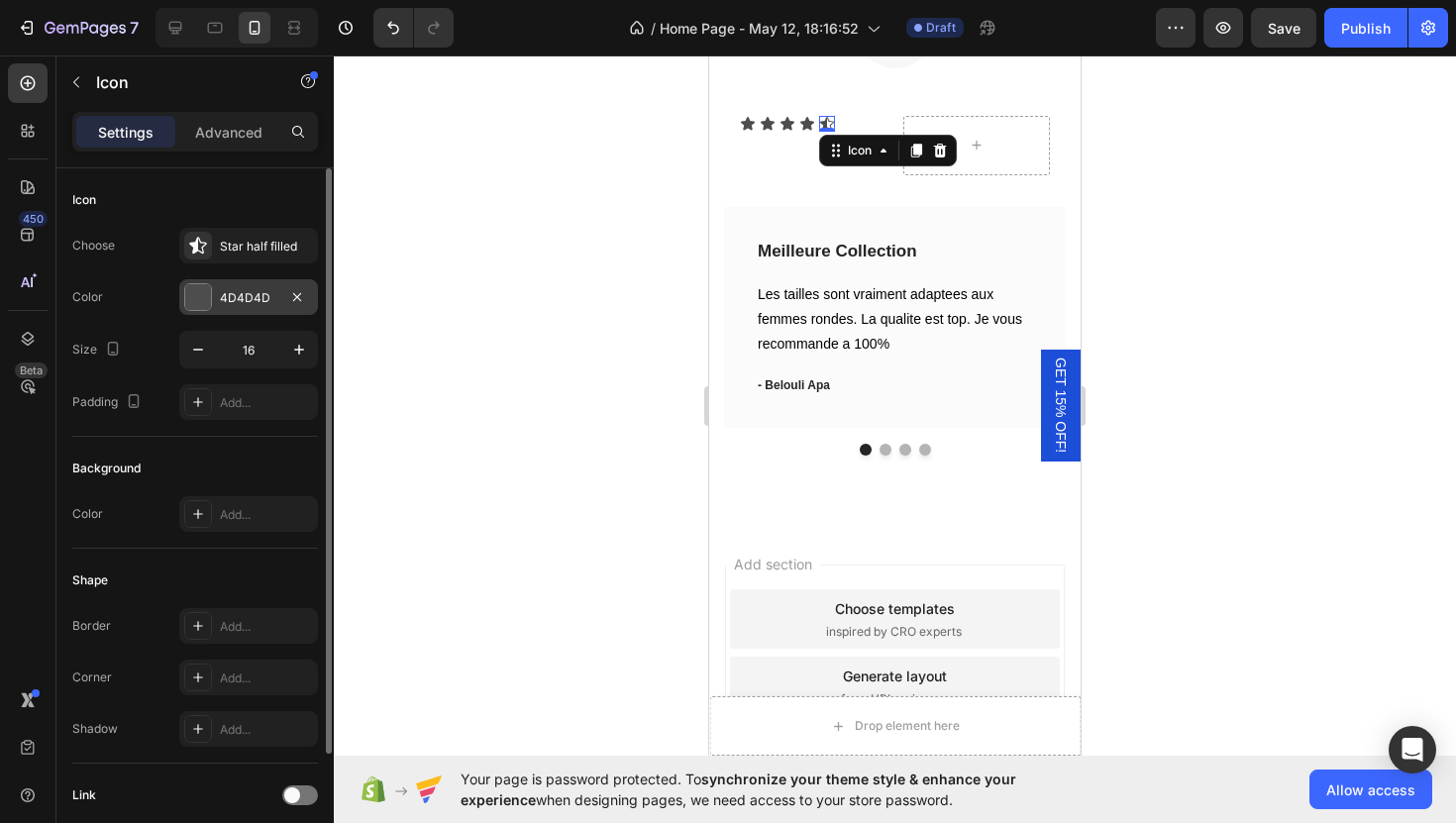 click at bounding box center (198, 297) 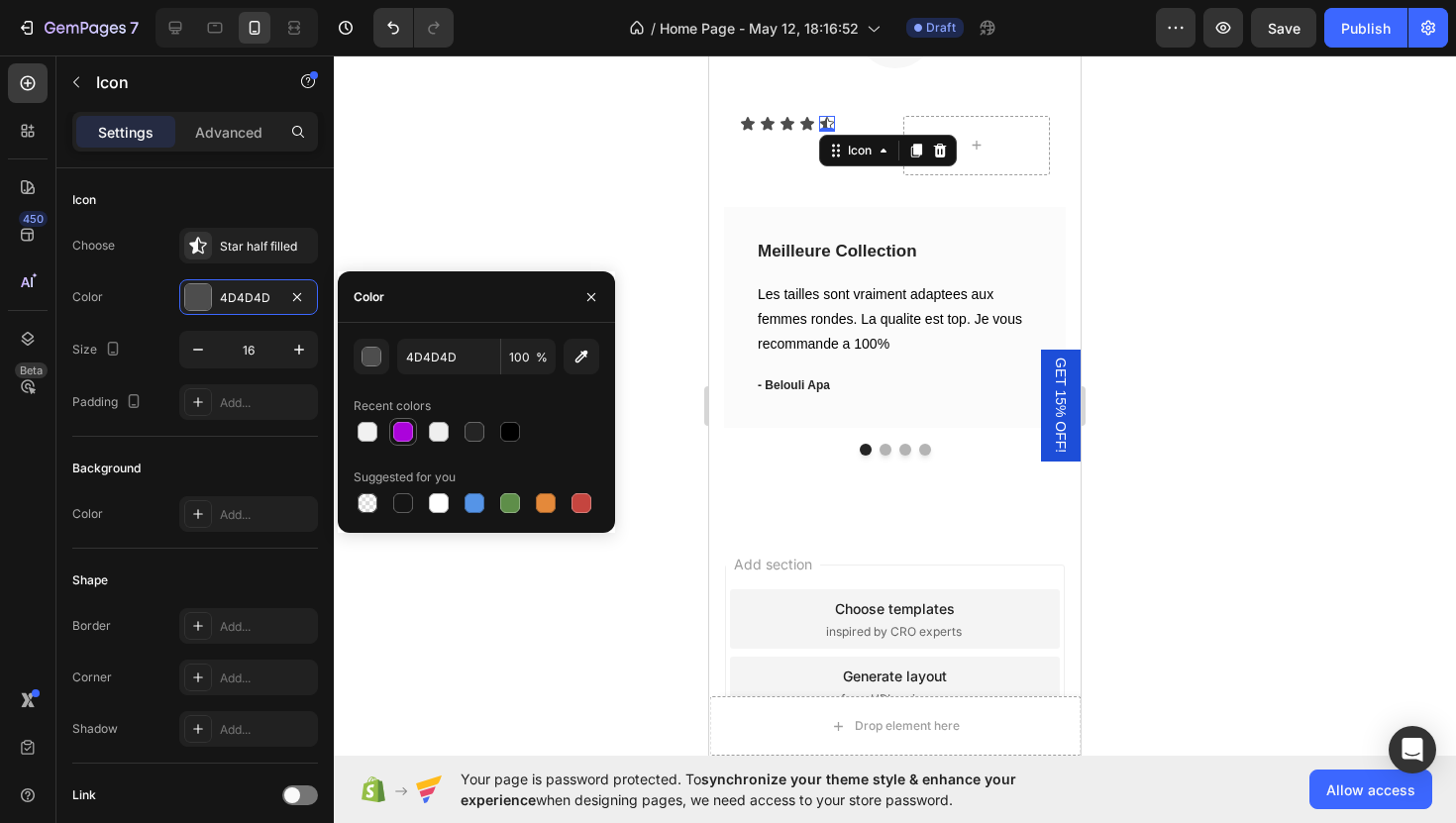click at bounding box center [403, 432] 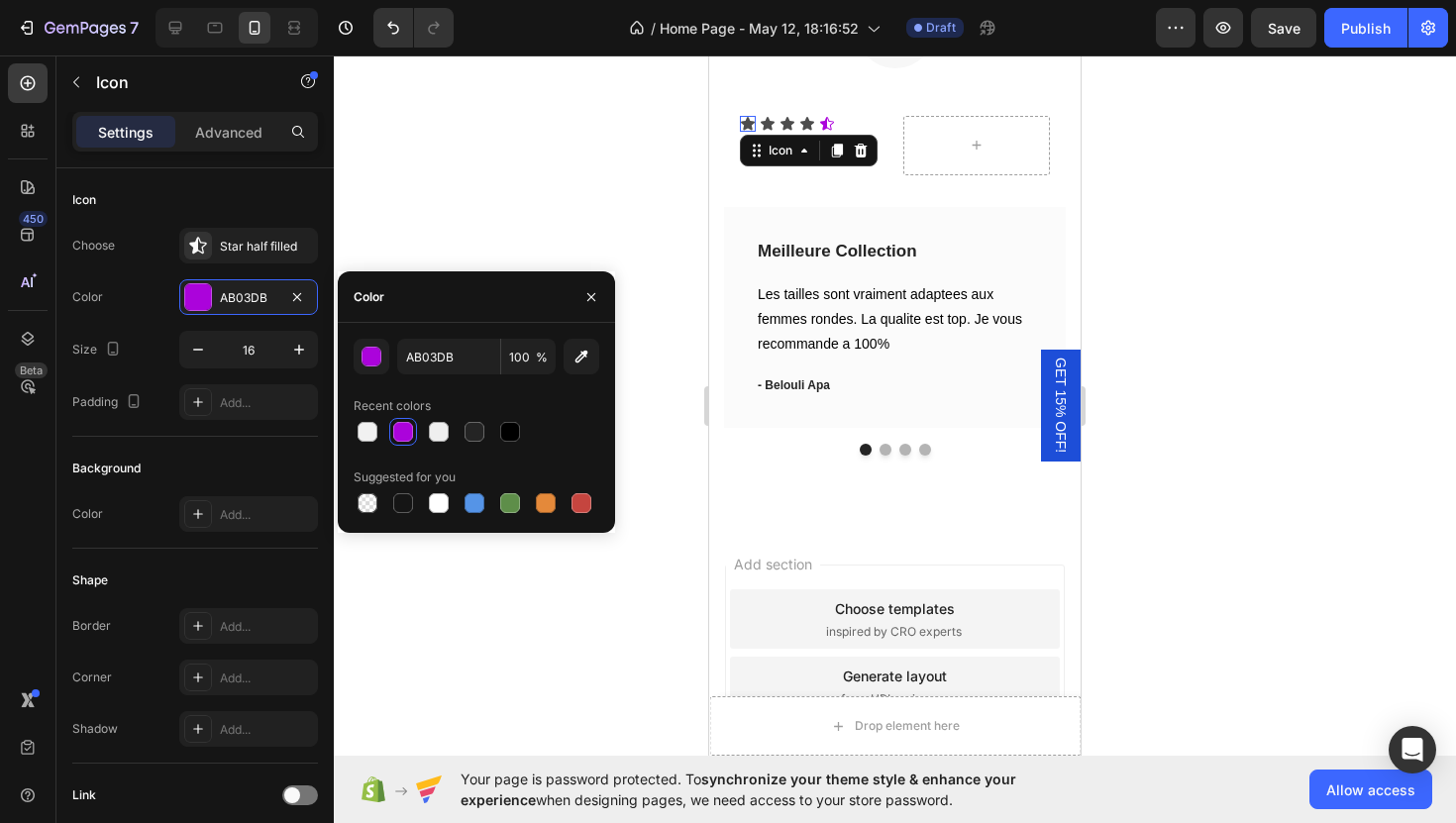 click 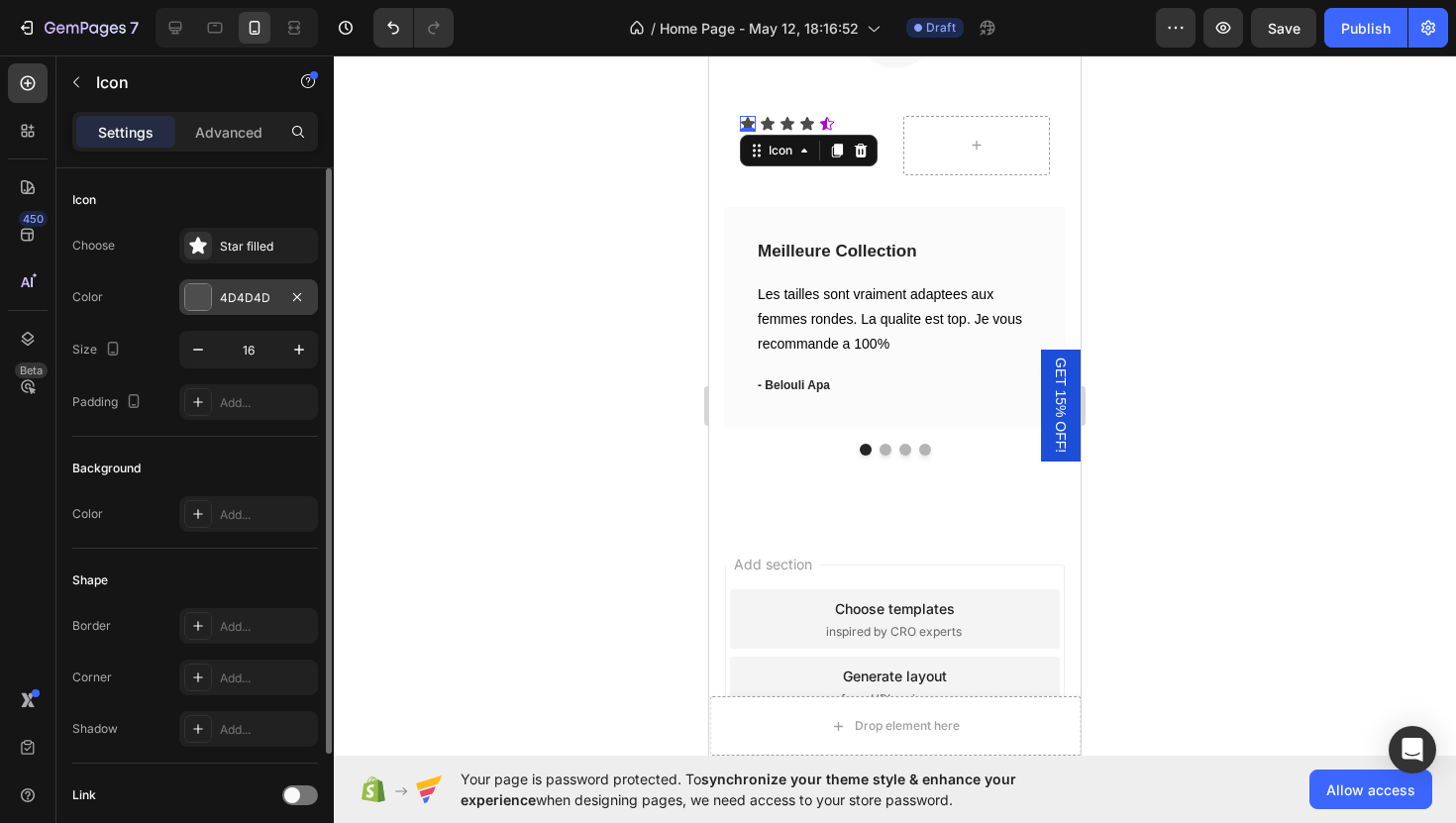 click at bounding box center [198, 297] 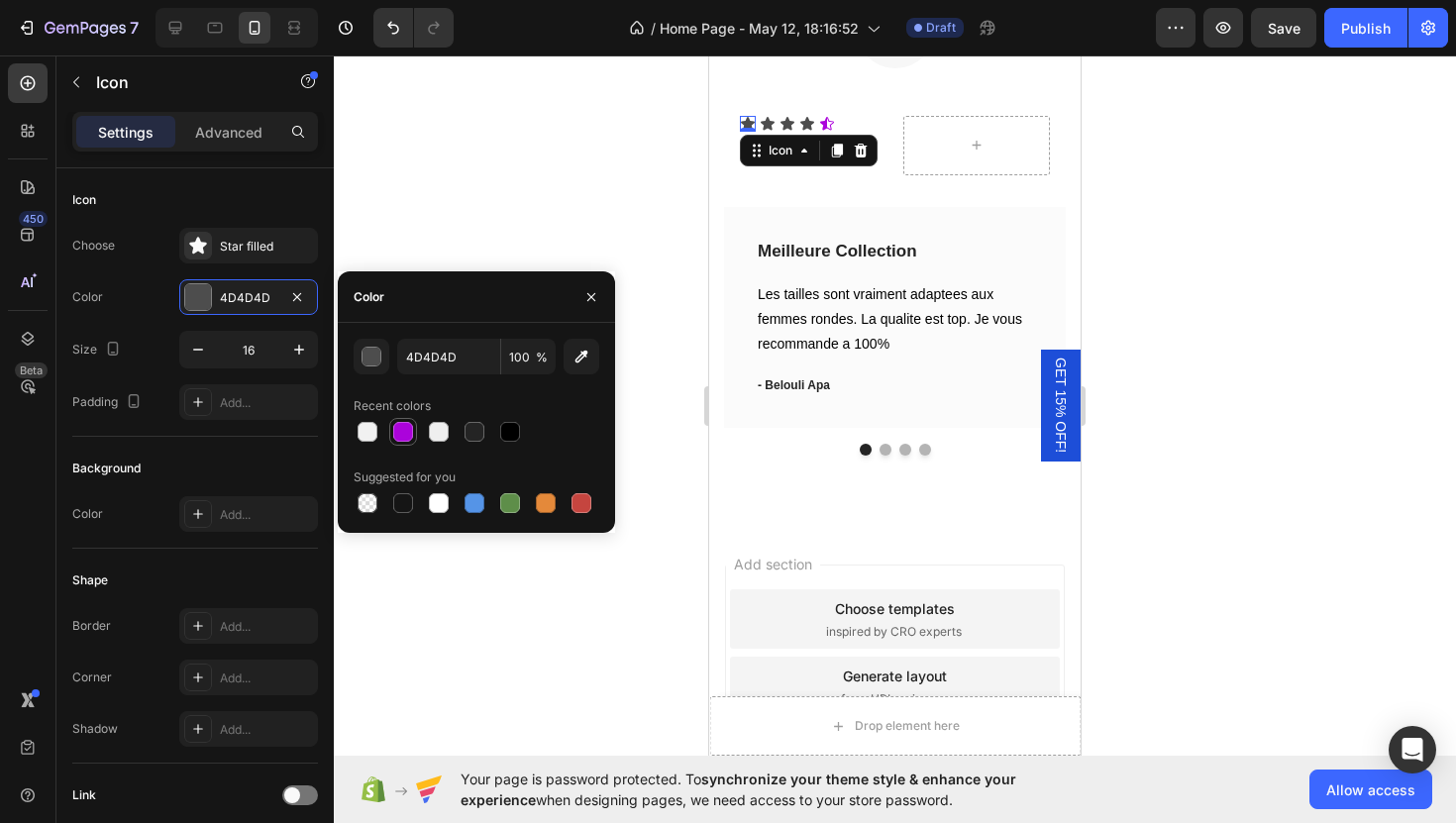 click at bounding box center [403, 432] 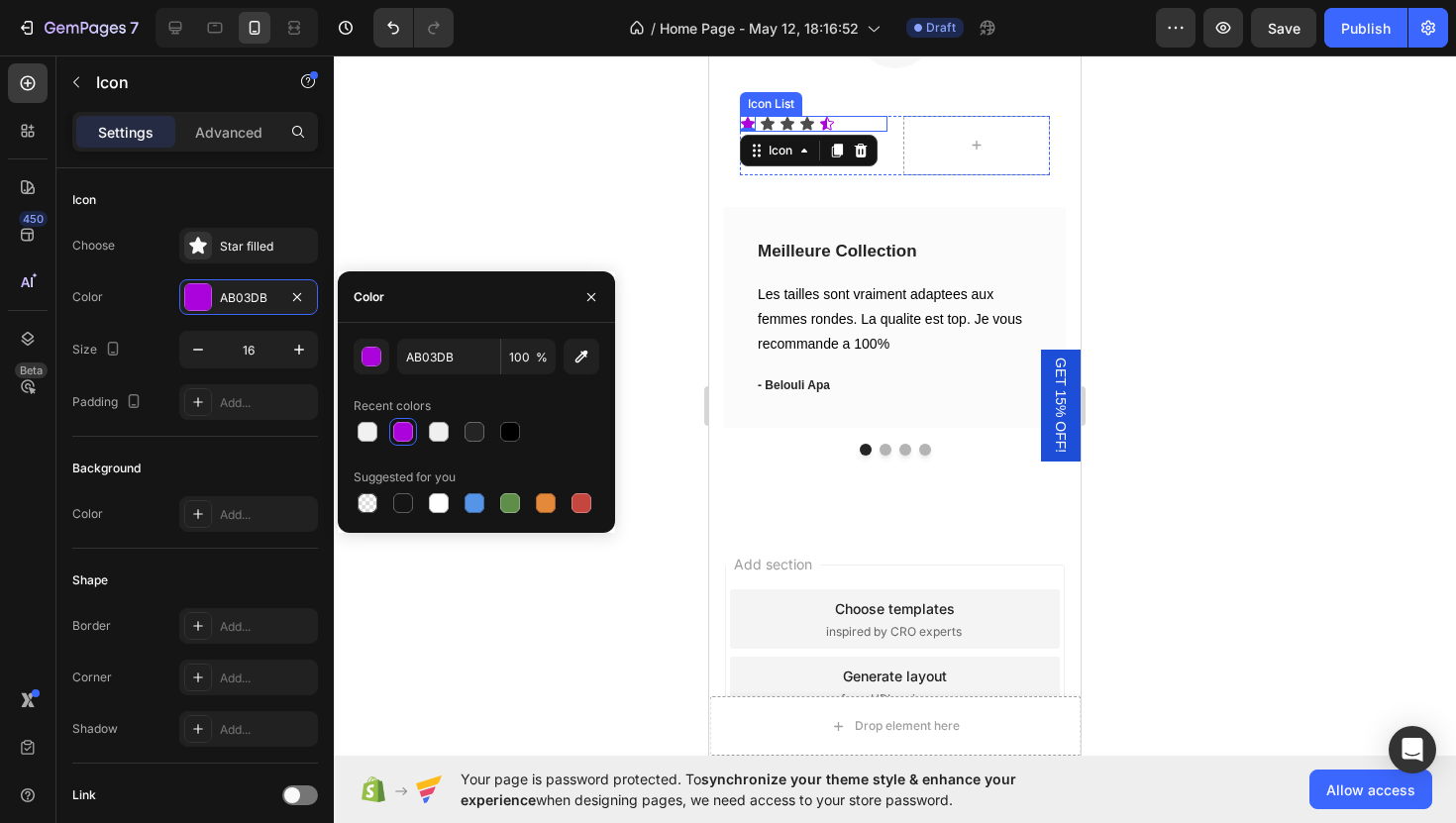 click on "Icon   0 Icon Icon Icon Icon" at bounding box center (813, 124) 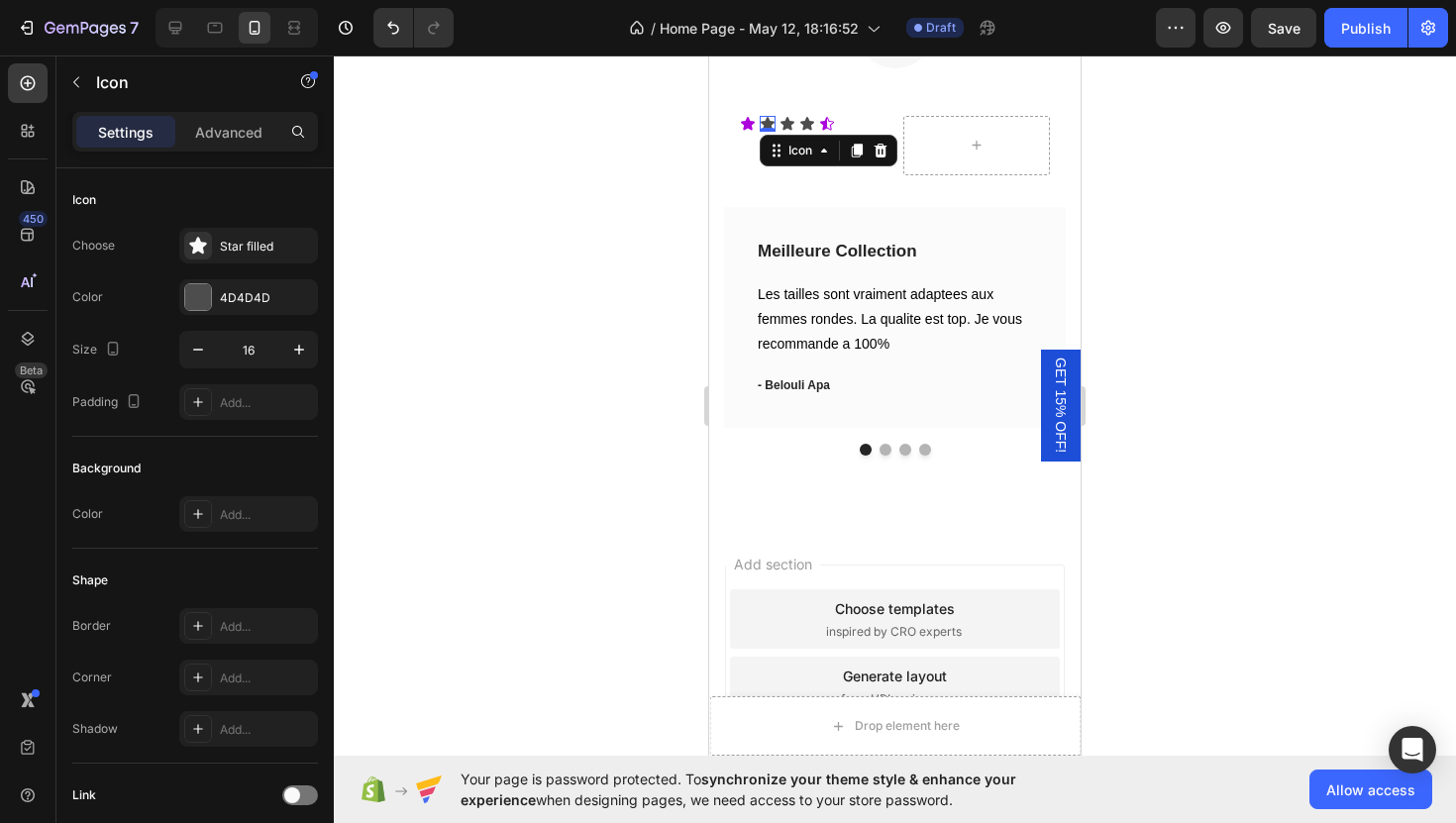 click 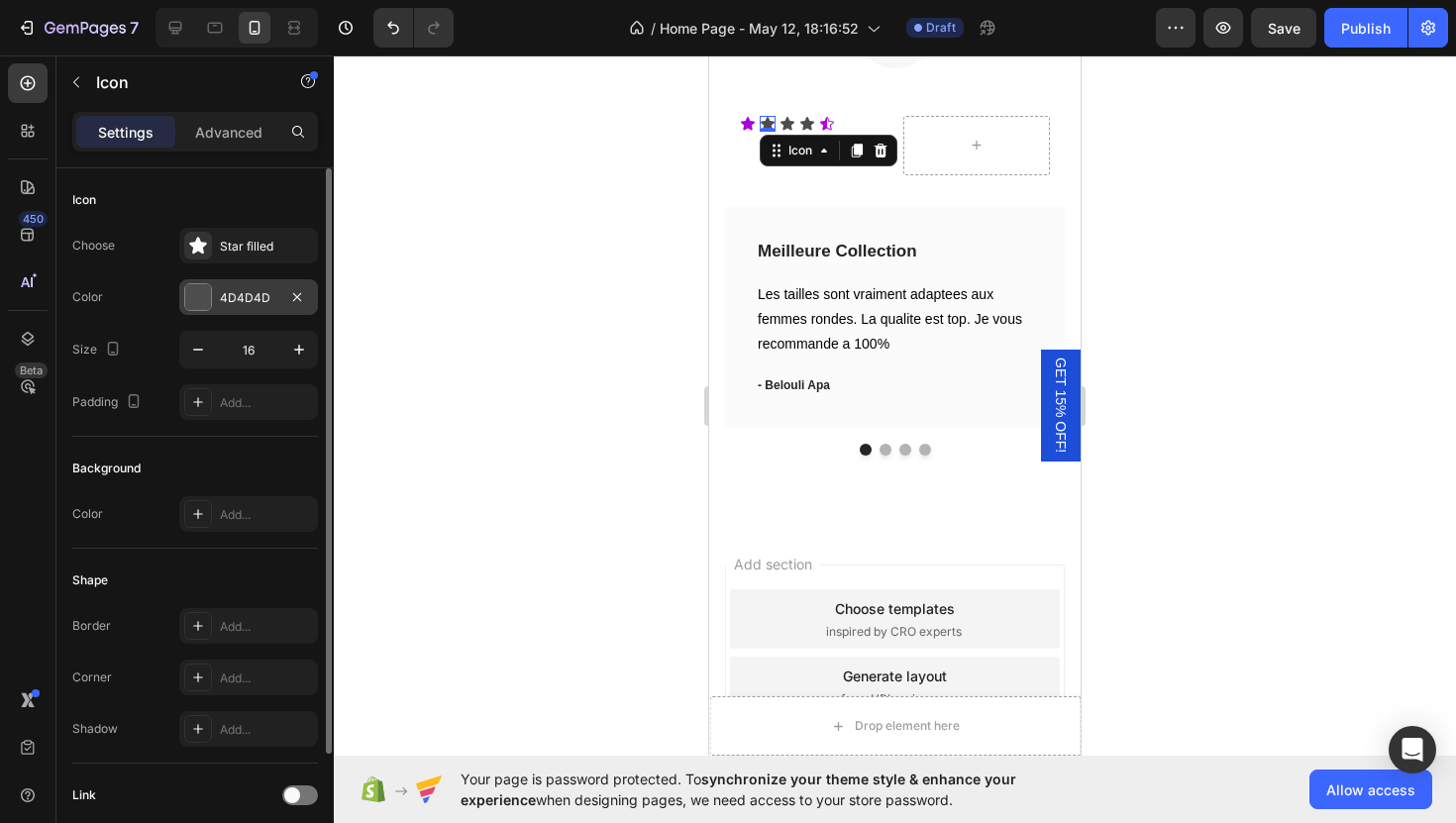 click at bounding box center (198, 297) 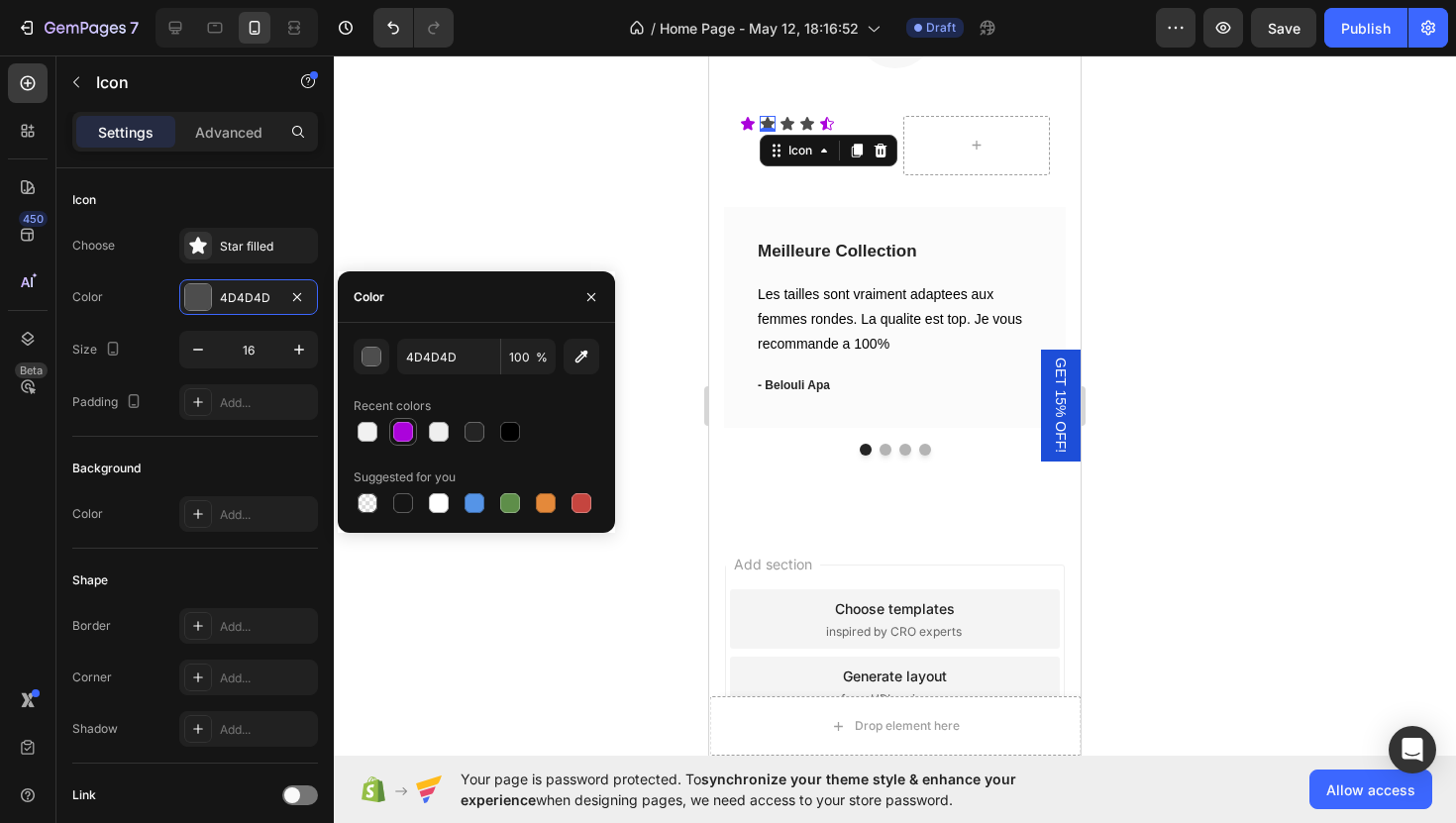 click at bounding box center (403, 432) 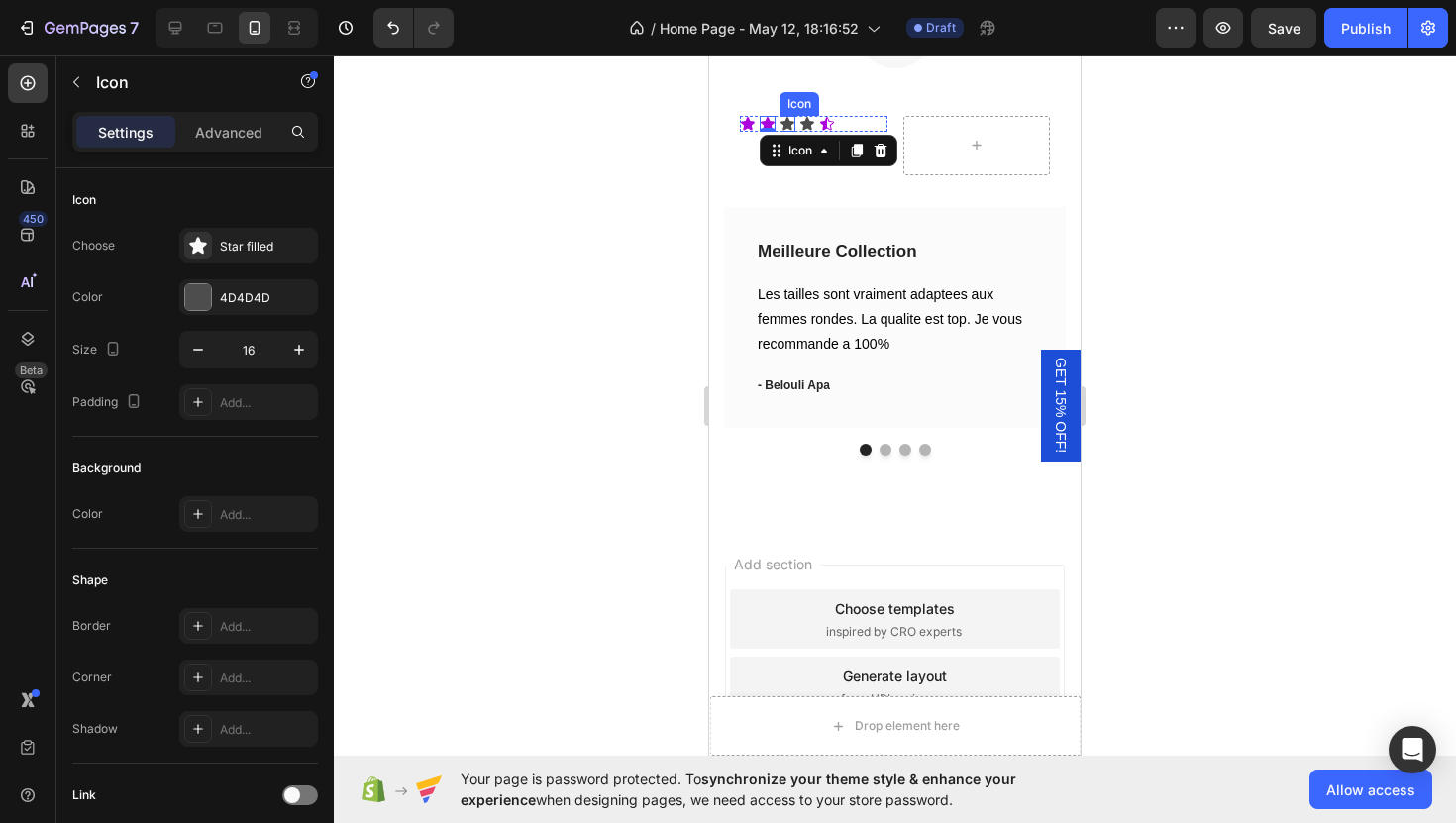 click 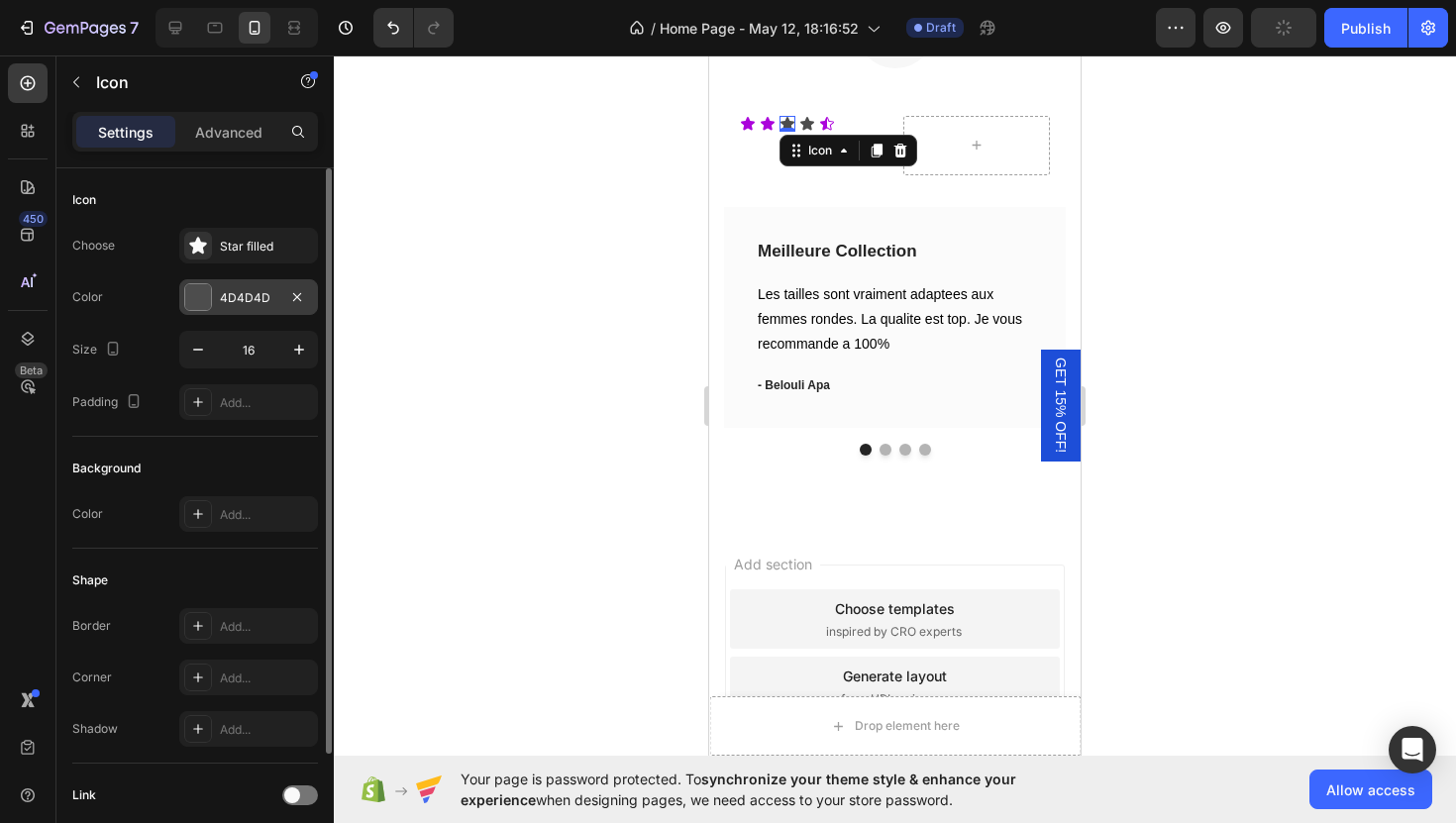 click at bounding box center [198, 297] 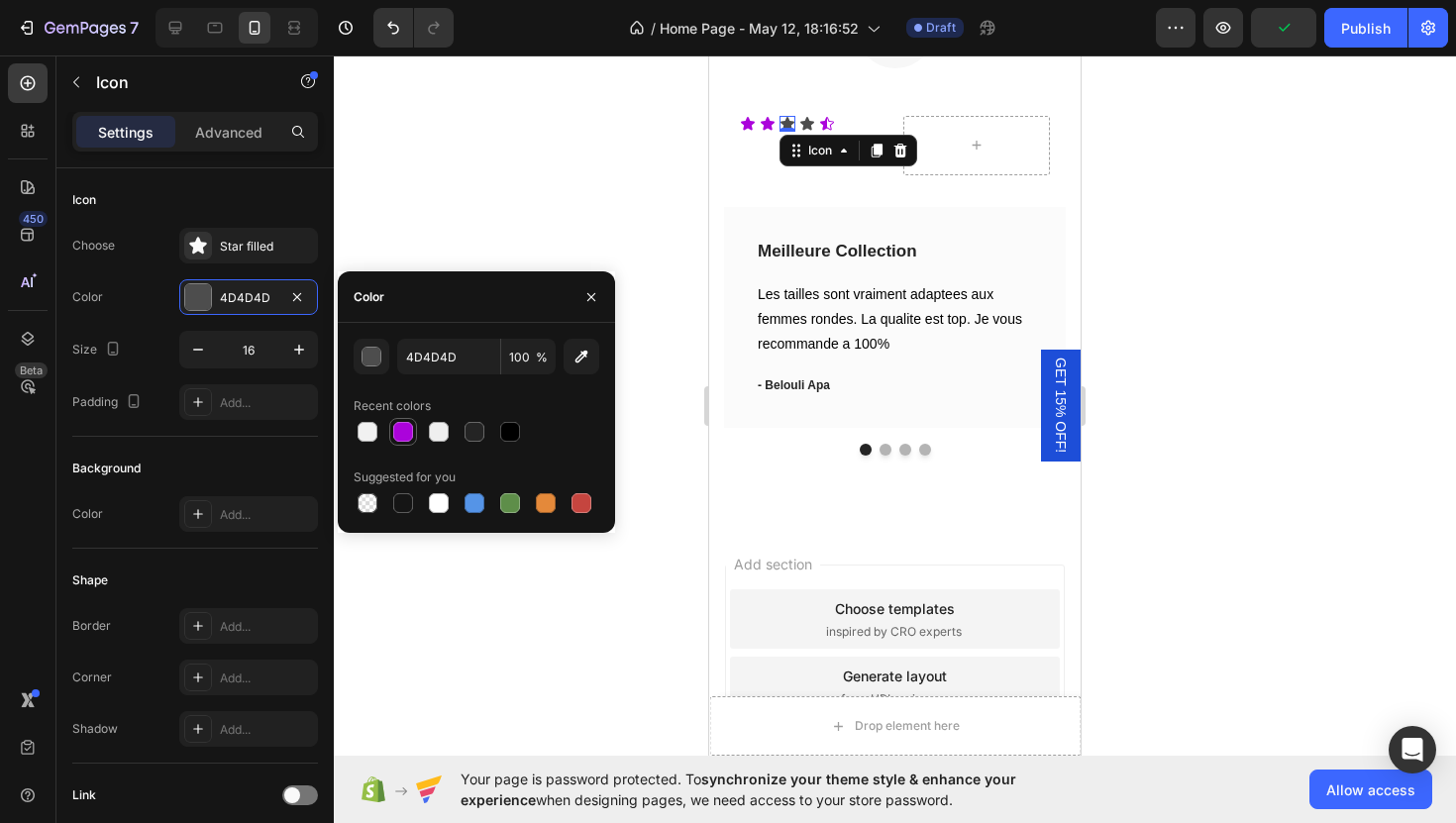 click at bounding box center (403, 432) 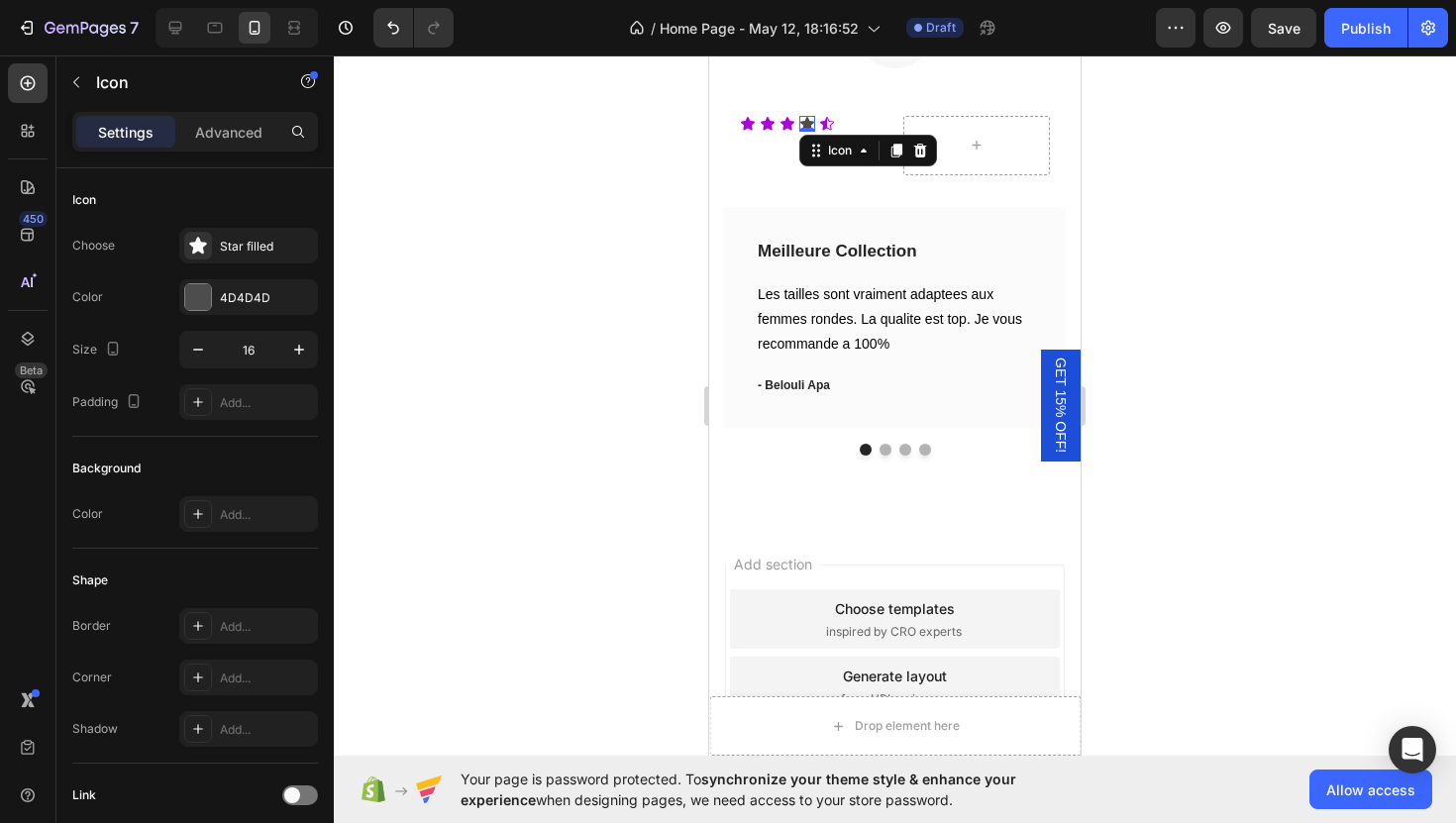 click 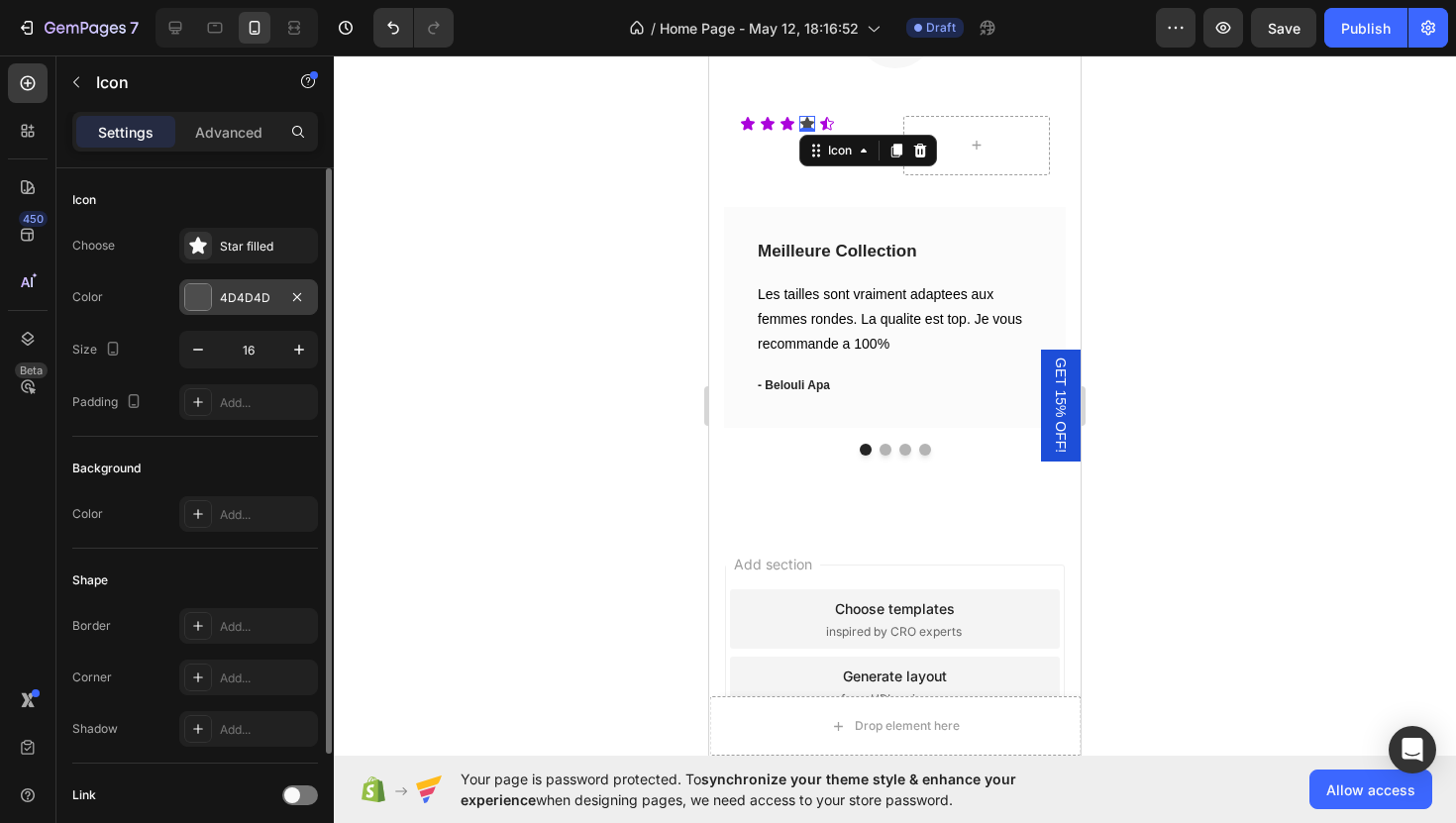 click at bounding box center [198, 297] 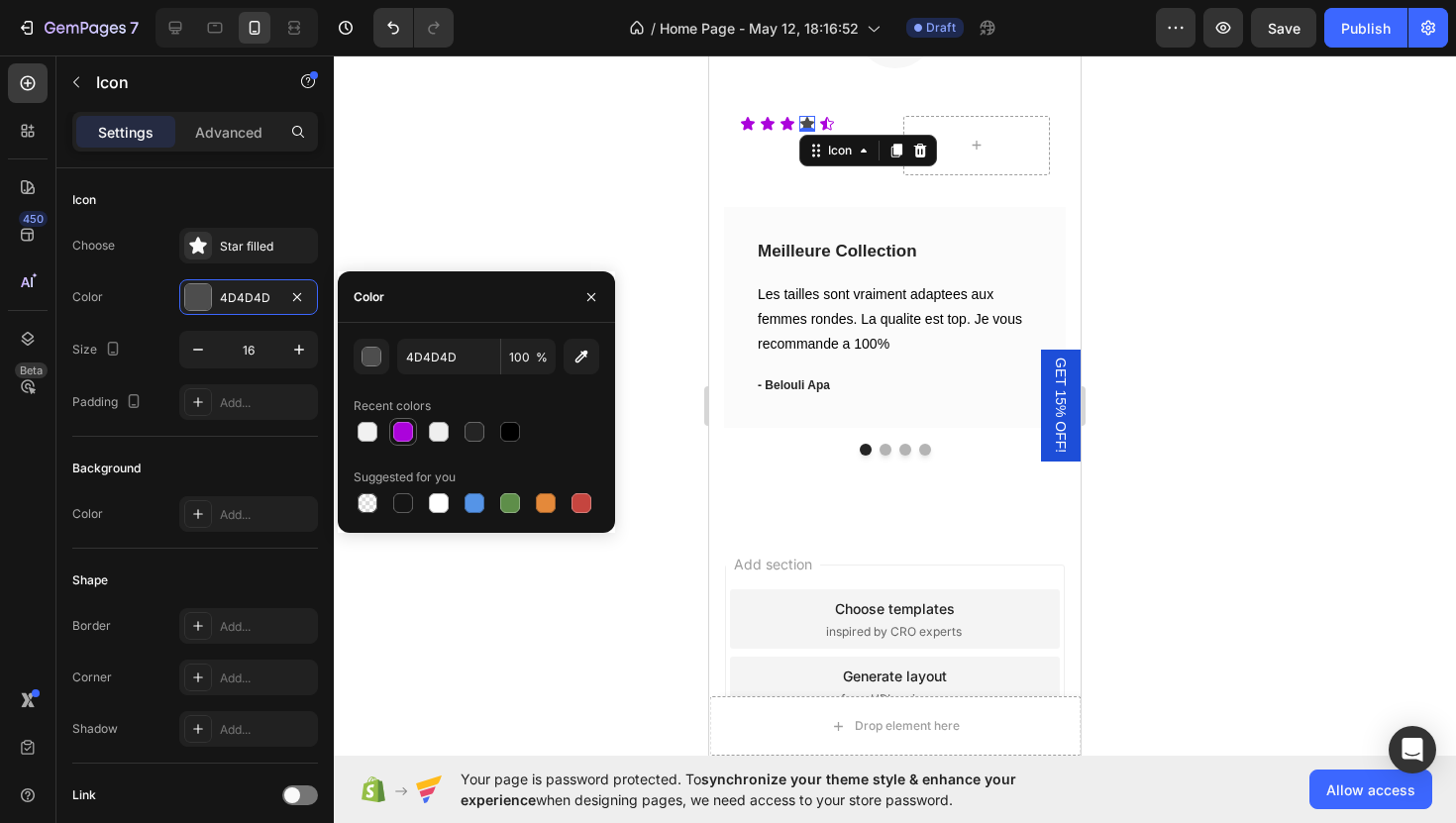 click at bounding box center [403, 432] 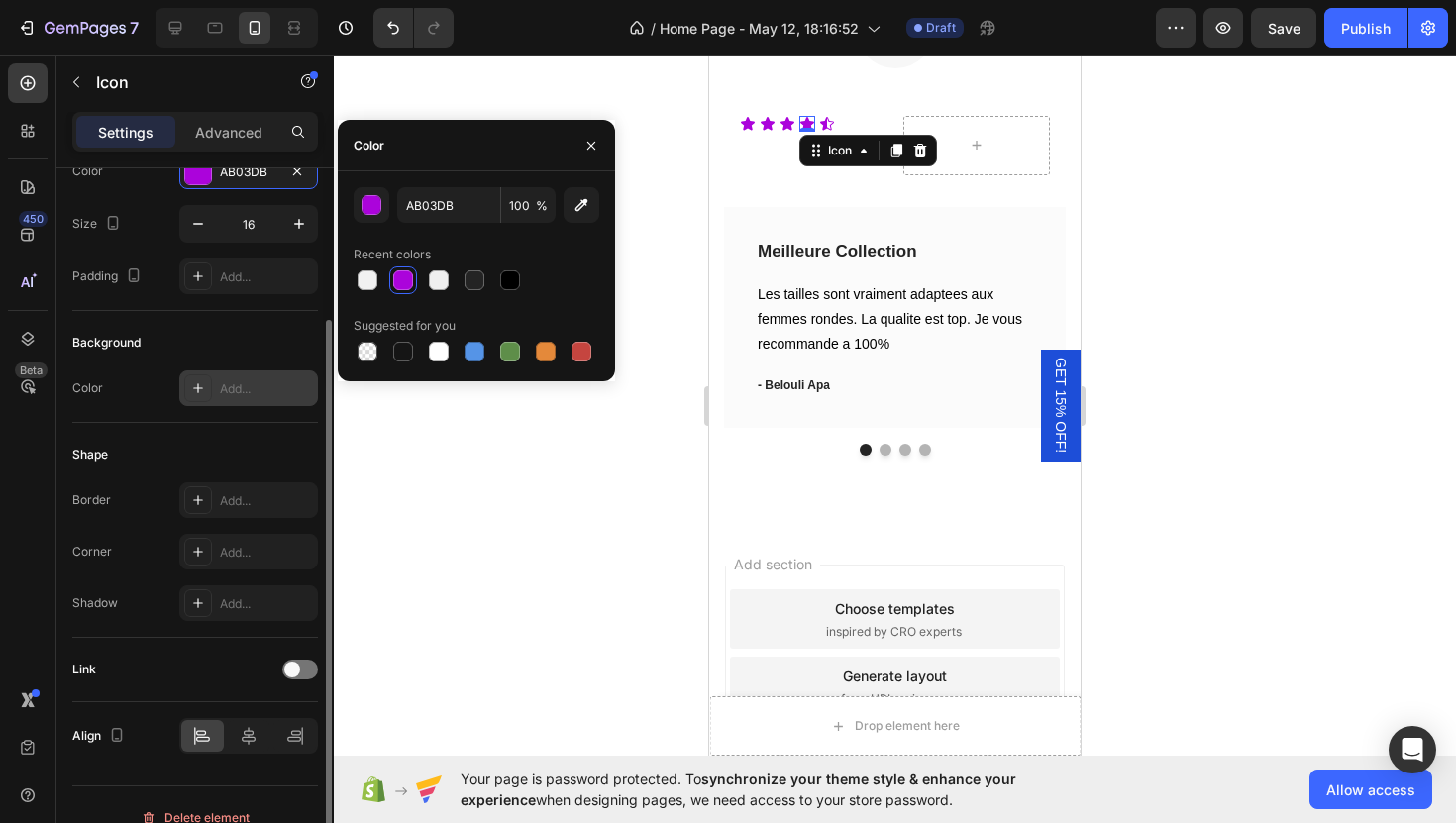 scroll, scrollTop: 152, scrollLeft: 0, axis: vertical 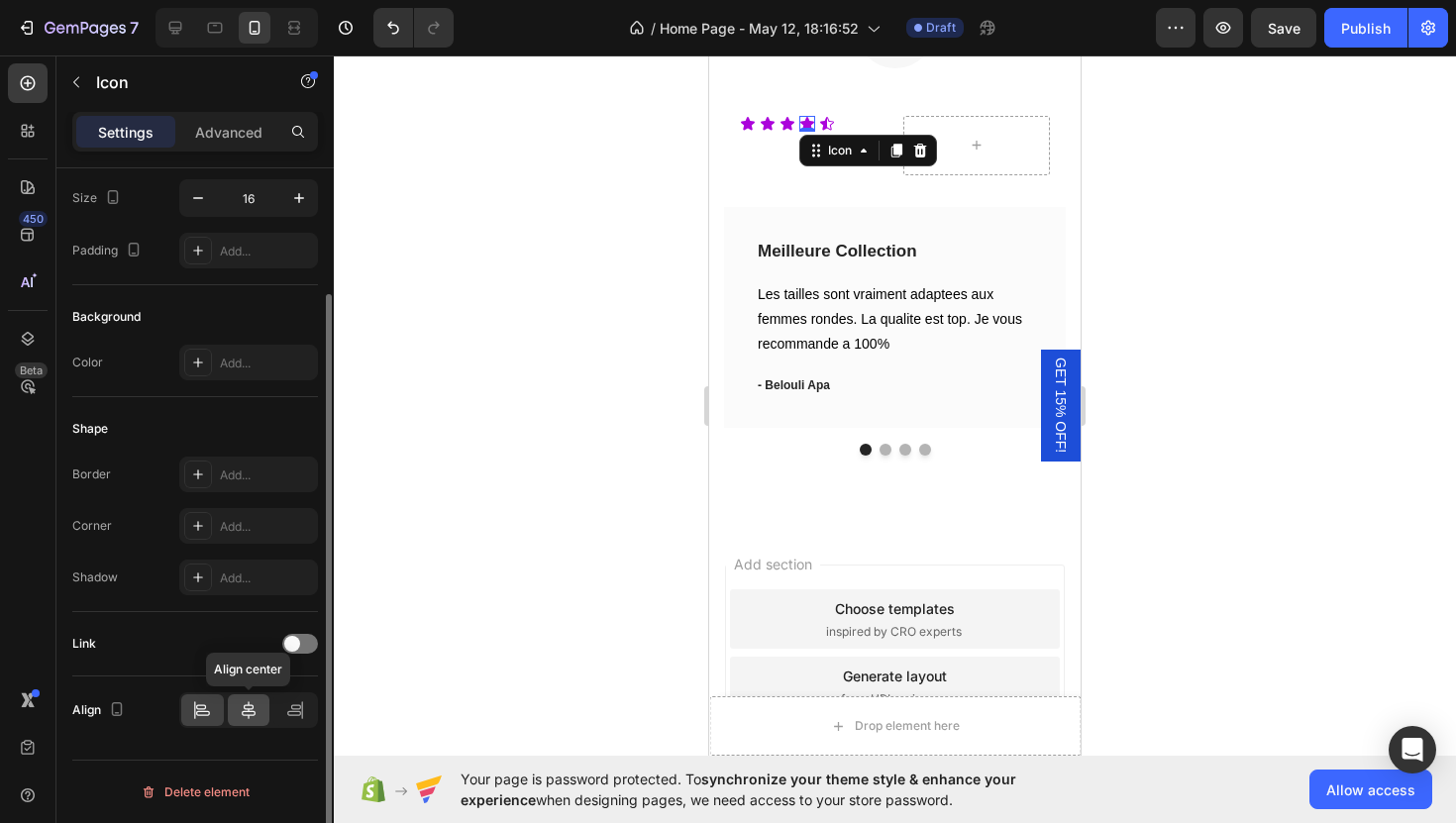 click 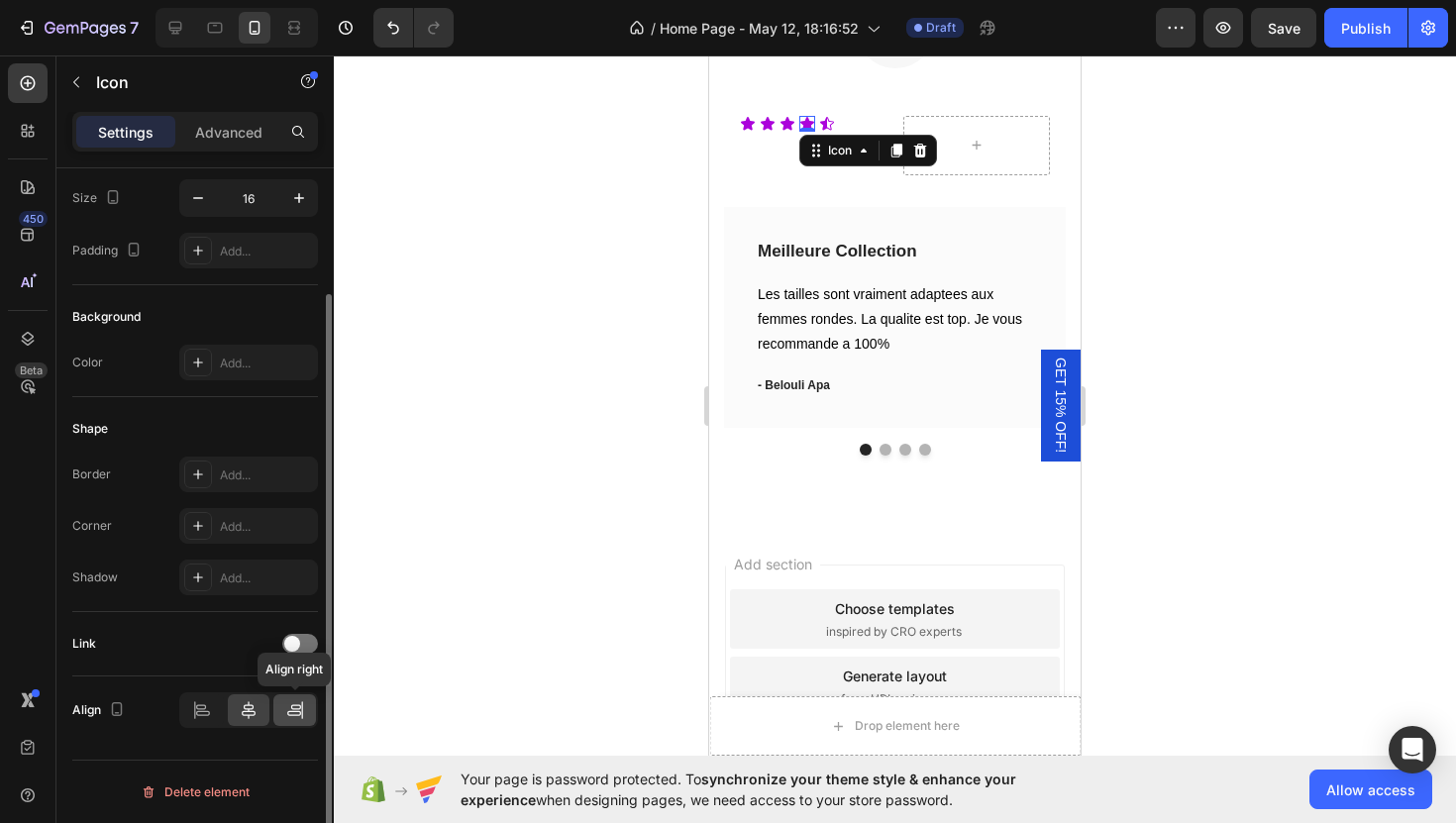click 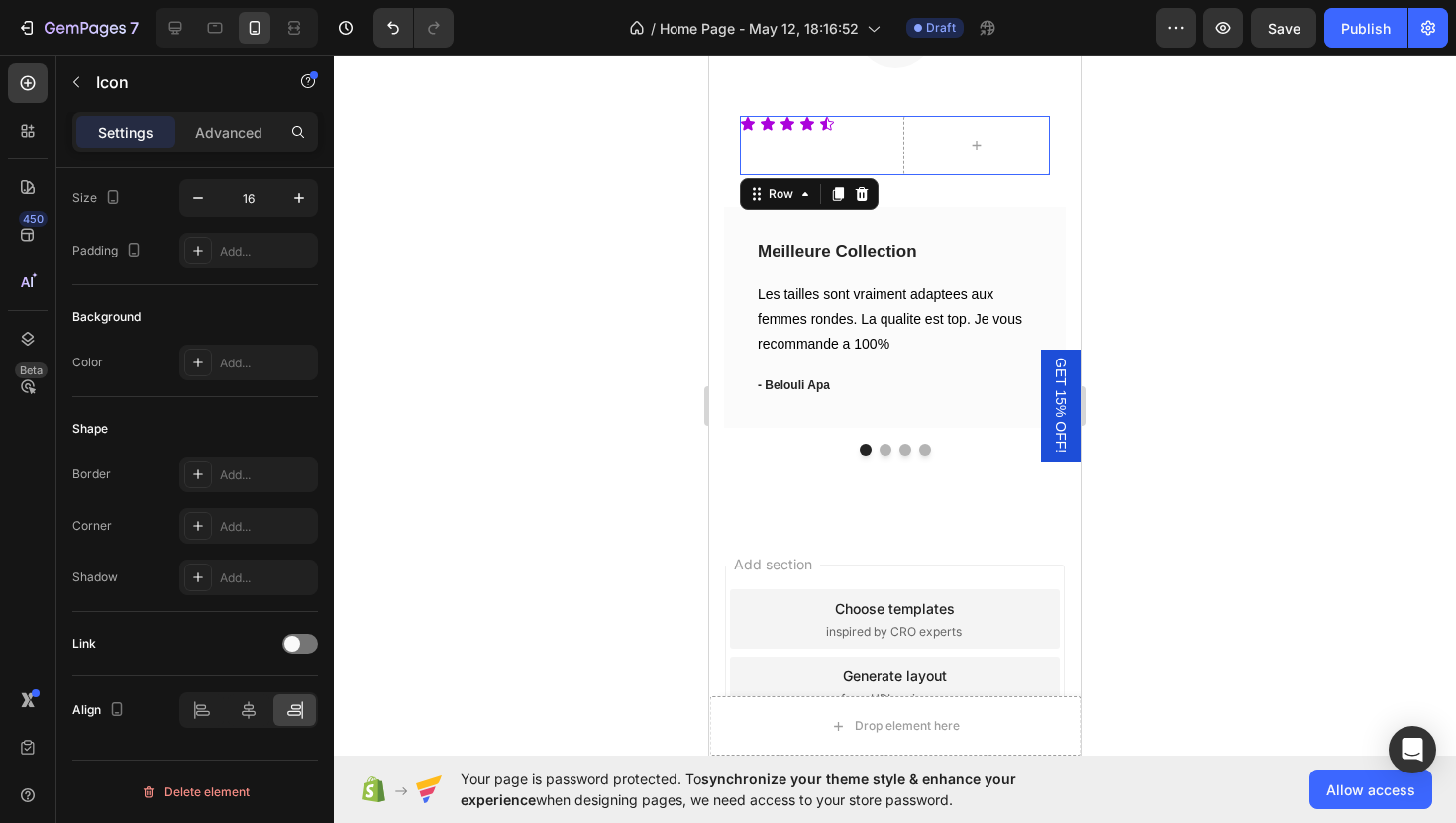 click on "Icon Icon Icon Icon Icon Icon List" at bounding box center (813, 146) 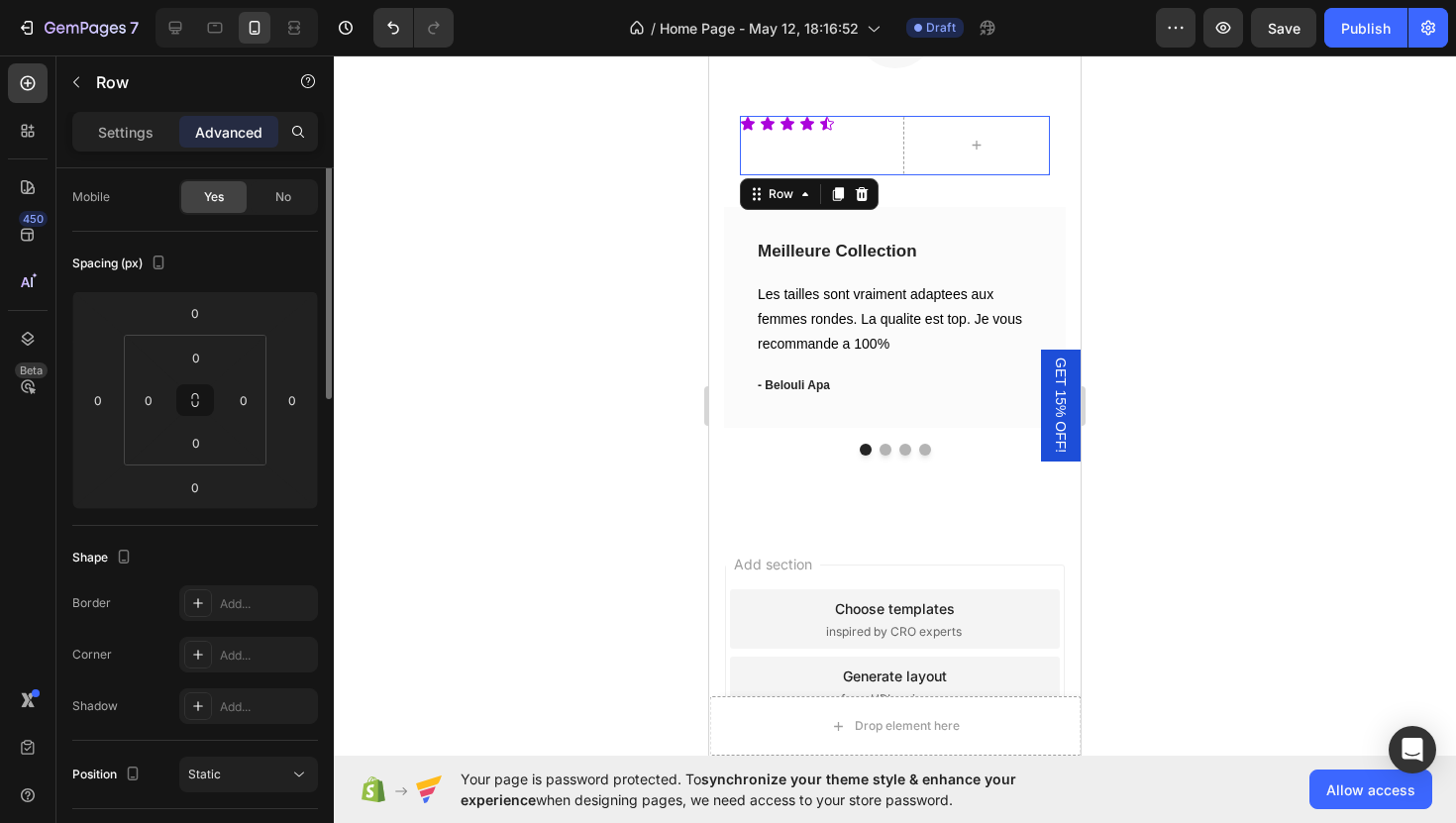 scroll, scrollTop: 0, scrollLeft: 0, axis: both 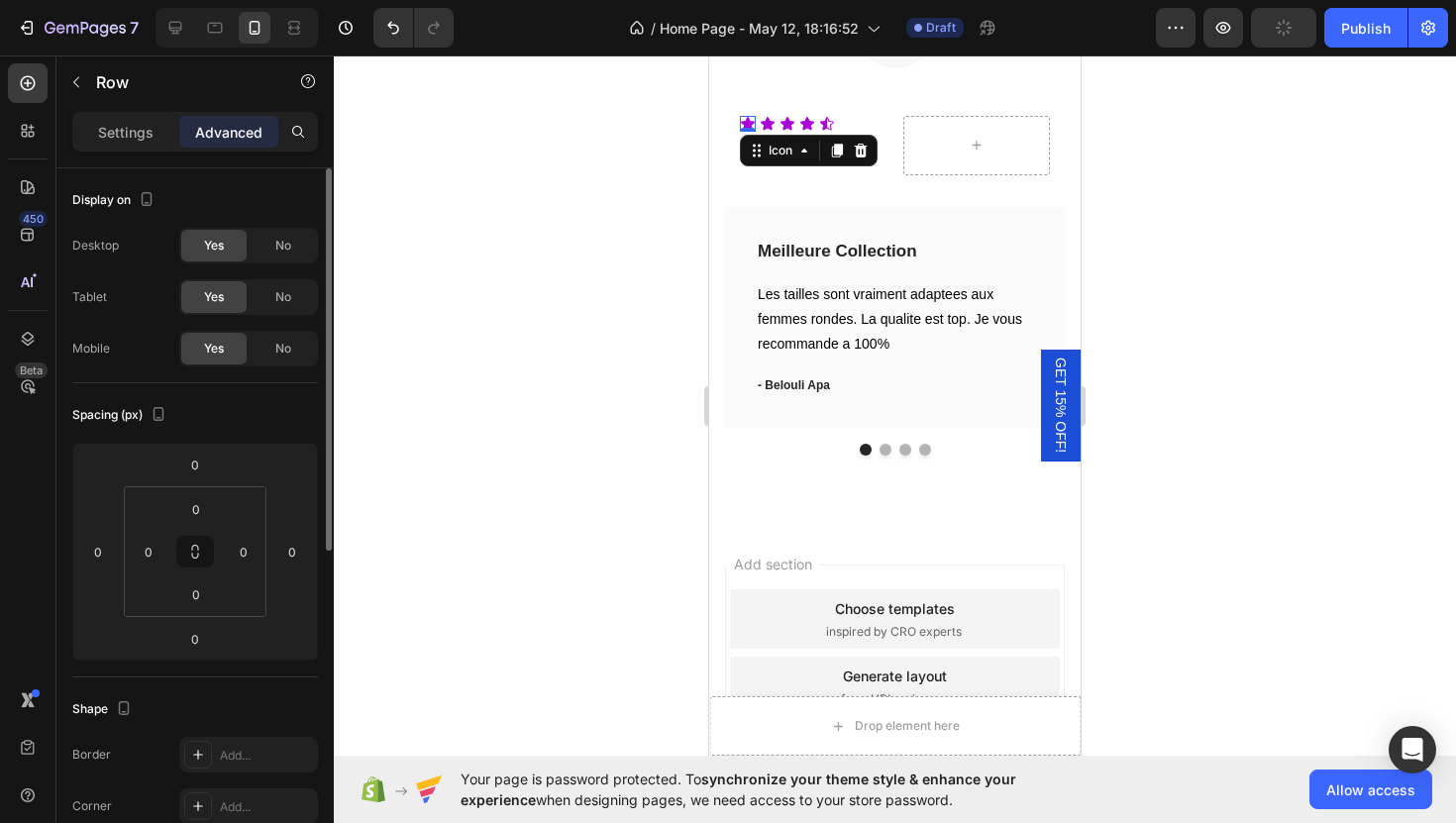 click on "Icon   0" at bounding box center [748, 124] 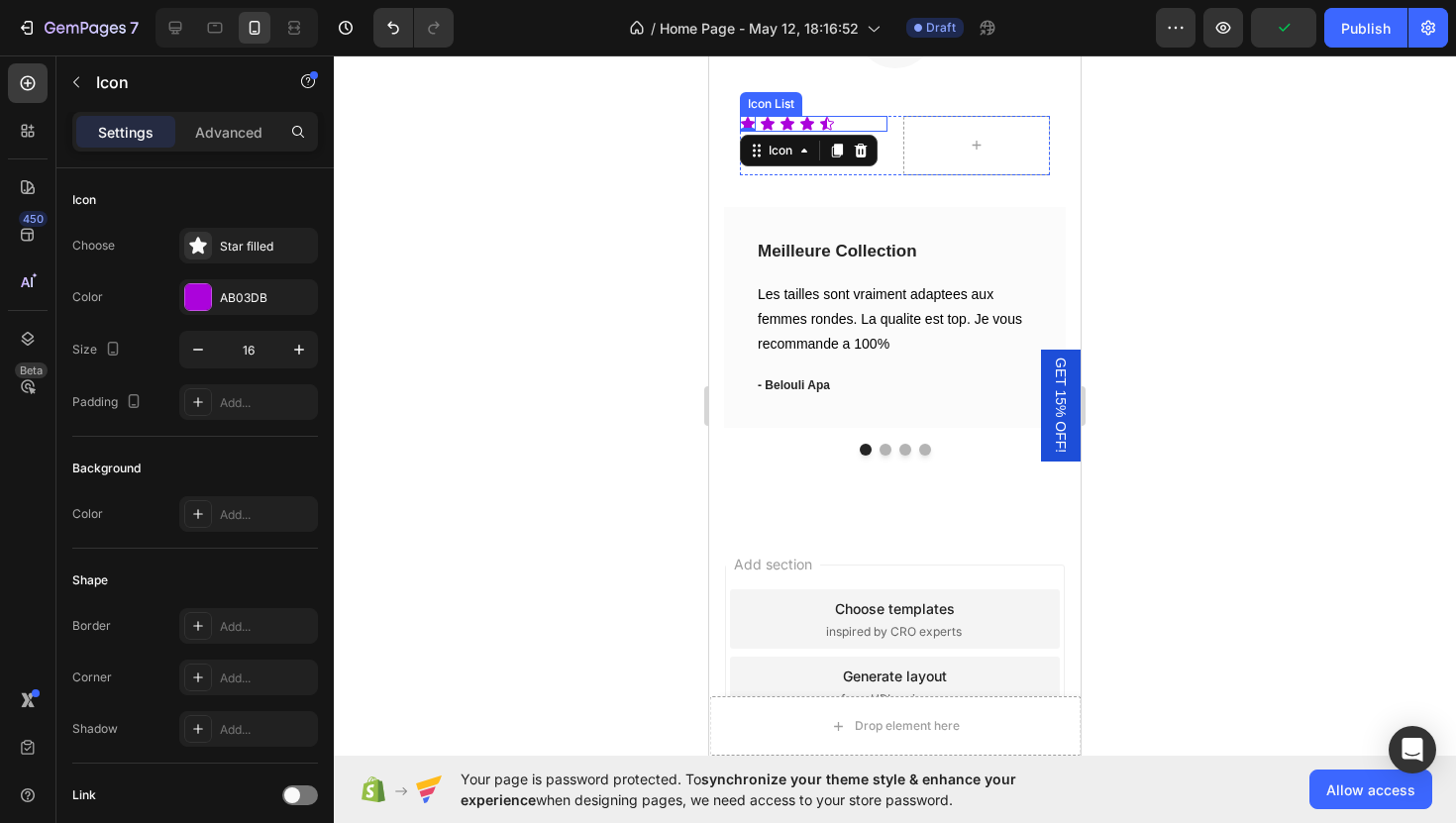 click on "Icon   0 Icon Icon Icon Icon" at bounding box center [813, 124] 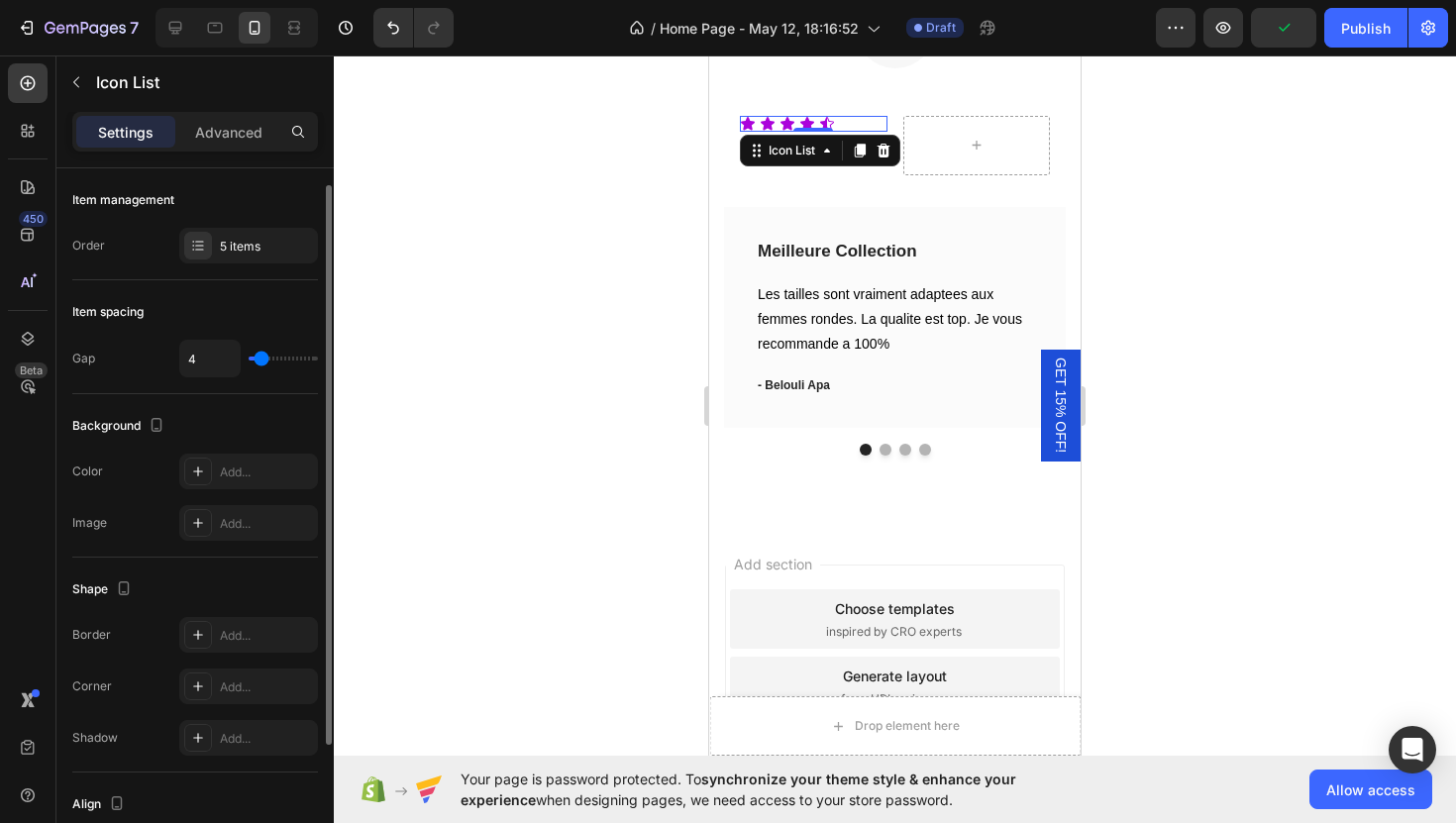 scroll, scrollTop: 191, scrollLeft: 0, axis: vertical 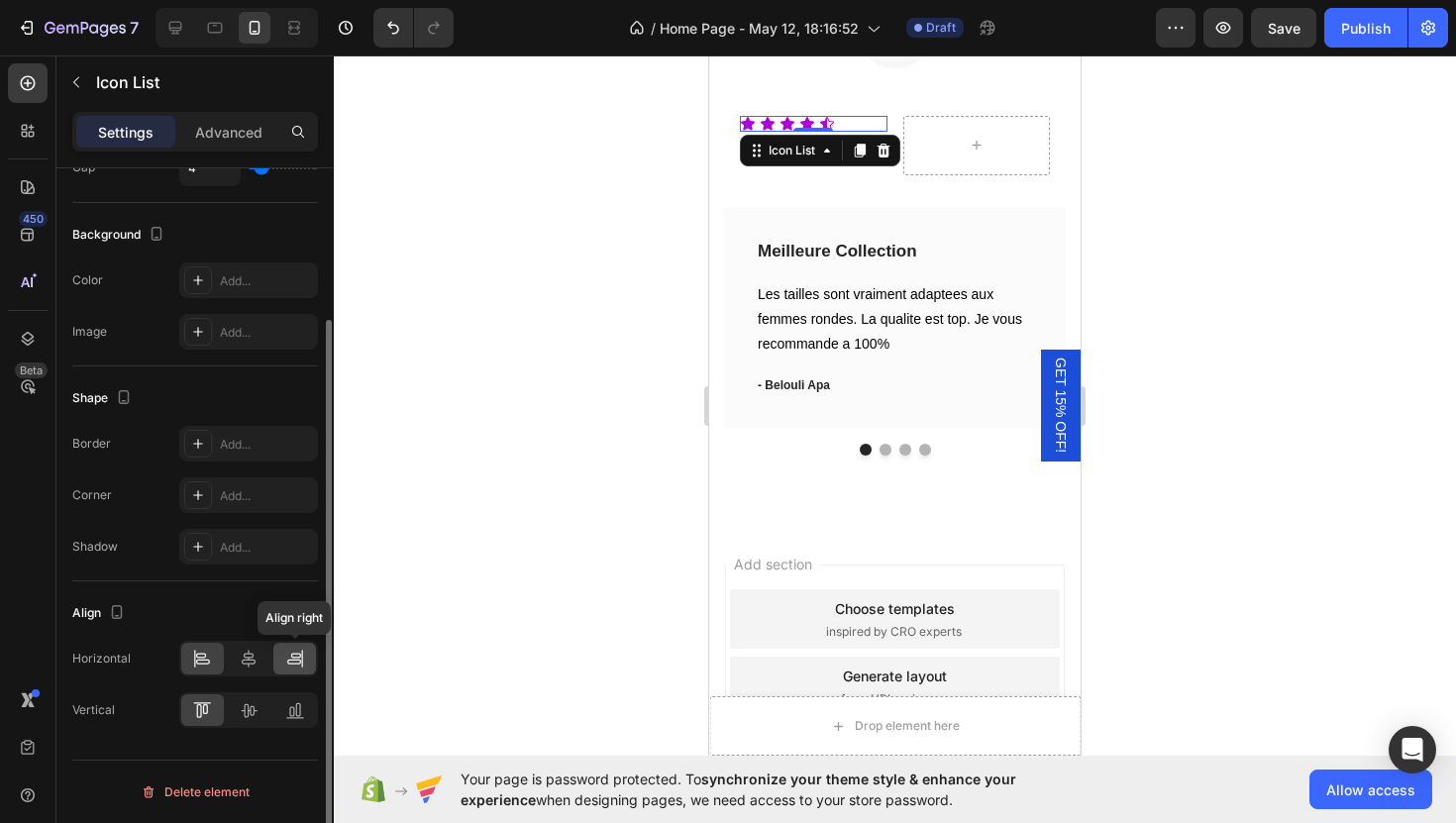 click 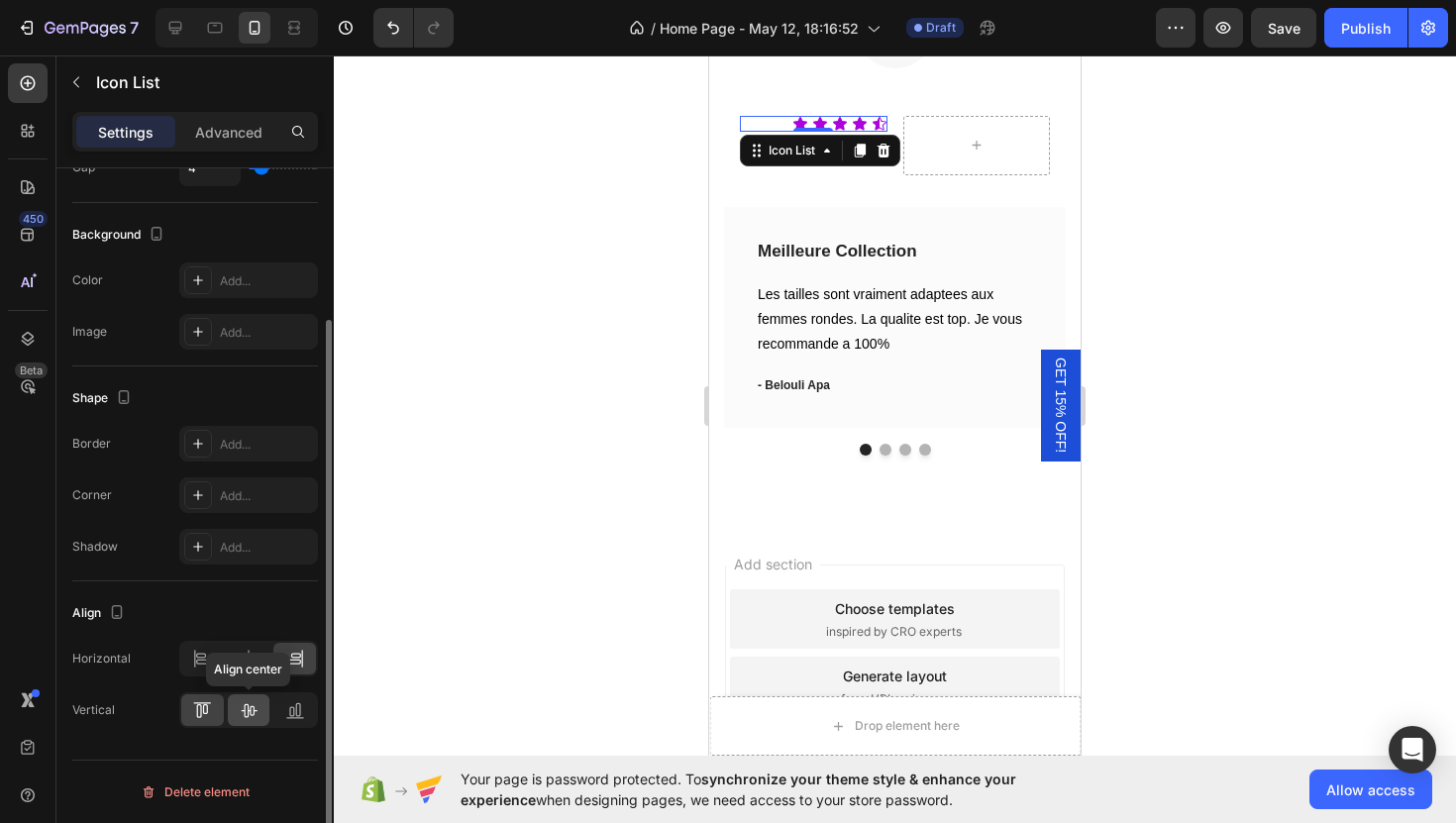 click 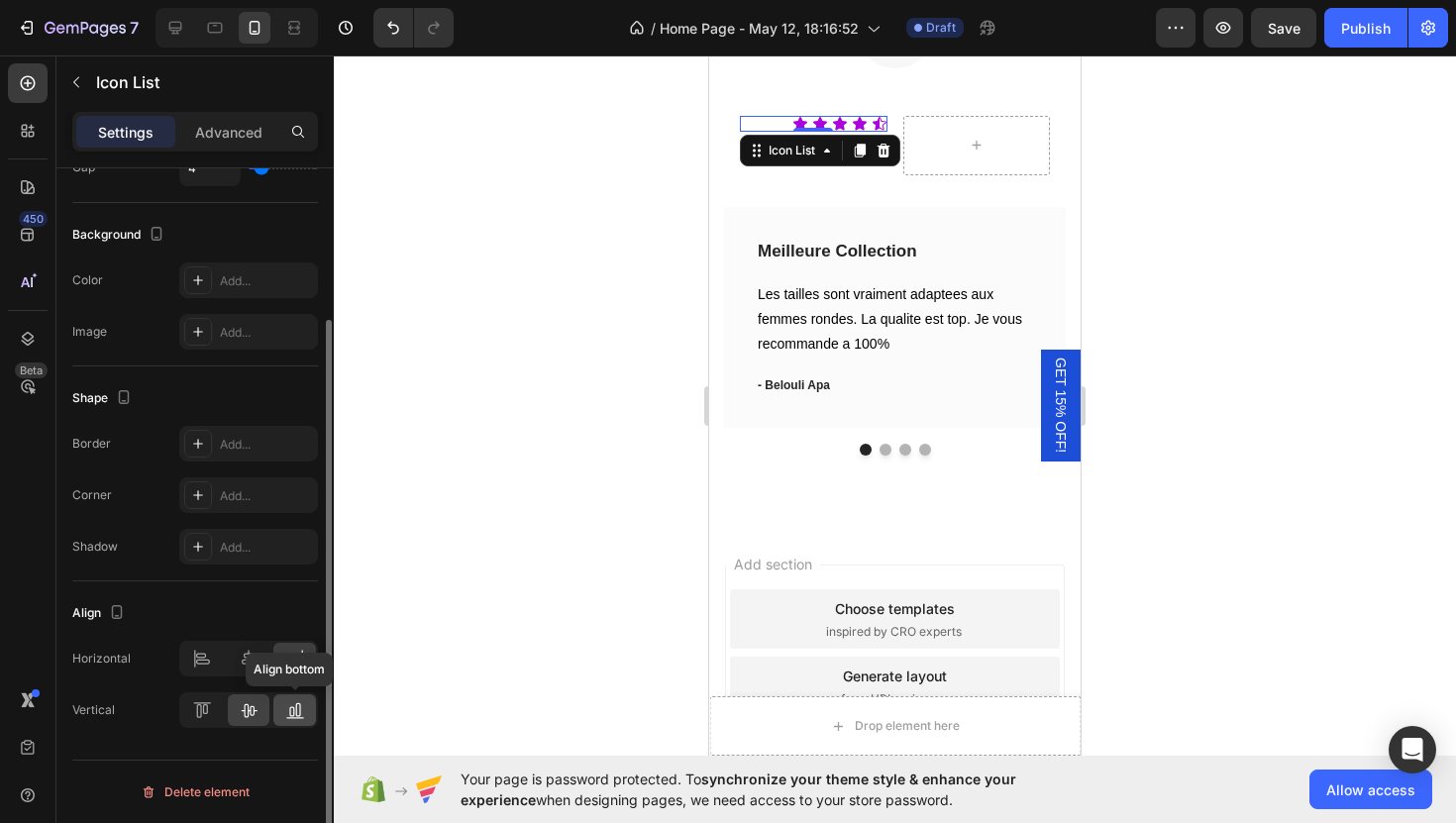 click 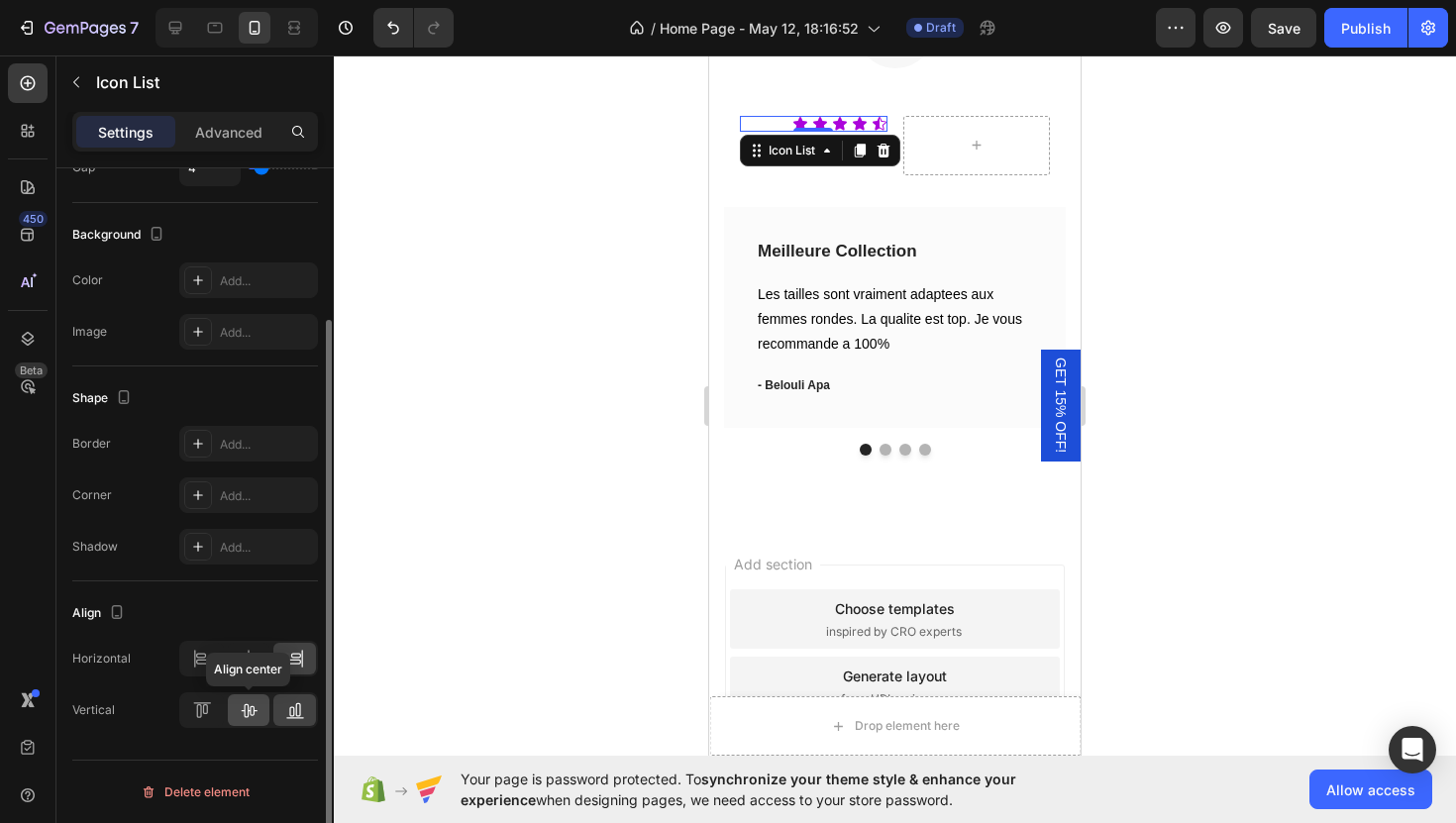 click 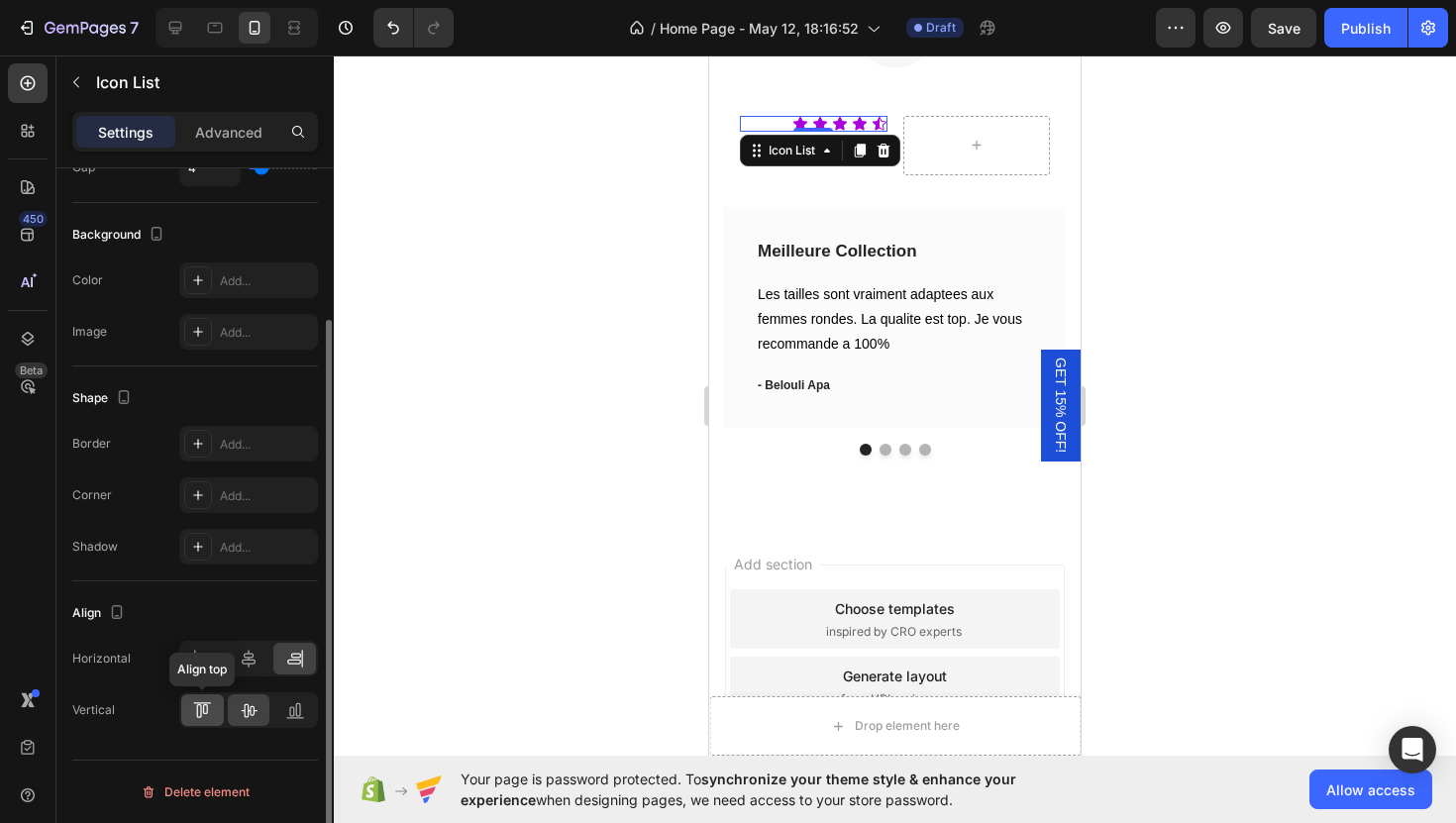 click 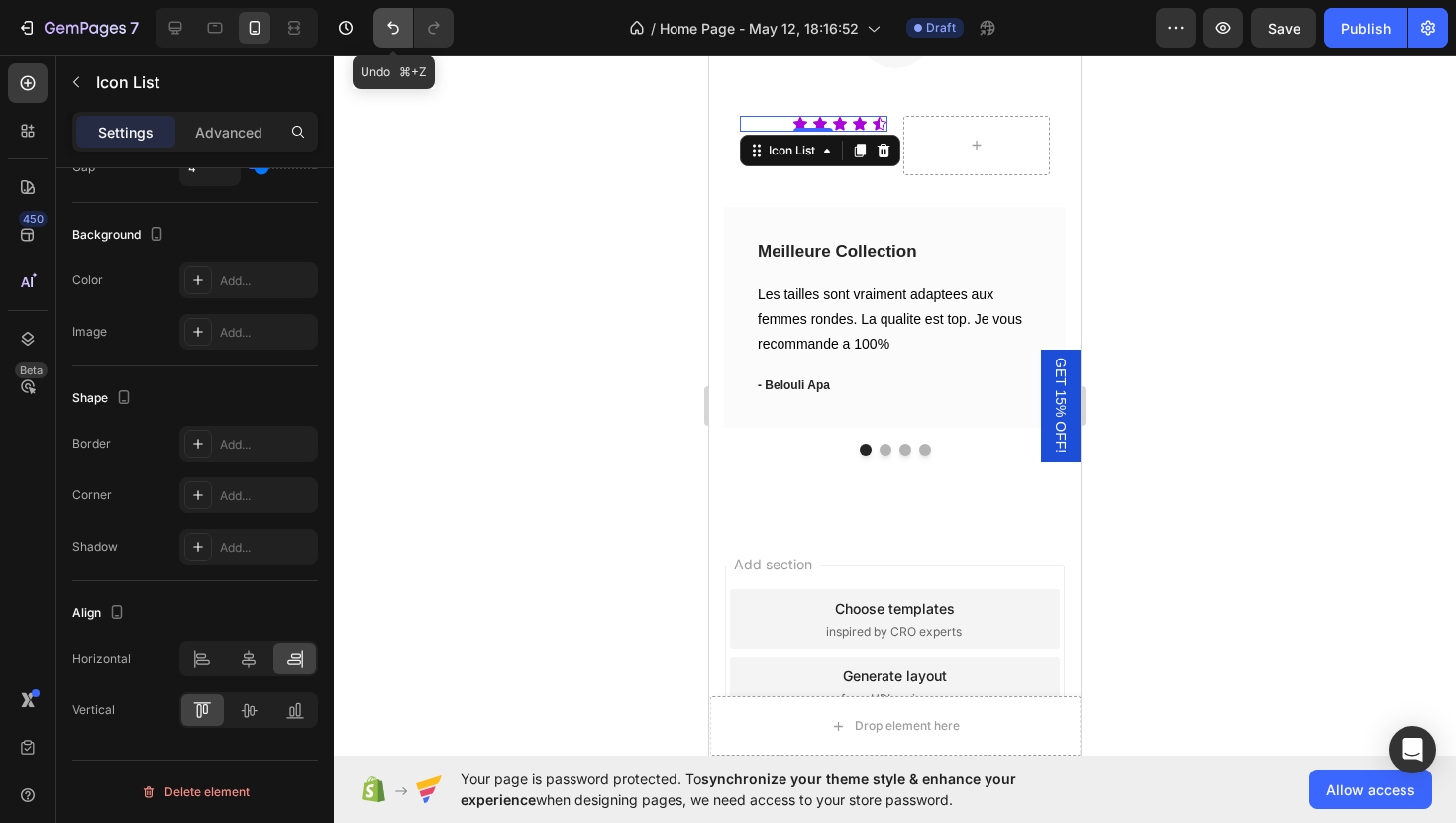 click 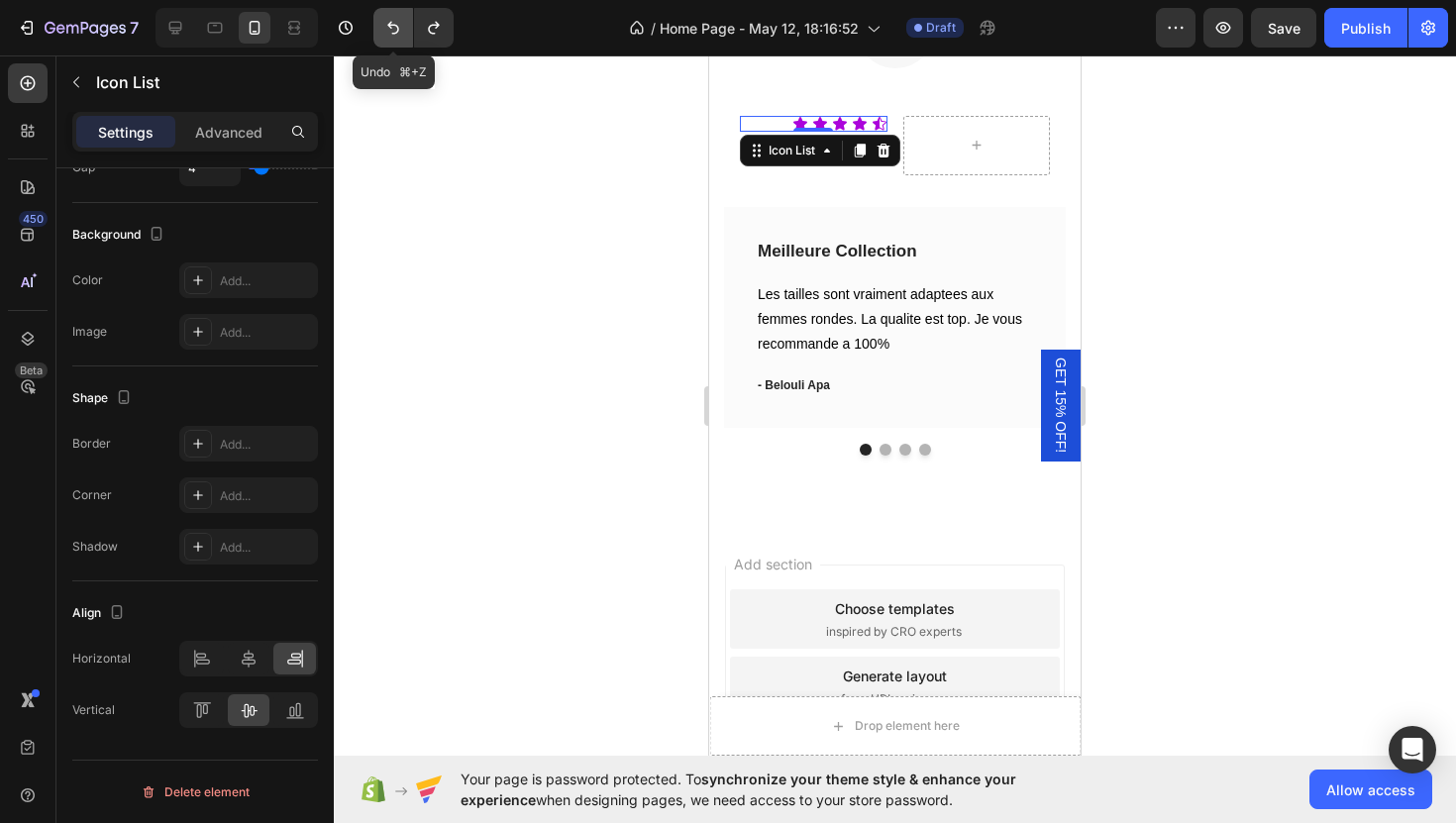 click 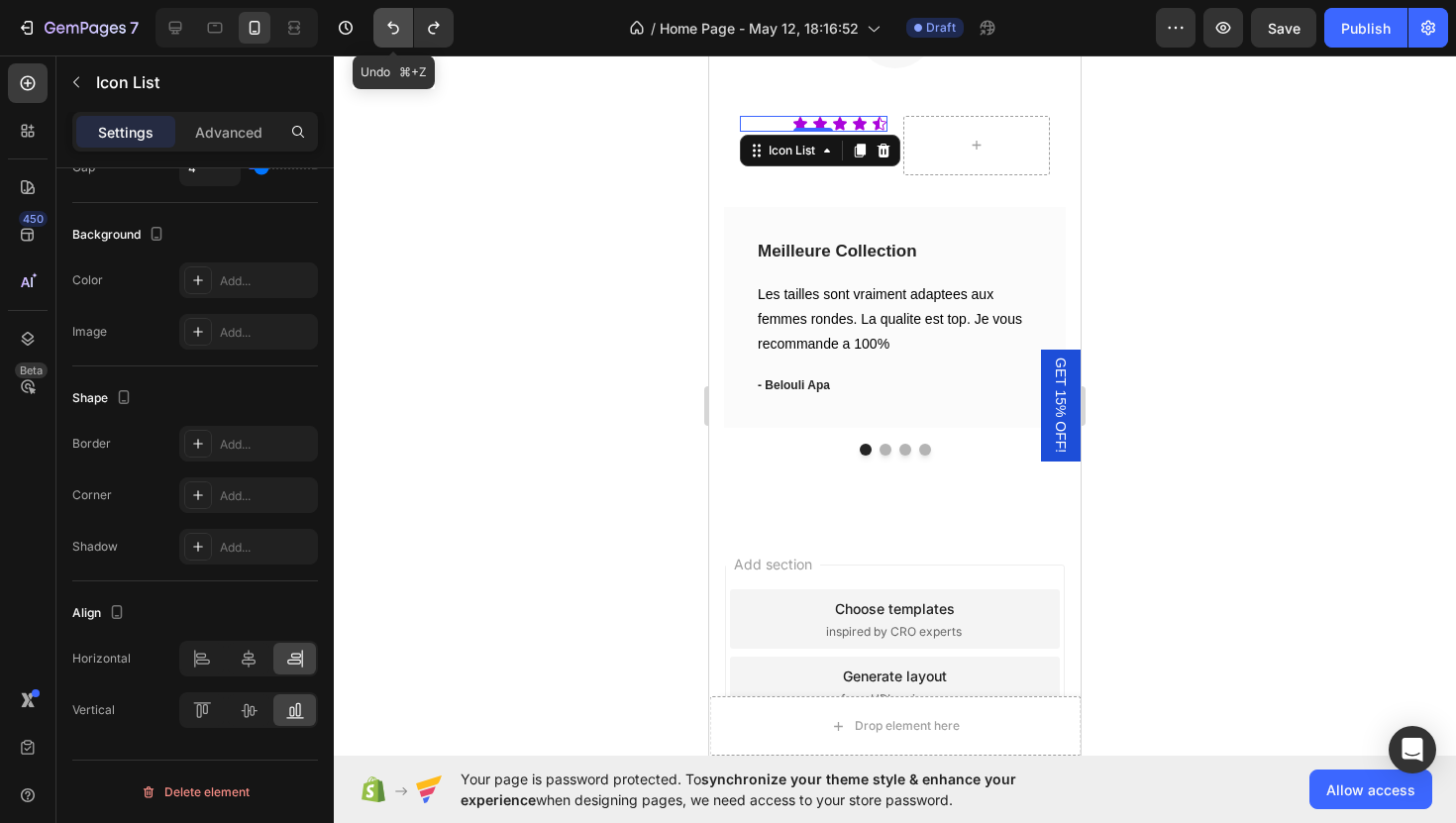 click 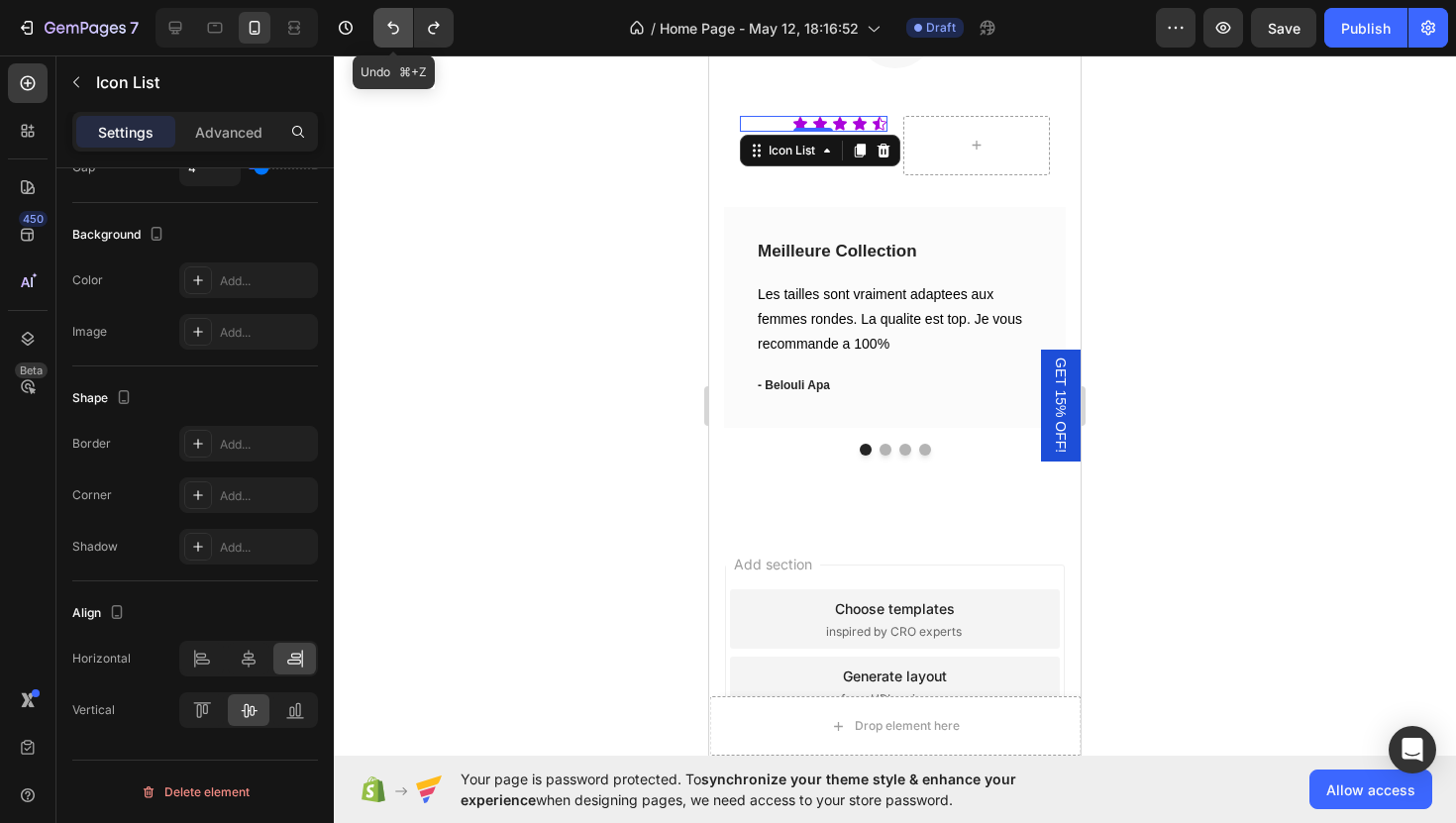 click 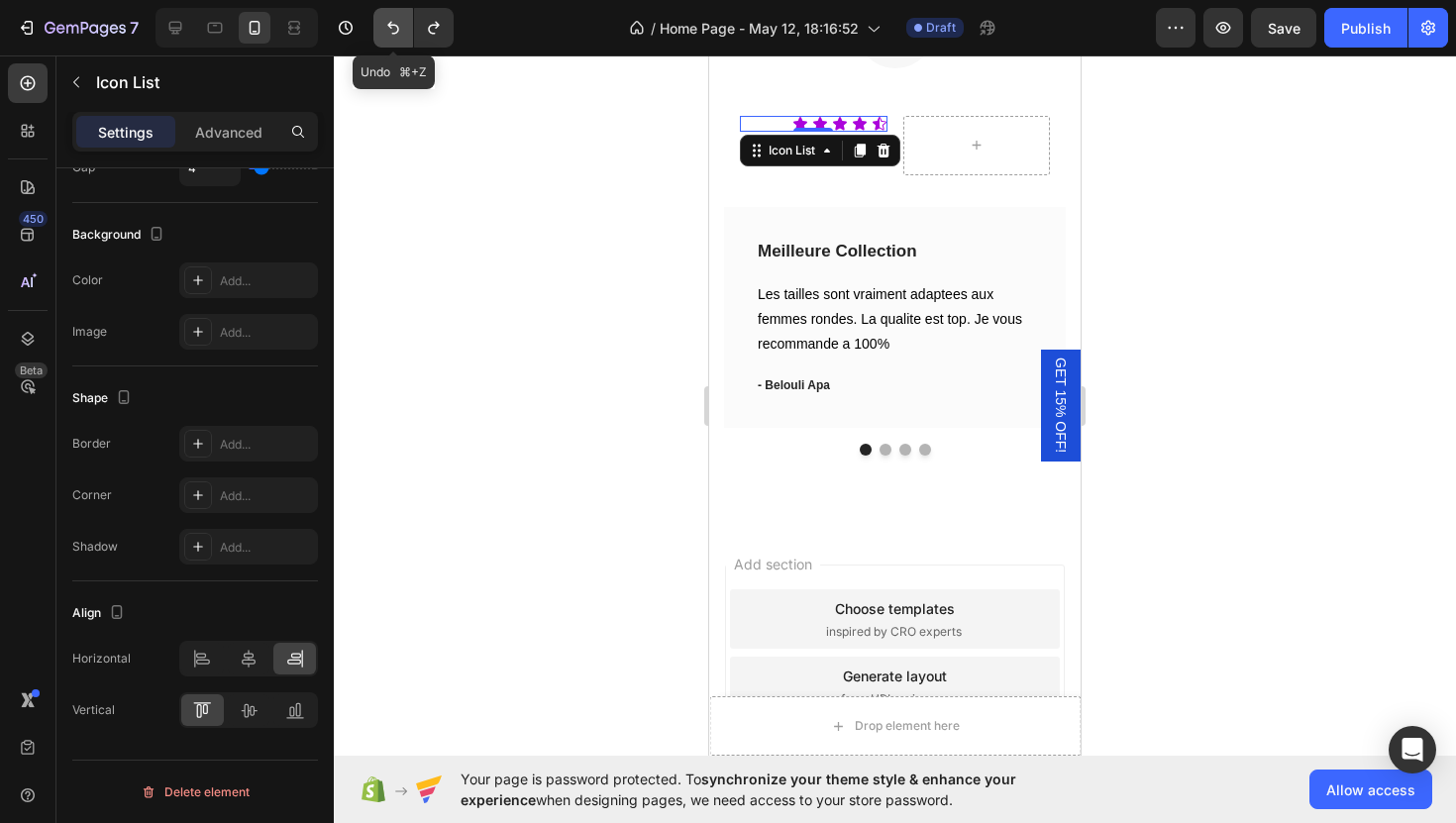 click 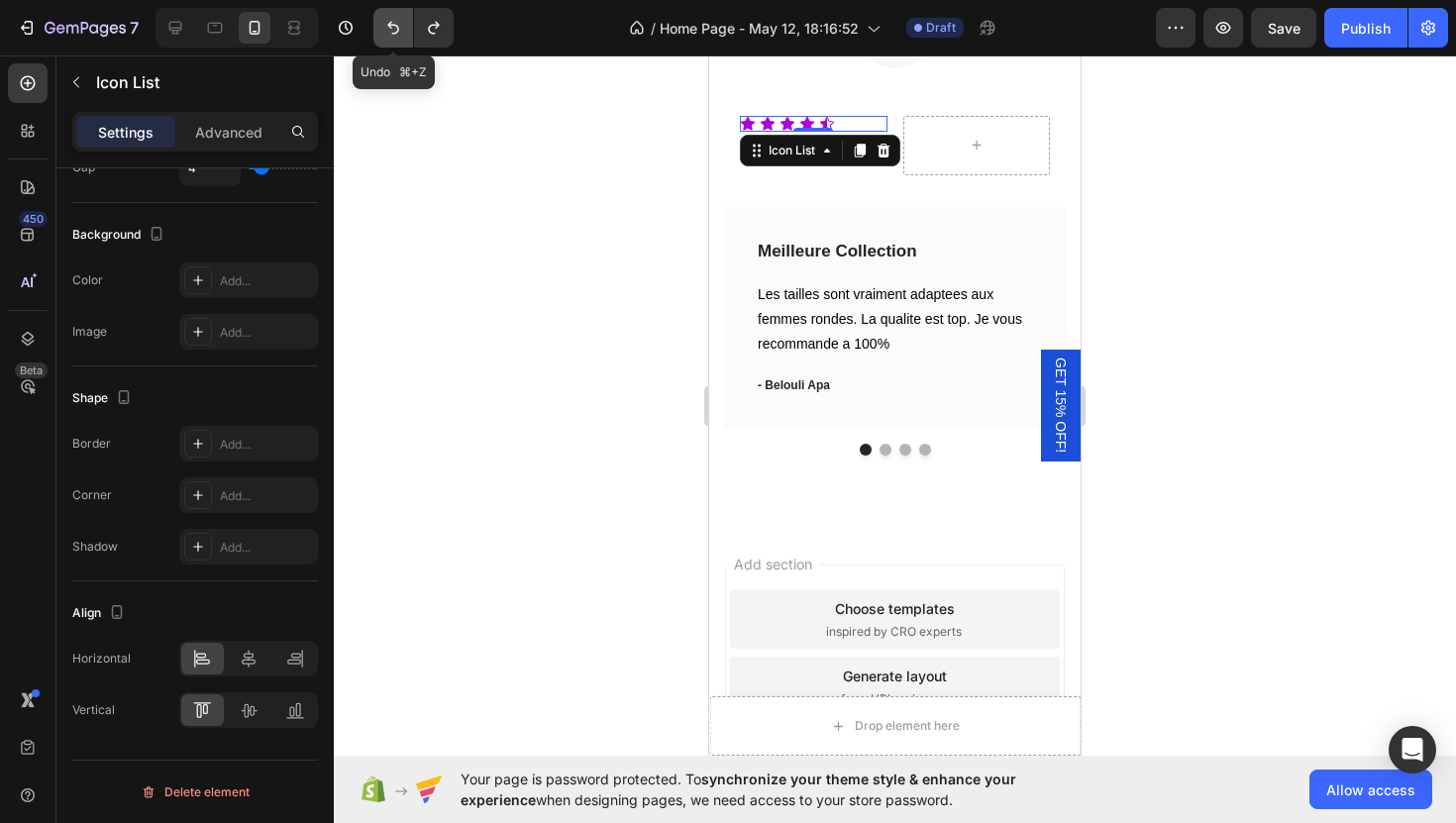 click 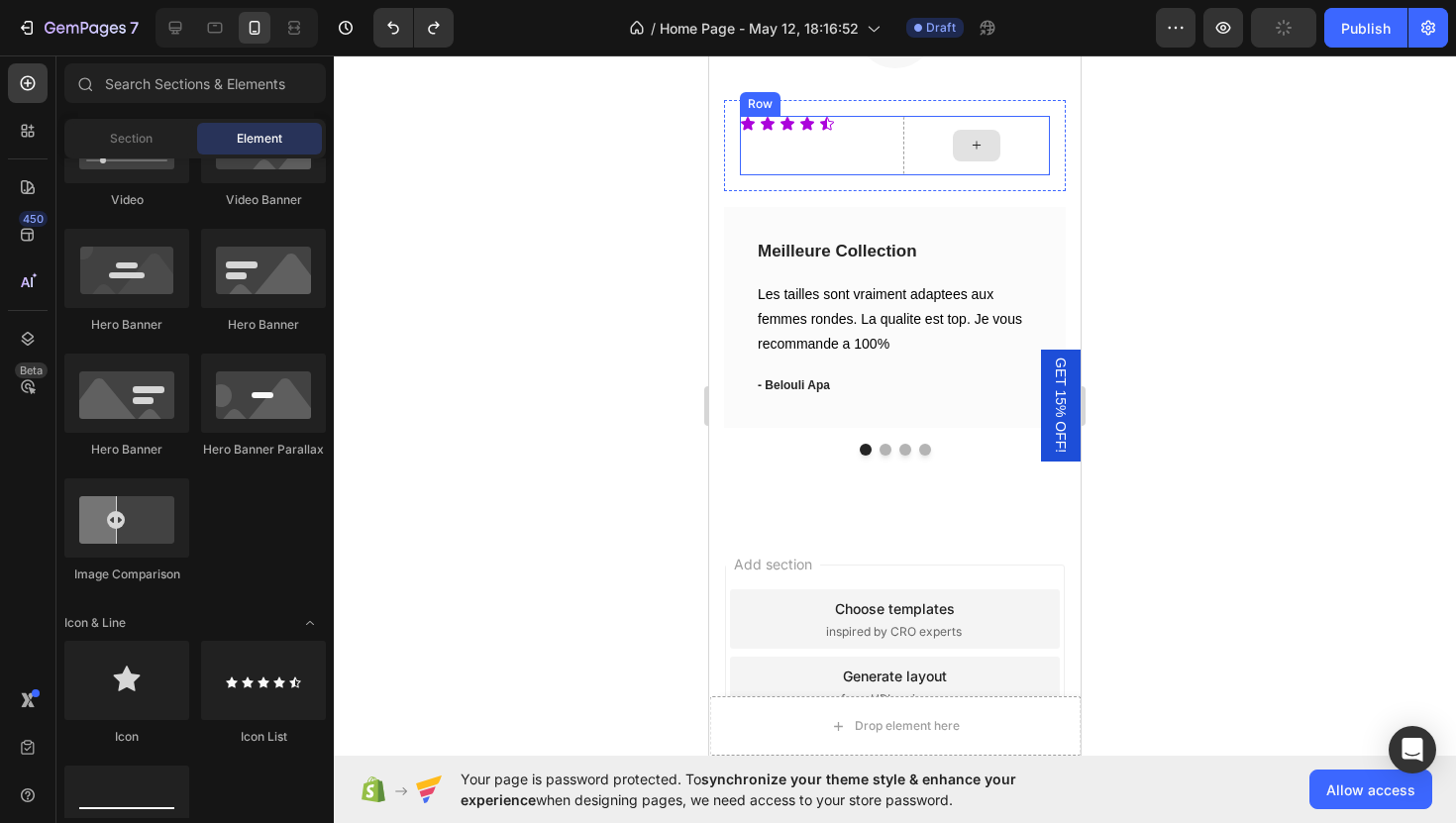 click at bounding box center [977, 146] 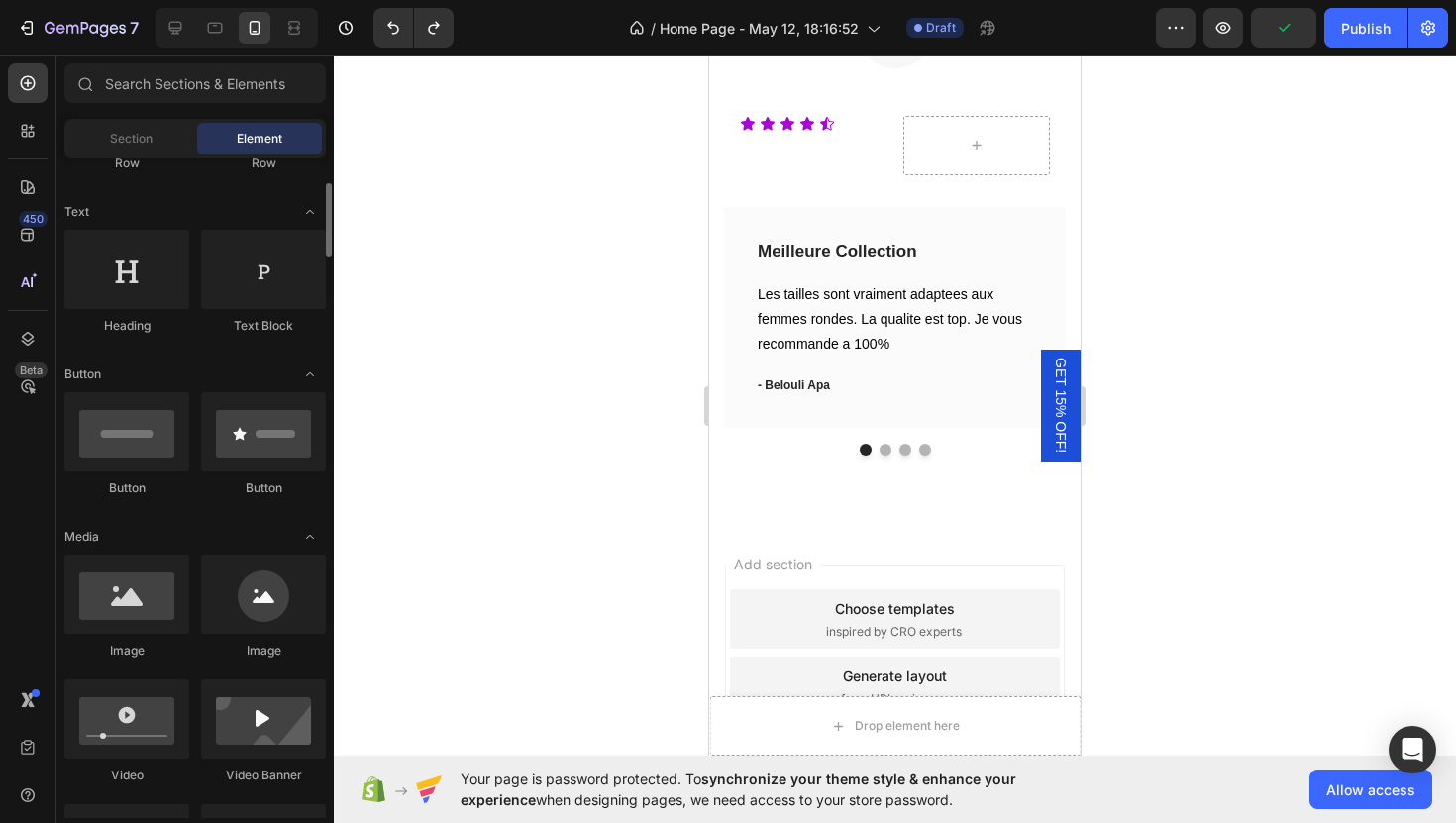 scroll, scrollTop: 255, scrollLeft: 0, axis: vertical 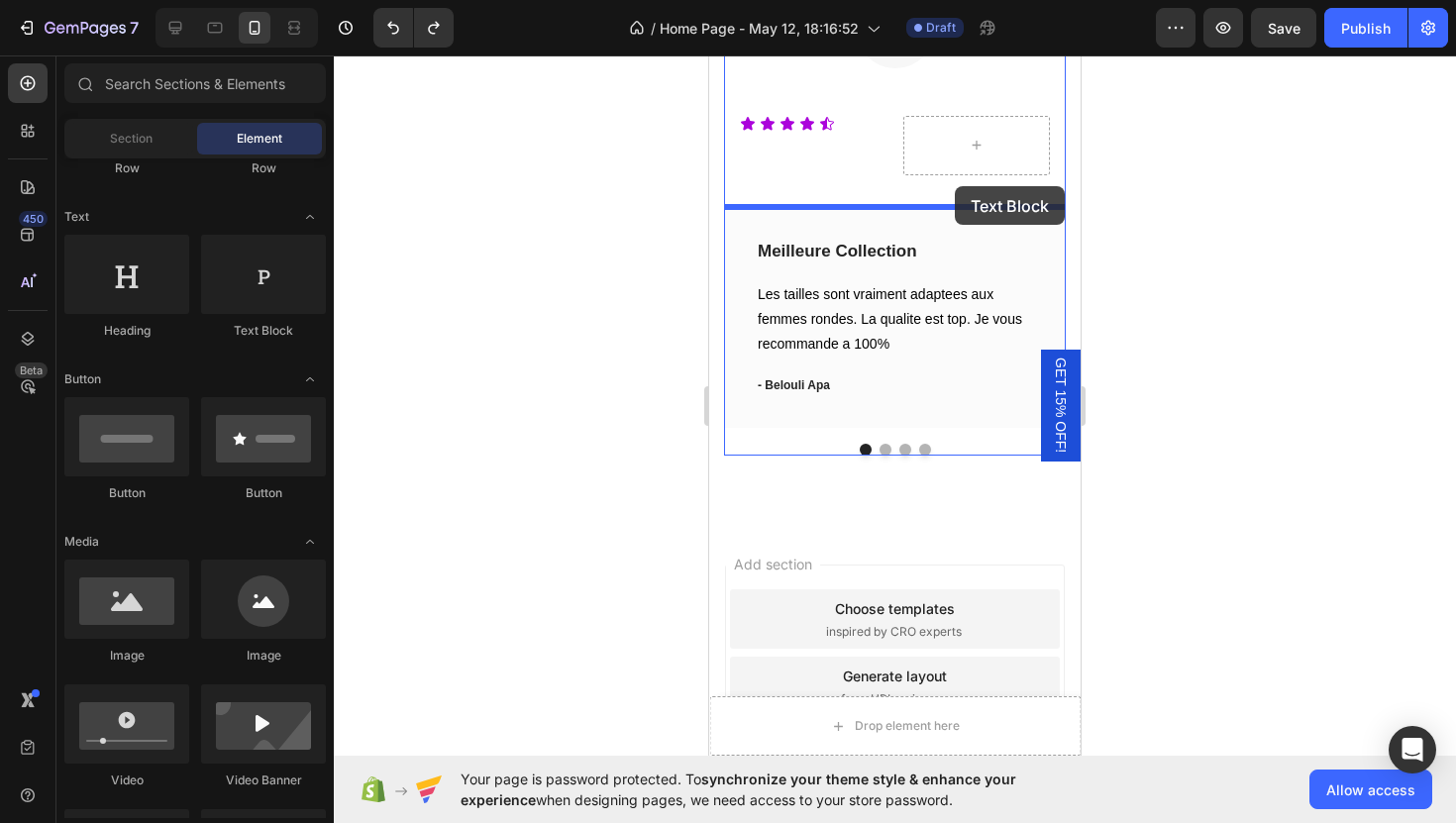 drag, startPoint x: 967, startPoint y: 362, endPoint x: 955, endPoint y: 186, distance: 176.40862 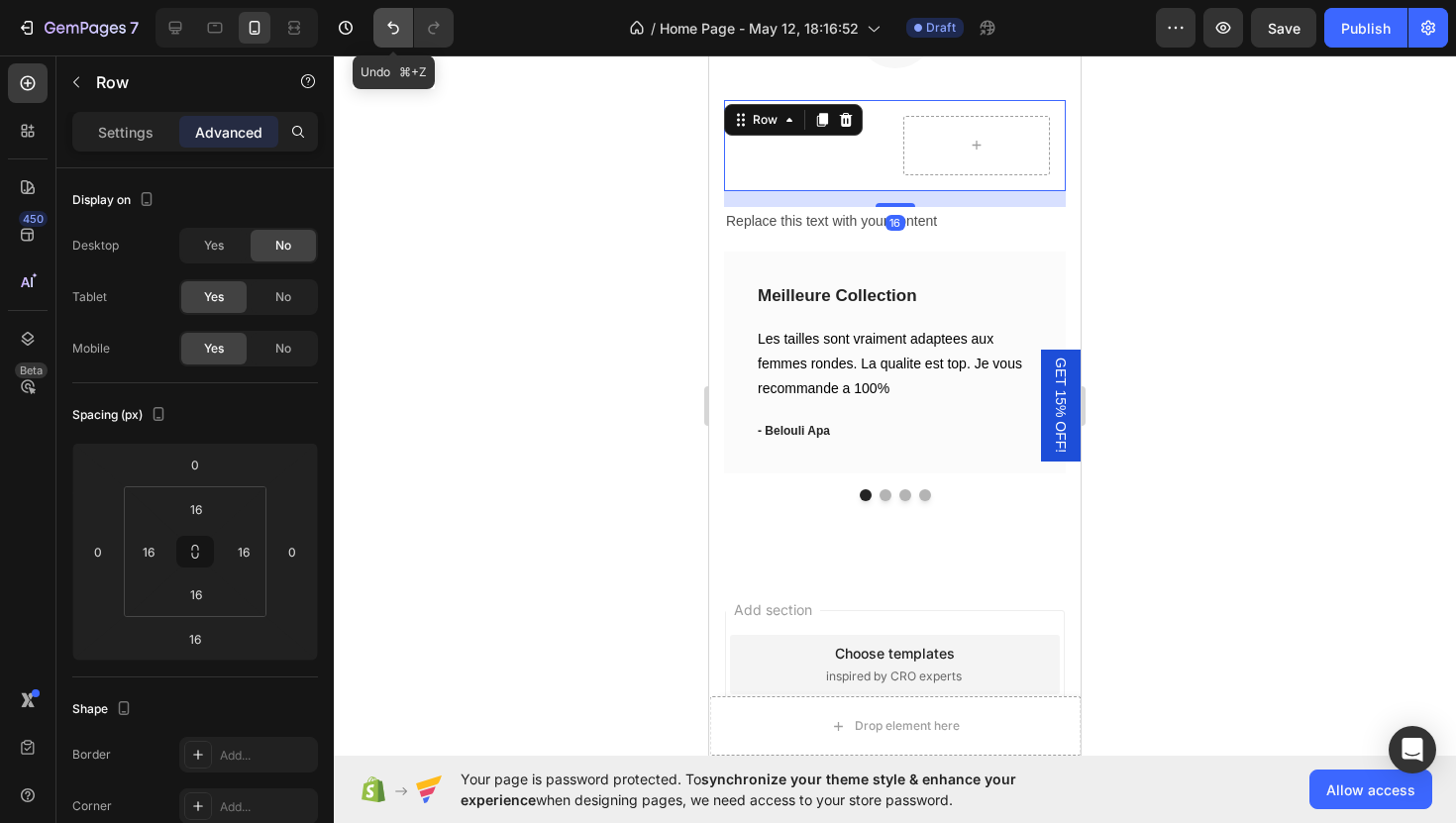 click 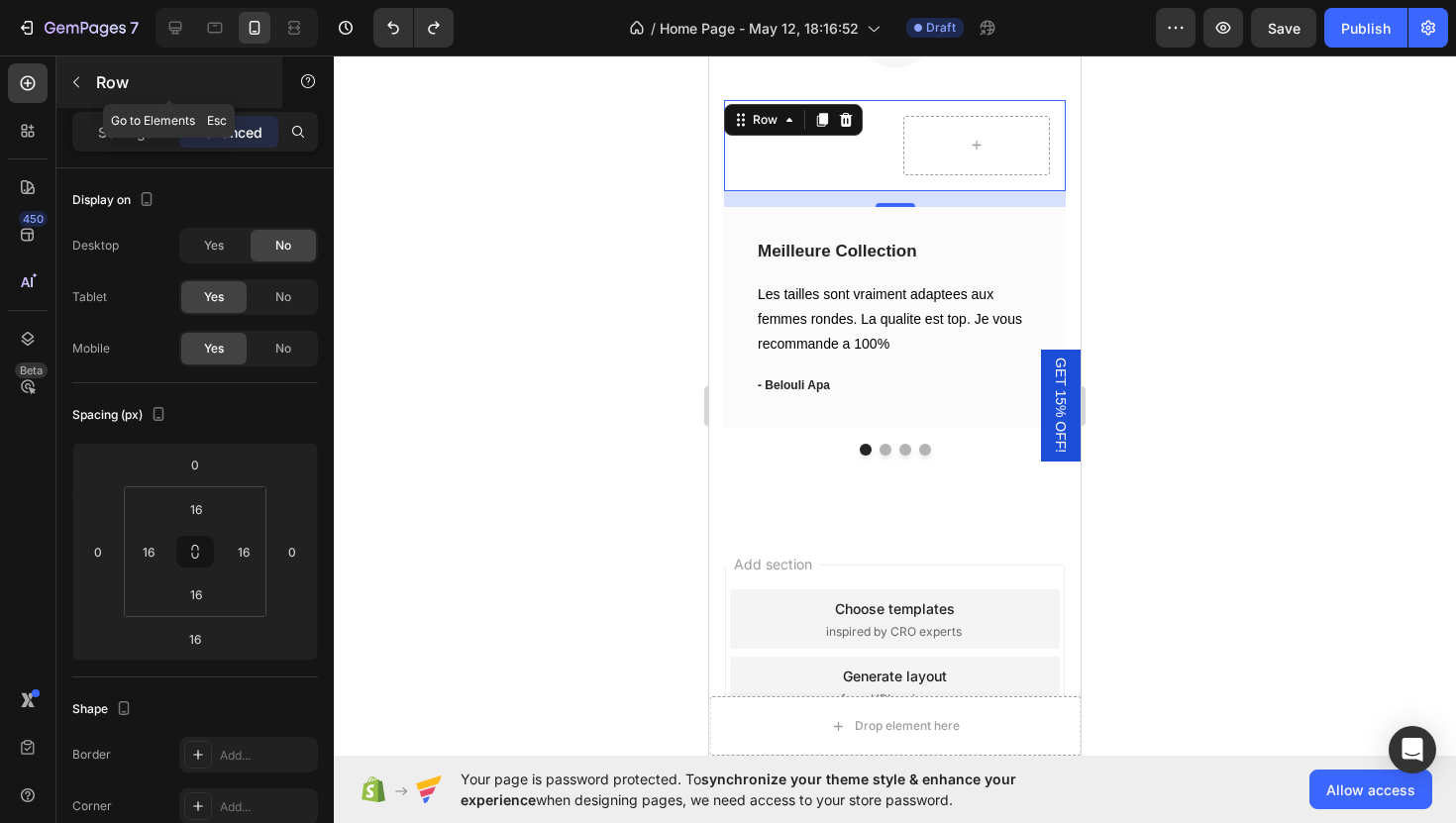 click 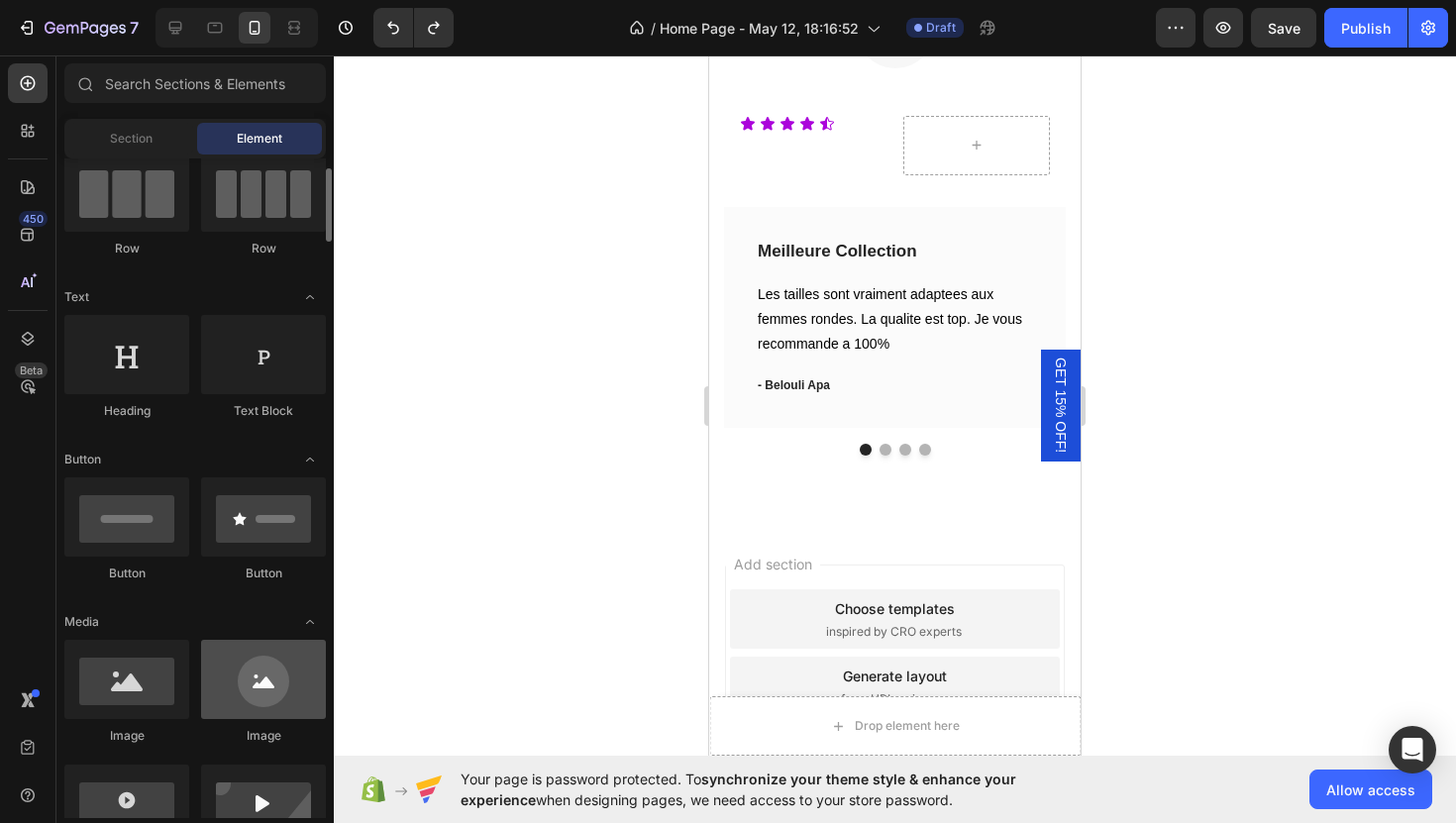 scroll, scrollTop: 159, scrollLeft: 0, axis: vertical 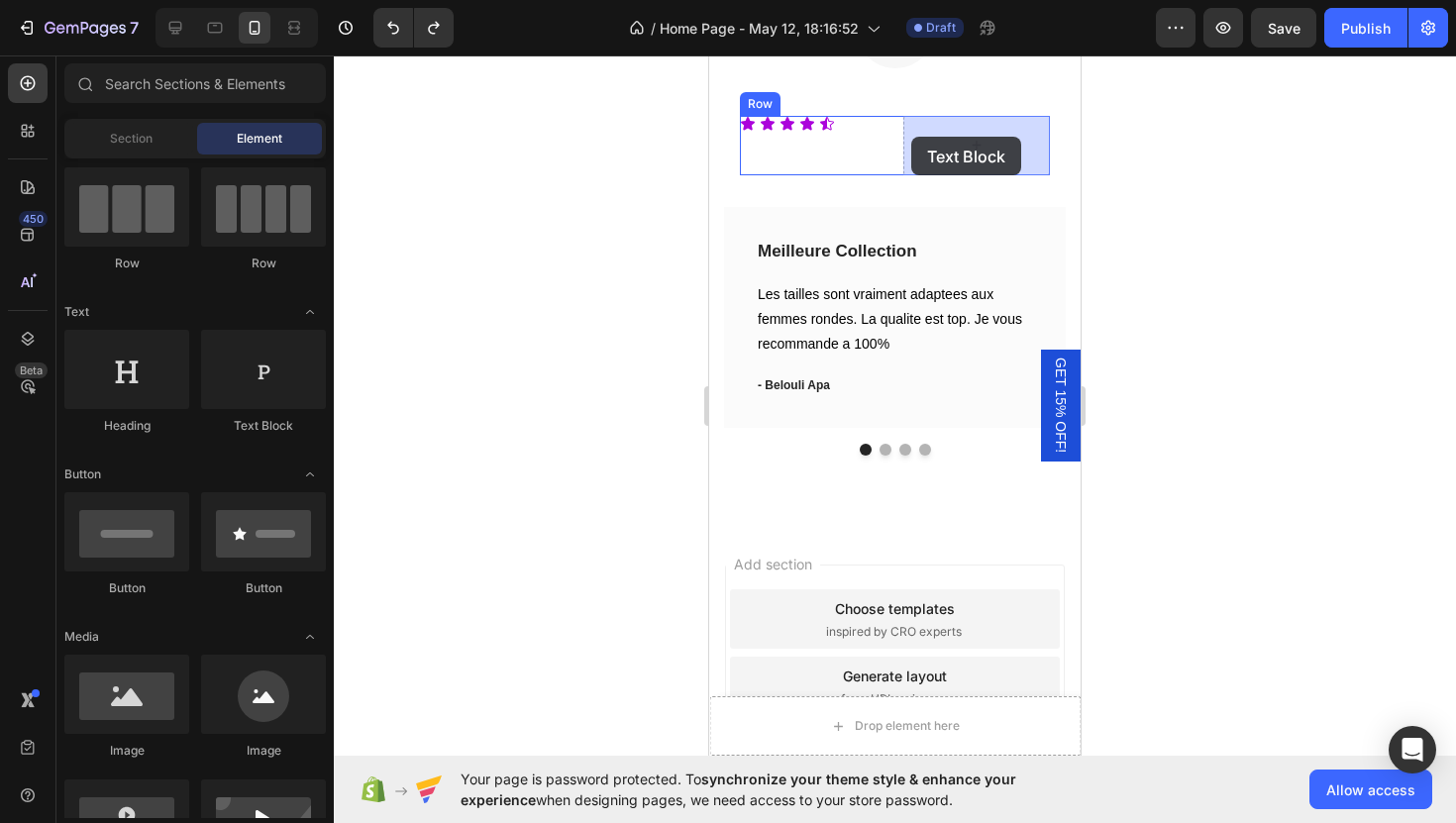 drag, startPoint x: 971, startPoint y: 446, endPoint x: 909, endPoint y: 137, distance: 315.15869 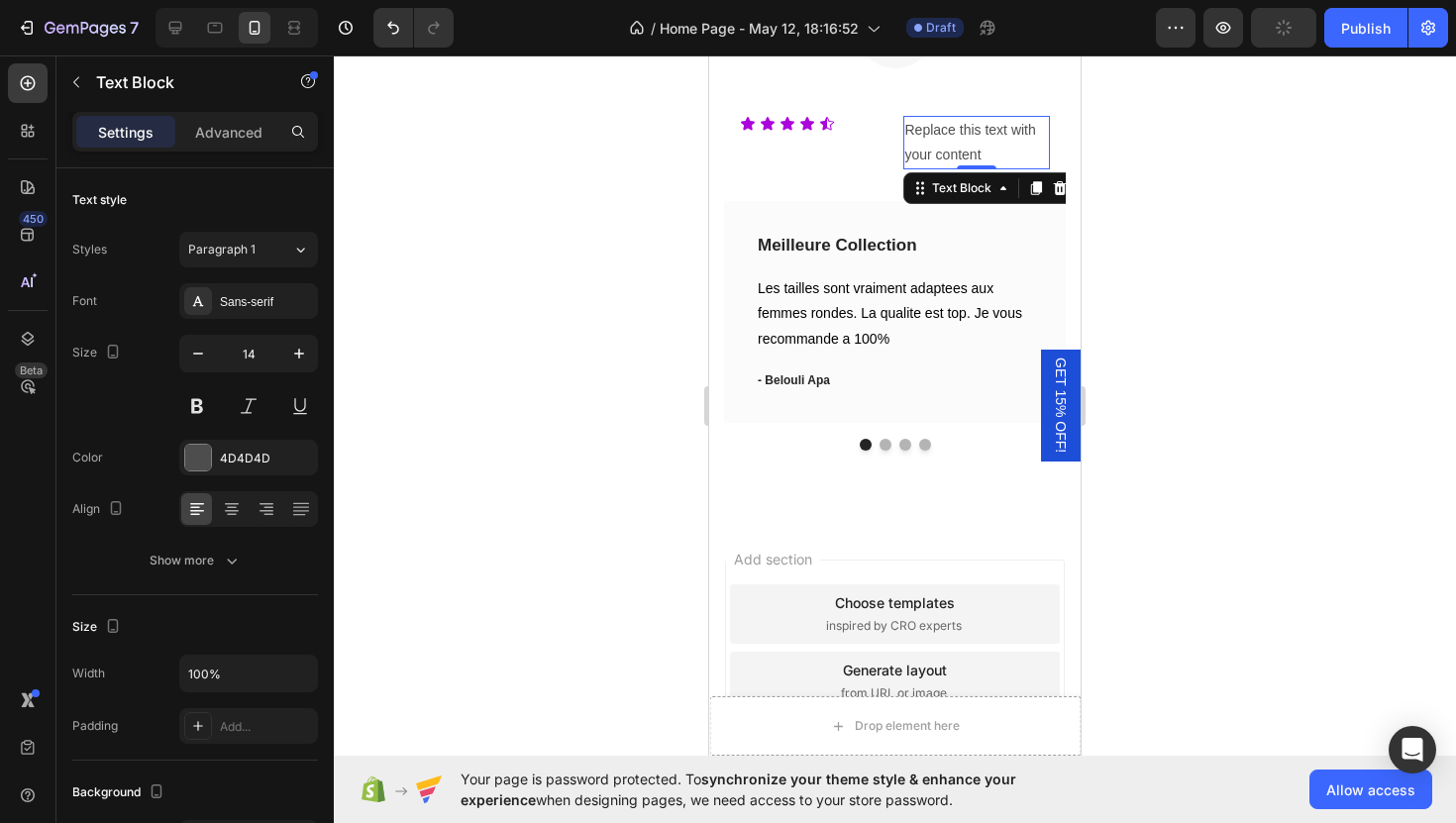 click on "Replace this text with your content" at bounding box center [977, 143] 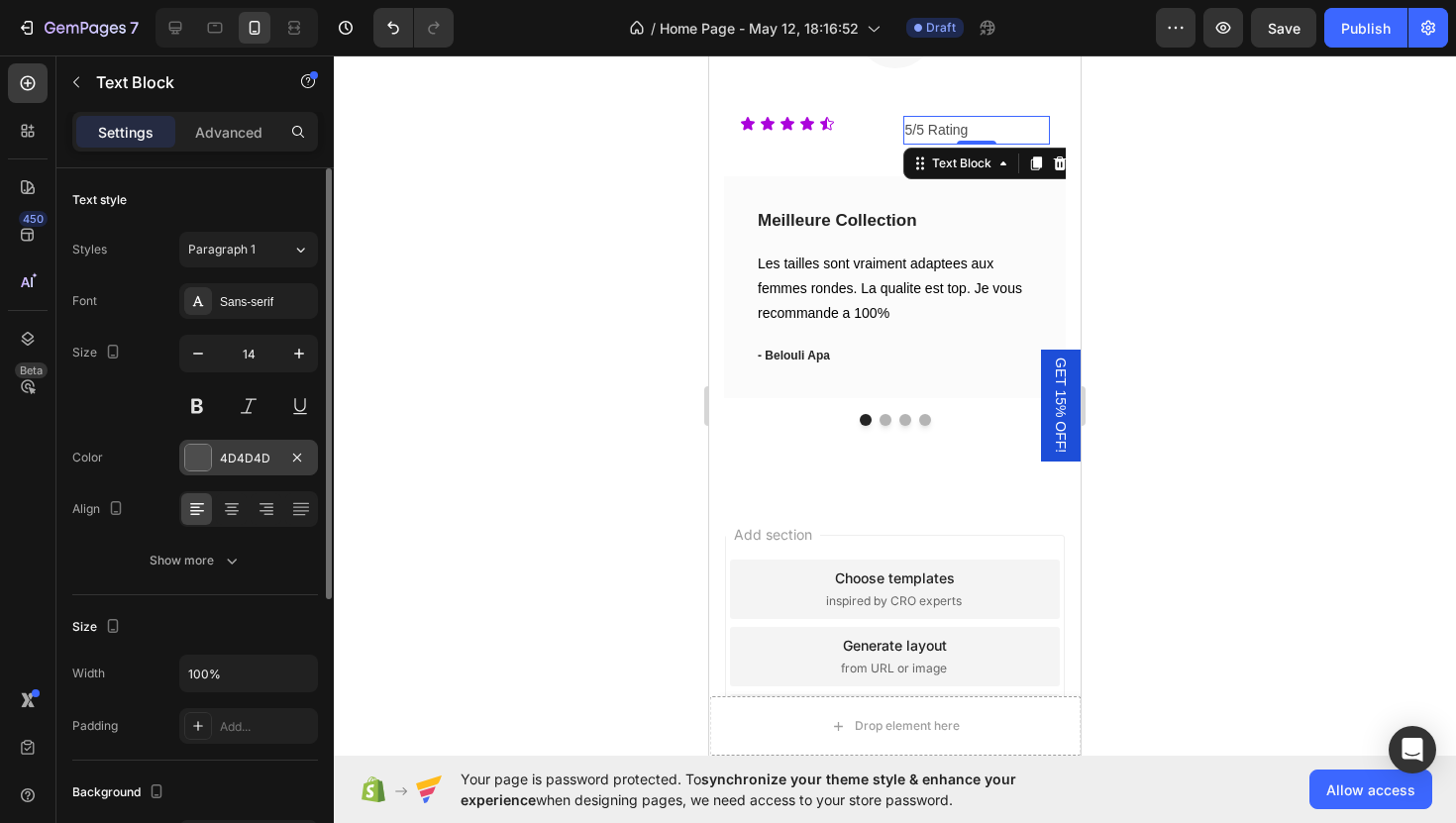 click at bounding box center [198, 458] 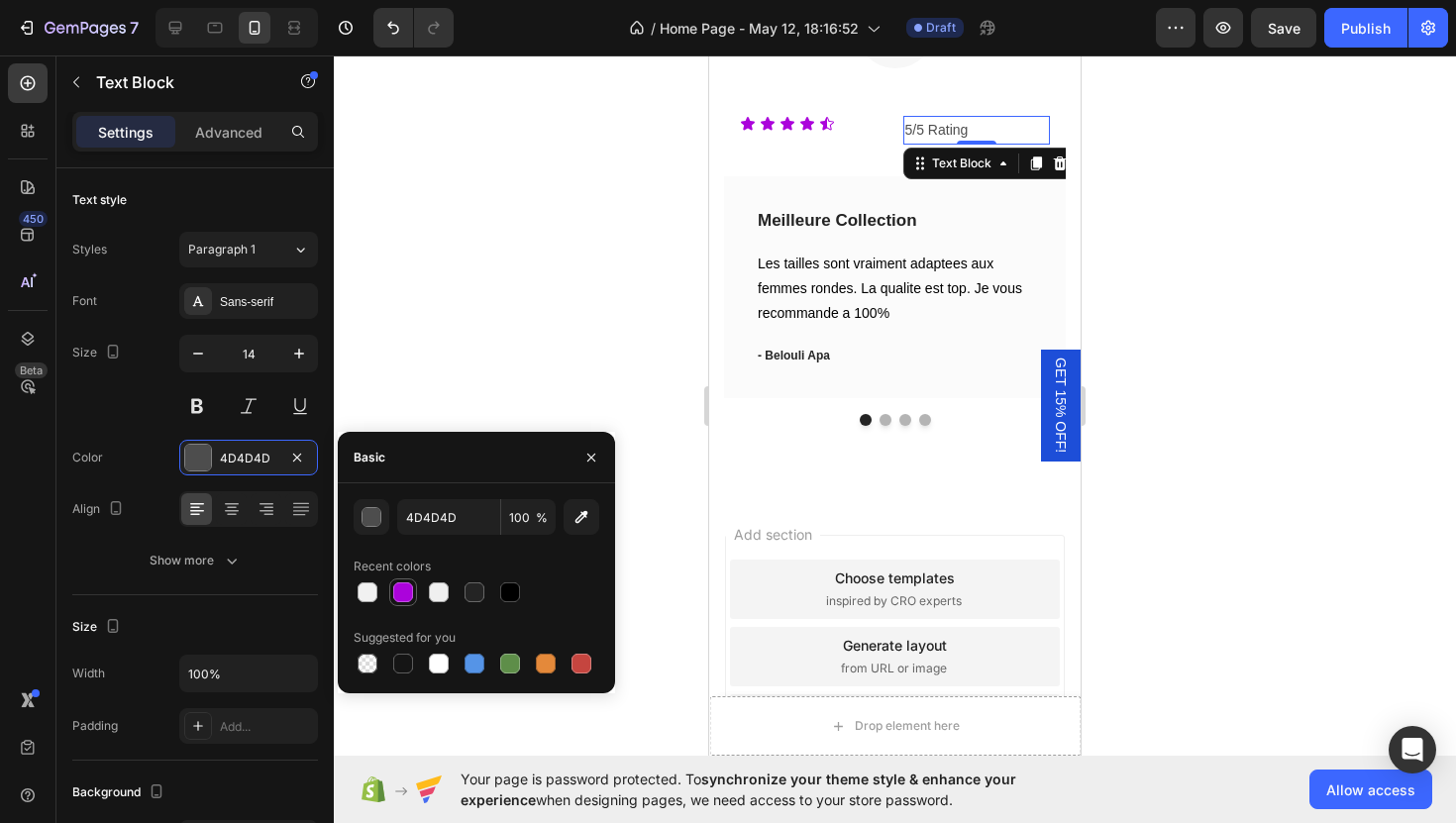 click at bounding box center (403, 592) 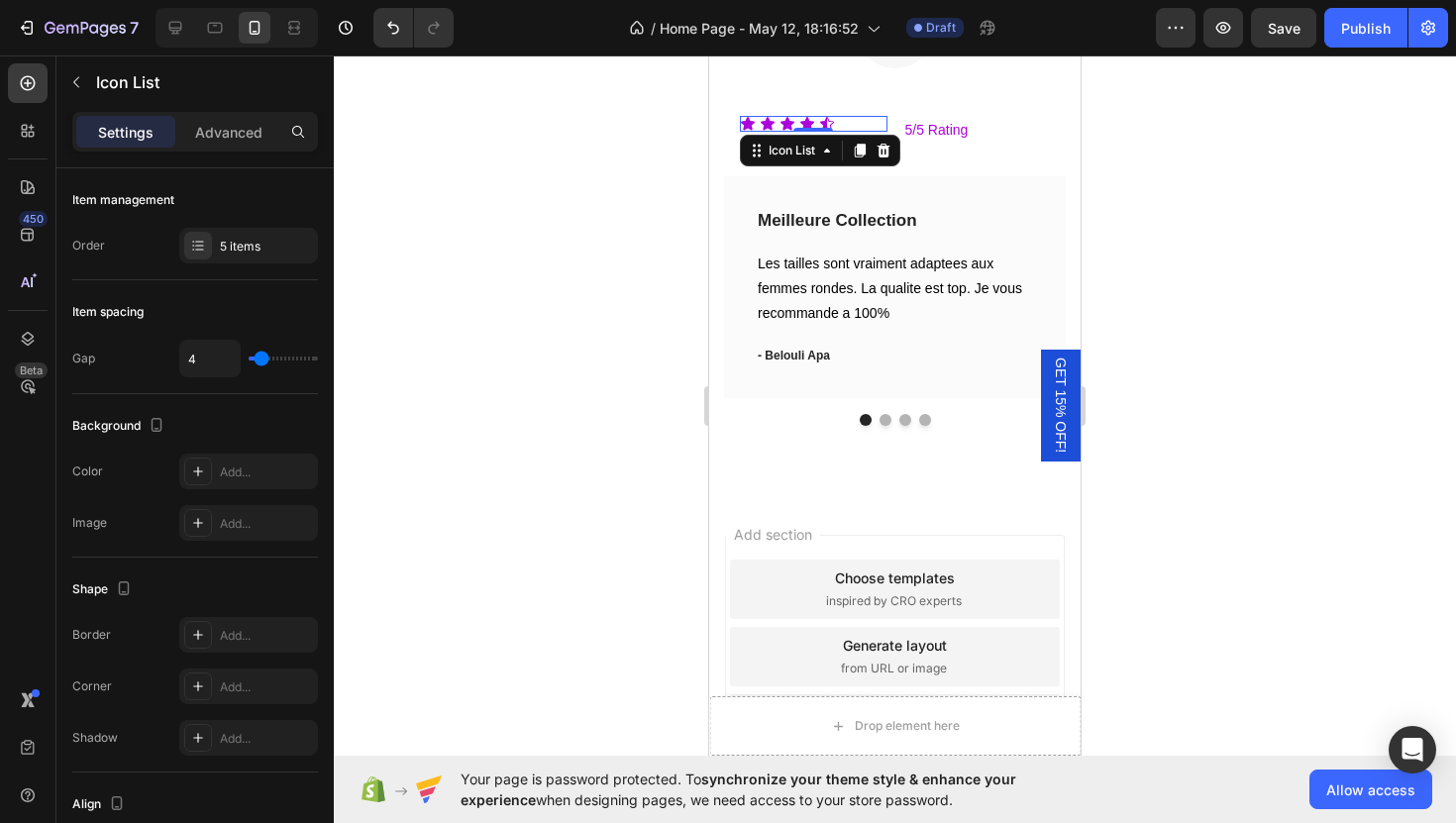 click on "Icon Icon Icon Icon Icon" at bounding box center (813, 124) 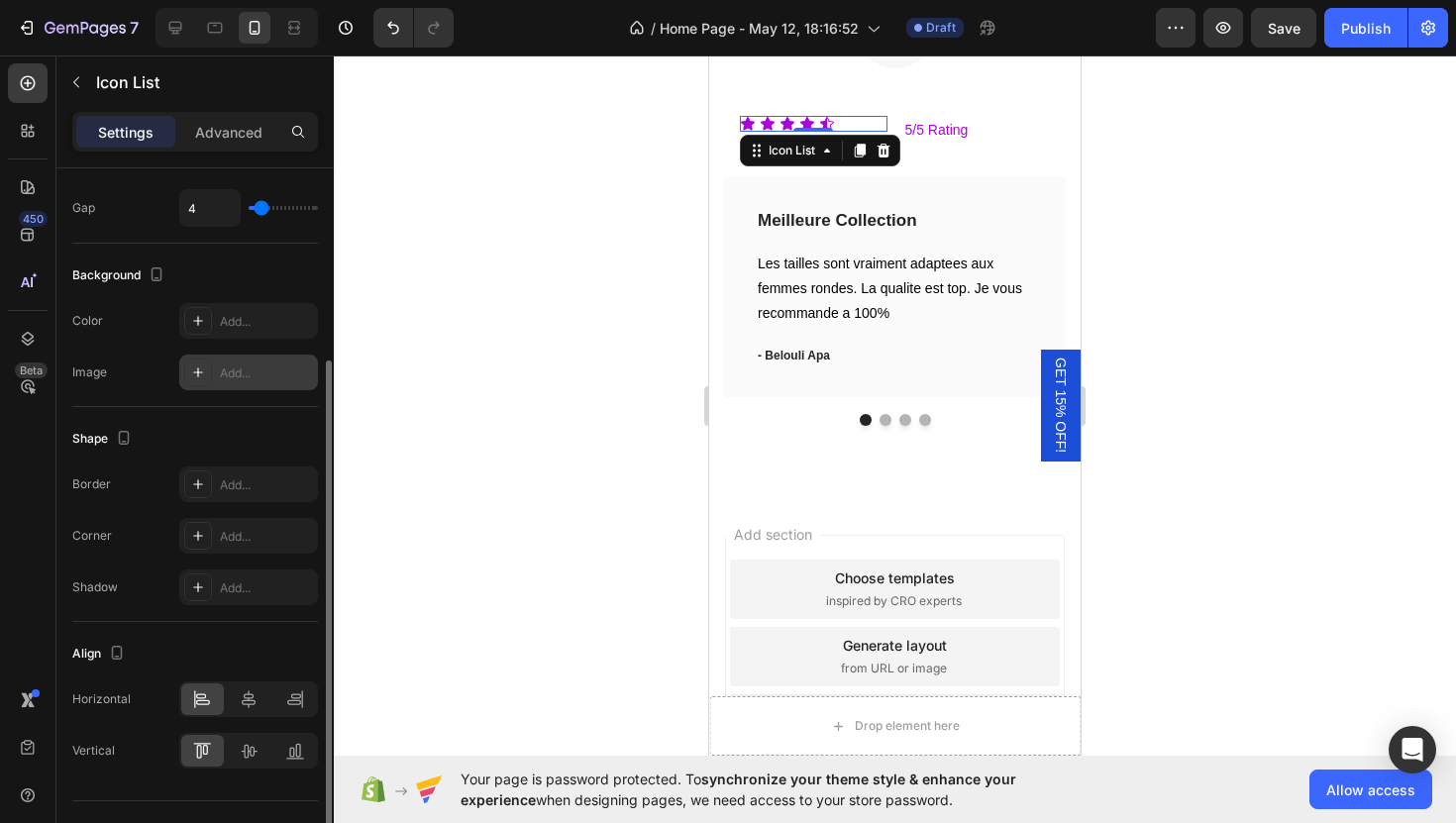 scroll, scrollTop: 191, scrollLeft: 0, axis: vertical 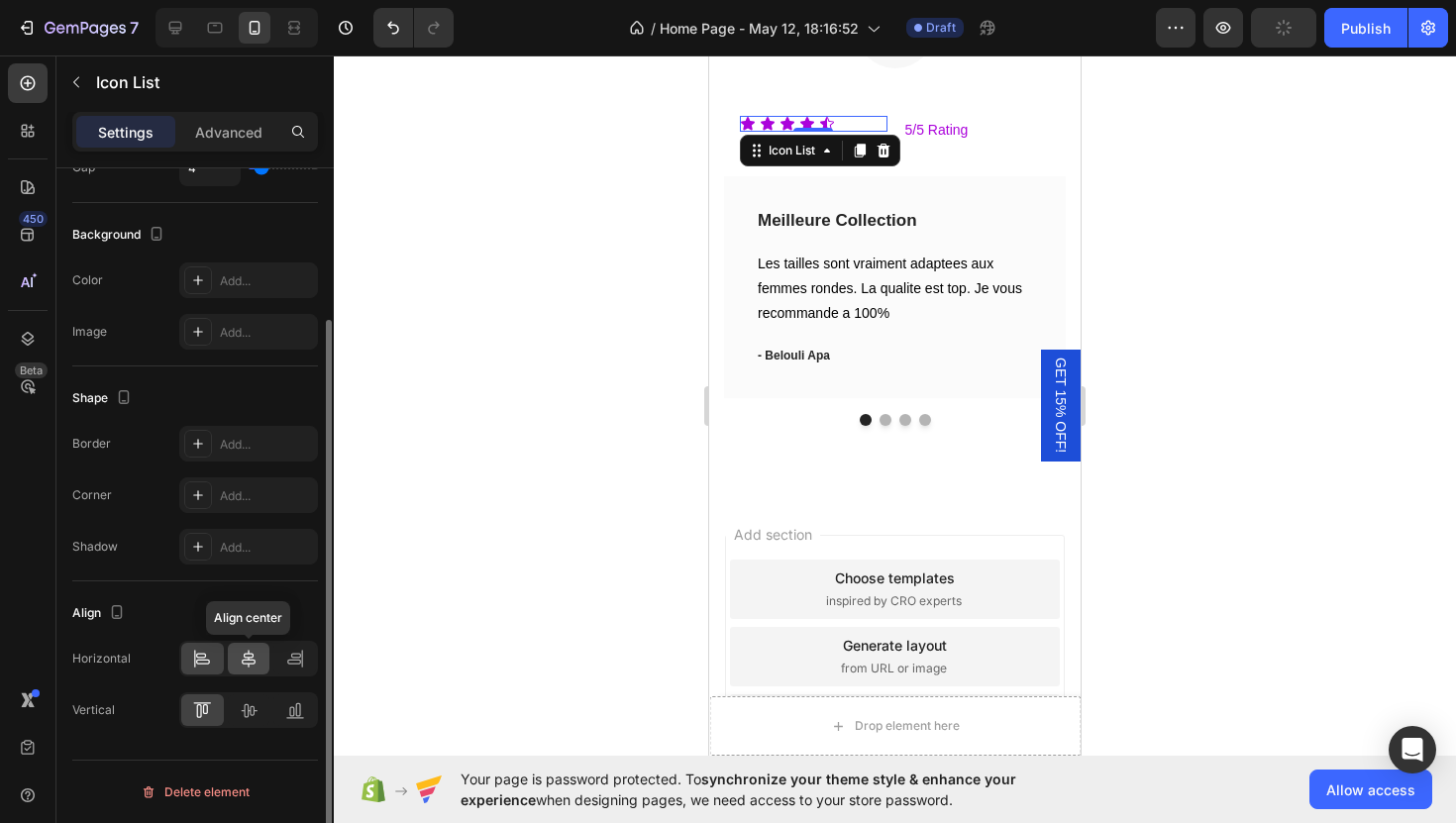 click 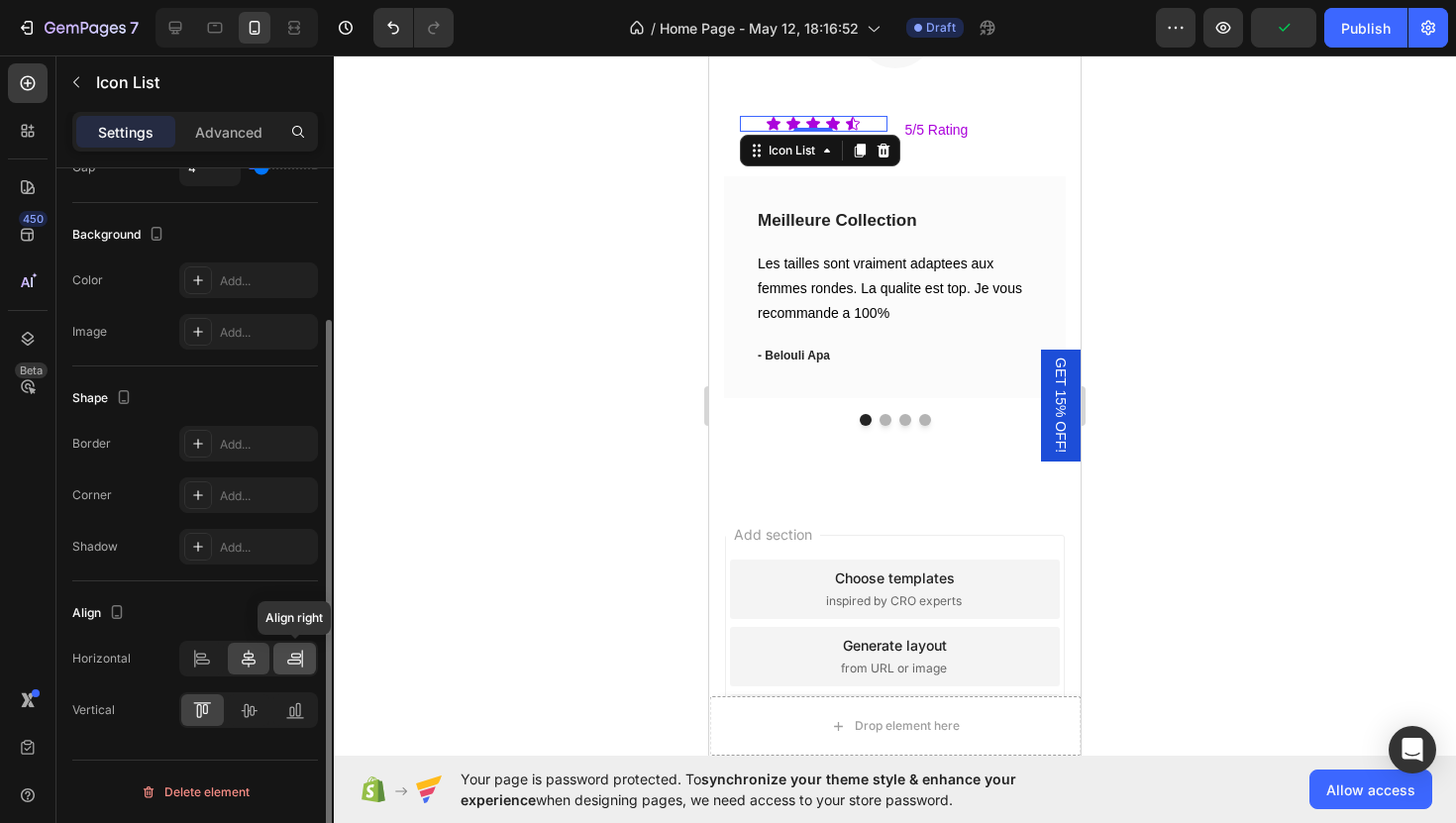 click 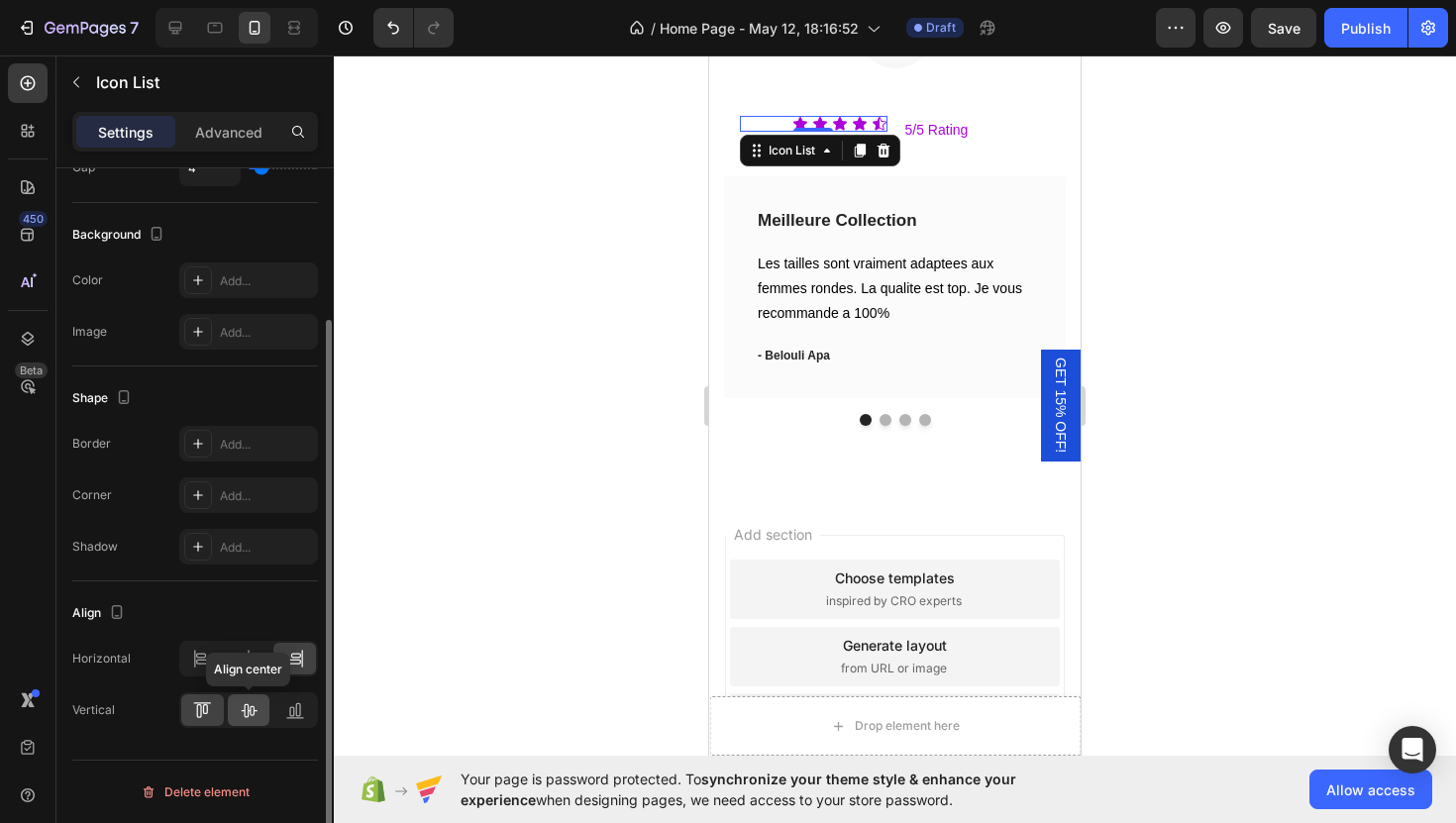 click 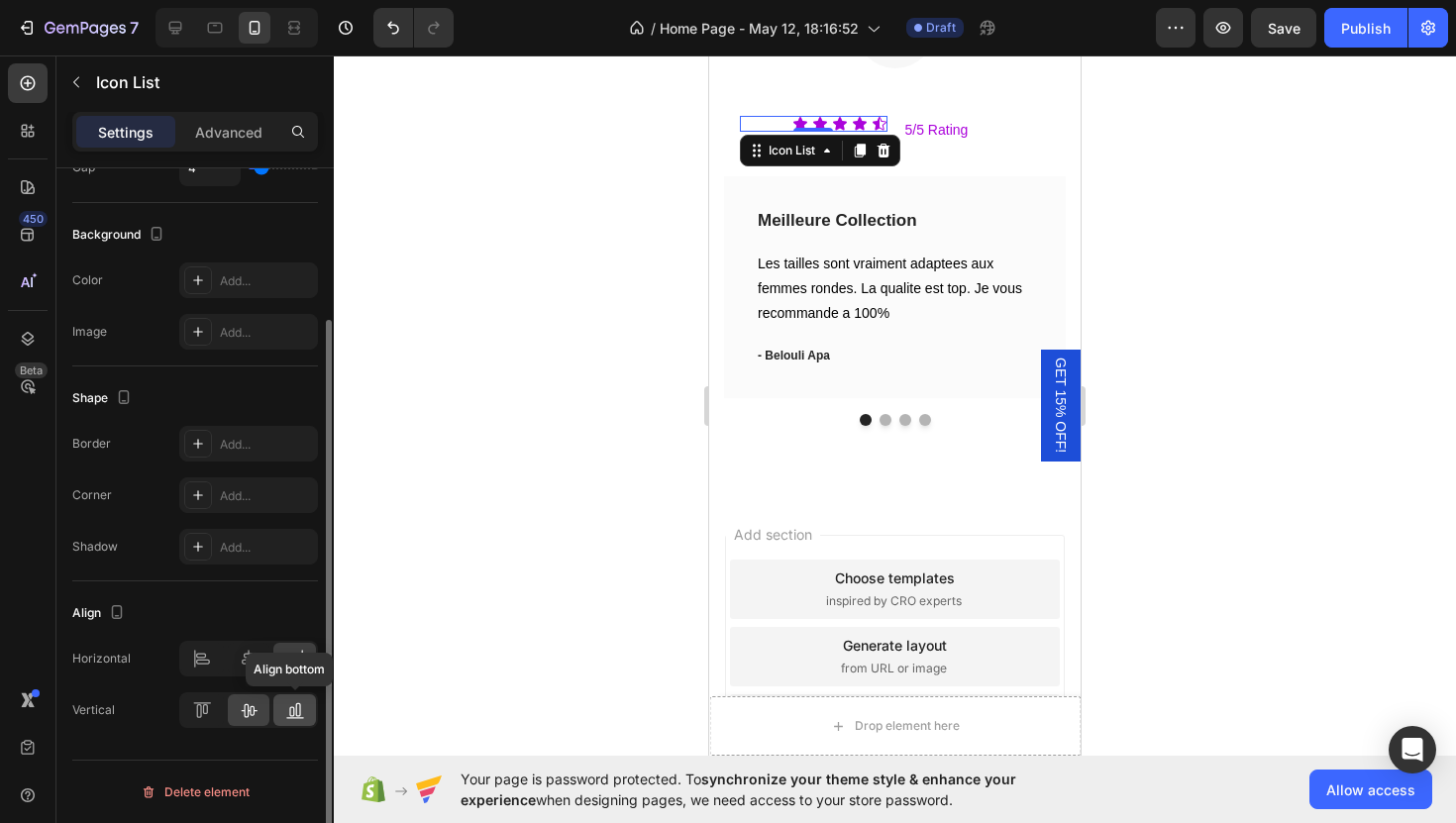 click 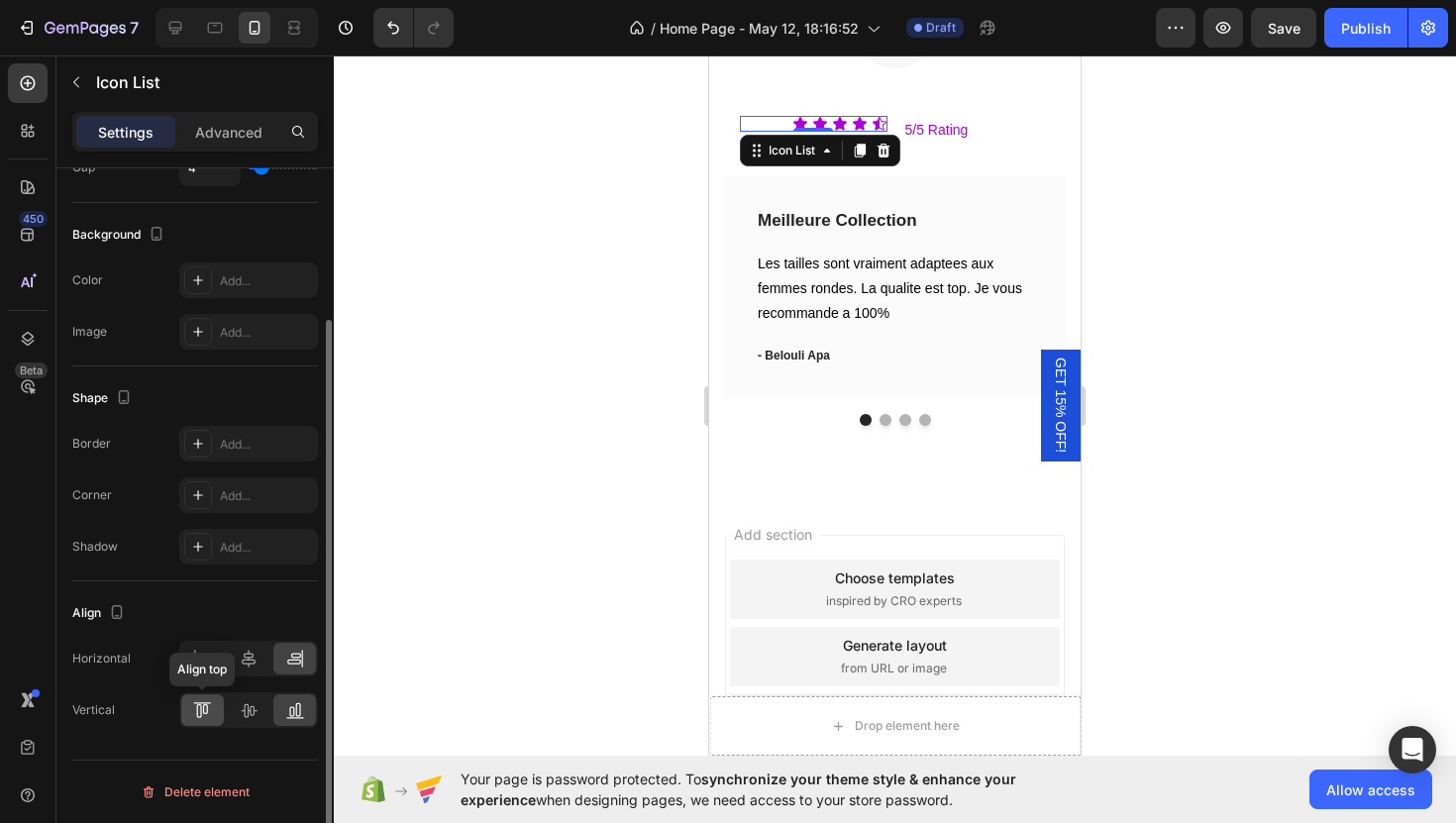 click 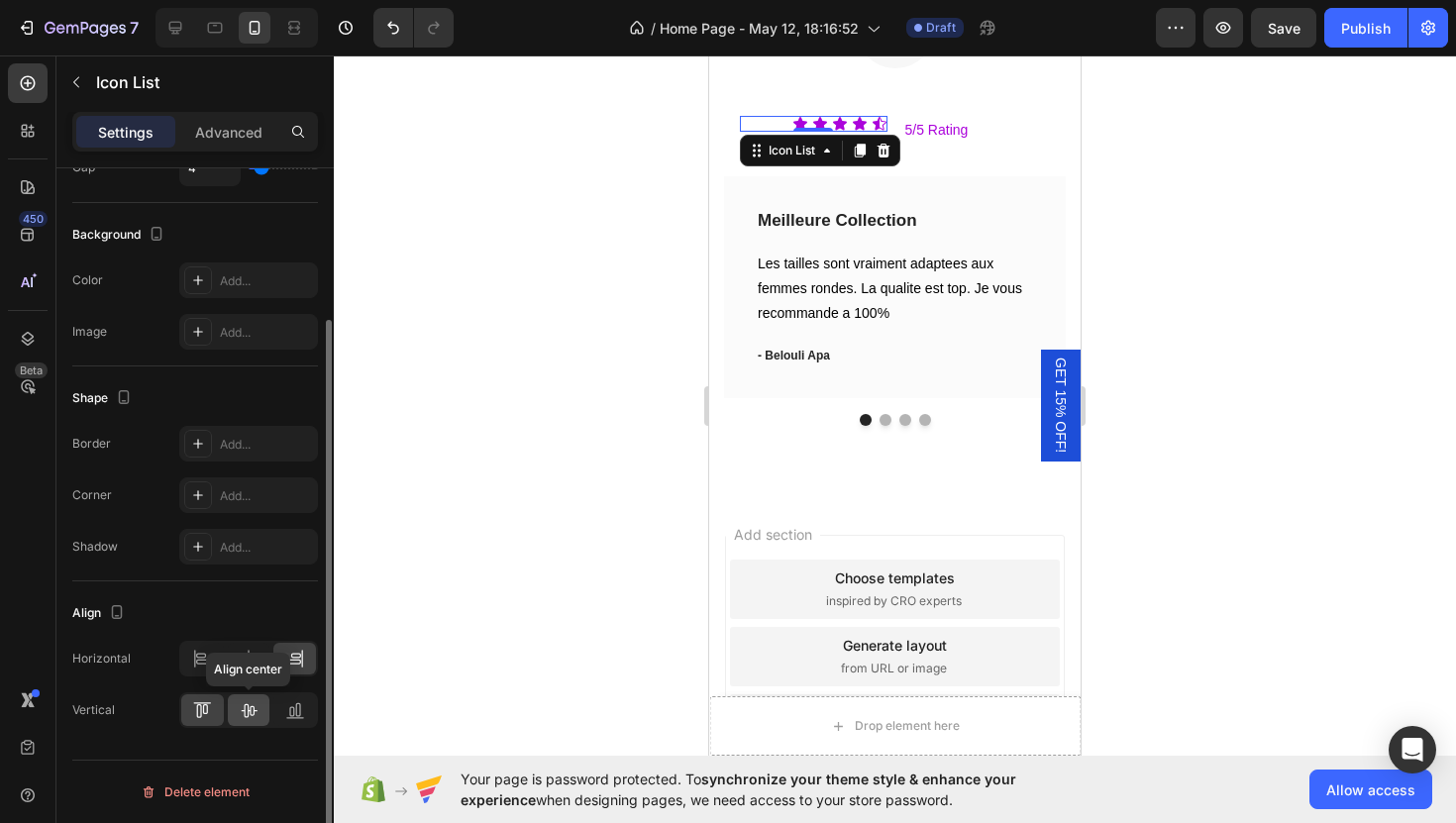 click 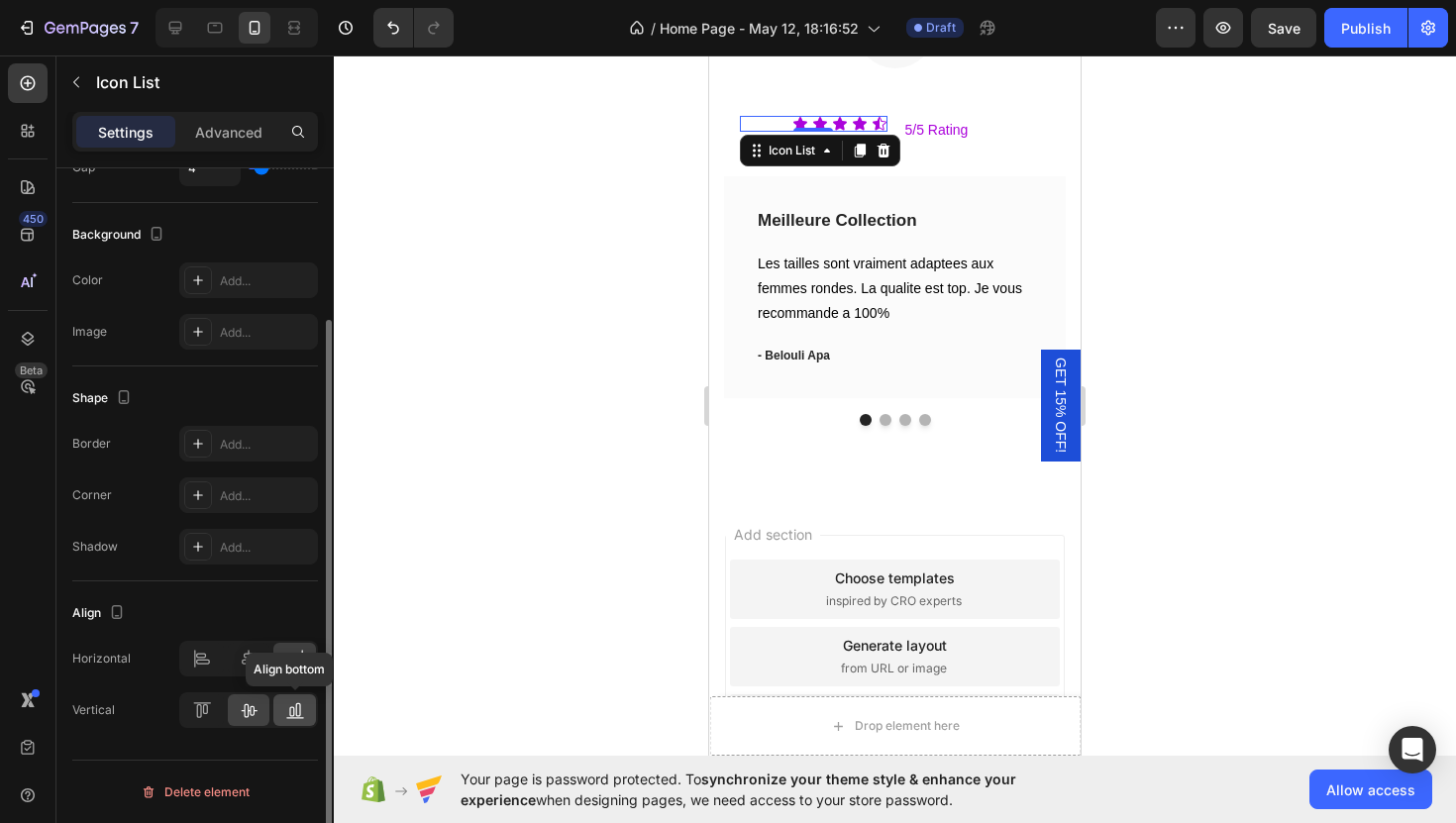 click 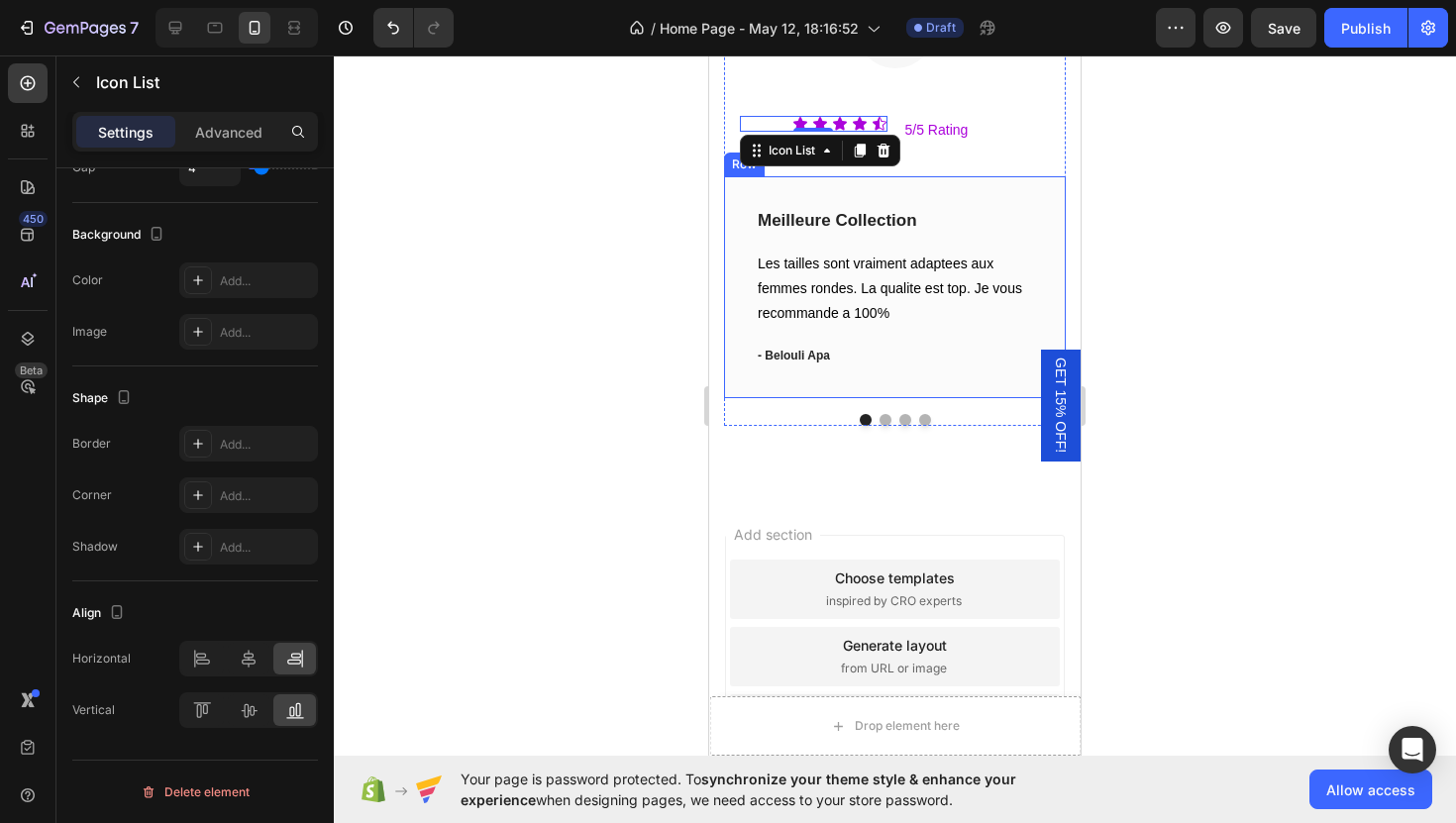 click on "Meilleure Collection Text block  Les tailles sont vraiment adaptees aux femmes rondes. La qualite est top. Je vous recommande a 100% Text block - [LAST] Apa Text block Row" at bounding box center [894, 287] 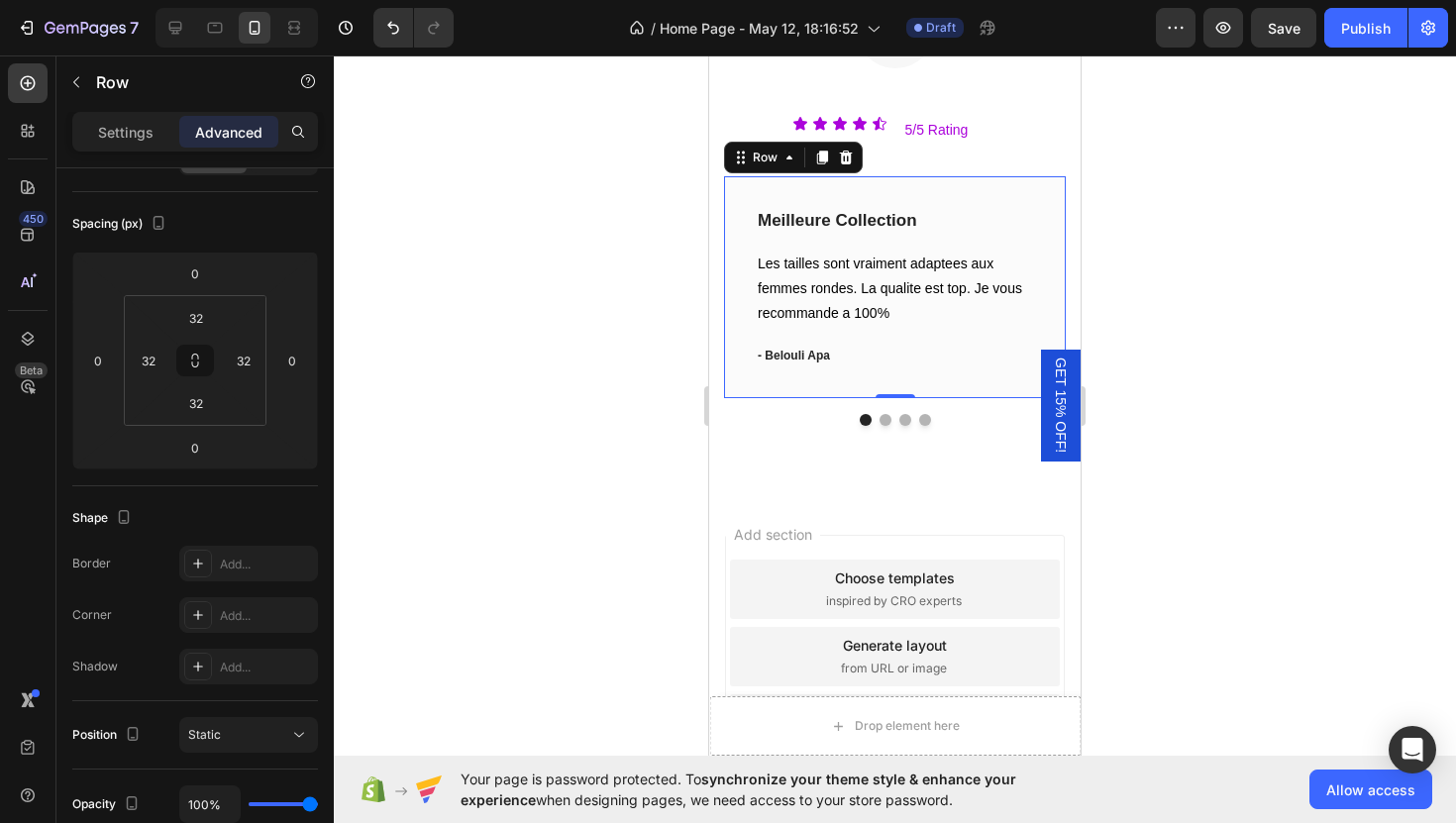 scroll, scrollTop: 0, scrollLeft: 0, axis: both 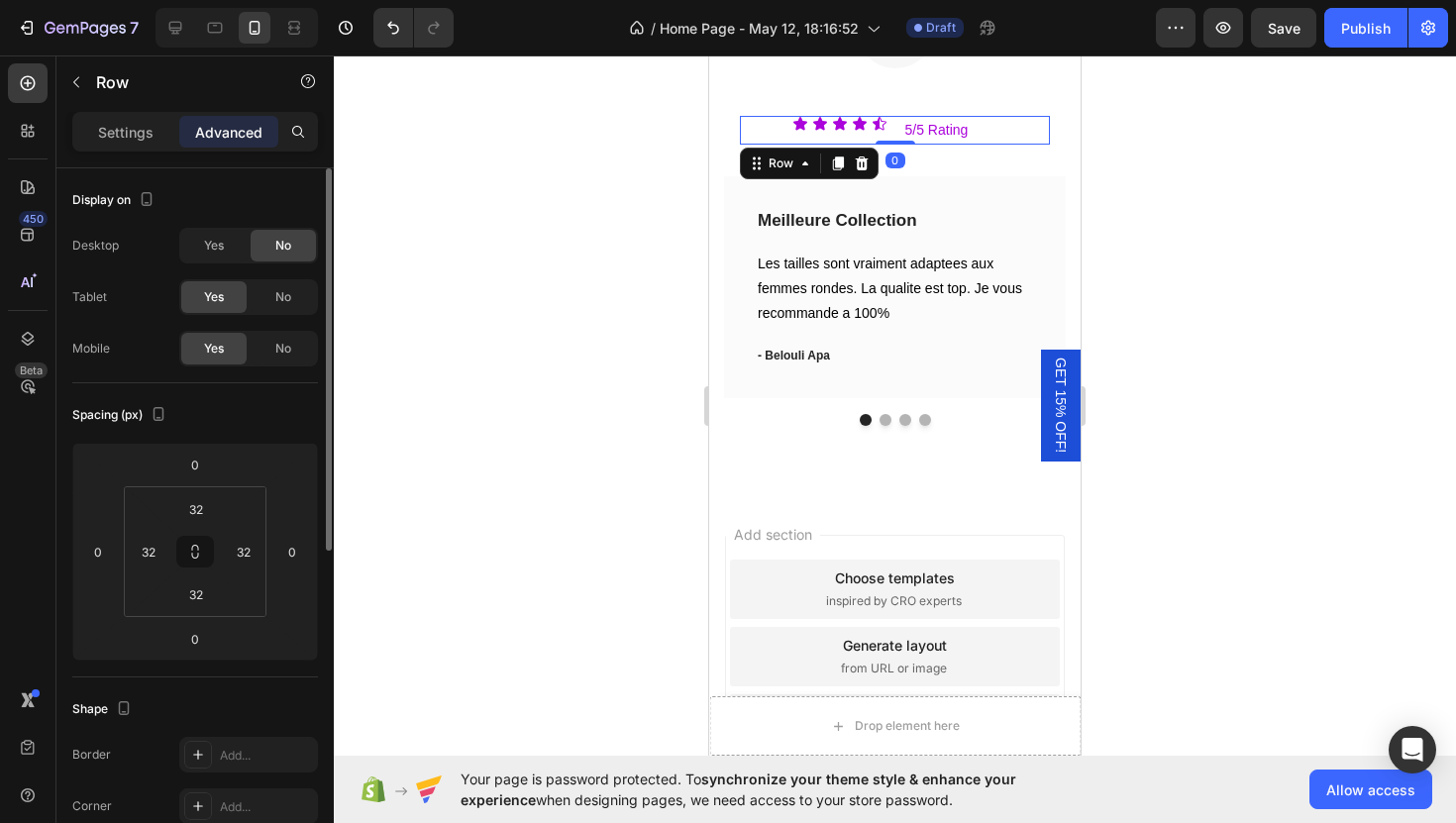 click on "Icon Icon Icon Icon Icon Icon List 5/5 Rating Text Block Row   0" at bounding box center (894, 130) 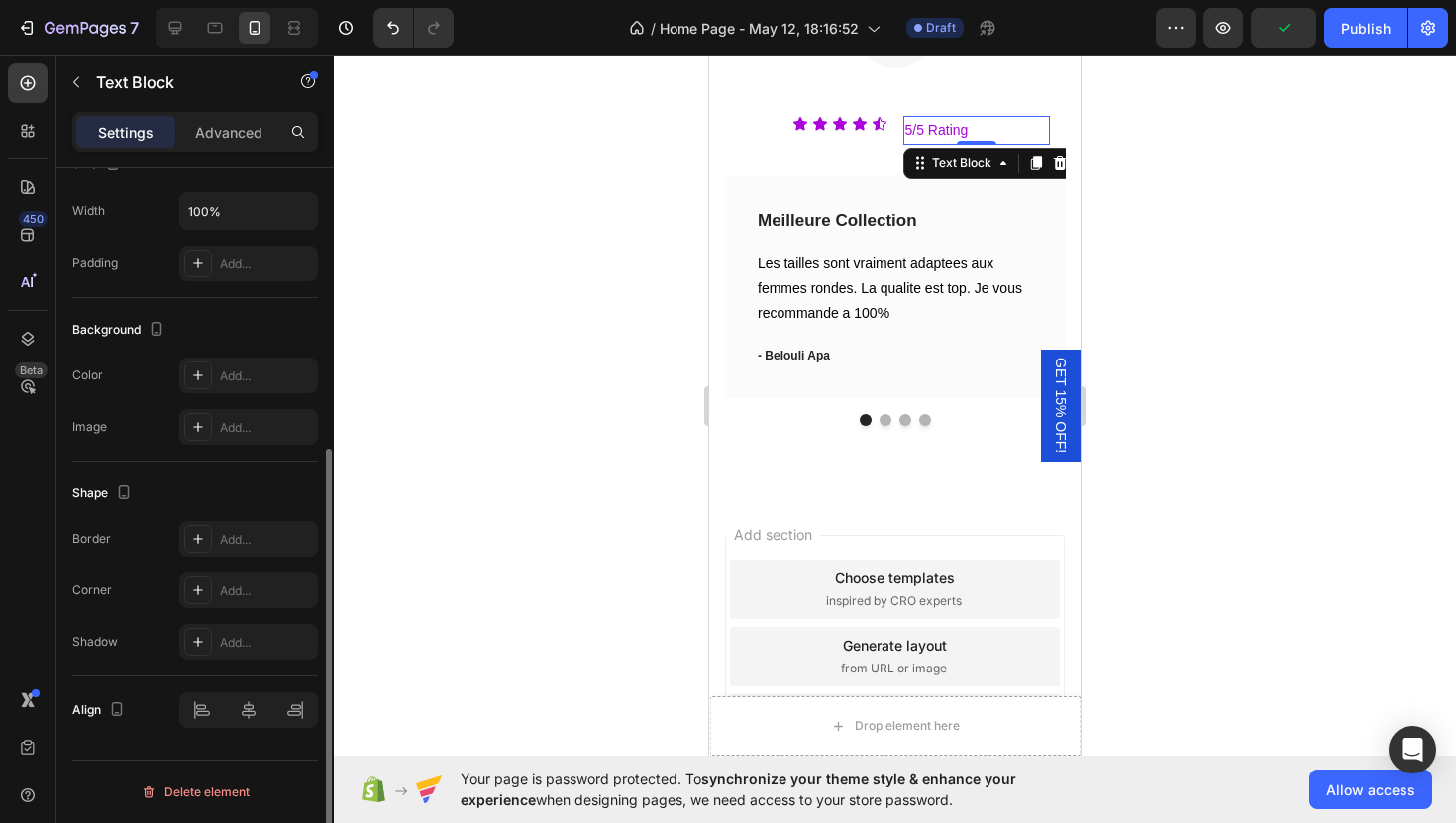 scroll, scrollTop: 0, scrollLeft: 0, axis: both 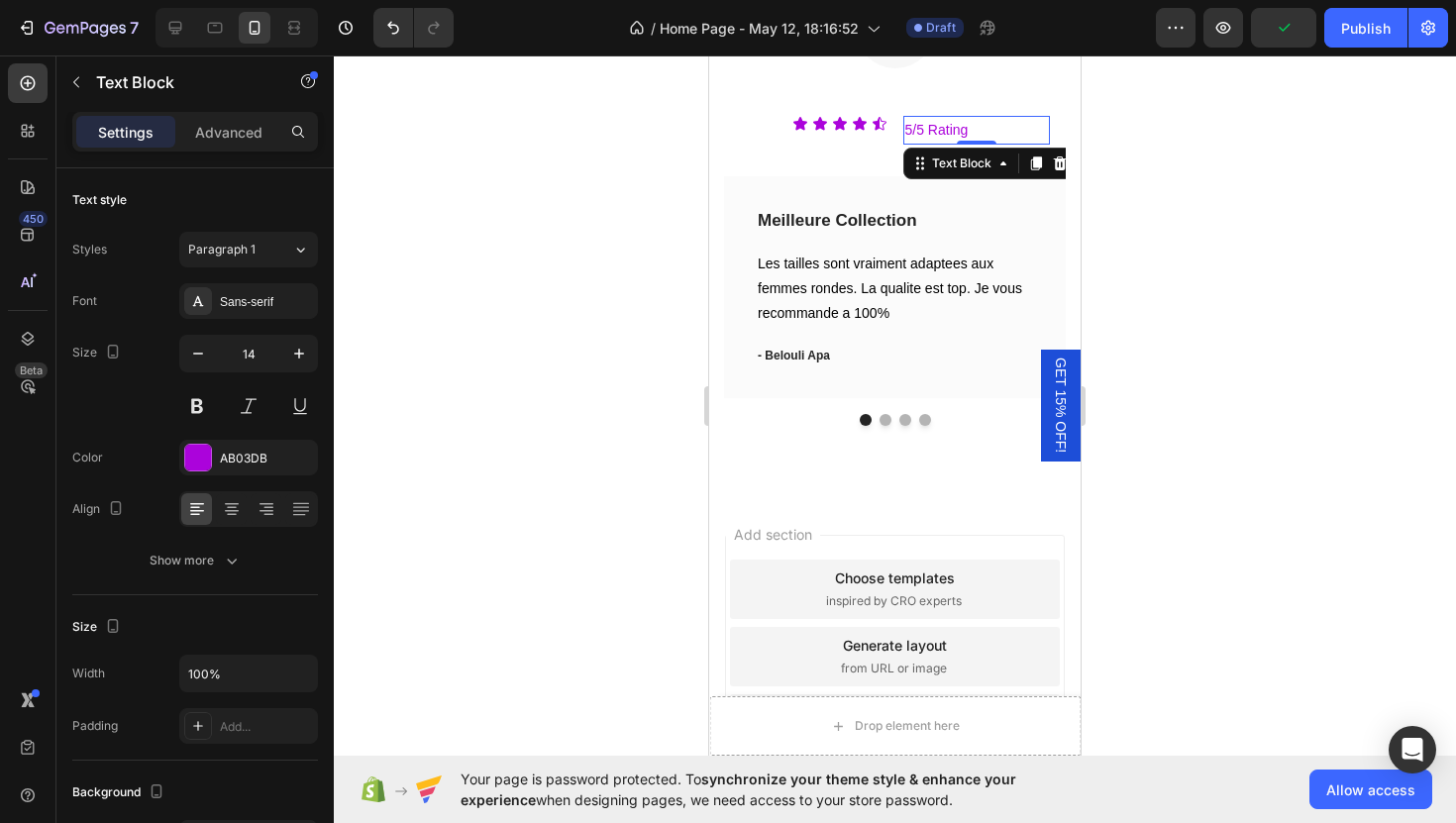 click on "5/5 Rating" at bounding box center (977, 130) 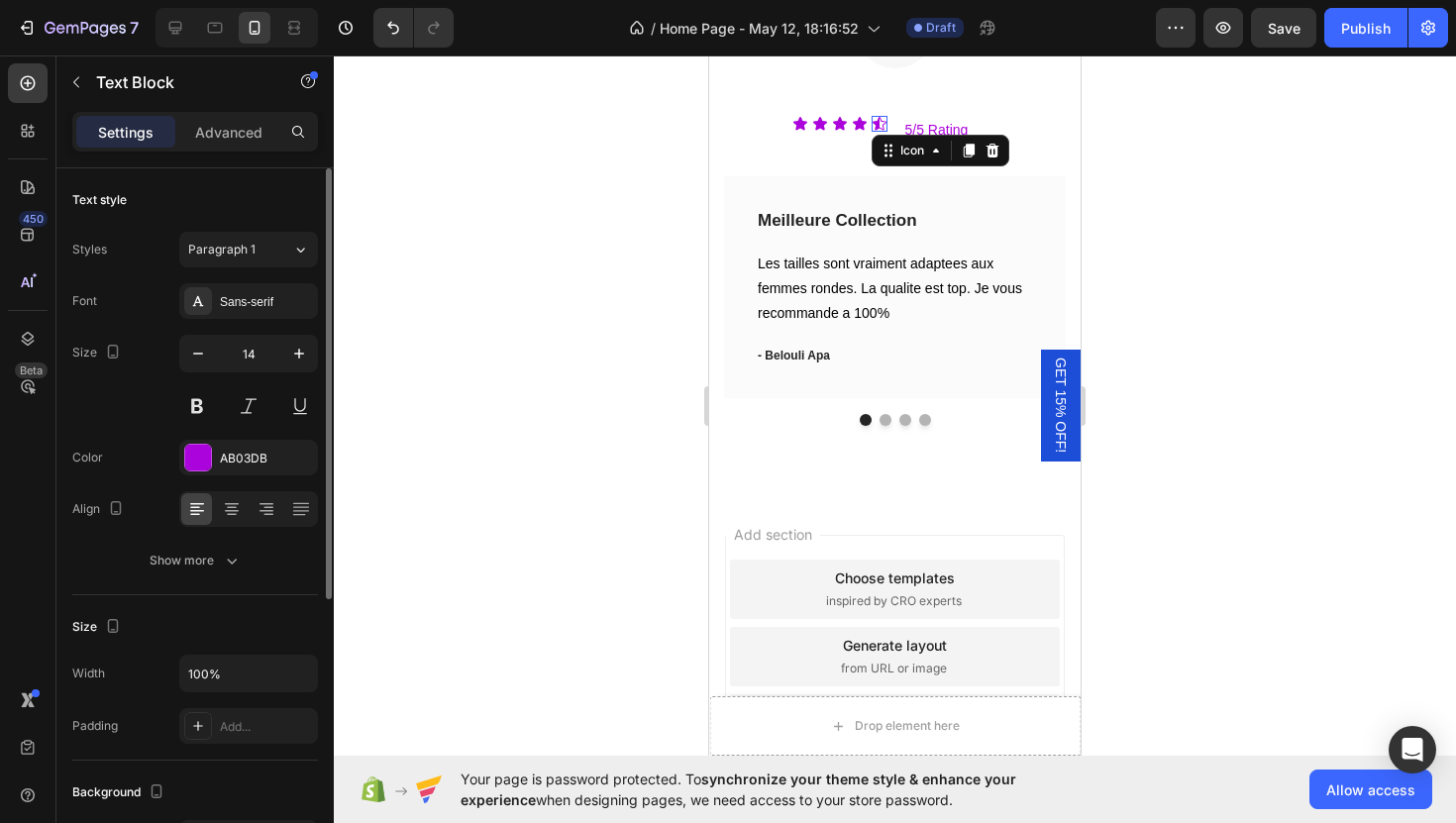 click on "Icon   0" at bounding box center (880, 124) 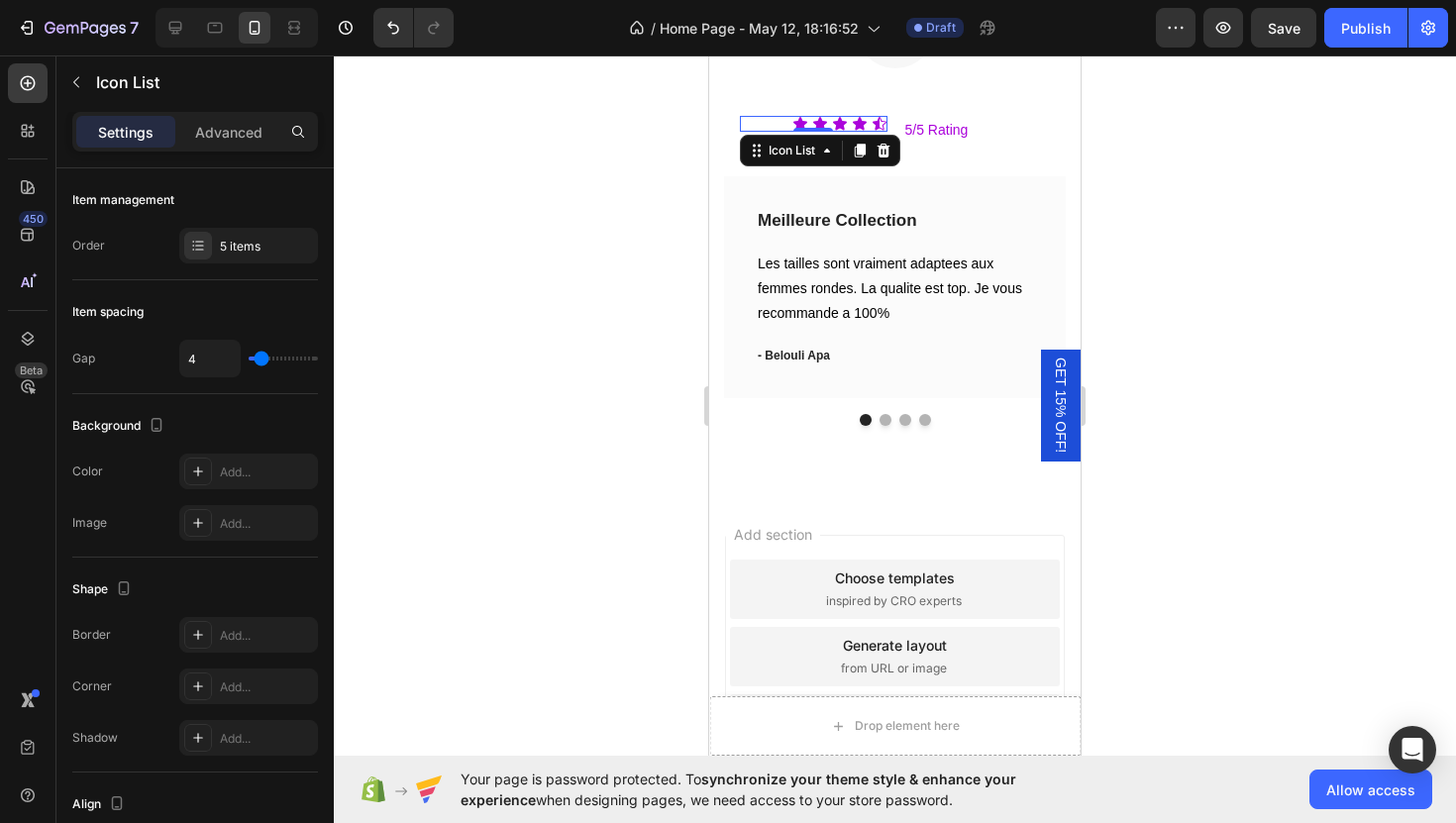 click on "Icon Icon Icon Icon Icon" at bounding box center [813, 124] 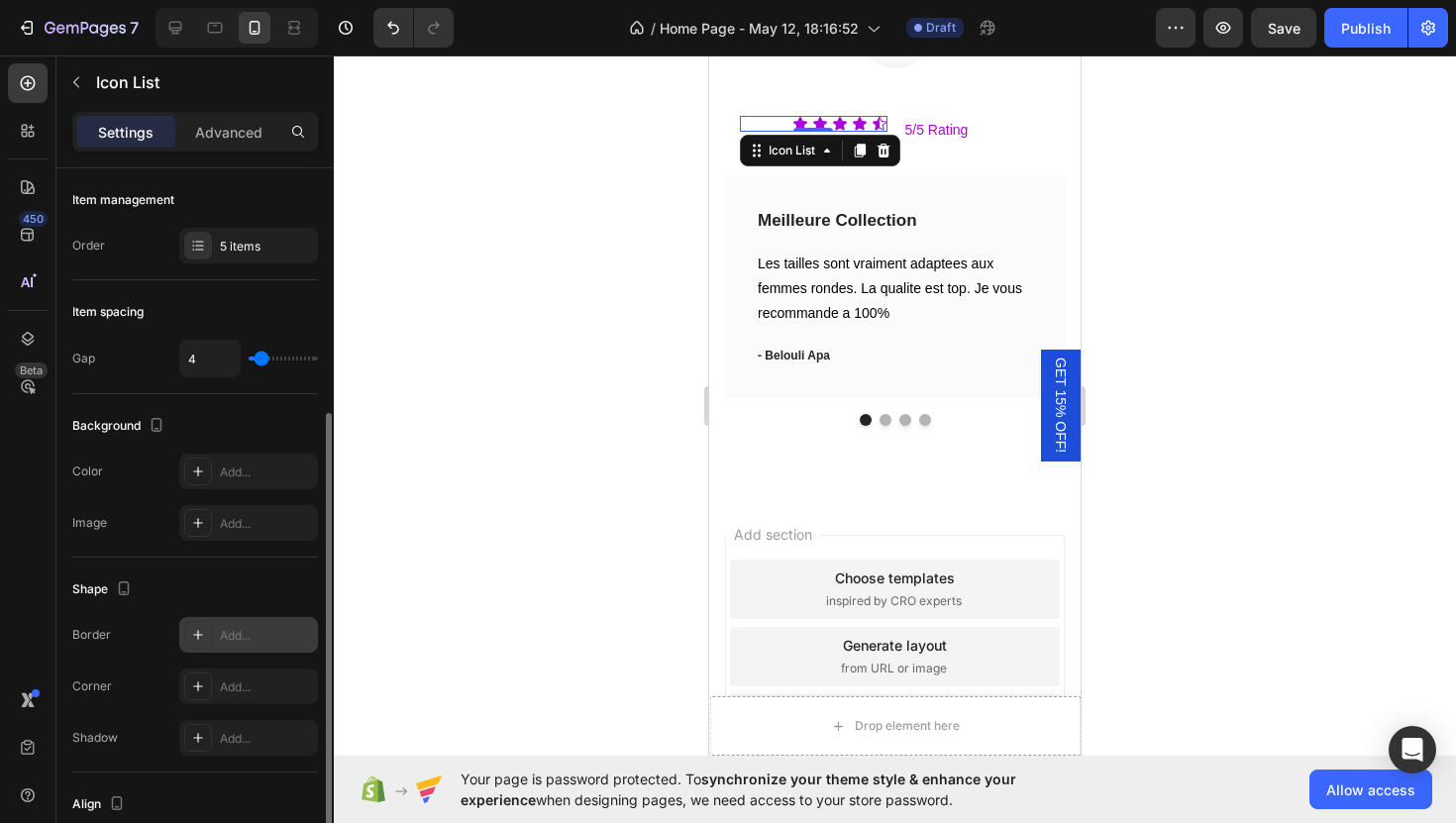 scroll, scrollTop: 191, scrollLeft: 0, axis: vertical 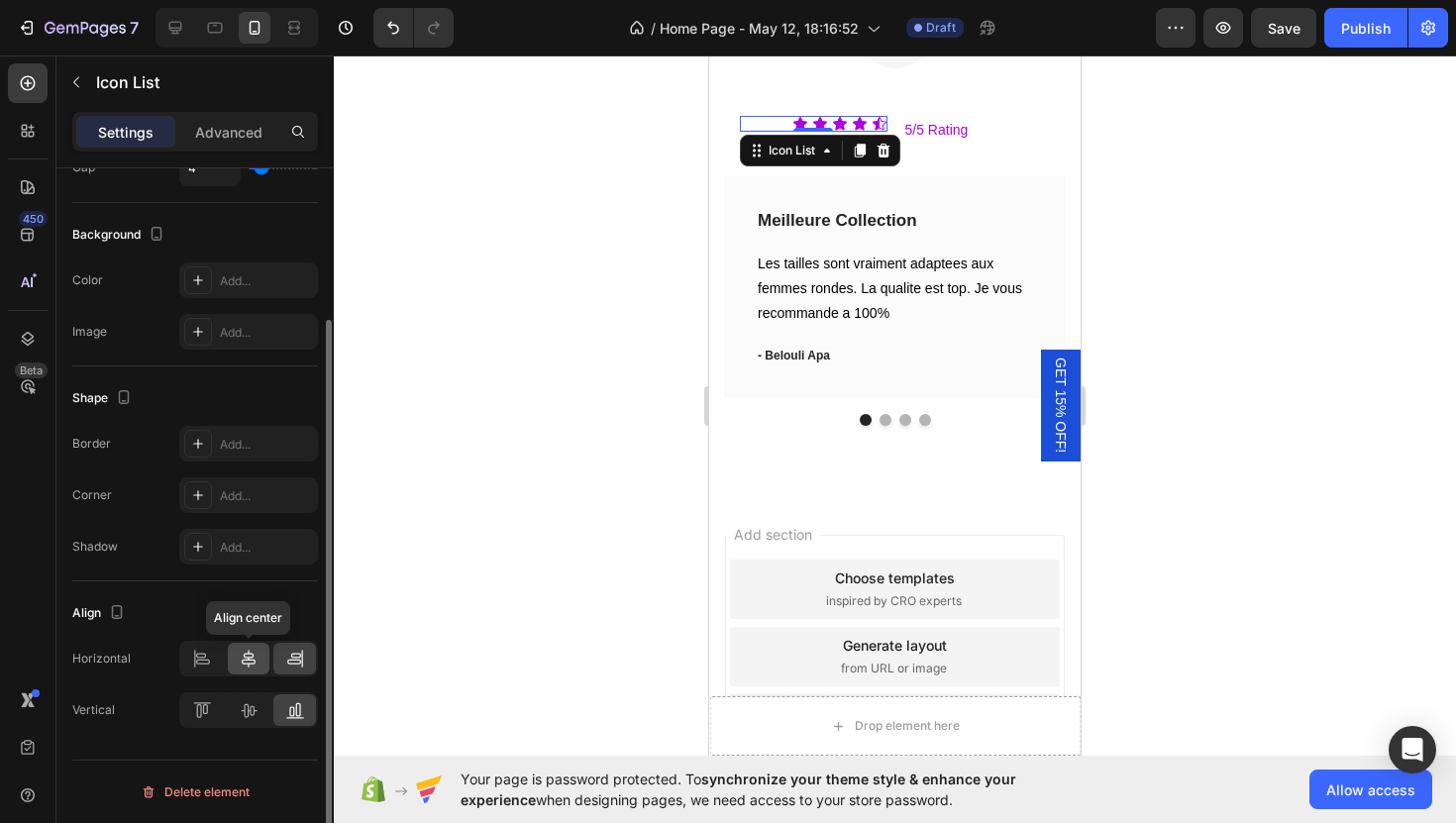 click 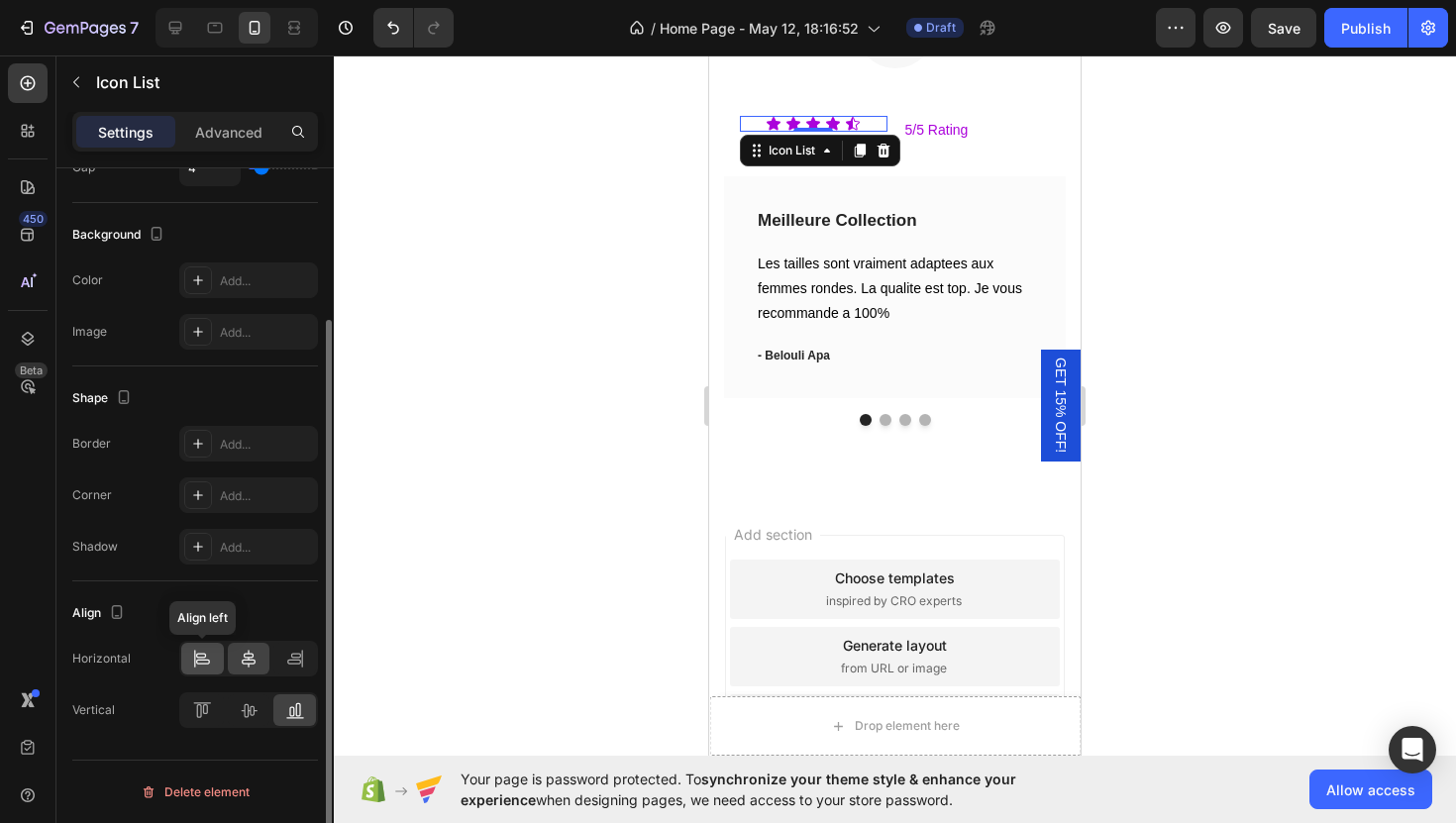 click 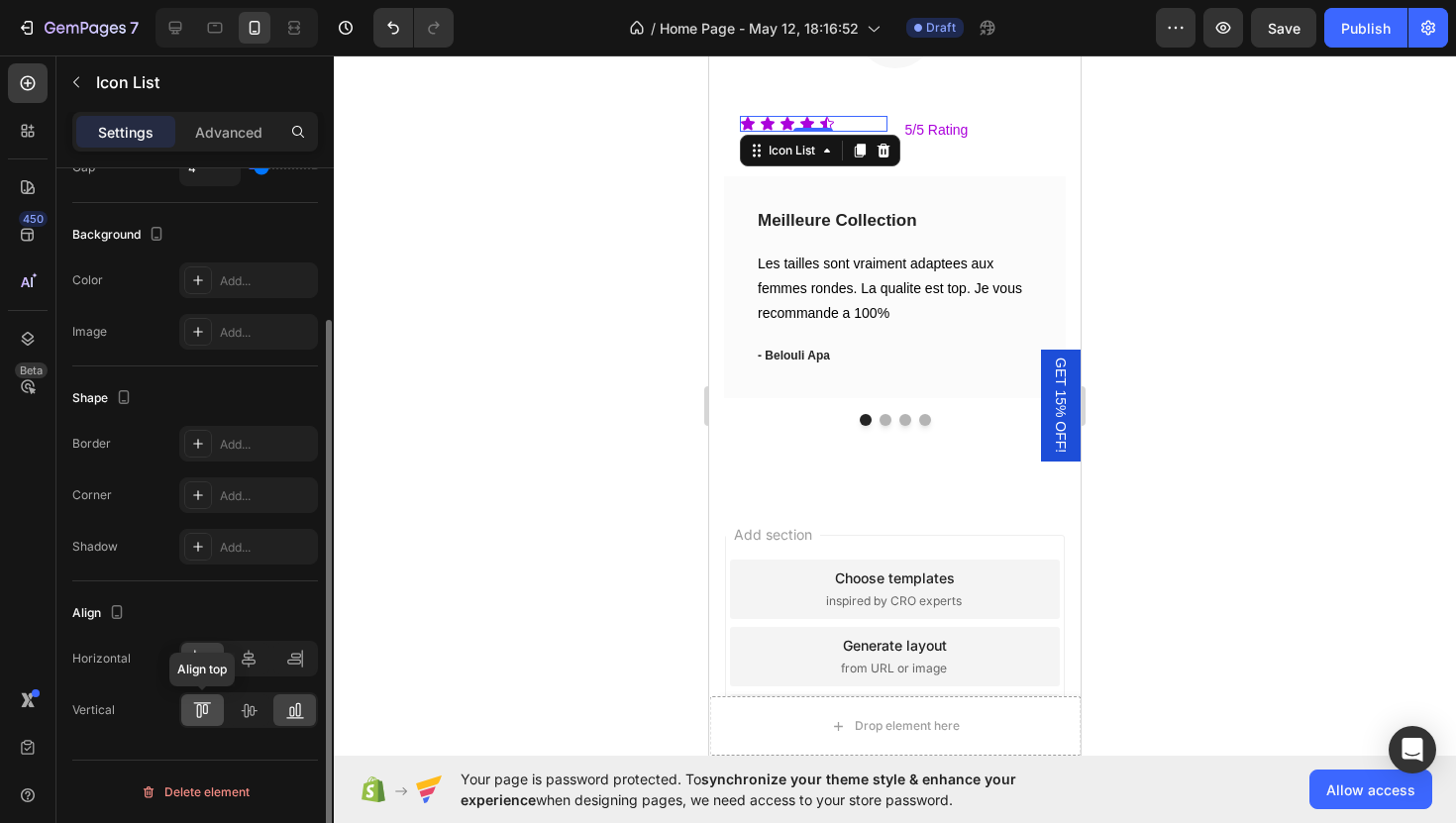 click 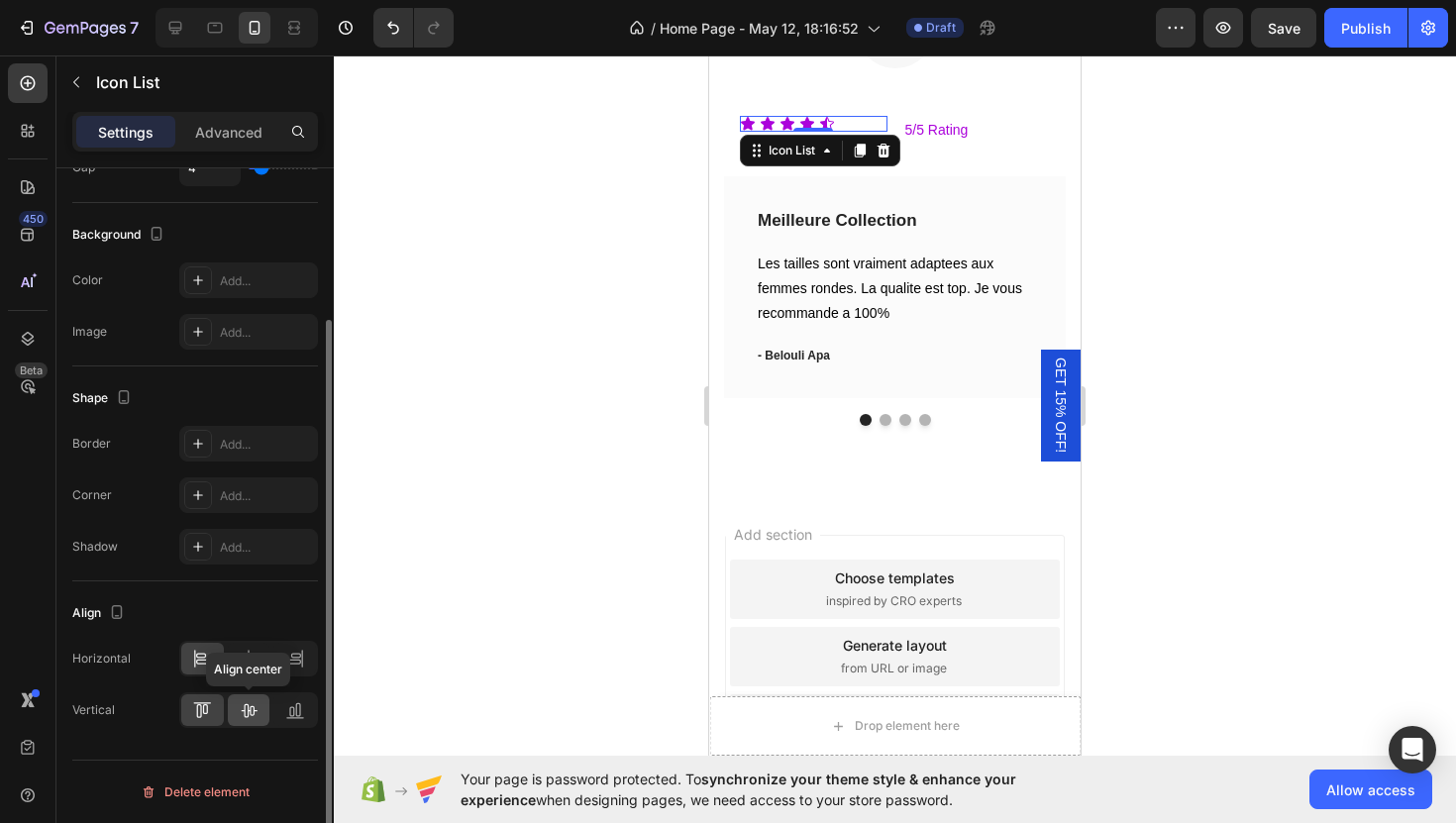 click 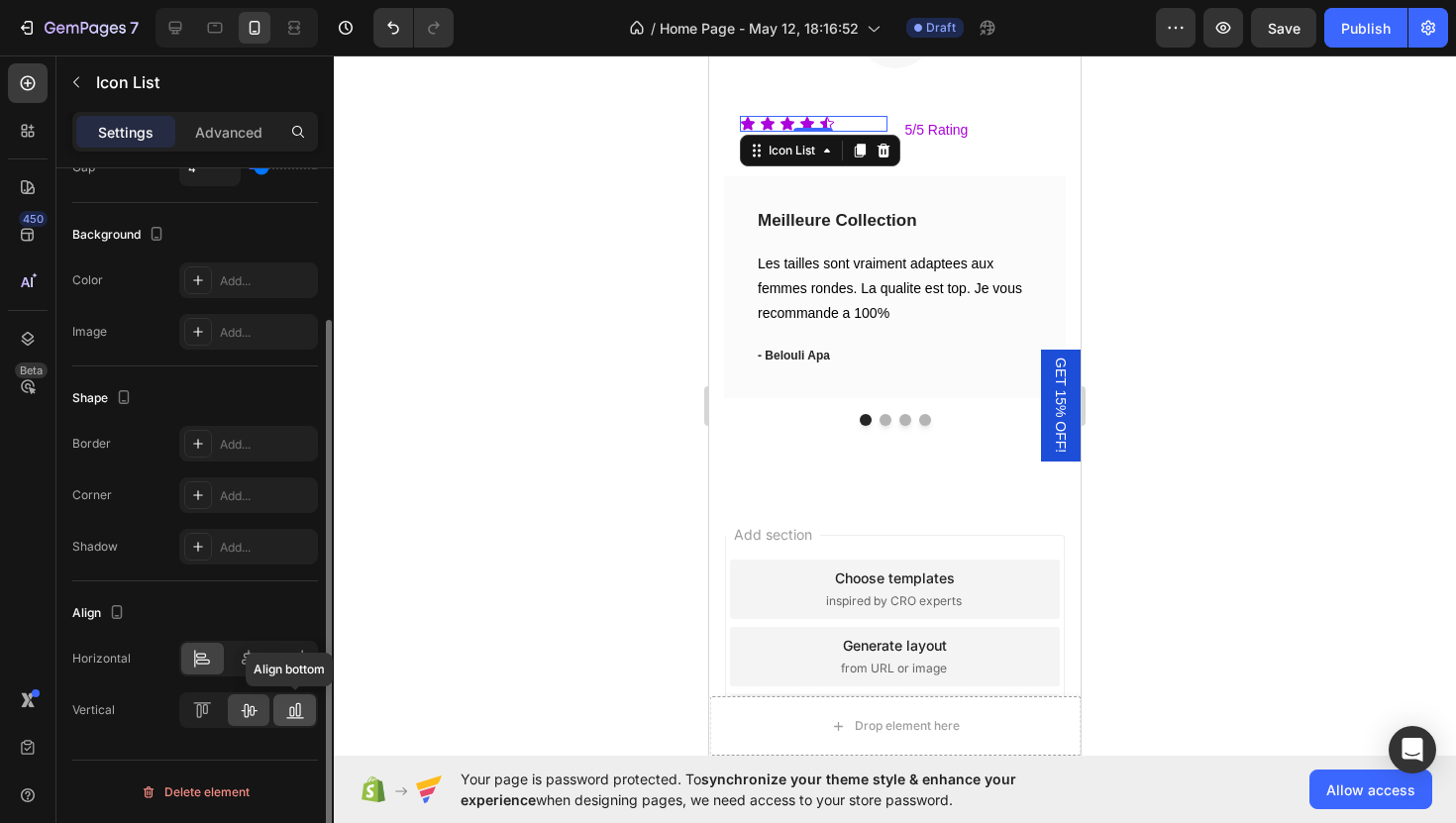 click 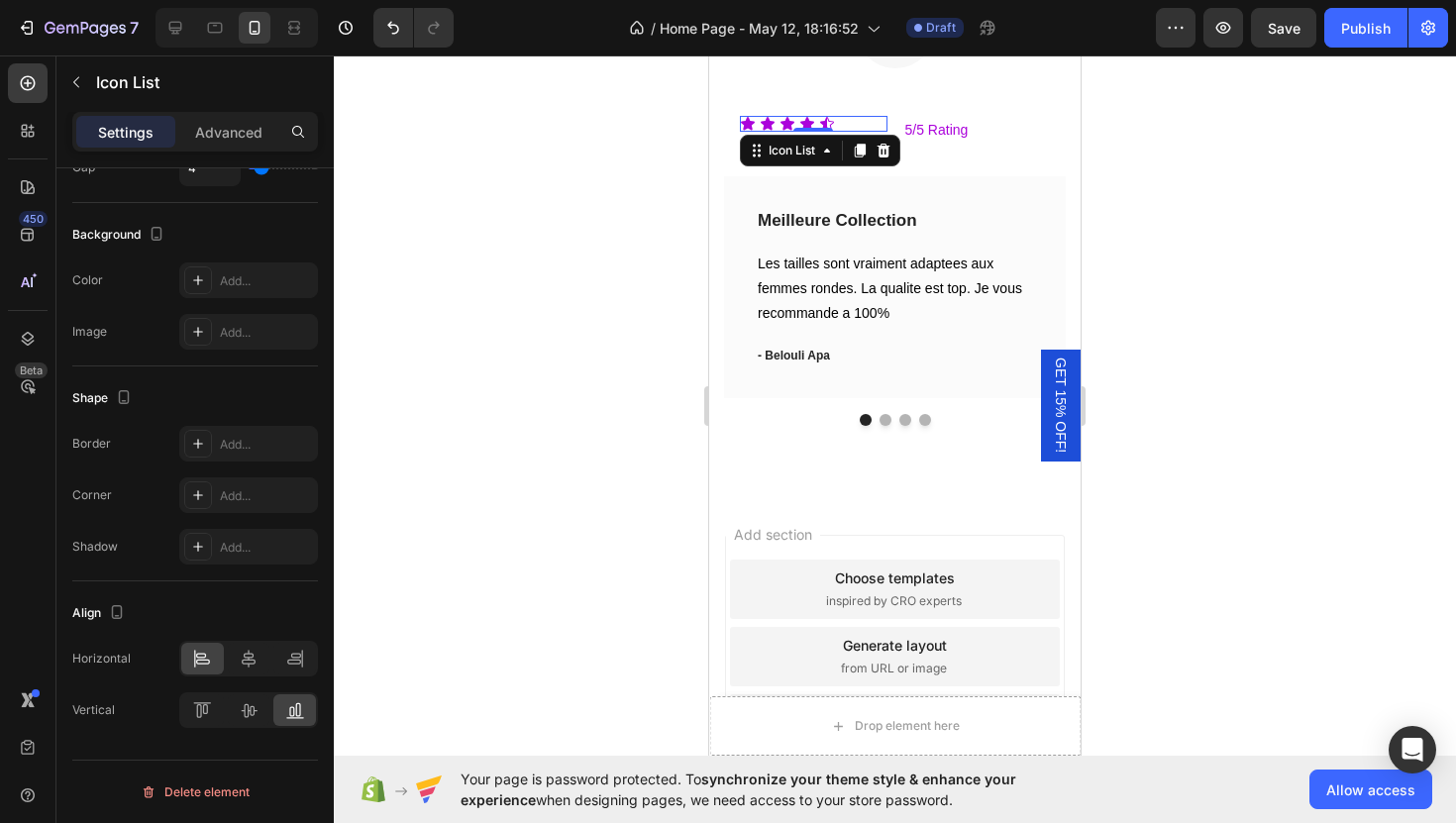 click on "Icon Icon Icon Icon Icon" at bounding box center [813, 124] 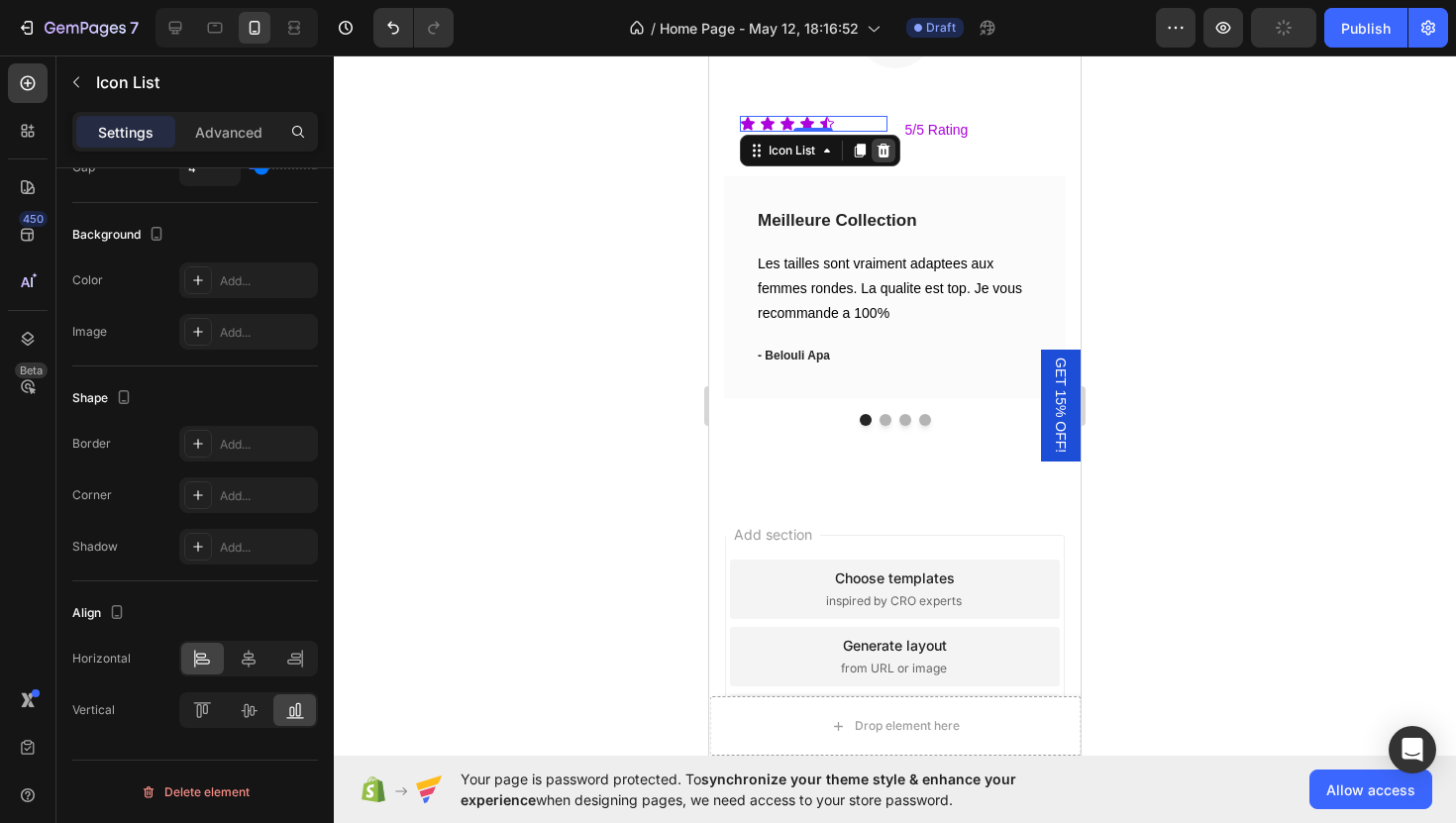 click 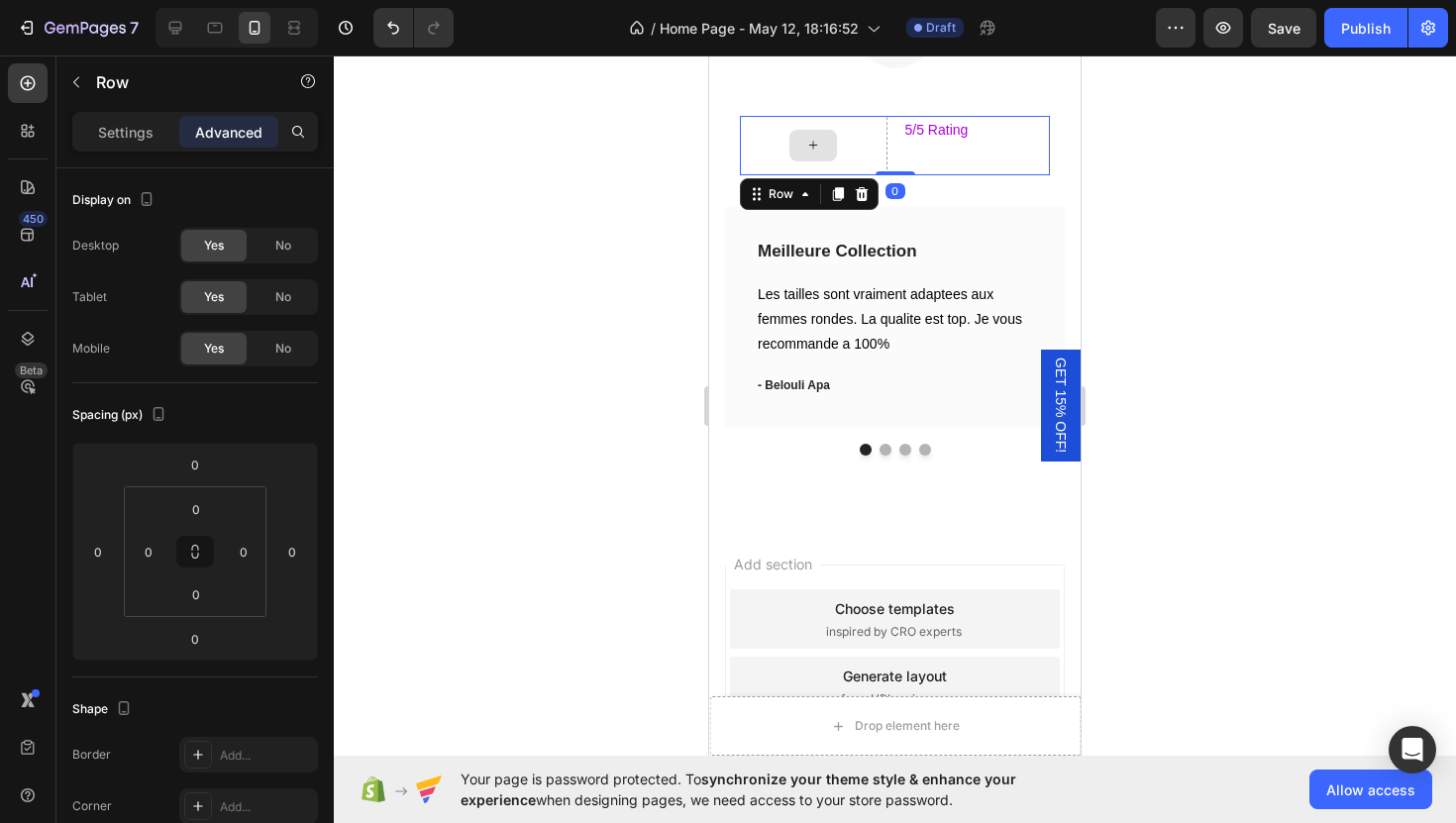 click at bounding box center (813, 146) 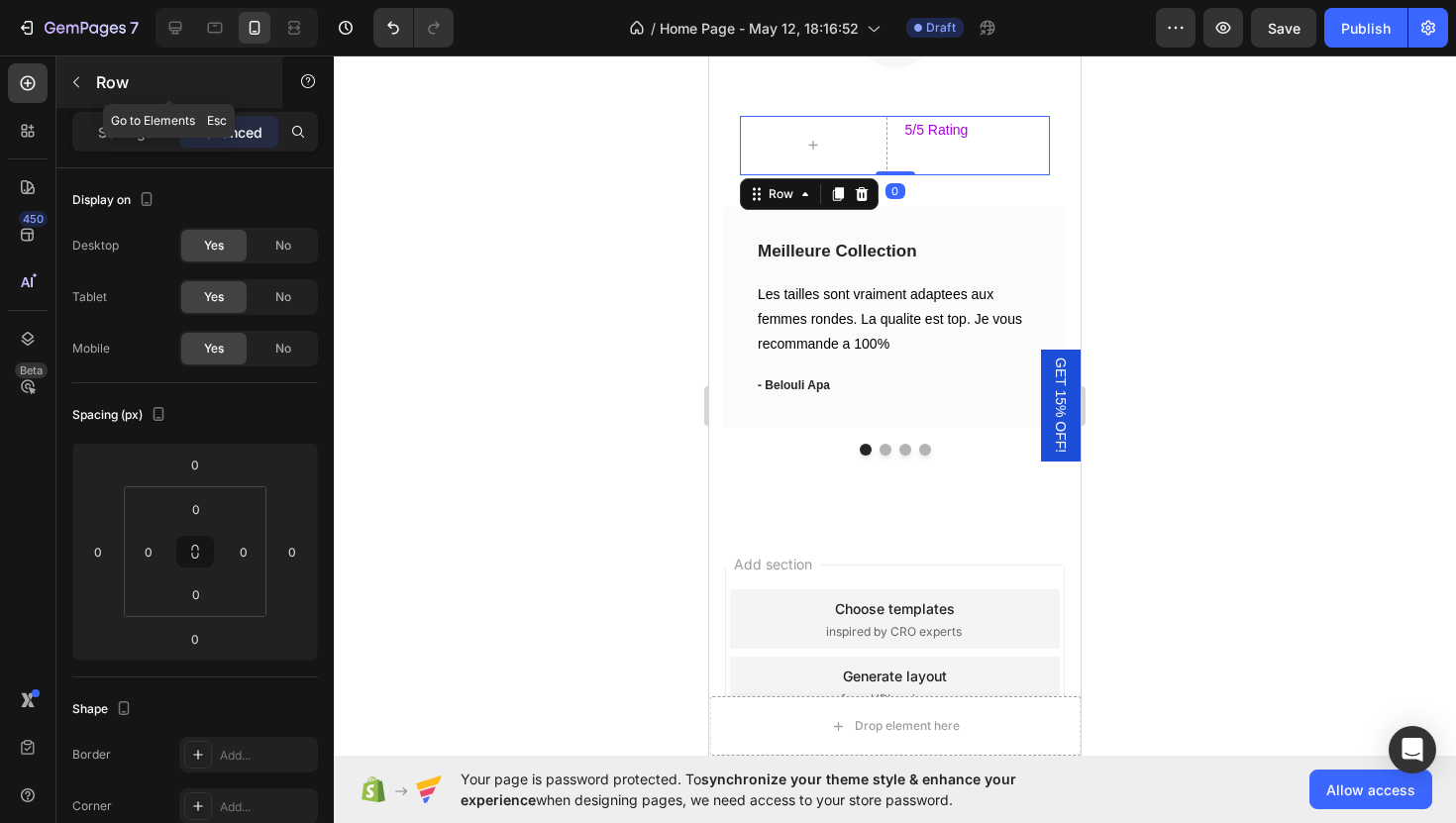 click 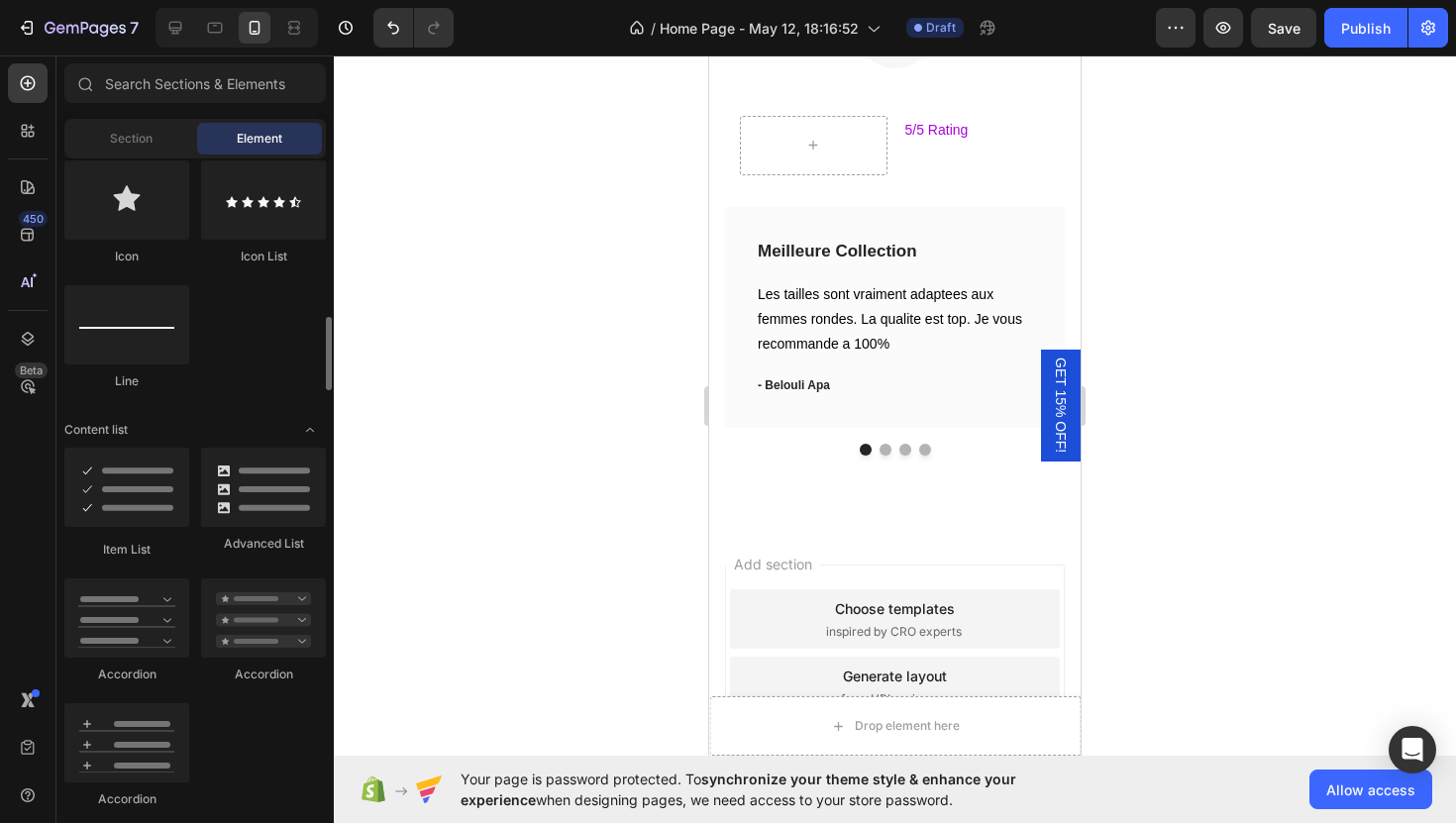 scroll, scrollTop: 1282, scrollLeft: 0, axis: vertical 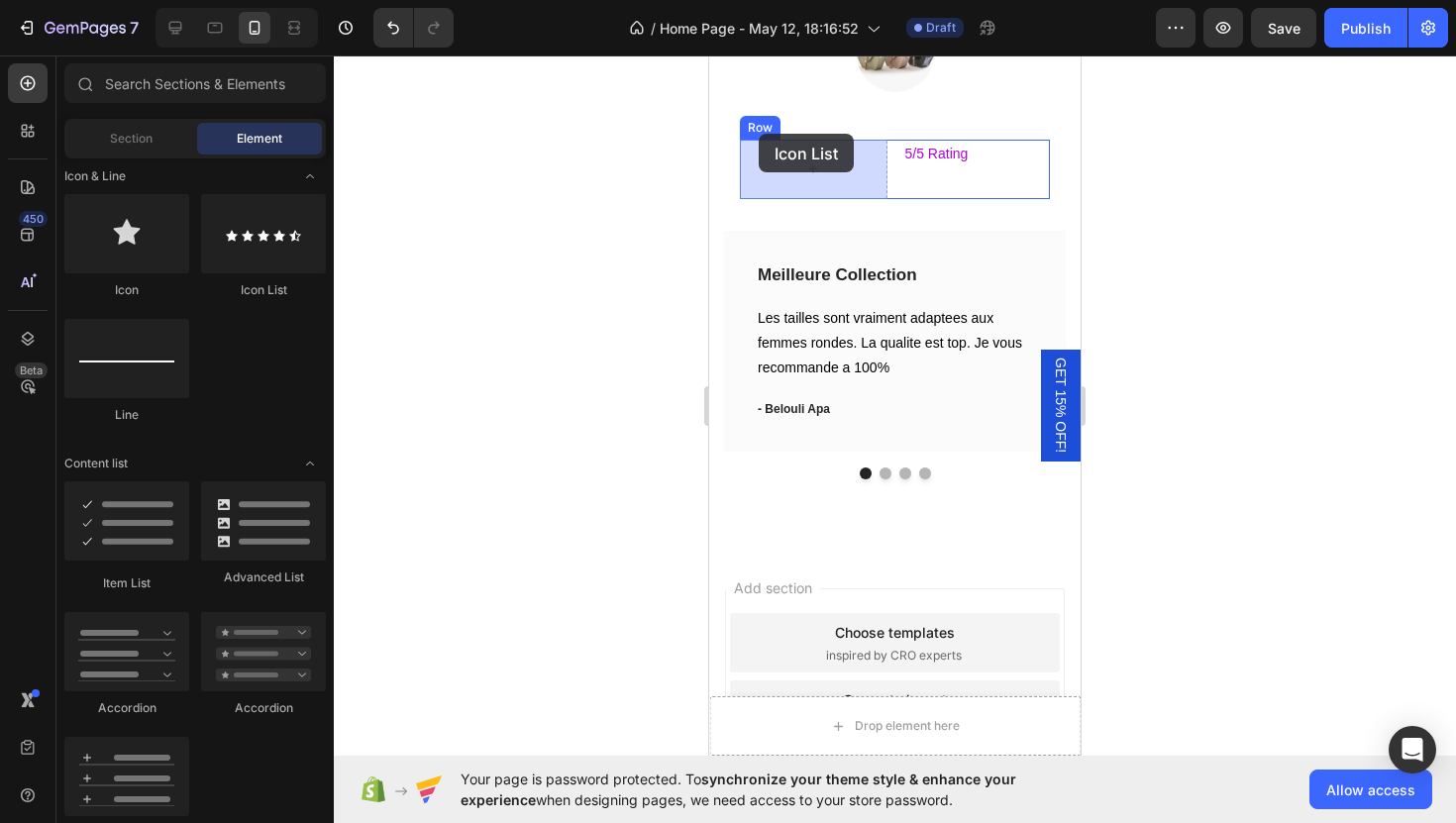 drag, startPoint x: 979, startPoint y: 314, endPoint x: 766, endPoint y: 128, distance: 282.78083 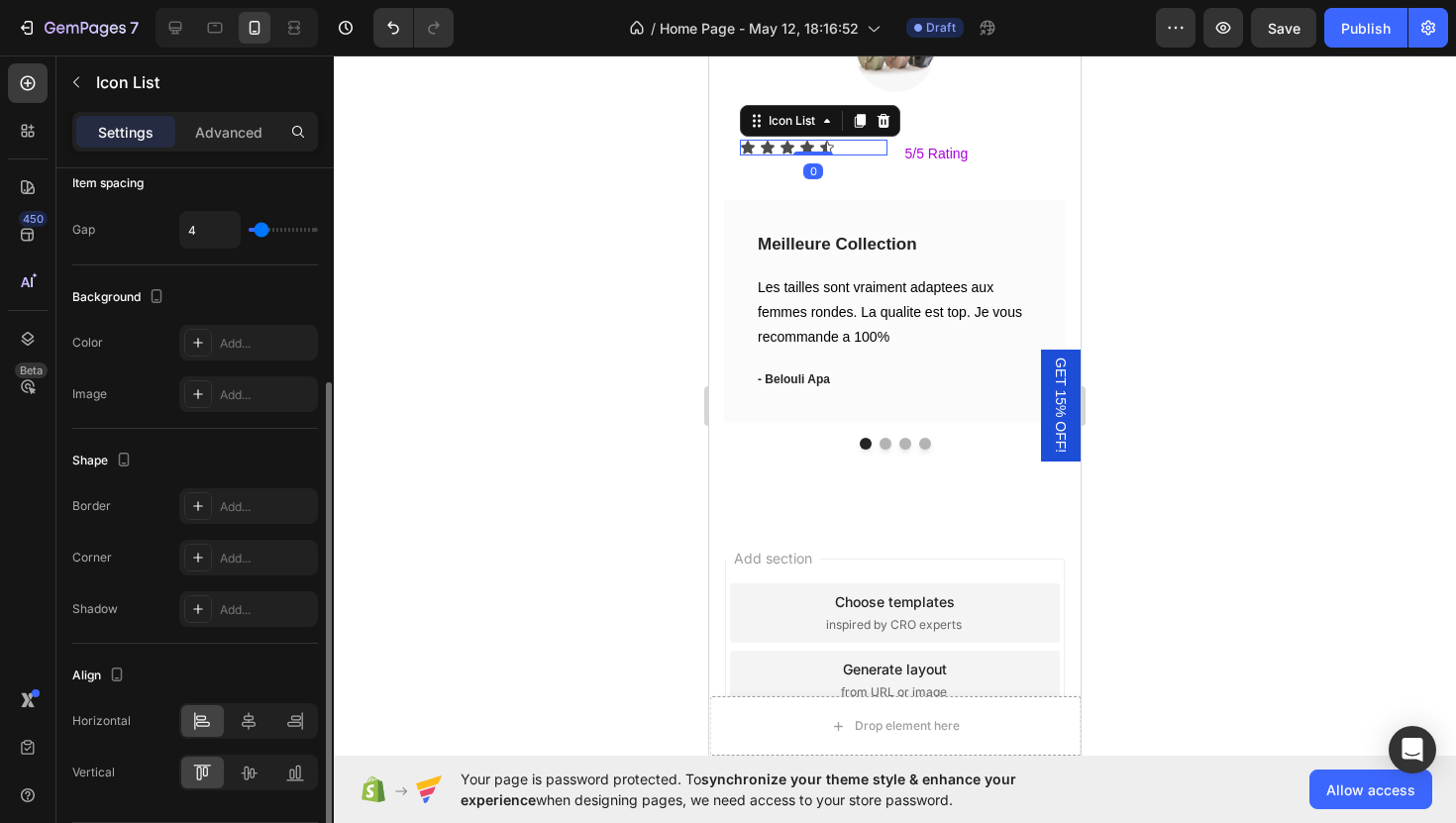 scroll, scrollTop: 191, scrollLeft: 0, axis: vertical 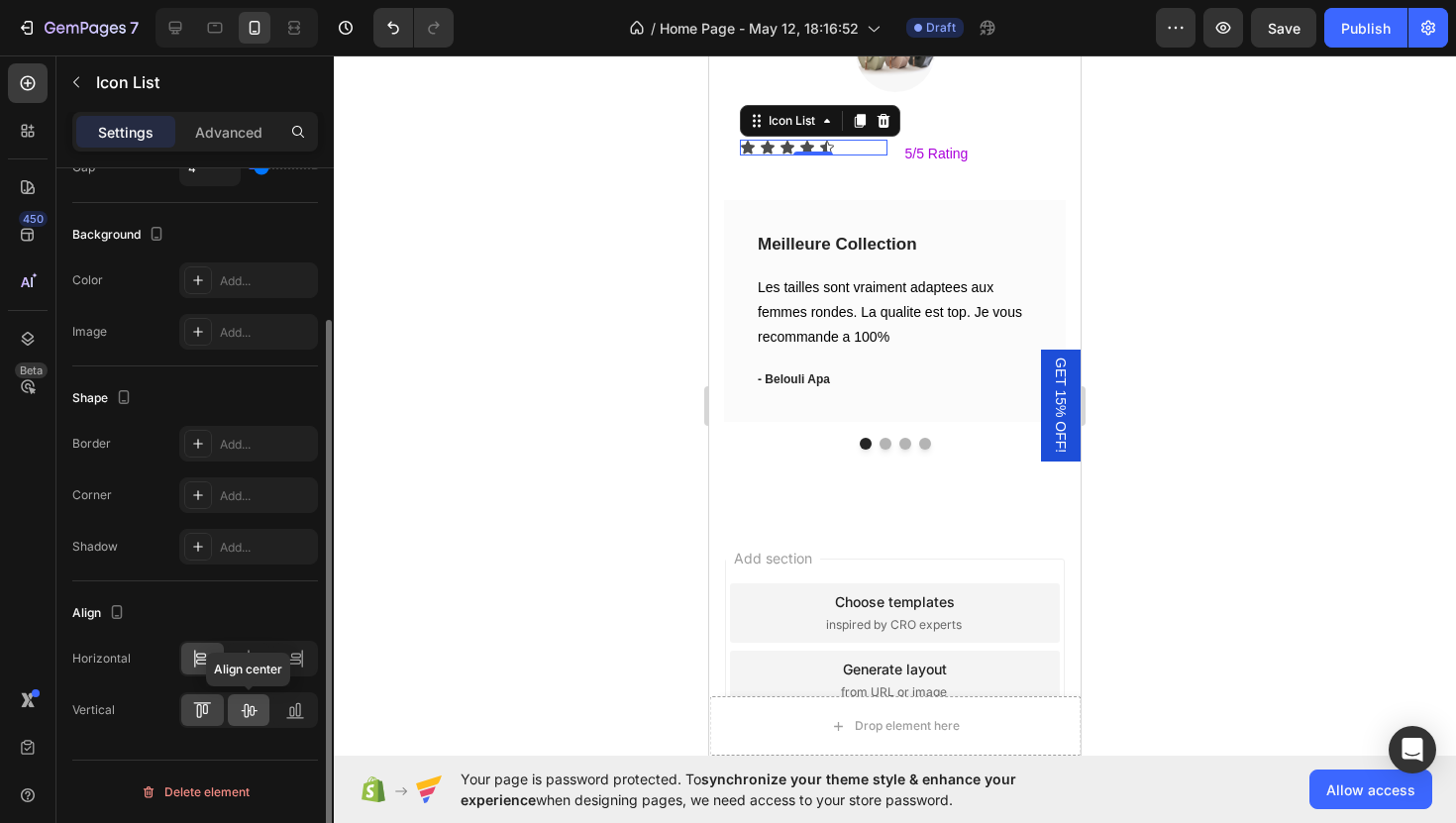 click 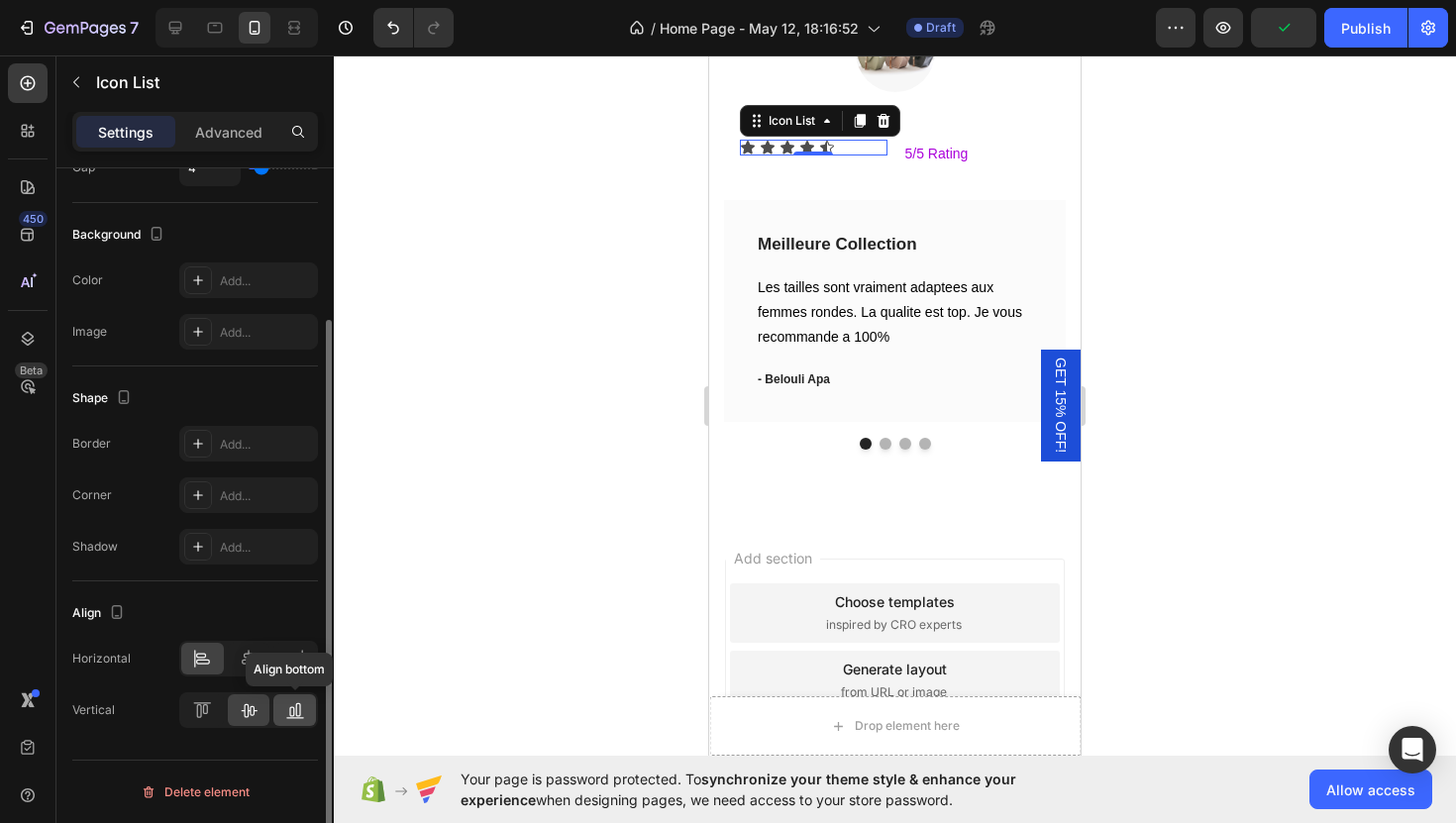 click 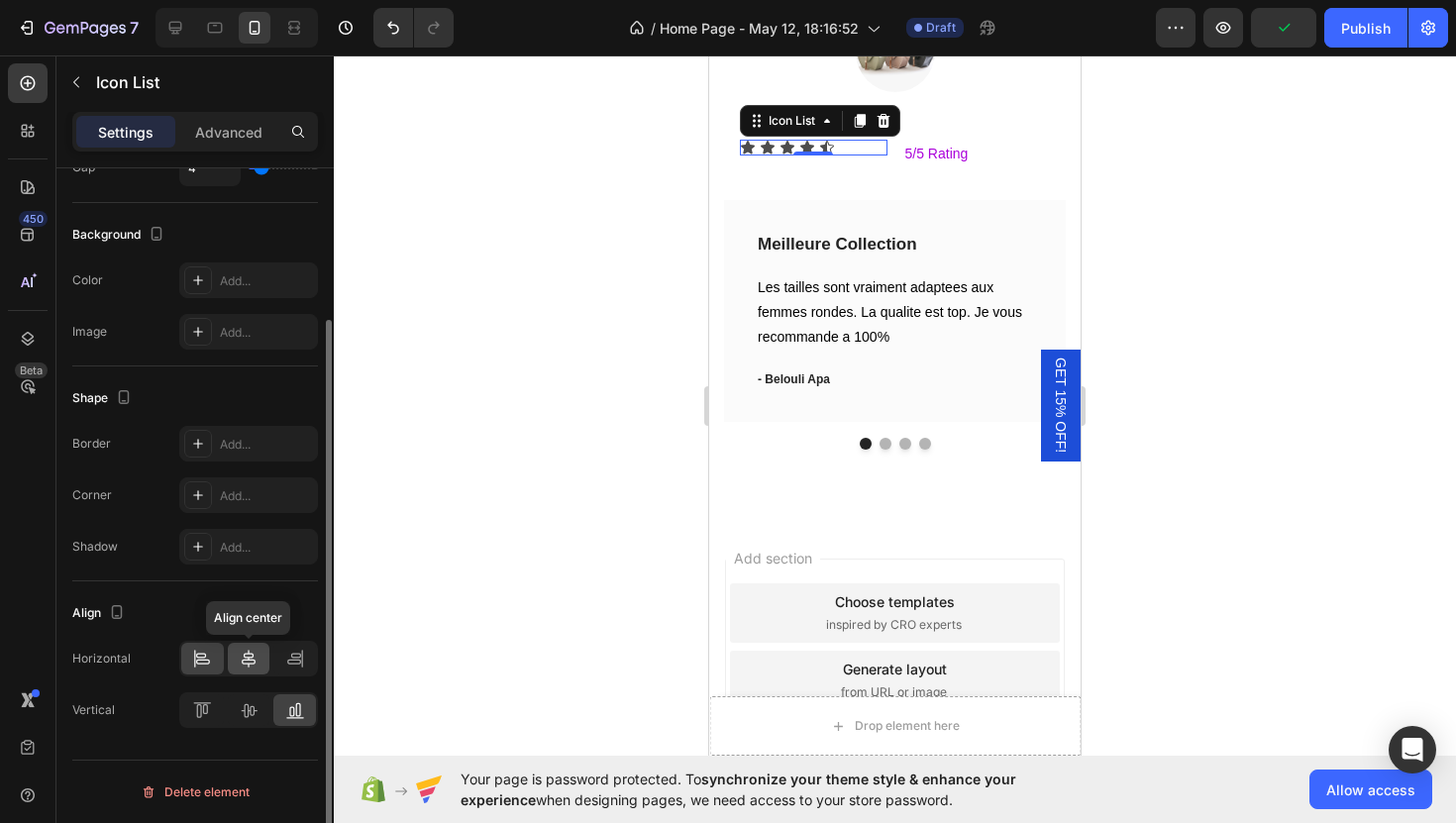 click 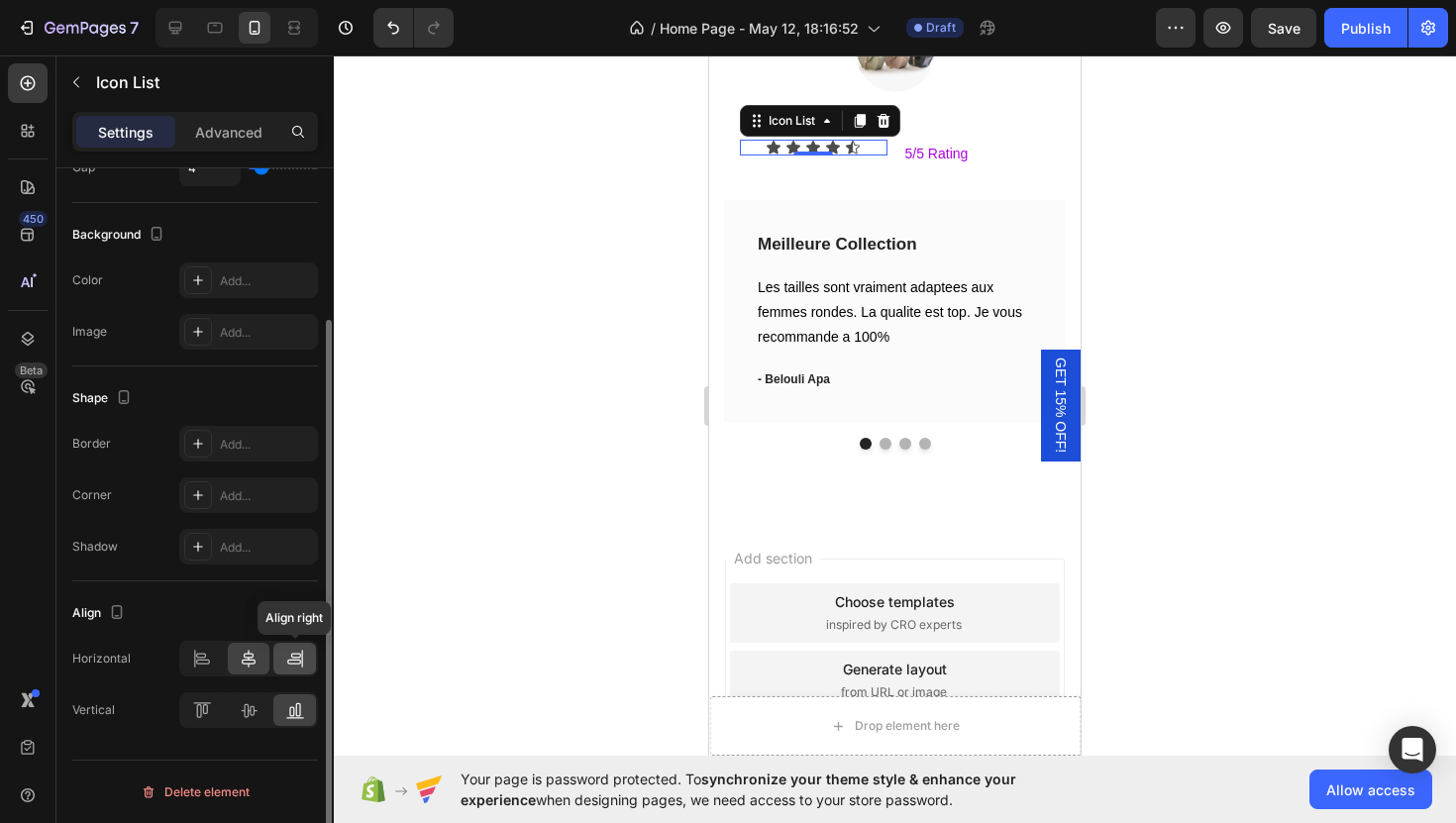 click 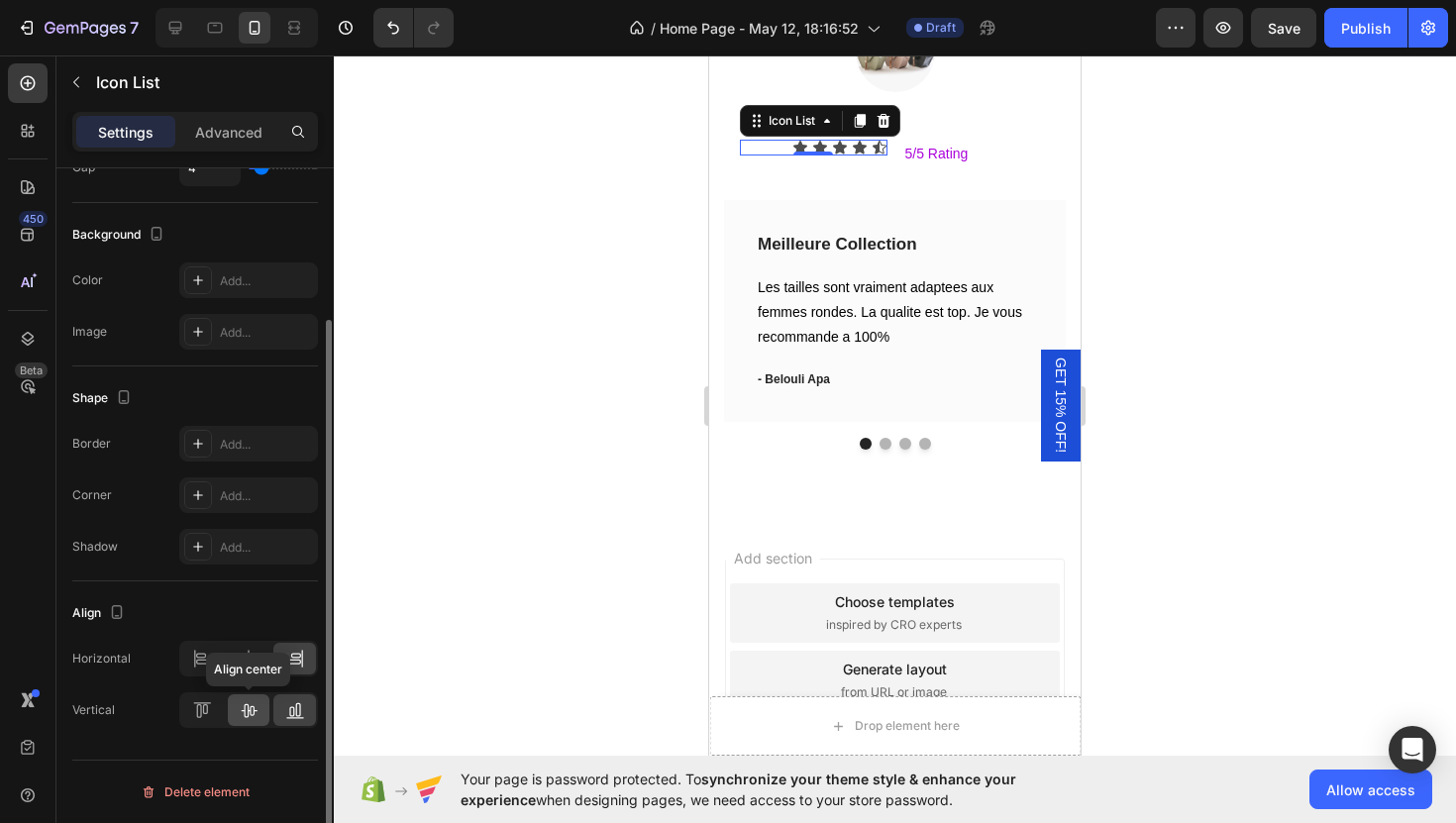 click 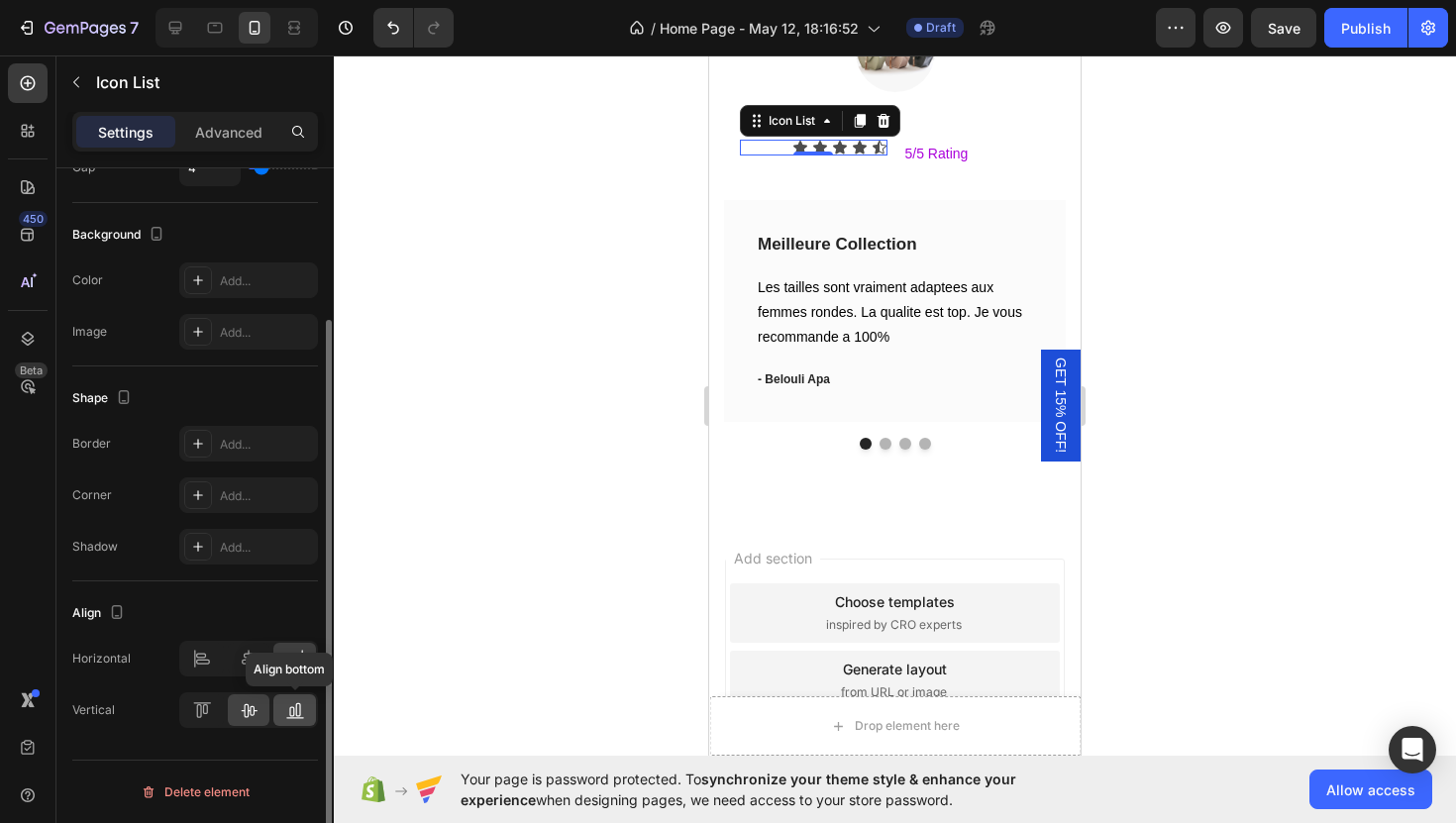 click 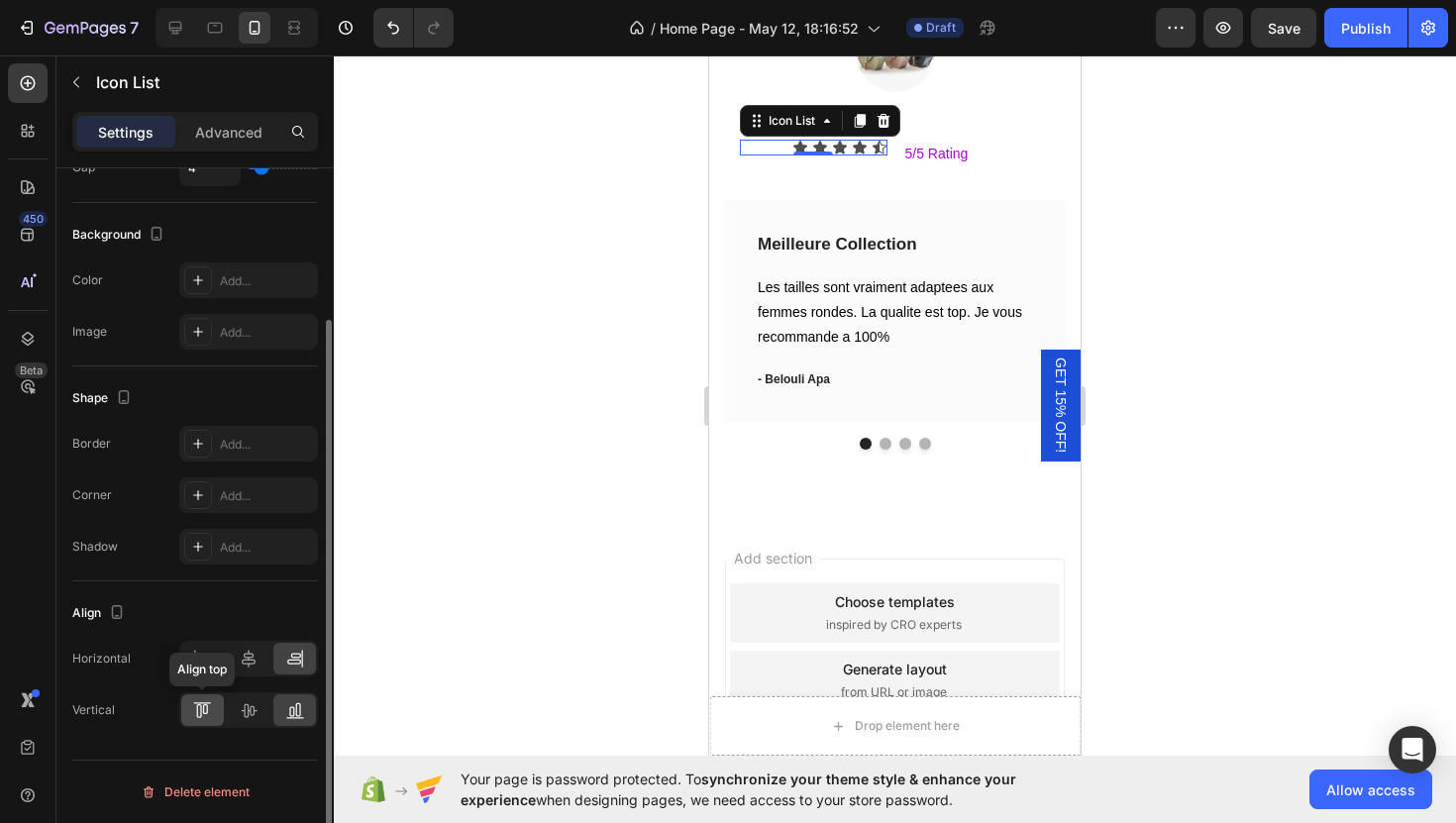 click 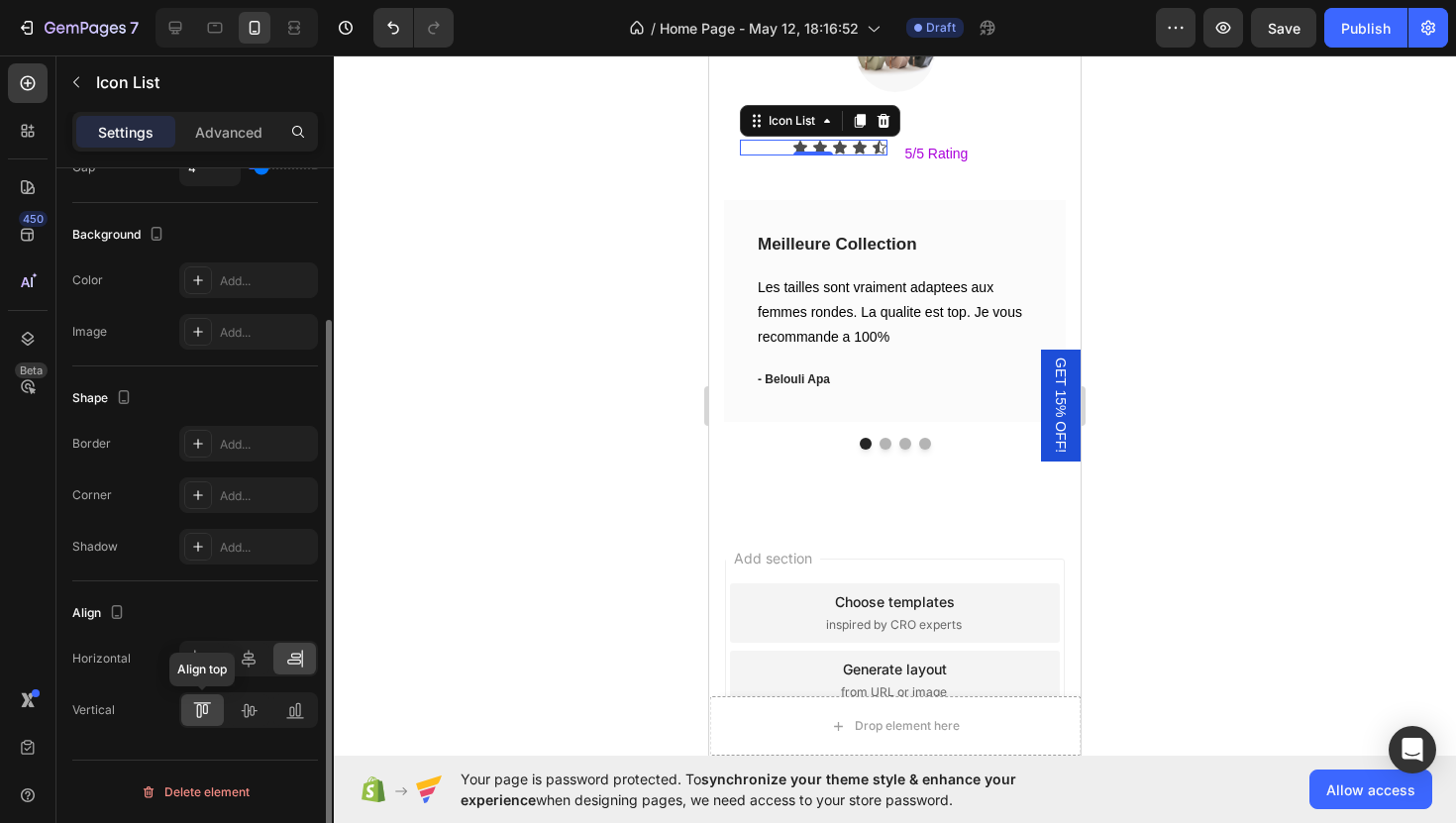 click 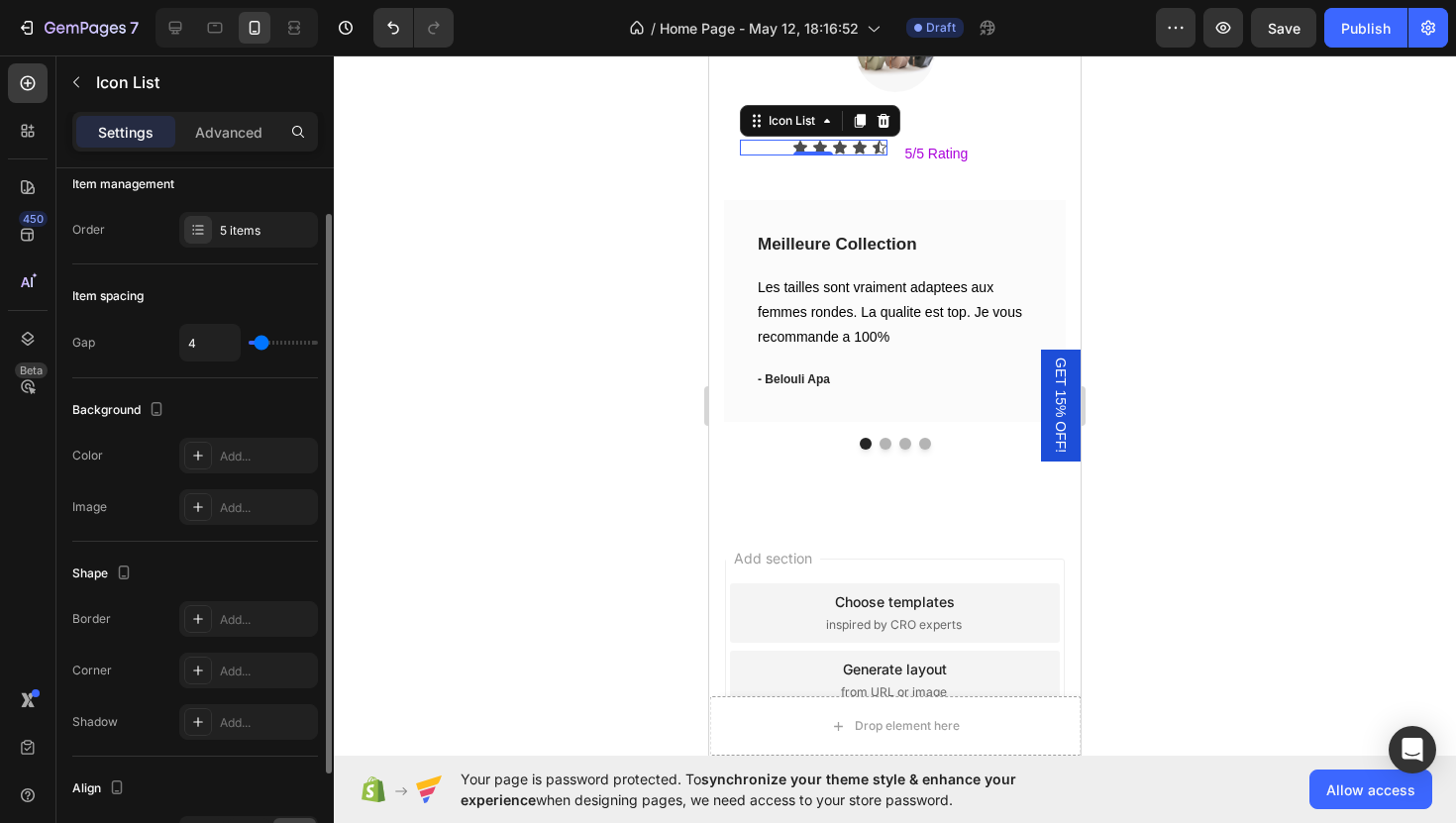 scroll, scrollTop: 0, scrollLeft: 0, axis: both 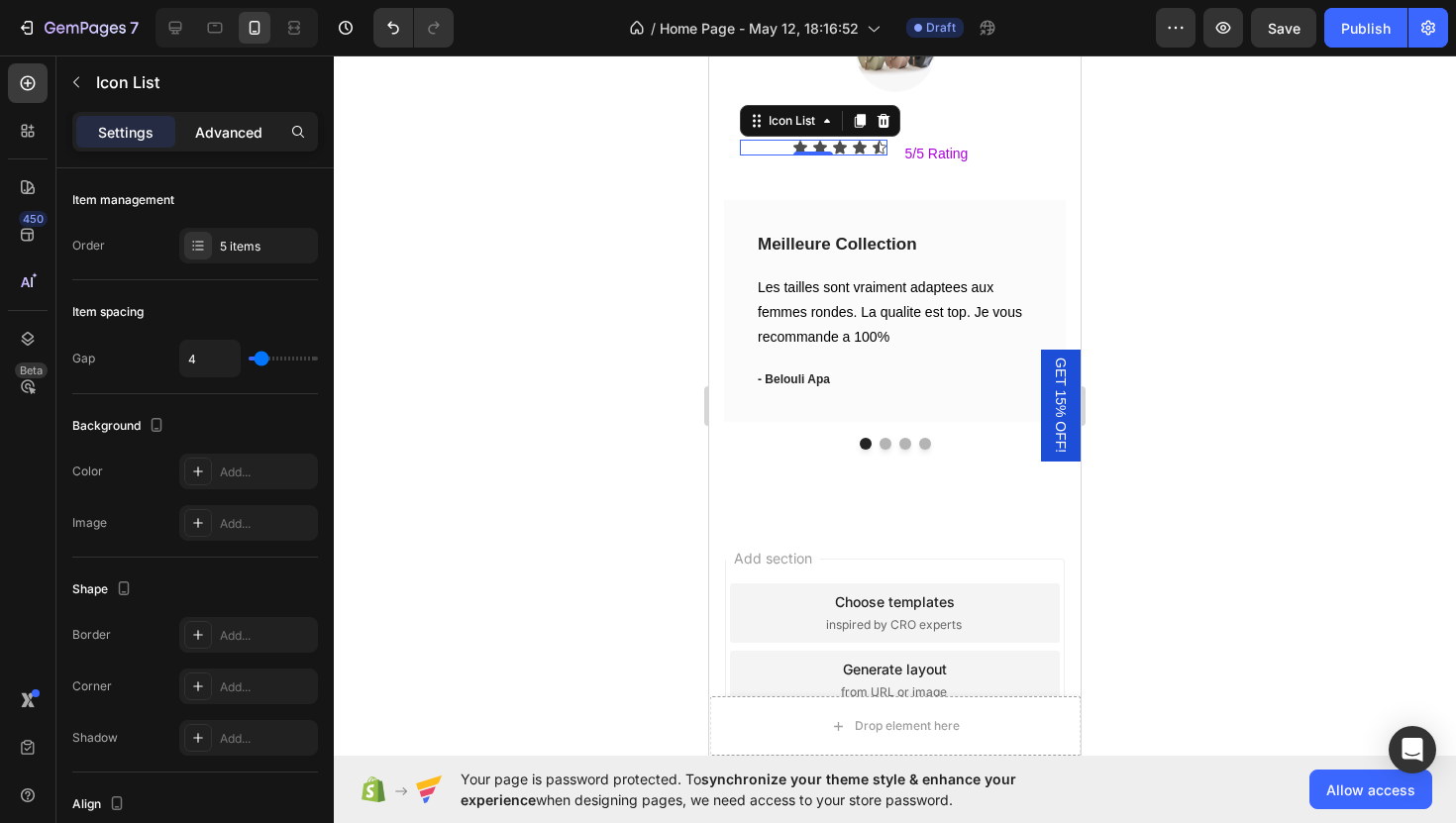 click on "Advanced" at bounding box center (229, 132) 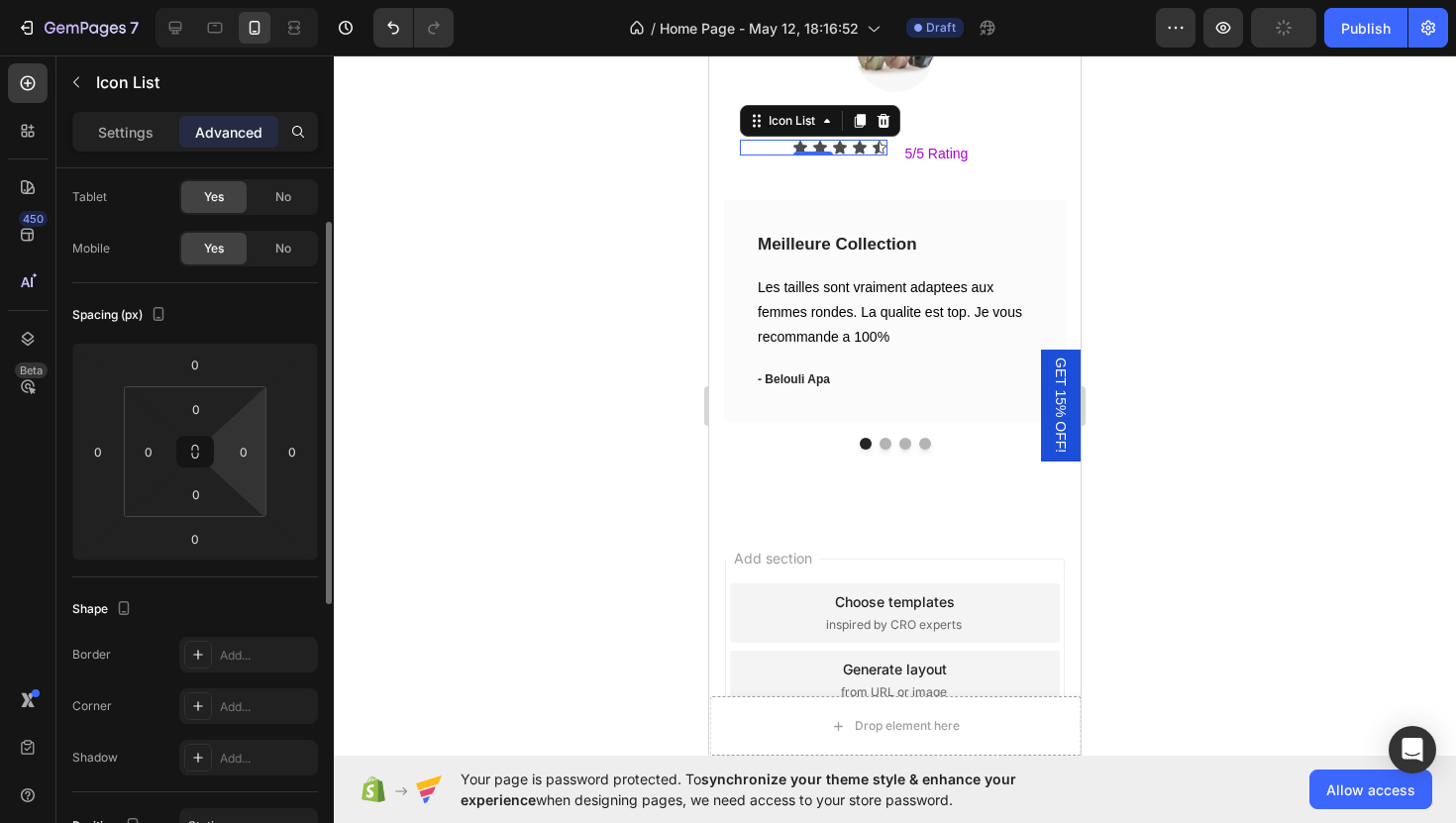scroll, scrollTop: 0, scrollLeft: 0, axis: both 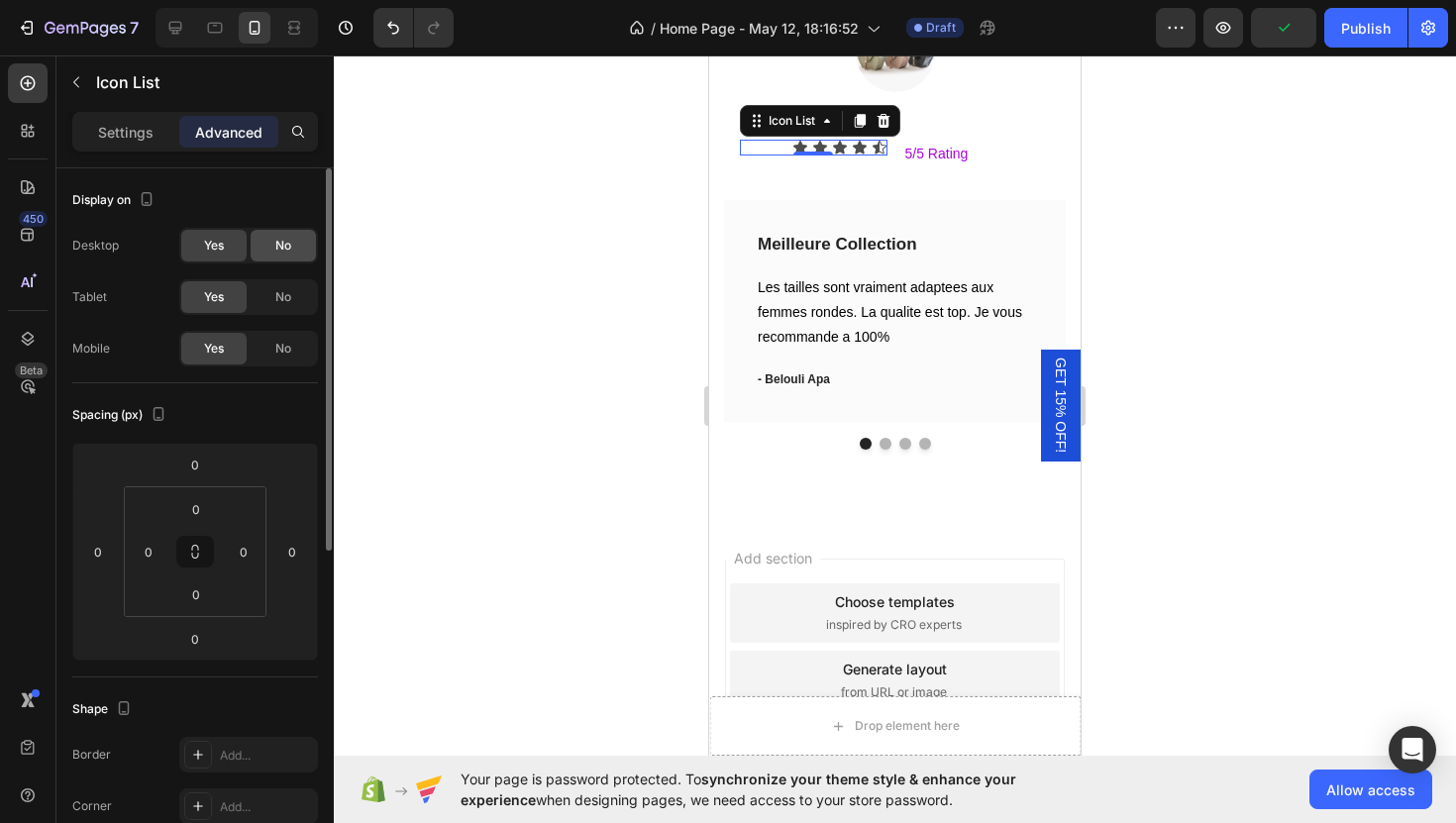click on "No" 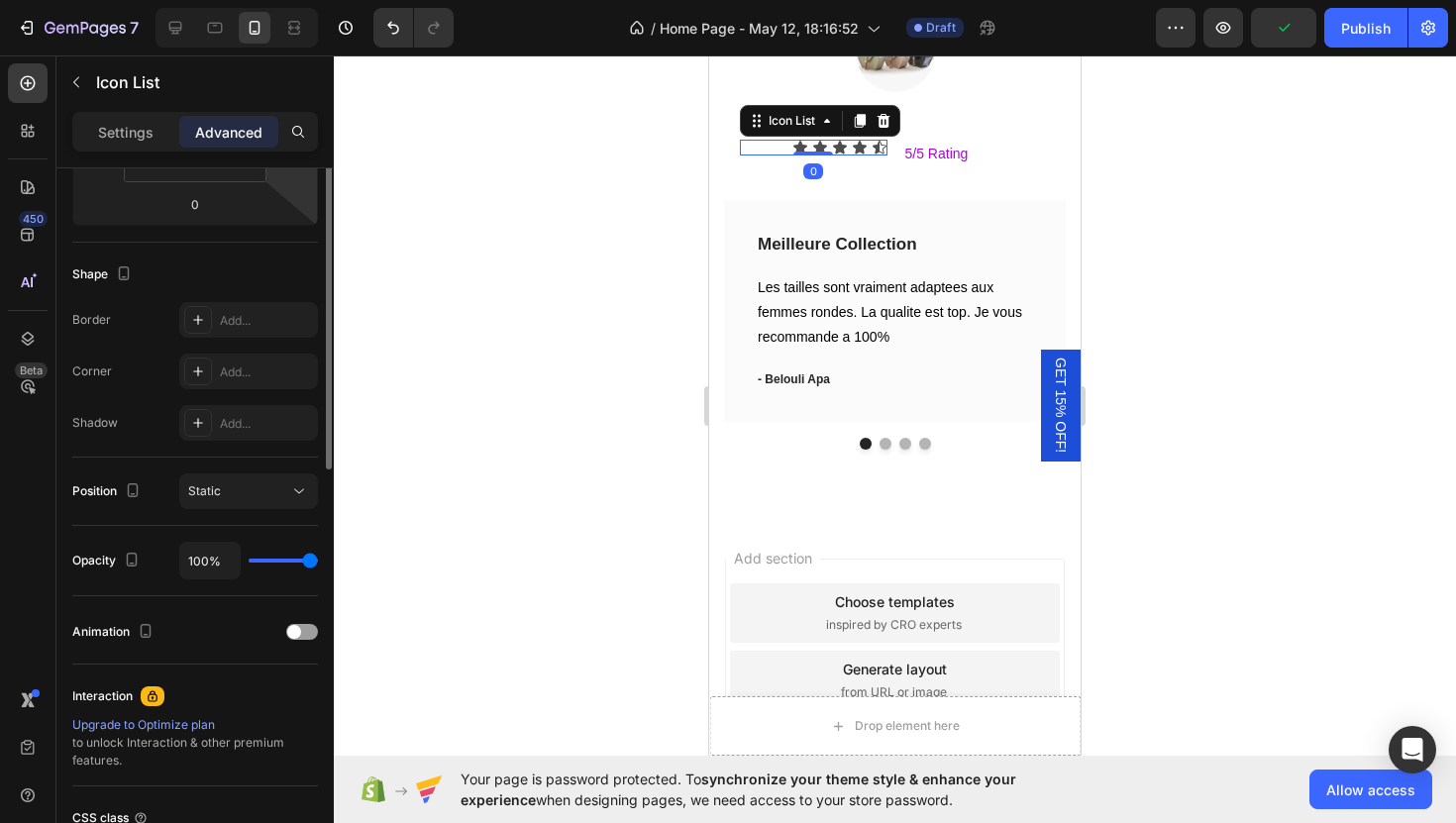 scroll, scrollTop: 610, scrollLeft: 0, axis: vertical 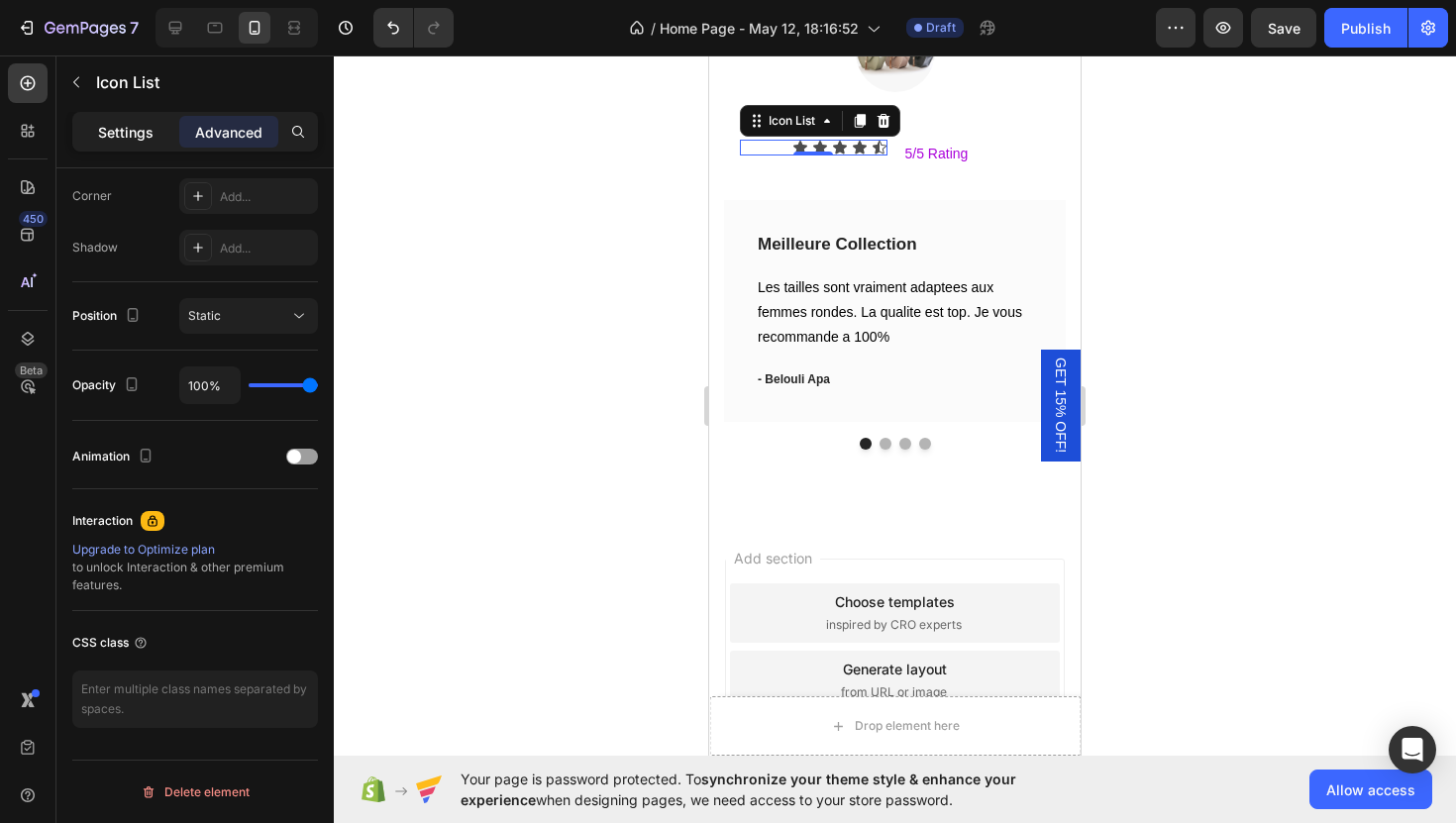 click on "Settings" at bounding box center [126, 132] 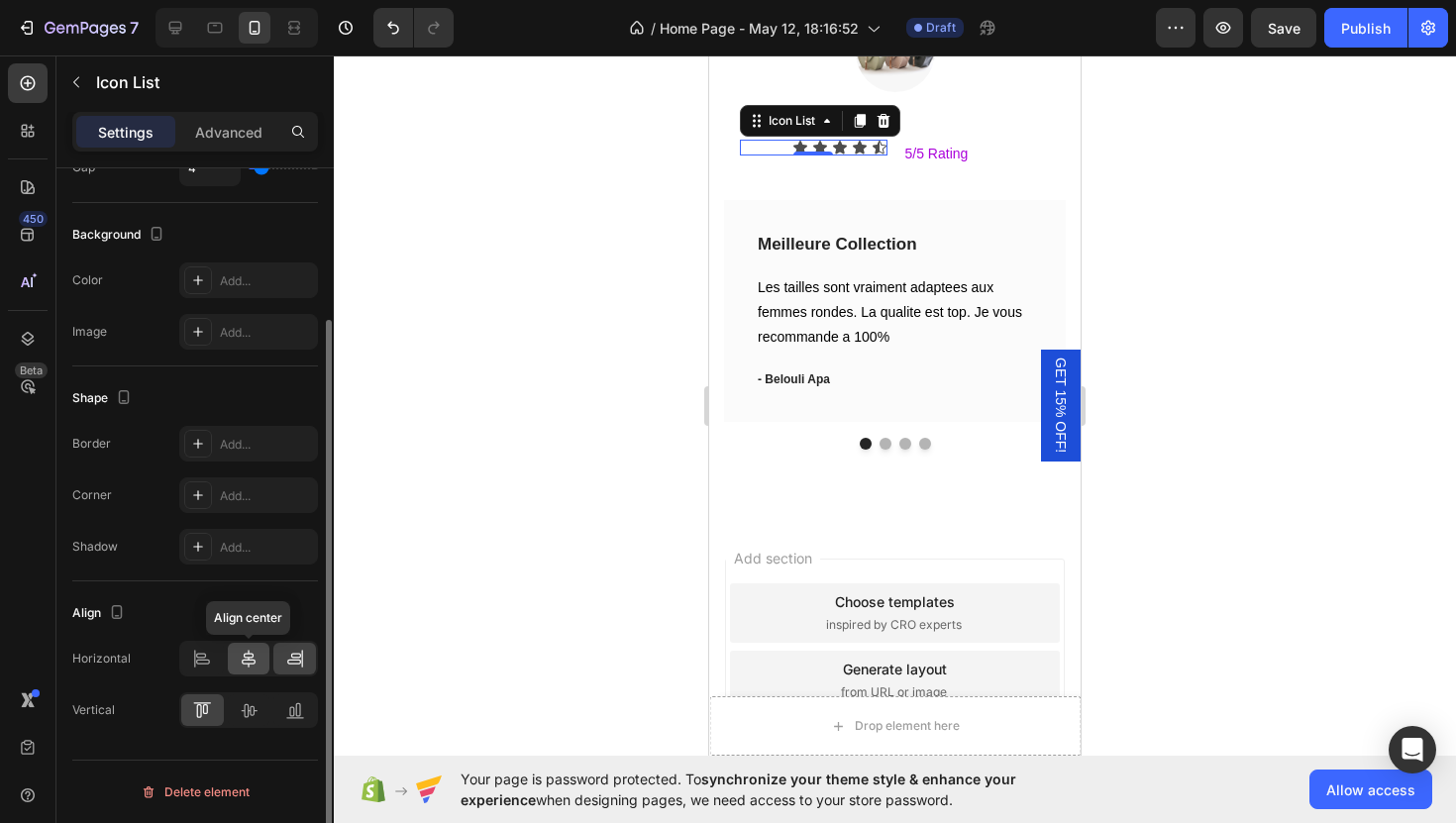 click 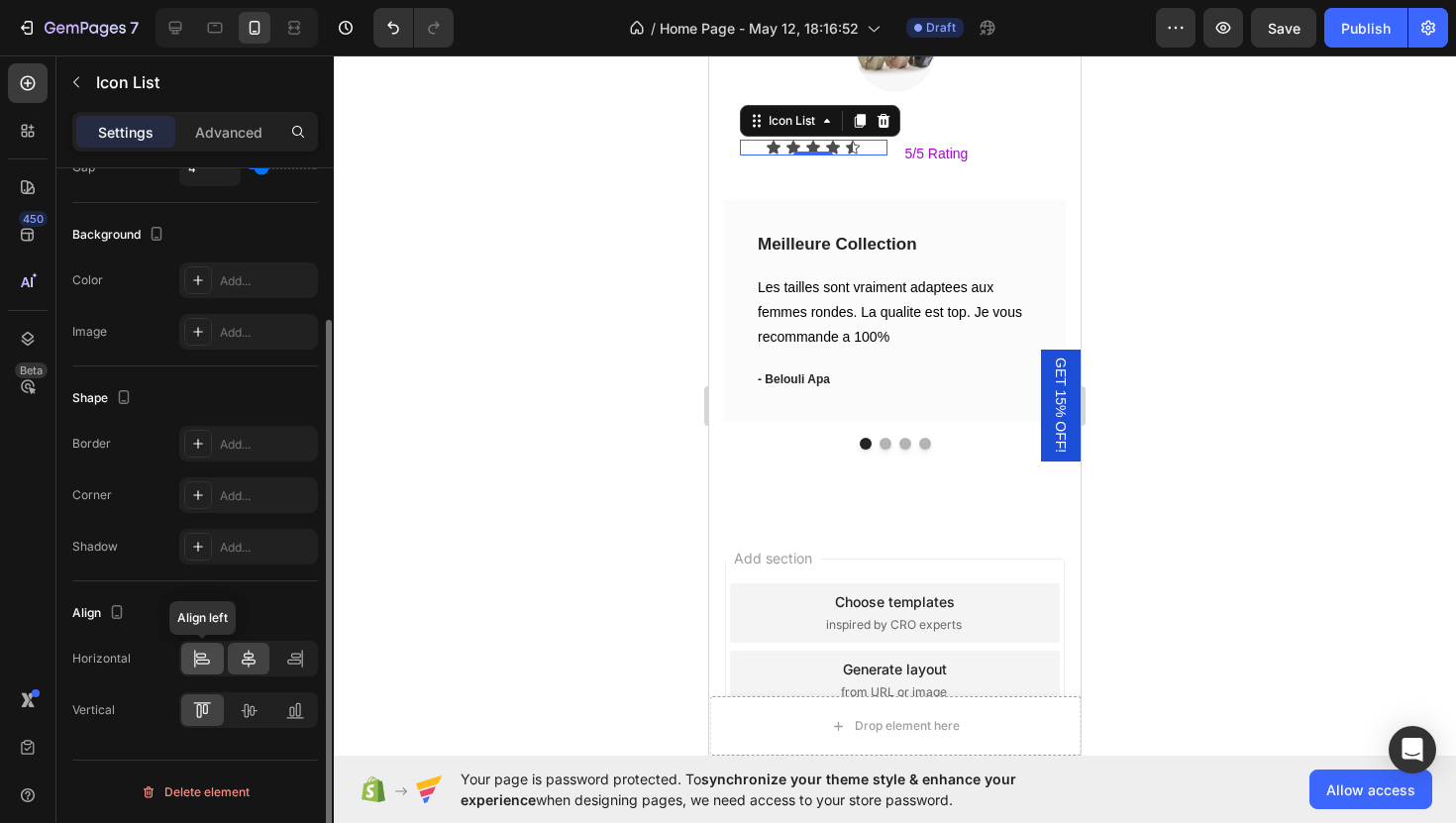 click 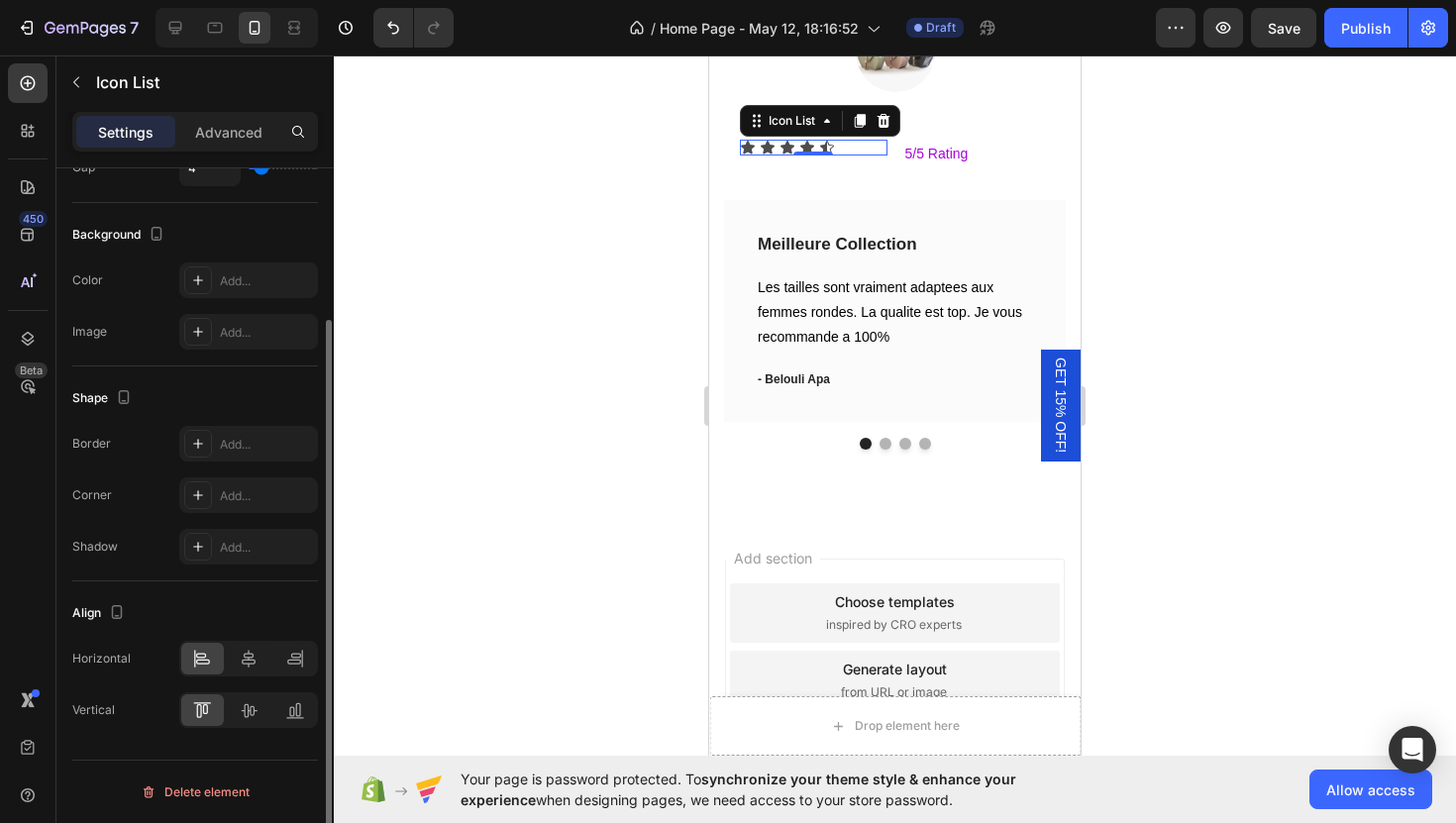 click at bounding box center [249, 710] 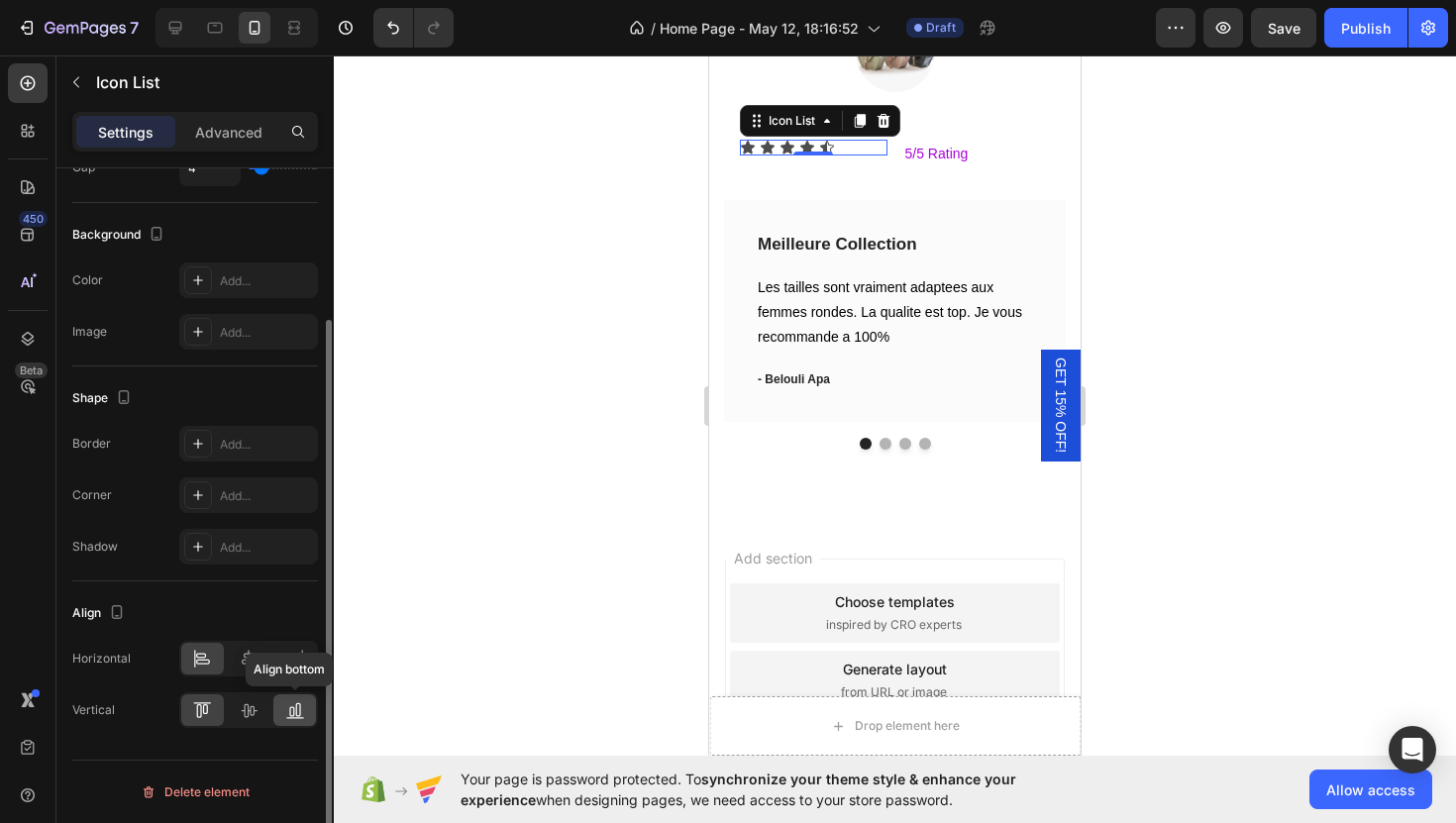 click 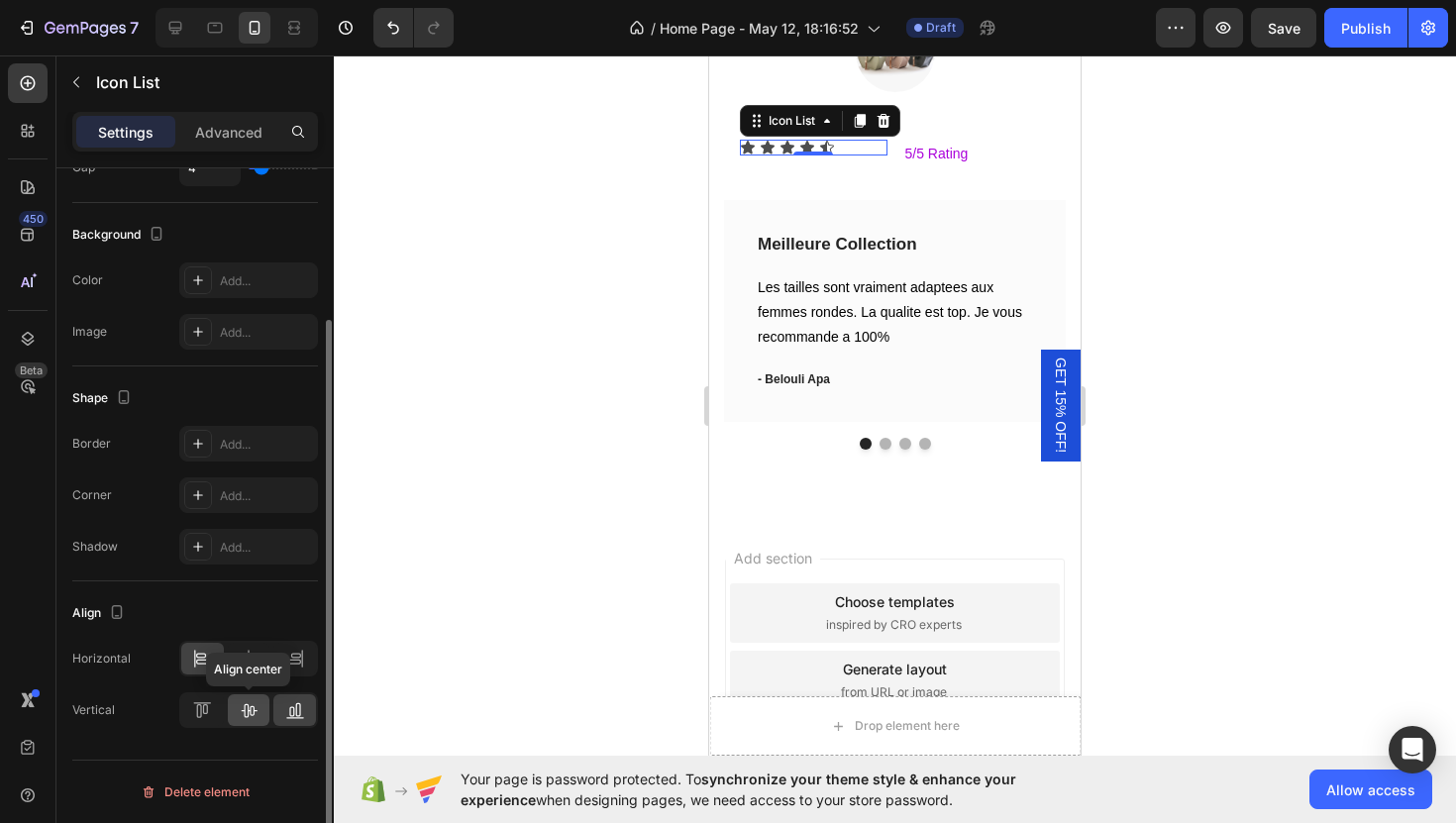 click 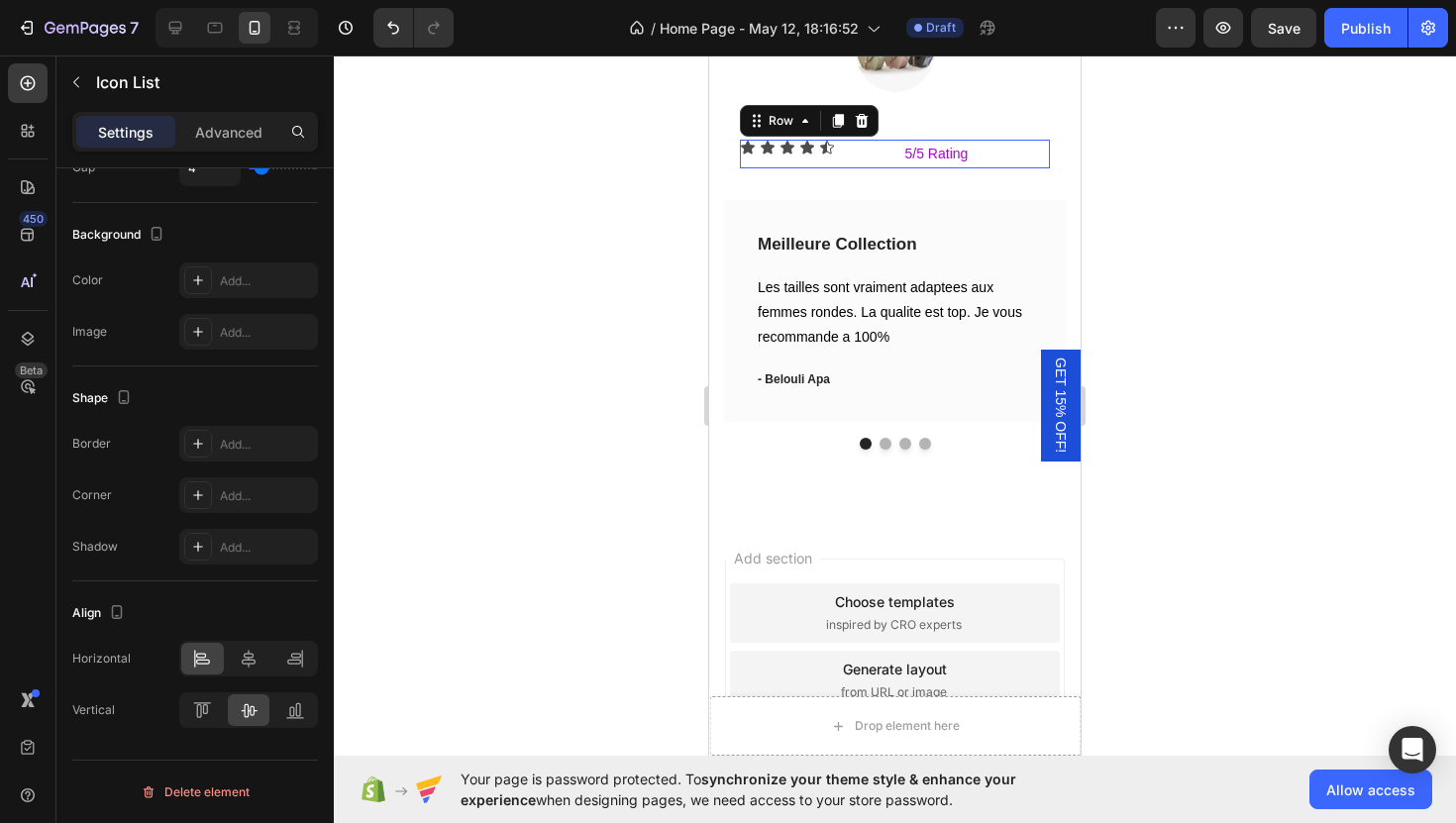 click on "Icon Icon Icon Icon Icon Icon List" at bounding box center (813, 154) 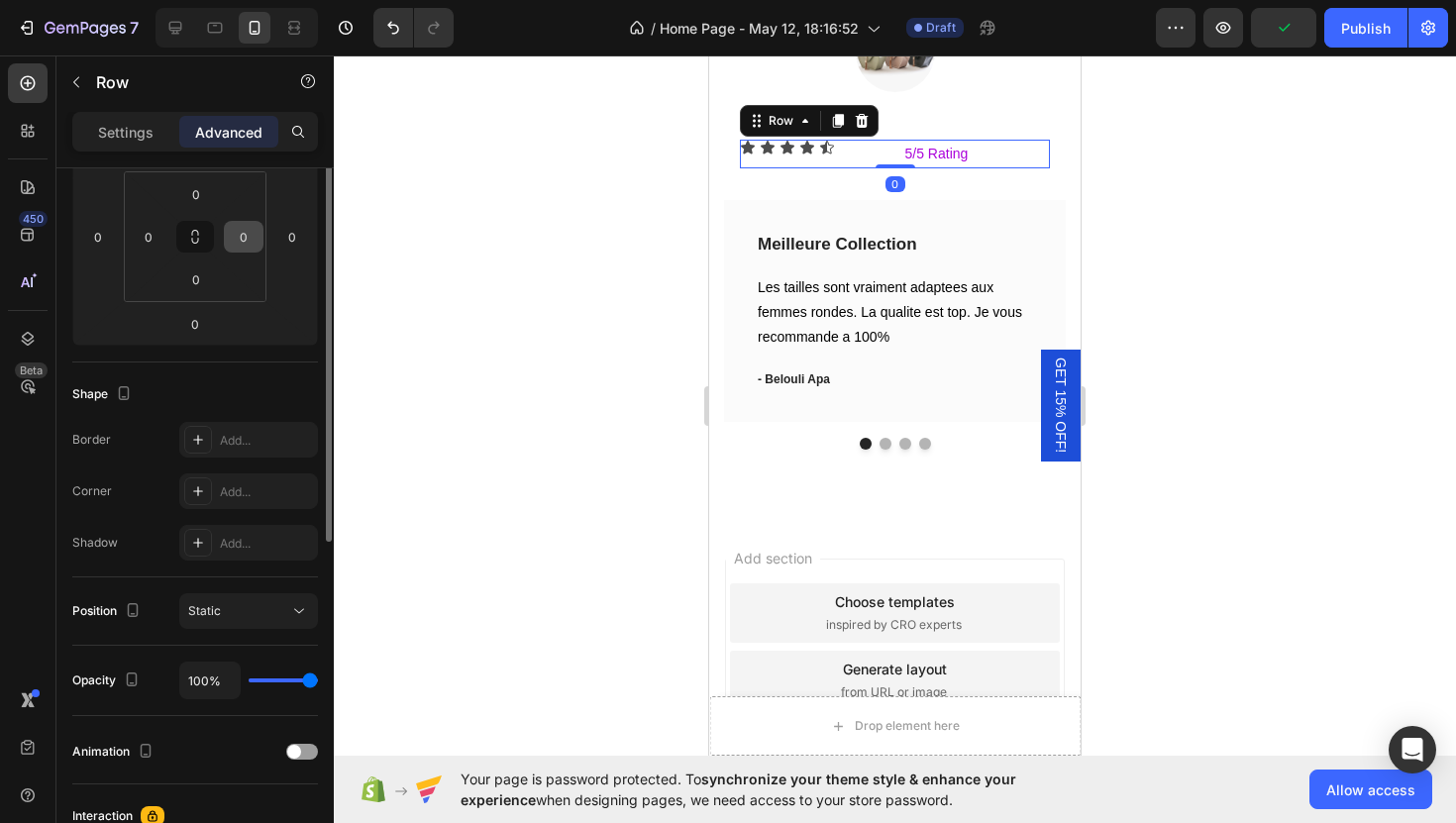 scroll, scrollTop: 610, scrollLeft: 0, axis: vertical 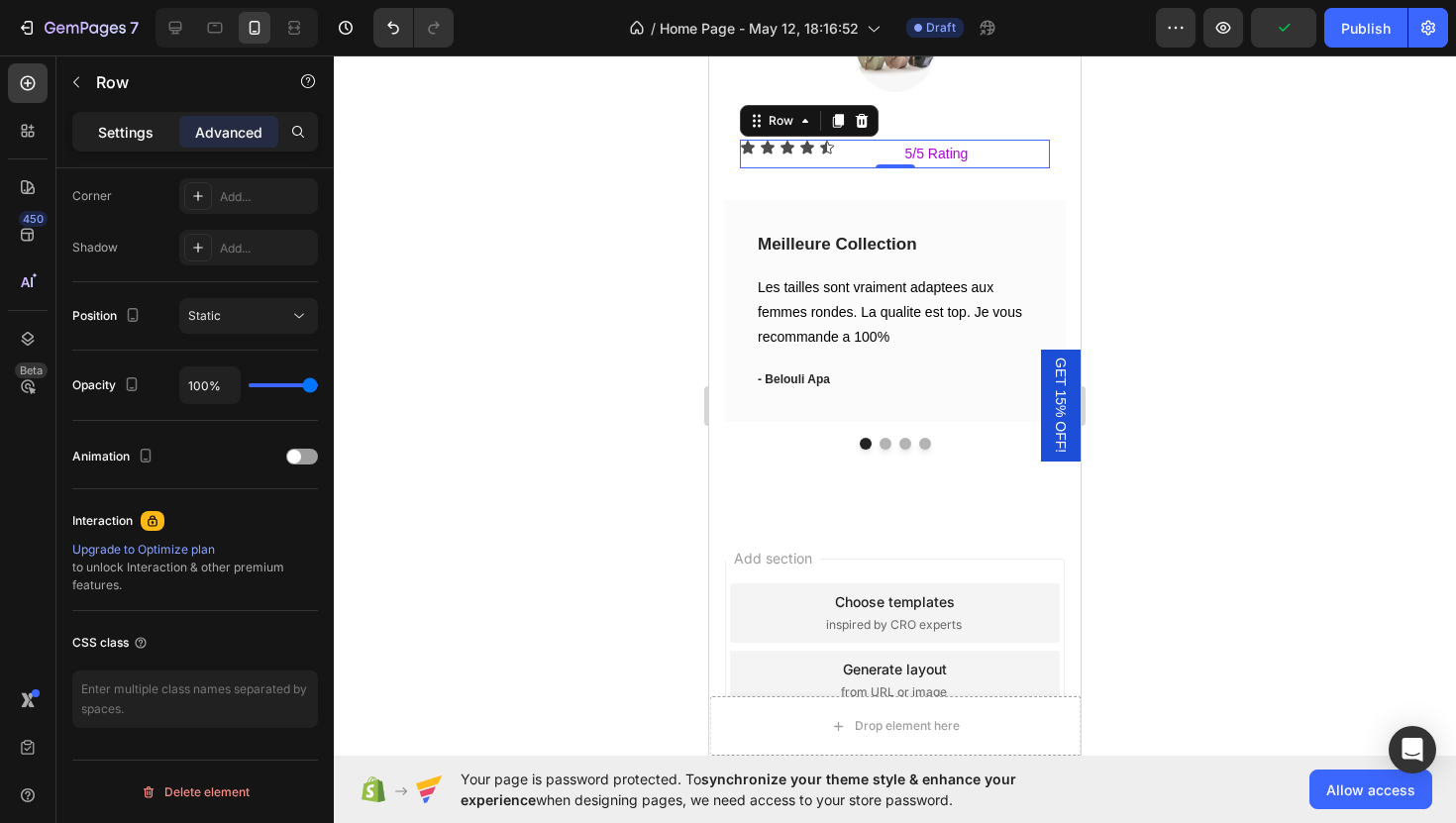click on "Settings" at bounding box center (126, 132) 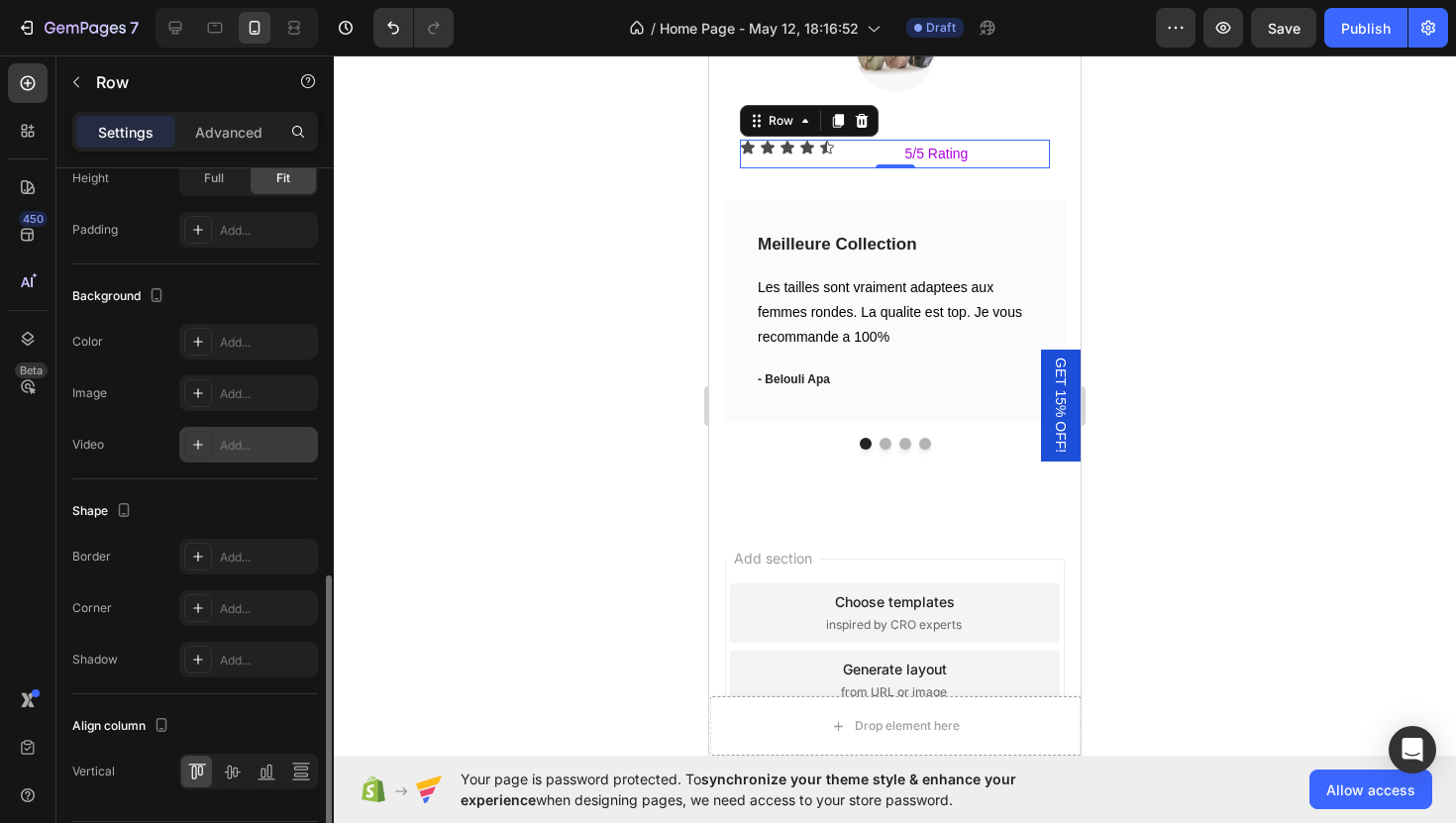 scroll, scrollTop: 671, scrollLeft: 0, axis: vertical 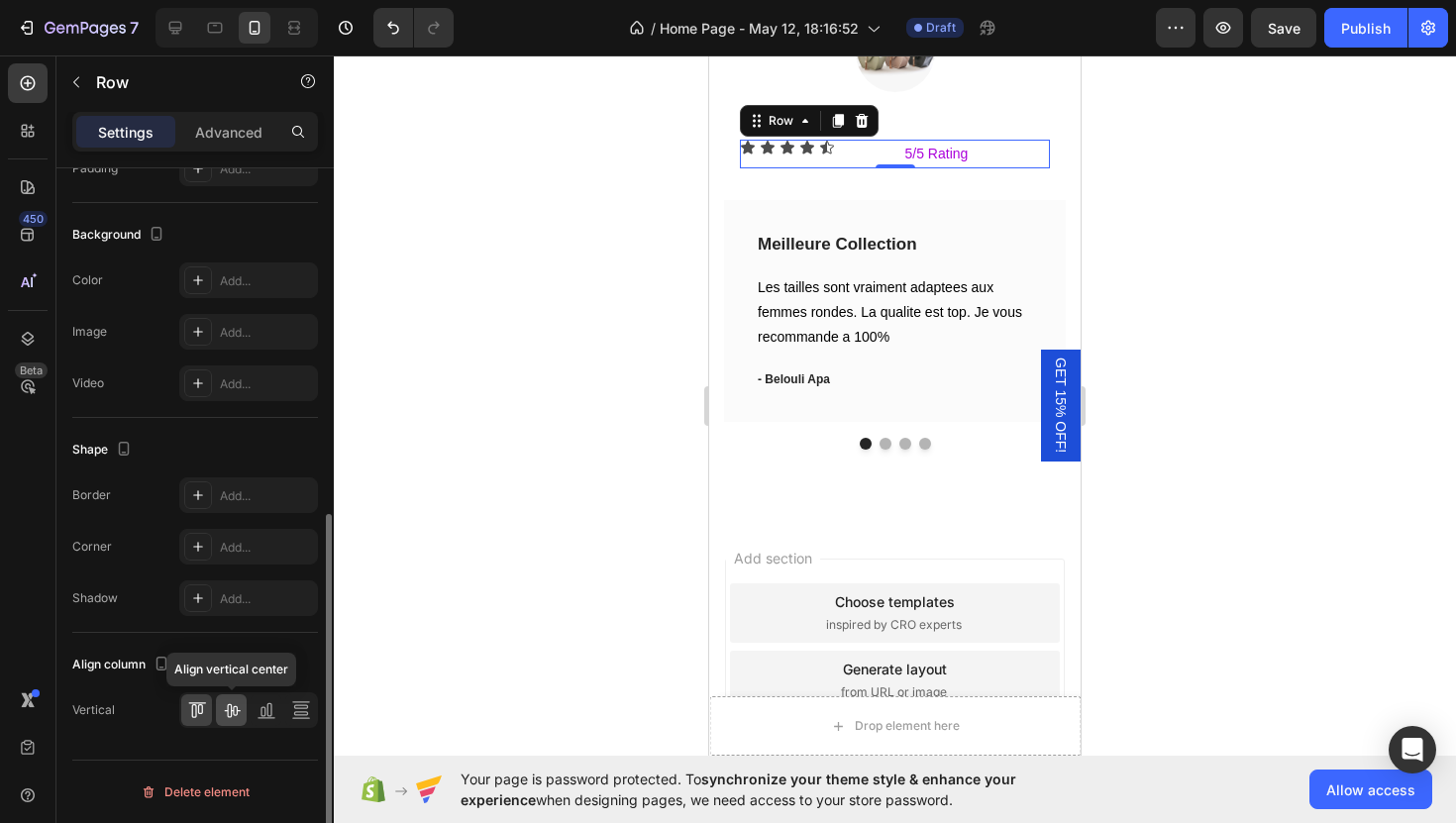 click 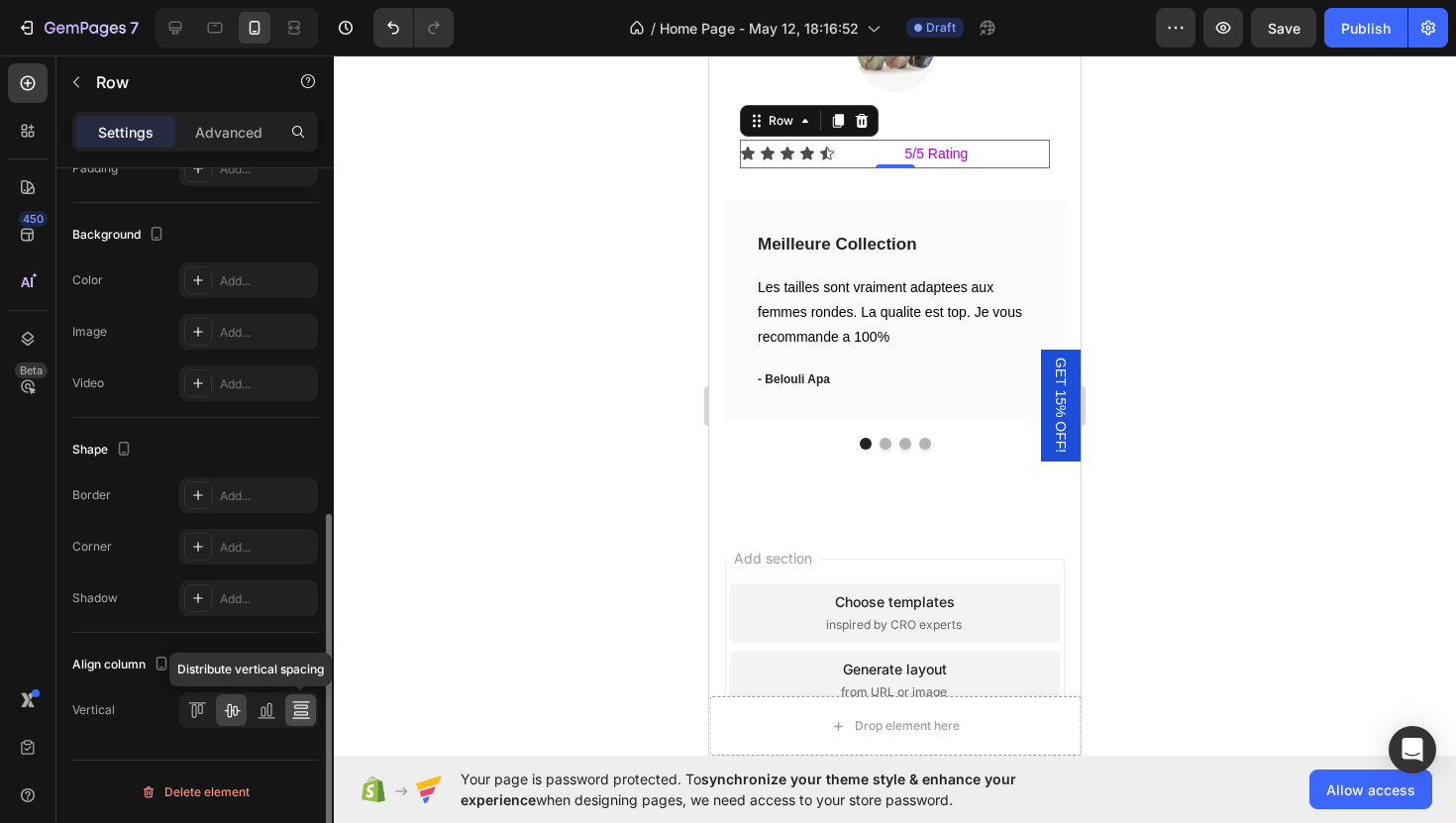 click 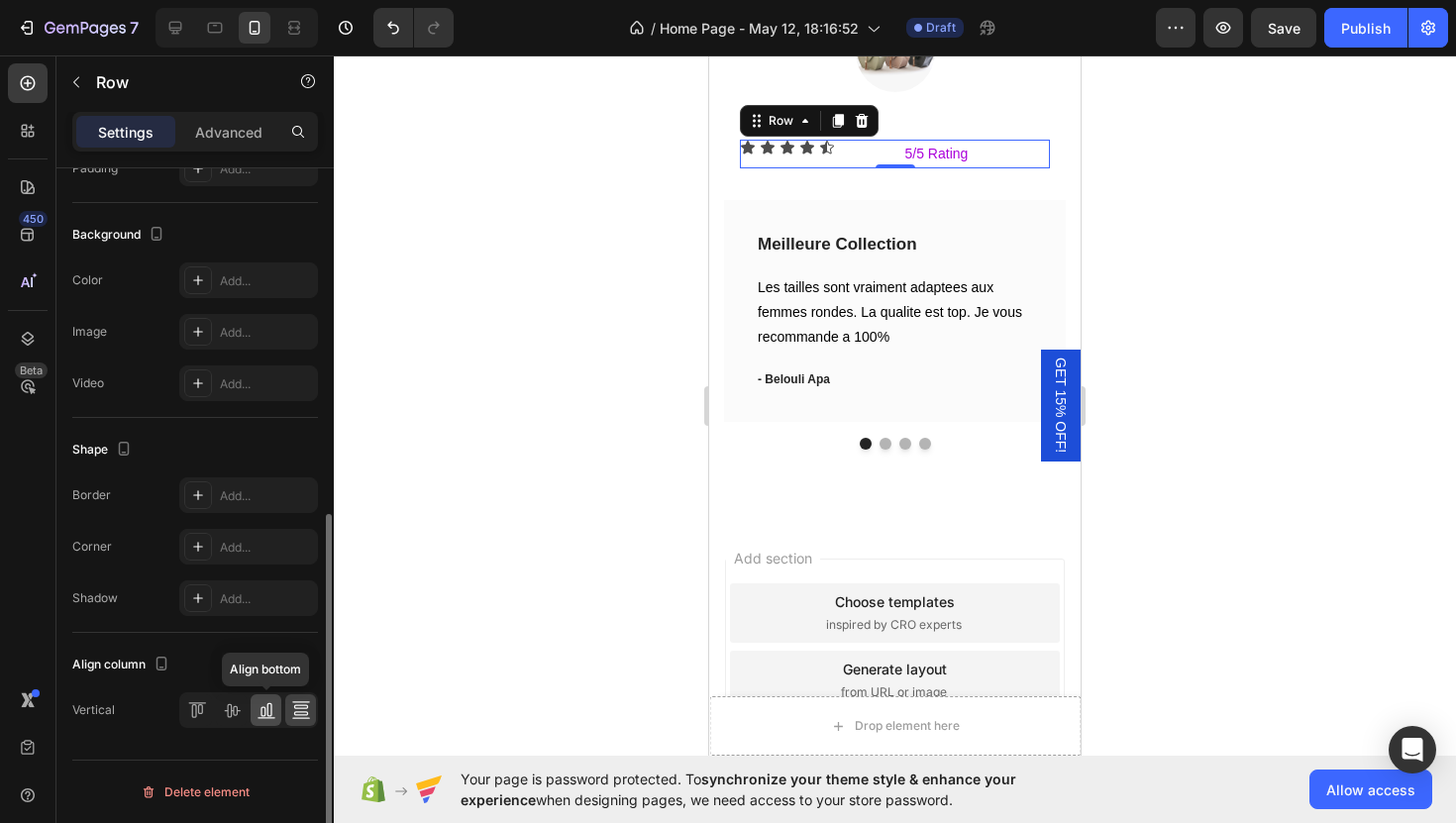 click 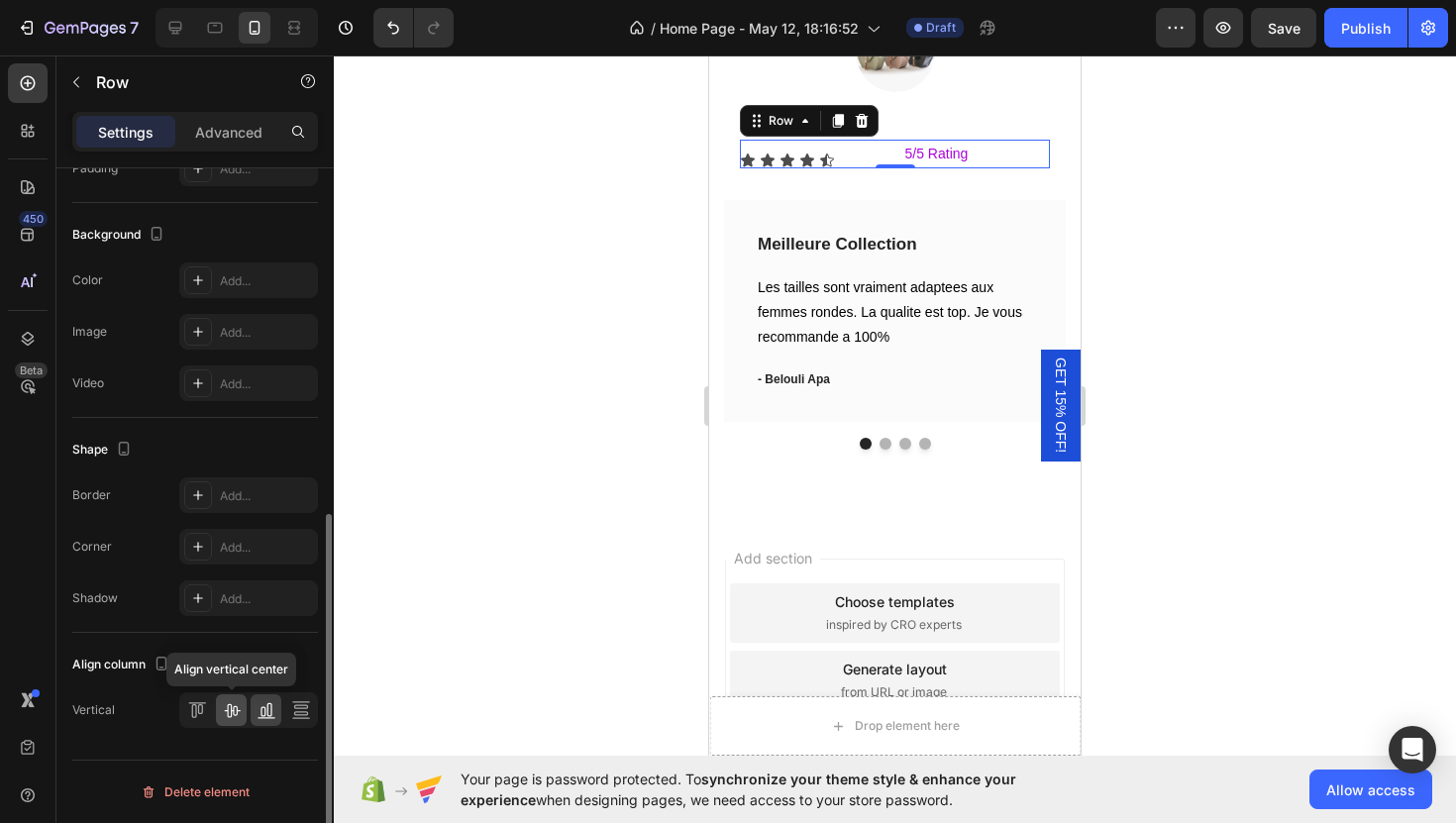 click 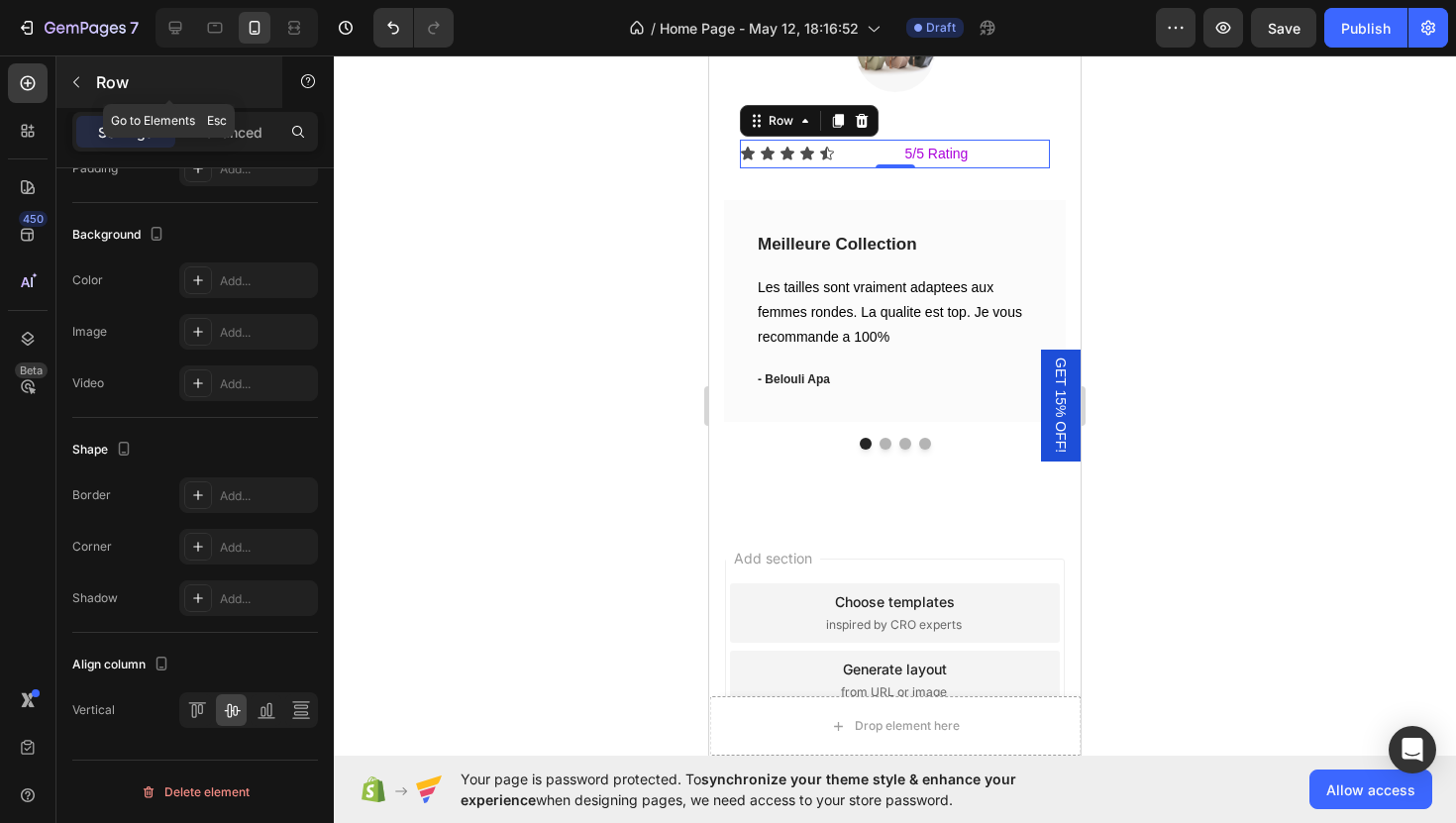 click at bounding box center (76, 82) 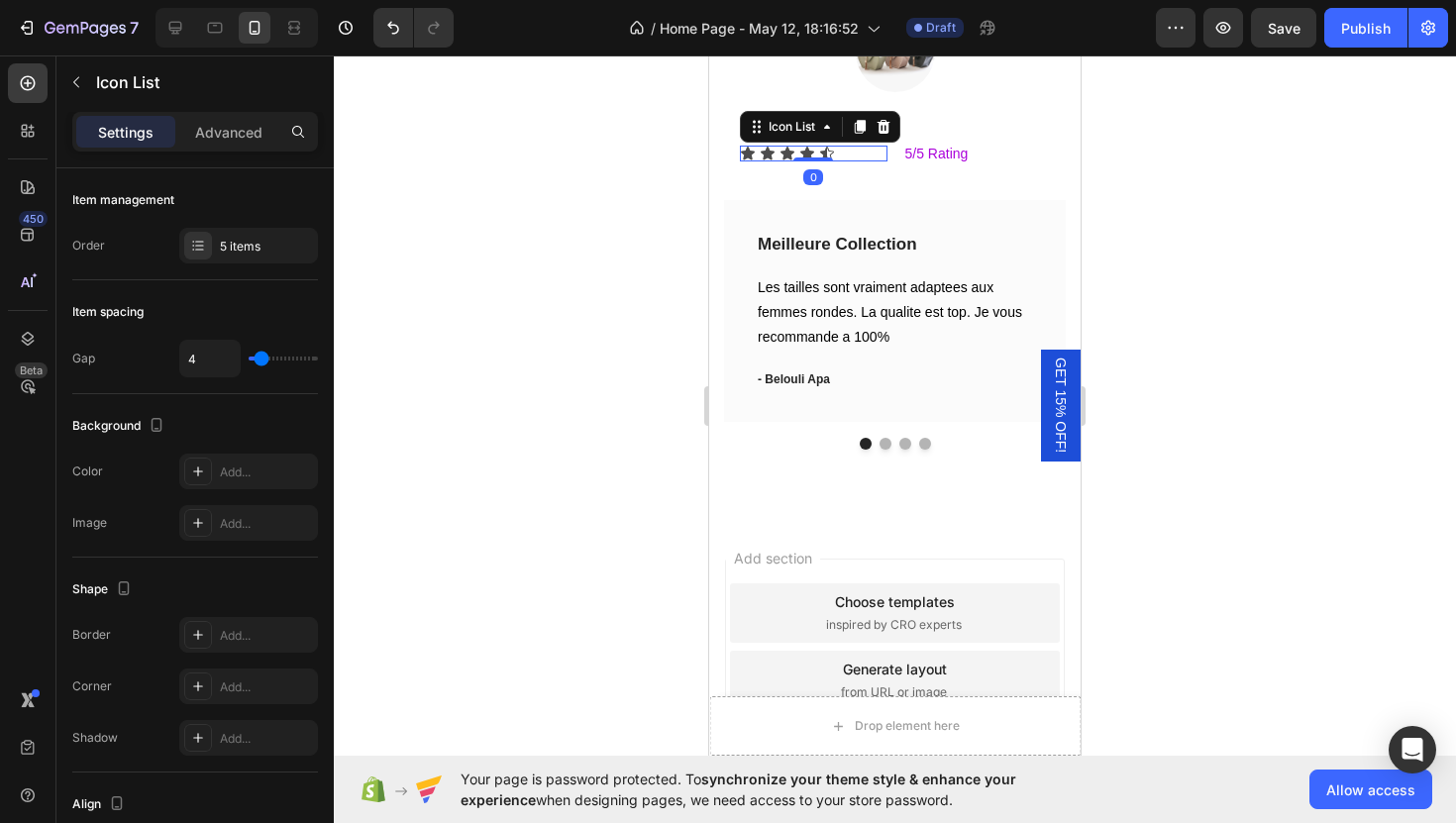 click on "Icon Icon Icon Icon Icon" at bounding box center [813, 154] 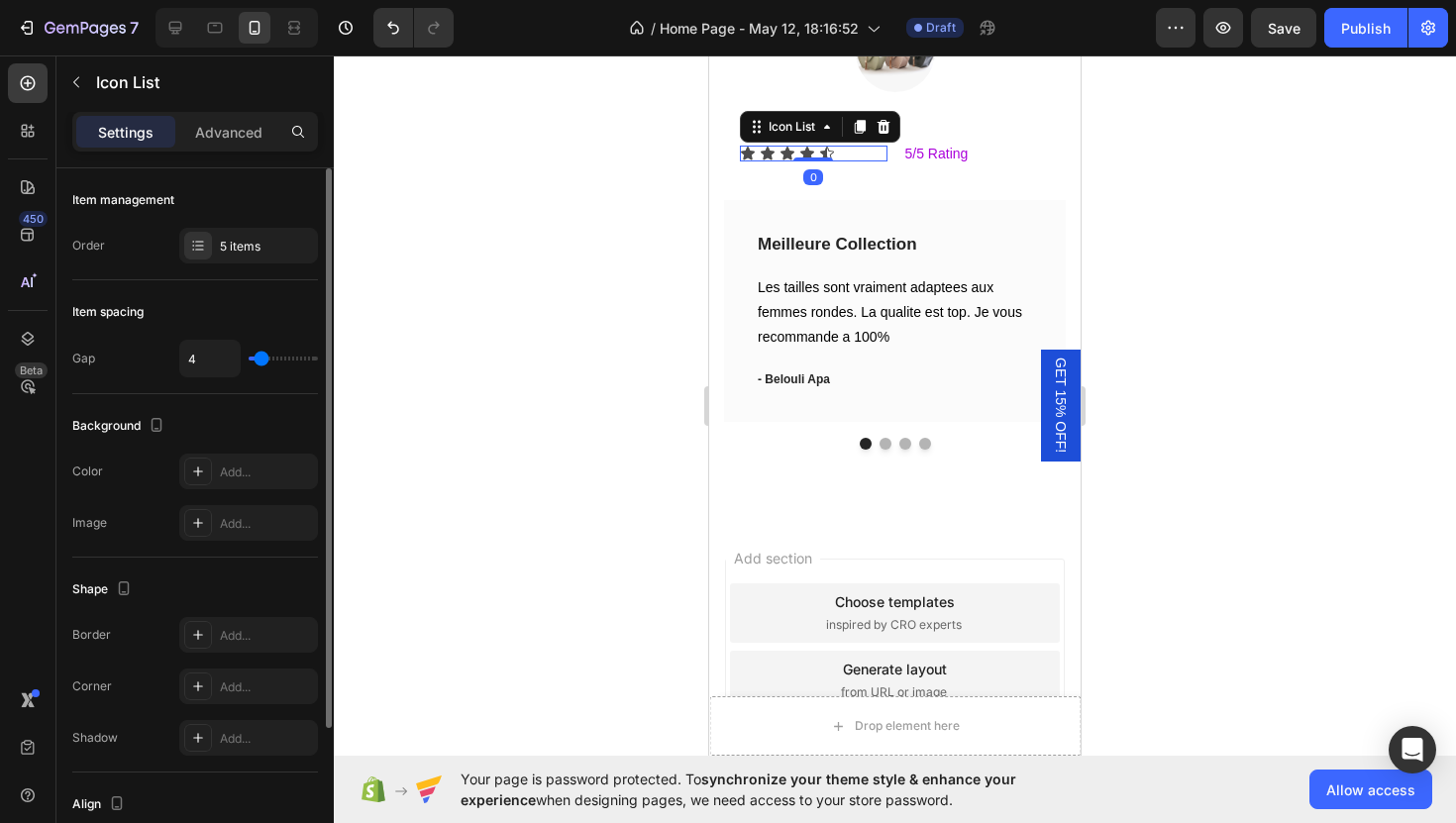 scroll, scrollTop: 191, scrollLeft: 0, axis: vertical 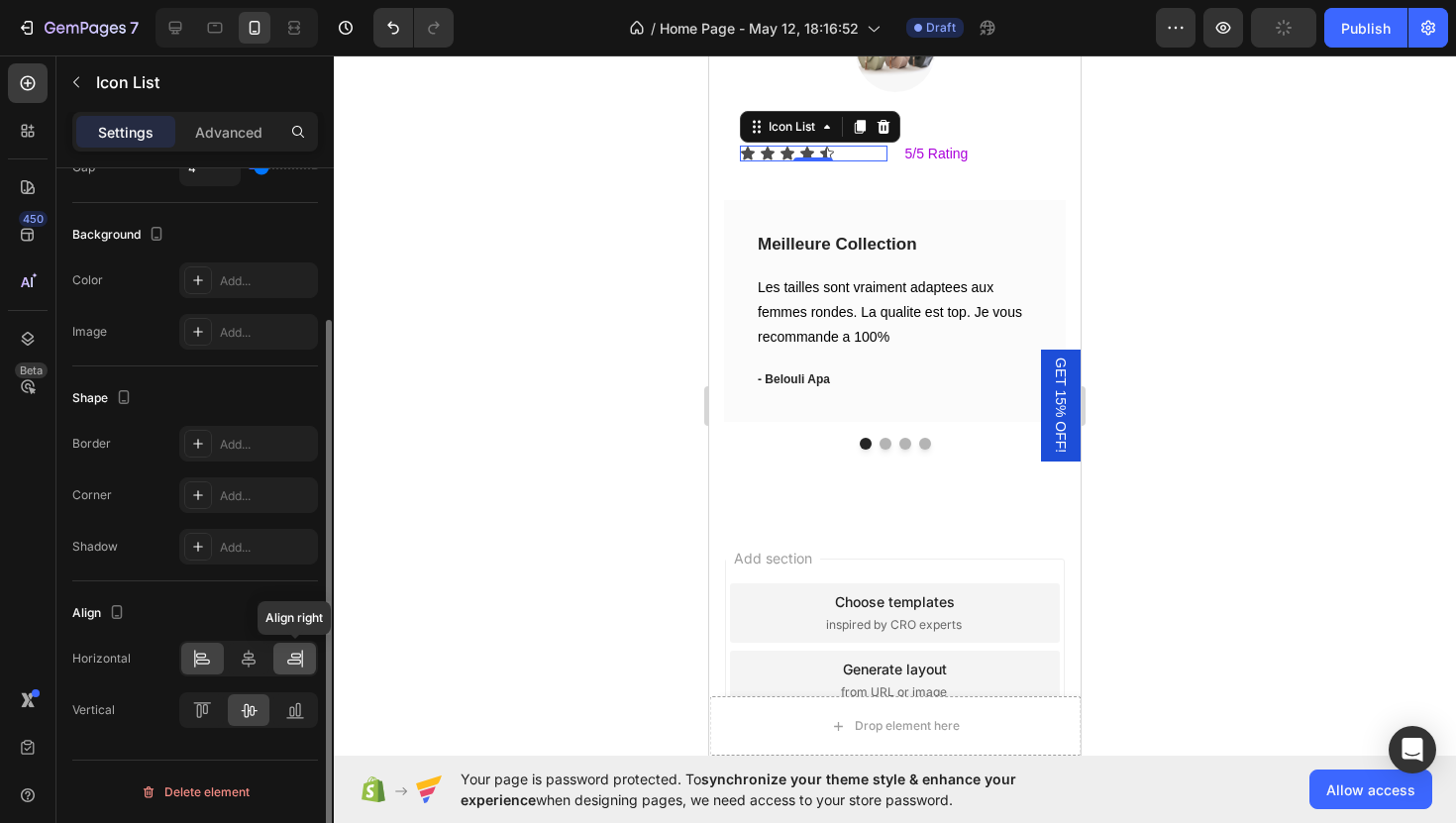 click 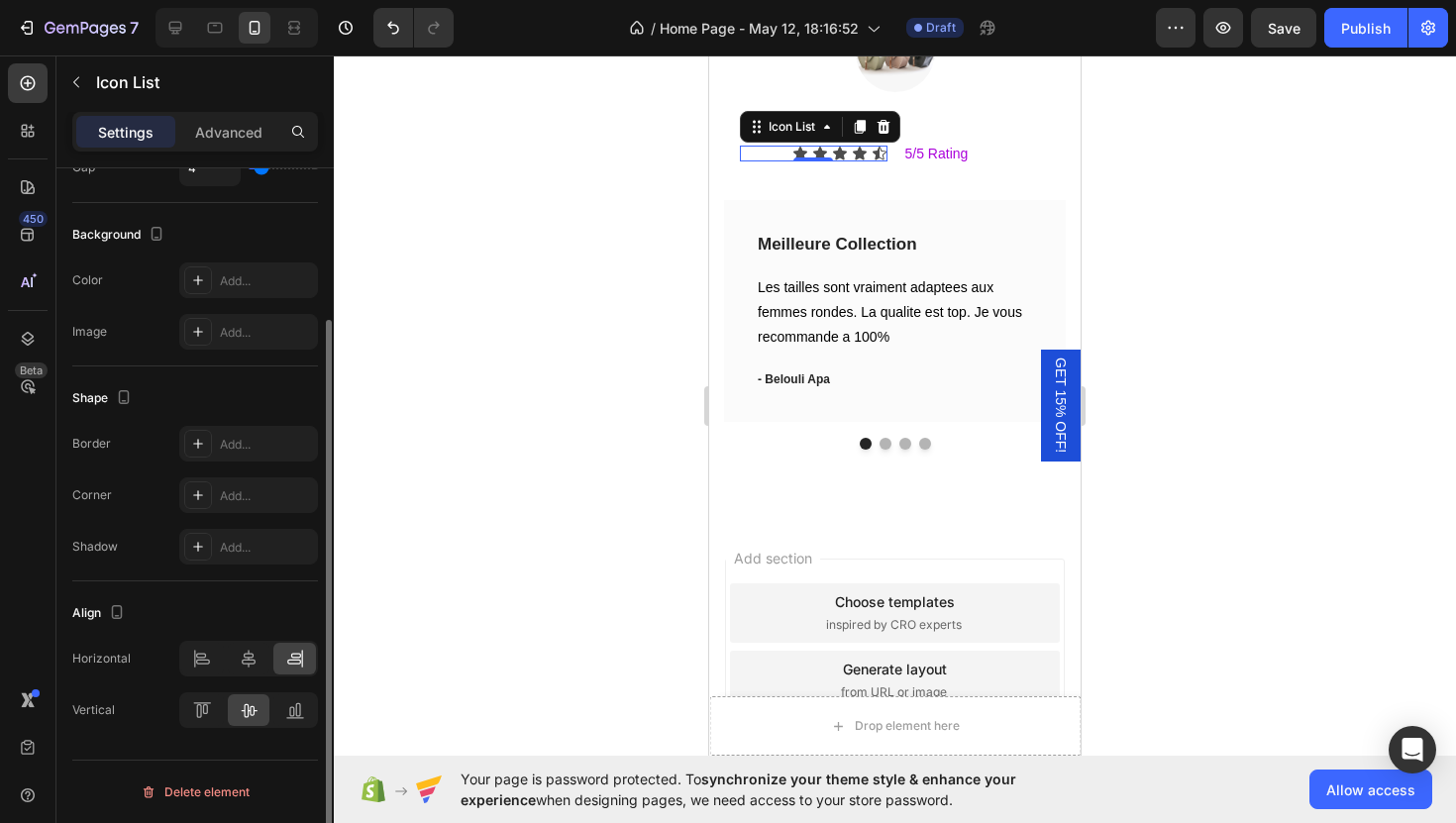 scroll, scrollTop: 0, scrollLeft: 0, axis: both 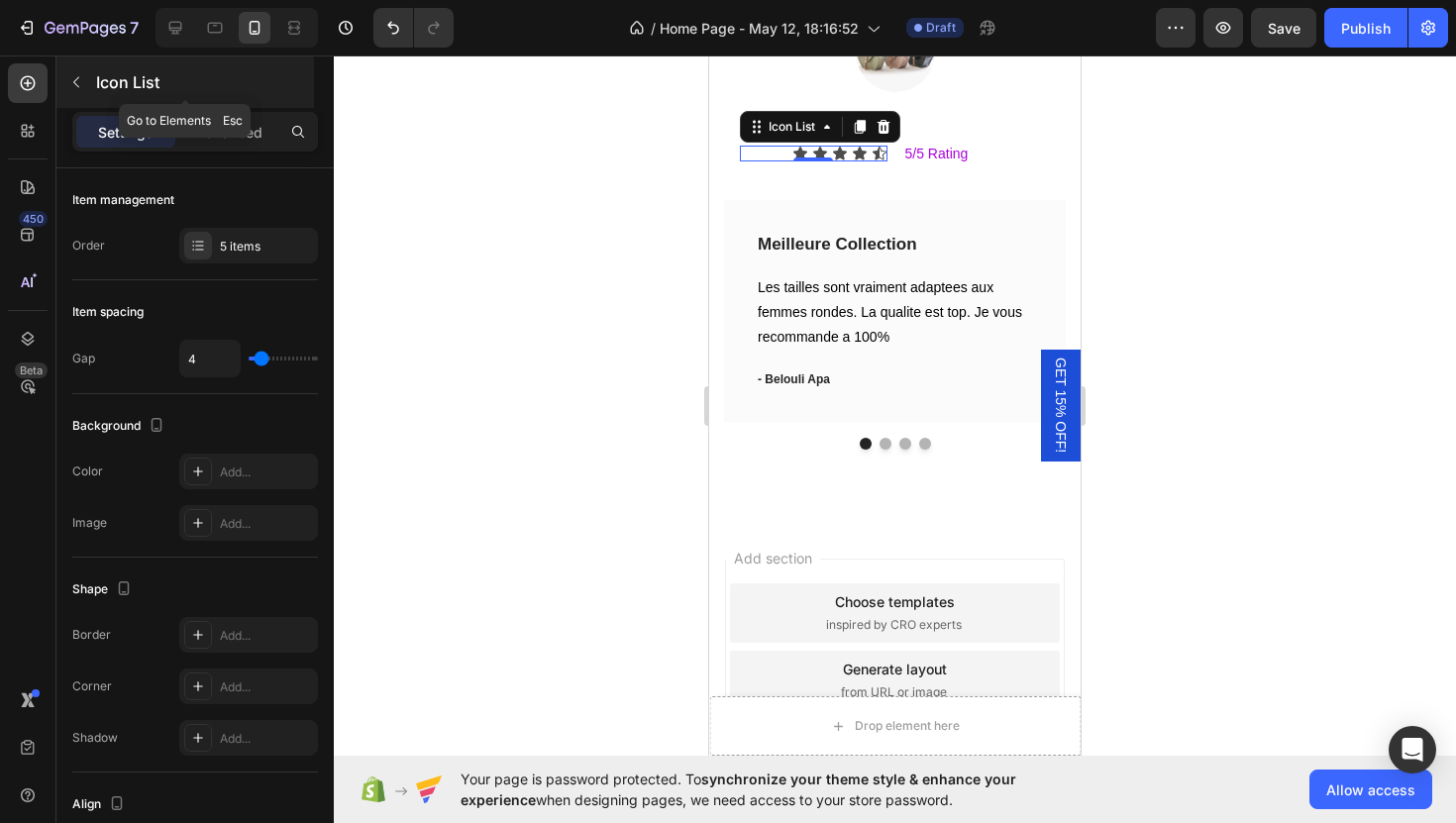 click 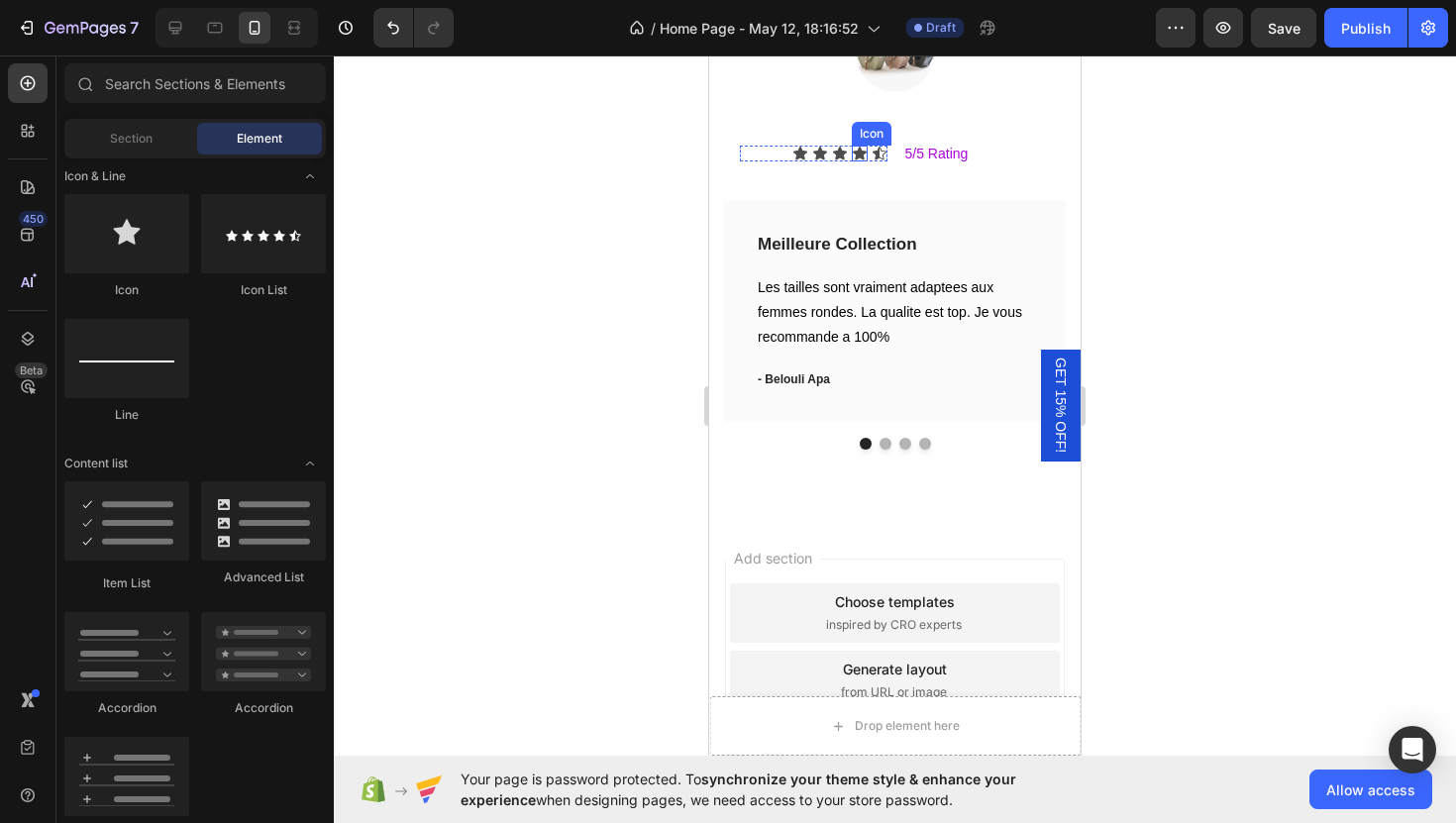click 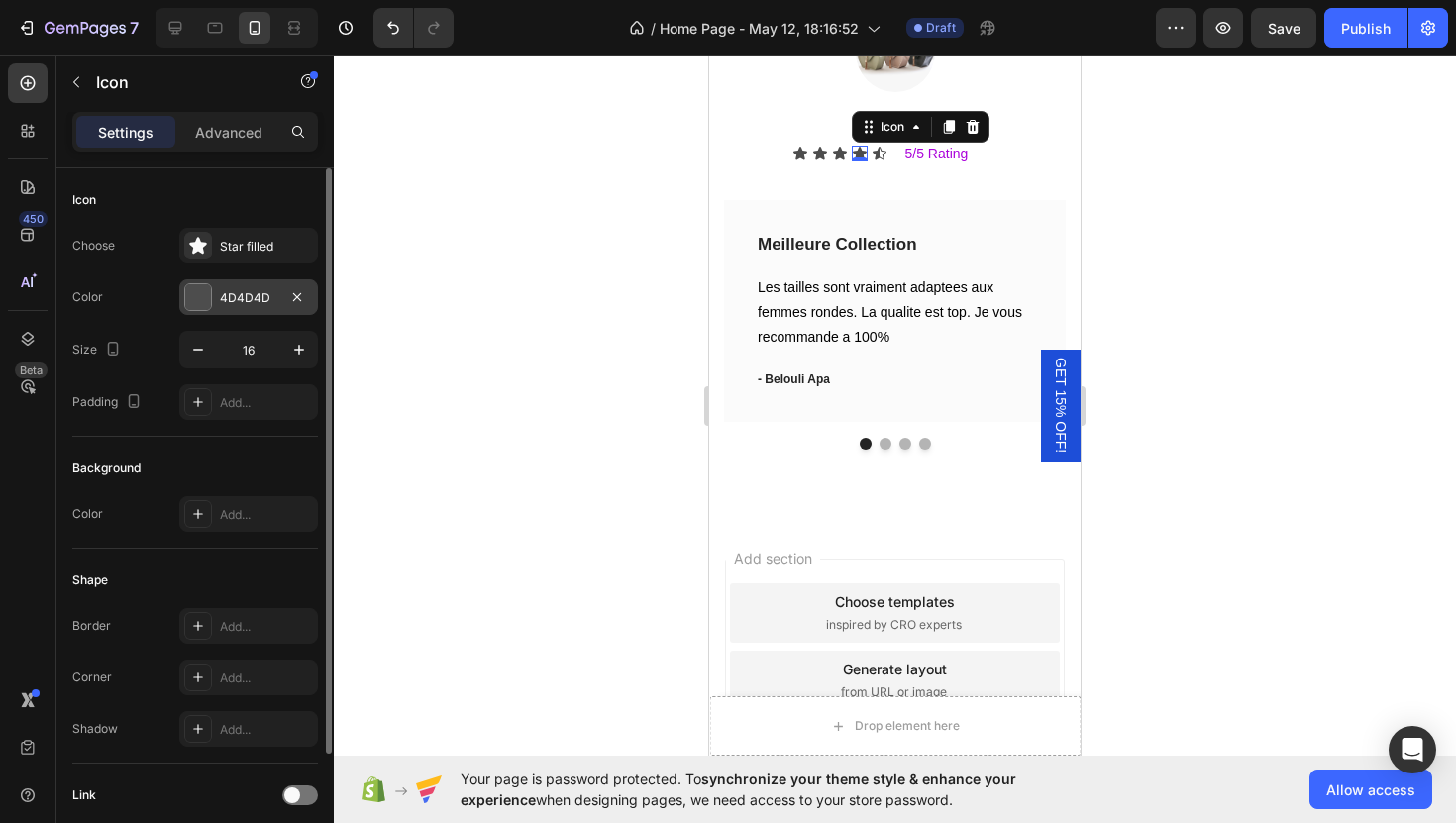click at bounding box center [198, 297] 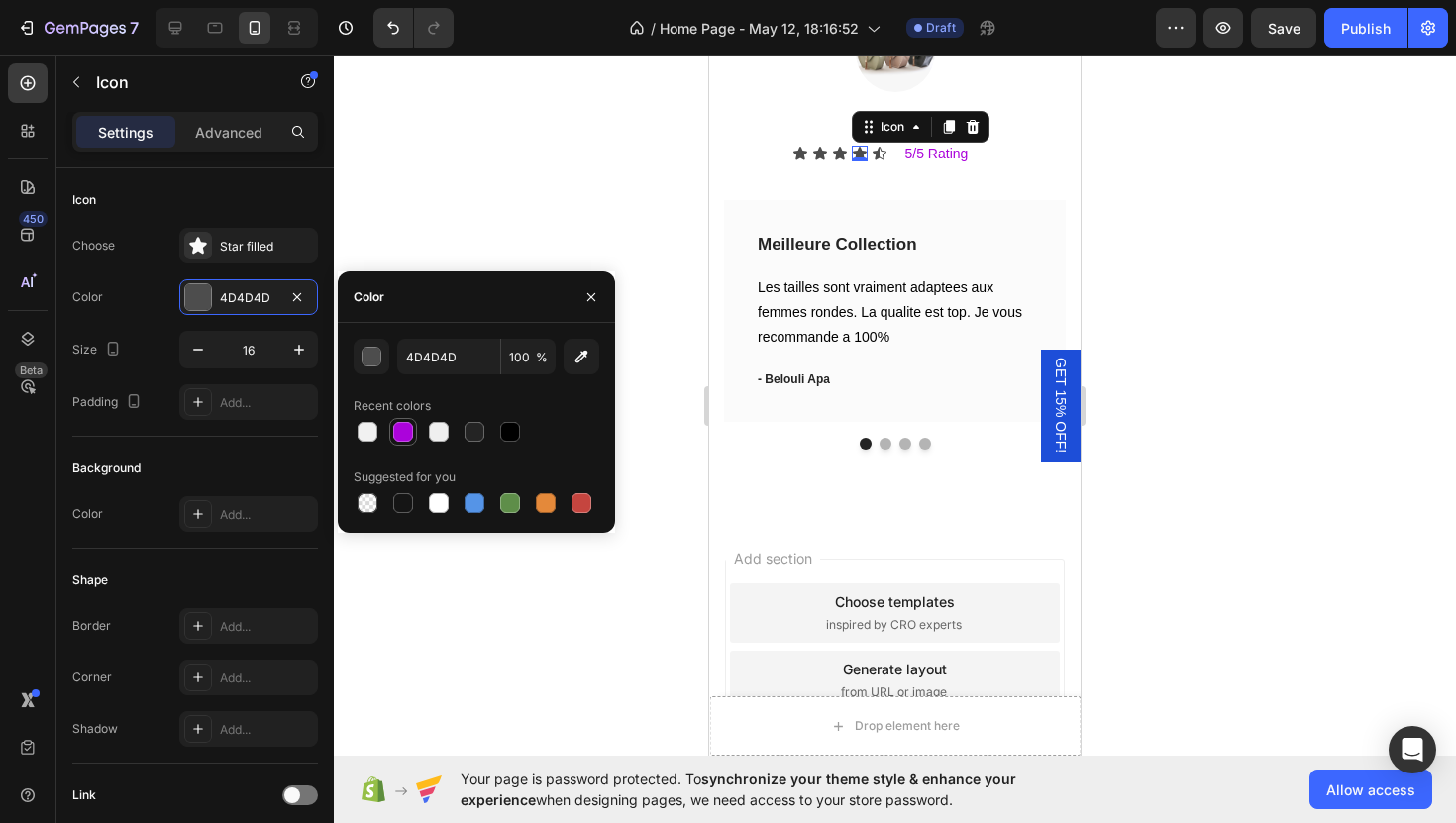 click at bounding box center (403, 432) 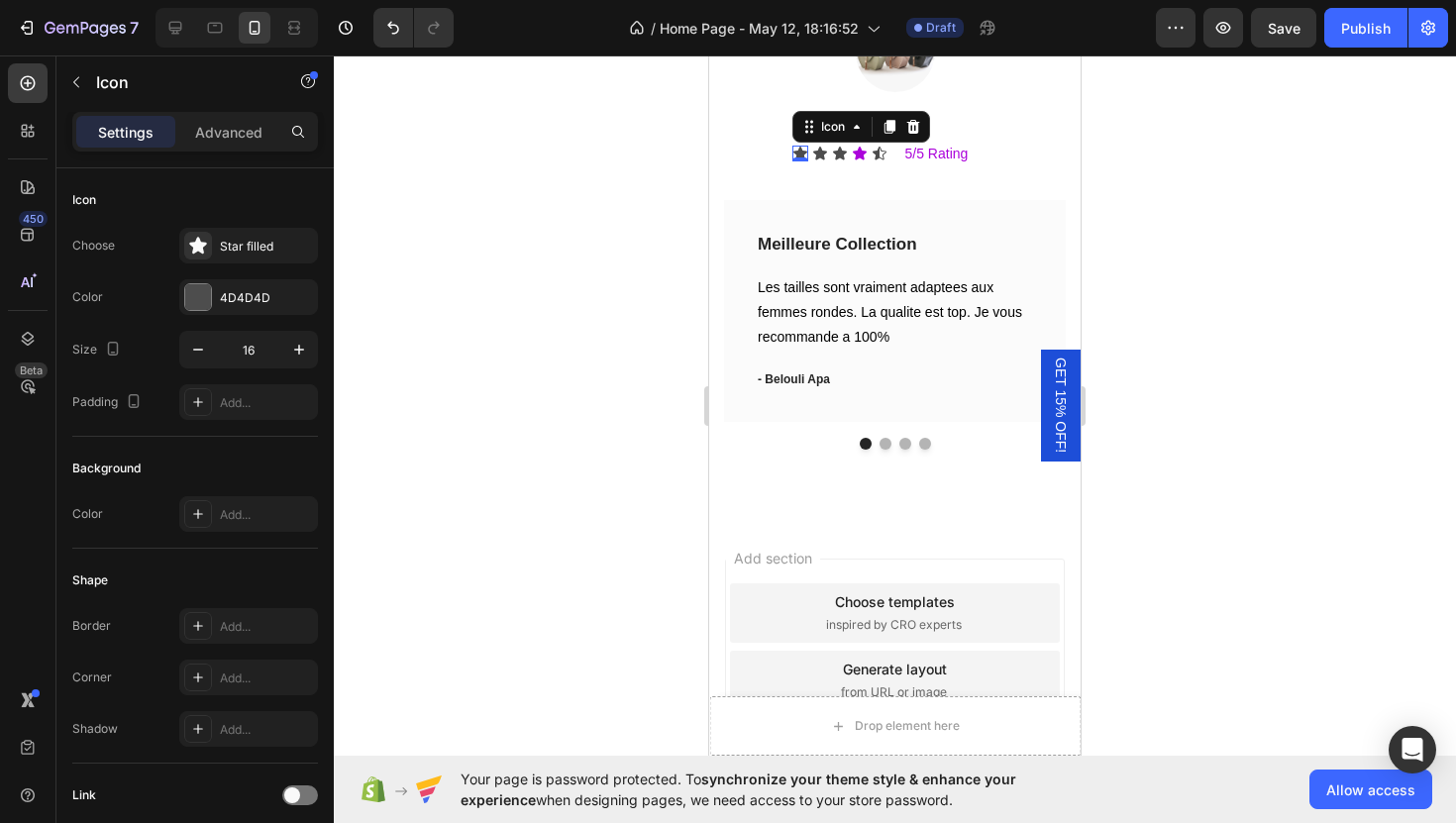 click 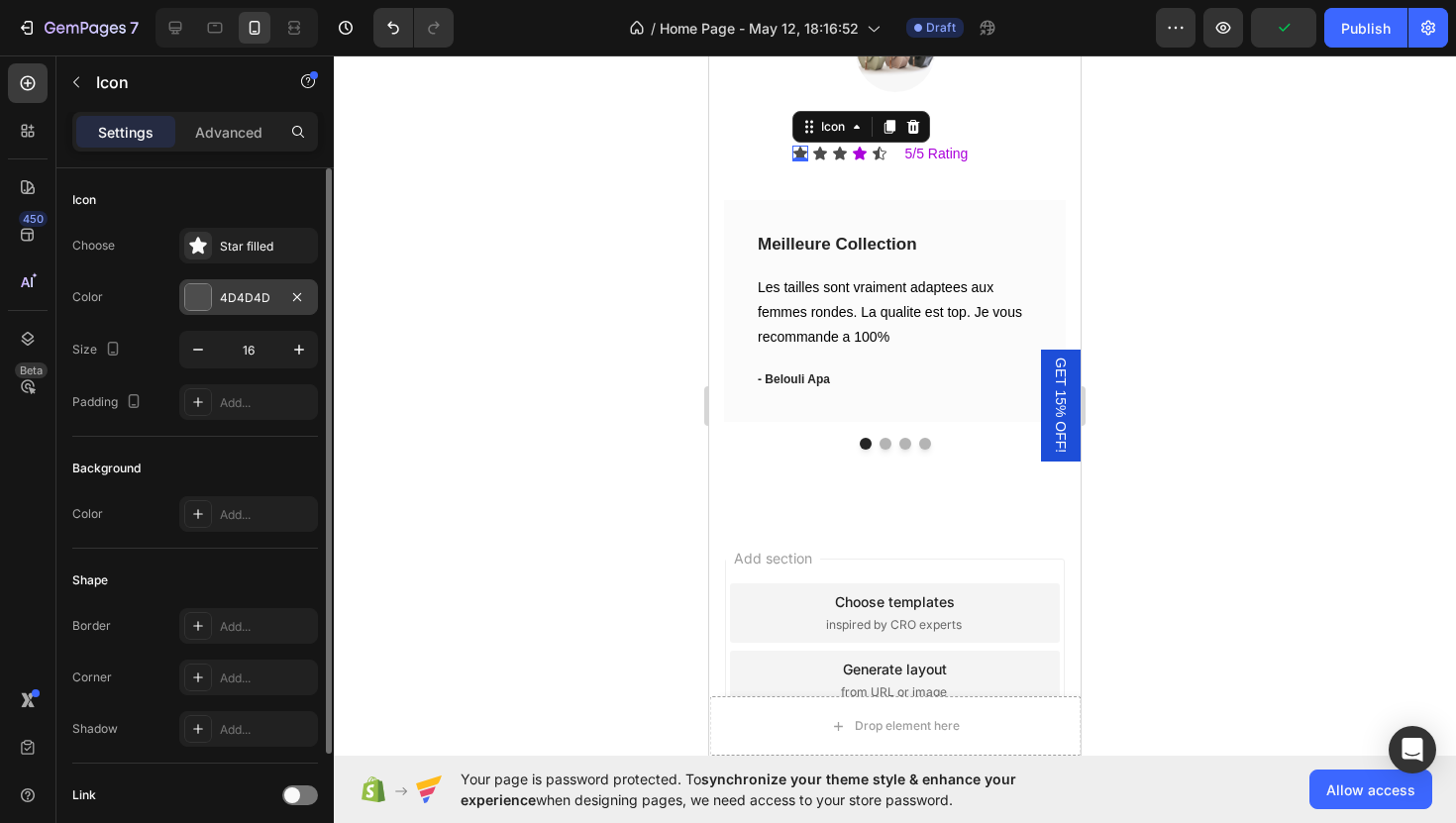 click at bounding box center (198, 297) 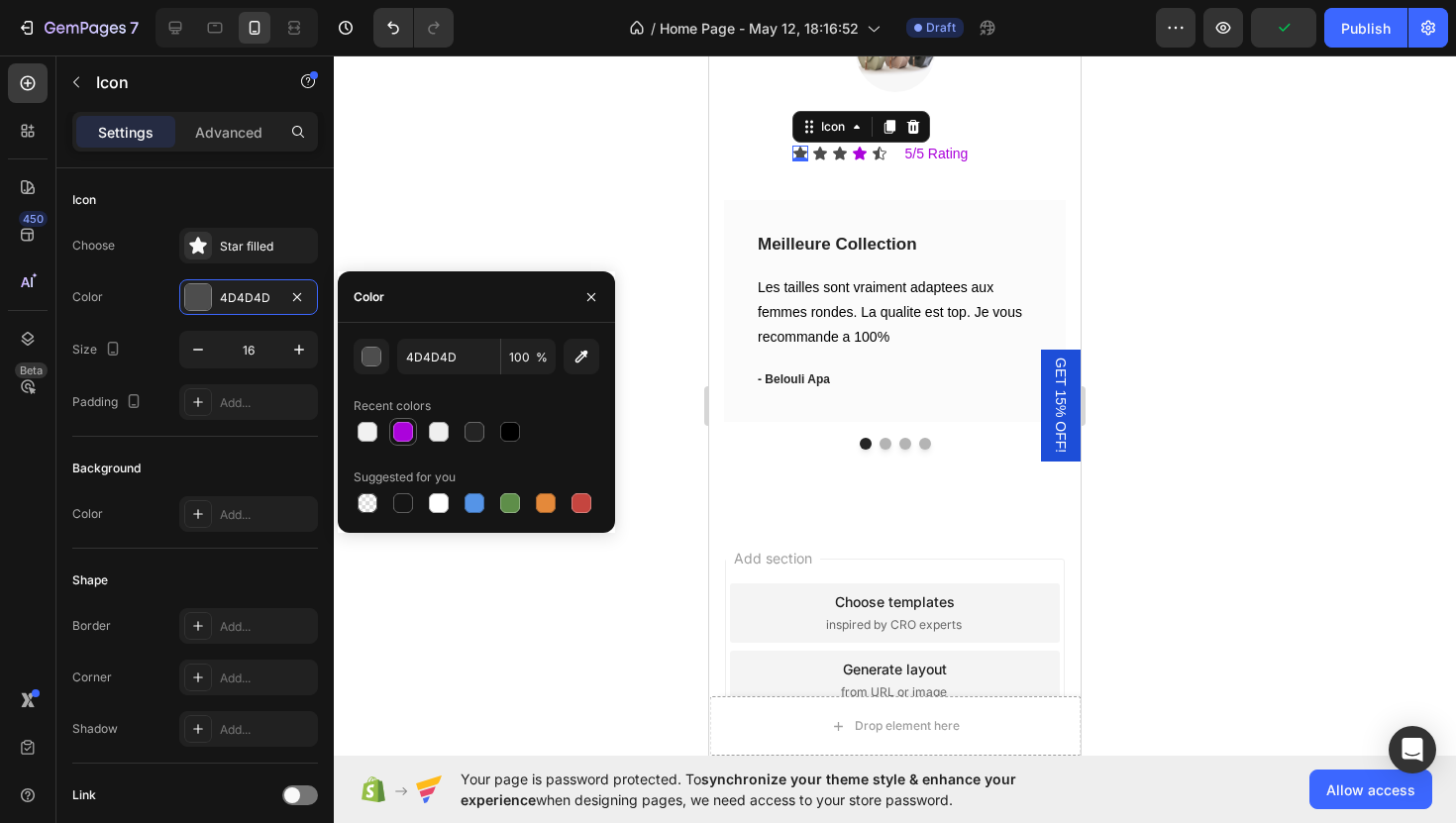 click at bounding box center [403, 432] 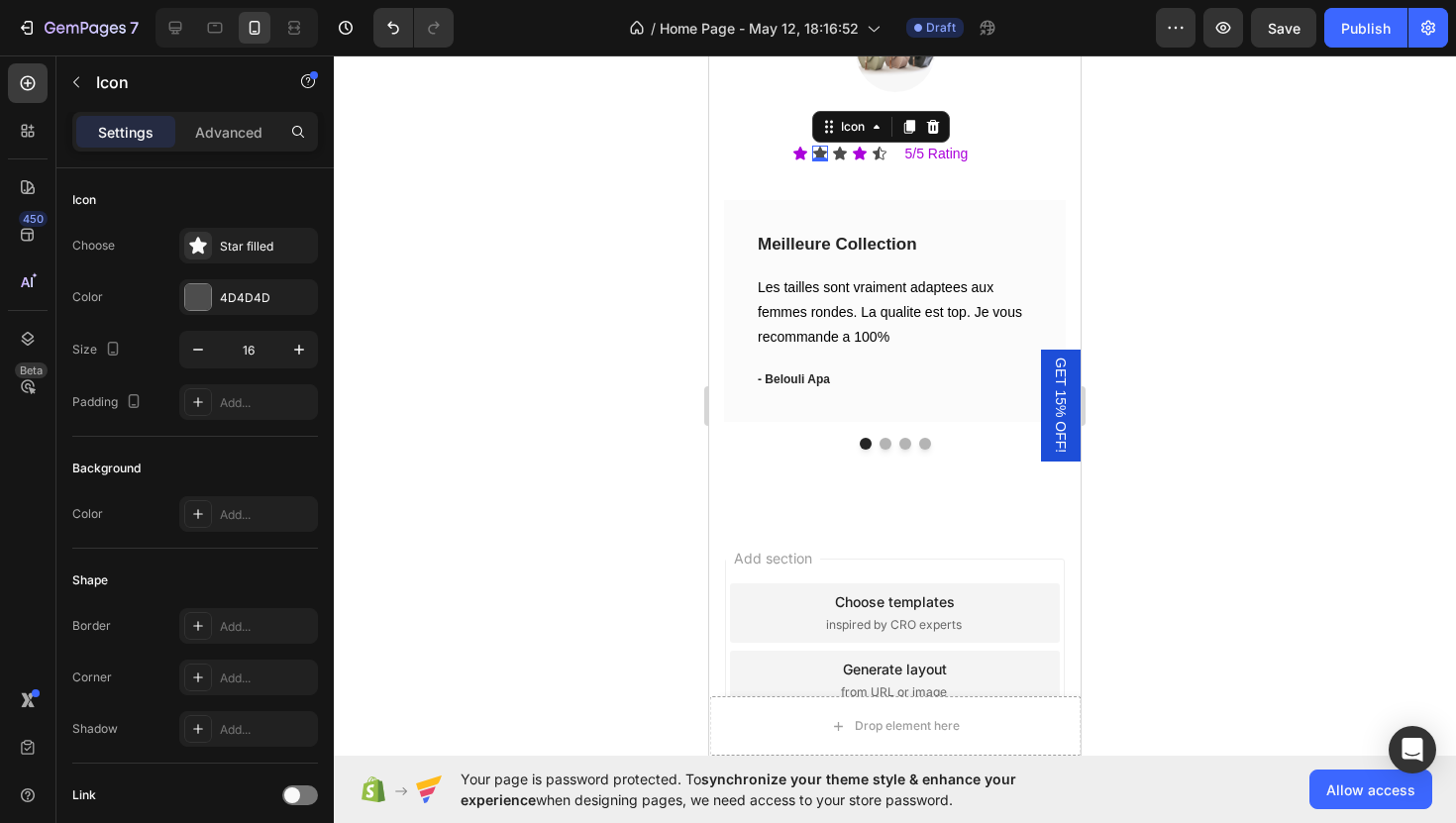 click 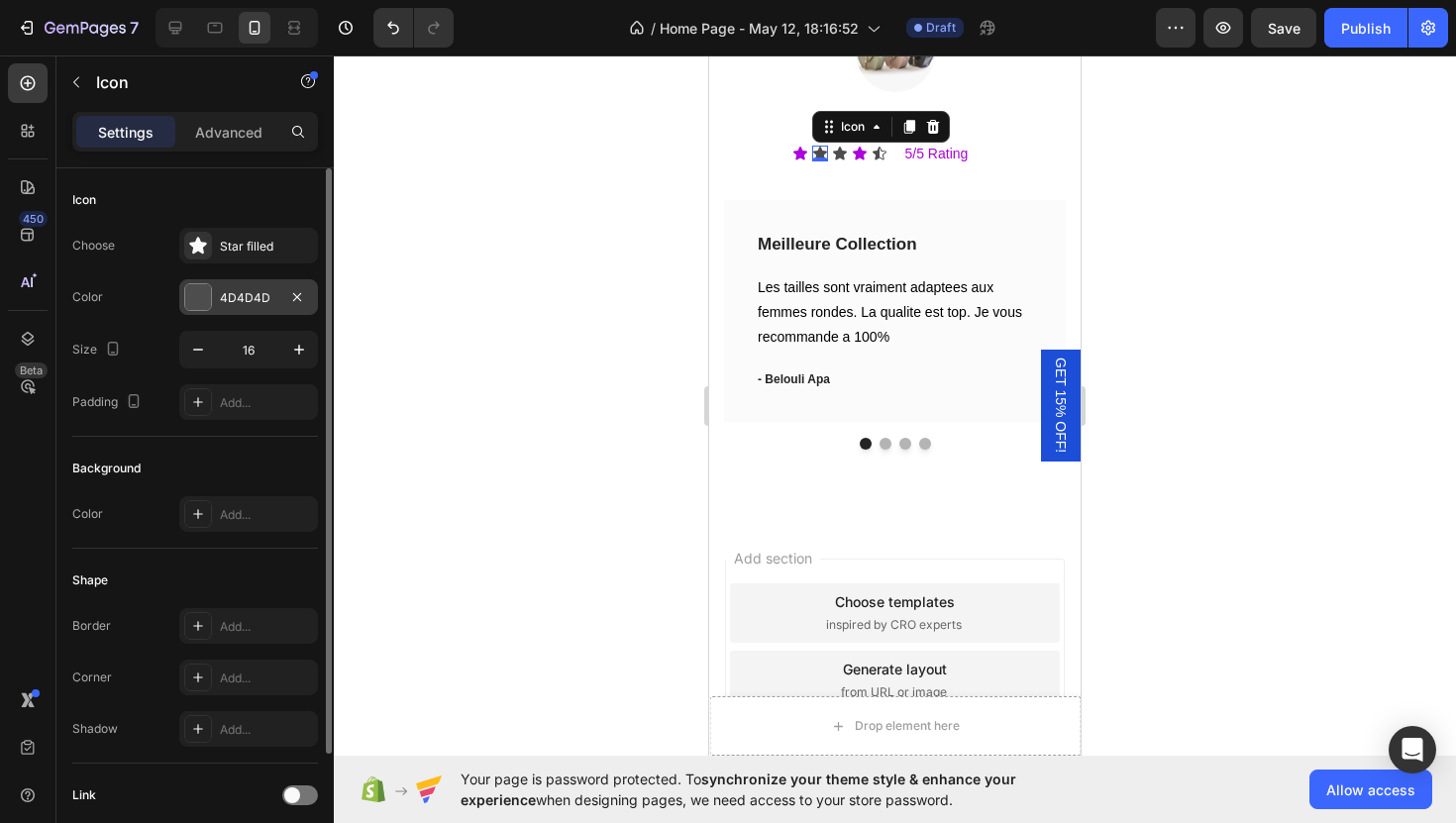 click at bounding box center [198, 297] 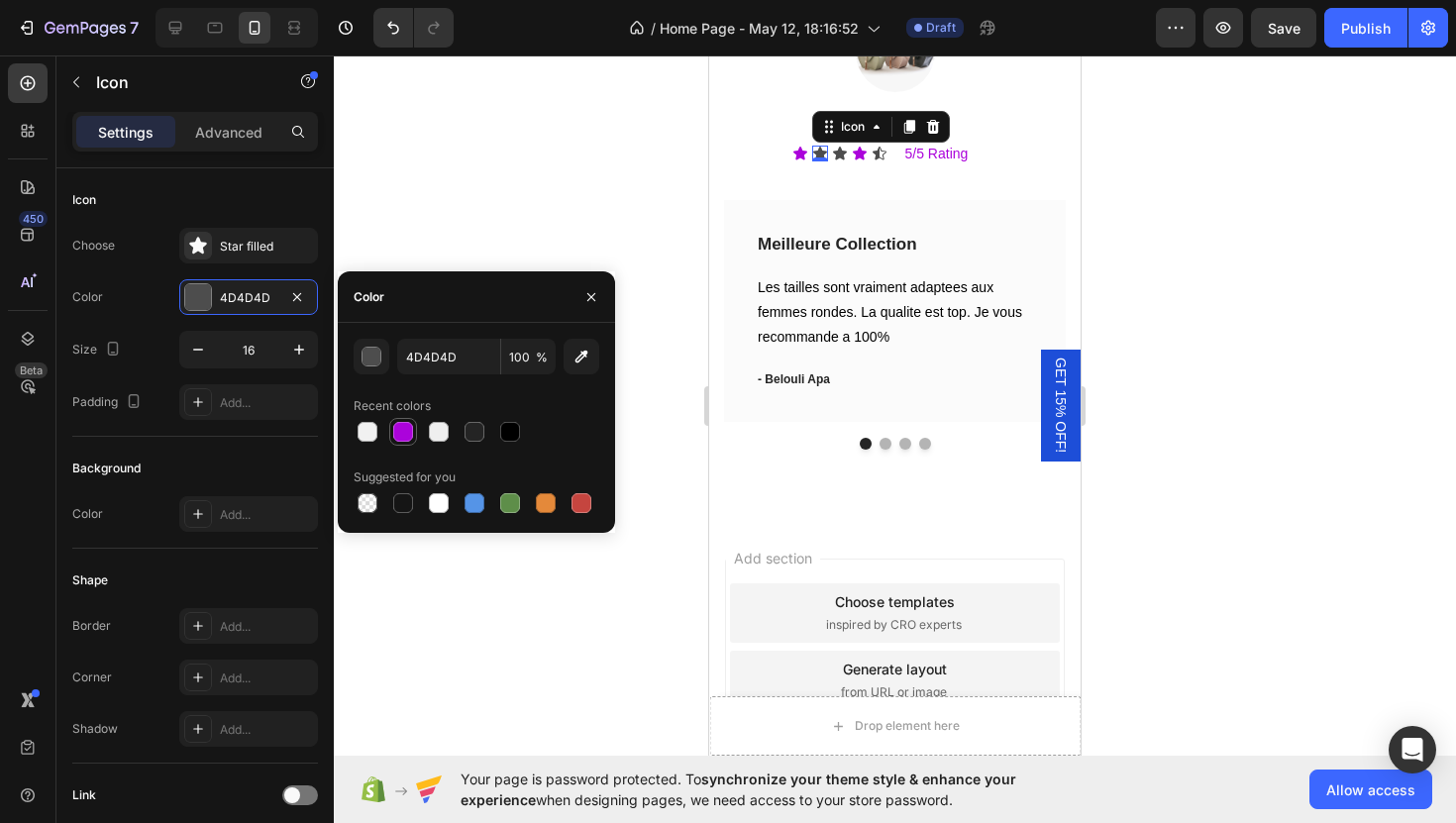 click at bounding box center (403, 432) 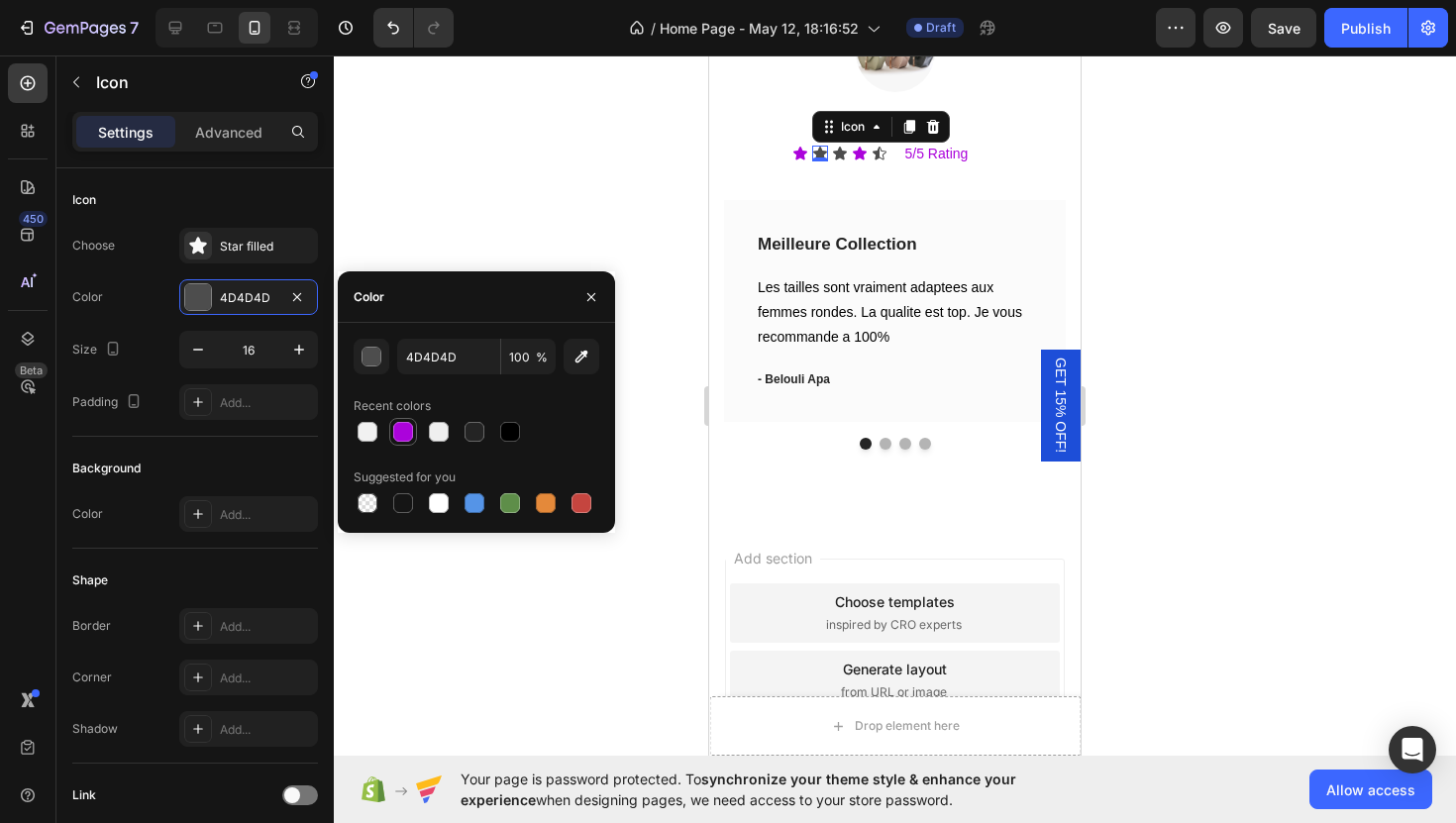 type on "AB03DB" 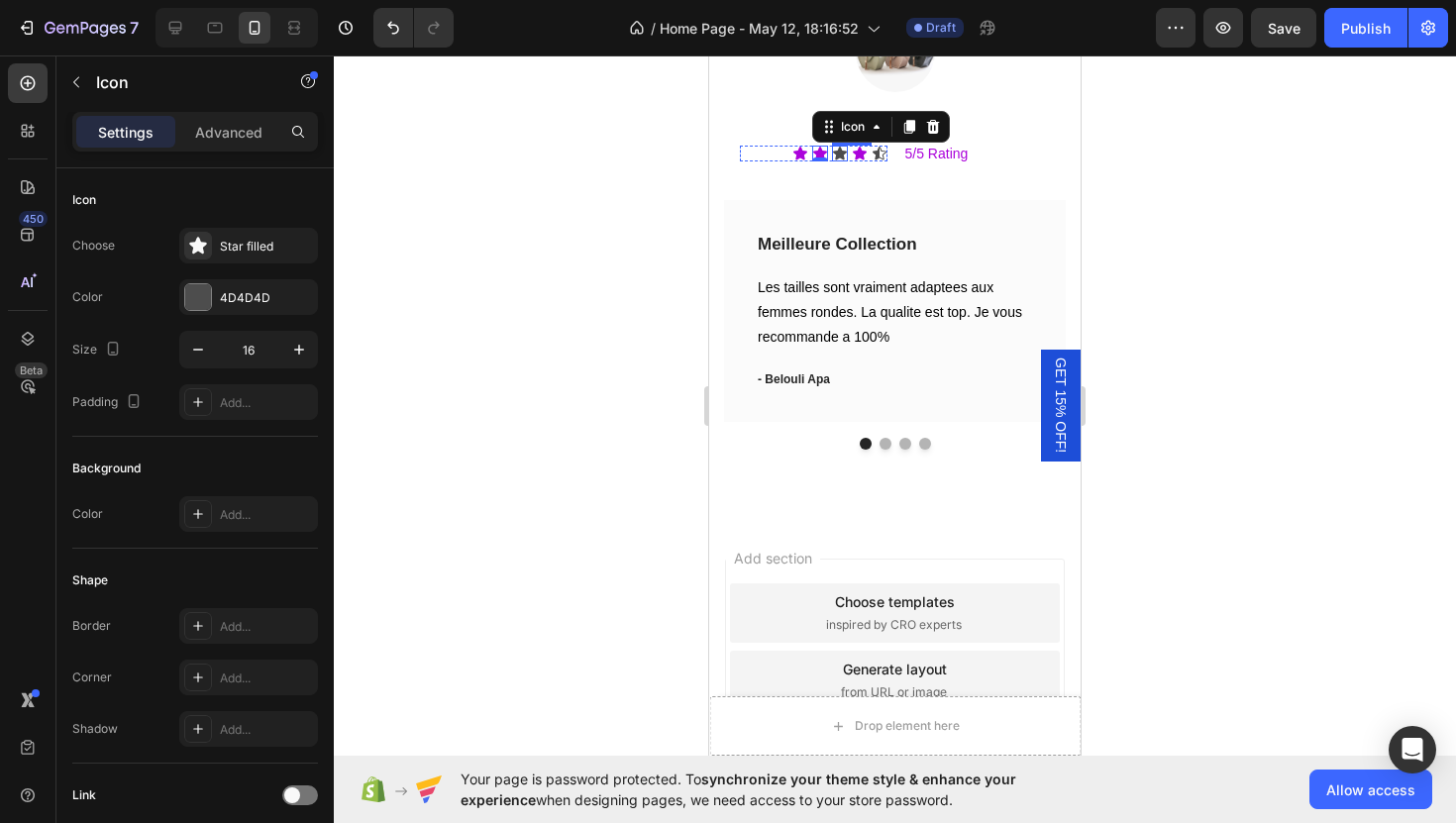 click on "Icon" at bounding box center (840, 154) 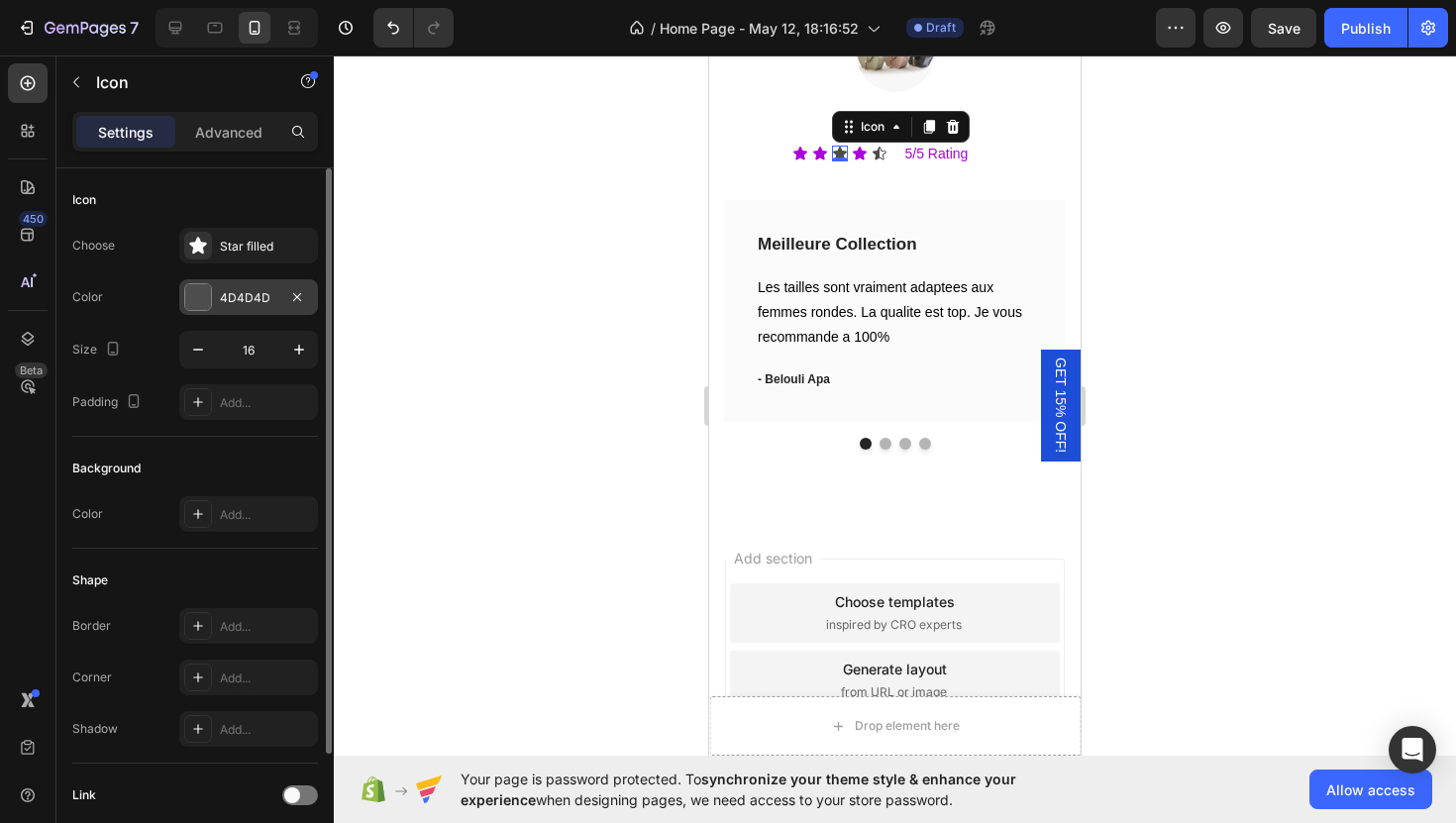click at bounding box center (198, 297) 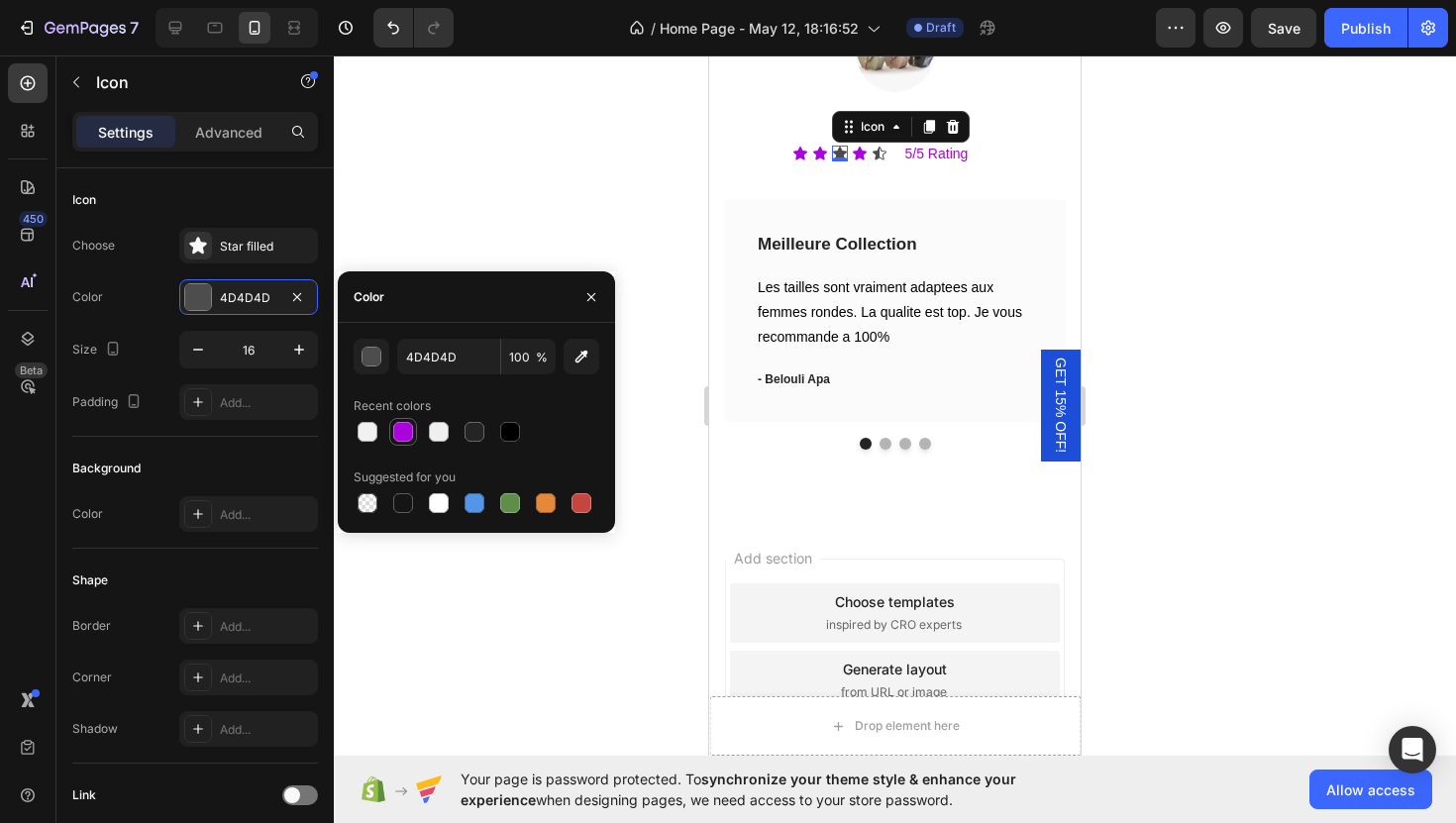 click at bounding box center (403, 432) 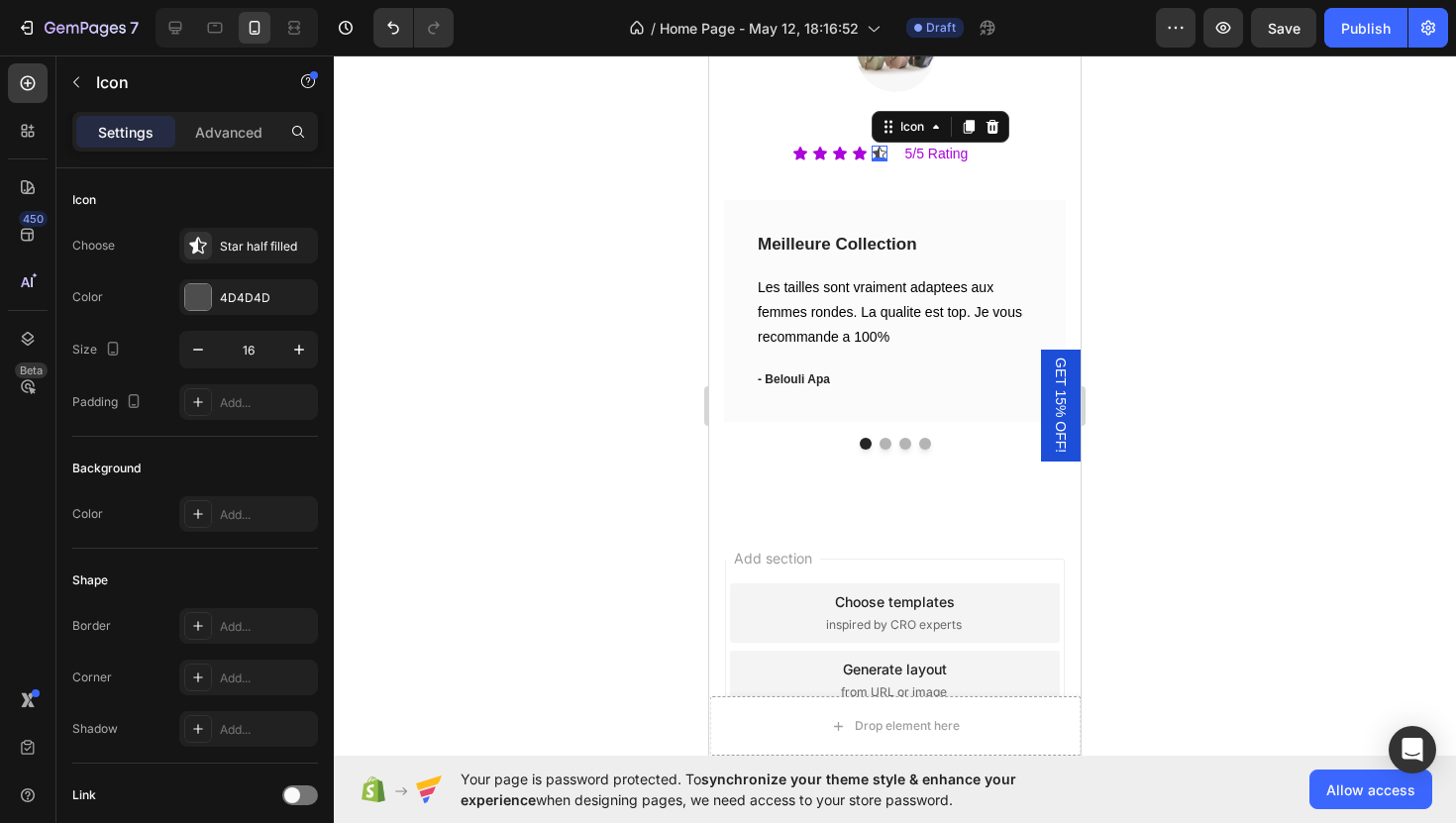 click 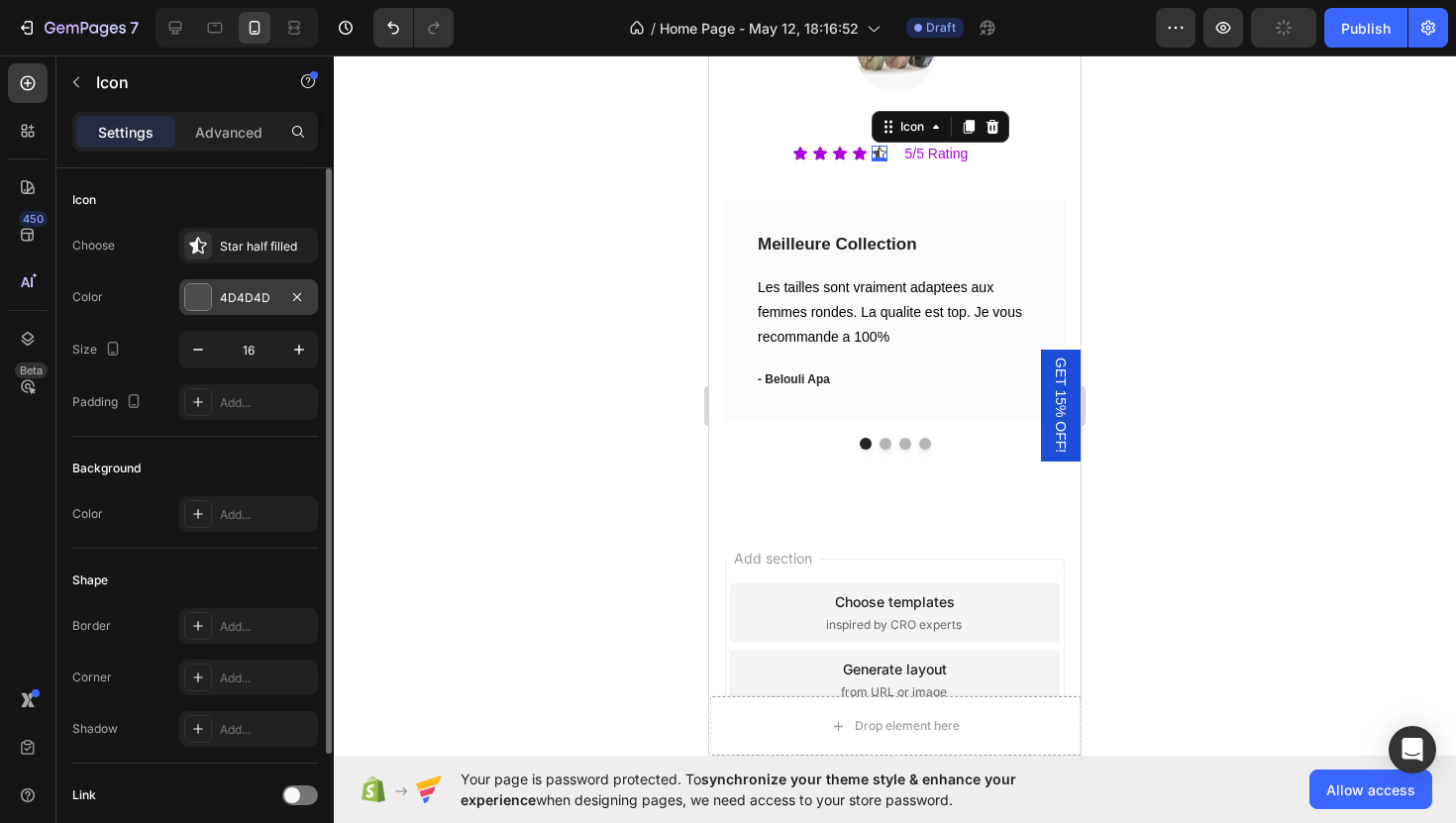 click at bounding box center (198, 297) 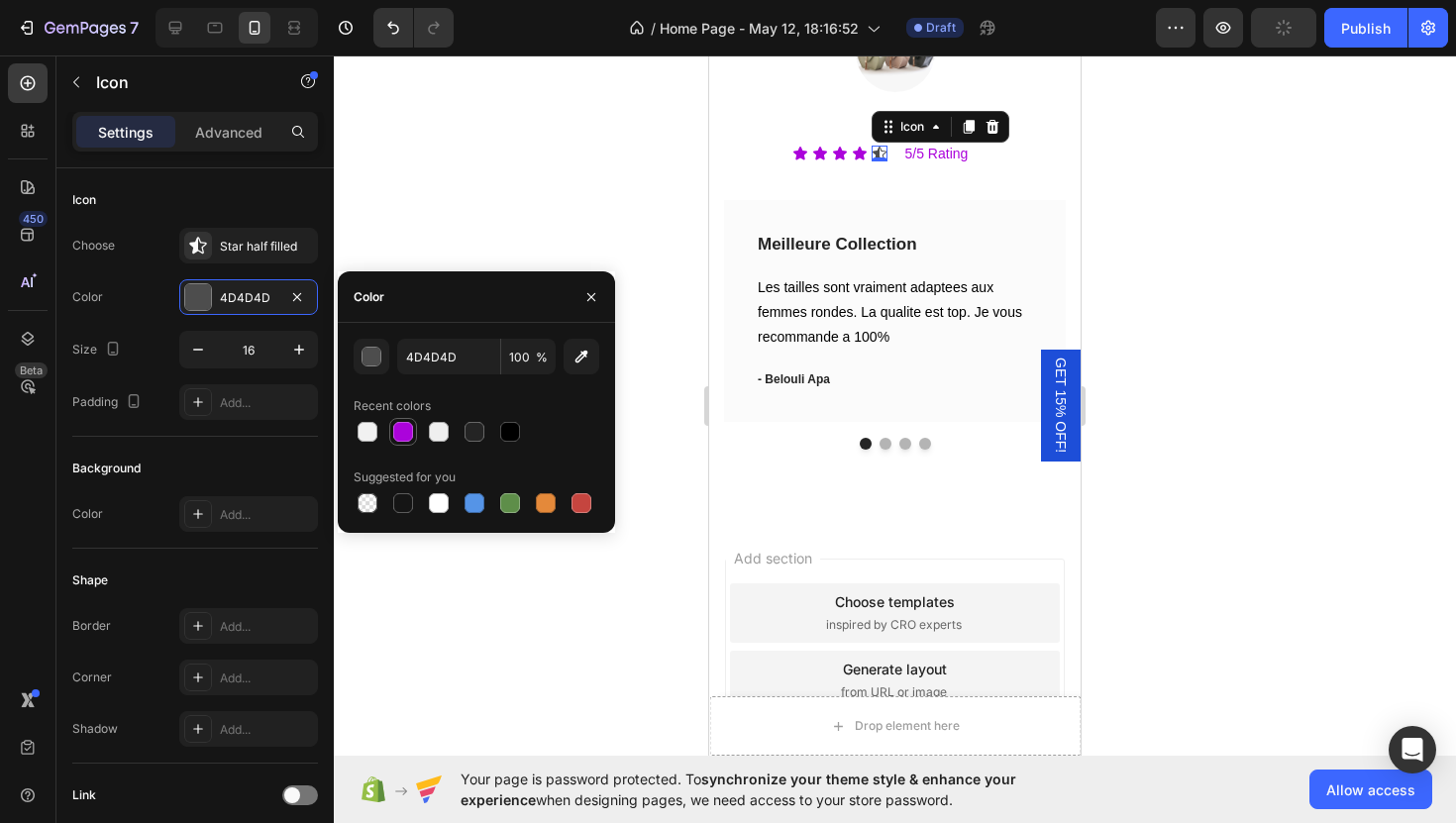 click at bounding box center [403, 432] 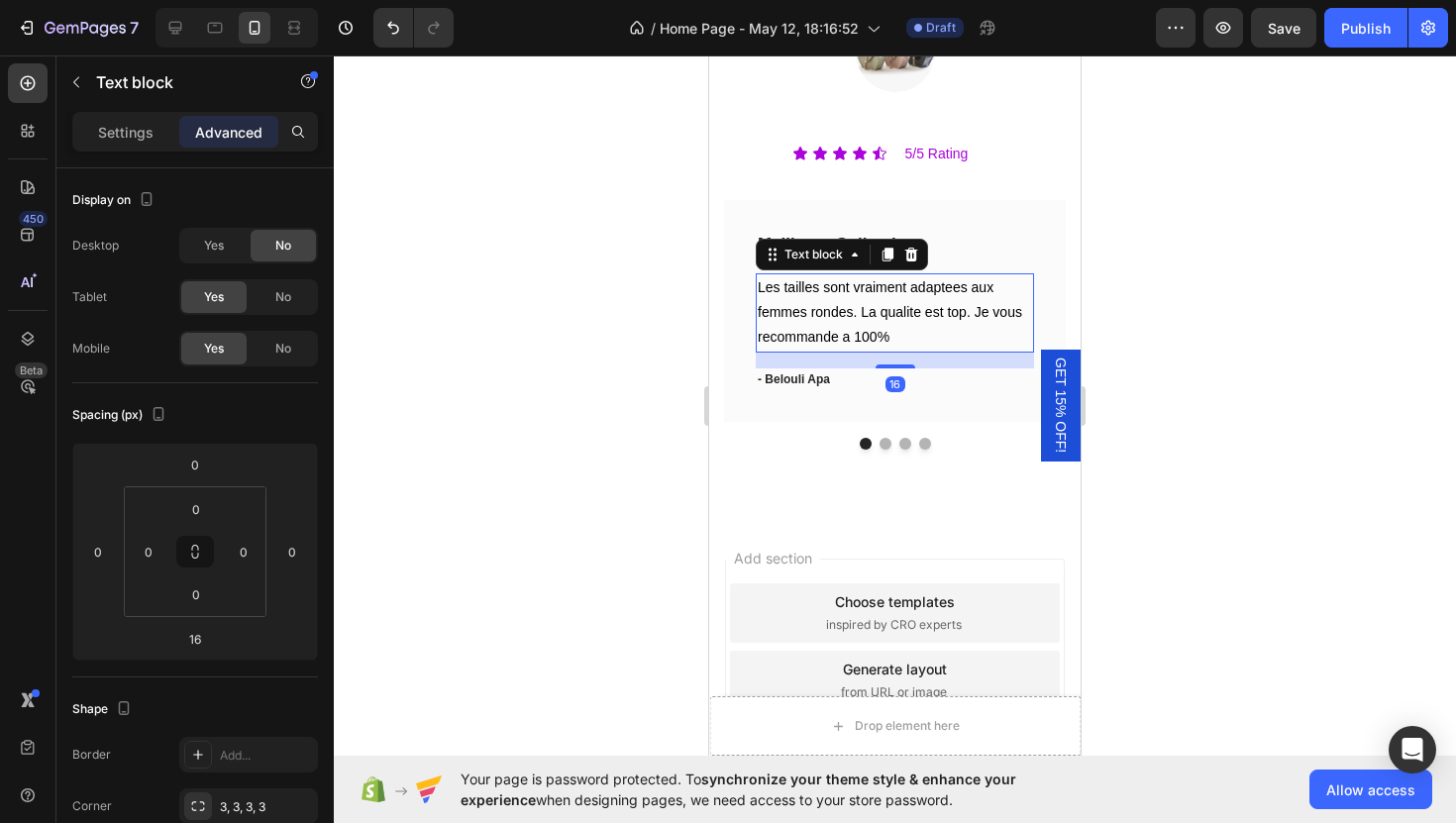 click on "Les tailles sont vraiment adaptees aux femmes rondes. La qualite est top. Je vous recommande a 100%" at bounding box center [894, 313] 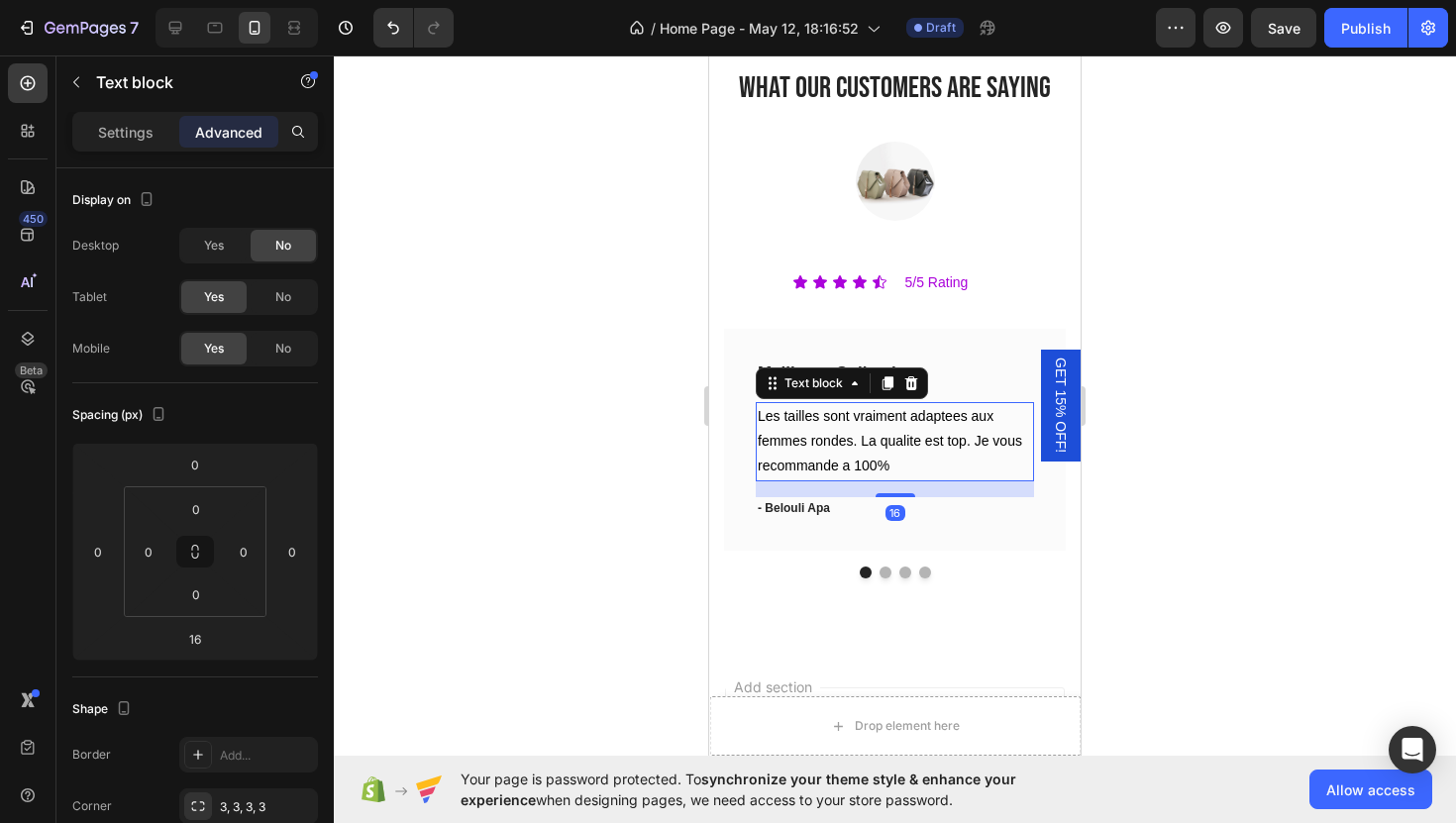 scroll, scrollTop: 6227, scrollLeft: 0, axis: vertical 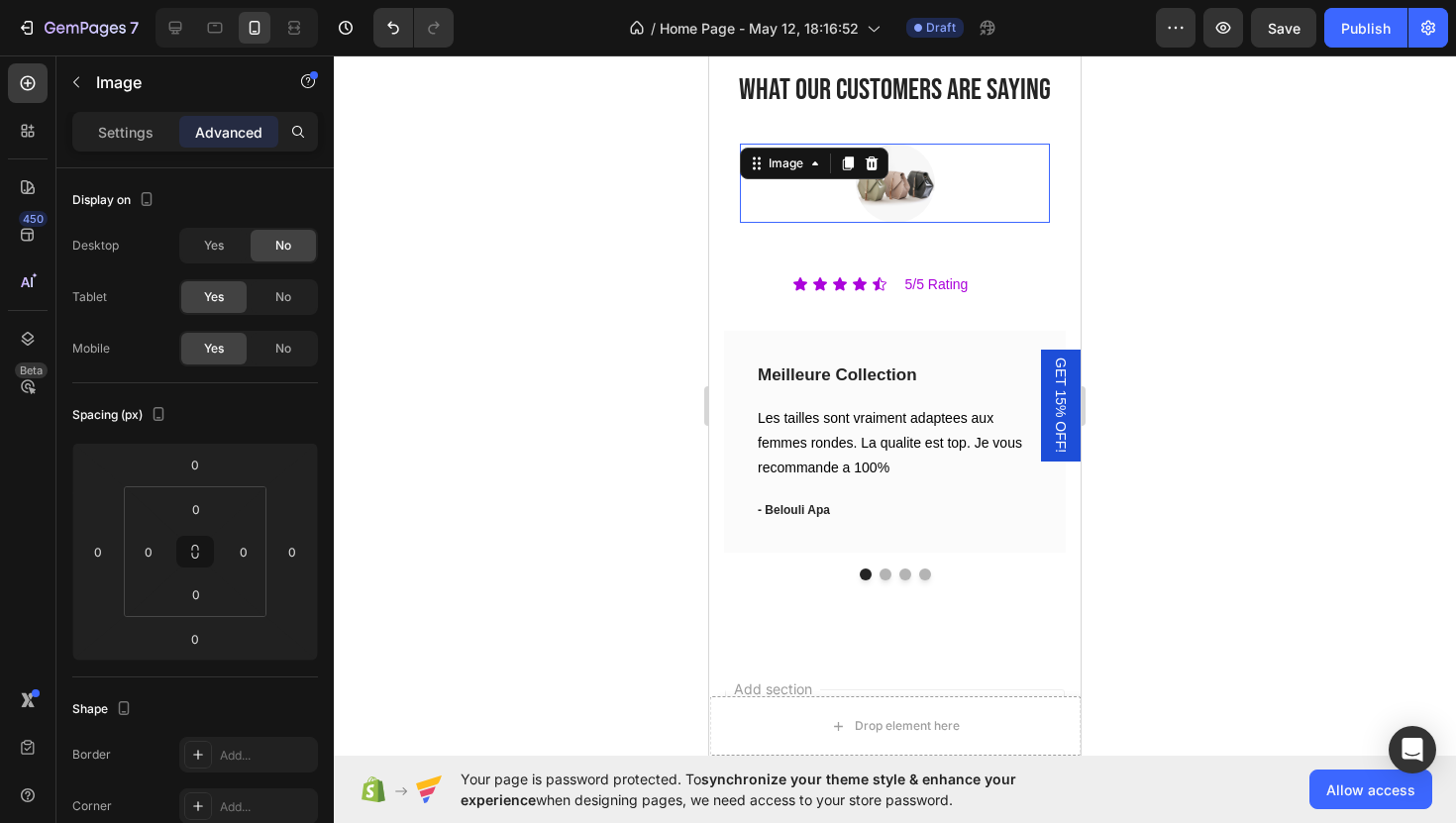 click at bounding box center [895, 183] 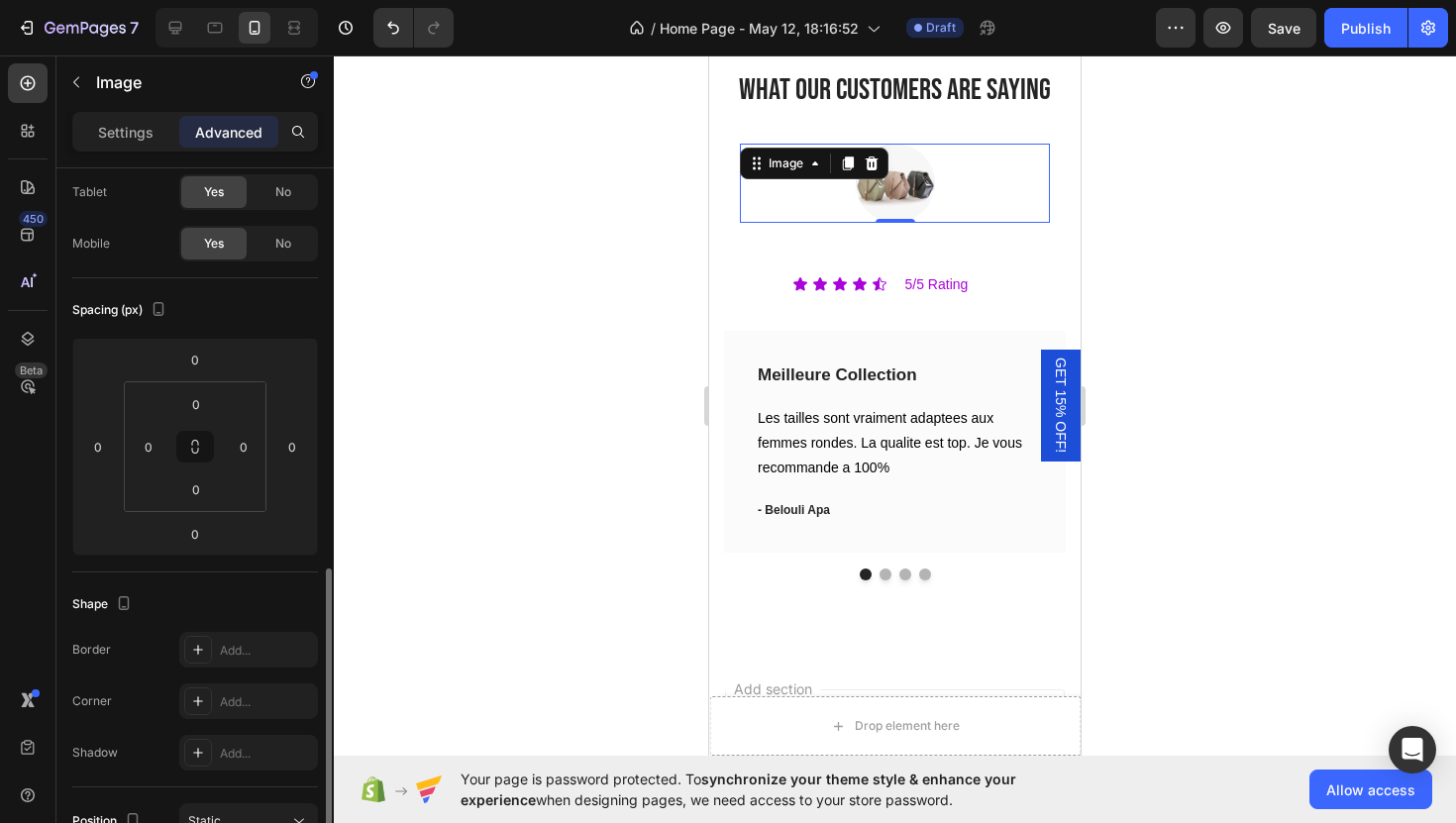scroll, scrollTop: 0, scrollLeft: 0, axis: both 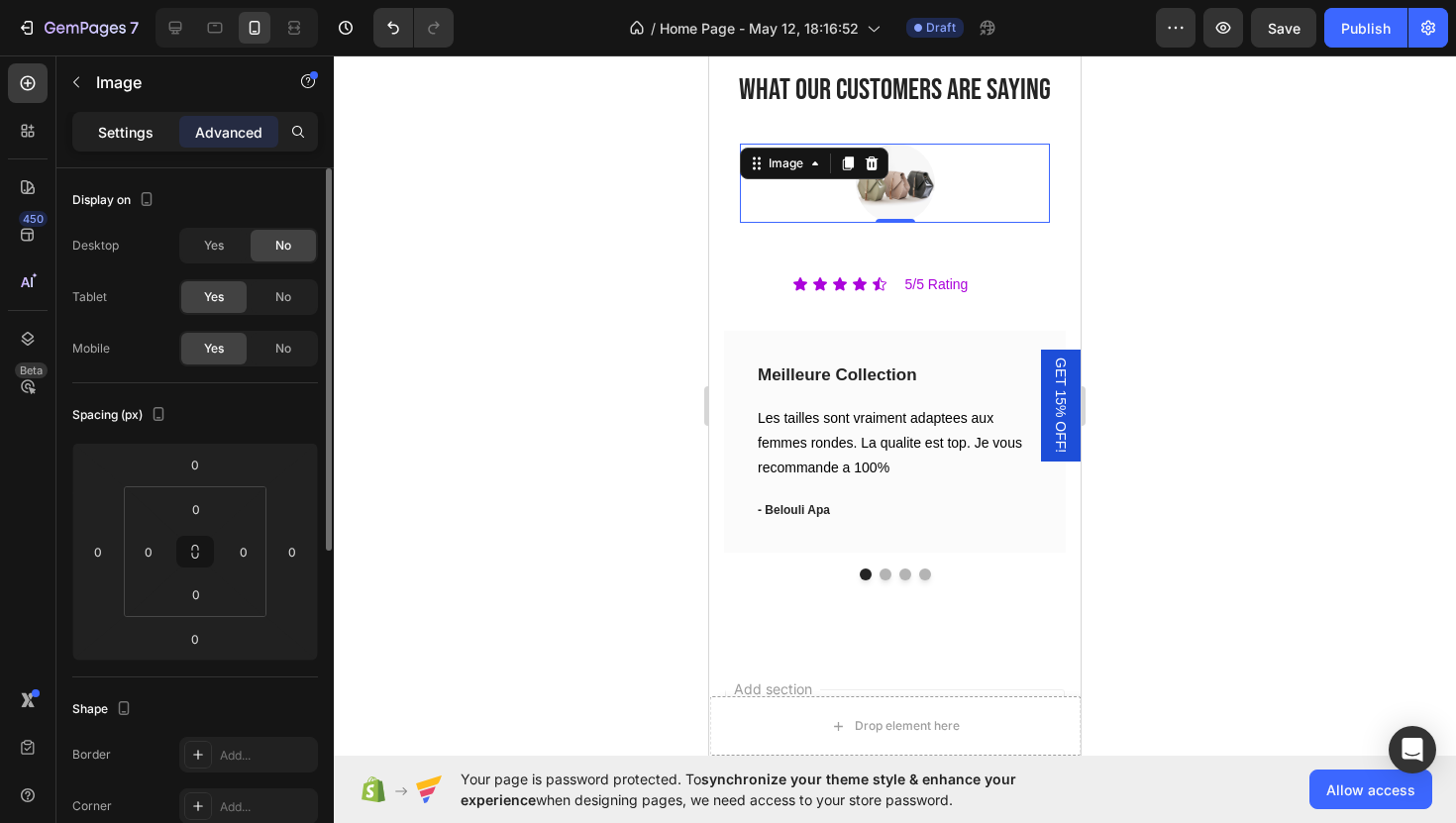 click on "Settings" at bounding box center [126, 132] 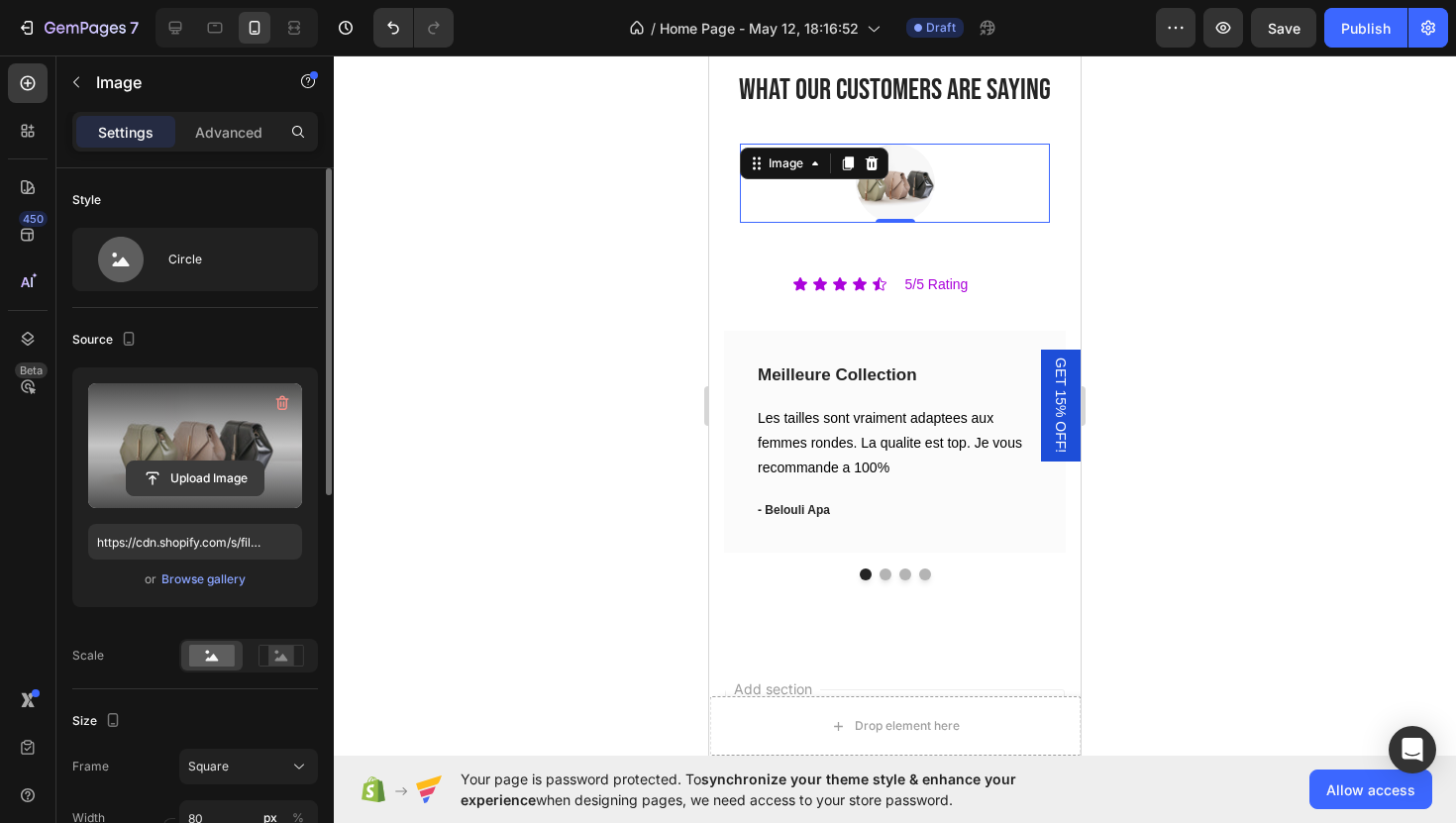 click 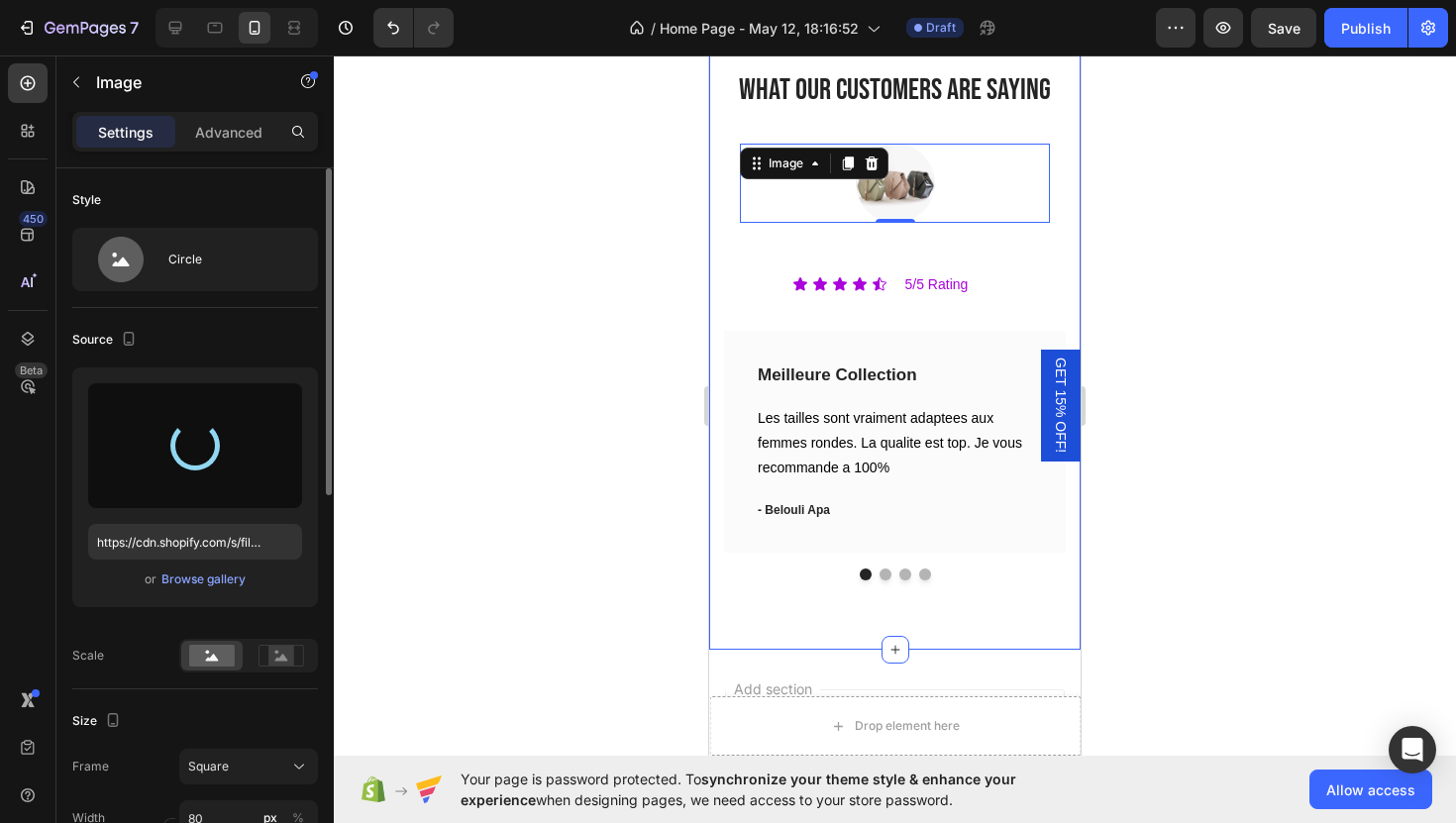 type on "https://cdn.shopify.com/s/files/1/0754/7869/6175/files/gempages_566287078585795434-8f973809-7814-4de9-b511-66bd1fbd53c9.jpg" 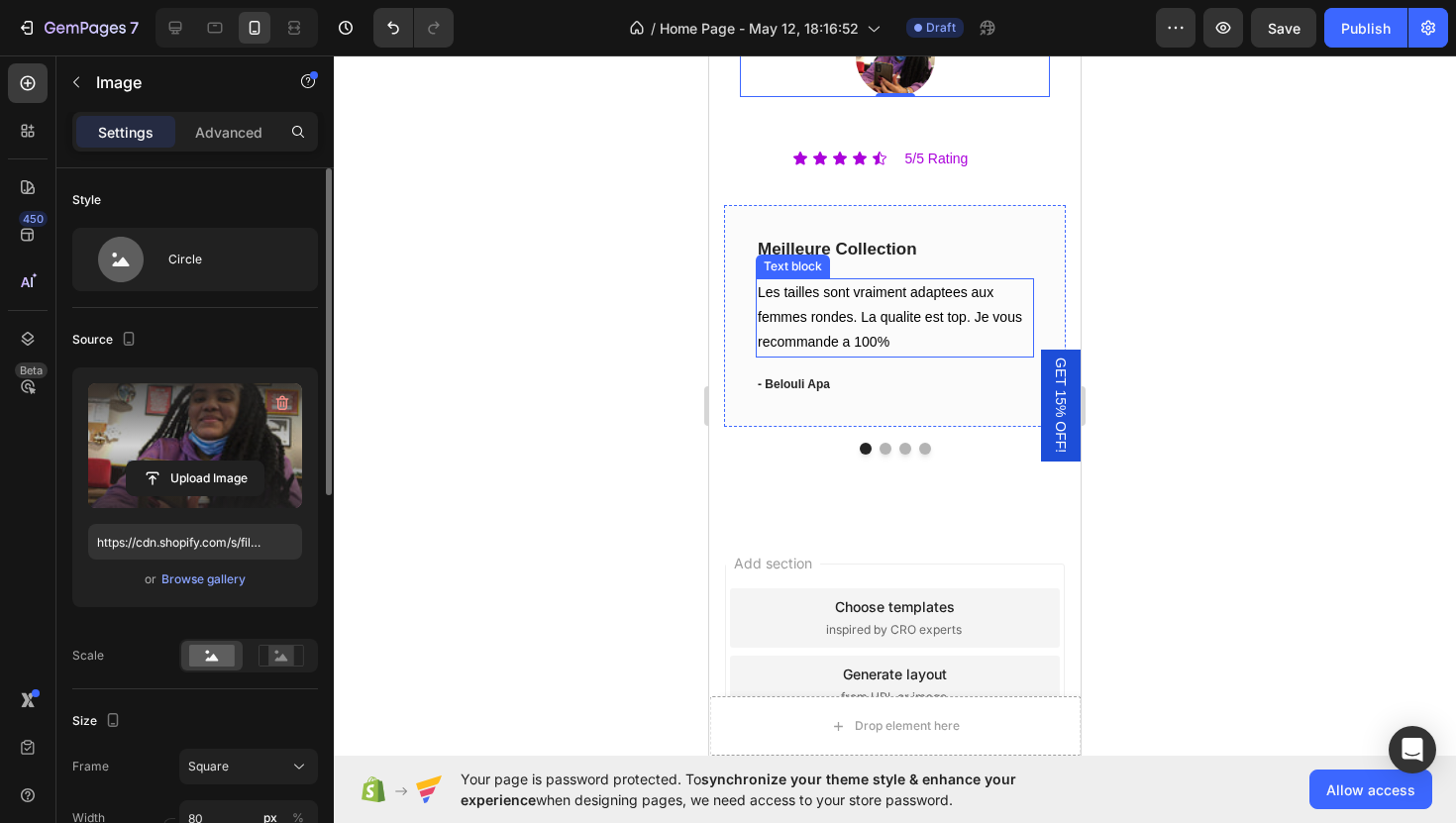 scroll, scrollTop: 6540, scrollLeft: 0, axis: vertical 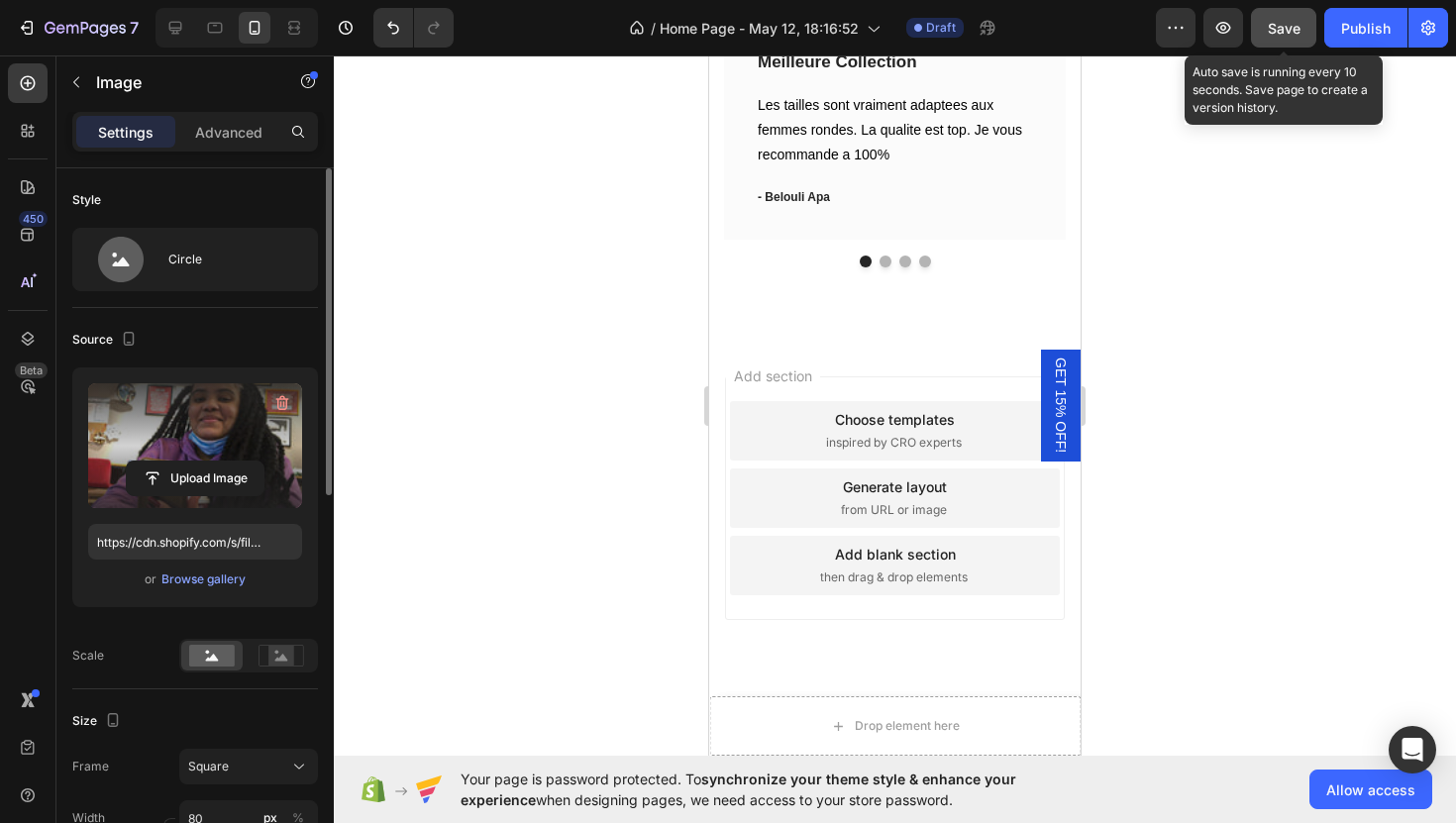 click on "Save" at bounding box center (1284, 28) 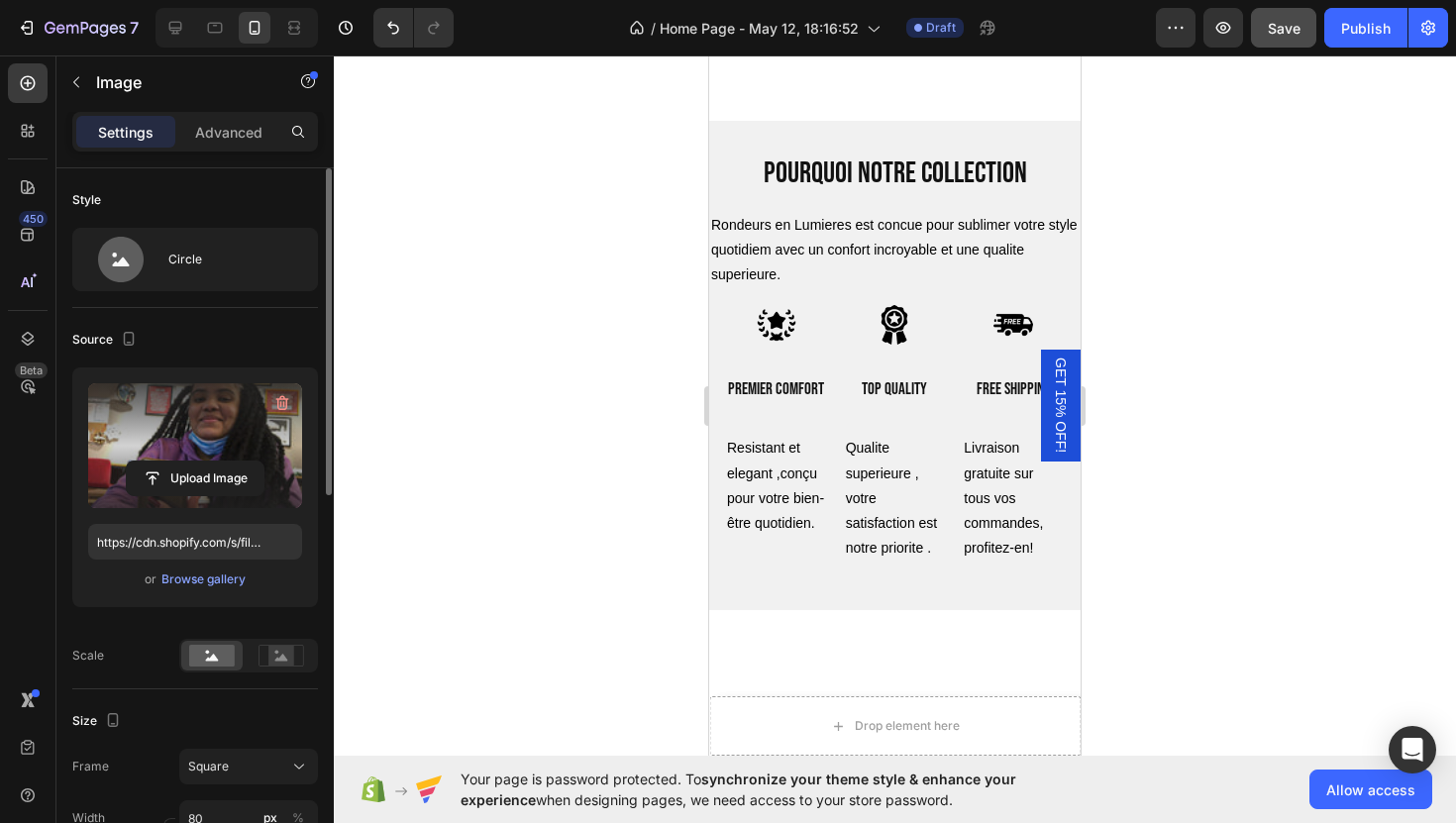 scroll, scrollTop: 6310, scrollLeft: 0, axis: vertical 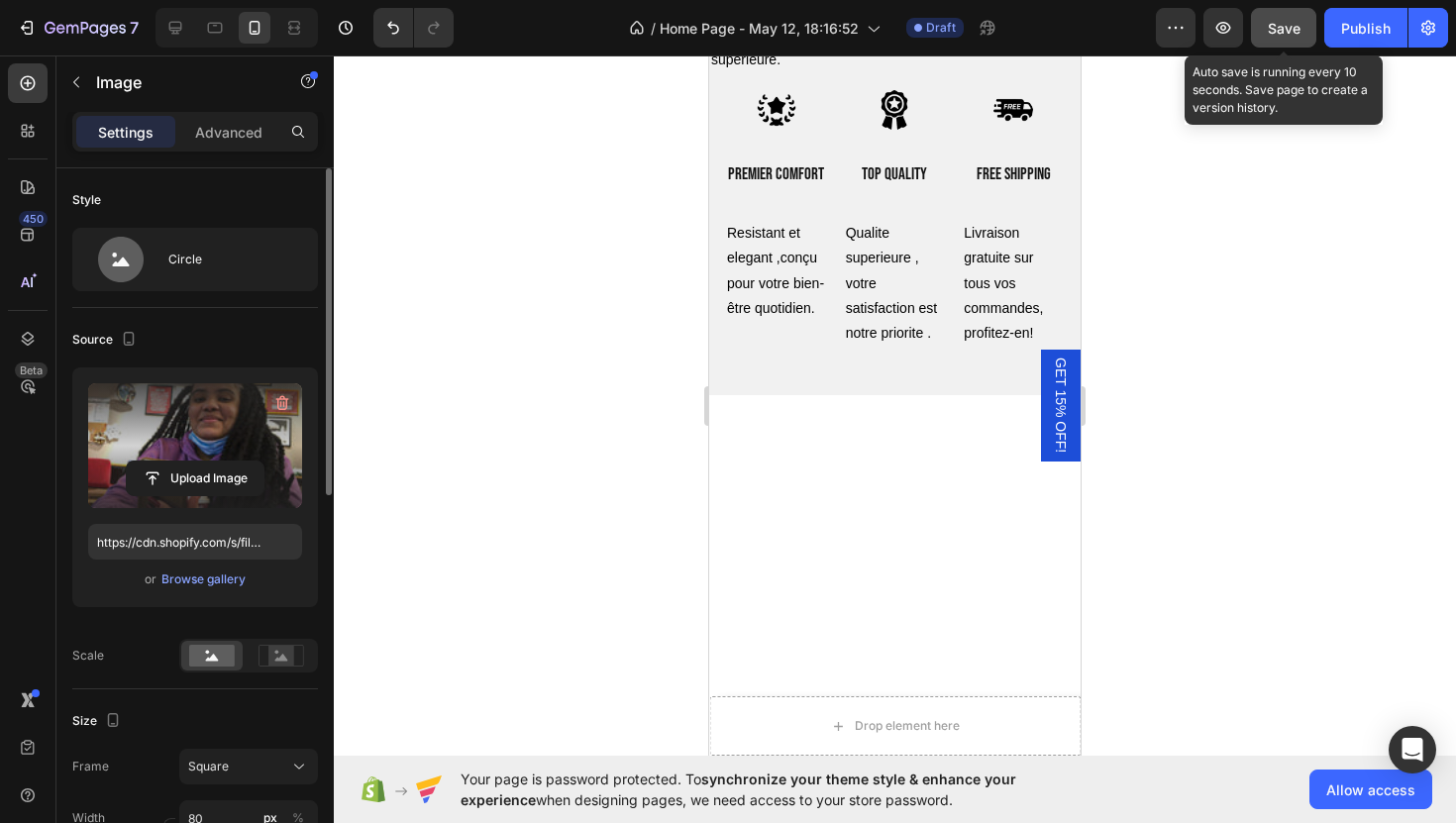 click on "Save" at bounding box center (1284, 28) 